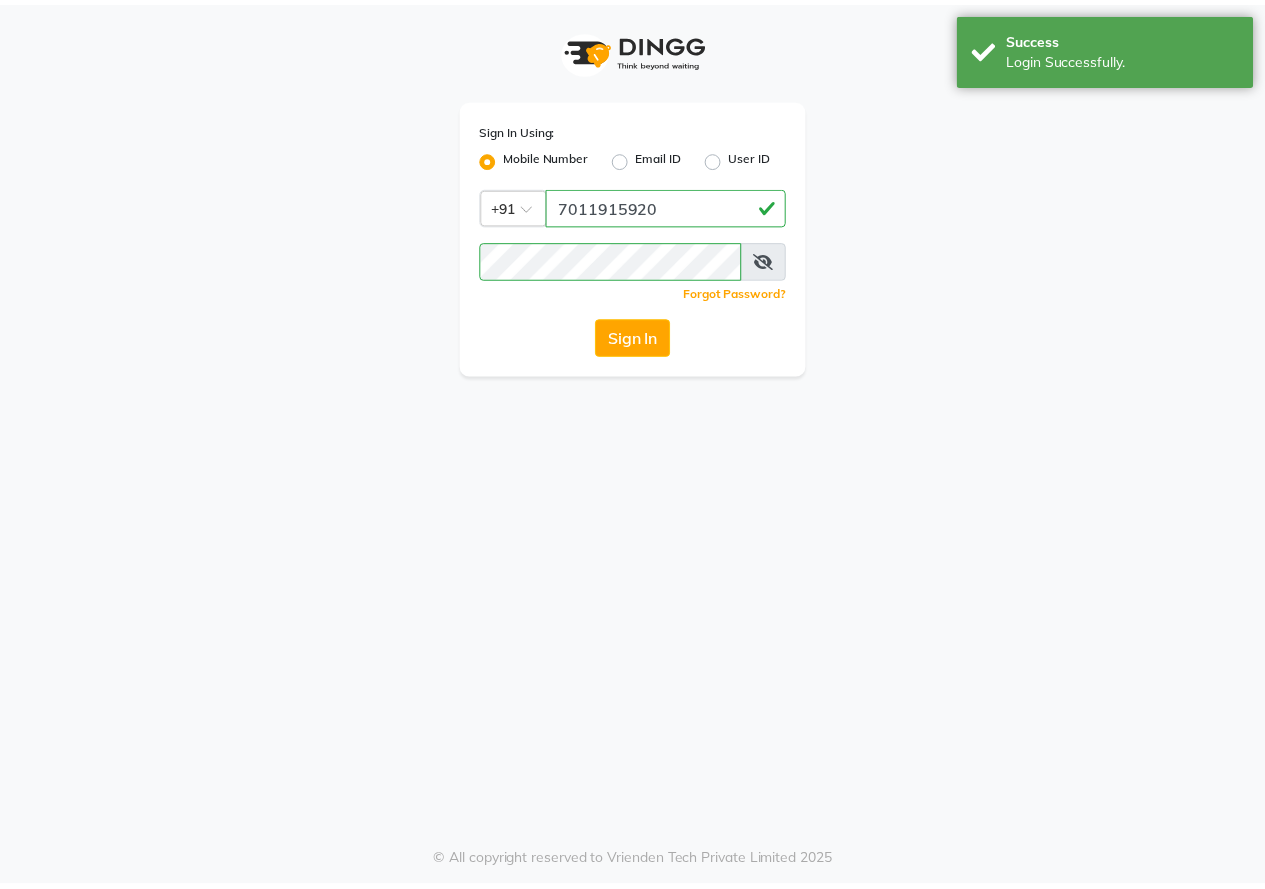 scroll, scrollTop: 0, scrollLeft: 0, axis: both 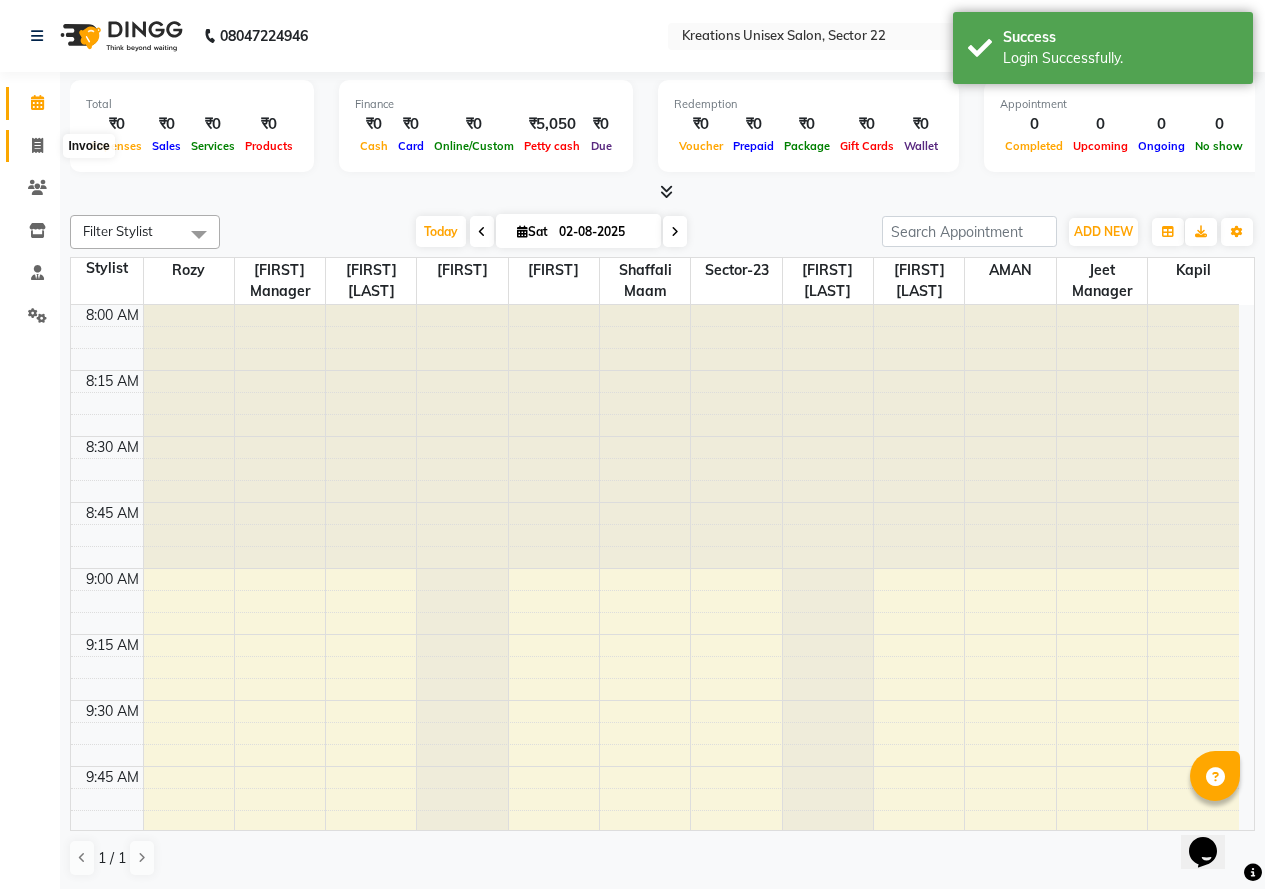 click 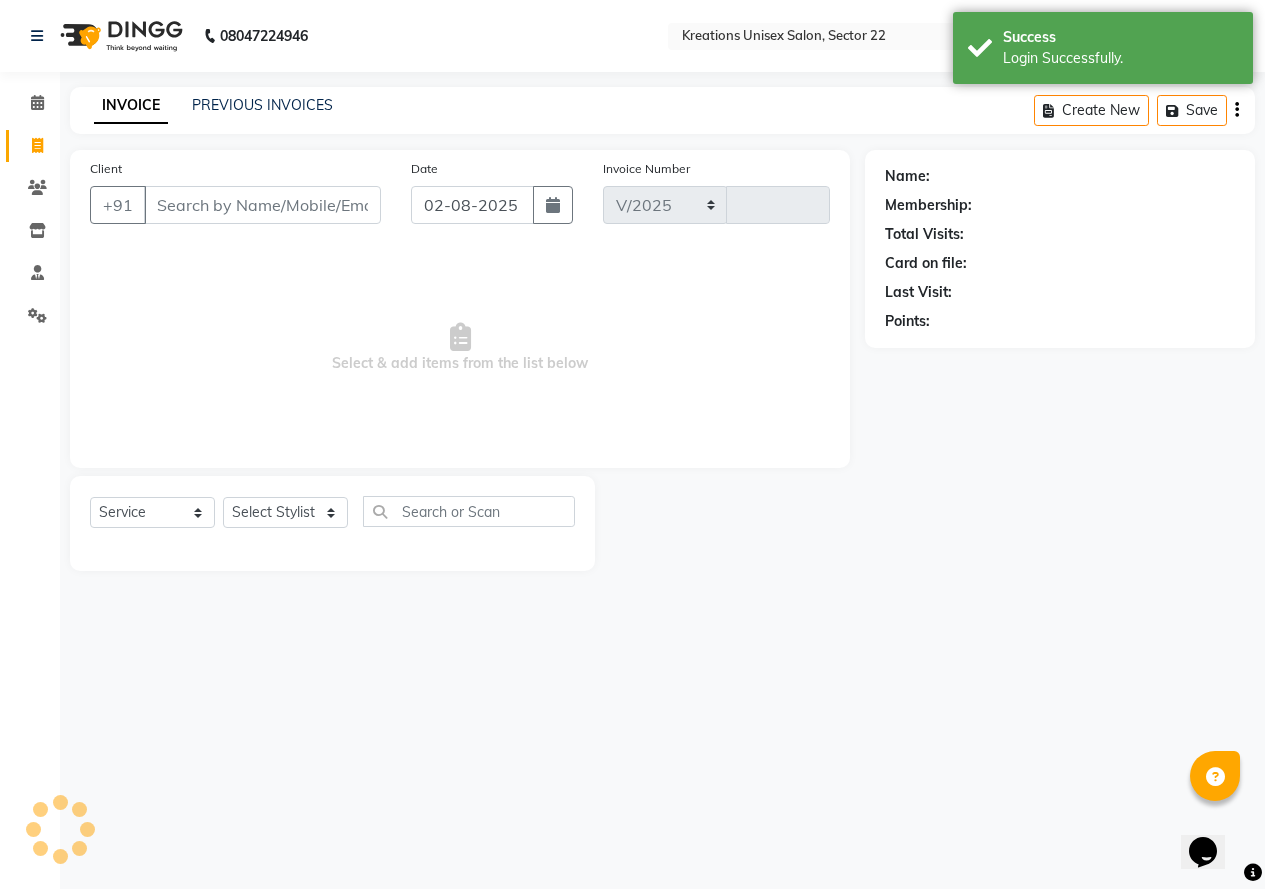 select on "6170" 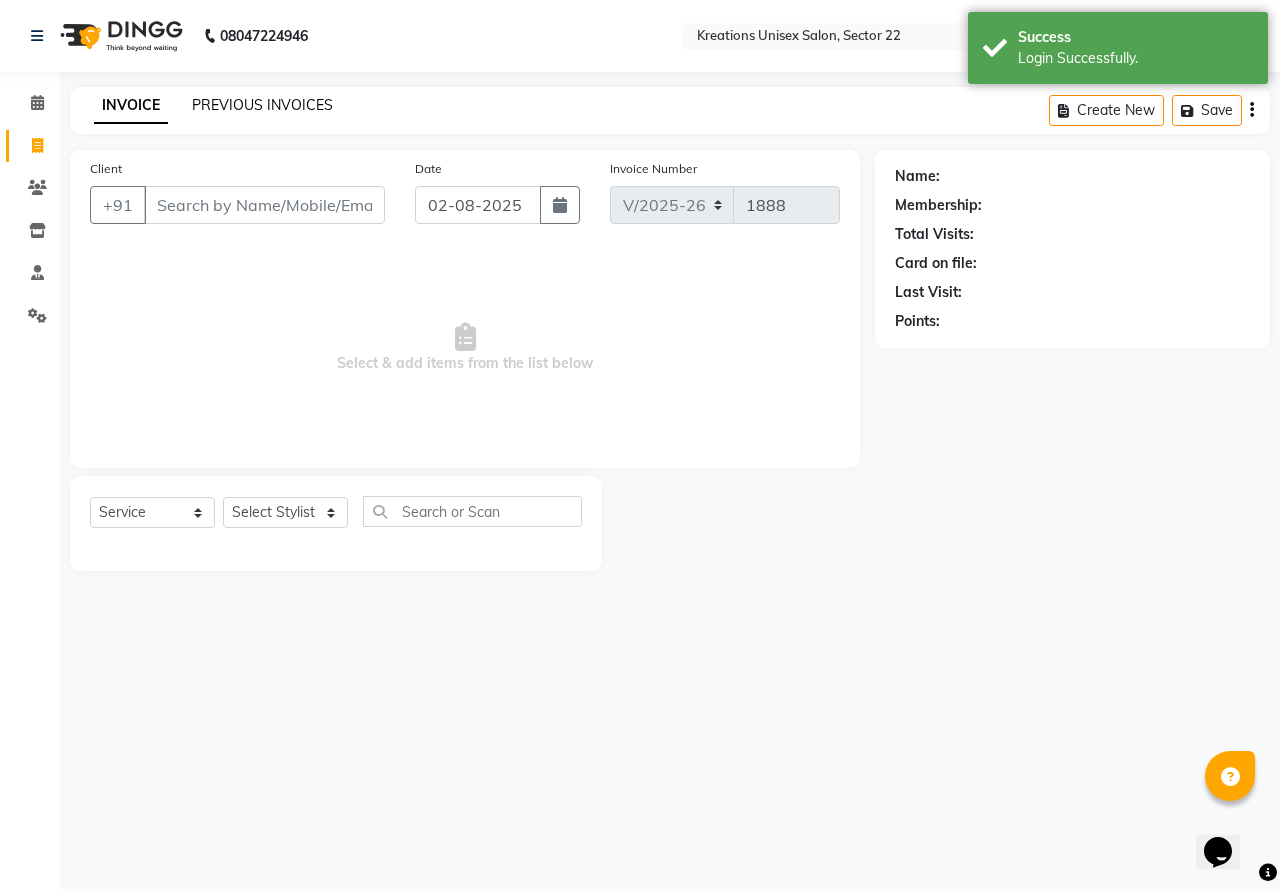 click on "PREVIOUS INVOICES" 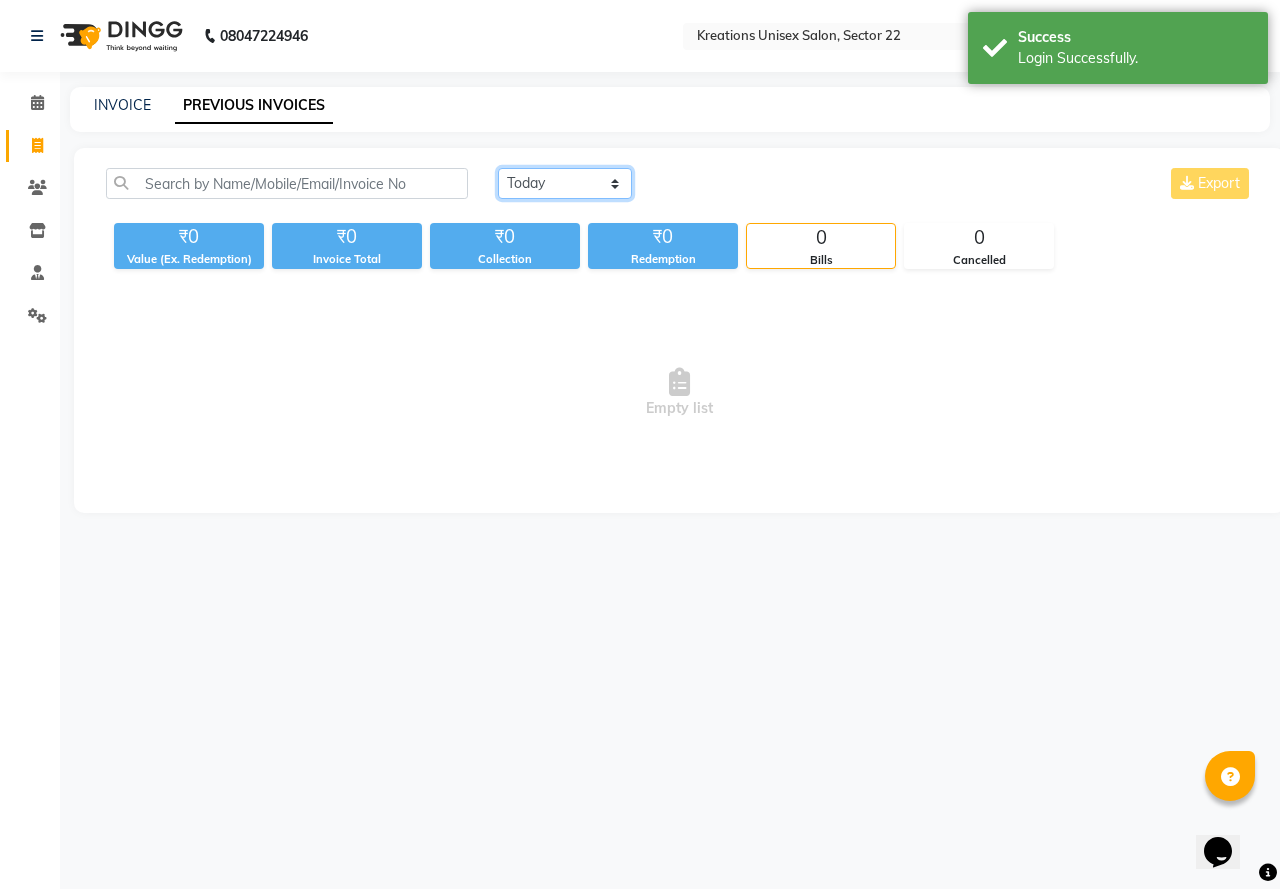 click on "Today Yesterday Custom Range" 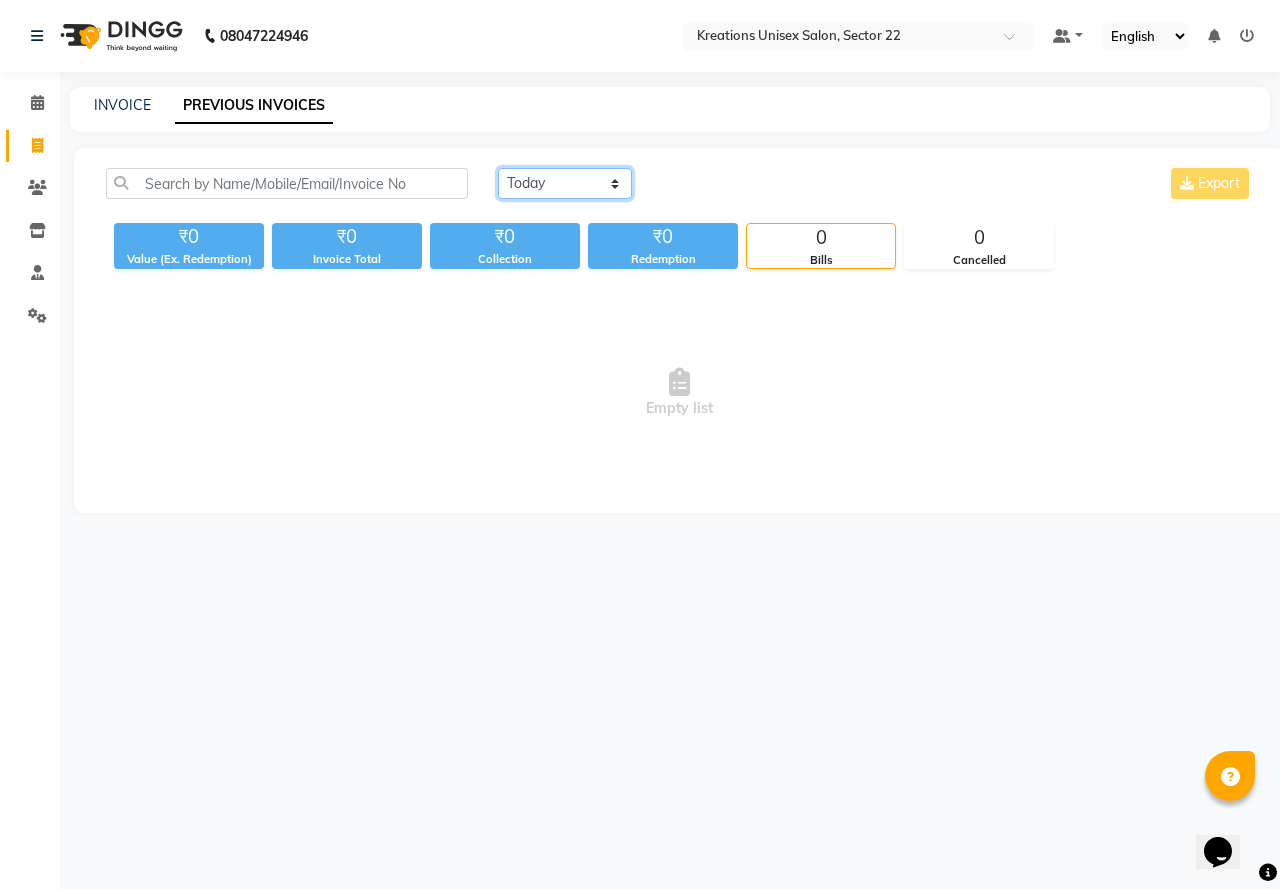 select on "yesterday" 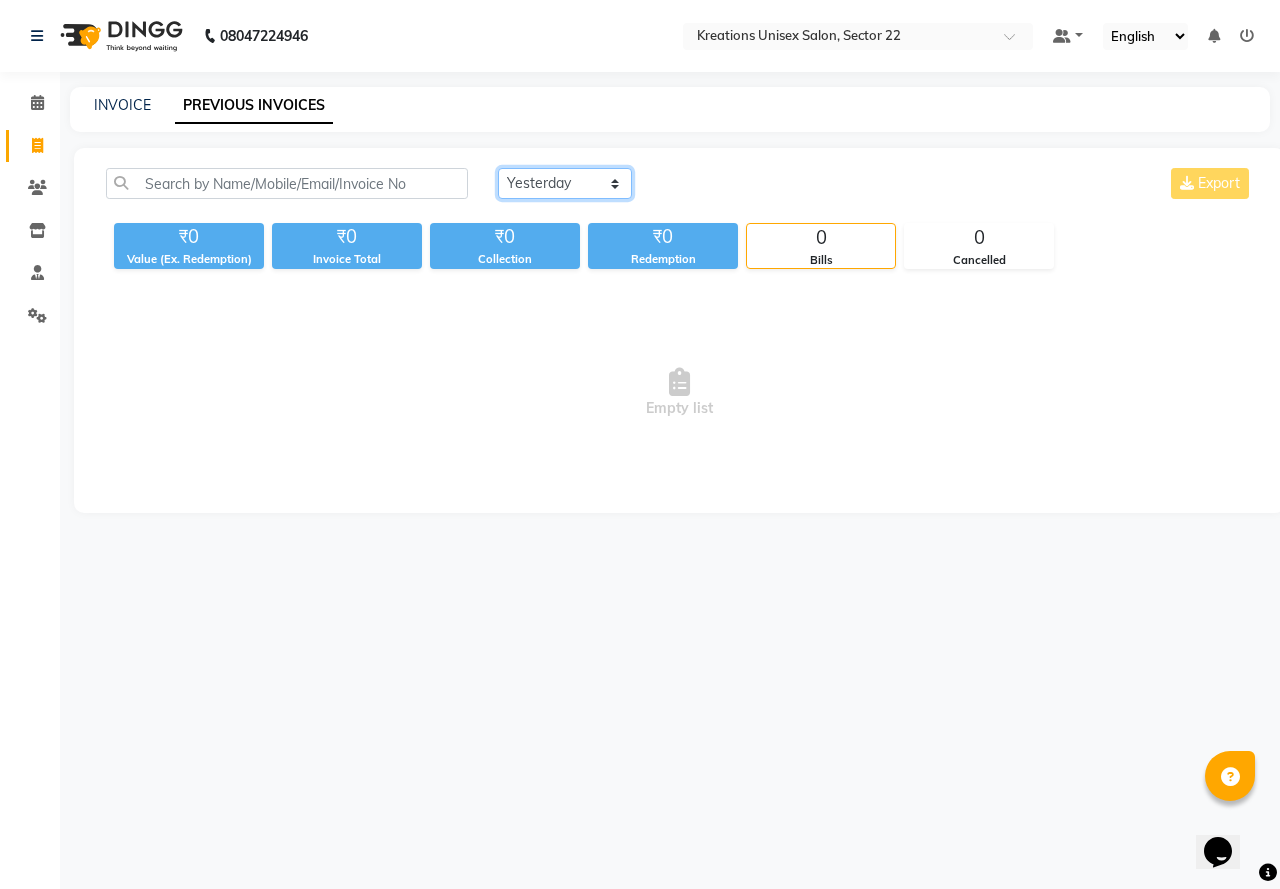 click on "Today Yesterday Custom Range" 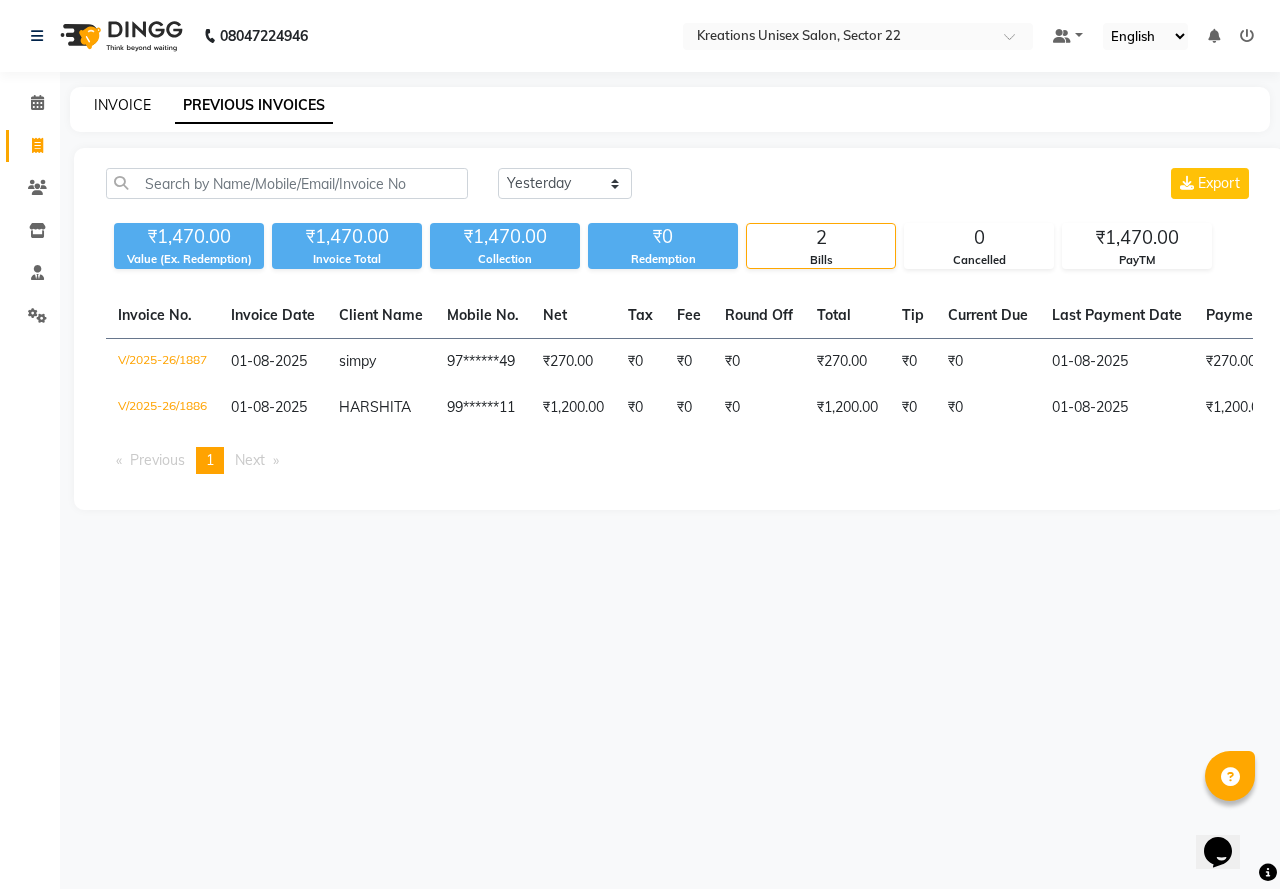 click on "INVOICE" 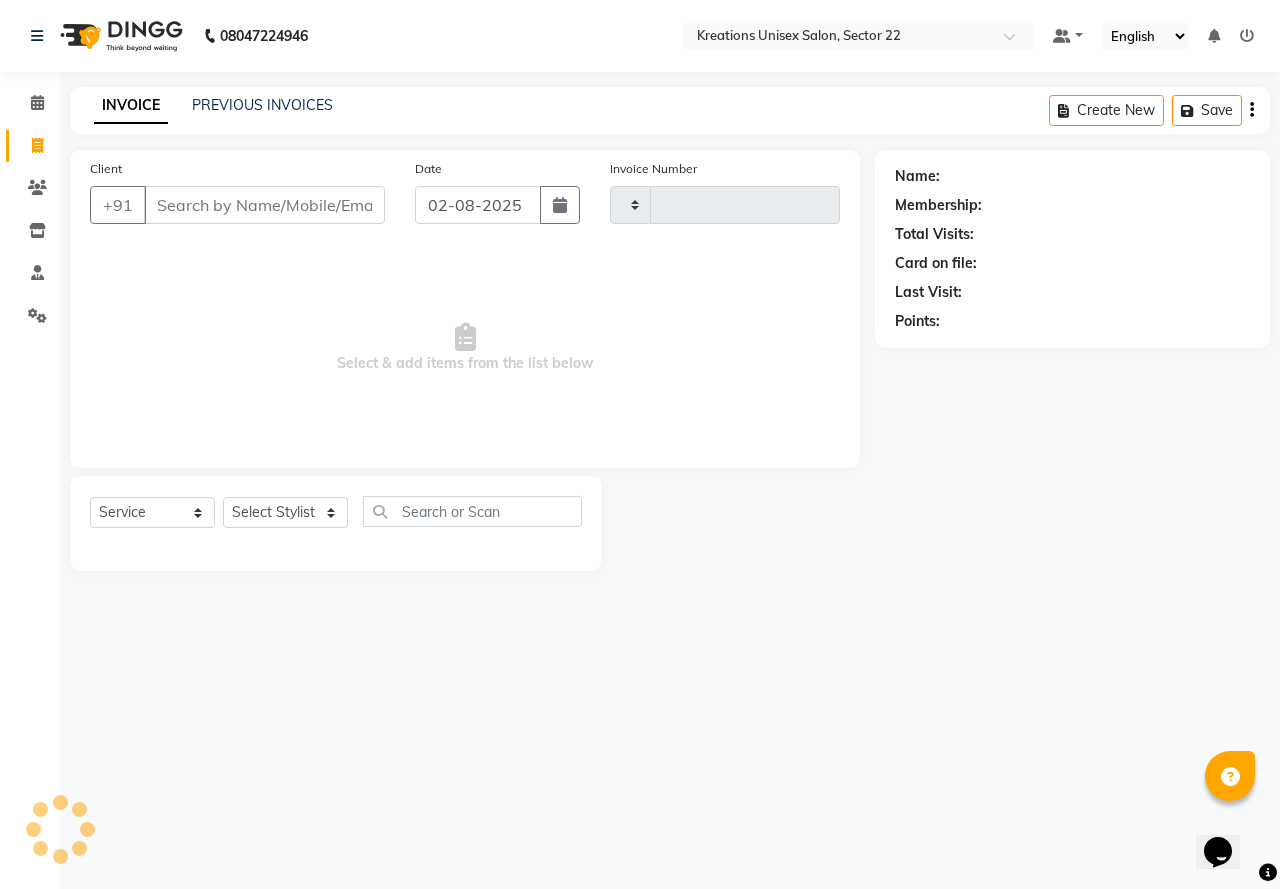 type on "1888" 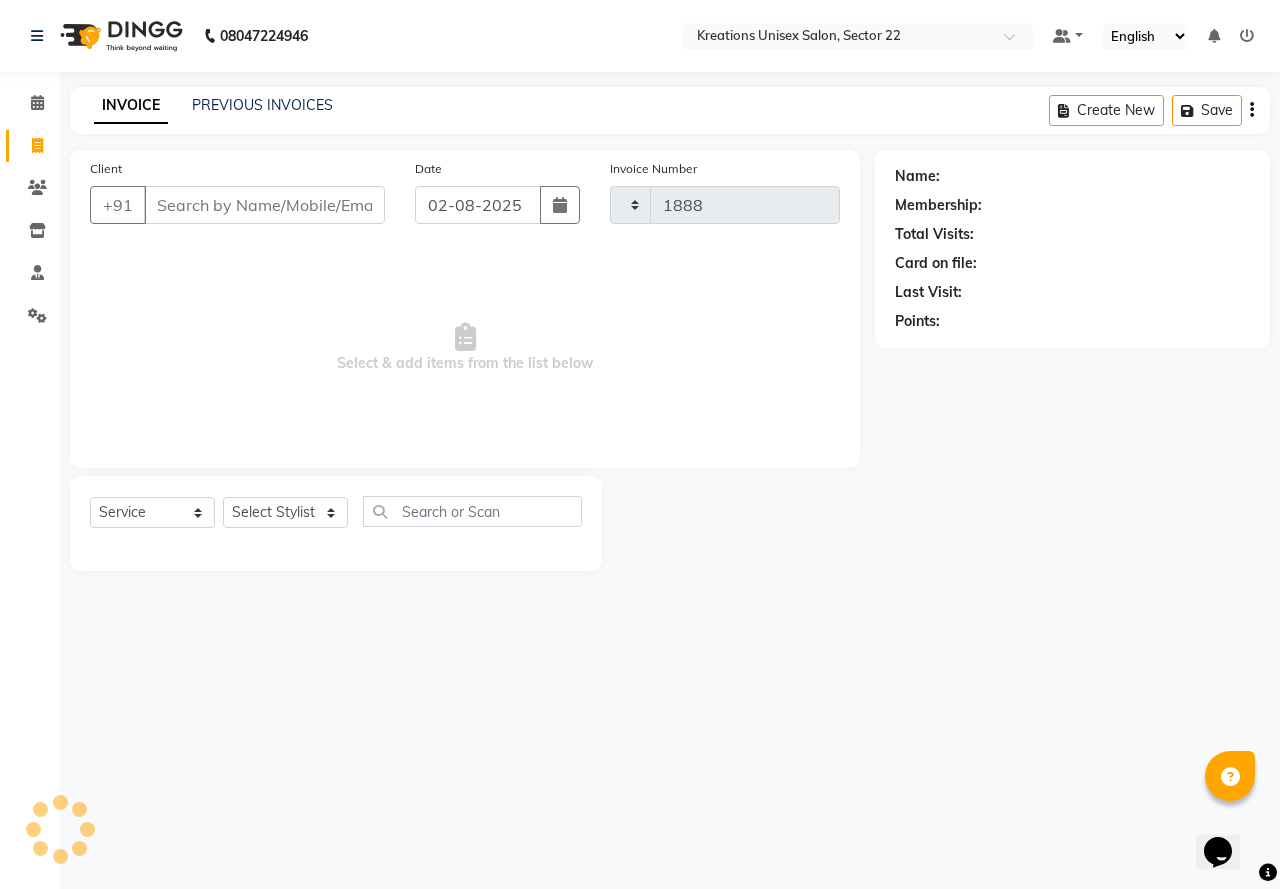 select on "6170" 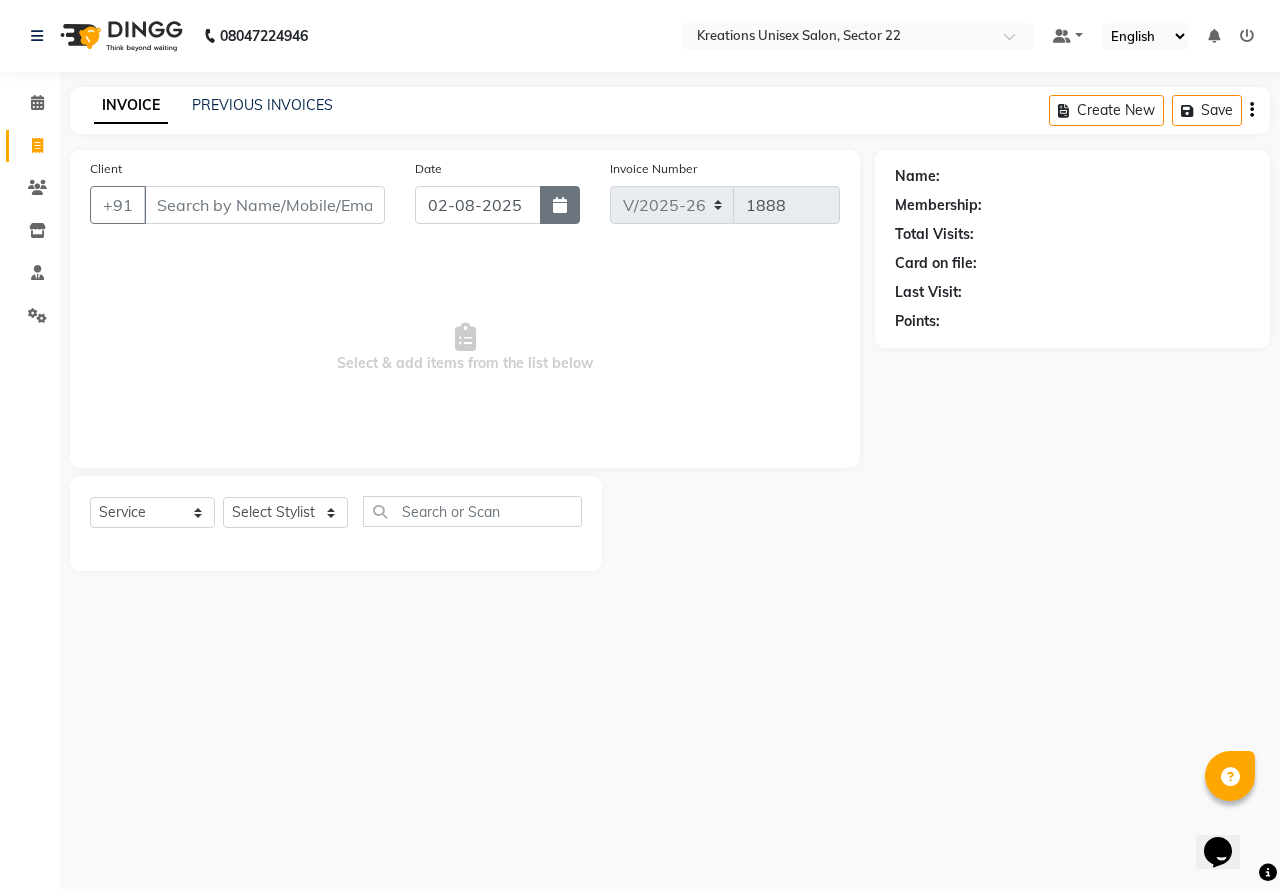 click 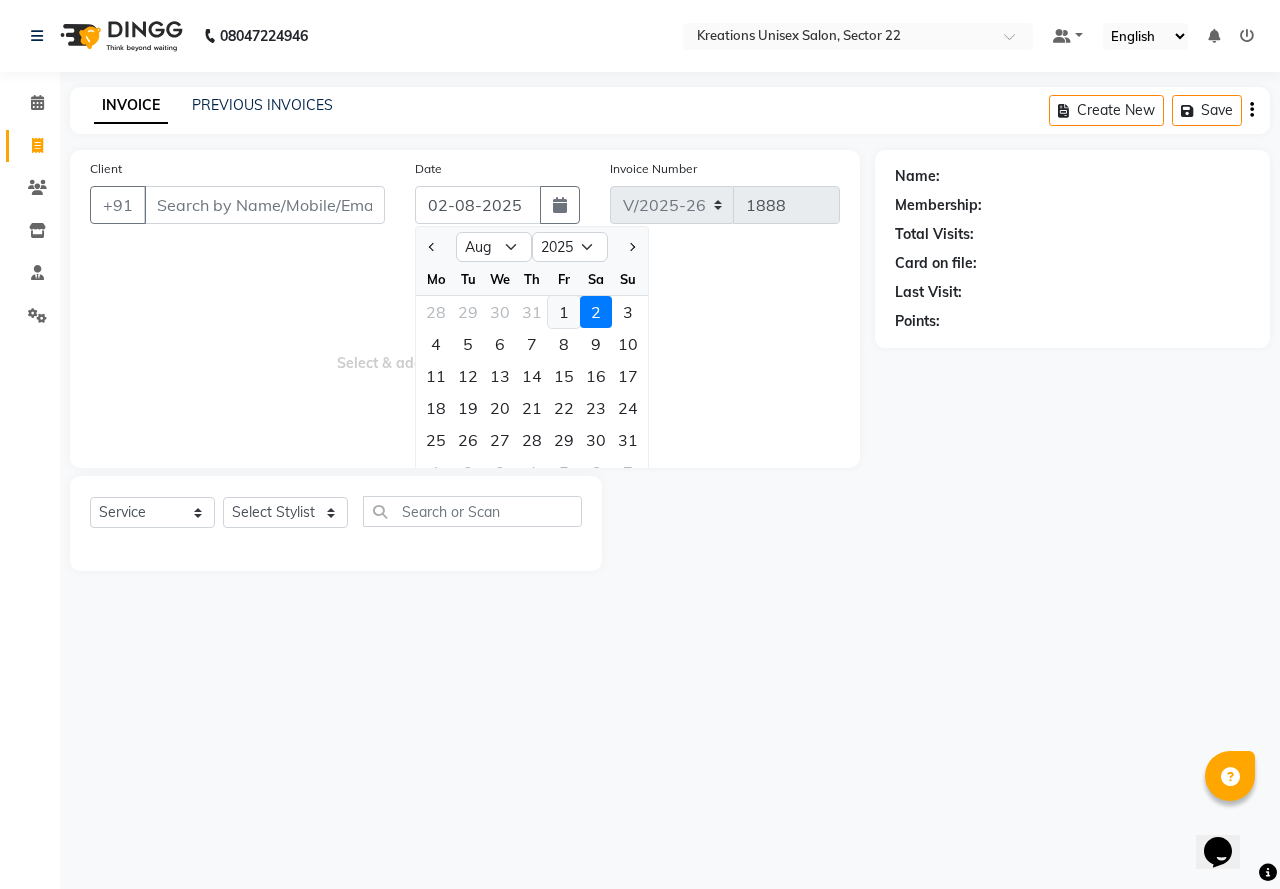 click on "1" 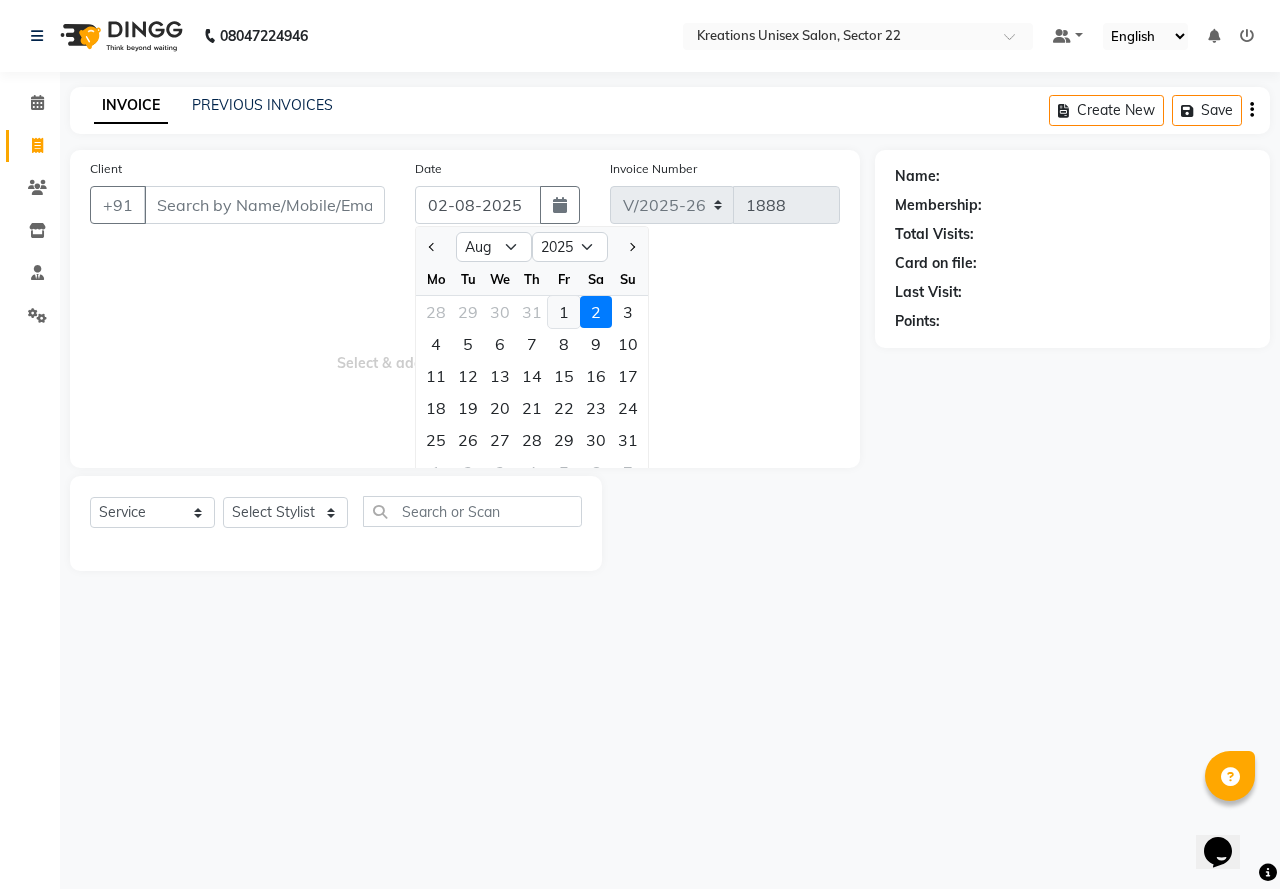 type on "01-08-2025" 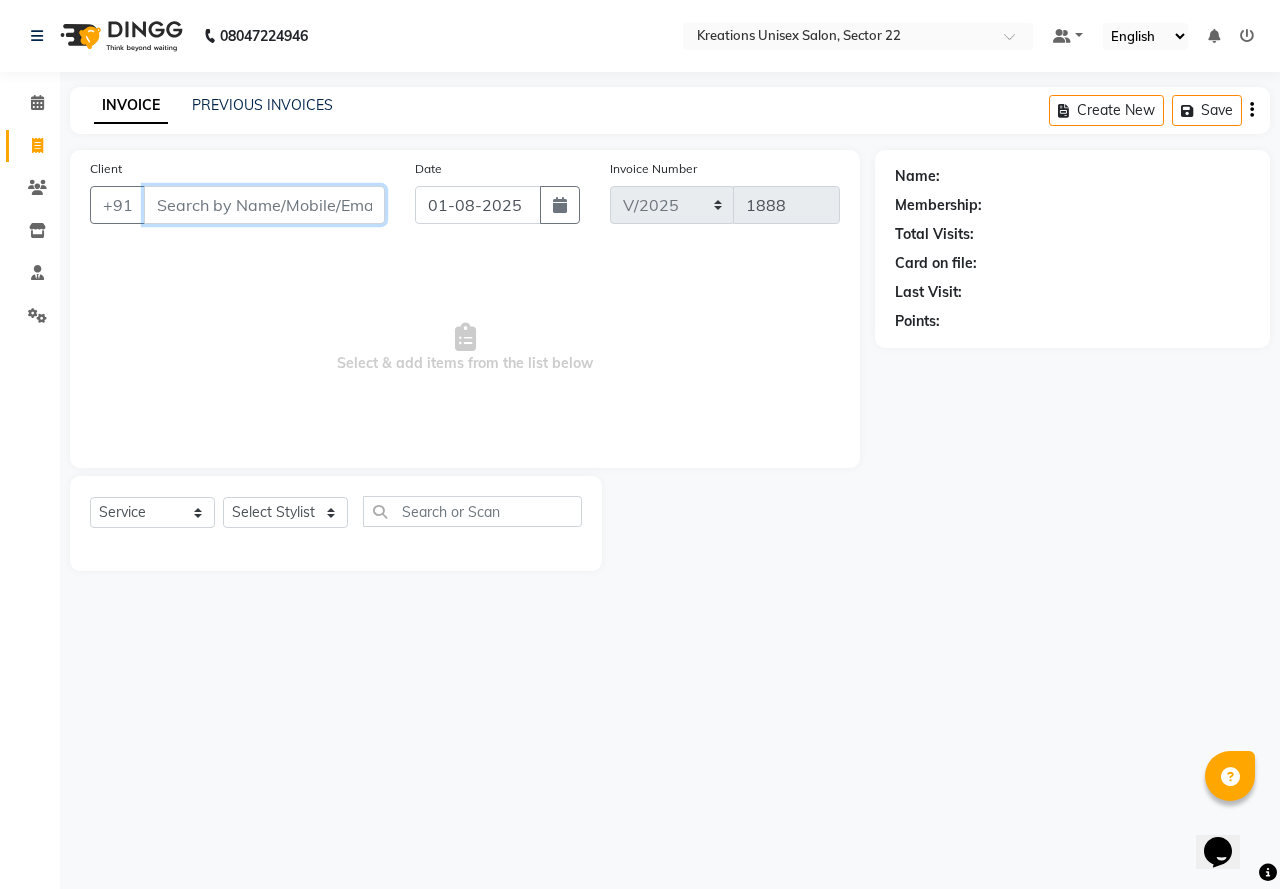 click on "Client" at bounding box center (264, 205) 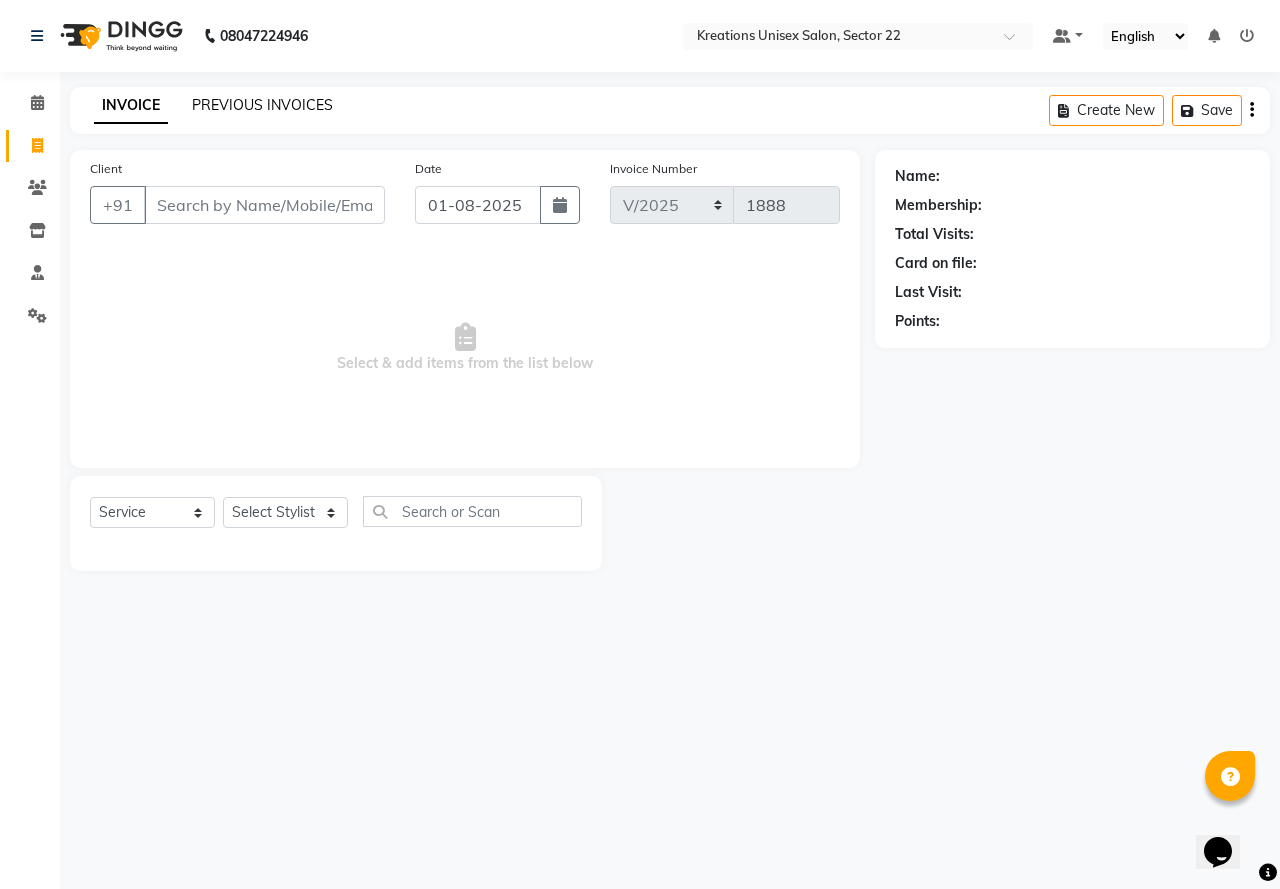 click on "PREVIOUS INVOICES" 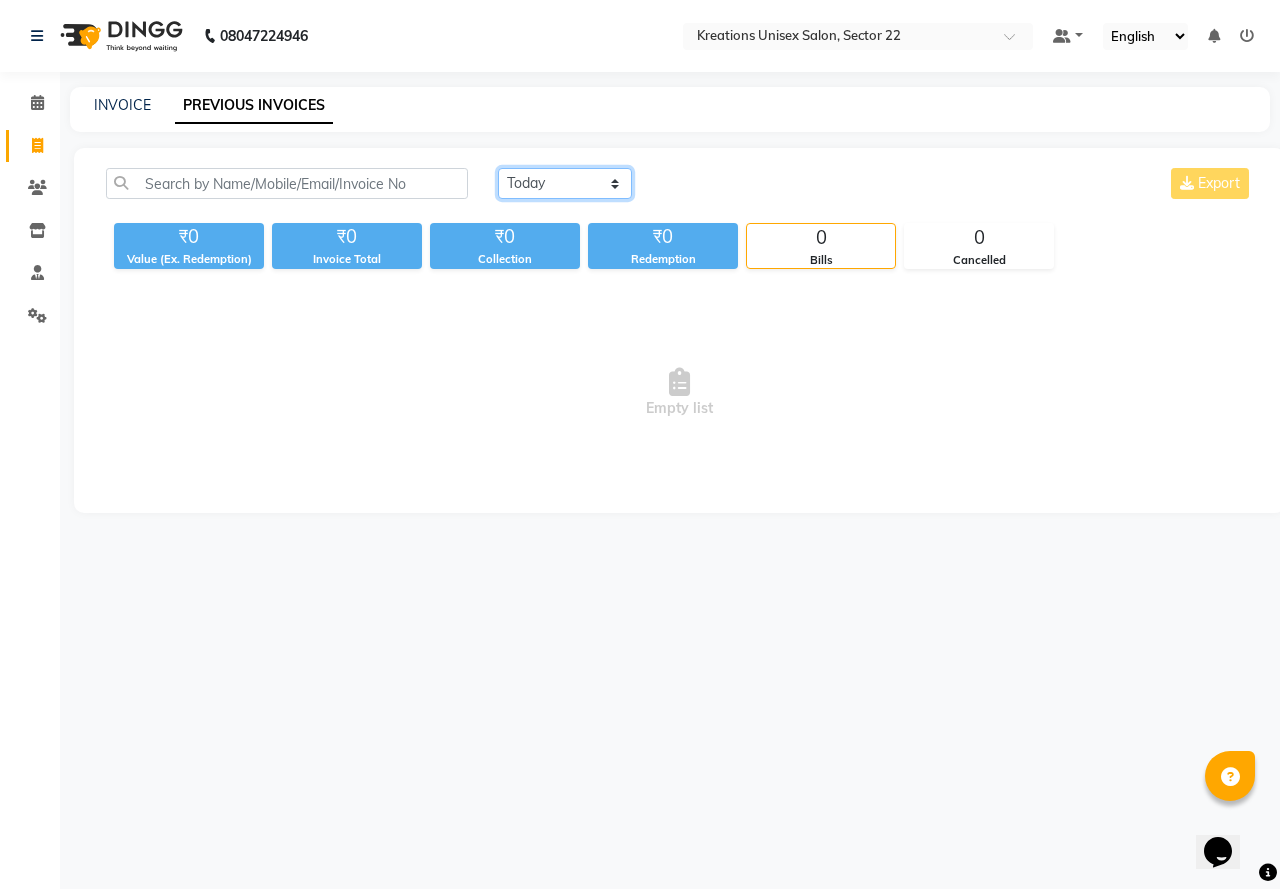click on "Today Yesterday Custom Range" 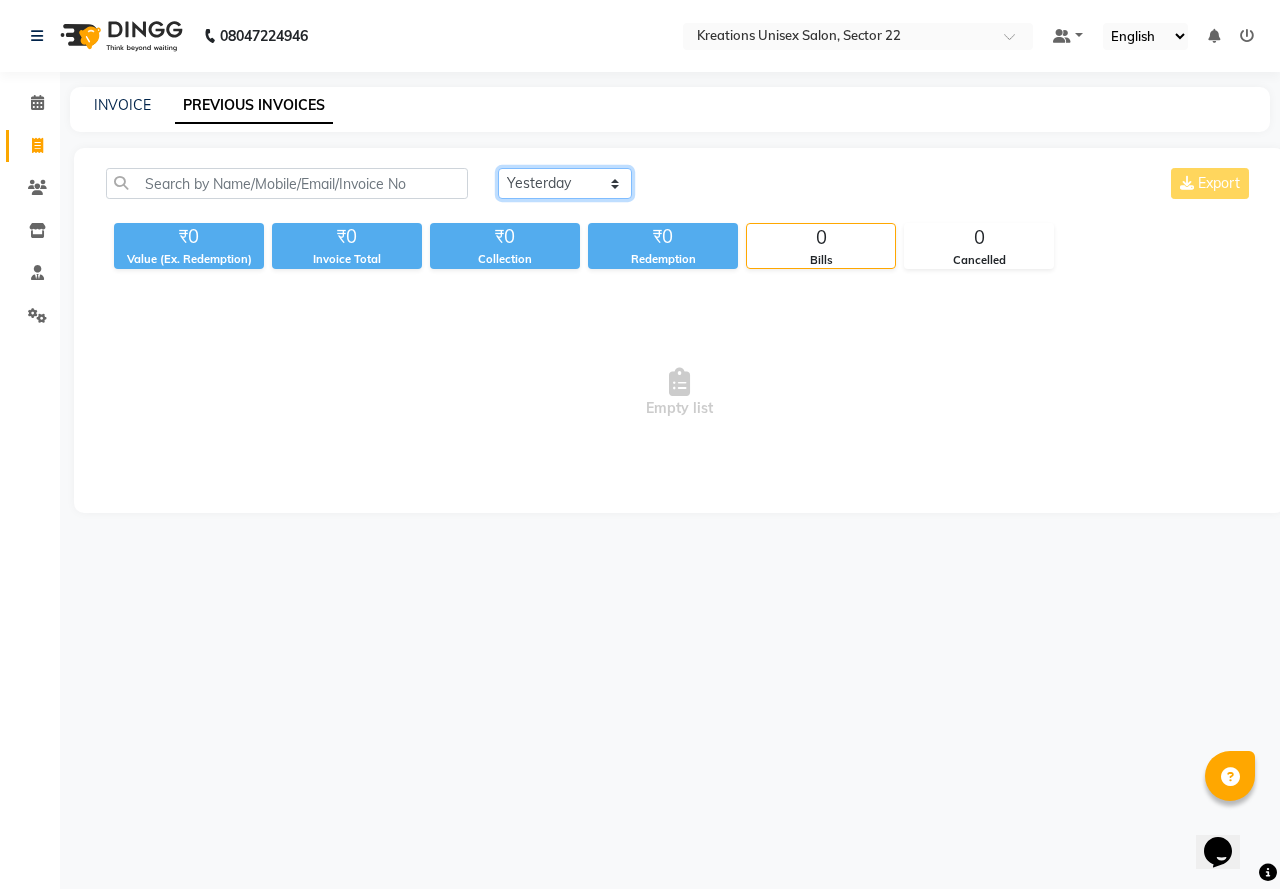 click on "Today Yesterday Custom Range" 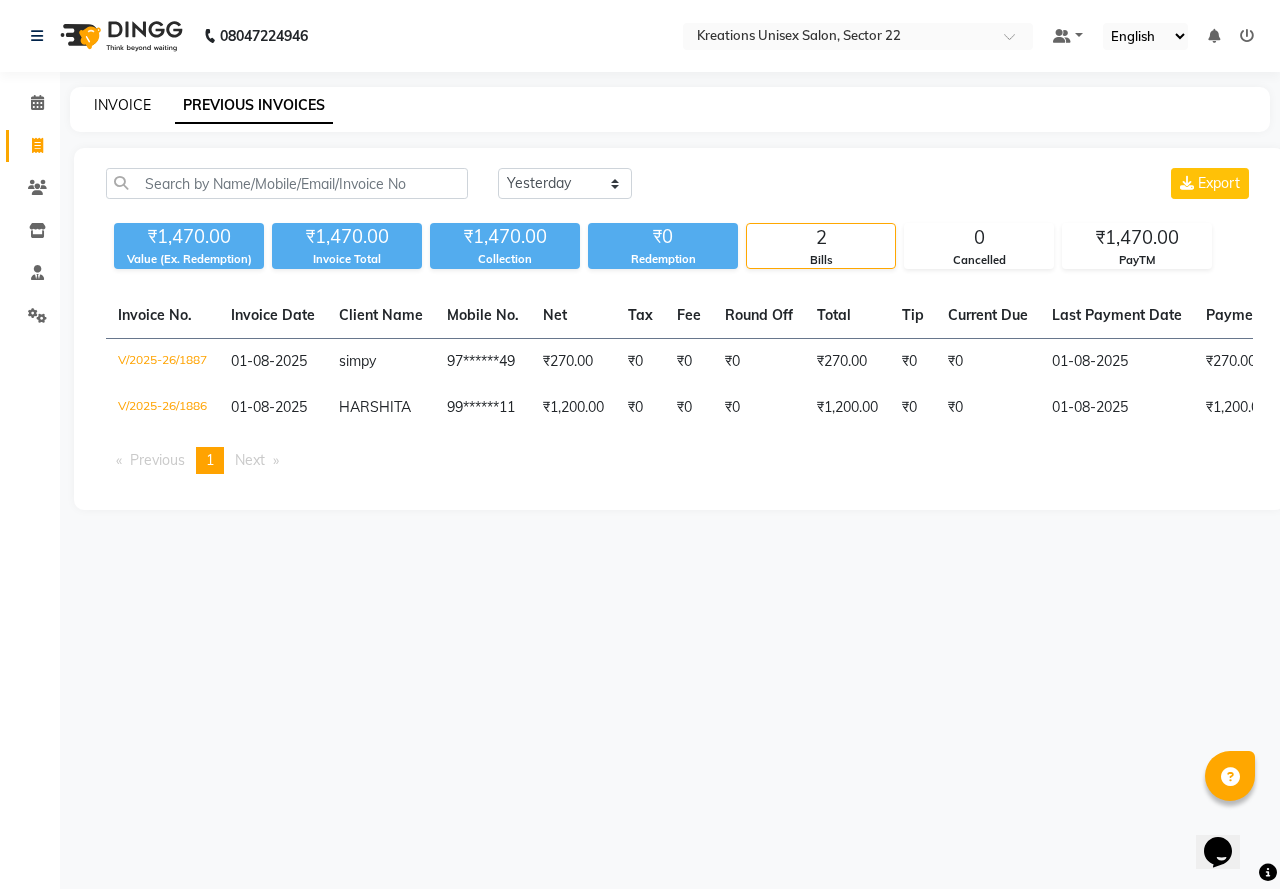 click on "INVOICE" 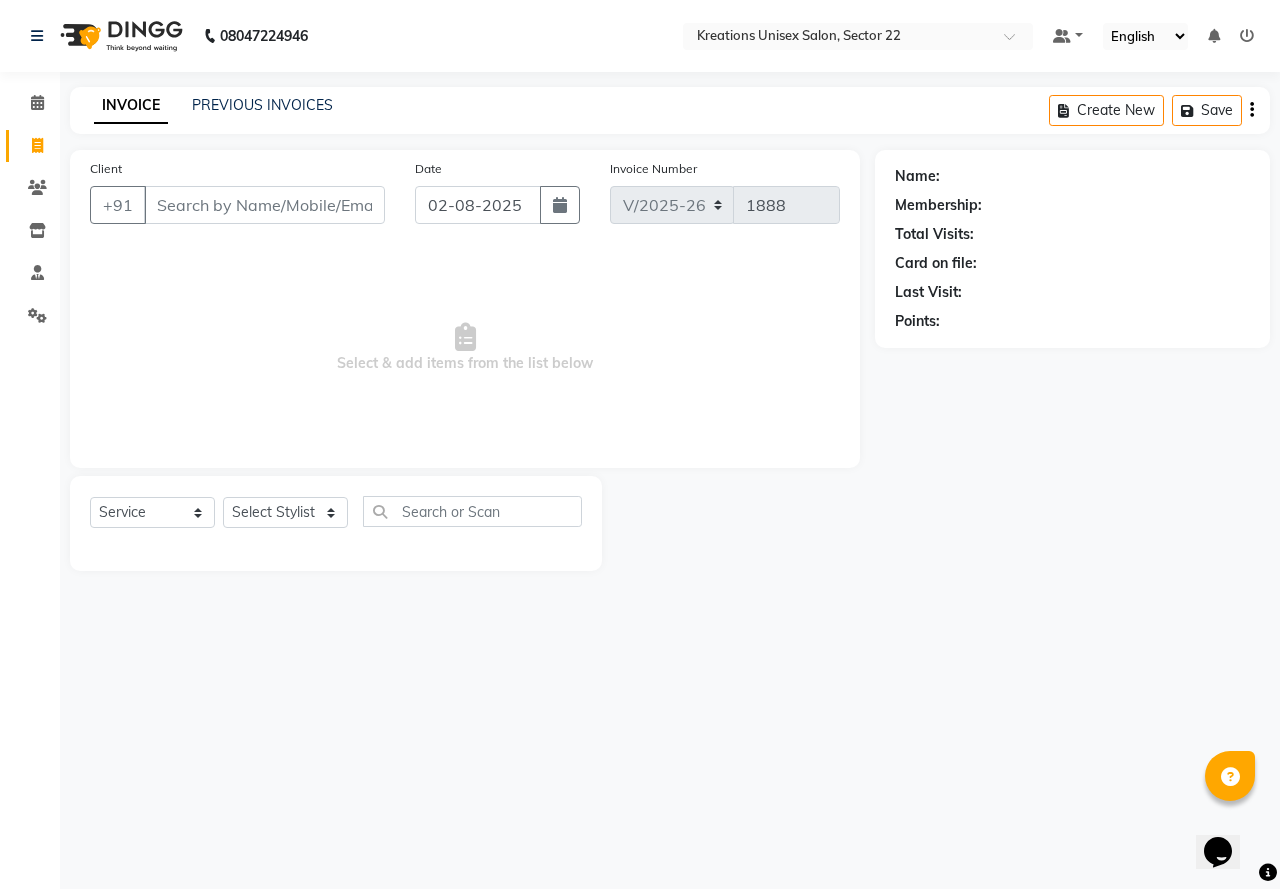 click on "Client" at bounding box center (264, 205) 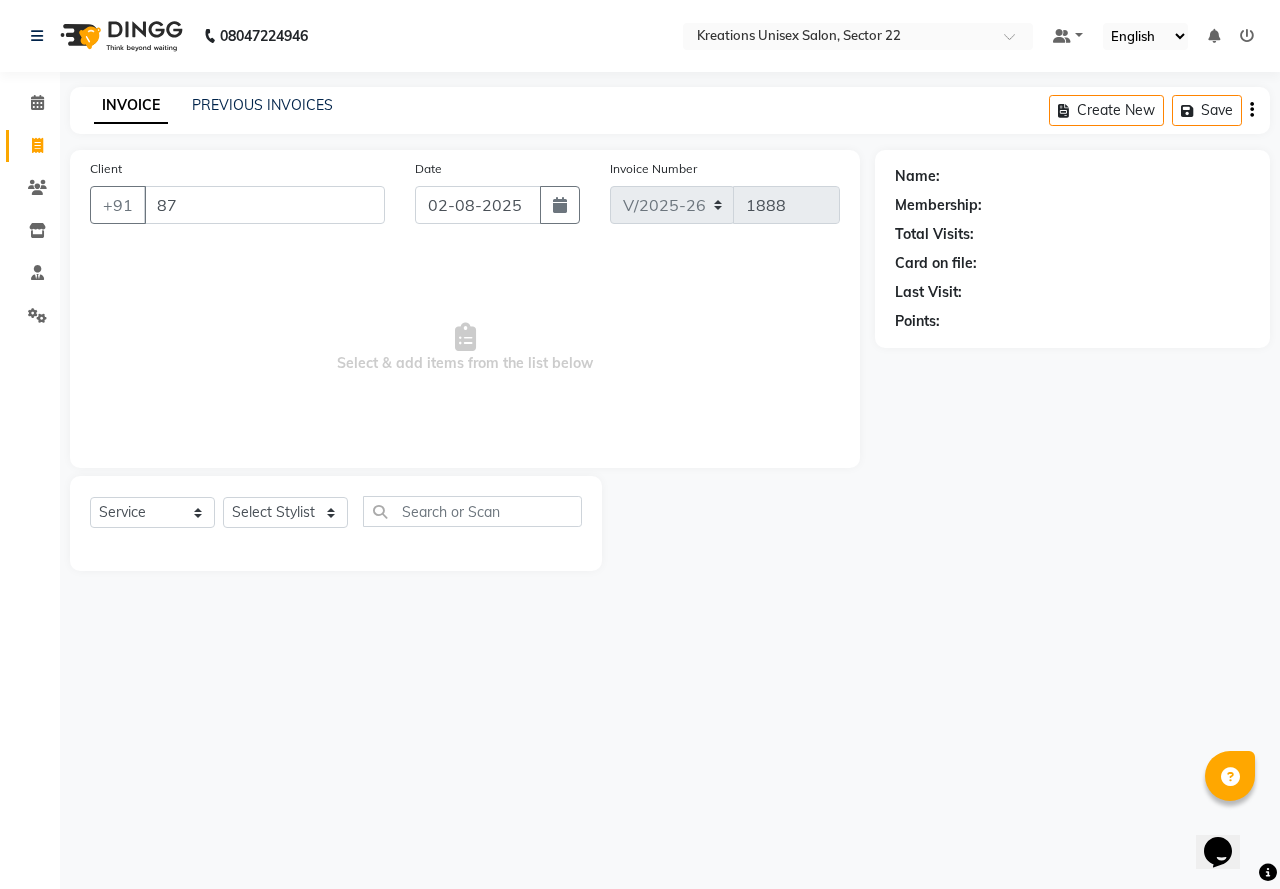 type on "8" 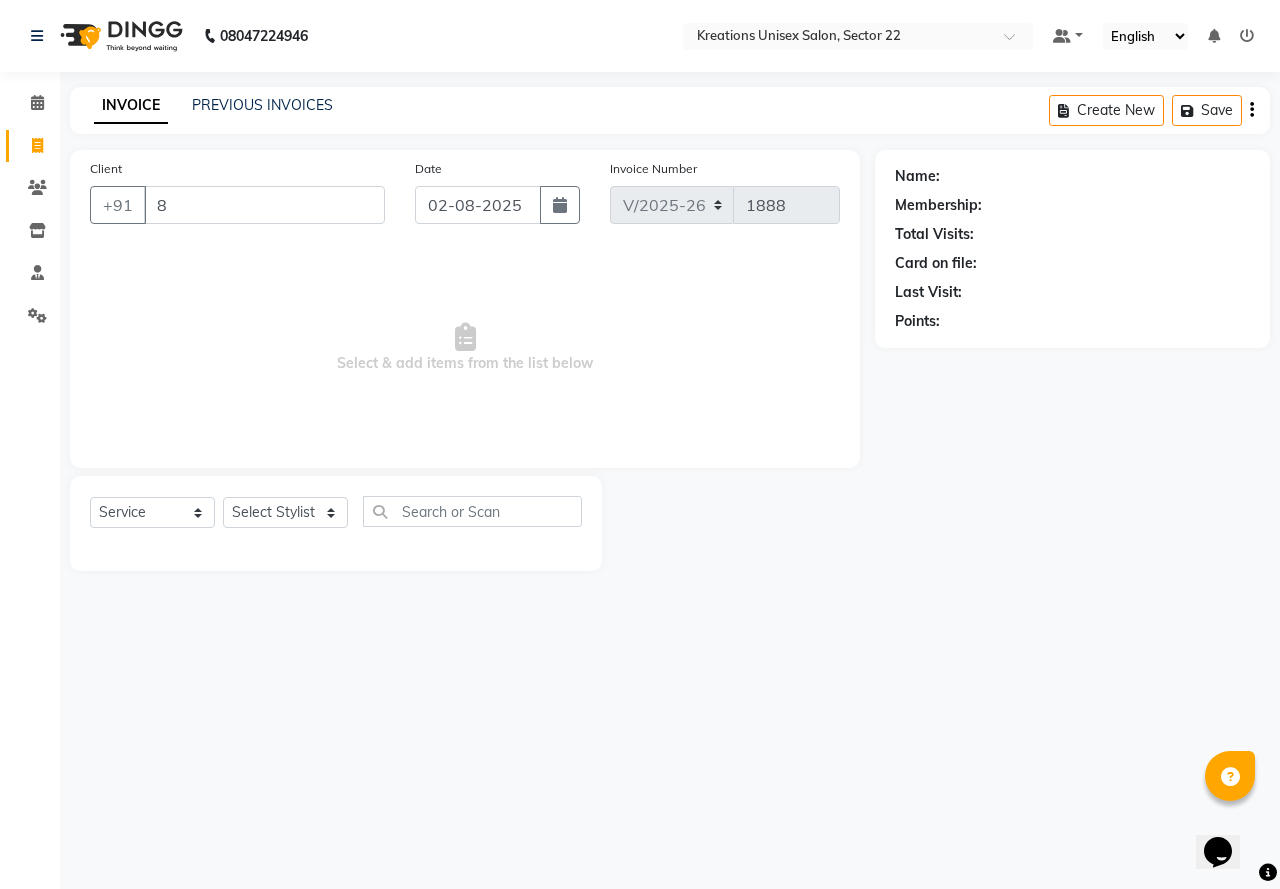 type 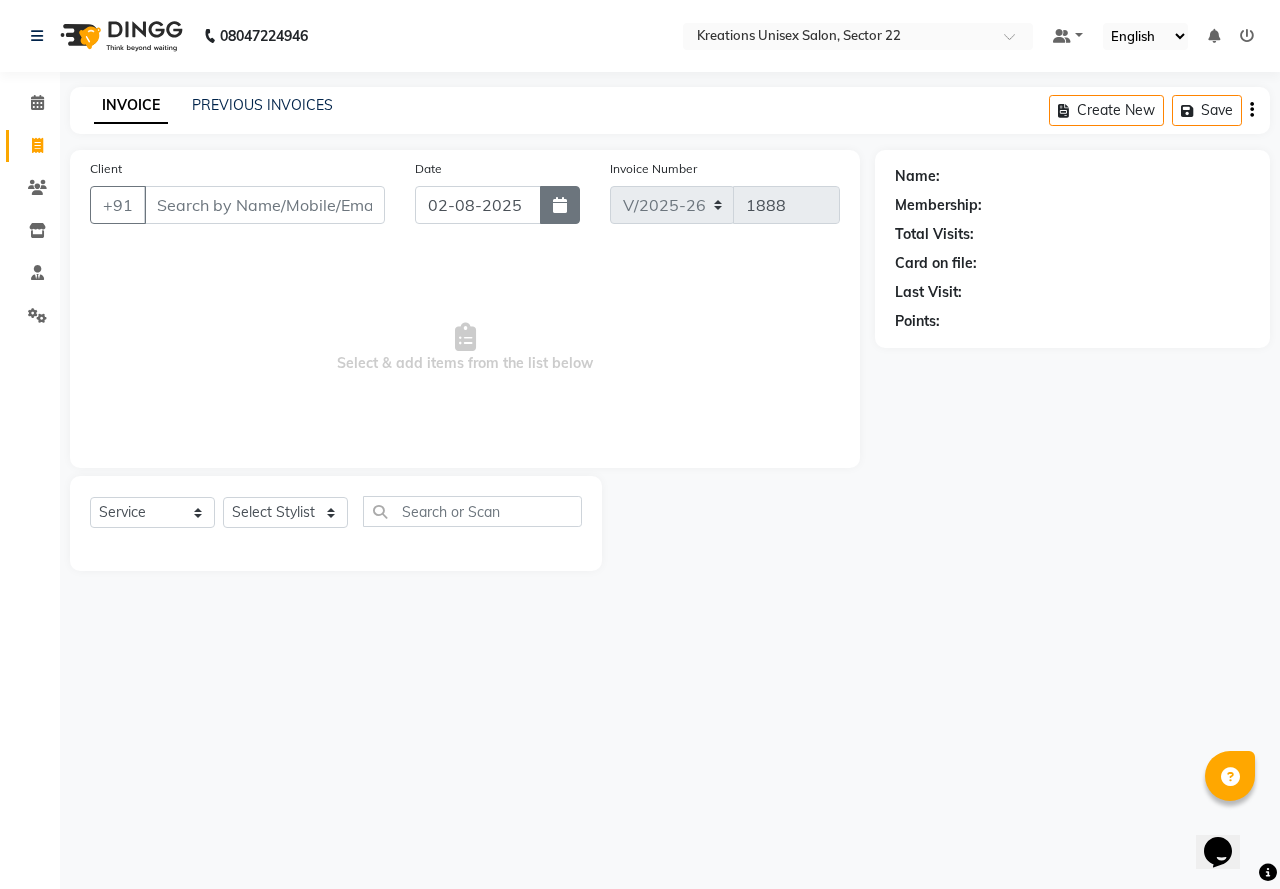 click 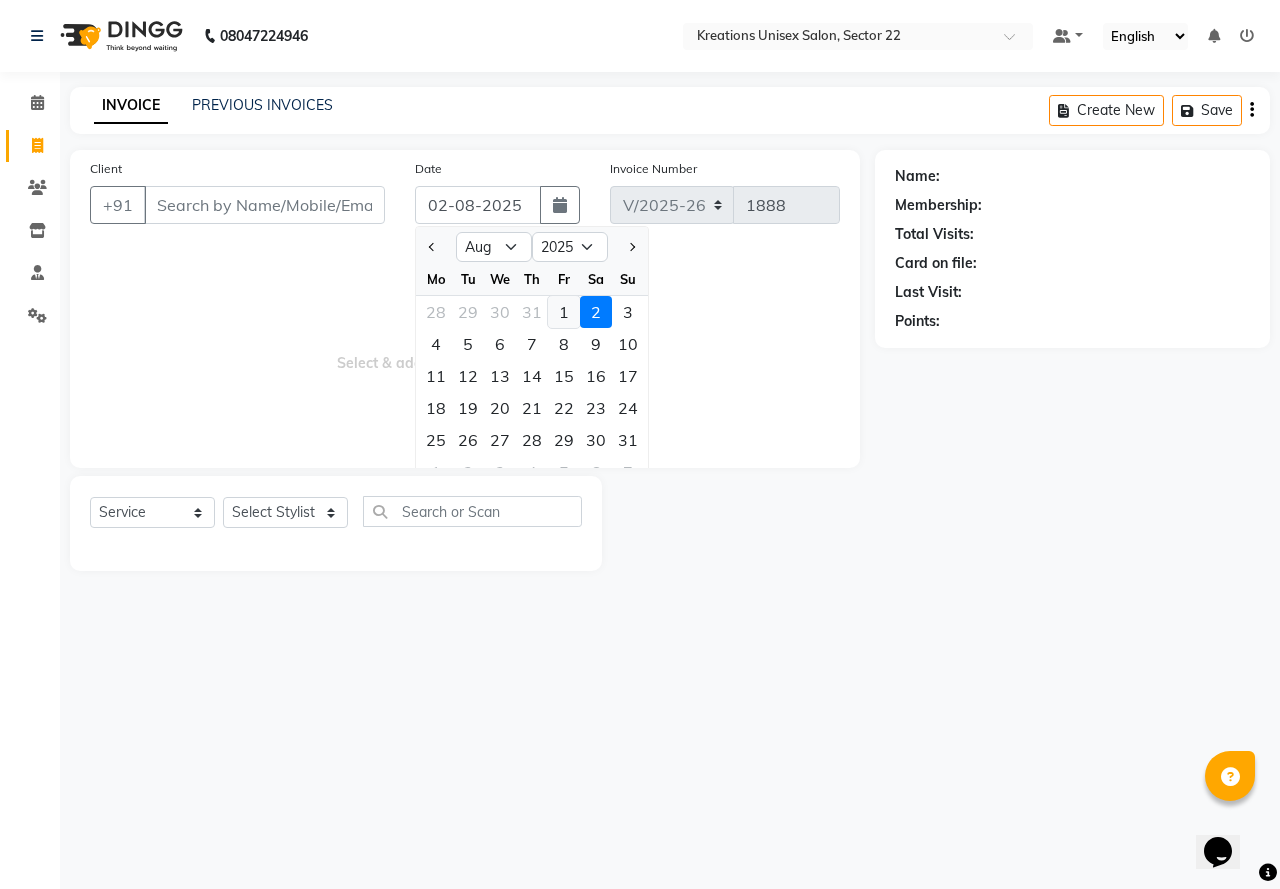 click on "1" 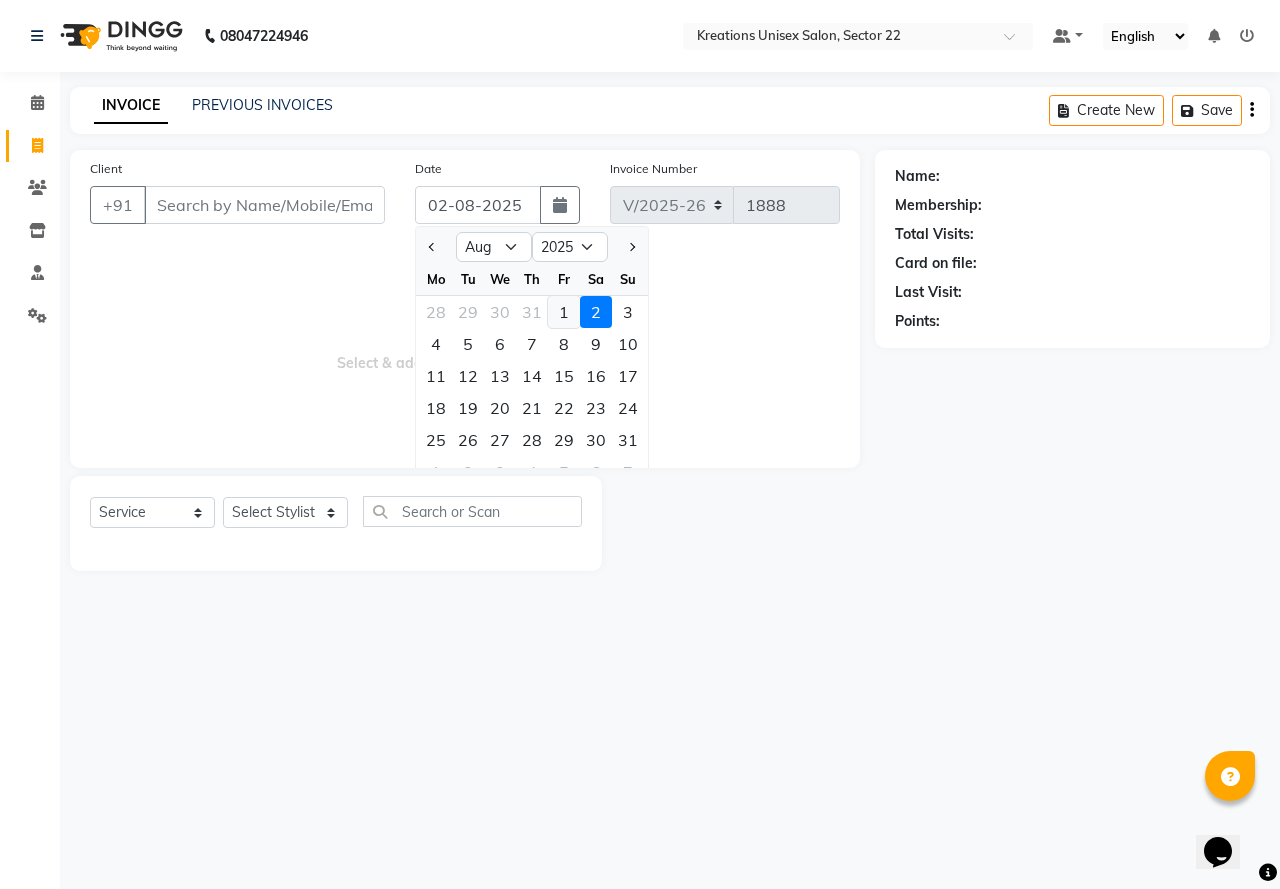 type on "01-08-2025" 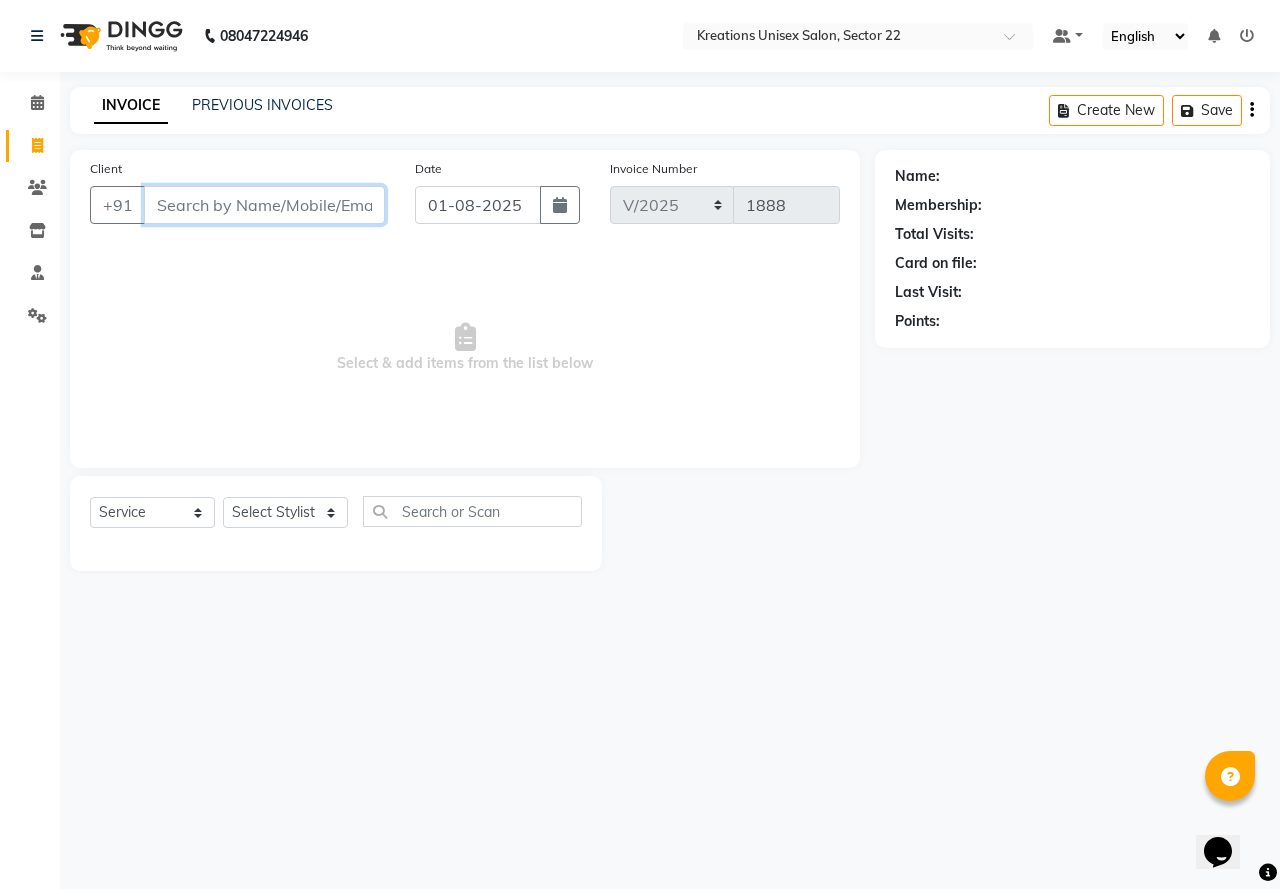 click on "Client" at bounding box center (264, 205) 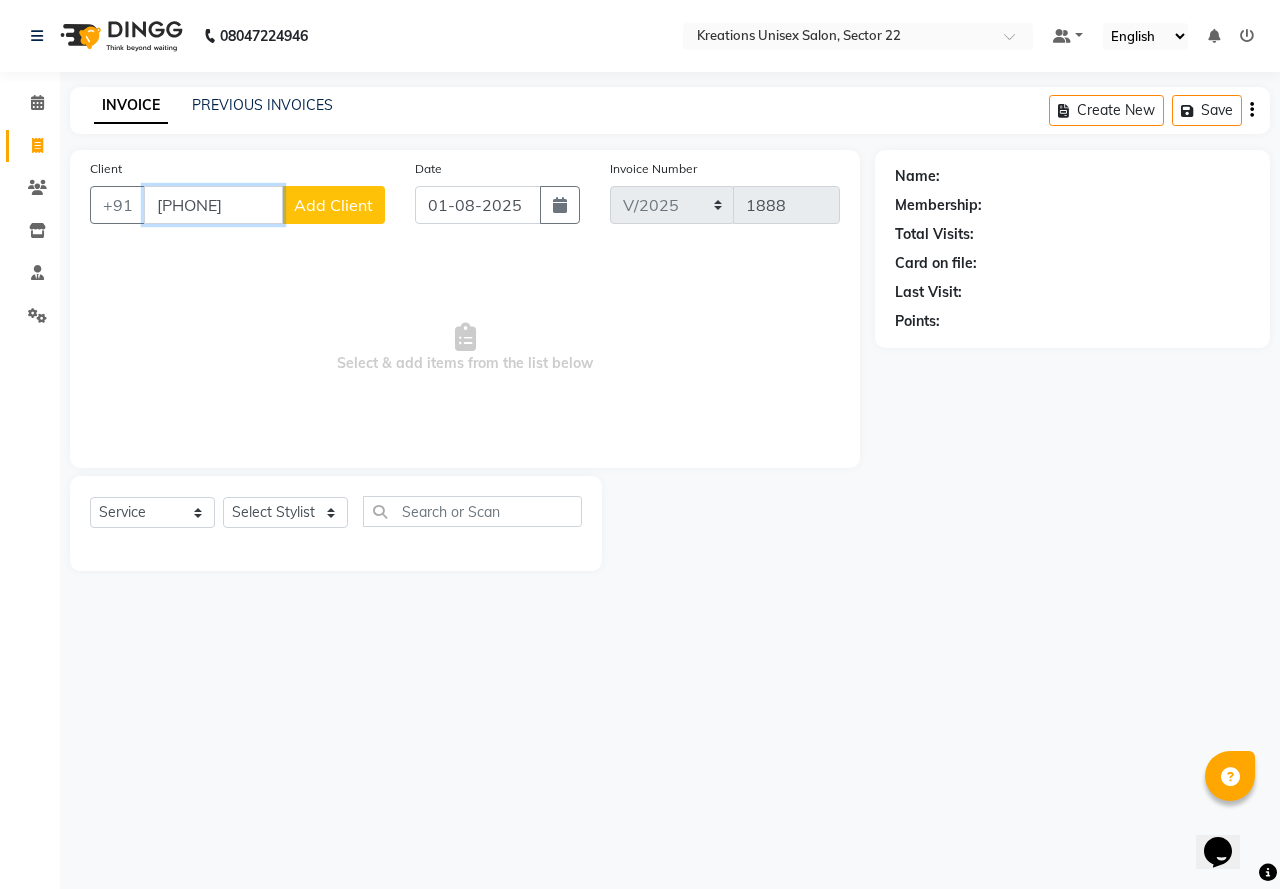 type on "8755758780" 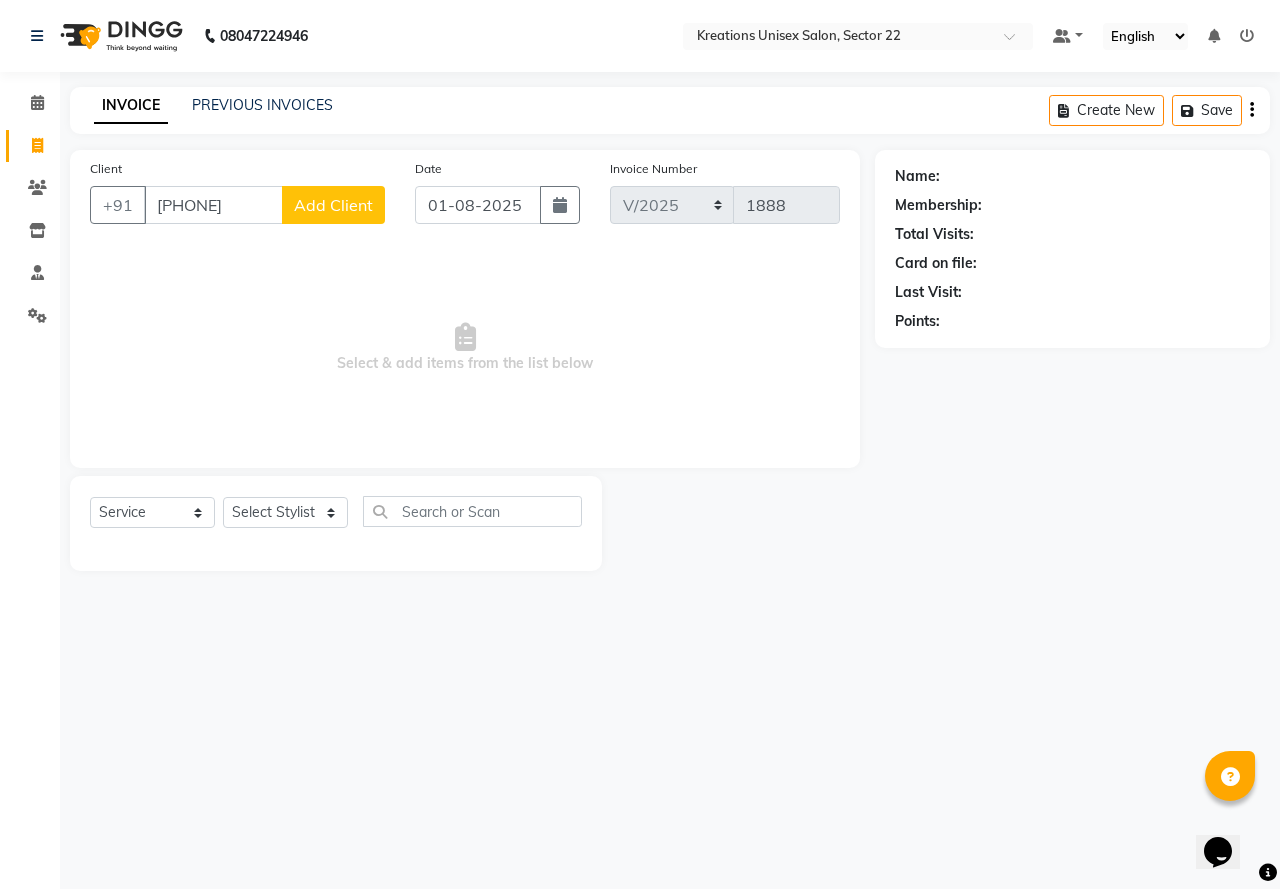 click on "Add Client" 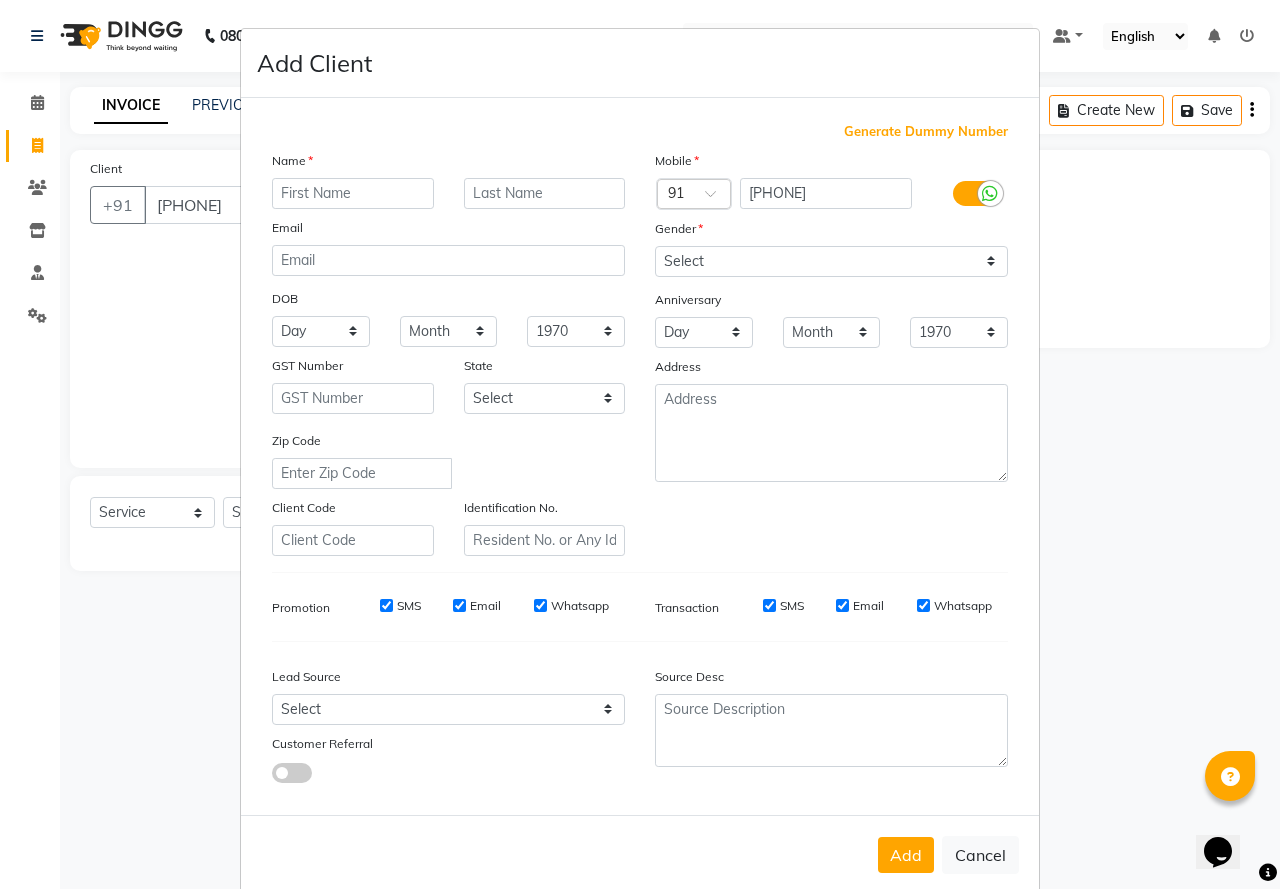 click at bounding box center [353, 193] 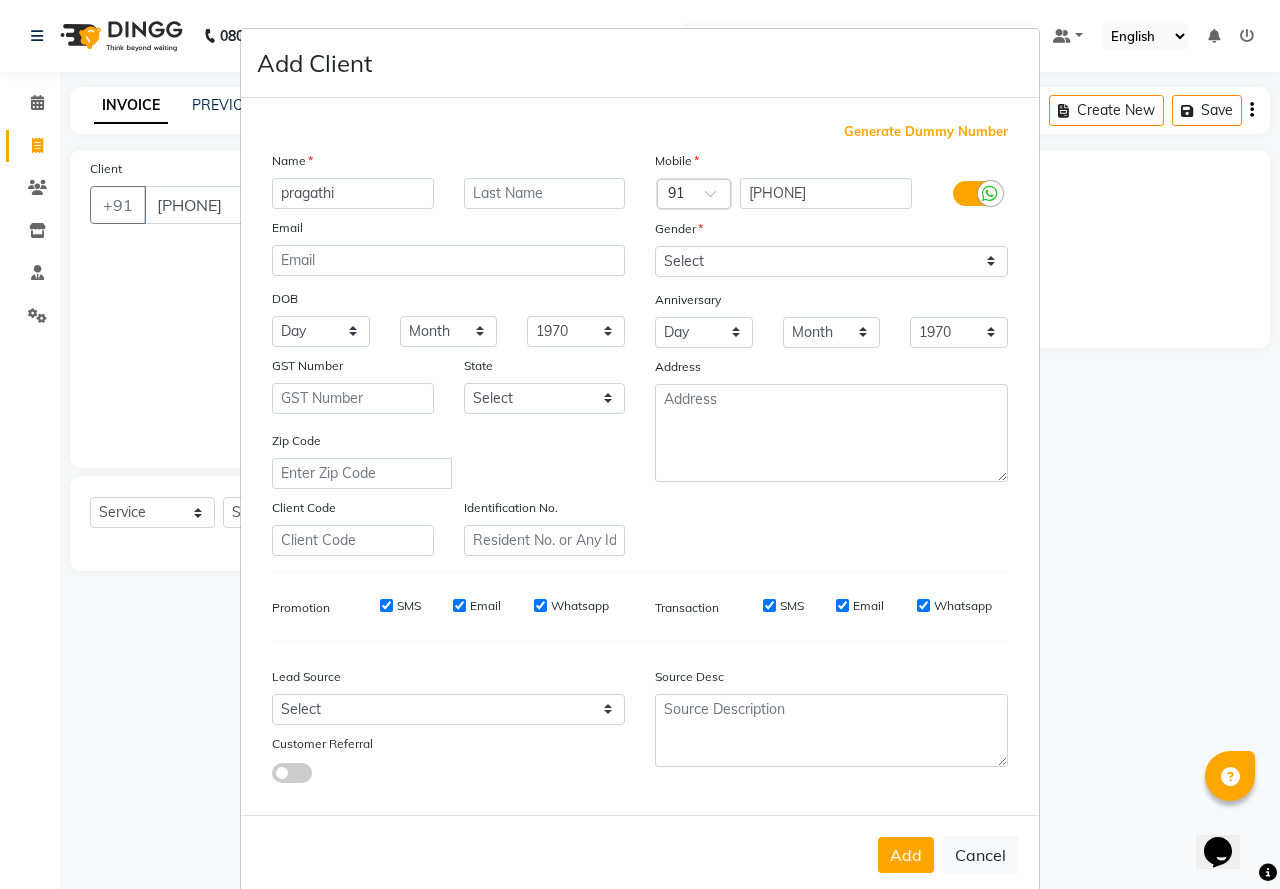 type on "pragathi" 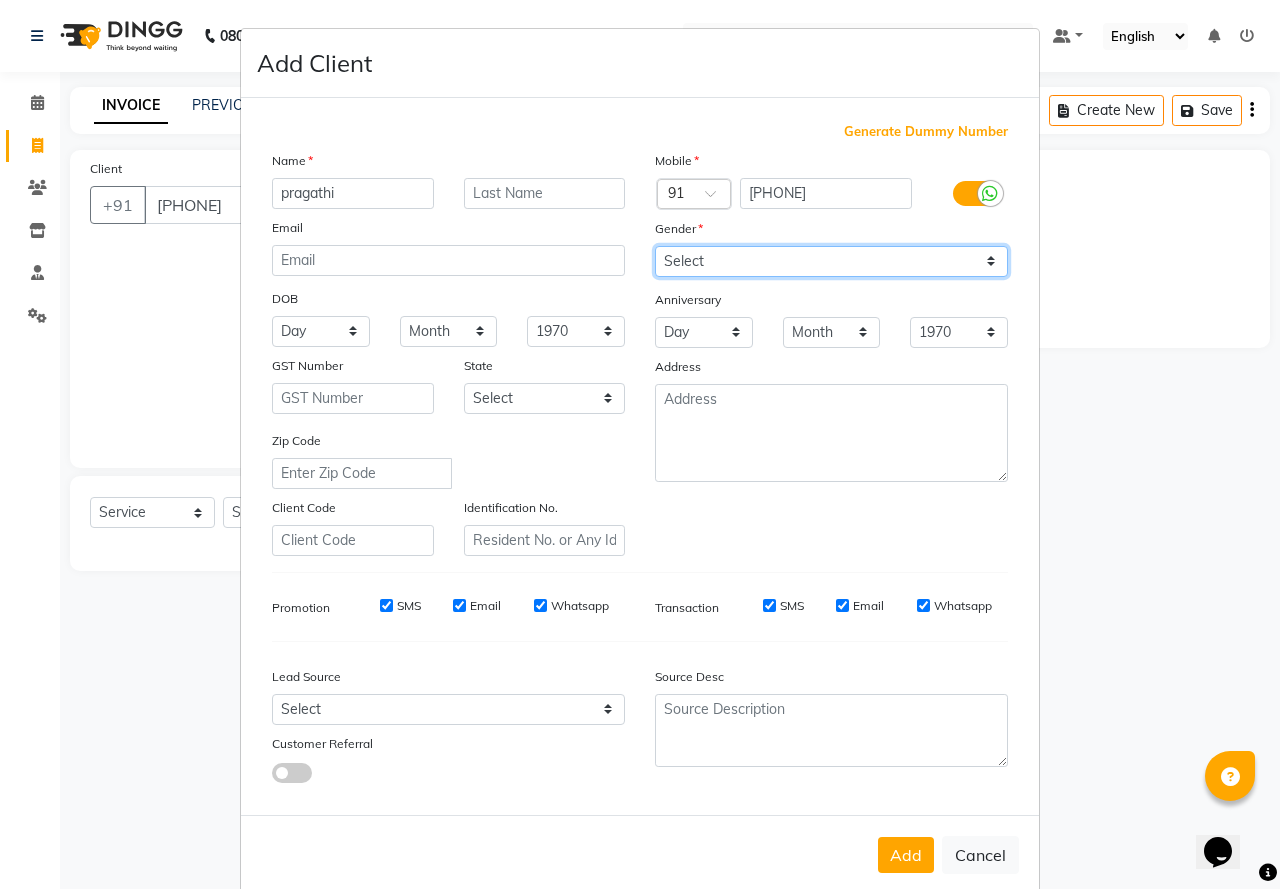 click on "Select Male Female Other Prefer Not To Say" at bounding box center (831, 261) 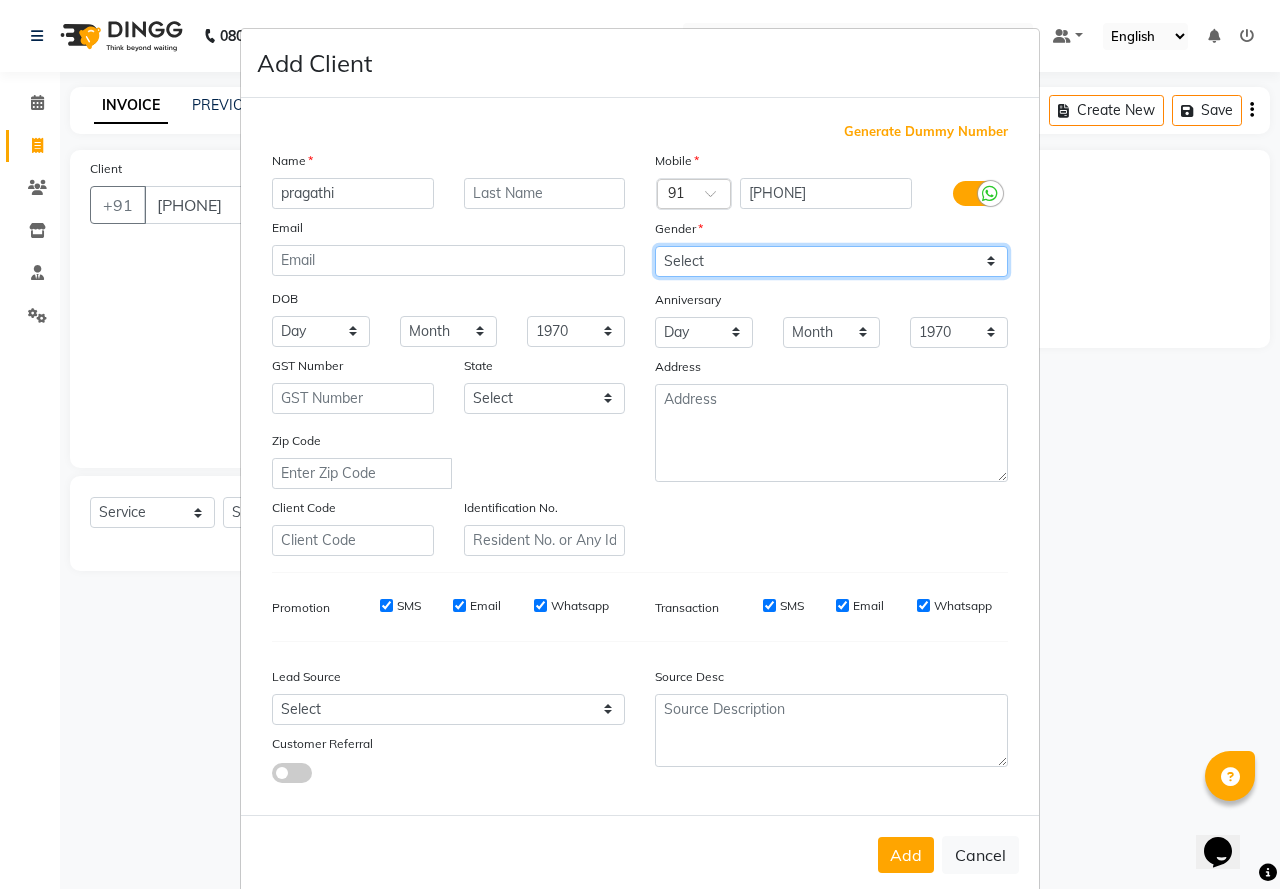 select on "female" 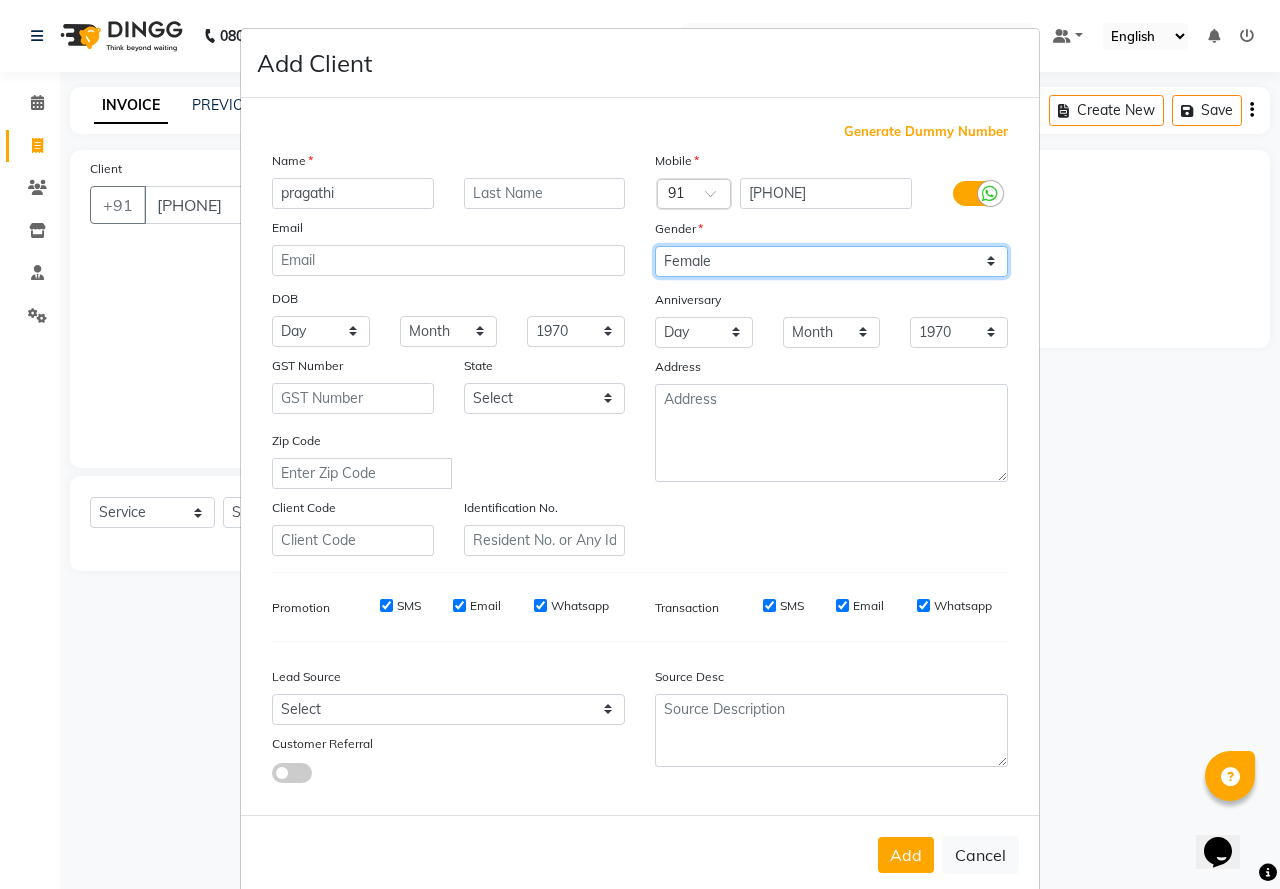 click on "Select Male Female Other Prefer Not To Say" at bounding box center (831, 261) 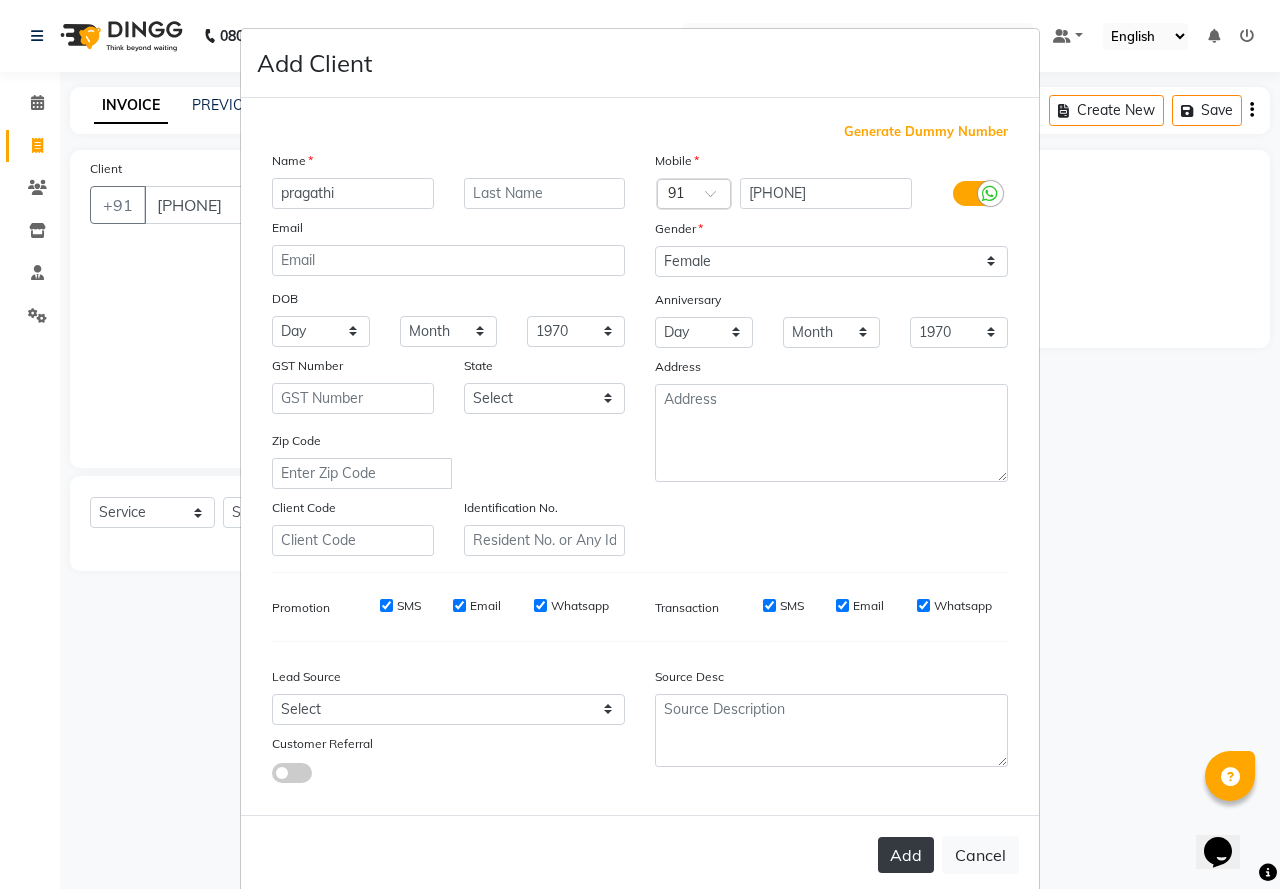 click on "Add" at bounding box center [906, 855] 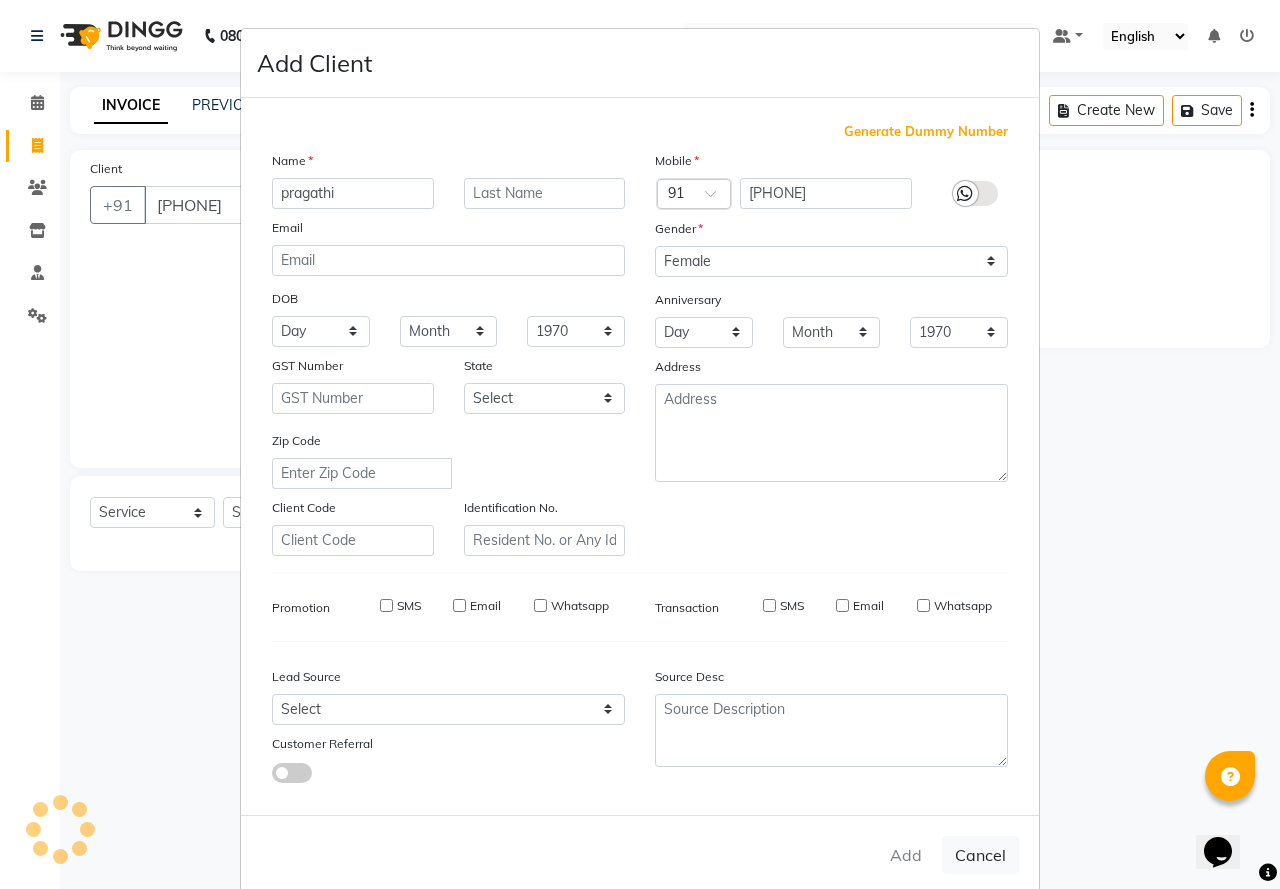type on "87******80" 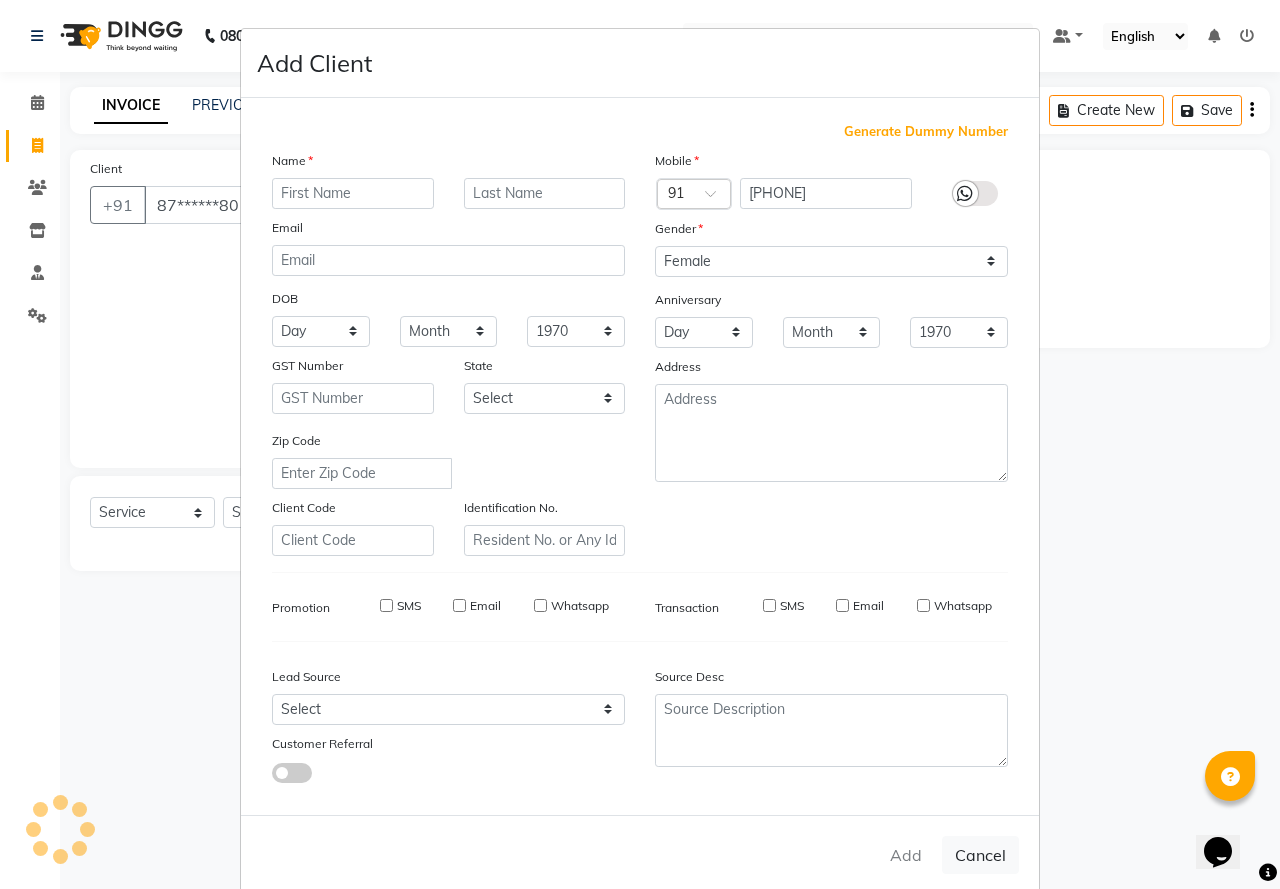 select 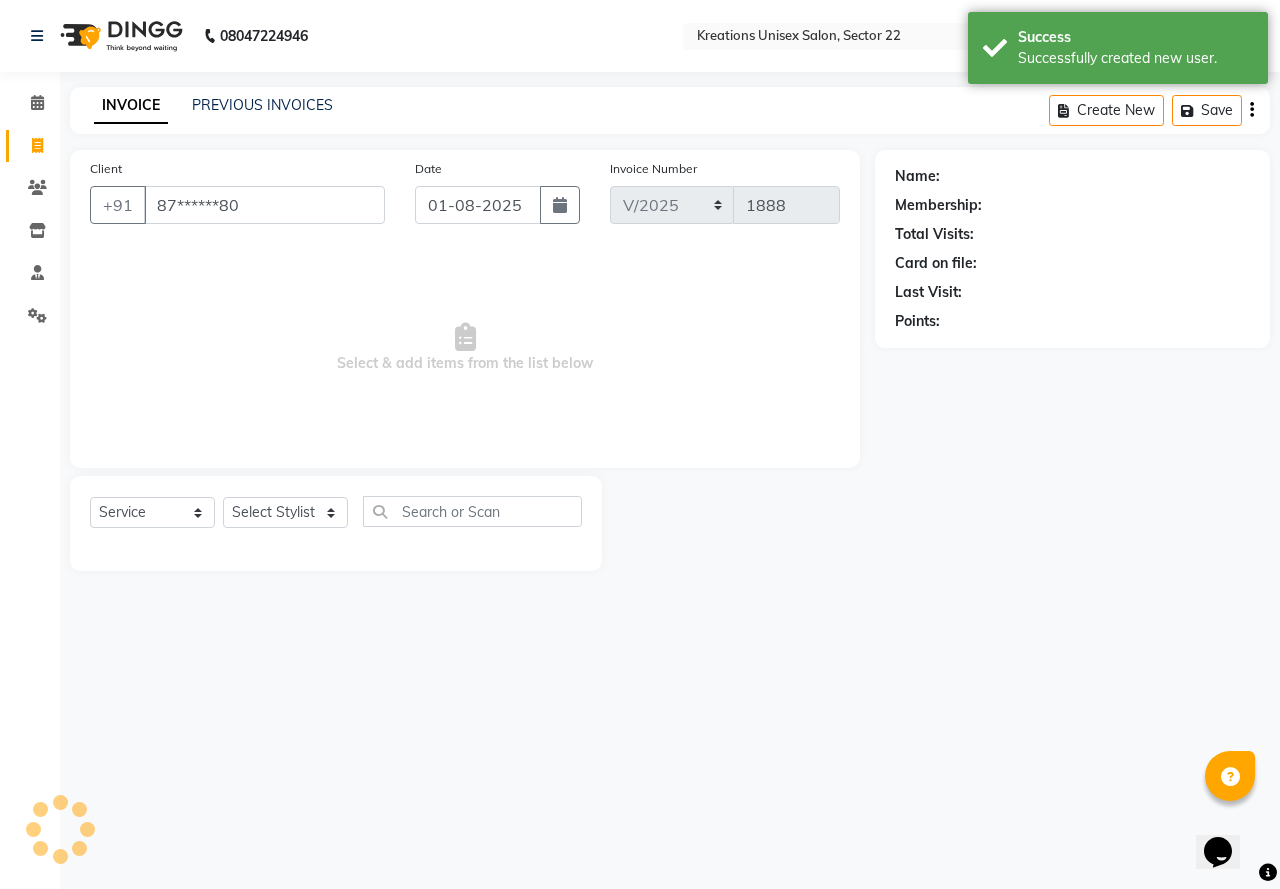 scroll, scrollTop: 0, scrollLeft: 0, axis: both 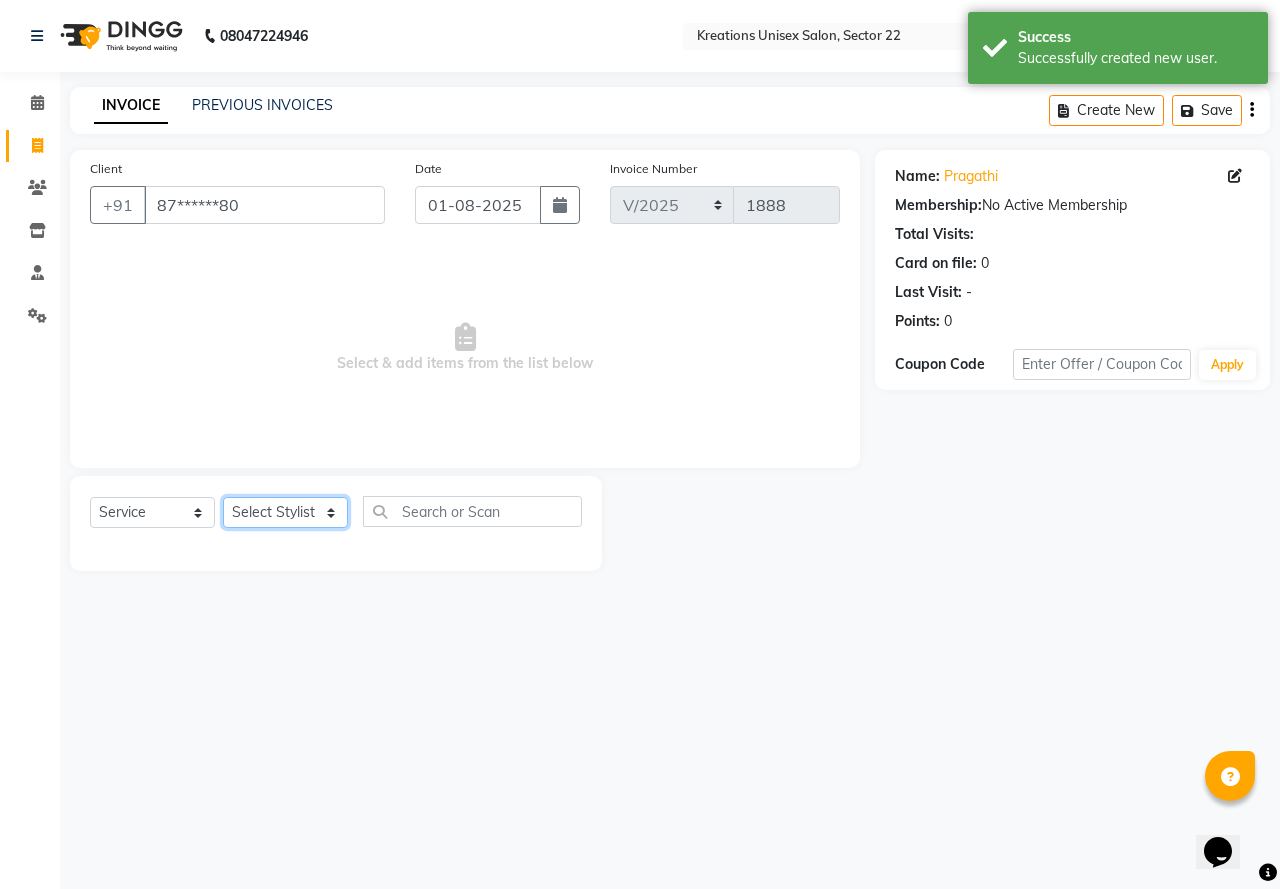 click on "Select Stylist AMAN Jeet Manager Jitender  Kapil  Kavita Manager Malik Khan  Manas Sir  rozy  Sector-23 Shaffali Maam  Shiv Kumar Sita Mehto" 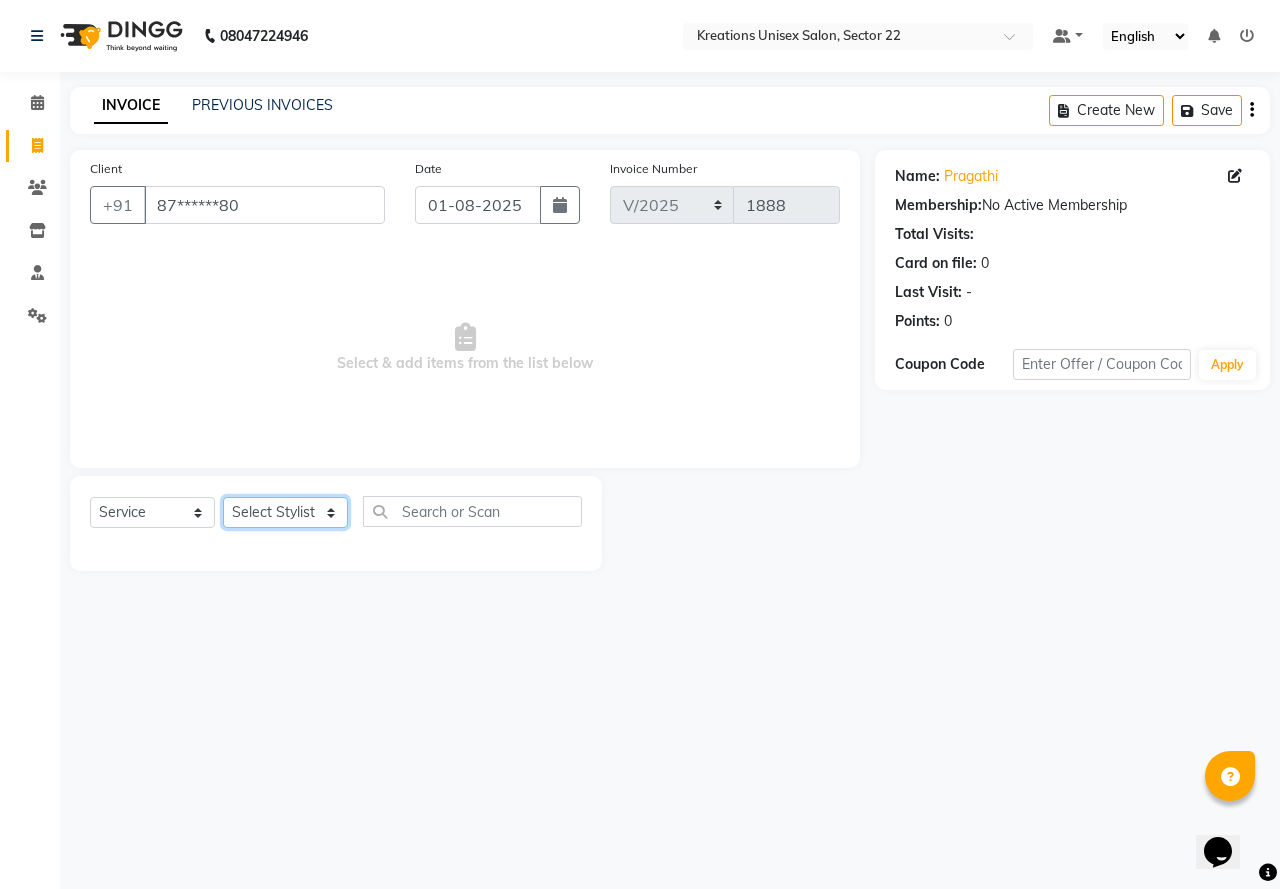 select on "46531" 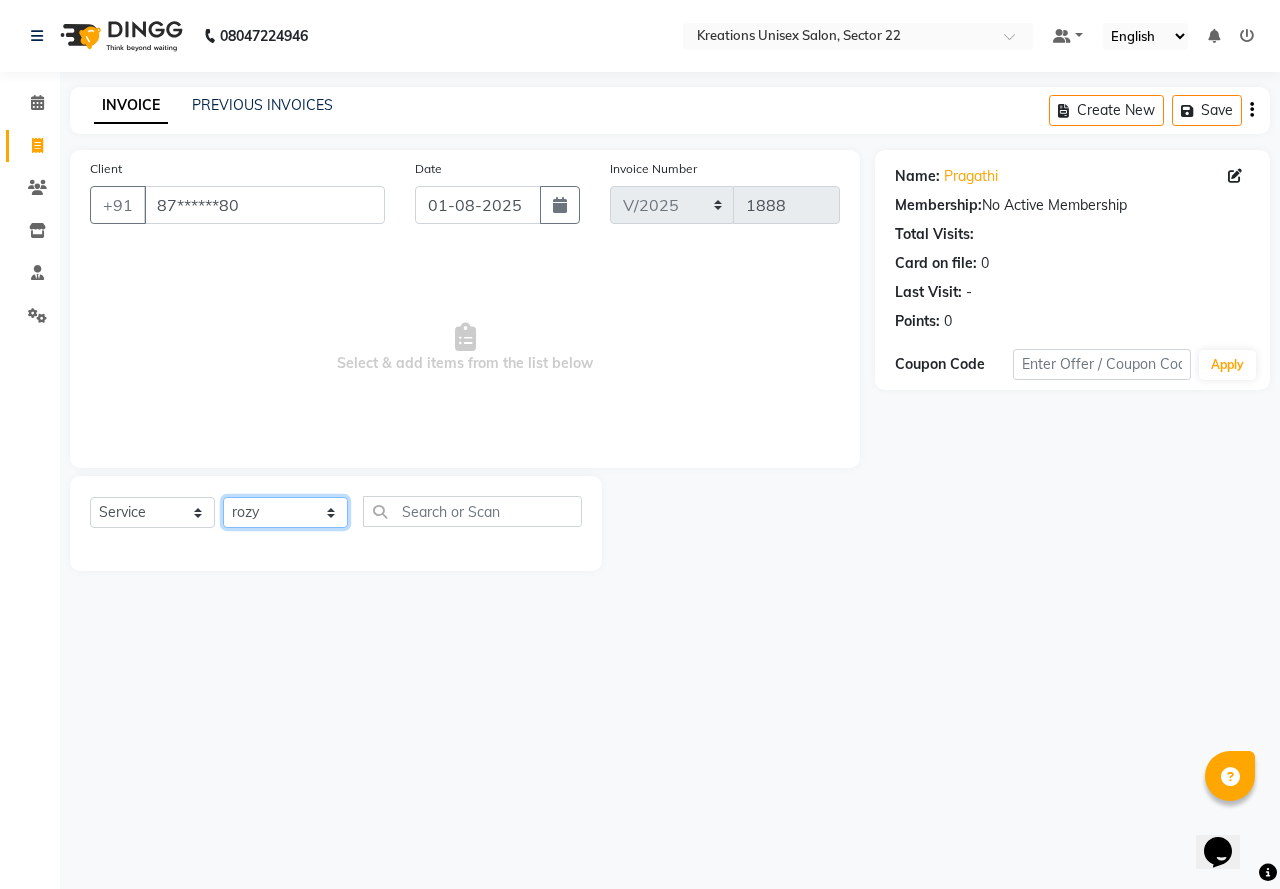 click on "Select Stylist AMAN Jeet Manager Jitender  Kapil  Kavita Manager Malik Khan  Manas Sir  rozy  Sector-23 Shaffali Maam  Shiv Kumar Sita Mehto" 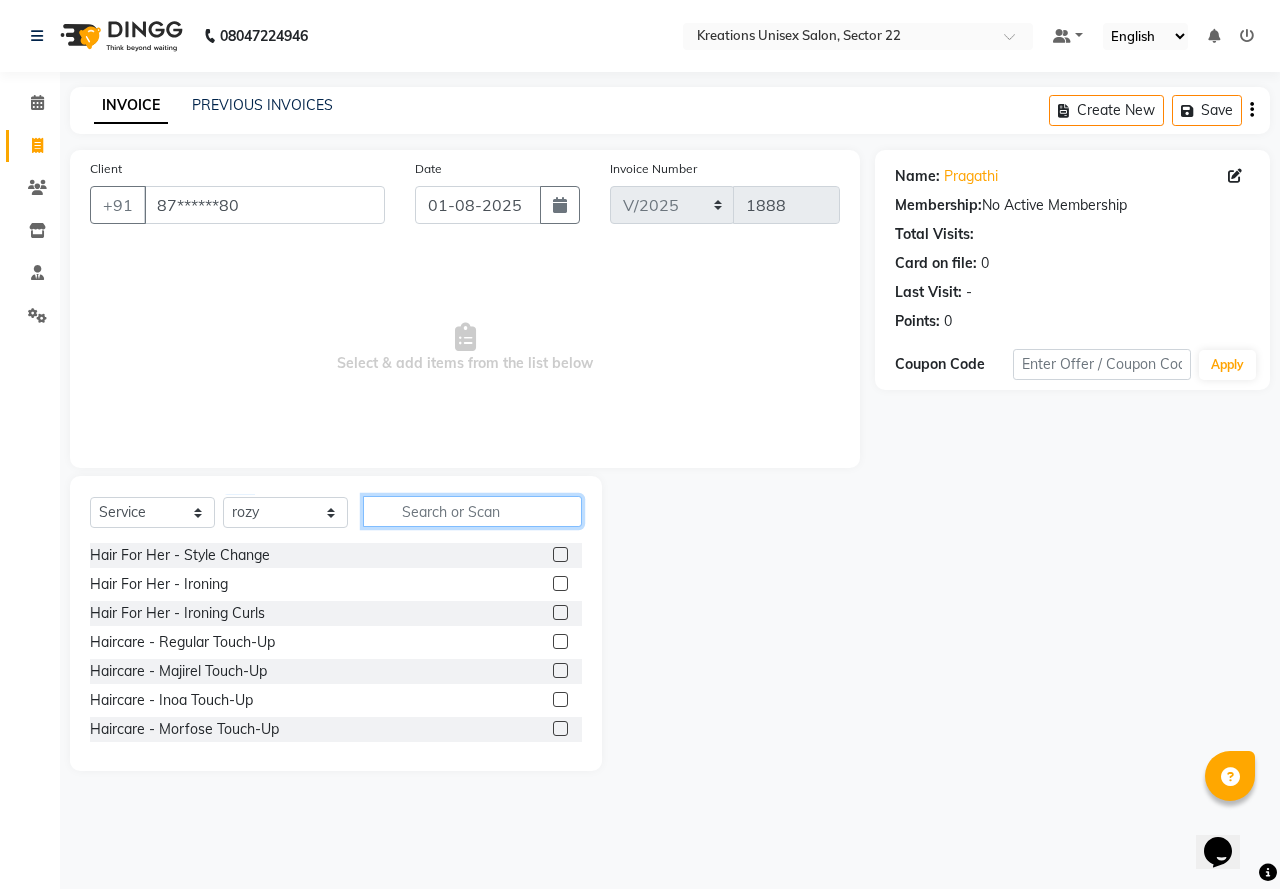 click 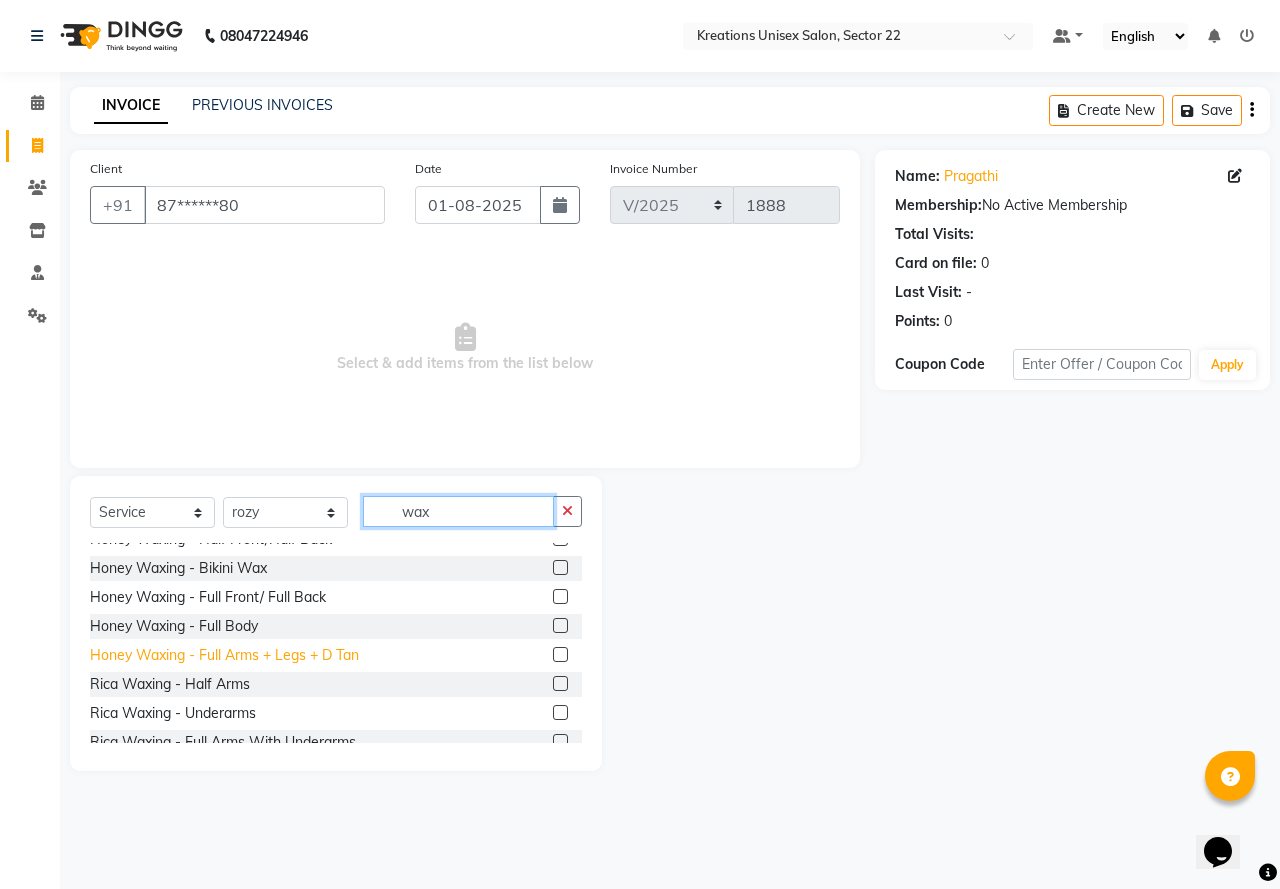 scroll, scrollTop: 500, scrollLeft: 0, axis: vertical 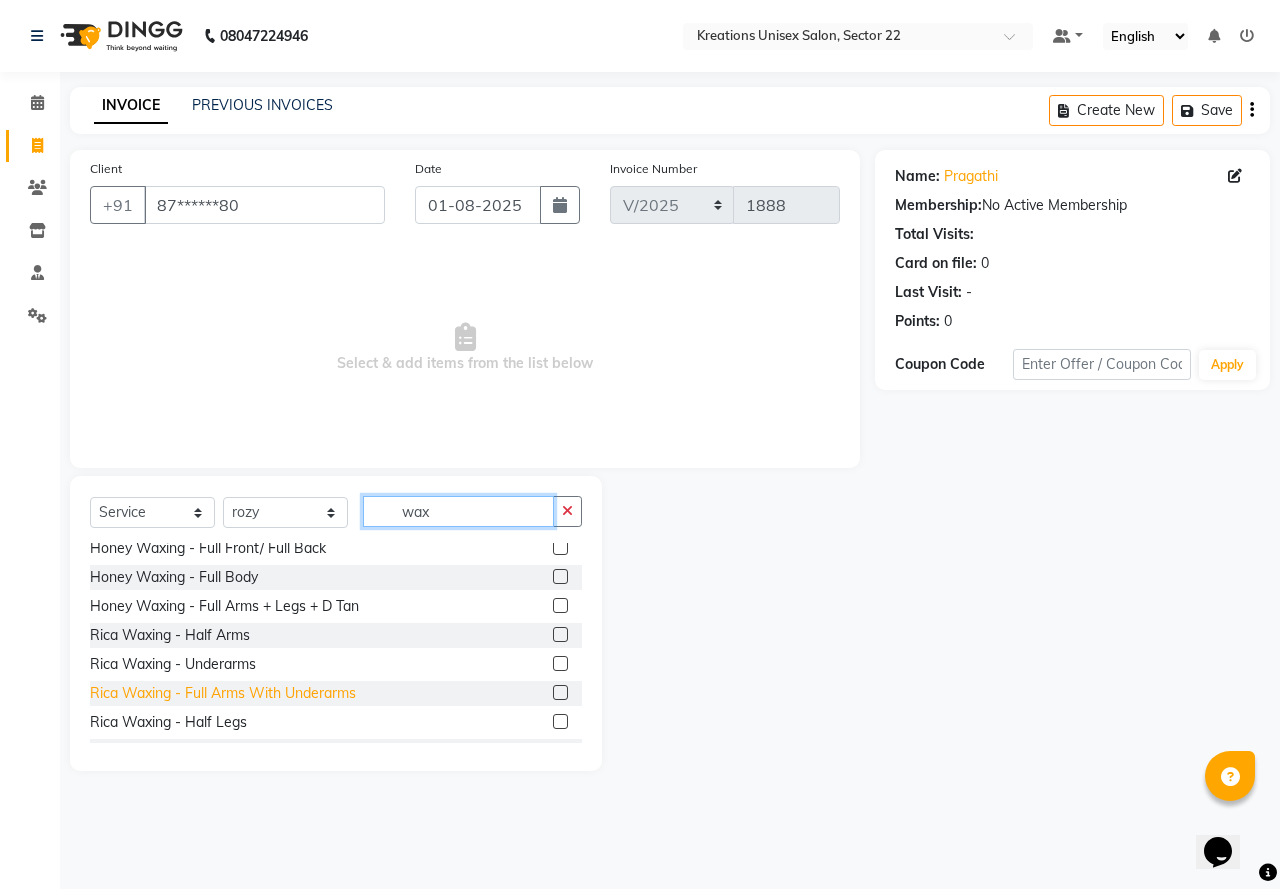 type on "wax" 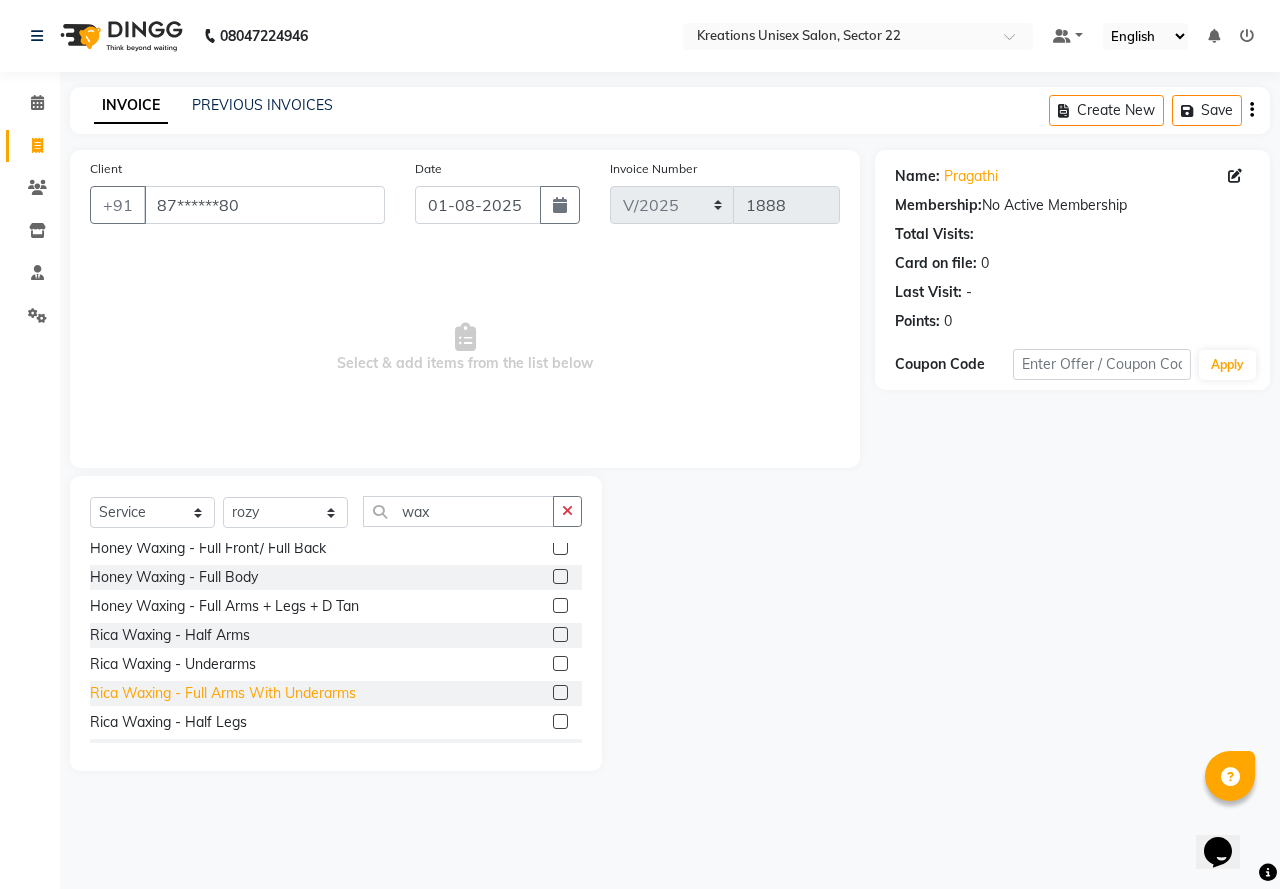 click on "Rica Waxing  - Full Arms With Underarms" 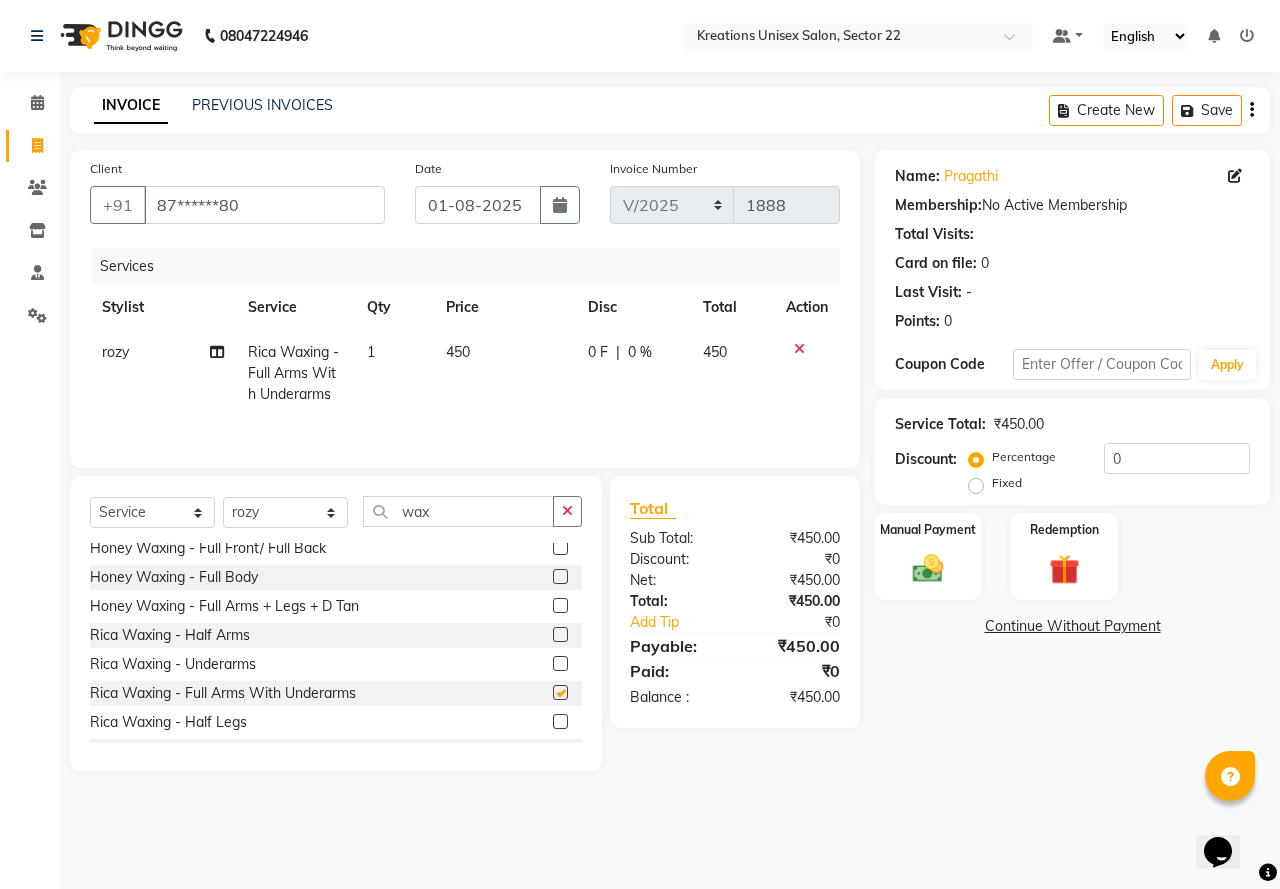 checkbox on "false" 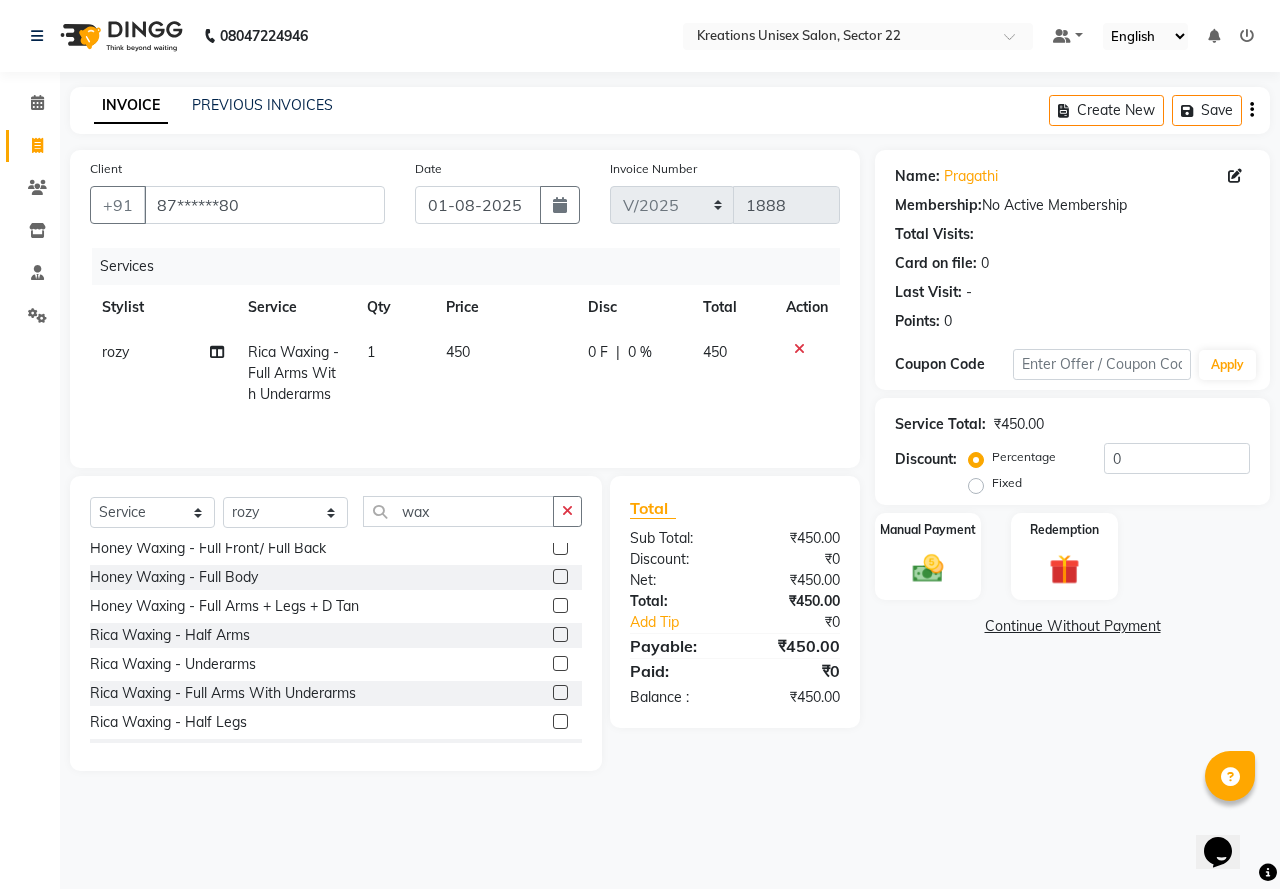 click 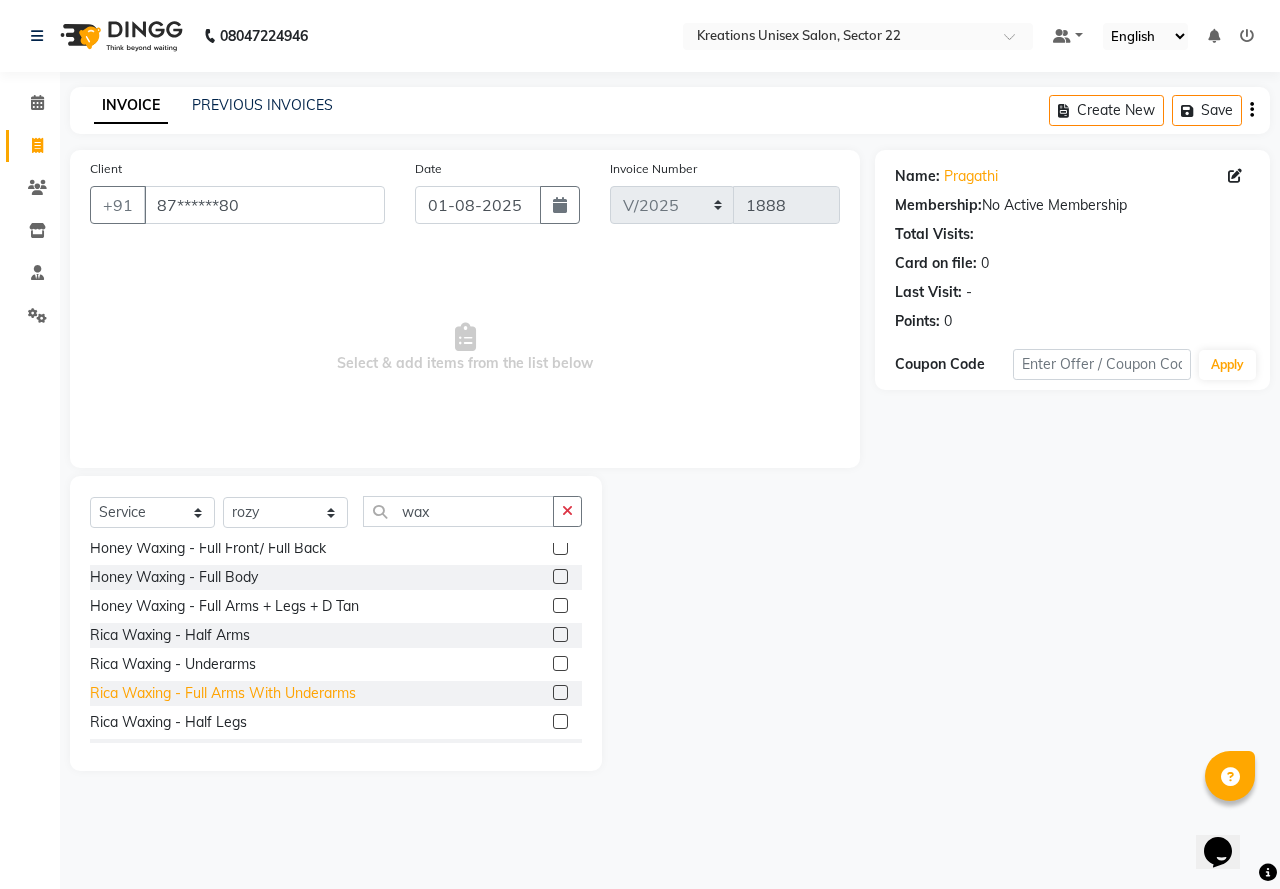 scroll, scrollTop: 600, scrollLeft: 0, axis: vertical 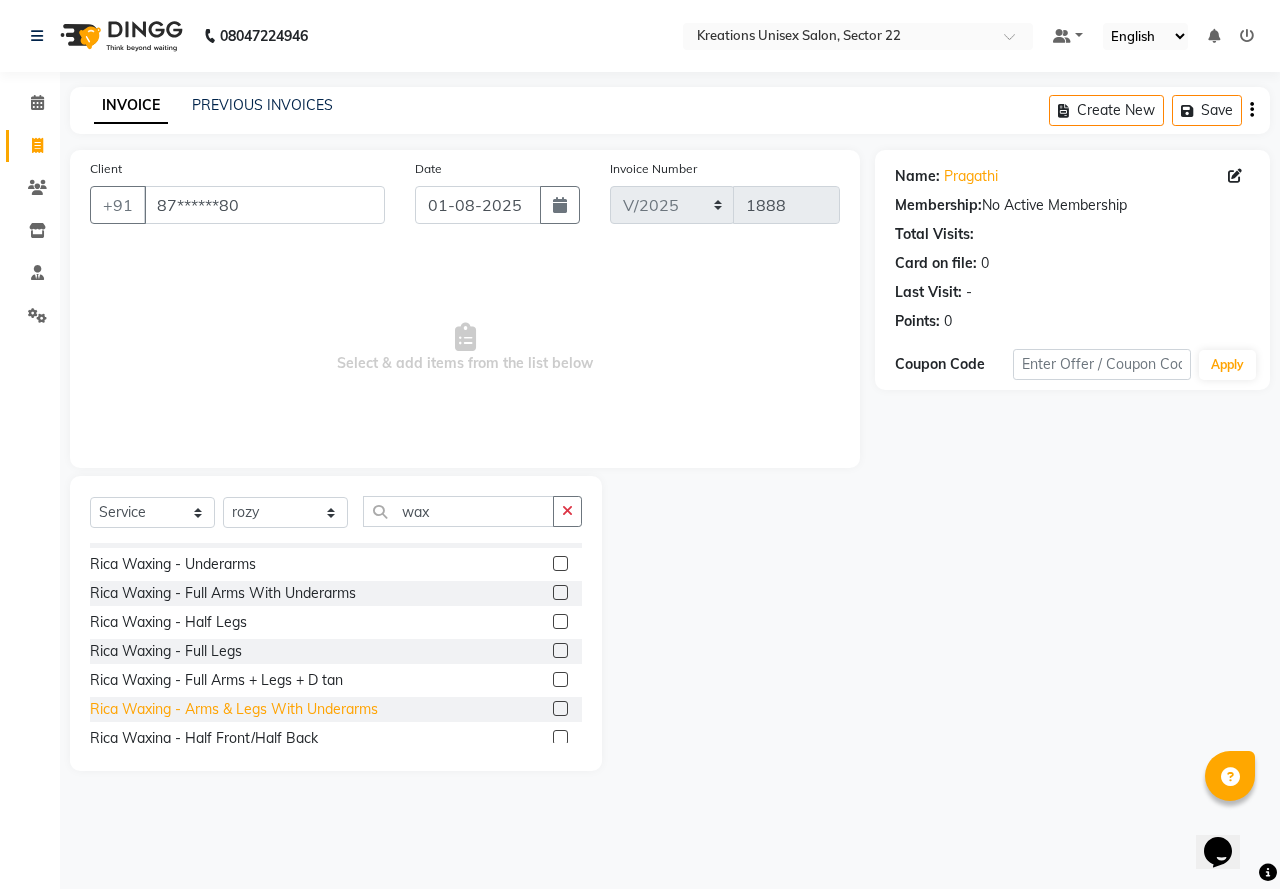 click on "Rica Waxing  - Arms & Legs With Underarms" 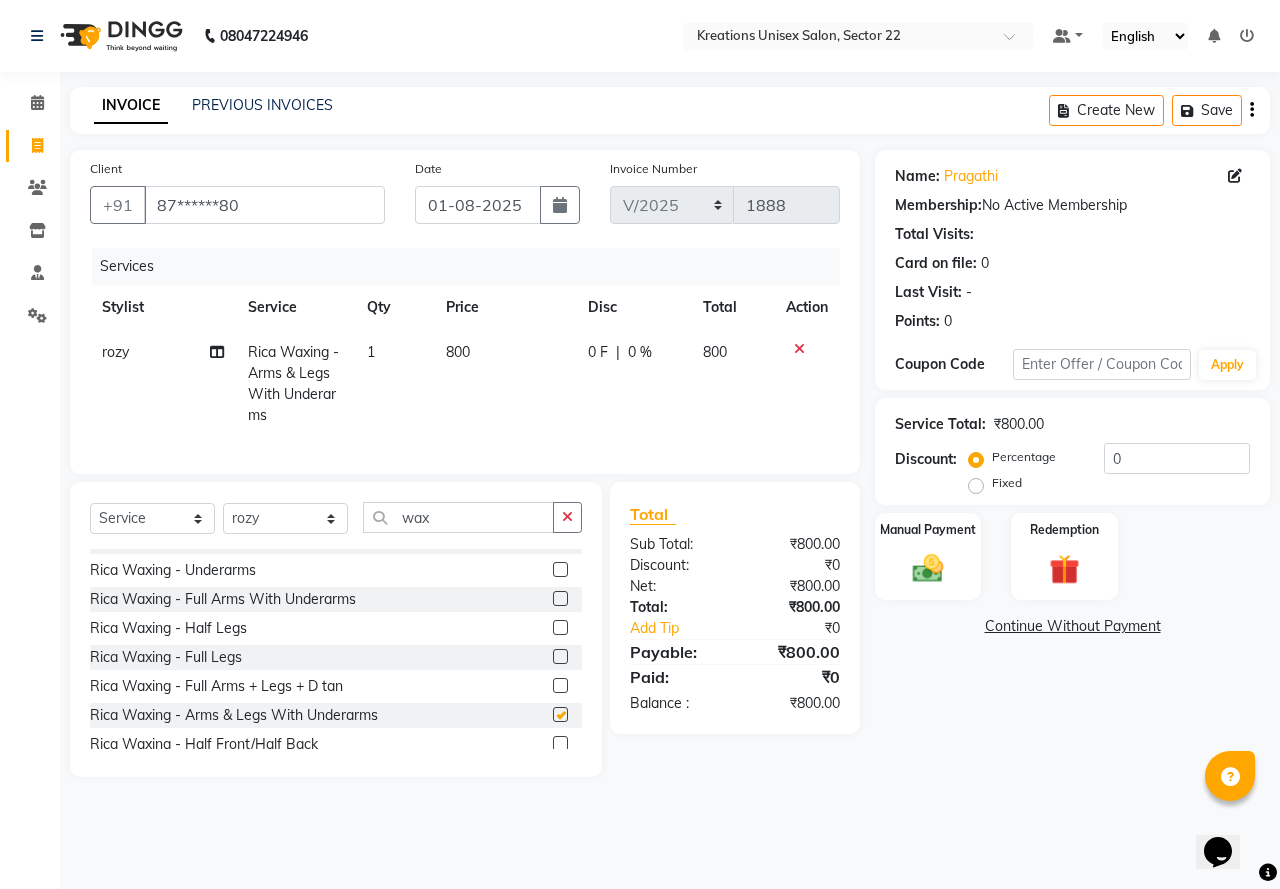 checkbox on "false" 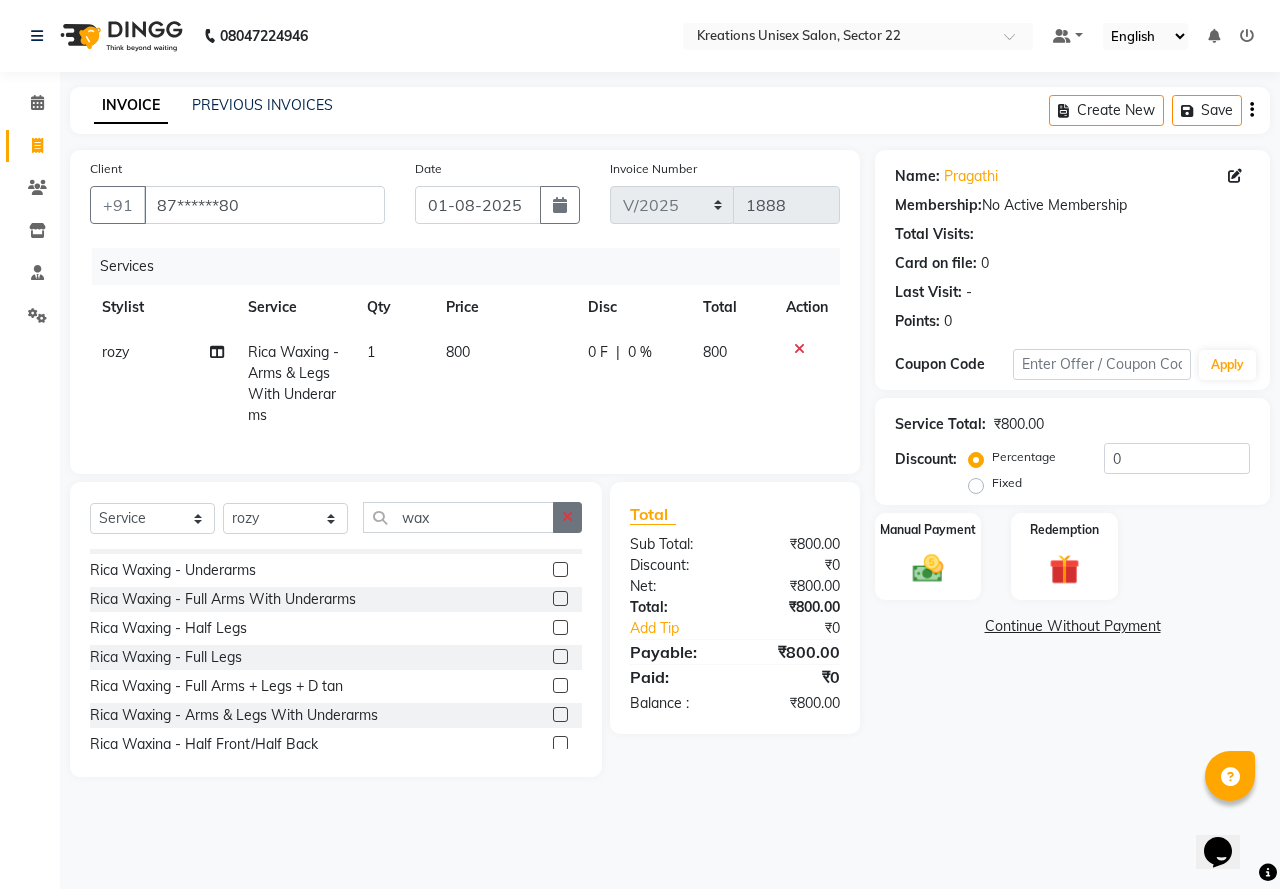 click 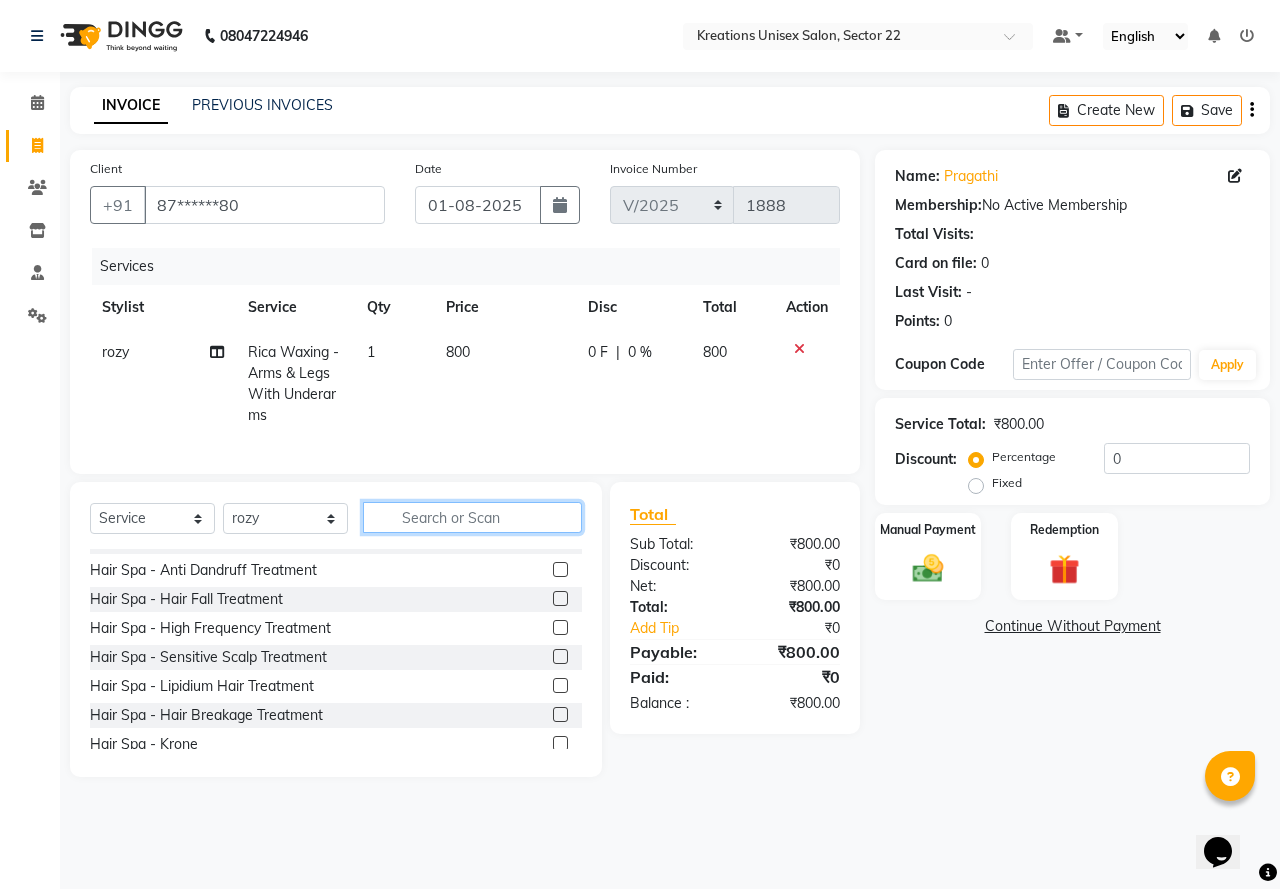 click 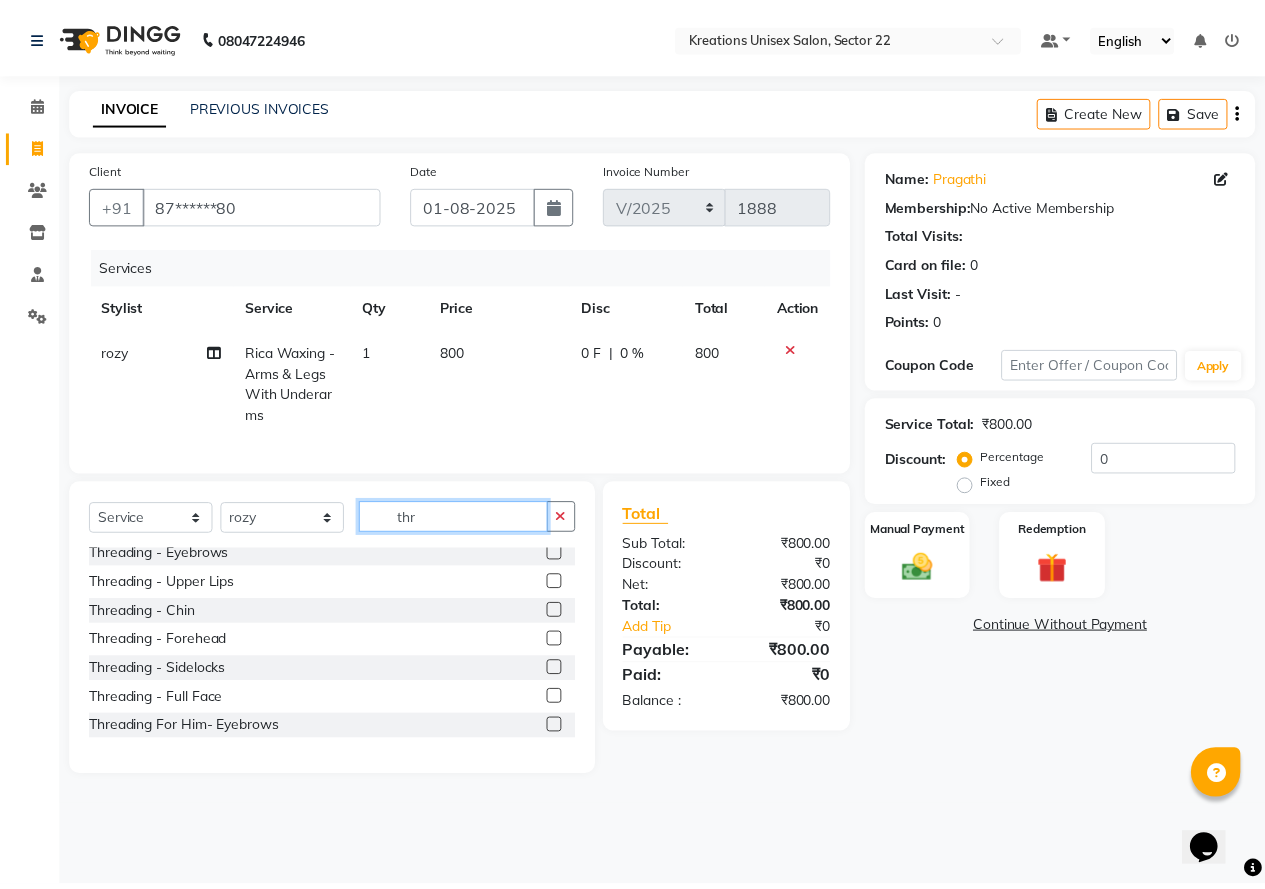 scroll, scrollTop: 0, scrollLeft: 0, axis: both 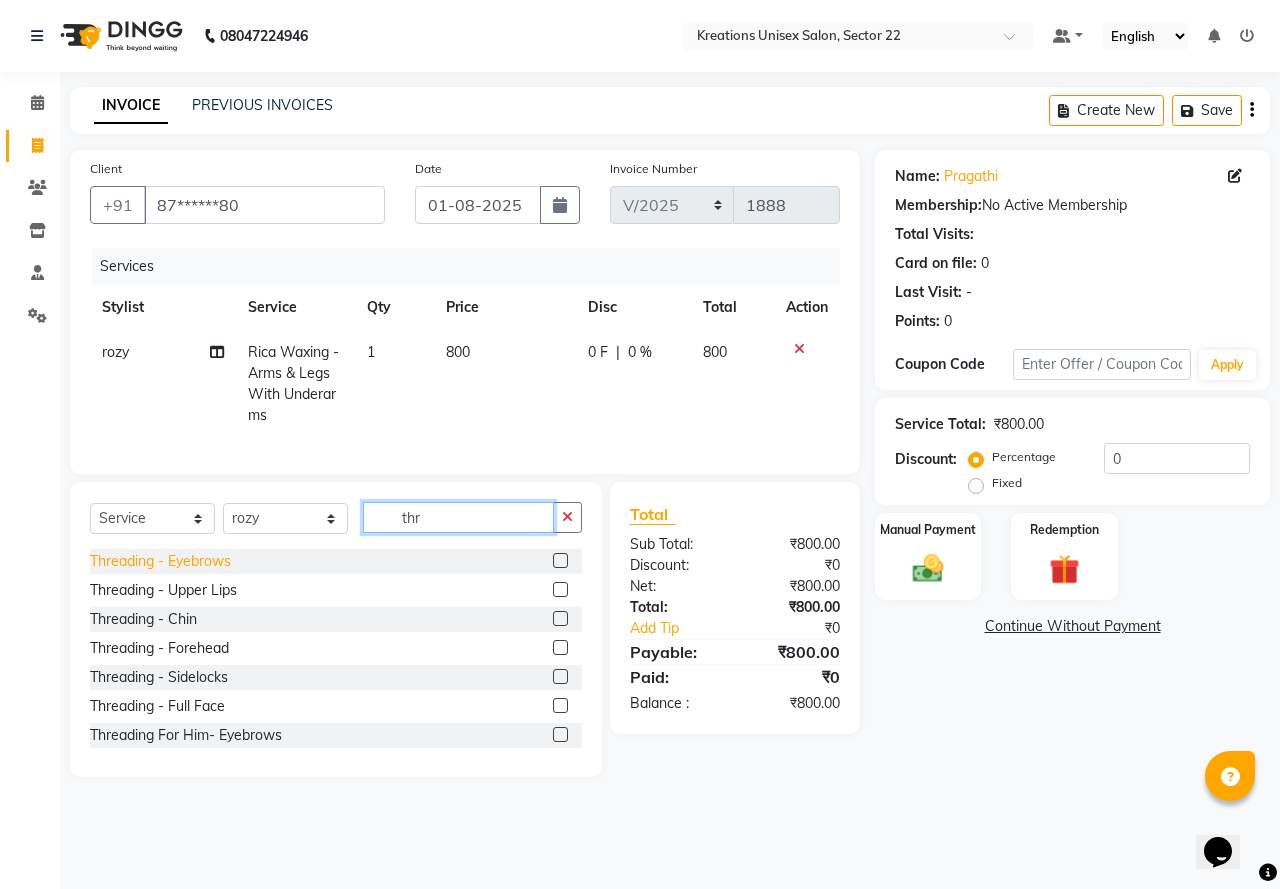 type on "thr" 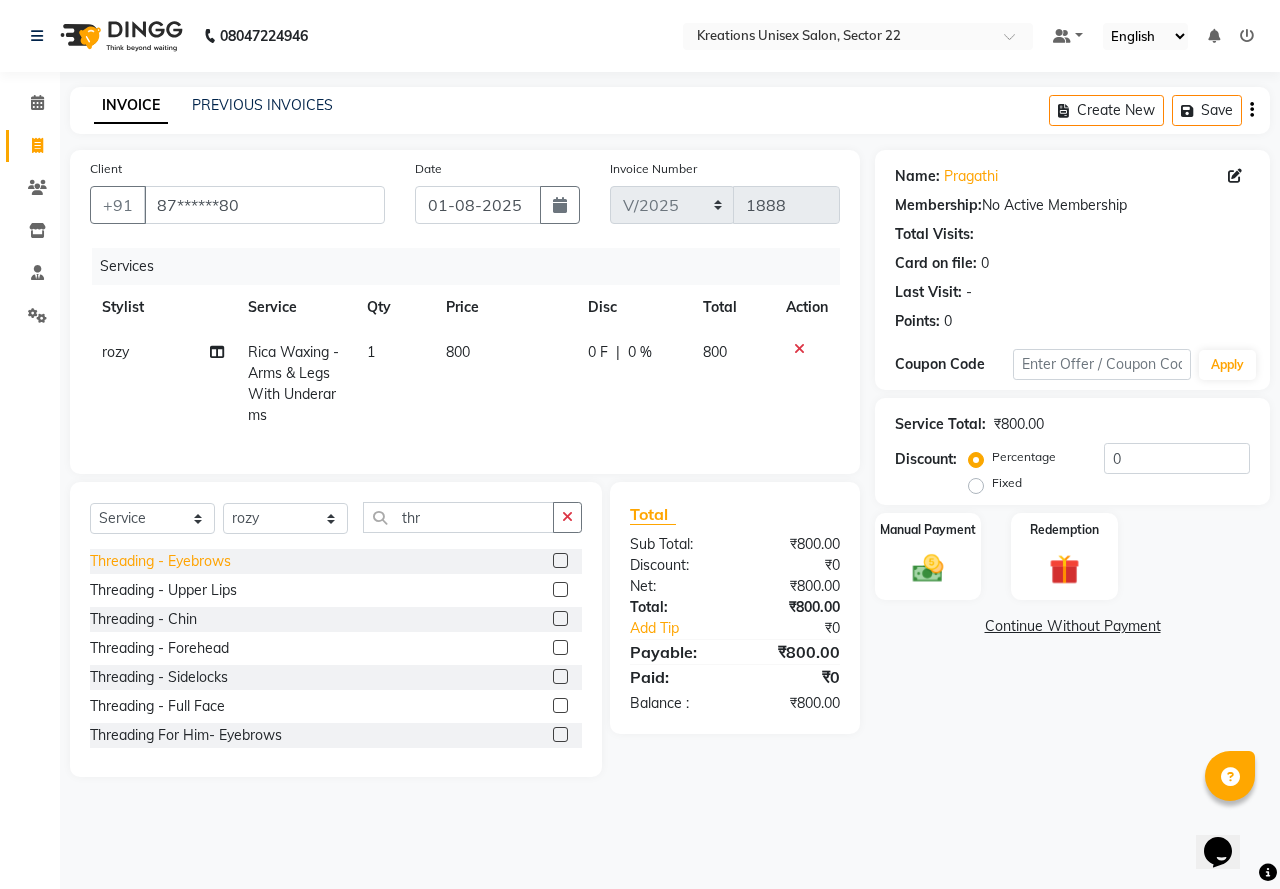 click on "Threading  - Eyebrows" 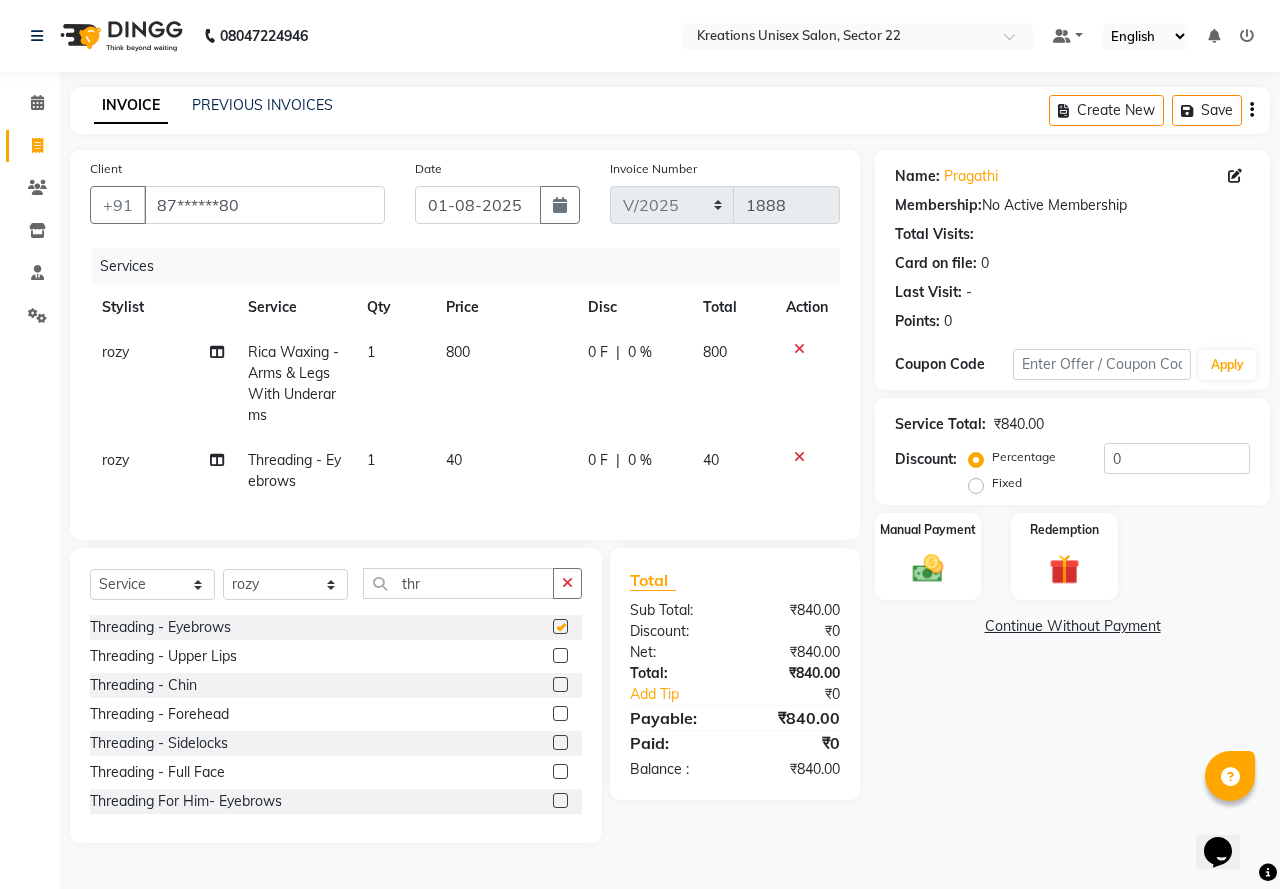 checkbox on "false" 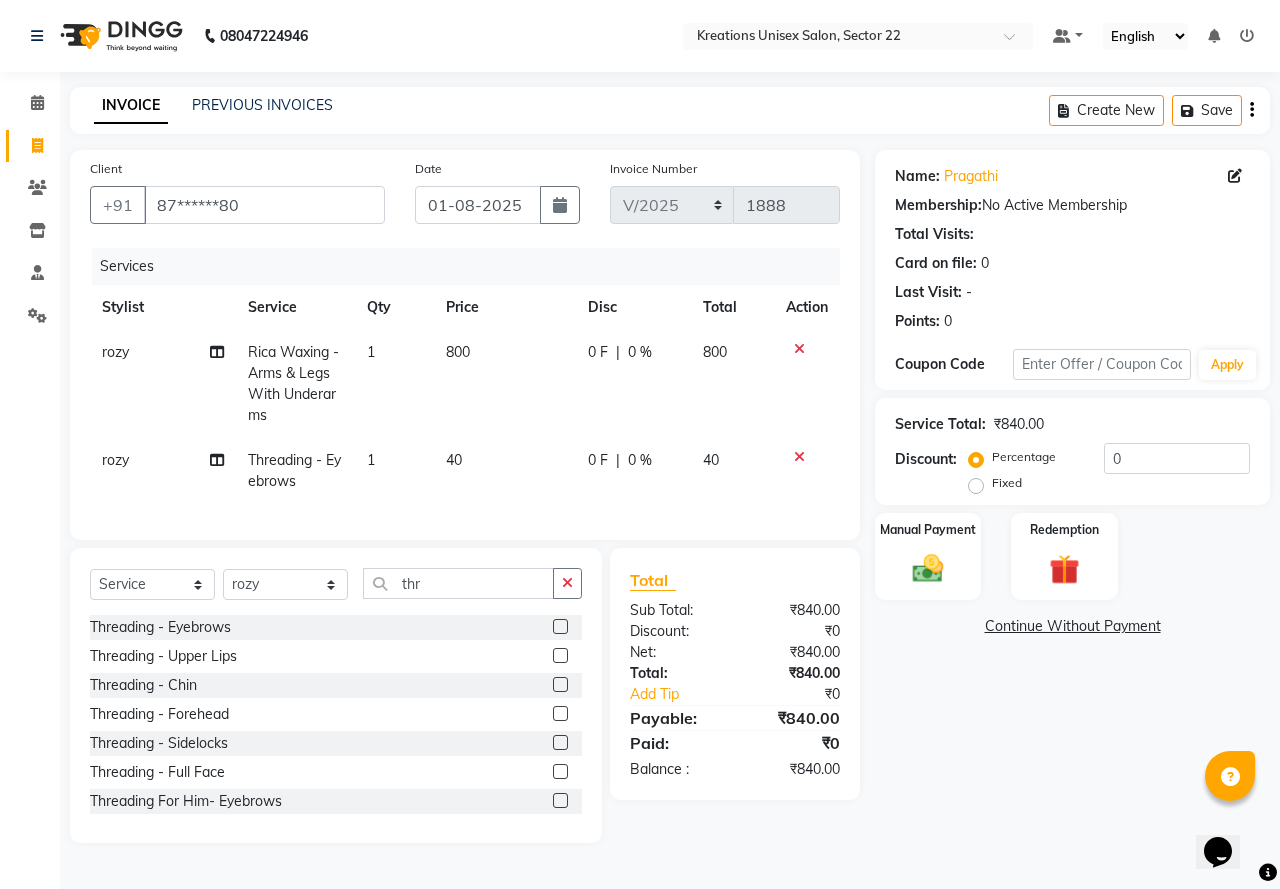 click on "Threading  - Upper Lips" 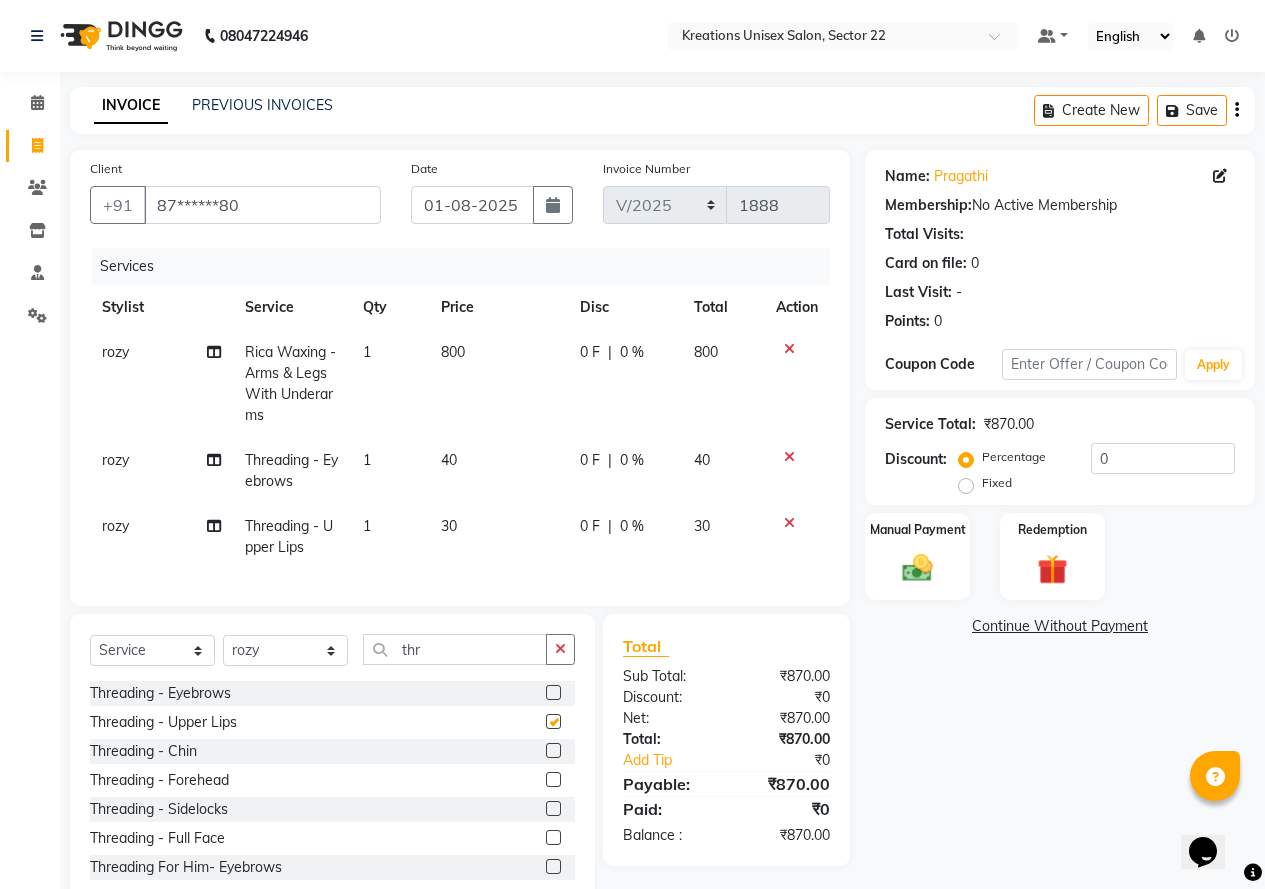 checkbox on "false" 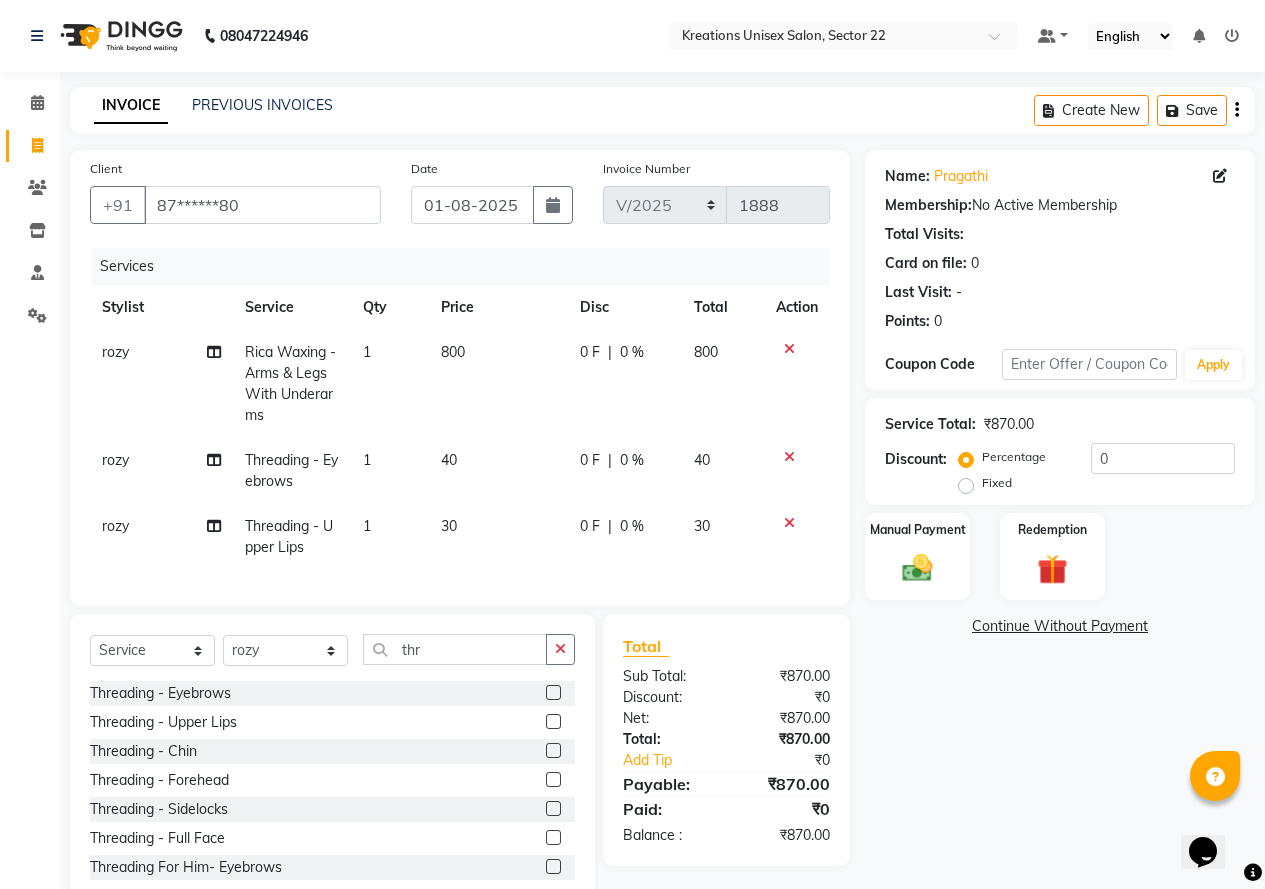 click 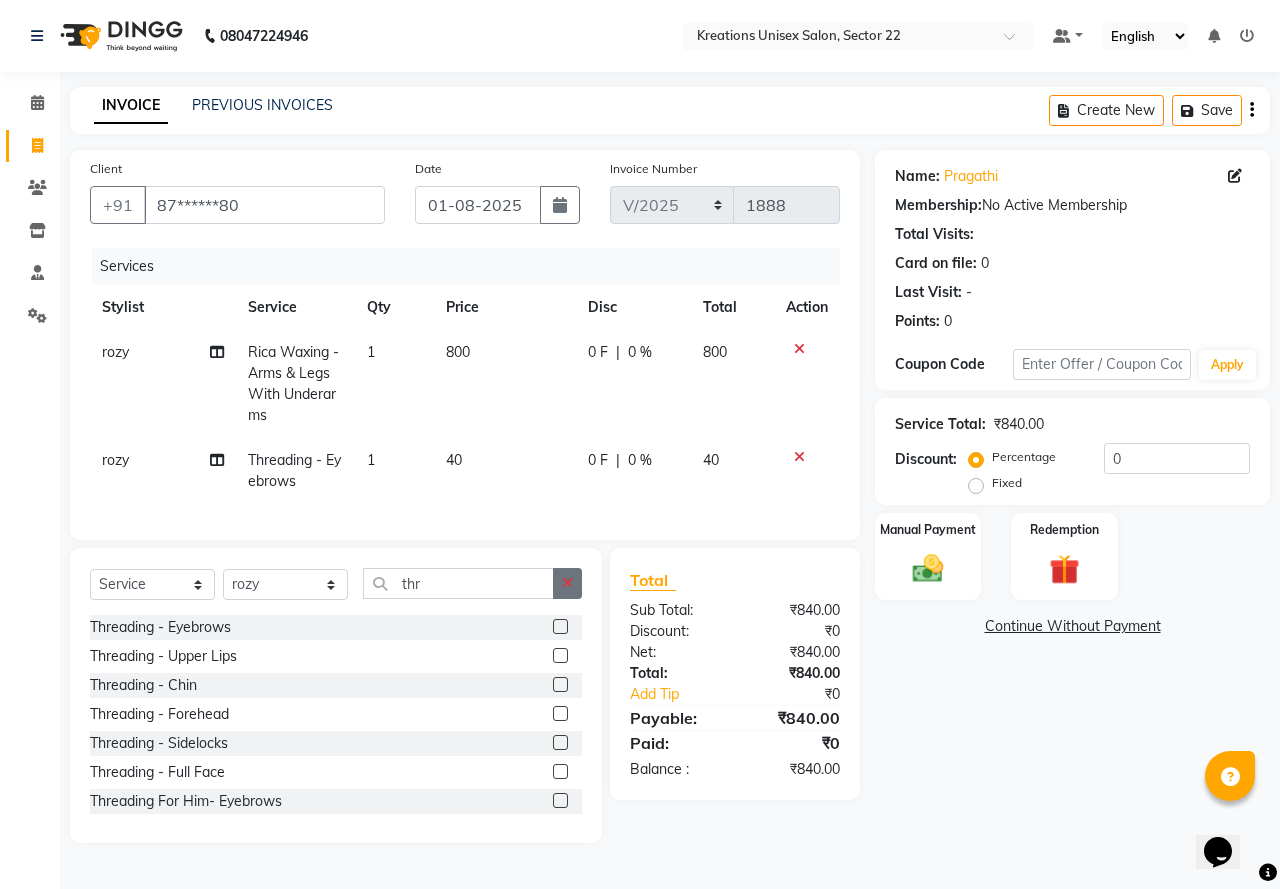 click 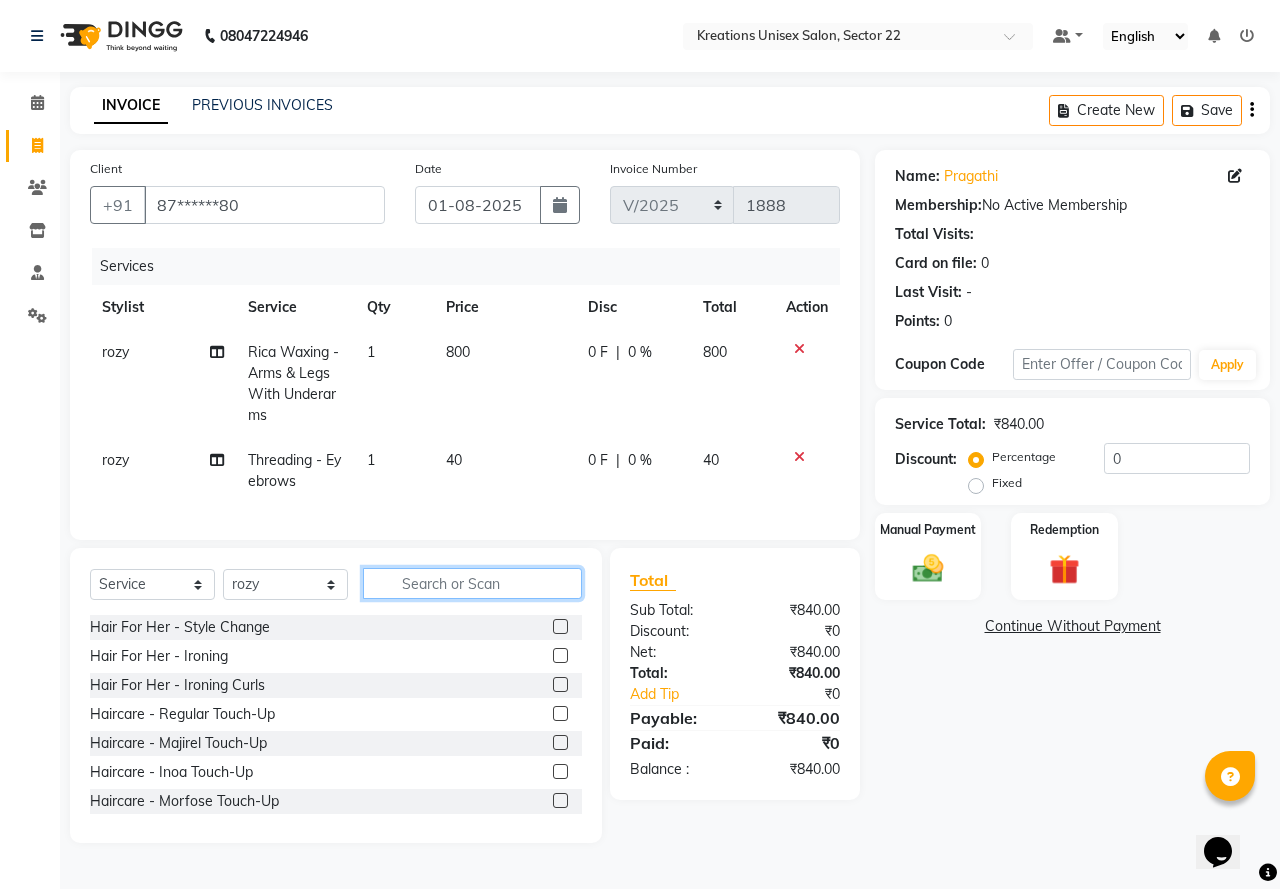 click 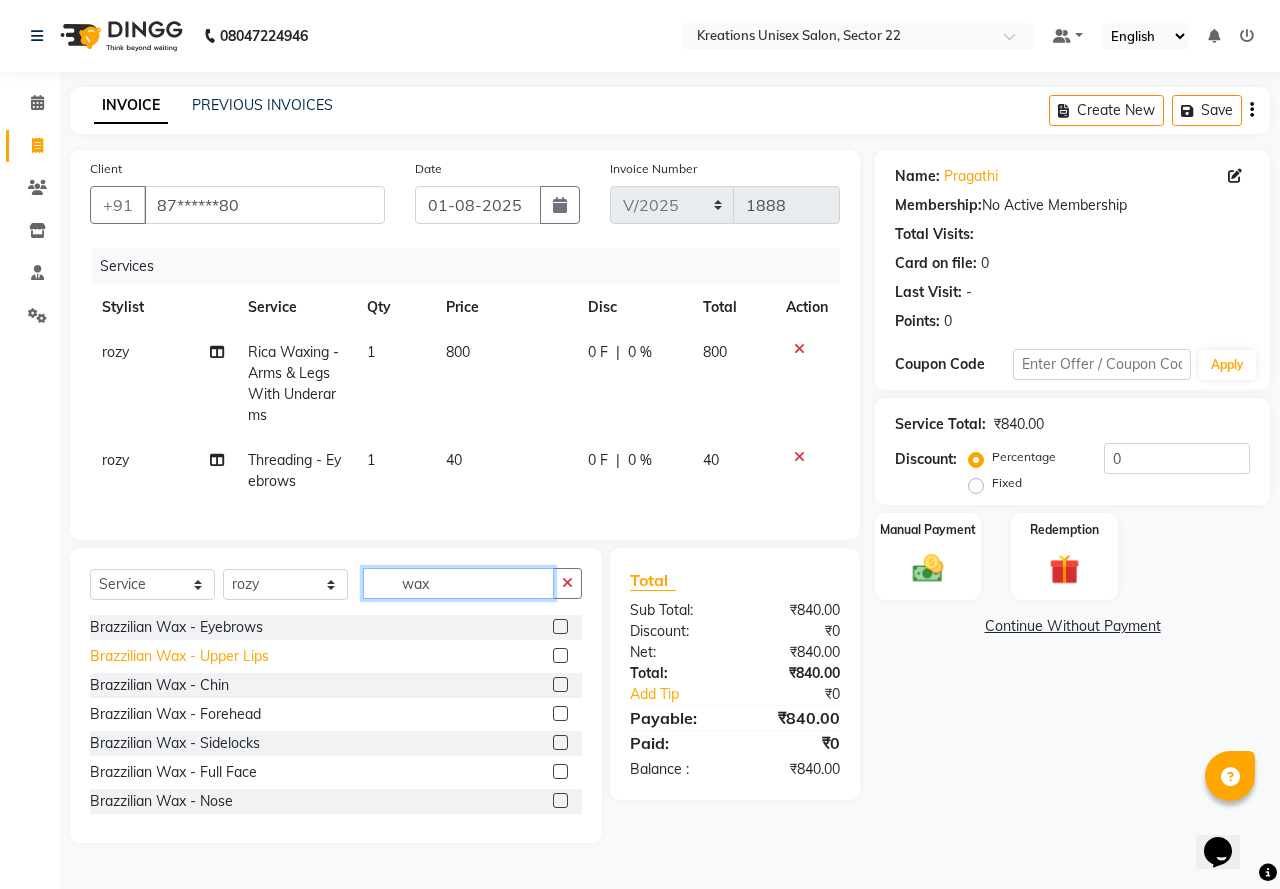 type on "wax" 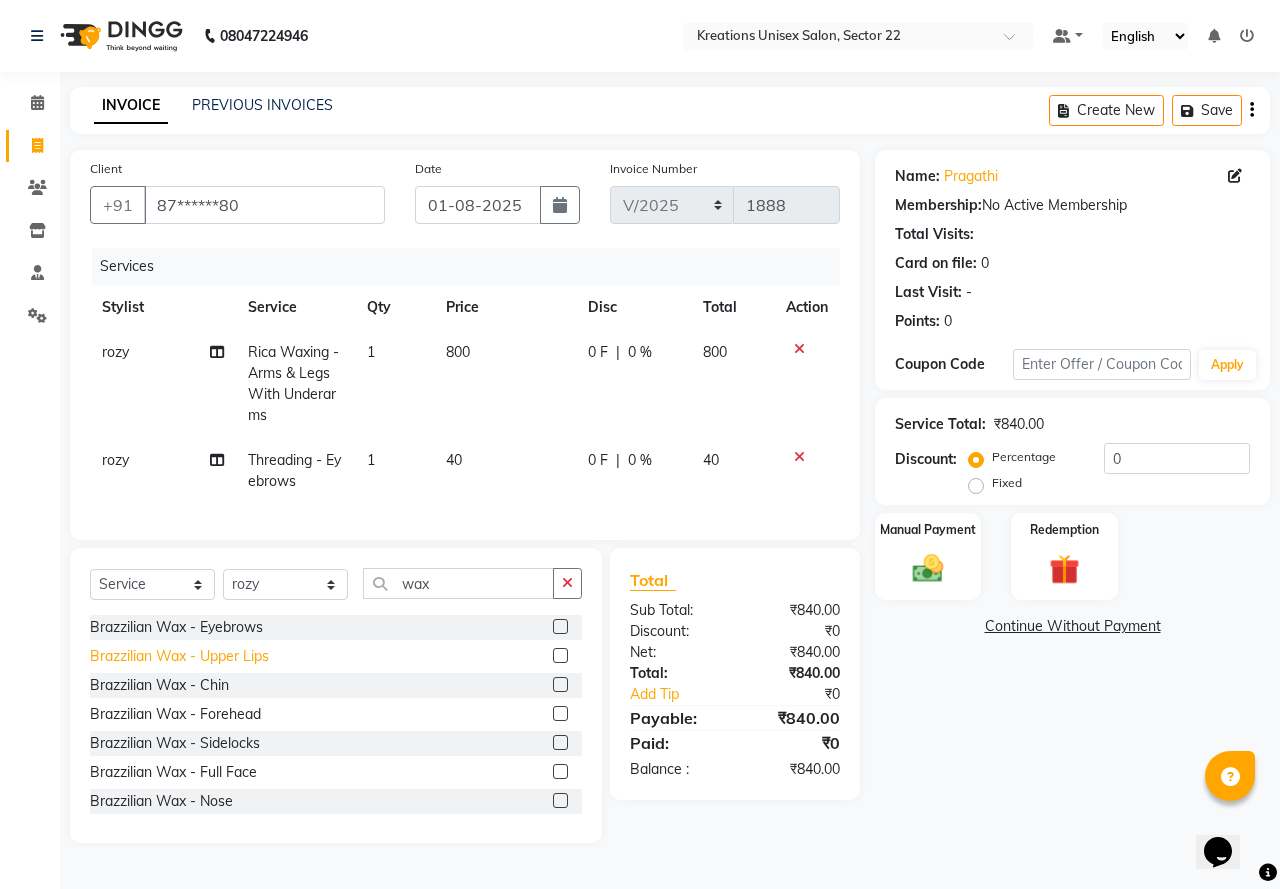 click on "Brazzilian Wax - Upper Lips" 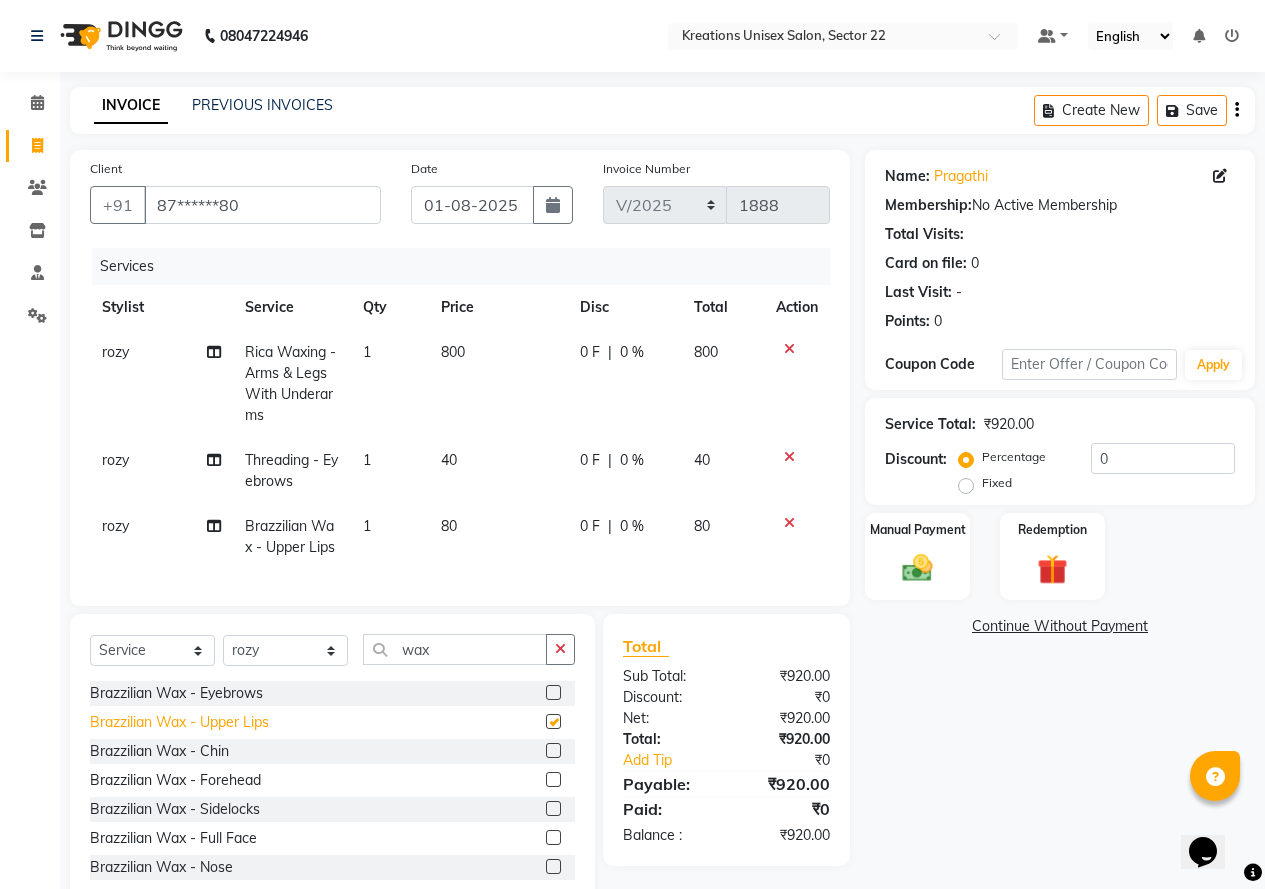 checkbox on "false" 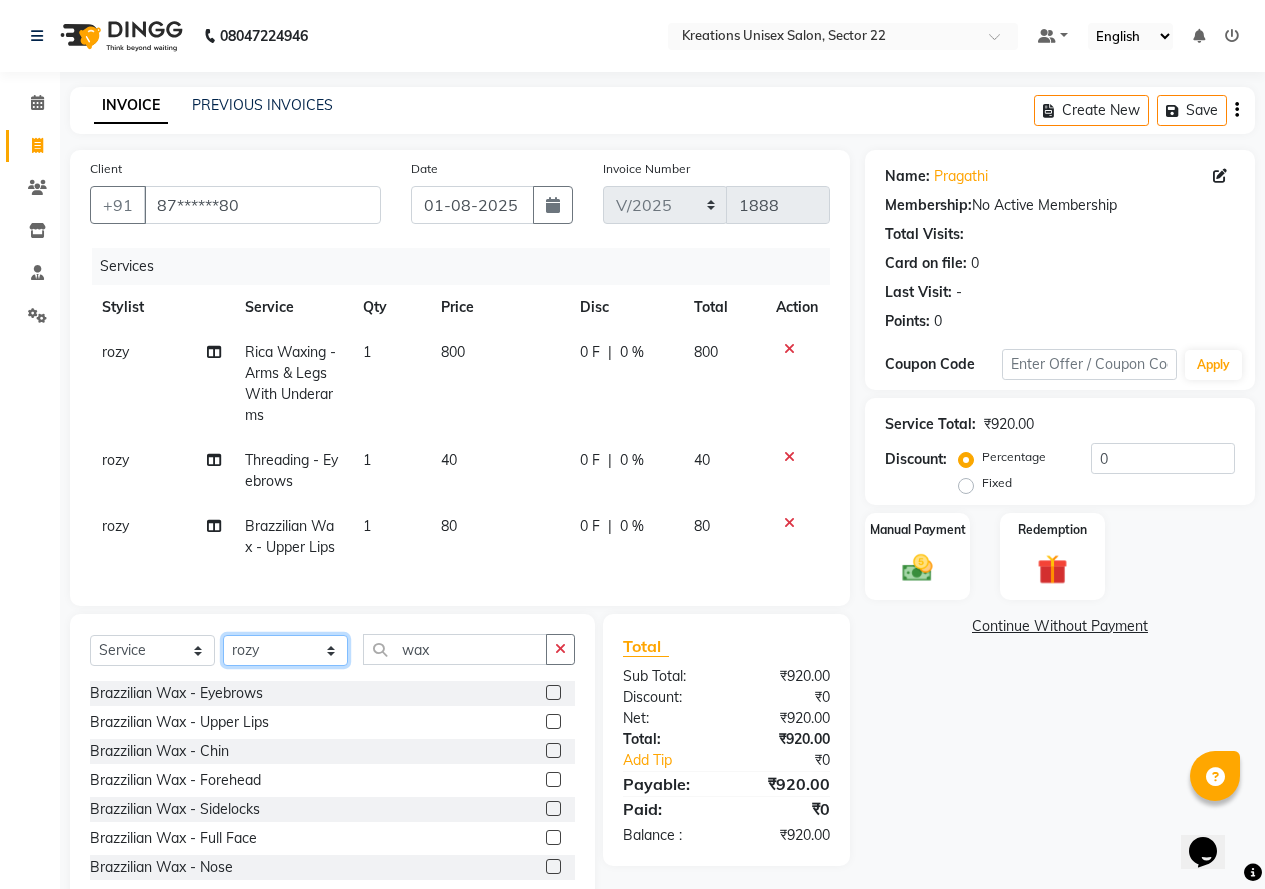 click on "Select Stylist AMAN Jeet Manager Jitender  Kapil  Kavita Manager Malik Khan  Manas Sir  rozy  Sector-23 Shaffali Maam  Shiv Kumar Sita Mehto" 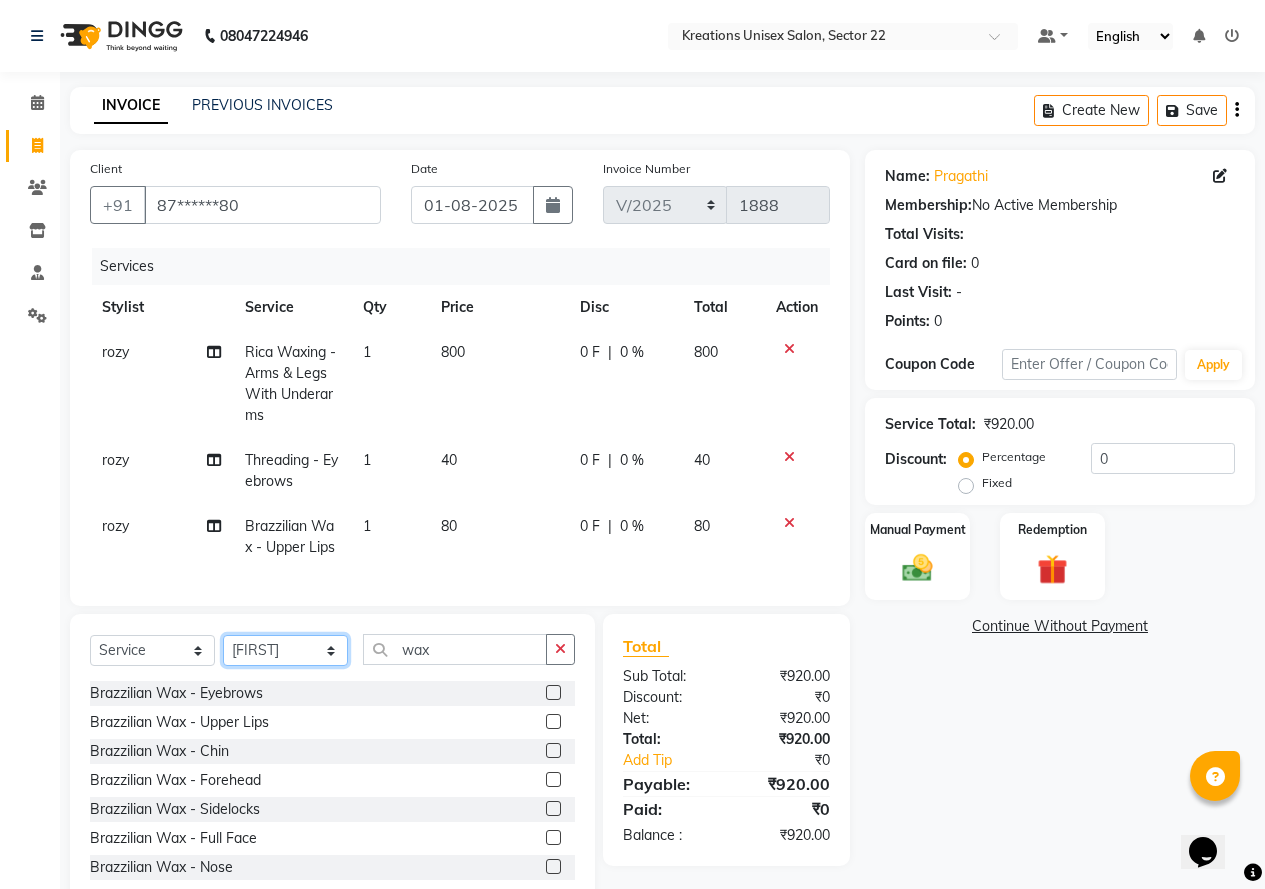 click on "Select Stylist AMAN Jeet Manager Jitender  Kapil  Kavita Manager Malik Khan  Manas Sir  rozy  Sector-23 Shaffali Maam  Shiv Kumar Sita Mehto" 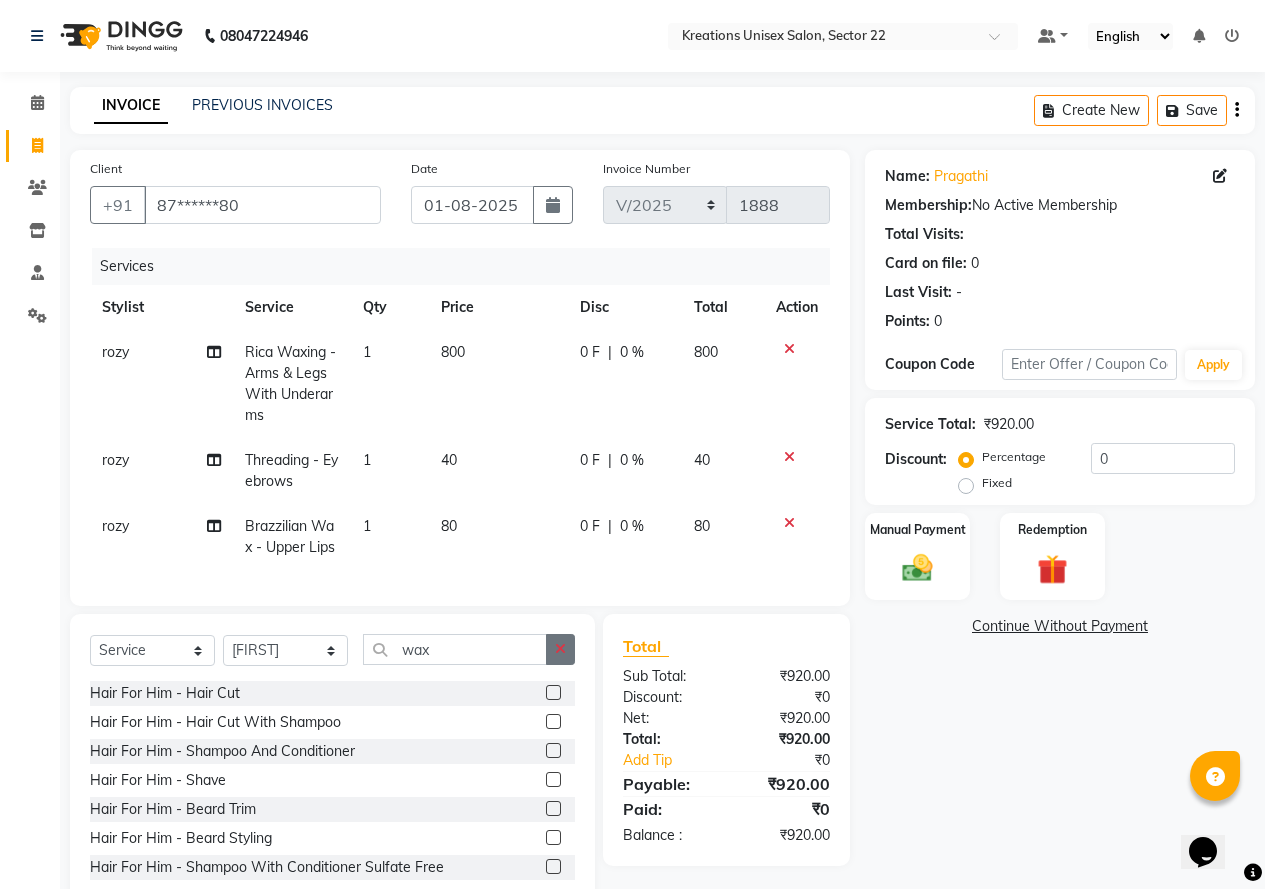 click 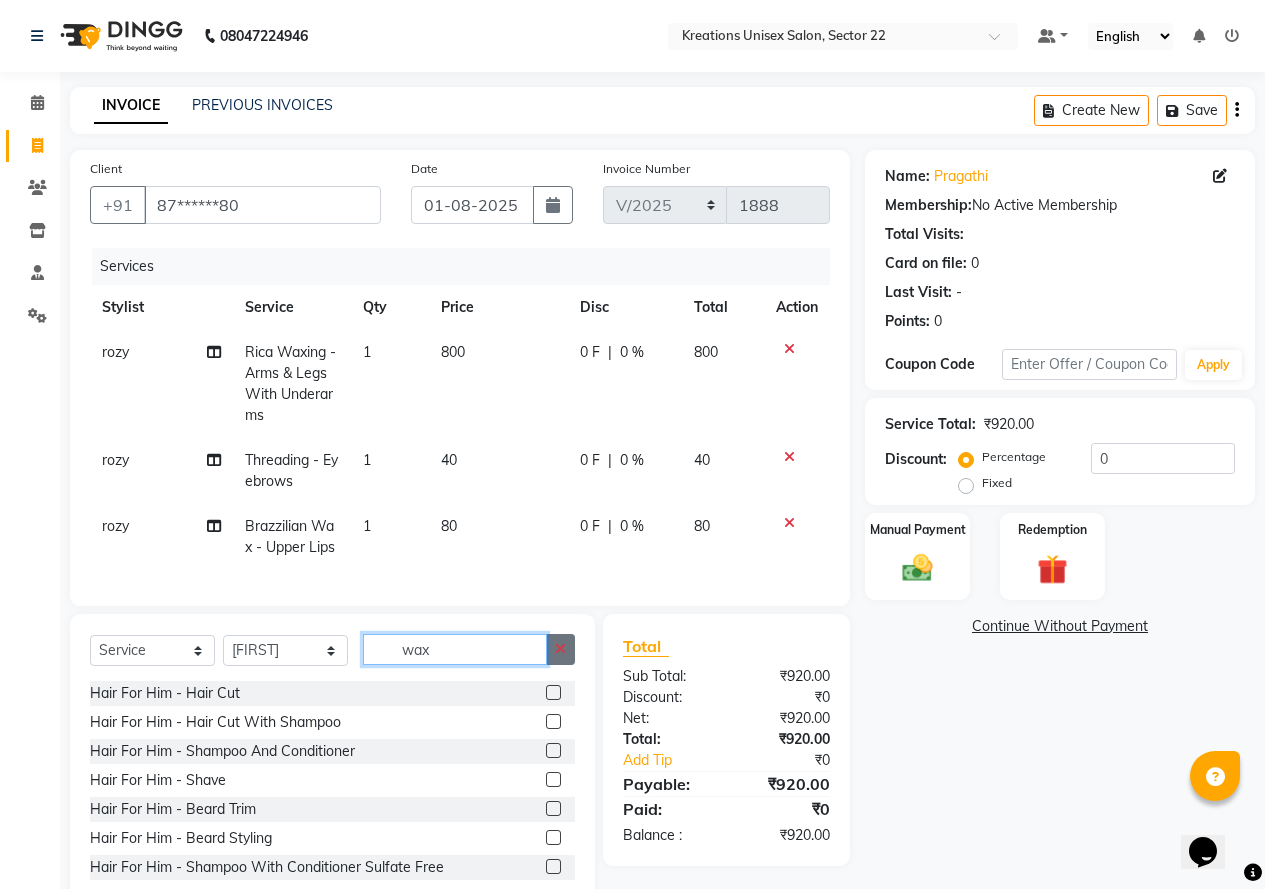 type 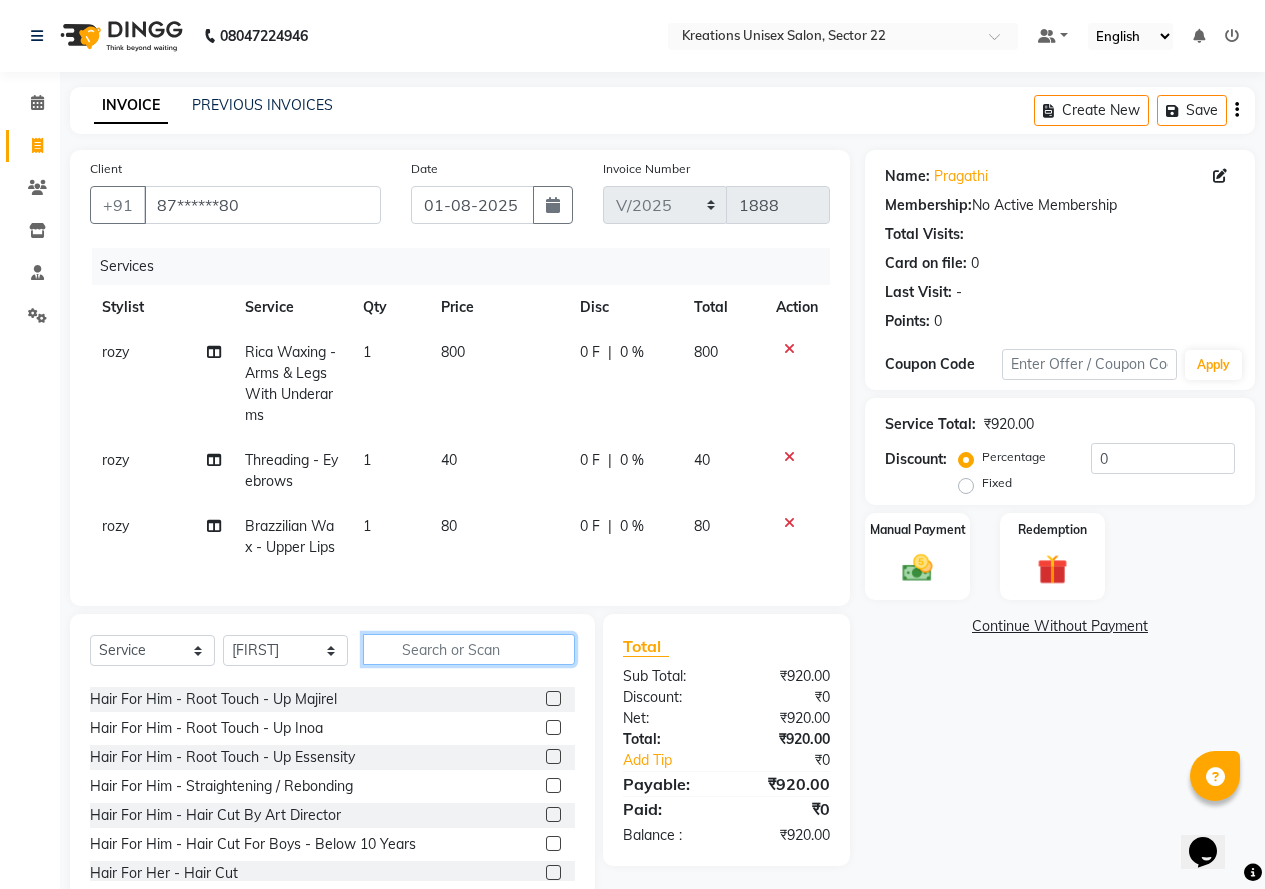 scroll, scrollTop: 500, scrollLeft: 0, axis: vertical 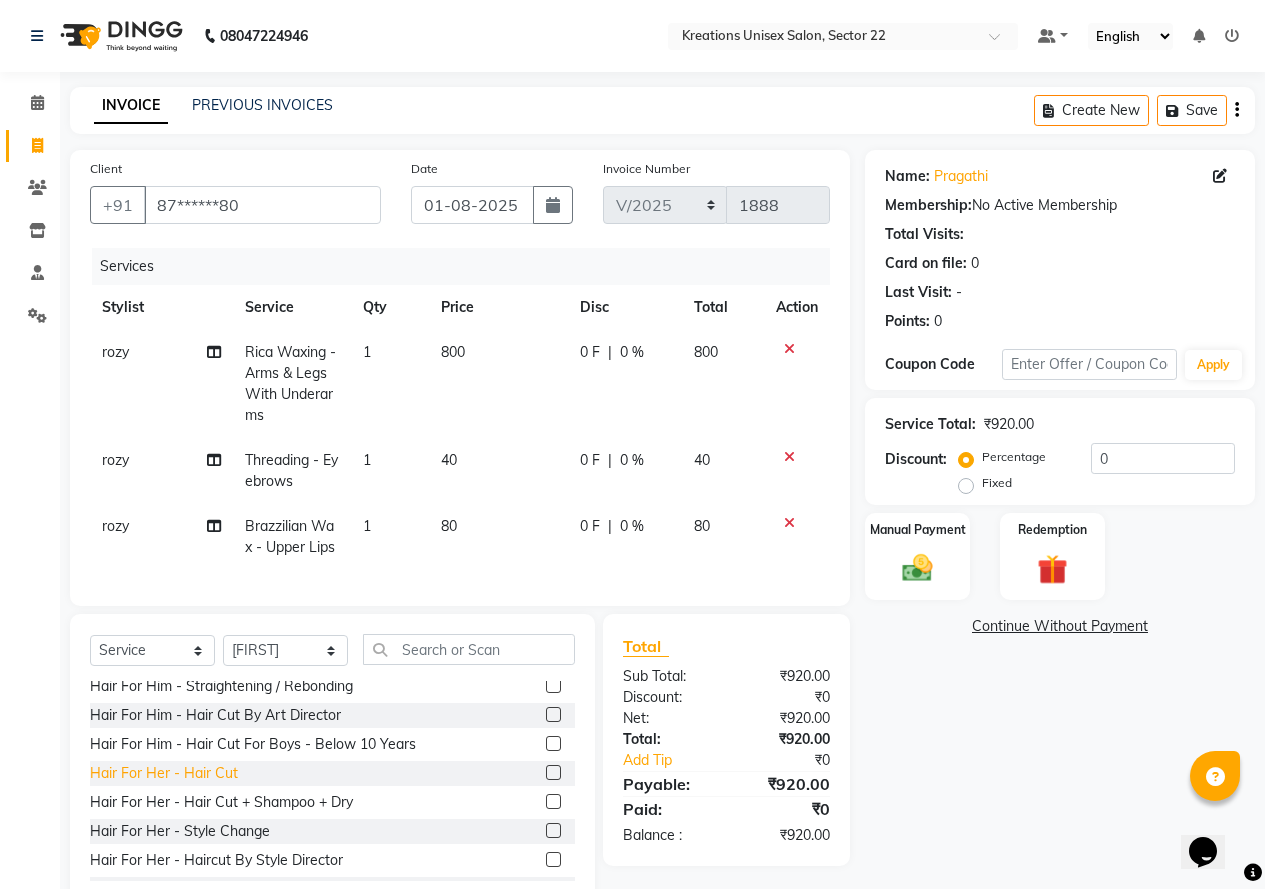 click on "Hair For Her - Hair Cut" 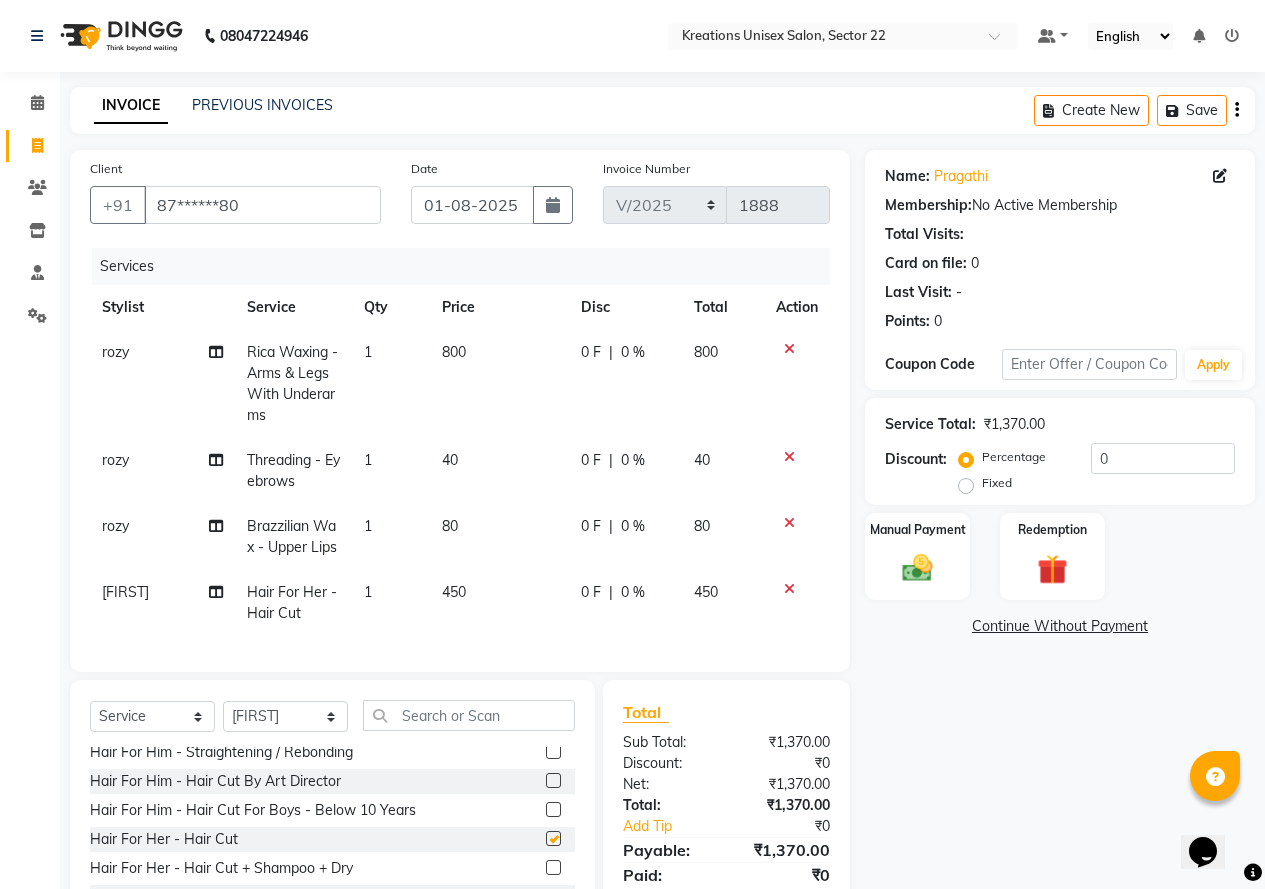 checkbox on "false" 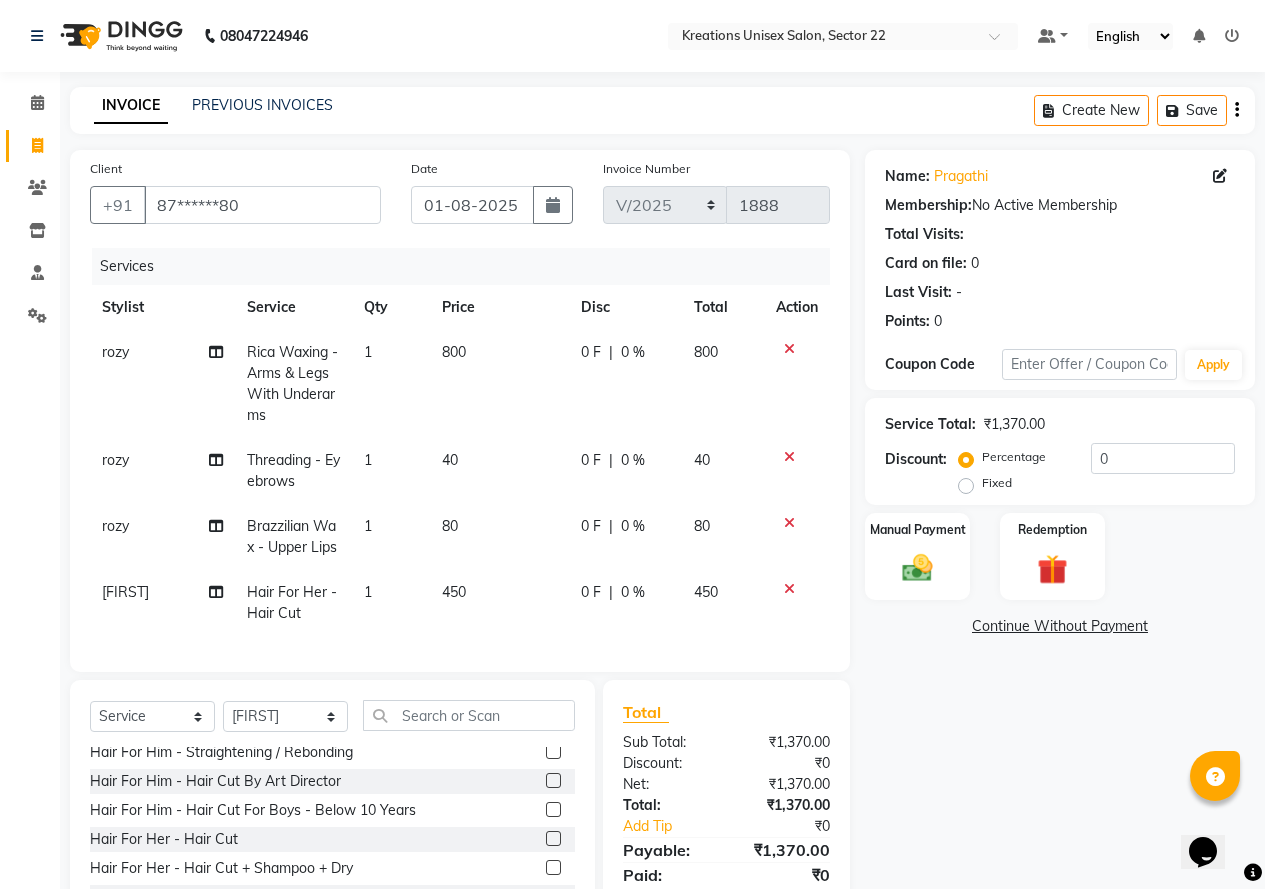 click on "450" 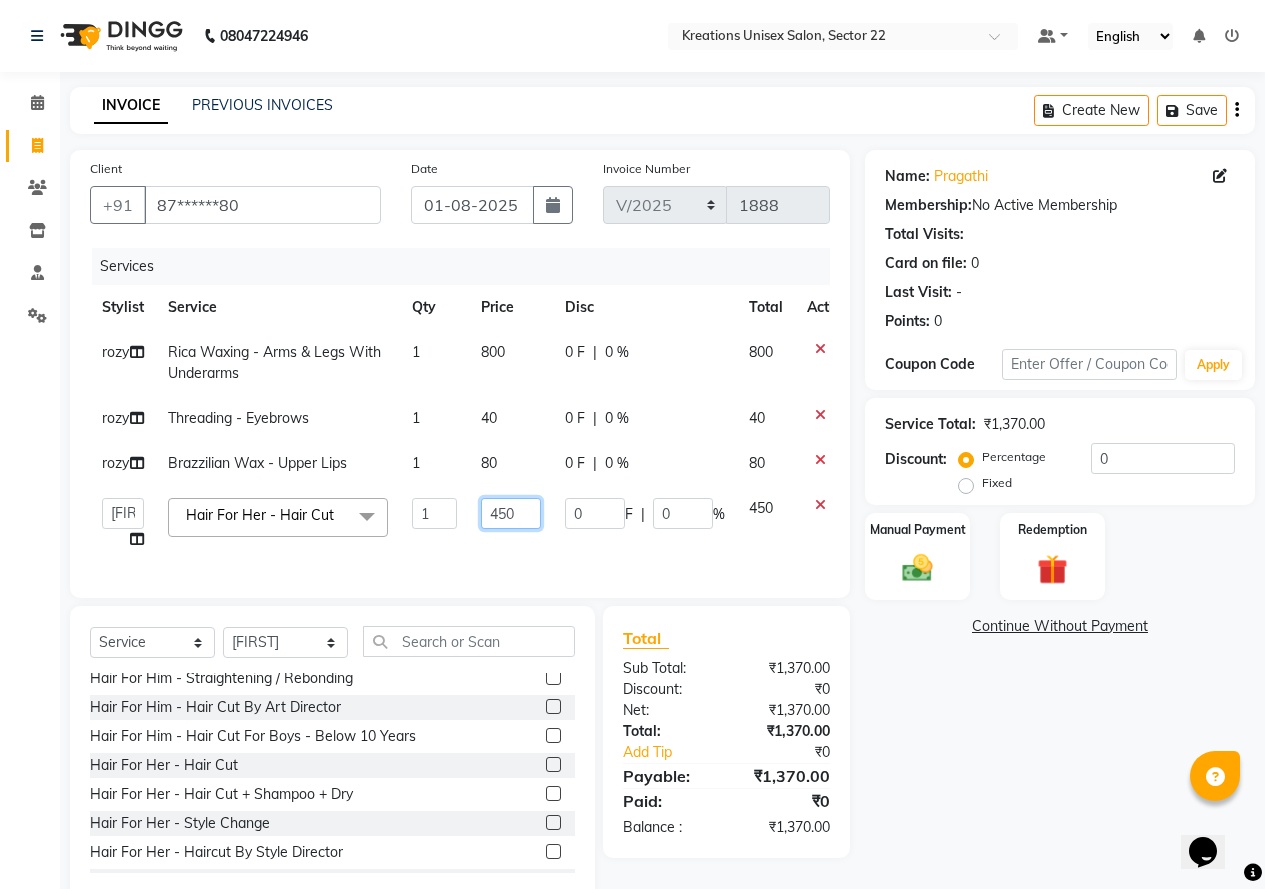 drag, startPoint x: 527, startPoint y: 514, endPoint x: 458, endPoint y: 509, distance: 69.18092 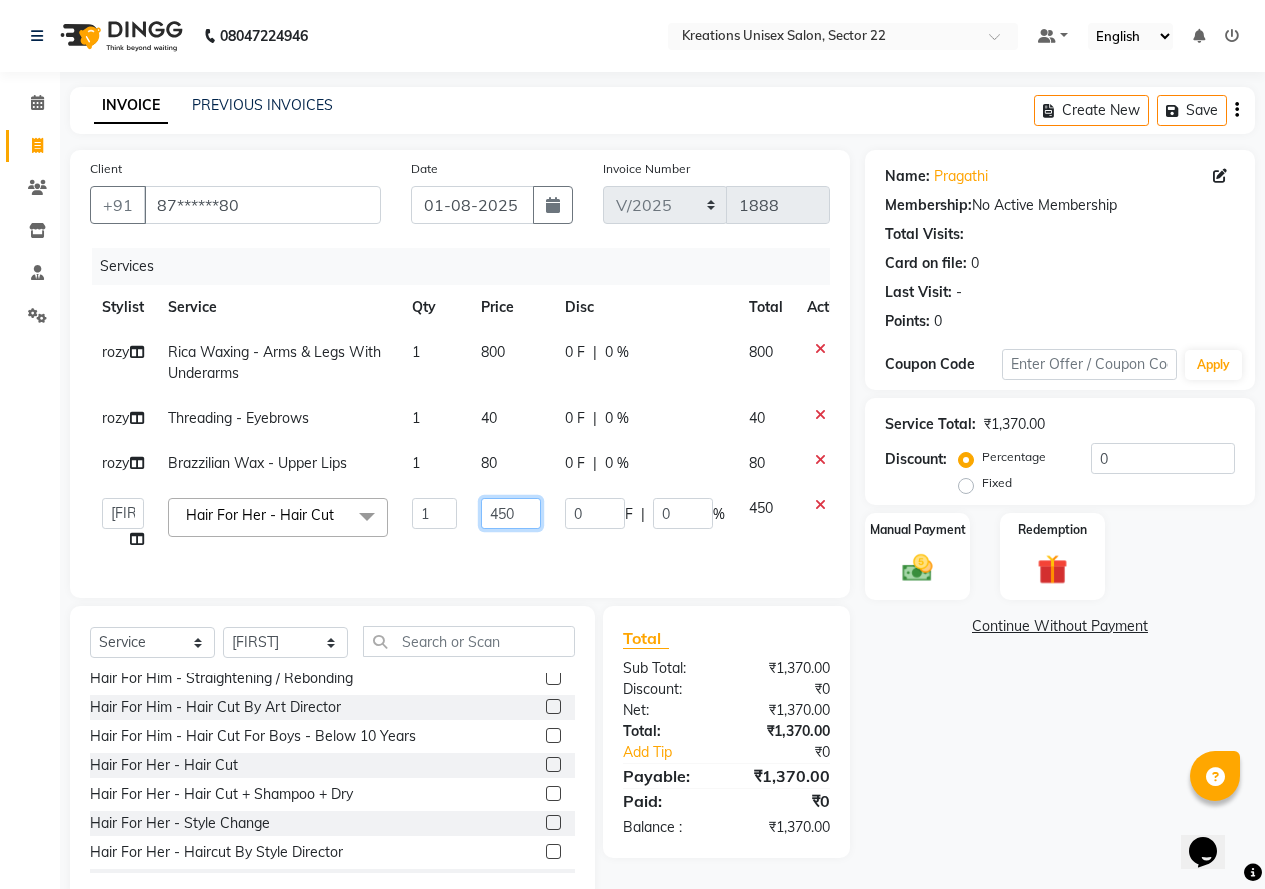 click on "AMAN   Jeet Manager   Jitender    Kapil    Kavita Manager   Malik Khan    Manas Sir    rozy    Sector-23   Shaffali Maam    Shiv Kumar   Sita Mehto   Hair For Her - Hair Cut  x Hair For Him - Hair Cut Hair For Him - Hair Cut With Shampoo Hair For Him - Shampoo And Conditioner Hair For Him - Shave Hair For Him - Beard Trim Hair For Him - Beard Styling Hair For Him - Shampoo With Conditioner Sulfate Free Hair For Him - Hair Cut + Beard + D Tan Hair For Him - Styling Hair For Him - Styling With Shampoo Hair For Him - Scrub Hair For Him - D-Tan - Shave Hair For Him - o3 D-Tan  Hair For Him - Root Touch - Up Hair For Him - Root Touch - Up Majirel Hair For Him - Root Touch - Up Inoa Hair For Him - Root Touch - Up Essensity Hair For Him - Straightening / Rebonding Hair For Him - Hair Cut By Art Director Hair For Him - Hair Cut For Boys - Below 10 Years Hair For Her - Hair Cut Hair For Her - Hair Cut + Shampoo + Dry Hair For Her - Style Change Hair For Her - Haircut By Style Director Hair For Her - Ironing 1 450 0" 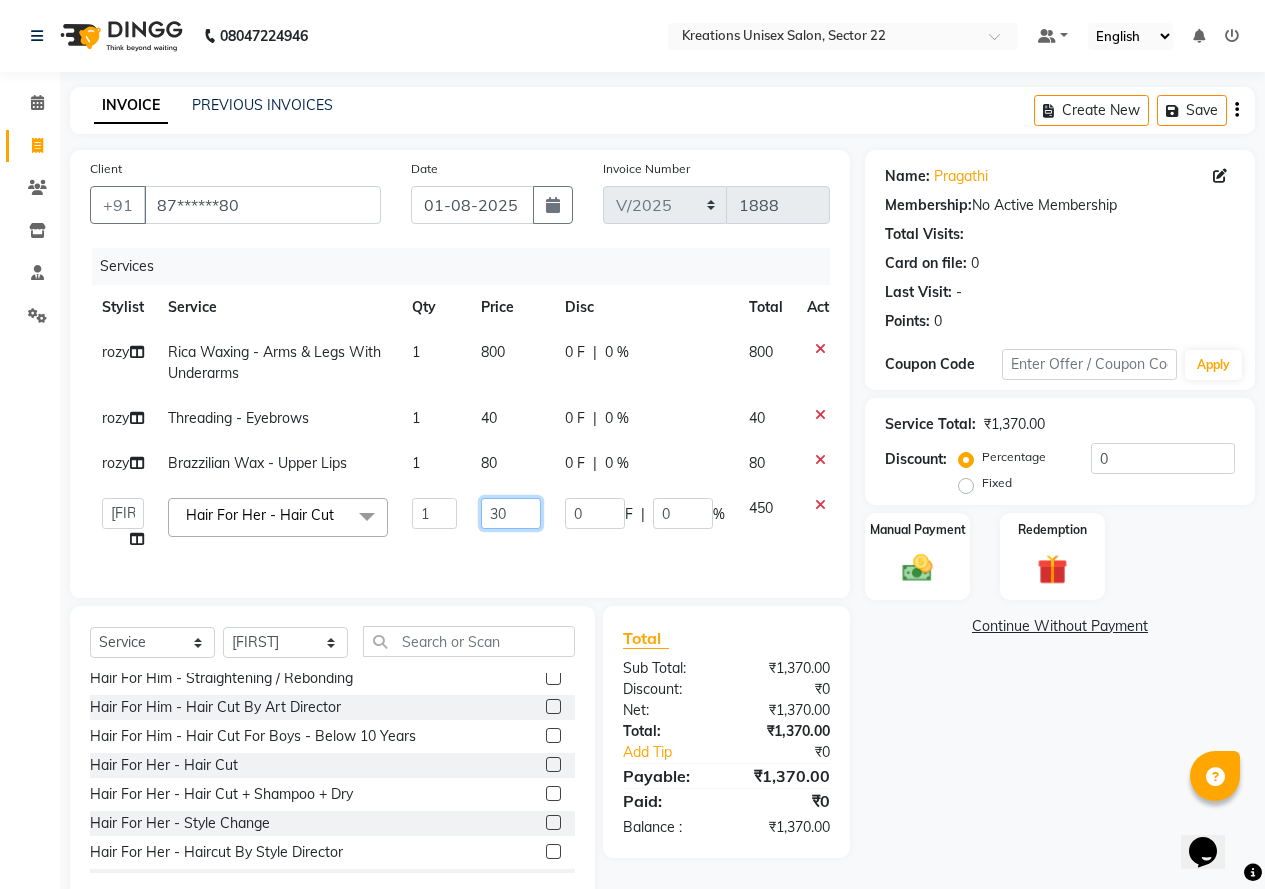 type on "300" 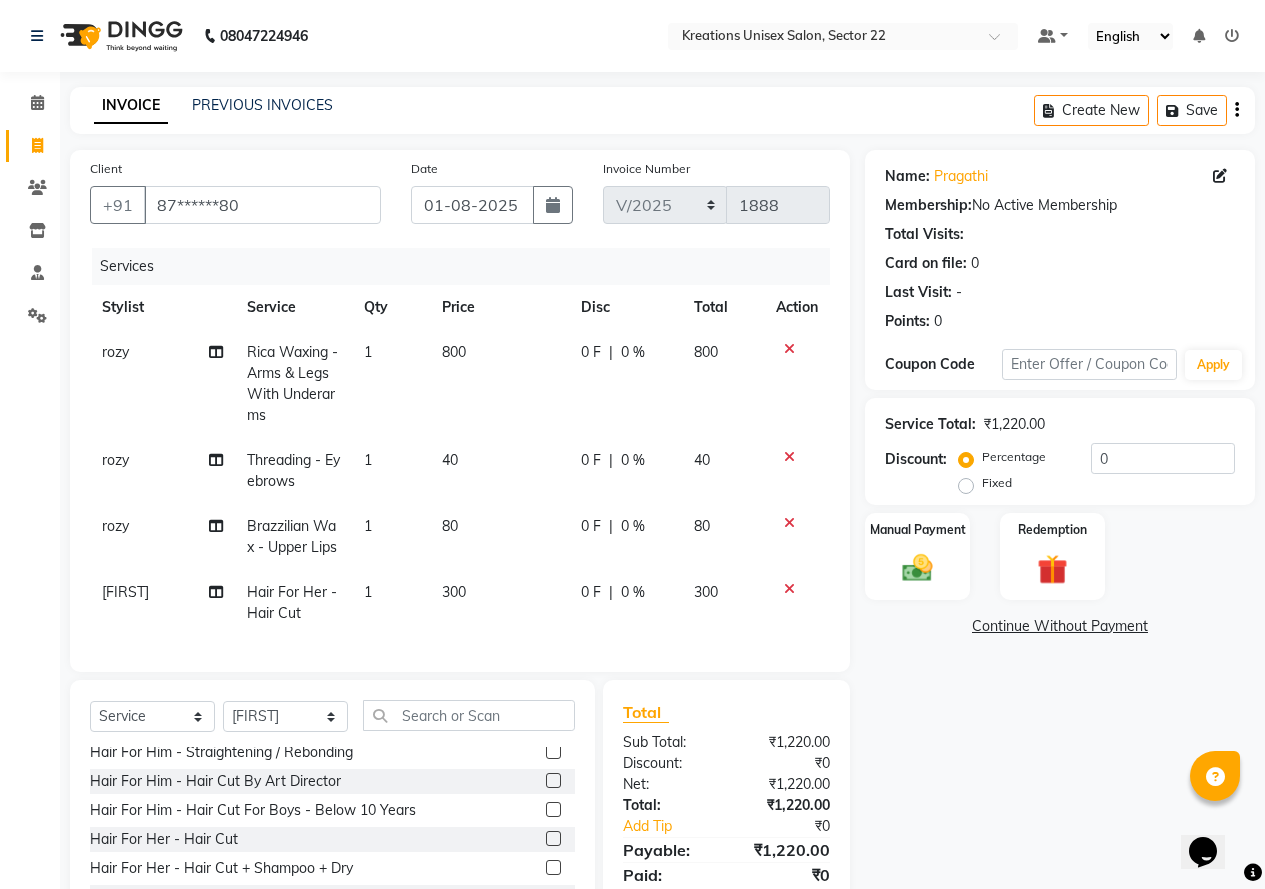 click on "Name: Pragathi  Membership:  No Active Membership  Total Visits:   Card on file:  0 Last Visit:   - Points:   0  Coupon Code Apply Service Total:  ₹1,220.00  Discount:  Percentage   Fixed  0 Manual Payment Redemption  Continue Without Payment" 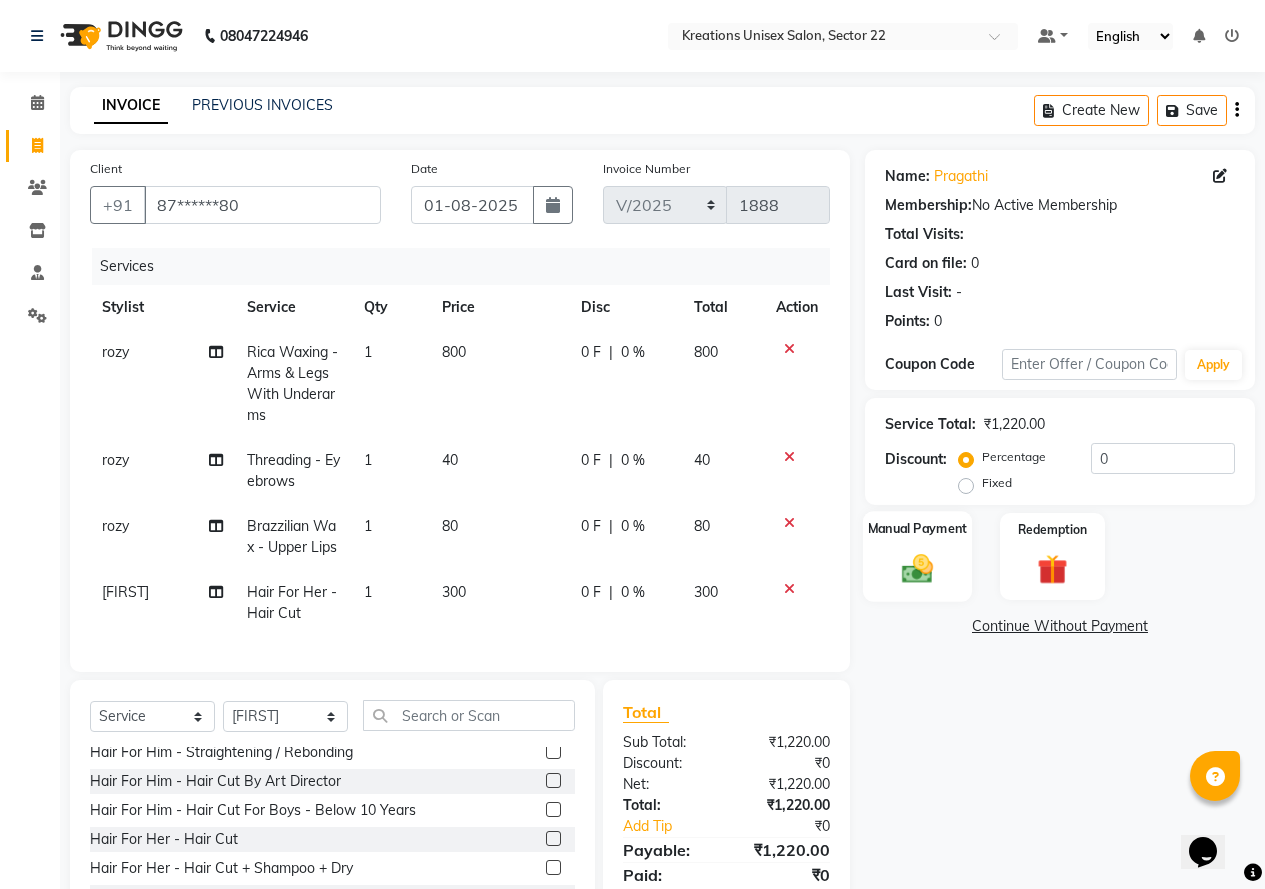 click 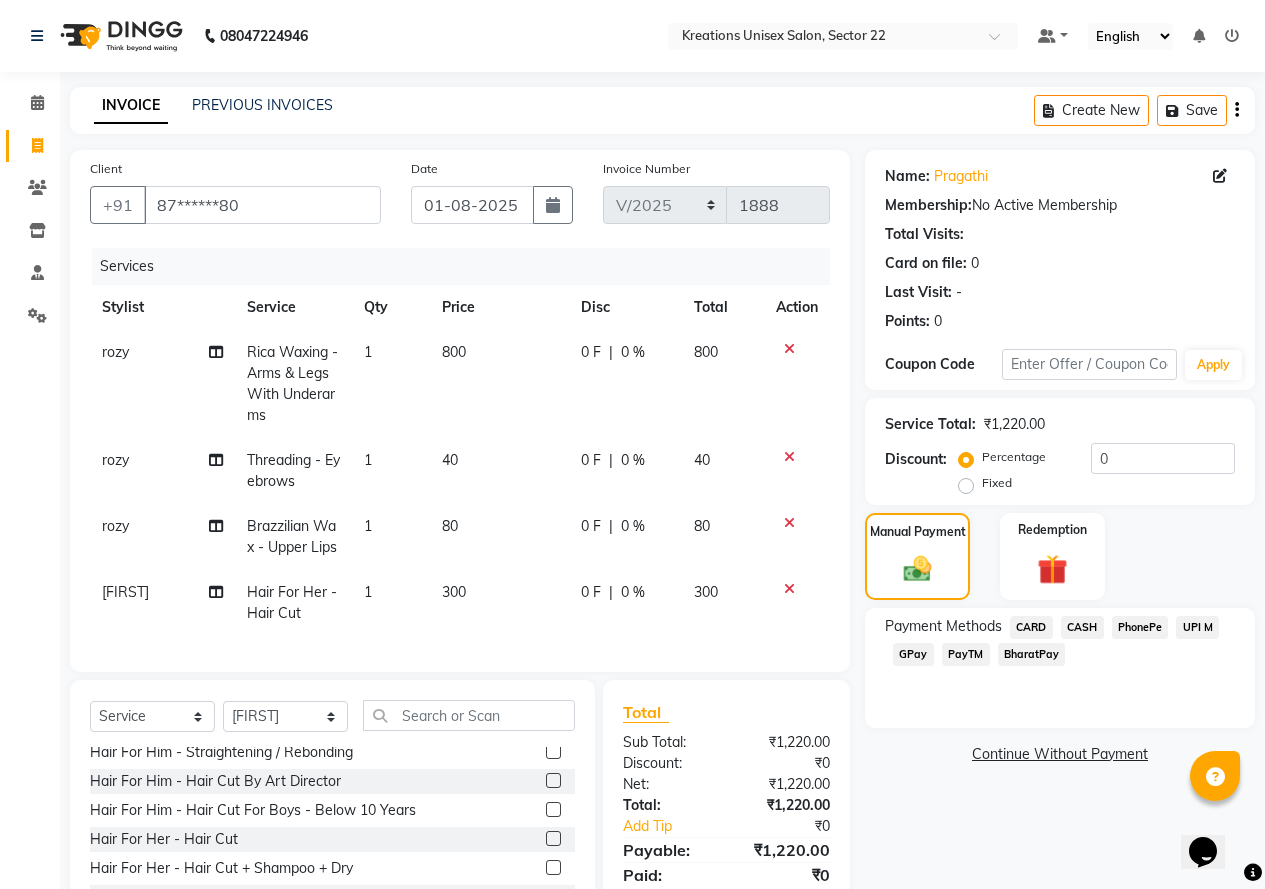 click on "PayTM" 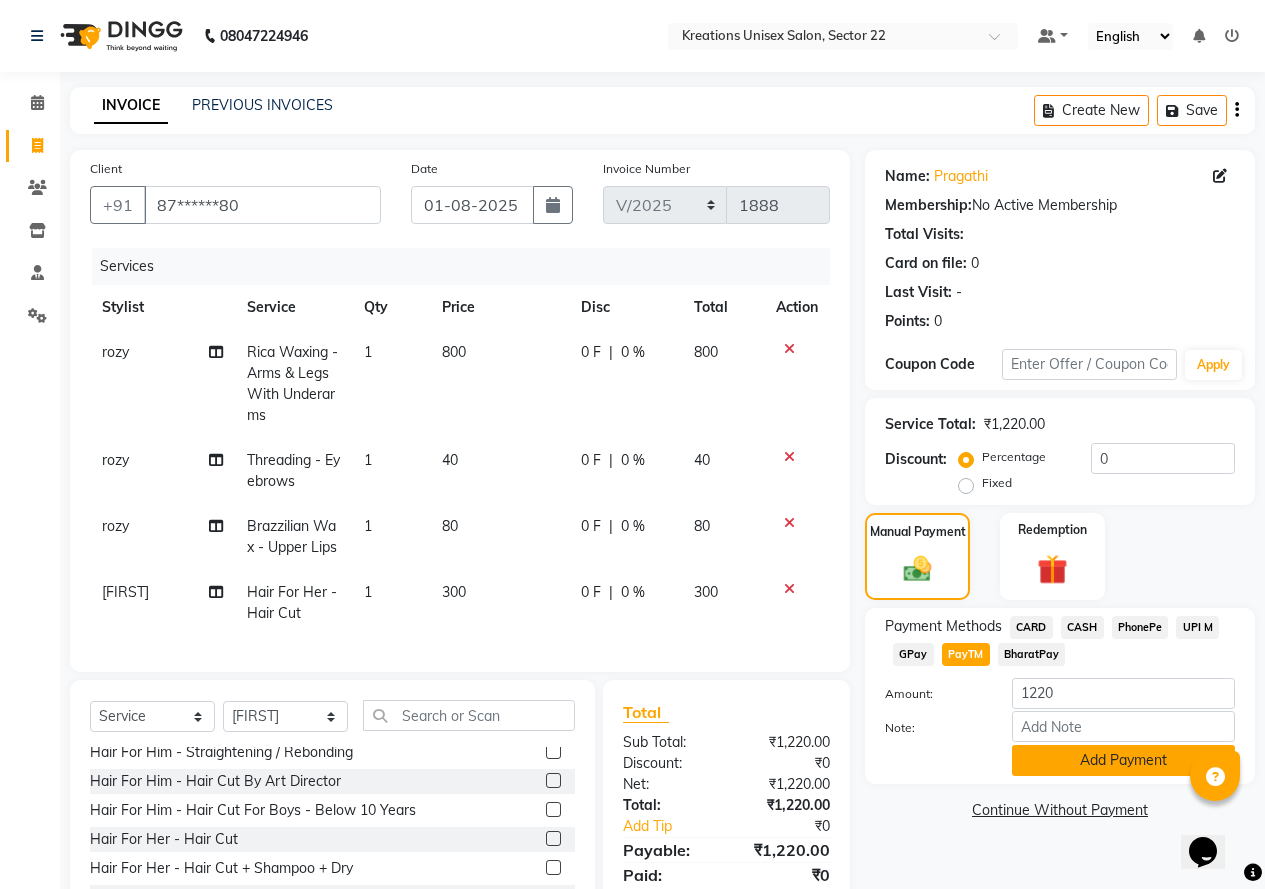 click on "Add Payment" 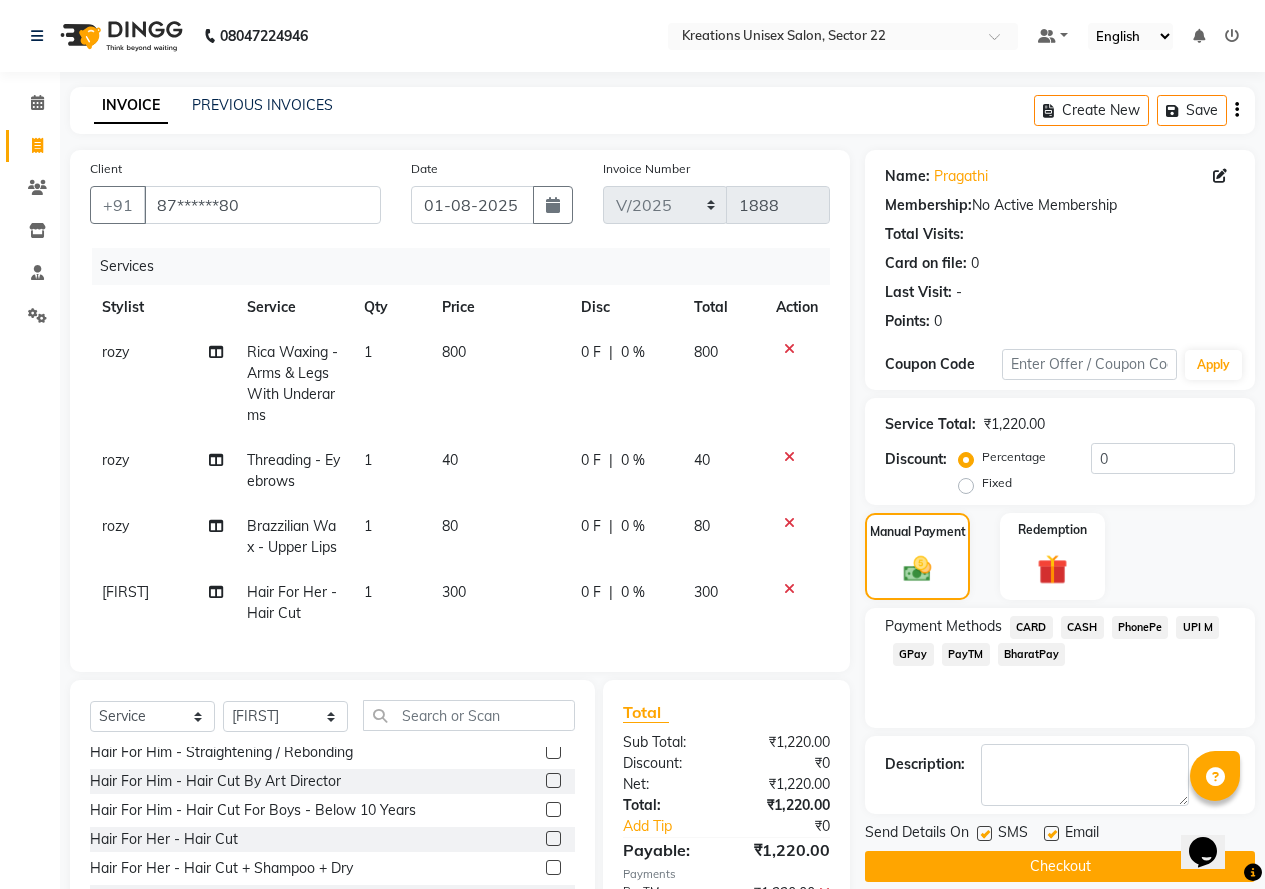 click 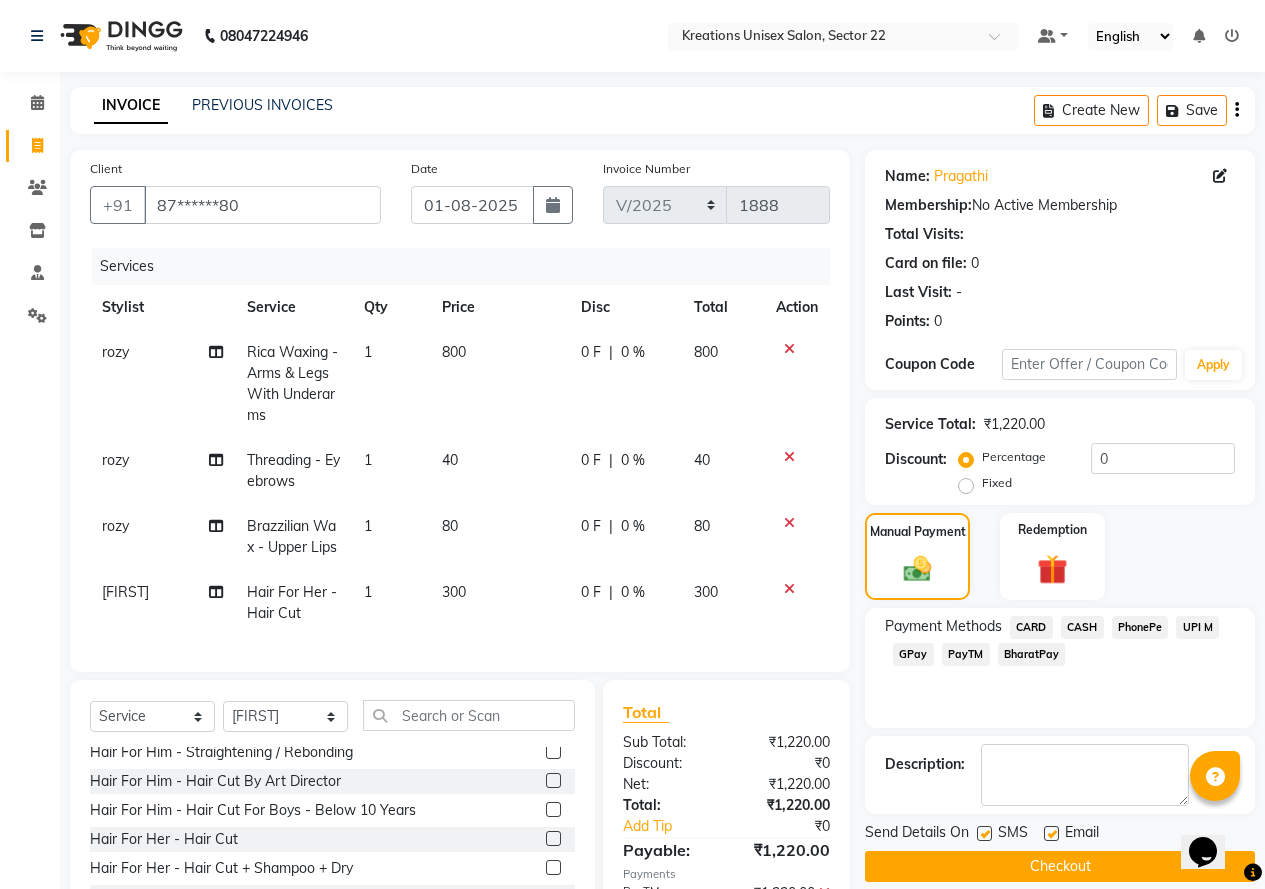 click at bounding box center (983, 834) 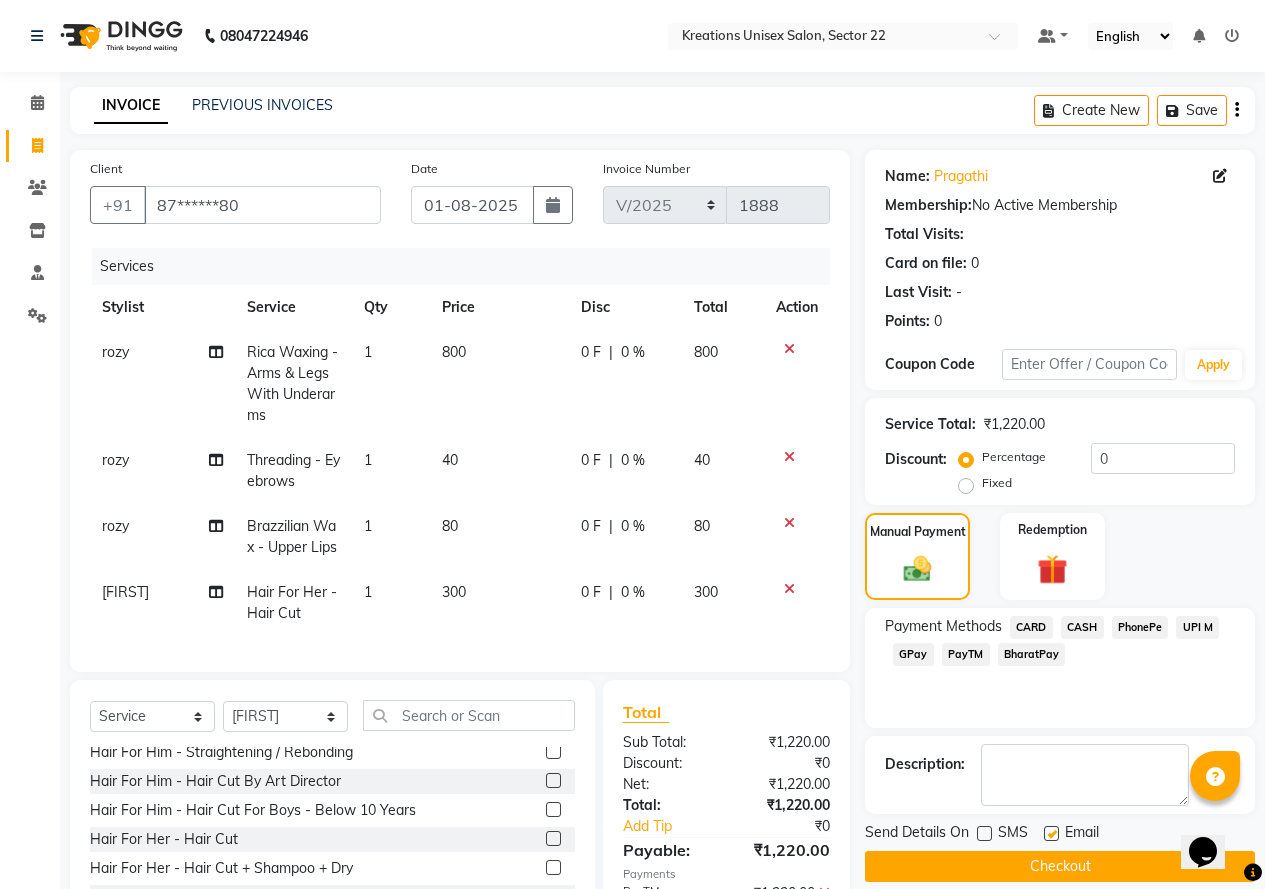 click 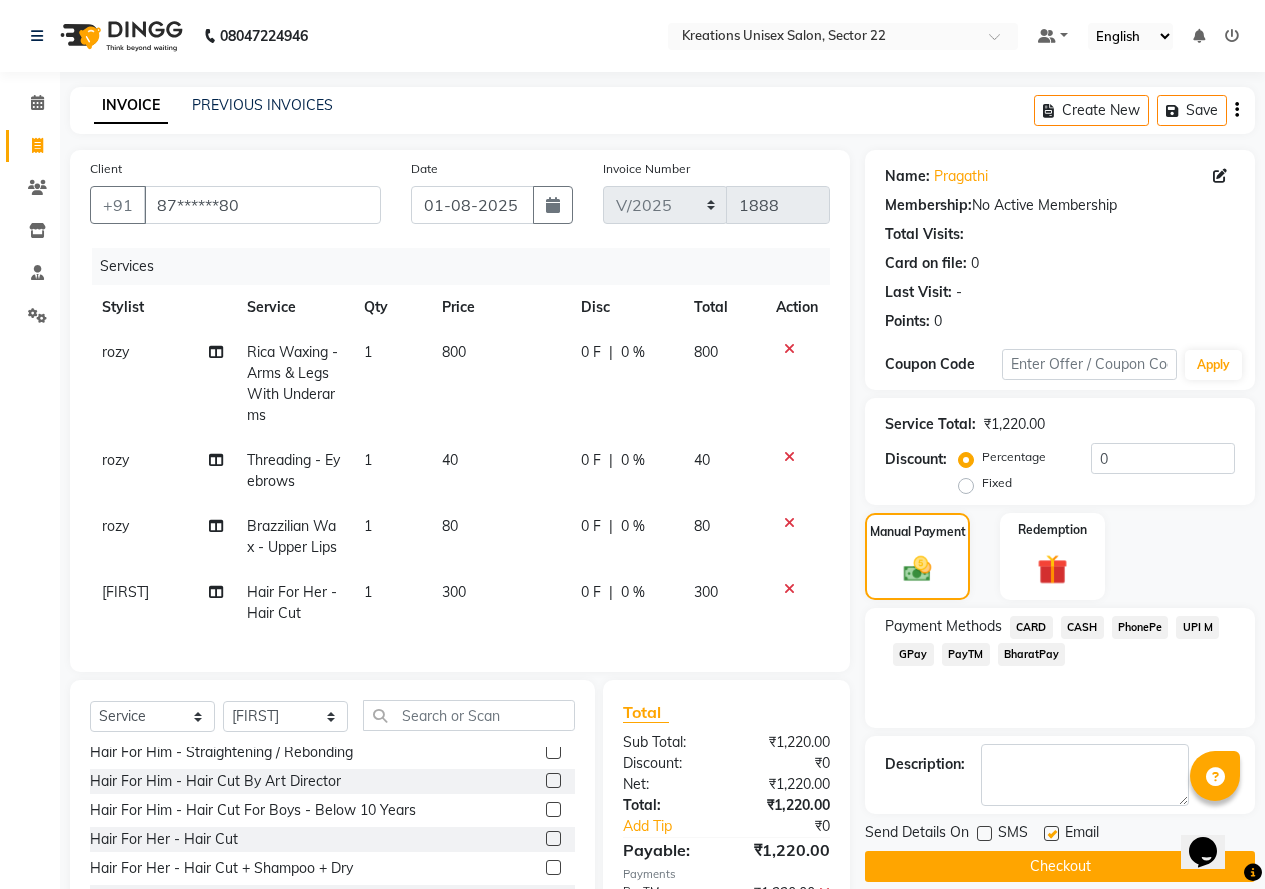 click at bounding box center (1050, 834) 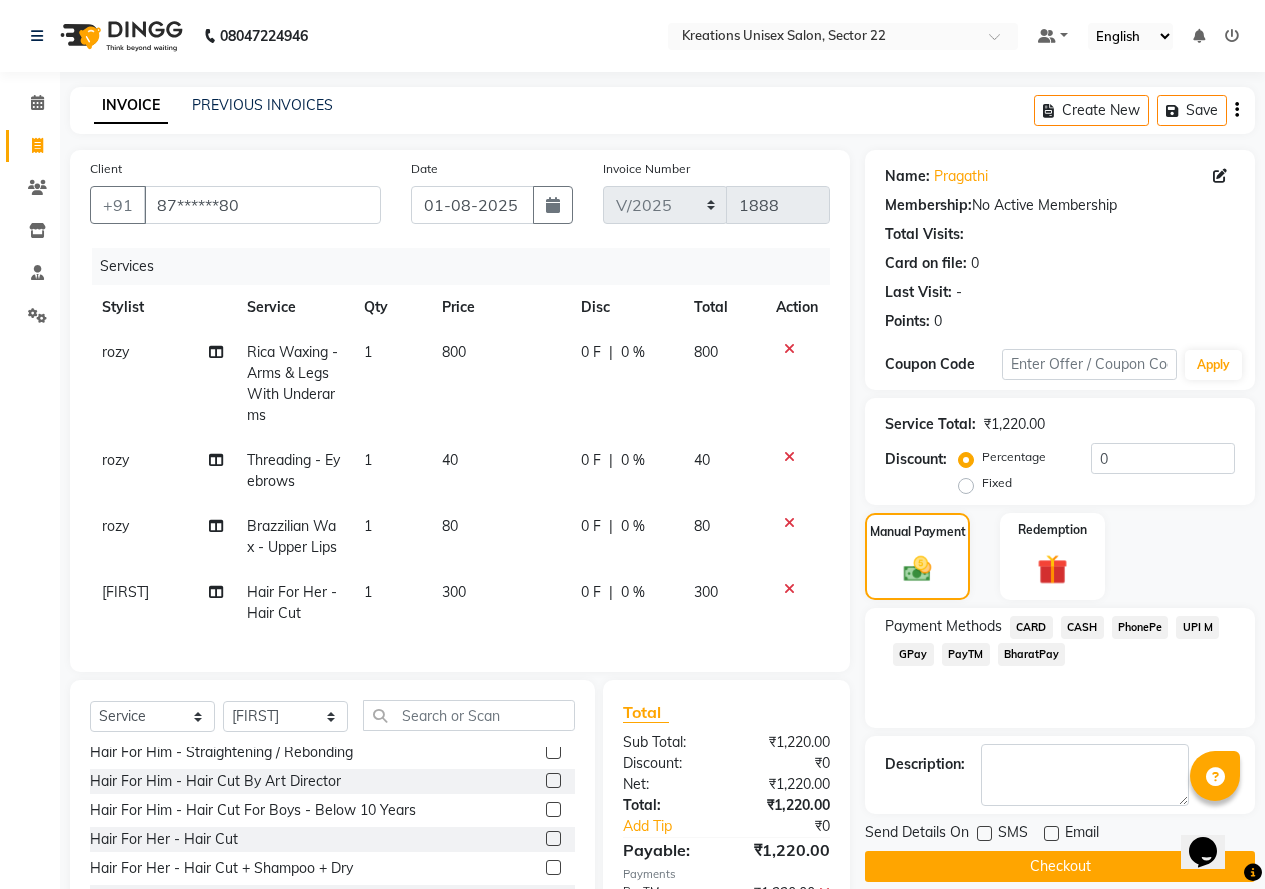 click on "Checkout" 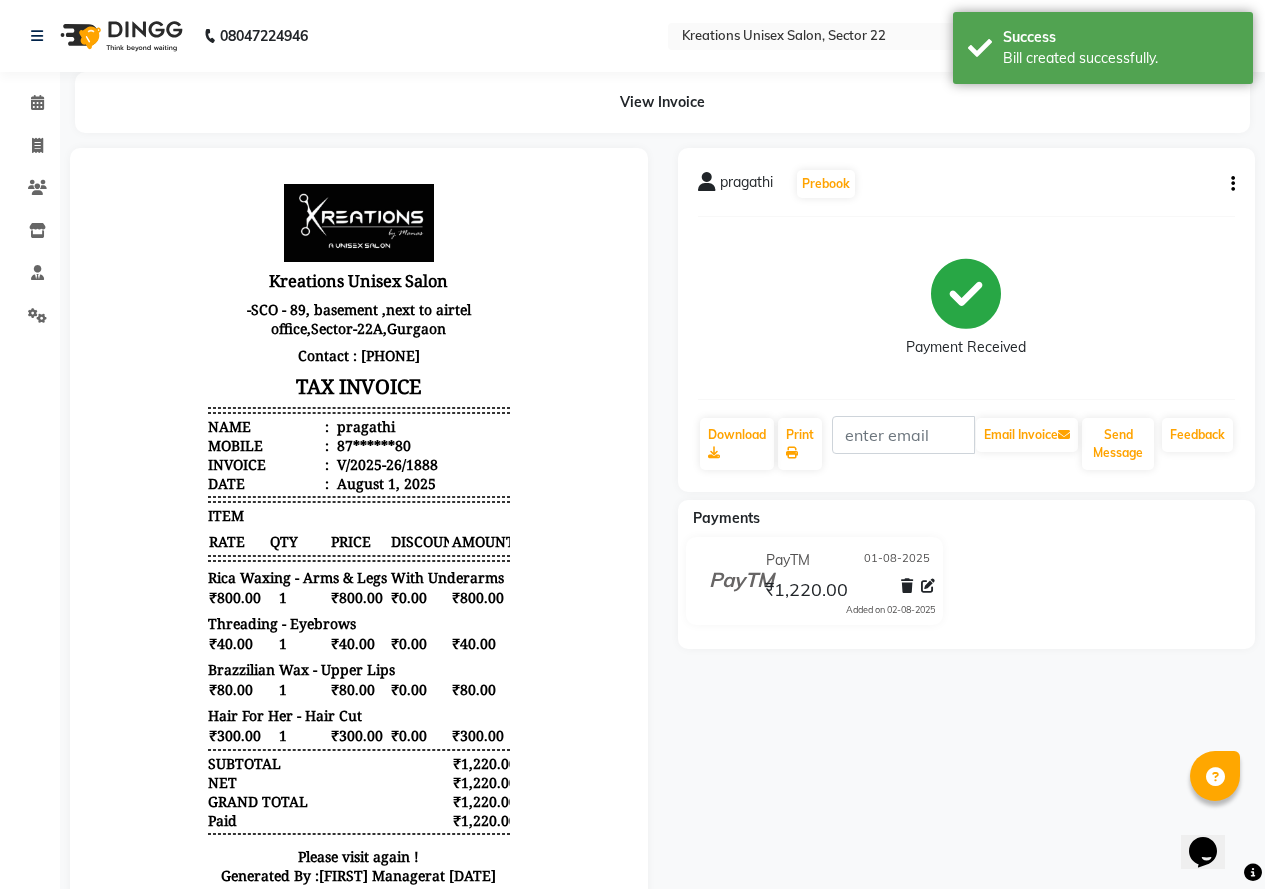 scroll, scrollTop: 0, scrollLeft: 0, axis: both 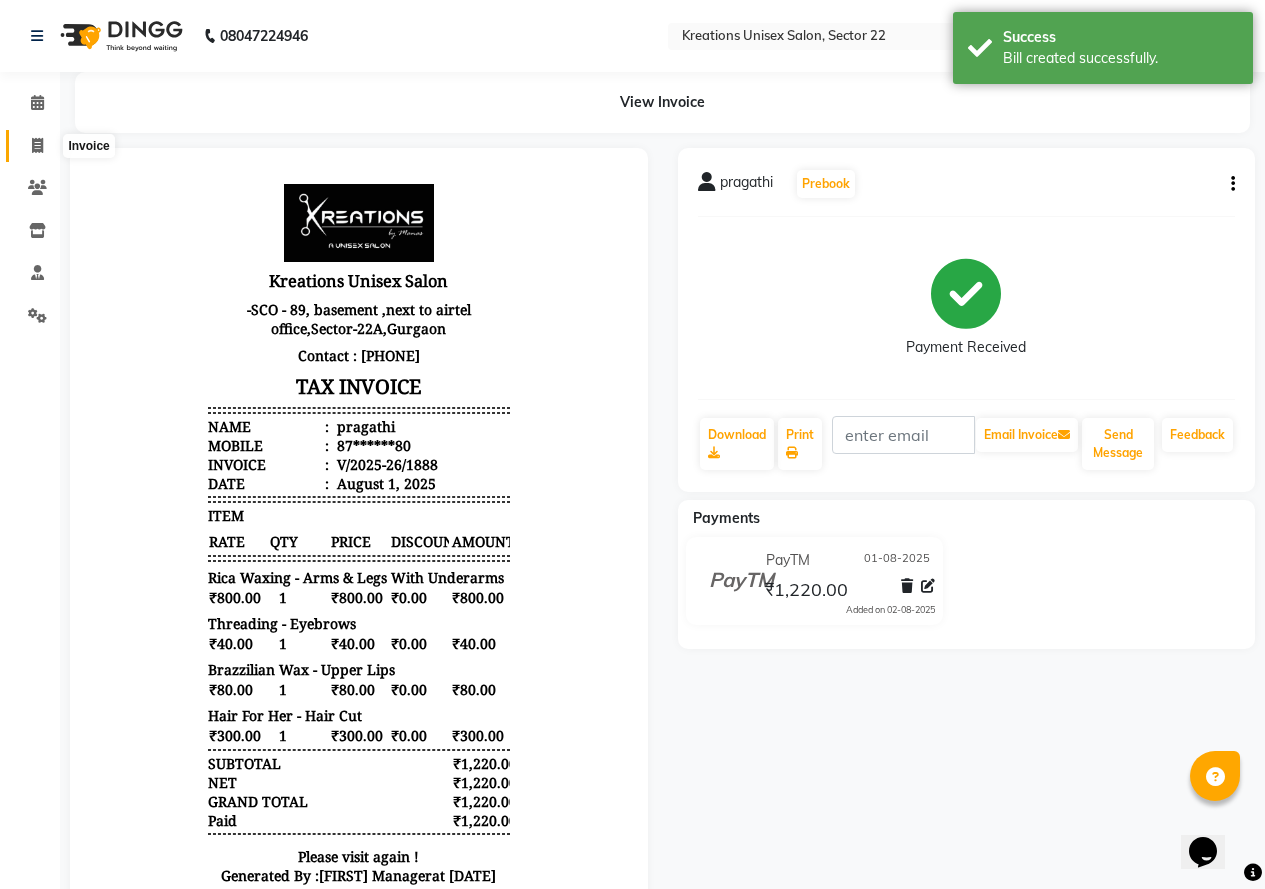 click 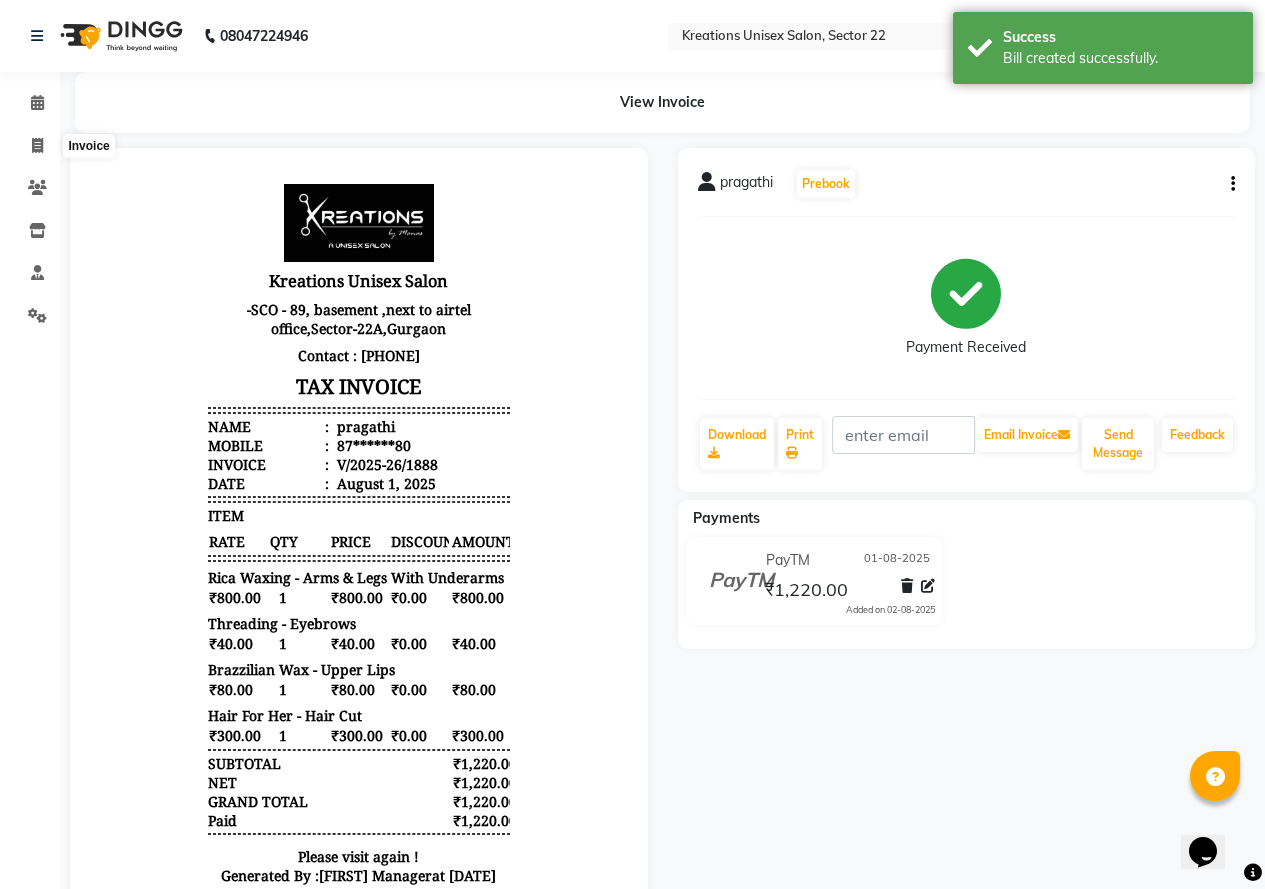 select on "6170" 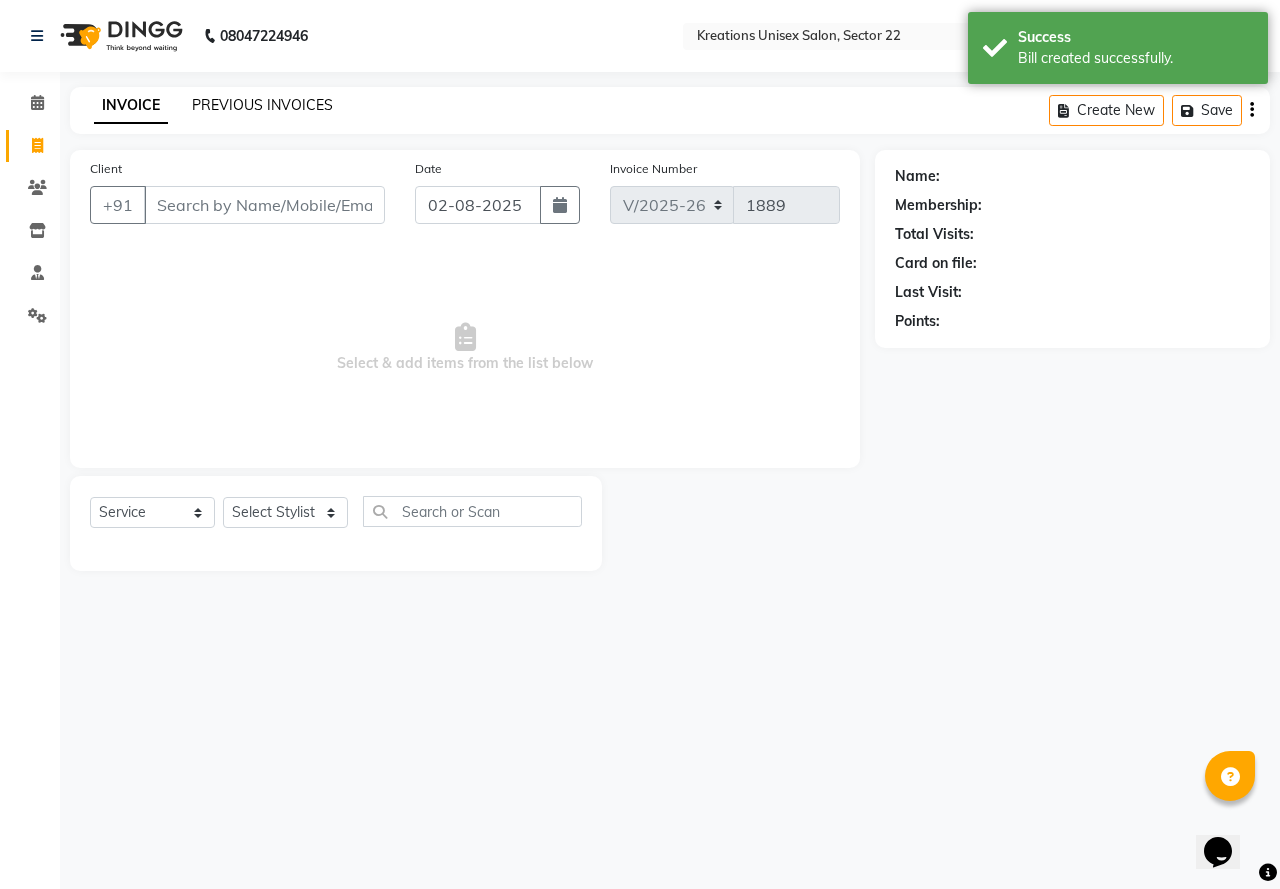 click on "PREVIOUS INVOICES" 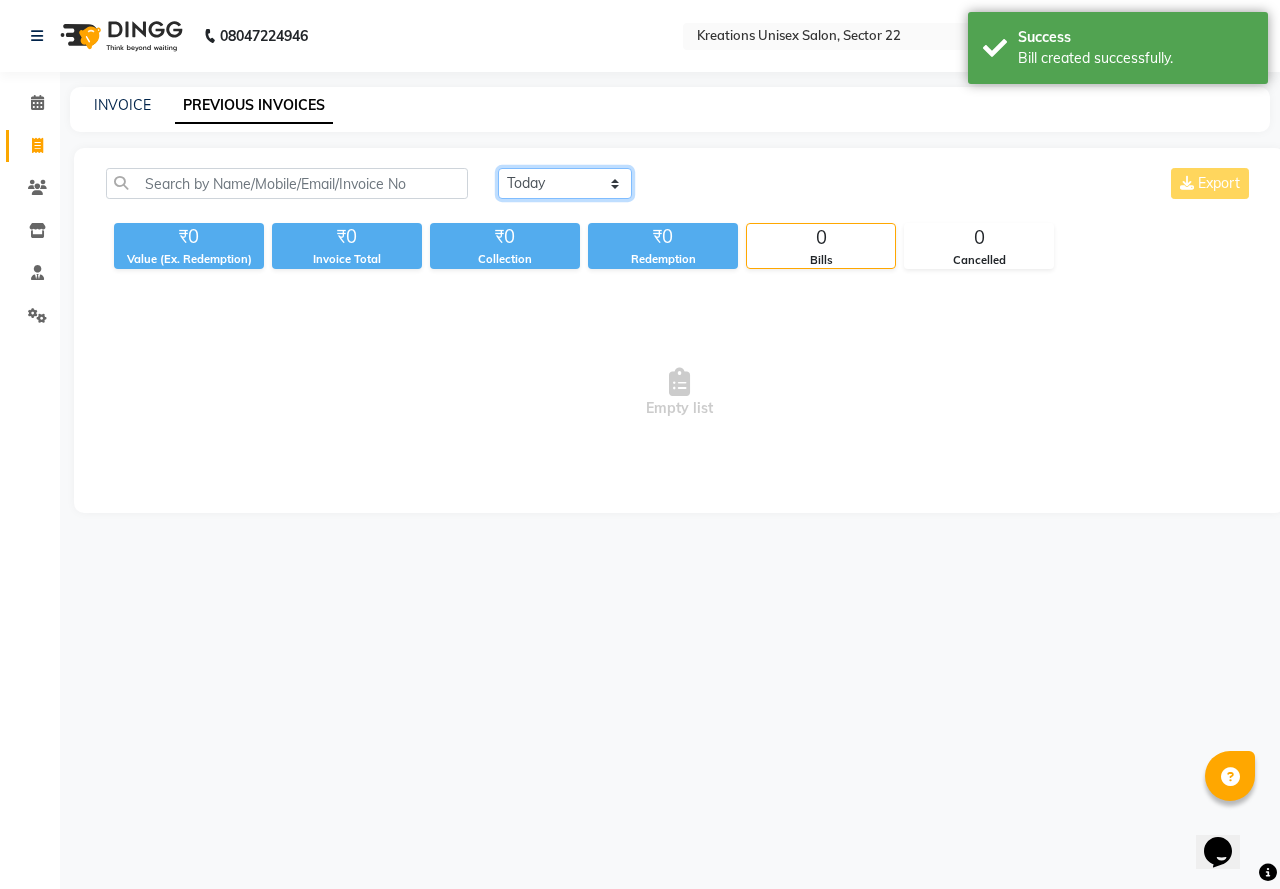 click on "Today Yesterday Custom Range" 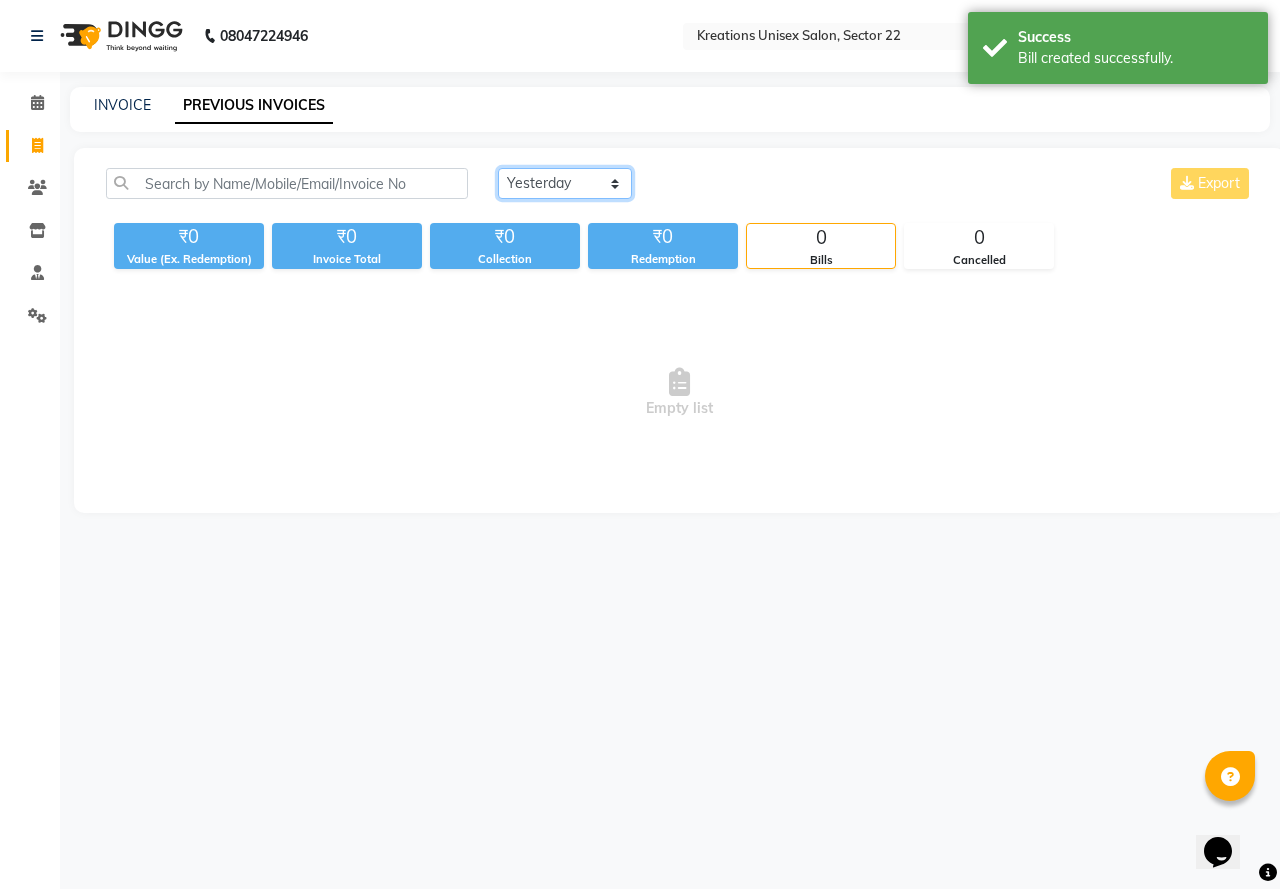 click on "Today Yesterday Custom Range" 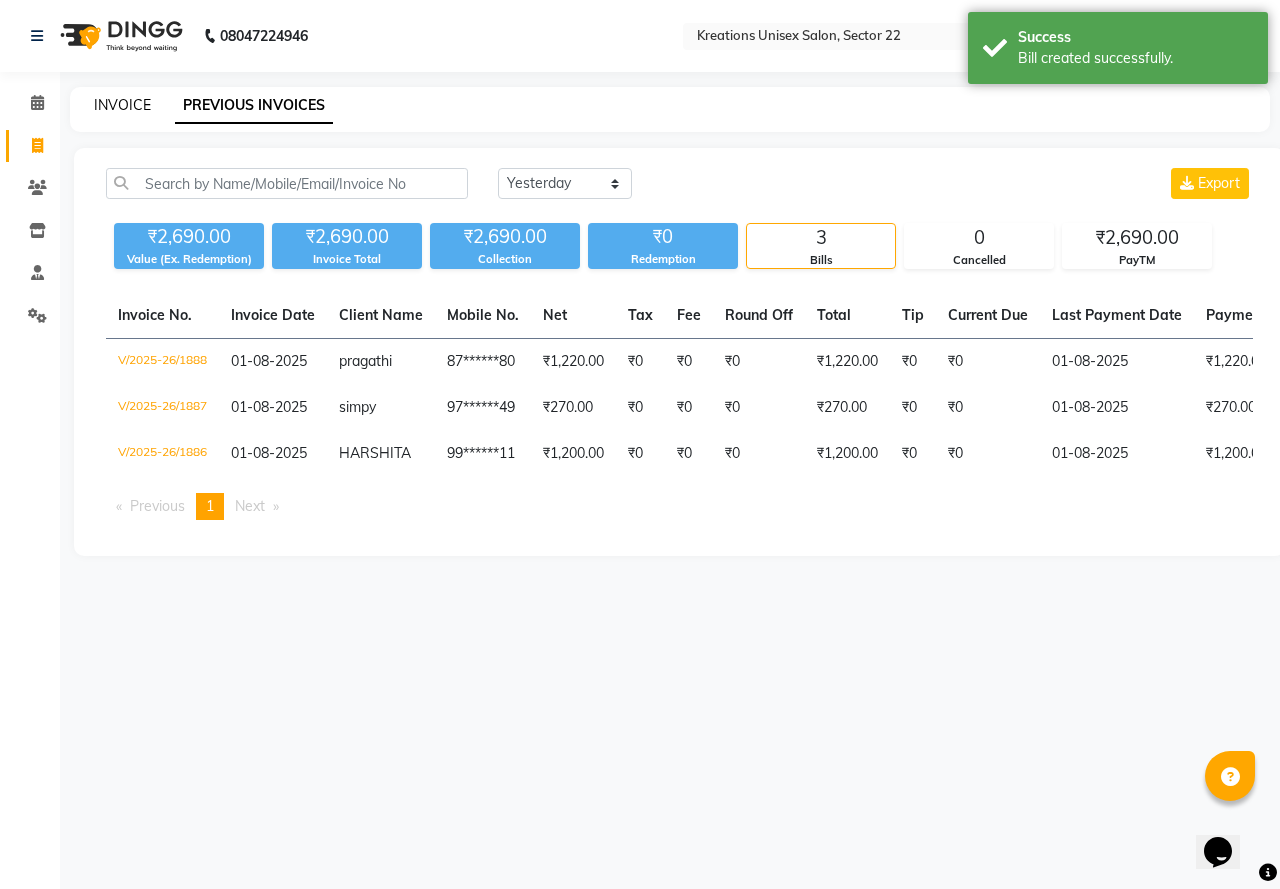 click on "INVOICE" 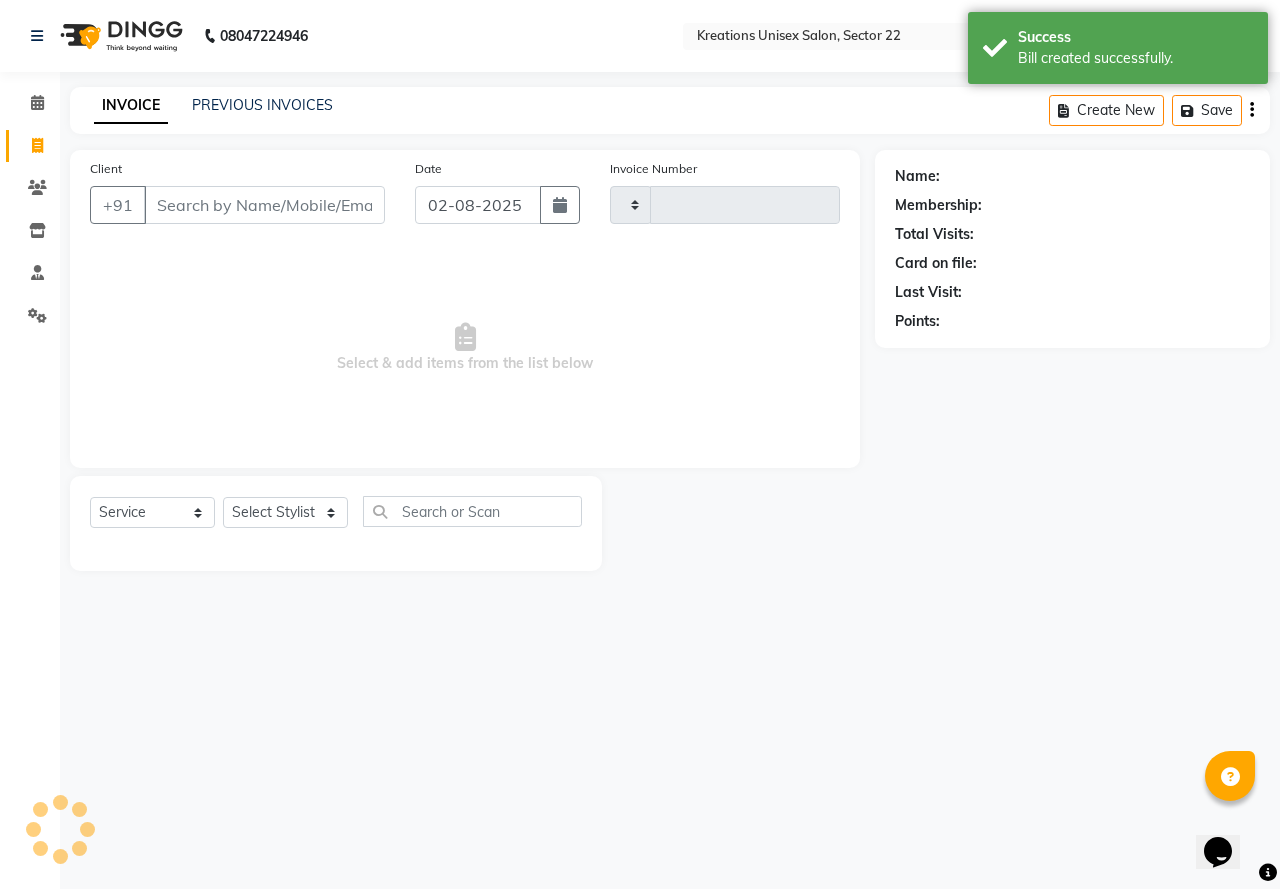 type on "1889" 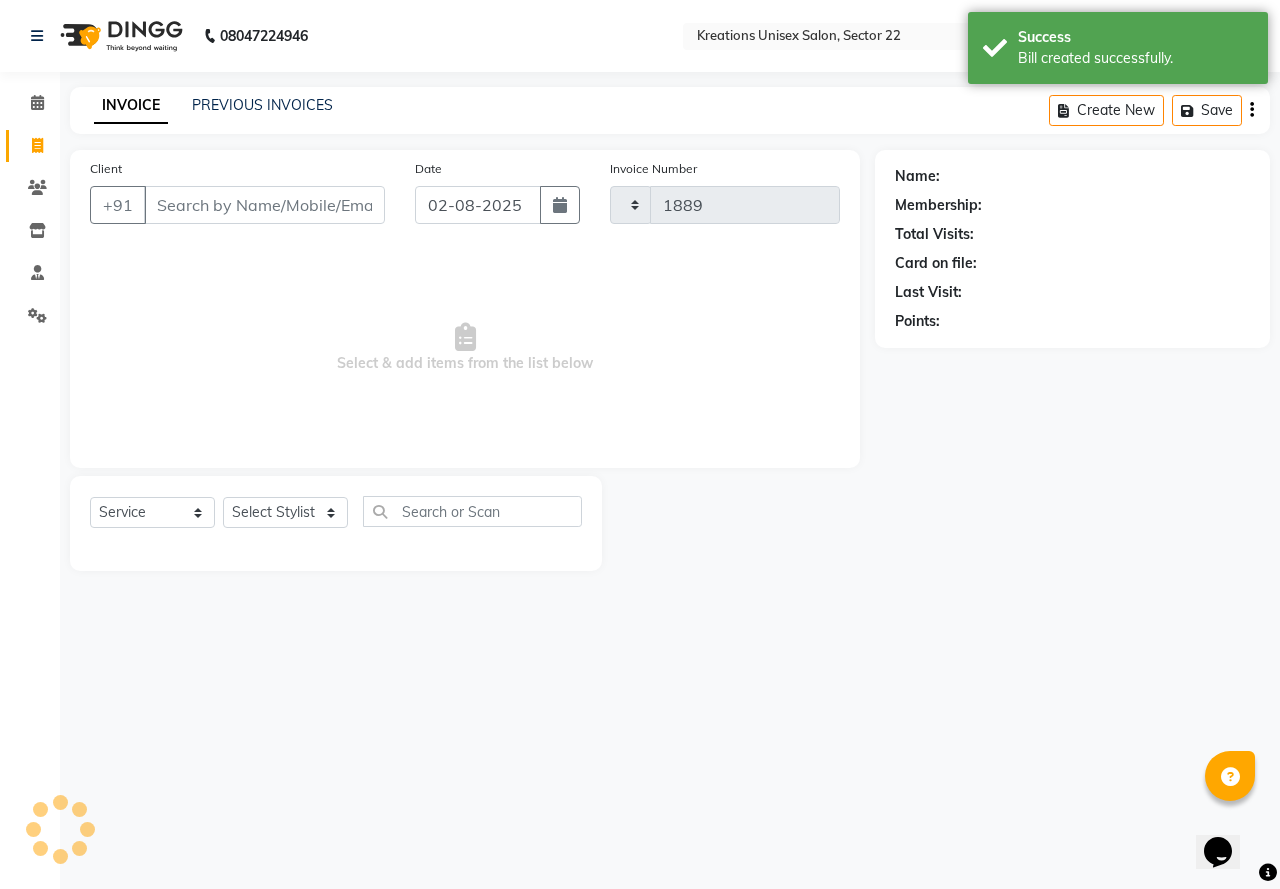 select on "6170" 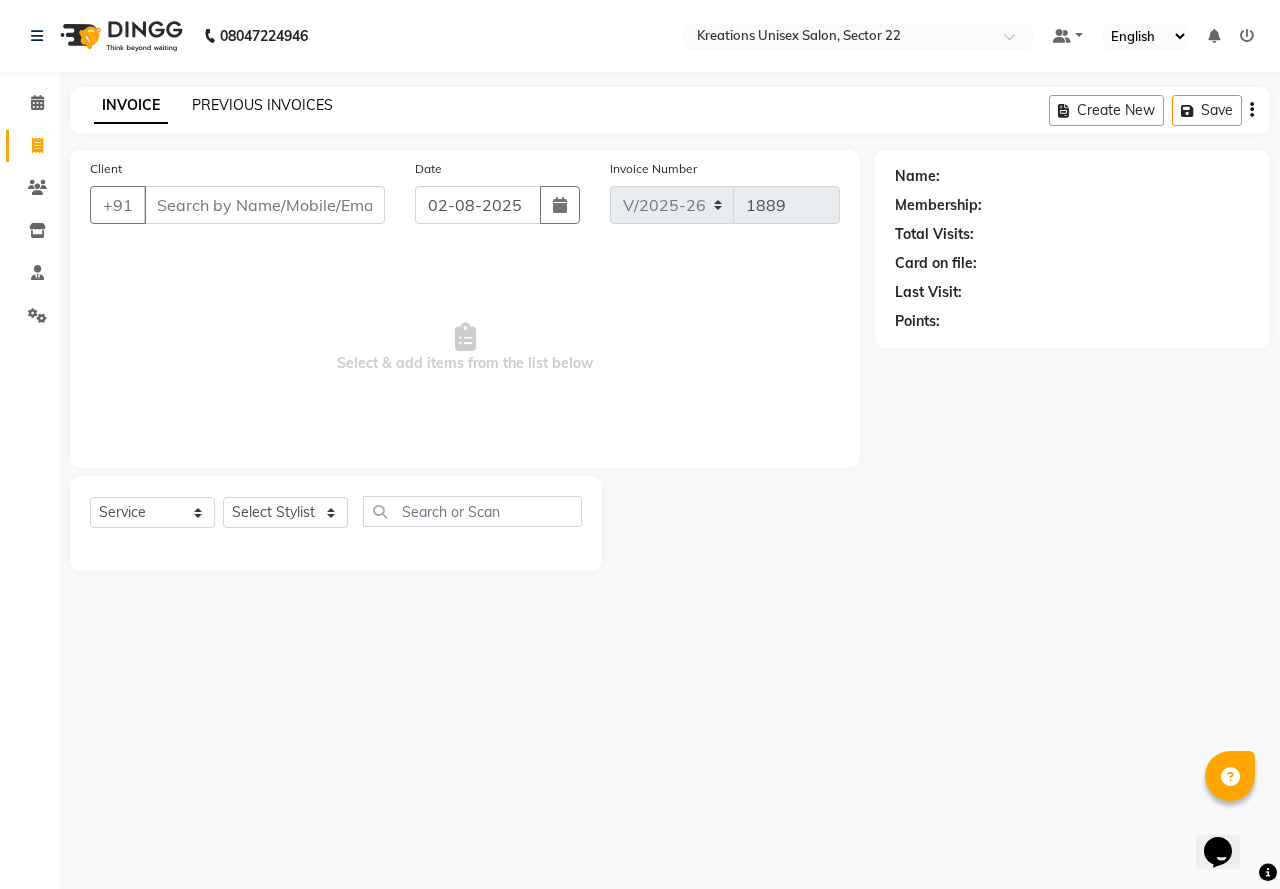 click on "PREVIOUS INVOICES" 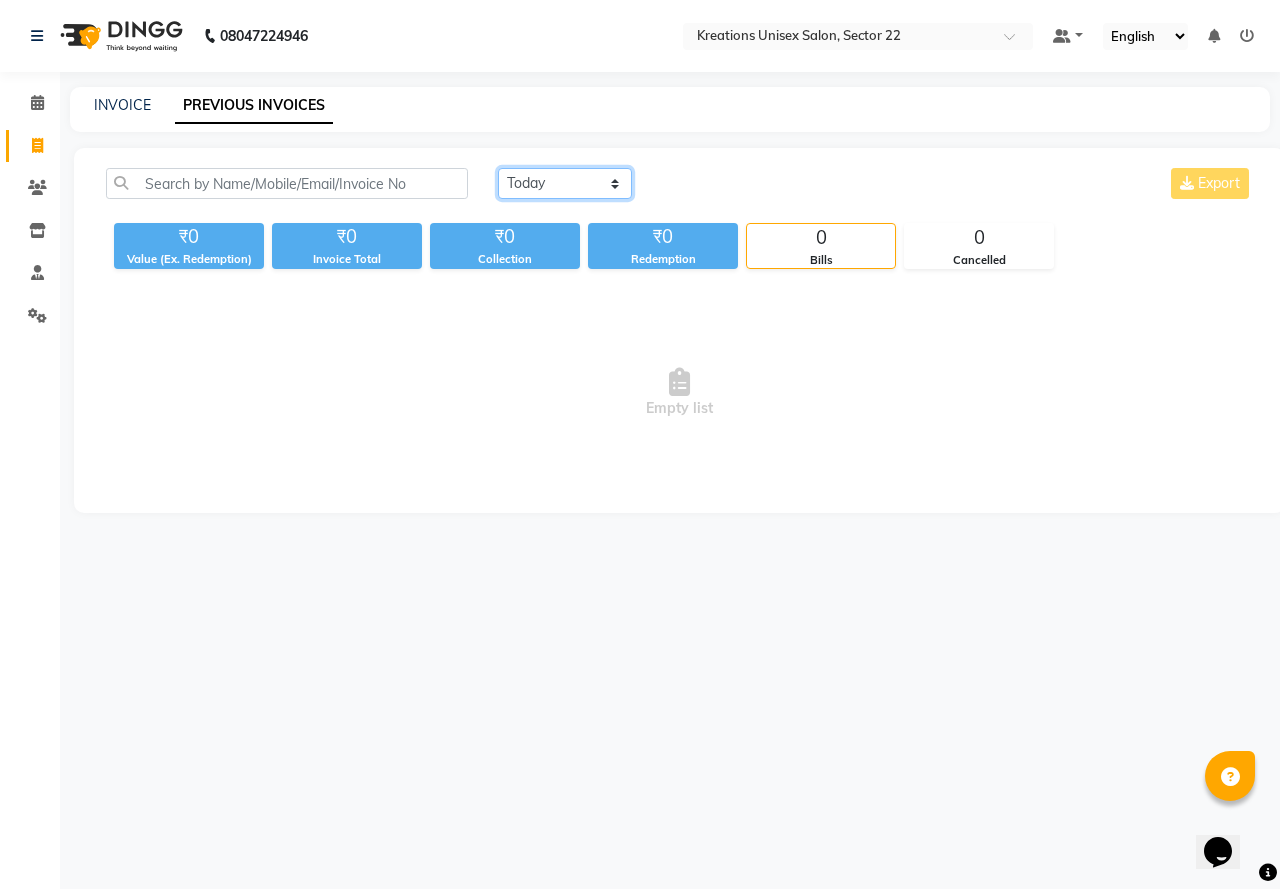 click on "Today Yesterday Custom Range" 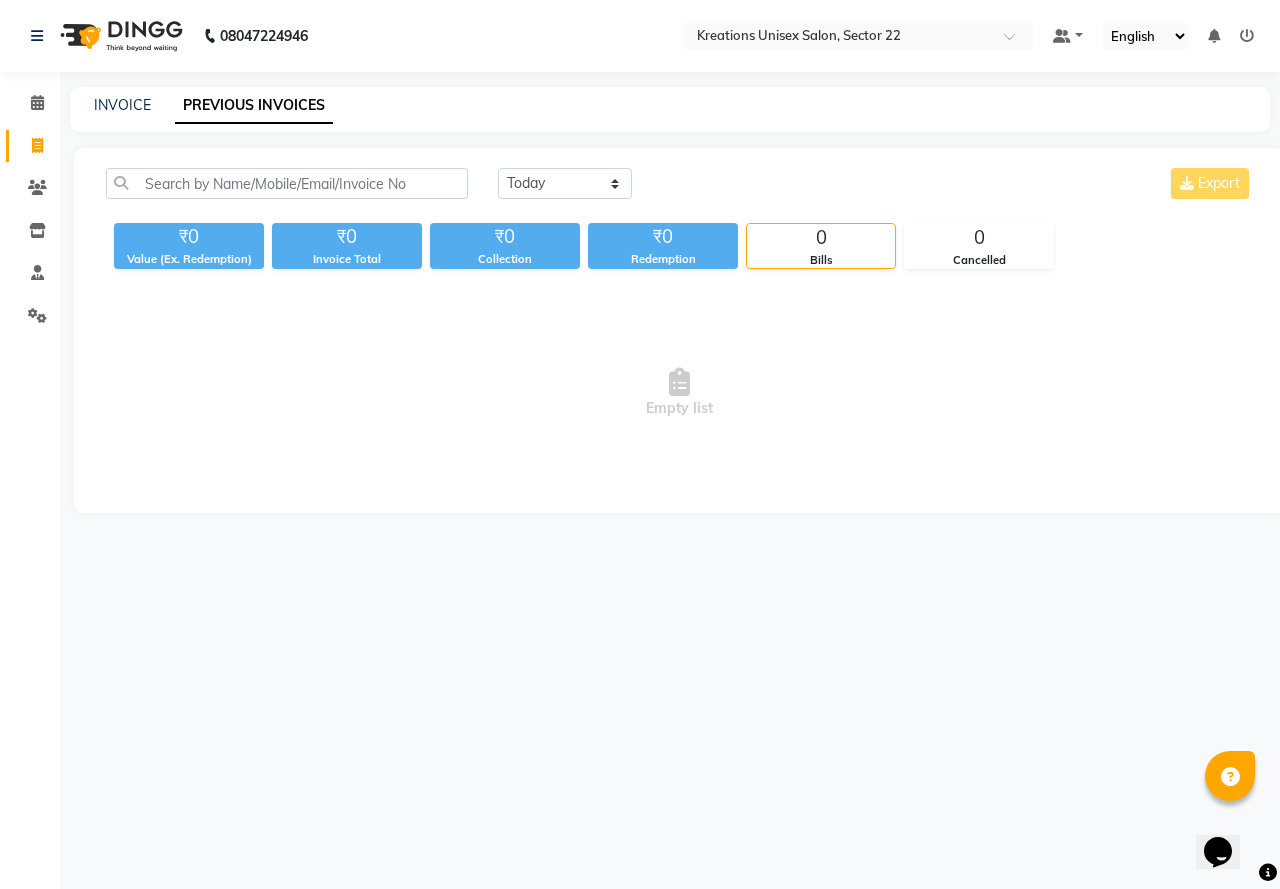 click on "Empty list" at bounding box center (679, 393) 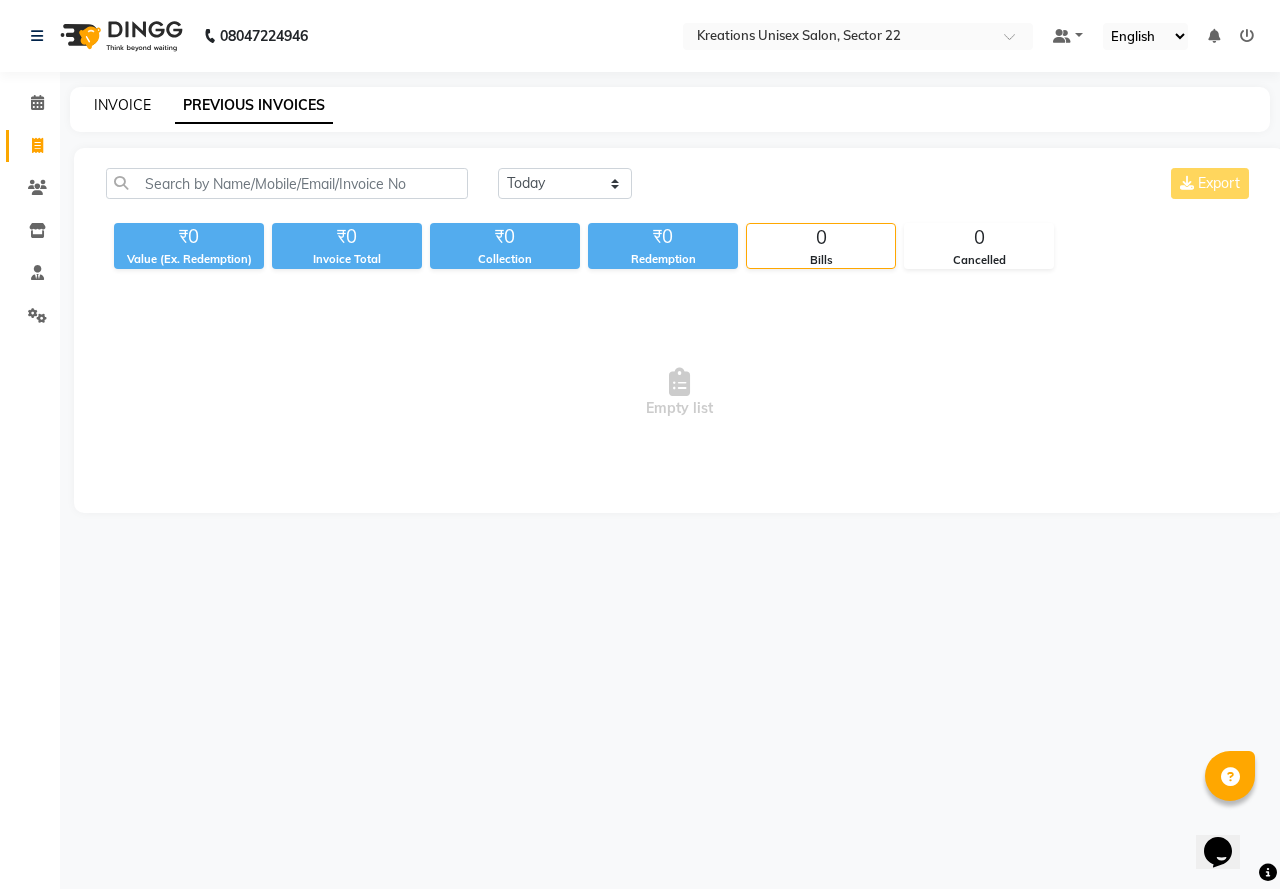 click on "INVOICE" 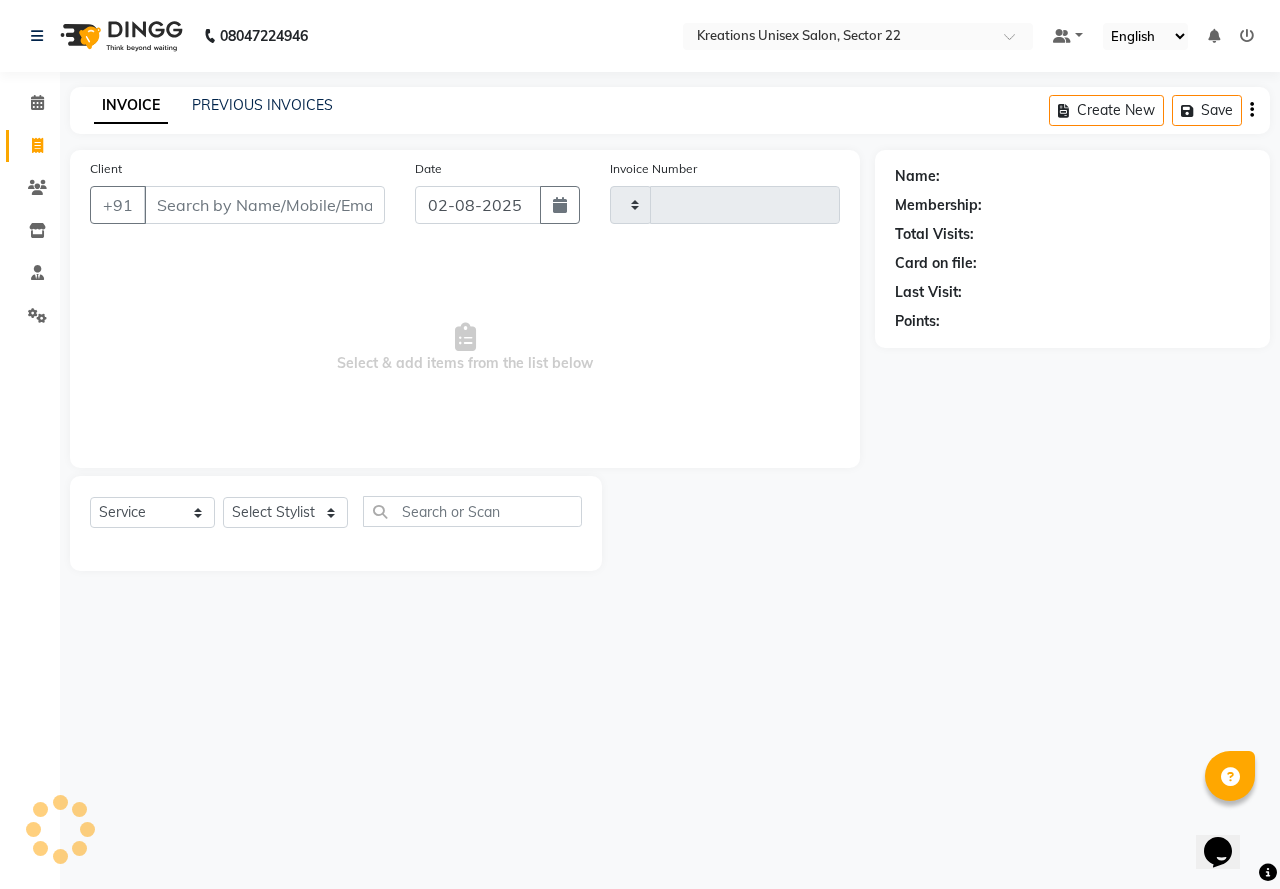 type on "1889" 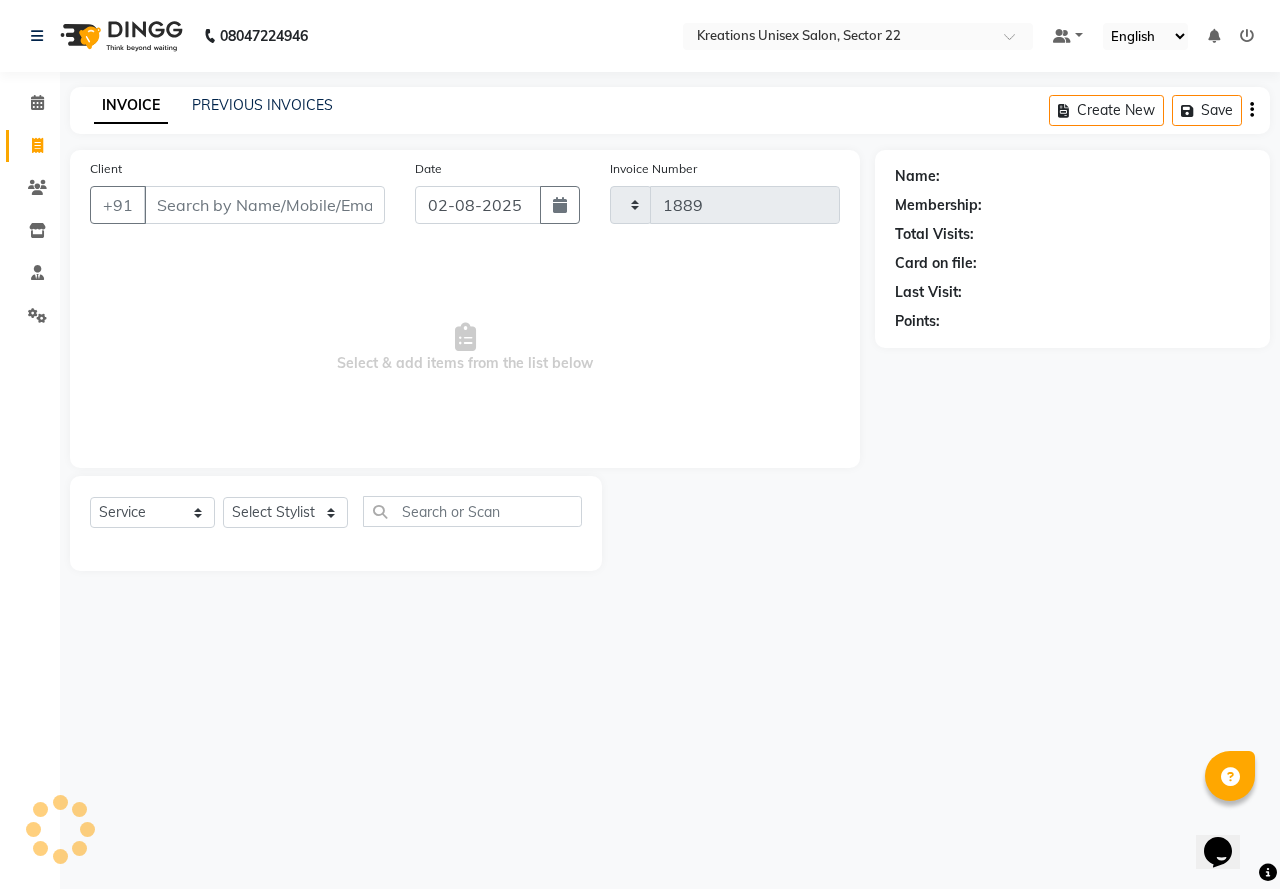 select on "6170" 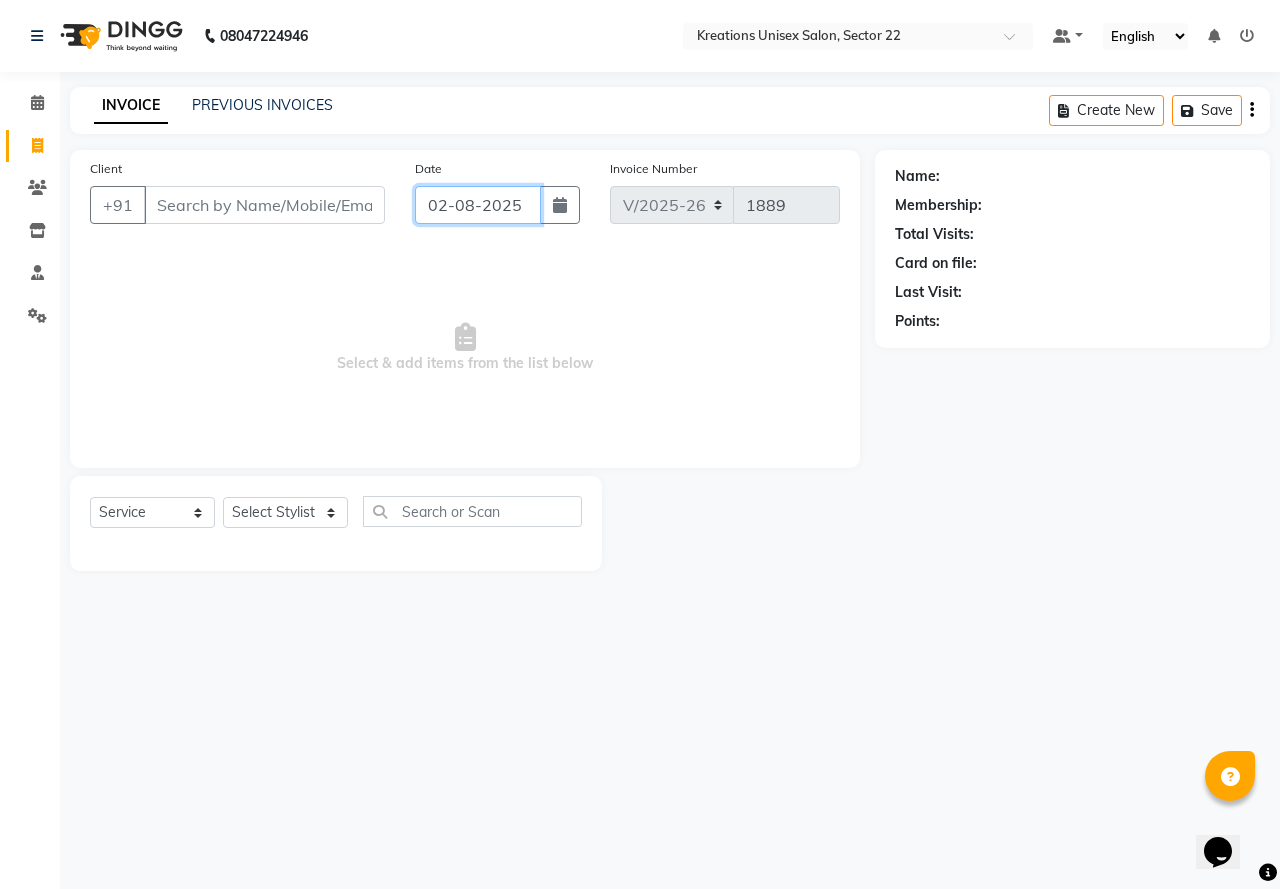 click on "02-08-2025" 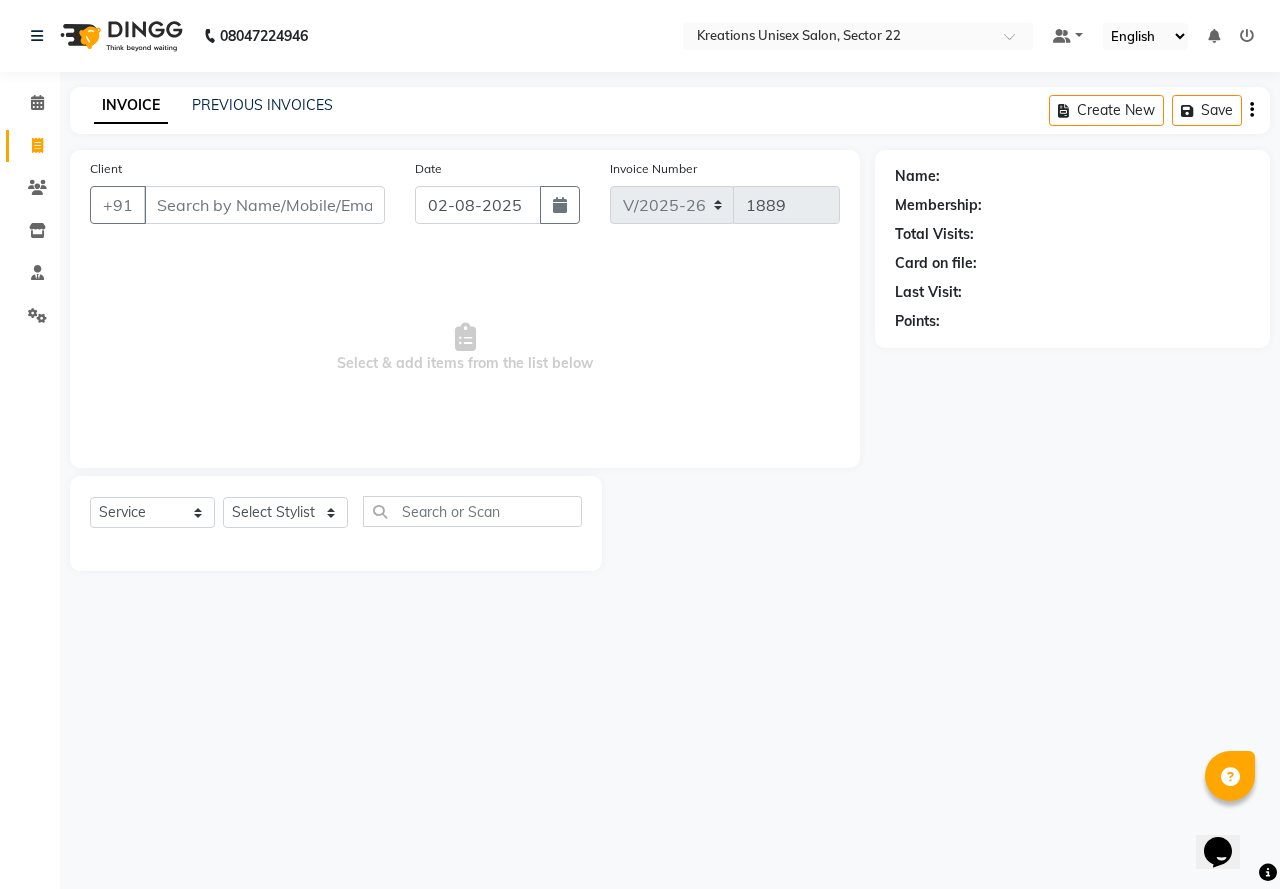 select on "8" 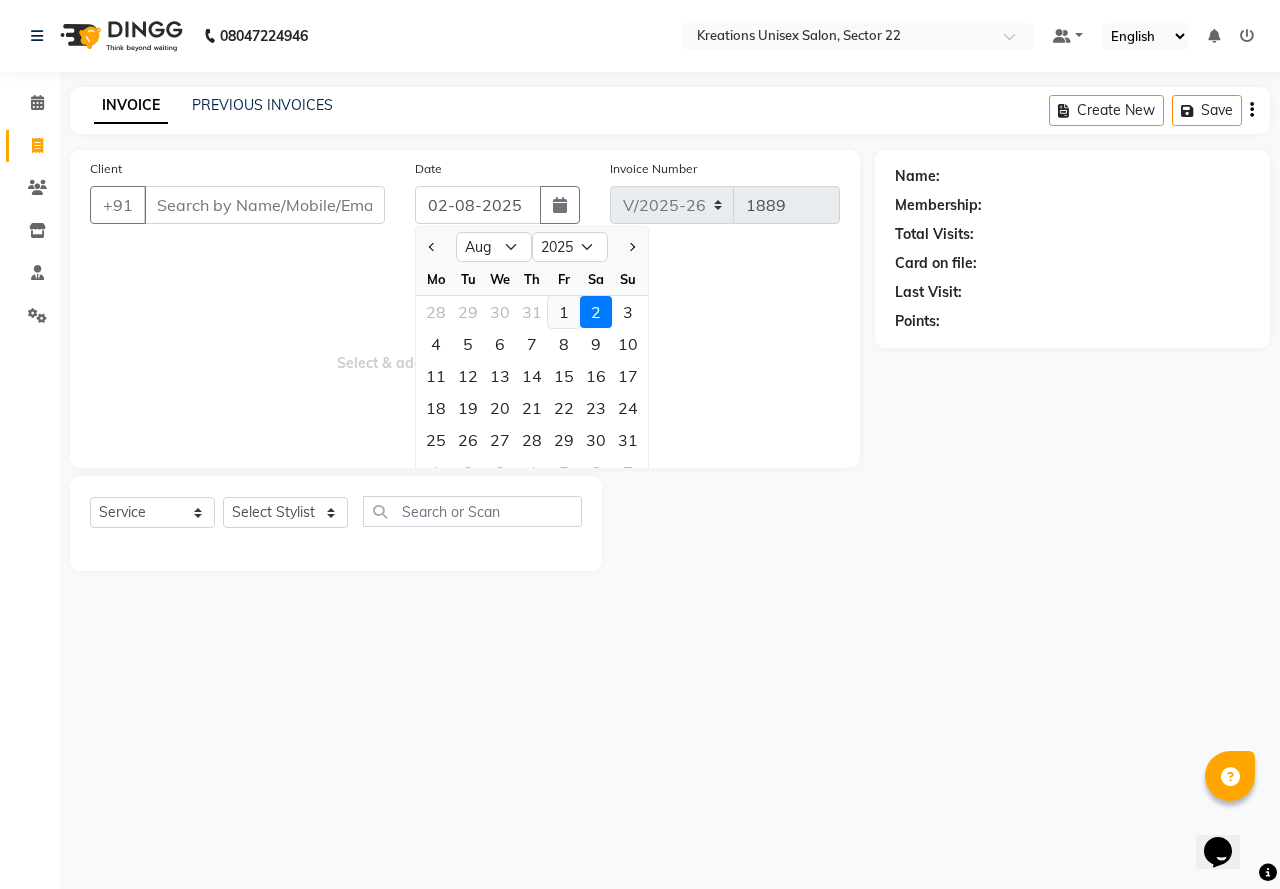click on "1" 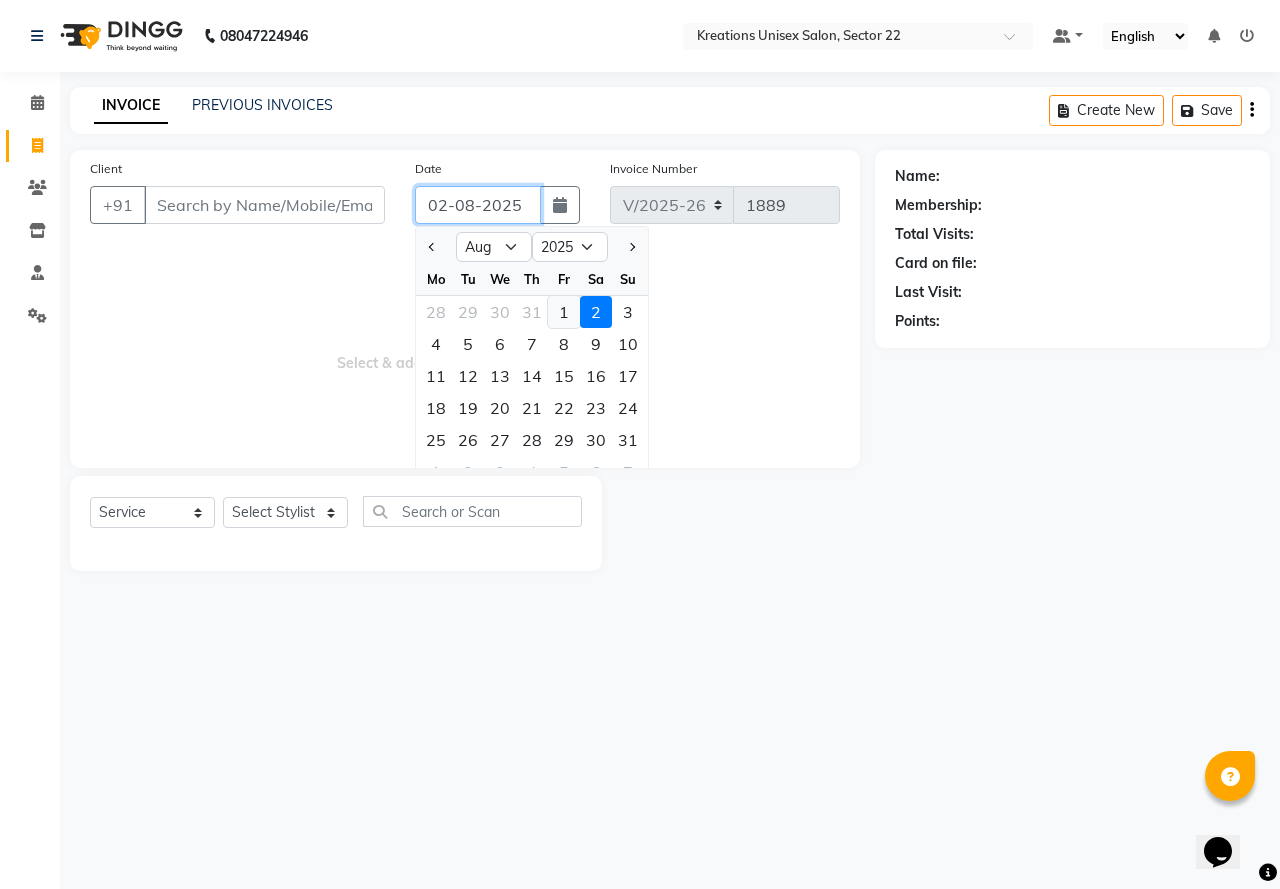 type on "01-08-2025" 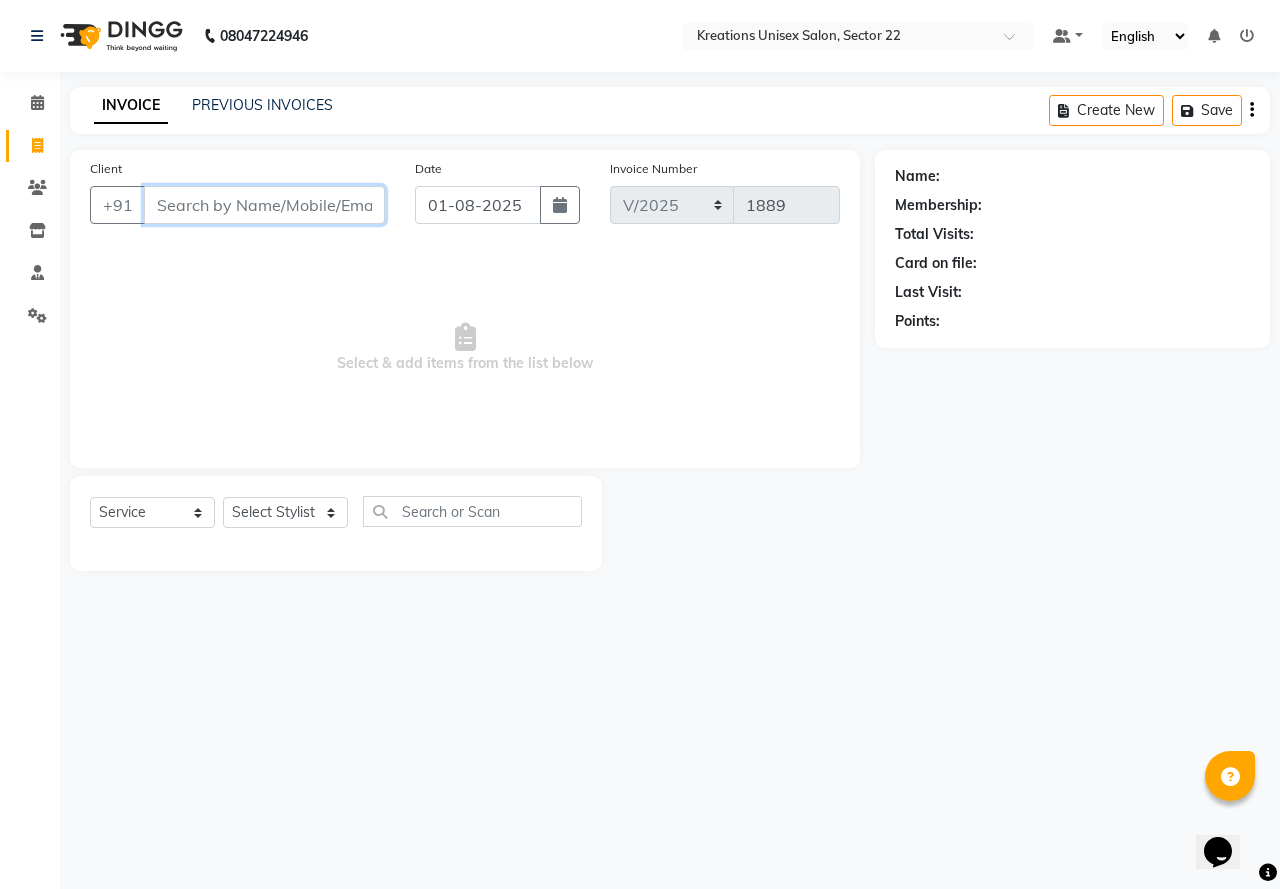 click on "Client" at bounding box center (264, 205) 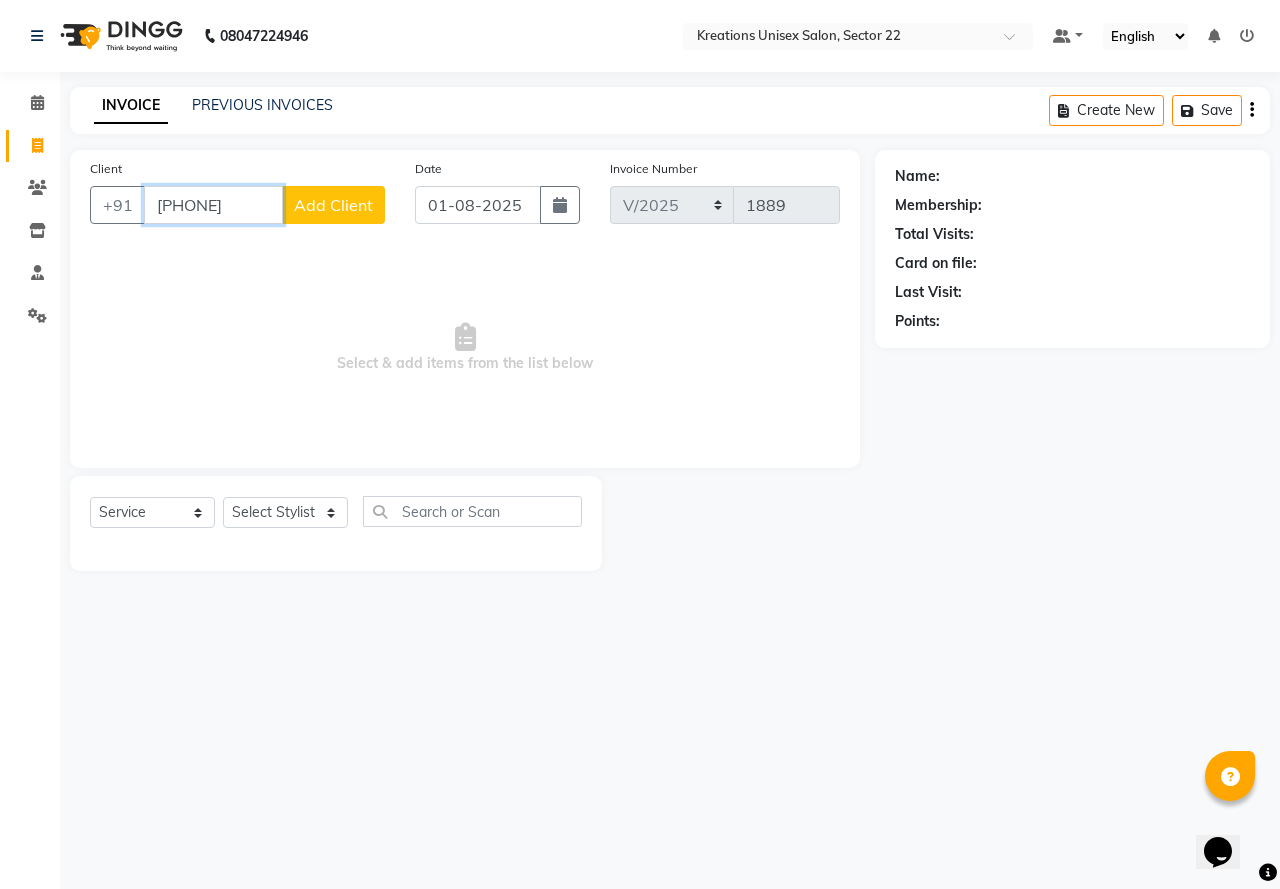 type on "93101393992" 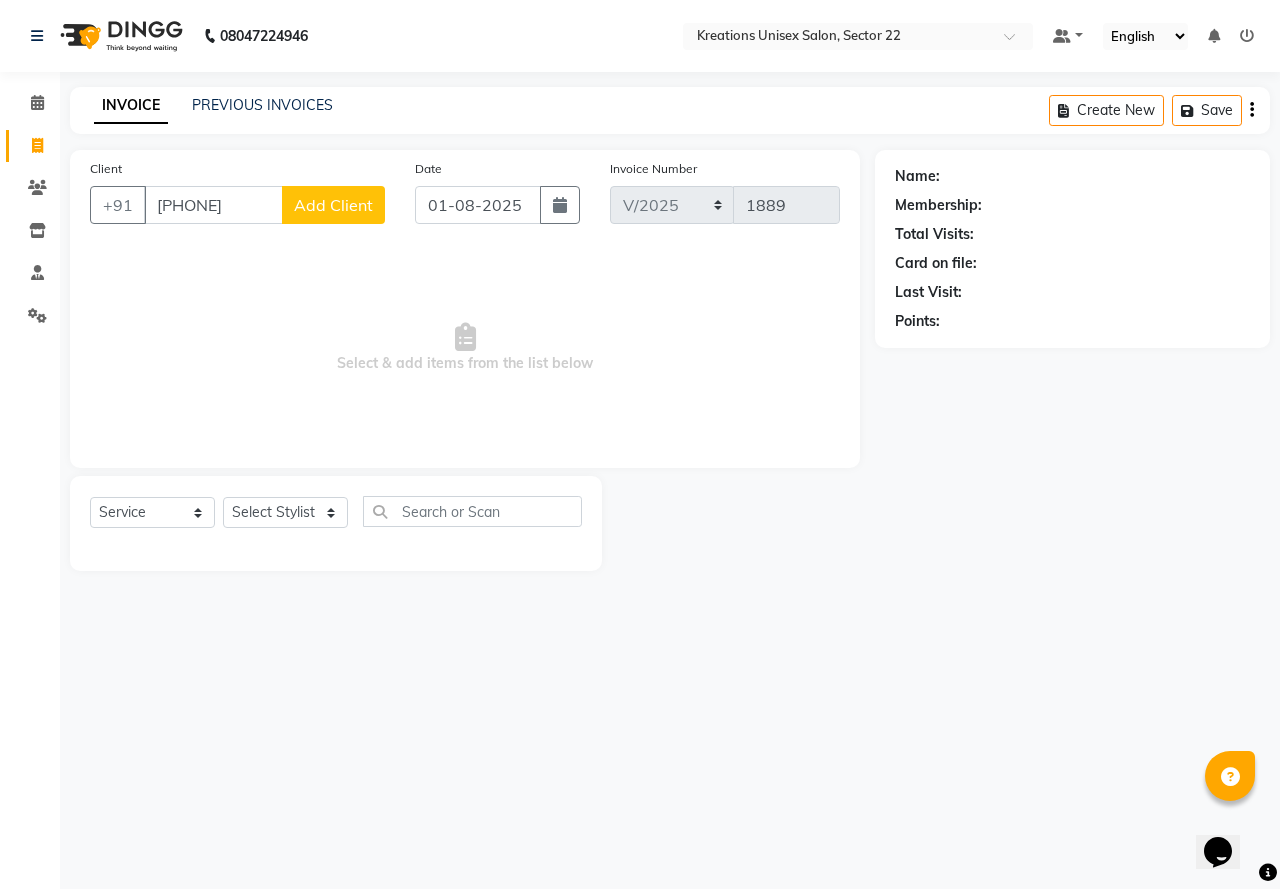 click on "Add Client" 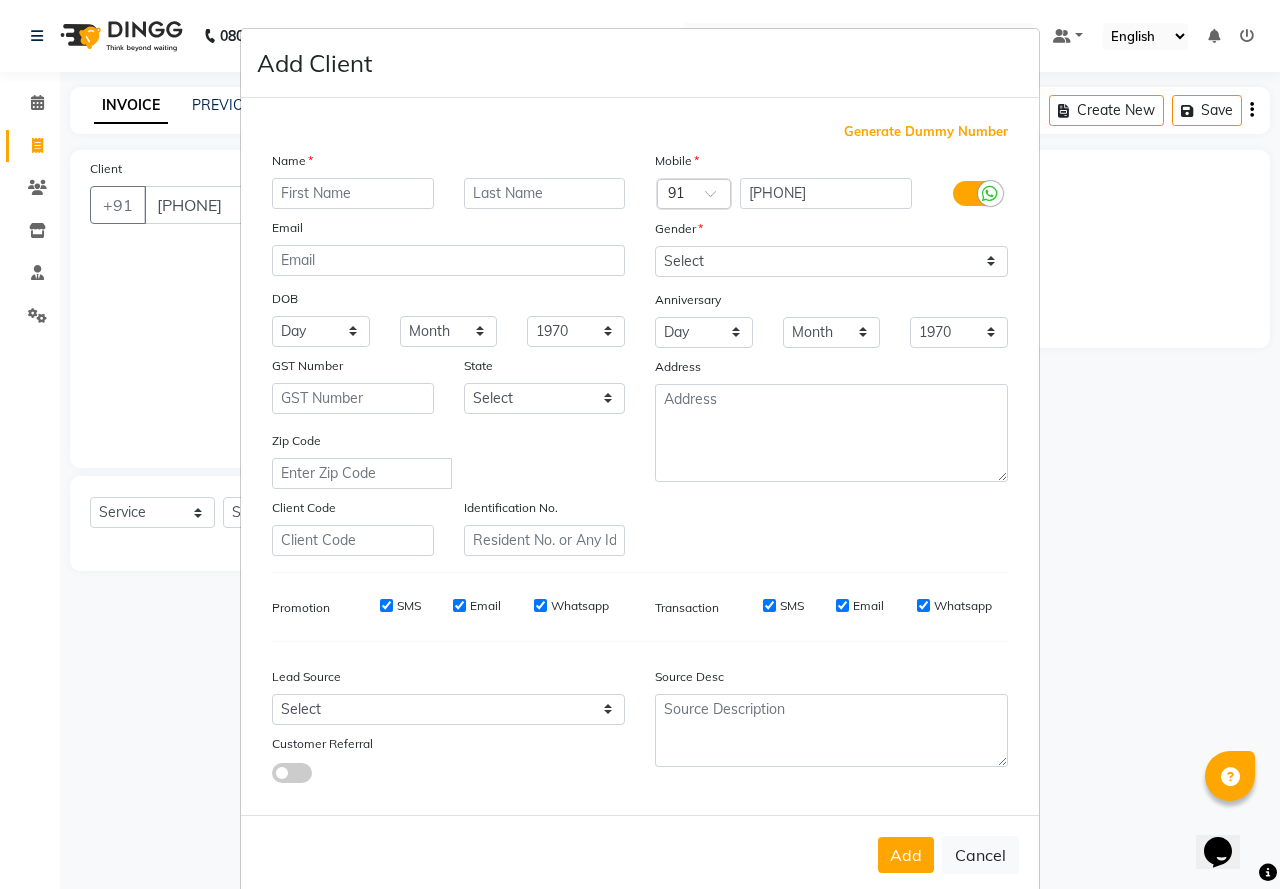 click at bounding box center (353, 193) 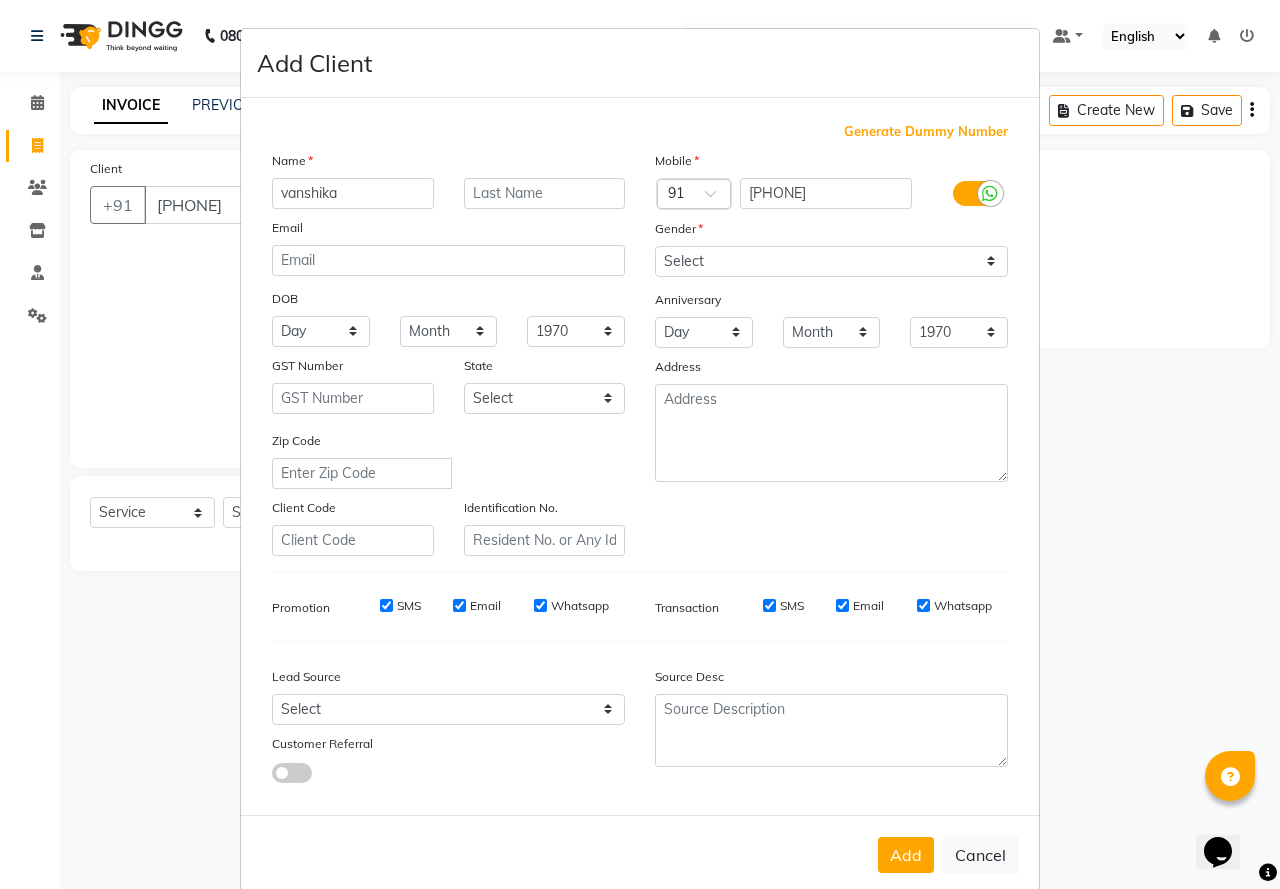 type on "vanshika" 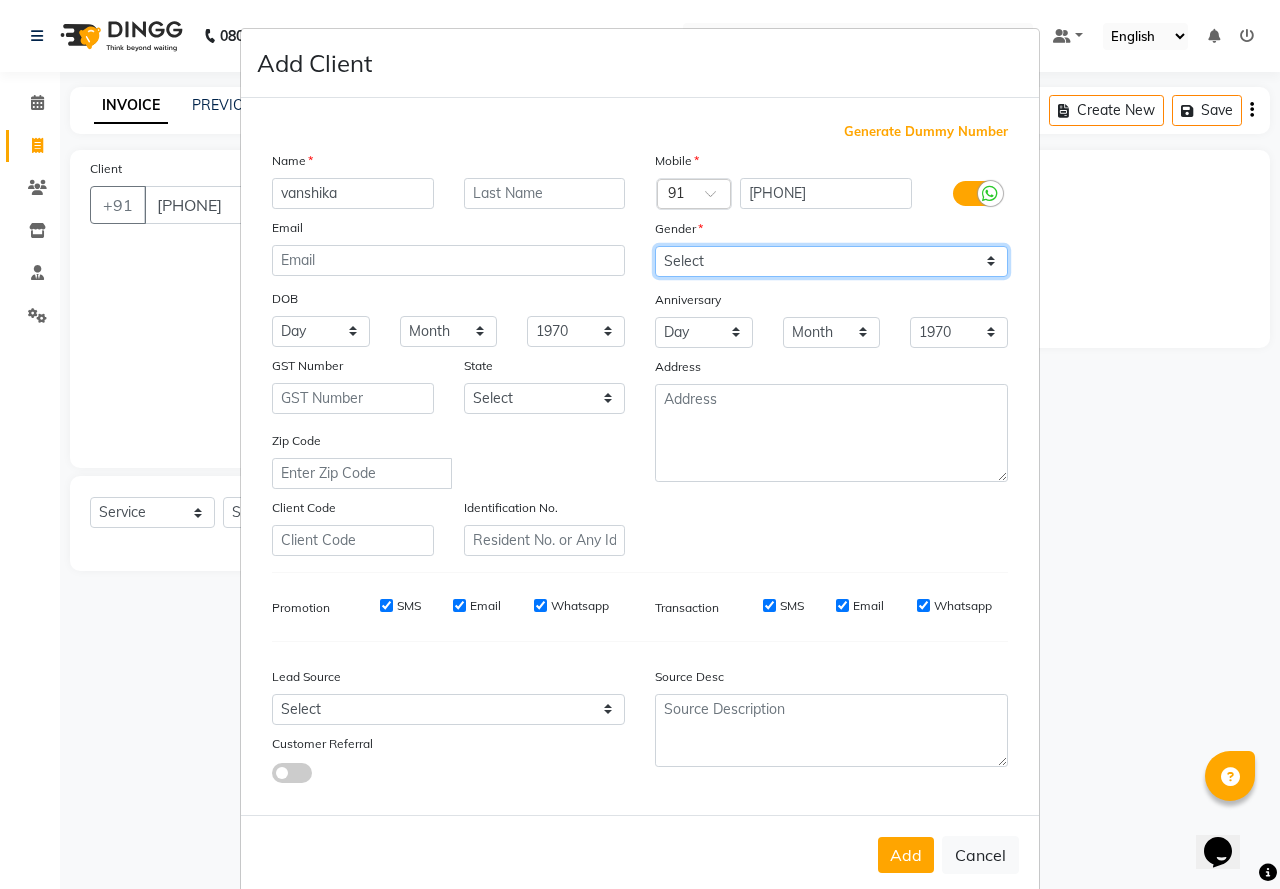 click on "Select Male Female Other Prefer Not To Say" at bounding box center [831, 261] 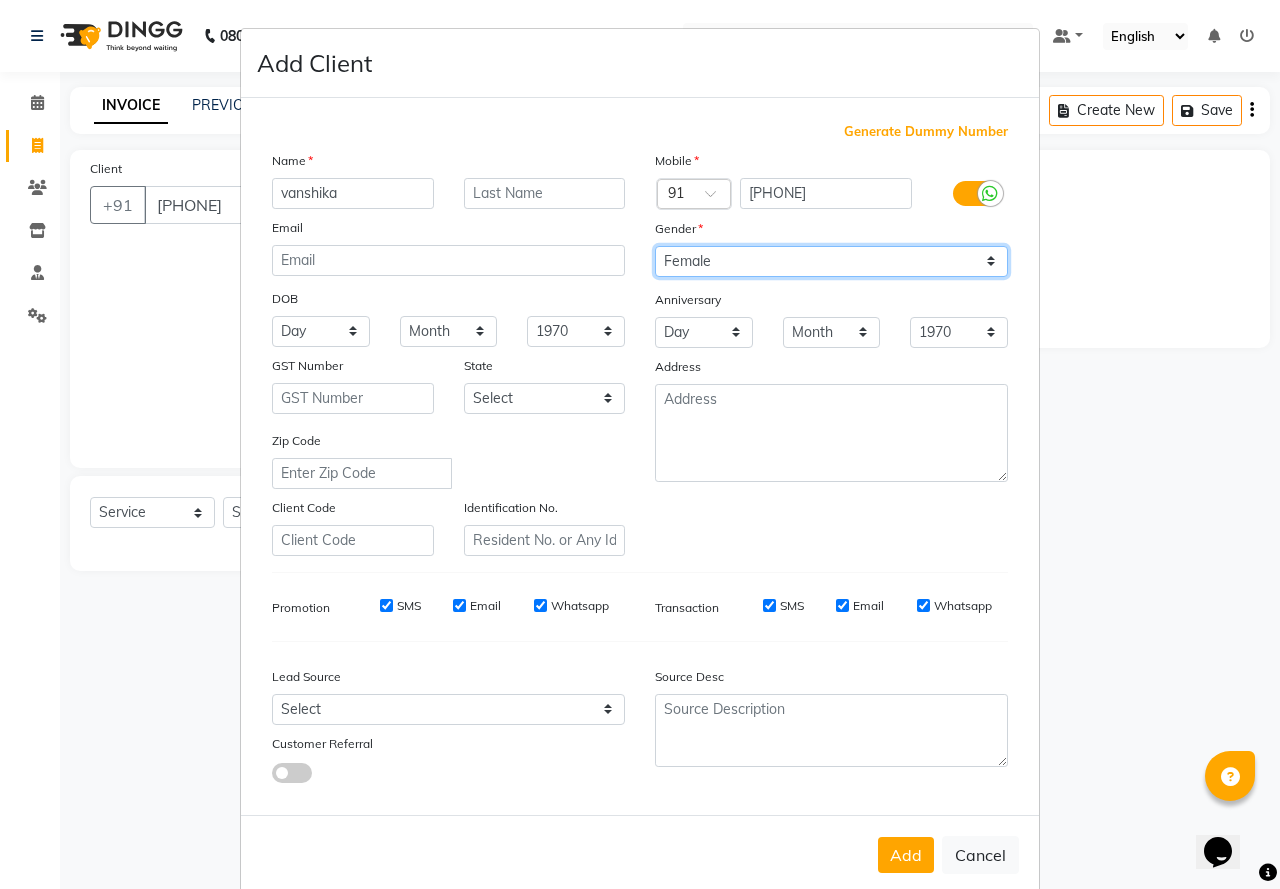 click on "Select Male Female Other Prefer Not To Say" at bounding box center [831, 261] 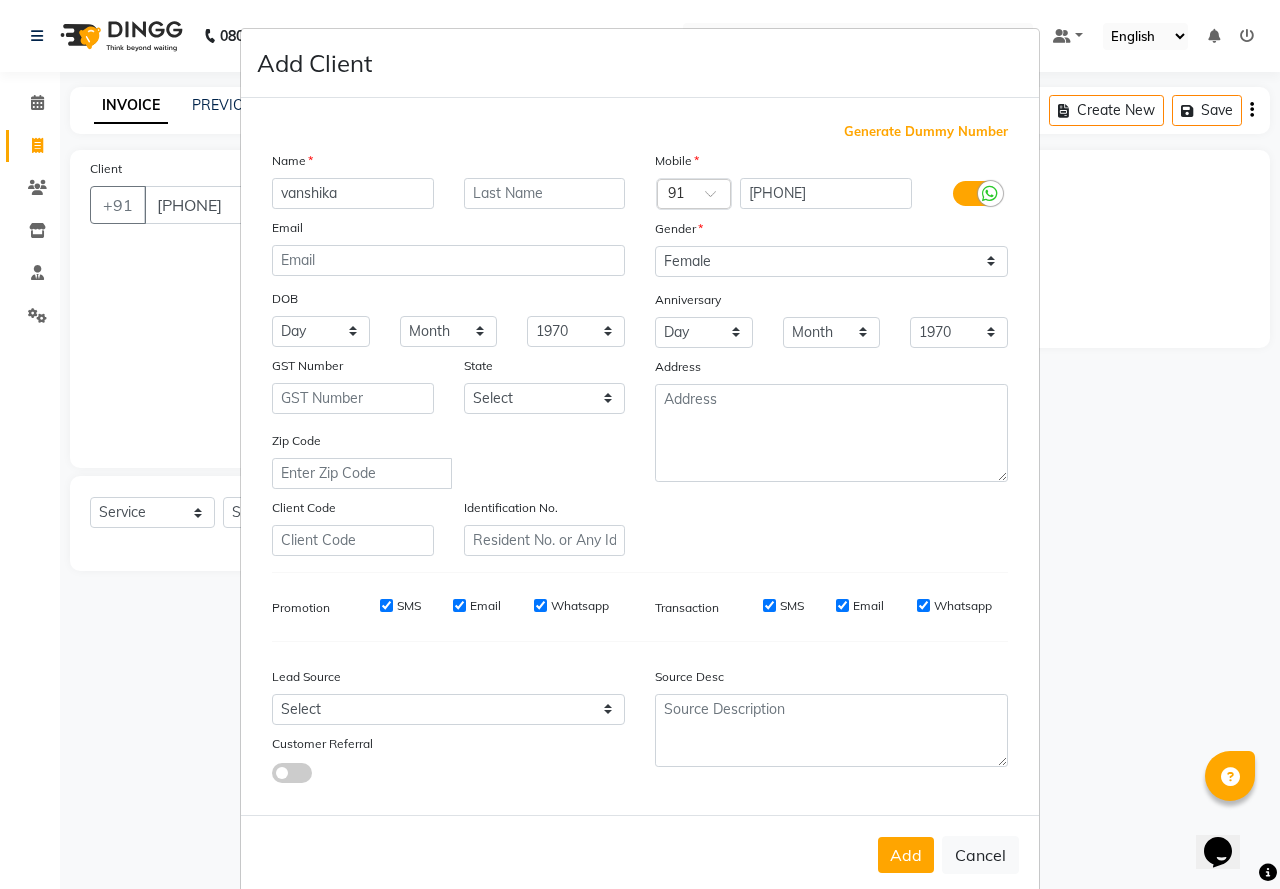 drag, startPoint x: 888, startPoint y: 852, endPoint x: 876, endPoint y: 852, distance: 12 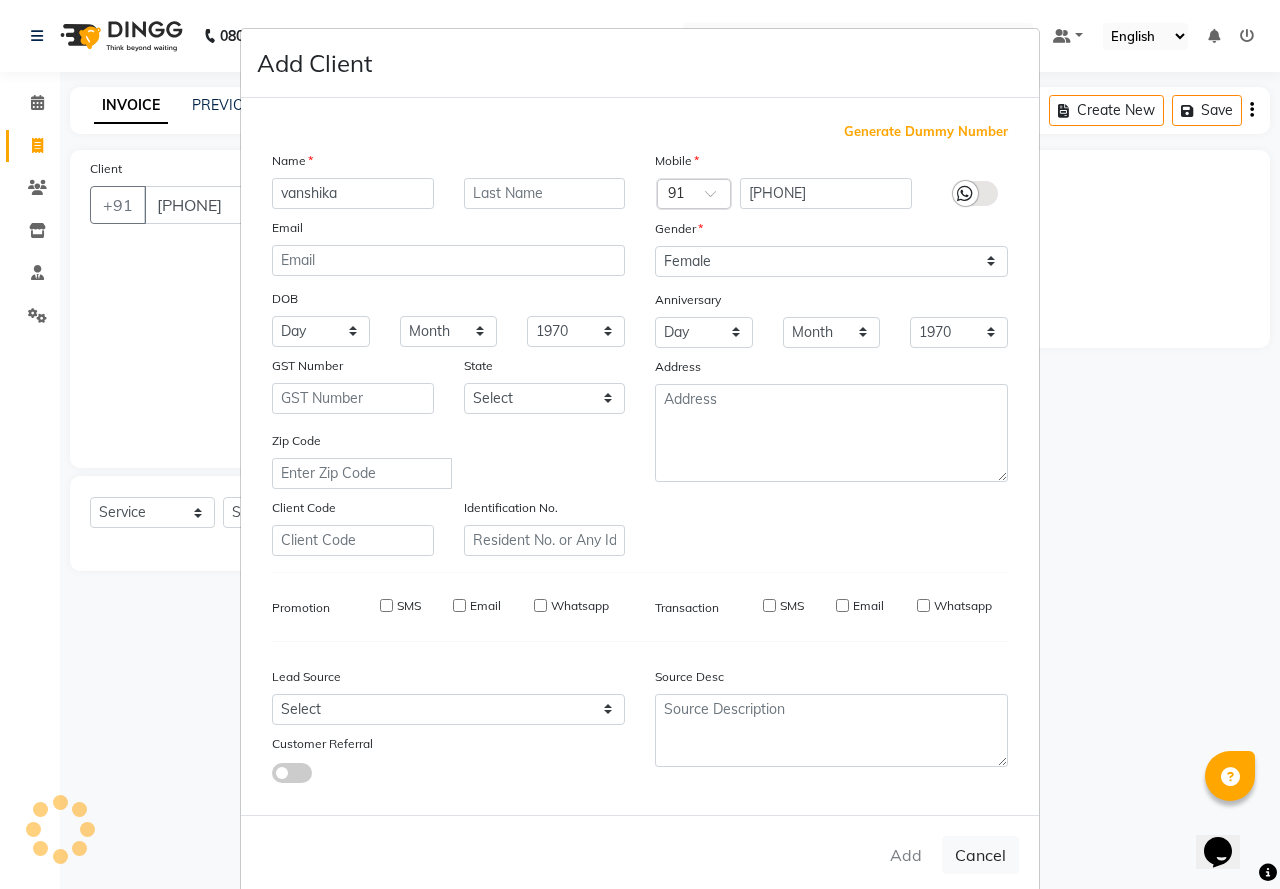 type on "93*******92" 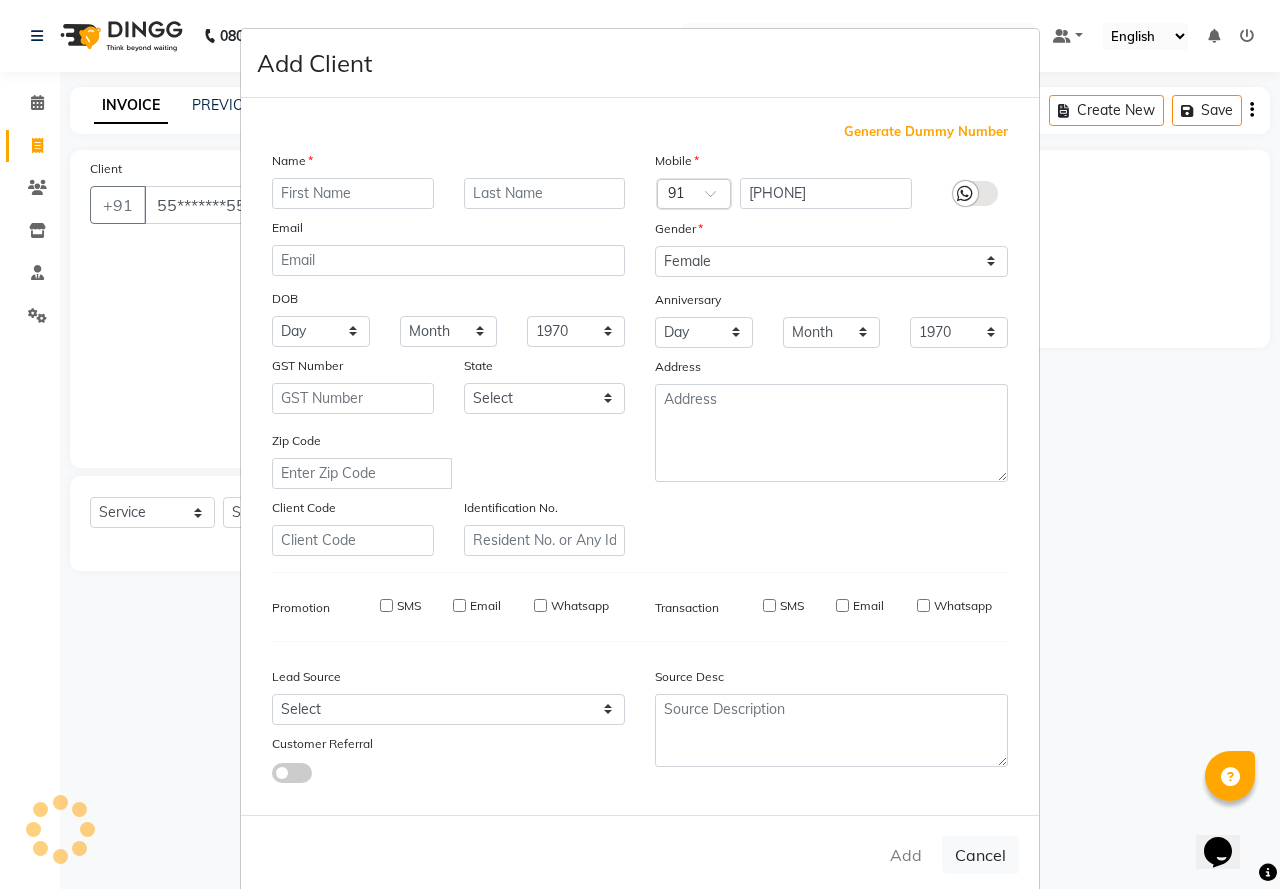 select 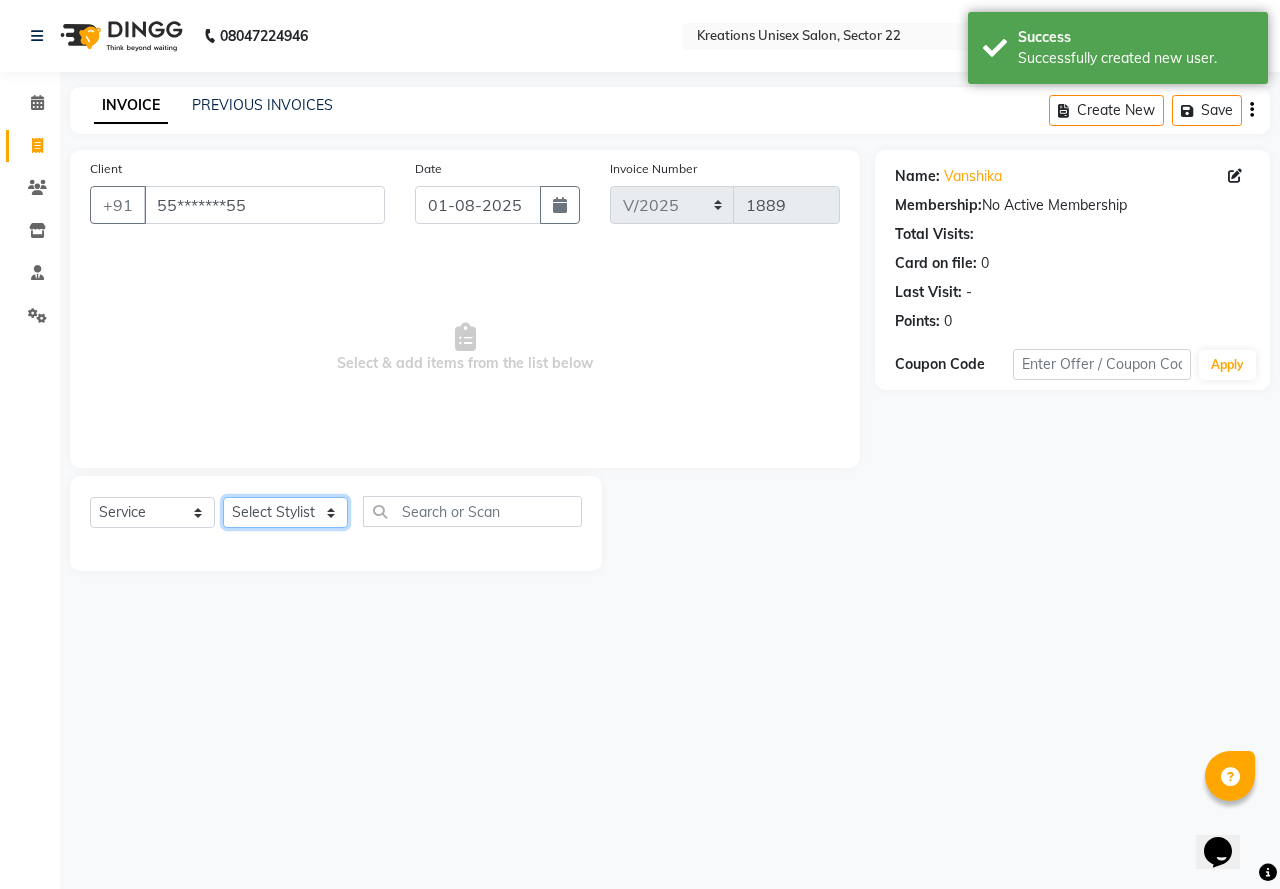 click on "Select Stylist AMAN Jeet Manager Jitender  Kapil  Kavita Manager Malik Khan  Manas Sir  rozy  Sector-23 Shaffali Maam  Shiv Kumar Sita Mehto" 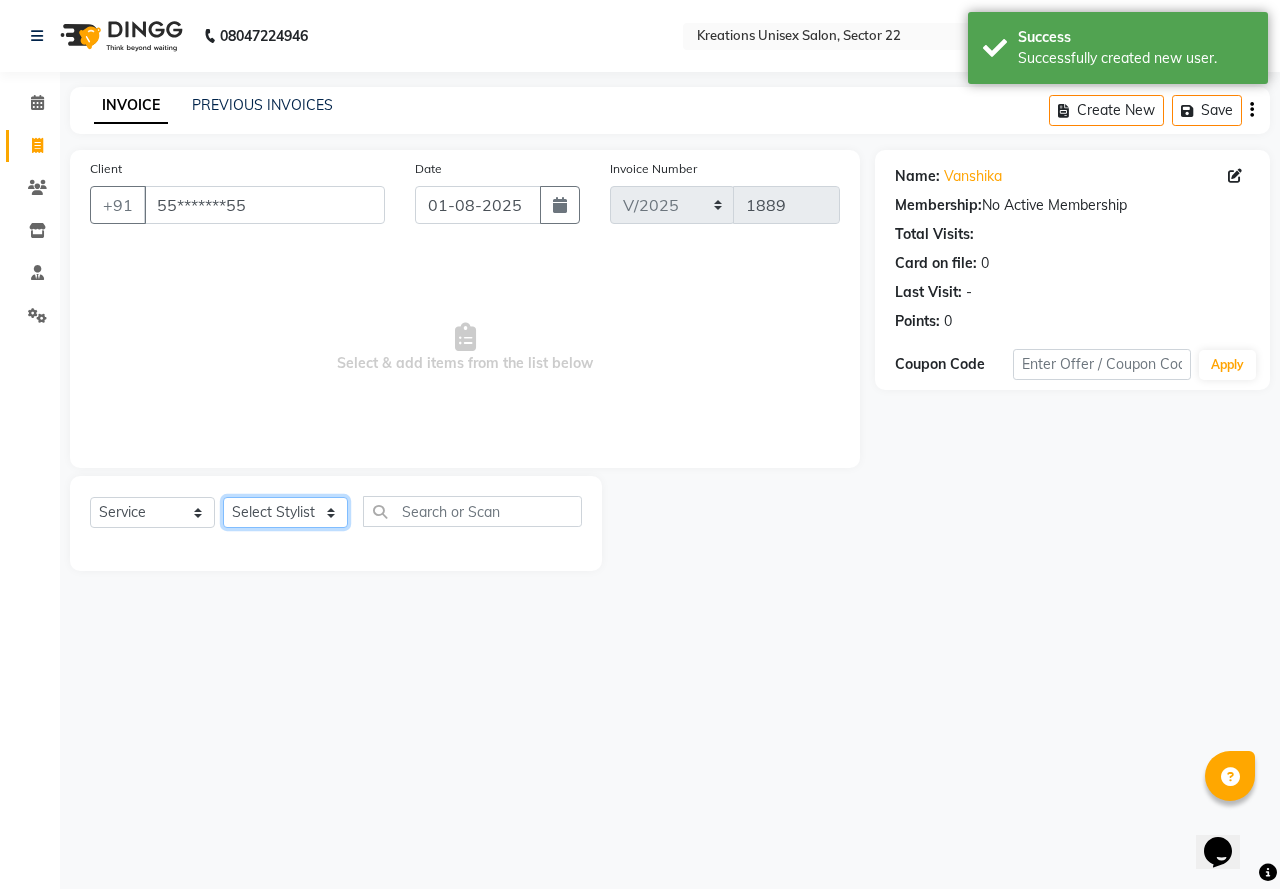 select on "46531" 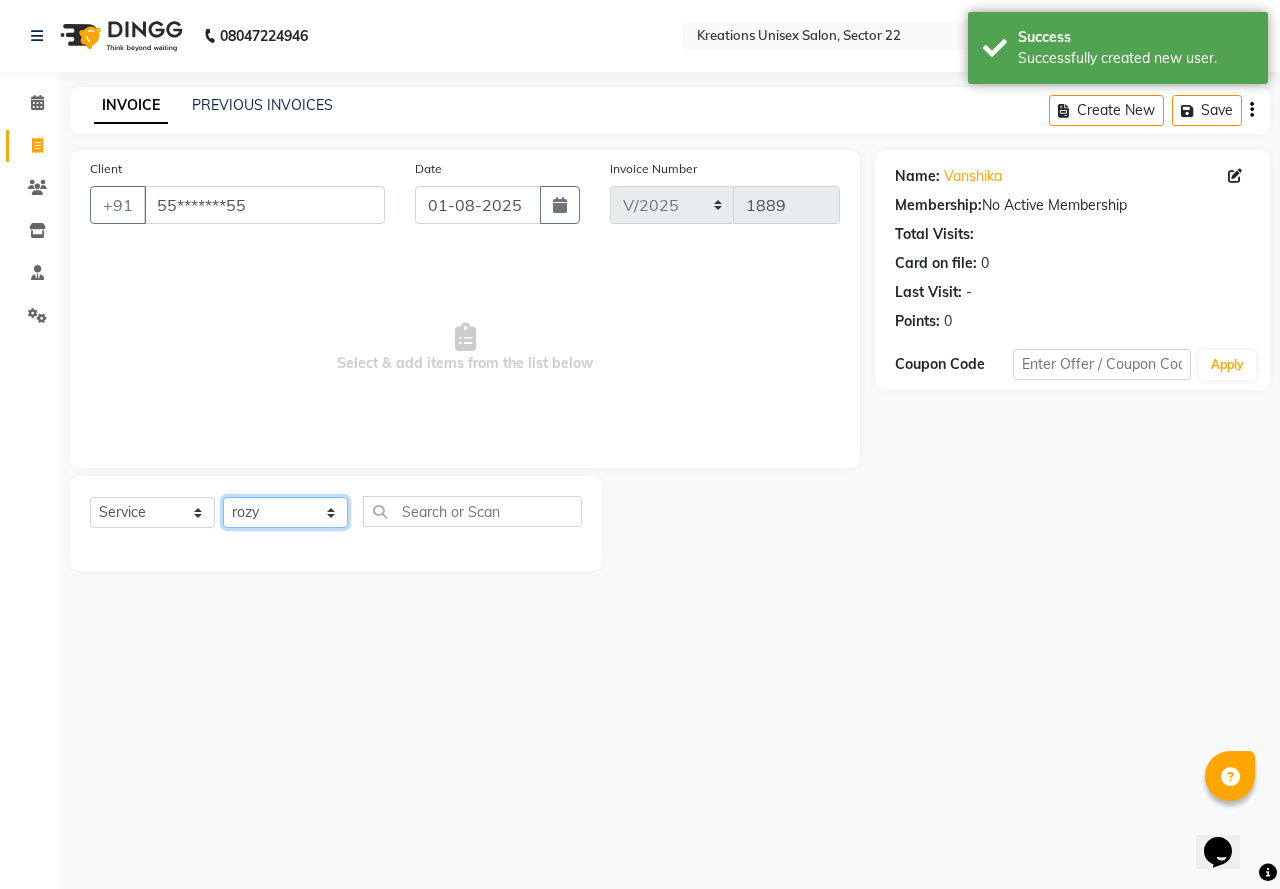 click on "Select Stylist AMAN Jeet Manager Jitender  Kapil  Kavita Manager Malik Khan  Manas Sir  rozy  Sector-23 Shaffali Maam  Shiv Kumar Sita Mehto" 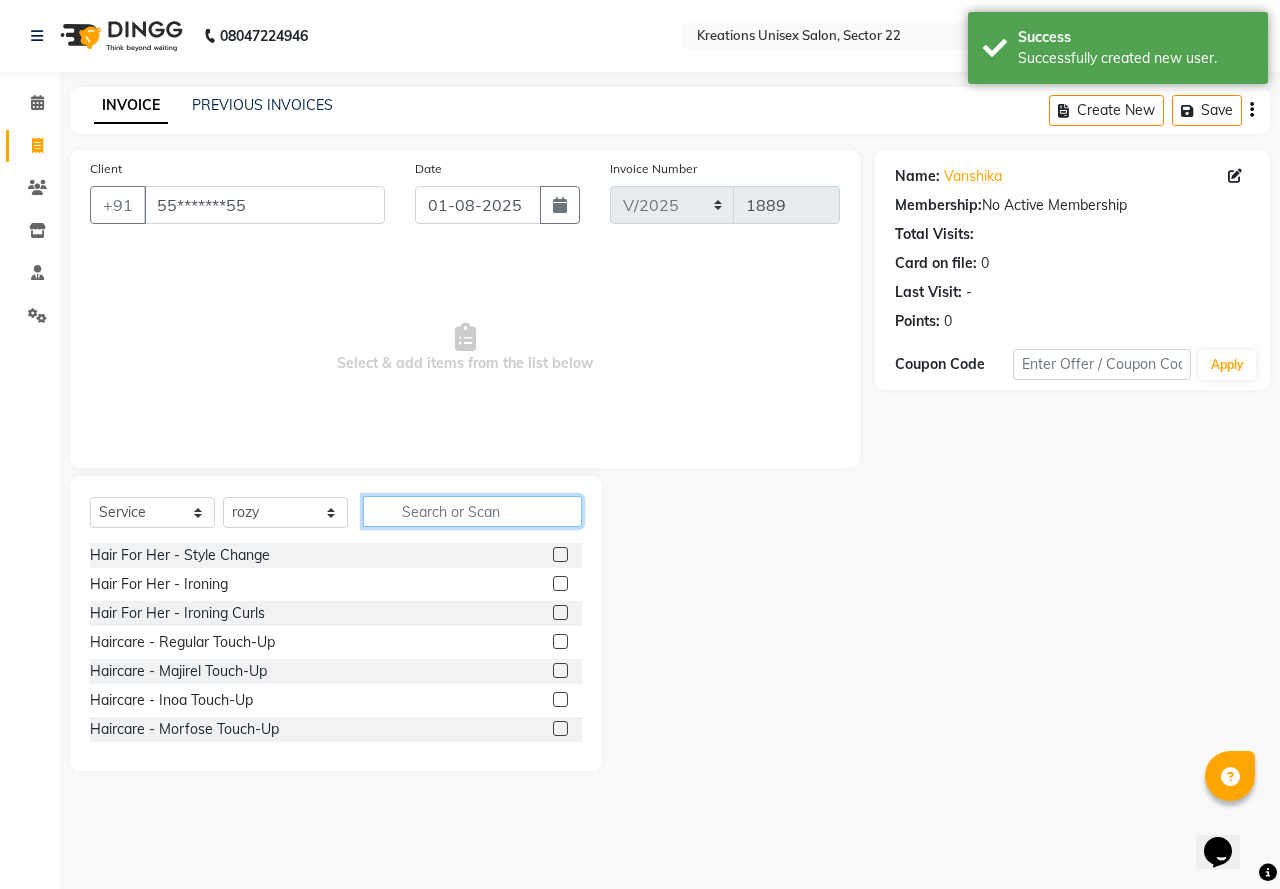 click 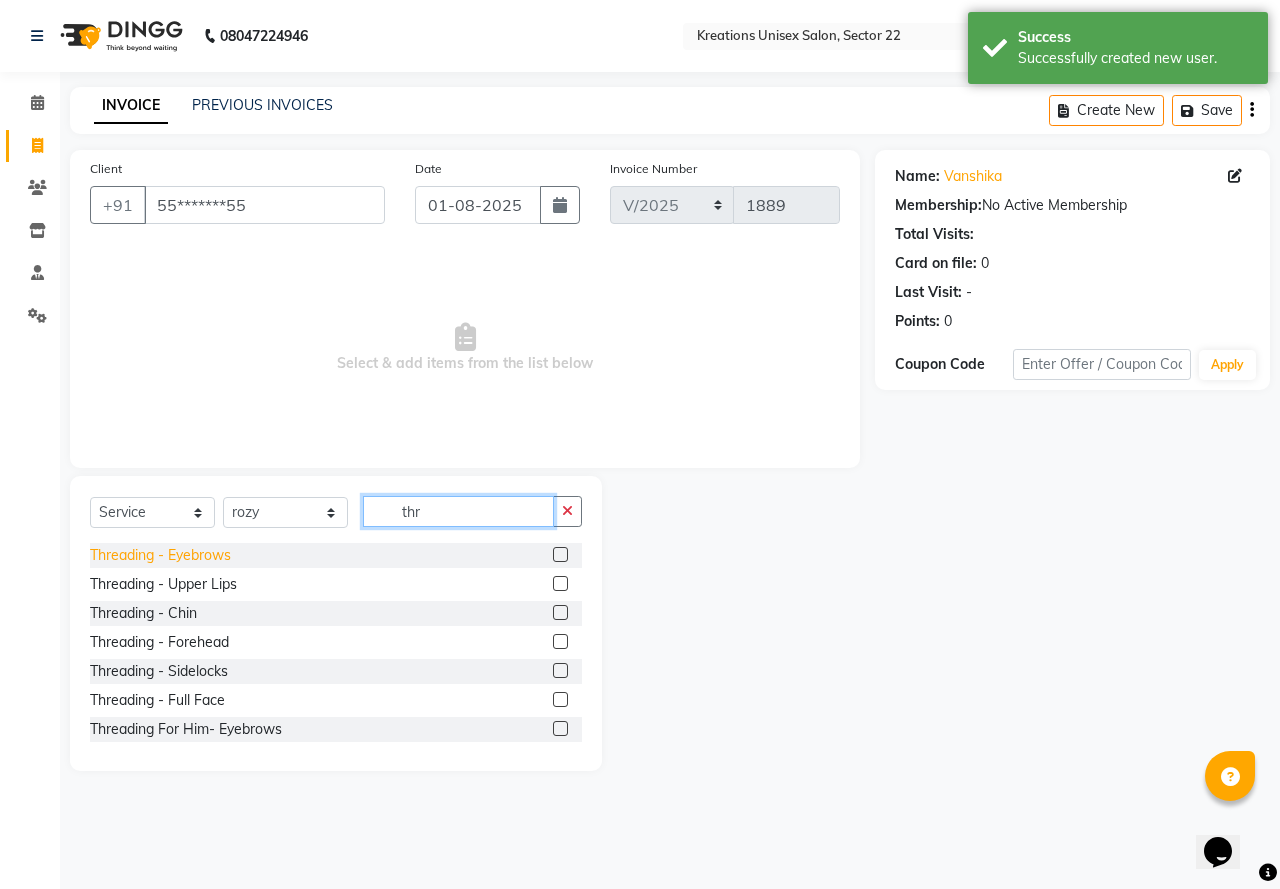type on "thr" 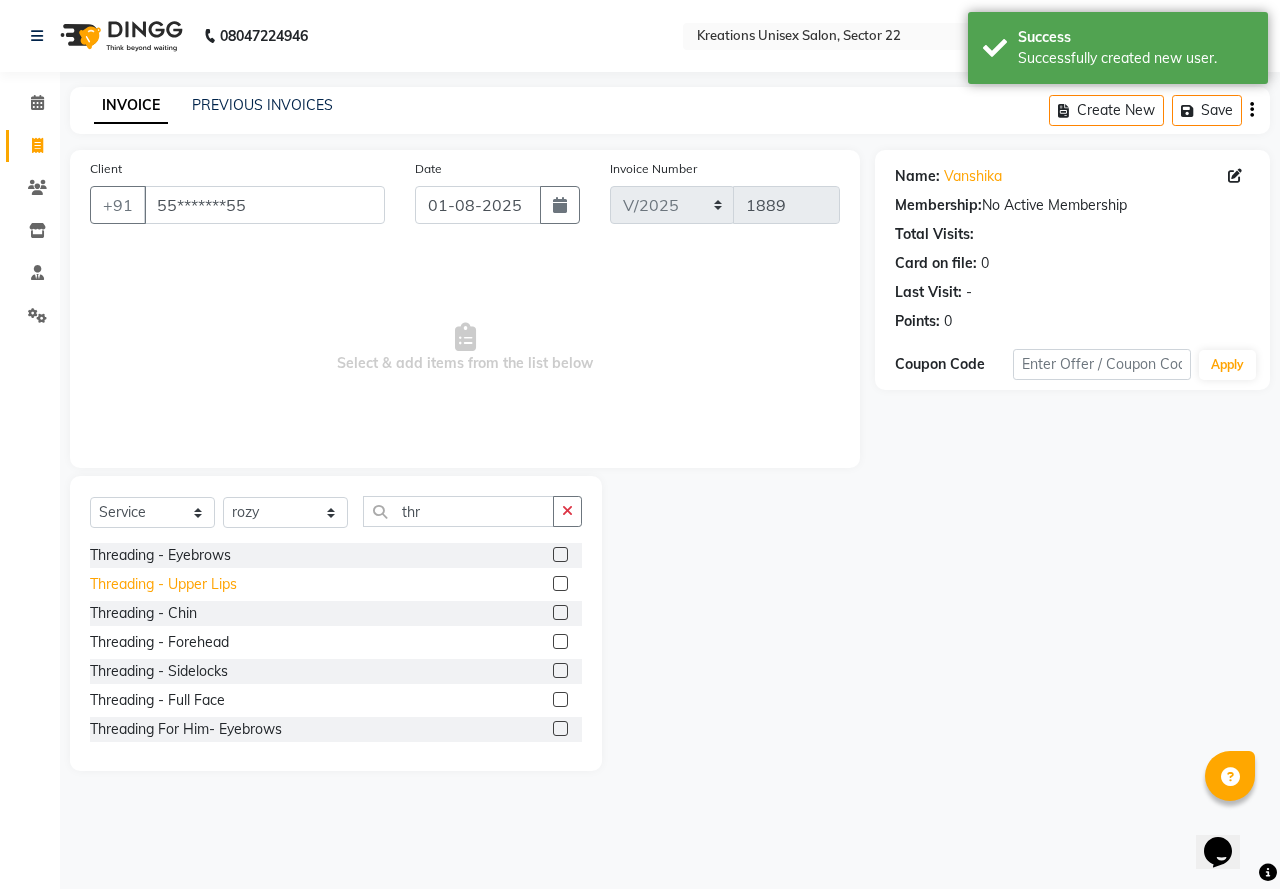 drag, startPoint x: 172, startPoint y: 553, endPoint x: 202, endPoint y: 583, distance: 42.426407 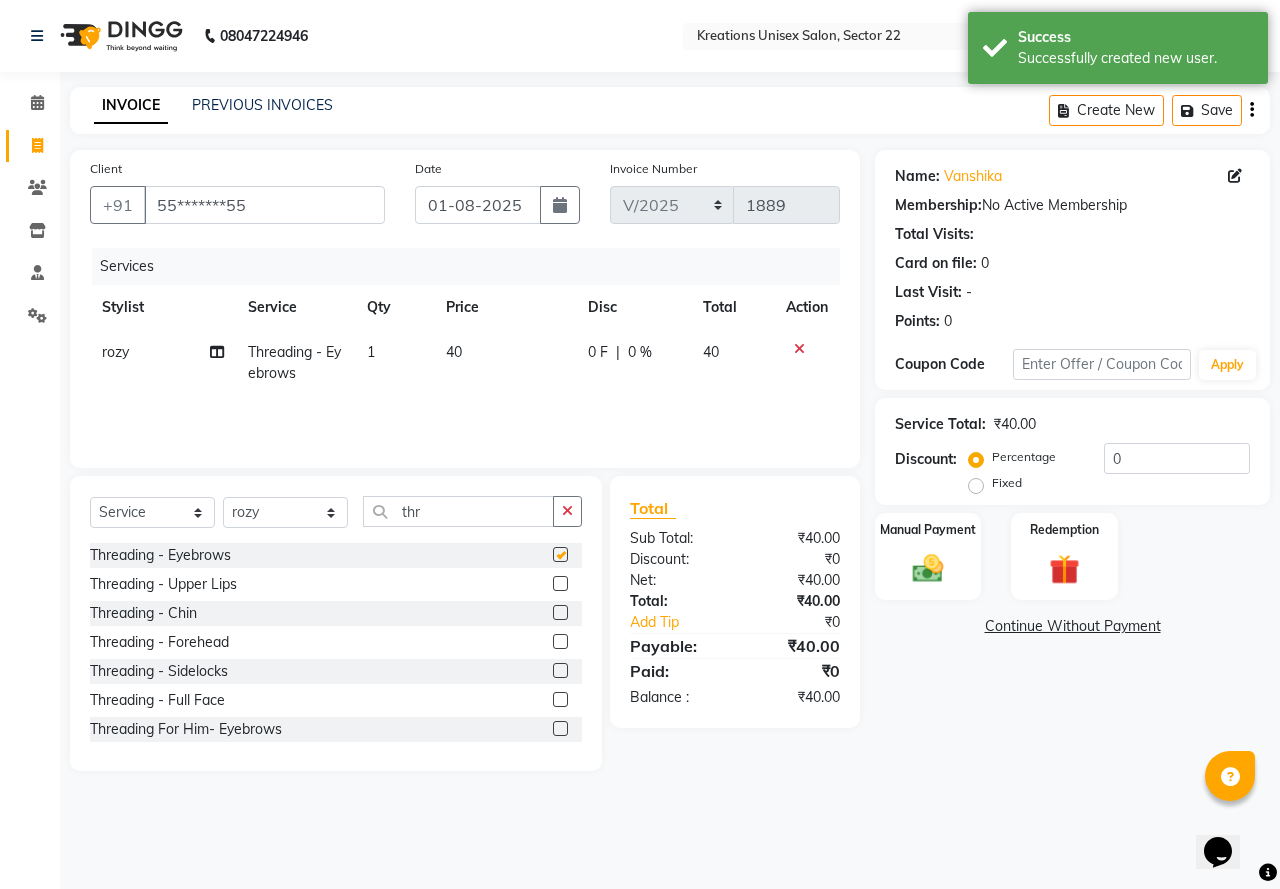 checkbox on "false" 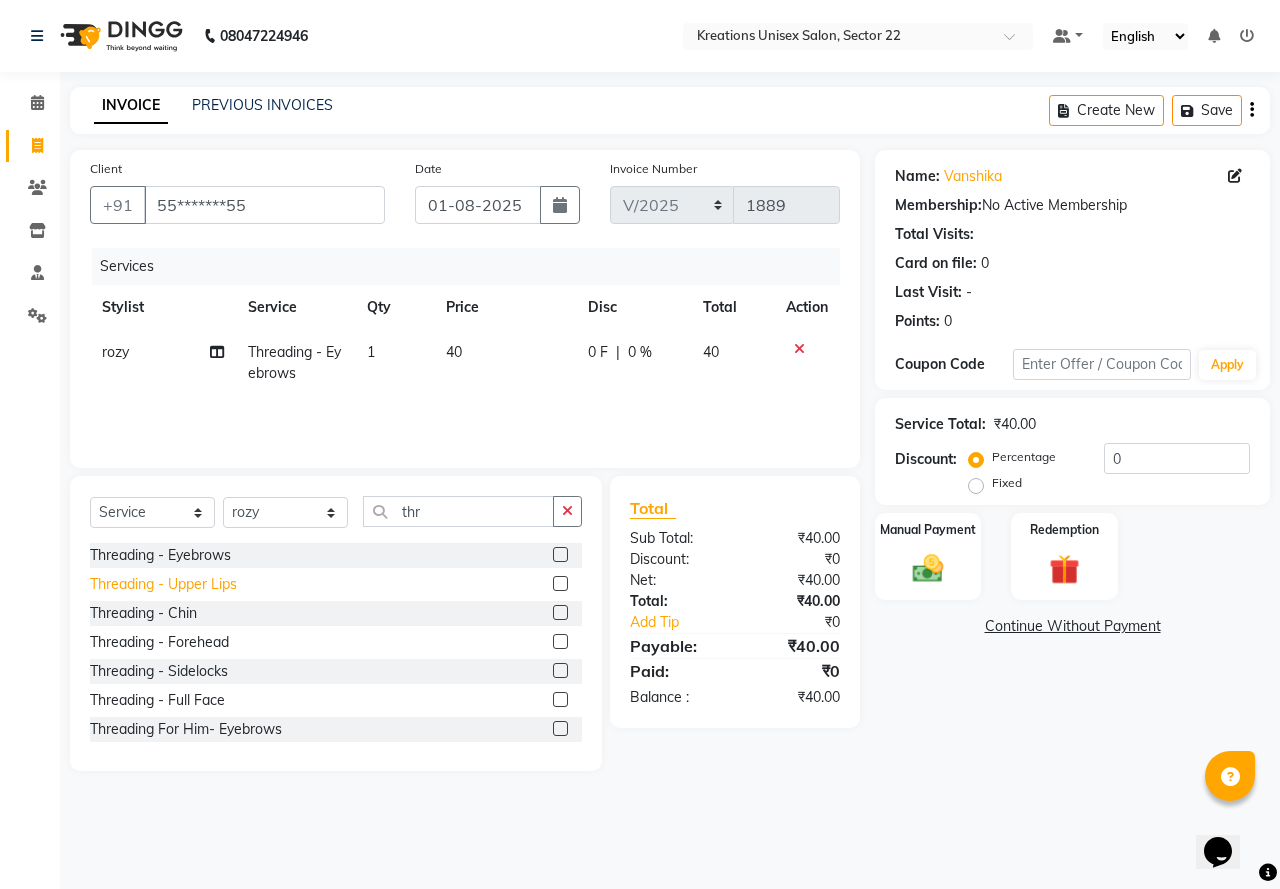 click on "Threading  - Upper Lips" 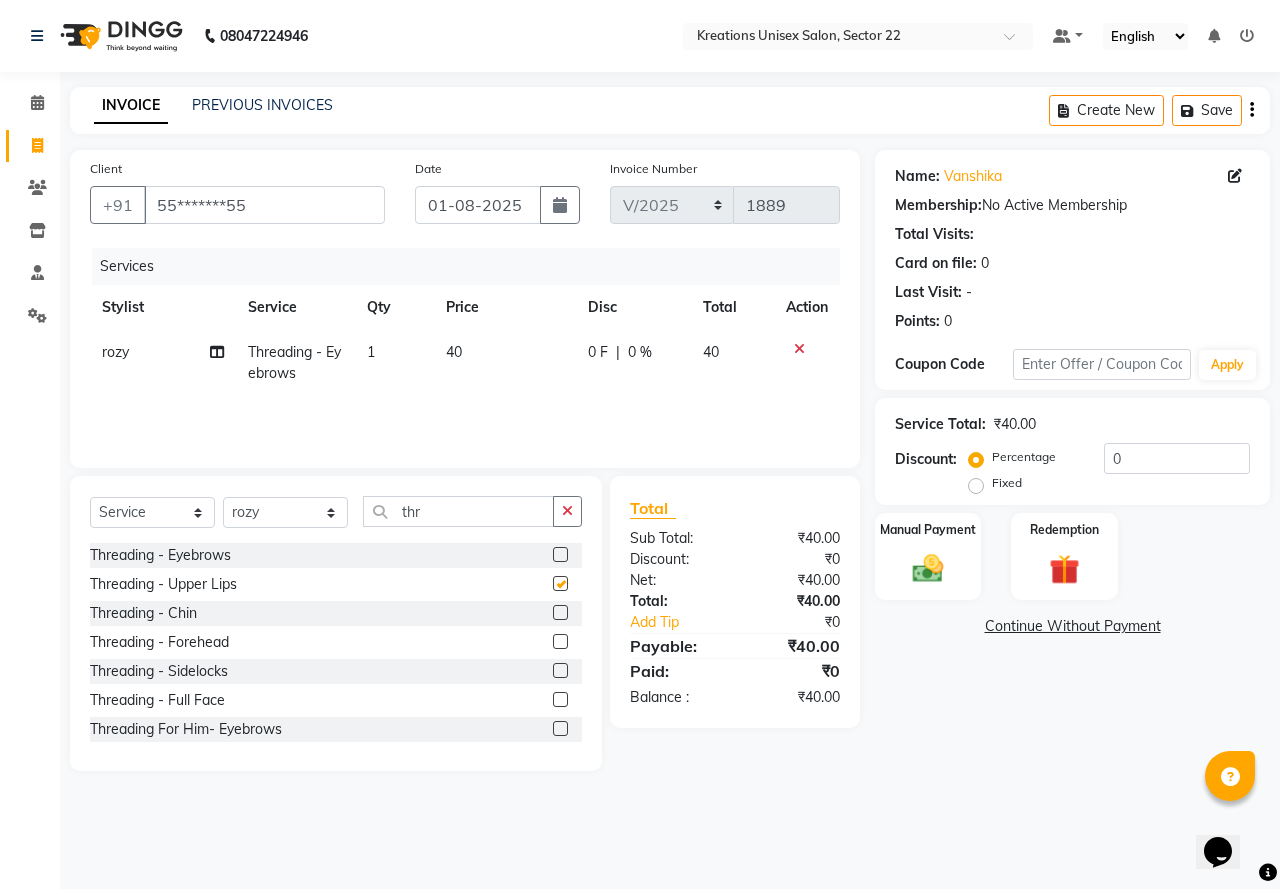 checkbox on "false" 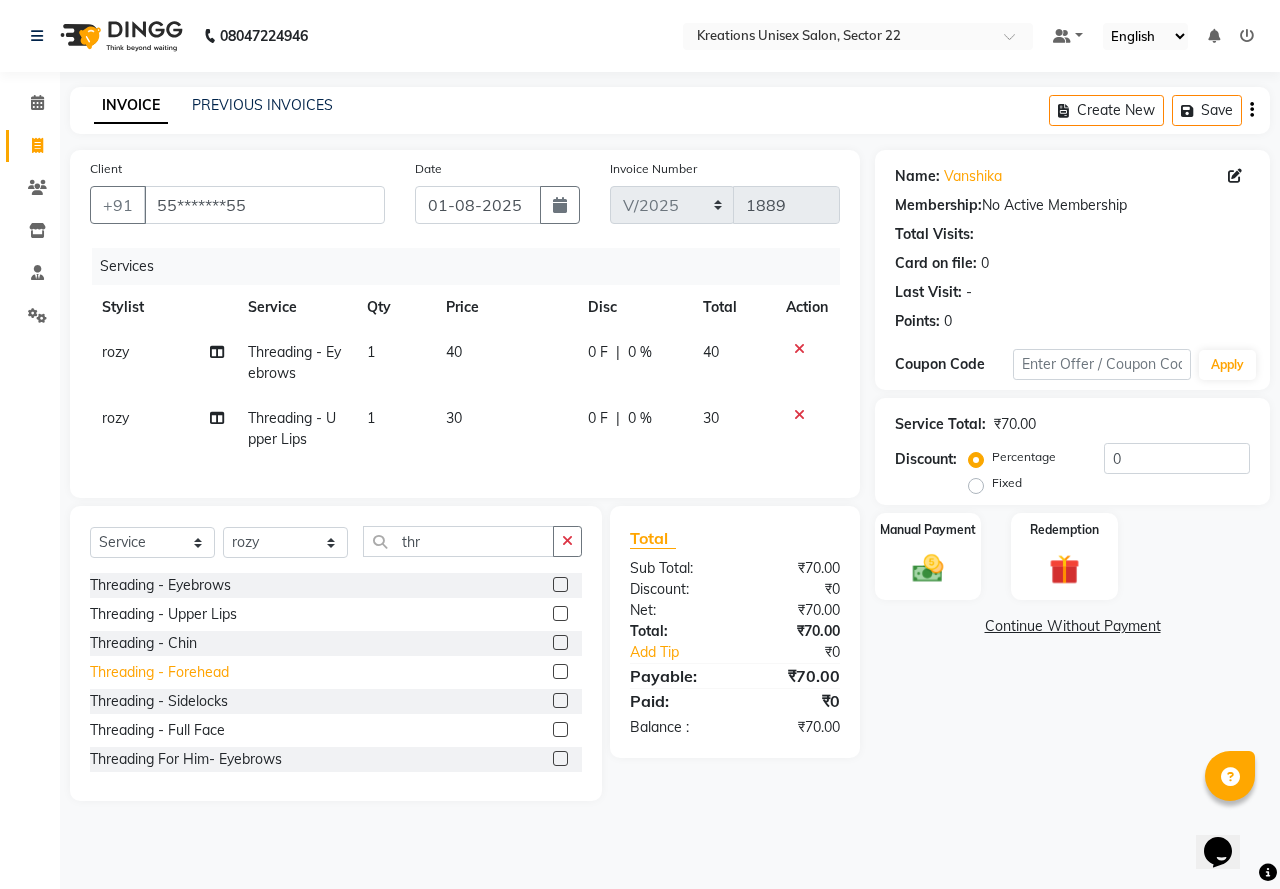 click on "Threading  - Forehead" 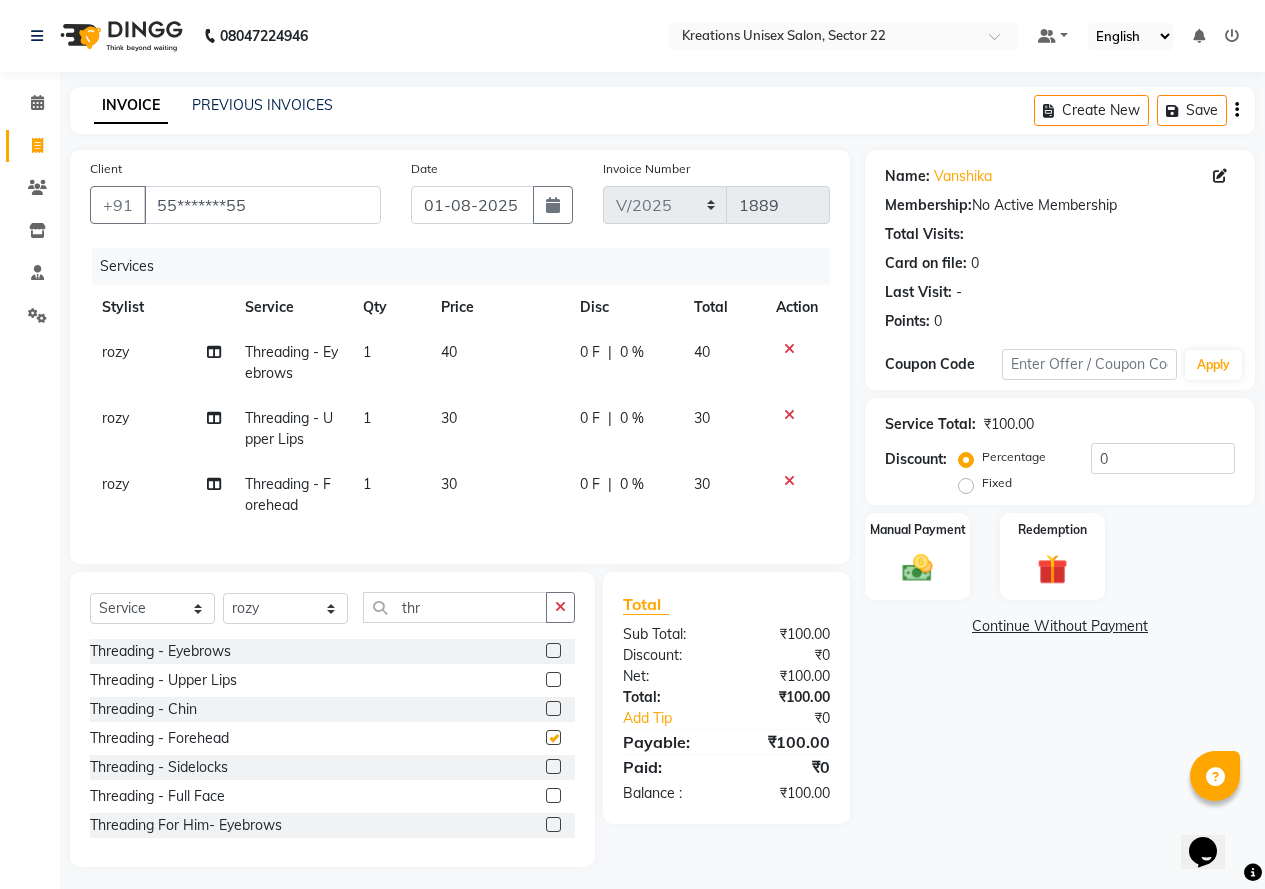 checkbox on "false" 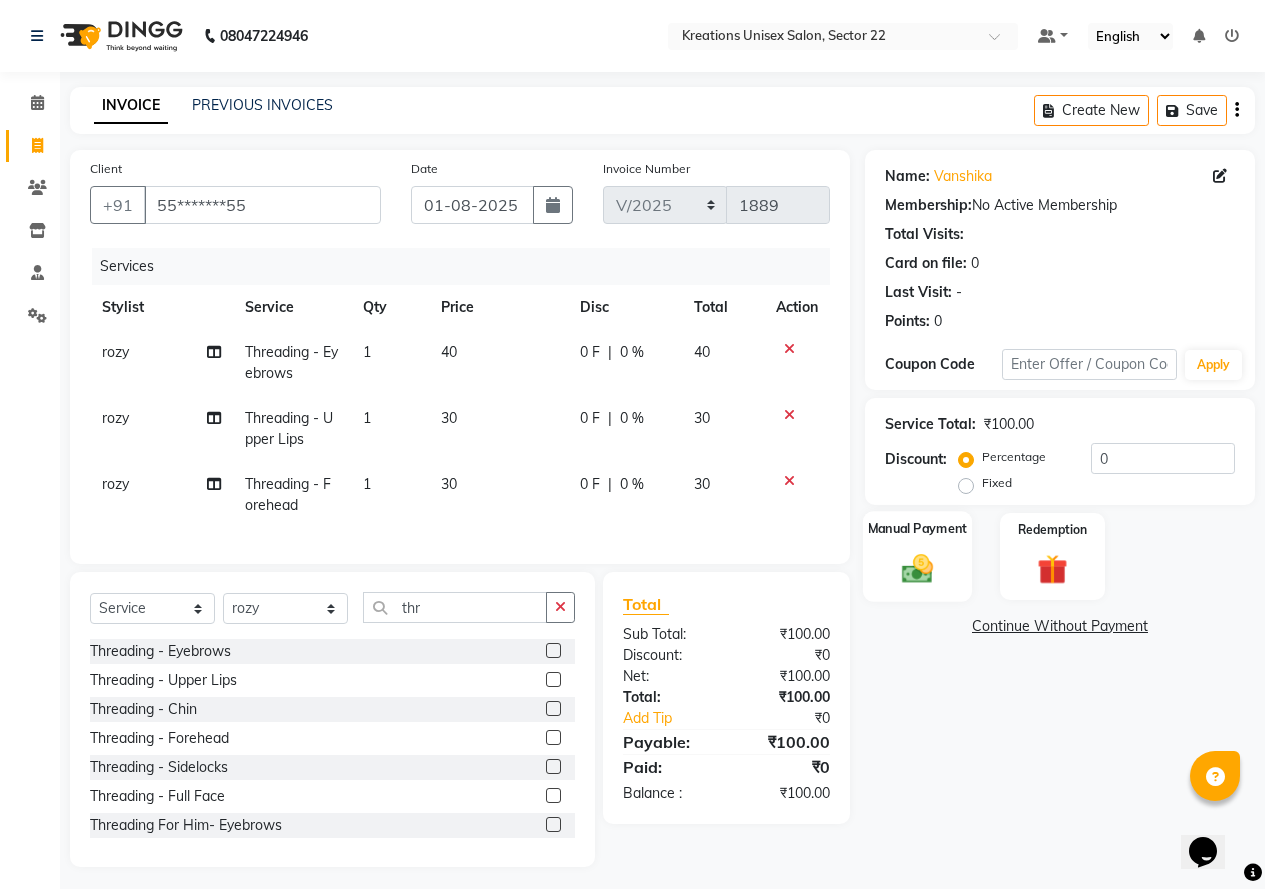 click 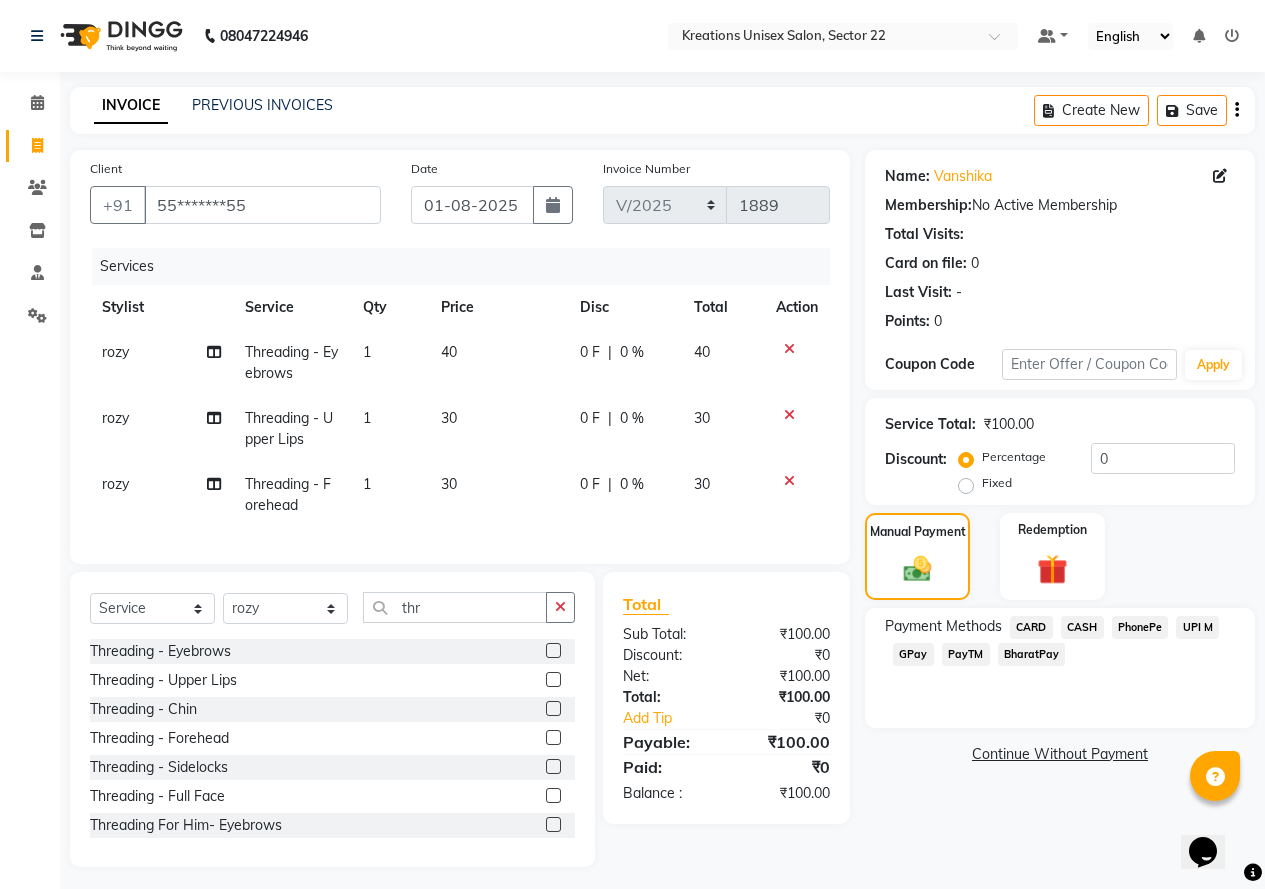 drag, startPoint x: 955, startPoint y: 651, endPoint x: 966, endPoint y: 669, distance: 21.095022 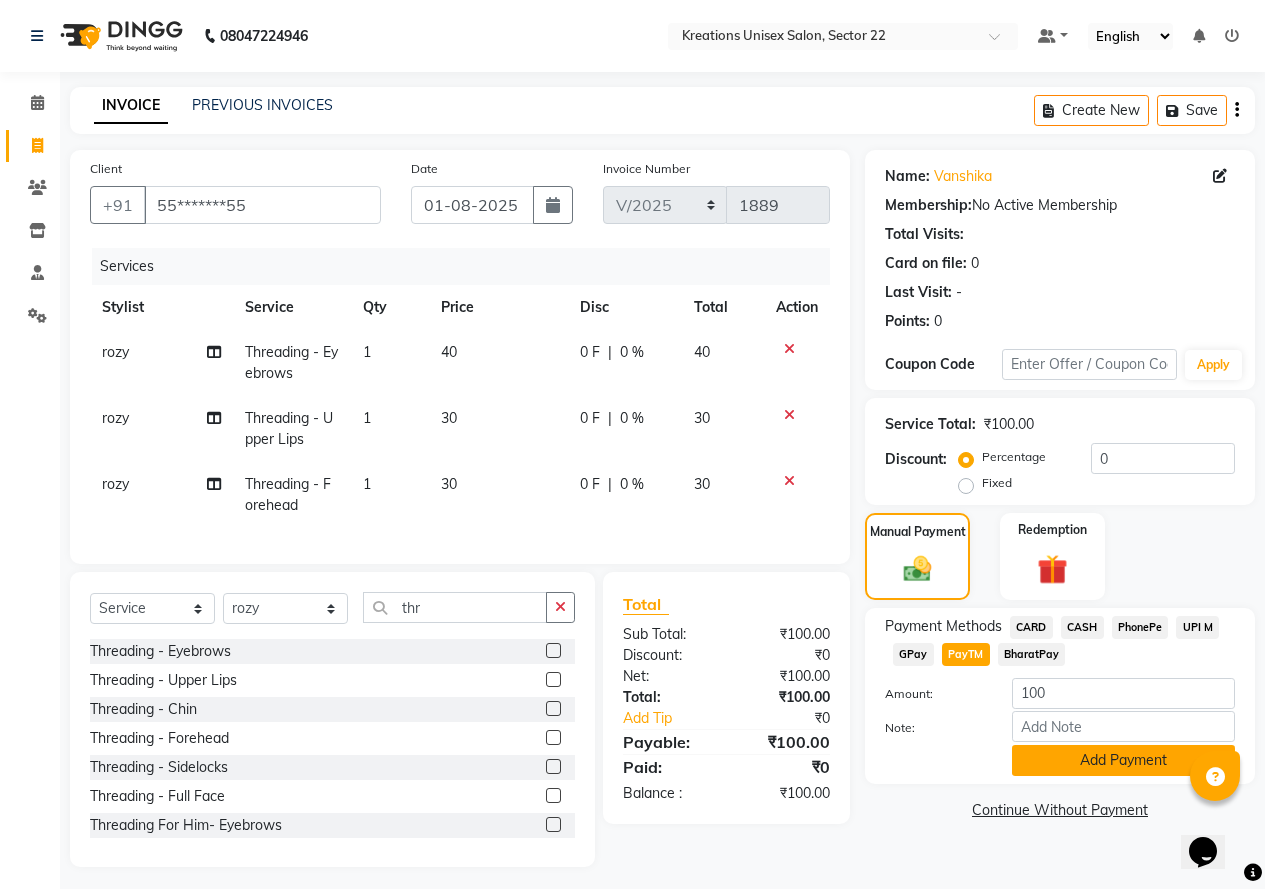 click on "Add Payment" 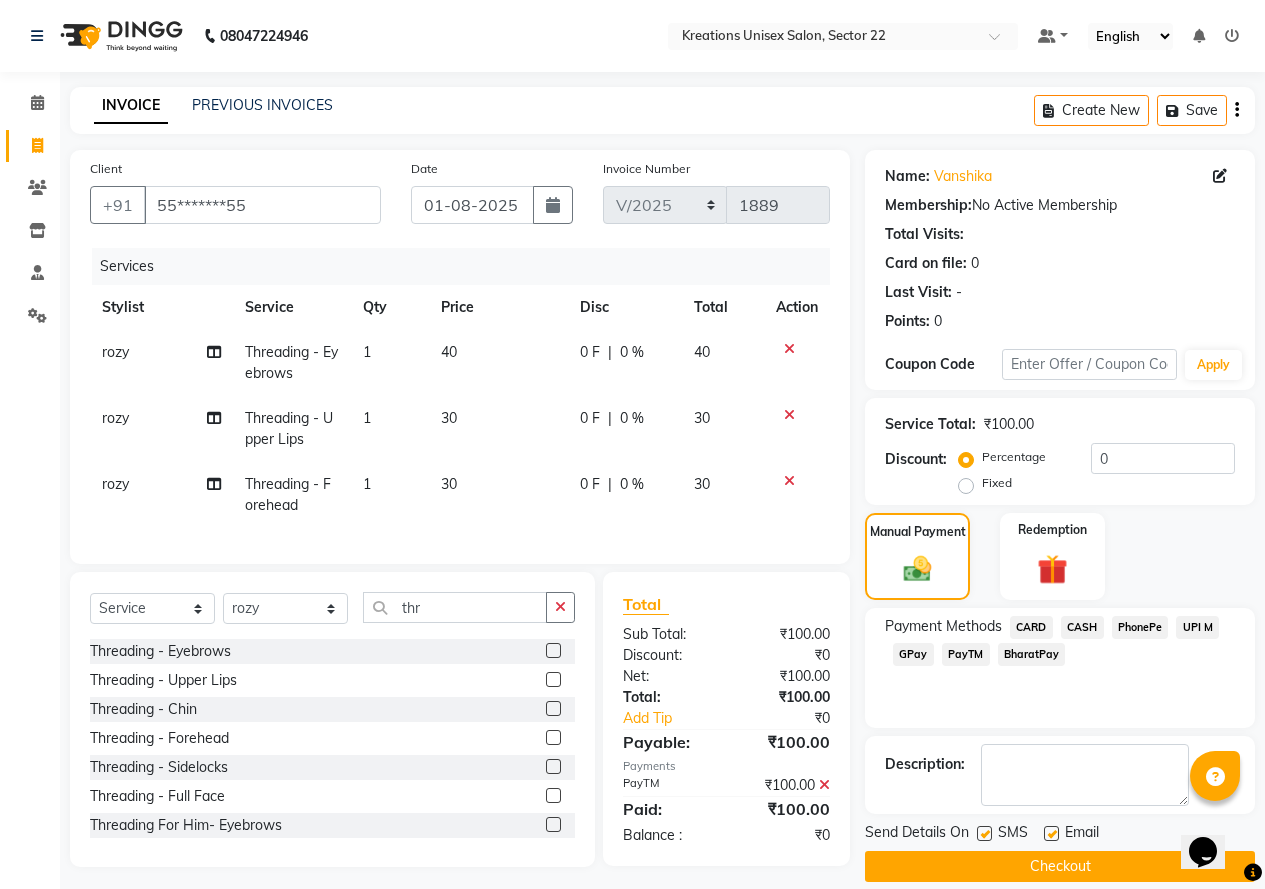 click 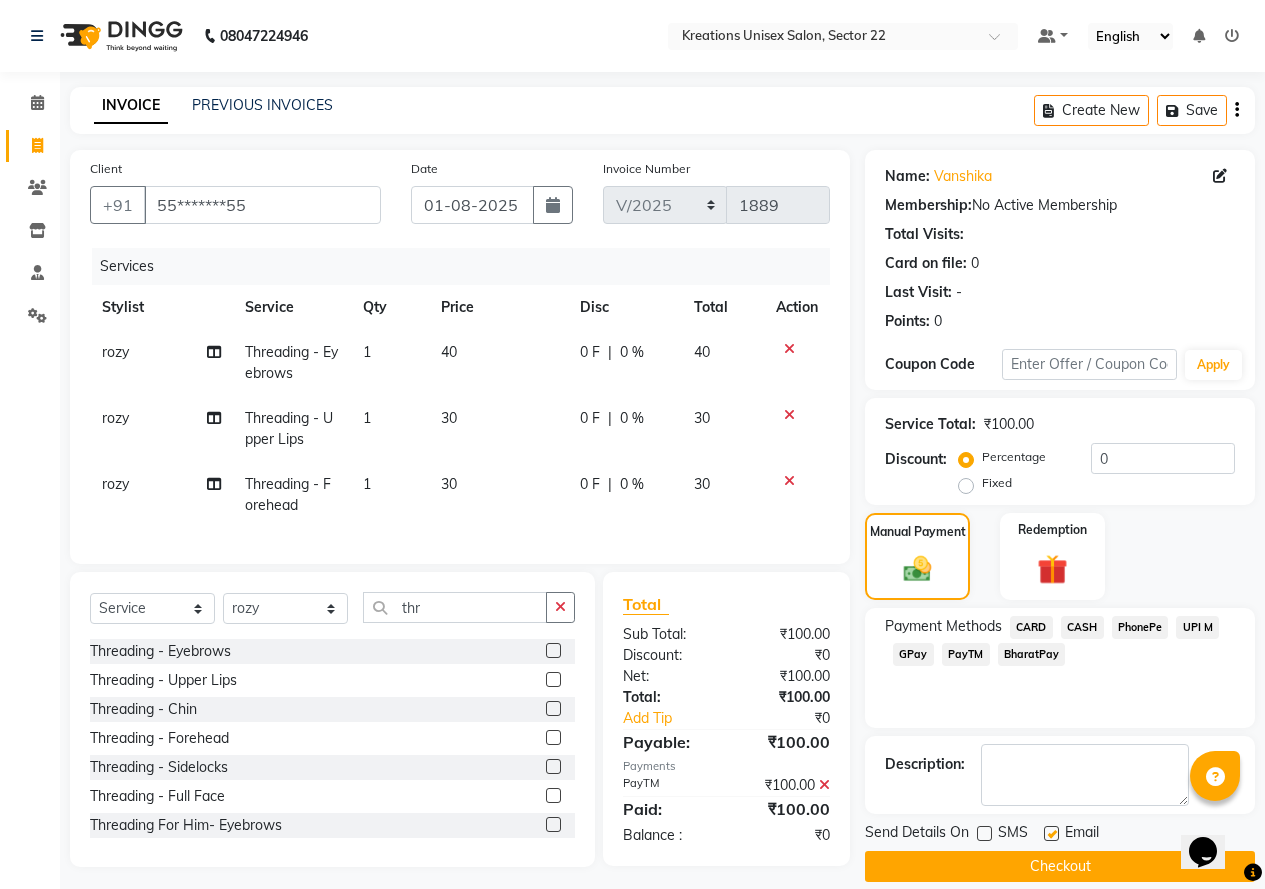 click 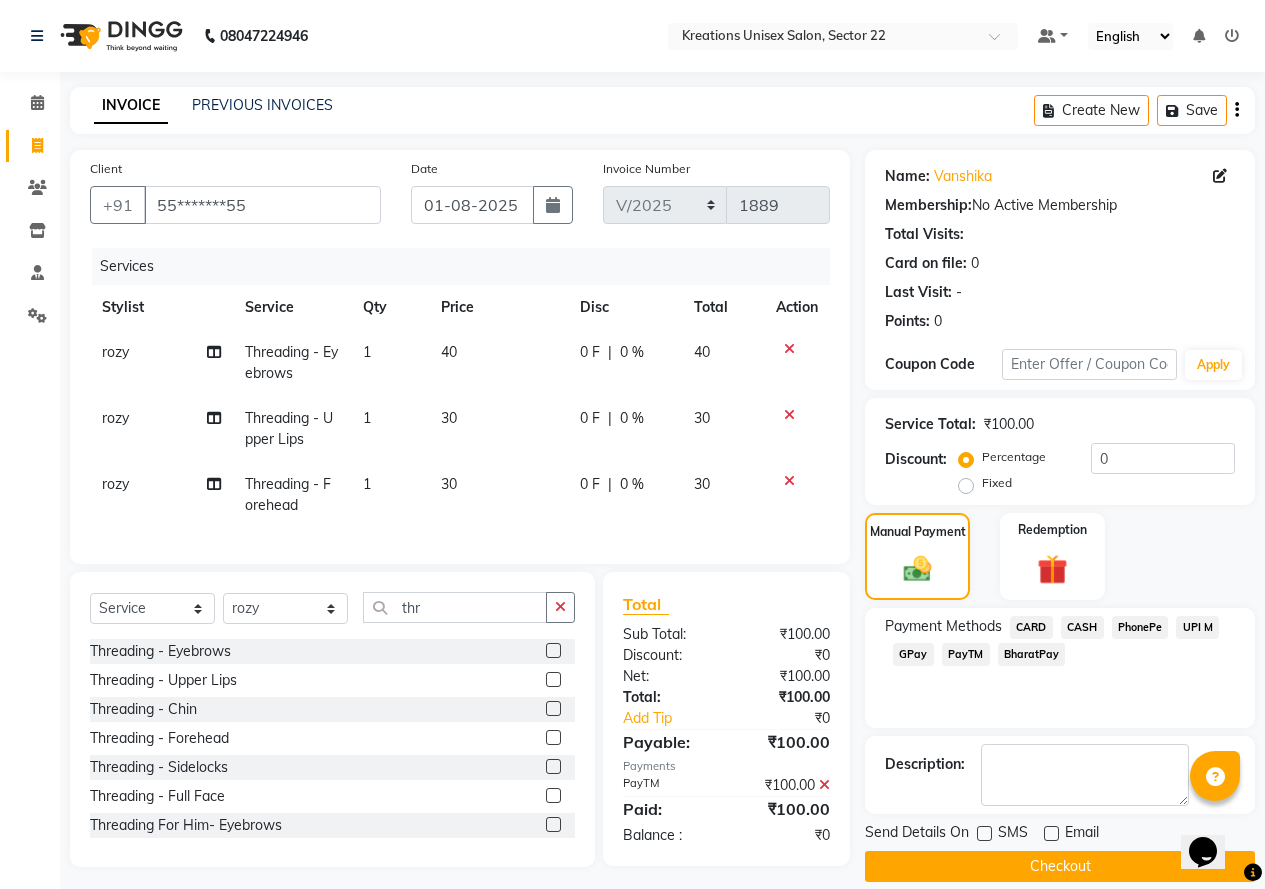 drag, startPoint x: 1028, startPoint y: 866, endPoint x: 990, endPoint y: 866, distance: 38 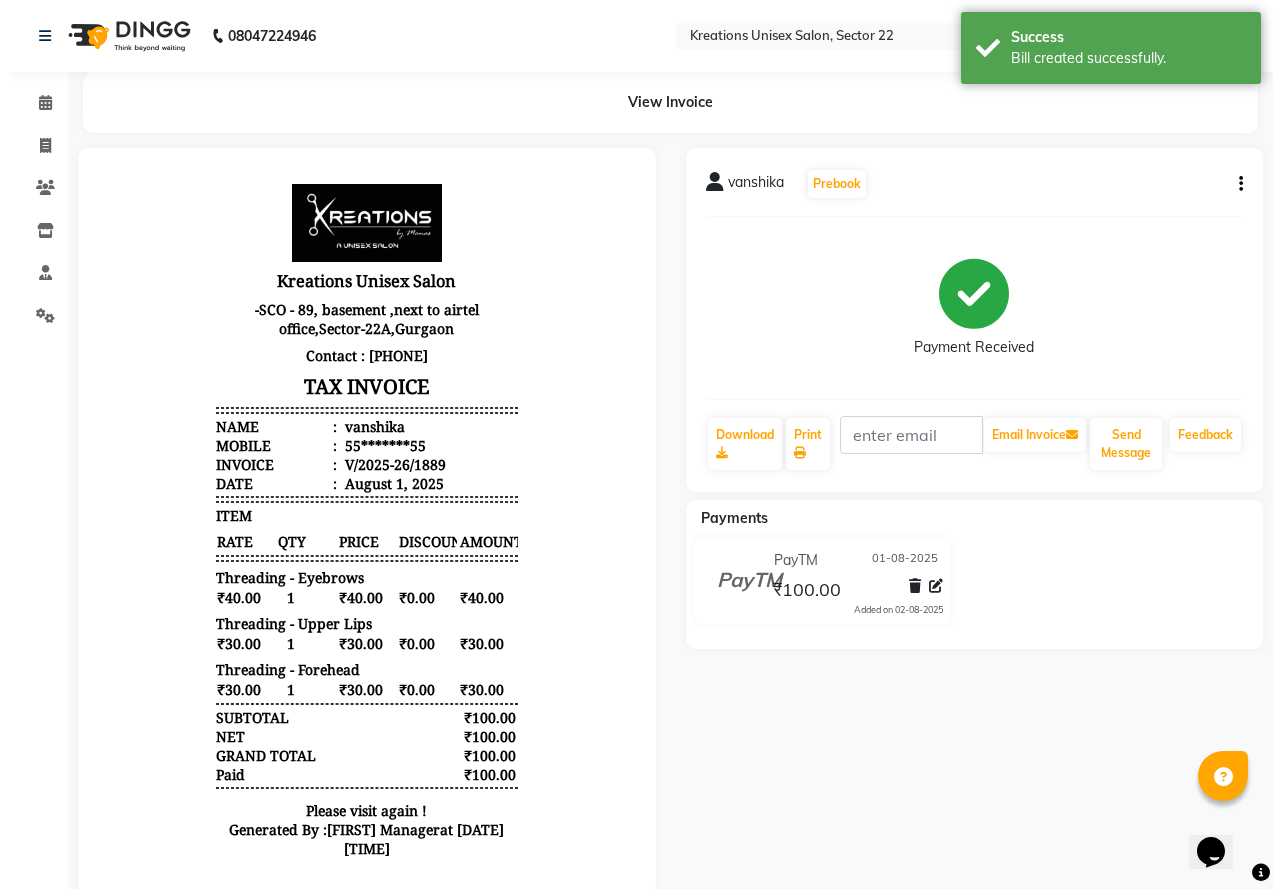 scroll, scrollTop: 0, scrollLeft: 0, axis: both 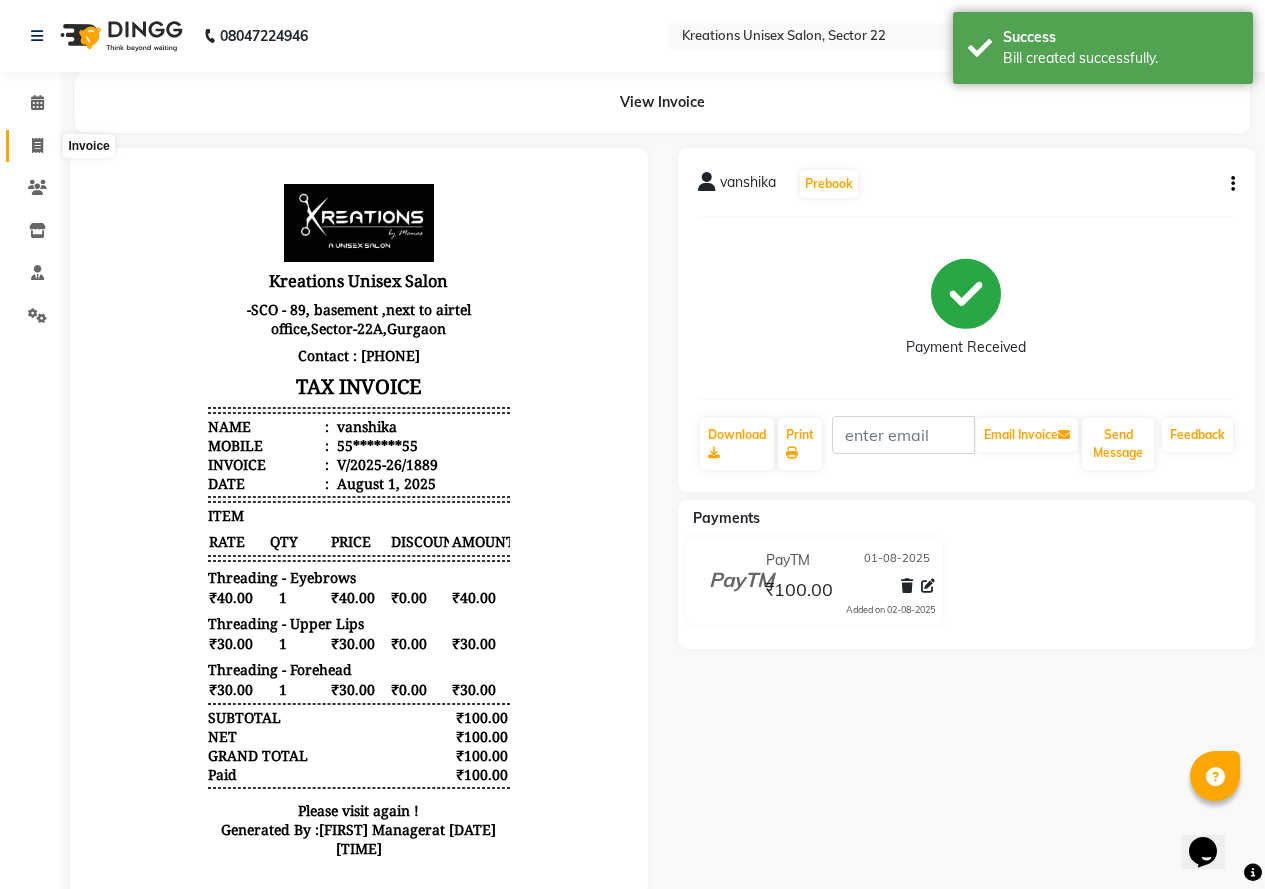 click 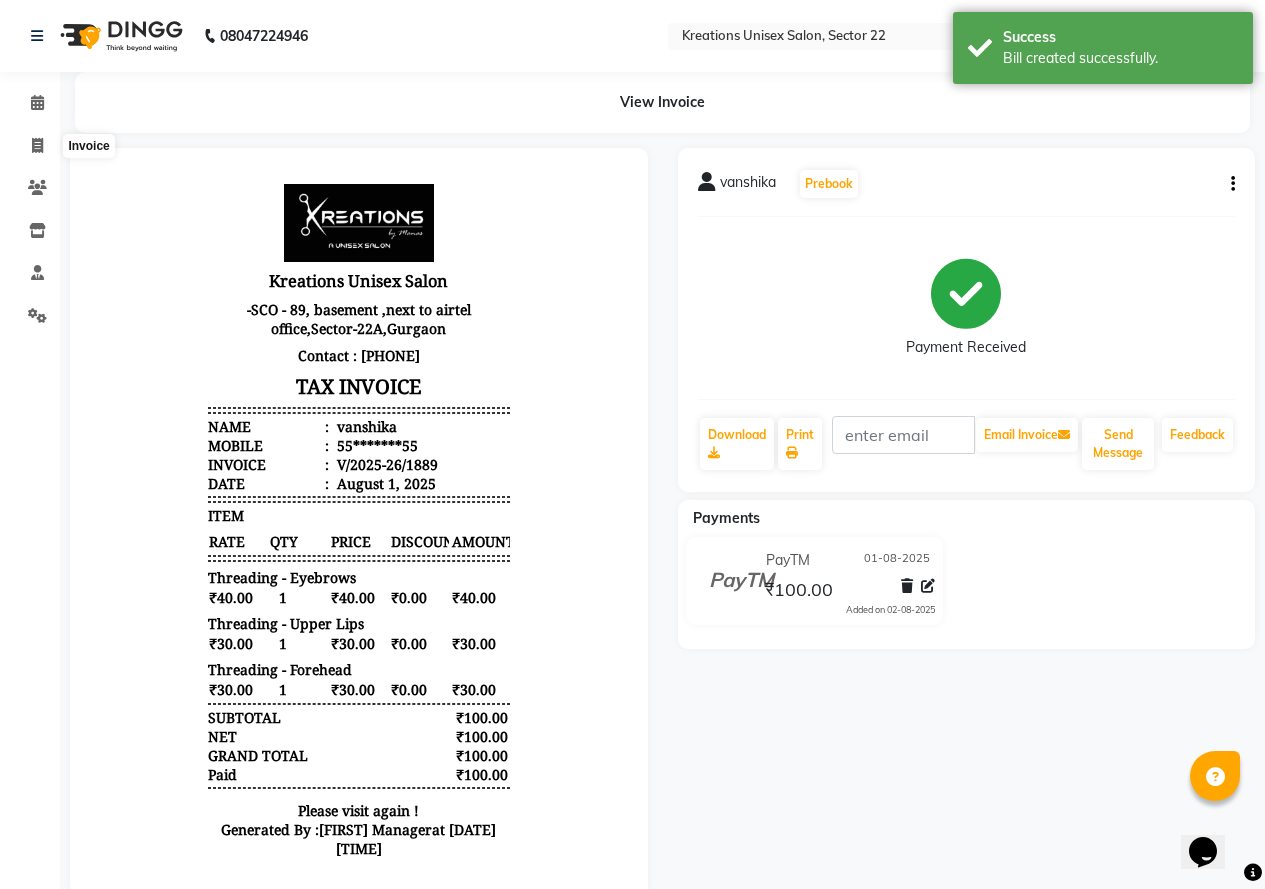 select on "service" 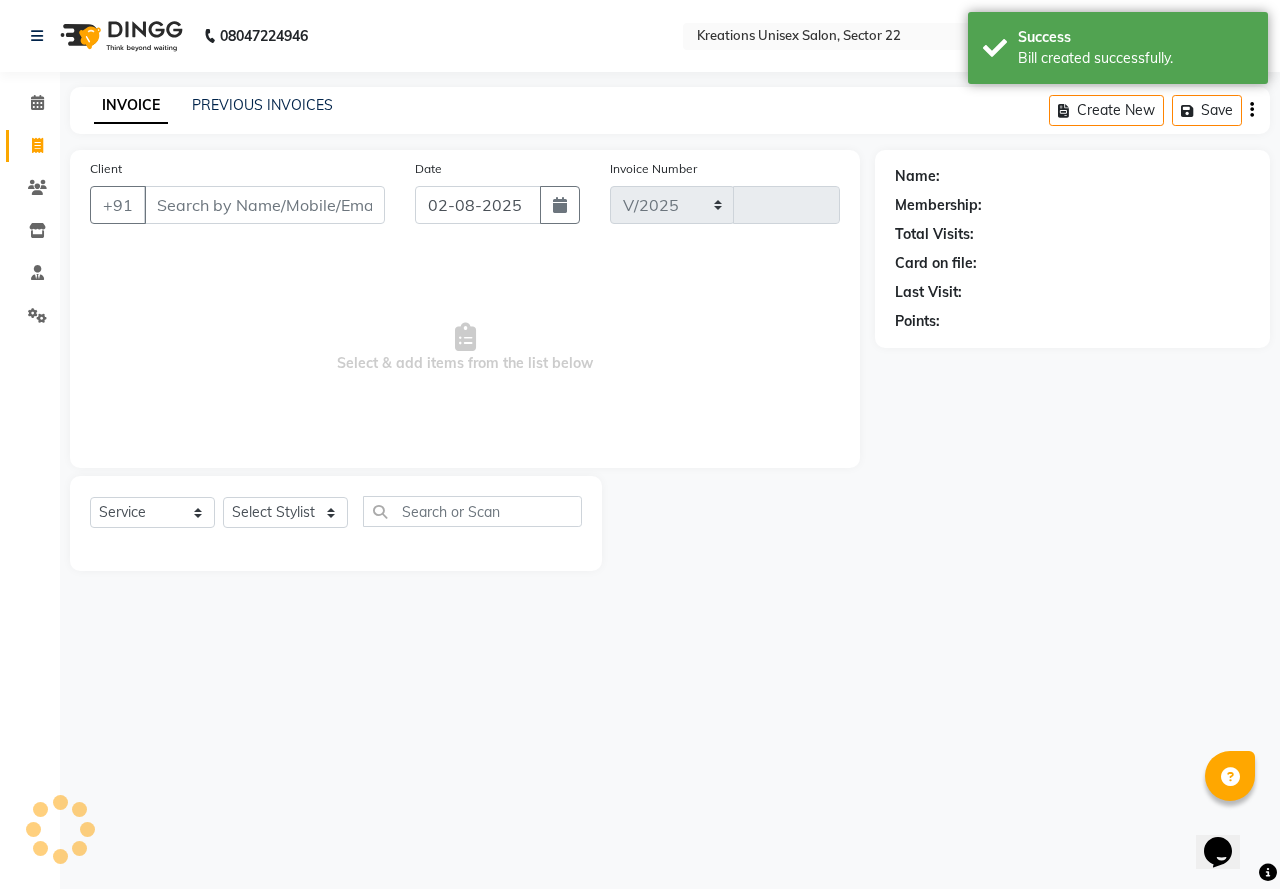 select on "6170" 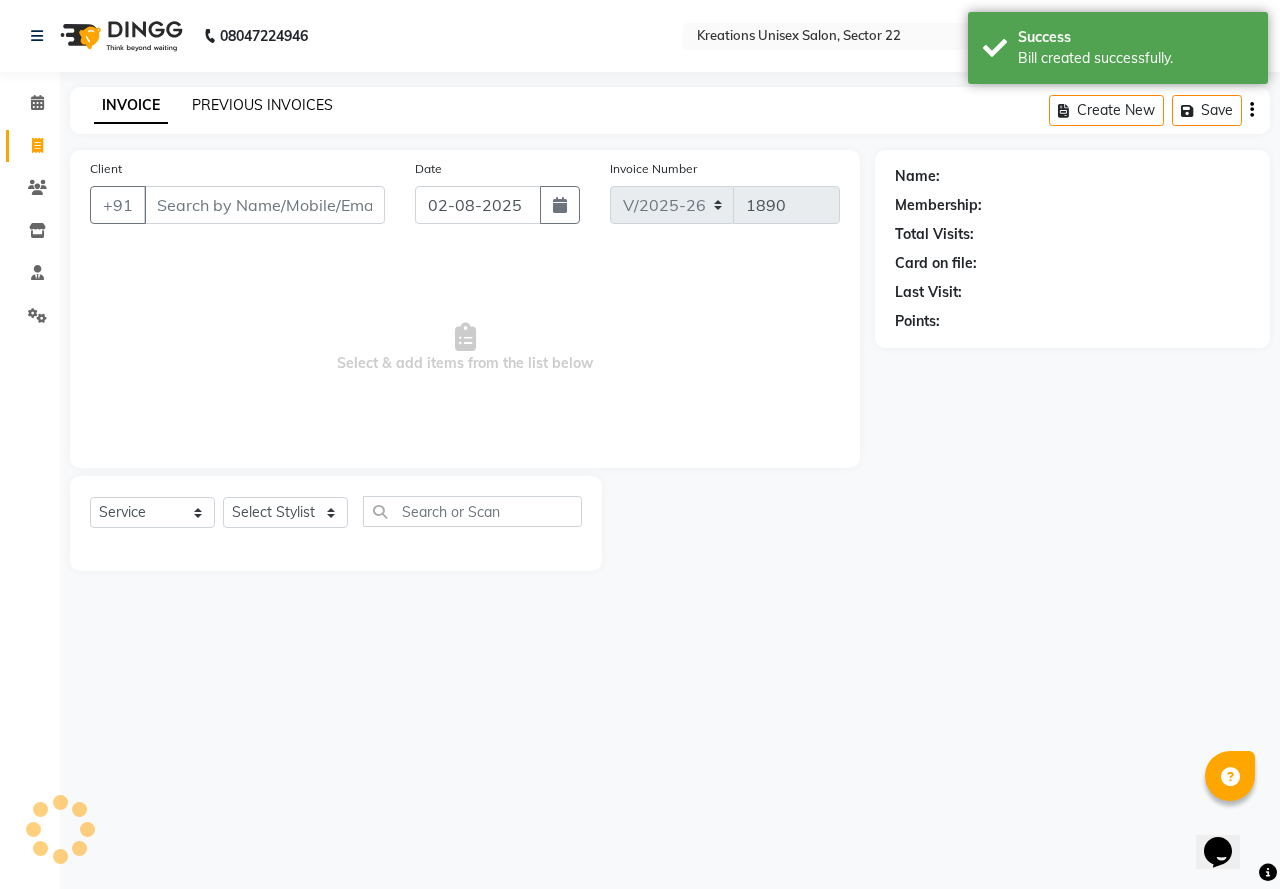 click on "PREVIOUS INVOICES" 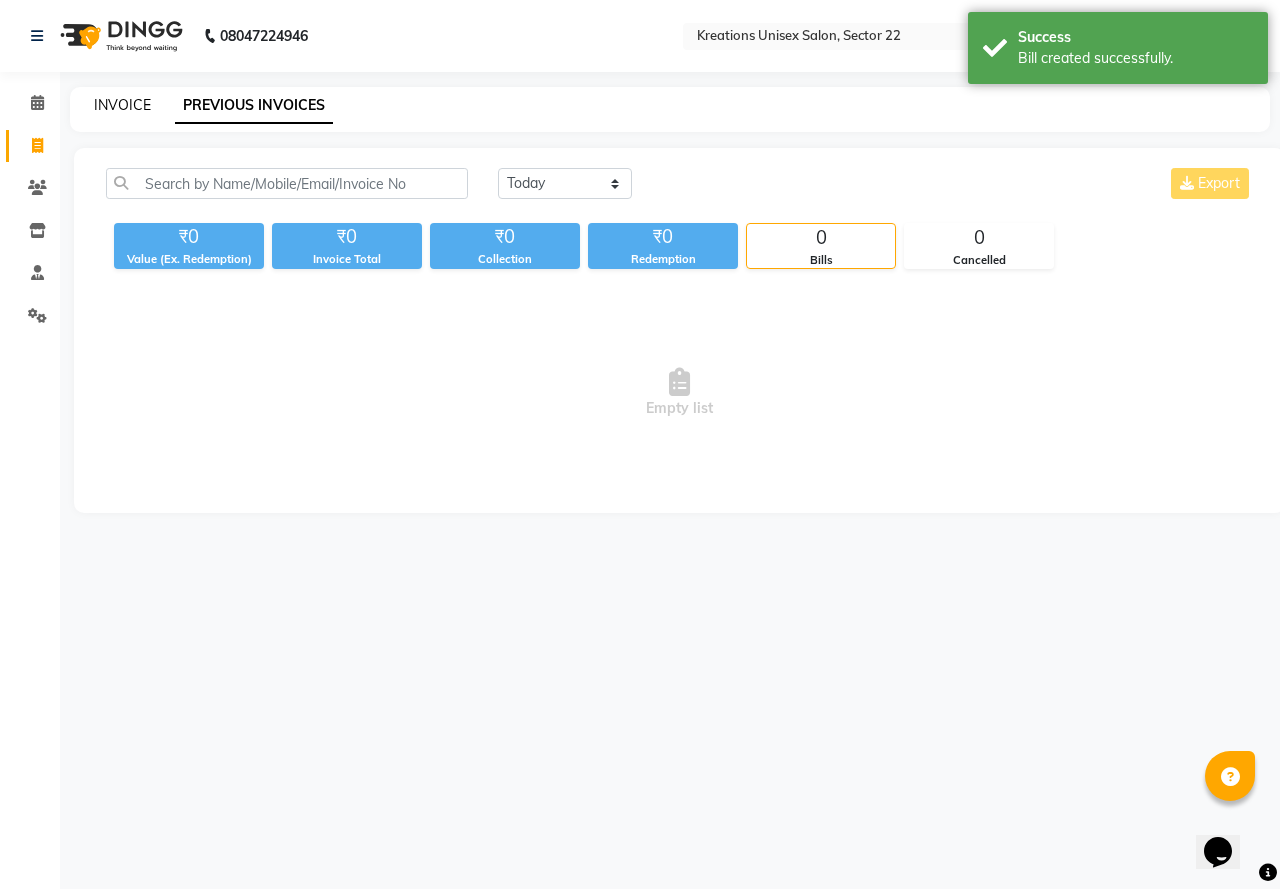 click on "INVOICE" 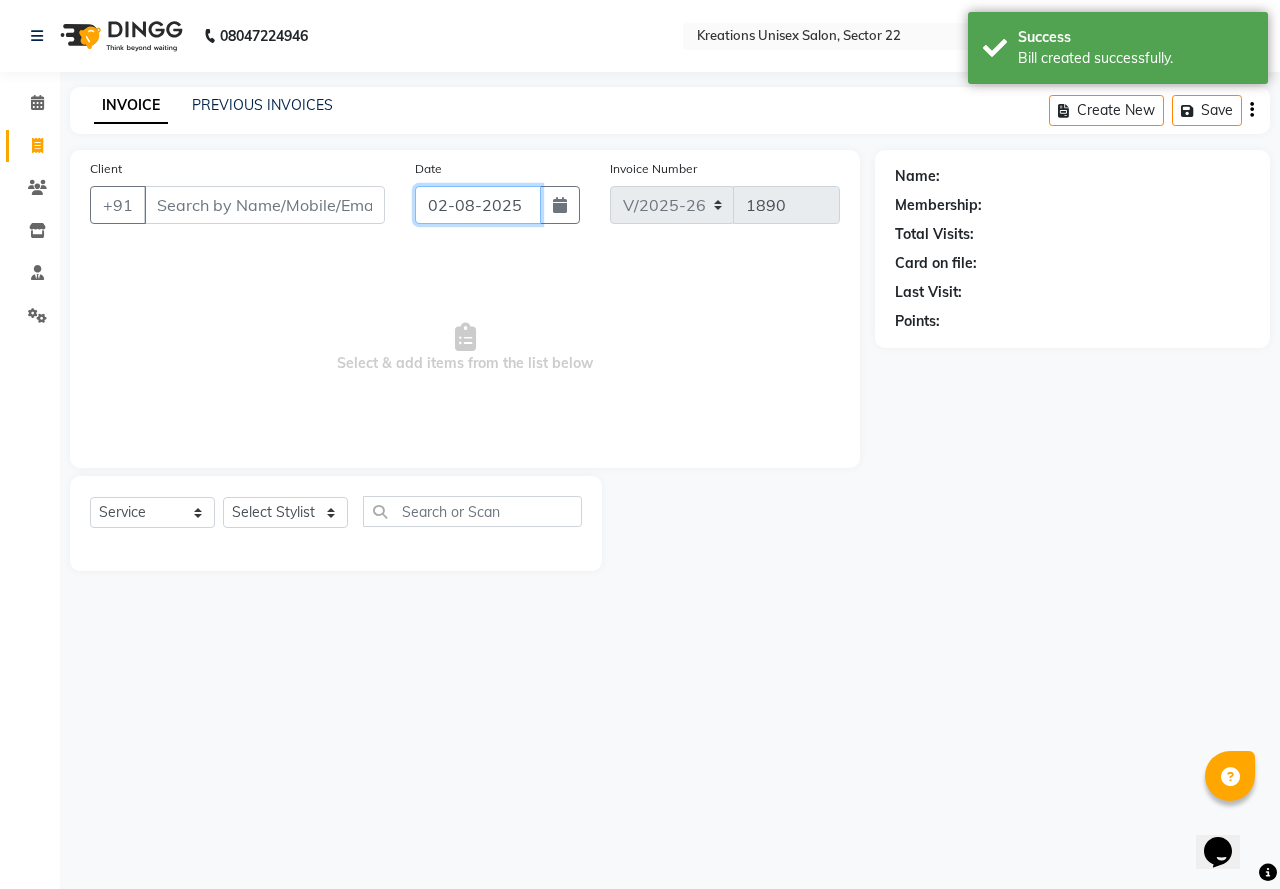 click on "02-08-2025" 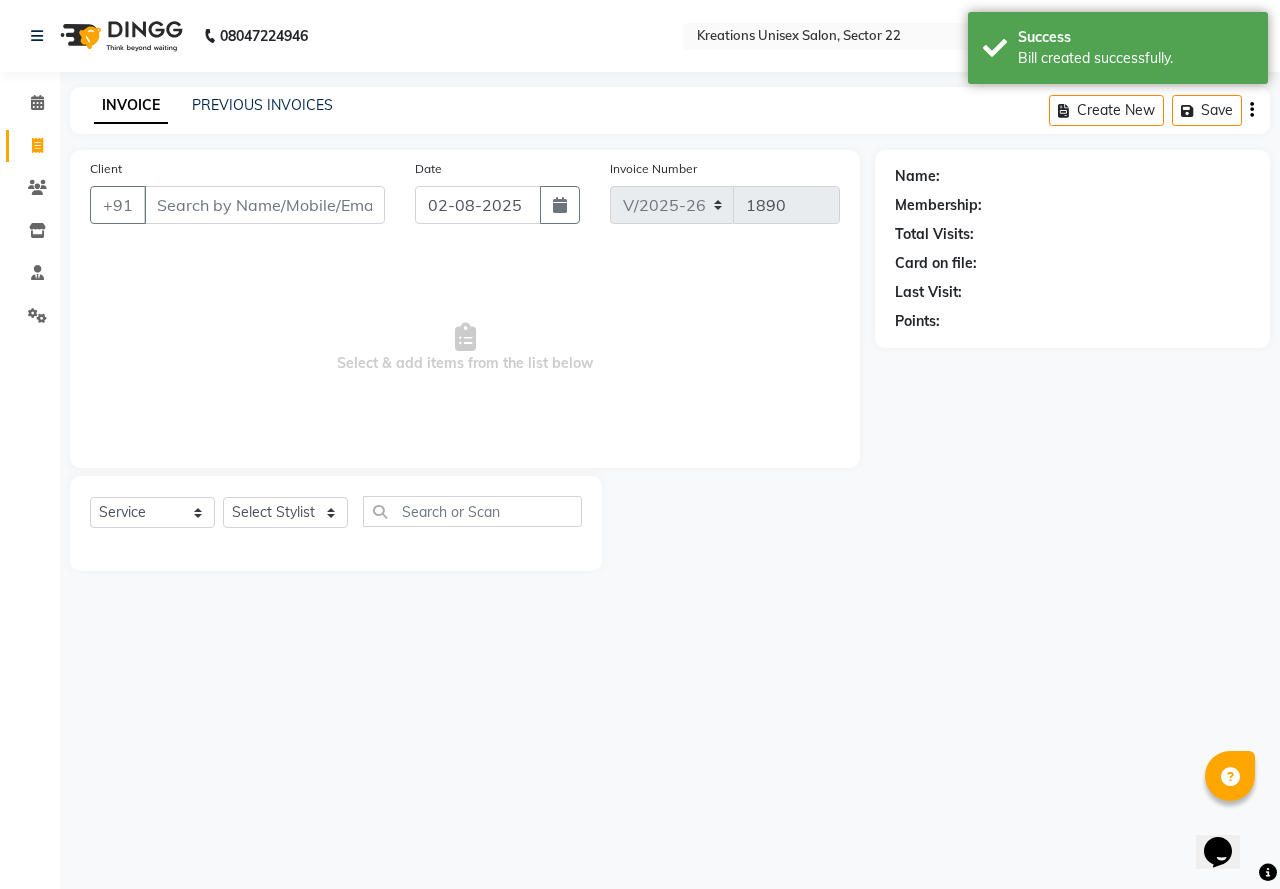 select on "8" 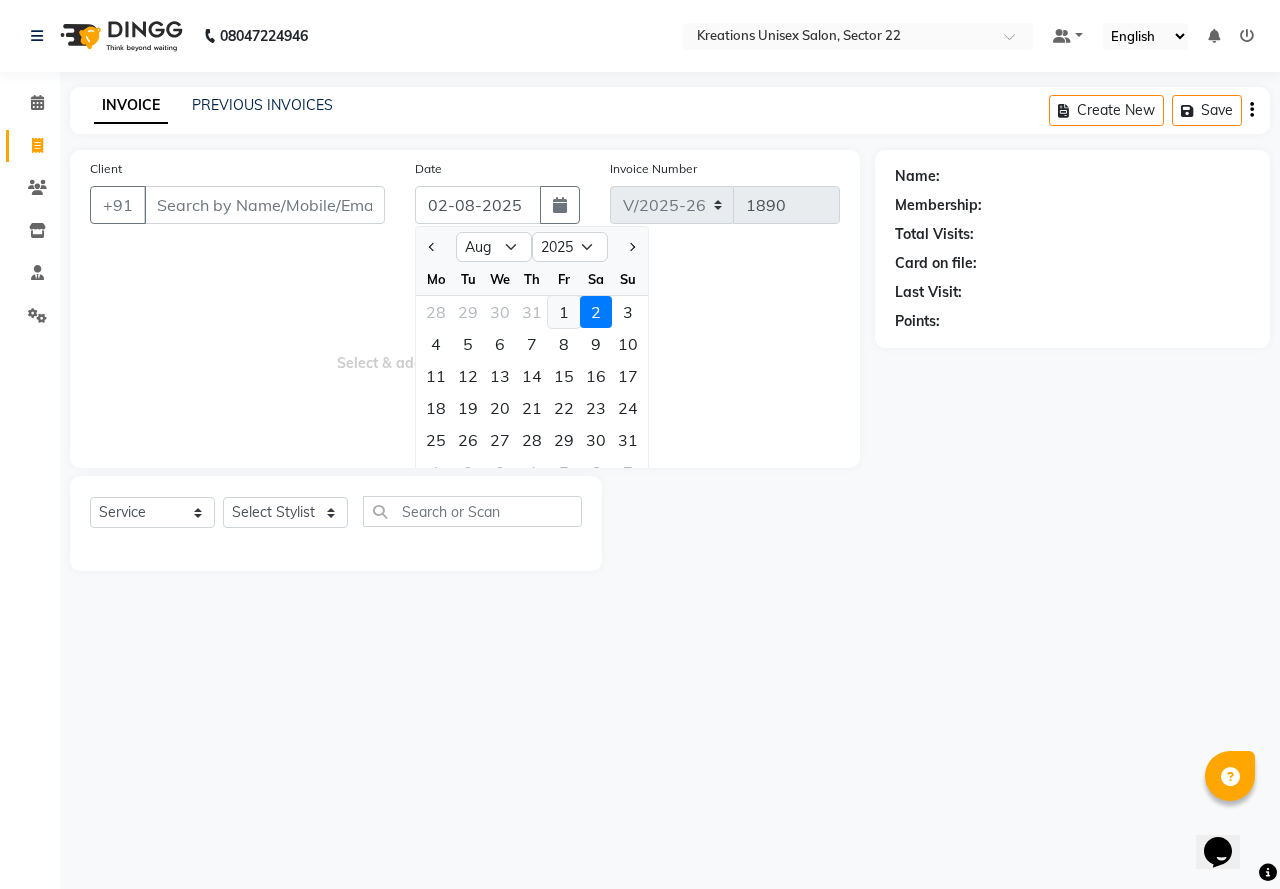 click on "1" 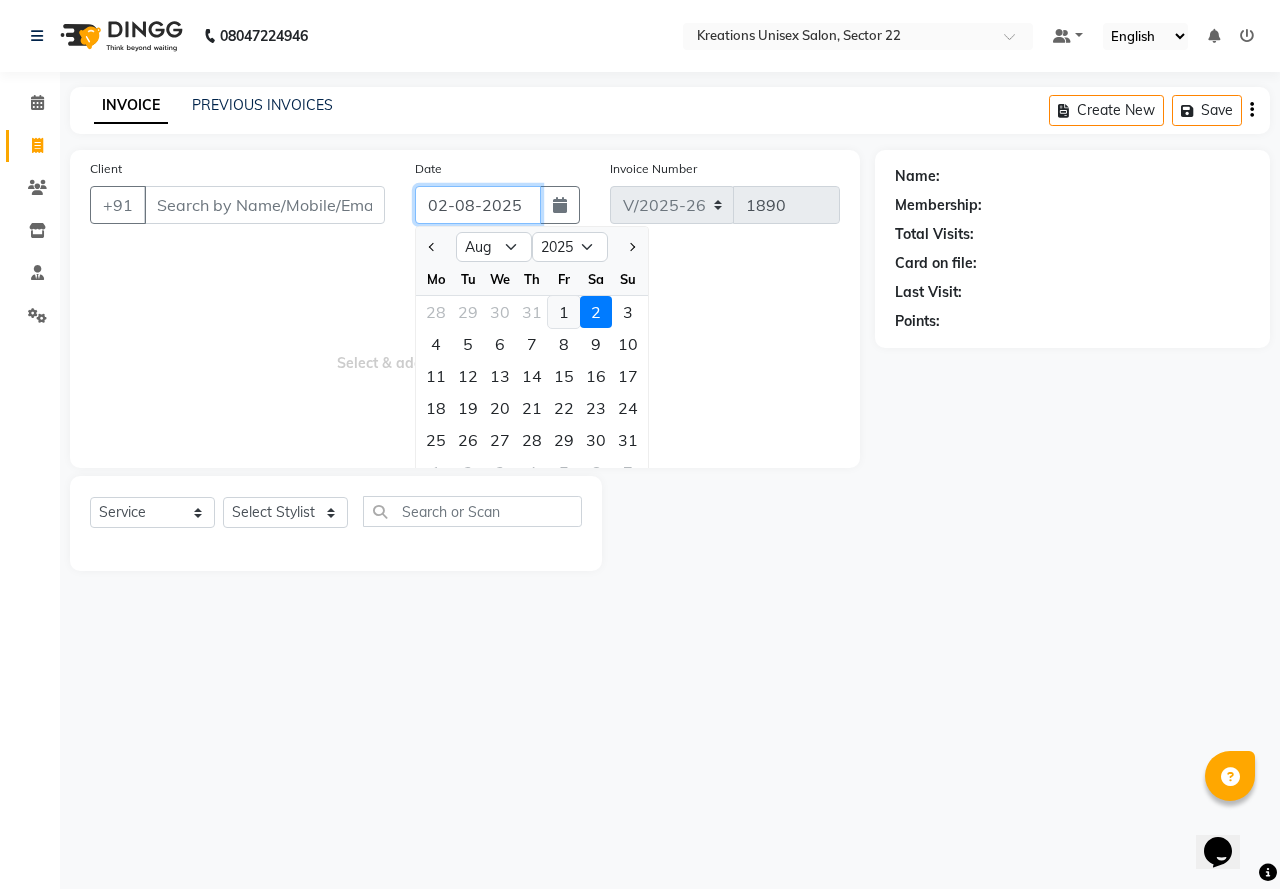 type on "01-08-2025" 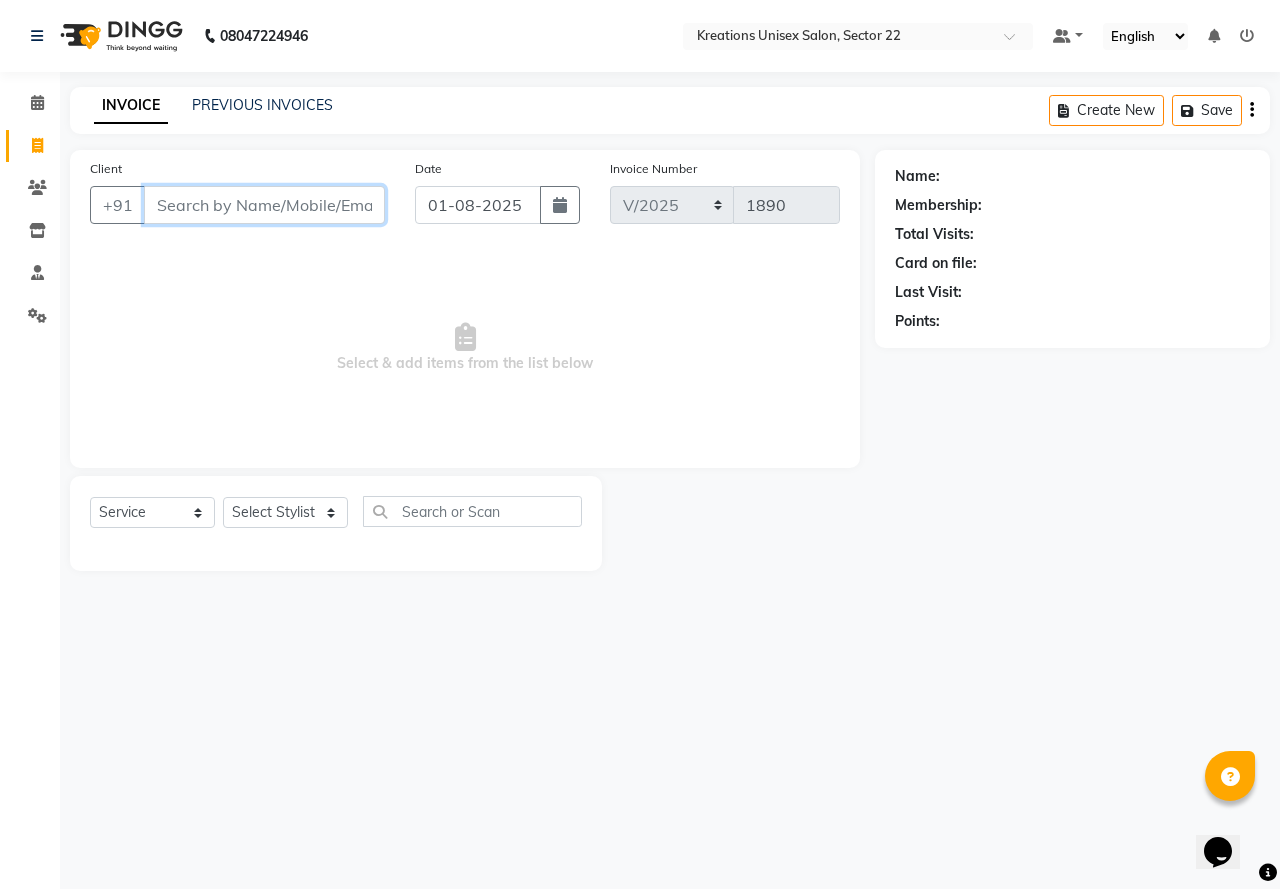 drag, startPoint x: 240, startPoint y: 216, endPoint x: 216, endPoint y: 213, distance: 24.186773 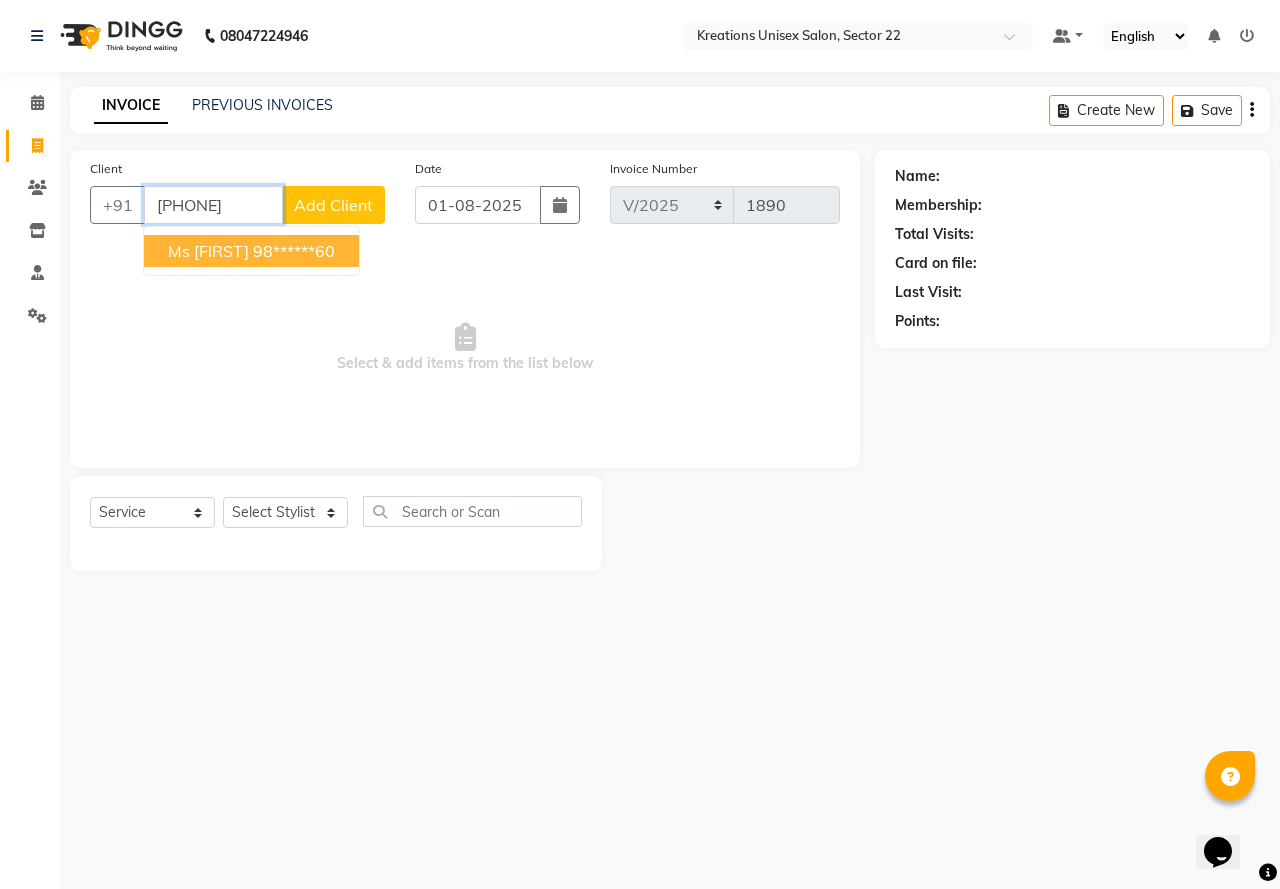 click on "98******60" at bounding box center (294, 251) 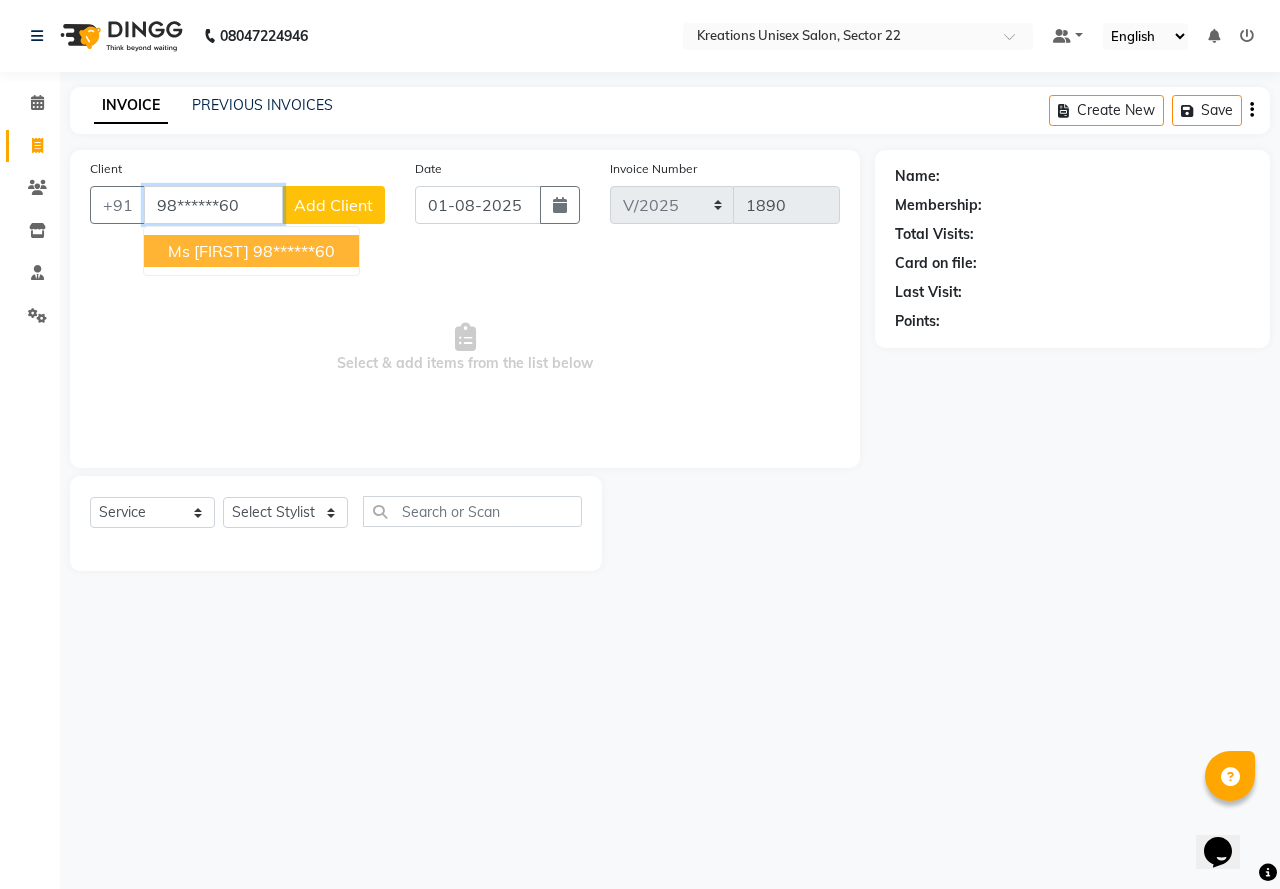 type on "98******60" 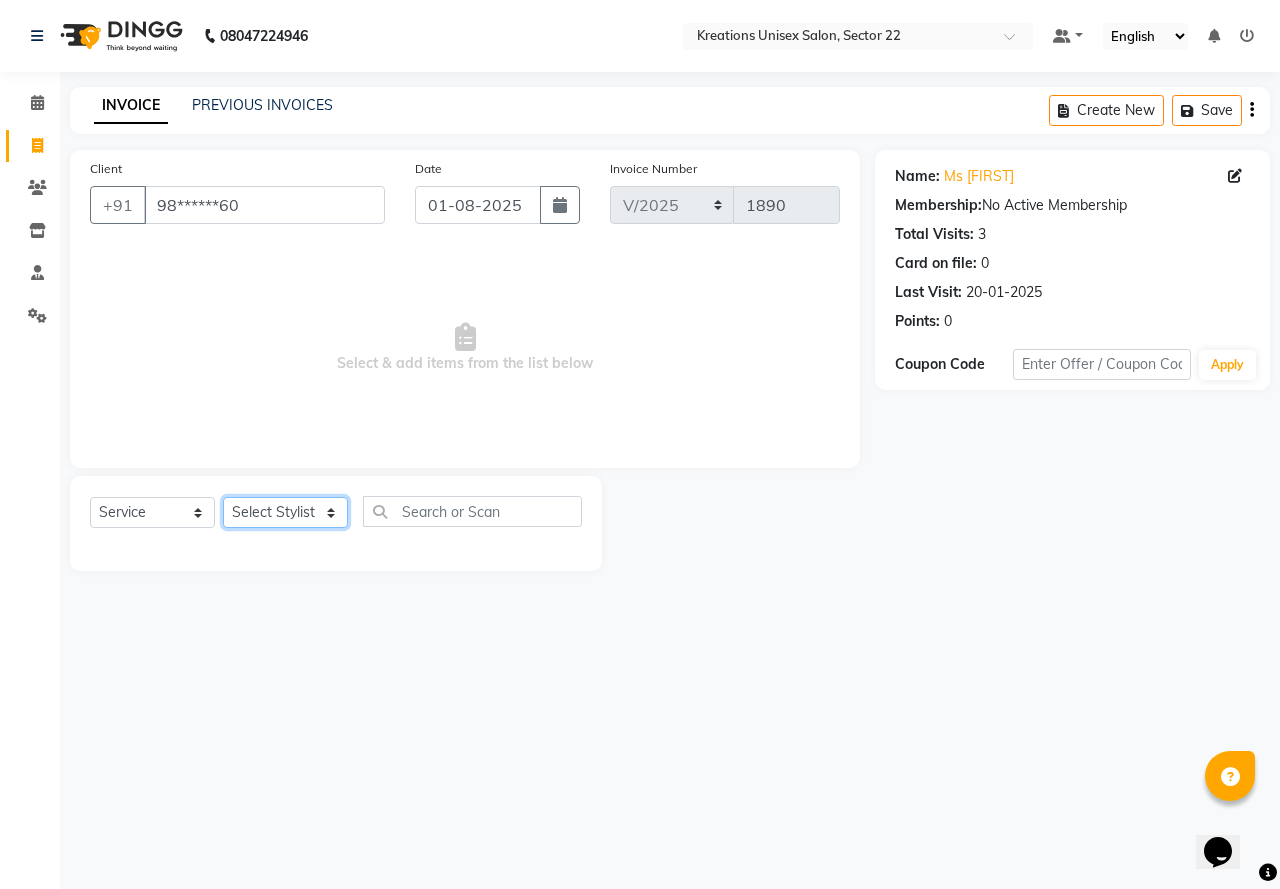 click on "Select Stylist AMAN Jeet Manager Jitender  Kapil  Kavita Manager Malik Khan  Manas Sir  rozy  Sector-23 Shaffali Maam  Shiv Kumar Sita Mehto" 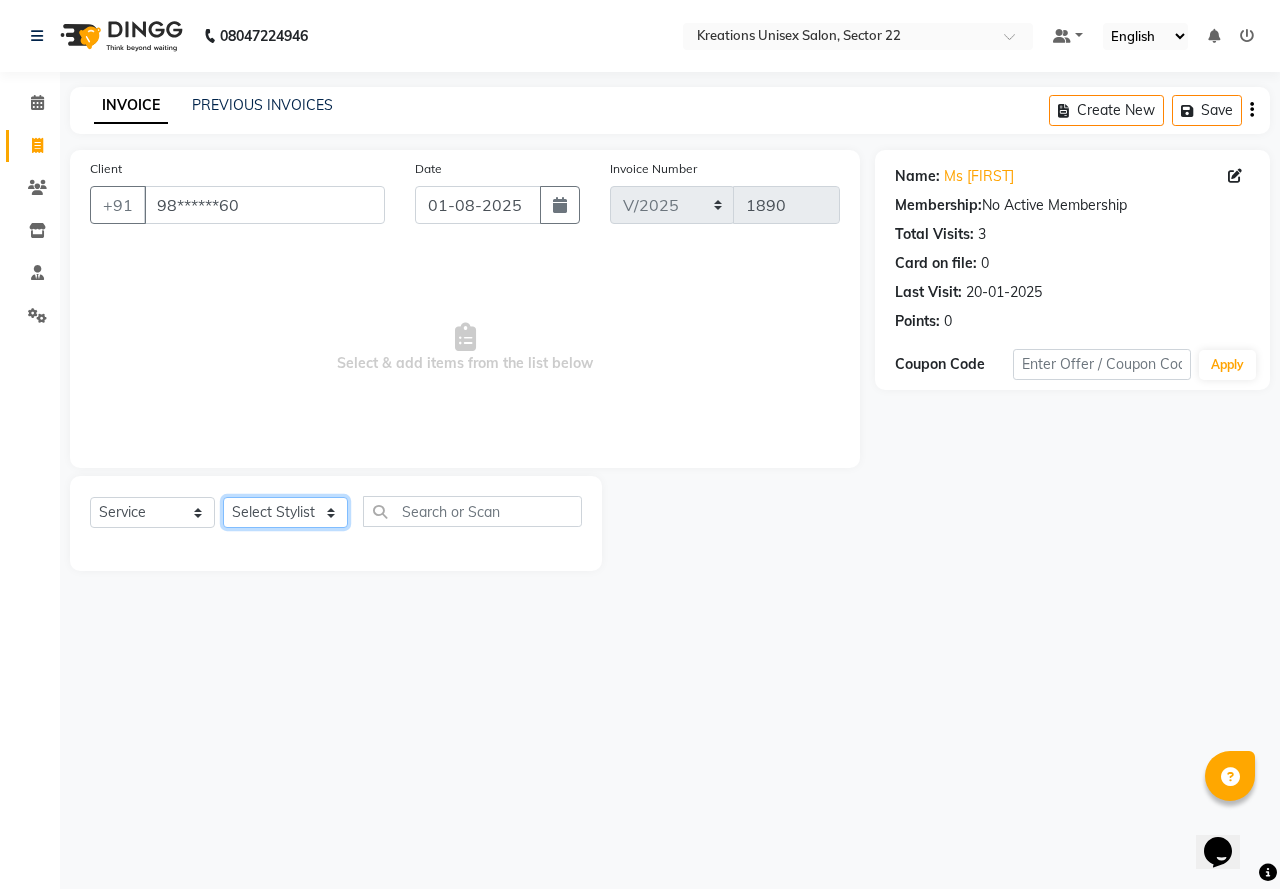 select on "69539" 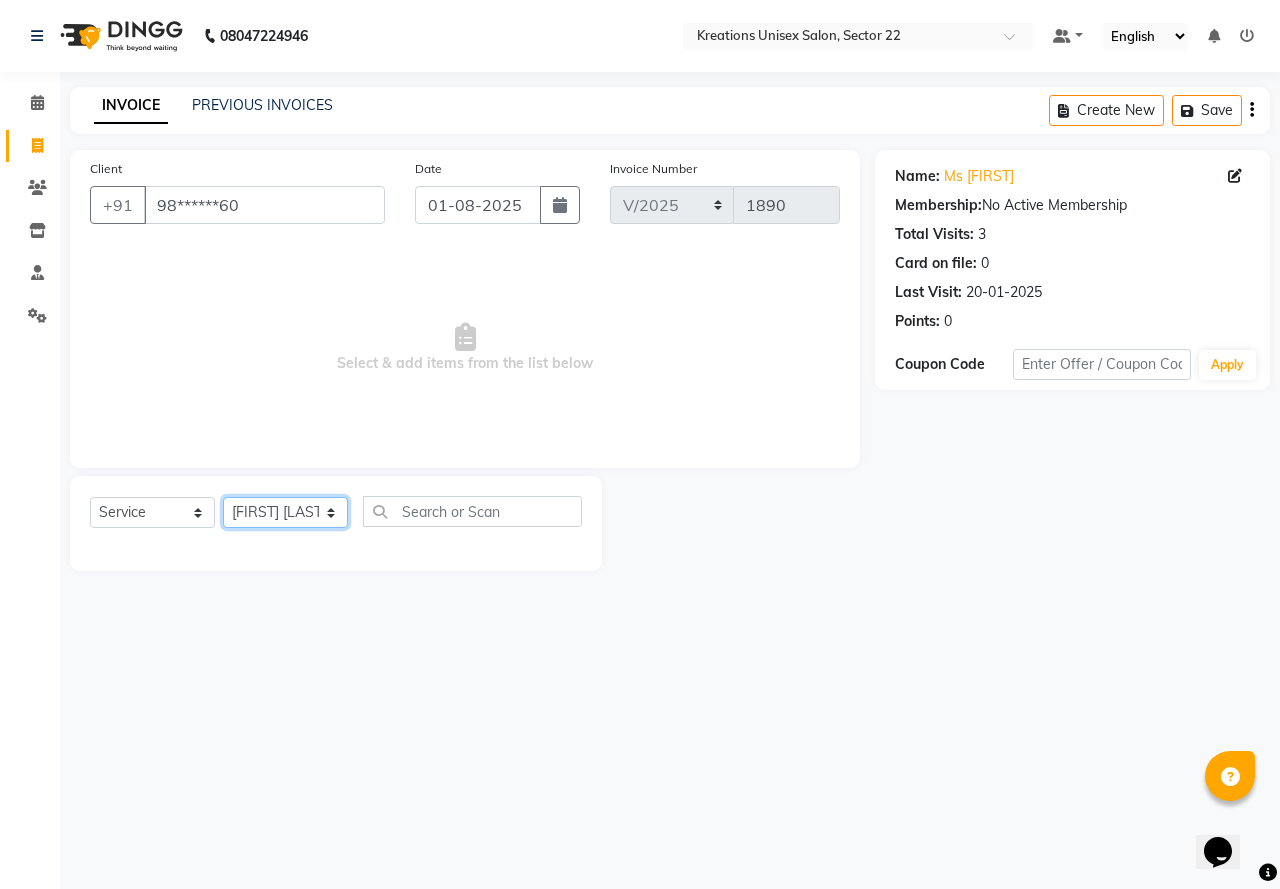 click on "Select Stylist AMAN Jeet Manager Jitender  Kapil  Kavita Manager Malik Khan  Manas Sir  rozy  Sector-23 Shaffali Maam  Shiv Kumar Sita Mehto" 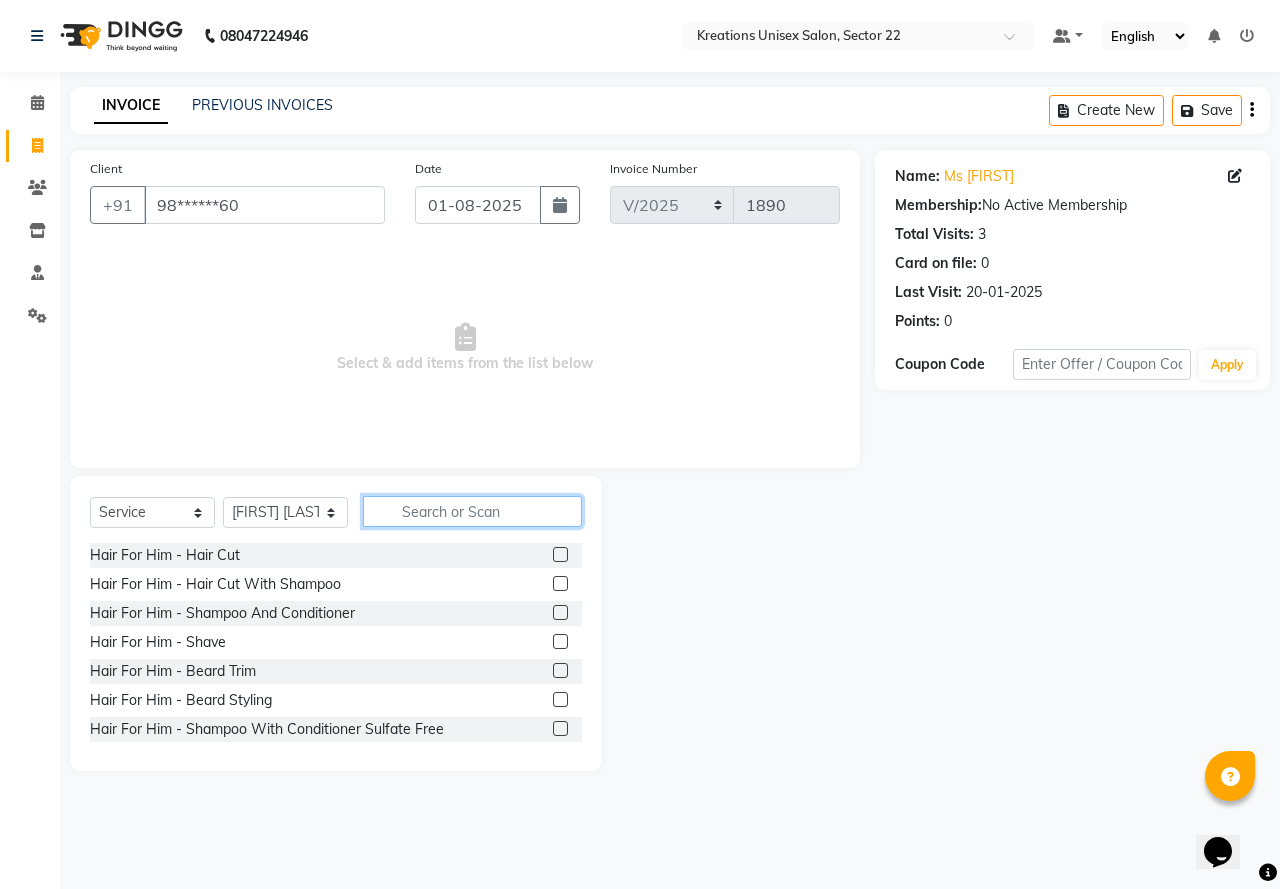 click 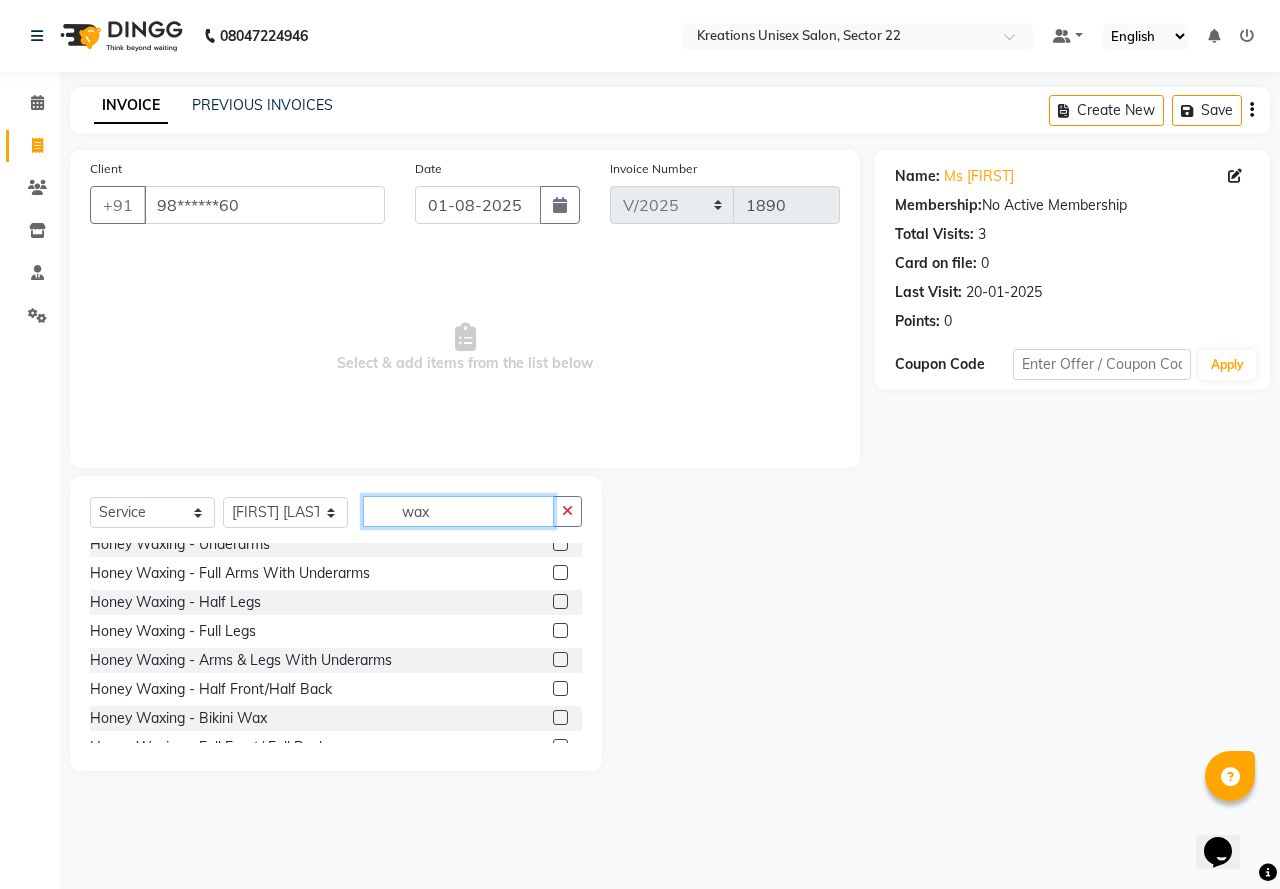 scroll, scrollTop: 300, scrollLeft: 0, axis: vertical 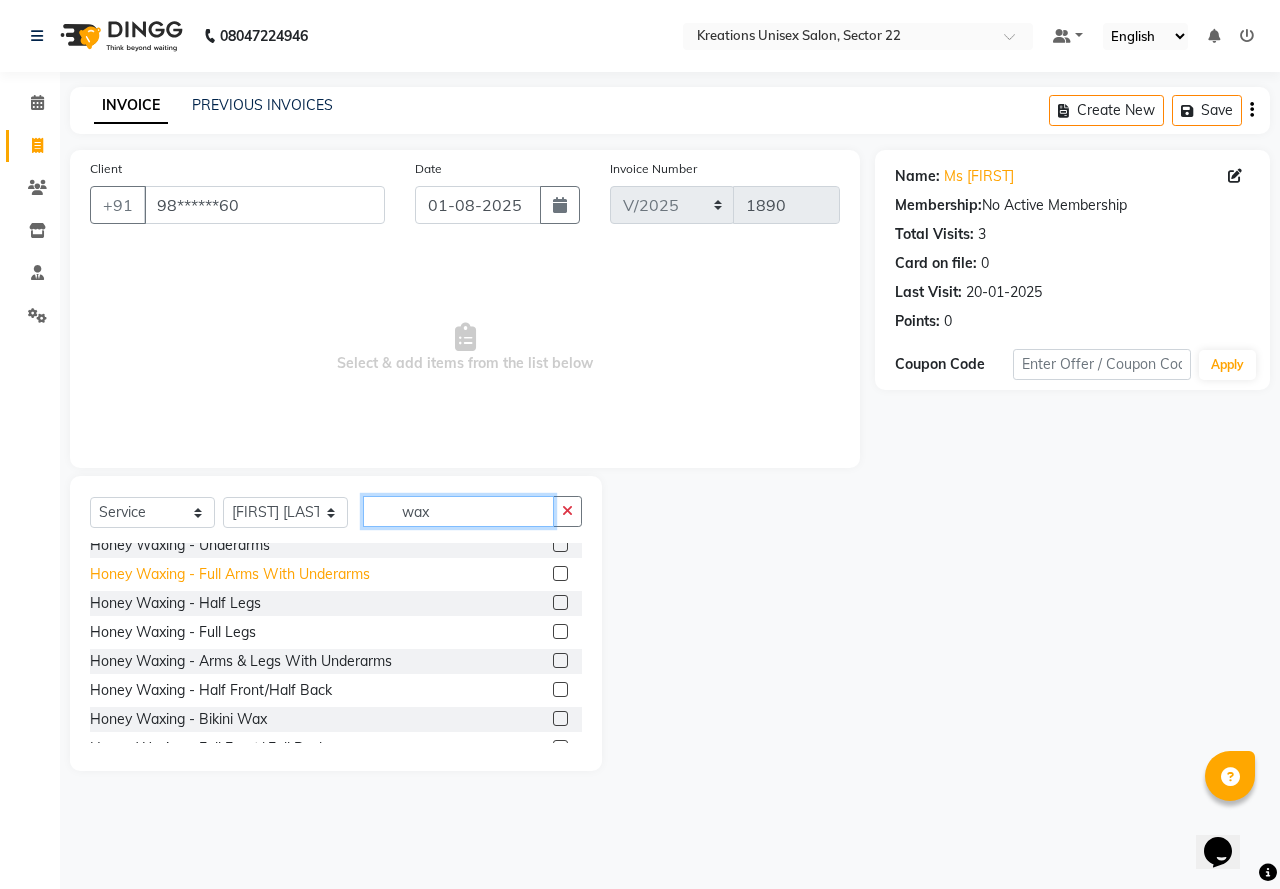 type on "wax" 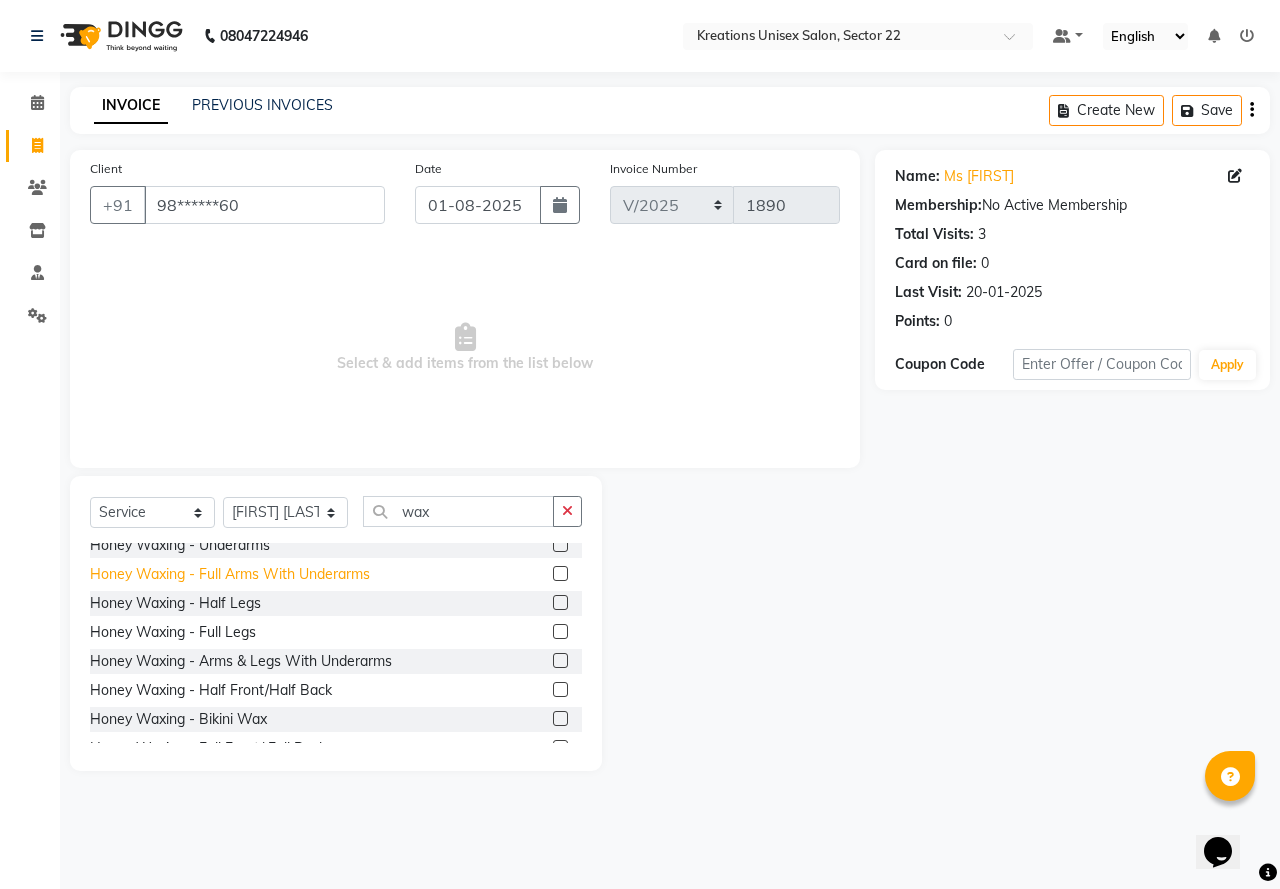 click on "Honey Waxing  - Full Arms With Underarms" 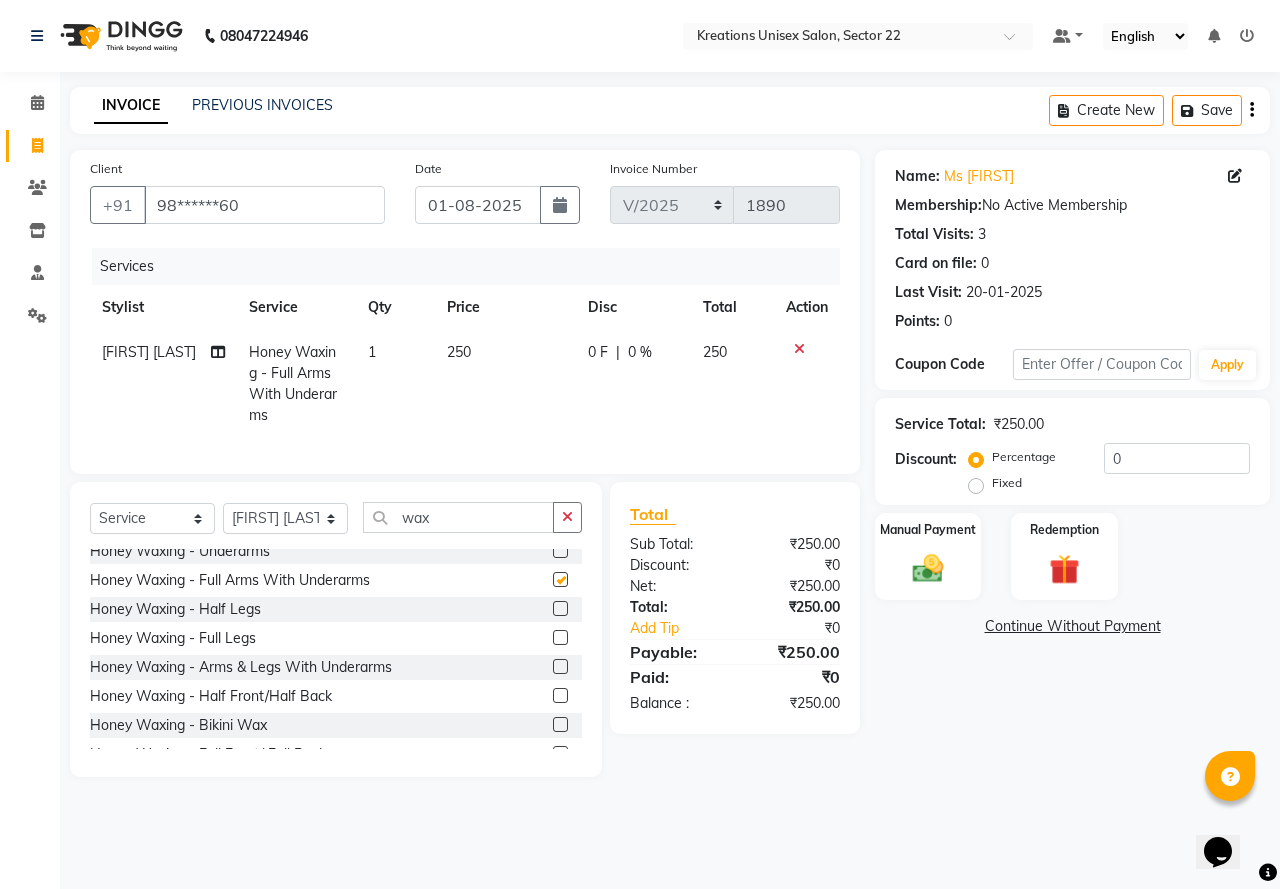 checkbox on "false" 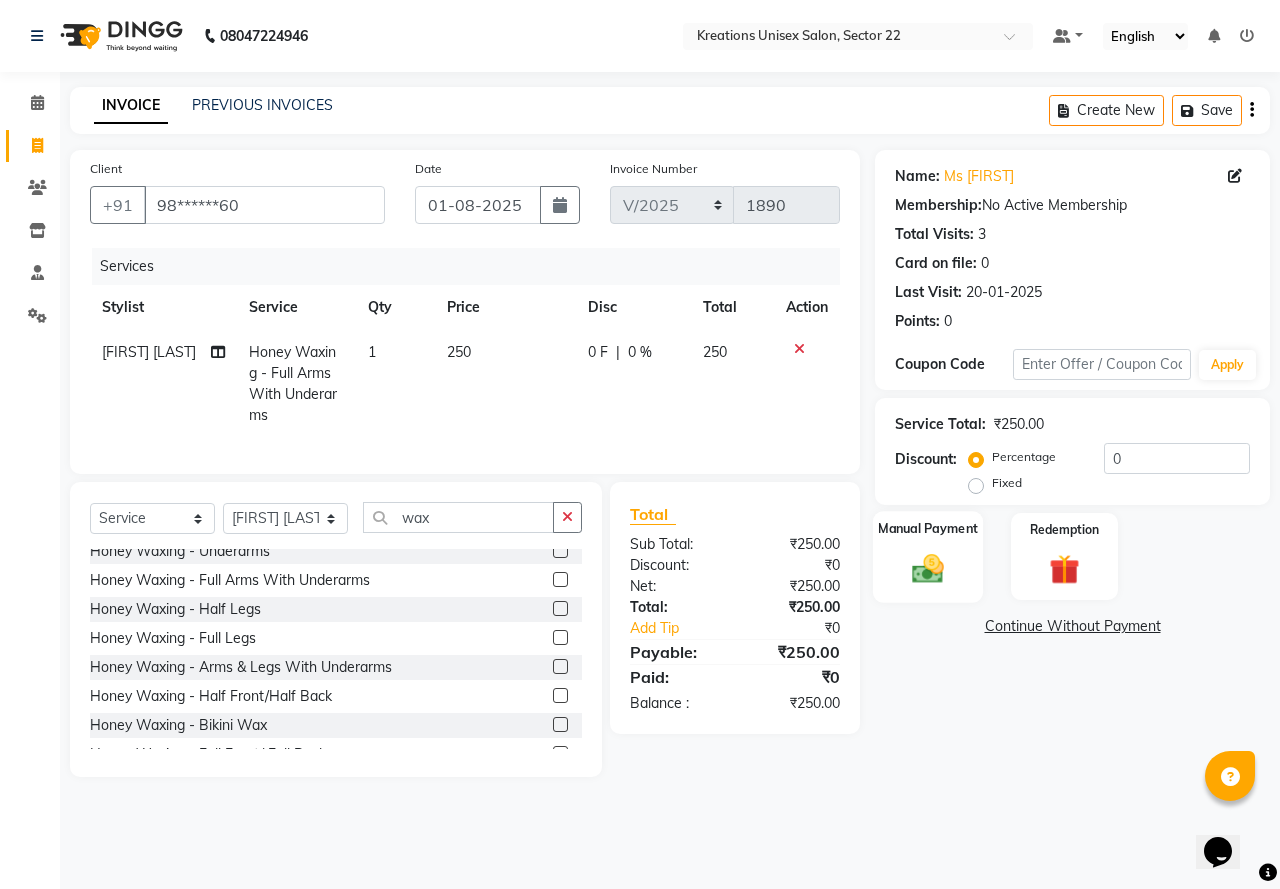 click 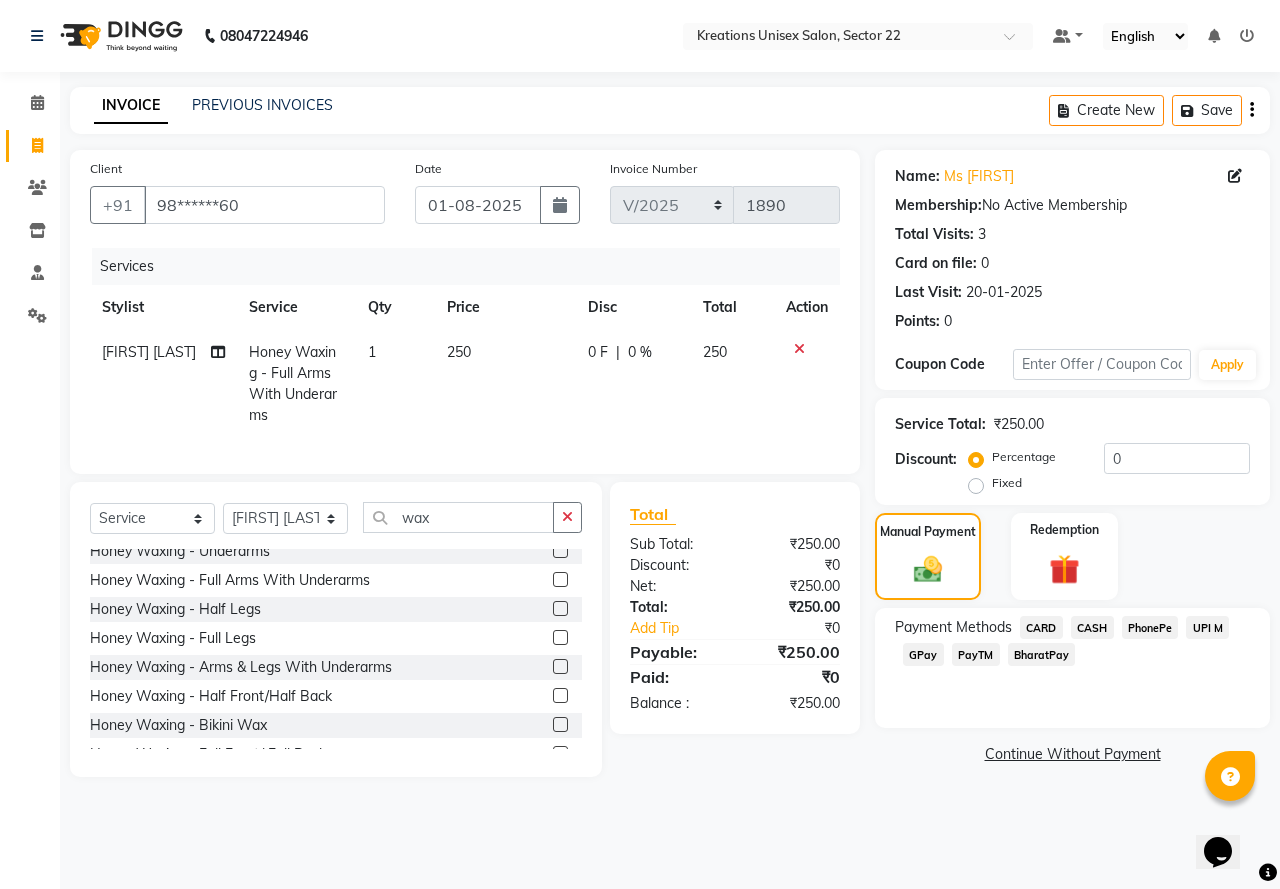 click on "PayTM" 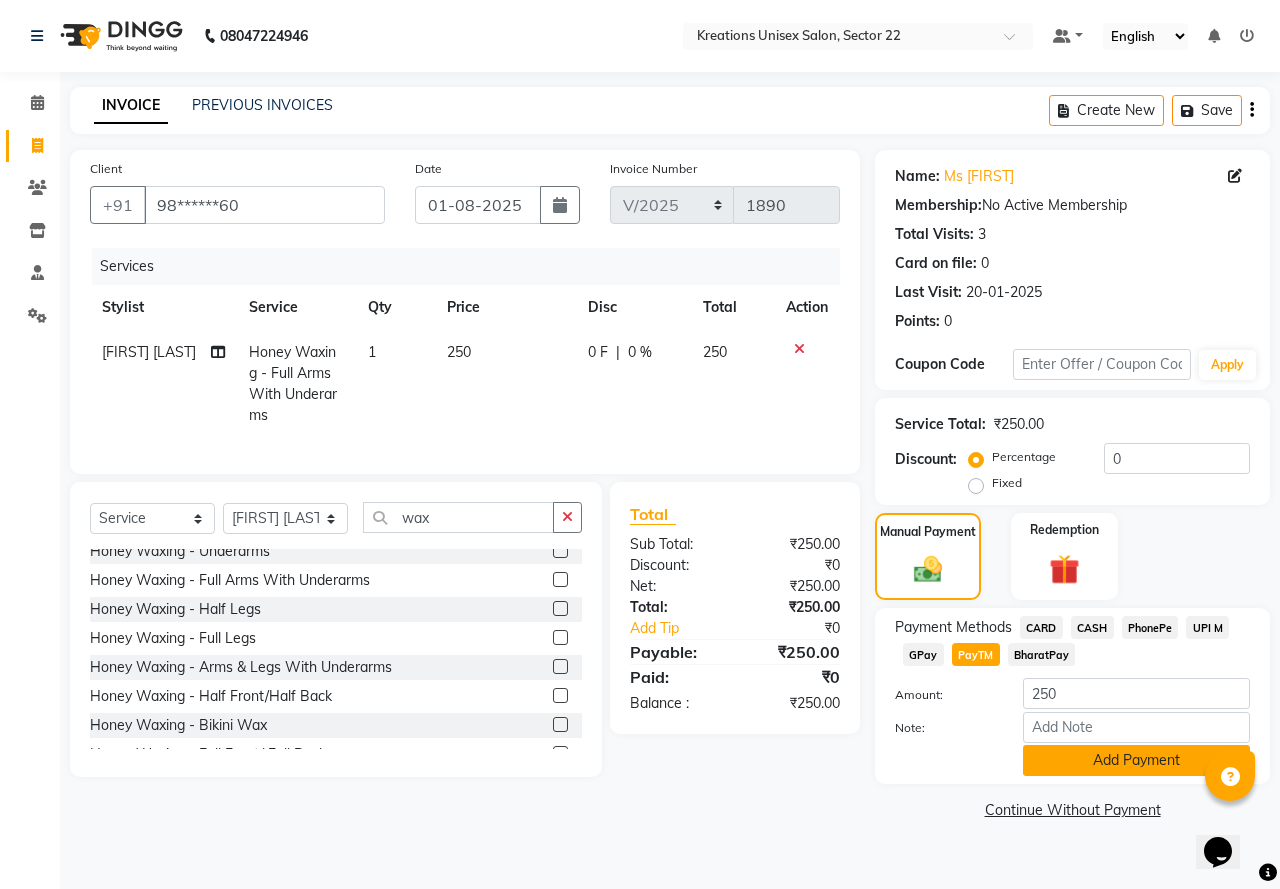 click on "Add Payment" 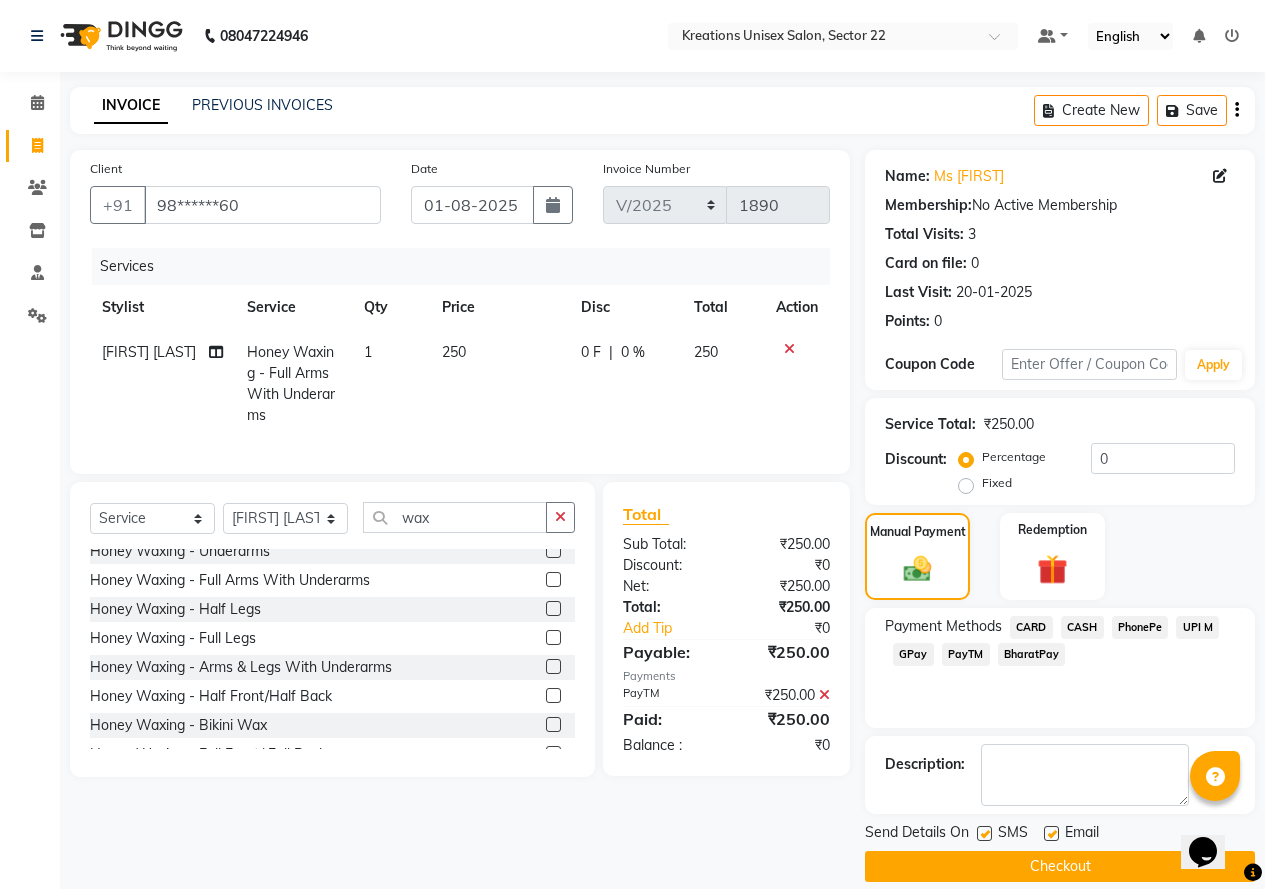 click 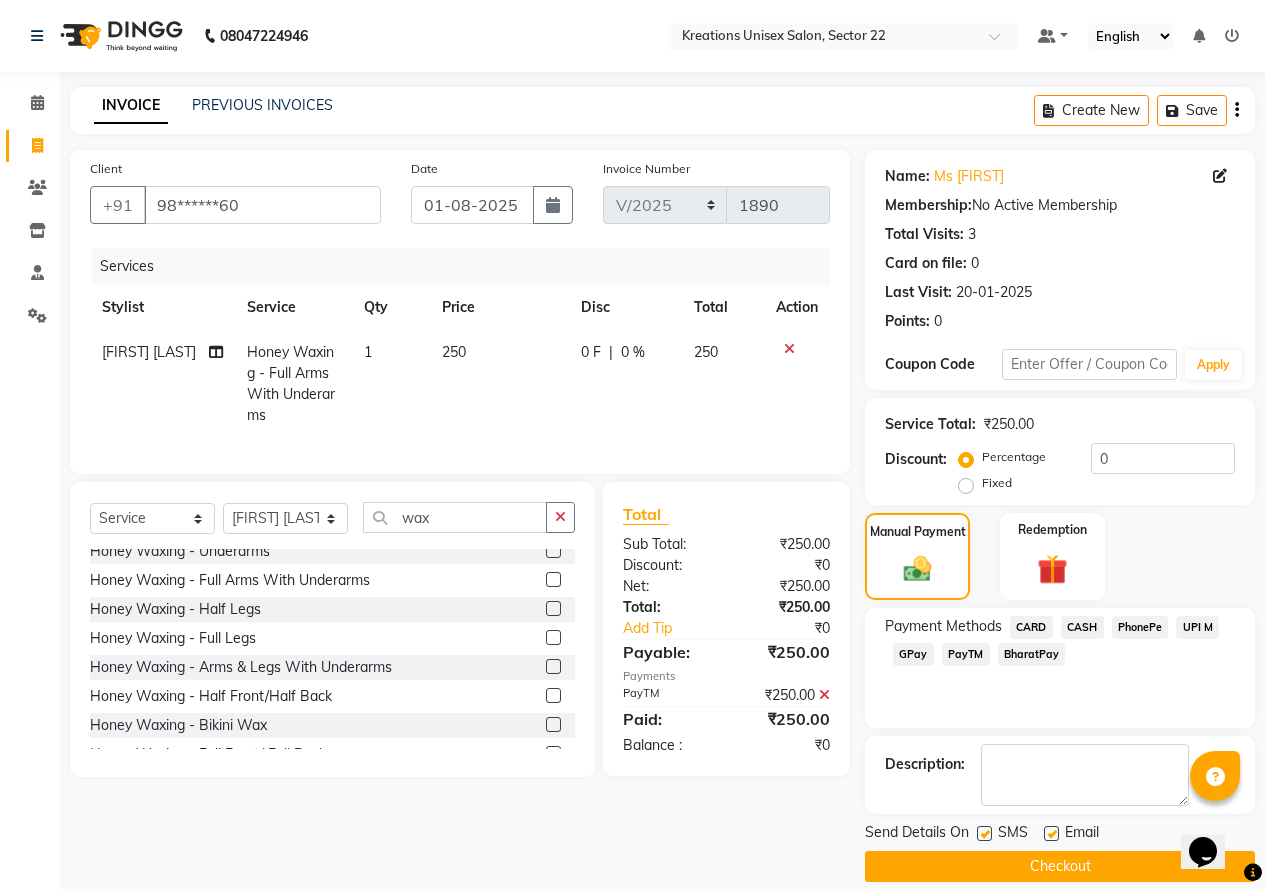 click at bounding box center [983, 834] 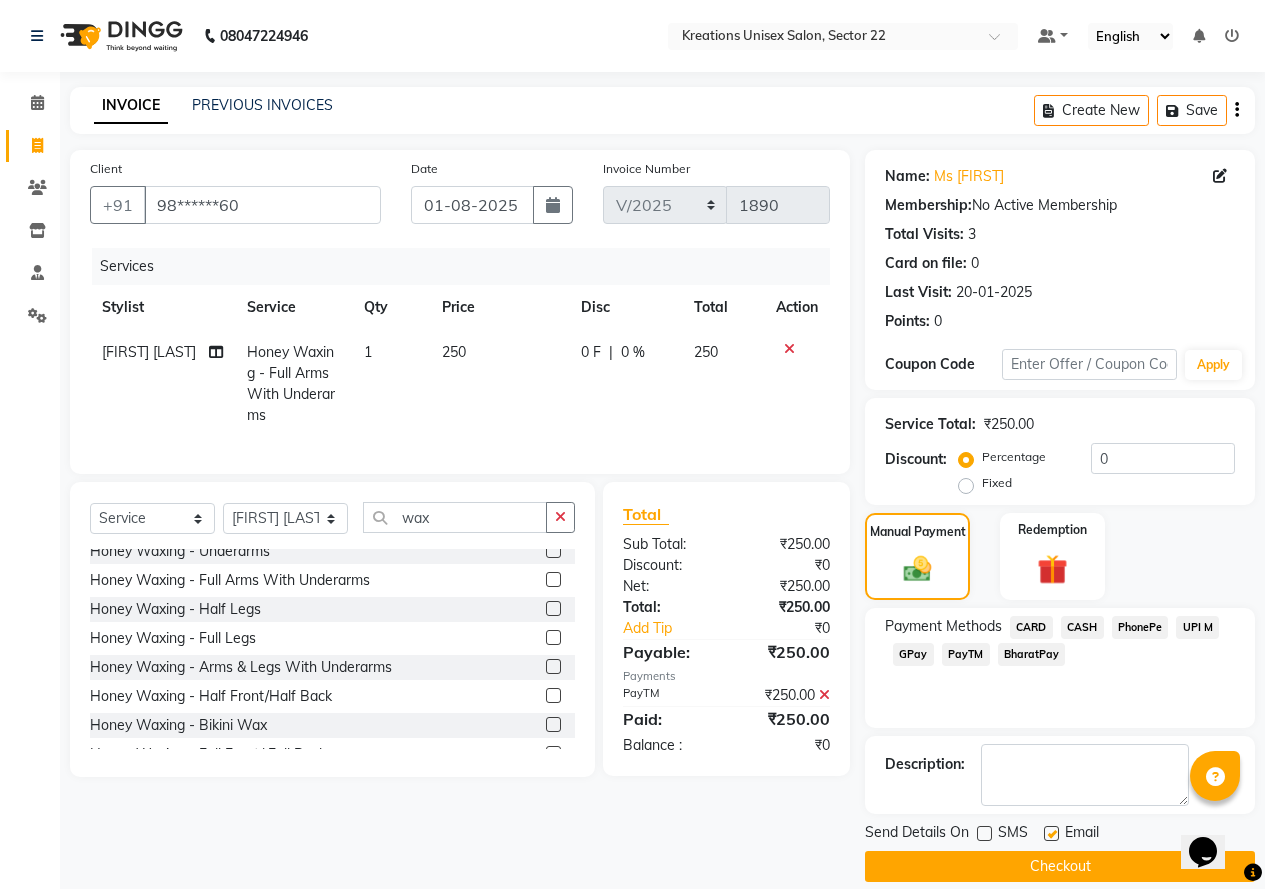 click 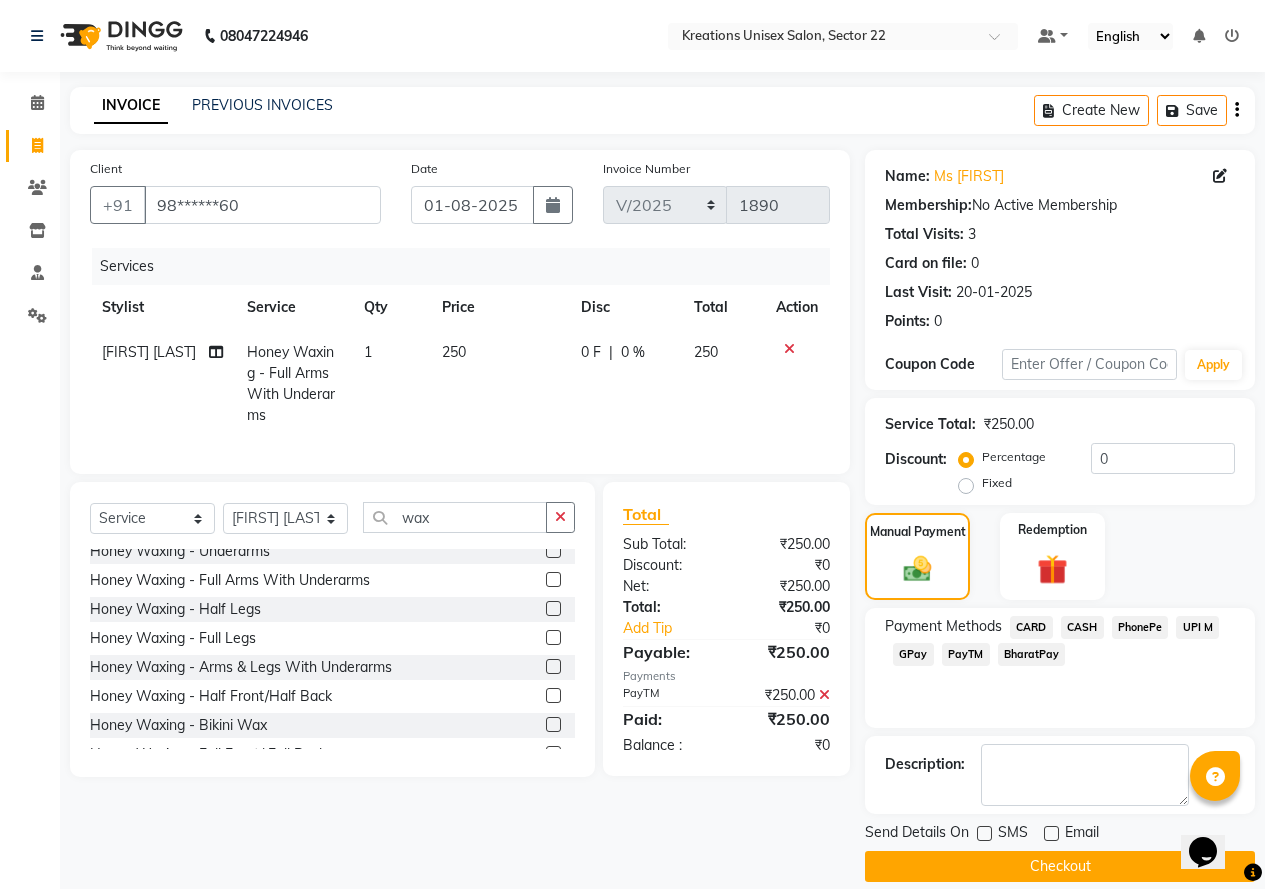 drag, startPoint x: 1039, startPoint y: 861, endPoint x: 1020, endPoint y: 861, distance: 19 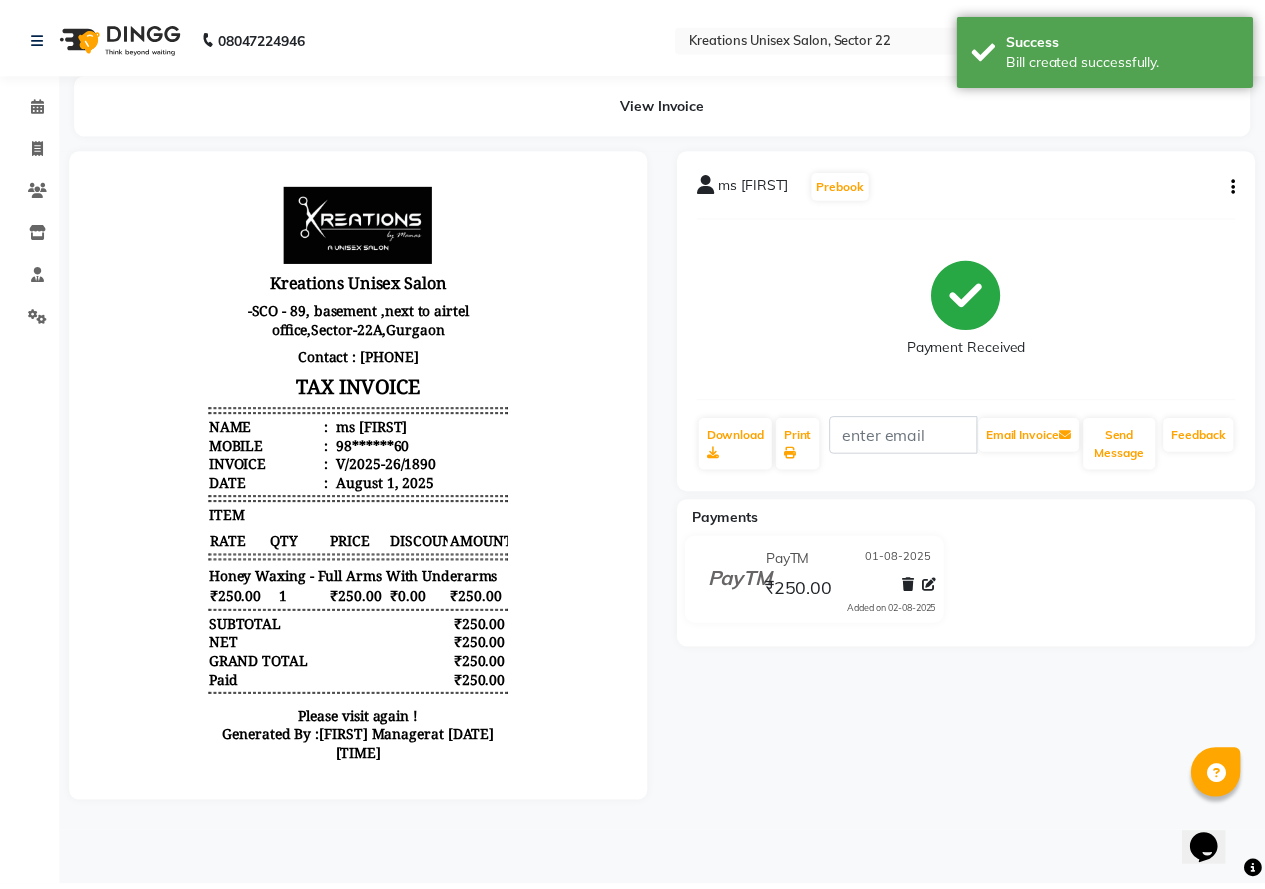 scroll, scrollTop: 0, scrollLeft: 0, axis: both 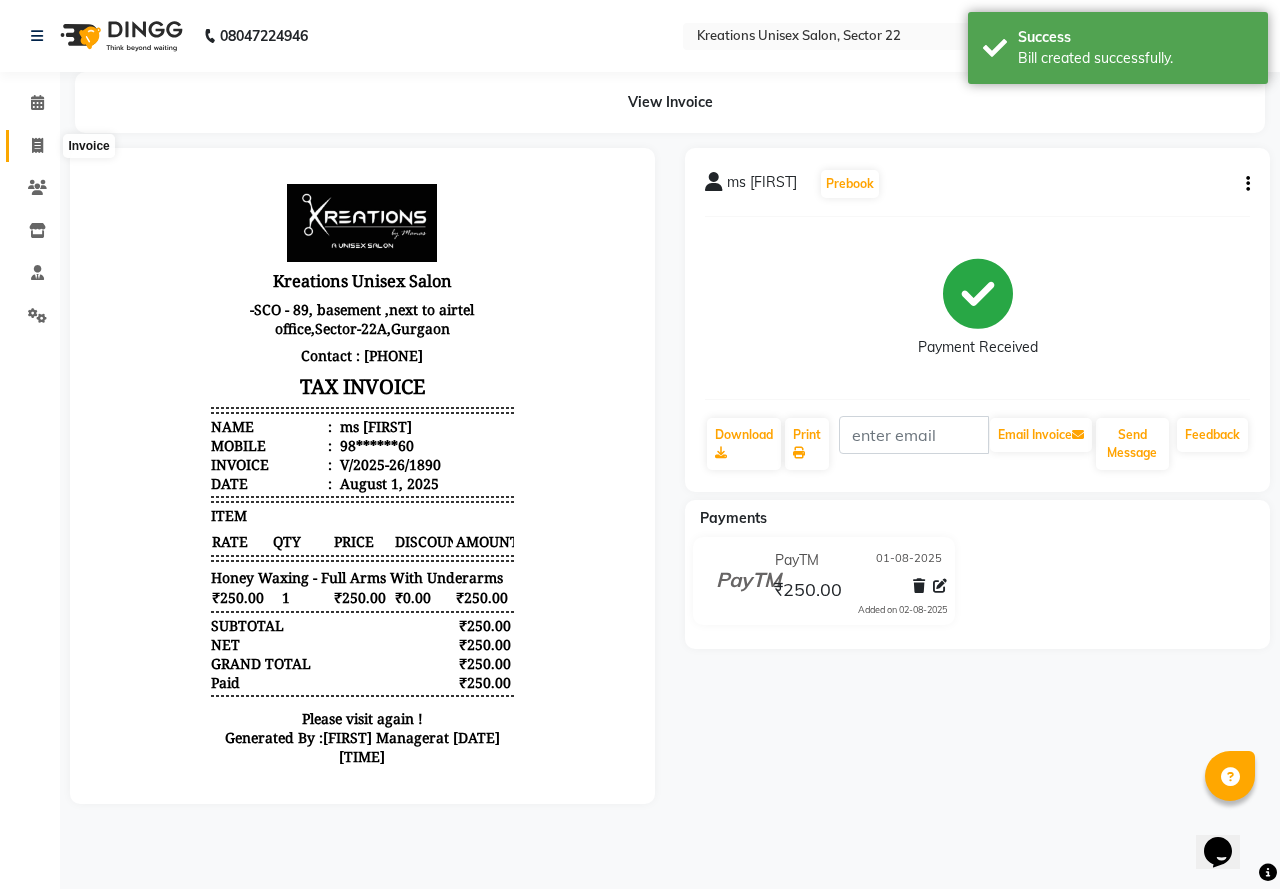 click 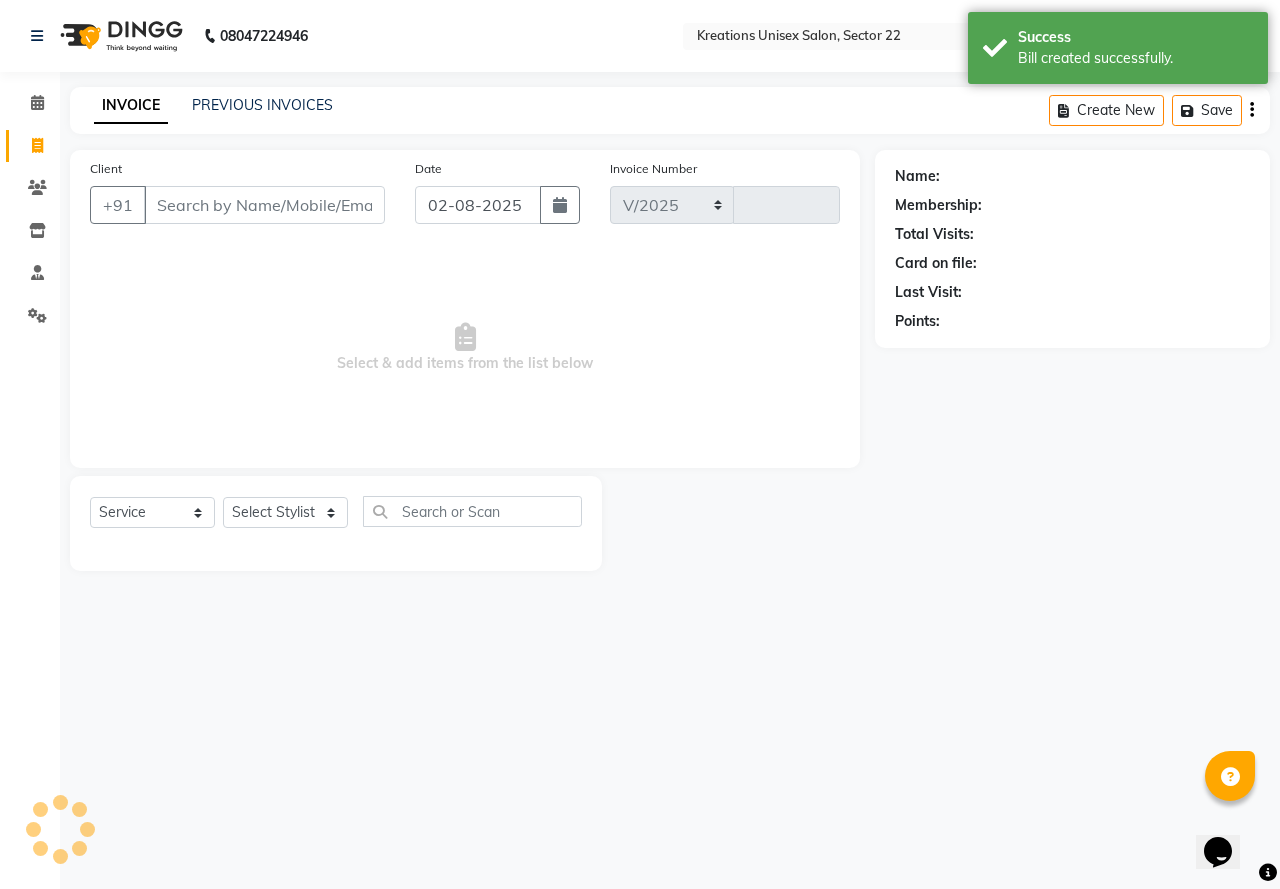 select on "6170" 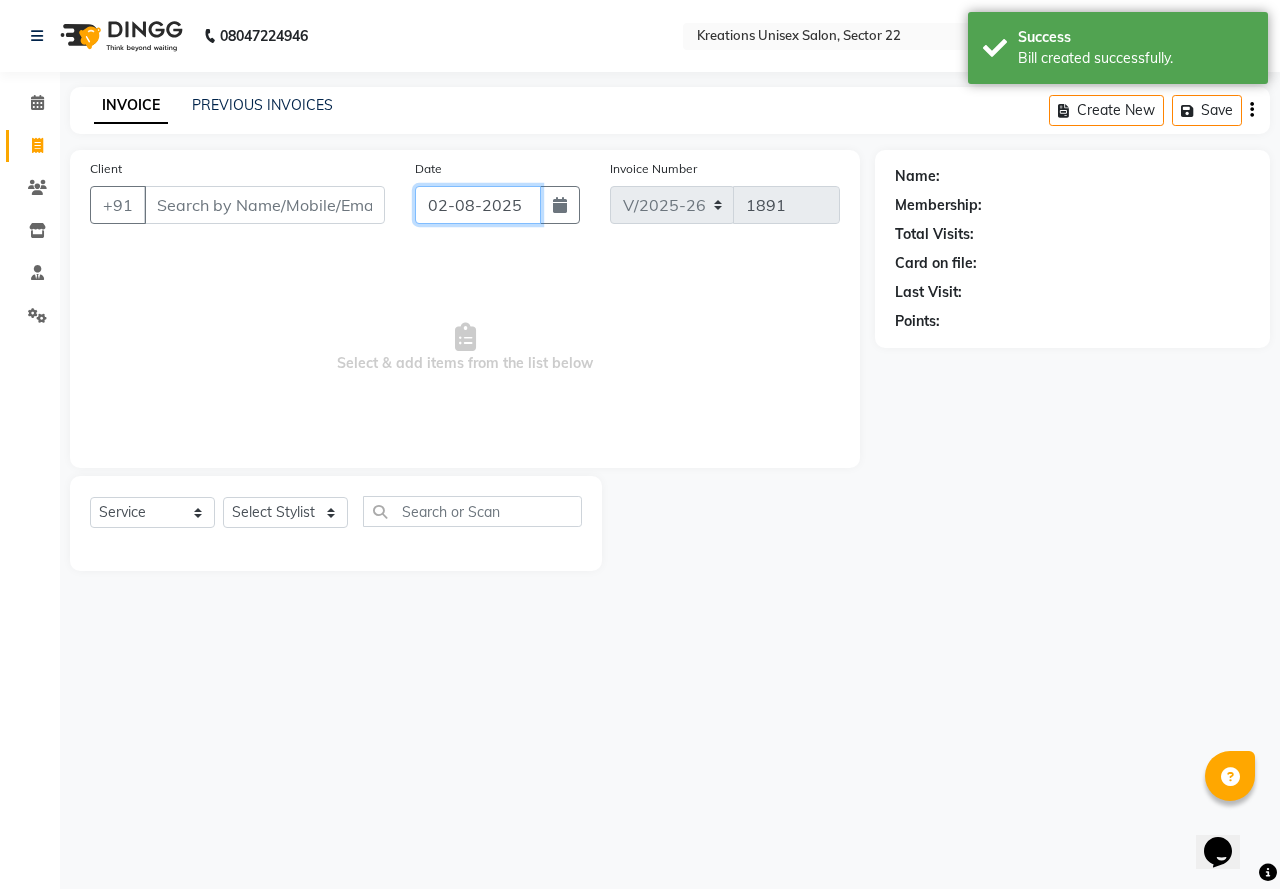 click on "02-08-2025" 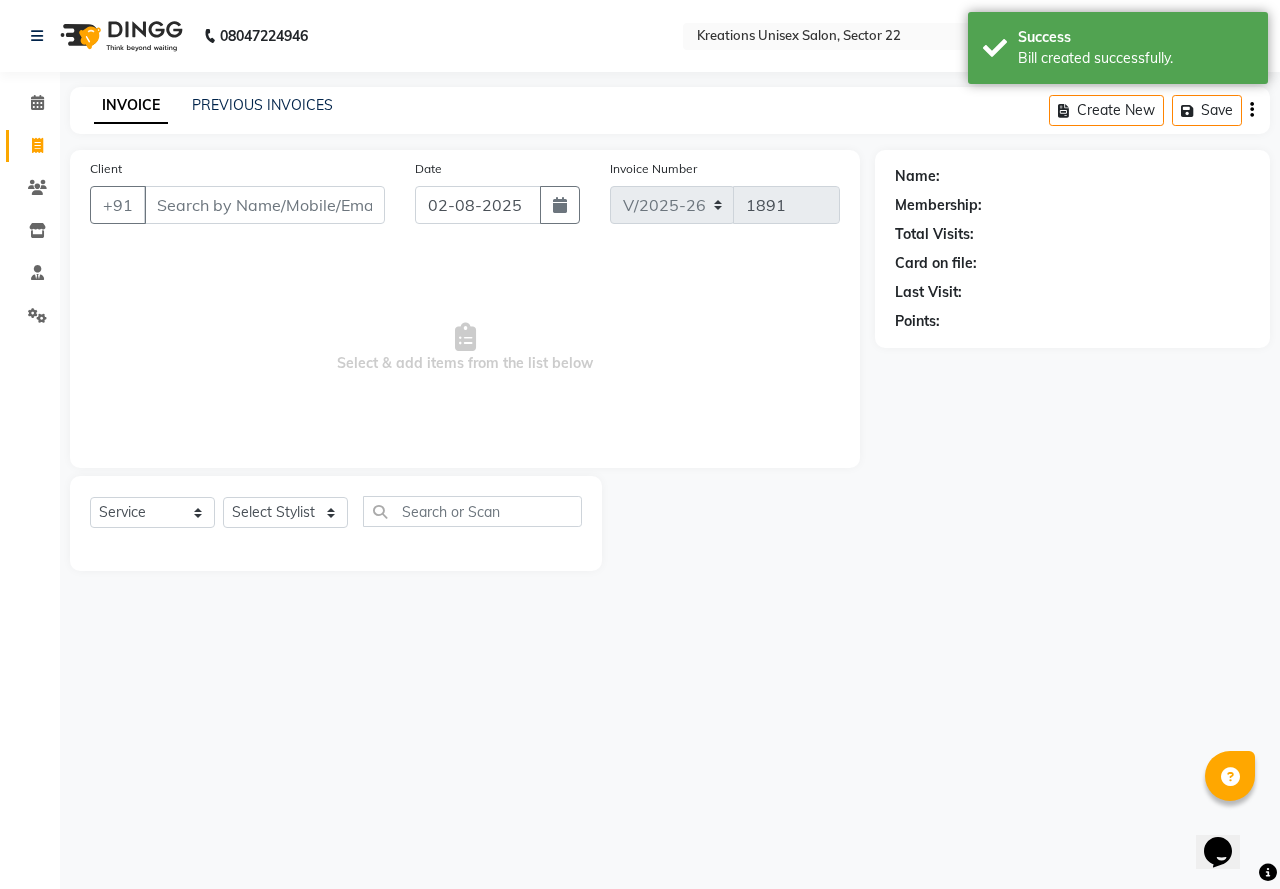 select on "8" 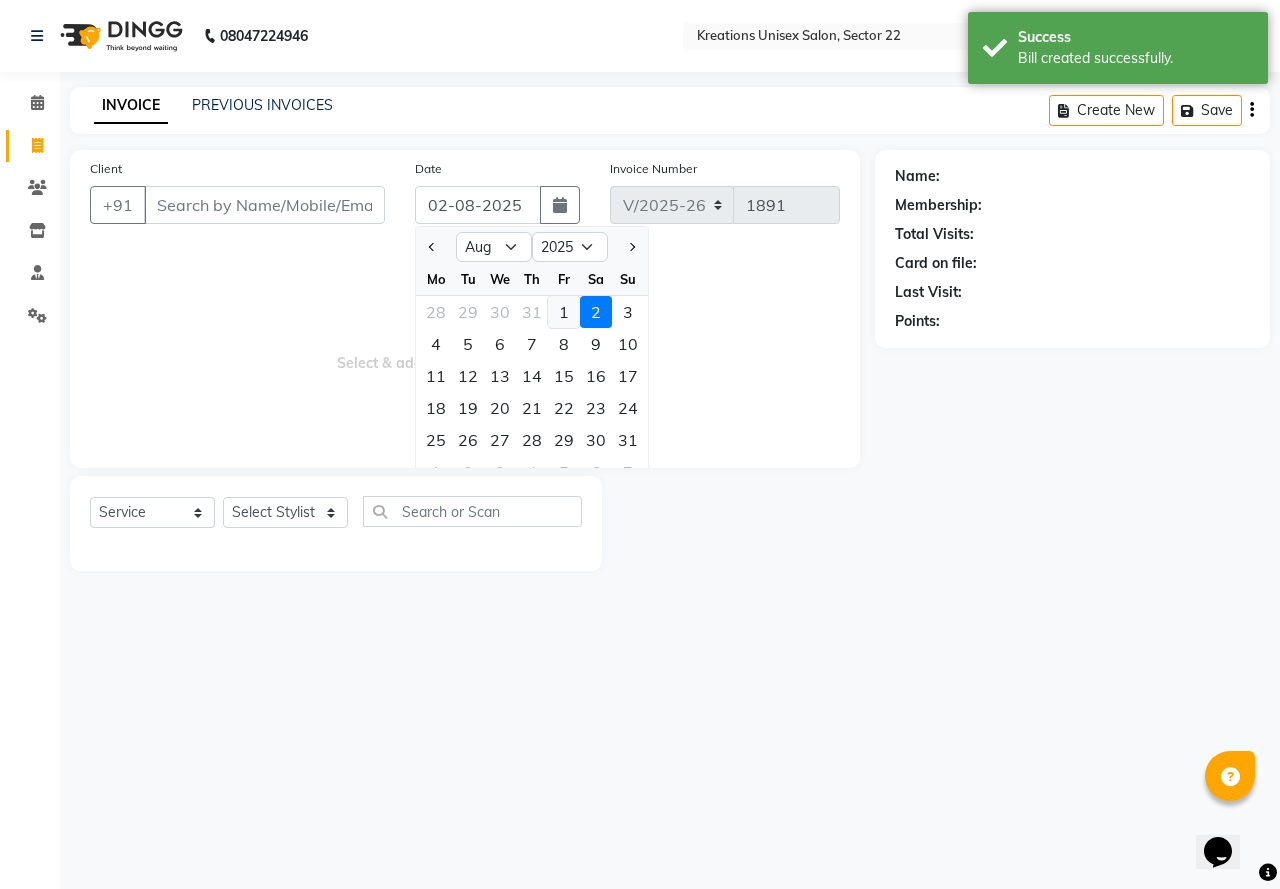 click on "1" 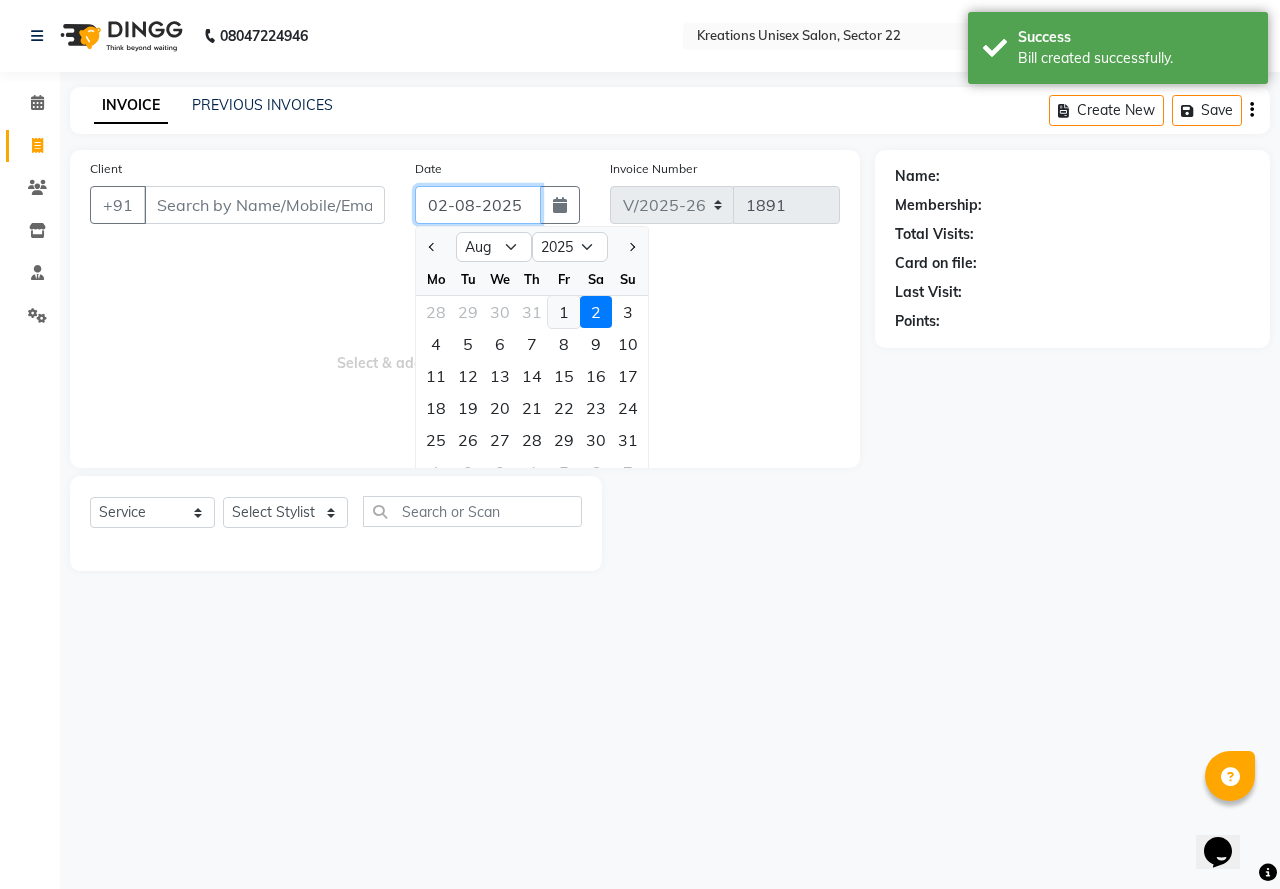 type on "01-08-2025" 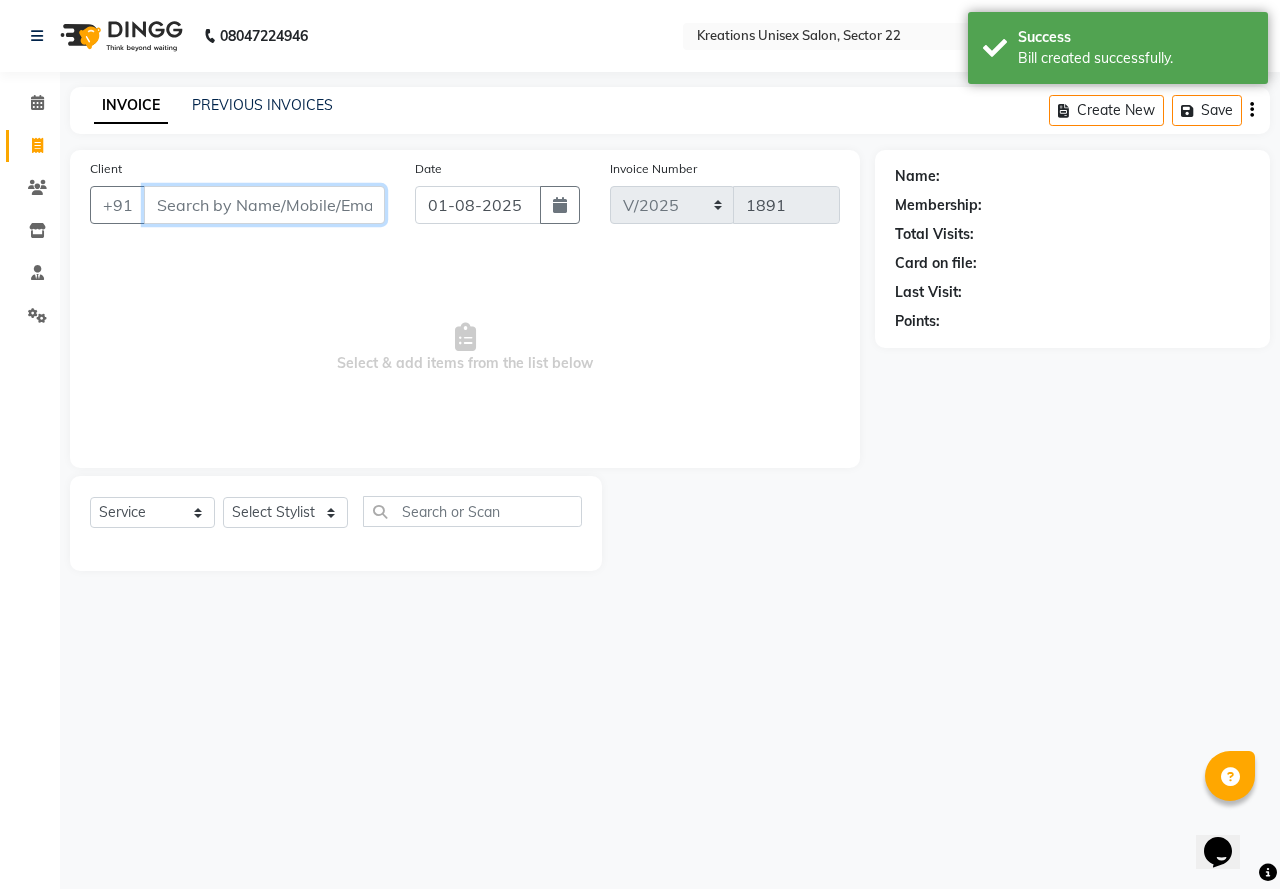 click on "Client" at bounding box center (264, 205) 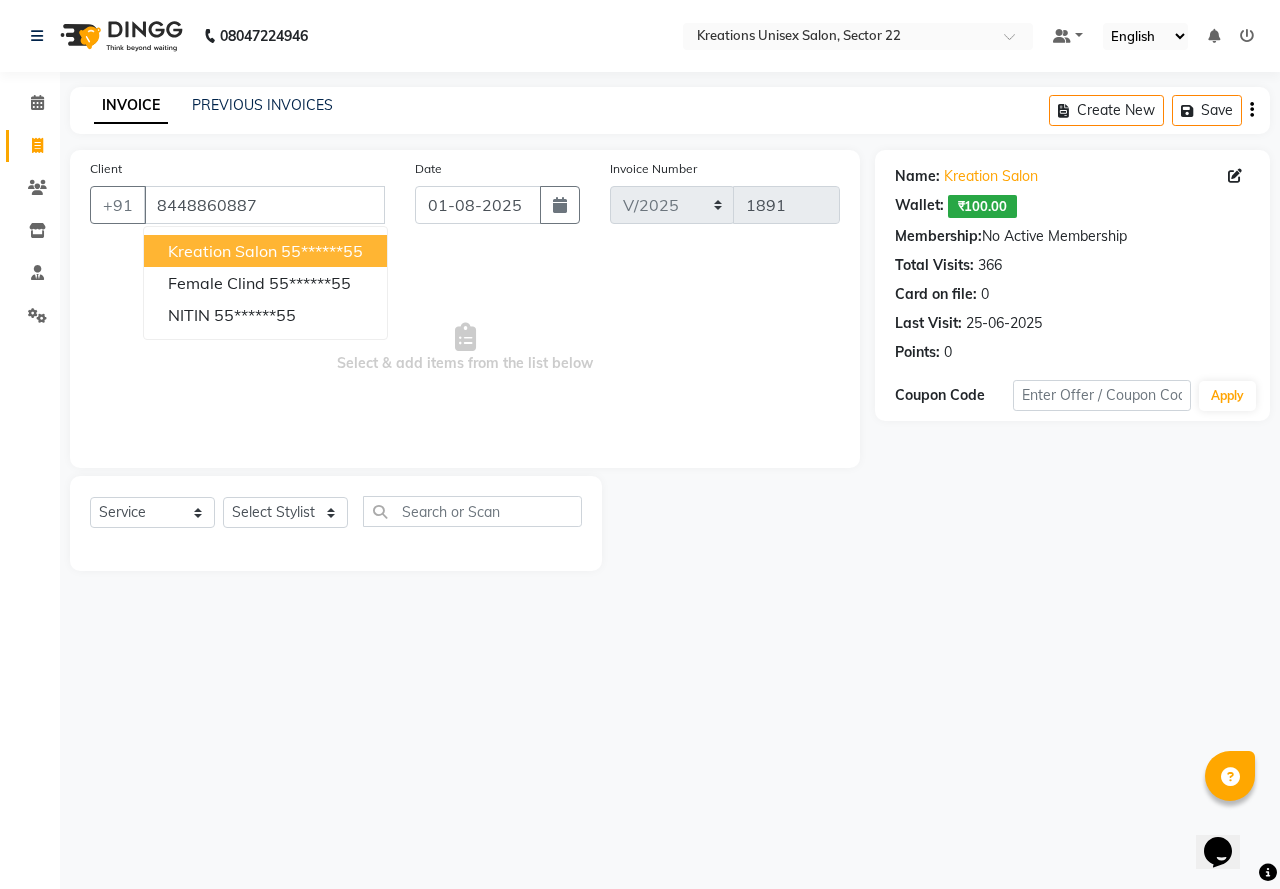 click on "kreation salon" at bounding box center [222, 251] 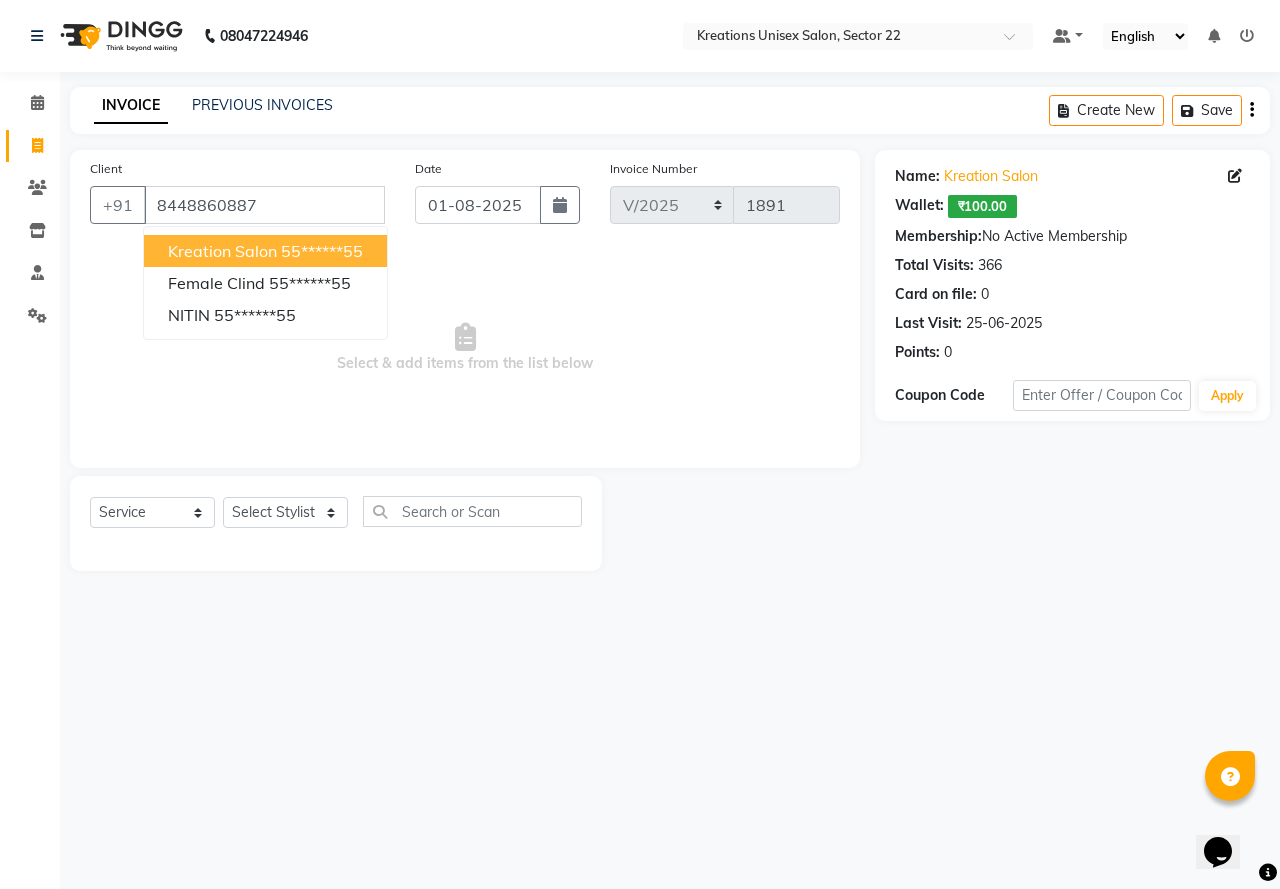 type on "84******87" 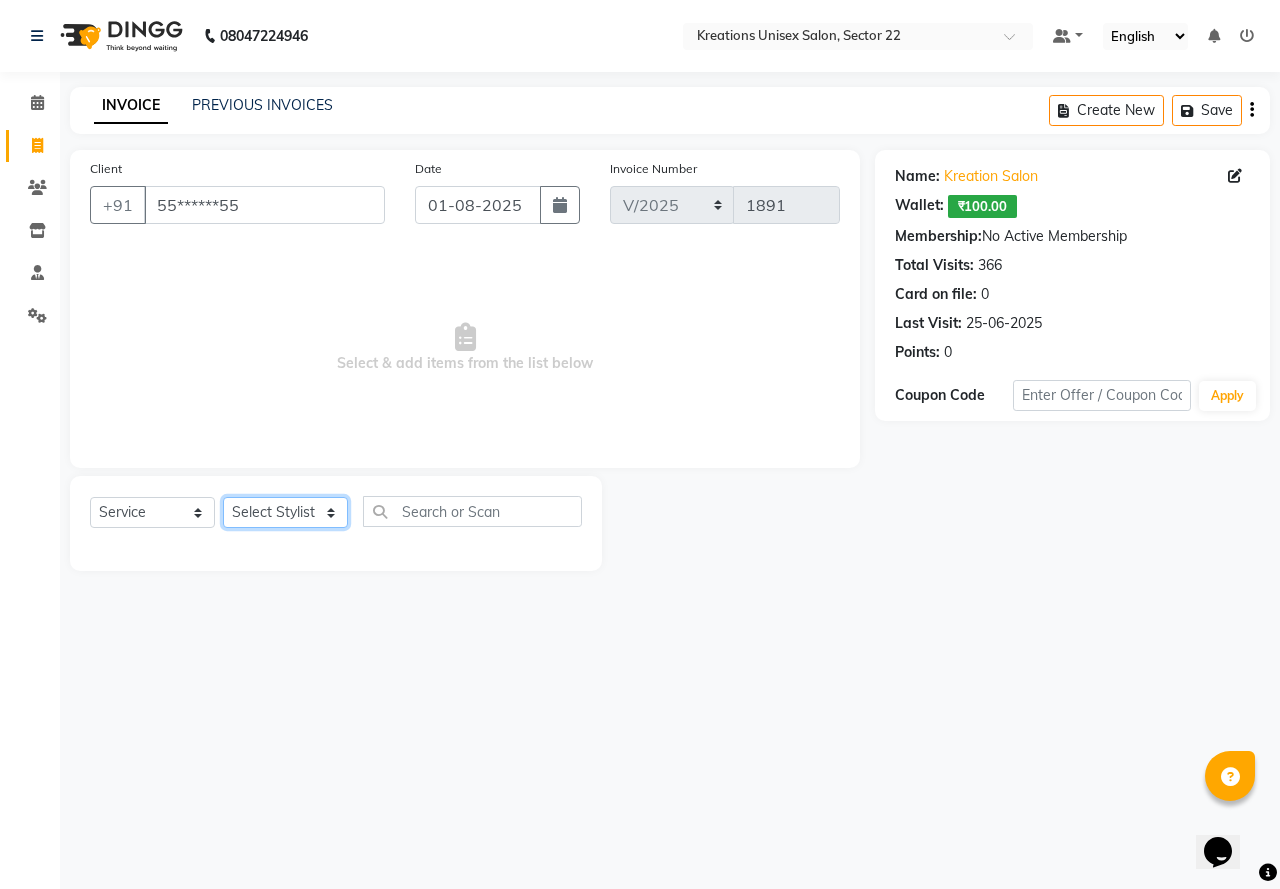 click on "Select Stylist AMAN Jeet Manager Jitender  Kapil  Kavita Manager Malik Khan  Manas Sir  rozy  Sector-23 Shaffali Maam  Shiv Kumar Sita Mehto" 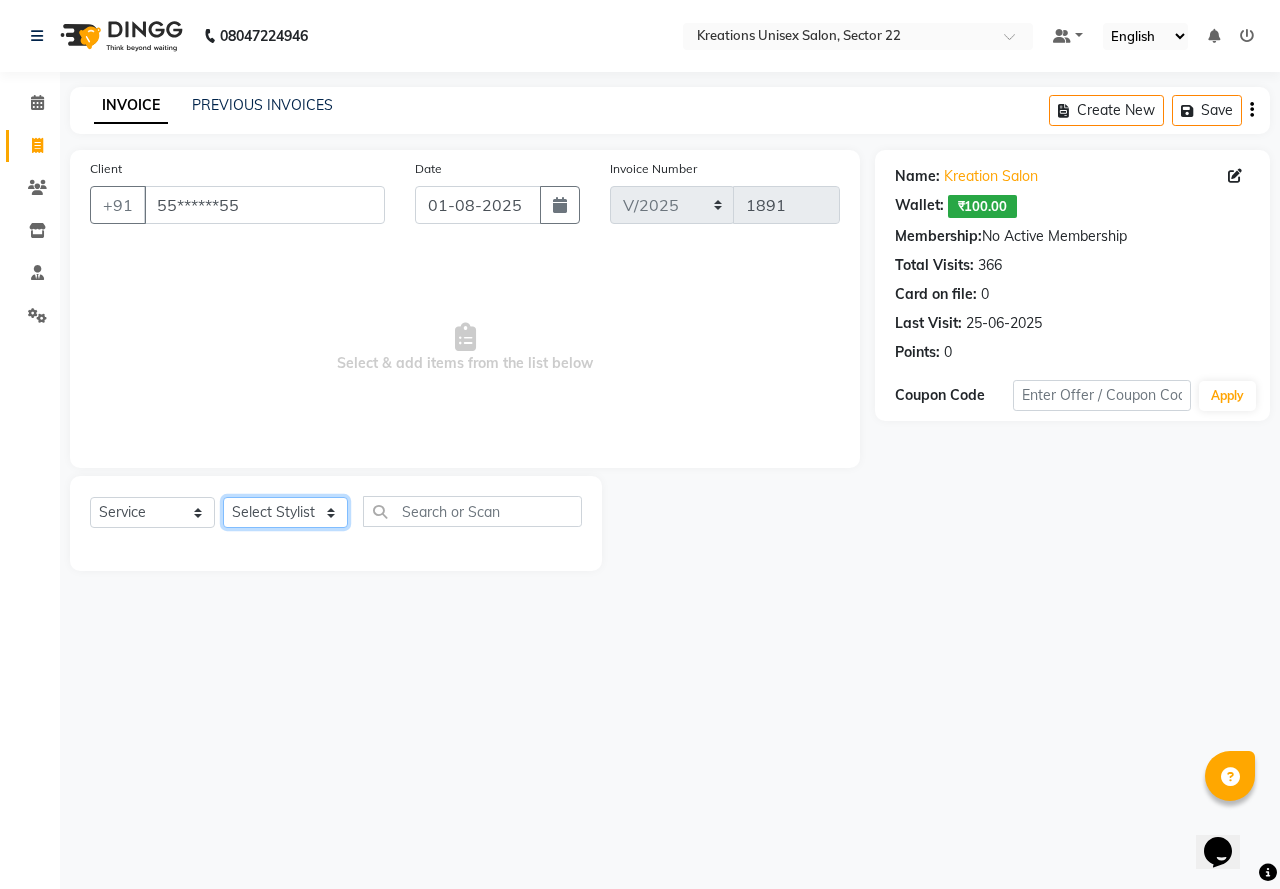 select on "69539" 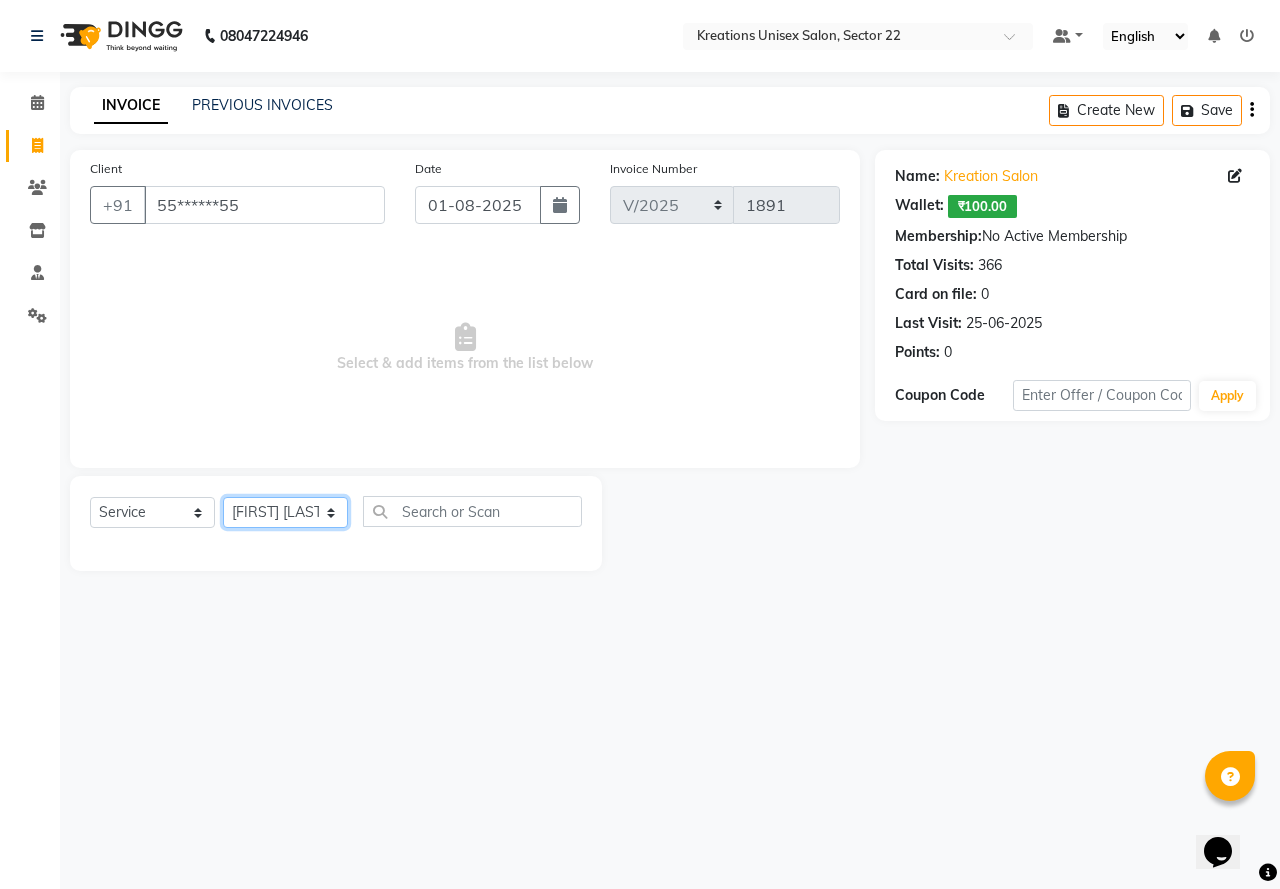 click on "Select Stylist AMAN Jeet Manager Jitender  Kapil  Kavita Manager Malik Khan  Manas Sir  rozy  Sector-23 Shaffali Maam  Shiv Kumar Sita Mehto" 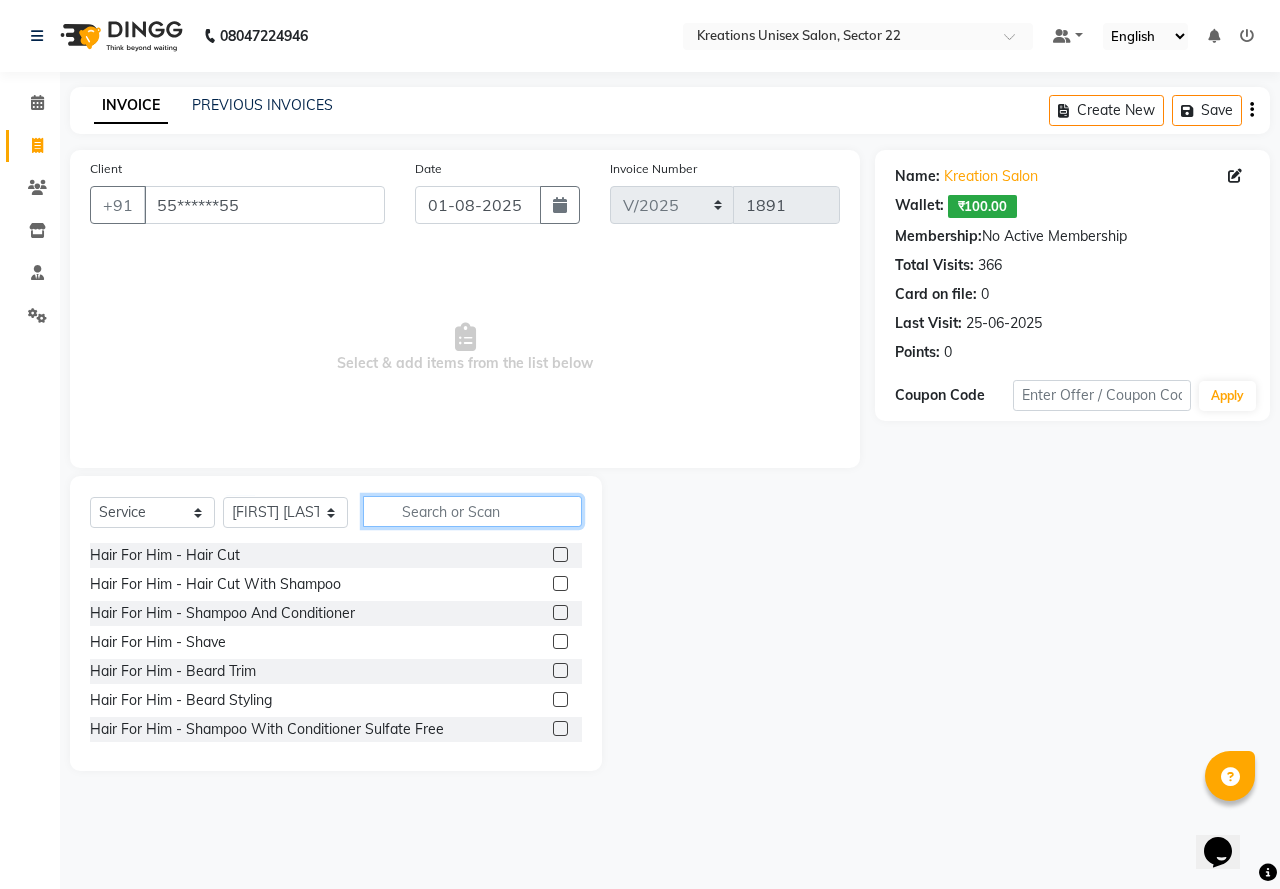 click 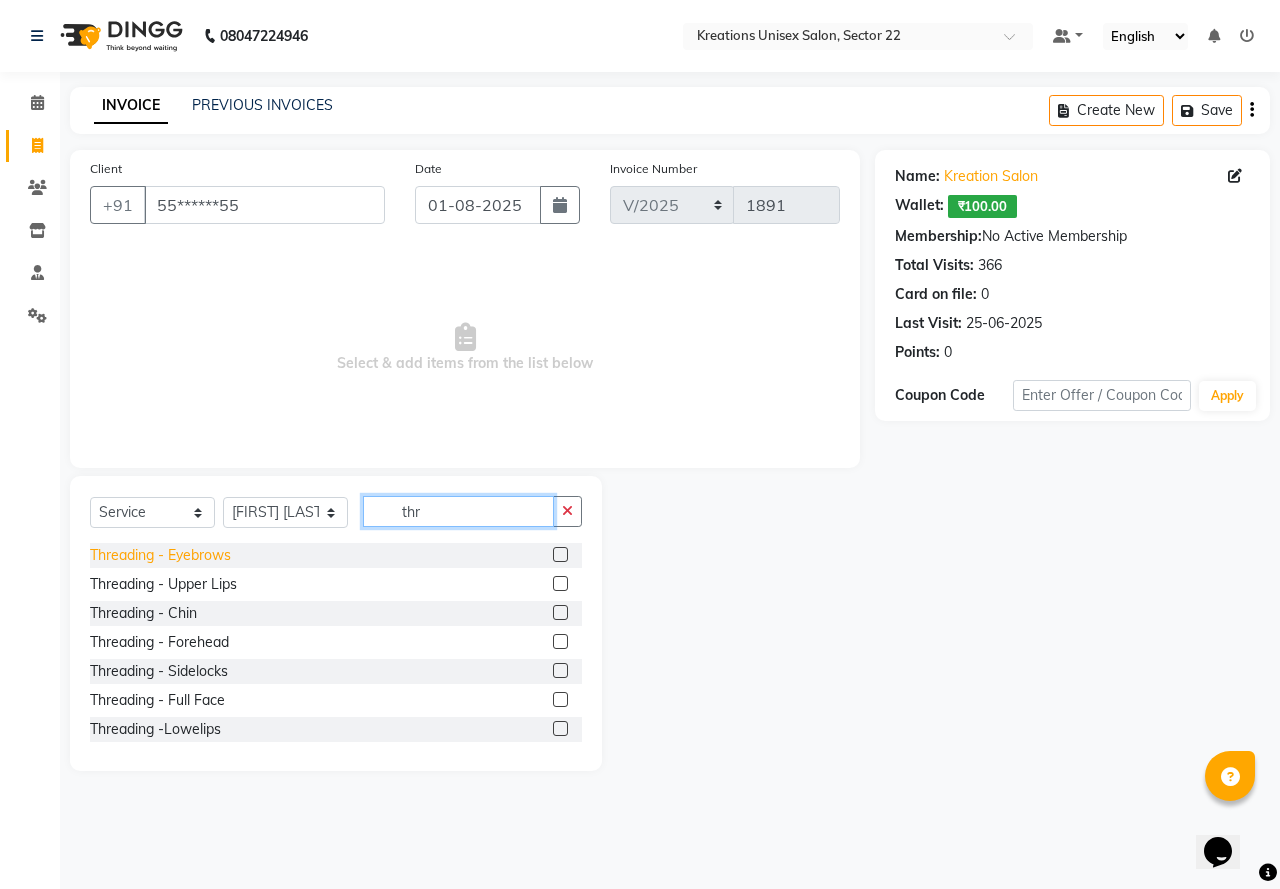 type on "thr" 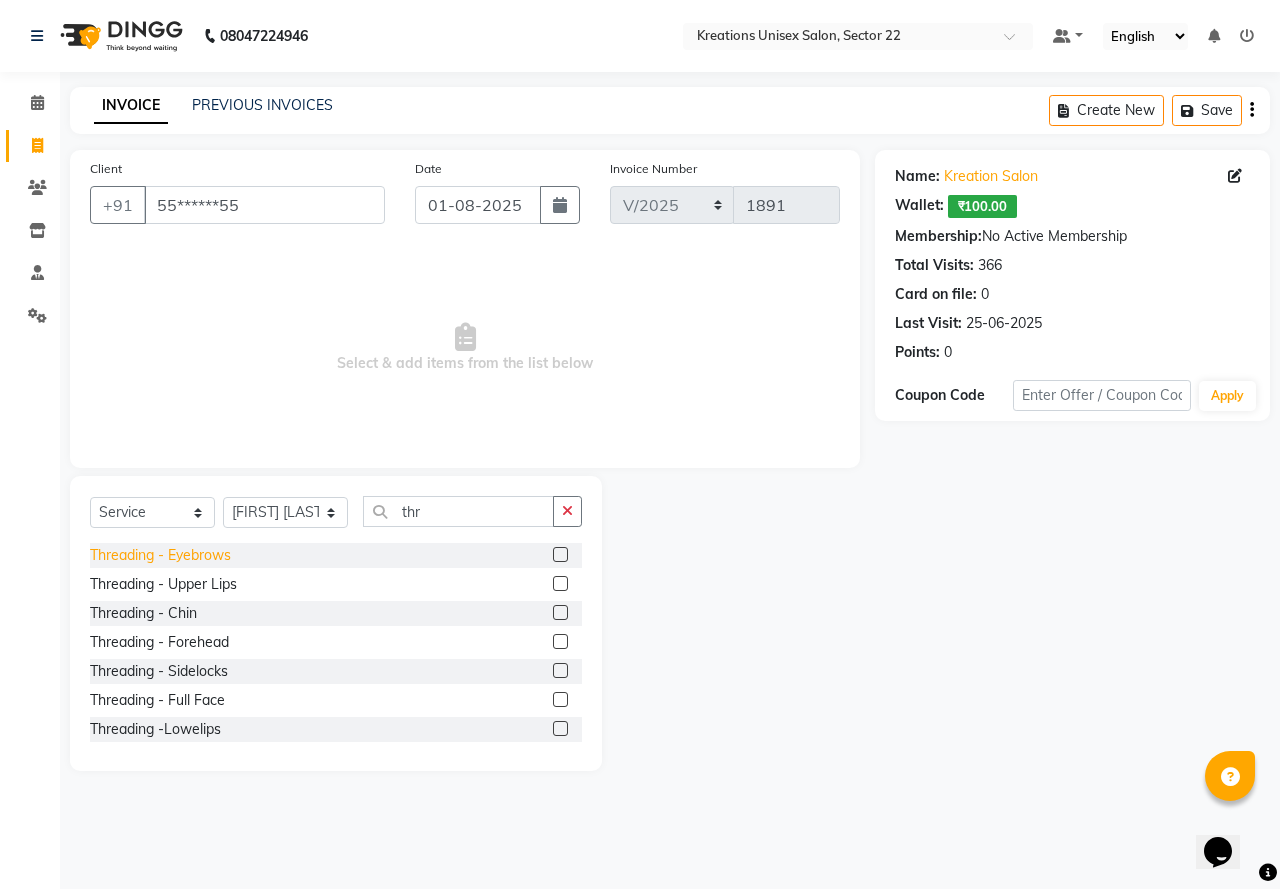 click on "Threading  - Eyebrows" 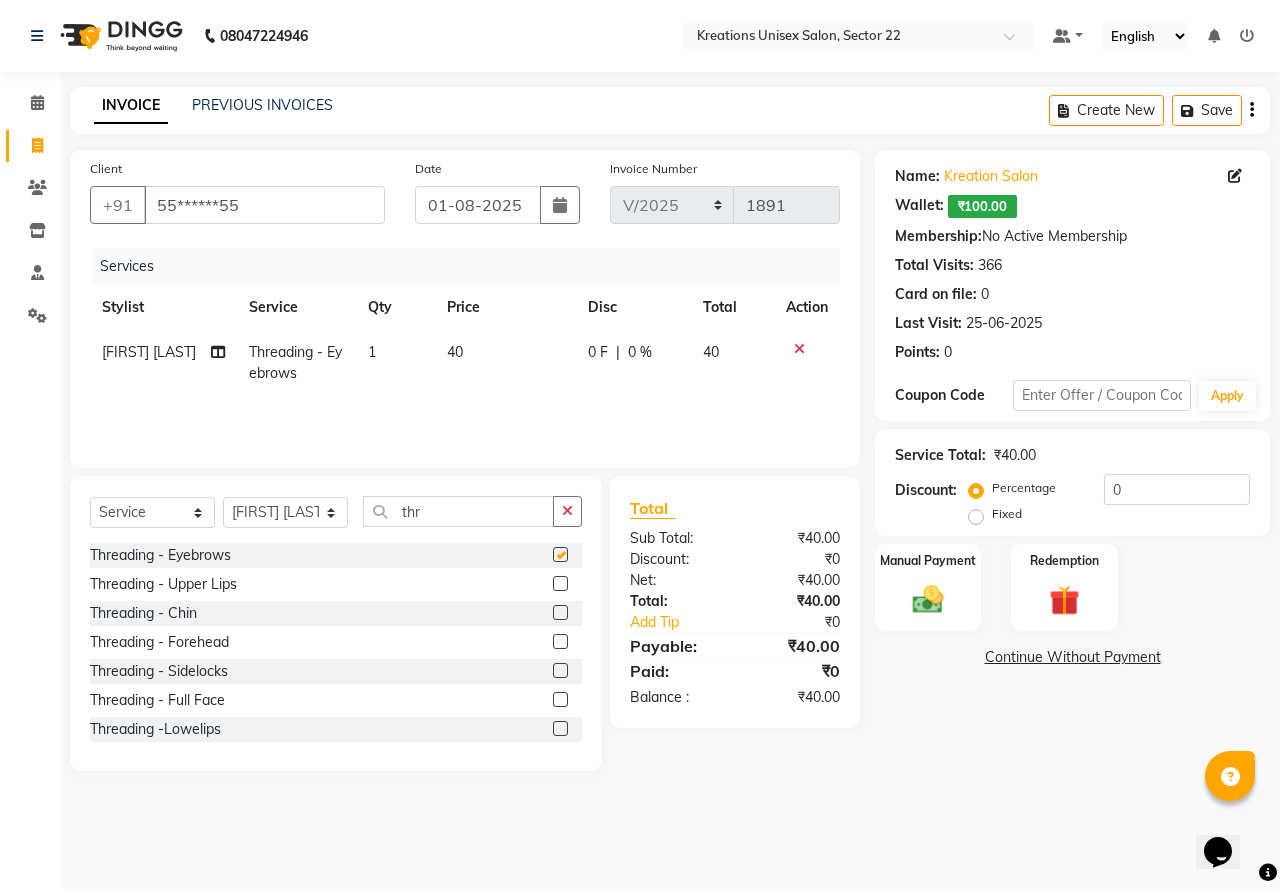 checkbox on "false" 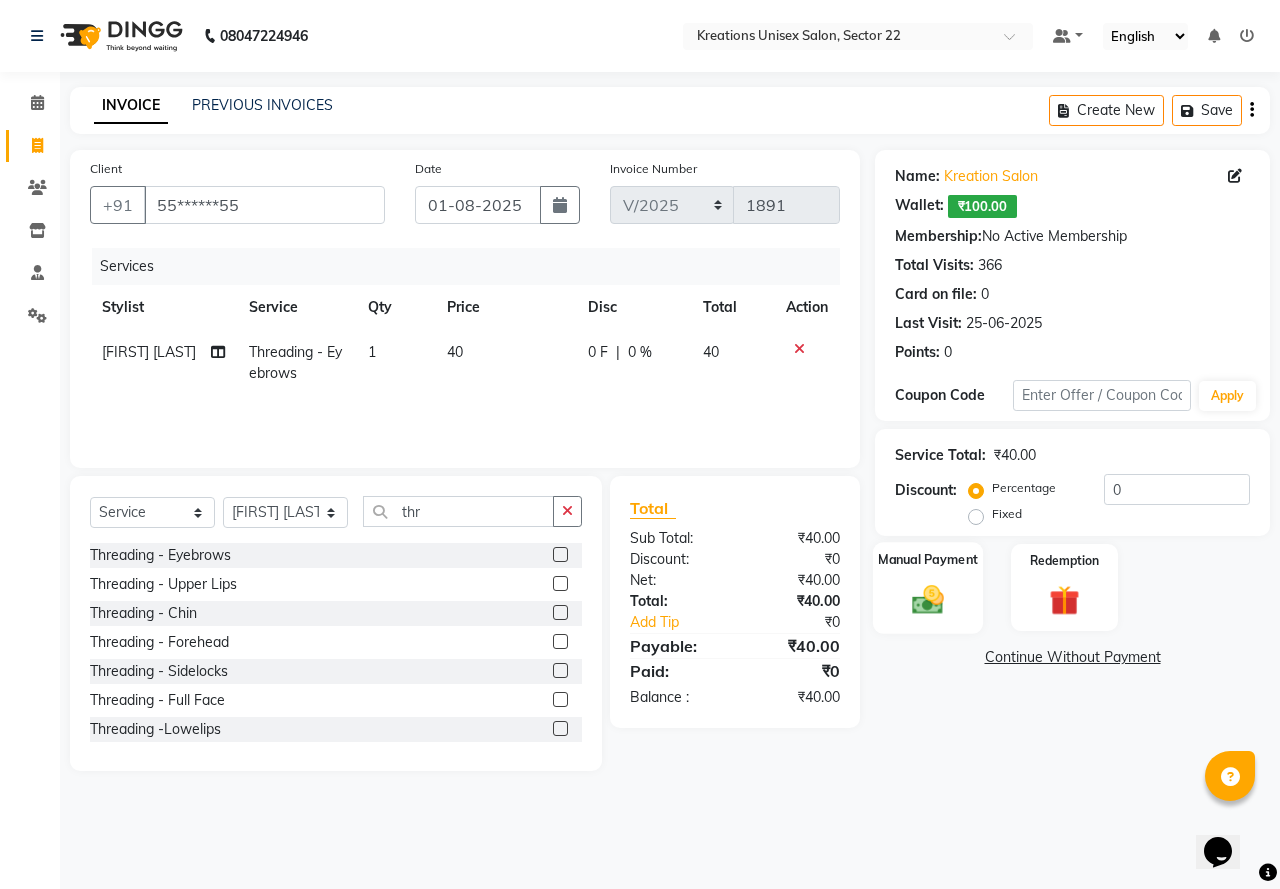 click 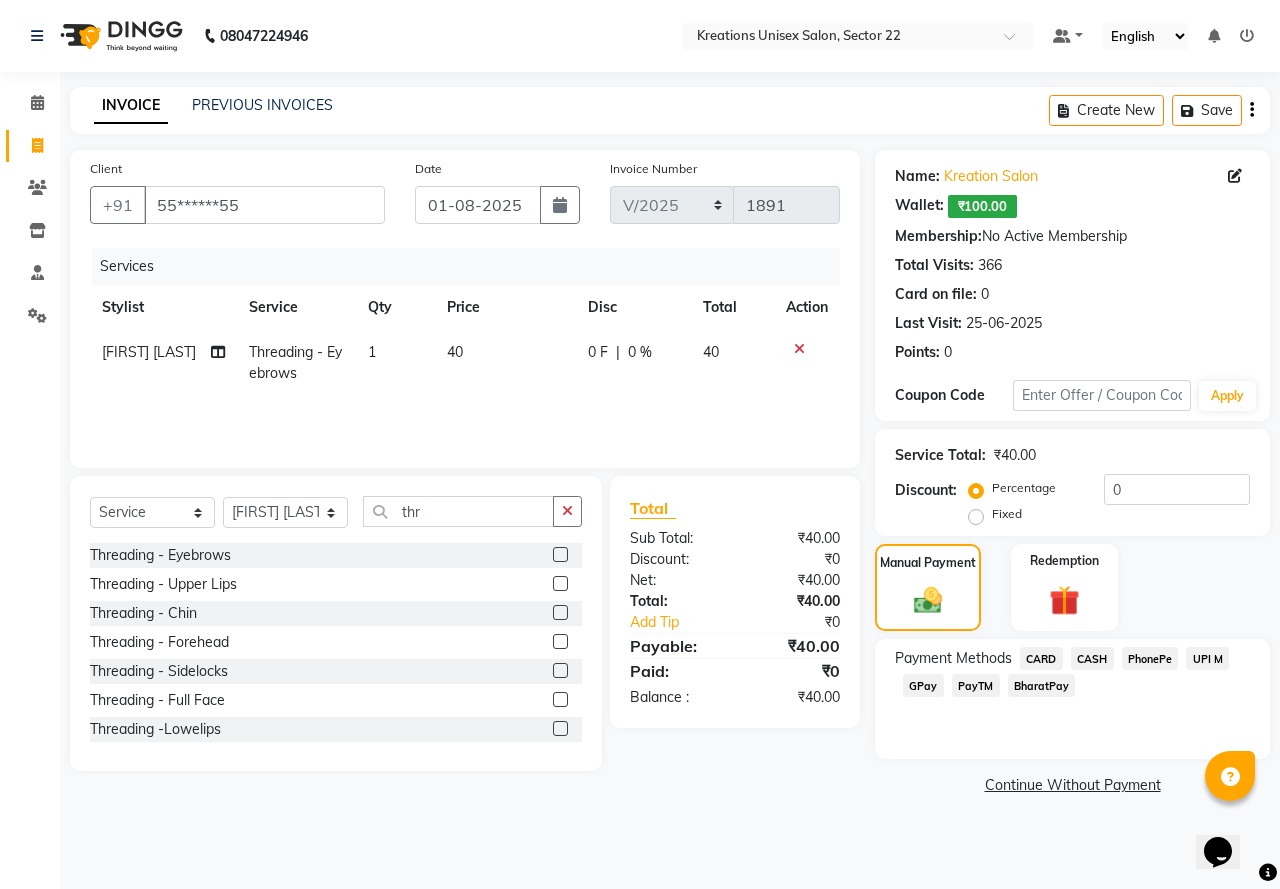drag, startPoint x: 1102, startPoint y: 656, endPoint x: 1105, endPoint y: 675, distance: 19.235384 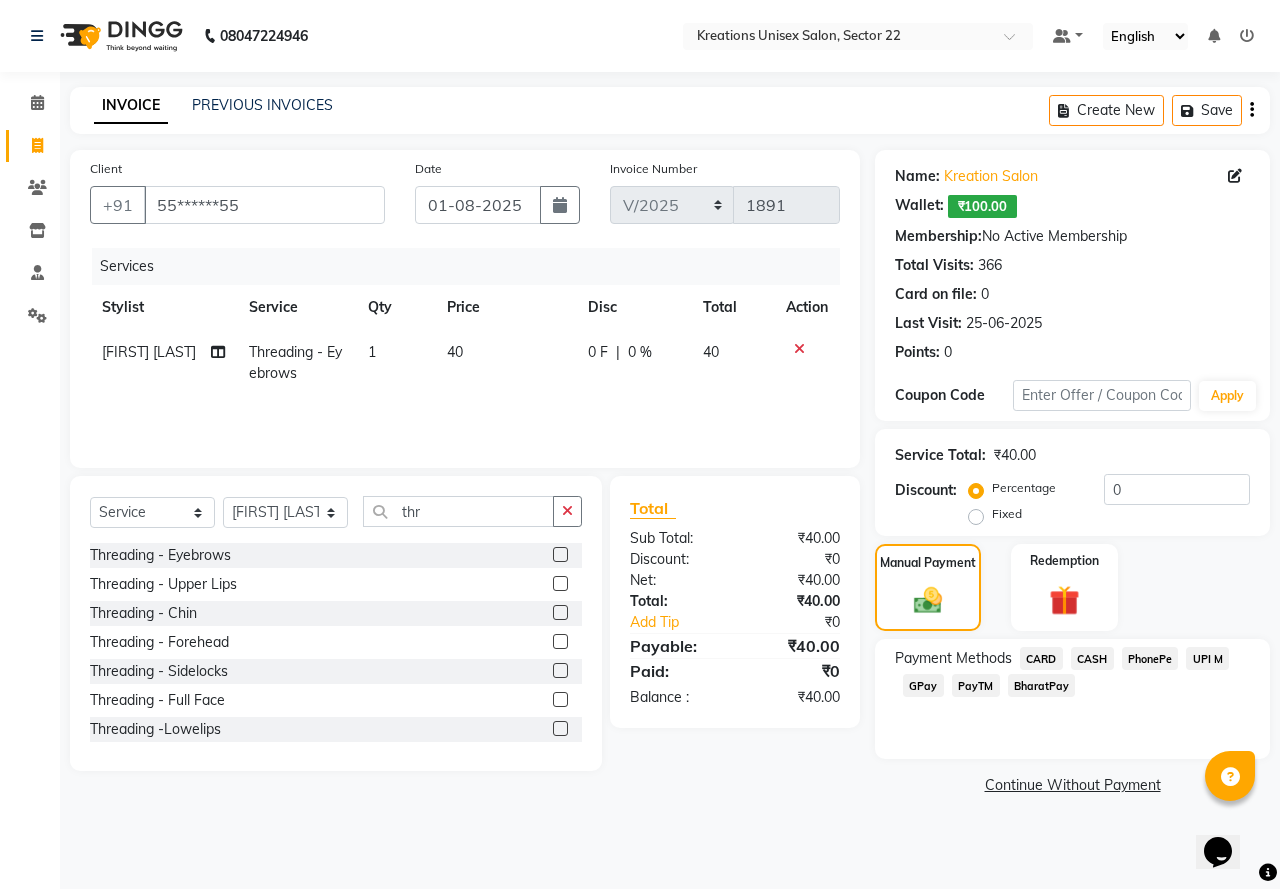 click on "CASH" 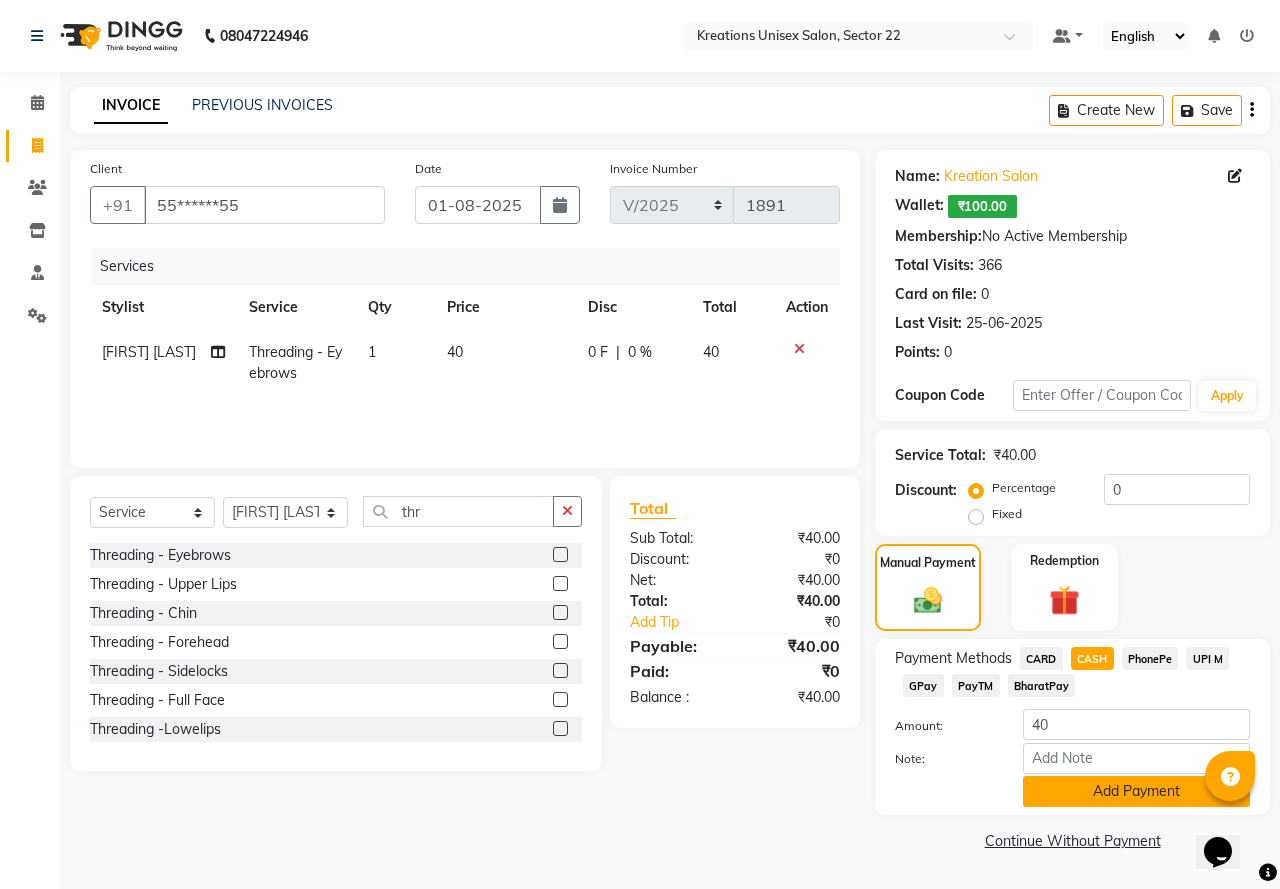 click on "Add Payment" 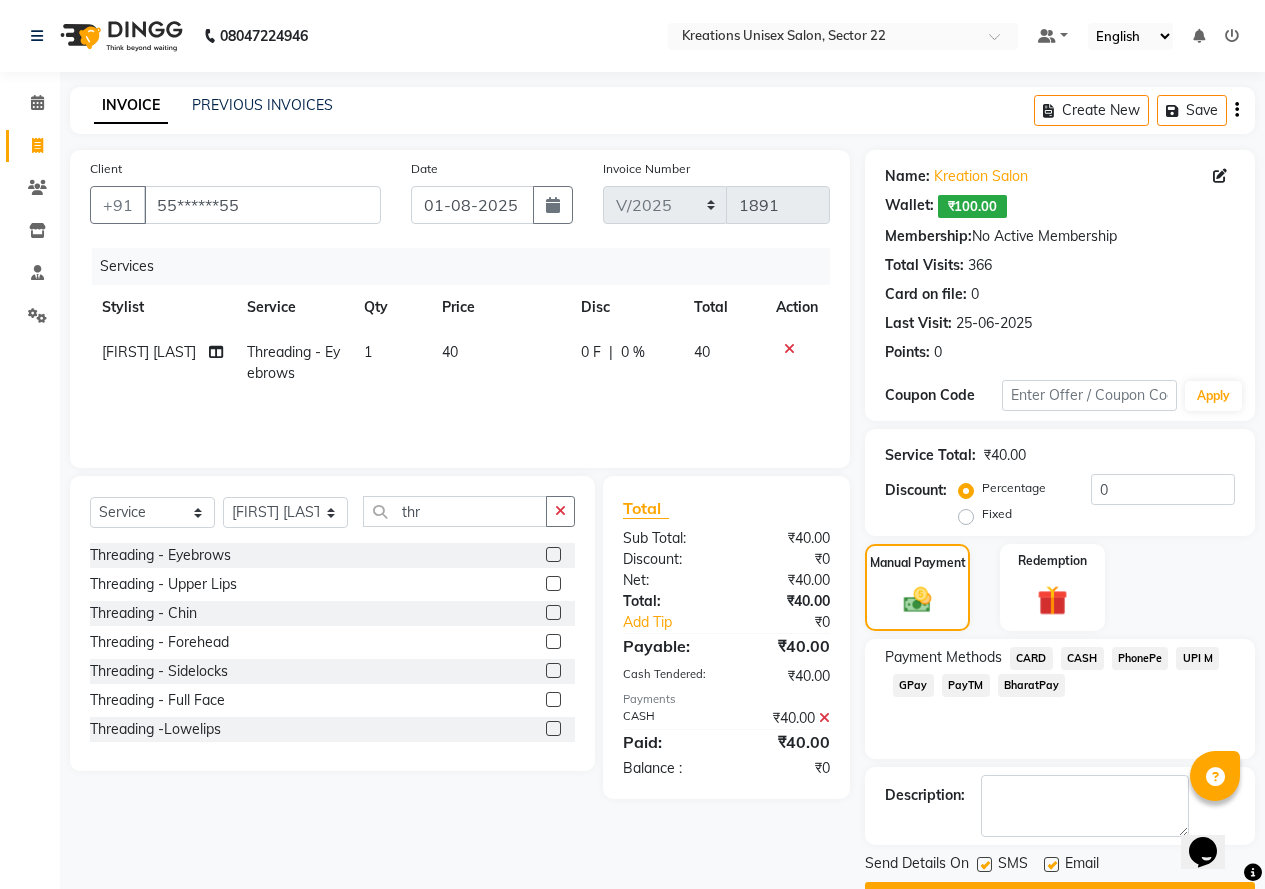 click 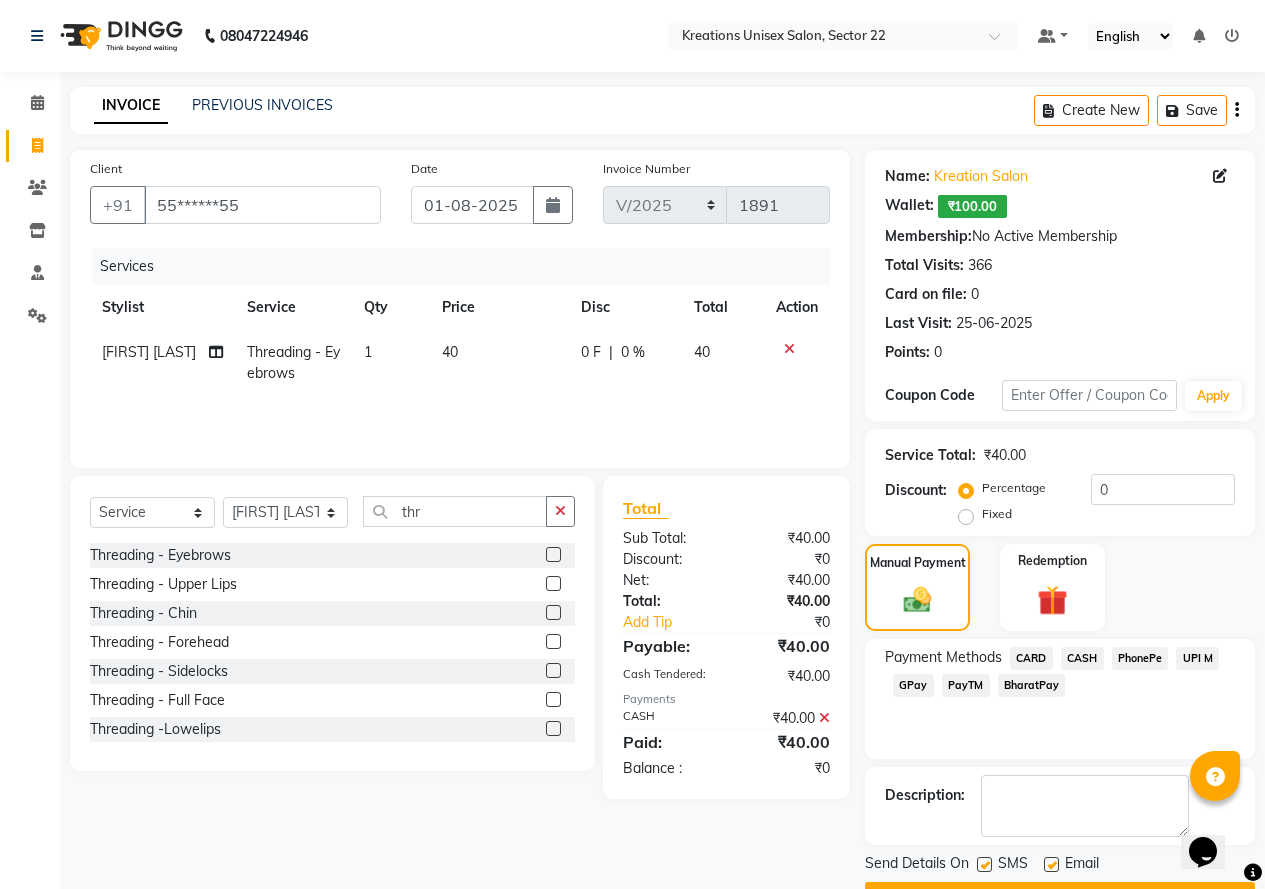 click at bounding box center (1050, 865) 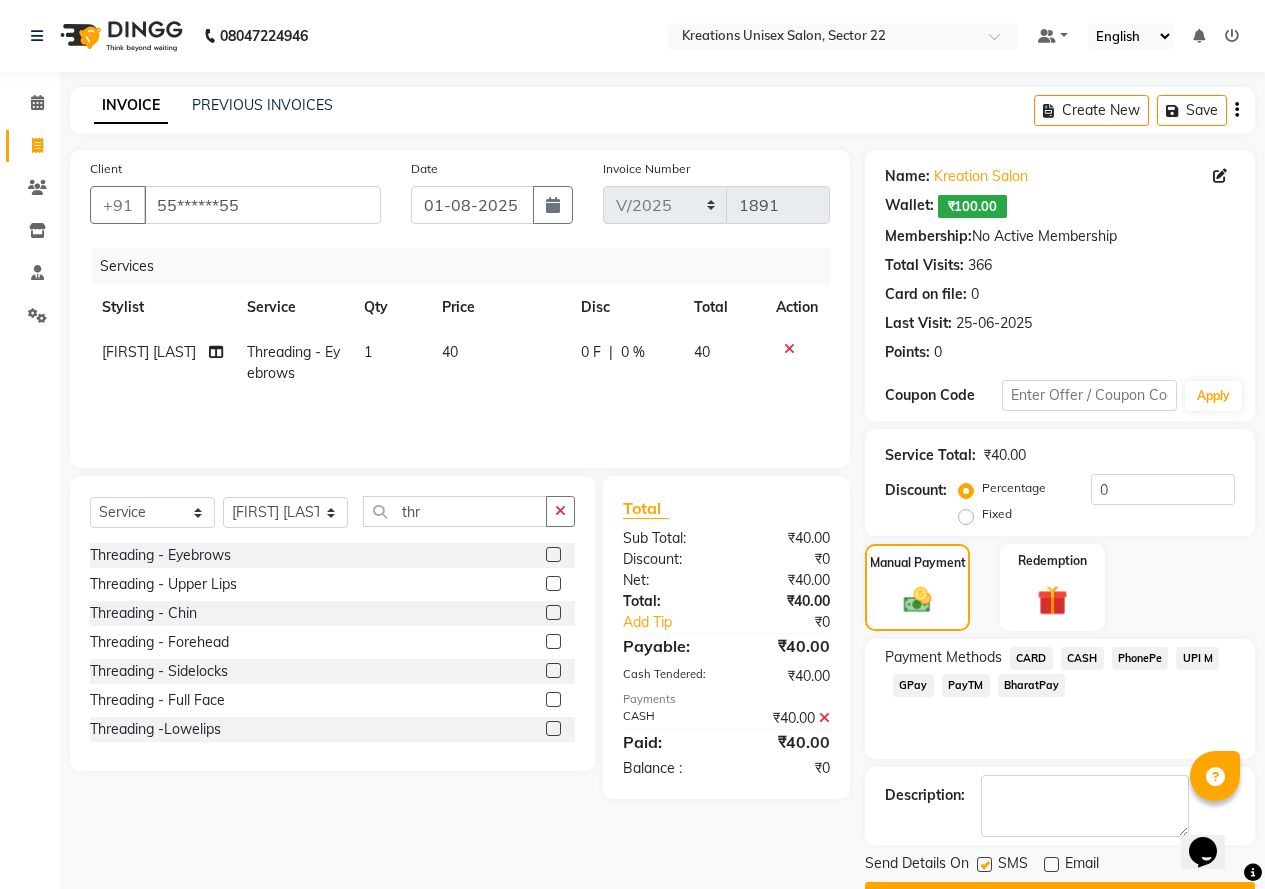click 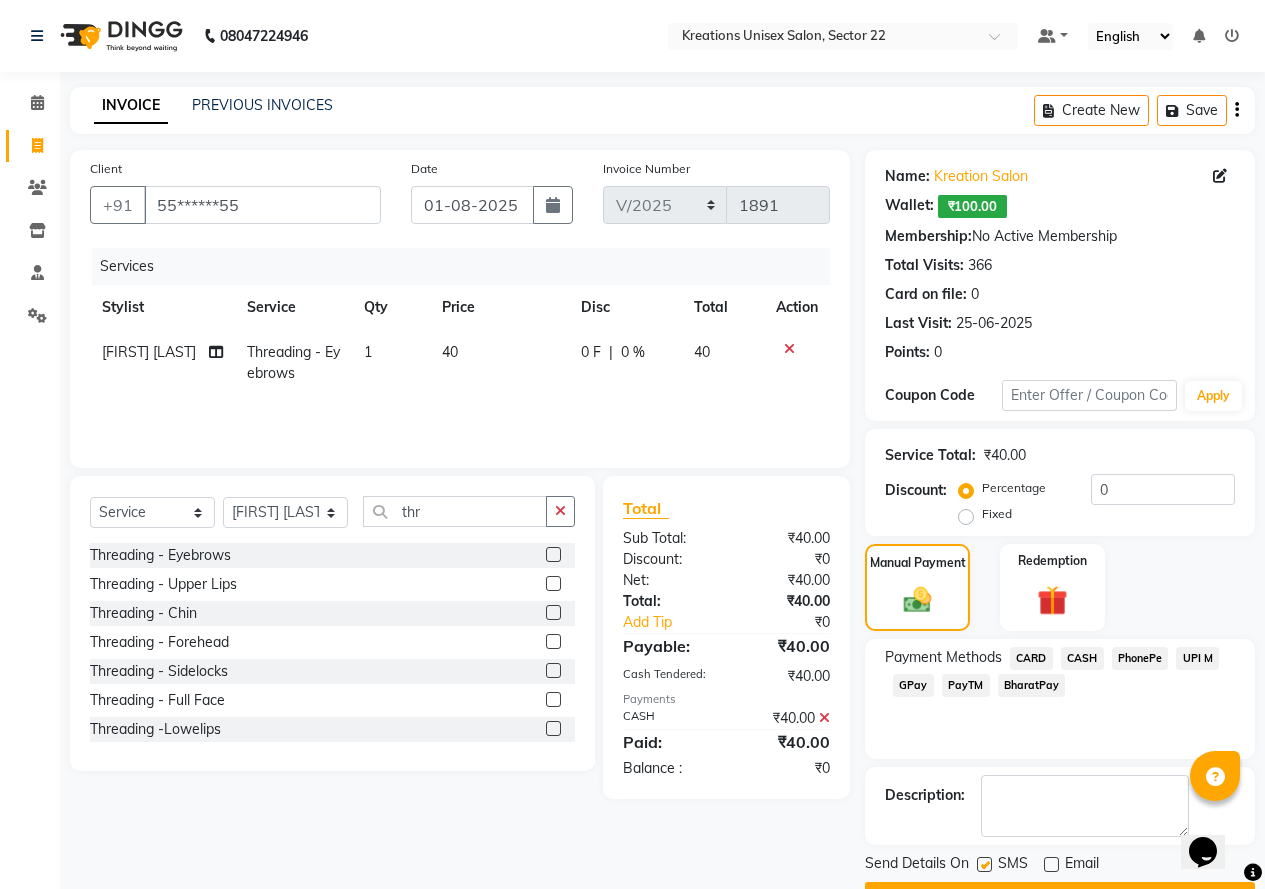 click at bounding box center [983, 865] 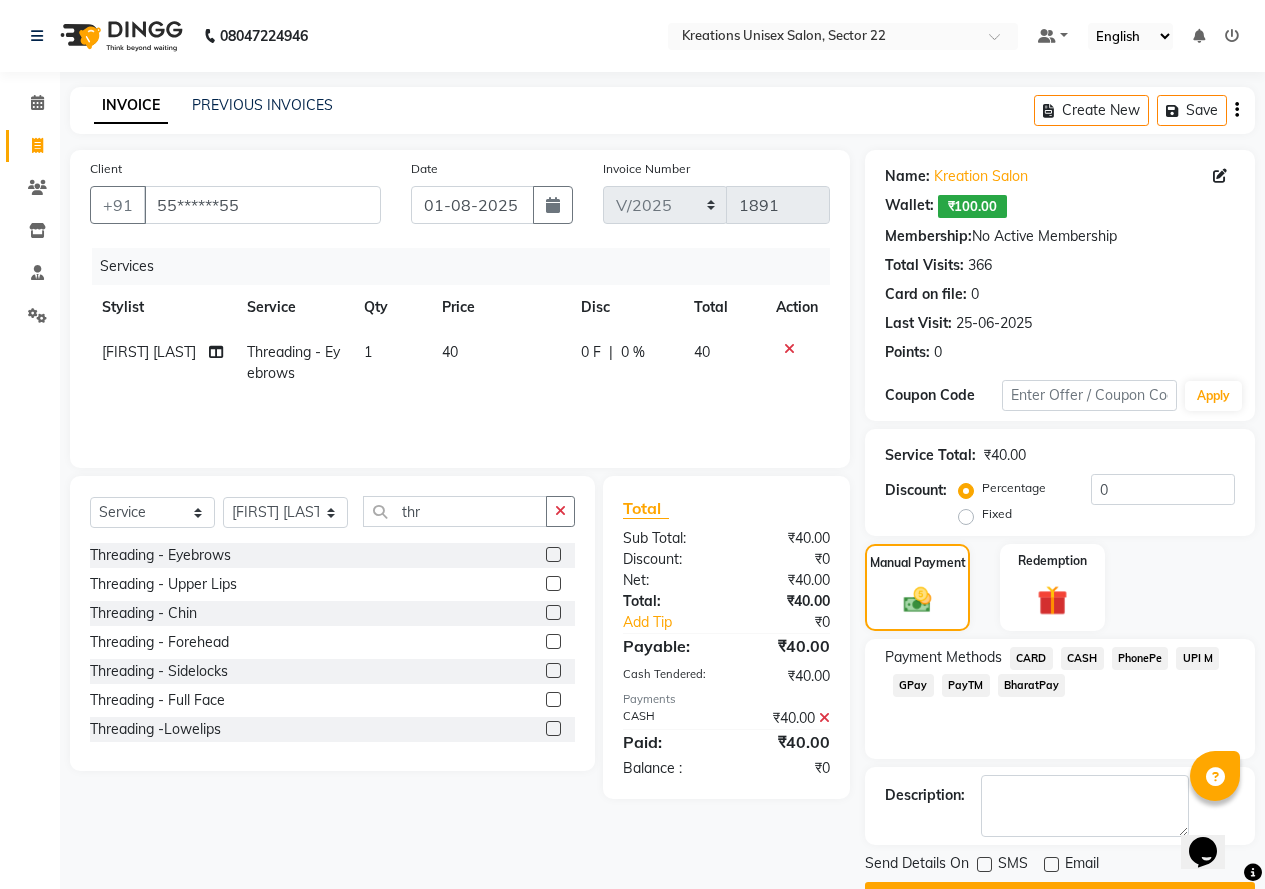 scroll, scrollTop: 54, scrollLeft: 0, axis: vertical 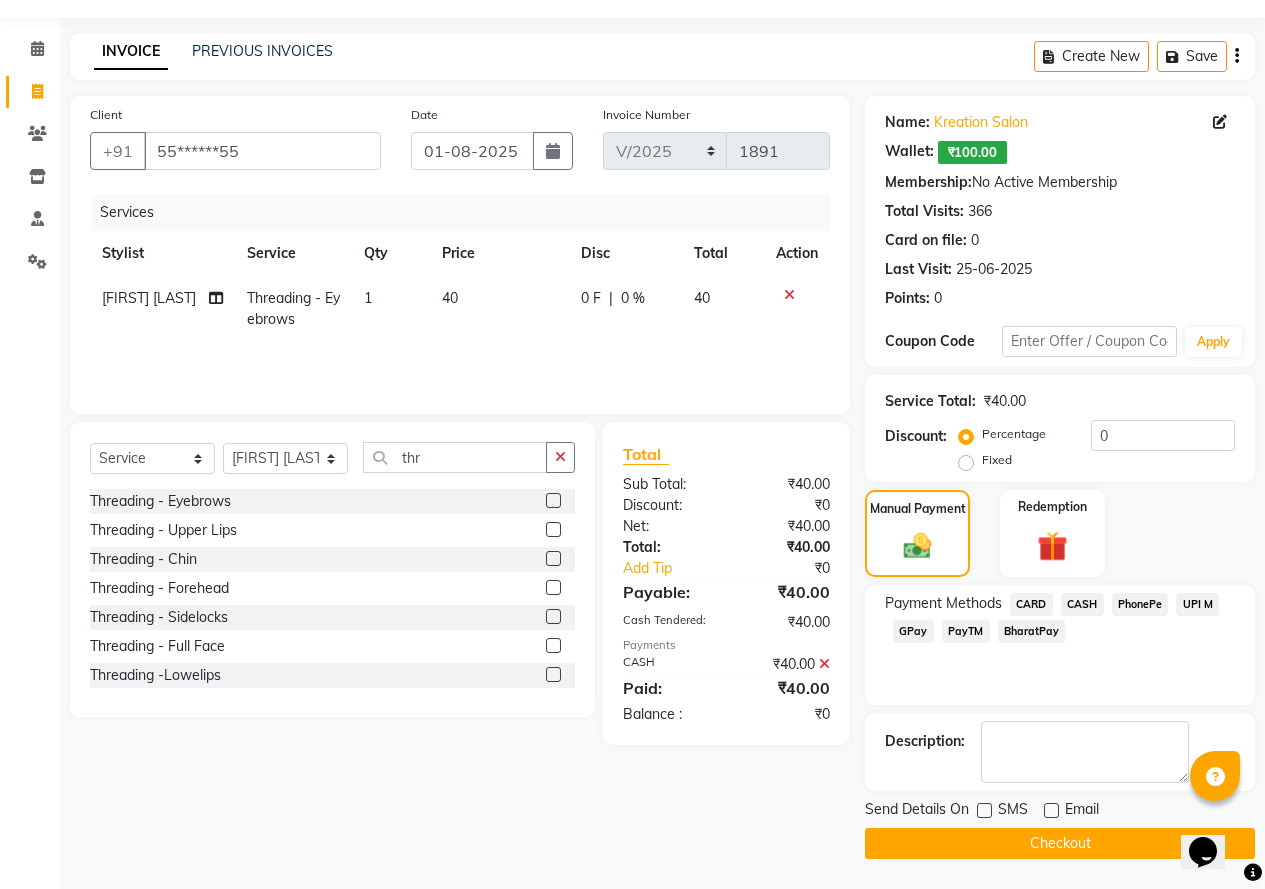 click on "Checkout" 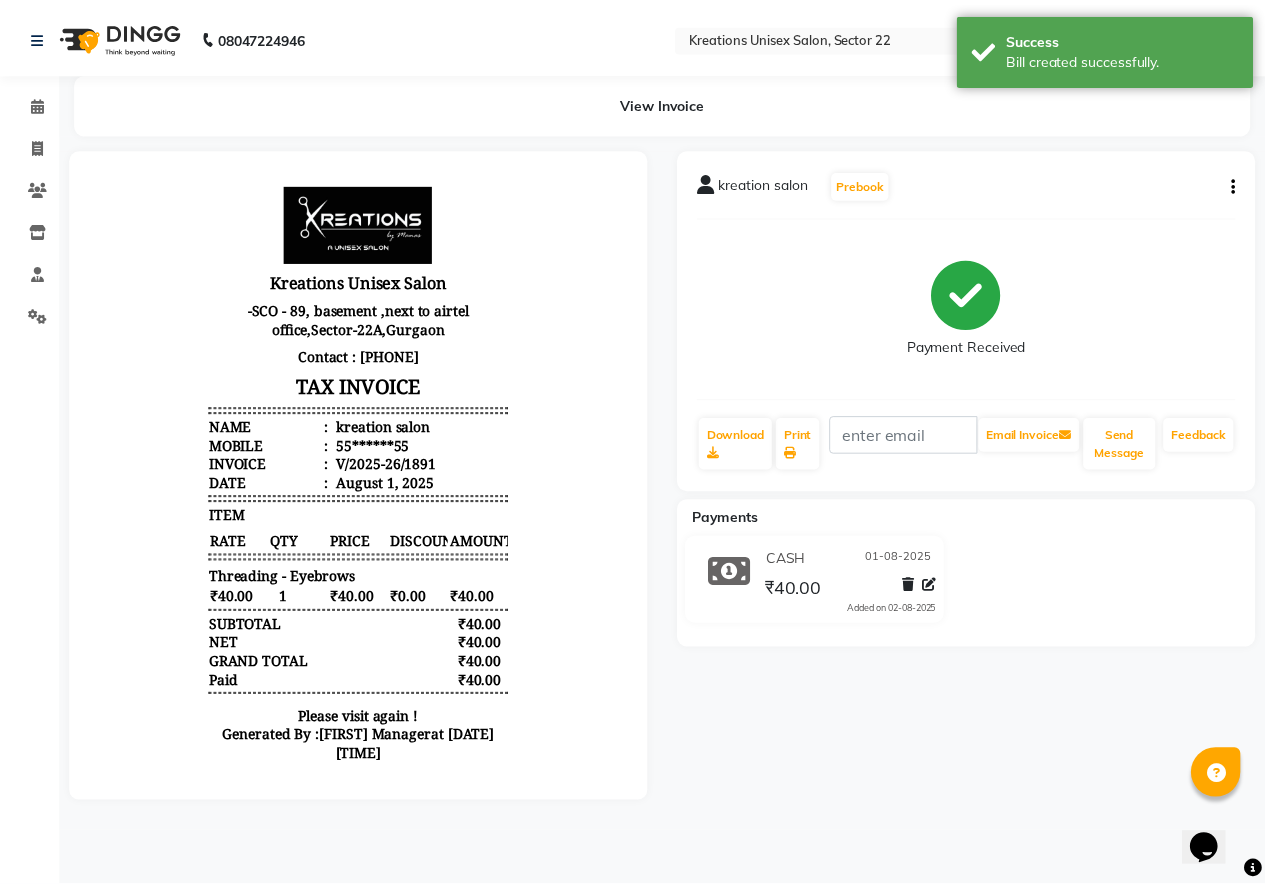 scroll, scrollTop: 0, scrollLeft: 0, axis: both 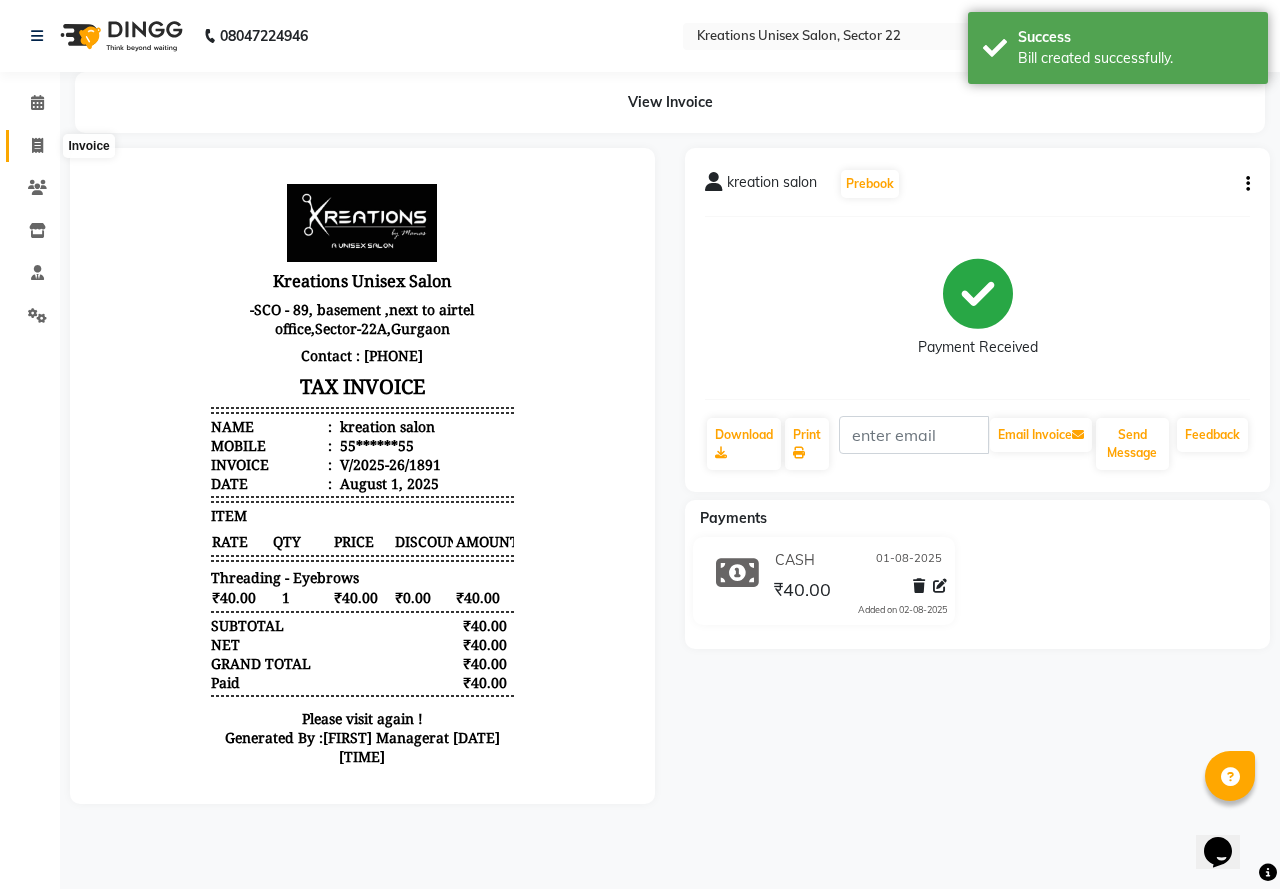 click 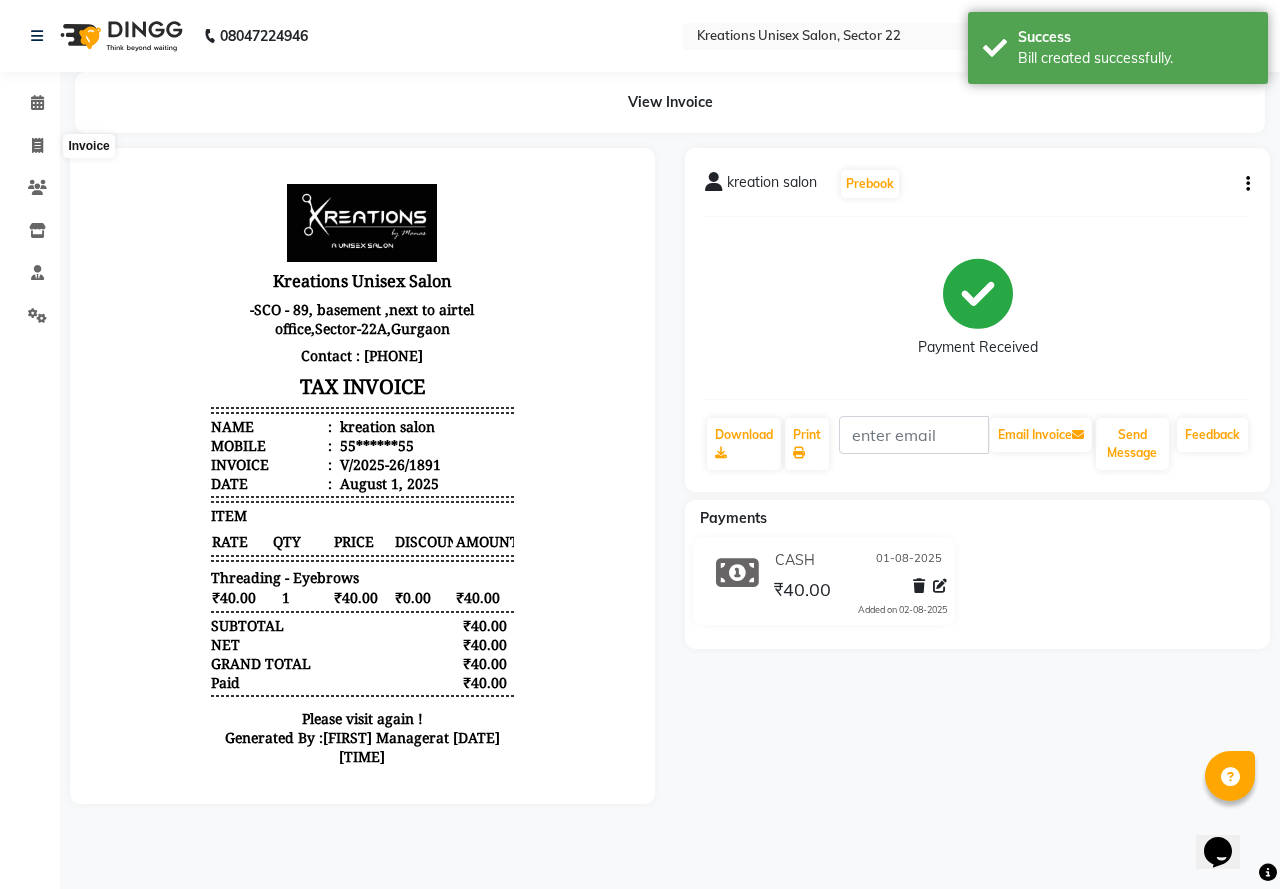 select on "service" 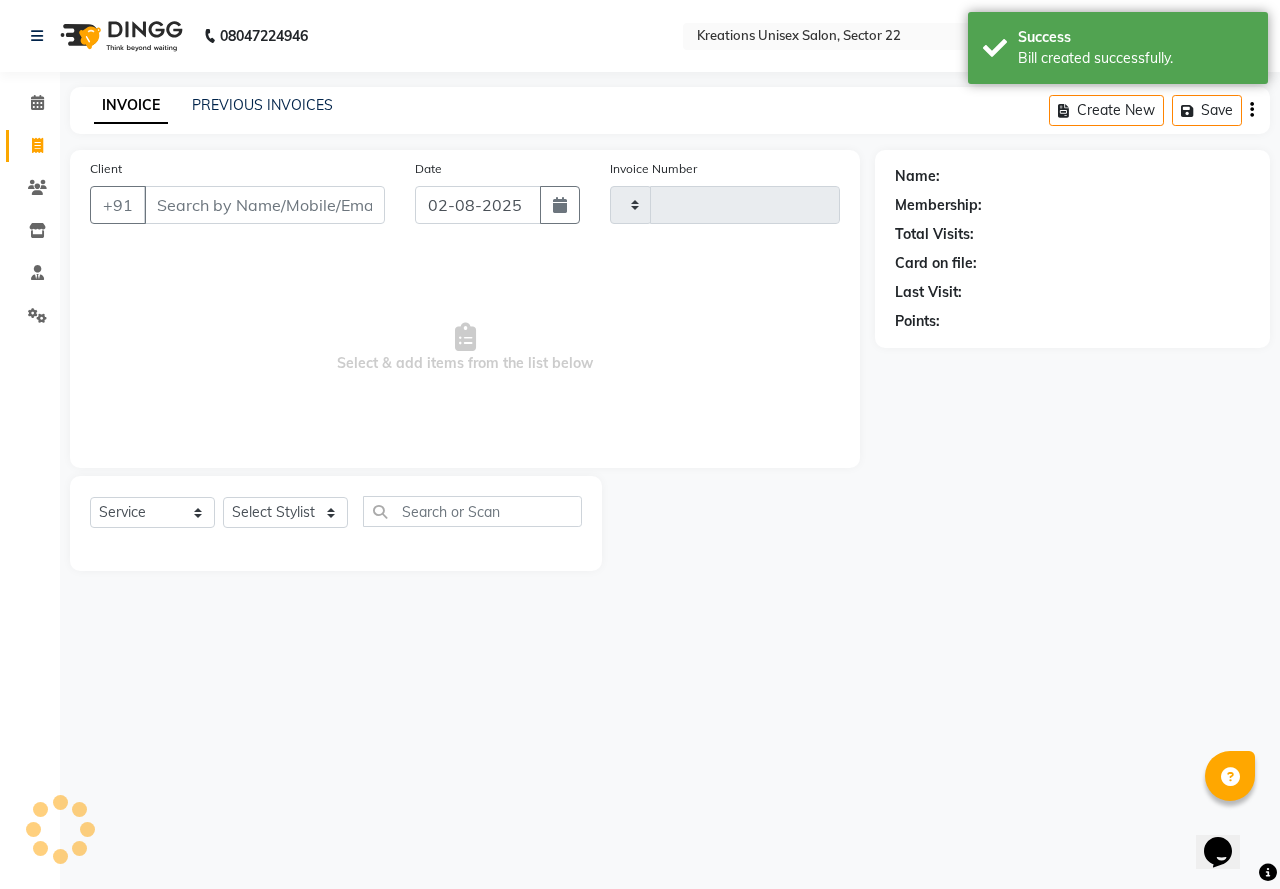 type on "1892" 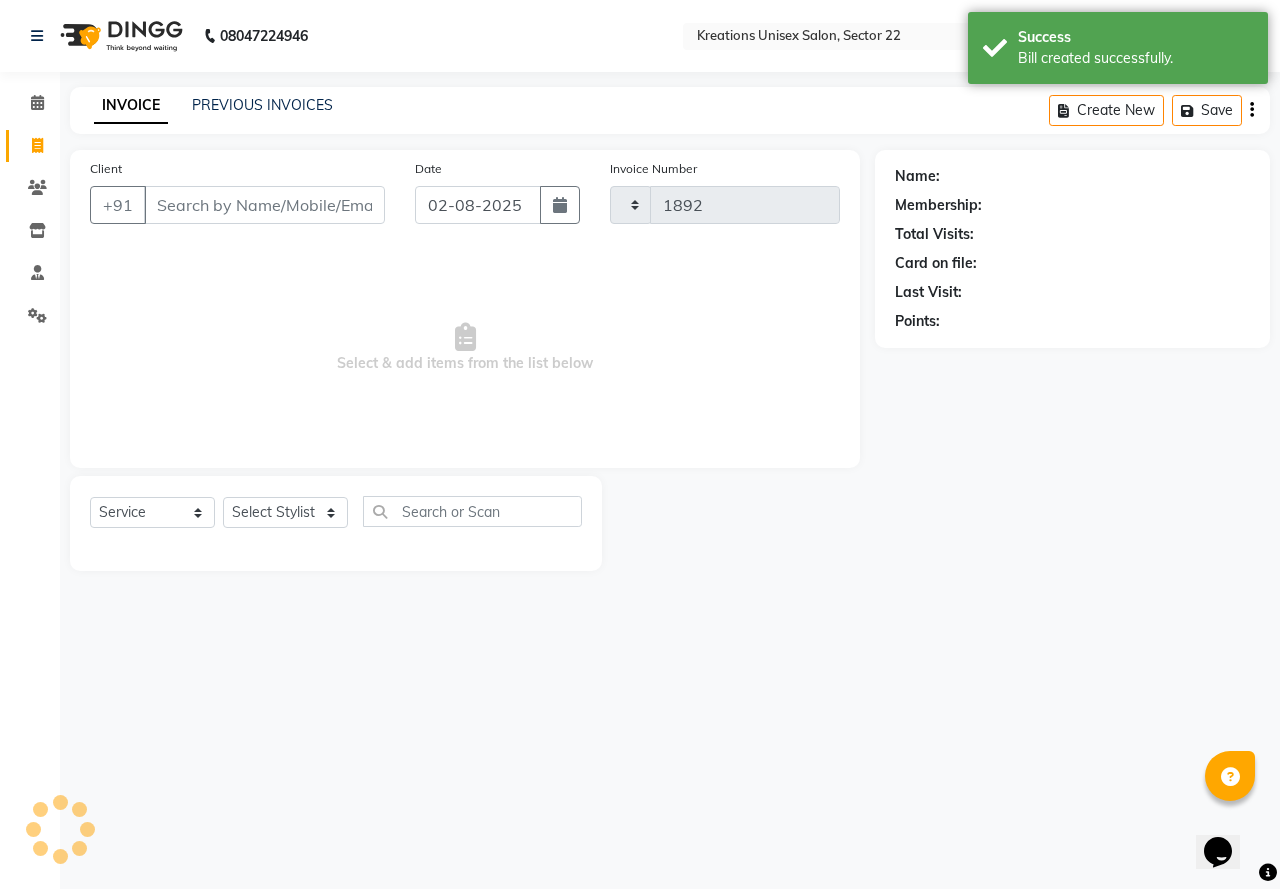 select on "6170" 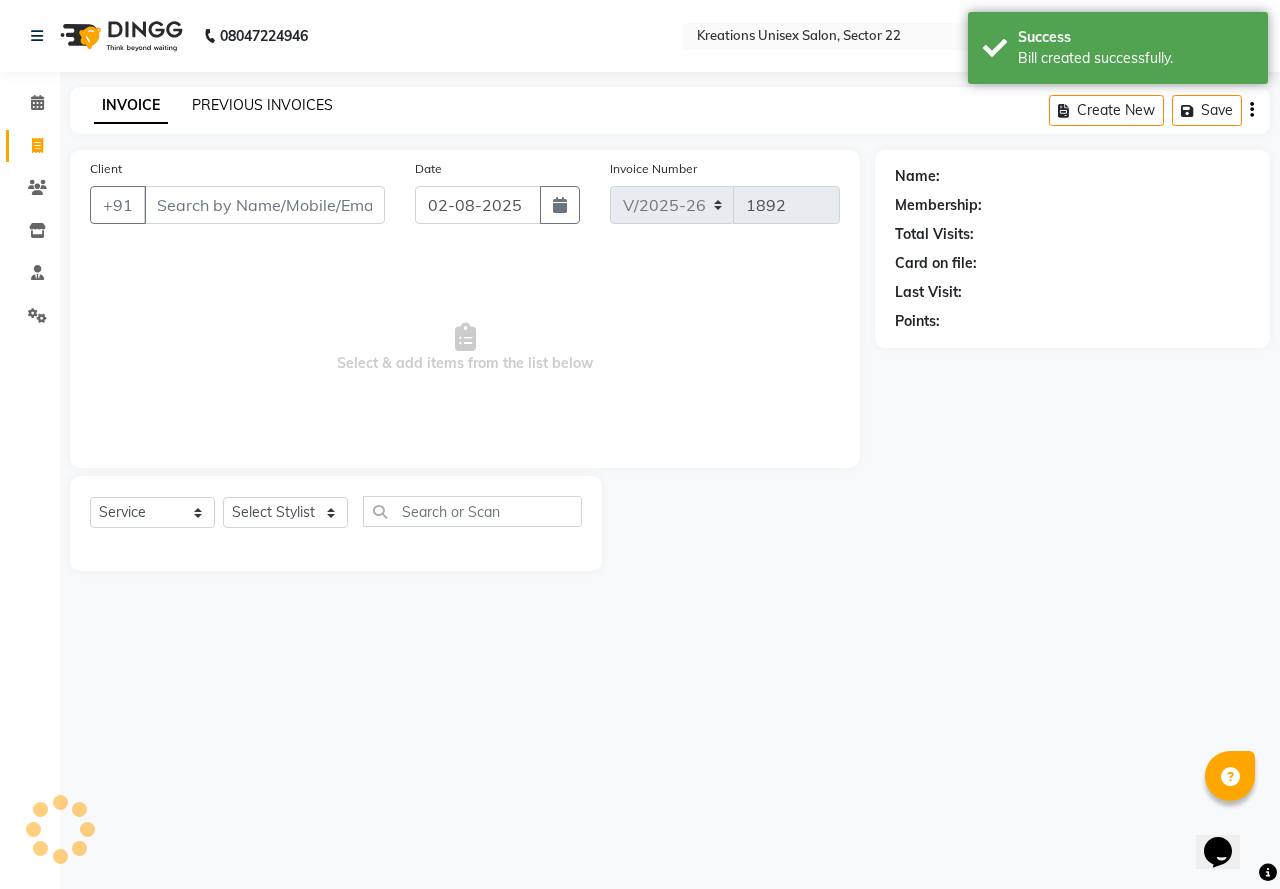 click on "PREVIOUS INVOICES" 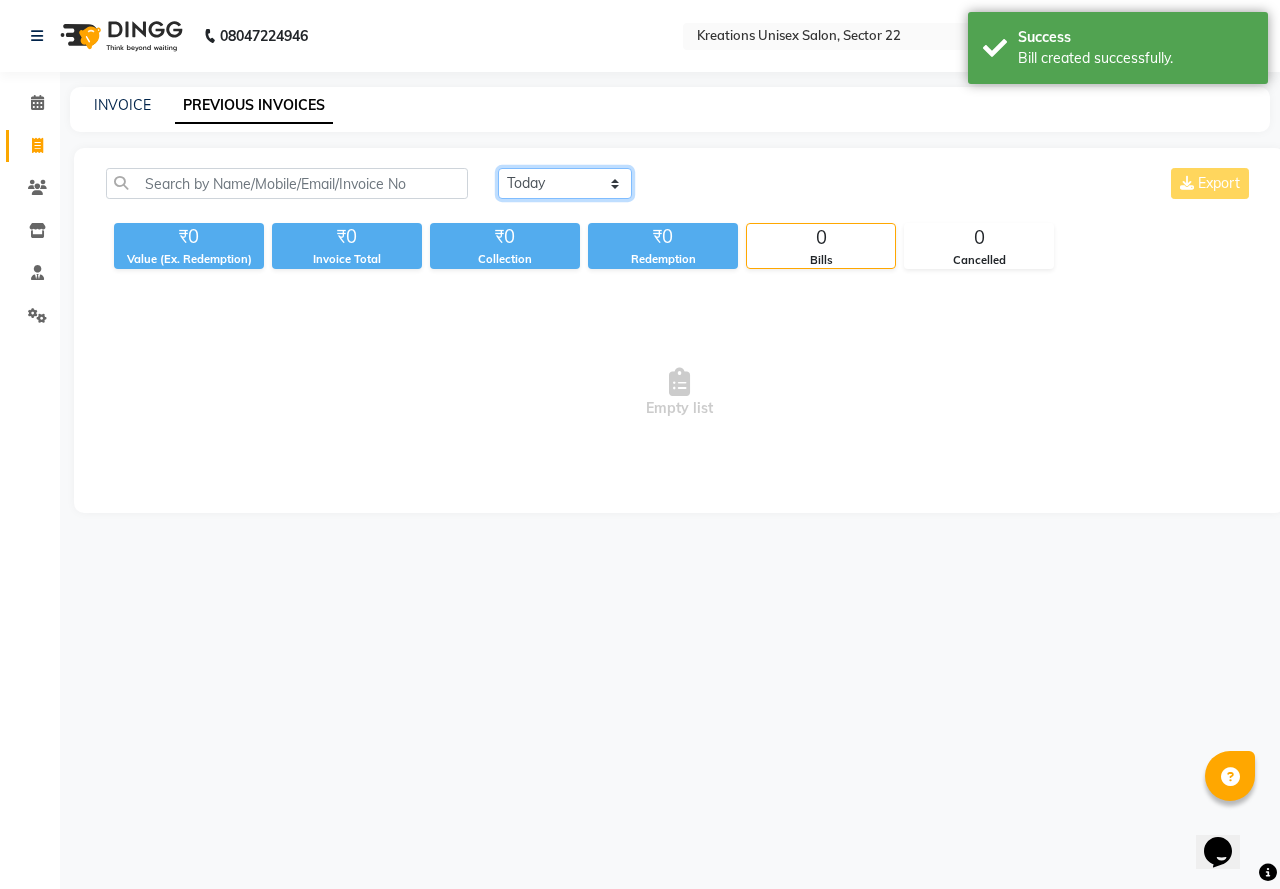 click on "Today Yesterday Custom Range" 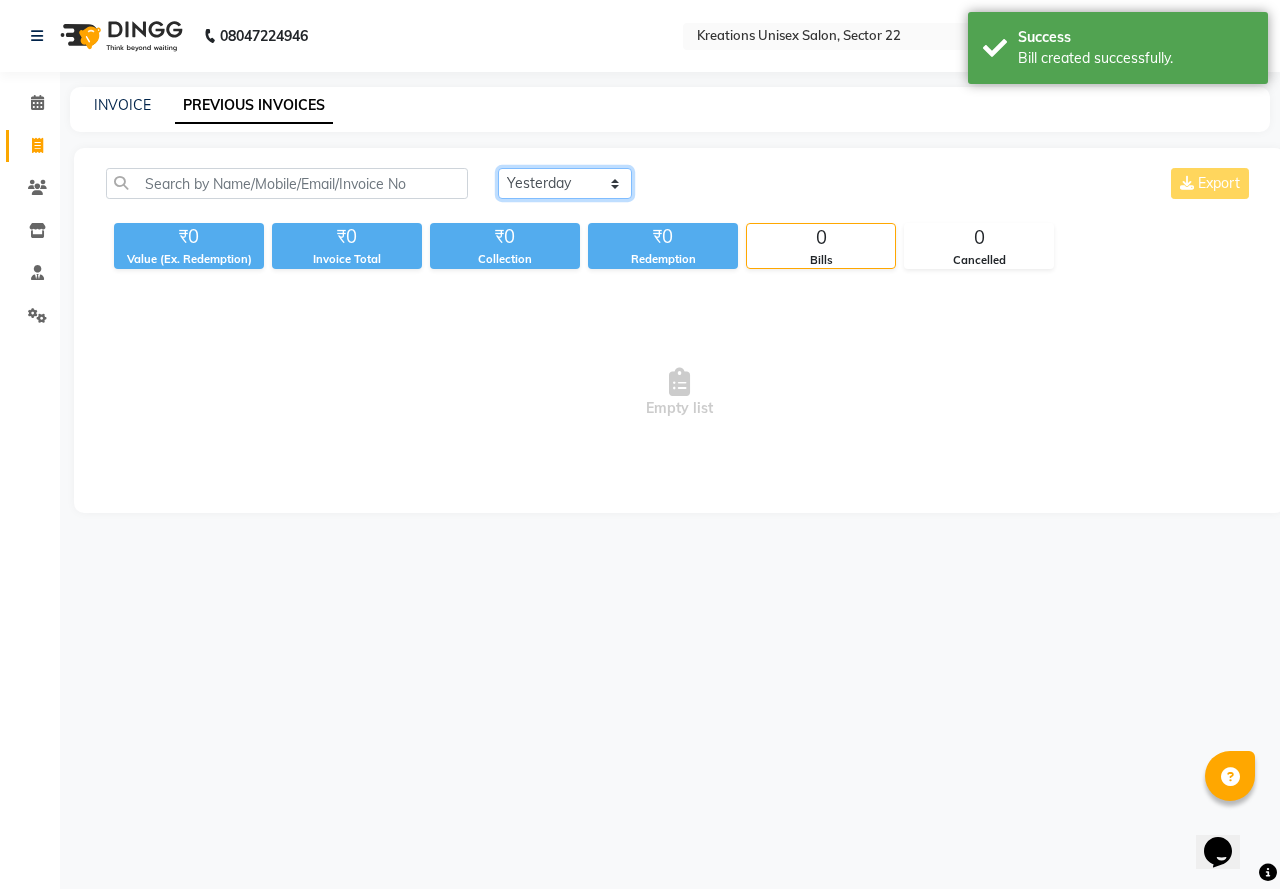 click on "Today Yesterday Custom Range" 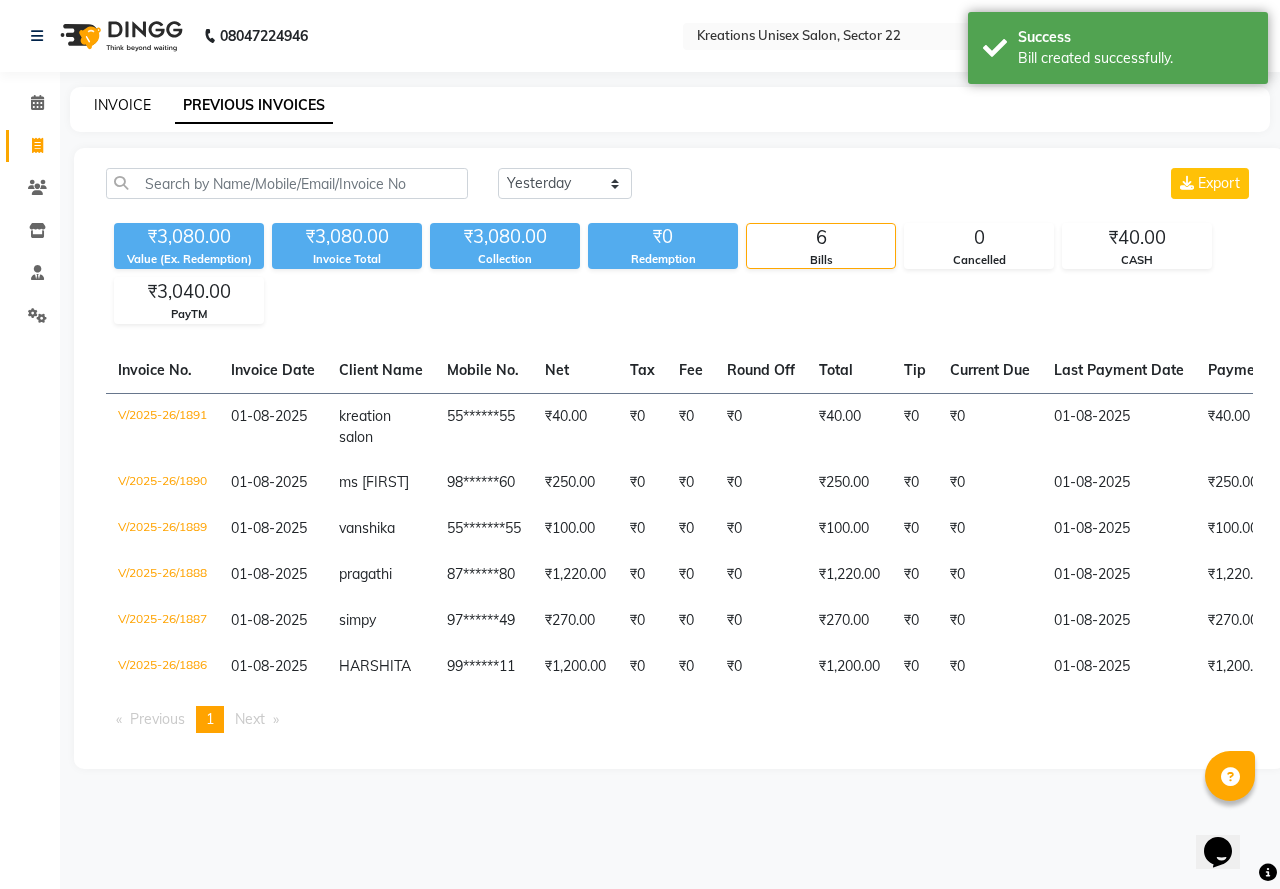 click on "INVOICE" 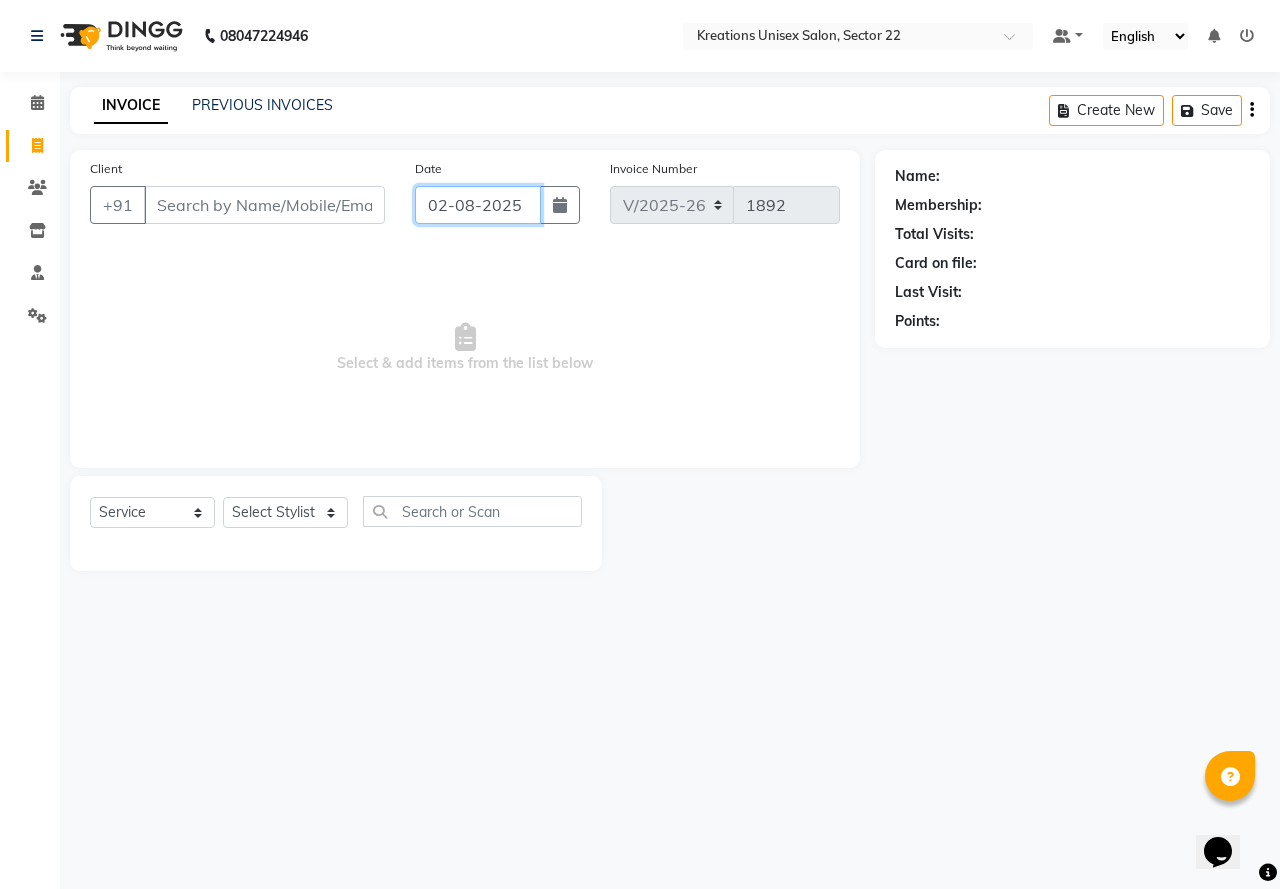 click on "02-08-2025" 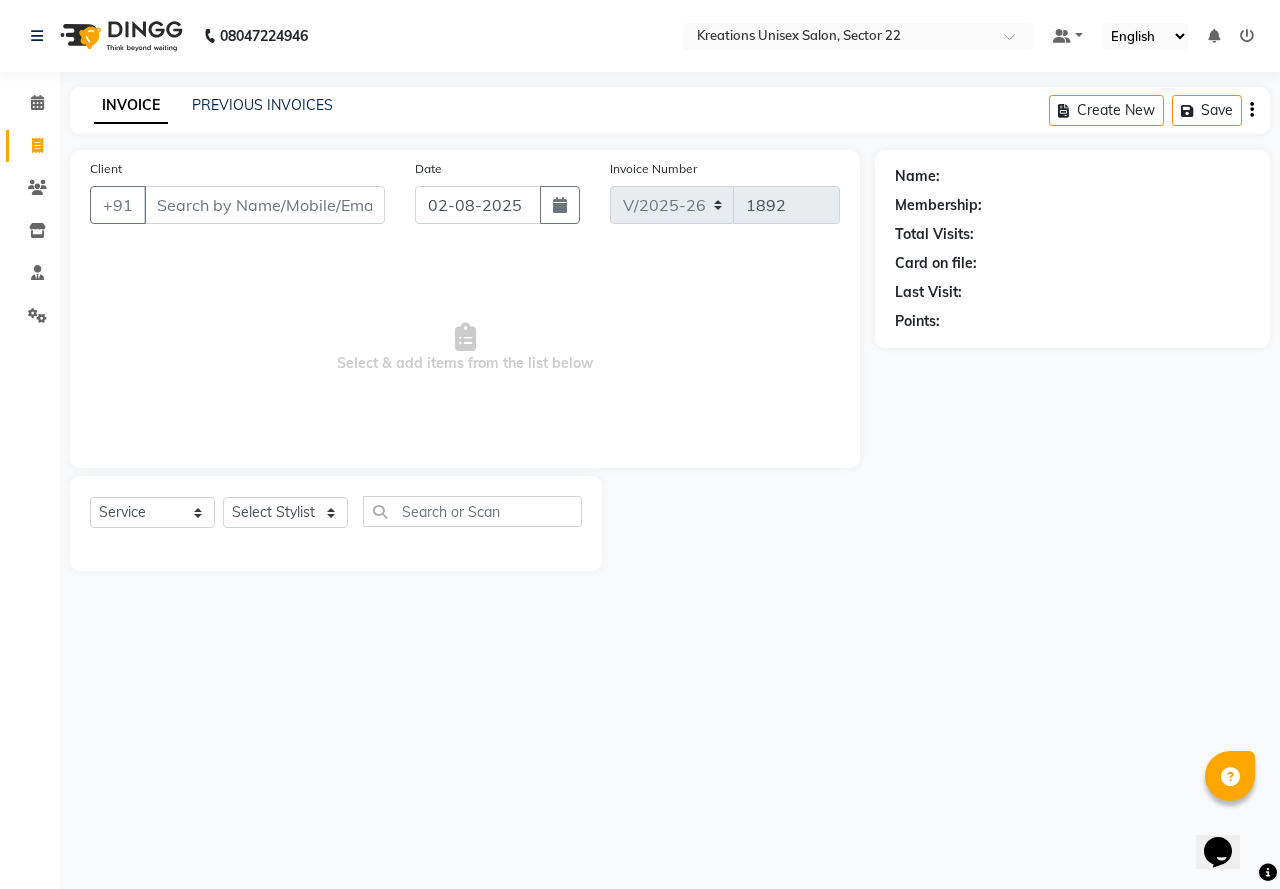 select on "8" 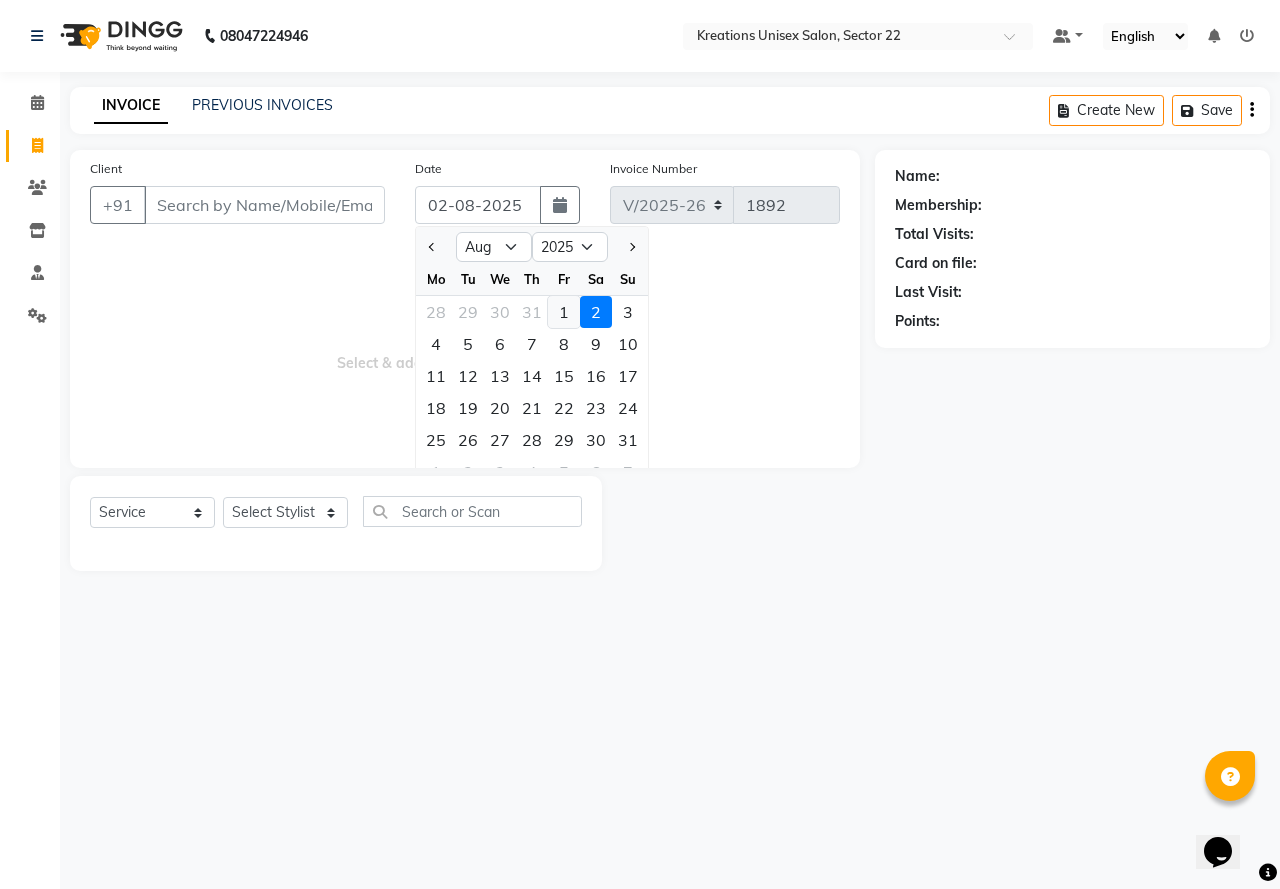 click on "1" 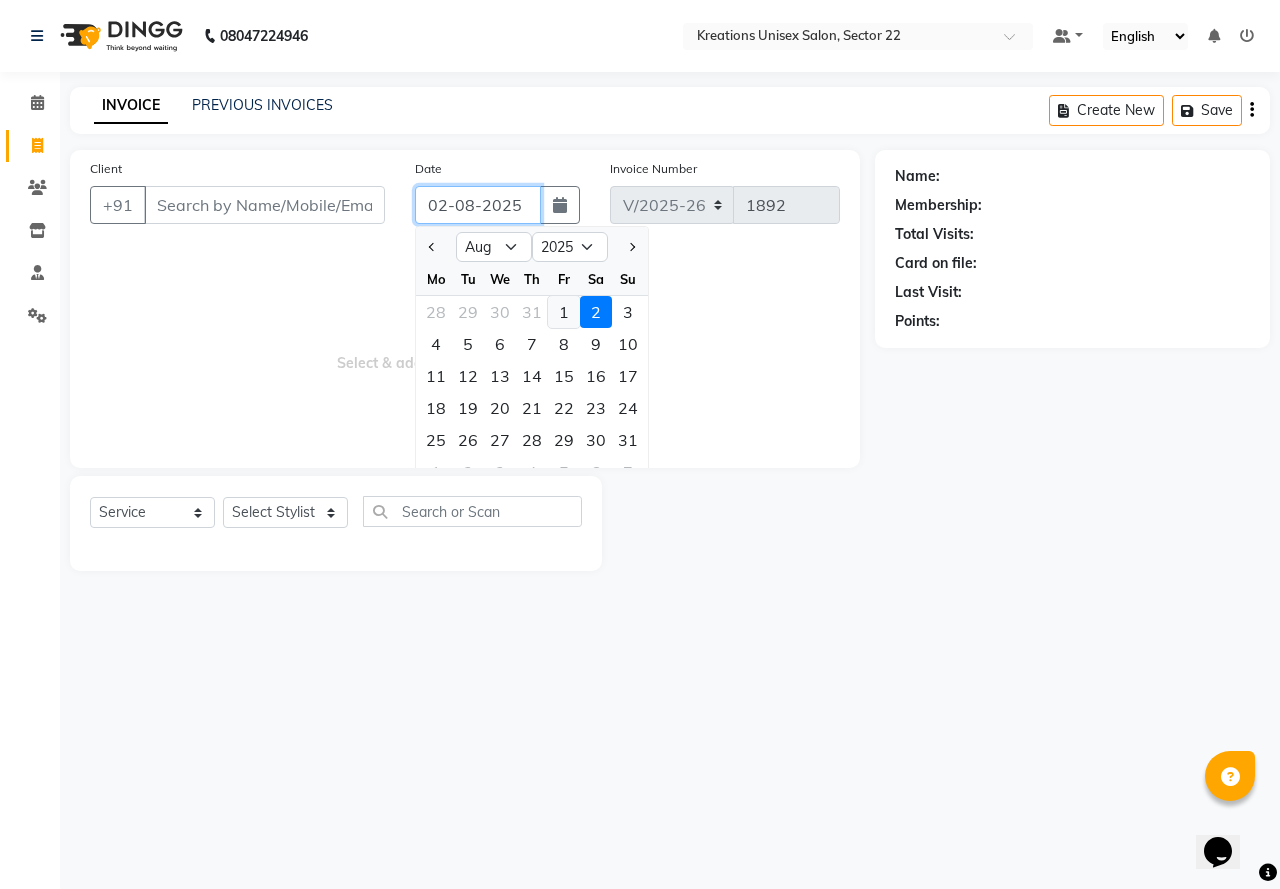 type on "01-08-2025" 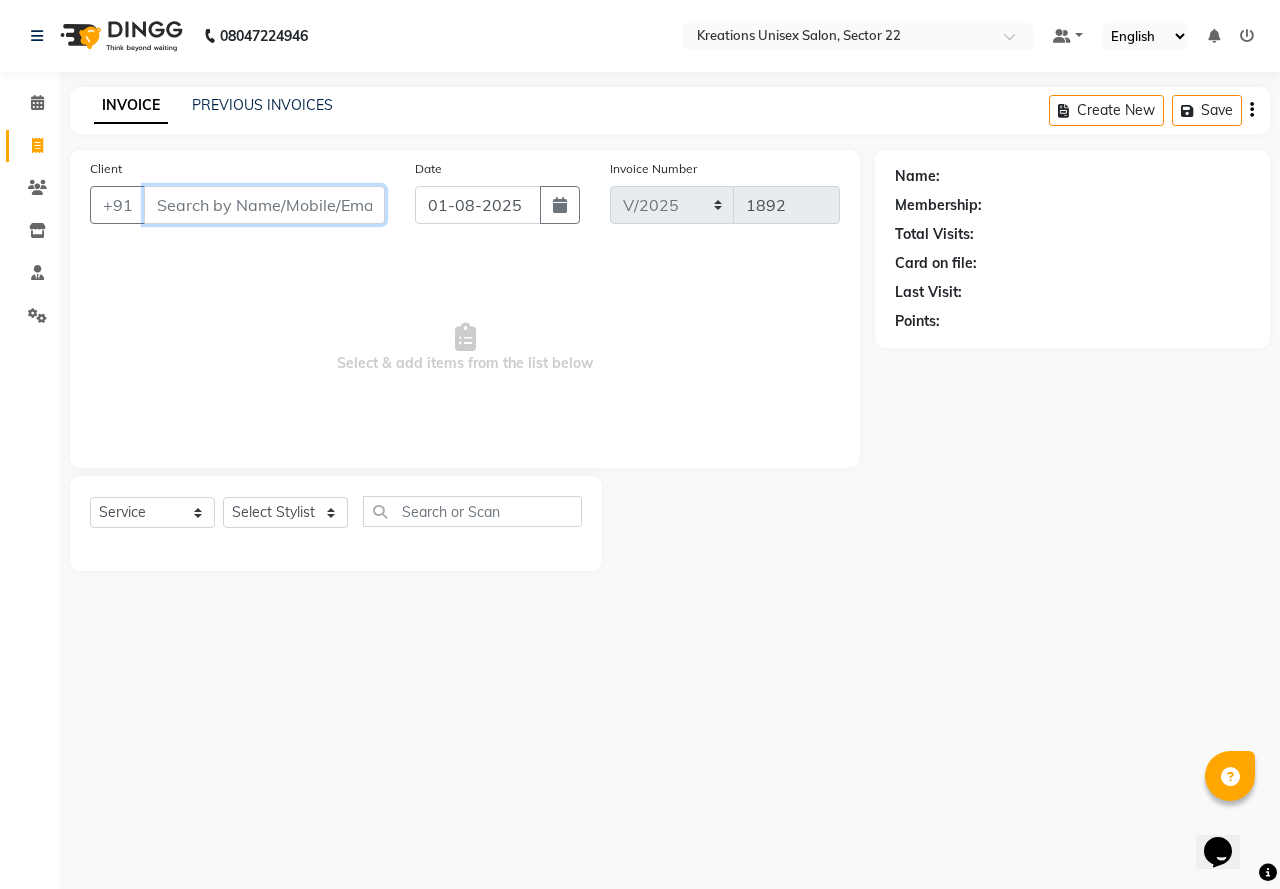 click on "Client" at bounding box center [264, 205] 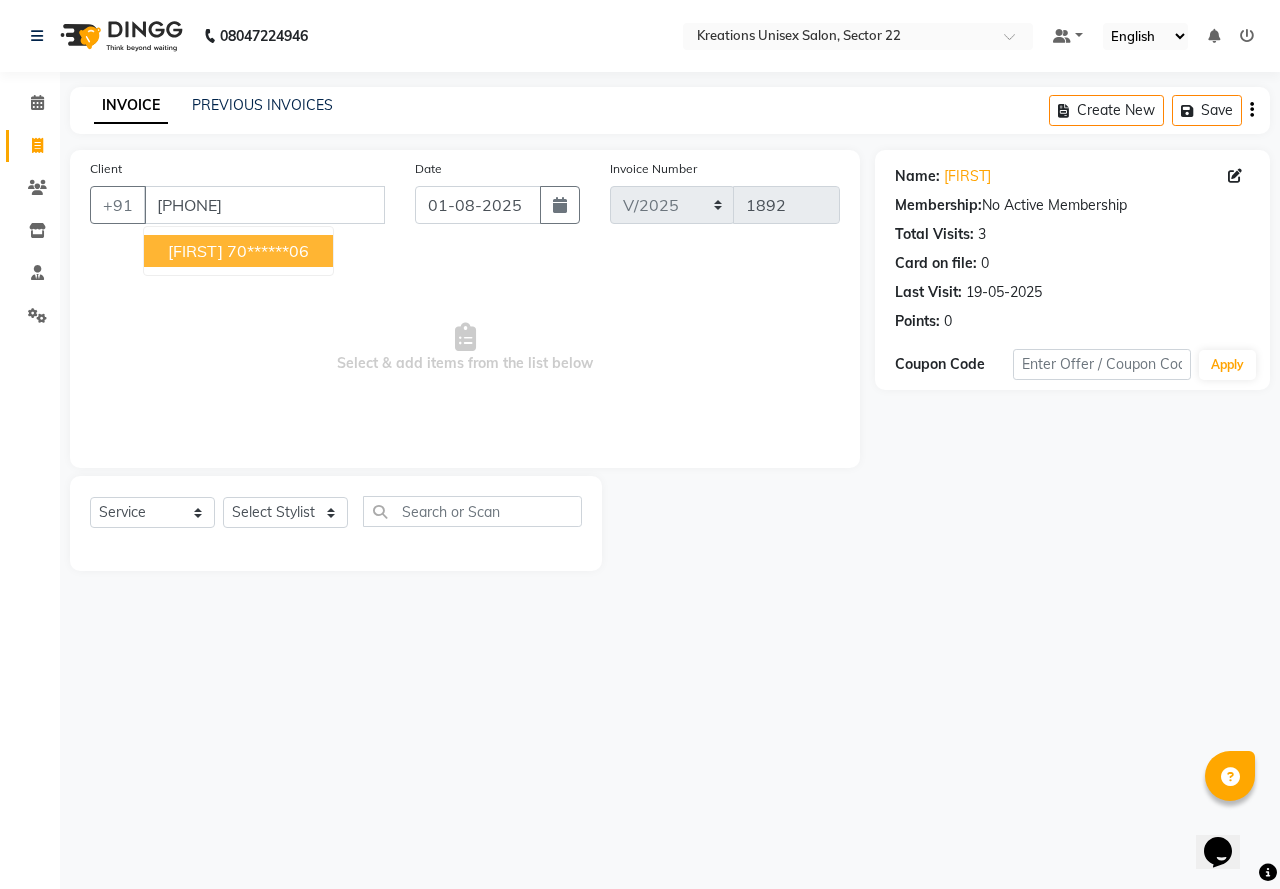click on "70******06" at bounding box center (268, 251) 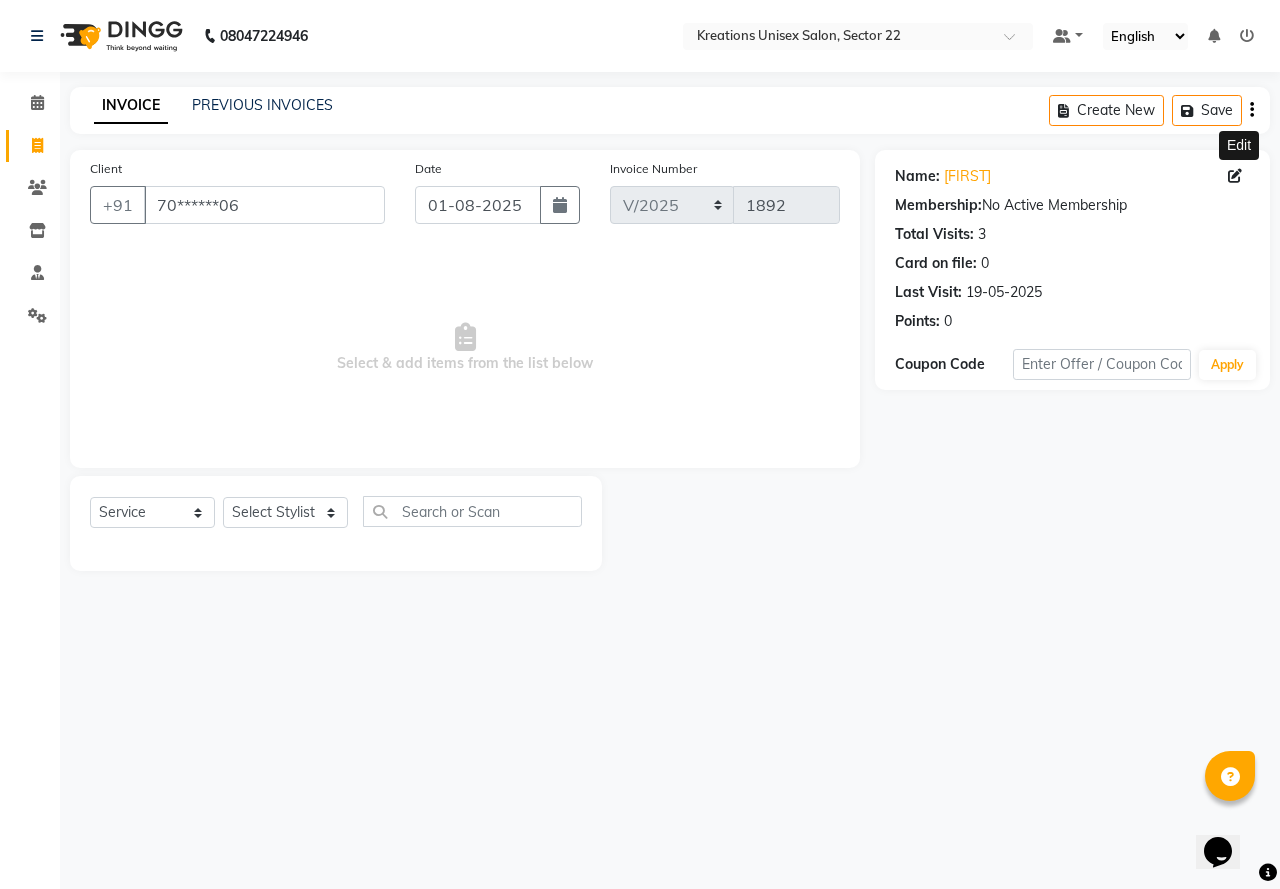 click 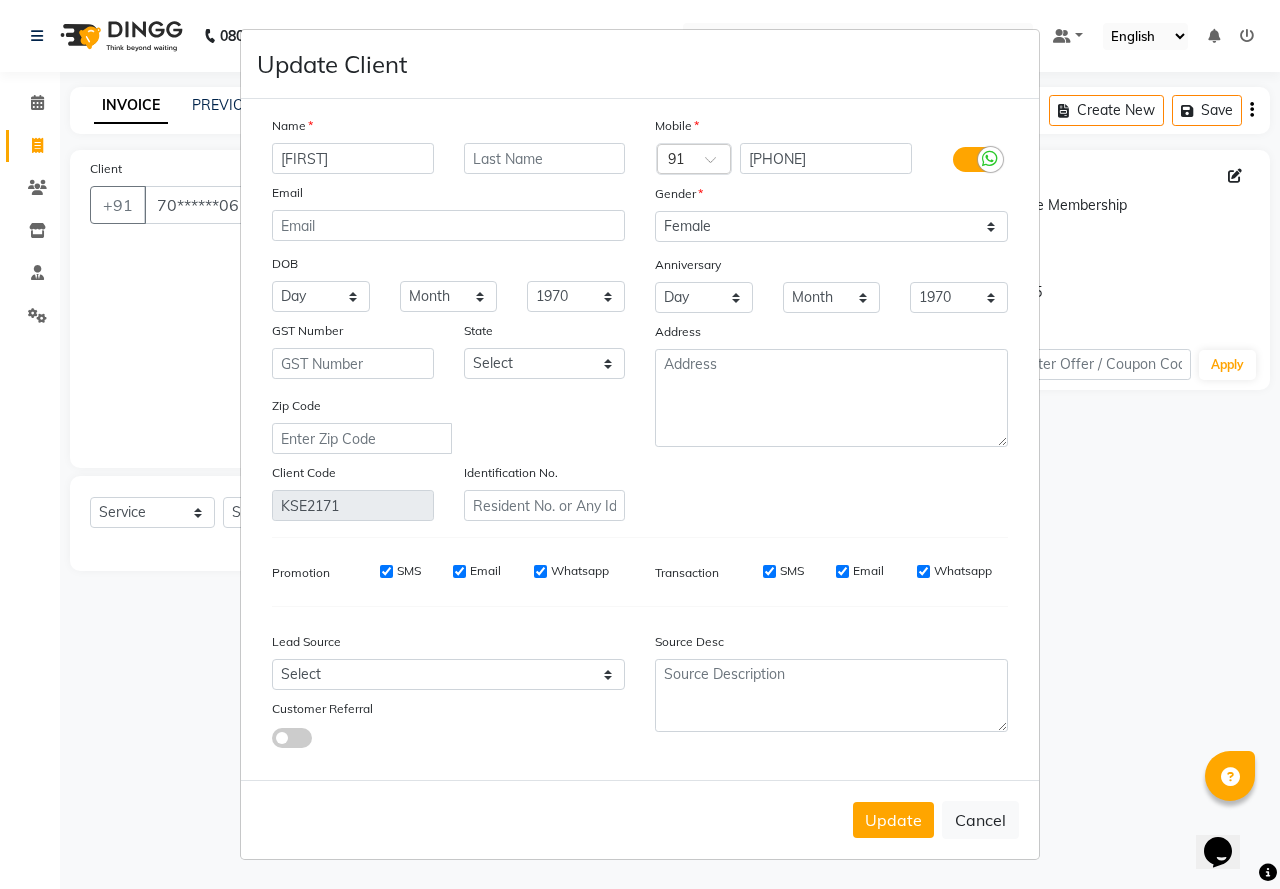 drag, startPoint x: 343, startPoint y: 153, endPoint x: 244, endPoint y: 179, distance: 102.357216 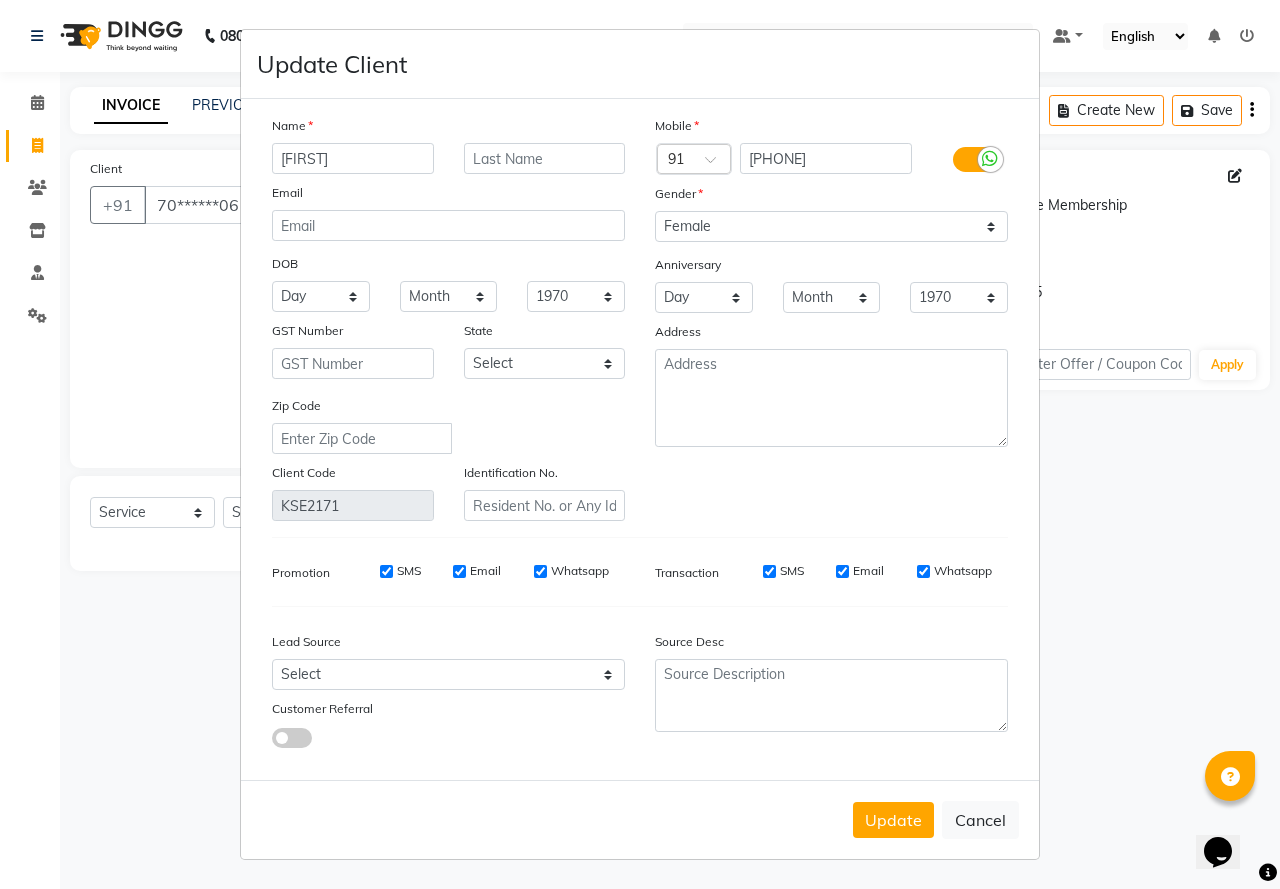 click on "ritka" at bounding box center (353, 158) 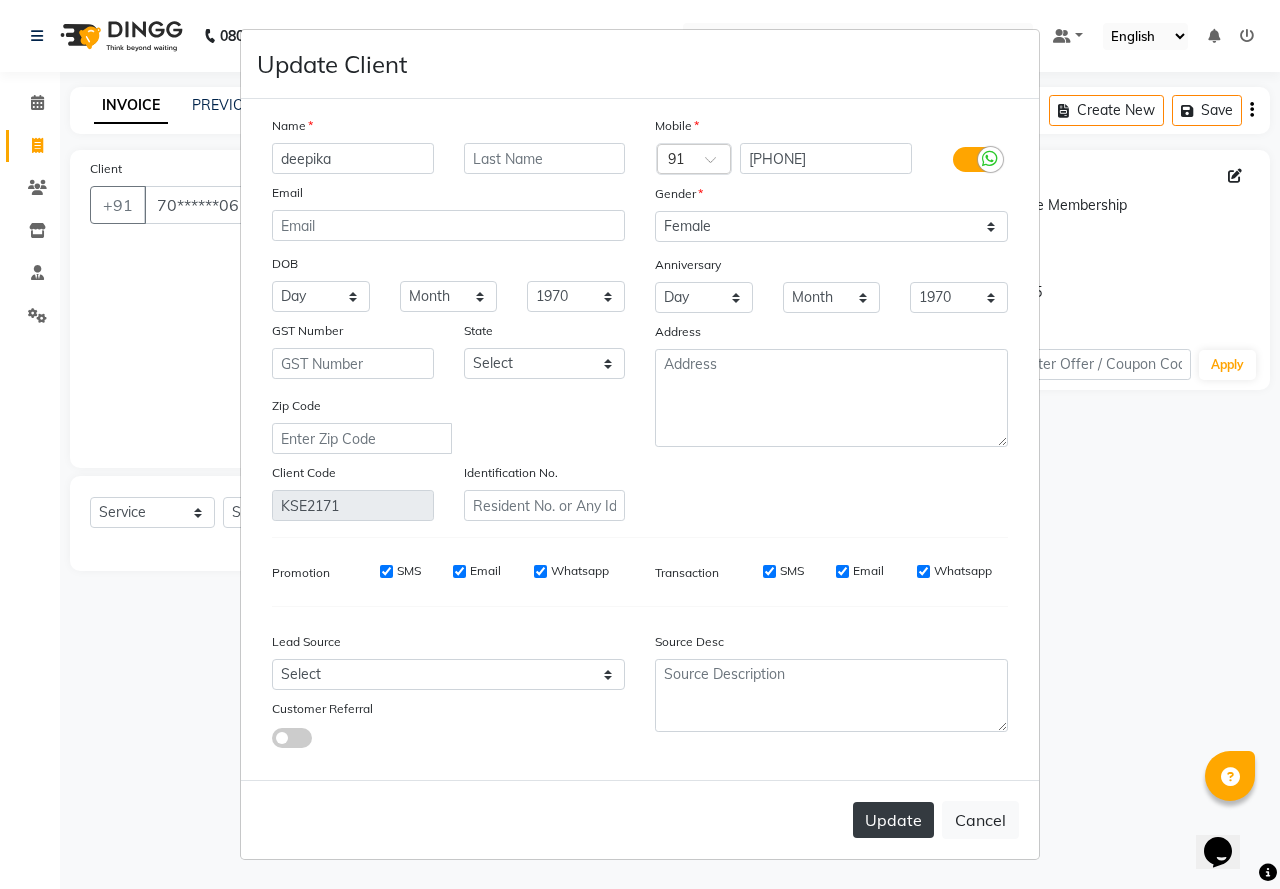 type on "deepika" 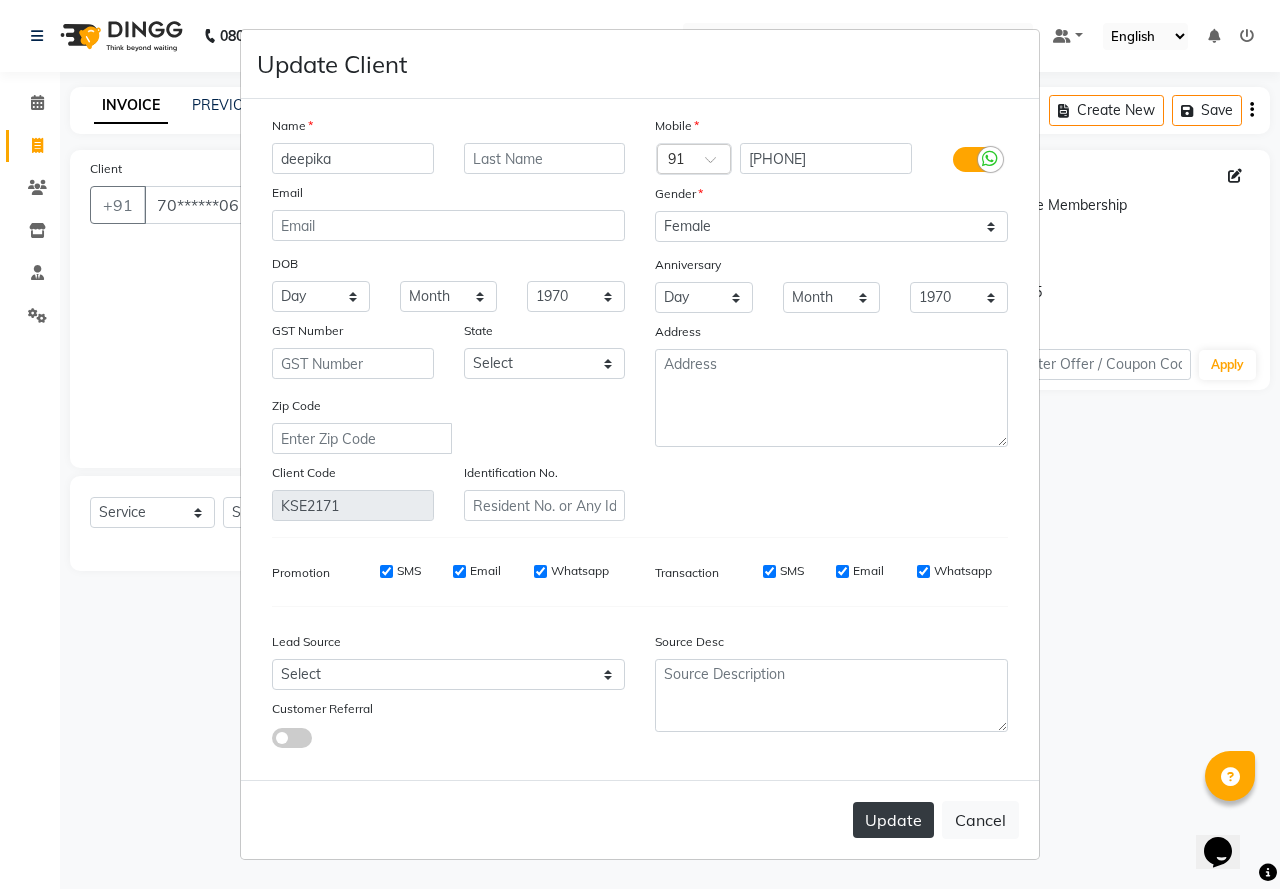 click on "Update" at bounding box center (893, 820) 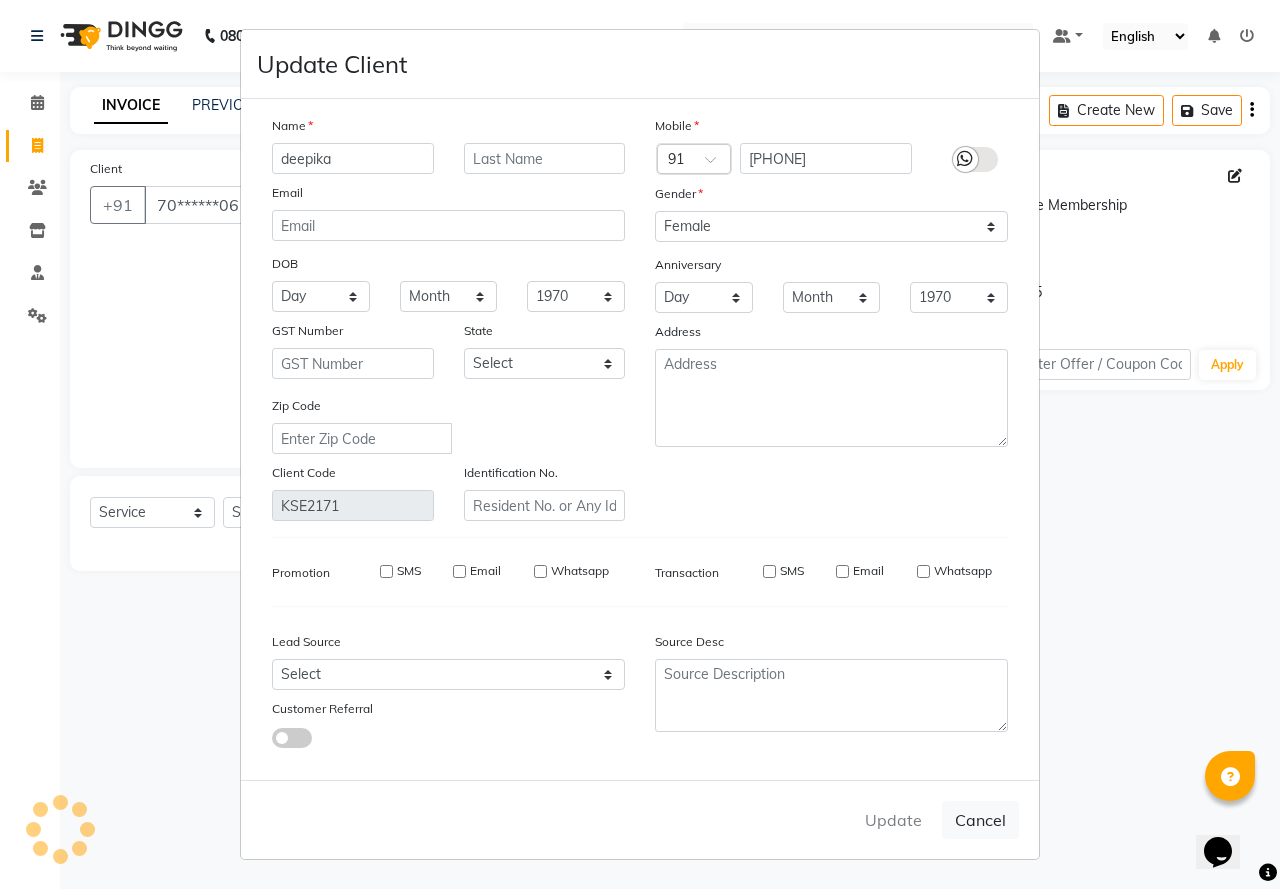 type 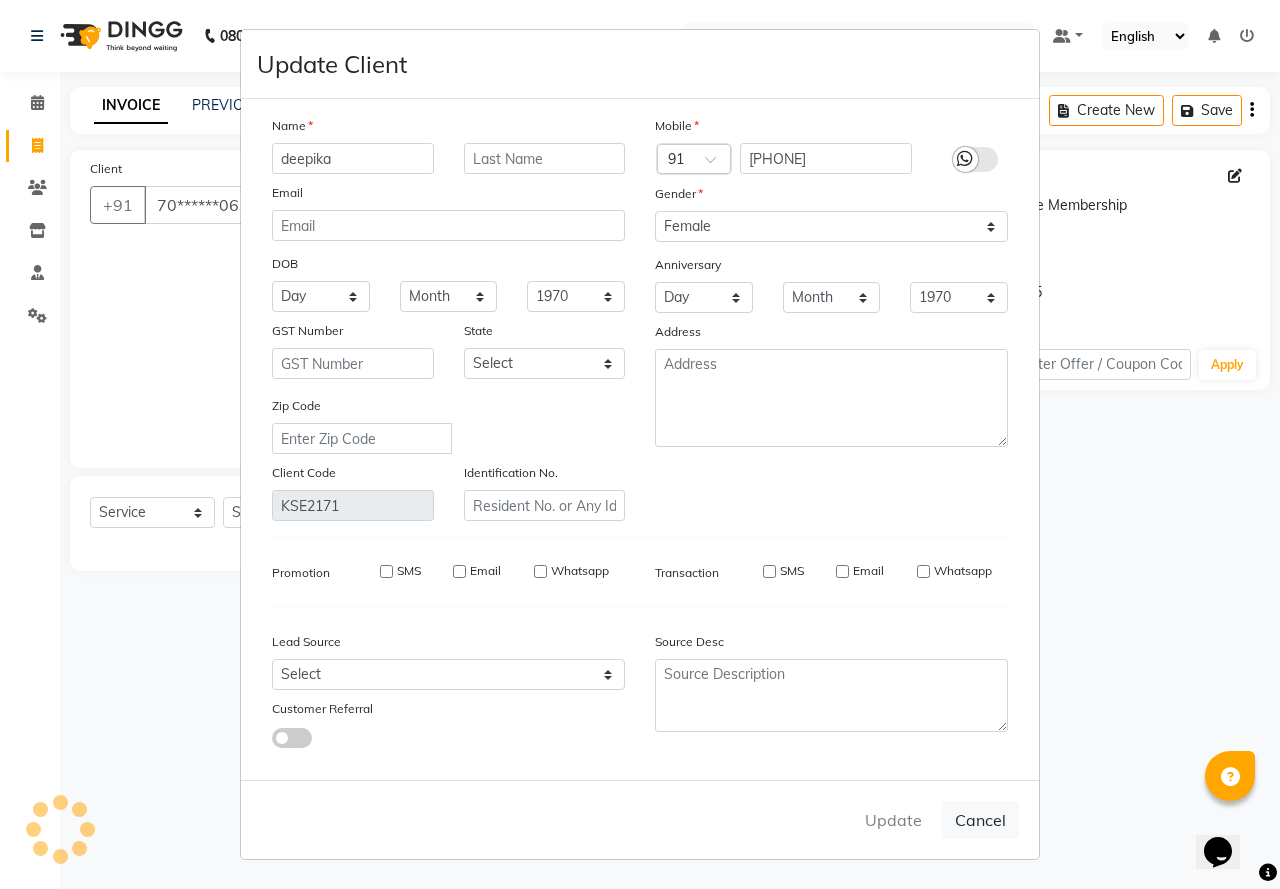 select 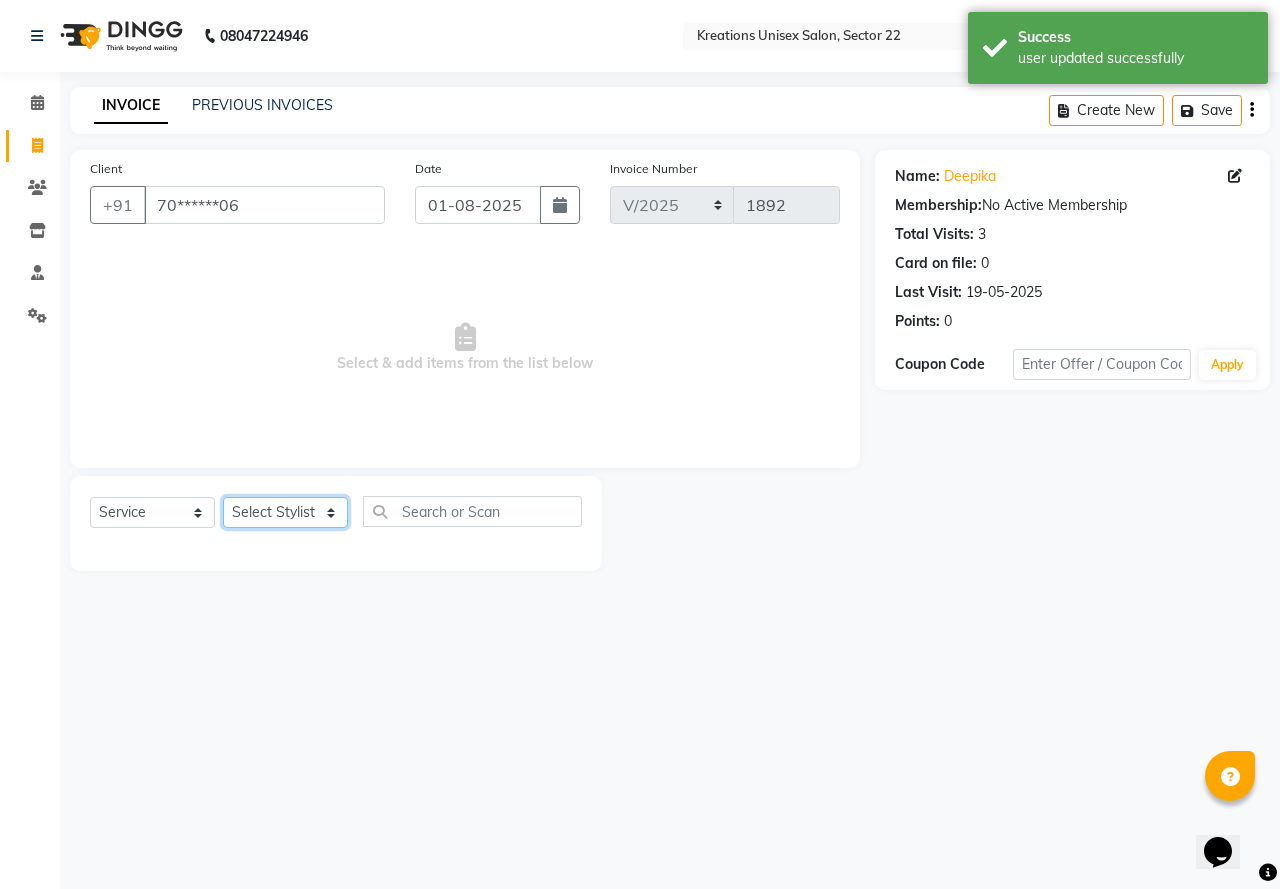 click on "Select Stylist AMAN Jeet Manager Jitender  Kapil  Kavita Manager Malik Khan  Manas Sir  rozy  Sector-23 Shaffali Maam  Shiv Kumar Sita Mehto" 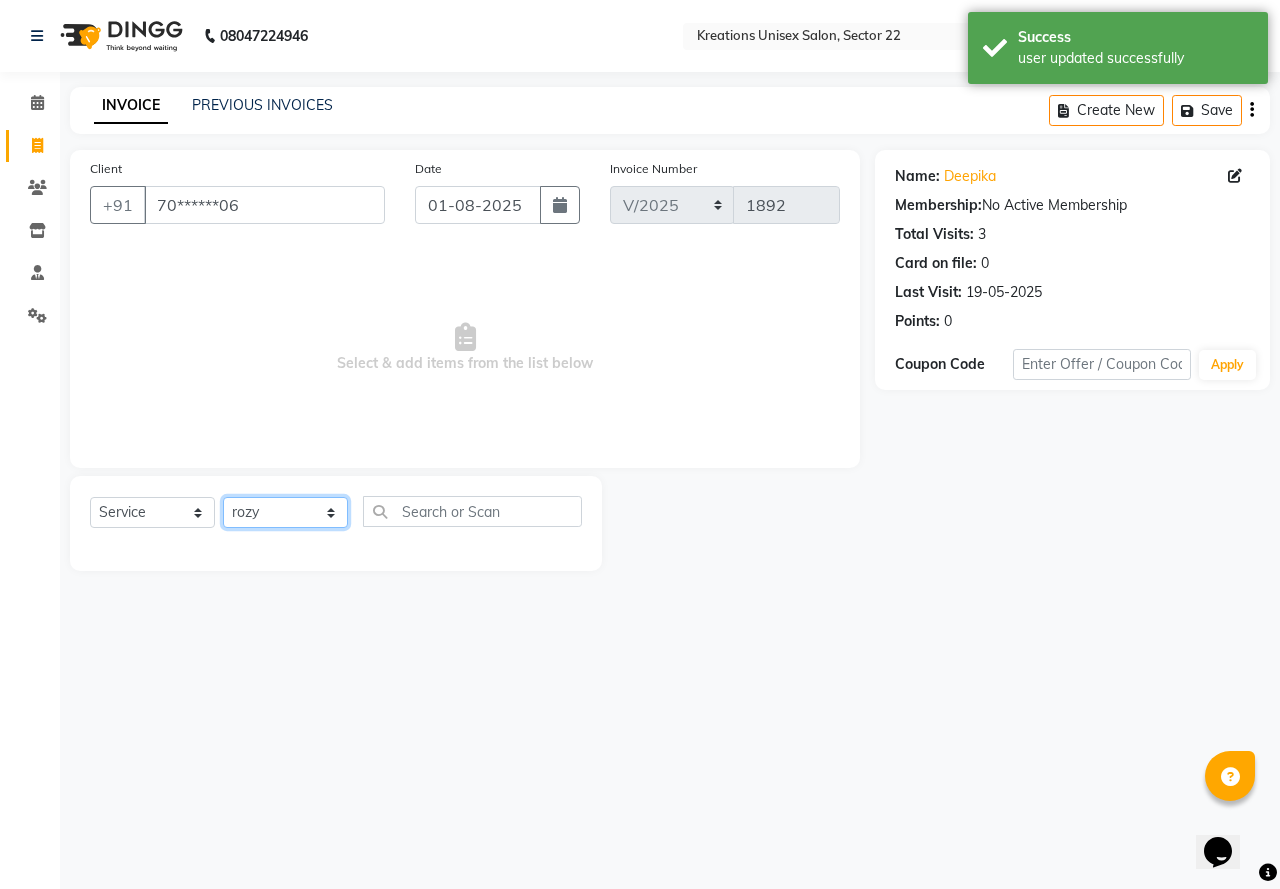 click on "Select Stylist AMAN Jeet Manager Jitender  Kapil  Kavita Manager Malik Khan  Manas Sir  rozy  Sector-23 Shaffali Maam  Shiv Kumar Sita Mehto" 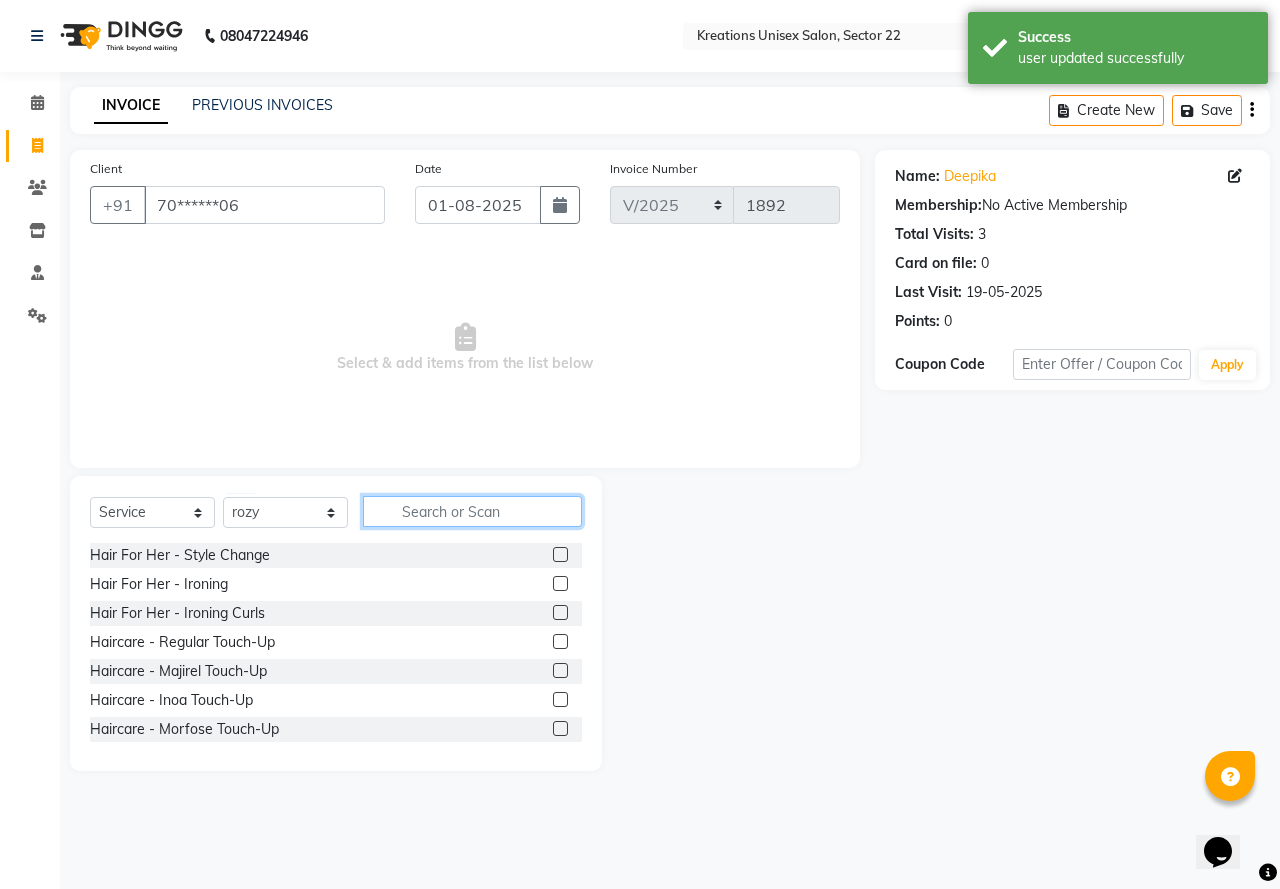 click 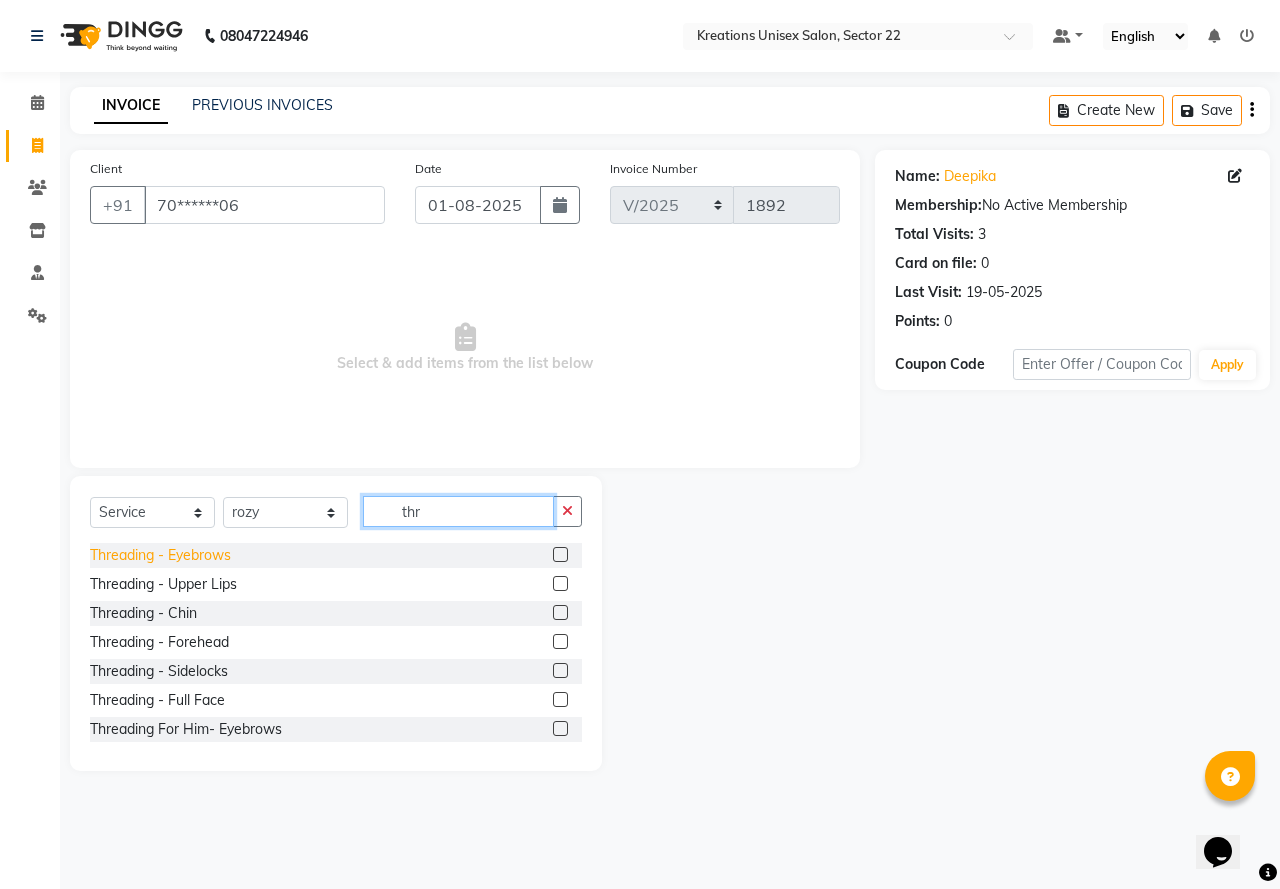 type on "thr" 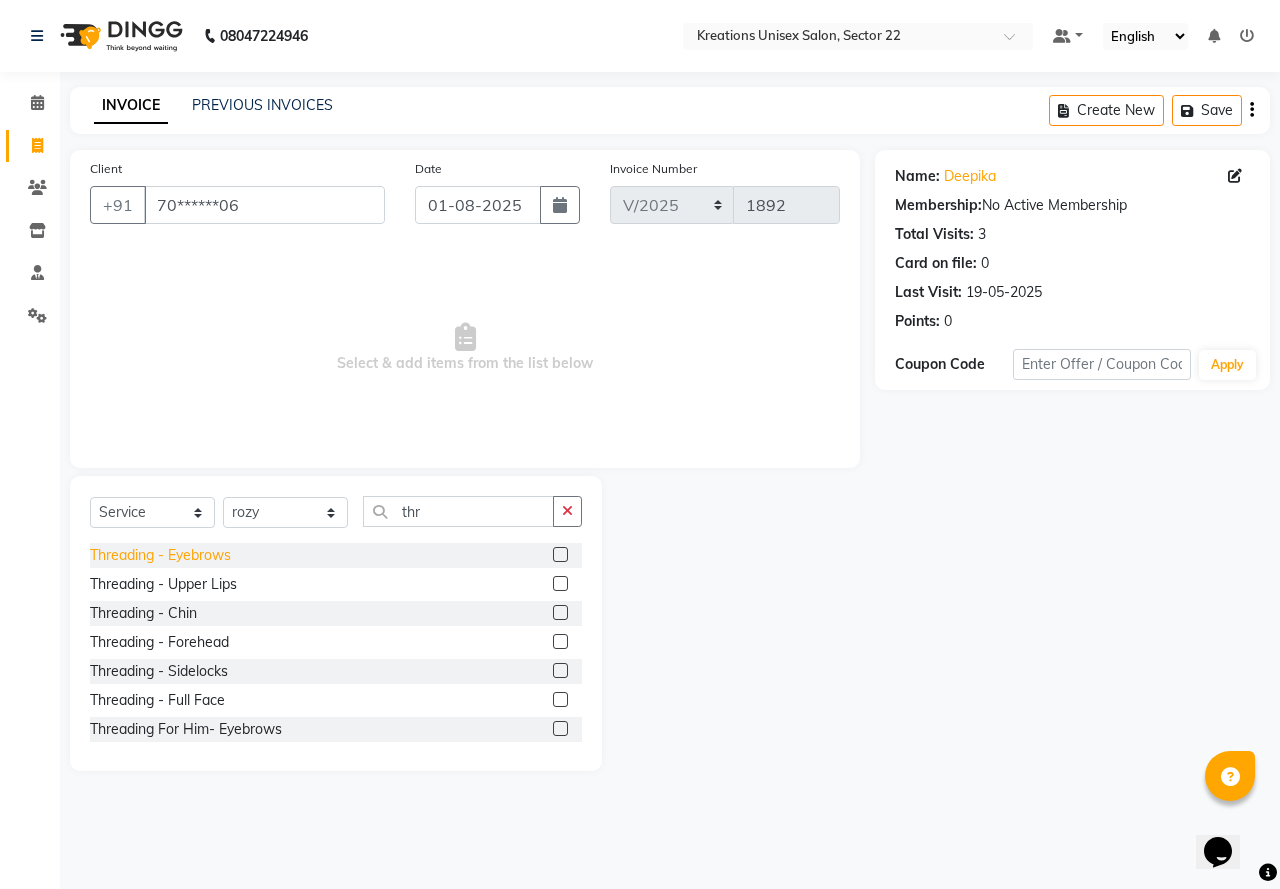 drag, startPoint x: 214, startPoint y: 553, endPoint x: 222, endPoint y: 565, distance: 14.422205 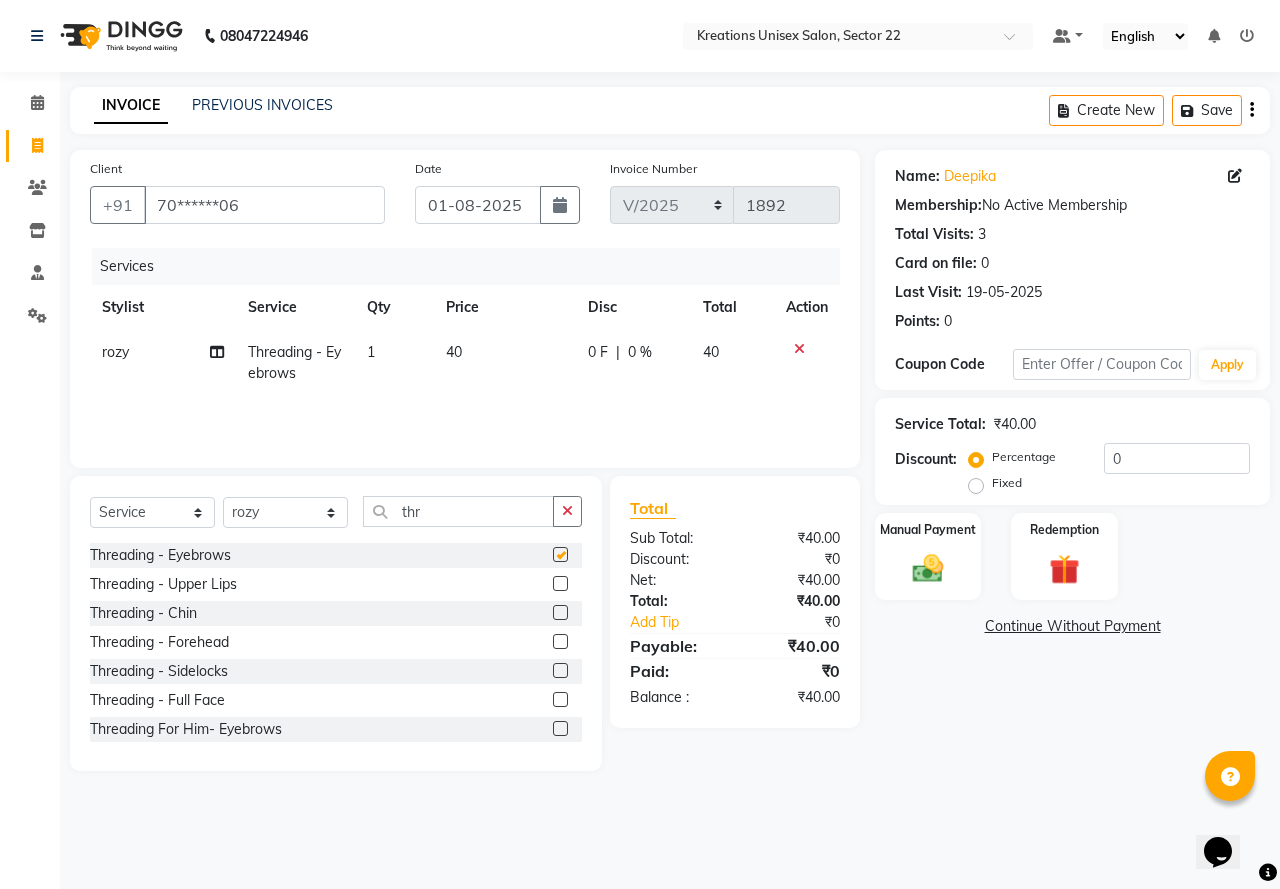 checkbox on "false" 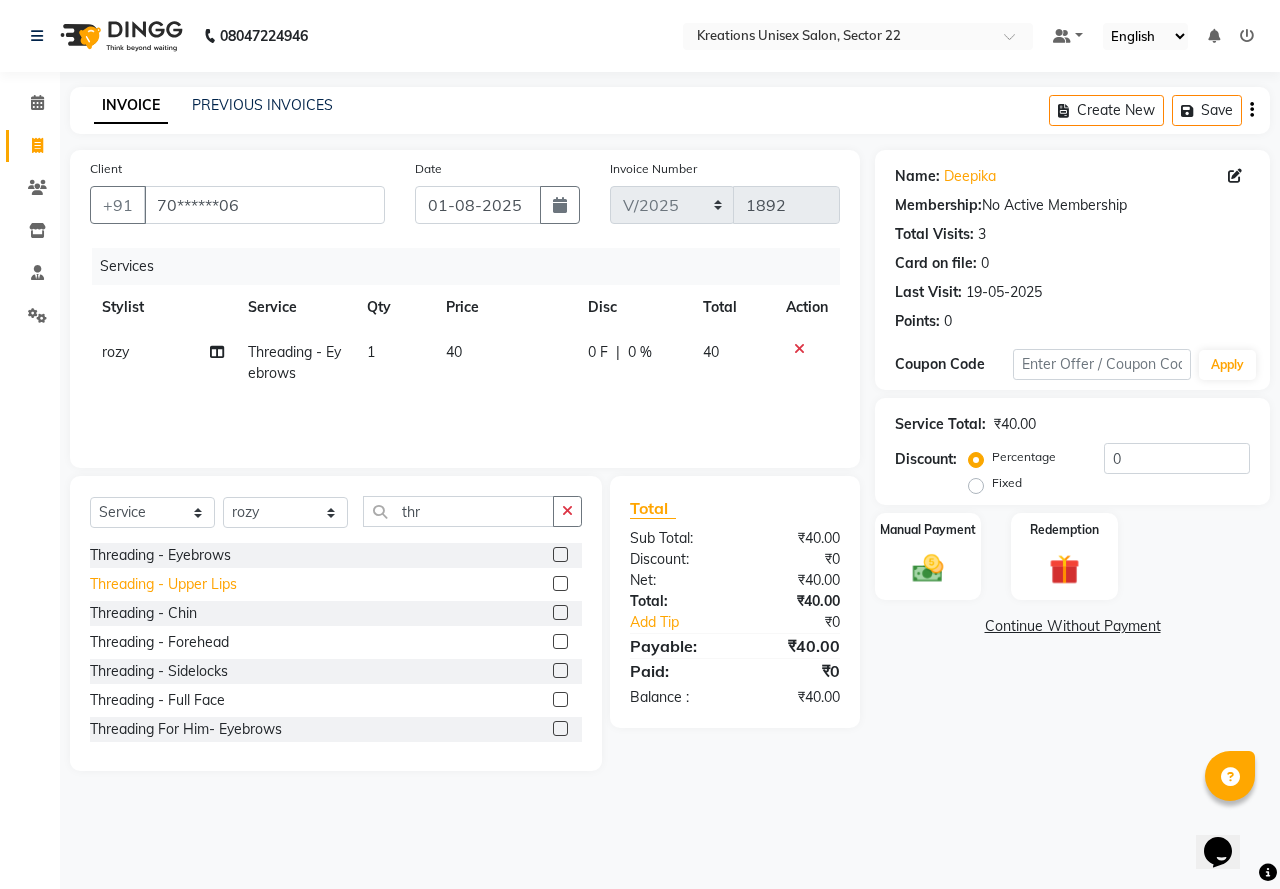 click on "Threading  - Upper Lips" 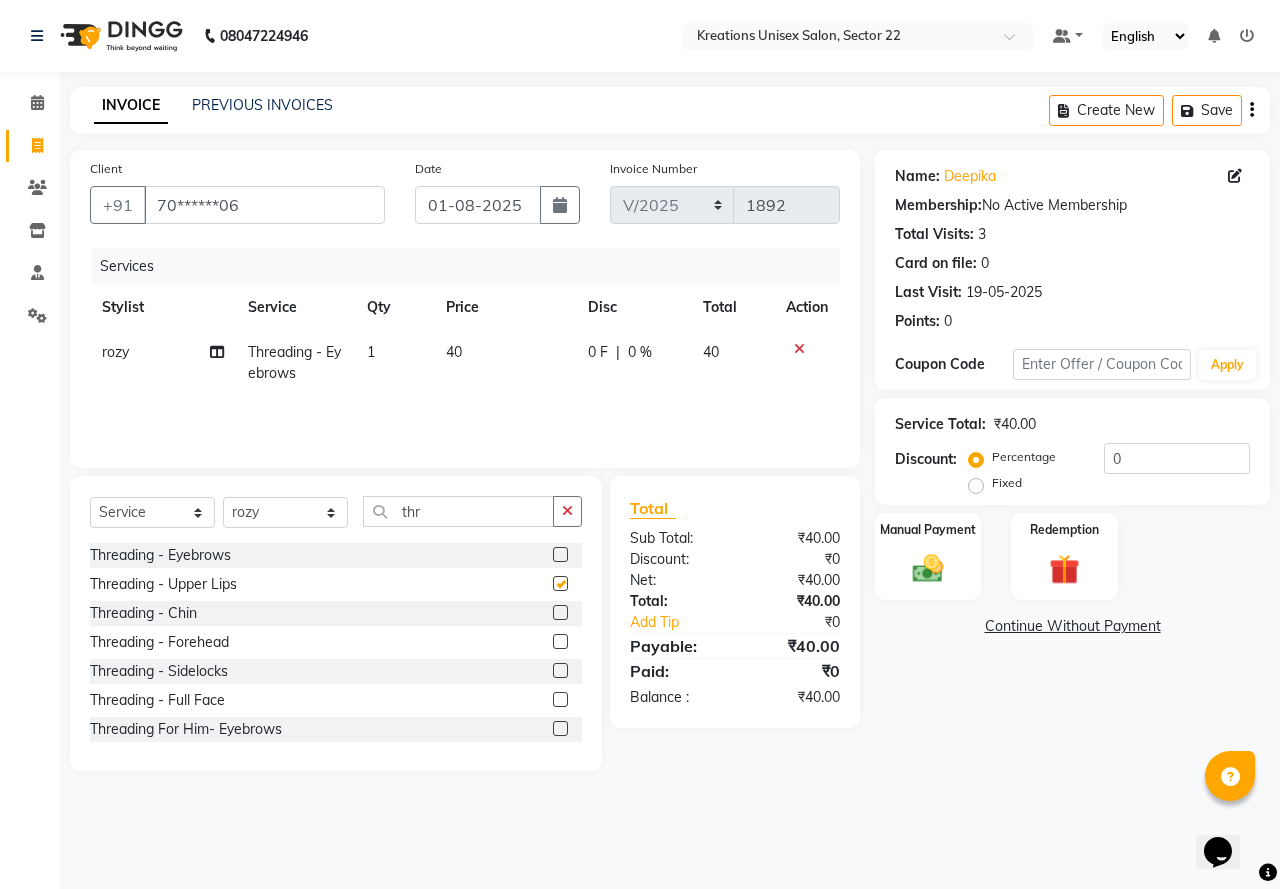 checkbox on "false" 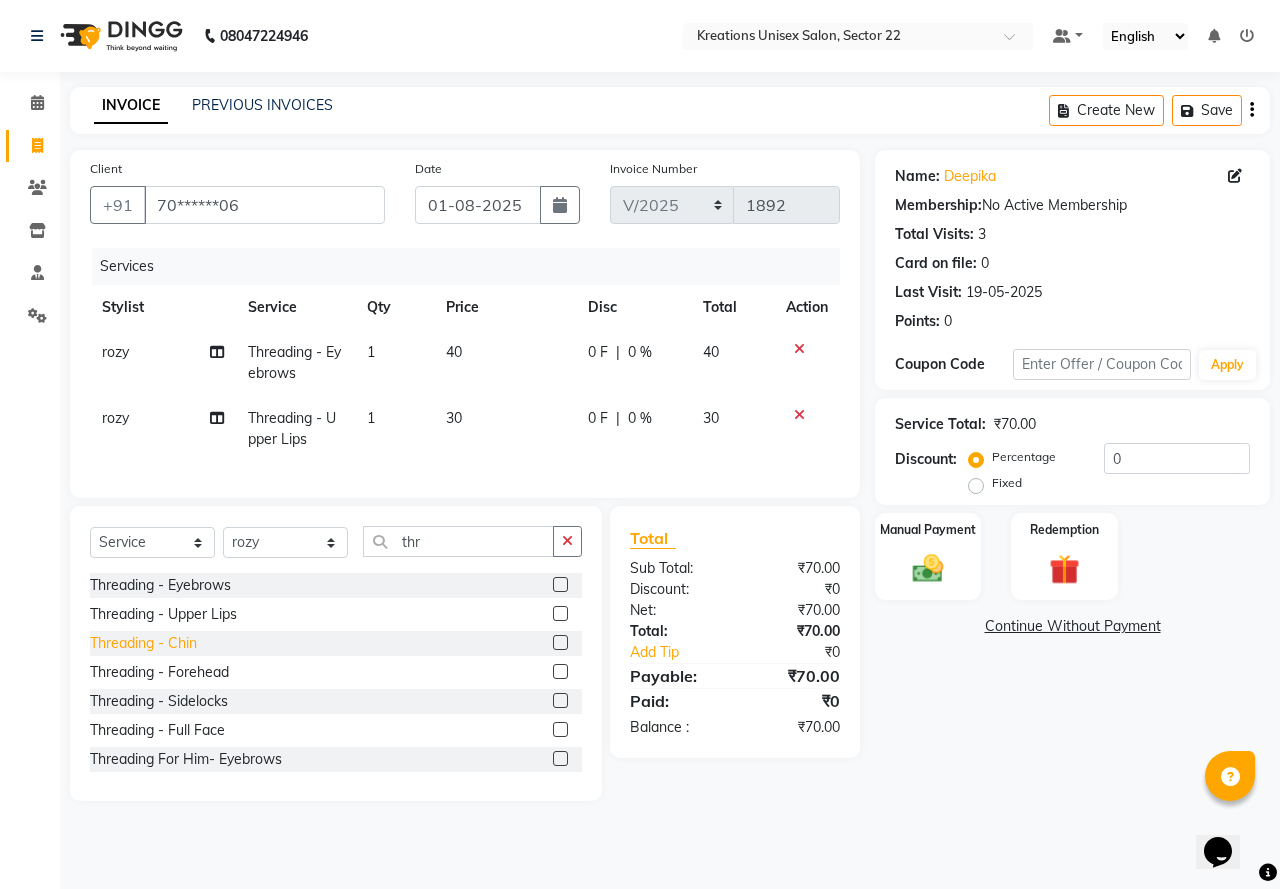 click on "Threading  - Chin" 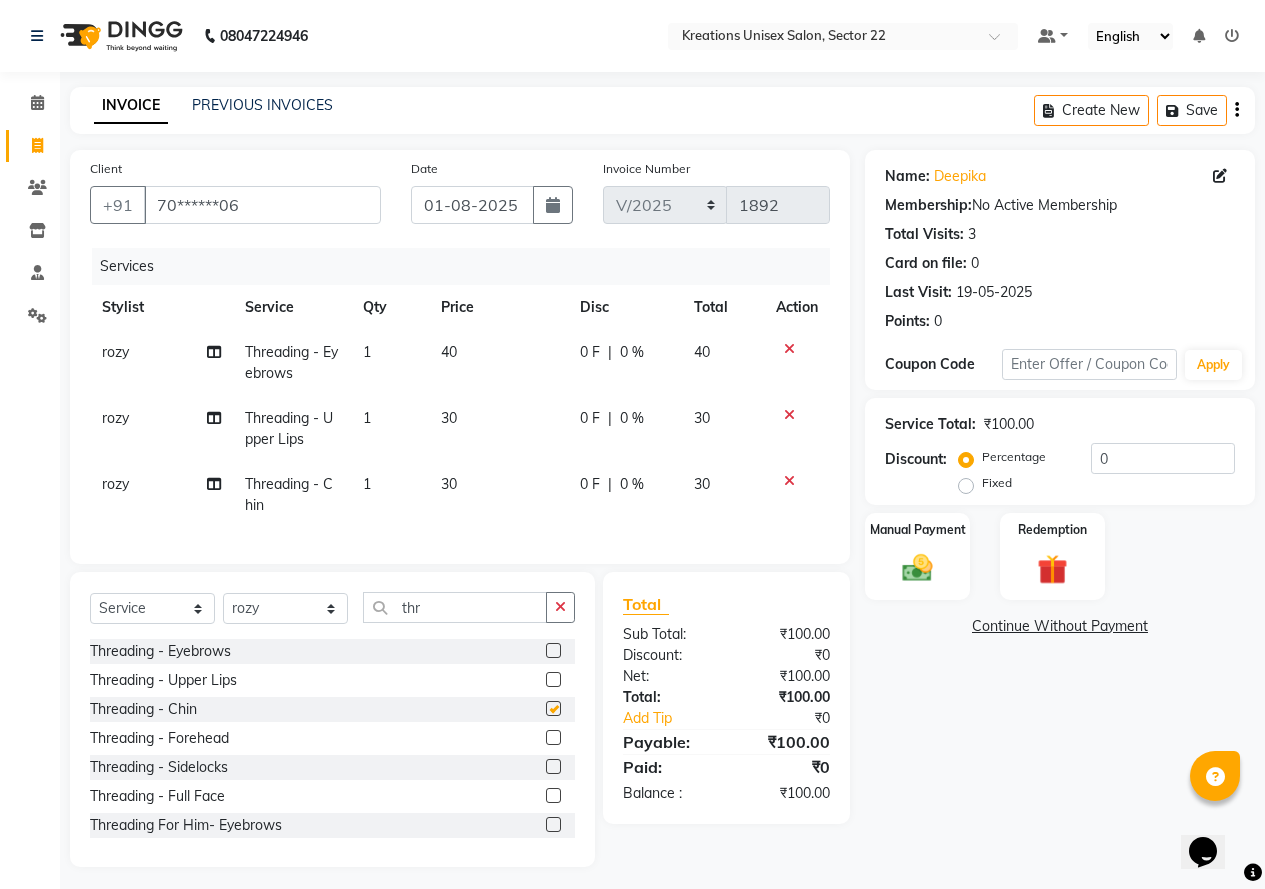 checkbox on "false" 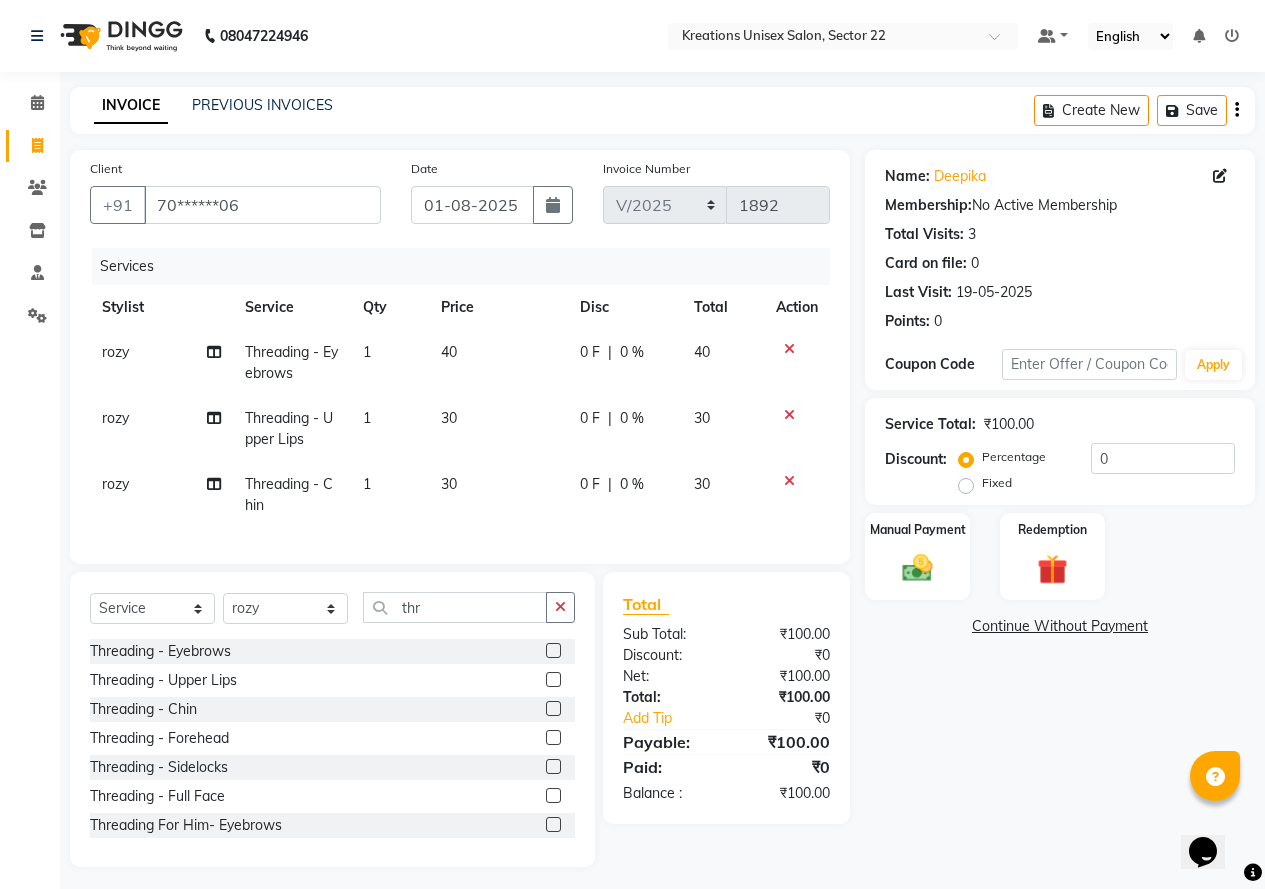 click 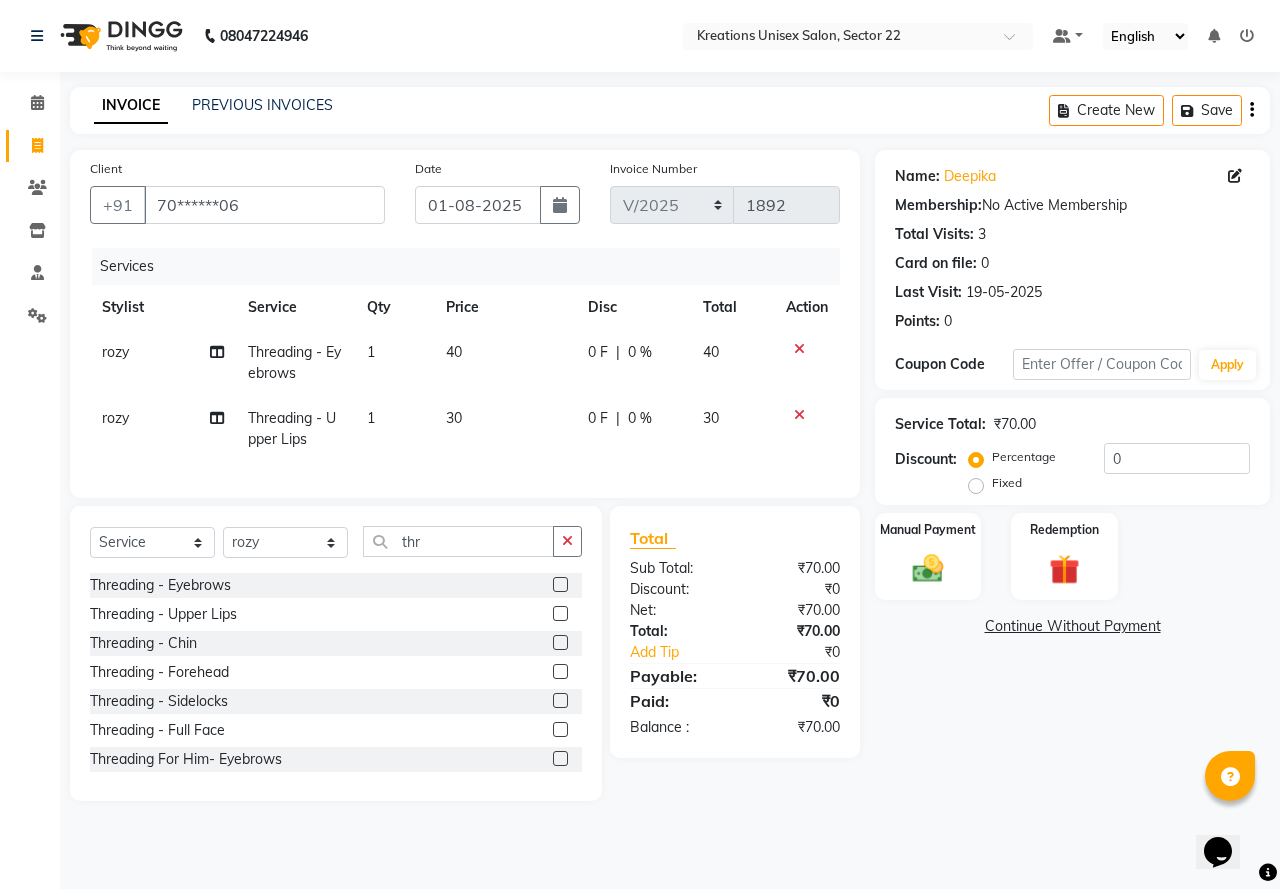 click on "30" 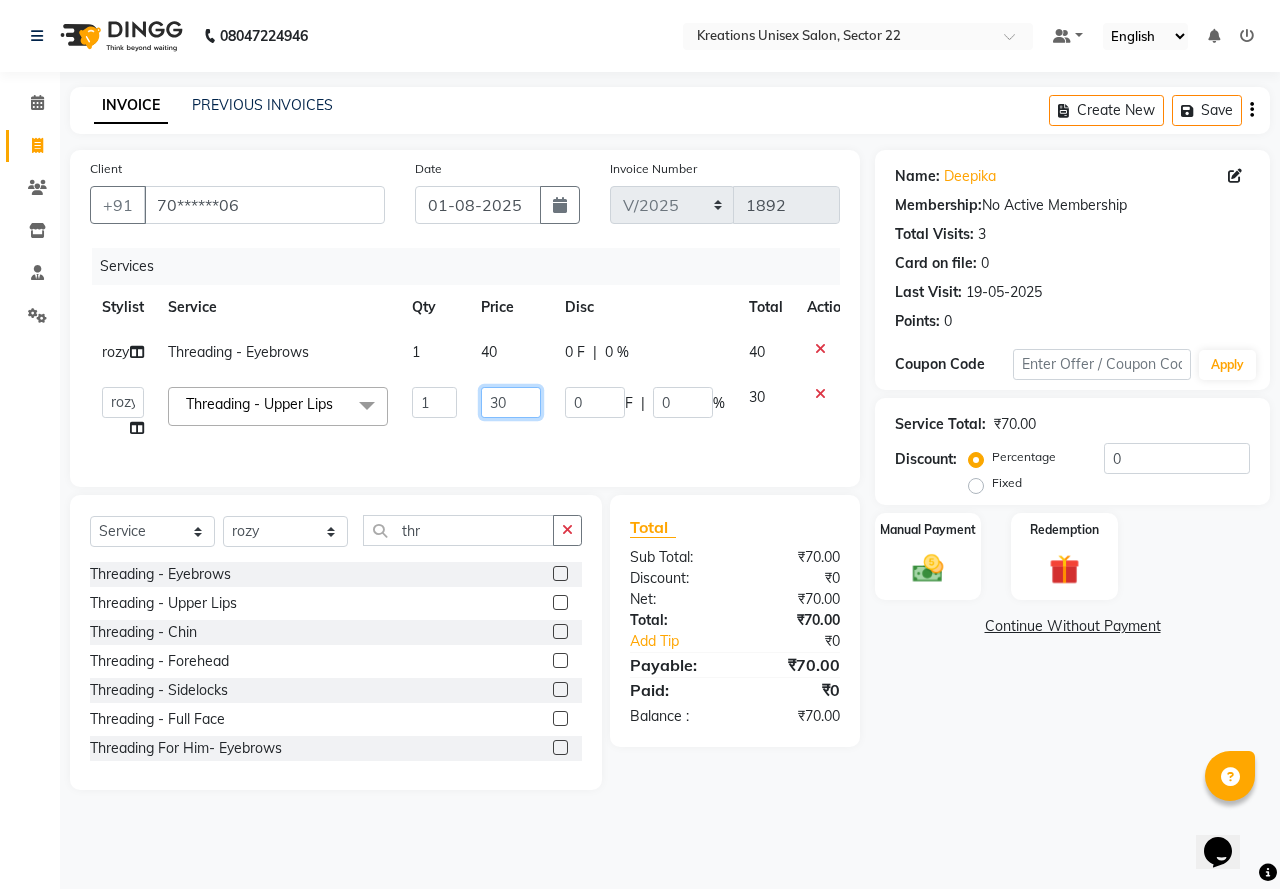 drag, startPoint x: 525, startPoint y: 405, endPoint x: 481, endPoint y: 400, distance: 44.28318 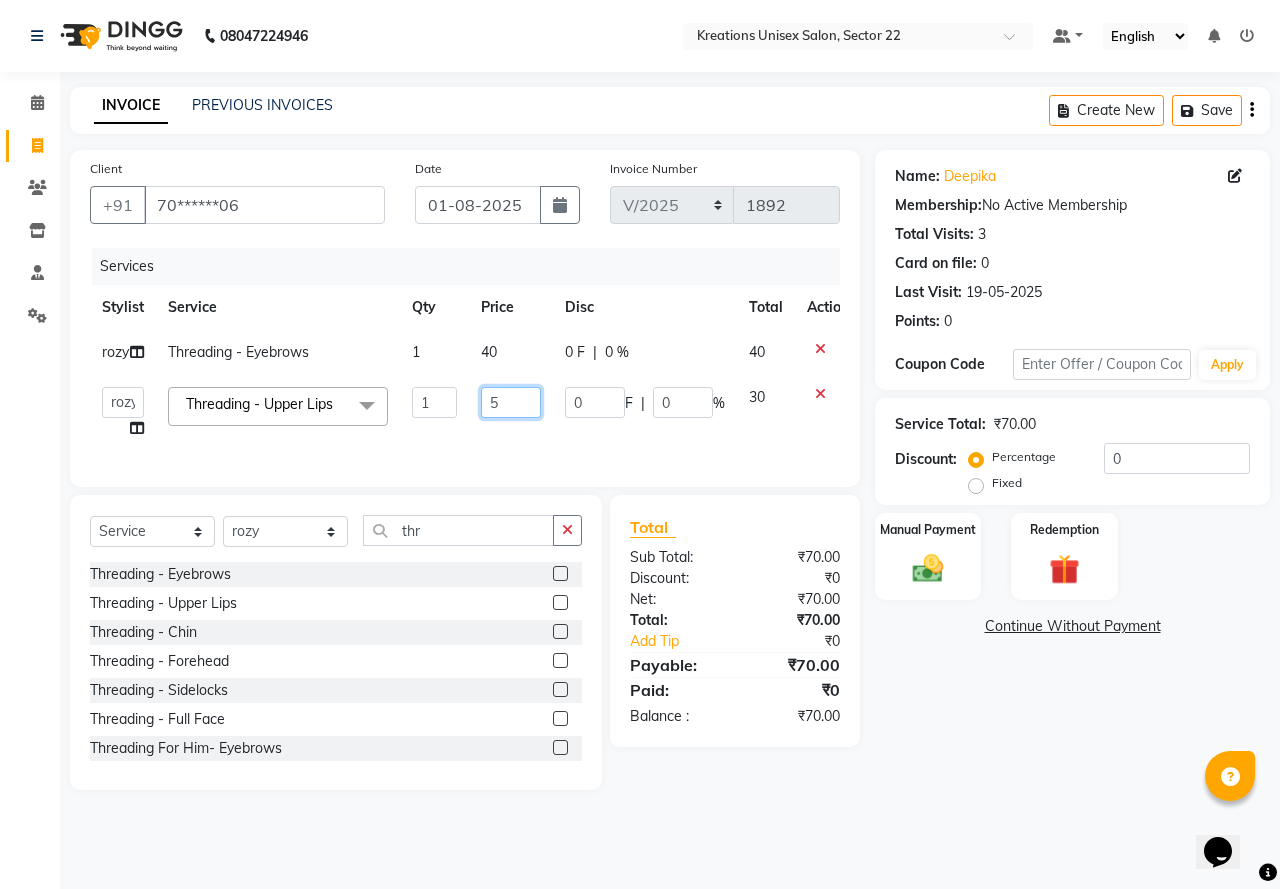 type on "50" 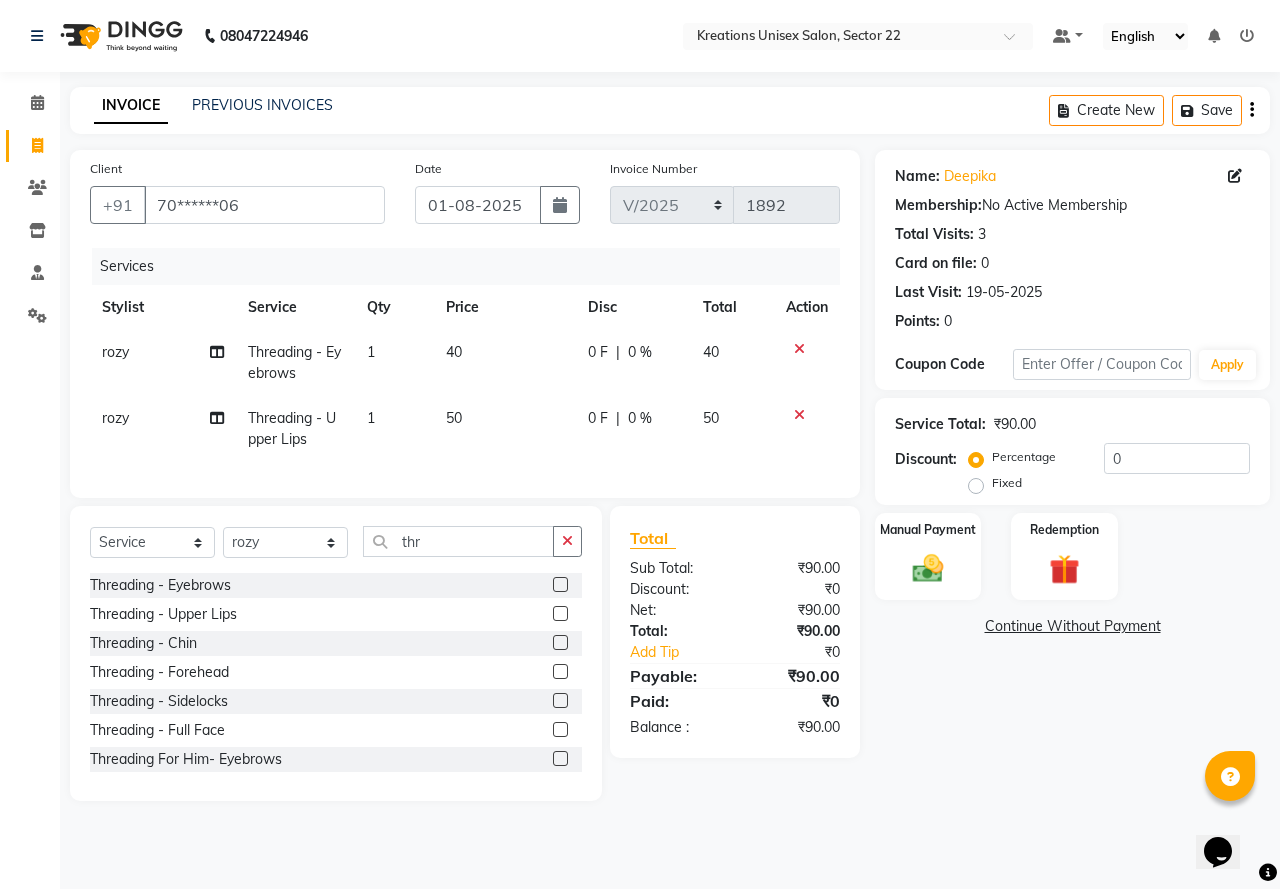 click on "Name: Deepika  Membership:  No Active Membership  Total Visits:  3 Card on file:  0 Last Visit:   19-05-2025 Points:   0  Coupon Code Apply Service Total:  ₹90.00  Discount:  Percentage   Fixed  0 Manual Payment Redemption  Continue Without Payment" 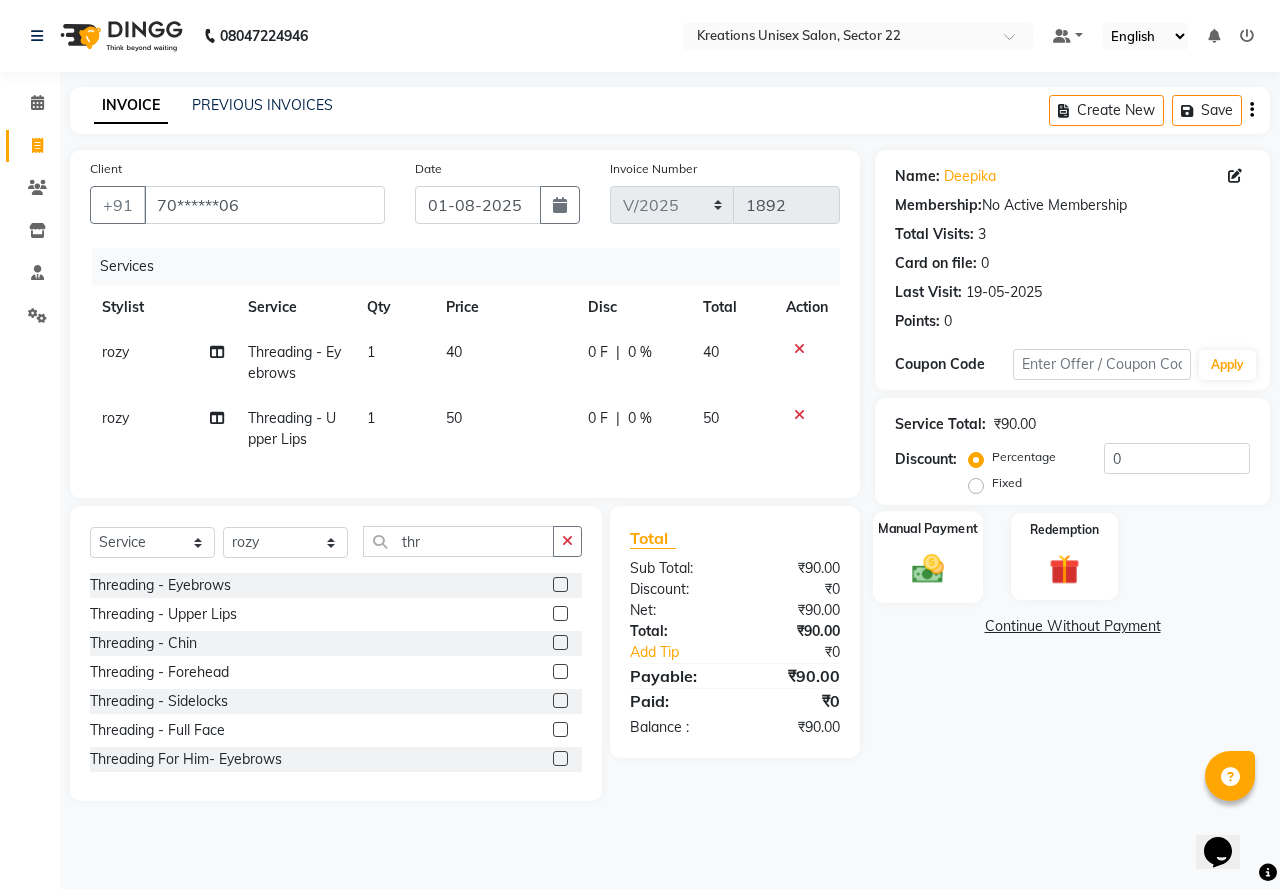click 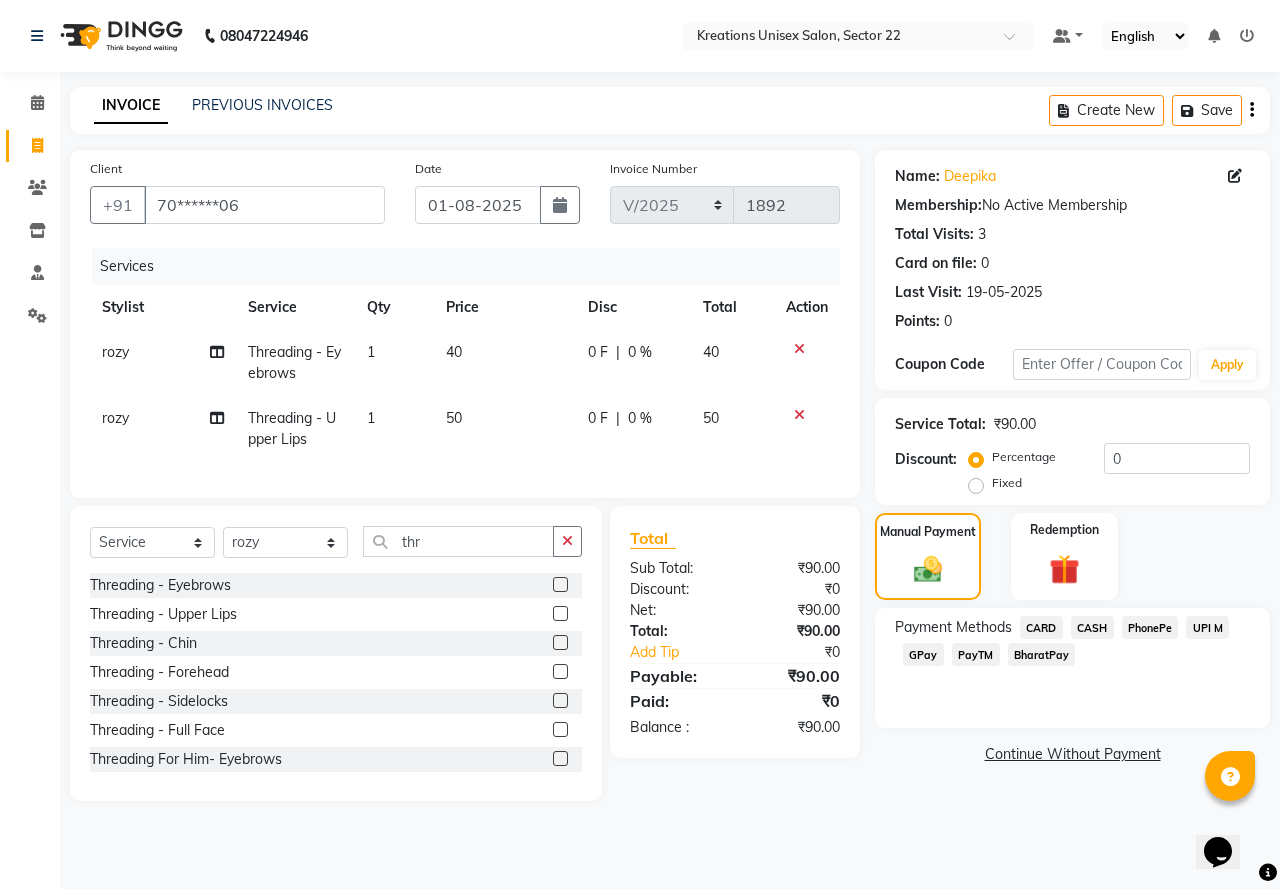 click on "PayTM" 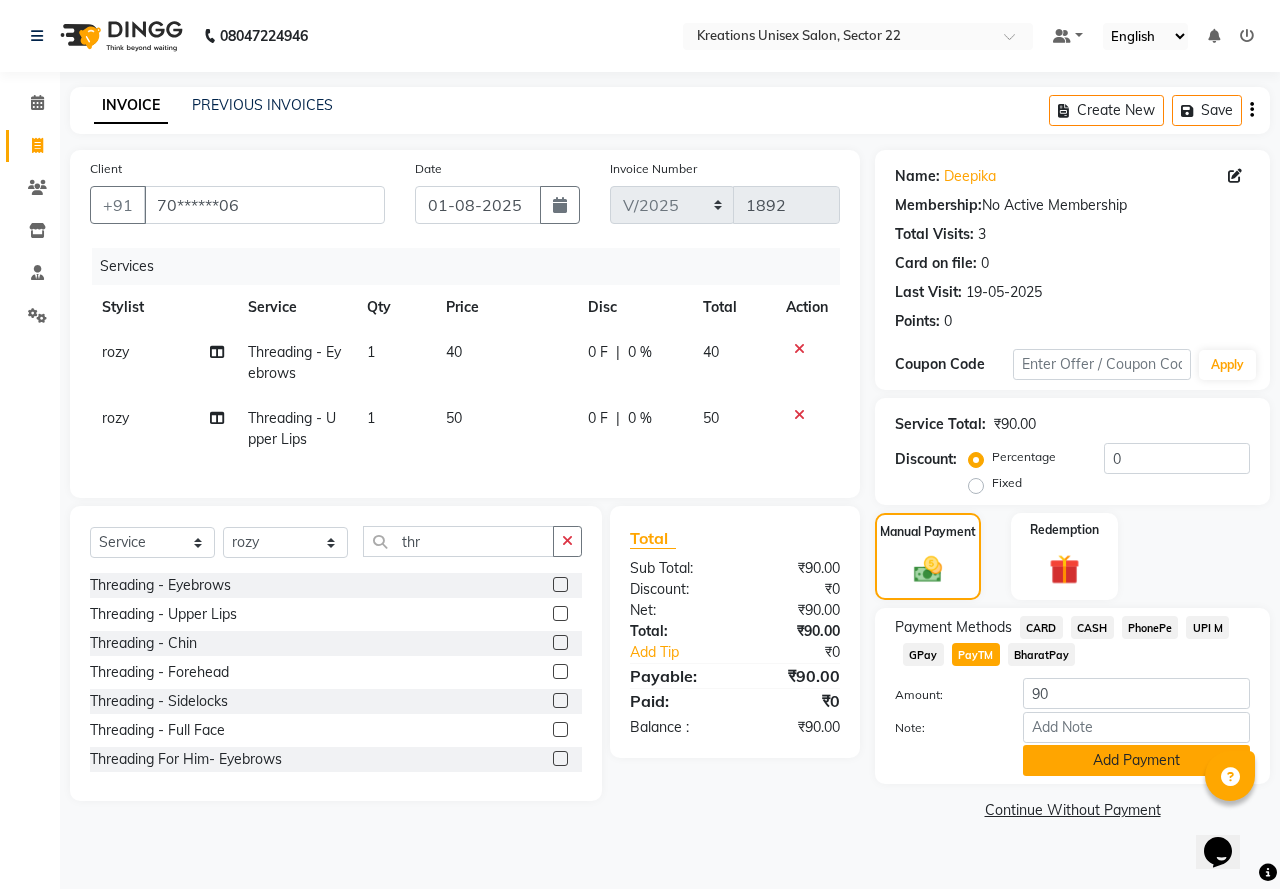 click on "Add Payment" 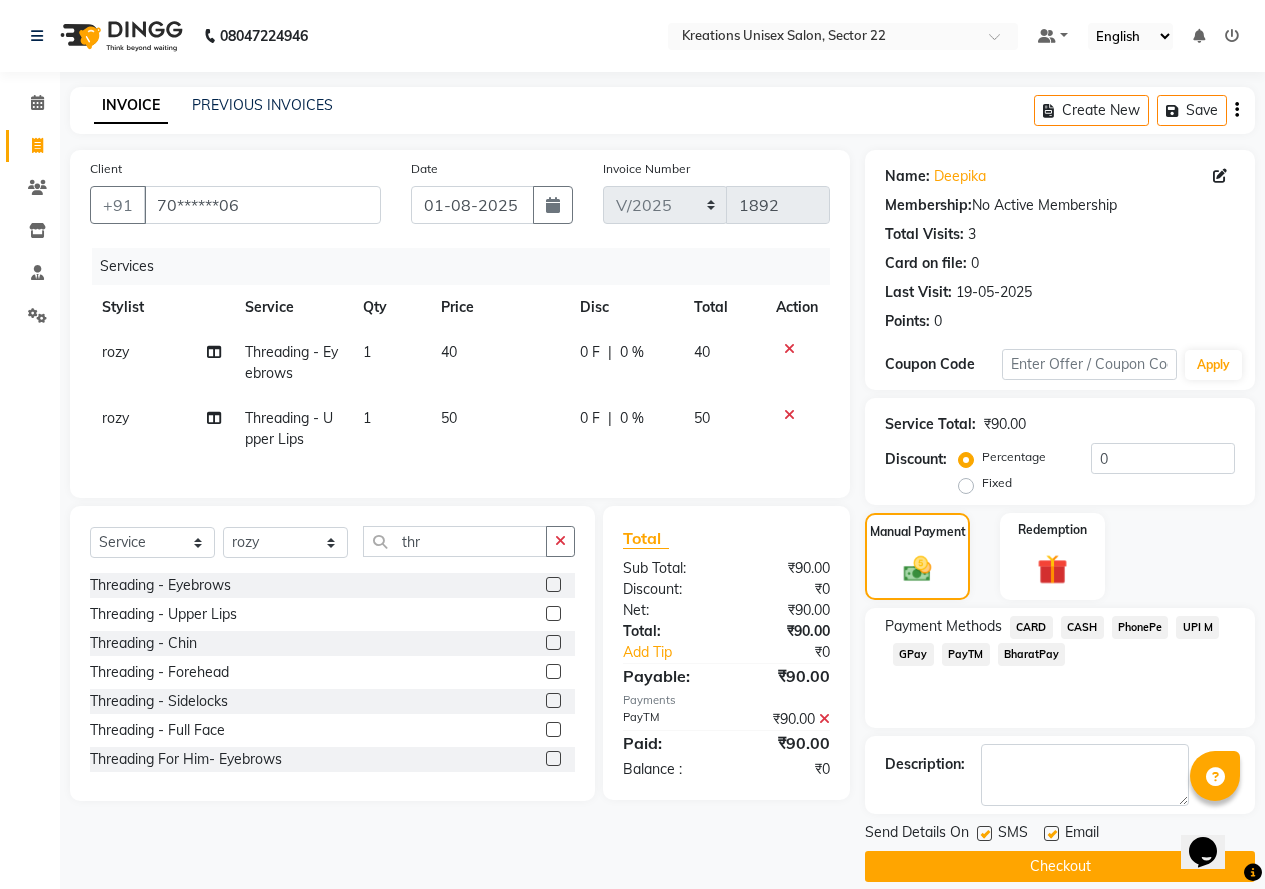 click 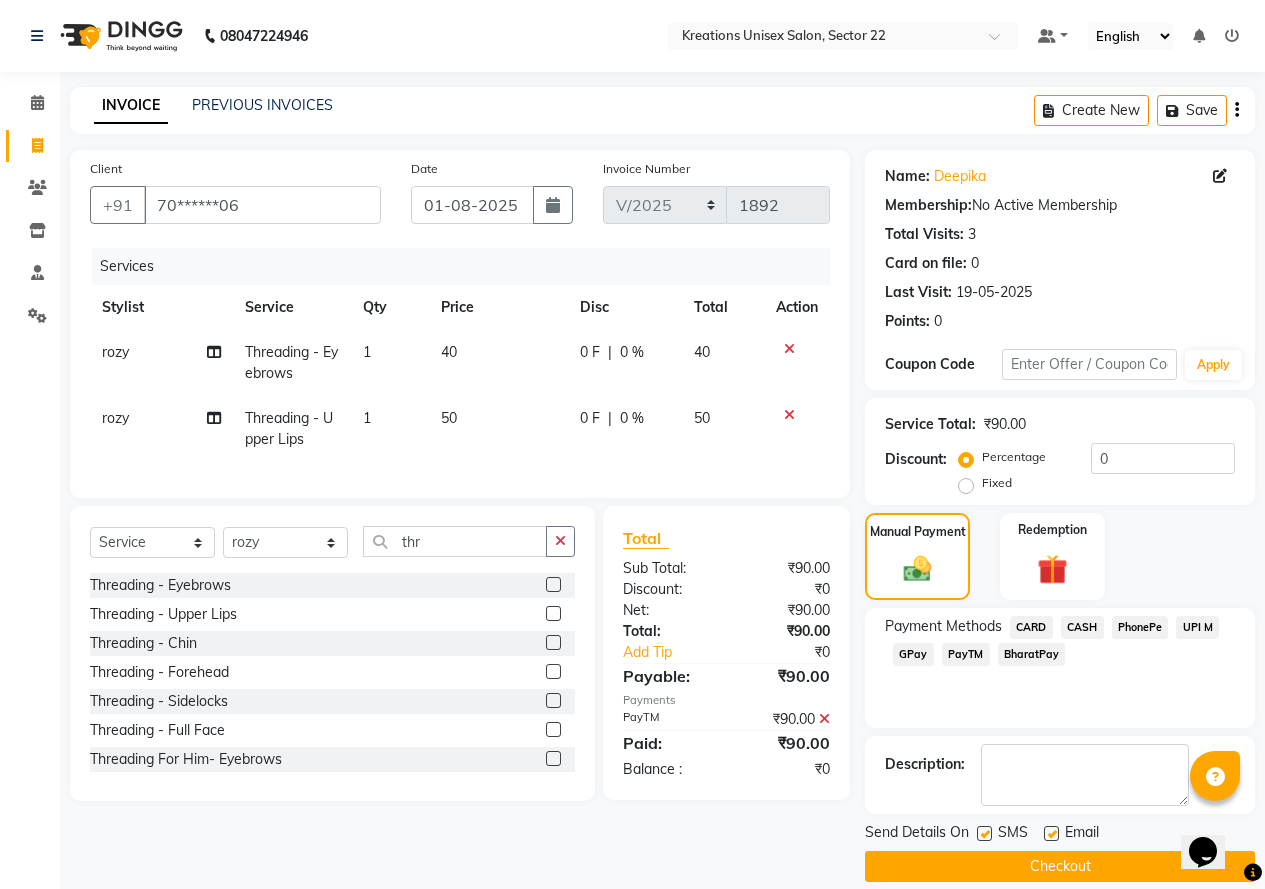 click at bounding box center [1050, 834] 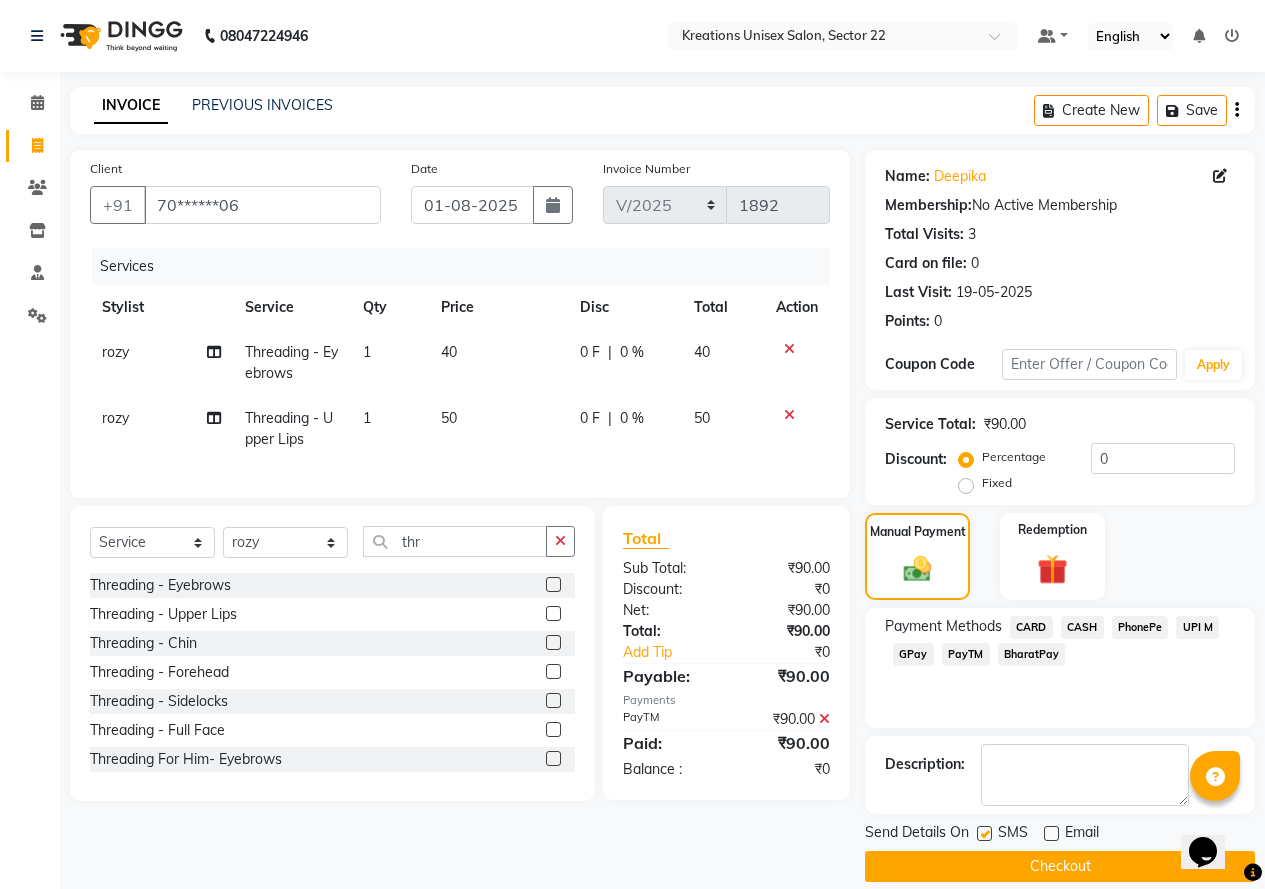 click 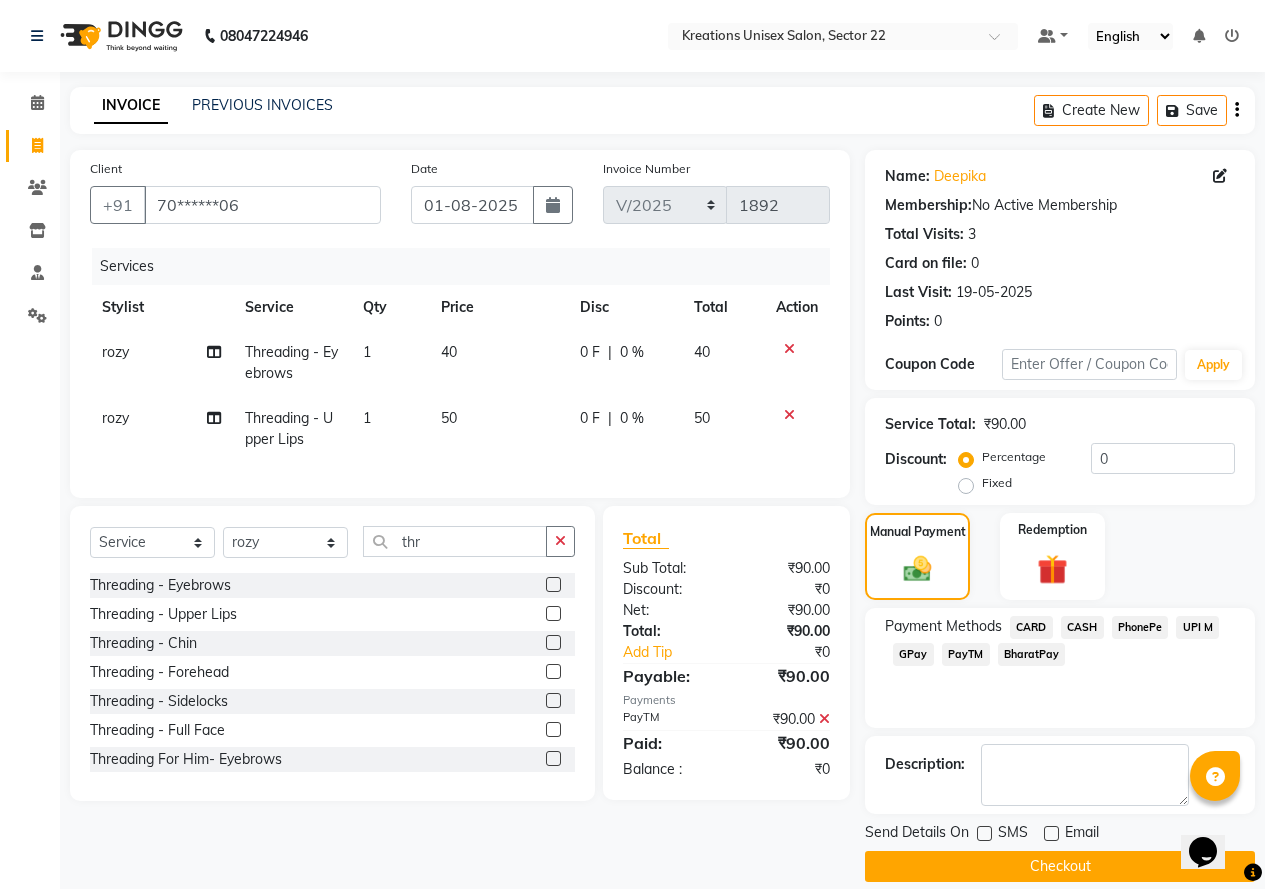 click on "Checkout" 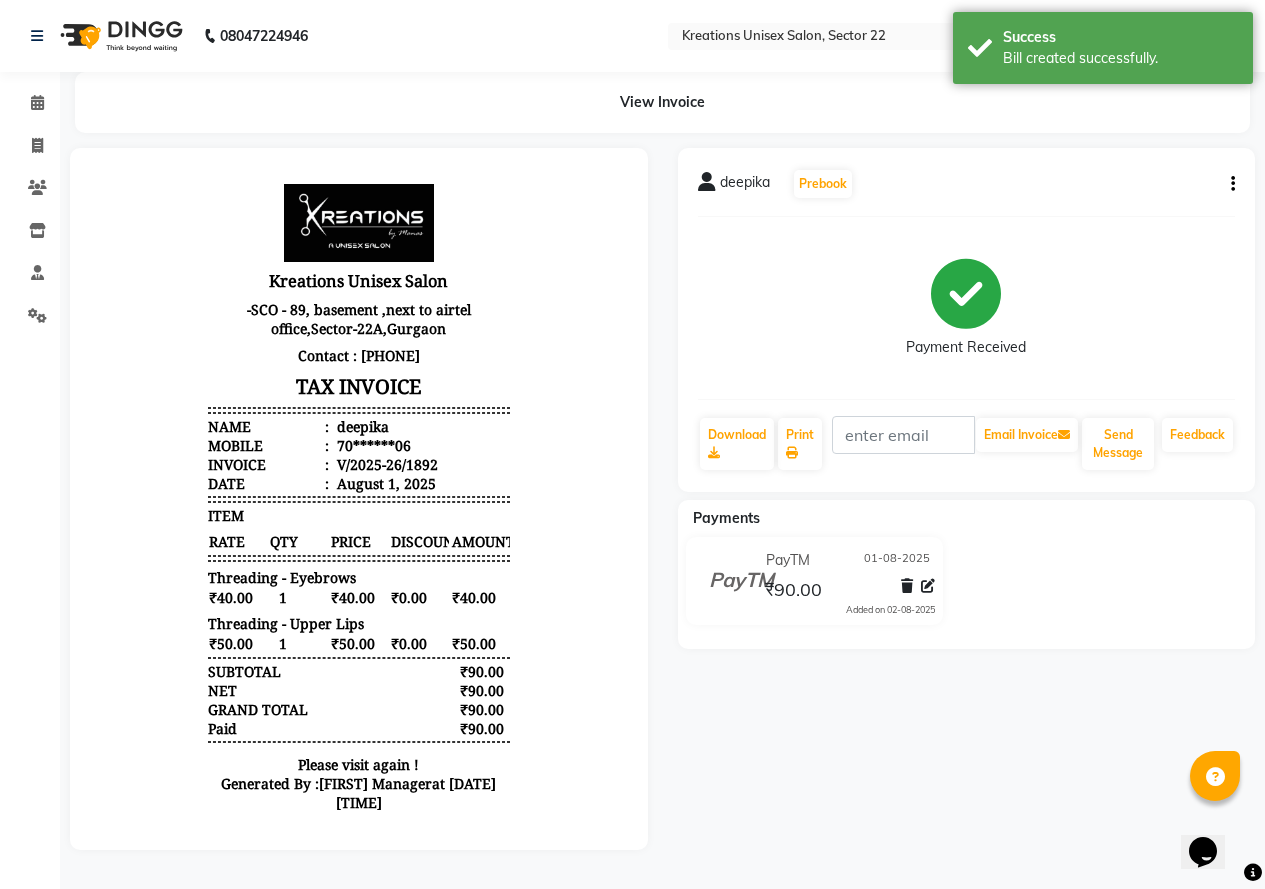scroll, scrollTop: 0, scrollLeft: 0, axis: both 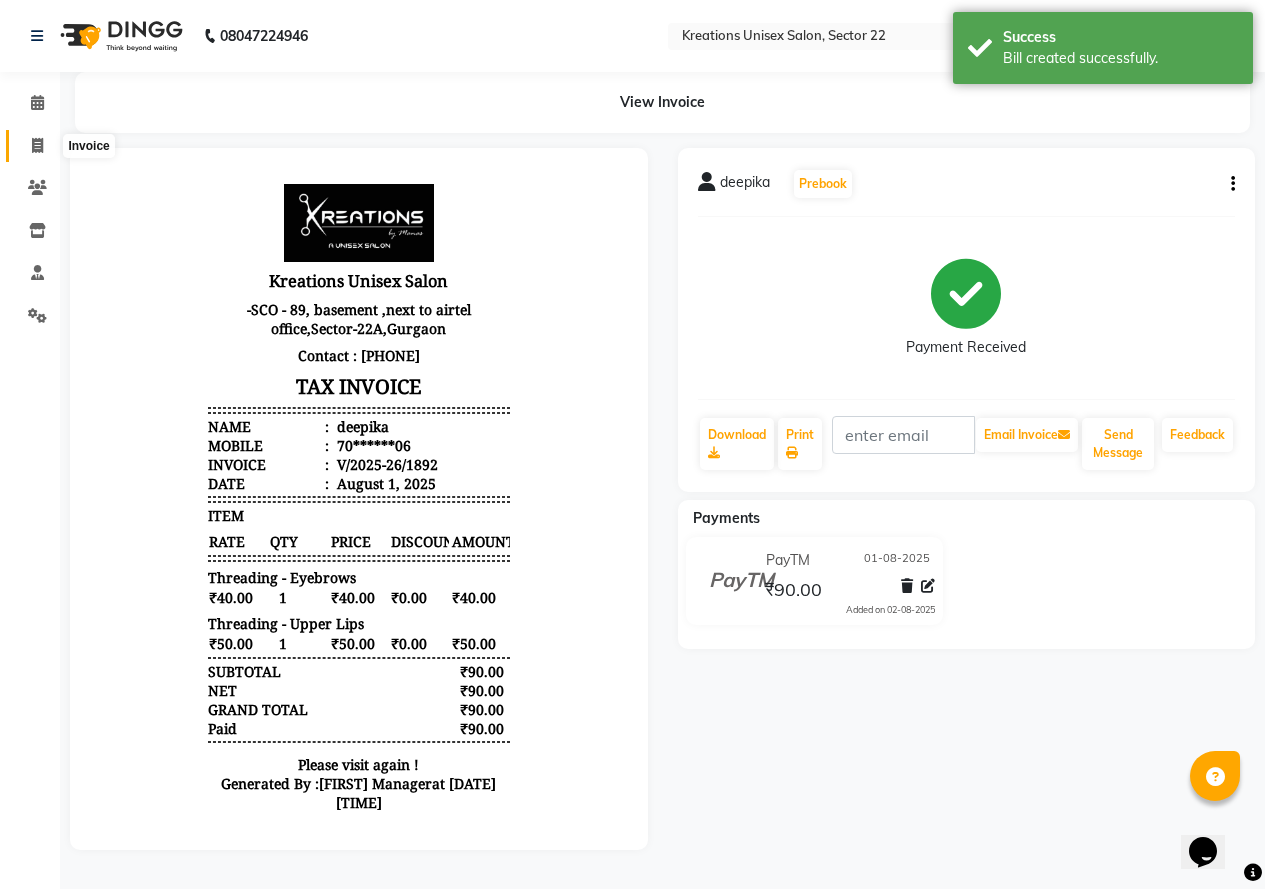 click 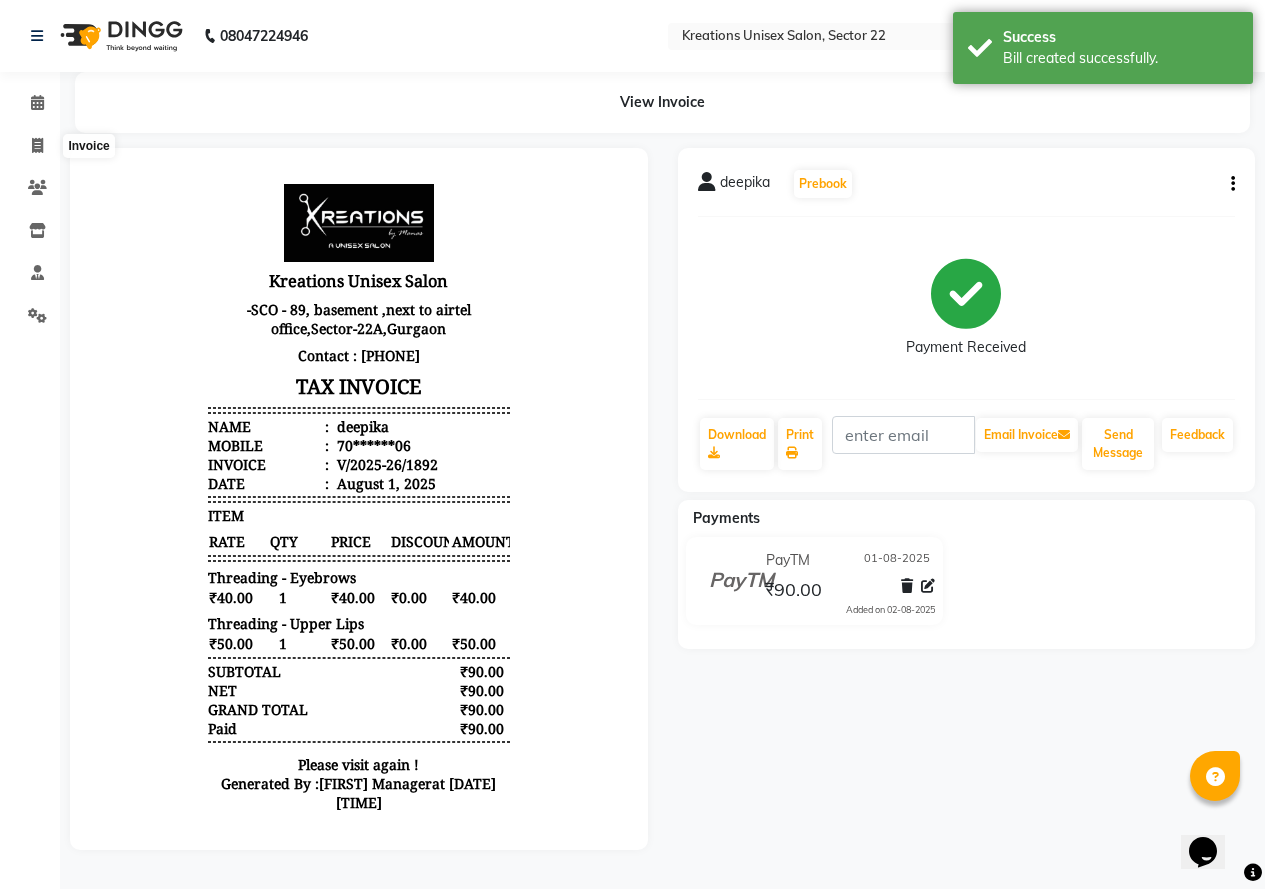 select on "service" 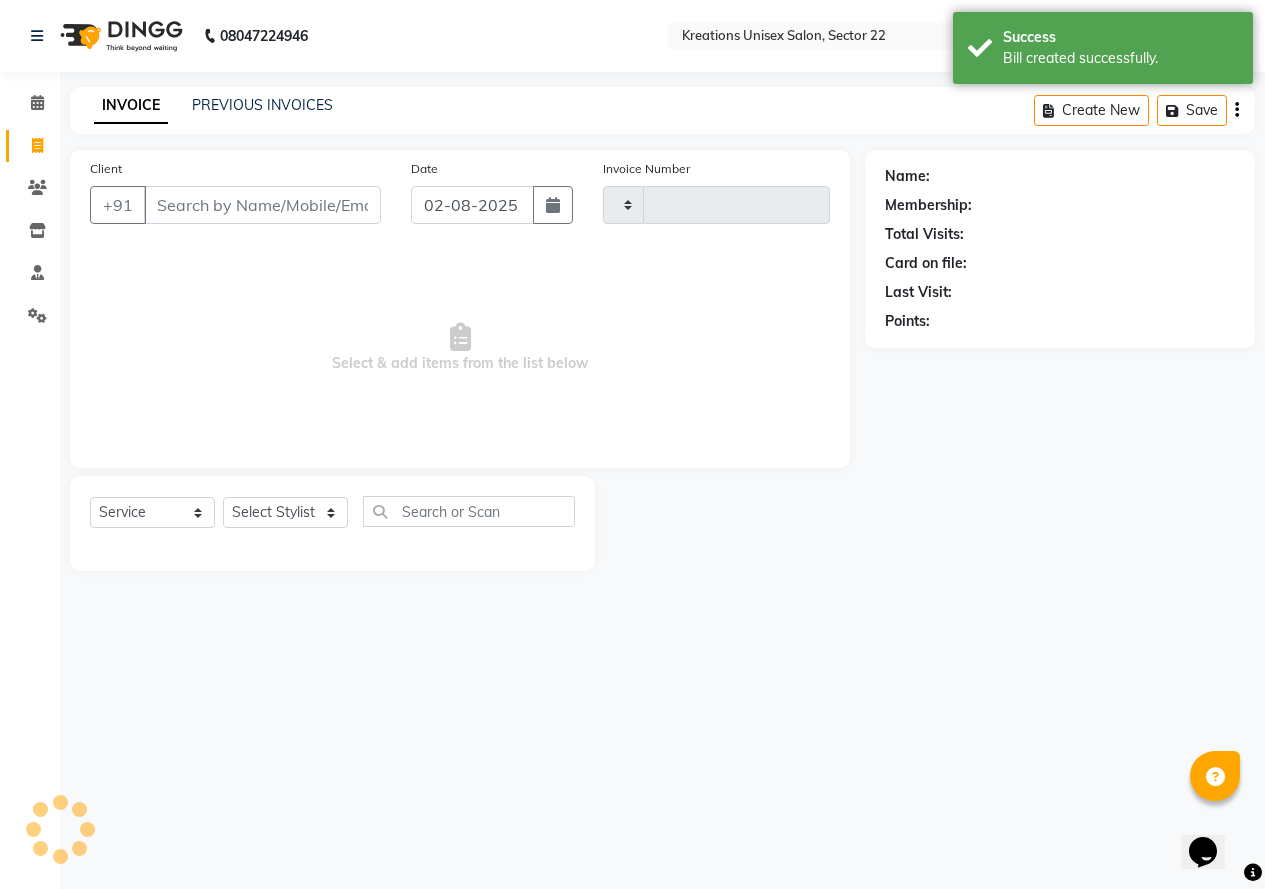 type on "1893" 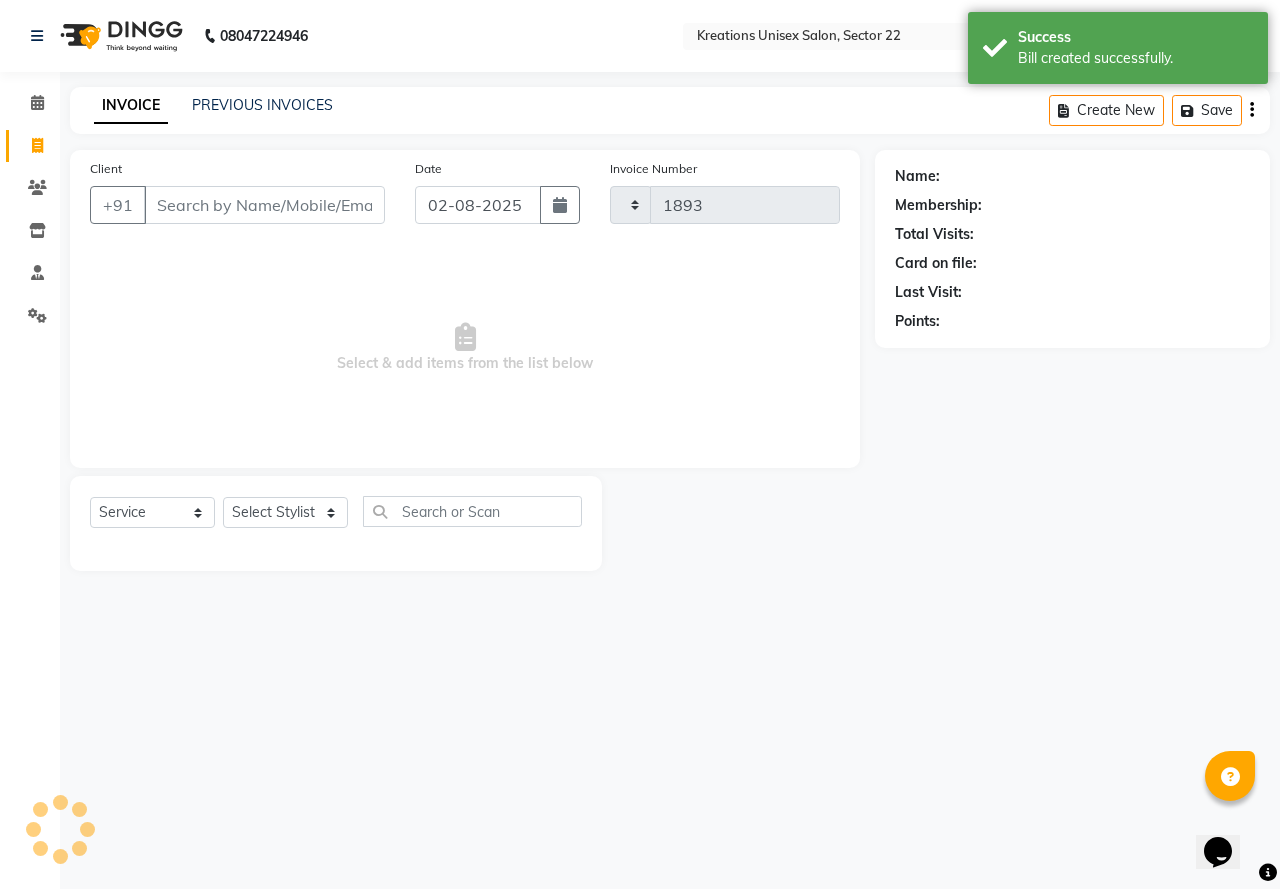 select on "6170" 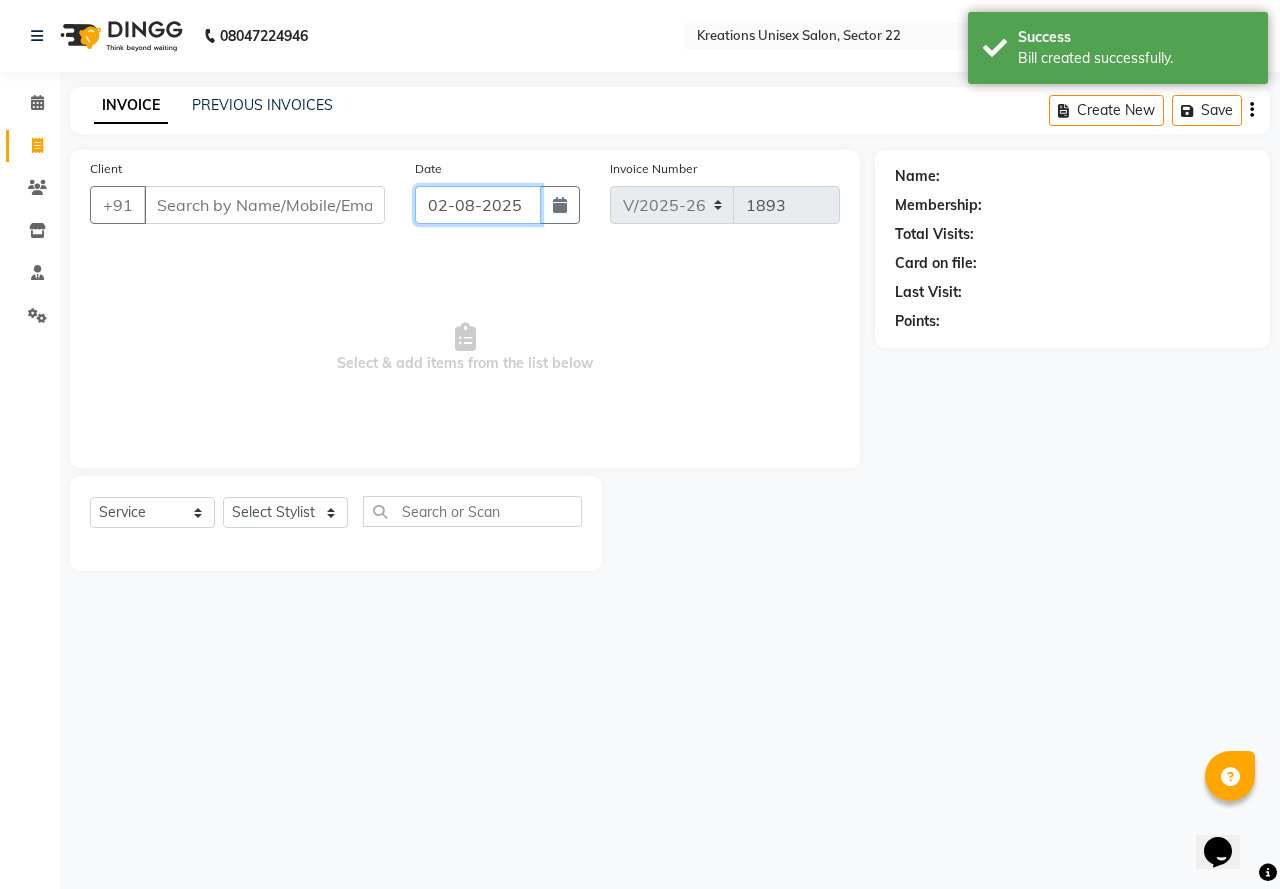 click on "02-08-2025" 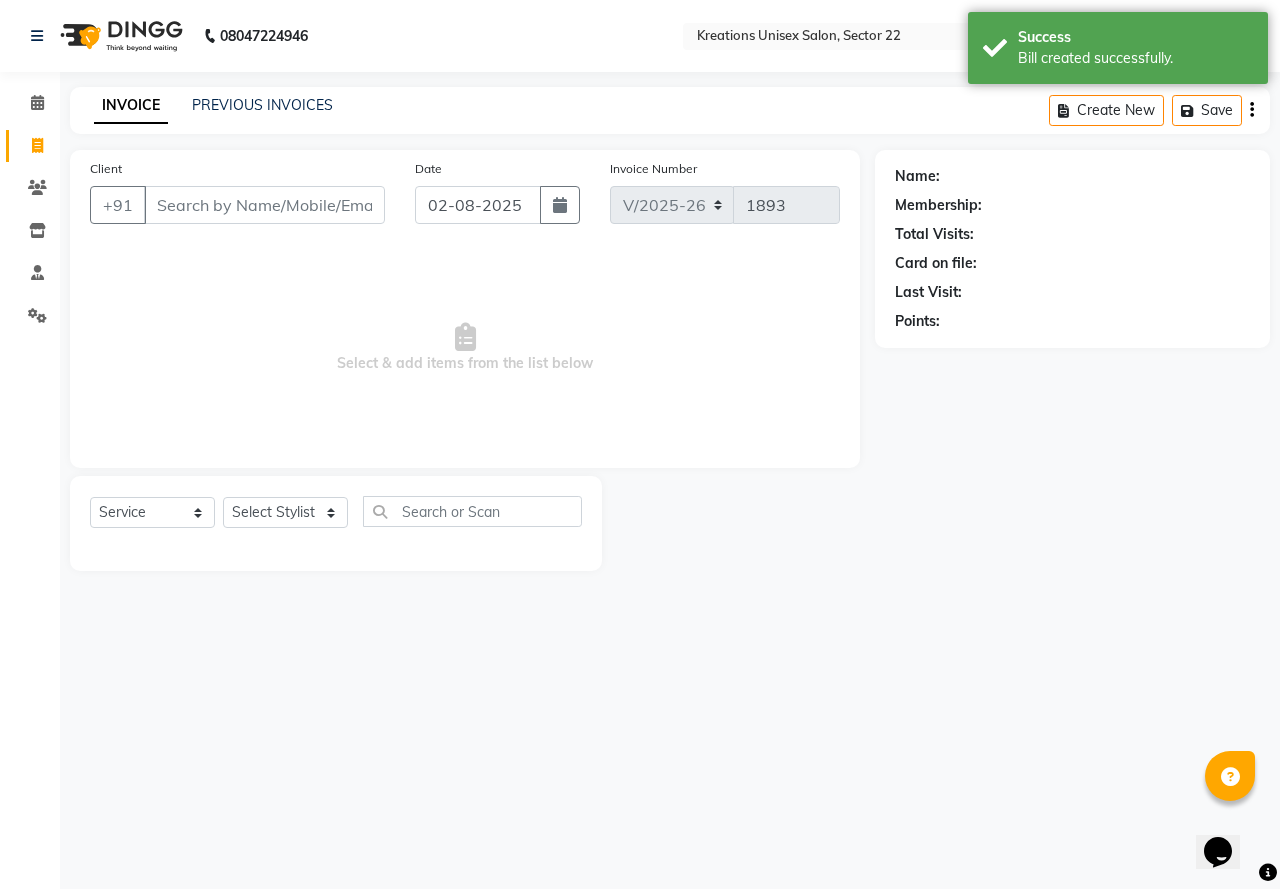select on "8" 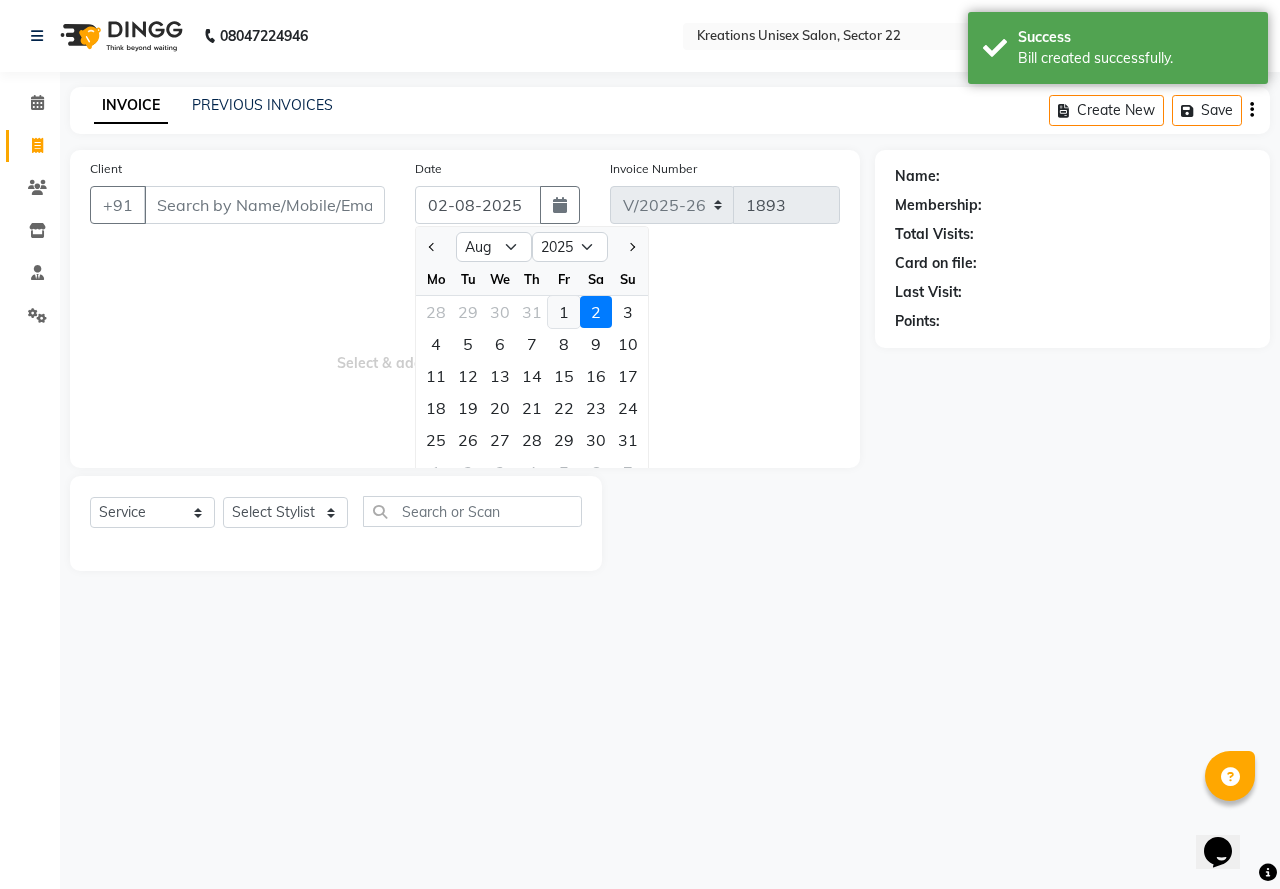 click on "1" 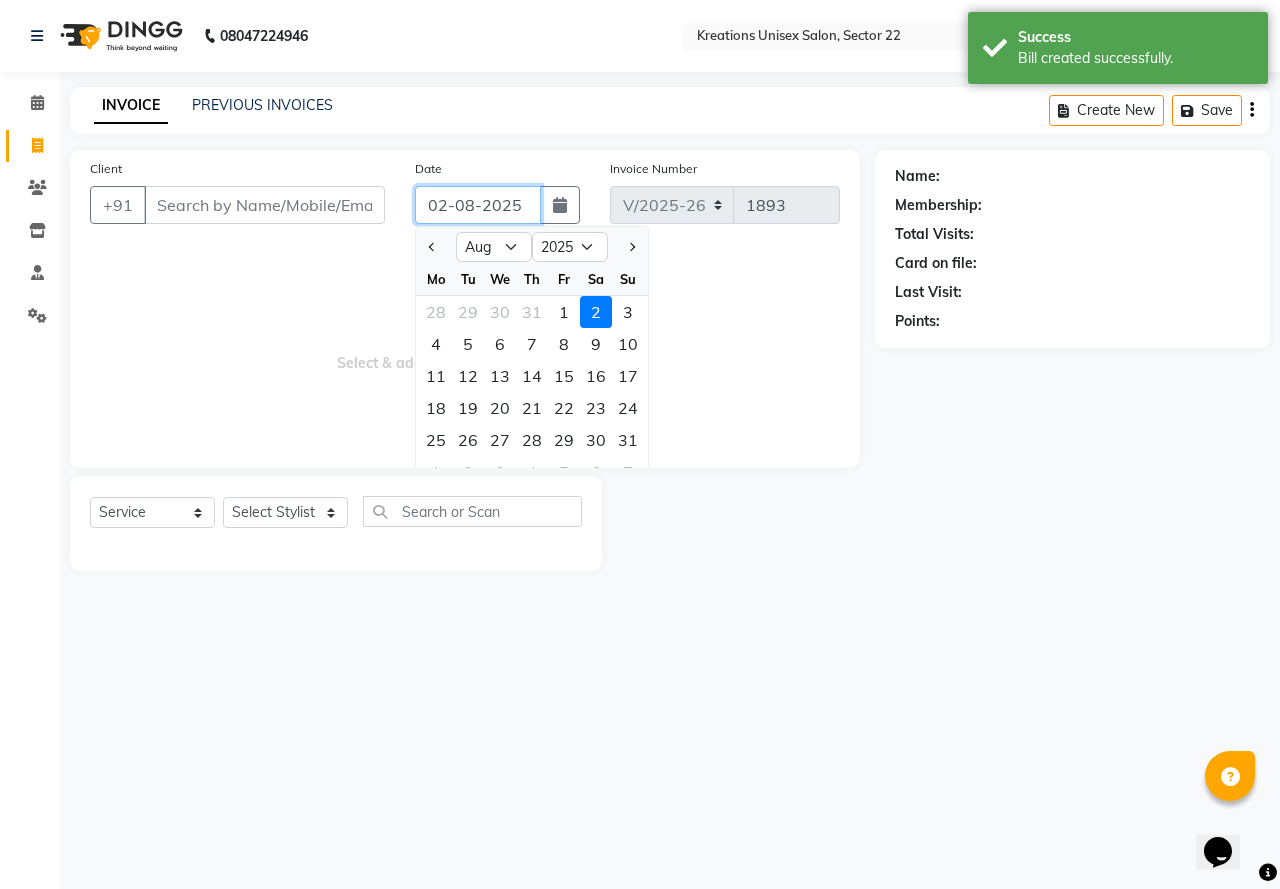 type on "01-08-2025" 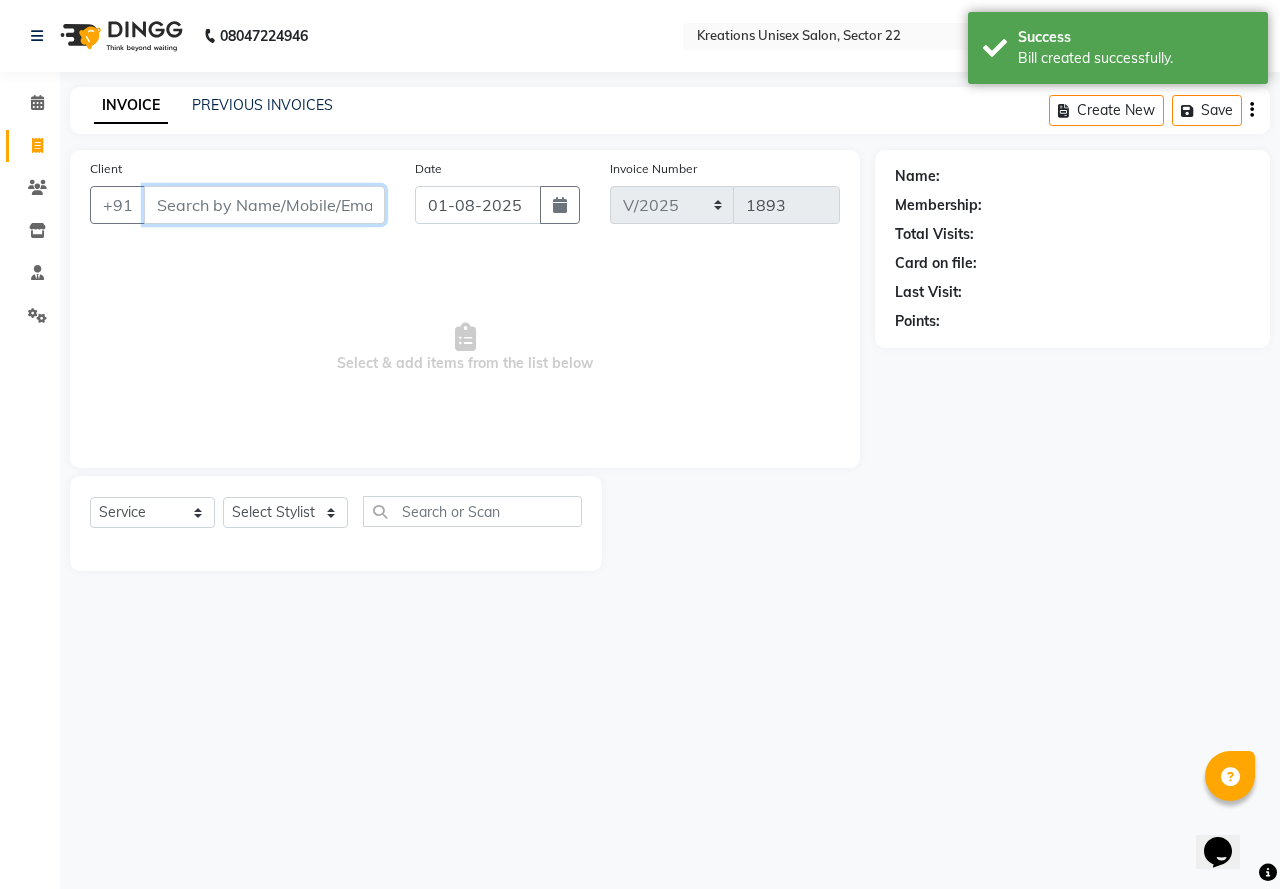 click on "Client" at bounding box center (264, 205) 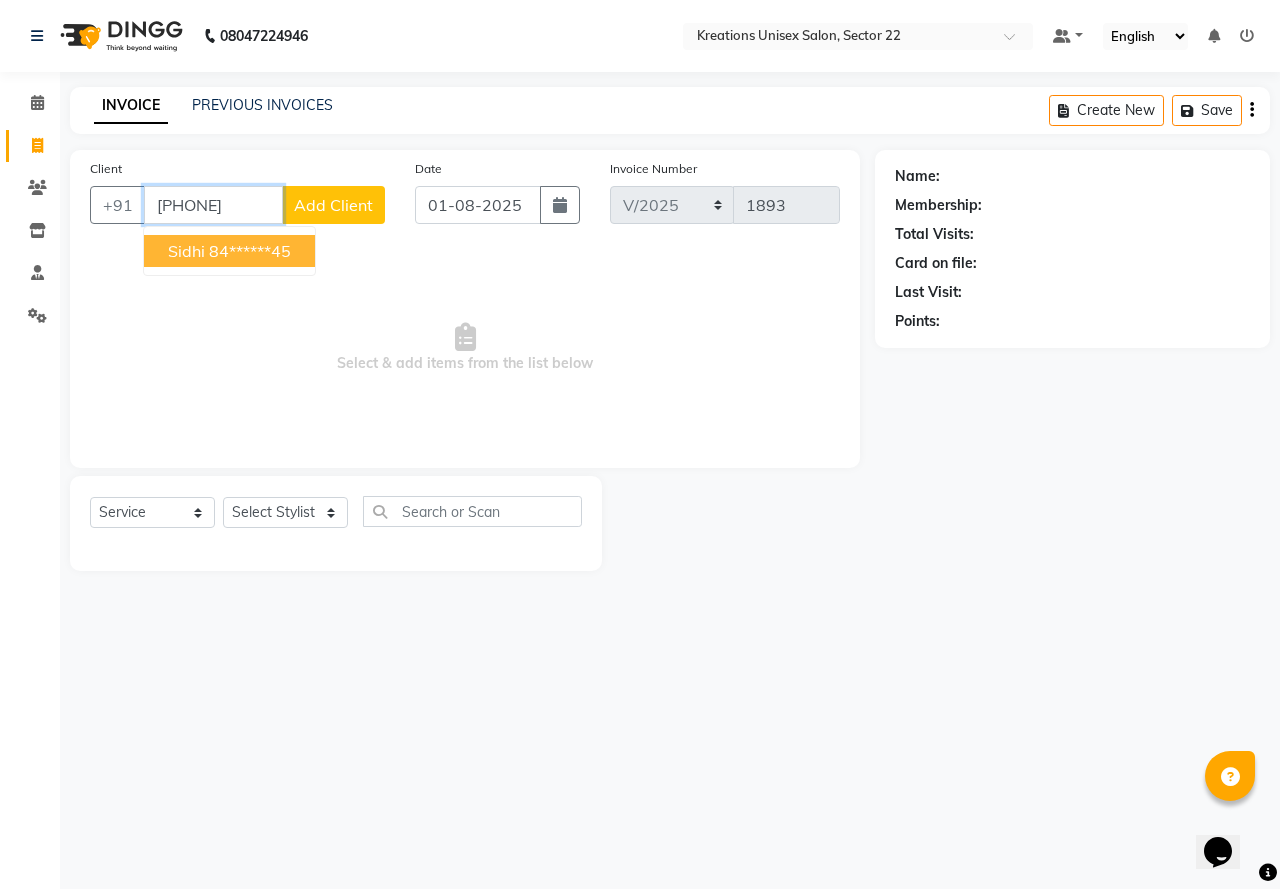 click on "sidhi" at bounding box center [186, 251] 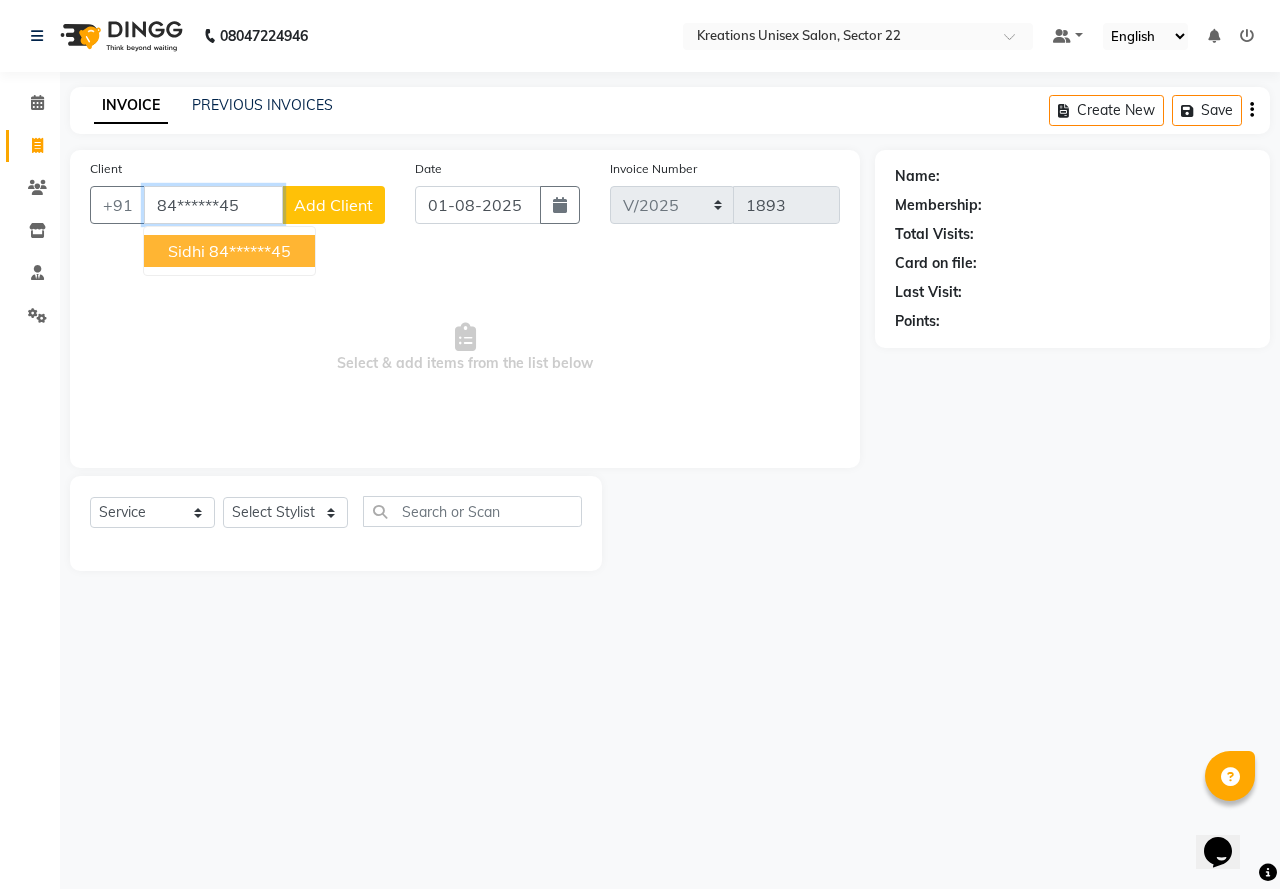 type on "84******45" 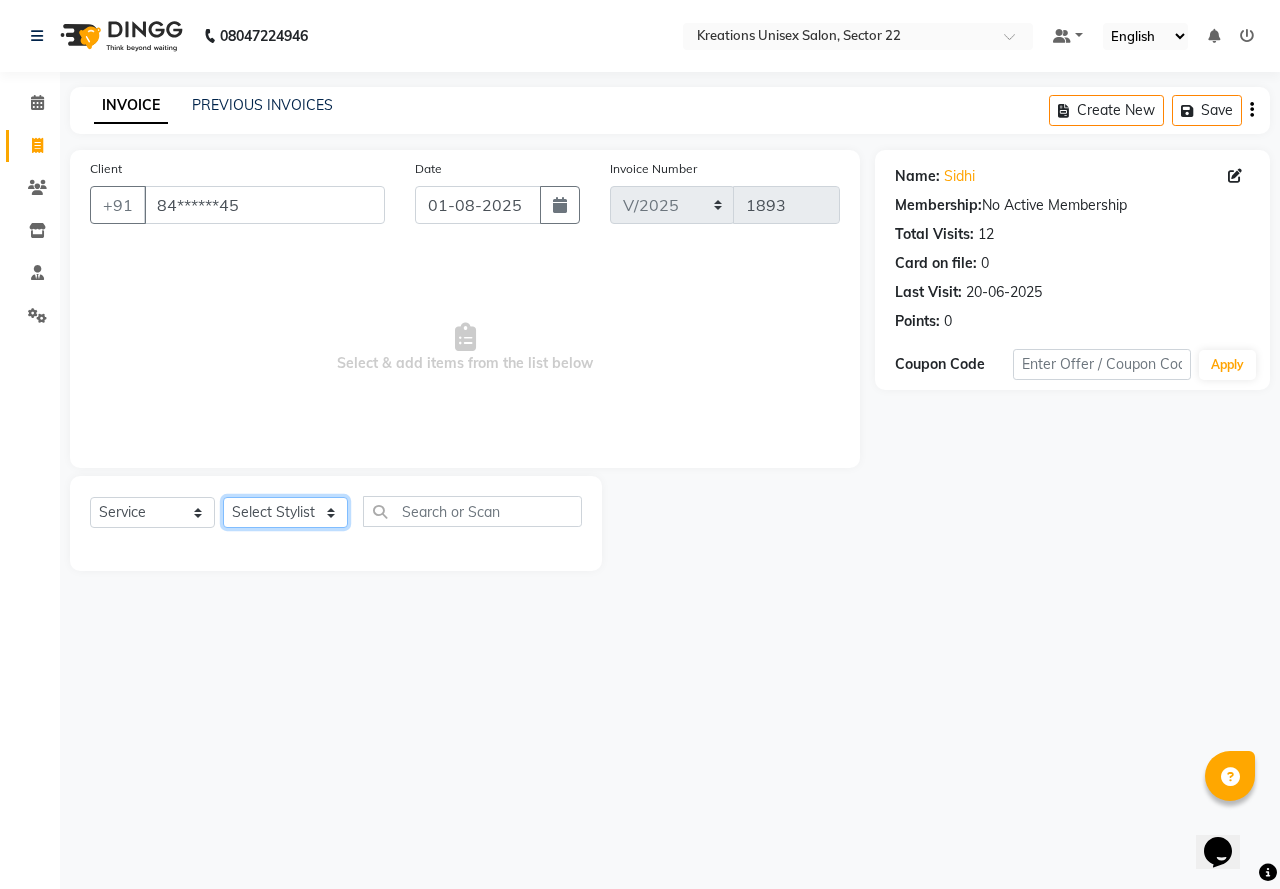 click on "Select Stylist AMAN Jeet Manager Jitender  Kapil  Kavita Manager Malik Khan  Manas Sir  rozy  Sector-23 Shaffali Maam  Shiv Kumar Sita Mehto" 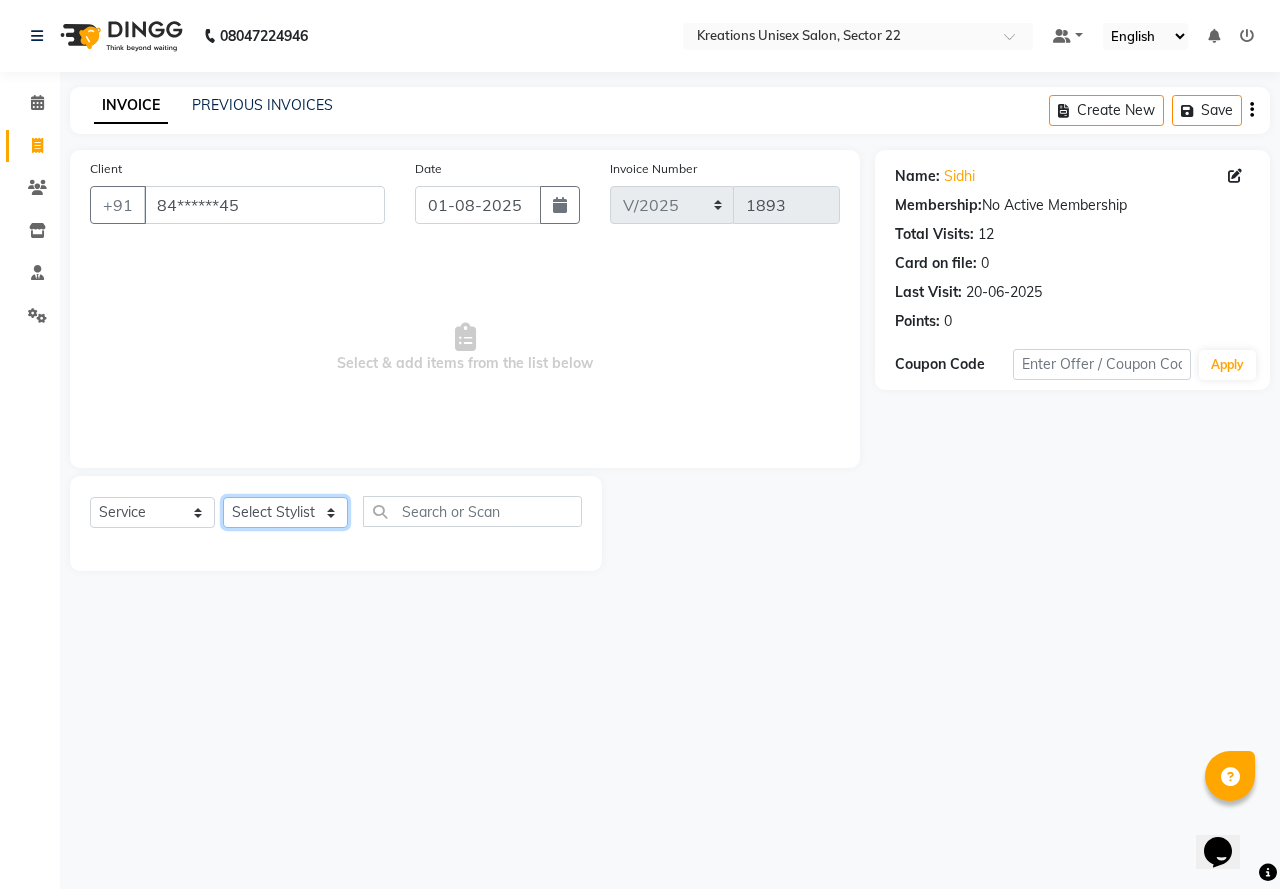select on "46531" 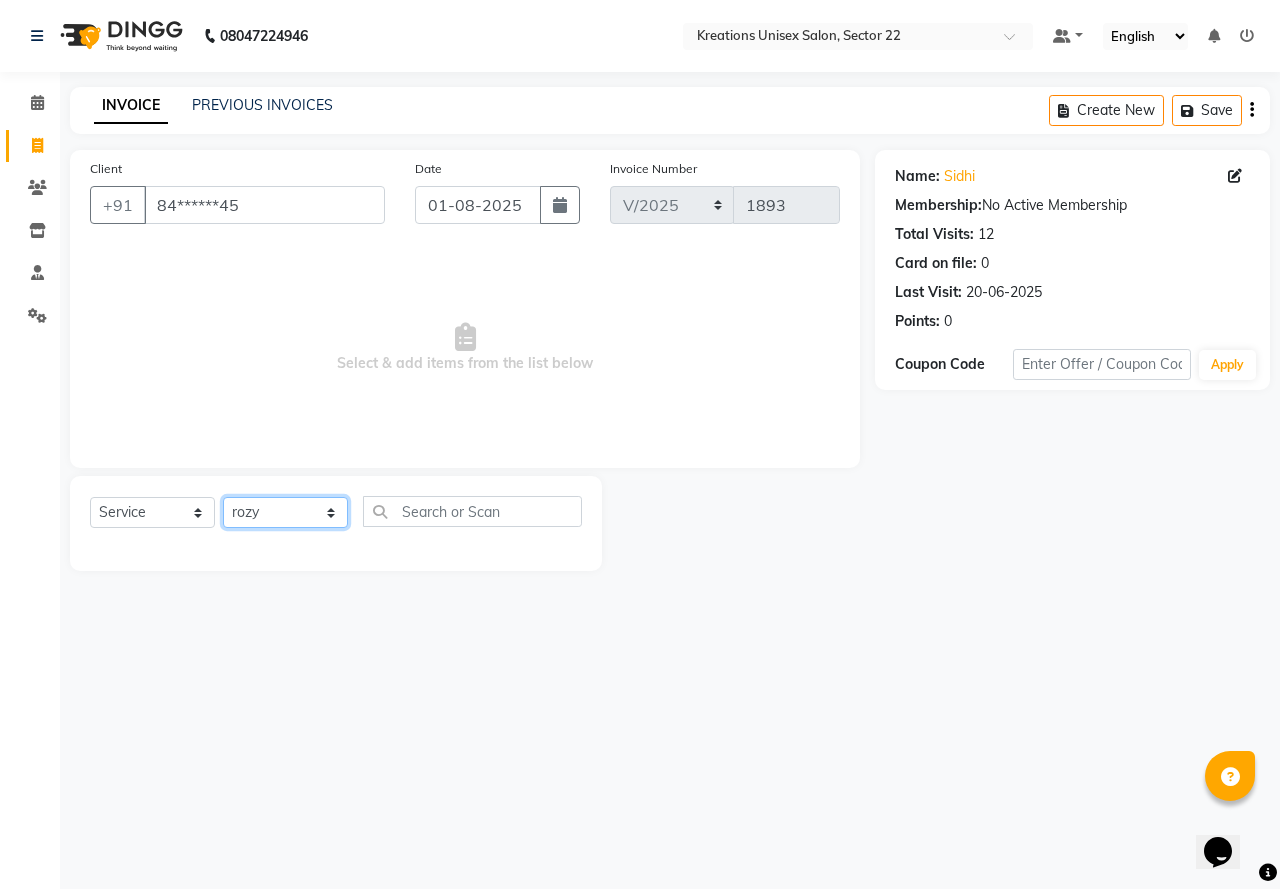 click on "Select Stylist AMAN Jeet Manager Jitender  Kapil  Kavita Manager Malik Khan  Manas Sir  rozy  Sector-23 Shaffali Maam  Shiv Kumar Sita Mehto" 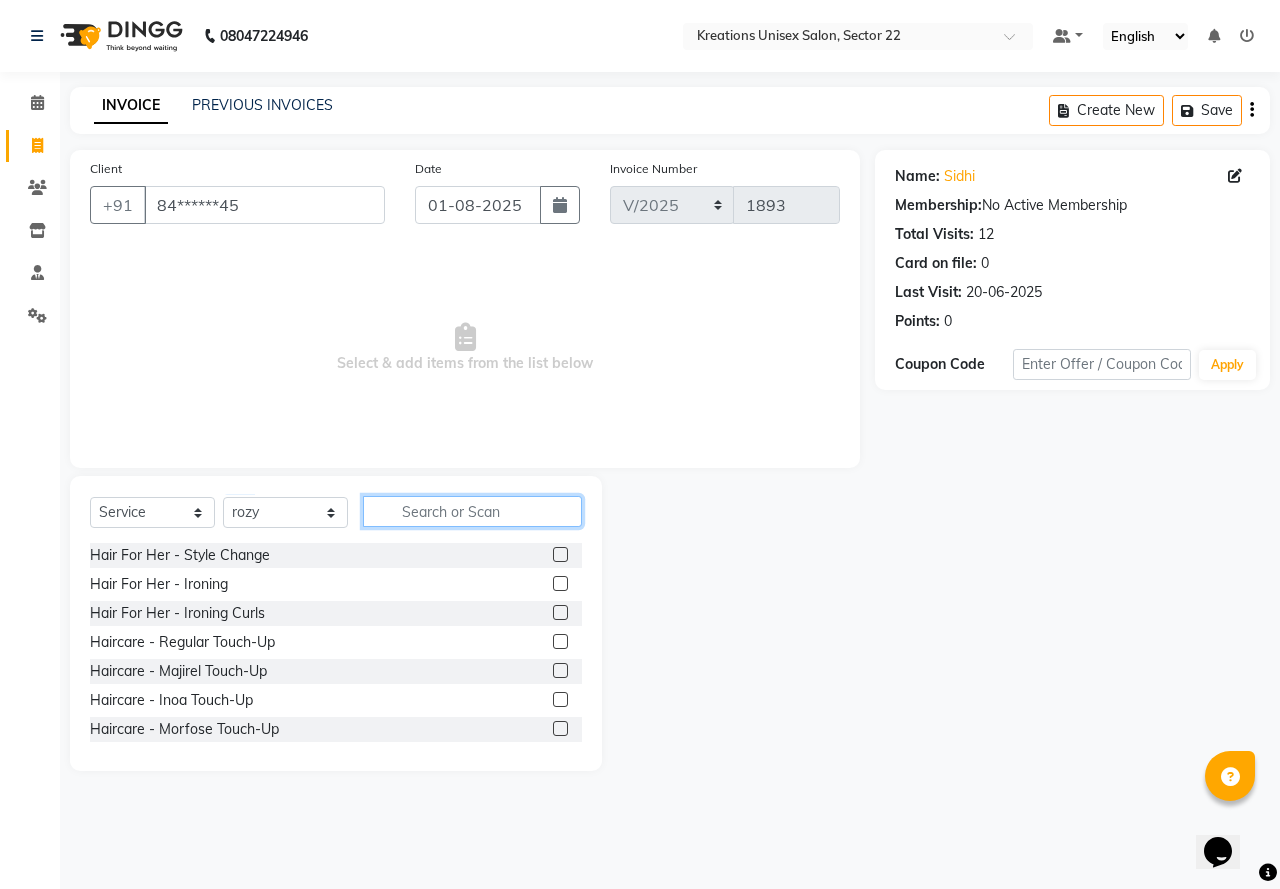 drag, startPoint x: 423, startPoint y: 516, endPoint x: 418, endPoint y: 525, distance: 10.29563 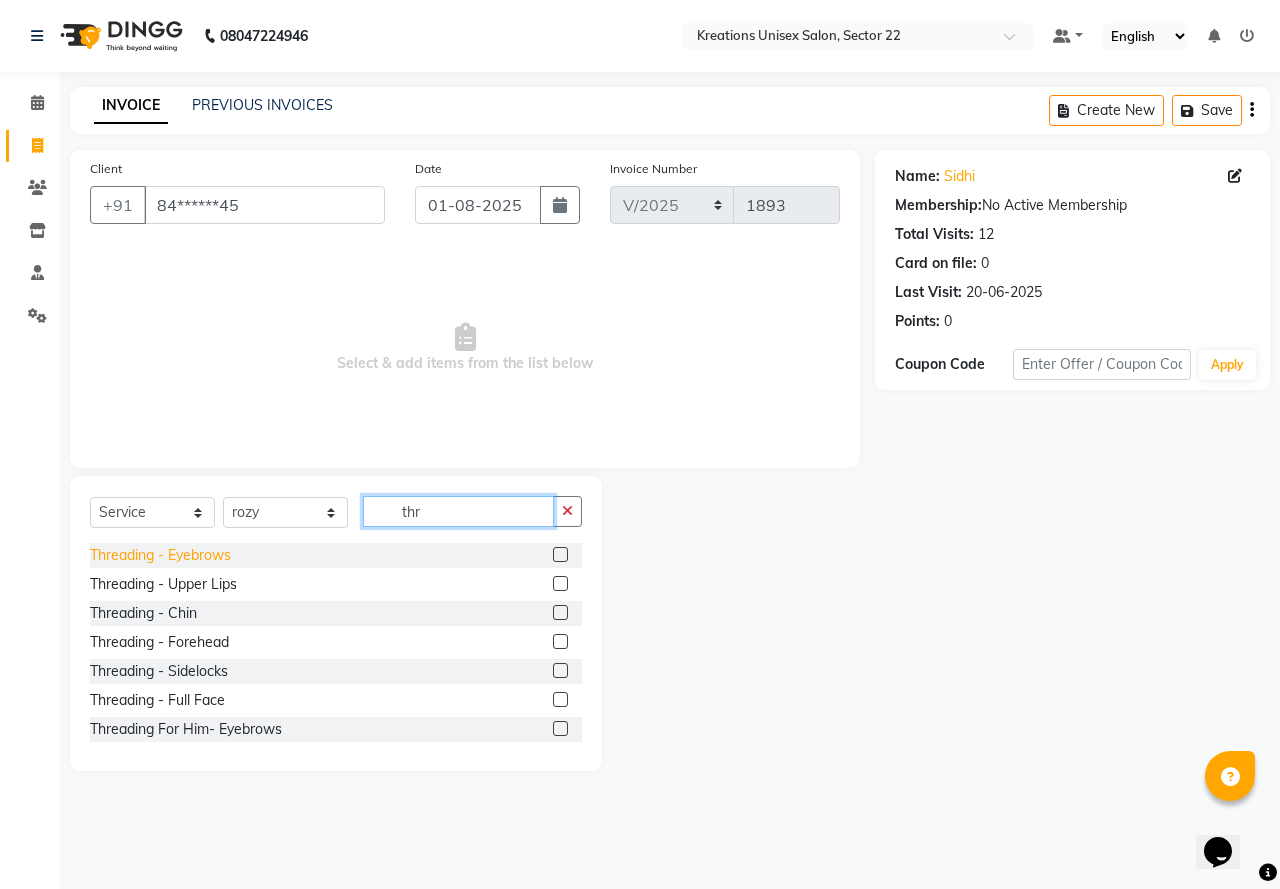 type on "thr" 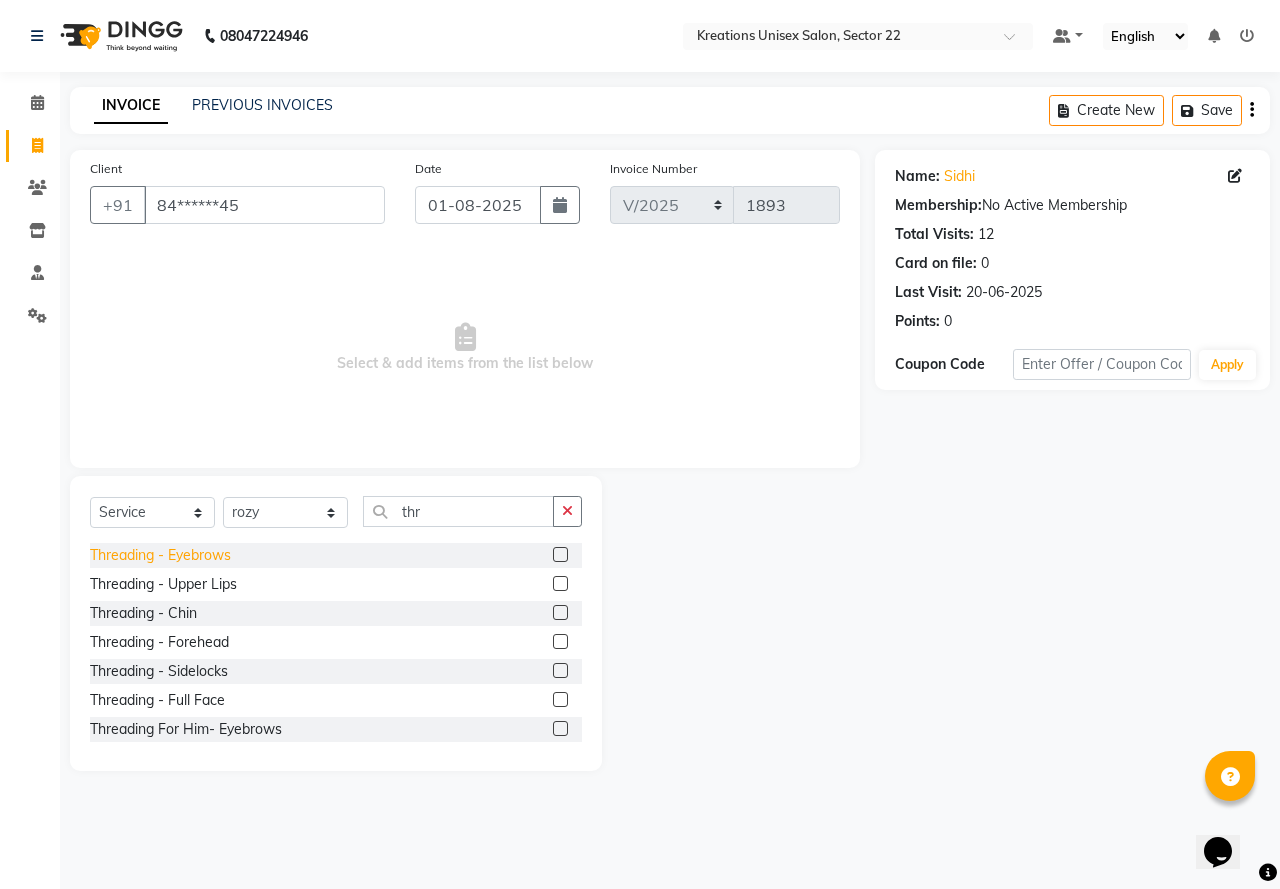 drag, startPoint x: 199, startPoint y: 552, endPoint x: 218, endPoint y: 575, distance: 29.832869 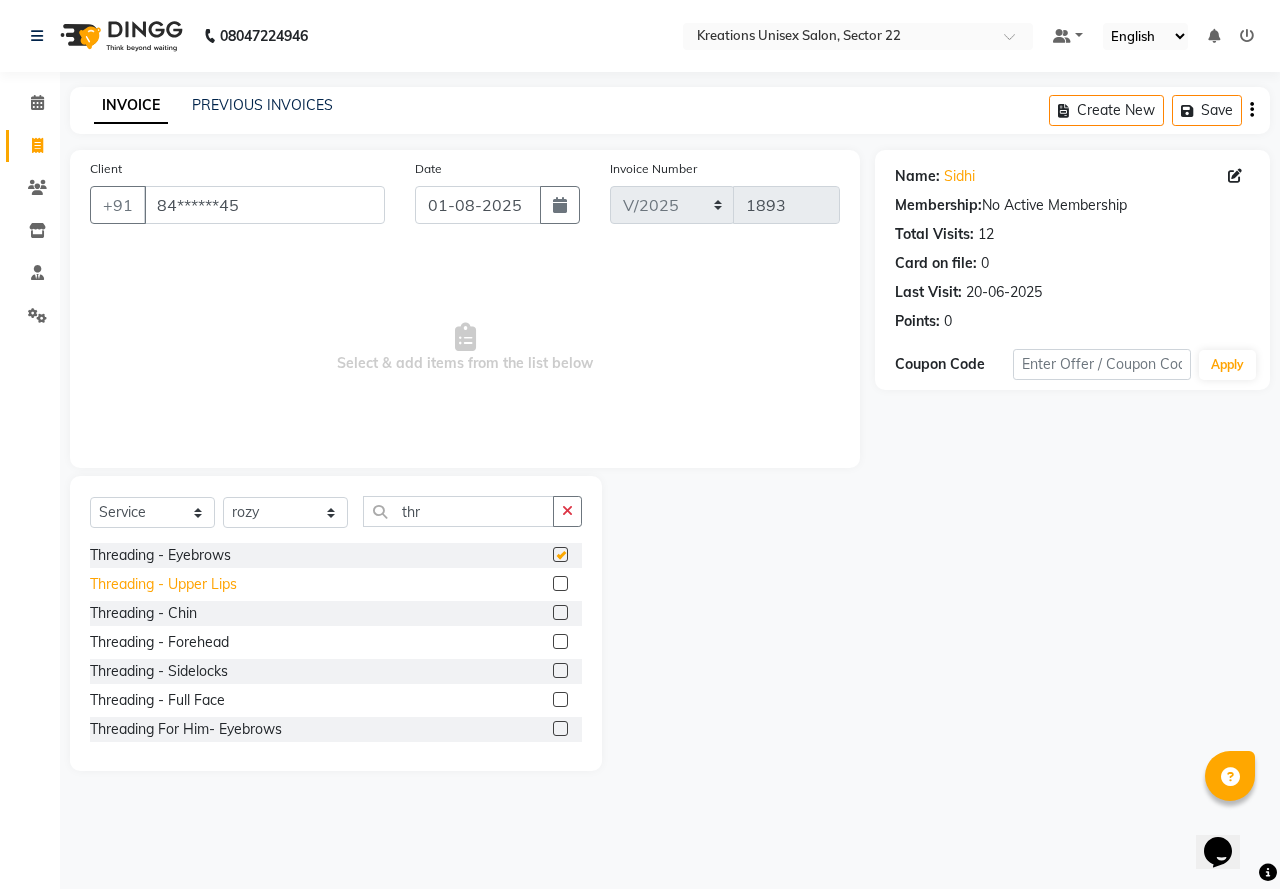 checkbox on "false" 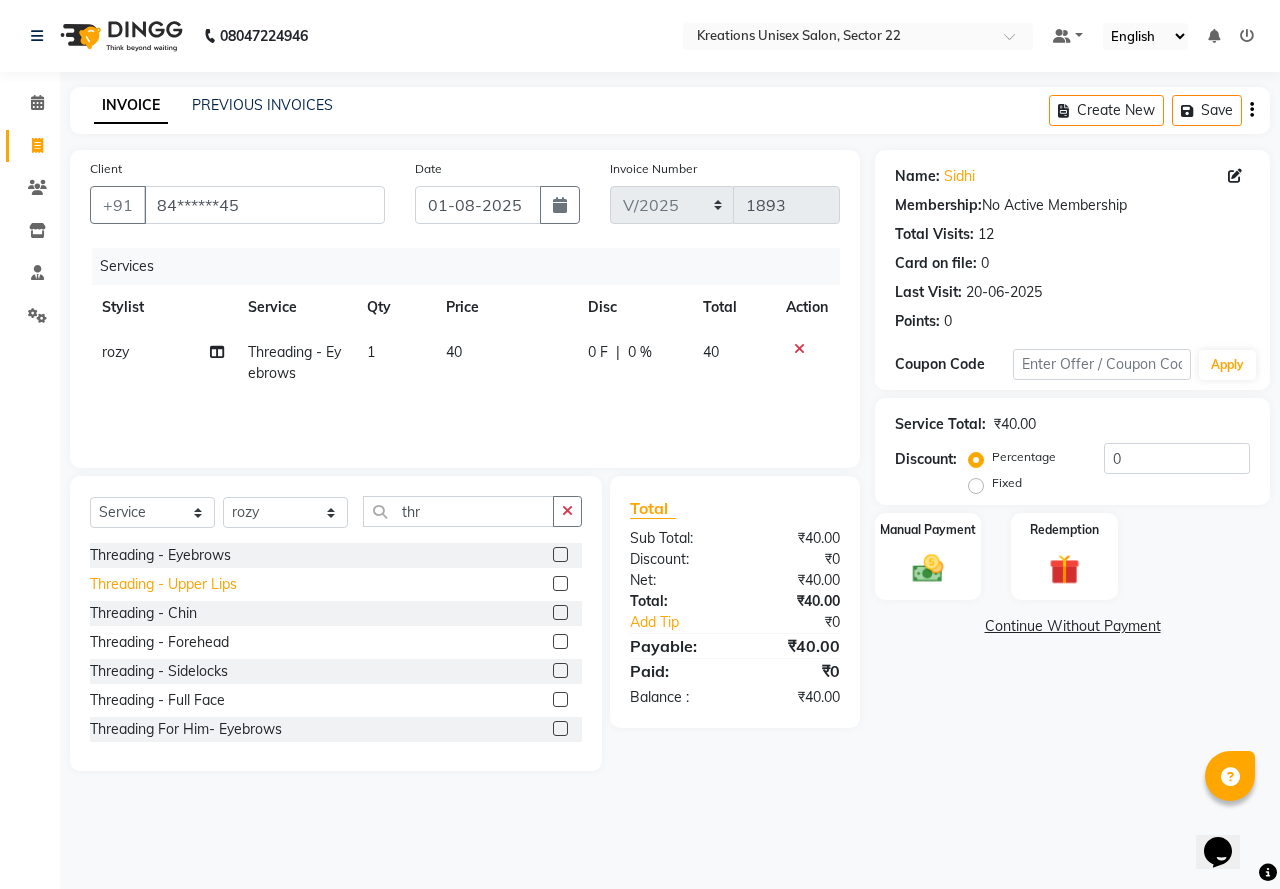click on "Threading  - Upper Lips" 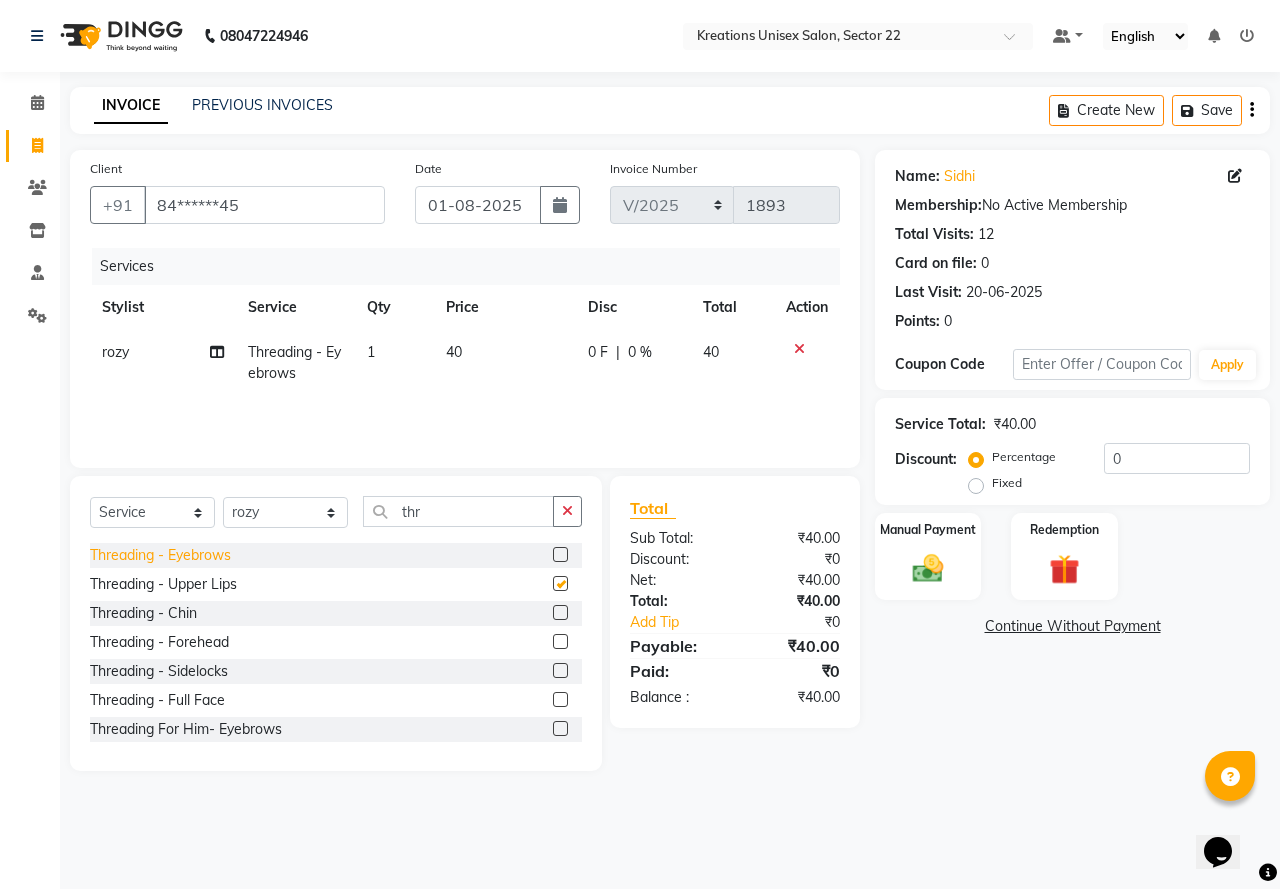 checkbox on "false" 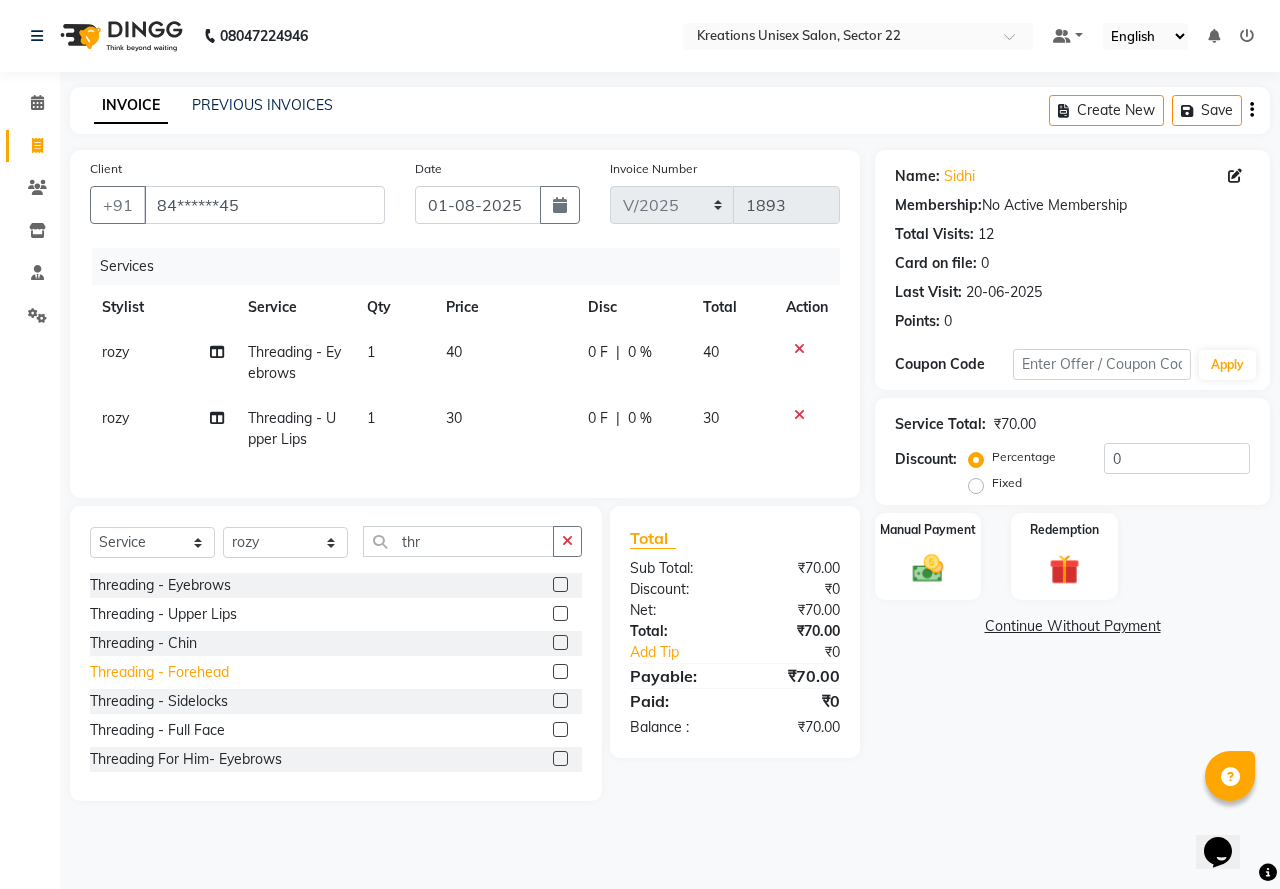 click on "Threading  - Forehead" 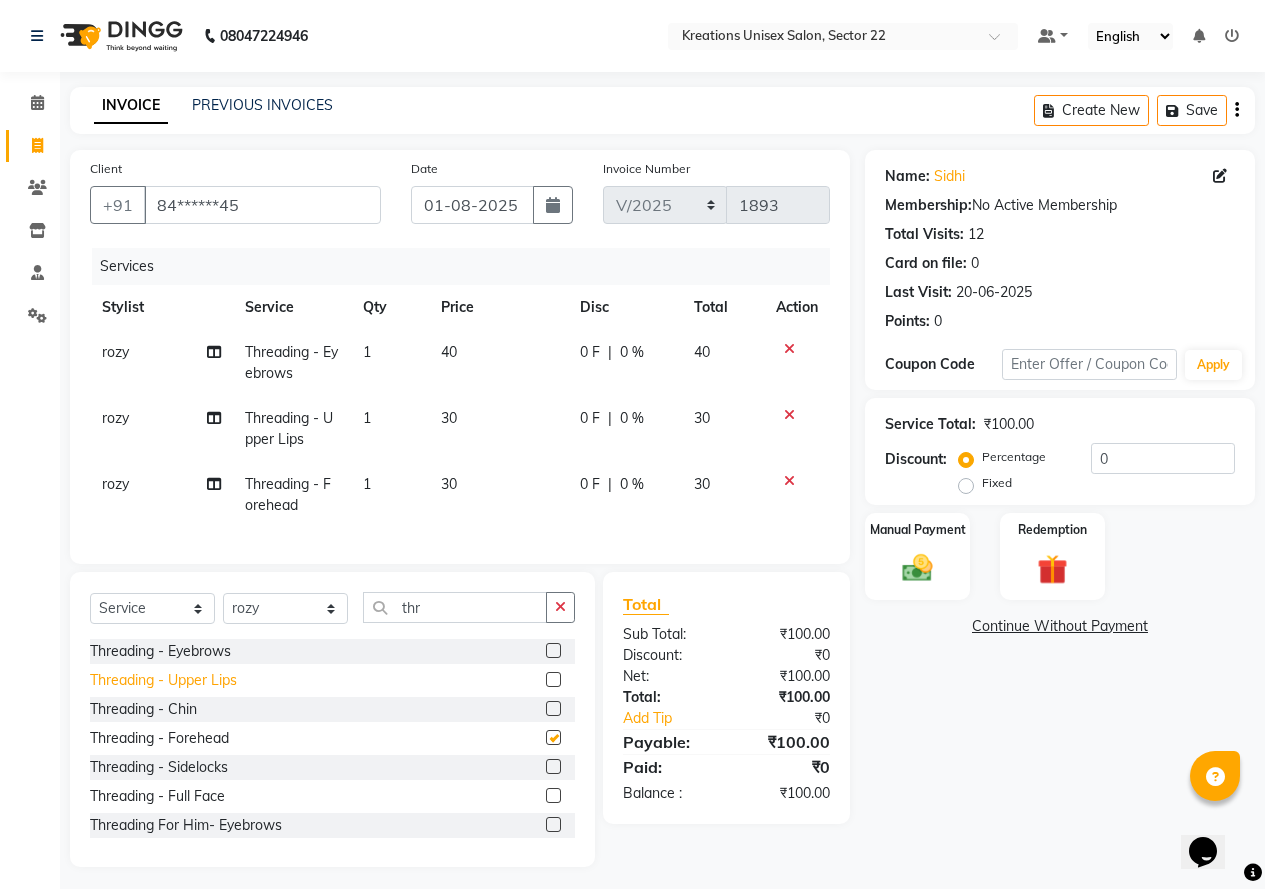 checkbox on "false" 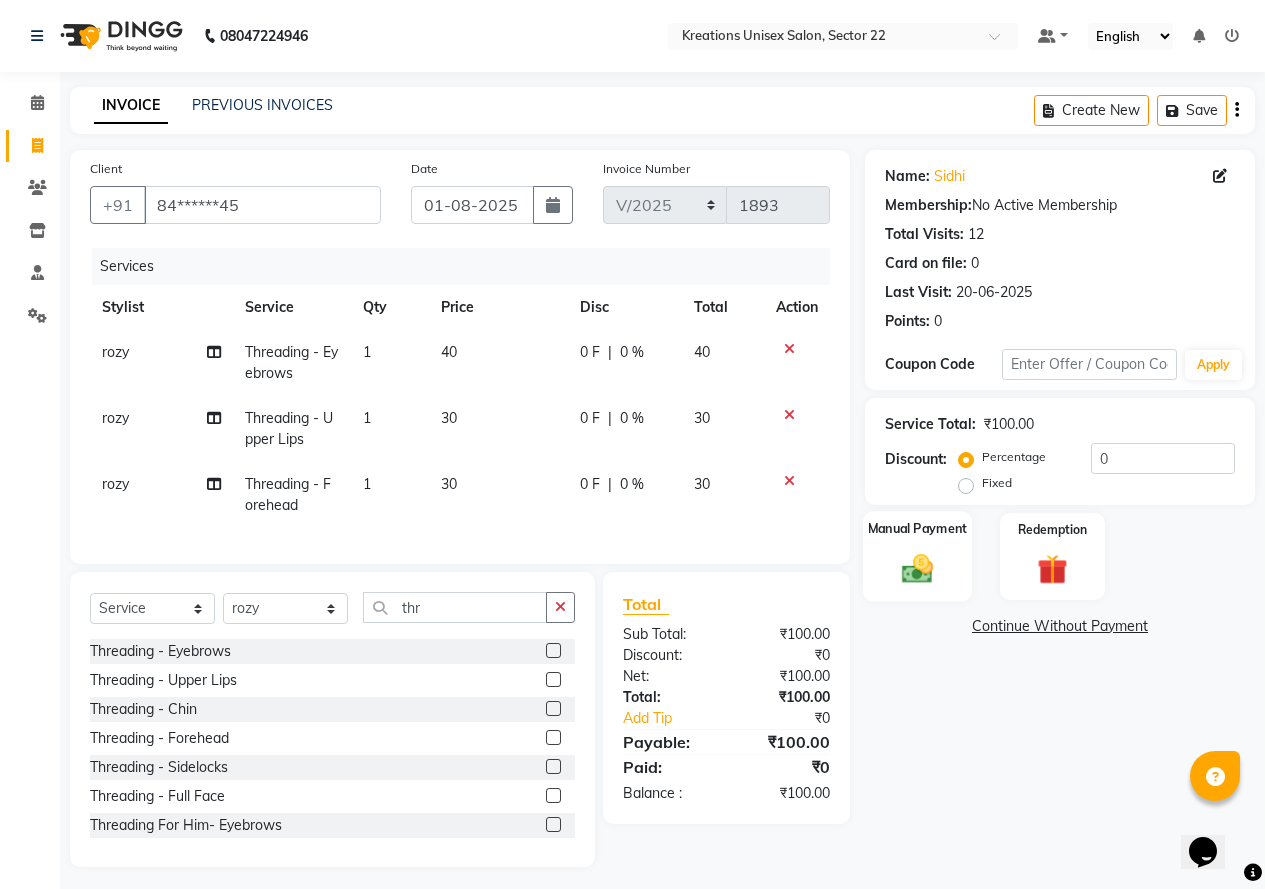 click 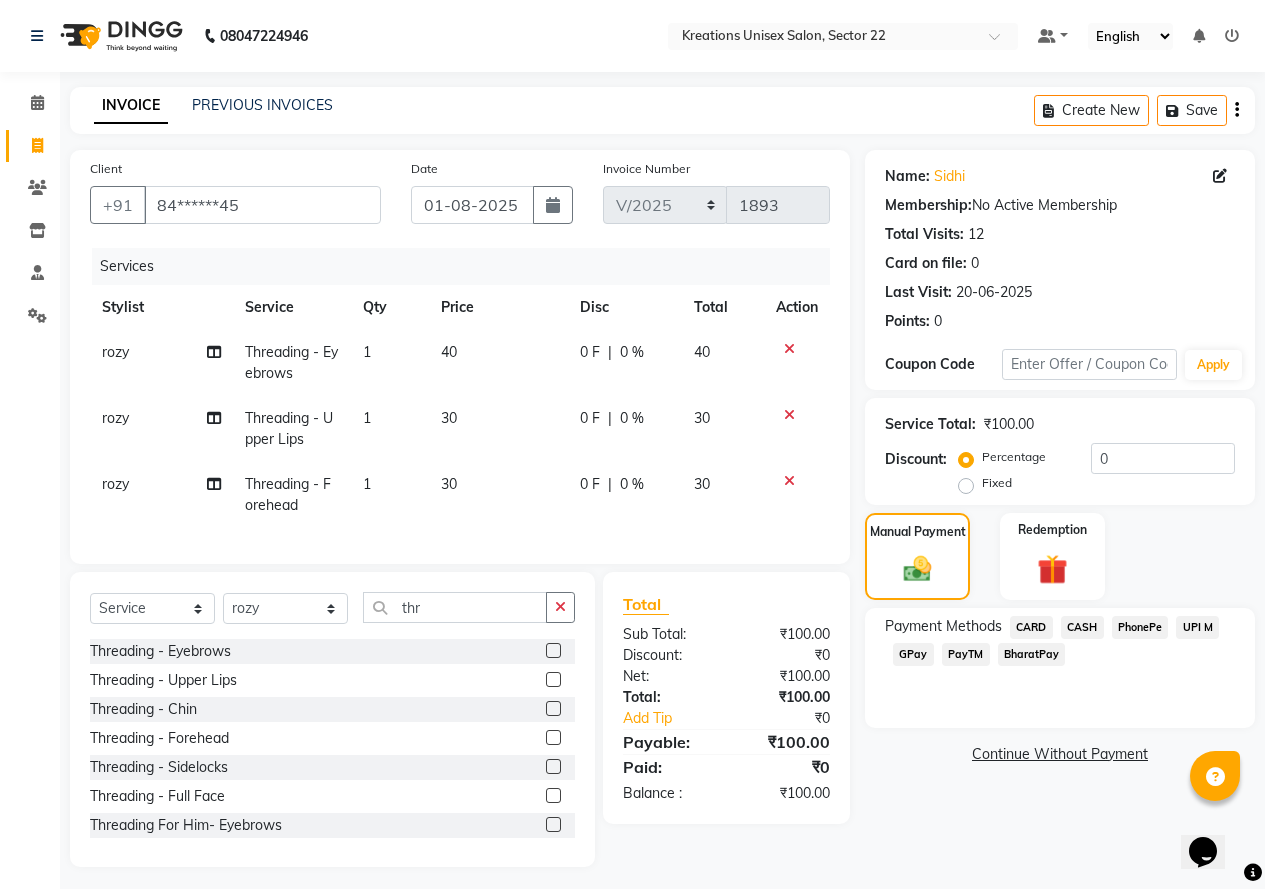 click on "PayTM" 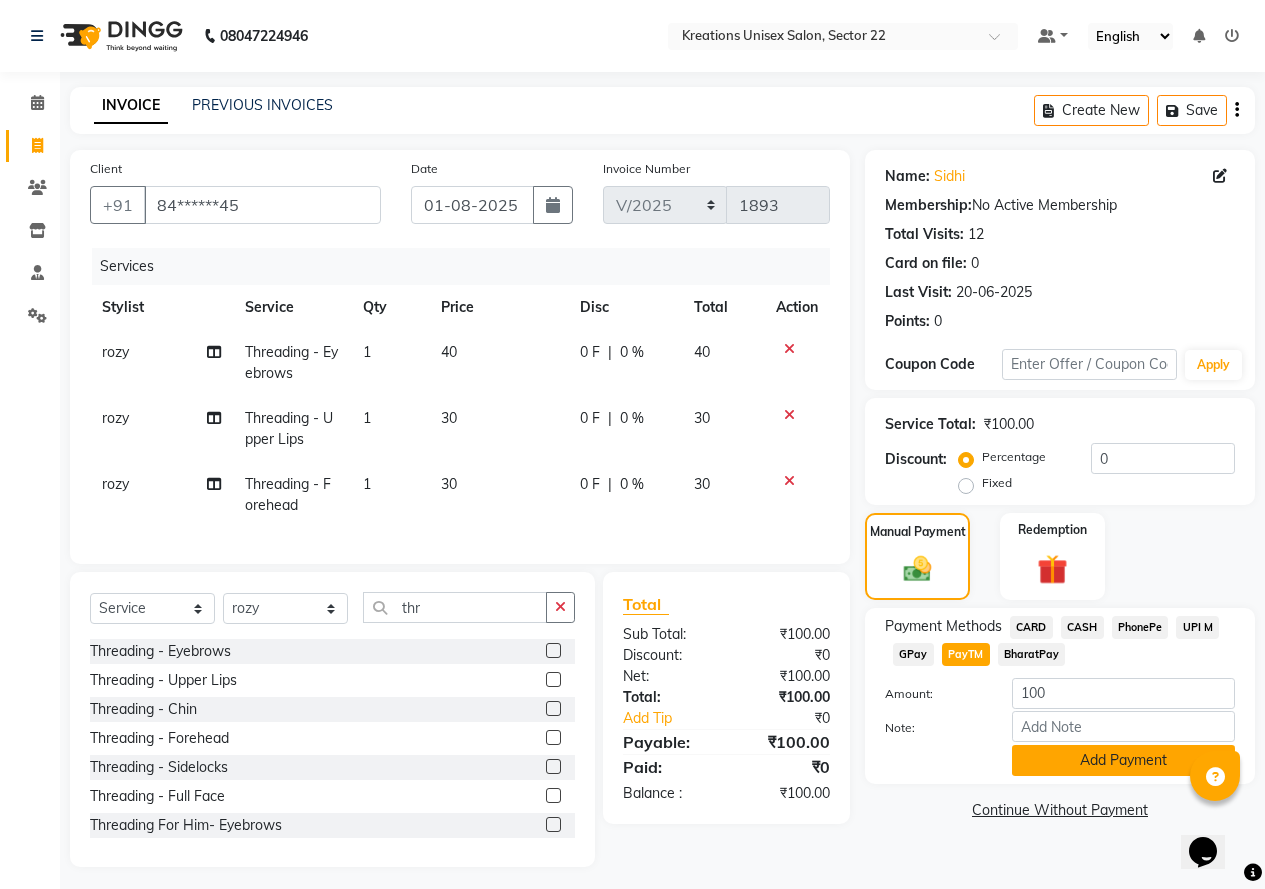 click on "Add Payment" 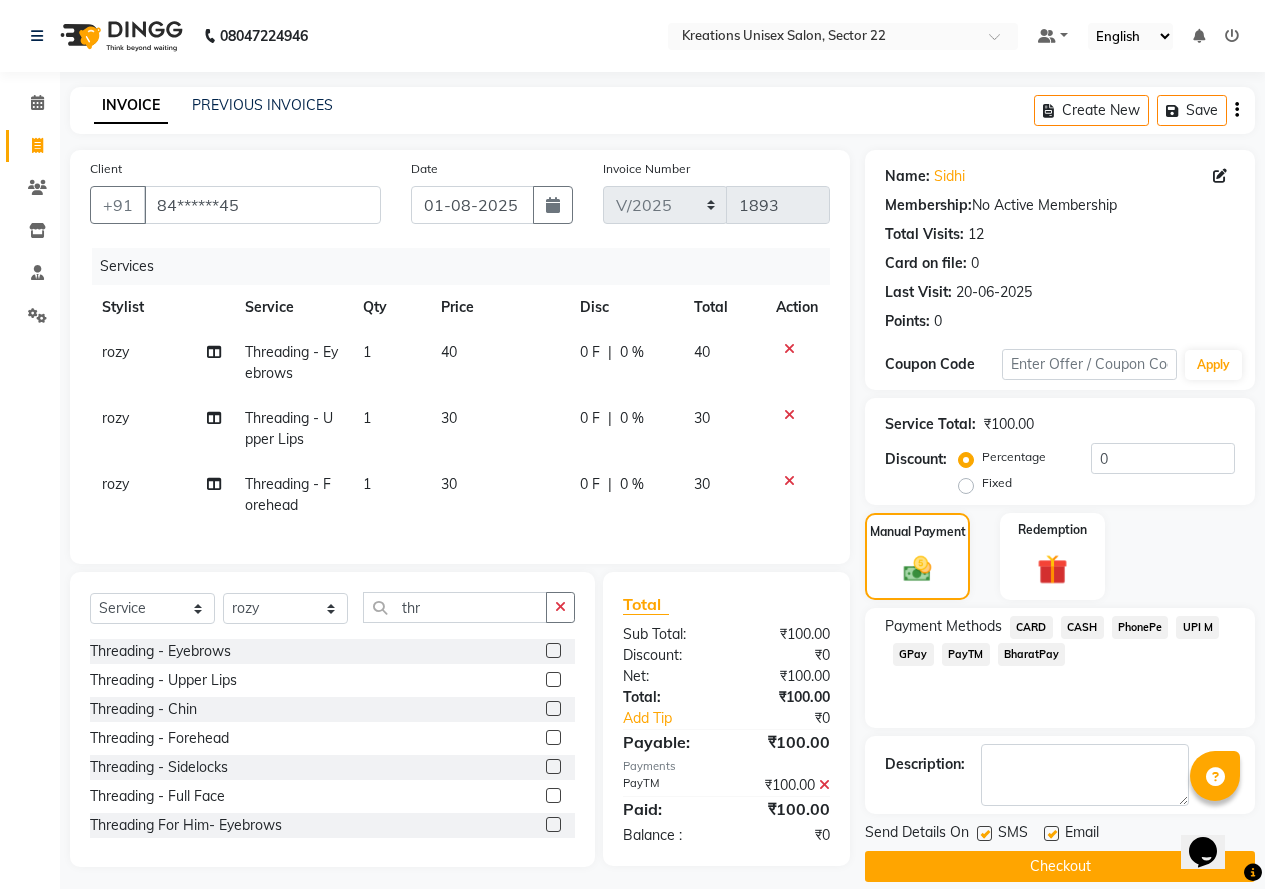 click on "Send Details On SMS Email" 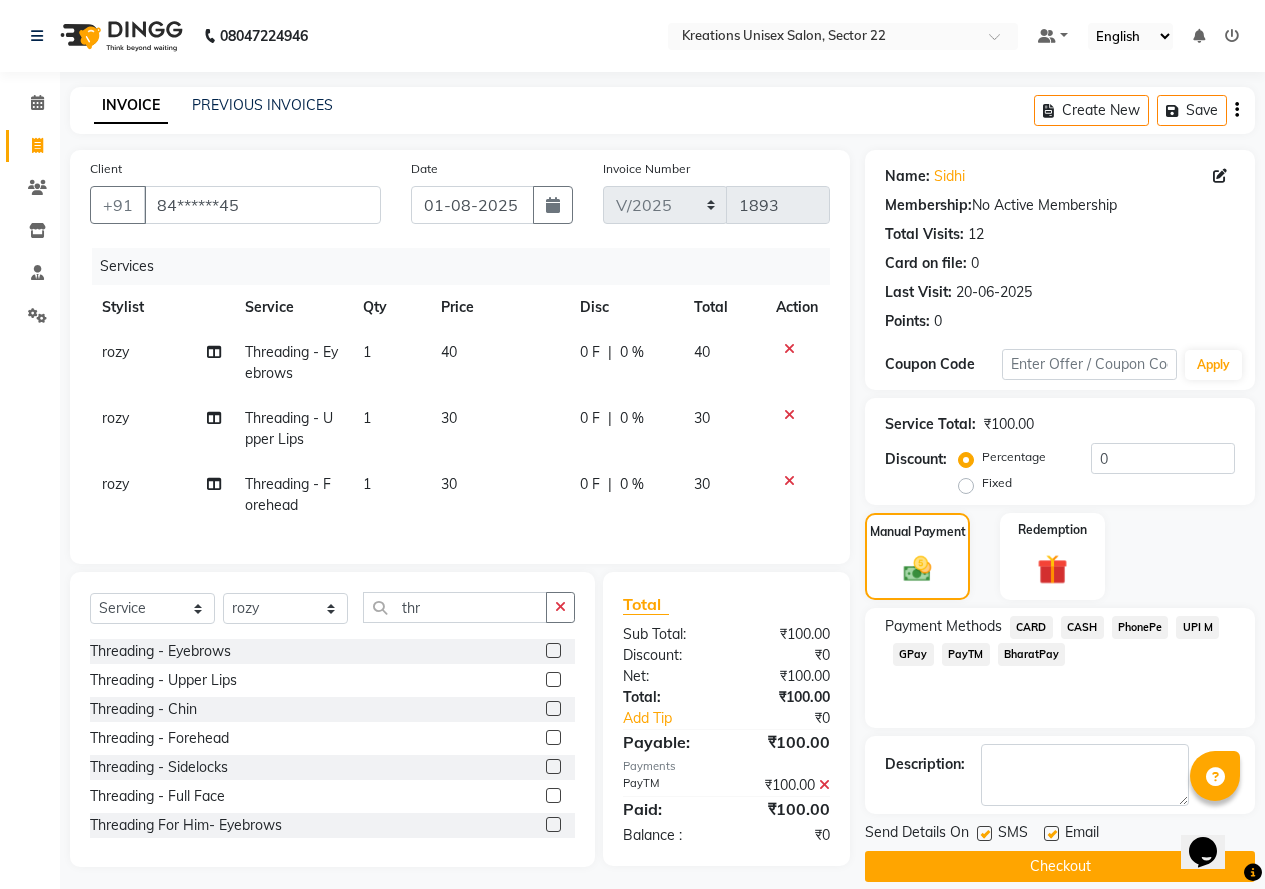 click 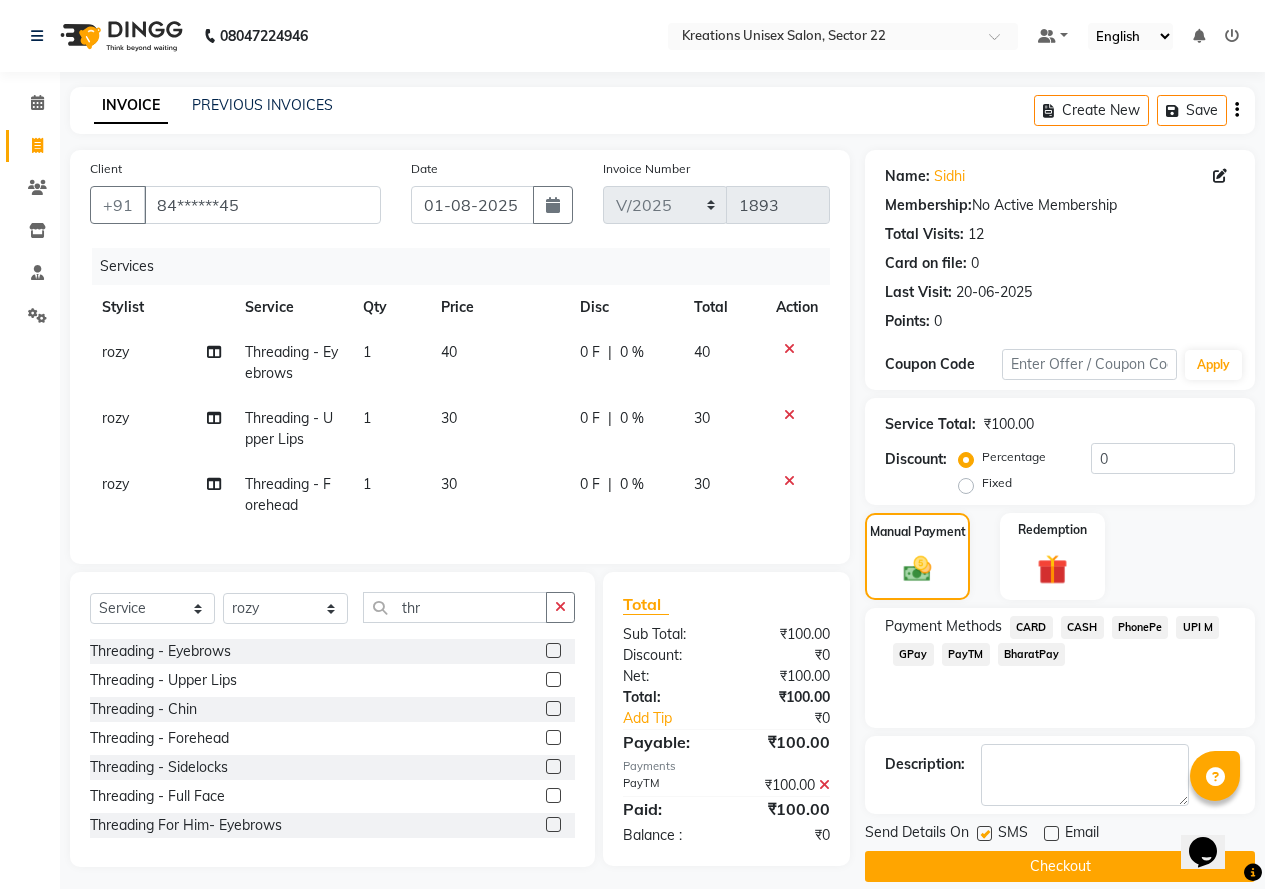 click 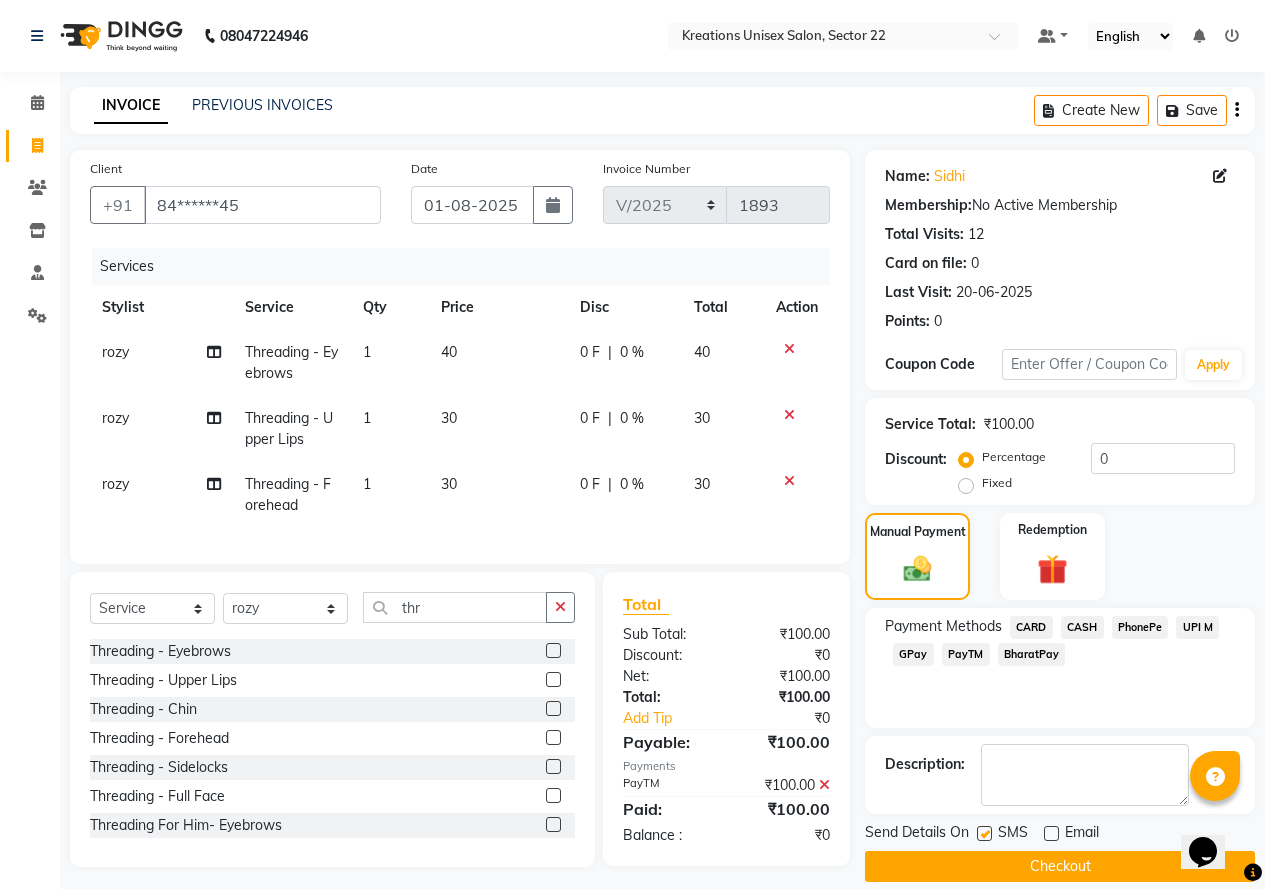 click at bounding box center [983, 834] 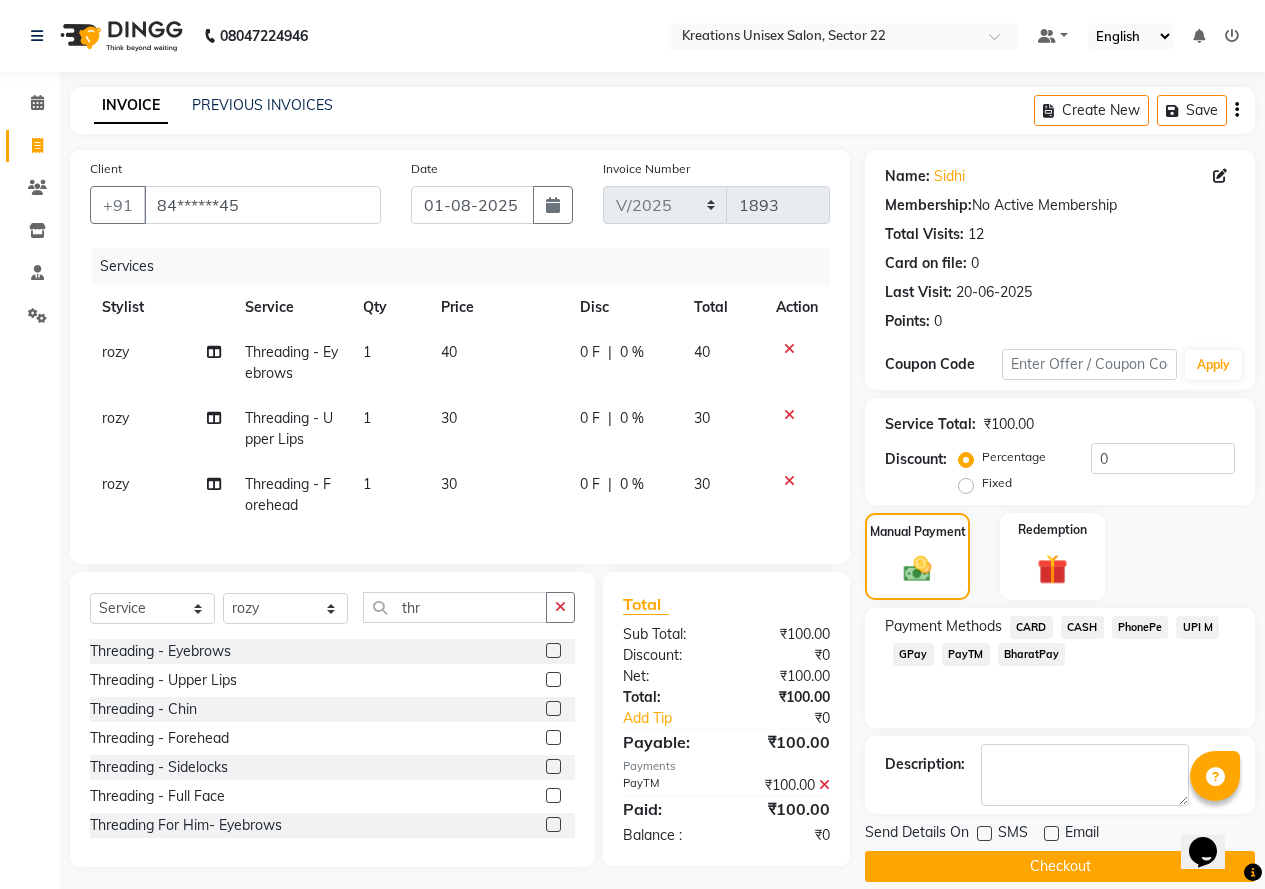 drag, startPoint x: 980, startPoint y: 867, endPoint x: 956, endPoint y: 871, distance: 24.33105 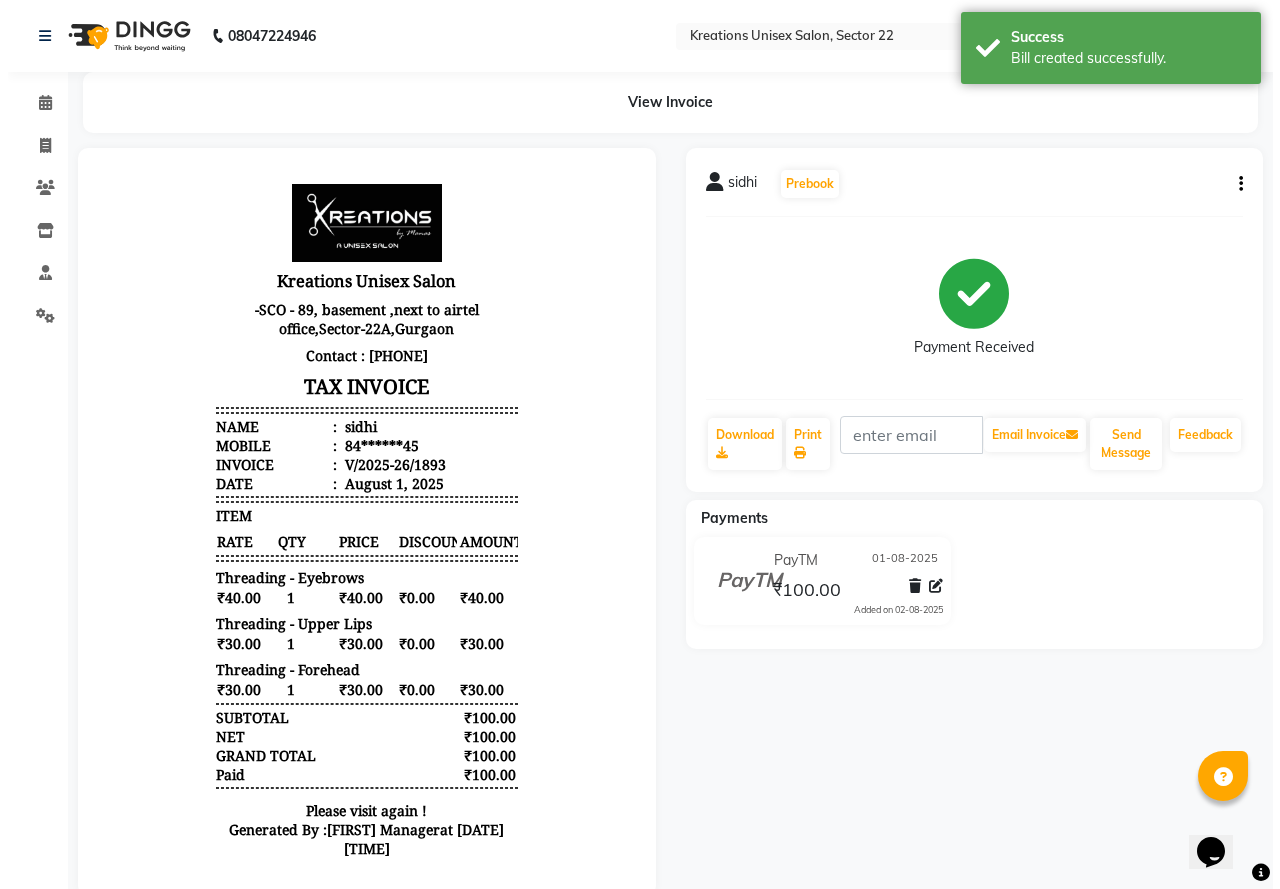 scroll, scrollTop: 0, scrollLeft: 0, axis: both 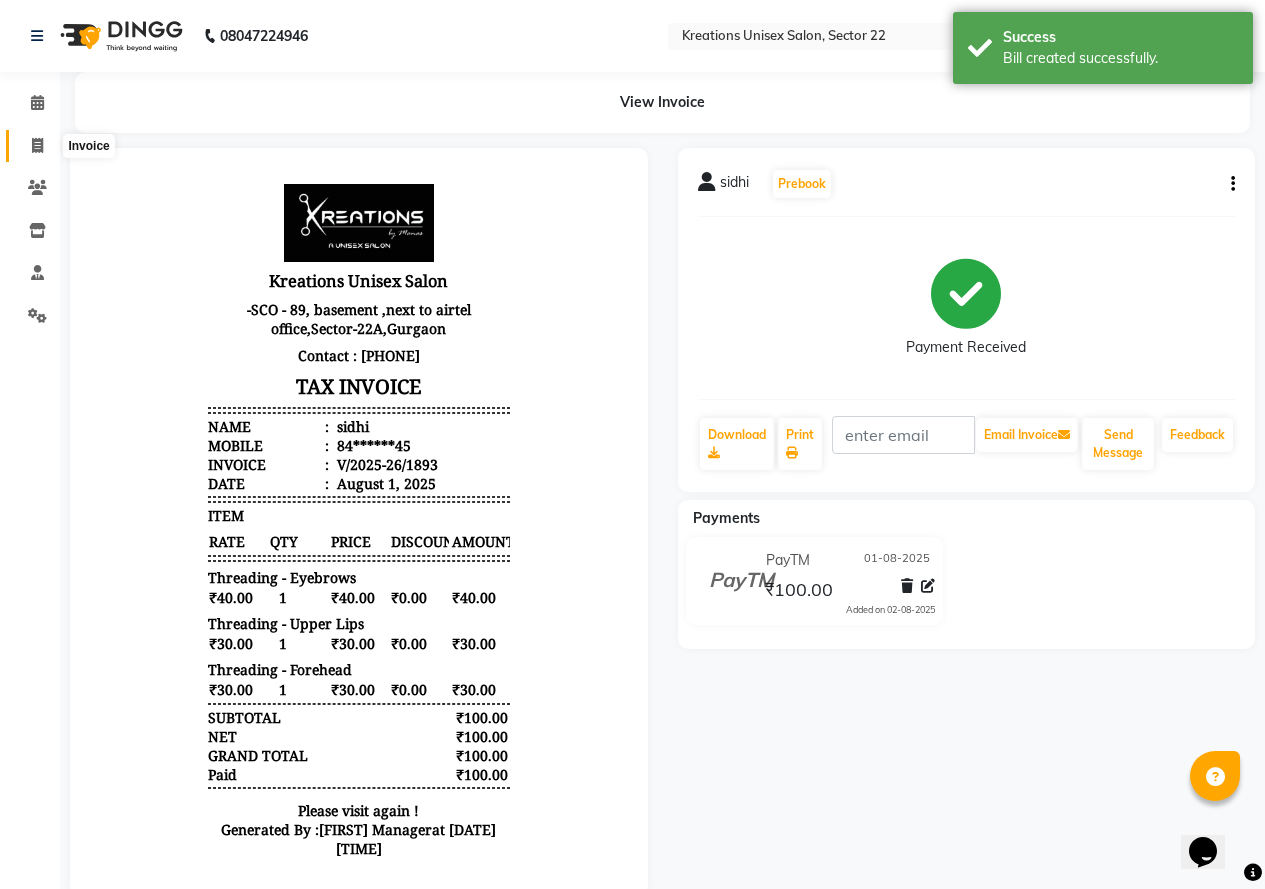 click 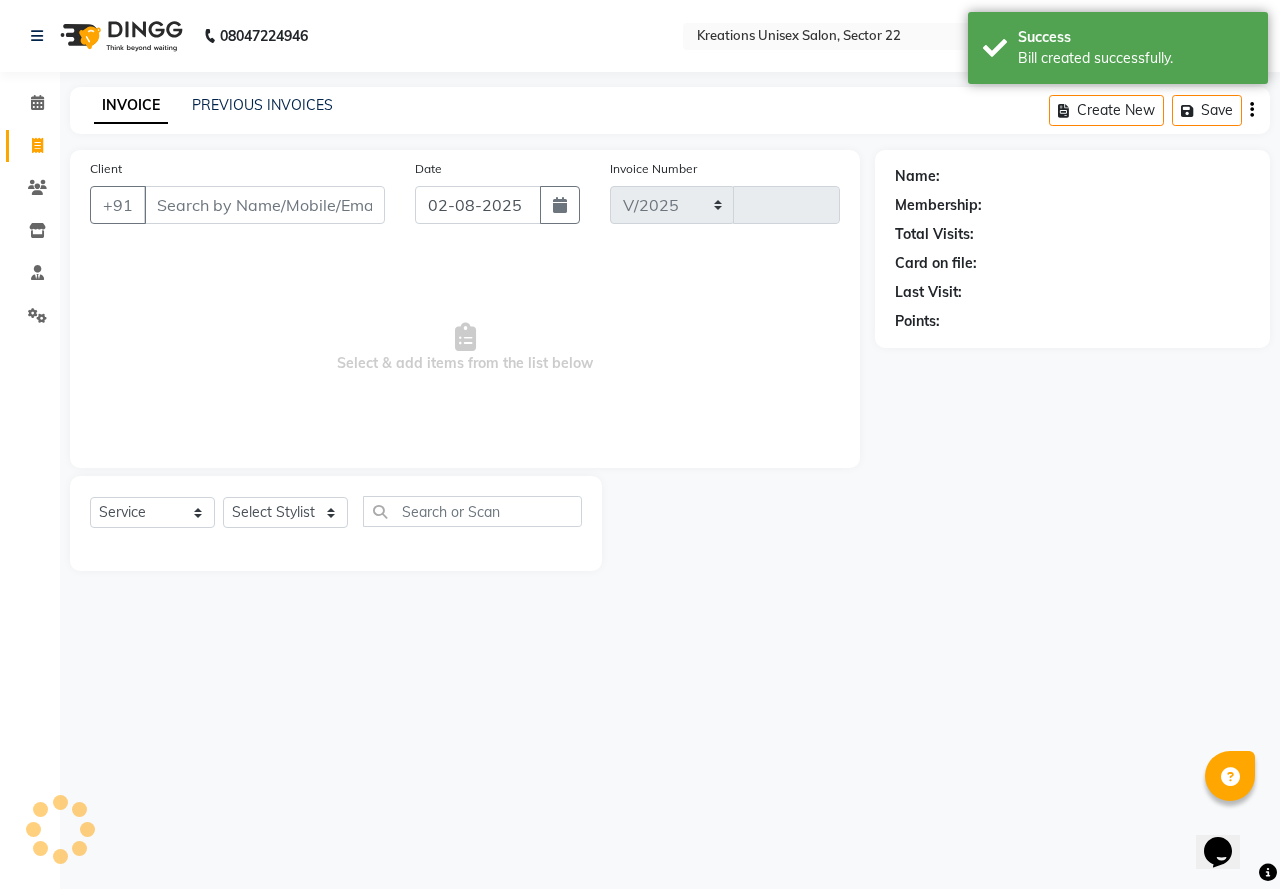 select on "6170" 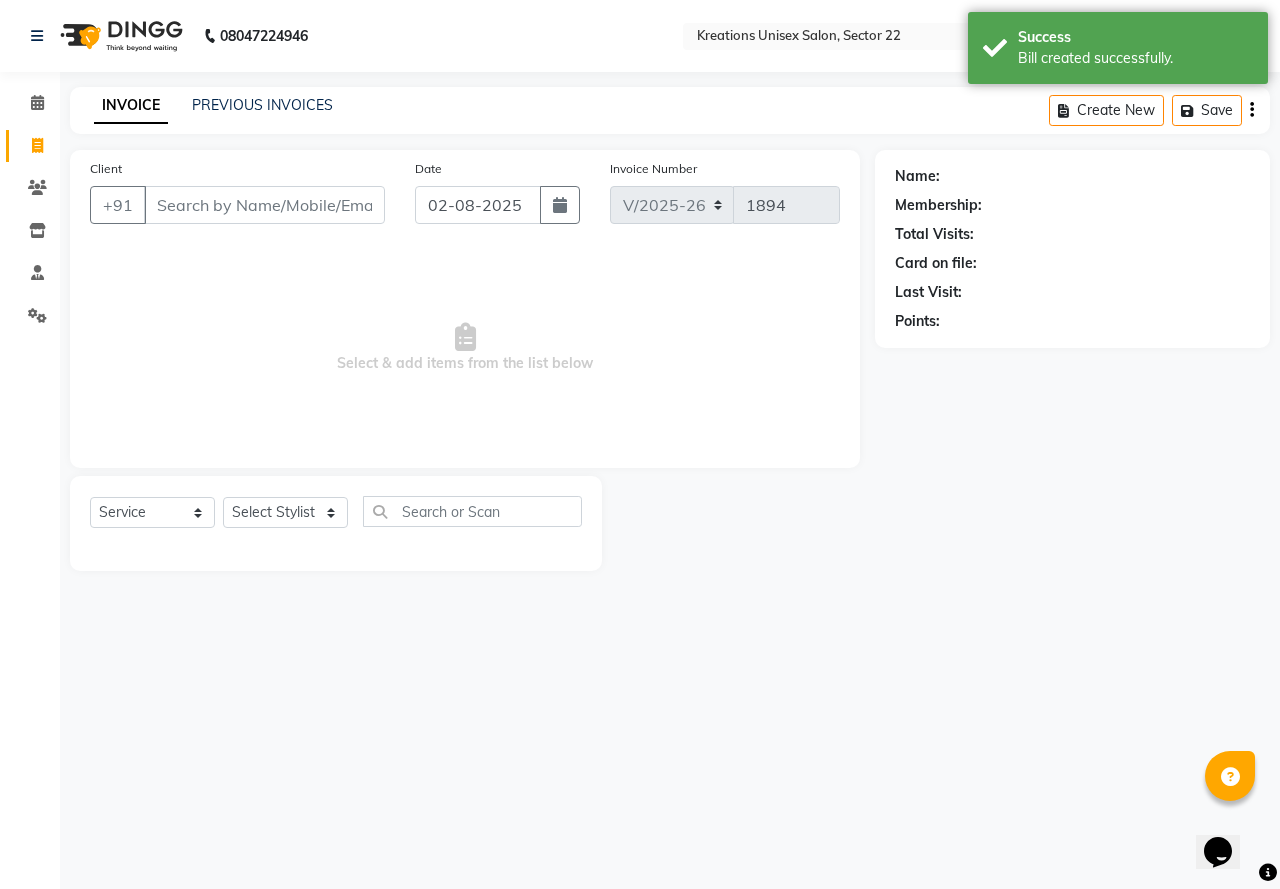 click on "Client" at bounding box center (264, 205) 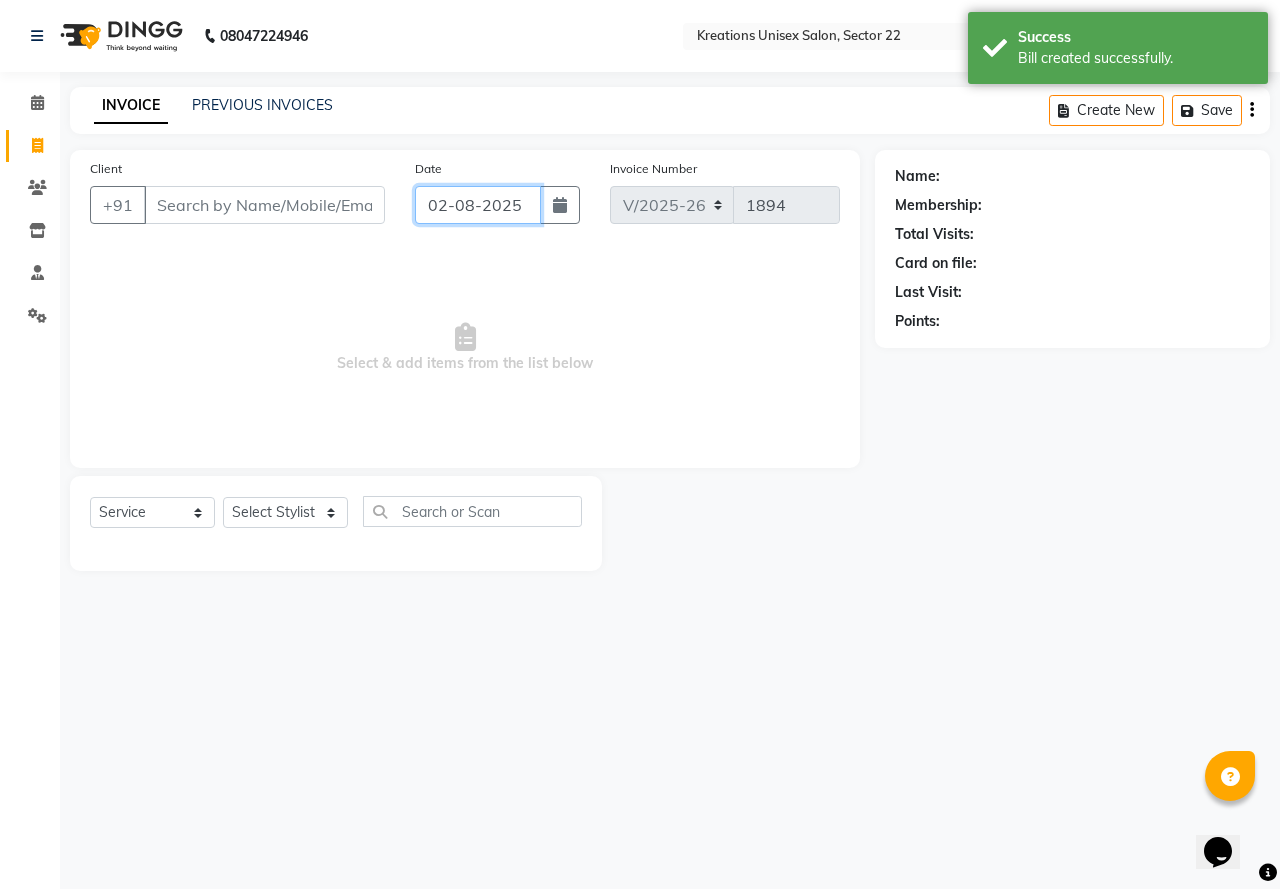 click on "02-08-2025" 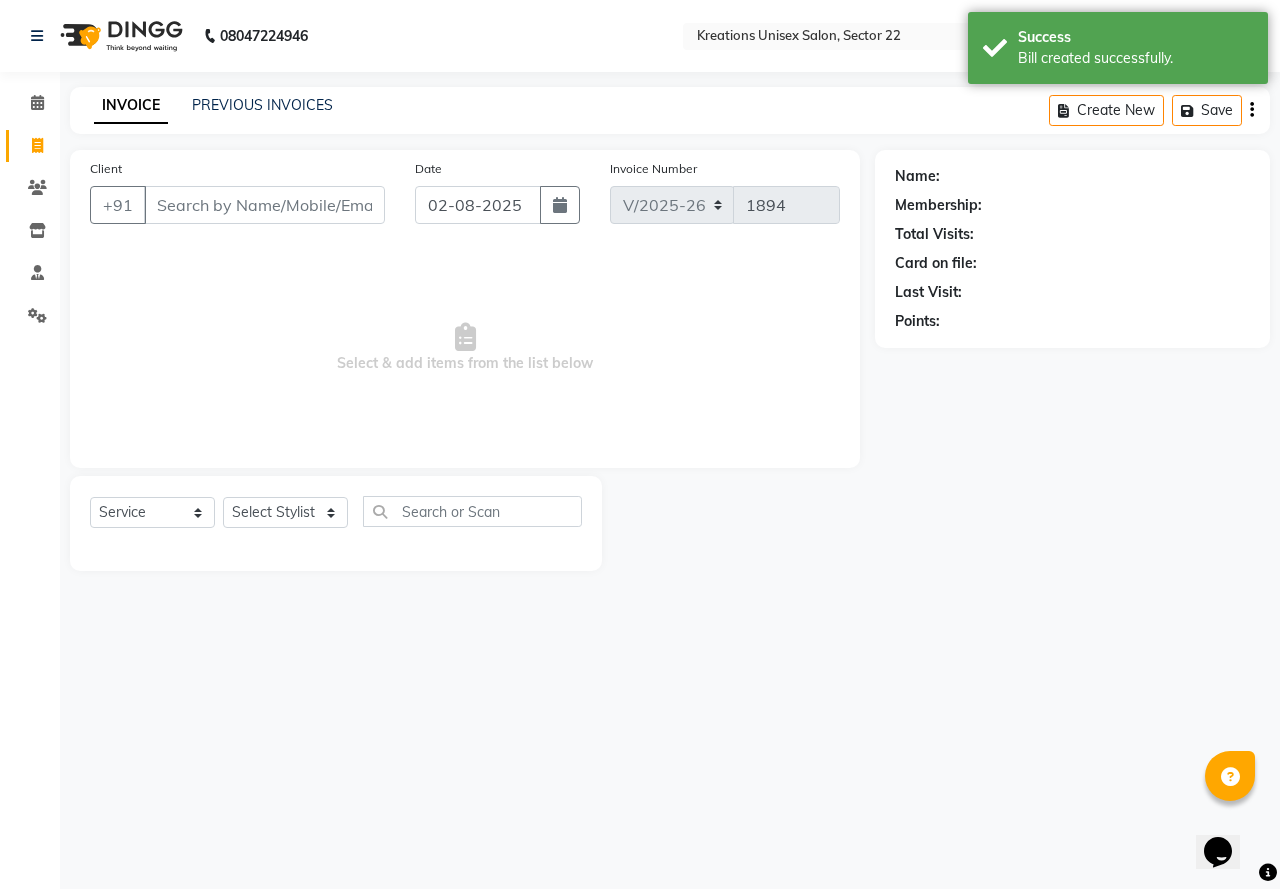 select on "8" 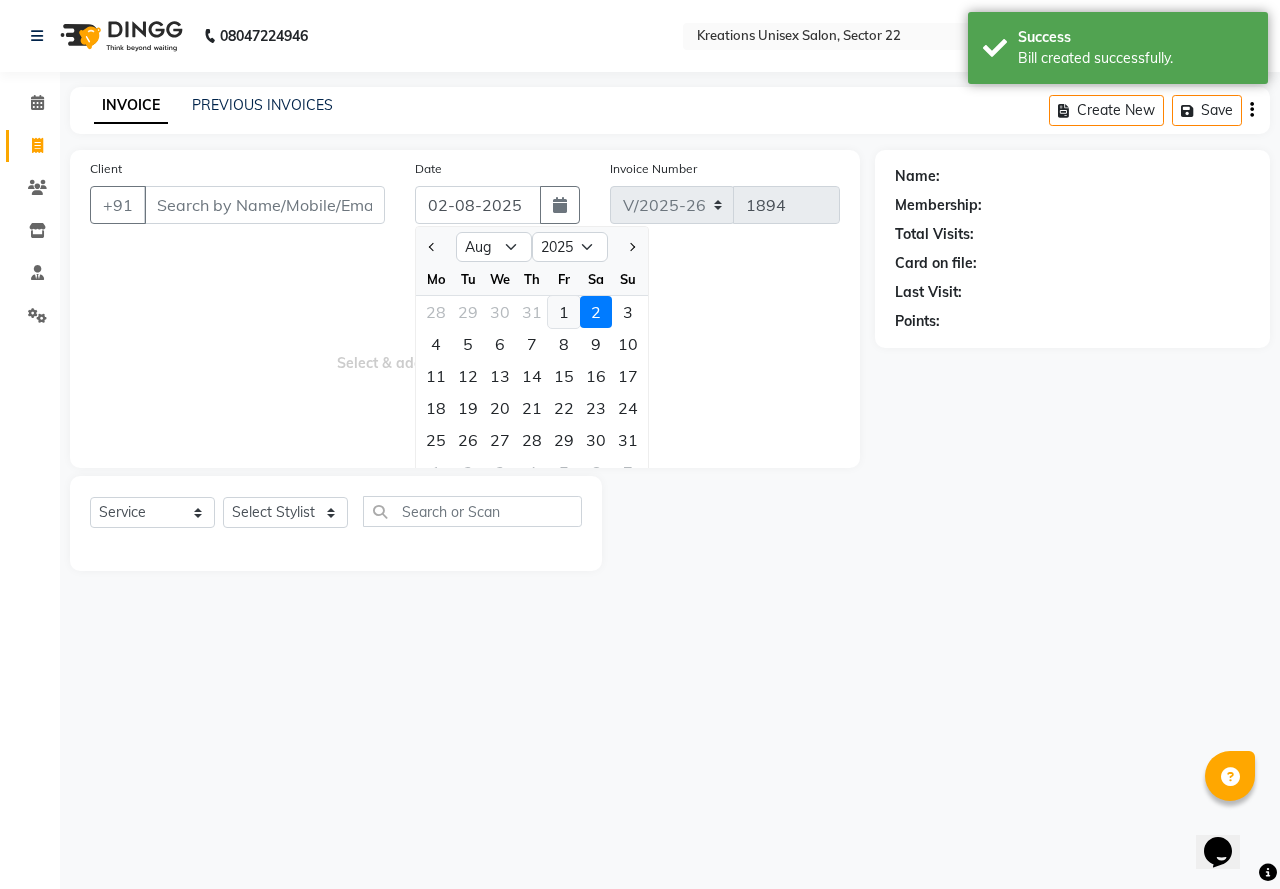 click on "1" 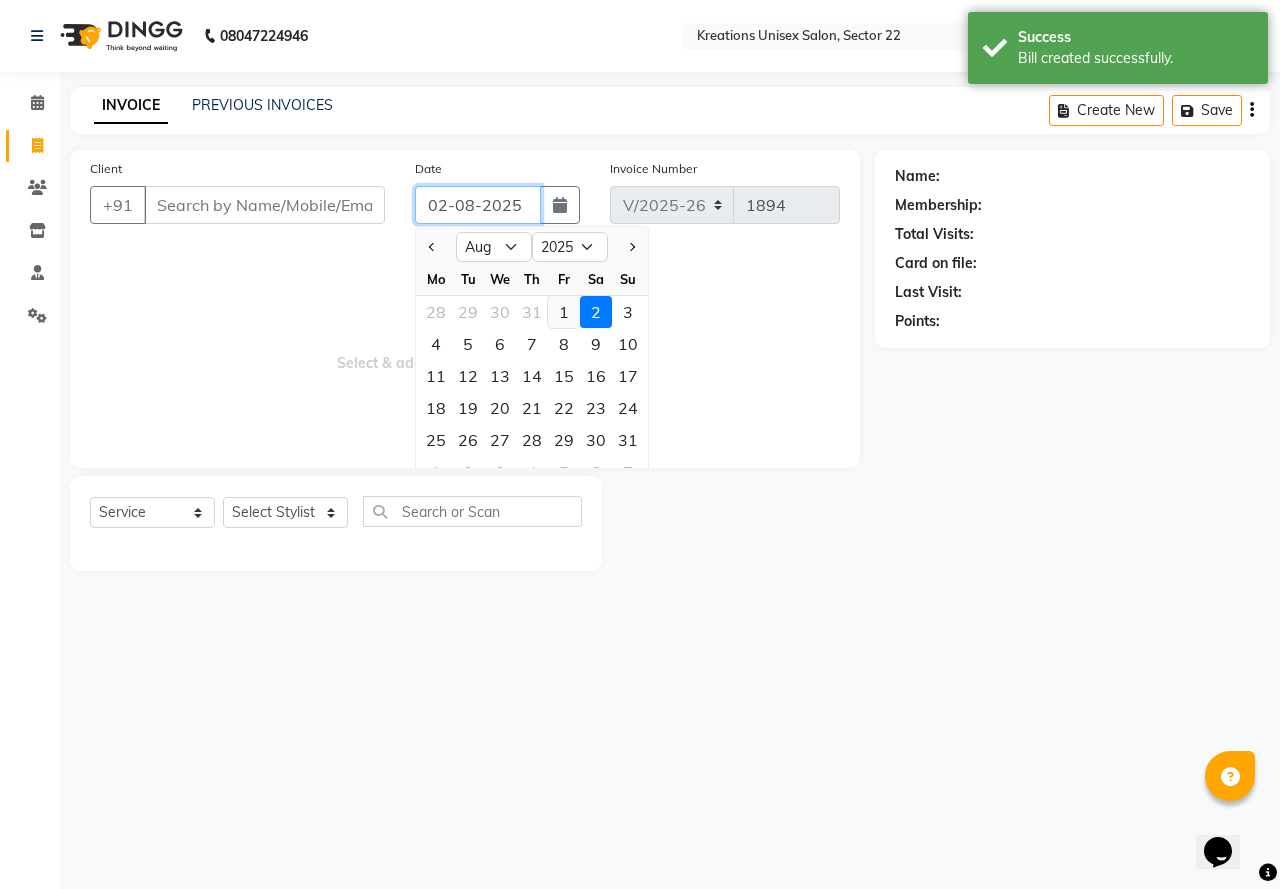 type on "01-08-2025" 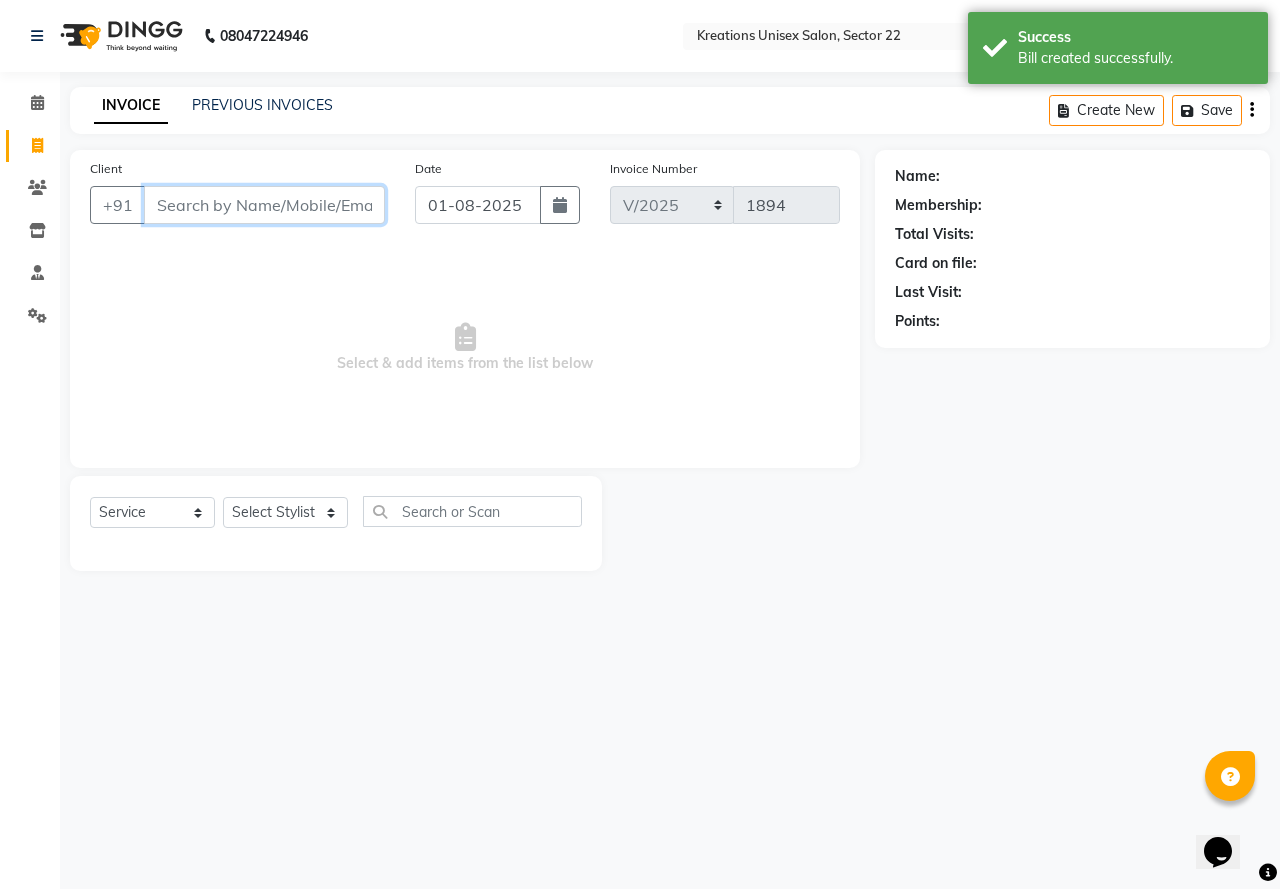 click on "Client" at bounding box center (264, 205) 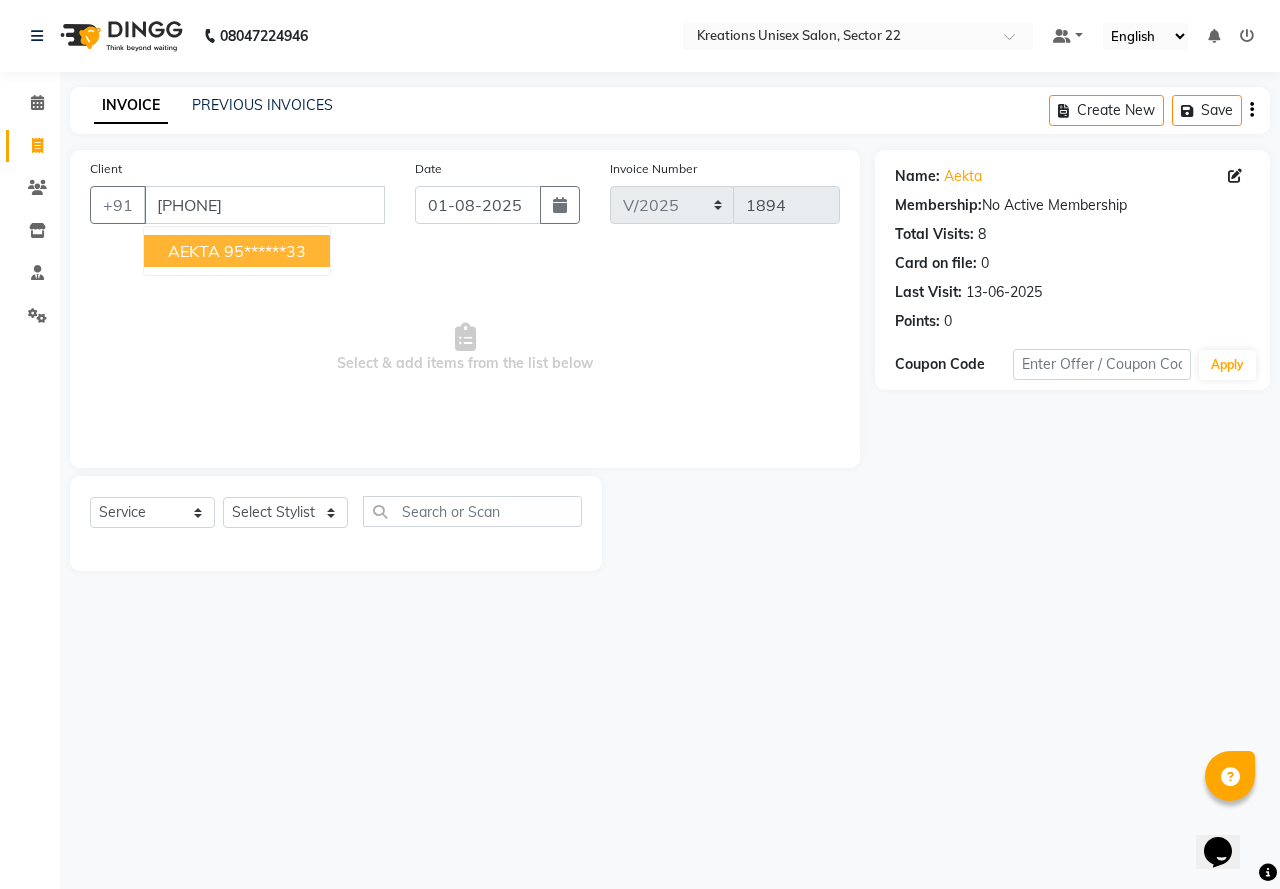 click on "95******33" at bounding box center (265, 251) 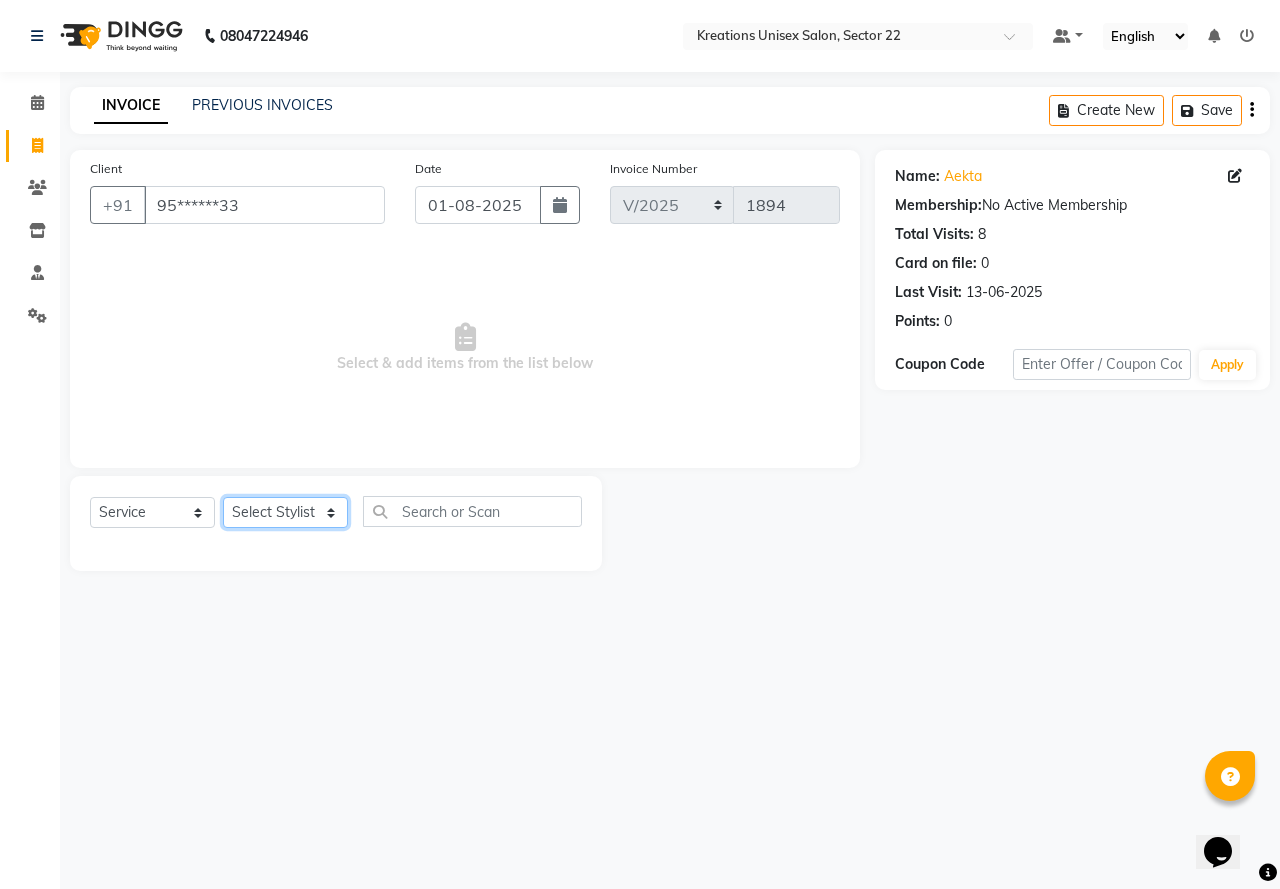 click on "Select Stylist AMAN Jeet Manager Jitender  Kapil  Kavita Manager Malik Khan  Manas Sir  rozy  Sector-23 Shaffali Maam  Shiv Kumar Sita Mehto" 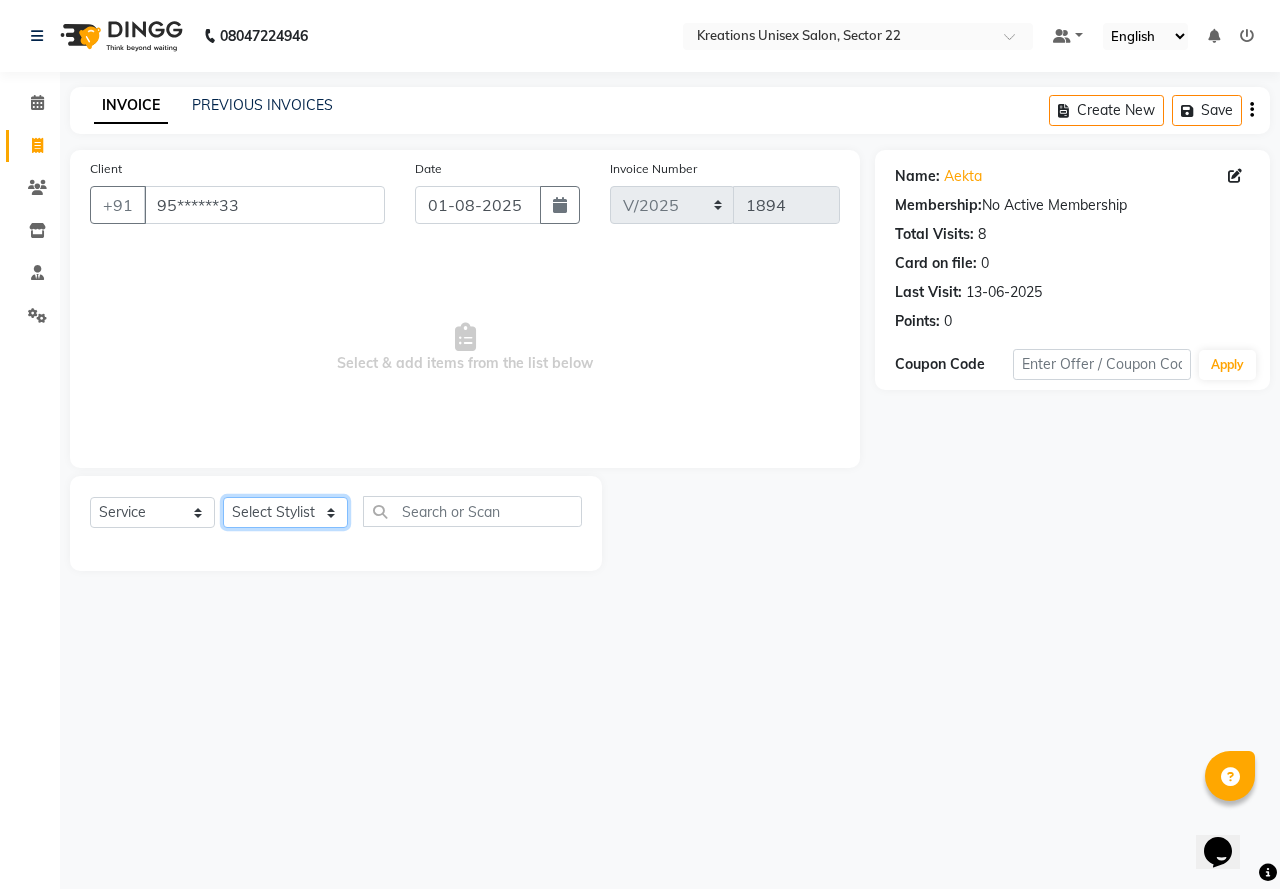 select on "65998" 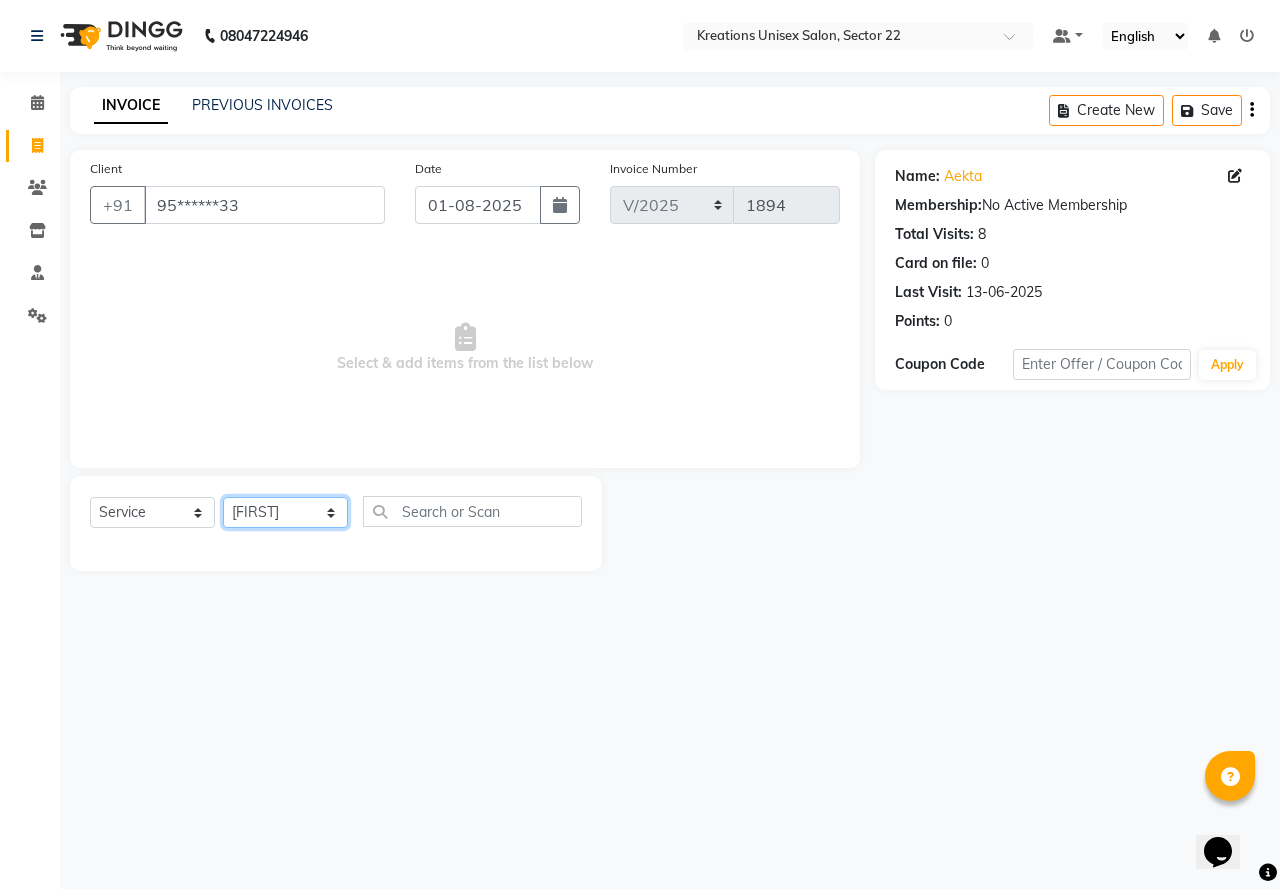 click on "Select Stylist AMAN Jeet Manager Jitender  Kapil  Kavita Manager Malik Khan  Manas Sir  rozy  Sector-23 Shaffali Maam  Shiv Kumar Sita Mehto" 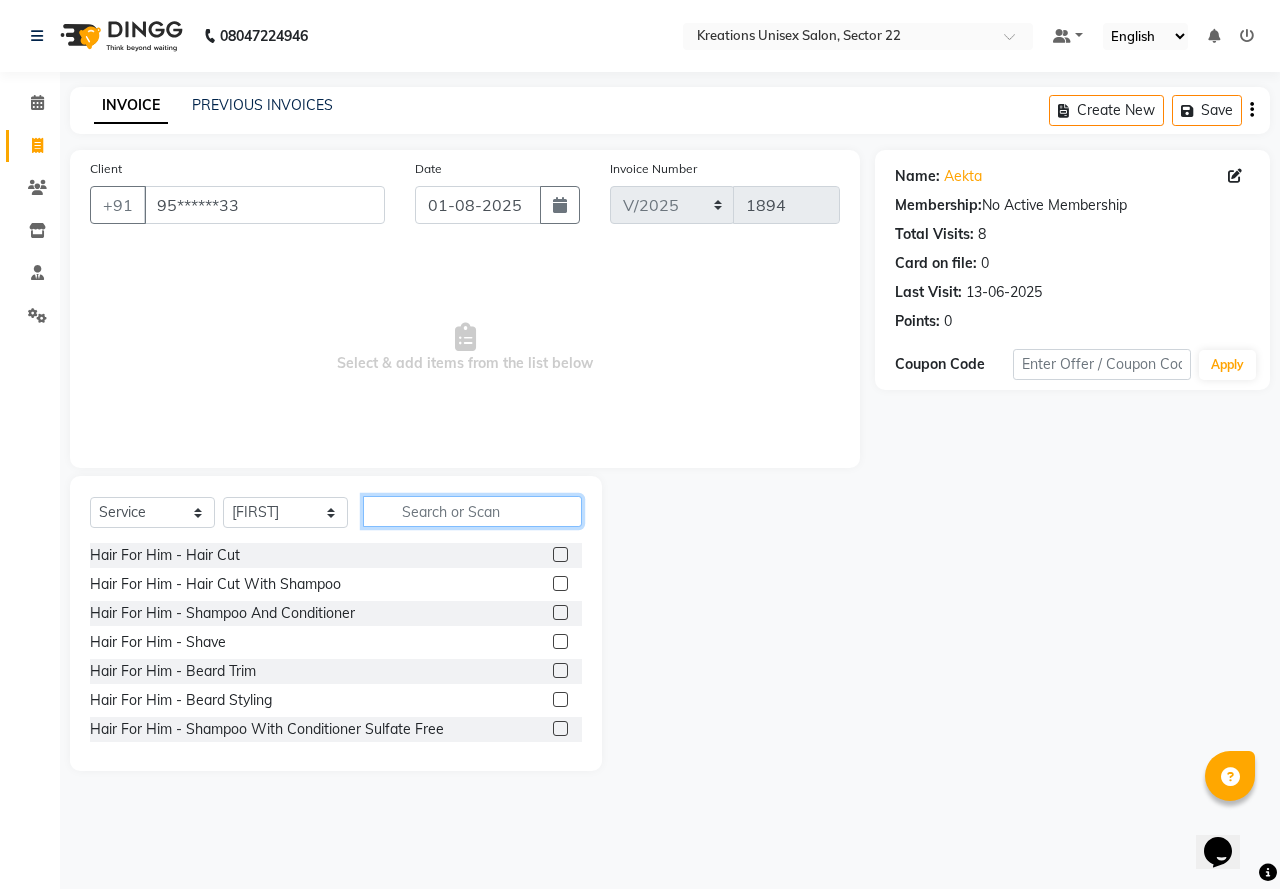 click 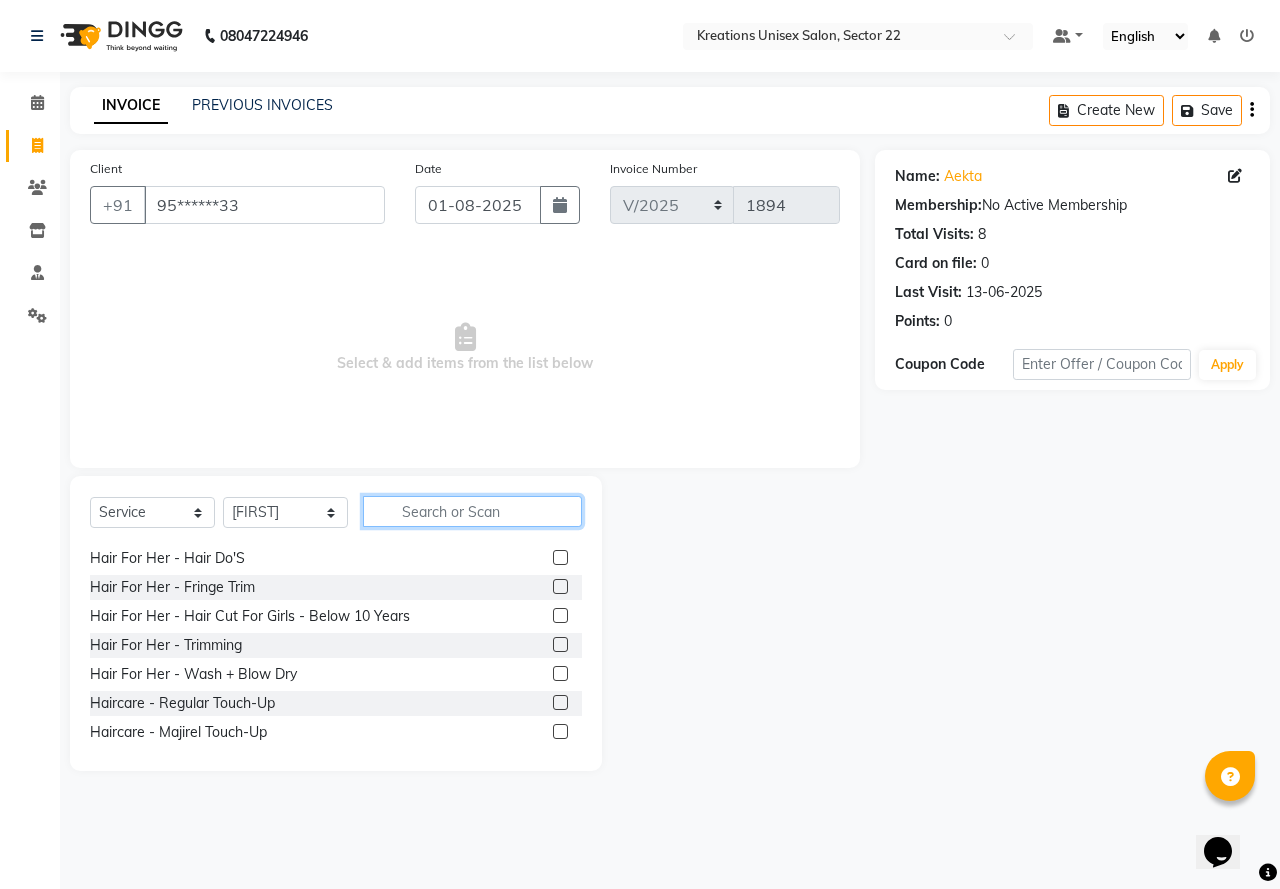 scroll, scrollTop: 1100, scrollLeft: 0, axis: vertical 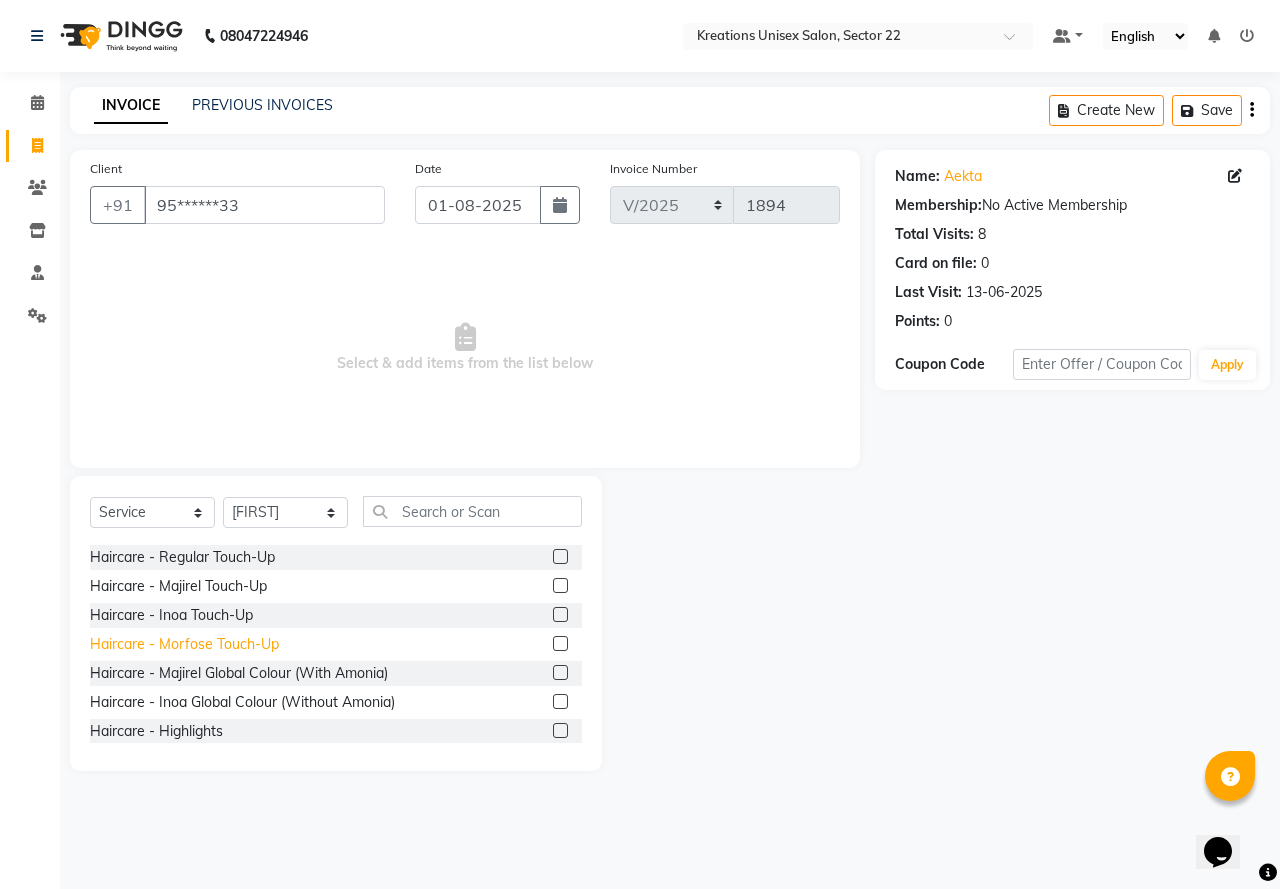 click on "Haircare  - Morfose Touch-Up" 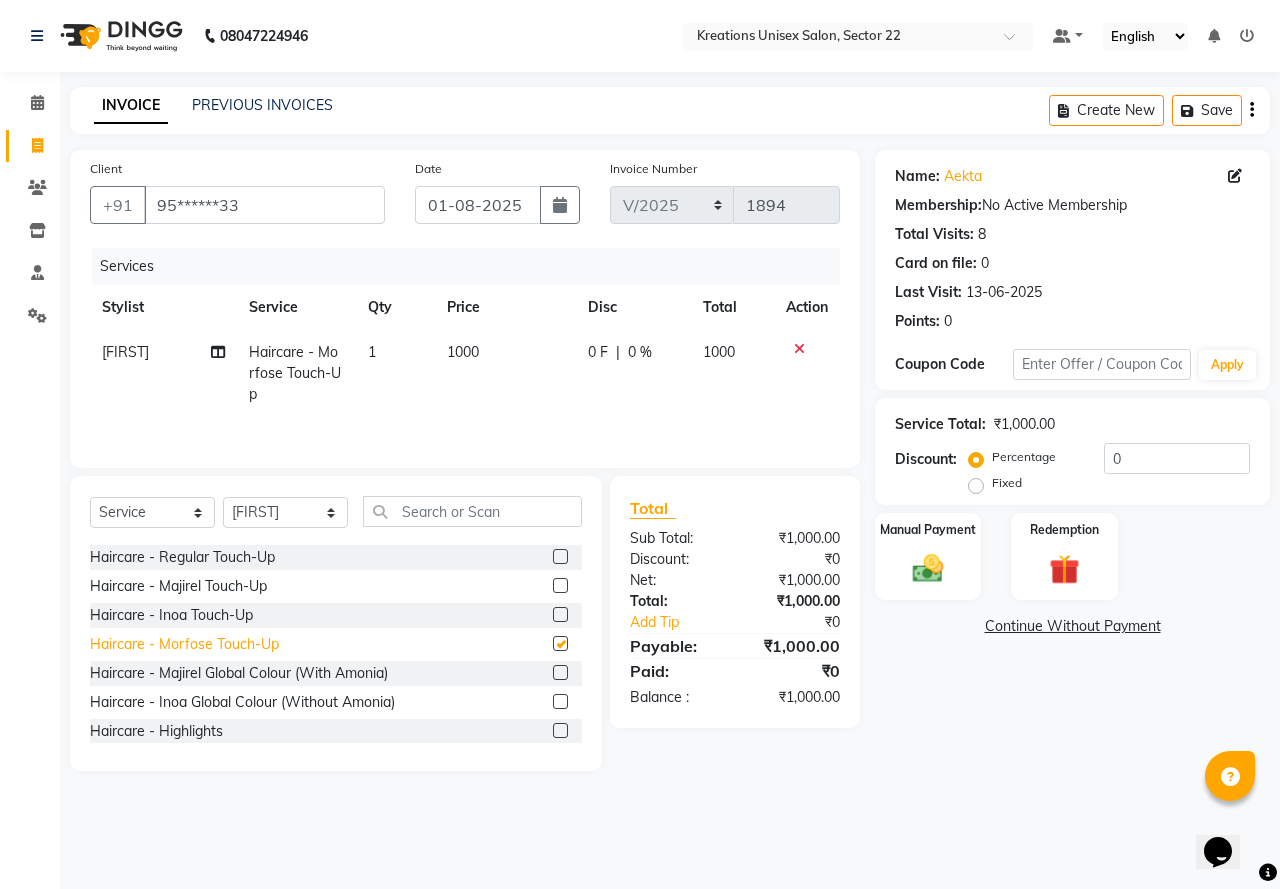 checkbox on "false" 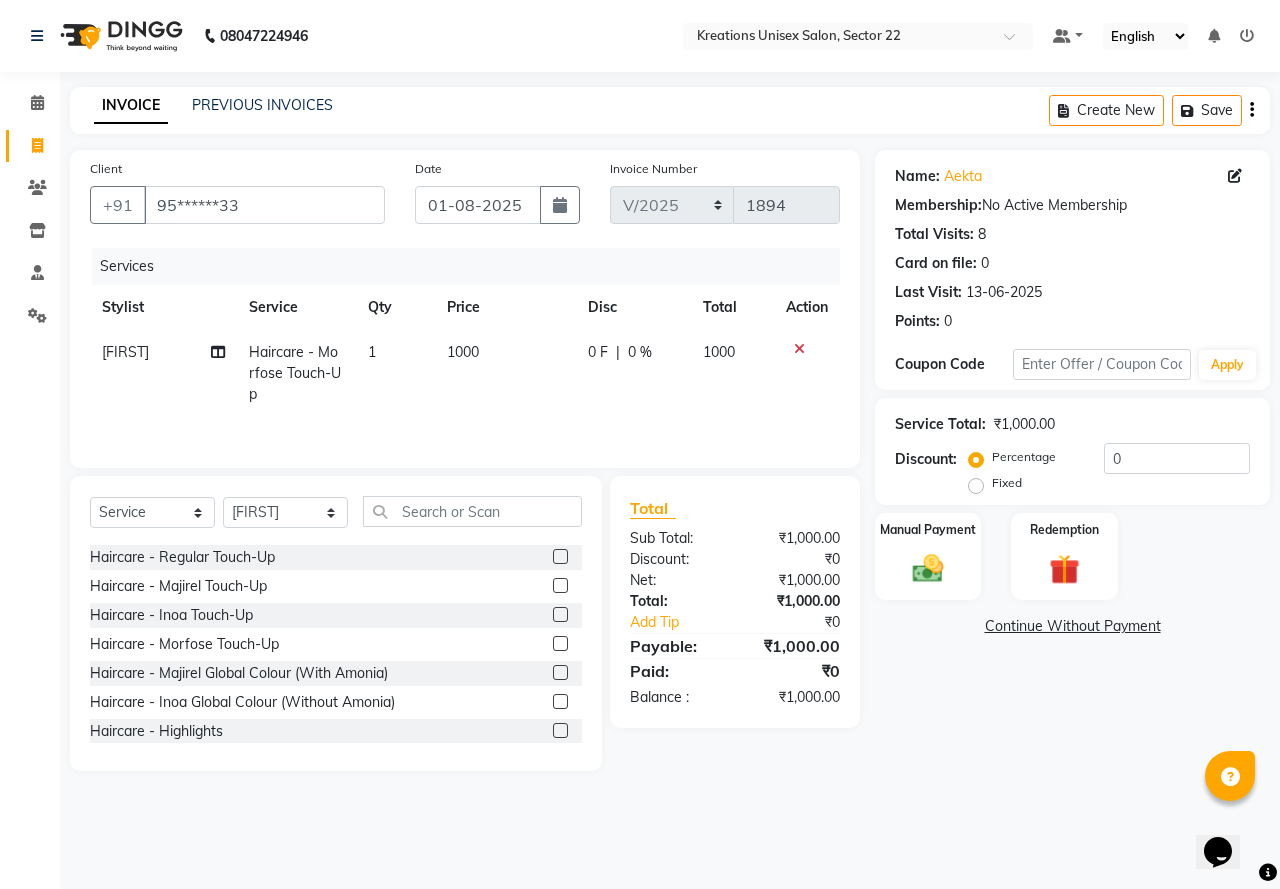 click on "1000" 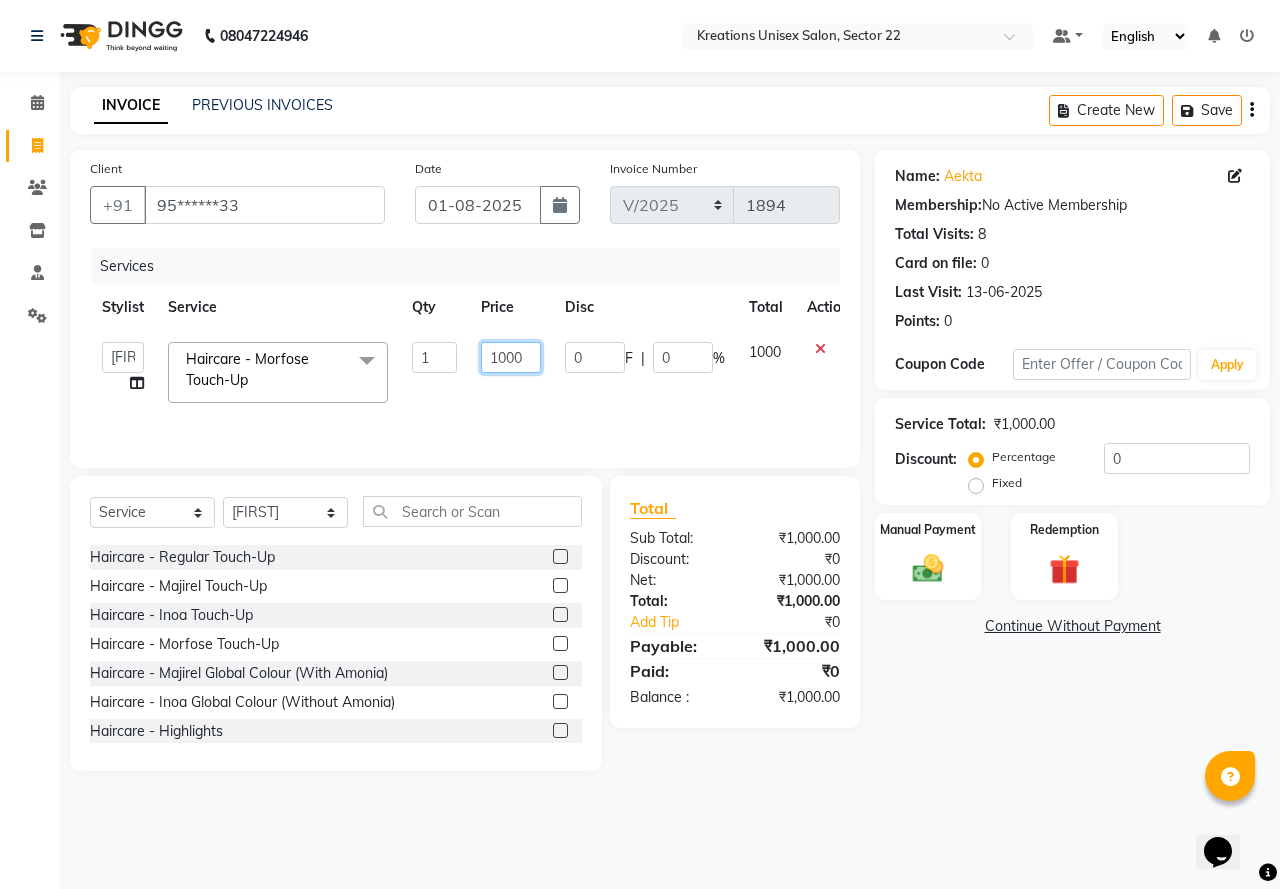 drag, startPoint x: 530, startPoint y: 348, endPoint x: 384, endPoint y: 365, distance: 146.98639 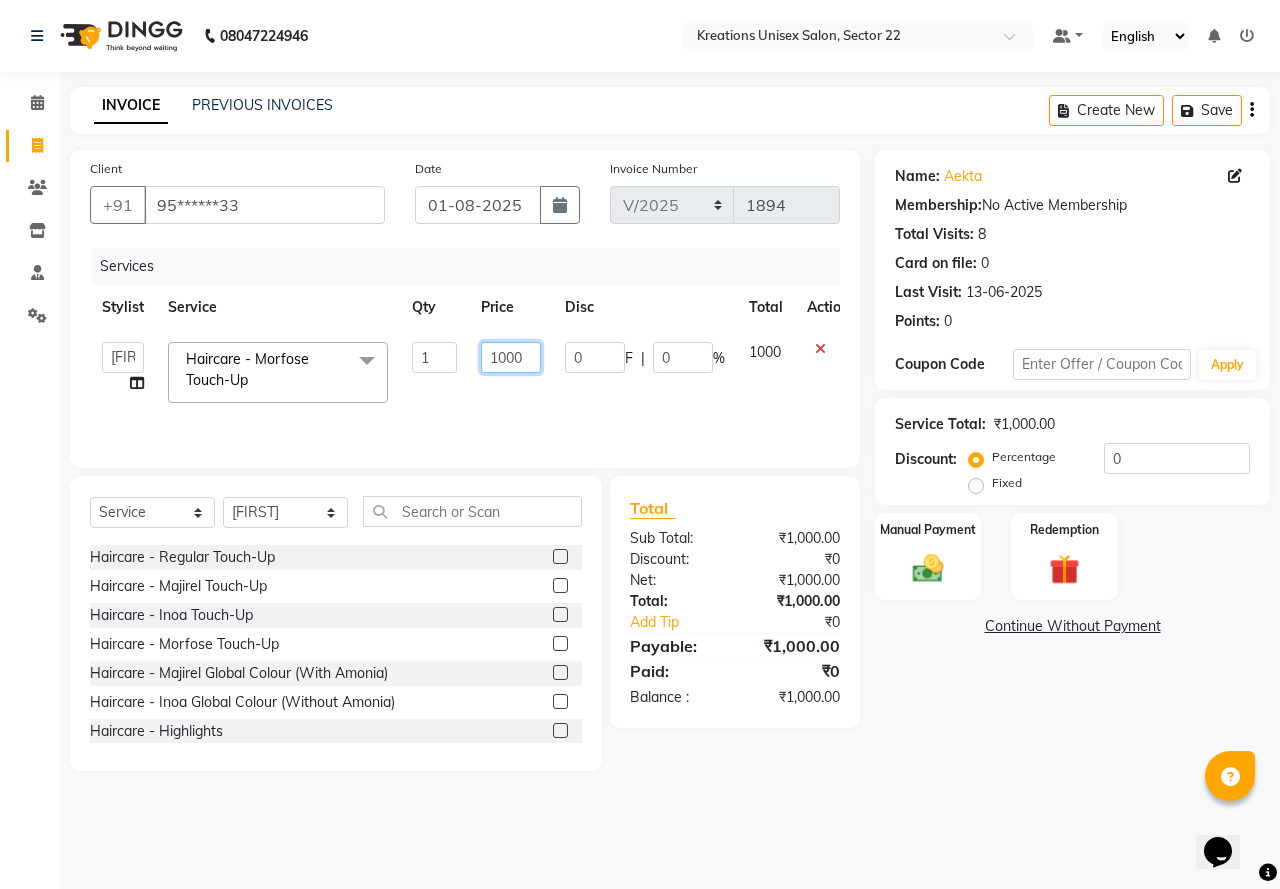 click on "AMAN   Jeet Manager   Jitender    Kapil    Kavita Manager   Malik Khan    Manas Sir    rozy    Sector-23   Shaffali Maam    Shiv Kumar   Sita Mehto   Haircare  - Morfose Touch-Up  x Hair For Him - Hair Cut Hair For Him - Hair Cut With Shampoo Hair For Him - Shampoo And Conditioner Hair For Him - Shave Hair For Him - Beard Trim Hair For Him - Beard Styling Hair For Him - Shampoo With Conditioner Sulfate Free Hair For Him - Hair Cut + Beard + D Tan Hair For Him - Styling Hair For Him - Styling With Shampoo Hair For Him - Scrub Hair For Him - D-Tan - Shave Hair For Him - o3 D-Tan  Hair For Him - Root Touch - Up Hair For Him - Root Touch - Up Majirel Hair For Him - Root Touch - Up Inoa Hair For Him - Root Touch - Up Essensity Hair For Him - Straightening / Rebonding Hair For Him - Hair Cut By Art Director Hair For Him - Hair Cut For Boys - Below 10 Years Hair For Her - Hair Cut Hair For Her - Hair Cut + Shampoo + Dry Hair For Her - Style Change Hair For Her - Haircut By Style Director Hair For Her - Ironing 1 0" 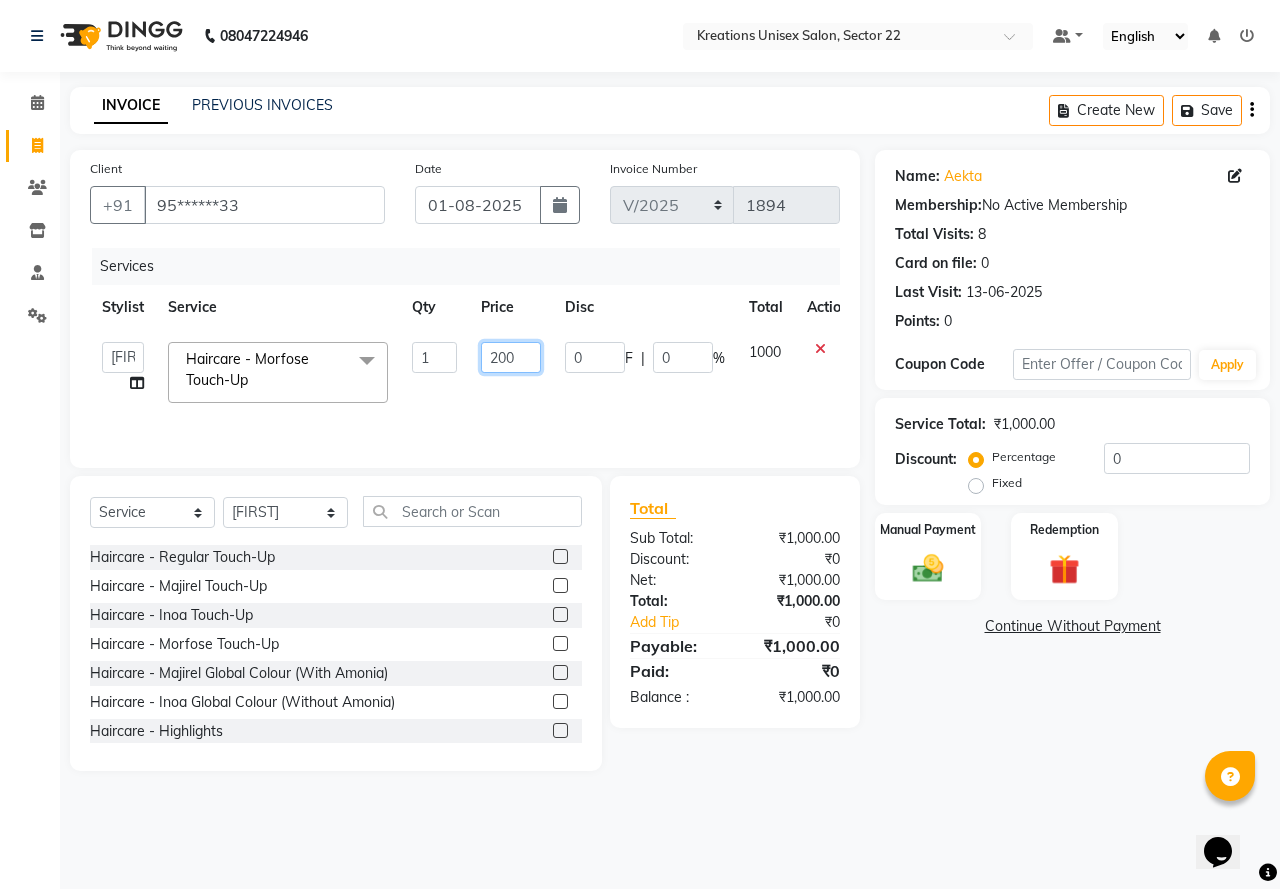 type on "2000" 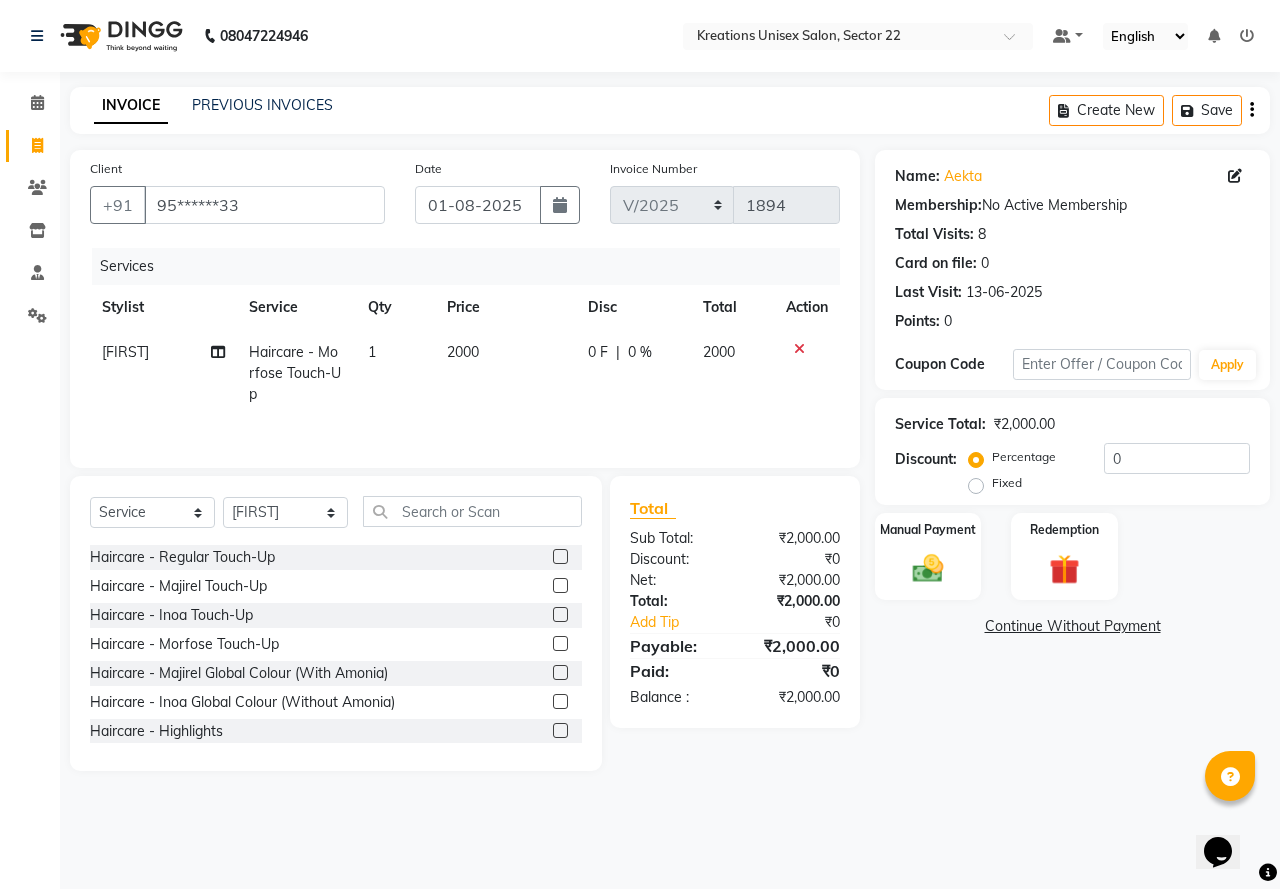 click on "Total Sub Total: ₹2,000.00 Discount: ₹0 Net: ₹2,000.00 Total: ₹2,000.00 Add Tip ₹0 Payable: ₹2,000.00 Paid: ₹0 Balance   : ₹2,000.00" 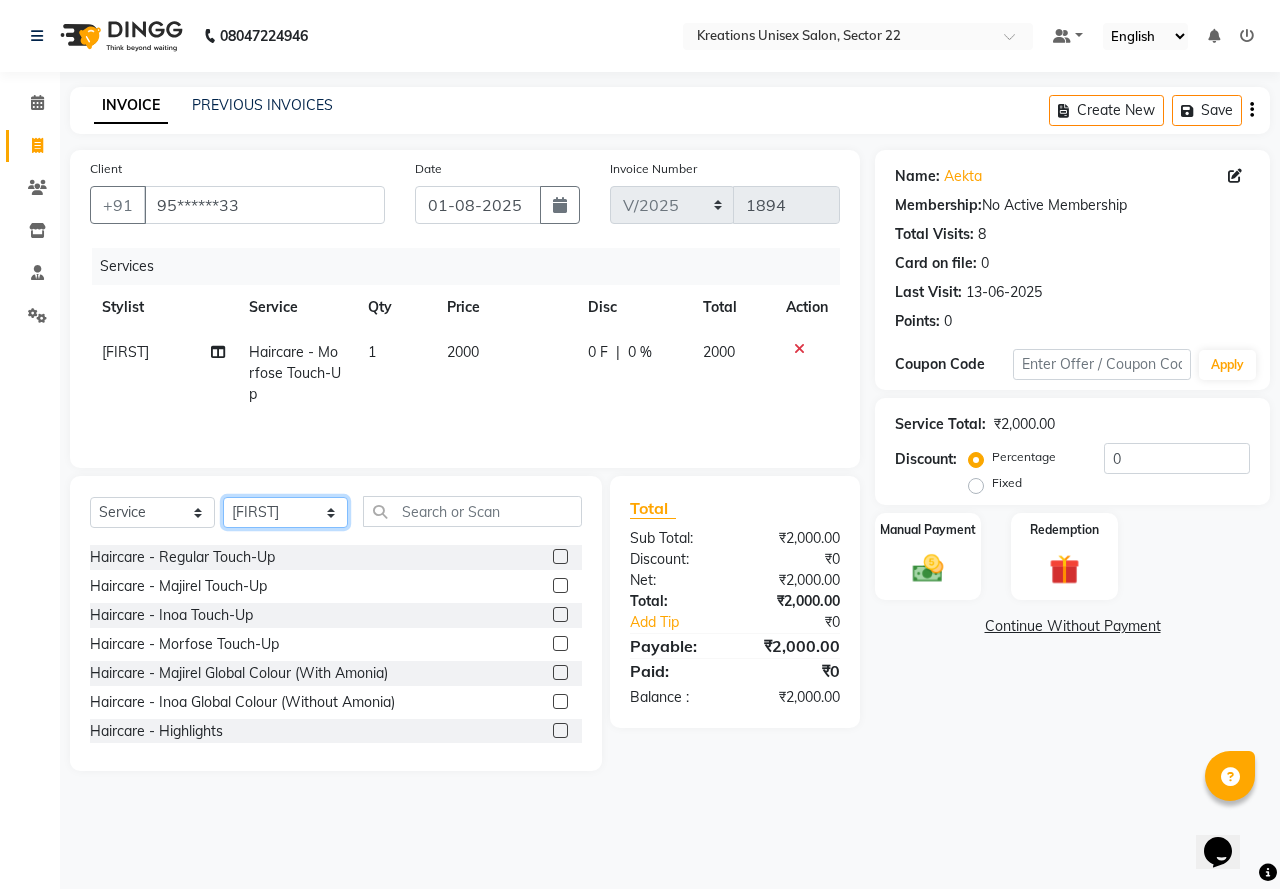 click on "Select Stylist AMAN Jeet Manager Jitender  Kapil  Kavita Manager Malik Khan  Manas Sir  rozy  Sector-23 Shaffali Maam  Shiv Kumar Sita Mehto" 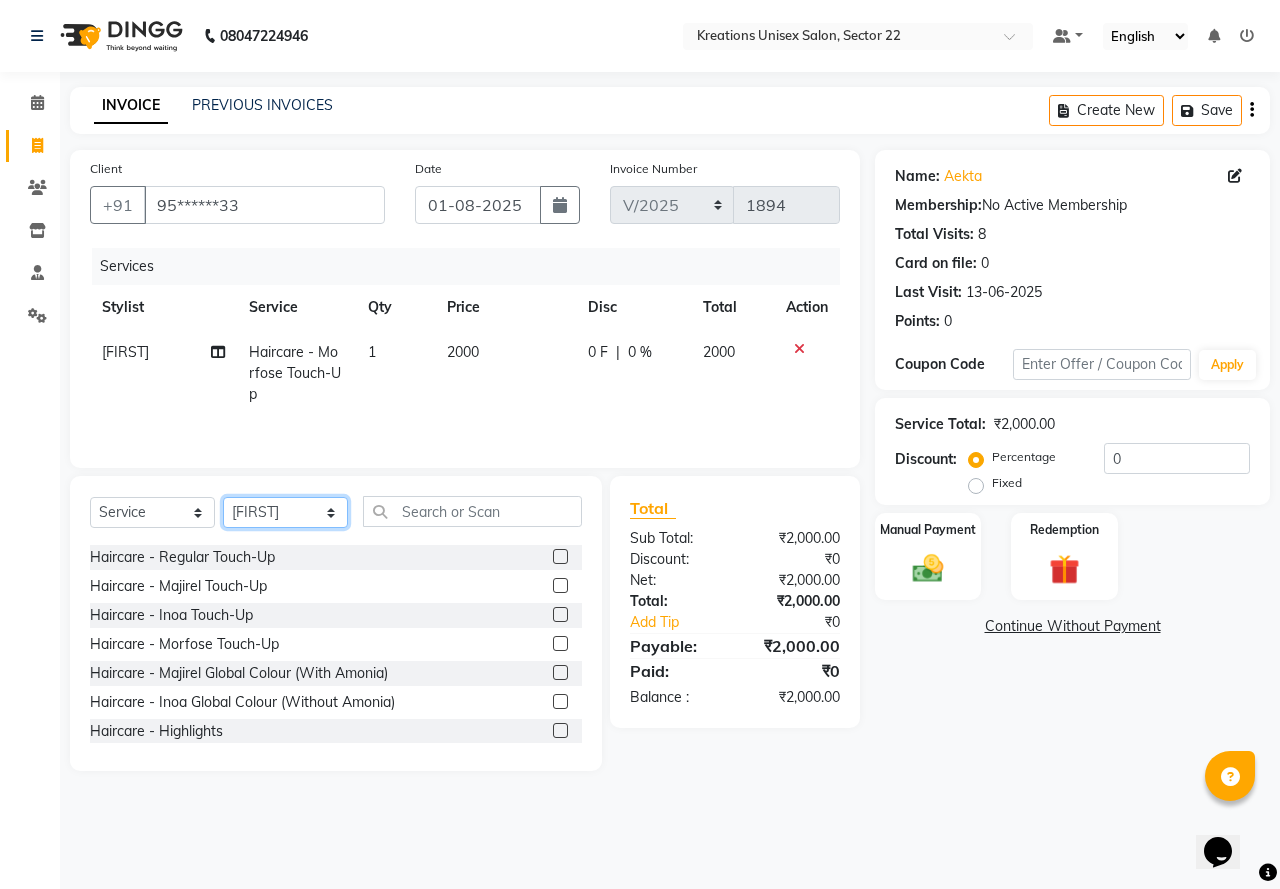 select on "69539" 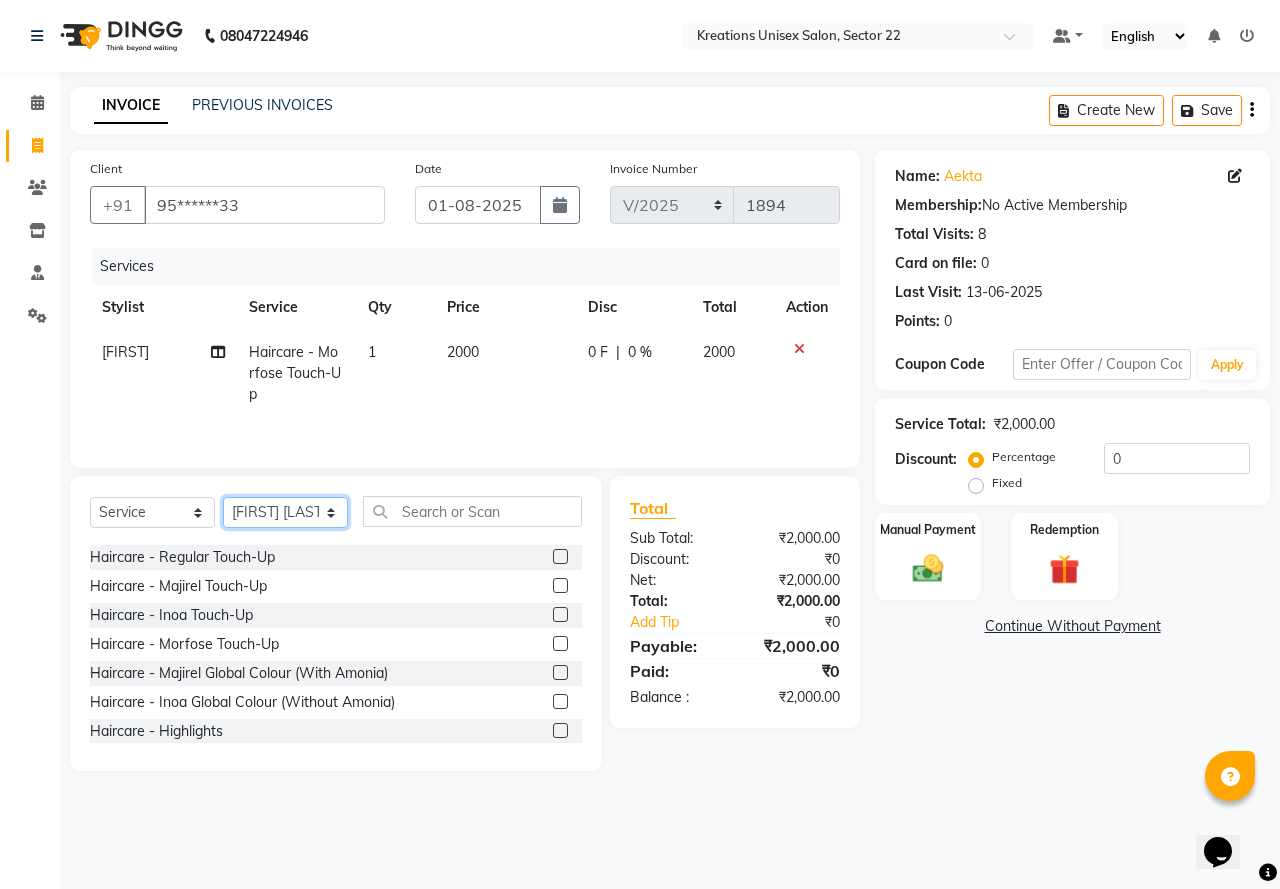 click on "Select Stylist AMAN Jeet Manager Jitender  Kapil  Kavita Manager Malik Khan  Manas Sir  rozy  Sector-23 Shaffali Maam  Shiv Kumar Sita Mehto" 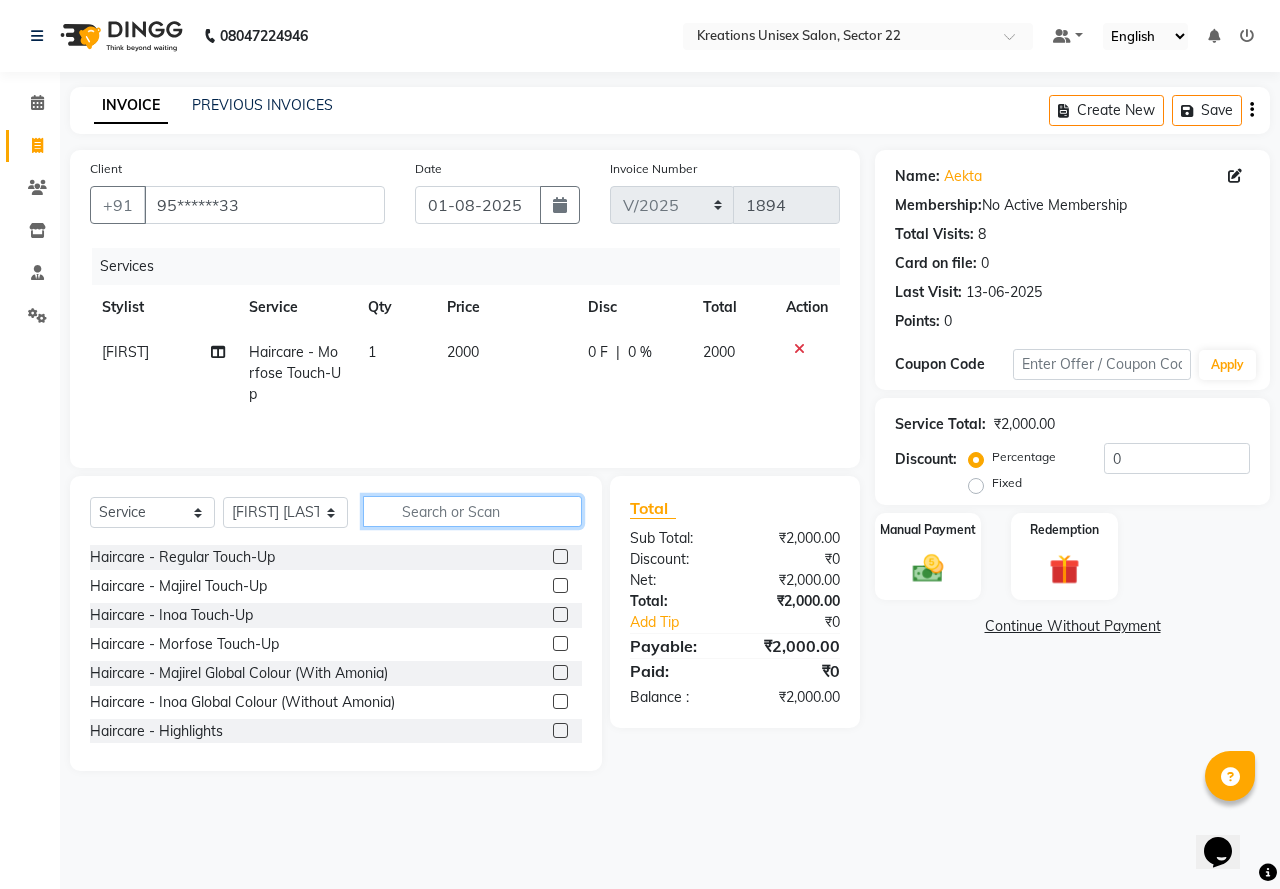 click 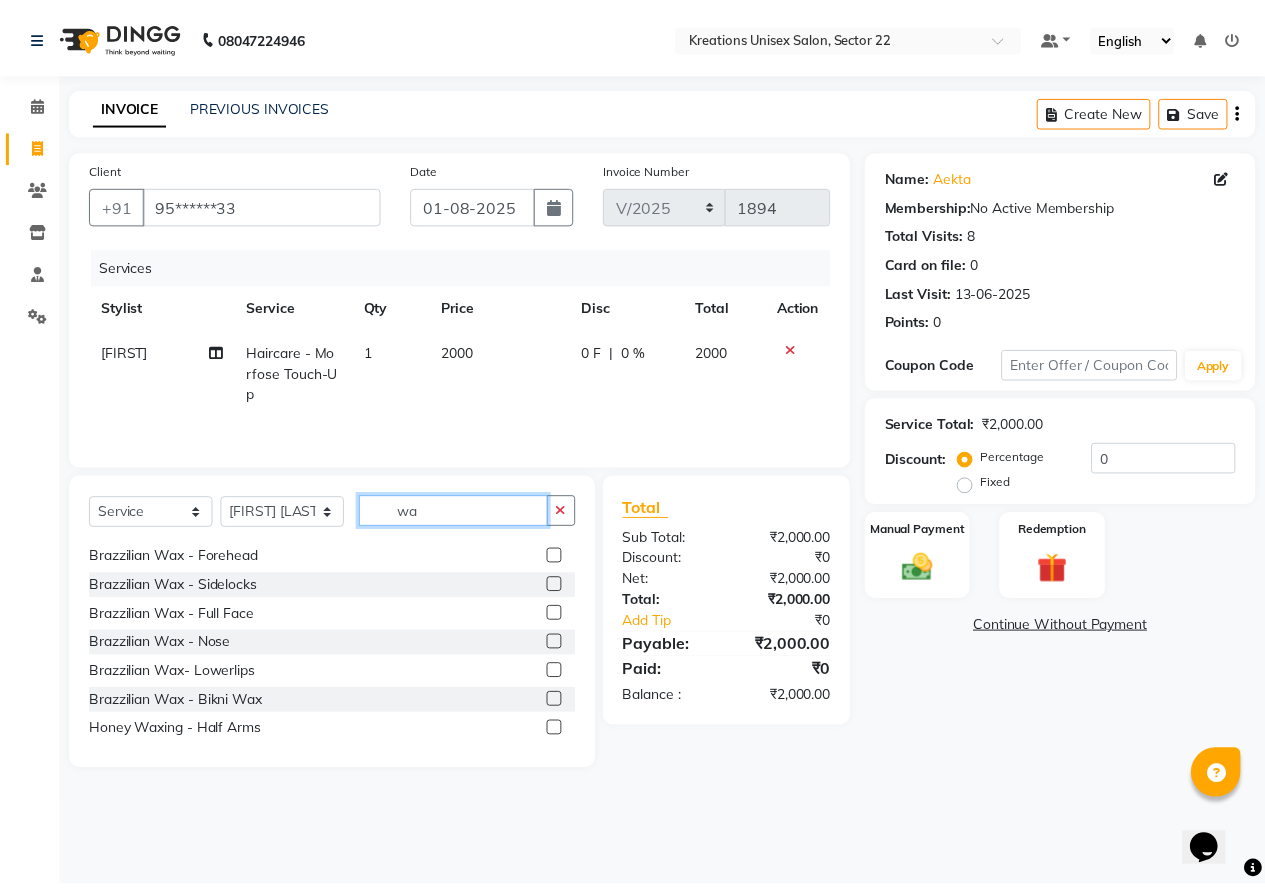 scroll, scrollTop: 0, scrollLeft: 0, axis: both 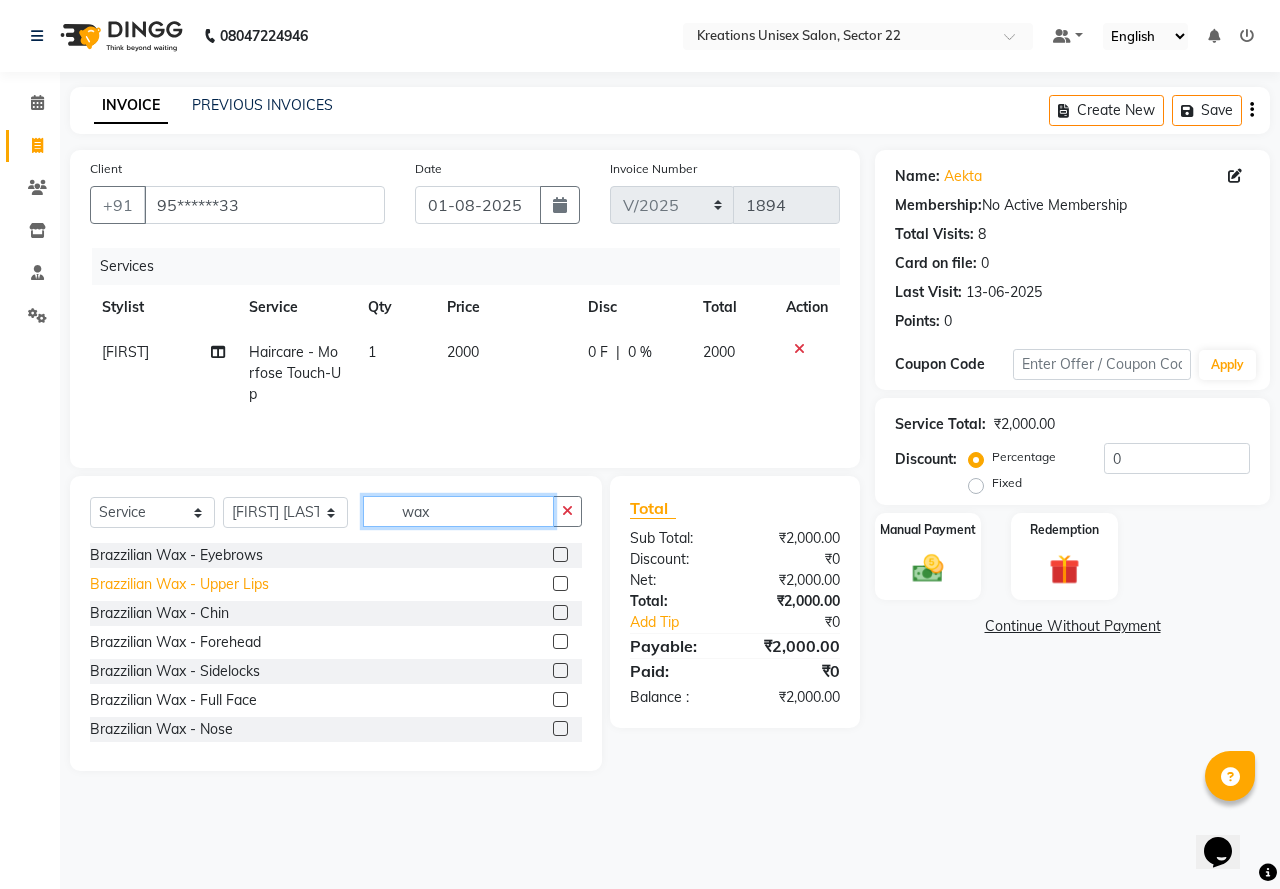 type on "wax" 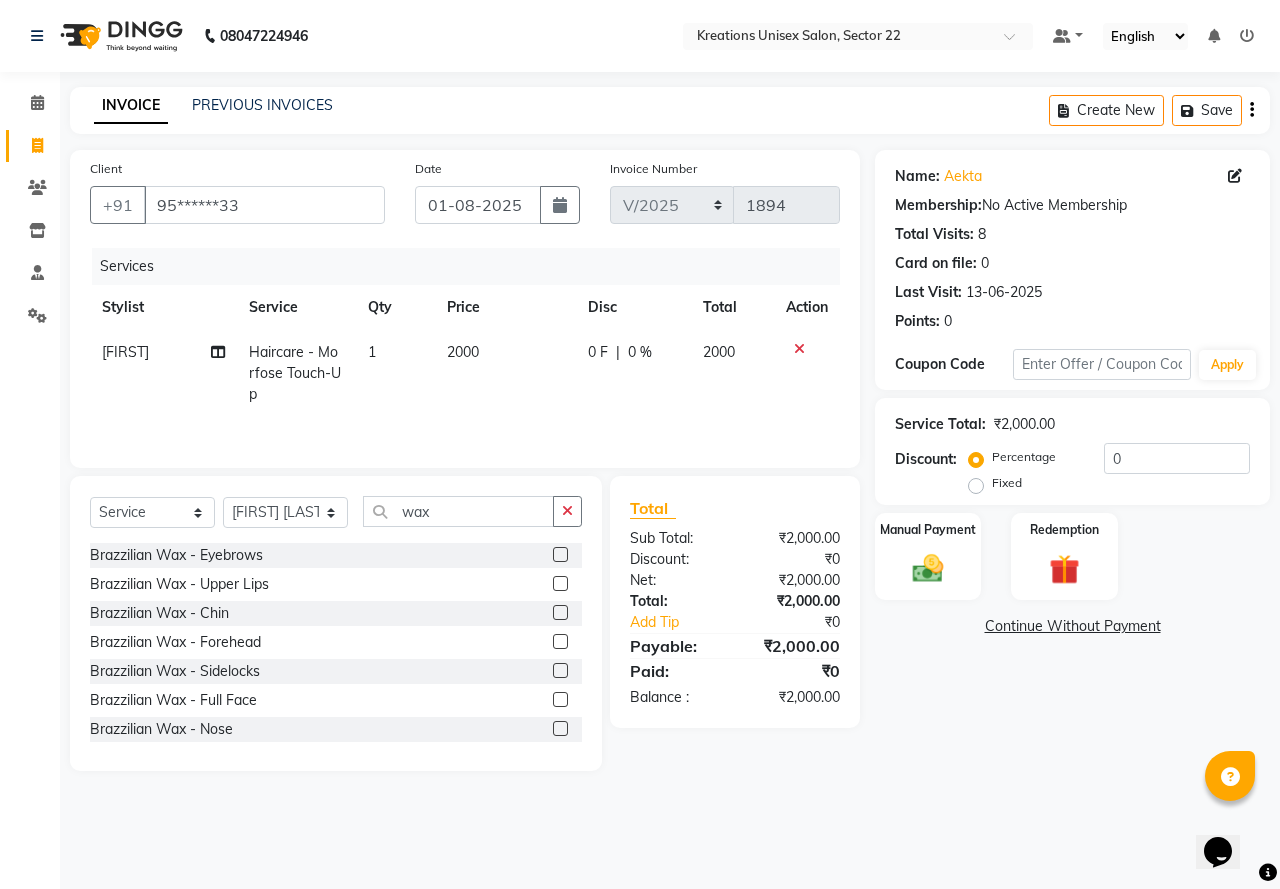 drag, startPoint x: 236, startPoint y: 581, endPoint x: 249, endPoint y: 581, distance: 13 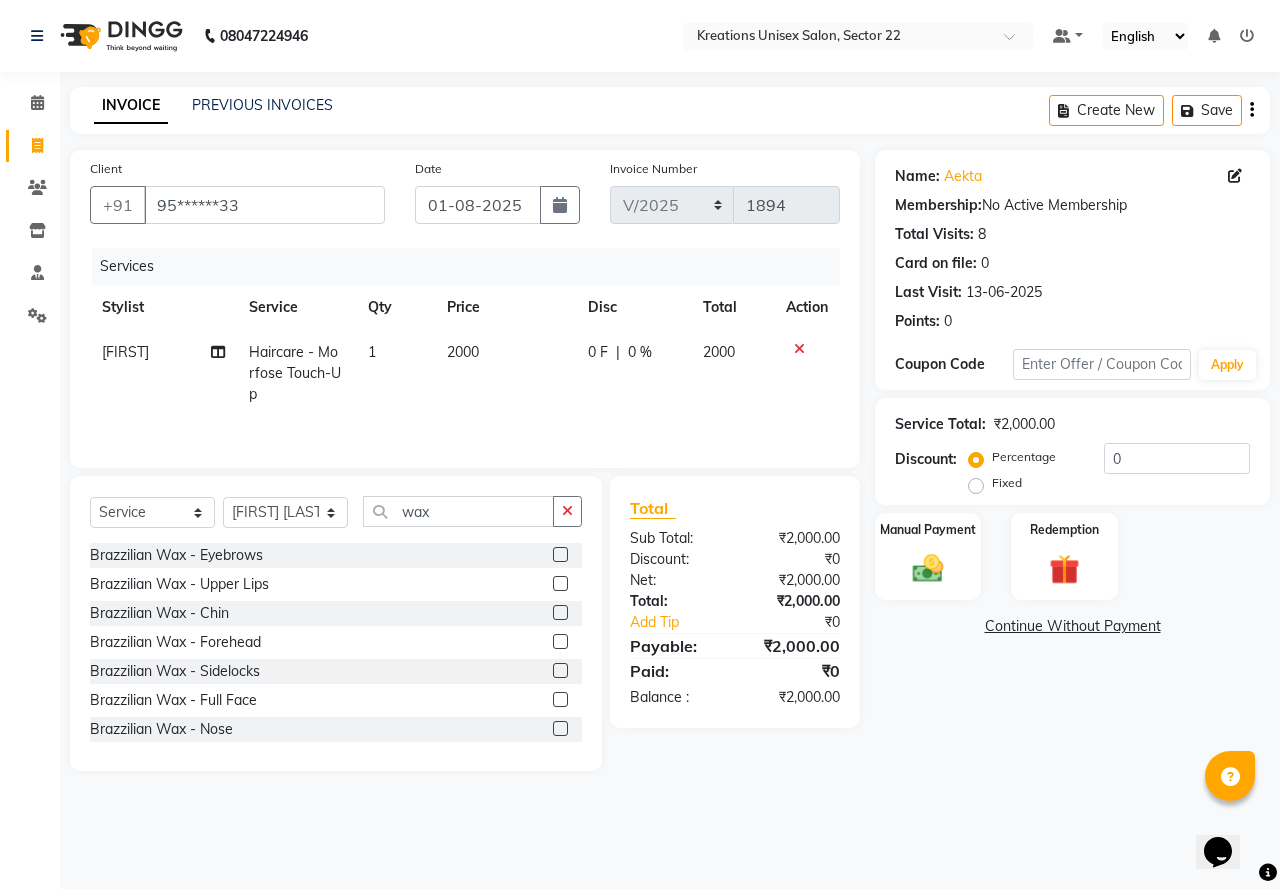 click on "Brazzilian Wax - Upper Lips" 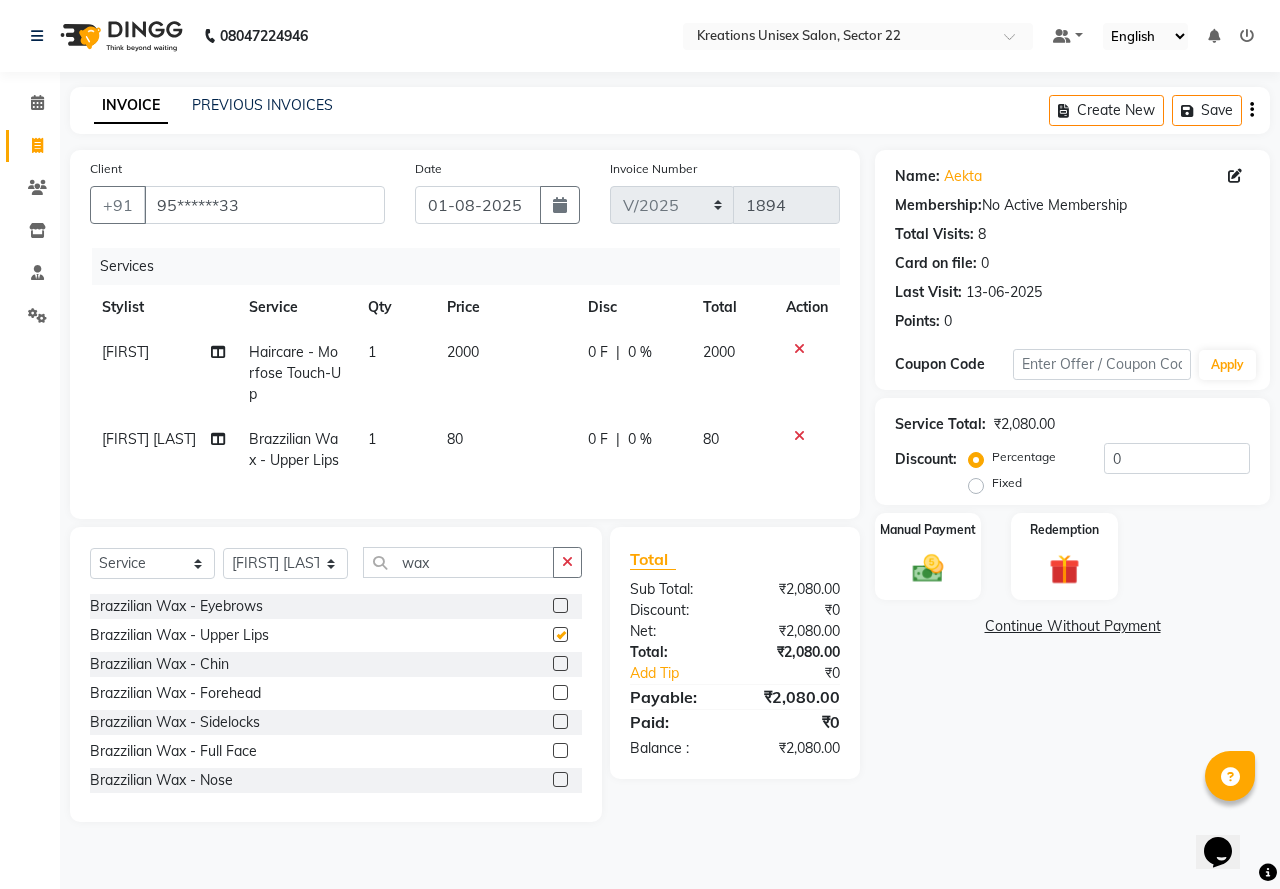 checkbox on "false" 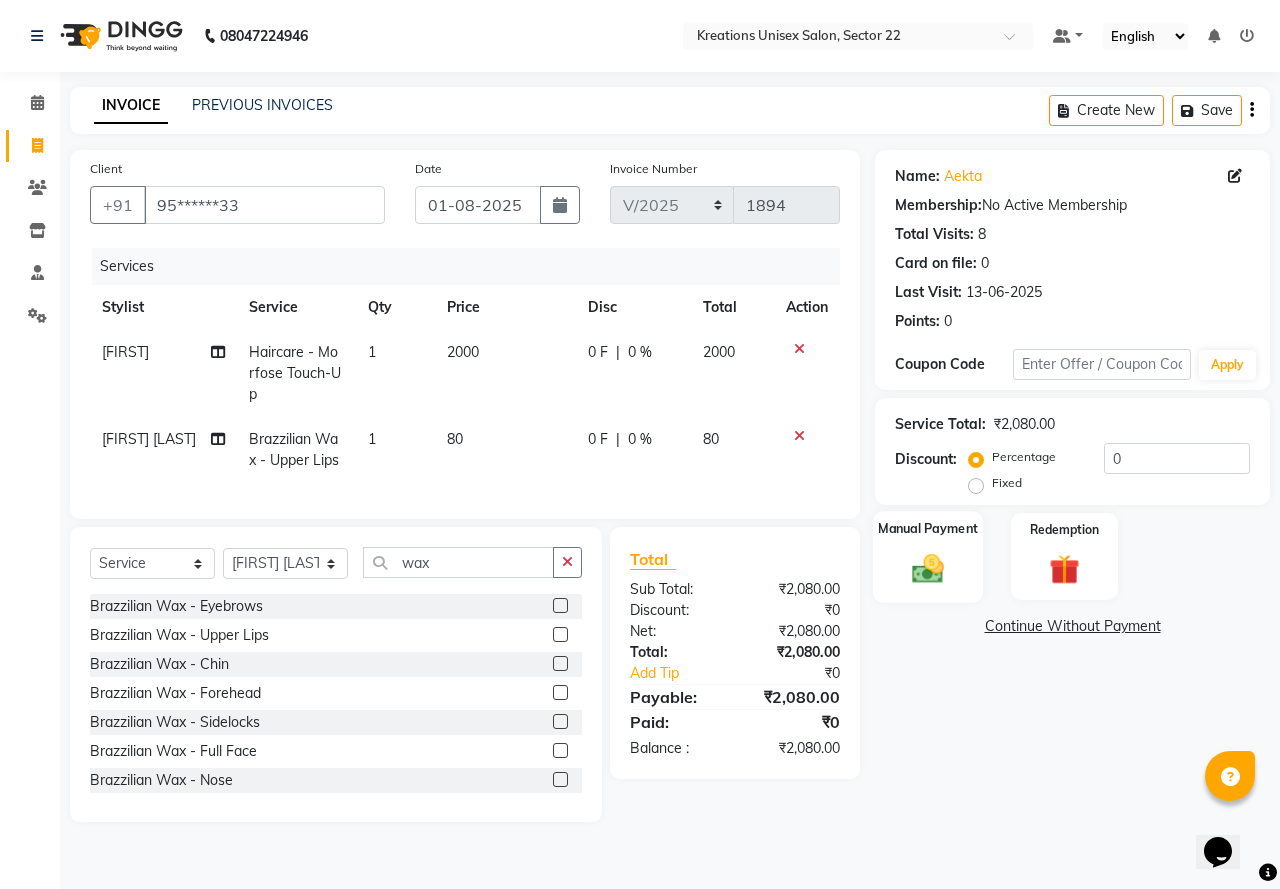 click 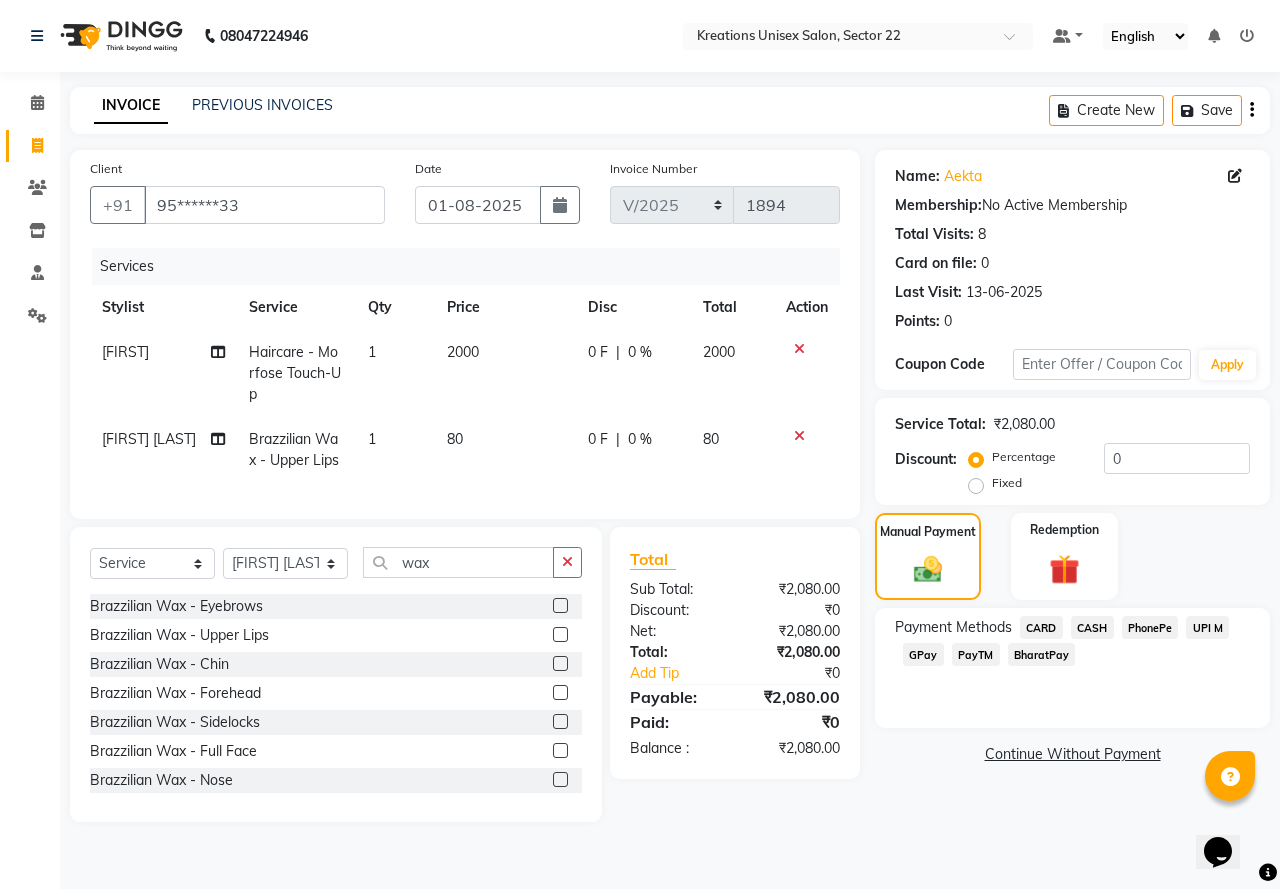 click on "UPI M" 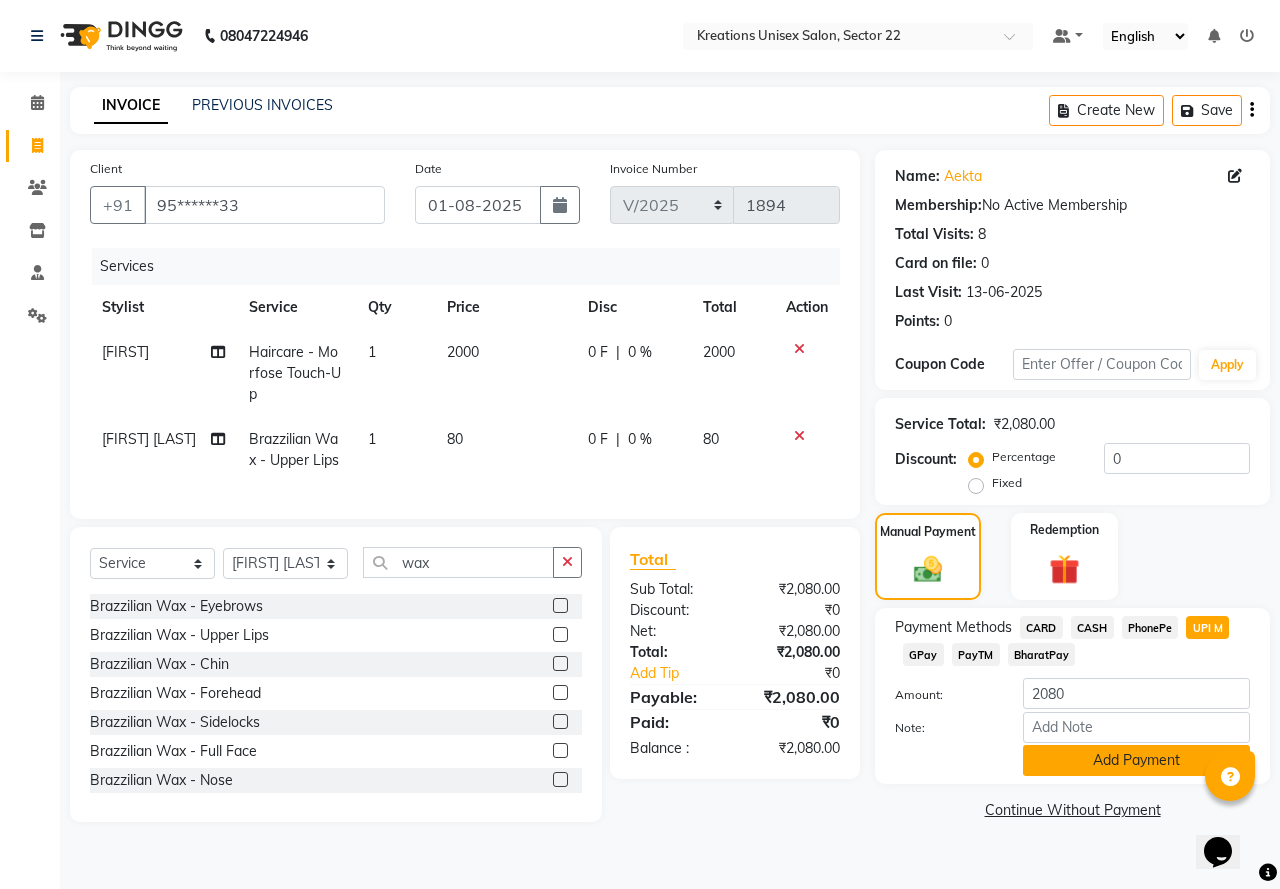 click on "Add Payment" 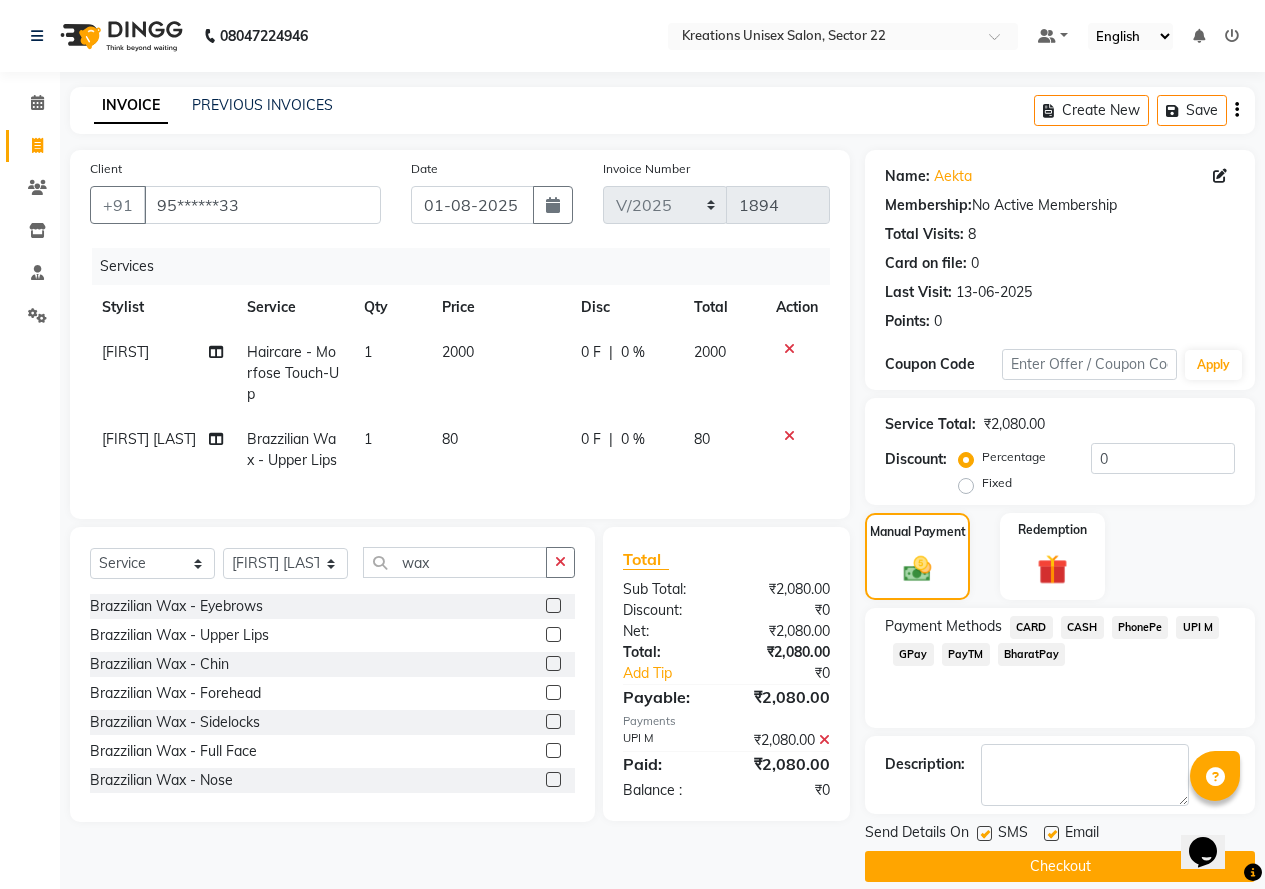 click 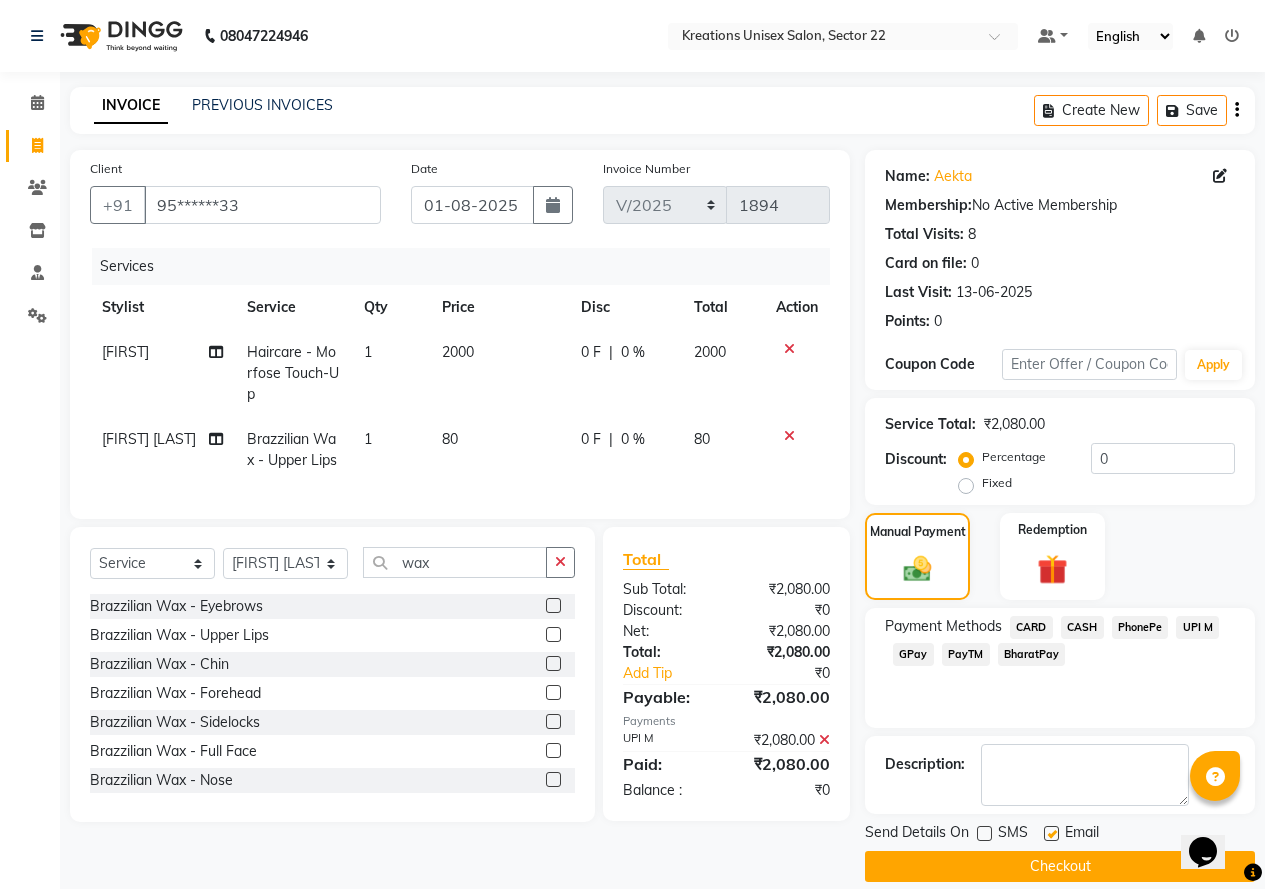 click 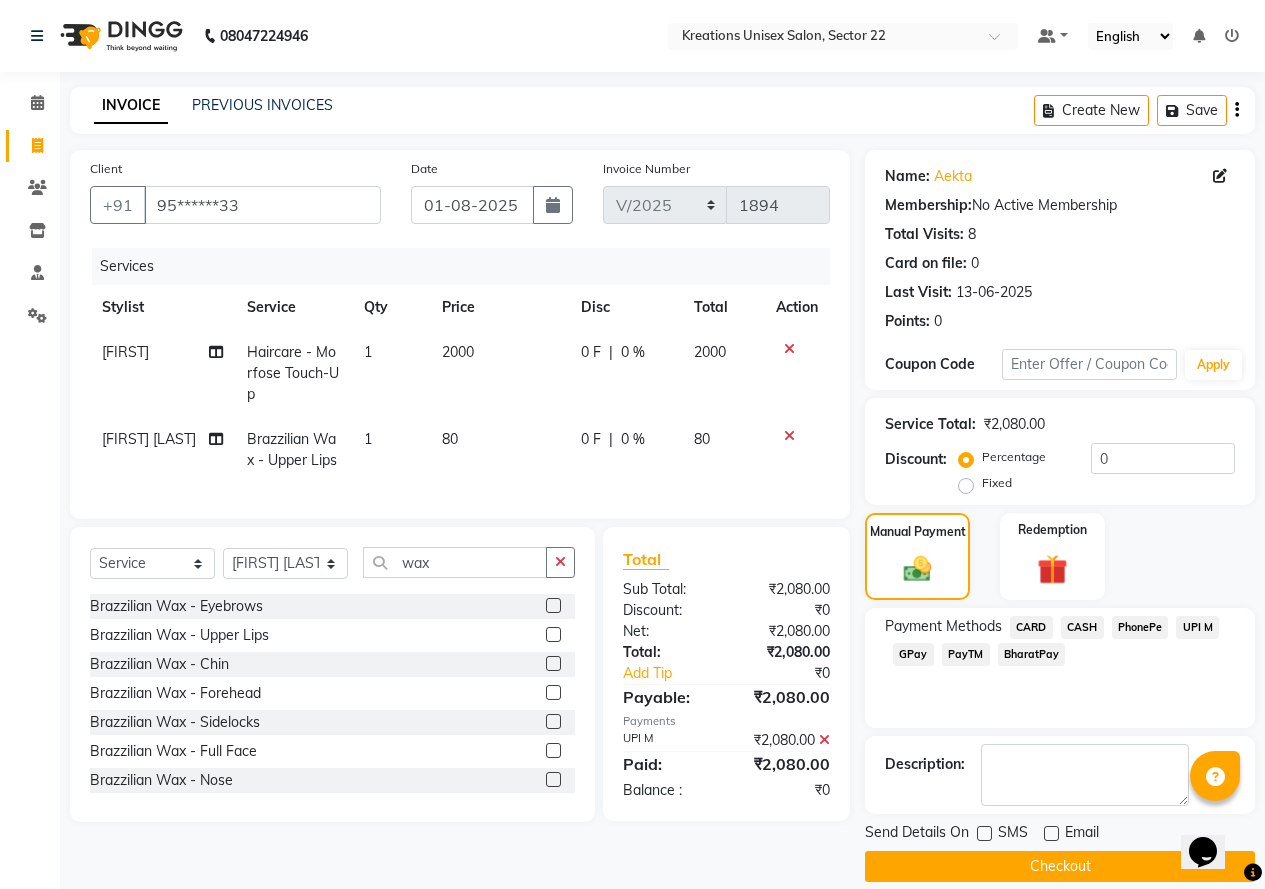 click on "Checkout" 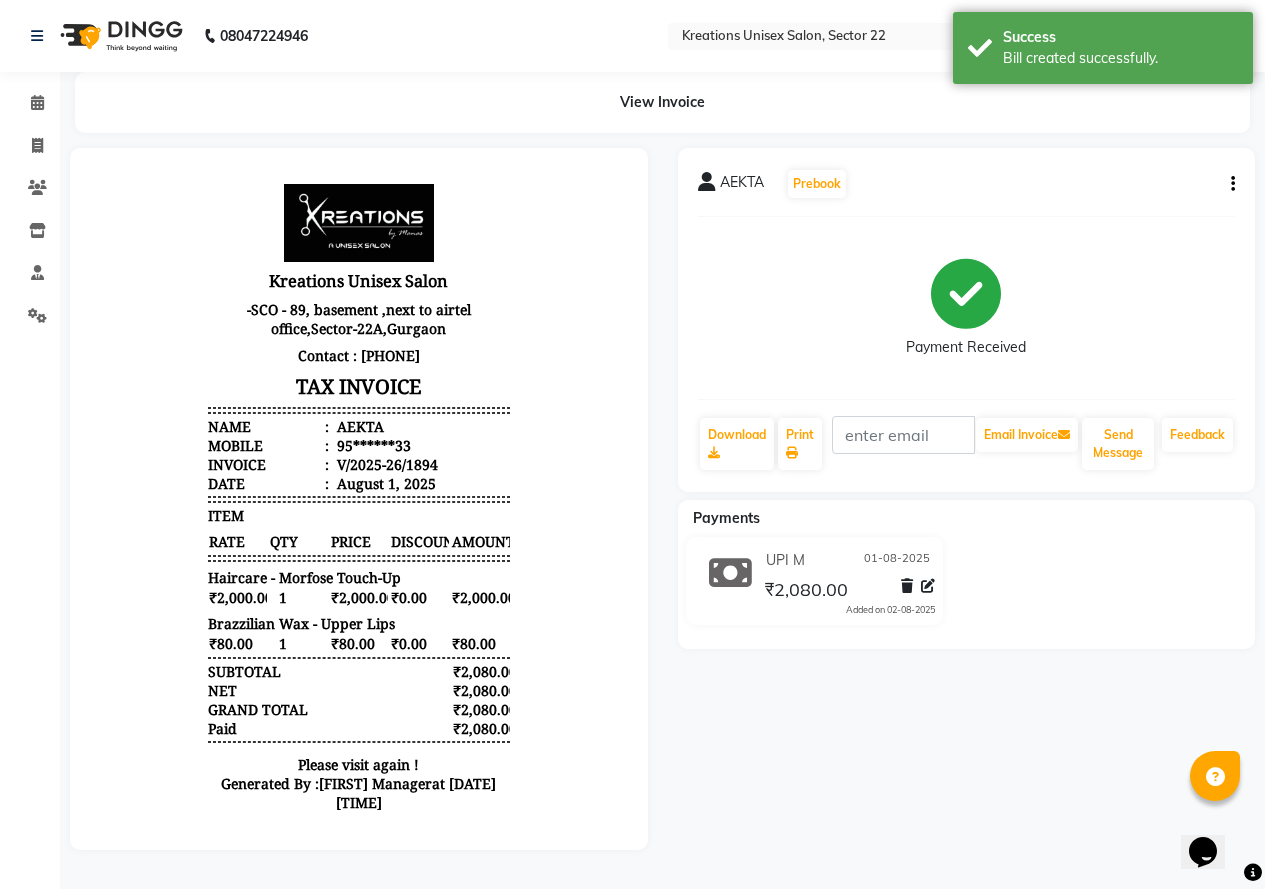 scroll, scrollTop: 0, scrollLeft: 0, axis: both 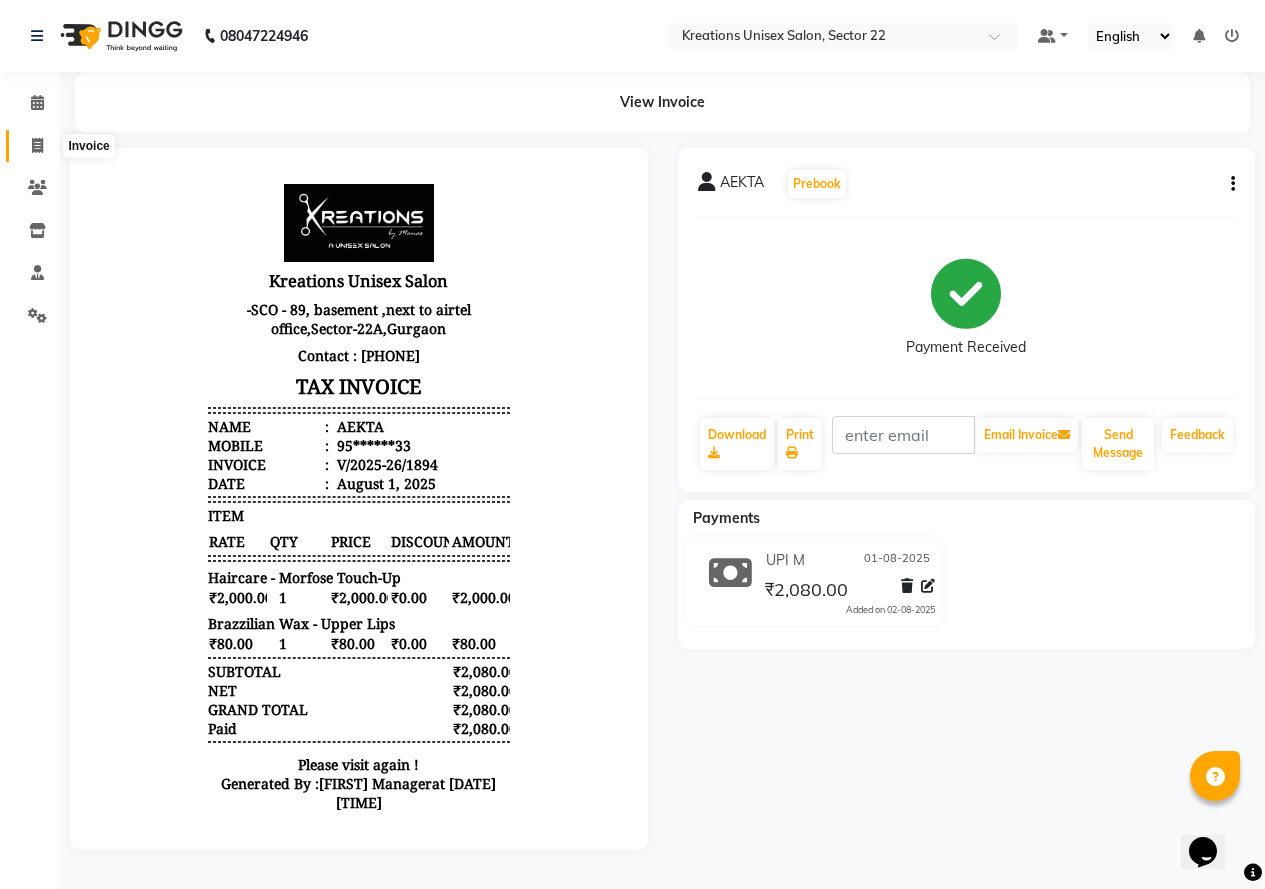click 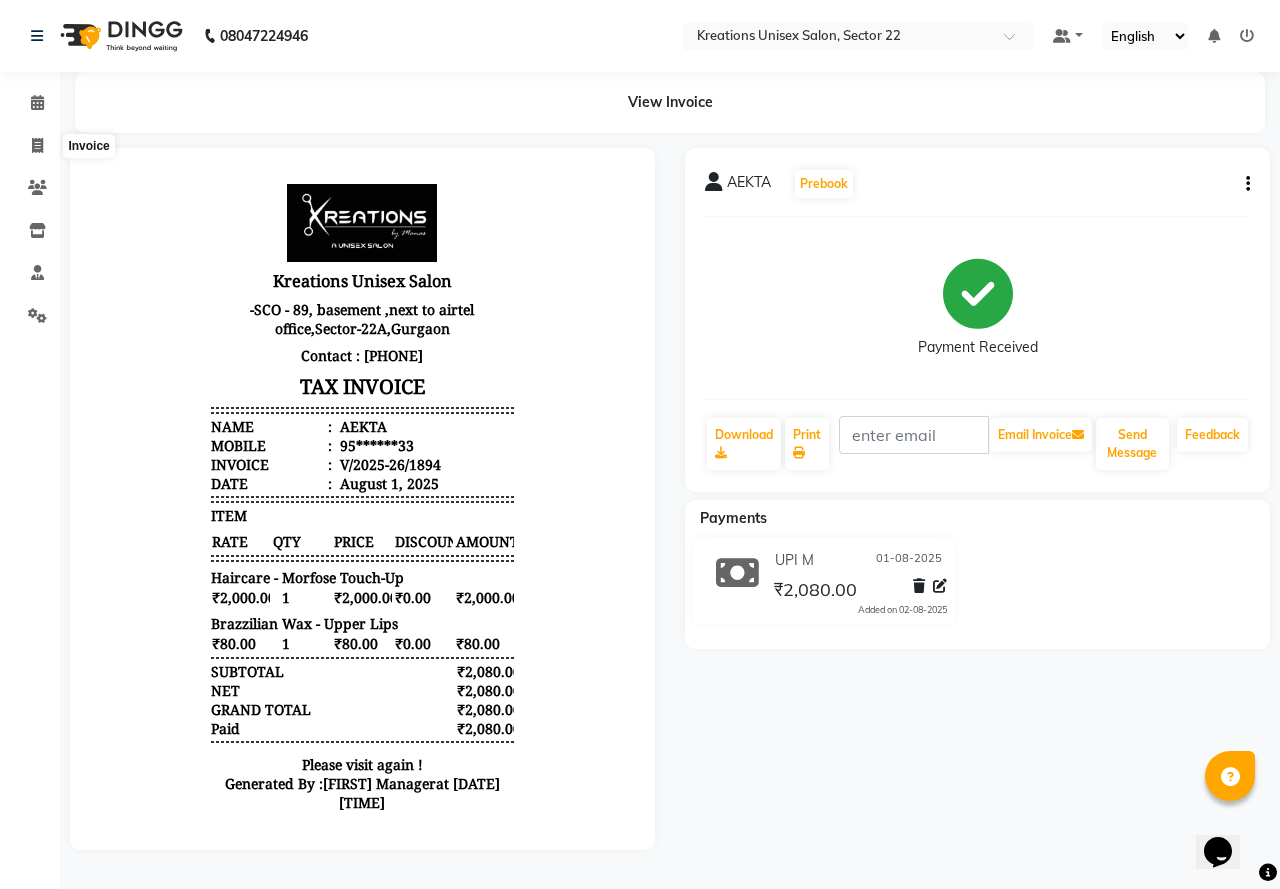 select on "6170" 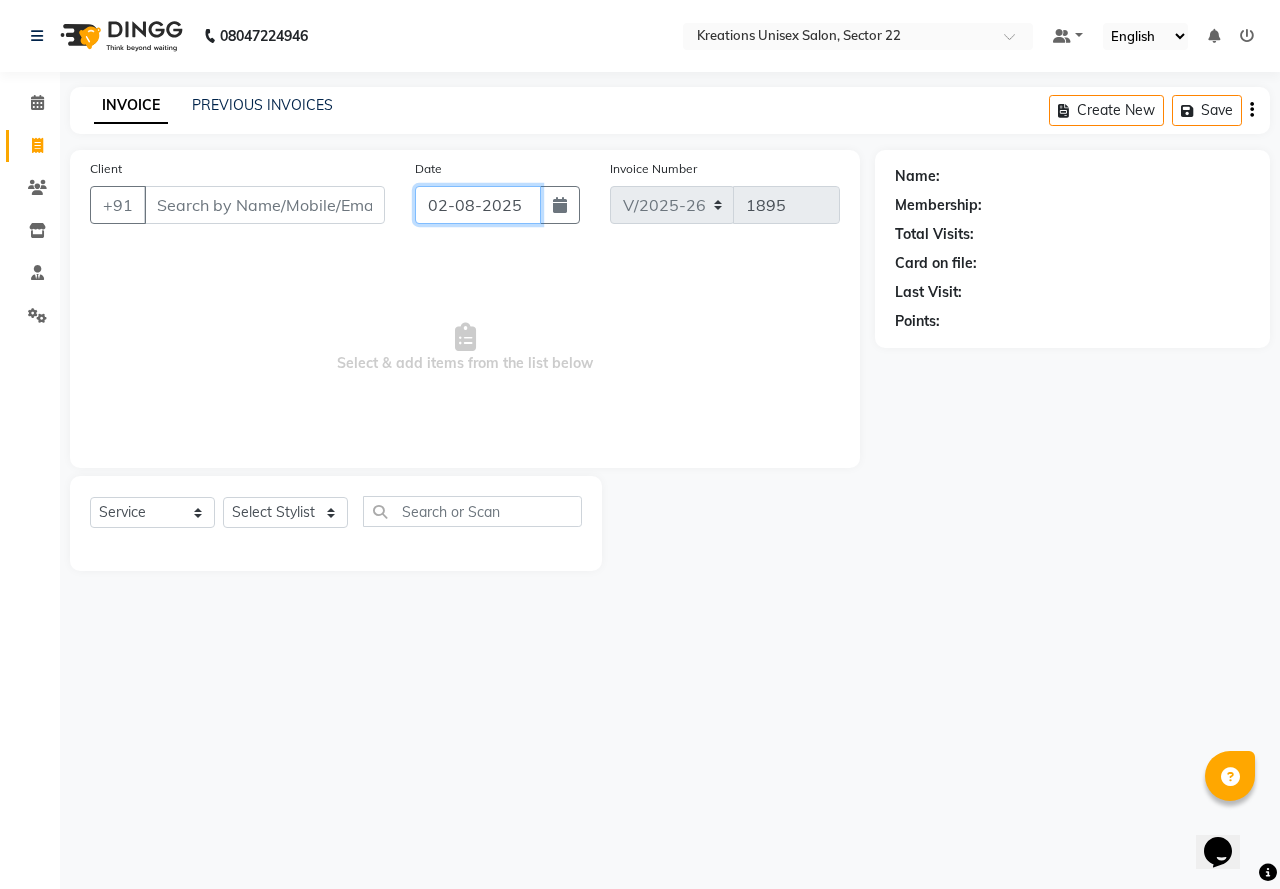 click on "02-08-2025" 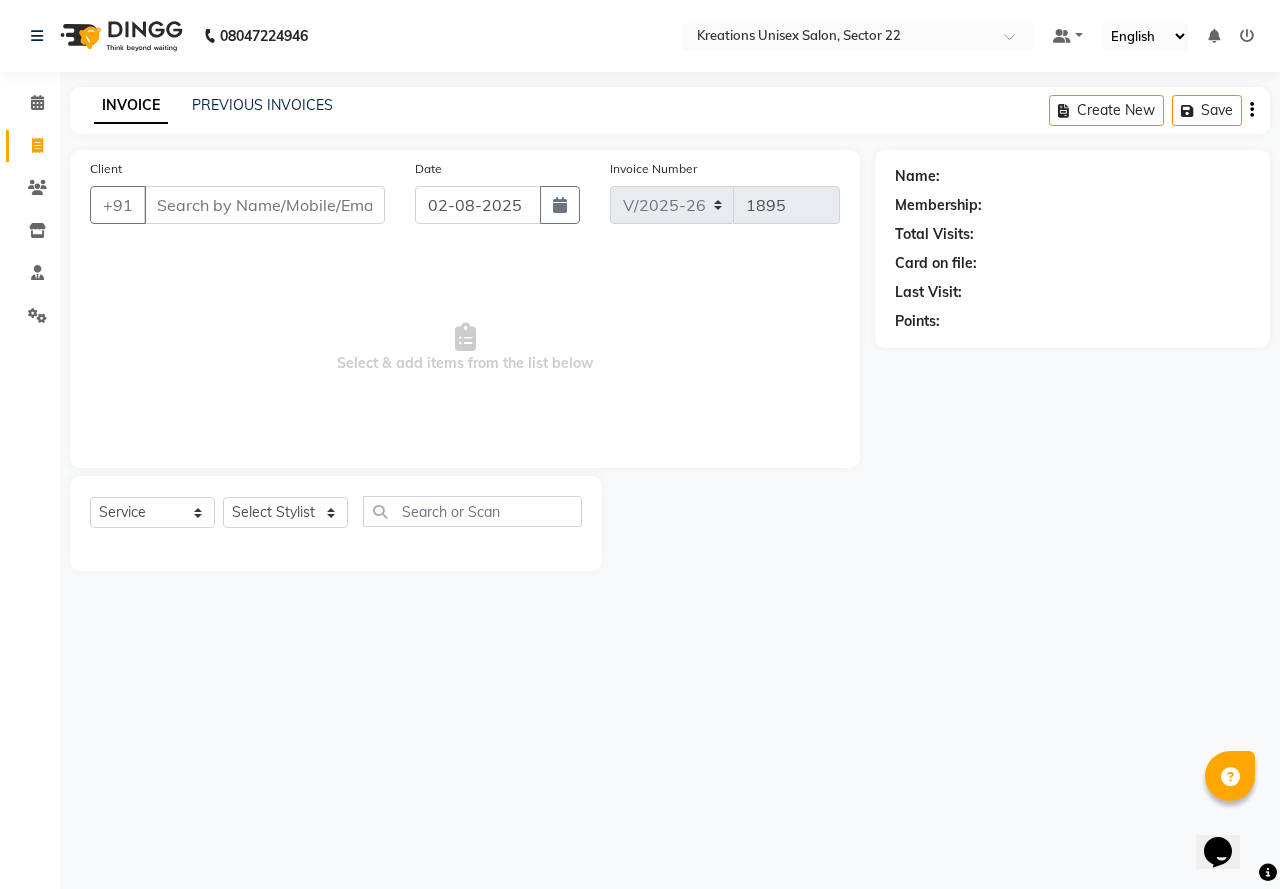 select on "8" 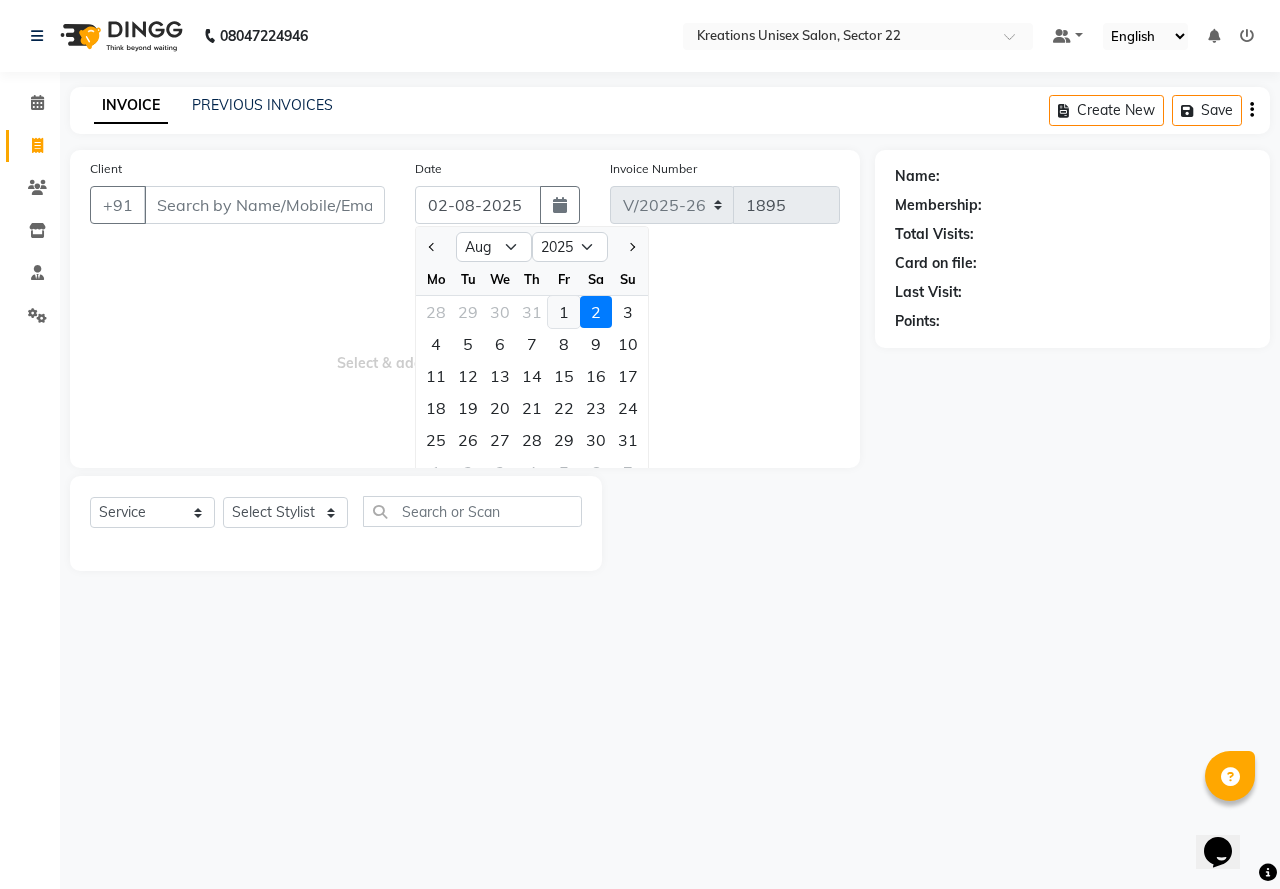 click on "1" 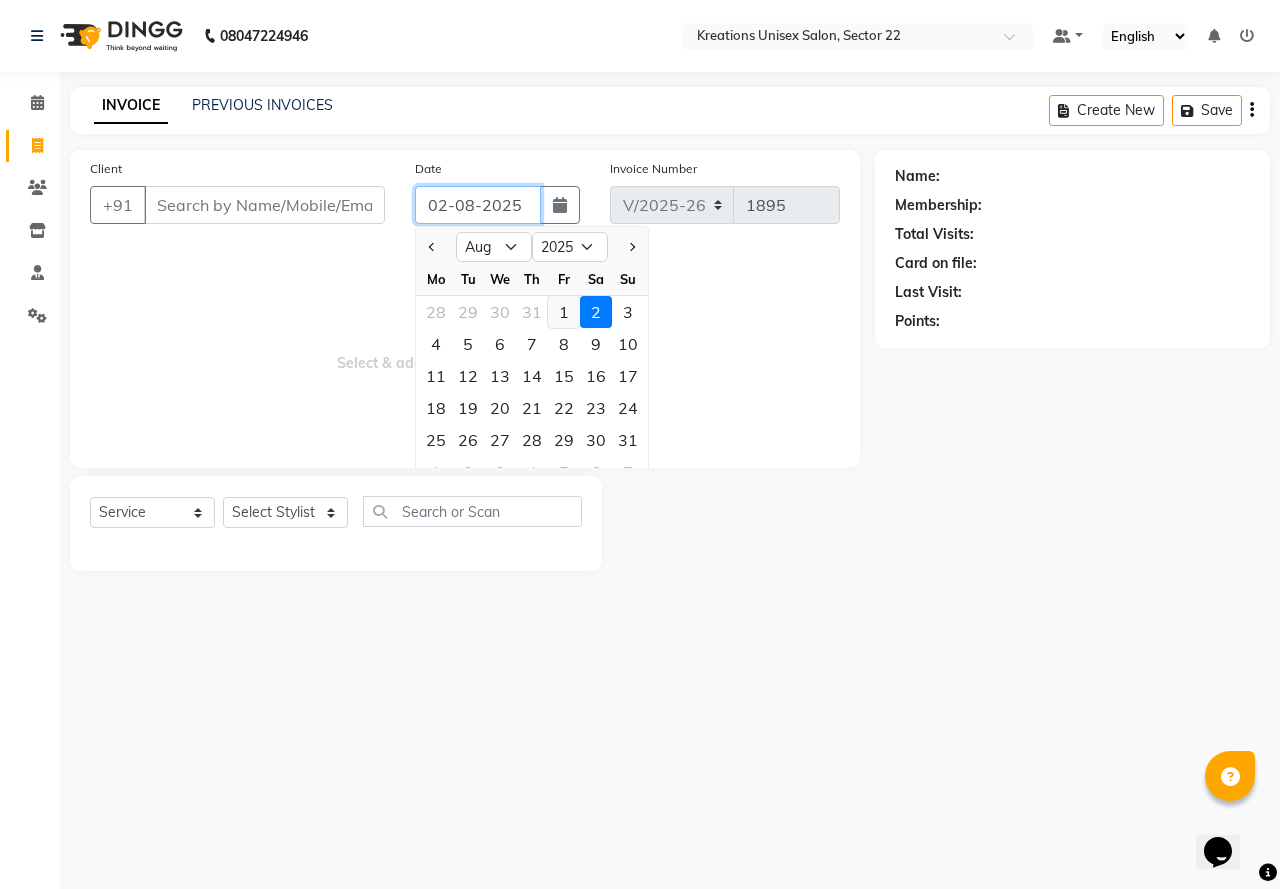 type on "01-08-2025" 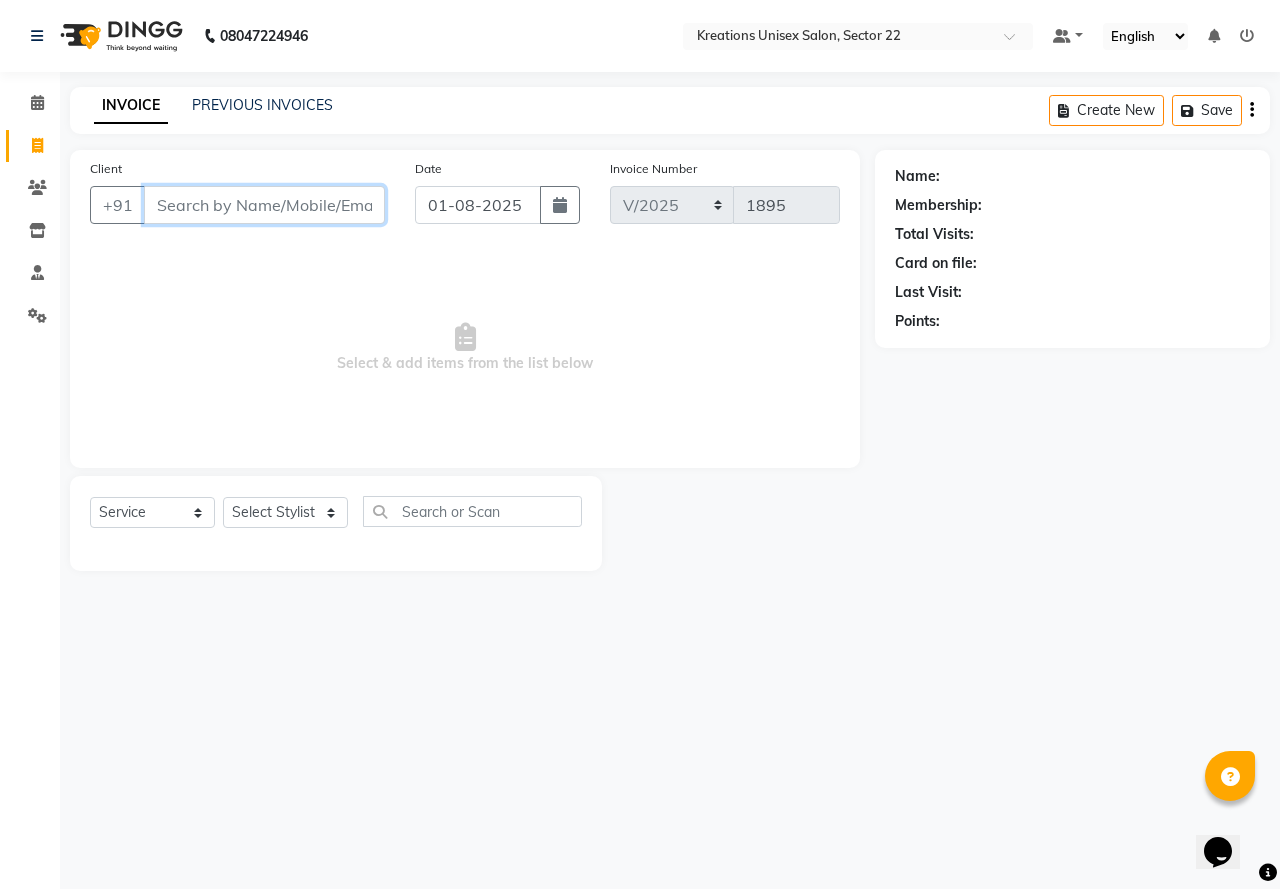 click on "Client" at bounding box center (264, 205) 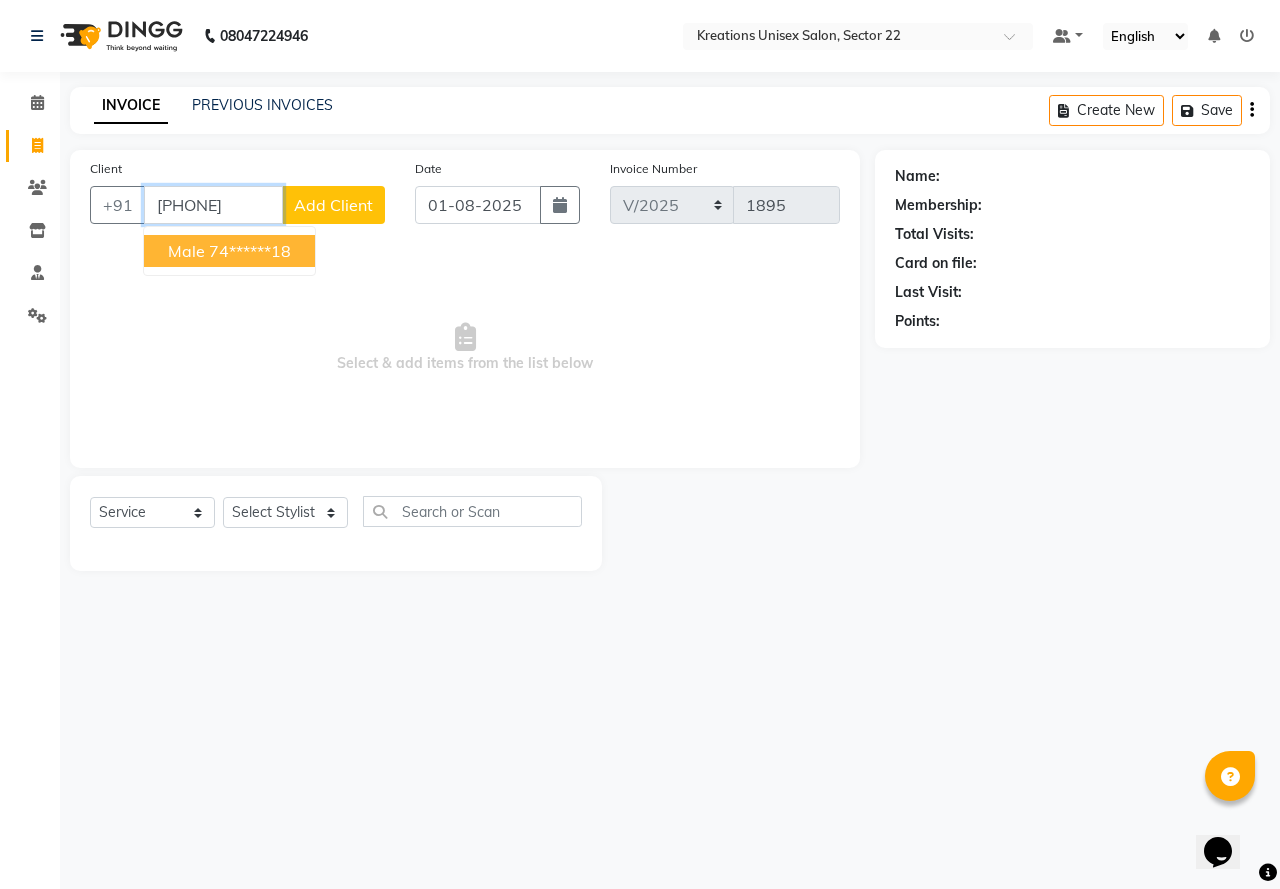 click on "74******18" at bounding box center (250, 251) 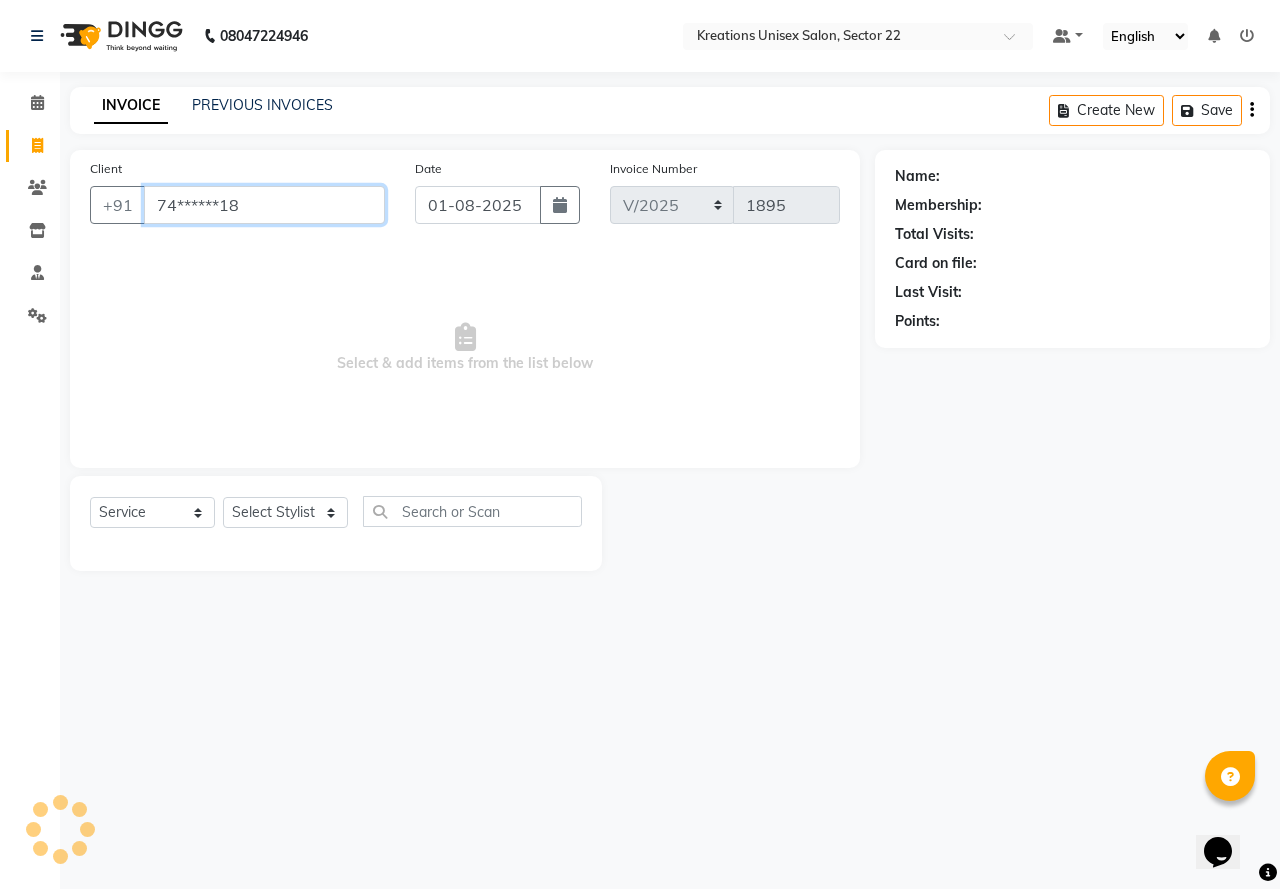 type on "74******18" 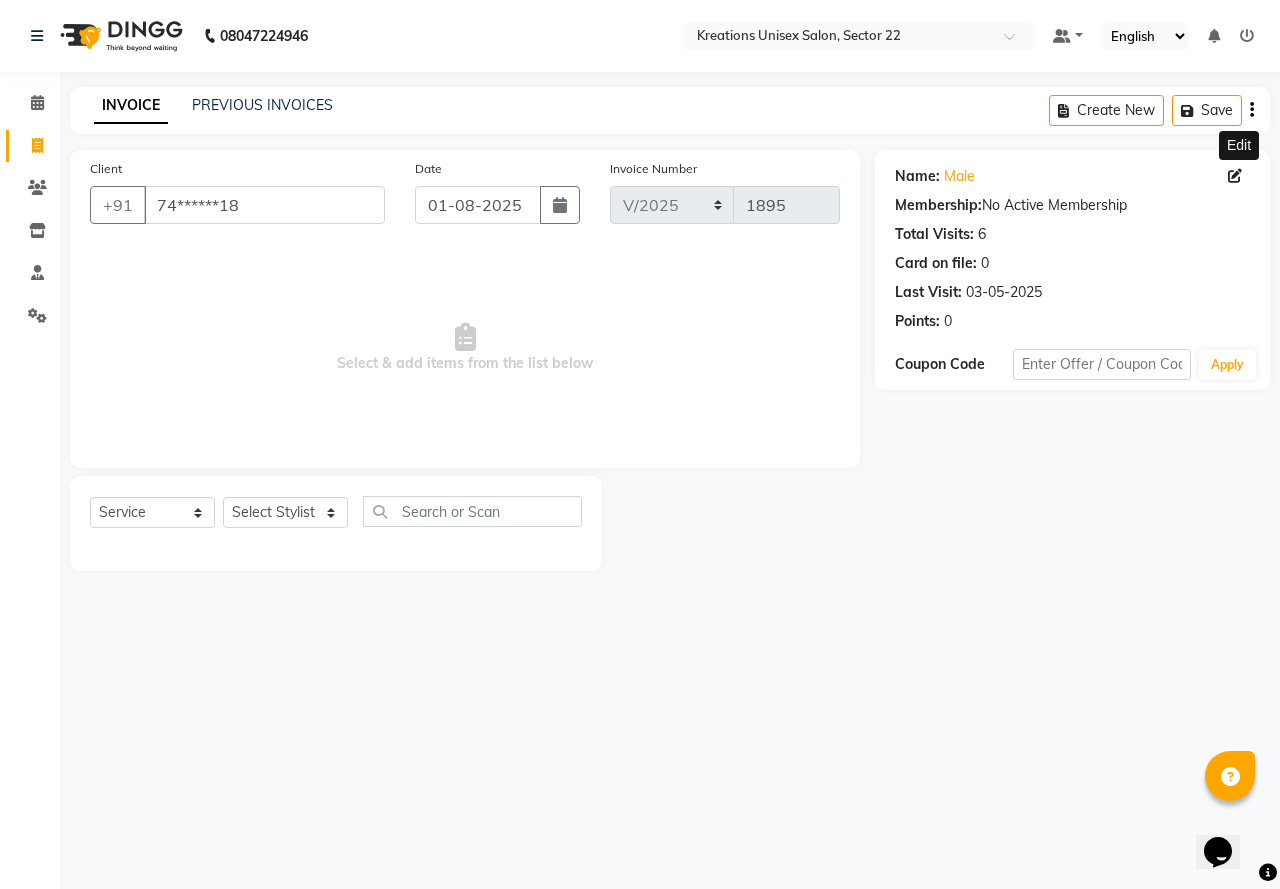 click 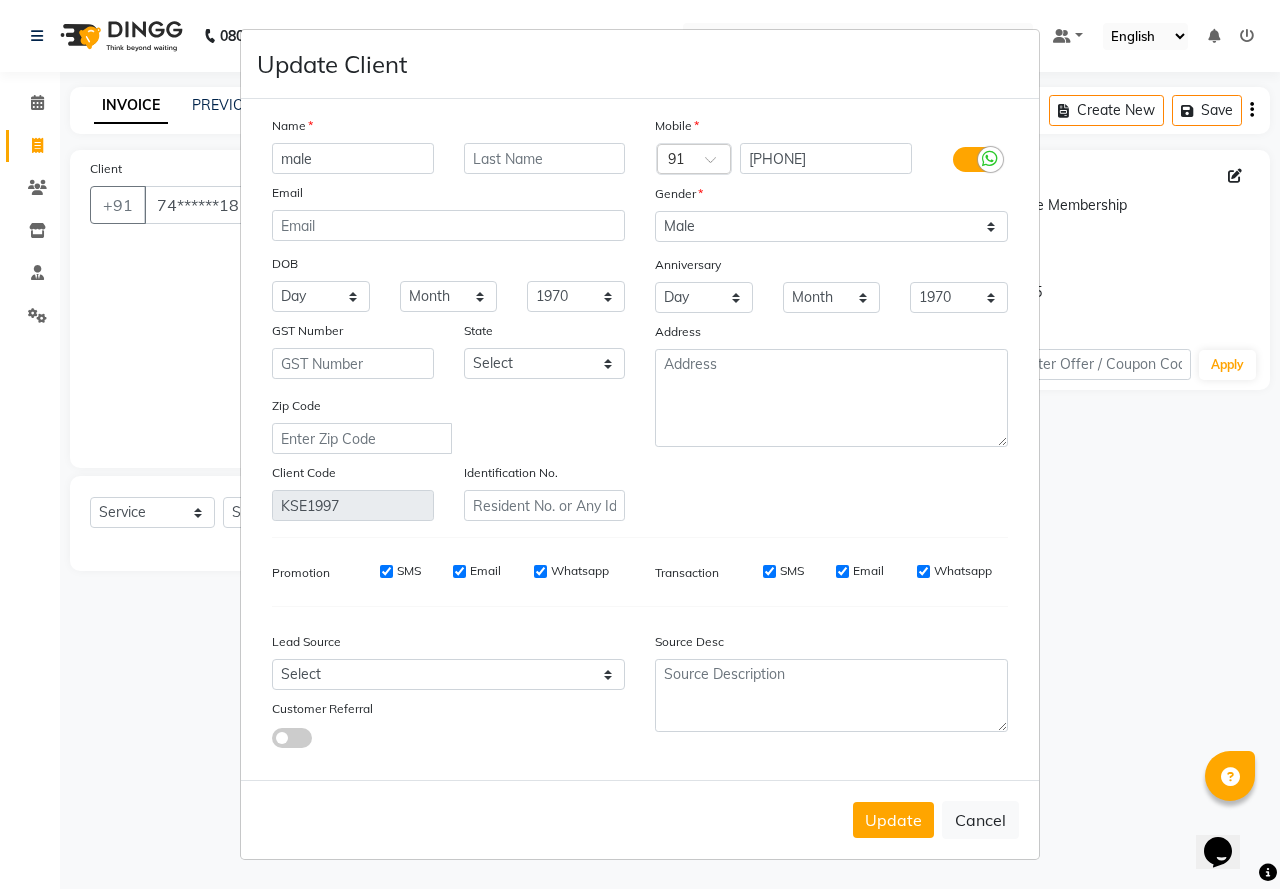 drag, startPoint x: 324, startPoint y: 163, endPoint x: 265, endPoint y: 162, distance: 59.008472 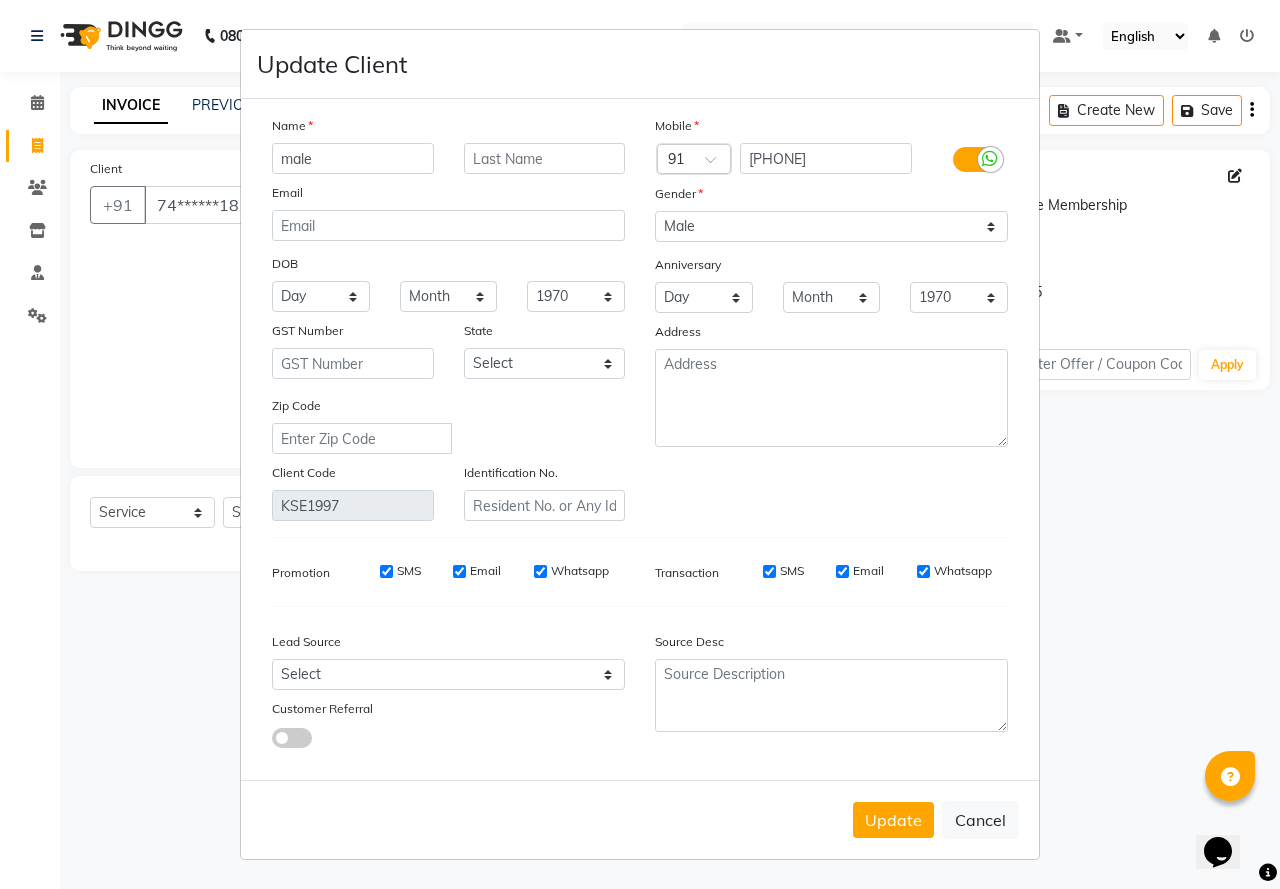 click on "male" at bounding box center (353, 158) 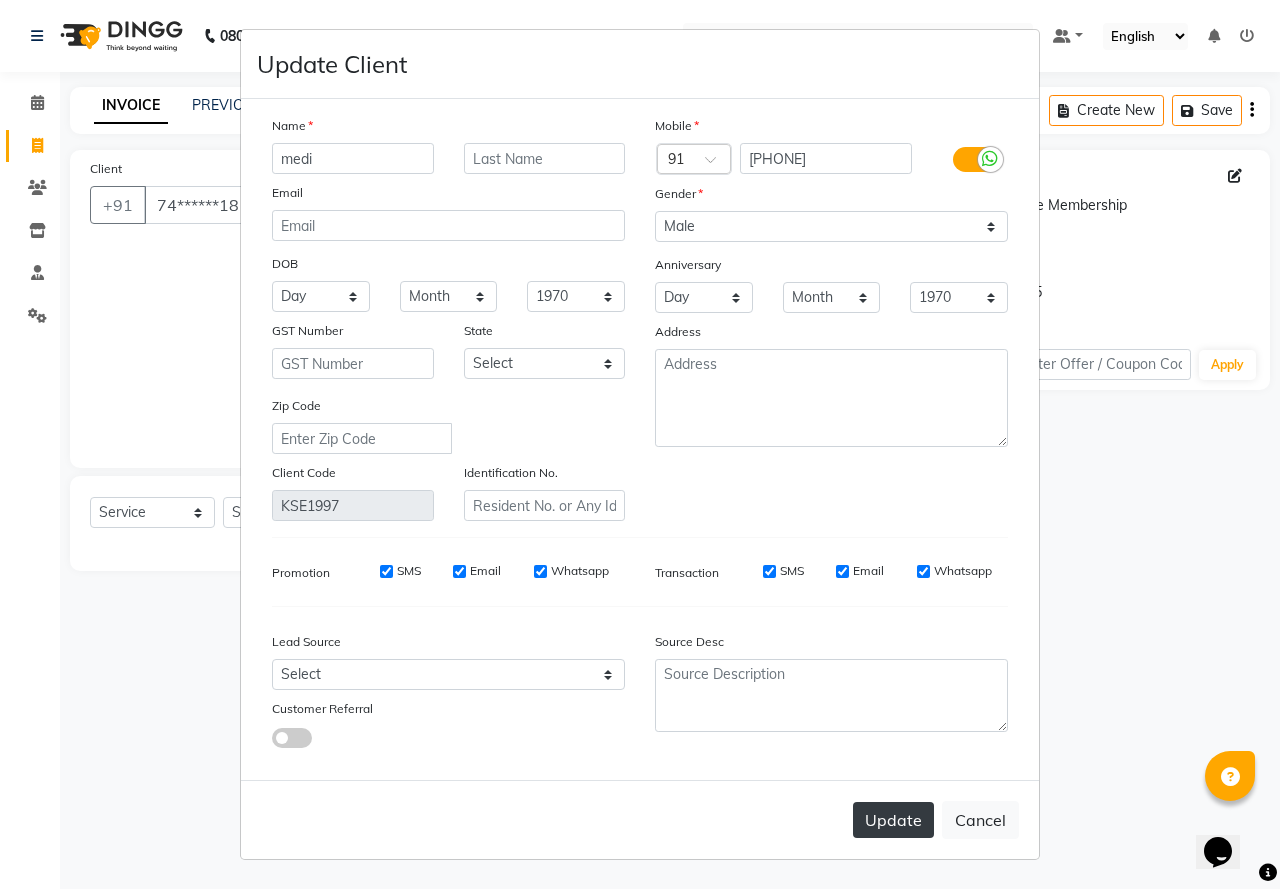 type on "medi" 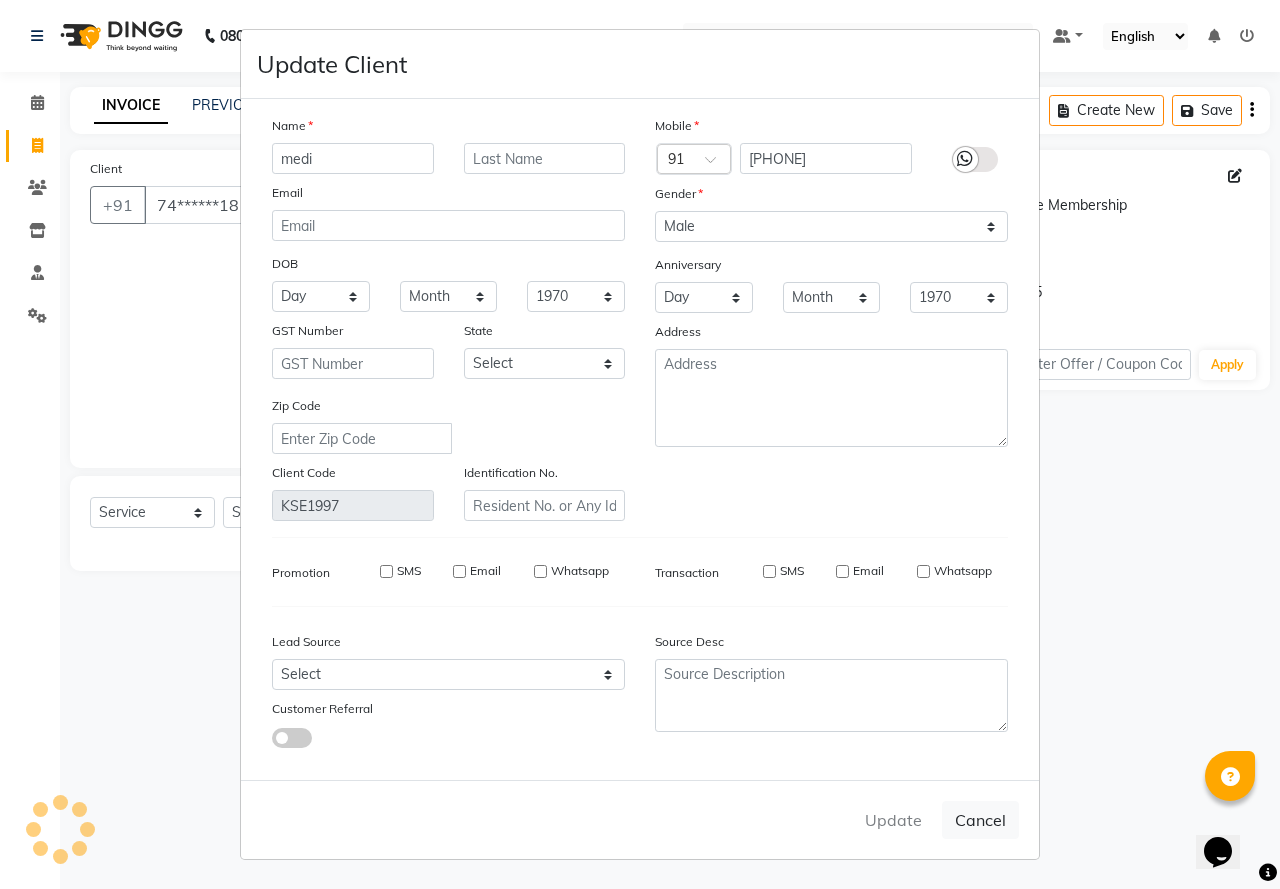 type 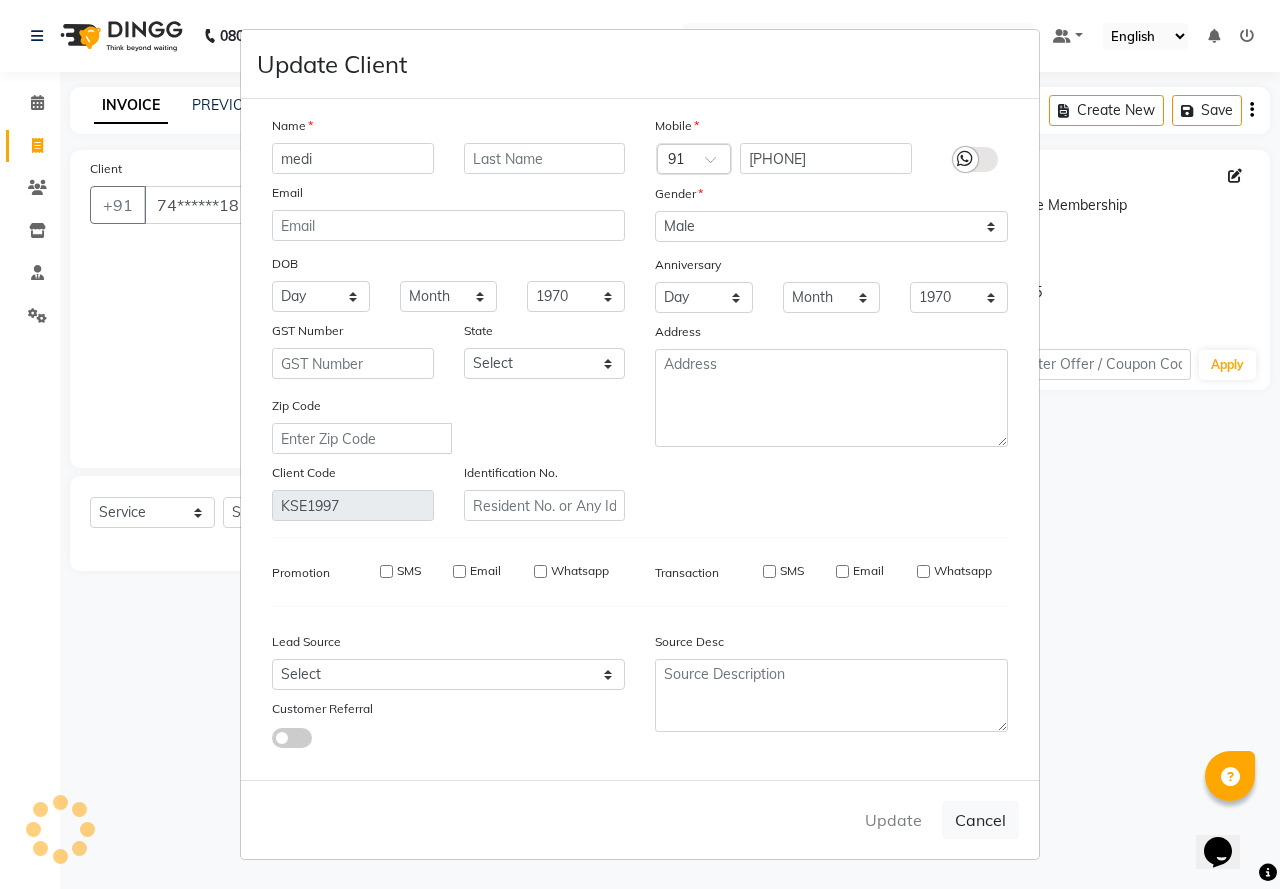 select 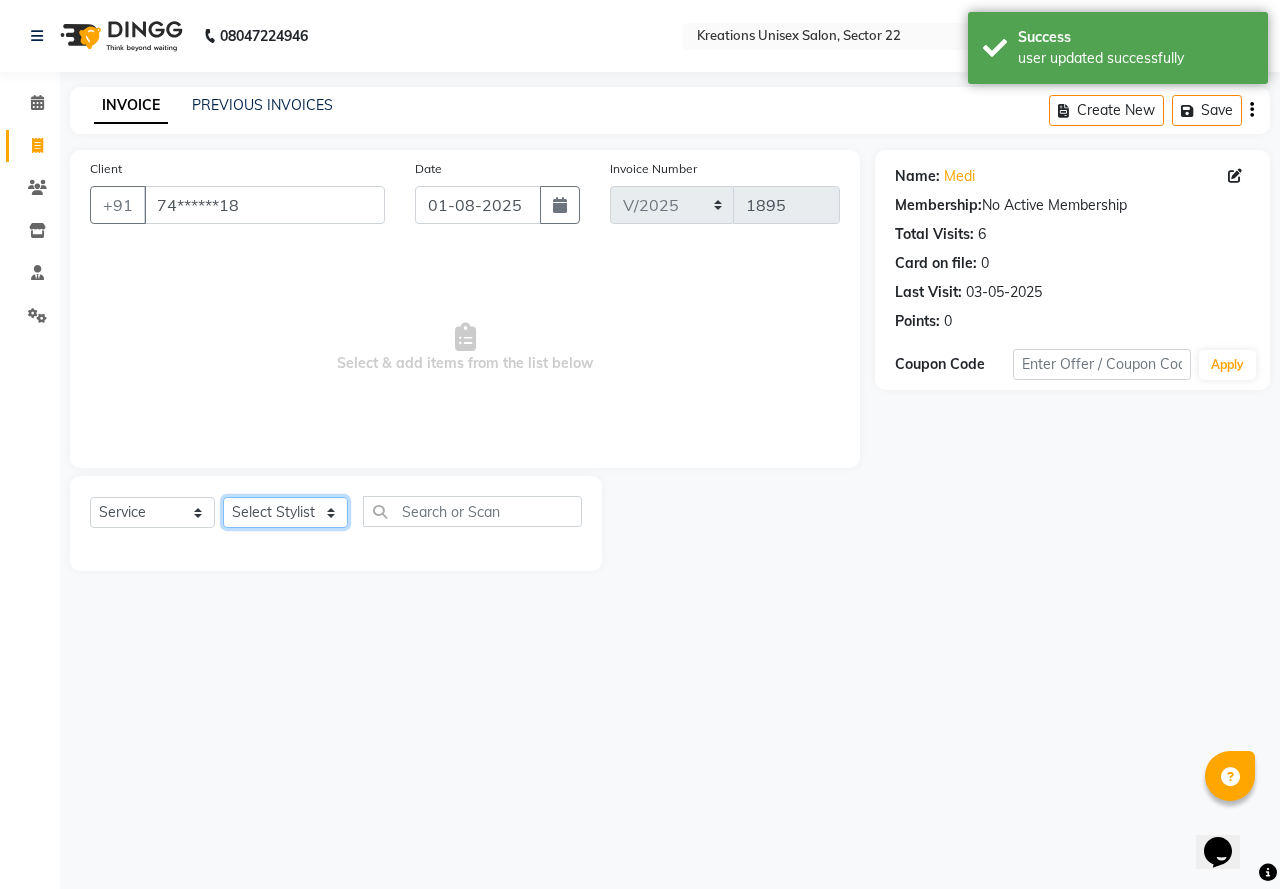 click on "Select Stylist AMAN Jeet Manager Jitender  Kapil  Kavita Manager Malik Khan  Manas Sir  rozy  Sector-23 Shaffali Maam  Shiv Kumar Sita Mehto" 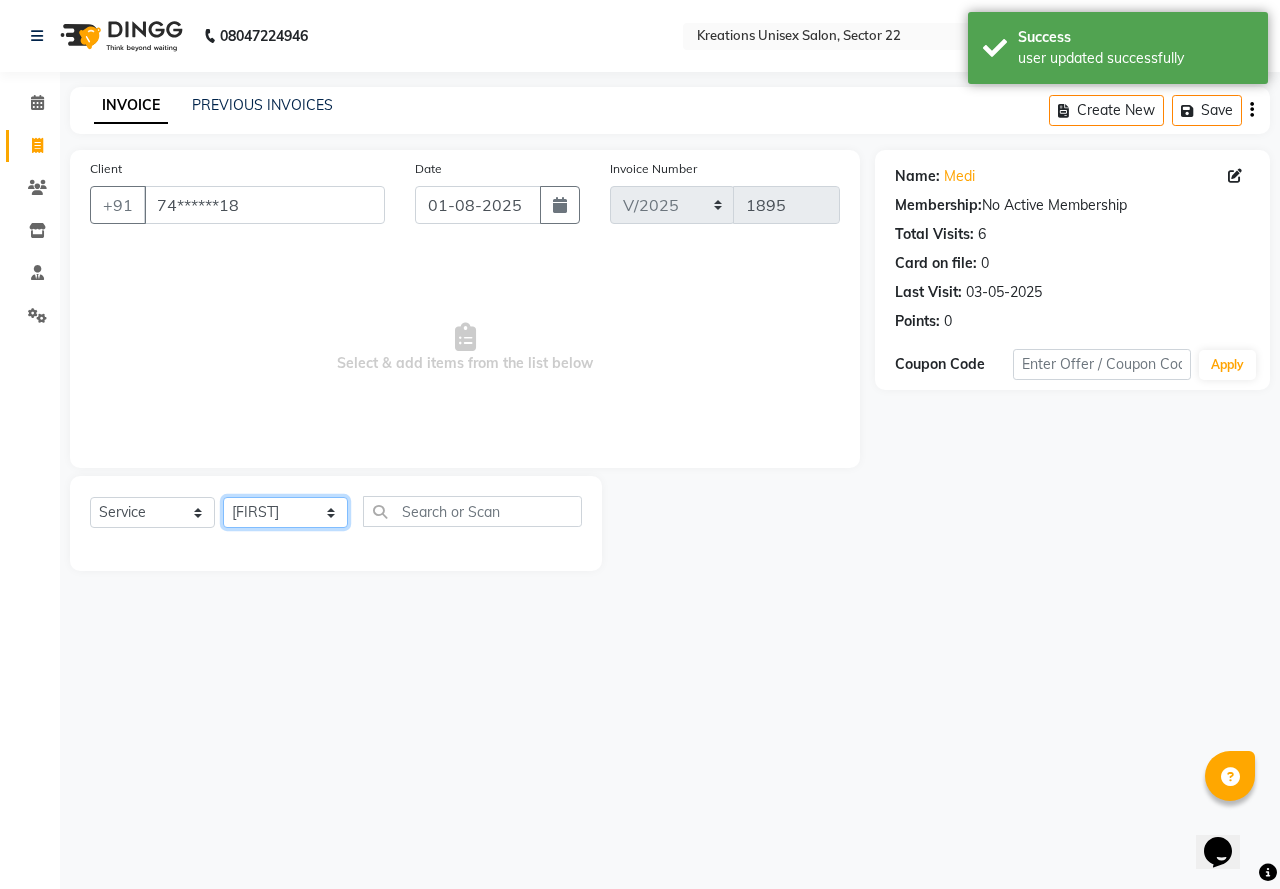 click on "Select Stylist AMAN Jeet Manager Jitender  Kapil  Kavita Manager Malik Khan  Manas Sir  rozy  Sector-23 Shaffali Maam  Shiv Kumar Sita Mehto" 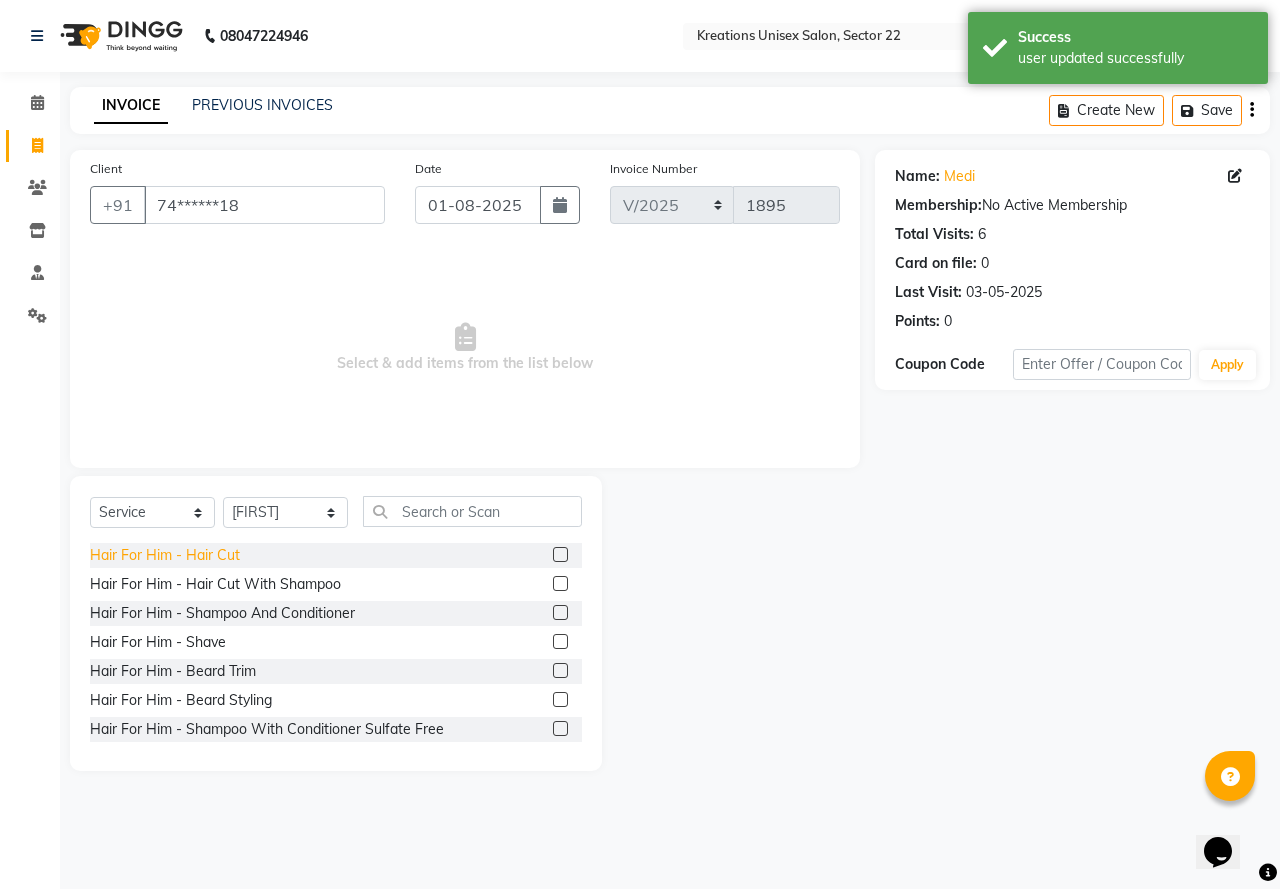 click on "Hair For Him - Hair Cut" 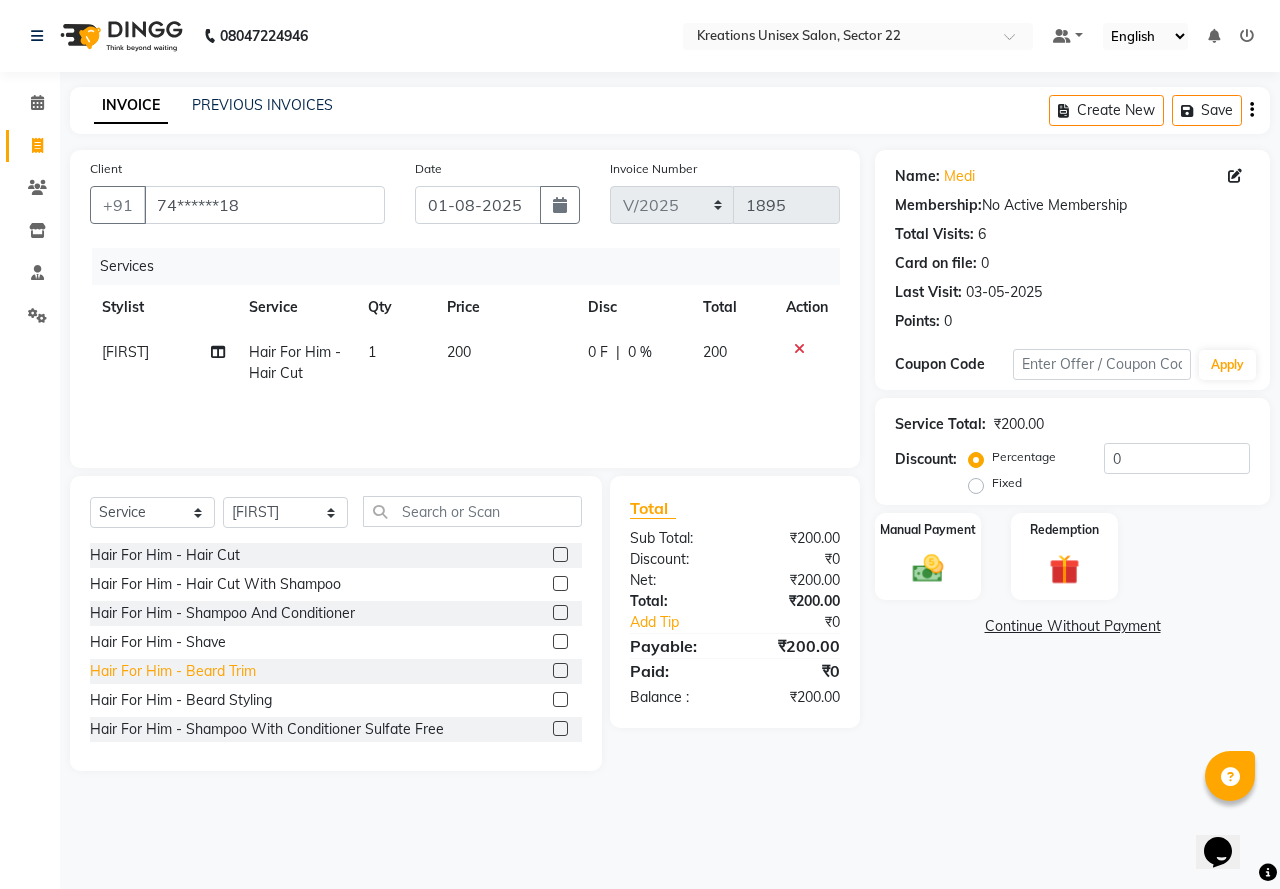 click on "Hair For Him - Beard Trim" 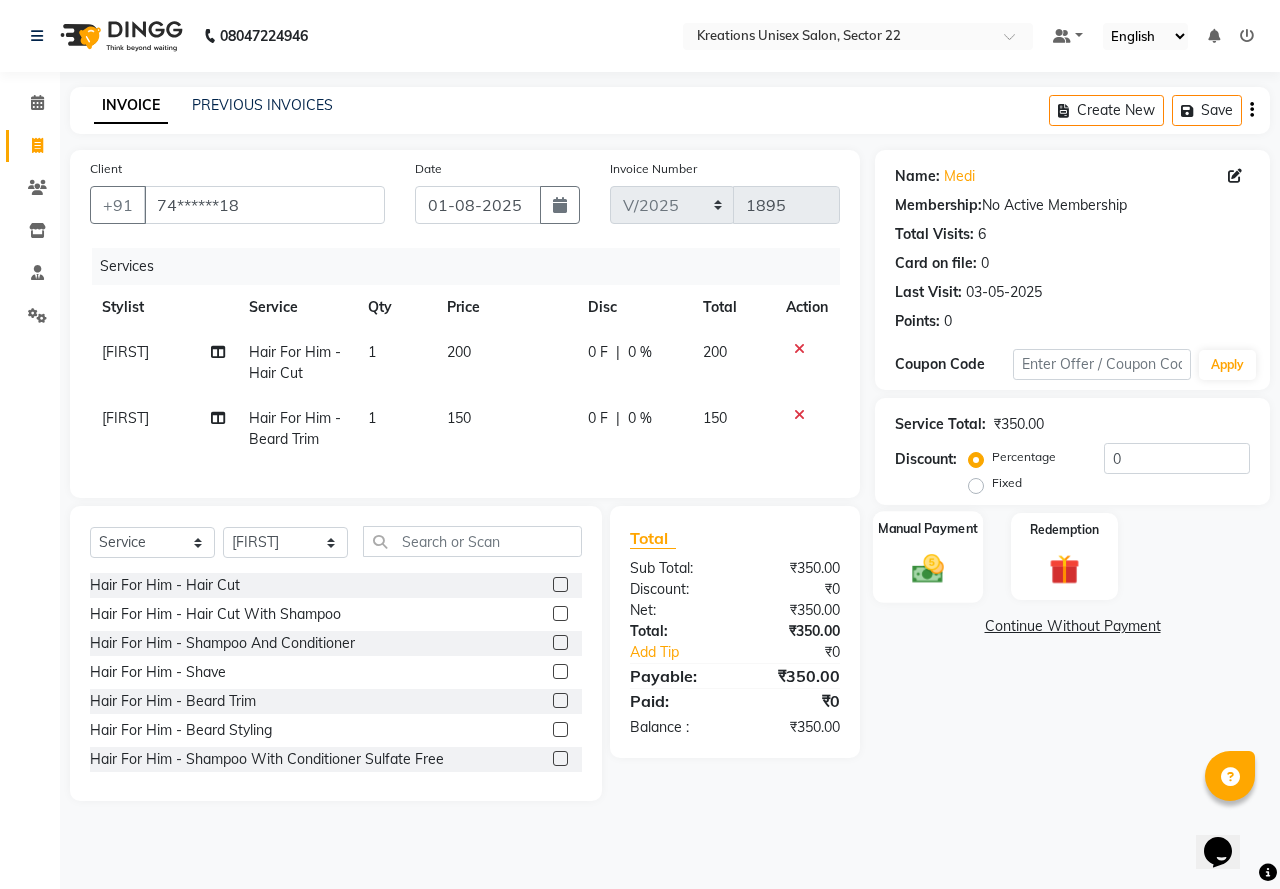 drag, startPoint x: 928, startPoint y: 573, endPoint x: 932, endPoint y: 588, distance: 15.524175 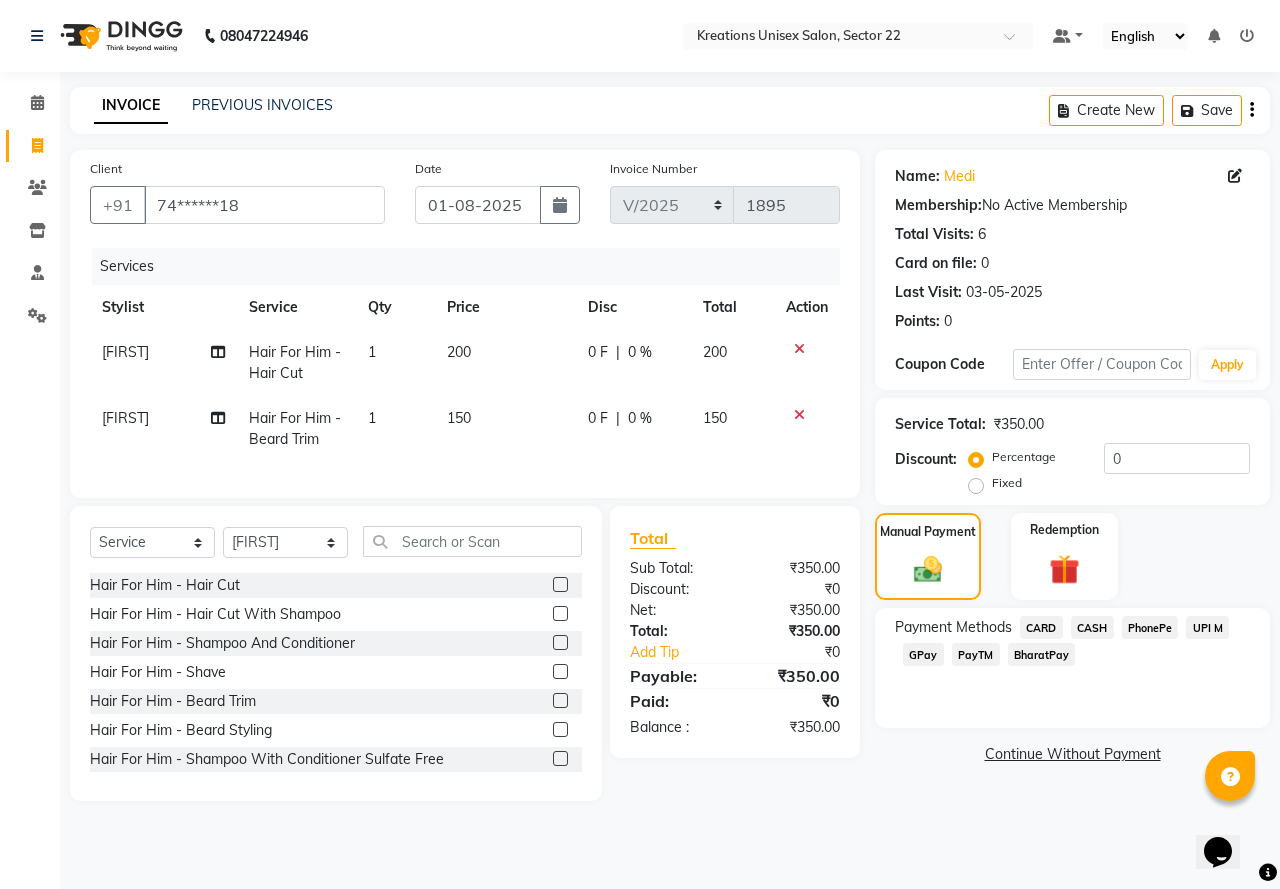drag, startPoint x: 976, startPoint y: 656, endPoint x: 979, endPoint y: 675, distance: 19.235384 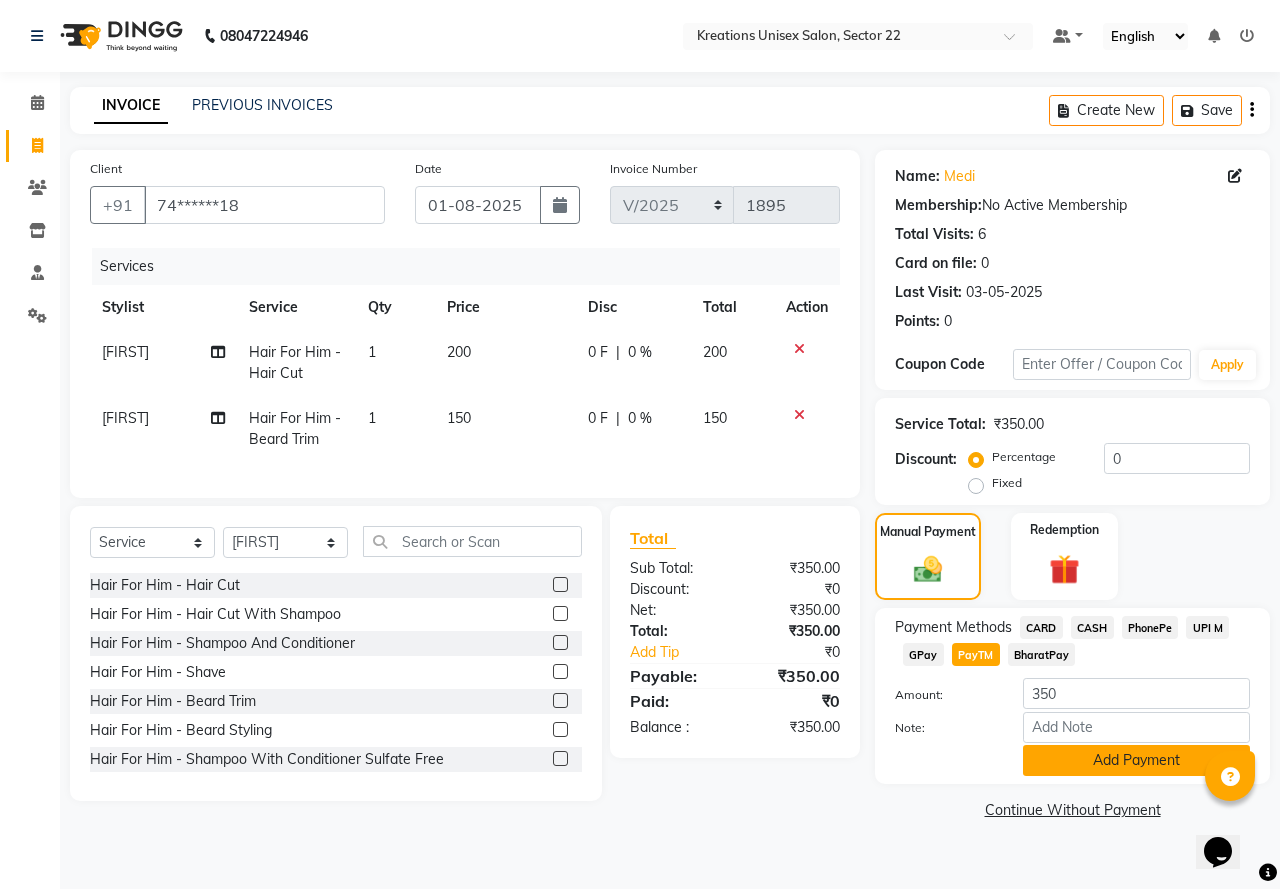 click on "Add Payment" 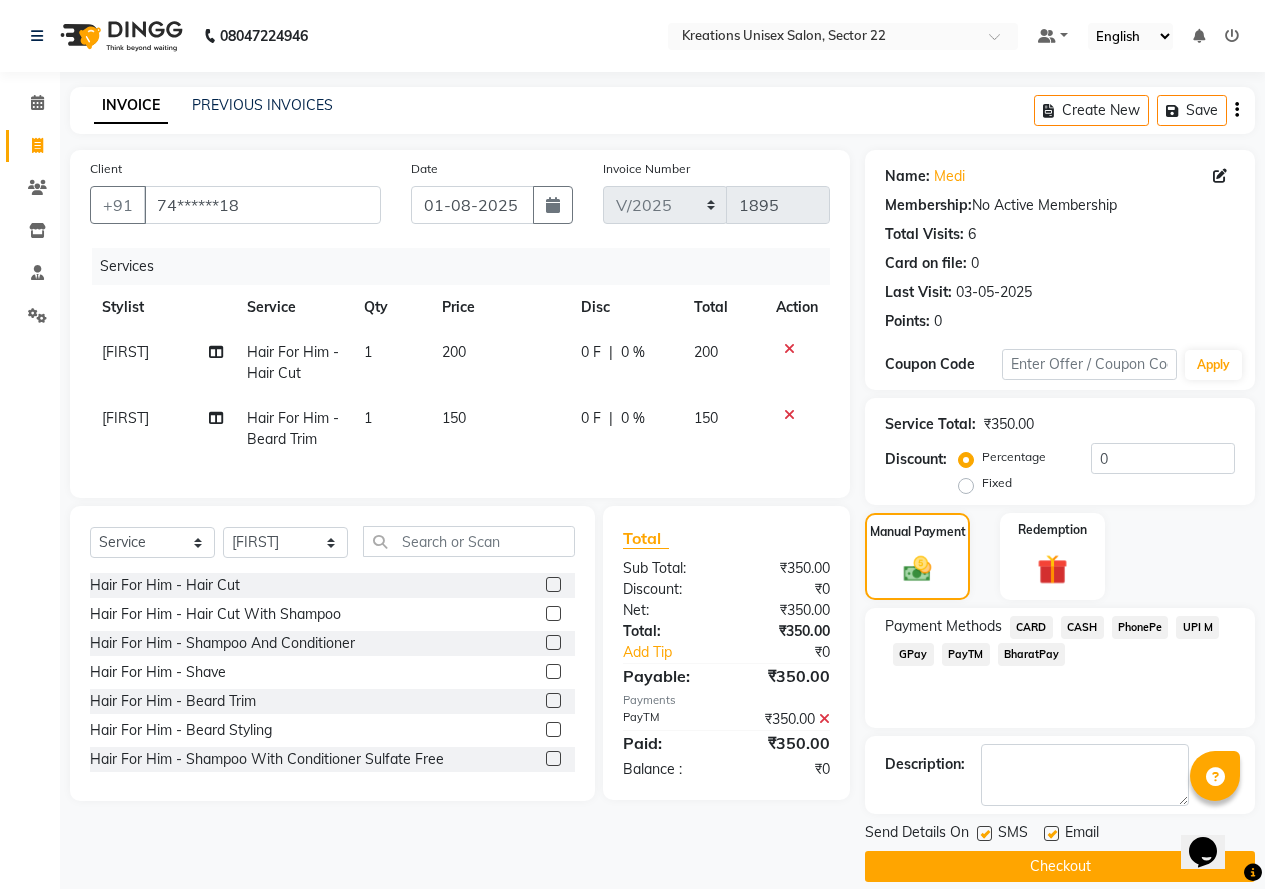 drag, startPoint x: 979, startPoint y: 833, endPoint x: 1028, endPoint y: 831, distance: 49.0408 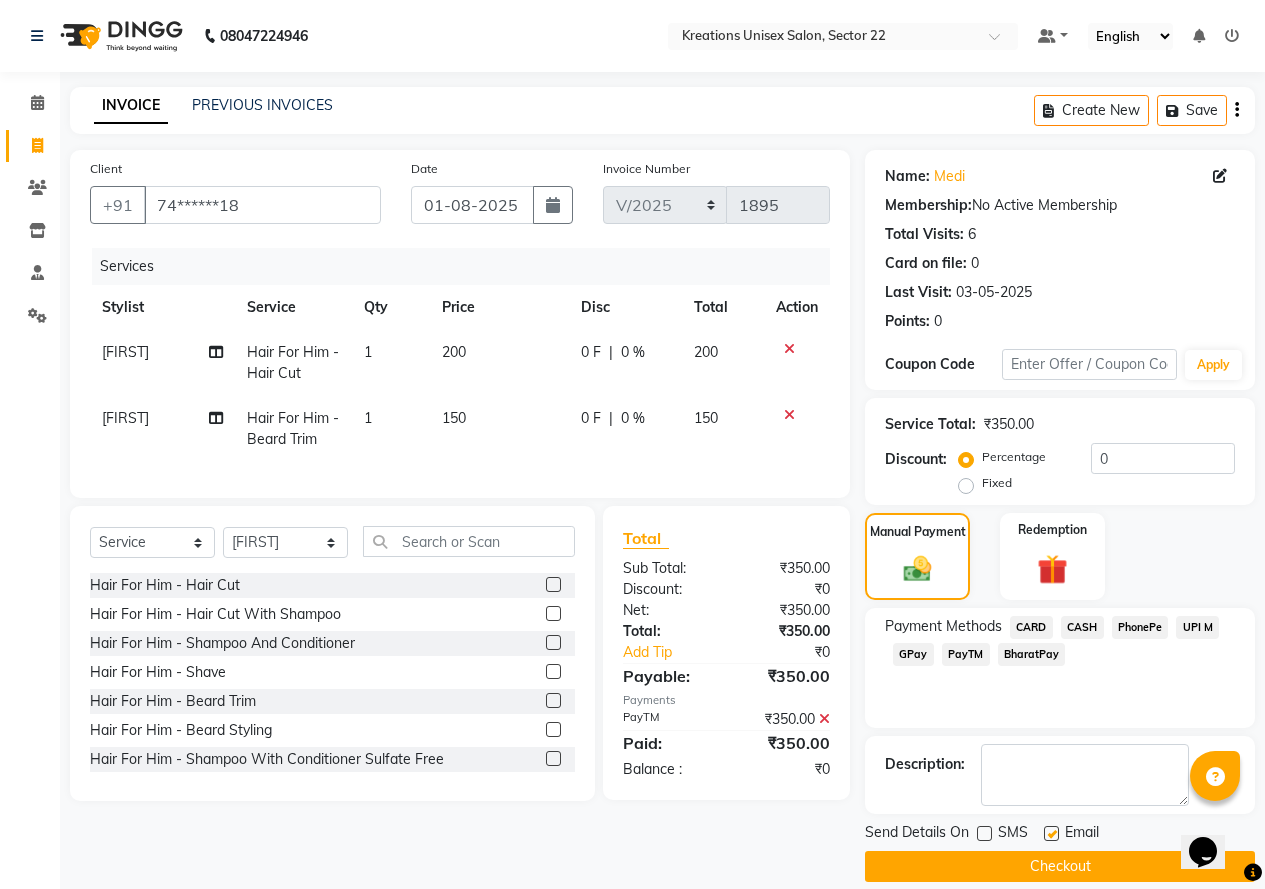 click 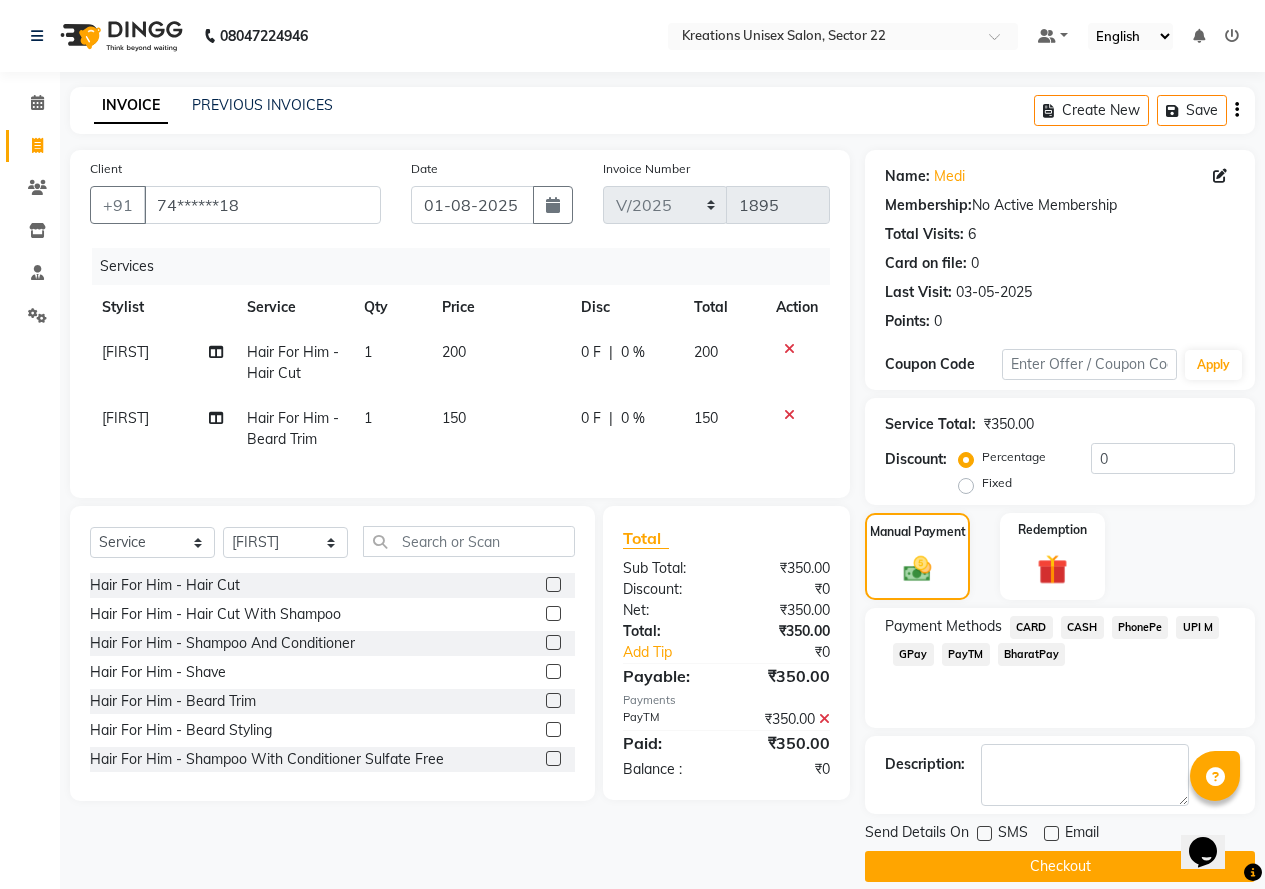 drag, startPoint x: 1041, startPoint y: 869, endPoint x: 1026, endPoint y: 878, distance: 17.492855 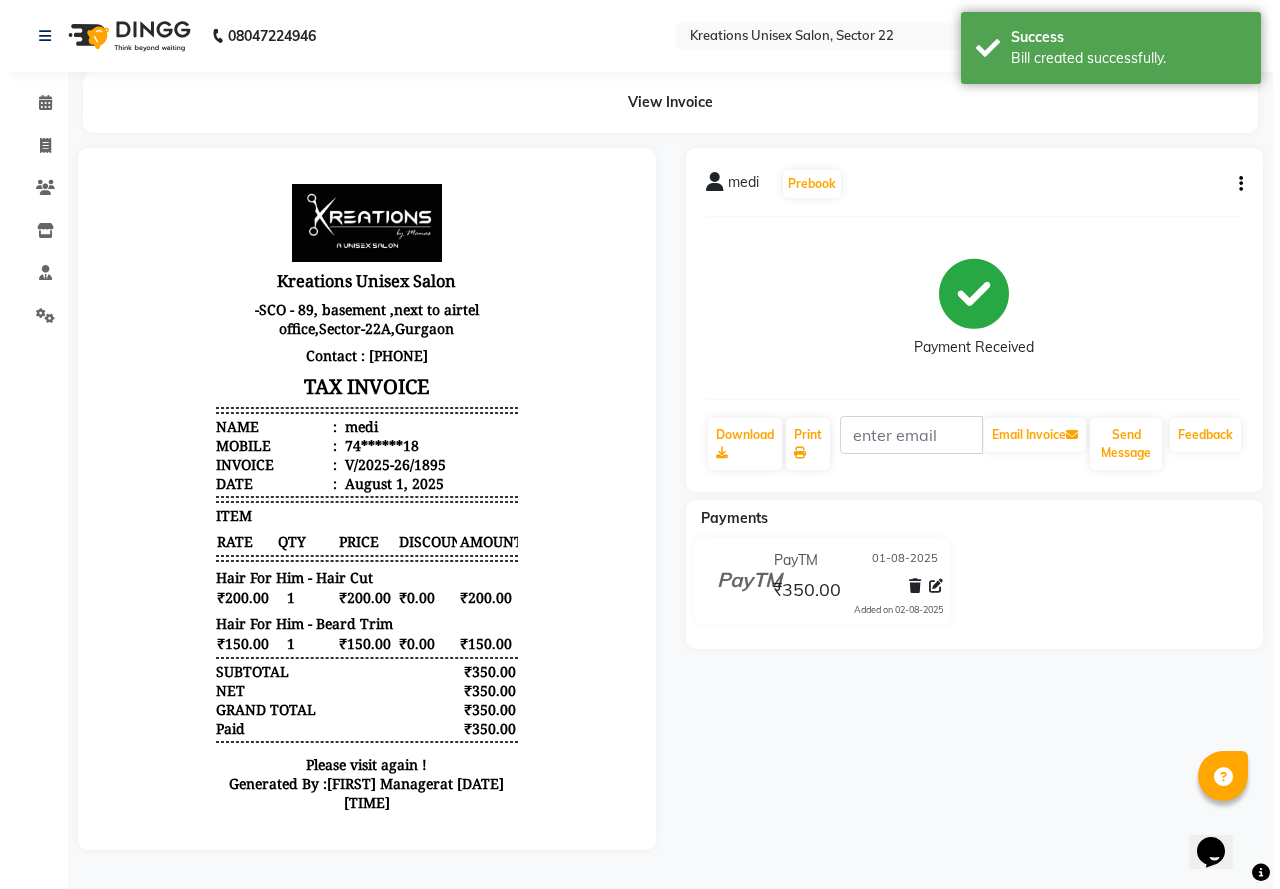 scroll, scrollTop: 0, scrollLeft: 0, axis: both 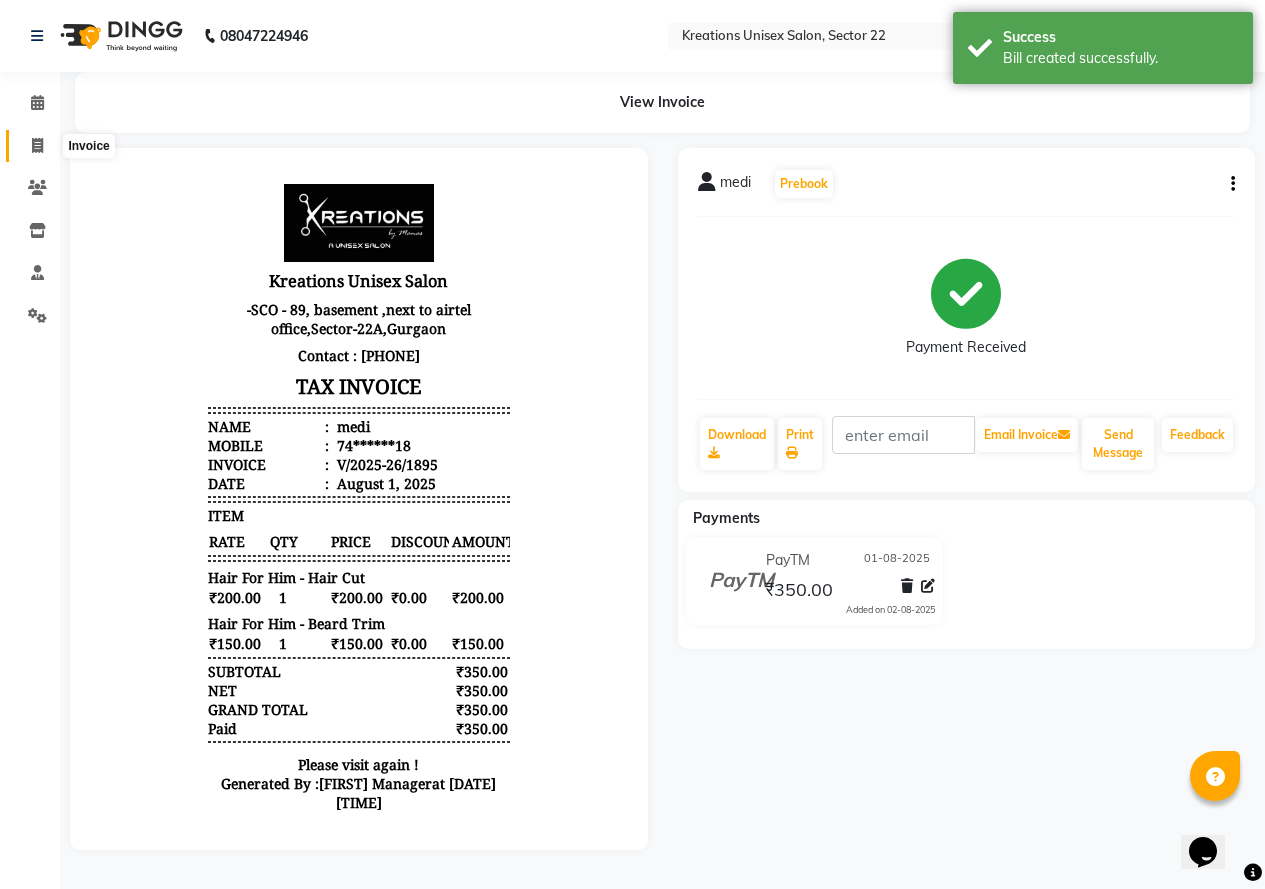 click 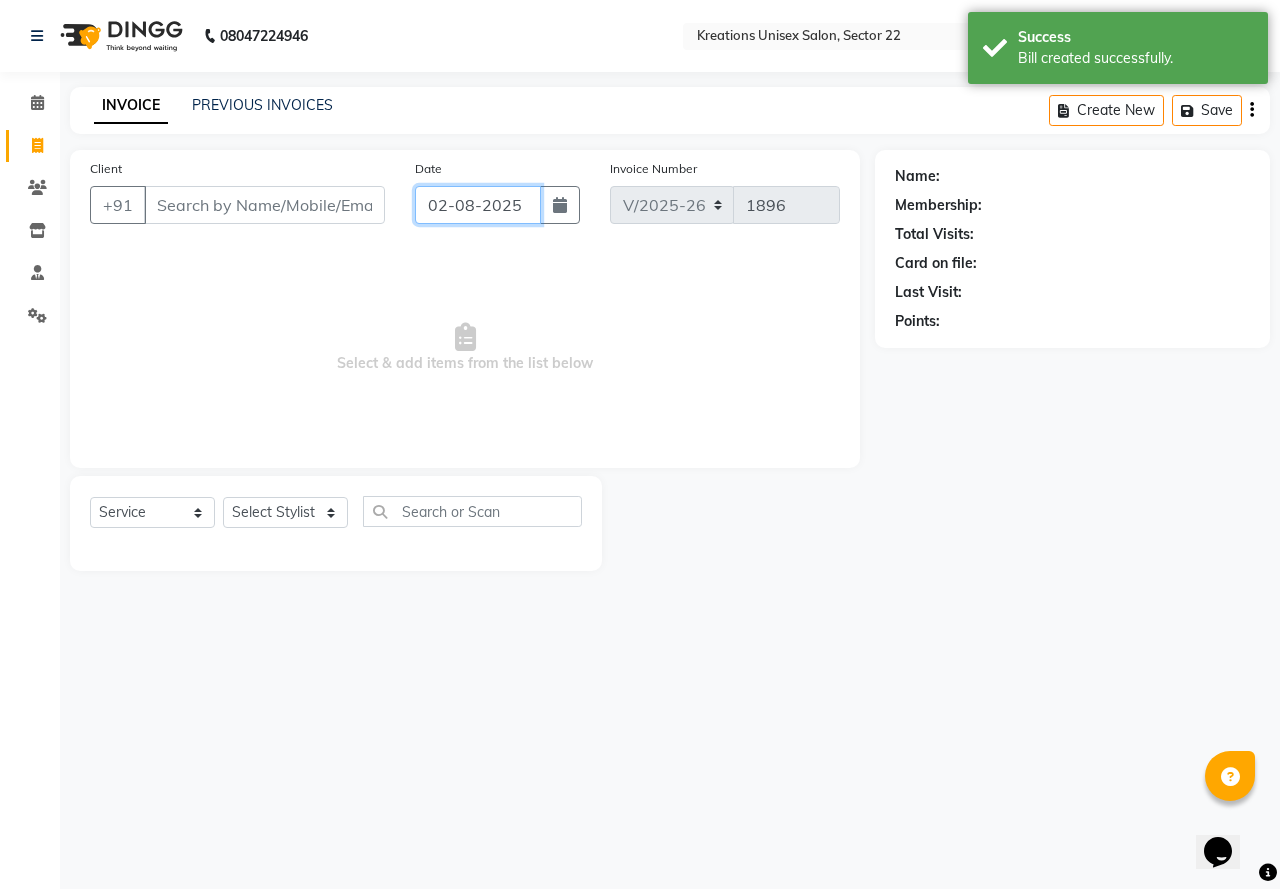 click on "02-08-2025" 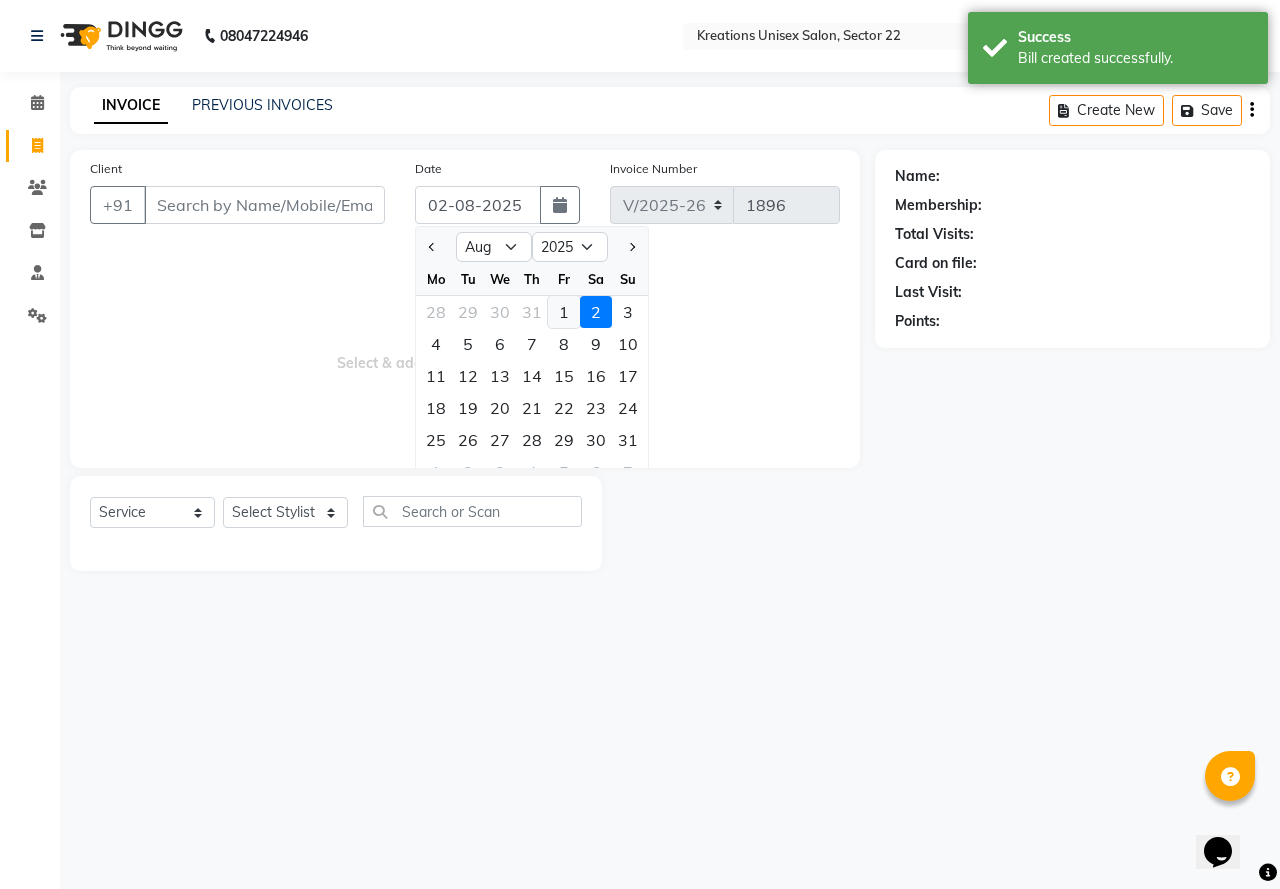 click on "1" 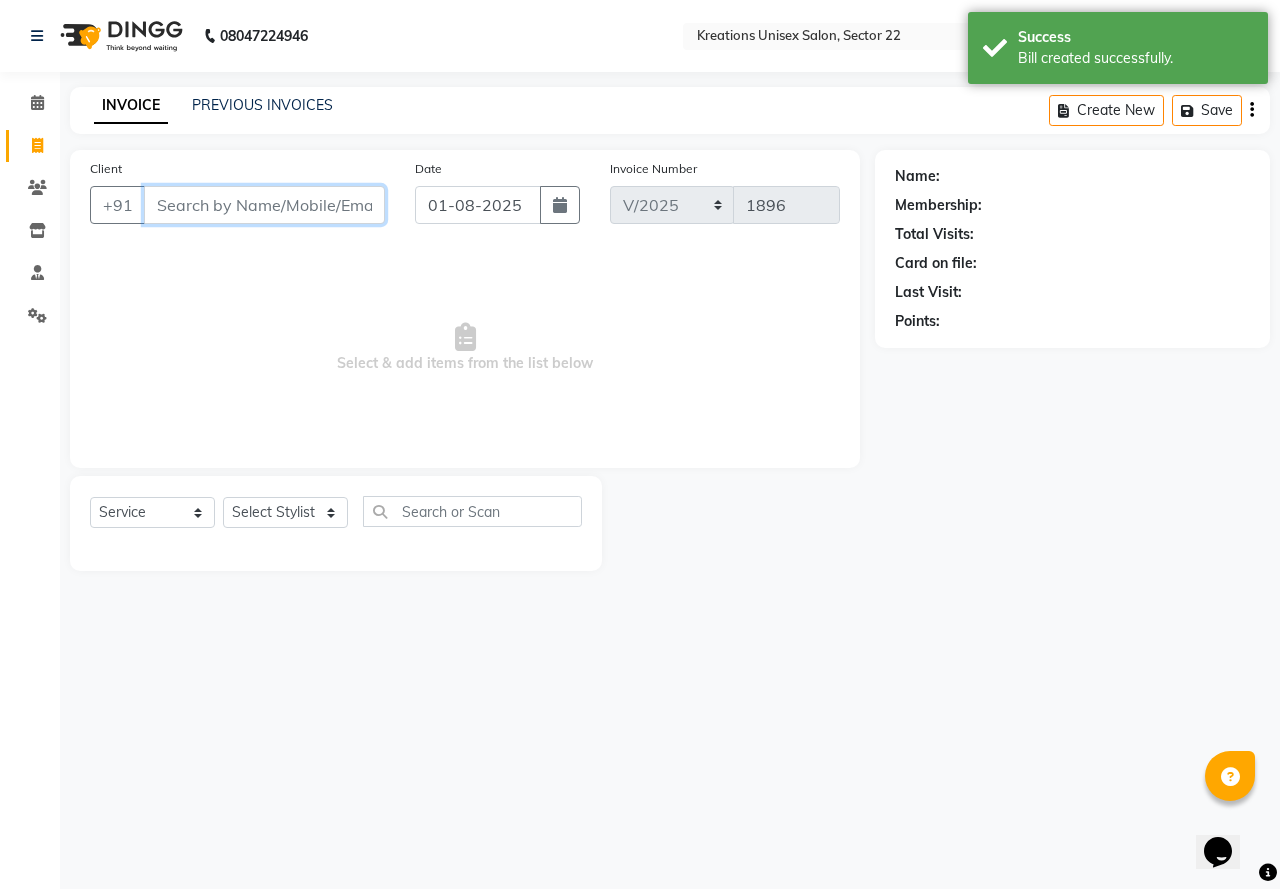 click on "Client" at bounding box center (264, 205) 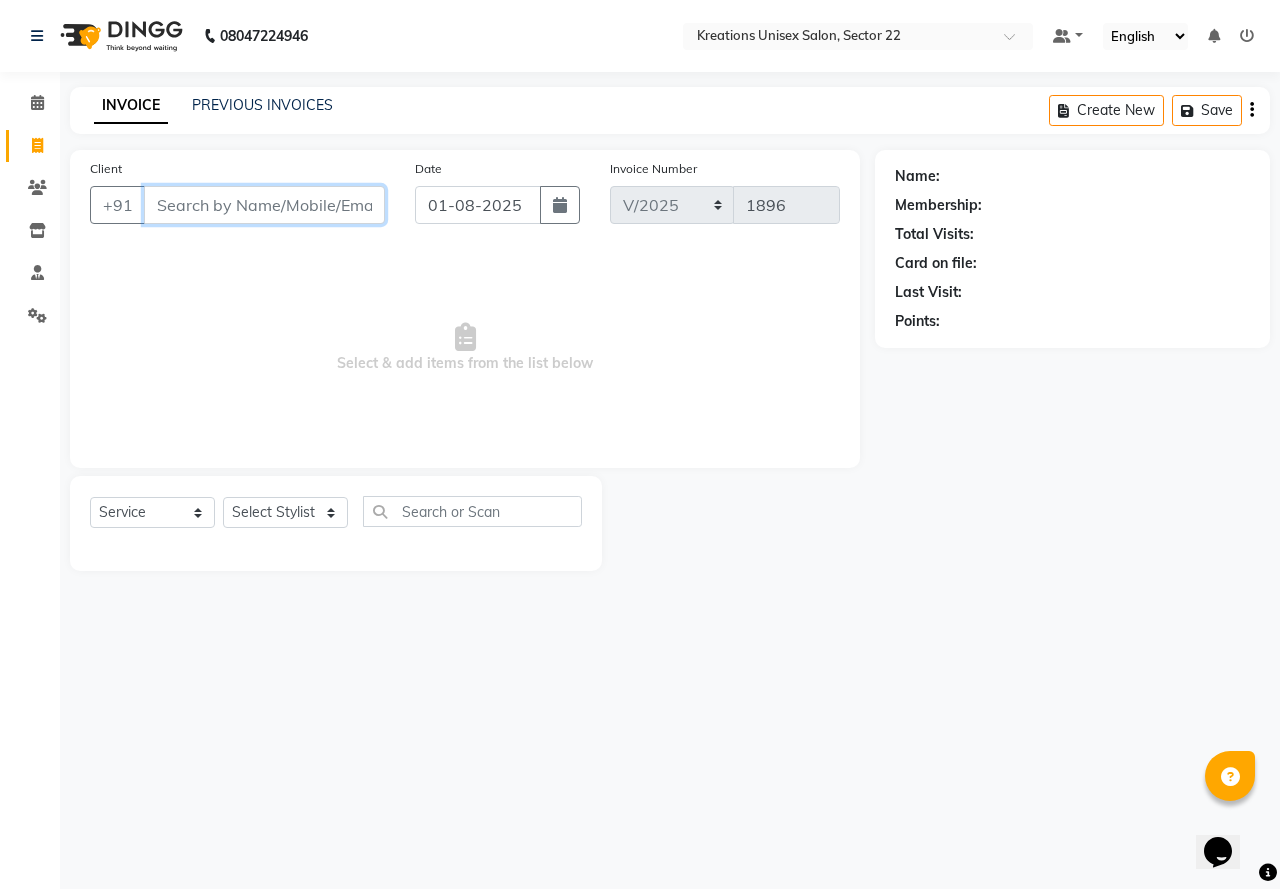 click on "Client" at bounding box center [264, 205] 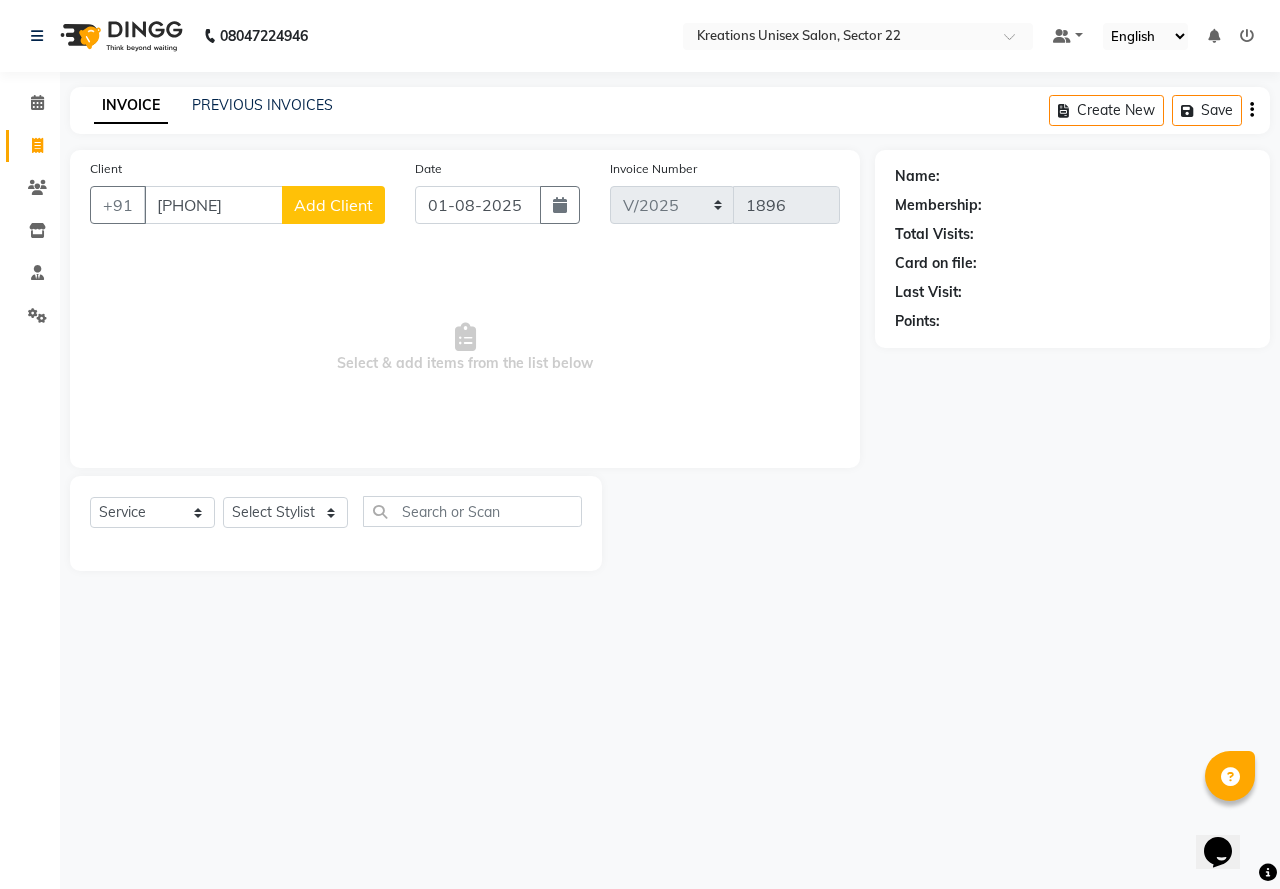 click on "Add Client" 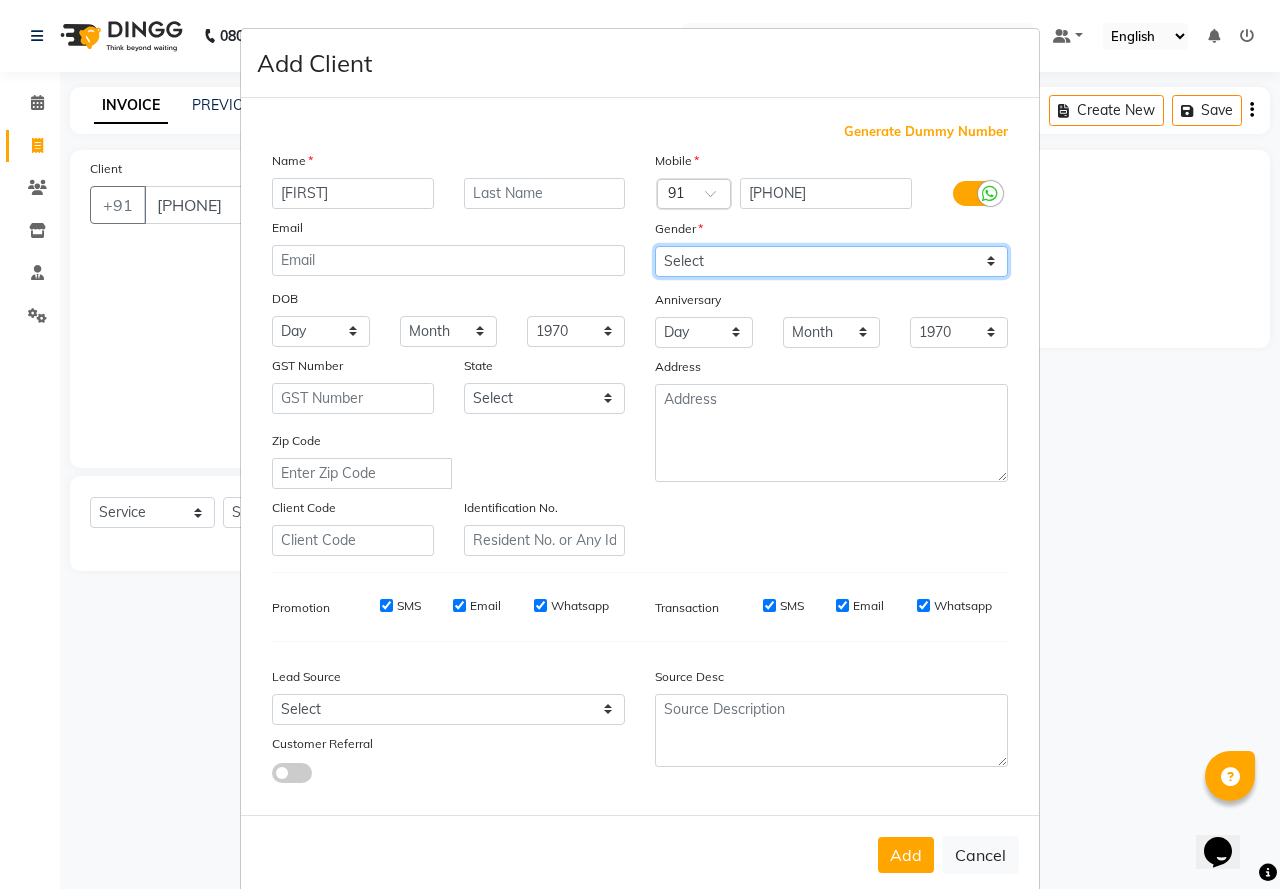 click on "Select Male Female Other Prefer Not To Say" at bounding box center [831, 261] 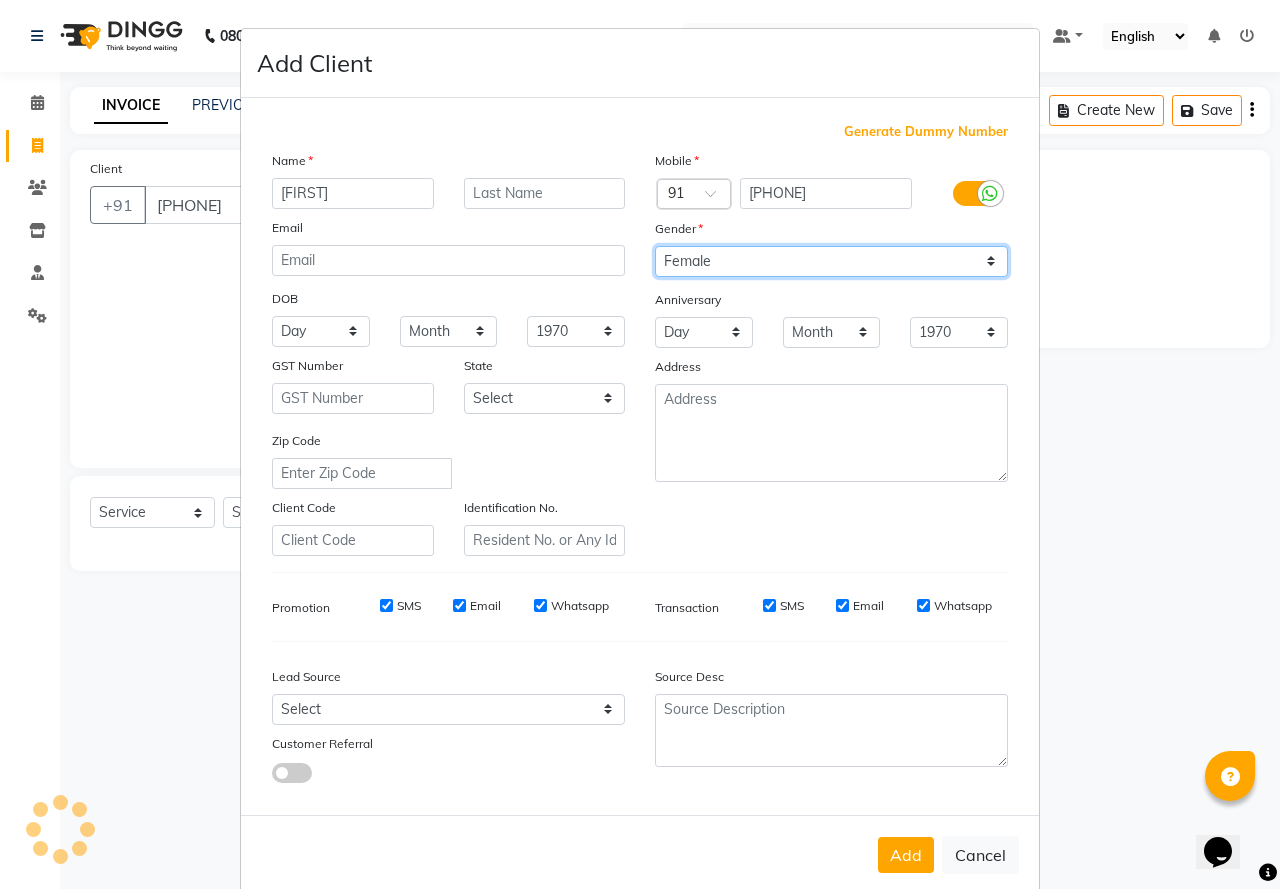 click on "Select Male Female Other Prefer Not To Say" at bounding box center [831, 261] 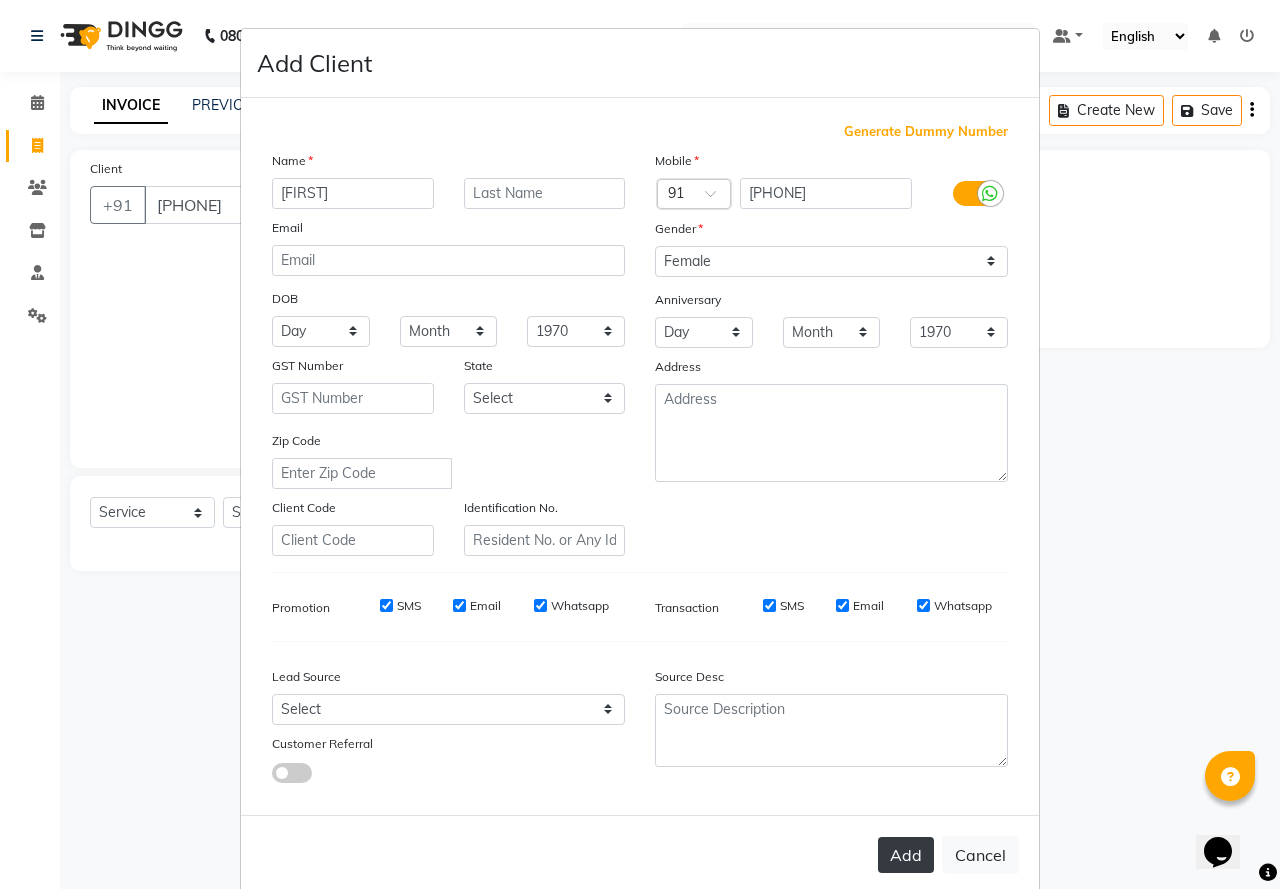 click on "Add" at bounding box center (906, 855) 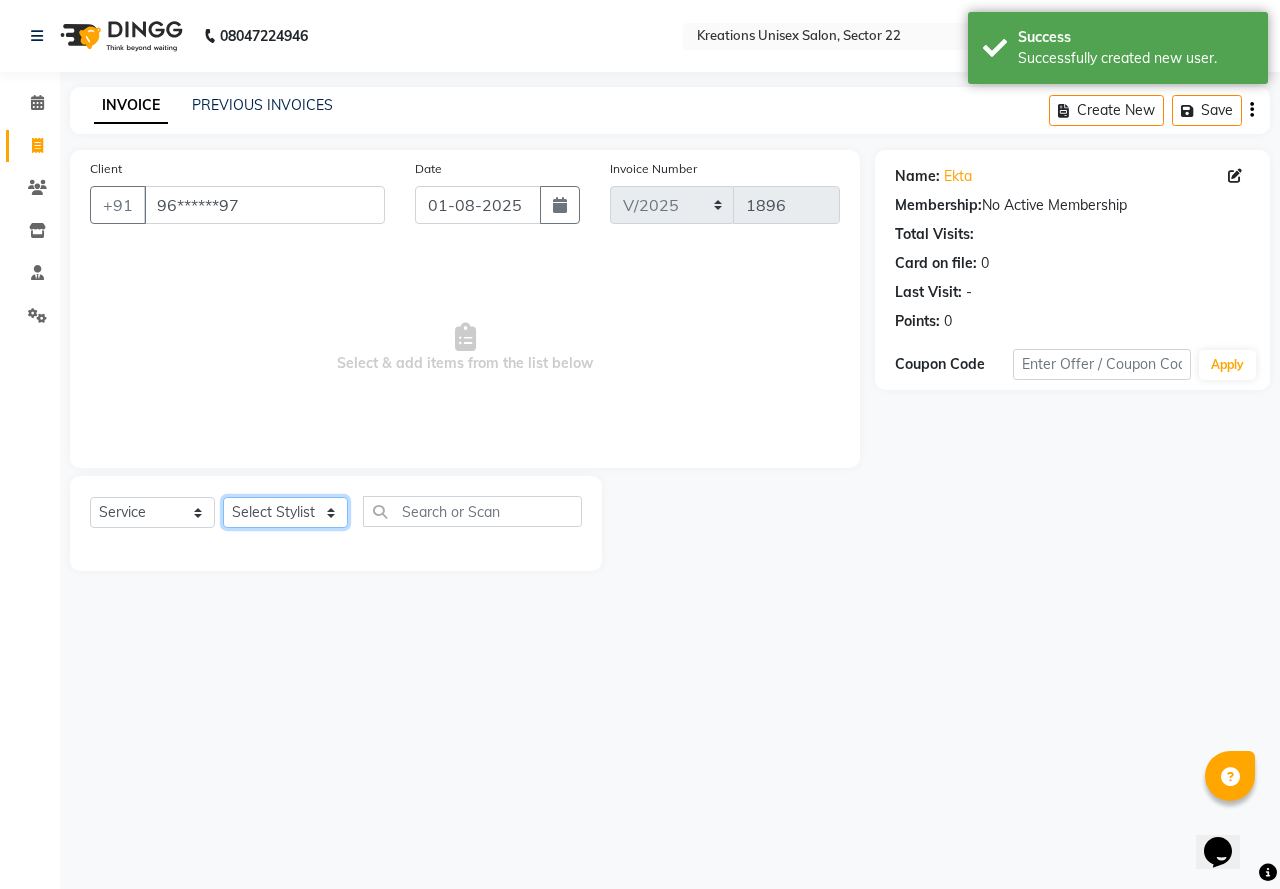 click on "Select Stylist AMAN Jeet Manager Jitender  Kapil  Kavita Manager Malik Khan  Manas Sir  rozy  Sector-23 Shaffali Maam  Shiv Kumar Sita Mehto" 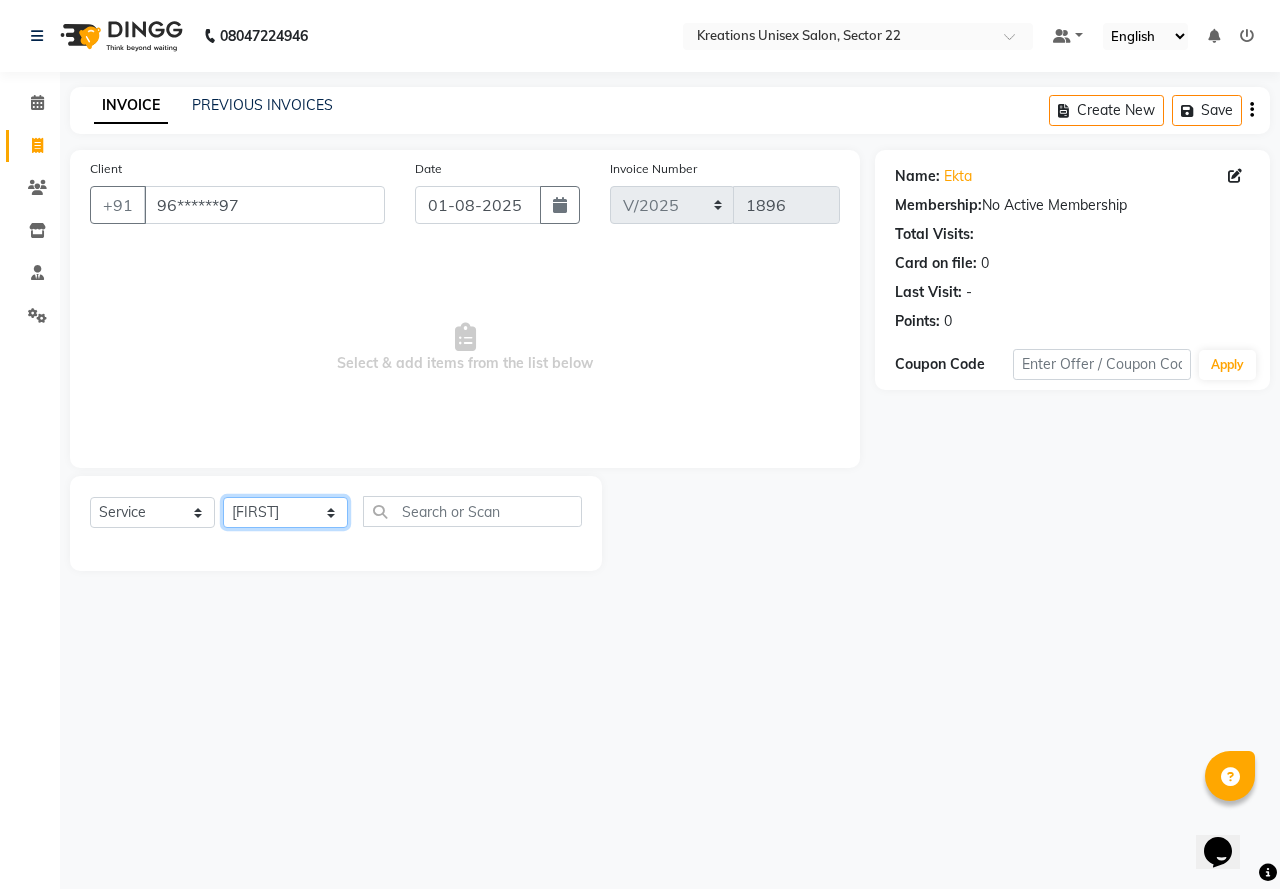 click on "Select Stylist AMAN Jeet Manager Jitender  Kapil  Kavita Manager Malik Khan  Manas Sir  rozy  Sector-23 Shaffali Maam  Shiv Kumar Sita Mehto" 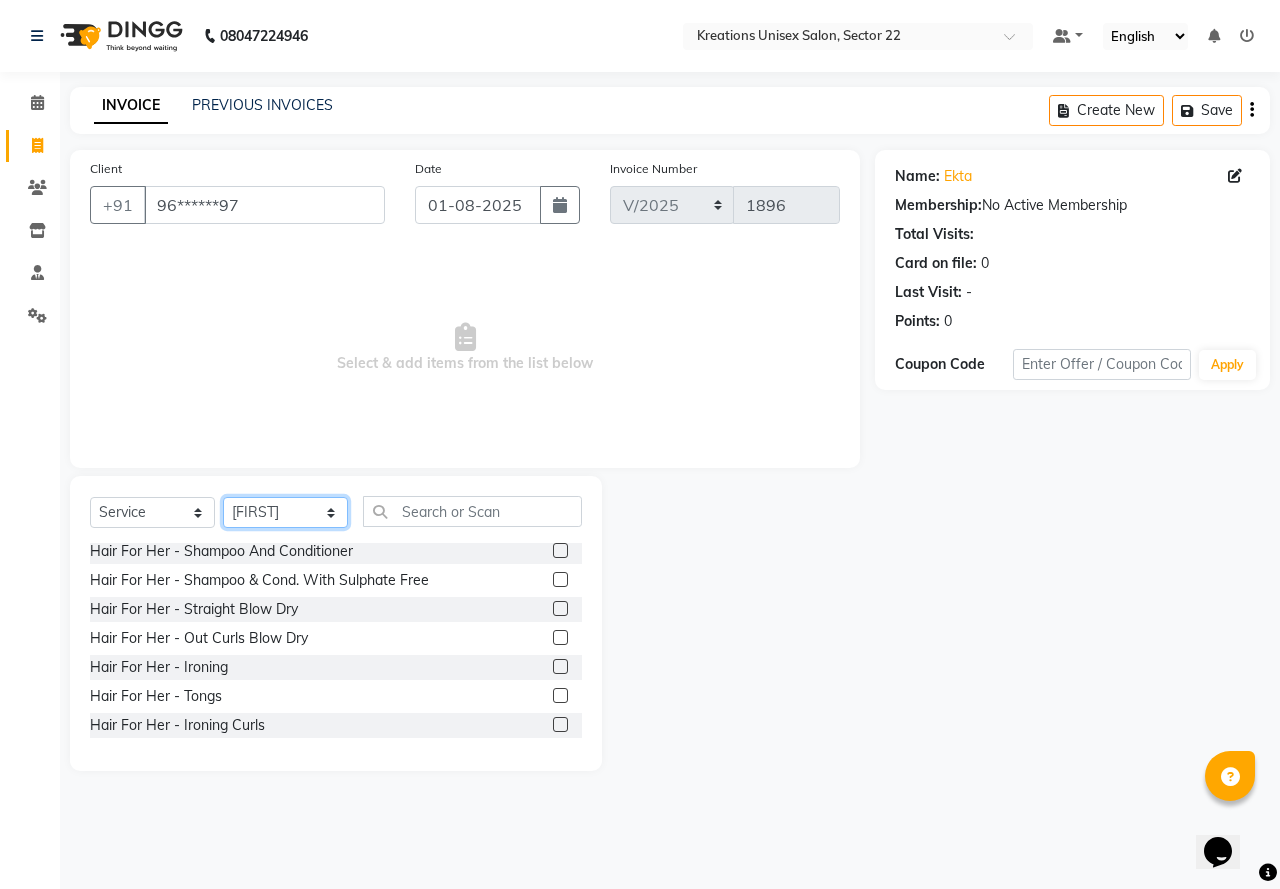scroll, scrollTop: 600, scrollLeft: 0, axis: vertical 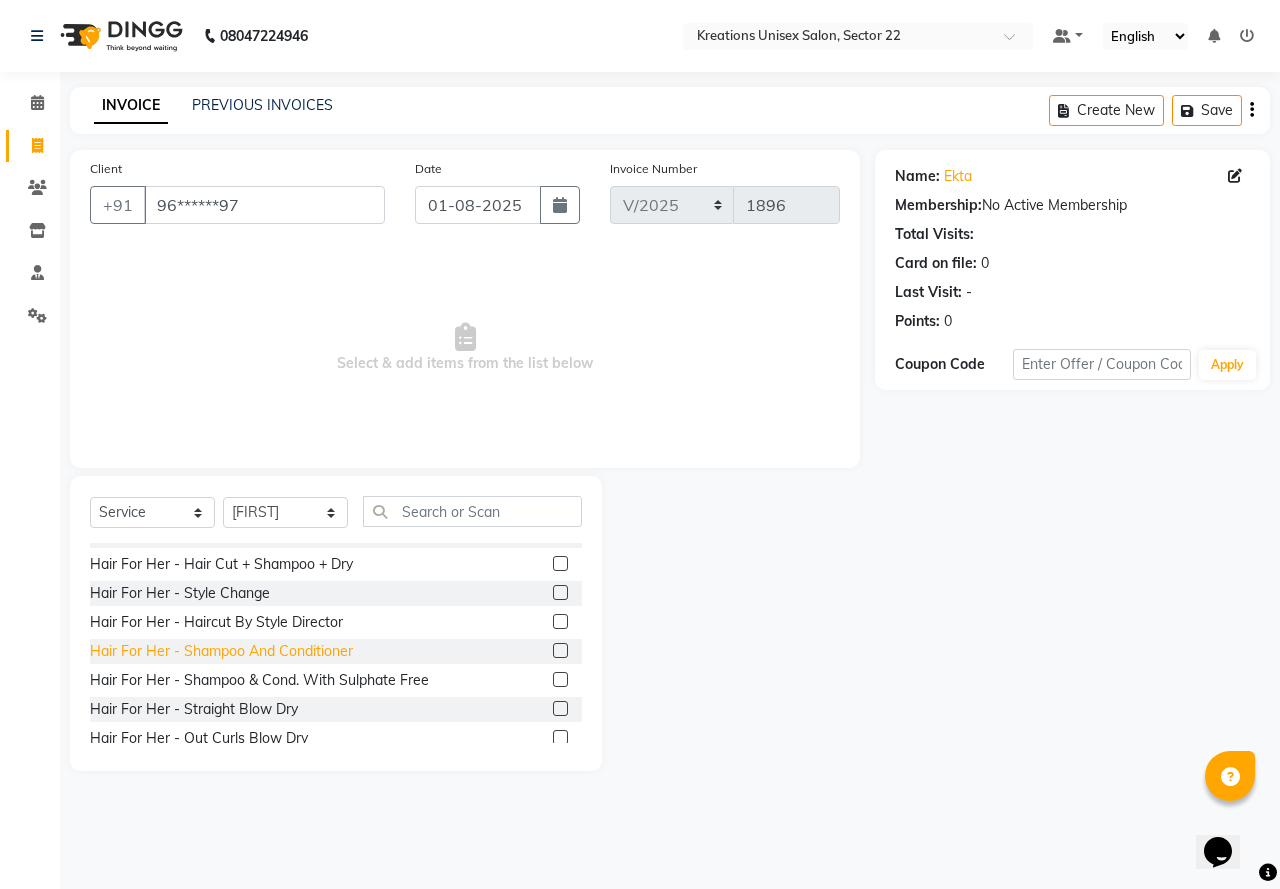 click on "Hair For Her - Shampoo And Conditioner" 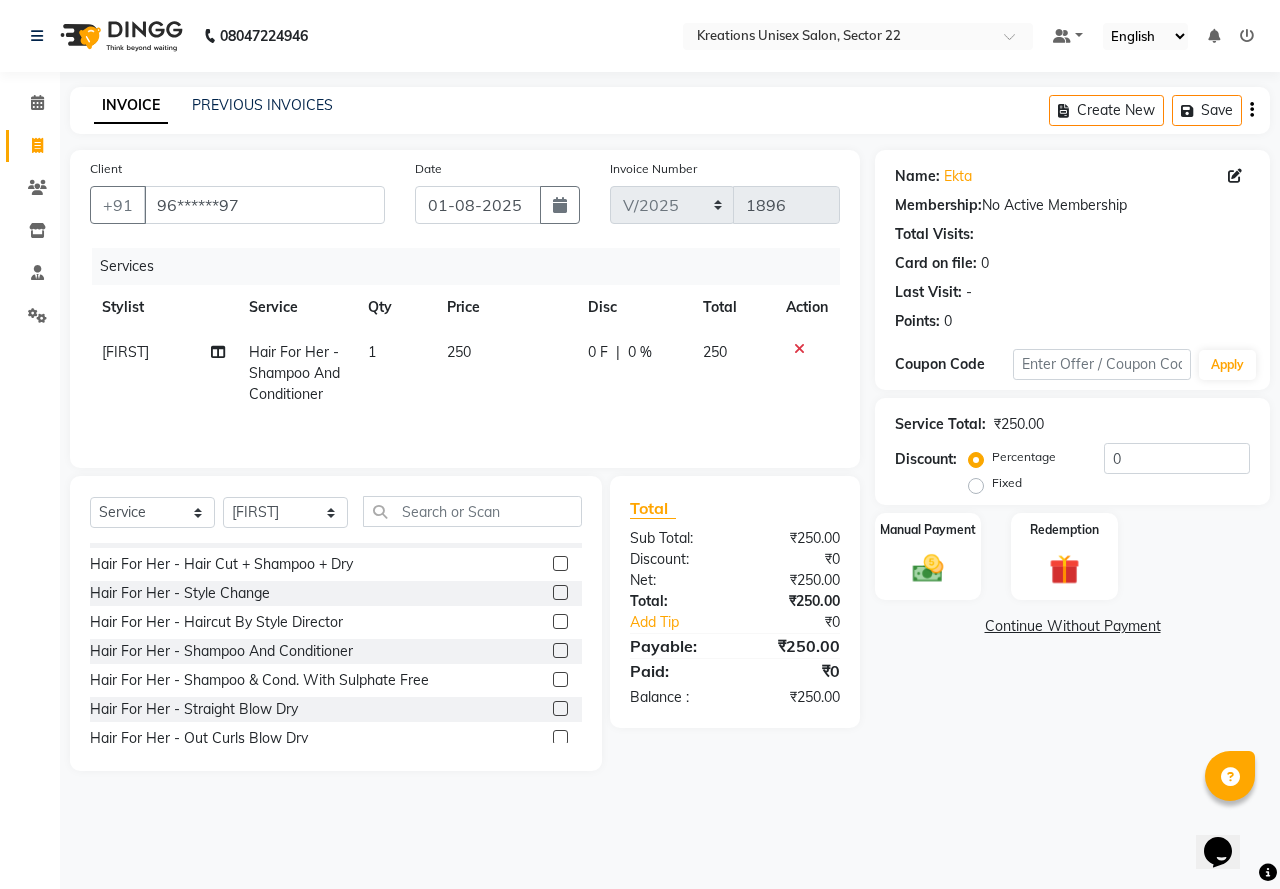 click on "250" 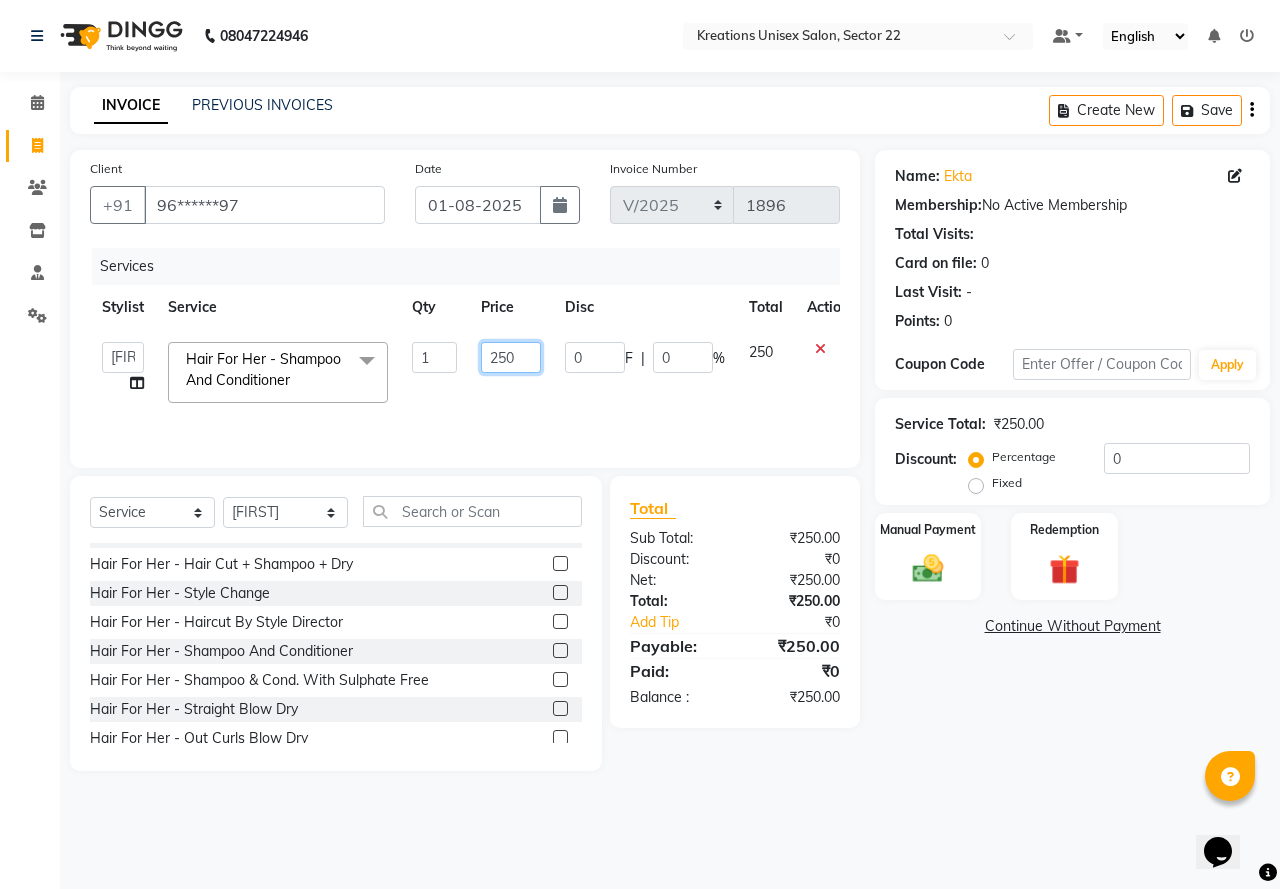 drag, startPoint x: 528, startPoint y: 352, endPoint x: 457, endPoint y: 344, distance: 71.44928 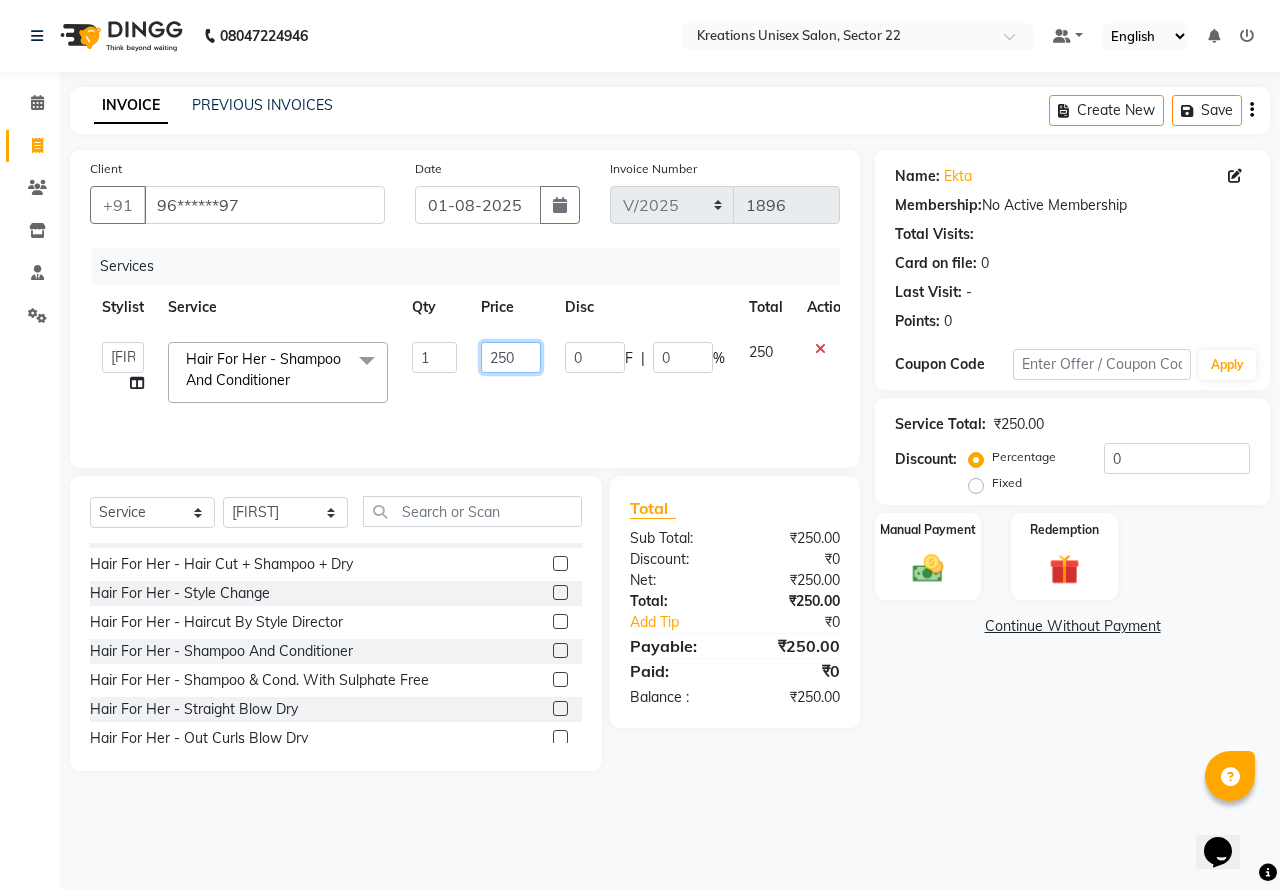 click on "AMAN   Jeet Manager   Jitender    Kapil    Kavita Manager   Malik Khan    Manas Sir    rozy    Sector-23   Shaffali Maam    Shiv Kumar   Sita Mehto   Hair For Her - Shampoo And Conditioner  x Hair For Him - Hair Cut Hair For Him - Hair Cut With Shampoo Hair For Him - Shampoo And Conditioner Hair For Him - Shave Hair For Him - Beard Trim Hair For Him - Beard Styling Hair For Him - Shampoo With Conditioner Sulfate Free Hair For Him - Hair Cut + Beard + D Tan Hair For Him - Styling Hair For Him - Styling With Shampoo Hair For Him - Scrub Hair For Him - D-Tan - Shave Hair For Him - o3 D-Tan  Hair For Him - Root Touch - Up Hair For Him - Root Touch - Up Majirel Hair For Him - Root Touch - Up Inoa Hair For Him - Root Touch - Up Essensity Hair For Him - Straightening / Rebonding Hair For Him - Hair Cut By Art Director Hair For Him - Hair Cut For Boys - Below 10 Years Hair For Her - Hair Cut Hair For Her - Hair Cut + Shampoo + Dry Hair For Her - Style Change Hair For Her - Haircut By Style Director Haircare - Botox" 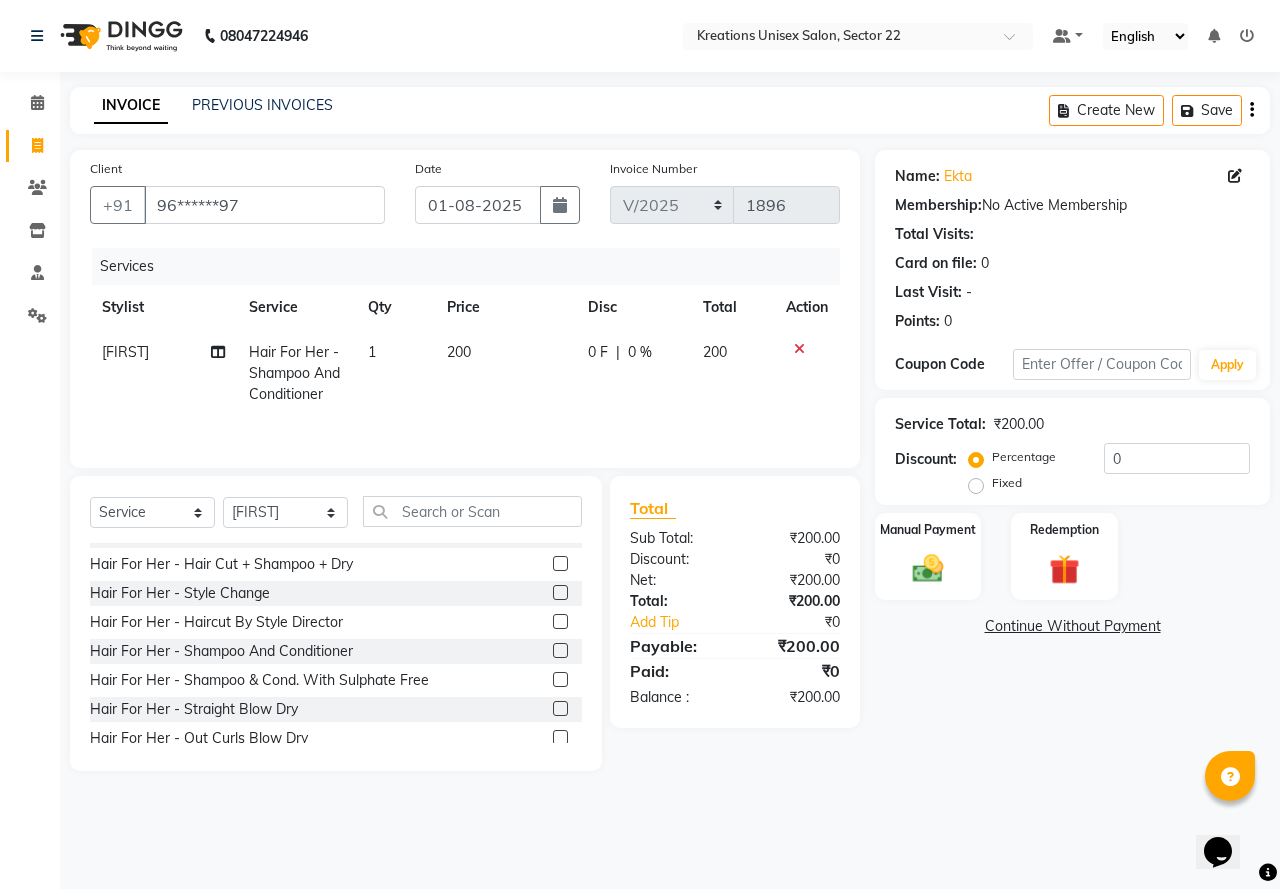 click on "Continue Without Payment" 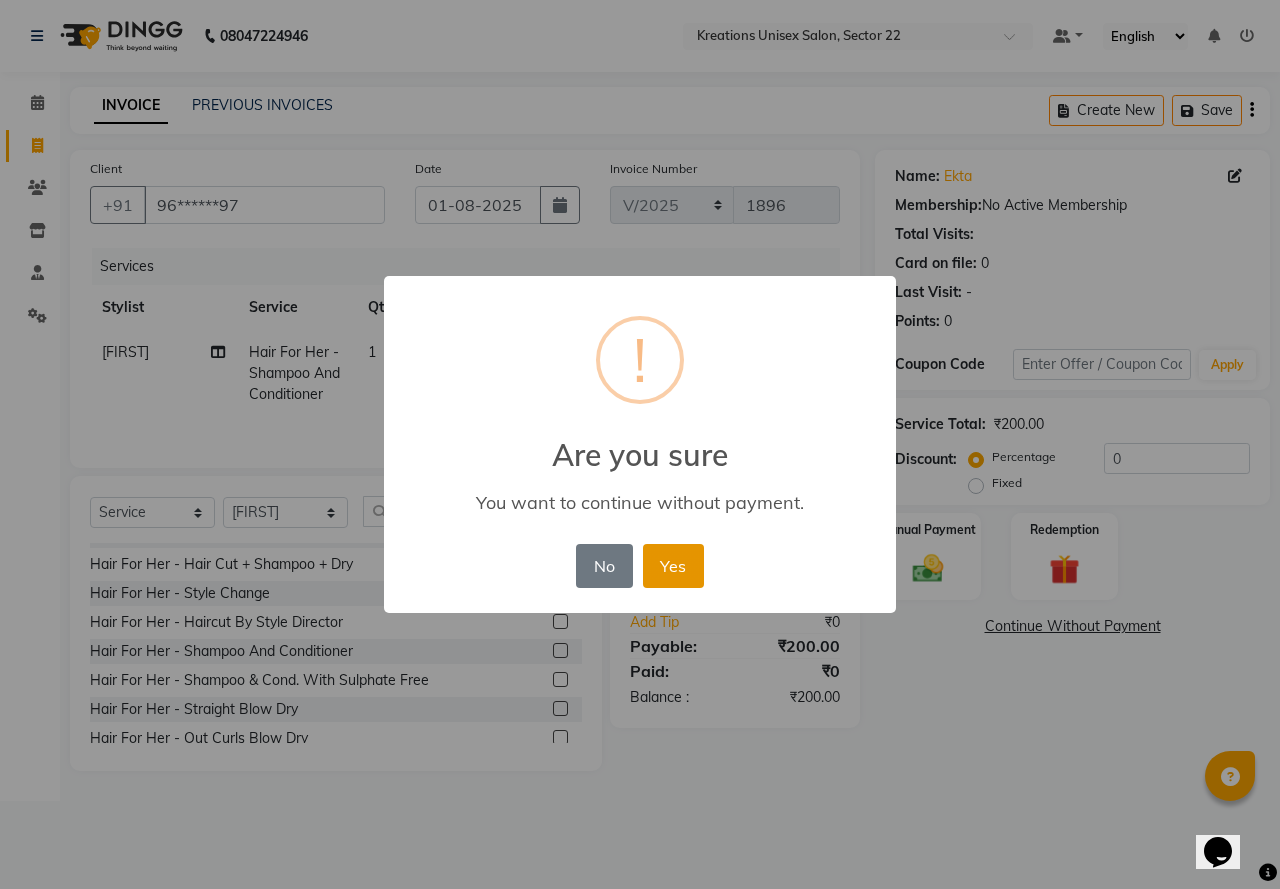 click on "Yes" at bounding box center [673, 566] 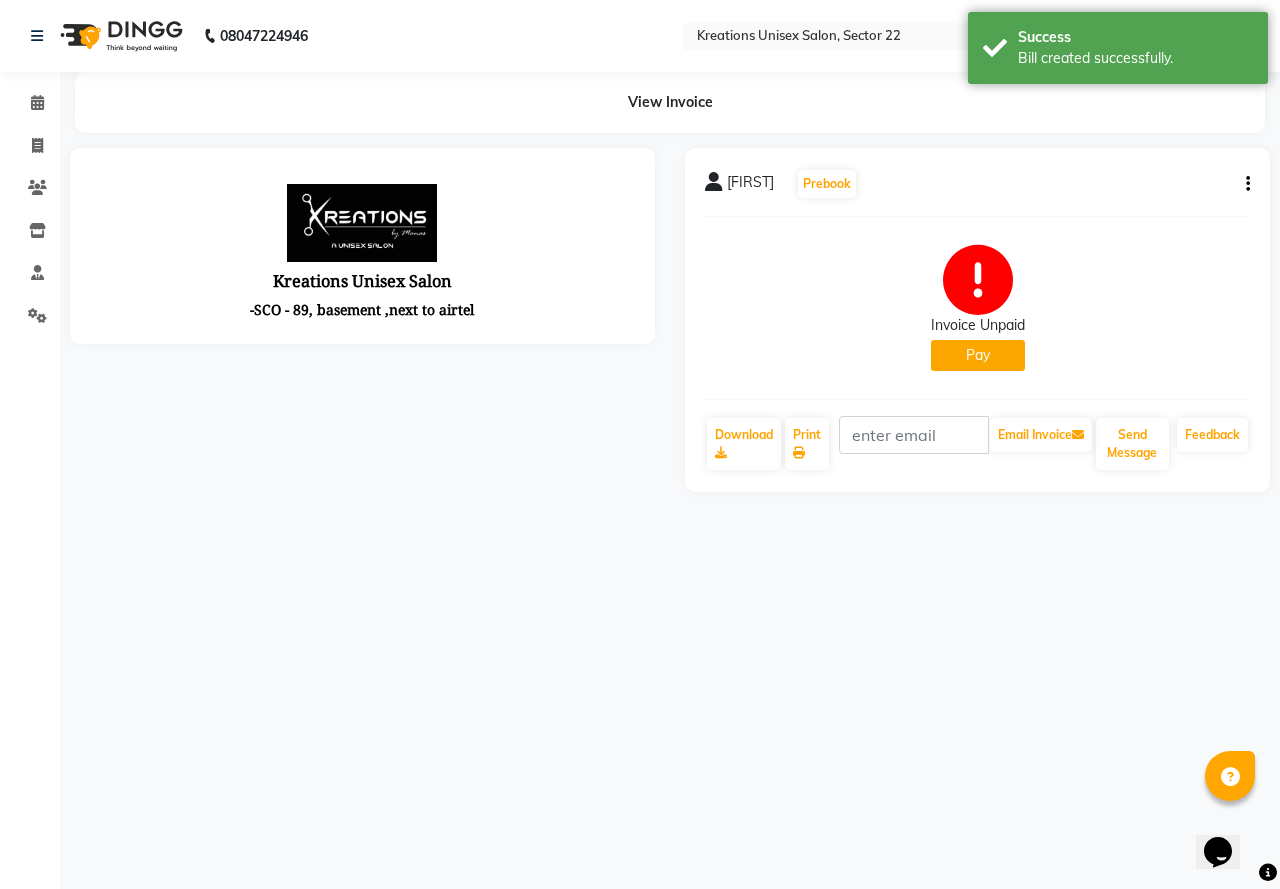 scroll, scrollTop: 0, scrollLeft: 0, axis: both 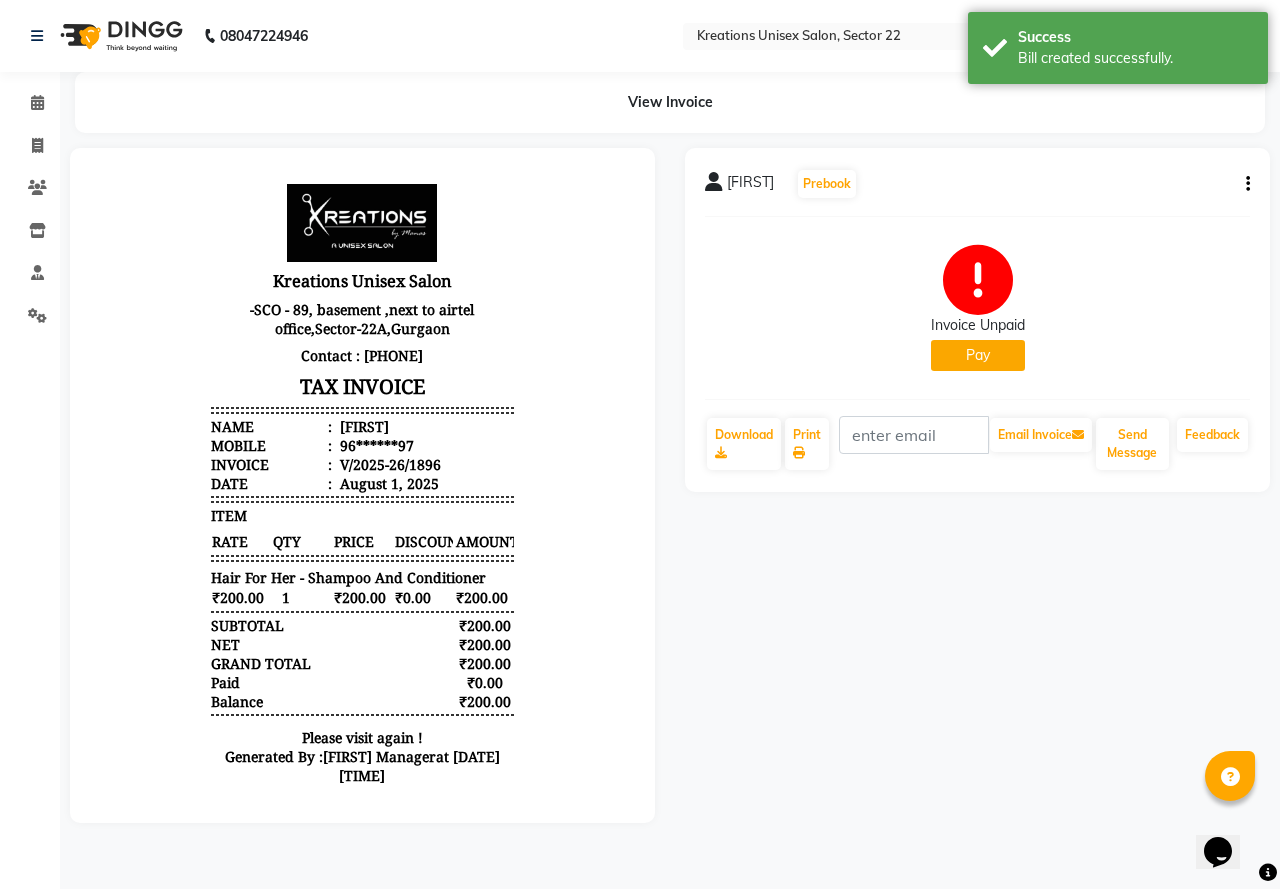 click 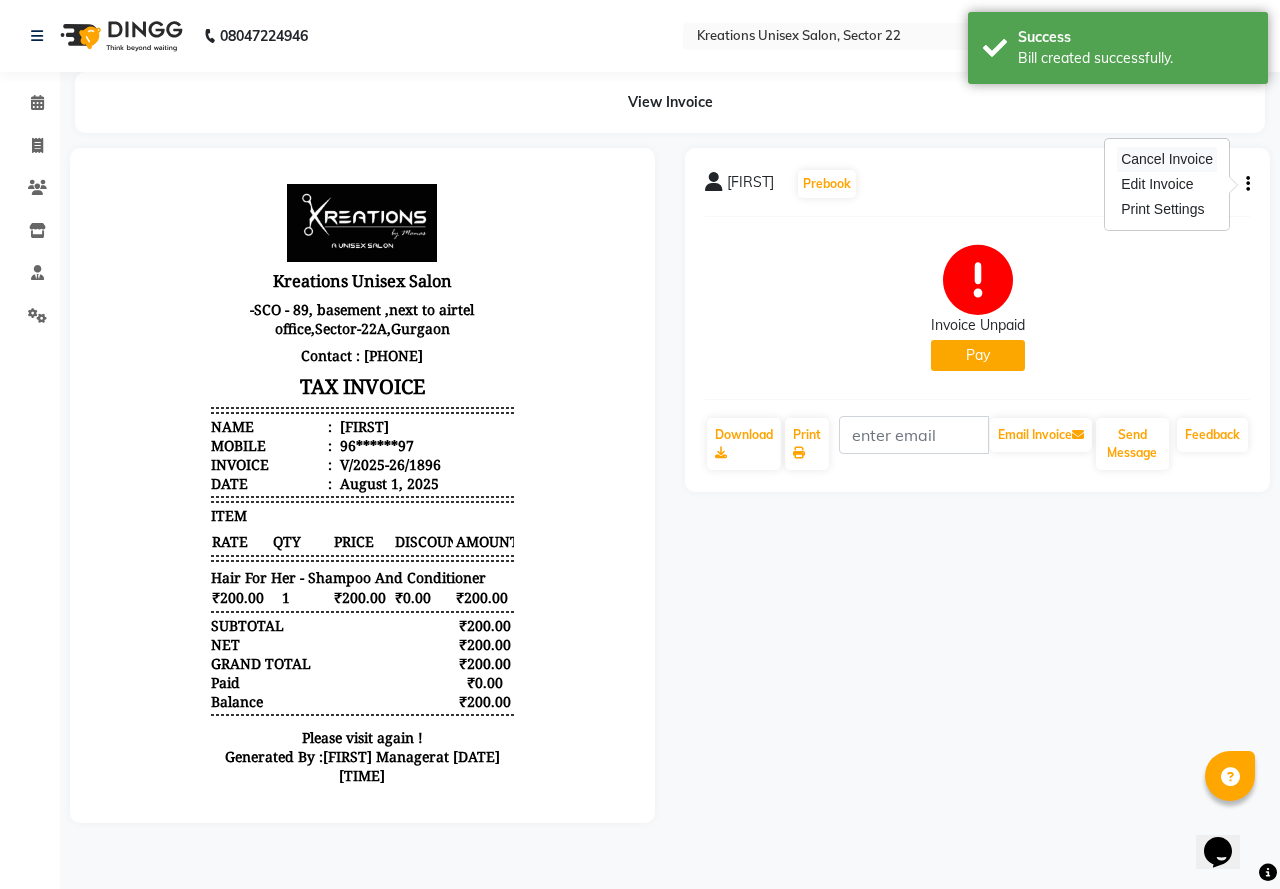 click on "Cancel Invoice" at bounding box center (1167, 159) 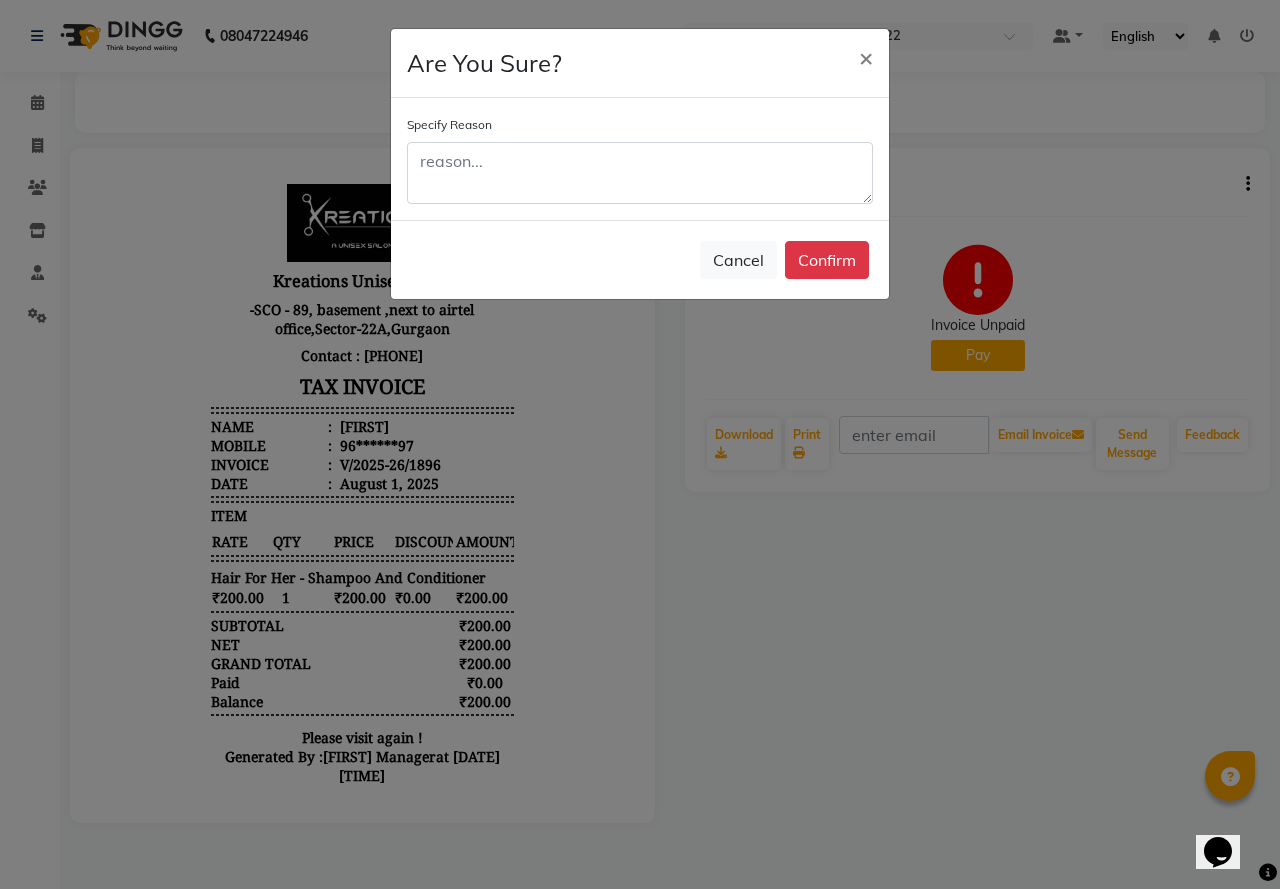 click on "Are You Sure? × Specify Reason  Cancel   Confirm" 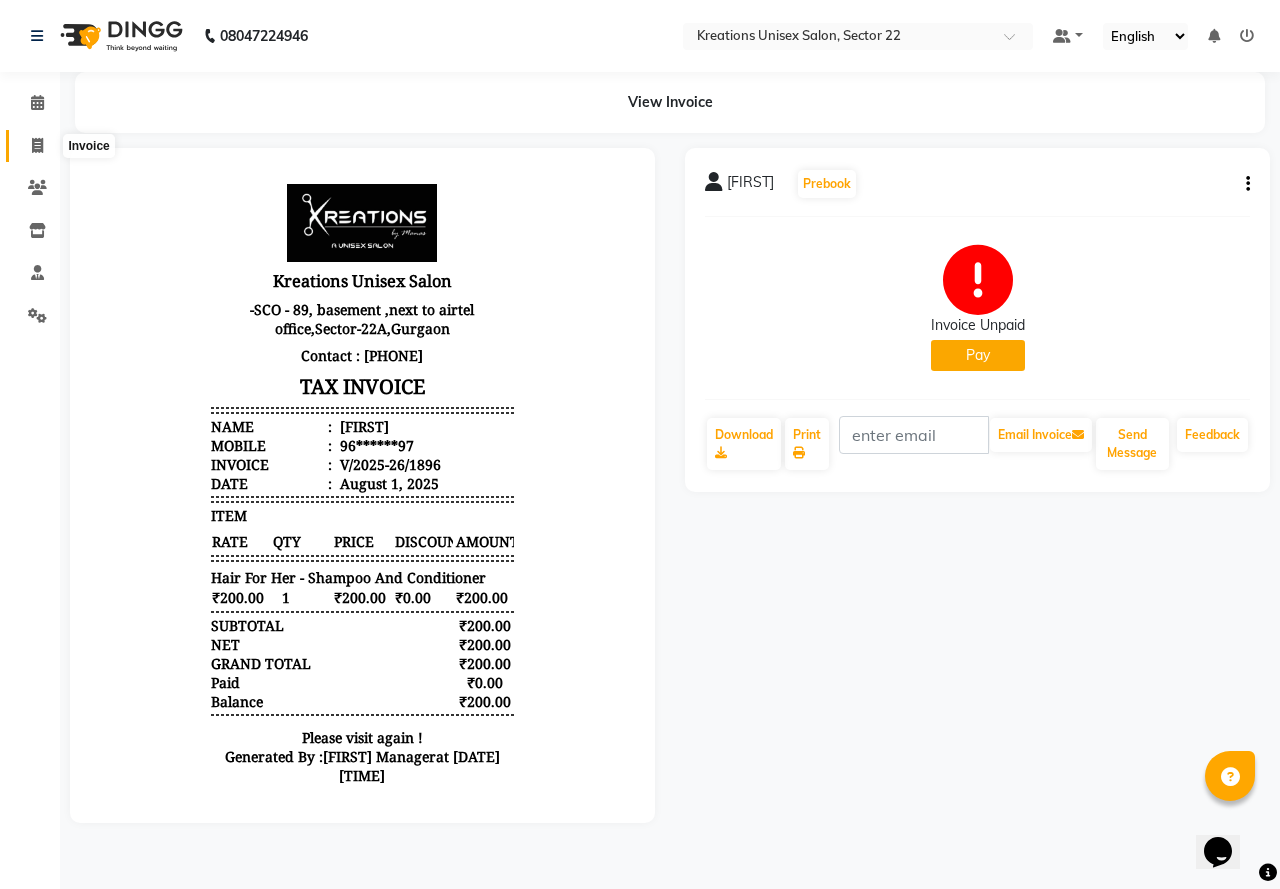 click 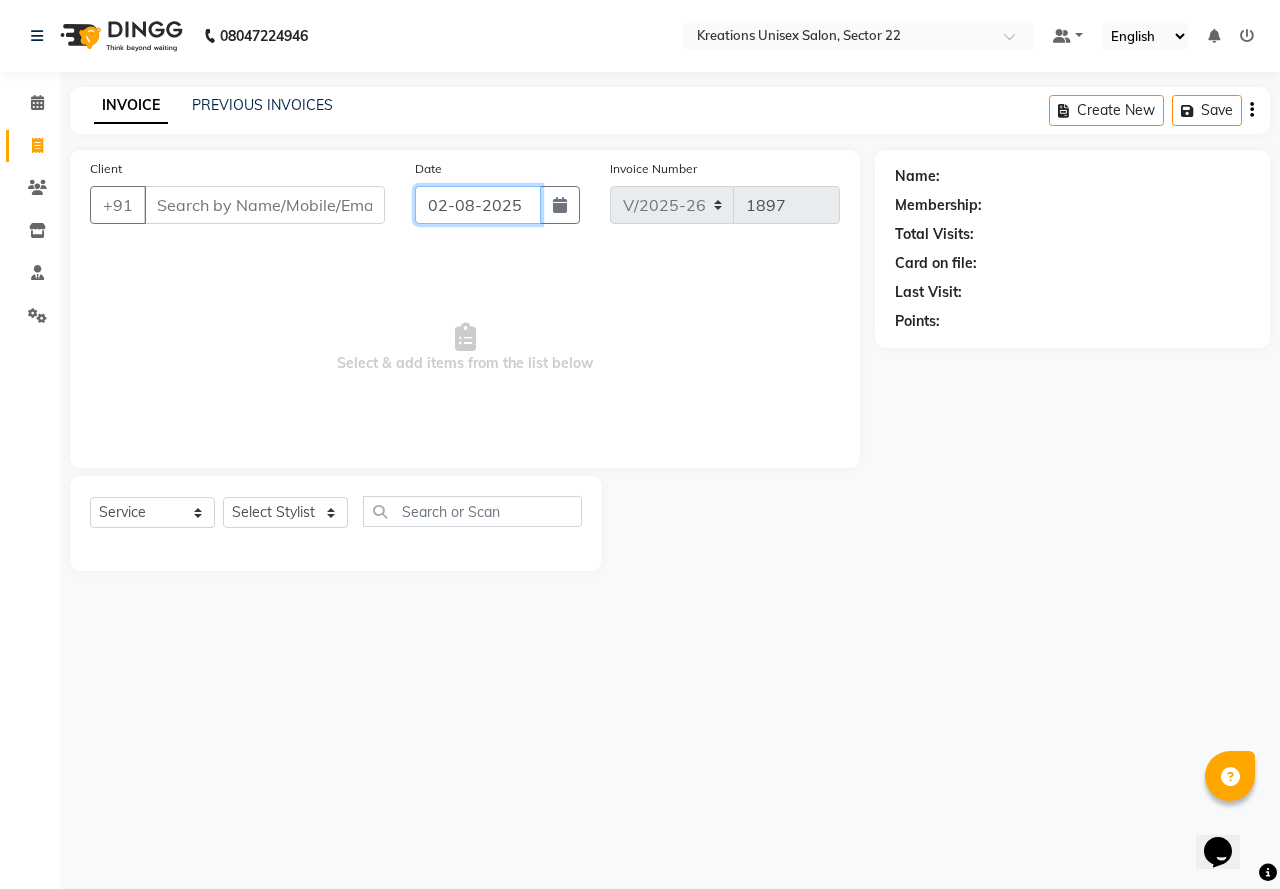 click on "02-08-2025" 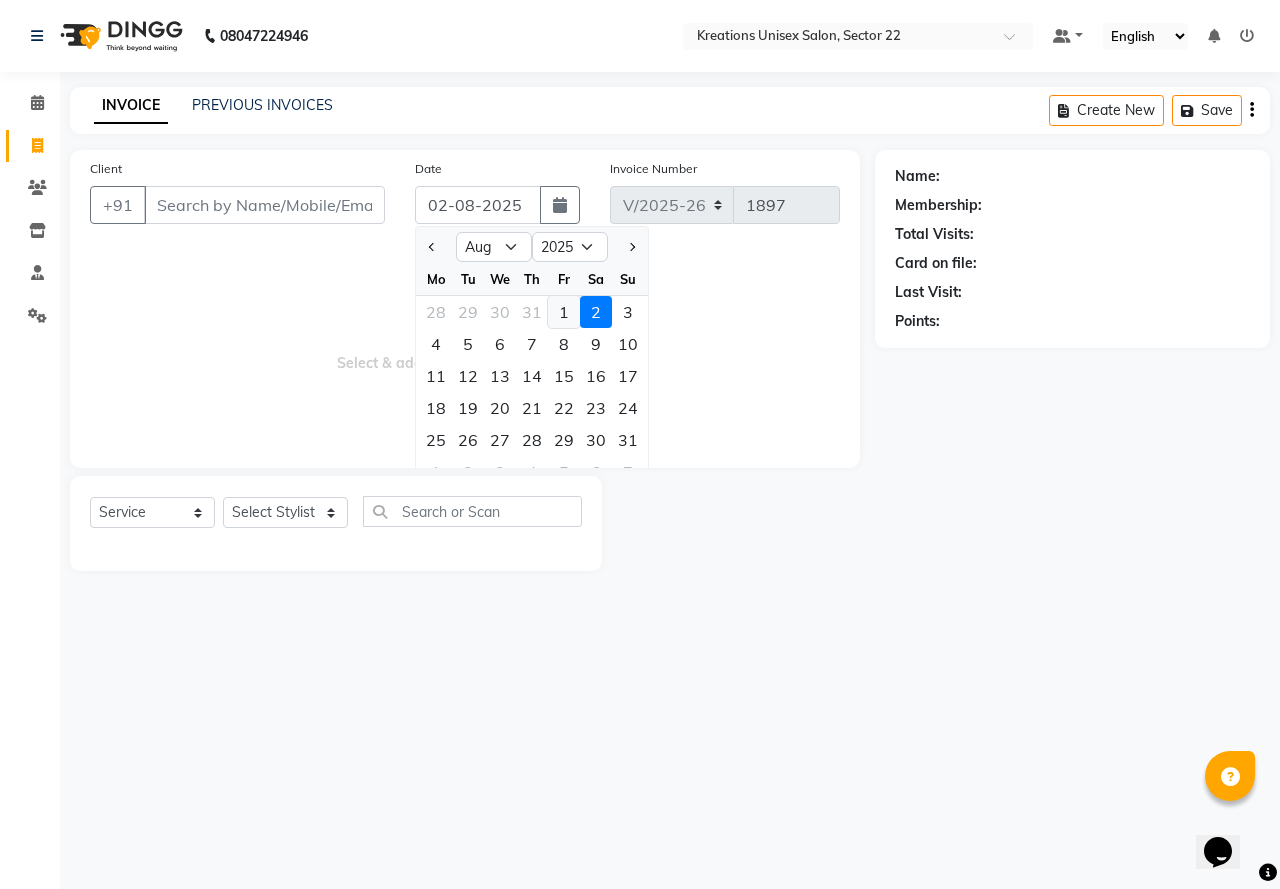 click on "1" 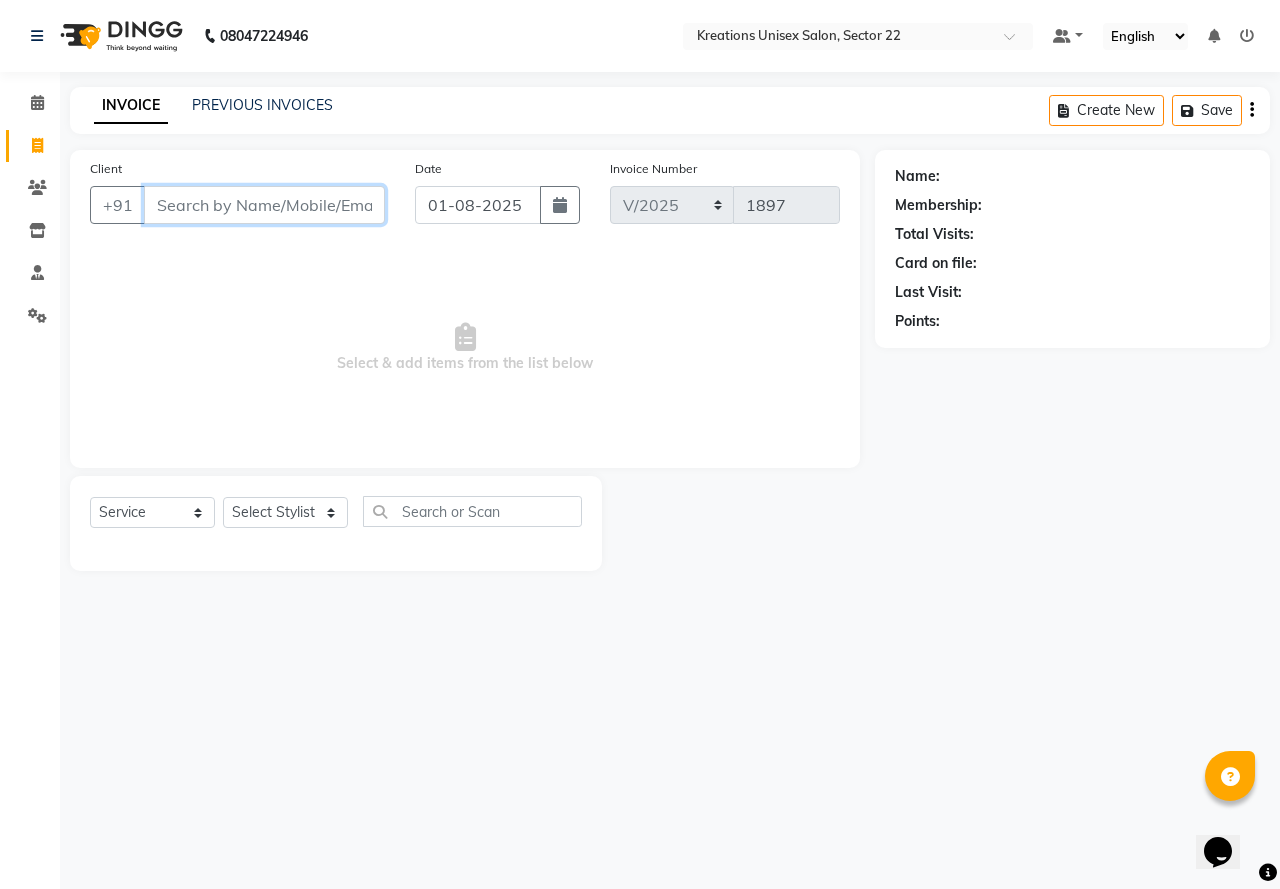 drag, startPoint x: 205, startPoint y: 212, endPoint x: 207, endPoint y: 223, distance: 11.18034 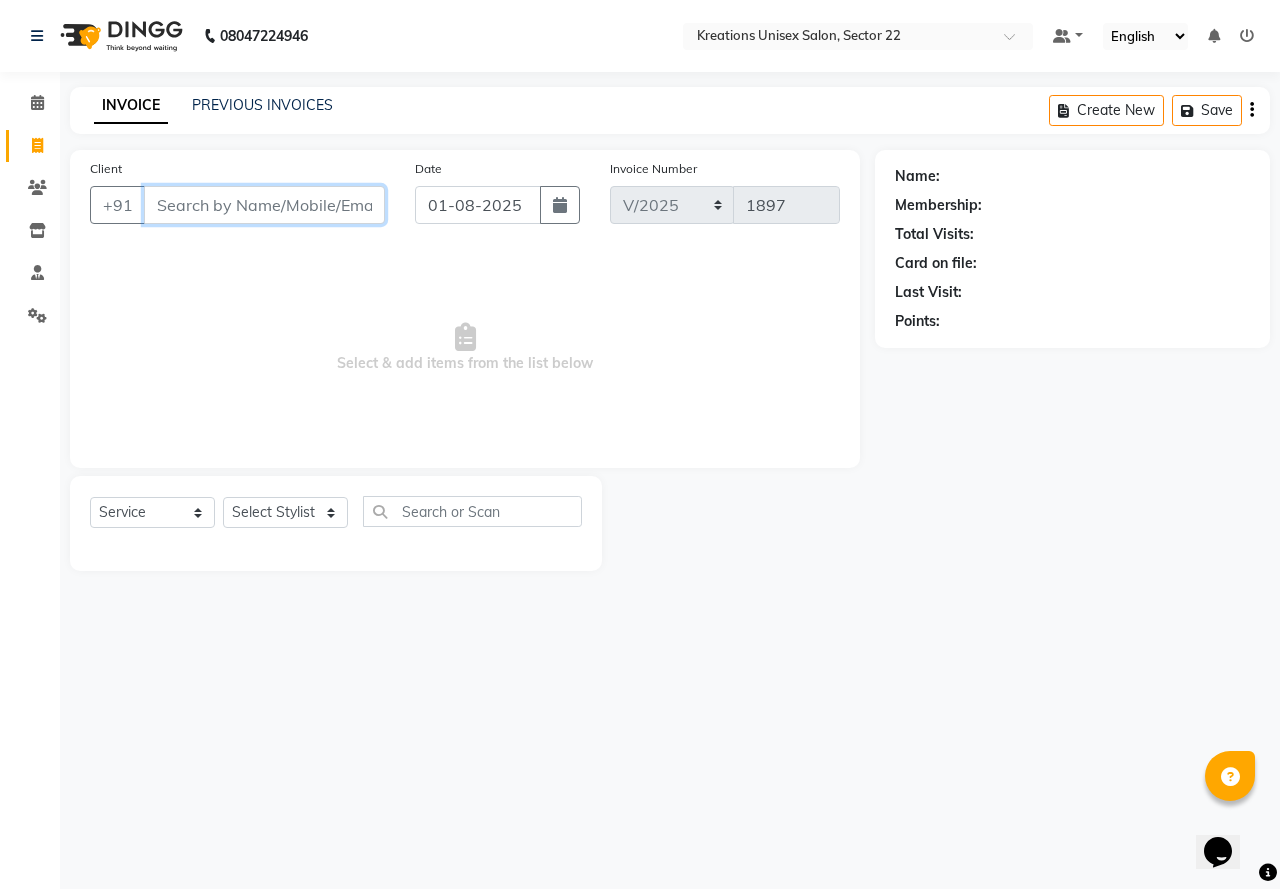 click on "Client" at bounding box center [264, 205] 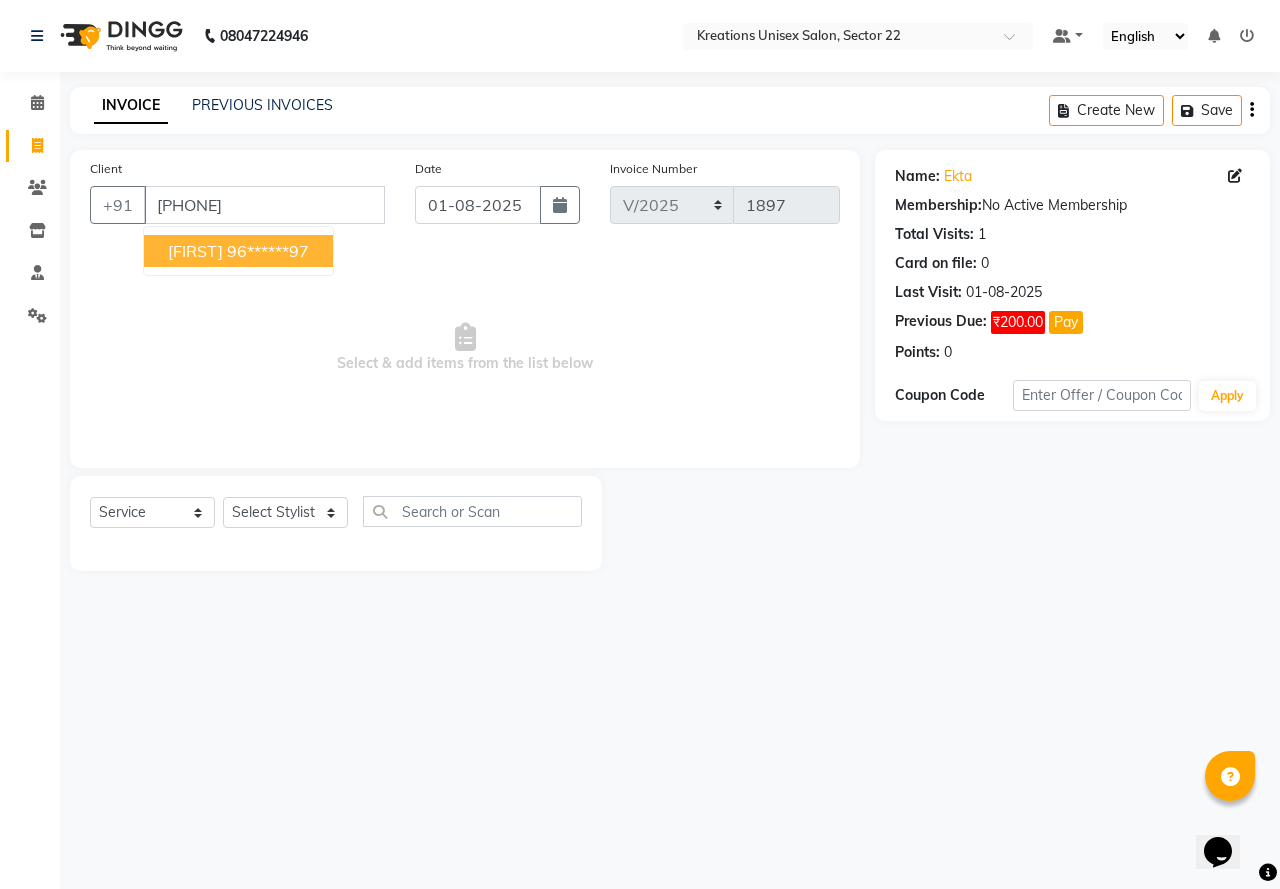 click on "96******97" at bounding box center [268, 251] 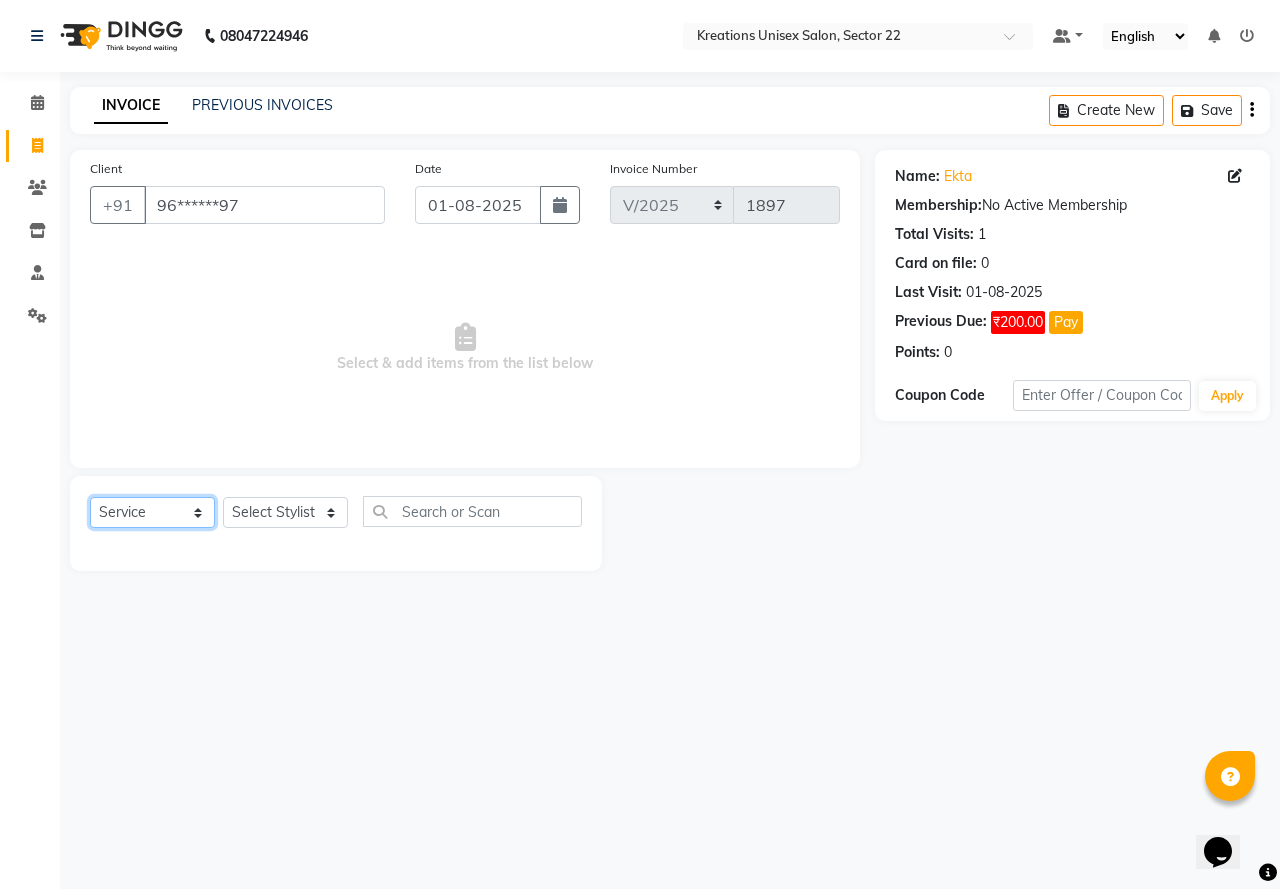 click on "Select  Service  Product  Membership  Package Voucher Prepaid Gift Card" 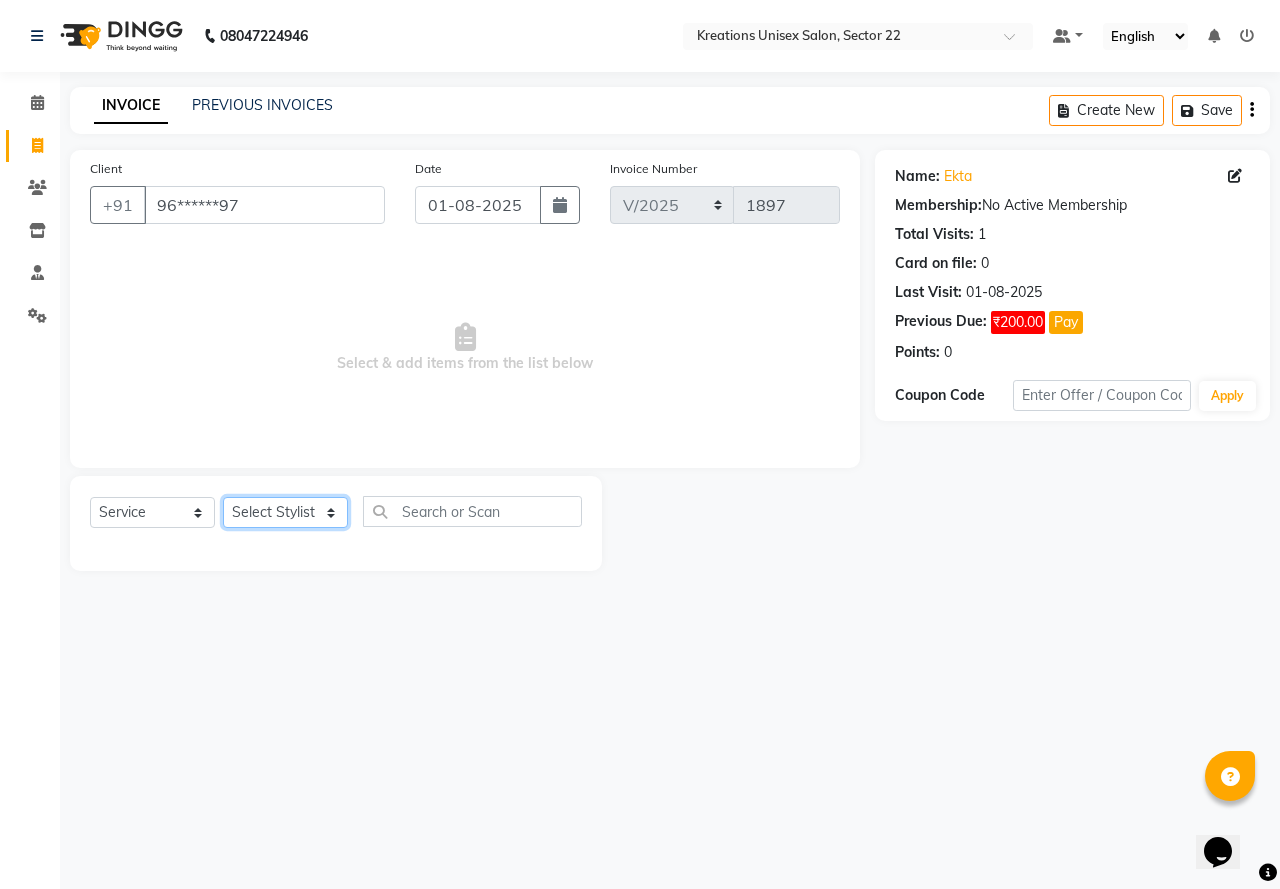 click on "Select Stylist AMAN Jeet Manager Jitender  Kapil  Kavita Manager Malik Khan  Manas Sir  rozy  Sector-23 Shaffali Maam  Shiv Kumar Sita Mehto" 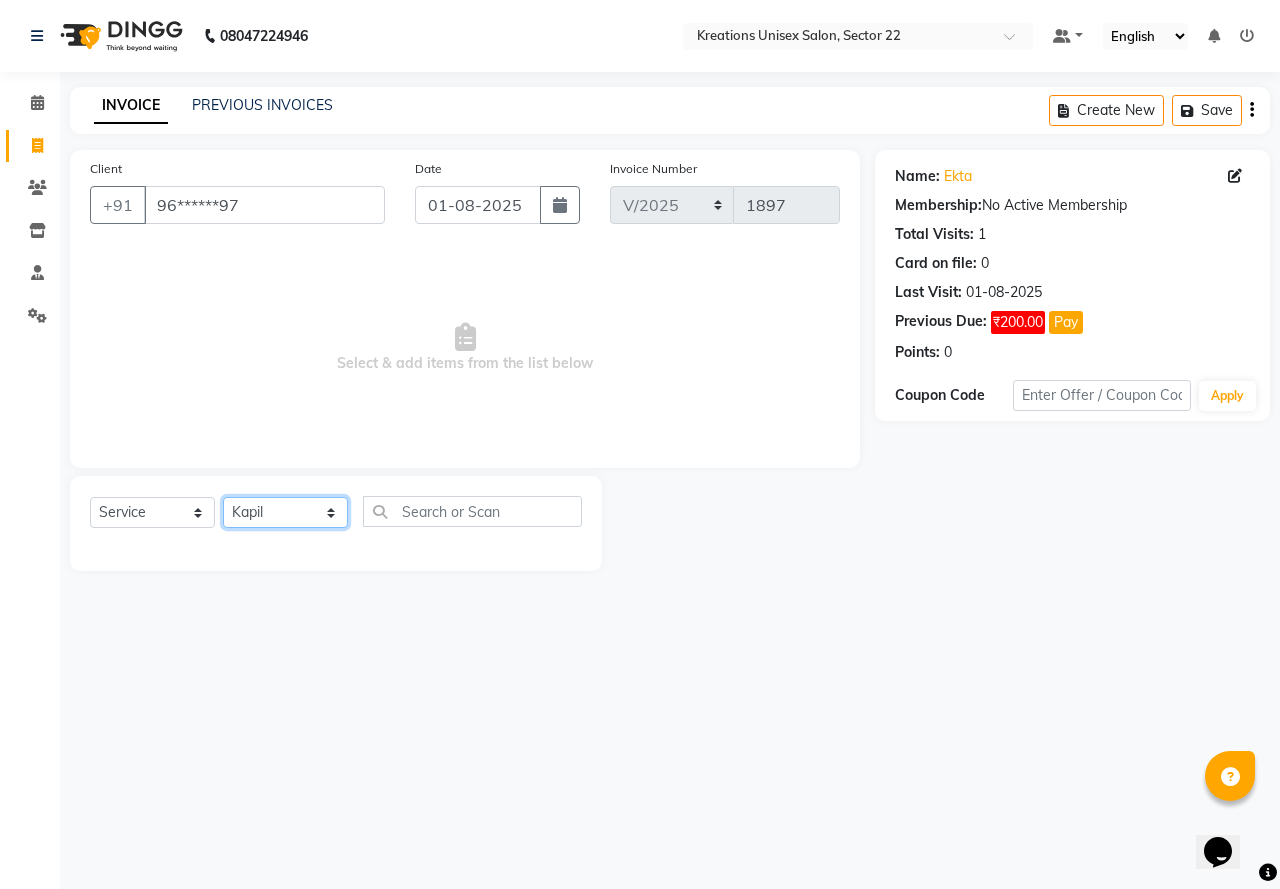 click on "Select Stylist AMAN Jeet Manager Jitender  Kapil  Kavita Manager Malik Khan  Manas Sir  rozy  Sector-23 Shaffali Maam  Shiv Kumar Sita Mehto" 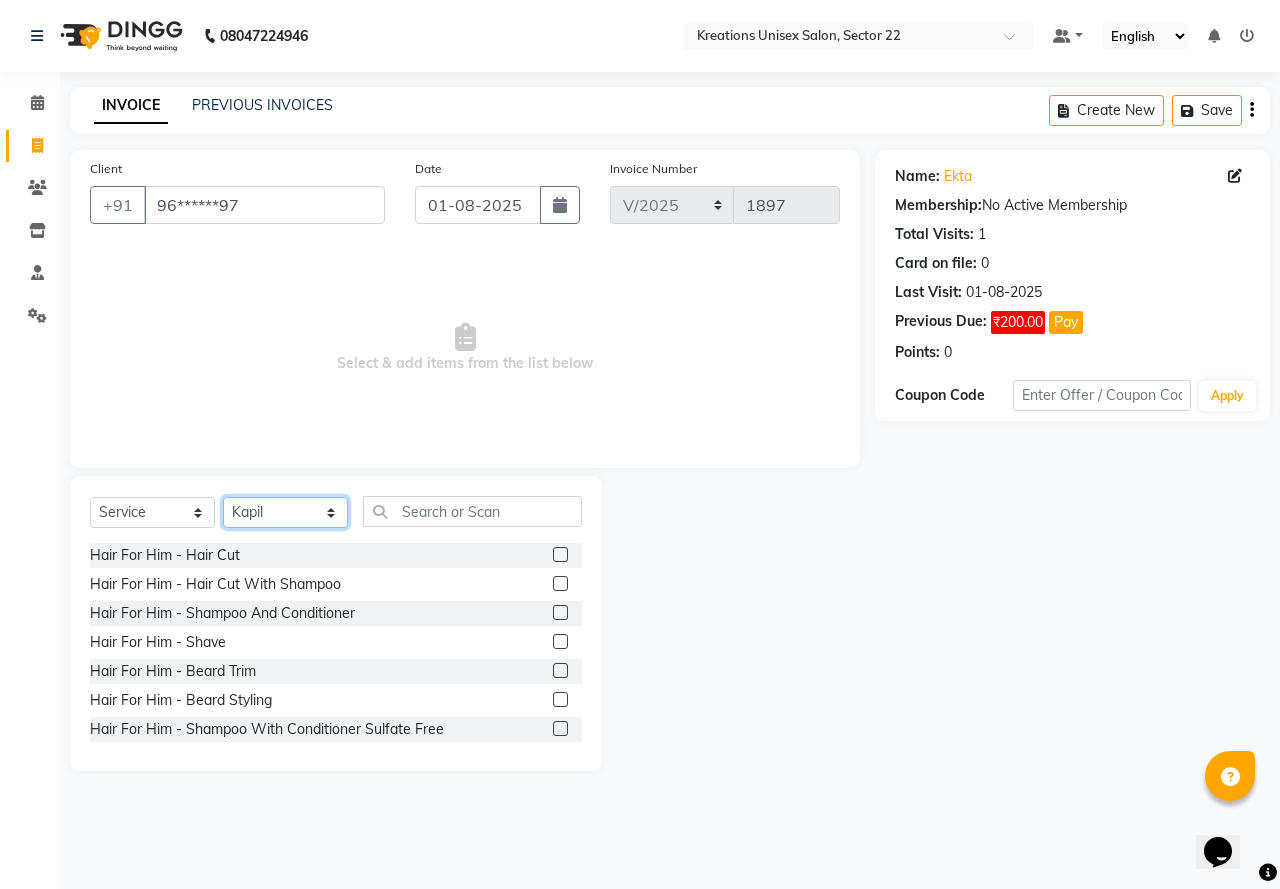 click on "Select Stylist AMAN Jeet Manager Jitender  Kapil  Kavita Manager Malik Khan  Manas Sir  rozy  Sector-23 Shaffali Maam  Shiv Kumar Sita Mehto" 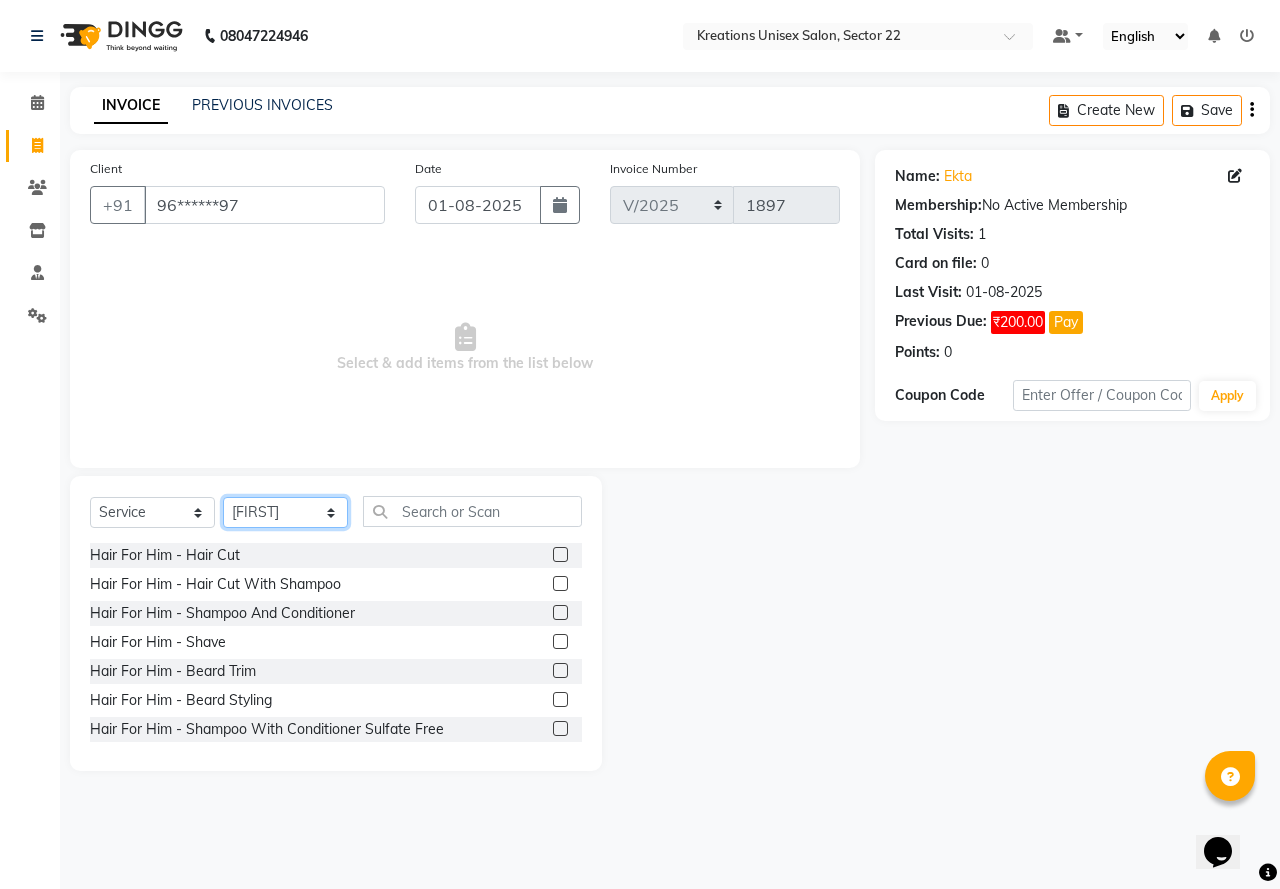 click on "Select Stylist AMAN Jeet Manager Jitender  Kapil  Kavita Manager Malik Khan  Manas Sir  rozy  Sector-23 Shaffali Maam  Shiv Kumar Sita Mehto" 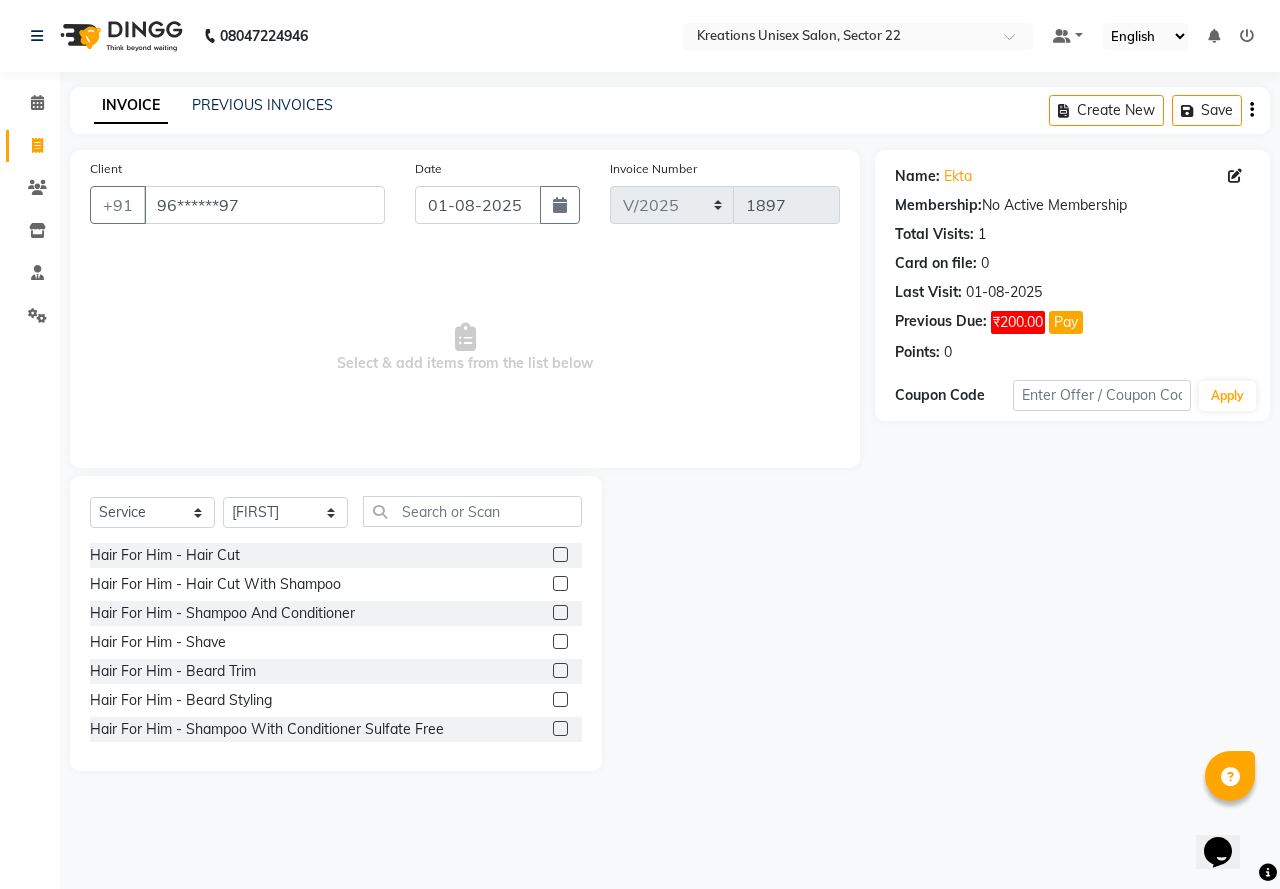 click 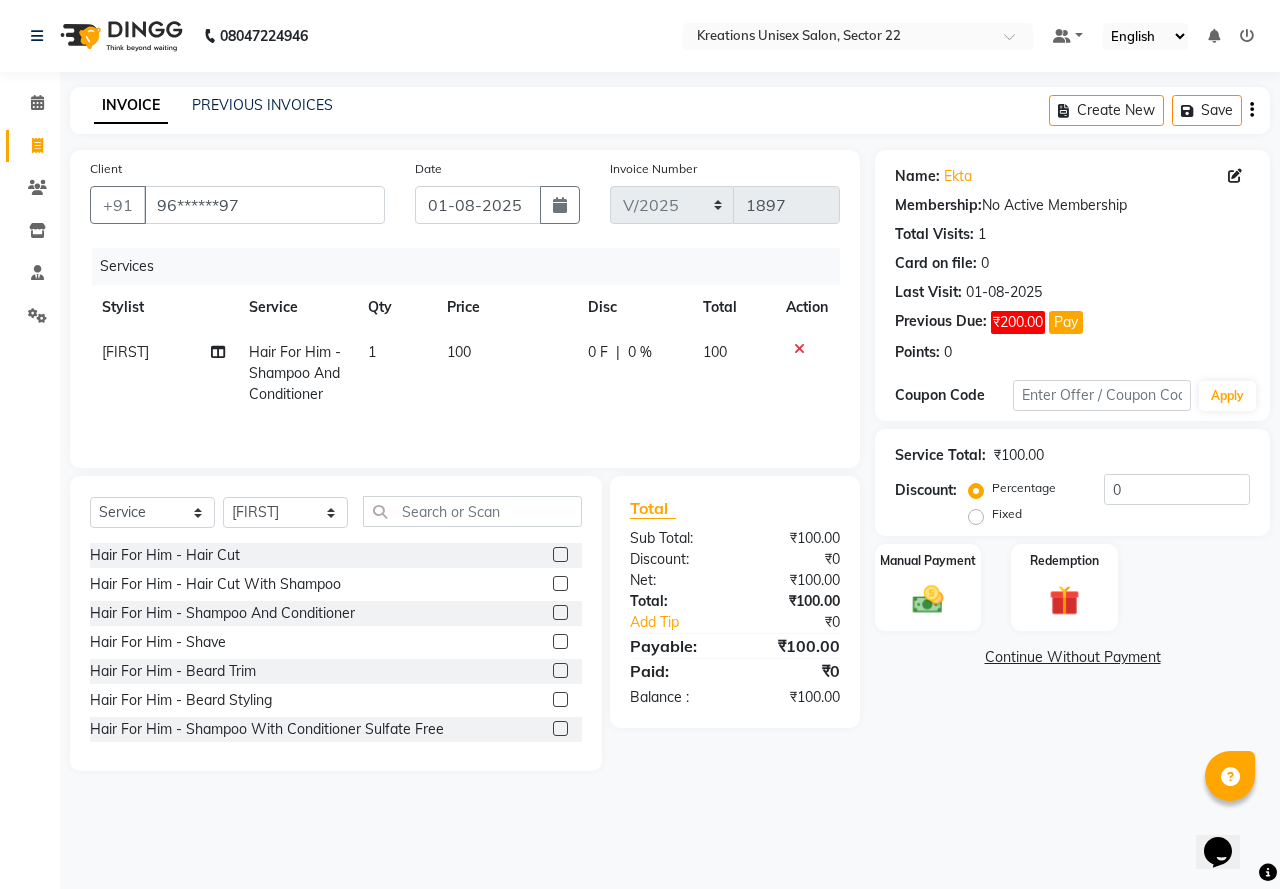 click on "100" 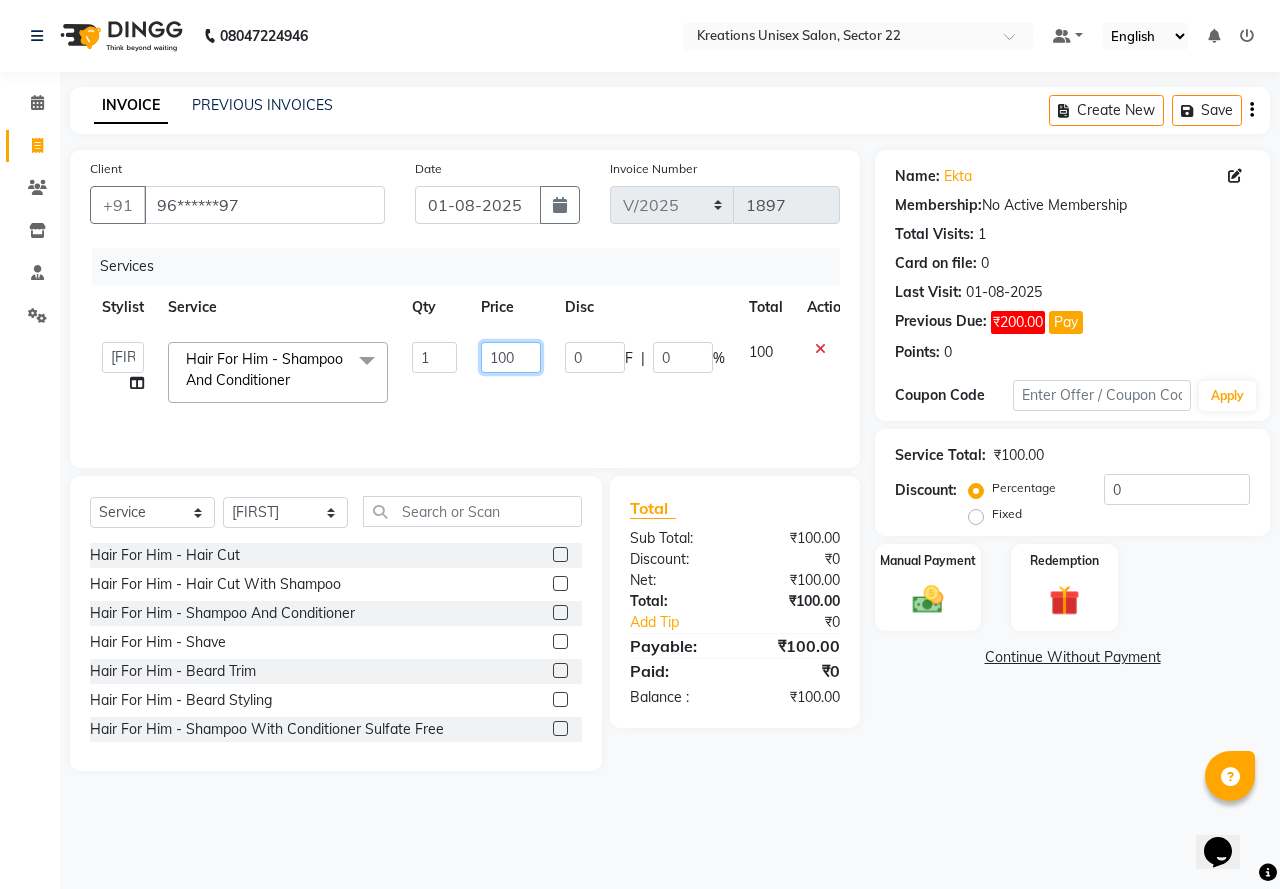 click on "100" 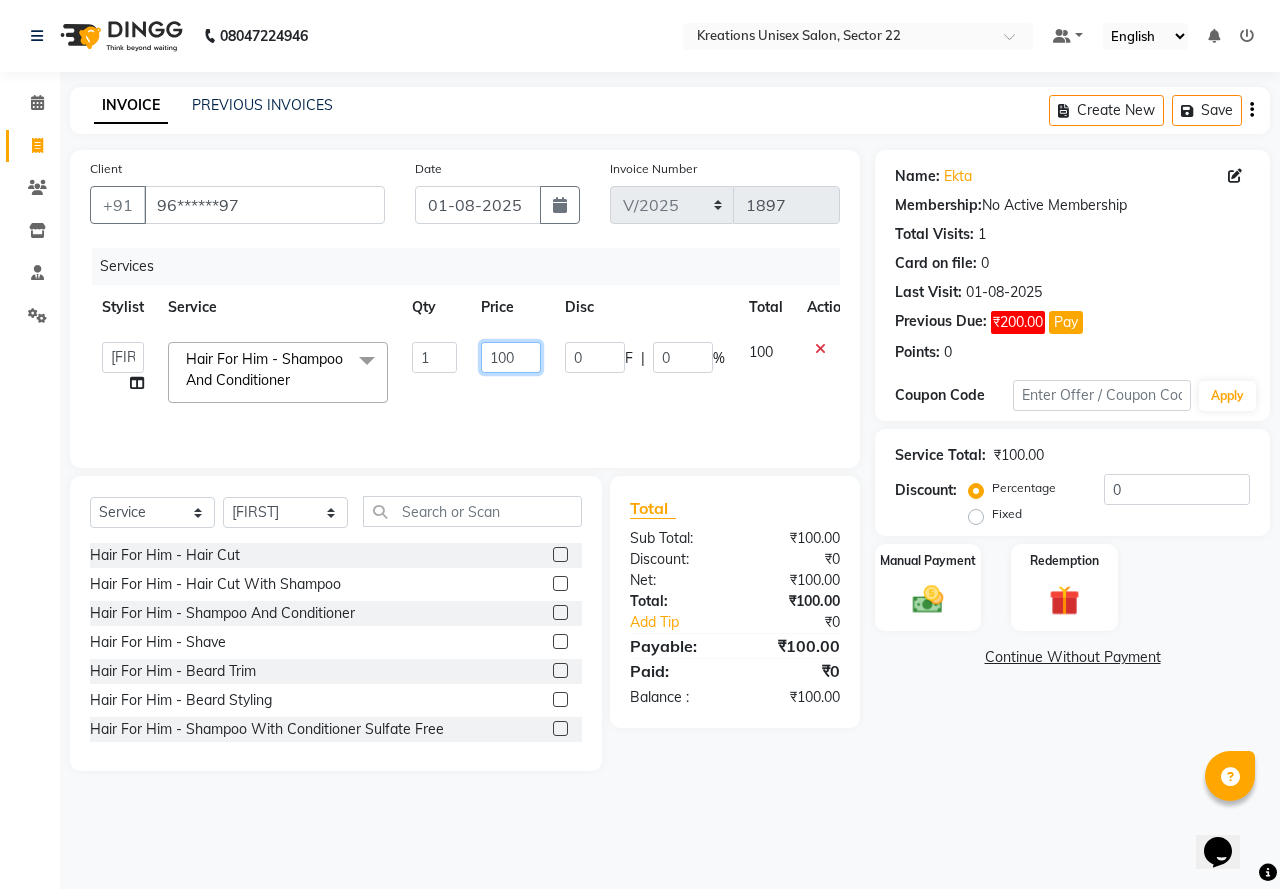 click on "100" 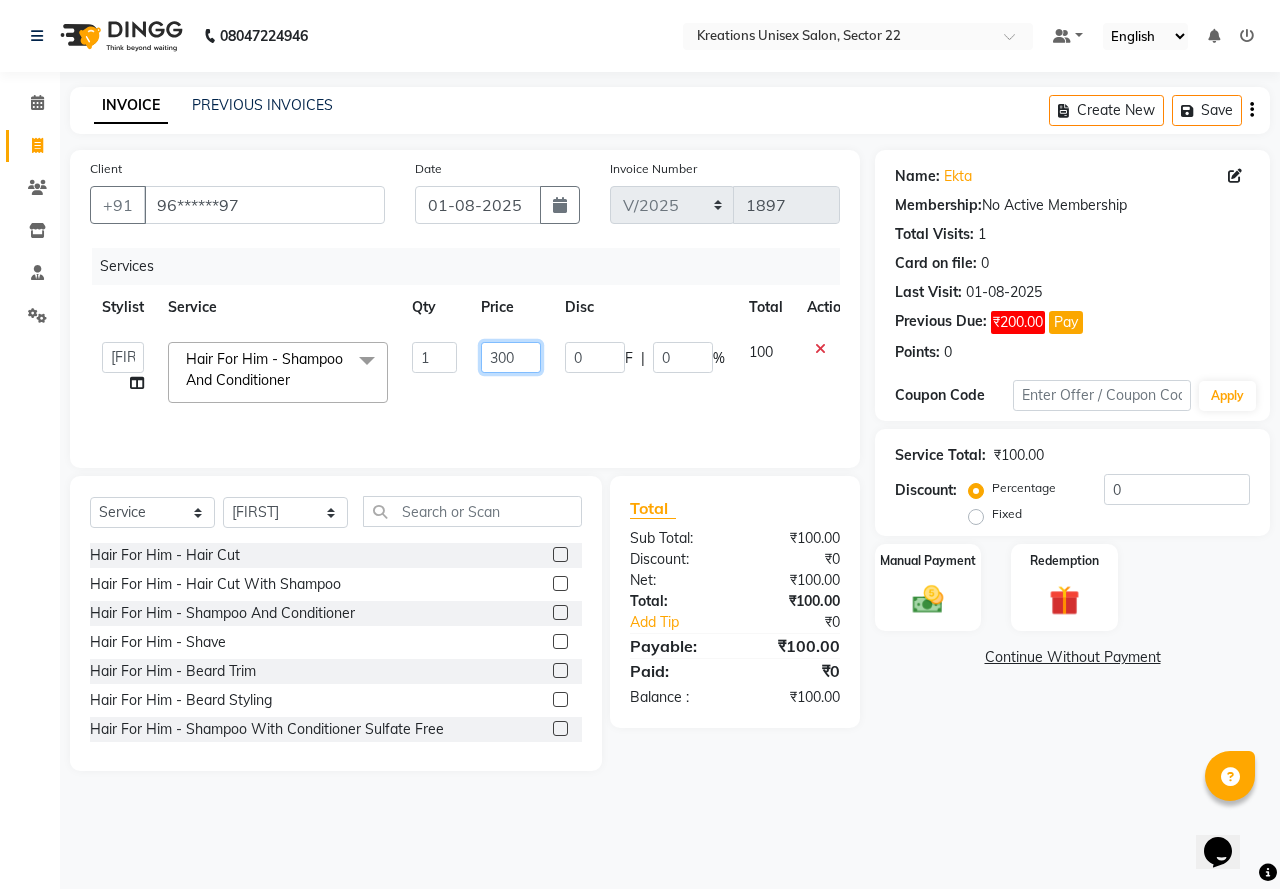 click on "300" 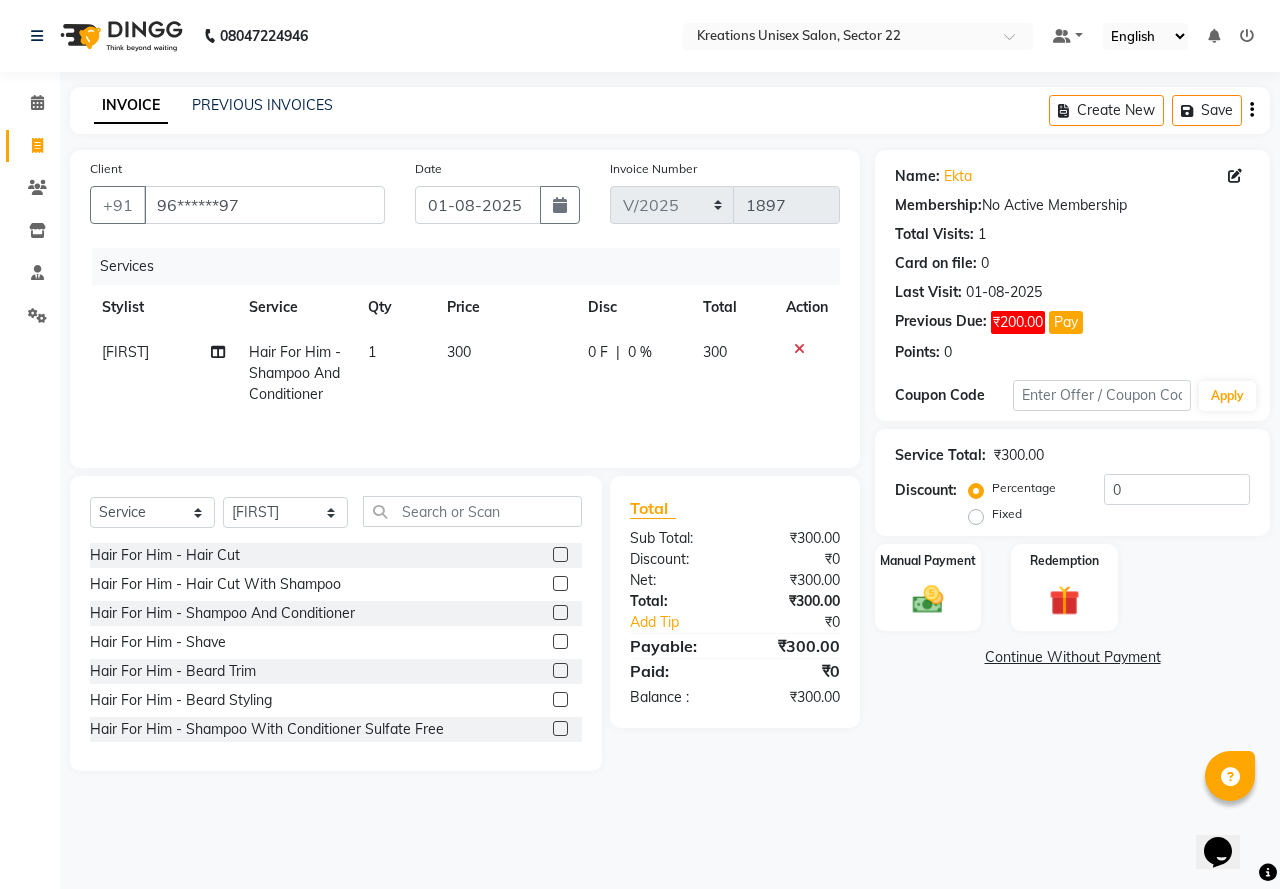 click 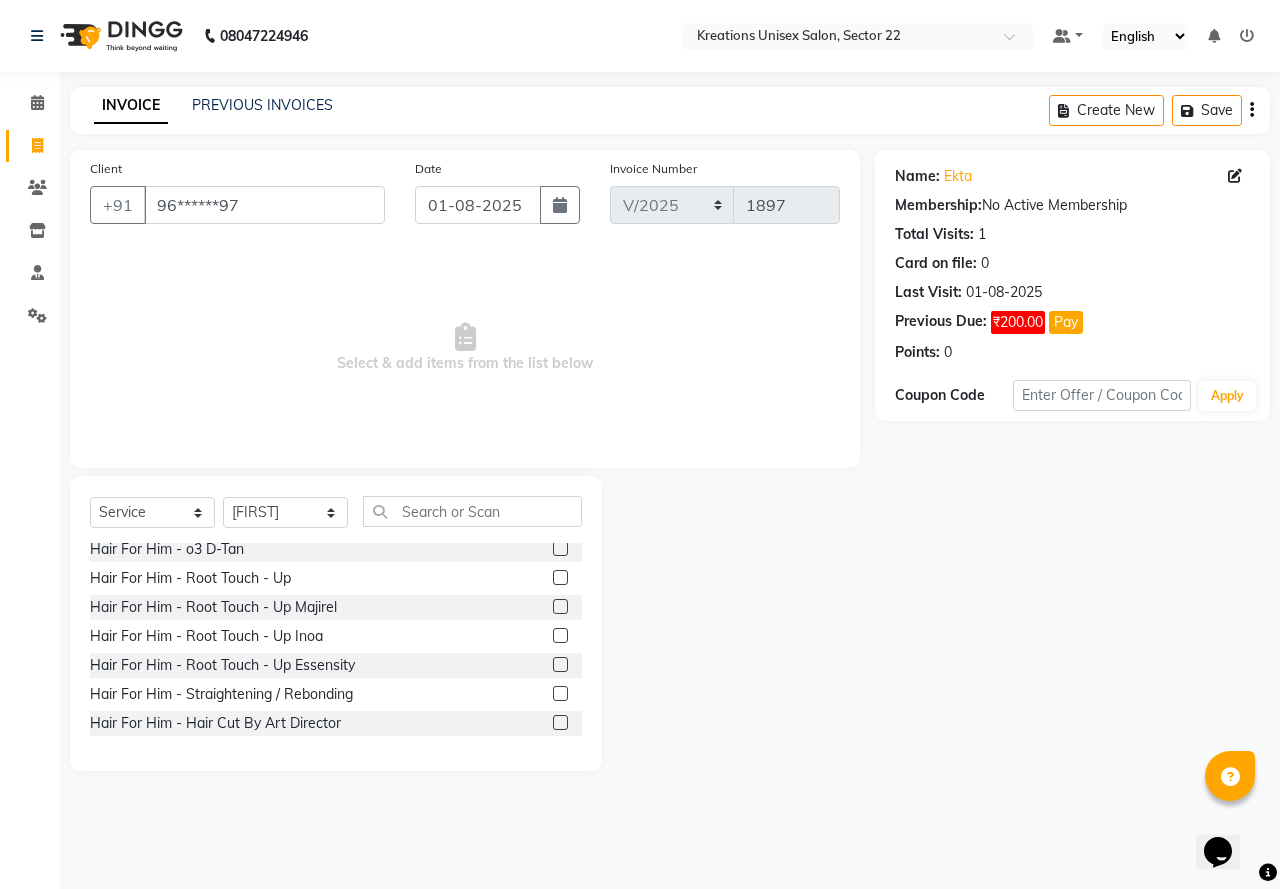 scroll, scrollTop: 300, scrollLeft: 0, axis: vertical 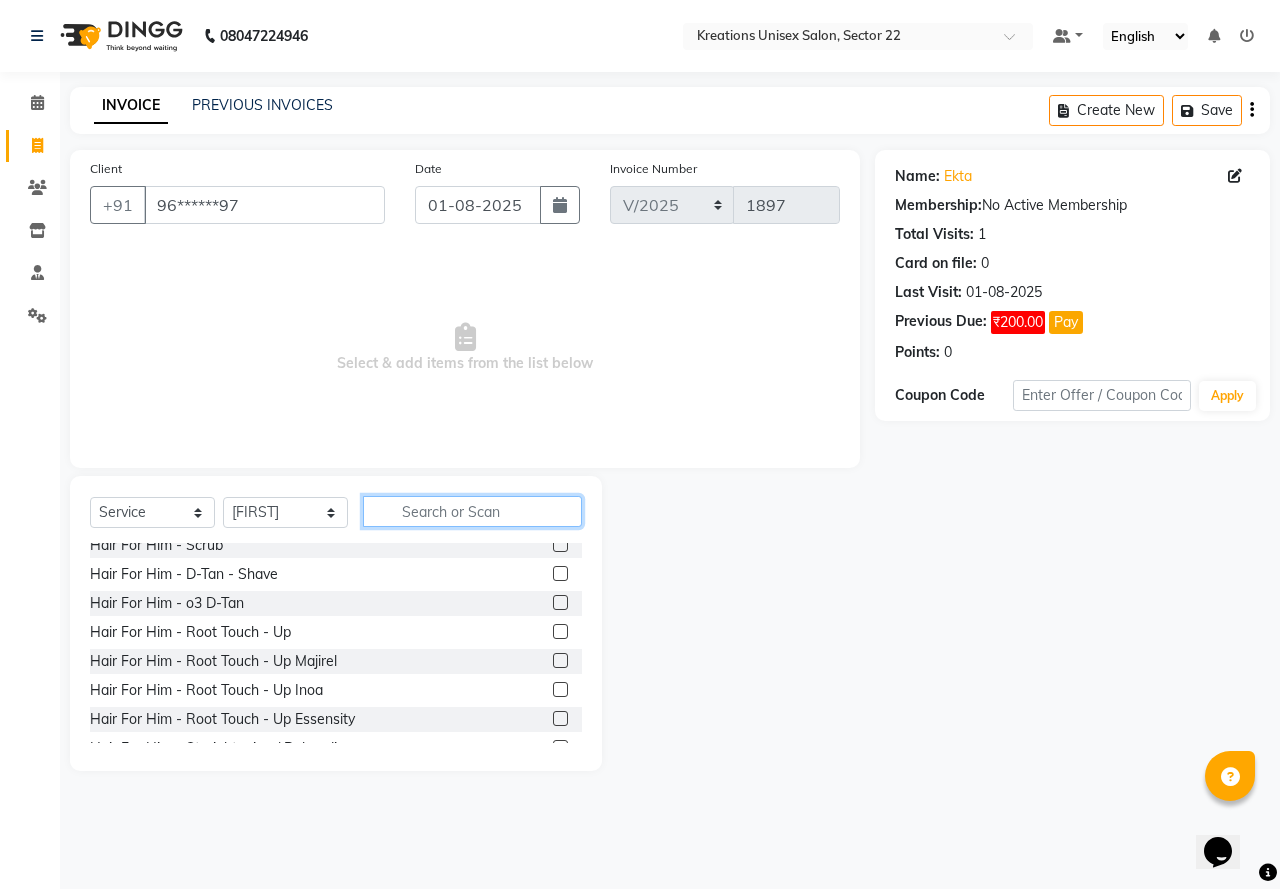 click 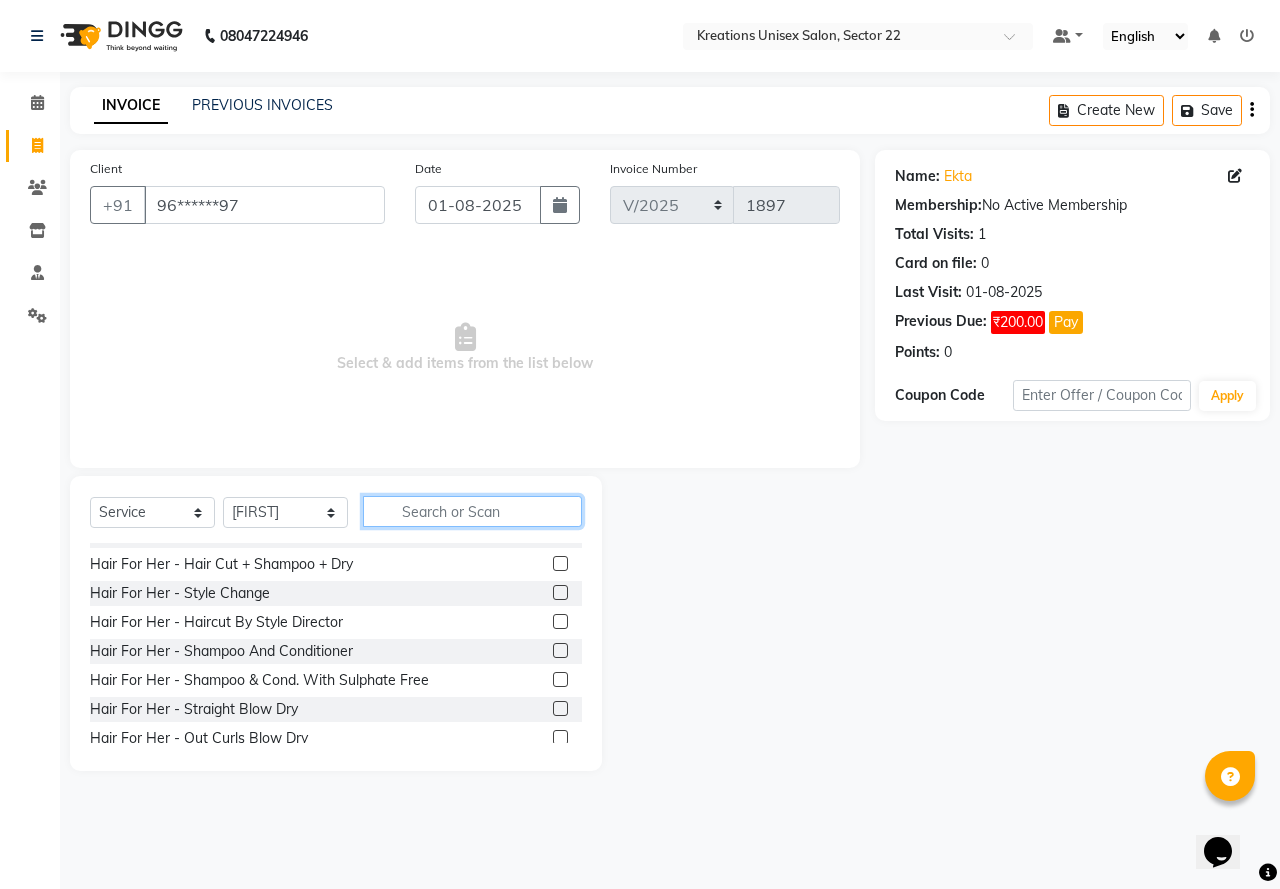 scroll, scrollTop: 700, scrollLeft: 0, axis: vertical 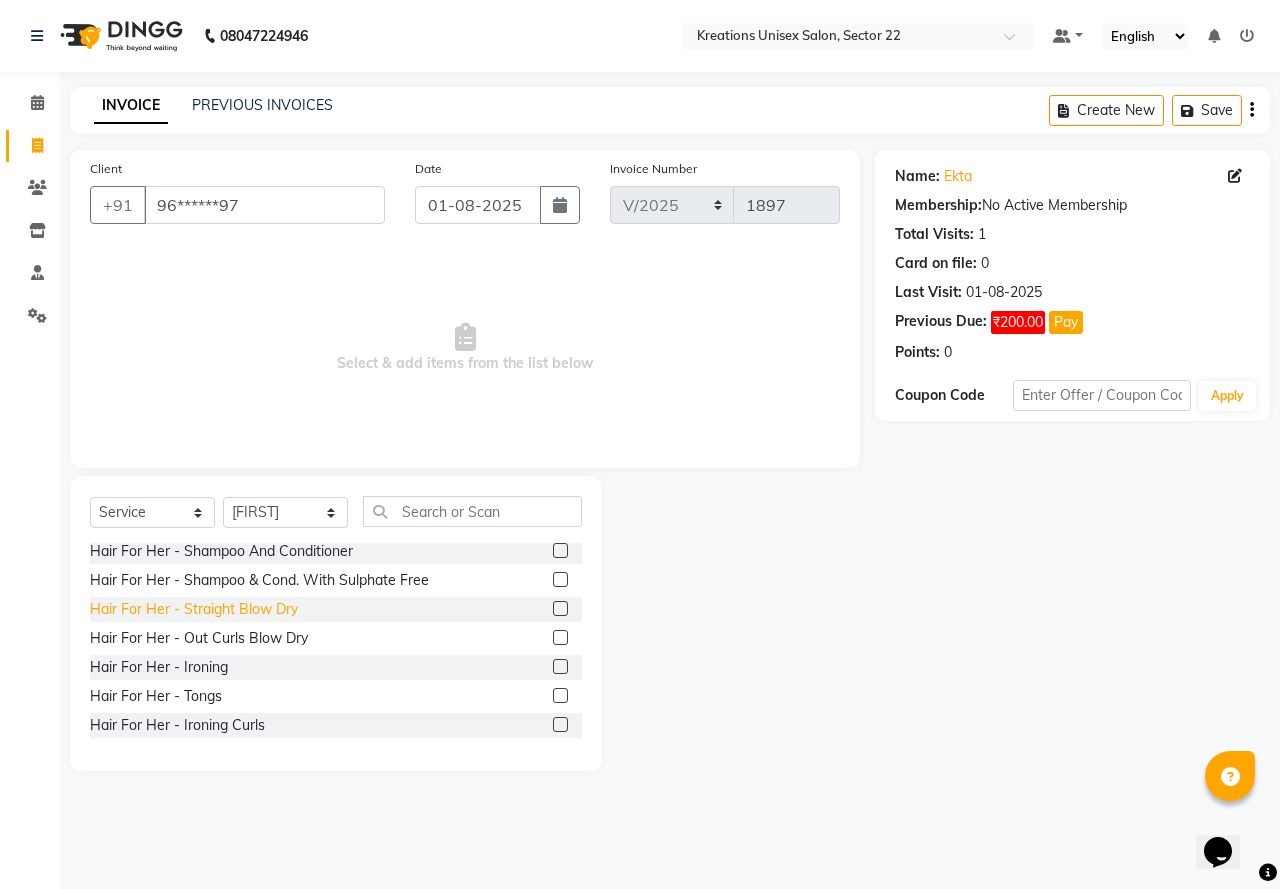 click on "Hair For Her - Straight Blow Dry" 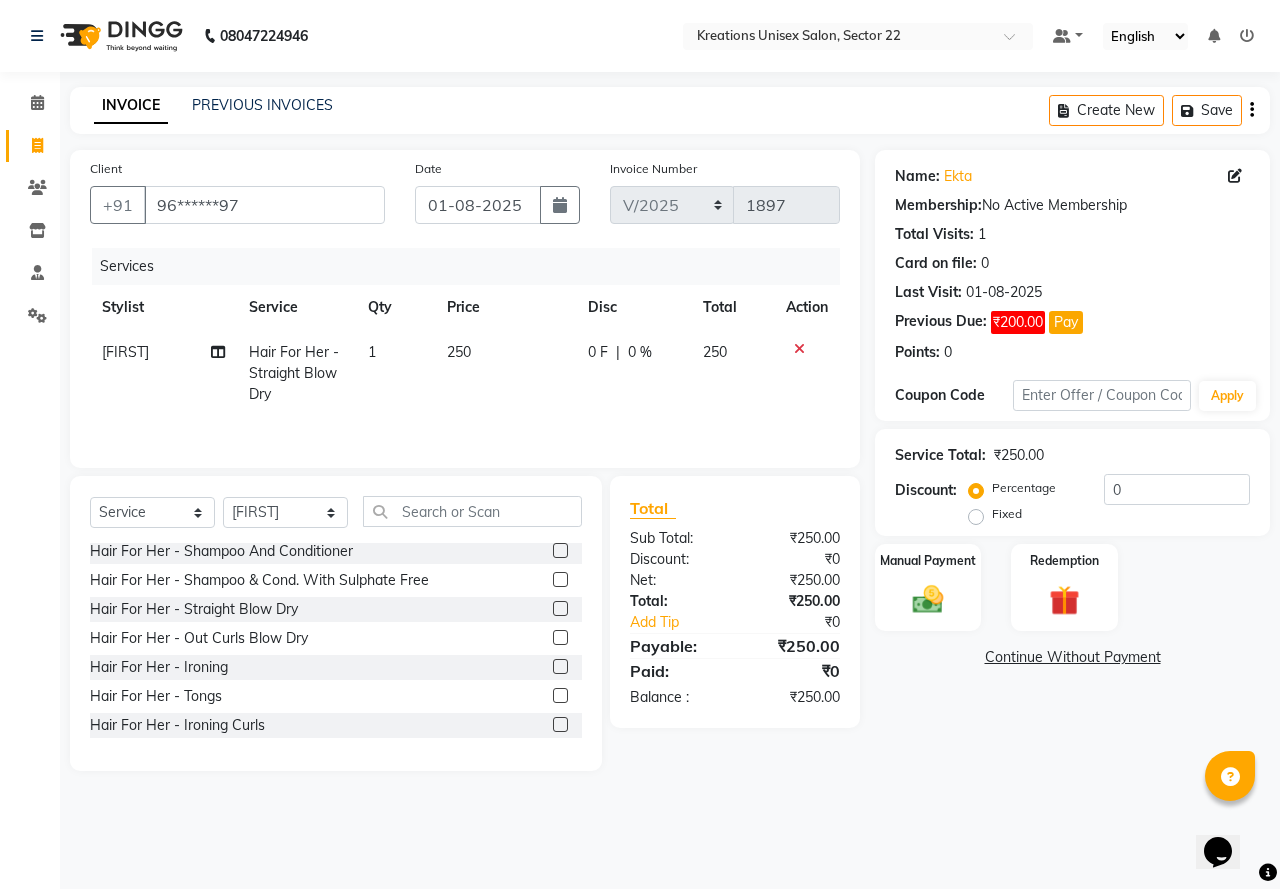 click on "Hair For Her - Out Curls Blow Dry" 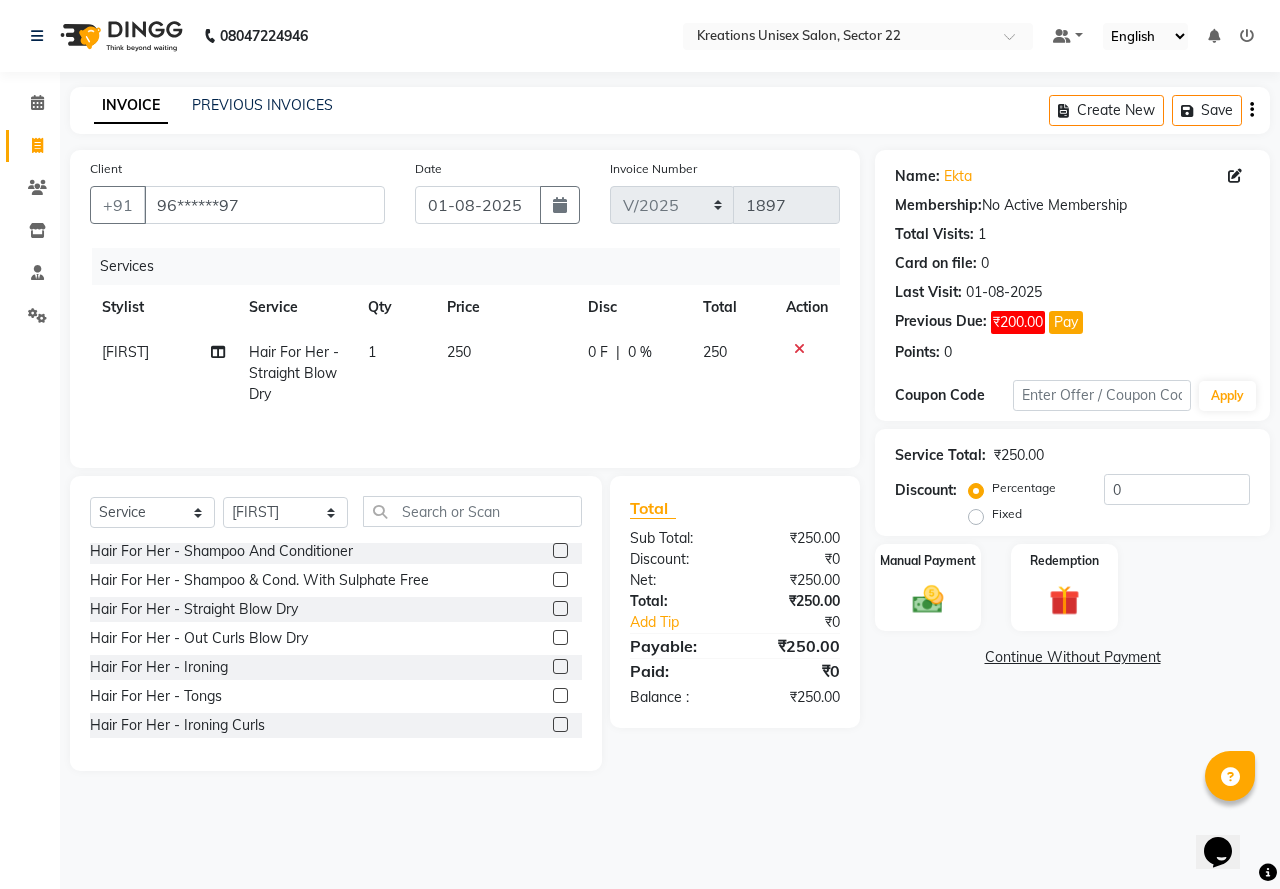 click 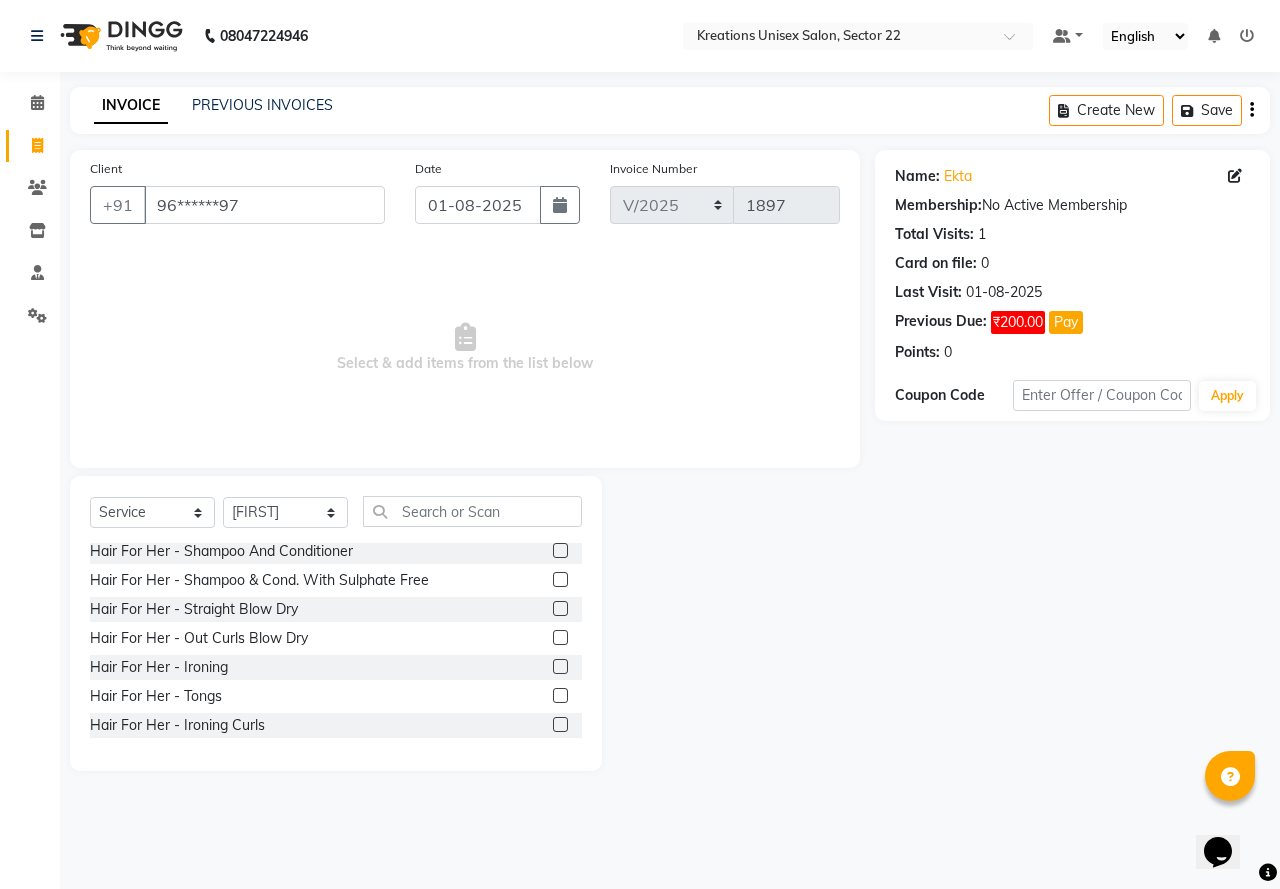 click 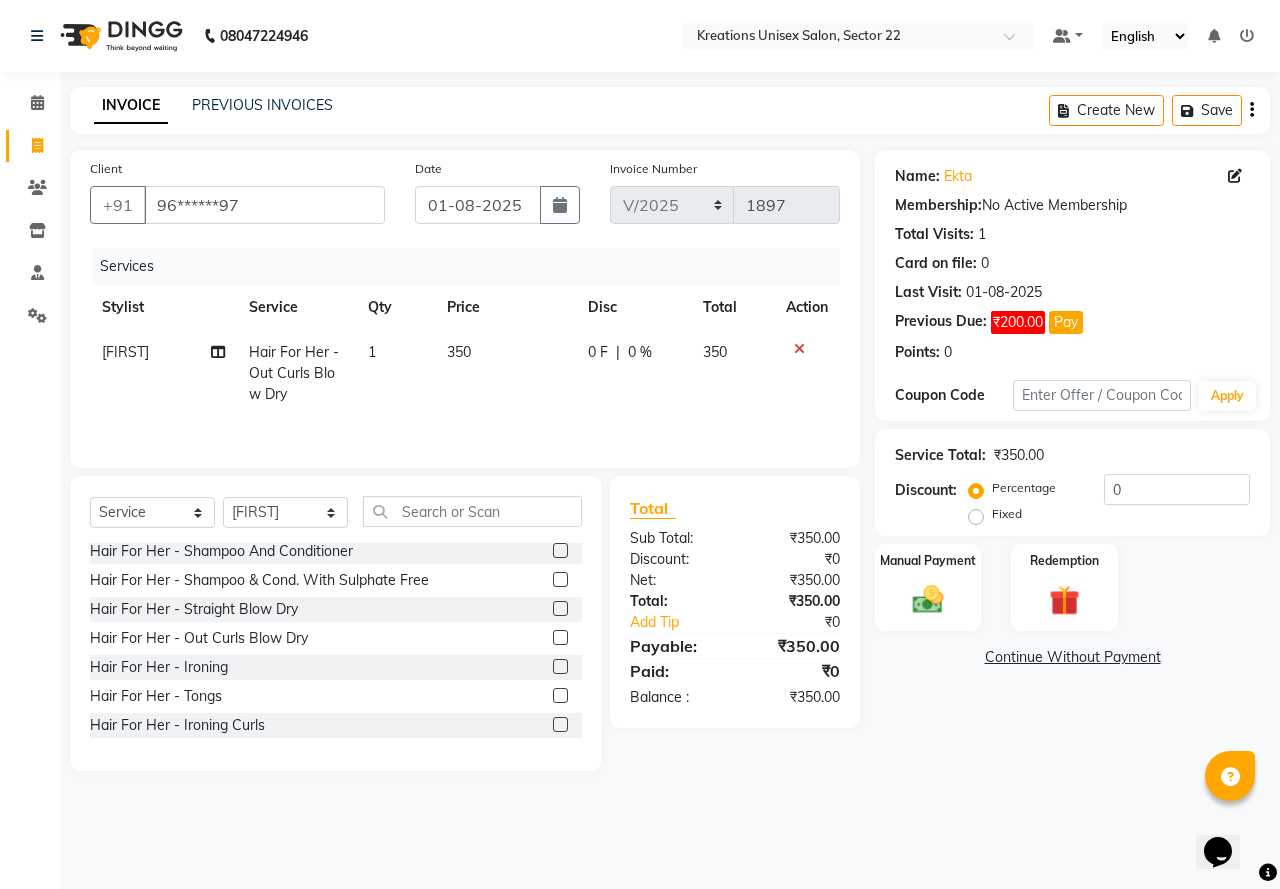 click on "350" 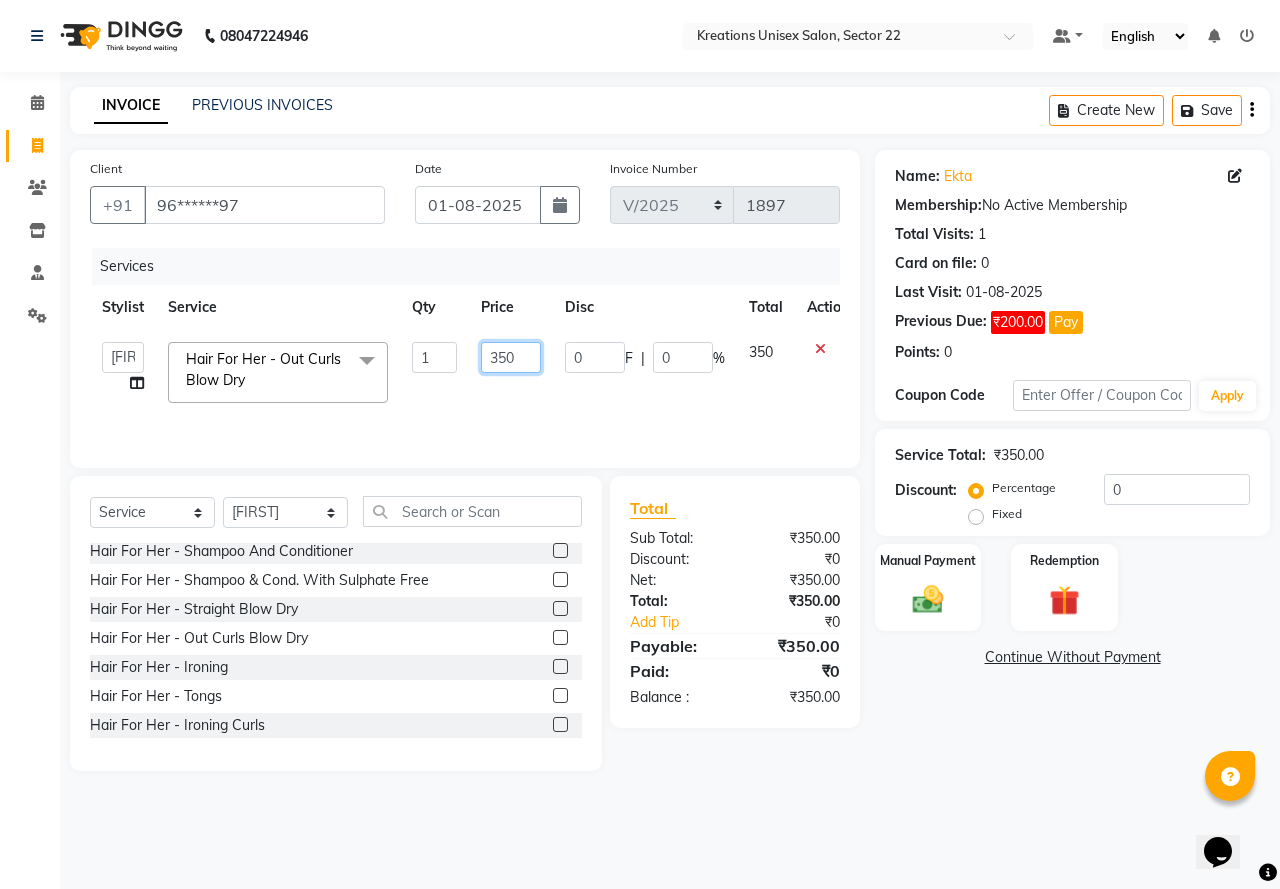 click on "350" 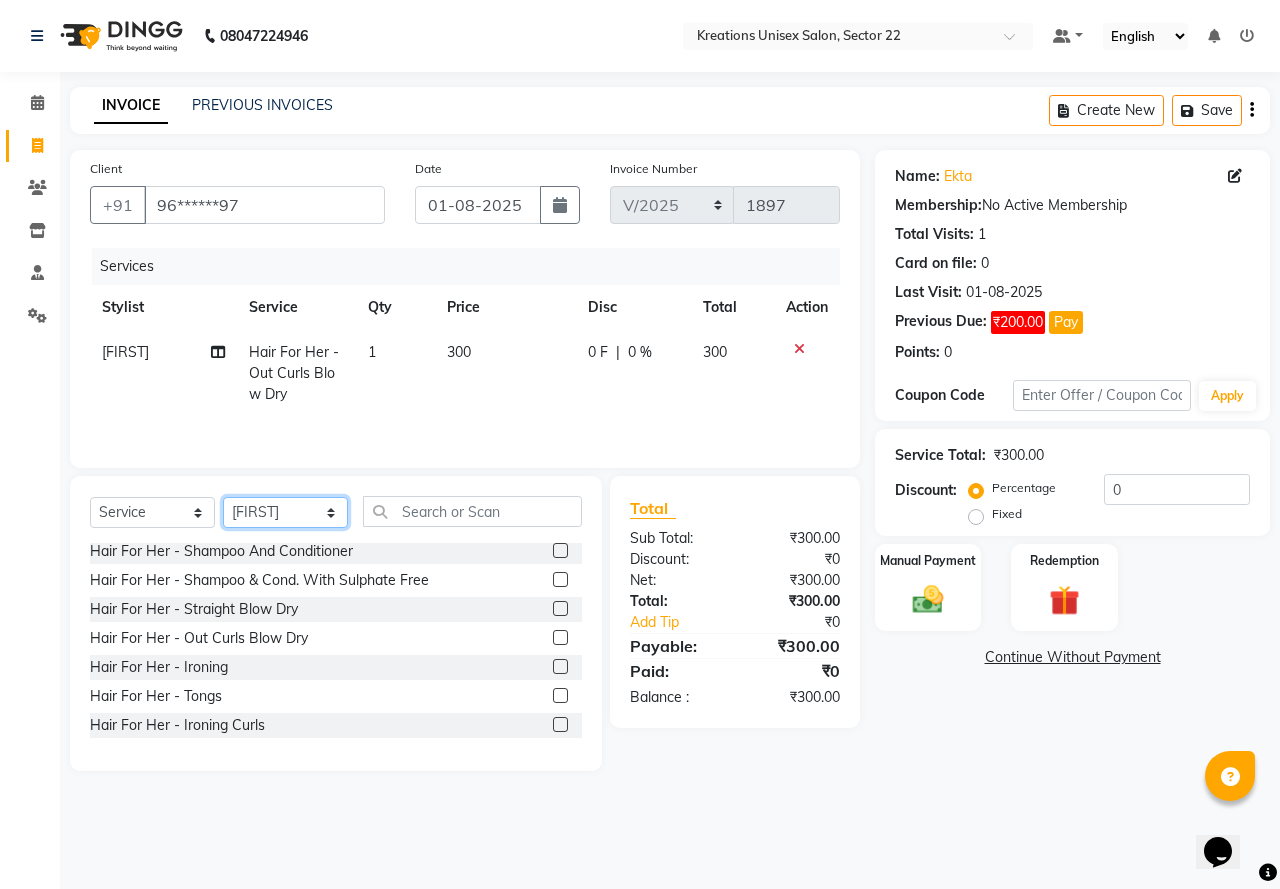 click on "Select Stylist AMAN Jeet Manager Jitender  Kapil  Kavita Manager Malik Khan  Manas Sir  rozy  Sector-23 Shaffali Maam  Shiv Kumar Sita Mehto" 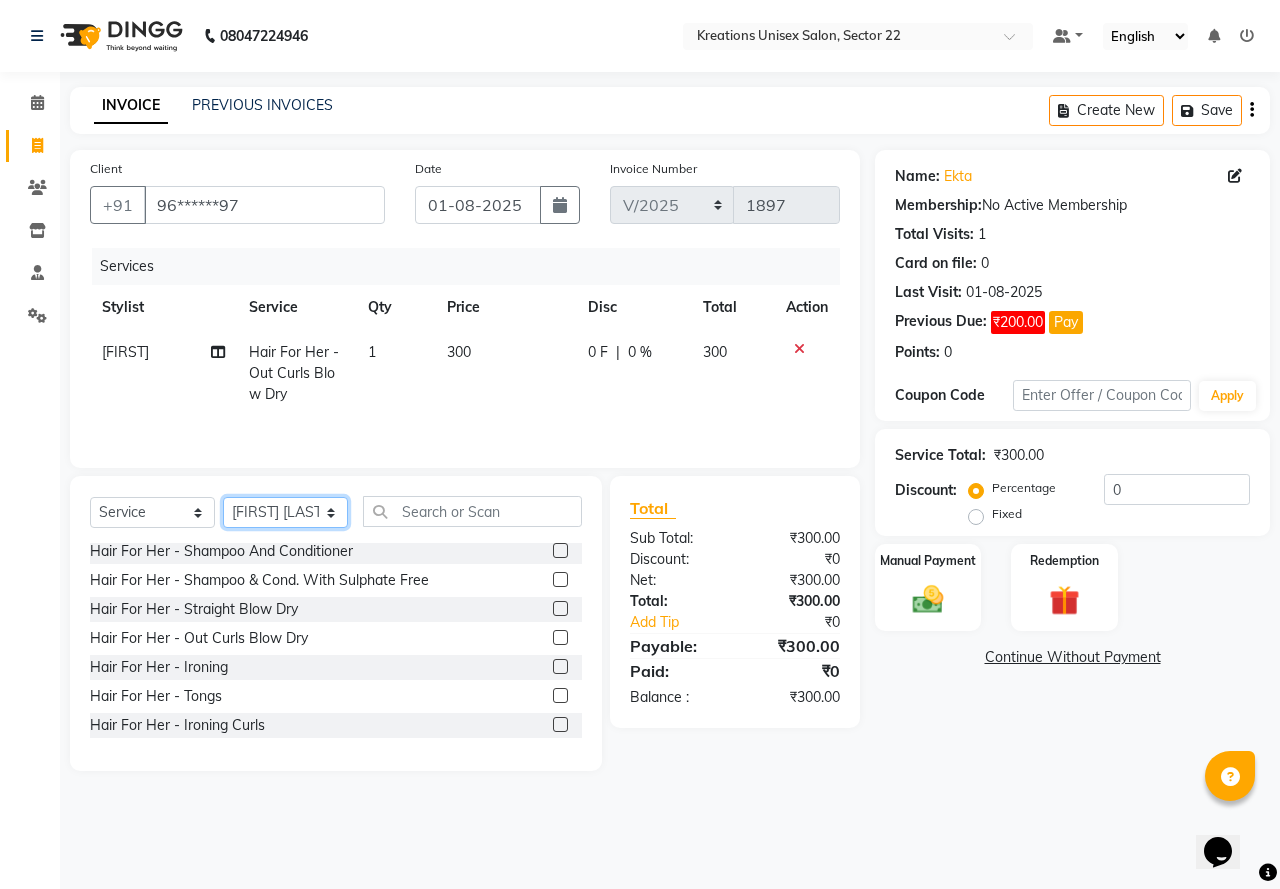 click on "Select Stylist AMAN Jeet Manager Jitender  Kapil  Kavita Manager Malik Khan  Manas Sir  rozy  Sector-23 Shaffali Maam  Shiv Kumar Sita Mehto" 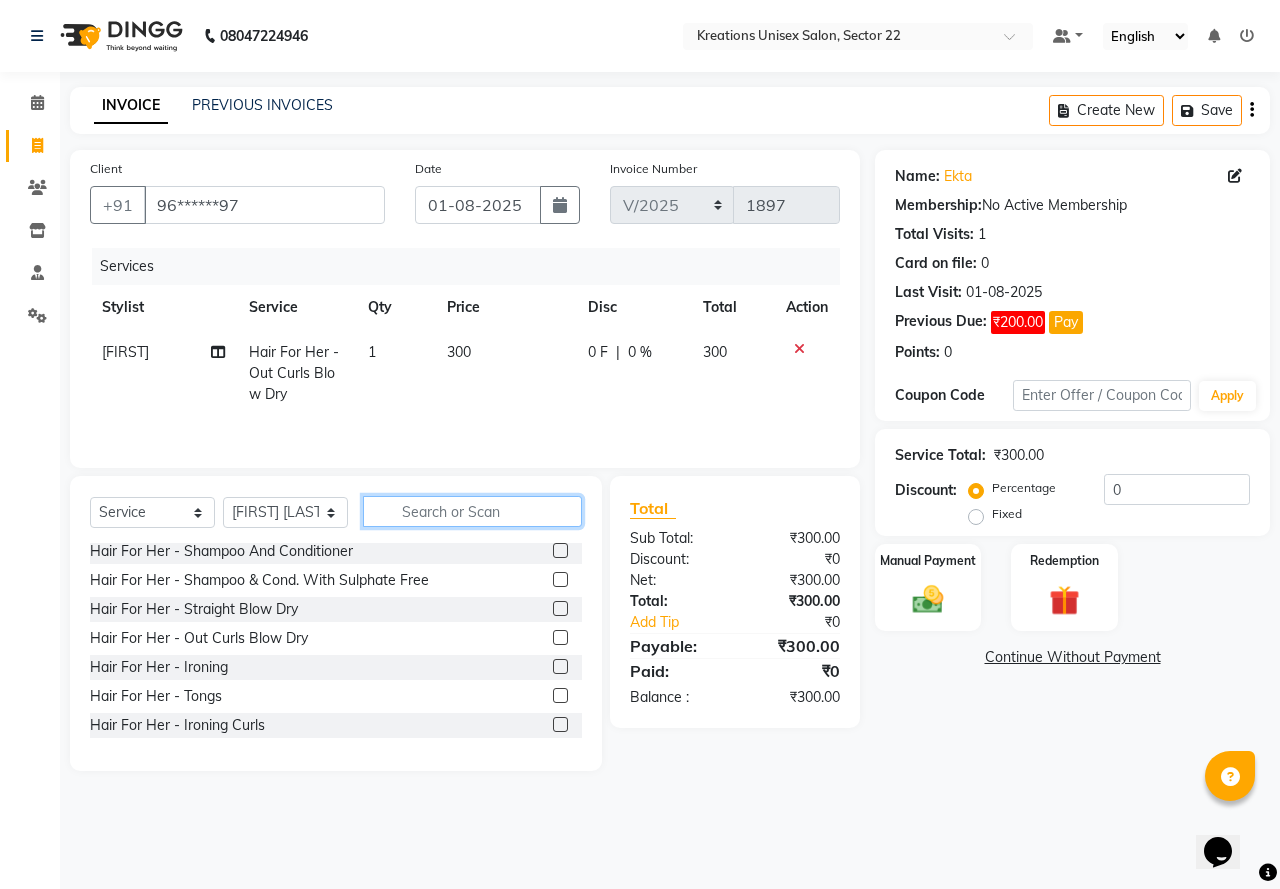 click 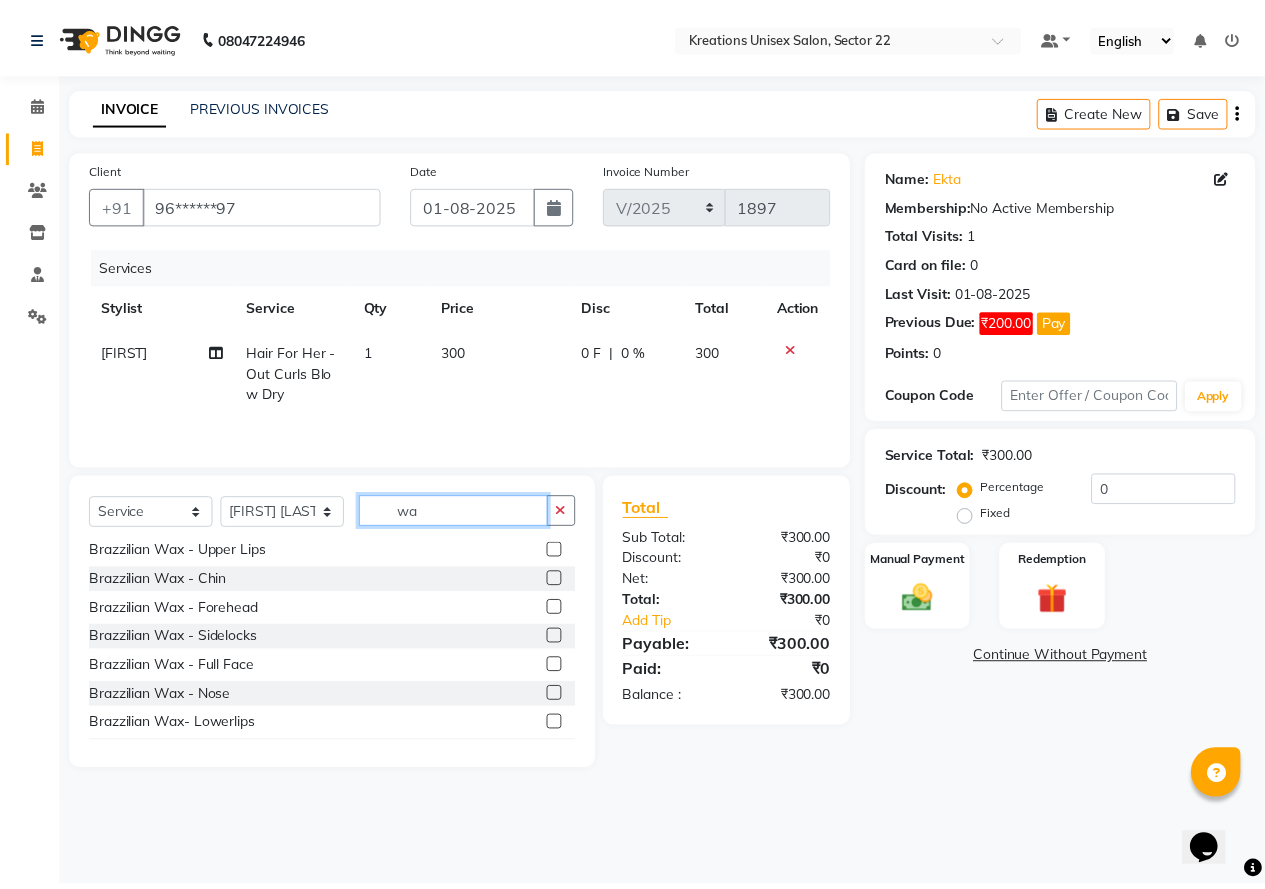 scroll, scrollTop: 0, scrollLeft: 0, axis: both 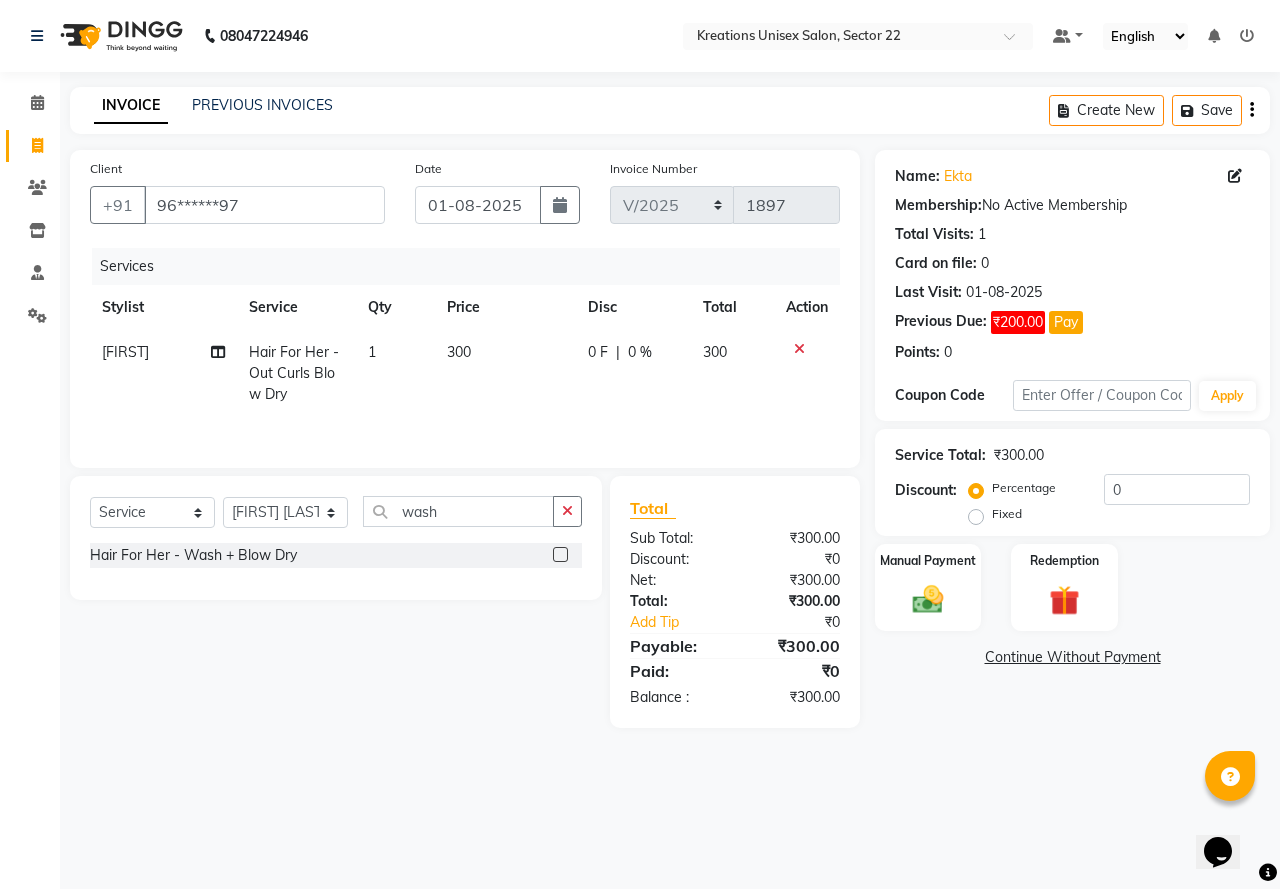 click 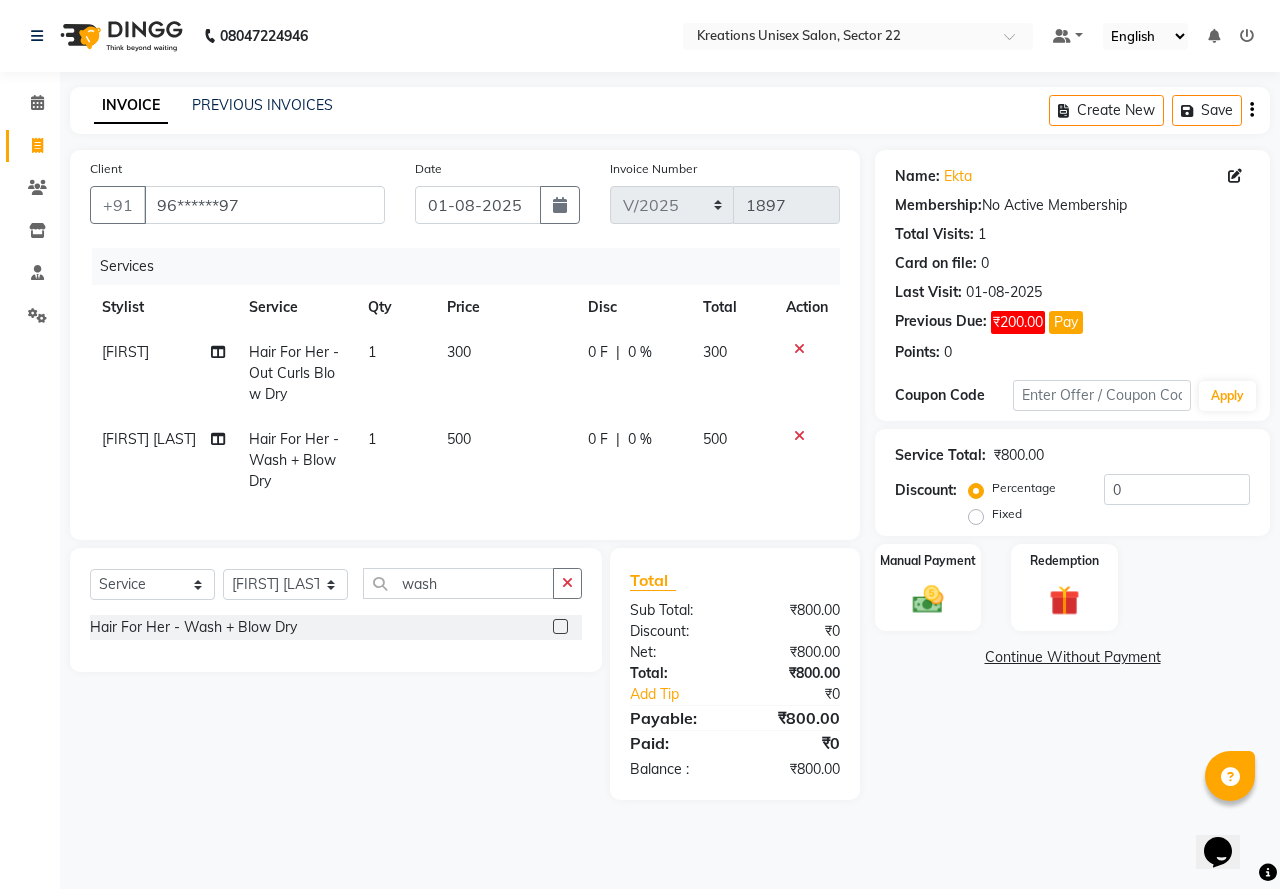 click 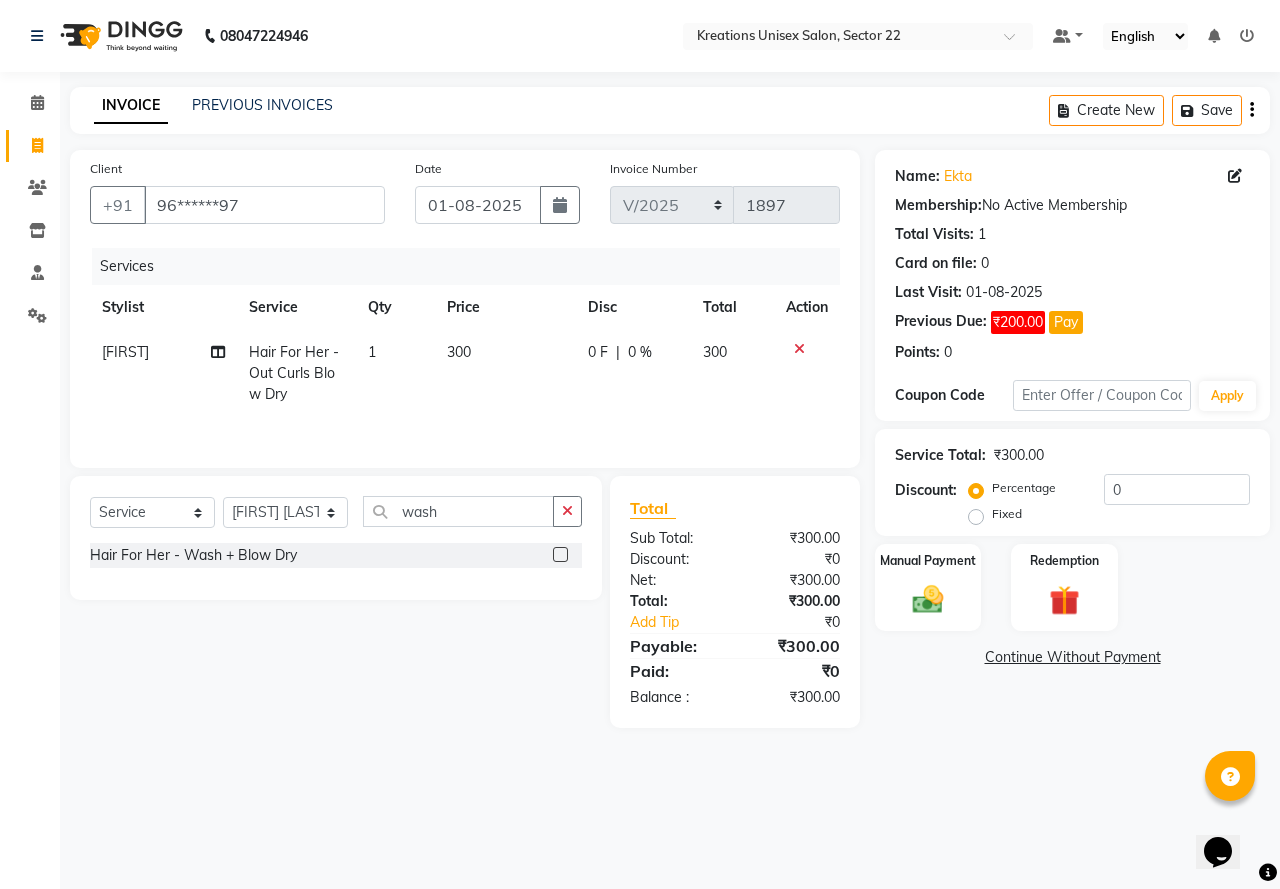 click 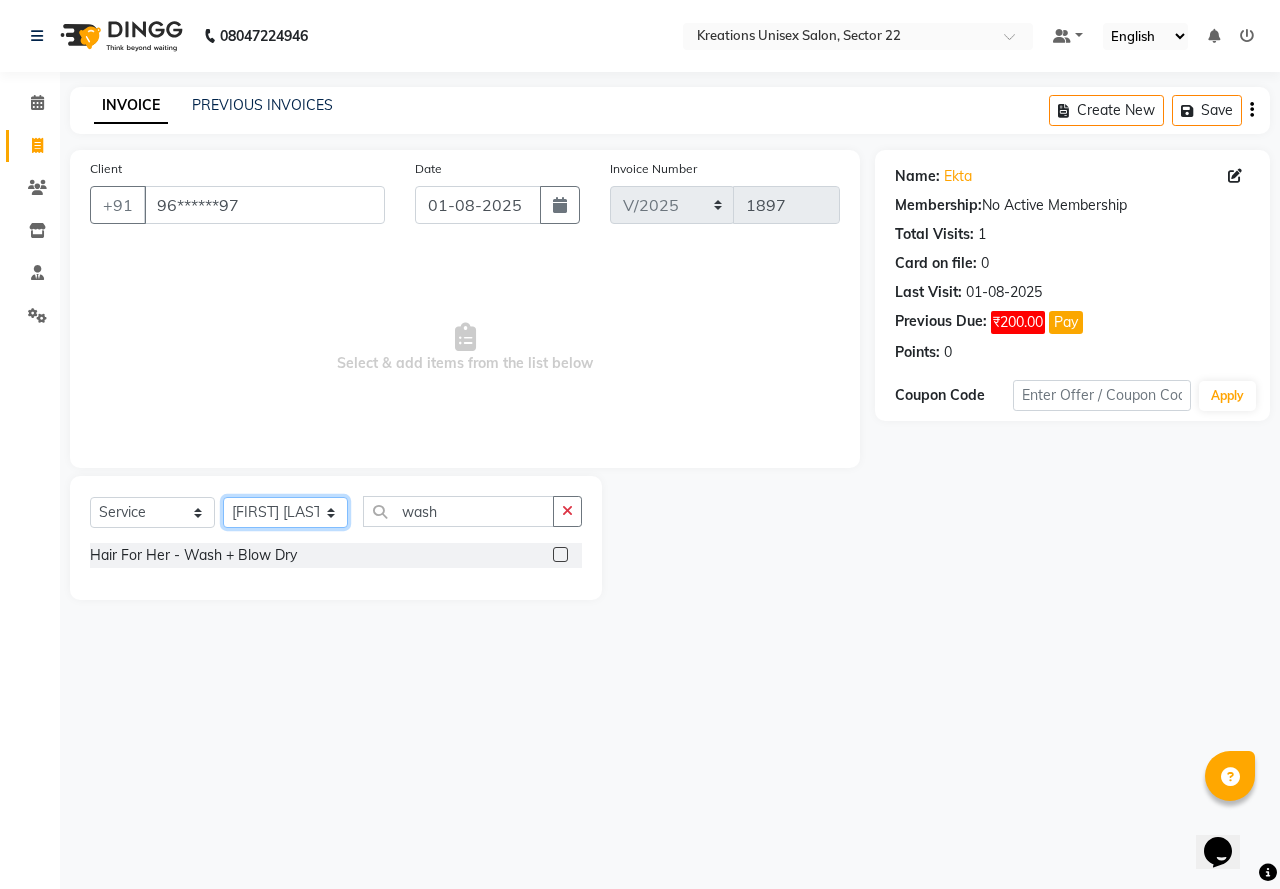 click on "Select Stylist AMAN Jeet Manager Jitender  Kapil  Kavita Manager Malik Khan  Manas Sir  rozy  Sector-23 Shaffali Maam  Shiv Kumar Sita Mehto" 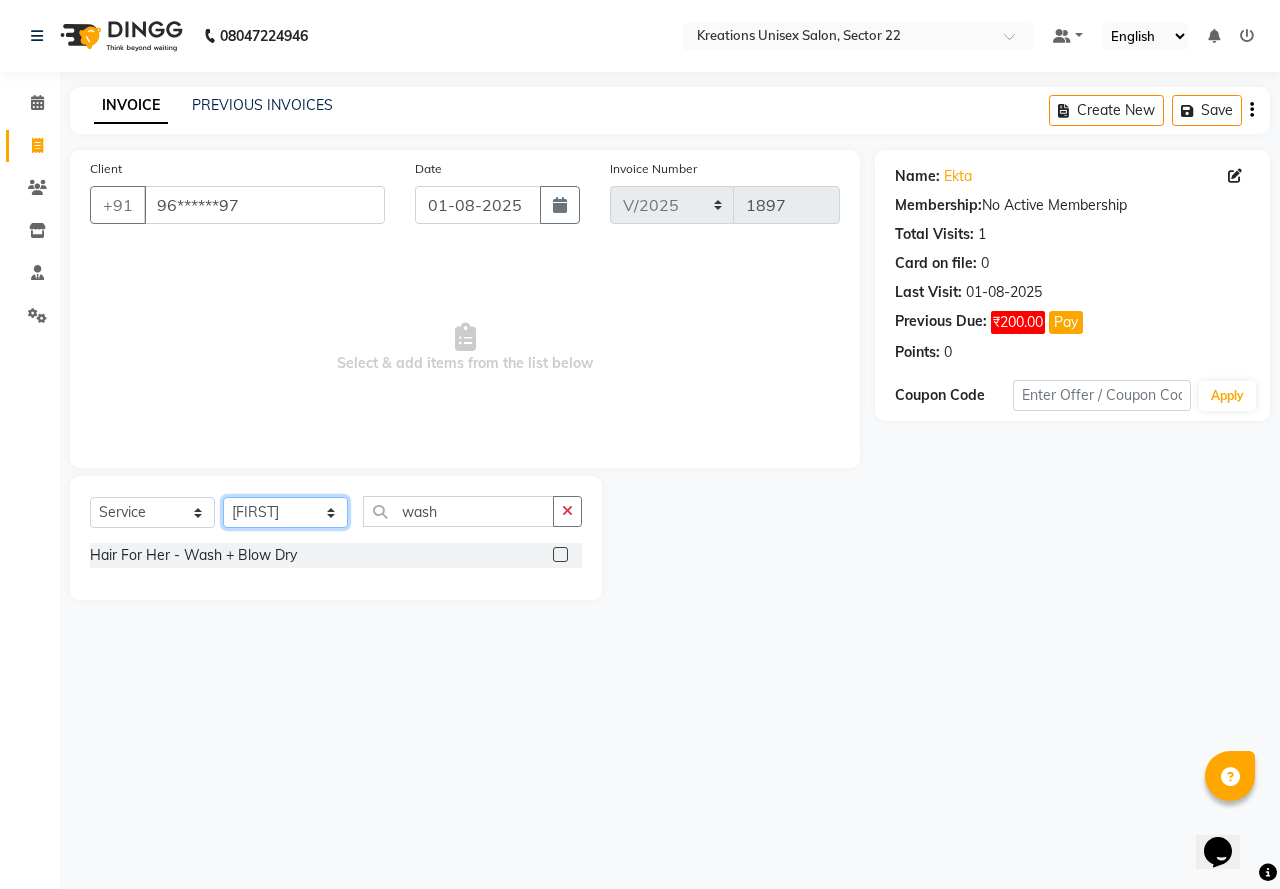 click on "Select Stylist AMAN Jeet Manager Jitender  Kapil  Kavita Manager Malik Khan  Manas Sir  rozy  Sector-23 Shaffali Maam  Shiv Kumar Sita Mehto" 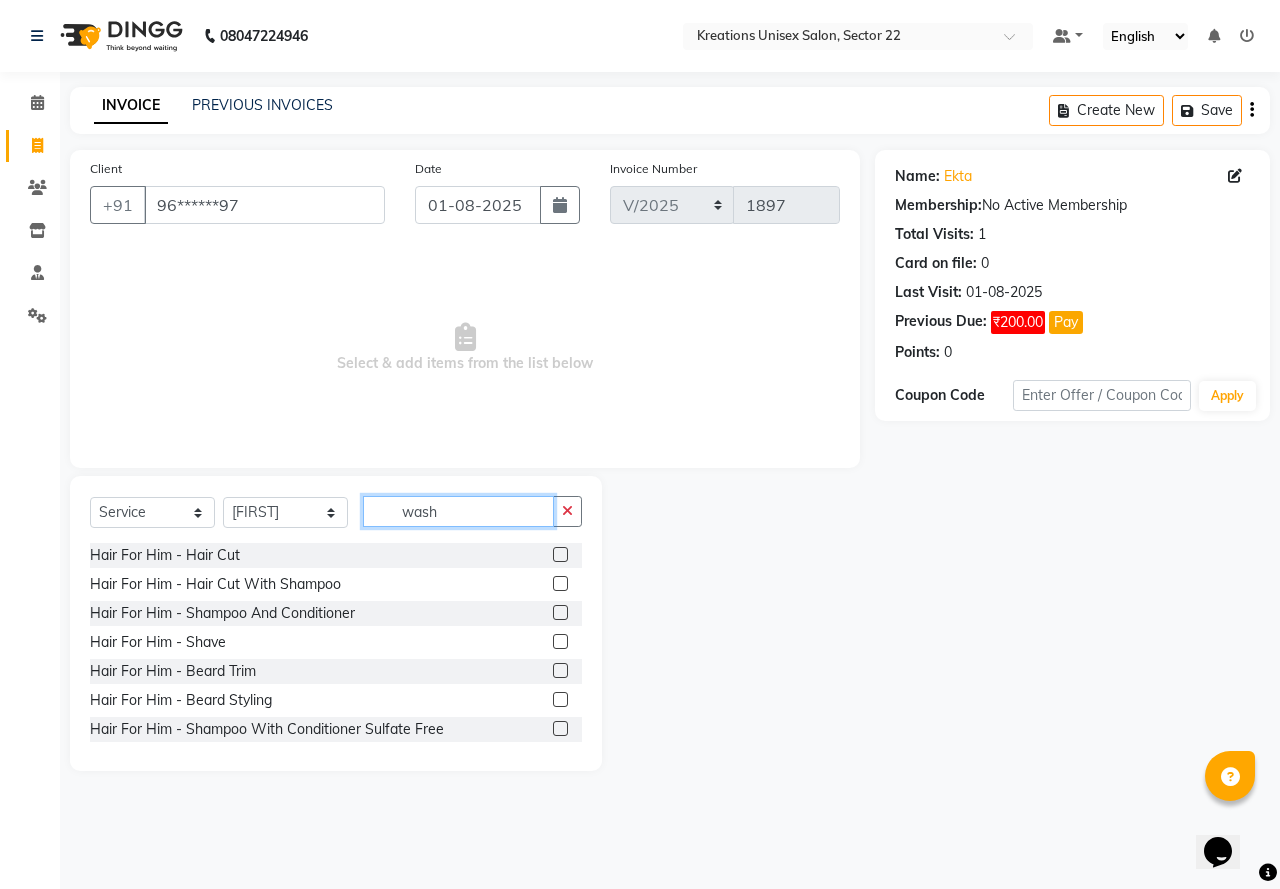 click on "wash" 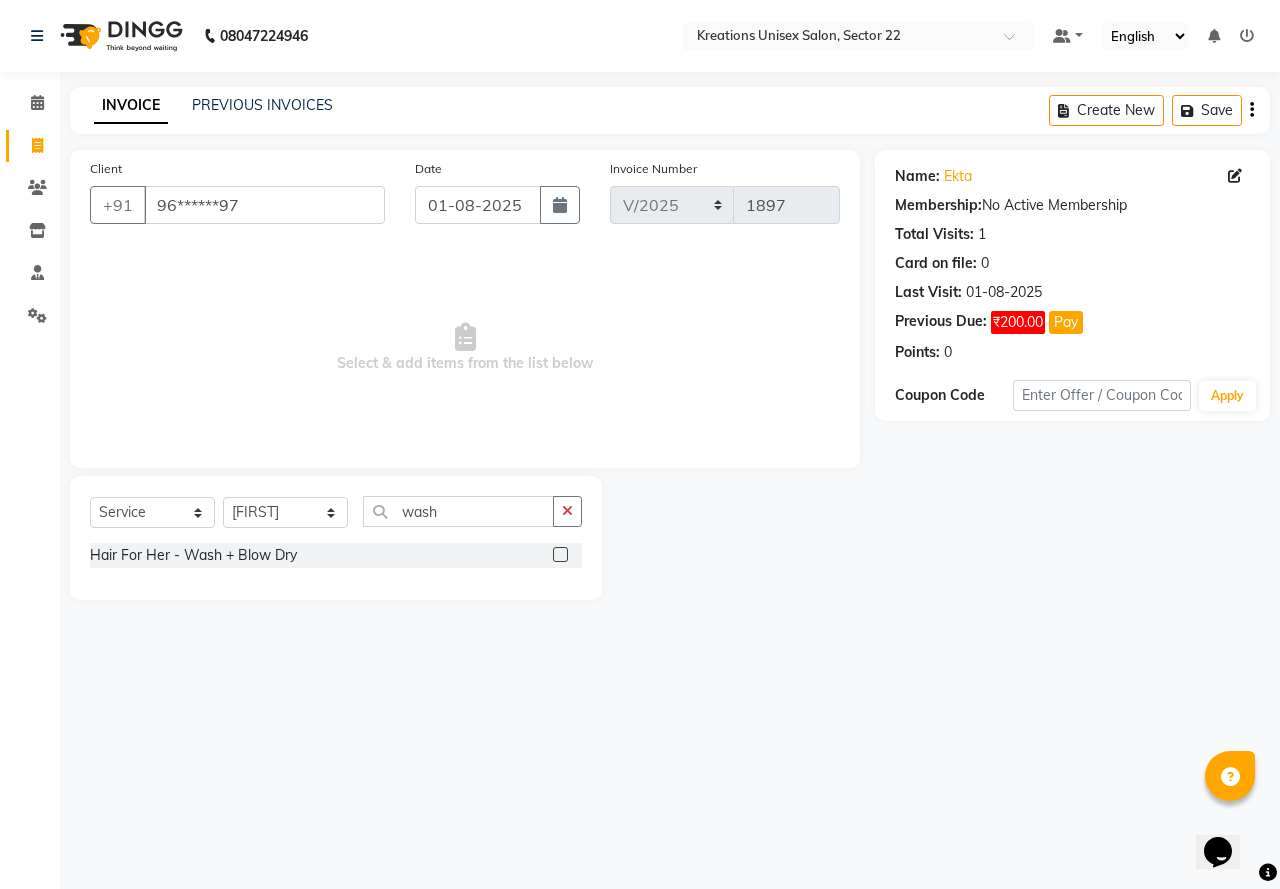 click 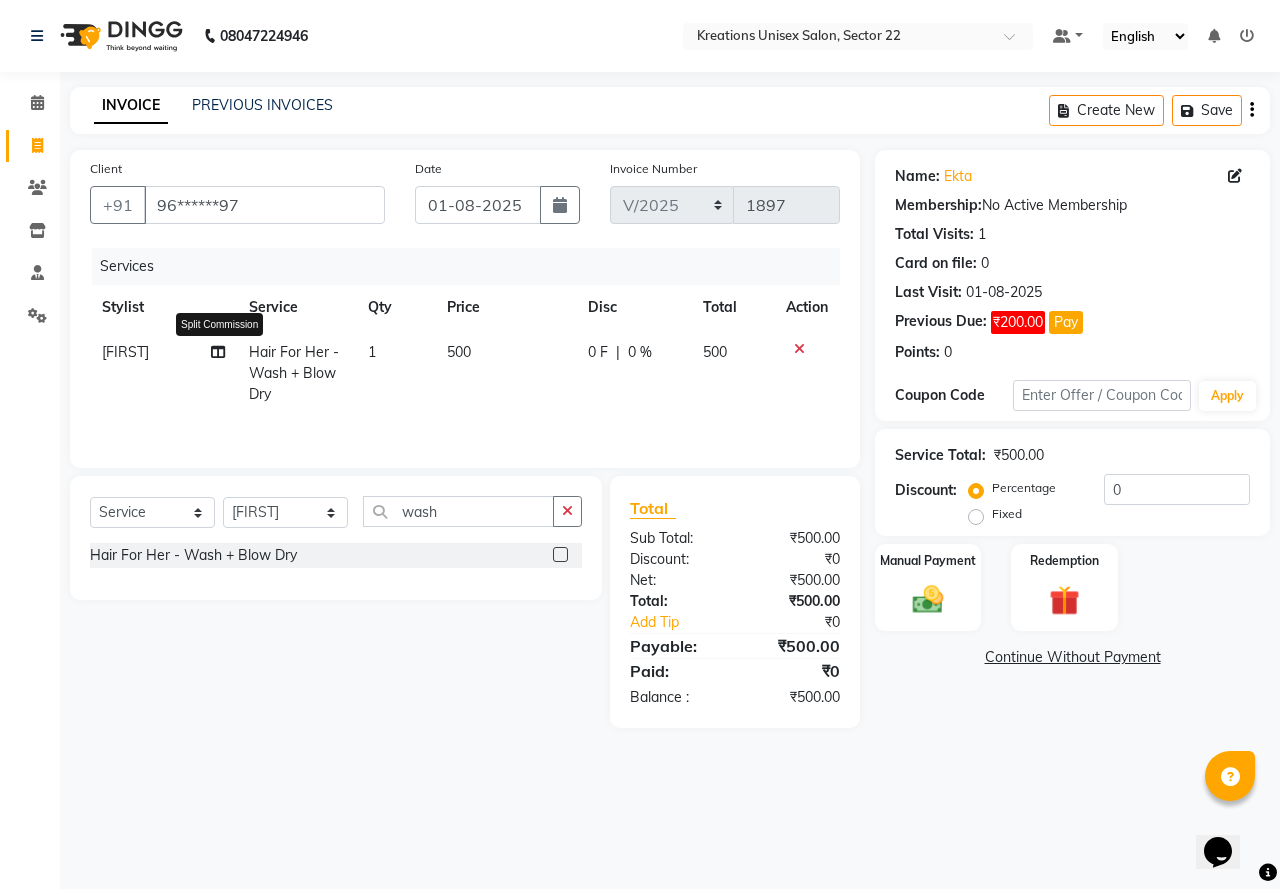 click 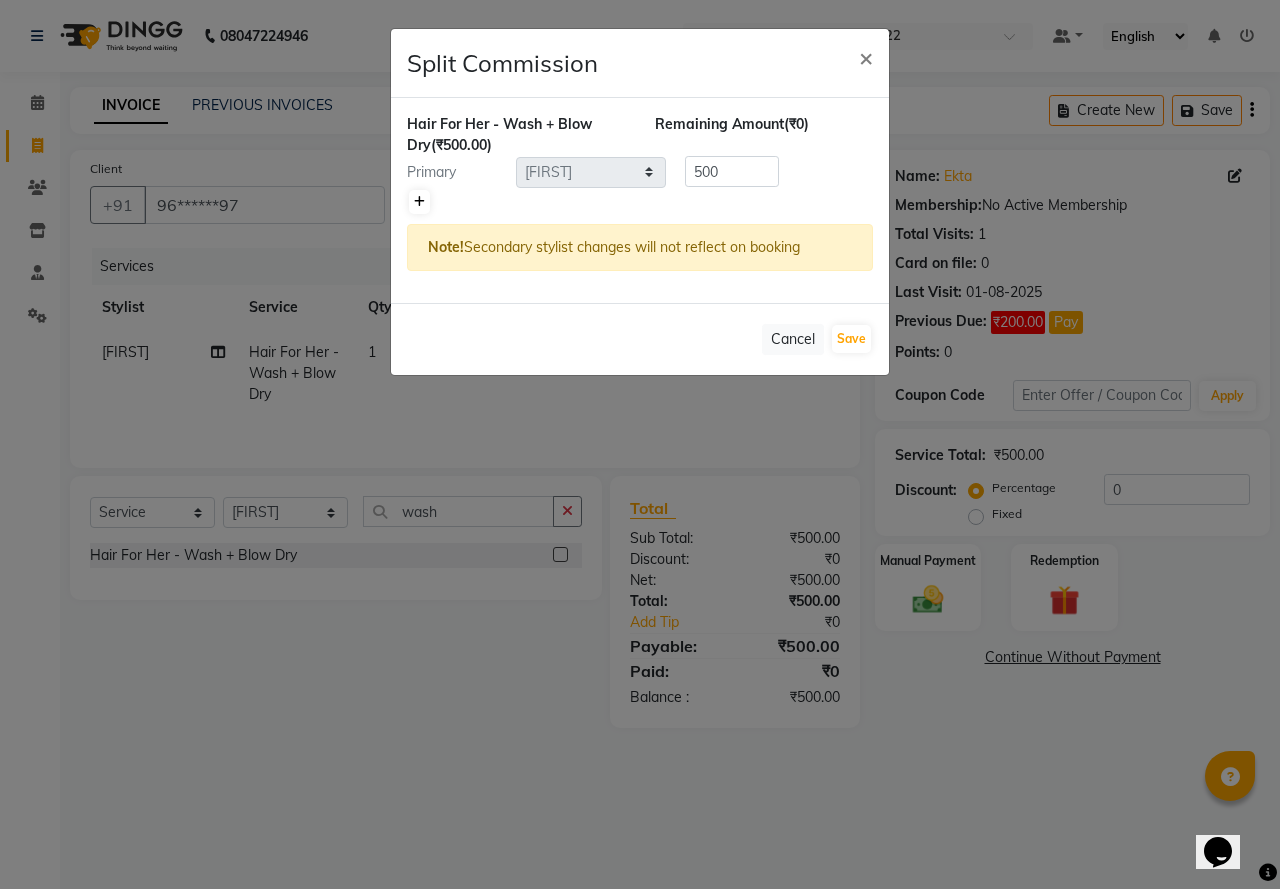 click 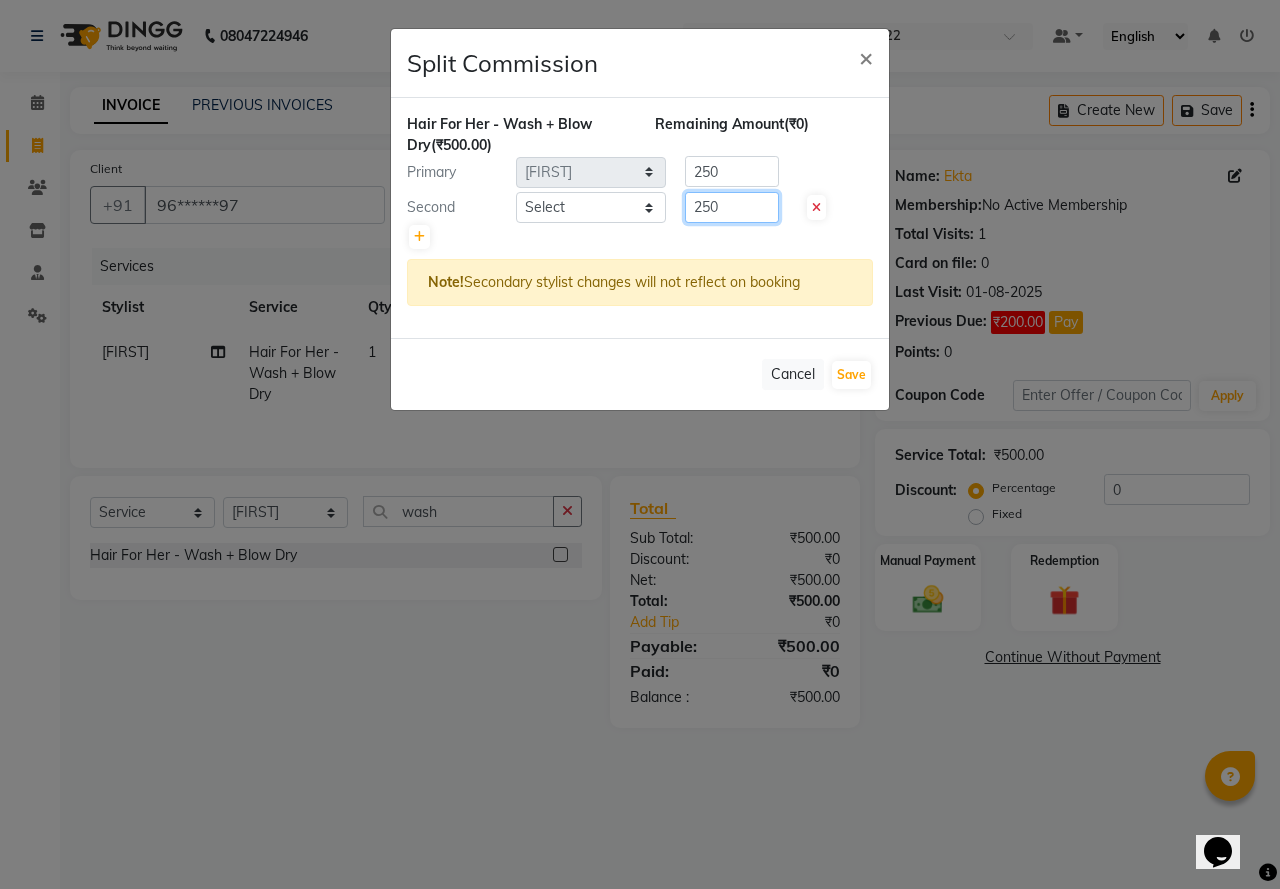 click on "250" 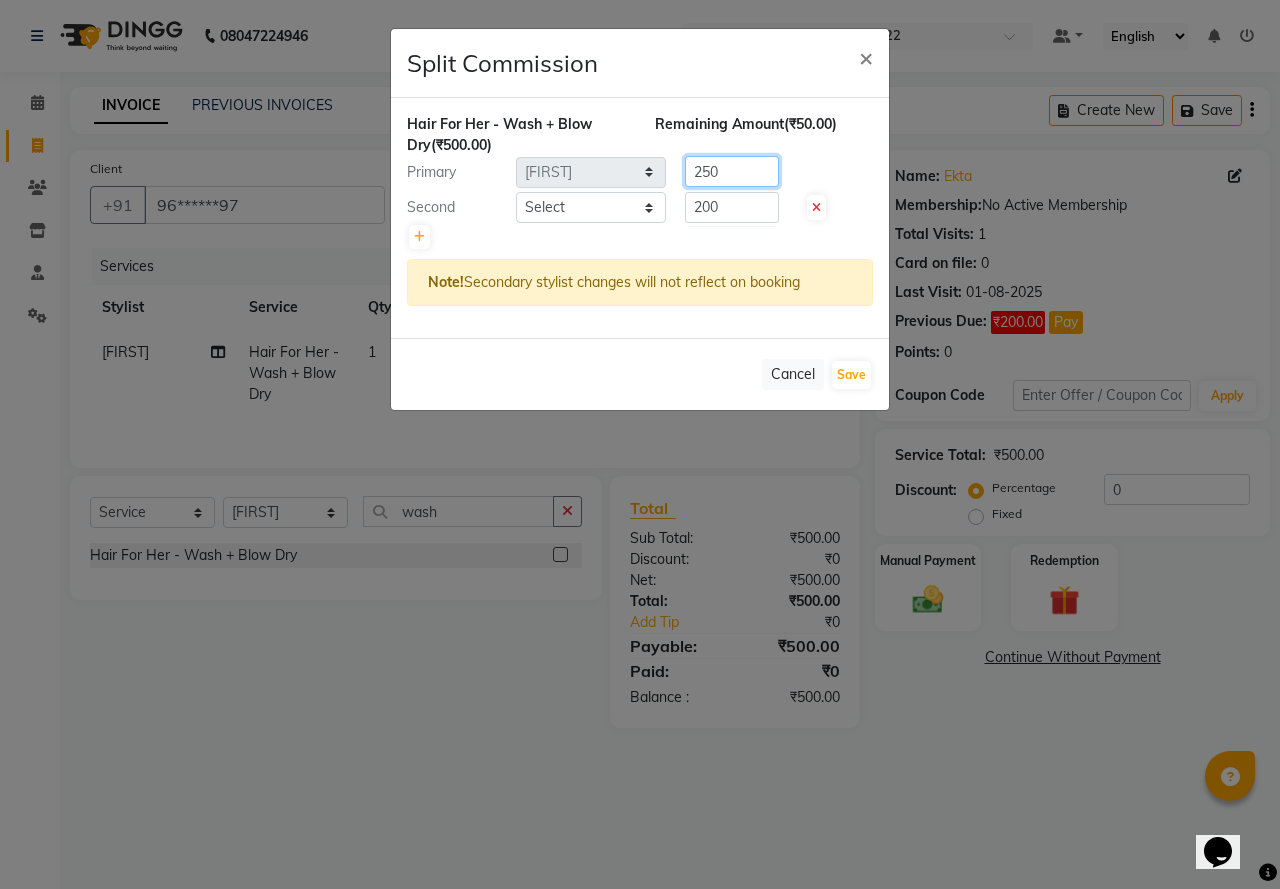 drag, startPoint x: 747, startPoint y: 160, endPoint x: 747, endPoint y: 173, distance: 13 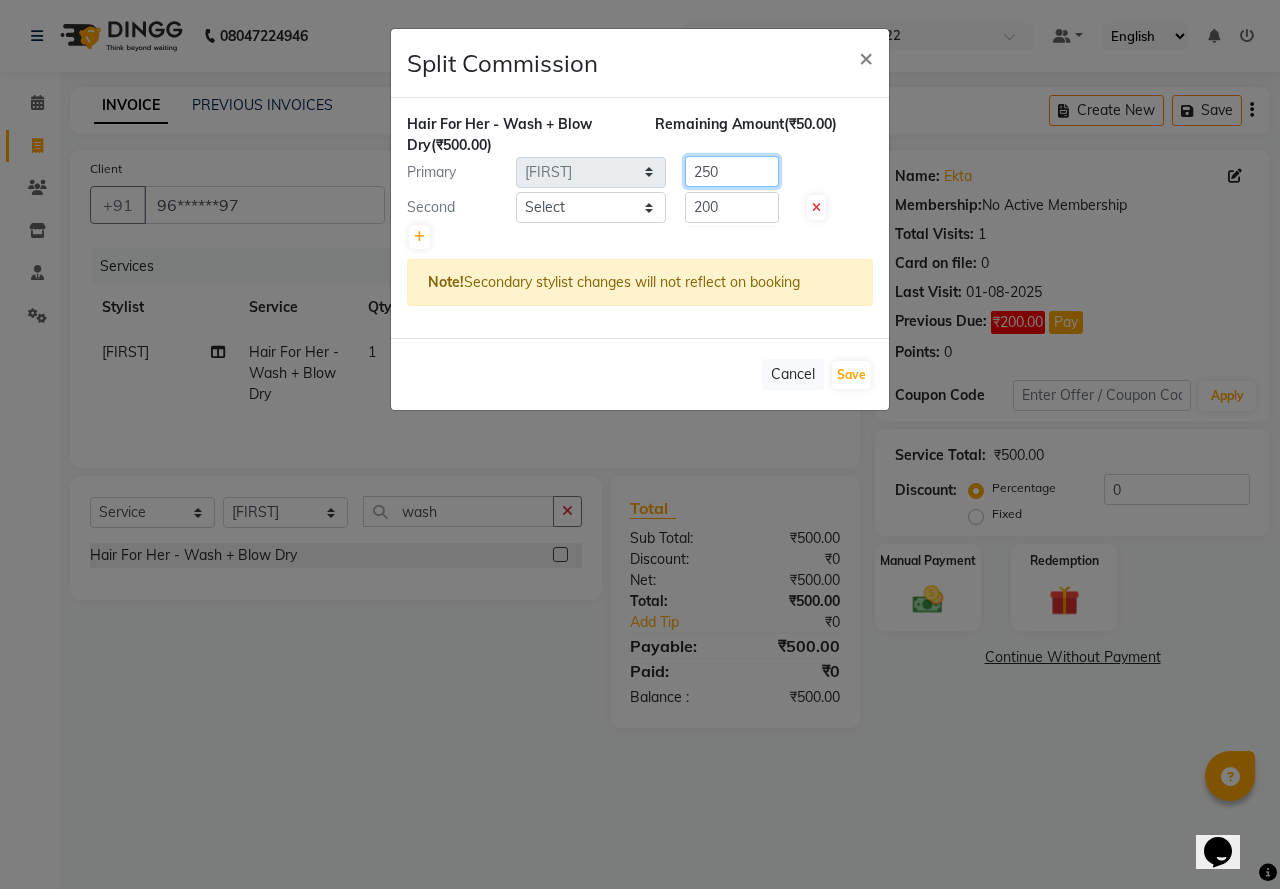 click on "250" 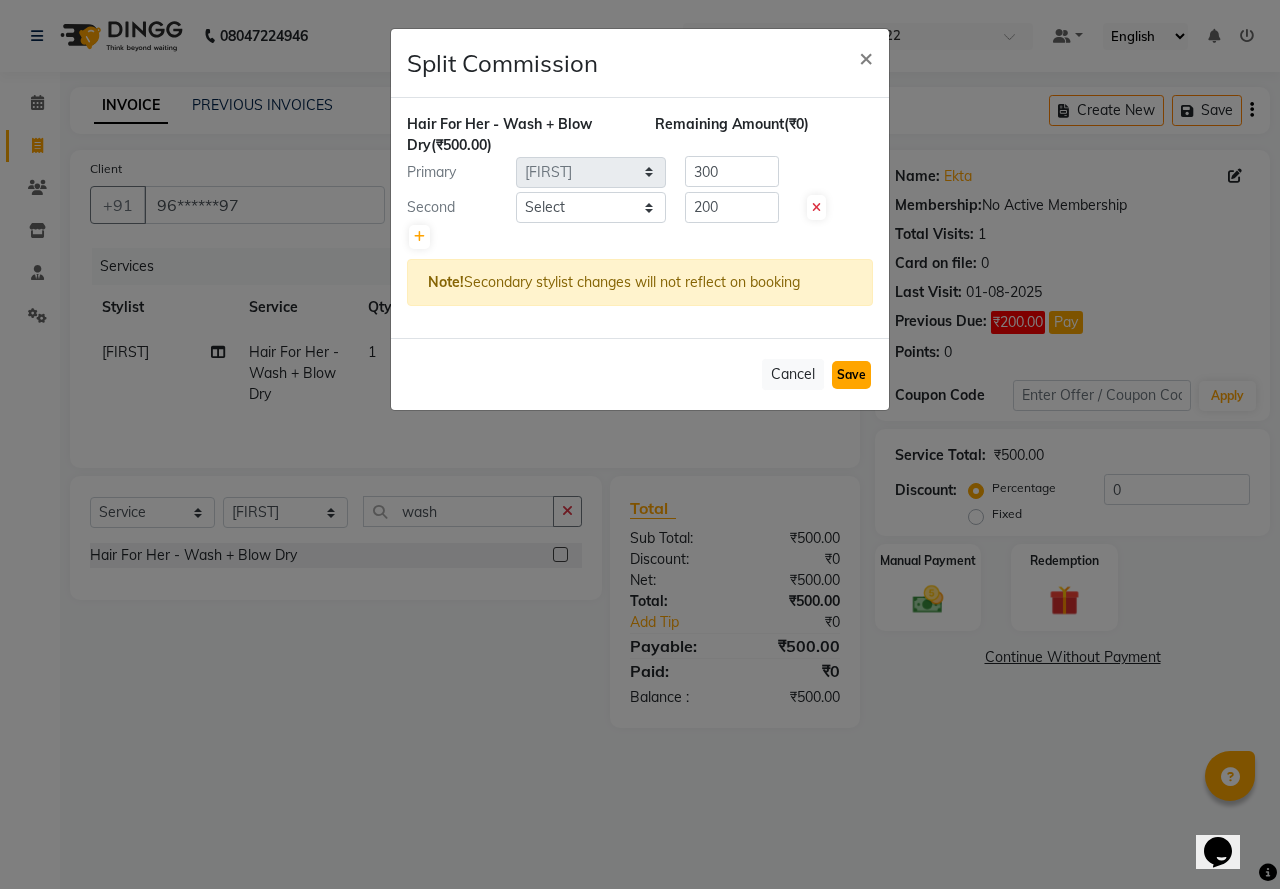 click on "Save" 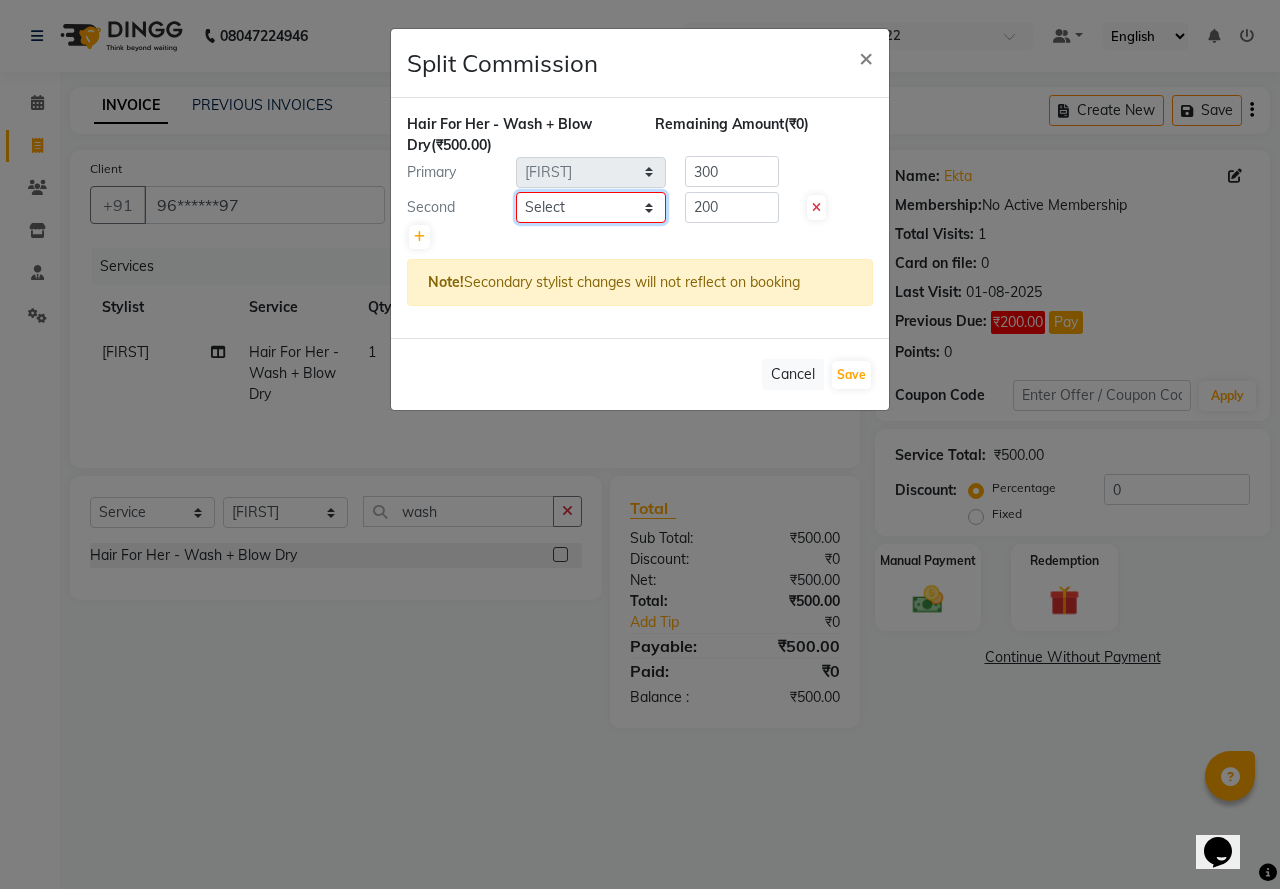 click on "Select  AMAN   Jeet Manager   Jitender    Kapil    Kavita Manager   Malik Khan    Manas Sir    rozy    Sector-23   Shaffali Maam    Shiv Kumar   Sita Mehto" 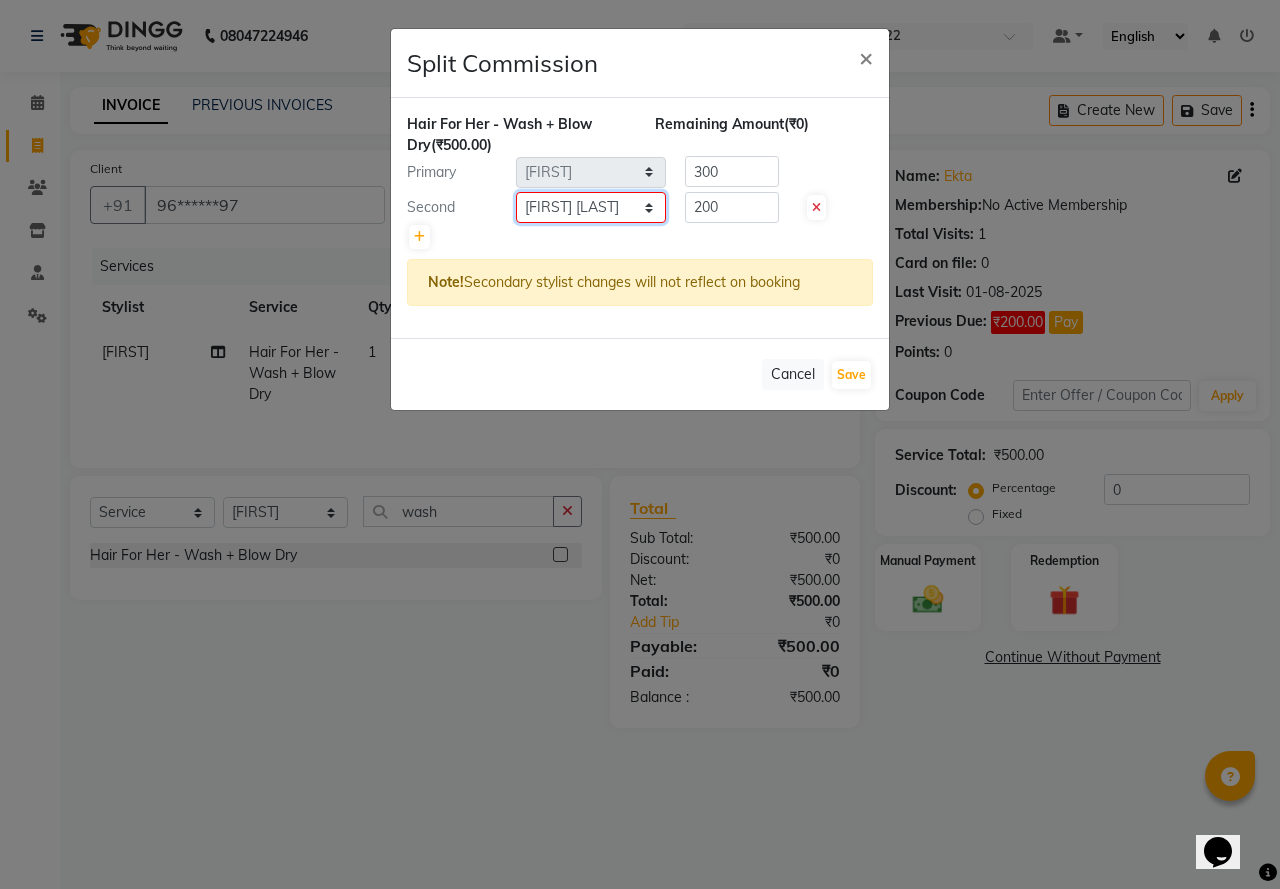 click on "Select  AMAN   Jeet Manager   Jitender    Kapil    Kavita Manager   Malik Khan    Manas Sir    rozy    Sector-23   Shaffali Maam    Shiv Kumar   Sita Mehto" 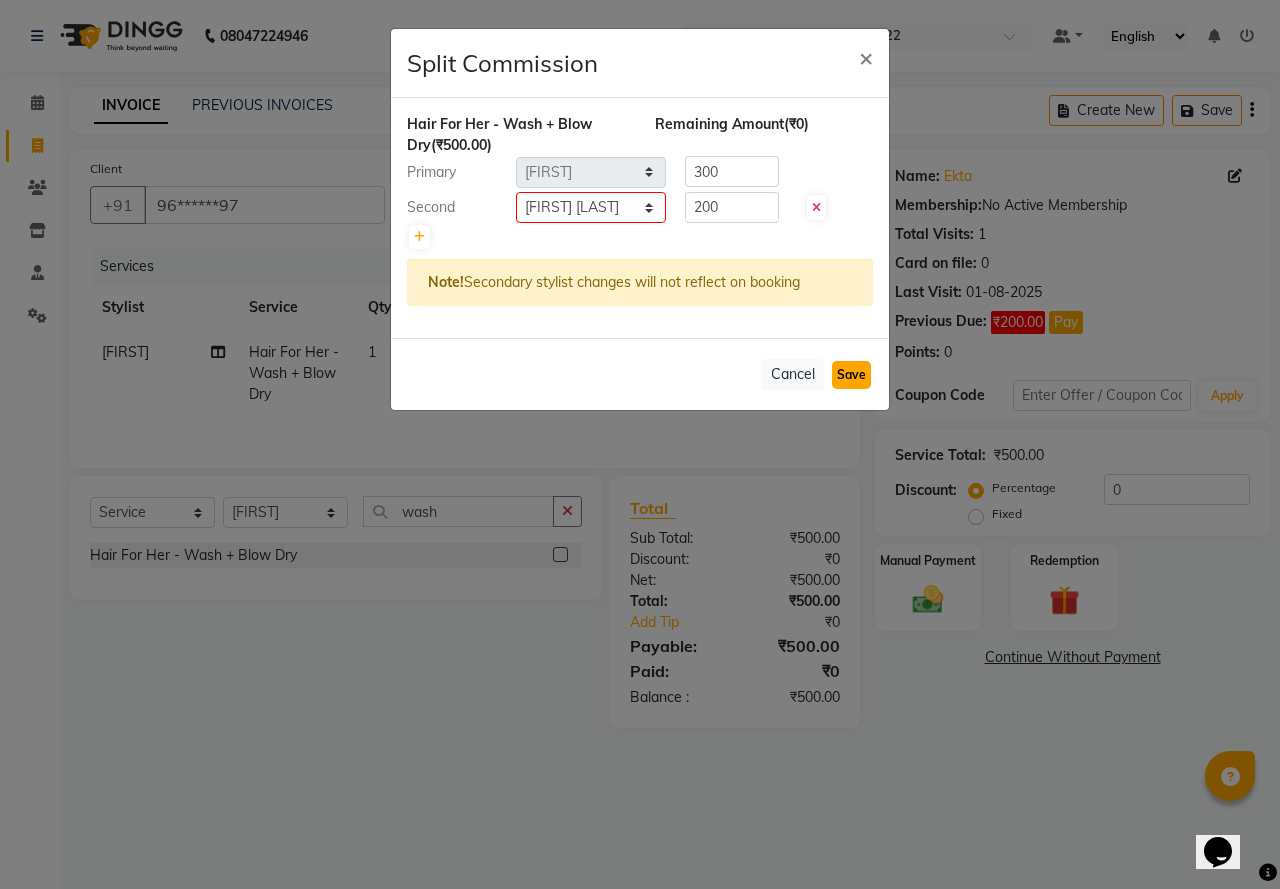 click on "Save" 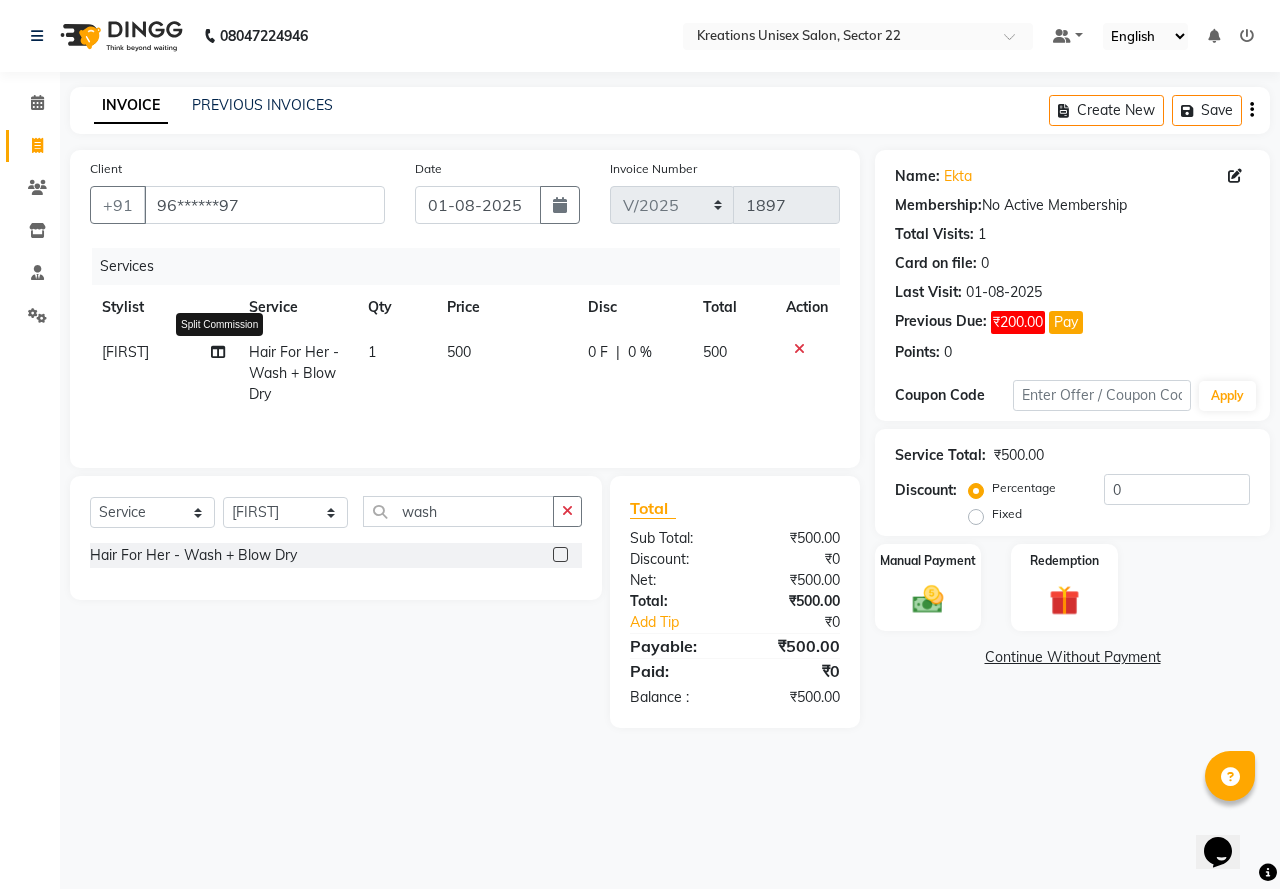 click 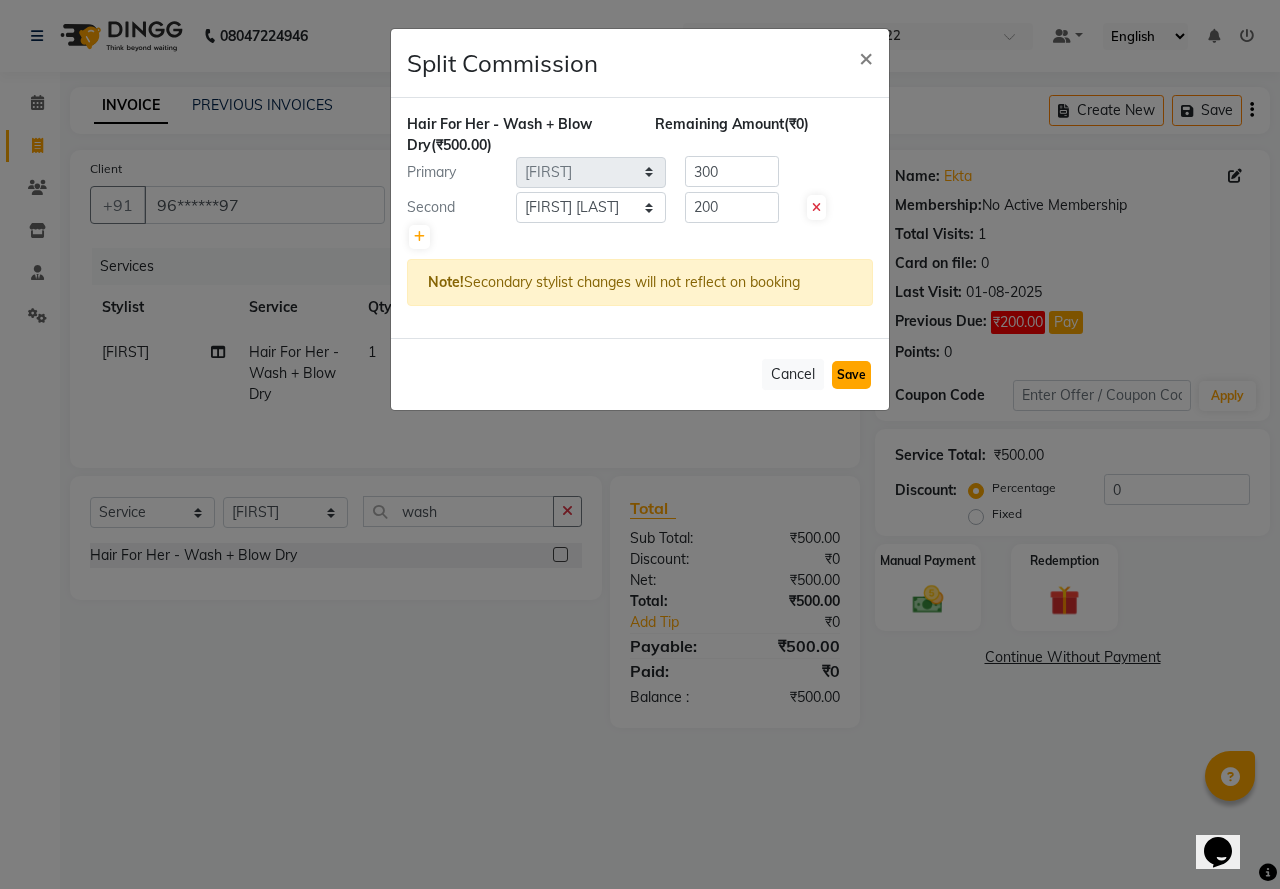 click on "Save" 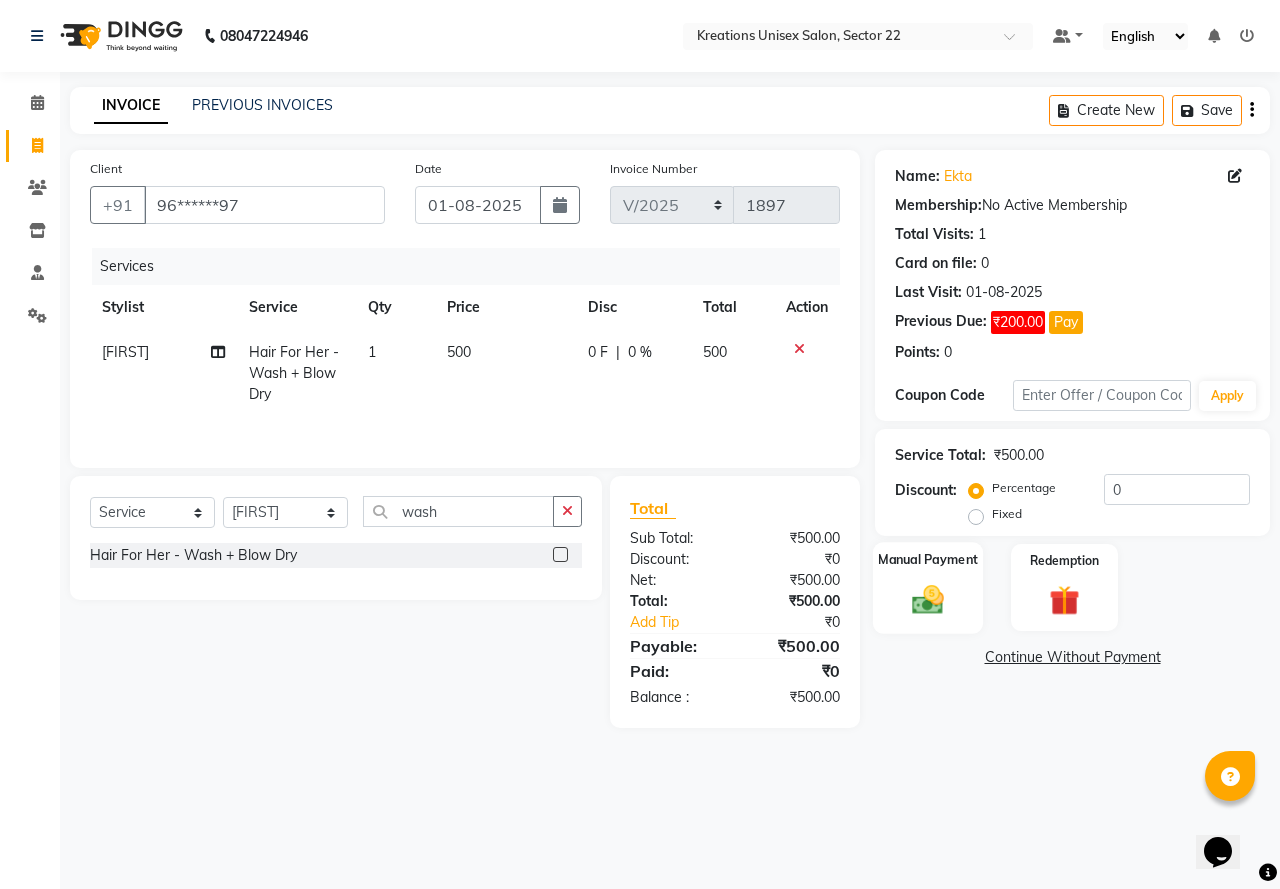 click 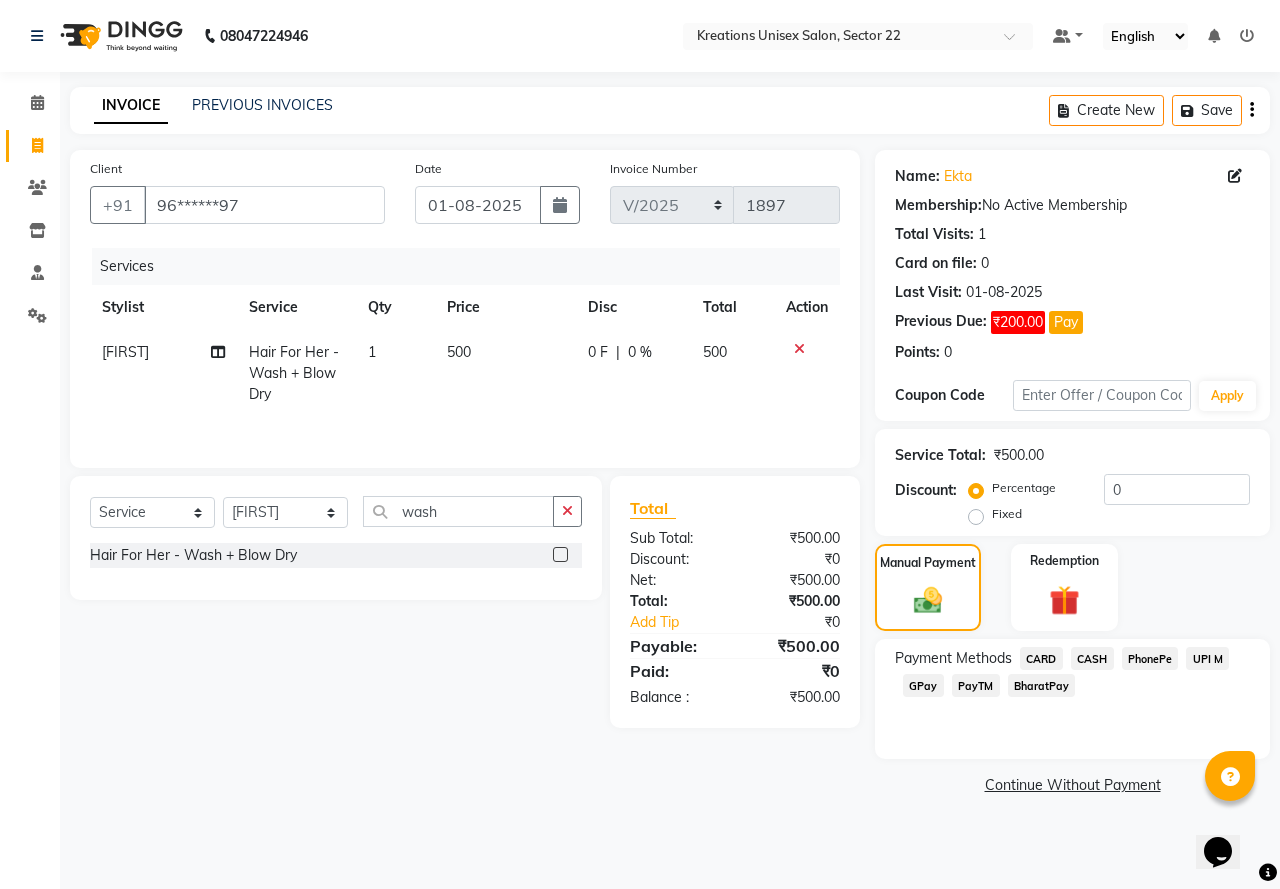 click on "PayTM" 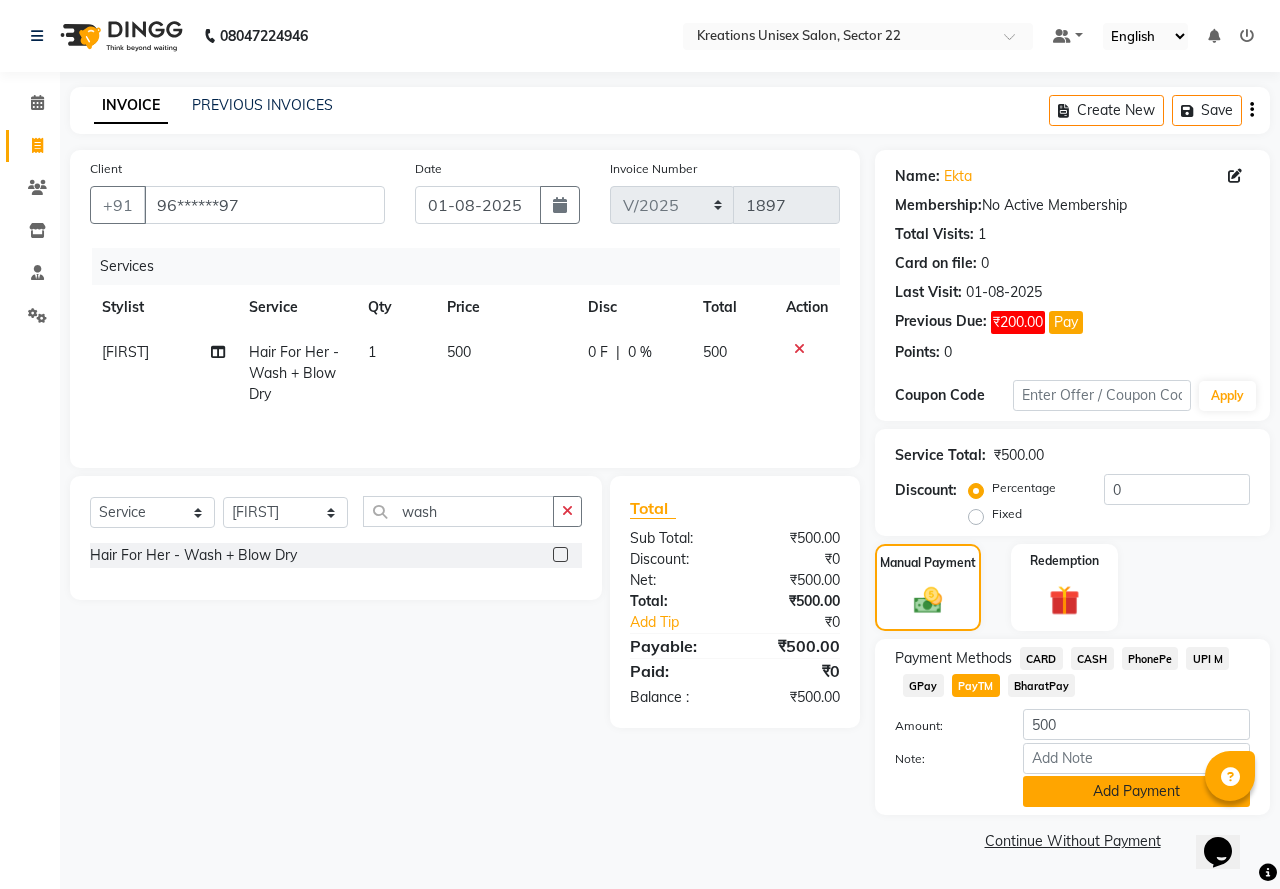 click on "Add Payment" 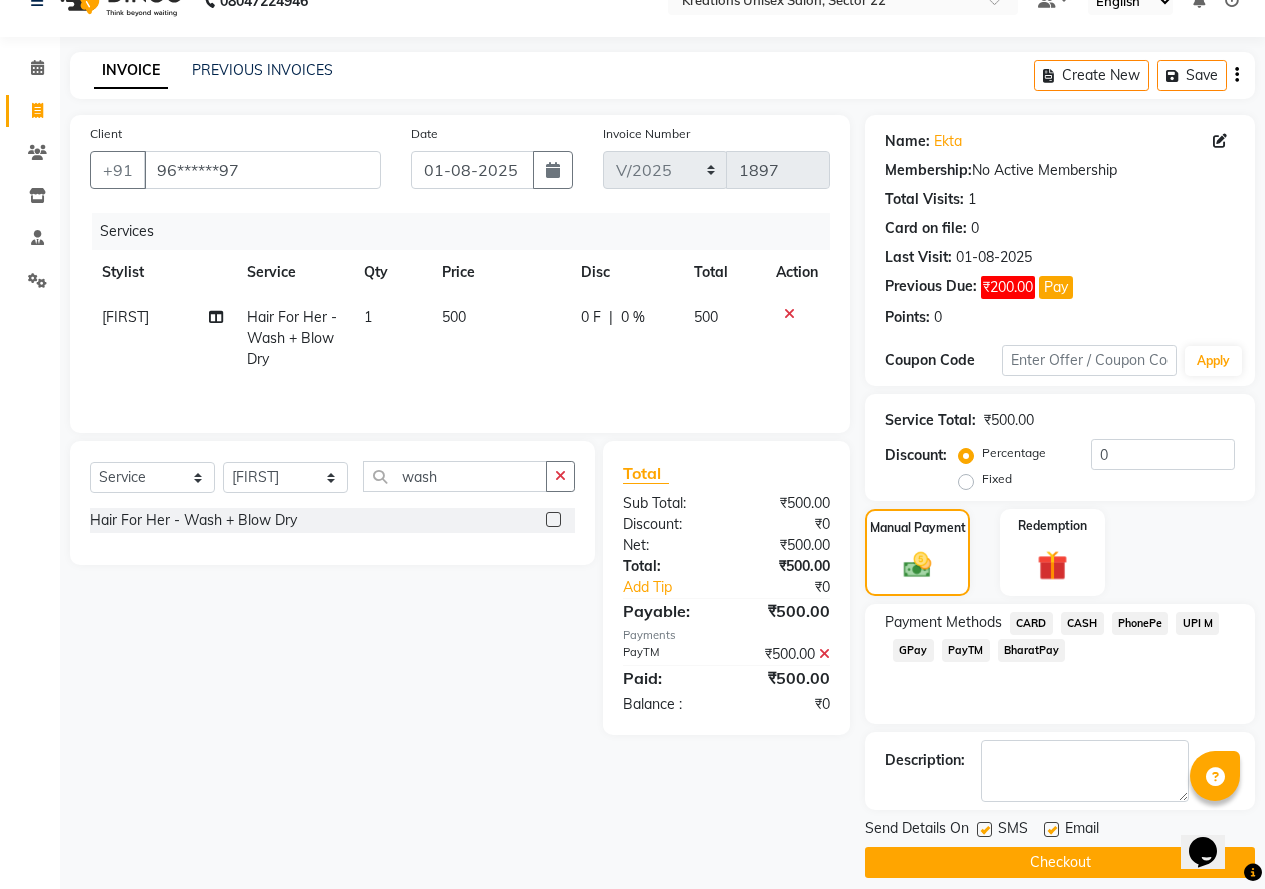 scroll, scrollTop: 54, scrollLeft: 0, axis: vertical 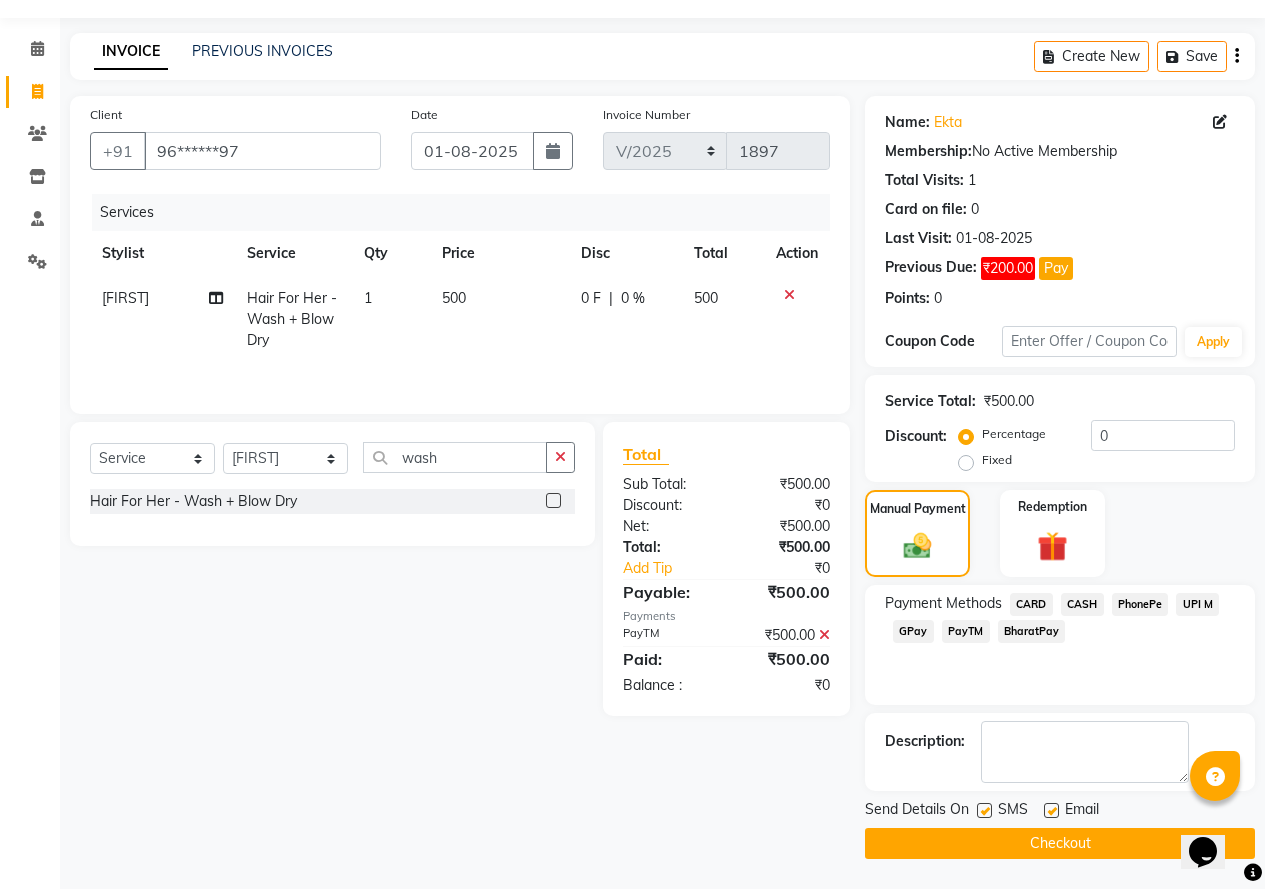 click 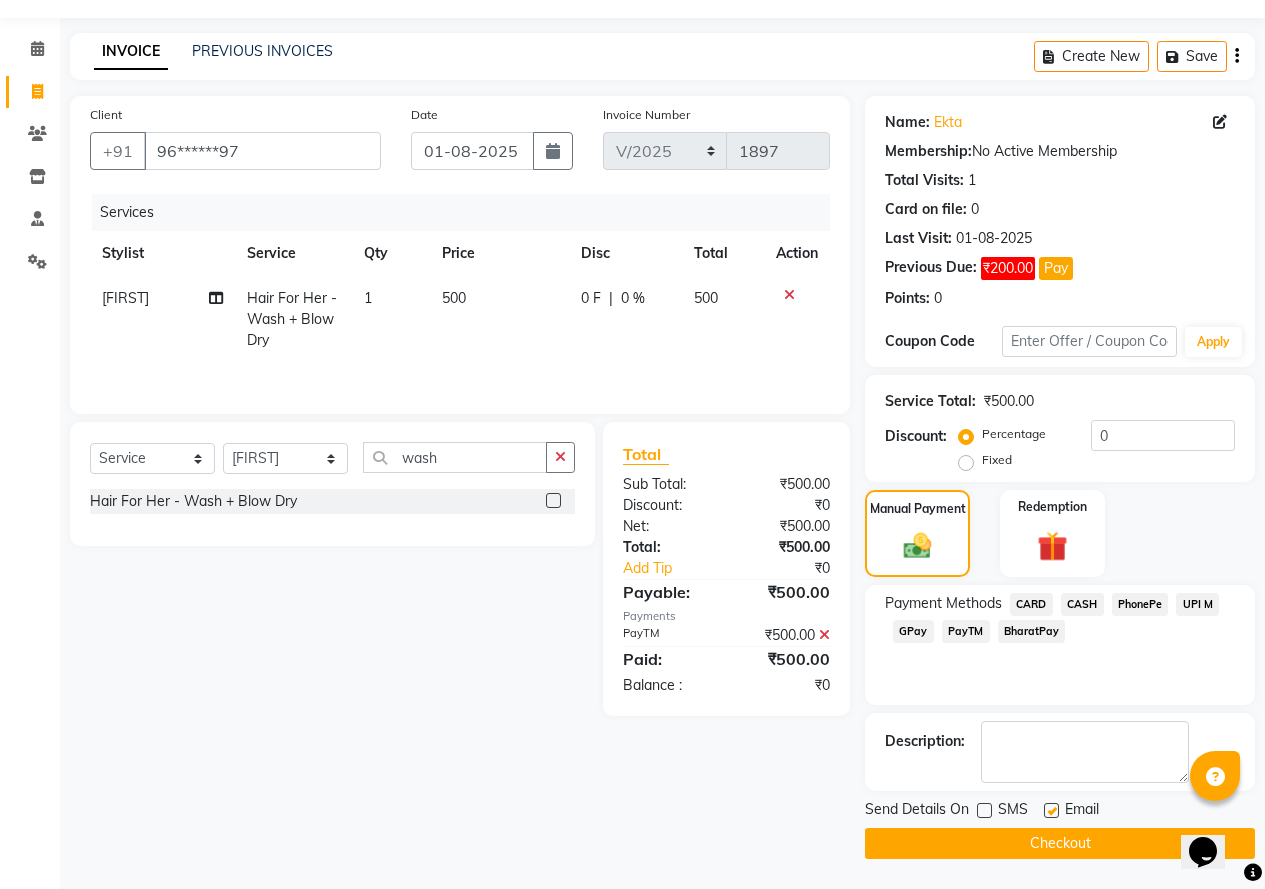 click 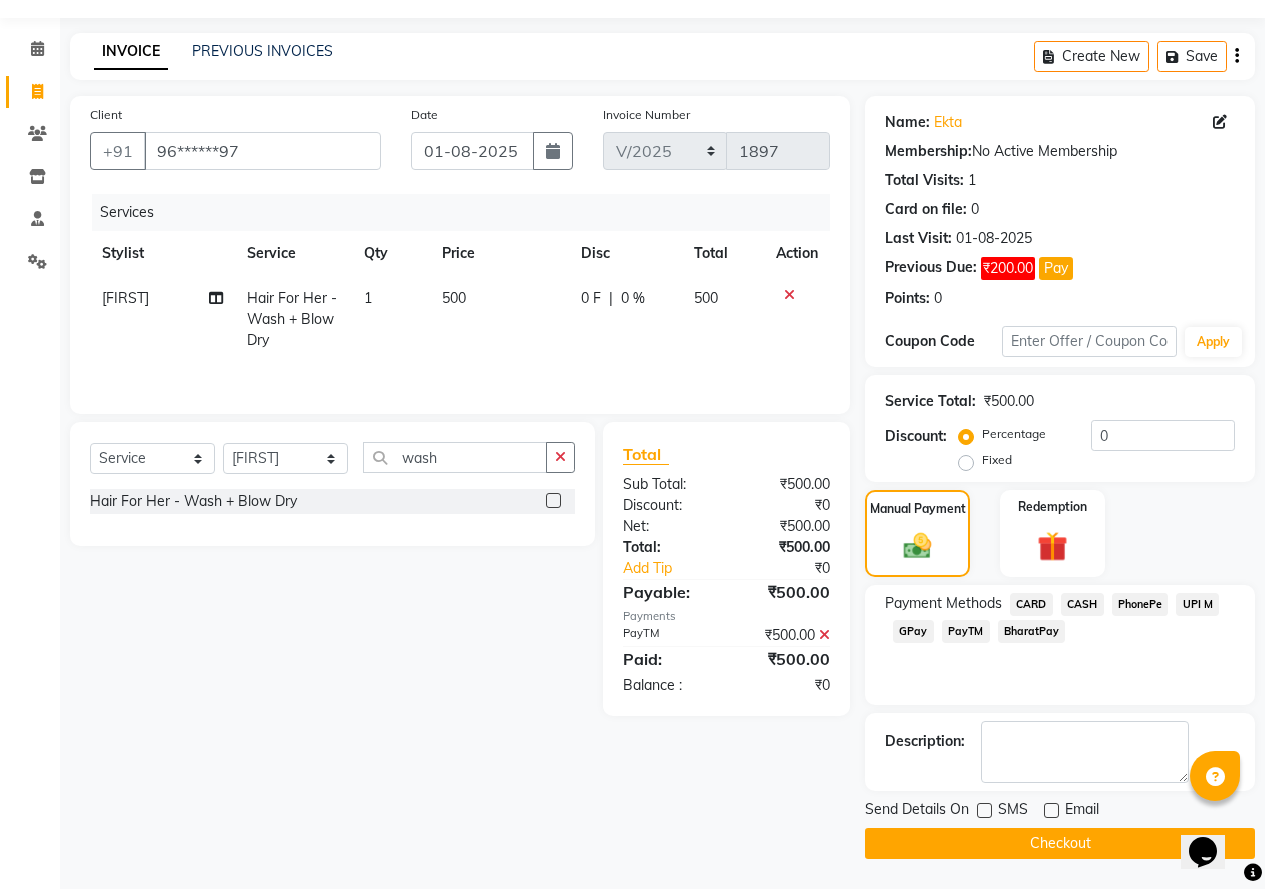 click on "Checkout" 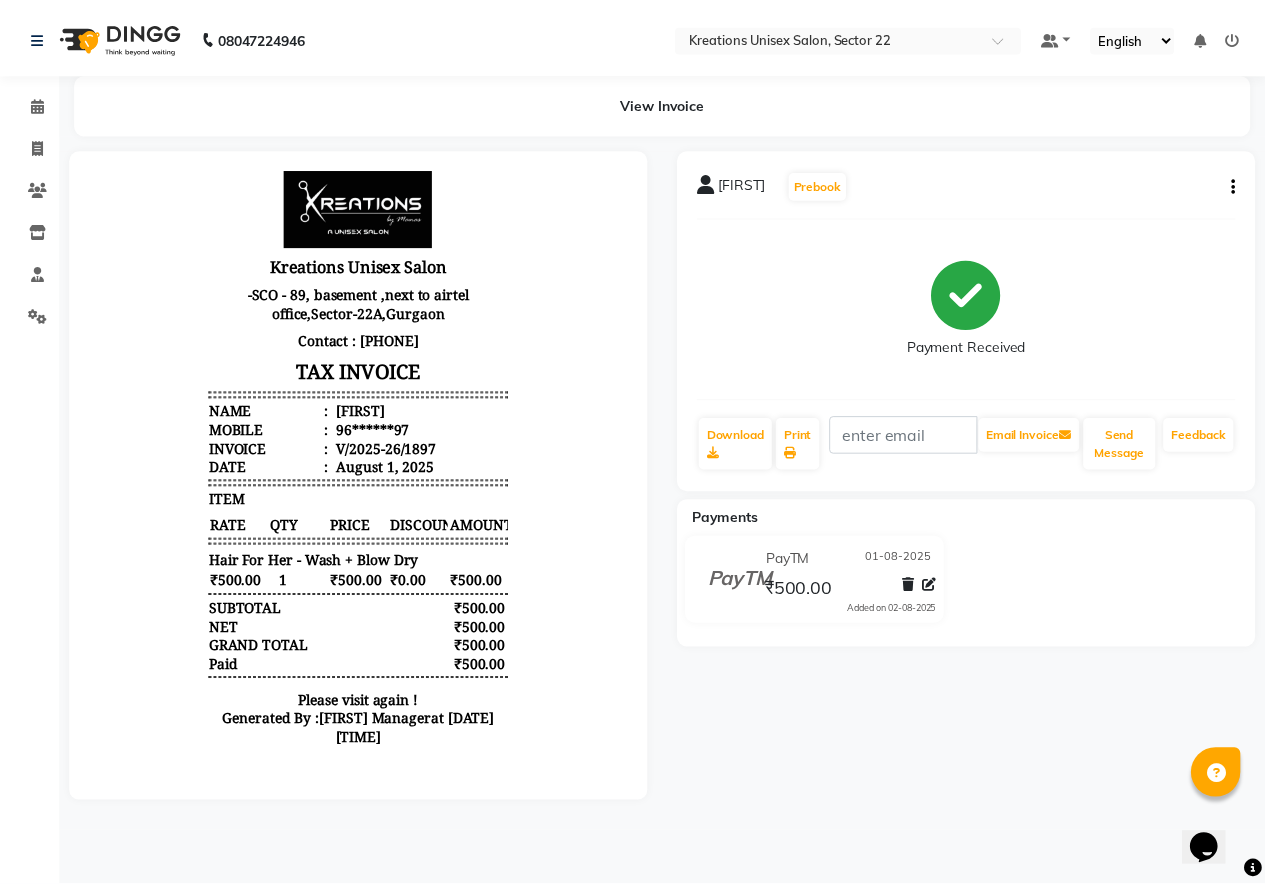 scroll, scrollTop: 0, scrollLeft: 0, axis: both 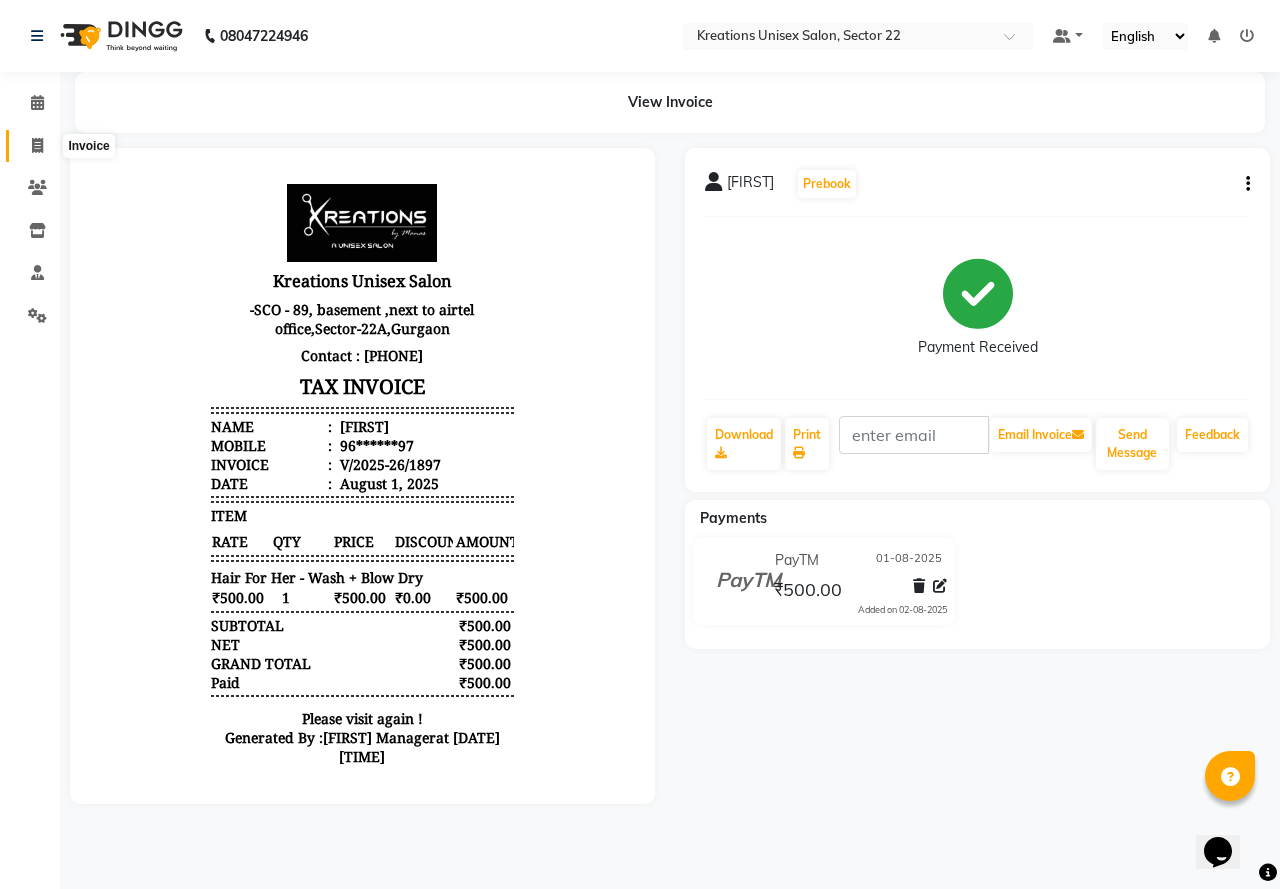 click 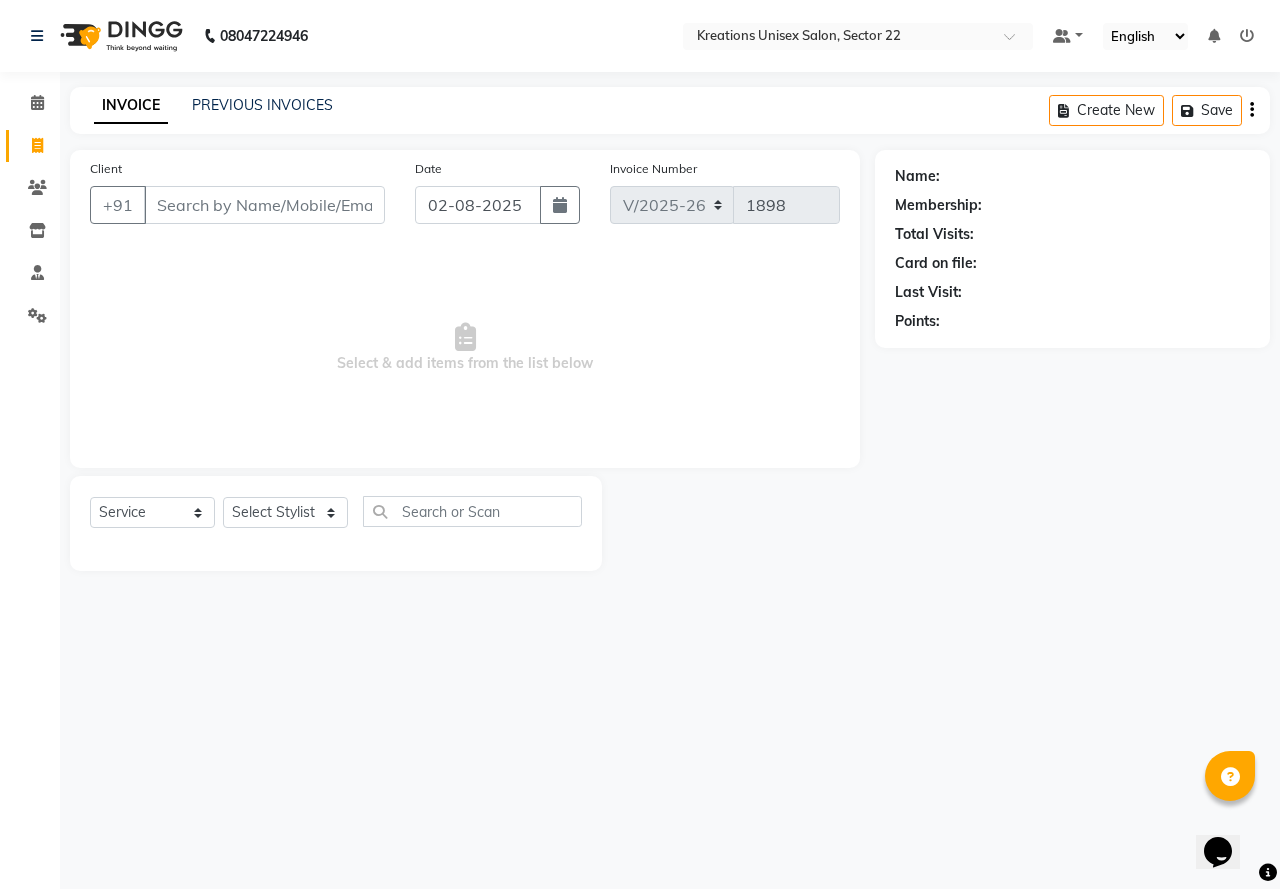 click on "INVOICE PREVIOUS INVOICES" 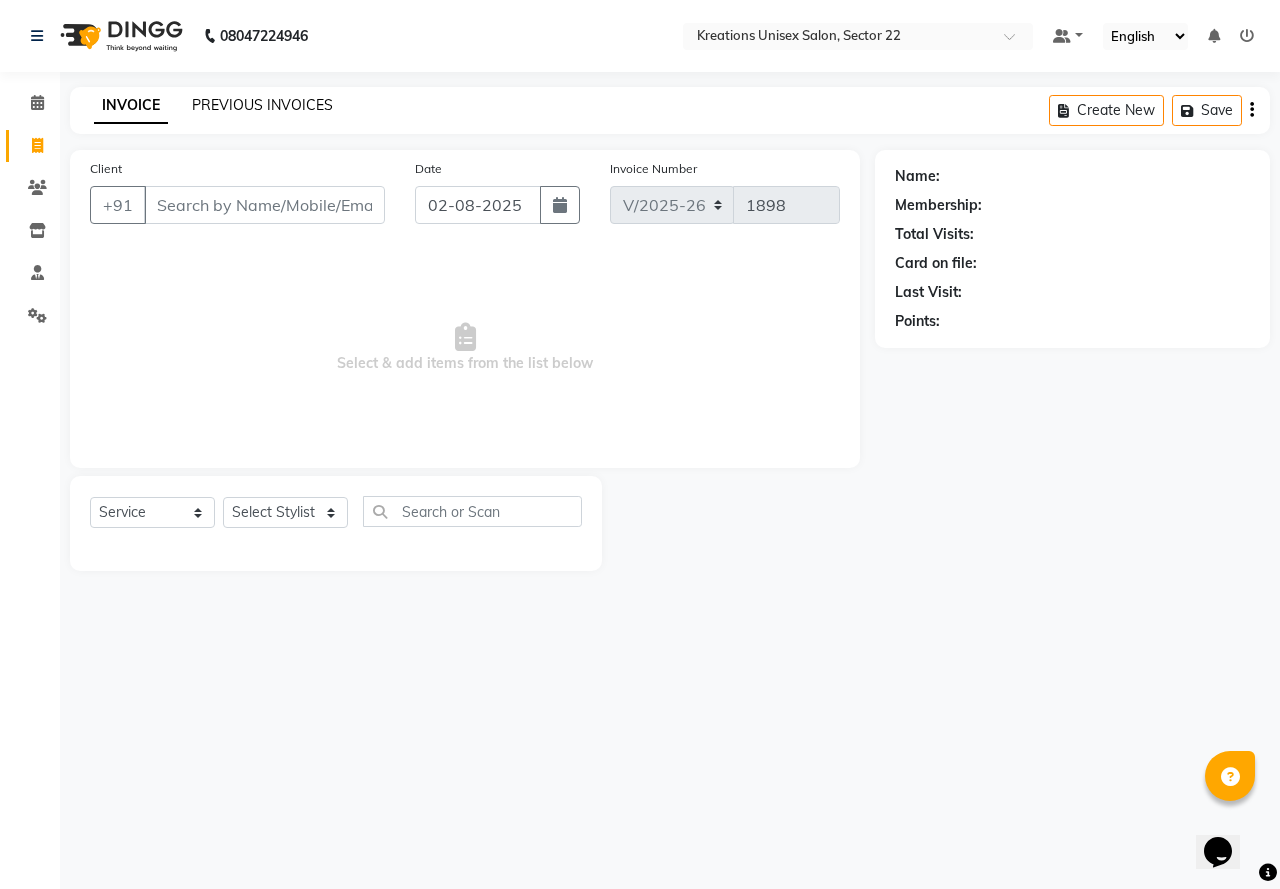click on "PREVIOUS INVOICES" 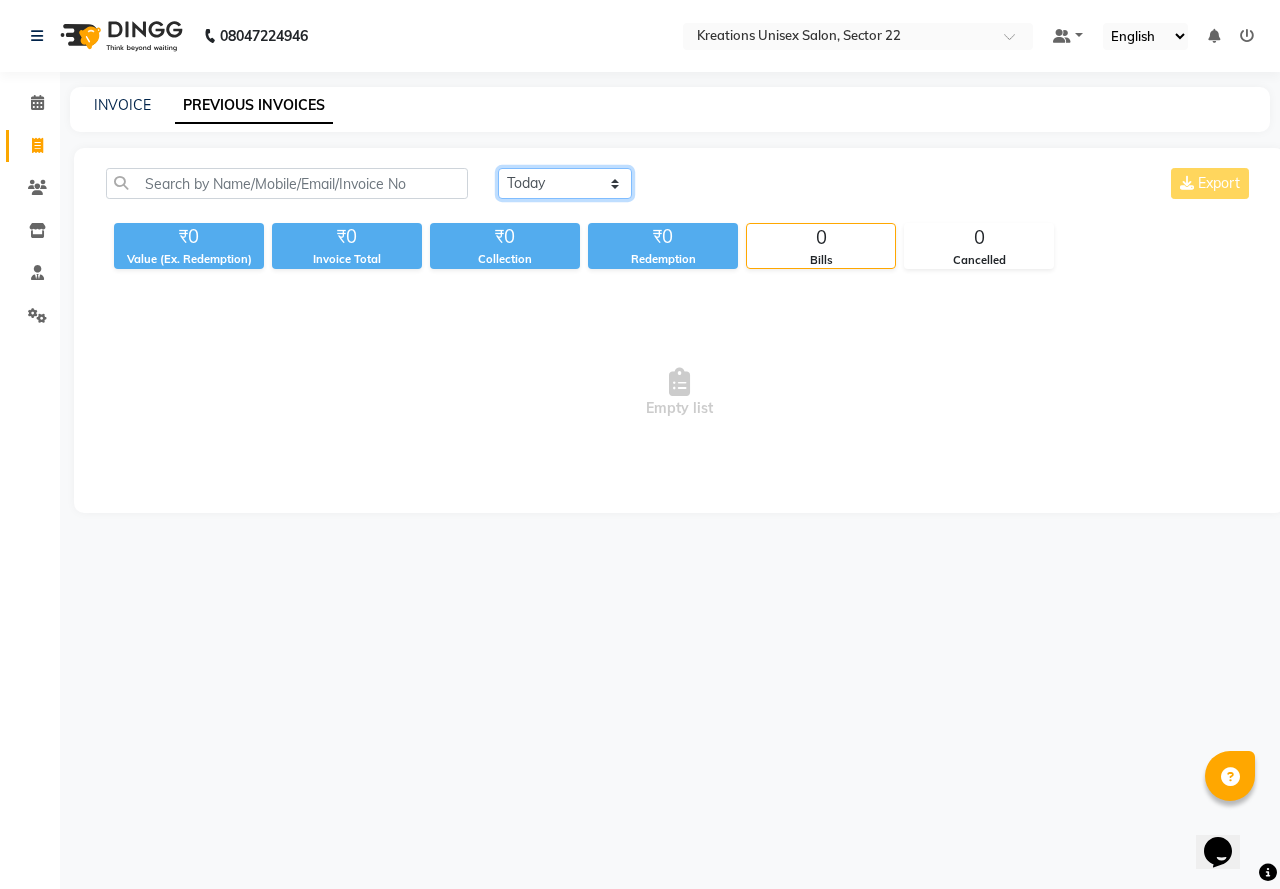 click on "Today Yesterday Custom Range" 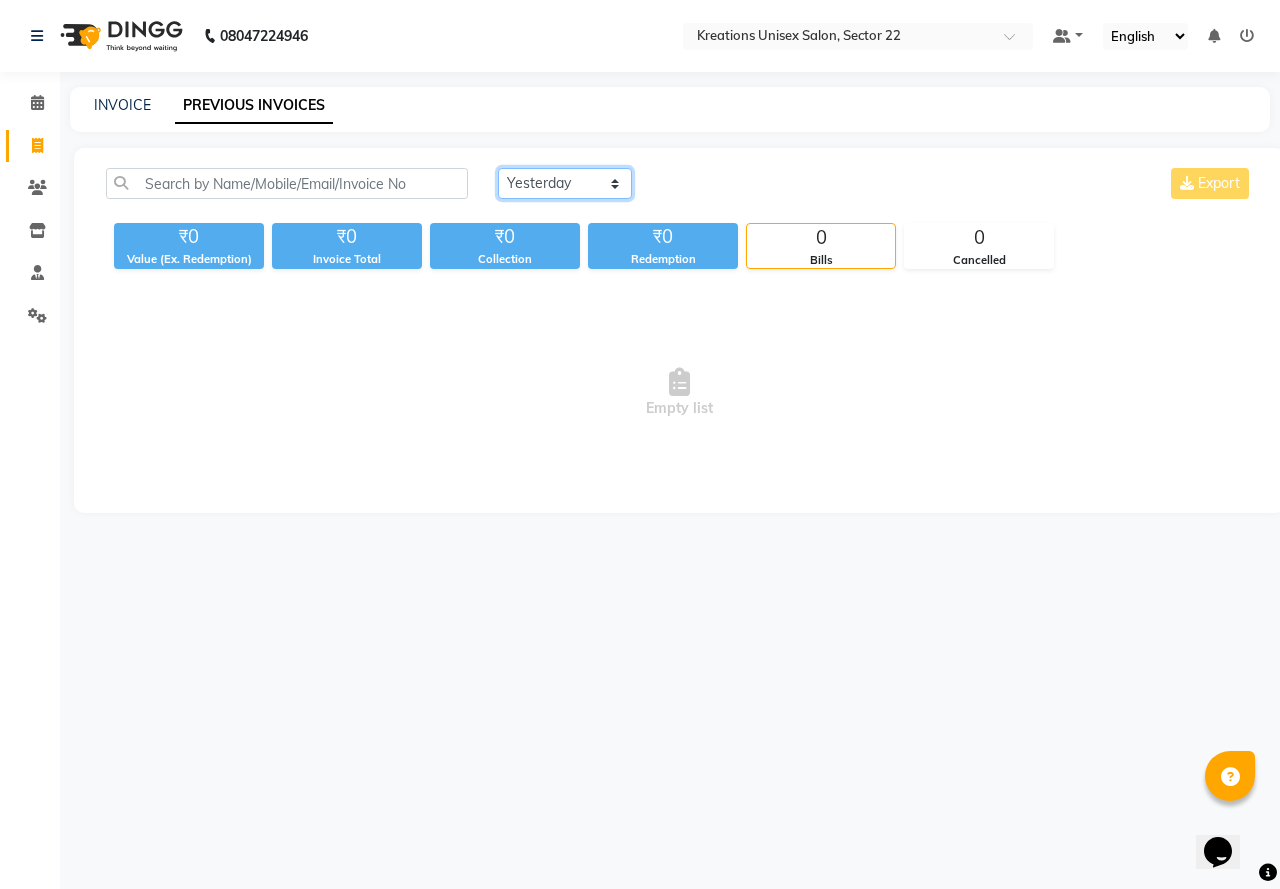 click on "Today Yesterday Custom Range" 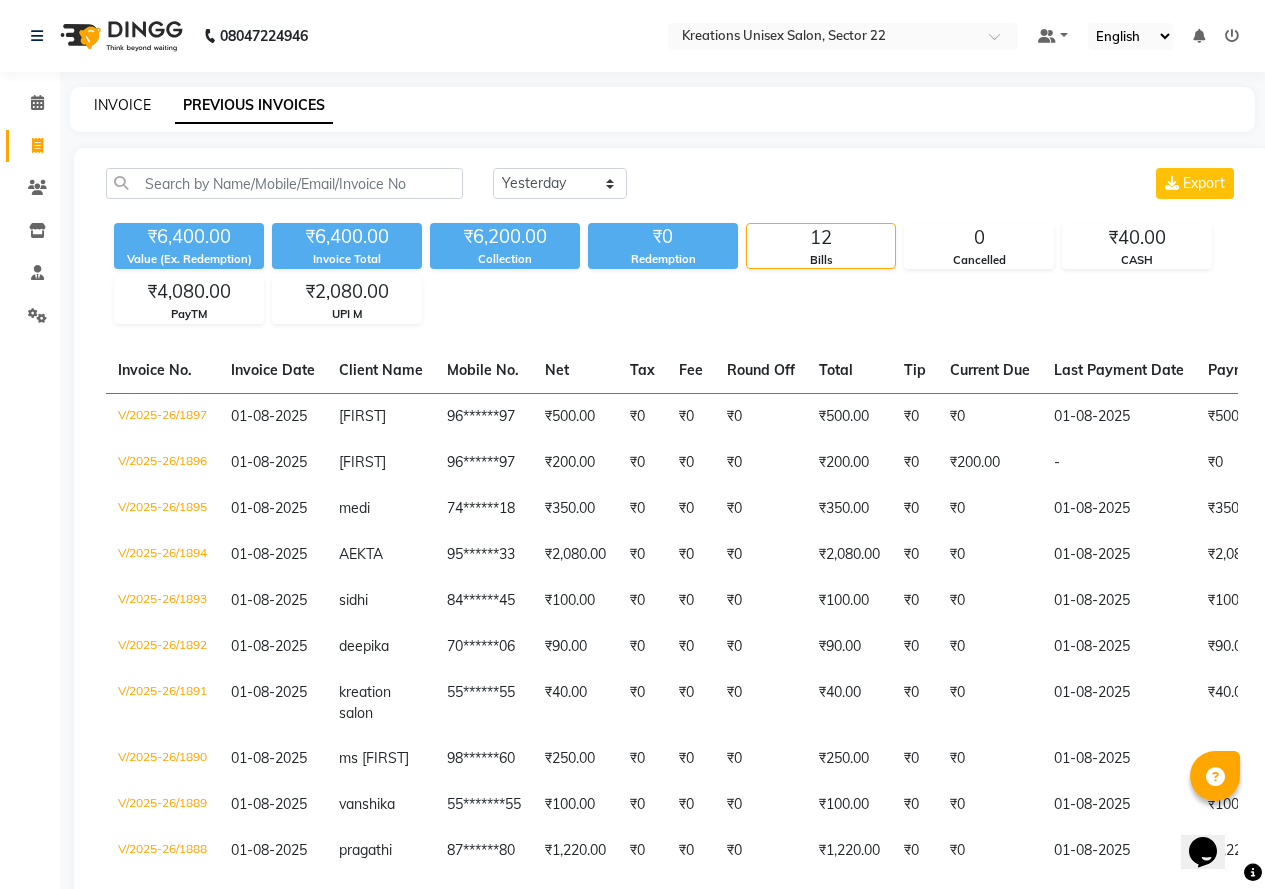 click on "INVOICE" 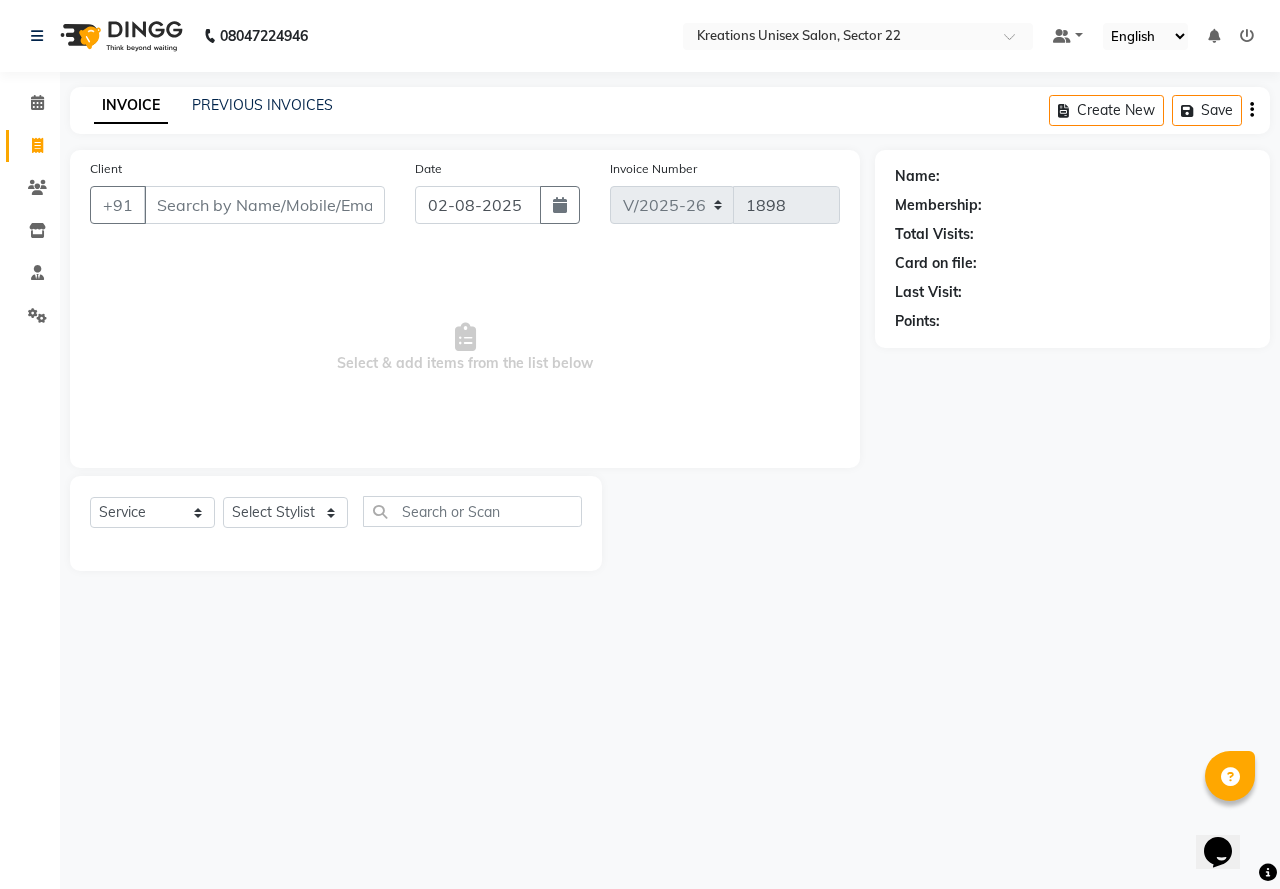 click on "Client" at bounding box center [264, 205] 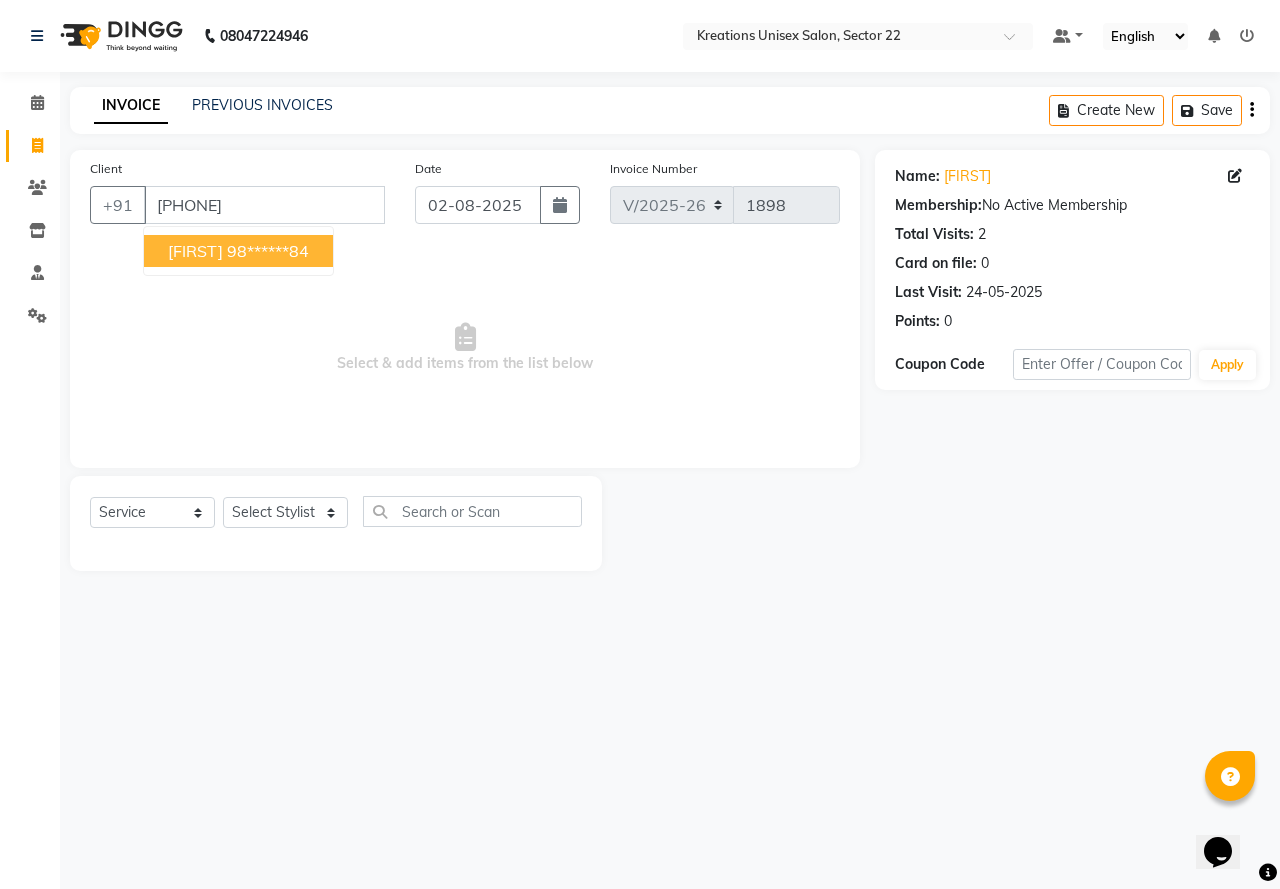 click on "Nitansha" at bounding box center (195, 251) 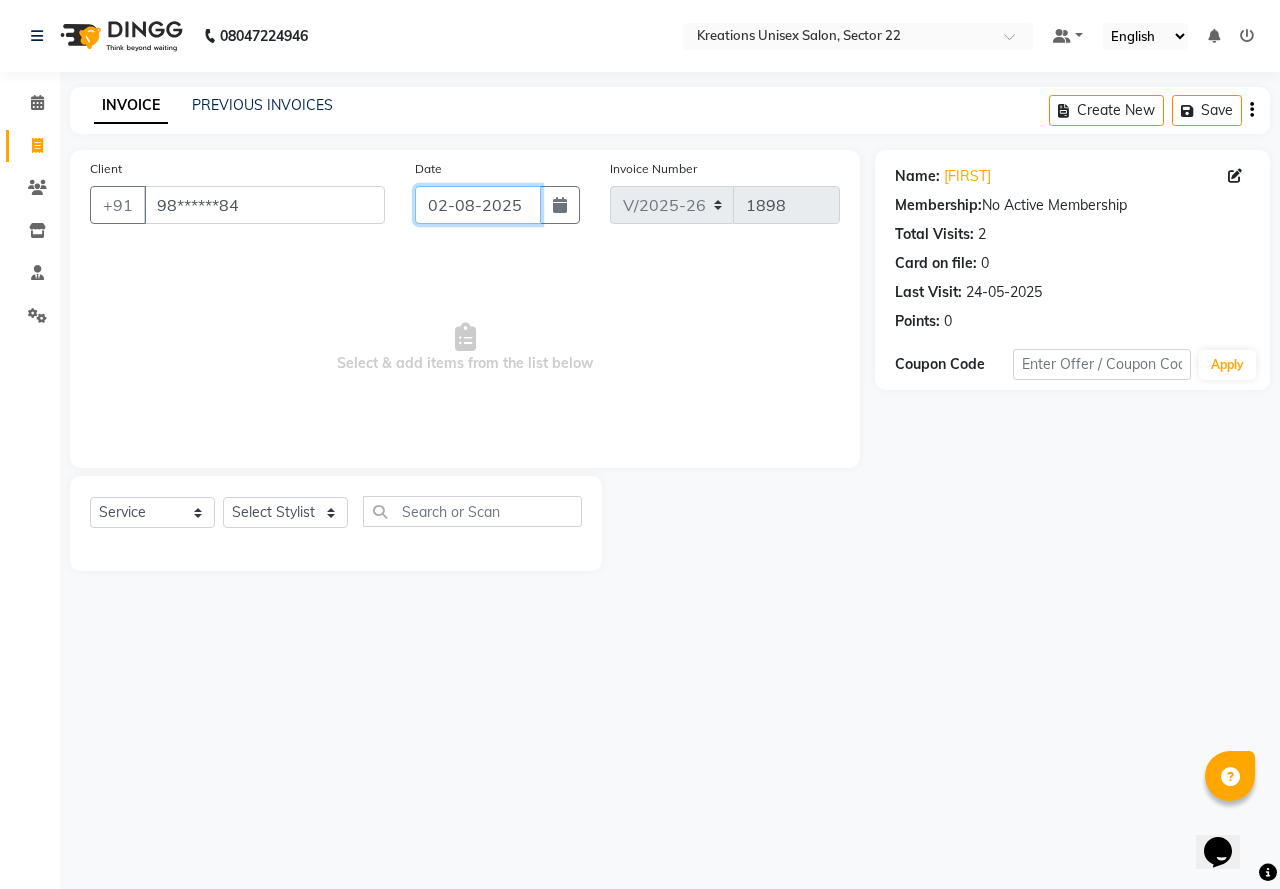 click on "02-08-2025" 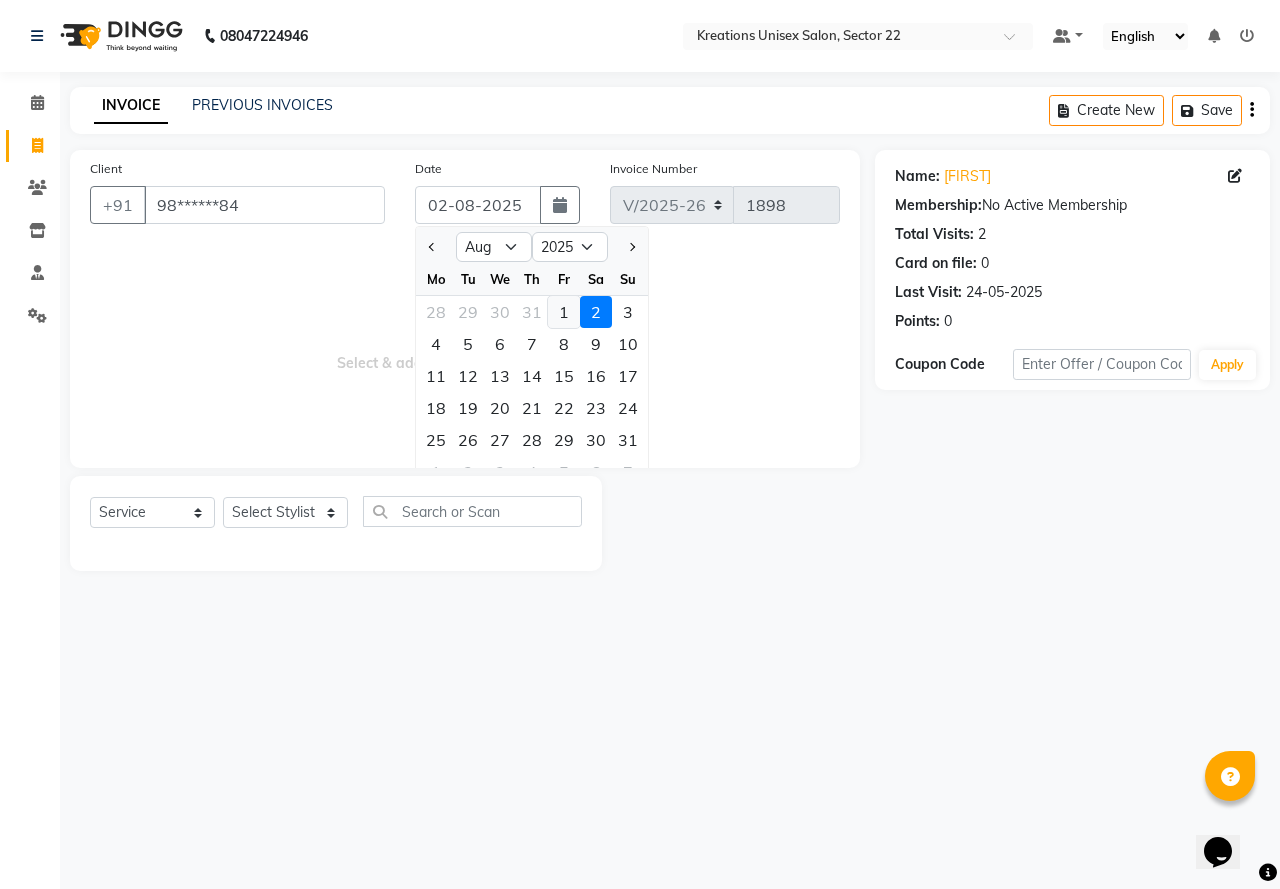 click on "1" 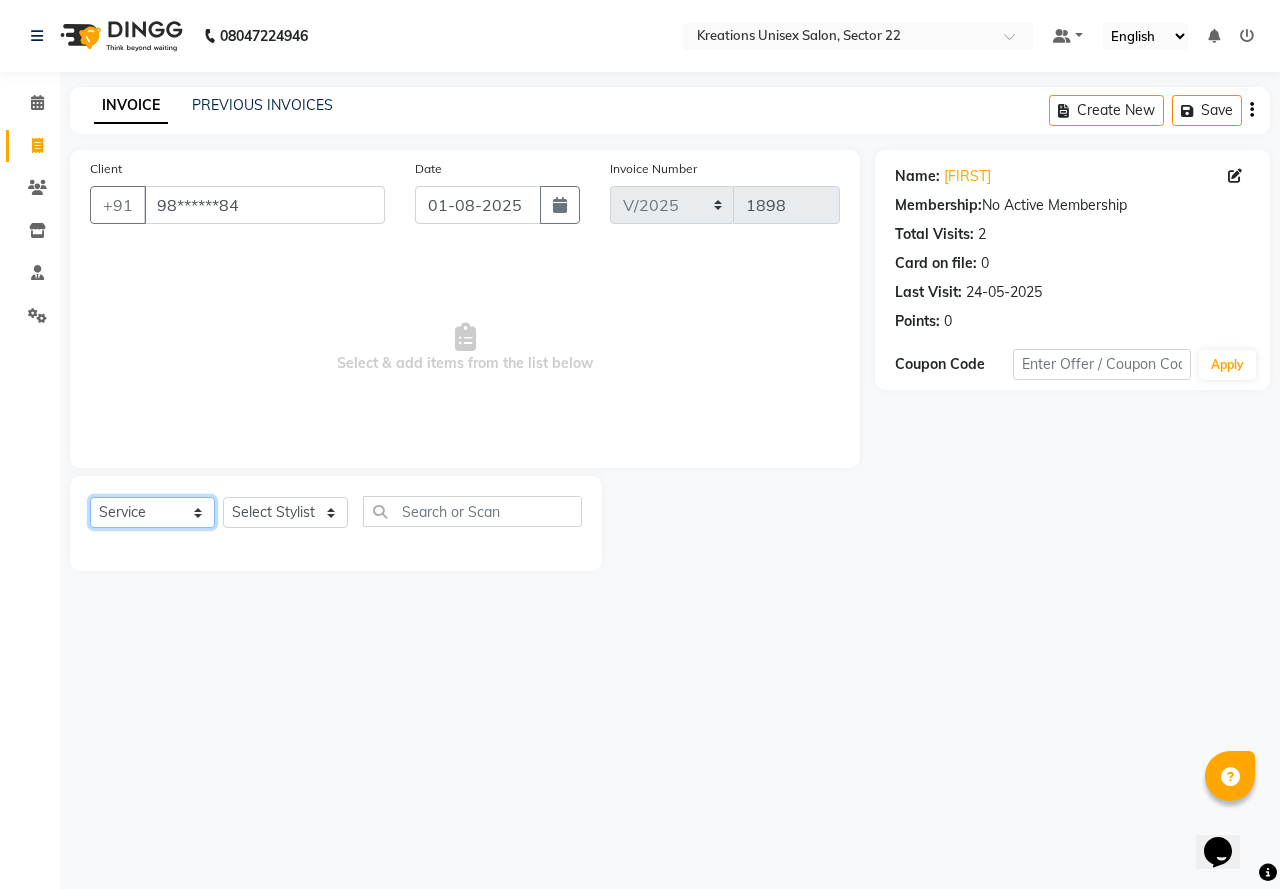 click on "Select  Service  Product  Membership  Package Voucher Prepaid Gift Card" 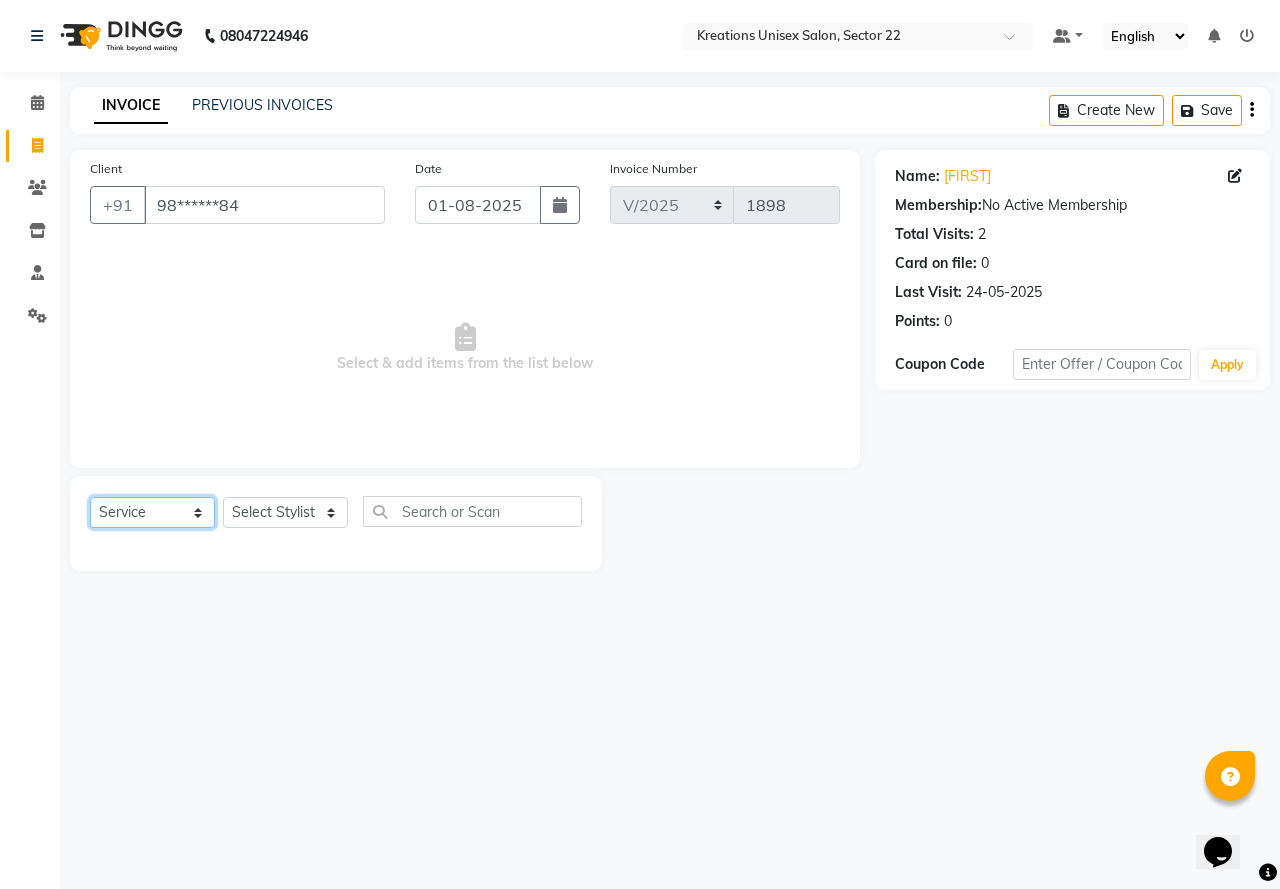 click on "Select  Service  Product  Membership  Package Voucher Prepaid Gift Card" 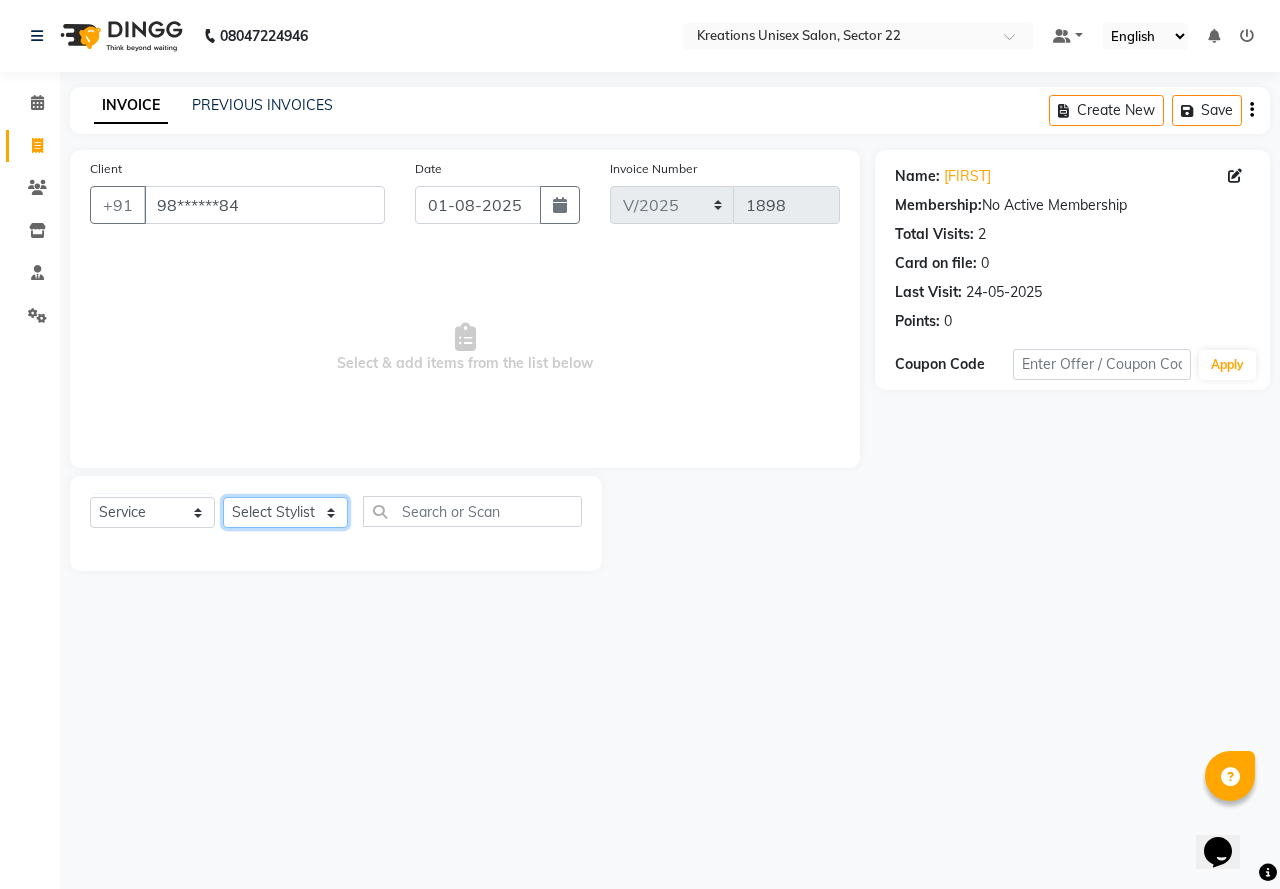 click on "Select Stylist AMAN Jeet Manager Jitender  Kapil  Kavita Manager Malik Khan  Manas Sir  rozy  Sector-23 Shaffali Maam  Shiv Kumar Sita Mehto" 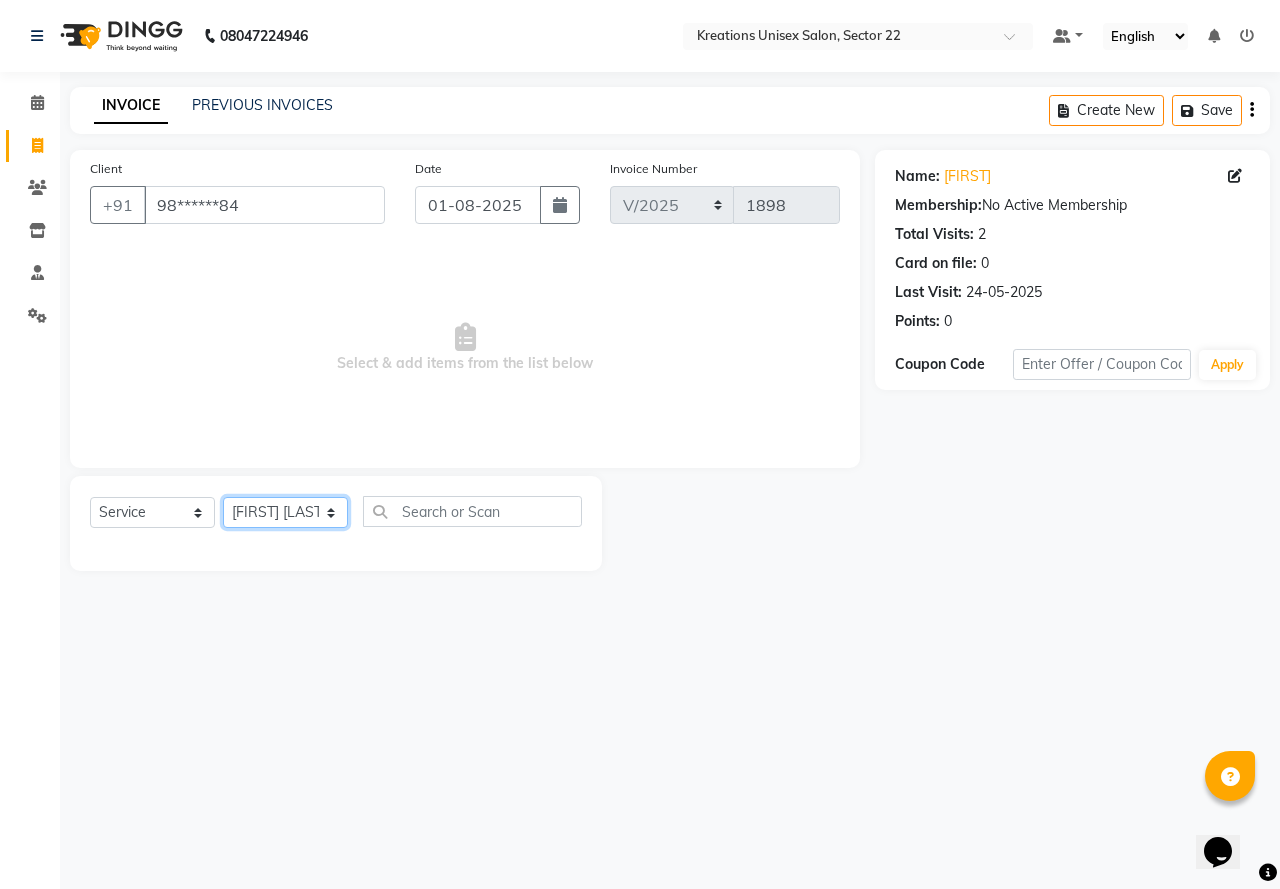click on "Select Stylist AMAN Jeet Manager Jitender  Kapil  Kavita Manager Malik Khan  Manas Sir  rozy  Sector-23 Shaffali Maam  Shiv Kumar Sita Mehto" 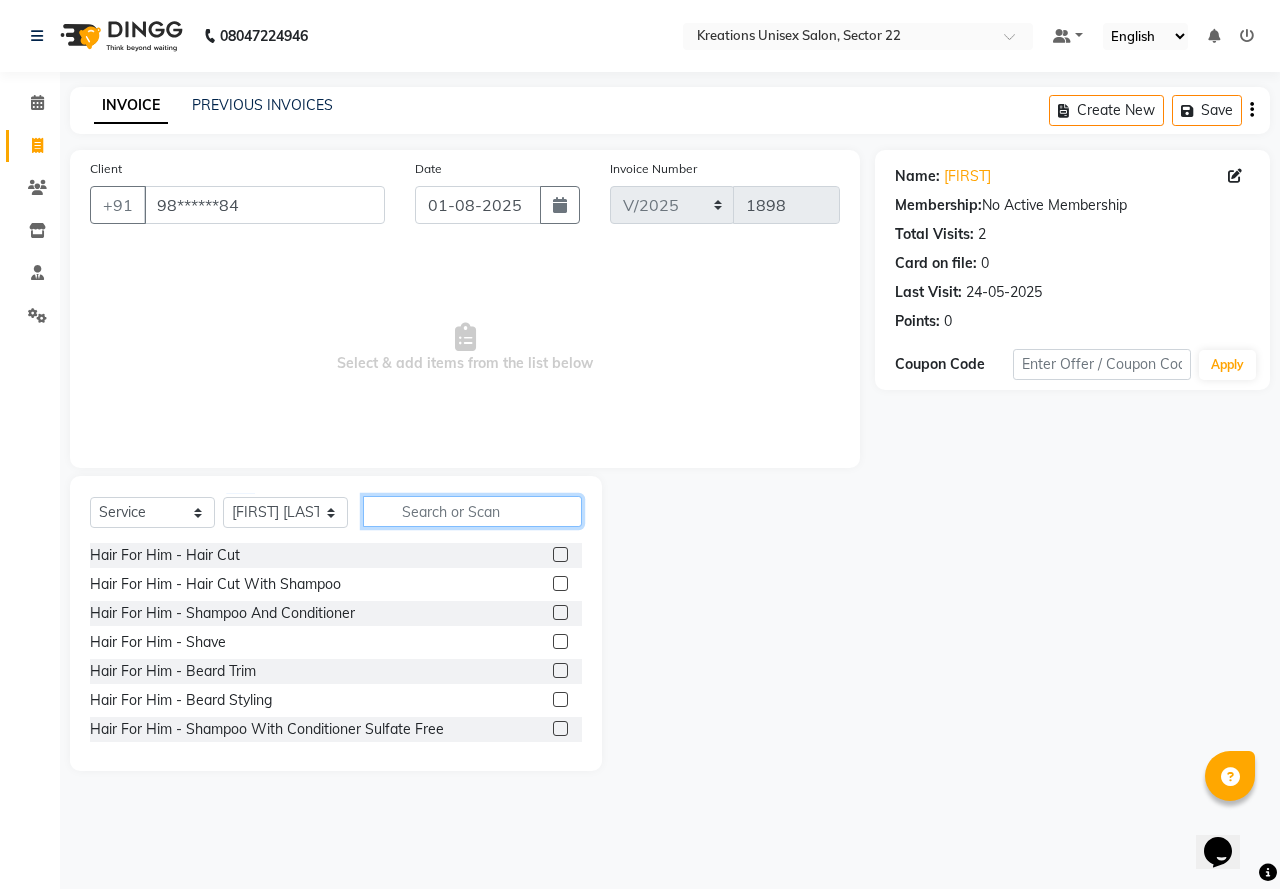 click 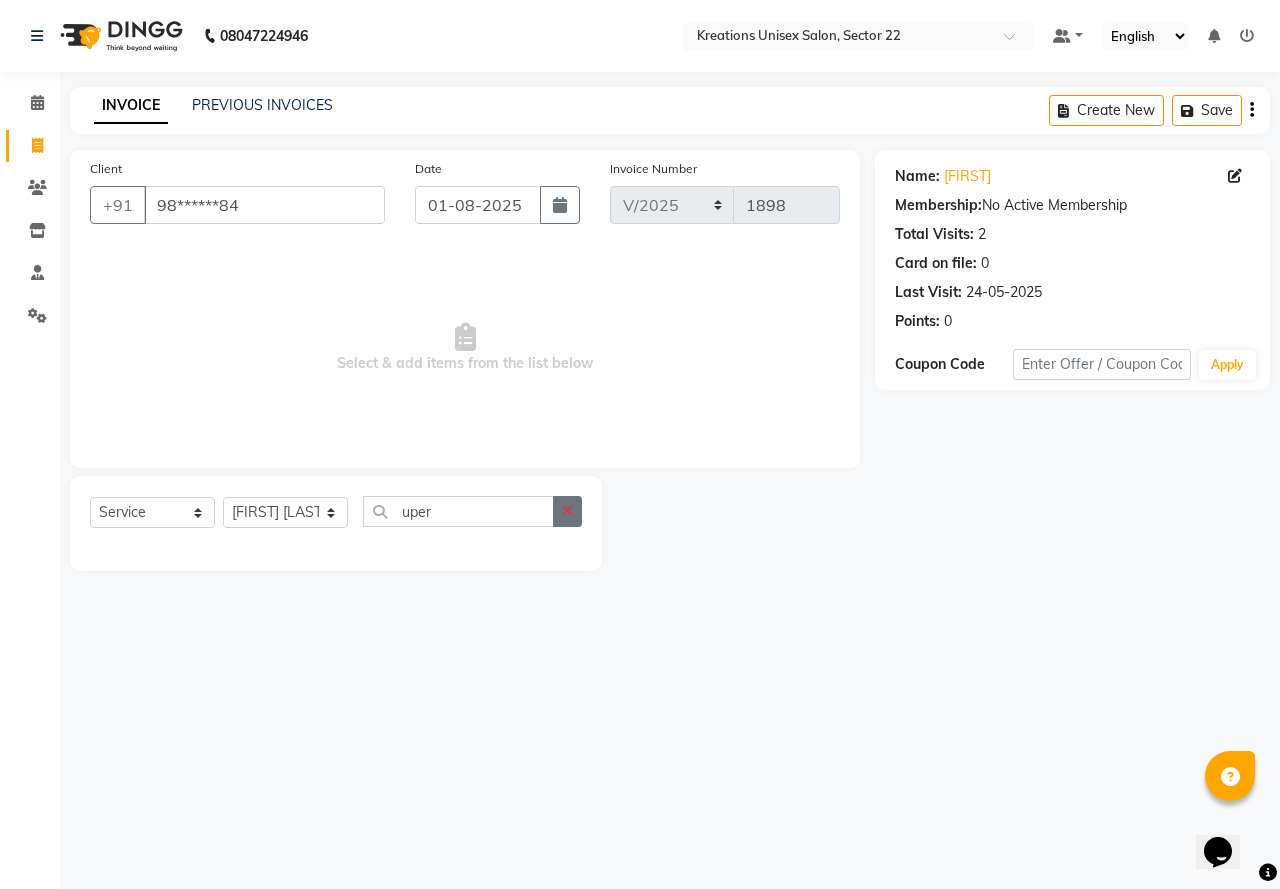 click 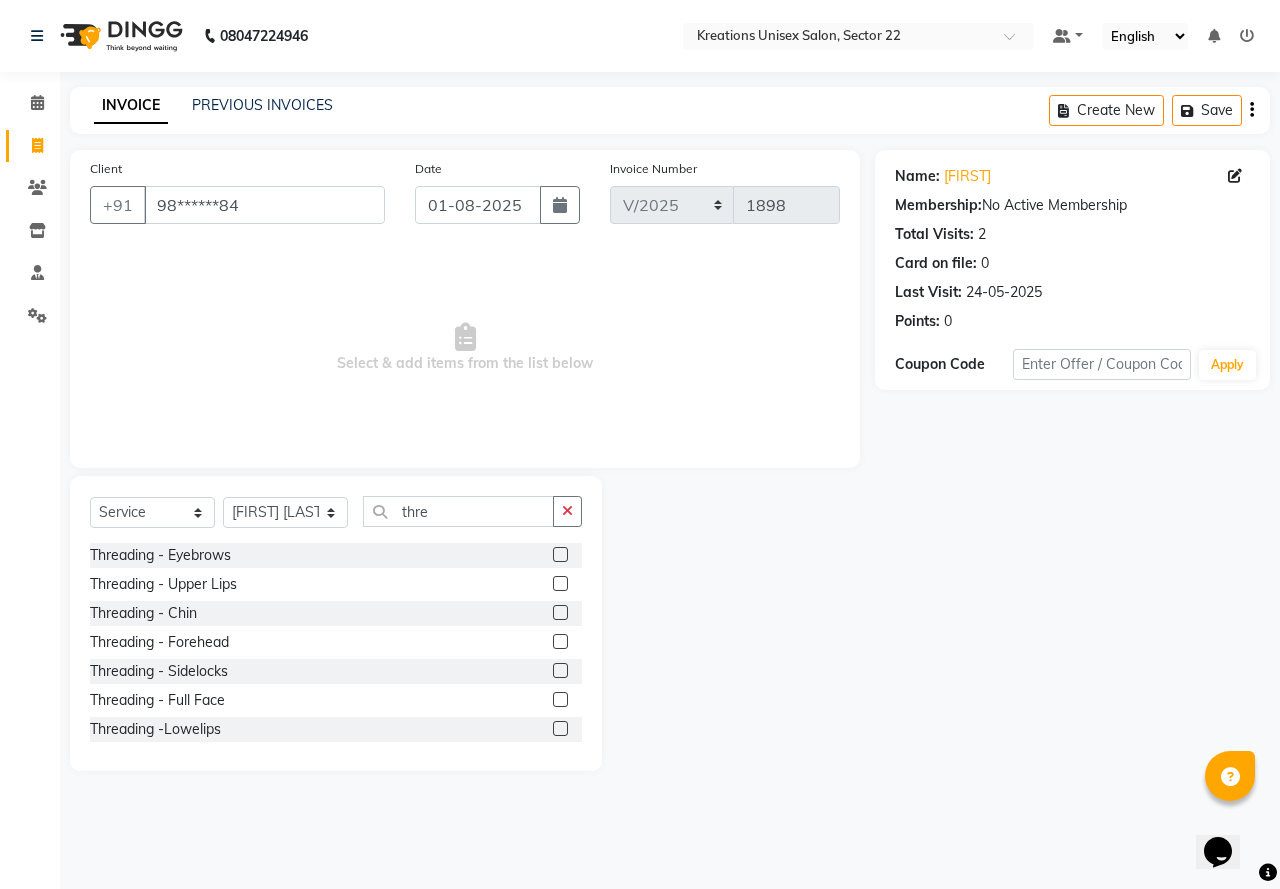 click 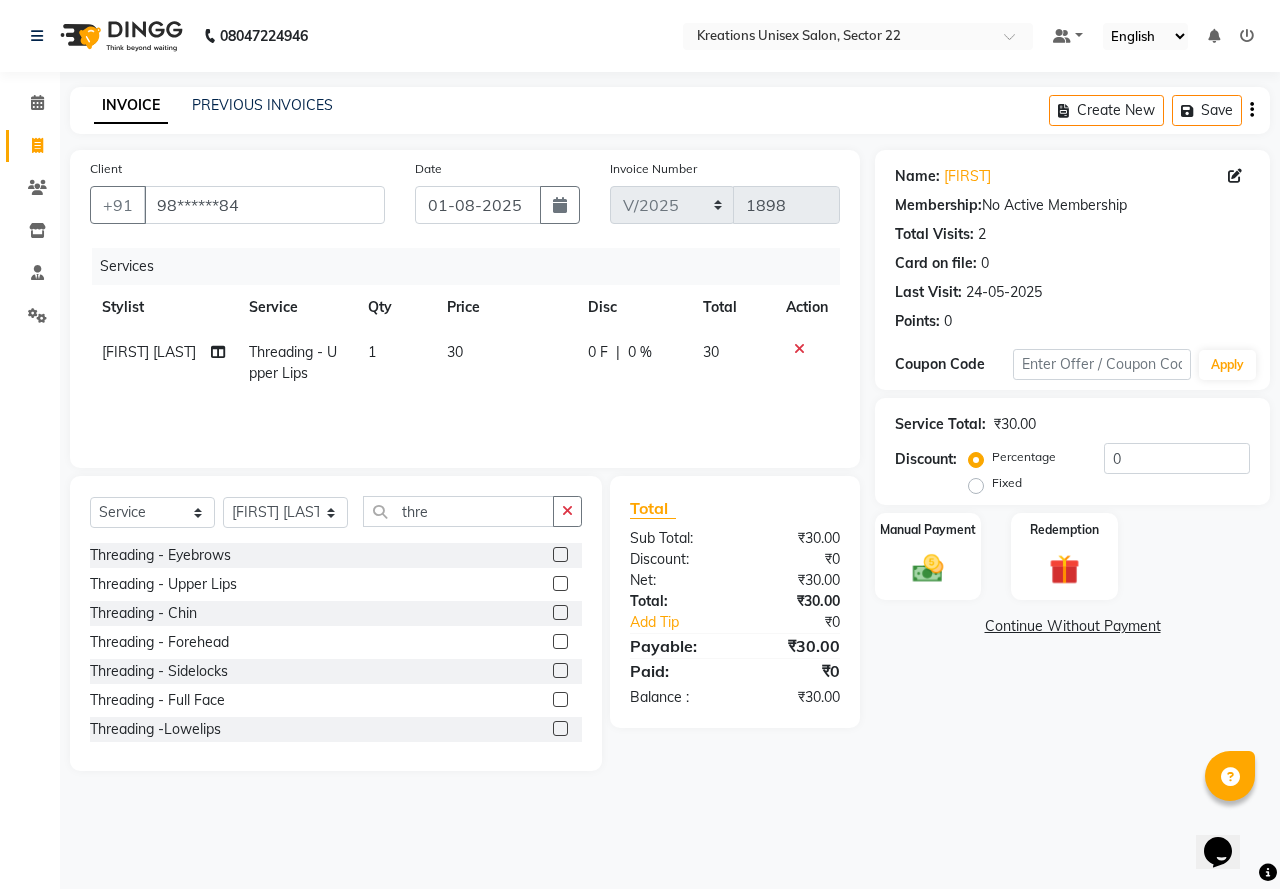 click 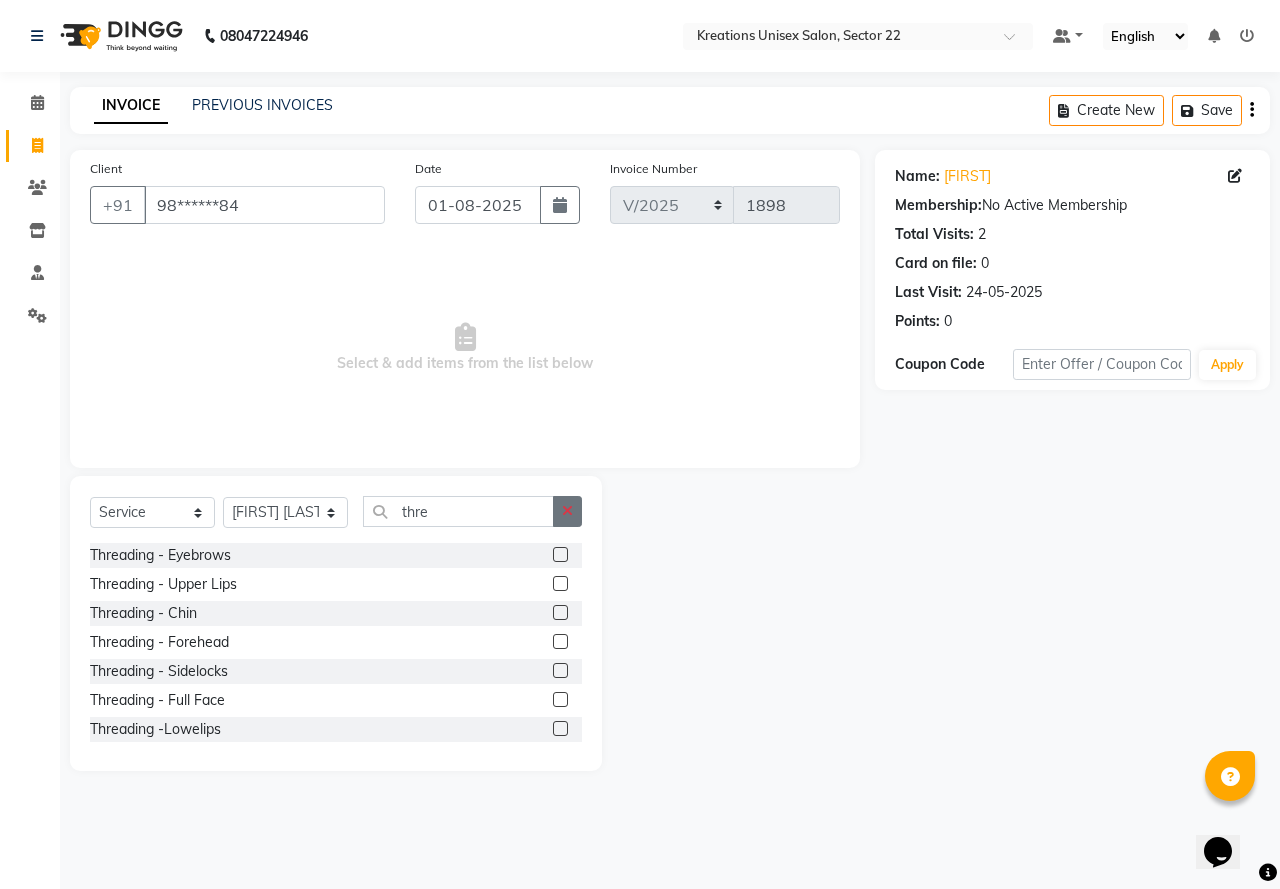 click 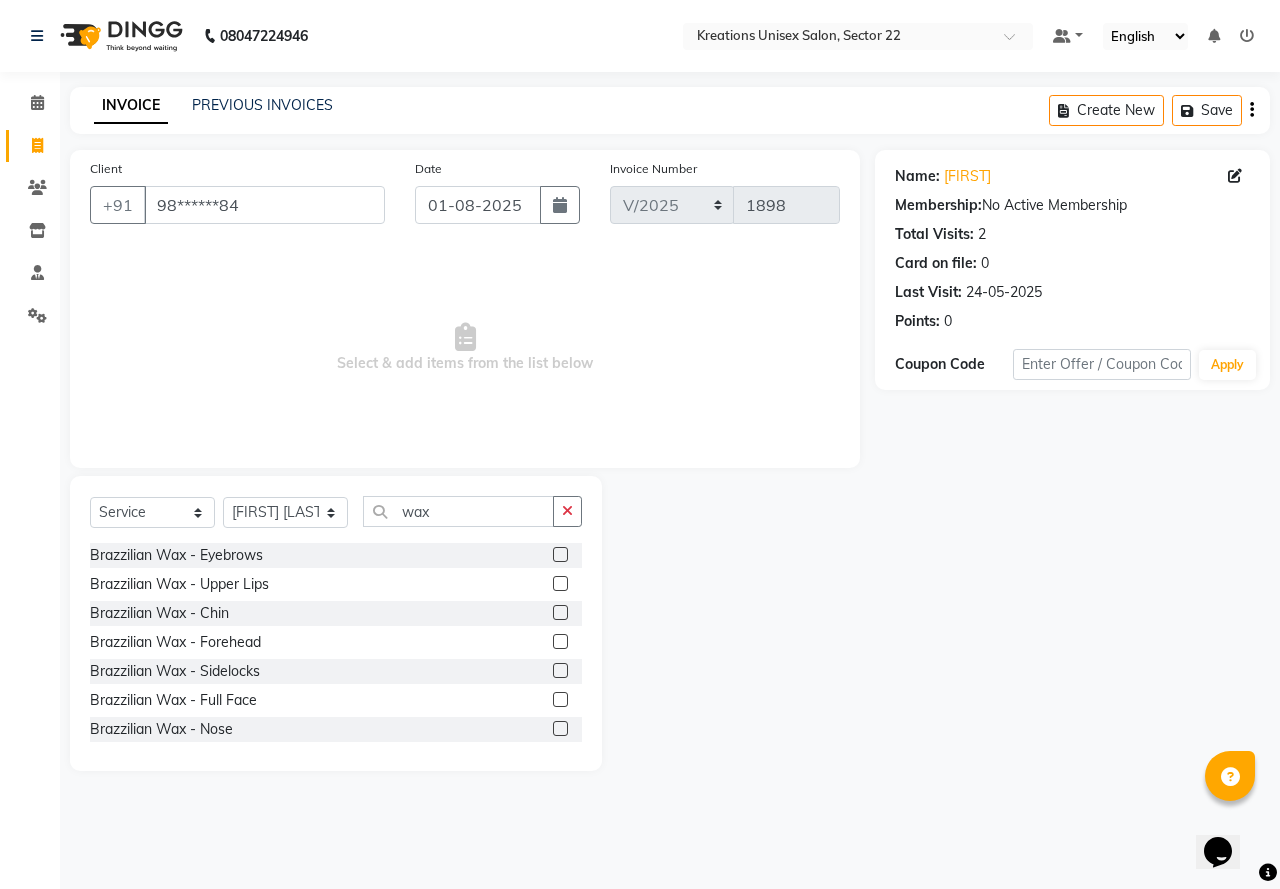click 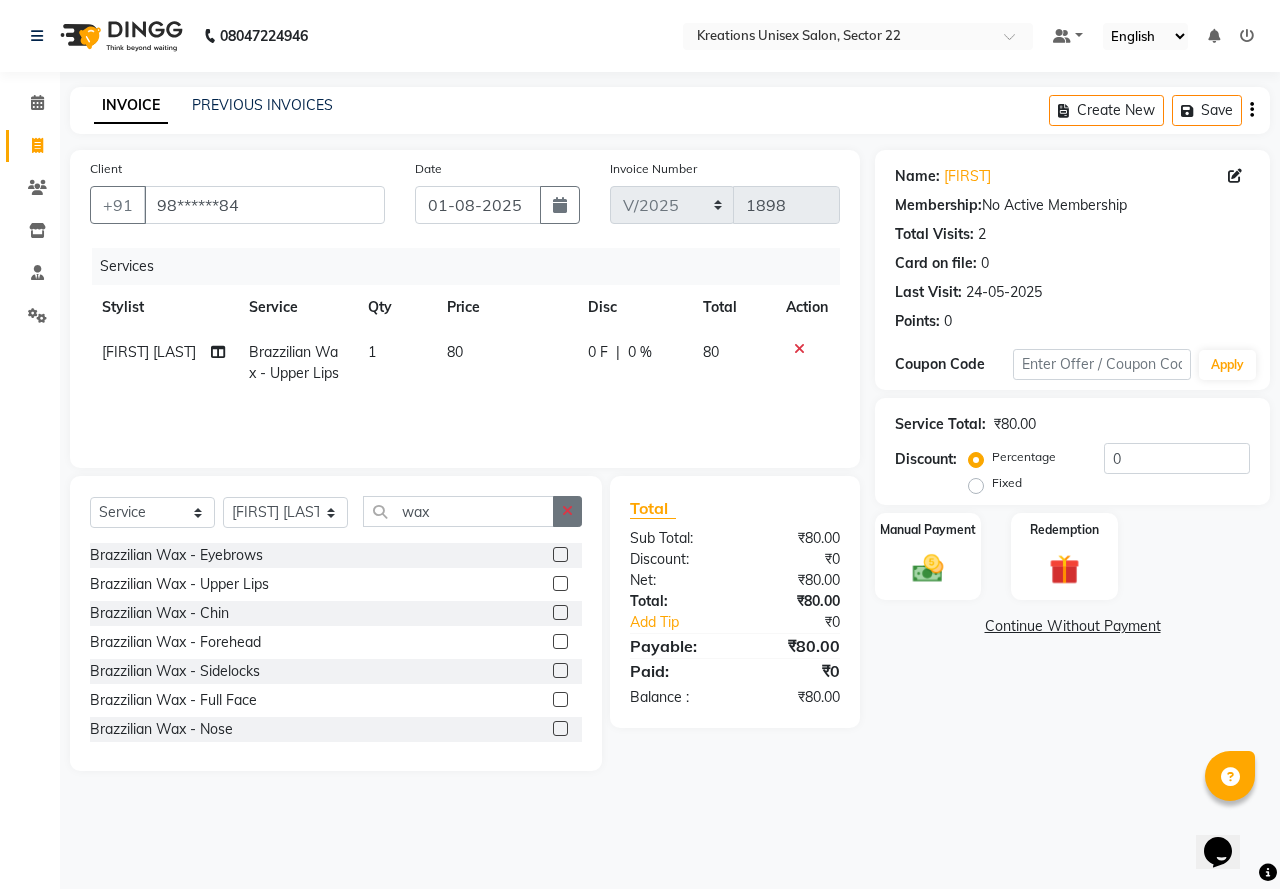 click 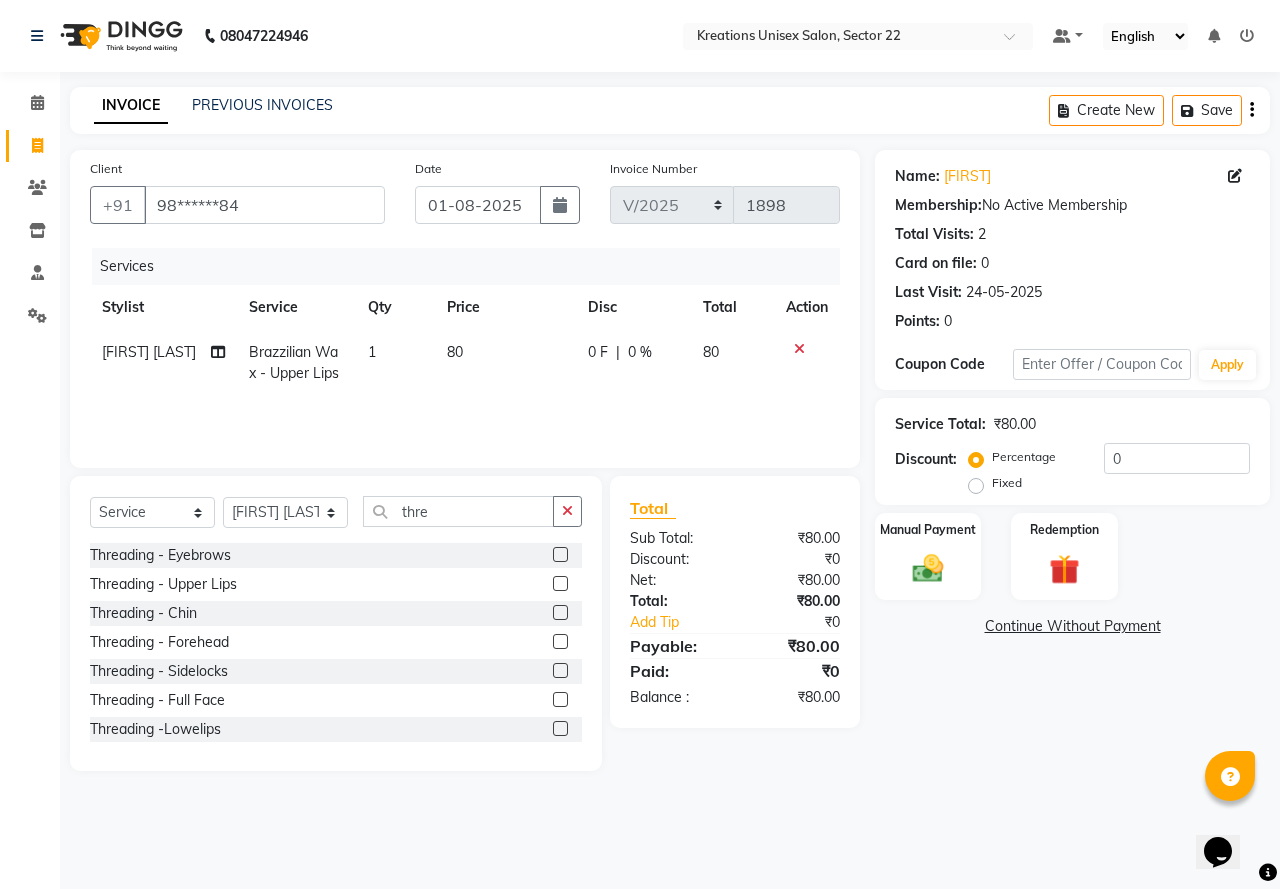 click 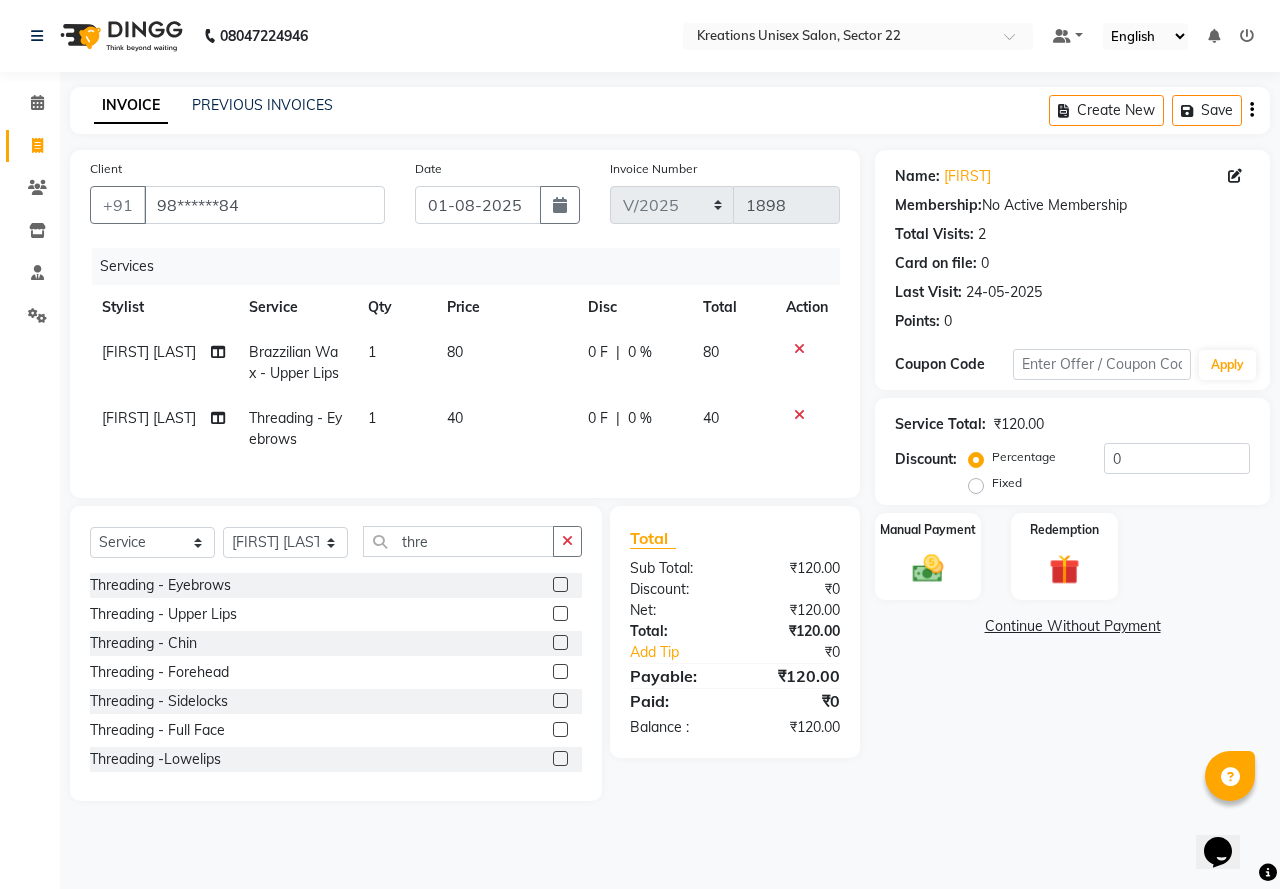 click 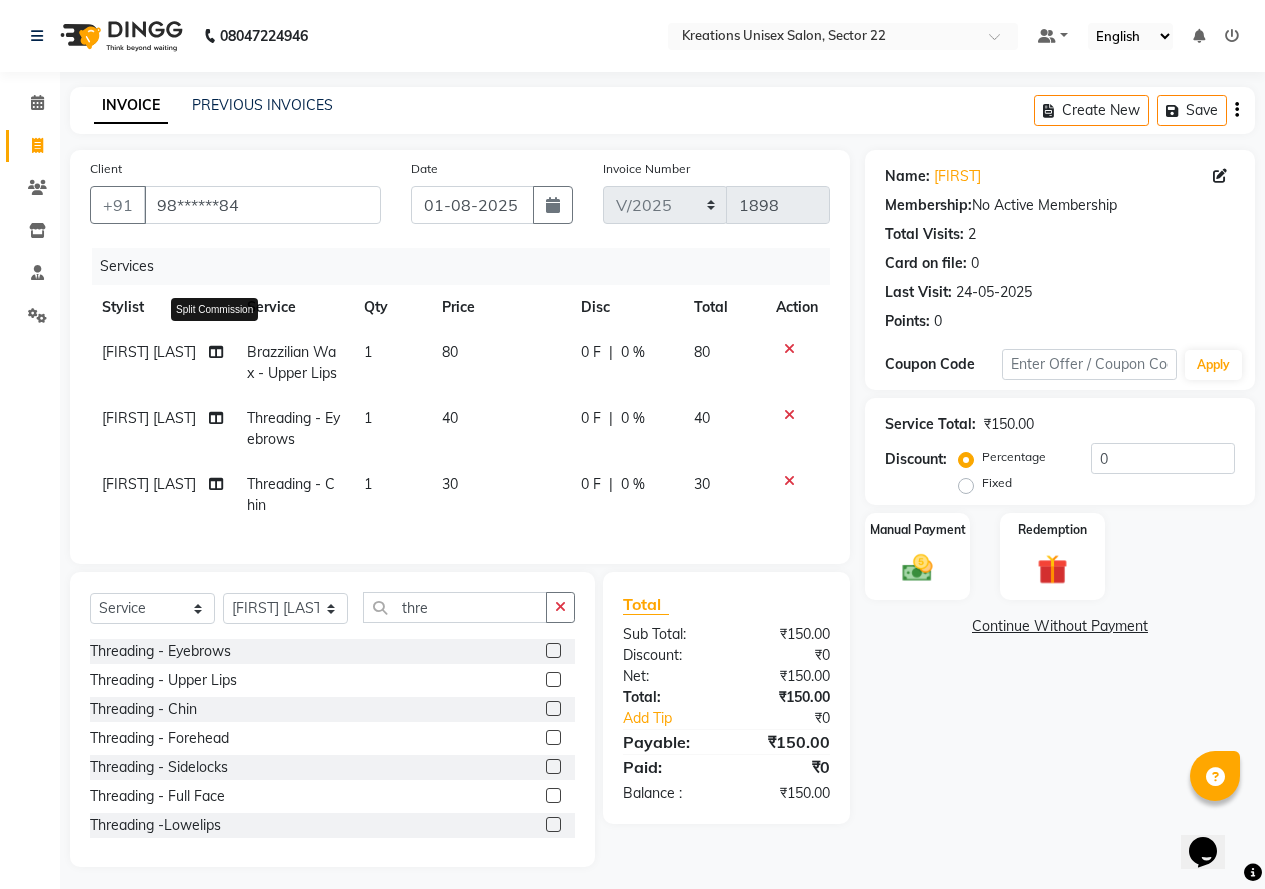 click 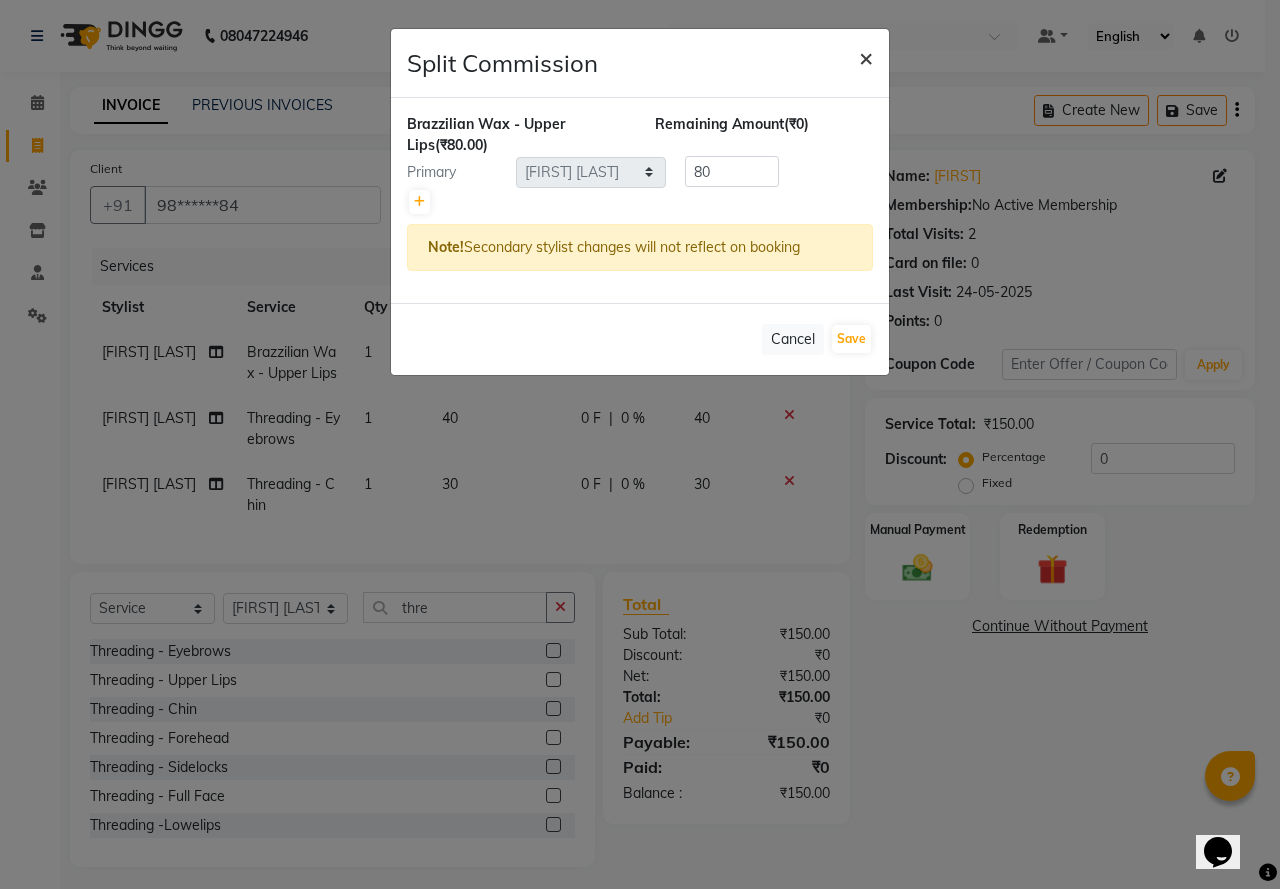 click on "×" 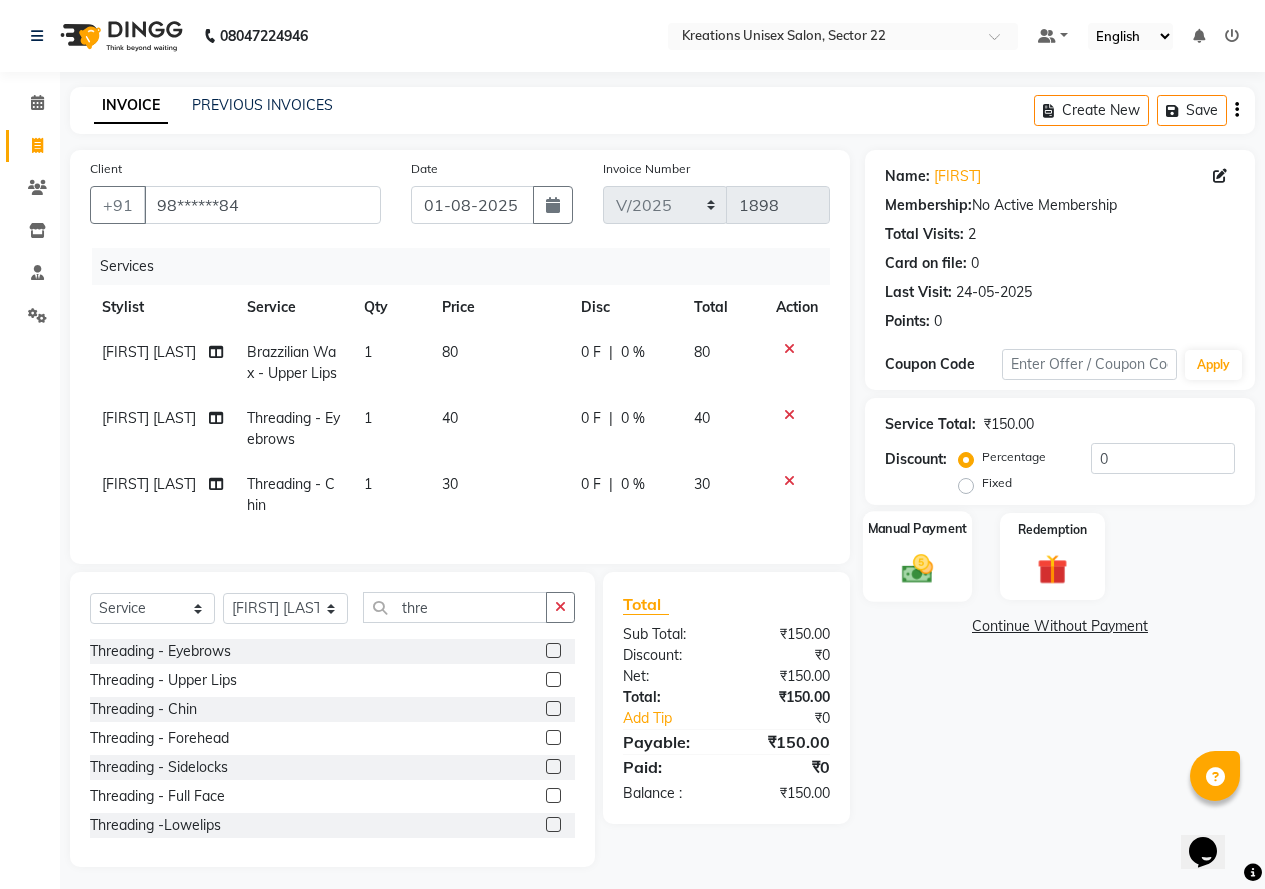 click on "Manual Payment" 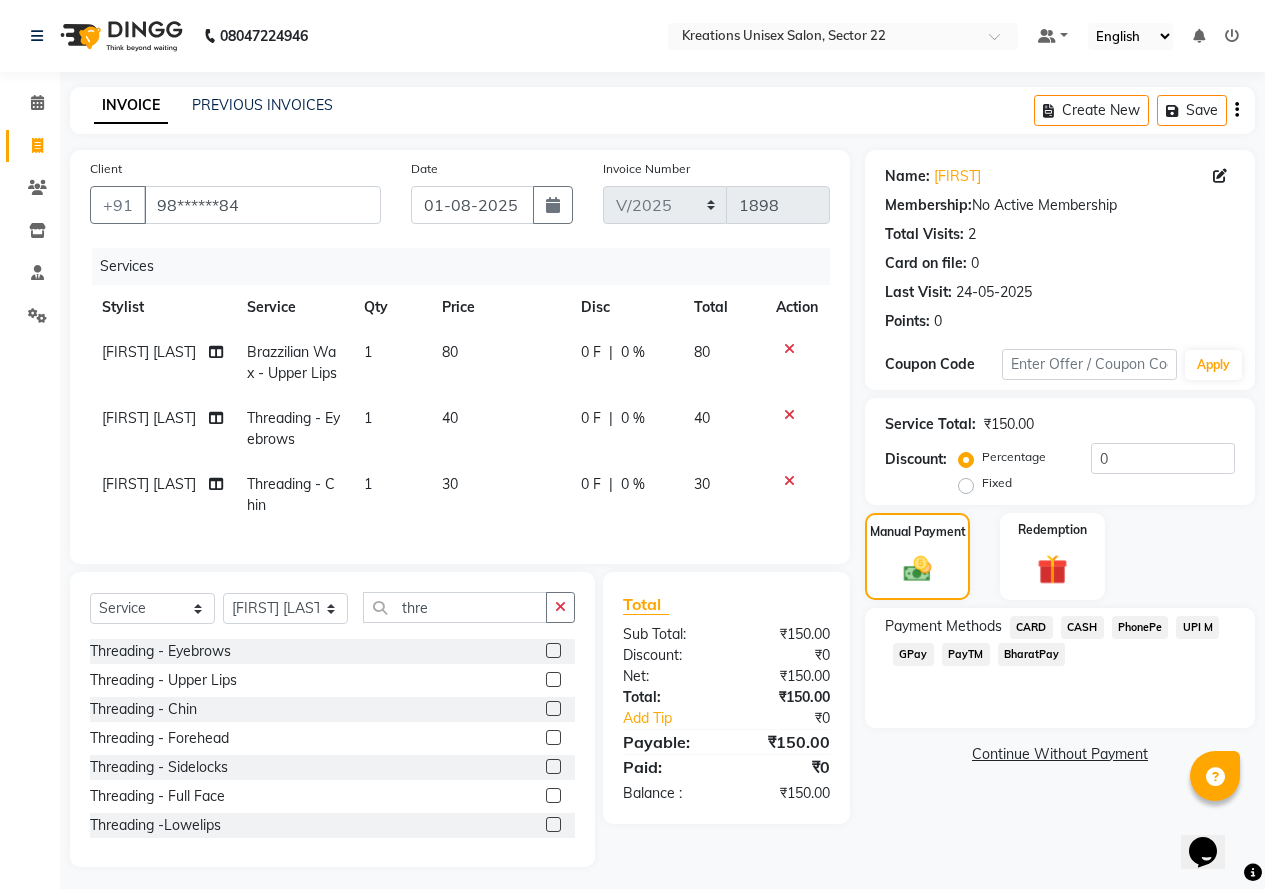 click on "PayTM" 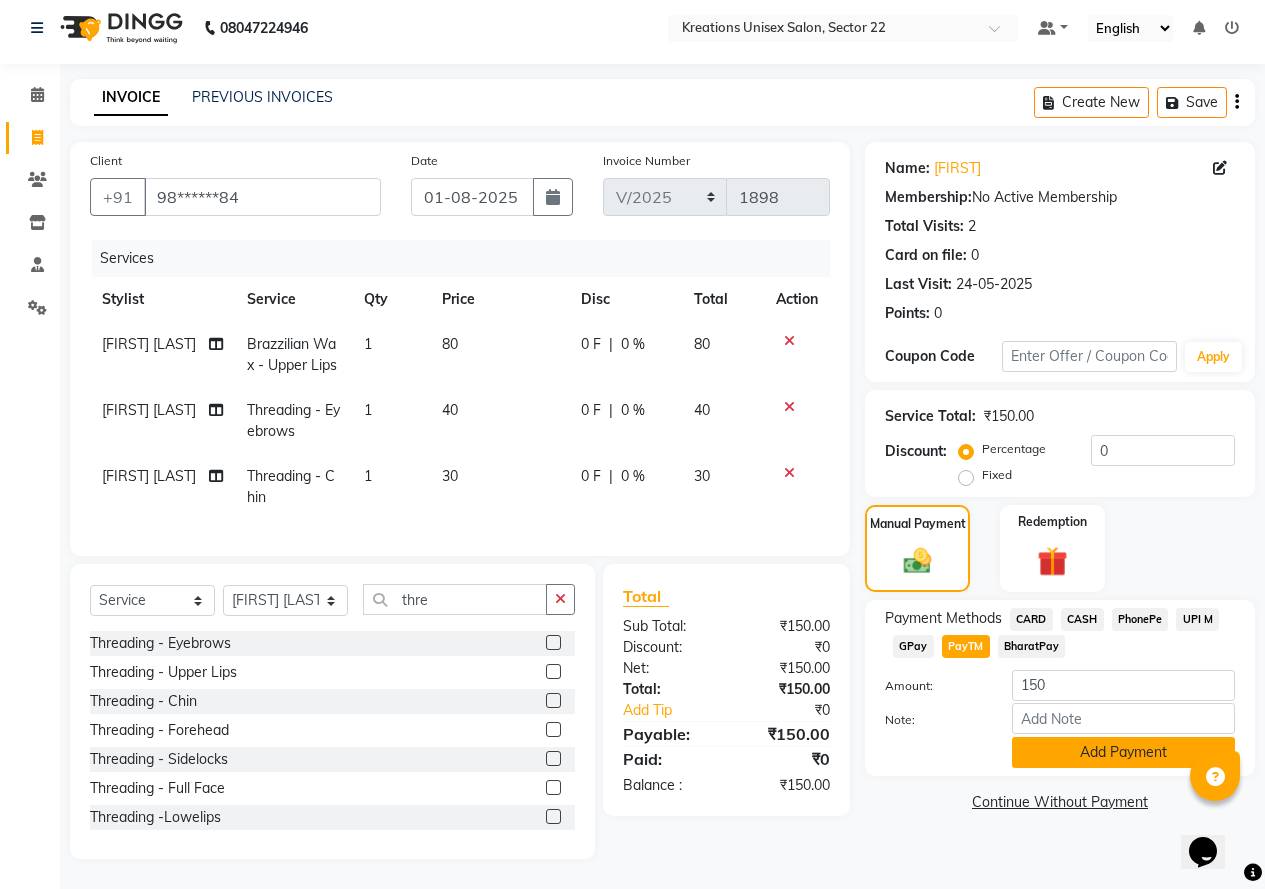 scroll, scrollTop: 23, scrollLeft: 0, axis: vertical 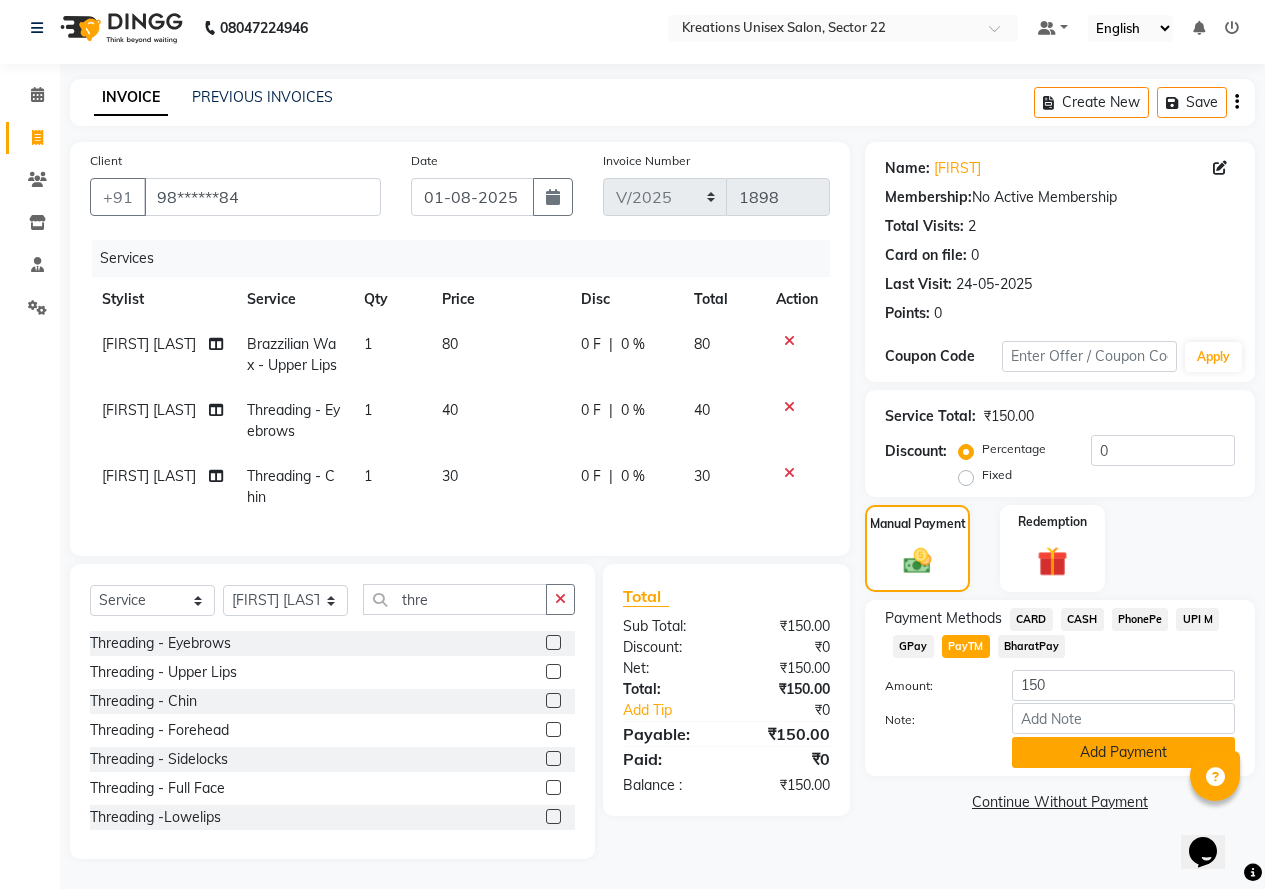 click on "Add Payment" 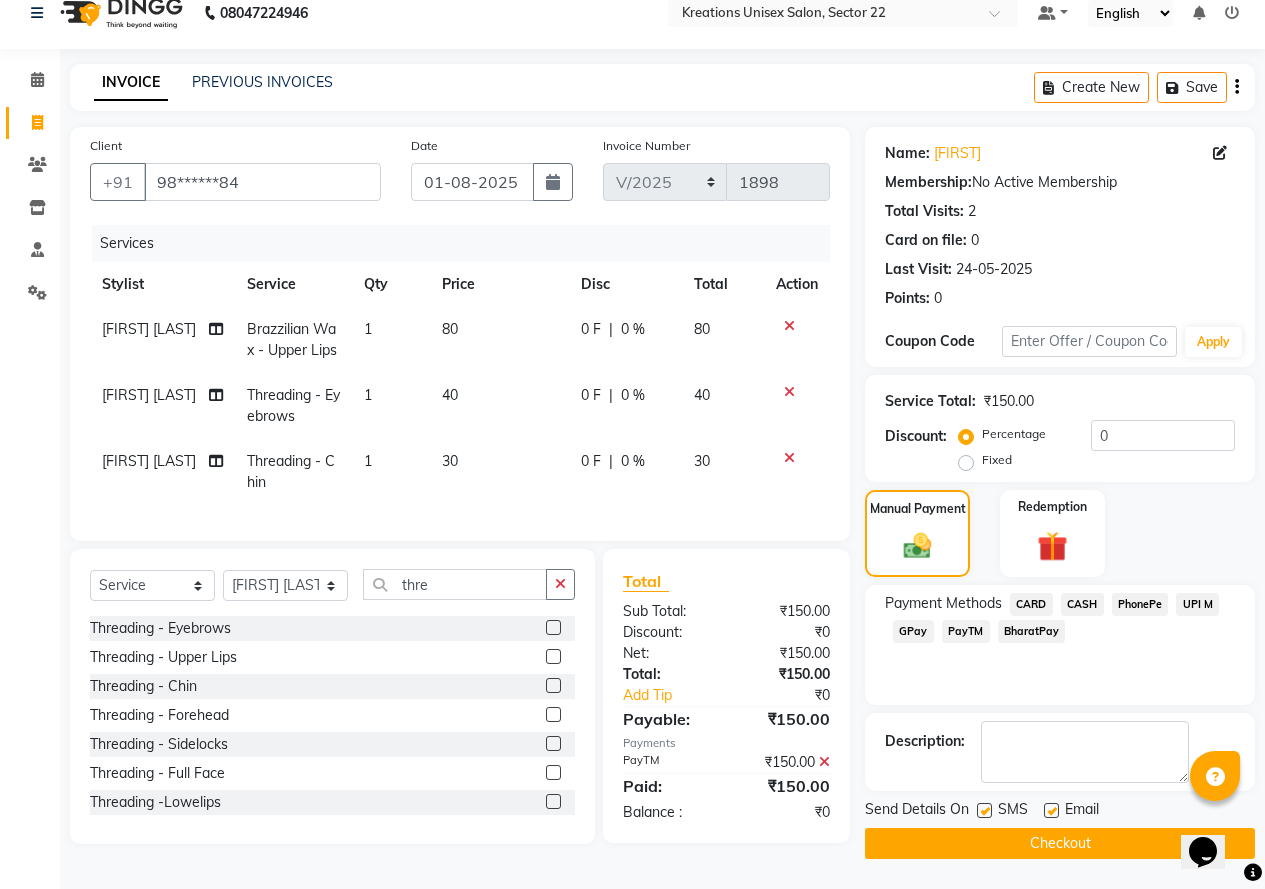 click 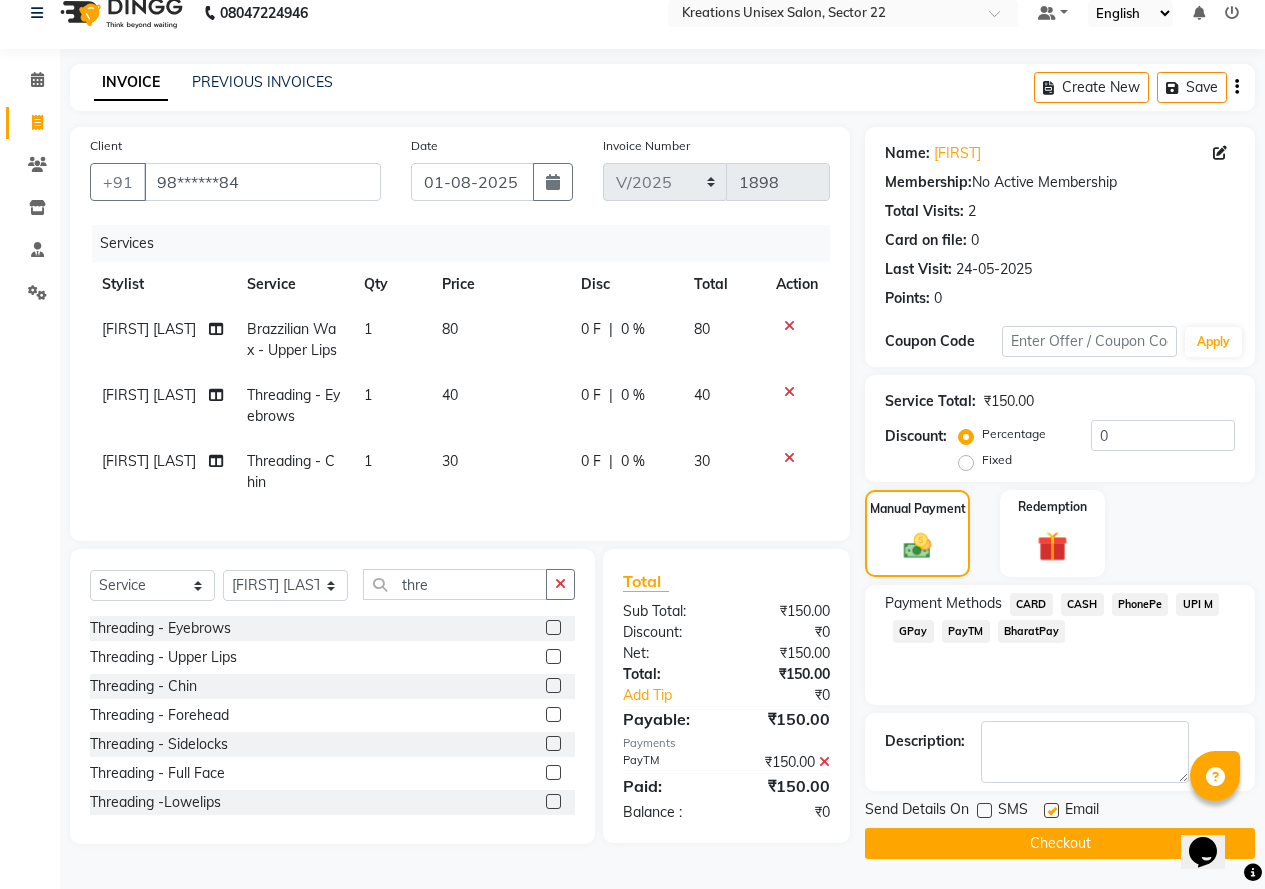 click 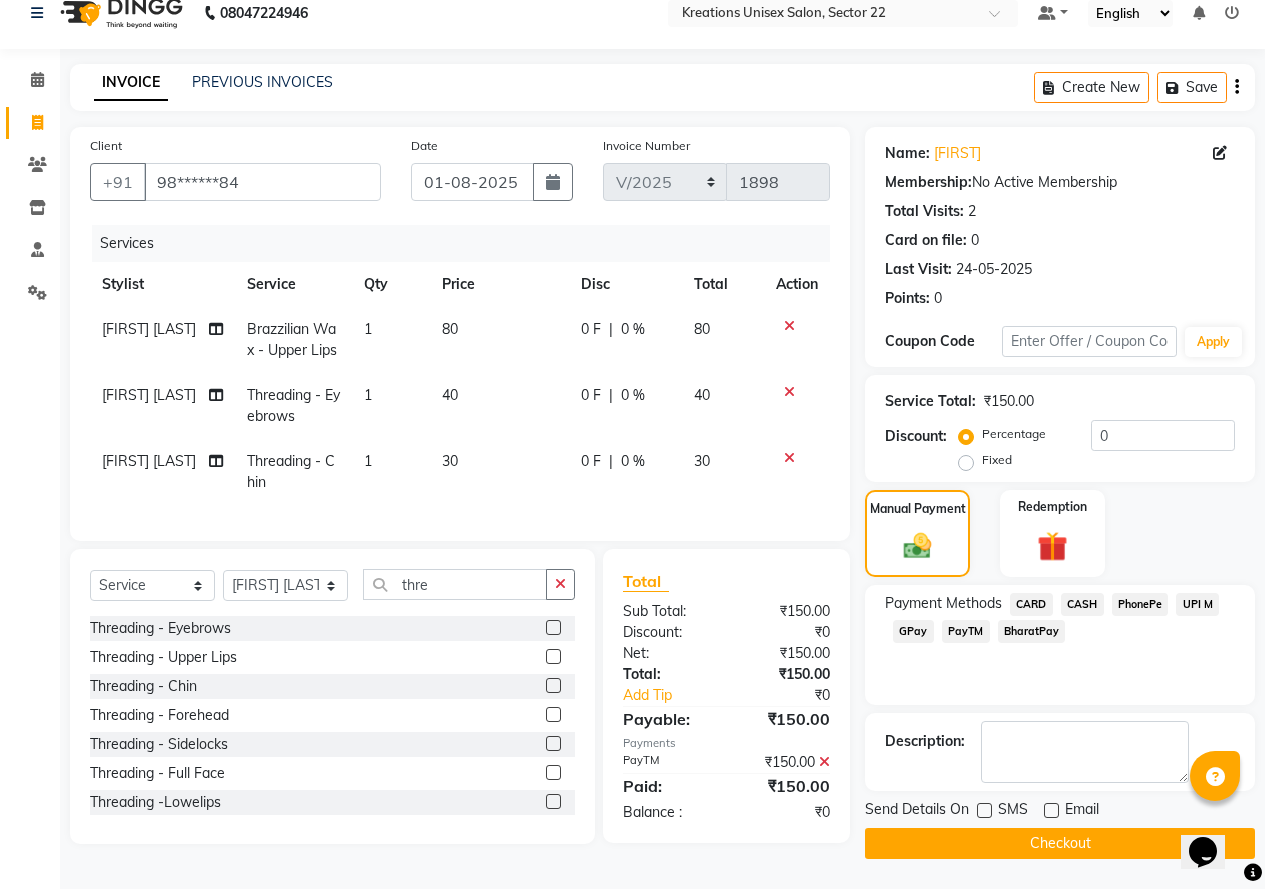 click on "Checkout" 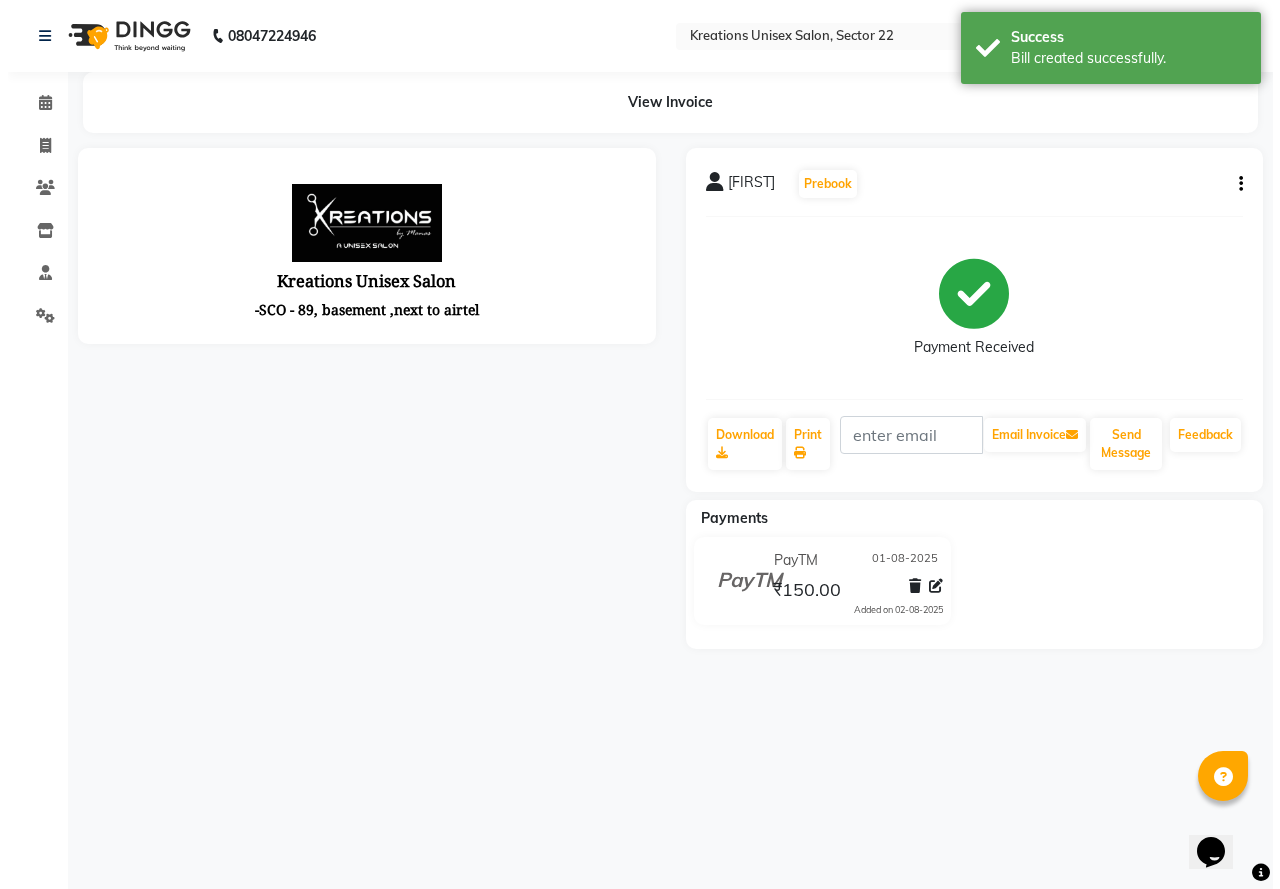 scroll, scrollTop: 0, scrollLeft: 0, axis: both 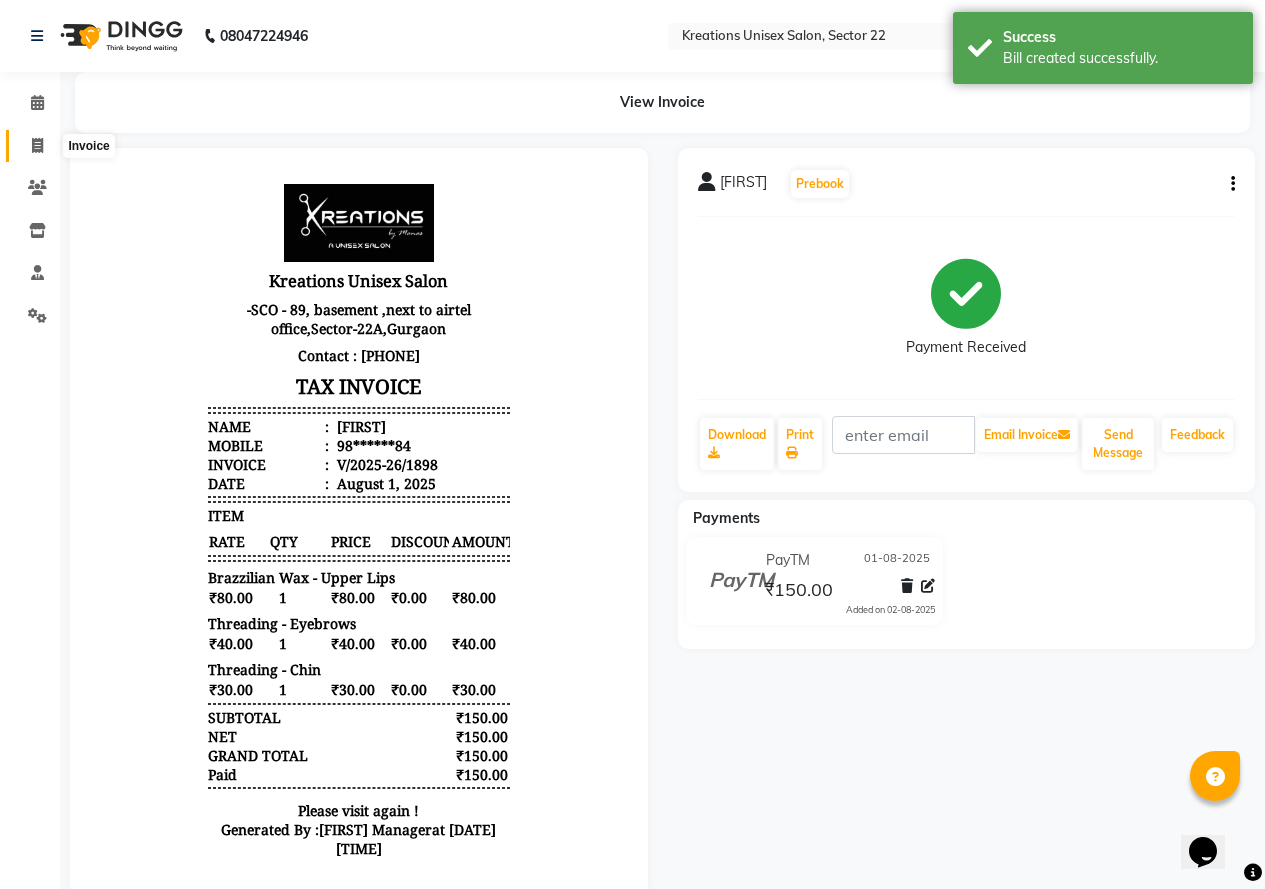 click 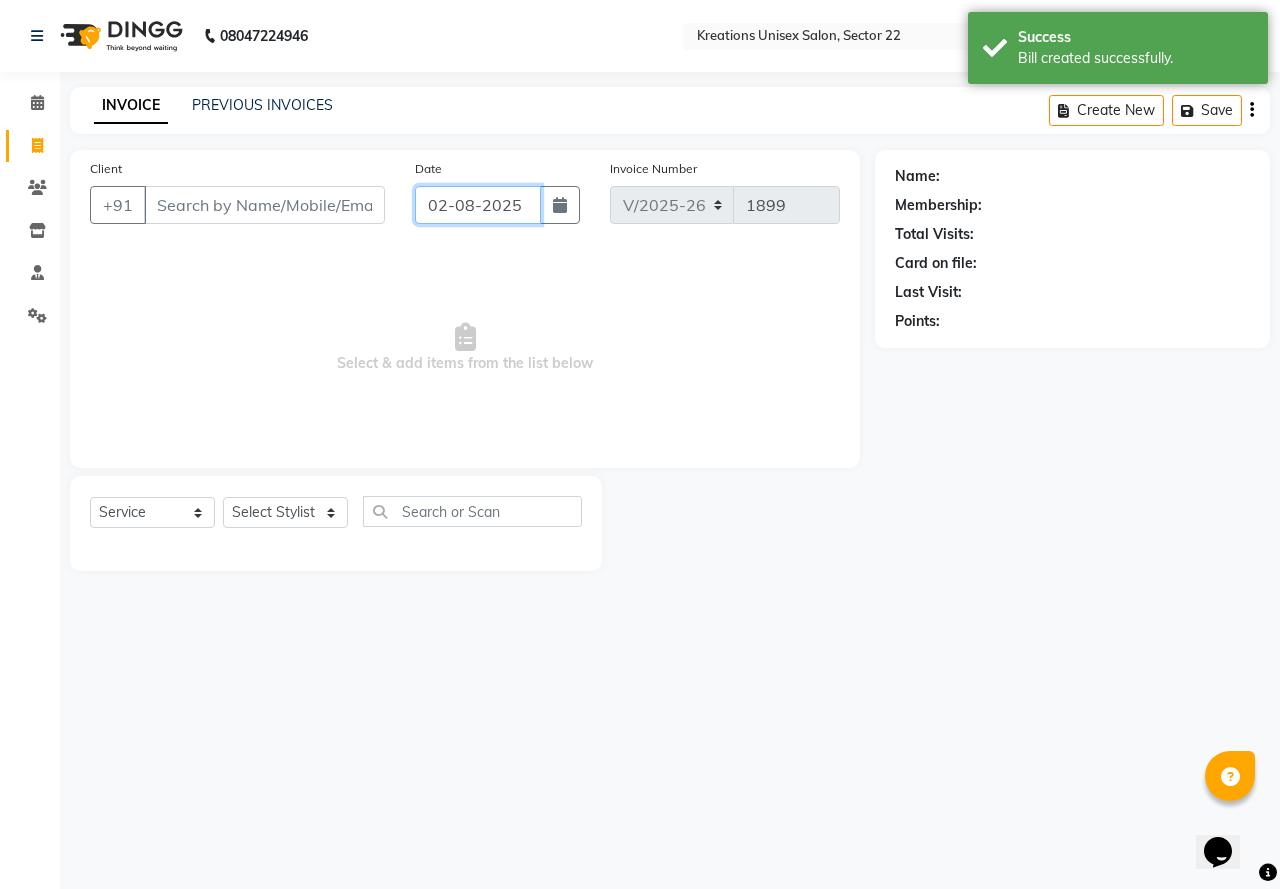 drag, startPoint x: 536, startPoint y: 201, endPoint x: 539, endPoint y: 213, distance: 12.369317 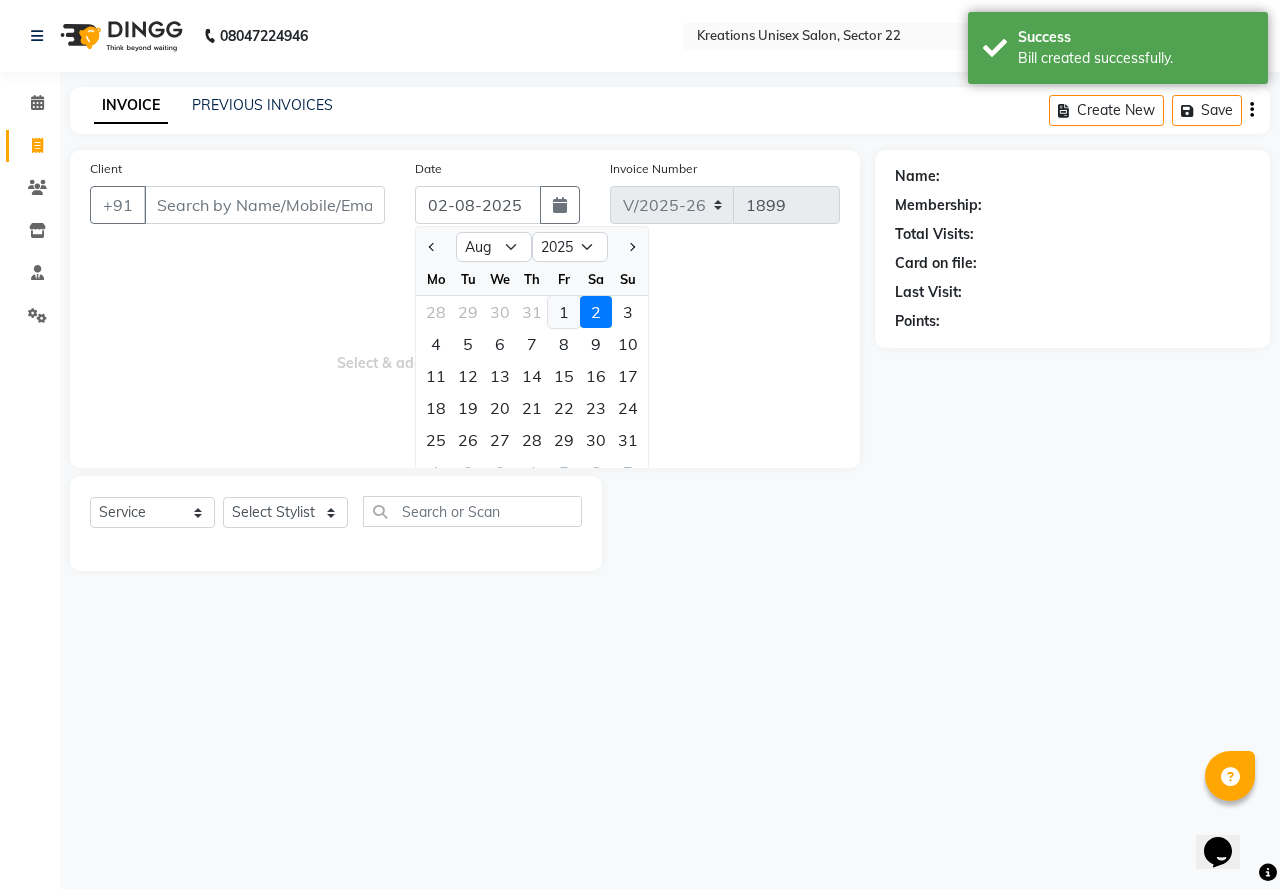 click on "1" 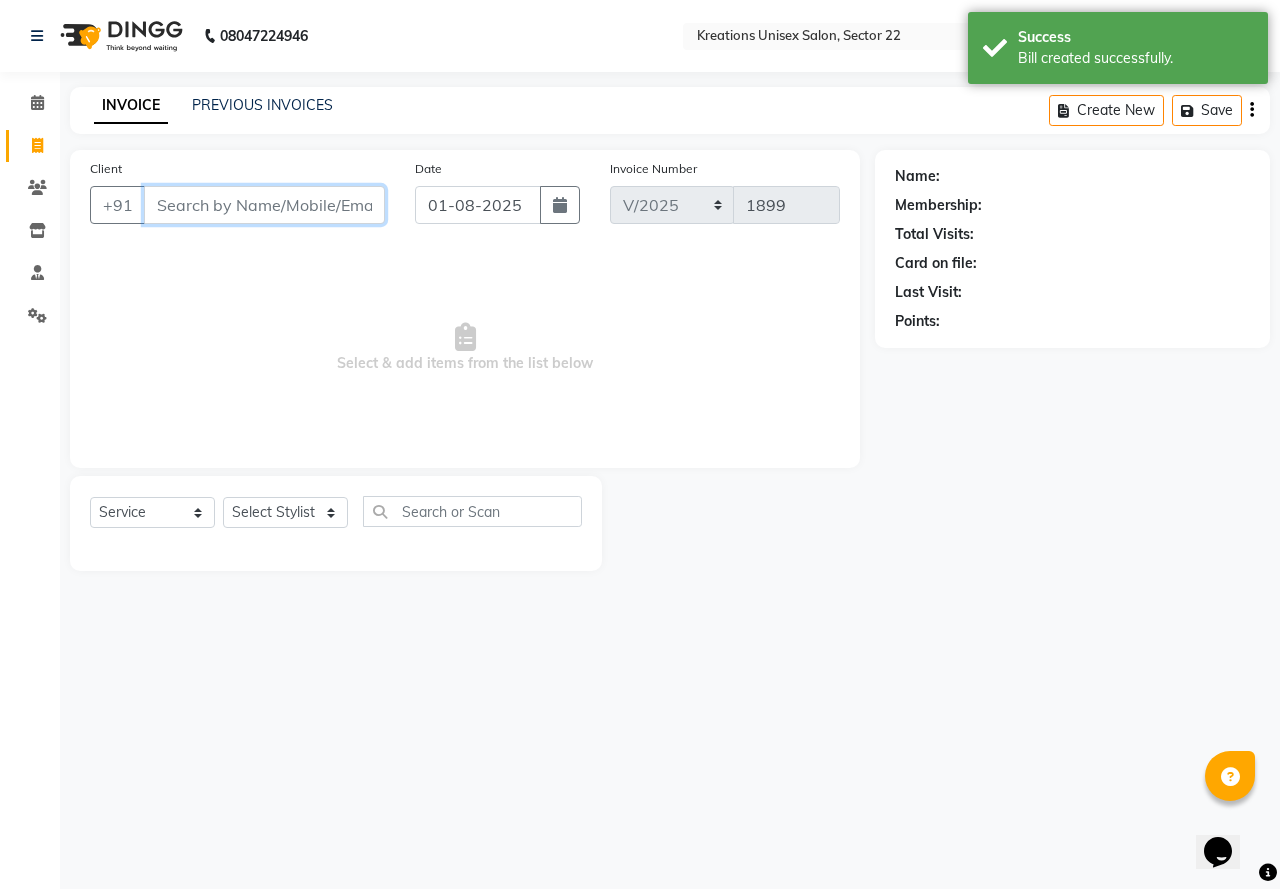 click on "Client" at bounding box center (264, 205) 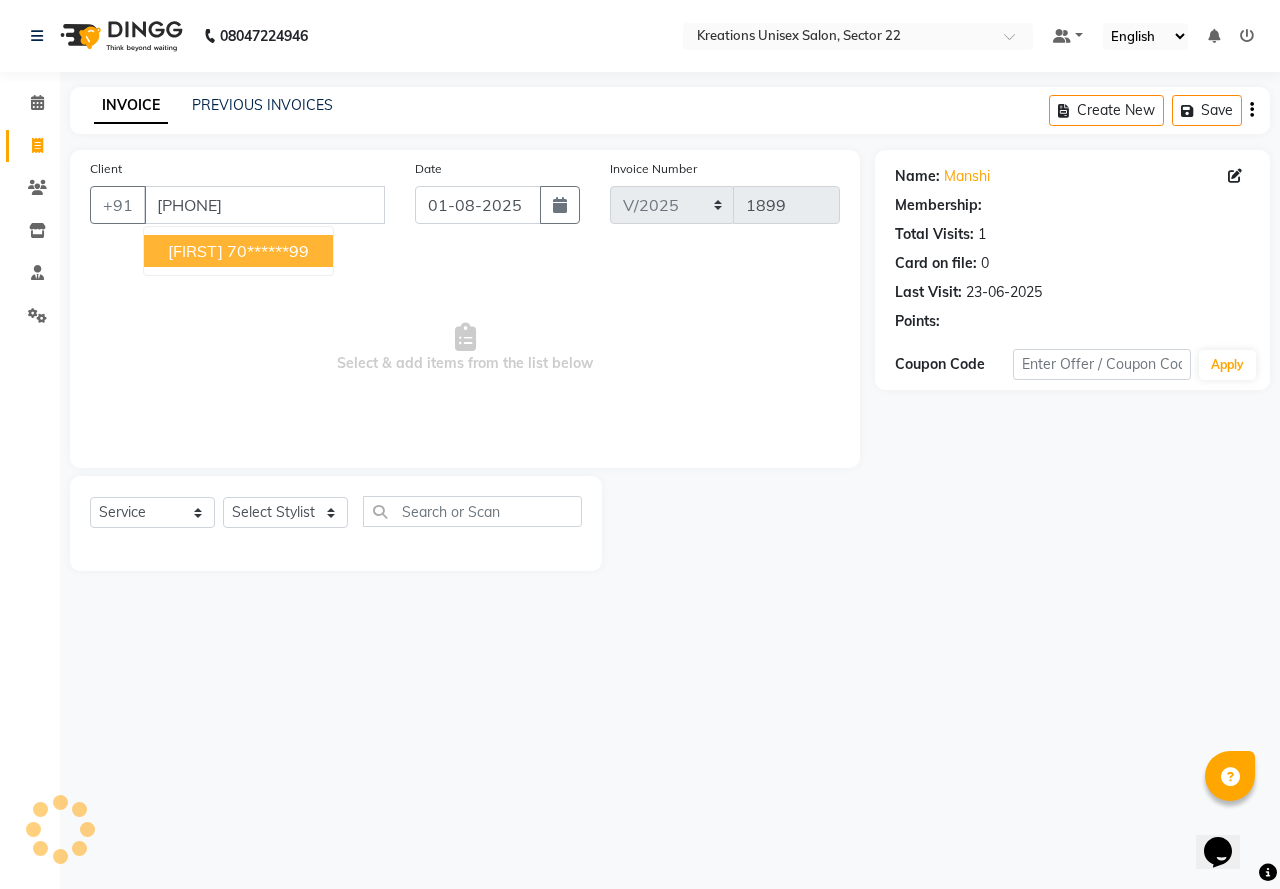 click on "70******99" at bounding box center (268, 251) 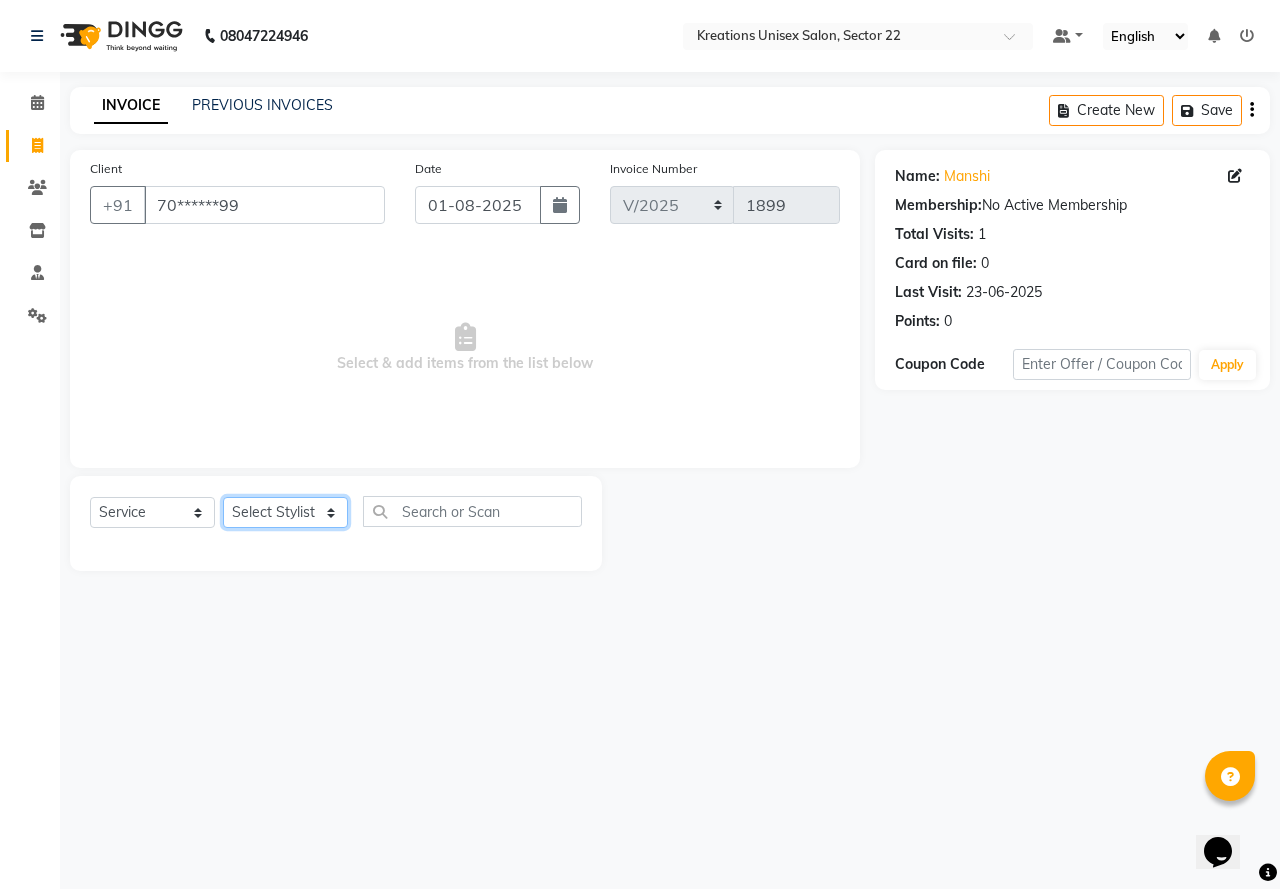 click on "Select Stylist AMAN Jeet Manager Jitender  Kapil  Kavita Manager Malik Khan  Manas Sir  rozy  Sector-23 Shaffali Maam  Shiv Kumar Sita Mehto" 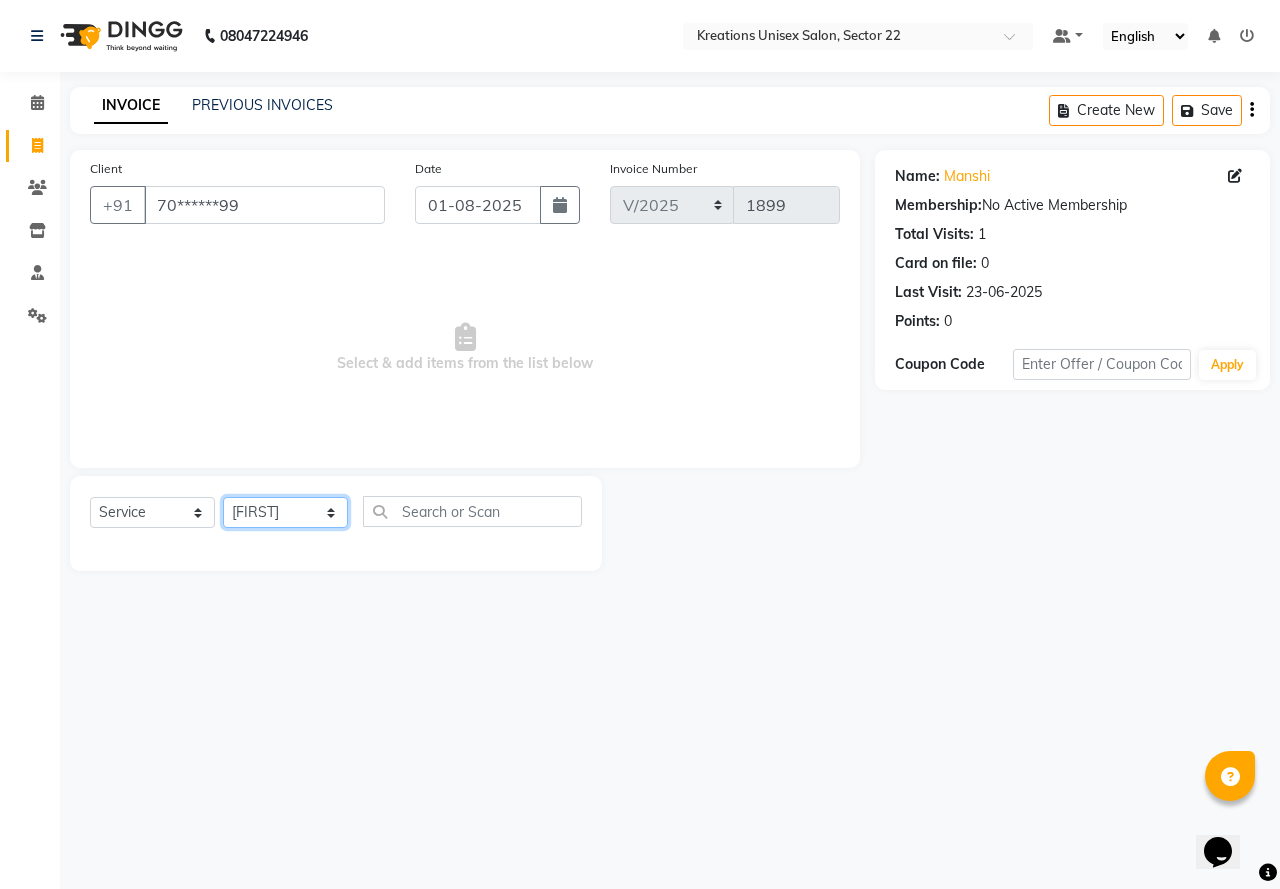 click on "Select Stylist AMAN Jeet Manager Jitender  Kapil  Kavita Manager Malik Khan  Manas Sir  rozy  Sector-23 Shaffali Maam  Shiv Kumar Sita Mehto" 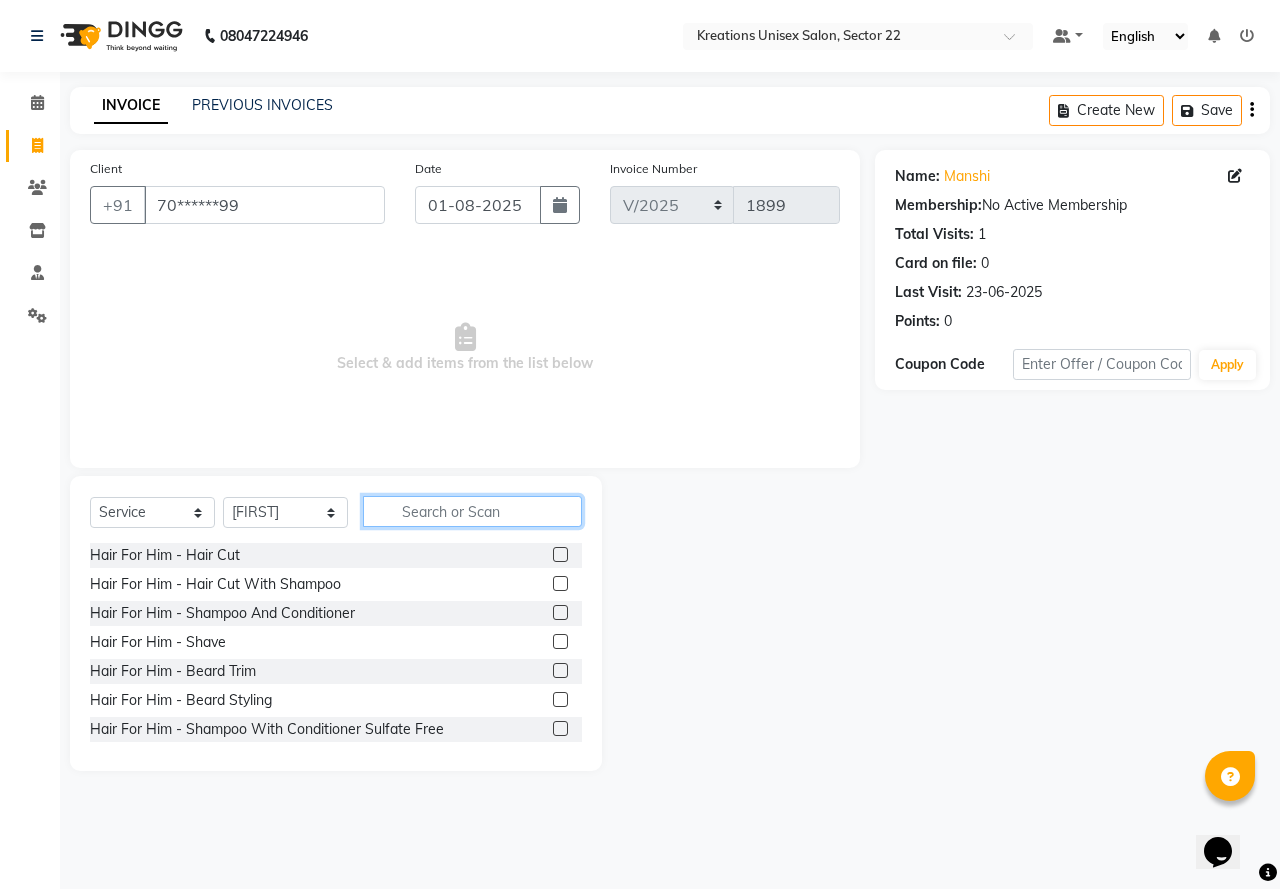 click 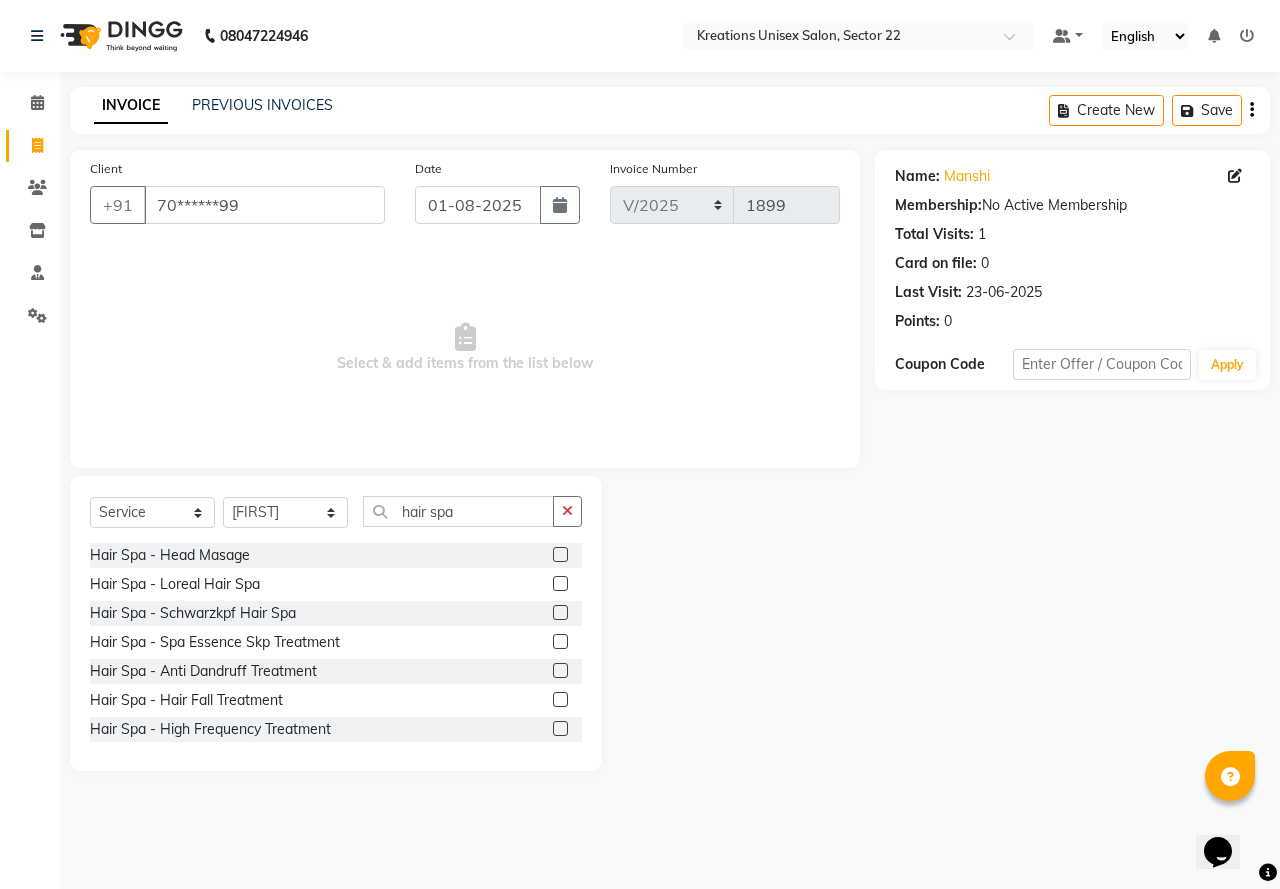 click 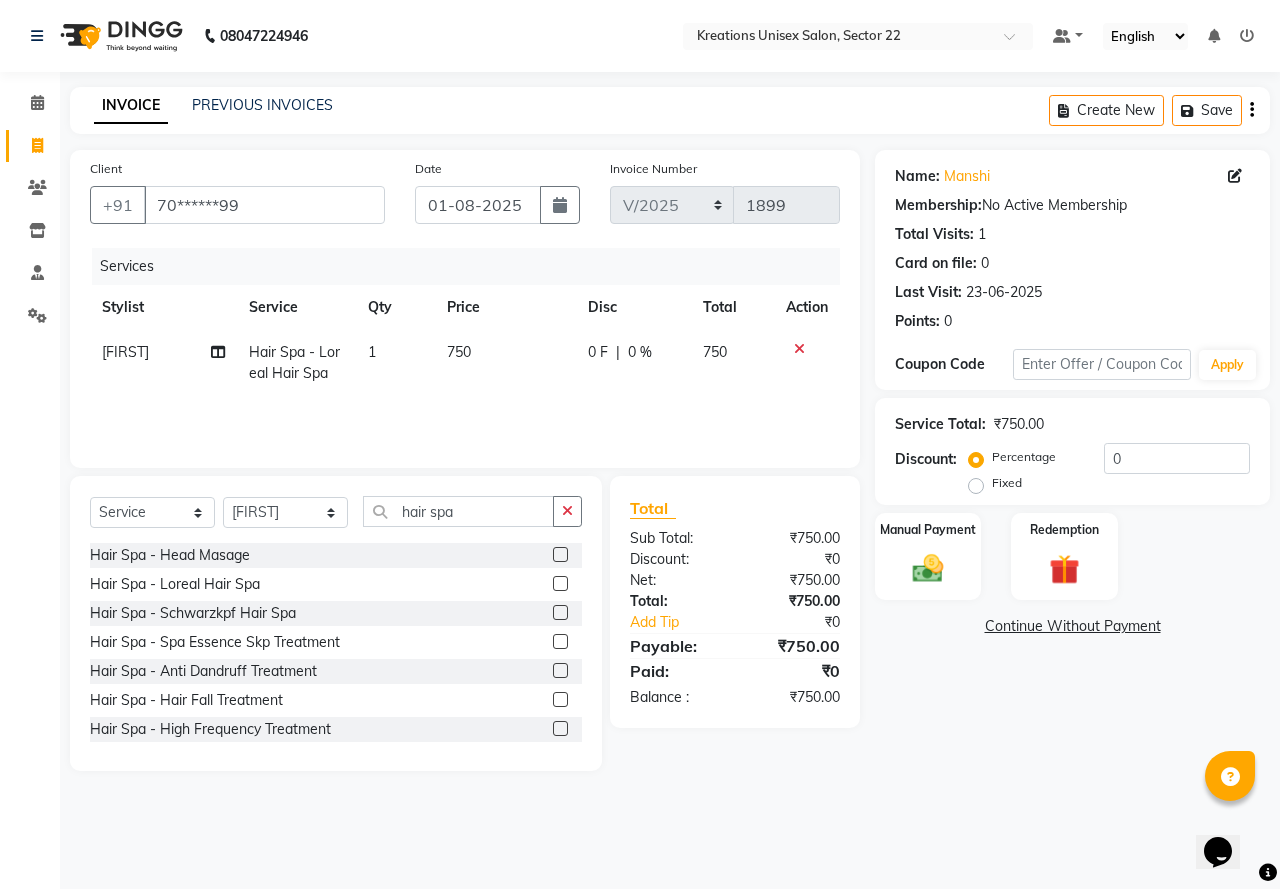click on "750" 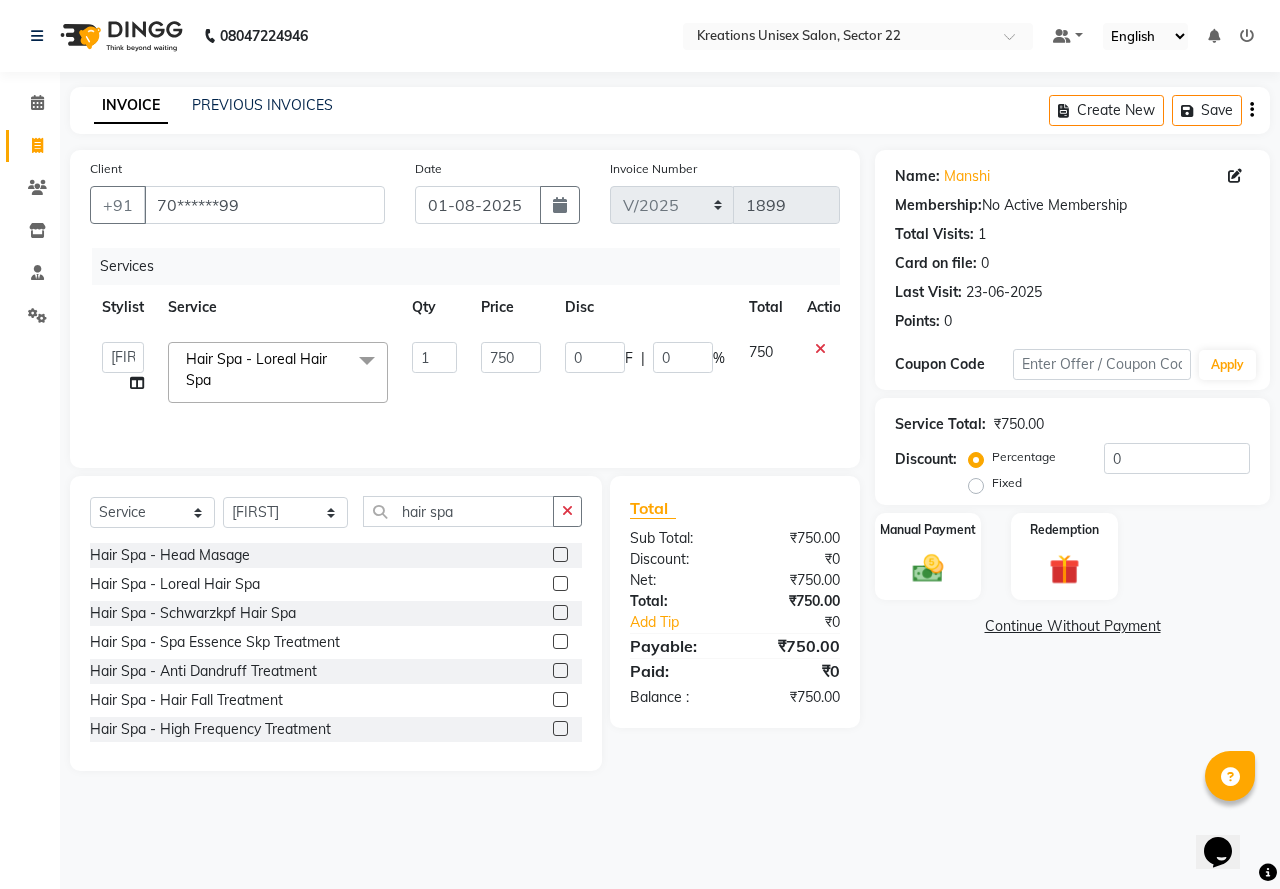 click on "750" 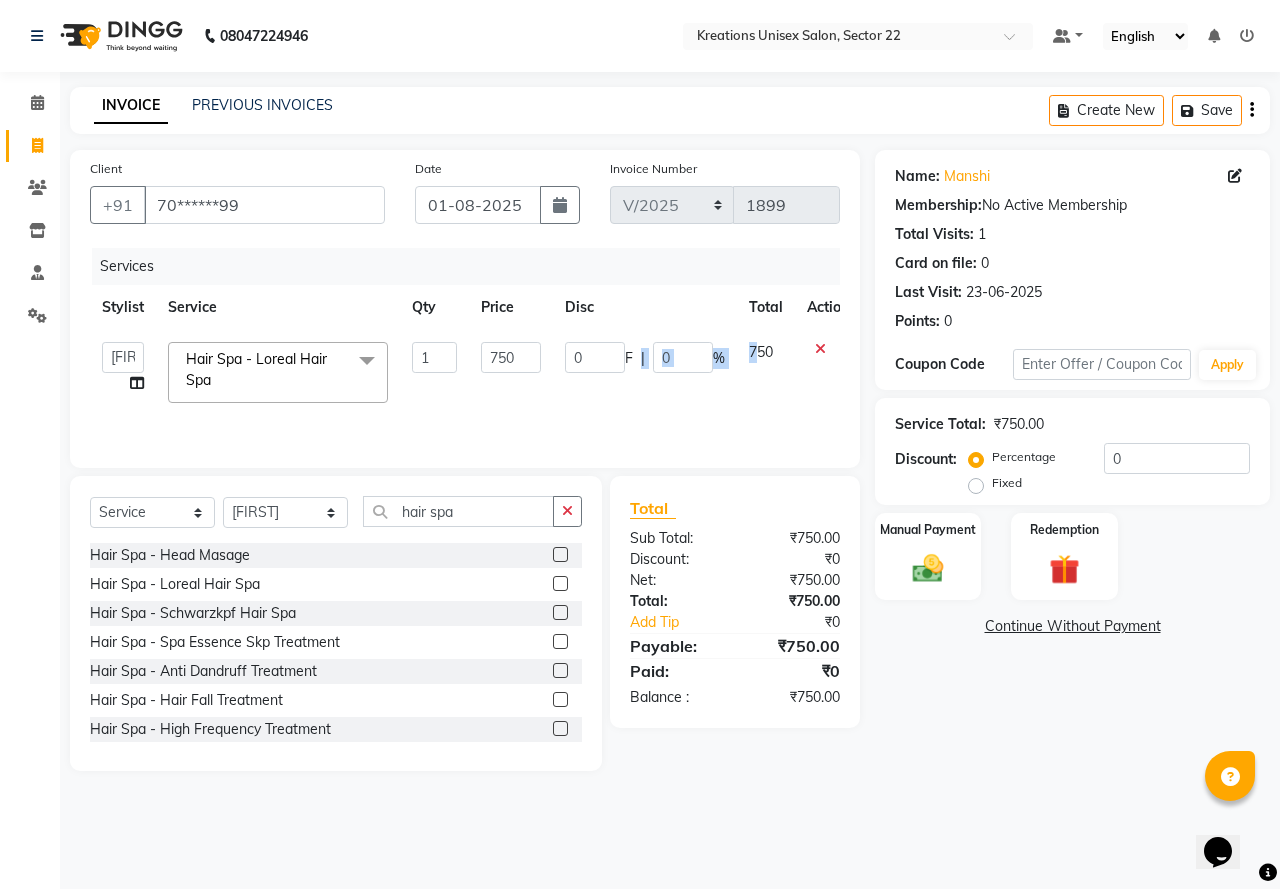 drag, startPoint x: 753, startPoint y: 353, endPoint x: 488, endPoint y: 321, distance: 266.92508 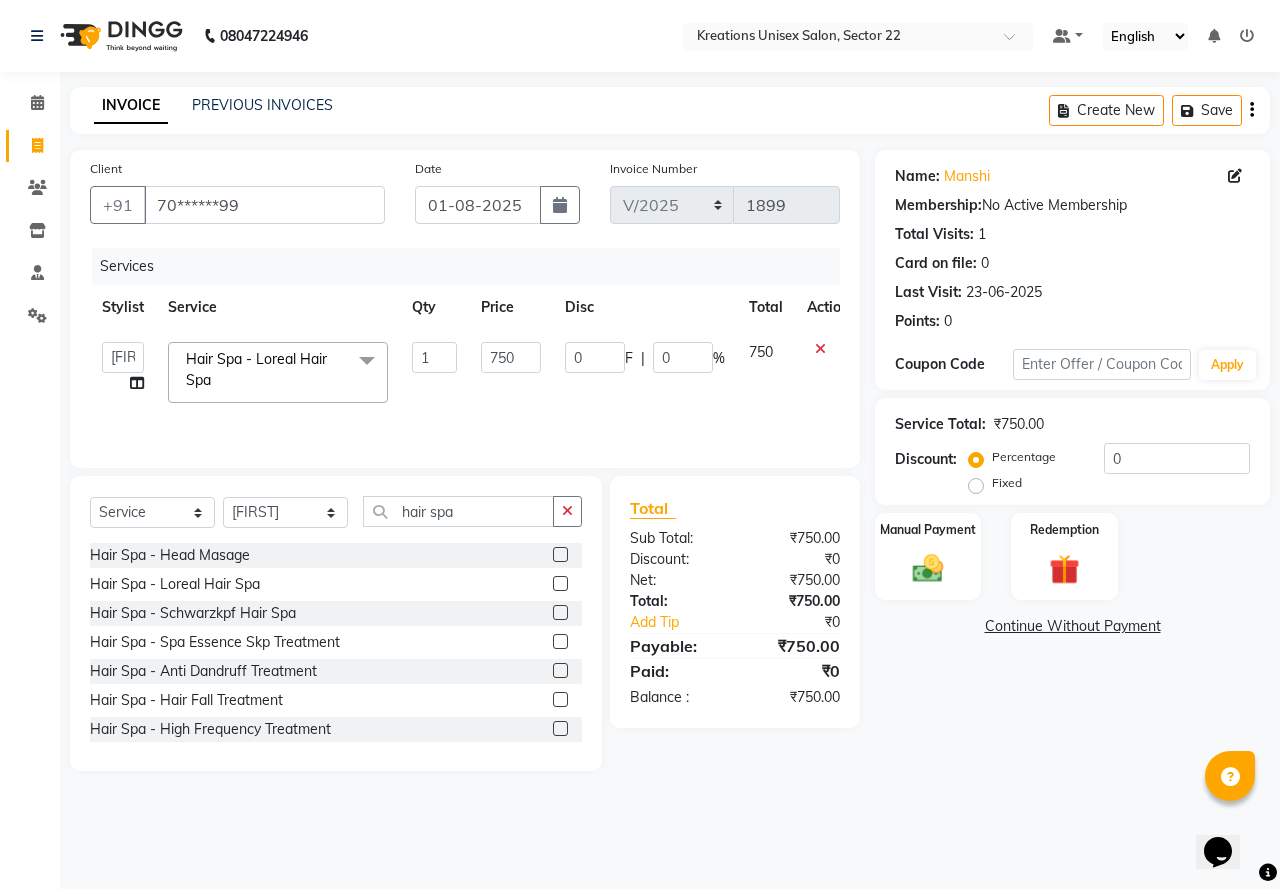drag, startPoint x: 691, startPoint y: 257, endPoint x: 583, endPoint y: 266, distance: 108.37435 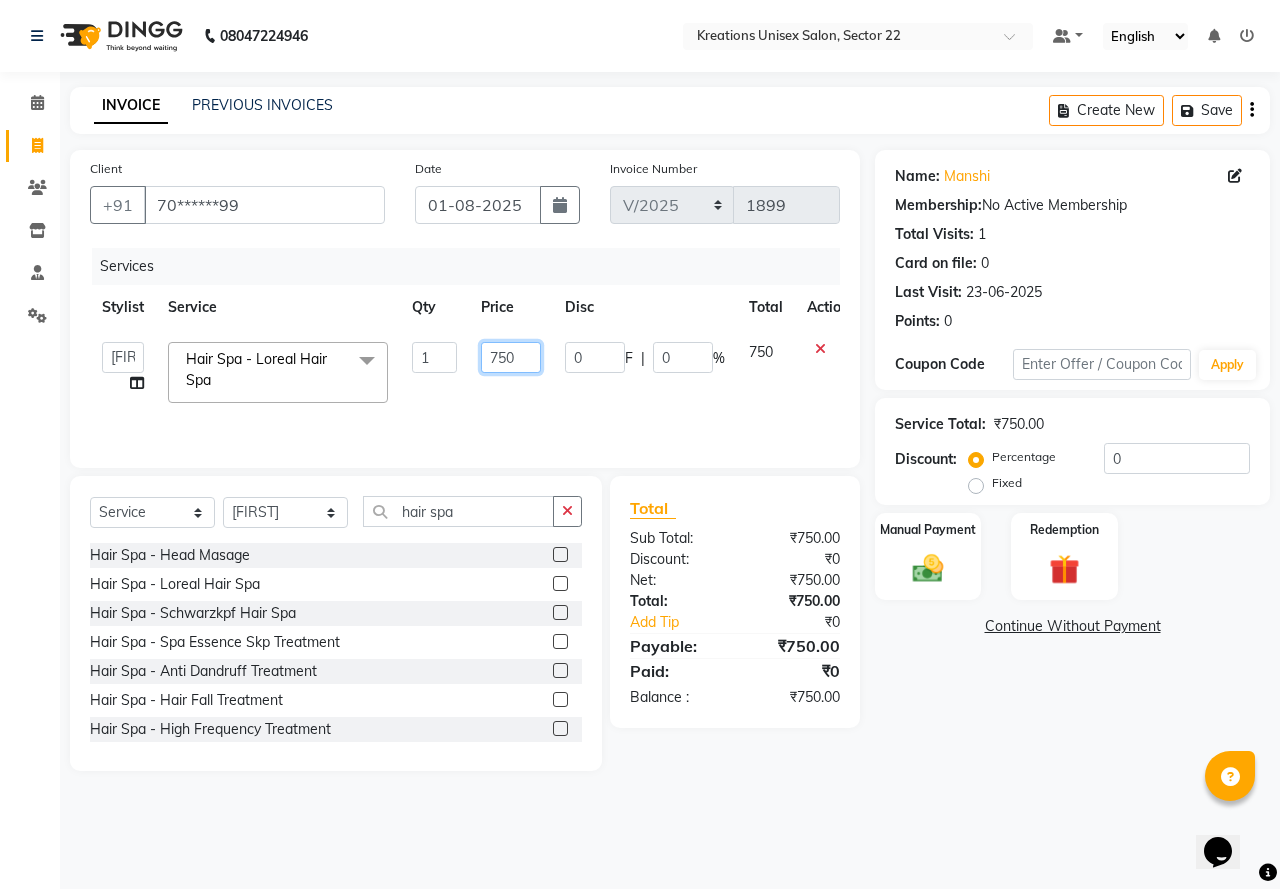click on "750" 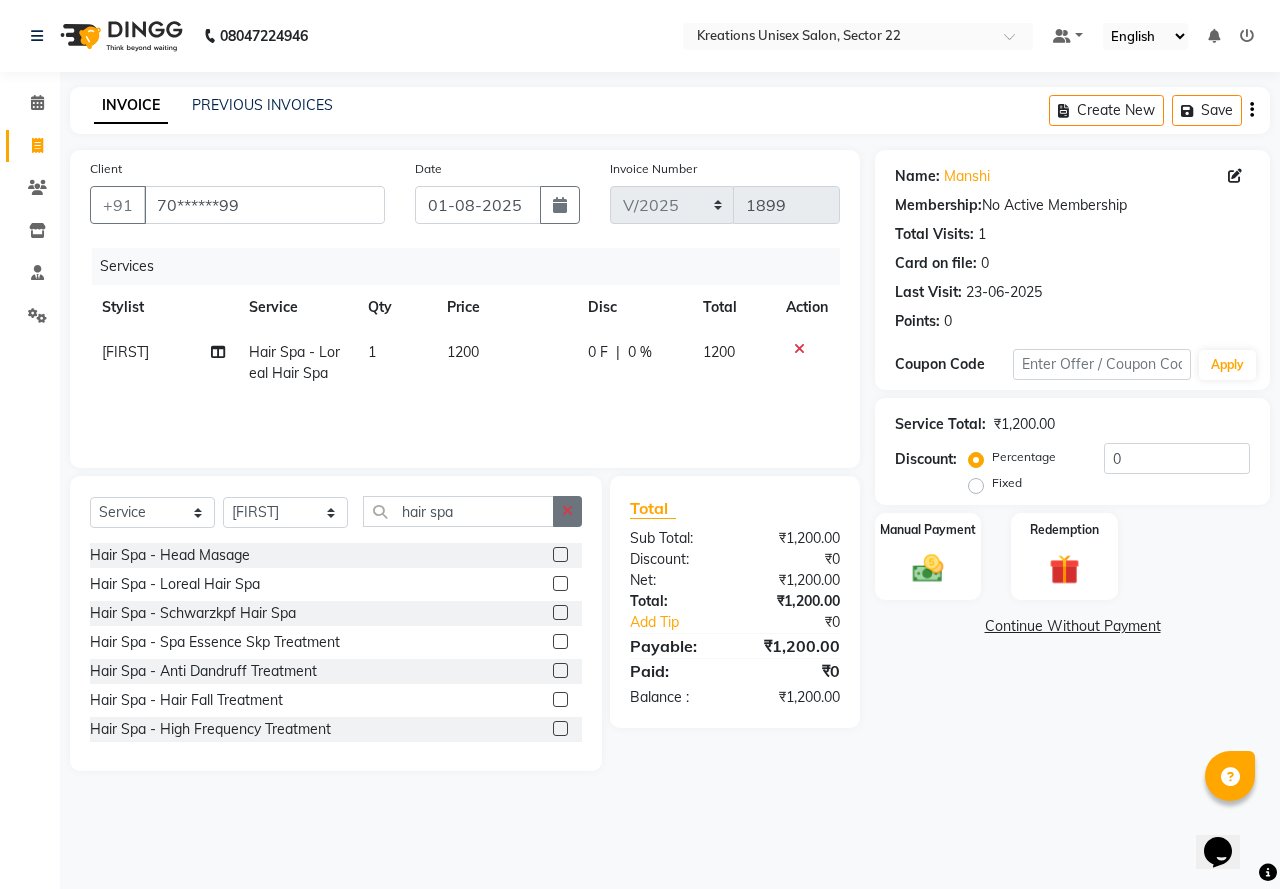 click 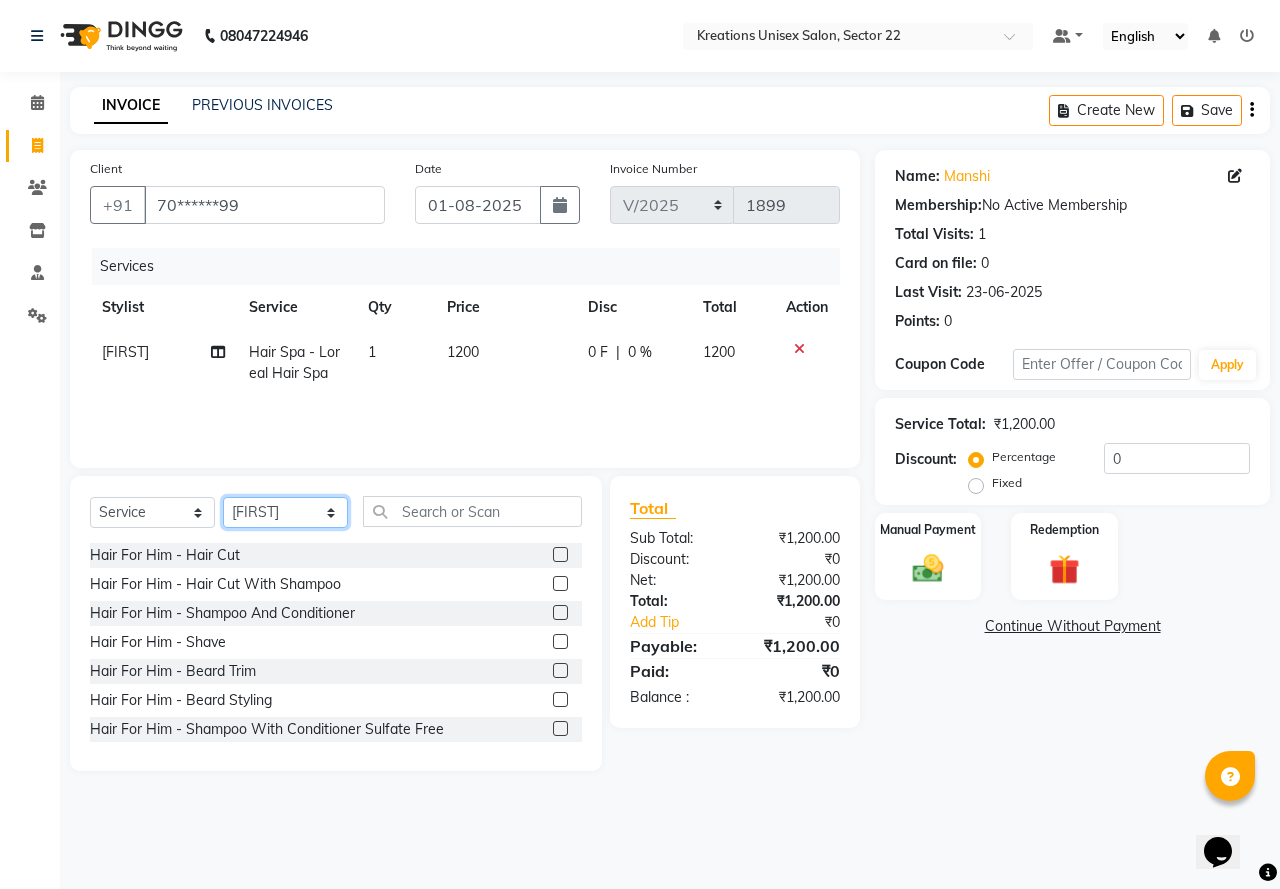 click on "Select Stylist AMAN Jeet Manager Jitender  Kapil  Kavita Manager Malik Khan  Manas Sir  rozy  Sector-23 Shaffali Maam  Shiv Kumar Sita Mehto" 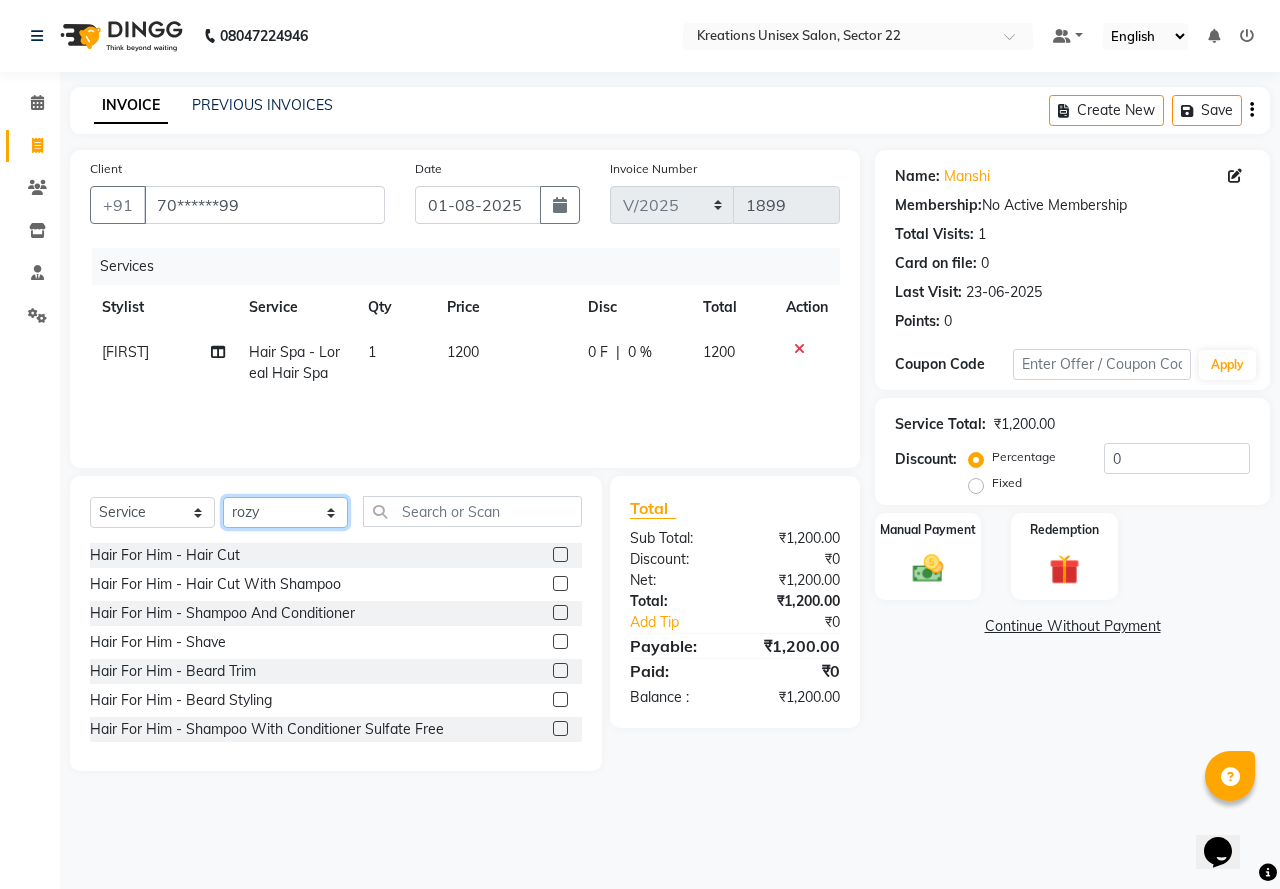 click on "Select Stylist AMAN Jeet Manager Jitender  Kapil  Kavita Manager Malik Khan  Manas Sir  rozy  Sector-23 Shaffali Maam  Shiv Kumar Sita Mehto" 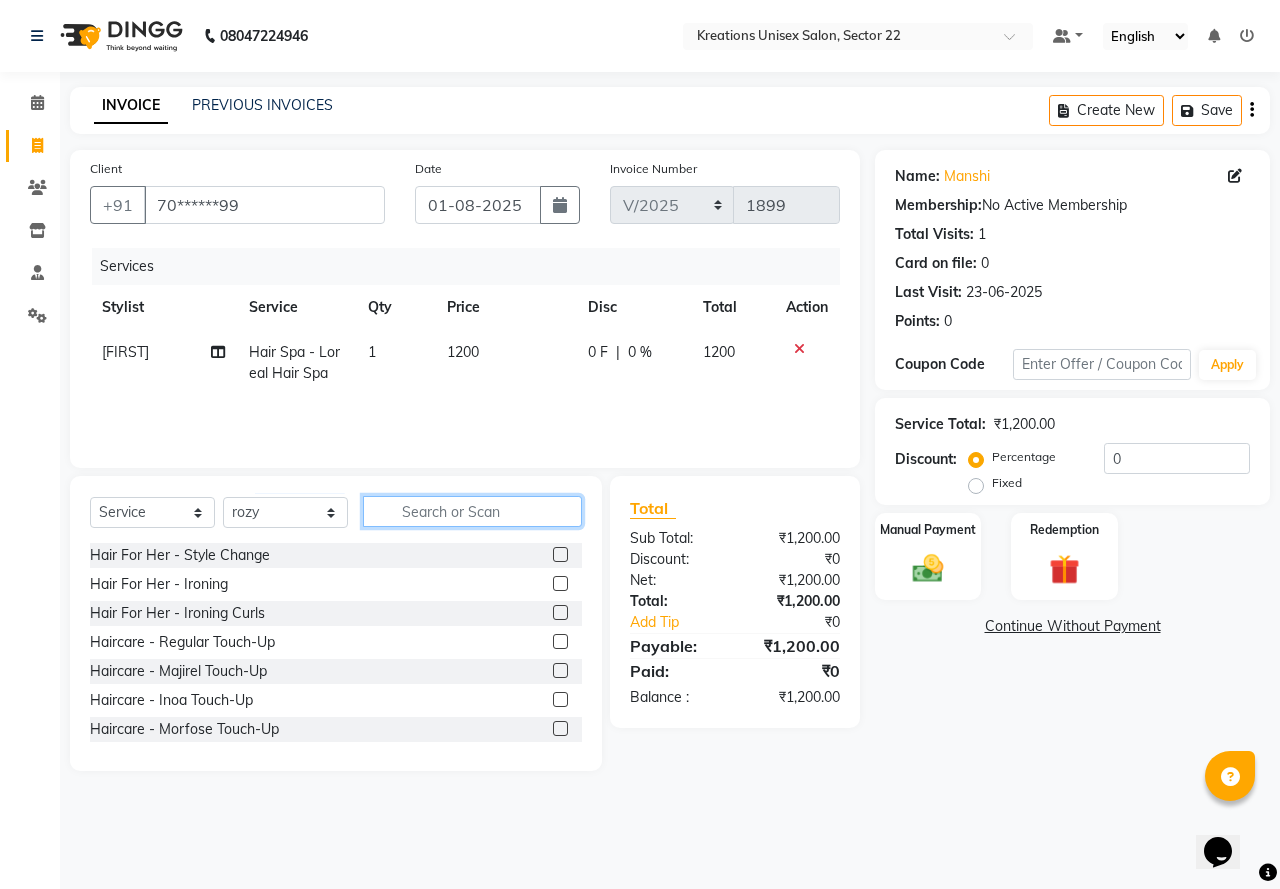 click 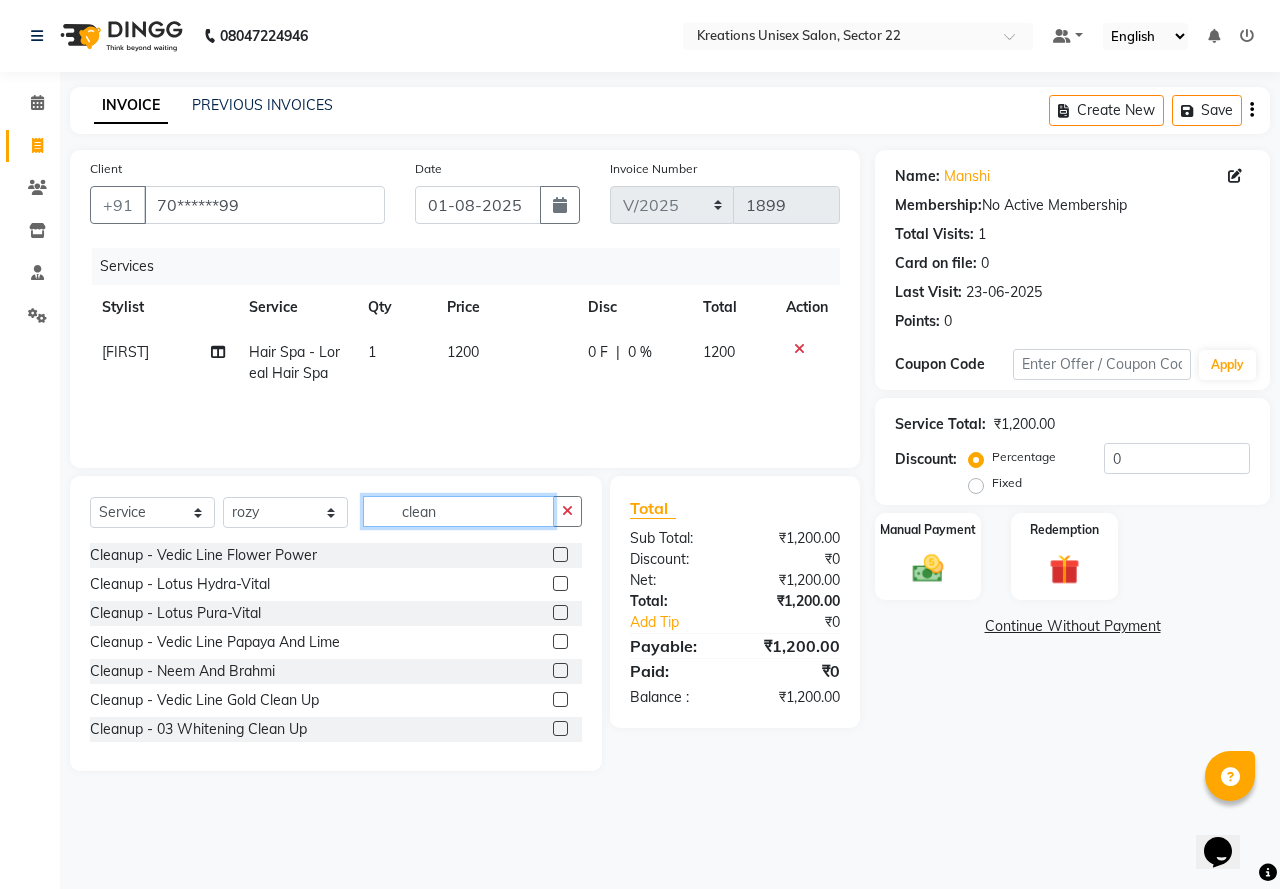 scroll, scrollTop: 90, scrollLeft: 0, axis: vertical 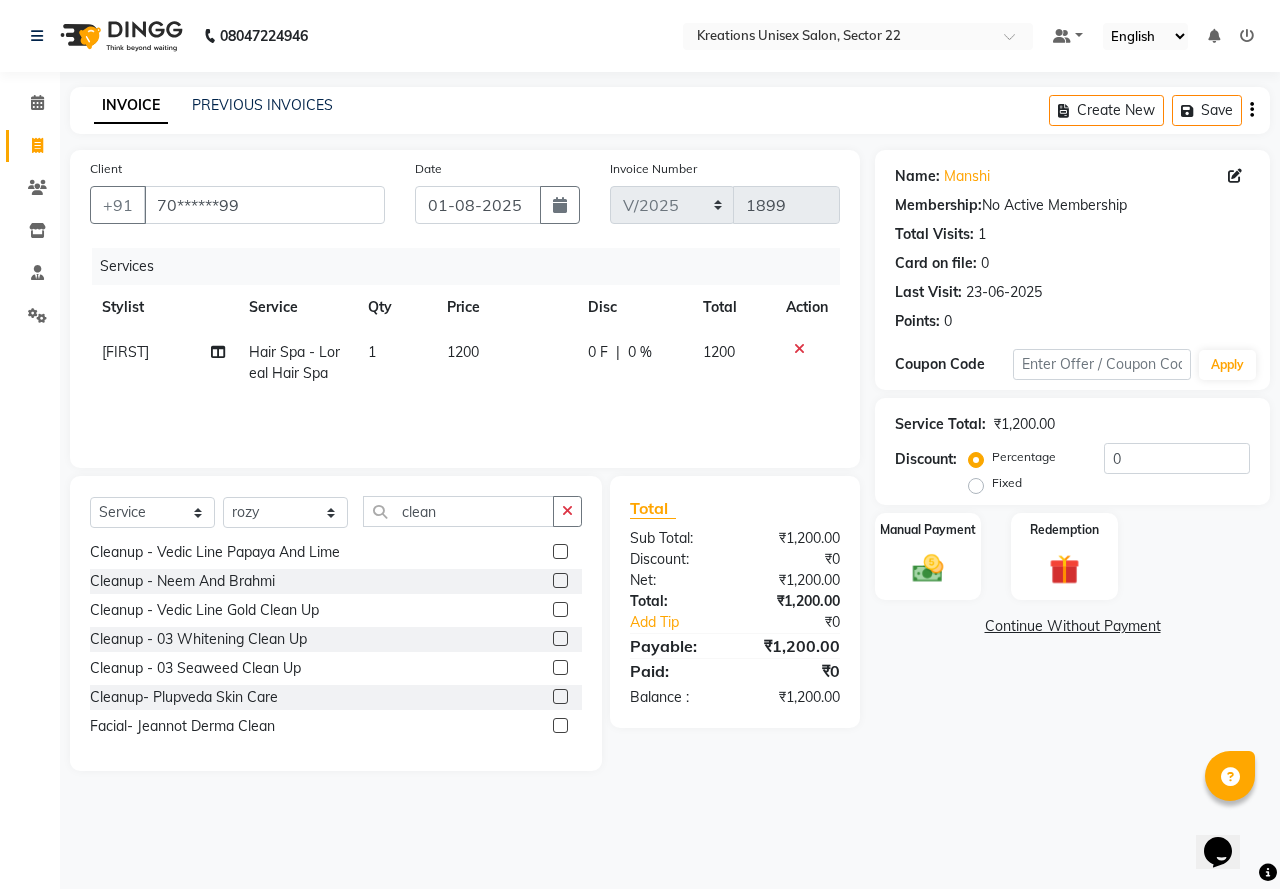 click 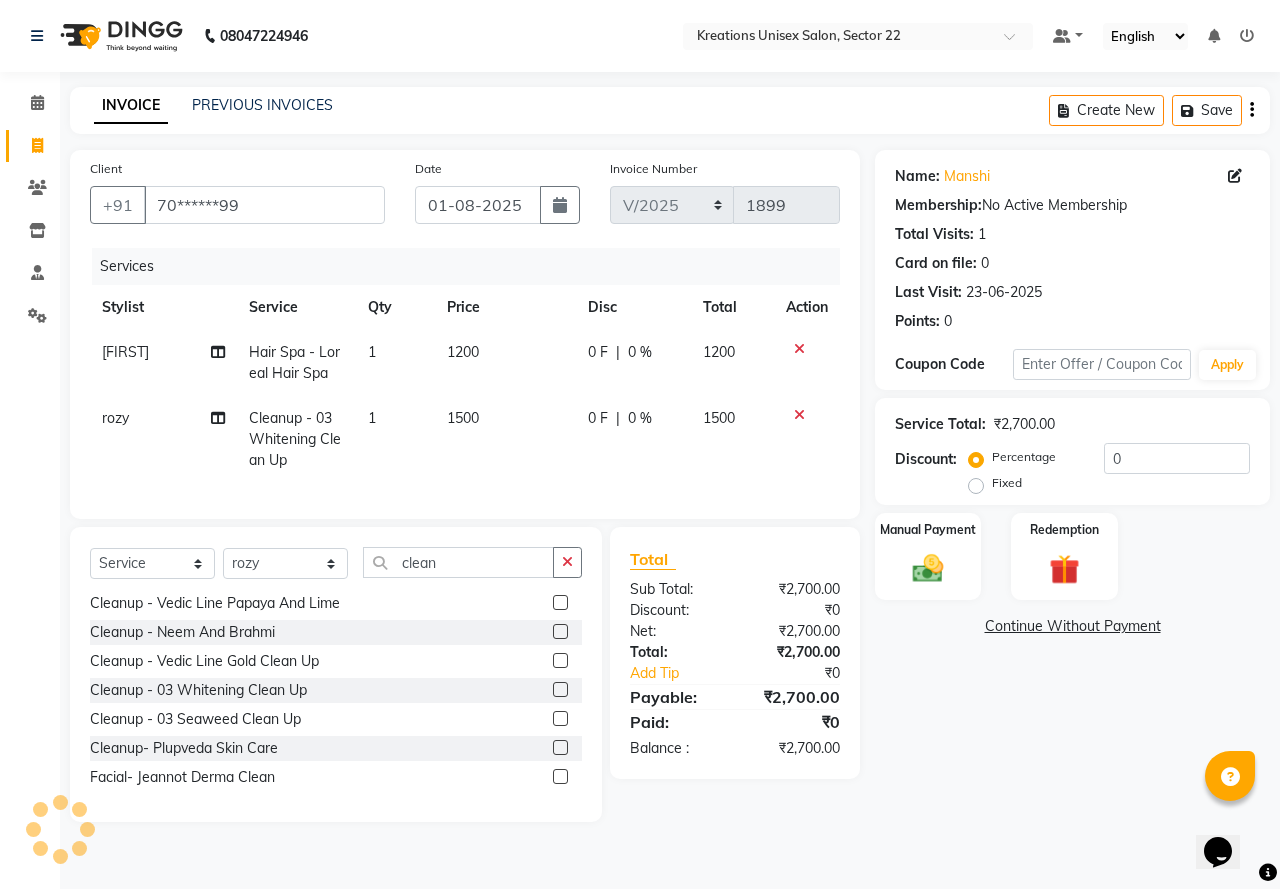 click 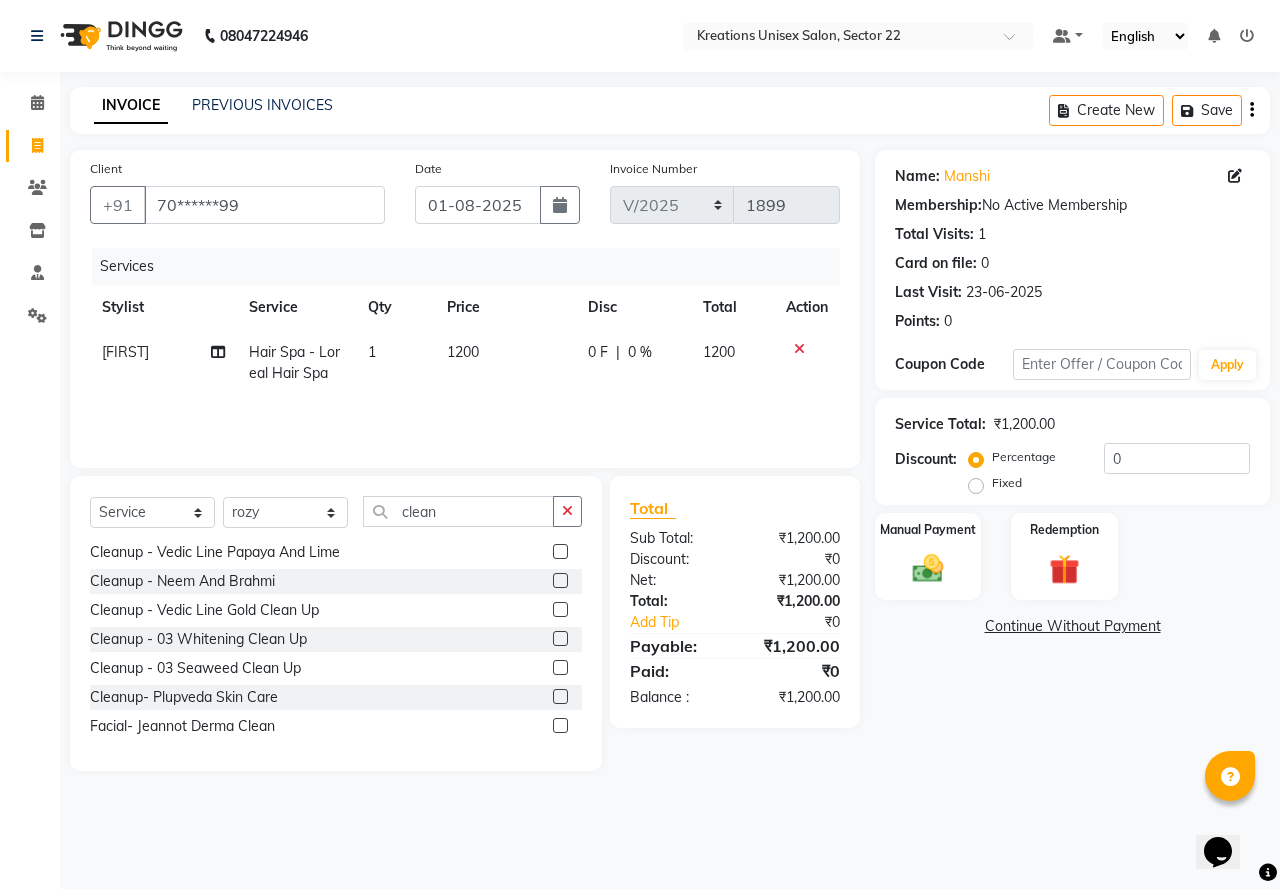 click 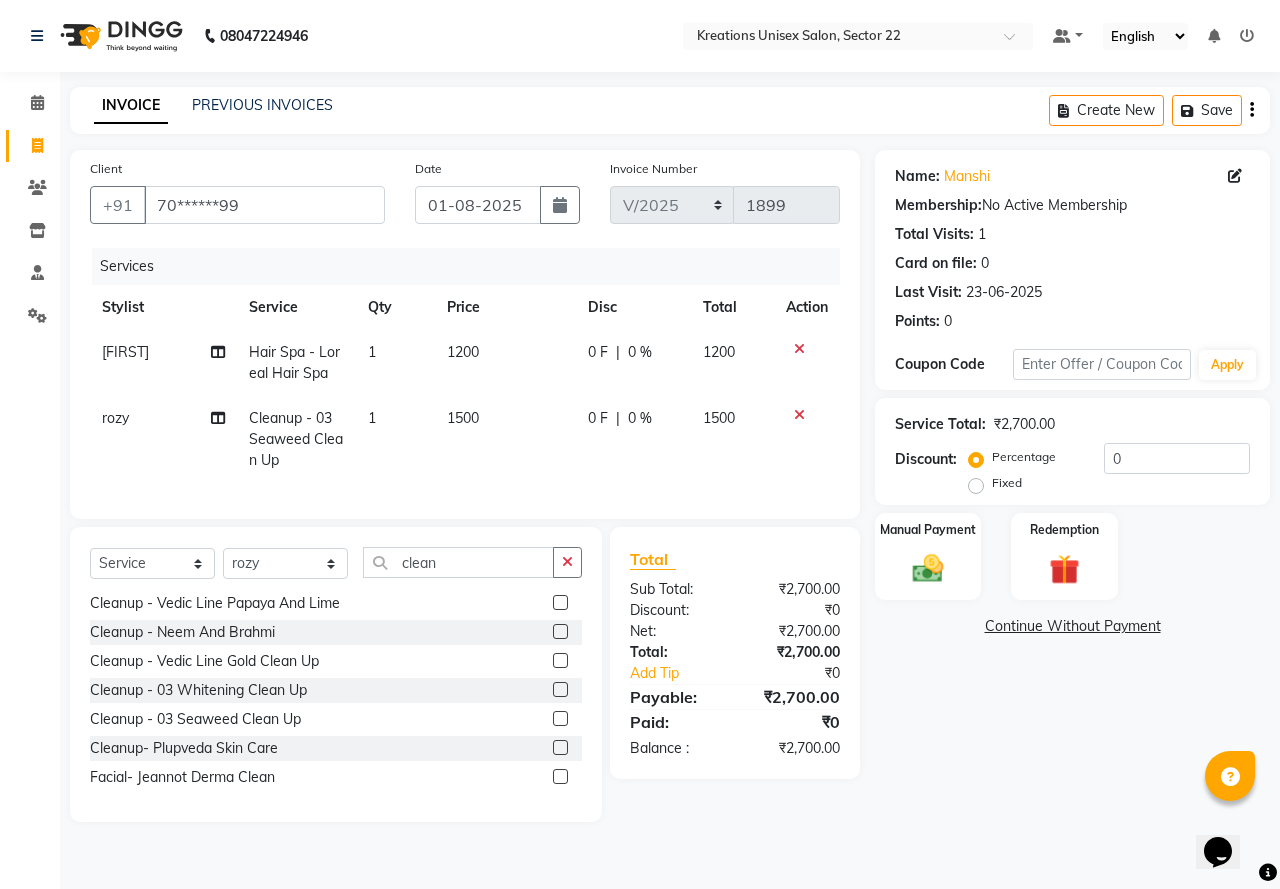 click on "1500" 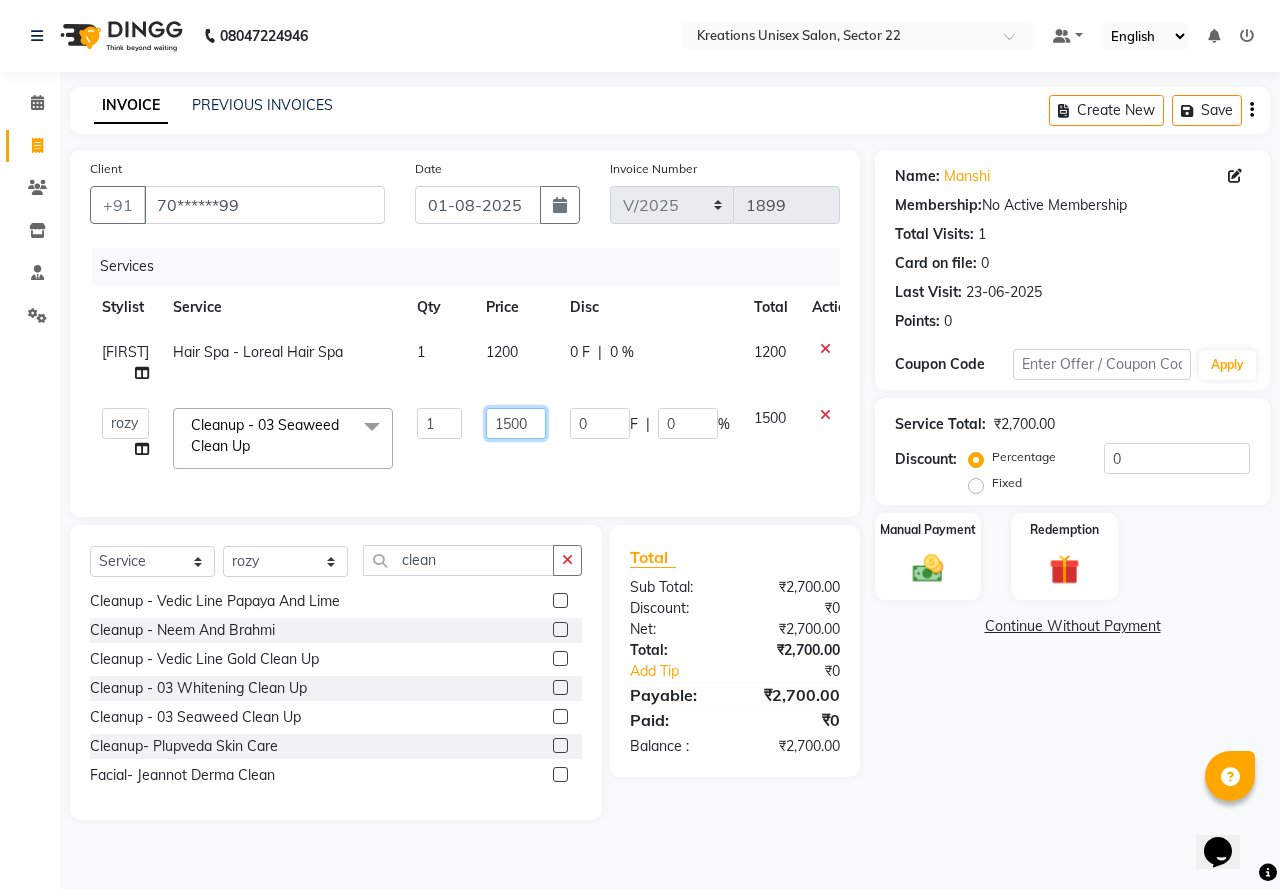 click on "1500" 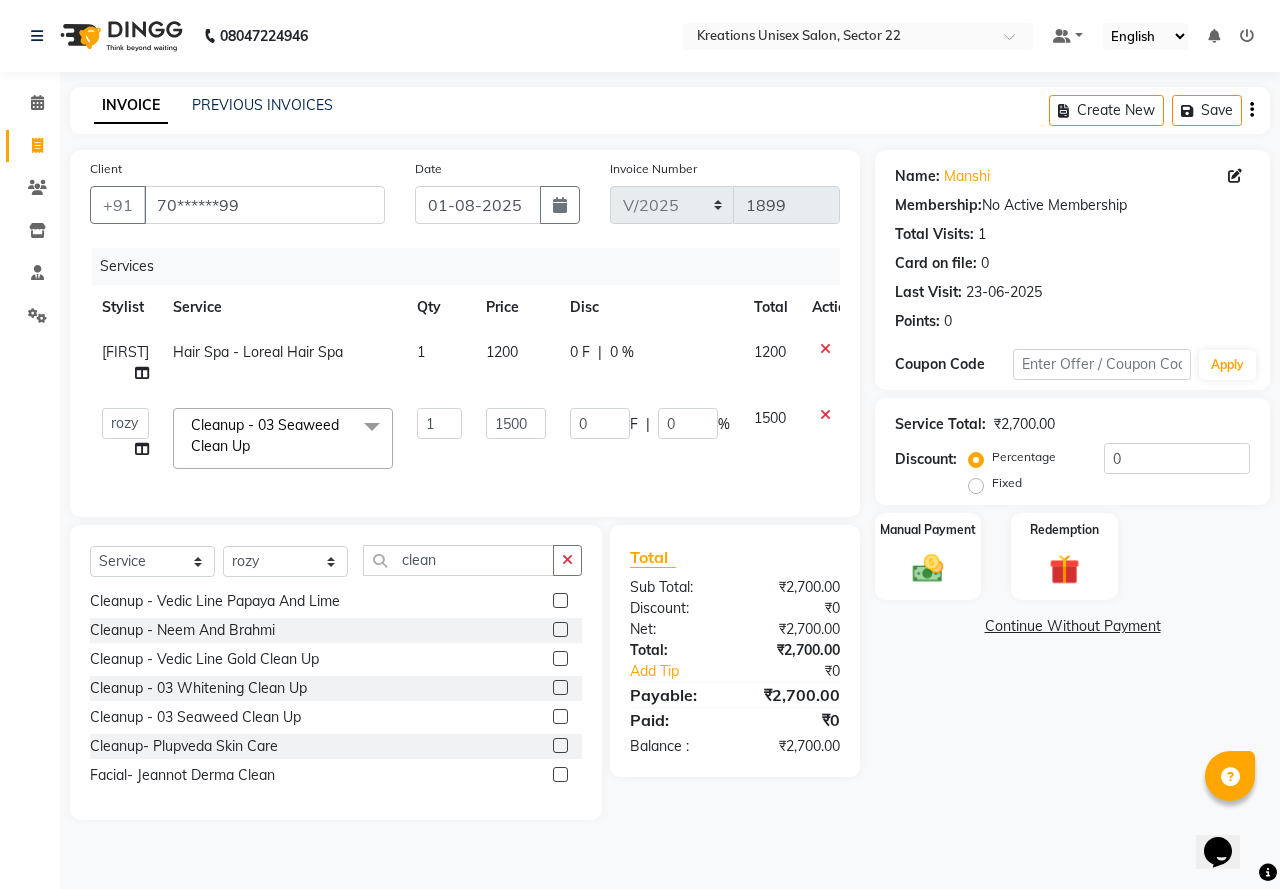 drag, startPoint x: 469, startPoint y: 420, endPoint x: 445, endPoint y: 417, distance: 24.186773 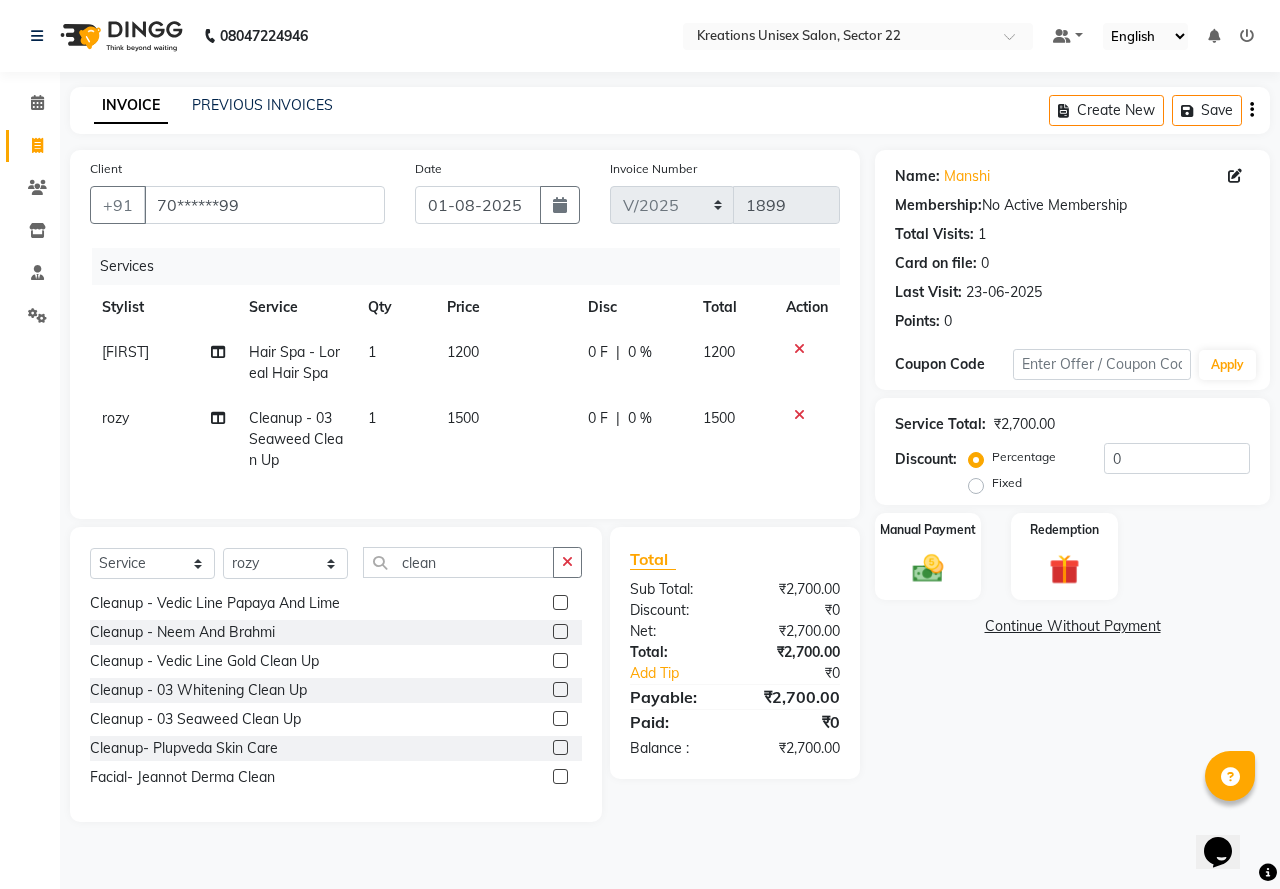 click on "1500" 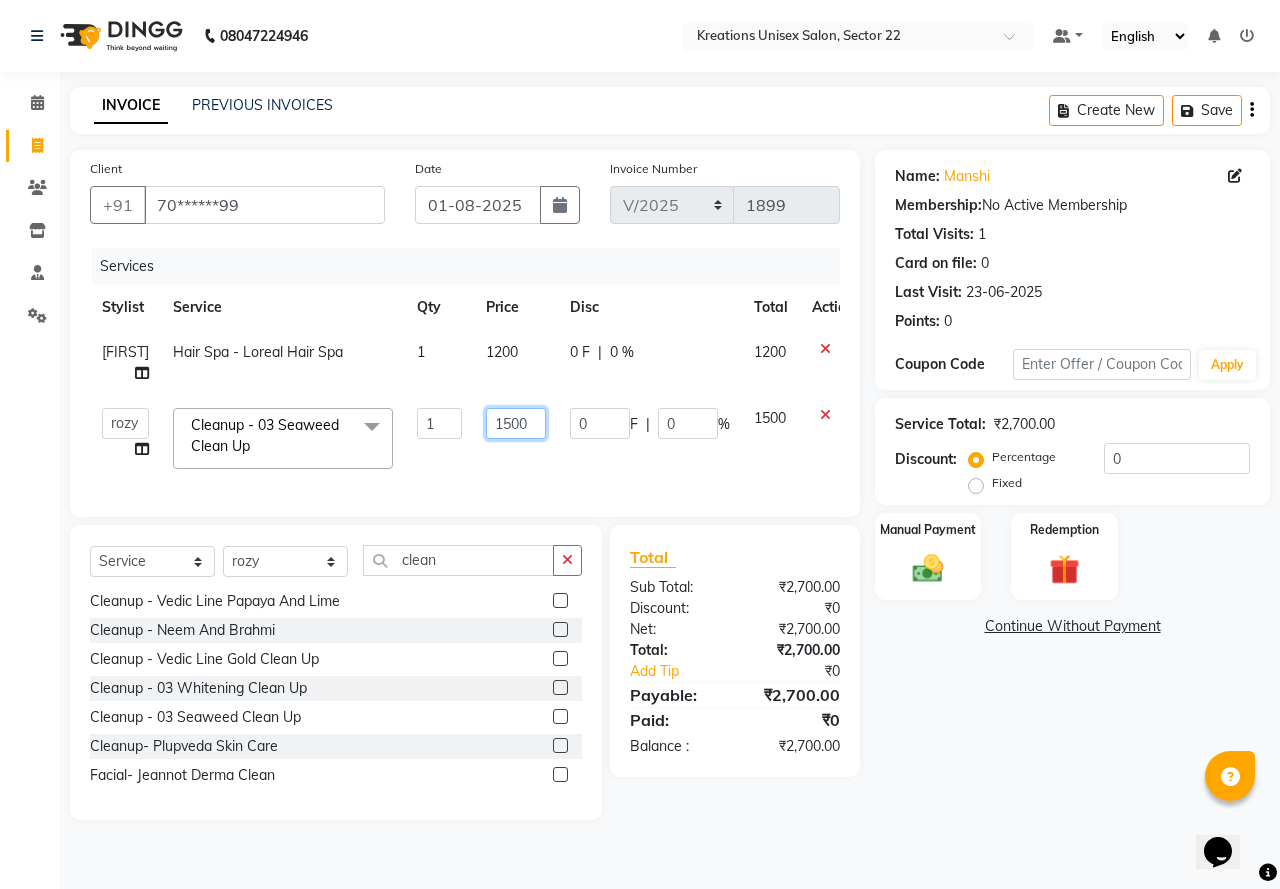 click on "1500" 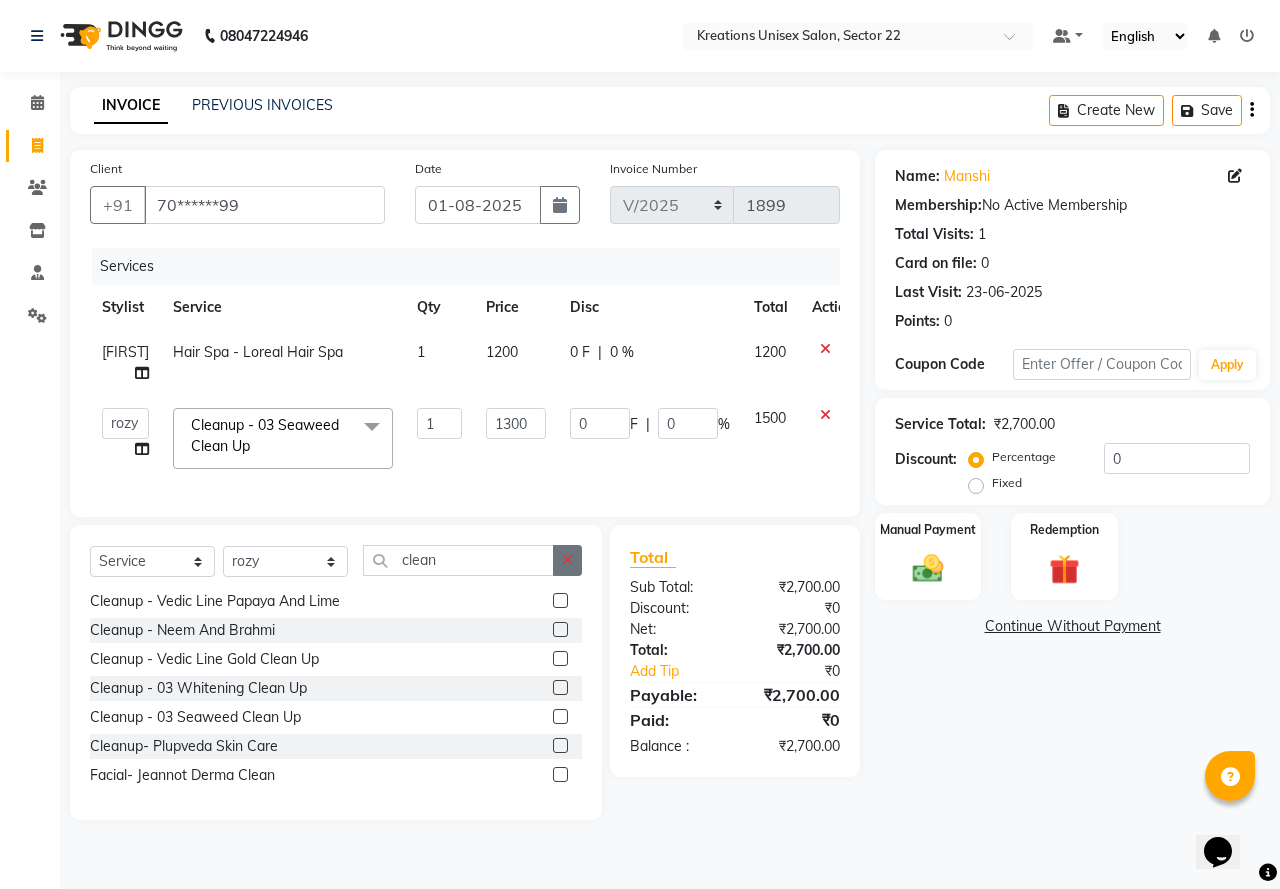click 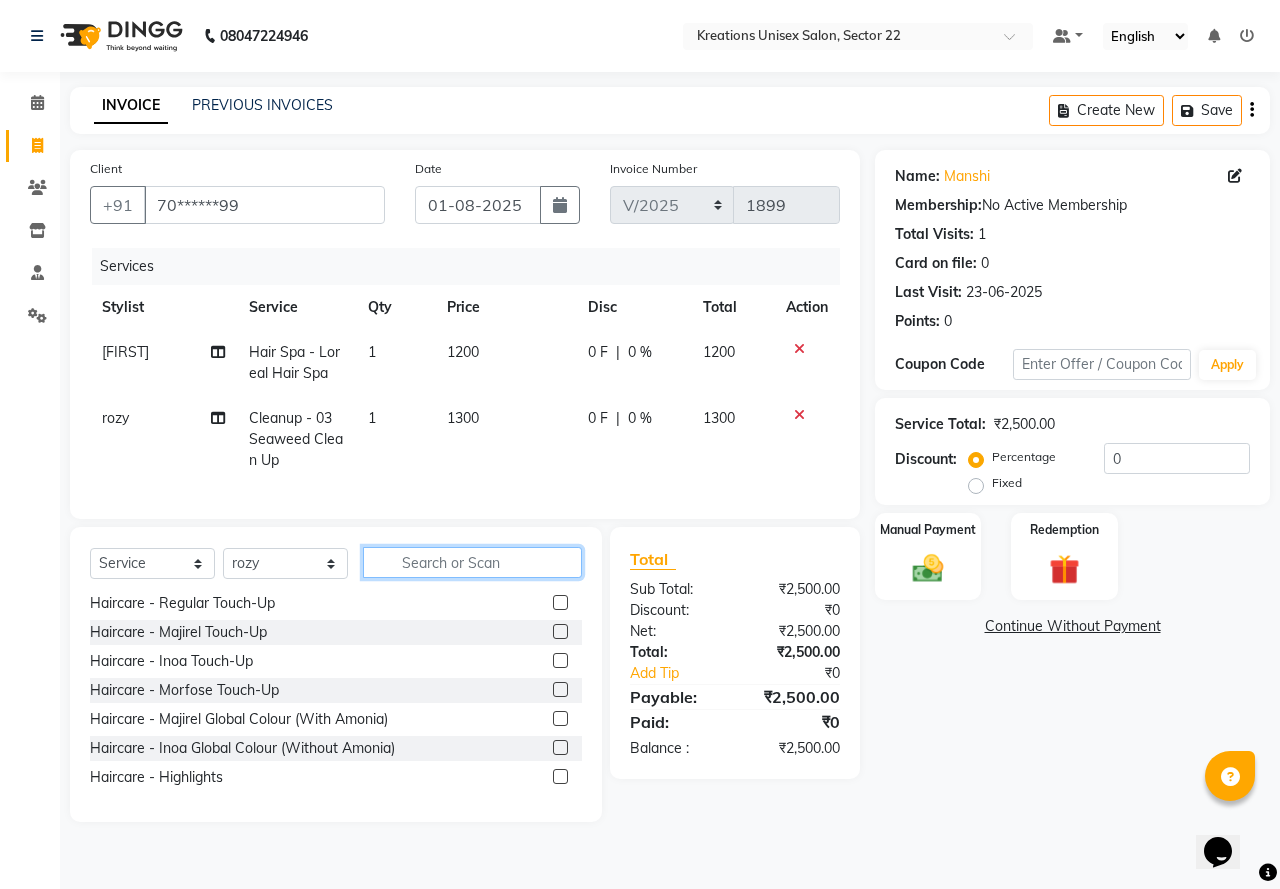 click 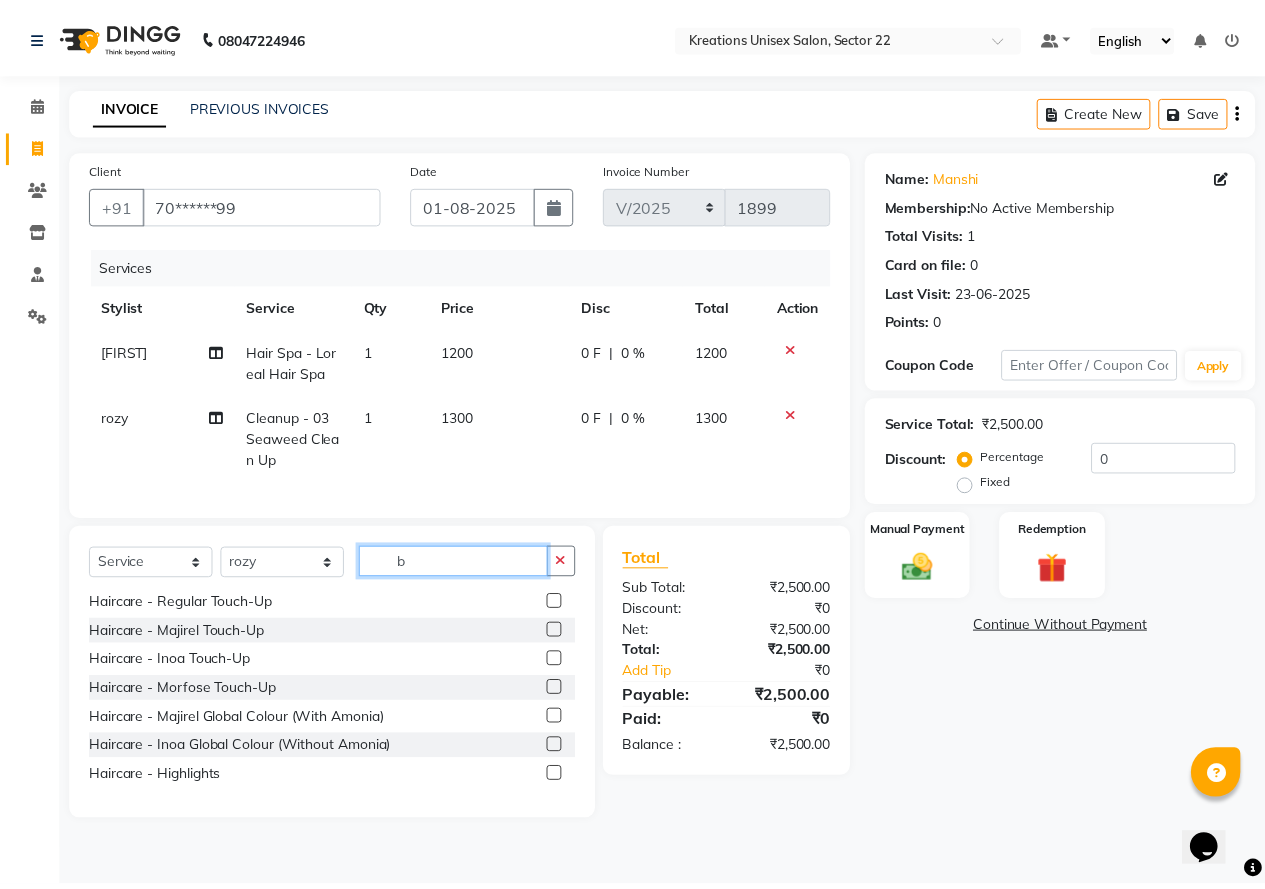 scroll, scrollTop: 0, scrollLeft: 0, axis: both 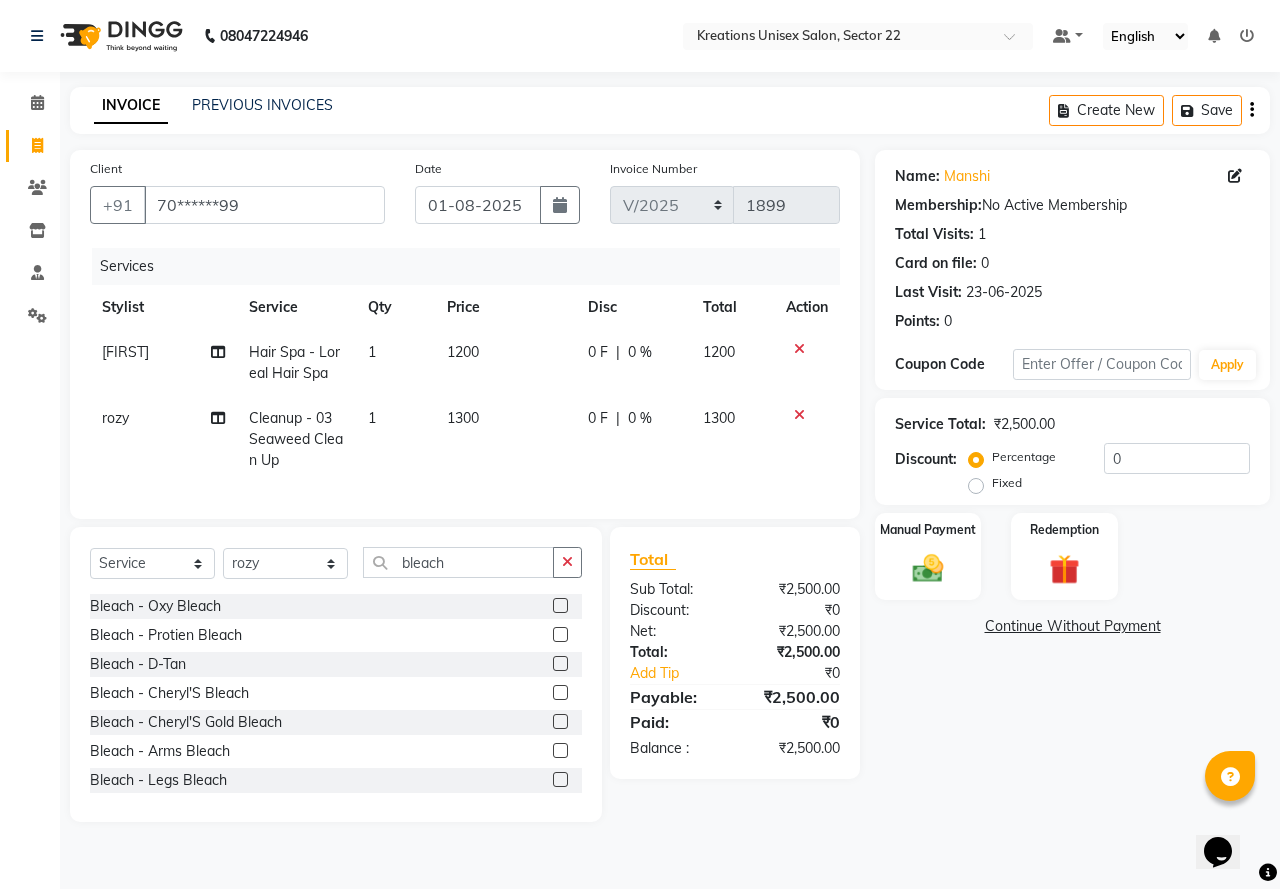 click 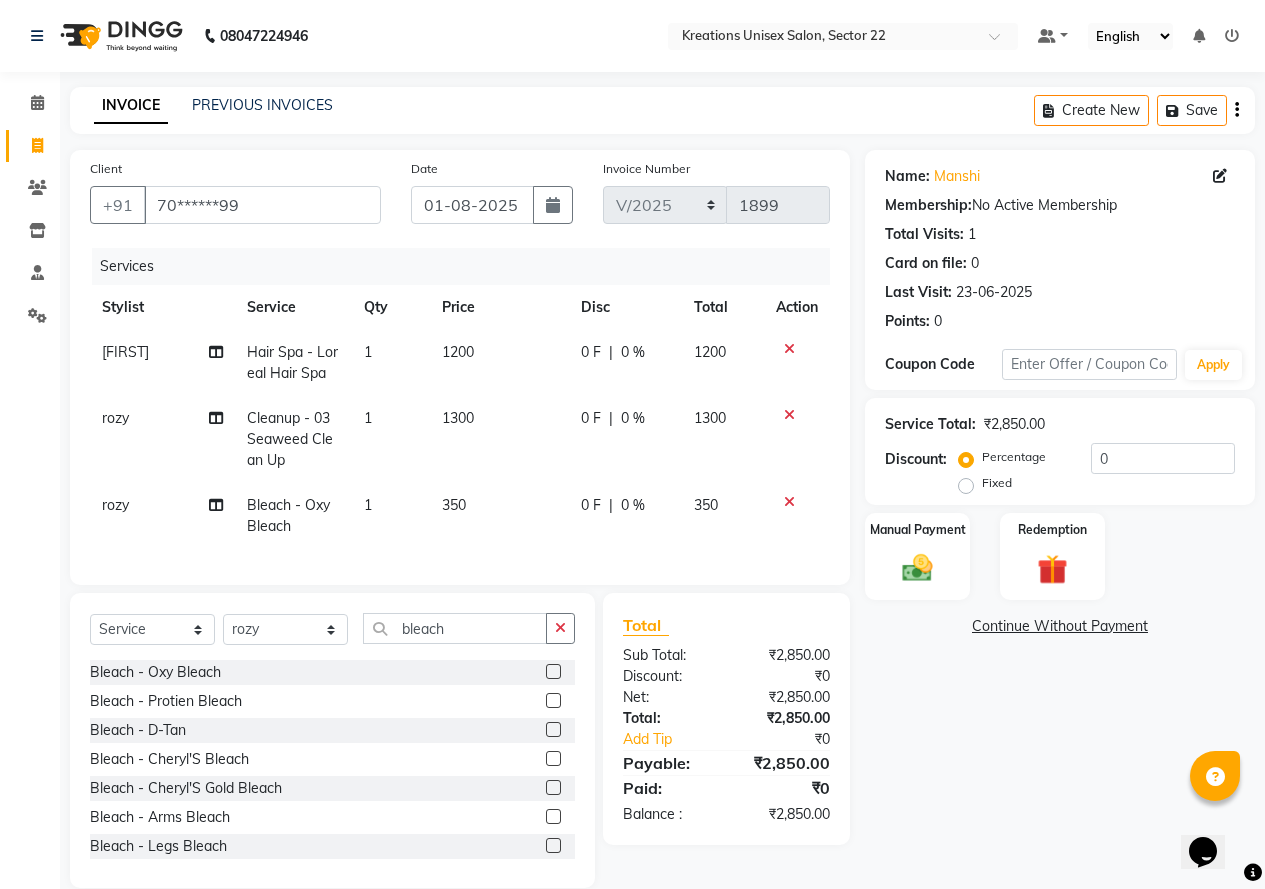 click on "350" 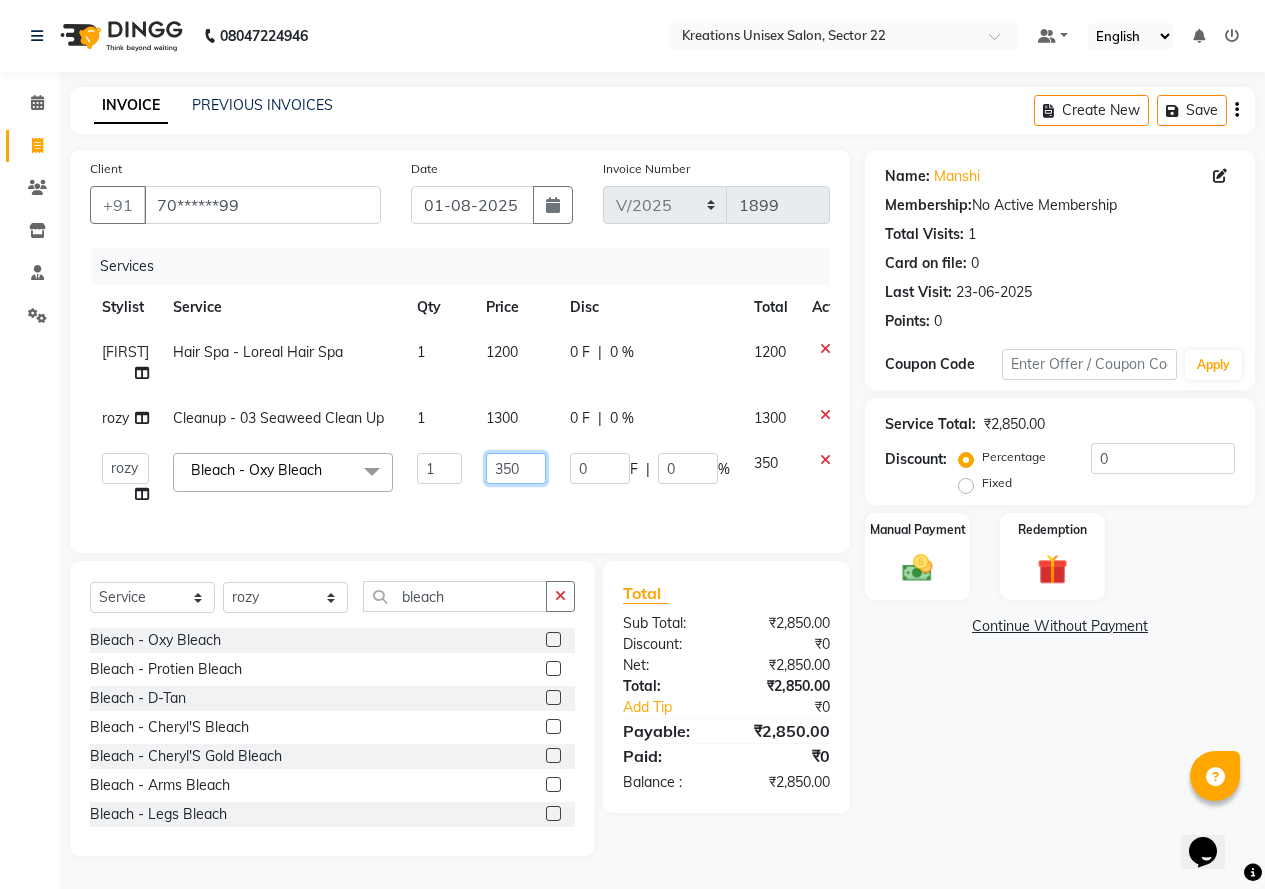 click on "350" 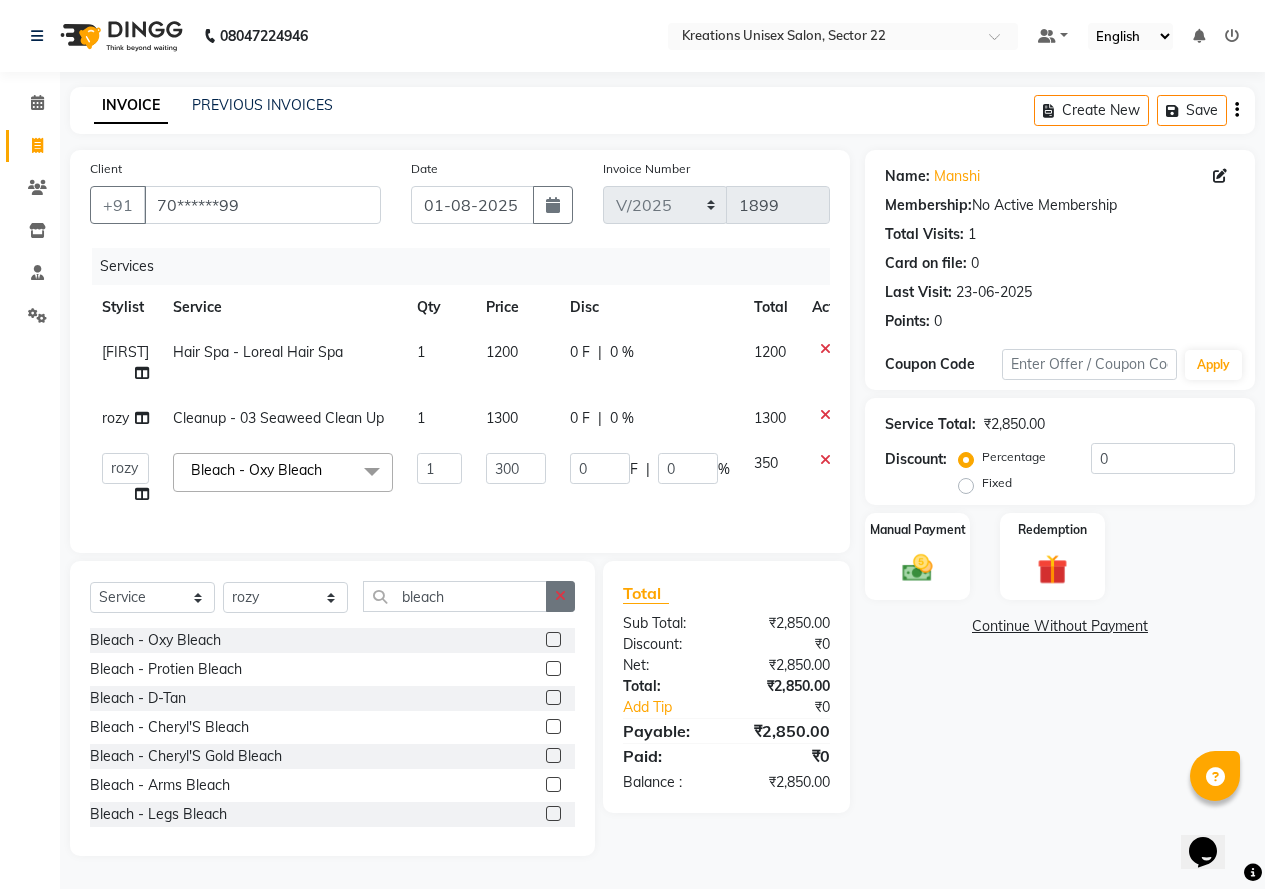 click on "Select  Service  Product  Membership  Package Voucher Prepaid Gift Card  Select Stylist AMAN Jeet Manager Jitender  Kapil  Kavita Manager Malik Khan  Manas Sir  rozy  Sector-23 Shaffali Maam  Shiv Kumar Sita Mehto  bleach Bleach - Oxy Bleach  Bleach - Protien Bleach  Bleach - D-Tan  Bleach - Cheryl'S Bleach  Bleach - Cheryl'S Gold Bleach  Bleach - Arms Bleach  Bleach - Legs Bleach  Bleach - Full Front/Full Black  Bleach - Half Front/ Half Back  Bleach - Foot Bleach  Bleach - Full Body Bleach" 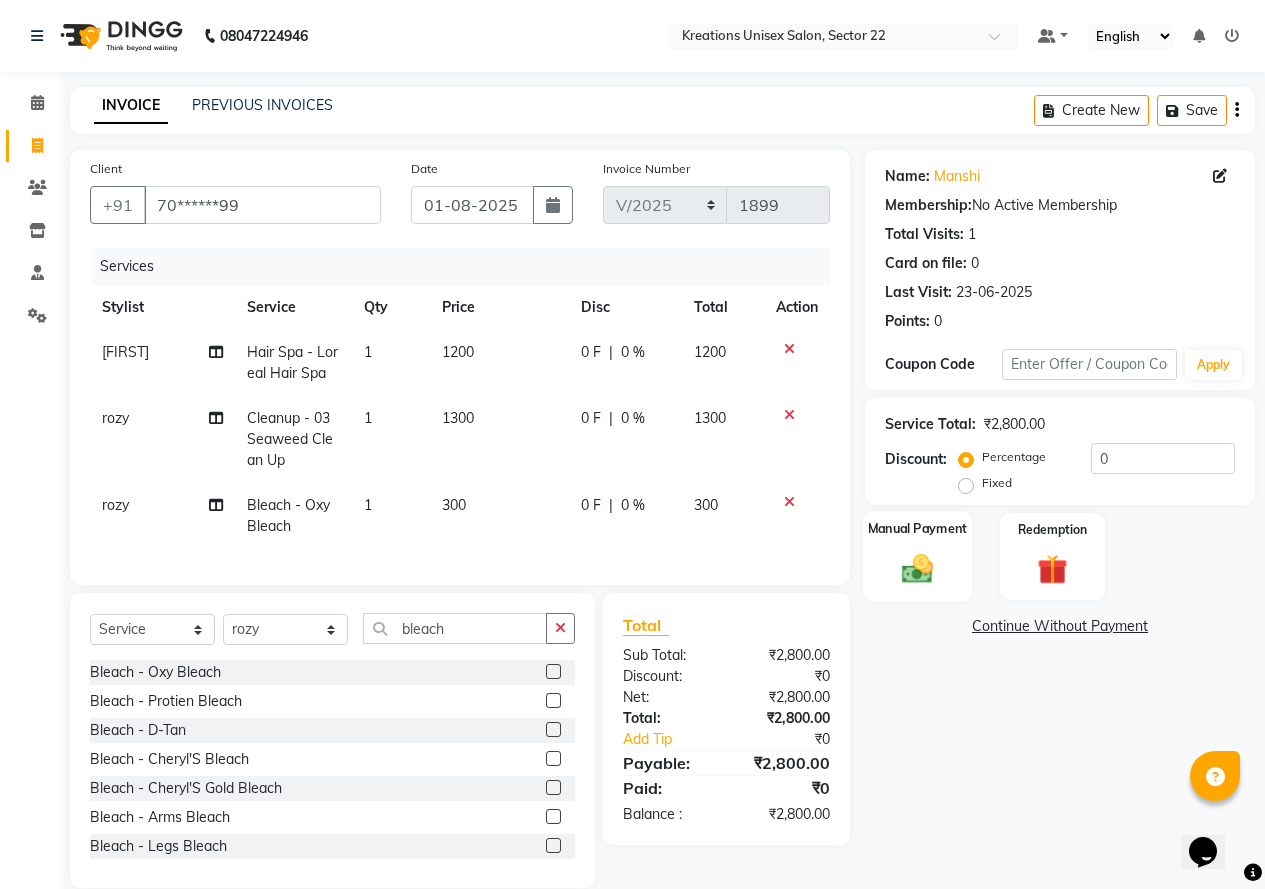 click on "Manual Payment" 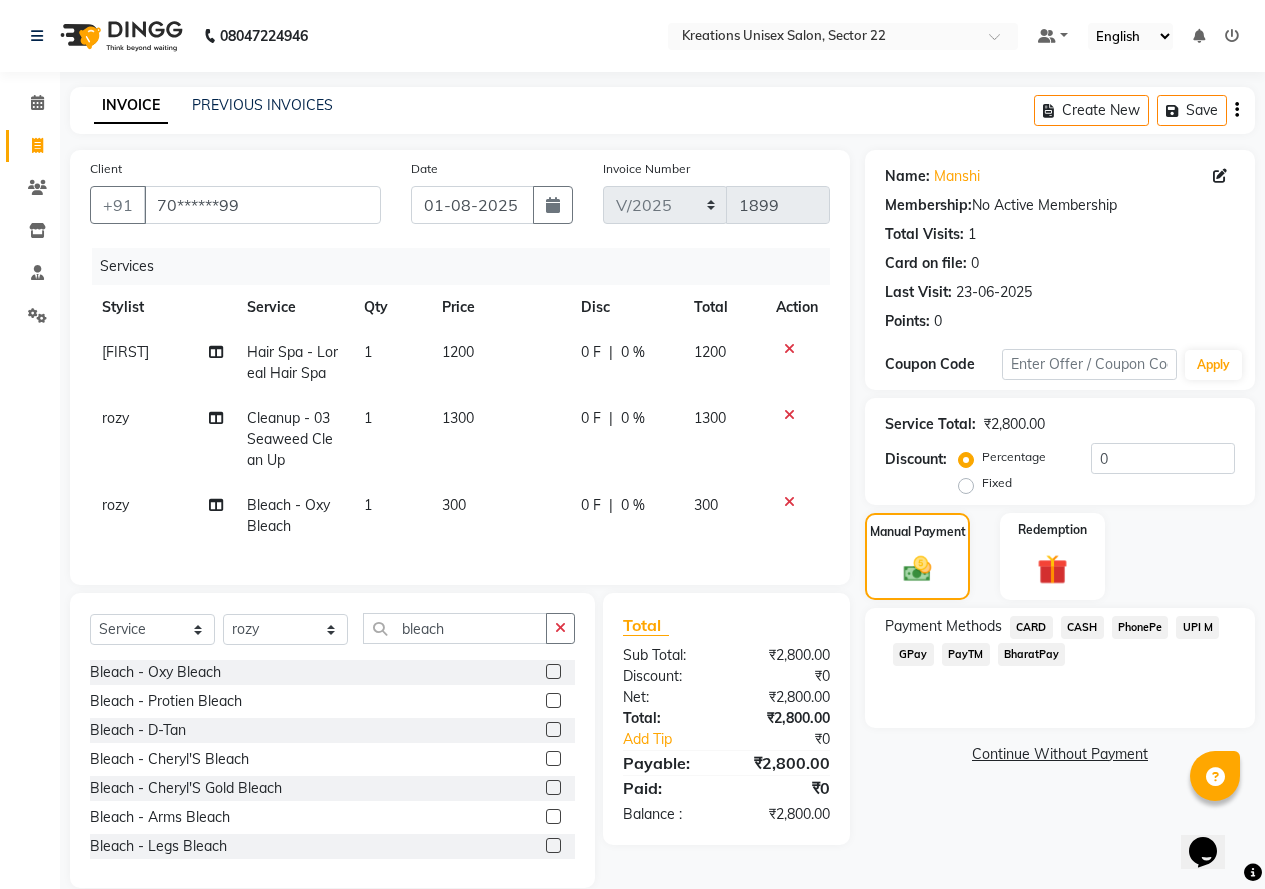 click on "CASH" 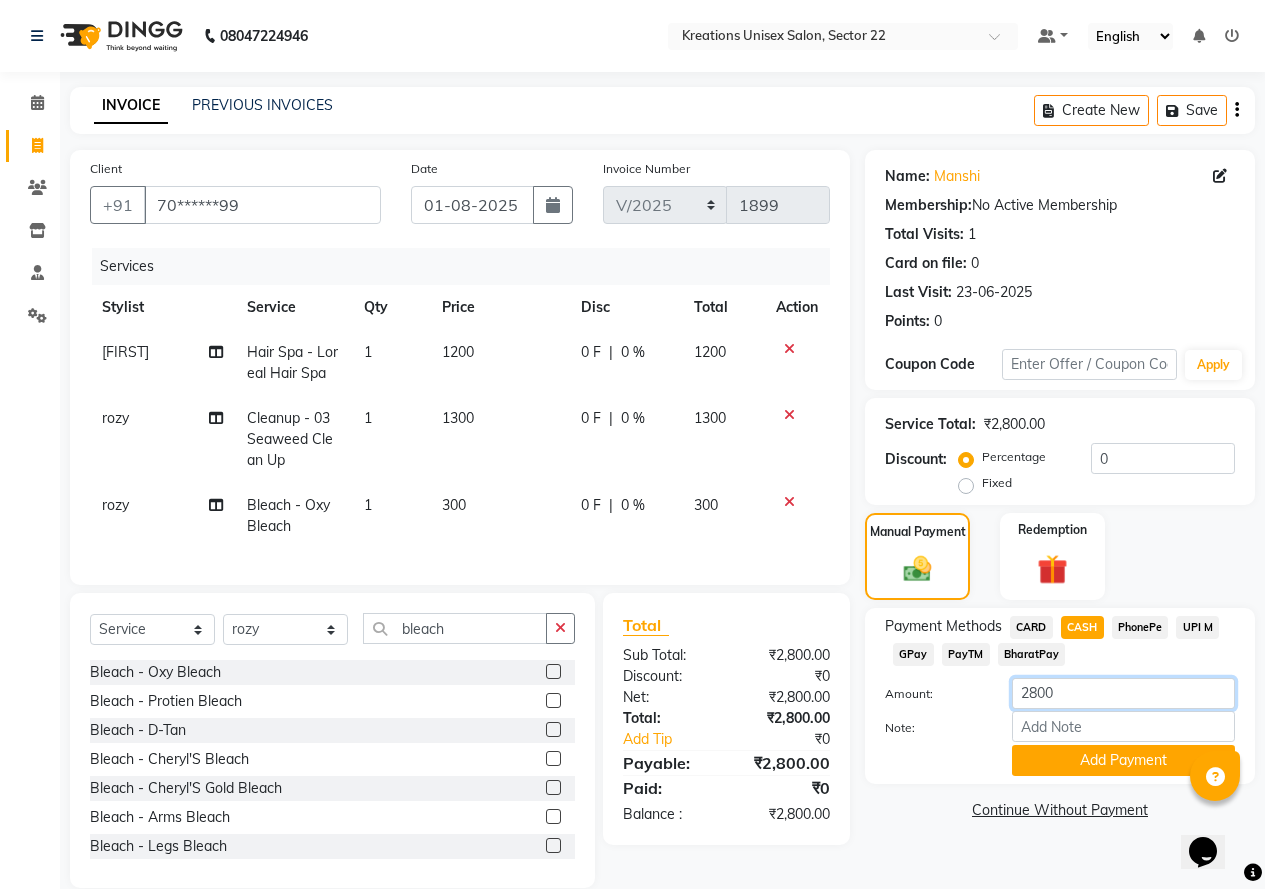 click on "2800" 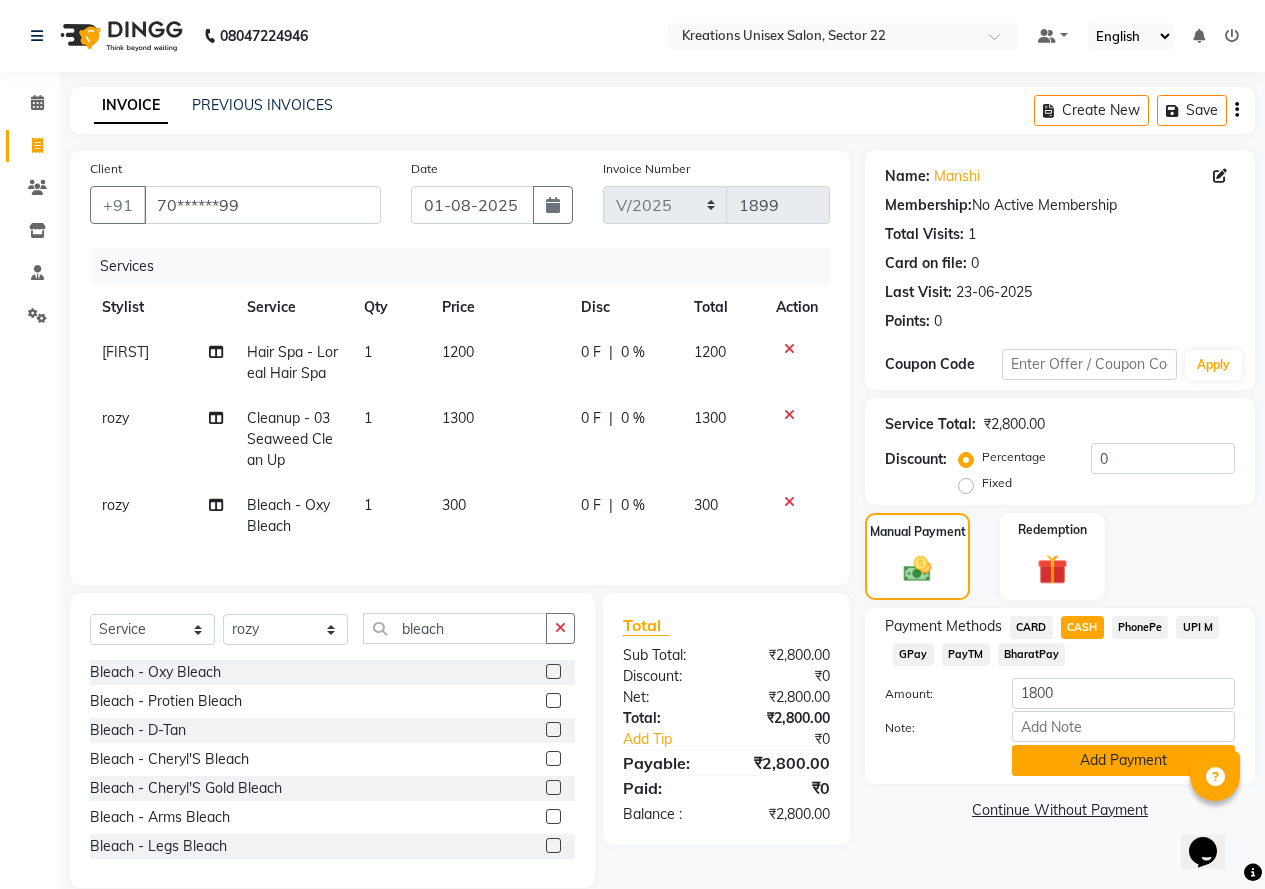 click on "Add Payment" 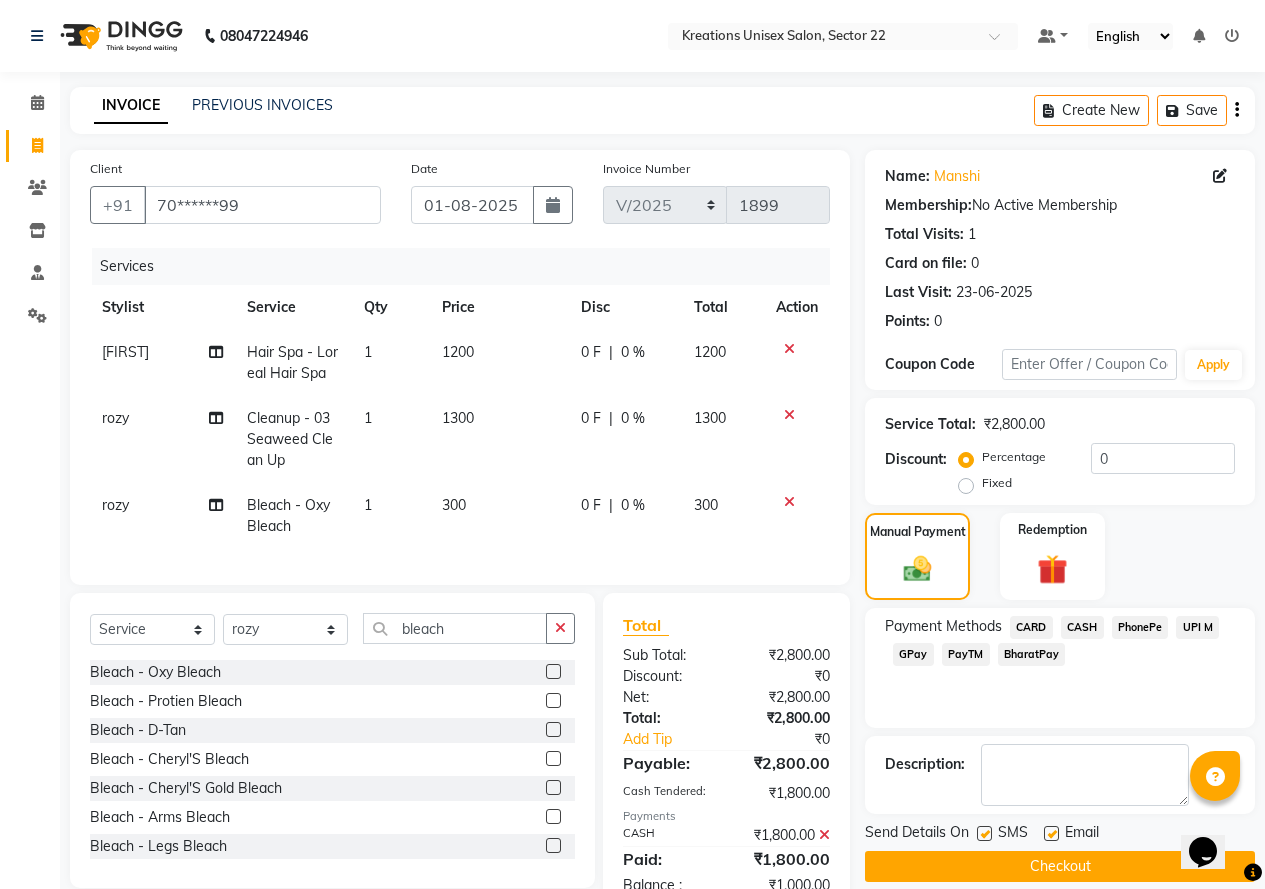 click on "PayTM" 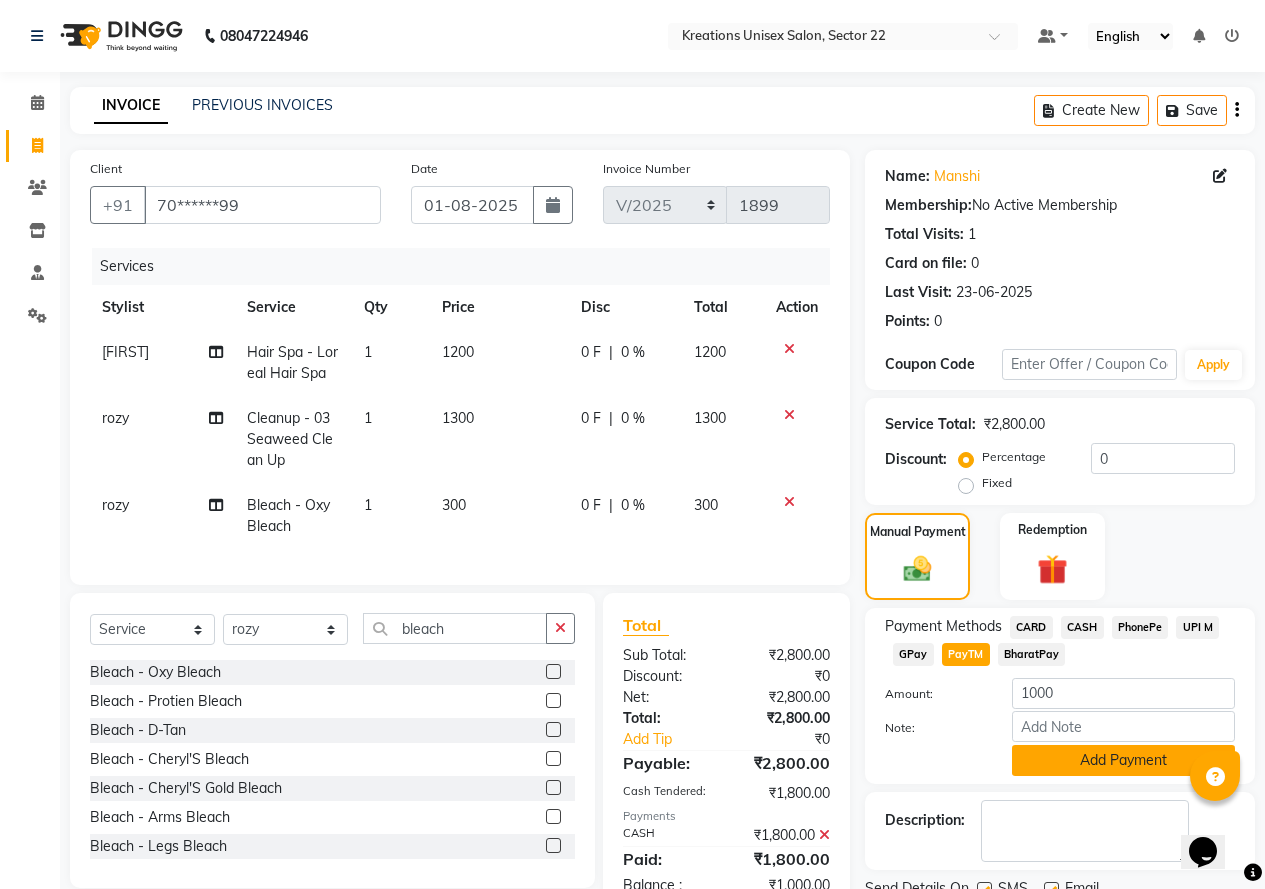 click on "Add Payment" 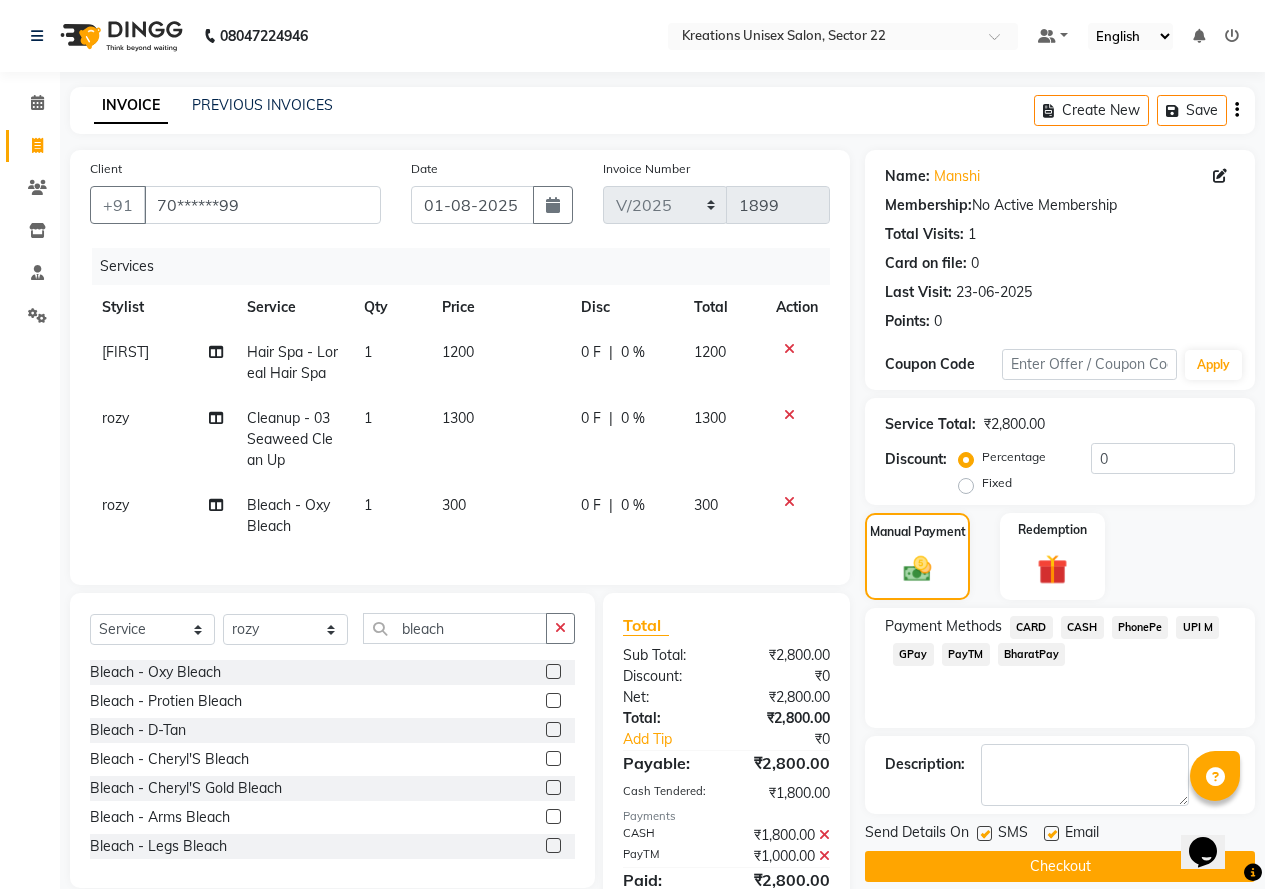 click 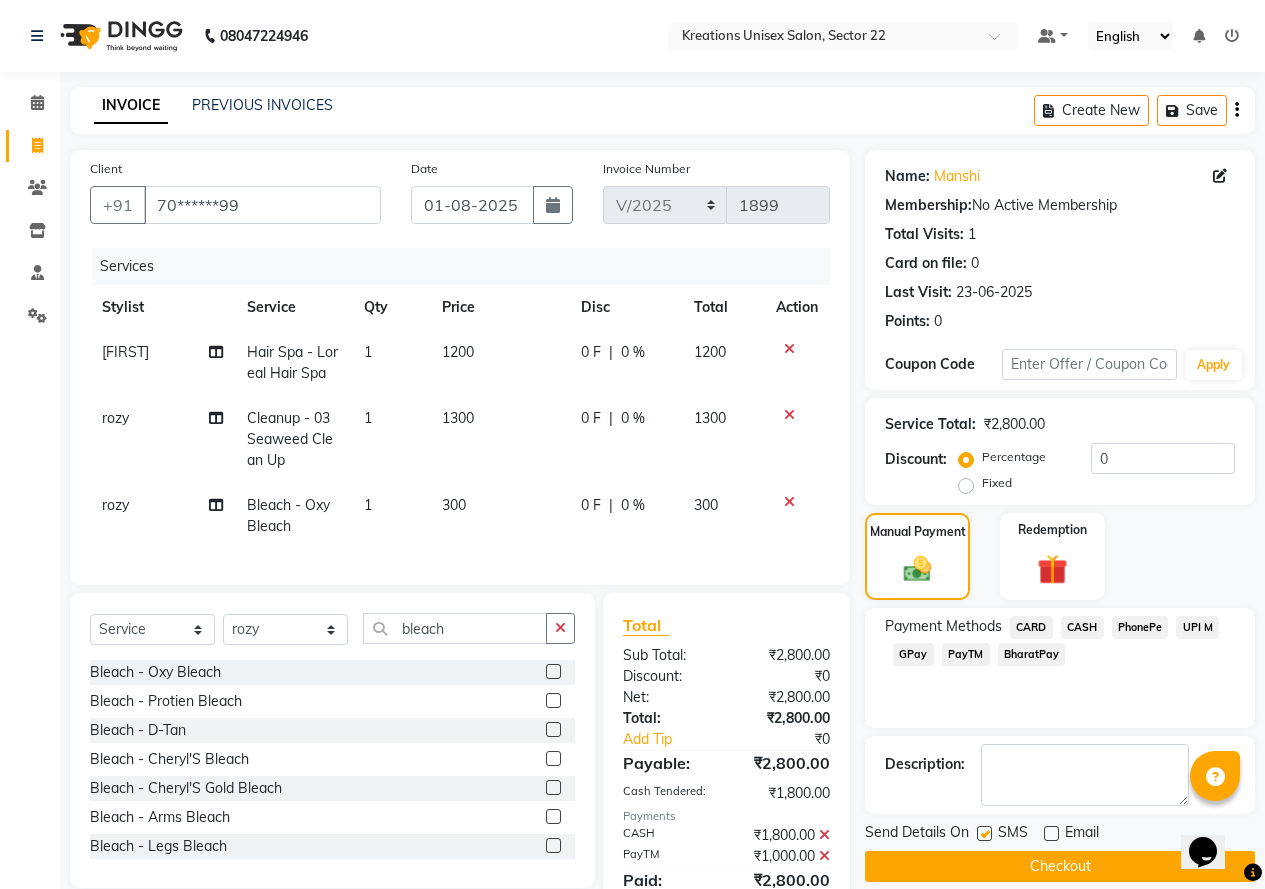 click 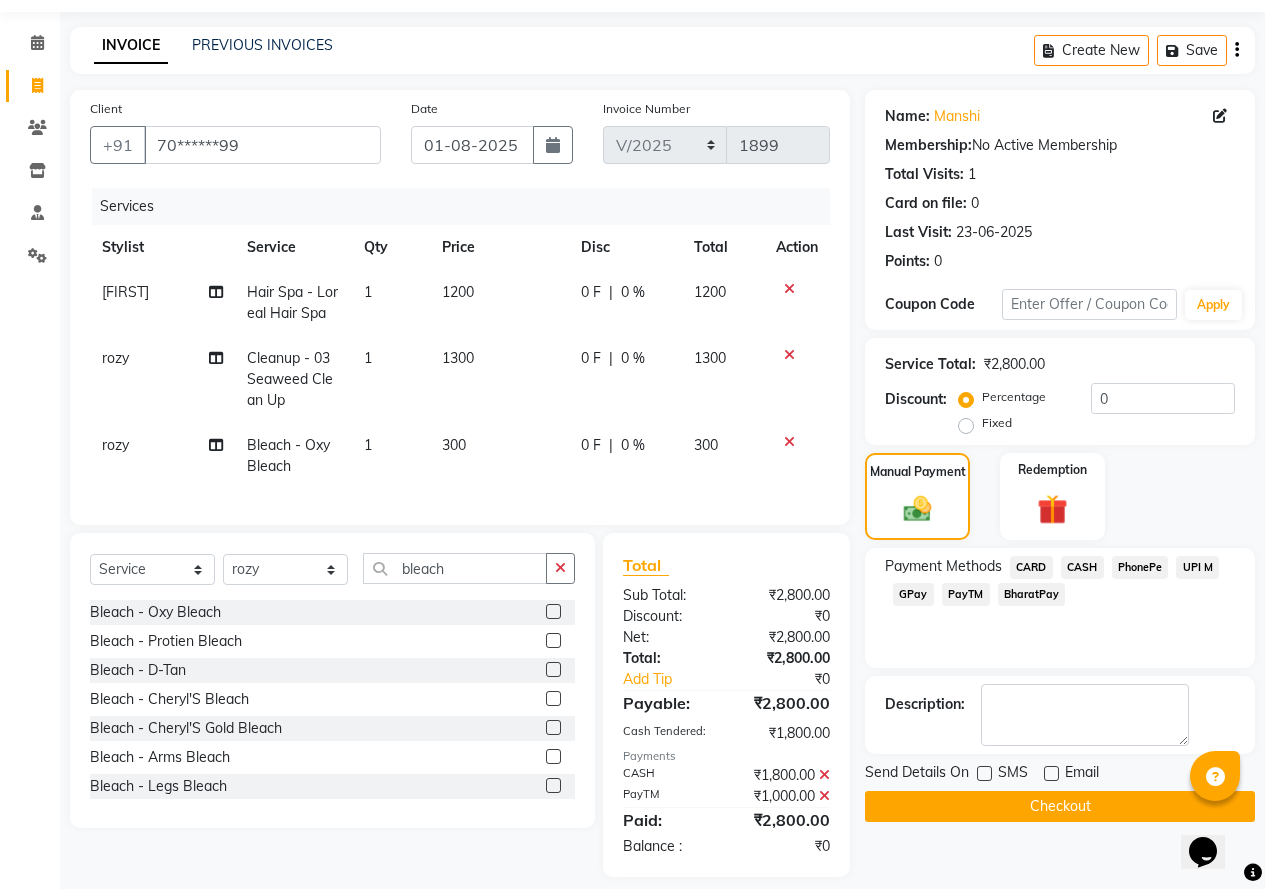 scroll, scrollTop: 93, scrollLeft: 0, axis: vertical 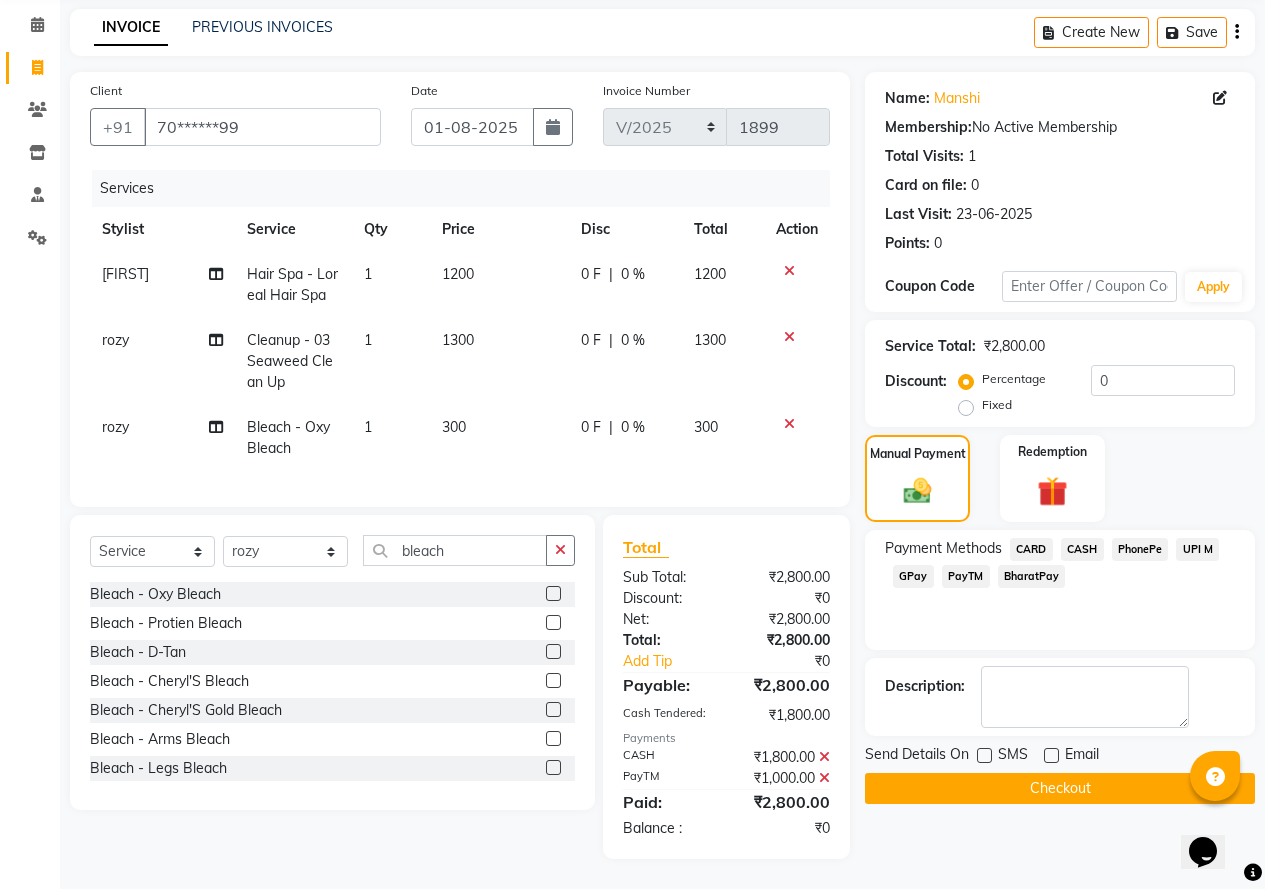 click on "Checkout" 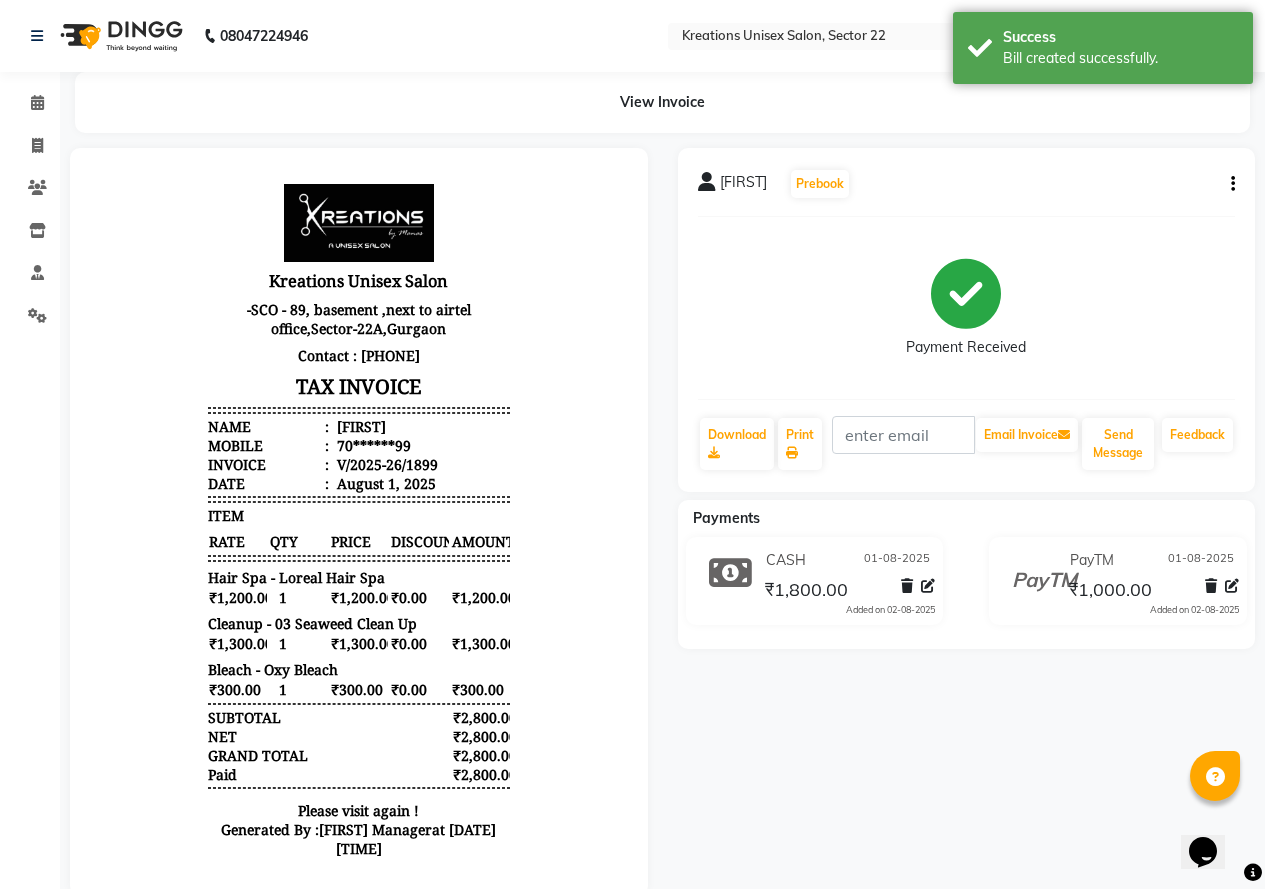 scroll, scrollTop: 0, scrollLeft: 0, axis: both 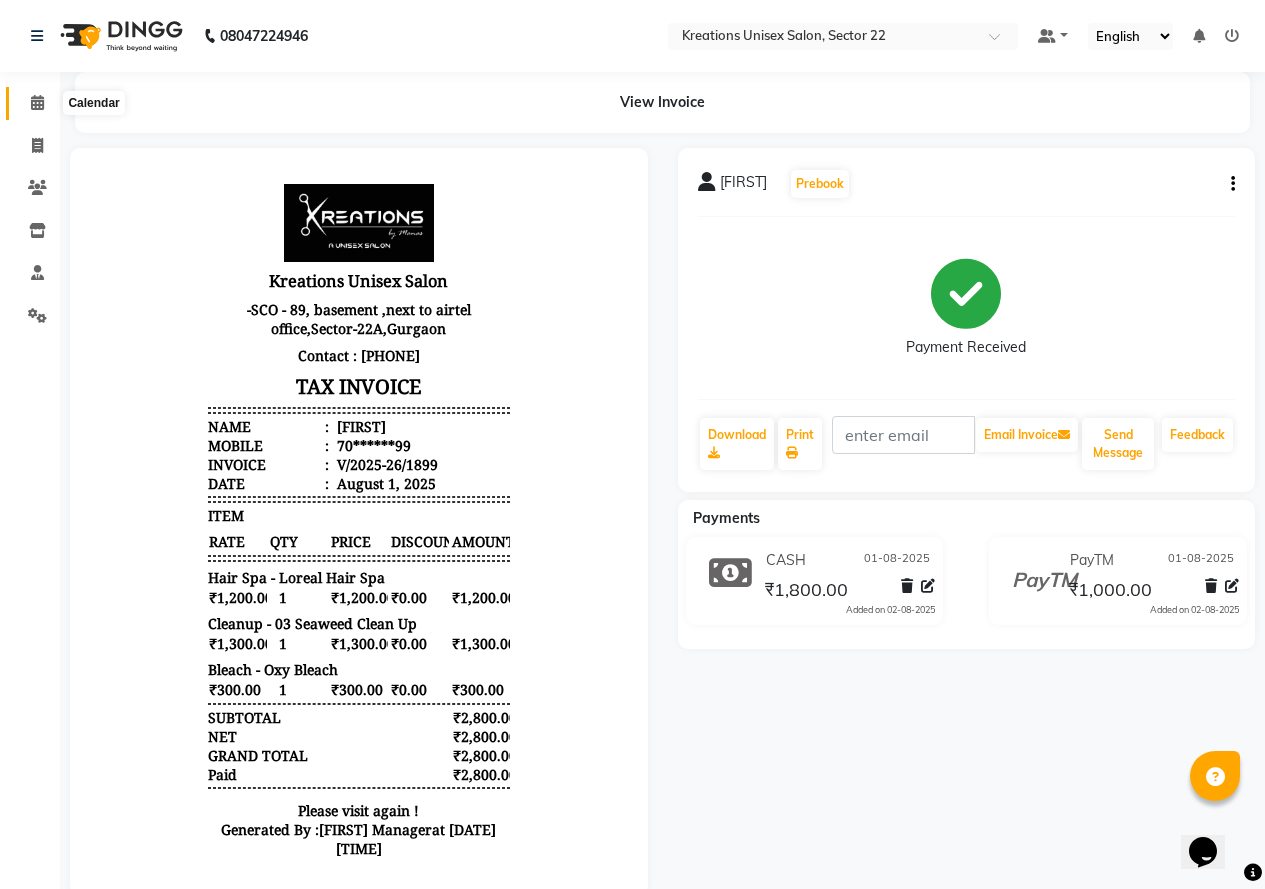 click 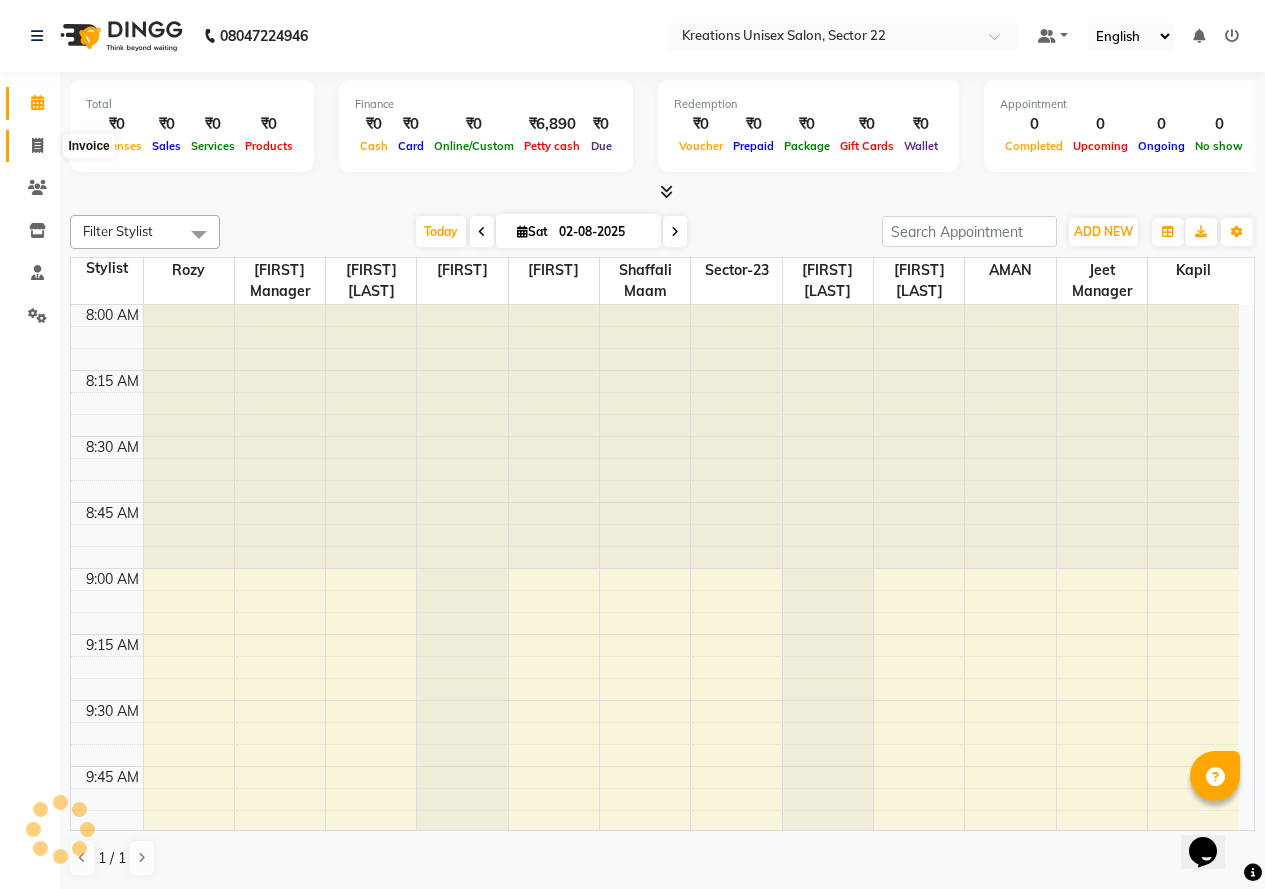 scroll, scrollTop: 0, scrollLeft: 0, axis: both 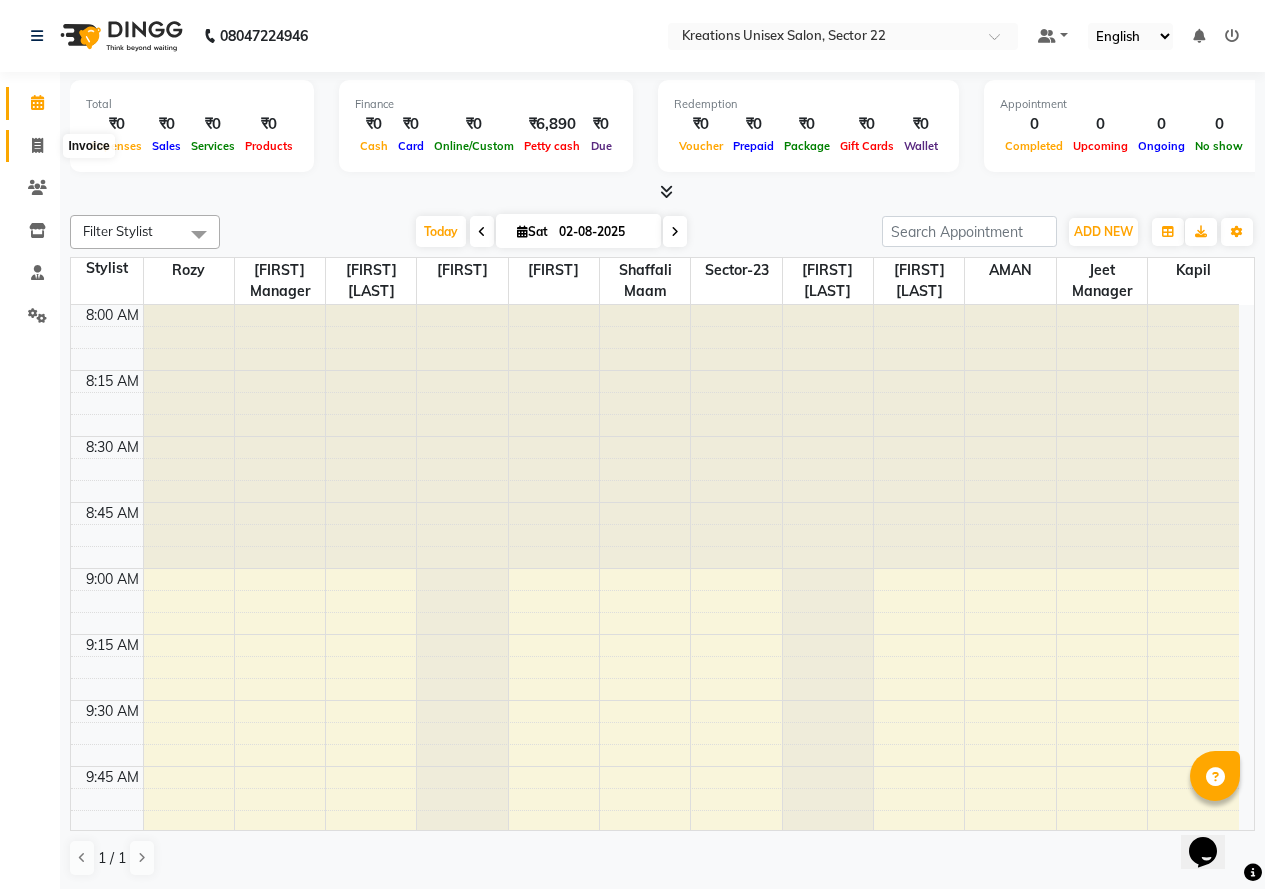 click 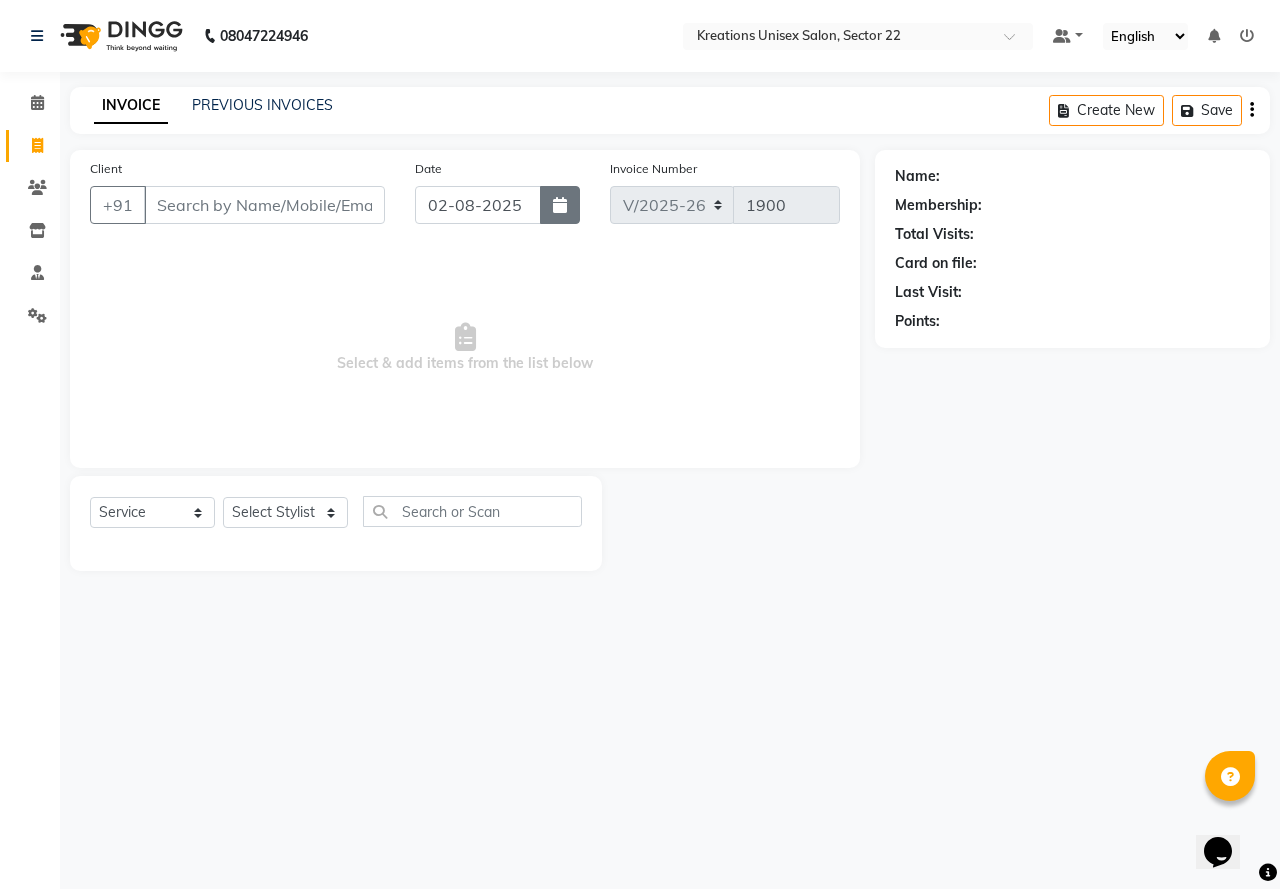 click 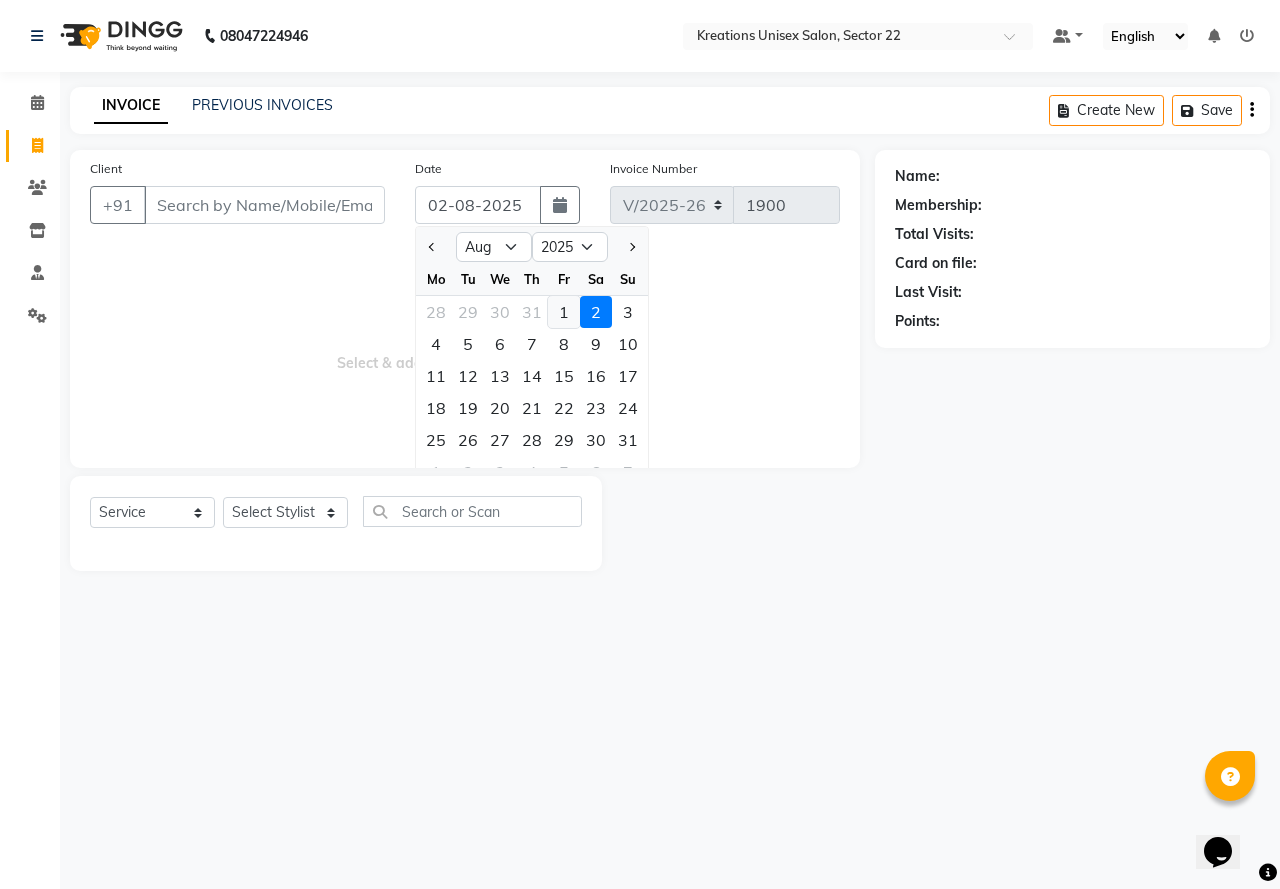 click on "1" 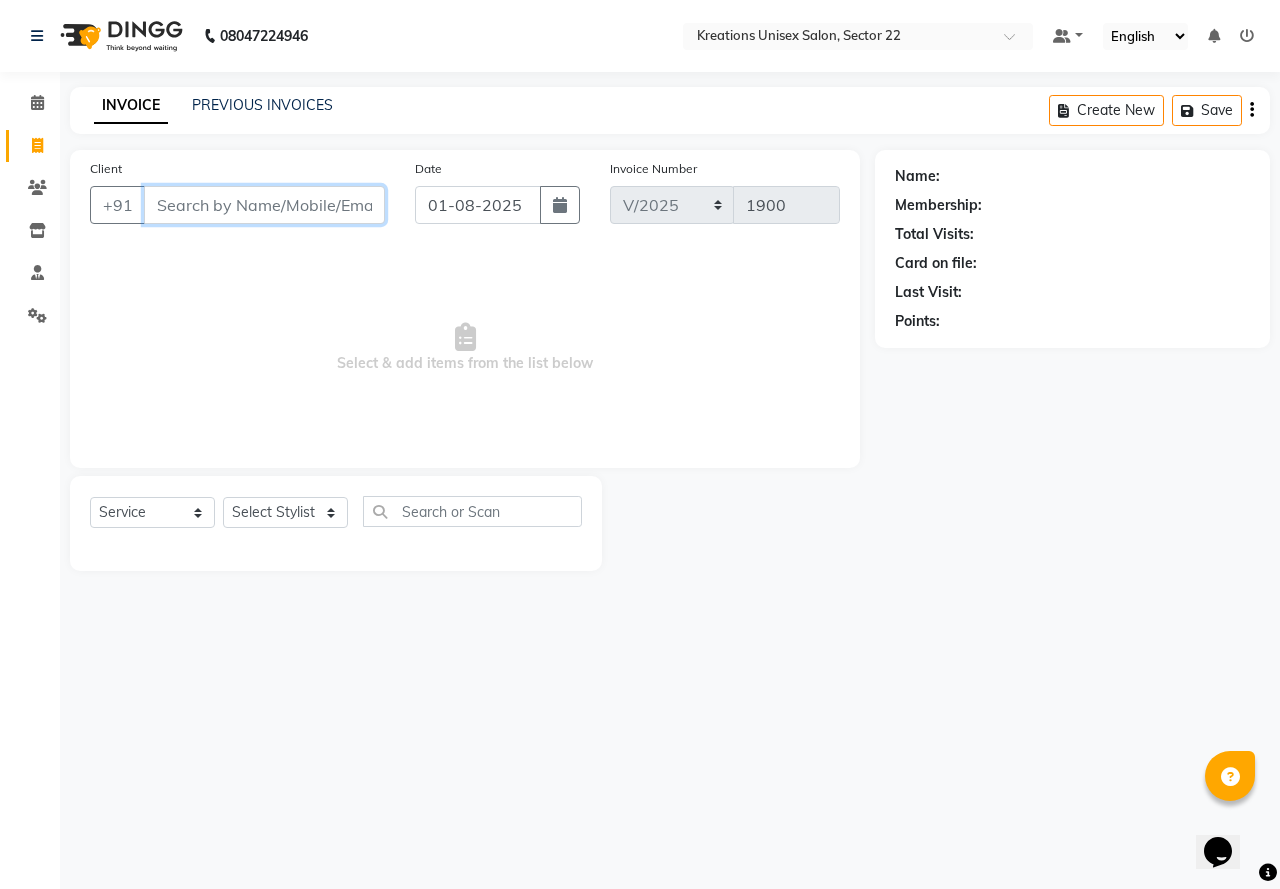 click on "Client" at bounding box center [264, 205] 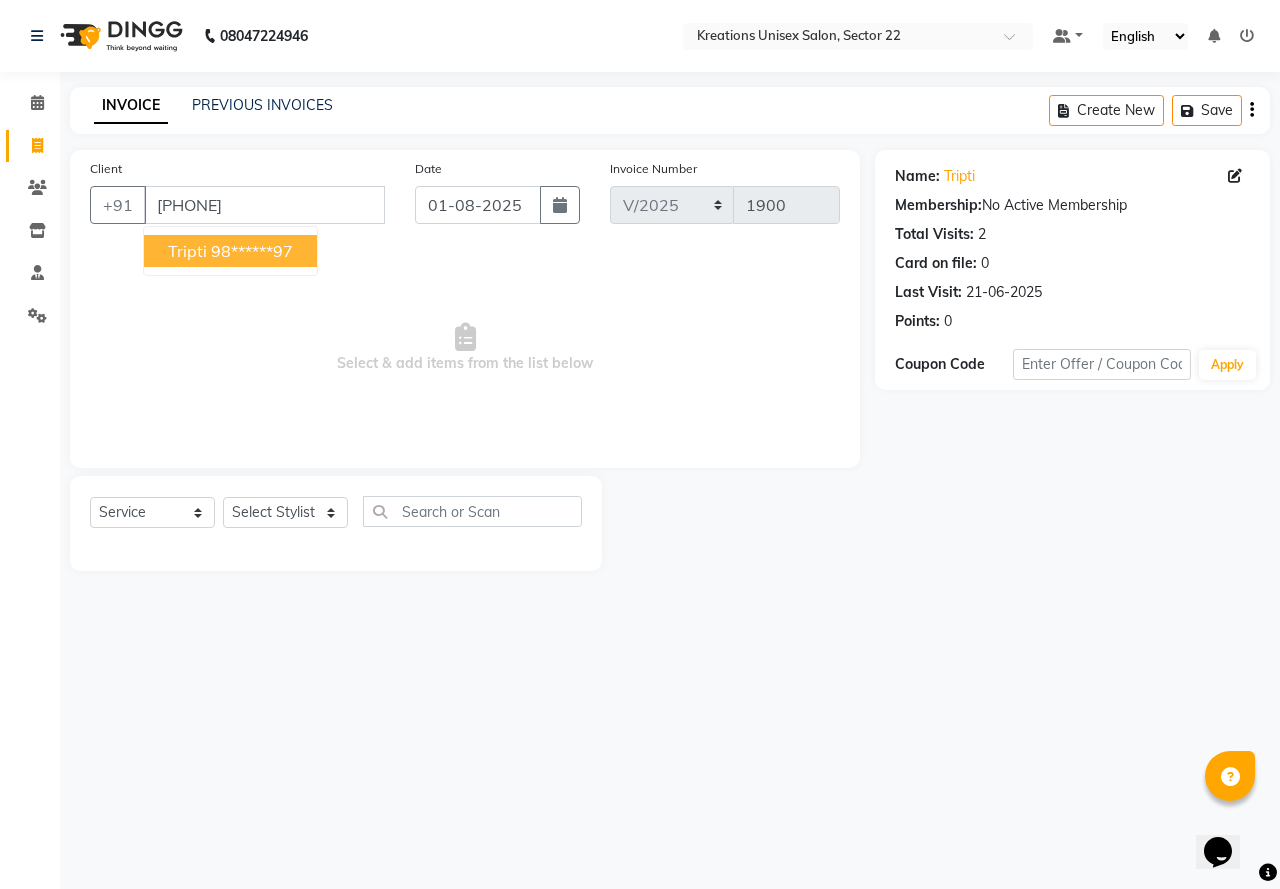 click on "98******97" at bounding box center [252, 251] 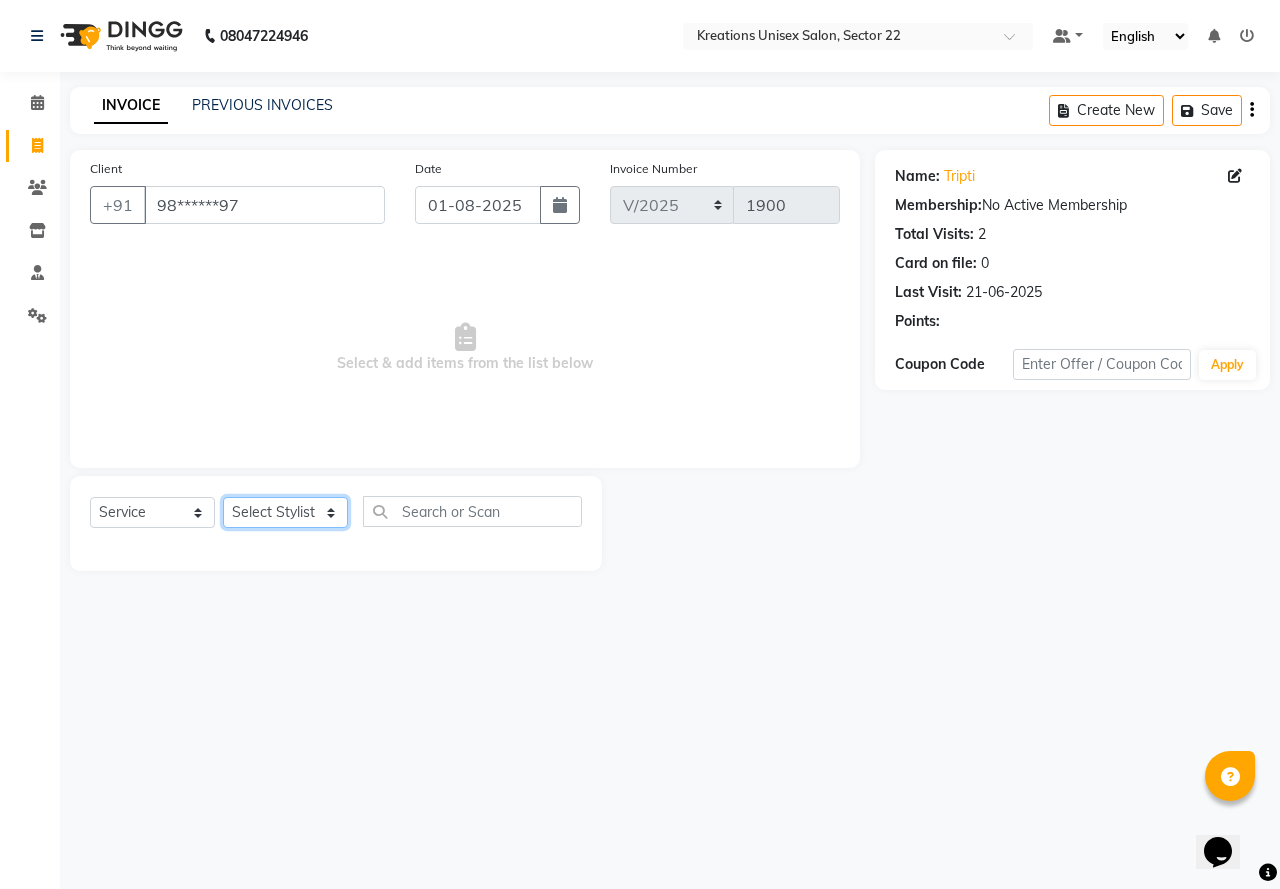 click on "Select Stylist AMAN Jeet Manager Jitender  Kapil  Kavita Manager Malik Khan  Manas Sir  rozy  Sector-23 Shaffali Maam  Shiv Kumar Sita Mehto" 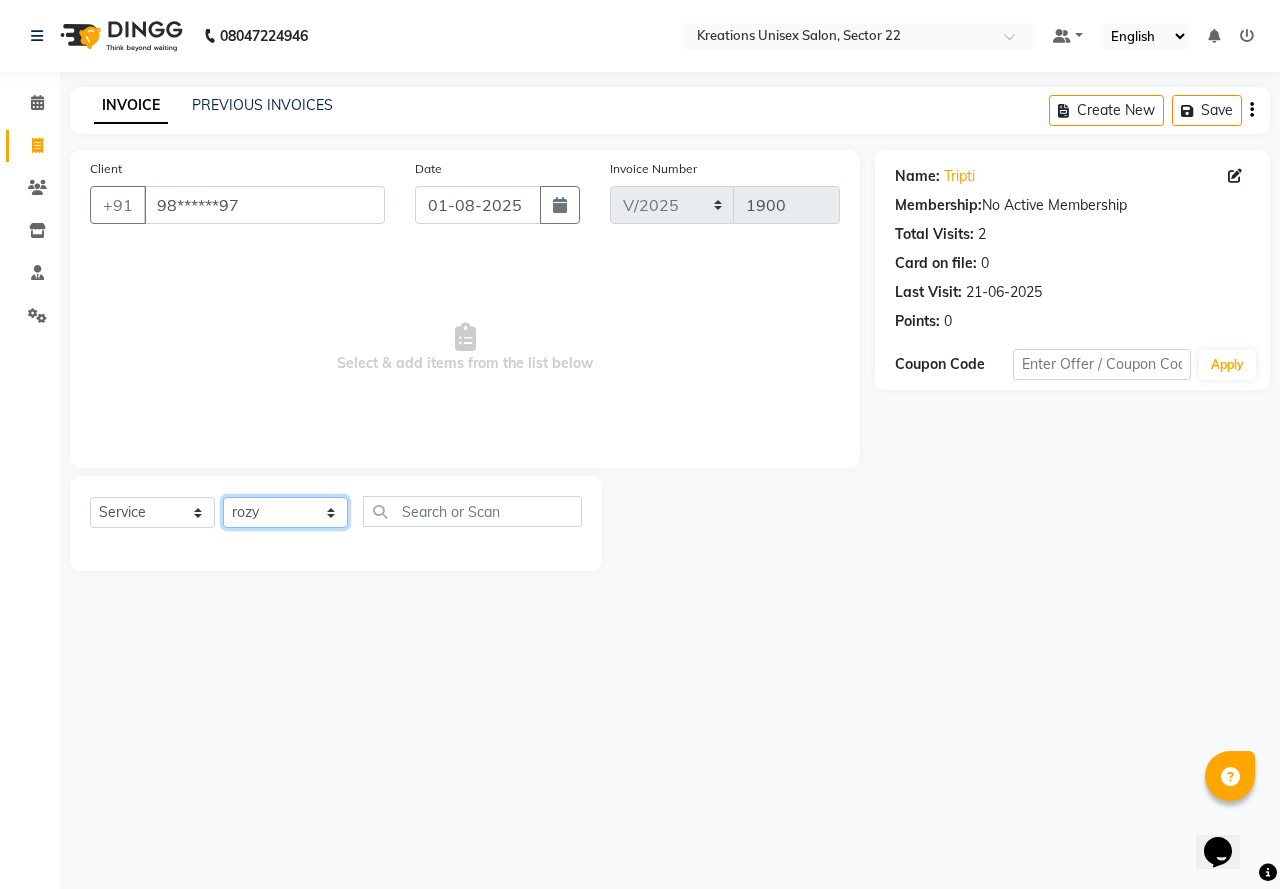 click on "Select Stylist AMAN Jeet Manager Jitender  Kapil  Kavita Manager Malik Khan  Manas Sir  rozy  Sector-23 Shaffali Maam  Shiv Kumar Sita Mehto" 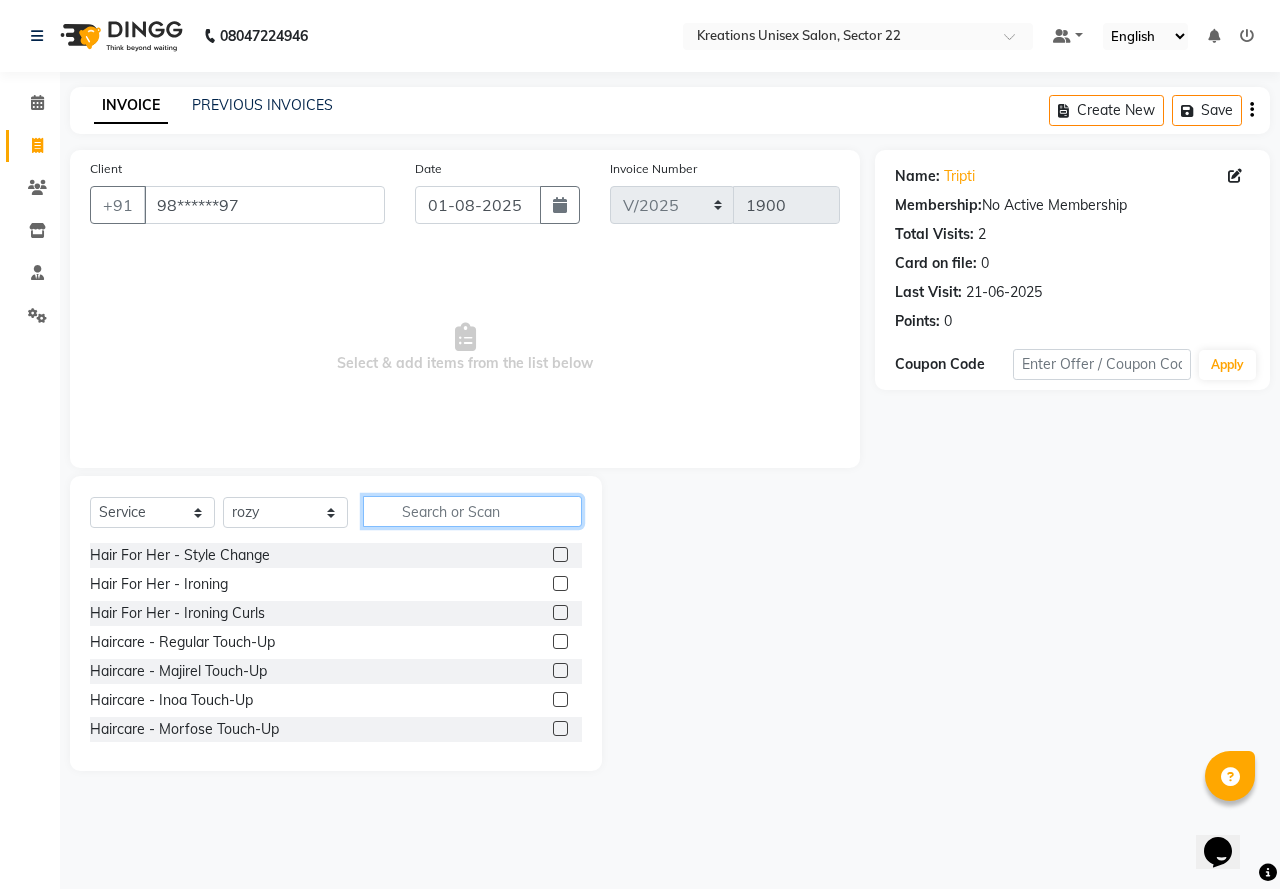 click 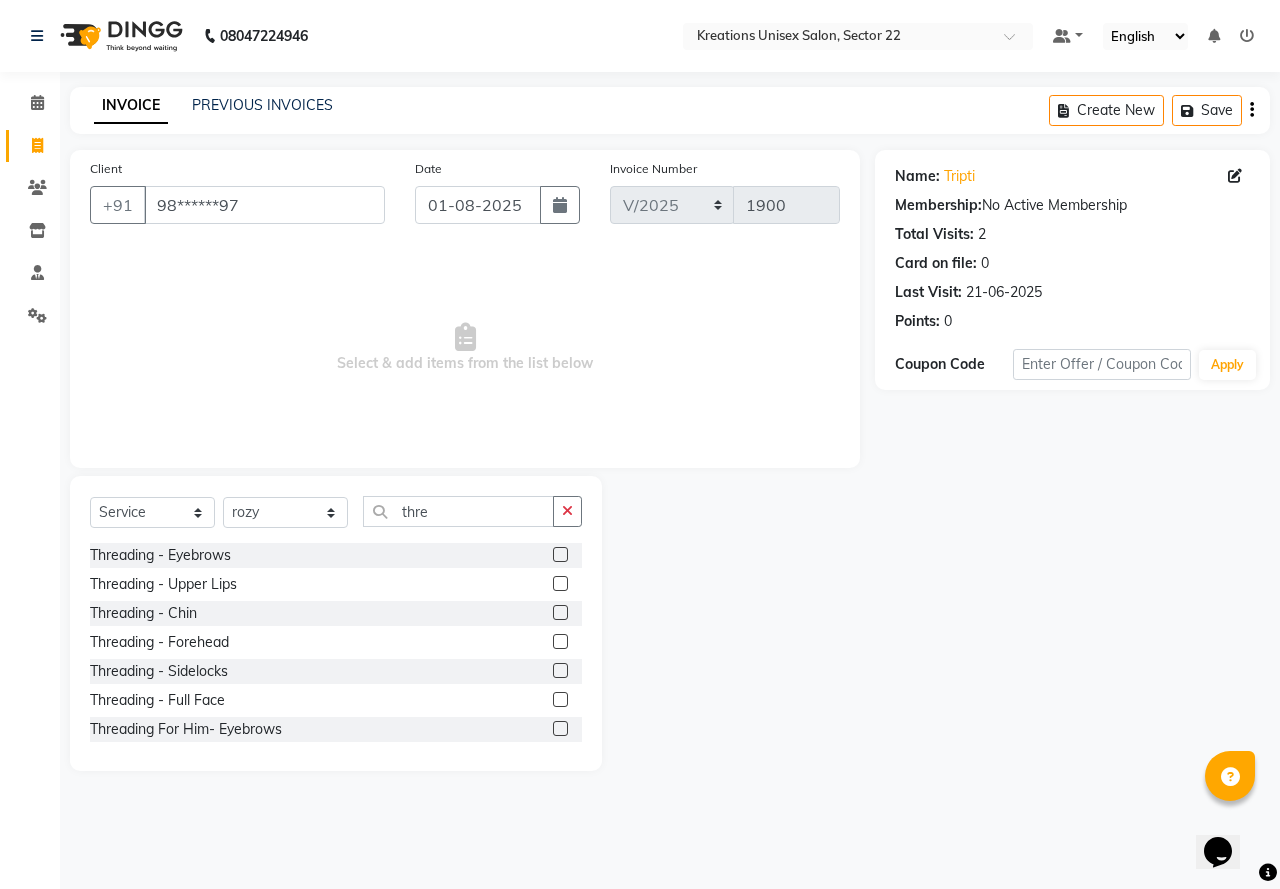 click on "Threading  - Eyebrows" 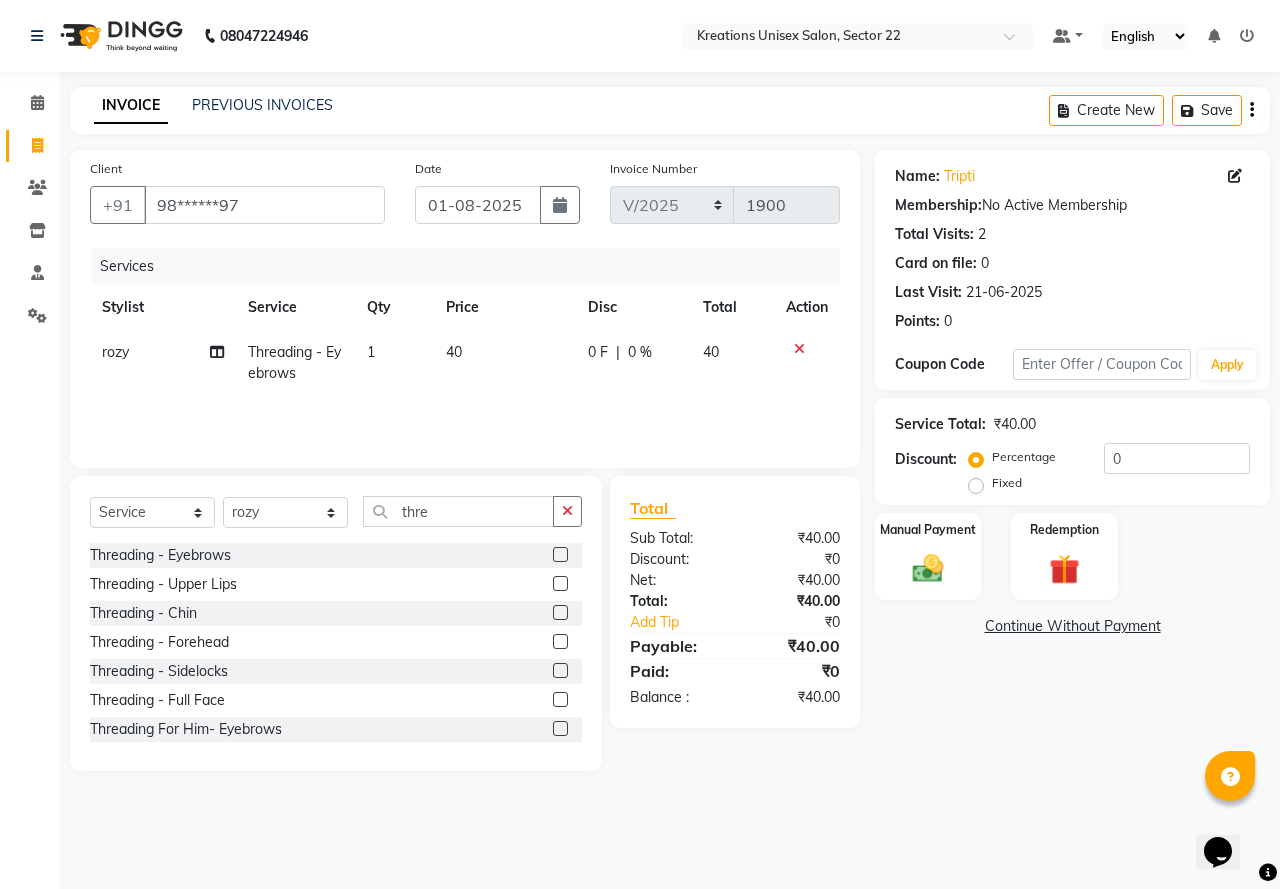 click 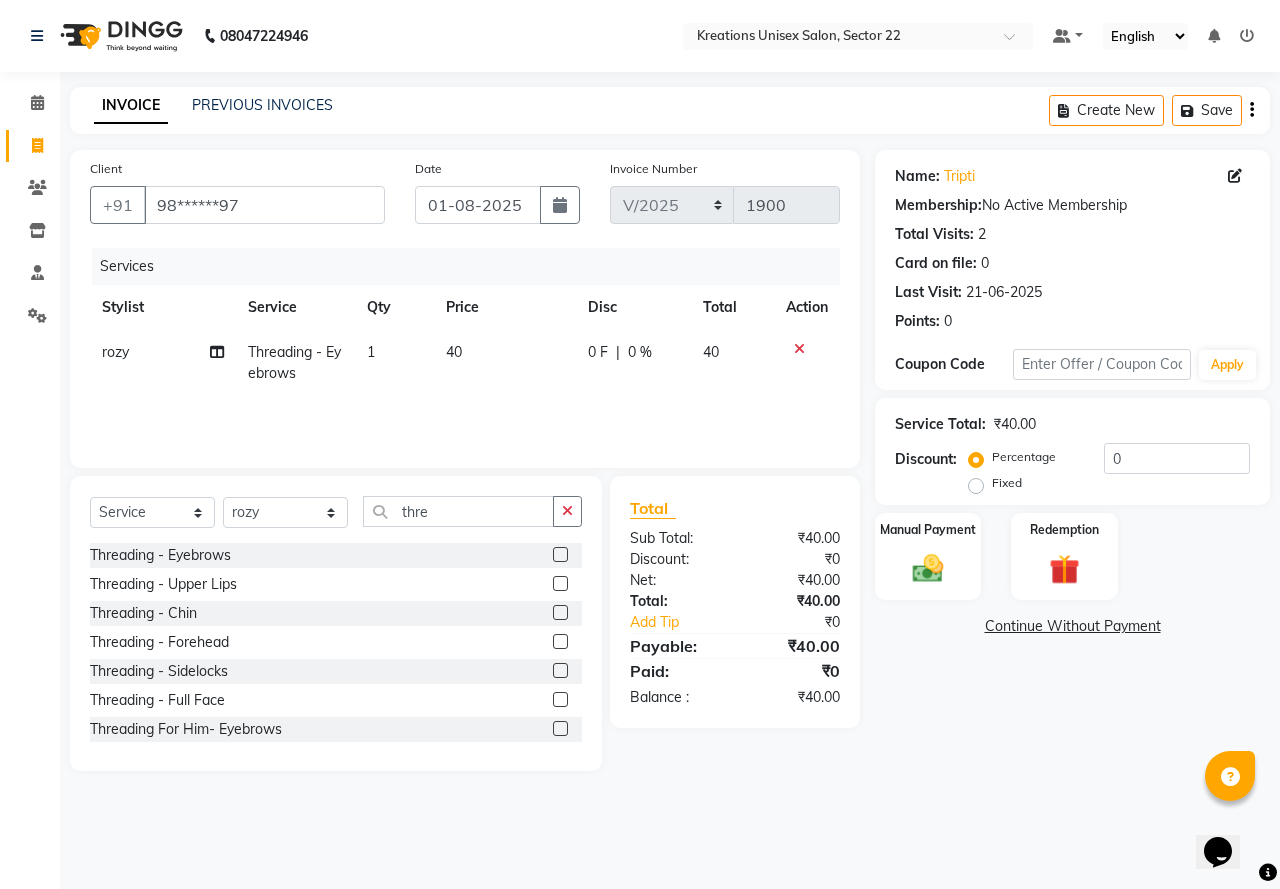 click at bounding box center (559, 584) 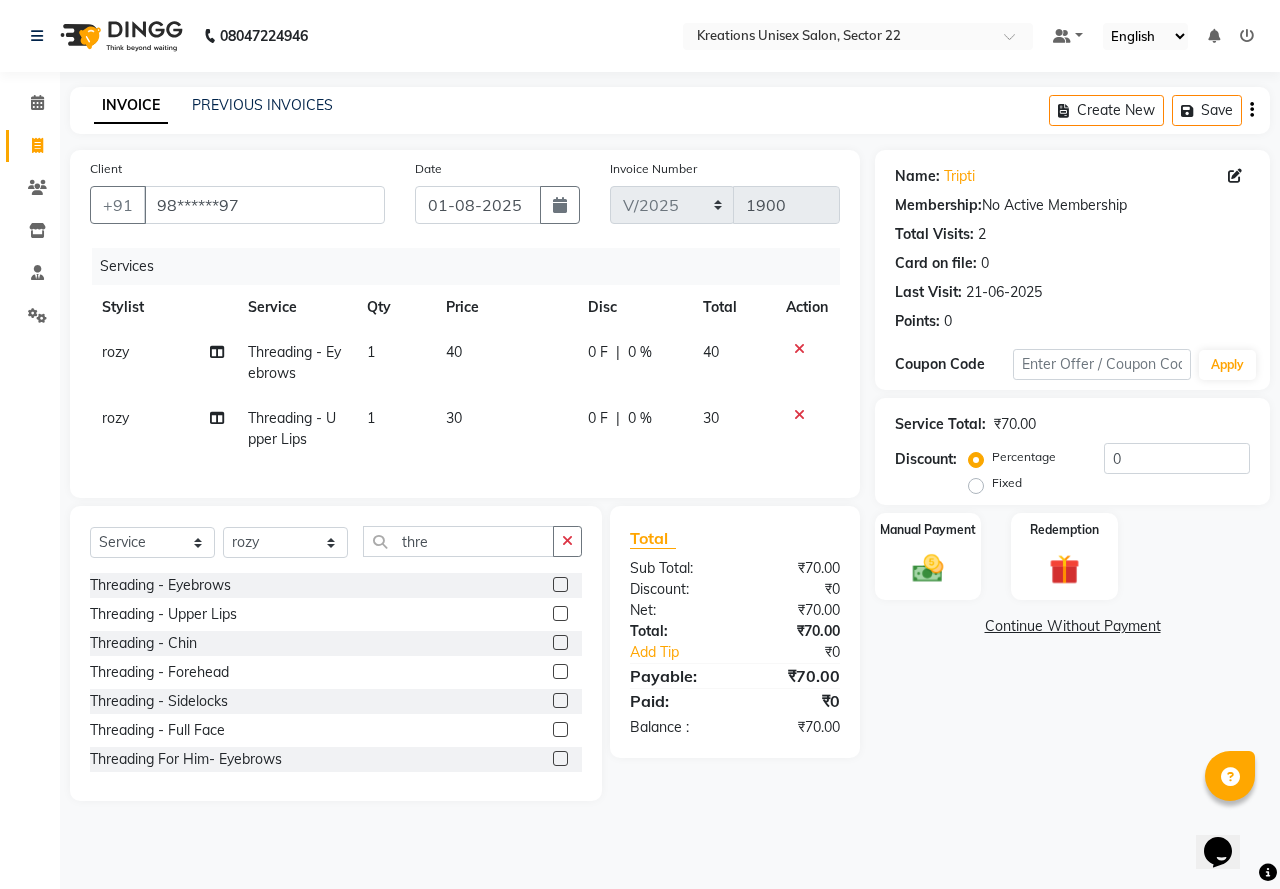 click 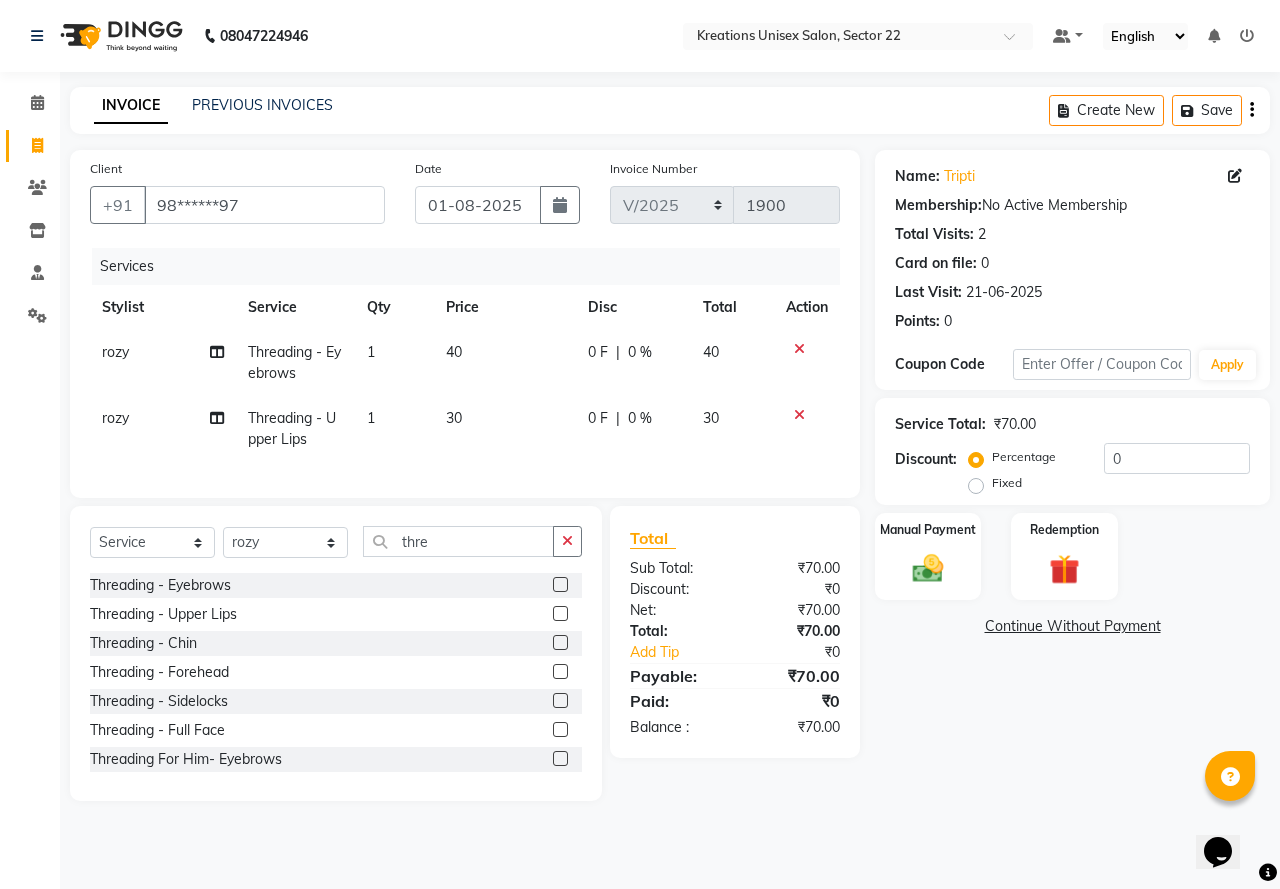 click at bounding box center [559, 643] 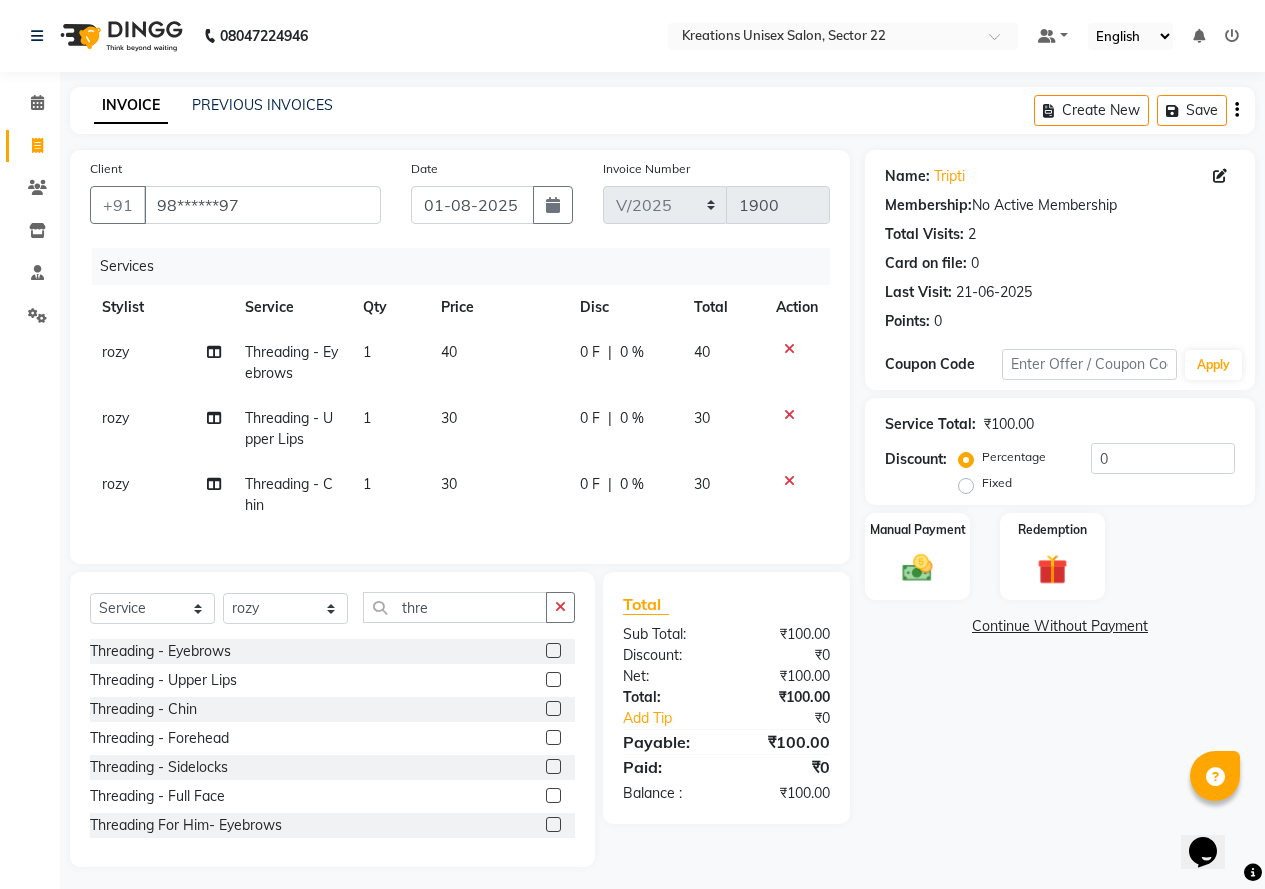 click 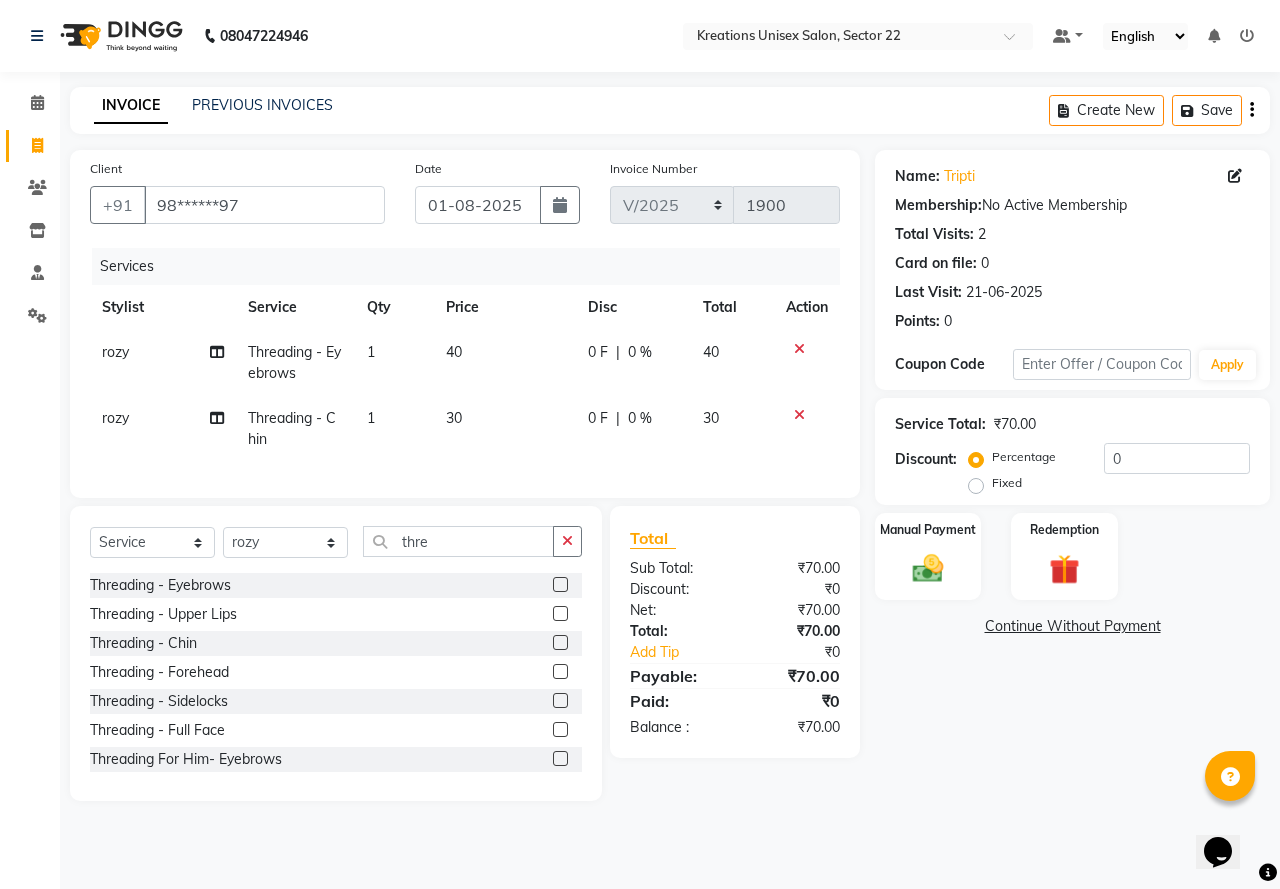 drag, startPoint x: 574, startPoint y: 559, endPoint x: 543, endPoint y: 561, distance: 31.06445 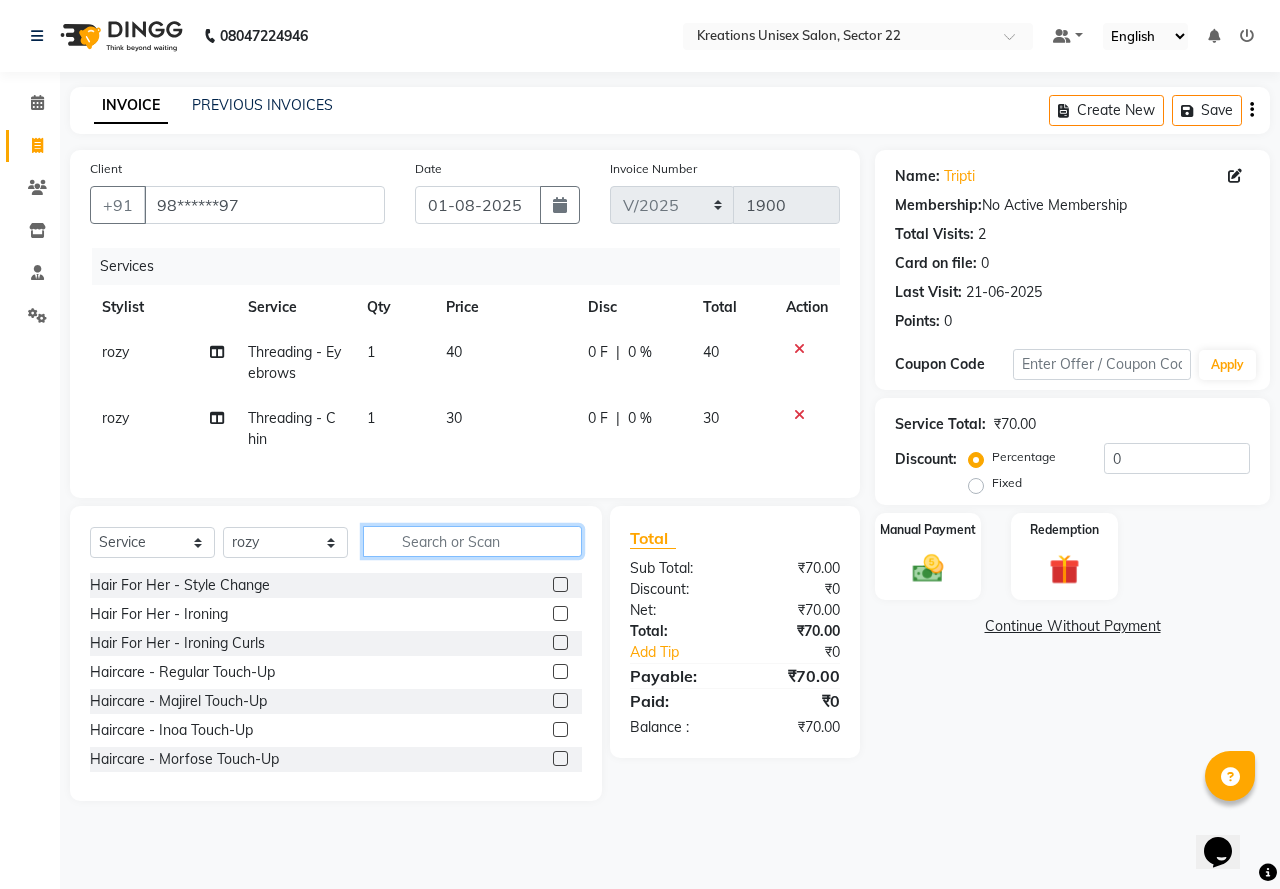 click 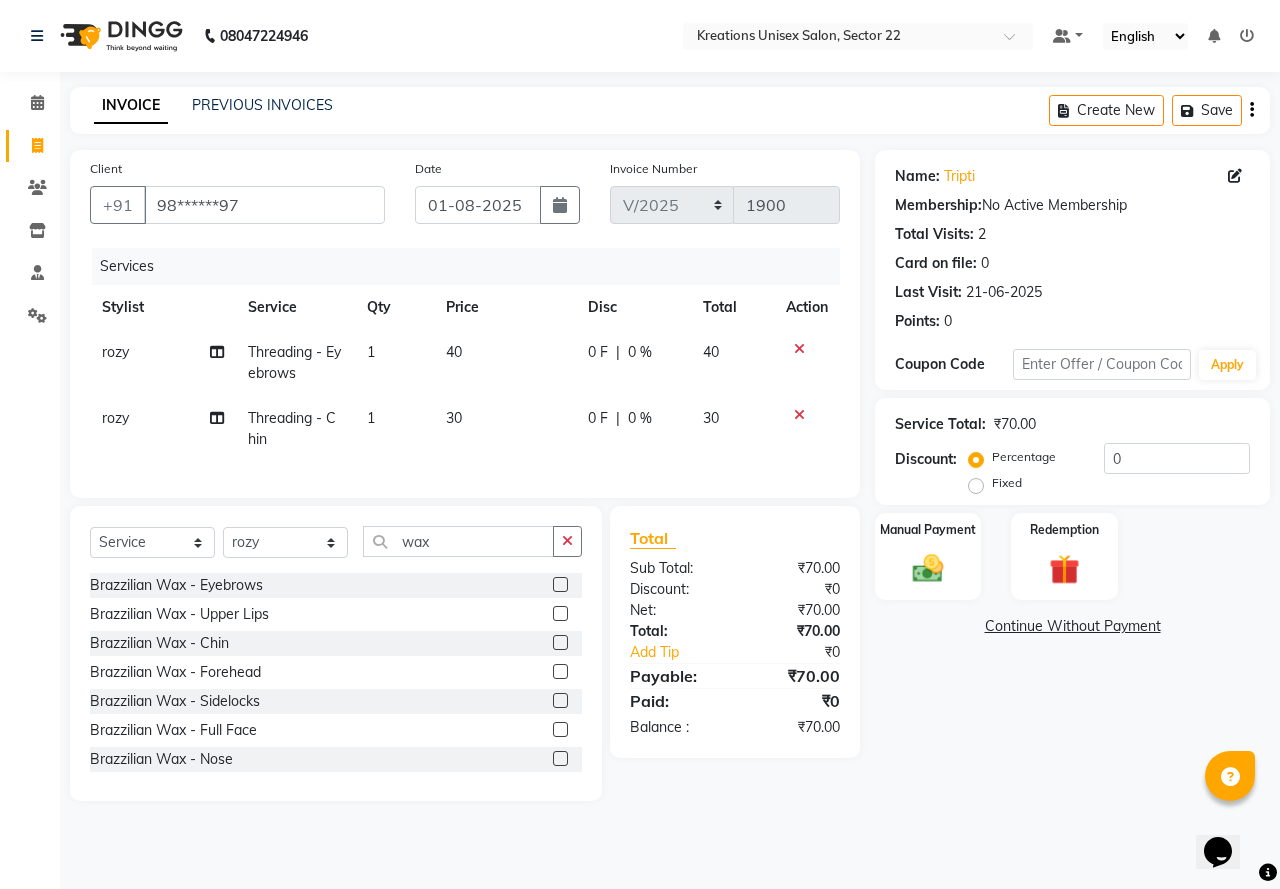 click 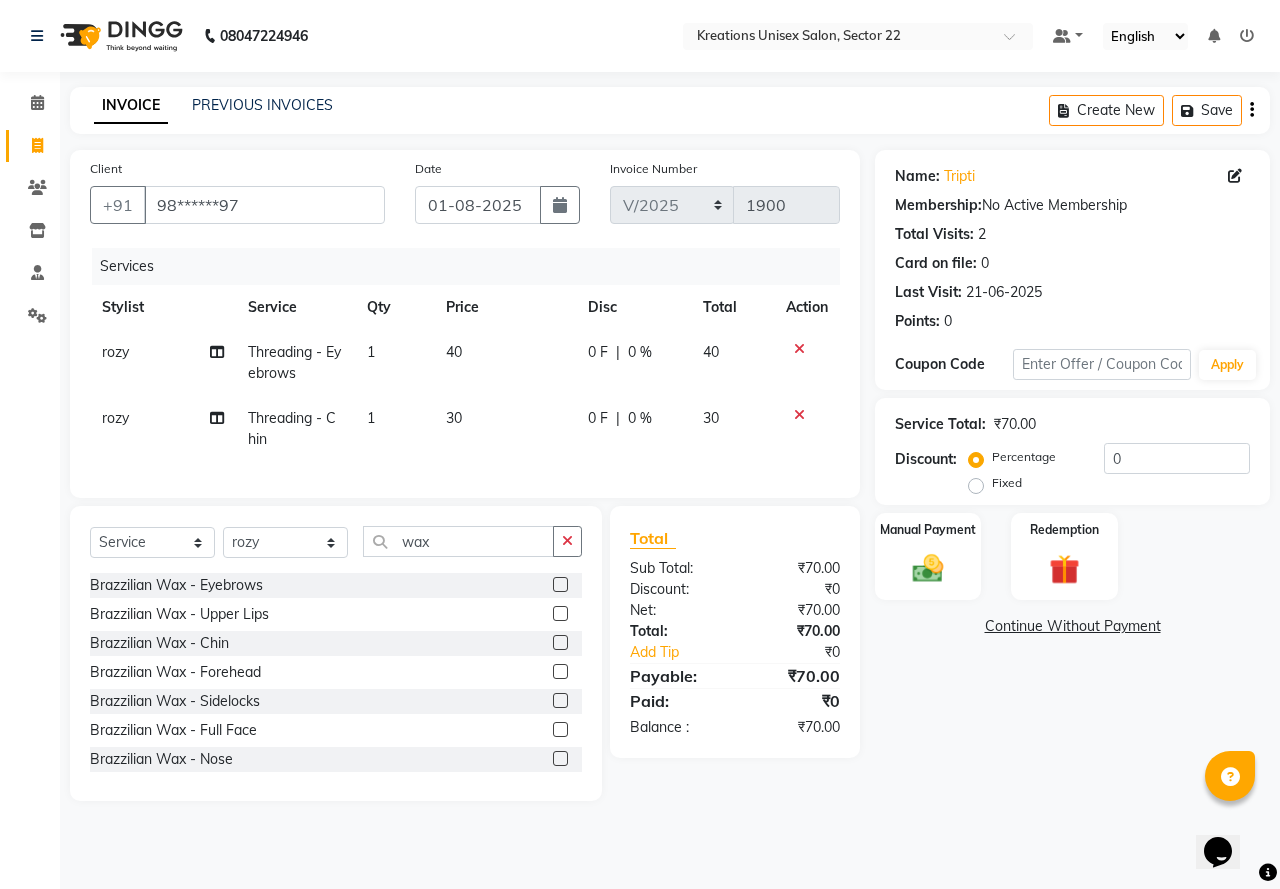 click 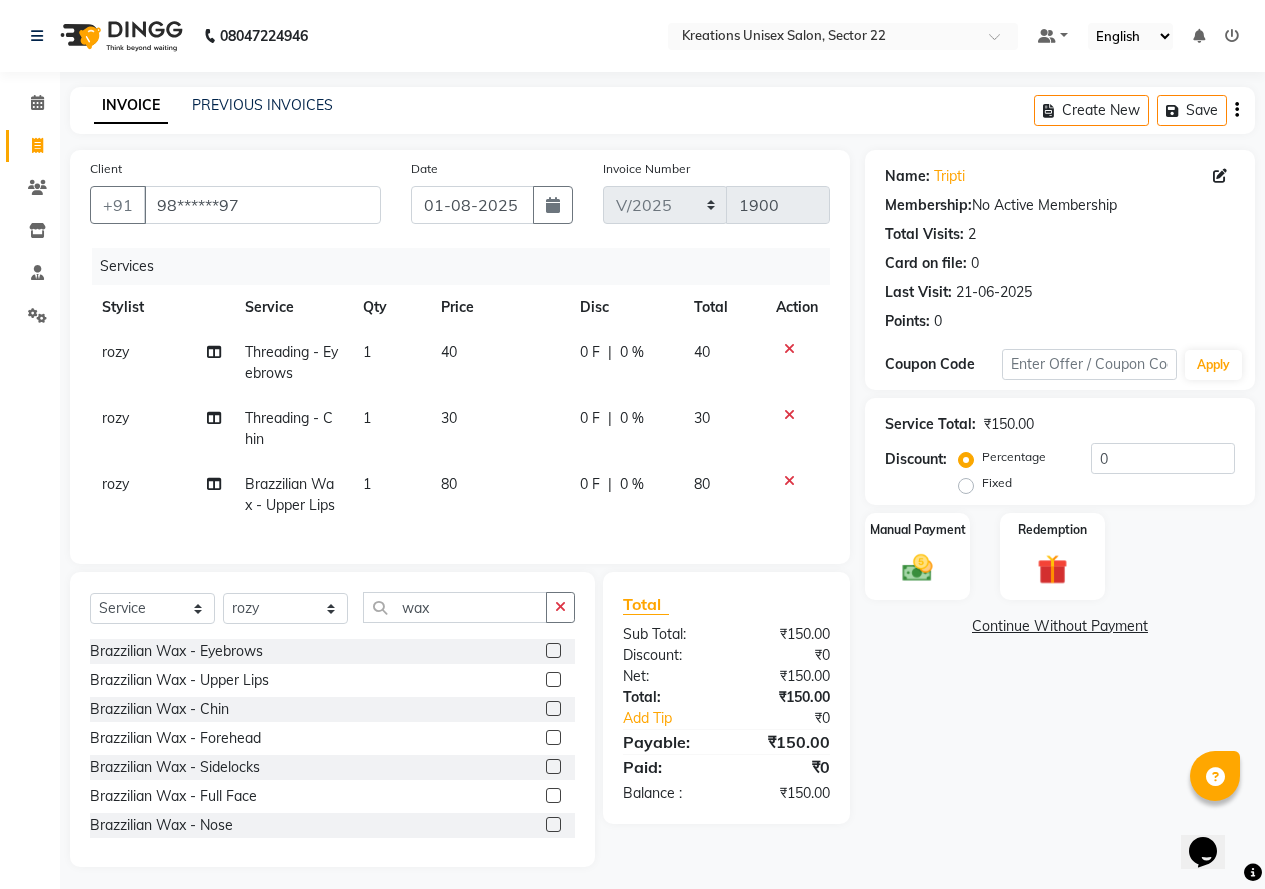 click 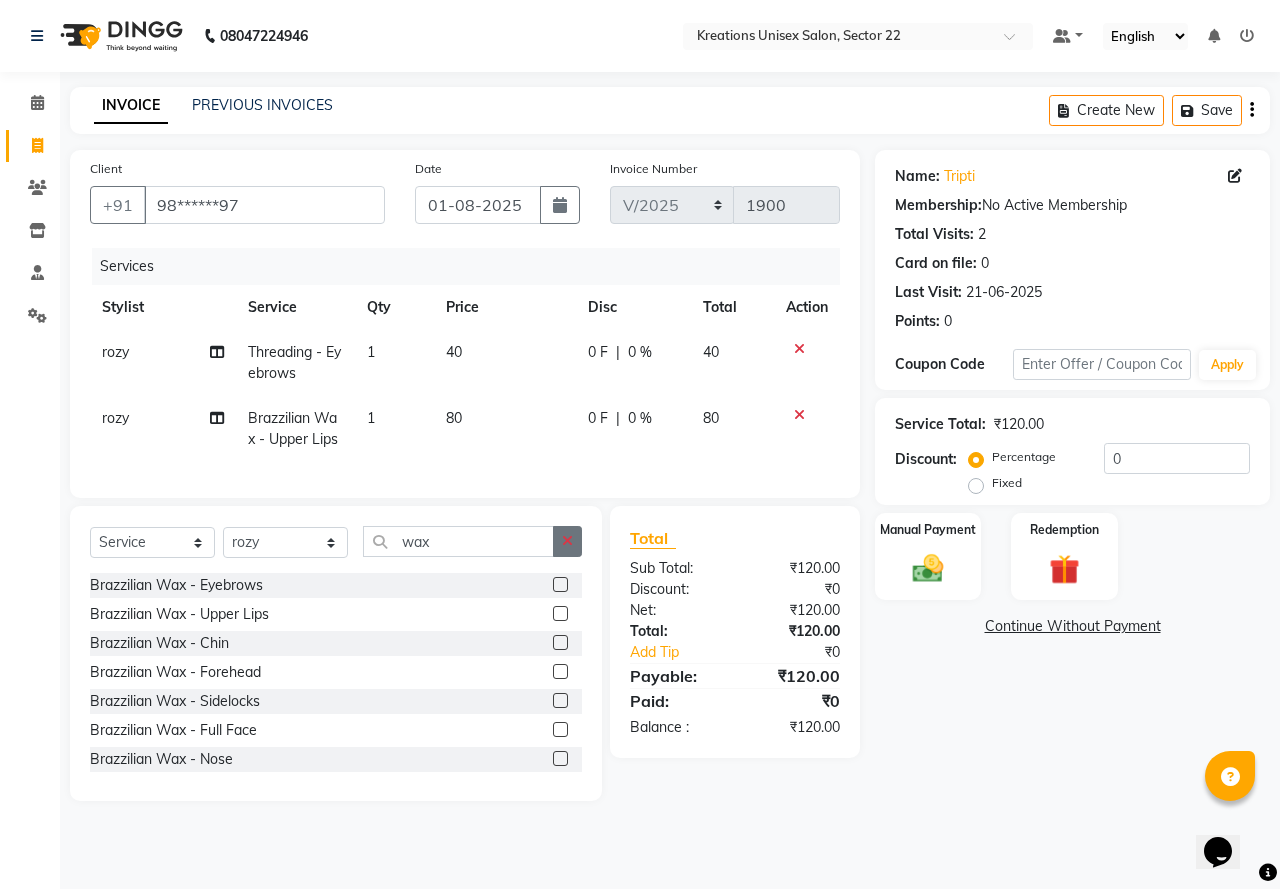 click 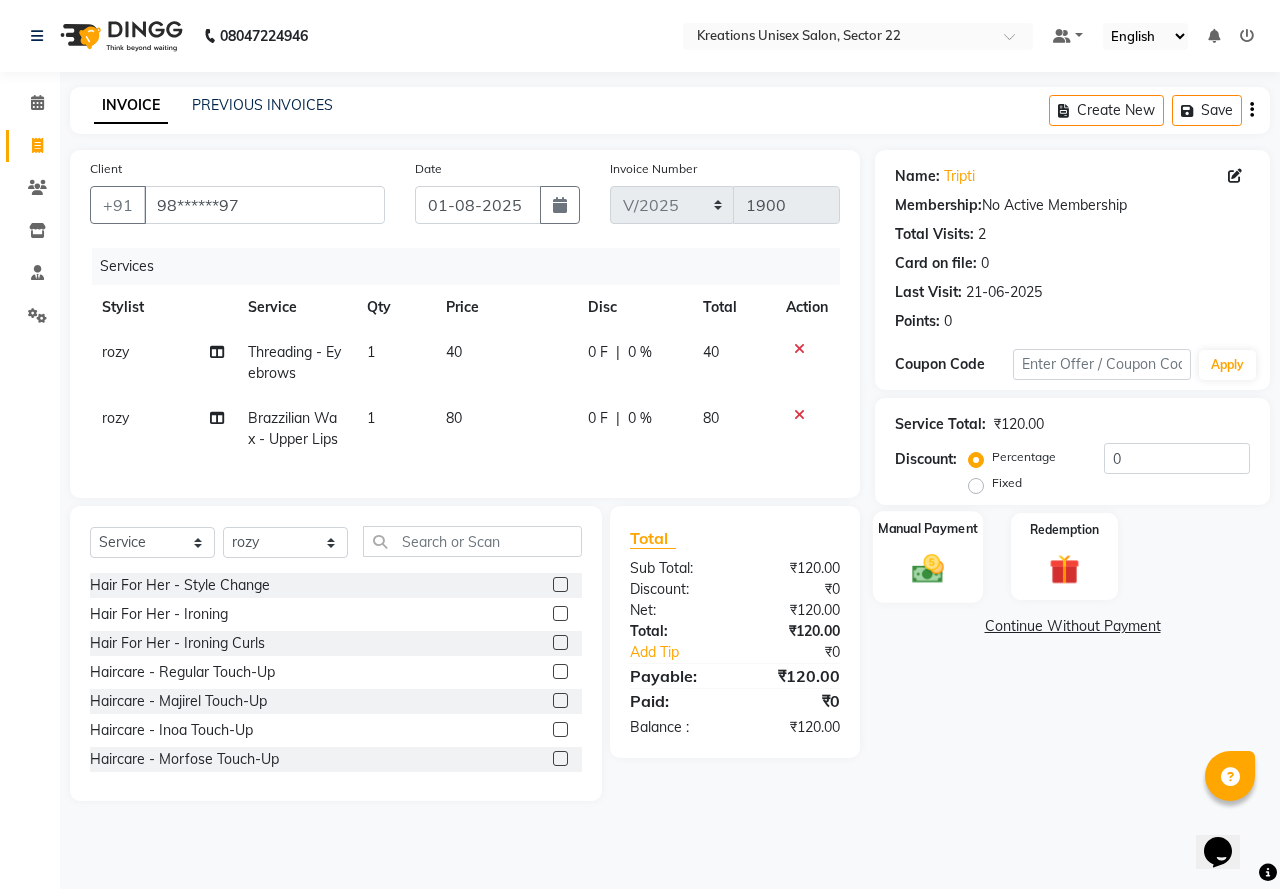 click 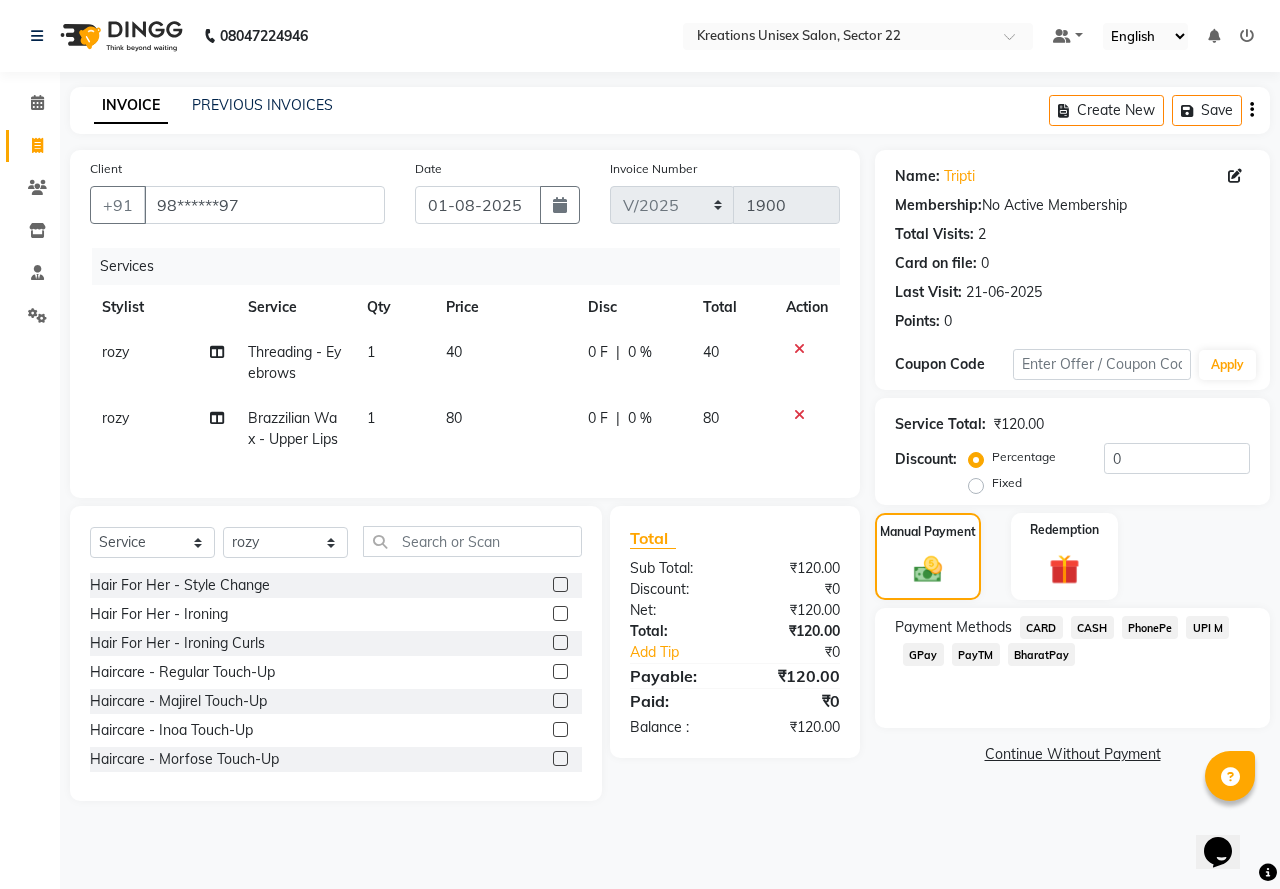 click on "PayTM" 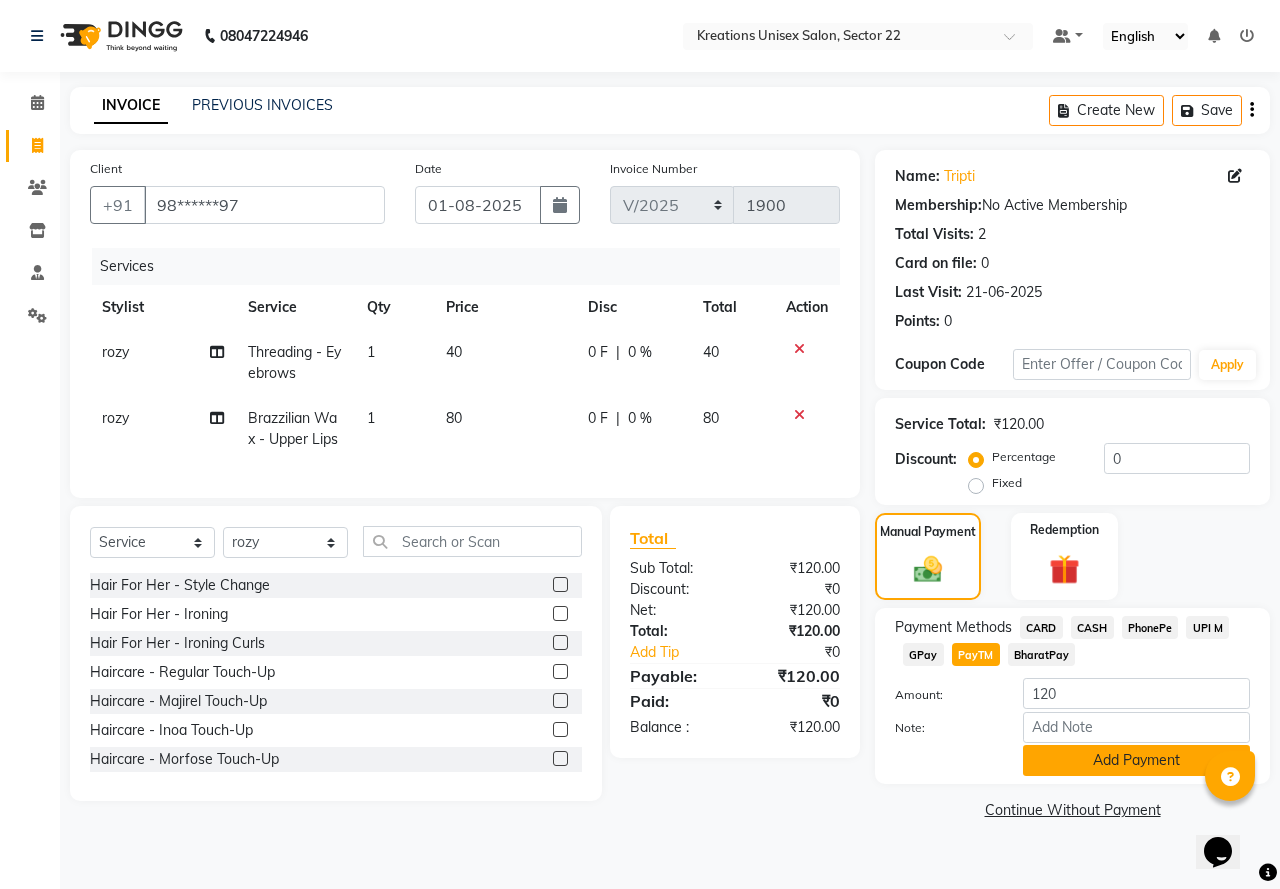 click on "Add Payment" 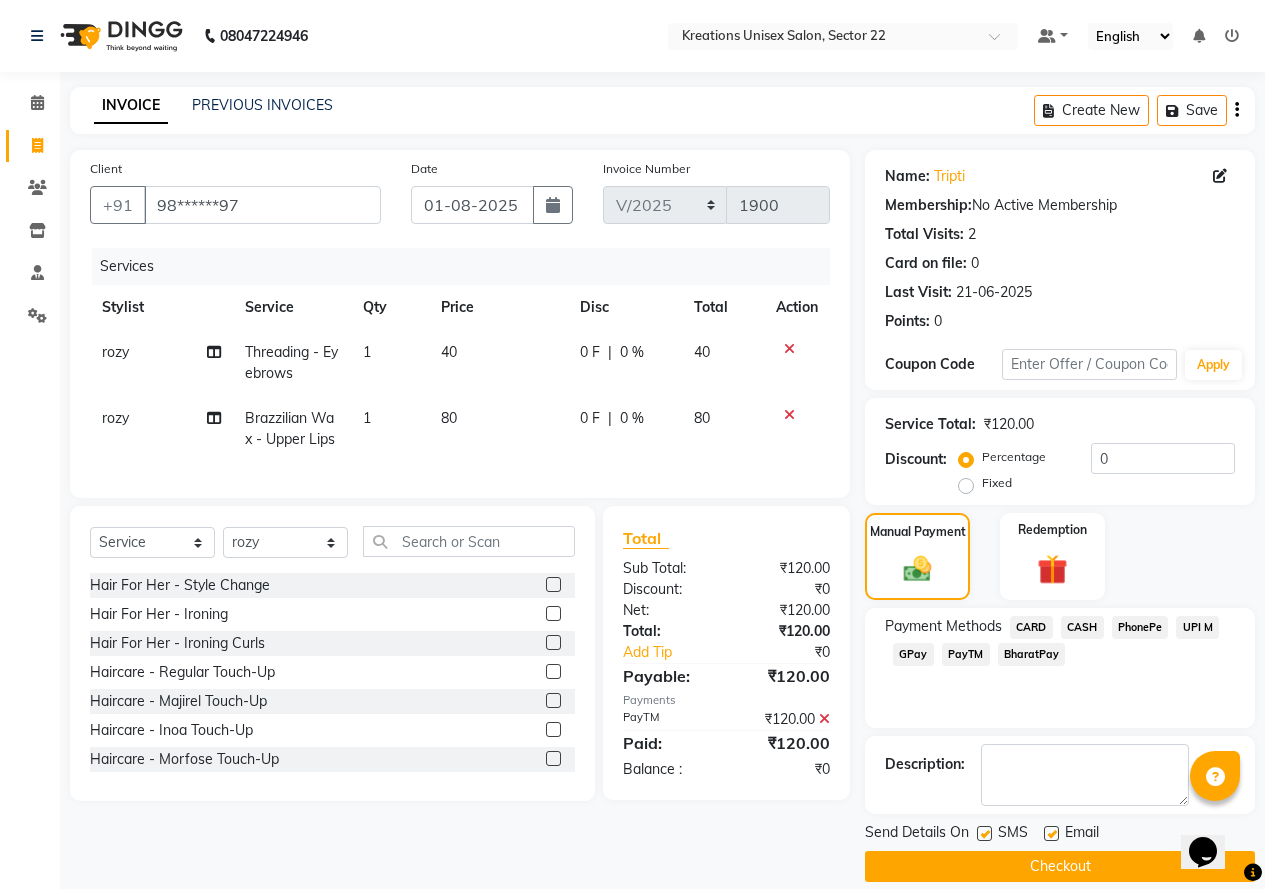 click on "SMS" 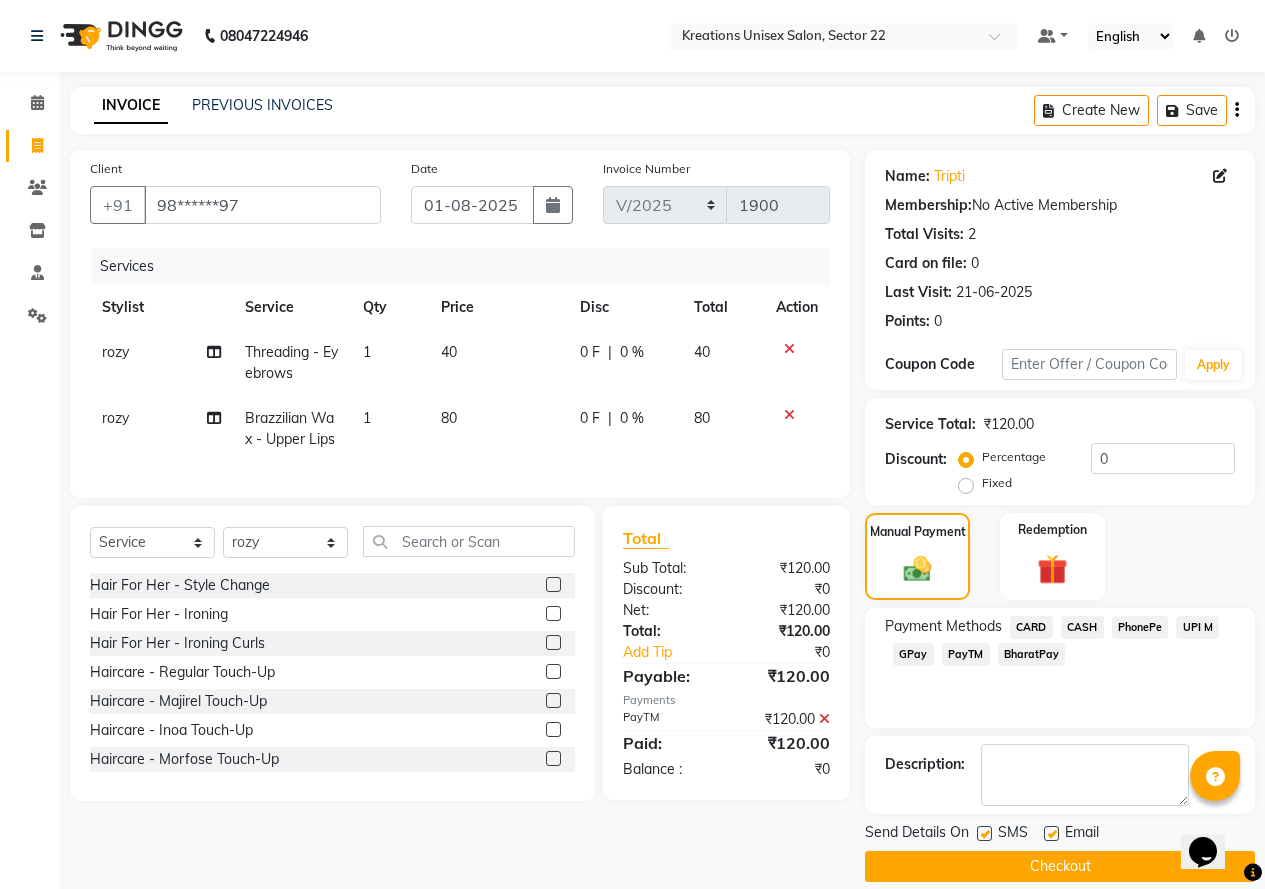 click at bounding box center (983, 834) 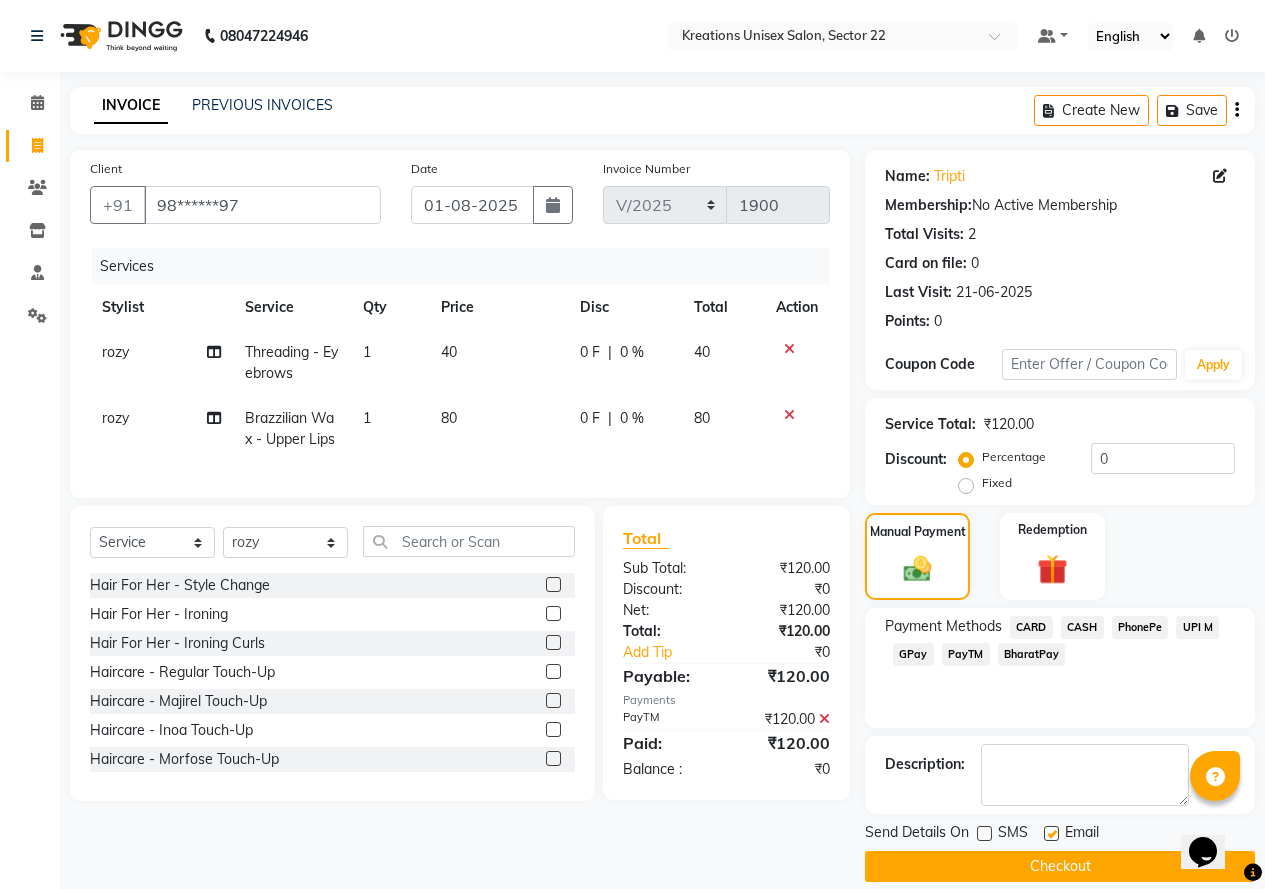 click 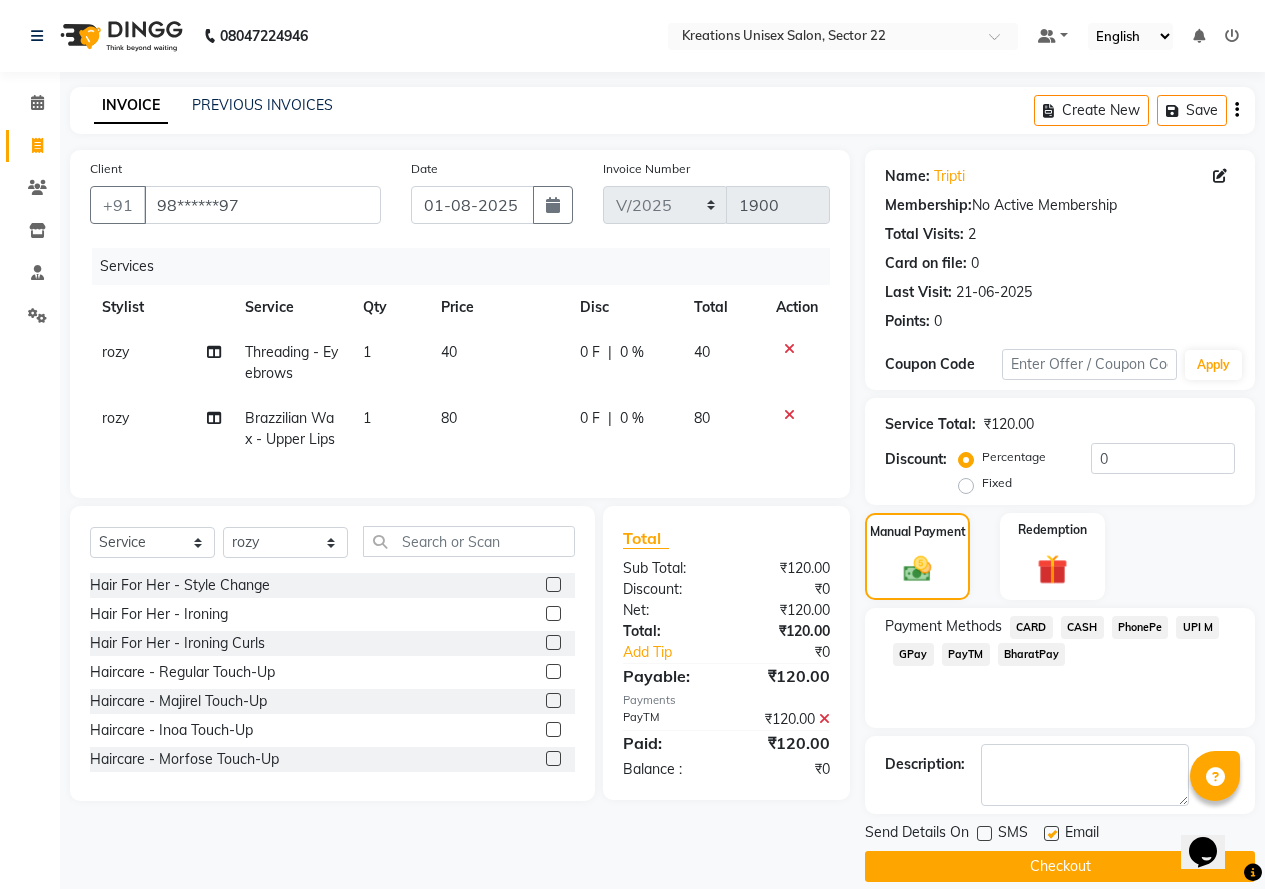 click at bounding box center (1050, 834) 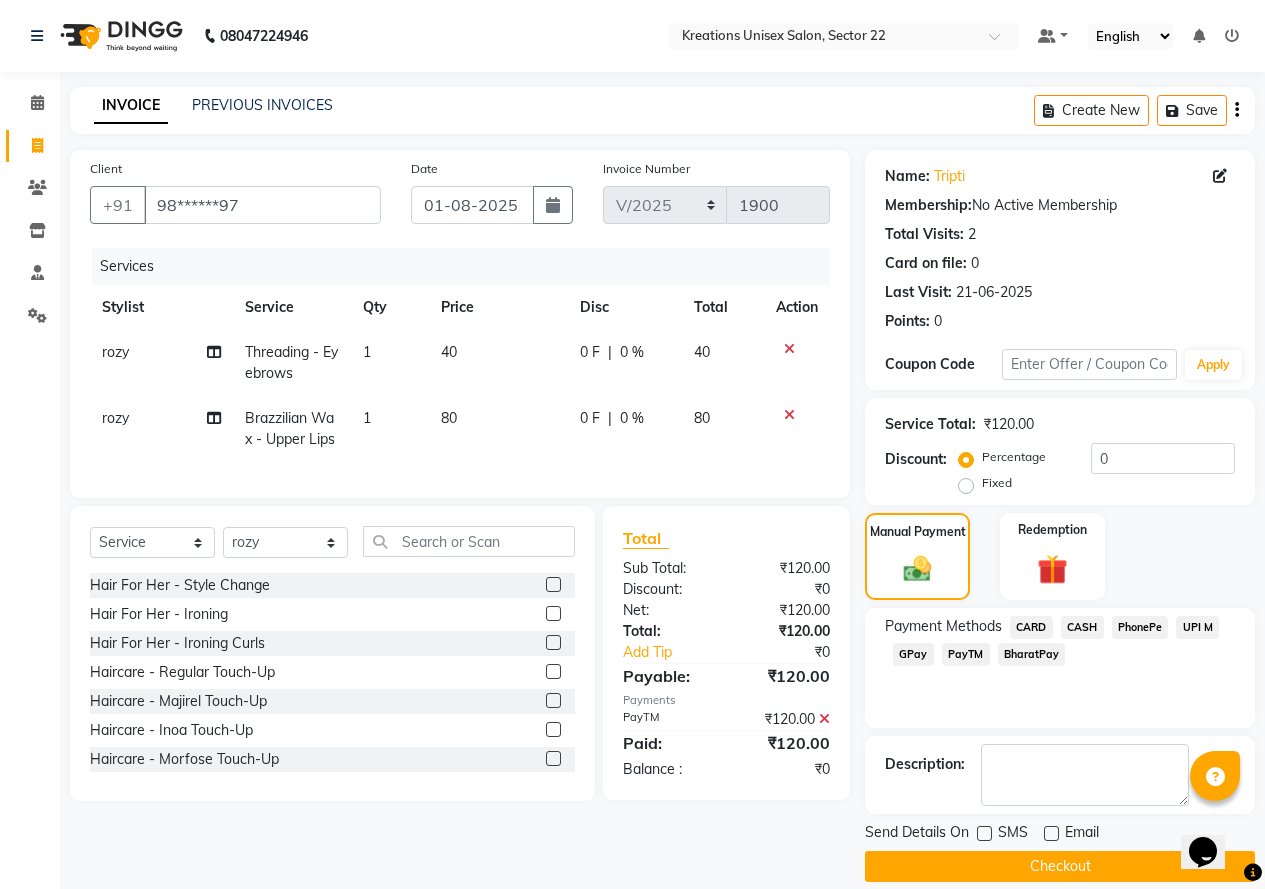 click on "Checkout" 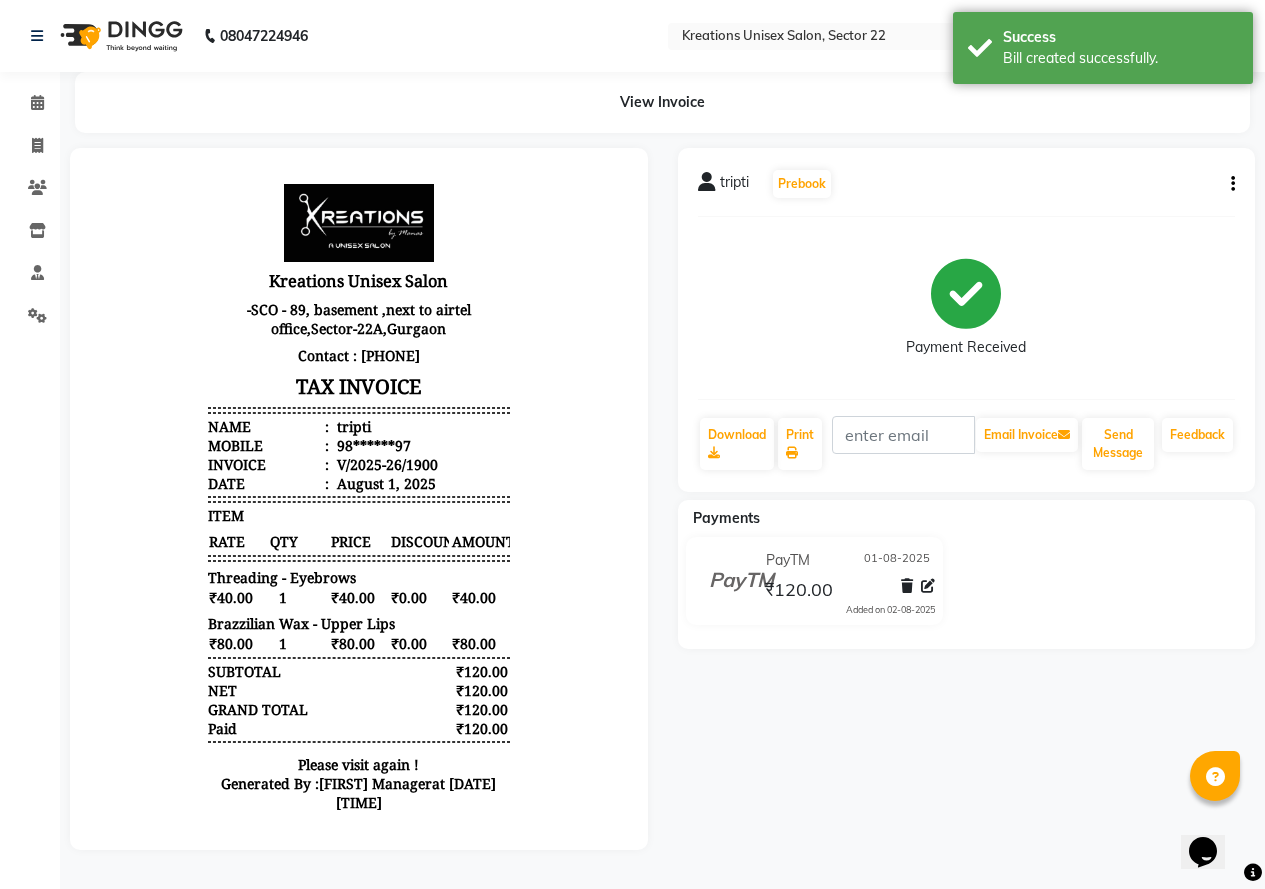 scroll, scrollTop: 0, scrollLeft: 0, axis: both 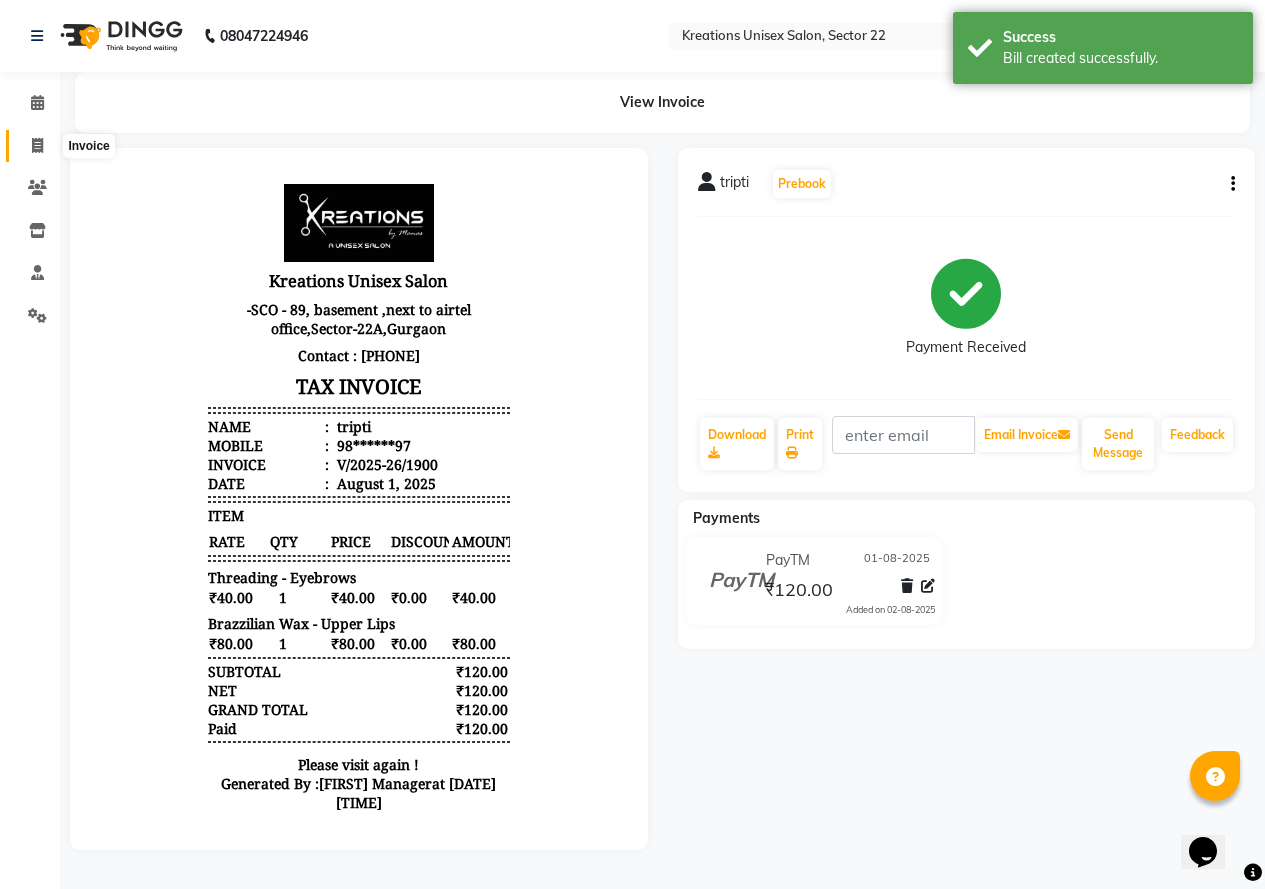 click 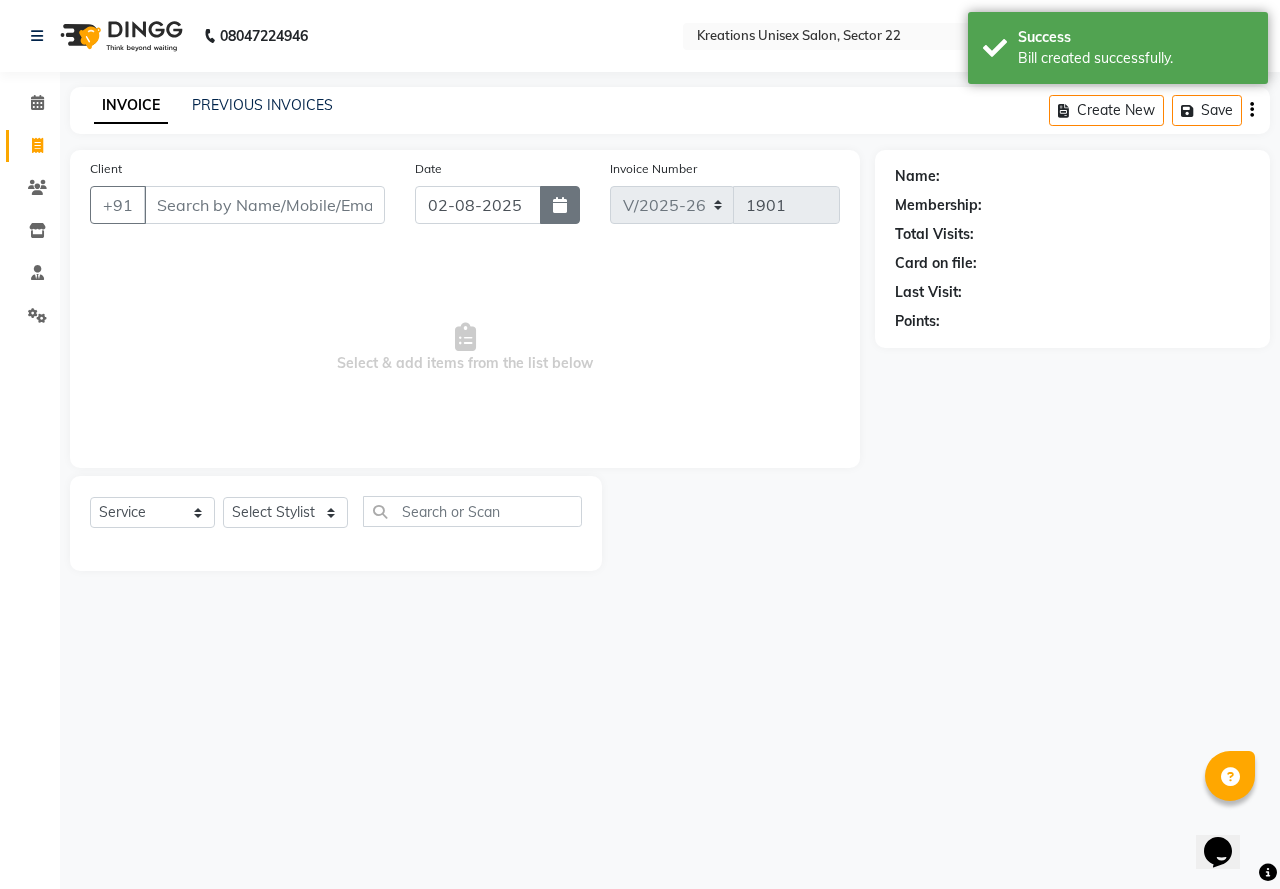 click 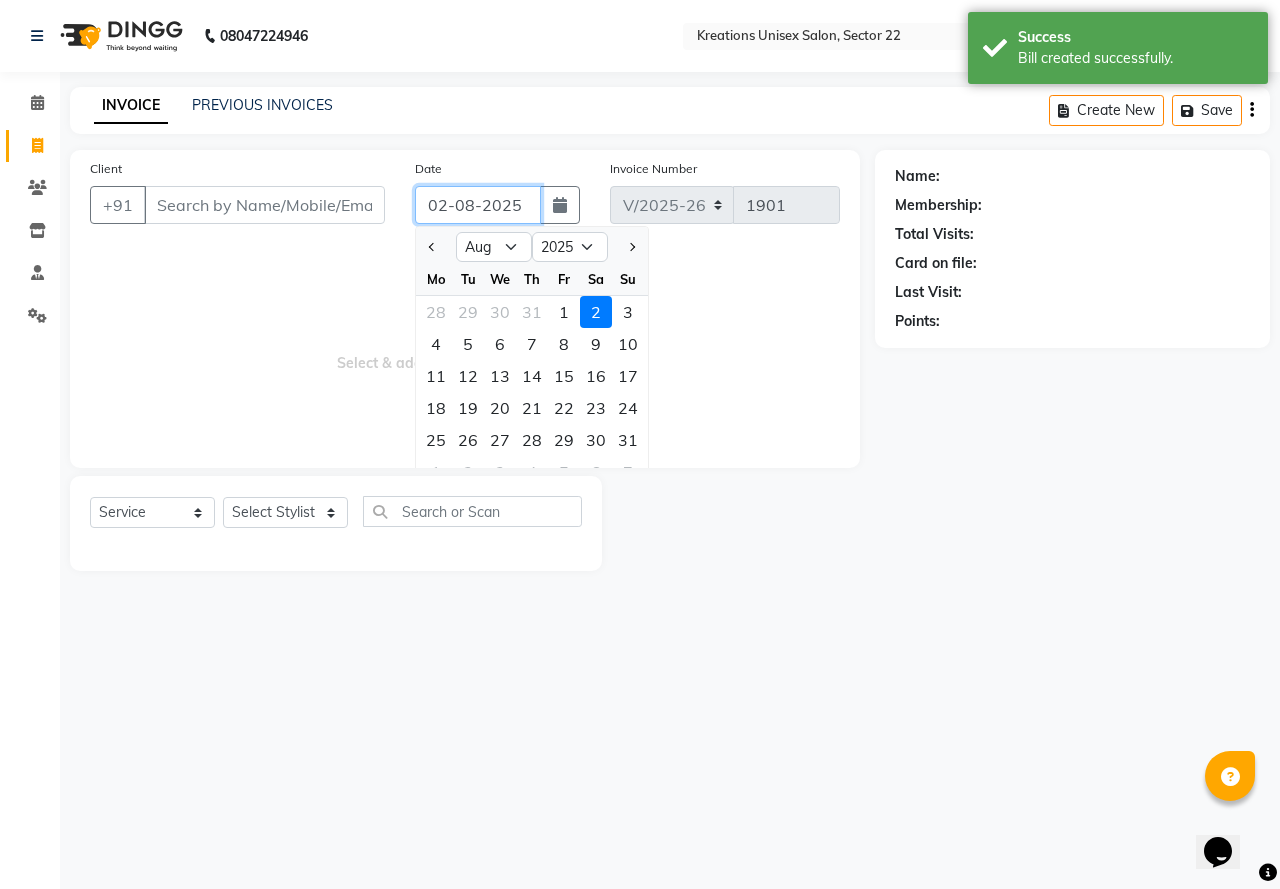click on "02-08-2025" 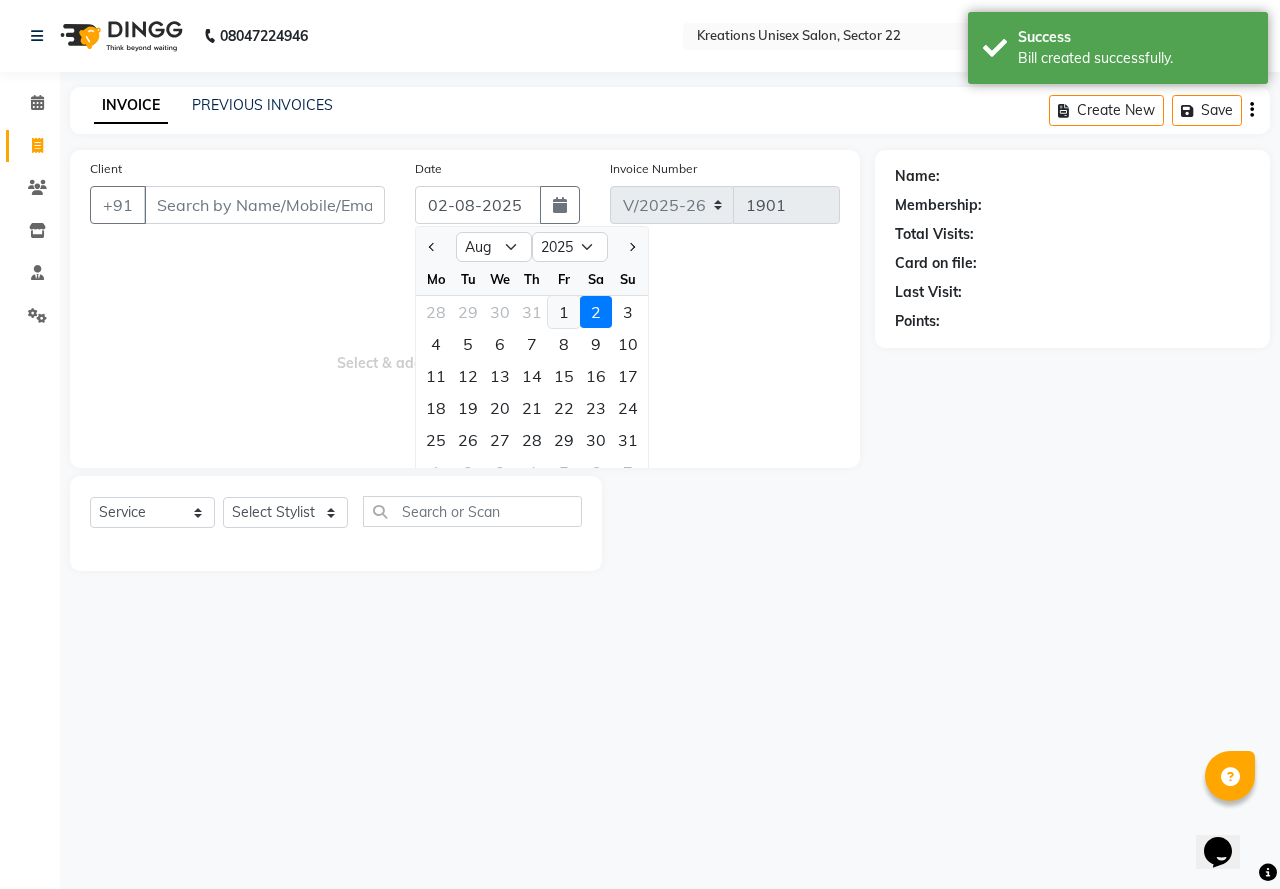 click on "1" 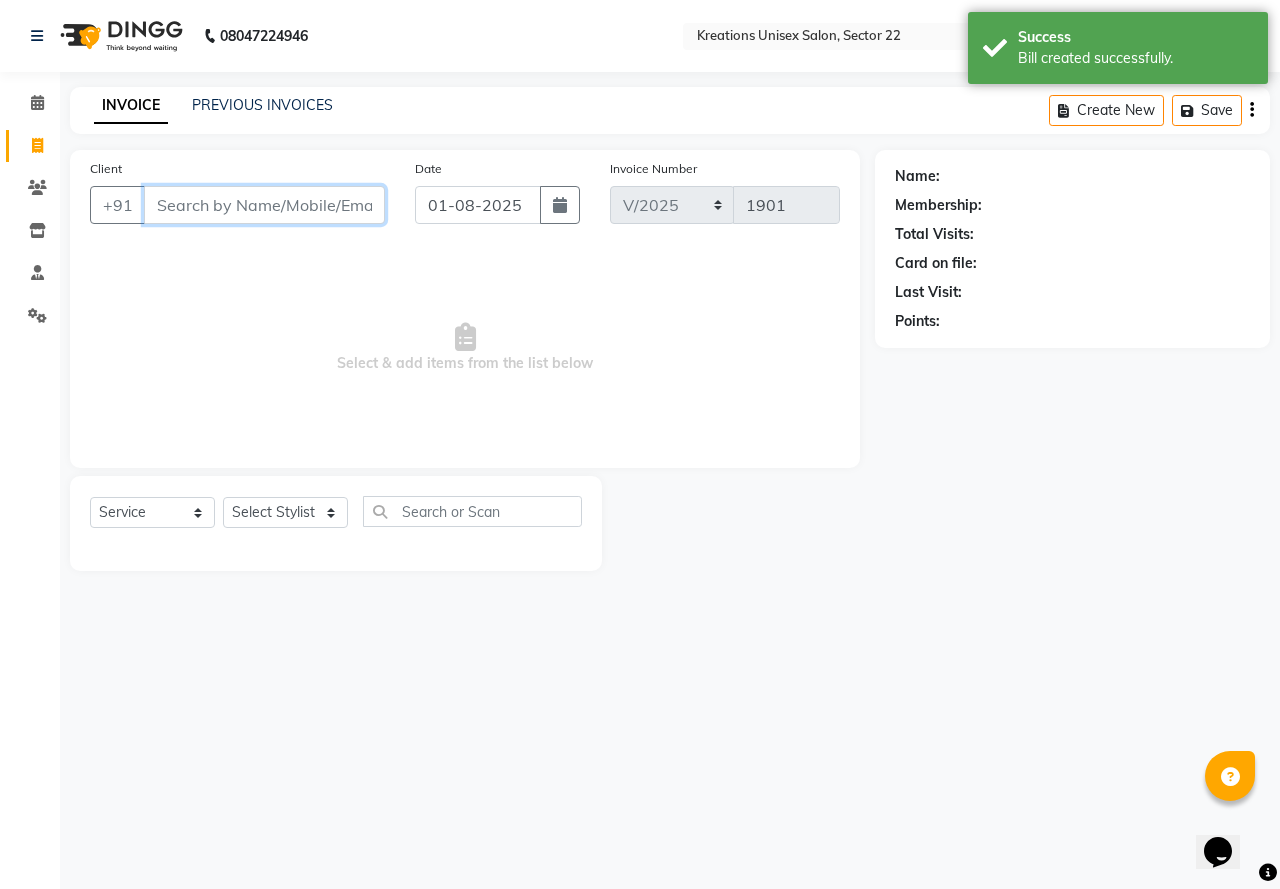 click on "Client" at bounding box center [264, 205] 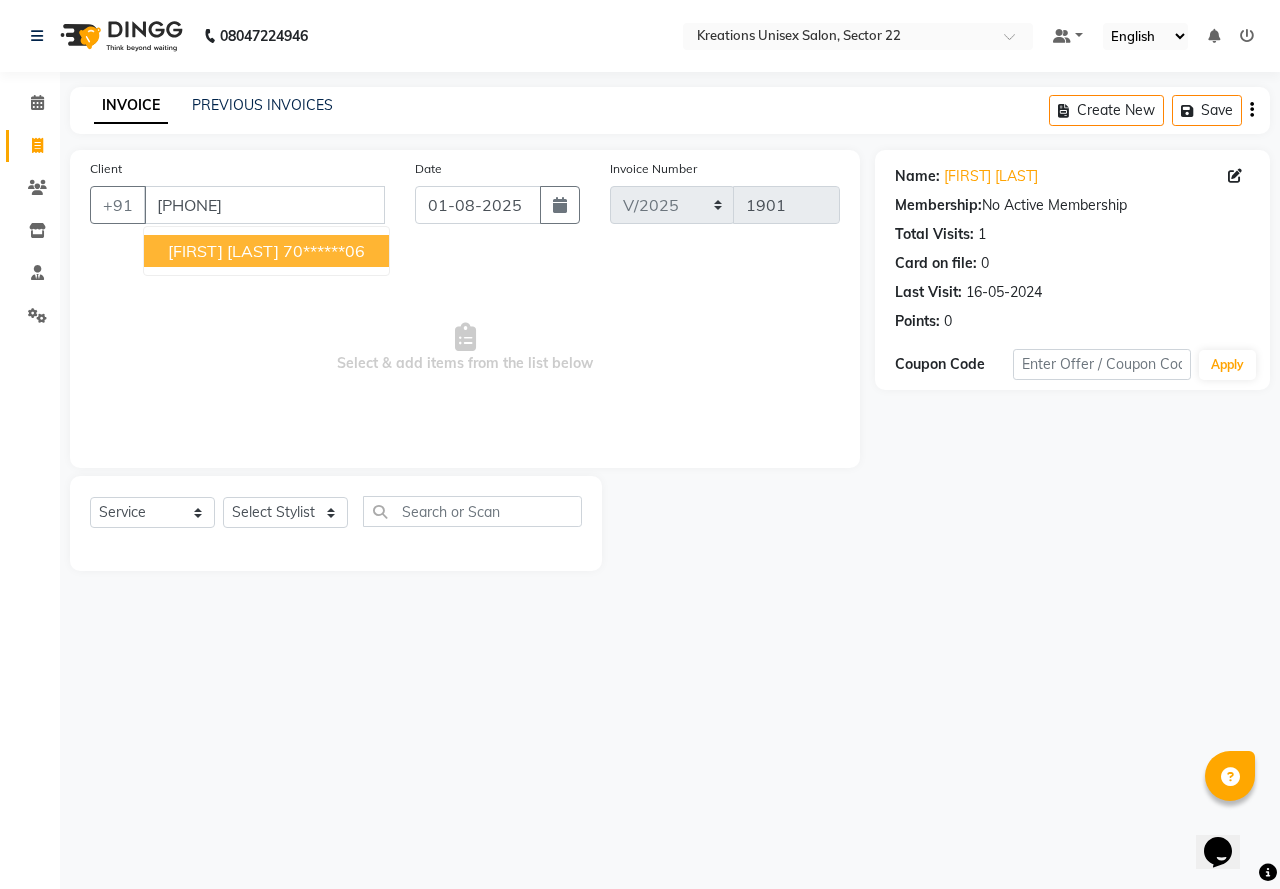 click on "Aayush Pandey" at bounding box center [223, 251] 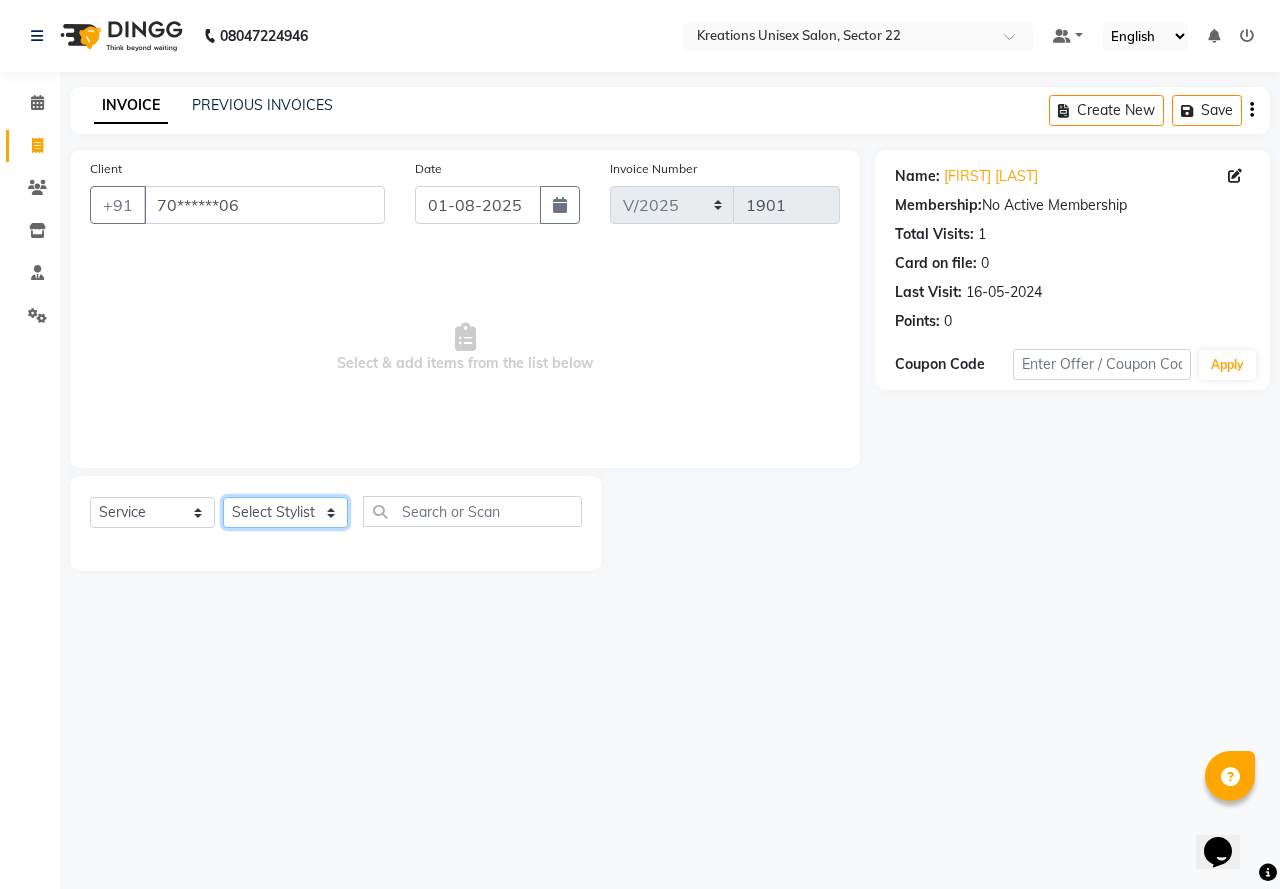 click on "Select Stylist AMAN Jeet Manager Jitender  Kapil  Kavita Manager Malik Khan  Manas Sir  rozy  Sector-23 Shaffali Maam  Shiv Kumar Sita Mehto" 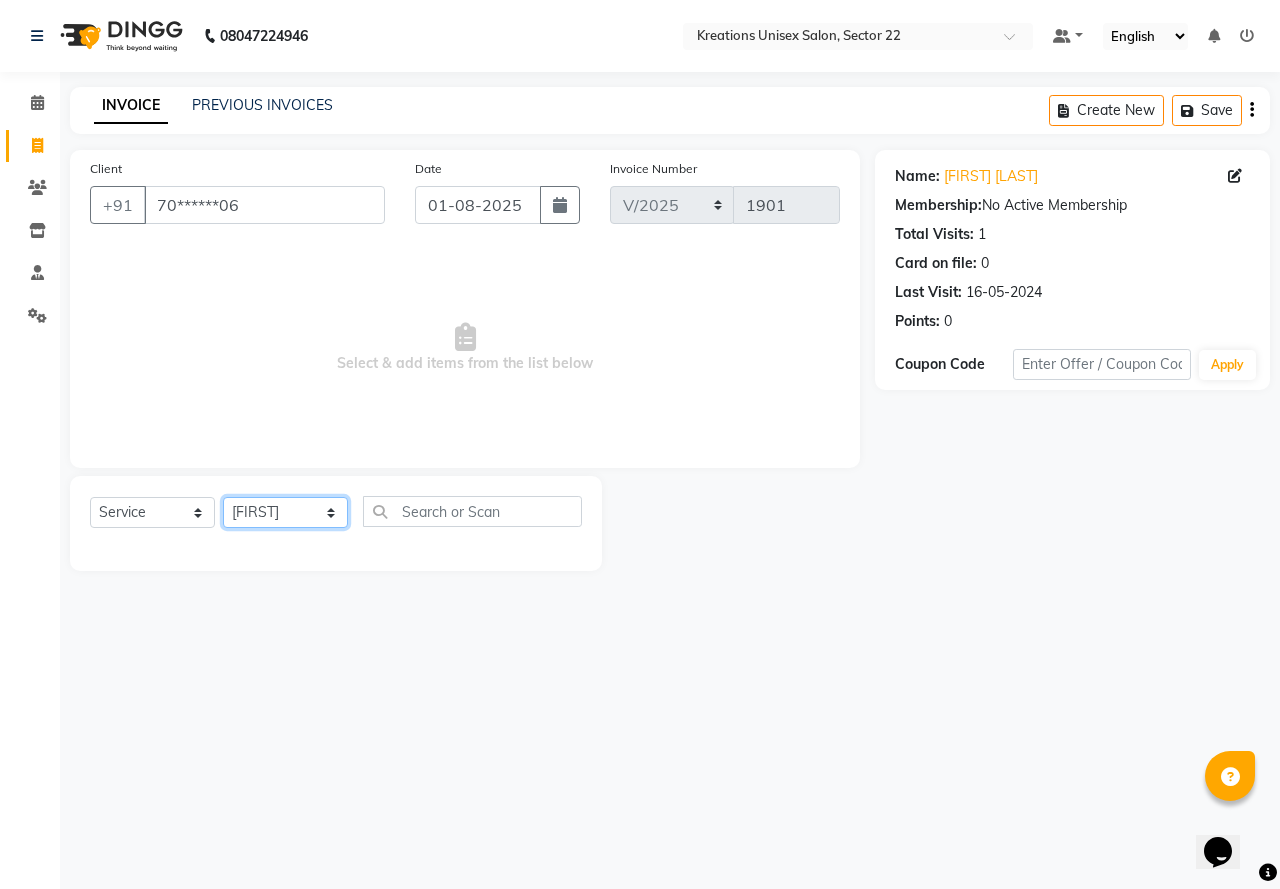 click on "Select Stylist AMAN Jeet Manager Jitender  Kapil  Kavita Manager Malik Khan  Manas Sir  rozy  Sector-23 Shaffali Maam  Shiv Kumar Sita Mehto" 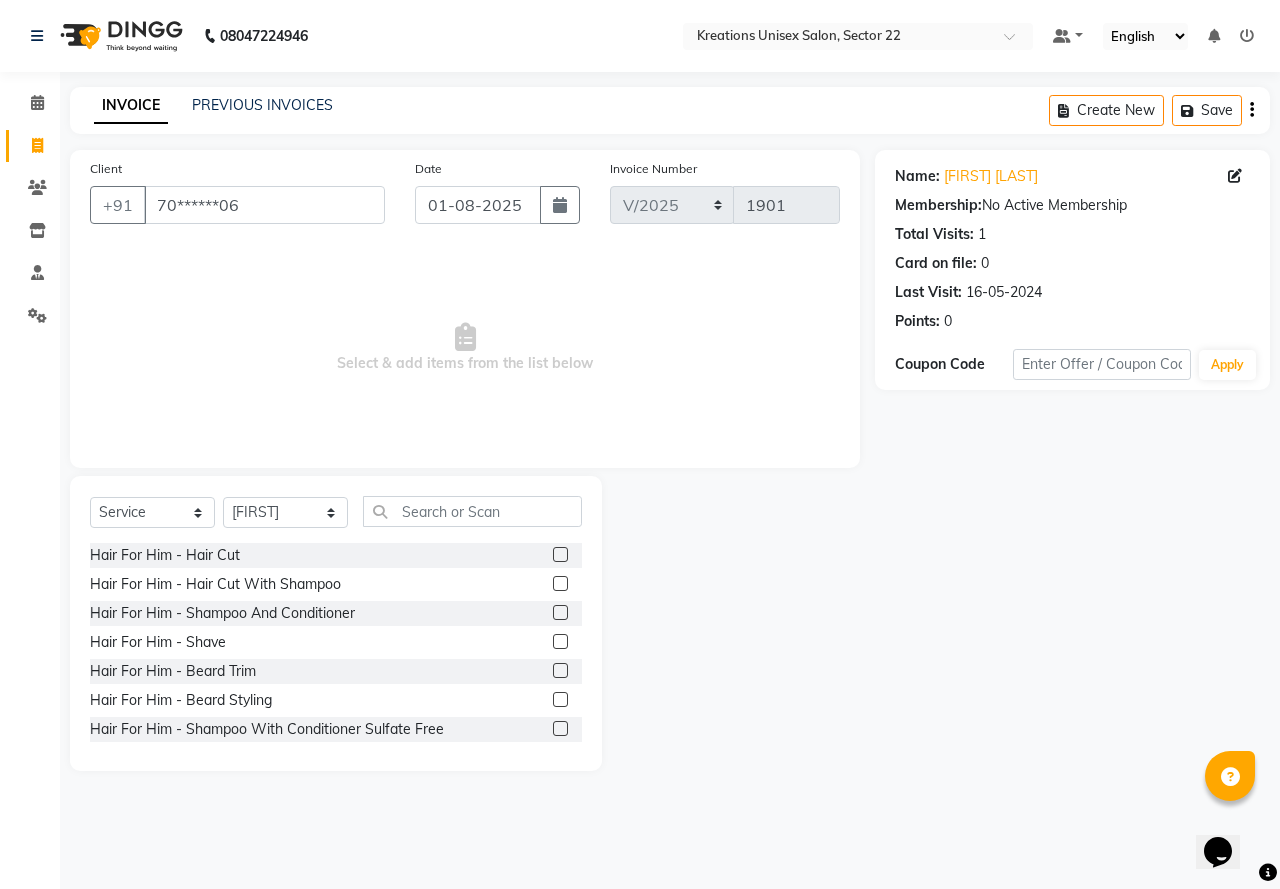 click on "Hair For Him - Hair Cut" 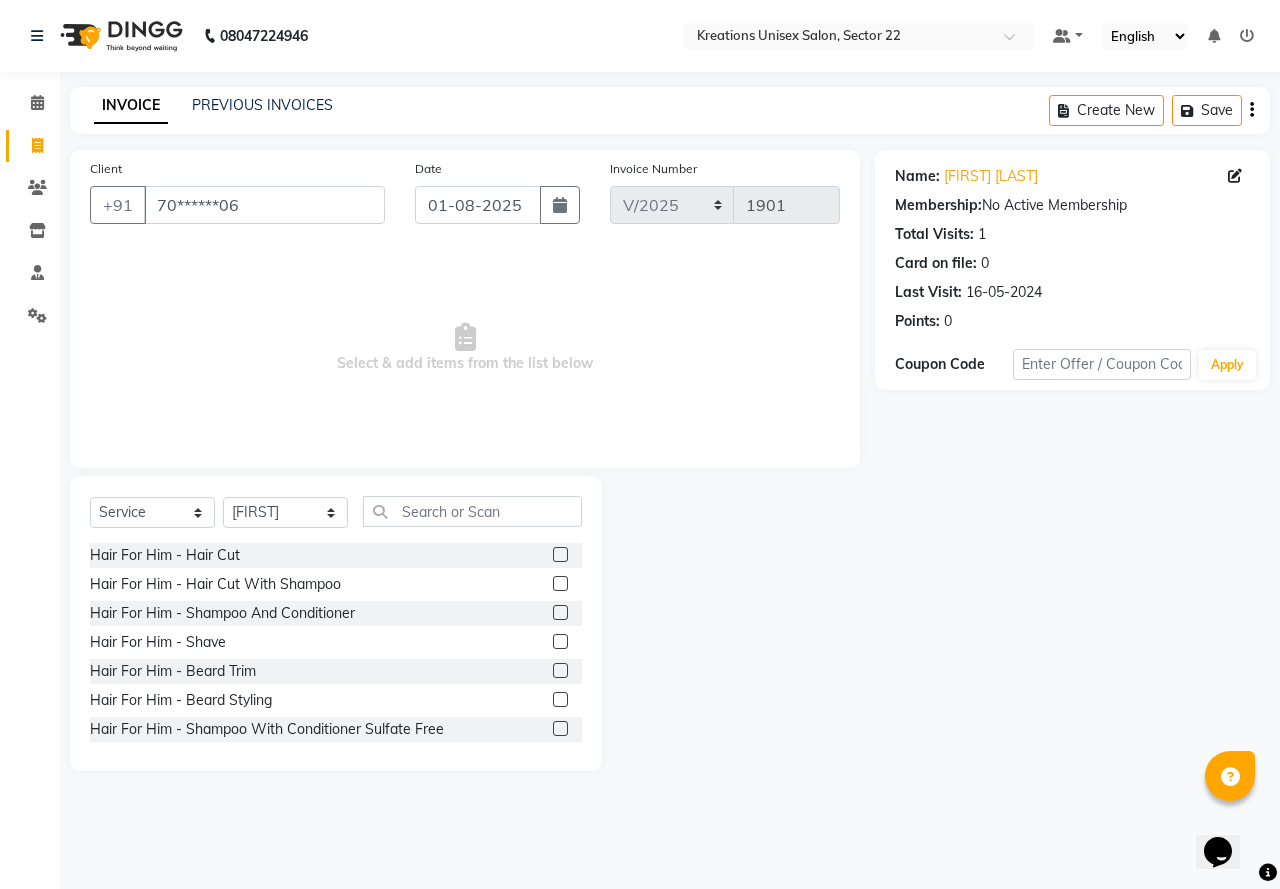click on "Hair For Him - Hair Cut" 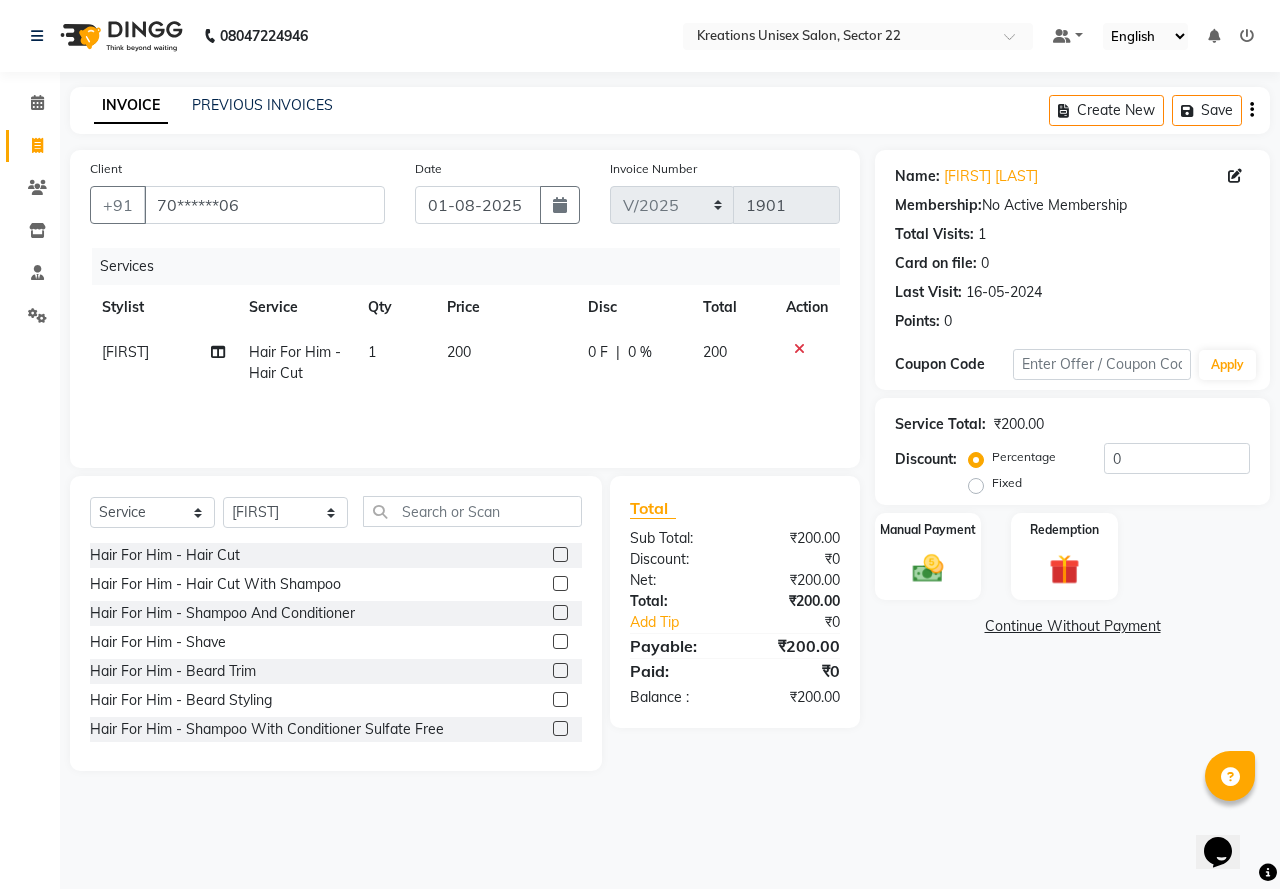 click 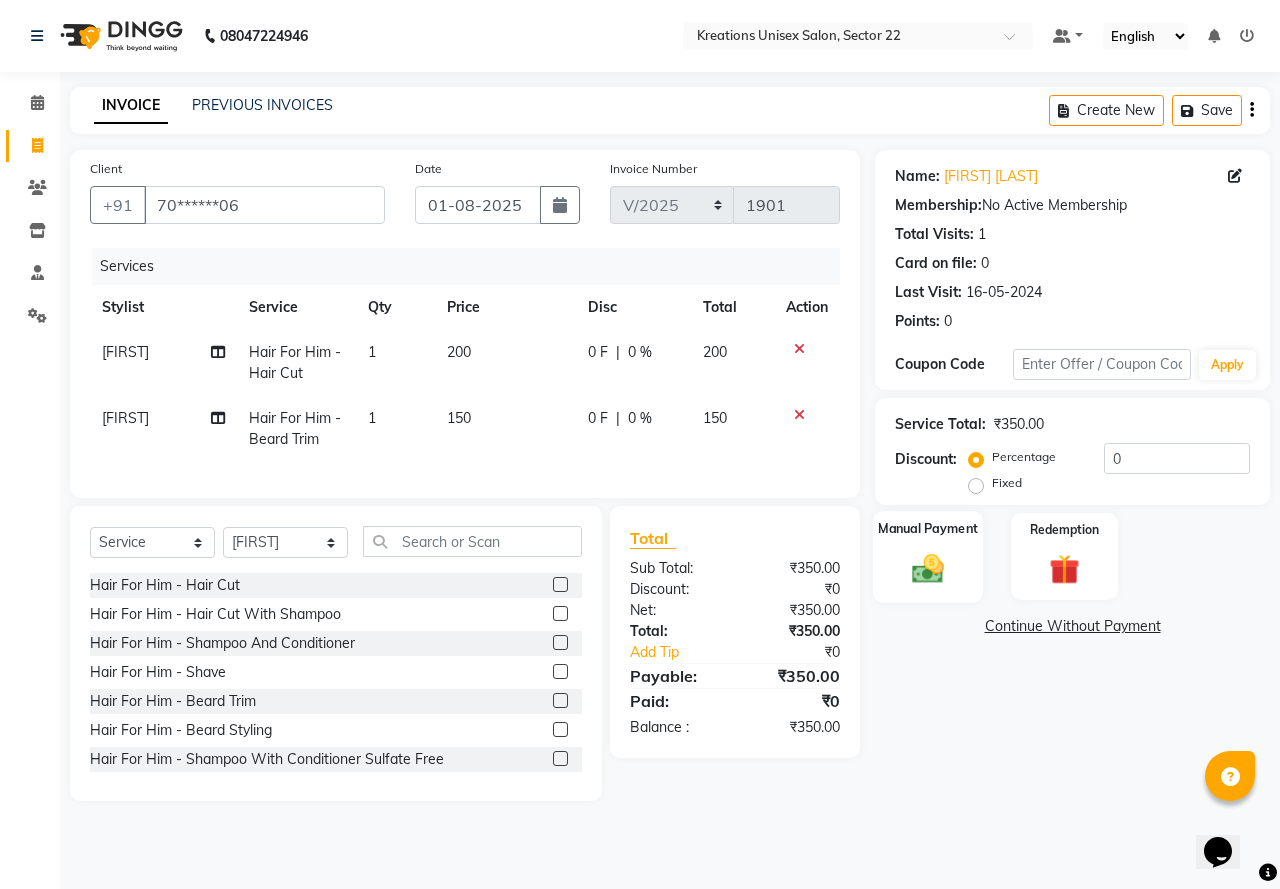 click 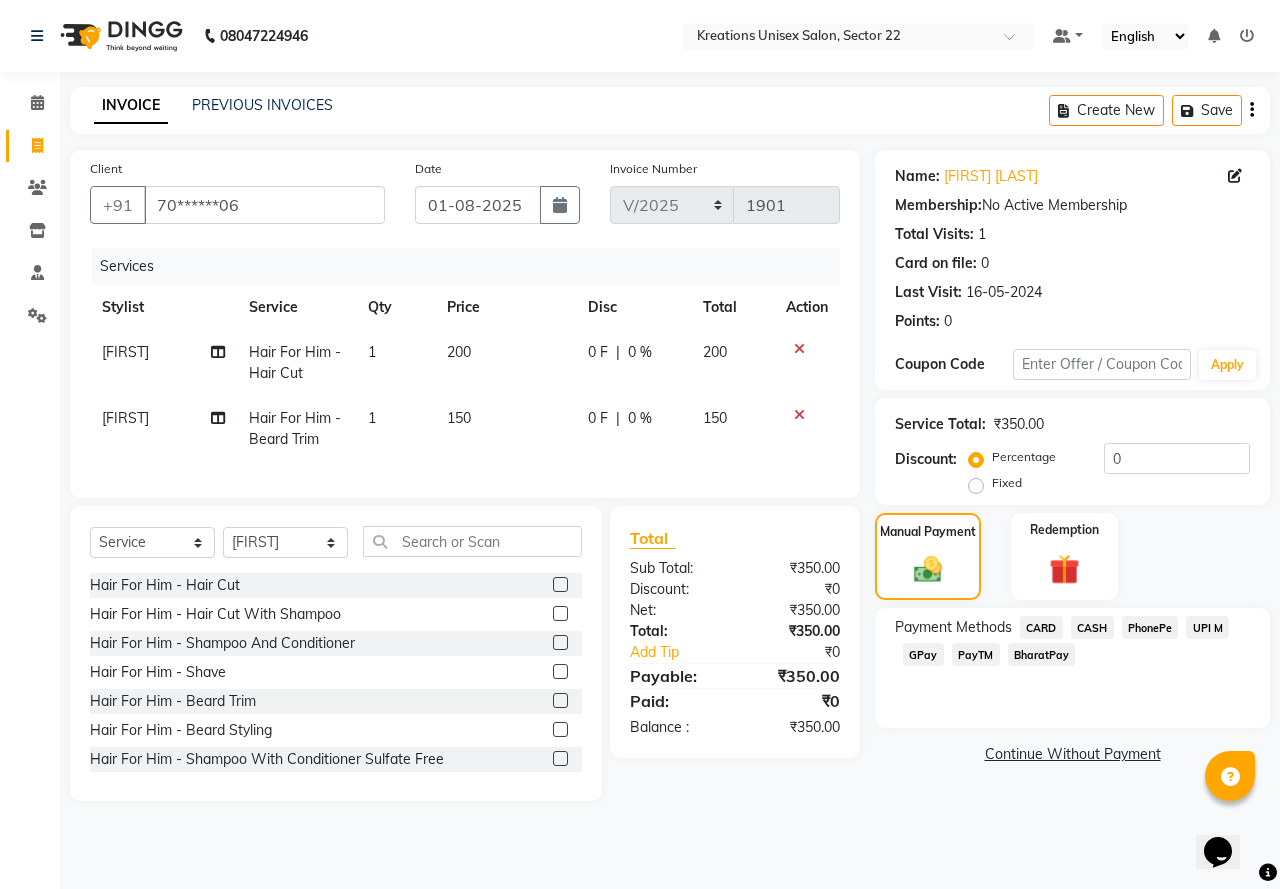 click on "PayTM" 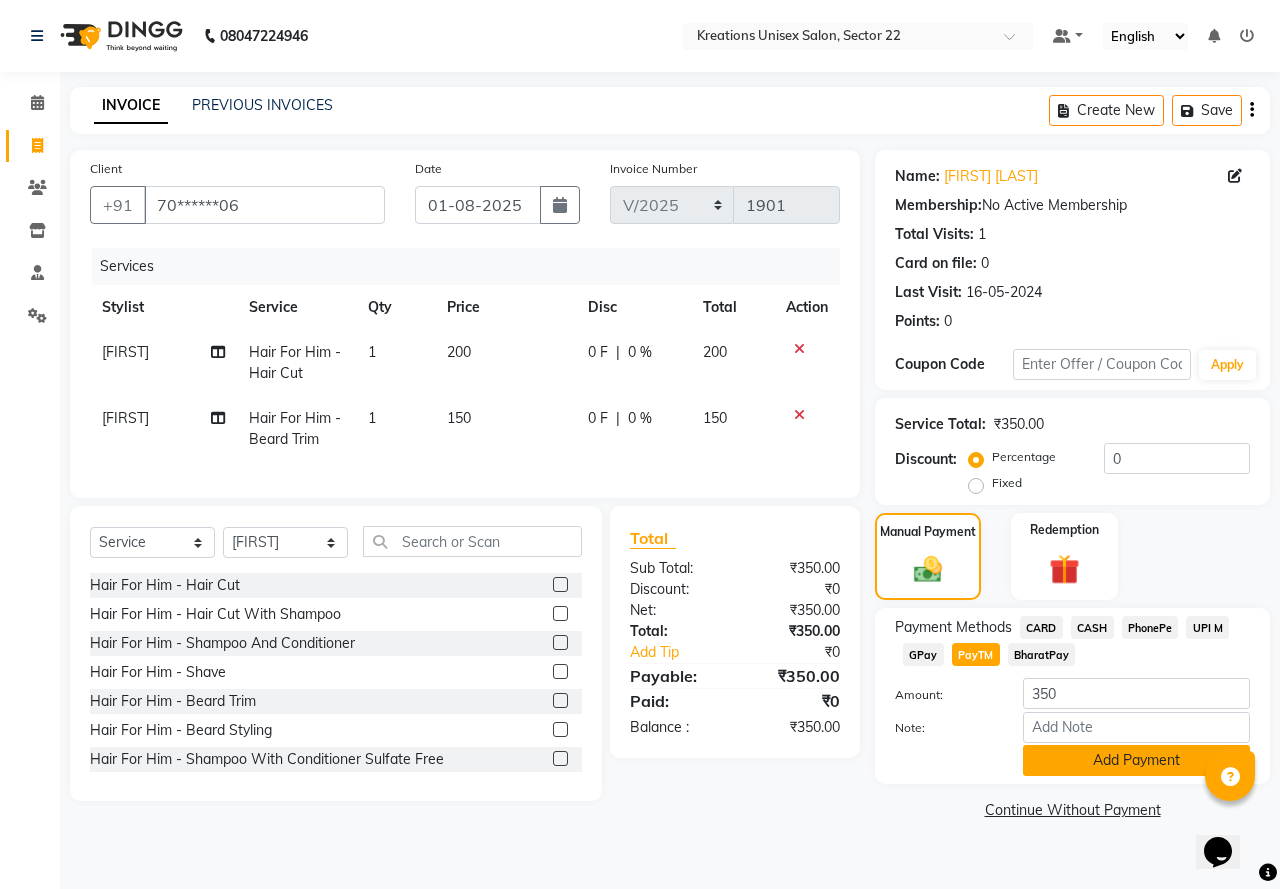 click on "Add Payment" 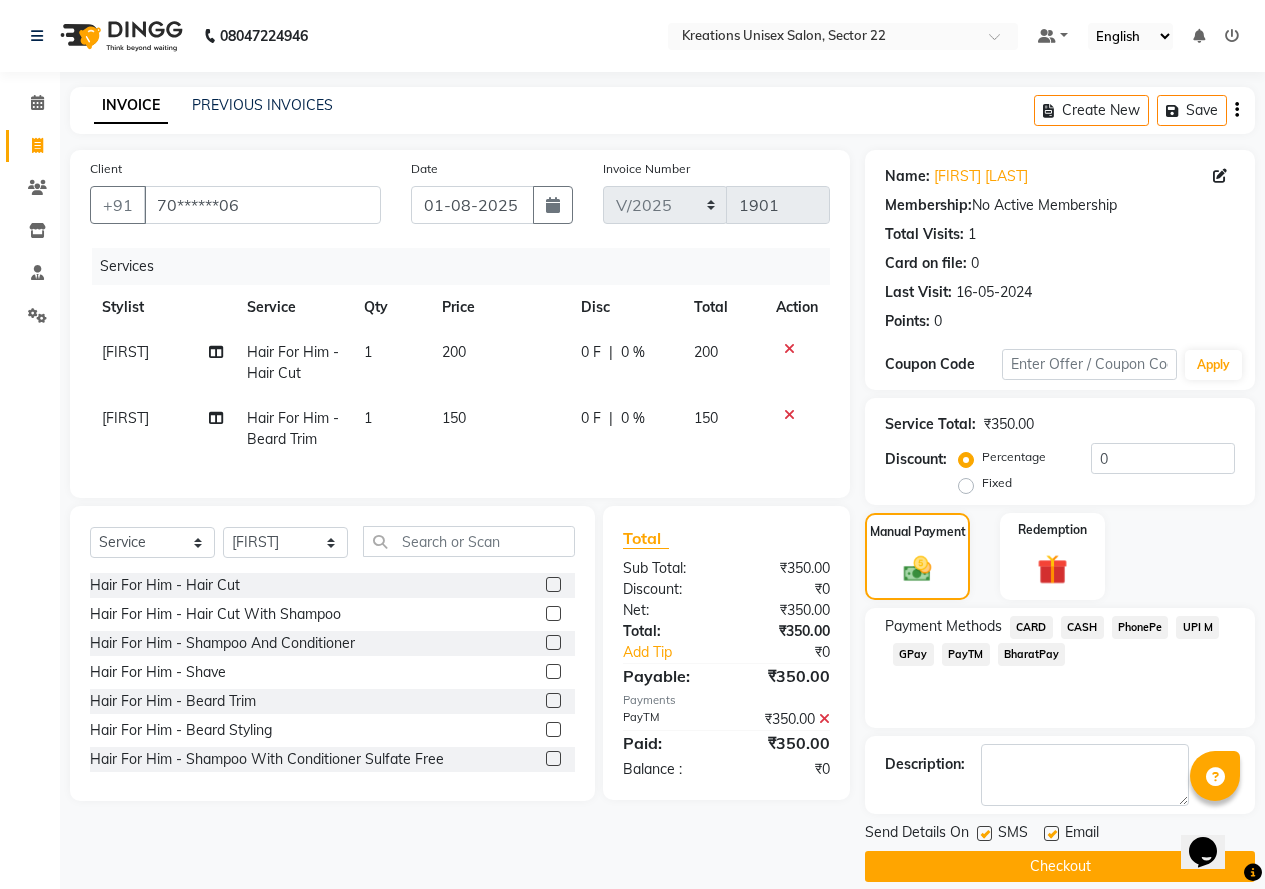 drag, startPoint x: 1052, startPoint y: 827, endPoint x: 1013, endPoint y: 843, distance: 42.154476 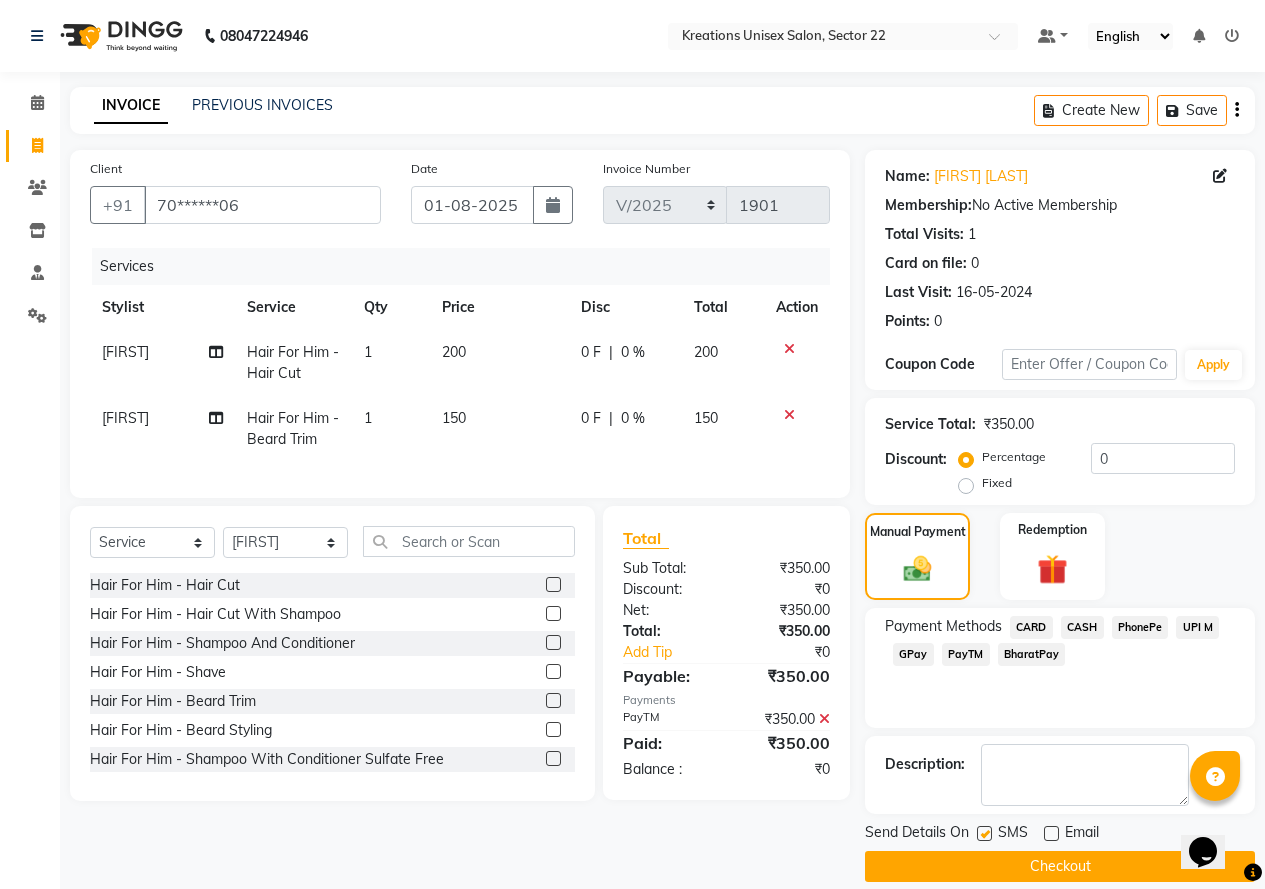 click on "Send Details On SMS Email" 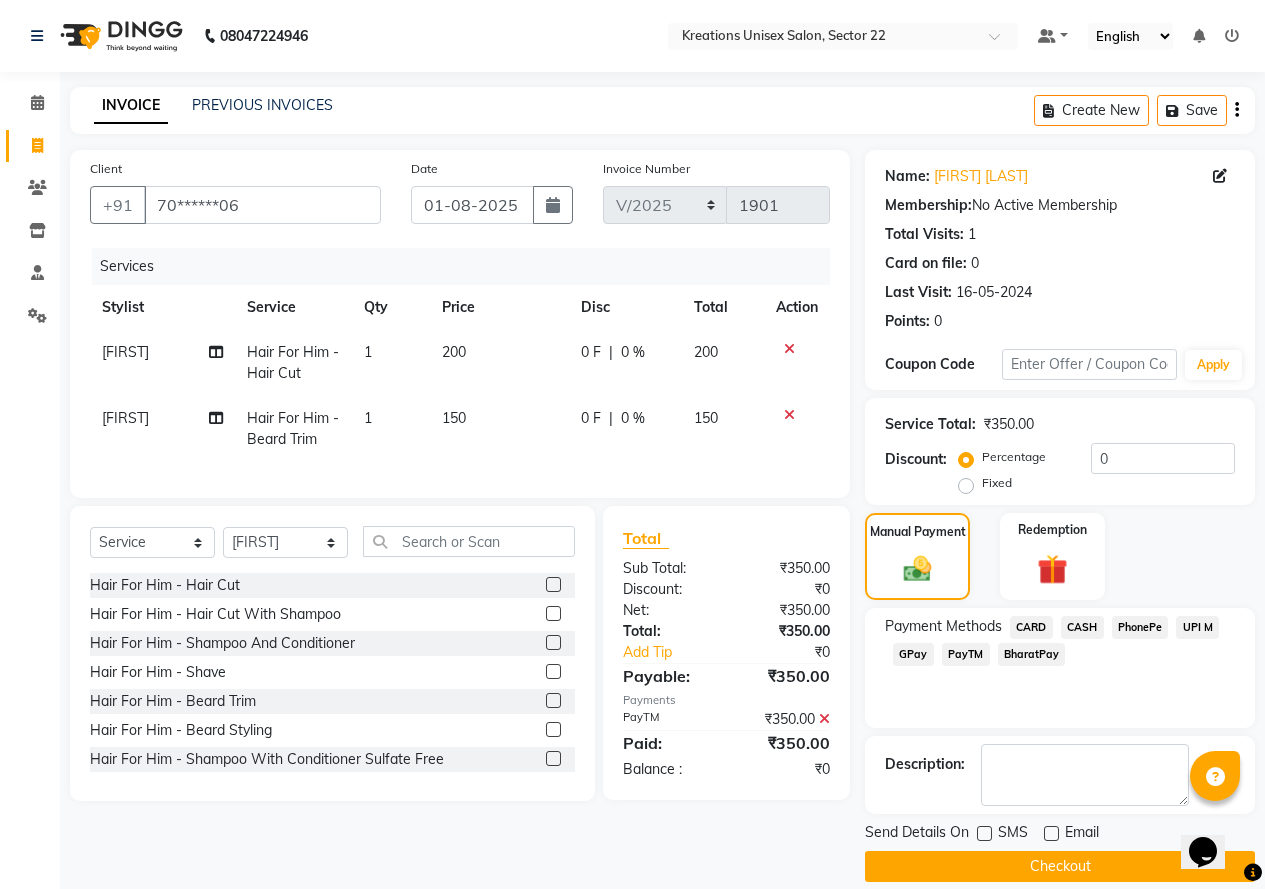 click on "Checkout" 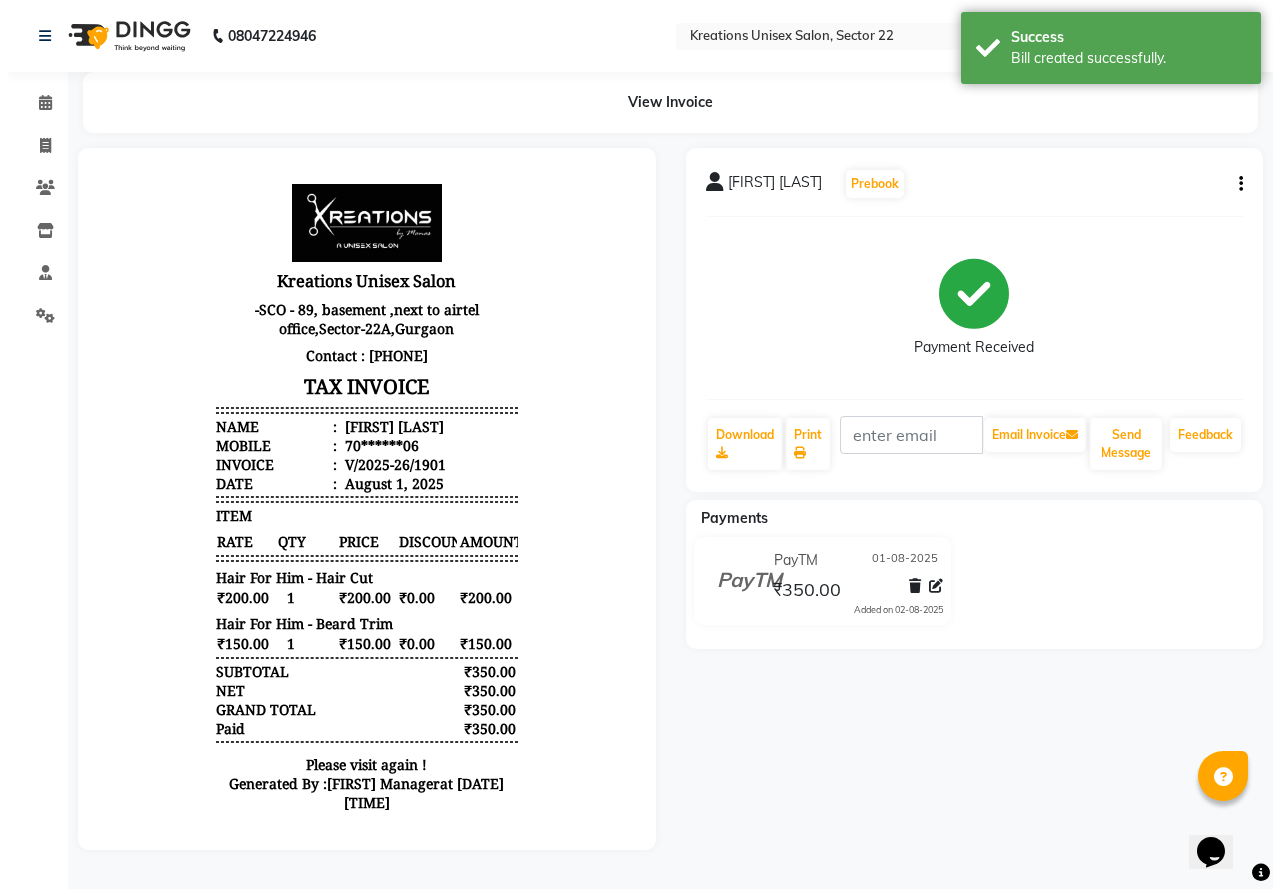 scroll, scrollTop: 0, scrollLeft: 0, axis: both 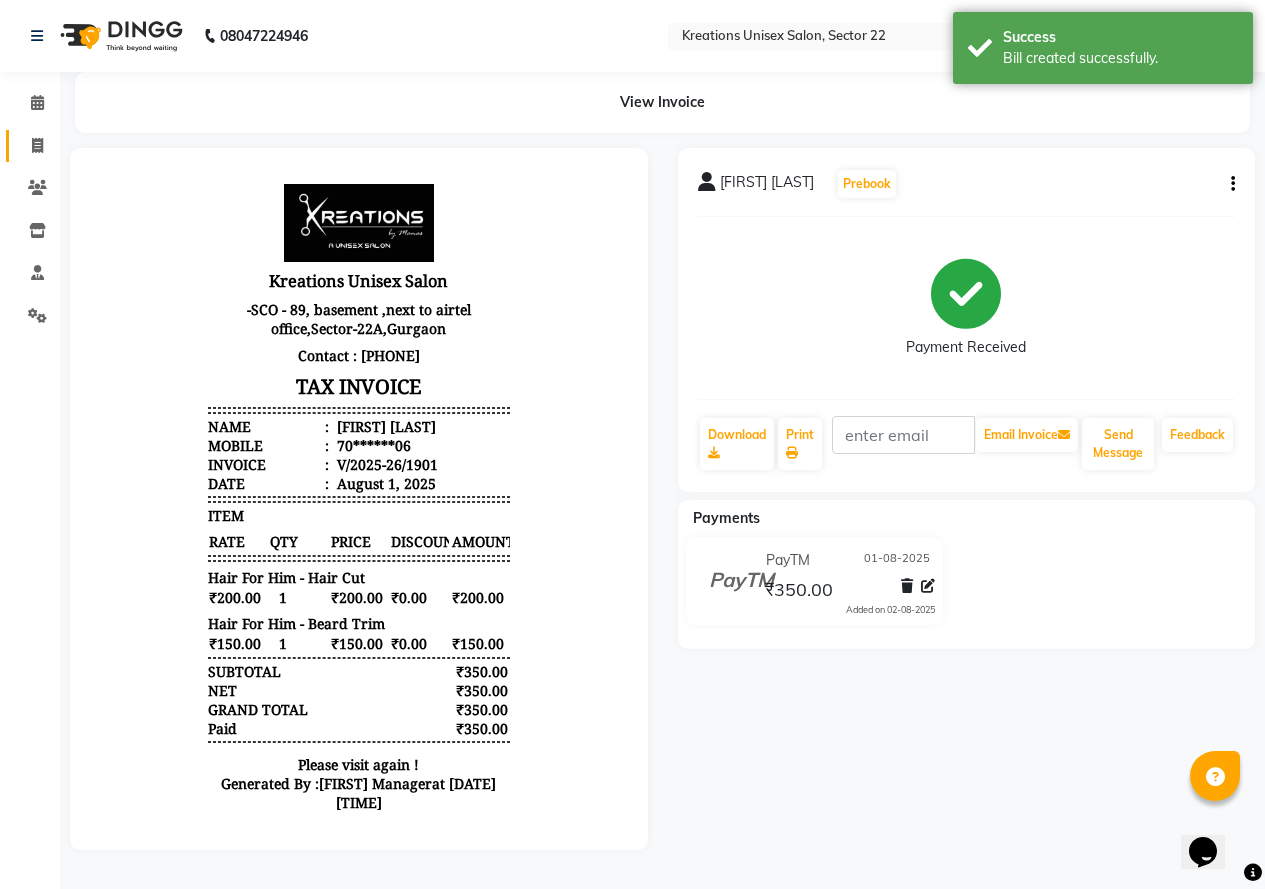 click on "Invoice" 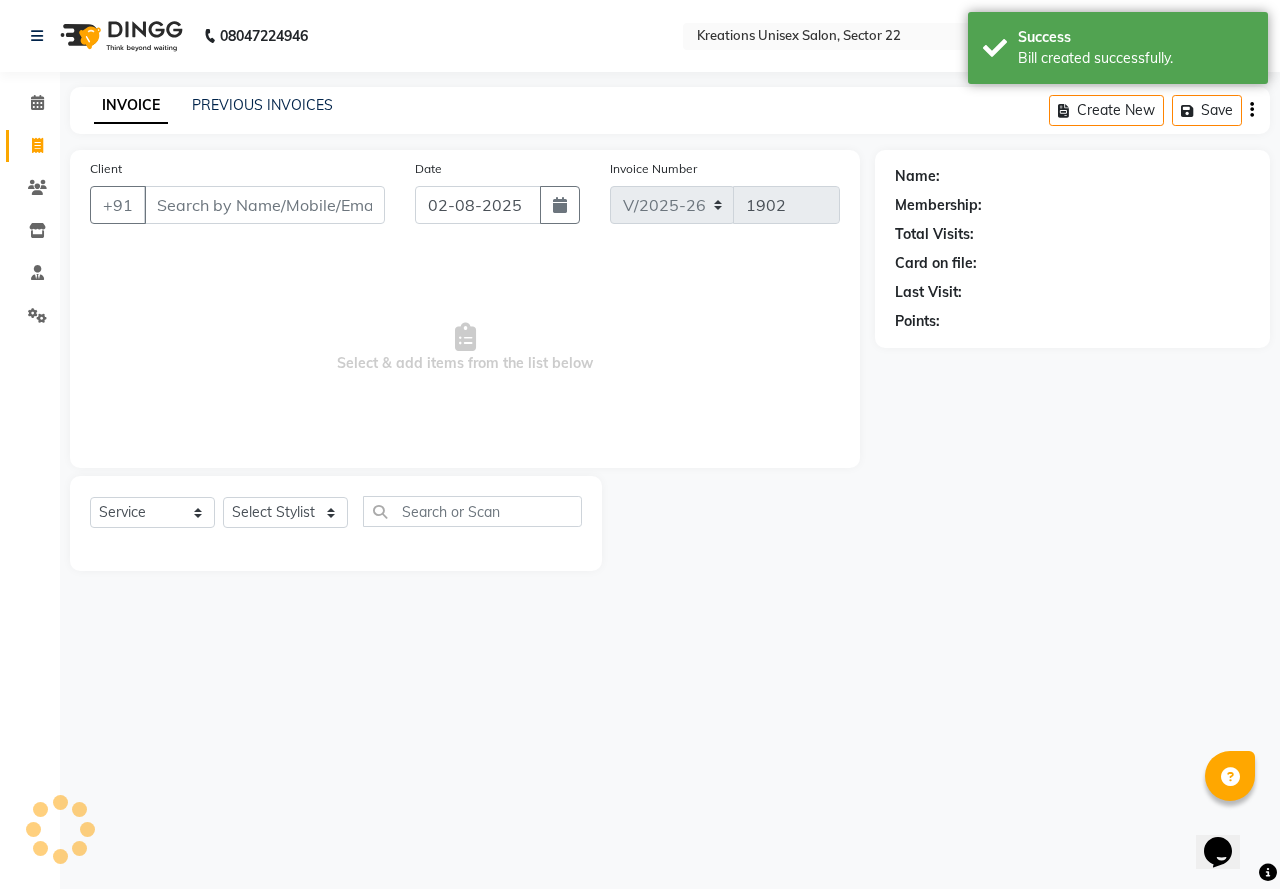 click on "Client" at bounding box center (264, 205) 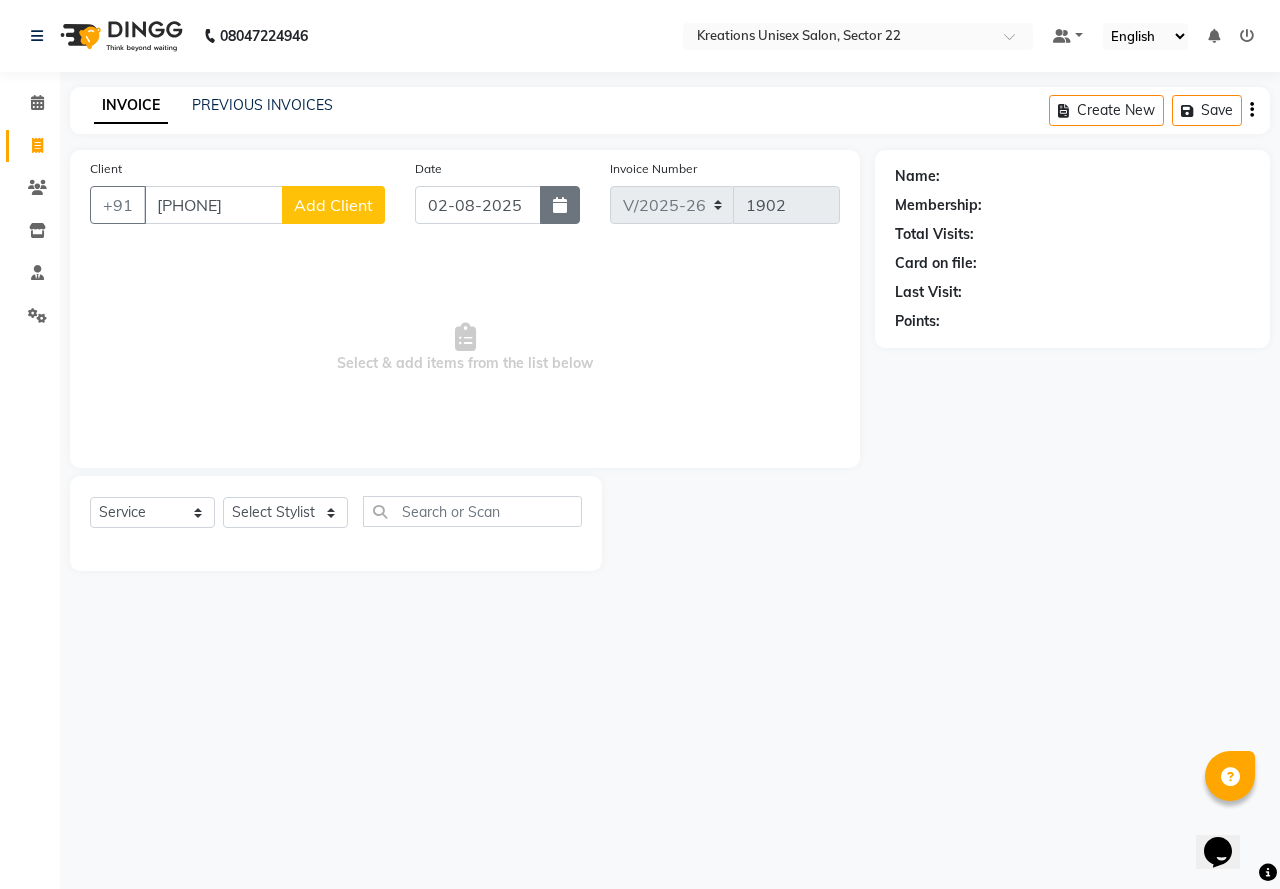 click 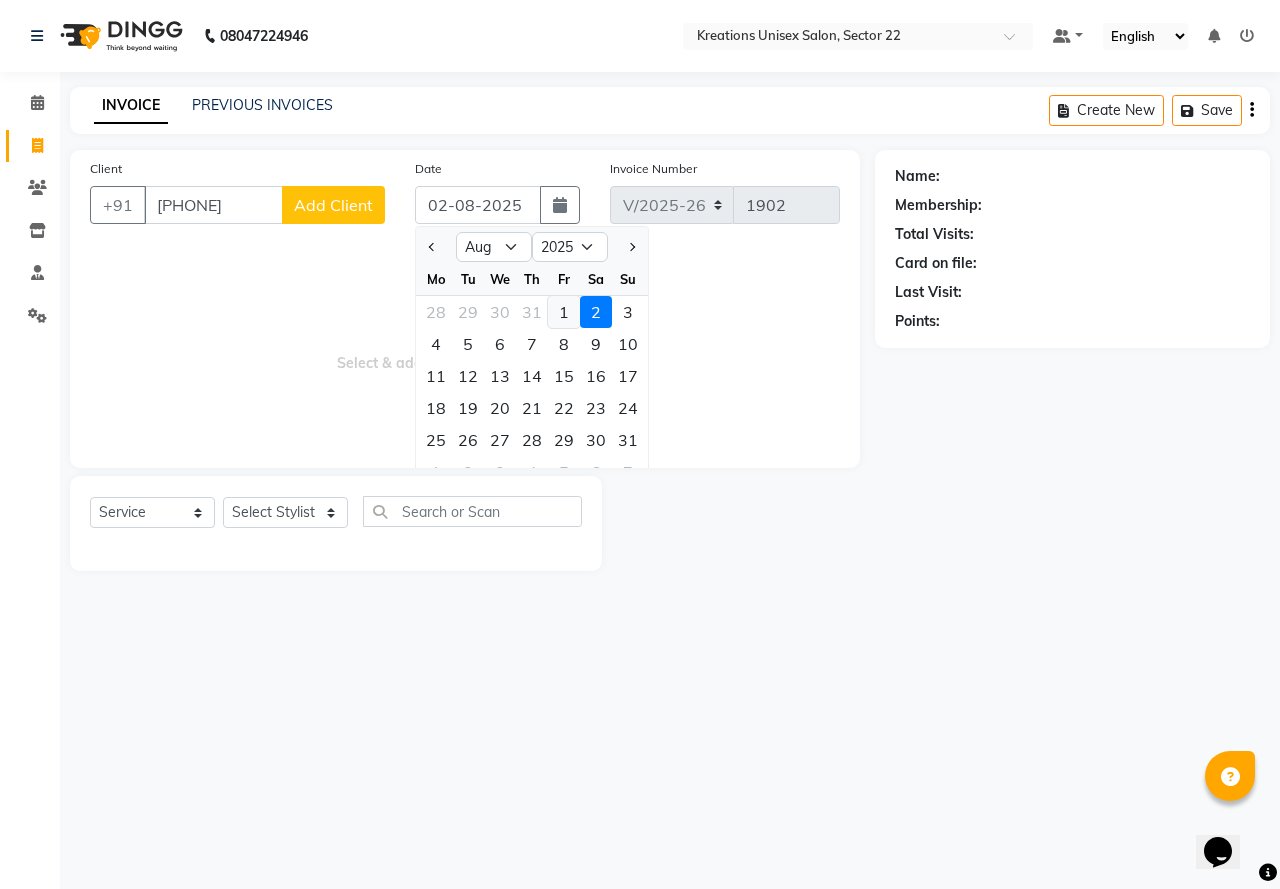 click on "1" 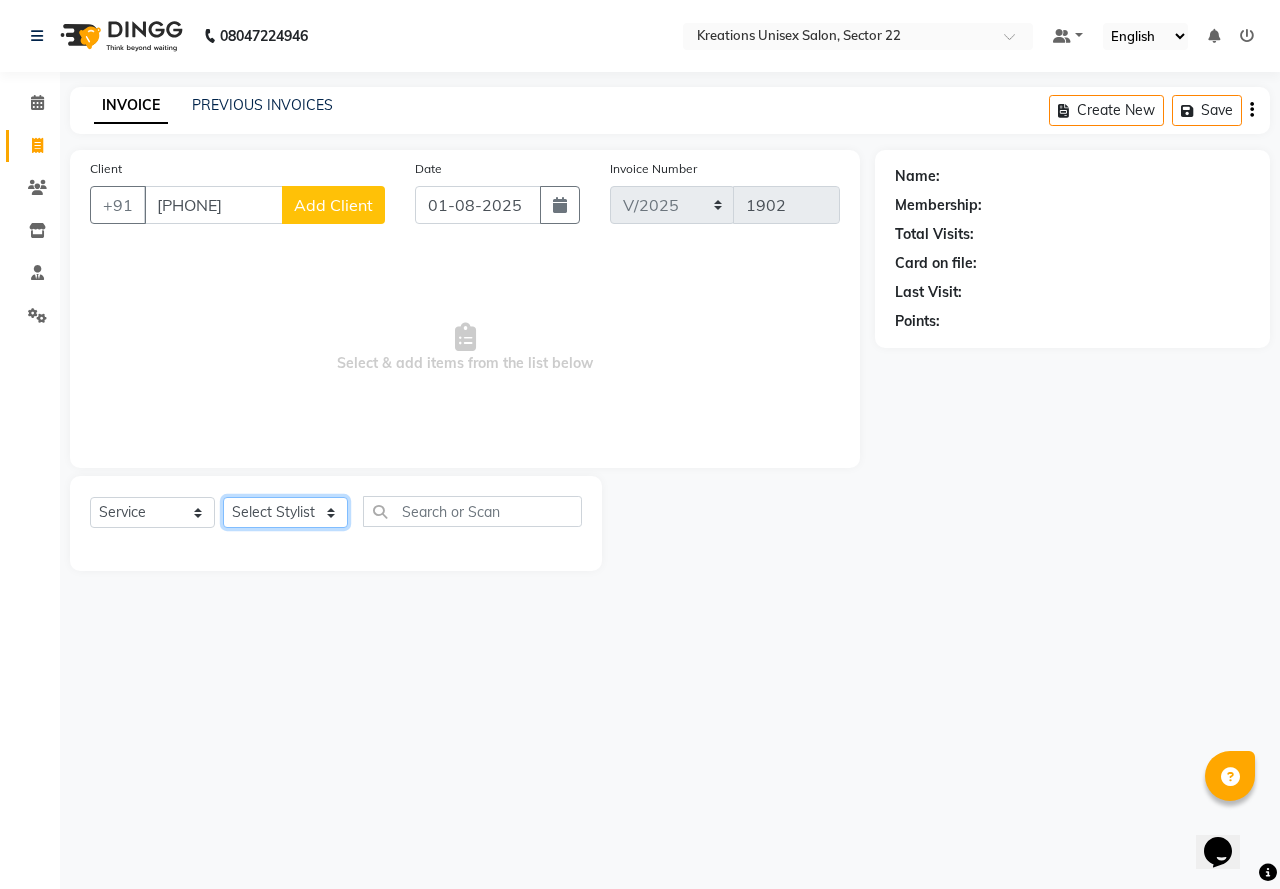 click on "Select Stylist AMAN Jeet Manager Jitender  Kapil  Kavita Manager Malik Khan  Manas Sir  rozy  Sector-23 Shaffali Maam  Shiv Kumar Sita Mehto" 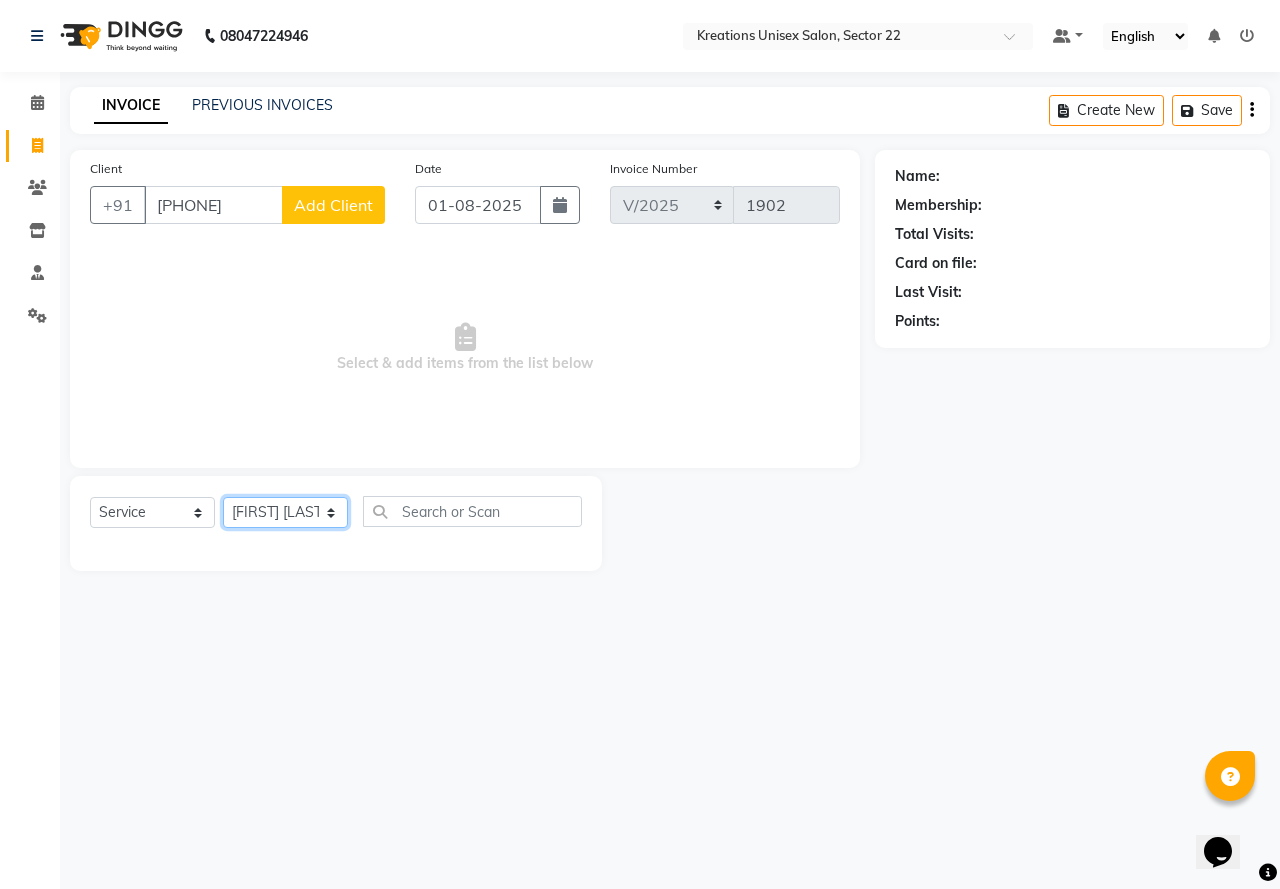 click on "Select Stylist AMAN Jeet Manager Jitender  Kapil  Kavita Manager Malik Khan  Manas Sir  rozy  Sector-23 Shaffali Maam  Shiv Kumar Sita Mehto" 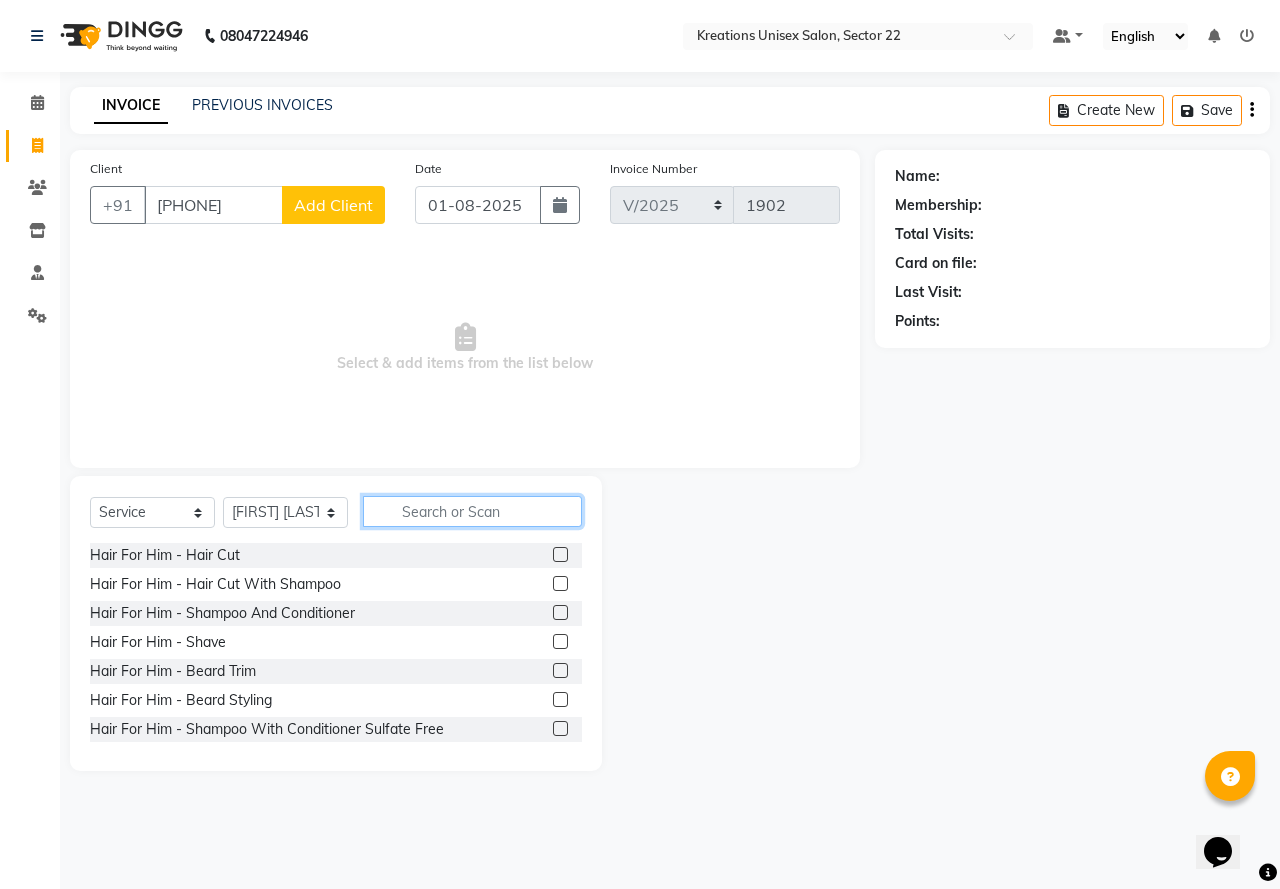click 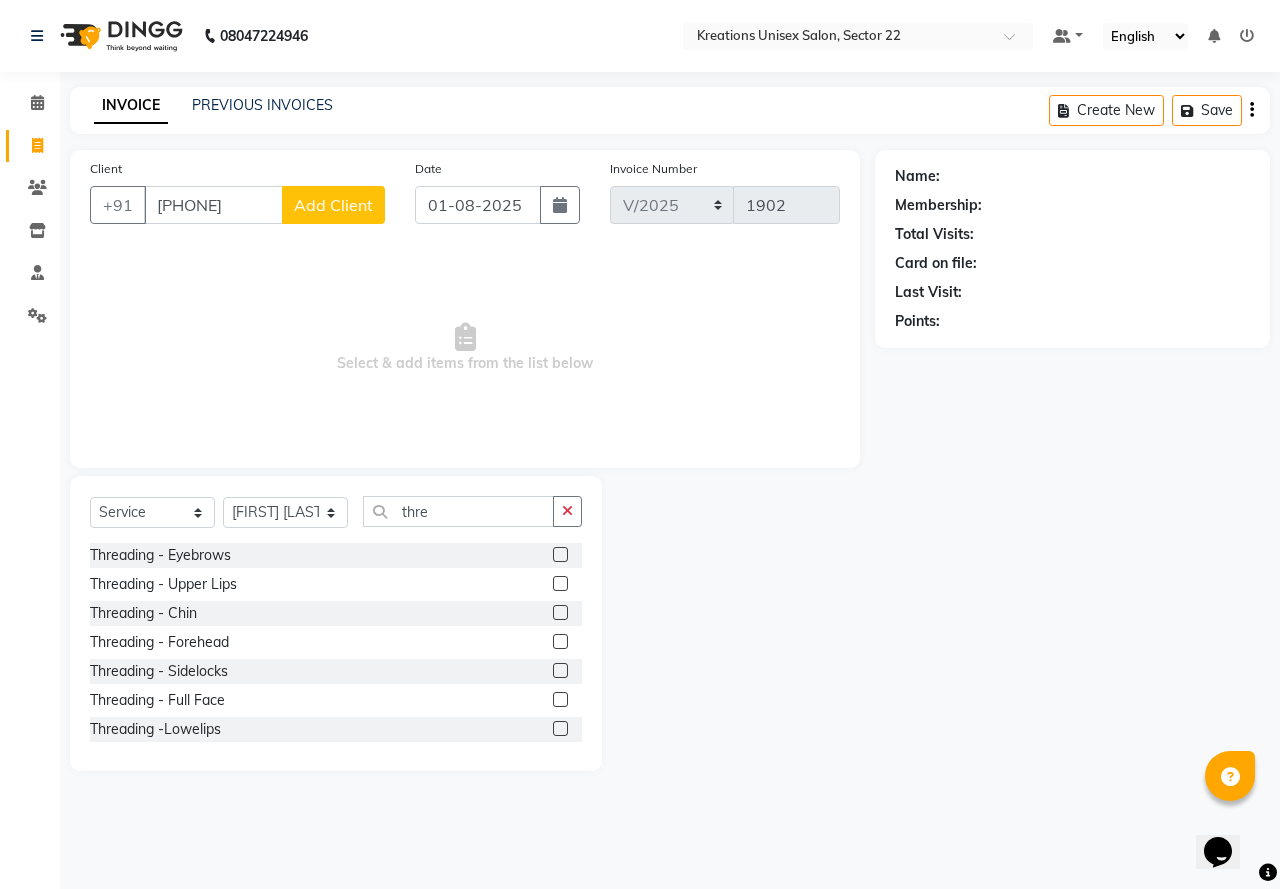 click 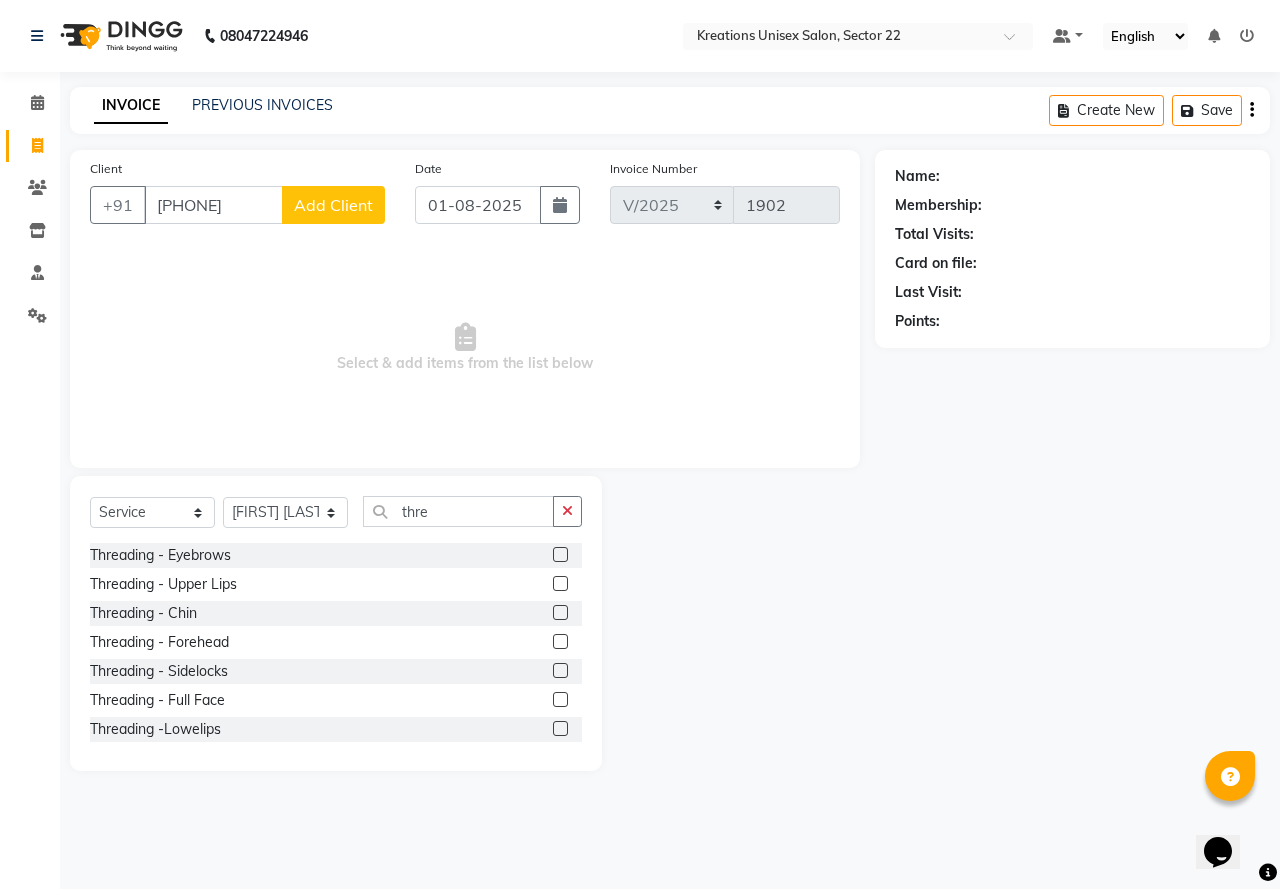 click 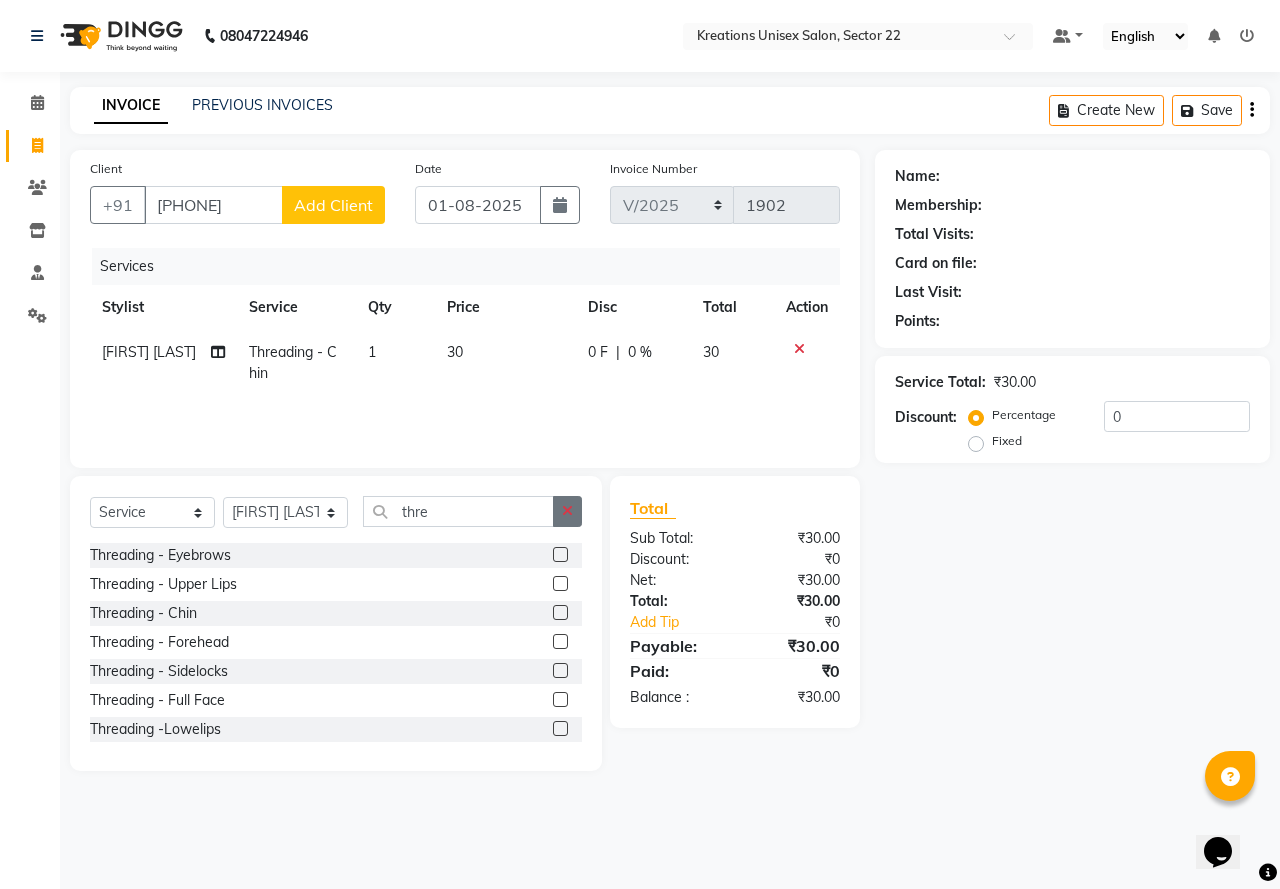 click 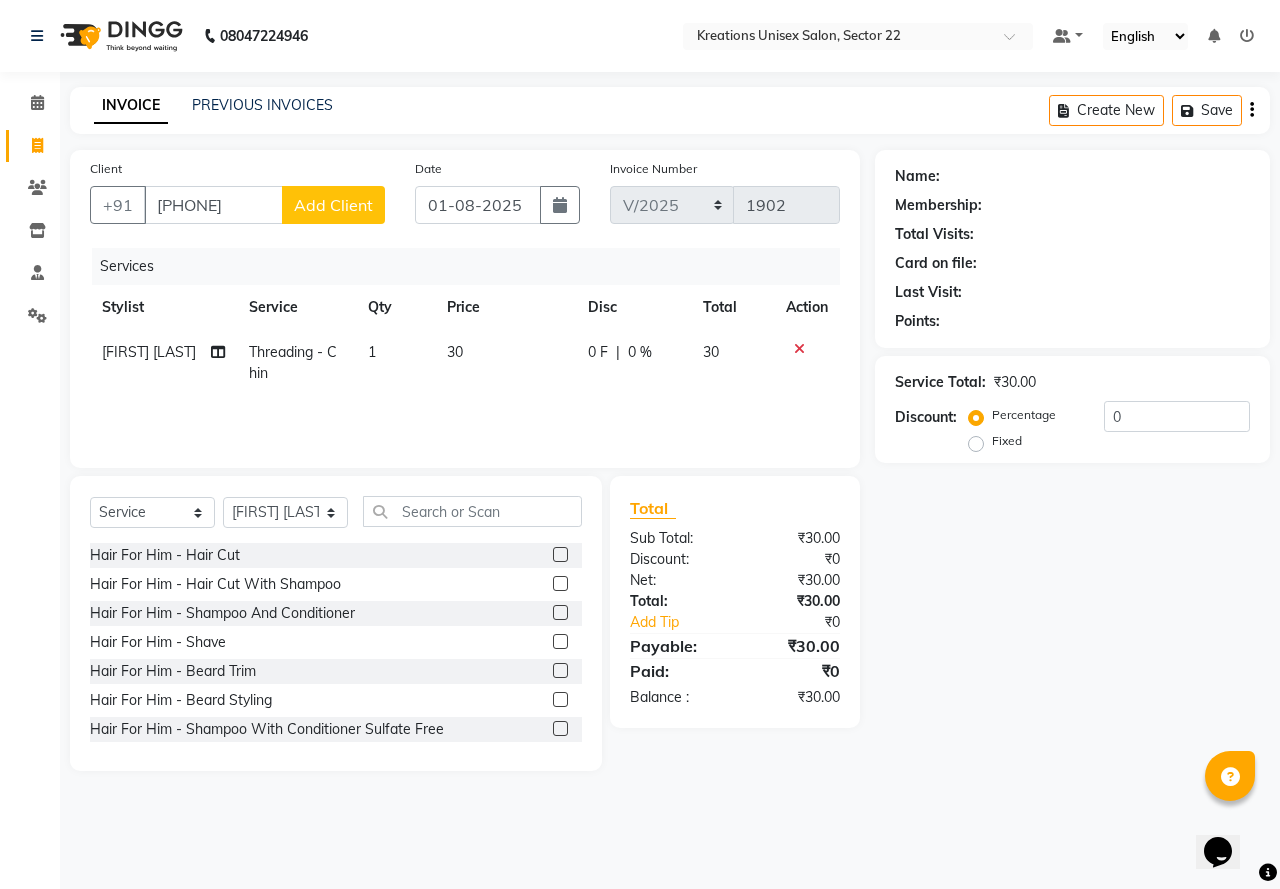 drag, startPoint x: 980, startPoint y: 538, endPoint x: 990, endPoint y: 535, distance: 10.440307 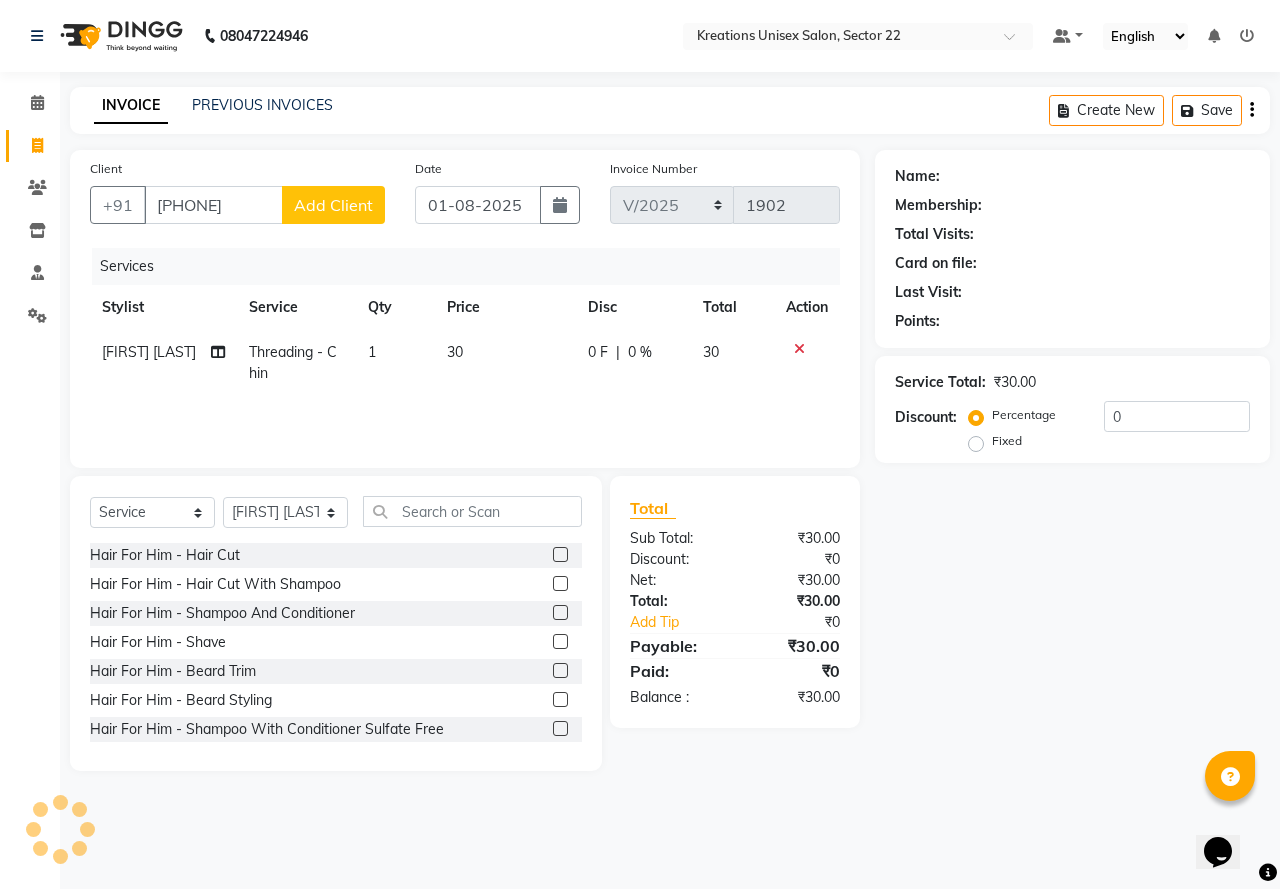 click on "Name: Membership: Total Visits: Card on file: Last Visit:  Points:  Service Total:  ₹30.00  Discount:  Percentage   Fixed  0" 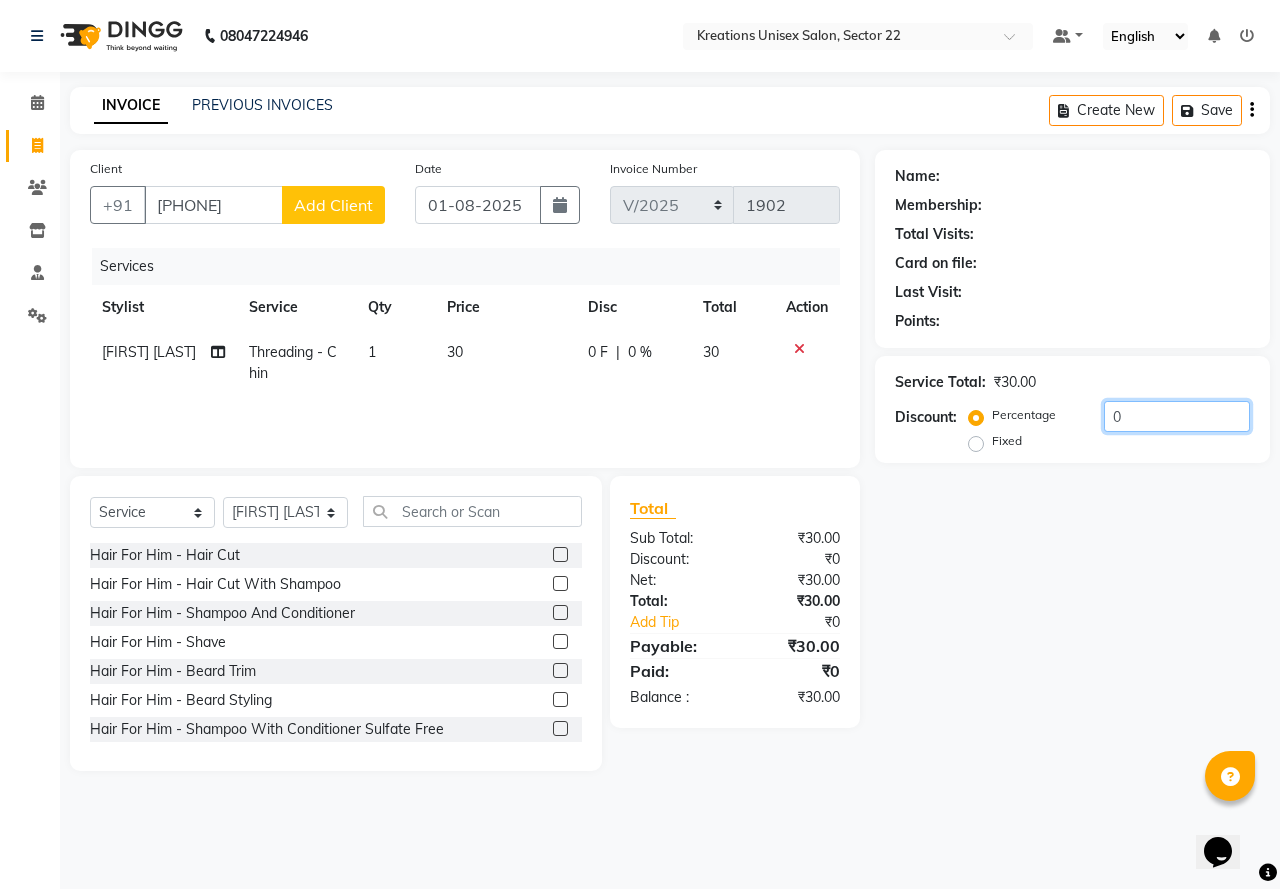 drag, startPoint x: 991, startPoint y: 535, endPoint x: 1194, endPoint y: 558, distance: 204.2988 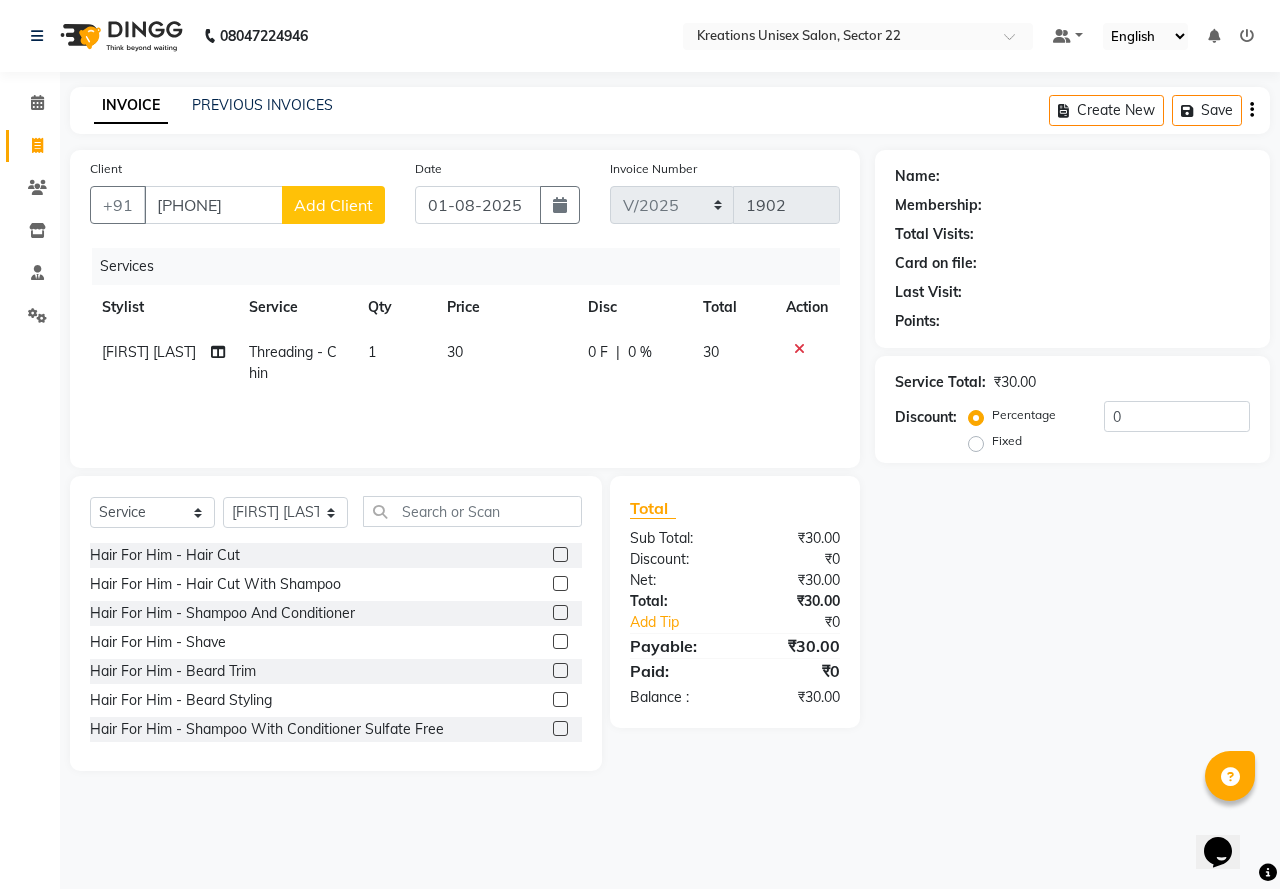 click on "Fixed" 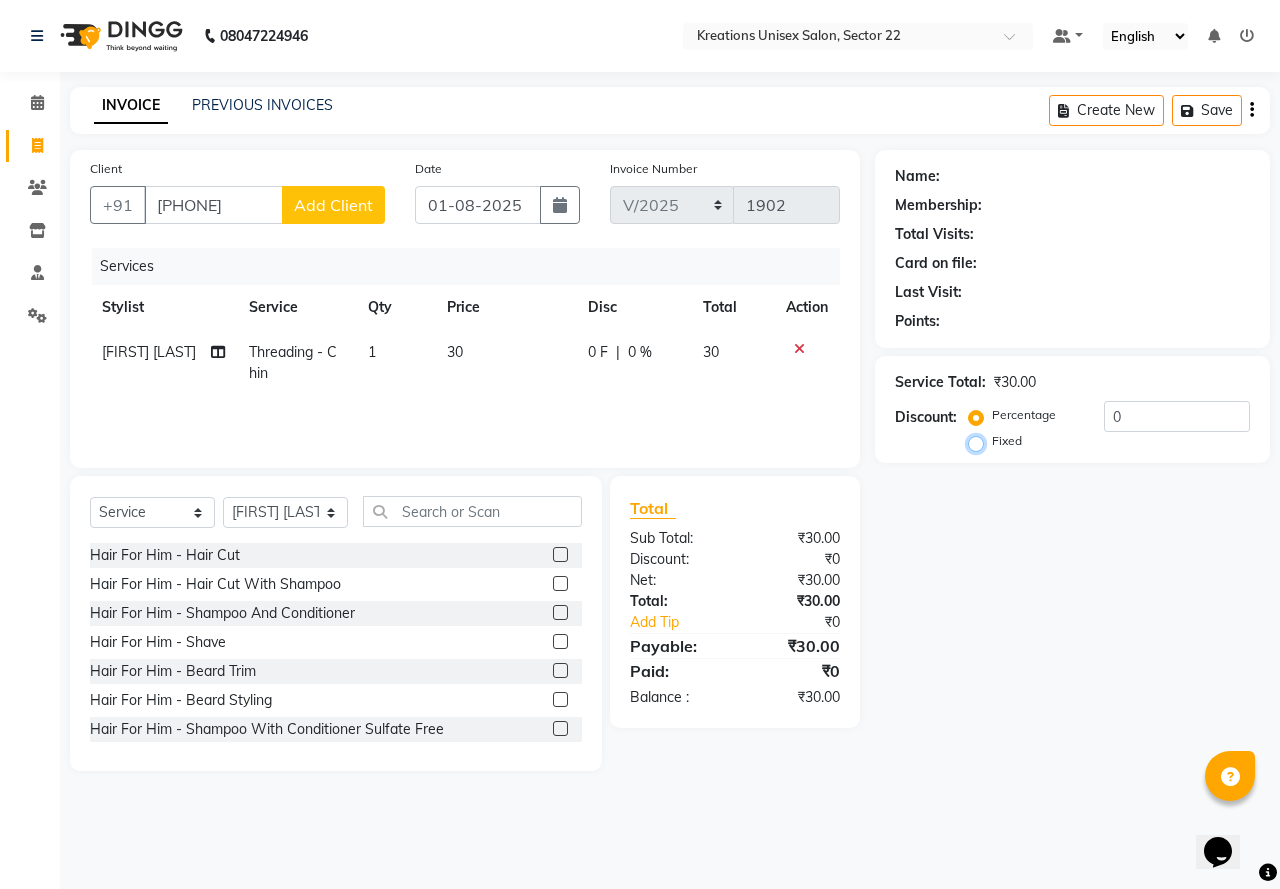 click on "Fixed" at bounding box center (980, 441) 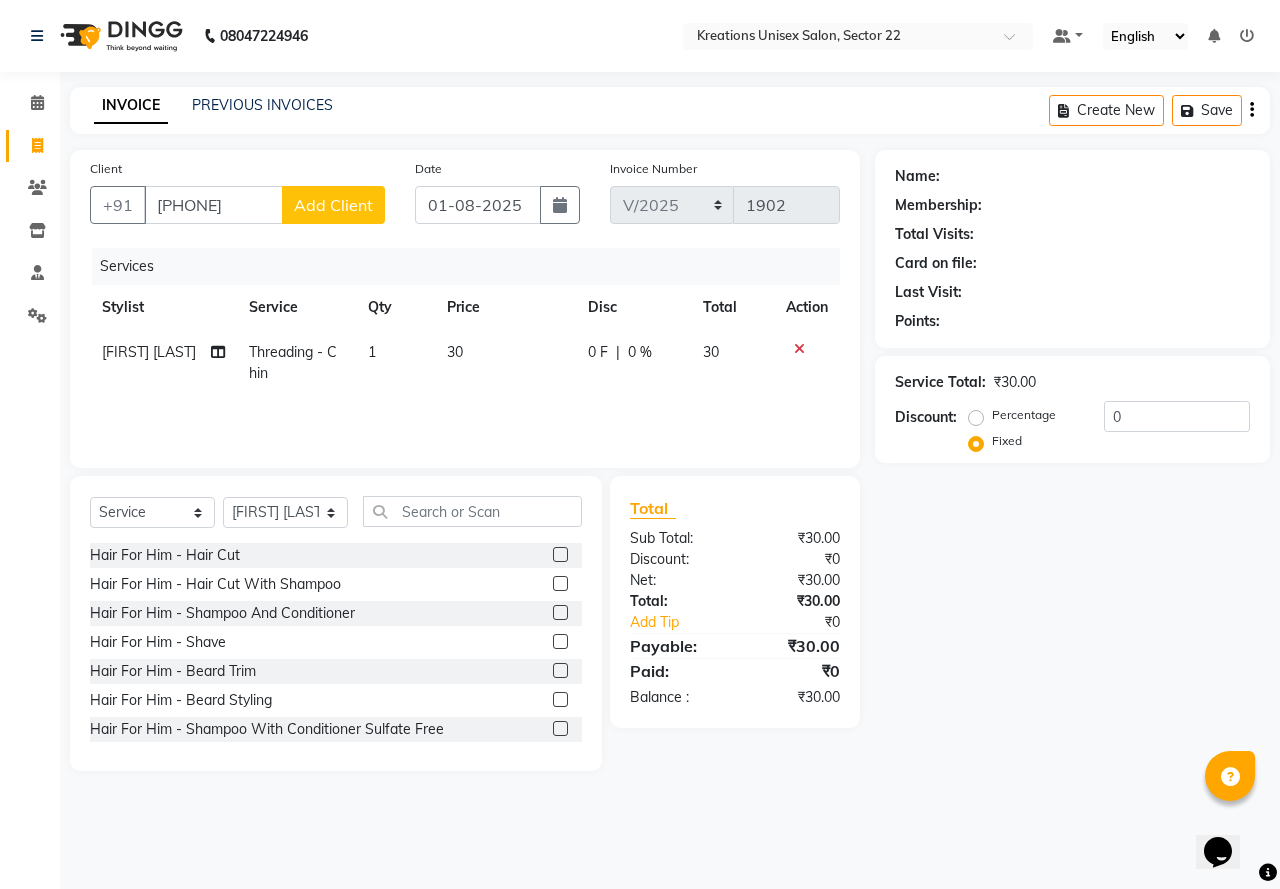 click on "Add Client" 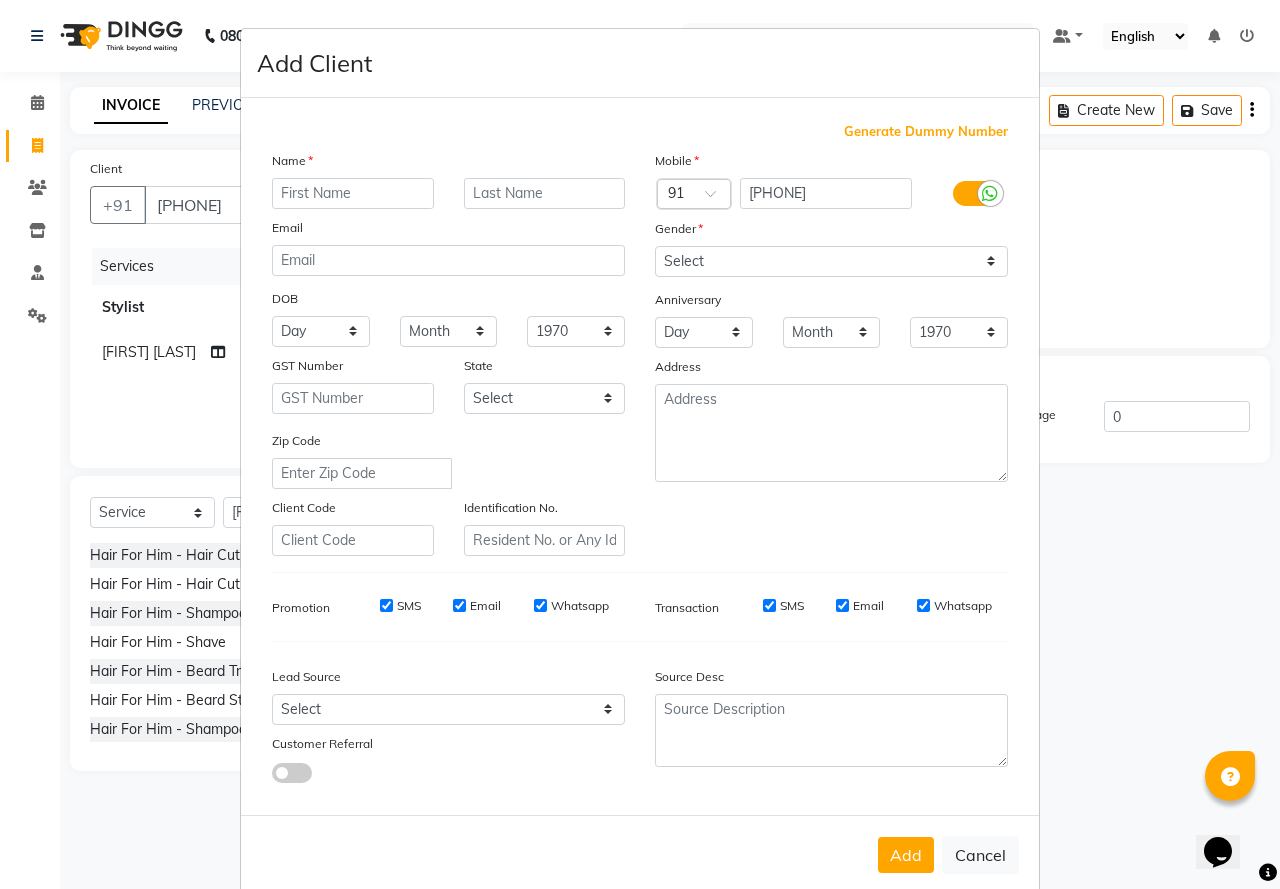 click at bounding box center (353, 193) 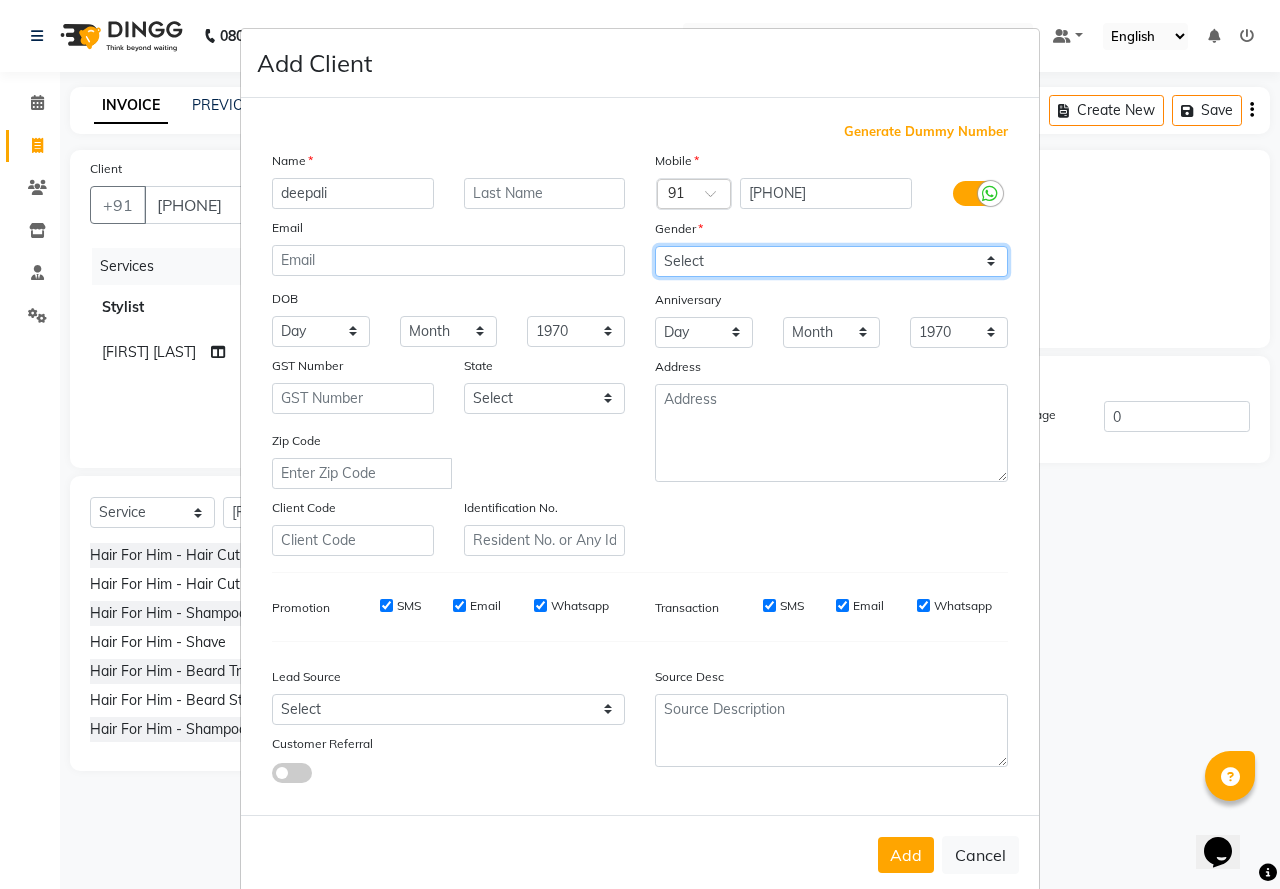 click on "Select Male Female Other Prefer Not To Say" at bounding box center [831, 261] 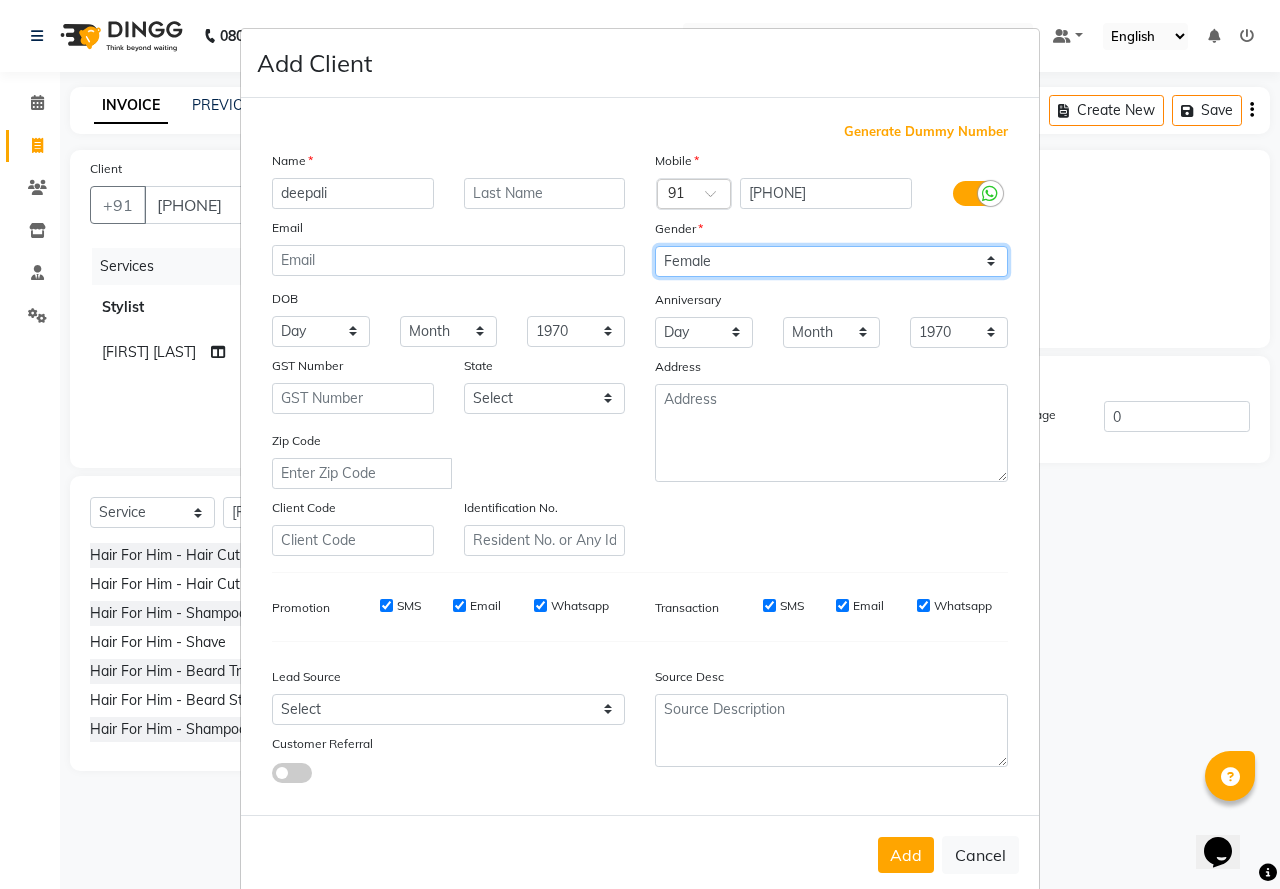 click on "Select Male Female Other Prefer Not To Say" at bounding box center [831, 261] 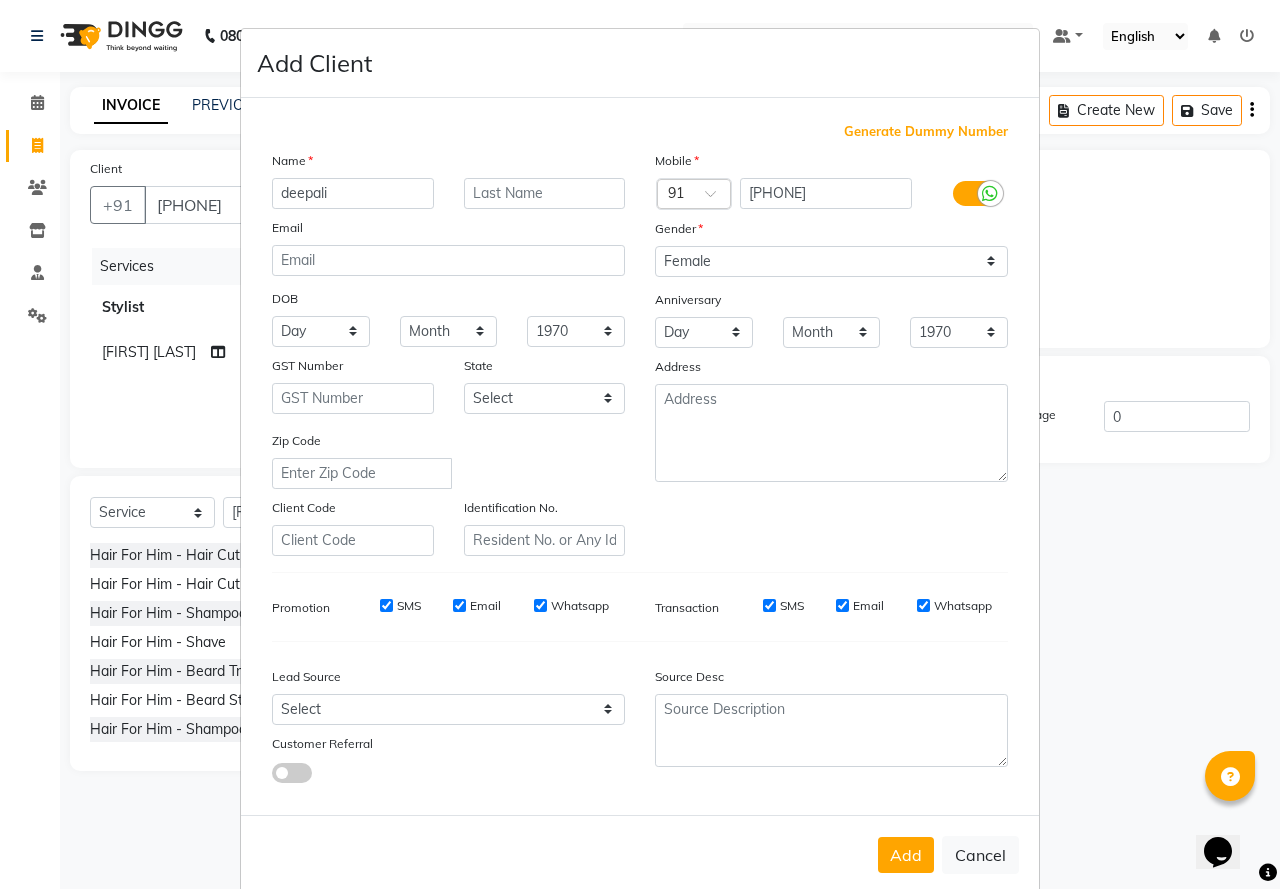 click on "Add" at bounding box center [906, 855] 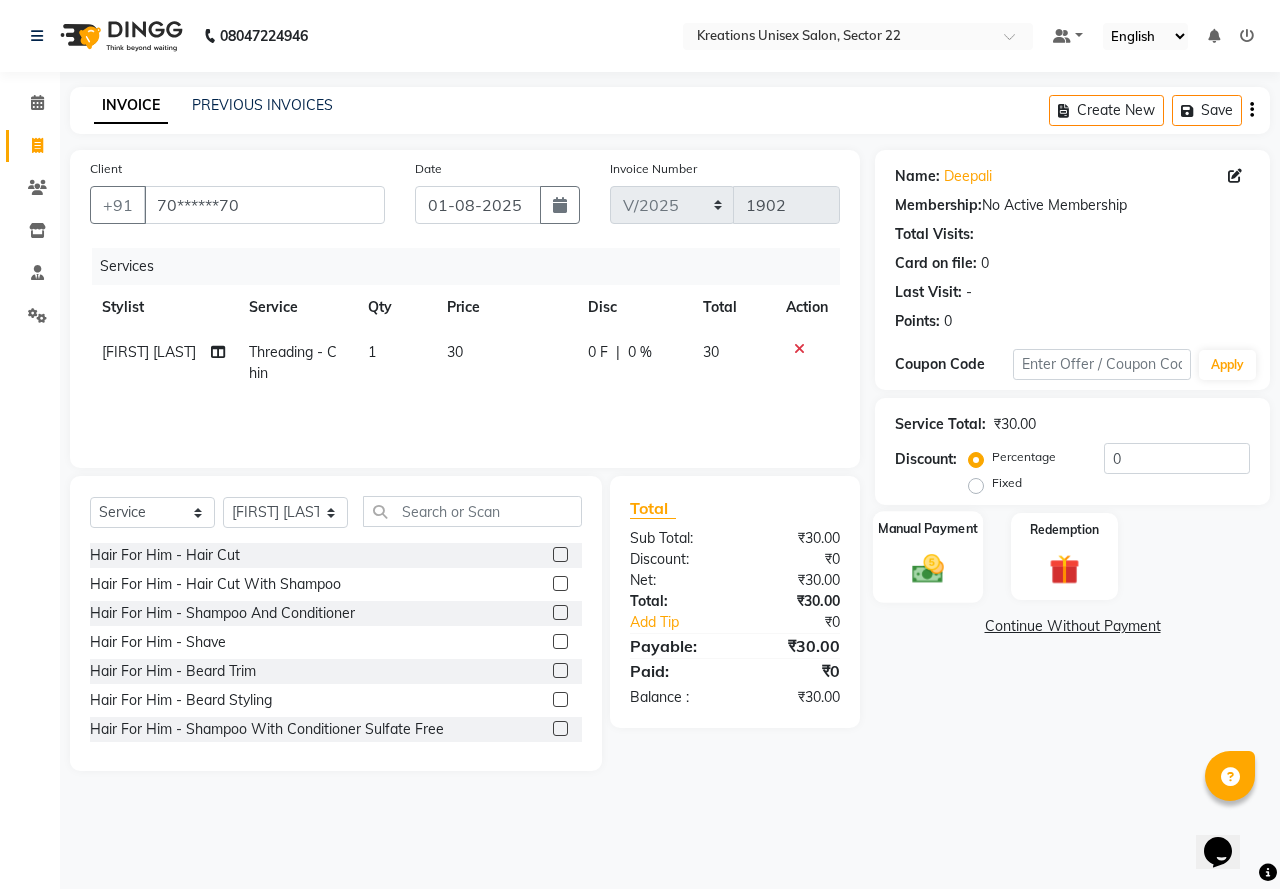 click 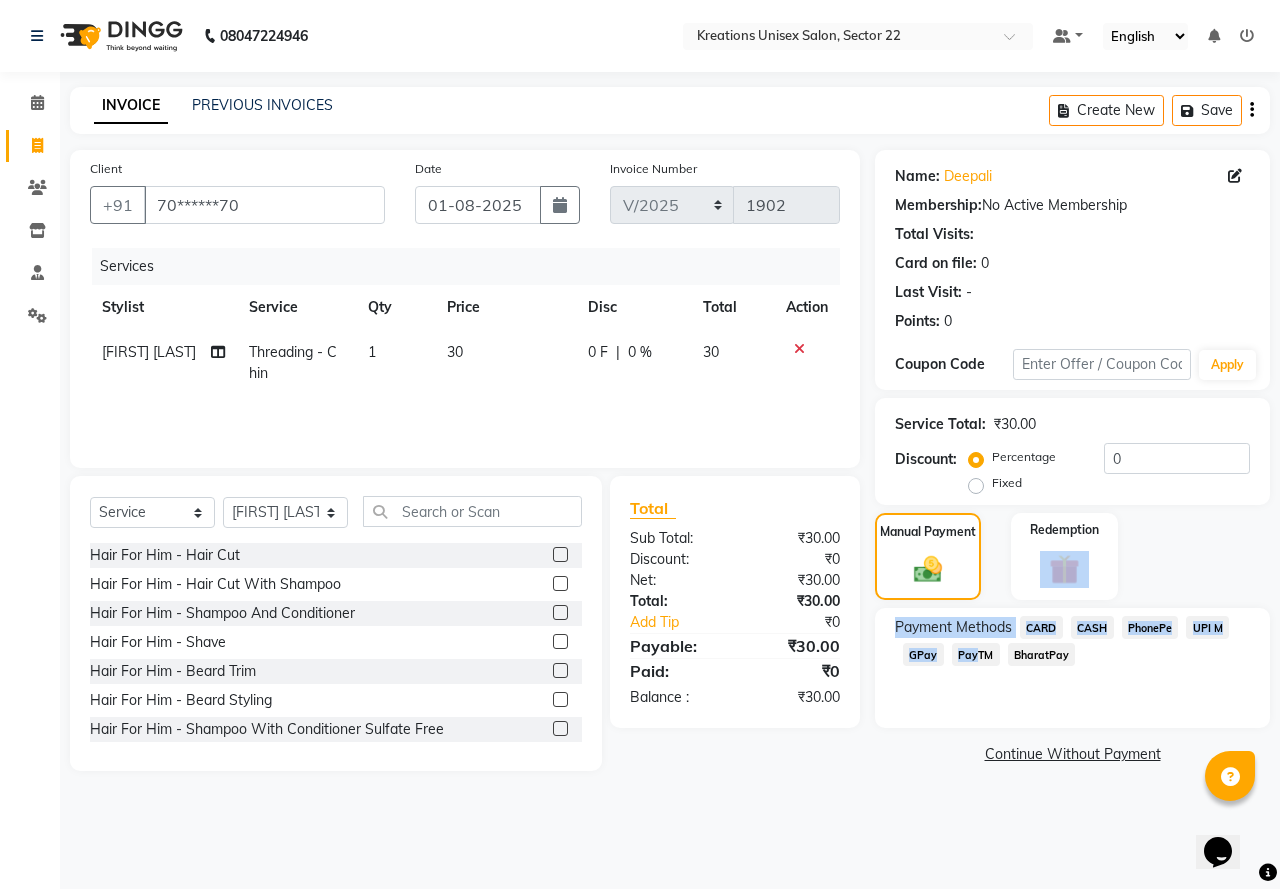drag, startPoint x: 972, startPoint y: 655, endPoint x: 1131, endPoint y: 495, distance: 225.56818 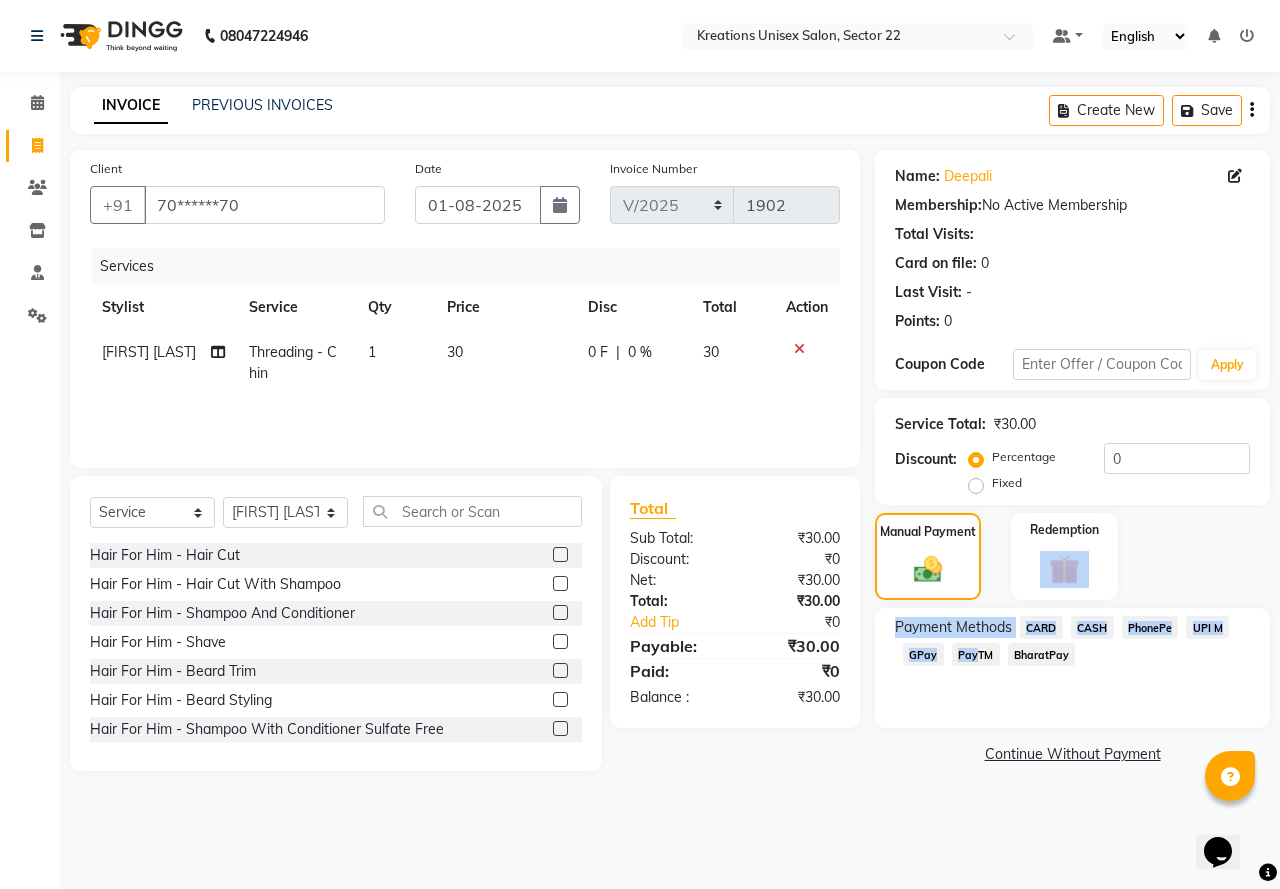 click on "Name: Deepali  Membership:  No Active Membership  Total Visits:   Card on file:  0 Last Visit:   - Points:   0  Coupon Code Apply Service Total:  ₹30.00  Discount:  Percentage   Fixed  0 Manual Payment Redemption Payment Methods  CARD   CASH   PhonePe   UPI M   GPay   PayTM   BharatPay   Continue Without Payment" 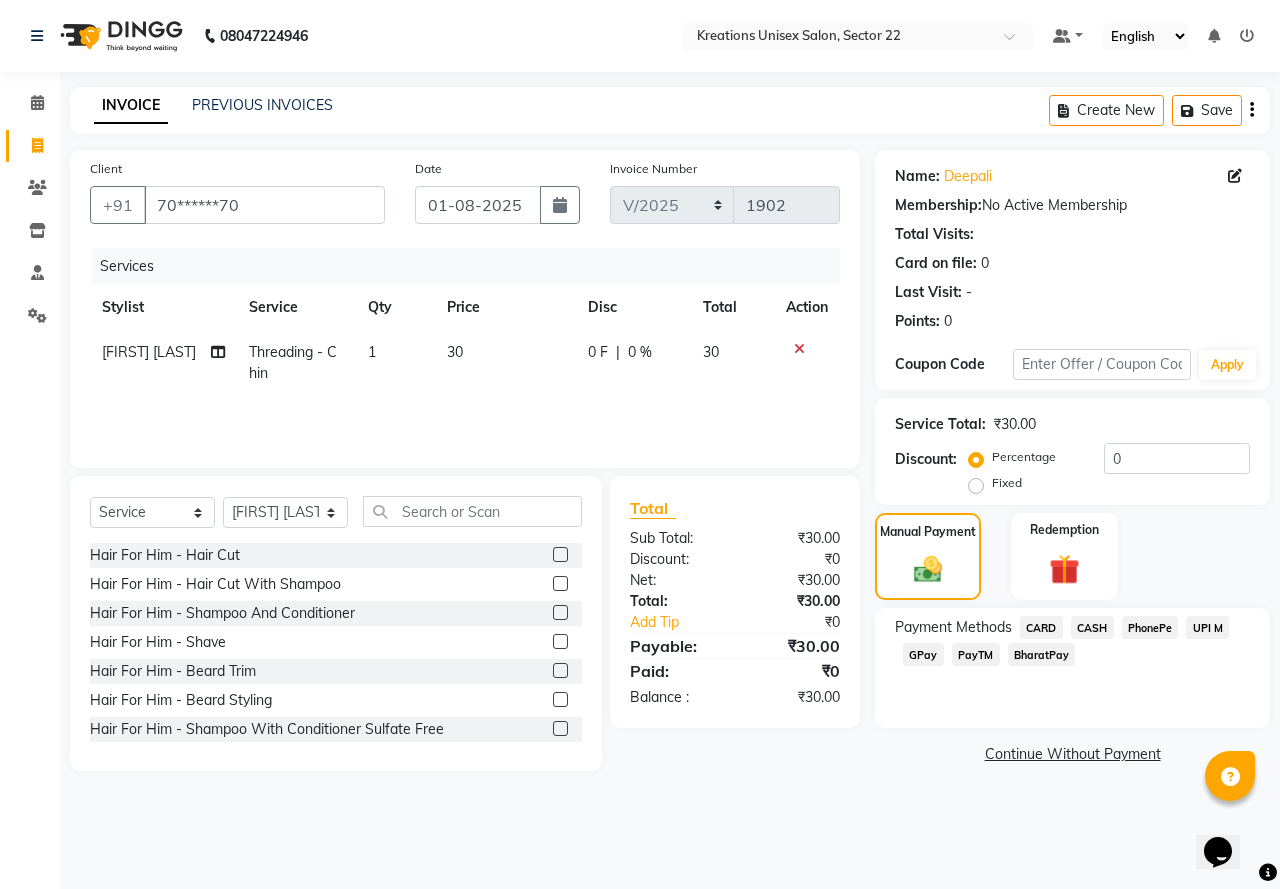 click on "Service Total:  ₹30.00  Discount:  Percentage   Fixed  0" 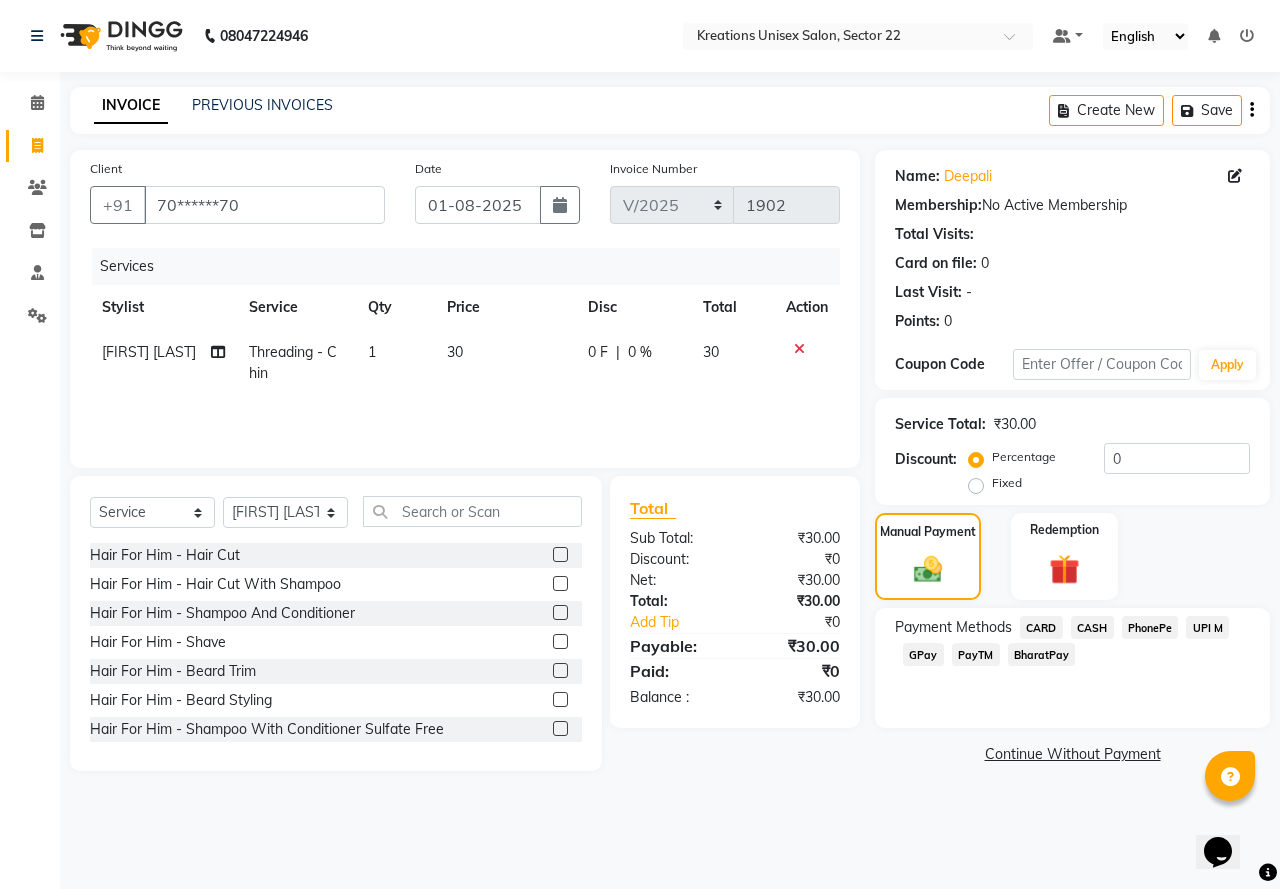 click on "CASH" 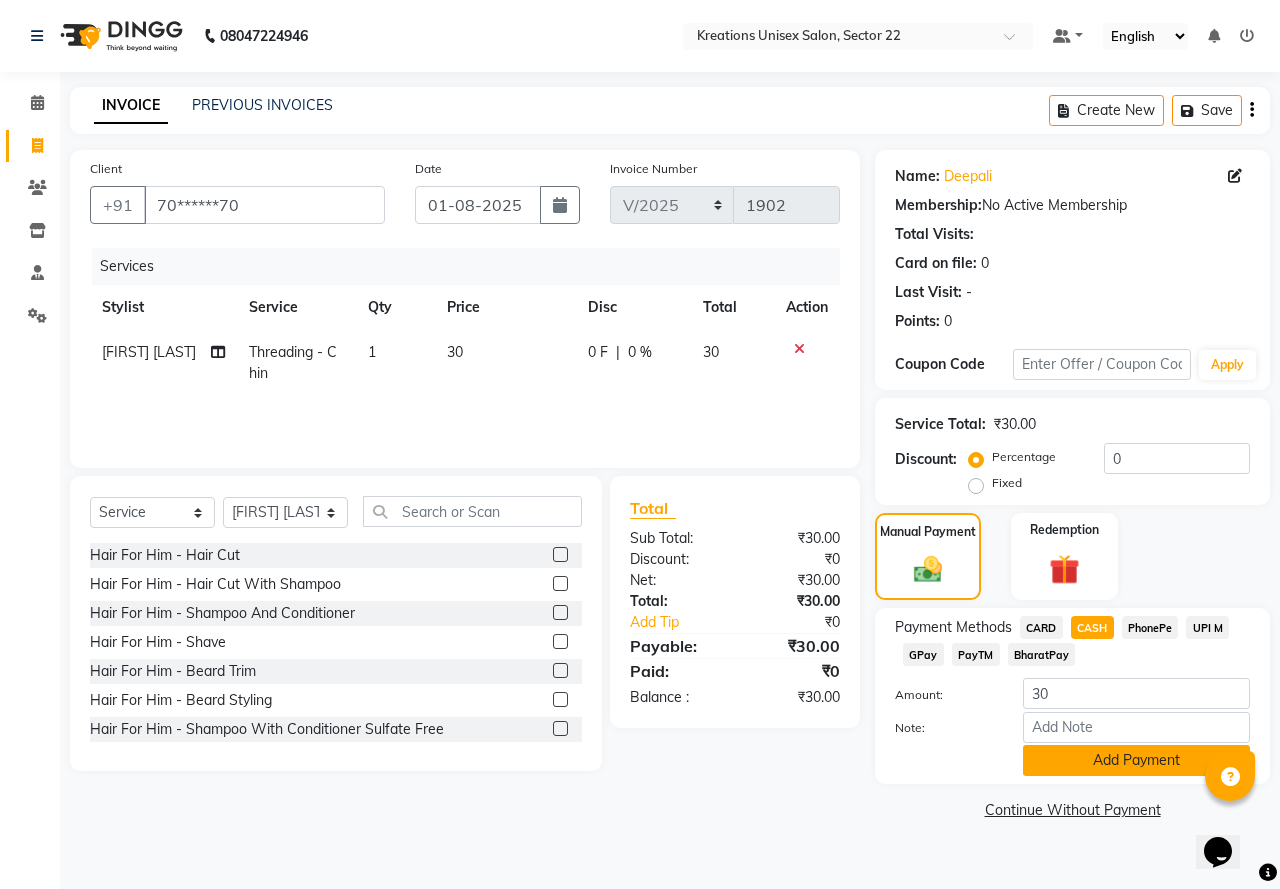 click on "Add Payment" 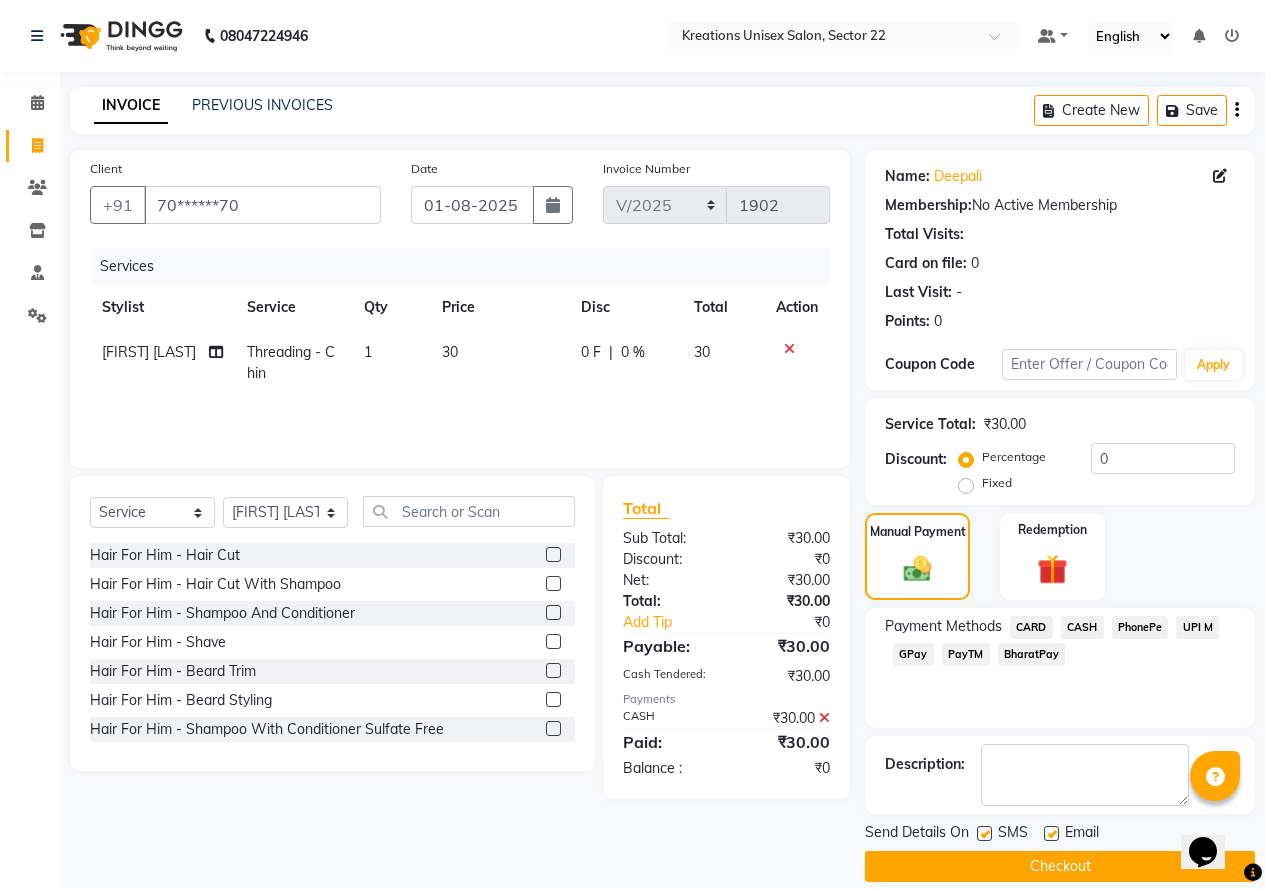 click on "SMS" 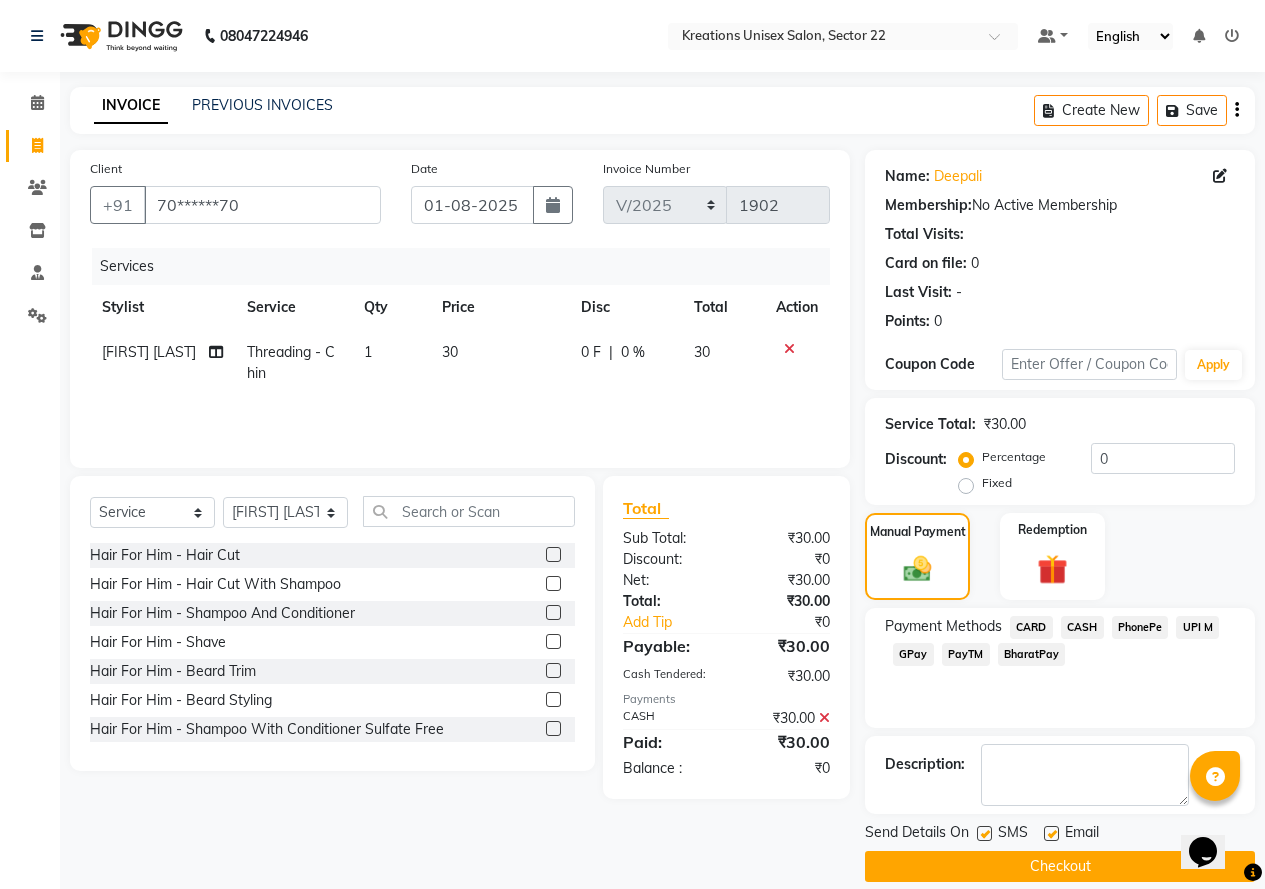 click 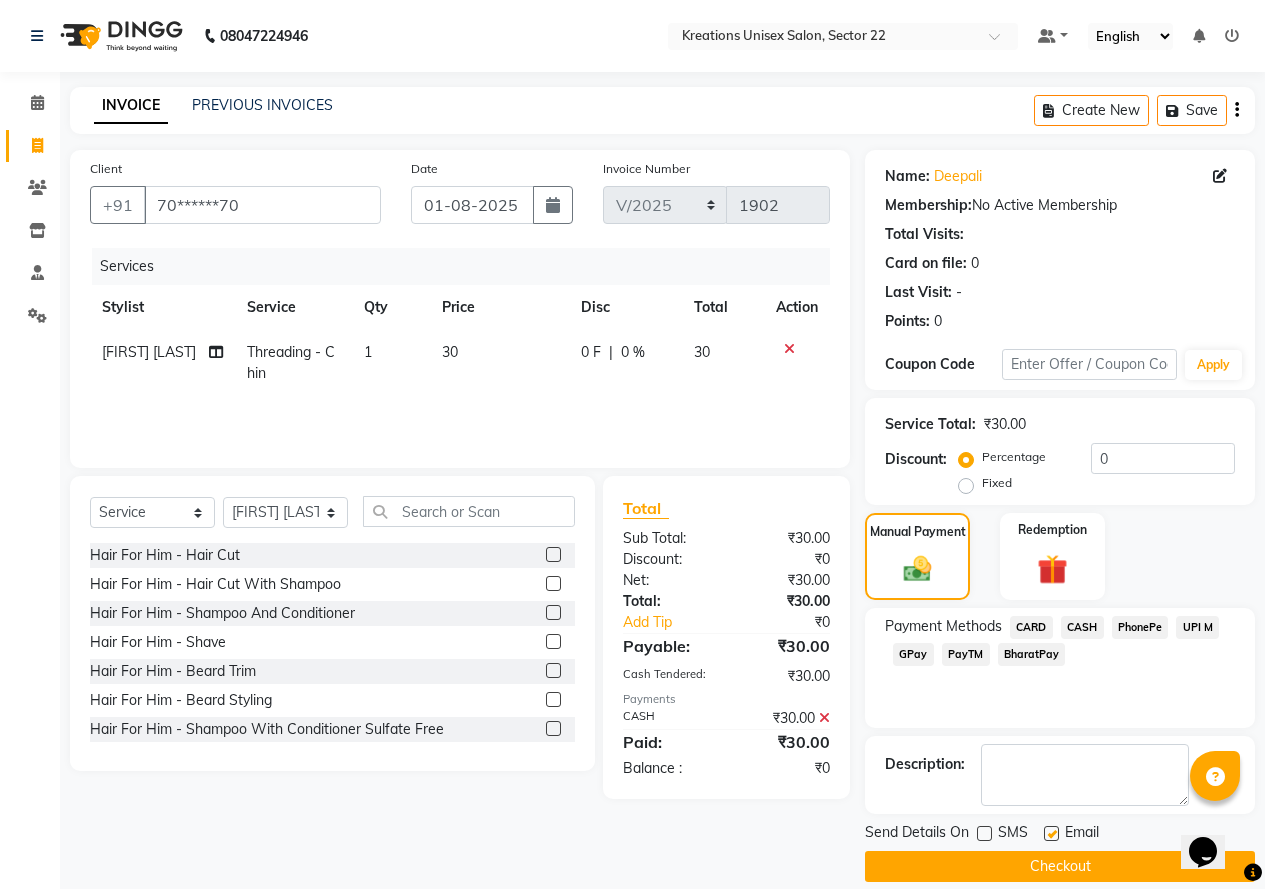 click on "SMS" 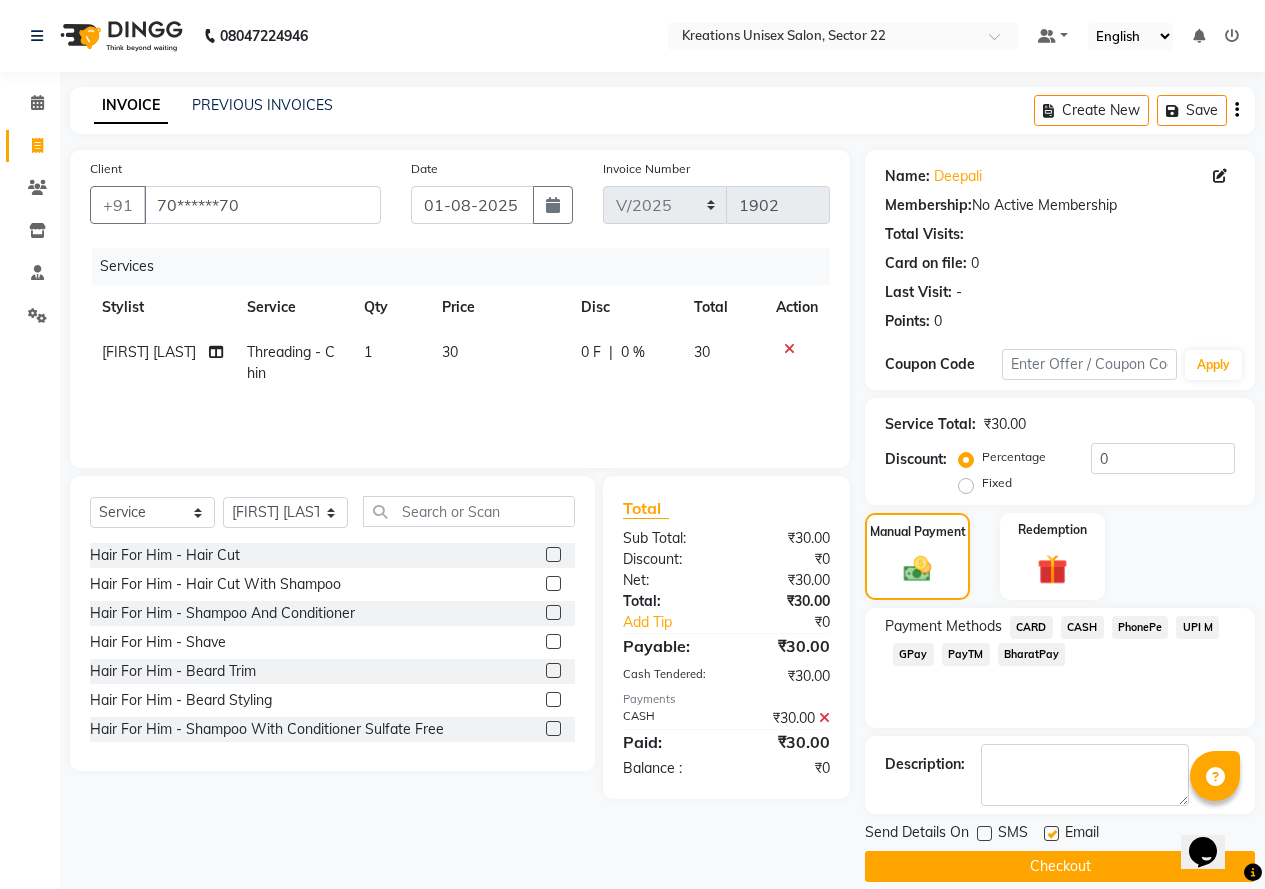 click 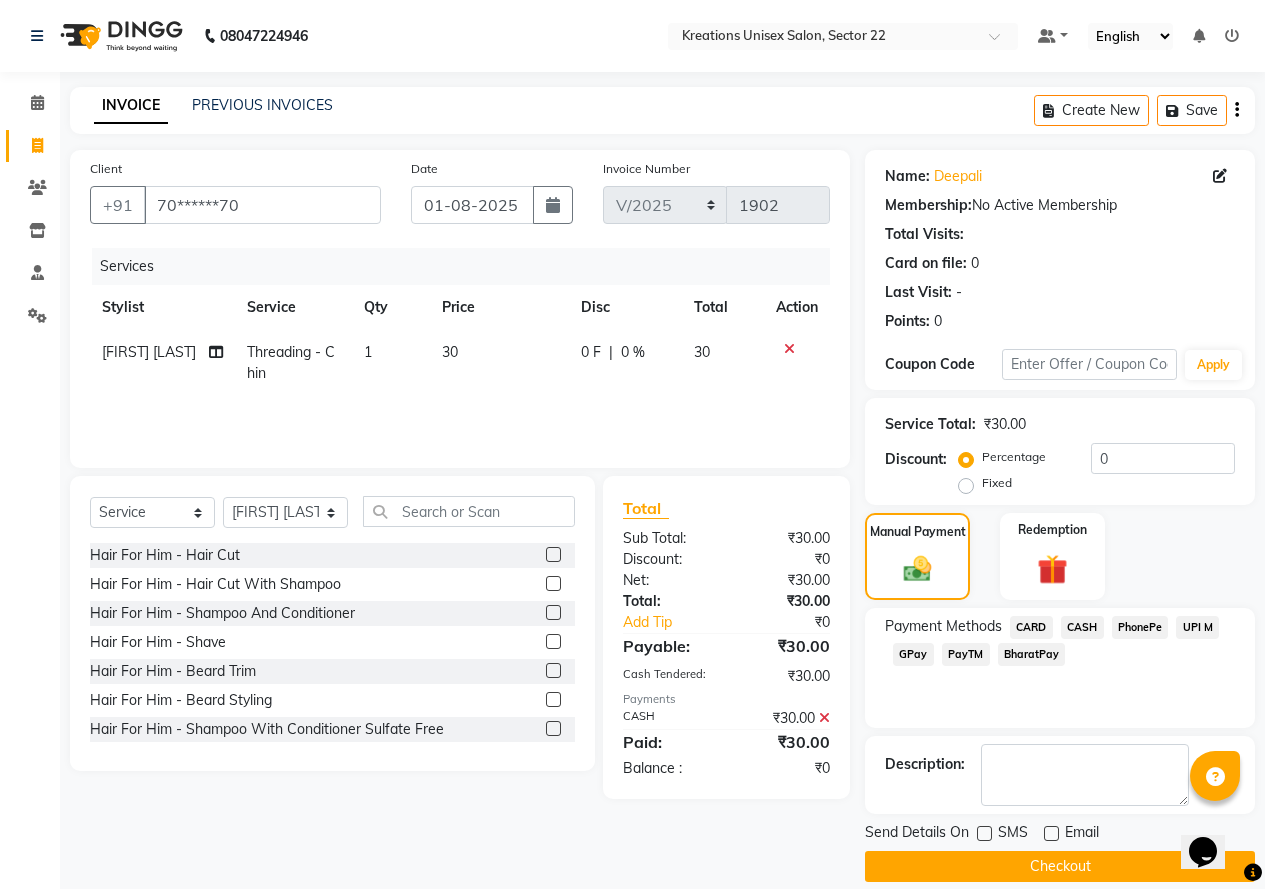 click on "Checkout" 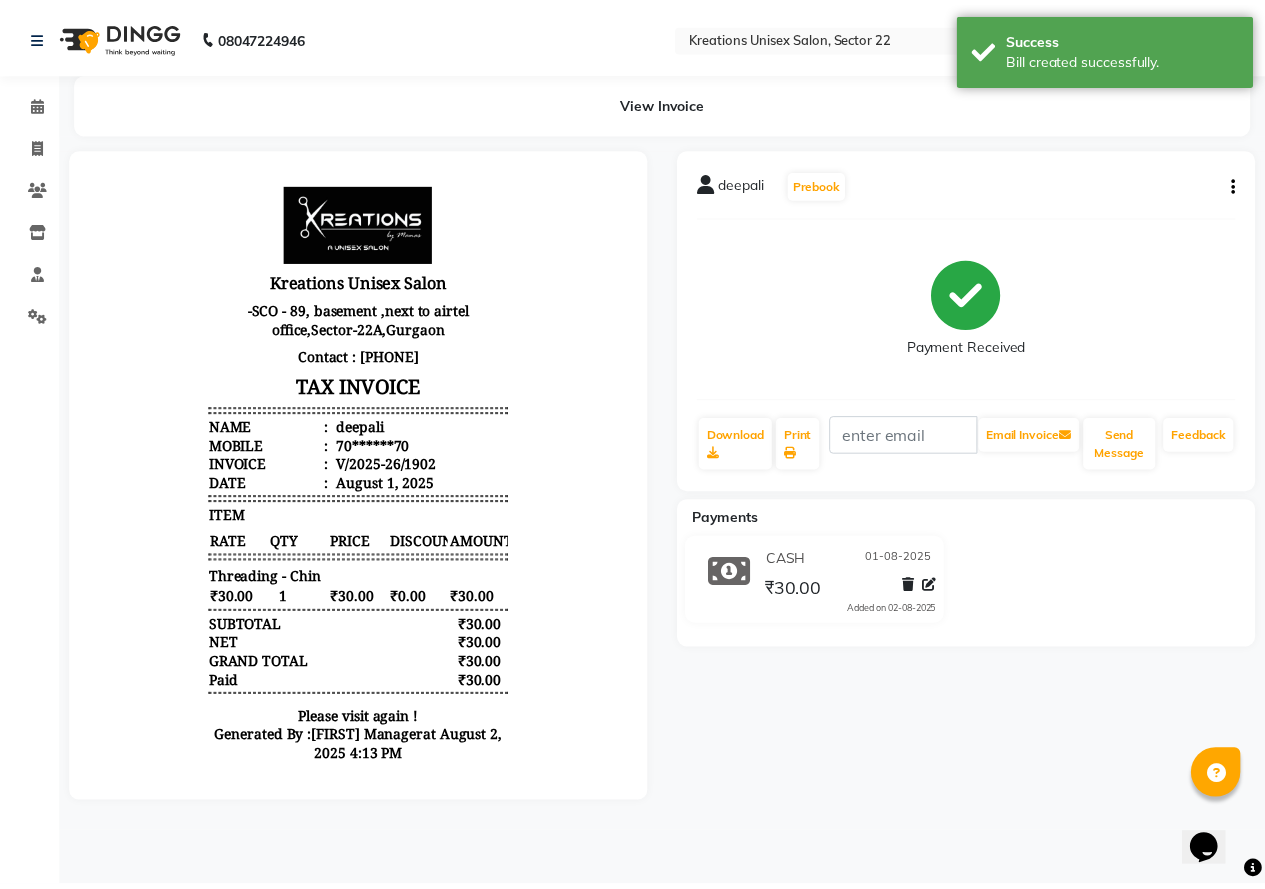 scroll, scrollTop: 0, scrollLeft: 0, axis: both 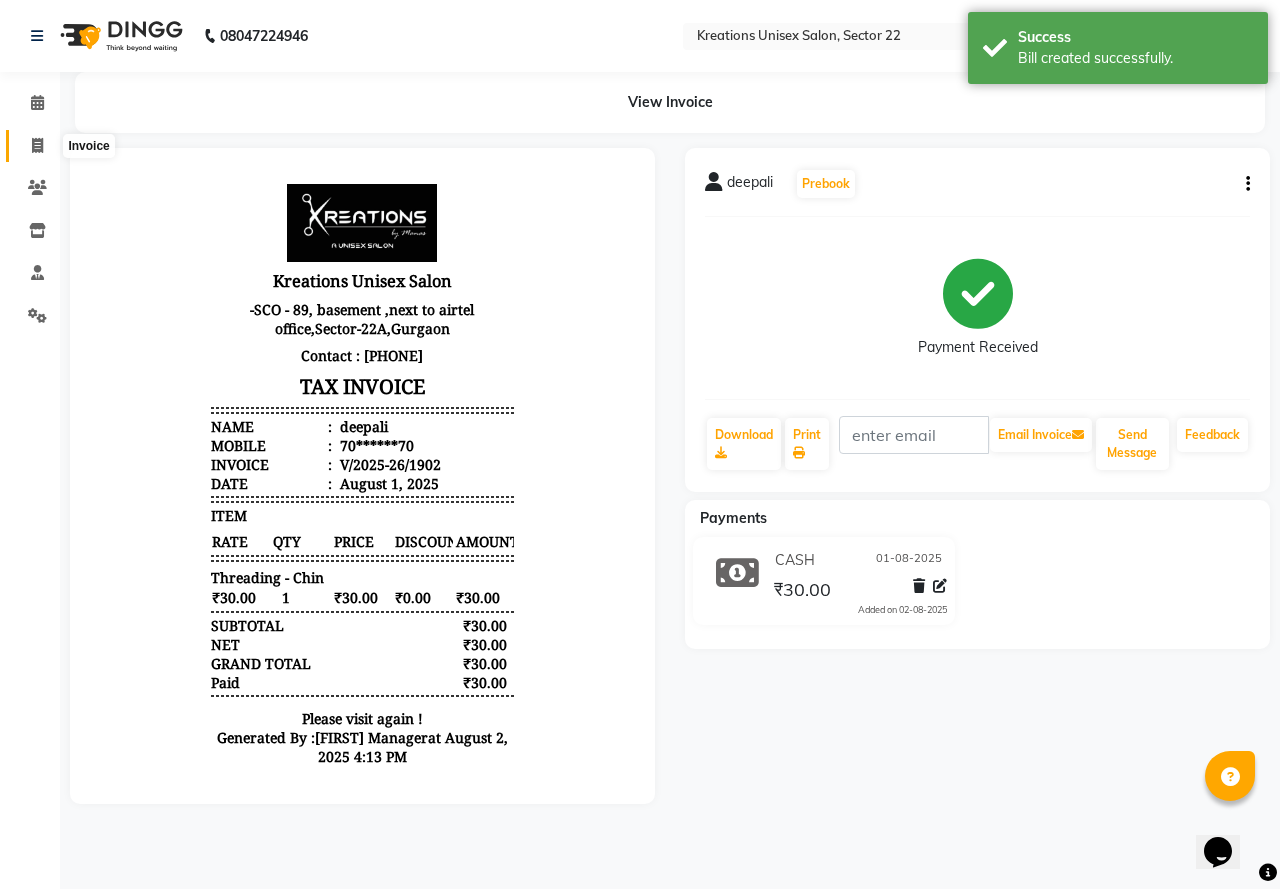 click 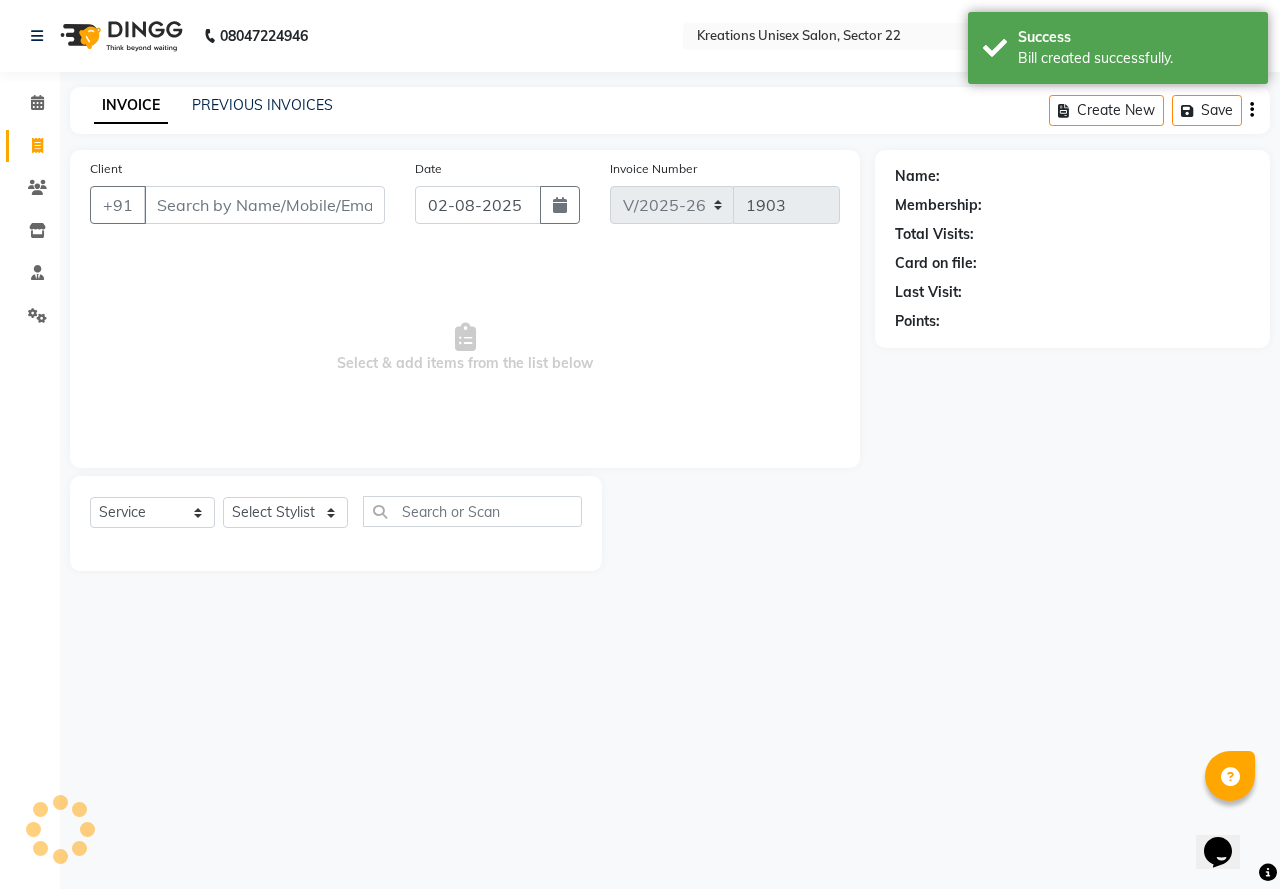 click on "Client" at bounding box center [264, 205] 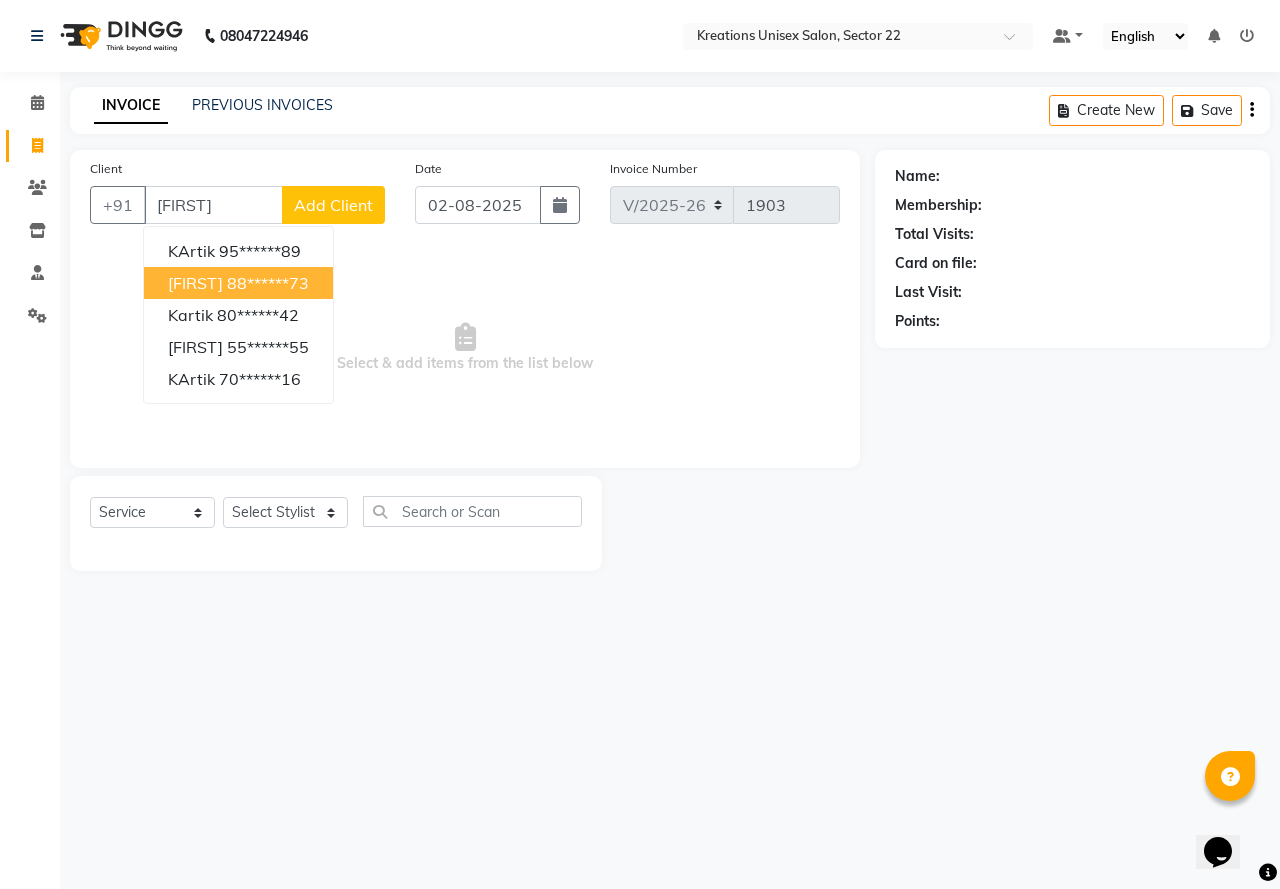 click on "88******73" at bounding box center (268, 283) 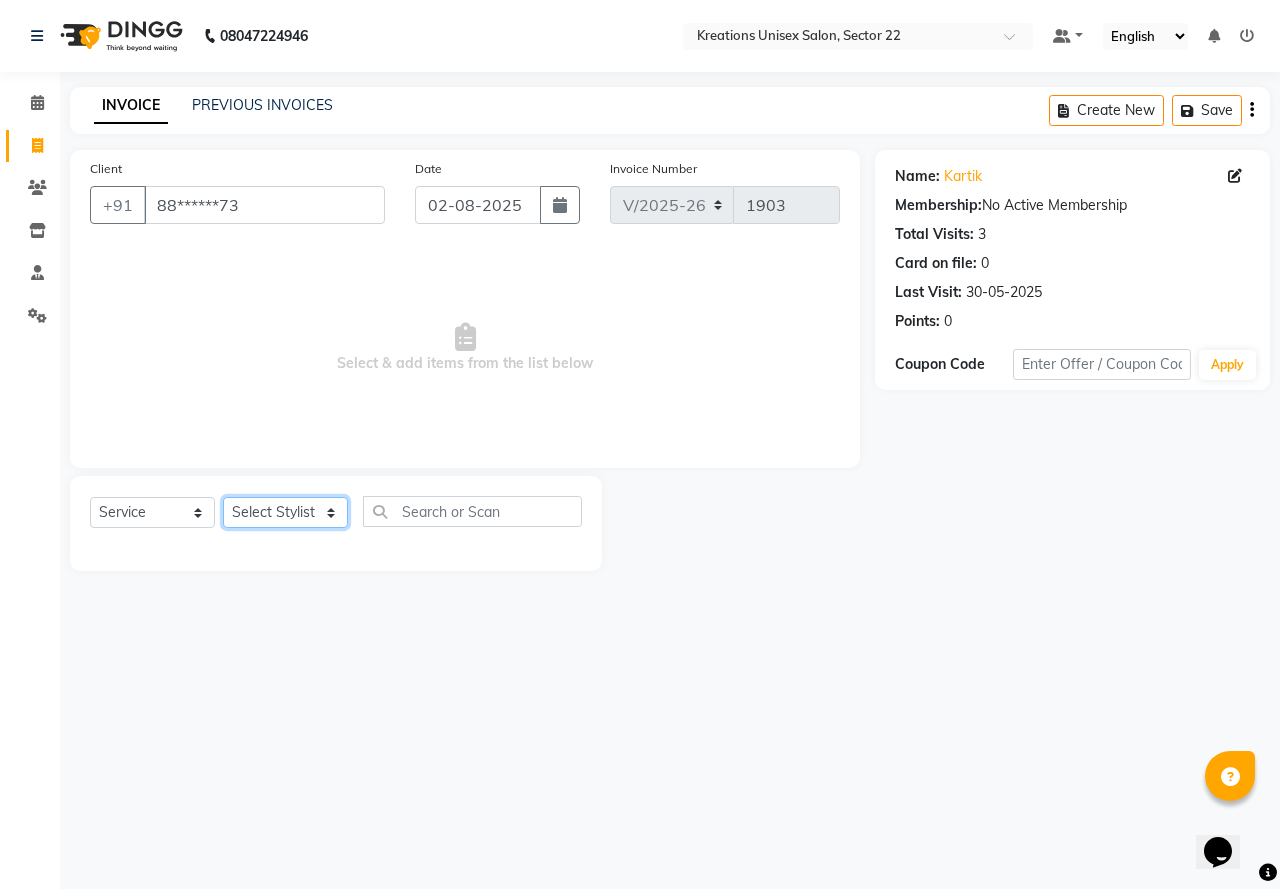 click on "Select Stylist AMAN Jeet Manager Jitender  Kapil  Kavita Manager Malik Khan  Manas Sir  rozy  Sector-23 Shaffali Maam  Shiv Kumar Sita Mehto" 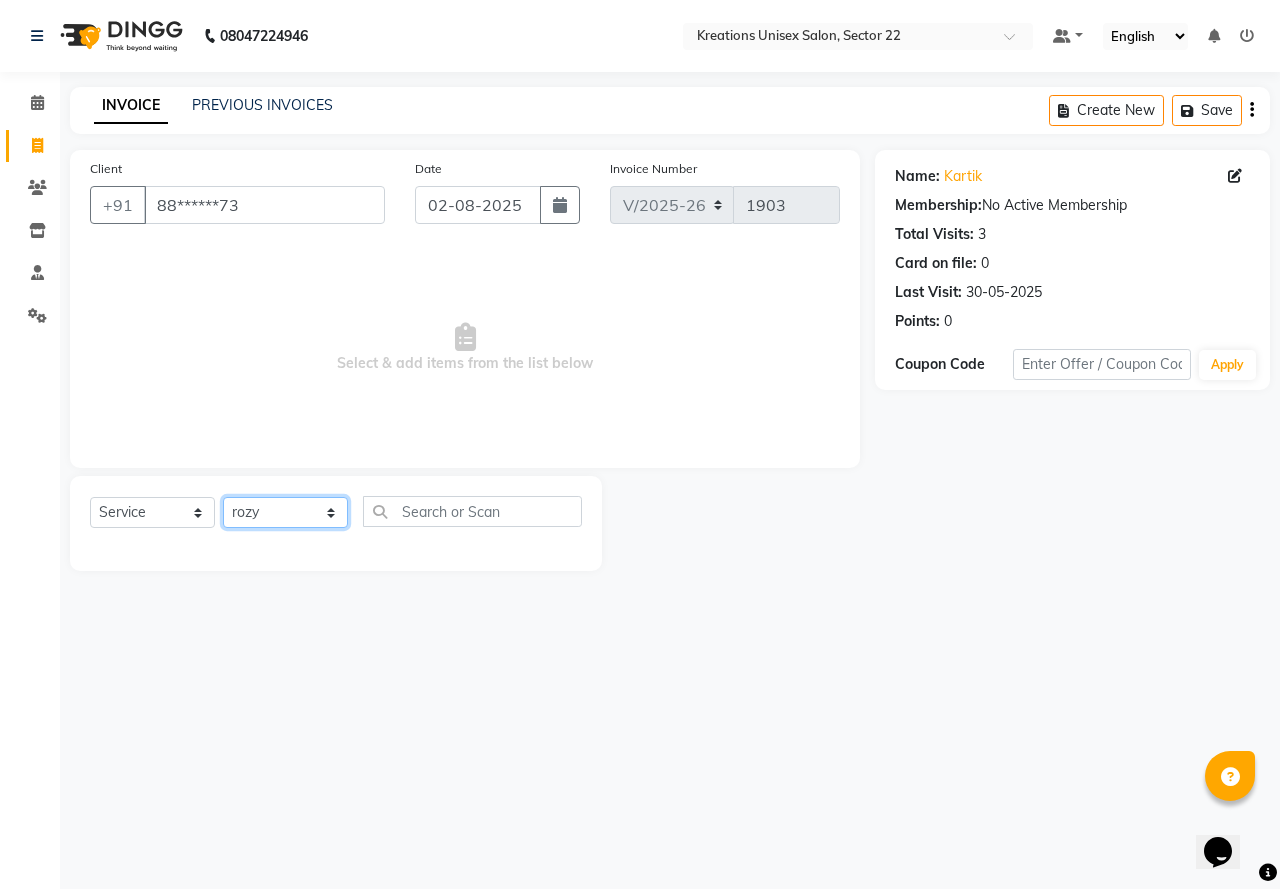 click on "Select Stylist AMAN Jeet Manager Jitender  Kapil  Kavita Manager Malik Khan  Manas Sir  rozy  Sector-23 Shaffali Maam  Shiv Kumar Sita Mehto" 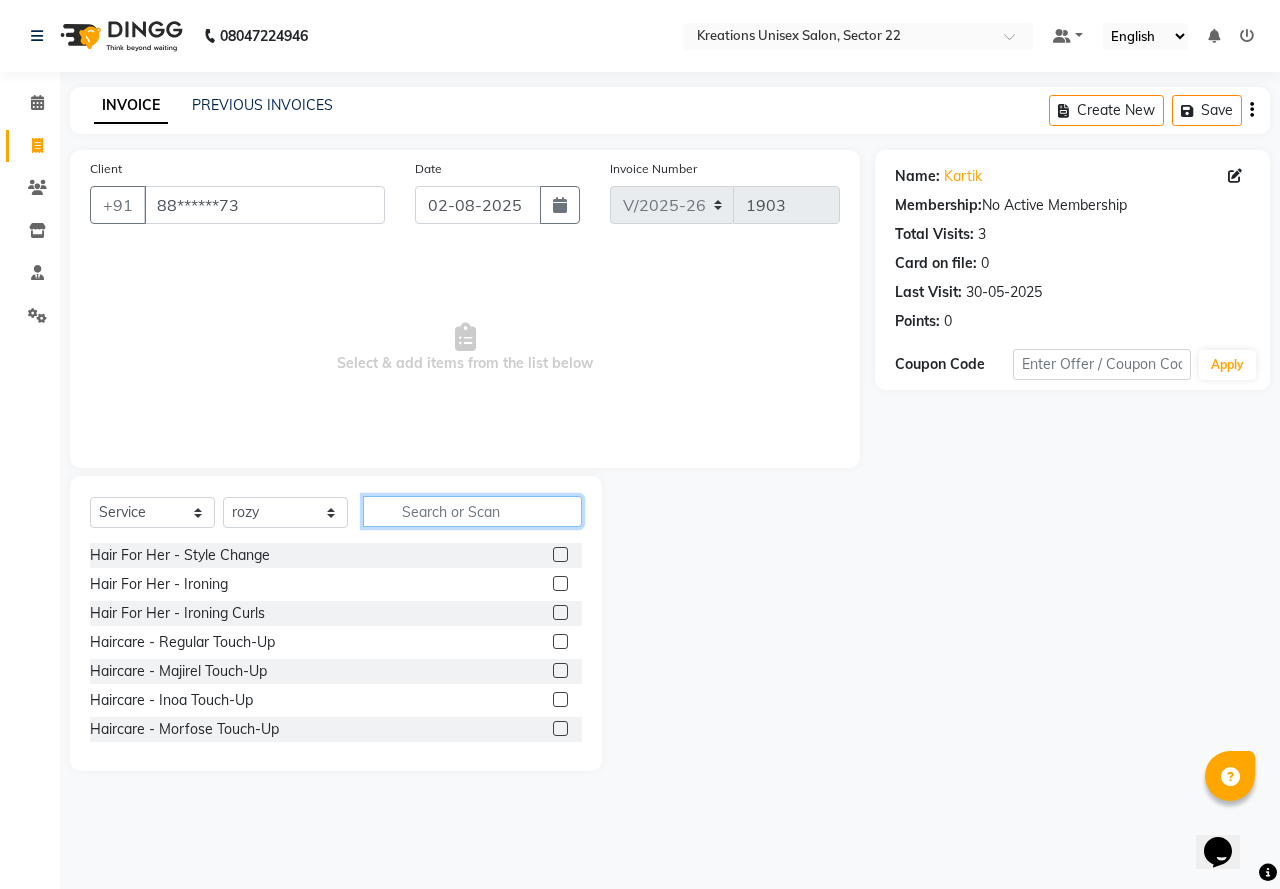 click 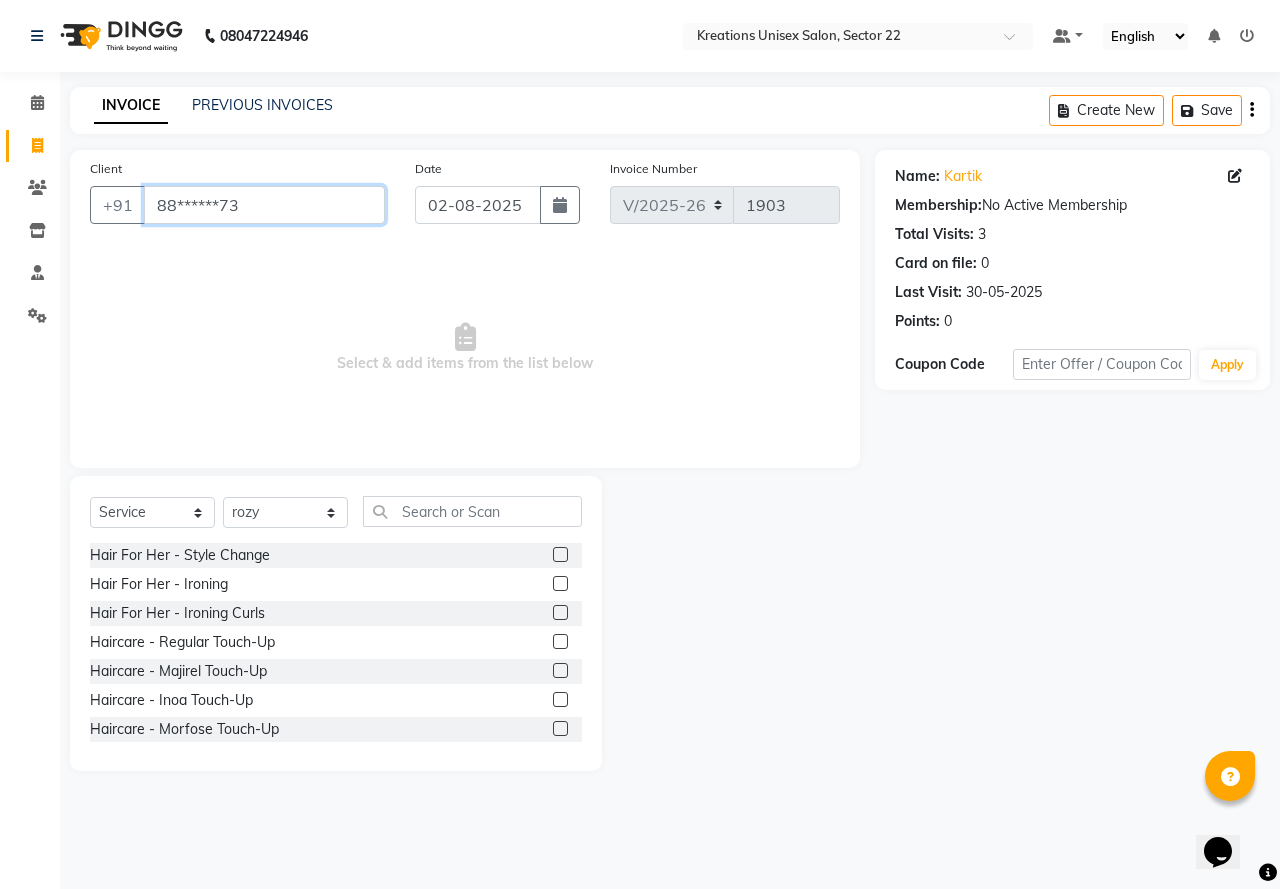 click on "88******73" at bounding box center (264, 205) 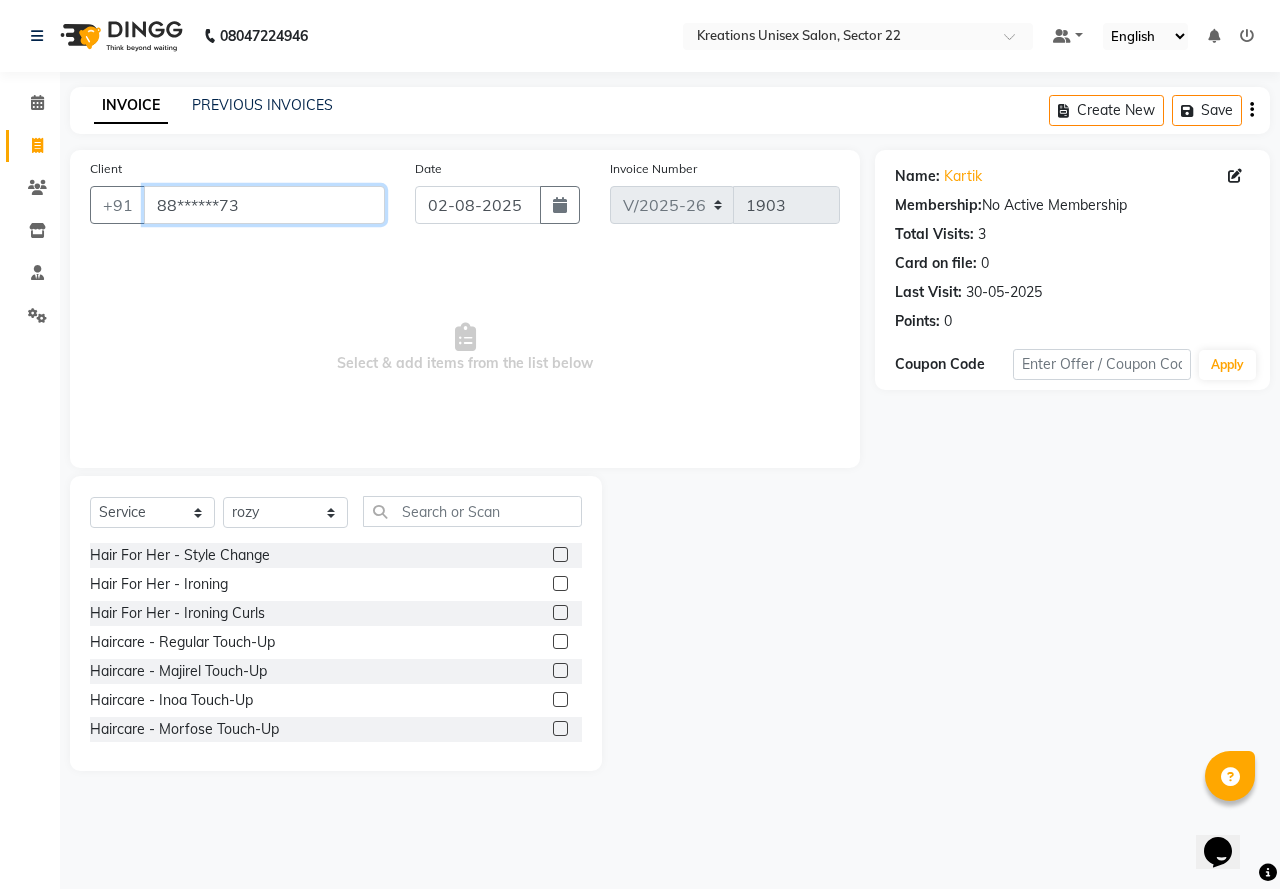 click on "88******73" at bounding box center (264, 205) 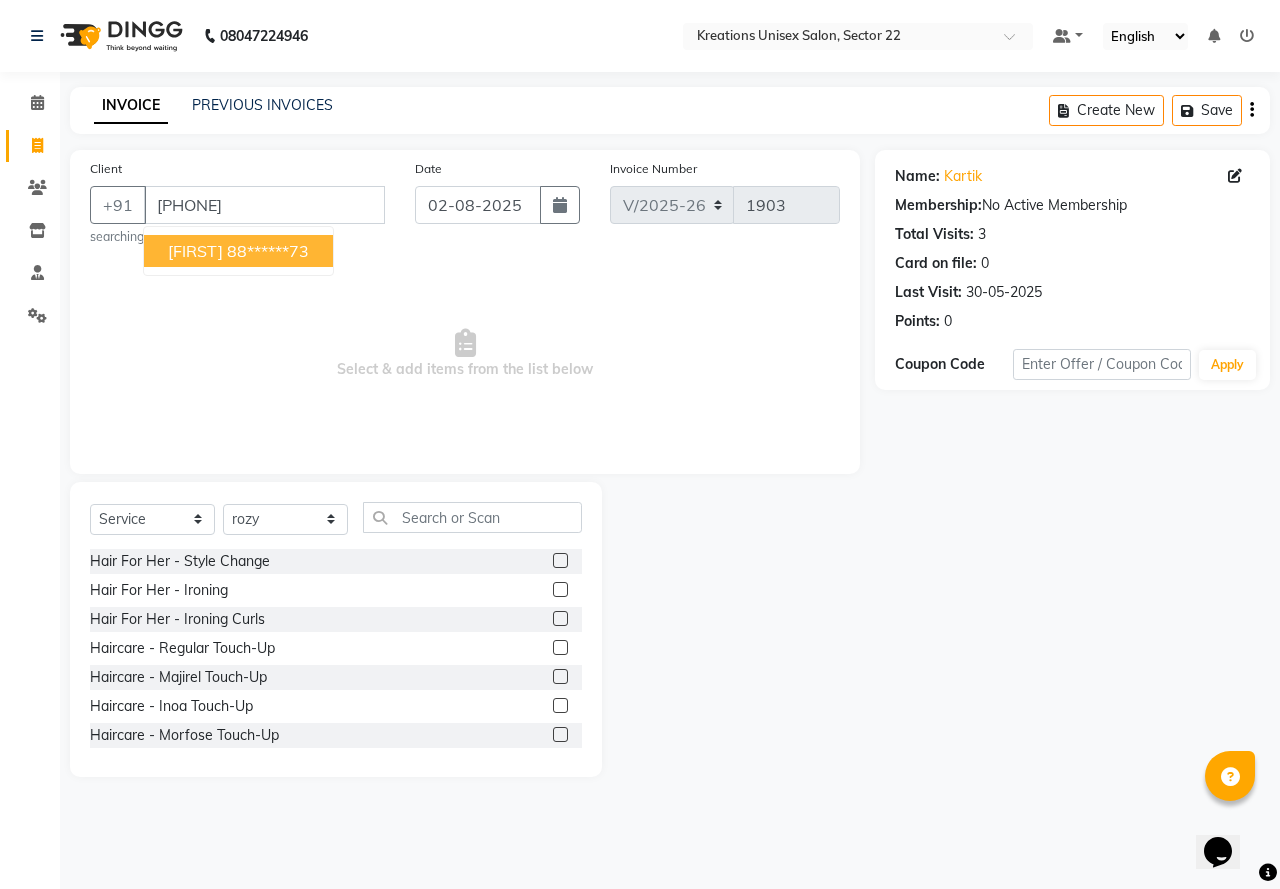 click on "kartik  88******73" at bounding box center (238, 251) 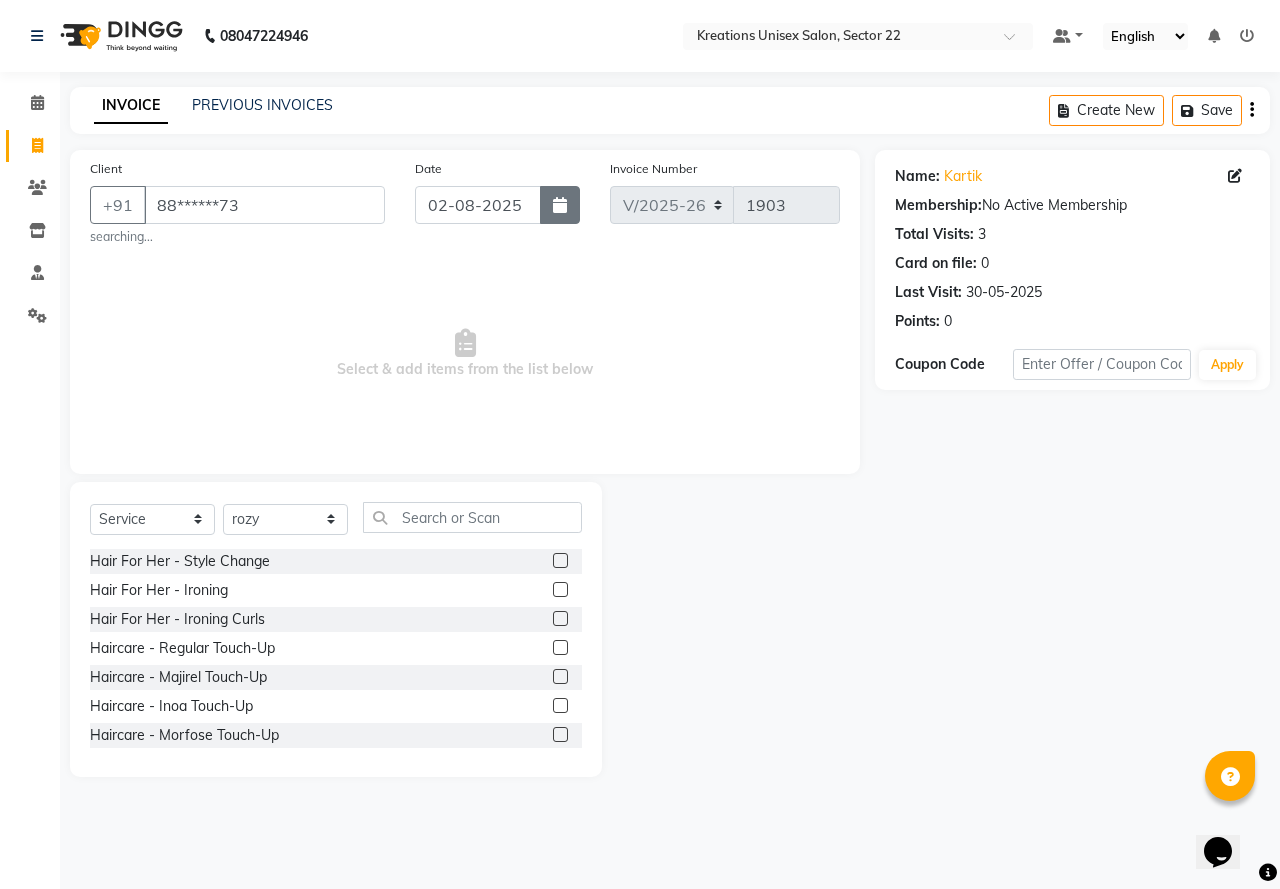 click 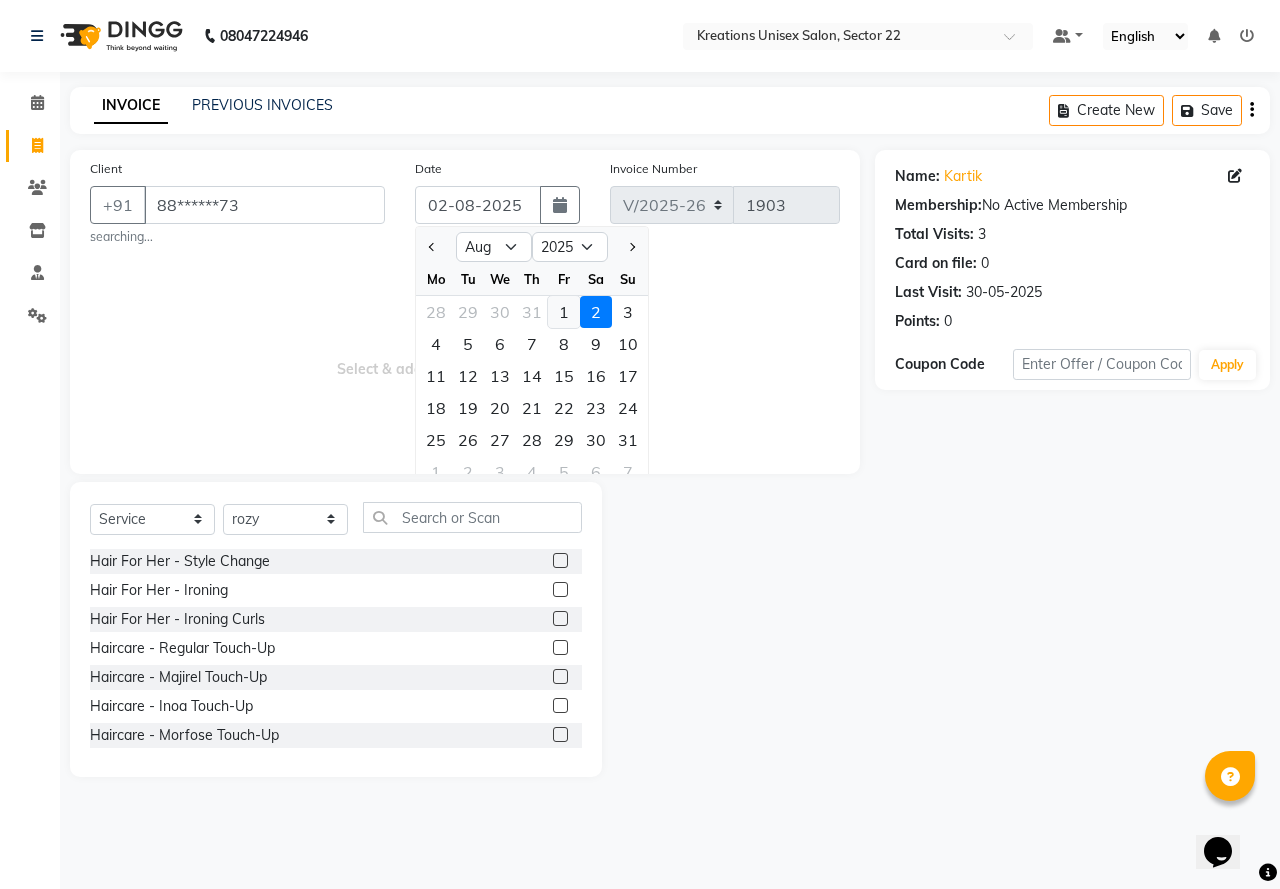 click on "1" 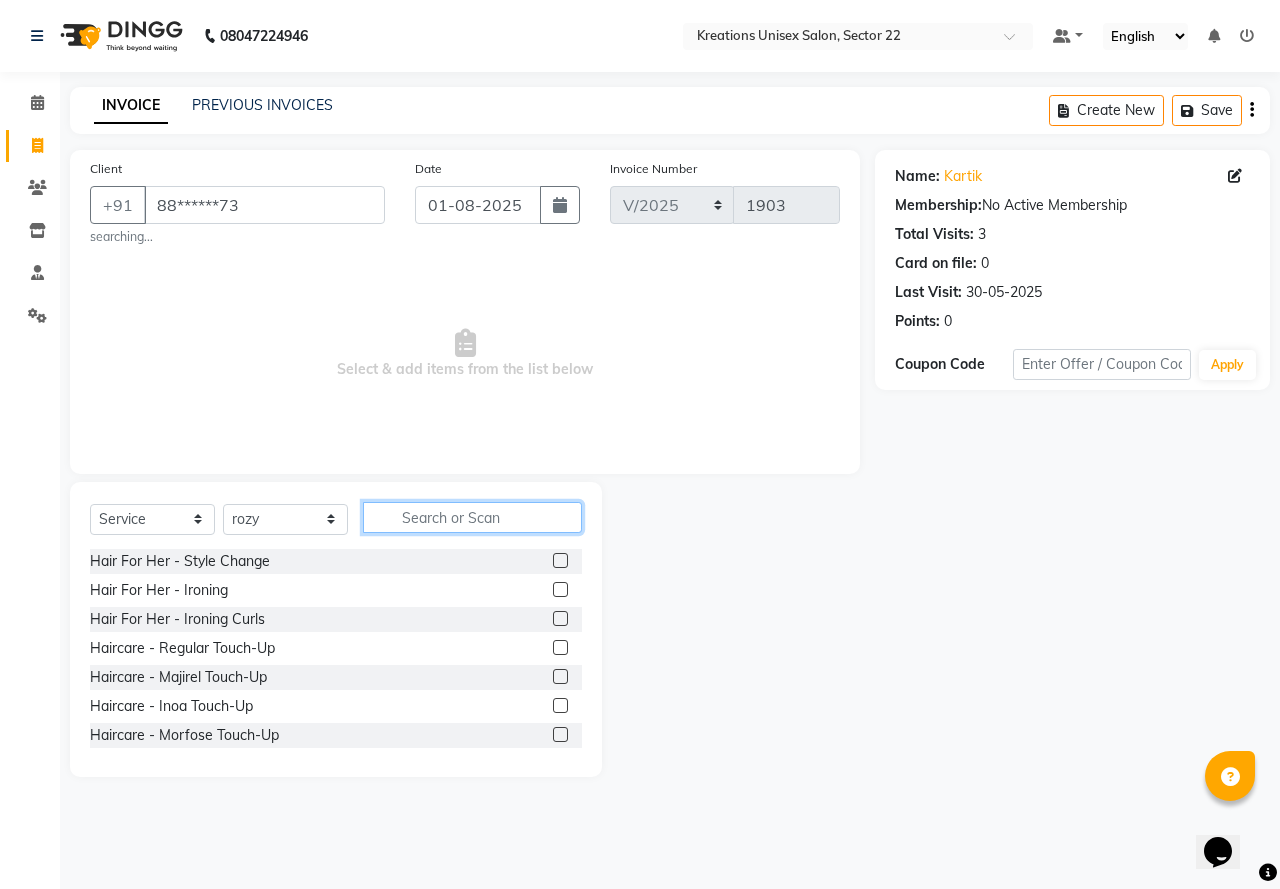 click 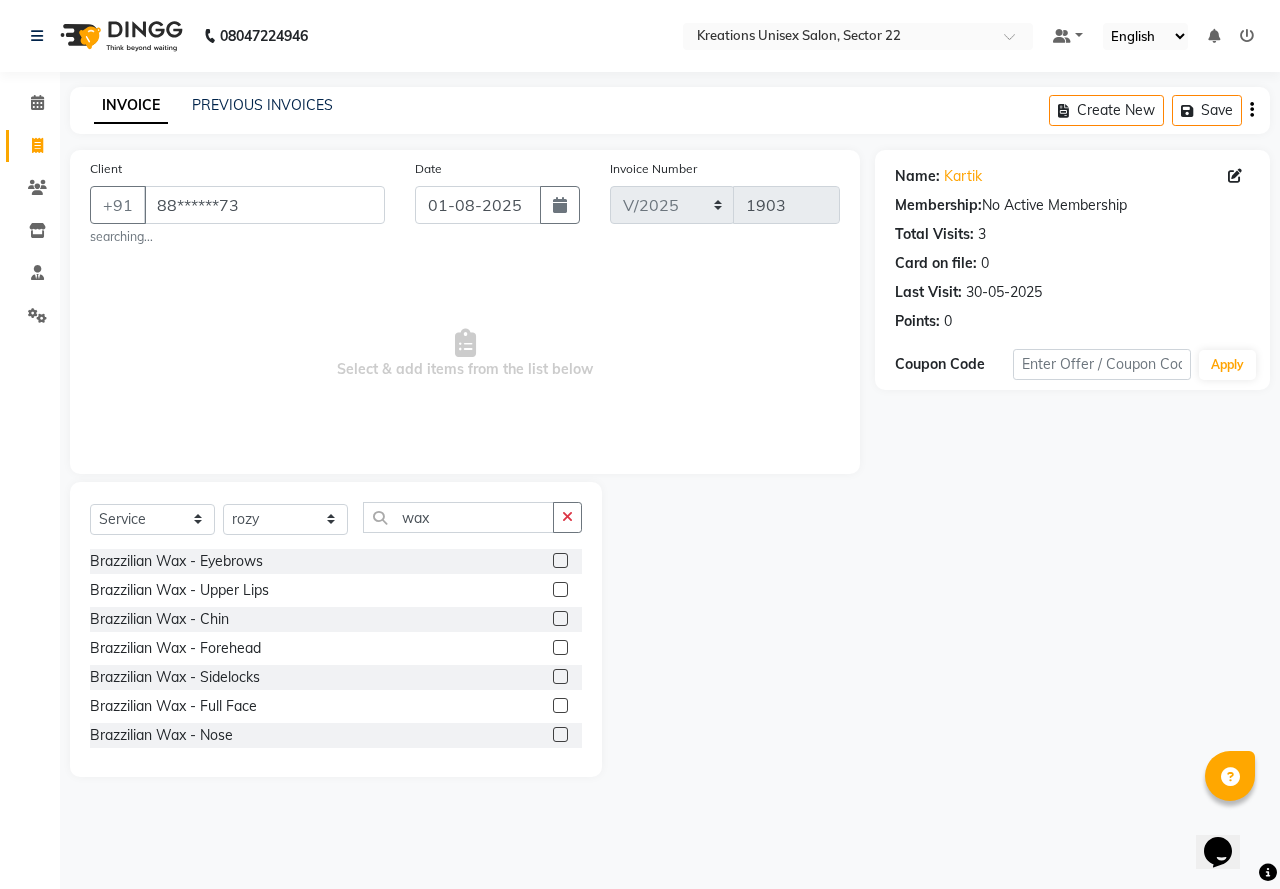 click 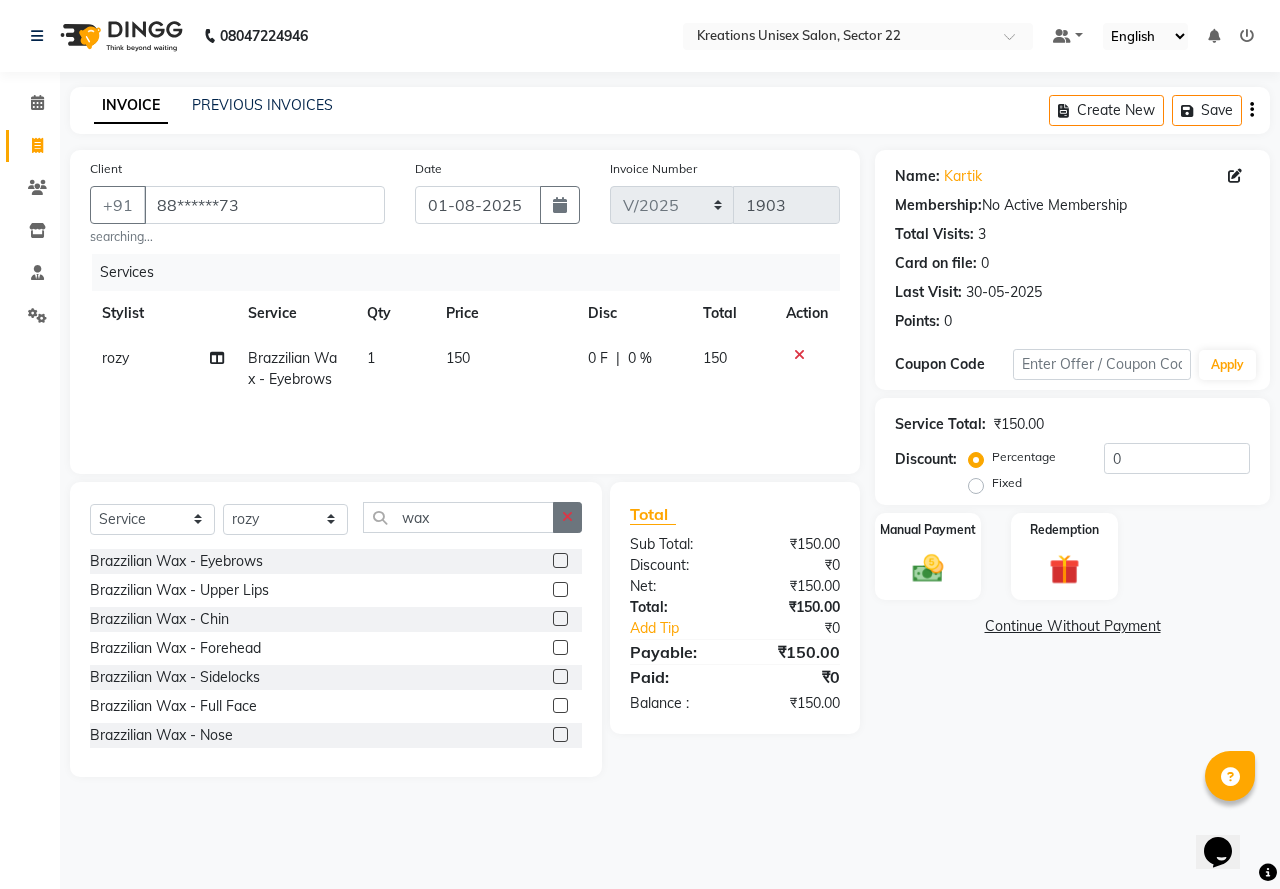 click 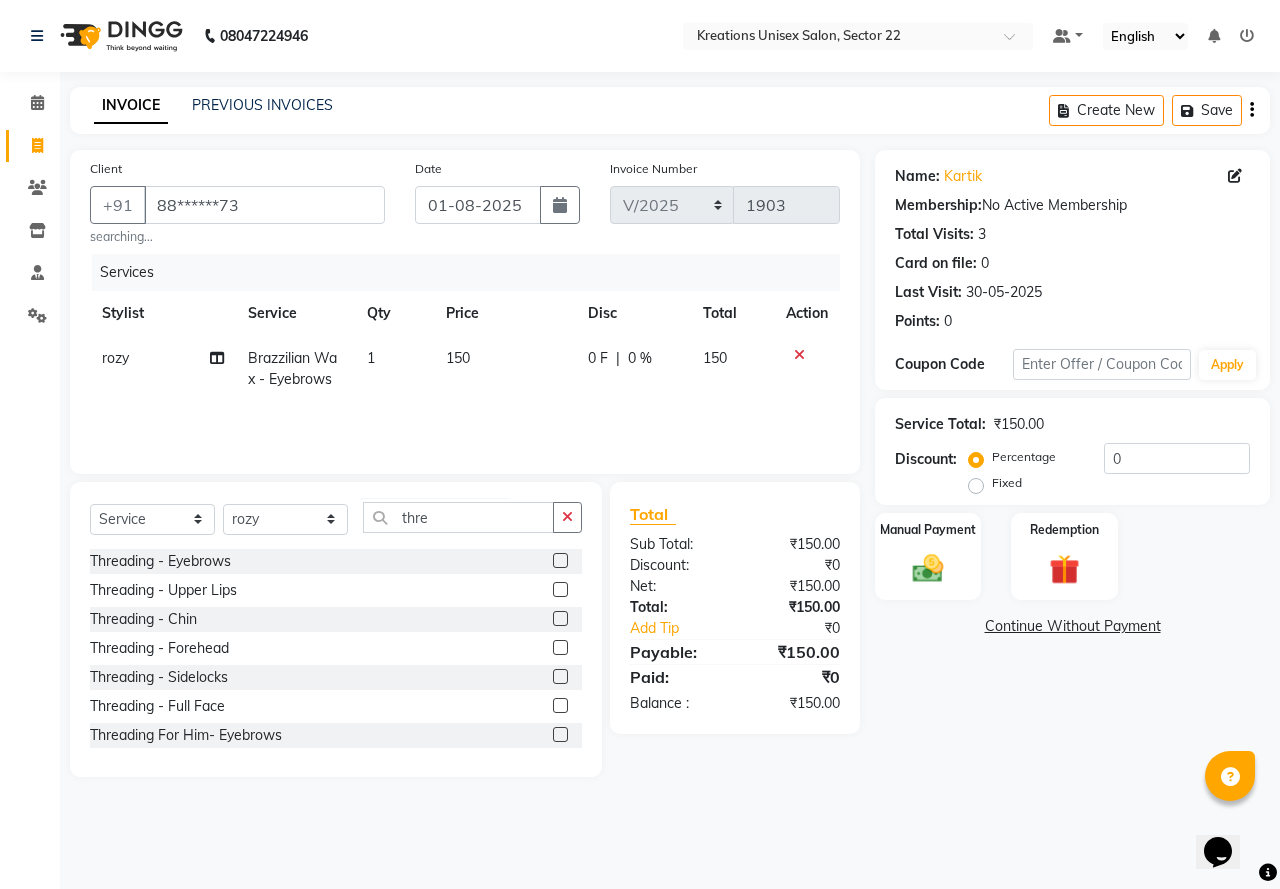 click on "Threading  - Eyebrows" 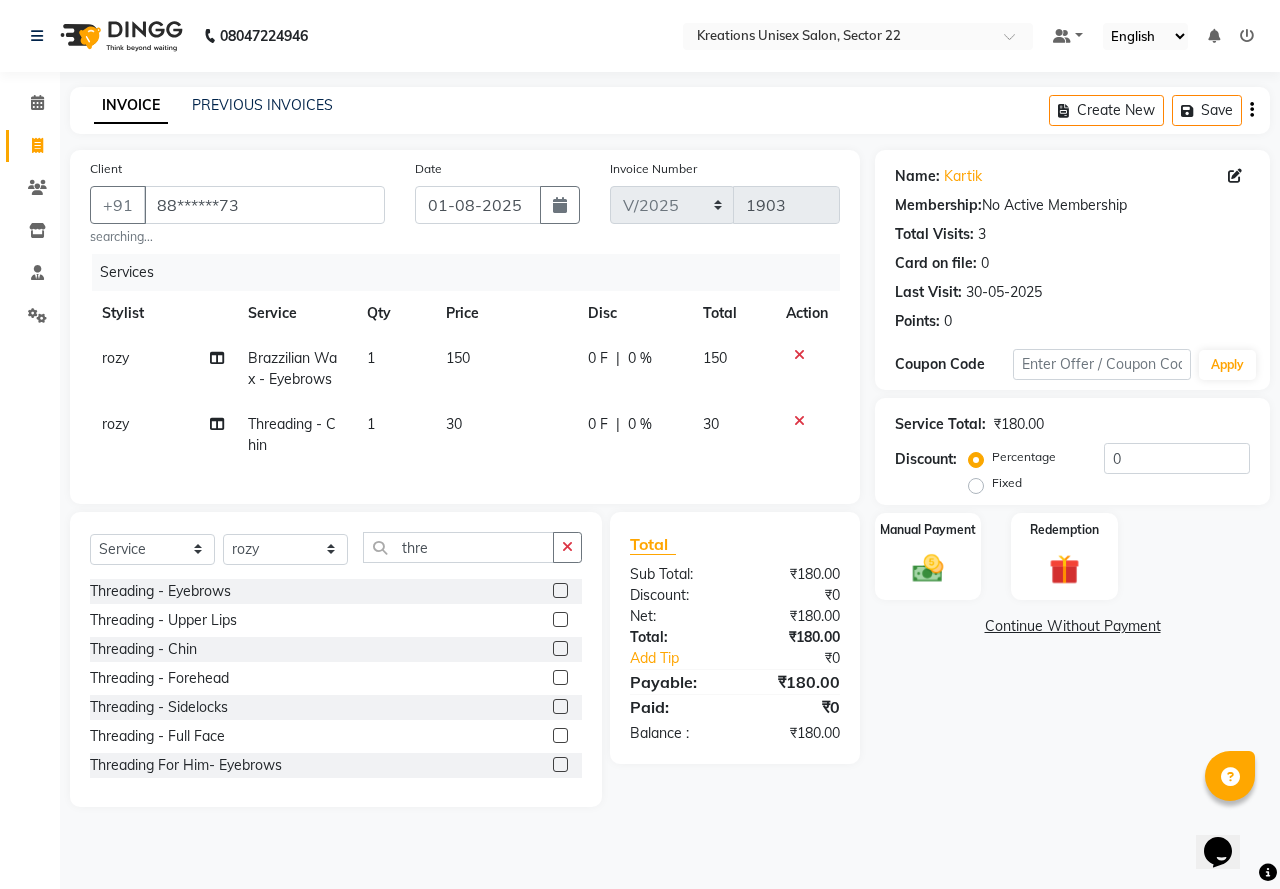 click 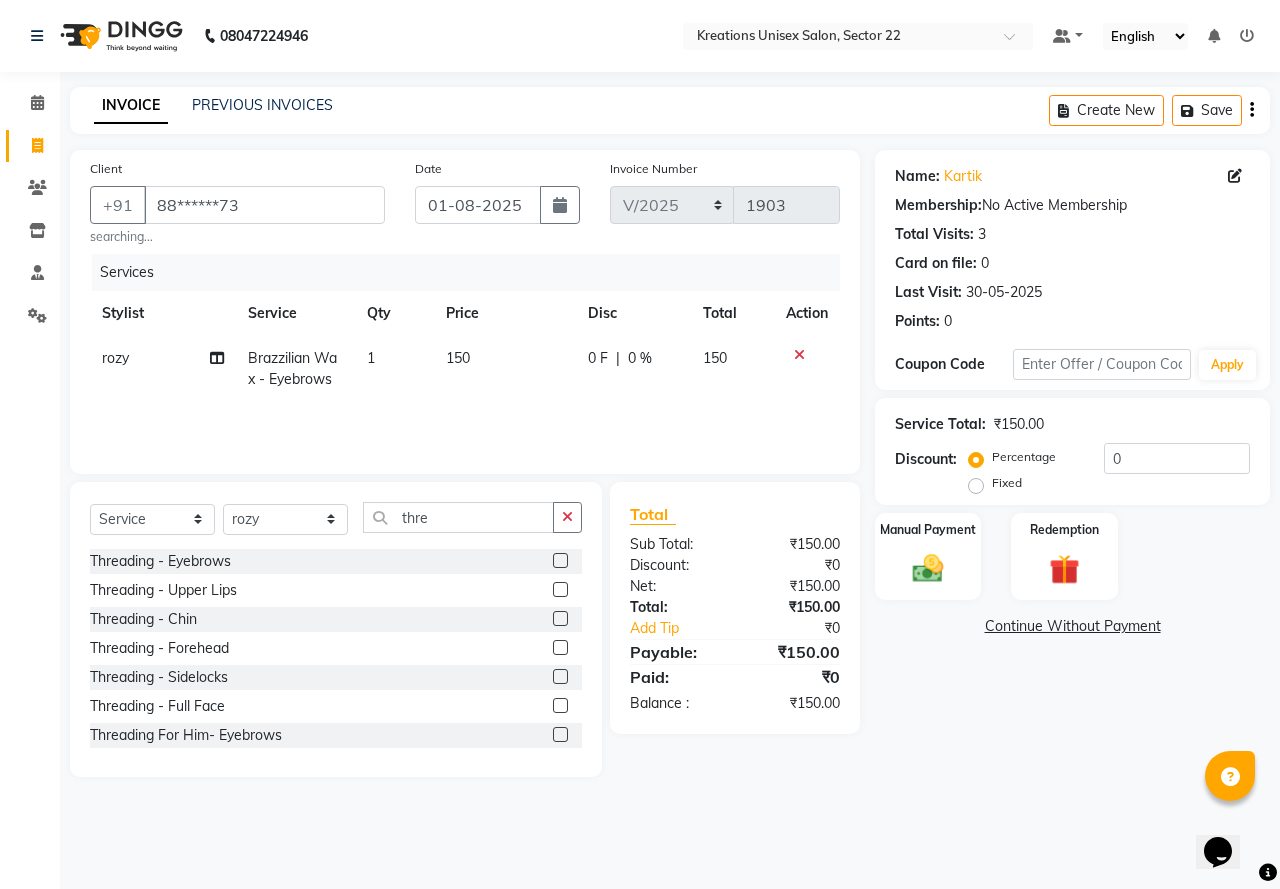 click 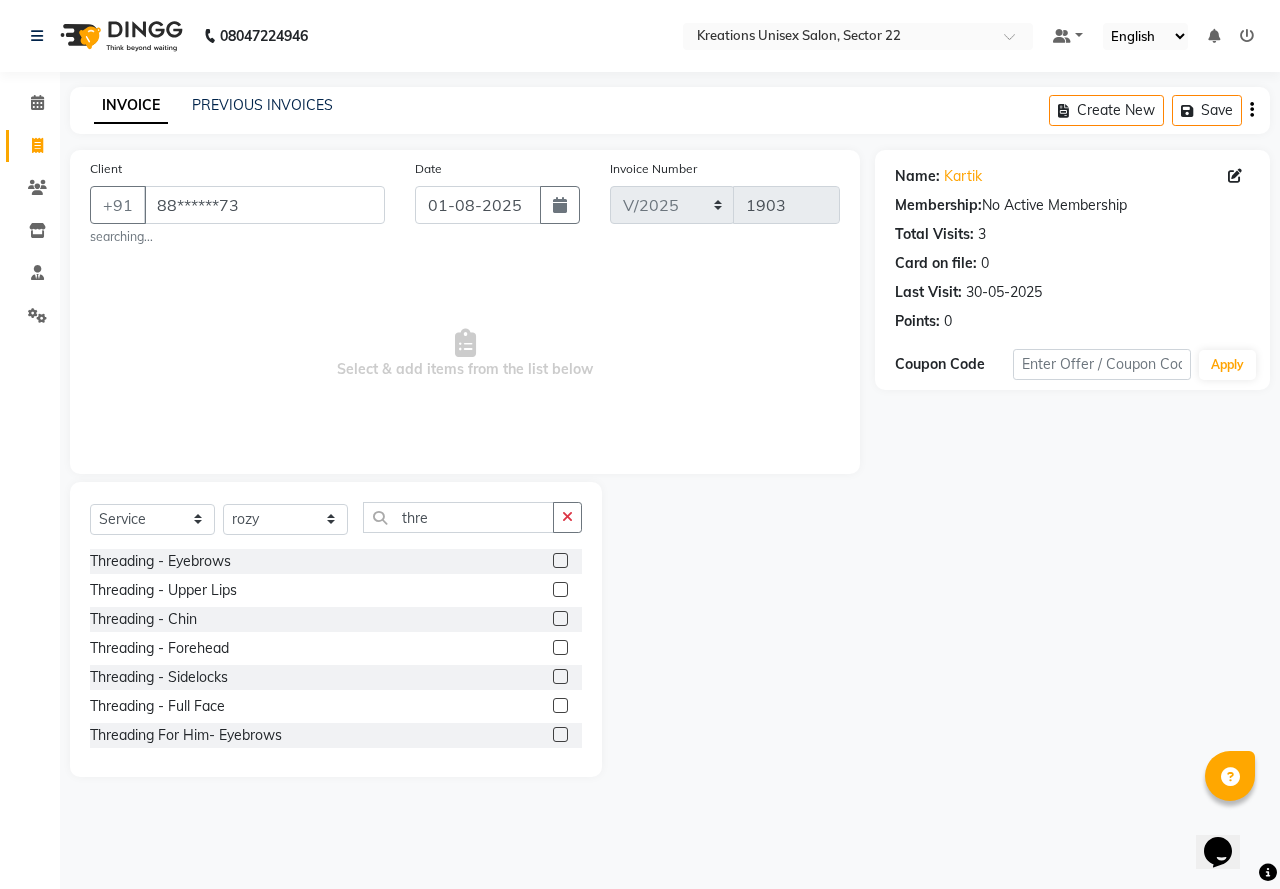 click 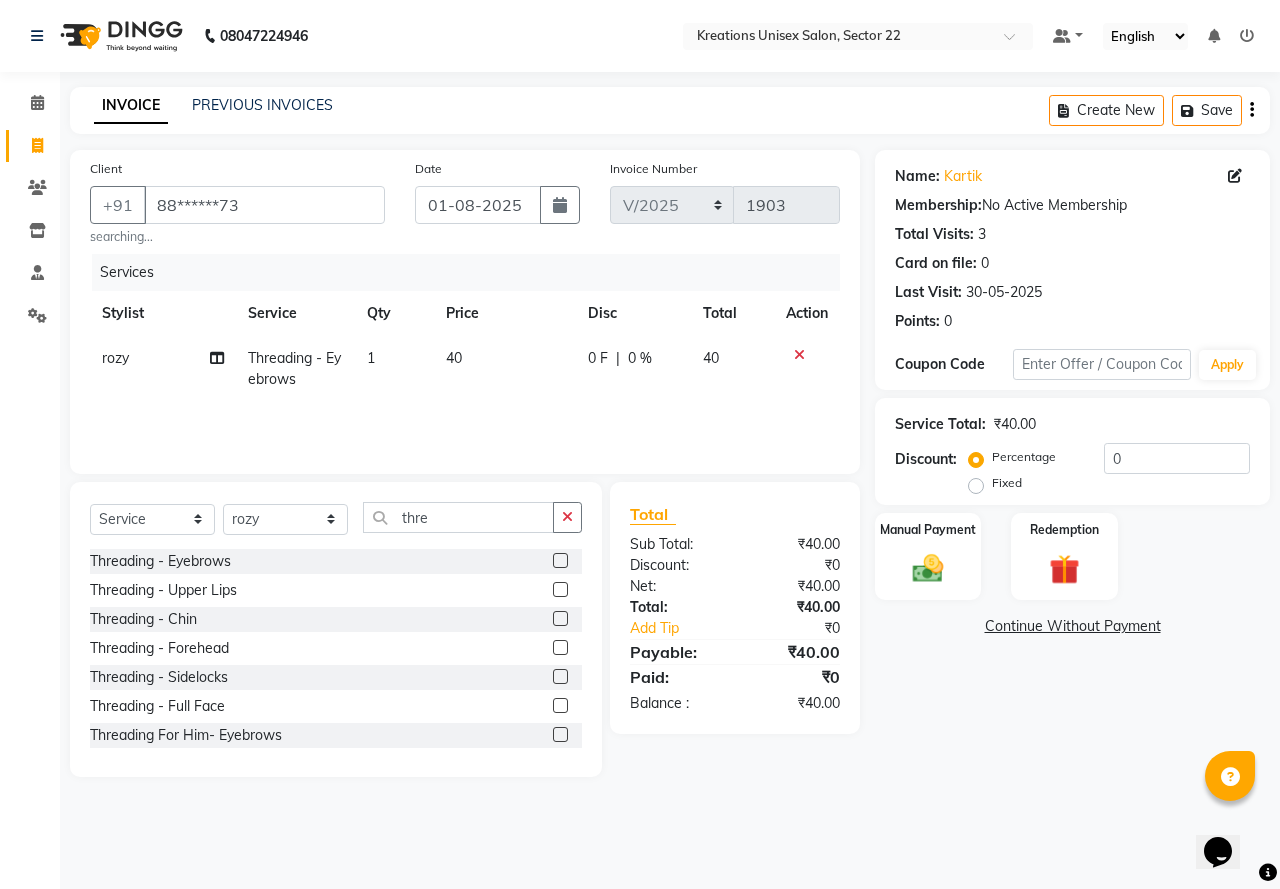 click 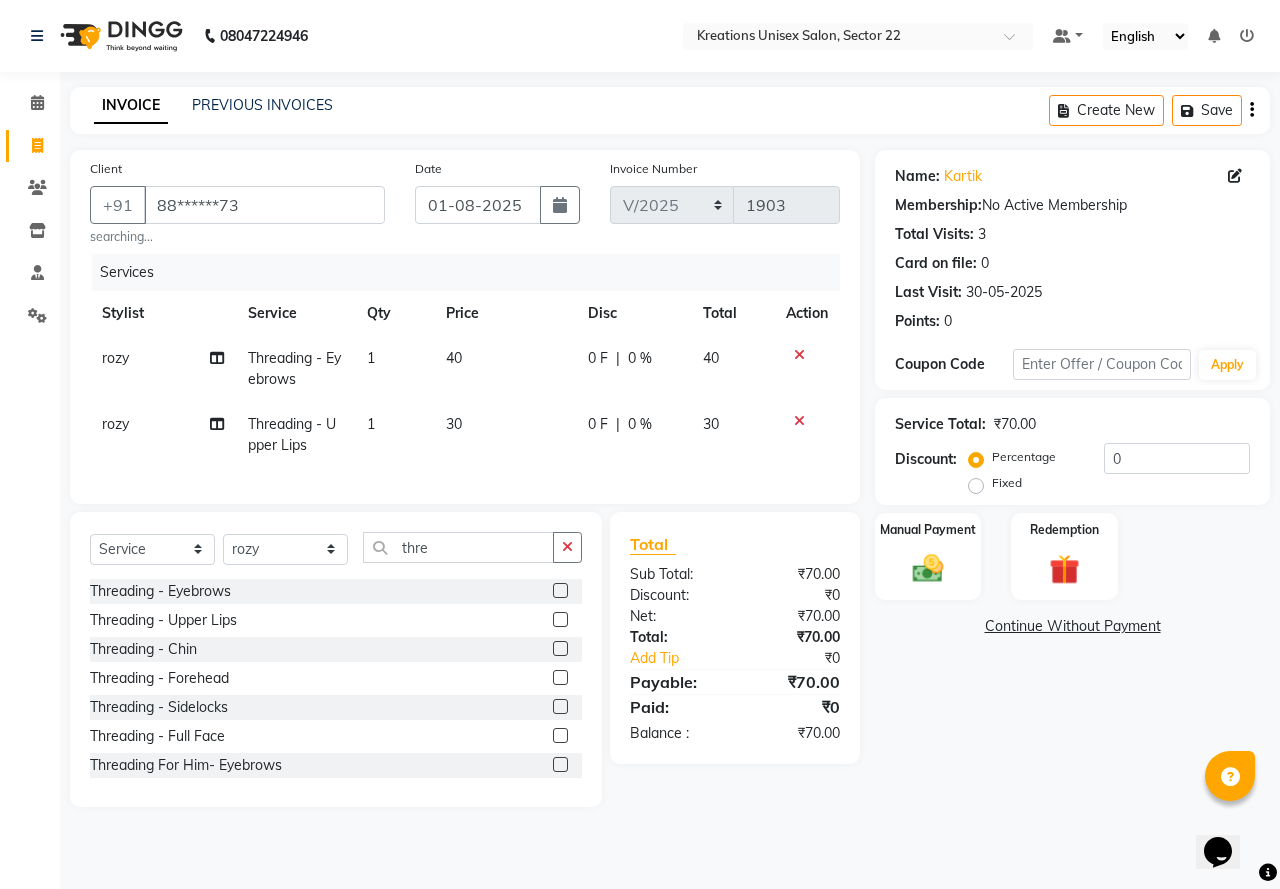 click on "Threading  - Chin" 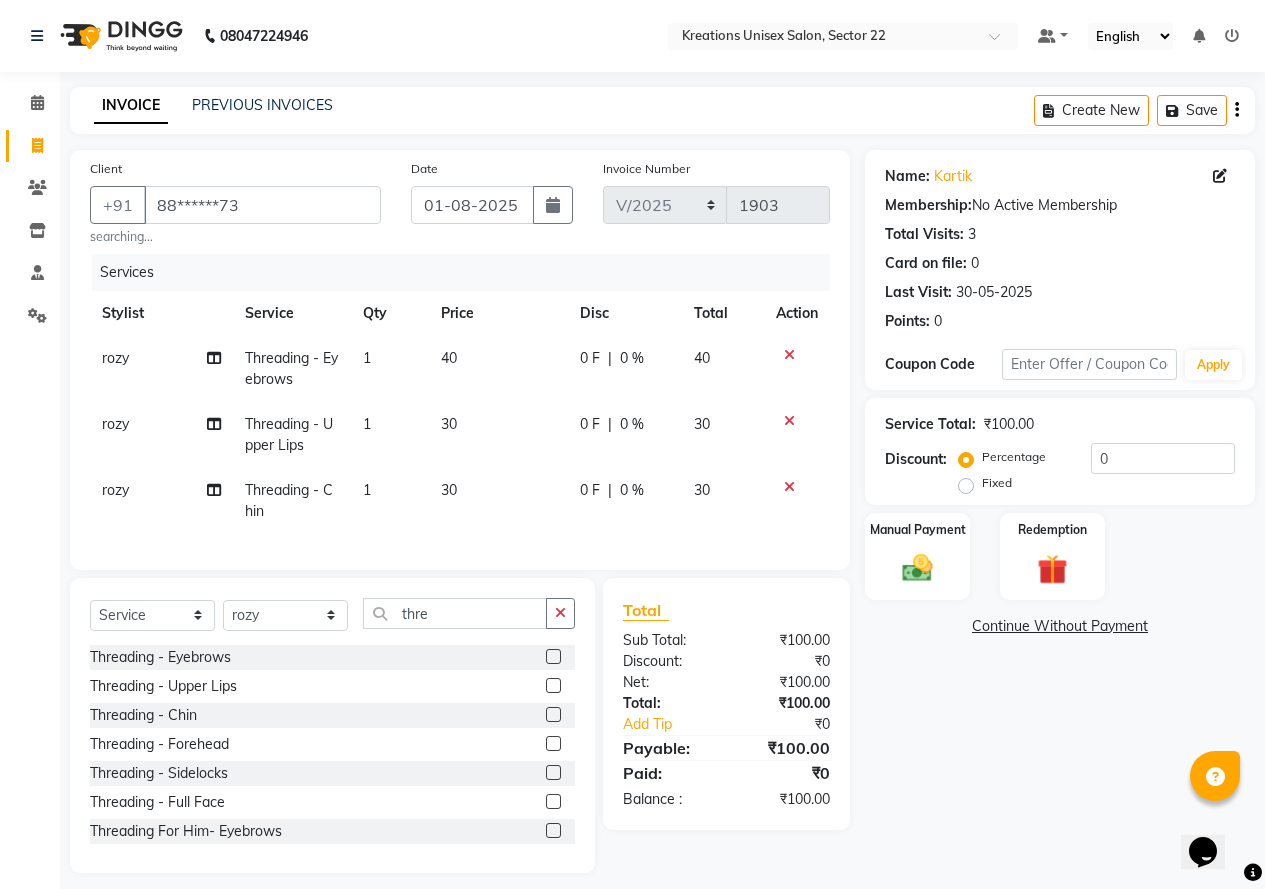 click 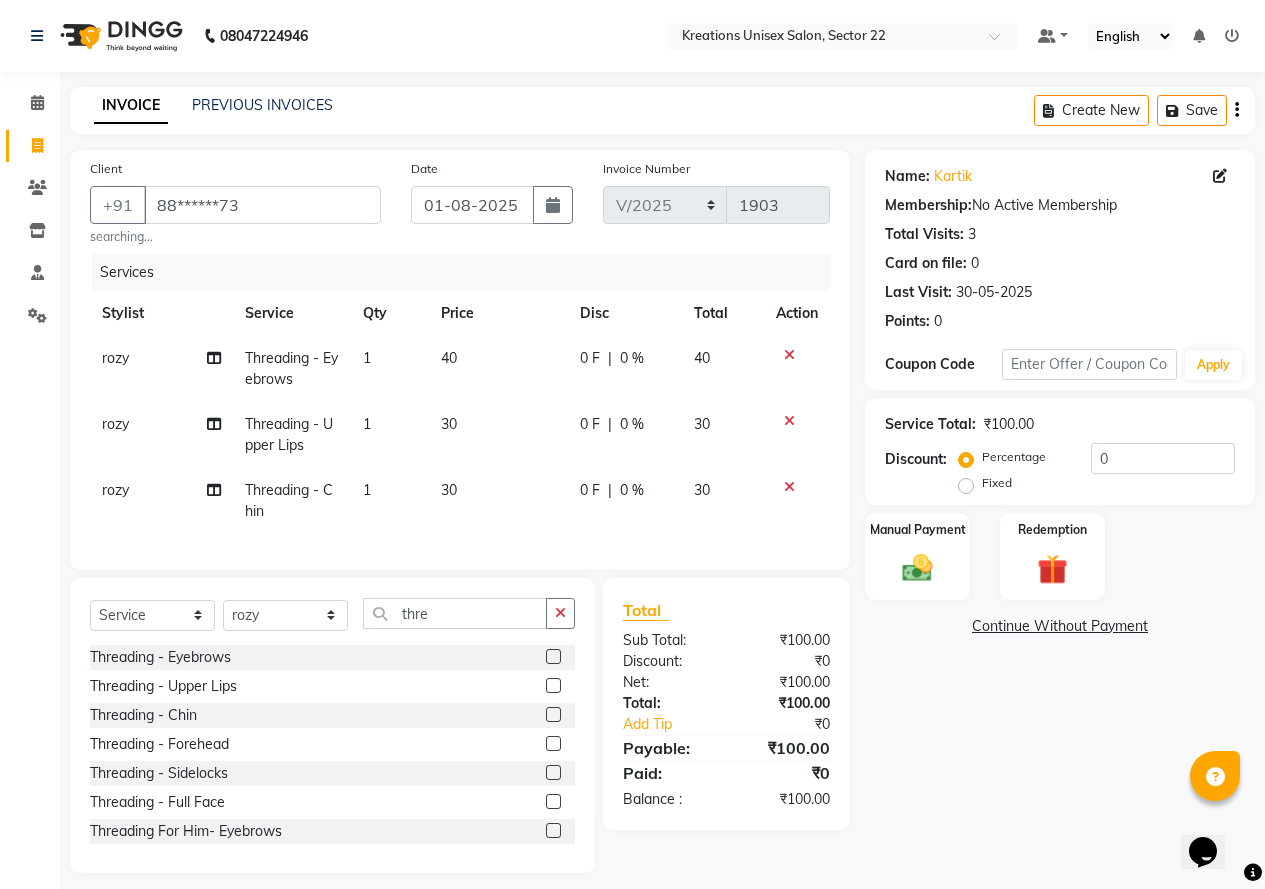 click at bounding box center (552, 744) 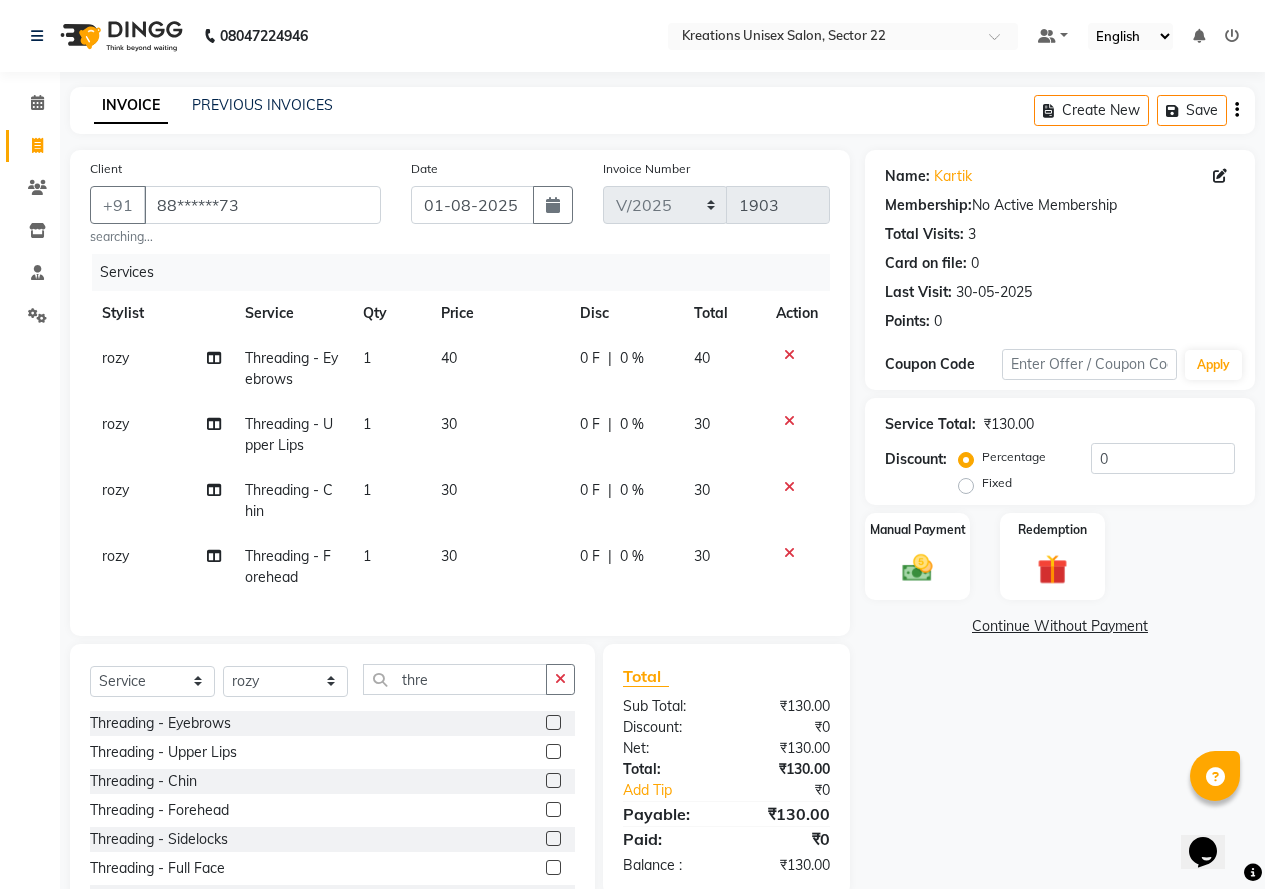 click 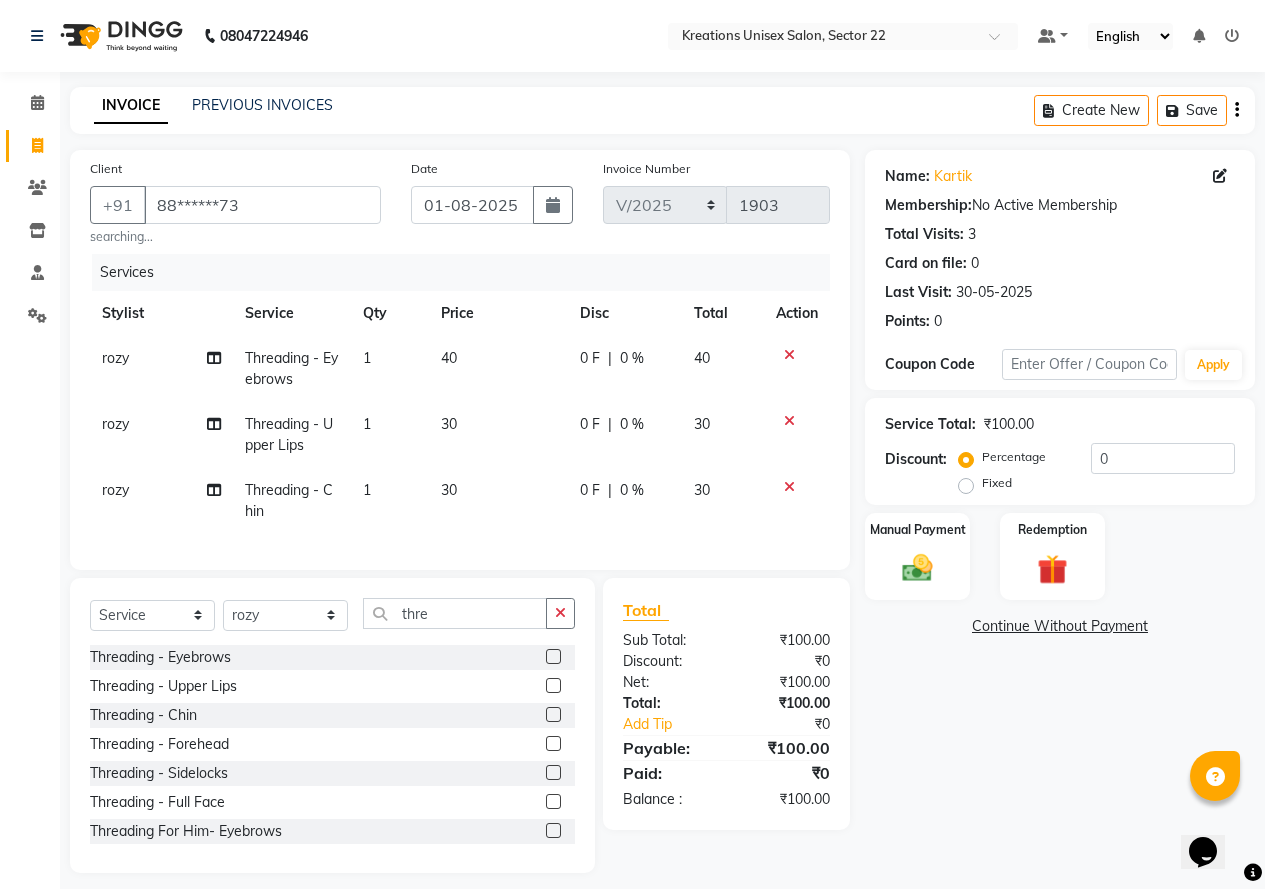 click 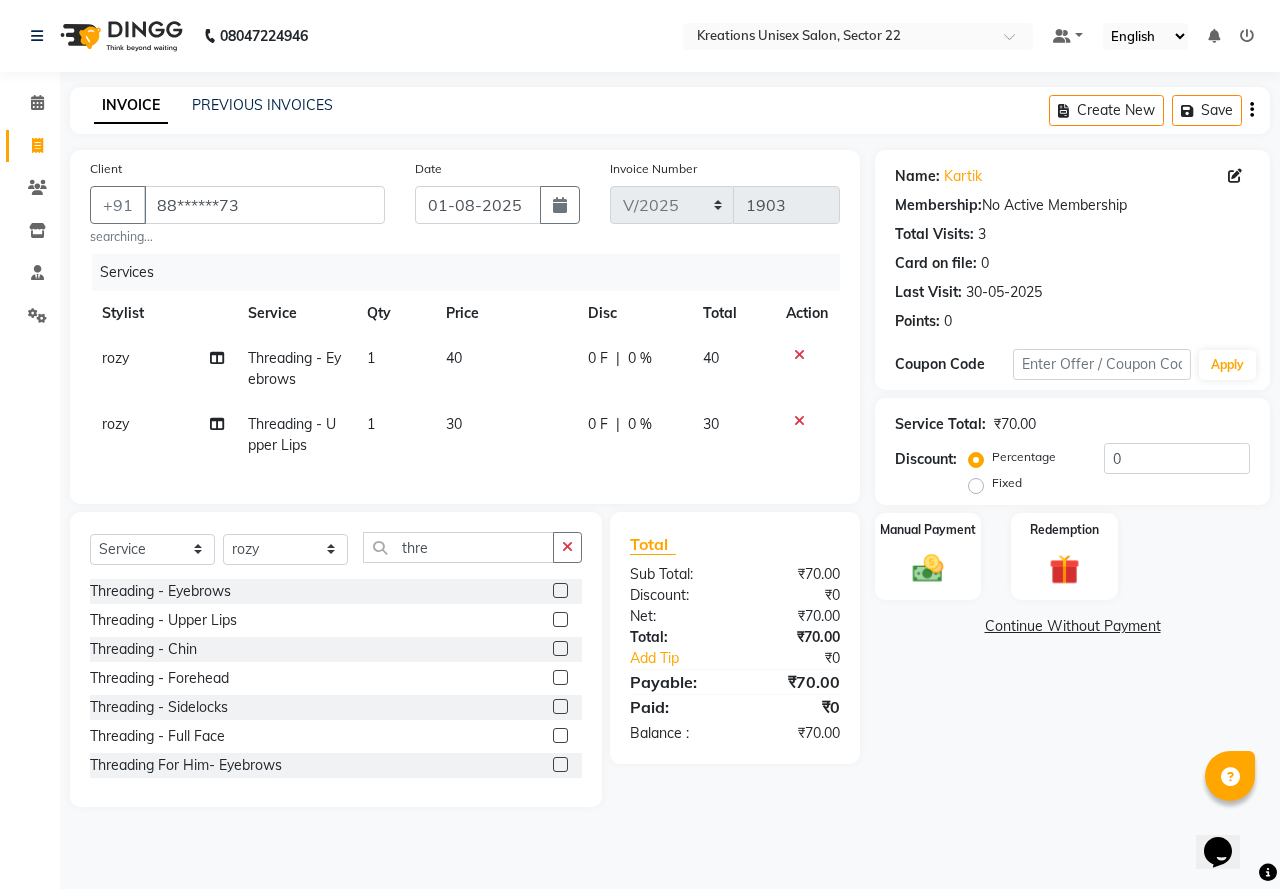 click 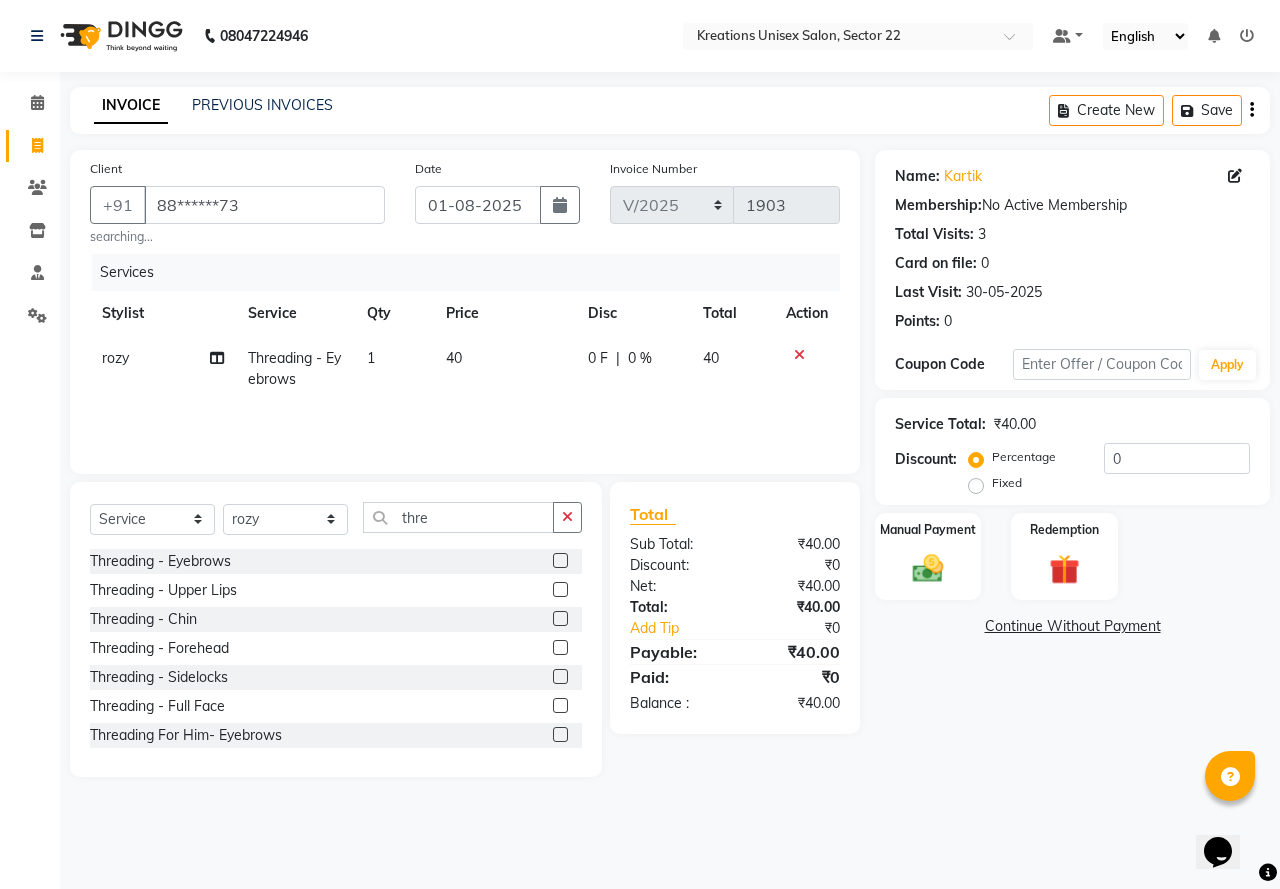 click 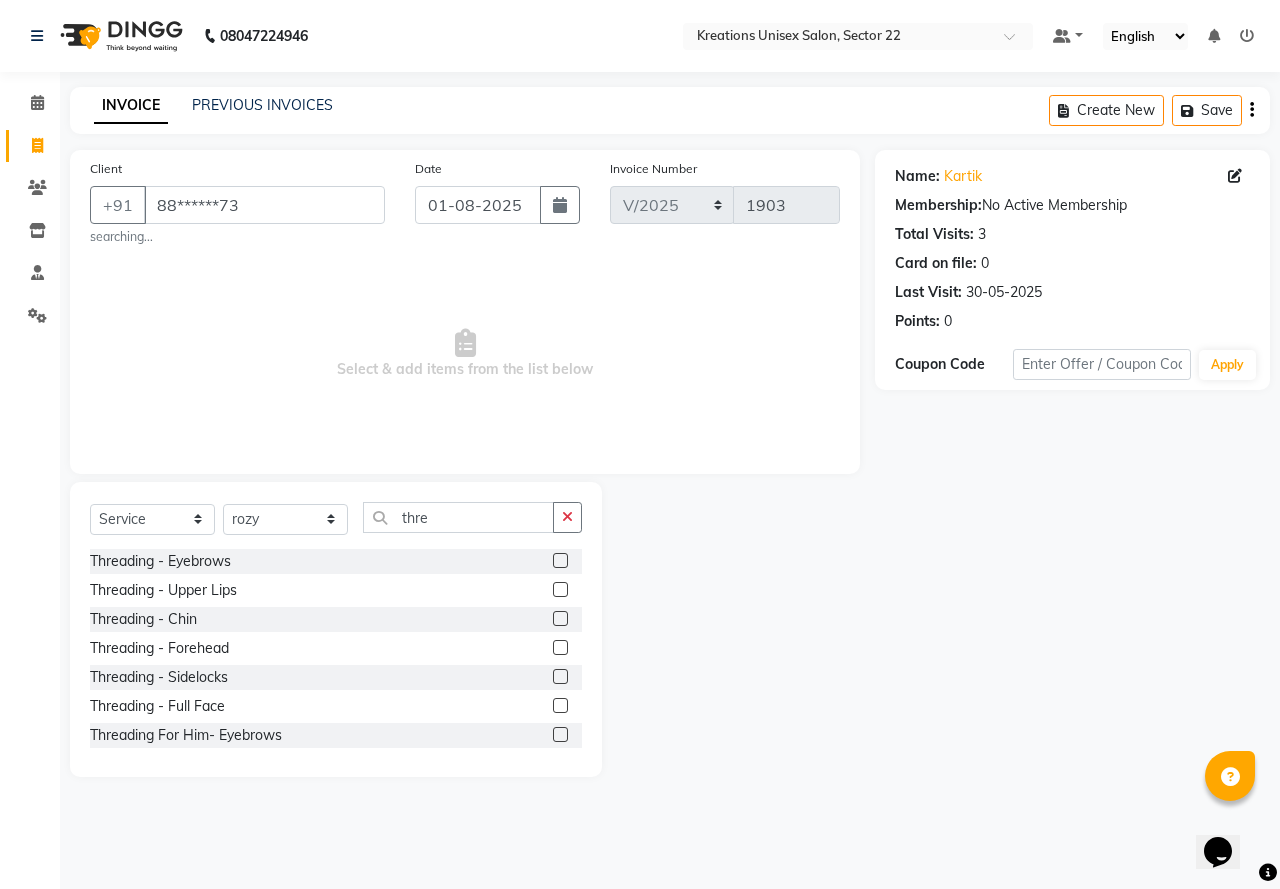 click on "Select  Service  Product  Membership  Package Voucher Prepaid Gift Card  Select Stylist AMAN Jeet Manager Jitender  Kapil  Kavita Manager Malik Khan  Manas Sir  rozy  Sector-23 Shaffali Maam  Shiv Kumar Sita Mehto  thre Threading  - Eyebrows  Threading  - Upper Lips  Threading  - Chin  Threading  - Forehead  Threading  - Sidelocks  Threading  - Full Face  Threading For Him- Eyebrows  Threading -Lowelips" 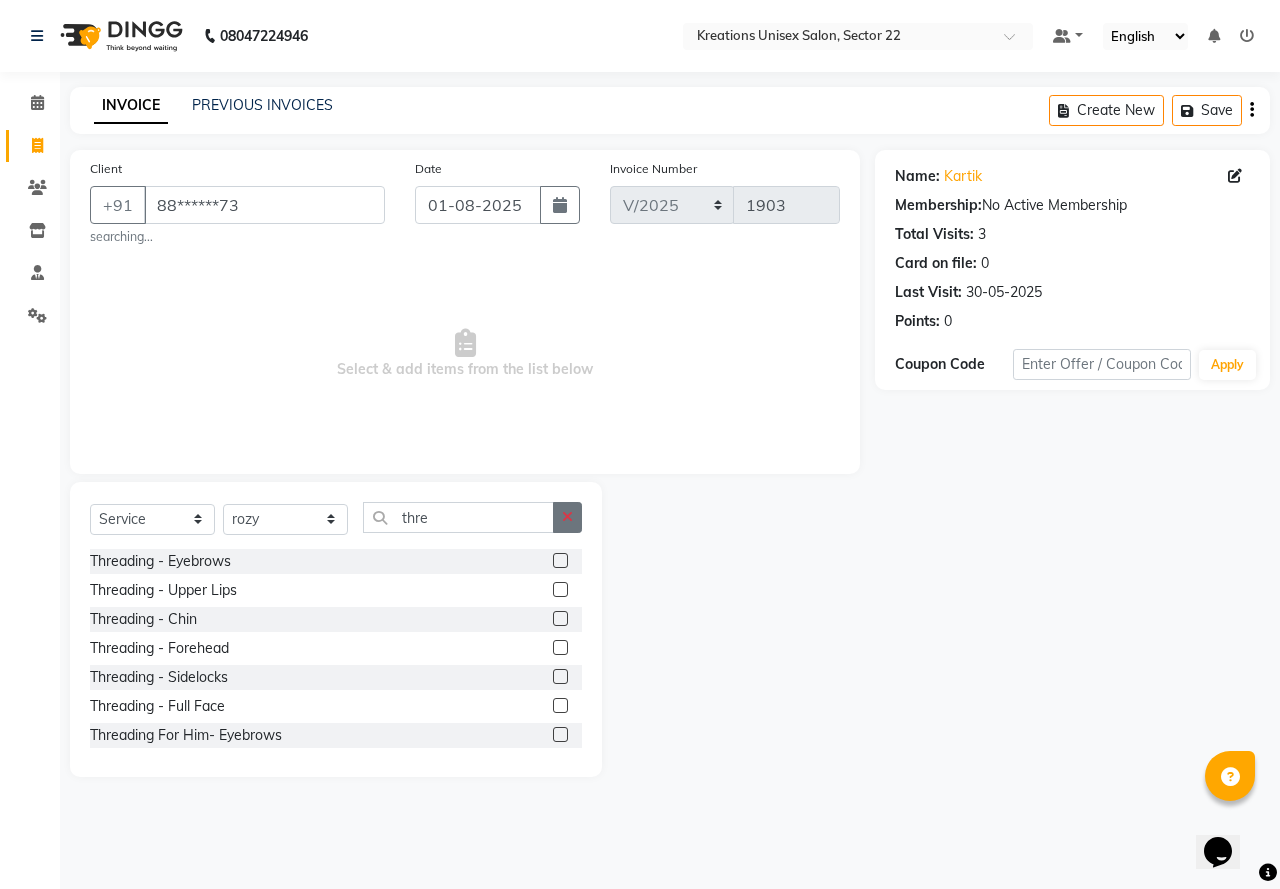 click 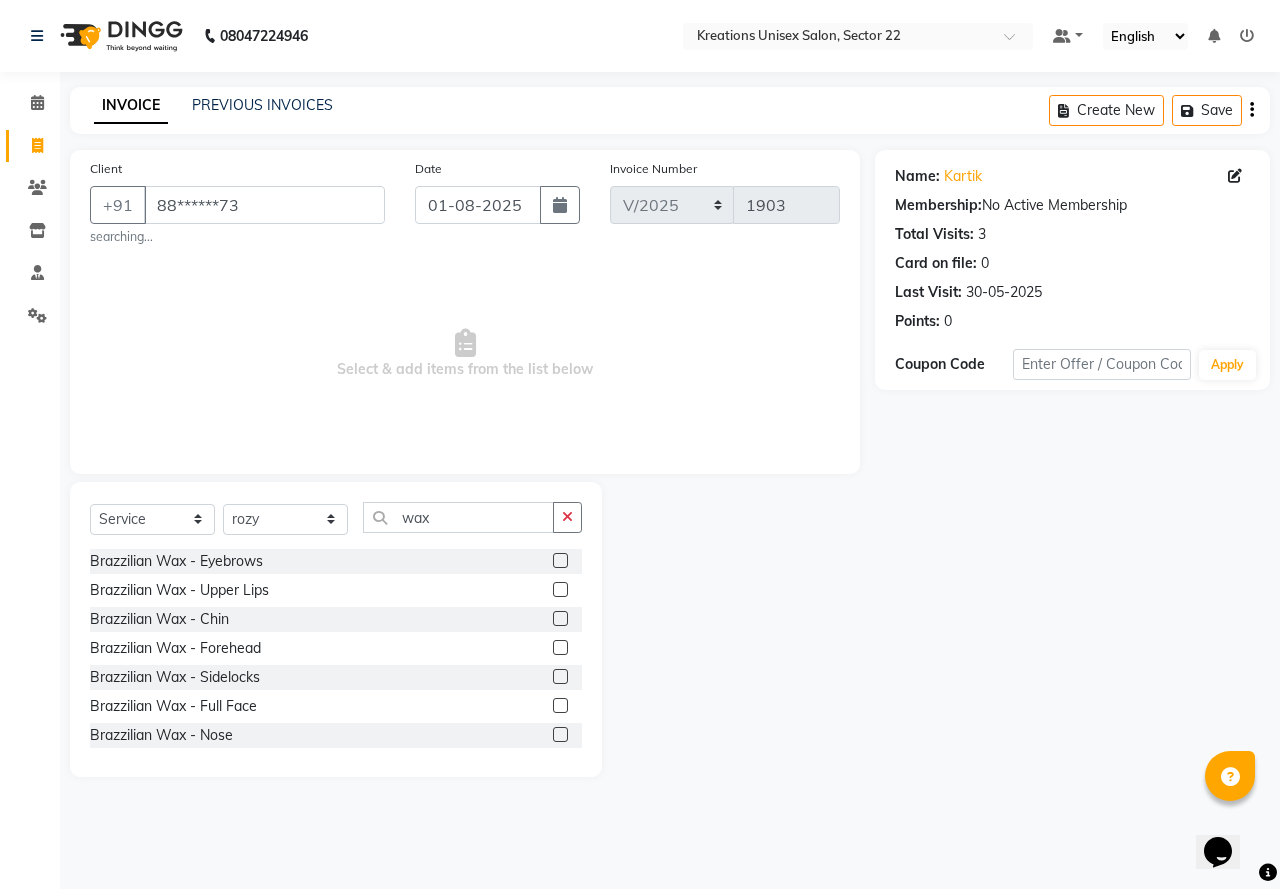click on "Brazzilian Wax - Eyebrows" 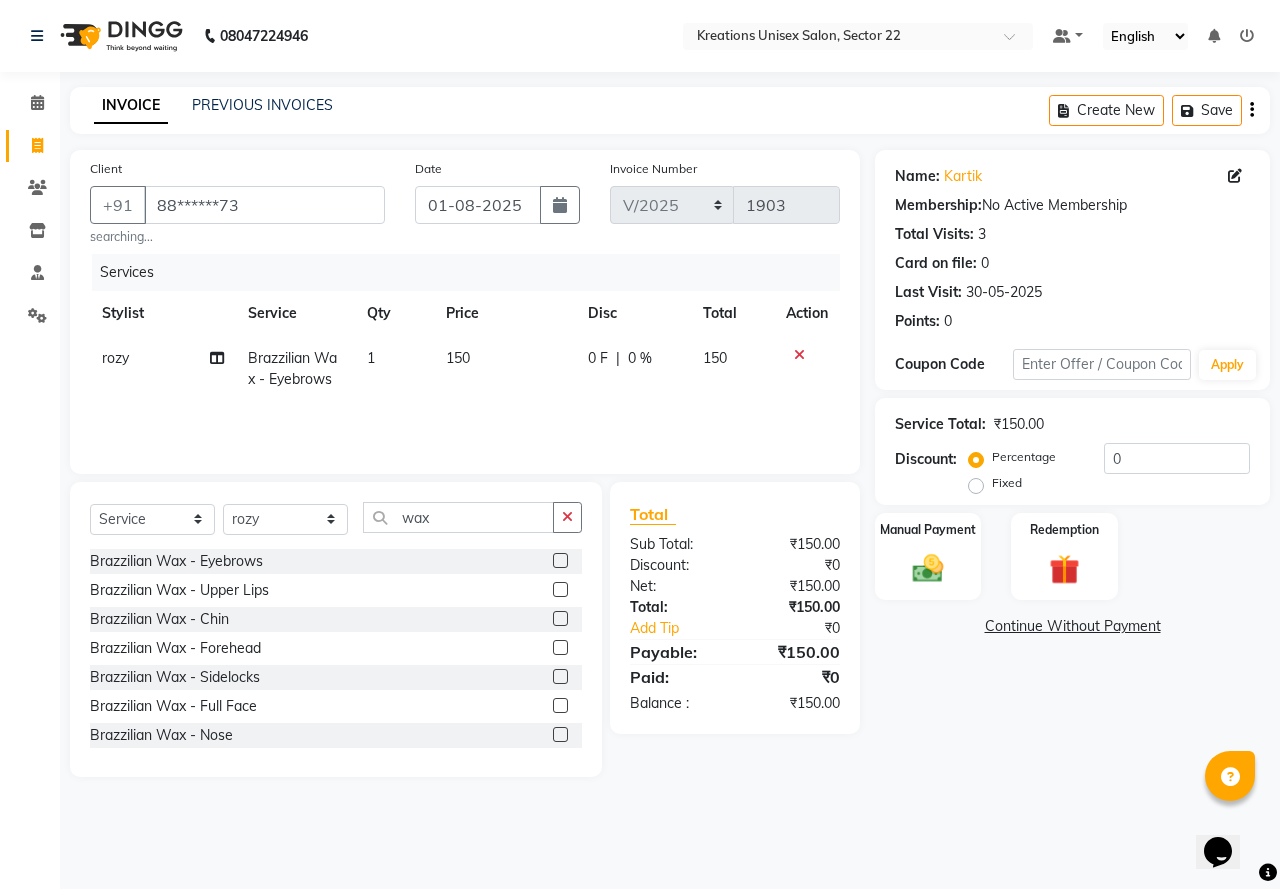 click 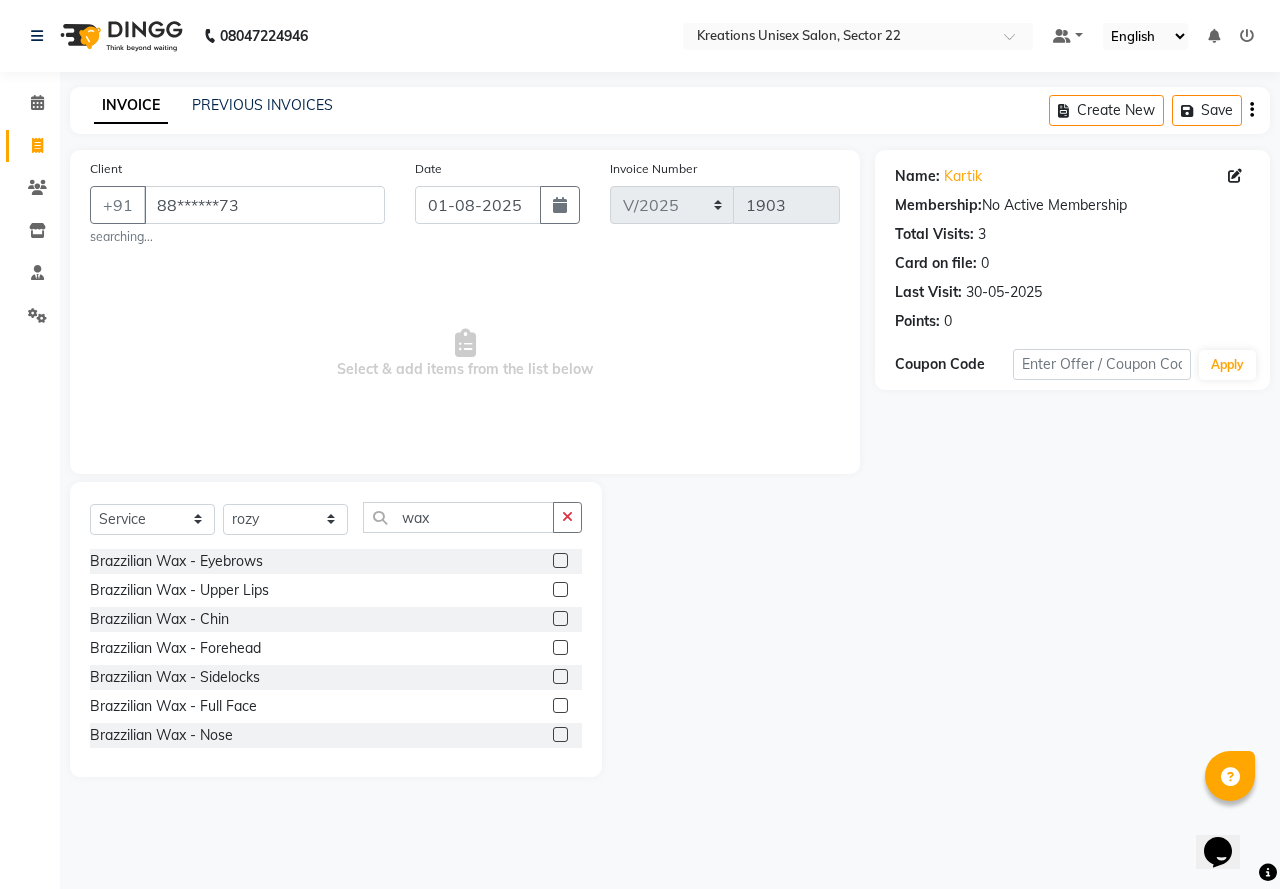click 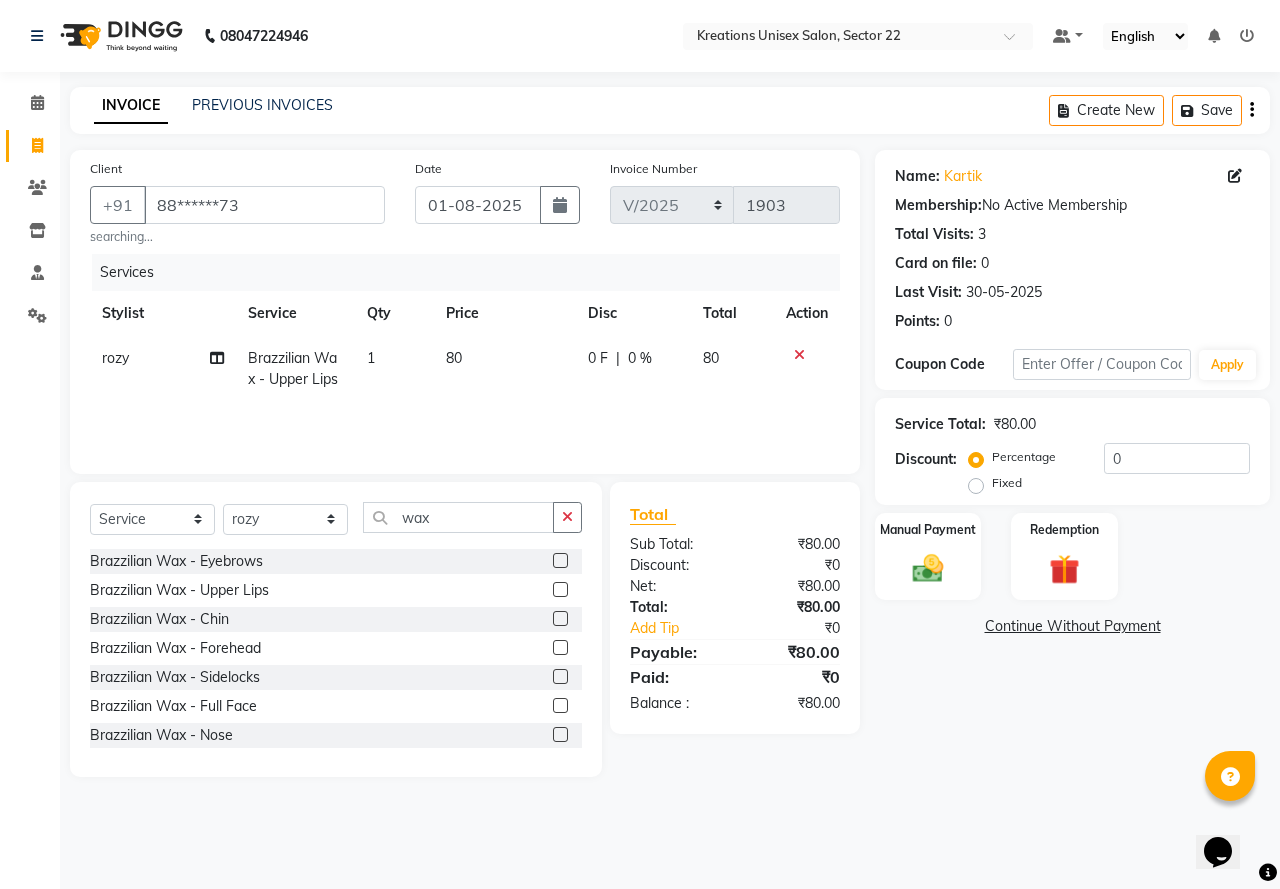 click on "Select  Service  Product  Membership  Package Voucher Prepaid Gift Card  Select Stylist AMAN Jeet Manager Jitender  Kapil  Kavita Manager Malik Khan  Manas Sir  rozy  Sector-23 Shaffali Maam  Shiv Kumar Sita Mehto  wax Brazzilian Wax - Eyebrows  Brazzilian Wax - Upper Lips  Brazzilian Wax - Chin  Brazzilian Wax - Forehead  Brazzilian Wax - Sidelocks  Brazzilian Wax - Full Face  Brazzilian Wax - Nose   Brazzilian Wax- Lowerlips  Brazzilian Wax - Bikni Wax  Honey Waxing  - Half Arms  Honey Waxing  - Underarms  Honey Waxing  - Full Arms With Underarms  Honey Waxing  - Half Legs  Honey Waxing  - Full Legs  Honey Waxing  - Arms & Legs With Underarms  Honey Waxing  - Half Front/Half Back  Honey Waxing  - Bikini Wax  Honey Waxing  - Full Front/ Full Back  Honey Waxing  - Full Body  Honey Waxing - Full Arms + Legs + D Tan  Rica Waxing  - Half Arms  Rica Waxing  - Underarms  Rica Waxing  - Full Arms With Underarms  Rica Waxing  - Half Legs  Rica Waxing  - Full Legs  Rica Waxing - Full Arms + Legs + D tan" 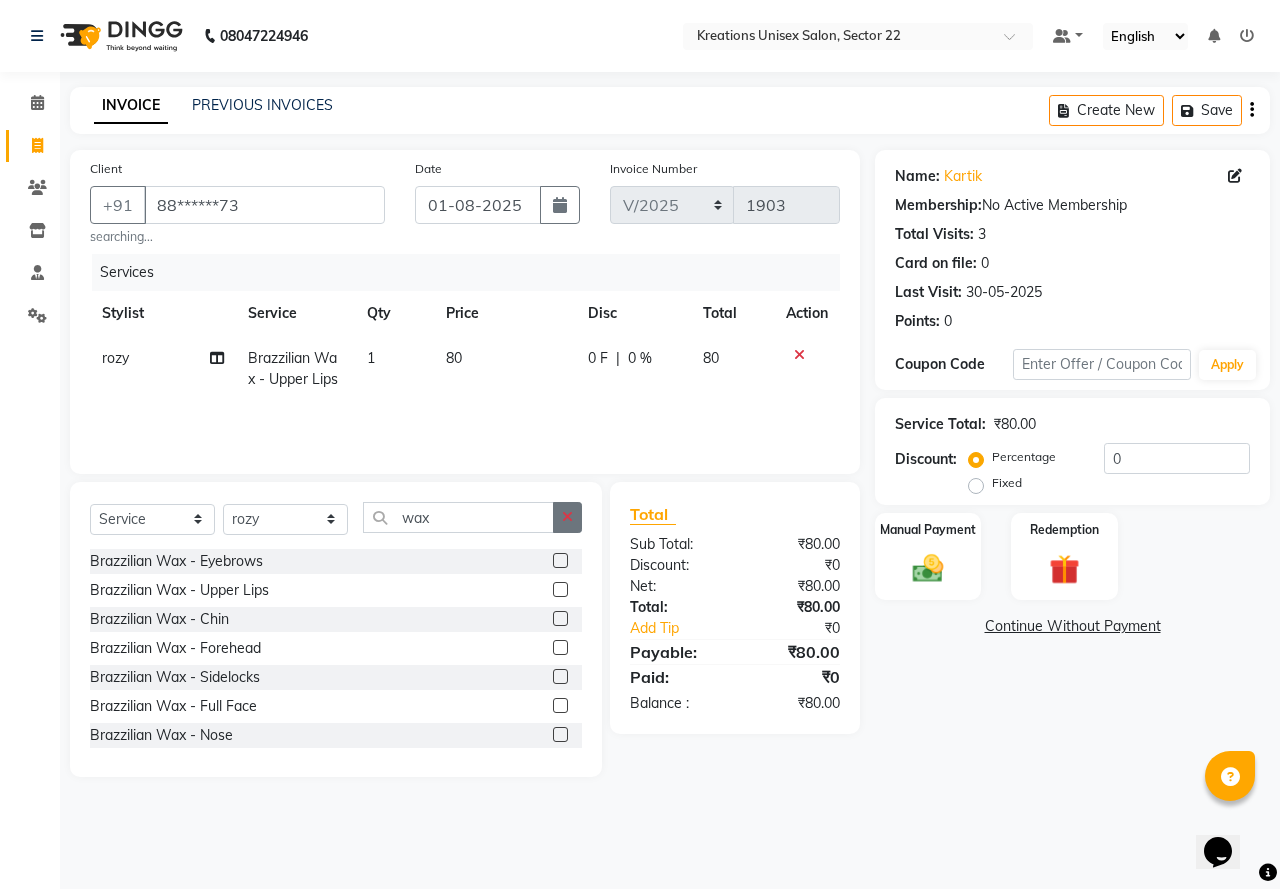 click 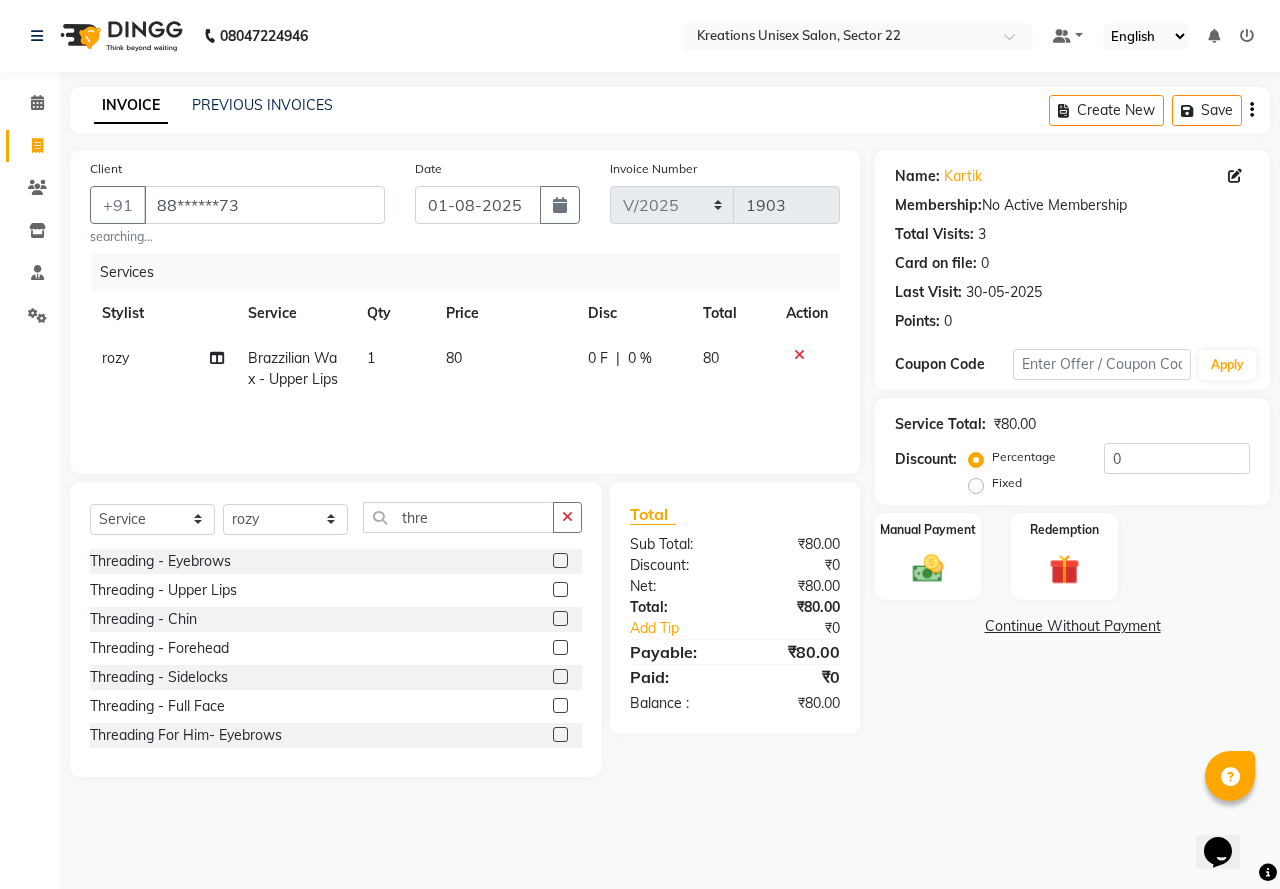 click 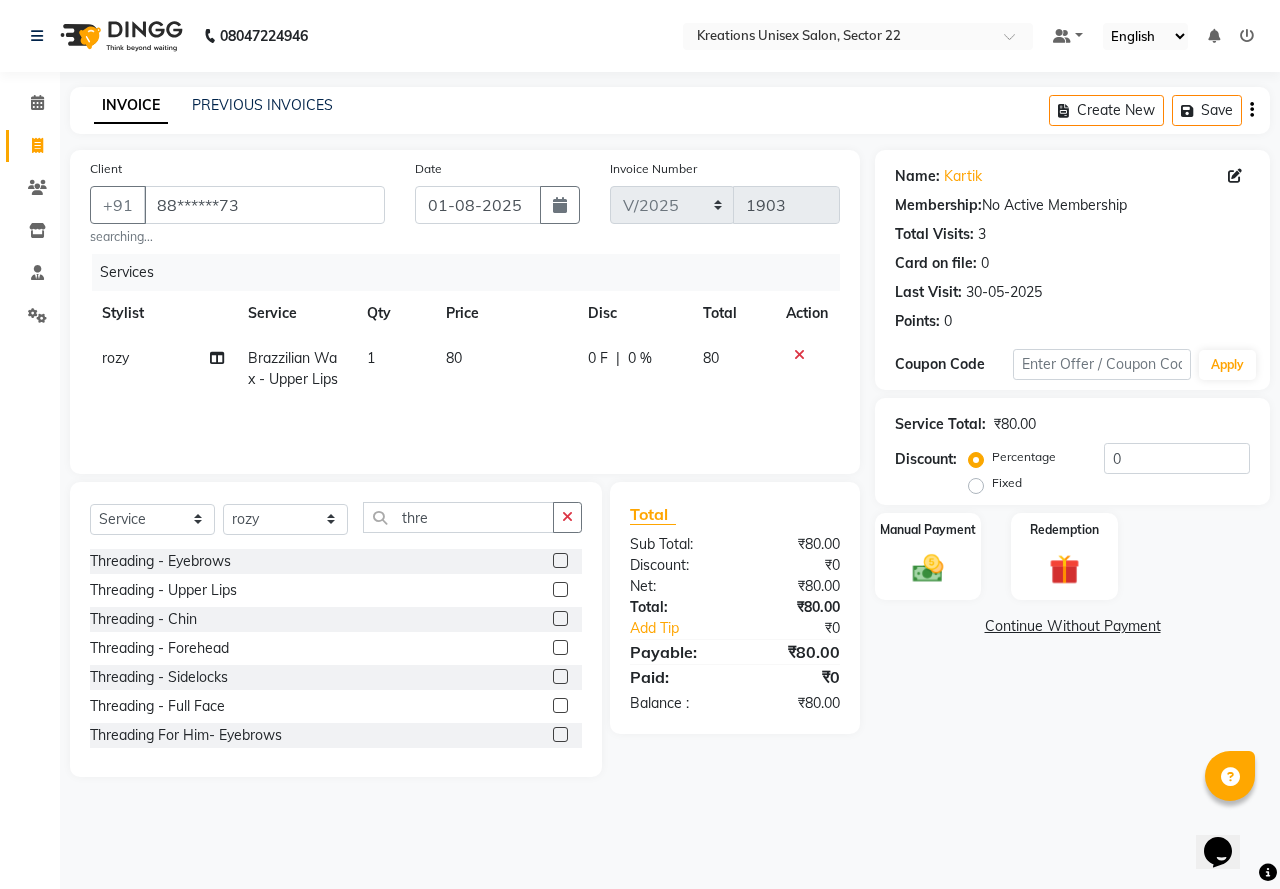 click at bounding box center (559, 561) 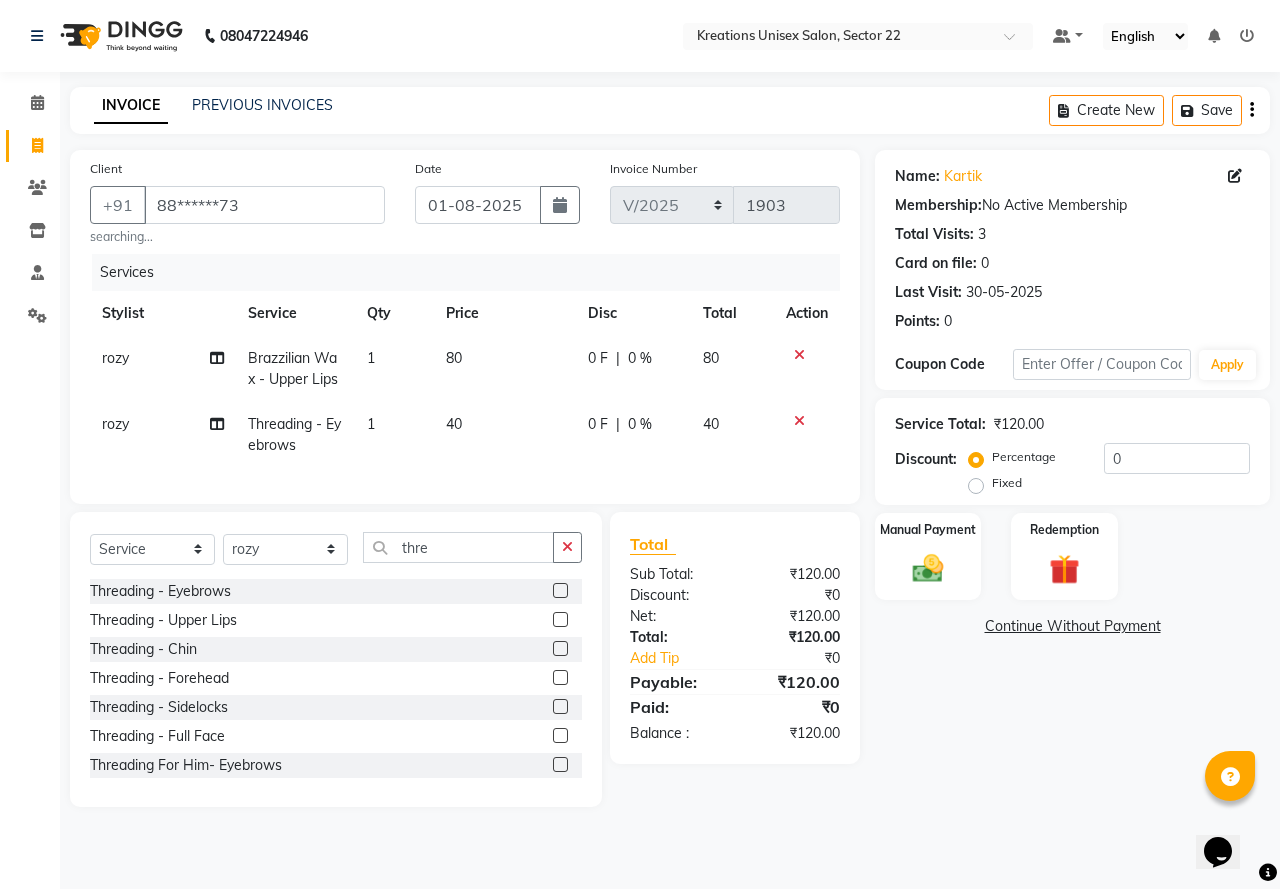 click 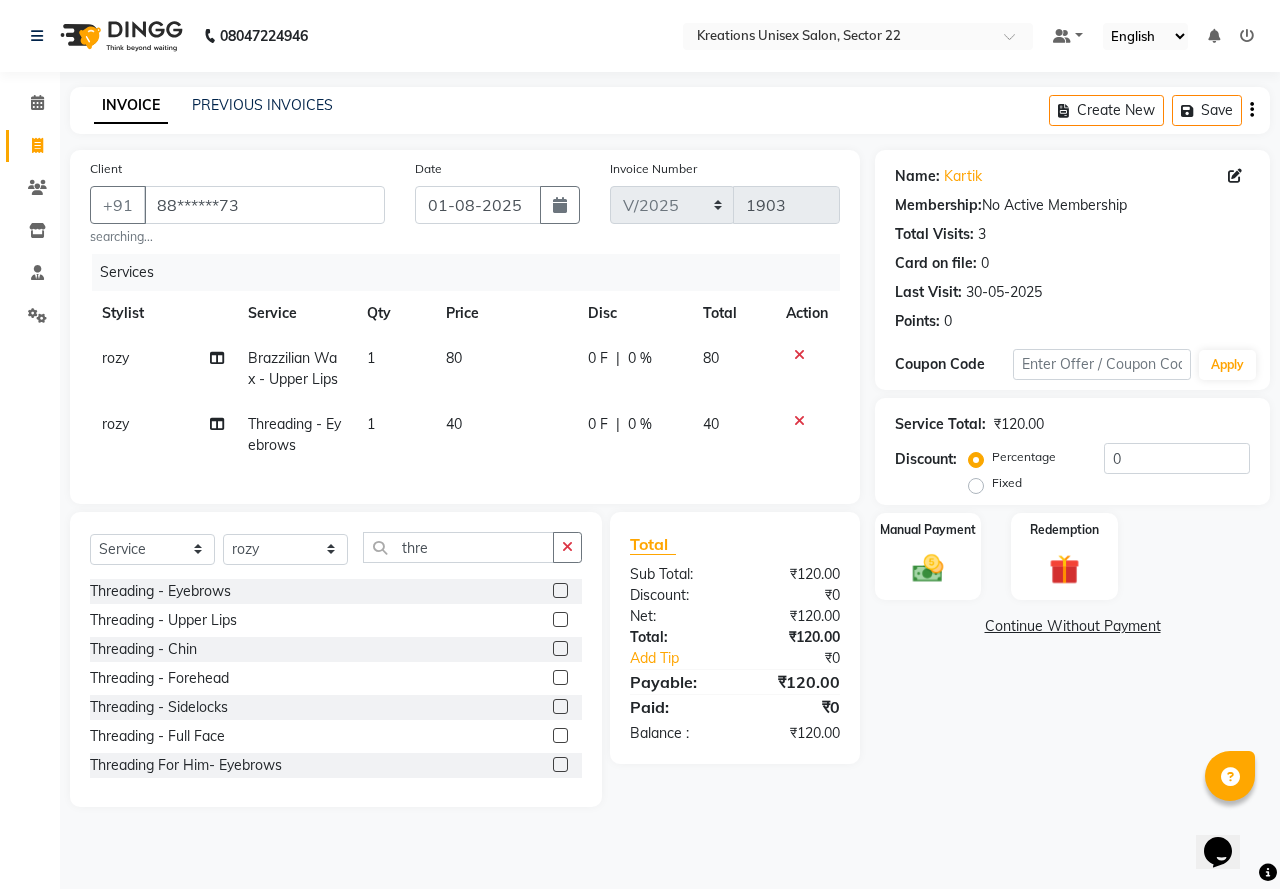 click 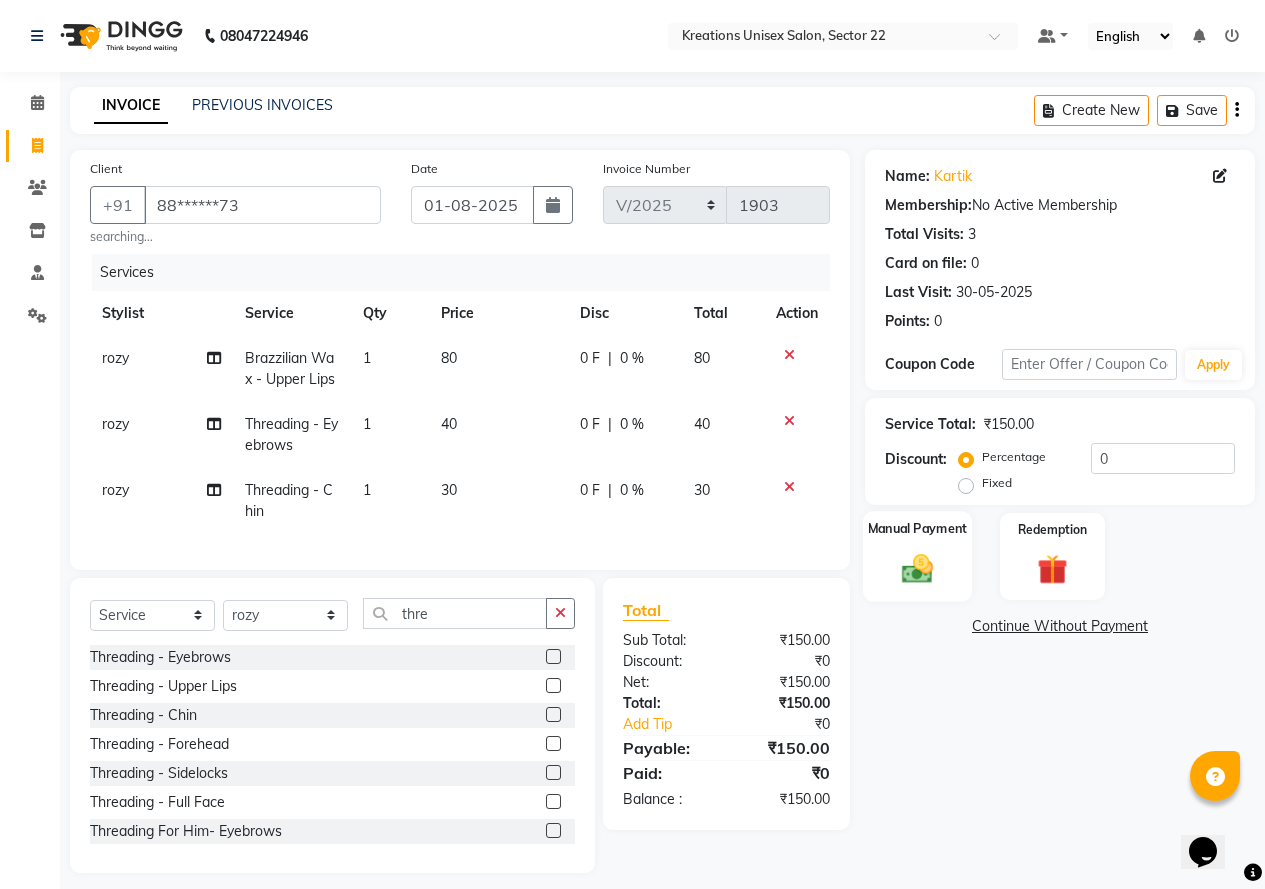 click 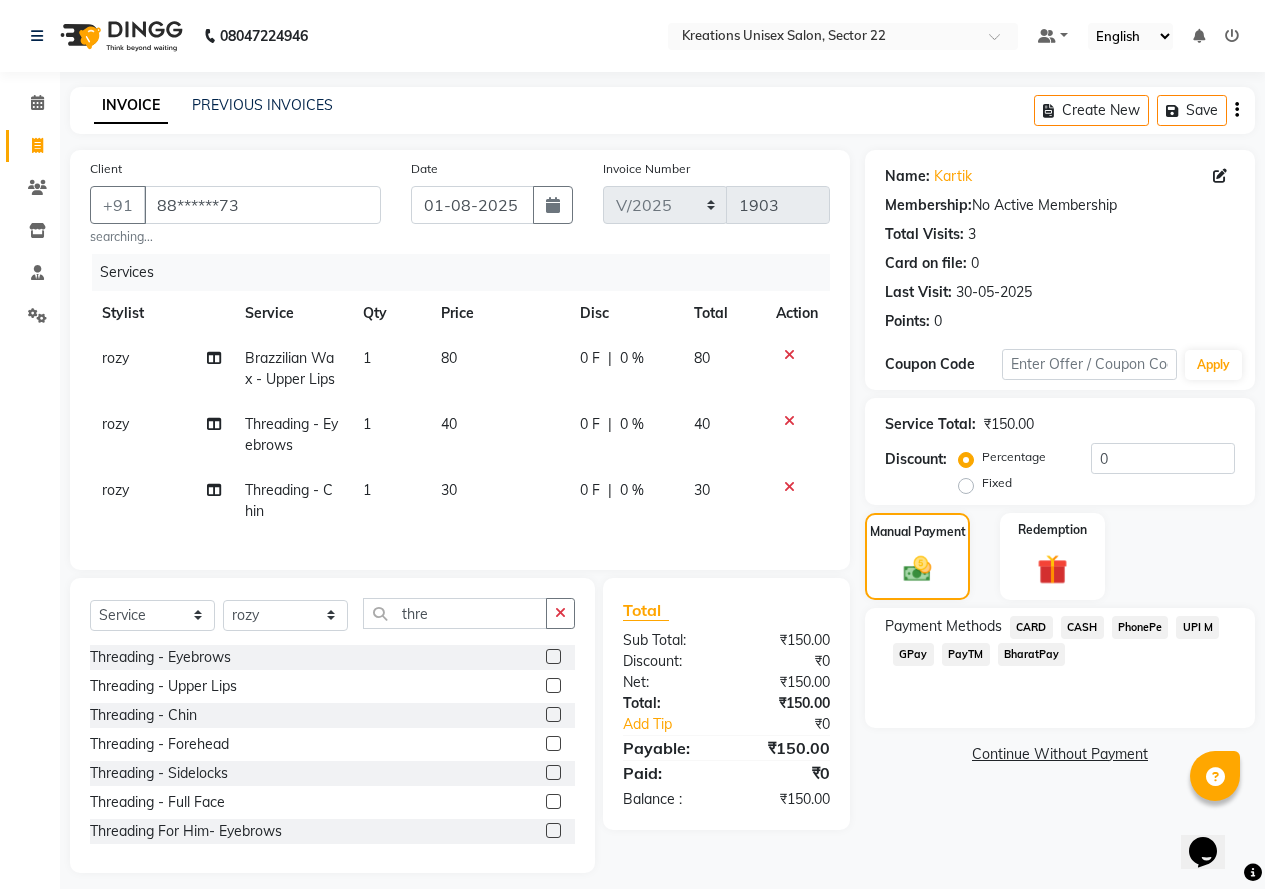 click on "PayTM" 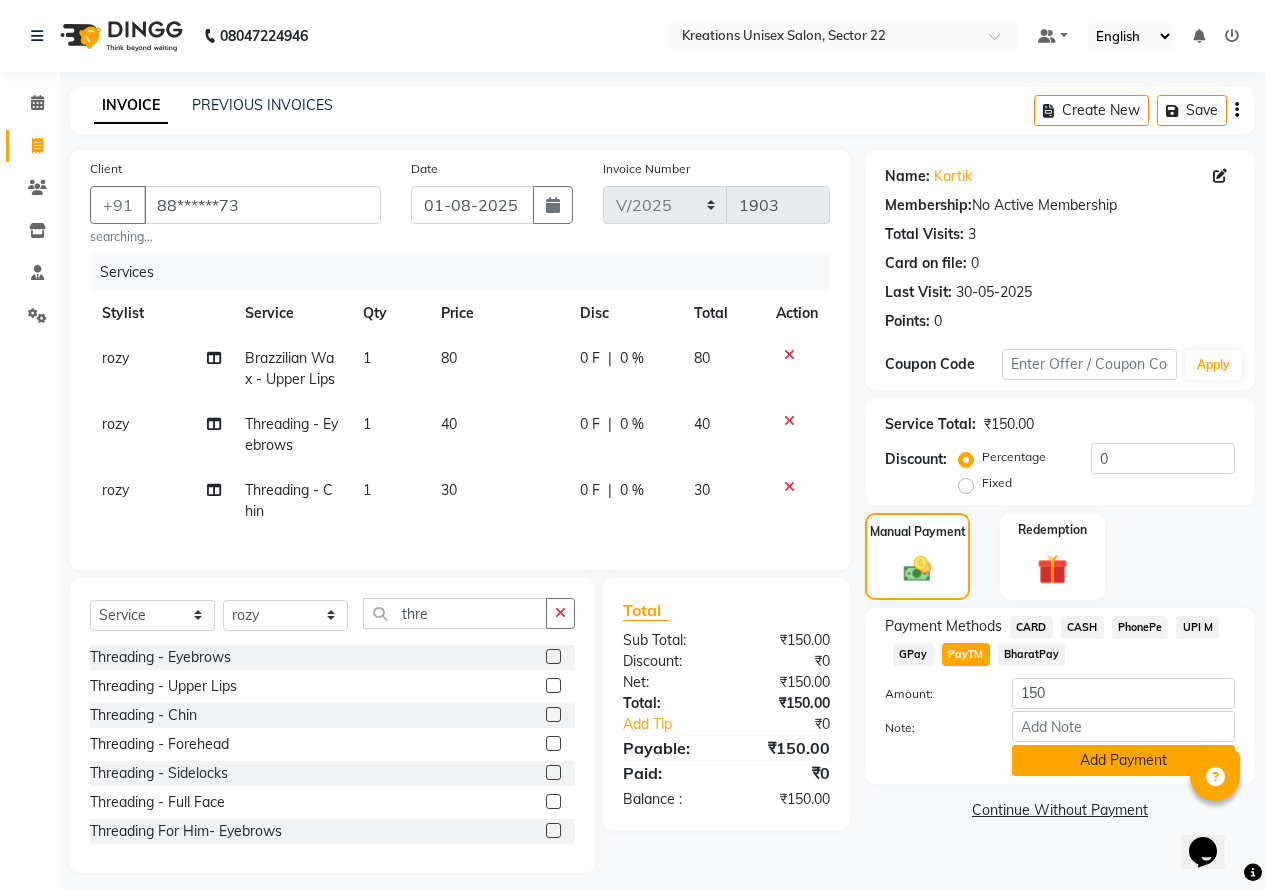 click on "Add Payment" 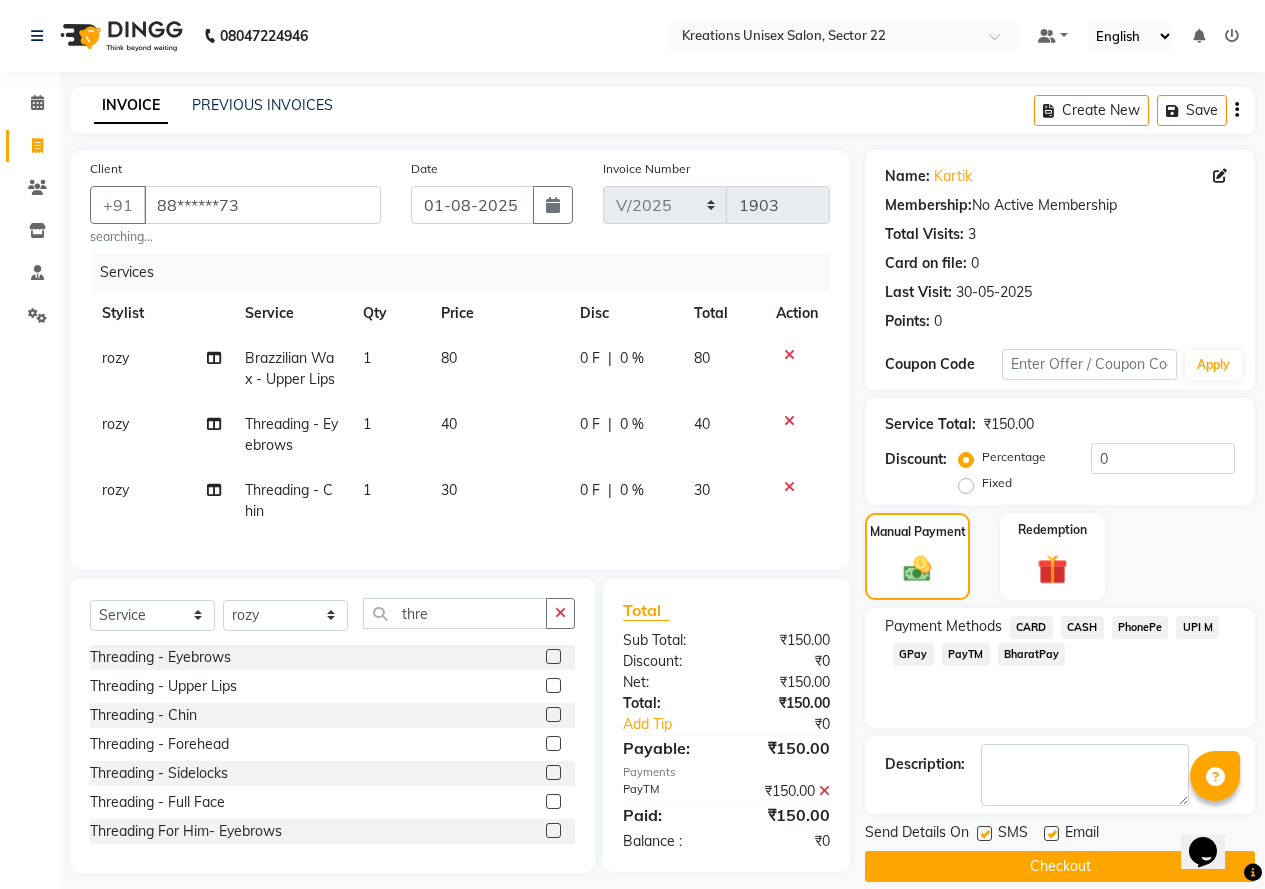 drag, startPoint x: 984, startPoint y: 825, endPoint x: 1001, endPoint y: 830, distance: 17.720045 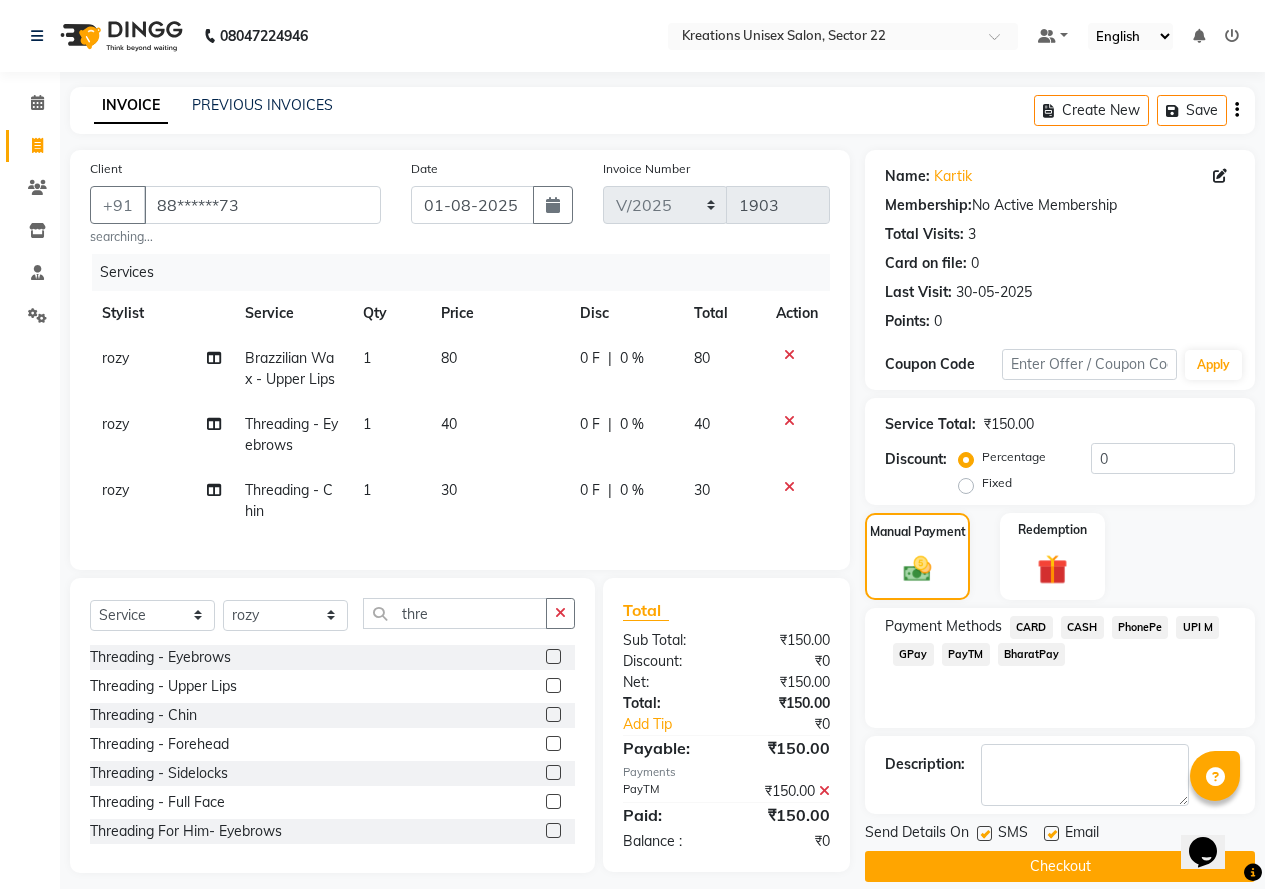 click 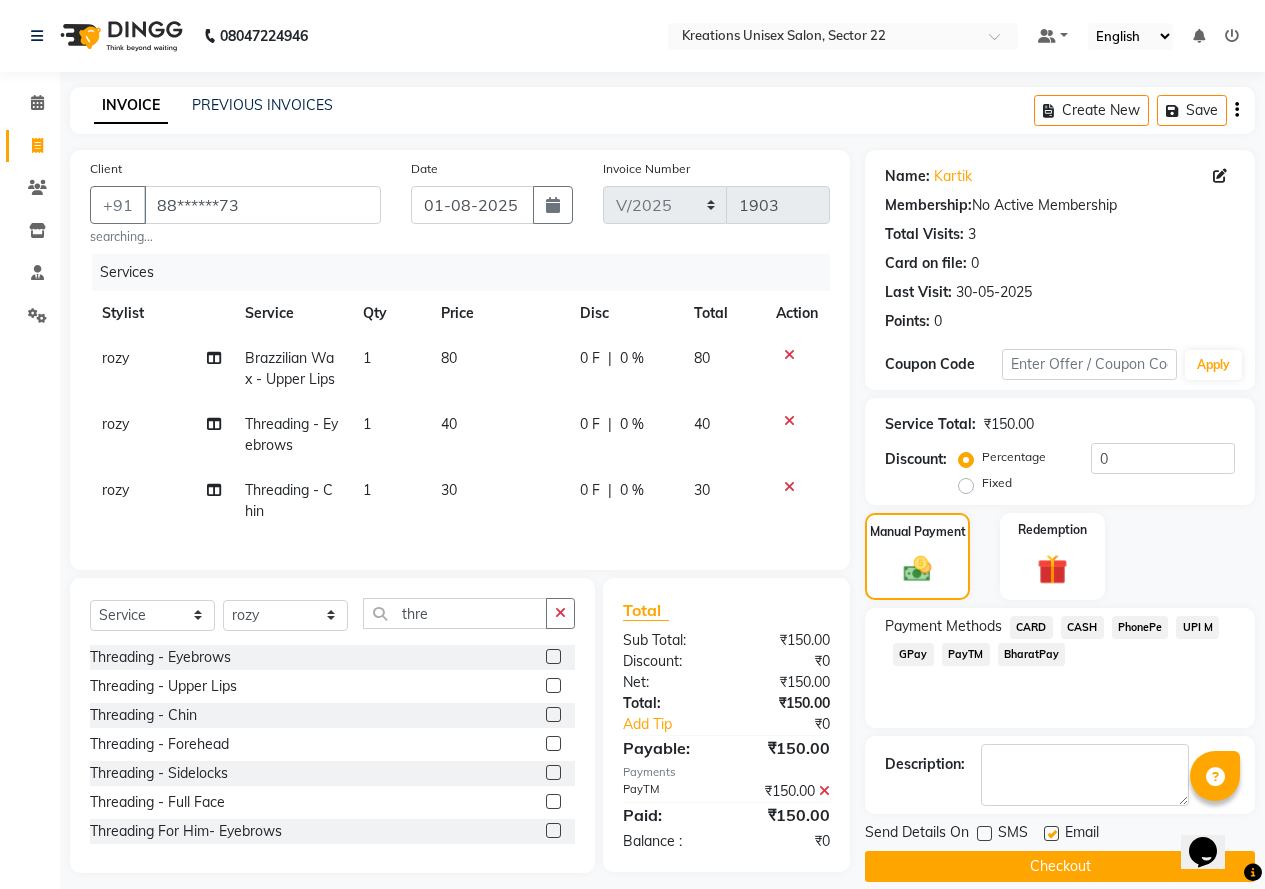 click 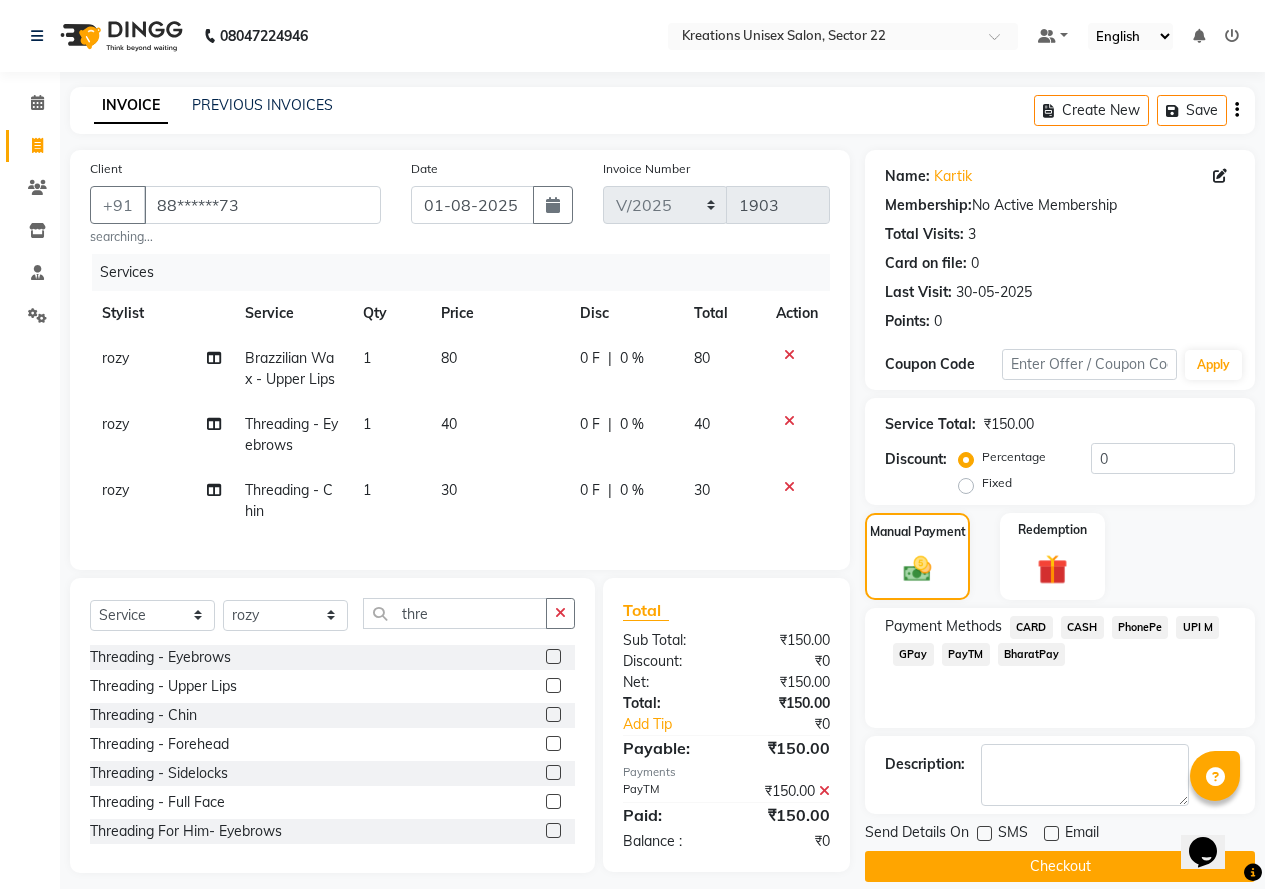 click on "Checkout" 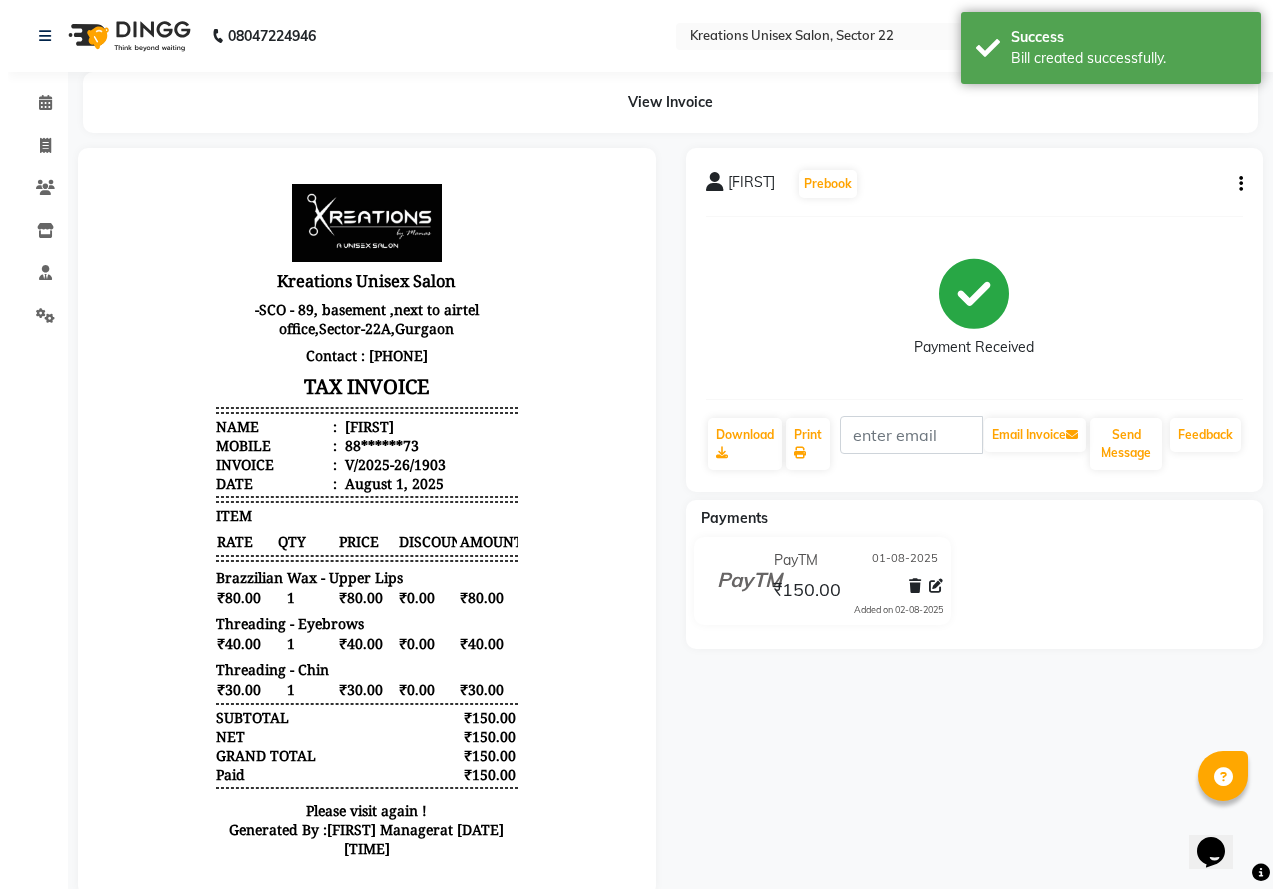 scroll, scrollTop: 0, scrollLeft: 0, axis: both 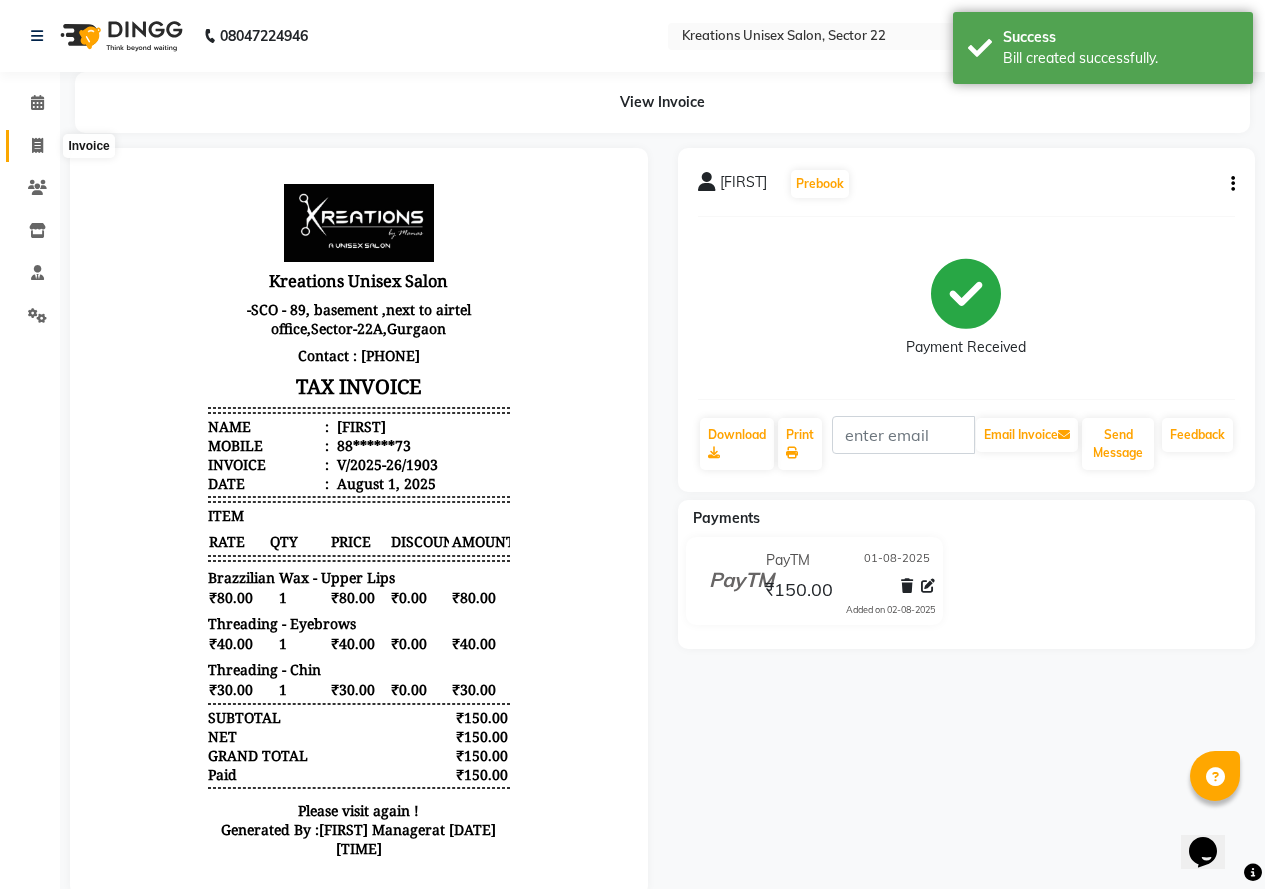 click 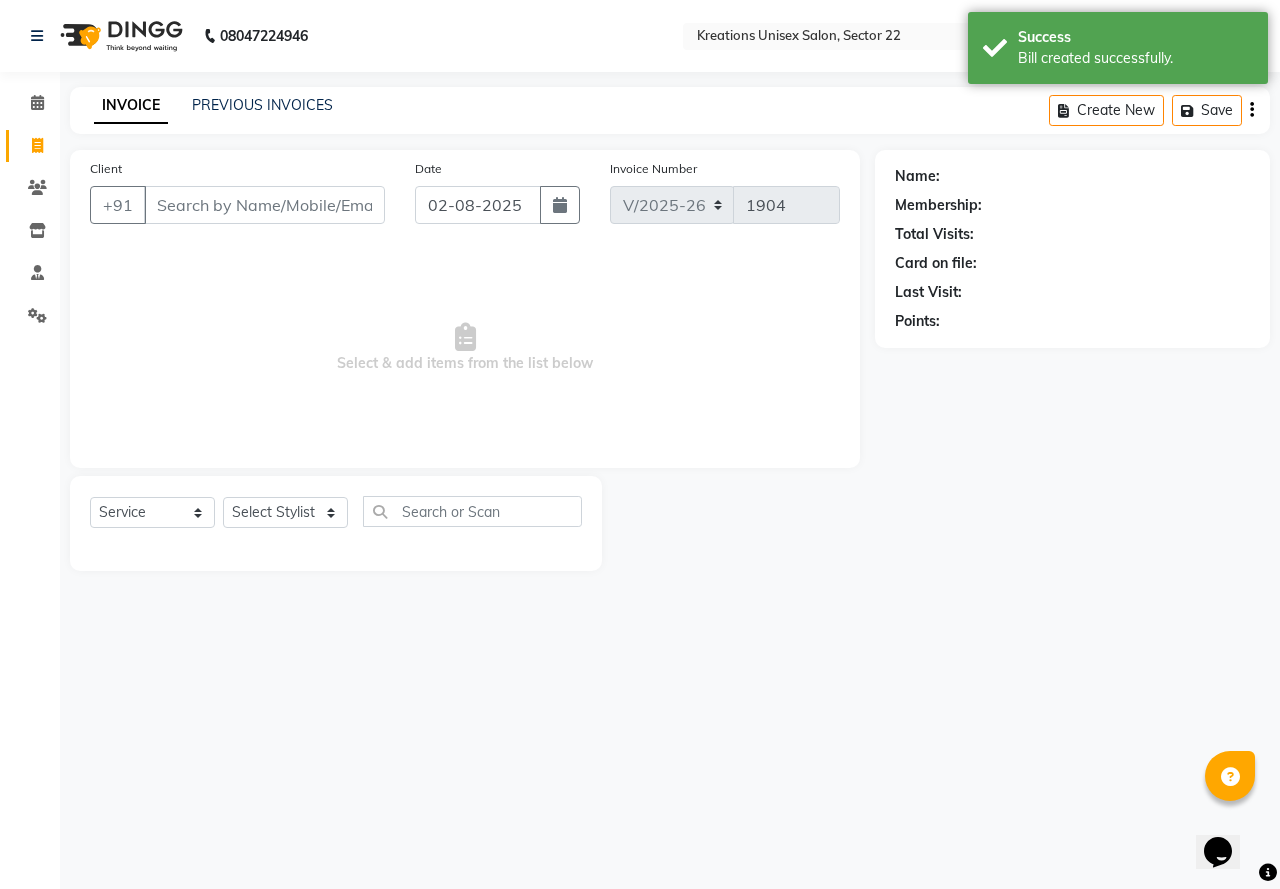click on "Client" at bounding box center [264, 205] 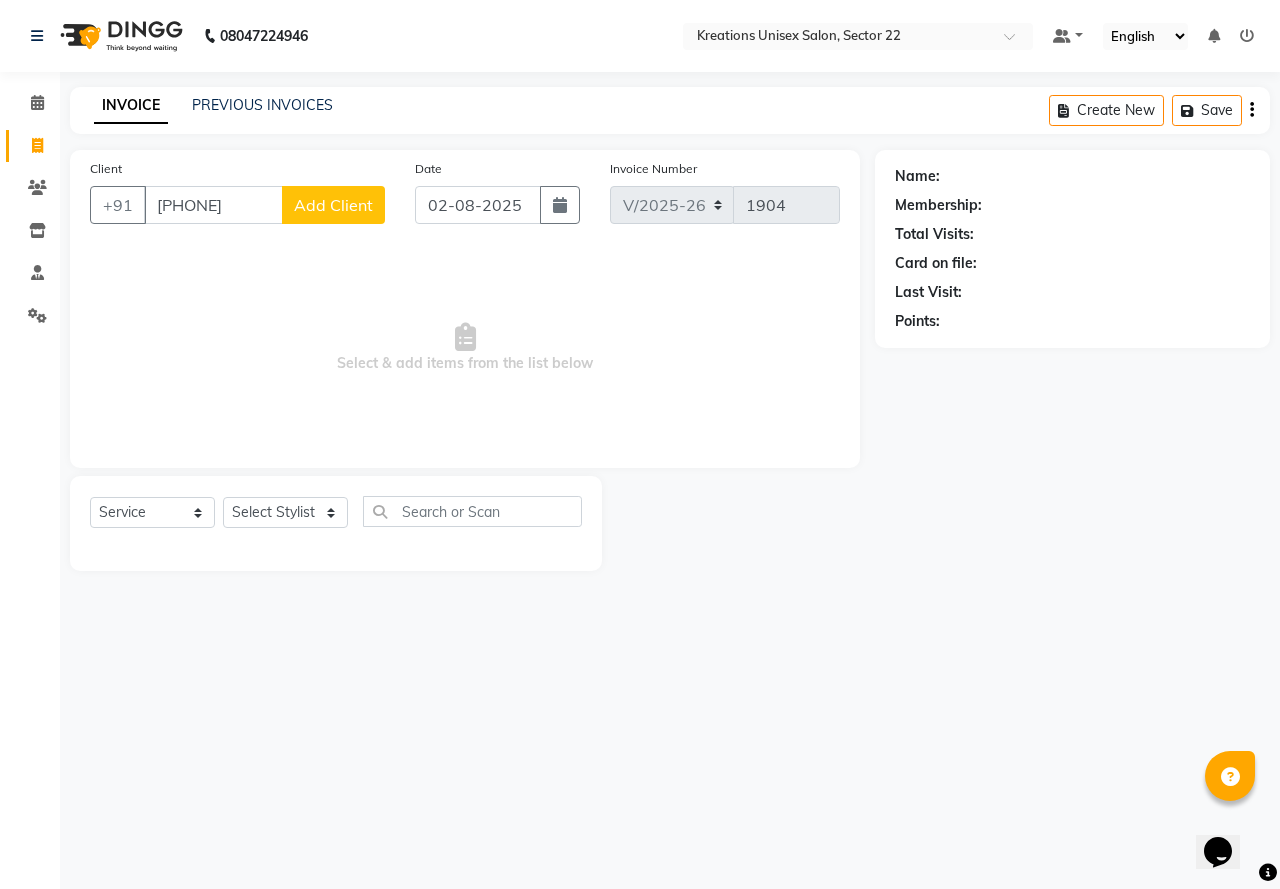 click on "Add Client" 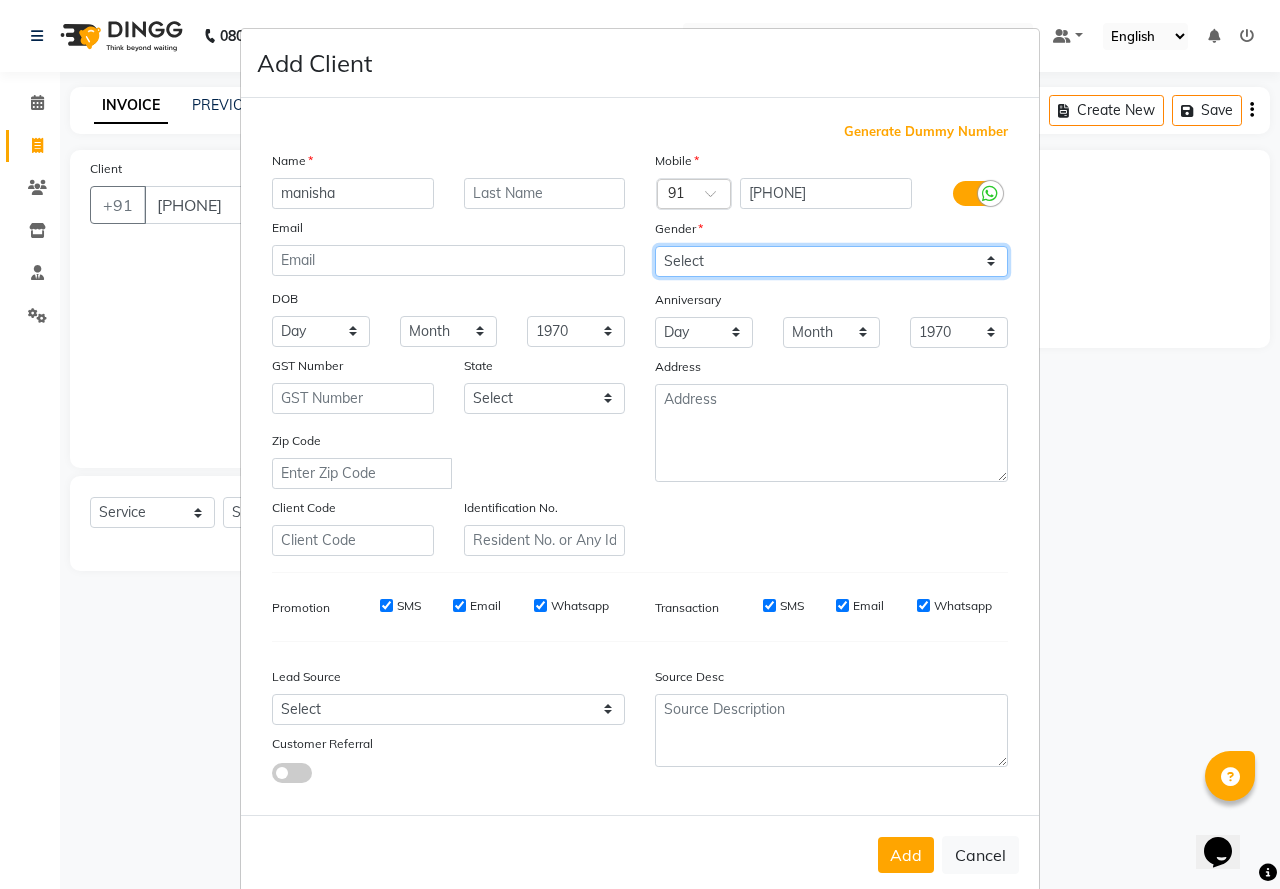 click on "Select Male Female Other Prefer Not To Say" at bounding box center (831, 261) 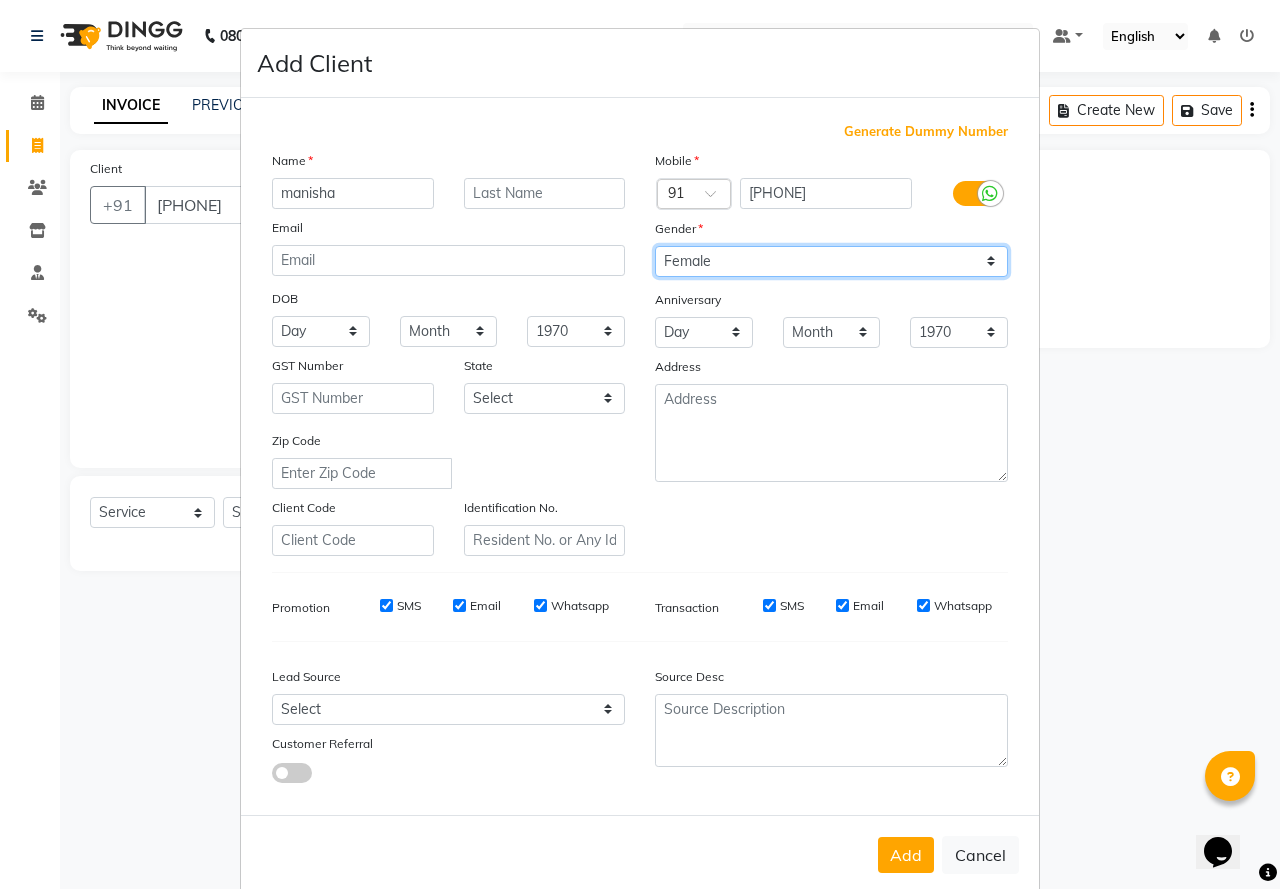 click on "Select Male Female Other Prefer Not To Say" at bounding box center [831, 261] 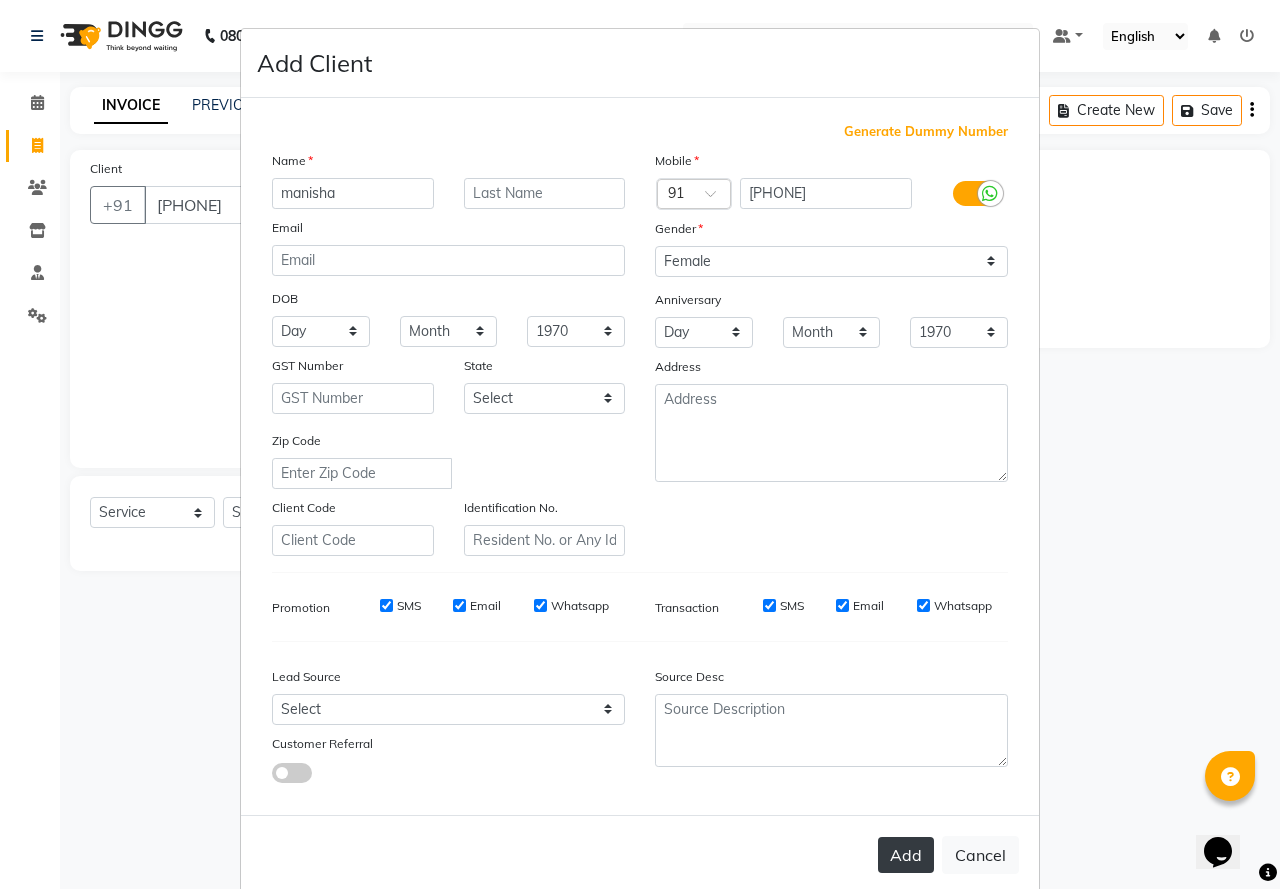 click on "Add" at bounding box center [906, 855] 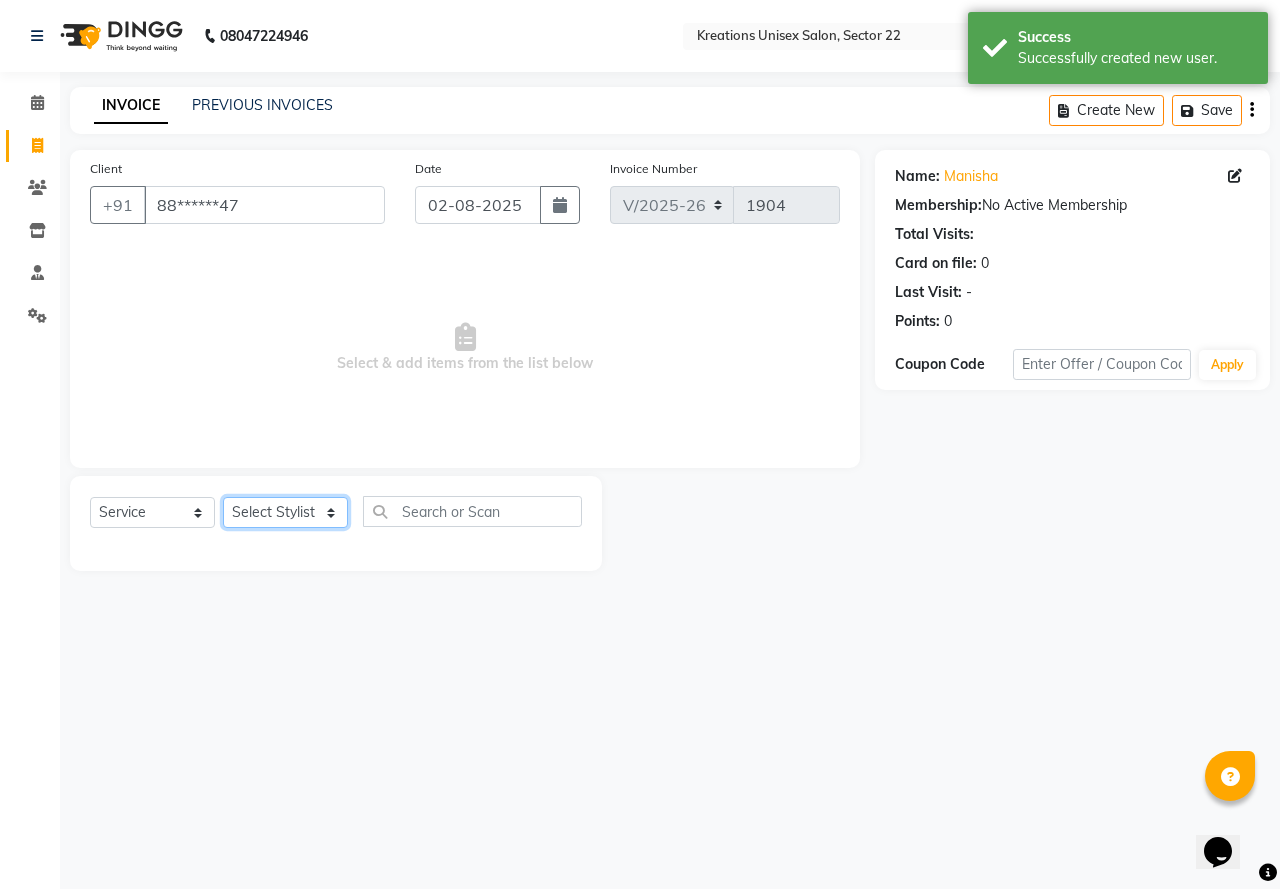 click on "Select Stylist AMAN Jeet Manager Jitender  Kapil  Kavita Manager Malik Khan  Manas Sir  rozy  Sector-23 Shaffali Maam  Shiv Kumar Sita Mehto" 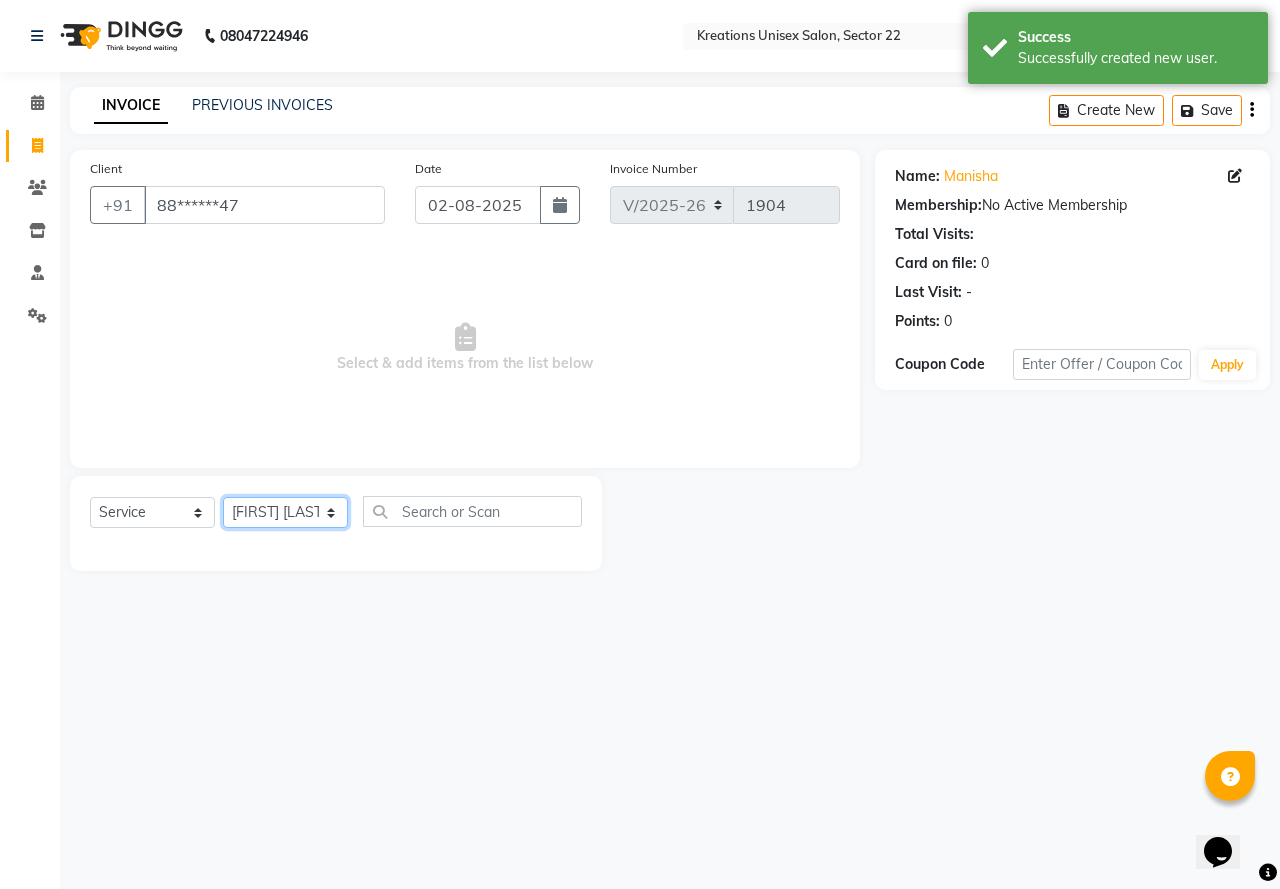 click on "Select Stylist AMAN Jeet Manager Jitender  Kapil  Kavita Manager Malik Khan  Manas Sir  rozy  Sector-23 Shaffali Maam  Shiv Kumar Sita Mehto" 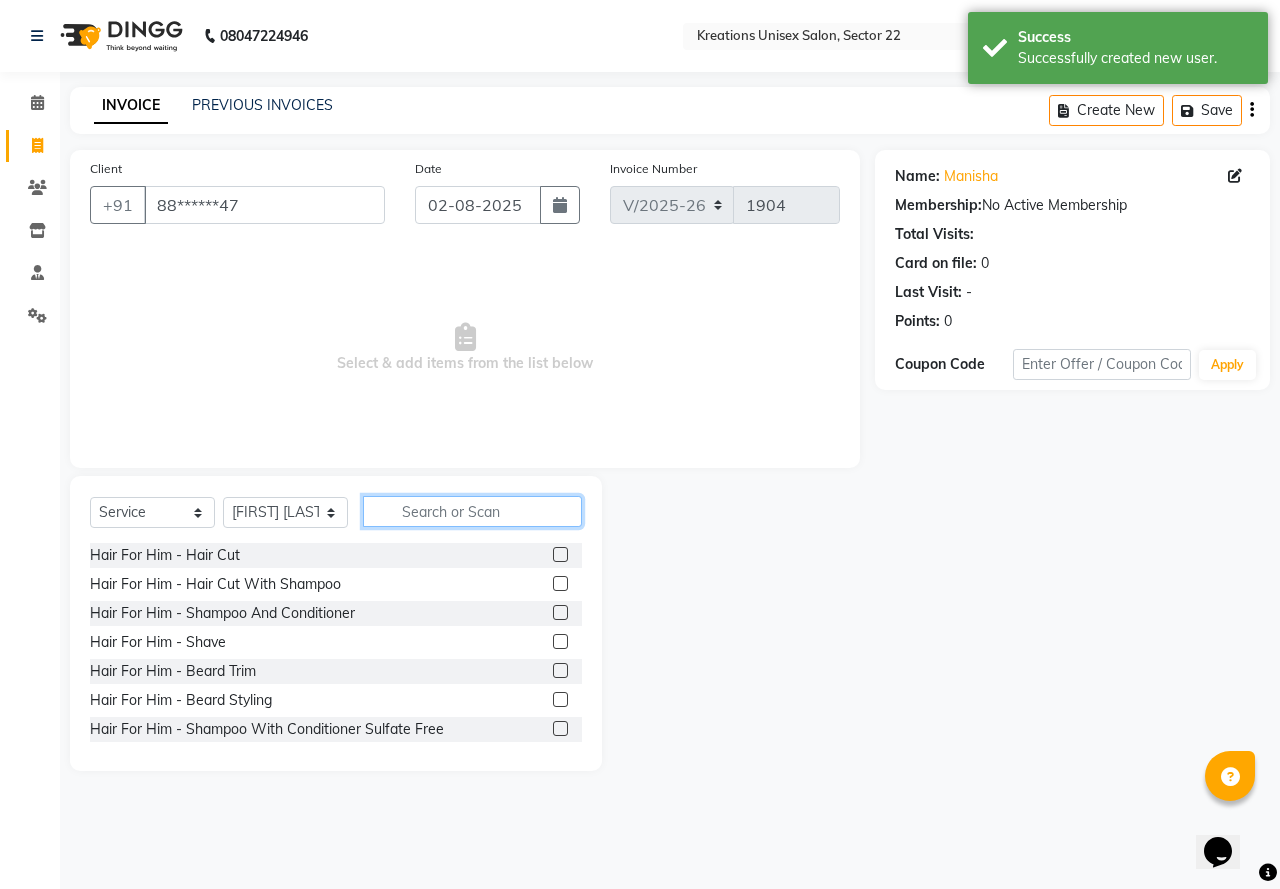 click 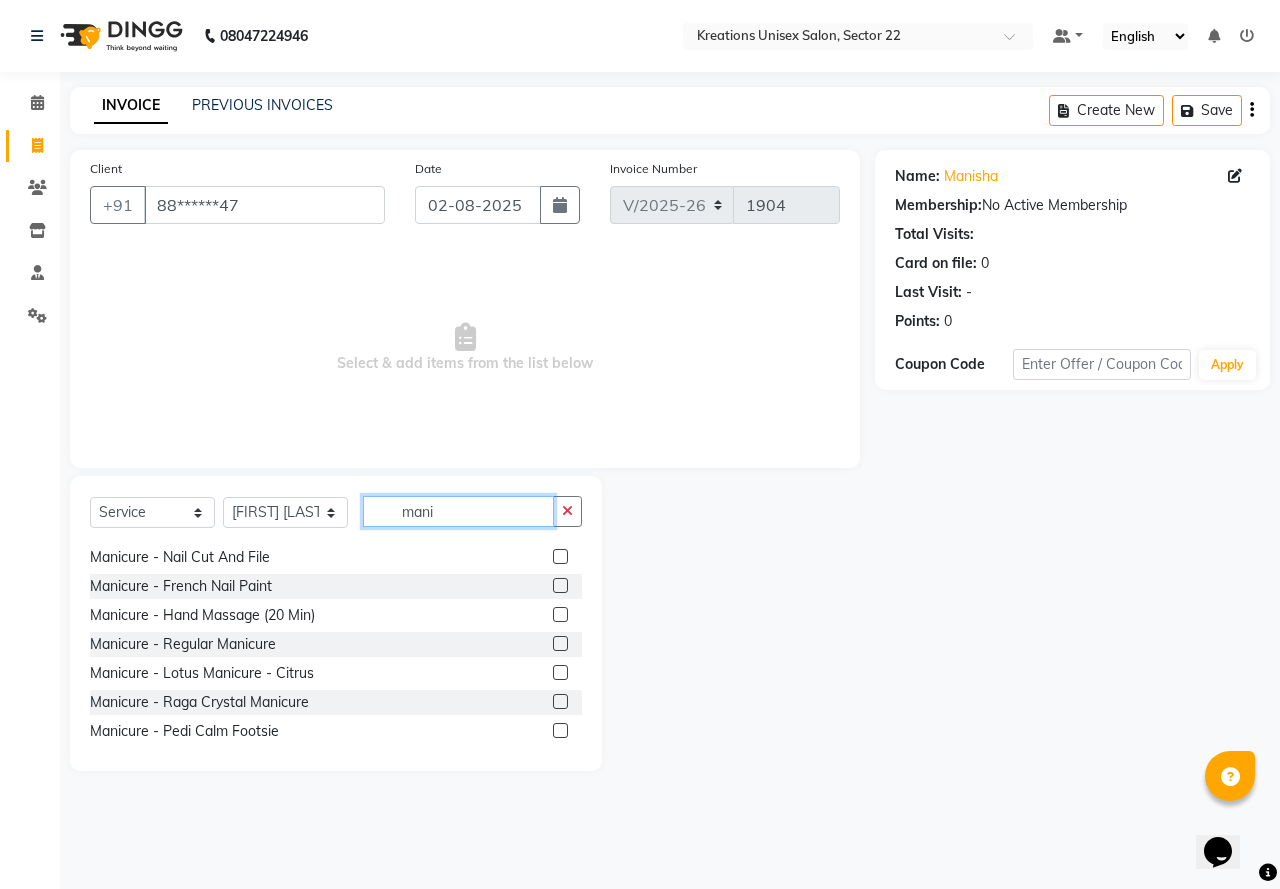 scroll, scrollTop: 0, scrollLeft: 0, axis: both 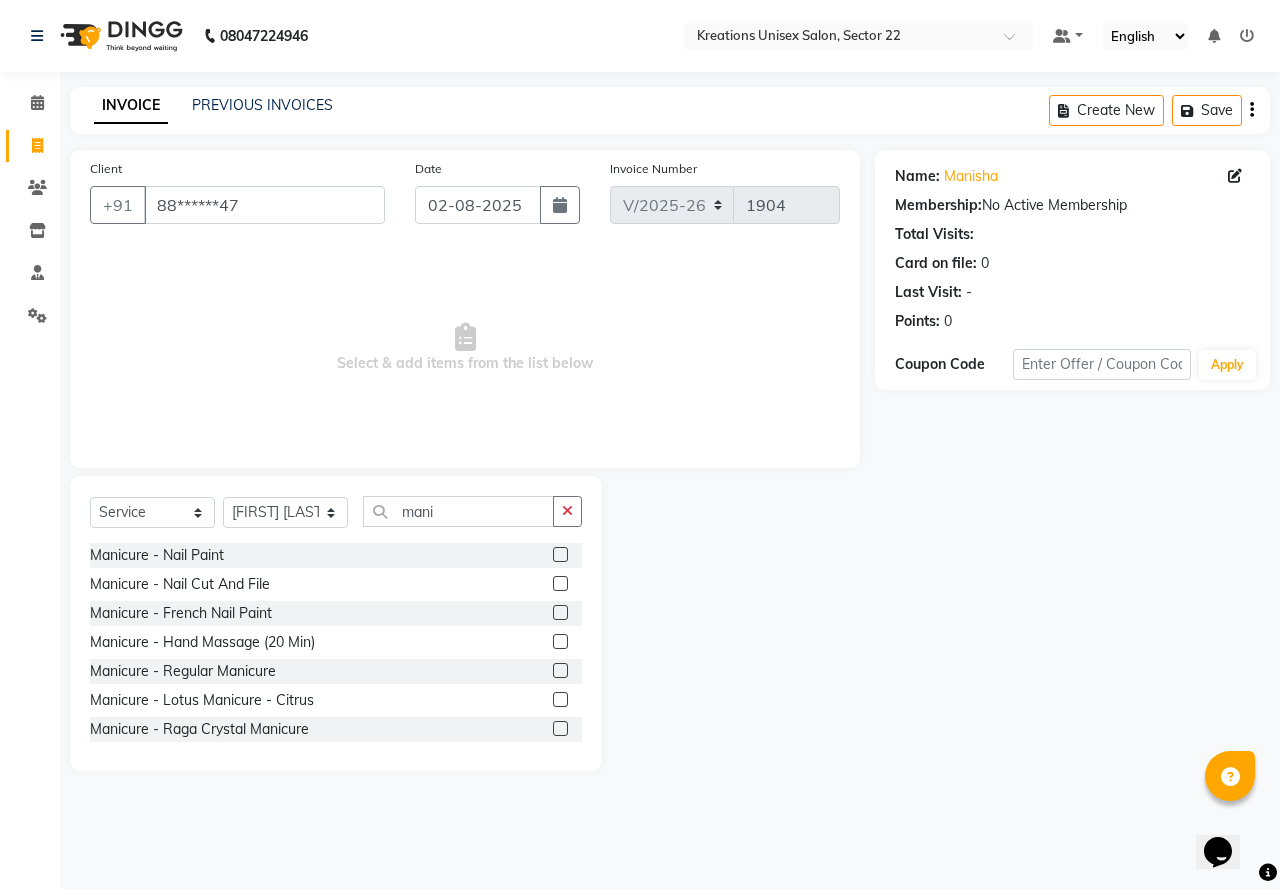 click 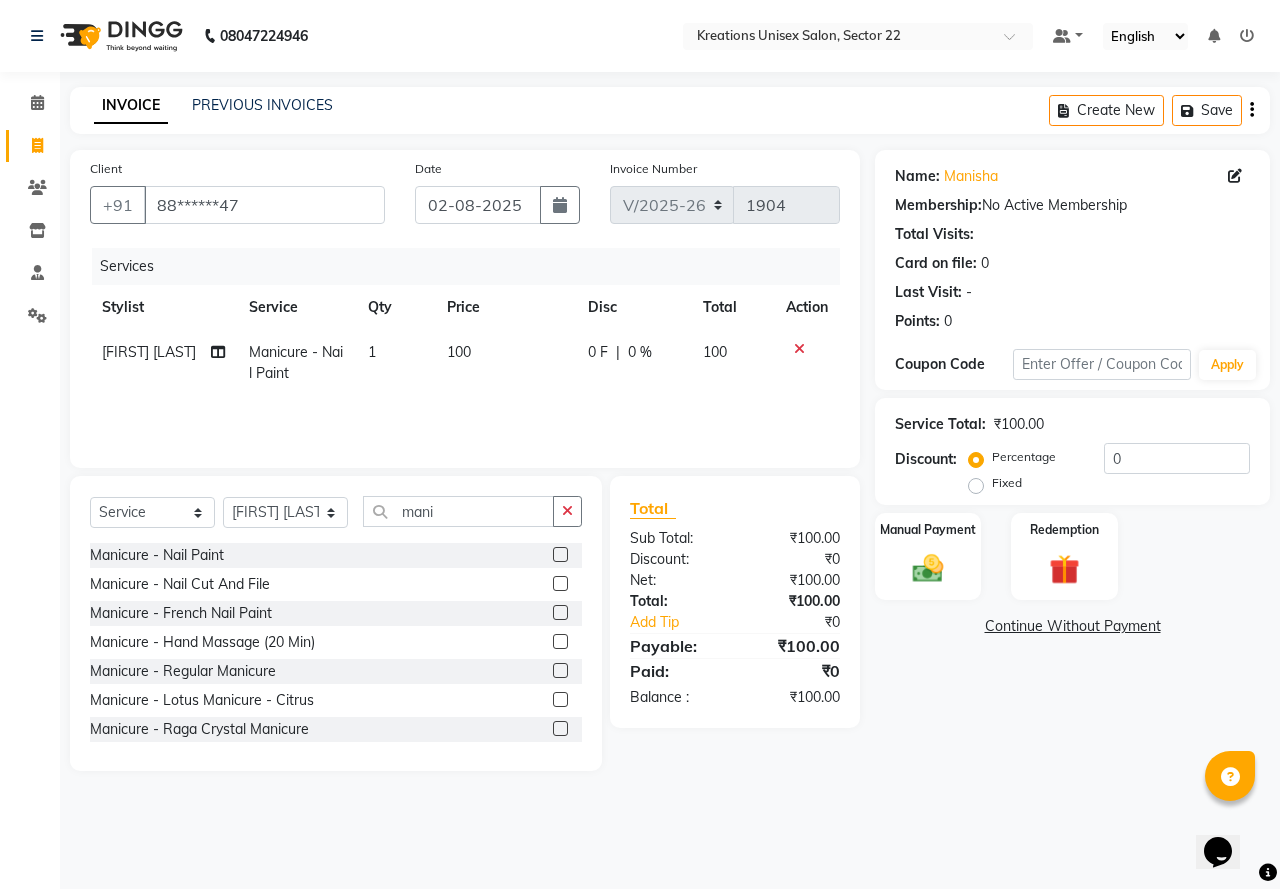 click 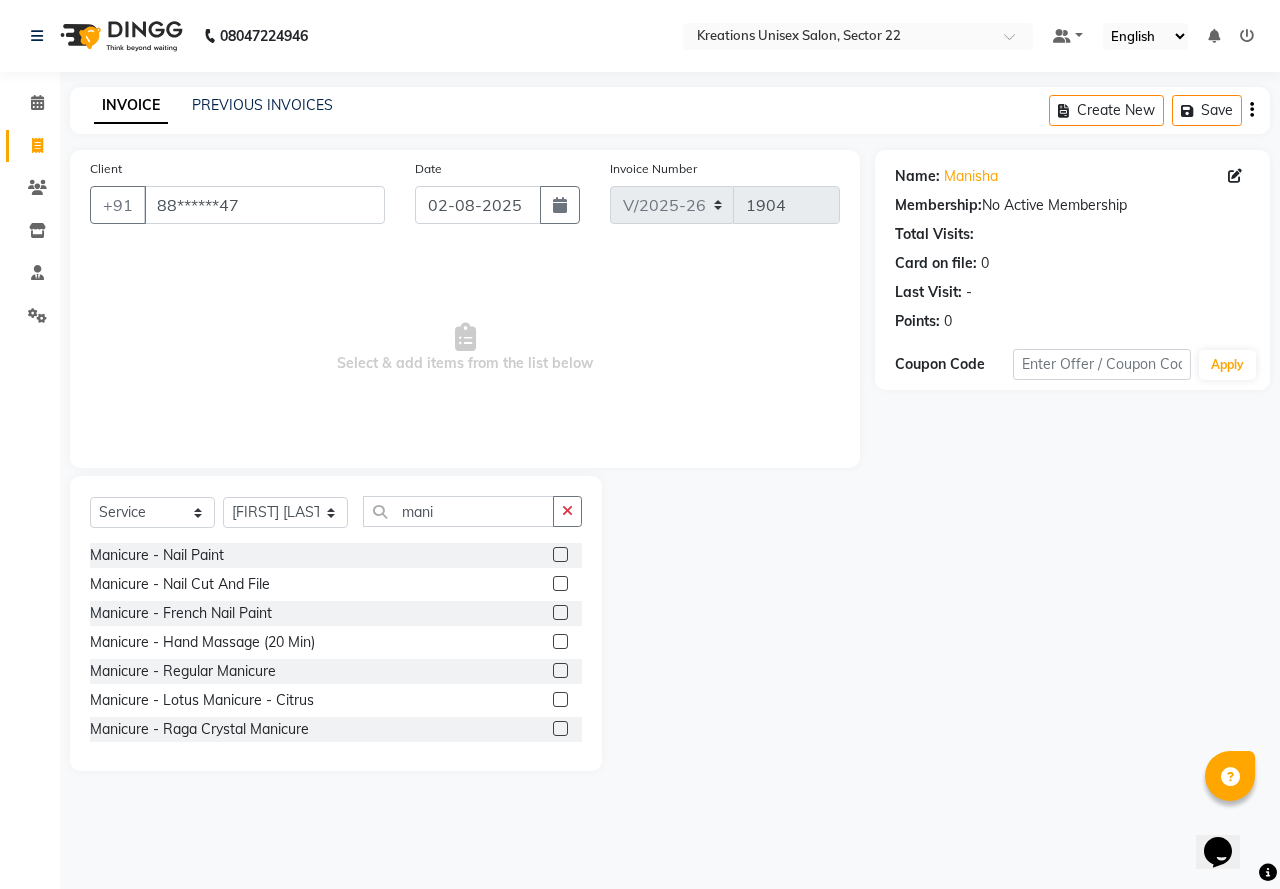 click 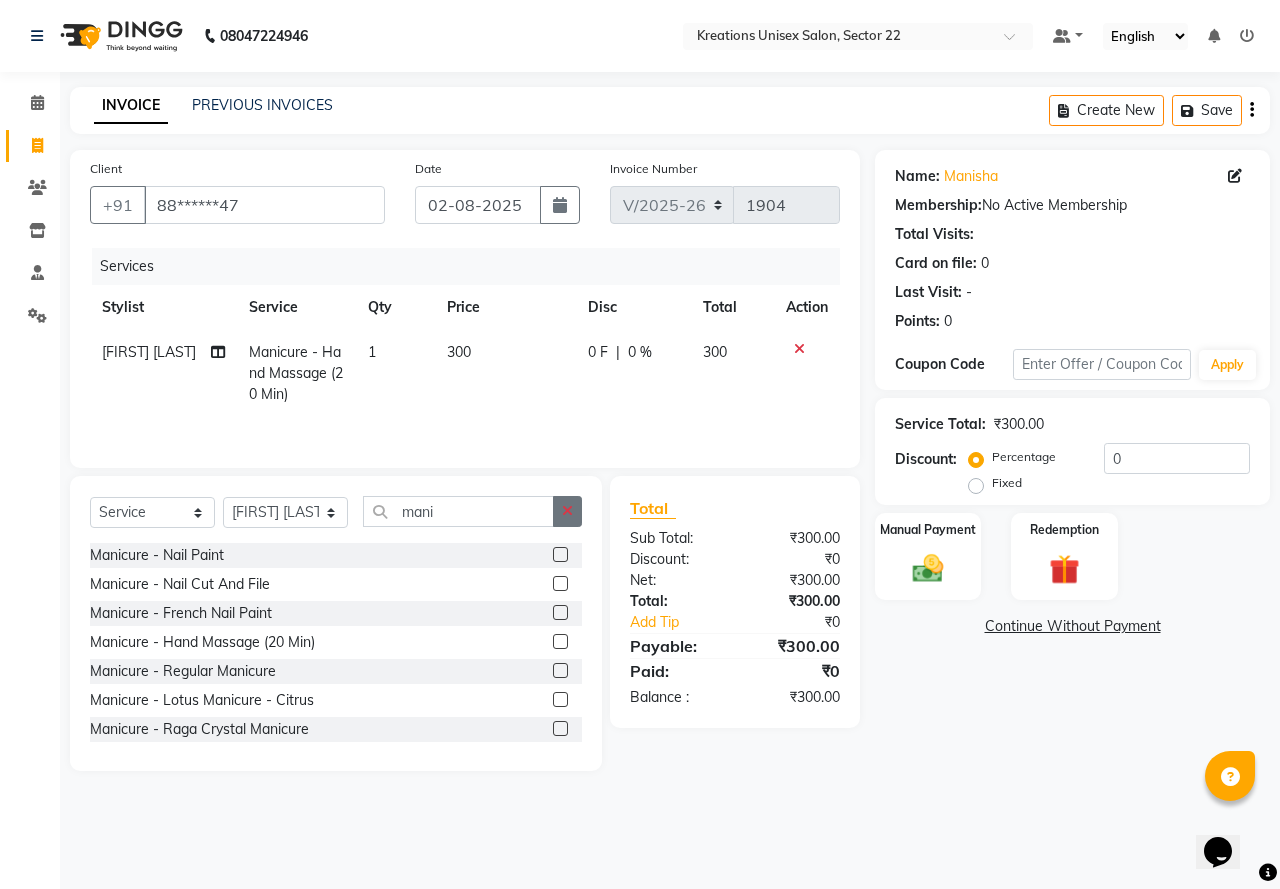 click 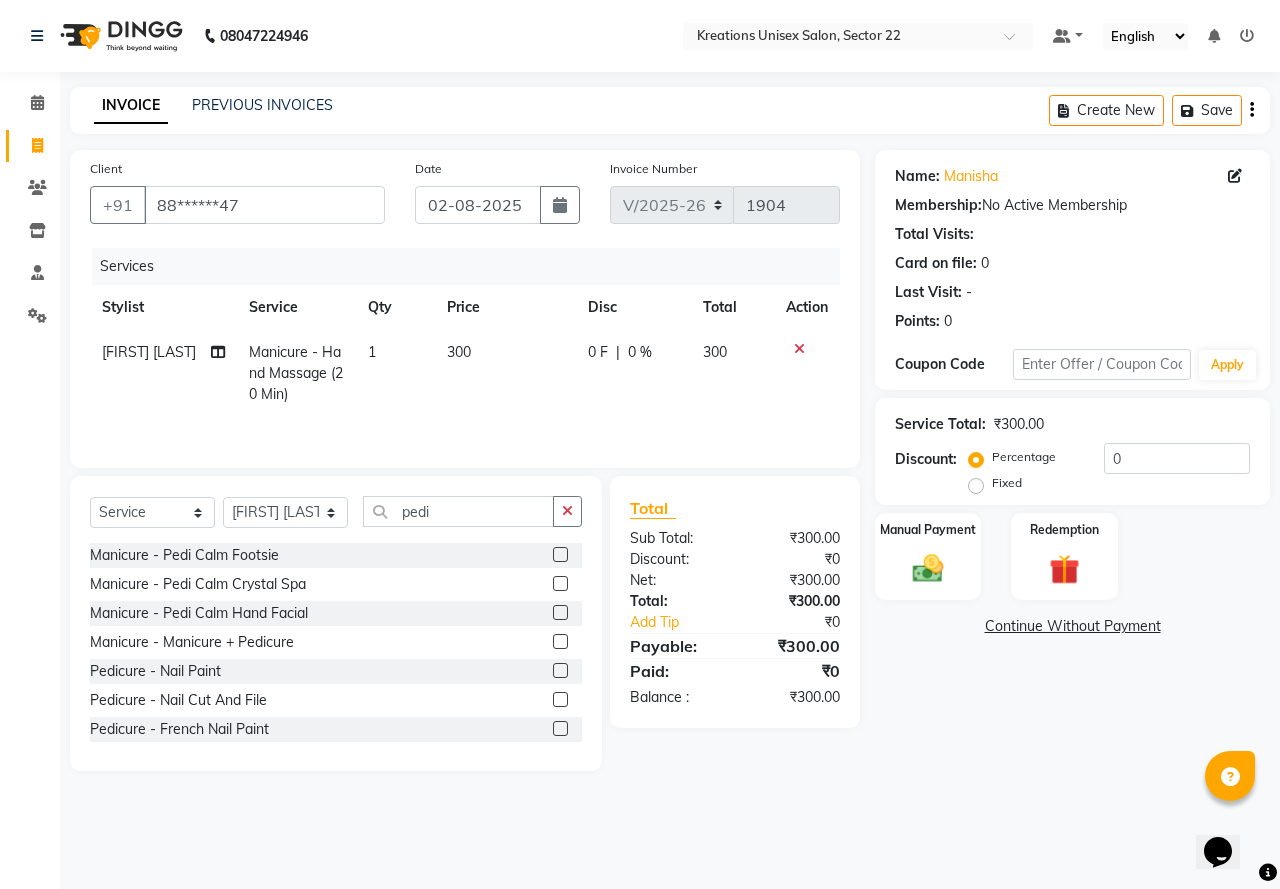 click 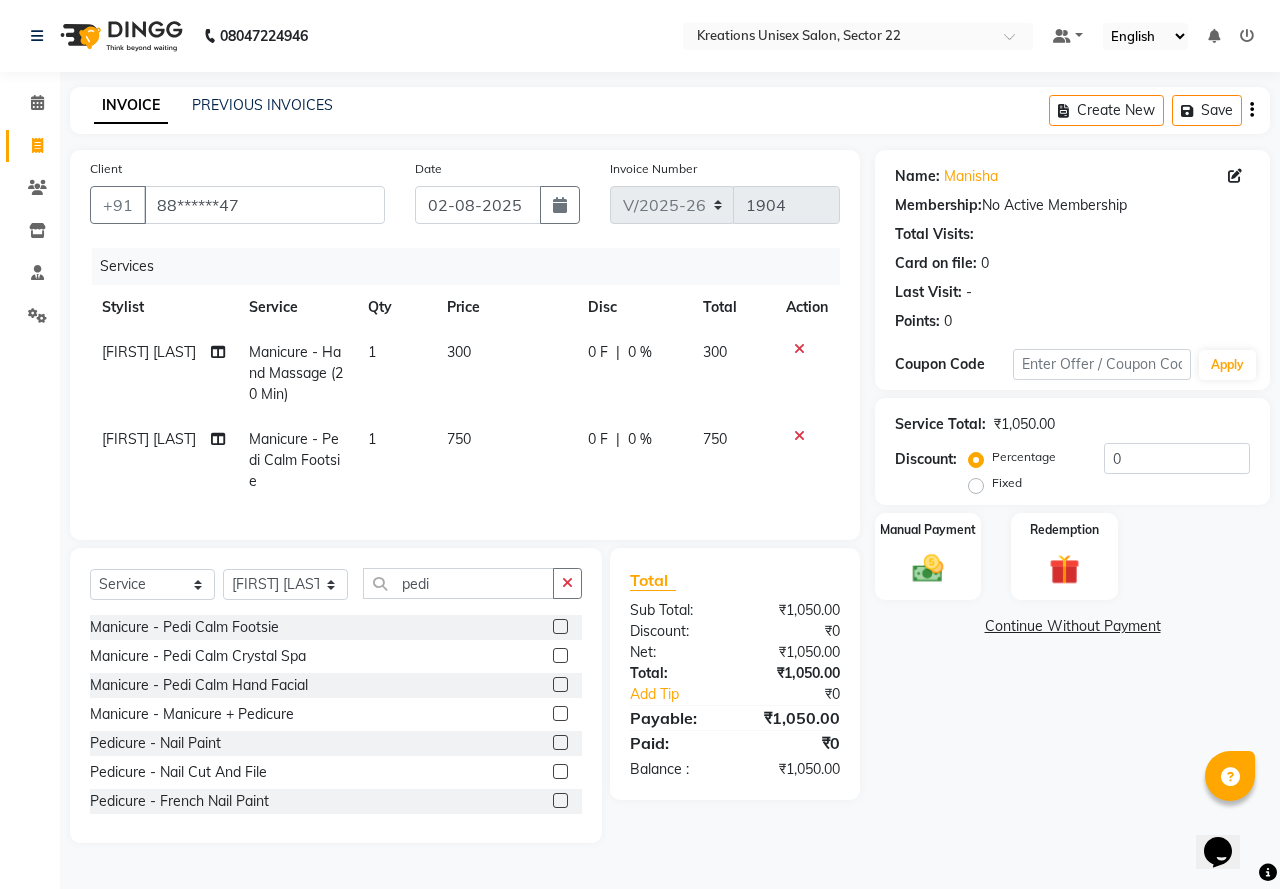 click 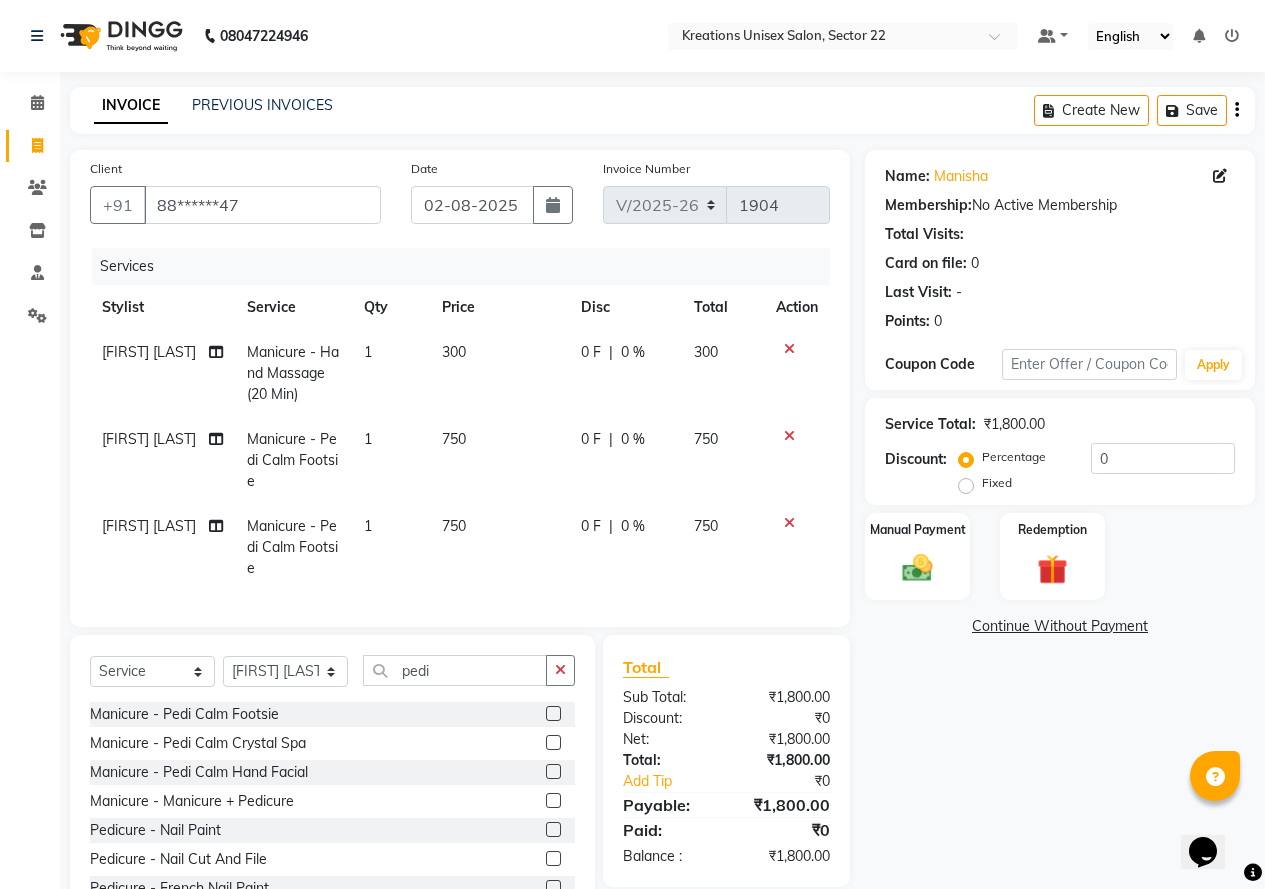 click 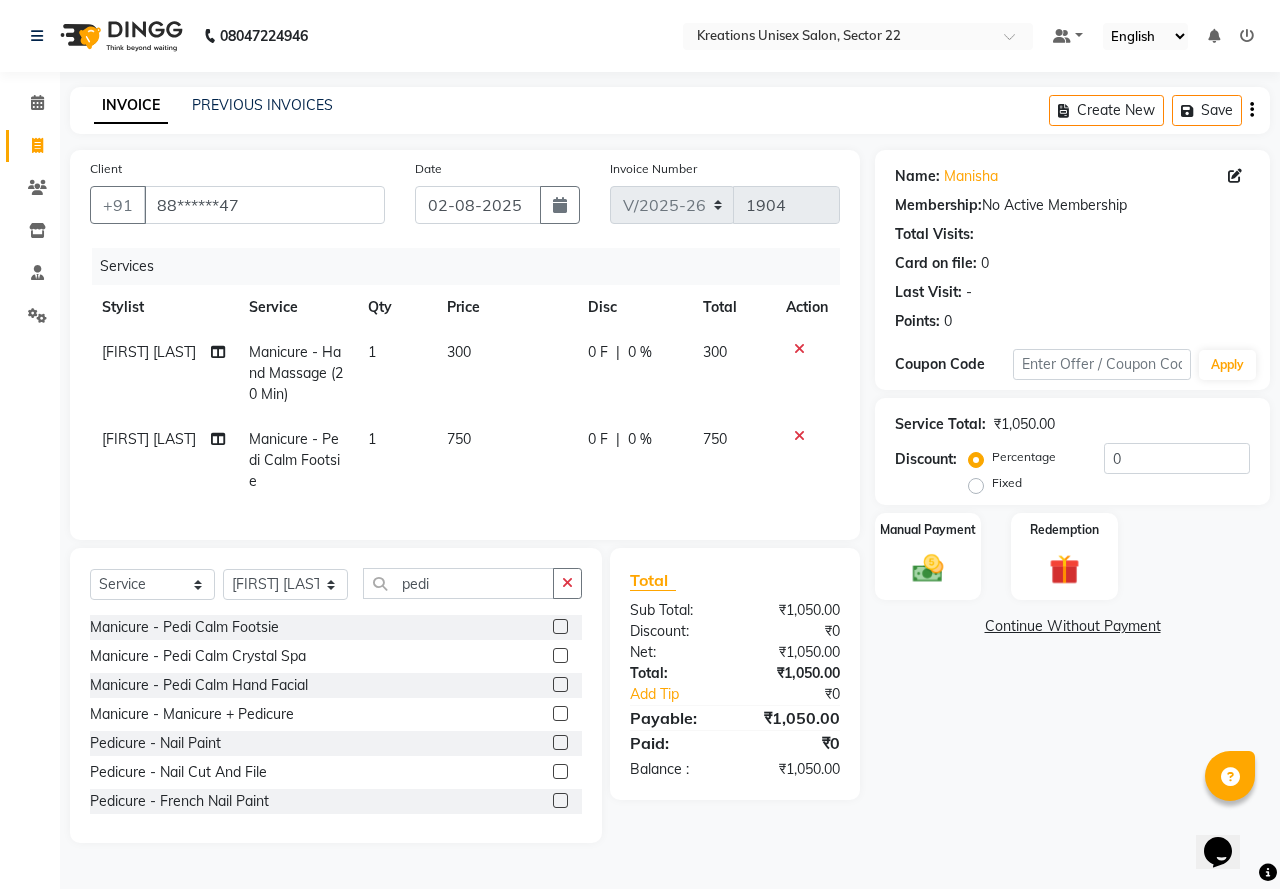 click 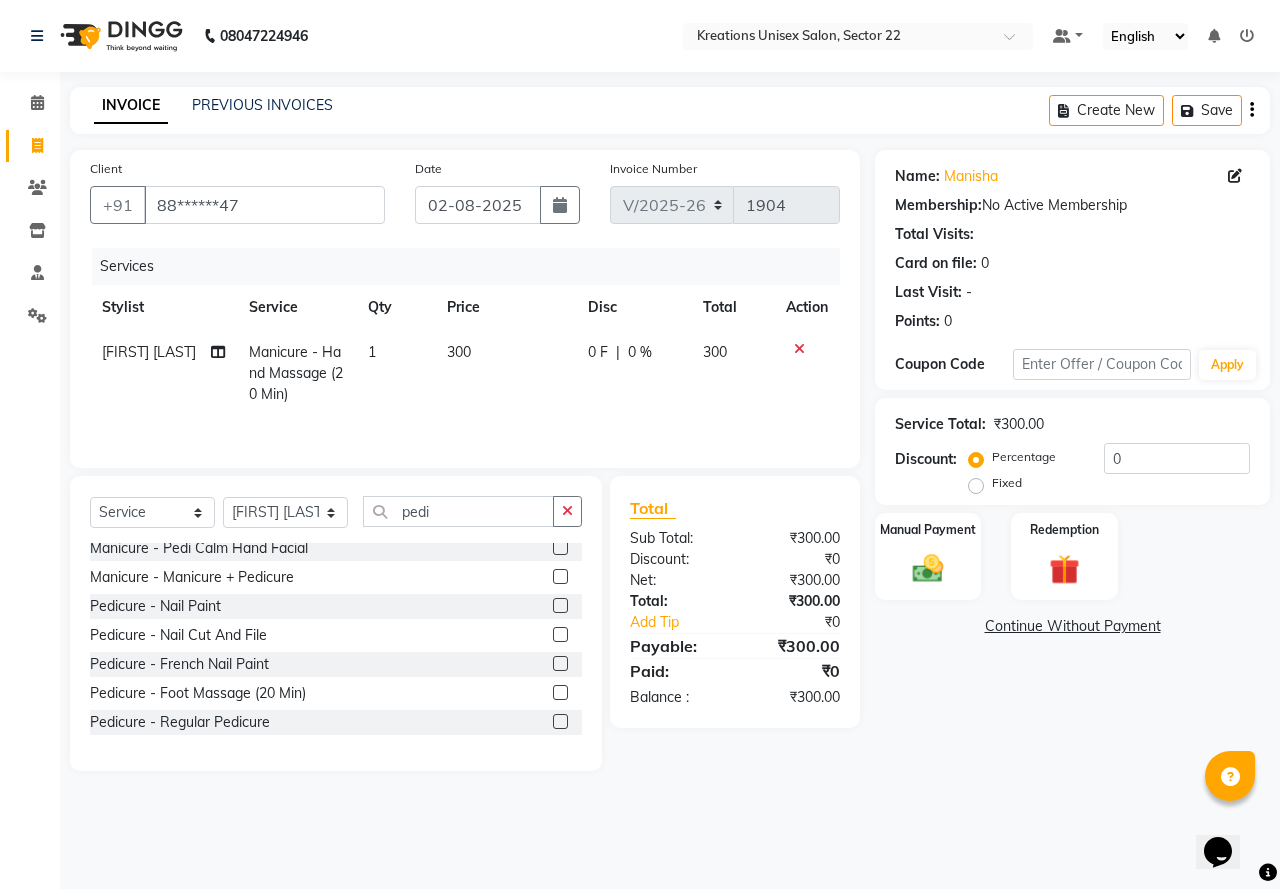 scroll, scrollTop: 100, scrollLeft: 0, axis: vertical 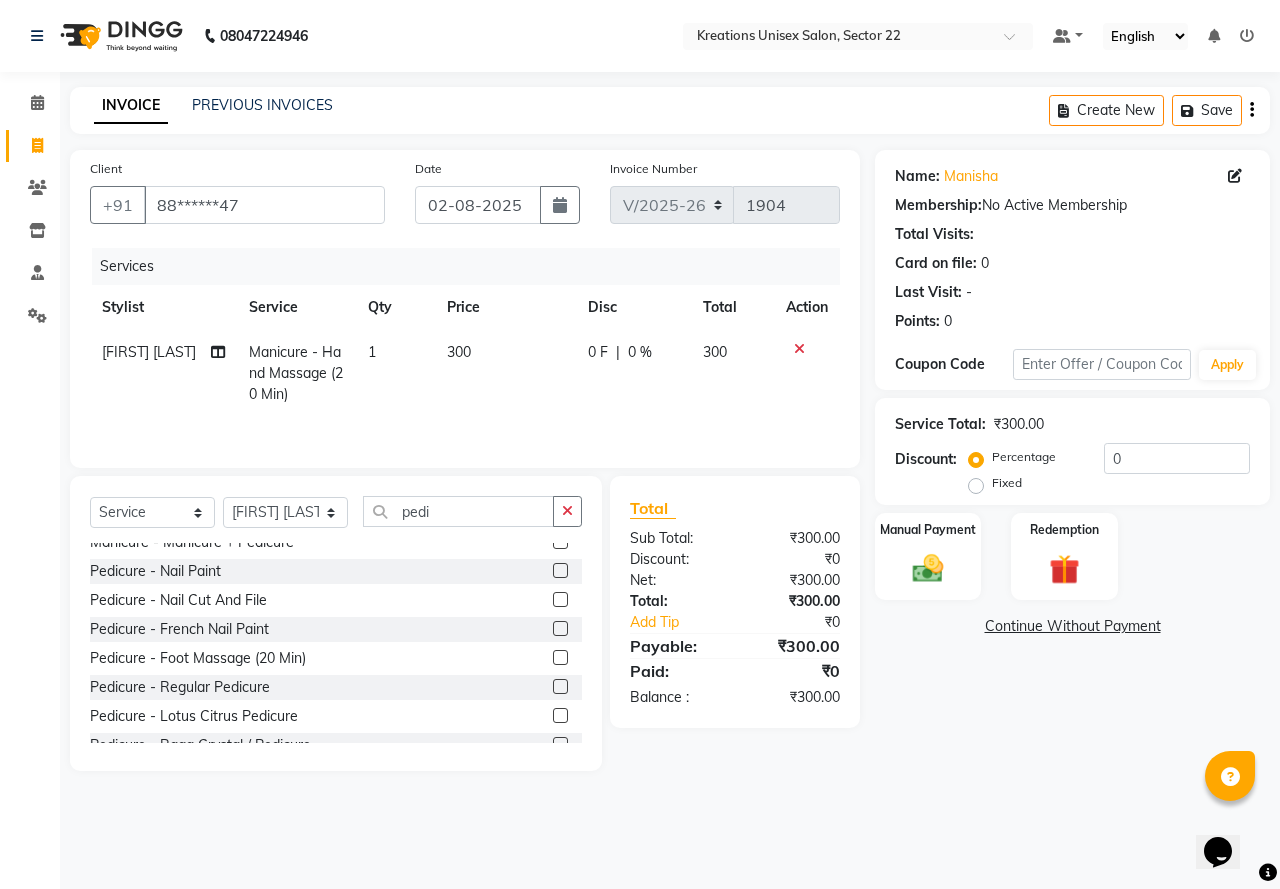 click 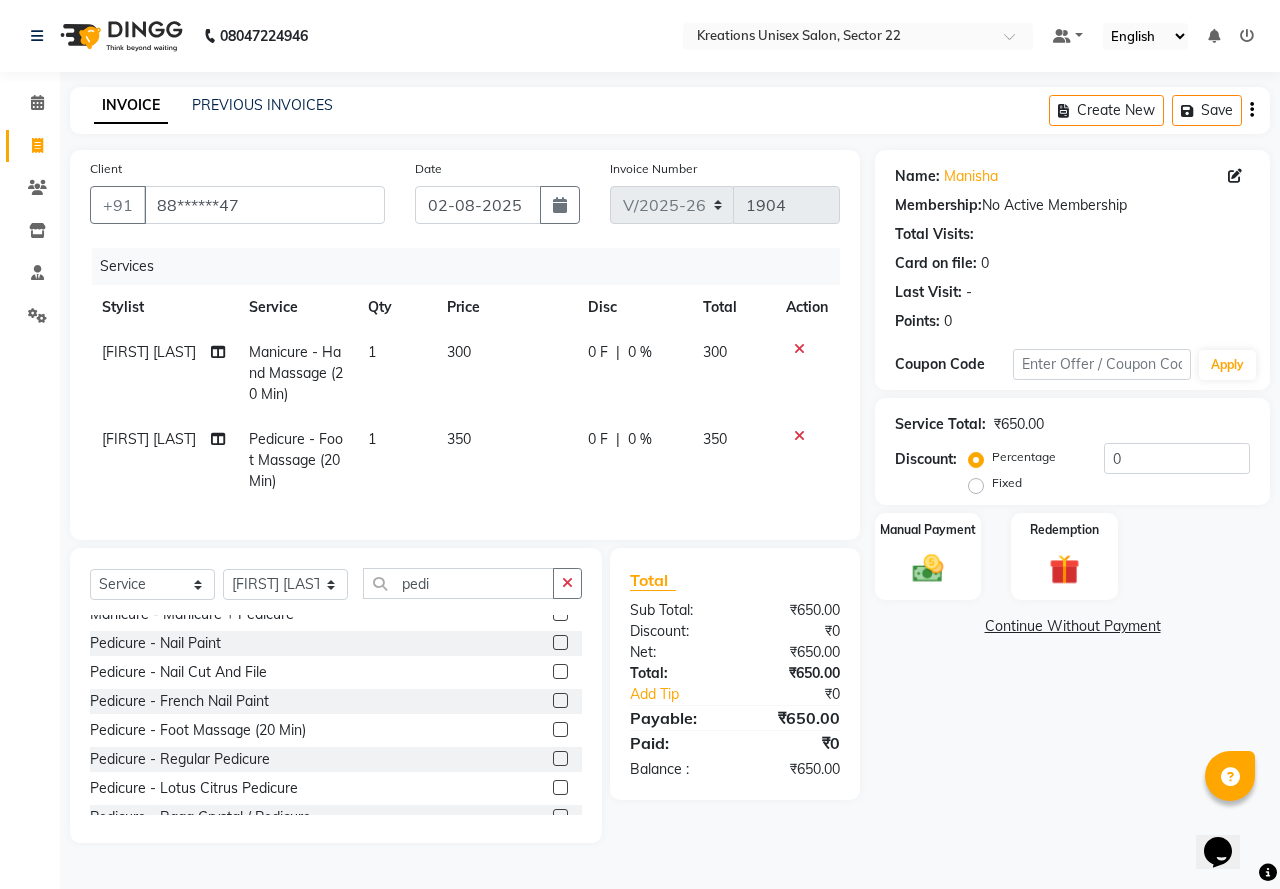 click on "300" 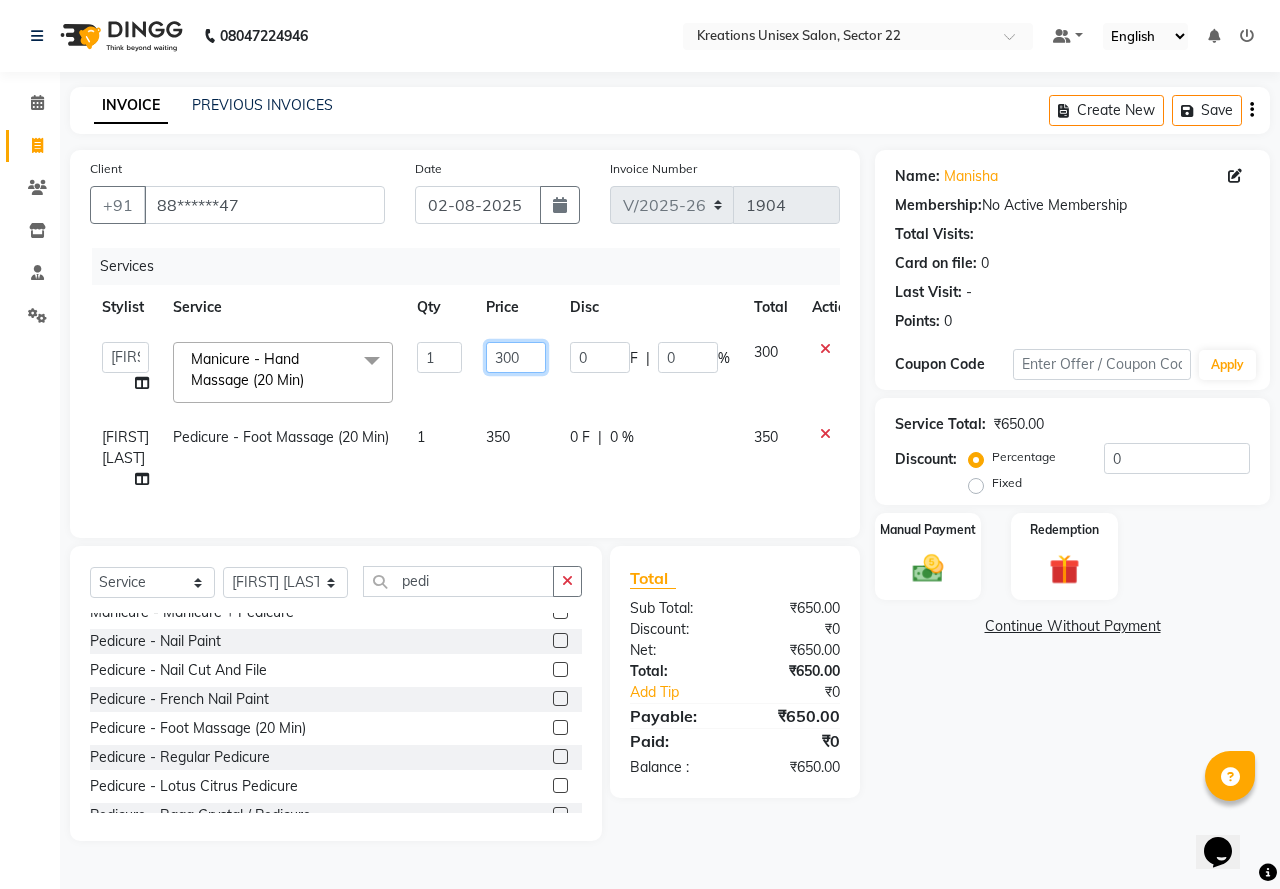 click on "300" 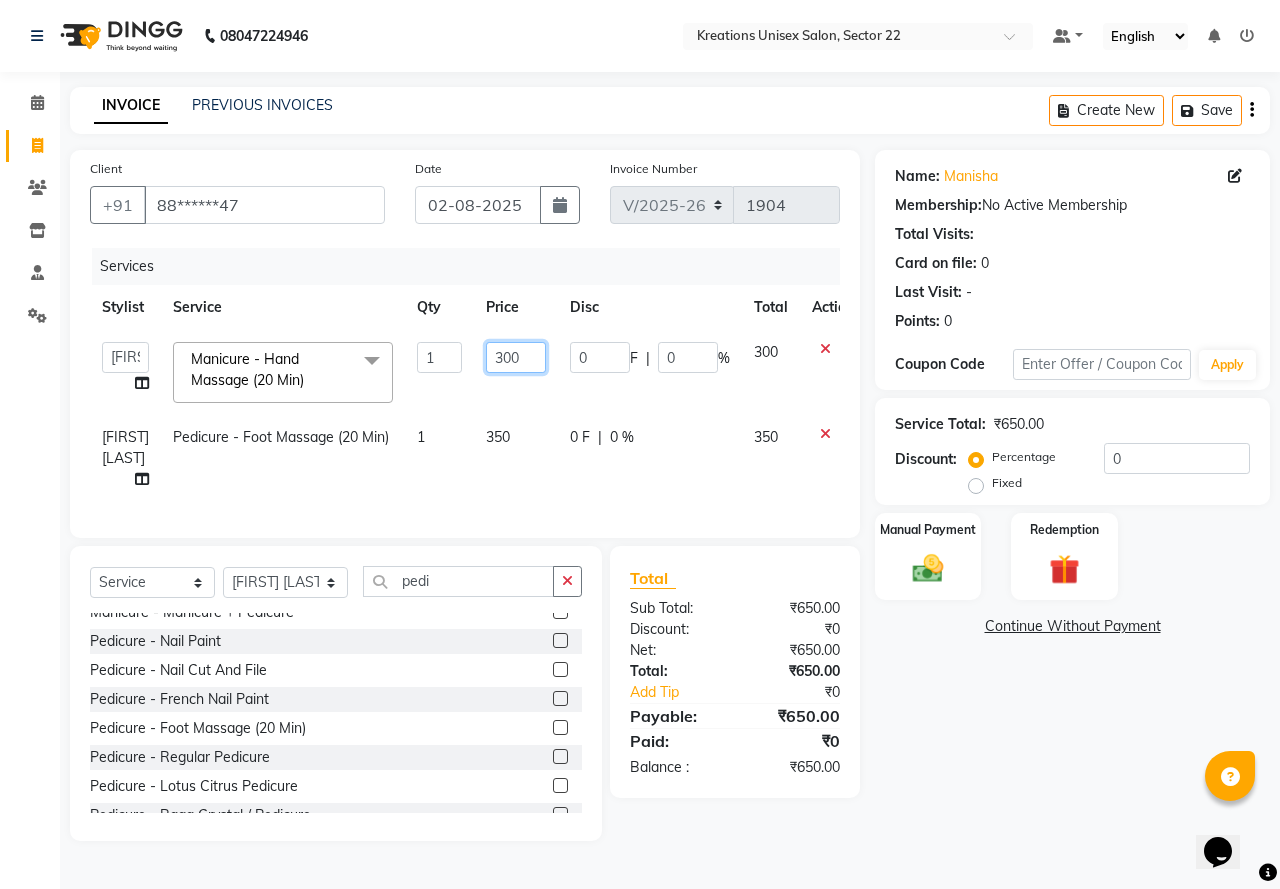 click on "300" 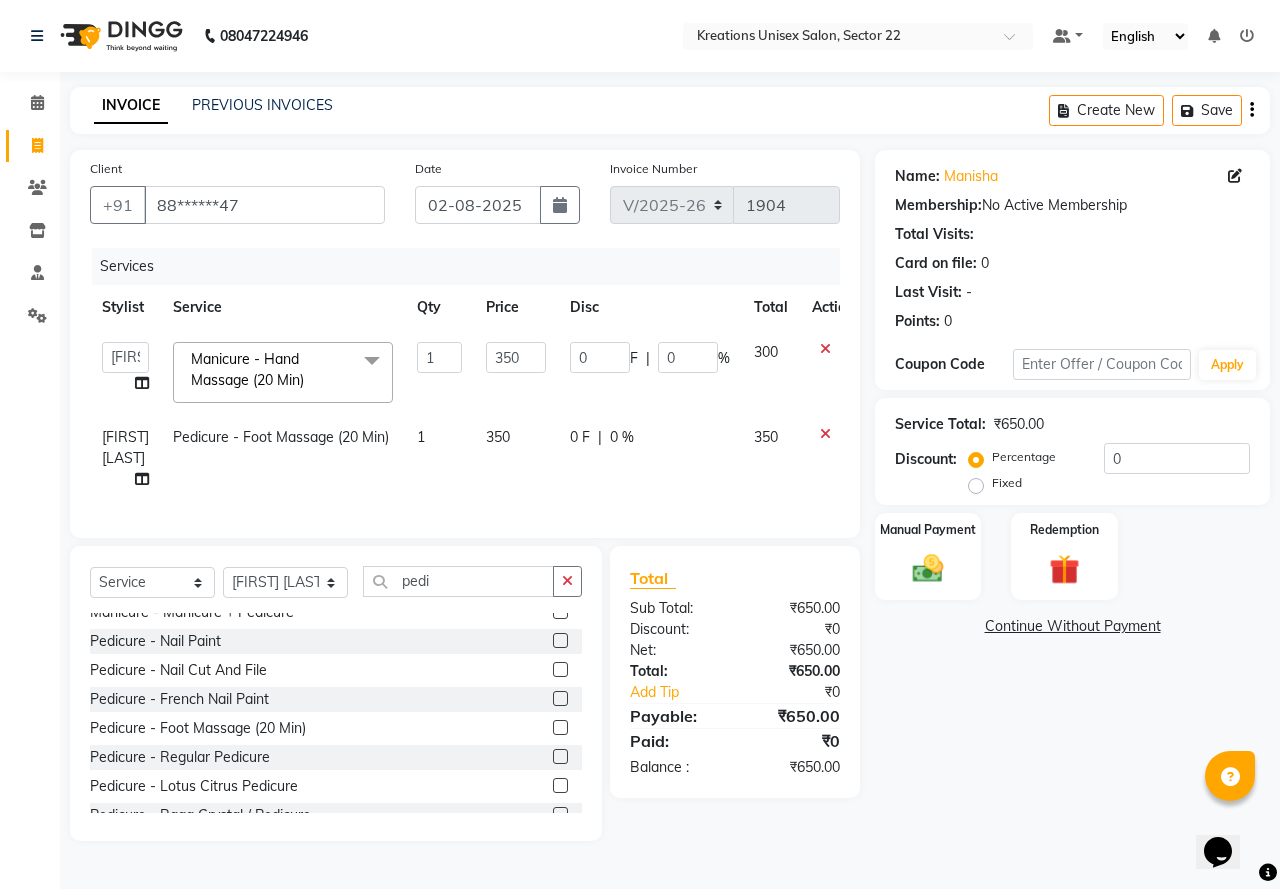 click 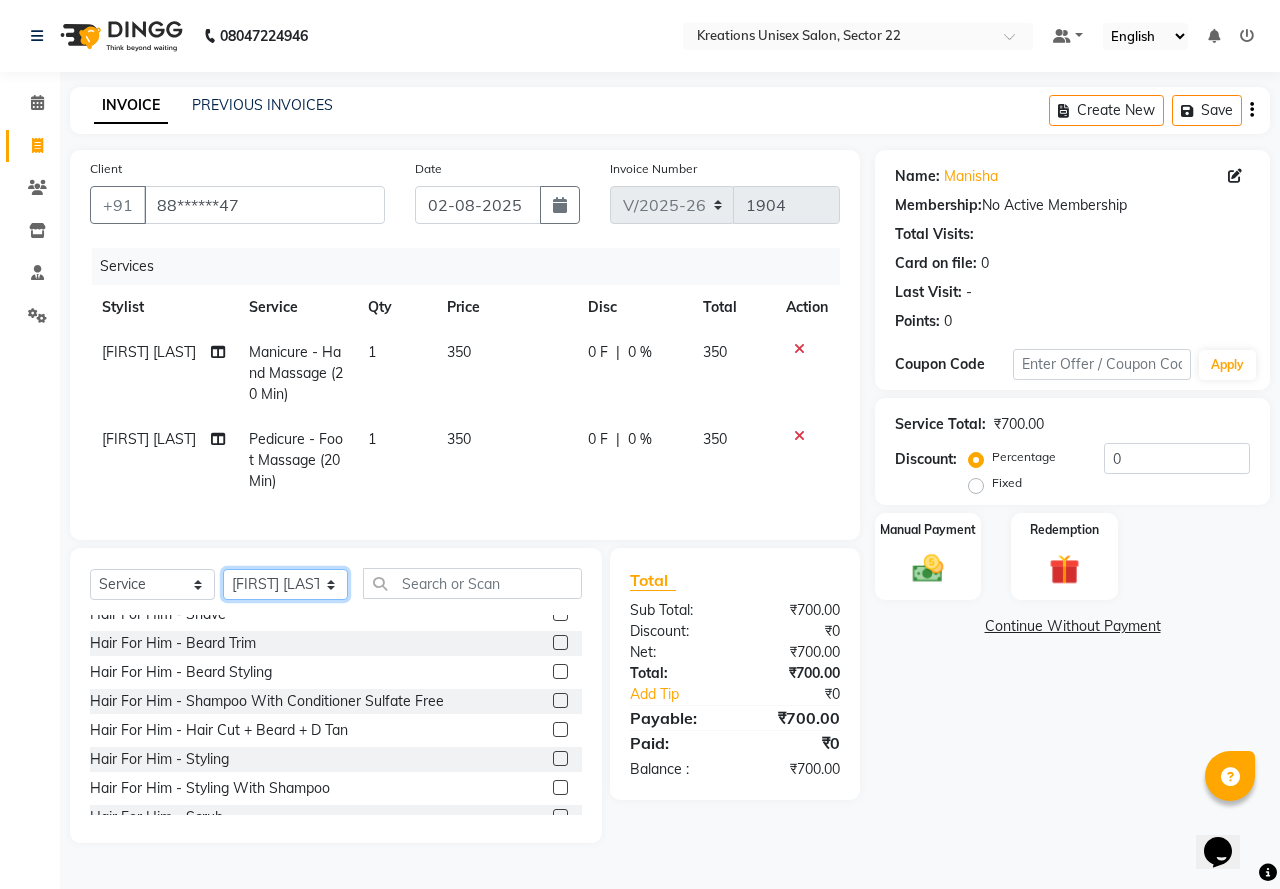 click on "Select Stylist AMAN Jeet Manager Jitender  Kapil  Kavita Manager Malik Khan  Manas Sir  rozy  Sector-23 Shaffali Maam  Shiv Kumar Sita Mehto" 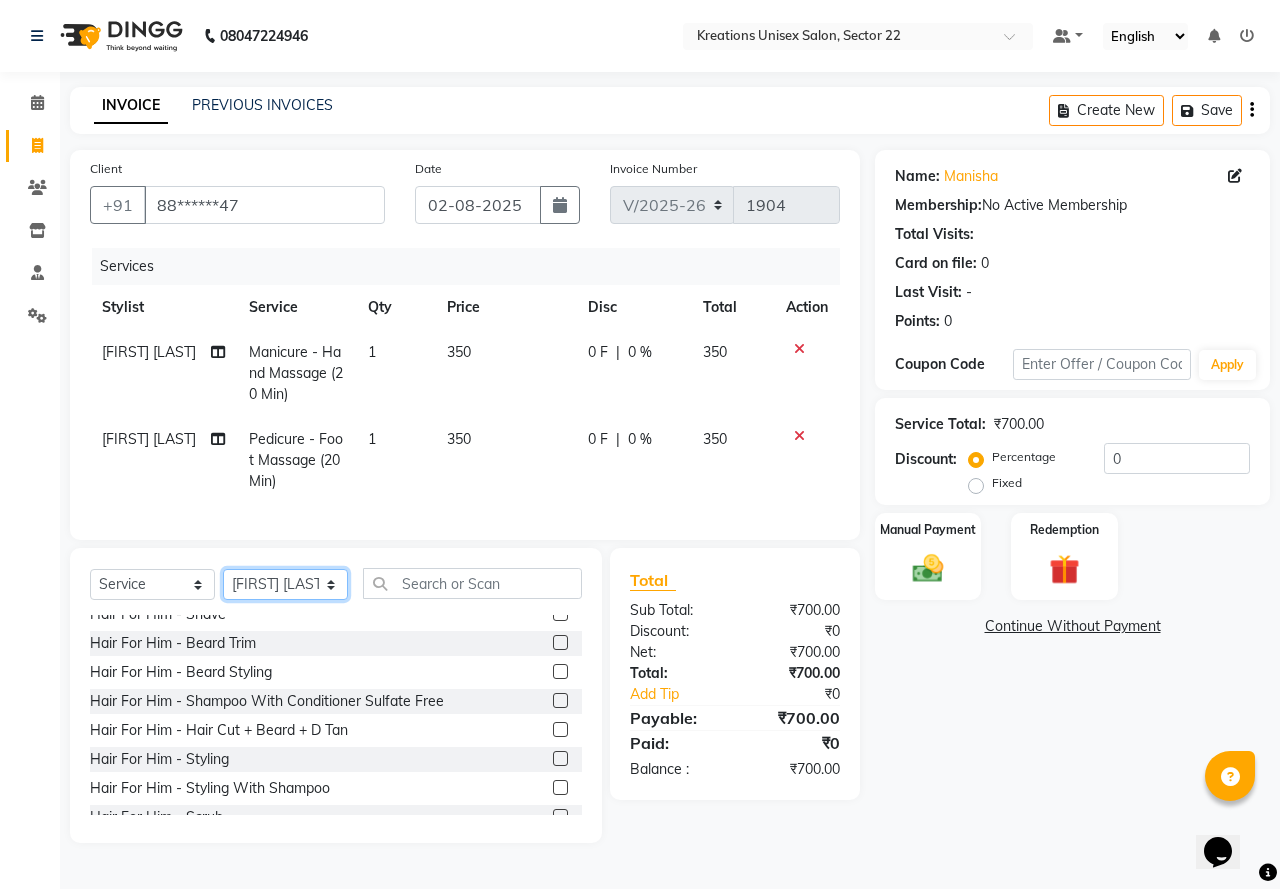 click on "Select Stylist AMAN Jeet Manager Jitender  Kapil  Kavita Manager Malik Khan  Manas Sir  rozy  Sector-23 Shaffali Maam  Shiv Kumar Sita Mehto" 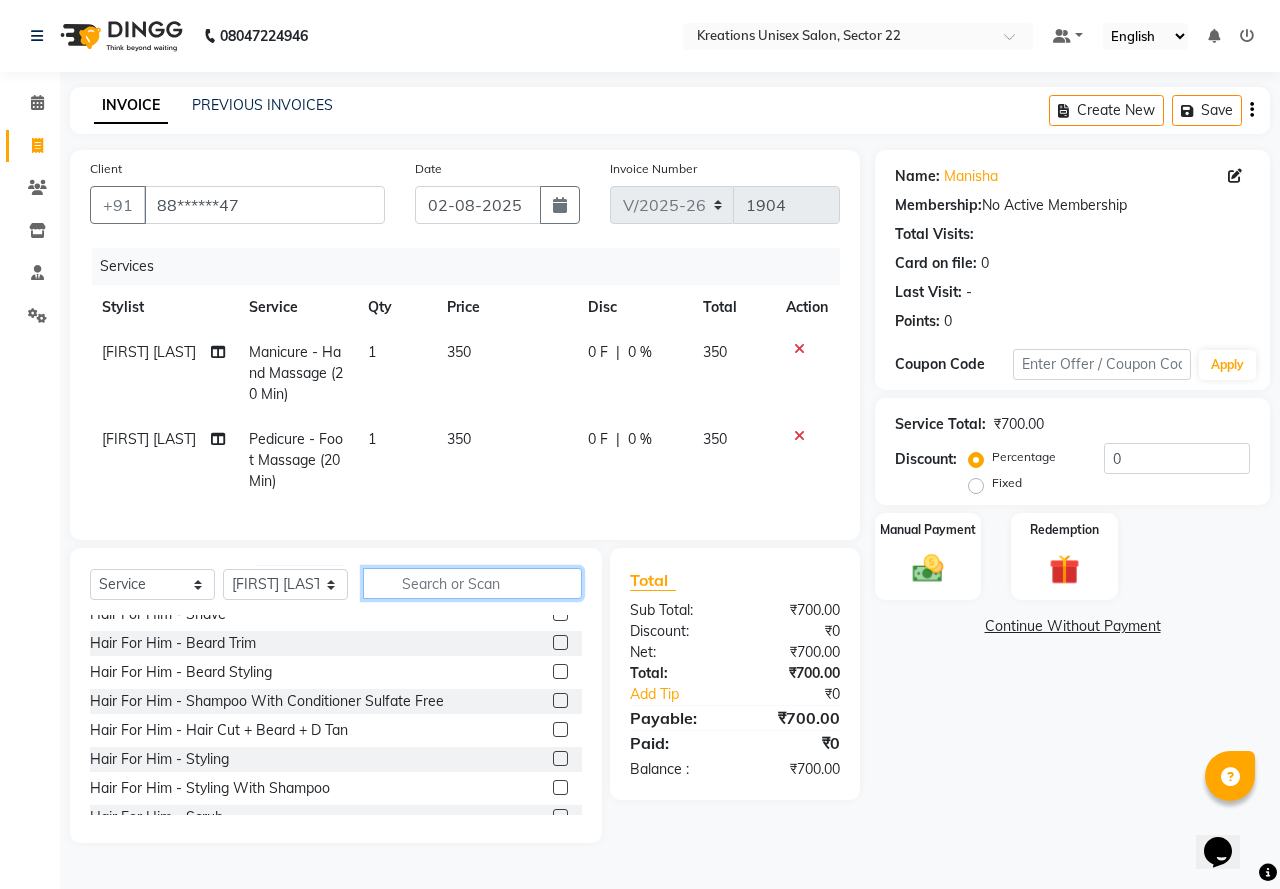 click 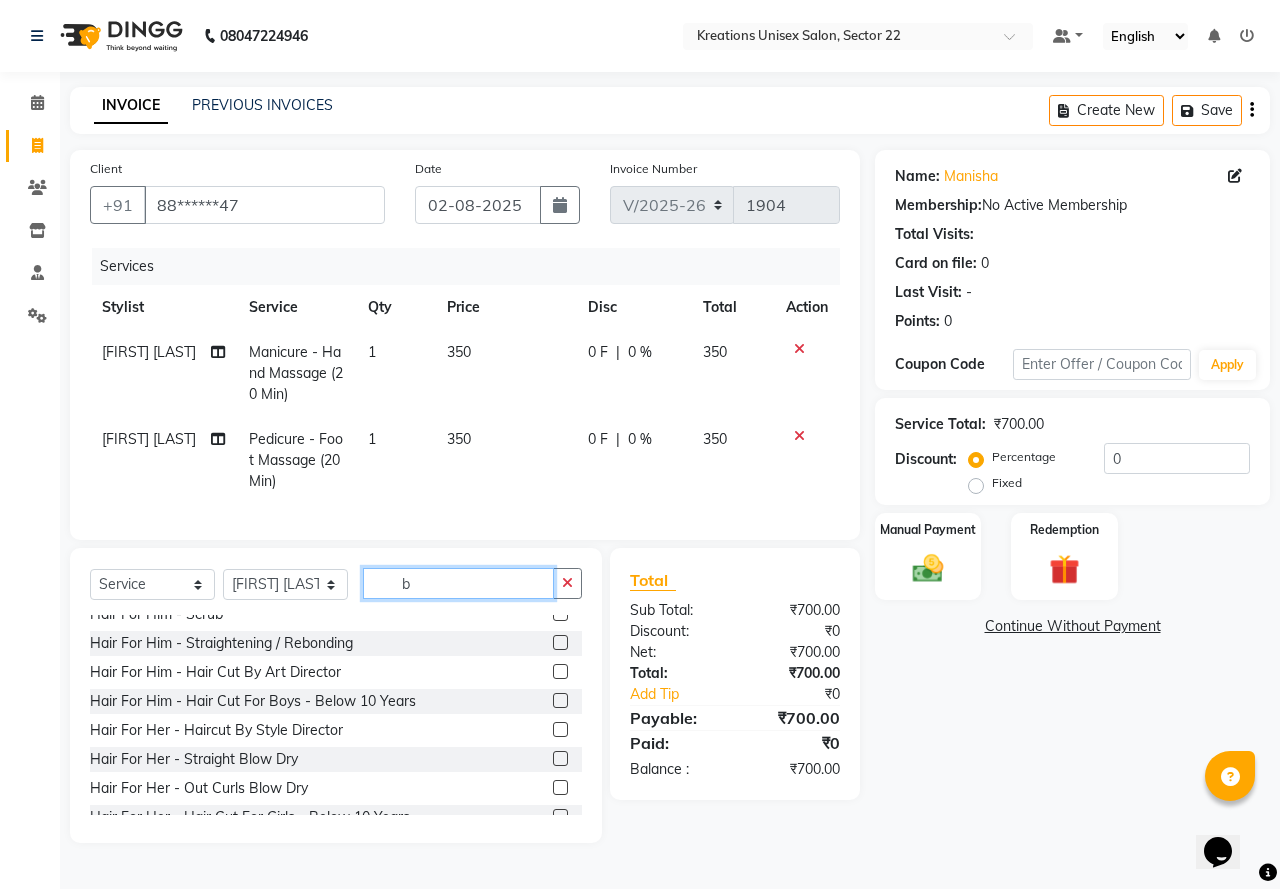 scroll, scrollTop: 0, scrollLeft: 0, axis: both 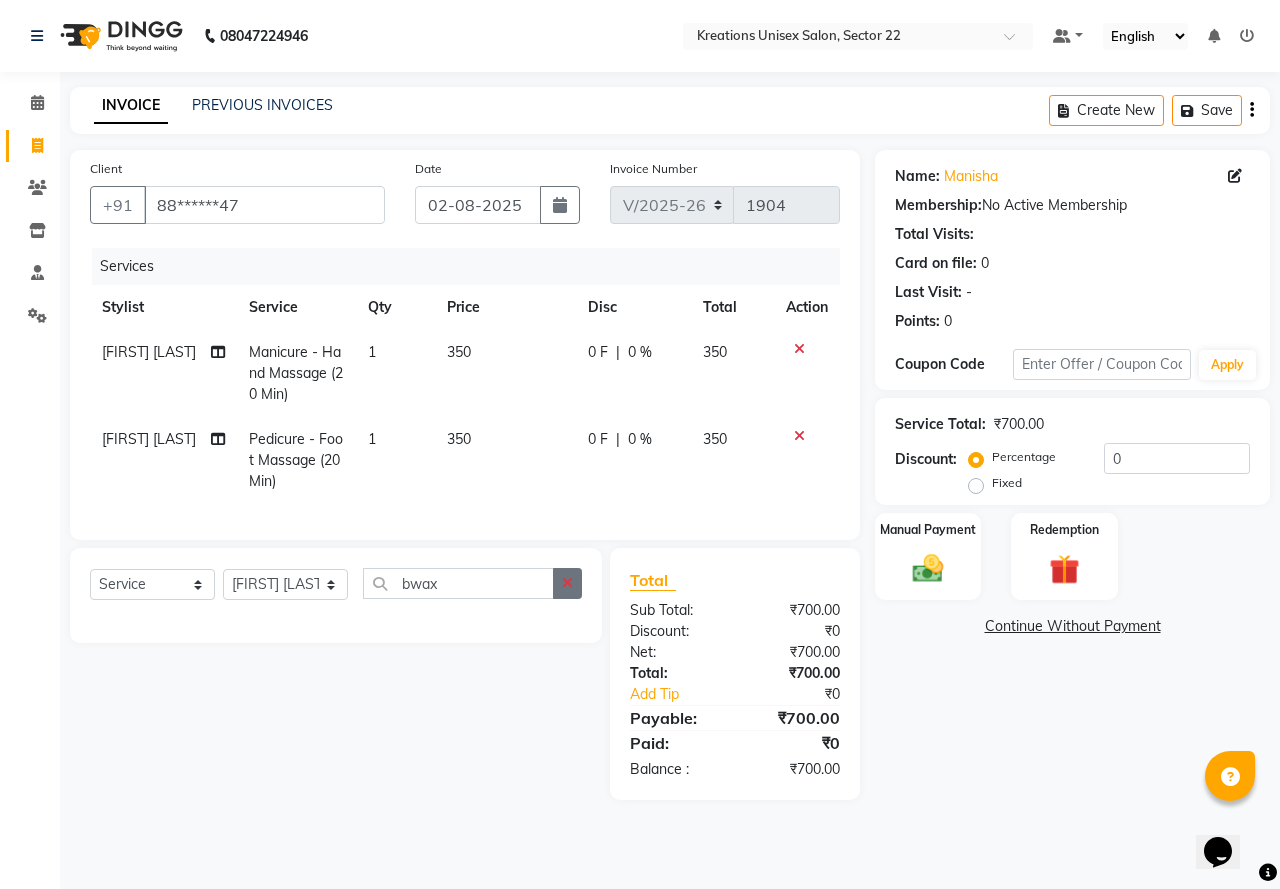 click 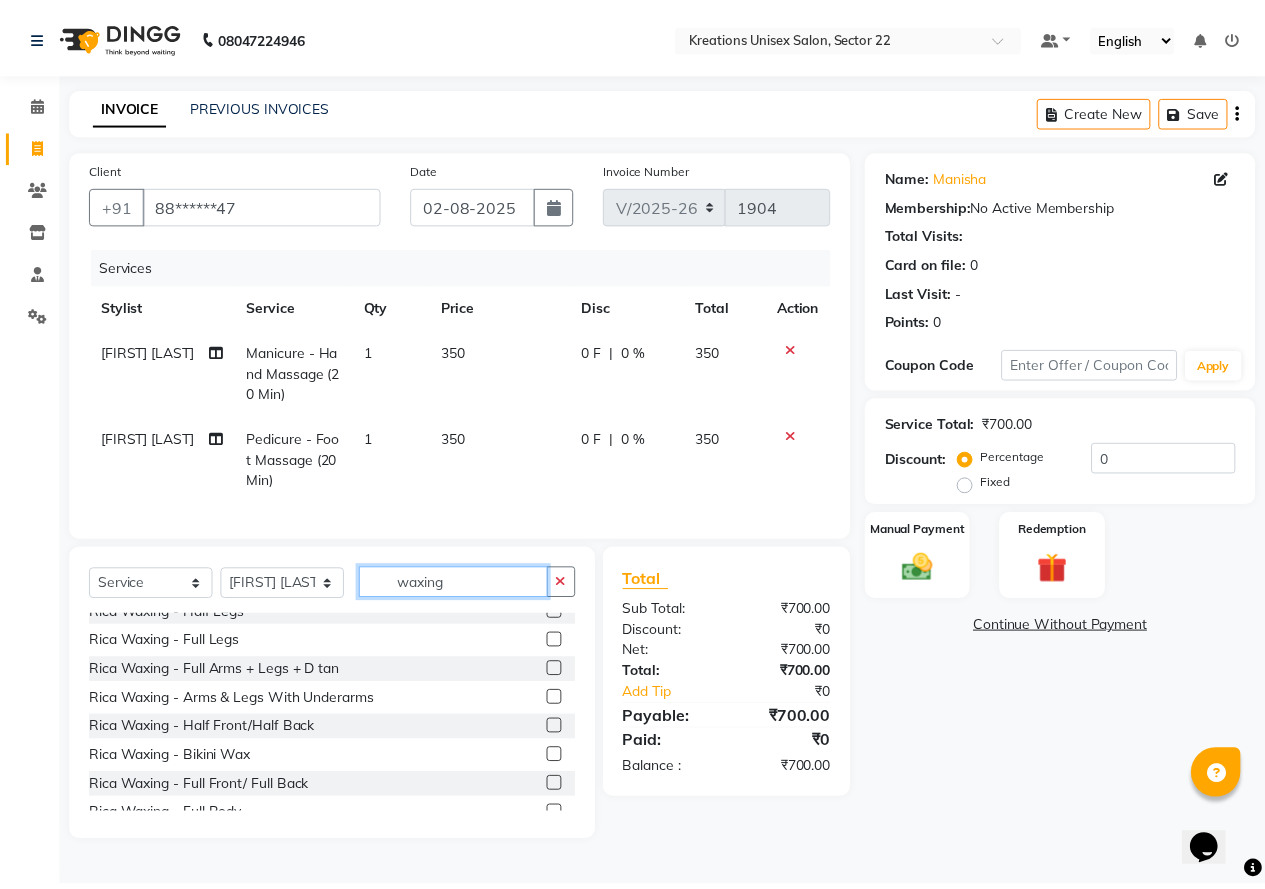 scroll, scrollTop: 438, scrollLeft: 0, axis: vertical 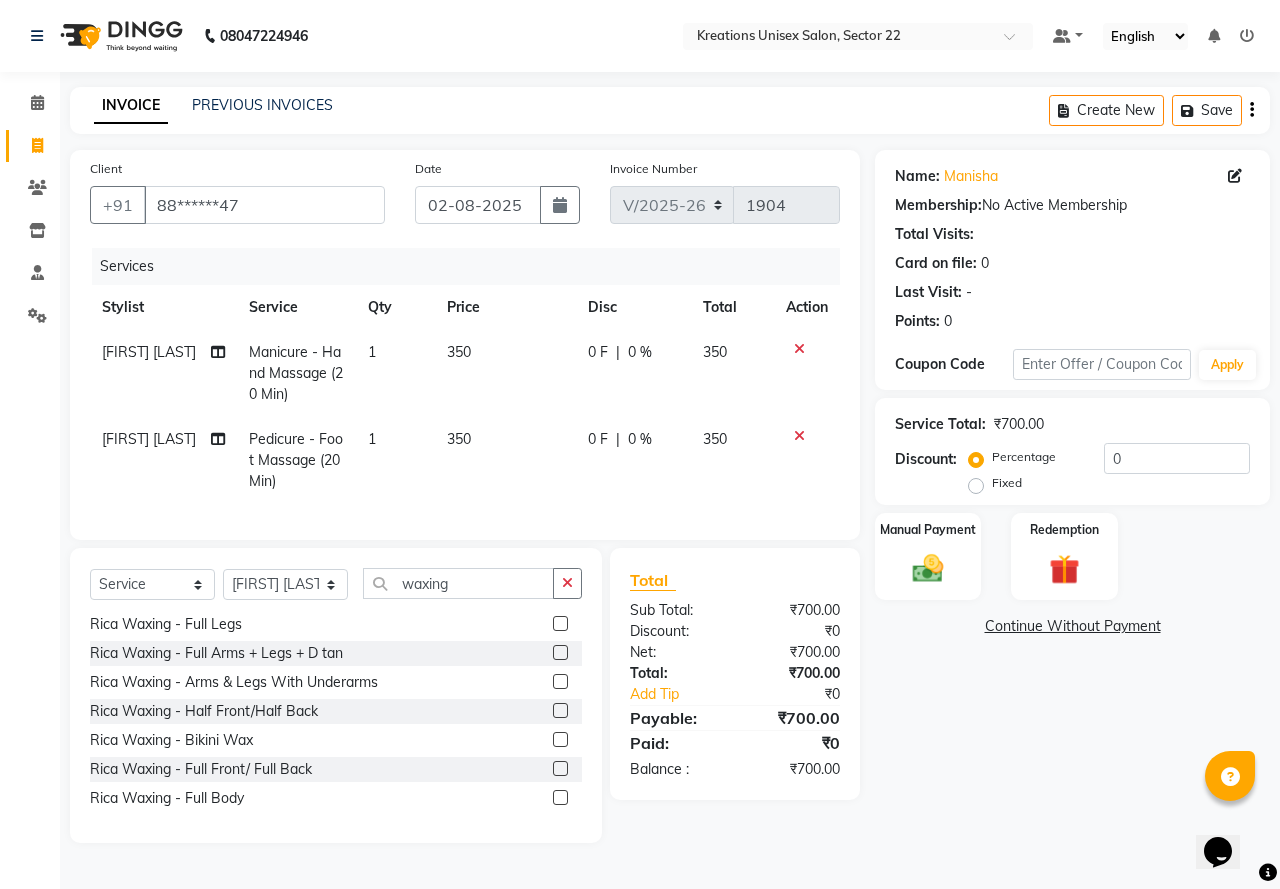 click 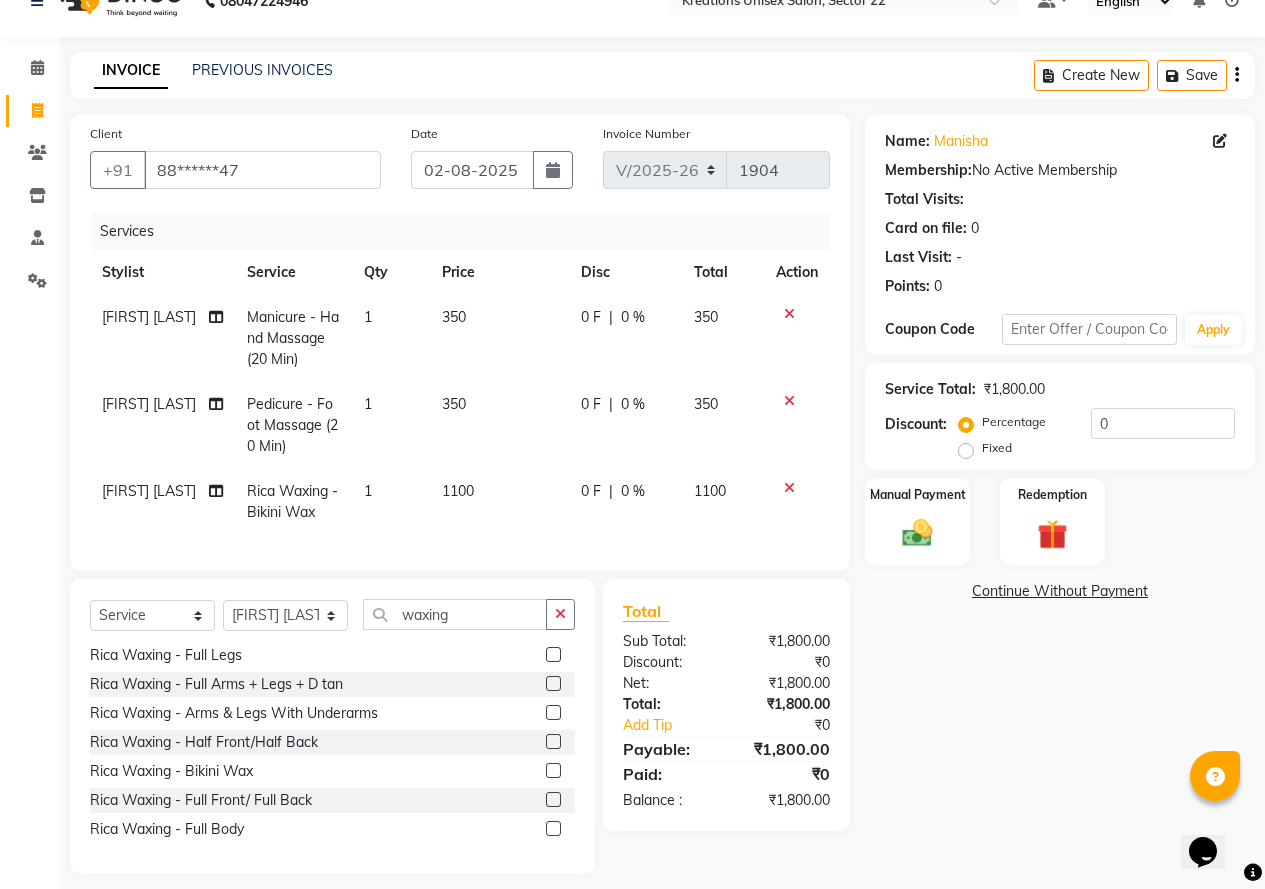 scroll, scrollTop: 65, scrollLeft: 0, axis: vertical 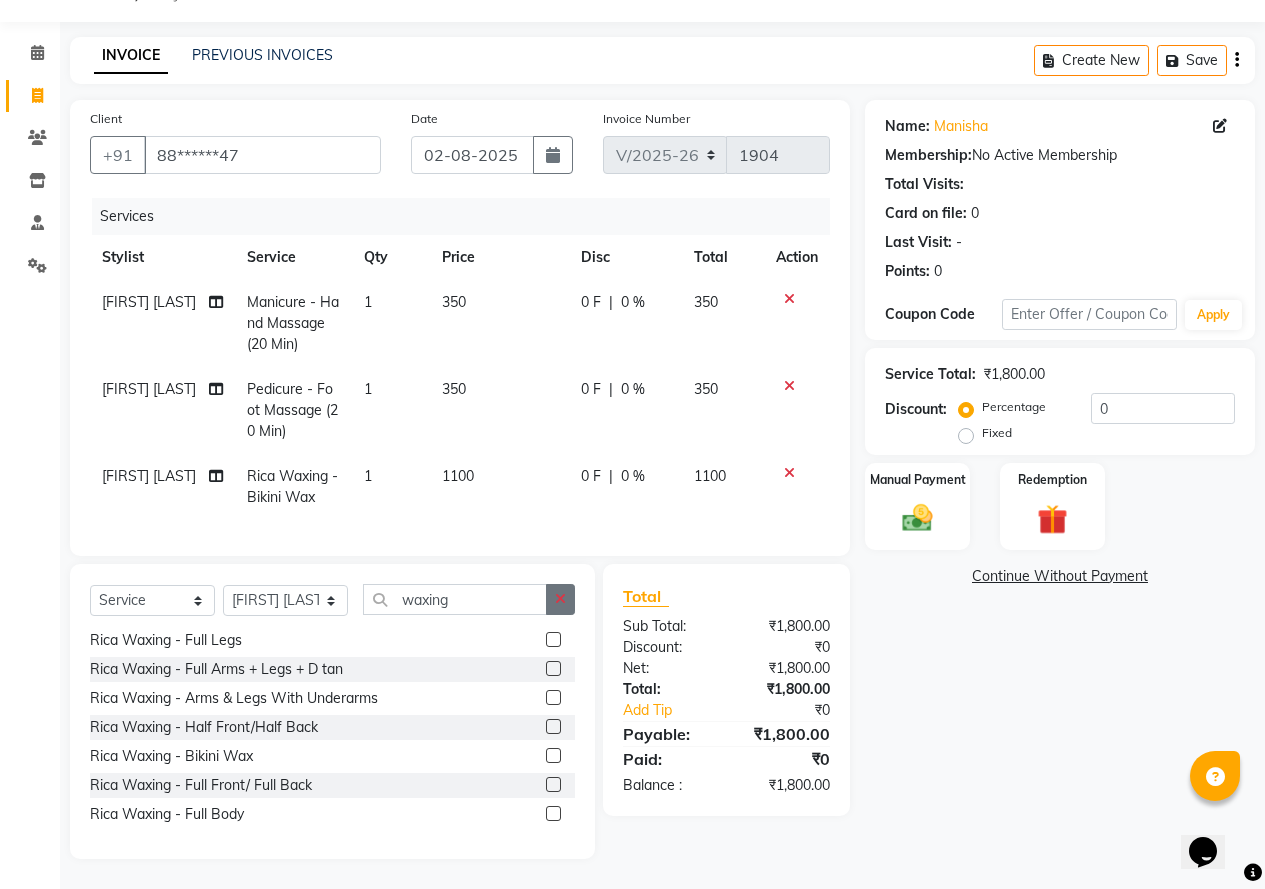 click 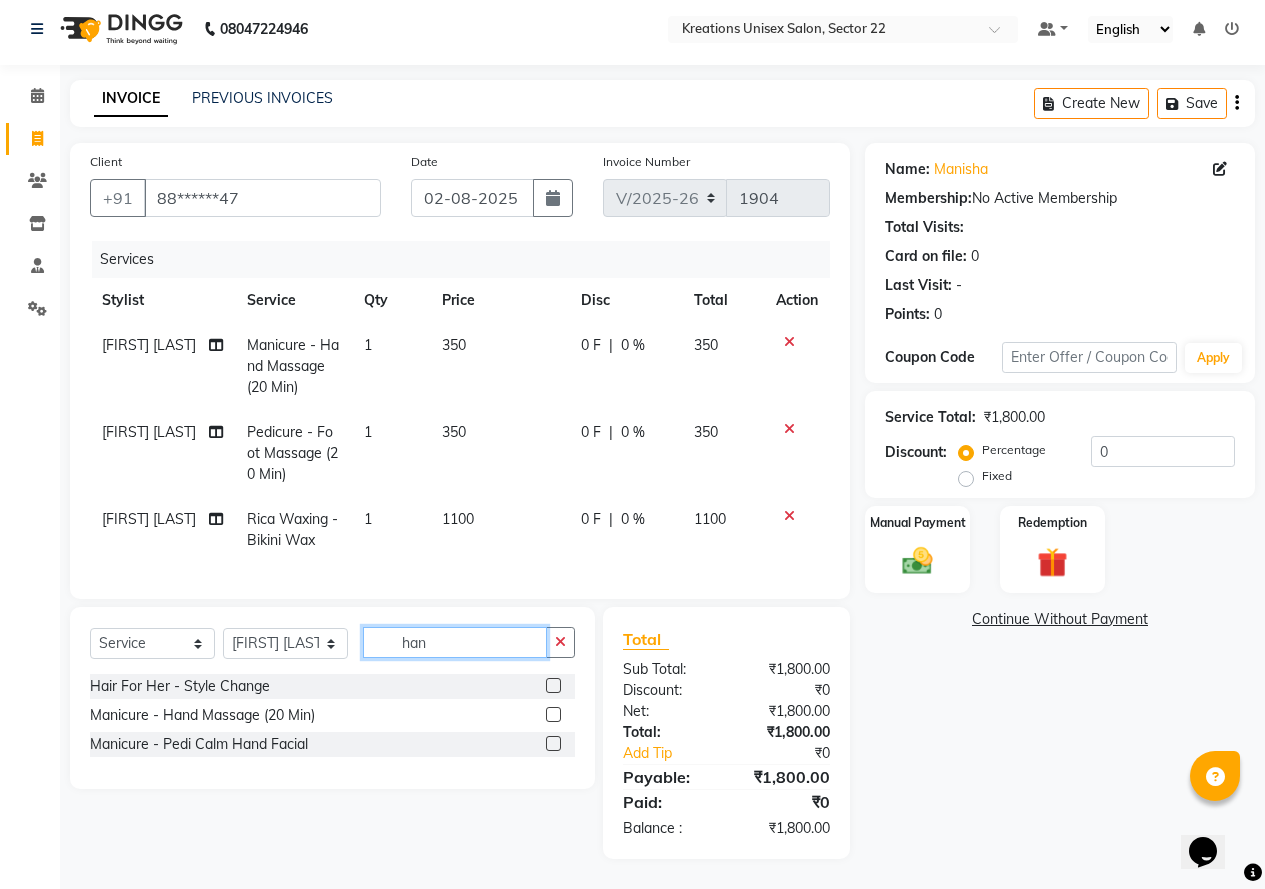 scroll, scrollTop: 22, scrollLeft: 0, axis: vertical 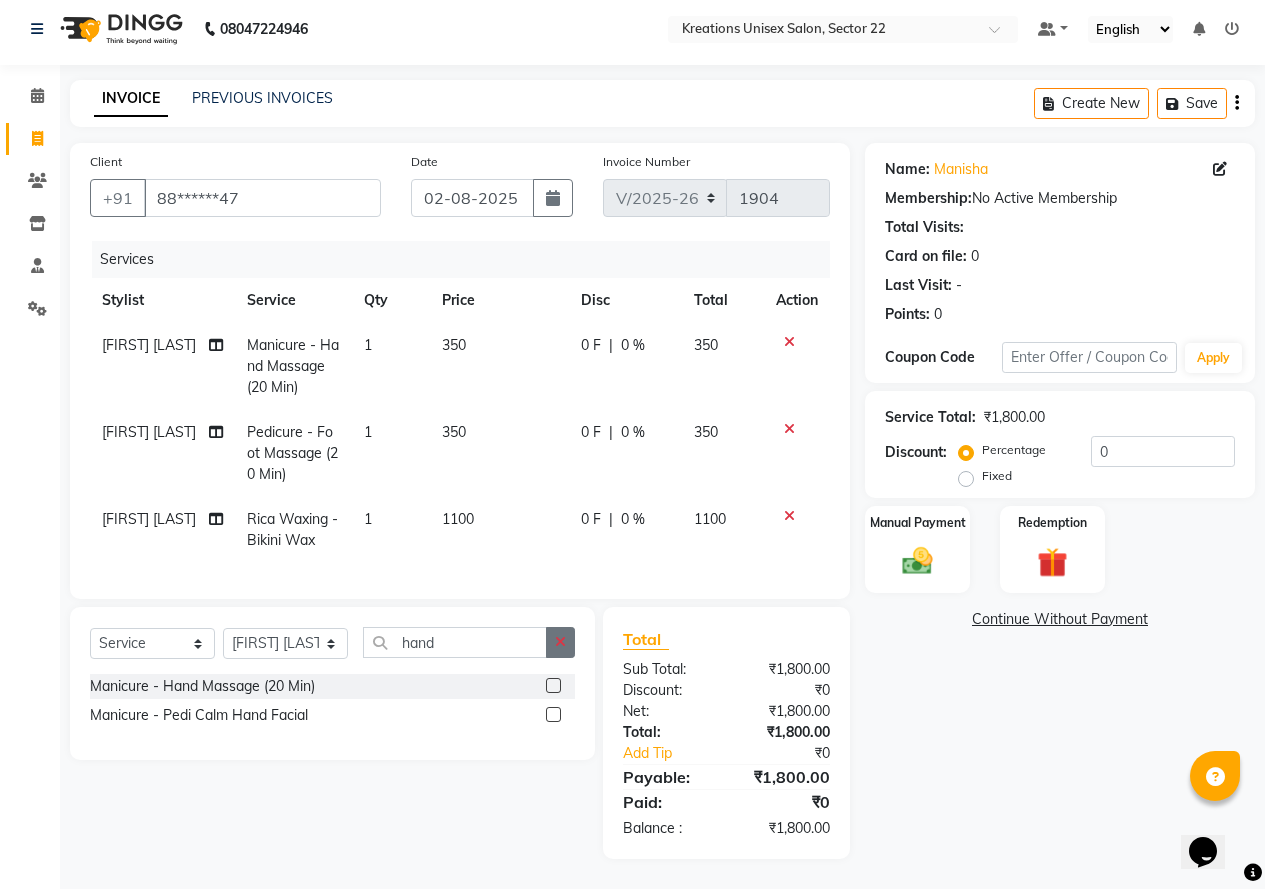 click 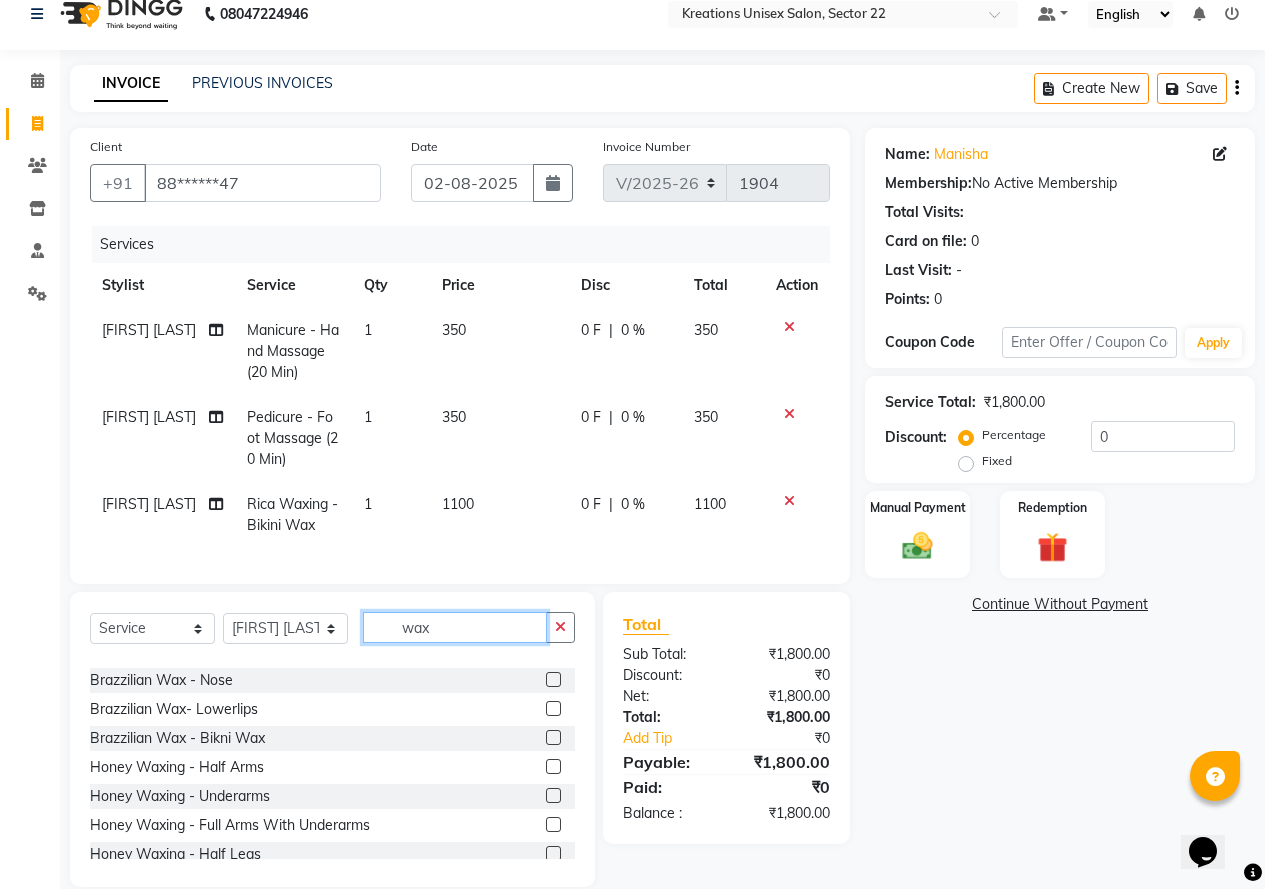 scroll, scrollTop: 200, scrollLeft: 0, axis: vertical 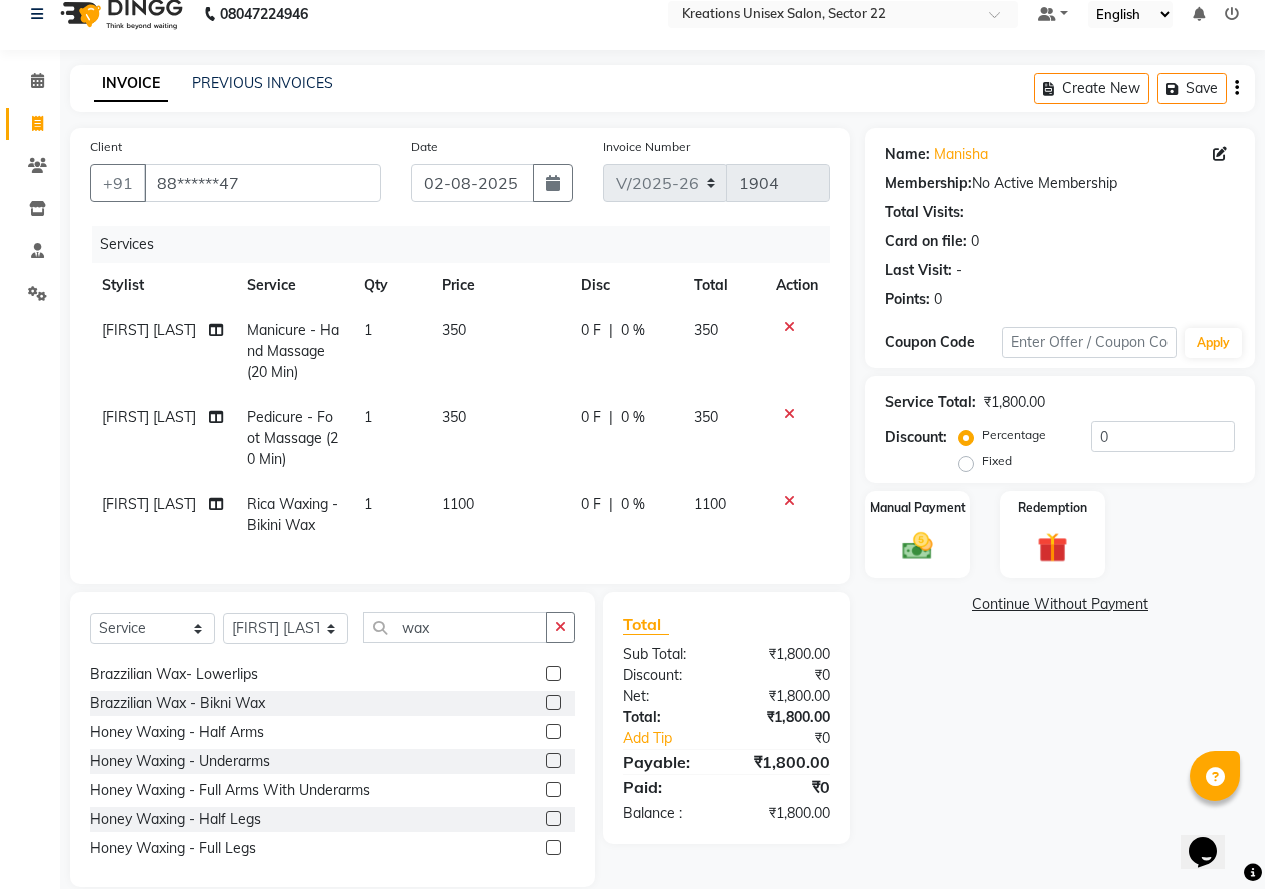 click 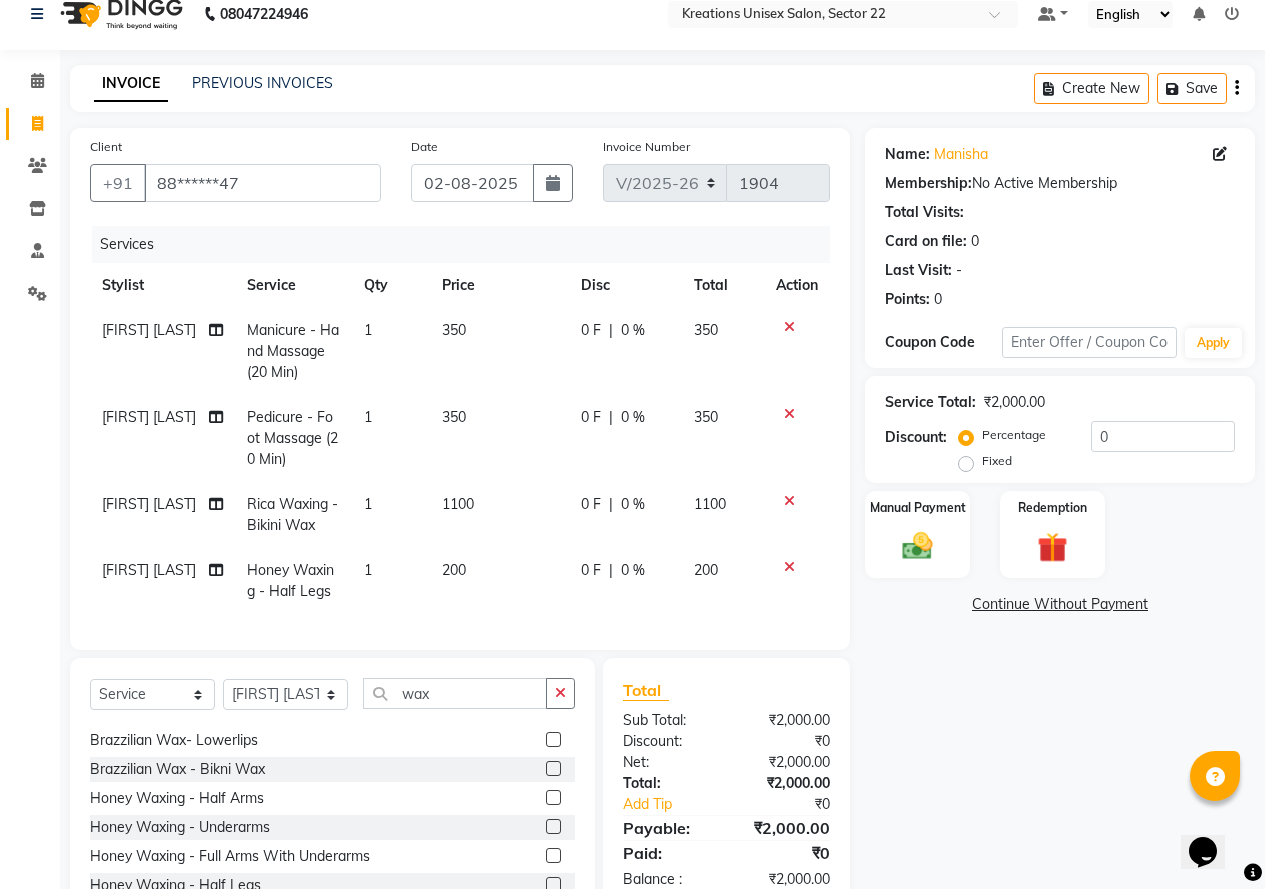 scroll, scrollTop: 300, scrollLeft: 0, axis: vertical 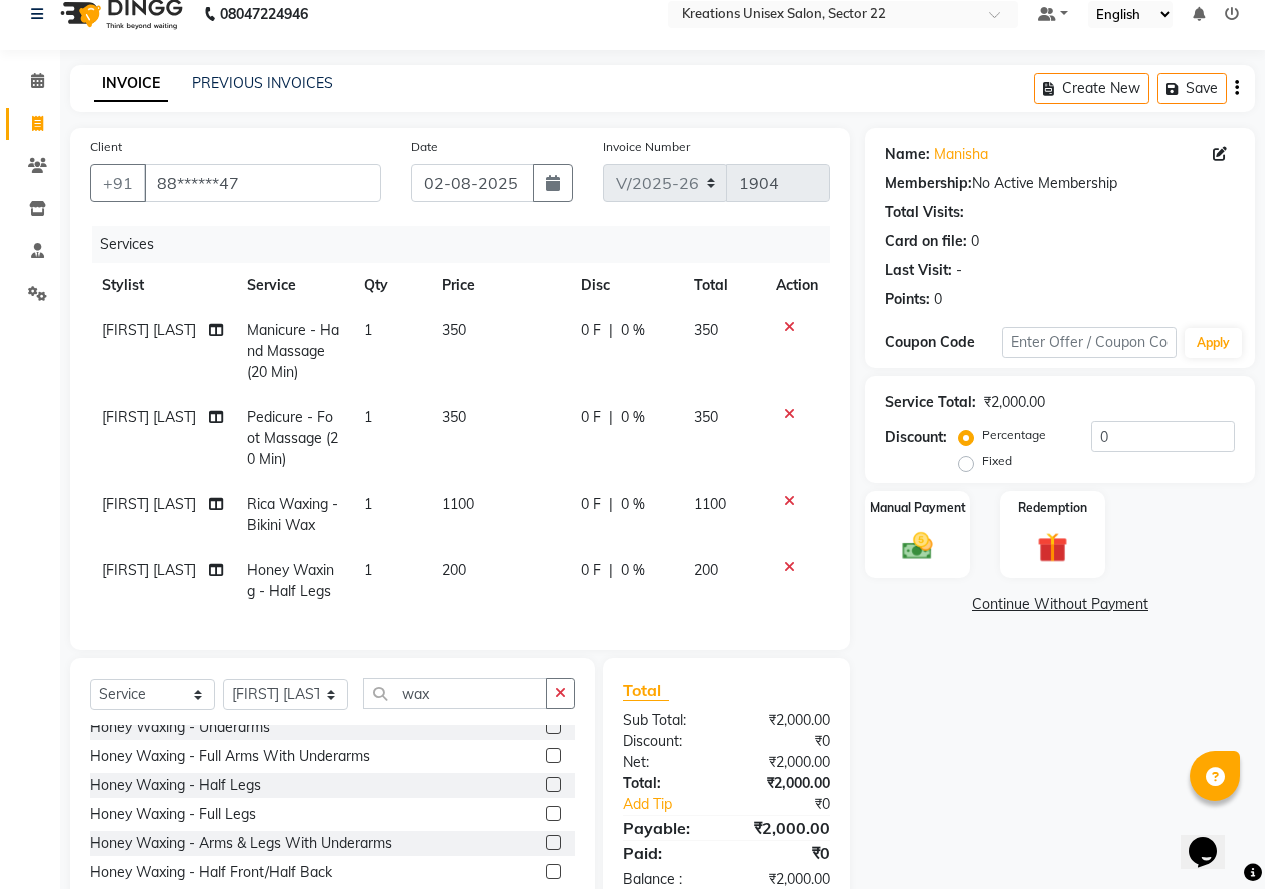 click 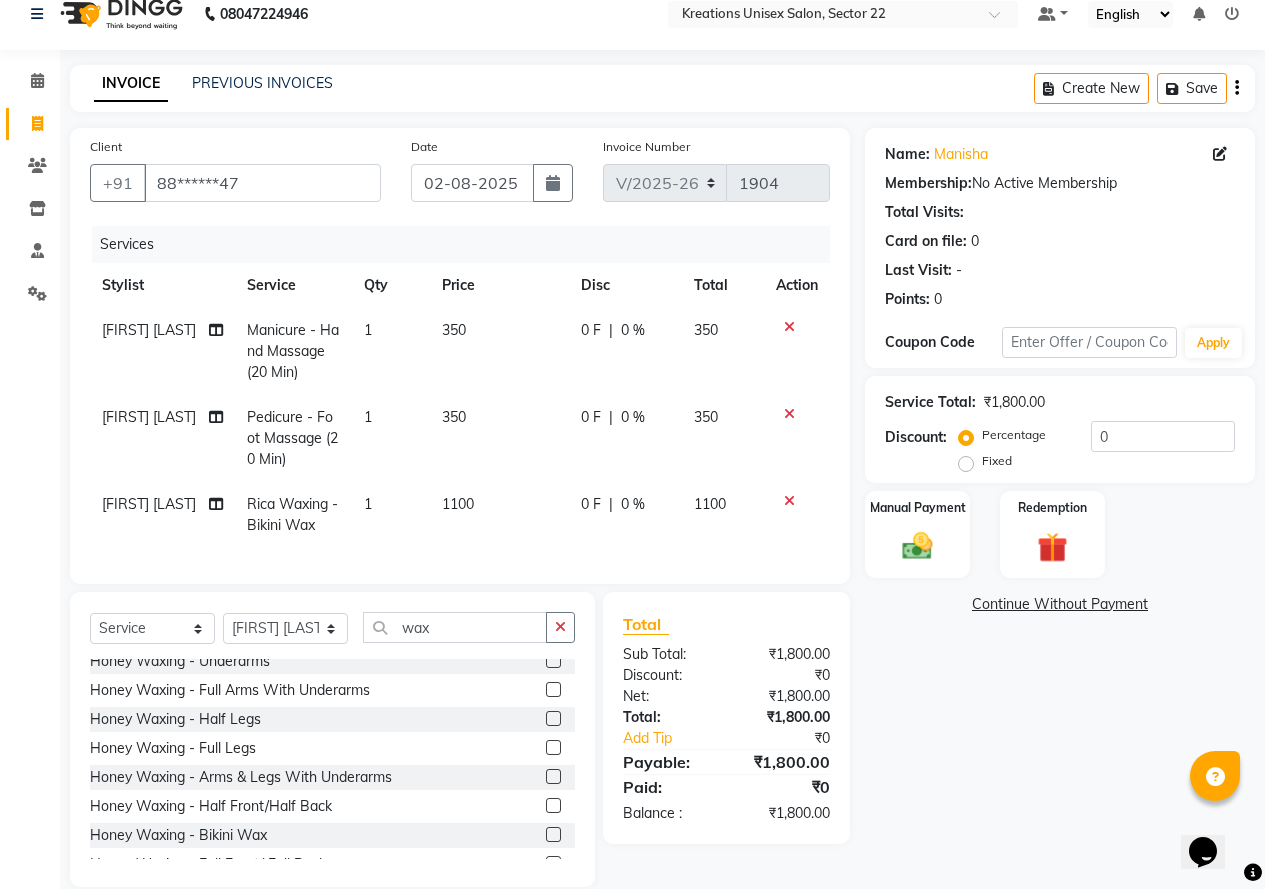 click 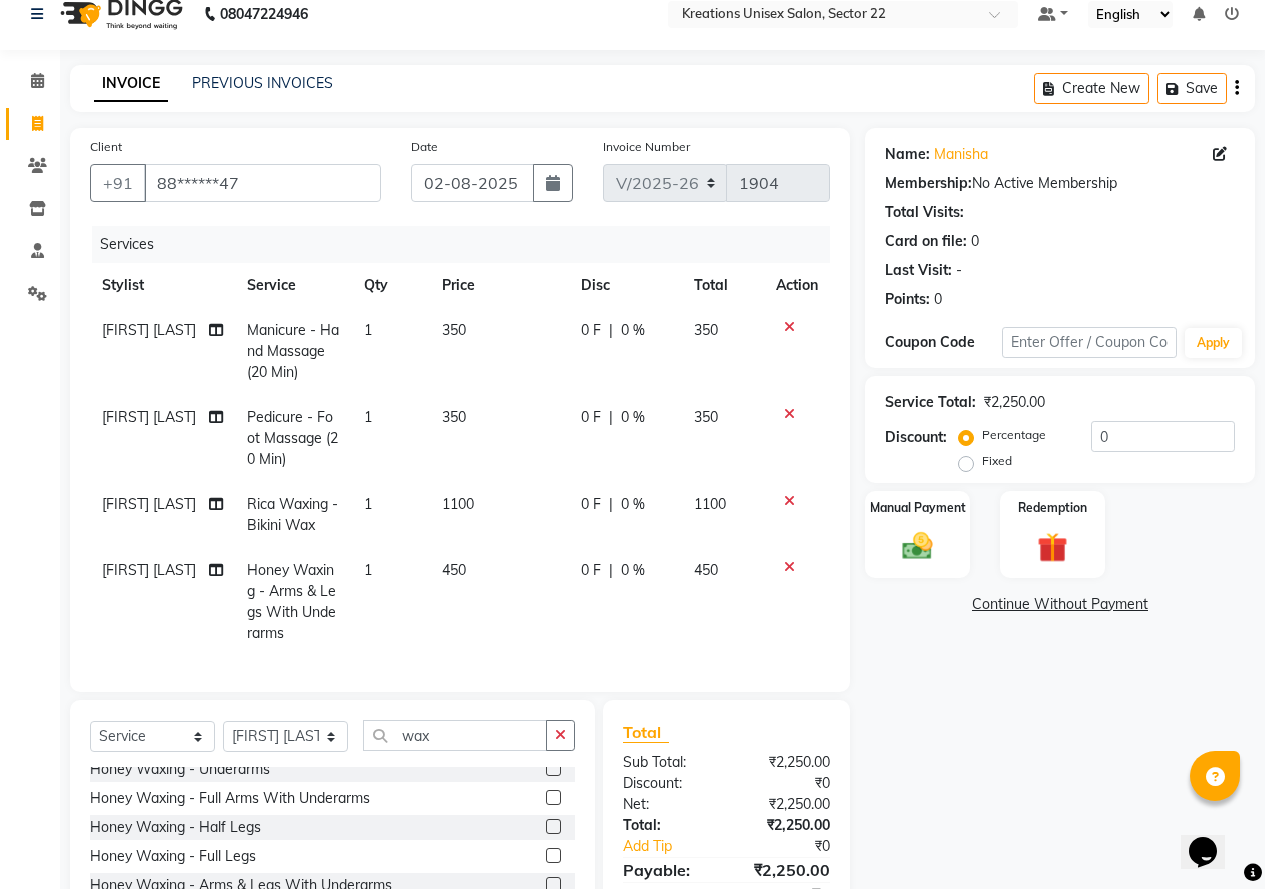 scroll, scrollTop: 400, scrollLeft: 0, axis: vertical 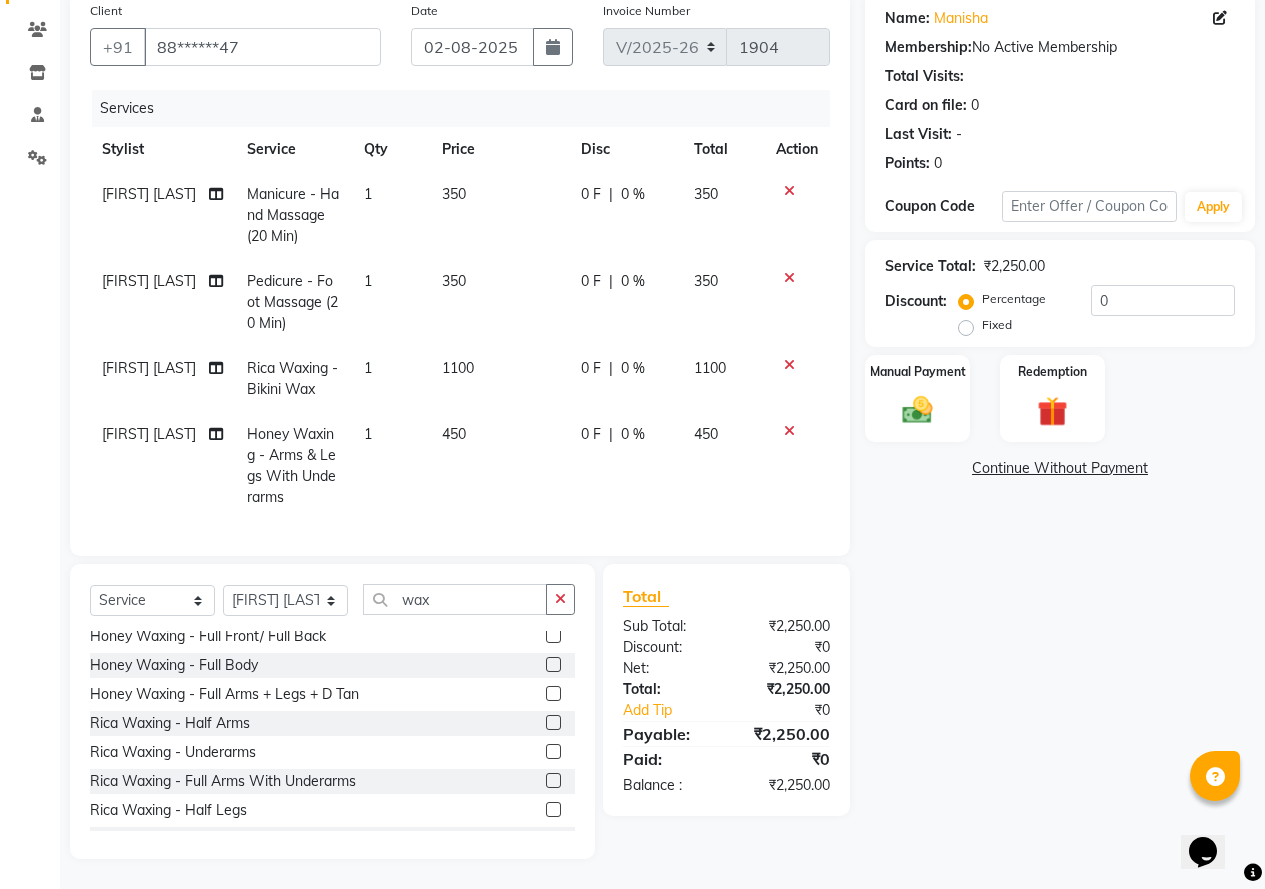 click 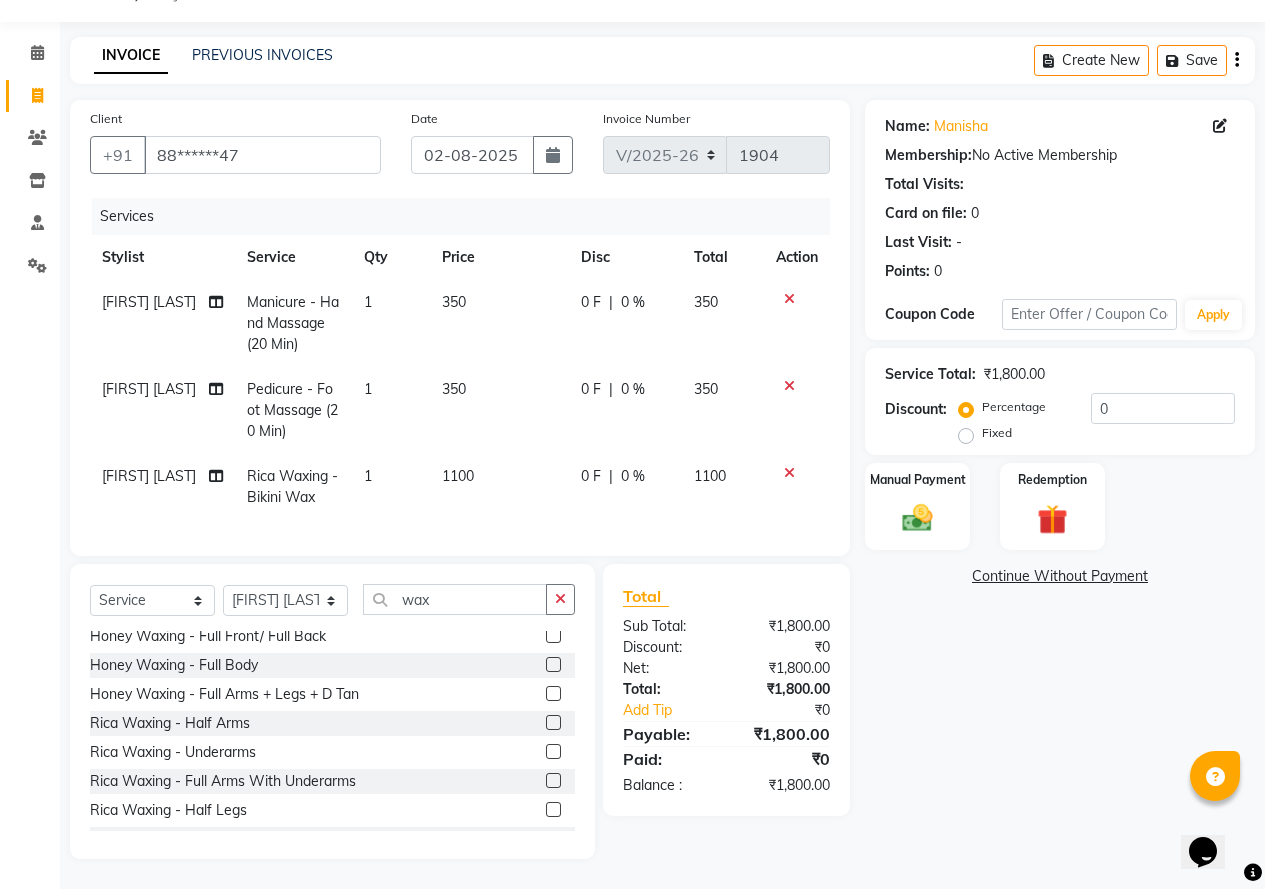 click 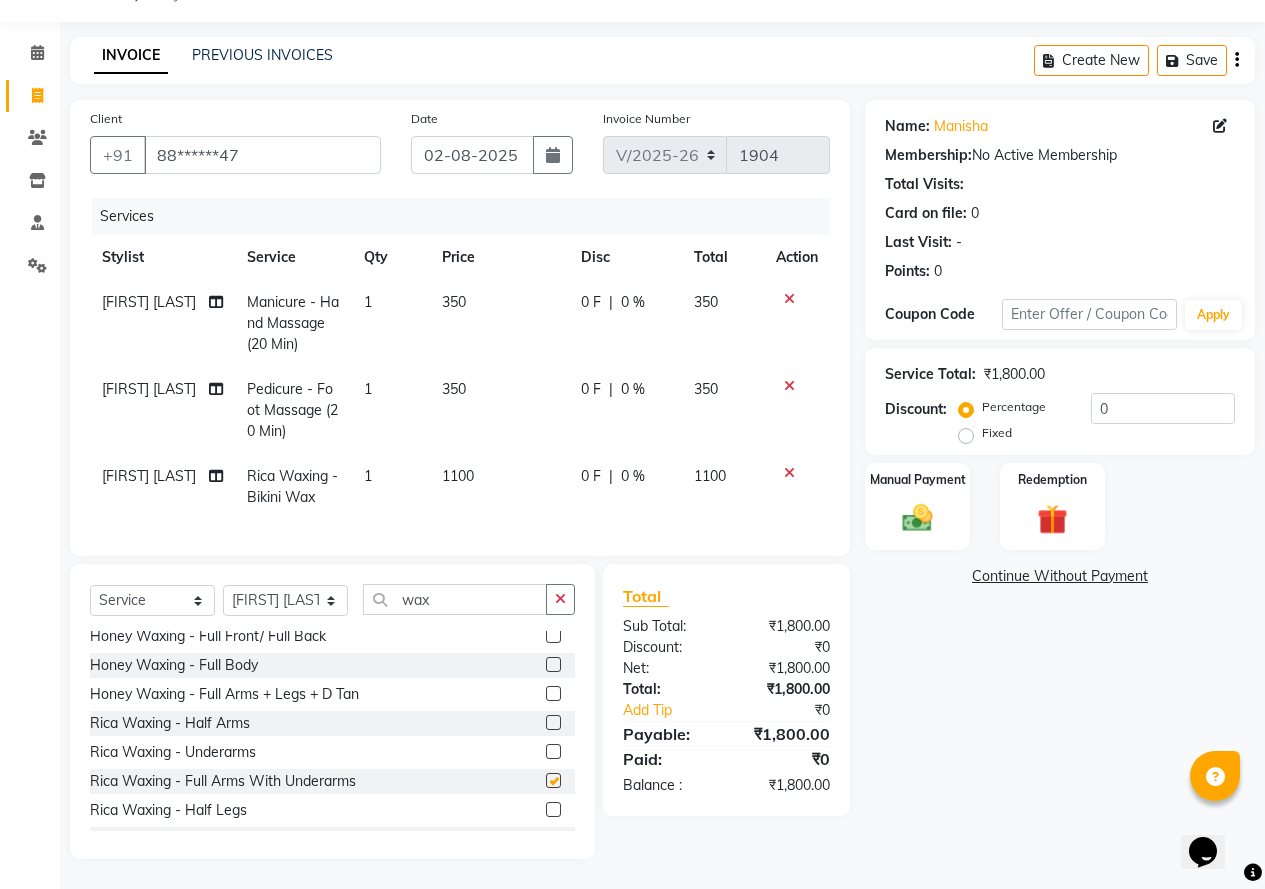 scroll, scrollTop: 152, scrollLeft: 0, axis: vertical 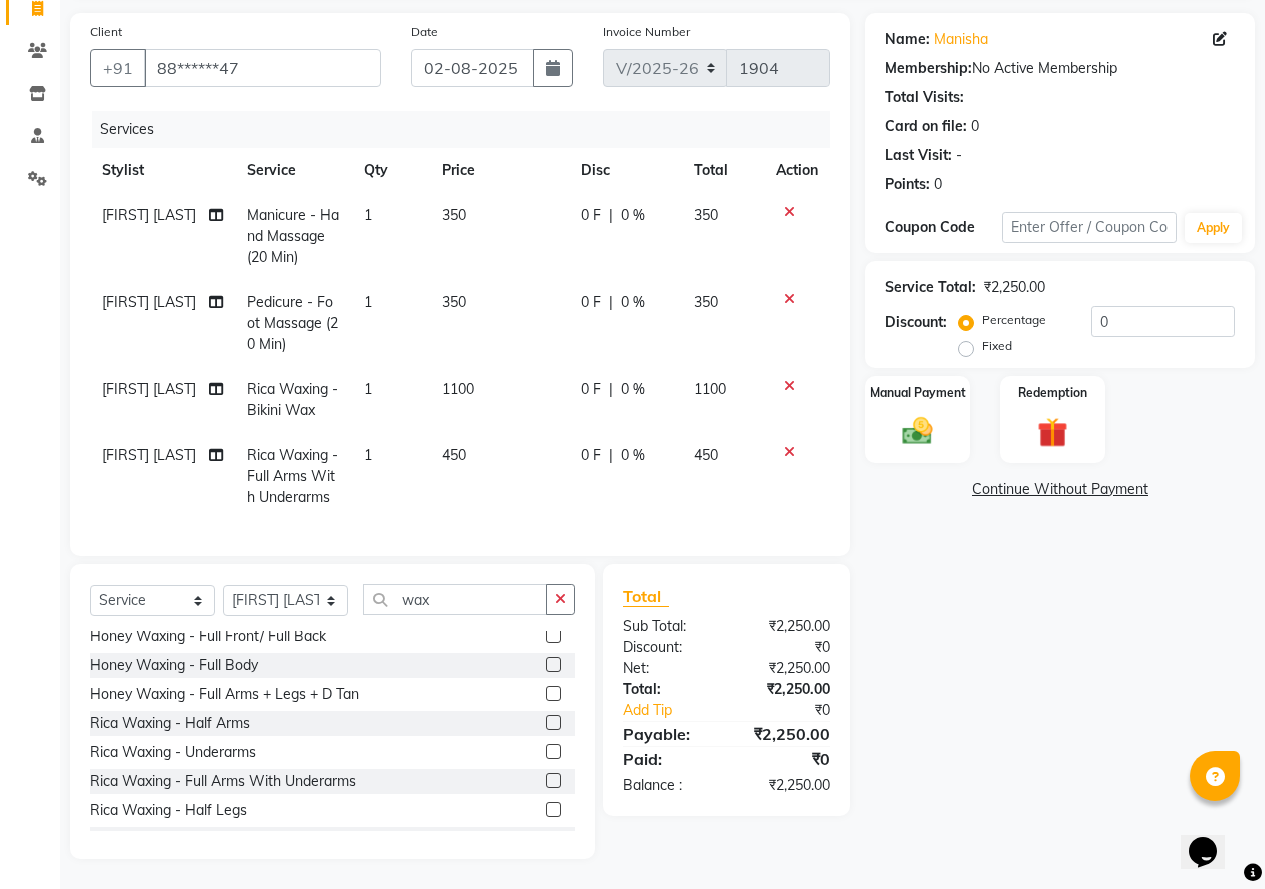 click on "1100" 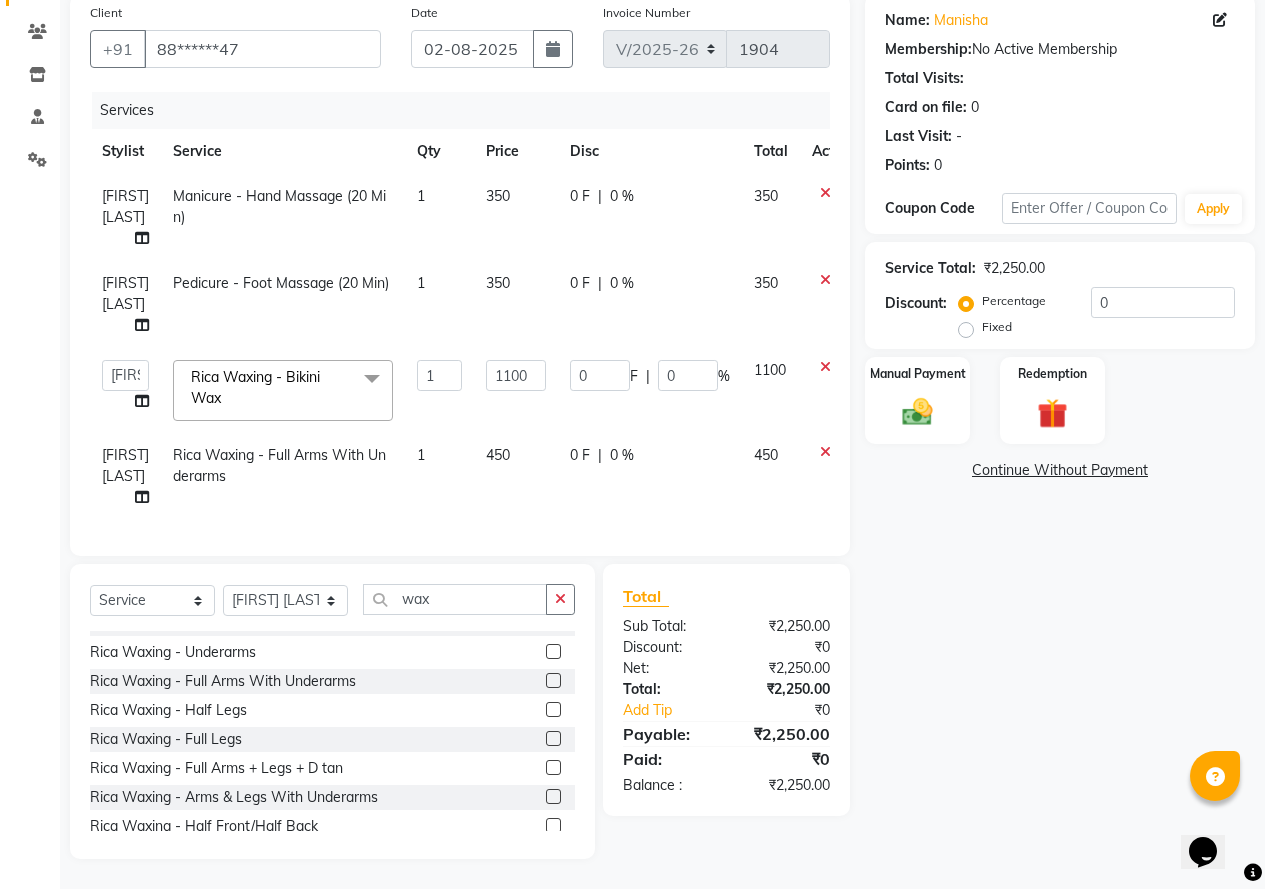 scroll, scrollTop: 700, scrollLeft: 0, axis: vertical 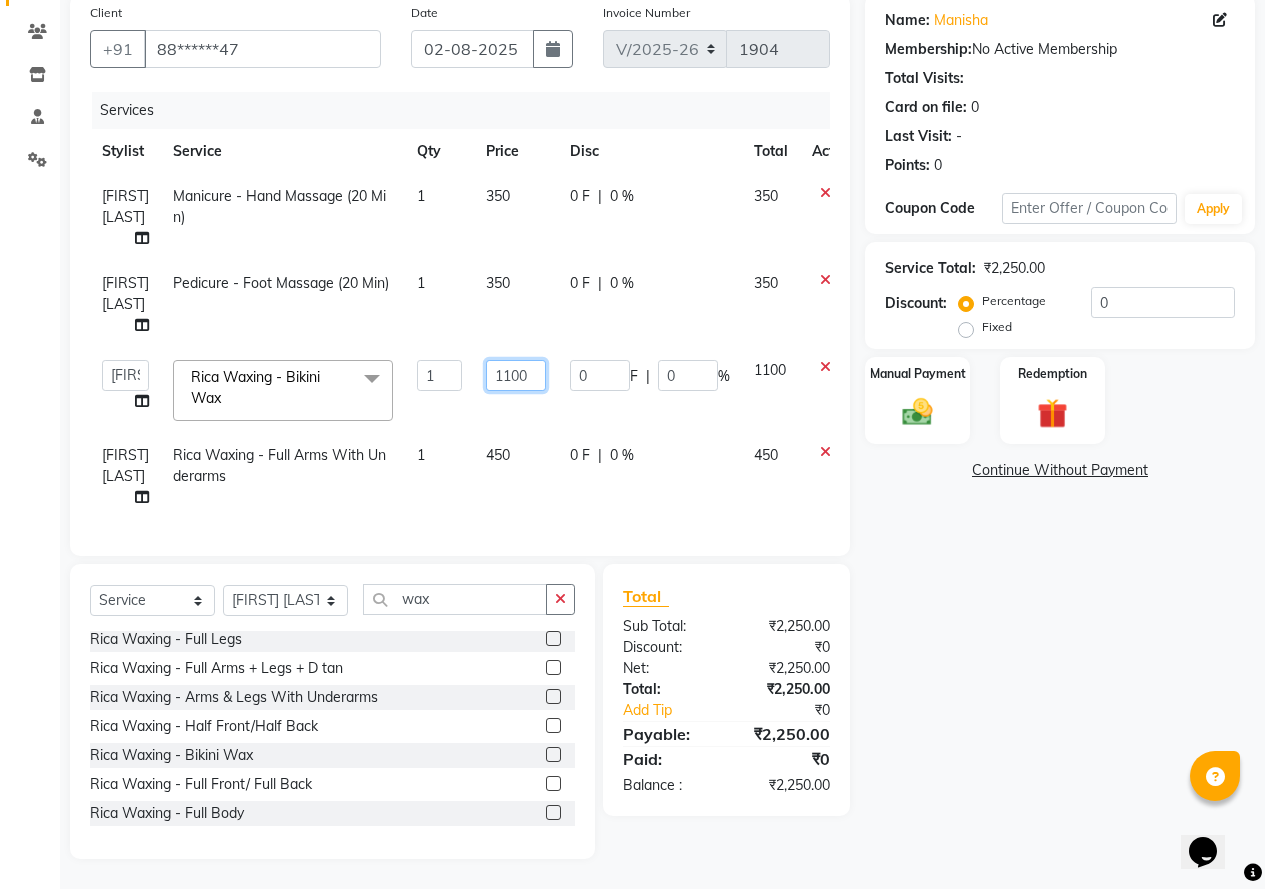 click on "1100" 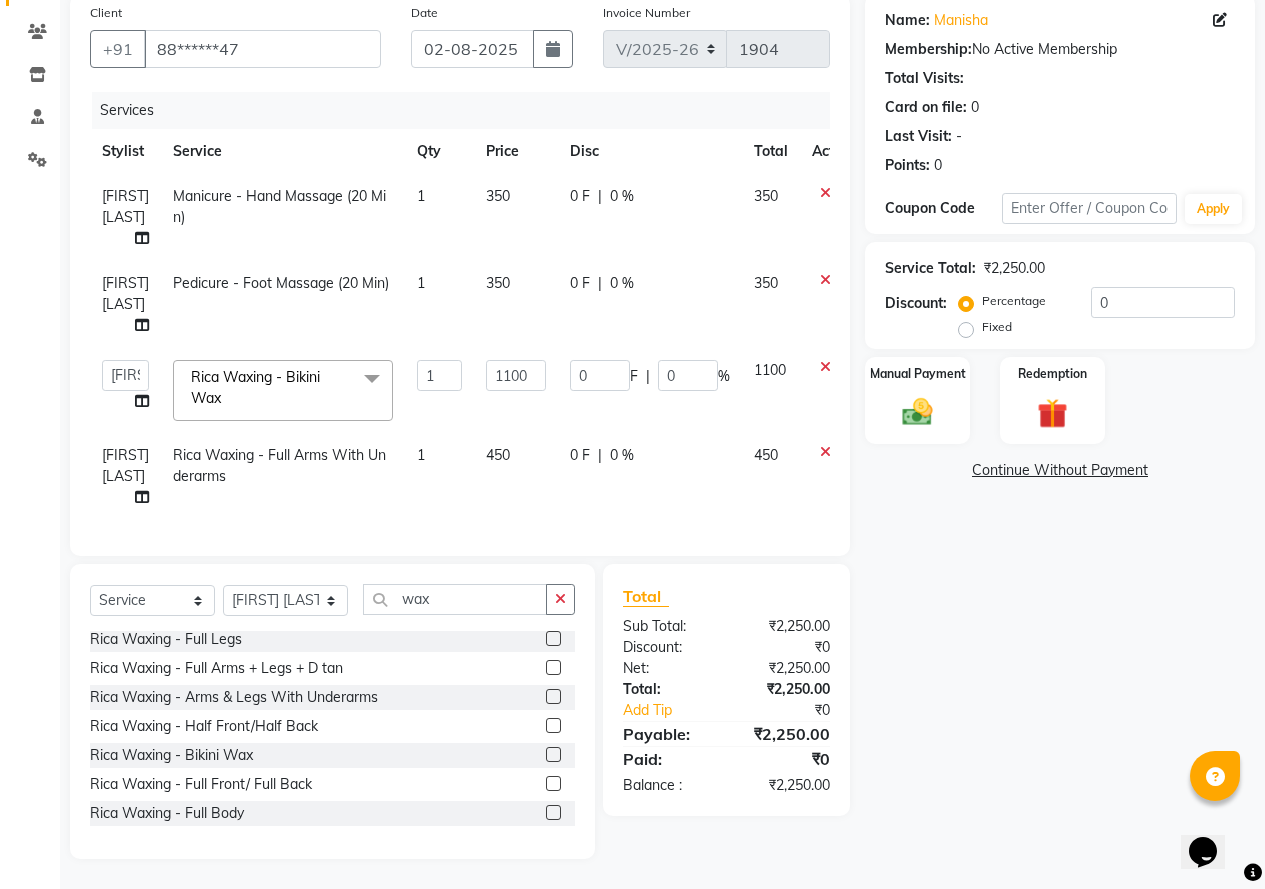 scroll, scrollTop: 152, scrollLeft: 0, axis: vertical 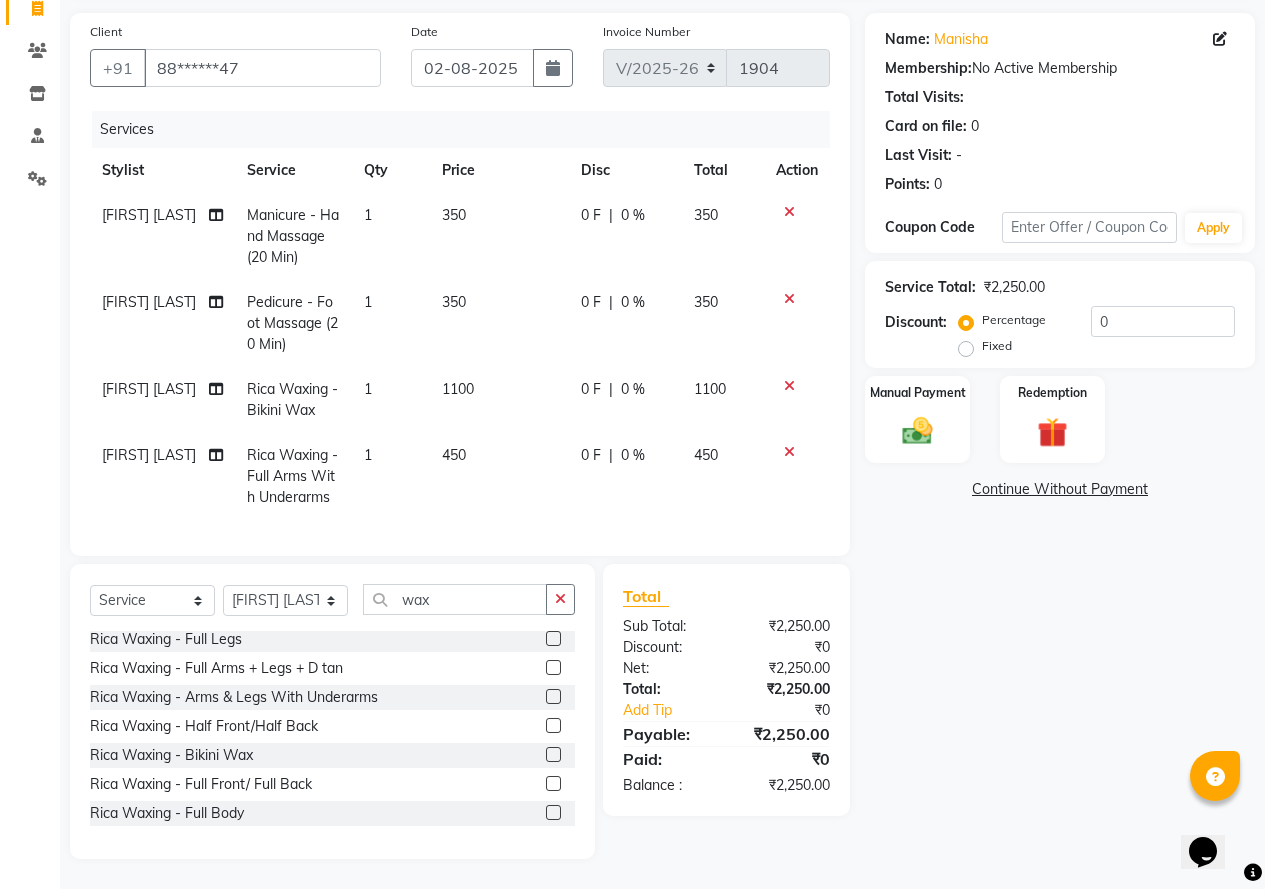 click on "Name: Manisha  Membership:  No Active Membership  Total Visits:   Card on file:  0 Last Visit:   - Points:   0  Coupon Code Apply Service Total:  ₹2,250.00  Discount:  Percentage   Fixed  0 Manual Payment Redemption  Continue Without Payment" 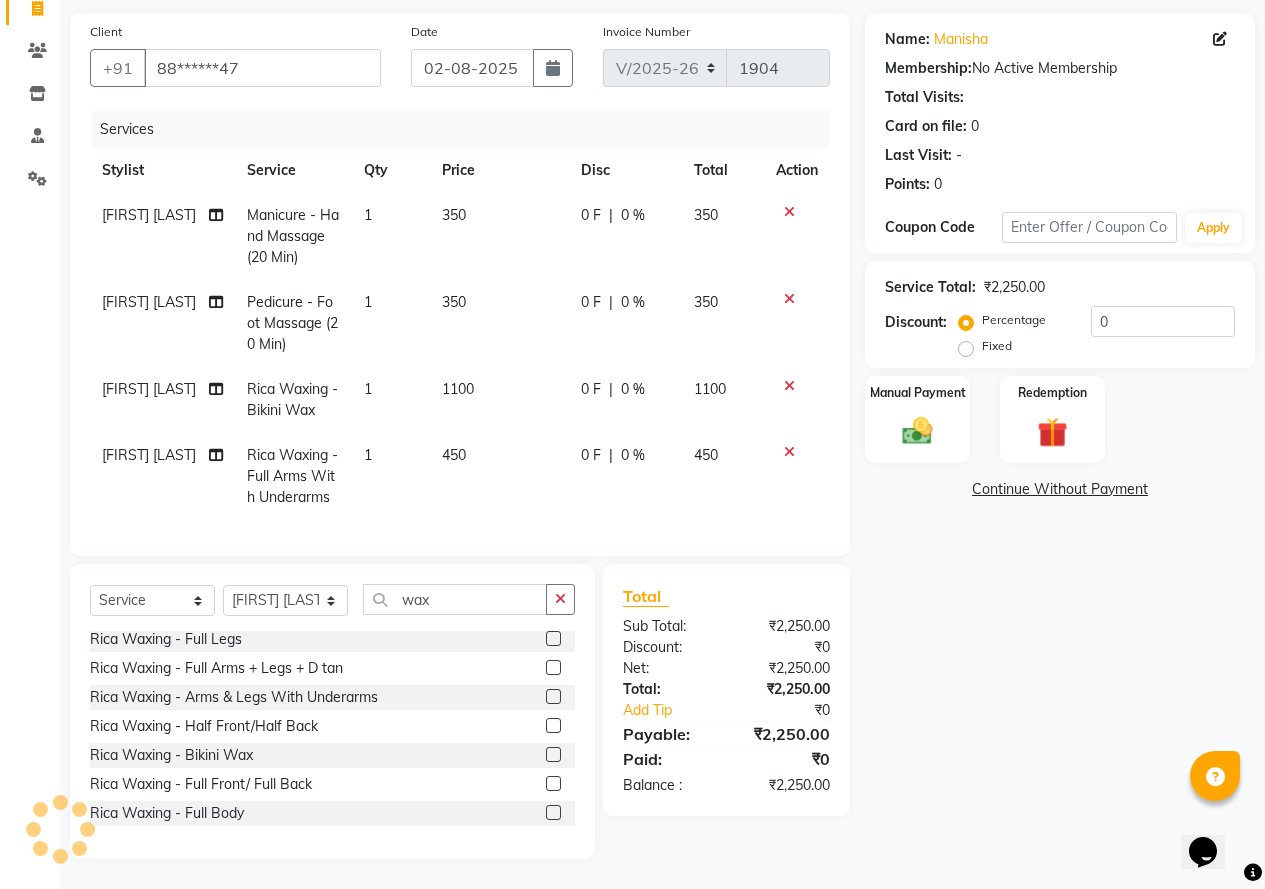 click on "450" 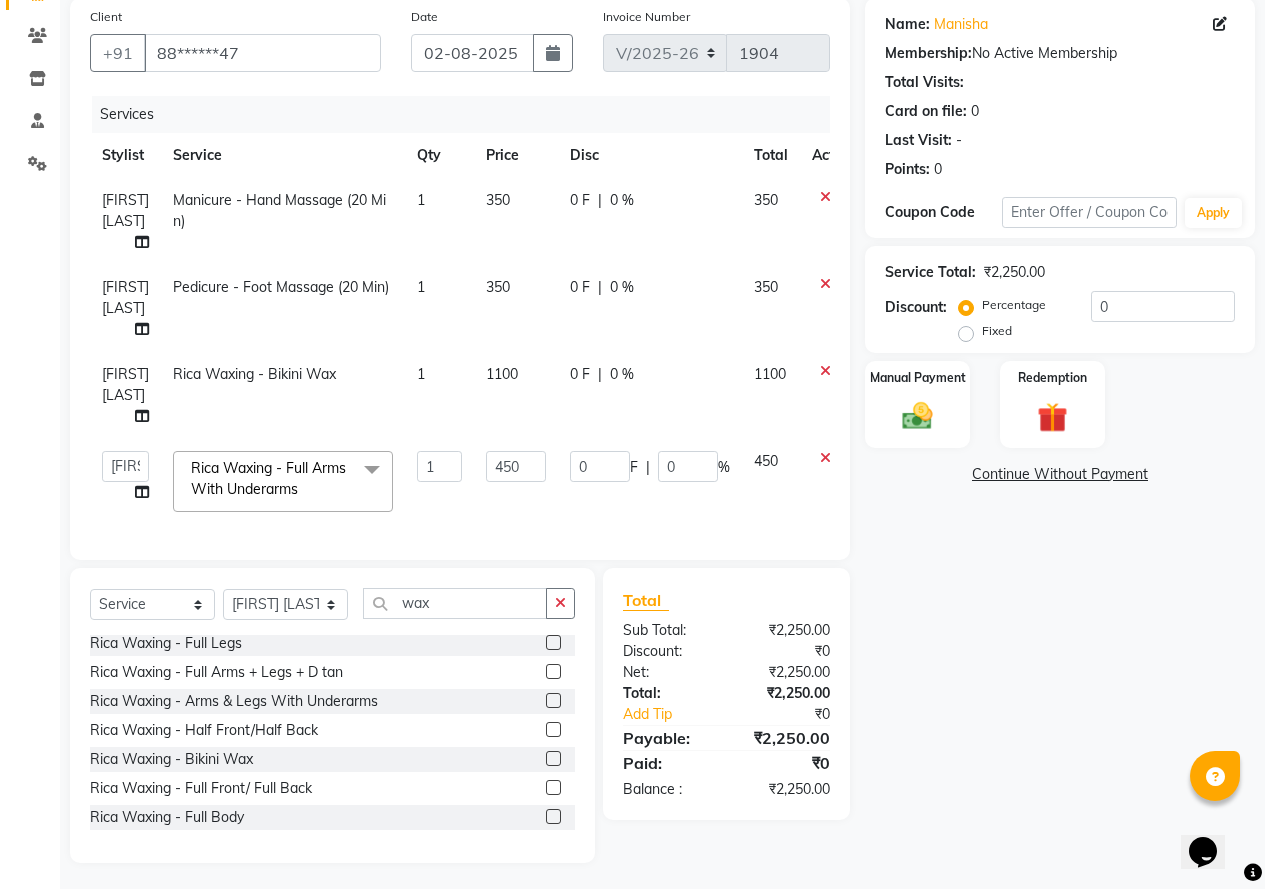 scroll, scrollTop: 171, scrollLeft: 0, axis: vertical 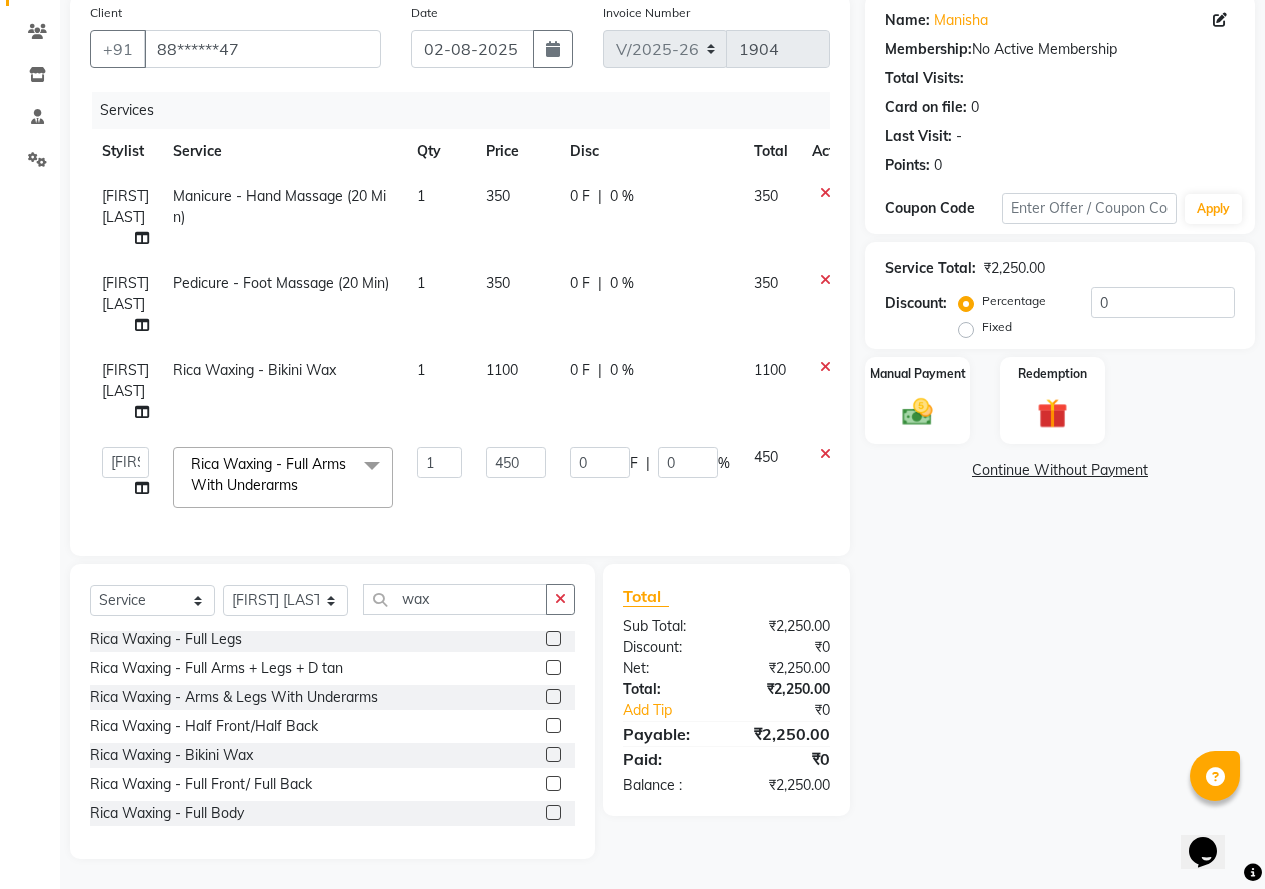 click on "1100" 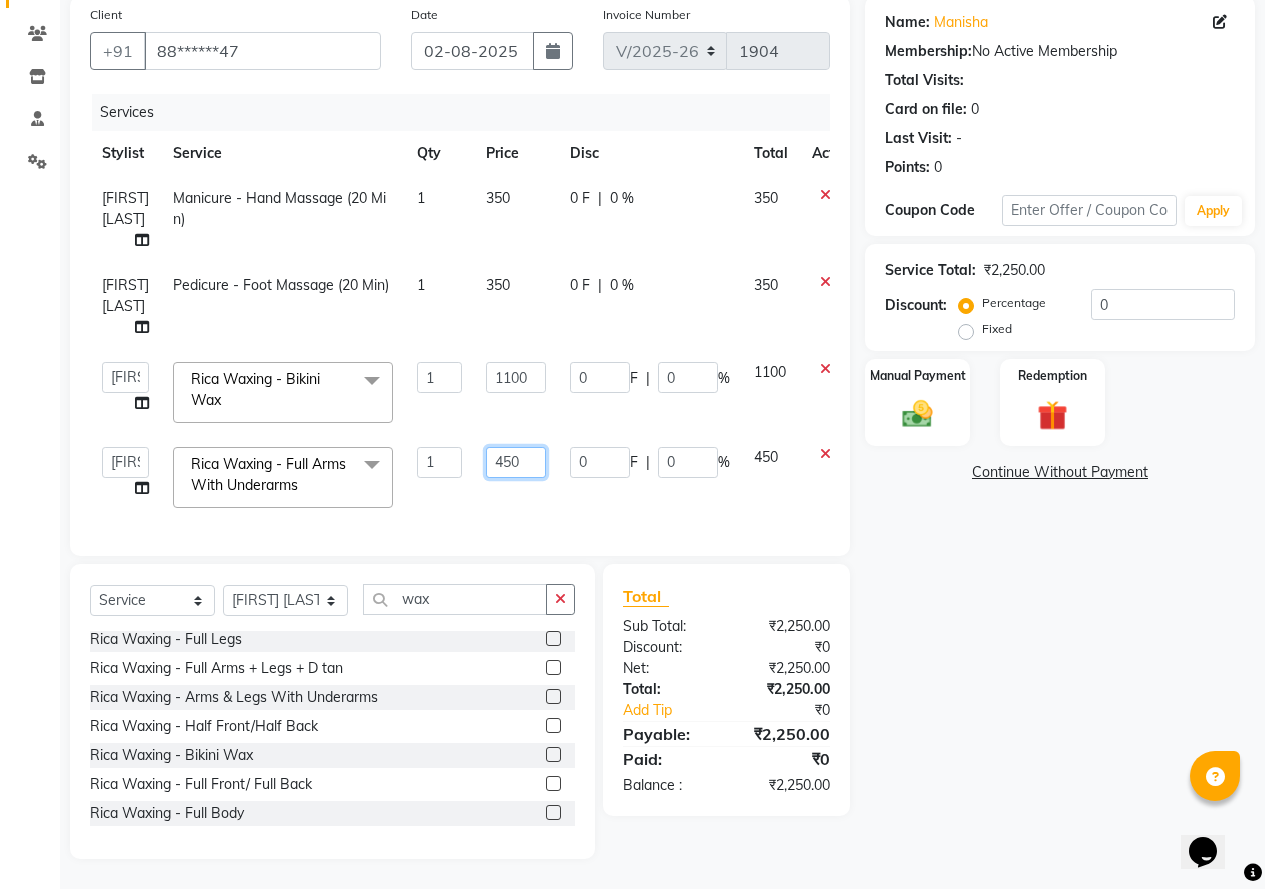 click on "450" 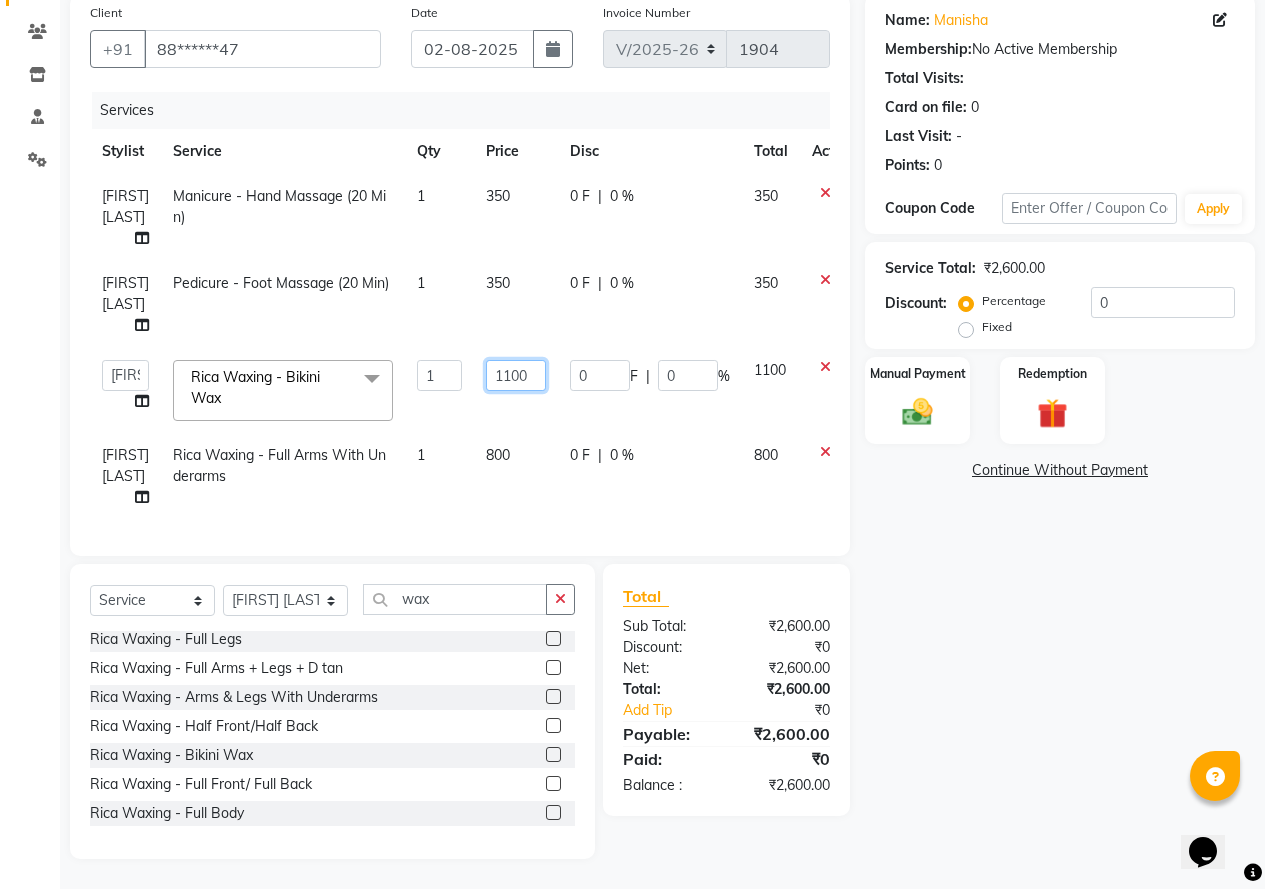 drag, startPoint x: 517, startPoint y: 359, endPoint x: 533, endPoint y: 390, distance: 34.88553 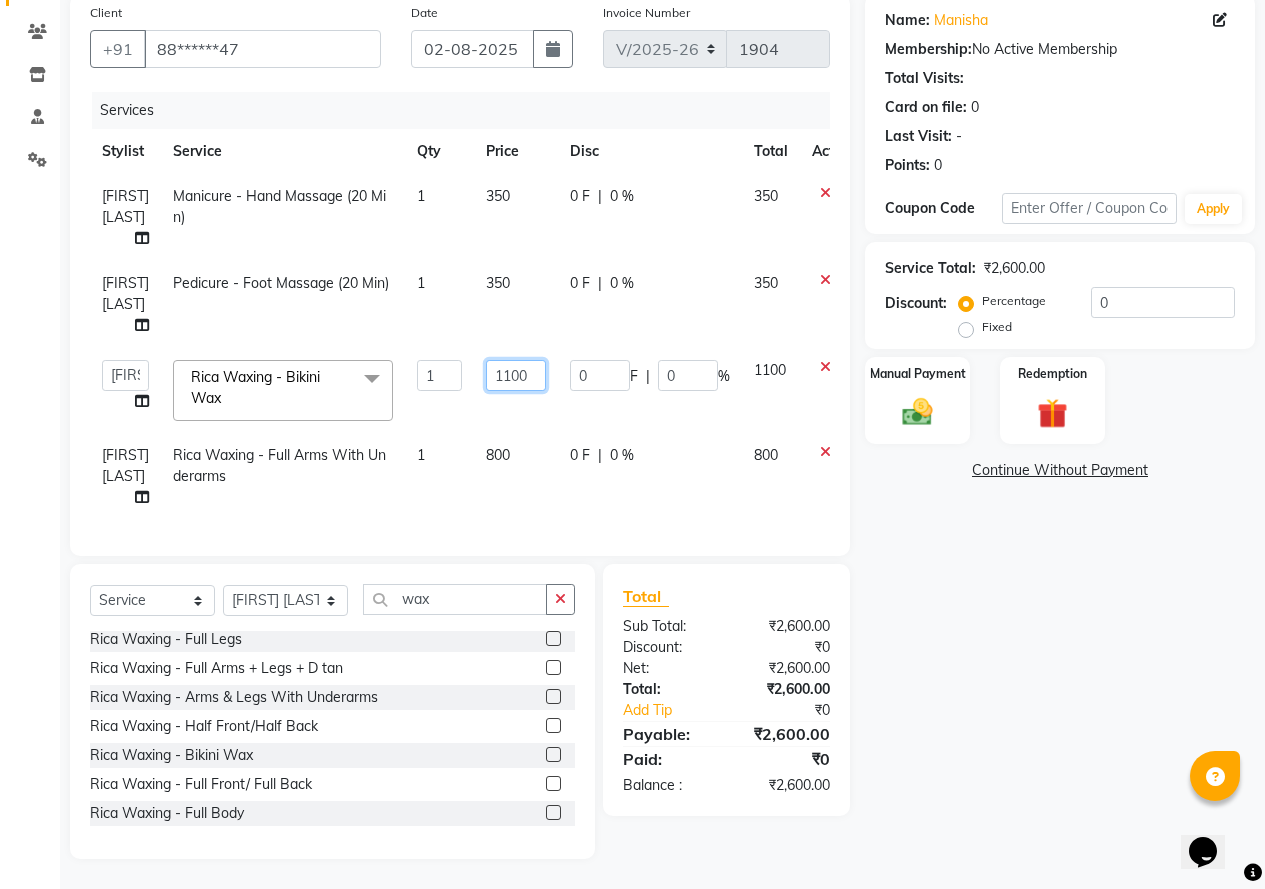 click on "1100" 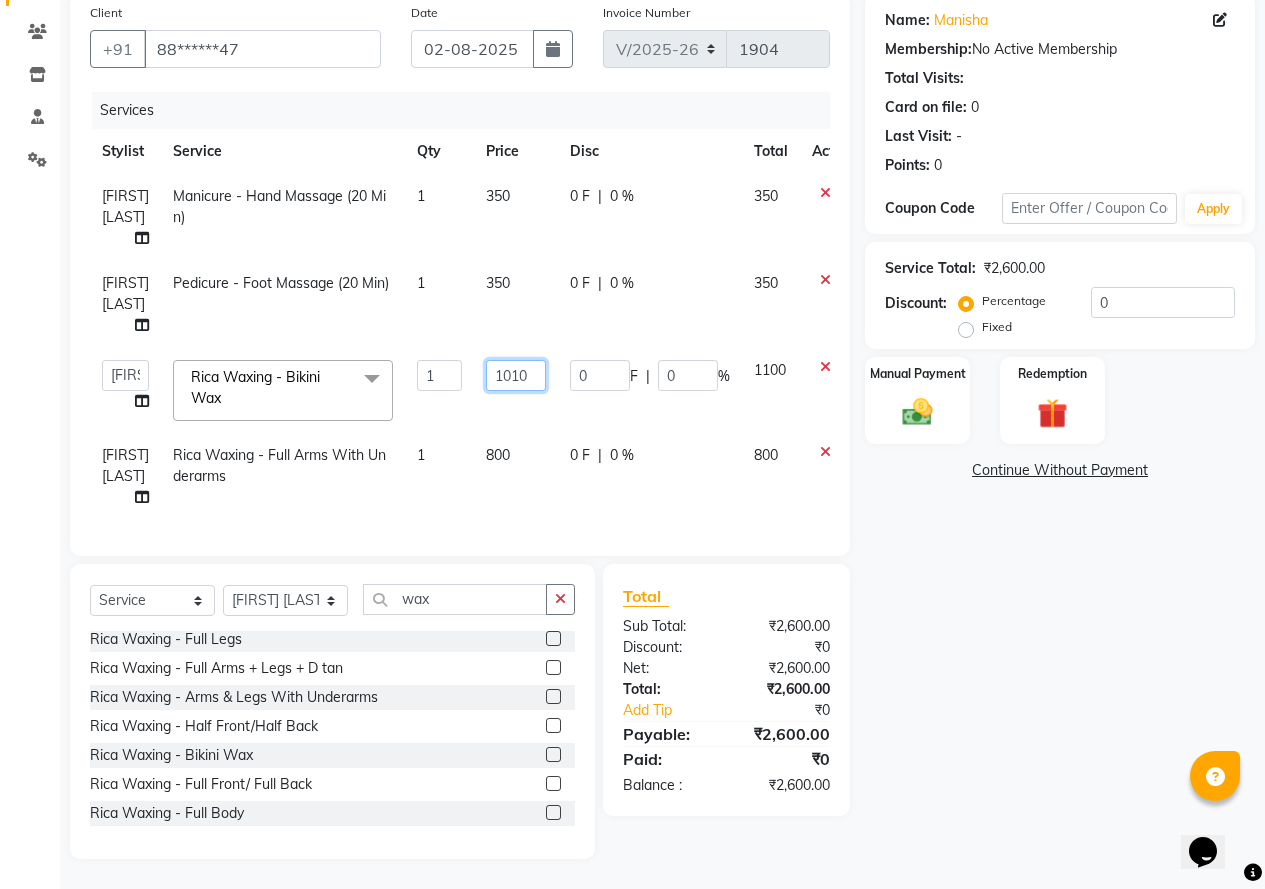 click on "1010" 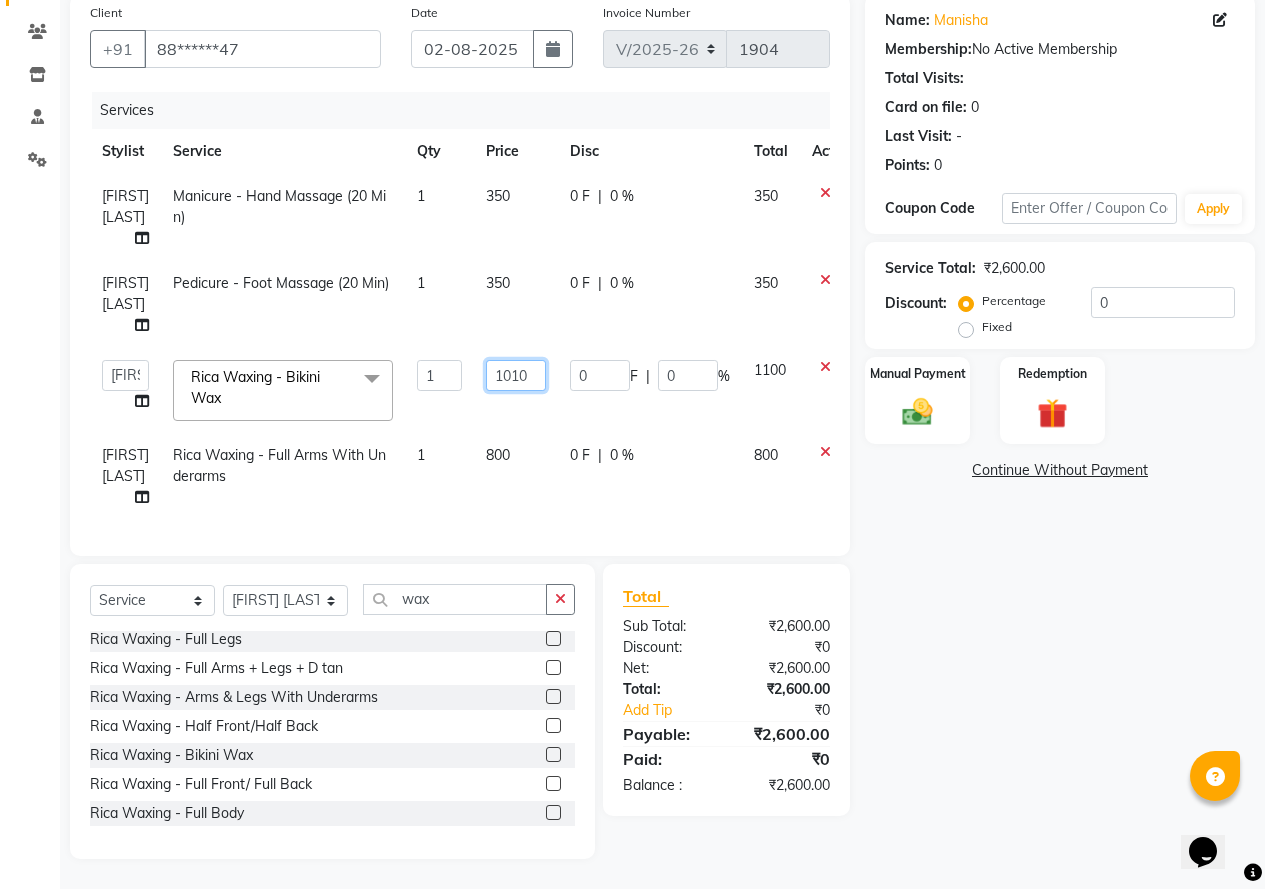 drag, startPoint x: 492, startPoint y: 363, endPoint x: 520, endPoint y: 368, distance: 28.442924 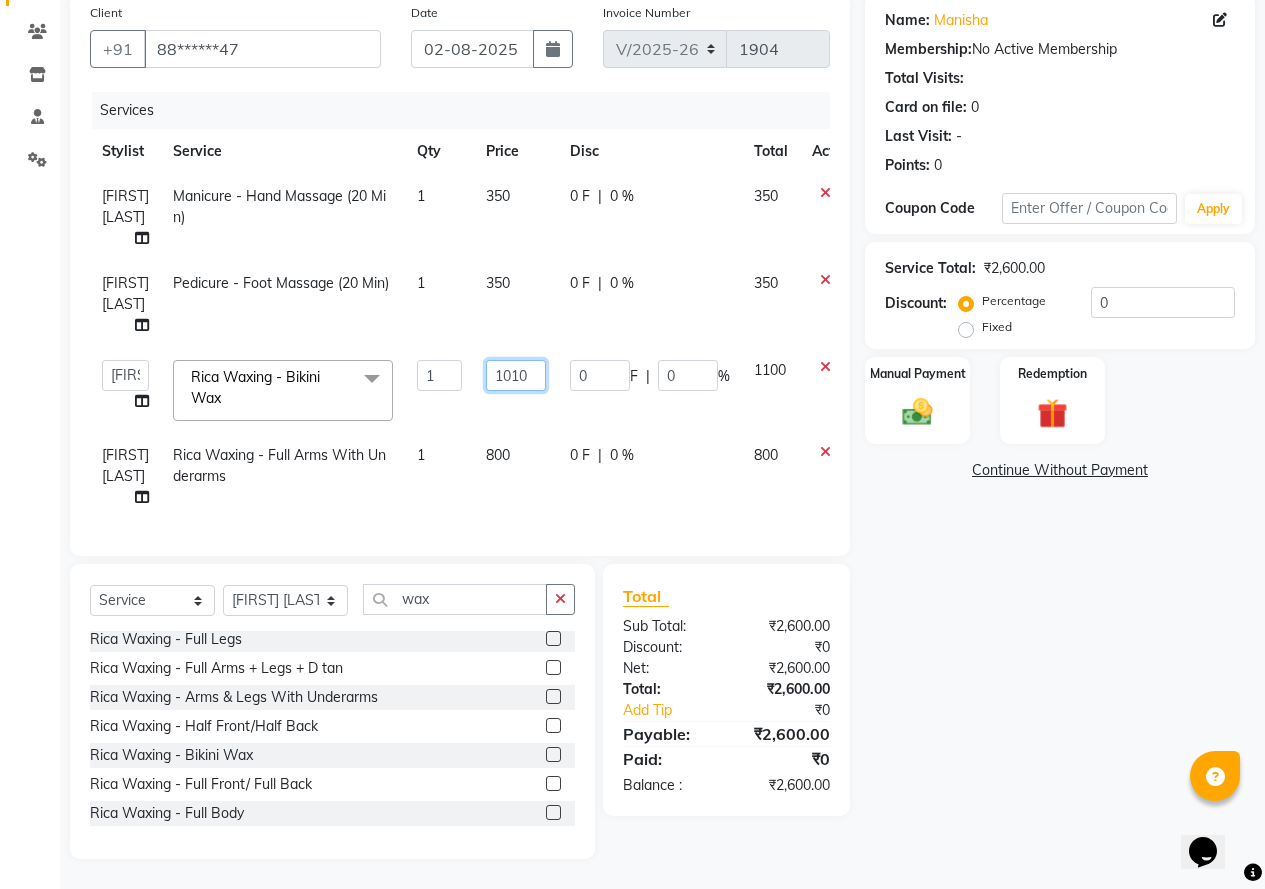 click on "1010" 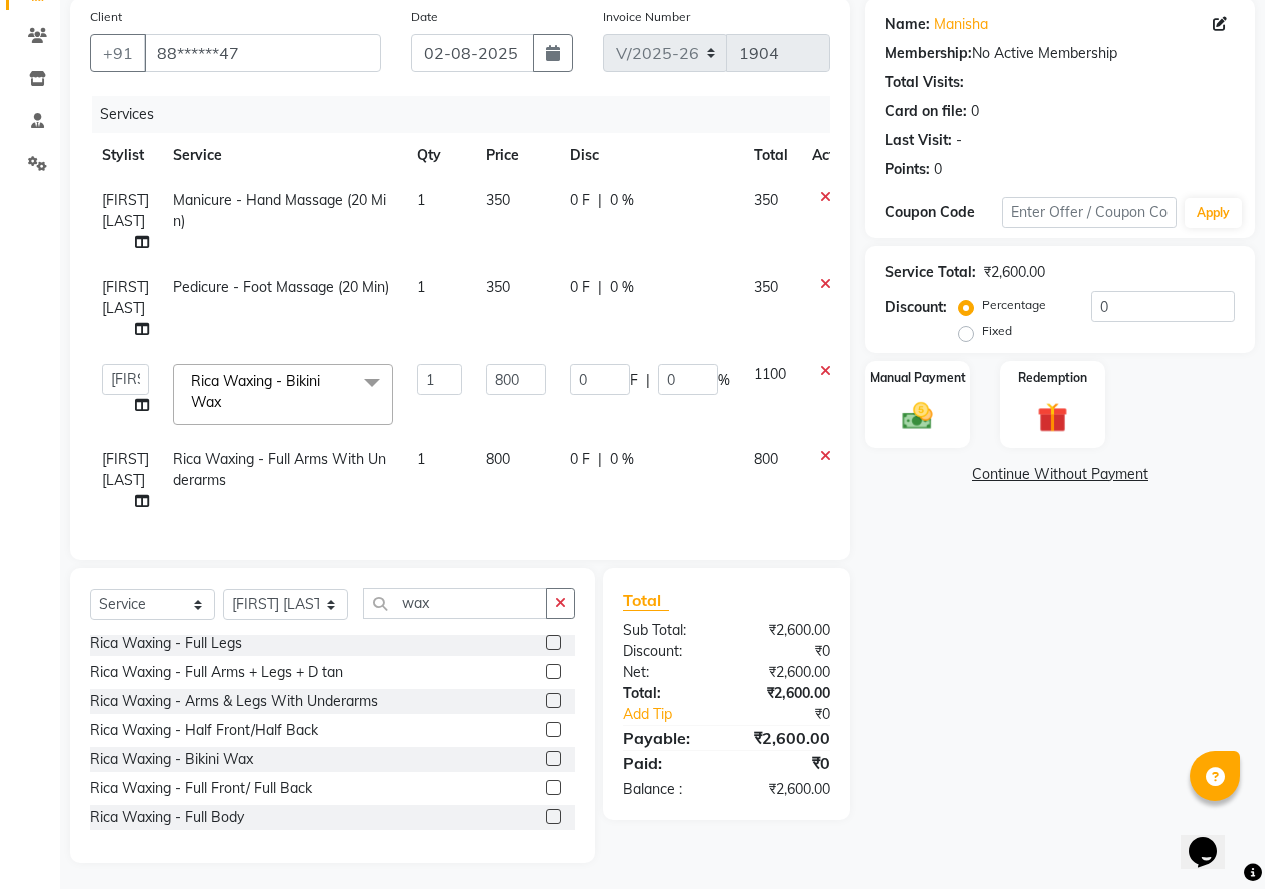 click on "800" 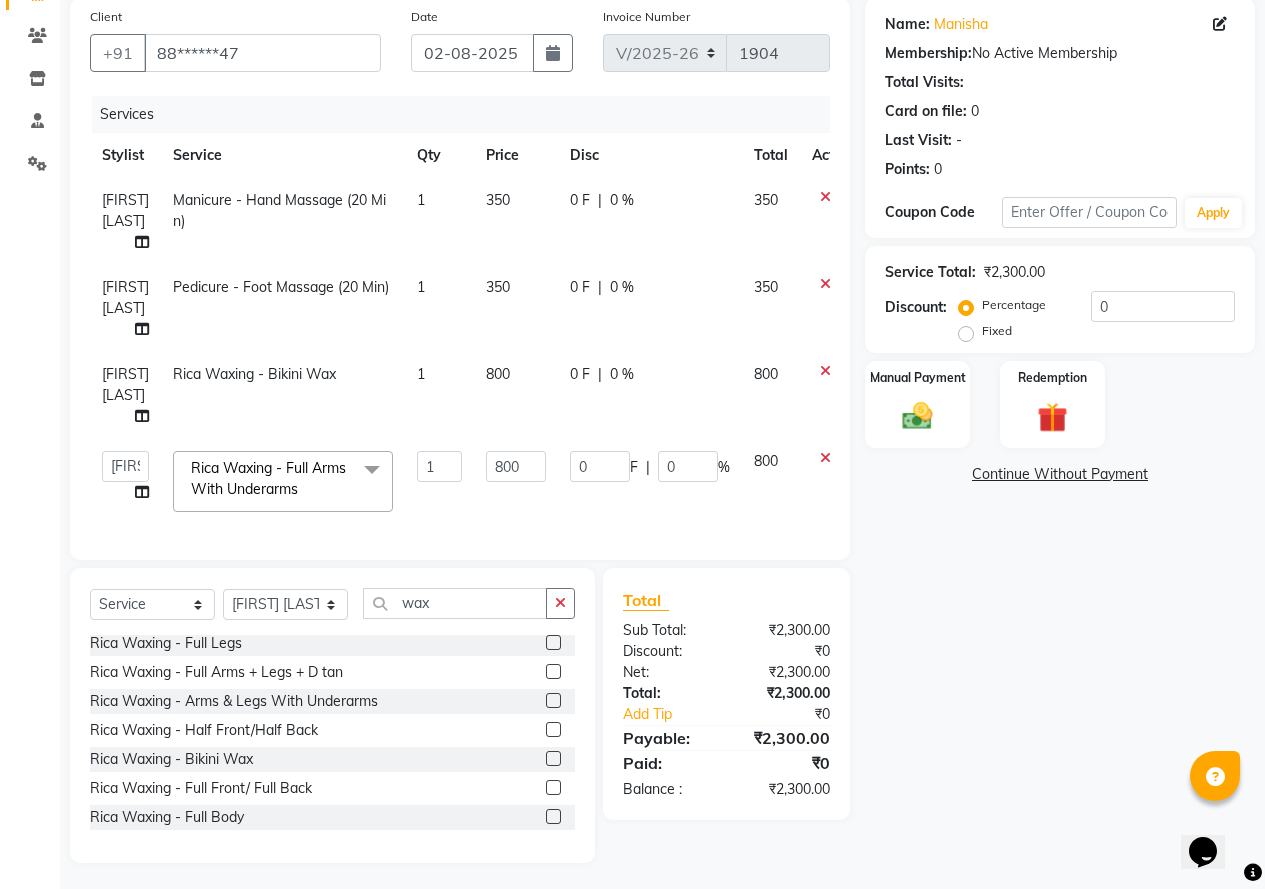 scroll, scrollTop: 169, scrollLeft: 0, axis: vertical 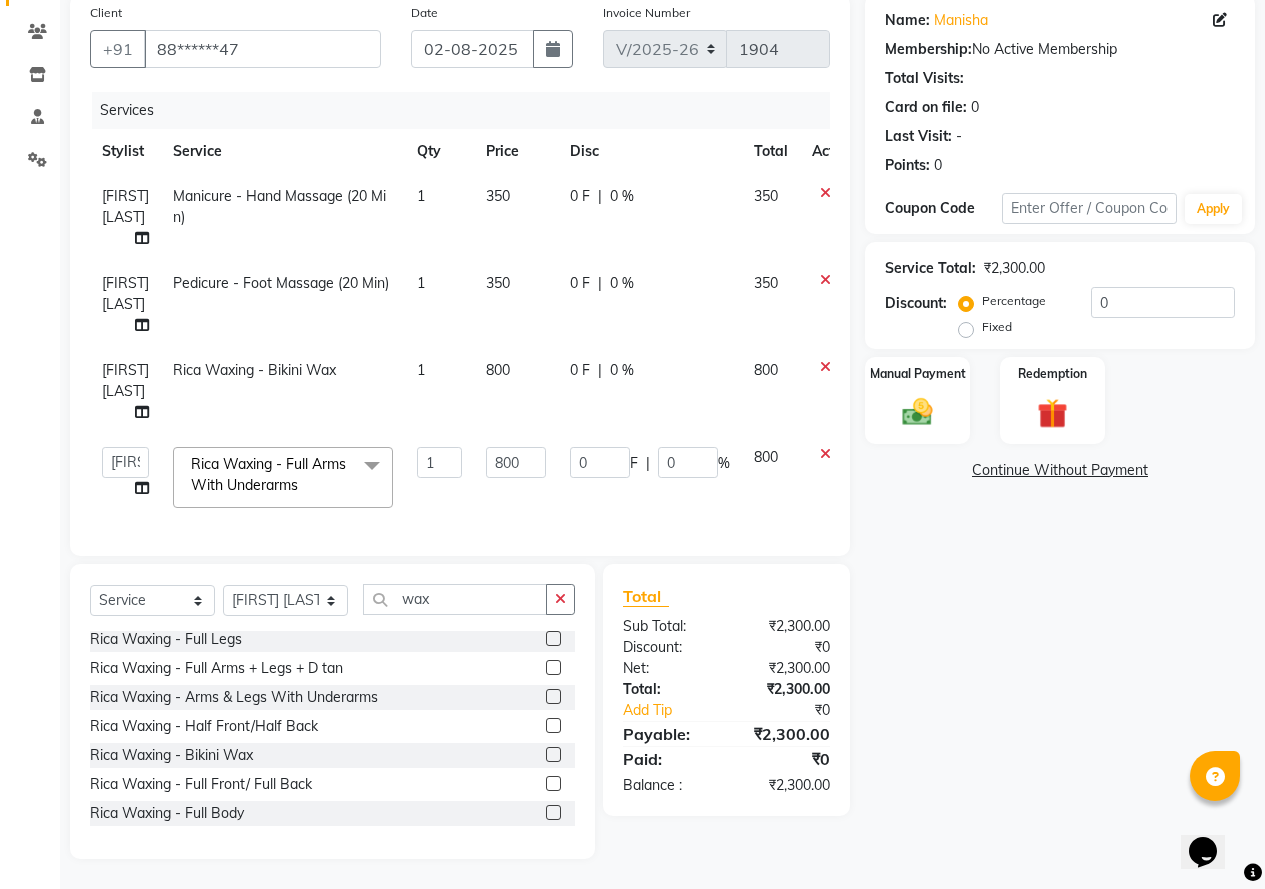 click 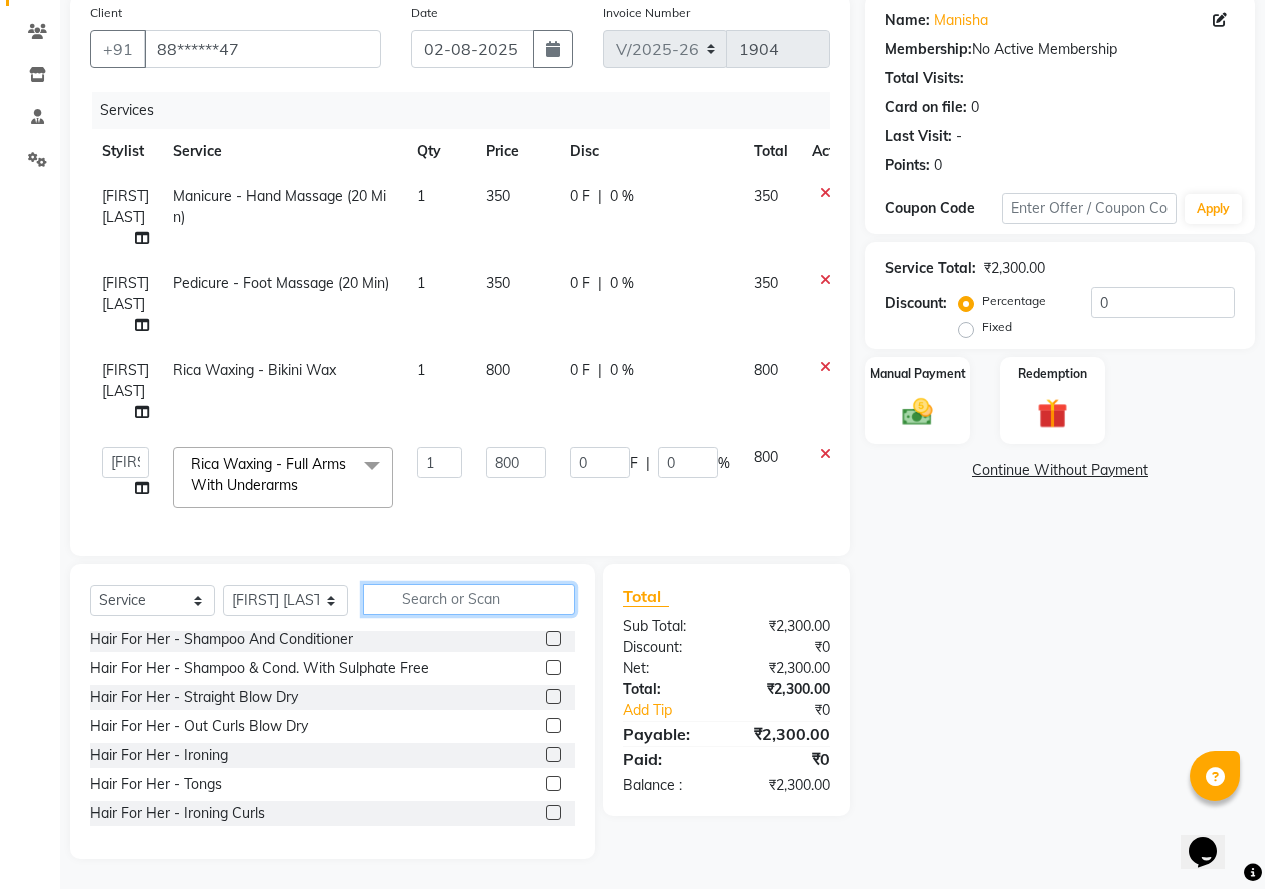 click 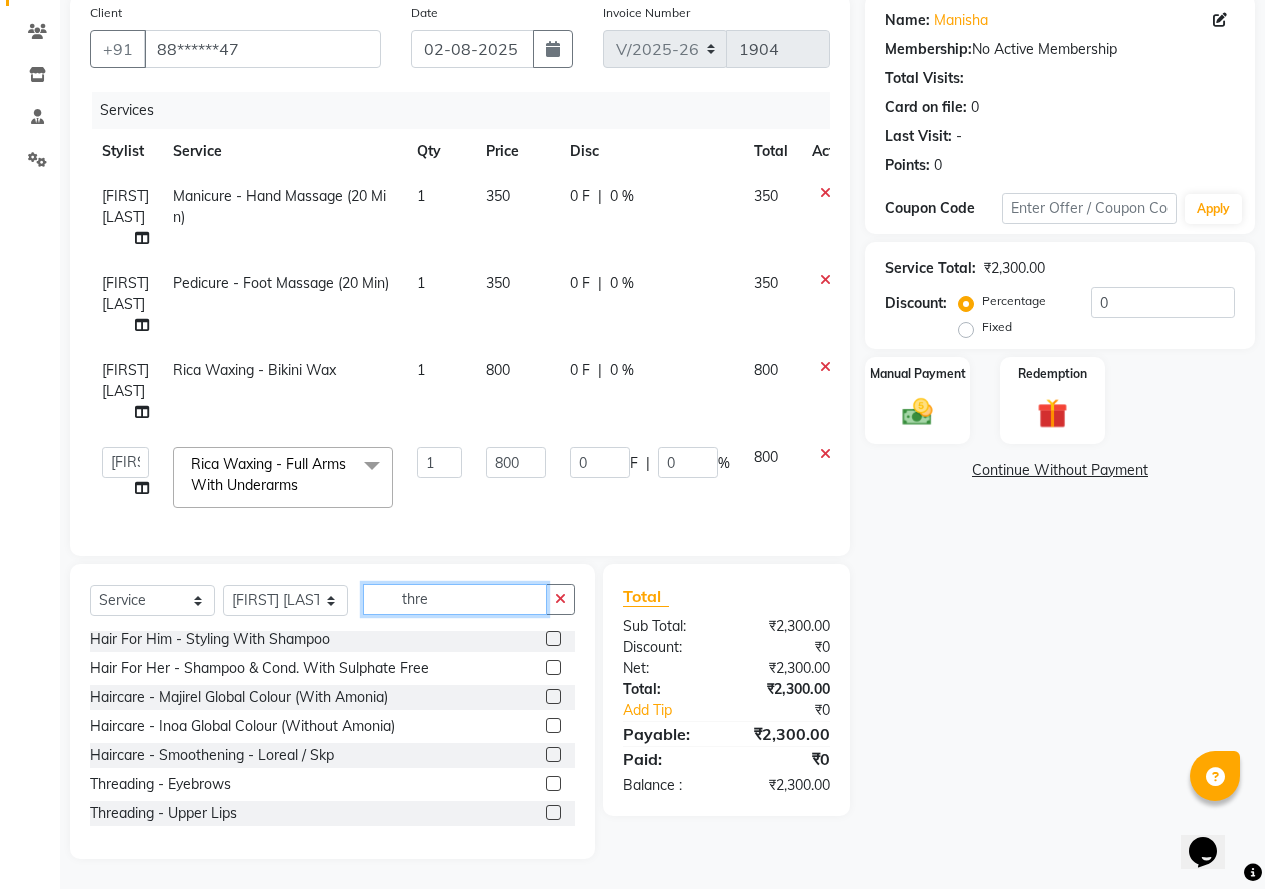 scroll, scrollTop: 0, scrollLeft: 0, axis: both 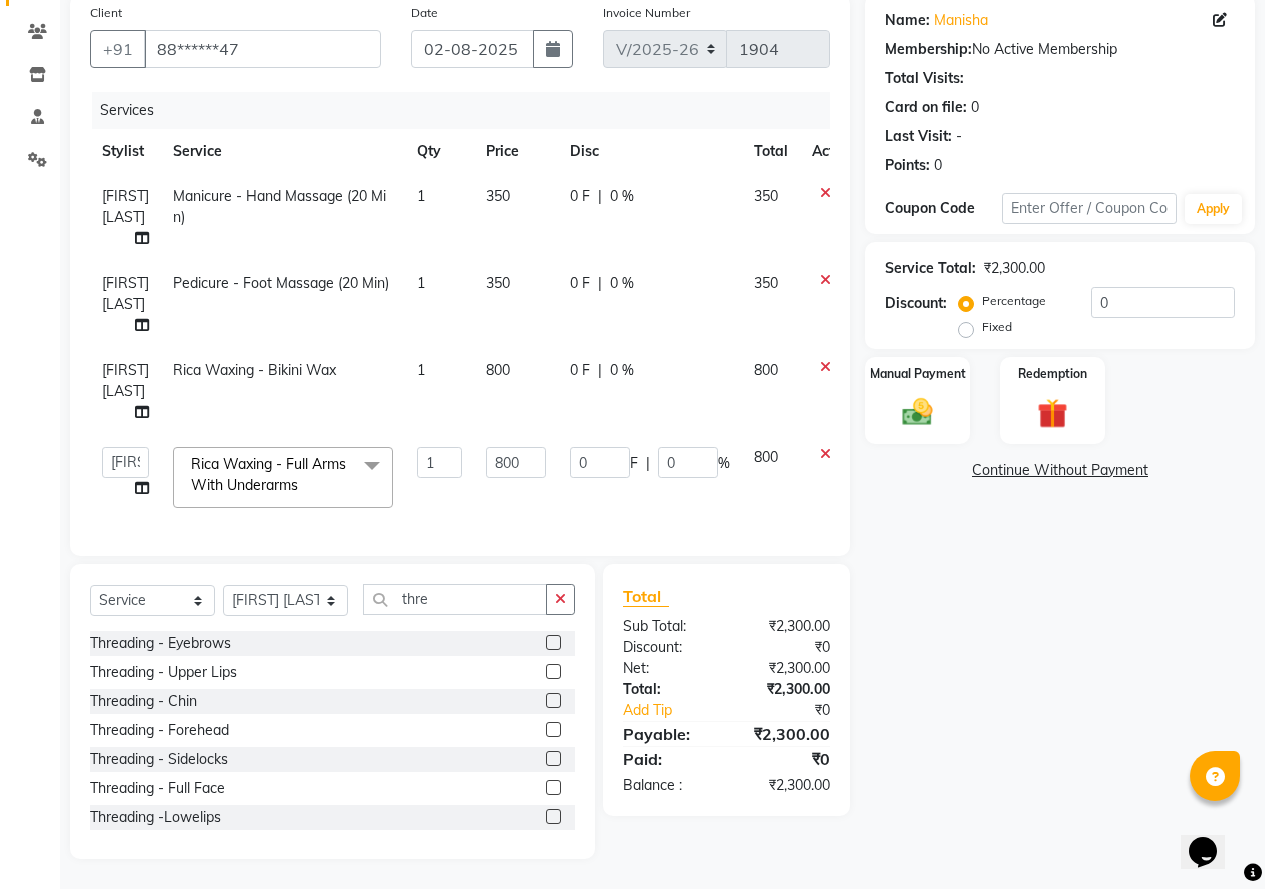 click 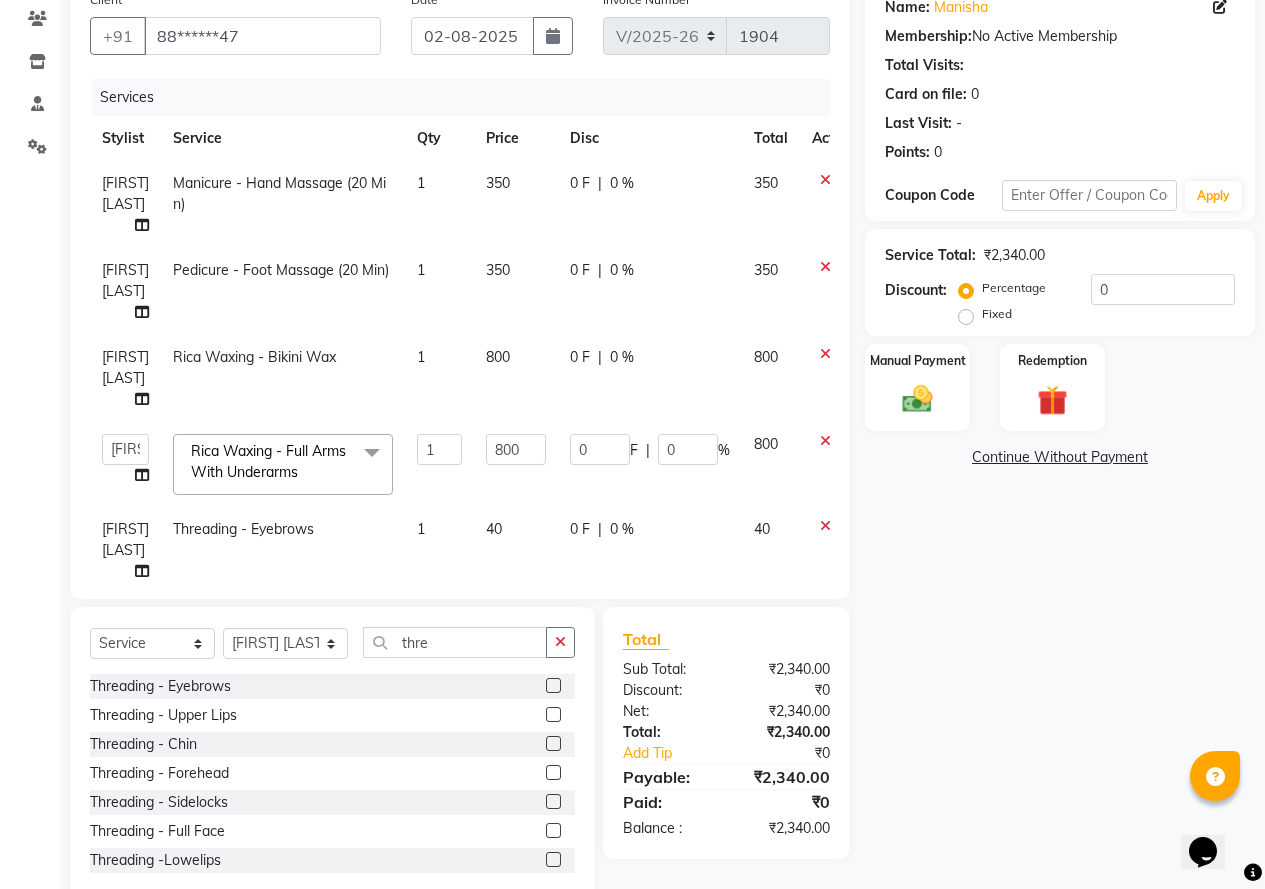 click 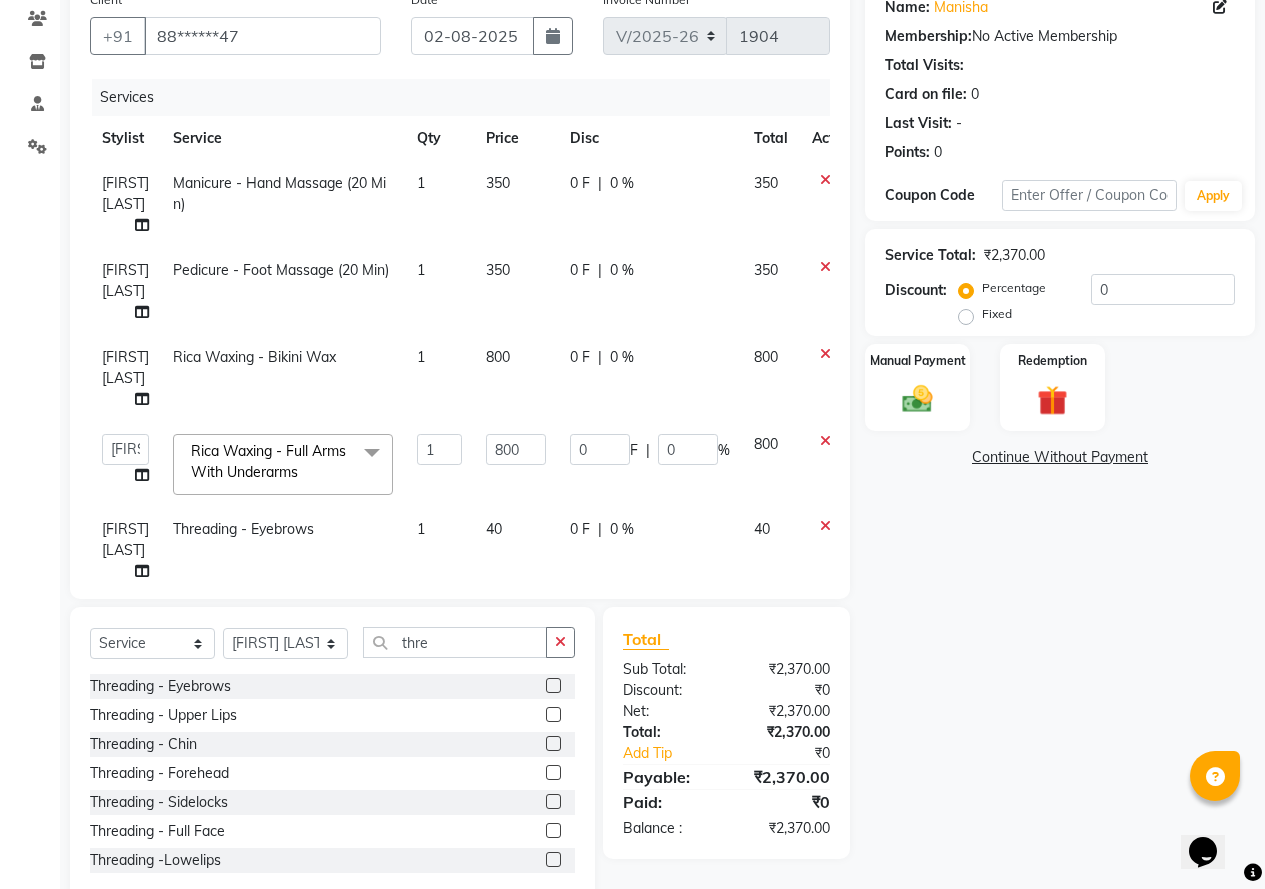 click 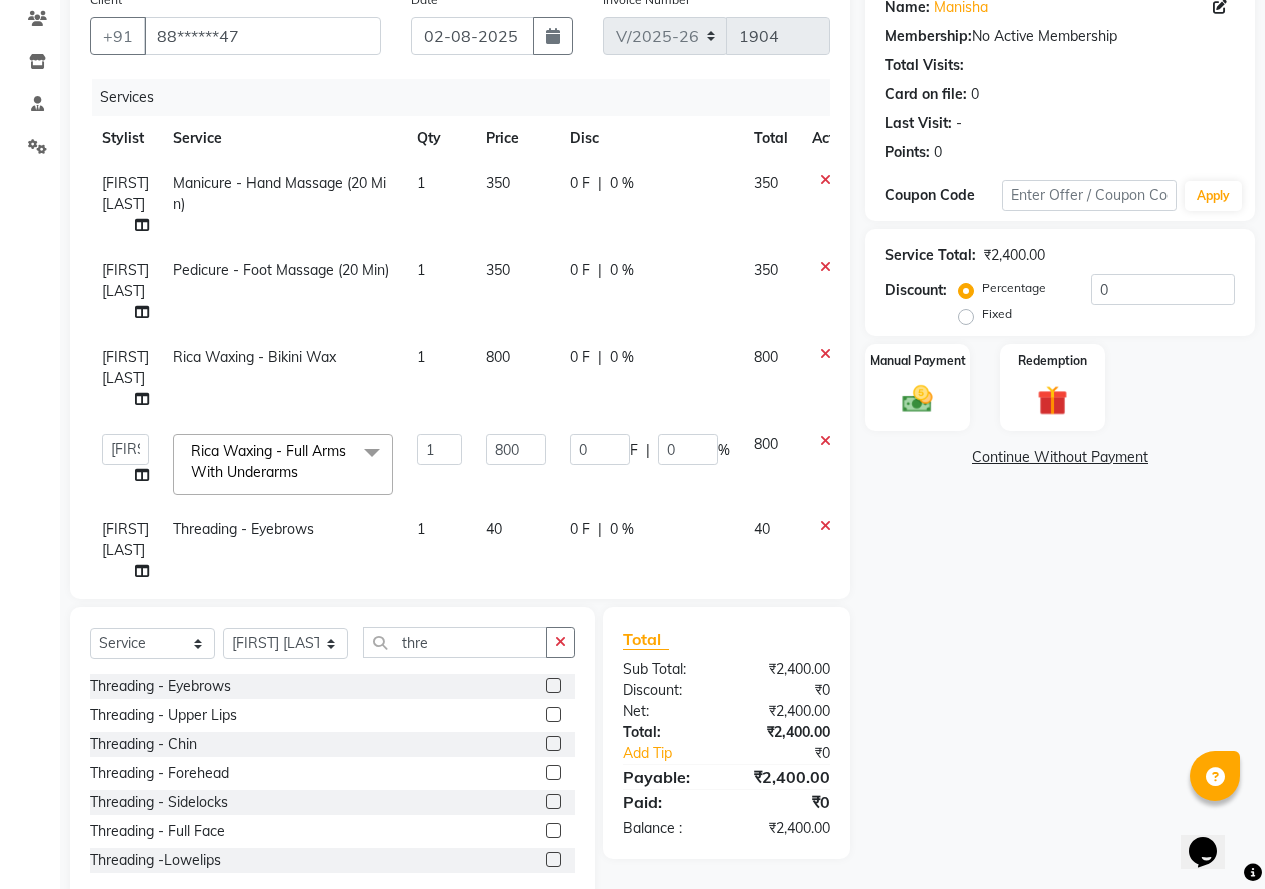 click 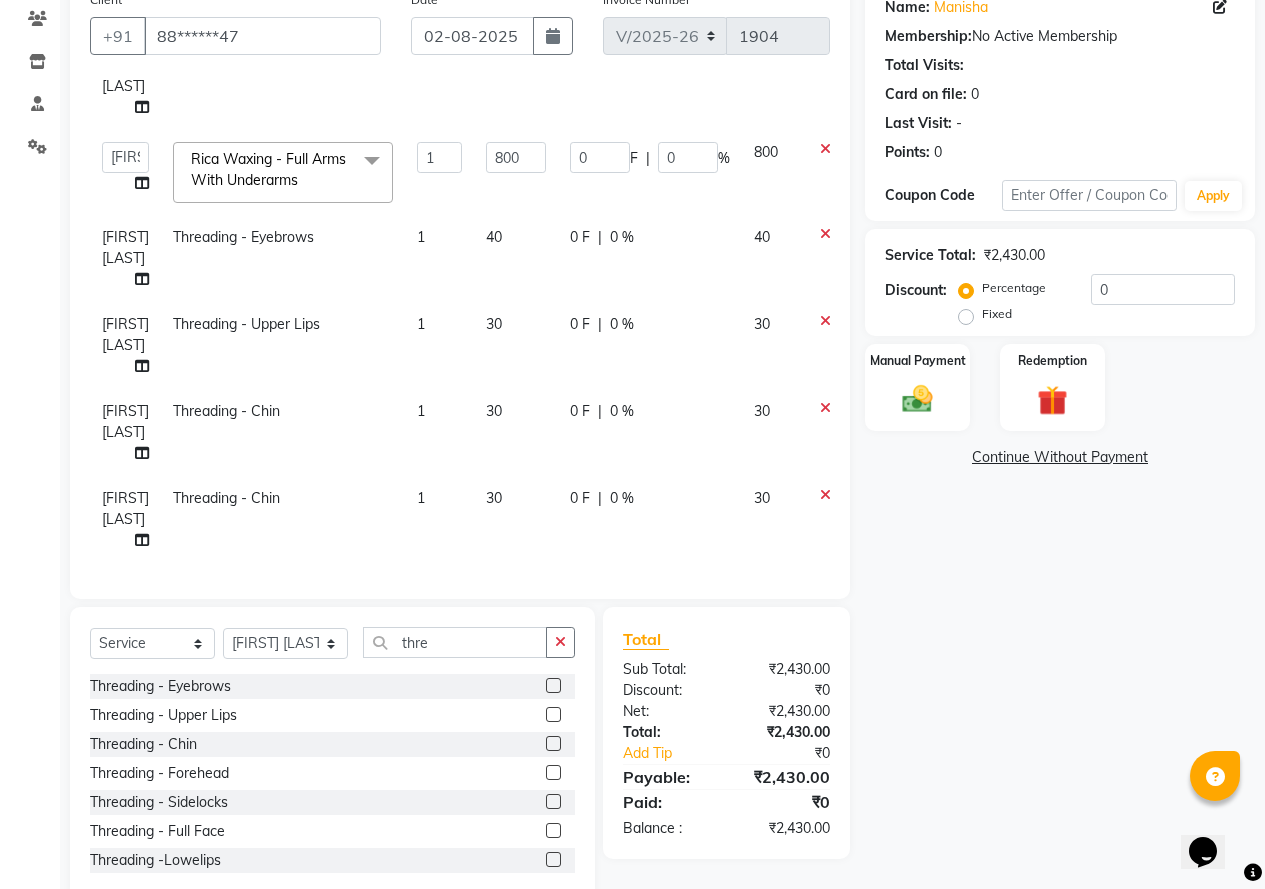 scroll, scrollTop: 307, scrollLeft: 0, axis: vertical 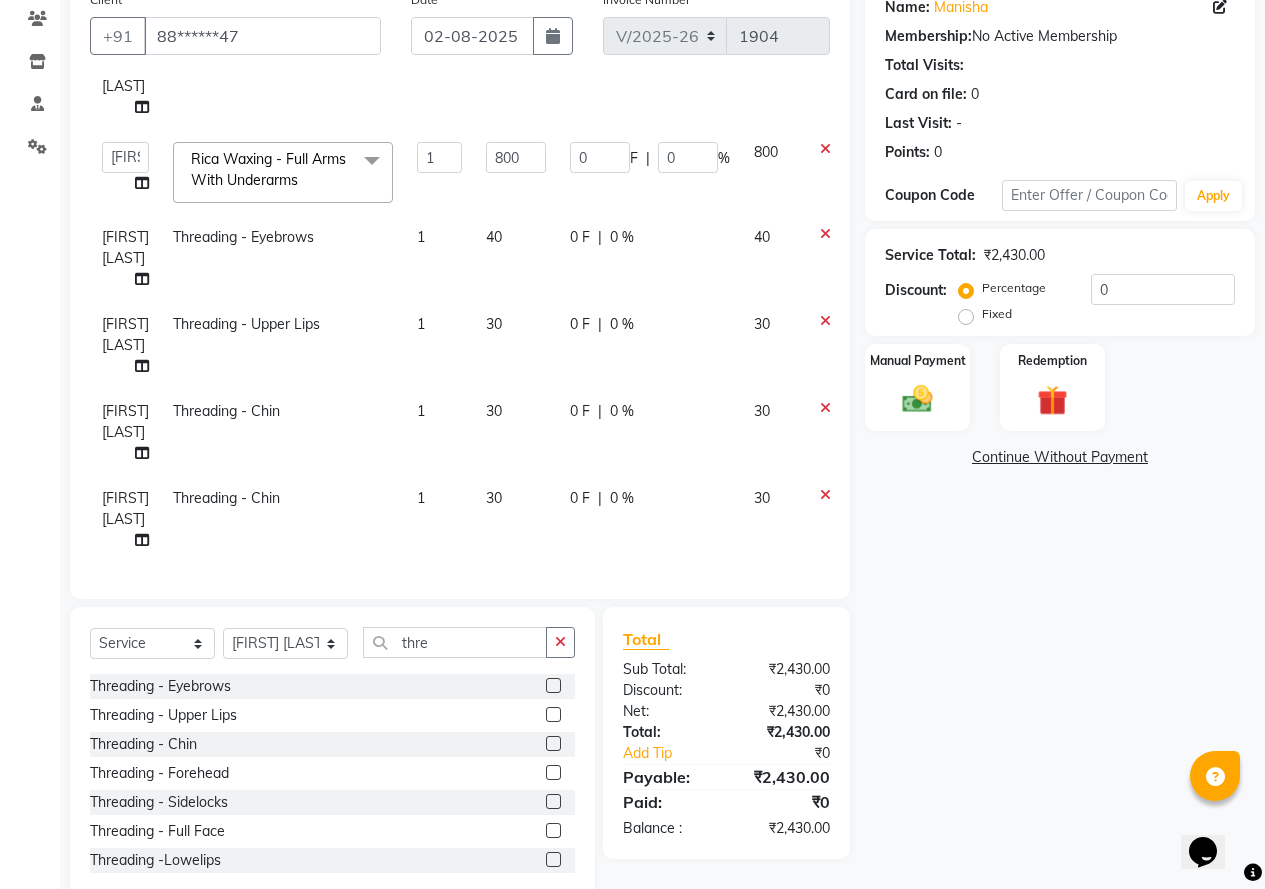 click on "30" 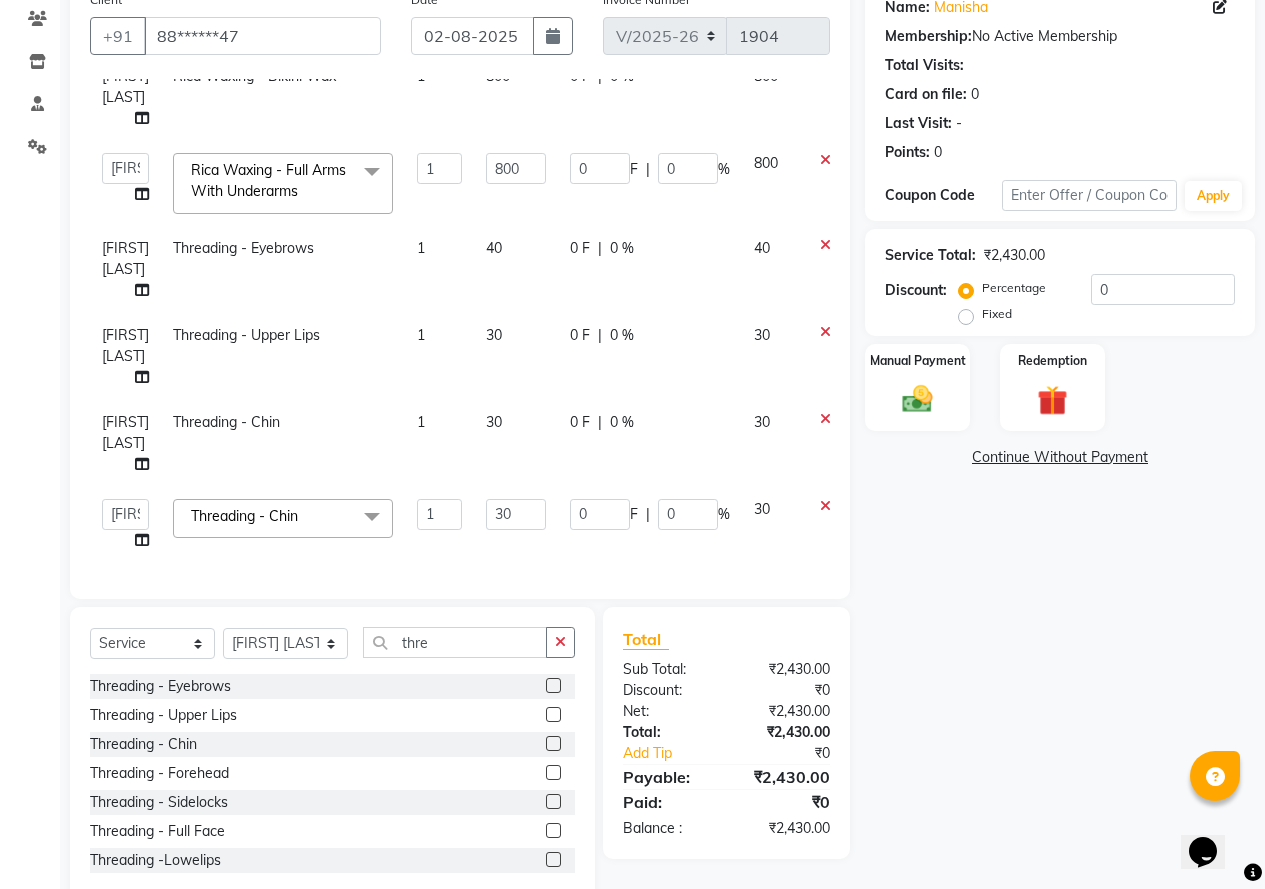 scroll, scrollTop: 296, scrollLeft: 0, axis: vertical 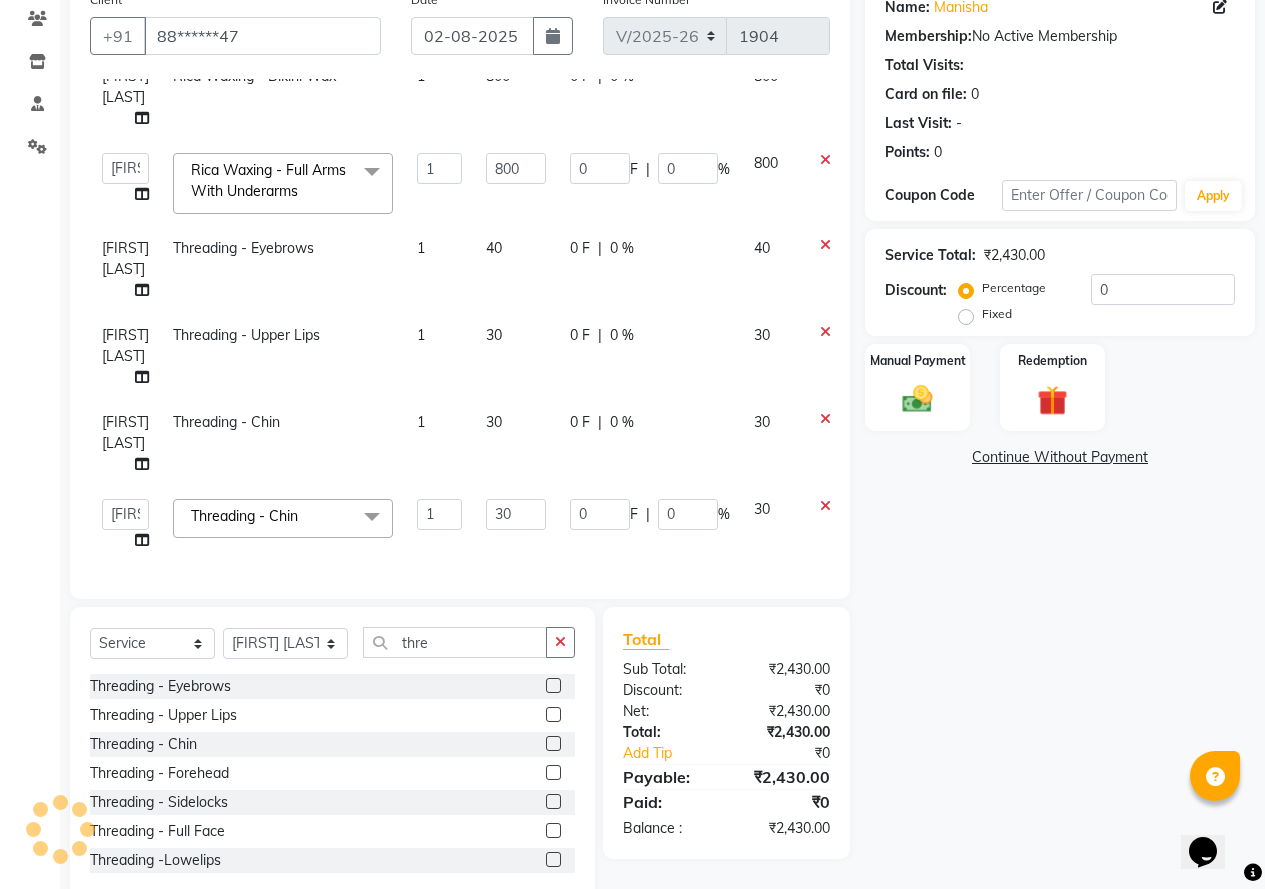 click on "%" 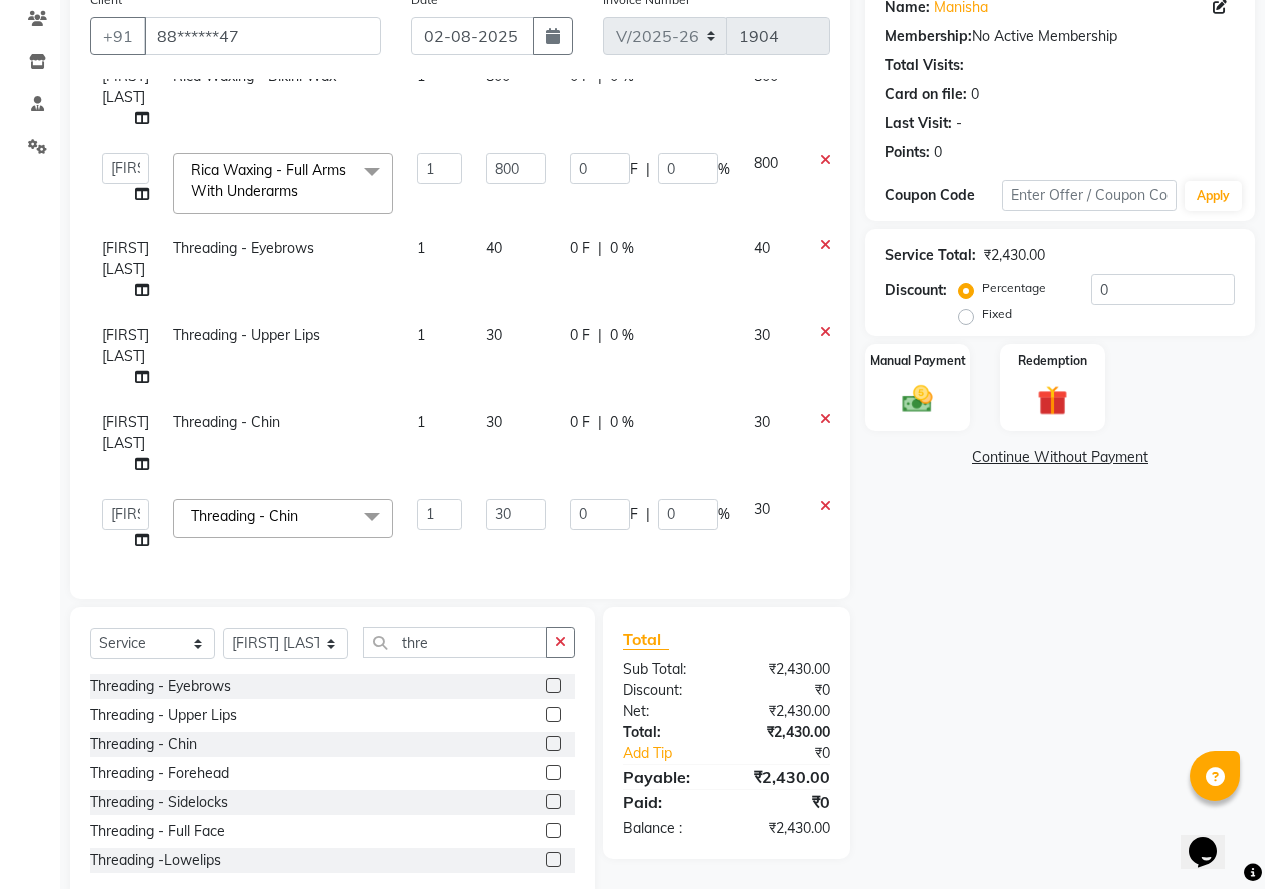 drag, startPoint x: 621, startPoint y: 417, endPoint x: 638, endPoint y: 419, distance: 17.117243 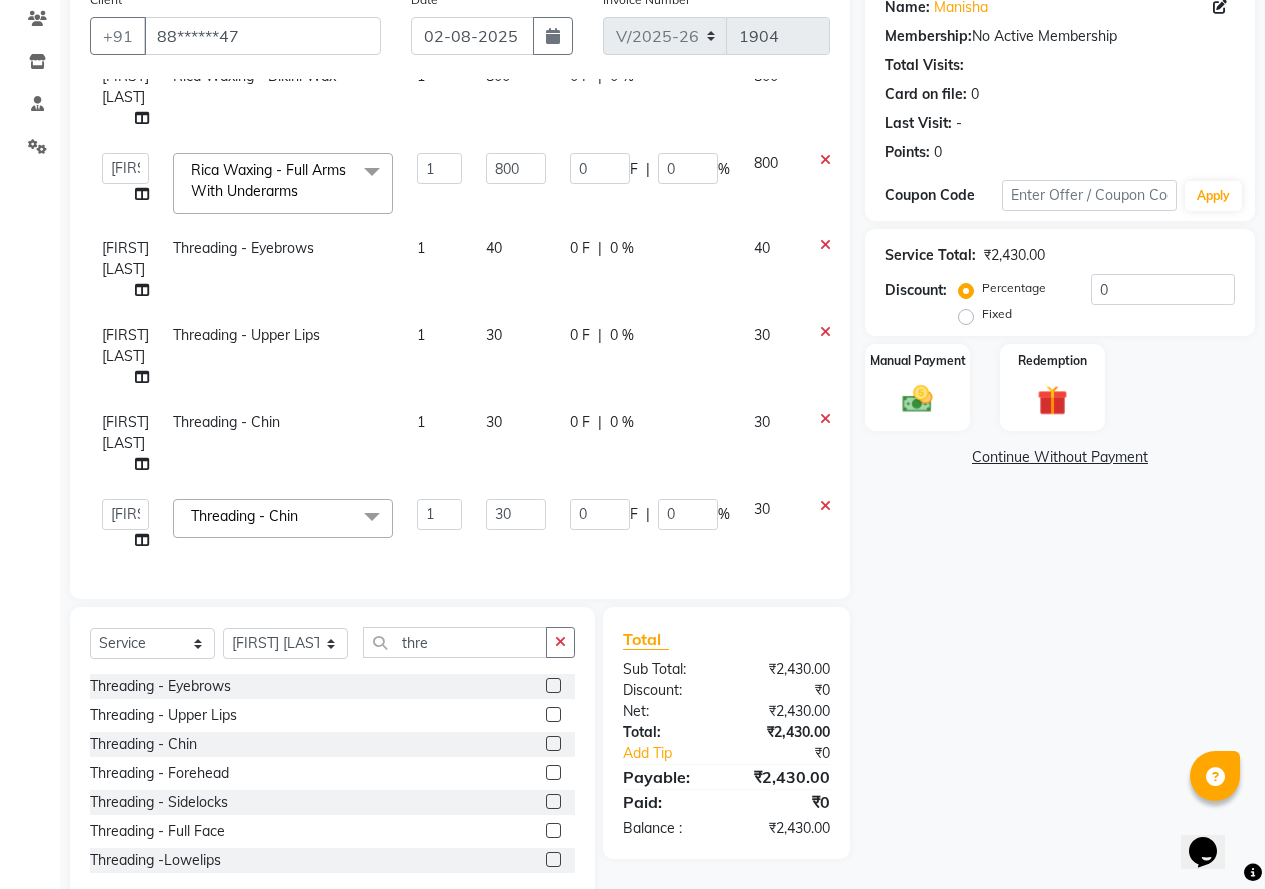click on "0 F | 0 %" 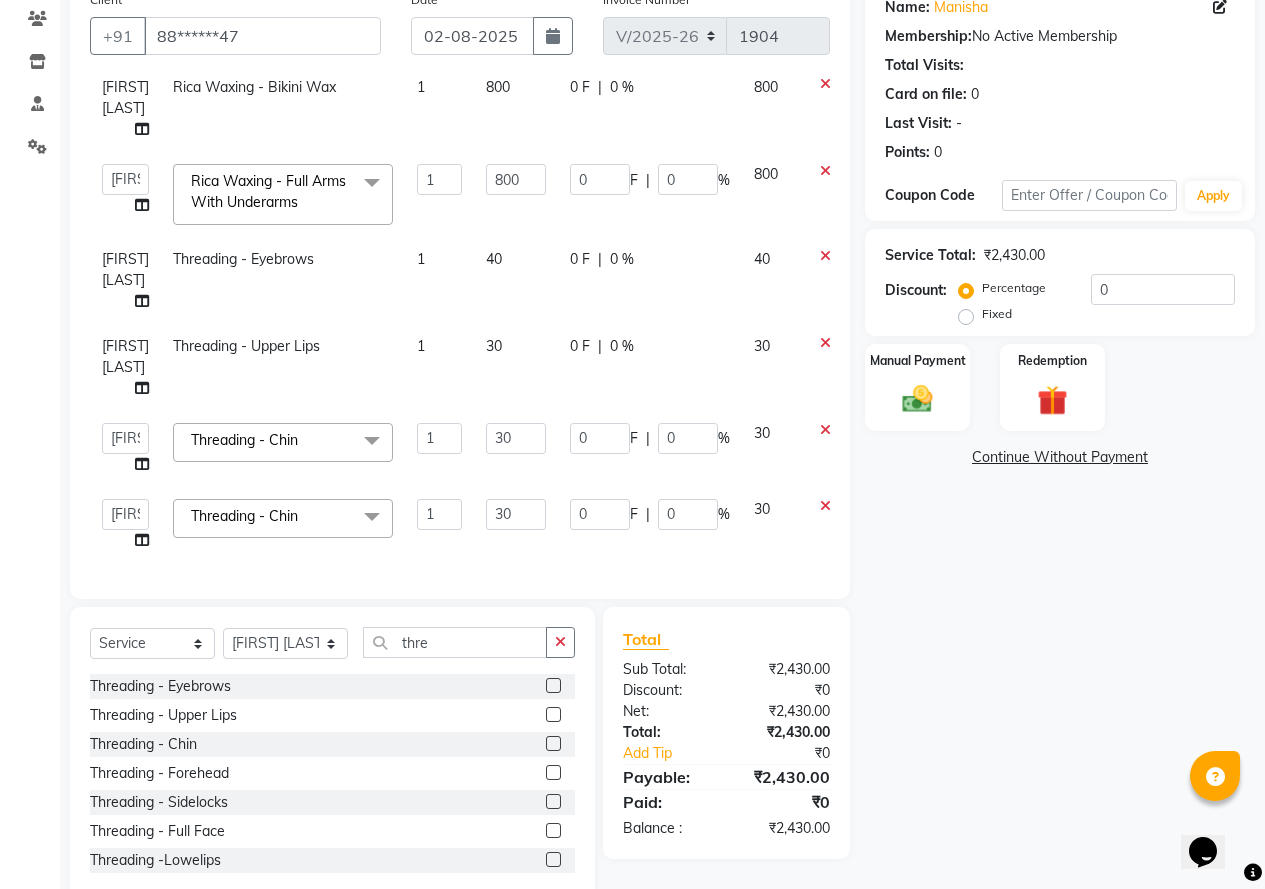 scroll, scrollTop: 285, scrollLeft: 0, axis: vertical 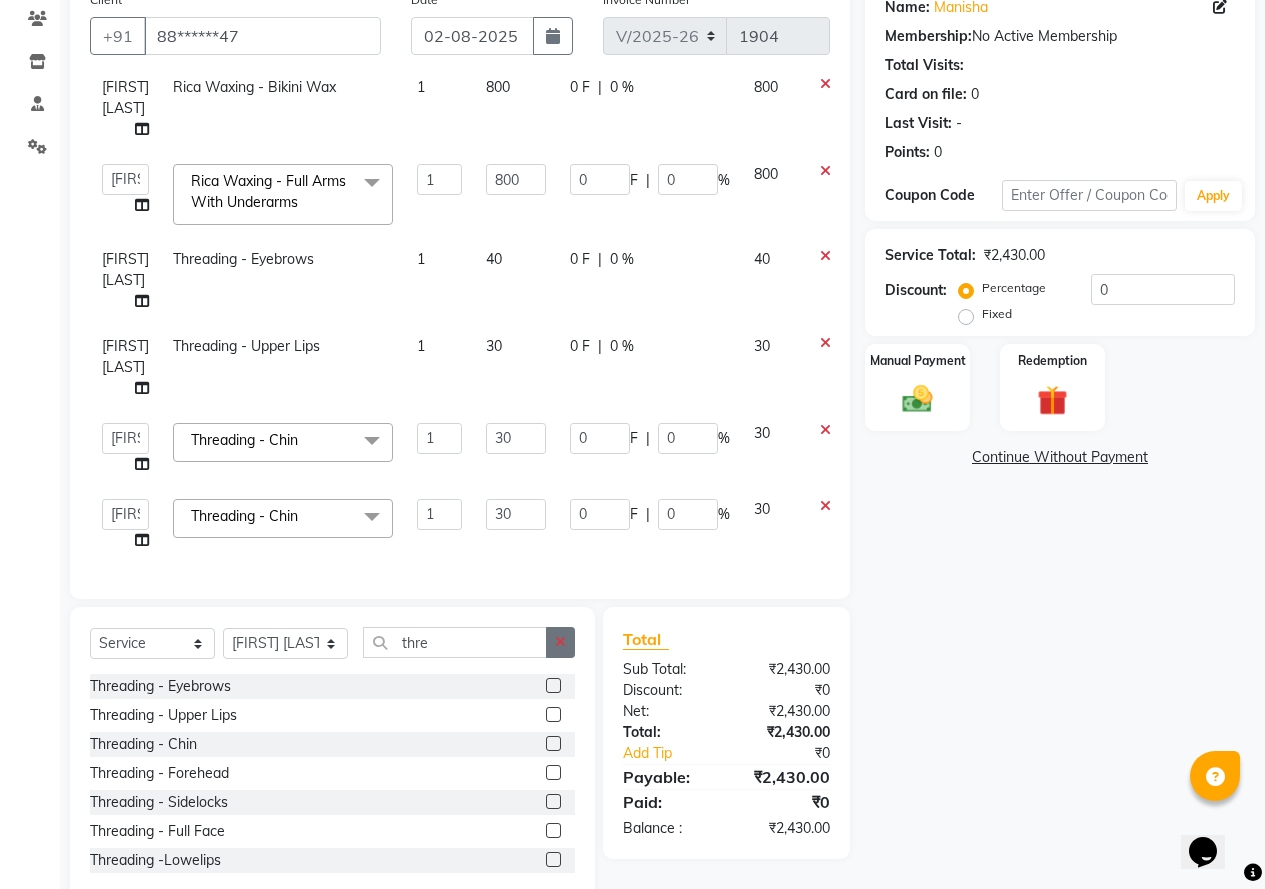 click 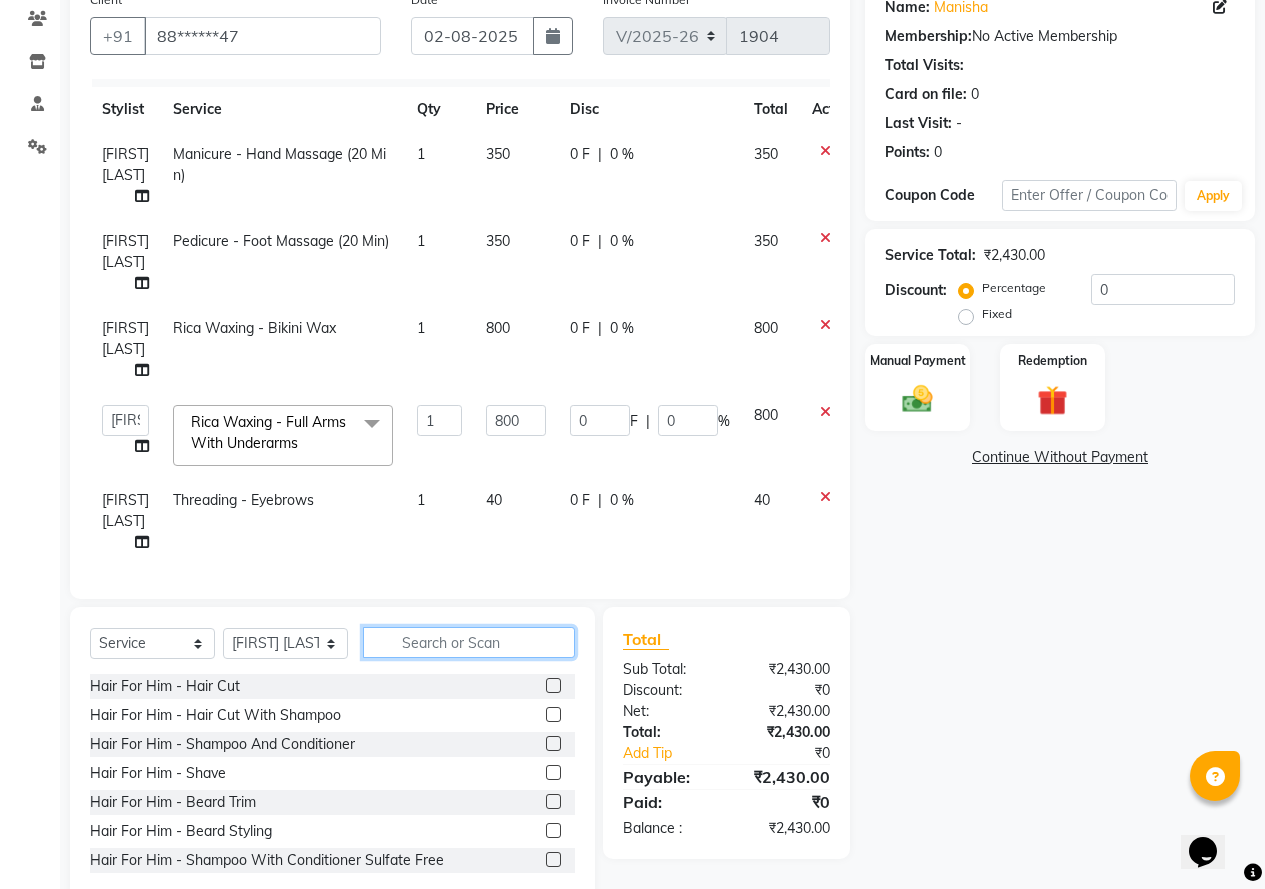 scroll, scrollTop: 0, scrollLeft: 0, axis: both 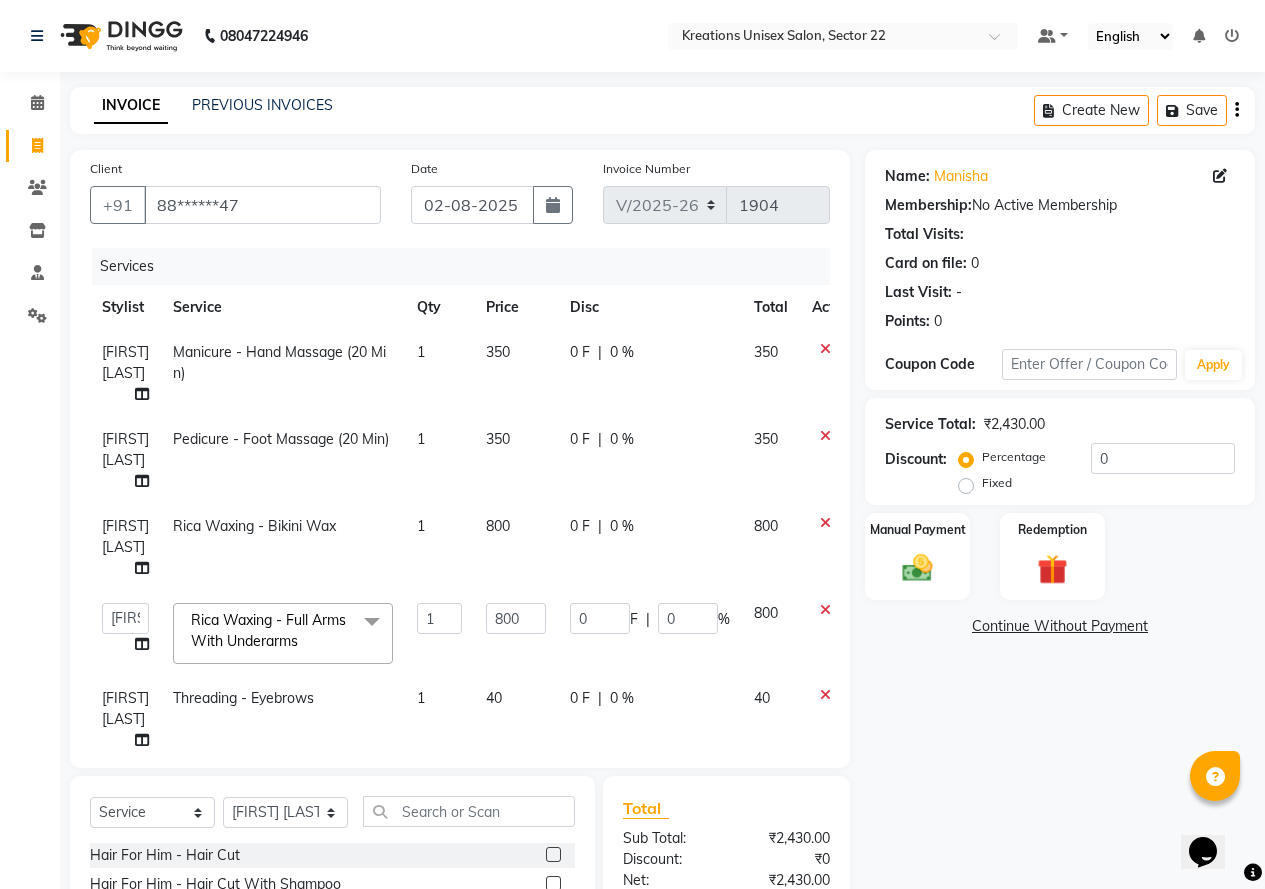 drag, startPoint x: 706, startPoint y: 372, endPoint x: 657, endPoint y: 397, distance: 55.00909 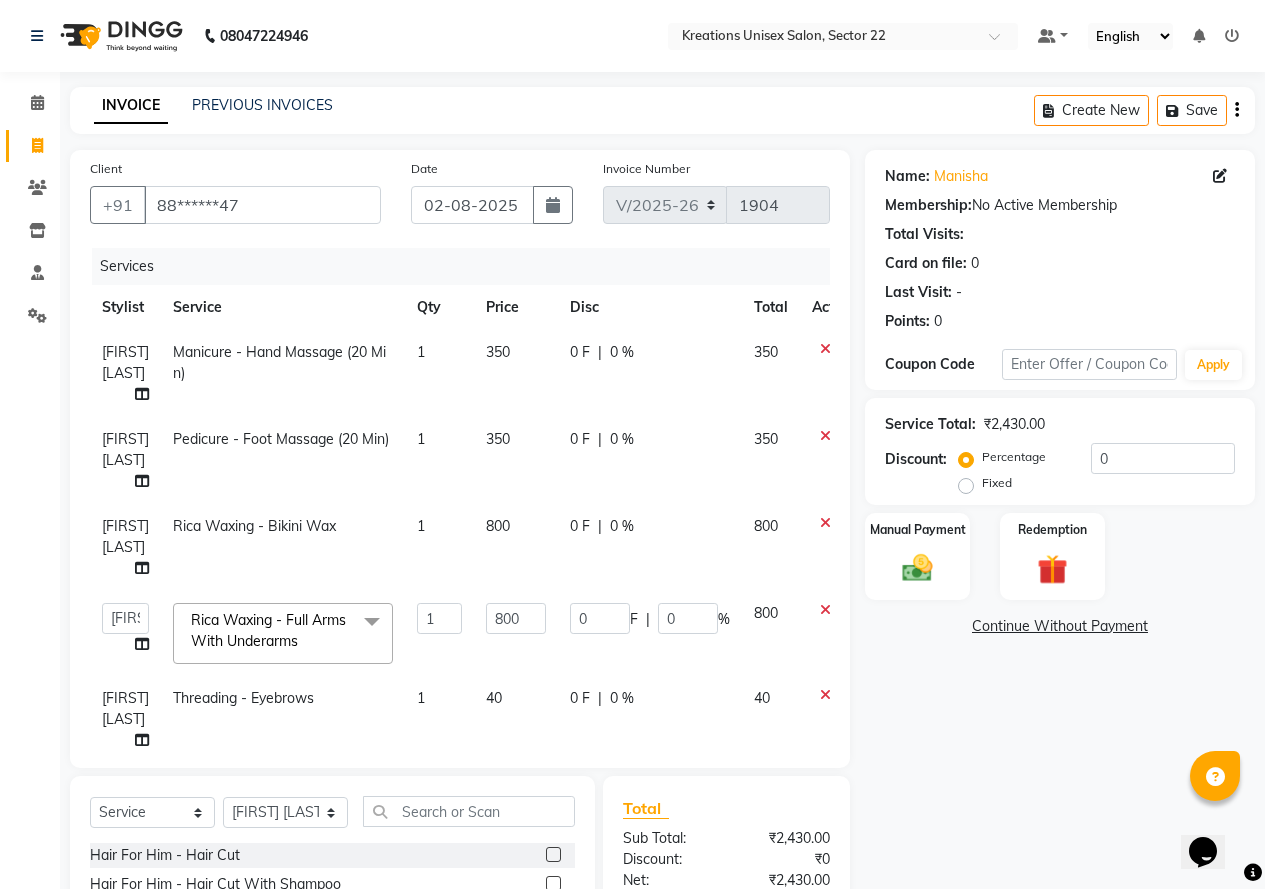 click on "0 F | 0 %" 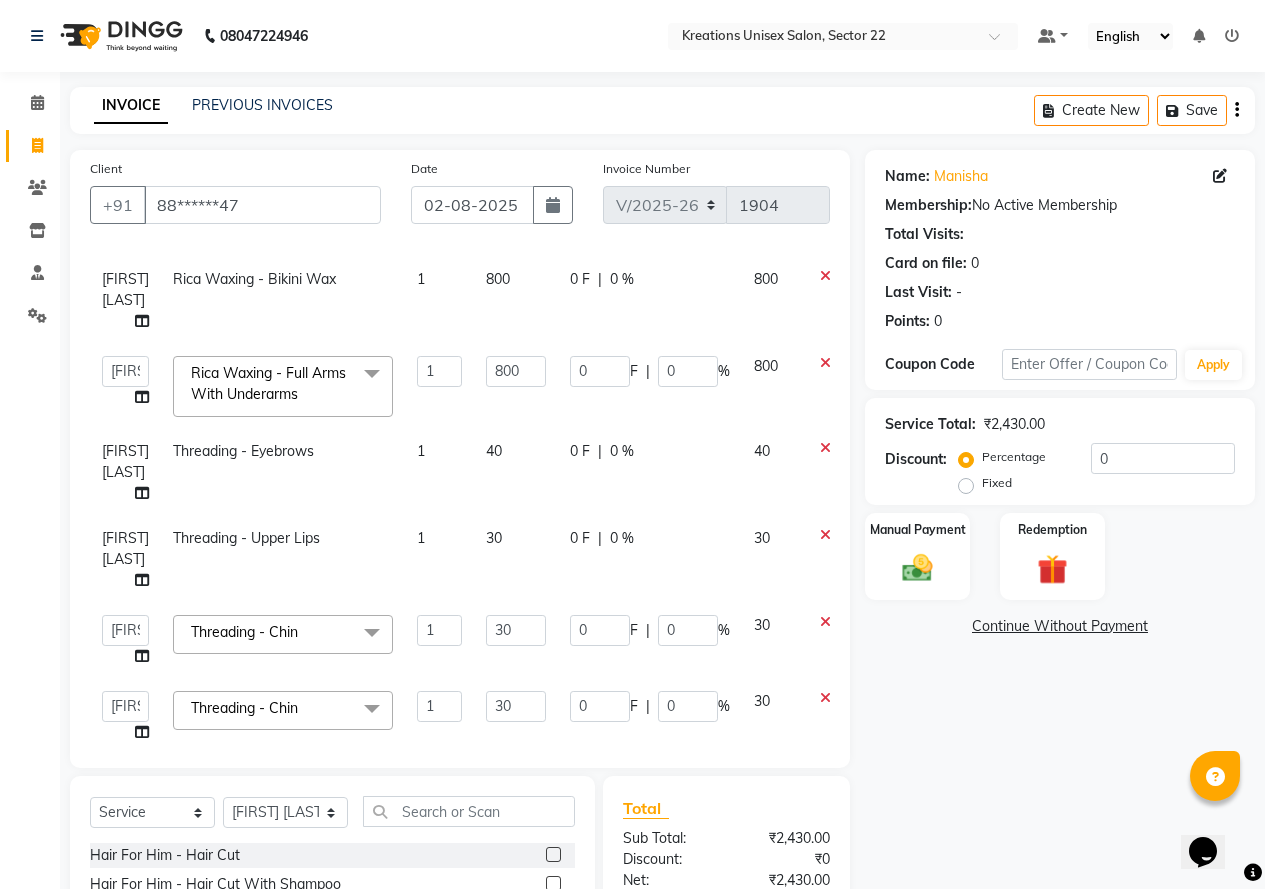 scroll, scrollTop: 283, scrollLeft: 0, axis: vertical 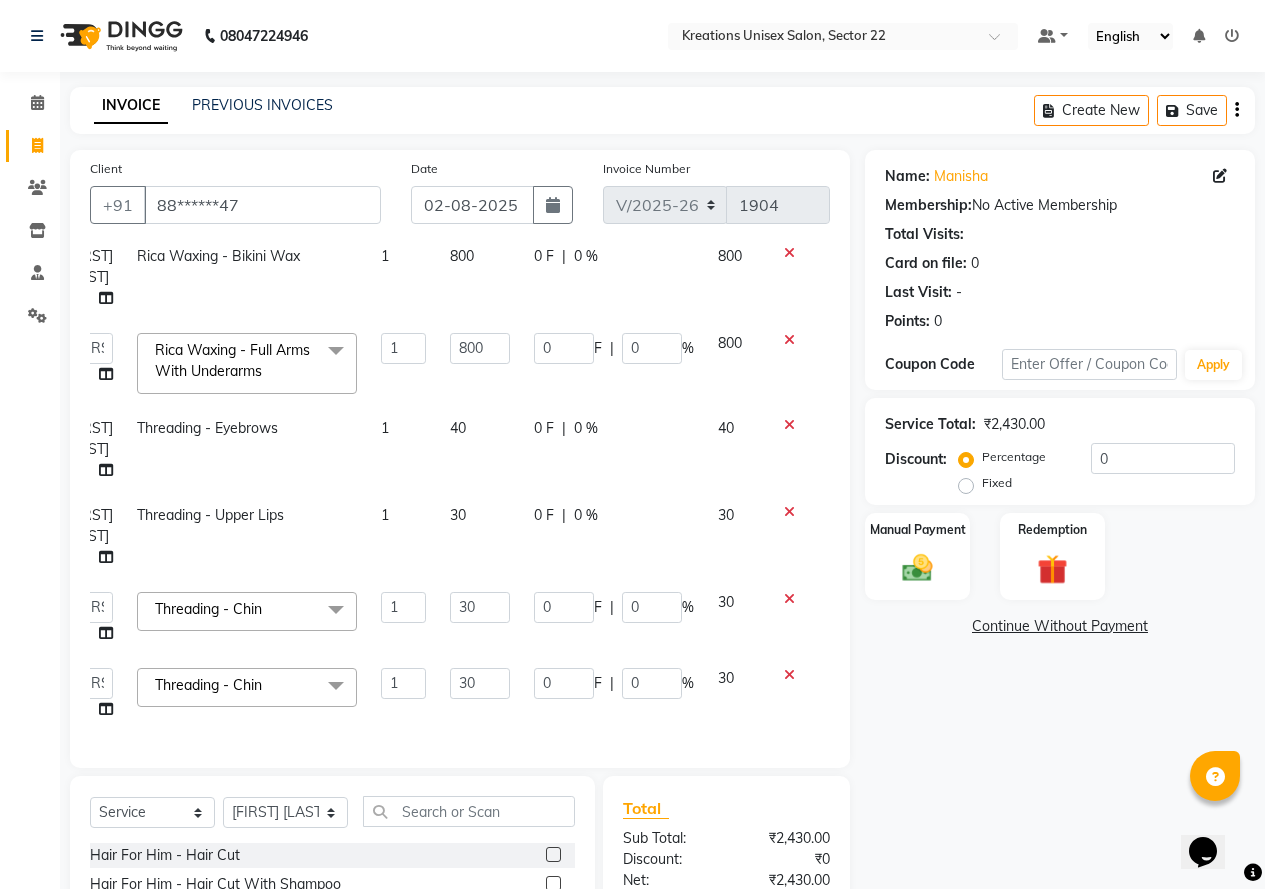 click 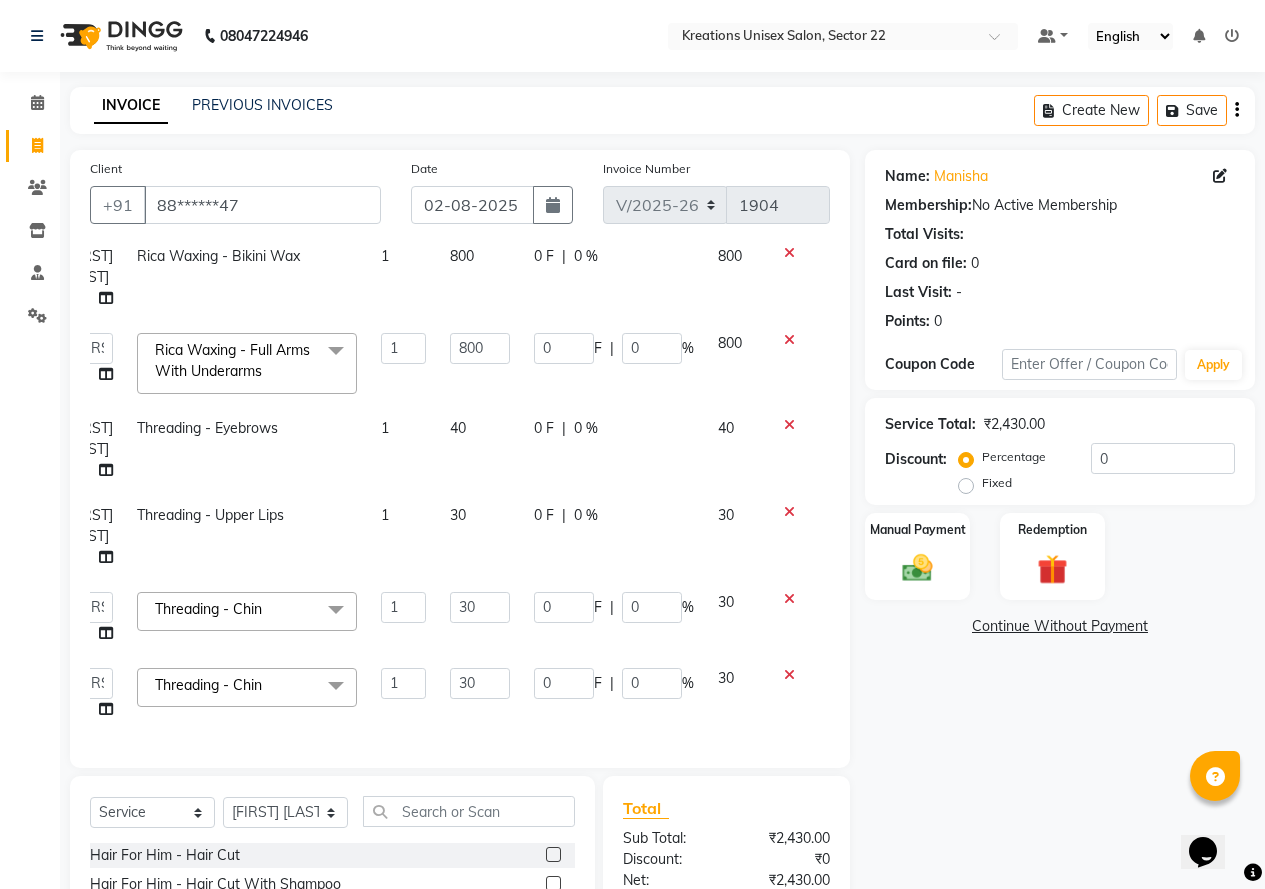 scroll, scrollTop: 207, scrollLeft: 47, axis: both 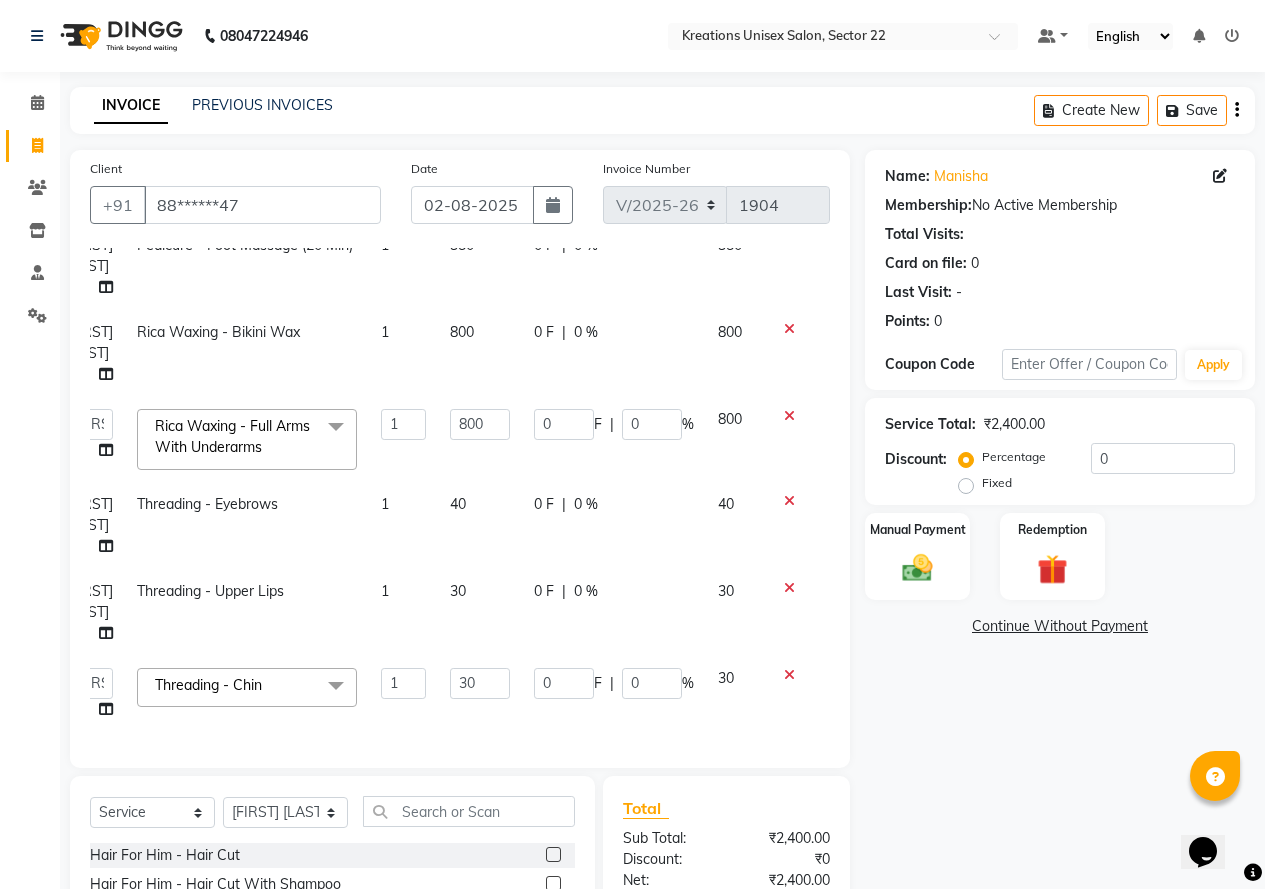 click 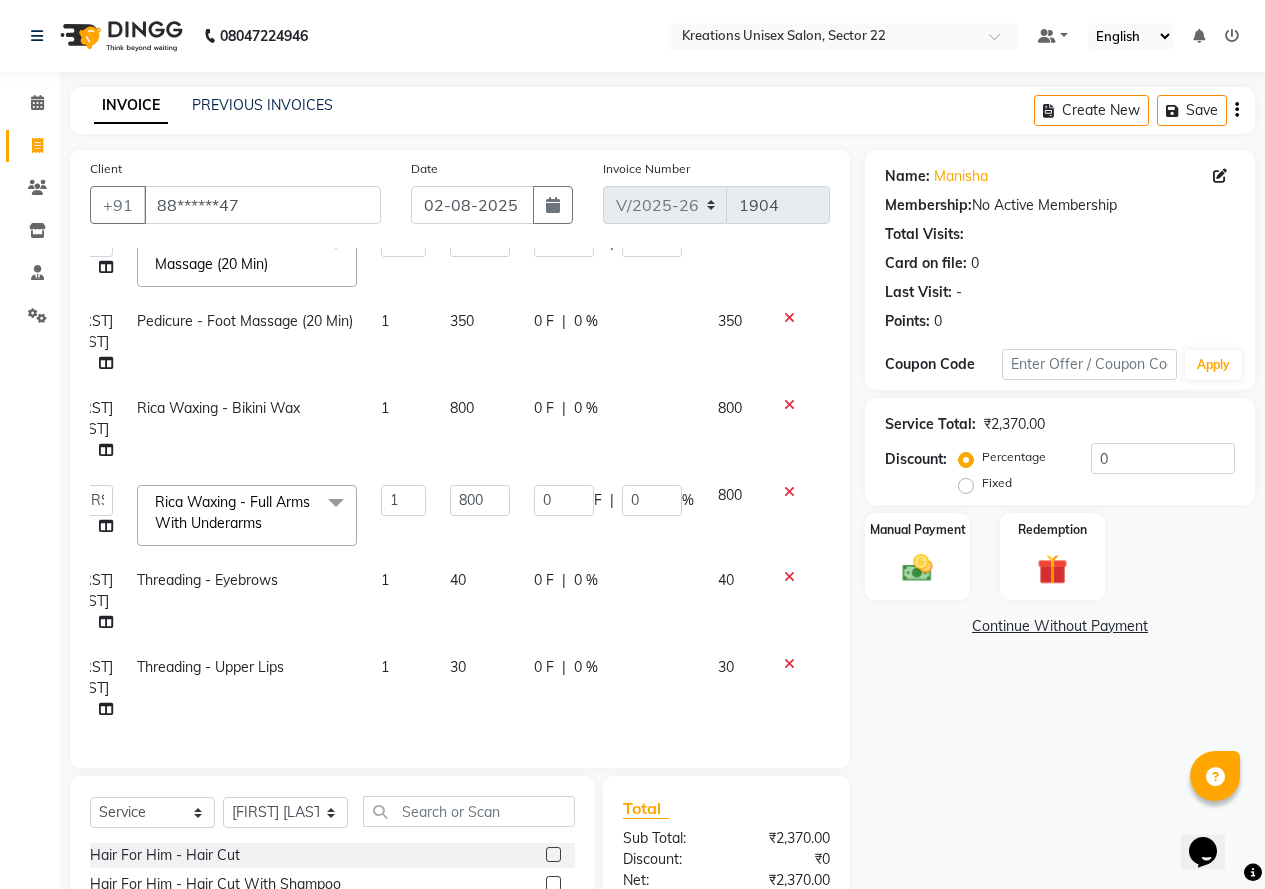 click 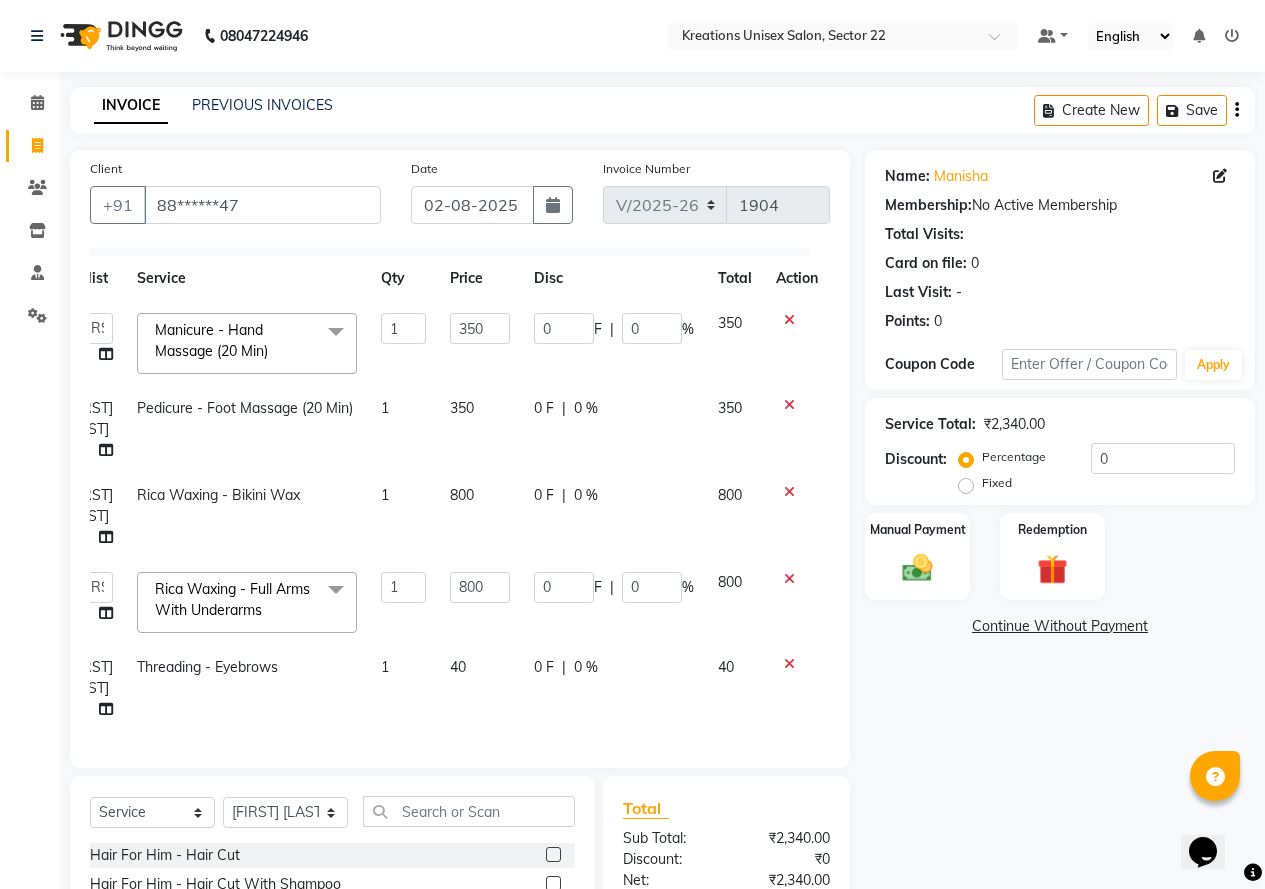 click 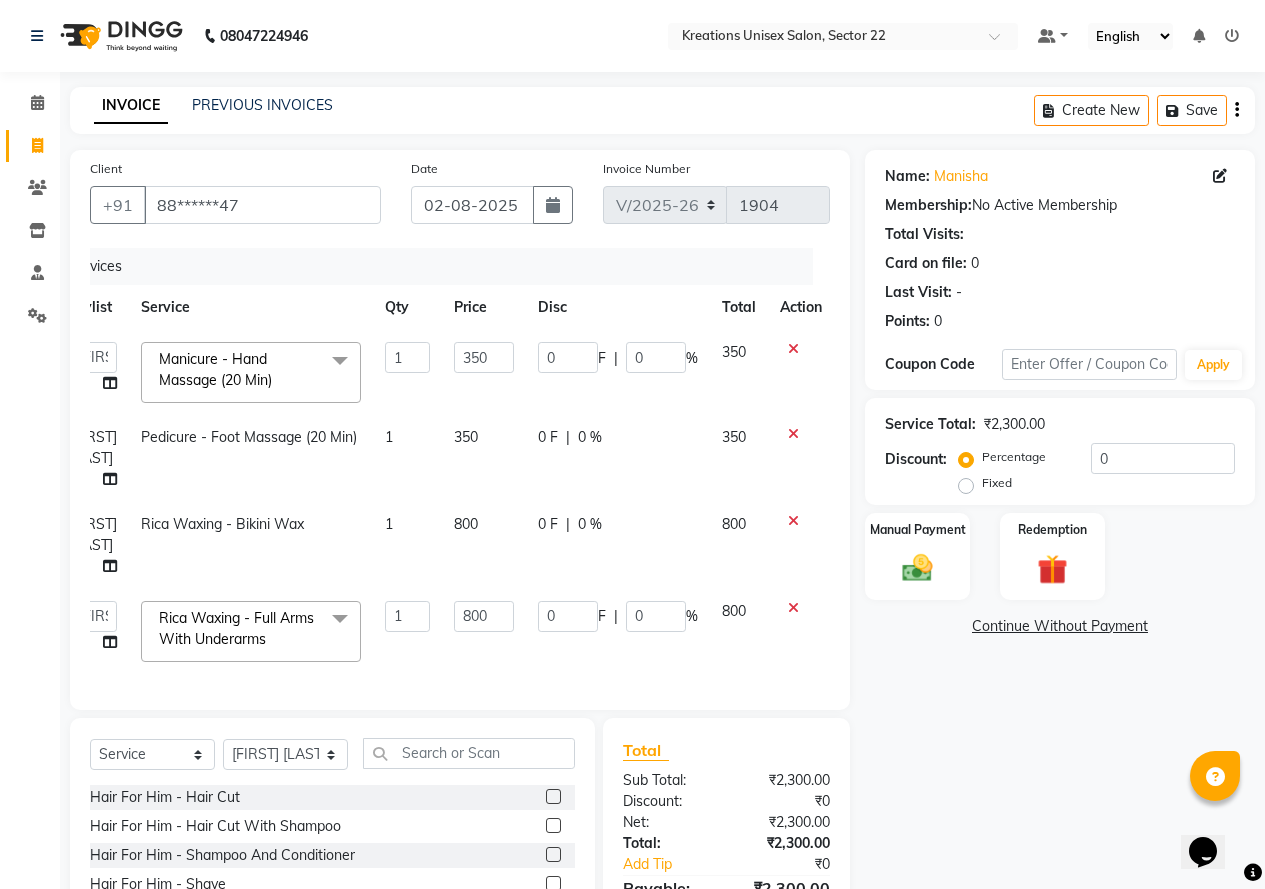 click 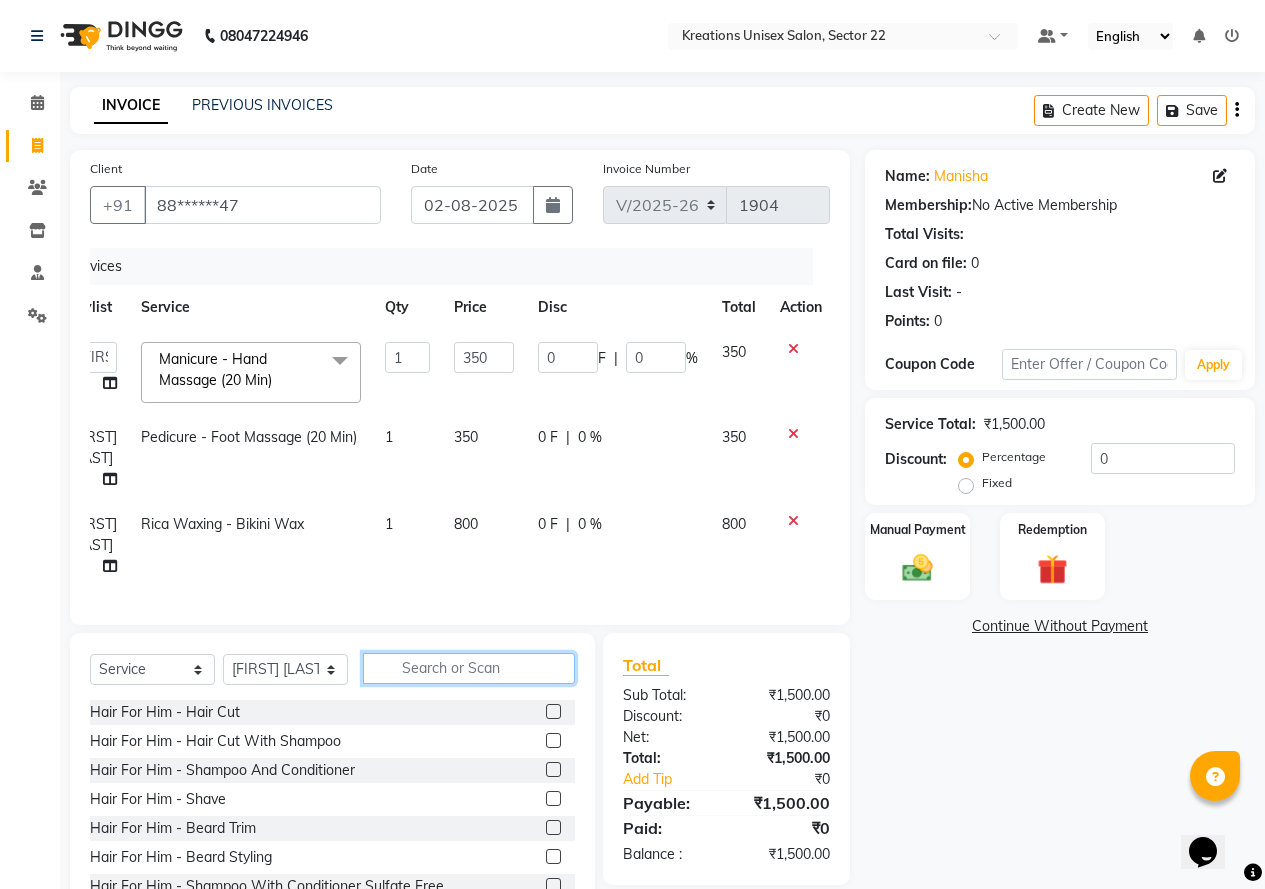 click 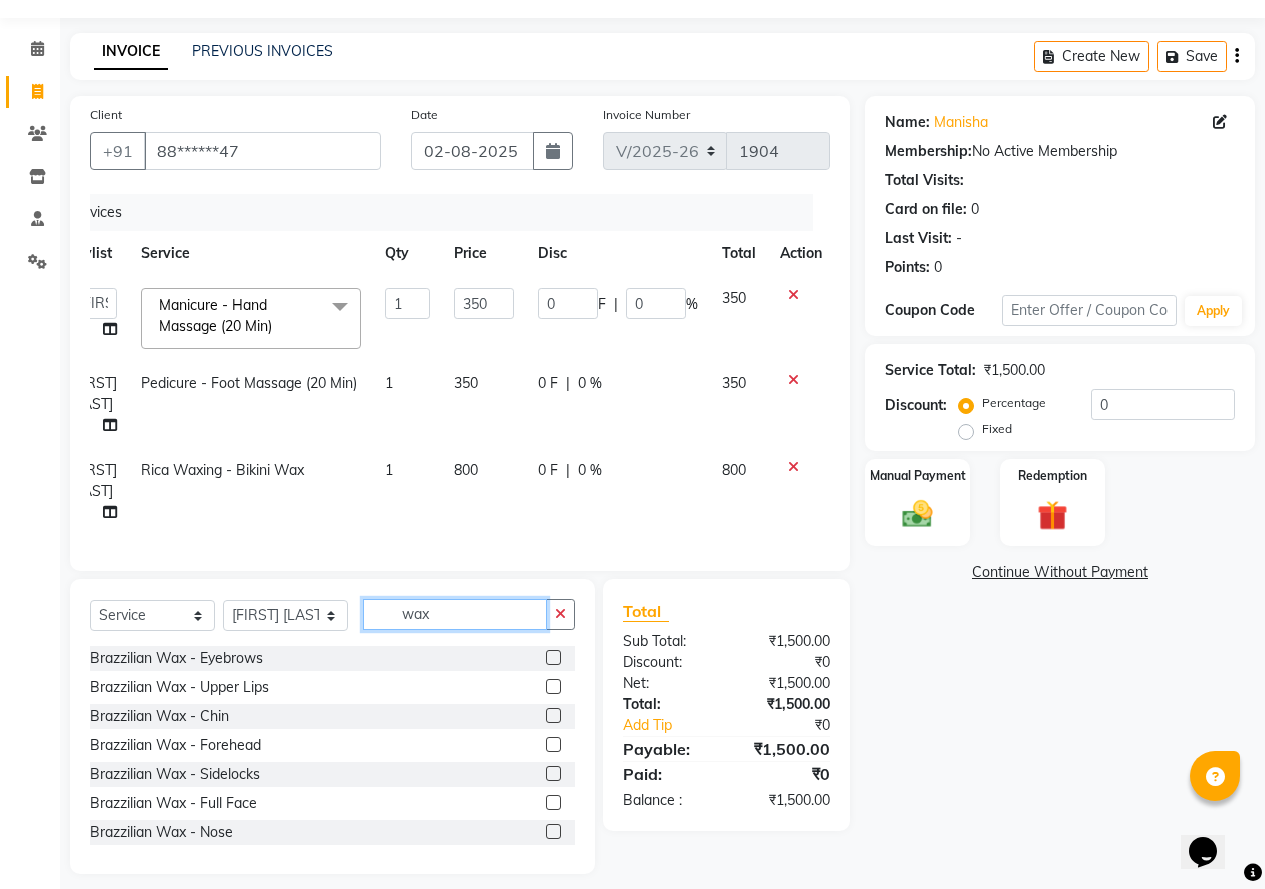 scroll, scrollTop: 84, scrollLeft: 0, axis: vertical 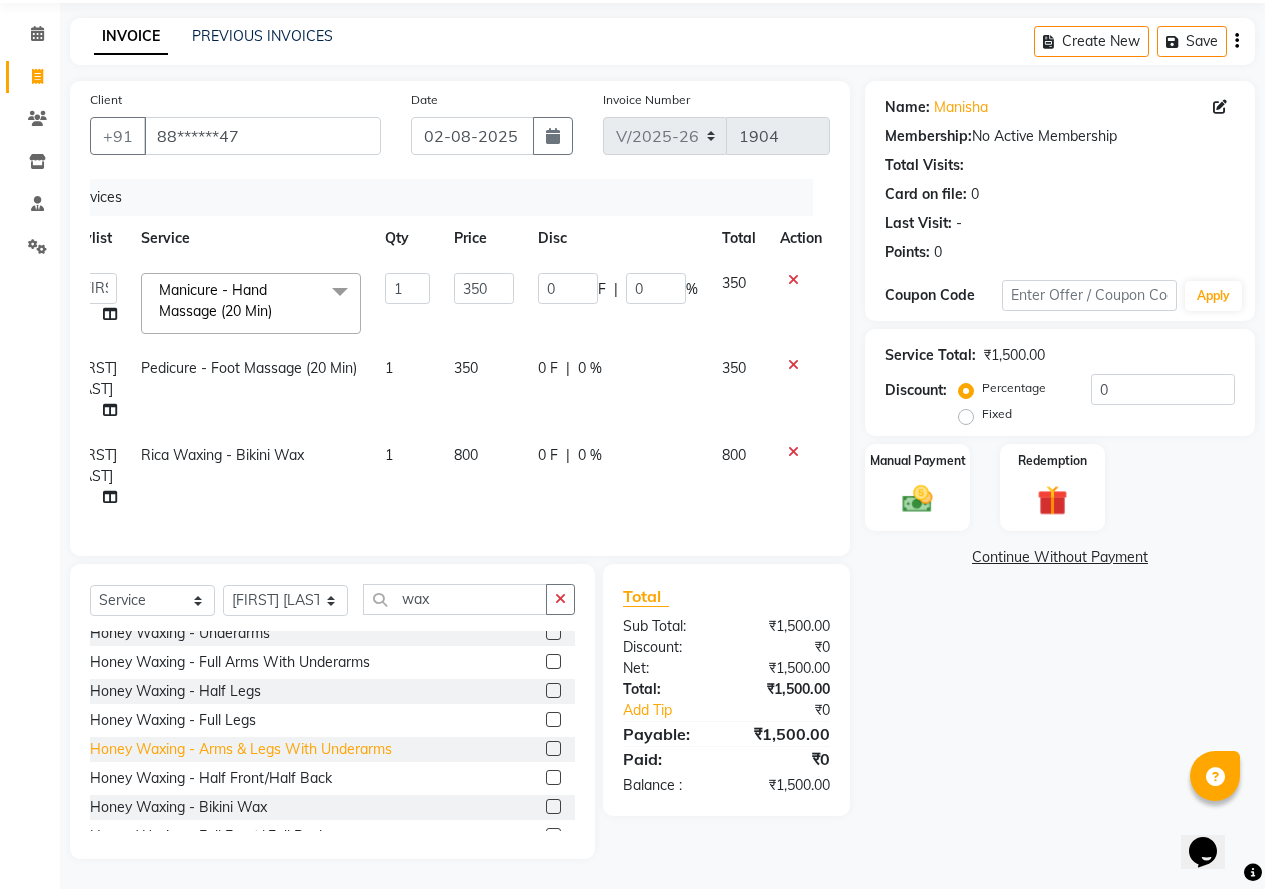 click on "Honey Waxing  - Arms & Legs With Underarms" 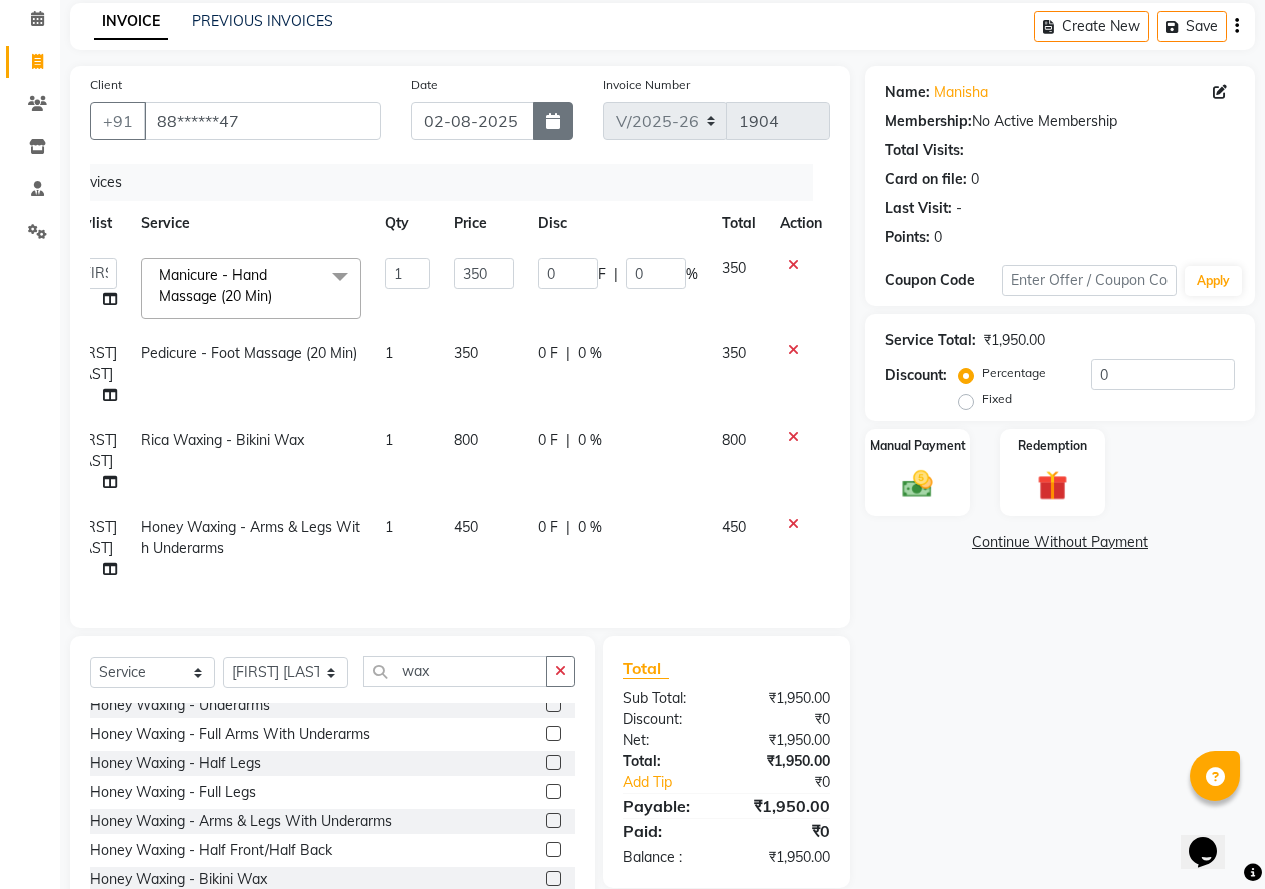 click 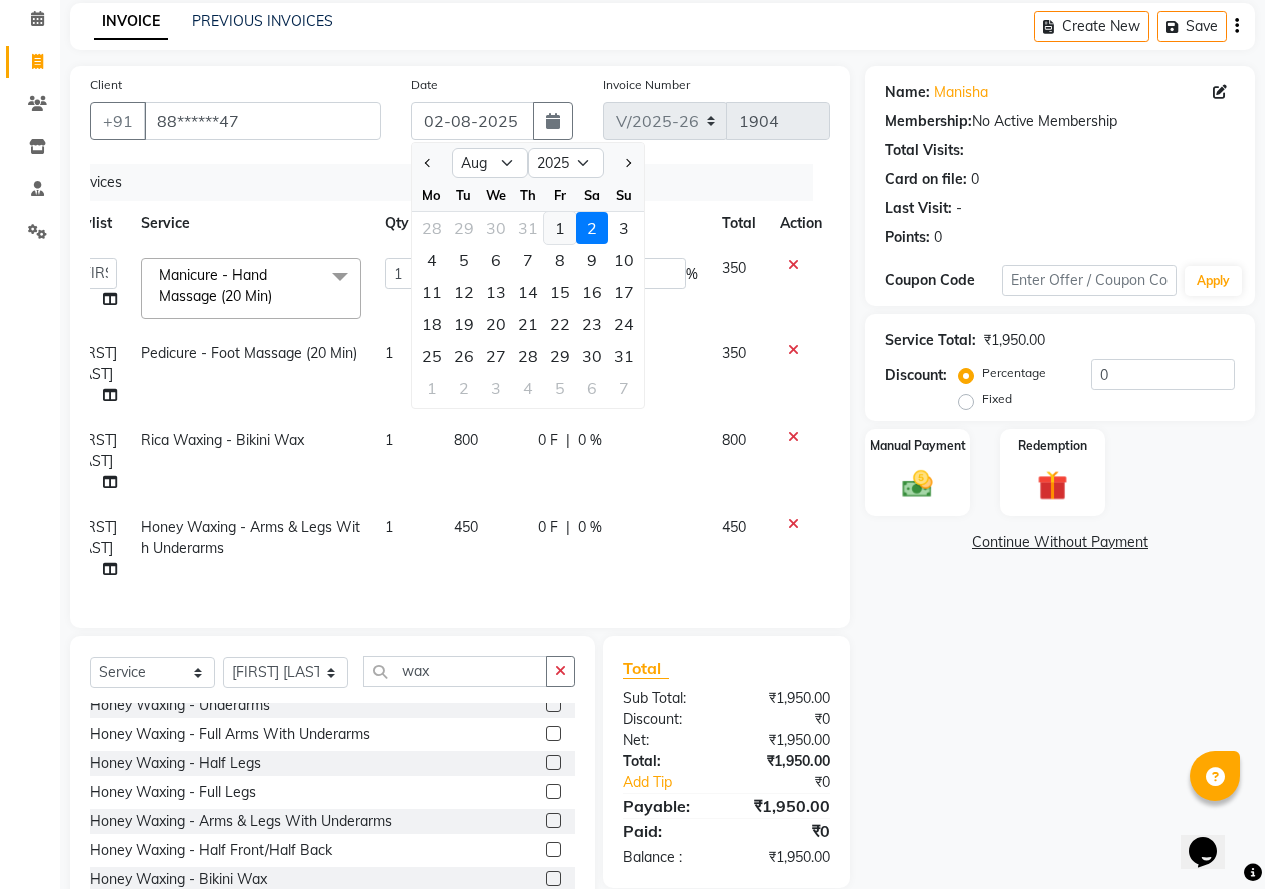 click on "1" 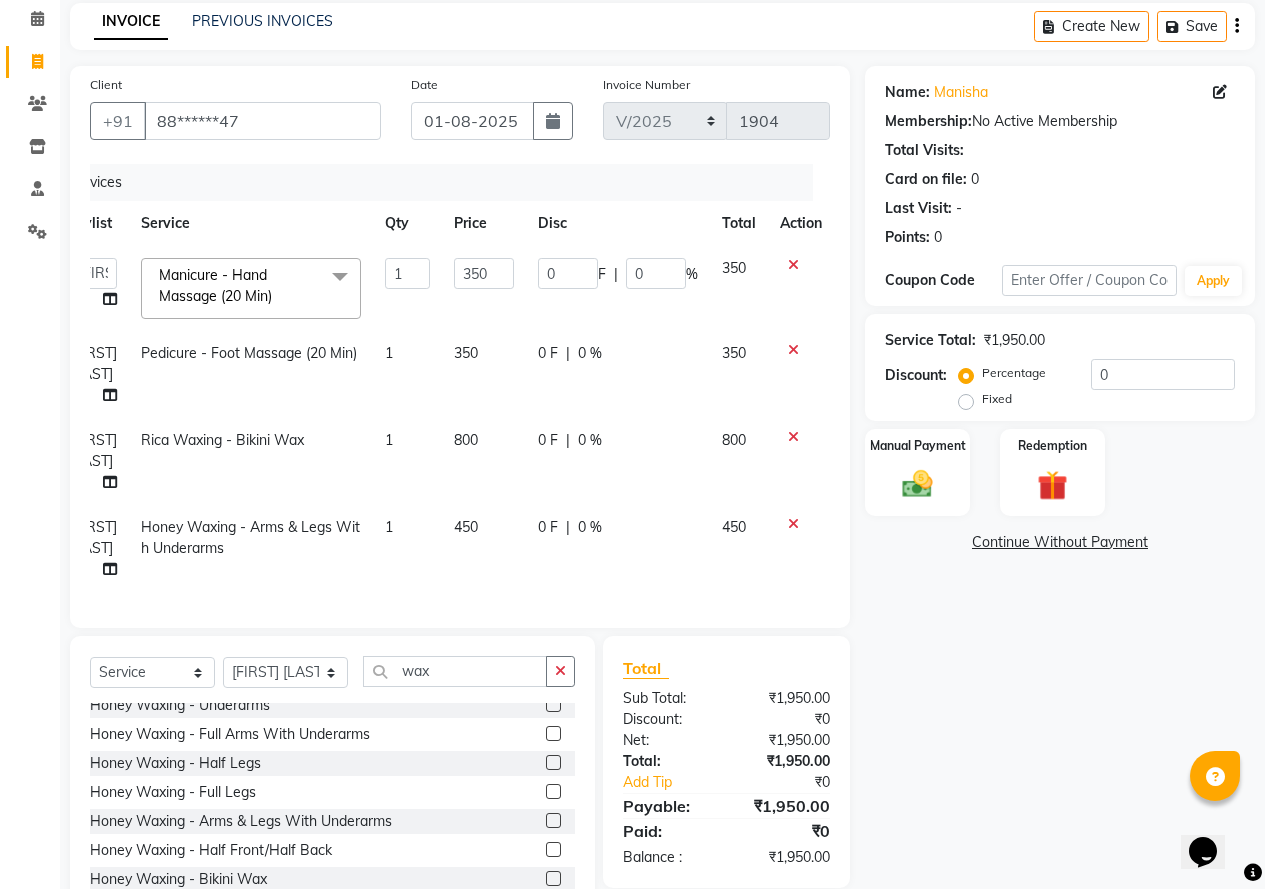 click 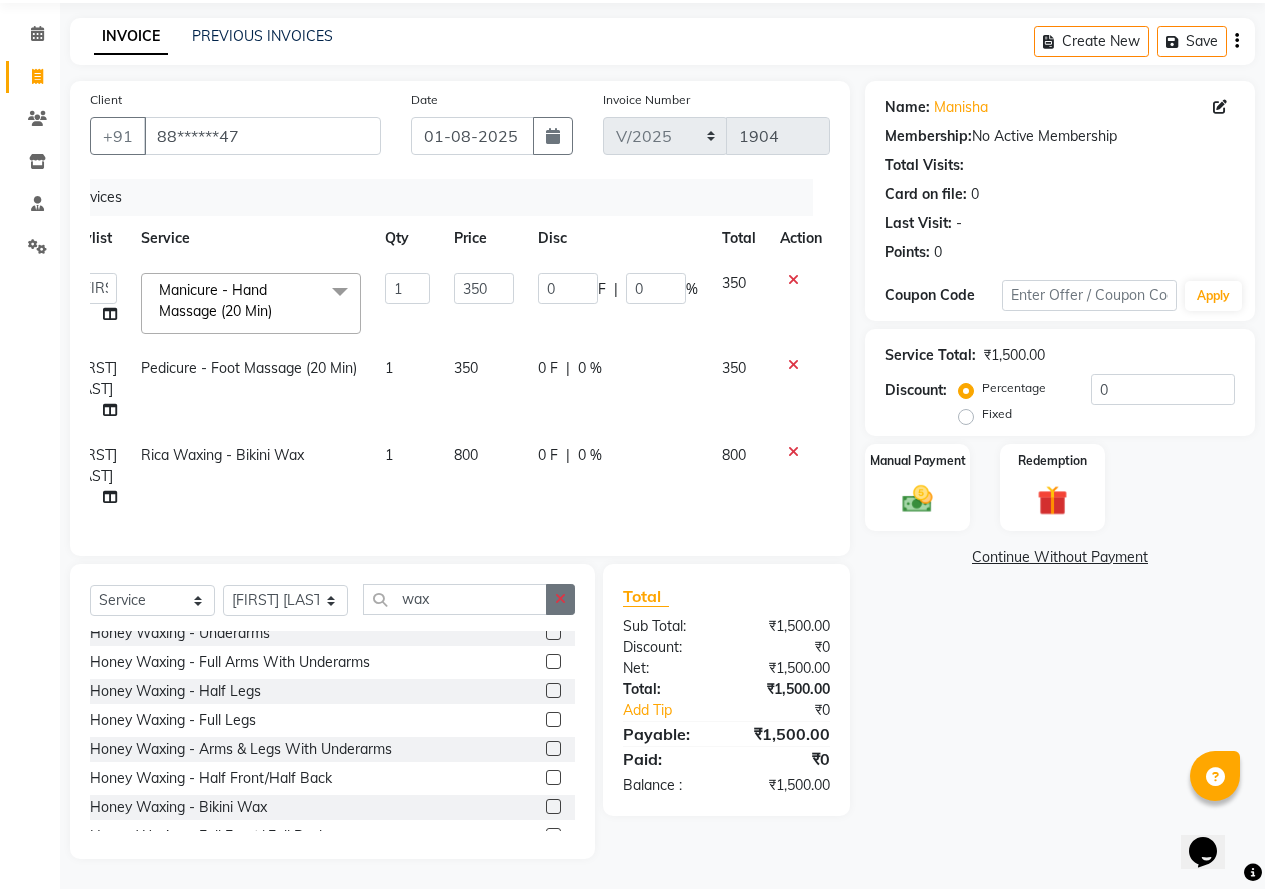 click 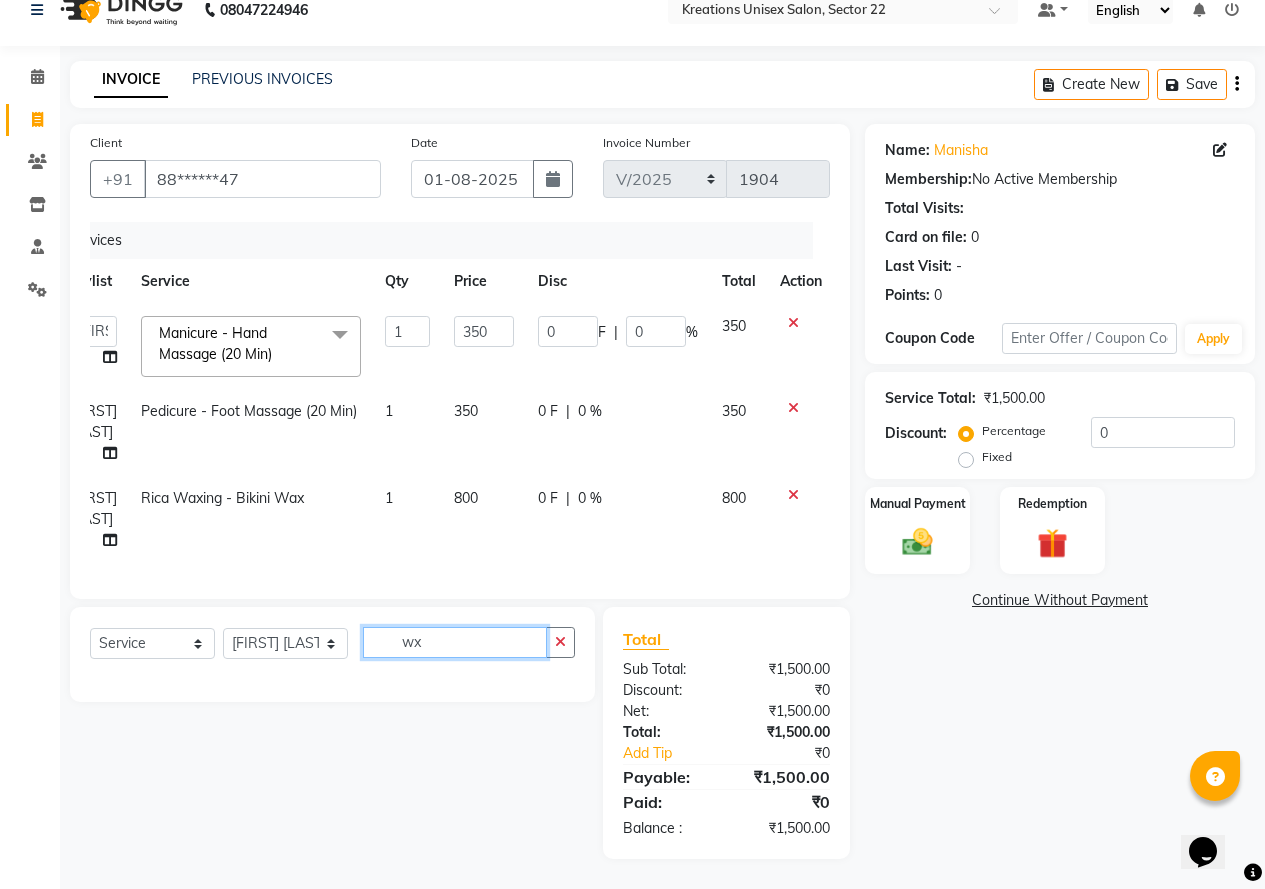 scroll, scrollTop: 0, scrollLeft: 0, axis: both 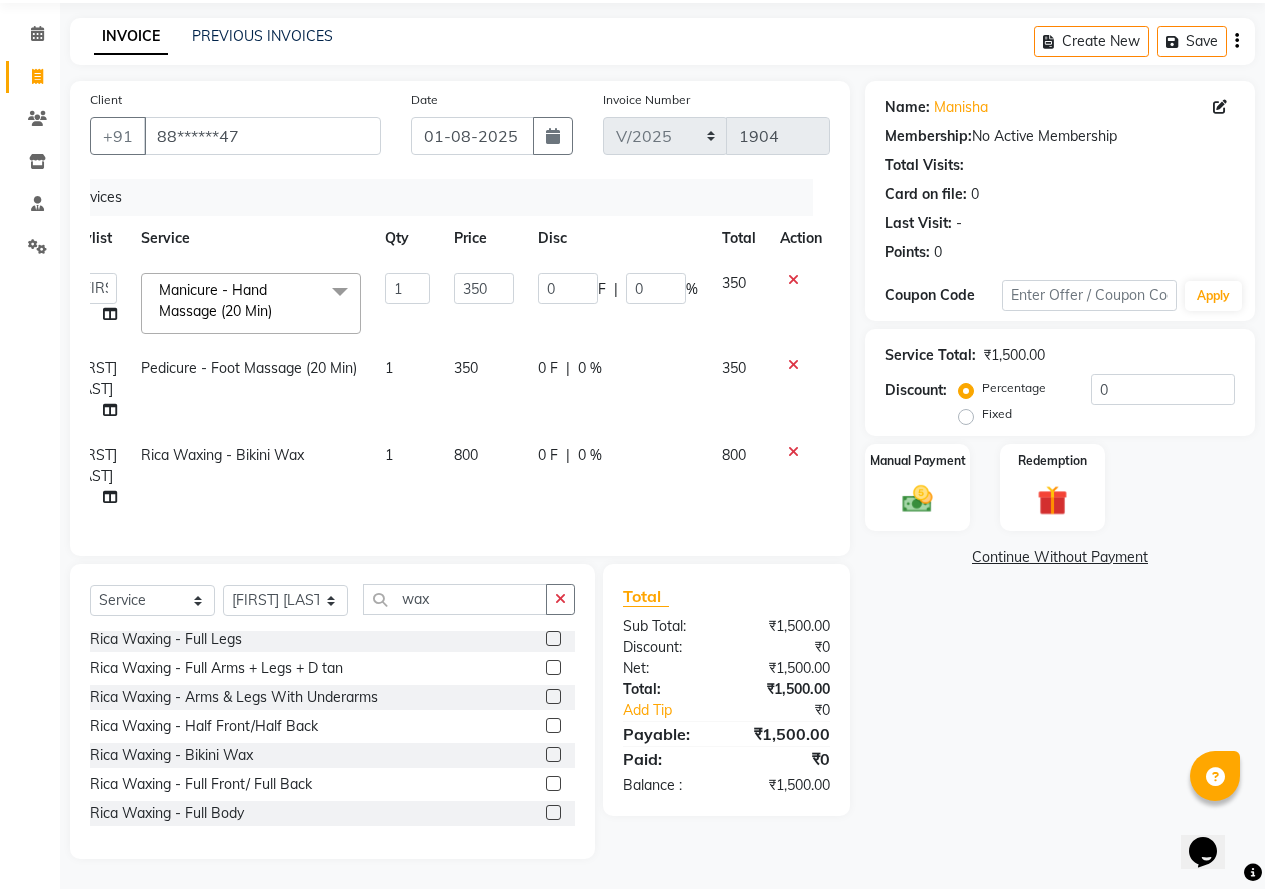click on "Rica Waxing  - Arms & Legs With Underarms" 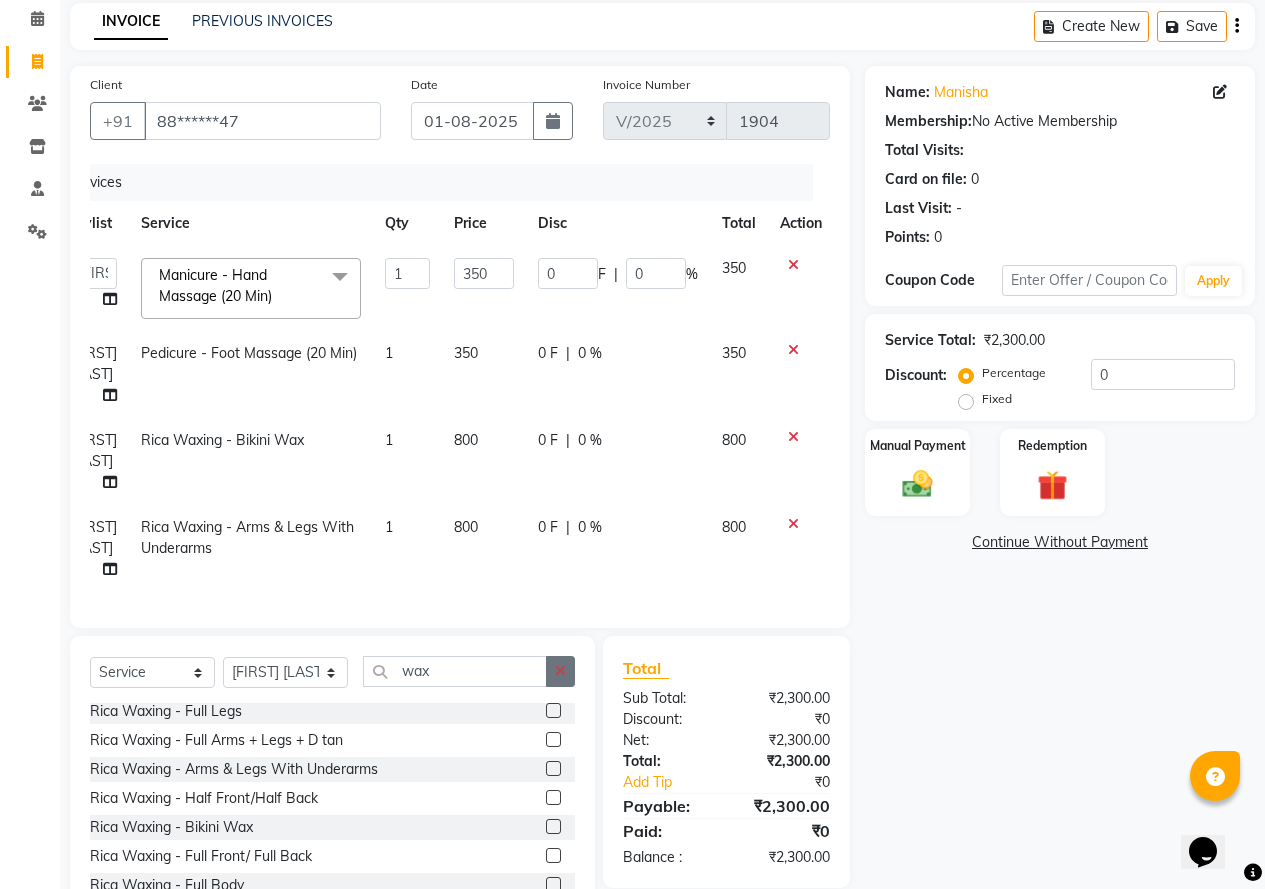 click 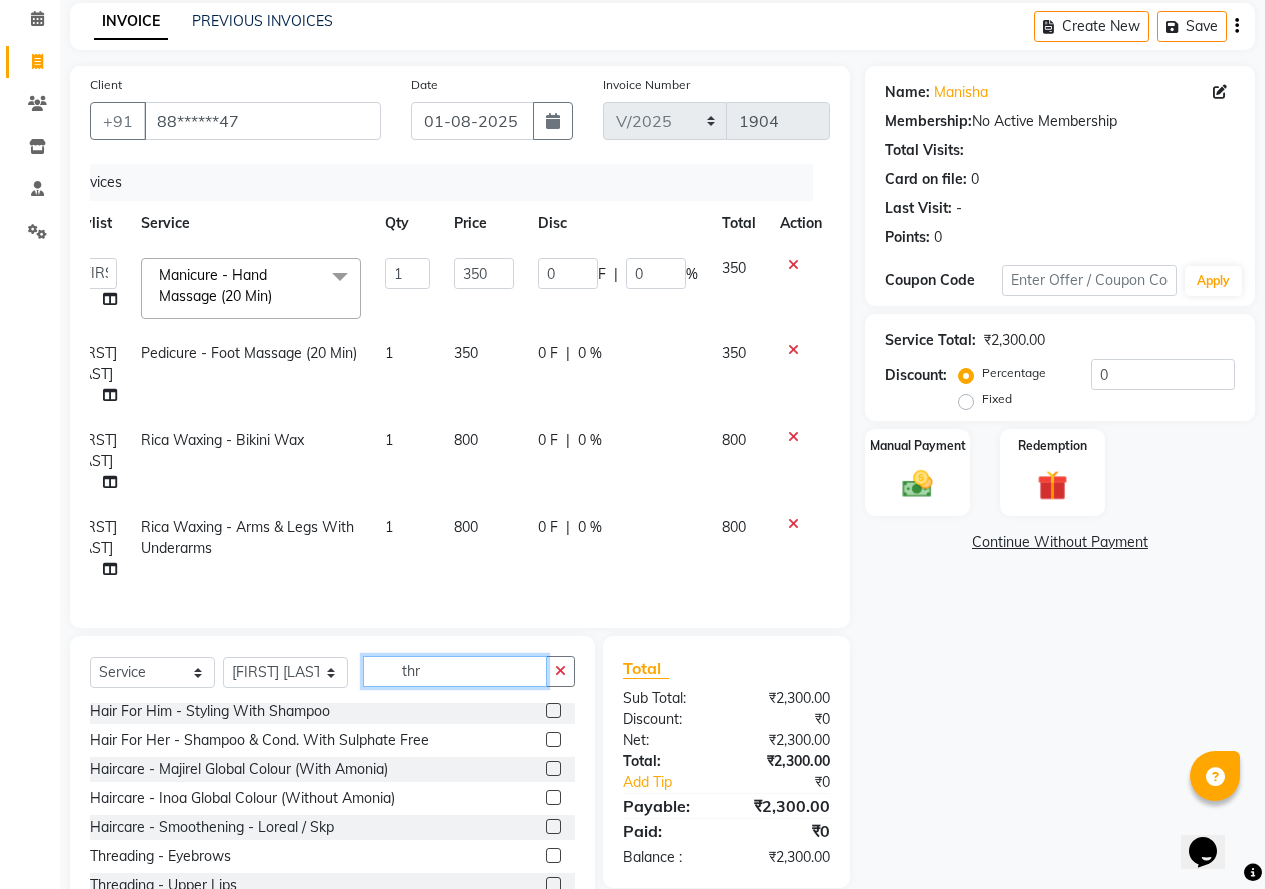 scroll, scrollTop: 0, scrollLeft: 0, axis: both 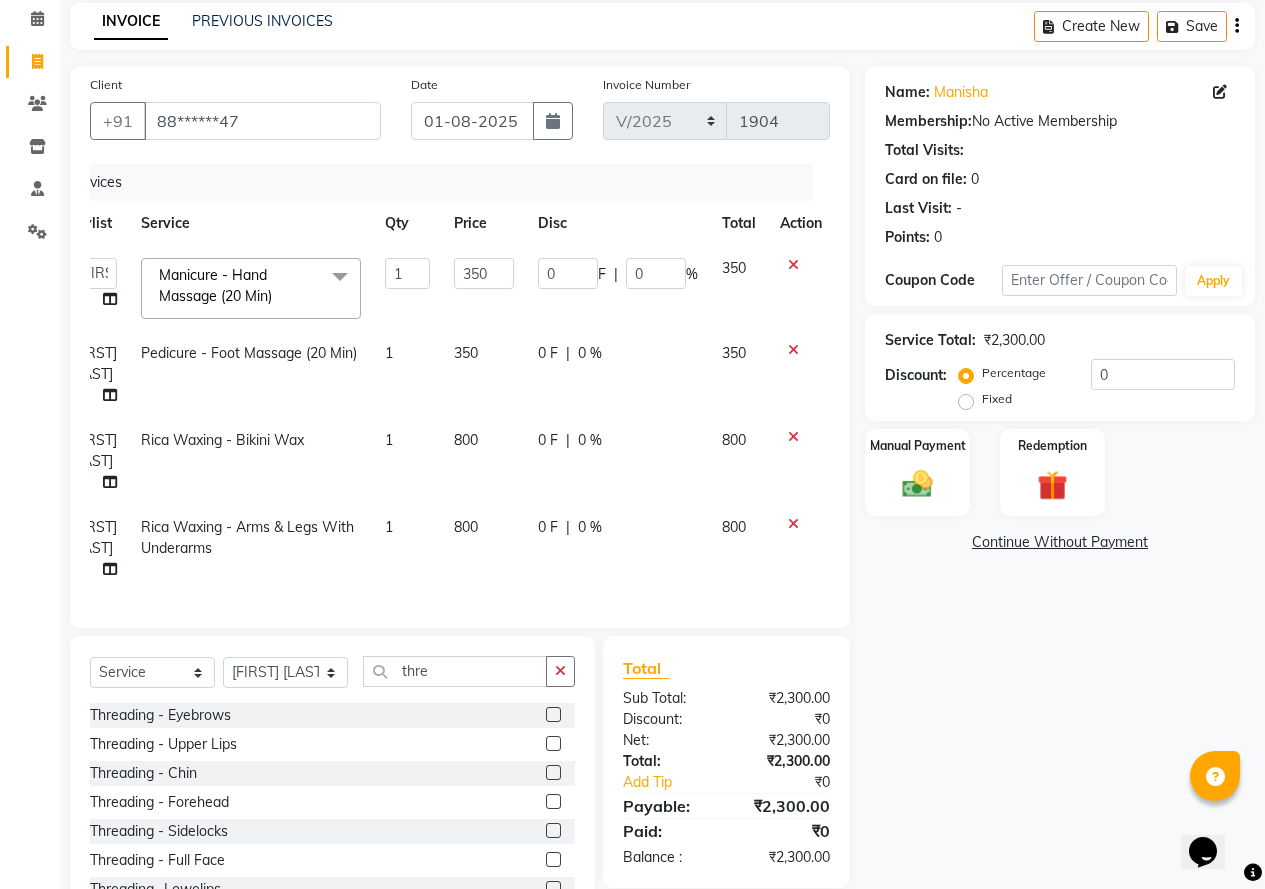 click 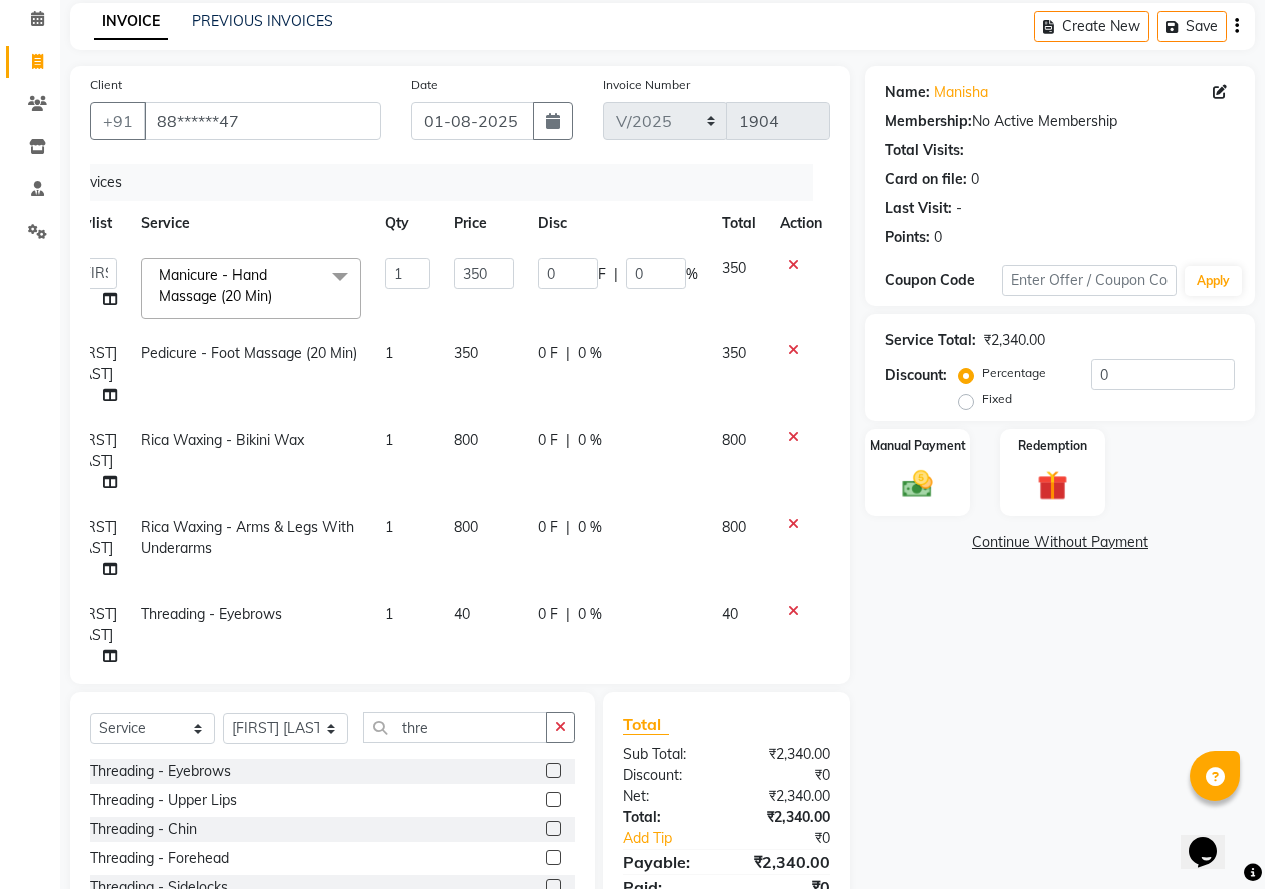 click 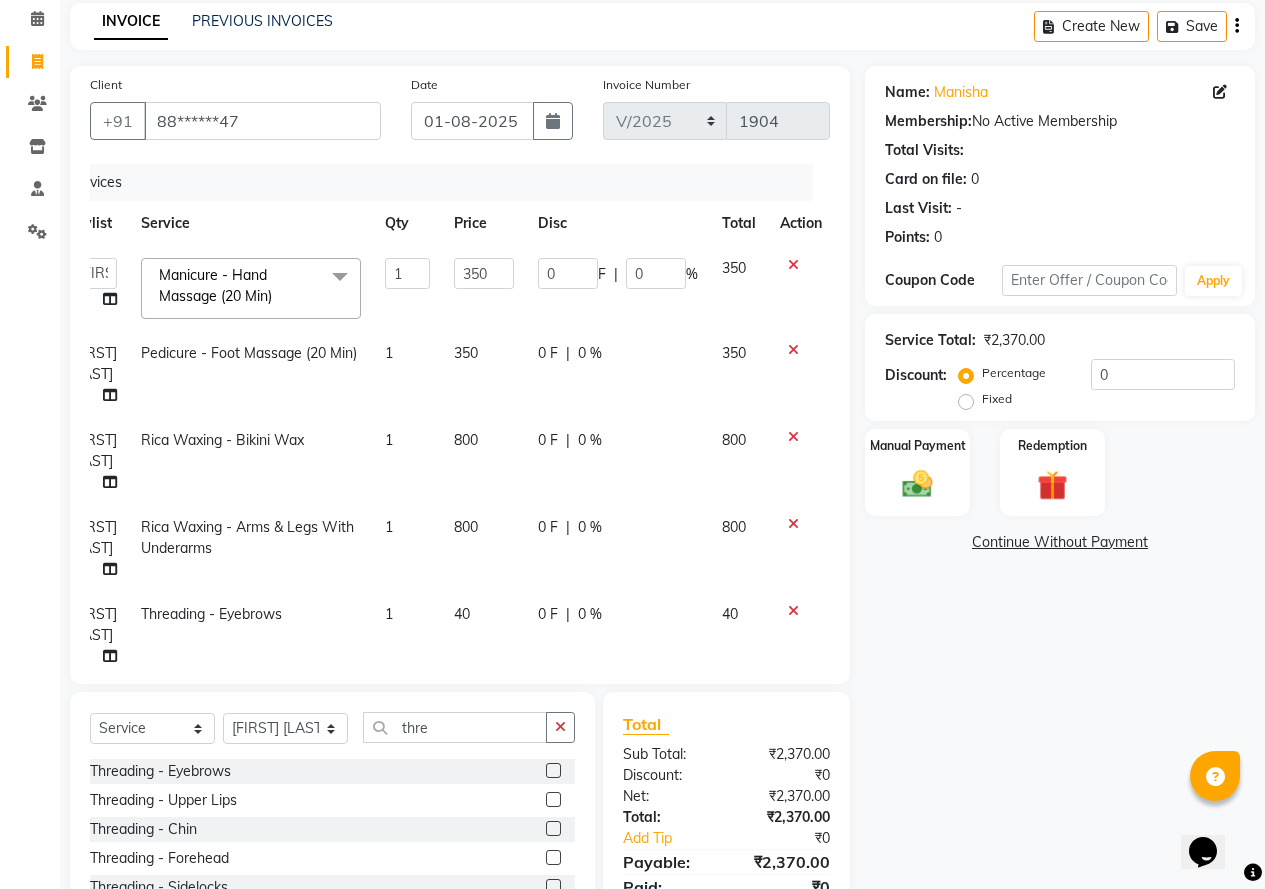 click 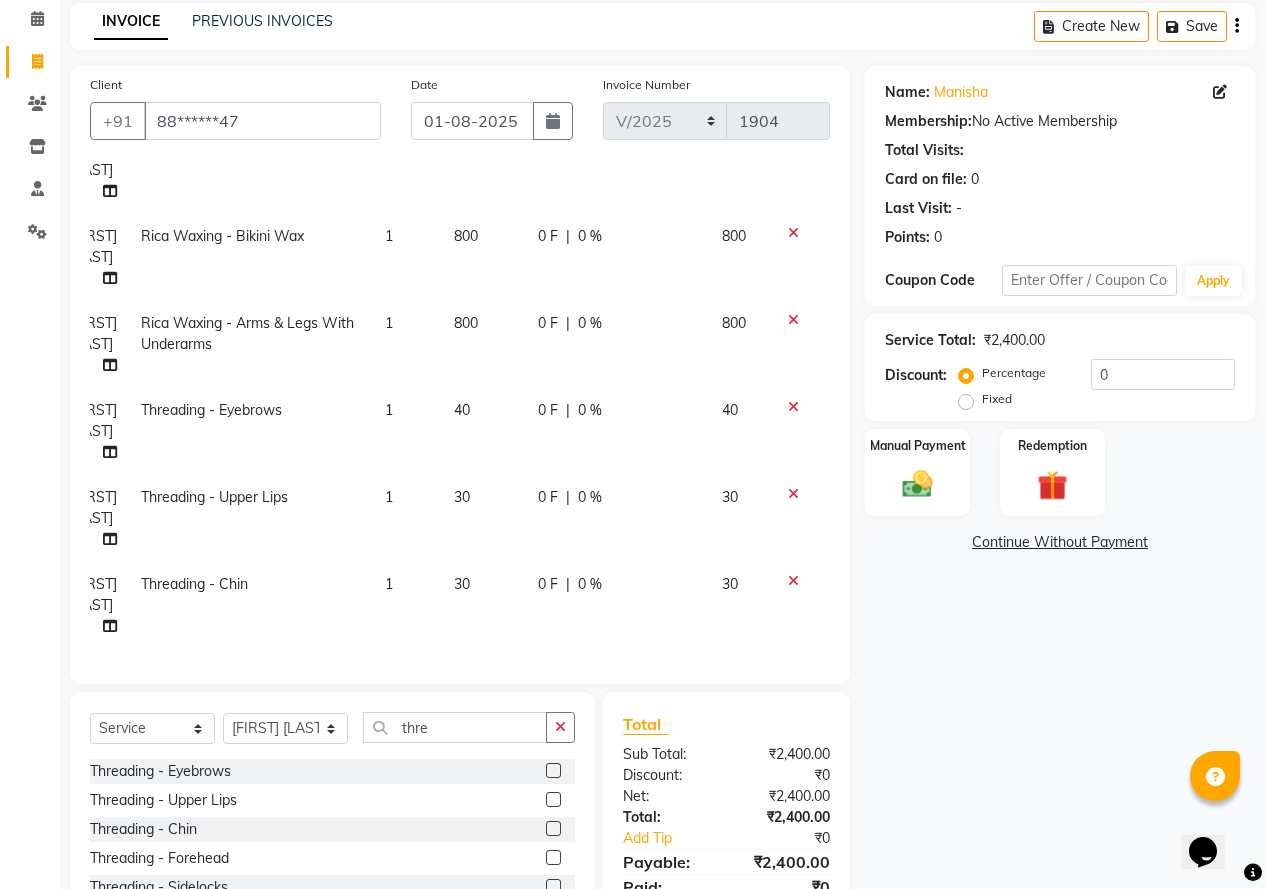 scroll, scrollTop: 220, scrollLeft: 32, axis: both 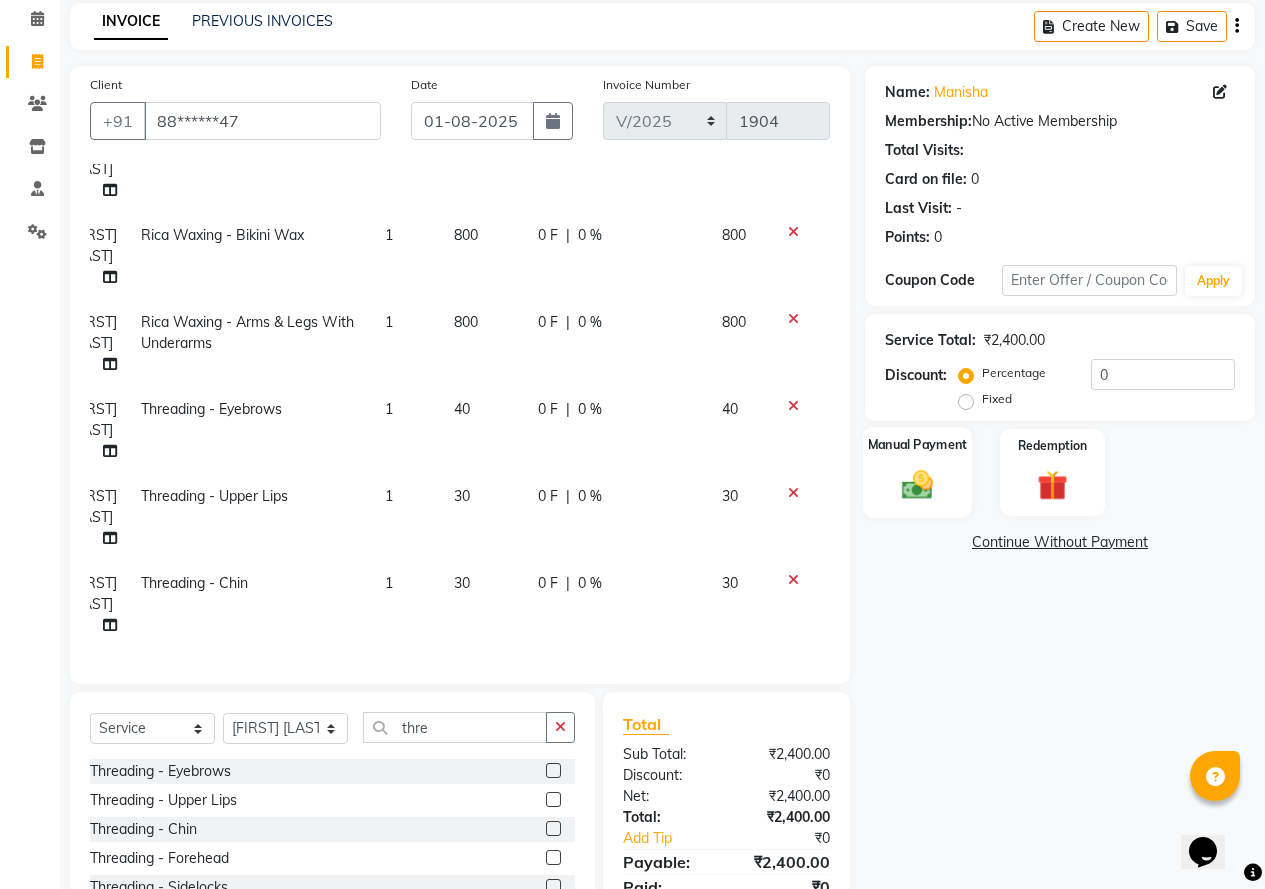 click 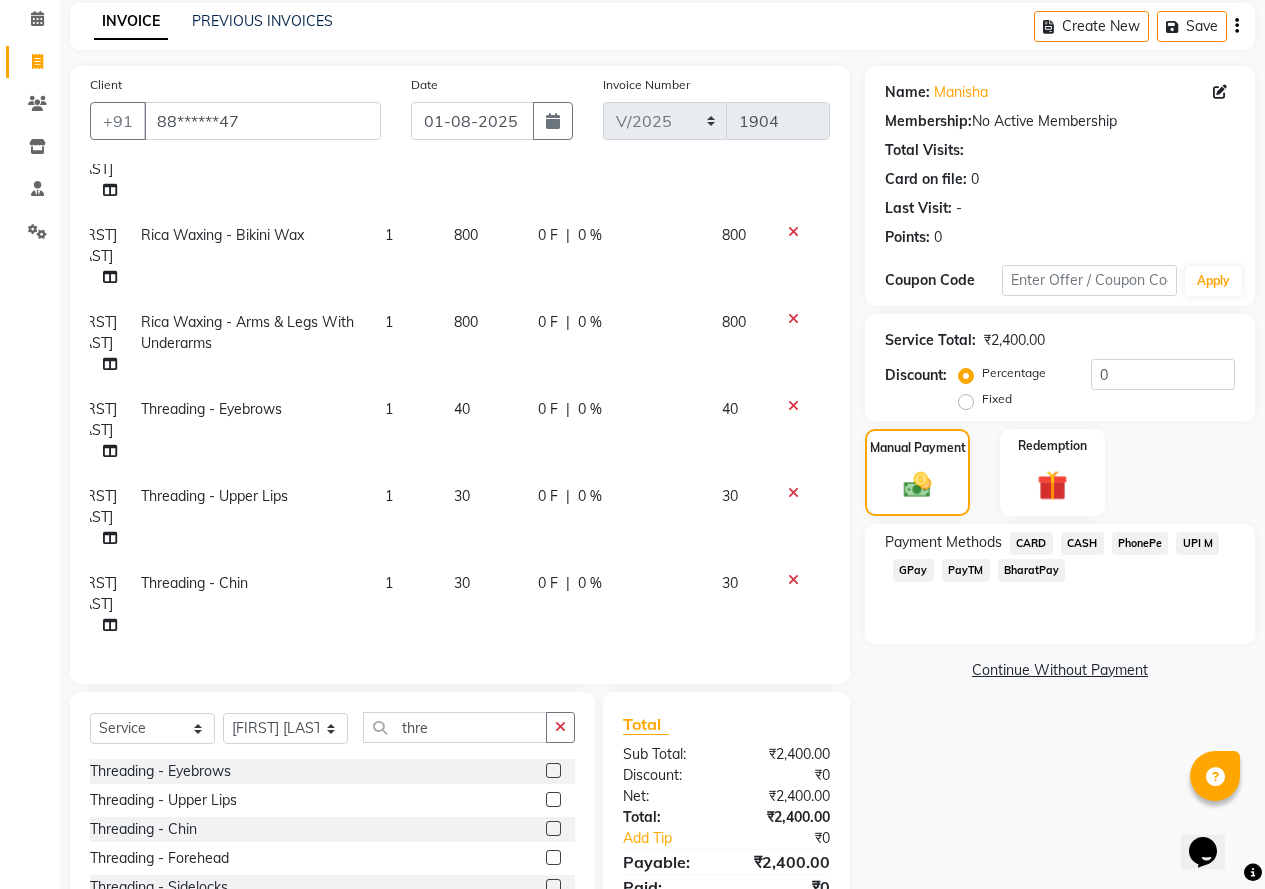 click on "PayTM" 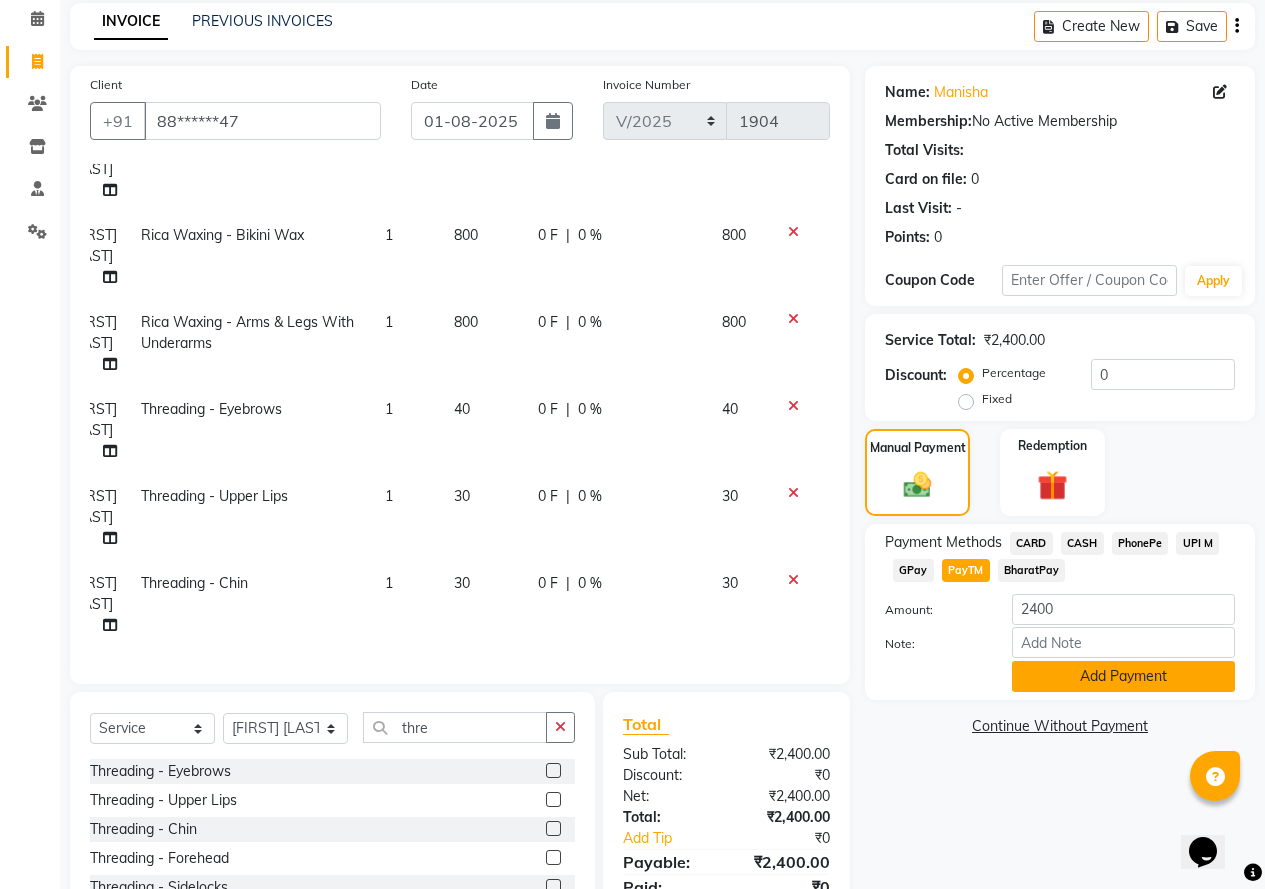 click on "Add Payment" 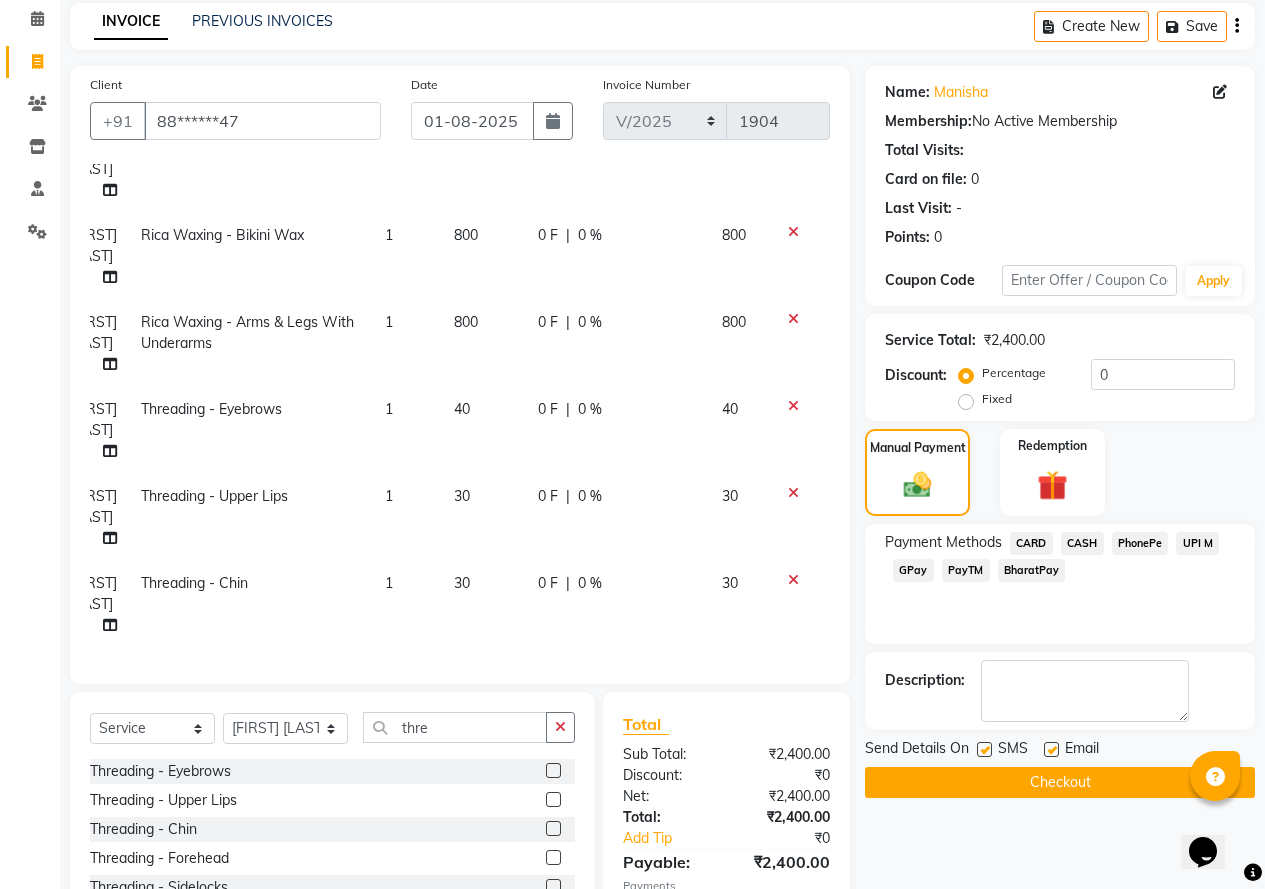 click 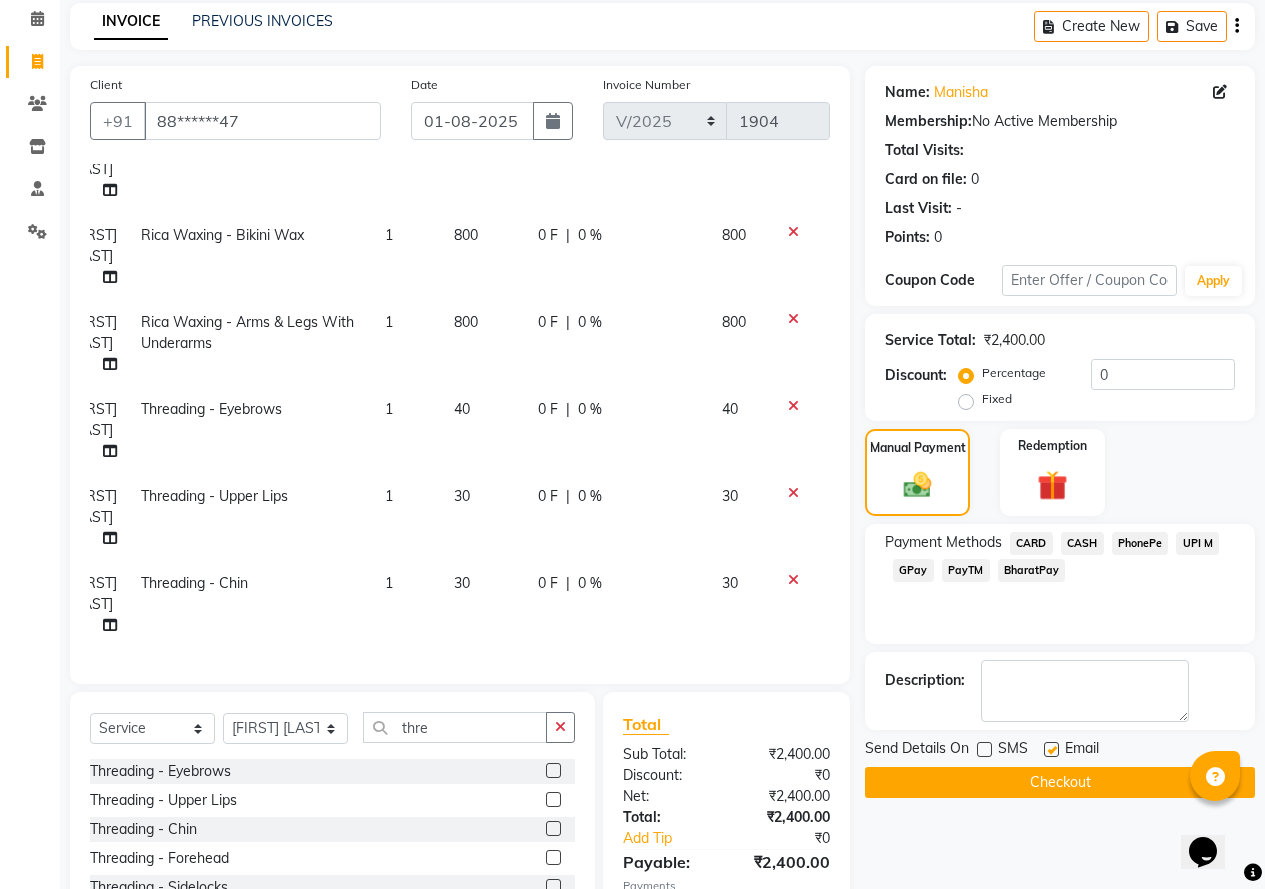click 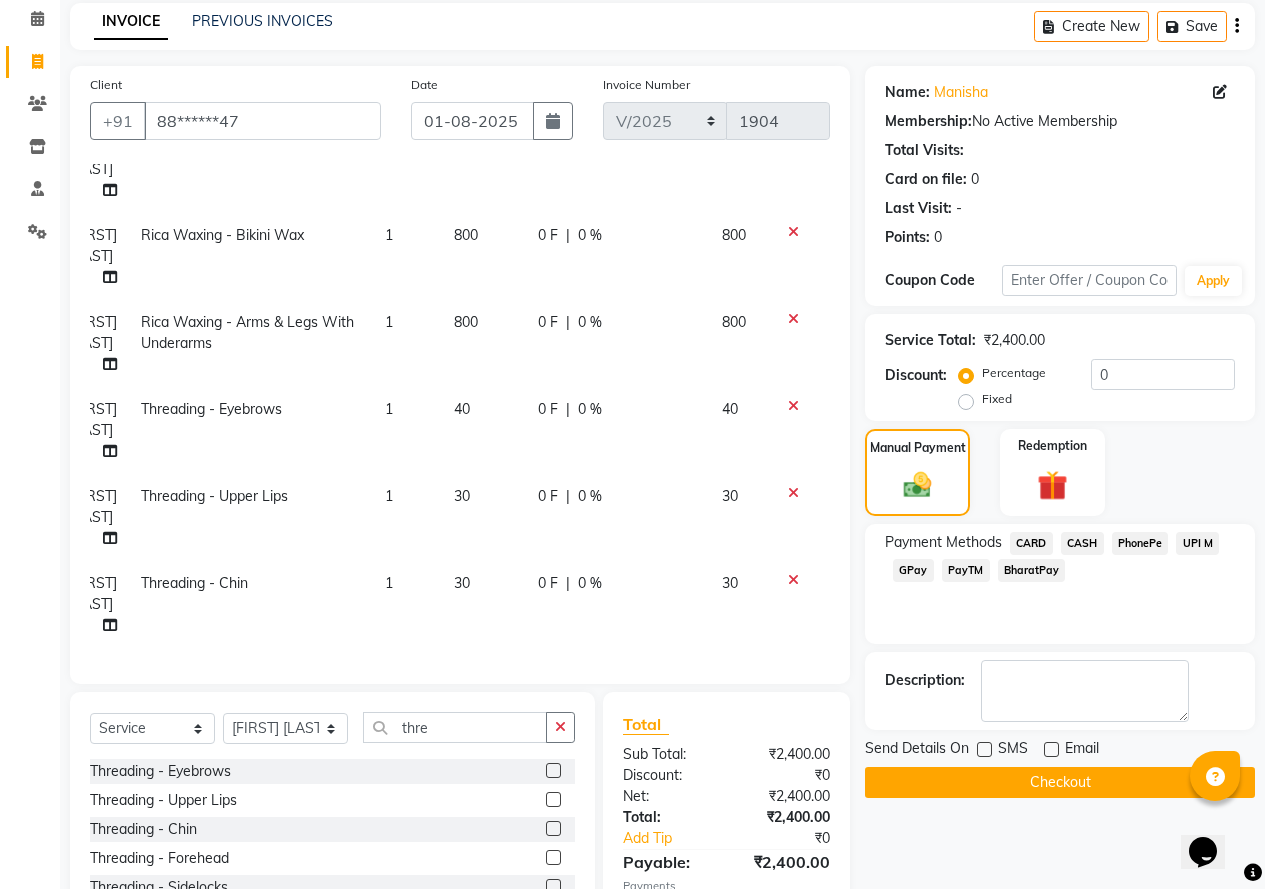click on "Checkout" 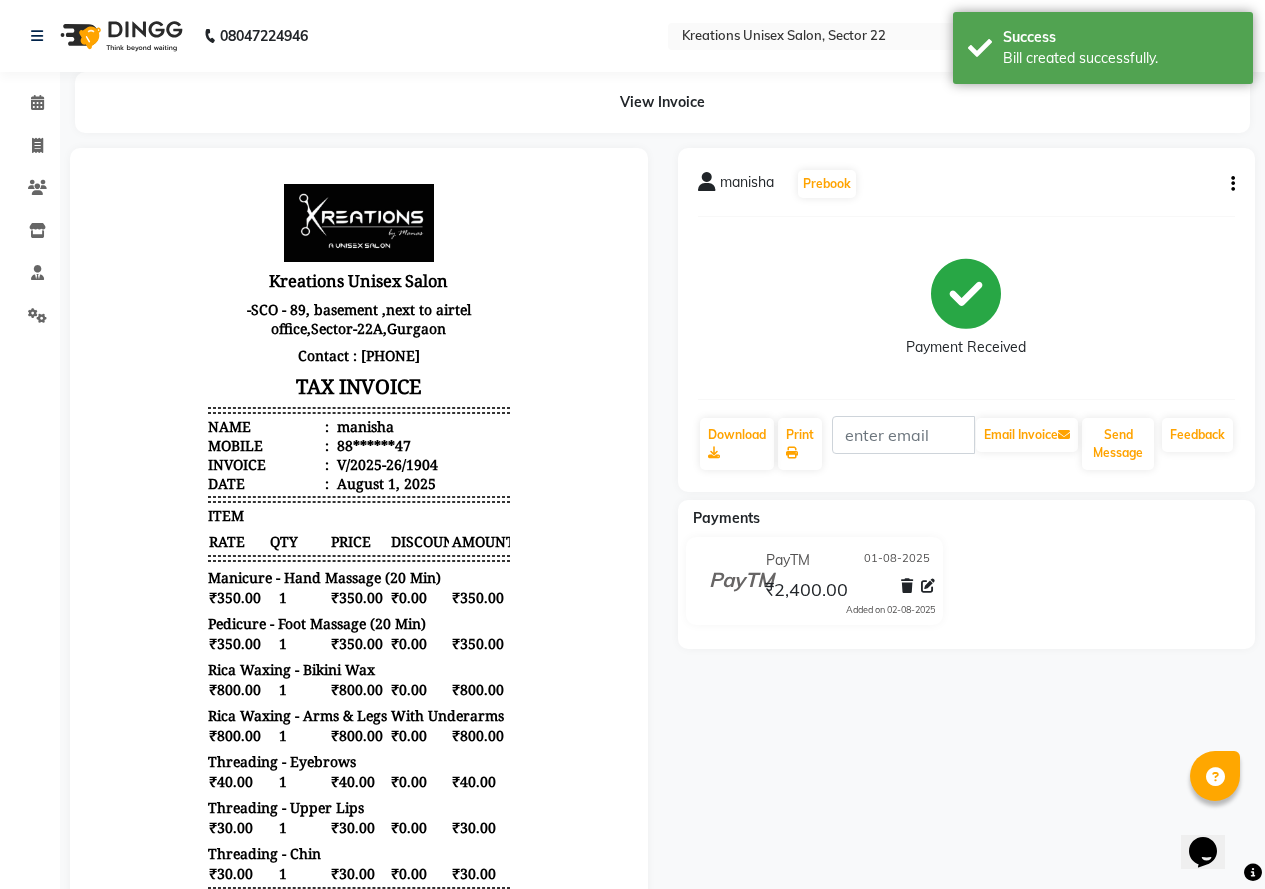 scroll, scrollTop: 0, scrollLeft: 0, axis: both 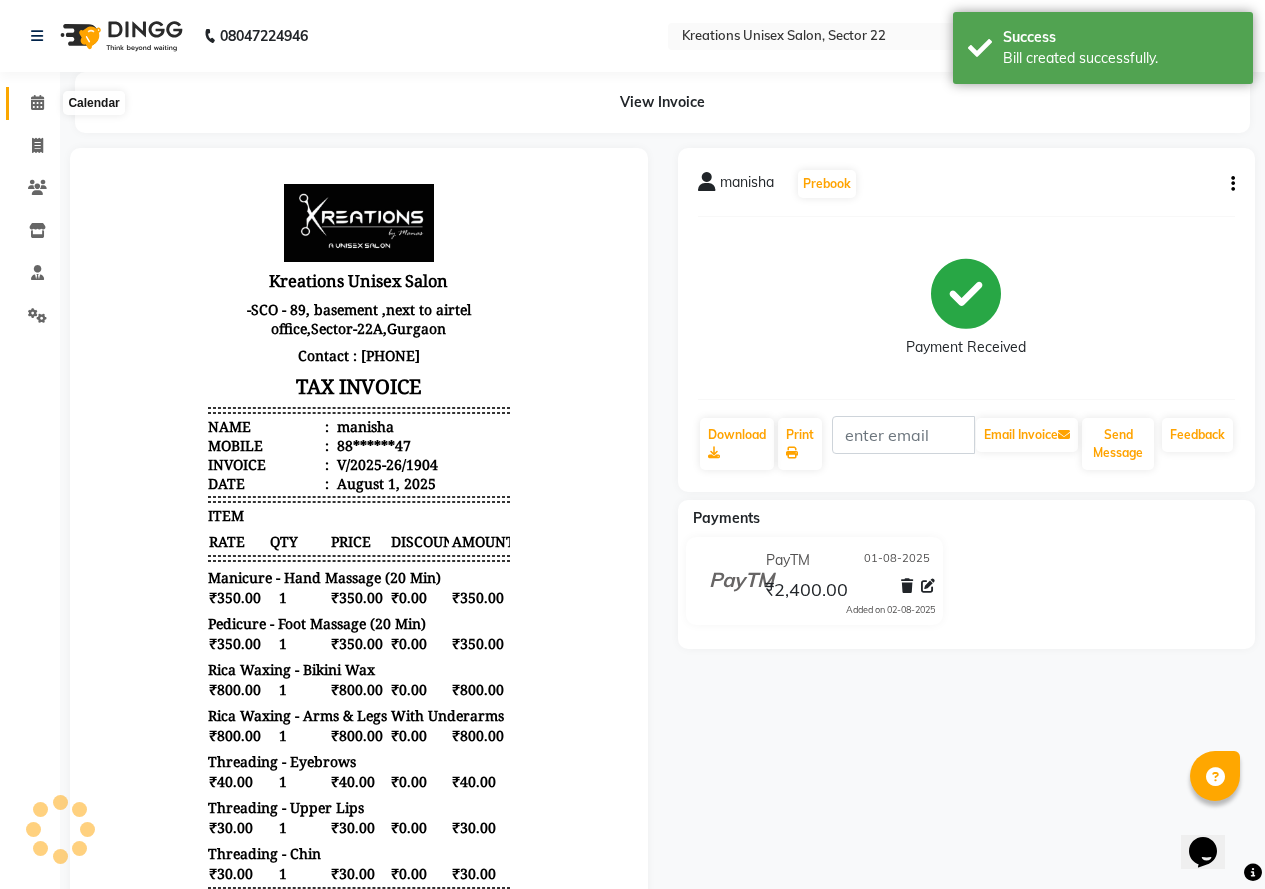 drag, startPoint x: 40, startPoint y: 105, endPoint x: 39, endPoint y: 115, distance: 10.049875 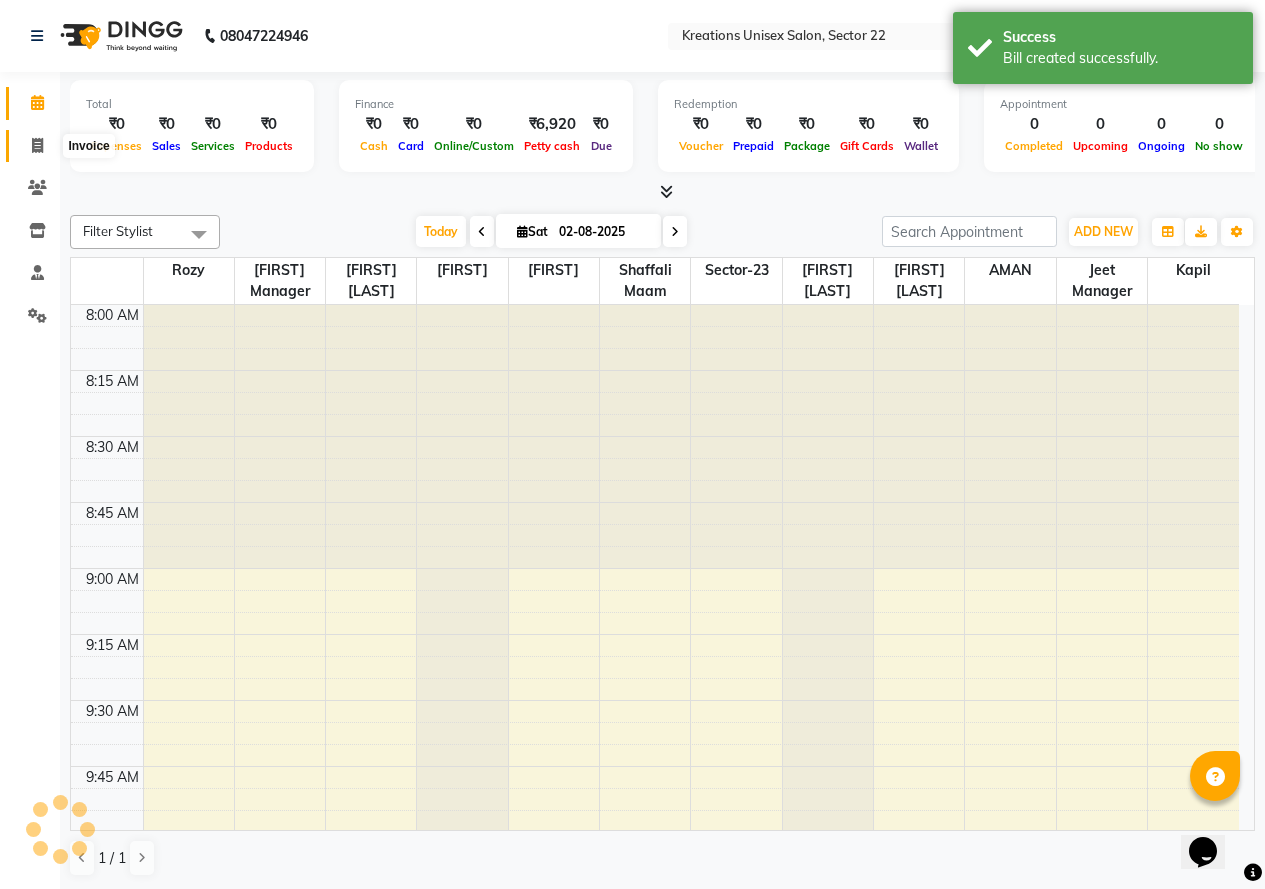 scroll, scrollTop: 0, scrollLeft: 0, axis: both 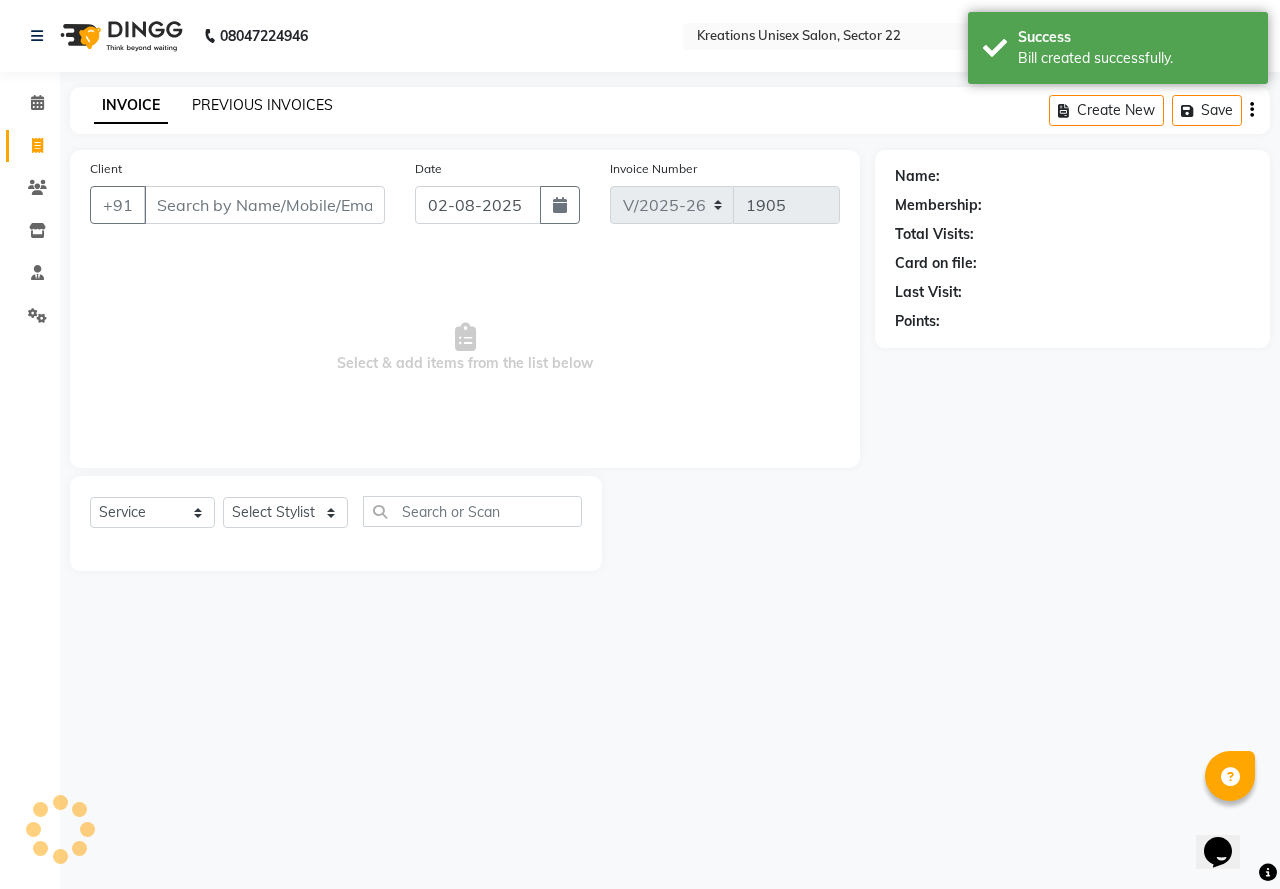 click on "PREVIOUS INVOICES" 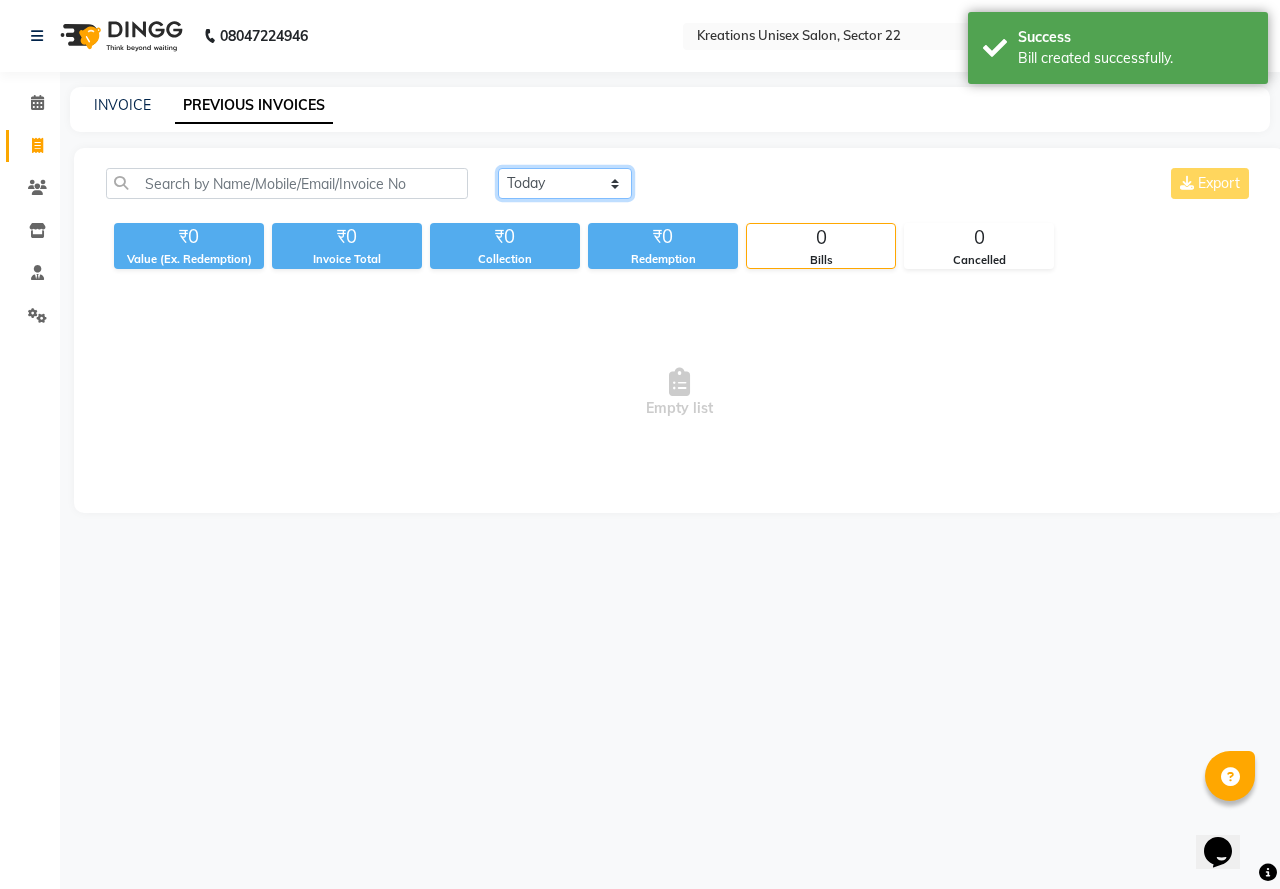click on "Today Yesterday Custom Range" 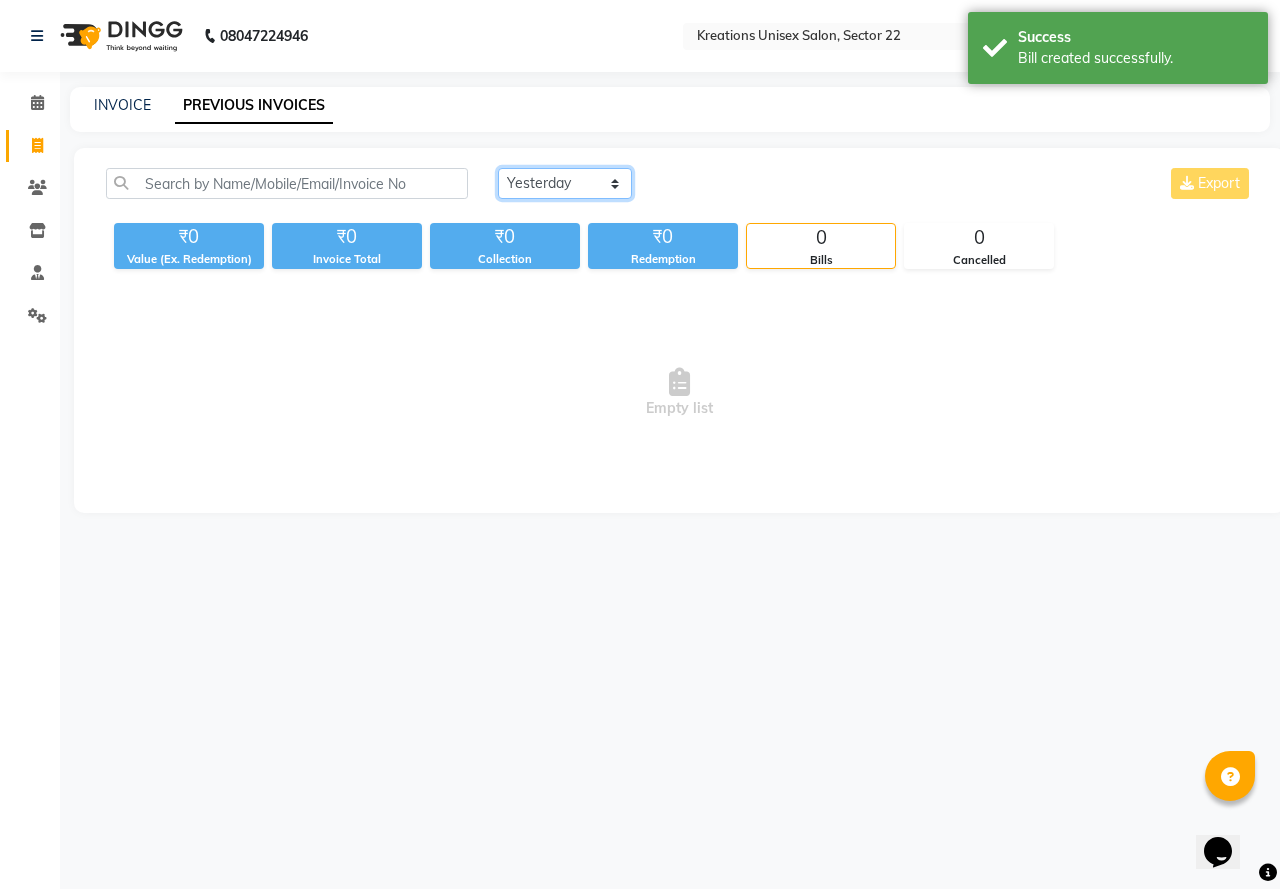 click on "Today Yesterday Custom Range" 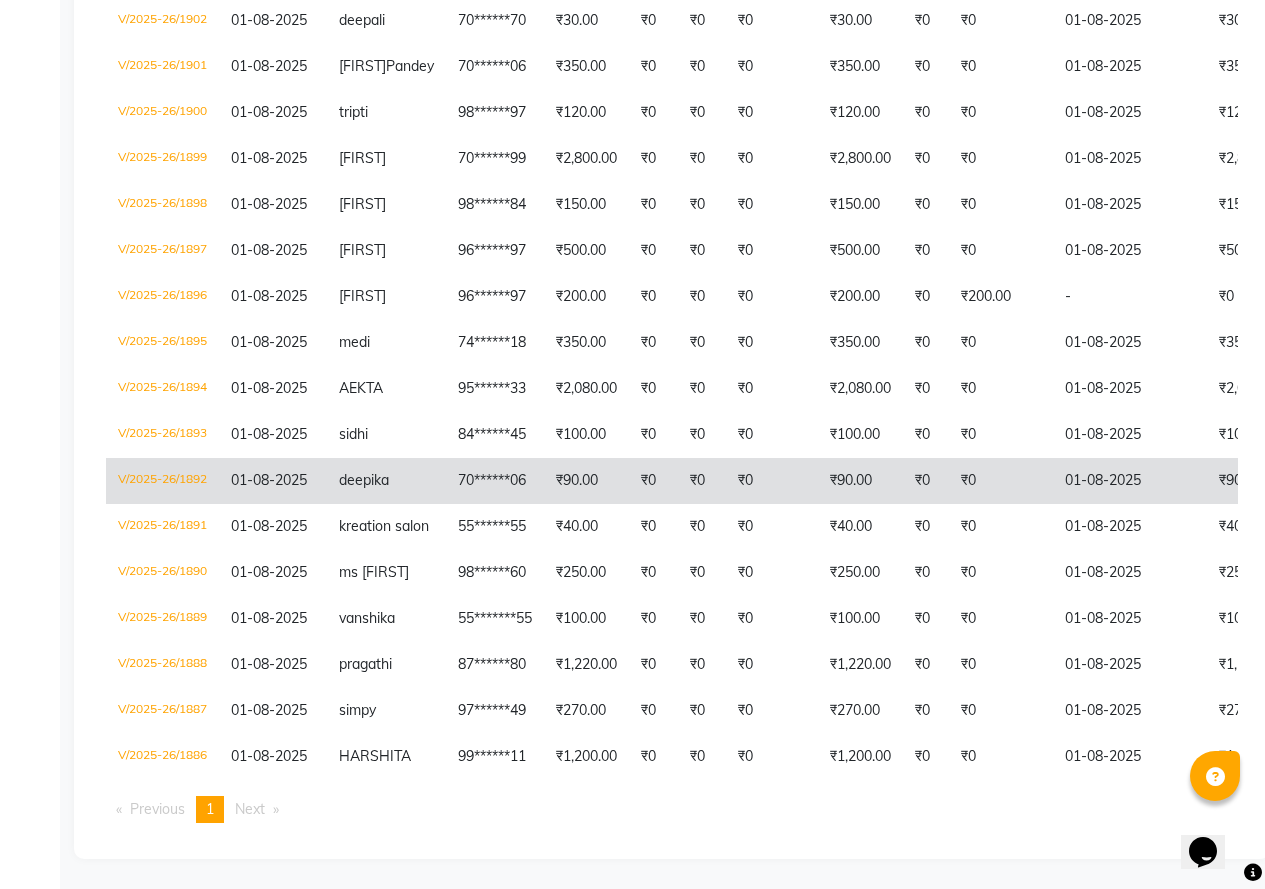 scroll, scrollTop: 543, scrollLeft: 0, axis: vertical 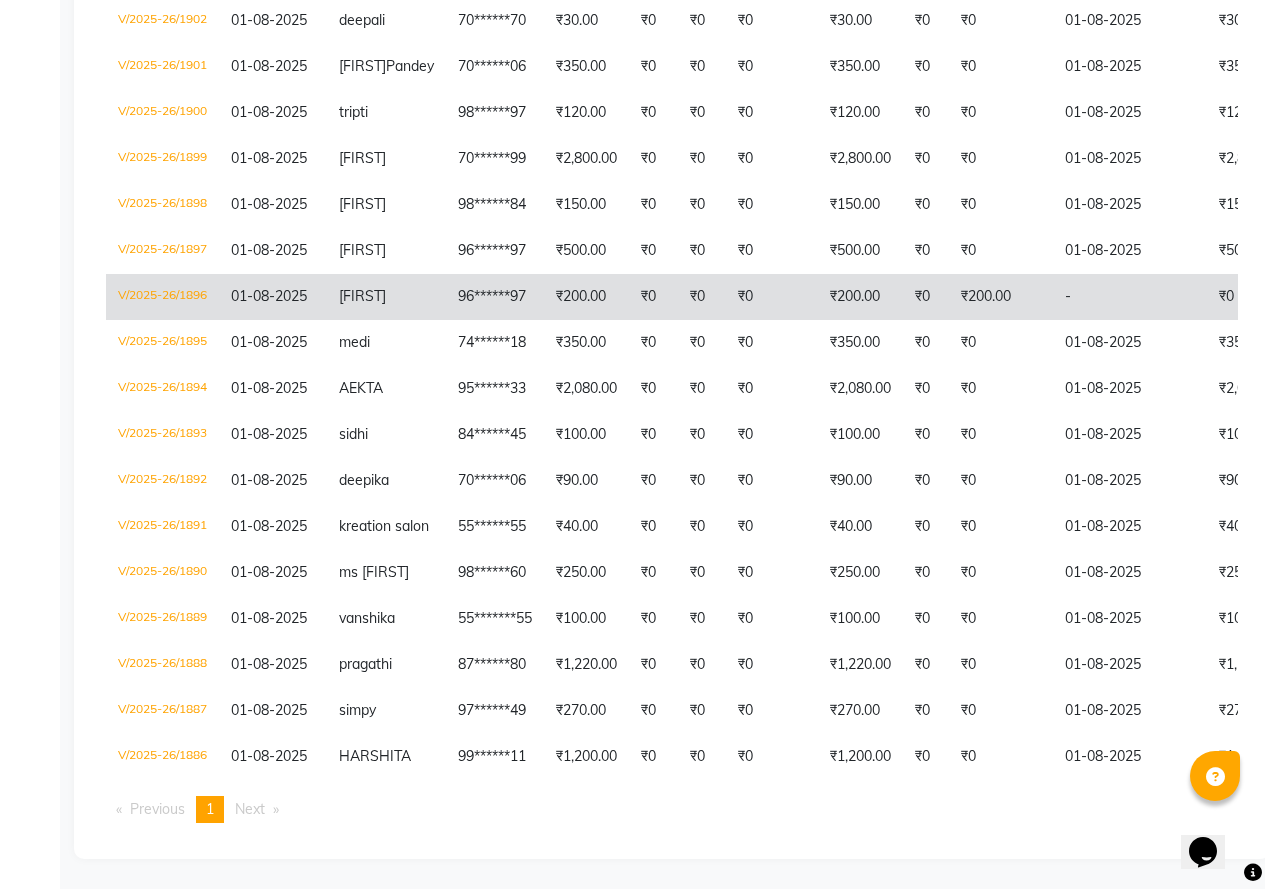 click on "₹0" 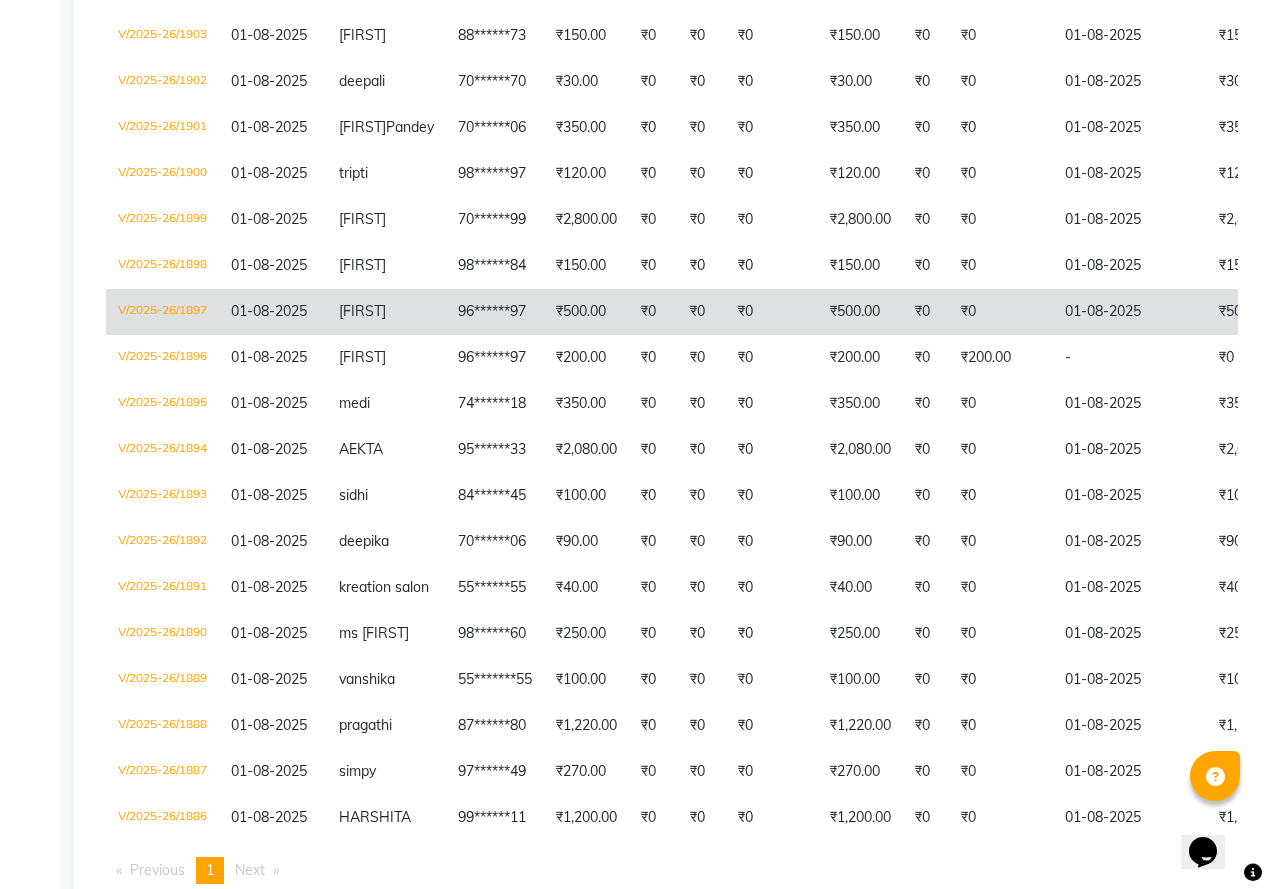 scroll, scrollTop: 543, scrollLeft: 0, axis: vertical 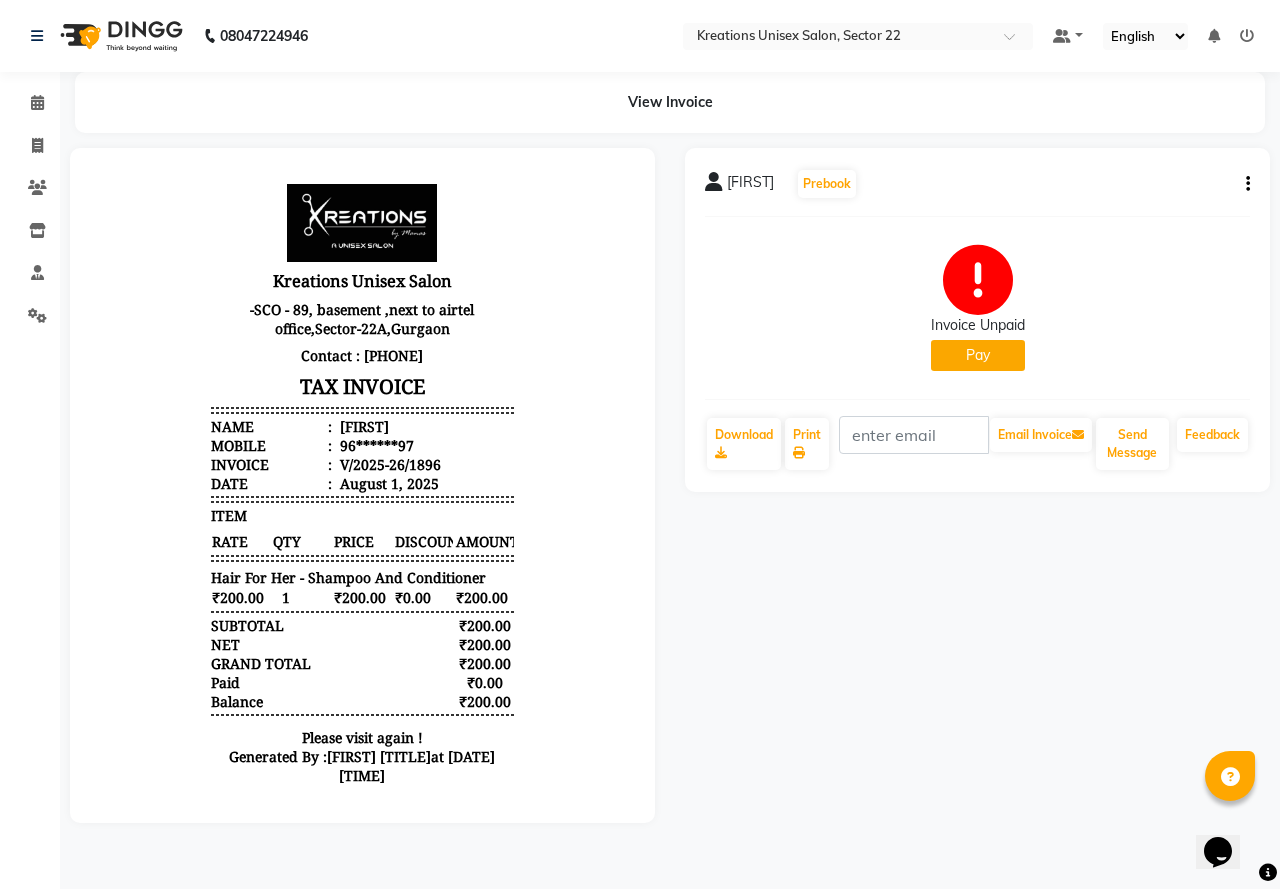 click 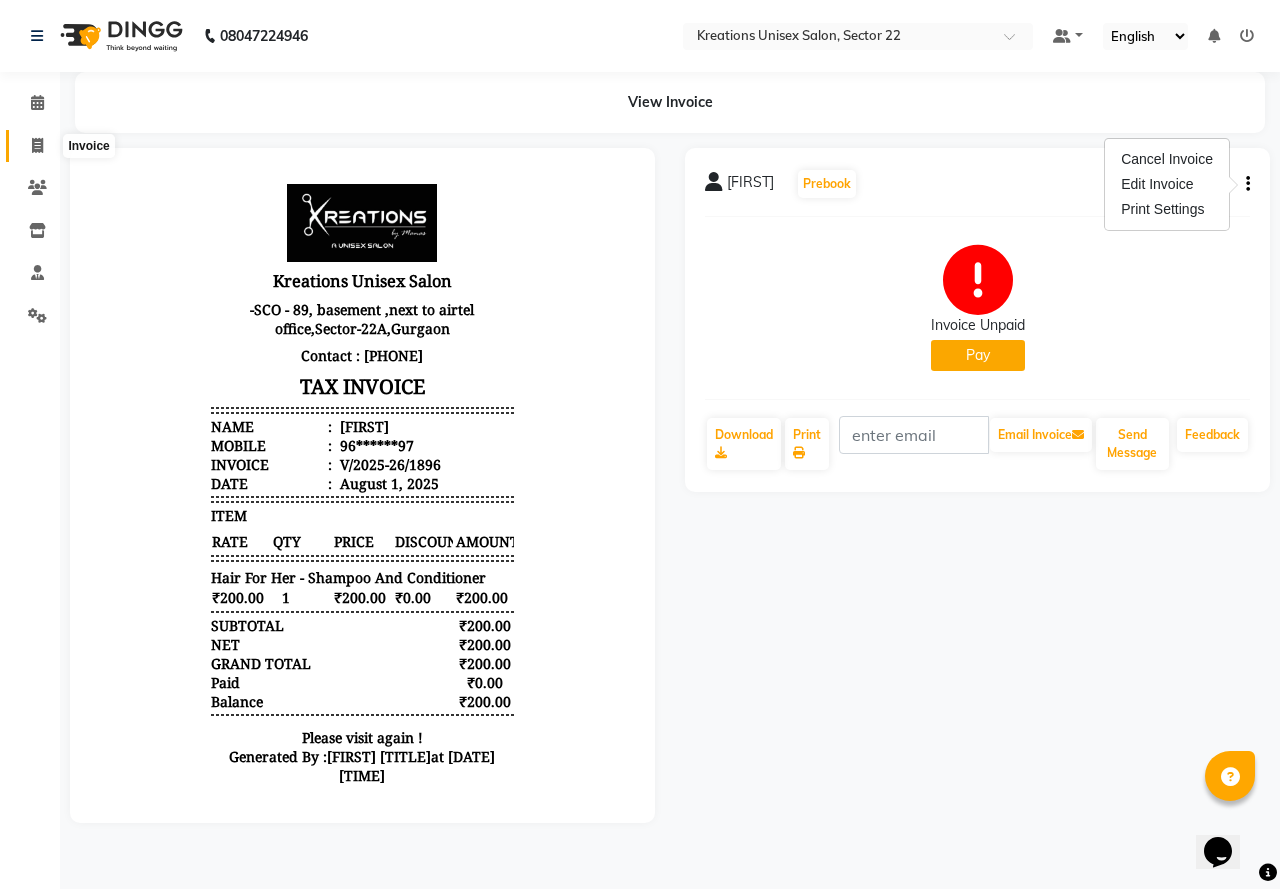 drag, startPoint x: 39, startPoint y: 135, endPoint x: 97, endPoint y: 162, distance: 63.97656 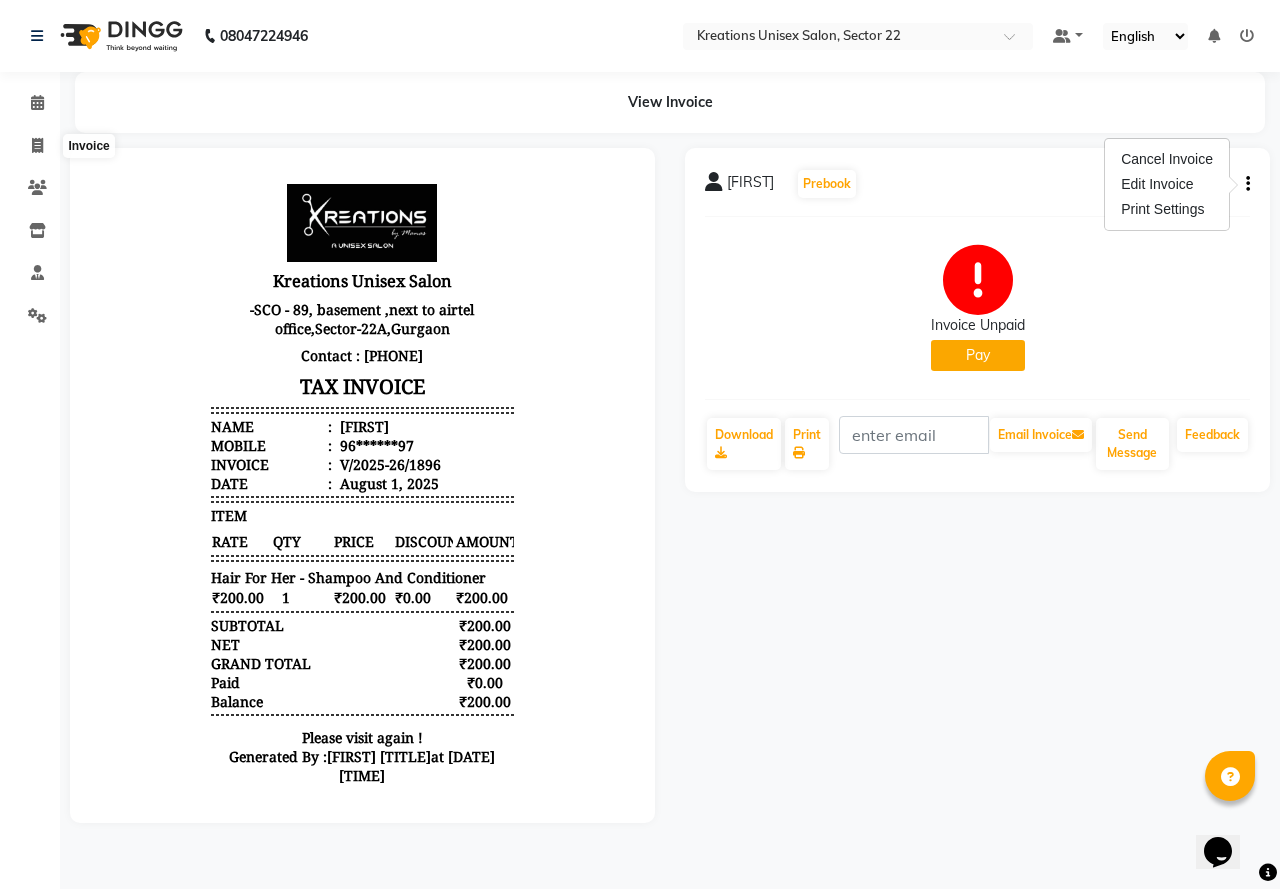 select on "service" 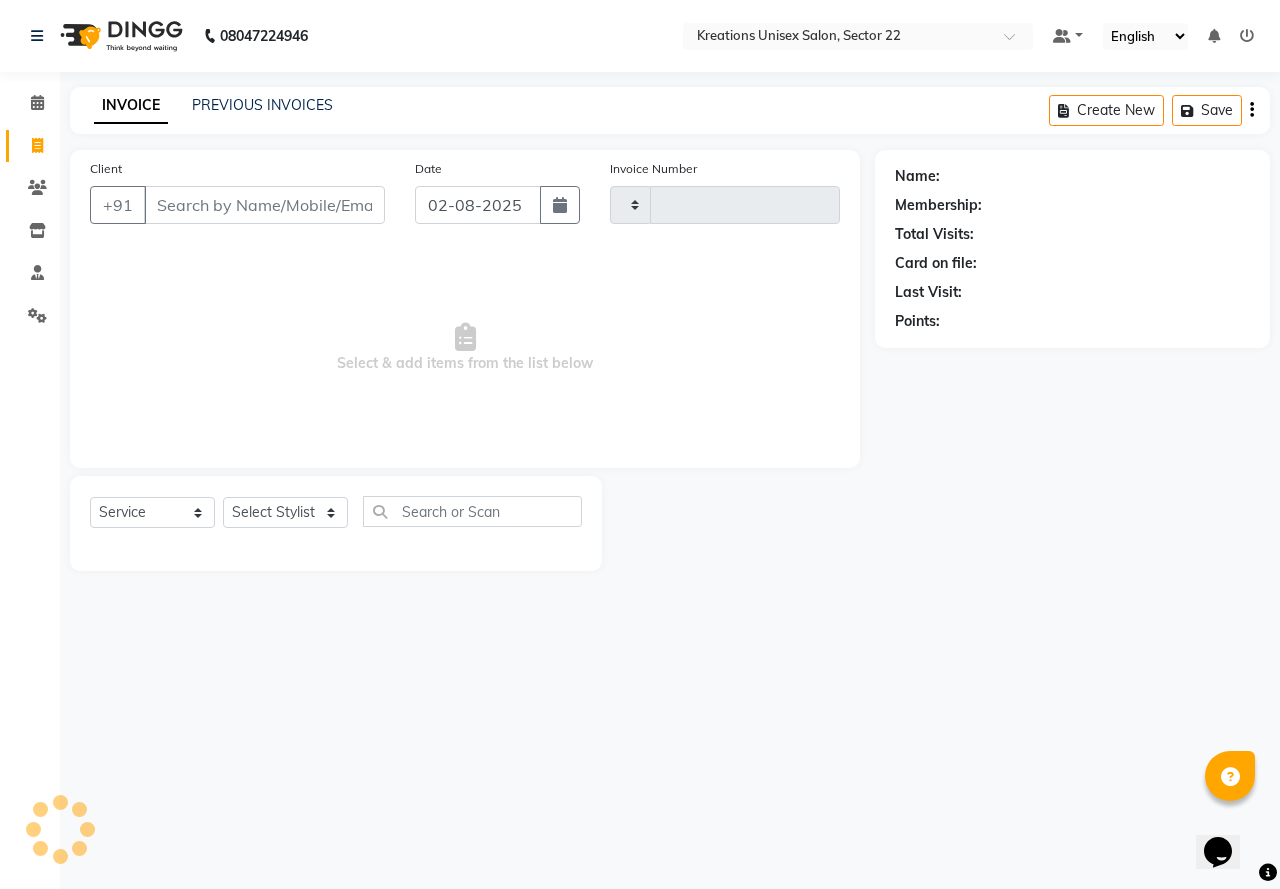 type on "1905" 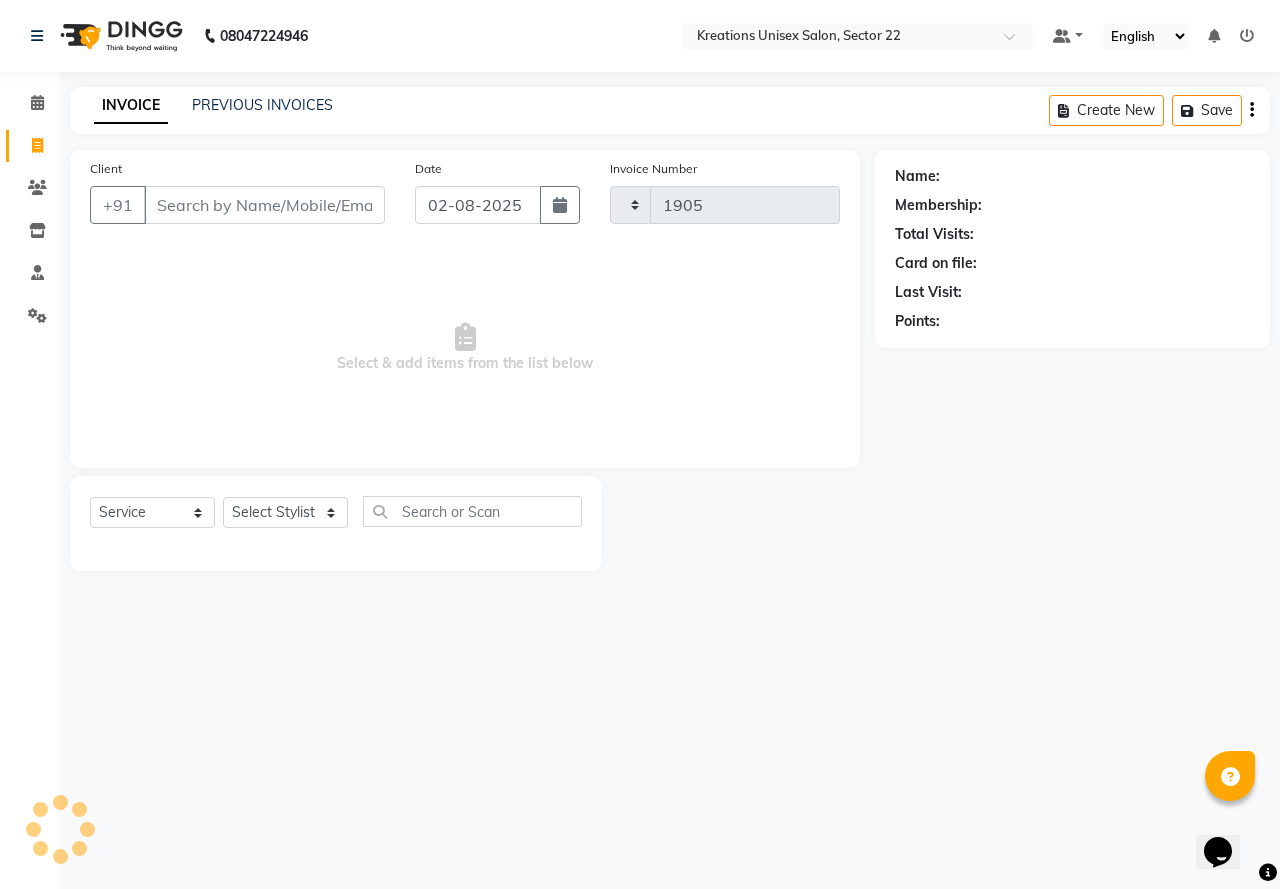 select on "6170" 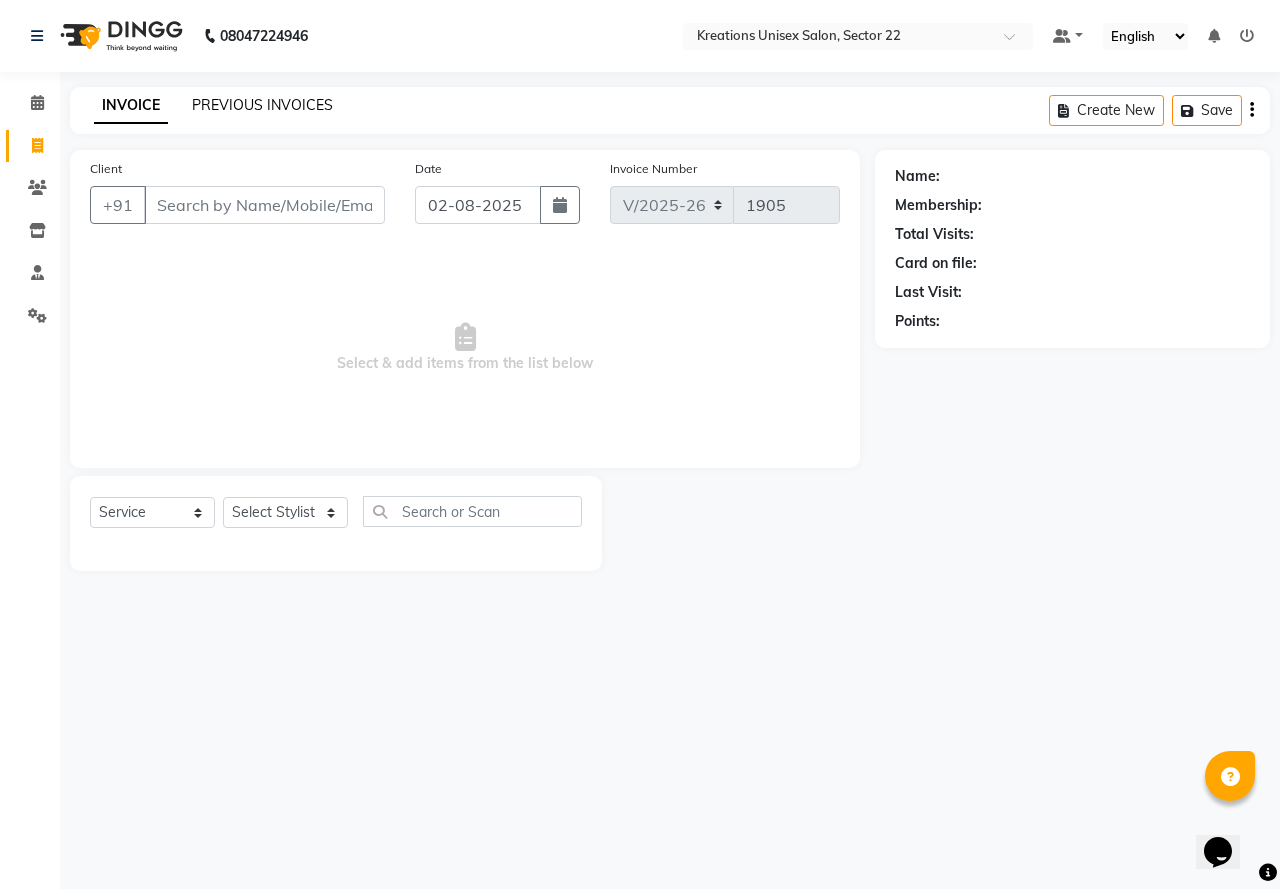 click on "PREVIOUS INVOICES" 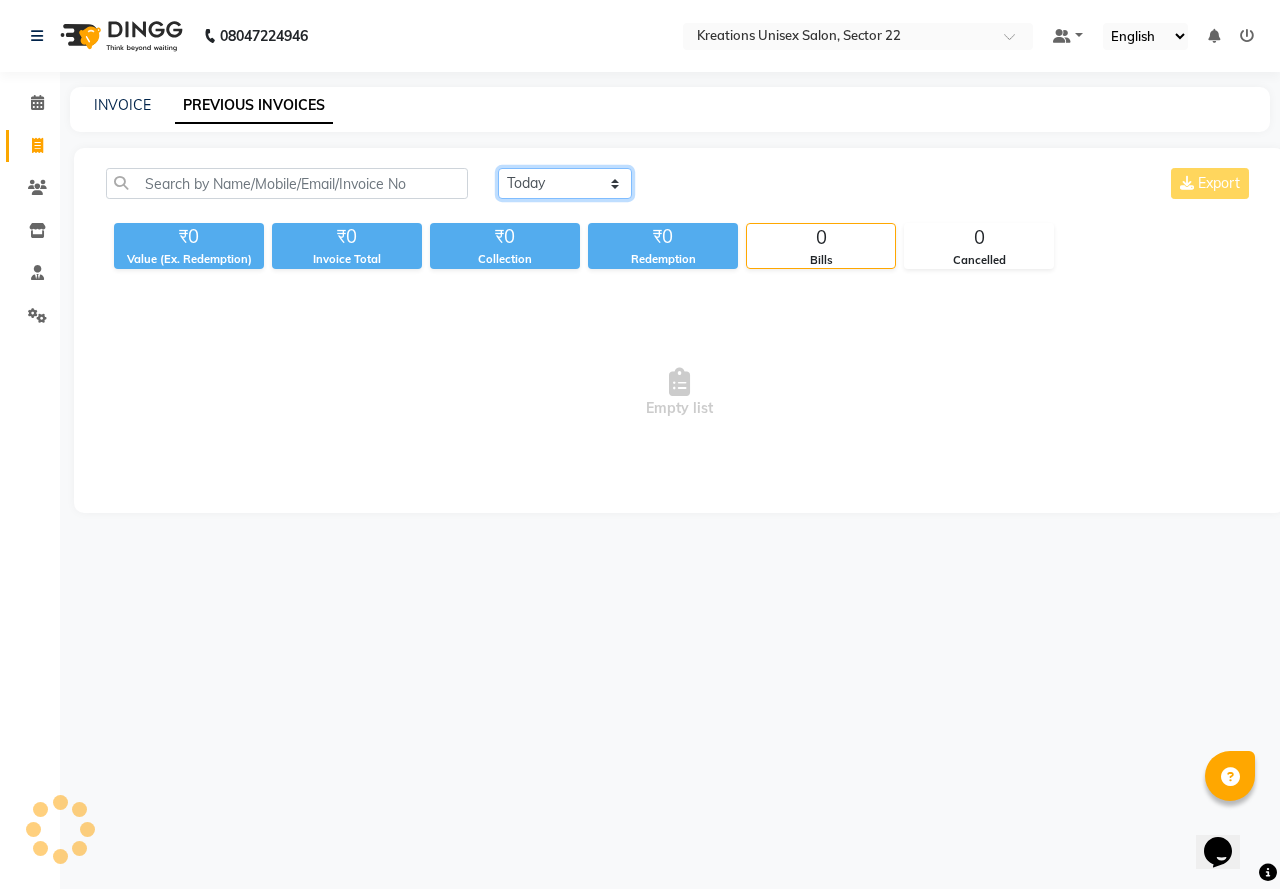 click on "Today Yesterday Custom Range" 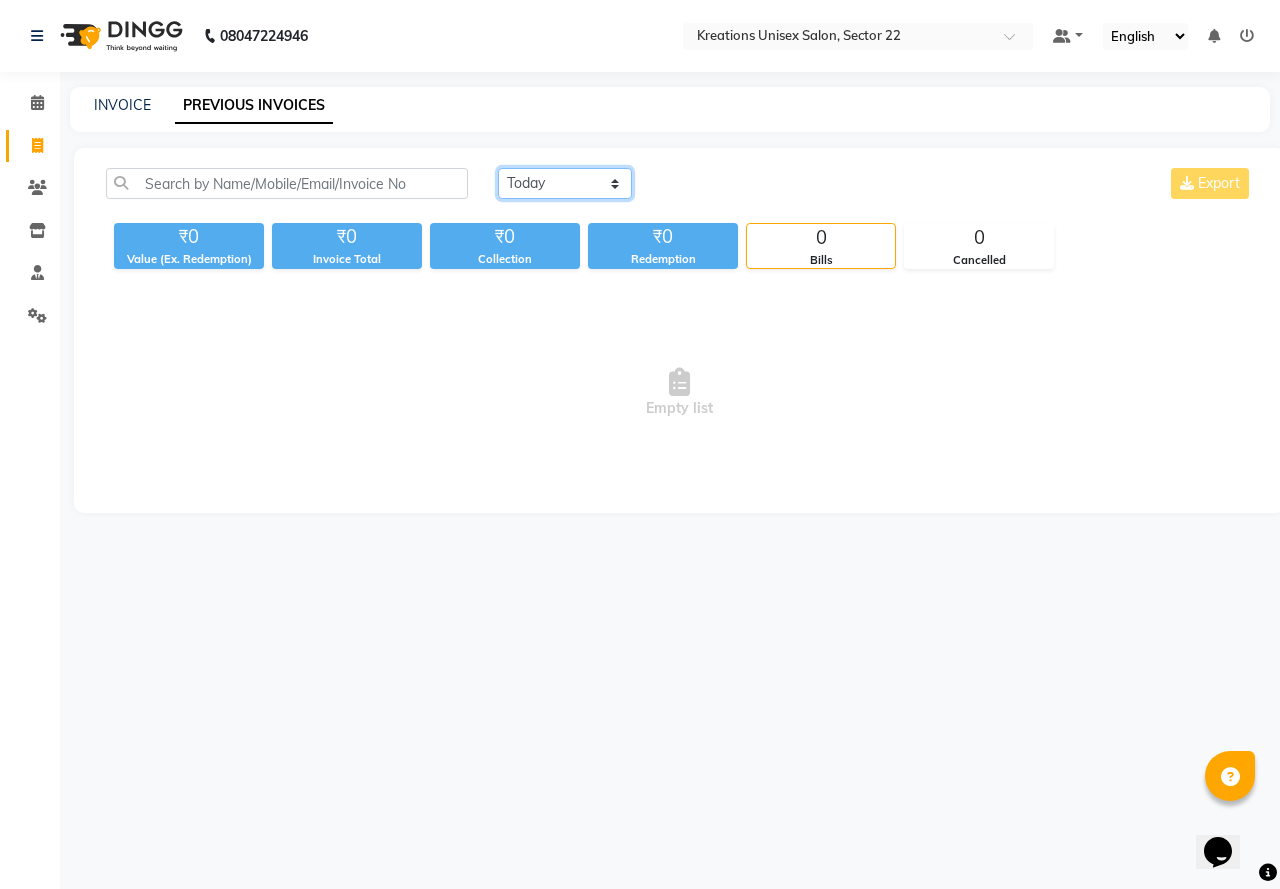 select on "yesterday" 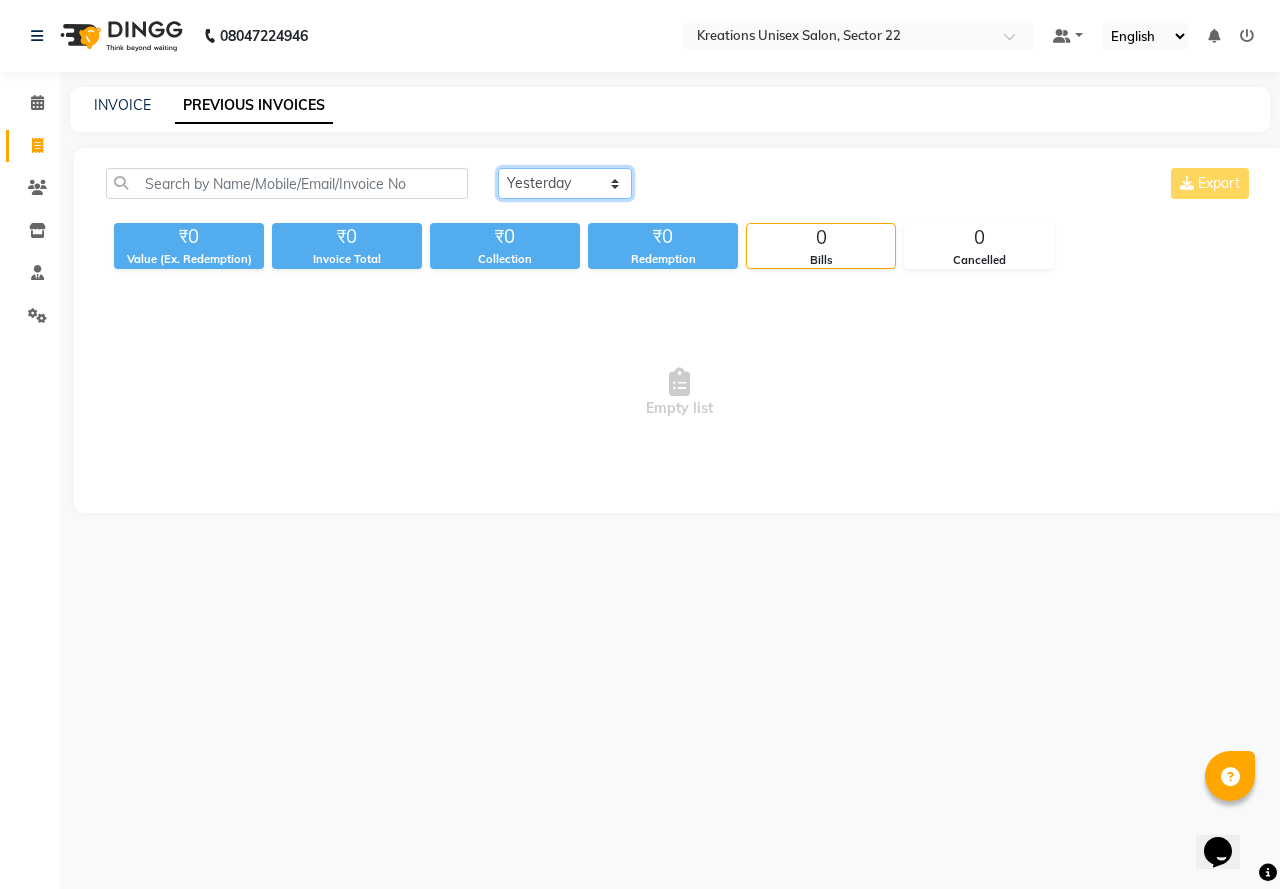 click on "Today Yesterday Custom Range" 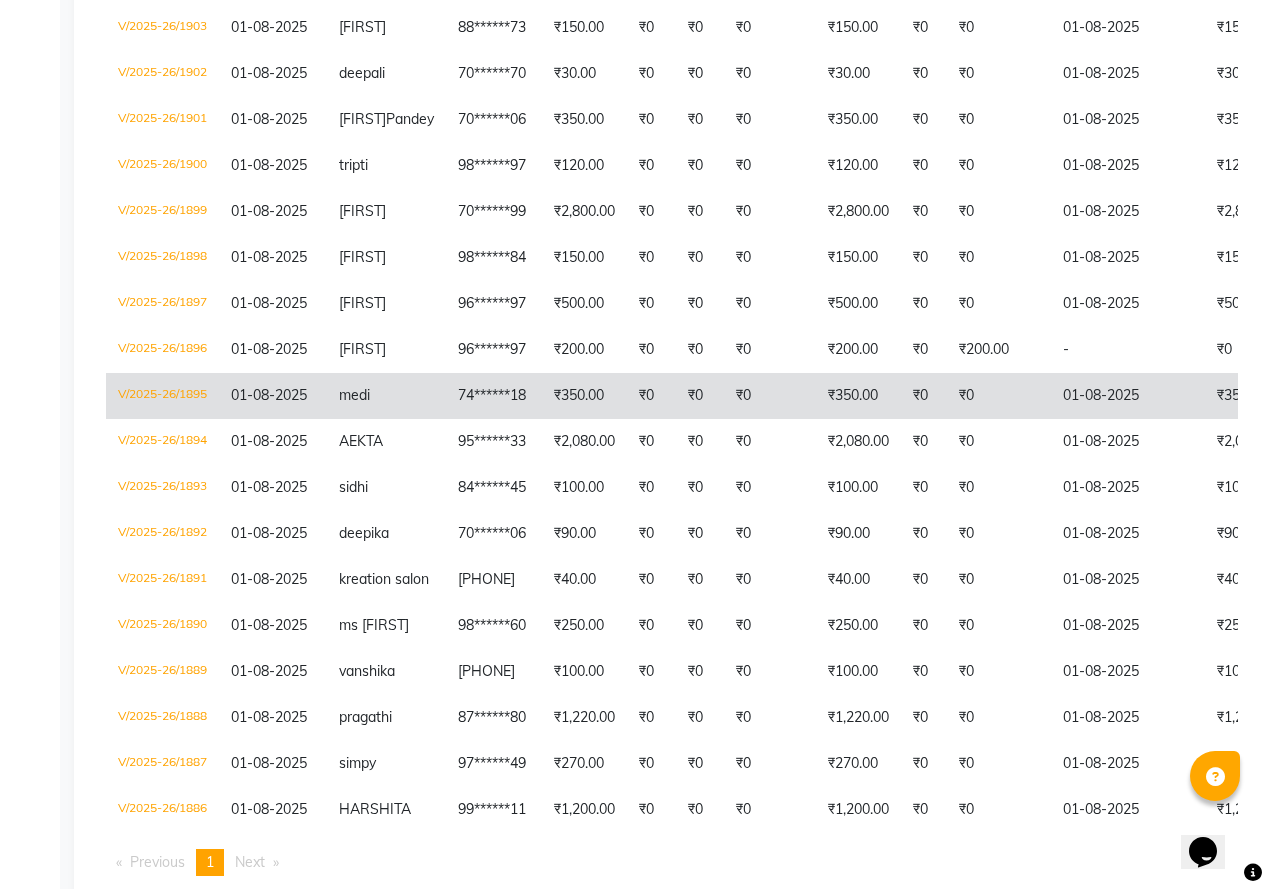 scroll, scrollTop: 500, scrollLeft: 0, axis: vertical 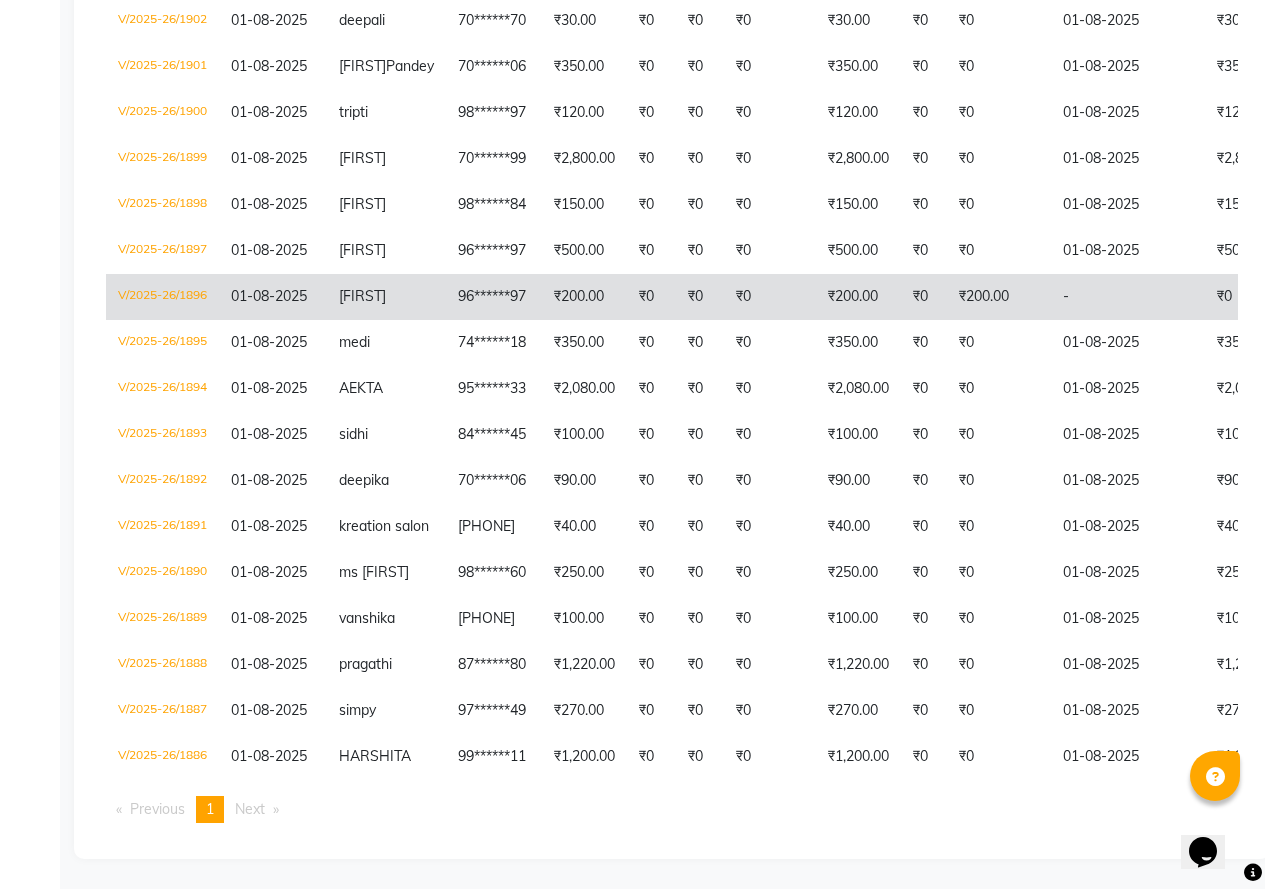 click on "₹0" 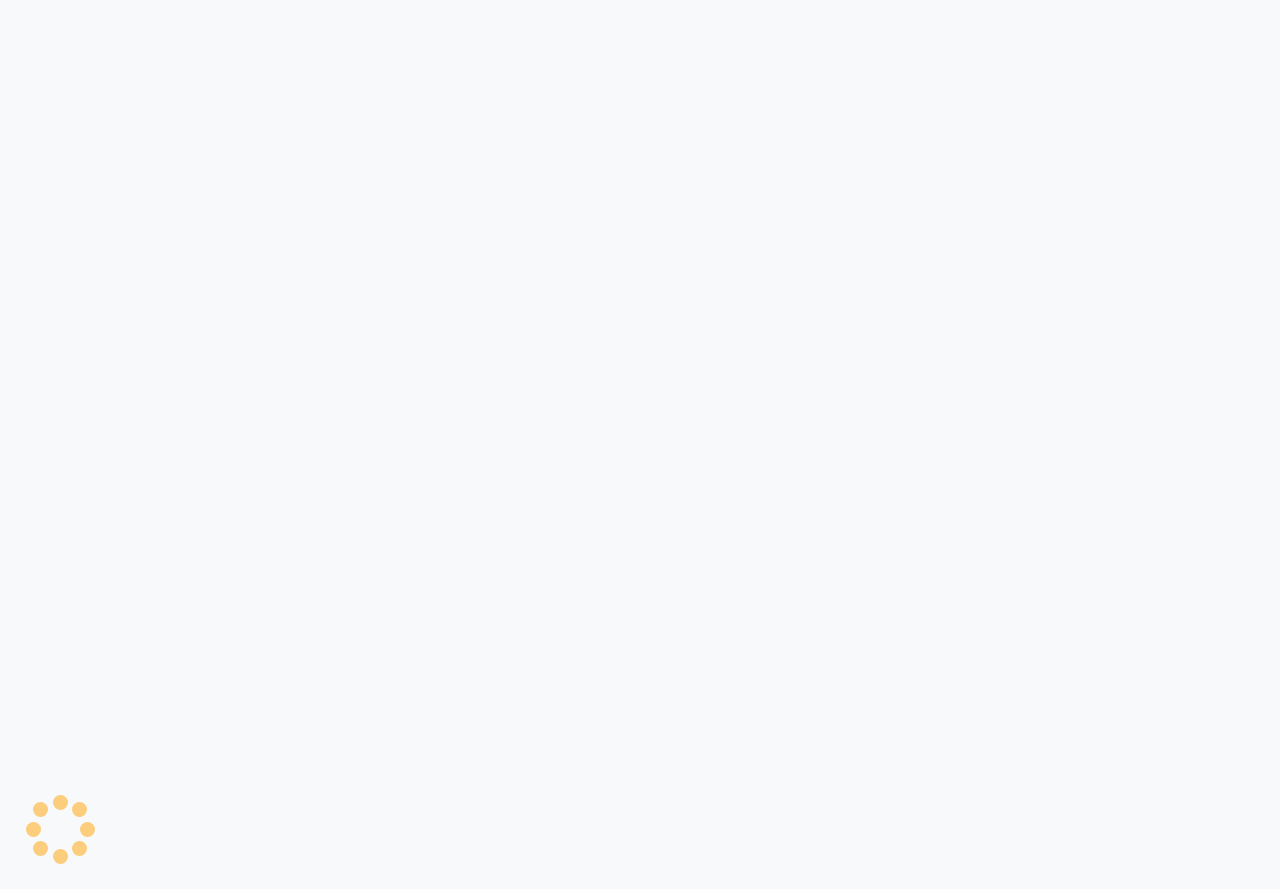 scroll, scrollTop: 0, scrollLeft: 0, axis: both 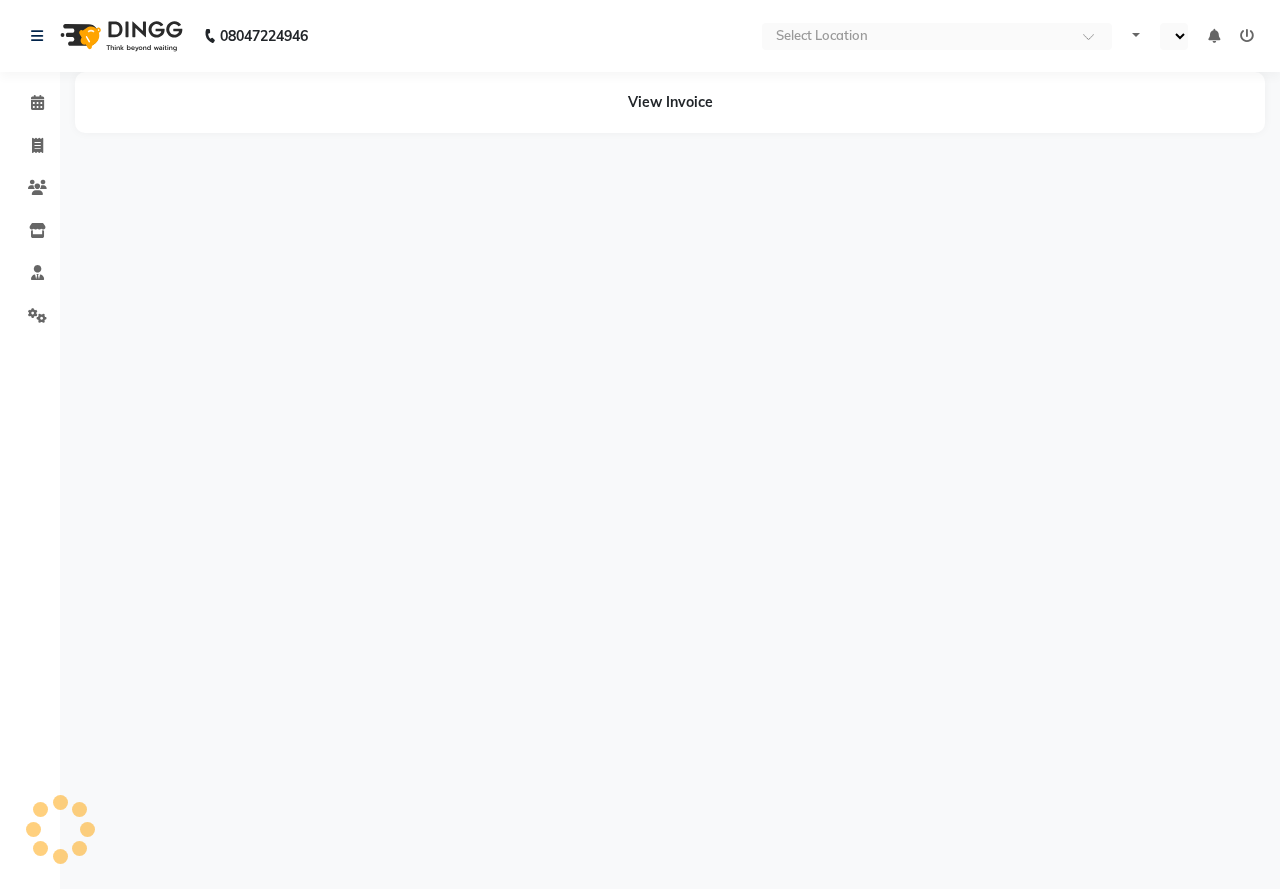 select on "en" 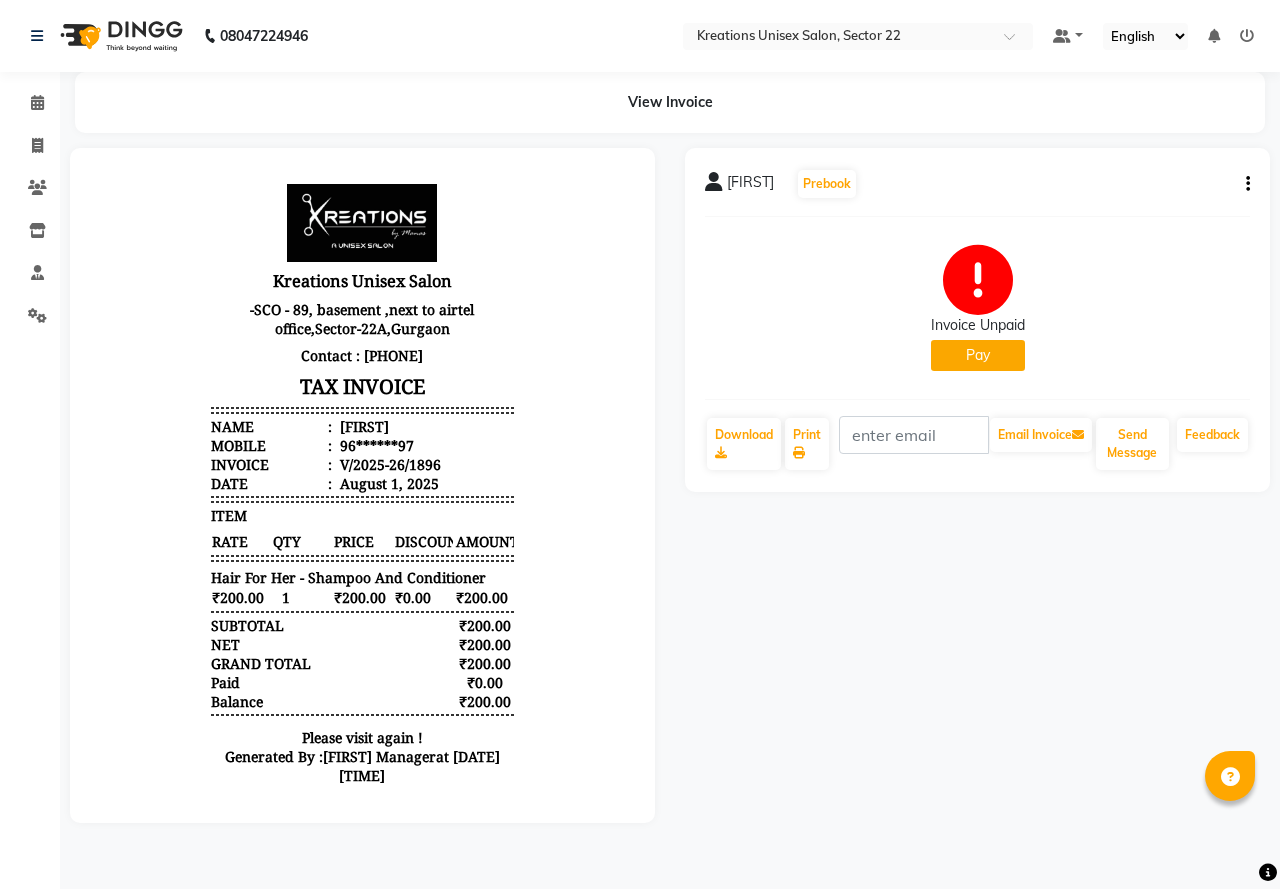 scroll, scrollTop: 0, scrollLeft: 0, axis: both 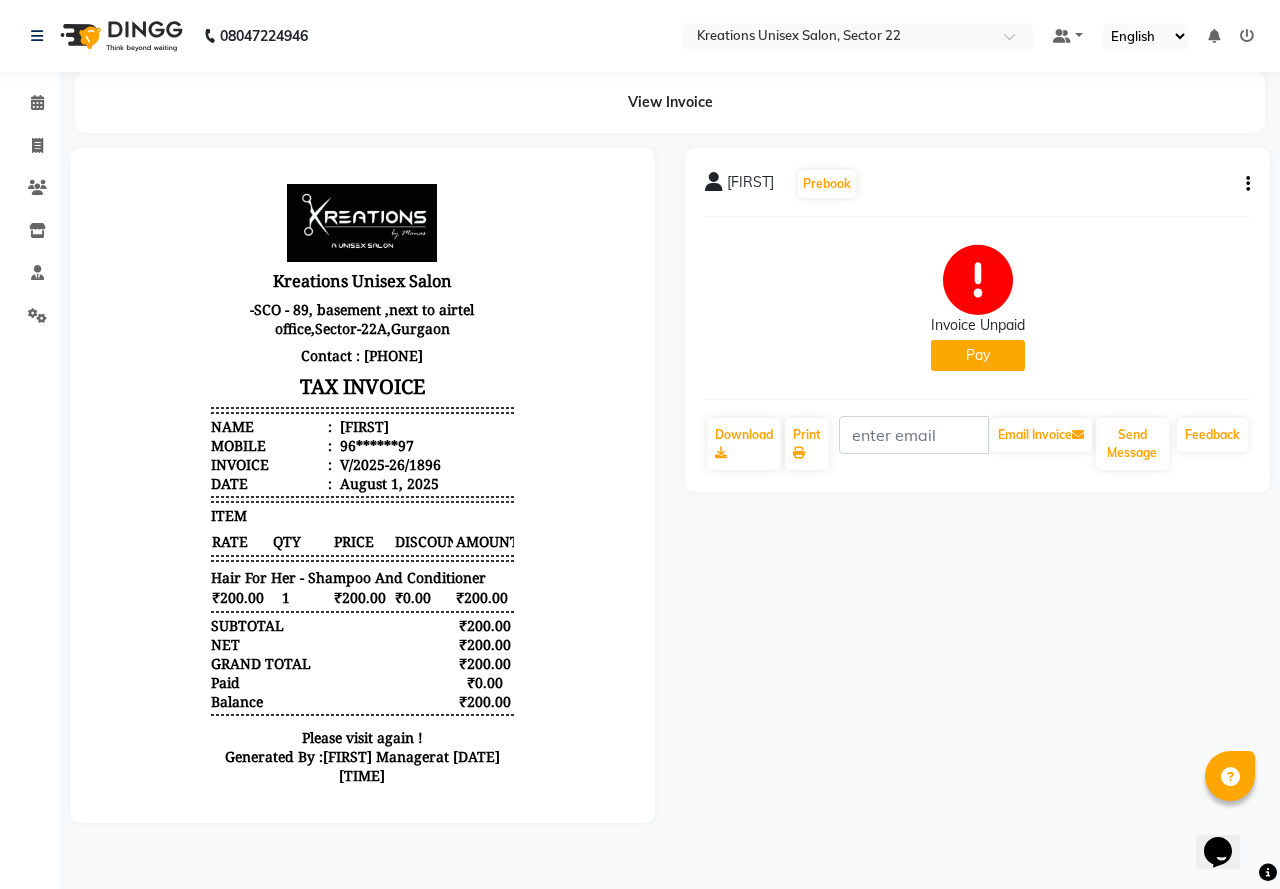 click on "ekta   Prebook   Invoice Unpaid   Pay  Download  Print   Email Invoice   Send Message Feedback" 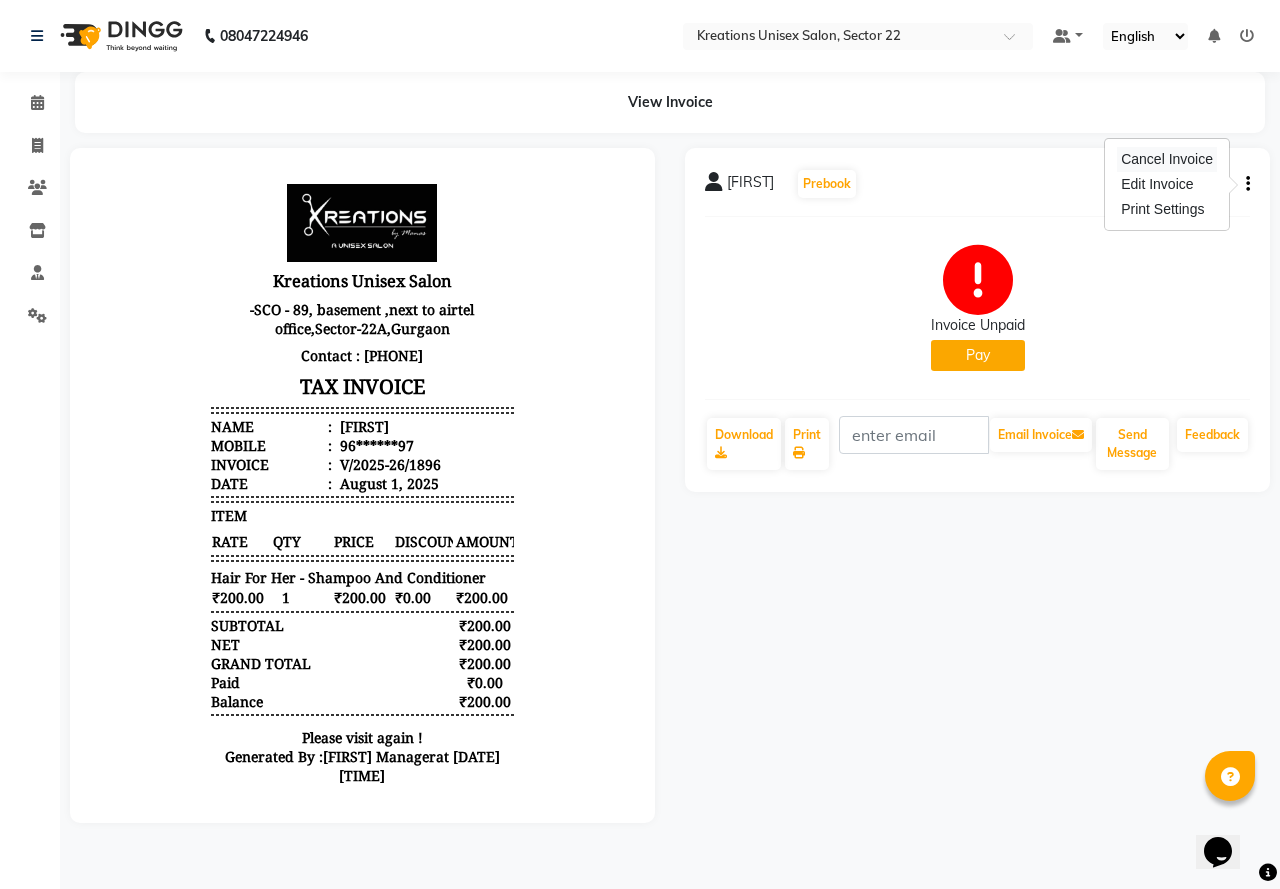 click on "Cancel Invoice" at bounding box center [1167, 159] 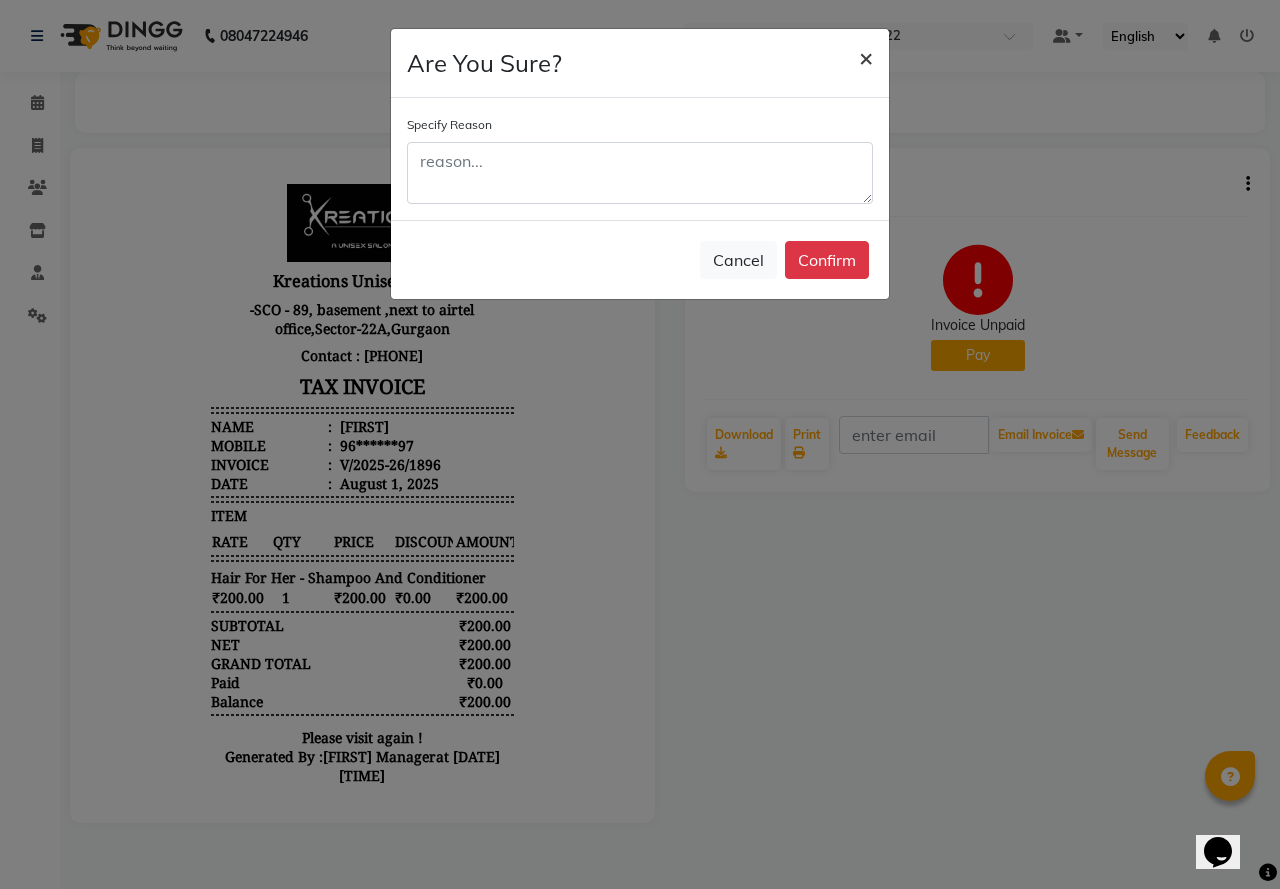 click on "×" 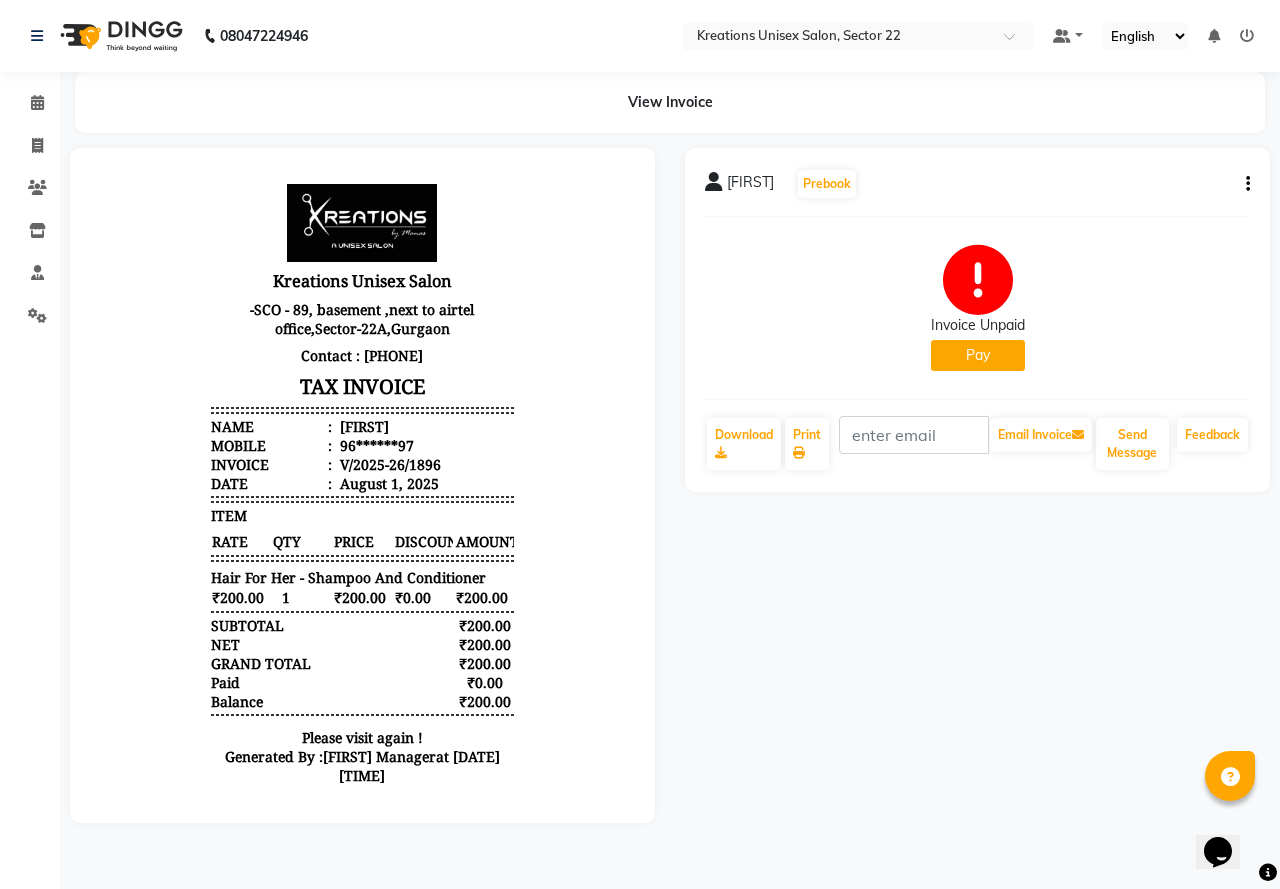 click 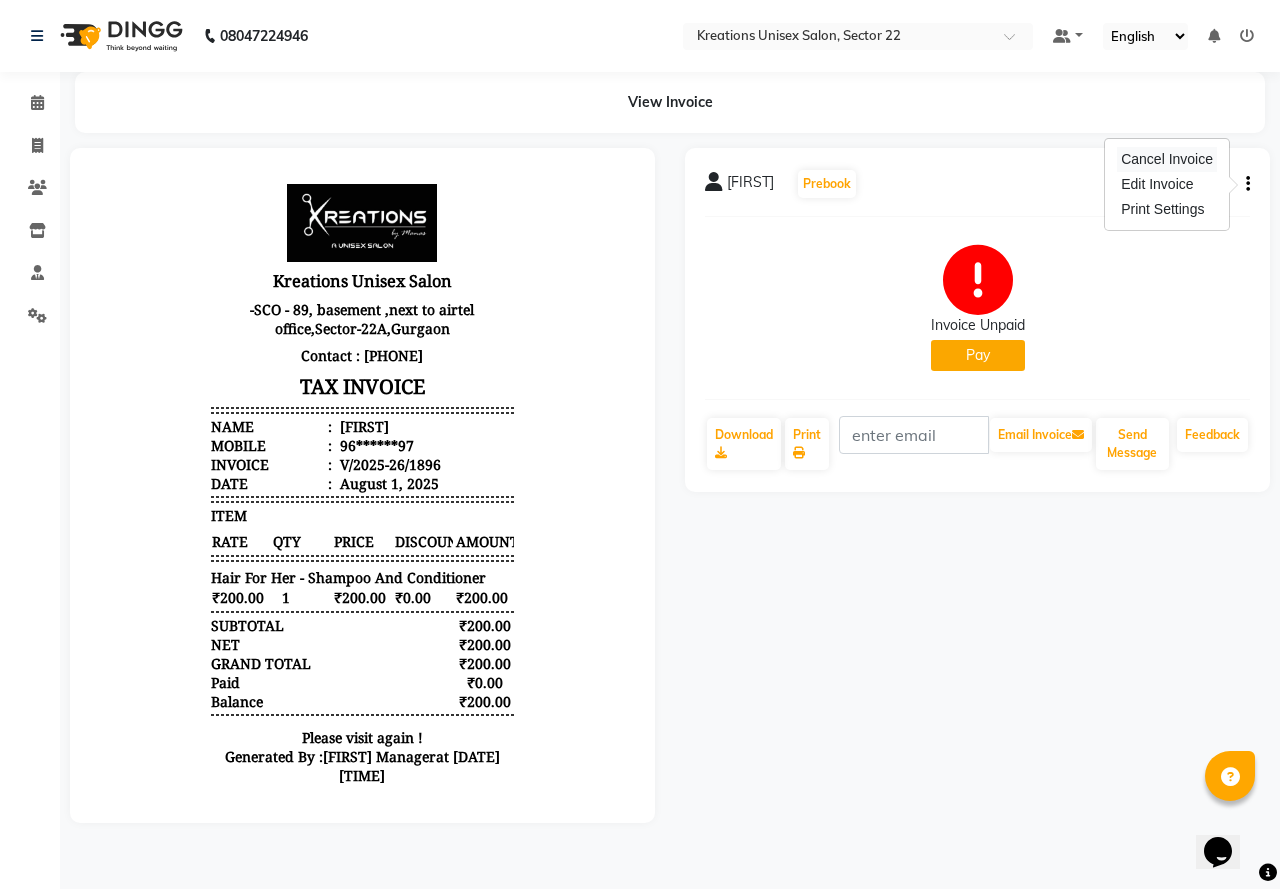 click on "Cancel Invoice" at bounding box center [1167, 159] 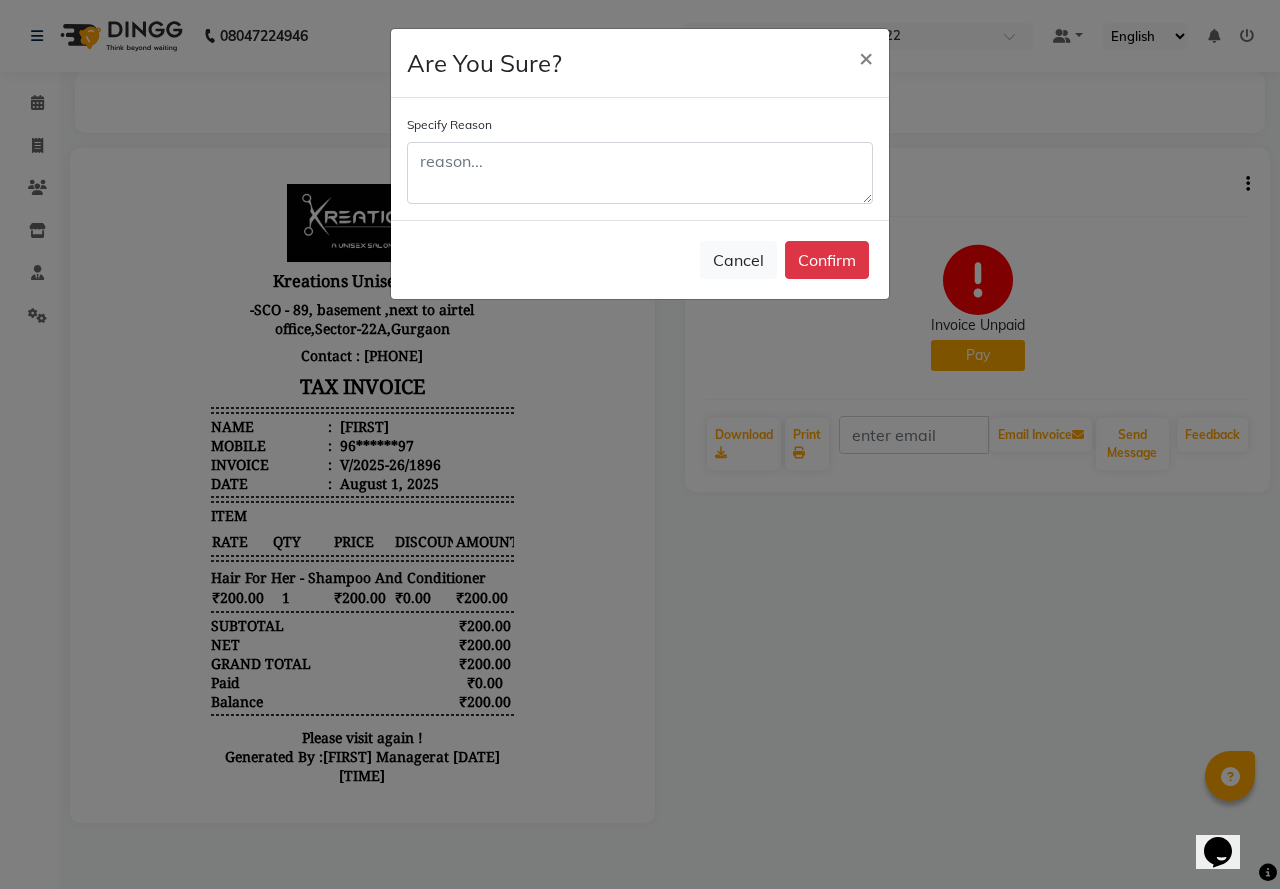 click on "Confirm" 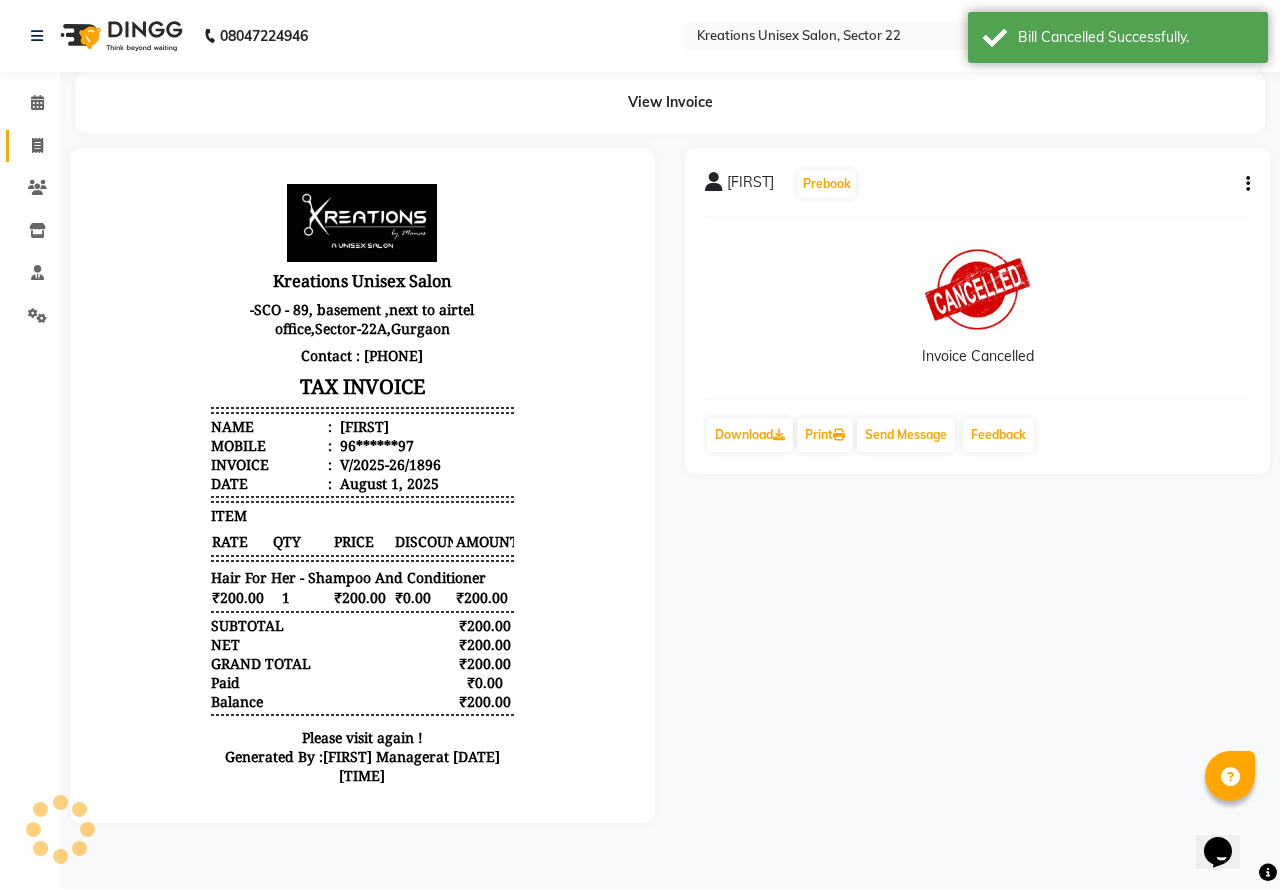 click on "Invoice" 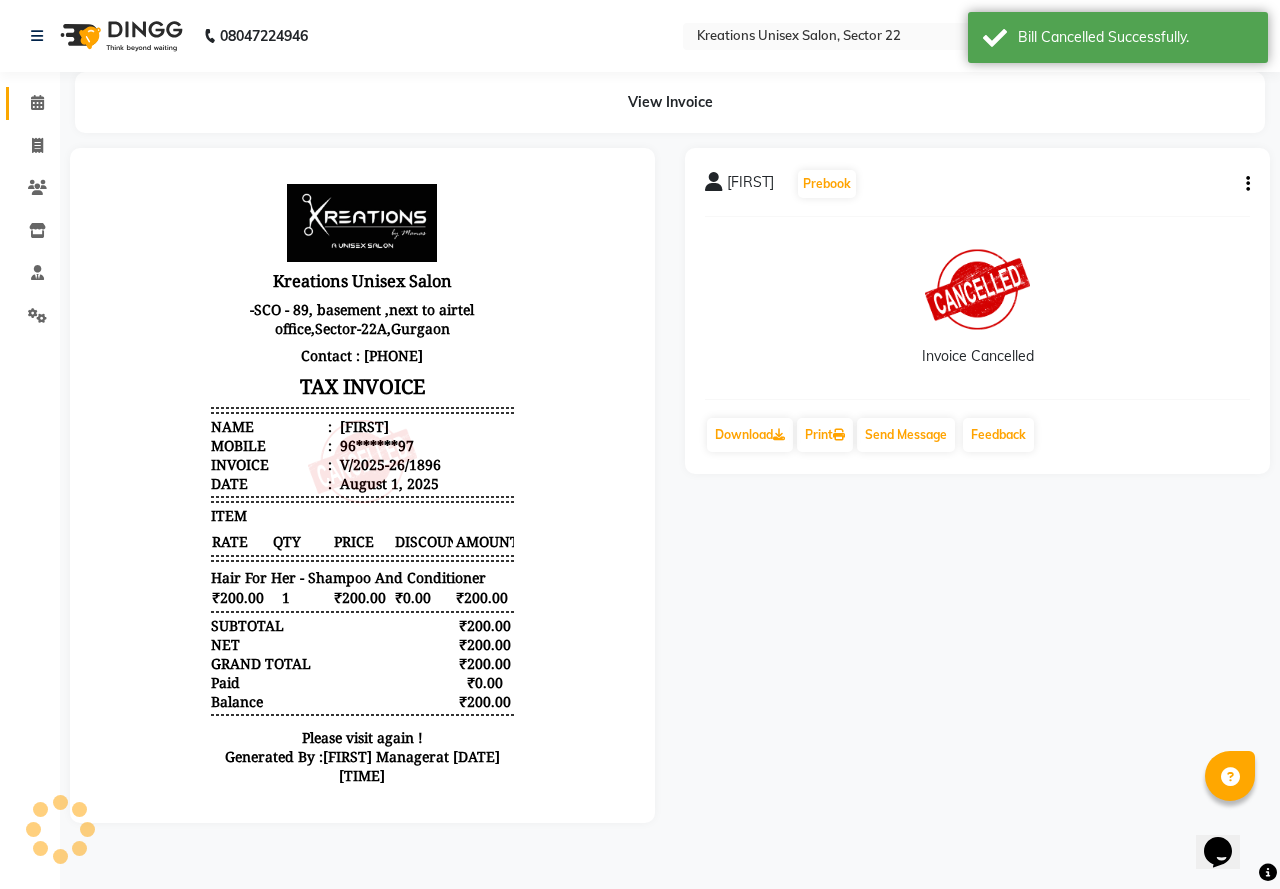 select on "service" 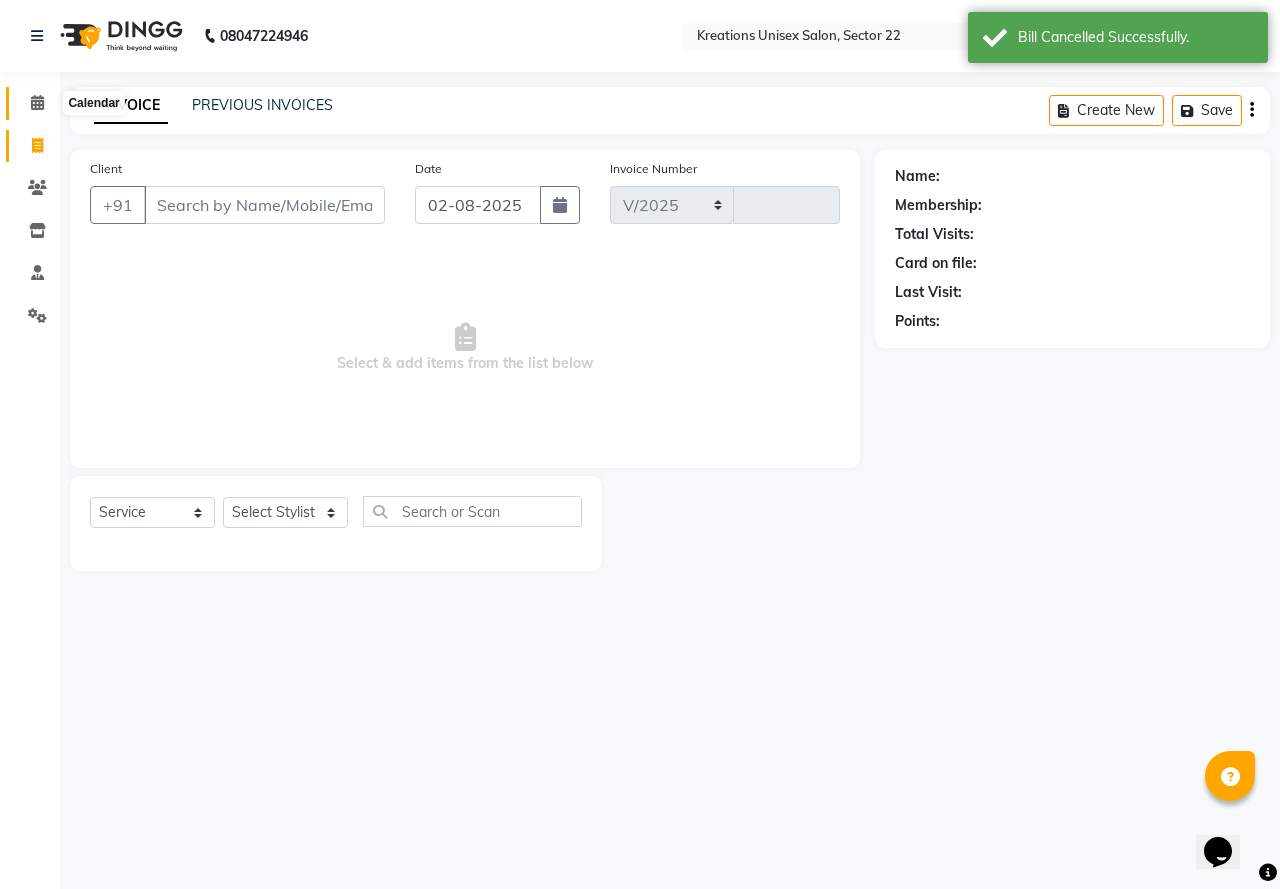 select on "6170" 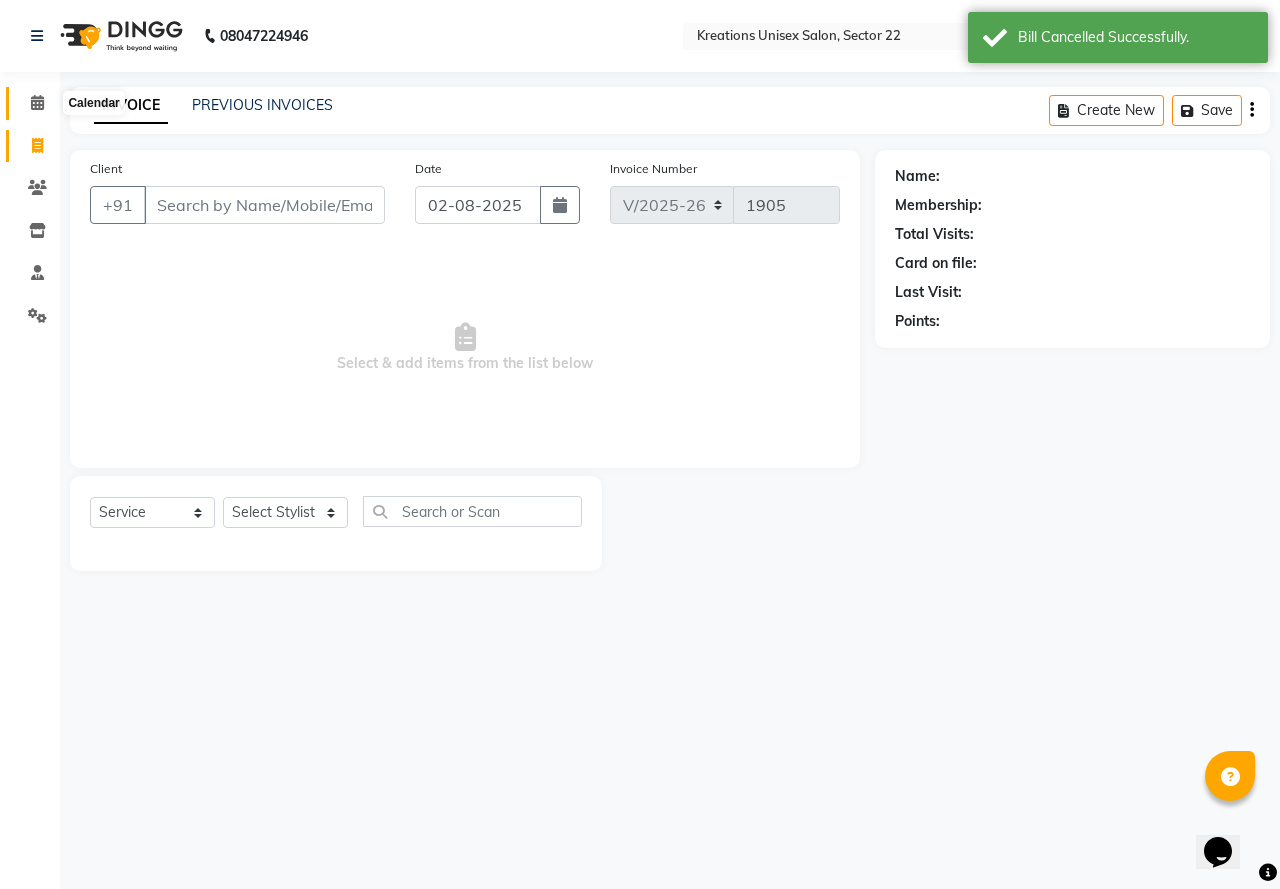 click 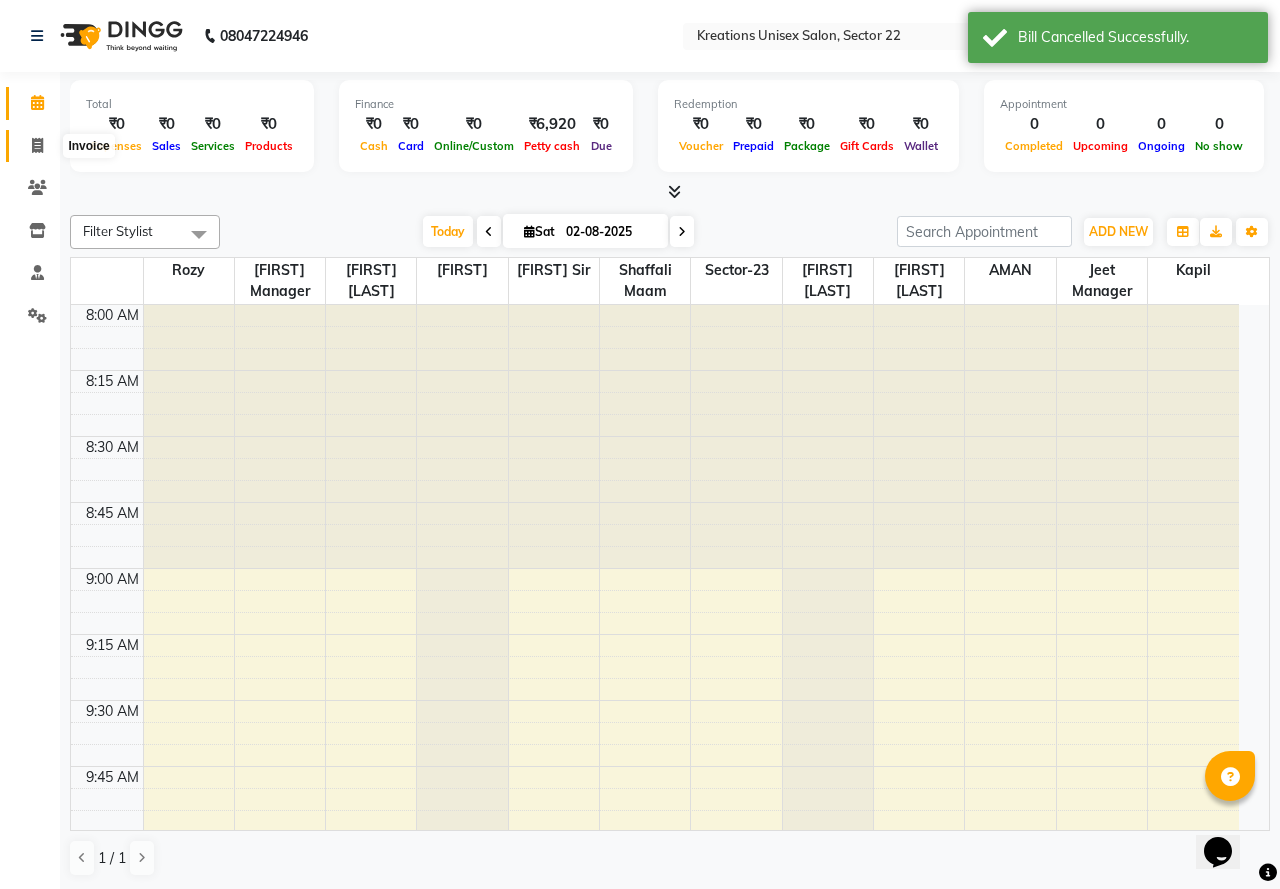 click 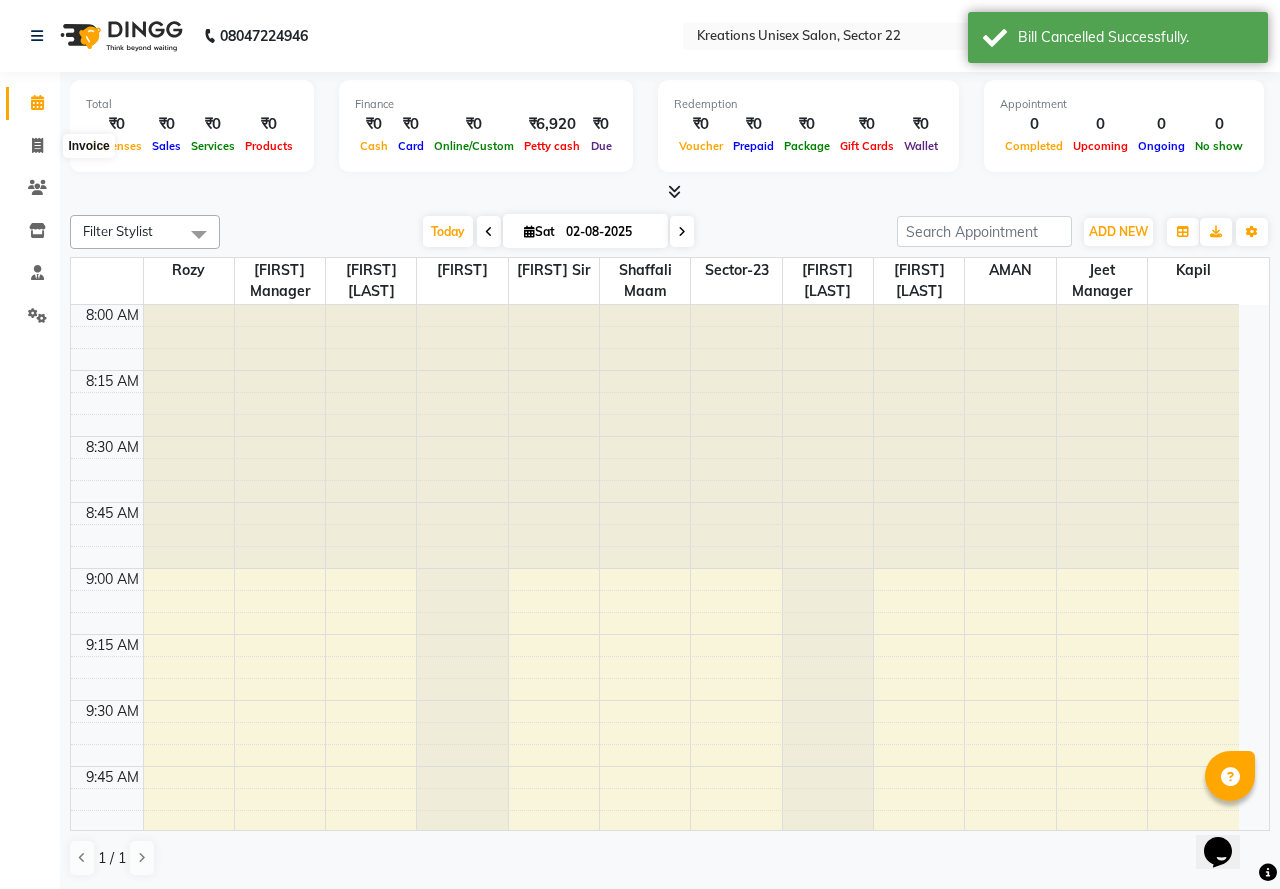 select on "service" 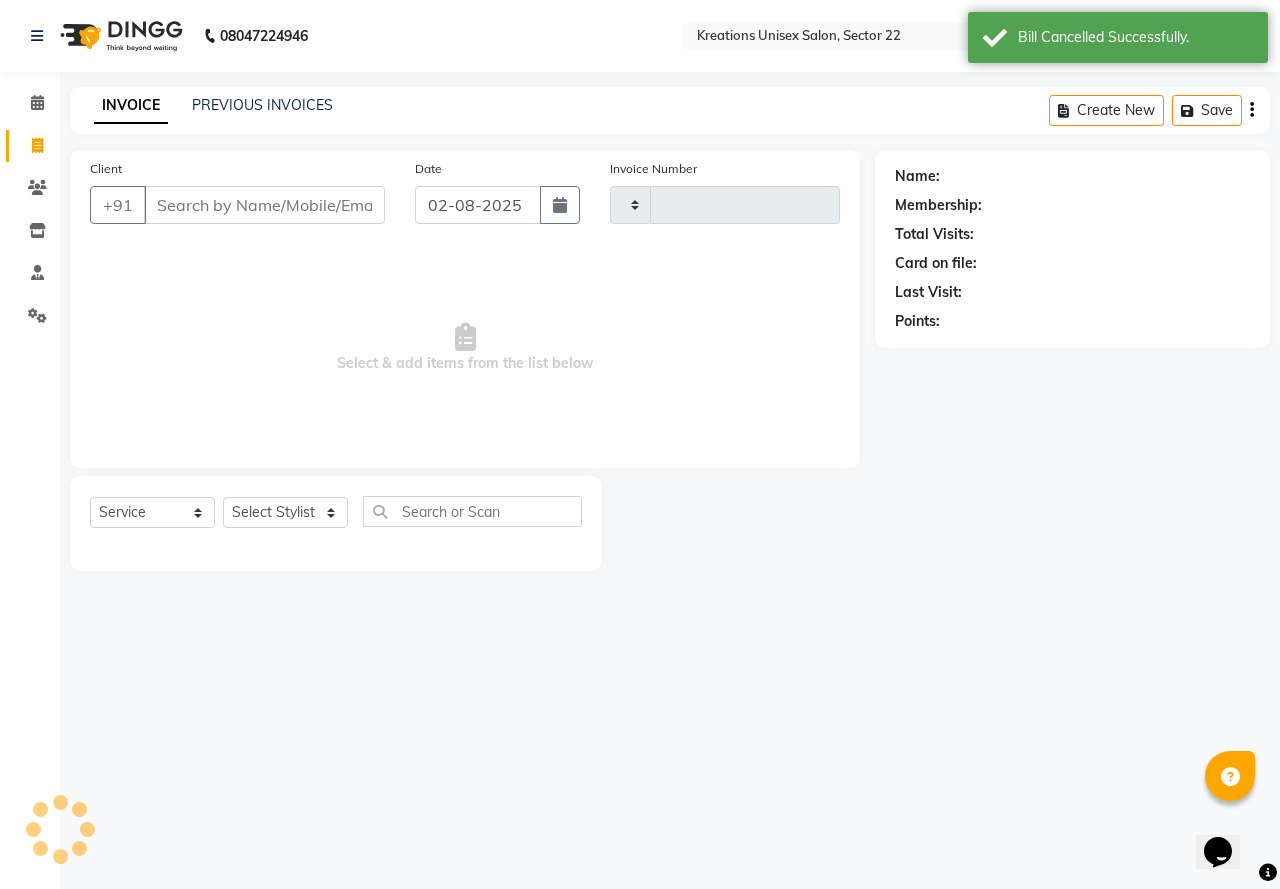 type on "1905" 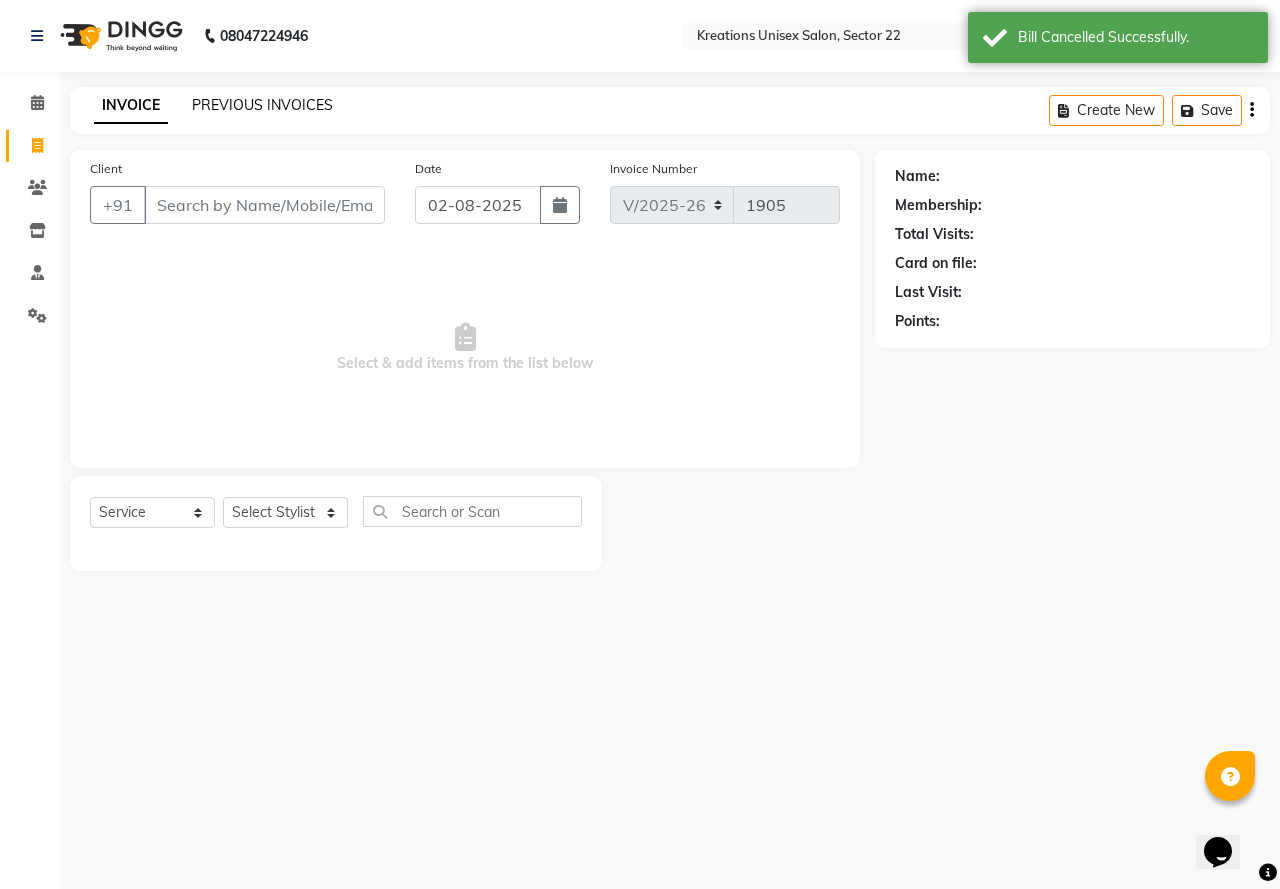 click on "PREVIOUS INVOICES" 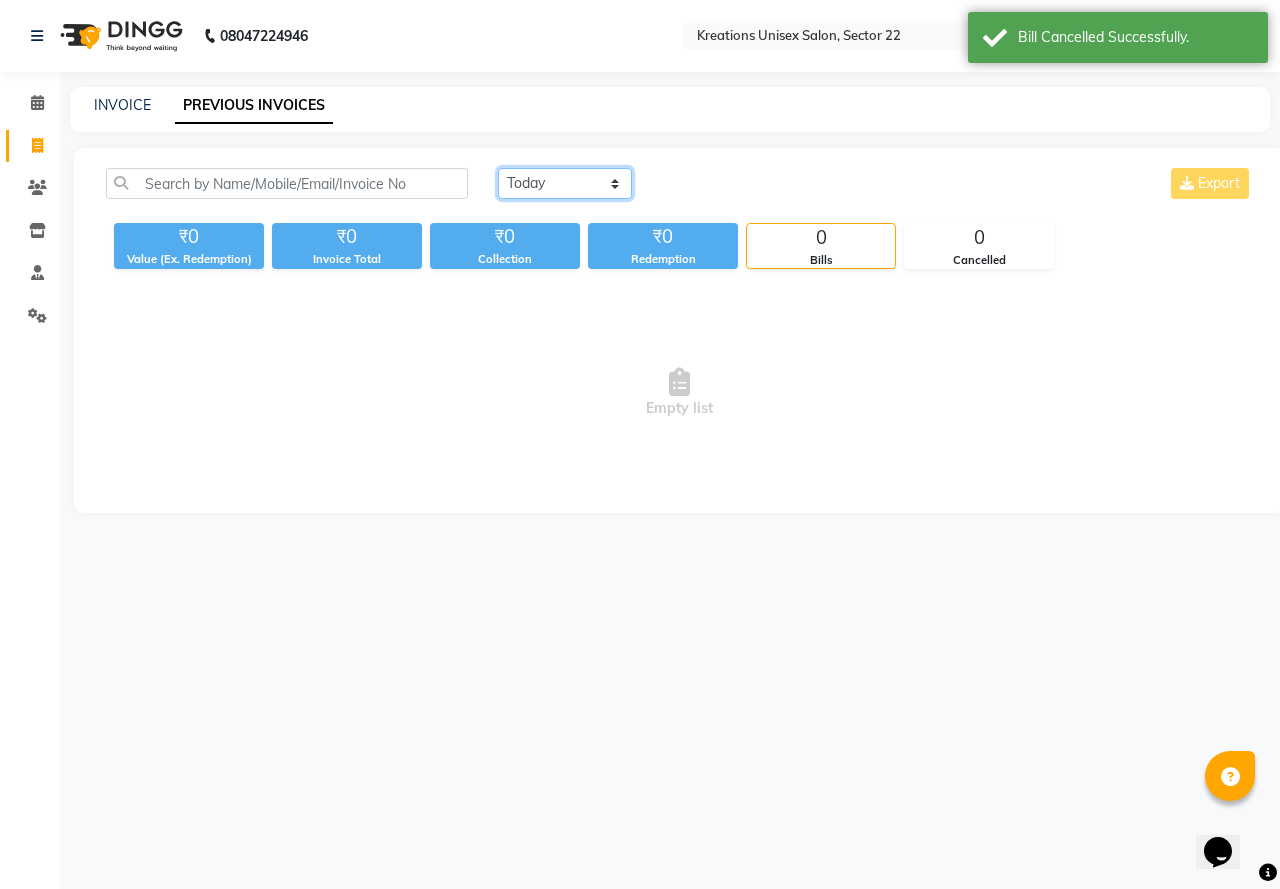 click on "Today Yesterday Custom Range" 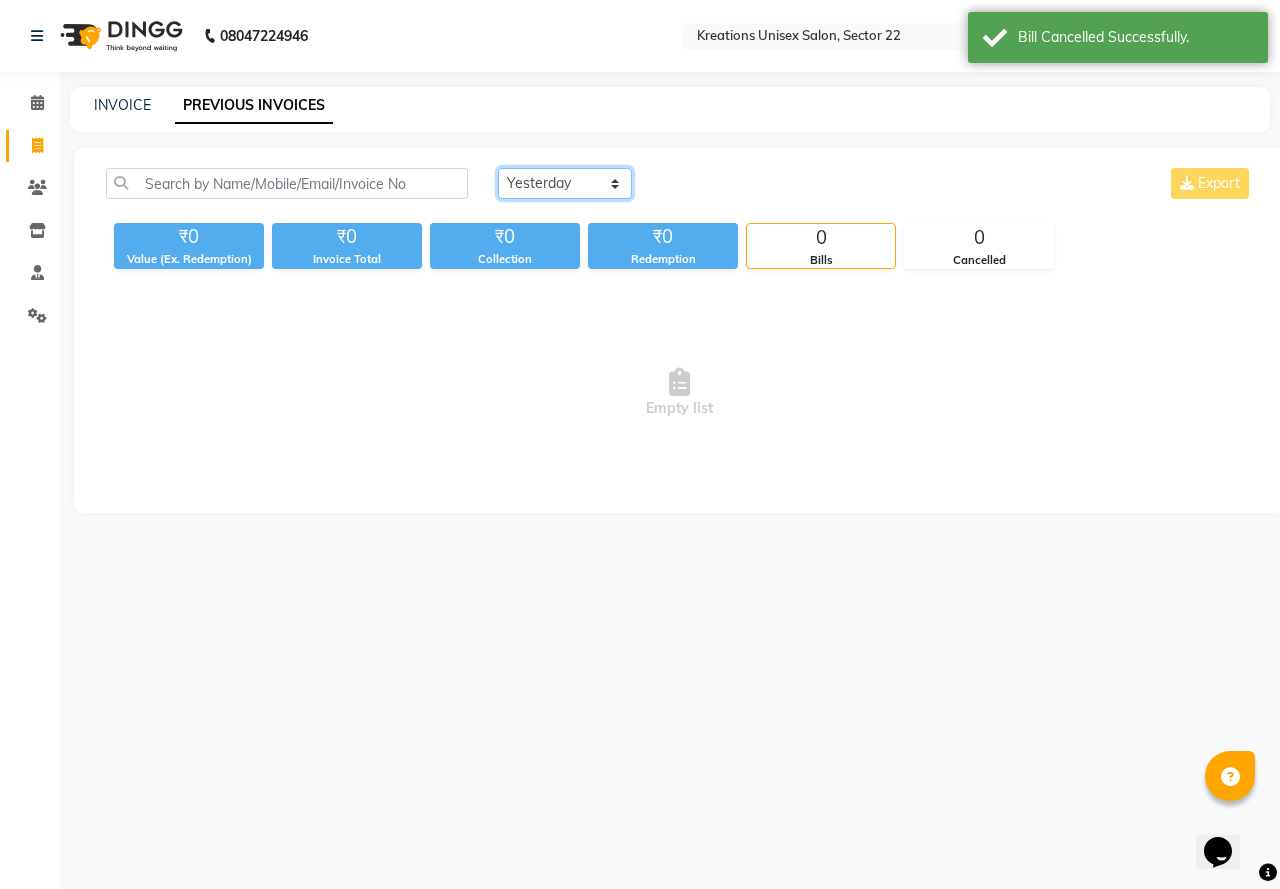 click on "Today Yesterday Custom Range" 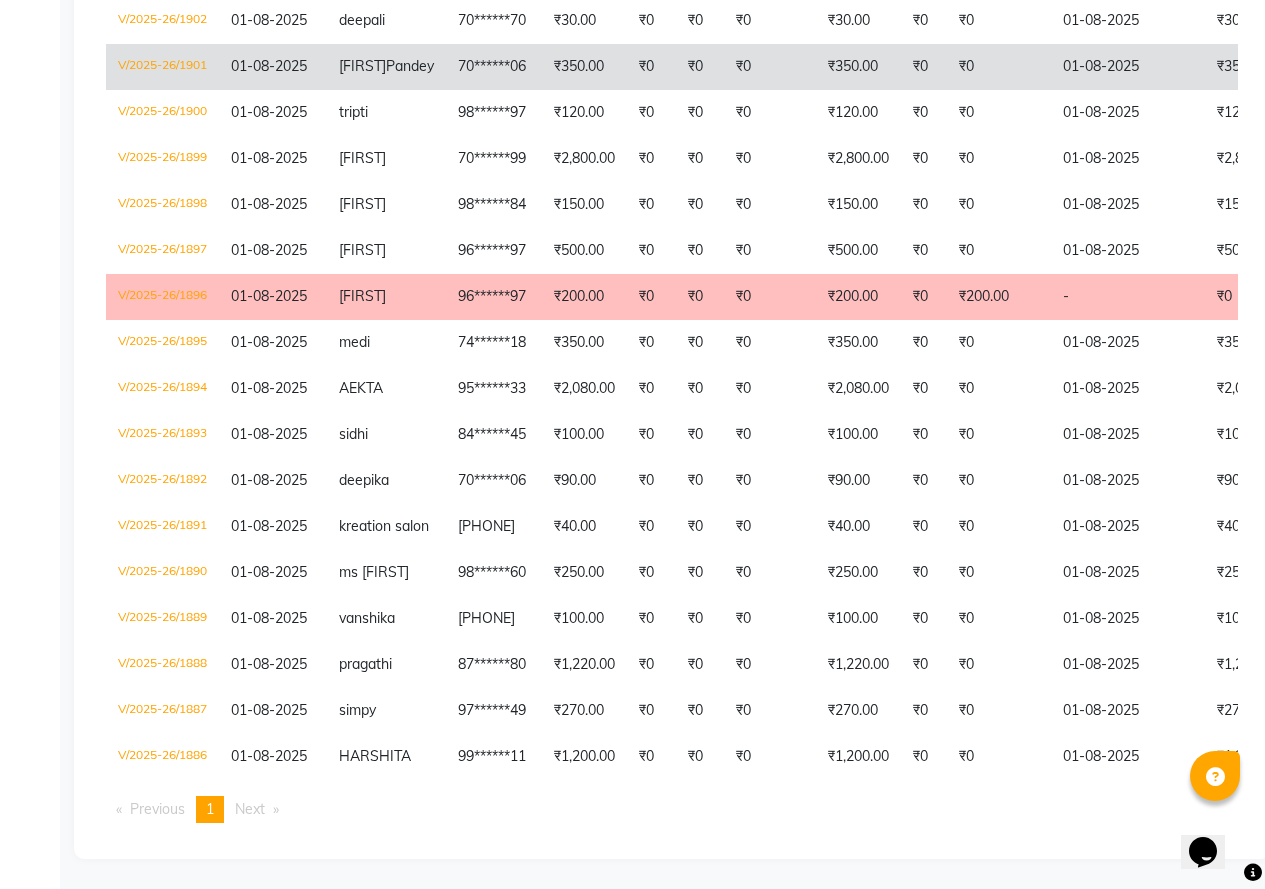 scroll, scrollTop: 500, scrollLeft: 0, axis: vertical 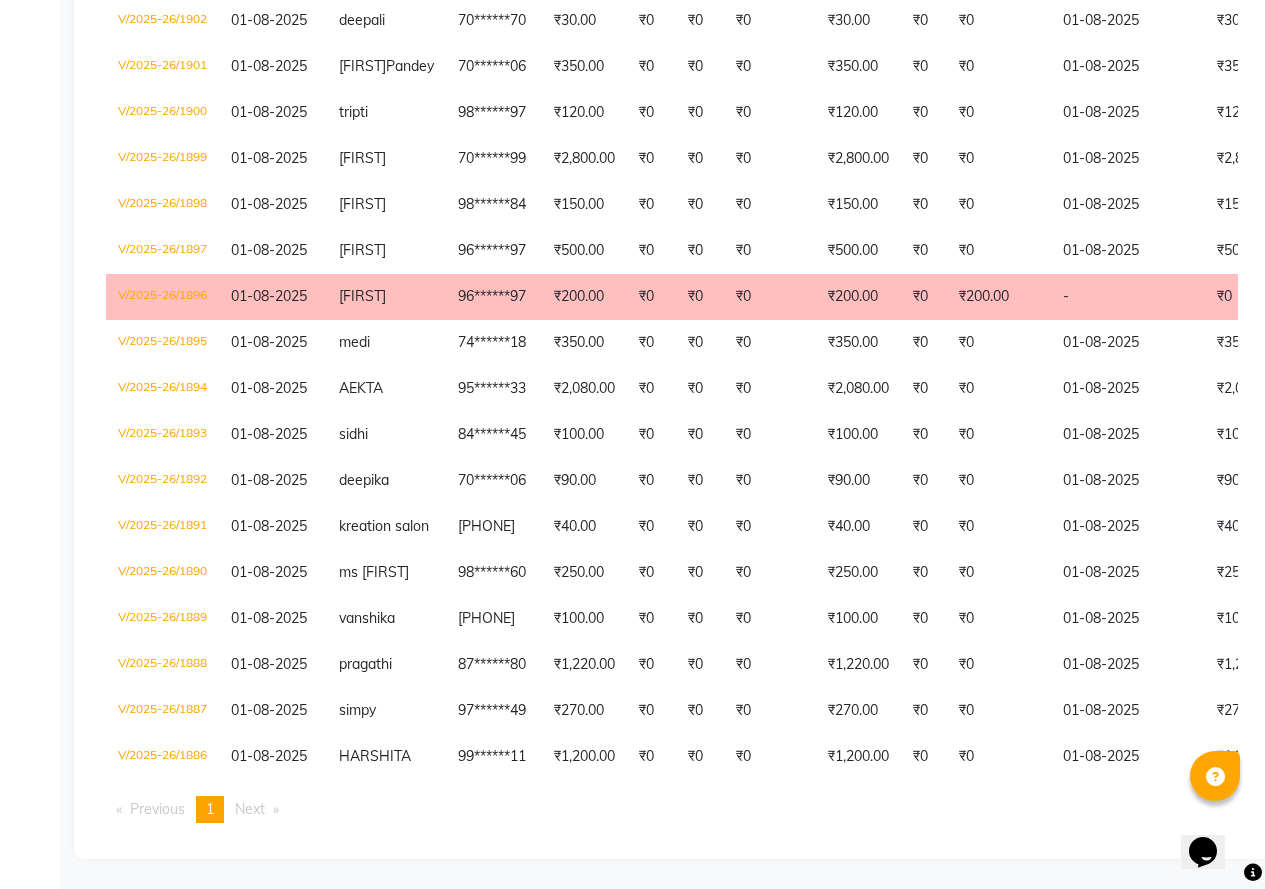 click on "₹200.00" 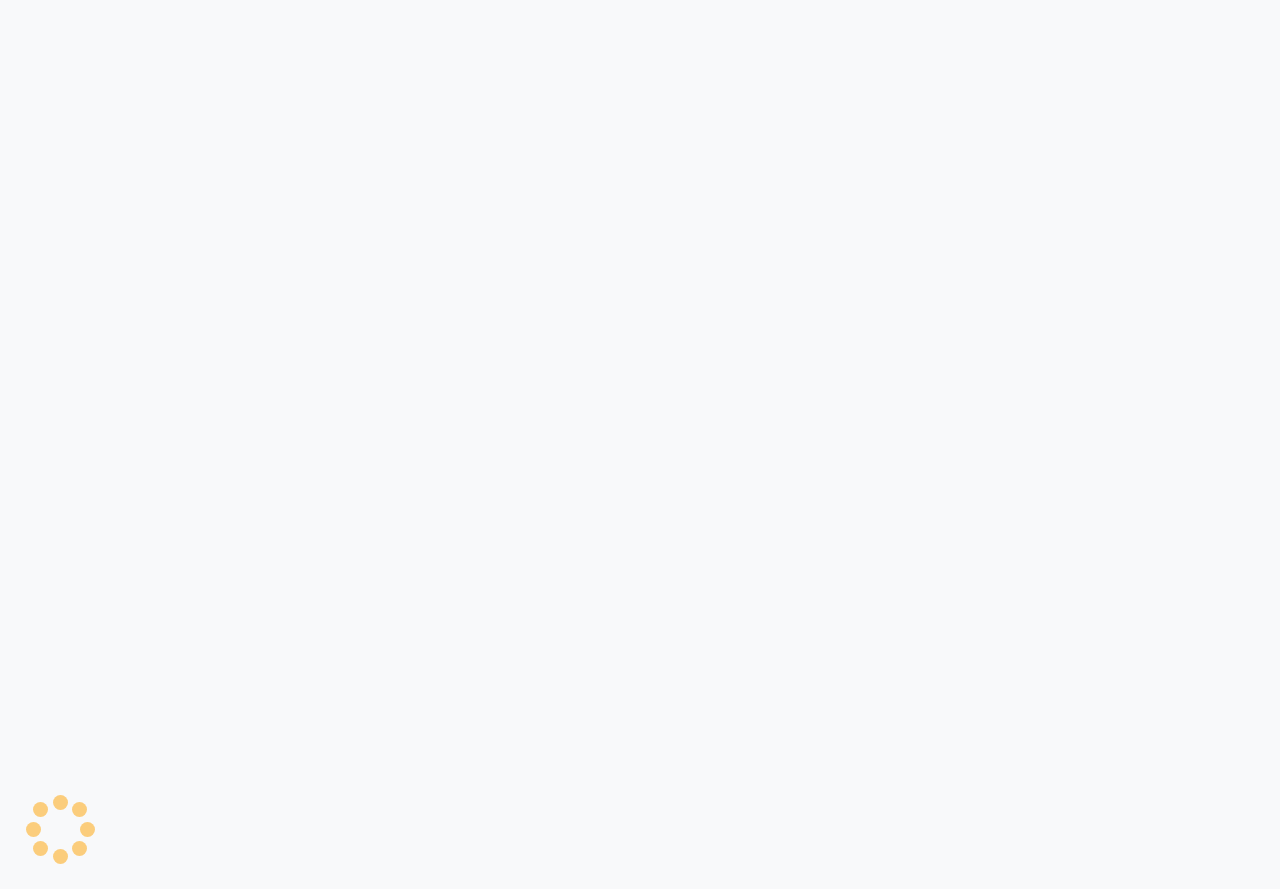 scroll, scrollTop: 0, scrollLeft: 0, axis: both 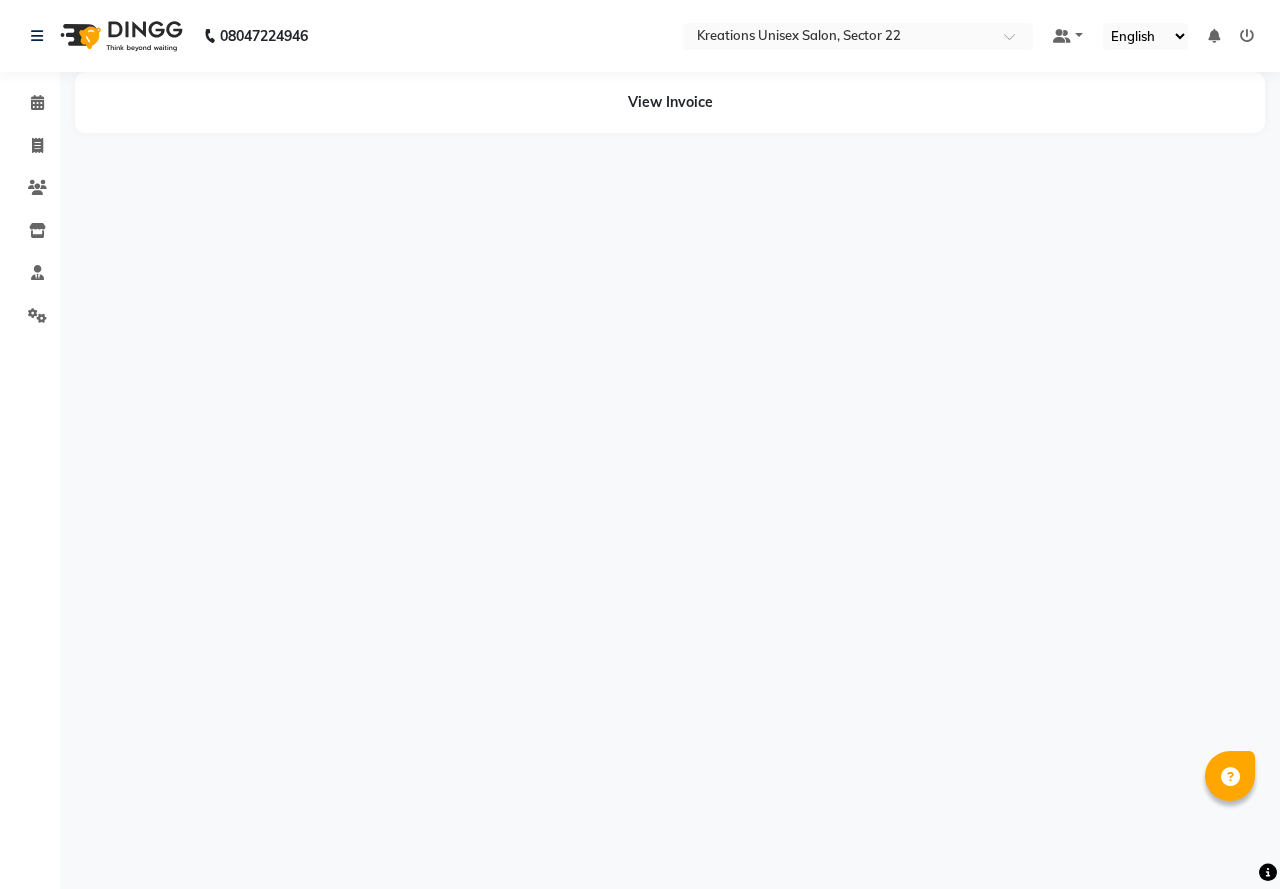 select on "en" 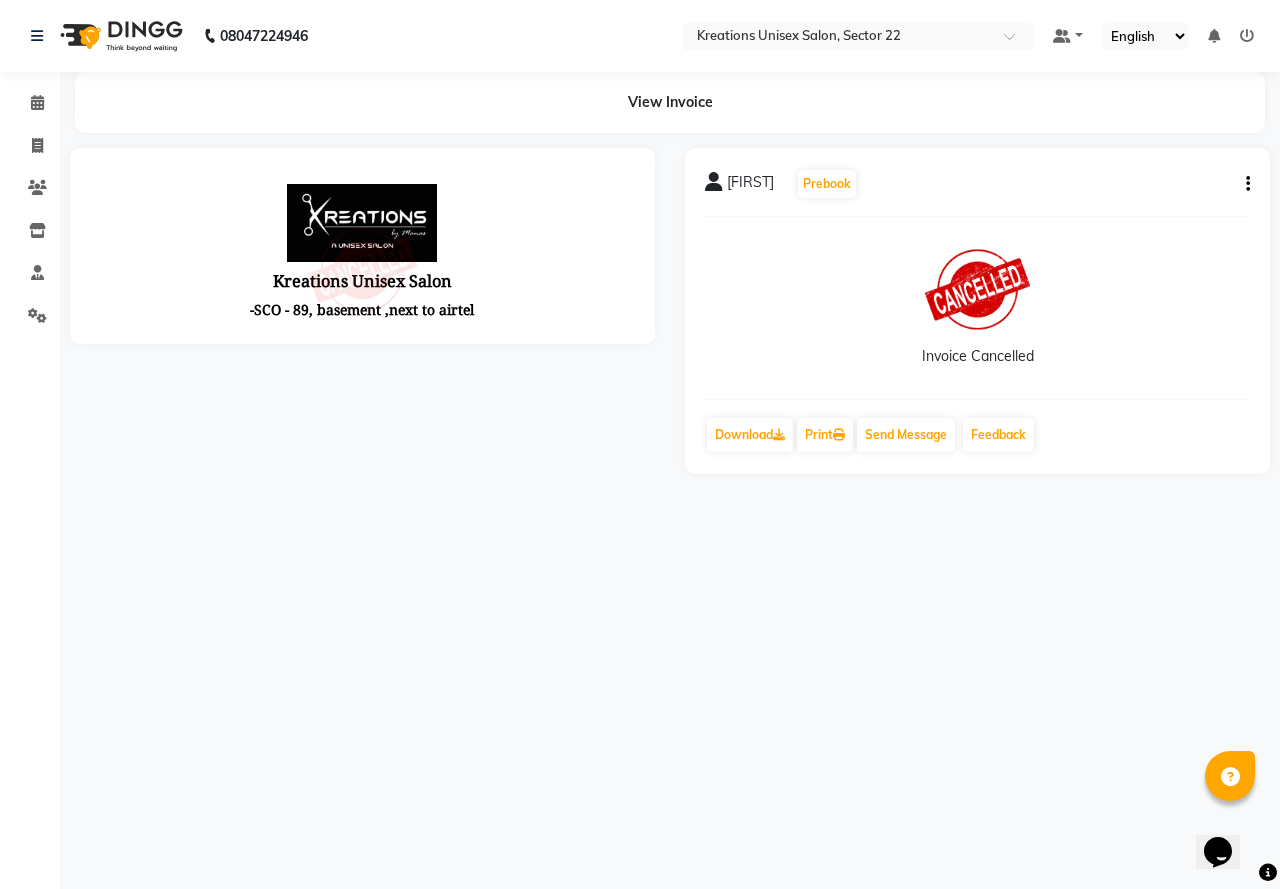 scroll, scrollTop: 0, scrollLeft: 0, axis: both 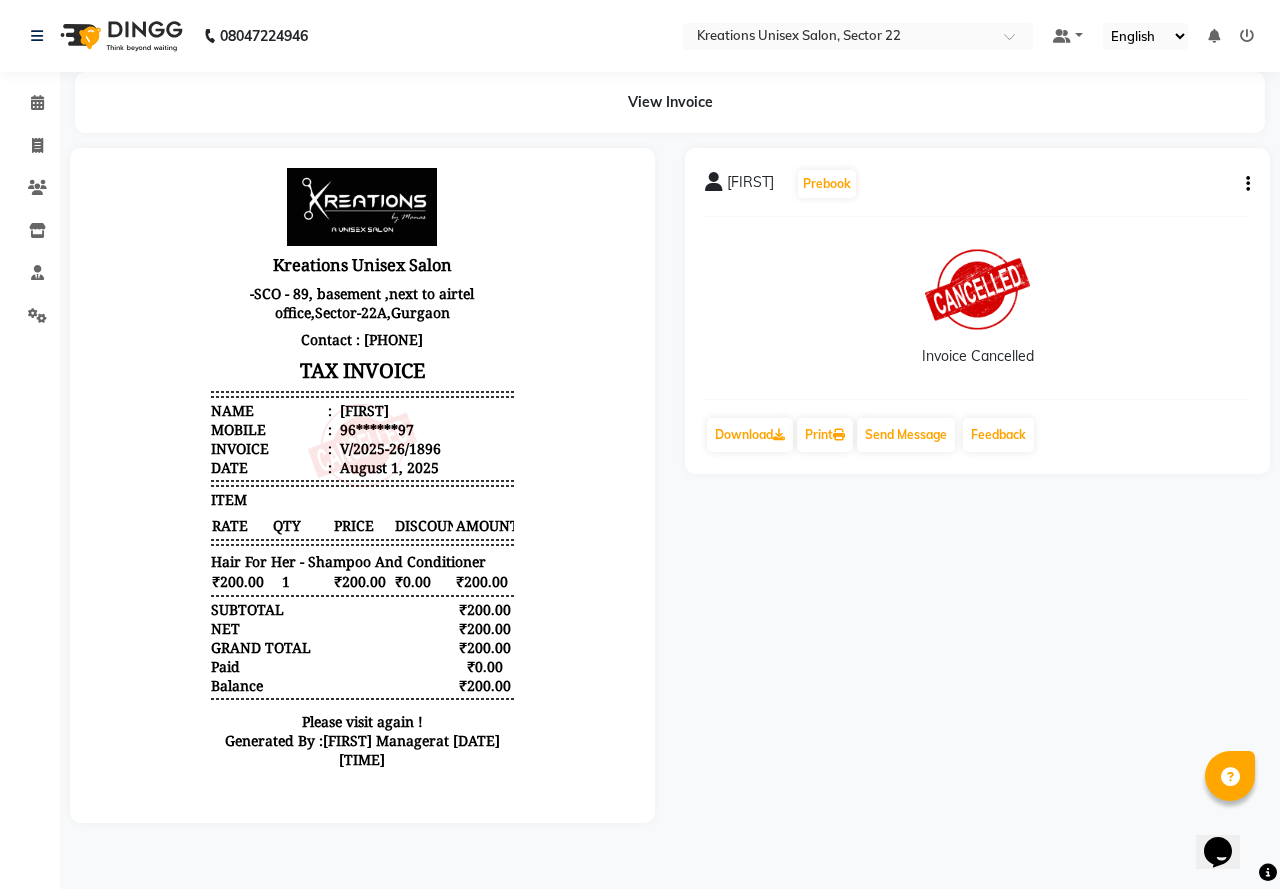 click at bounding box center [362, 485] 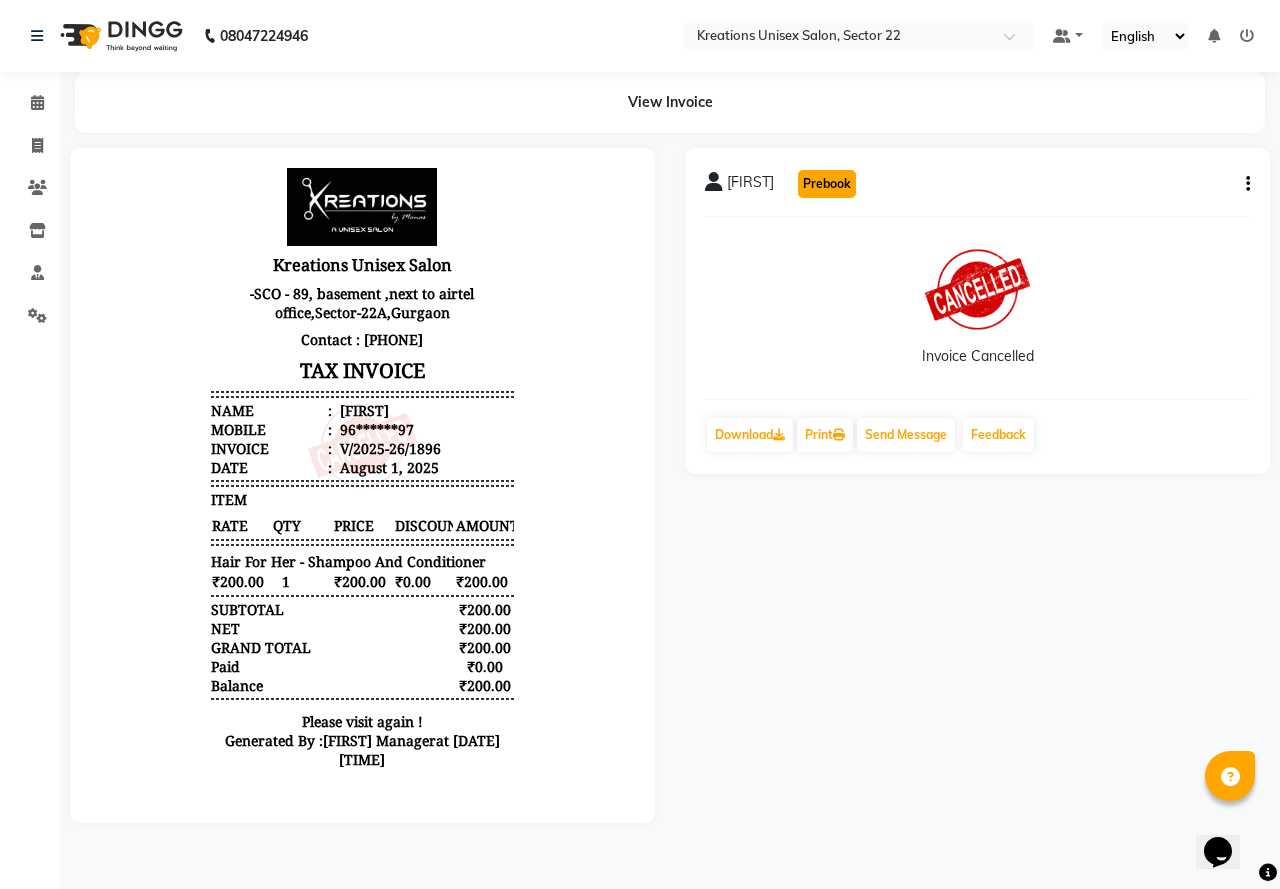 click on "Prebook" 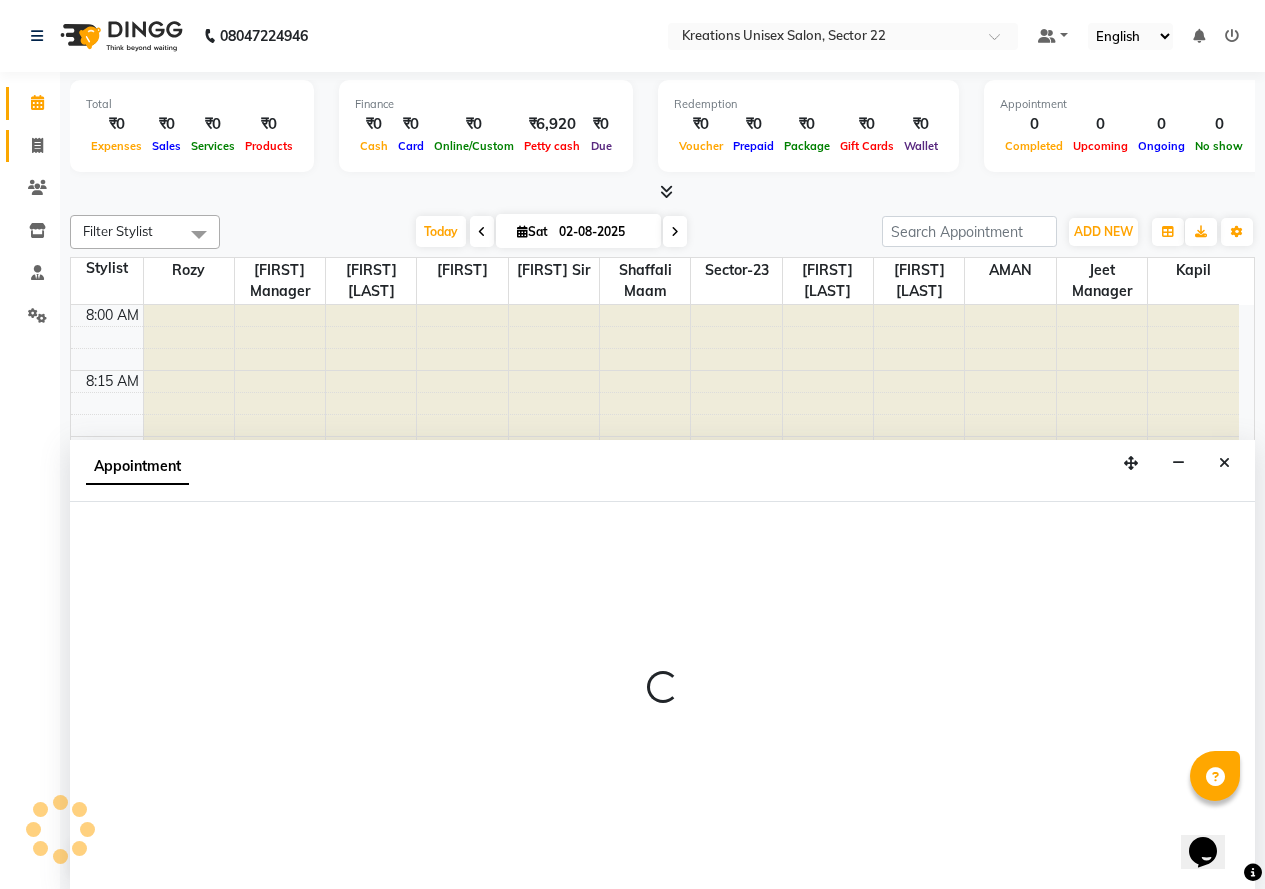 select on "65998" 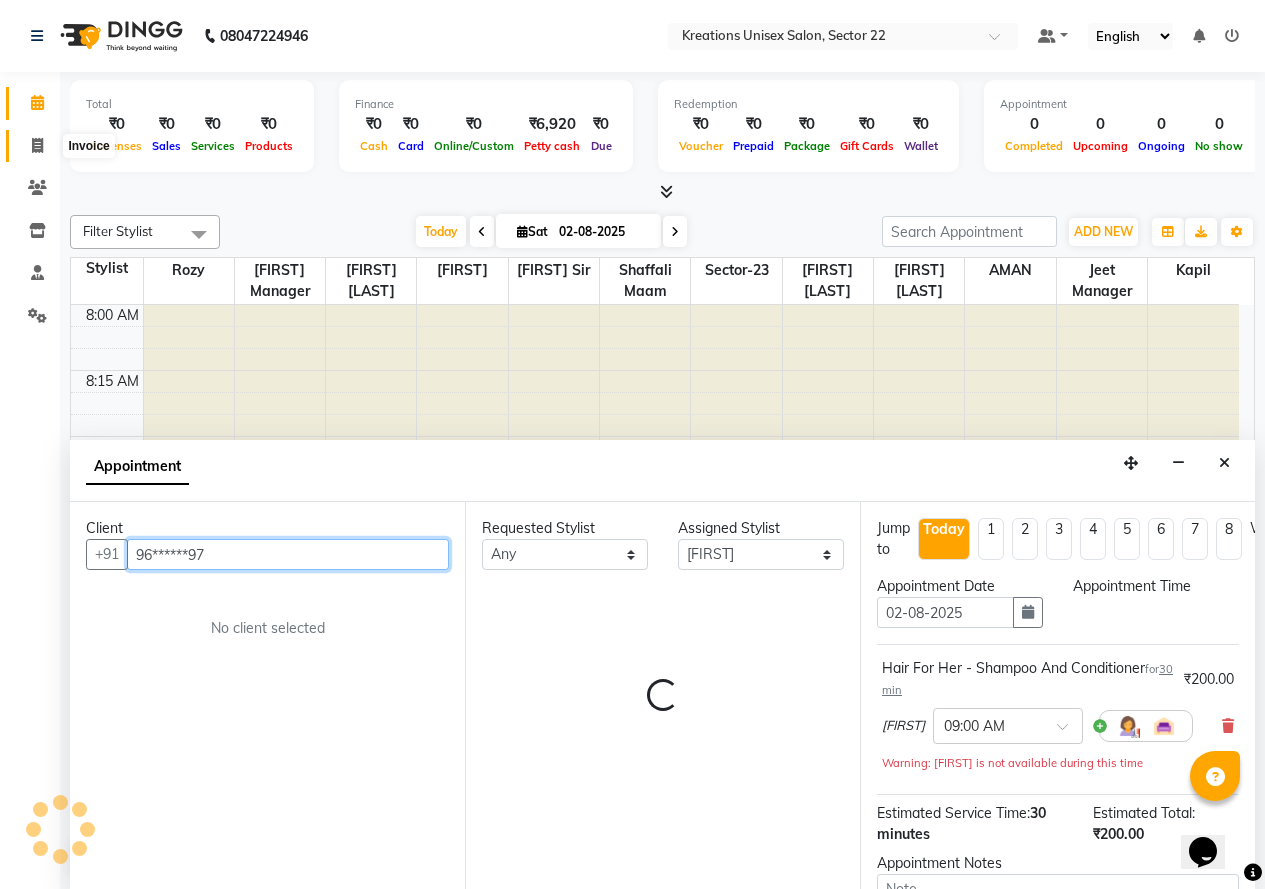 scroll, scrollTop: 2113, scrollLeft: 0, axis: vertical 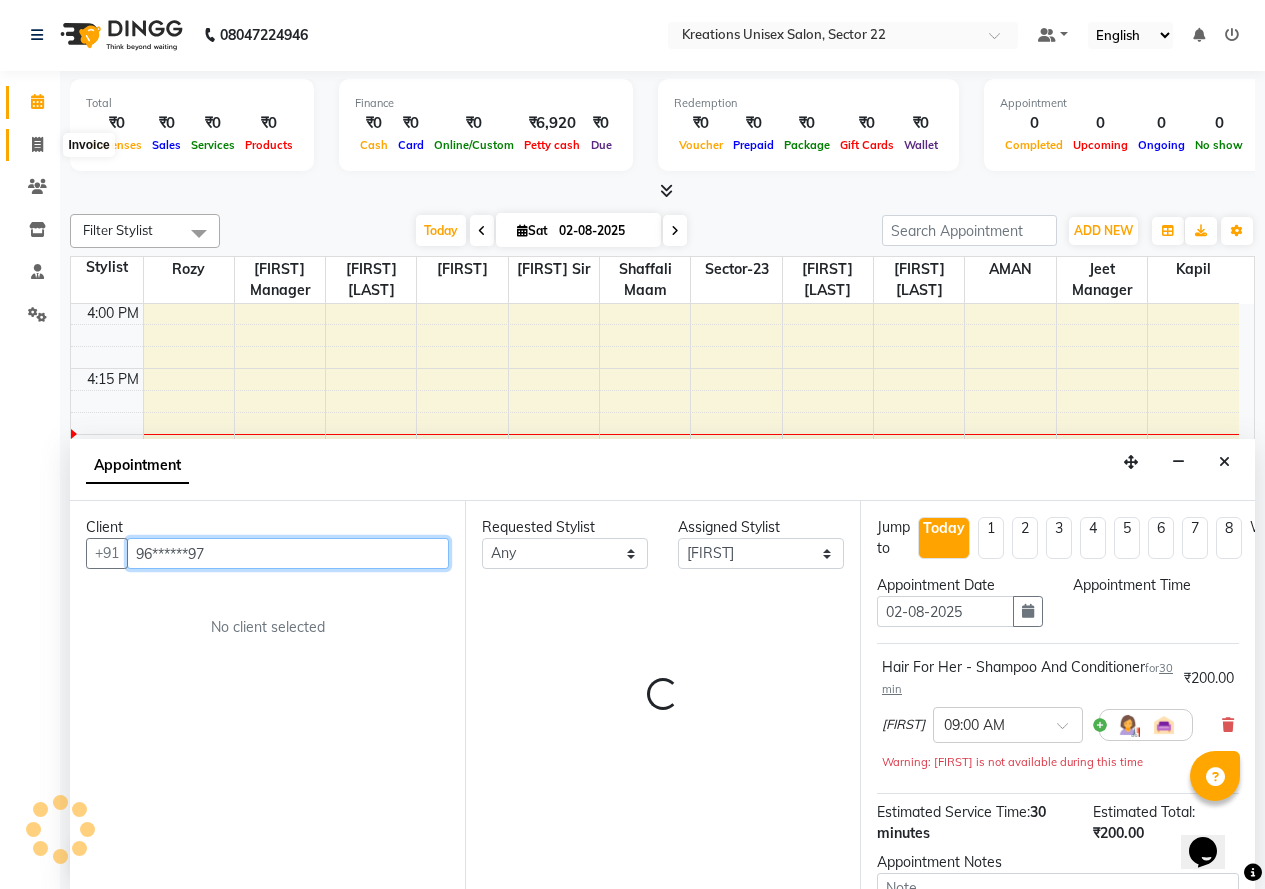 select on "540" 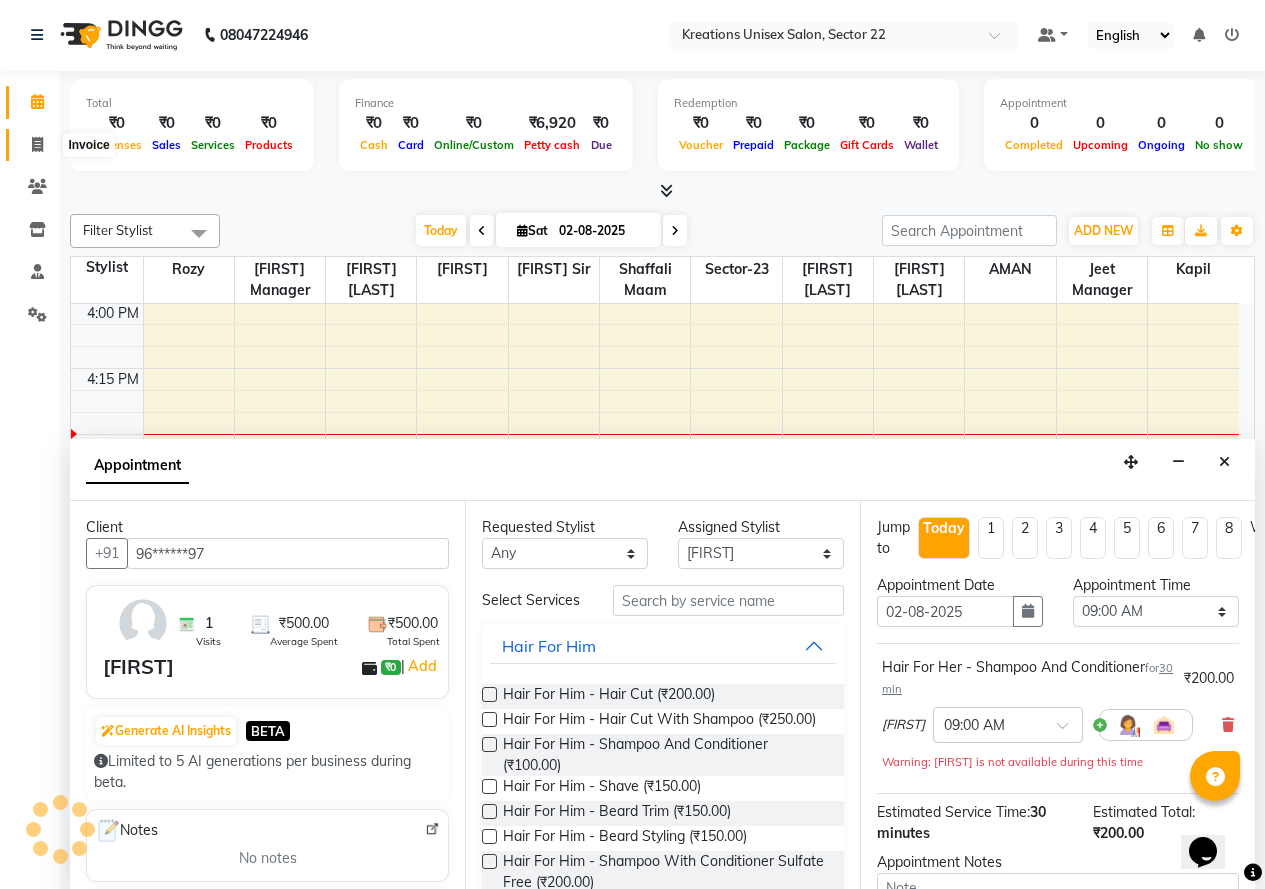 drag, startPoint x: 29, startPoint y: 138, endPoint x: 37, endPoint y: 145, distance: 10.630146 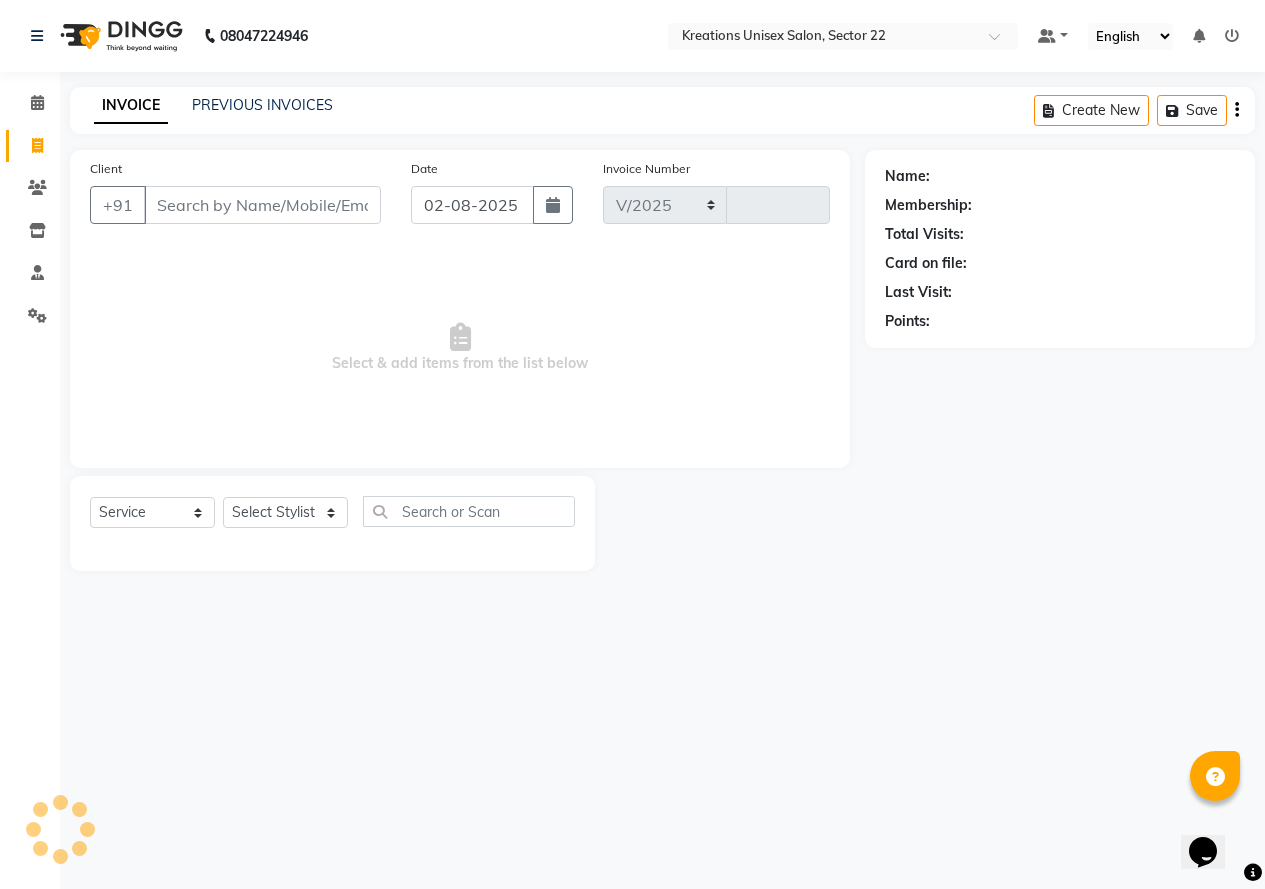 scroll, scrollTop: 0, scrollLeft: 0, axis: both 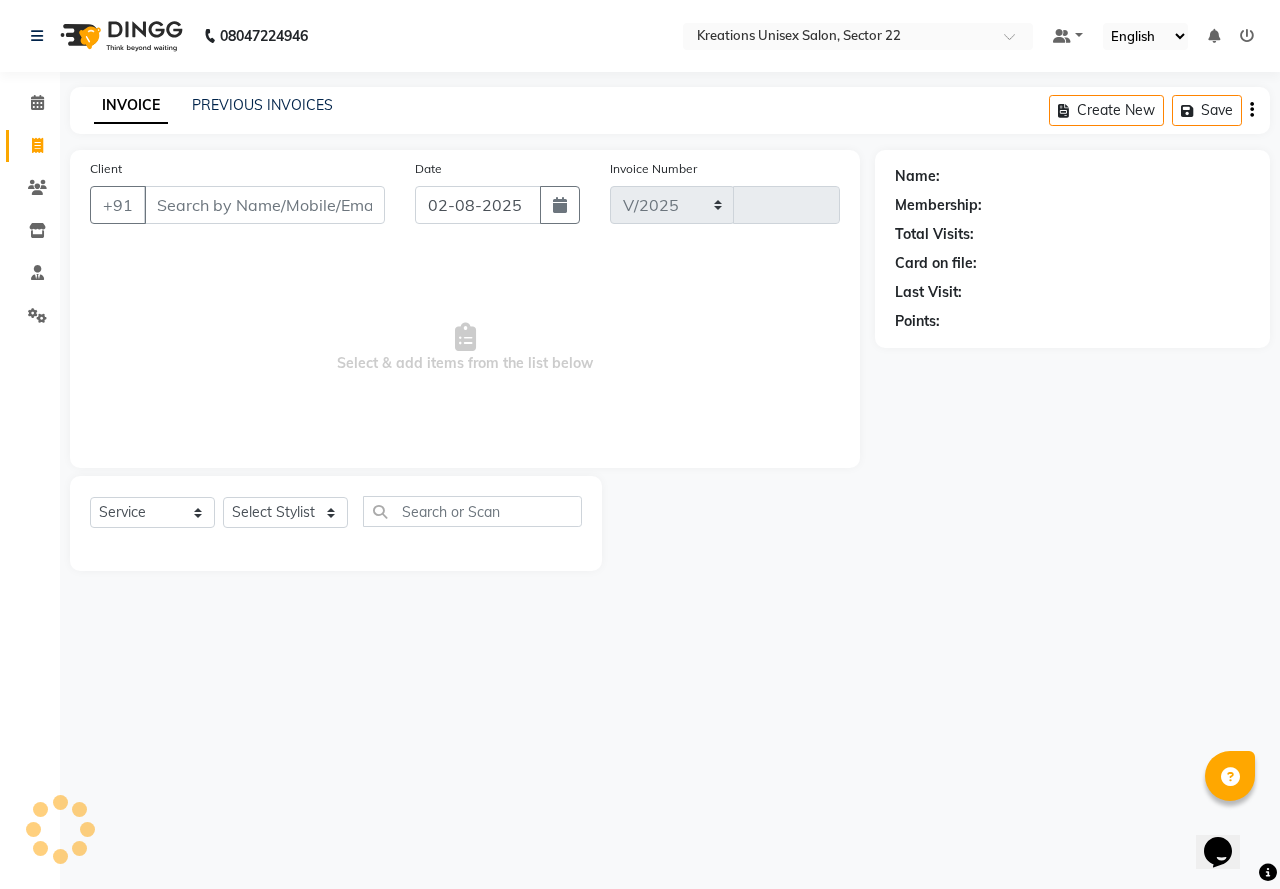 select on "6170" 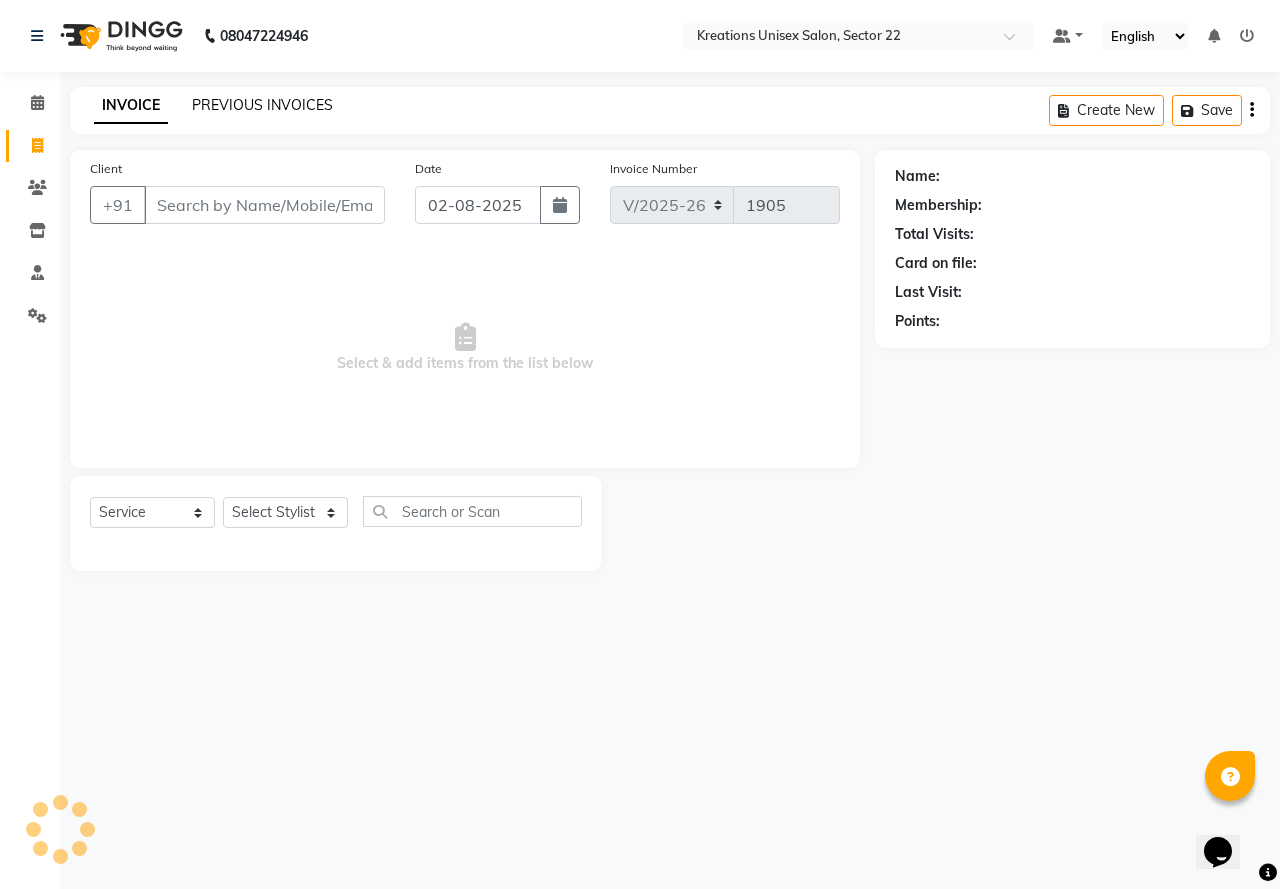 click on "PREVIOUS INVOICES" 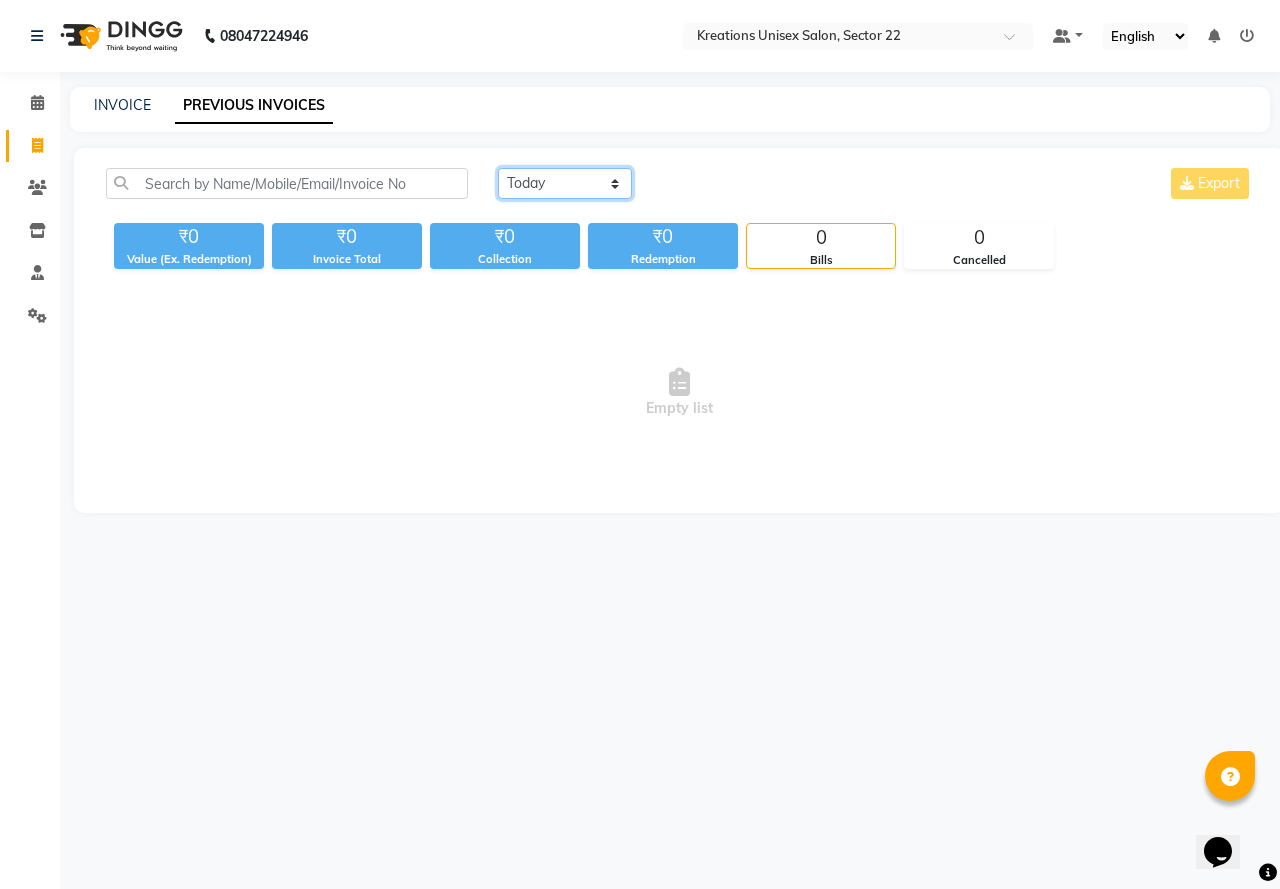 click on "Today Yesterday Custom Range" 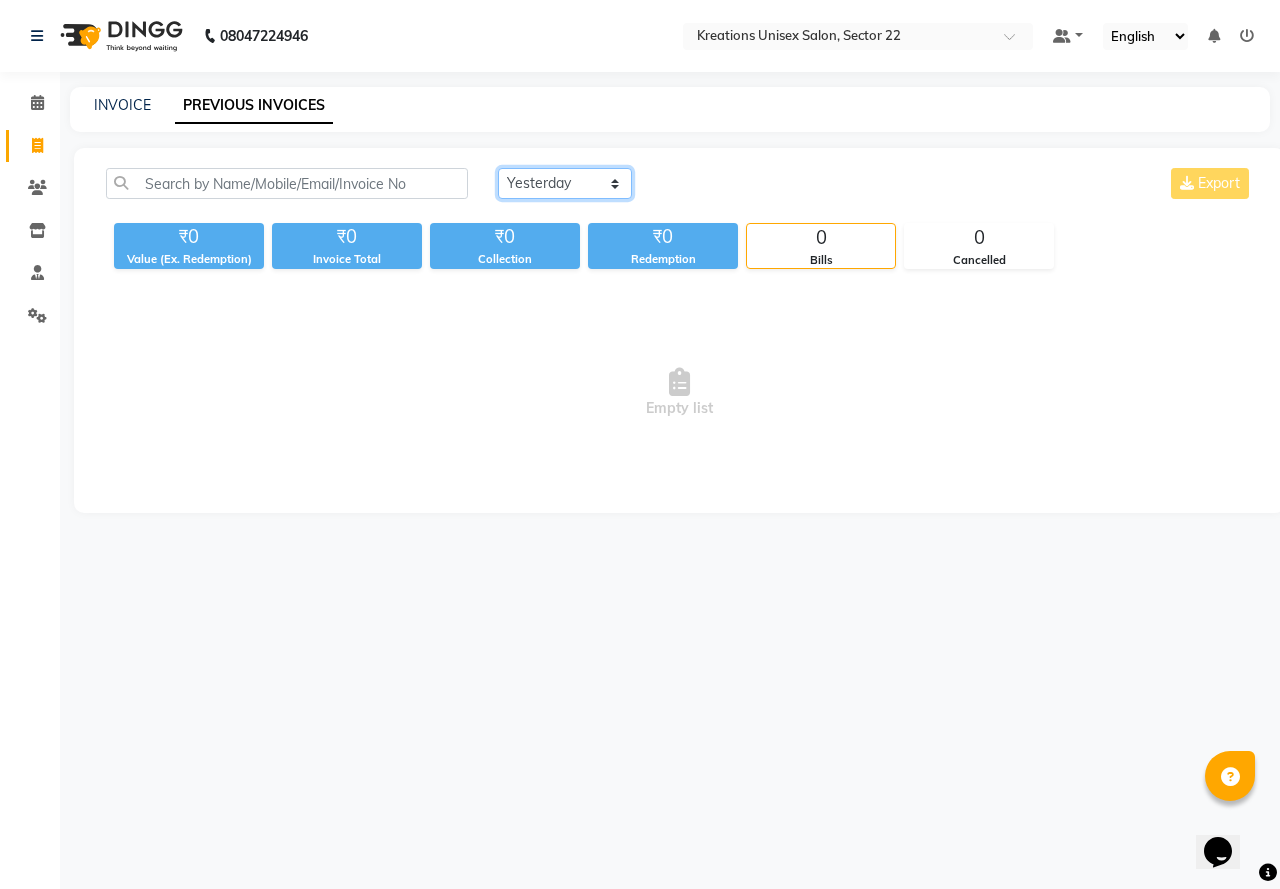 click on "Today Yesterday Custom Range" 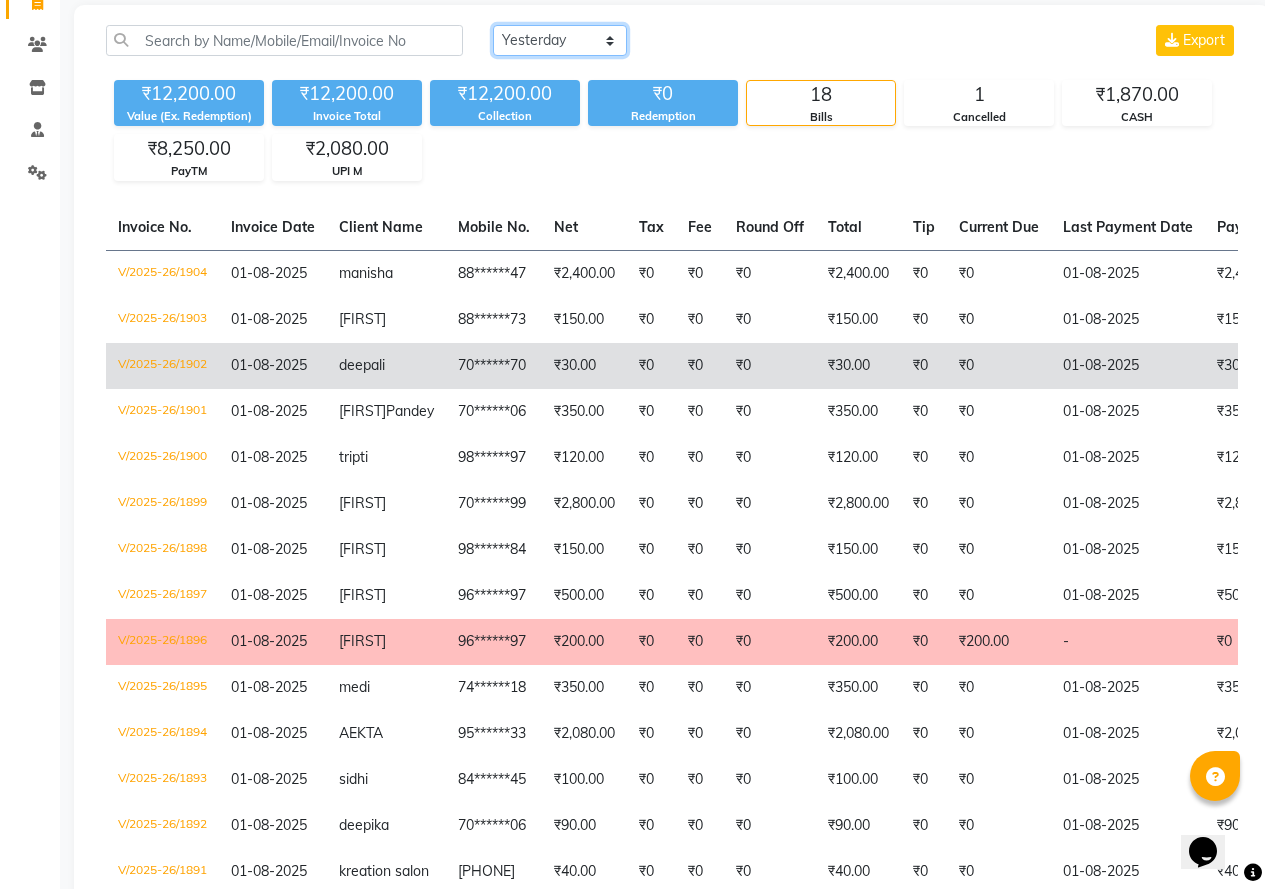 scroll, scrollTop: 0, scrollLeft: 0, axis: both 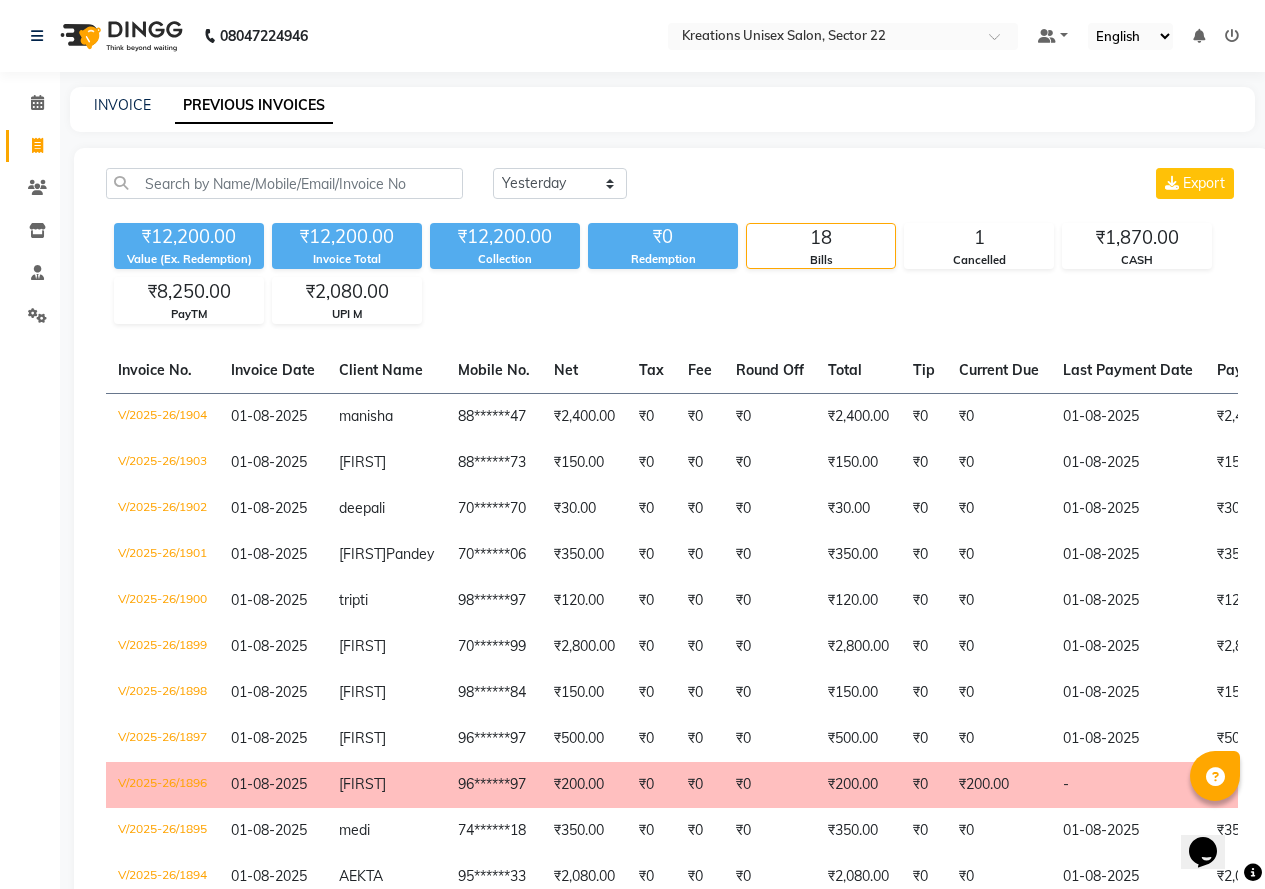 click on "-" 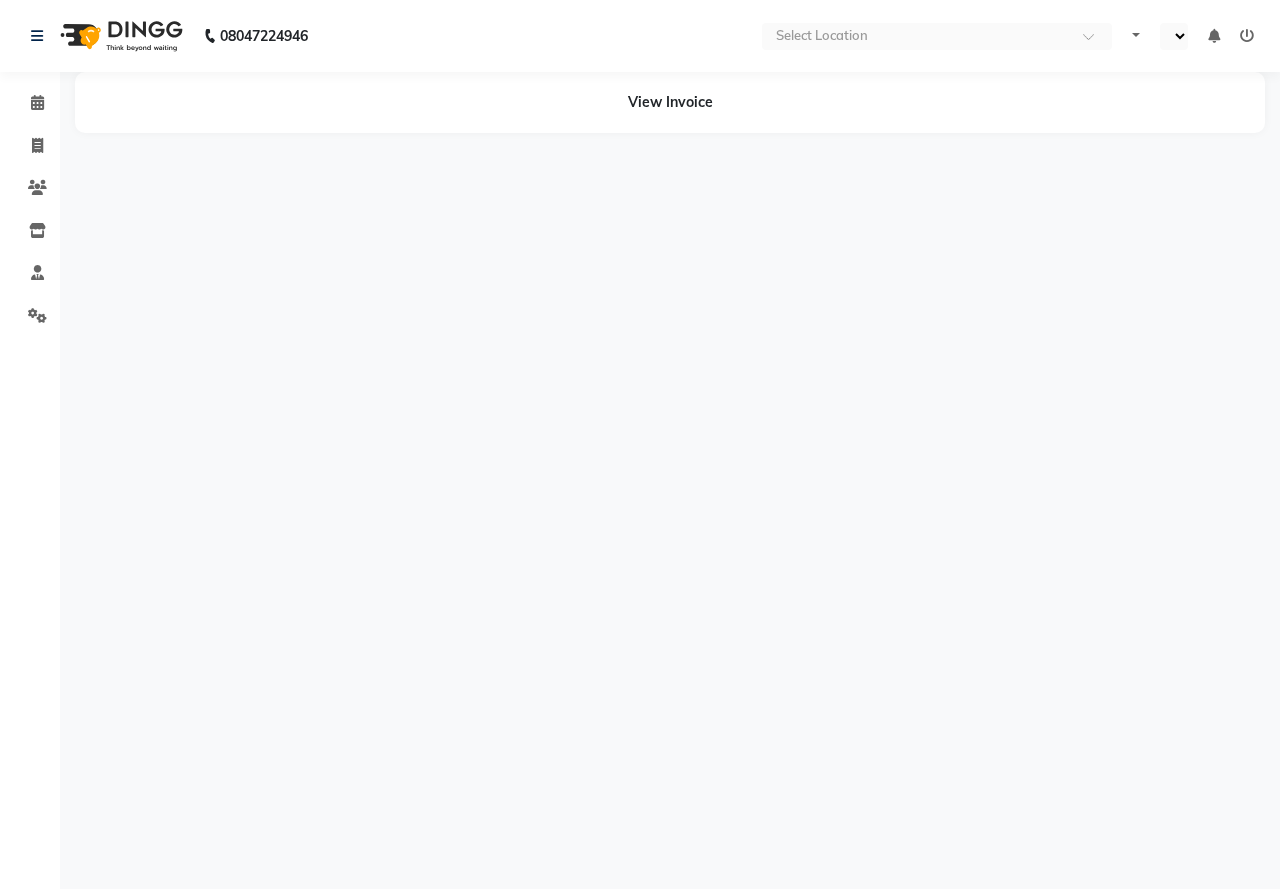 scroll, scrollTop: 0, scrollLeft: 0, axis: both 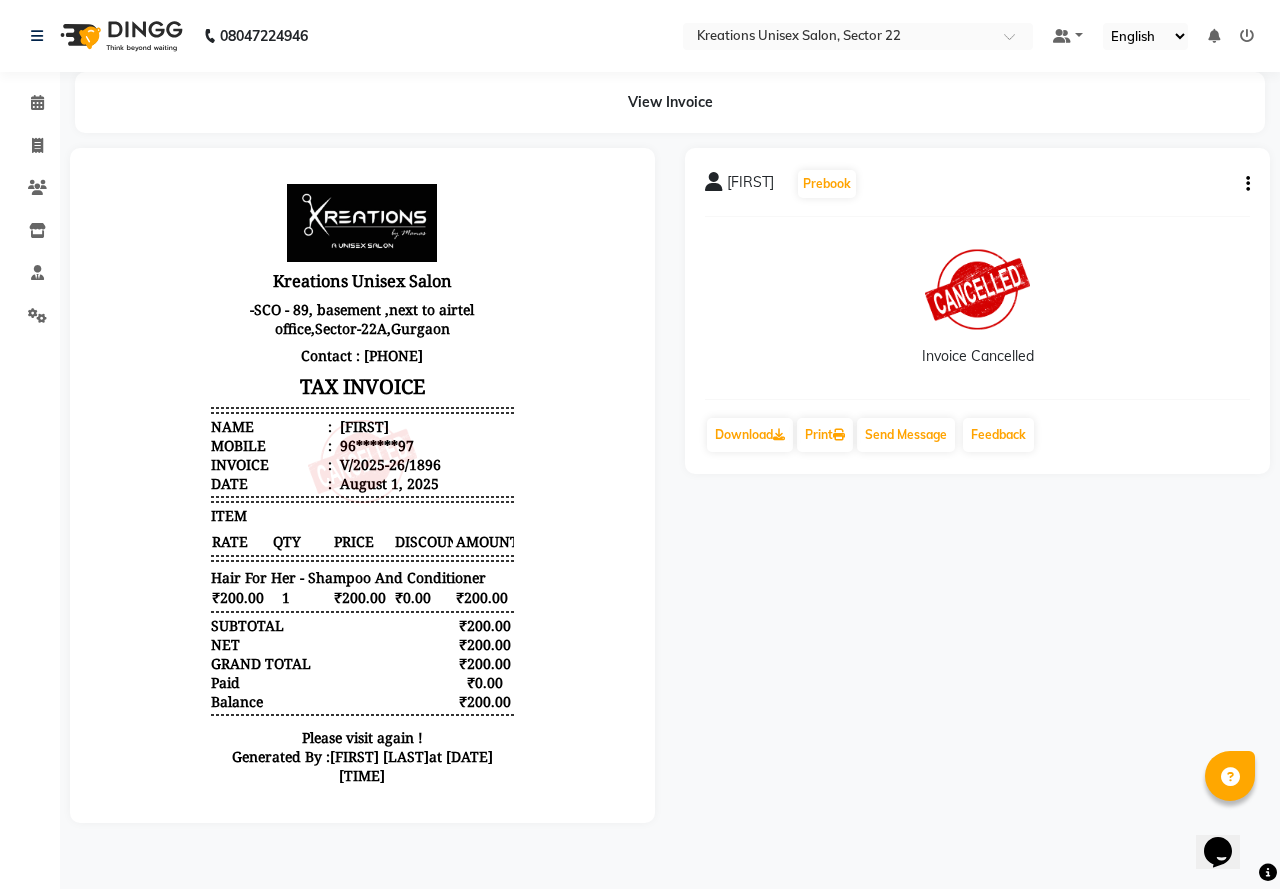 click 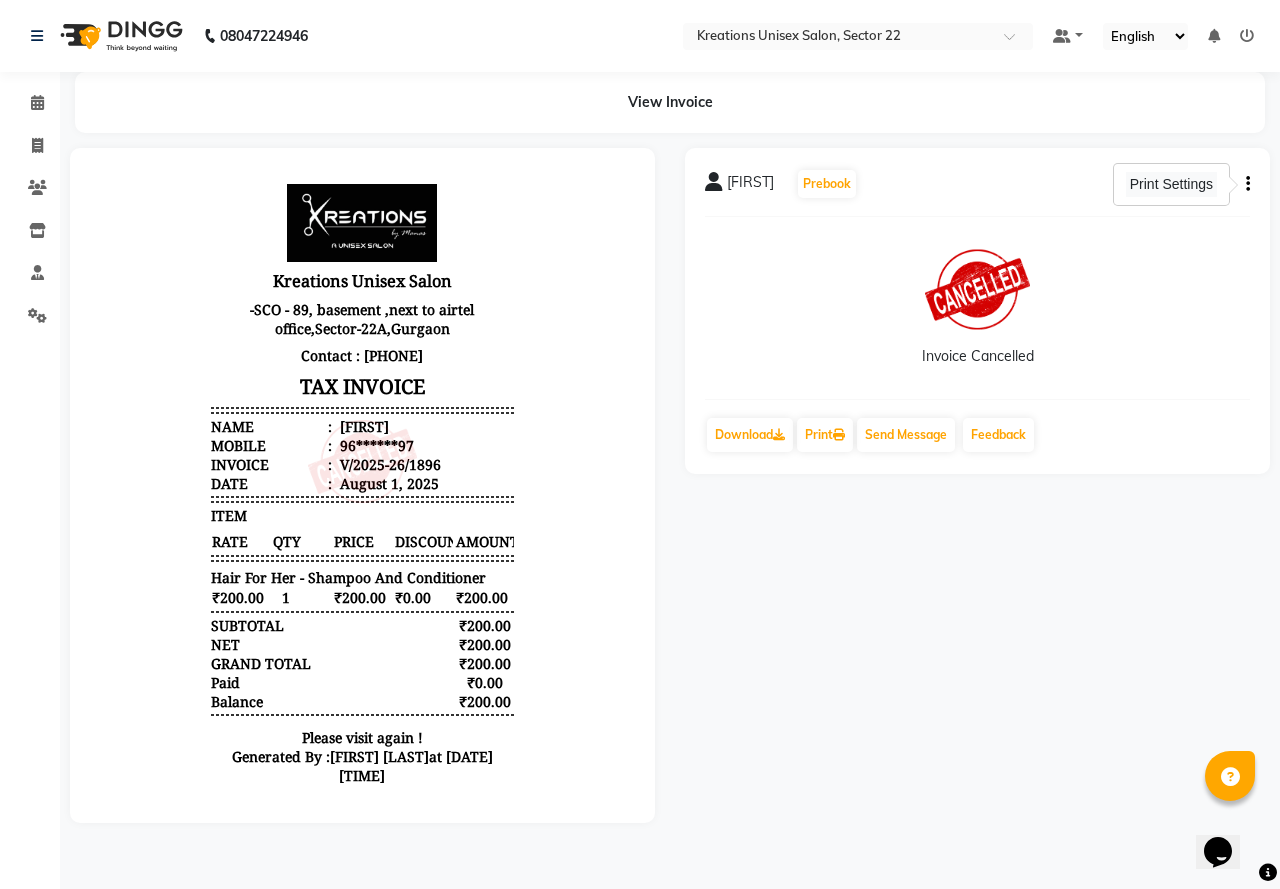 click on "Print Settings" at bounding box center [1171, 184] 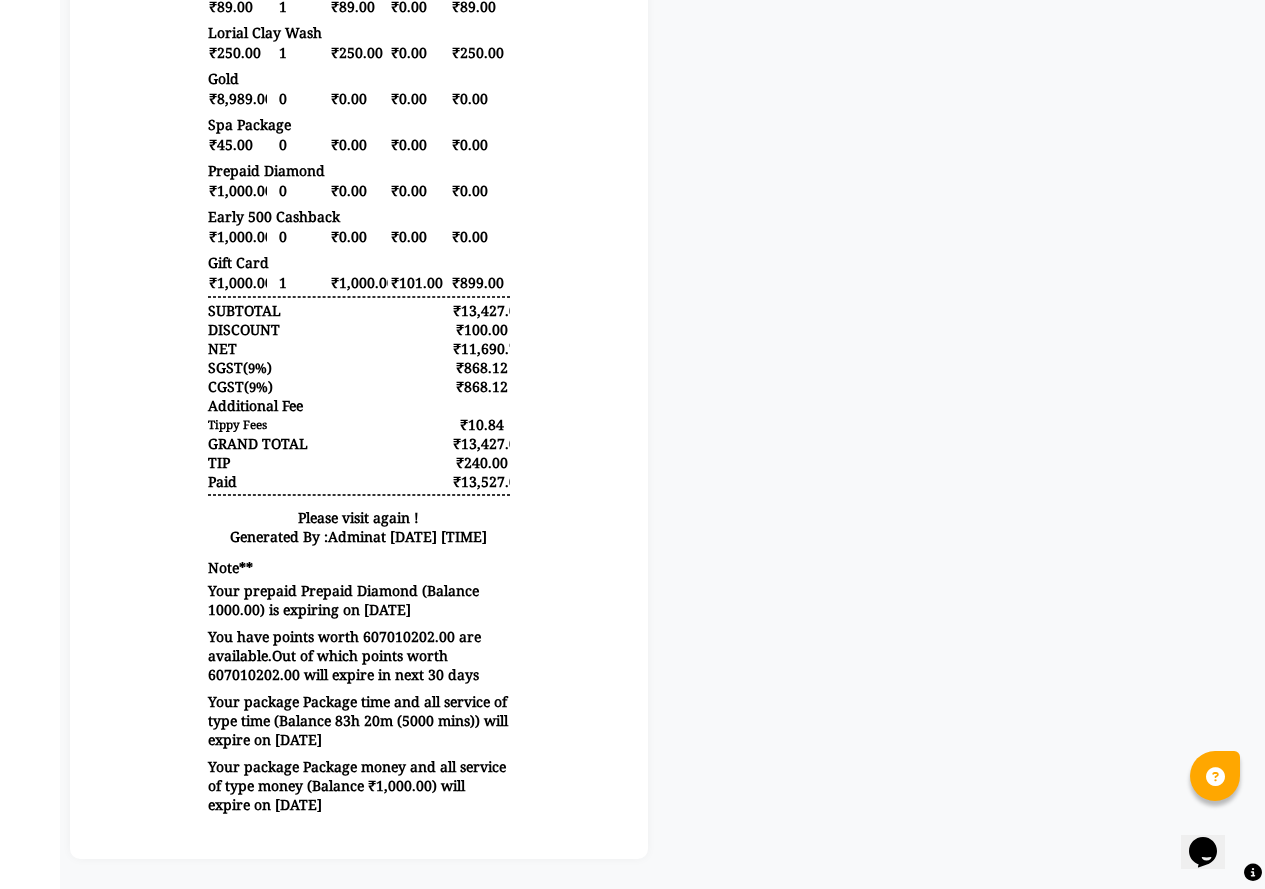 scroll, scrollTop: 3, scrollLeft: 0, axis: vertical 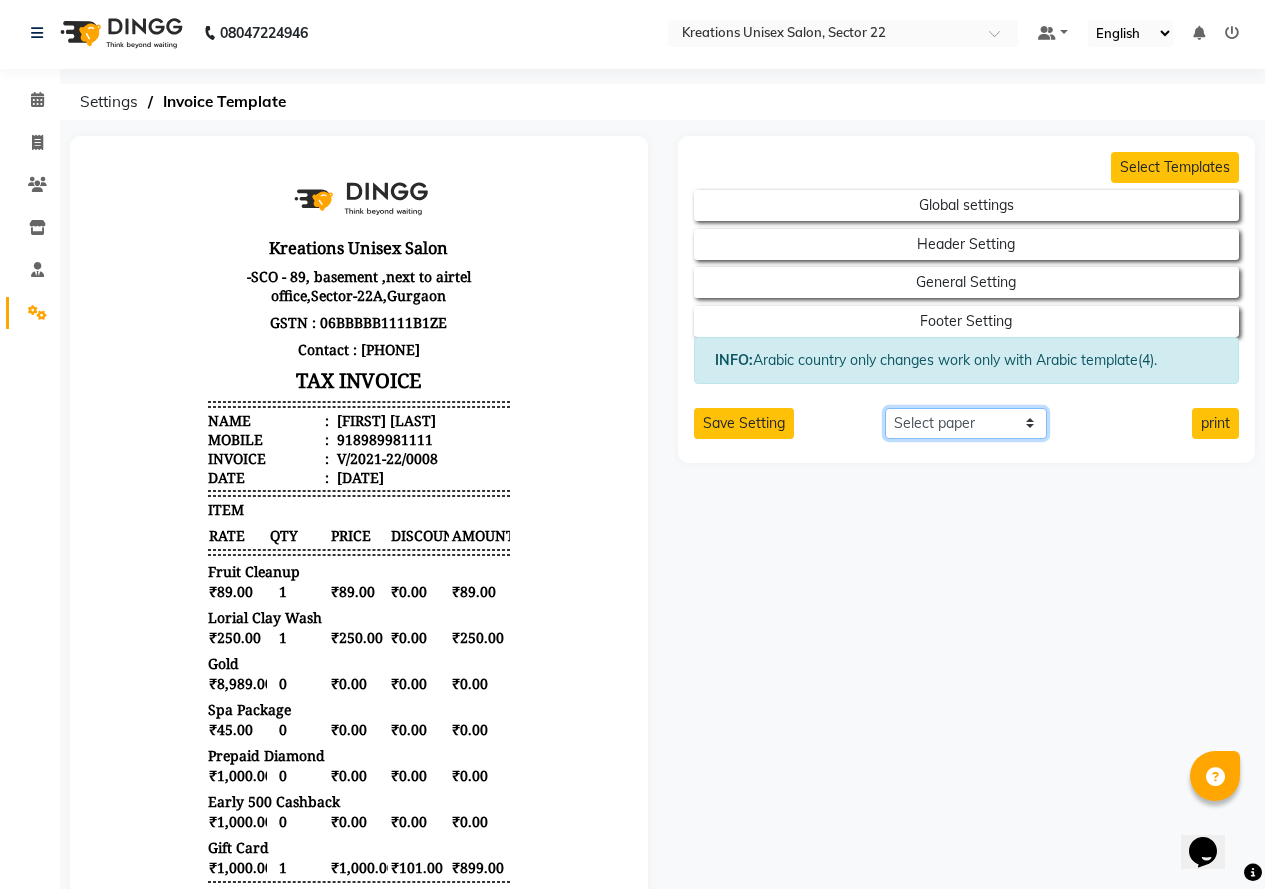 click on "Select paper A4 A5 A6 A7 Thermal Custom" 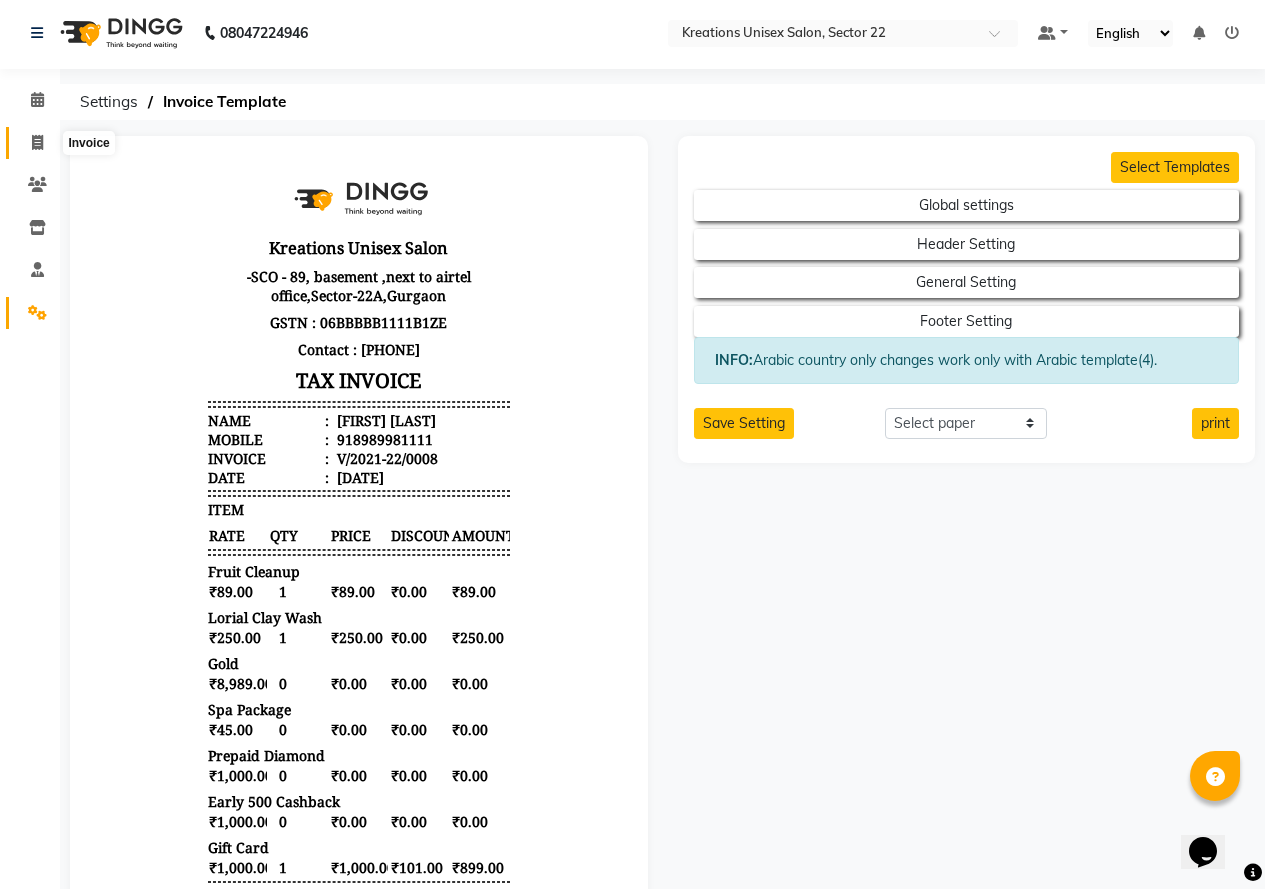 click 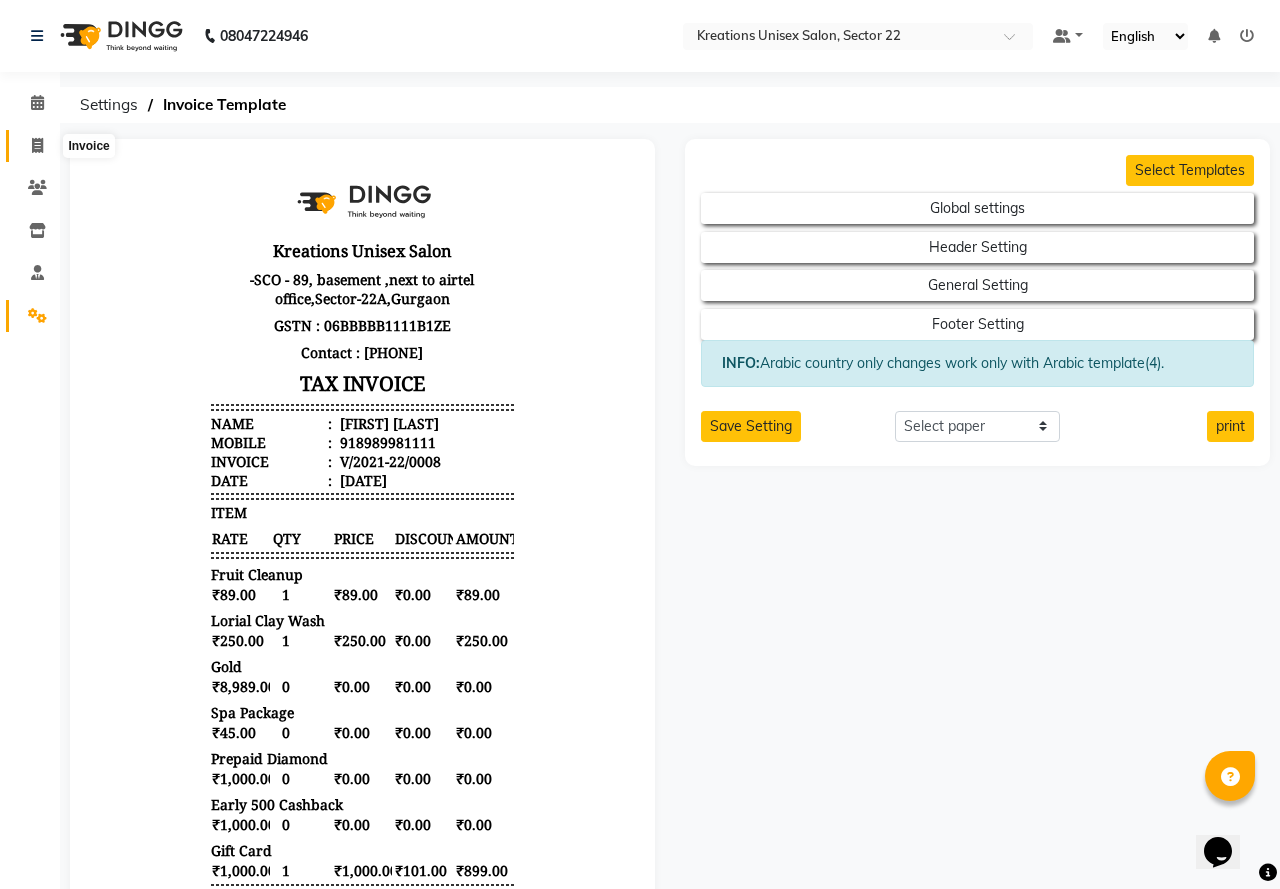 select on "service" 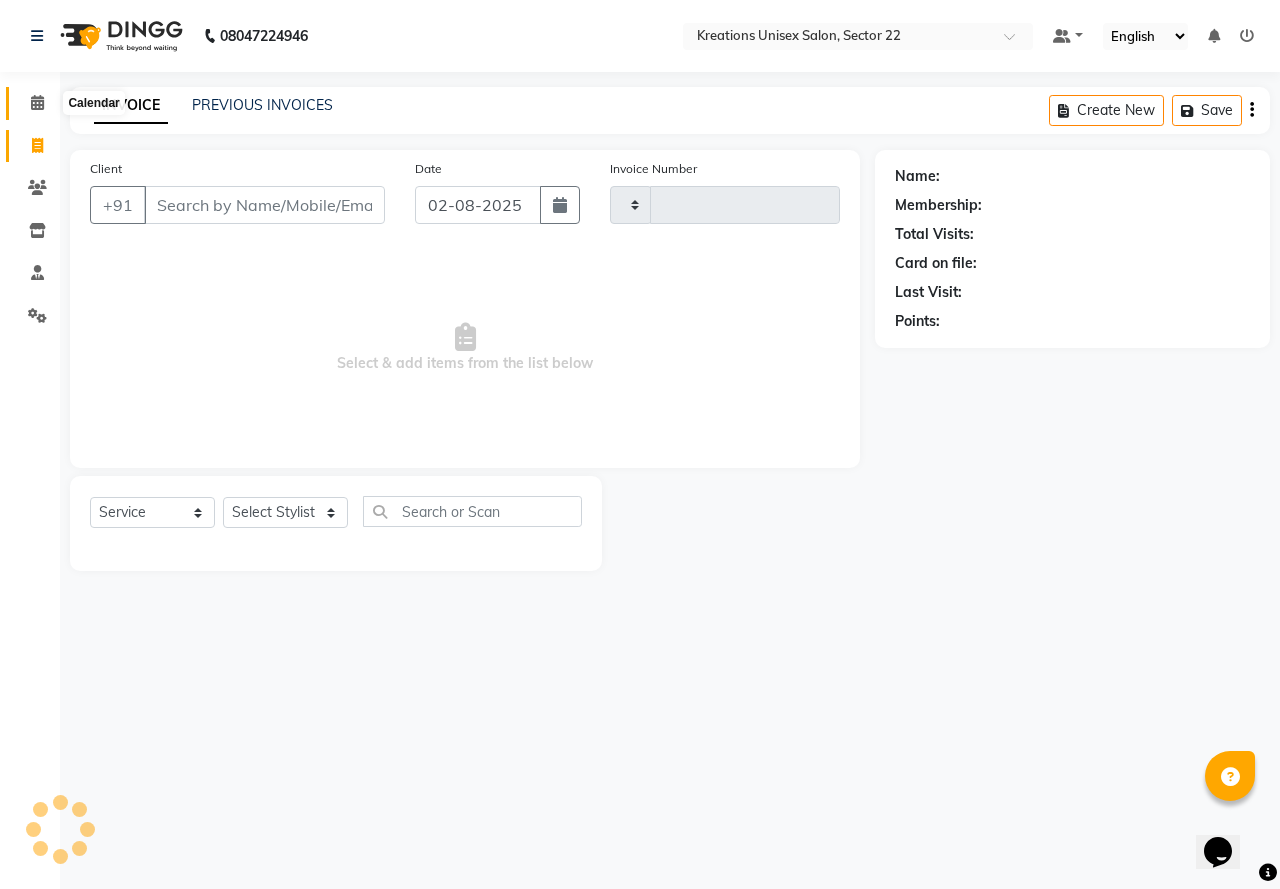 click 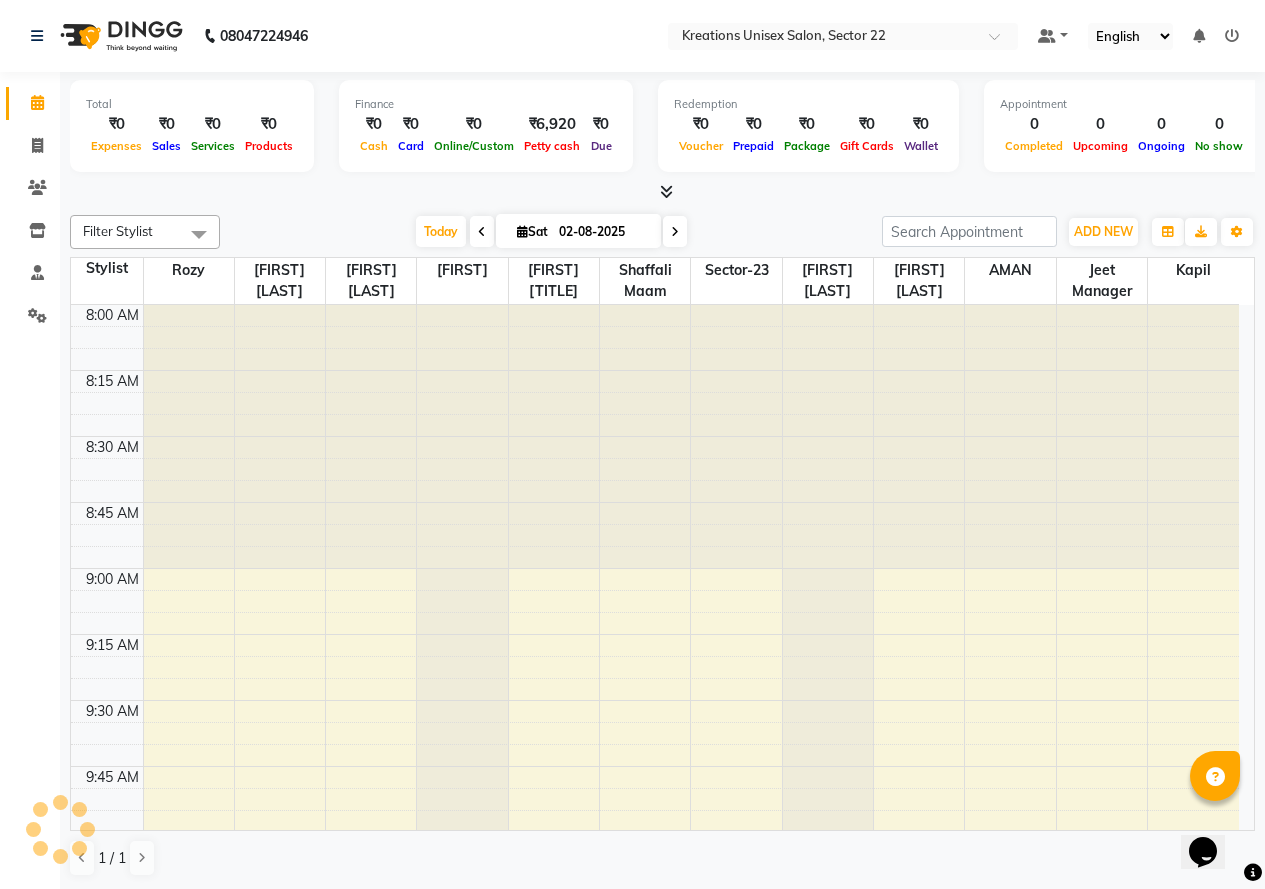 scroll, scrollTop: 0, scrollLeft: 0, axis: both 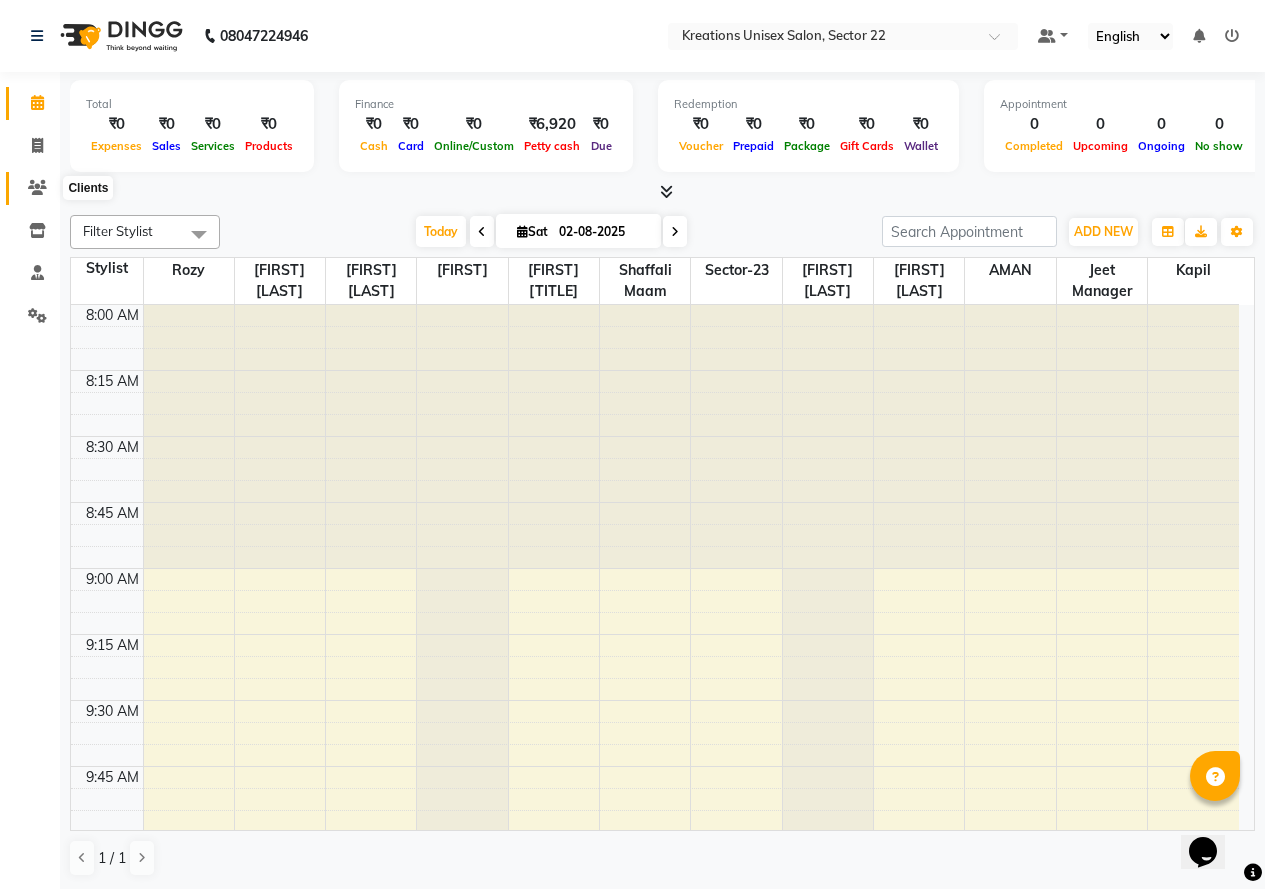 click 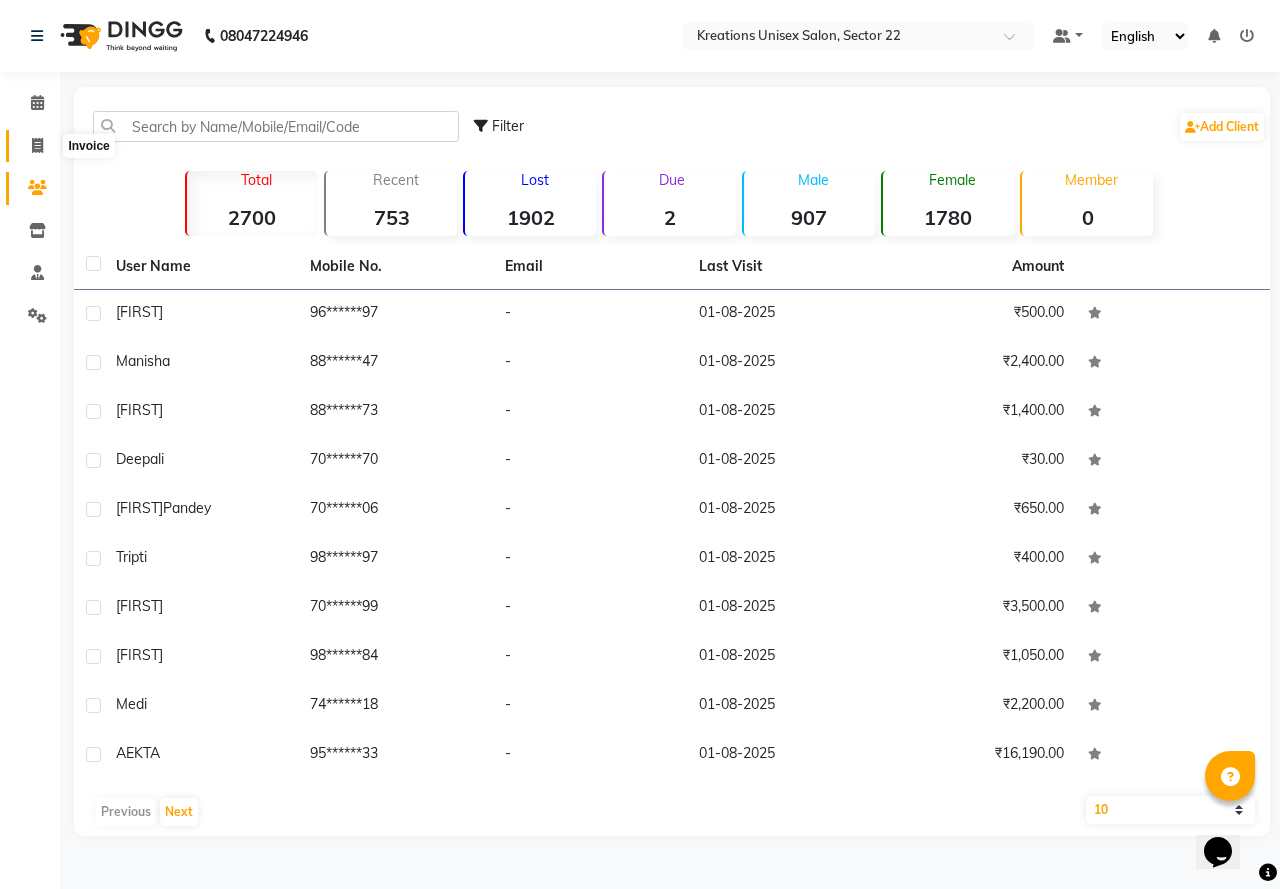click 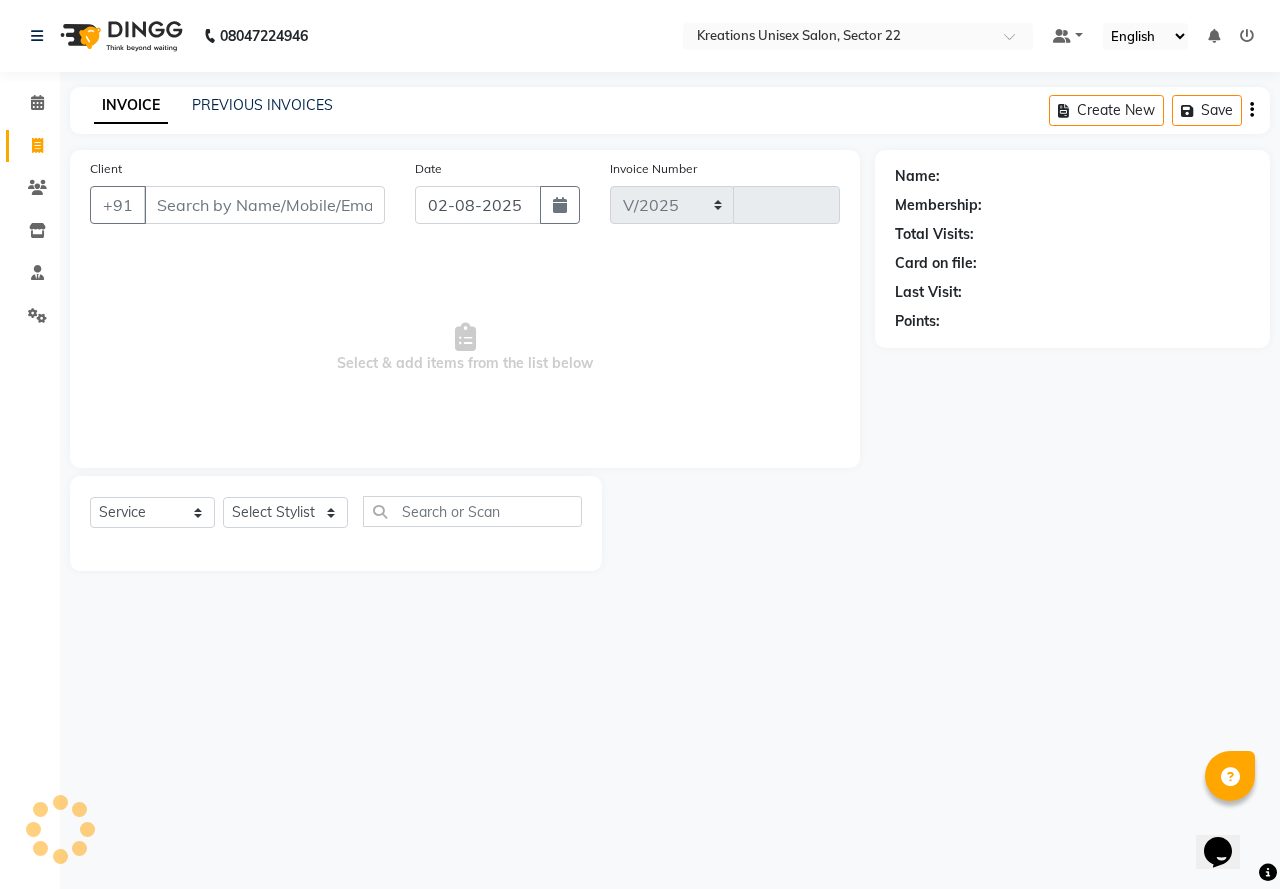 select on "6170" 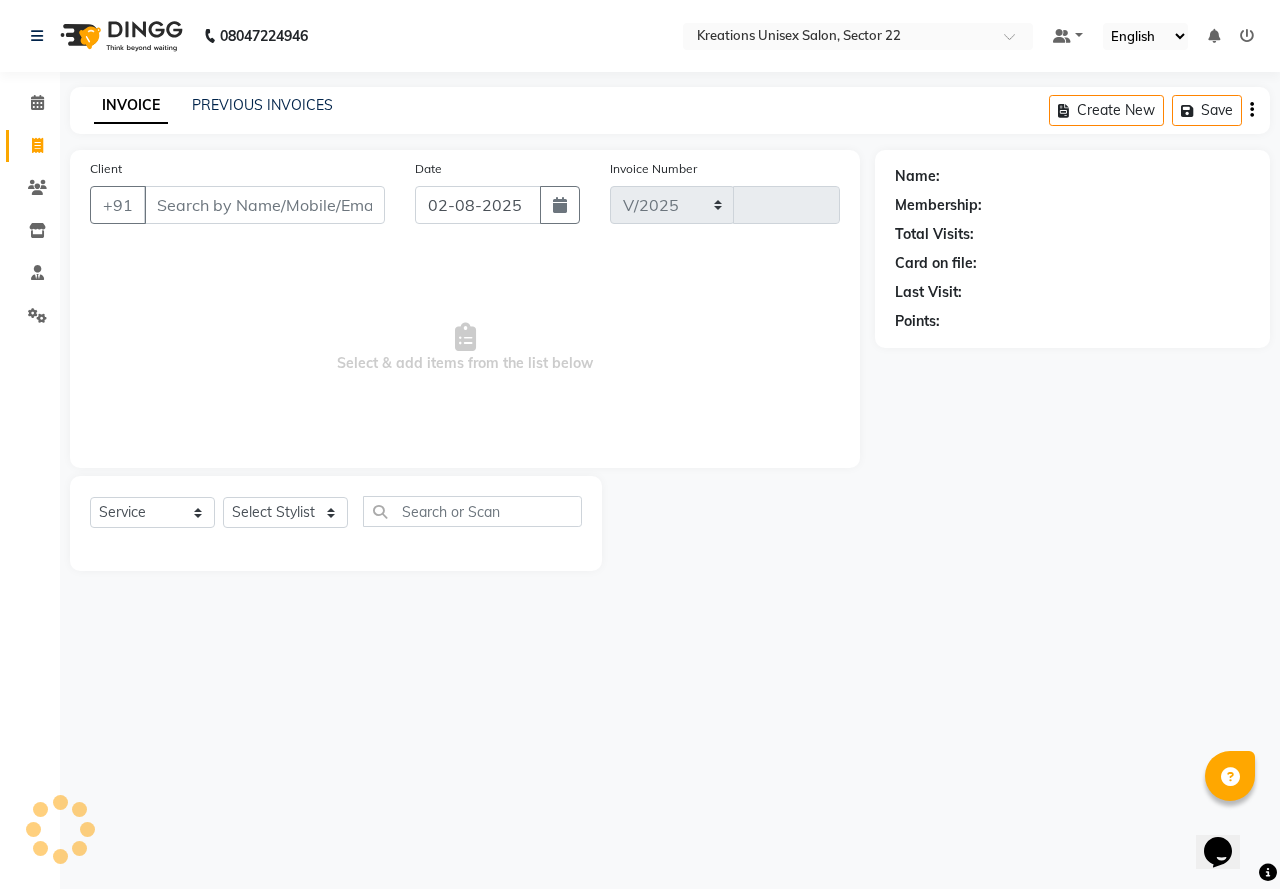 type on "1905" 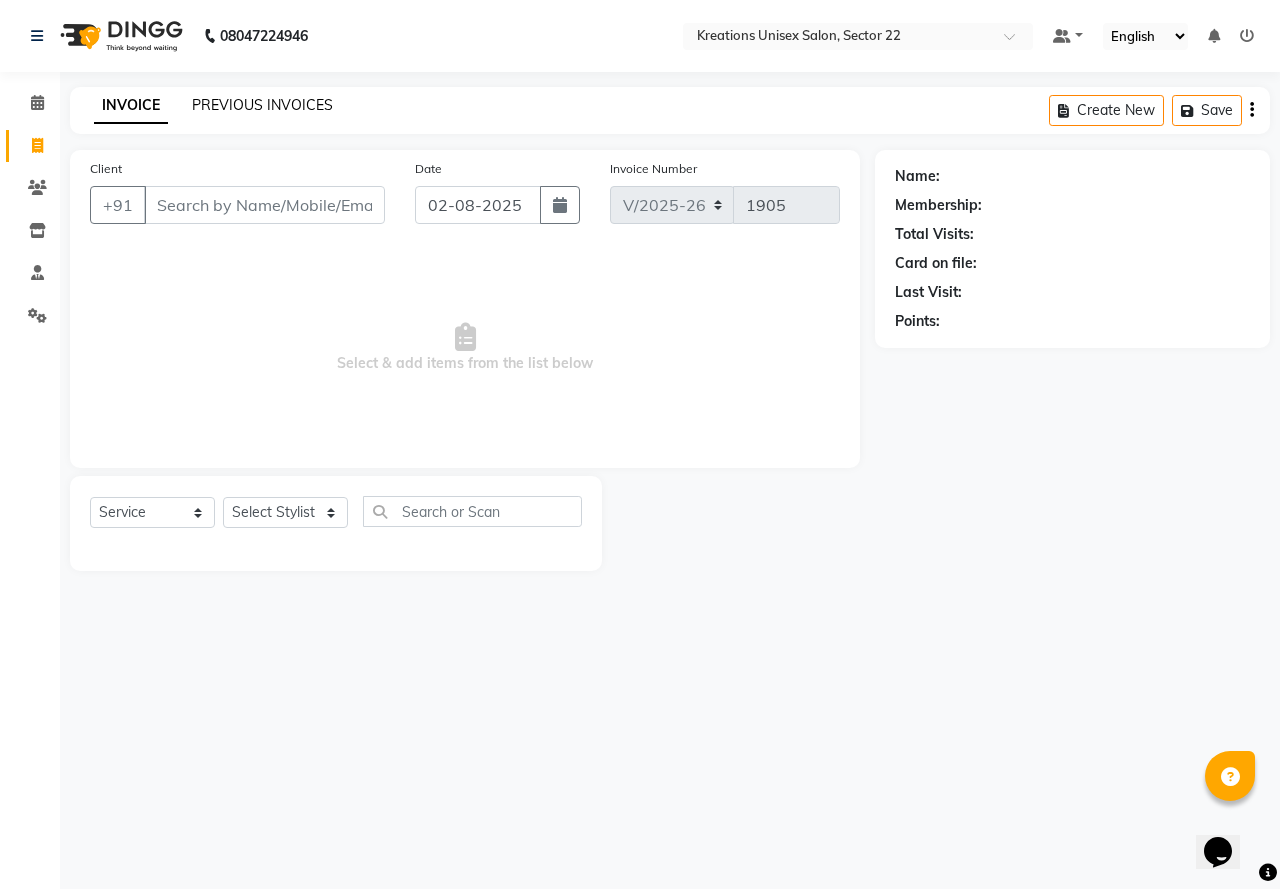 click on "PREVIOUS INVOICES" 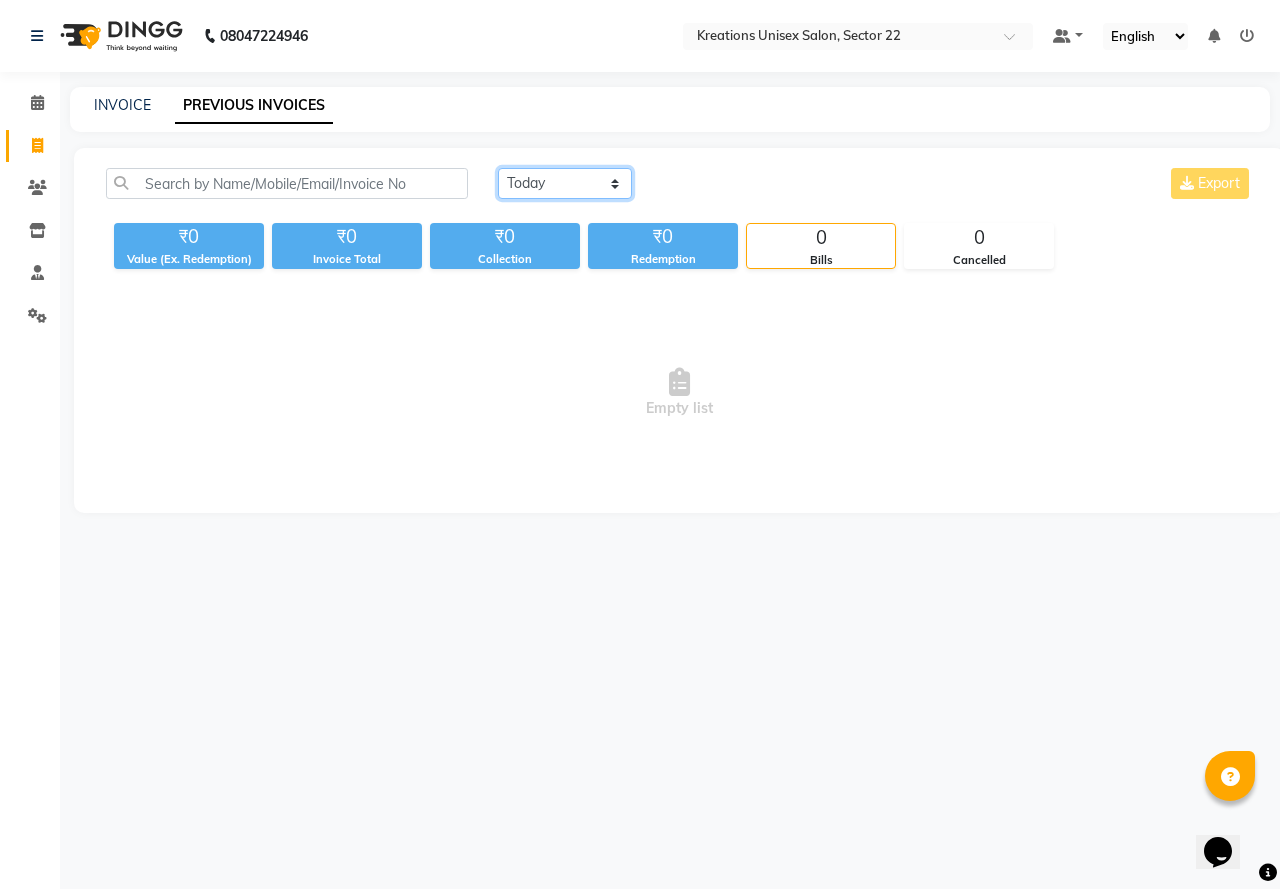 click on "Today Yesterday Custom Range" 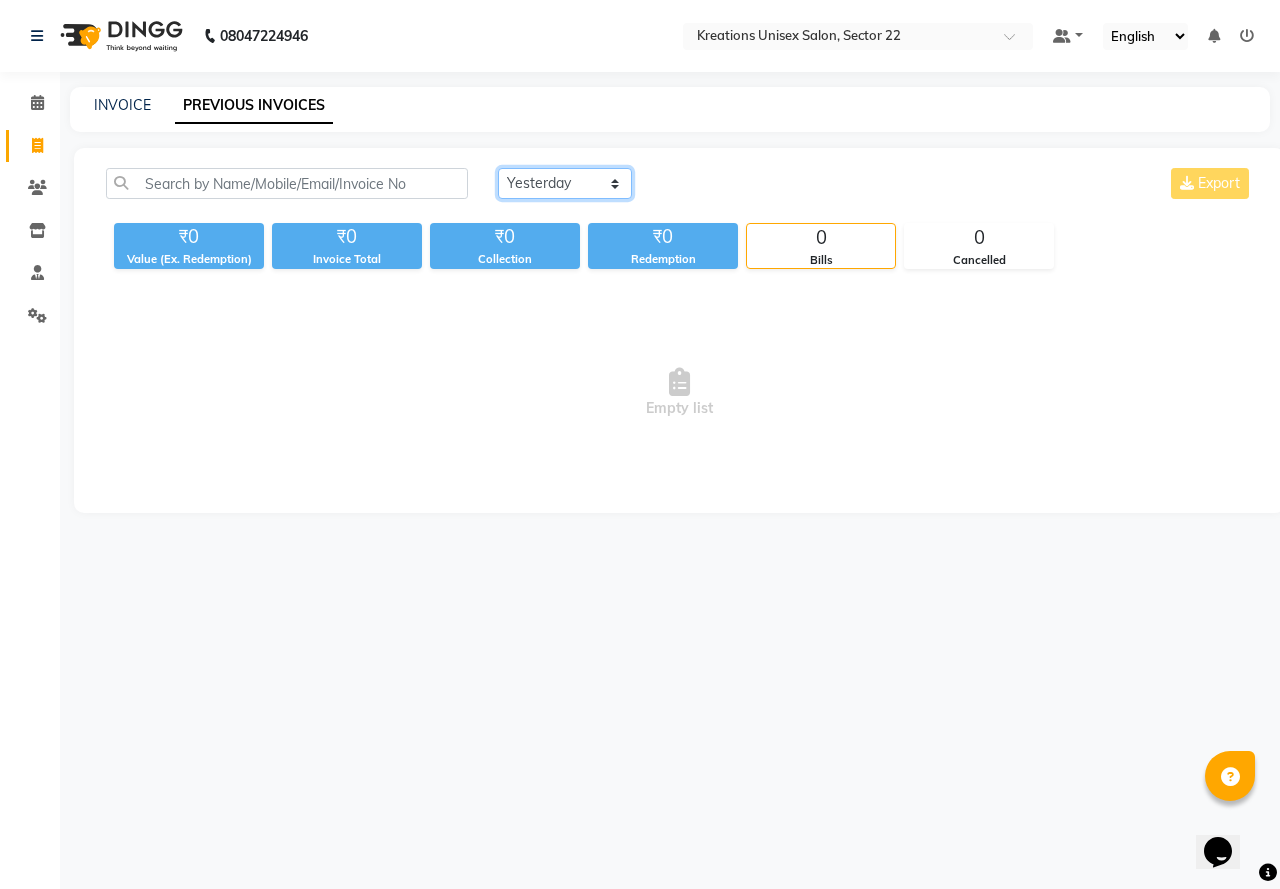 click on "Today Yesterday Custom Range" 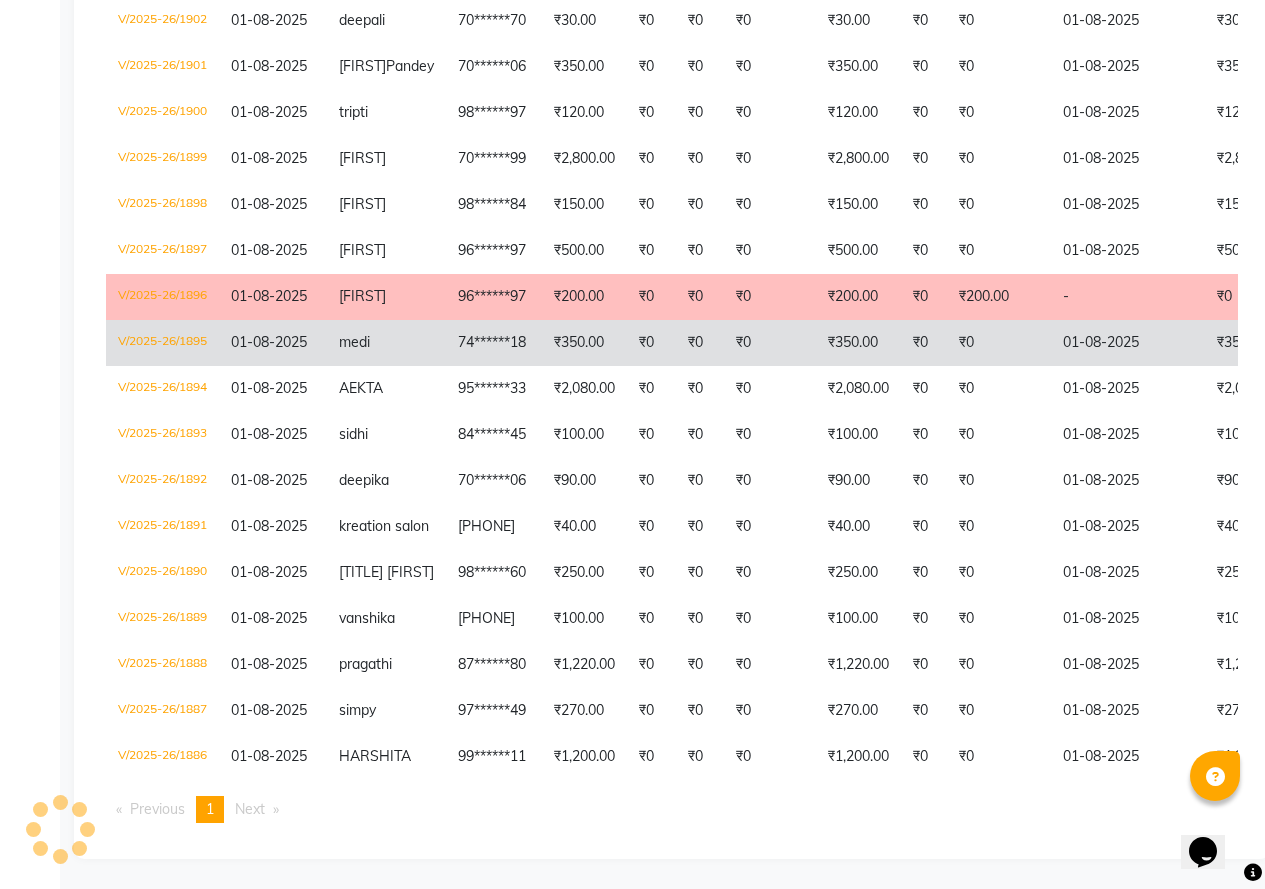 scroll, scrollTop: 543, scrollLeft: 0, axis: vertical 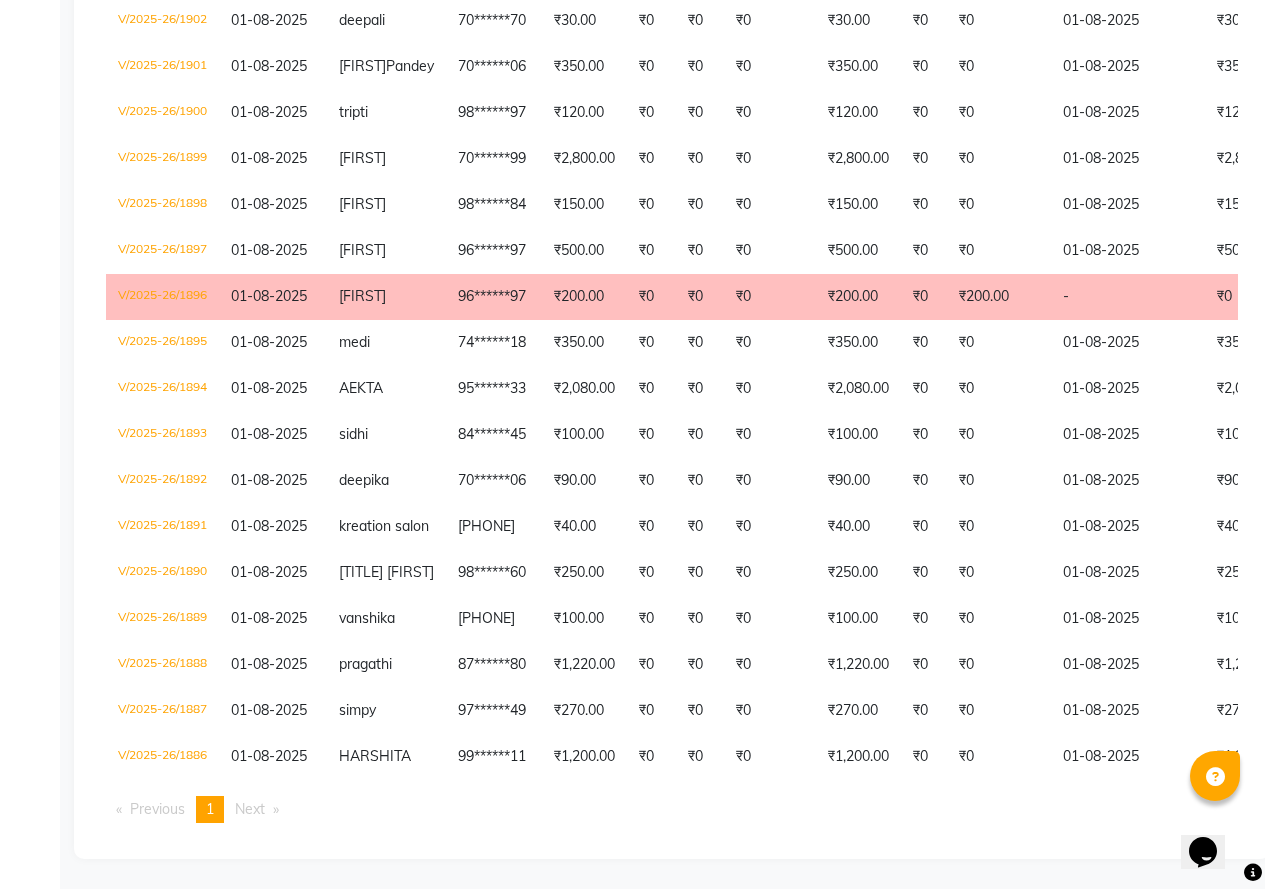 click on "ekta" 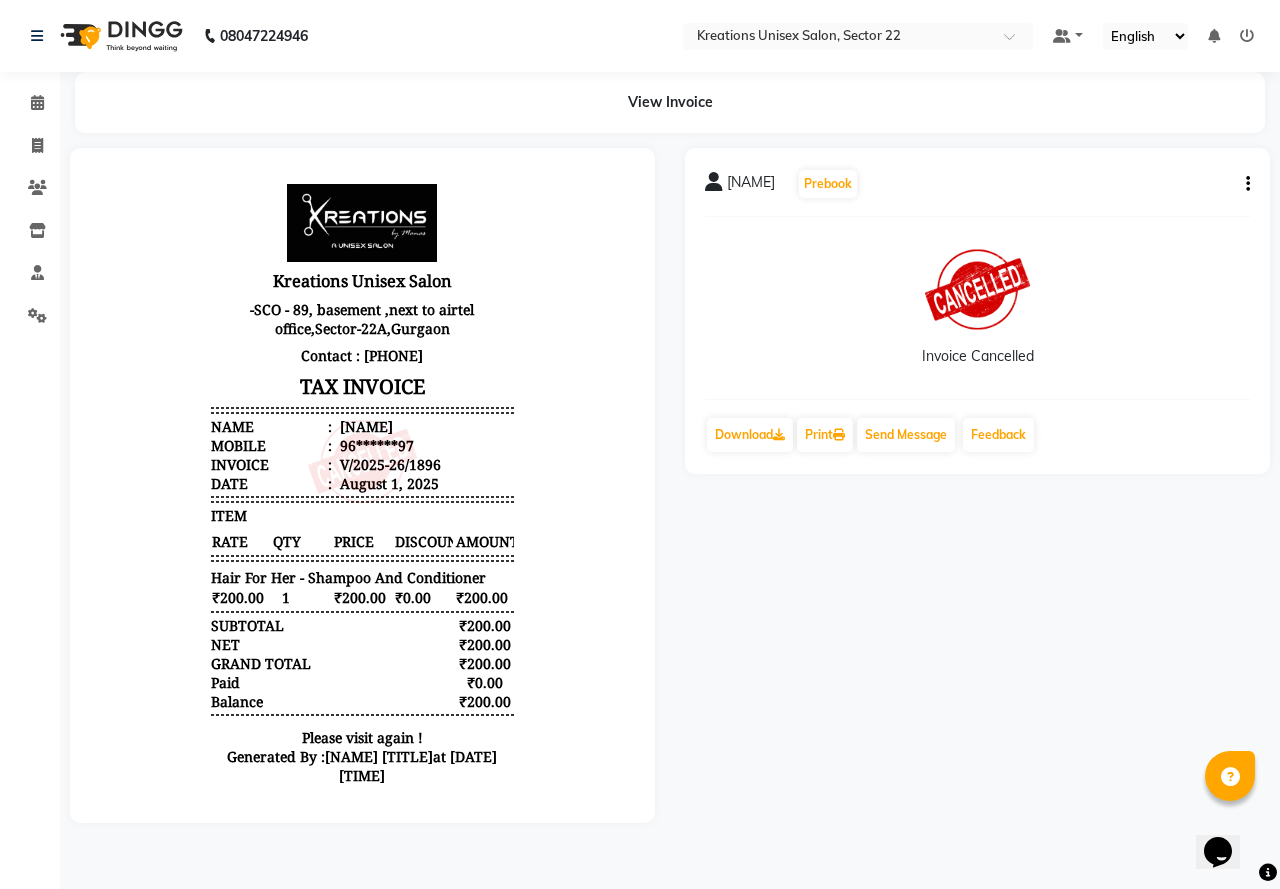 scroll, scrollTop: 0, scrollLeft: 0, axis: both 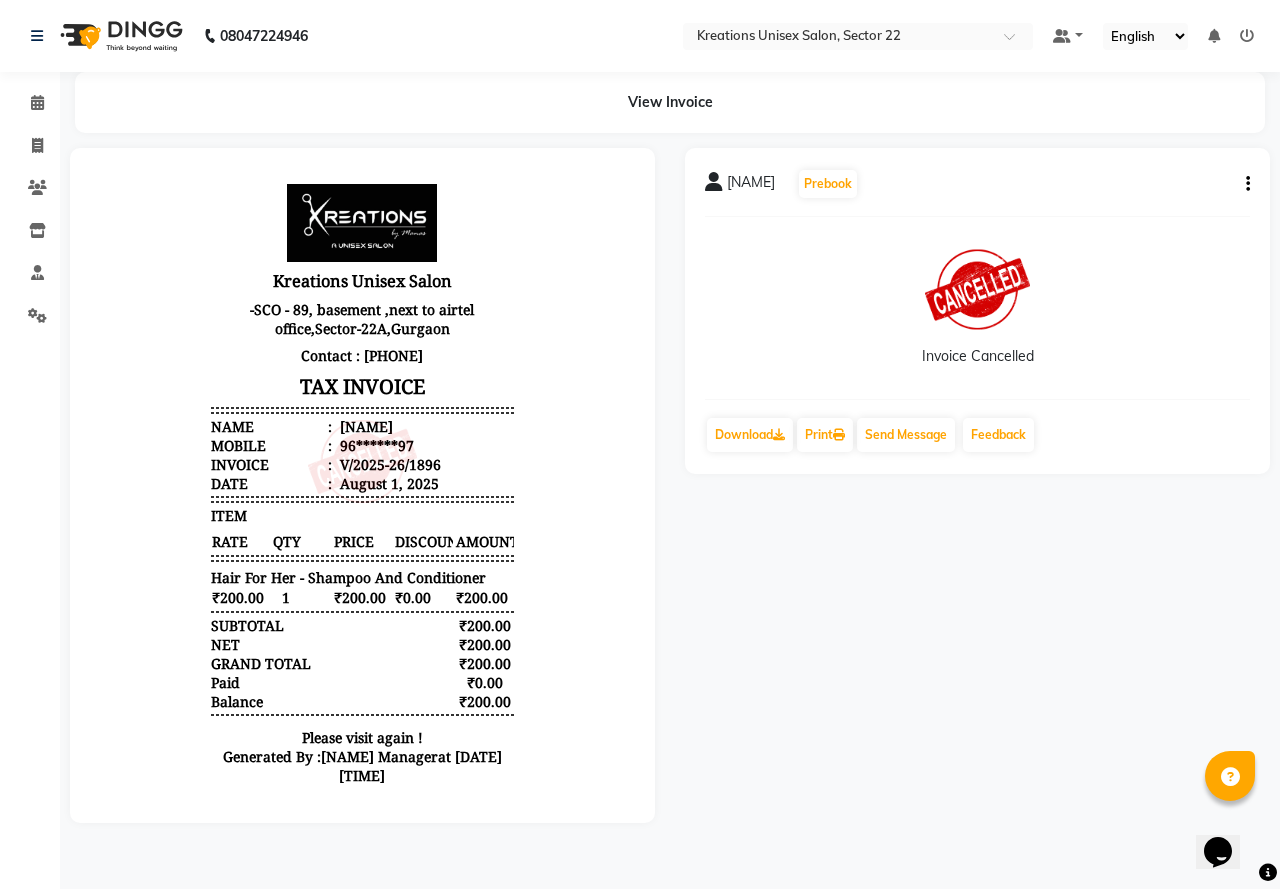click 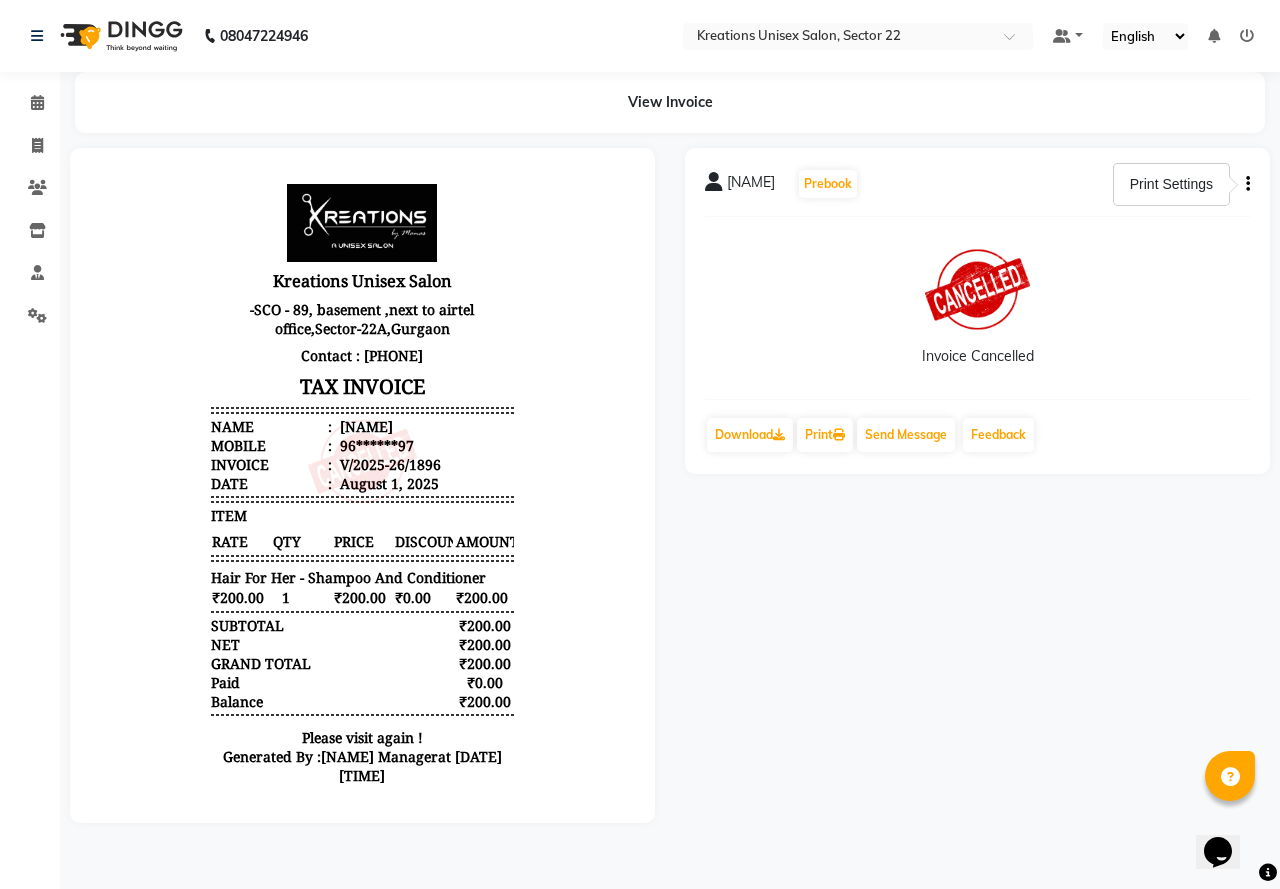click on "[NAME]   Prebook   Invoice Cancelled  Download  Print   Send Message Feedback" 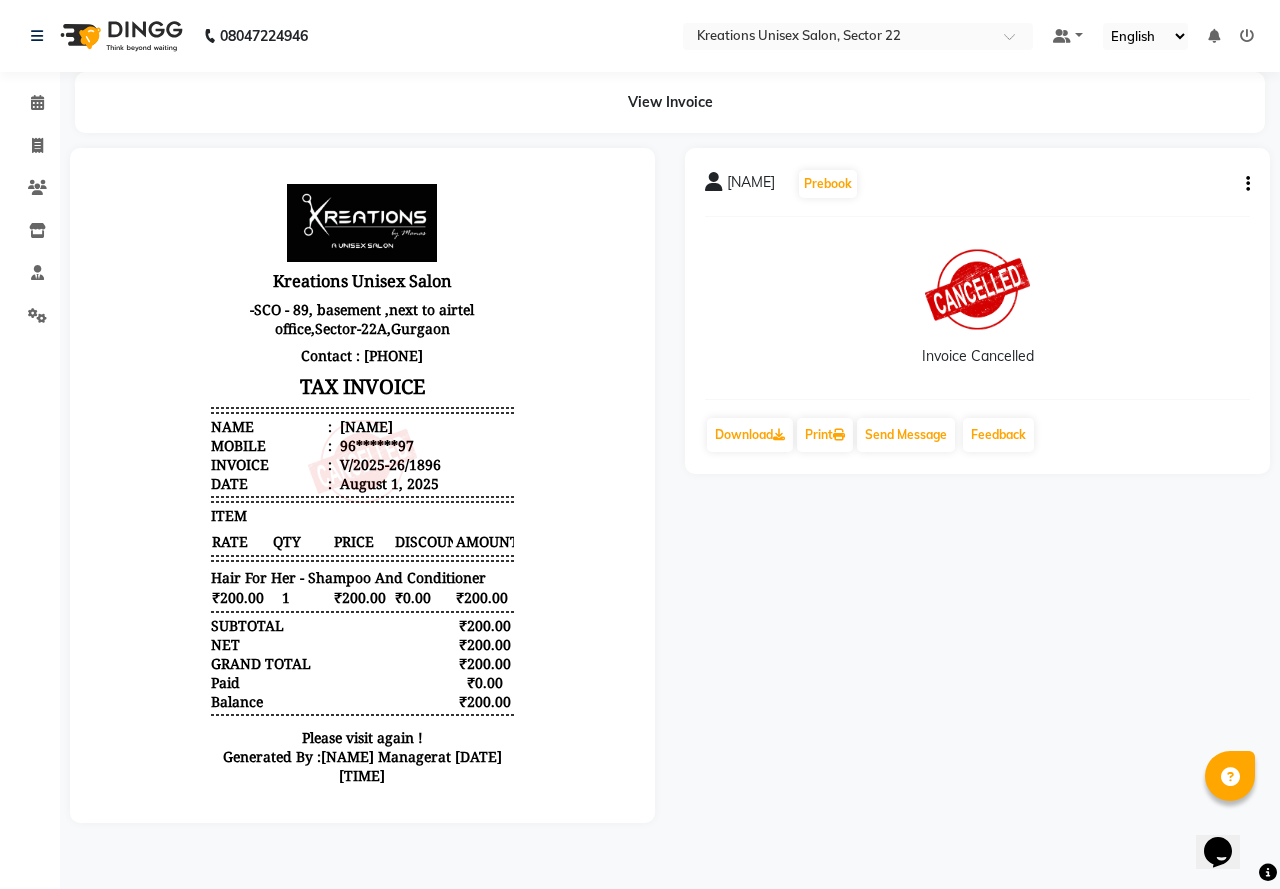 click 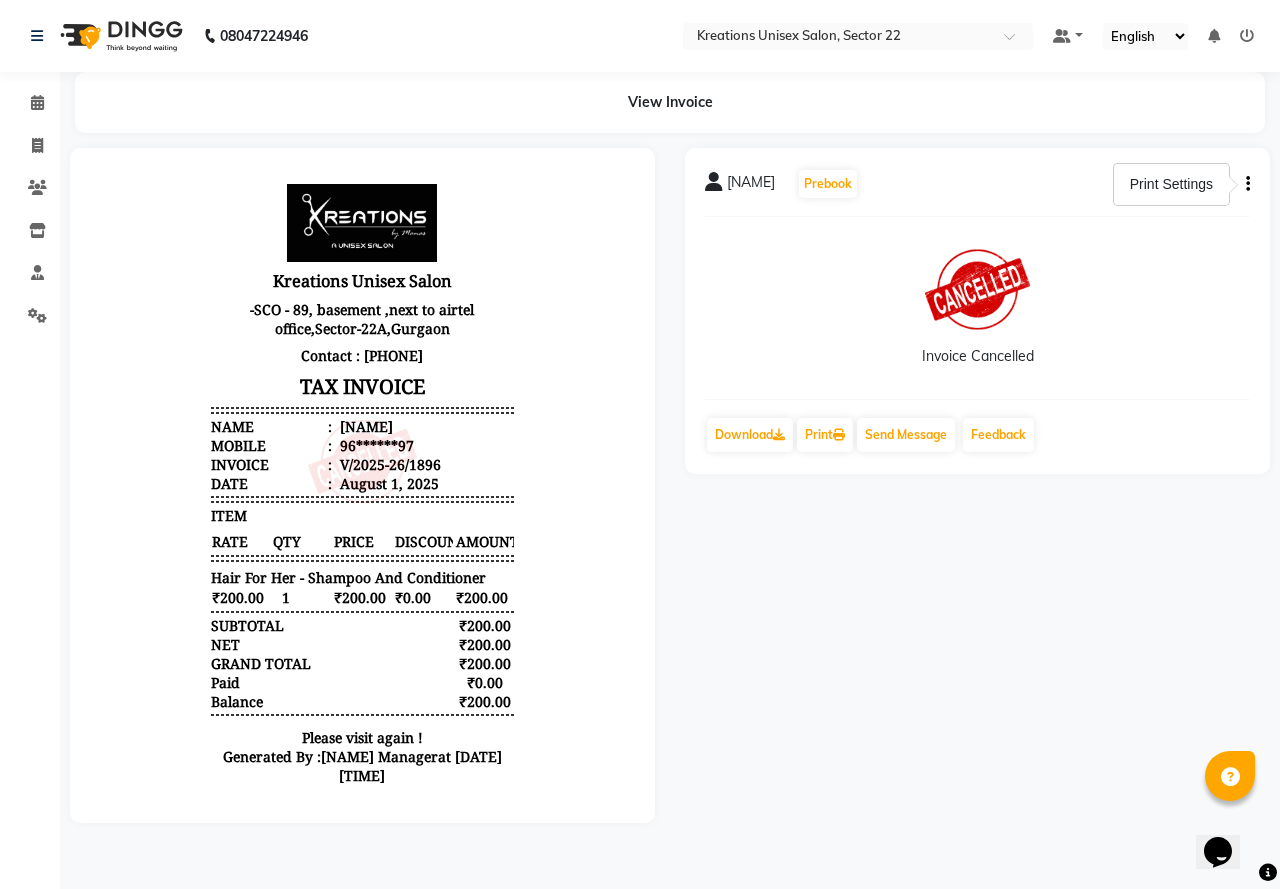 drag, startPoint x: 1107, startPoint y: 260, endPoint x: 1109, endPoint y: 275, distance: 15.132746 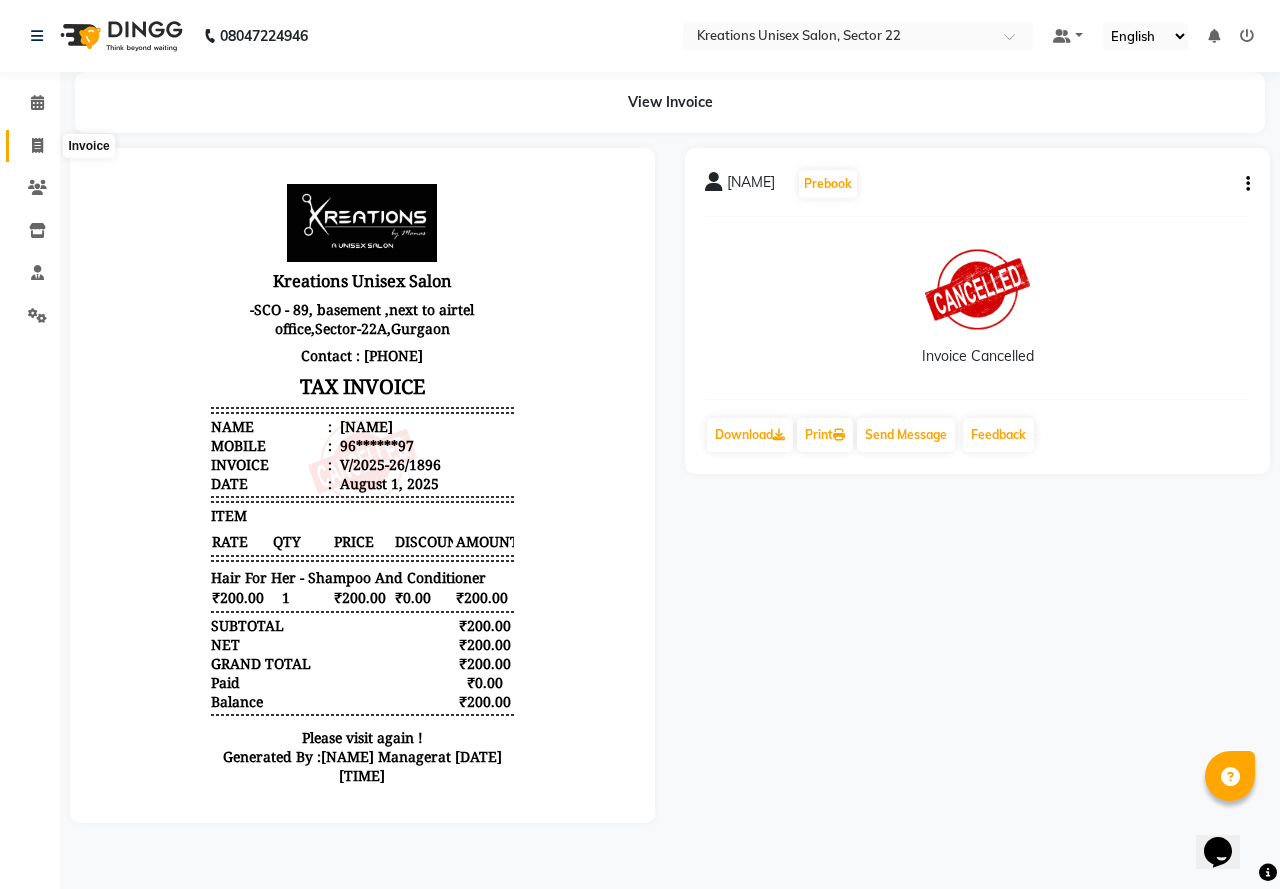 click 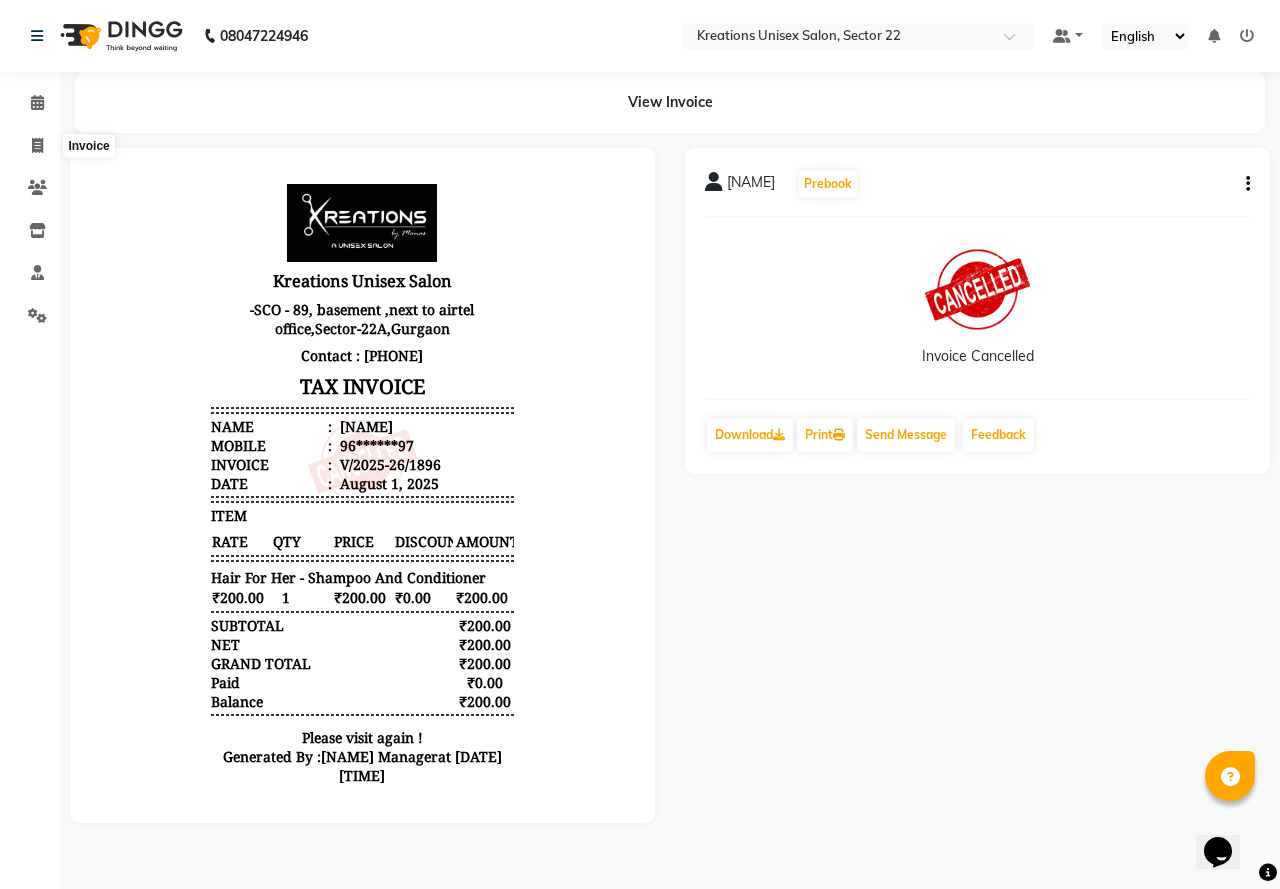 select on "service" 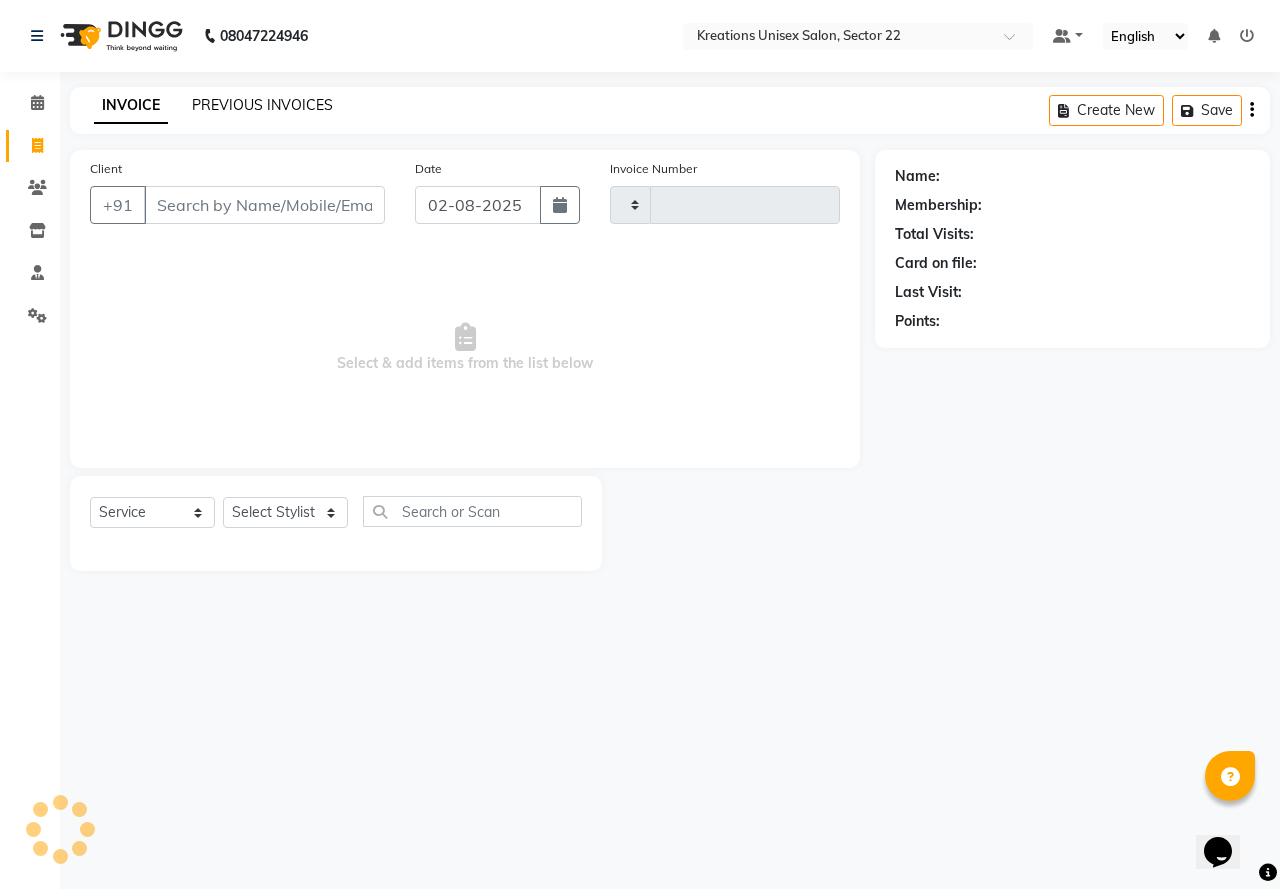 click on "PREVIOUS INVOICES" 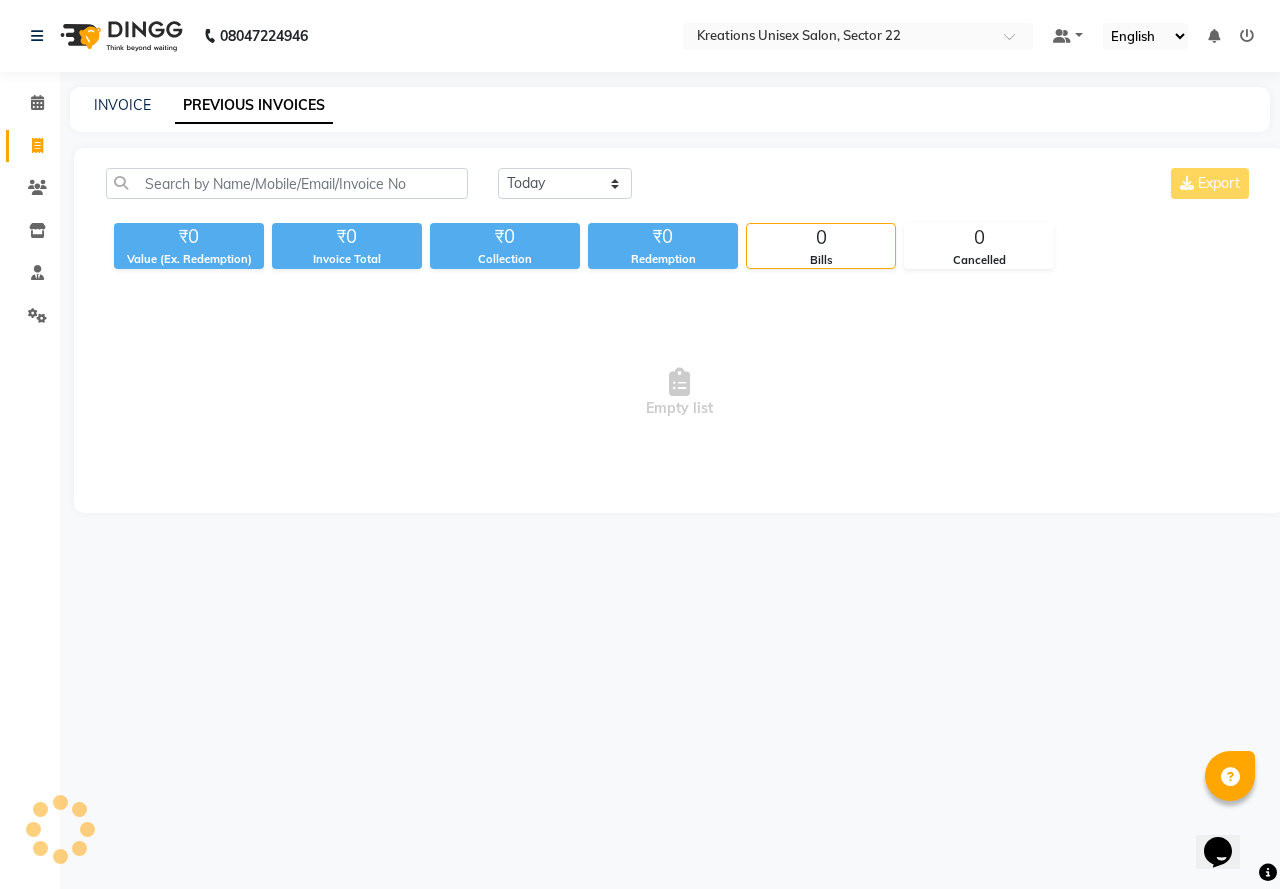 drag, startPoint x: 529, startPoint y: 201, endPoint x: 537, endPoint y: 194, distance: 10.630146 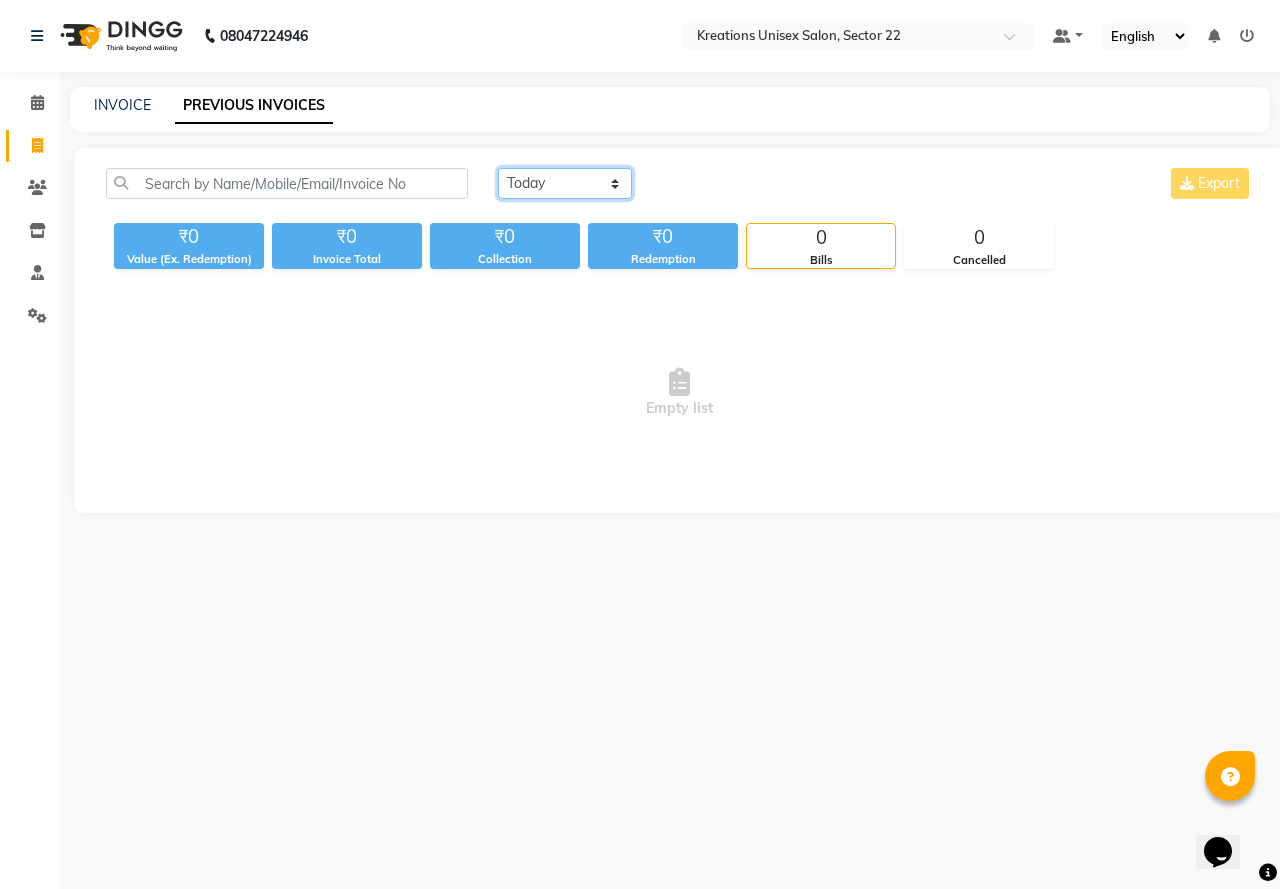 click on "Today Yesterday Custom Range" 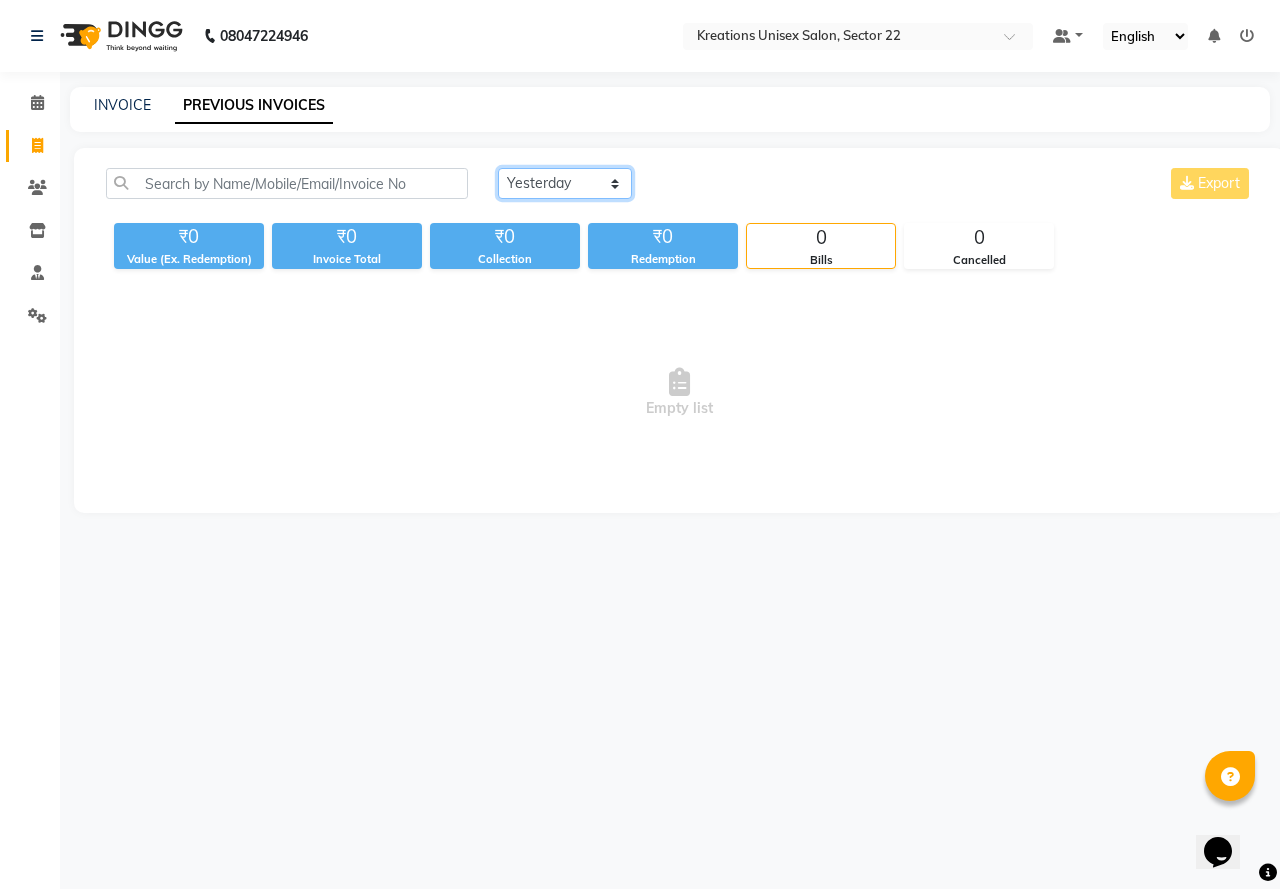 click on "Today Yesterday Custom Range" 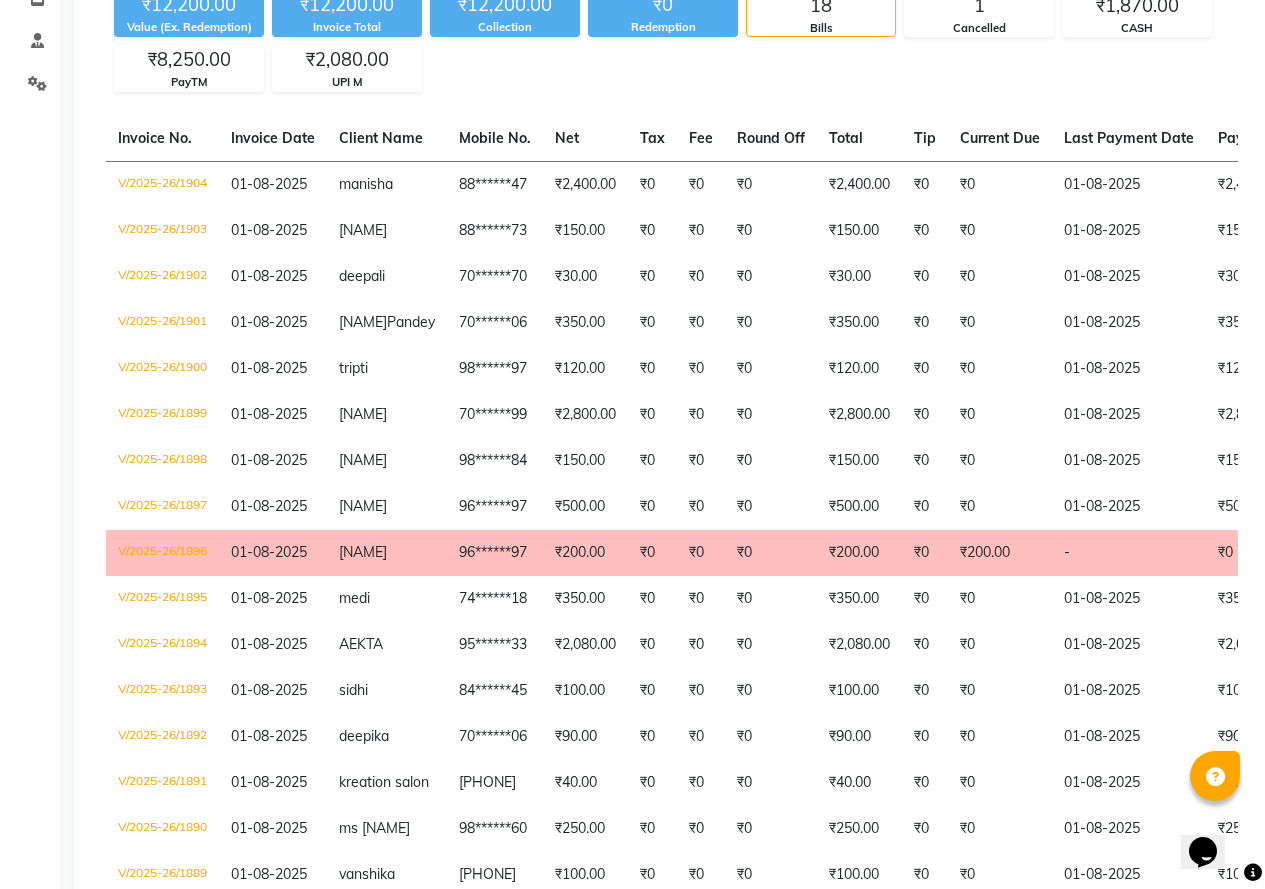 scroll, scrollTop: 400, scrollLeft: 0, axis: vertical 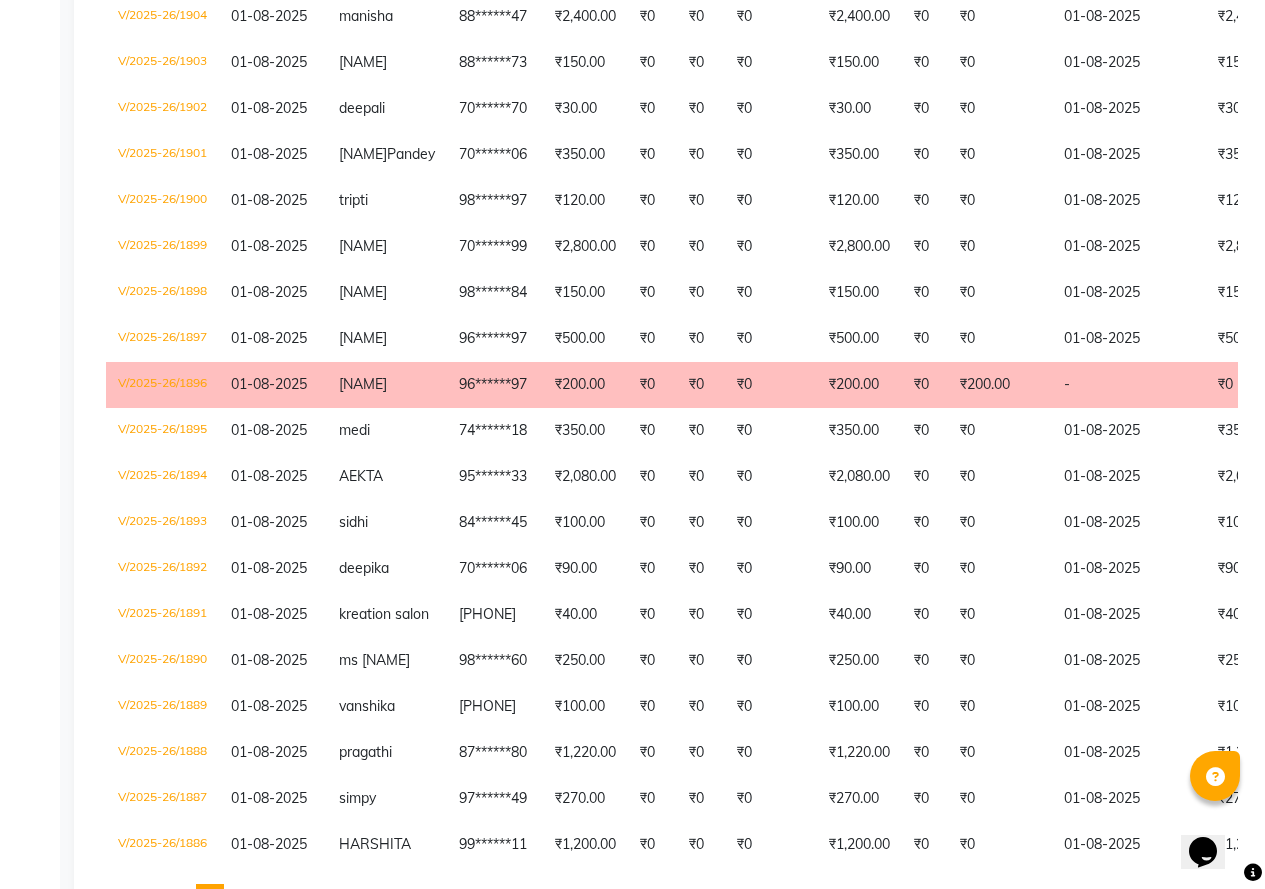 click on "₹200.00" 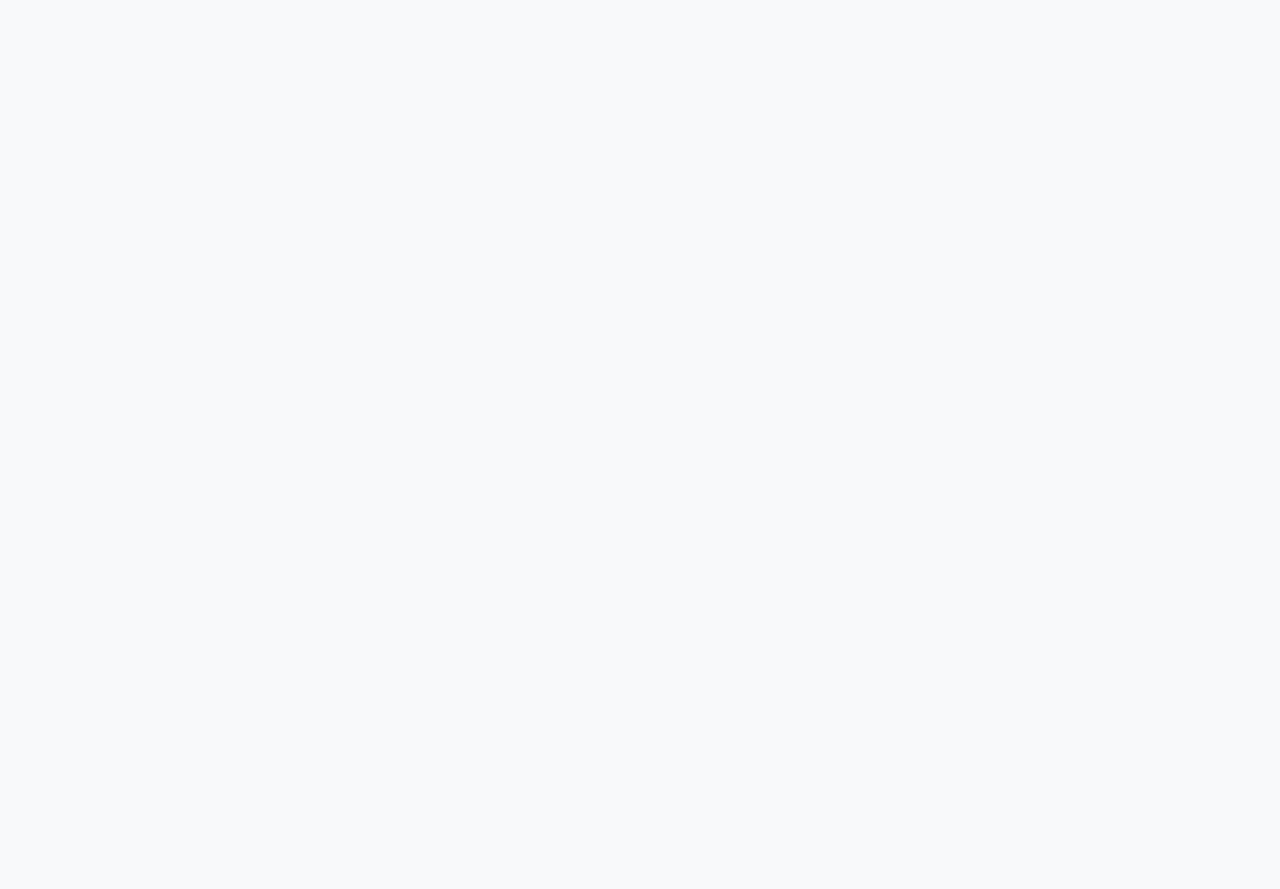 scroll, scrollTop: 0, scrollLeft: 0, axis: both 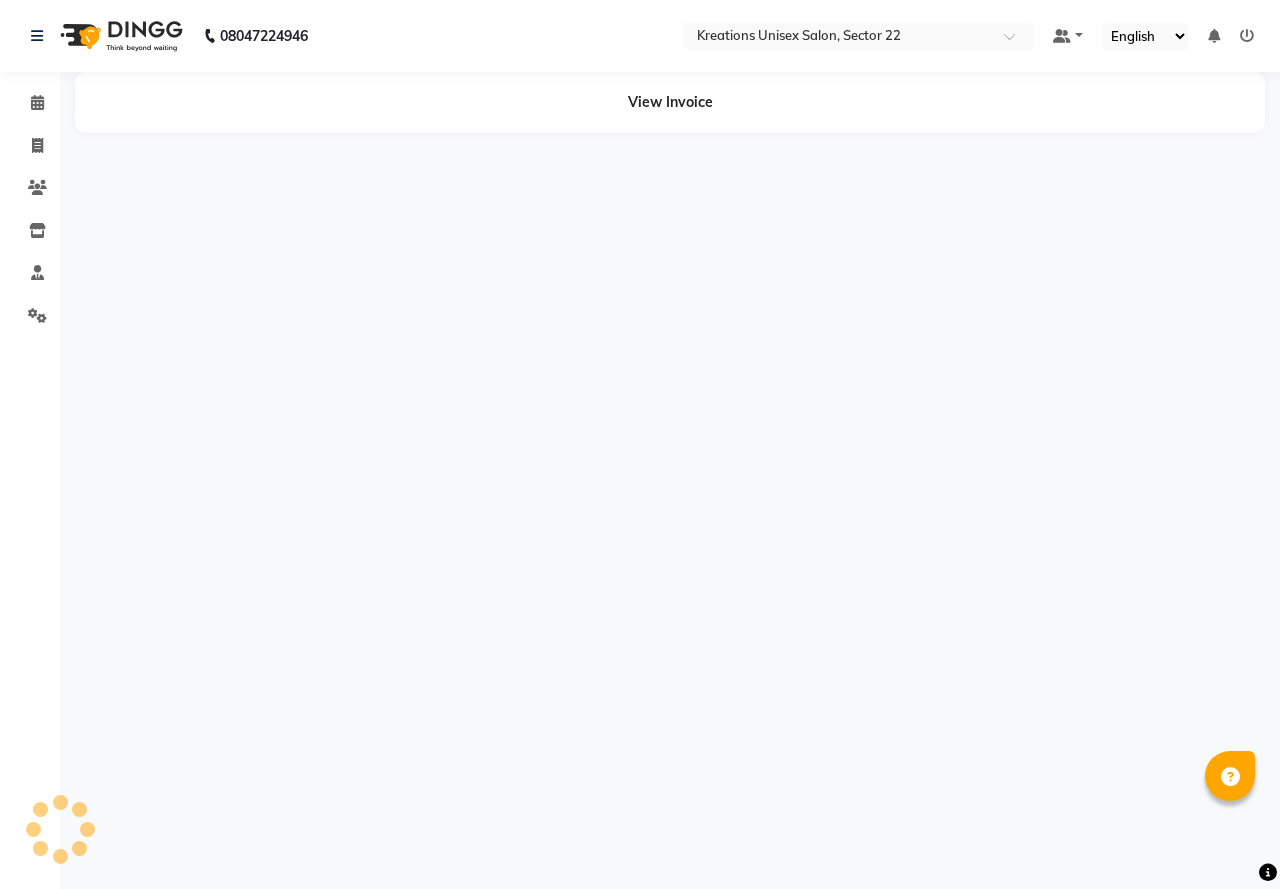 select on "en" 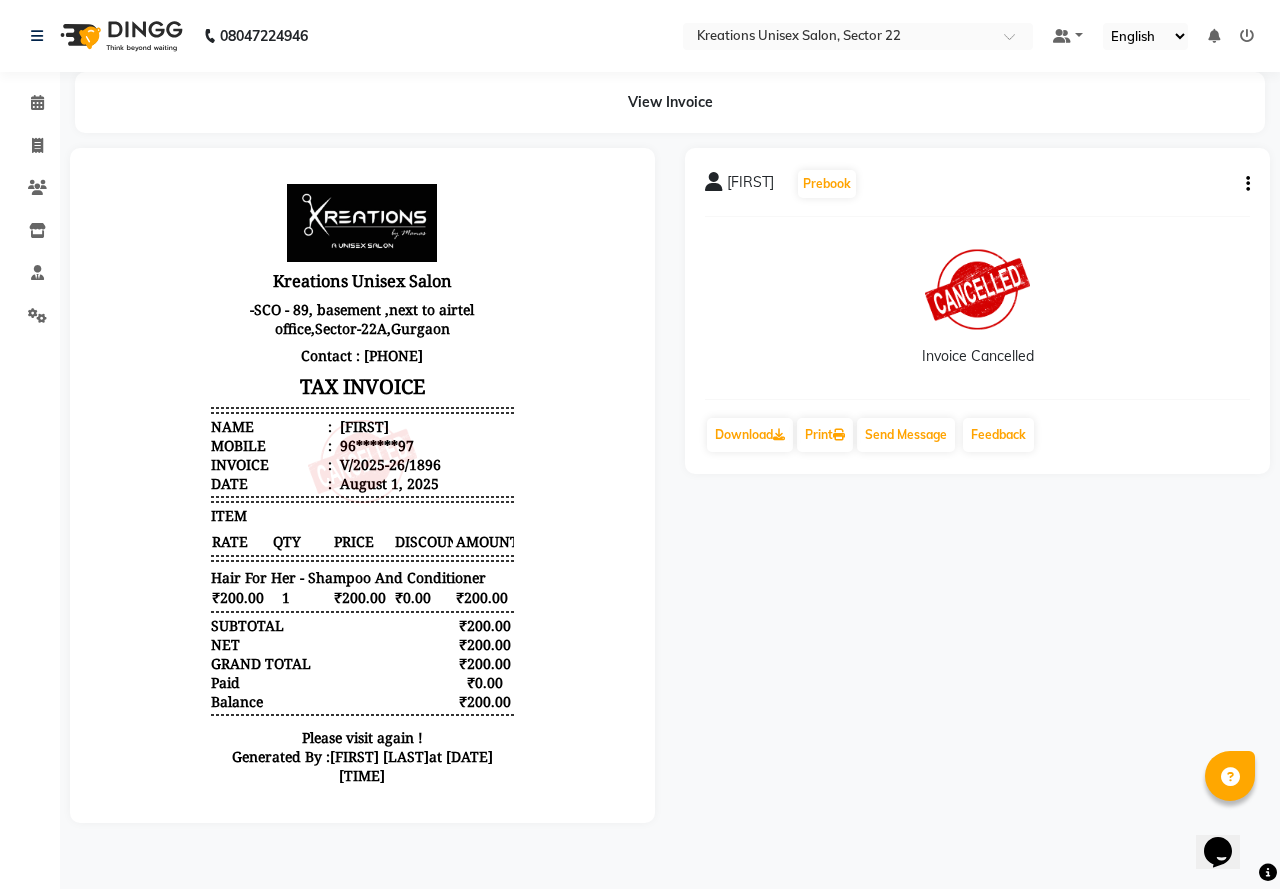 scroll, scrollTop: 0, scrollLeft: 0, axis: both 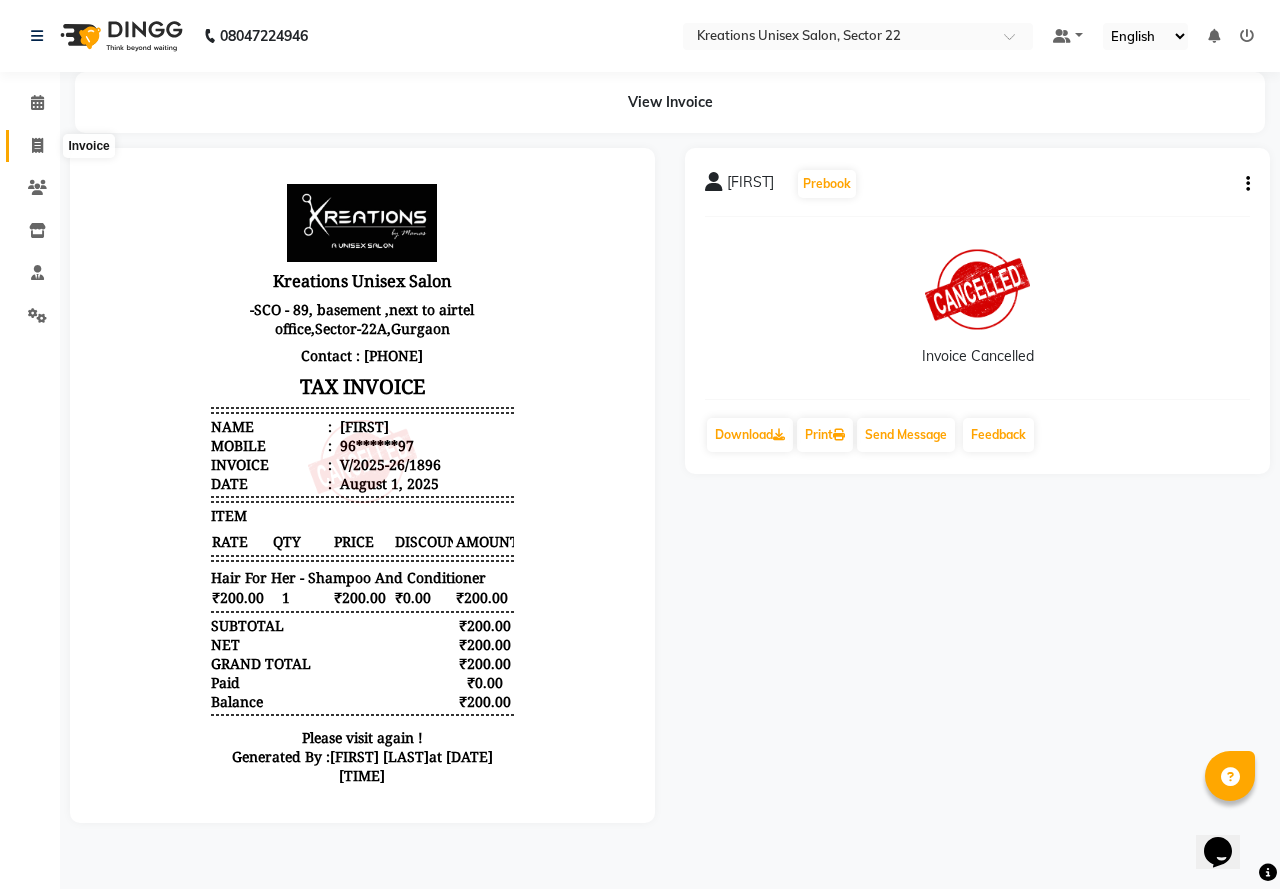 click 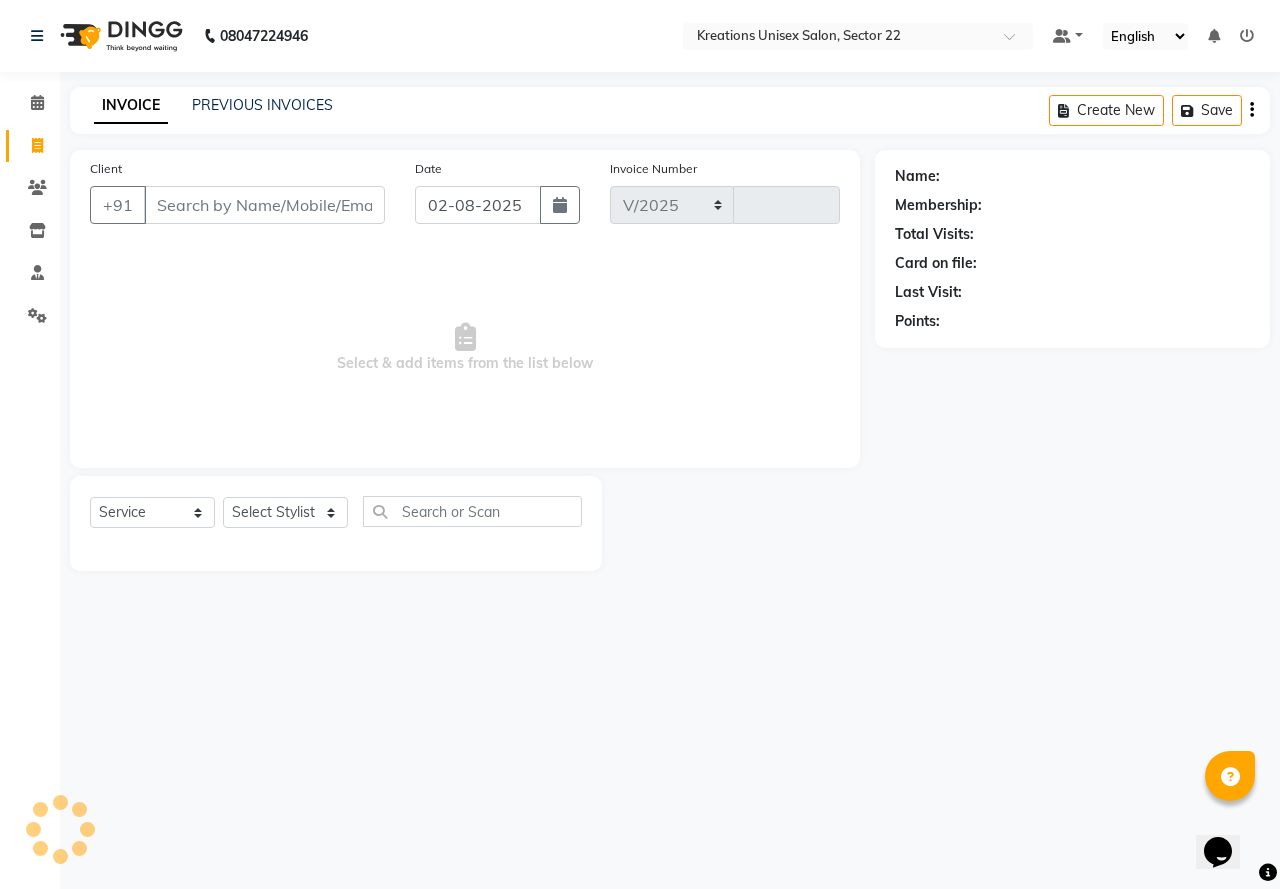 select on "6170" 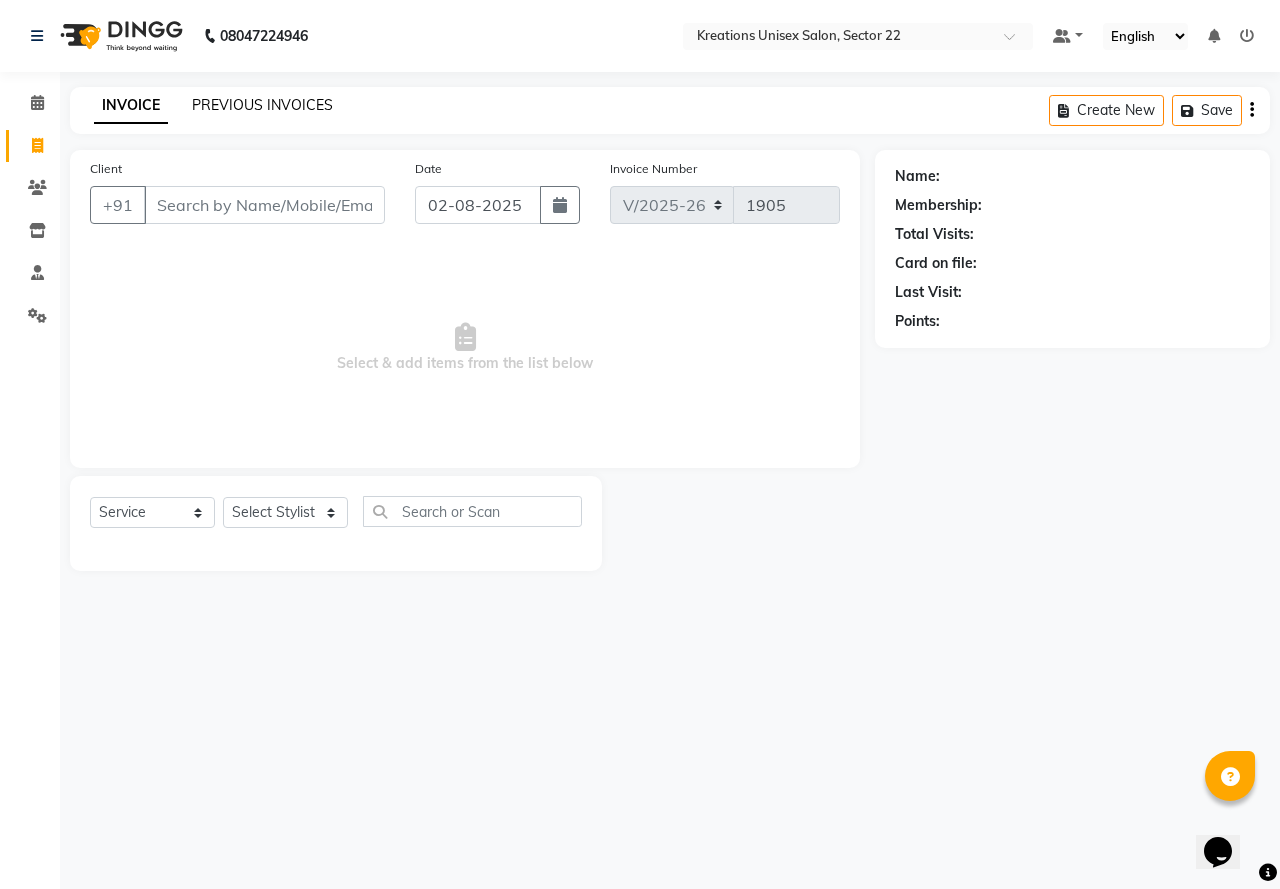 click on "PREVIOUS INVOICES" 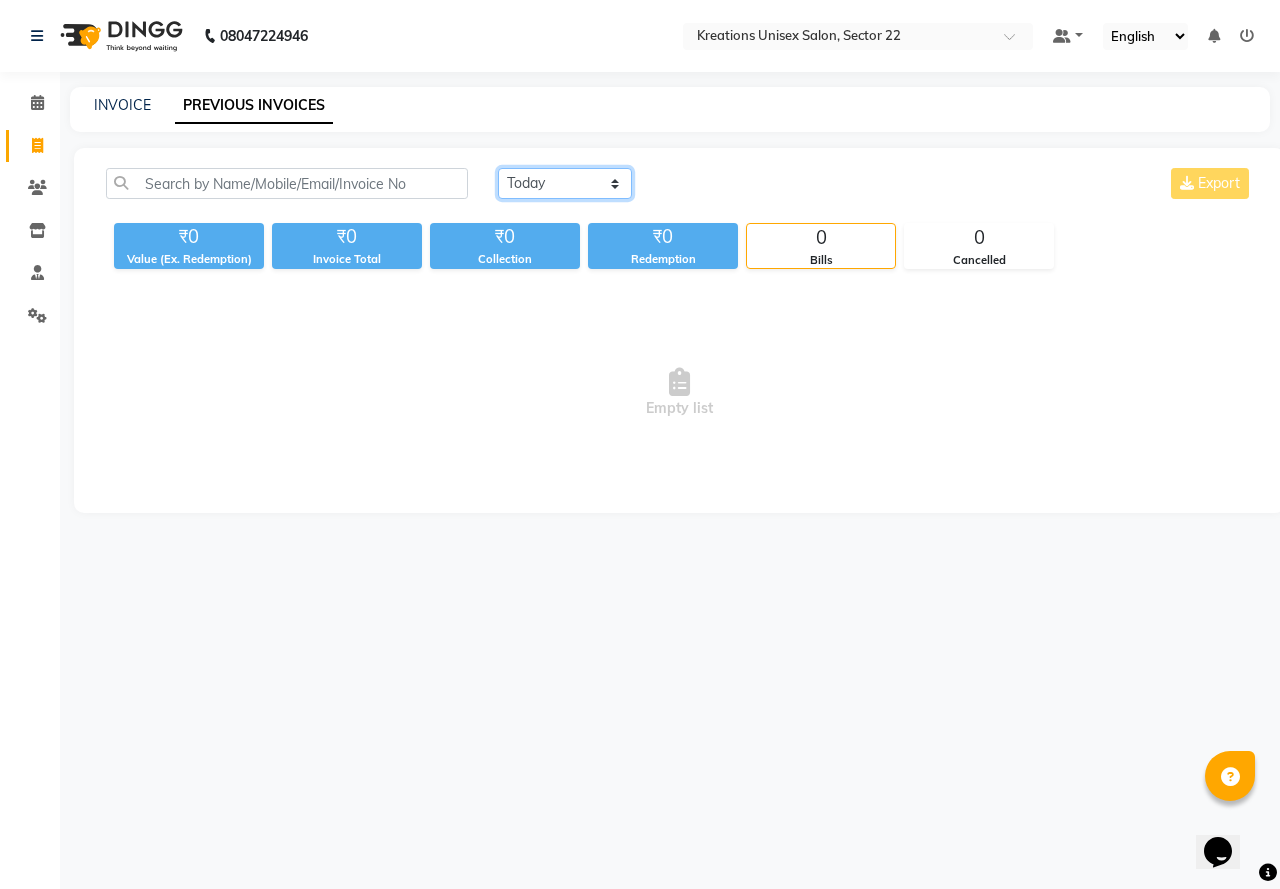 click on "Today Yesterday Custom Range" 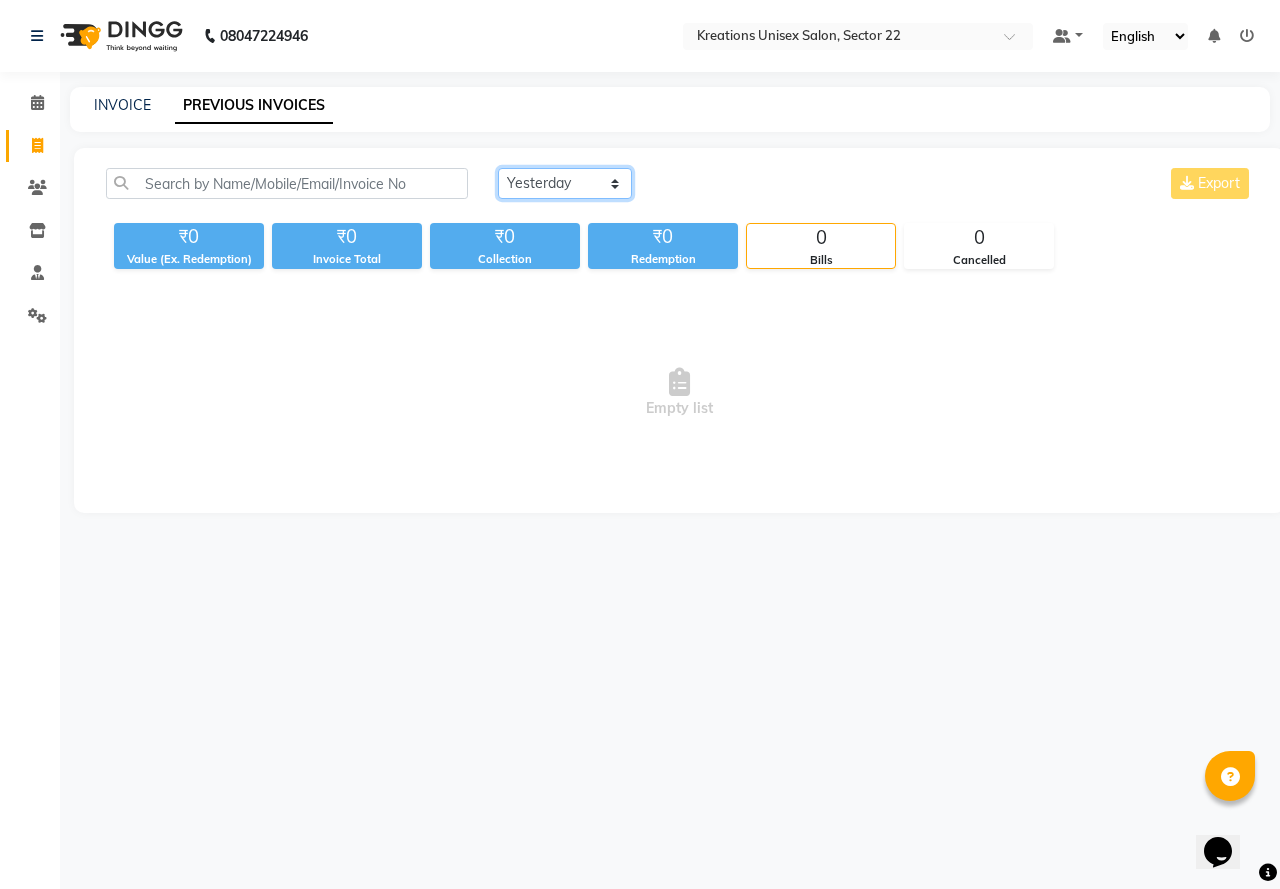click on "Today Yesterday Custom Range" 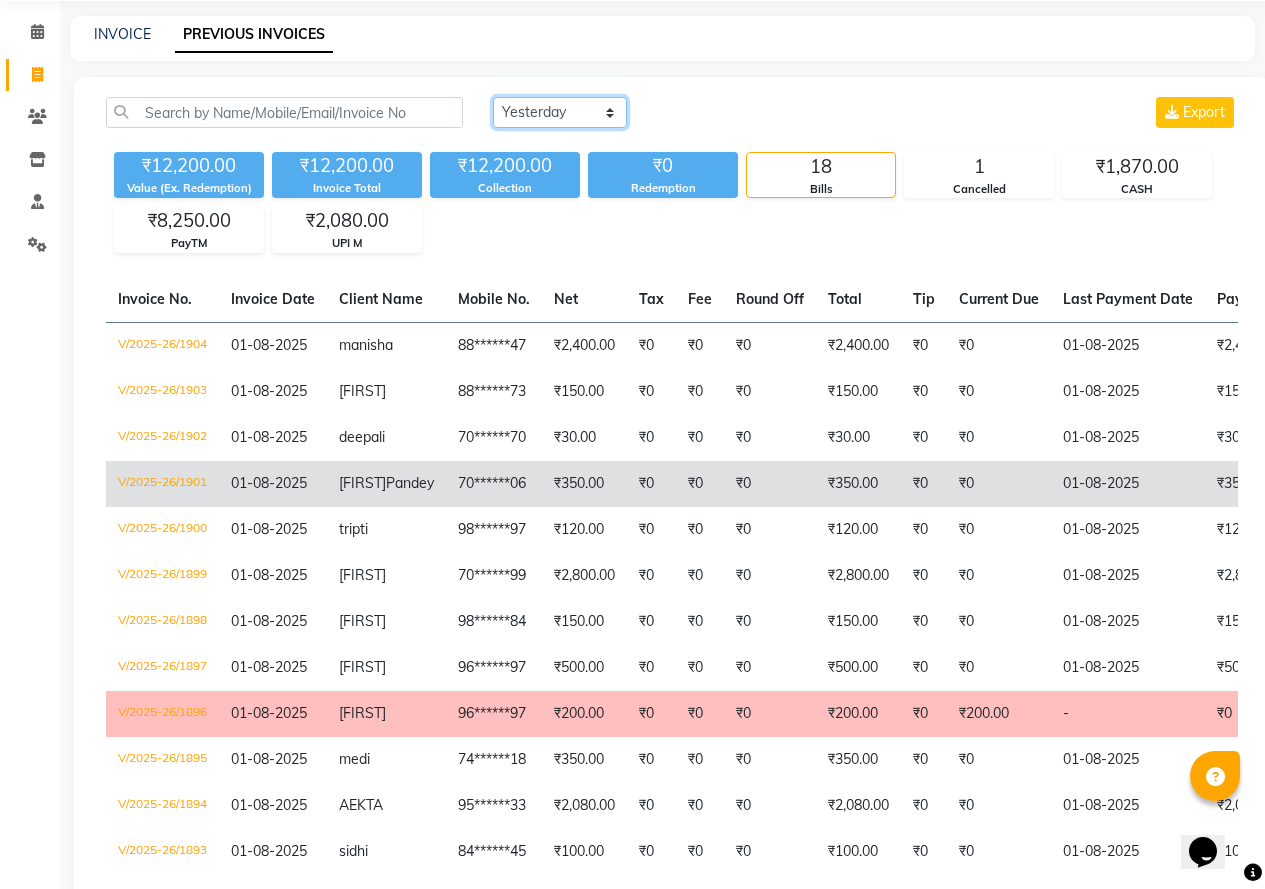 scroll, scrollTop: 200, scrollLeft: 0, axis: vertical 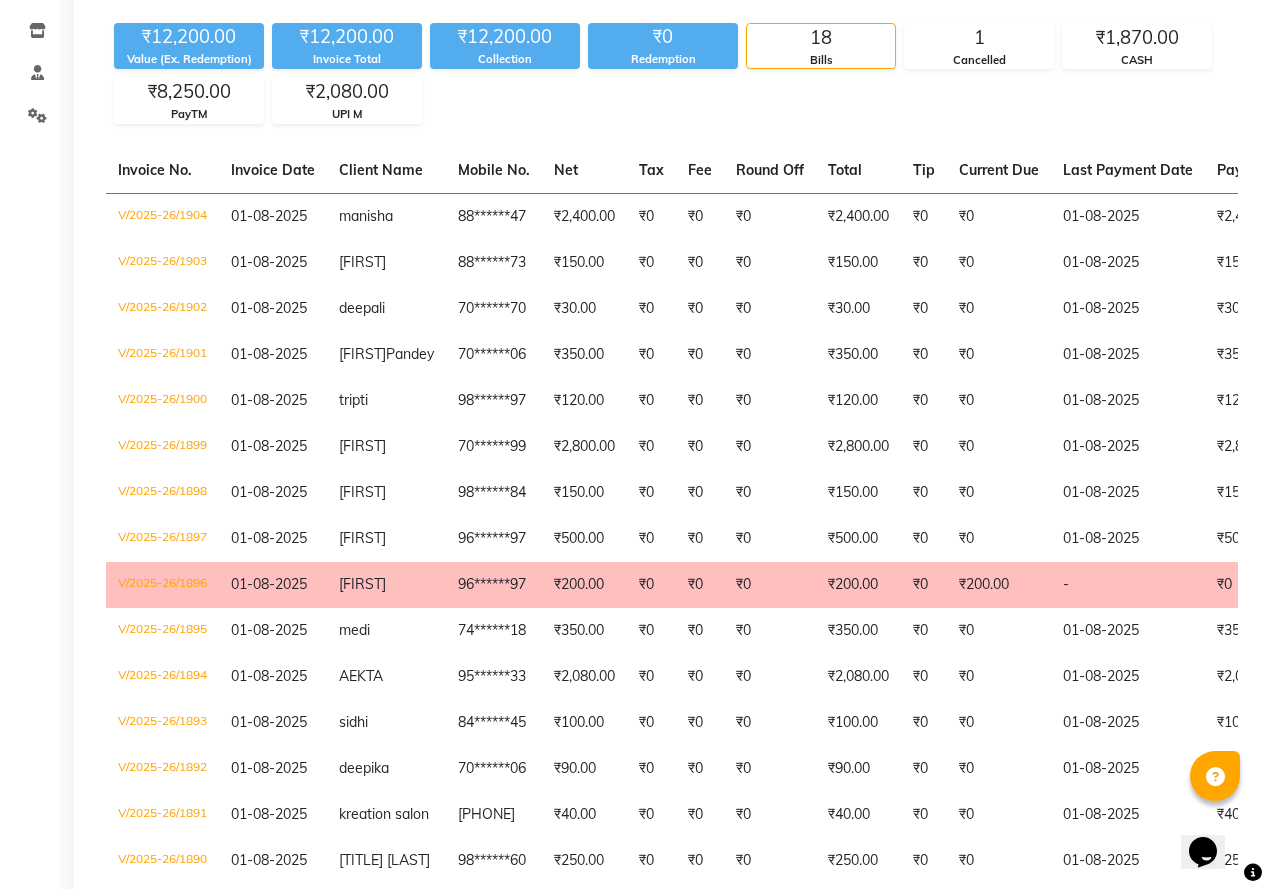 click on "₹200.00" 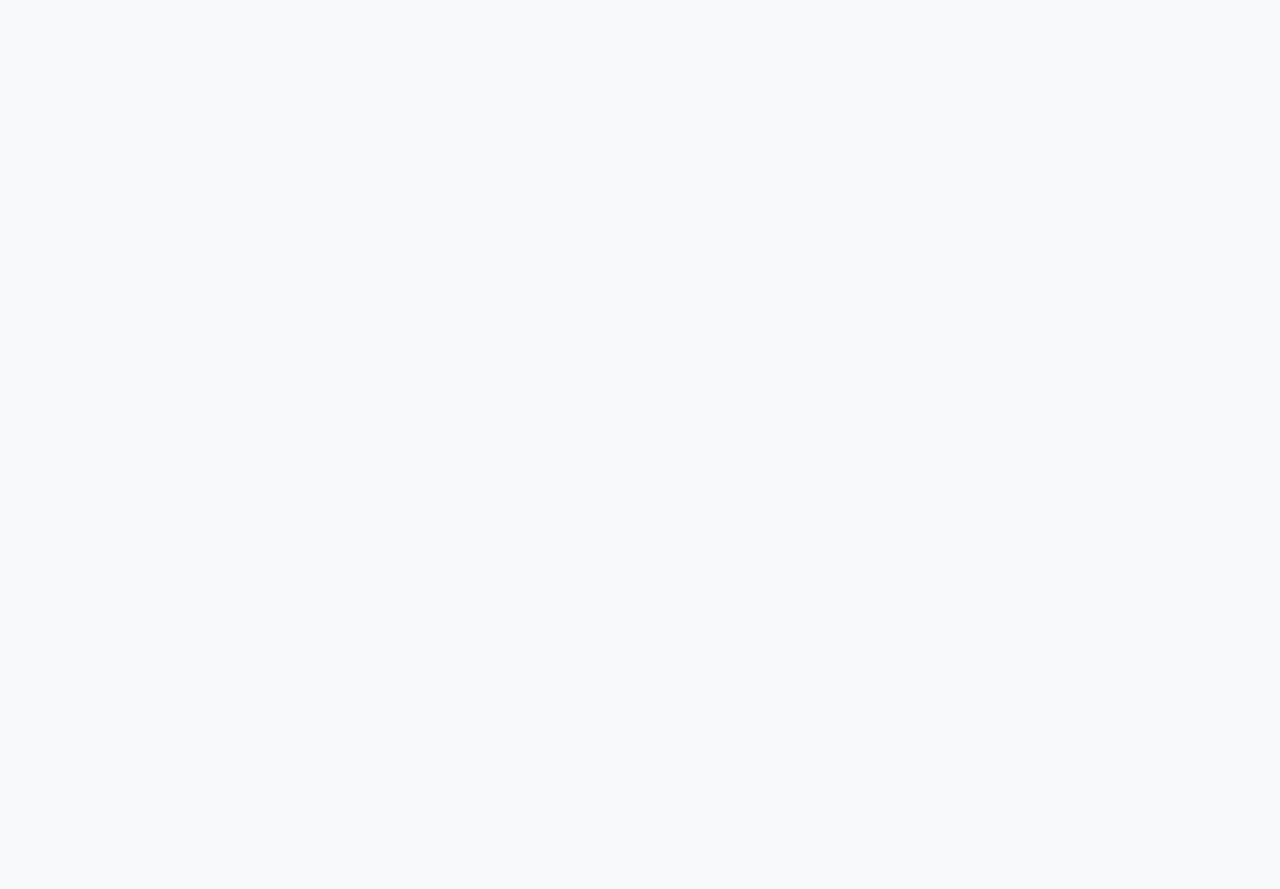 scroll, scrollTop: 0, scrollLeft: 0, axis: both 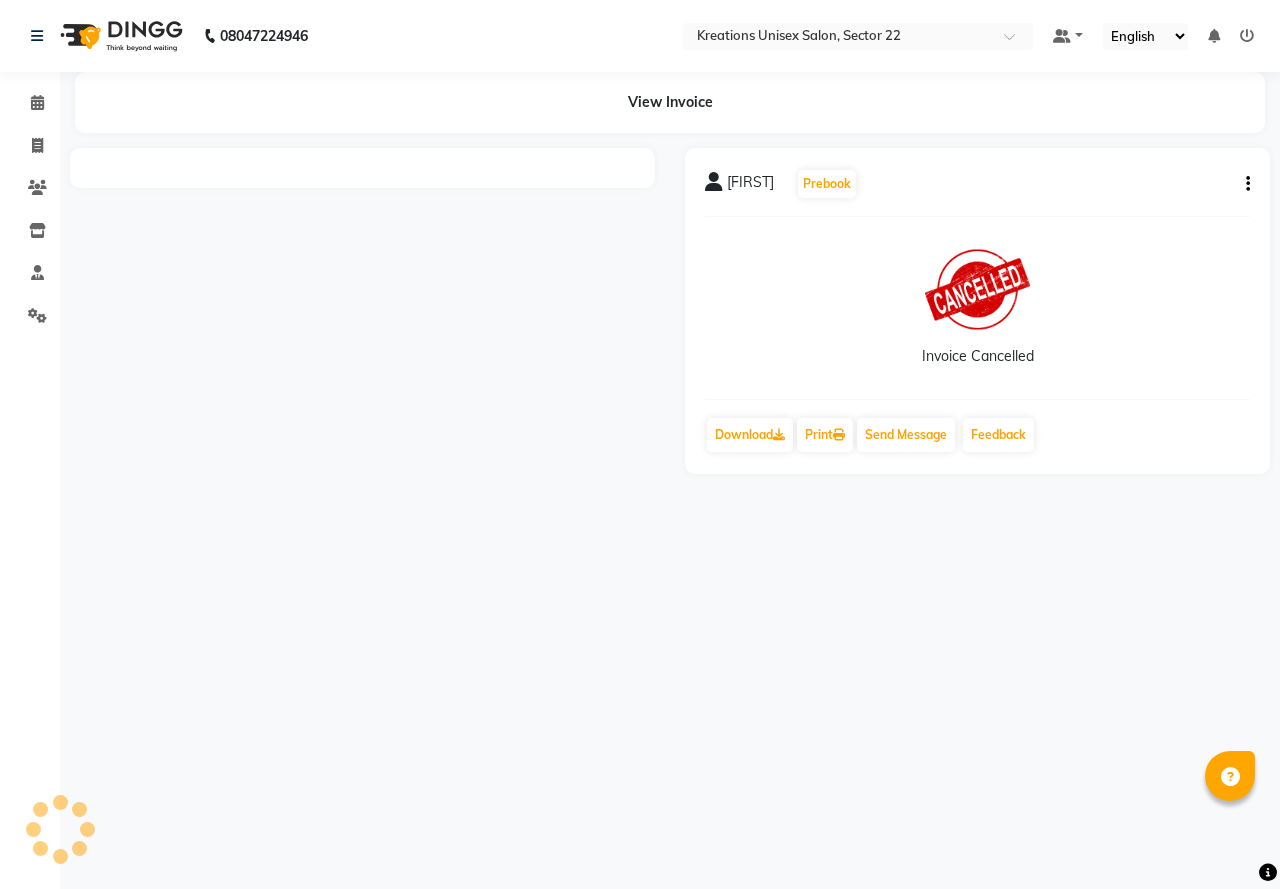 select on "en" 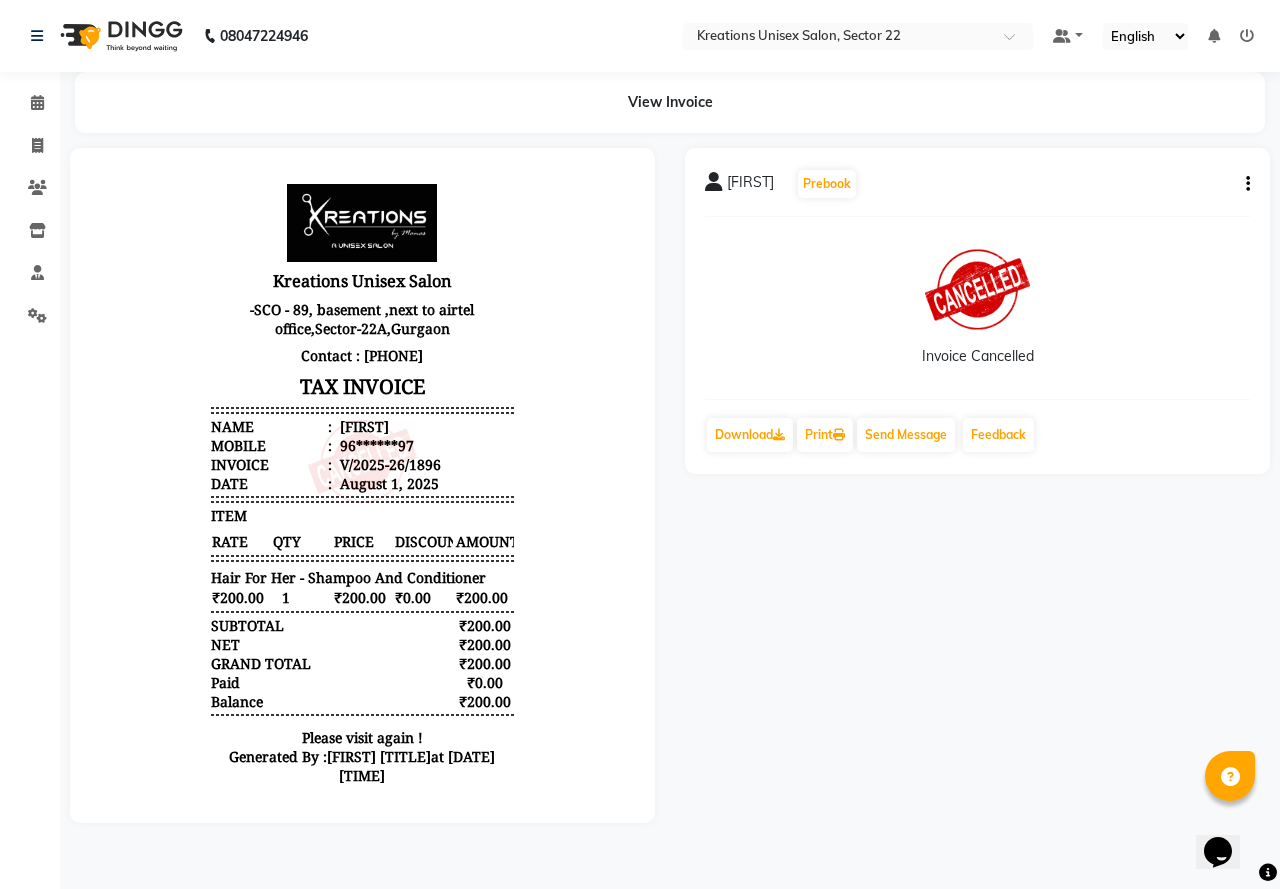 scroll, scrollTop: 0, scrollLeft: 0, axis: both 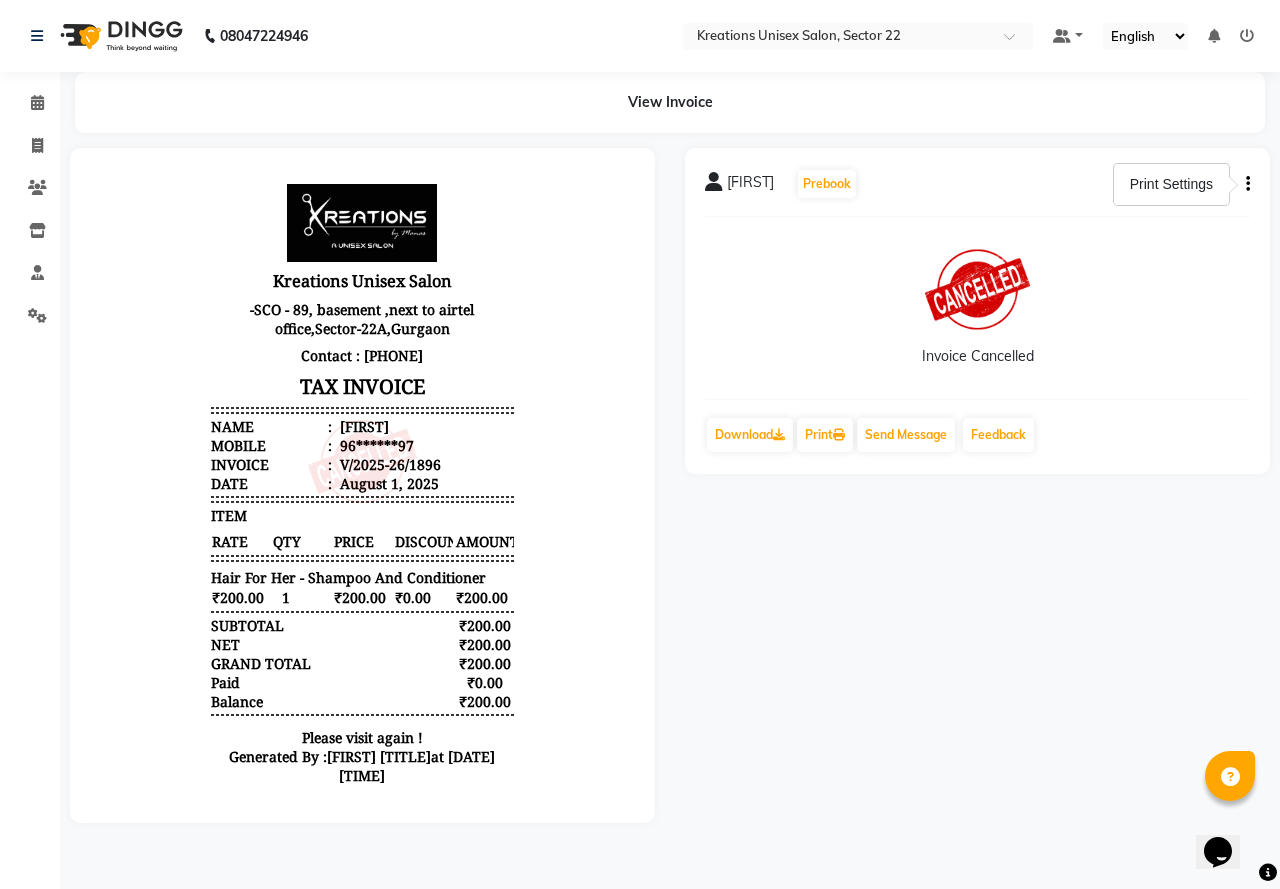 click on "Invoice Cancelled" 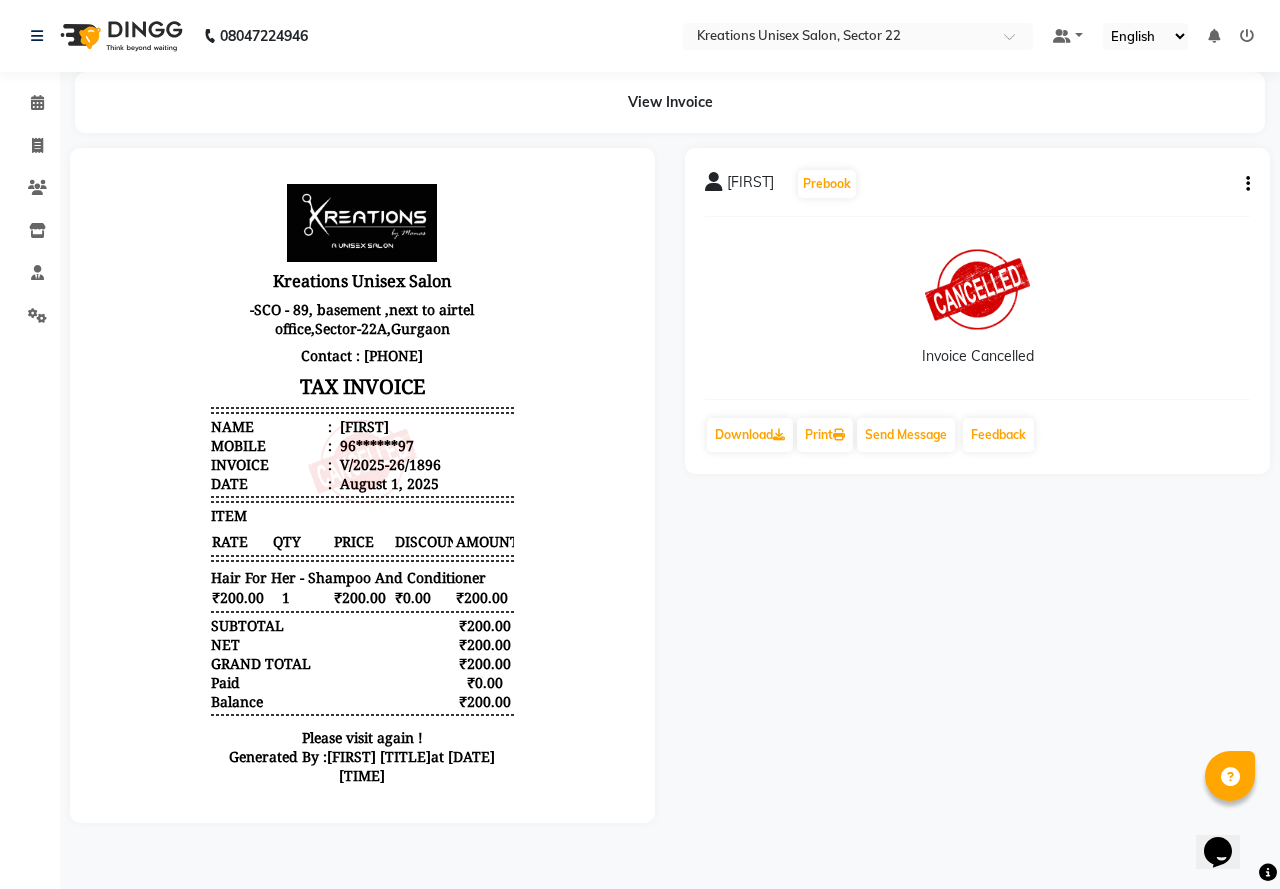 click 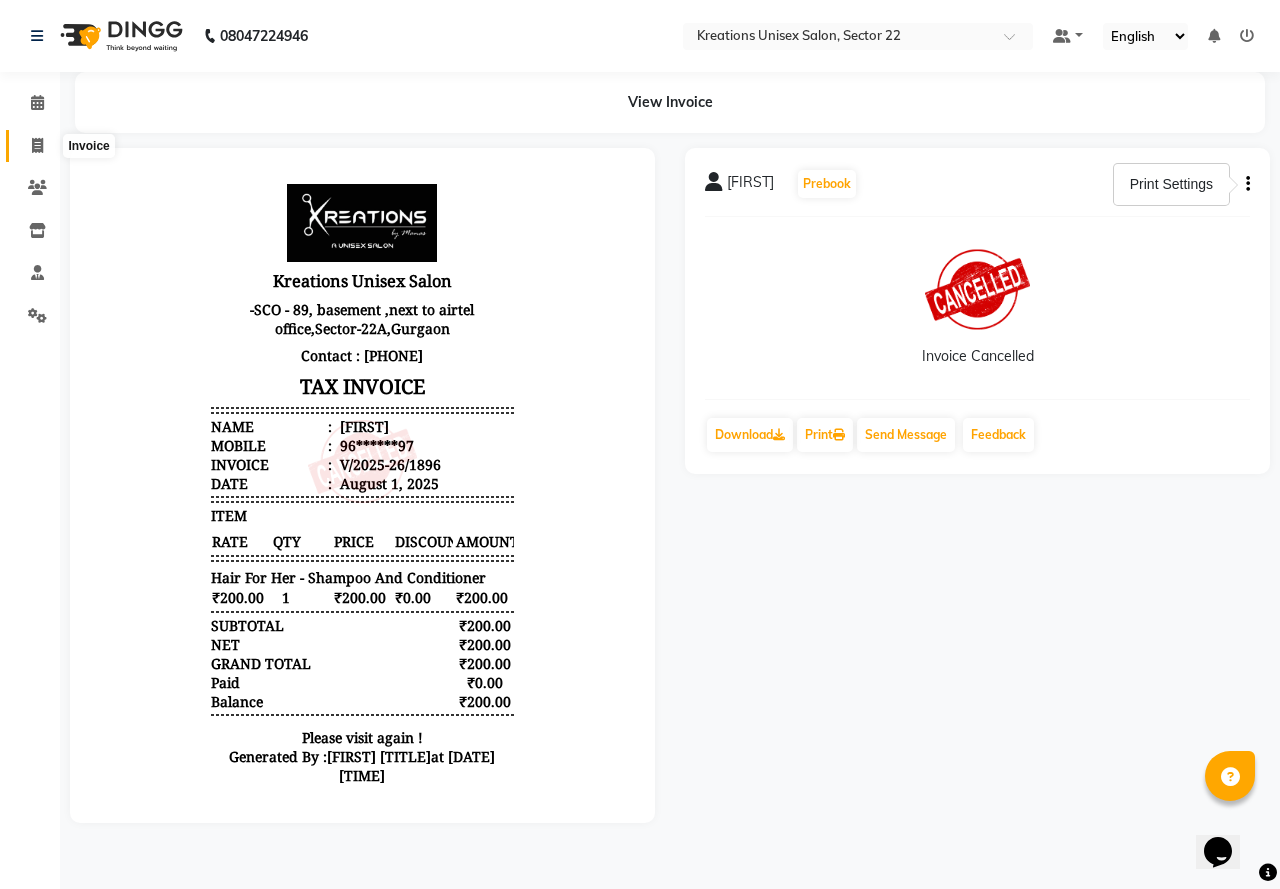click 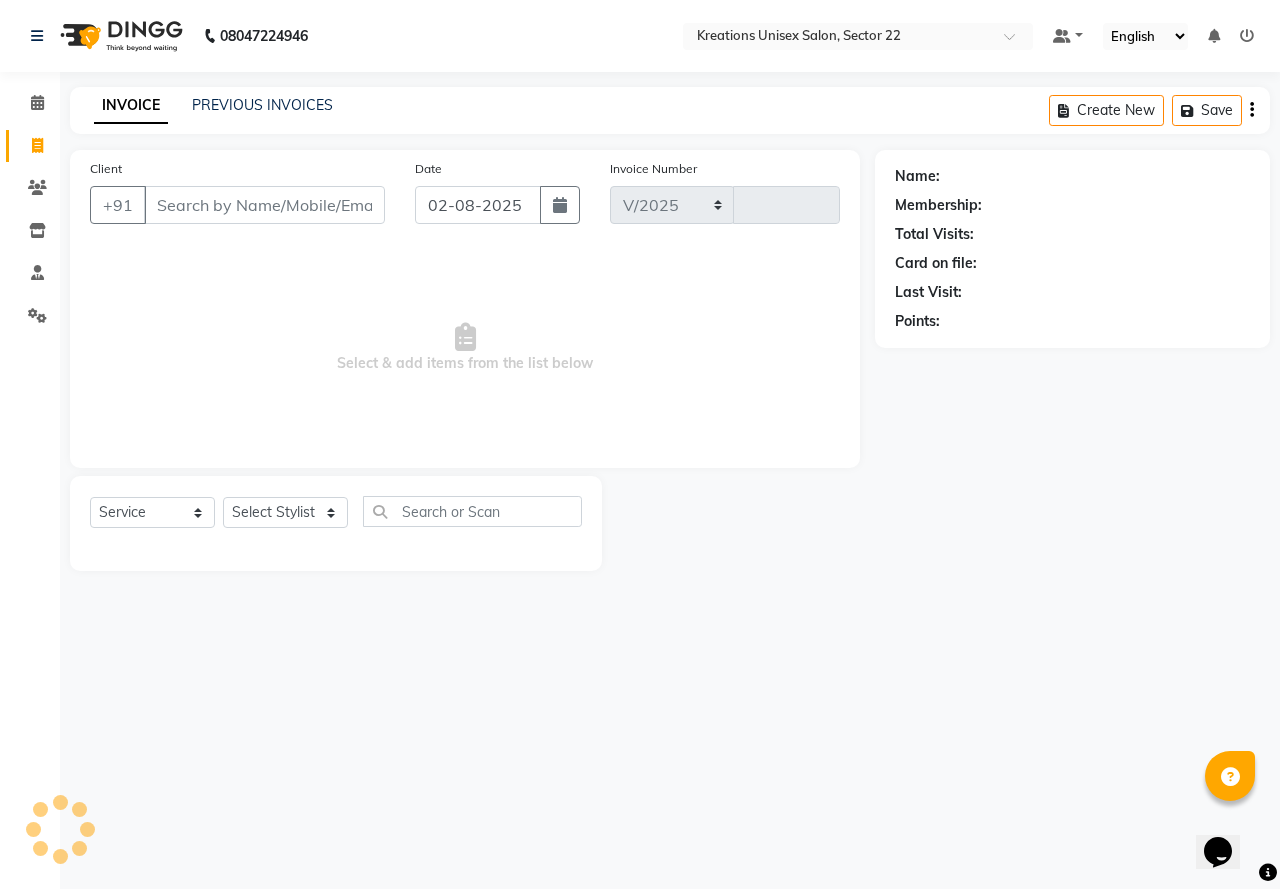 select on "6170" 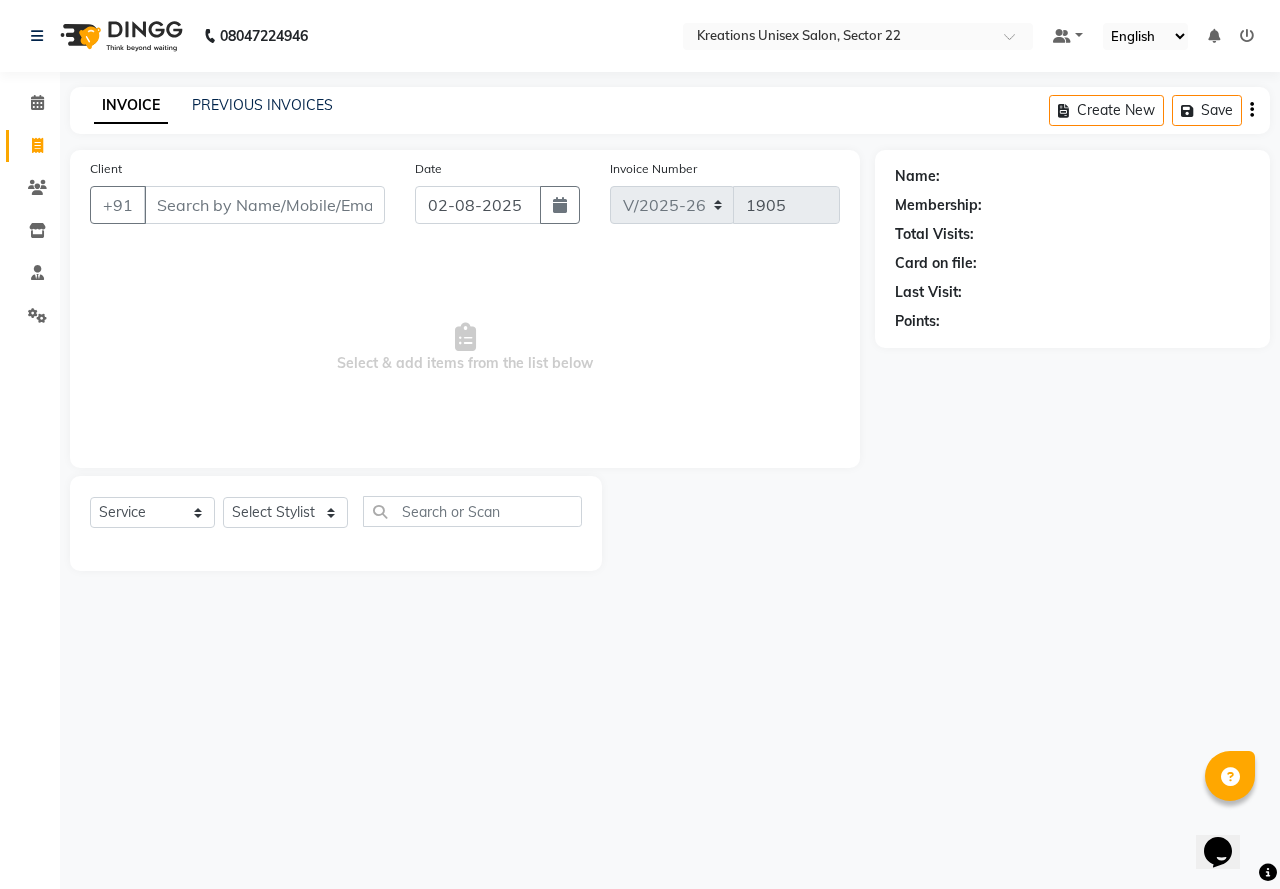 click on "INVOICE PREVIOUS INVOICES Create New   Save" 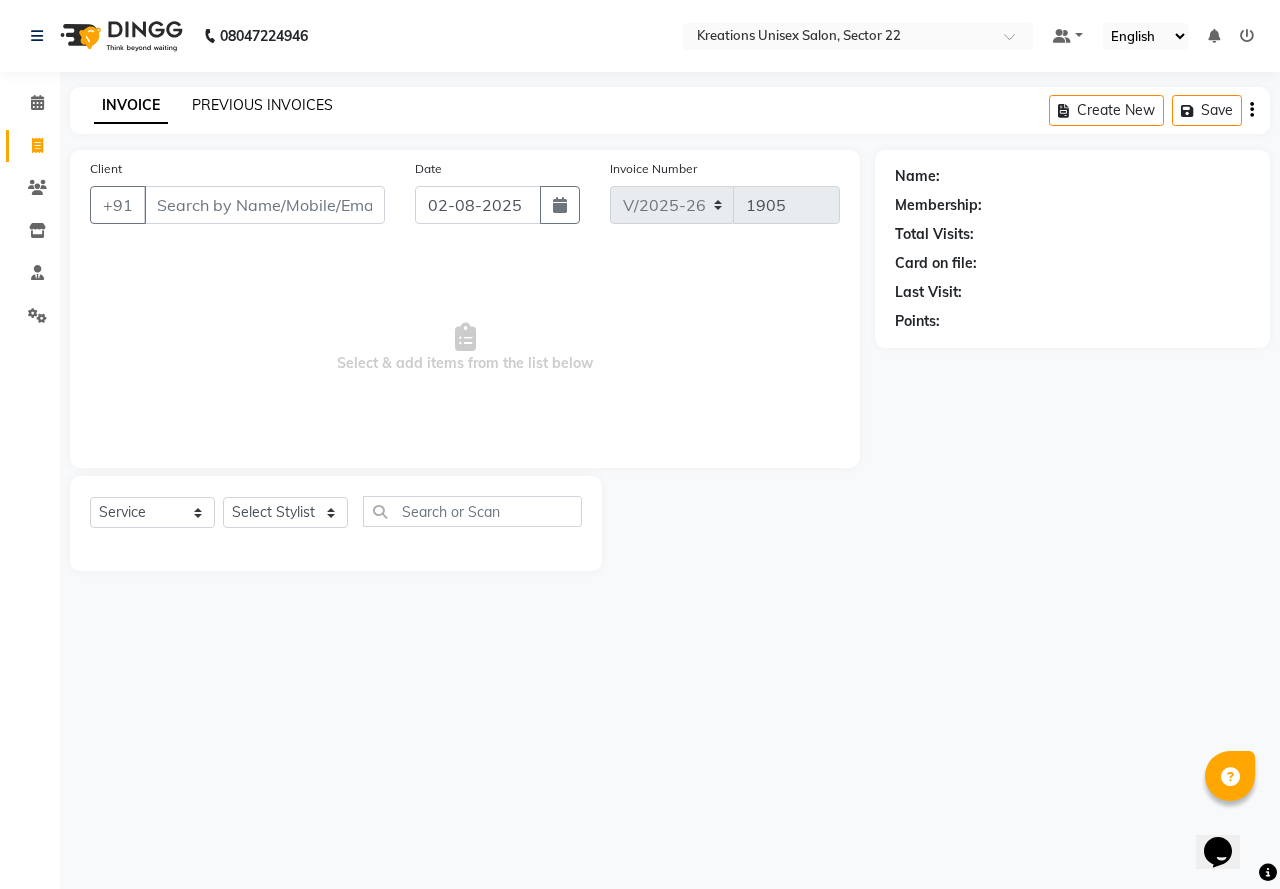 click on "PREVIOUS INVOICES" 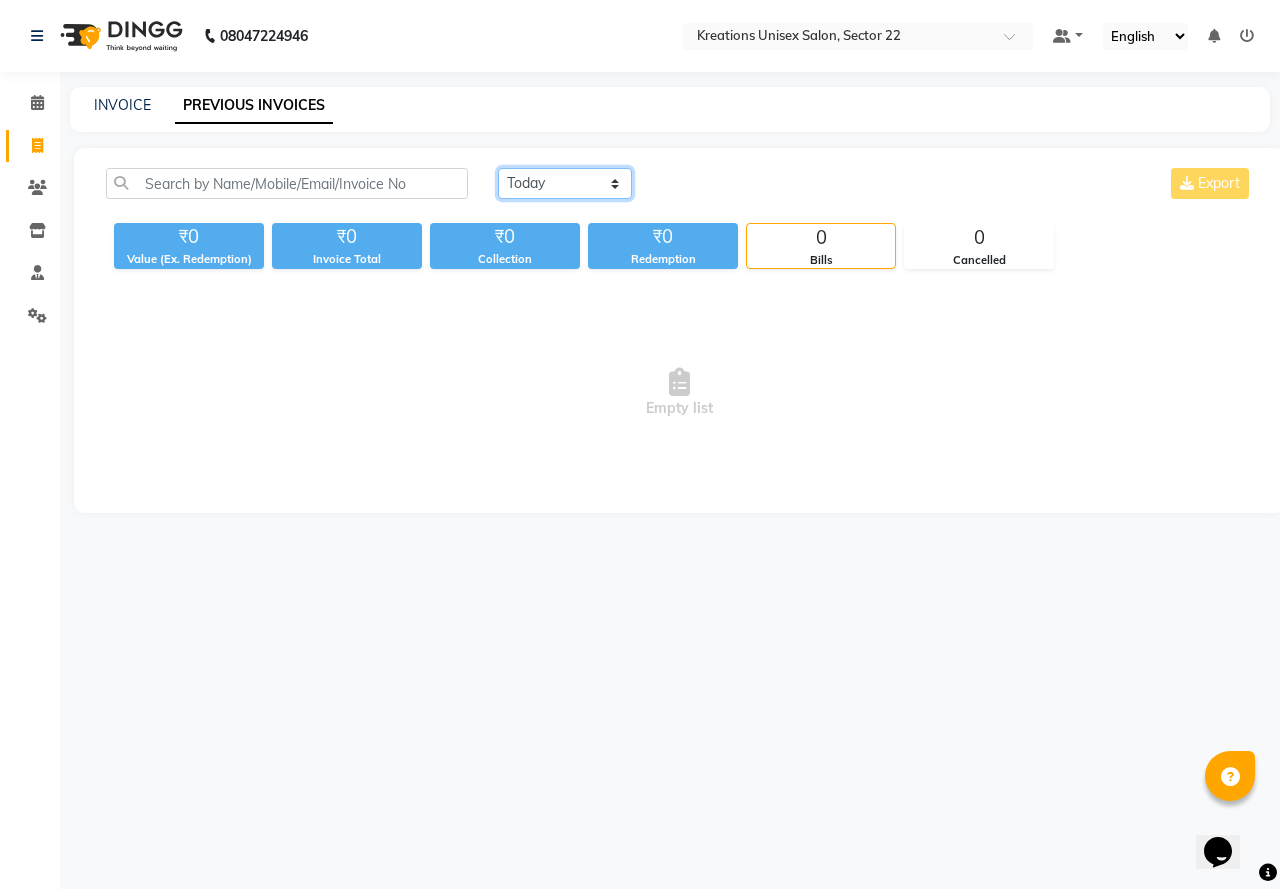 click on "Today Yesterday Custom Range" 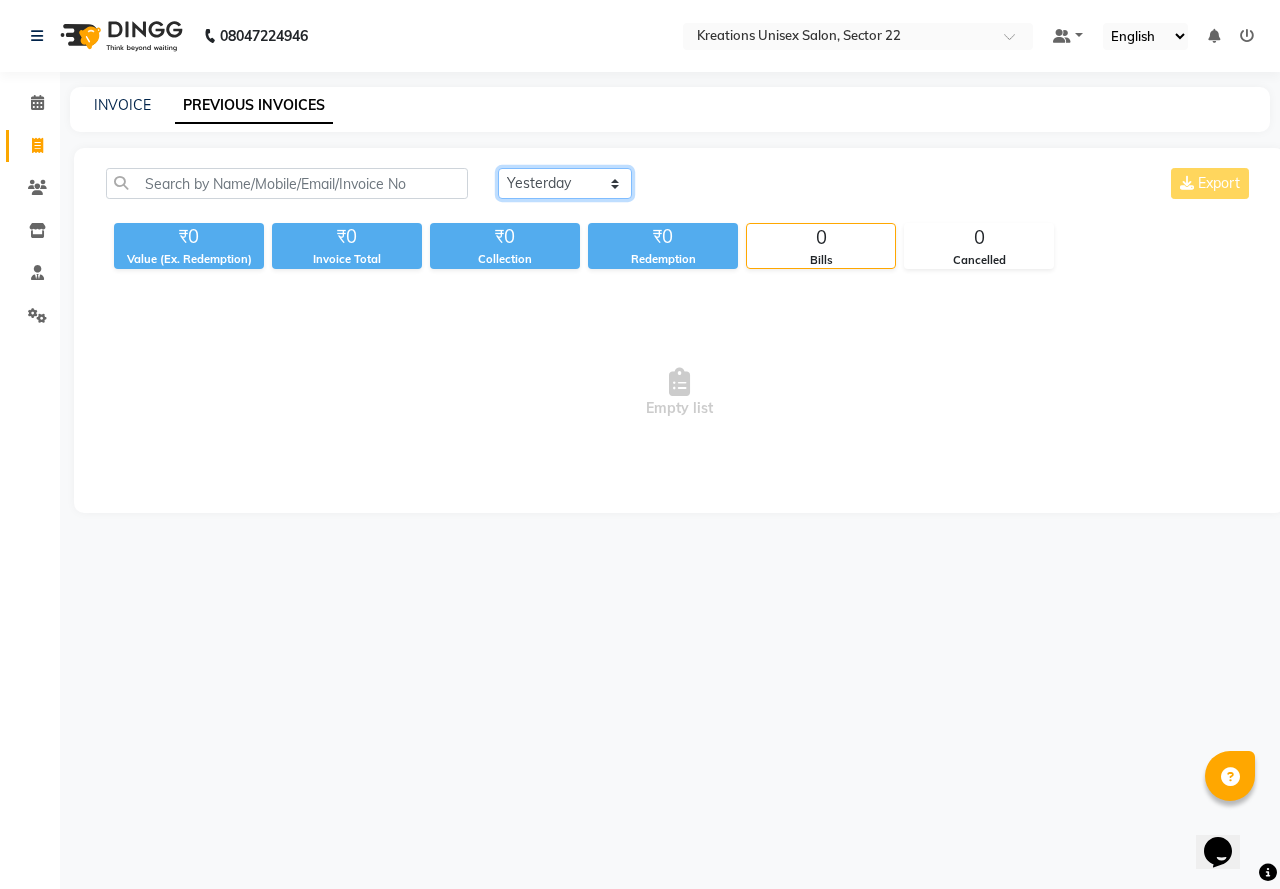 click on "Today Yesterday Custom Range" 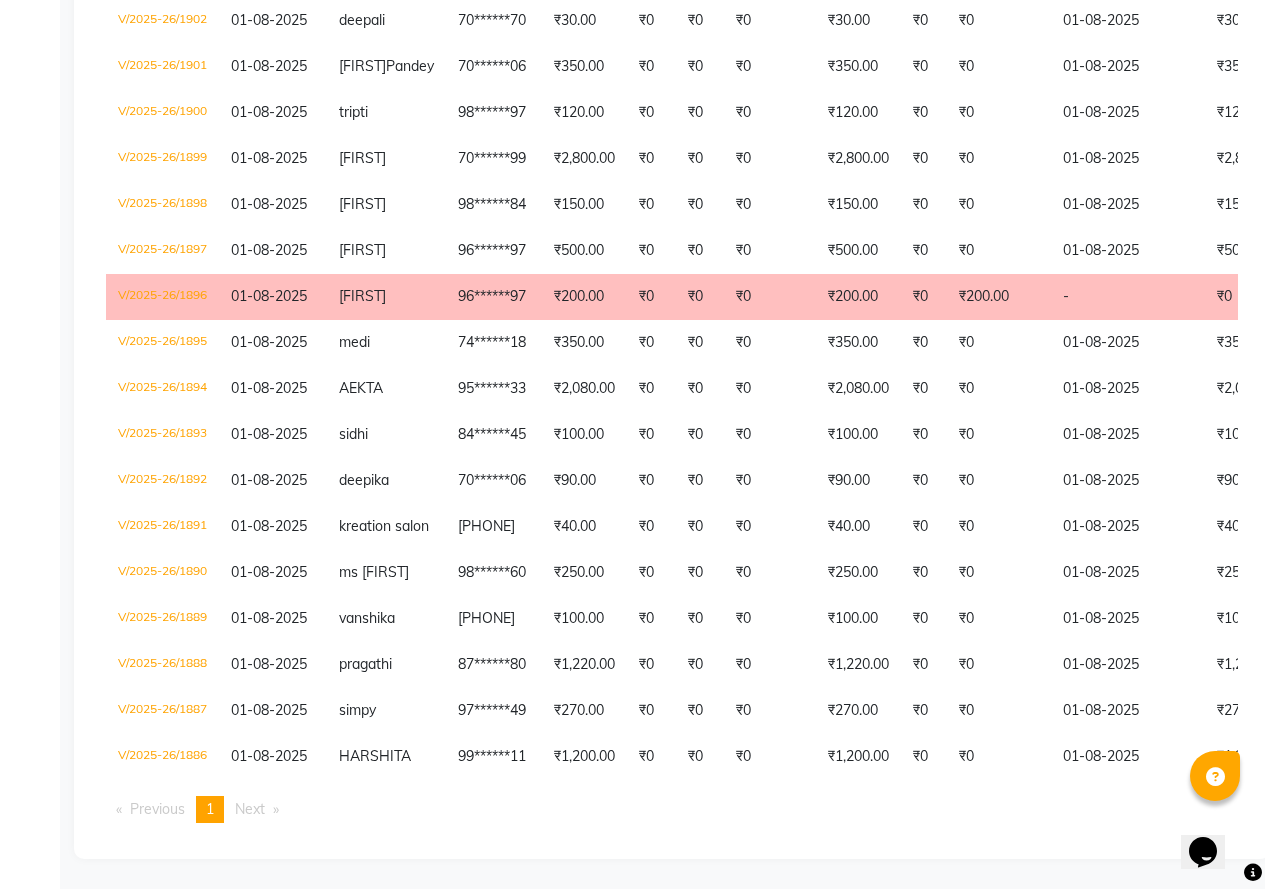 scroll, scrollTop: 543, scrollLeft: 0, axis: vertical 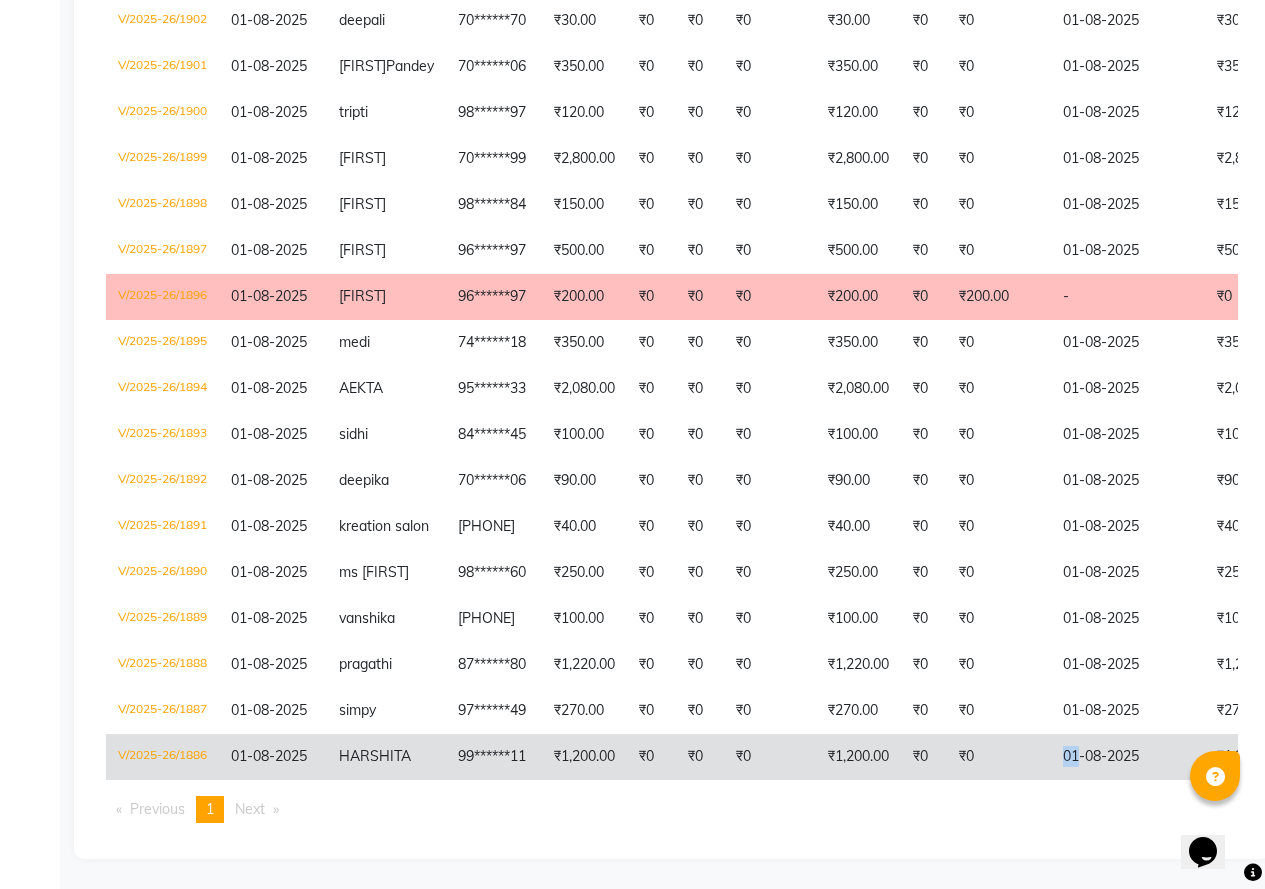 drag, startPoint x: 1083, startPoint y: 764, endPoint x: 981, endPoint y: 763, distance: 102.0049 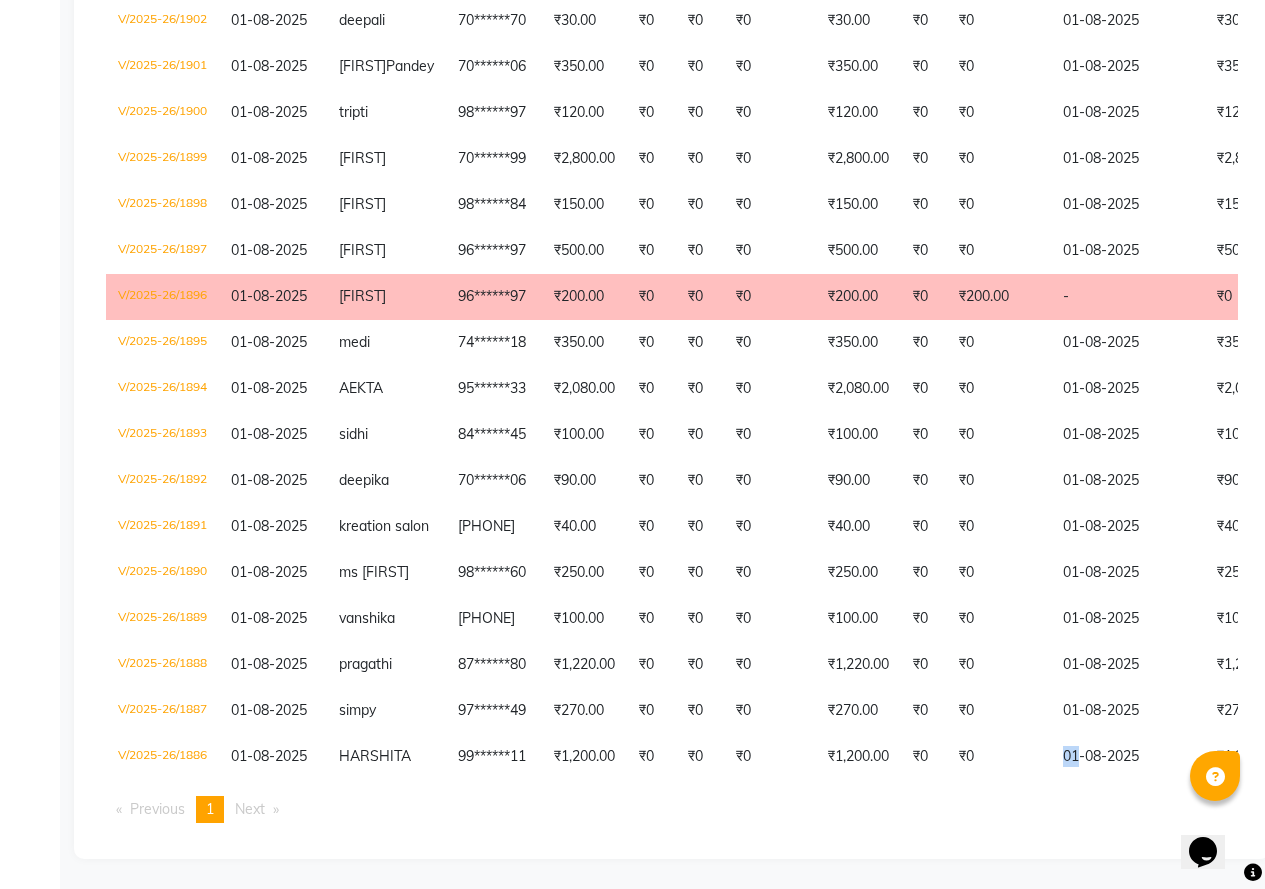 scroll, scrollTop: 0, scrollLeft: 511, axis: horizontal 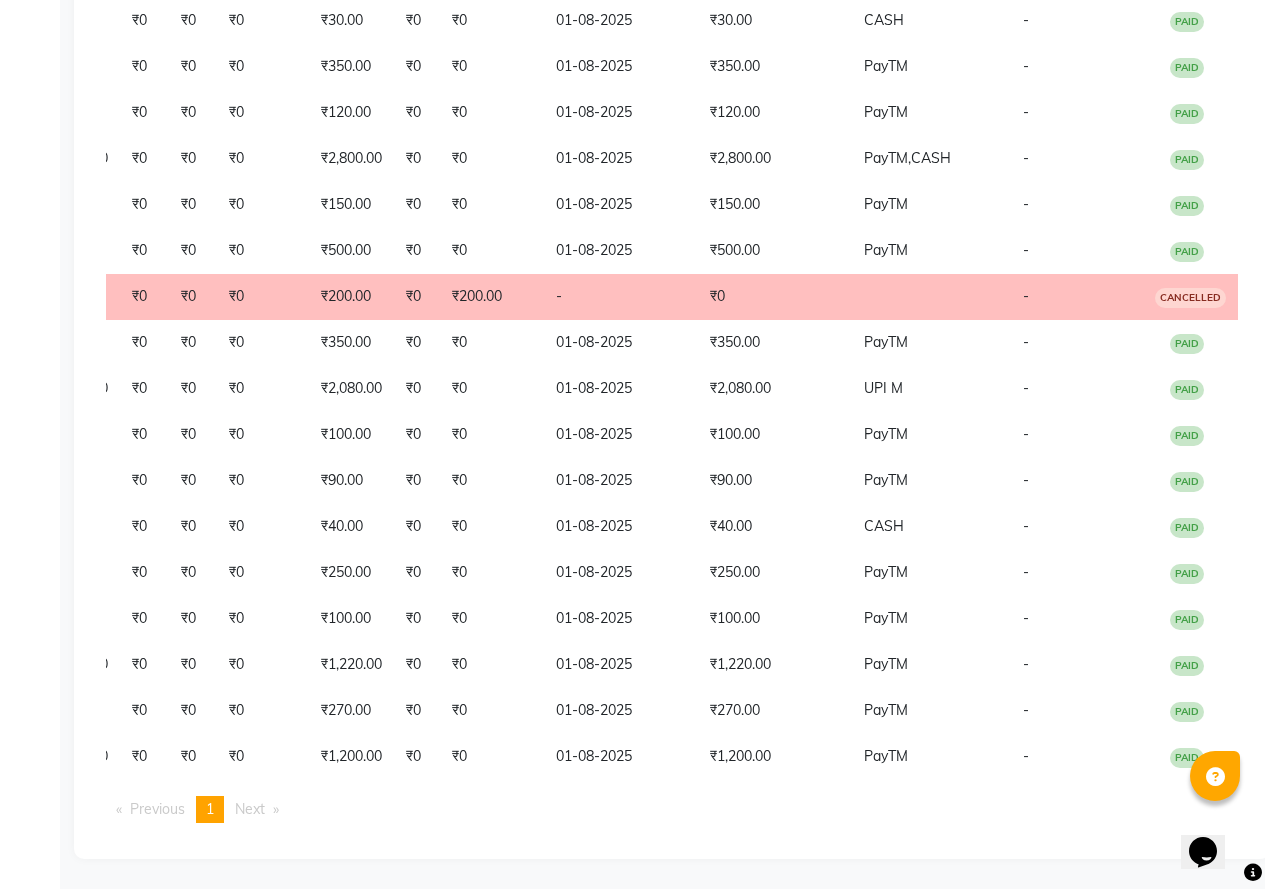 click on "CANCELLED" 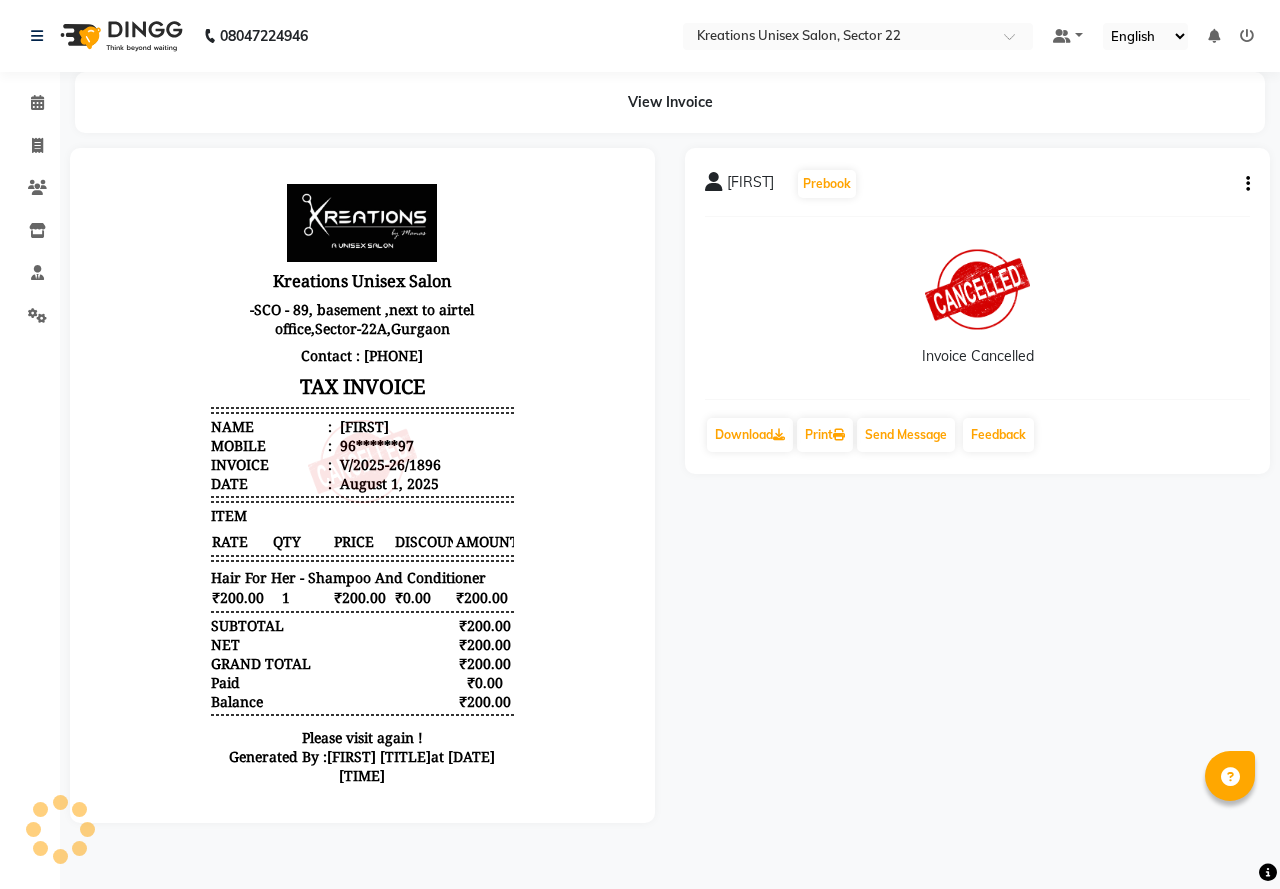 scroll, scrollTop: 0, scrollLeft: 0, axis: both 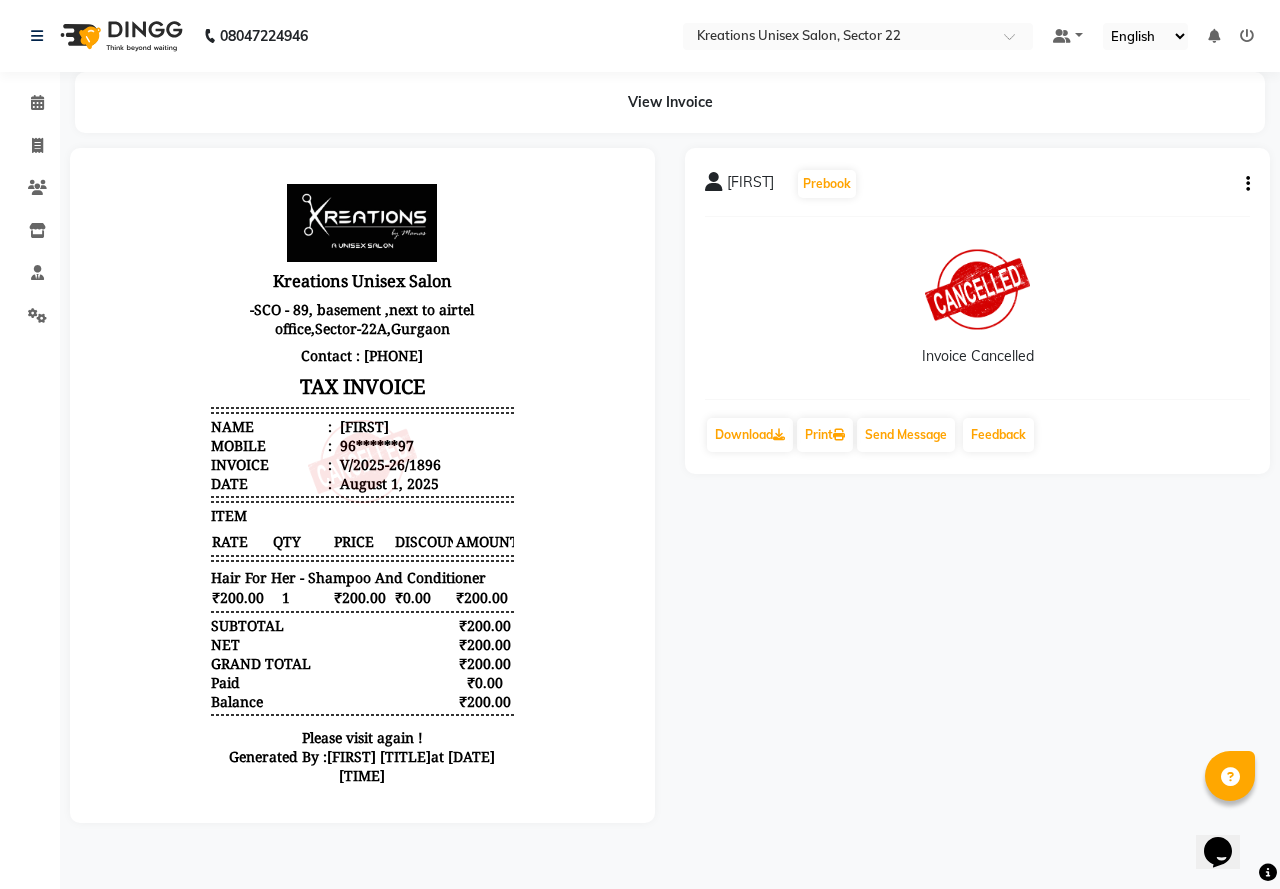 click 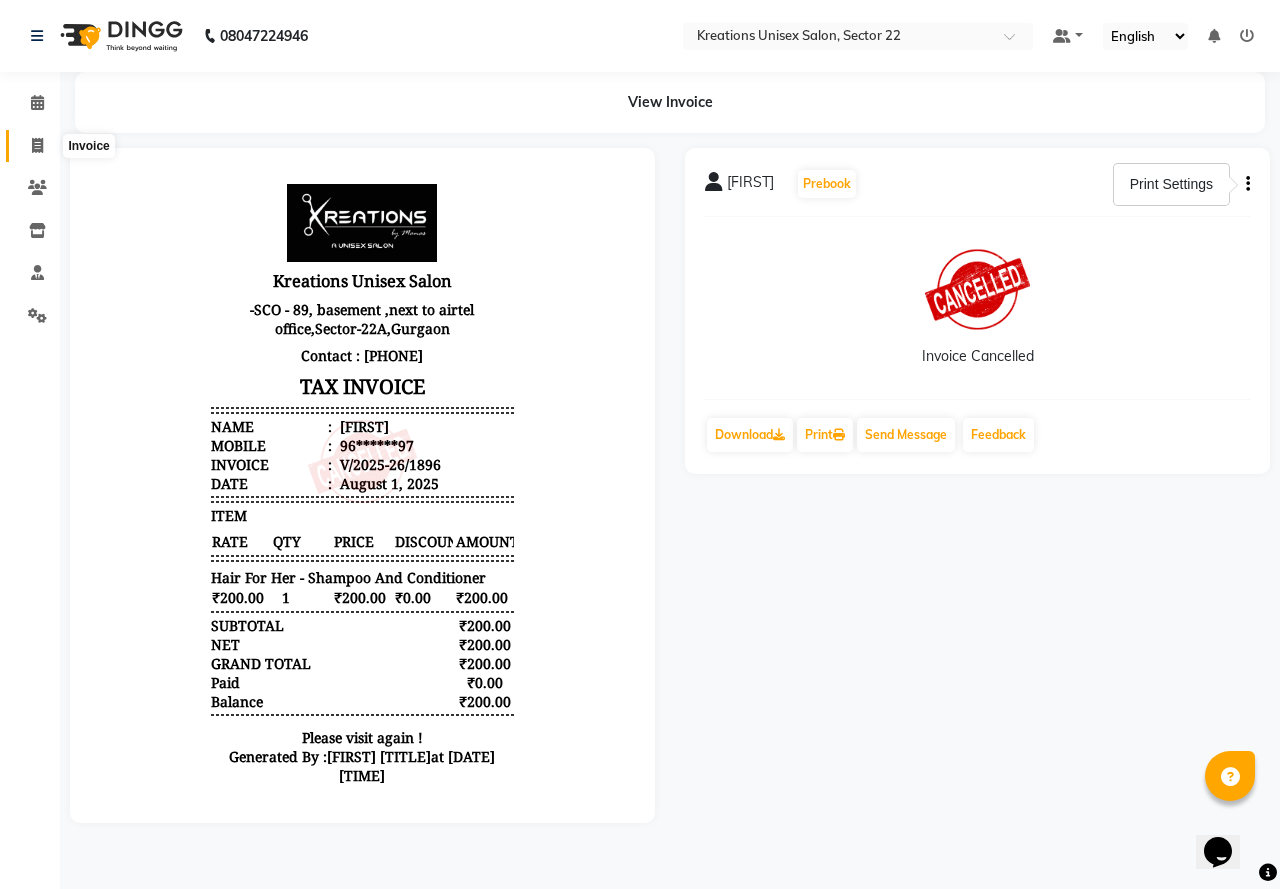 click 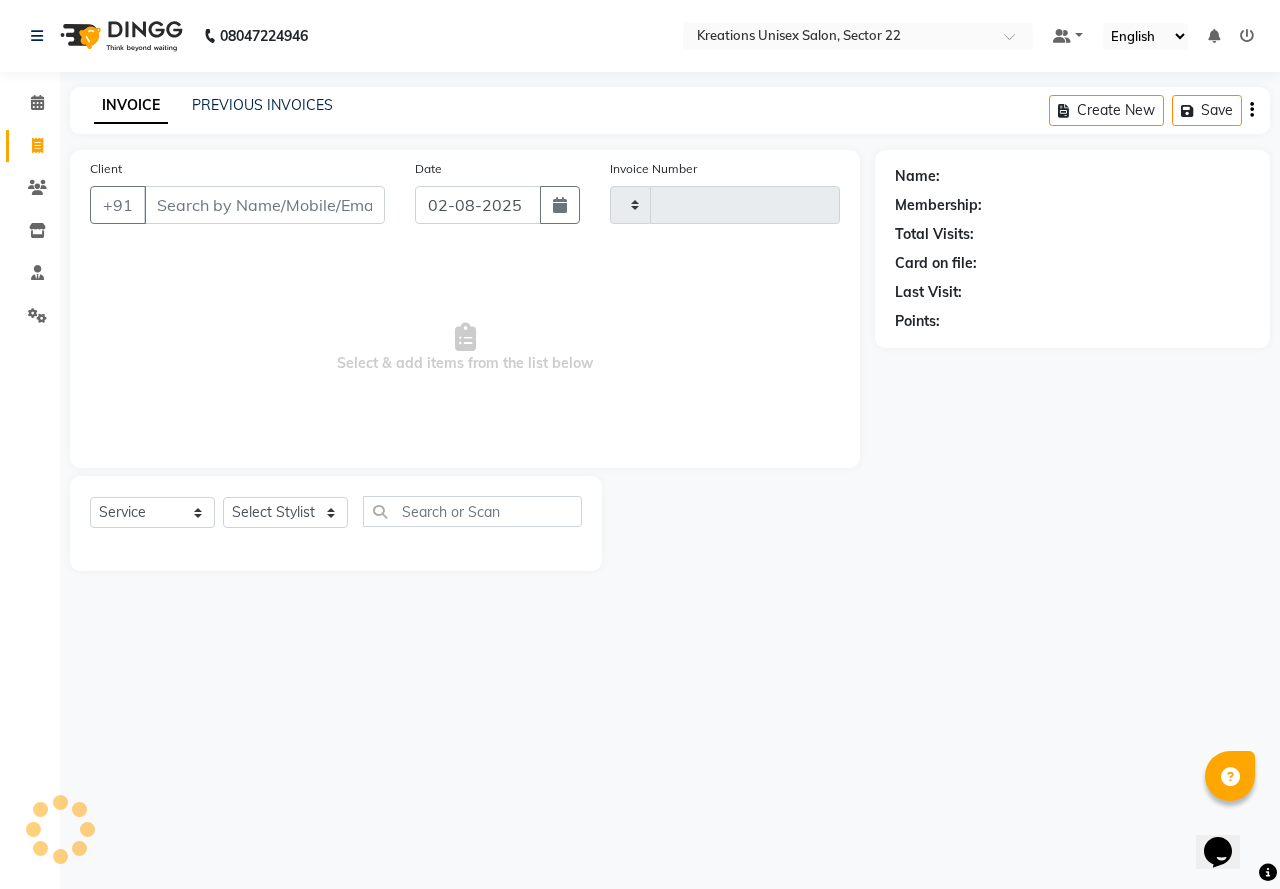 type on "1905" 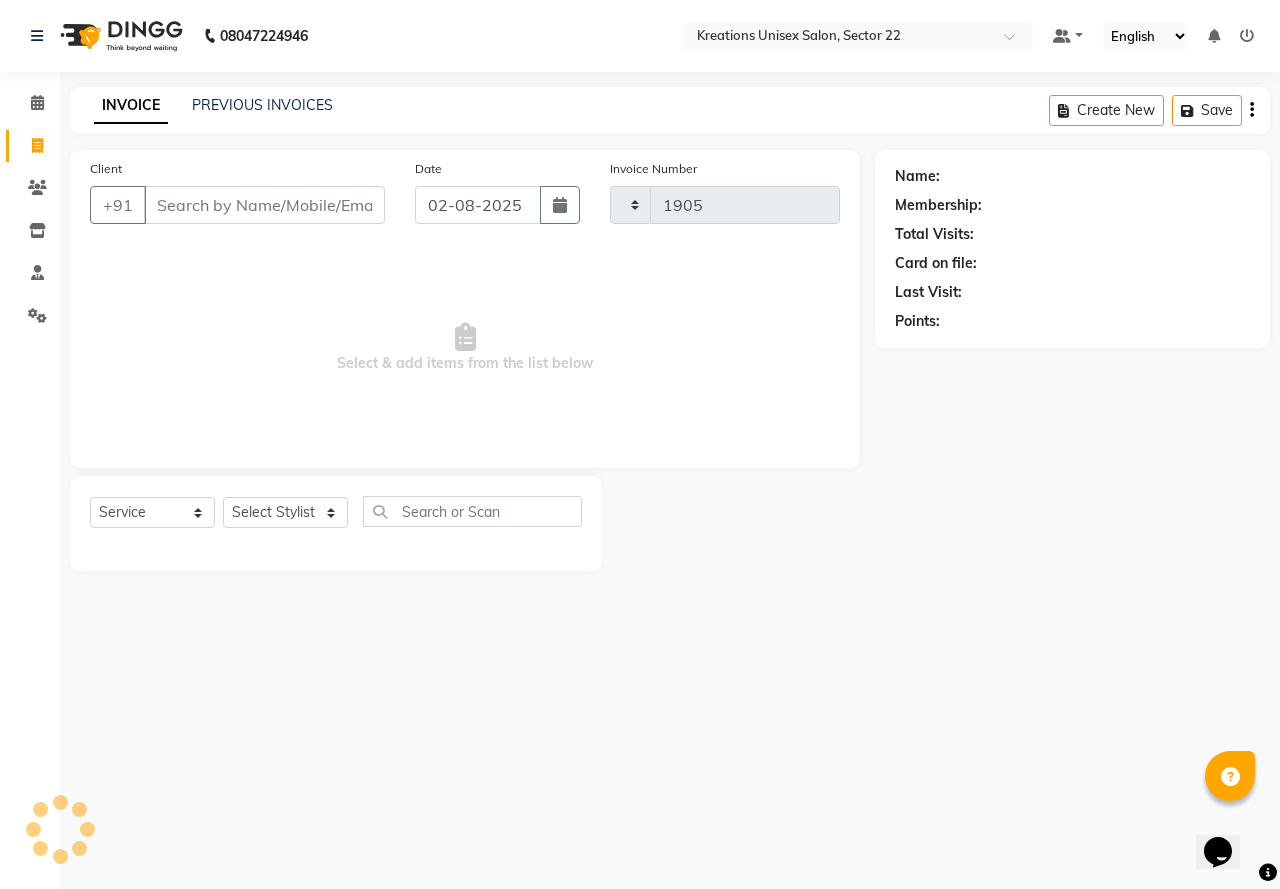 select on "6170" 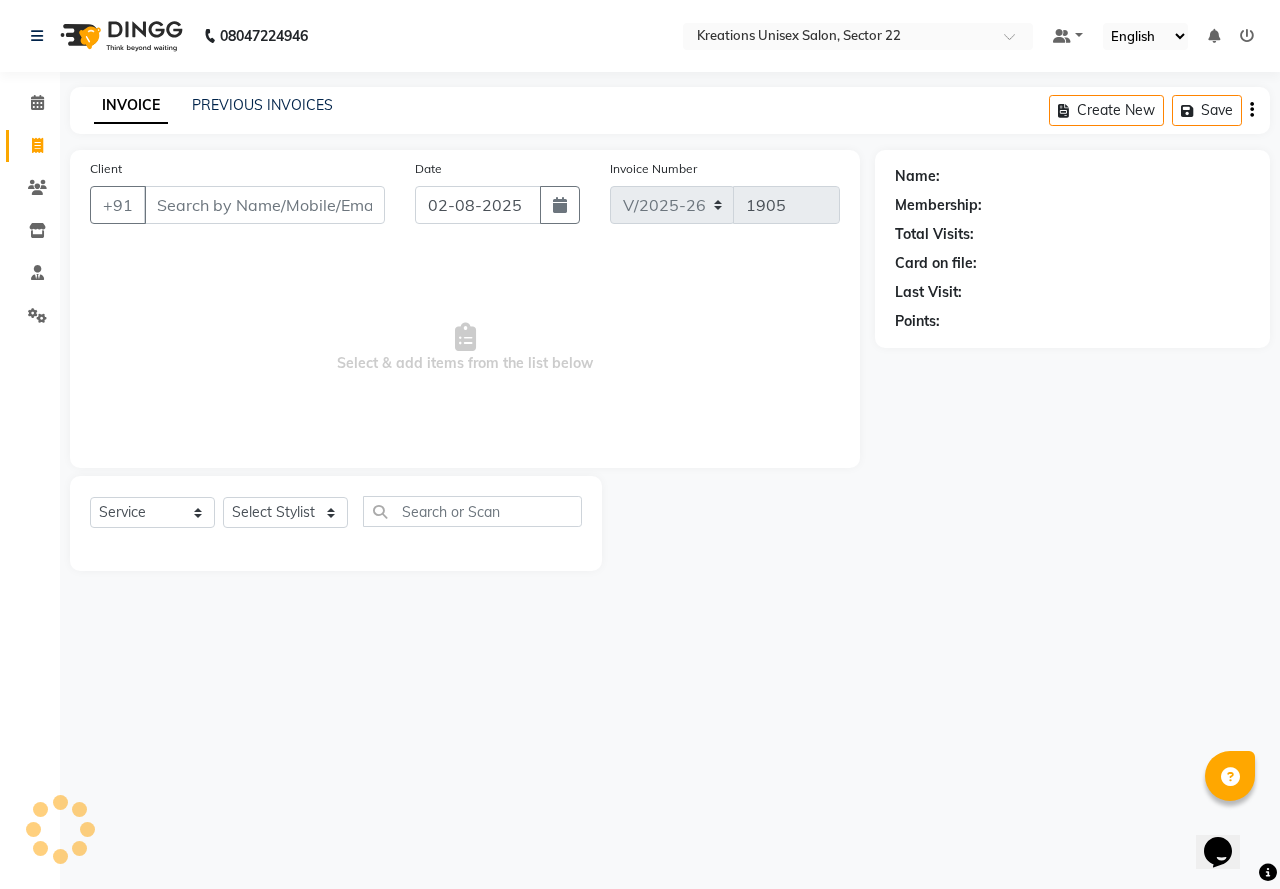 click on "INVOICE PREVIOUS INVOICES Create New   Save" 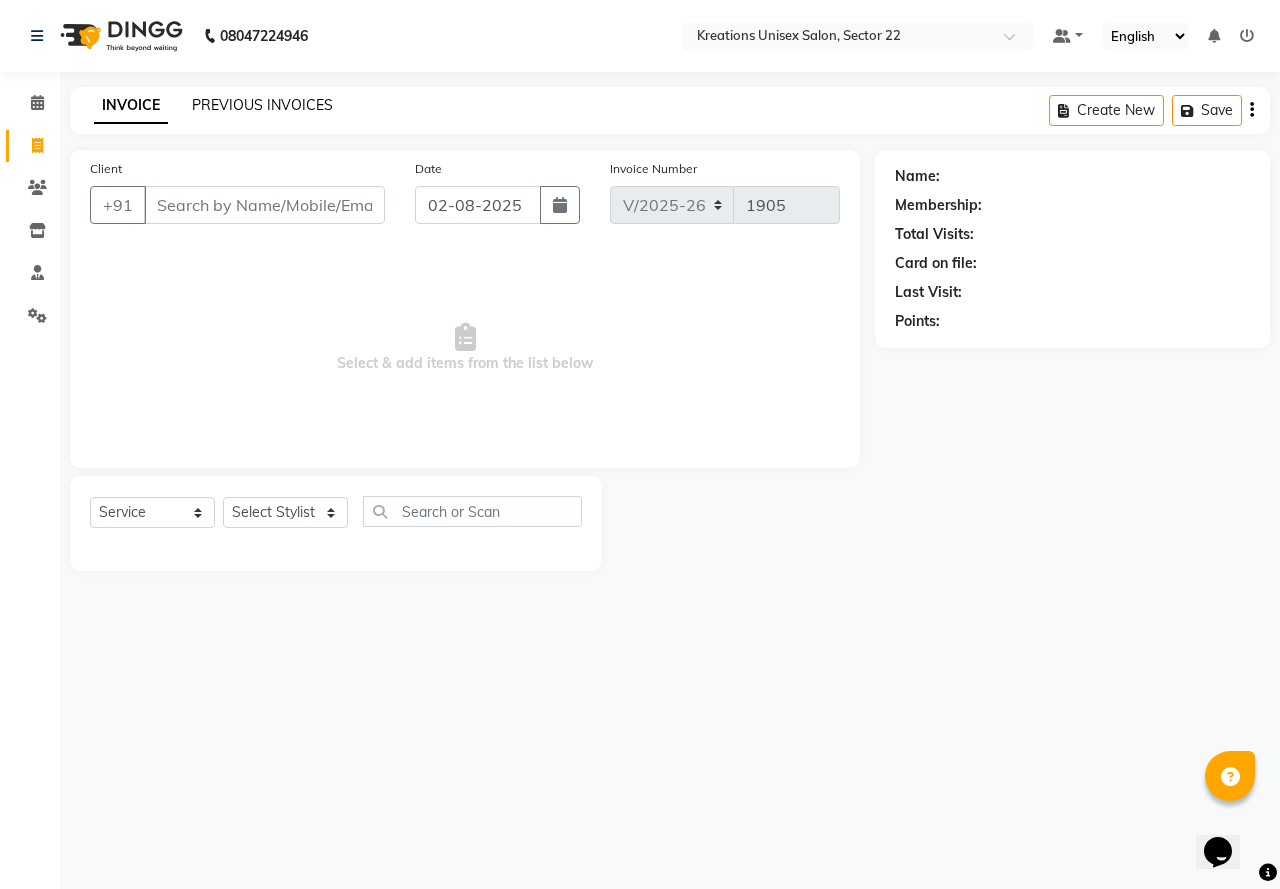click on "PREVIOUS INVOICES" 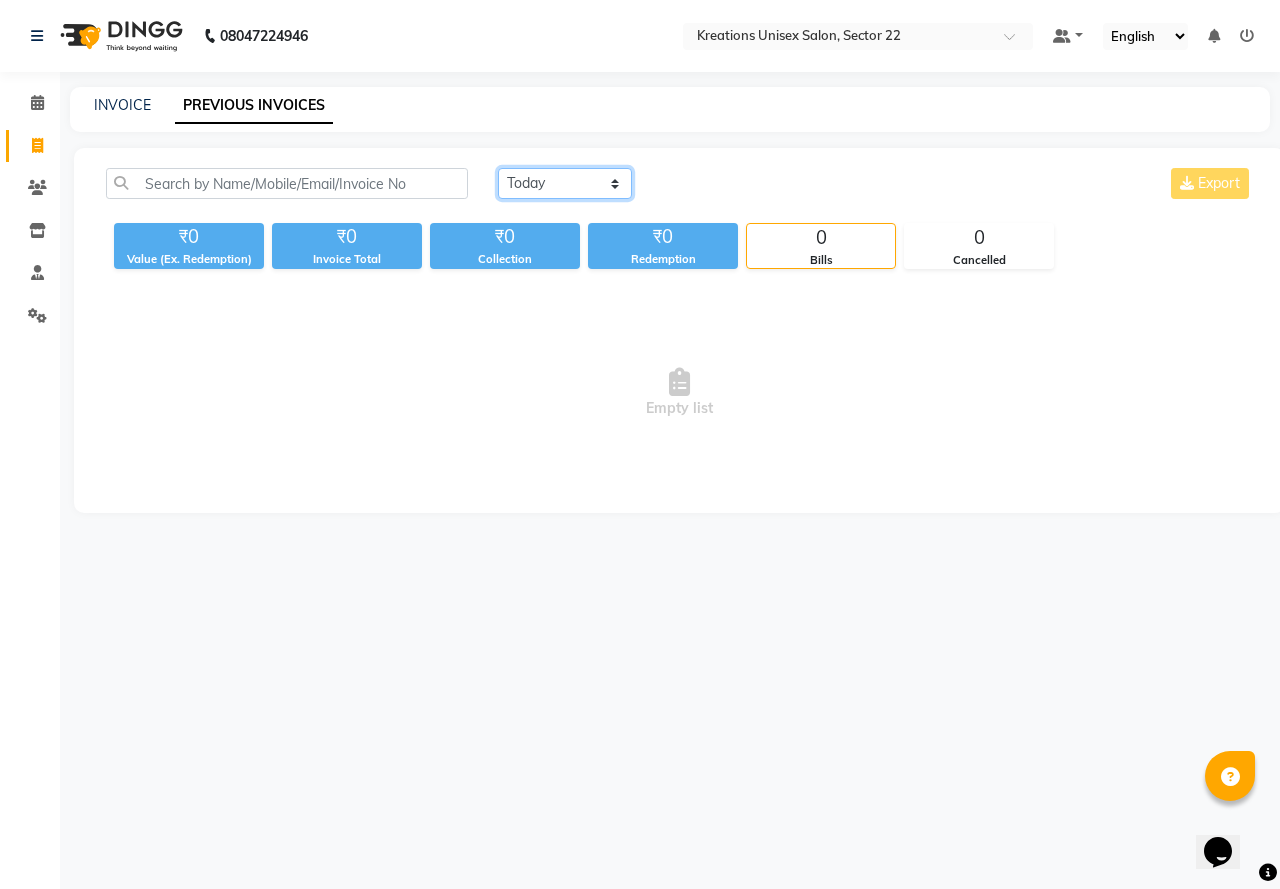 click on "Today Yesterday Custom Range" 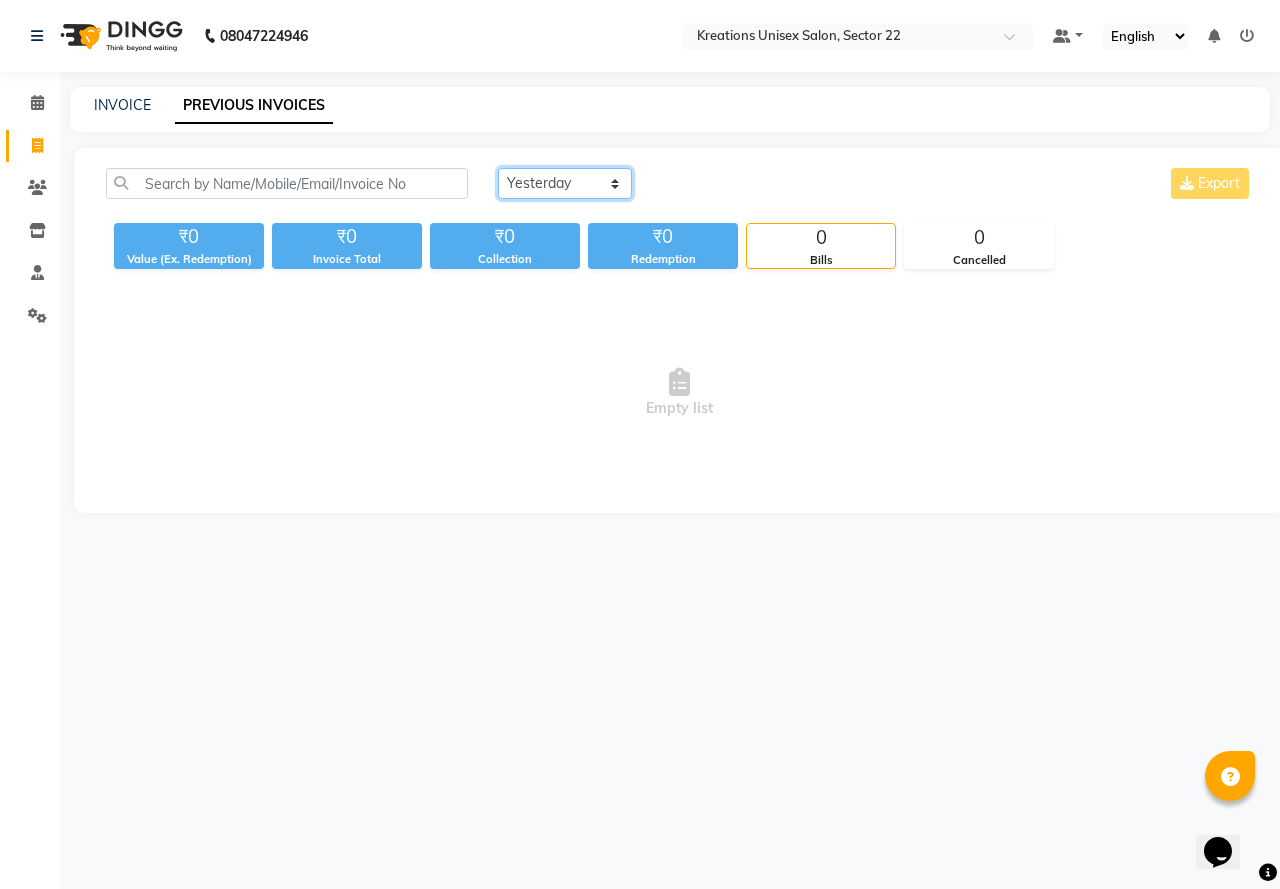 click on "Today Yesterday Custom Range" 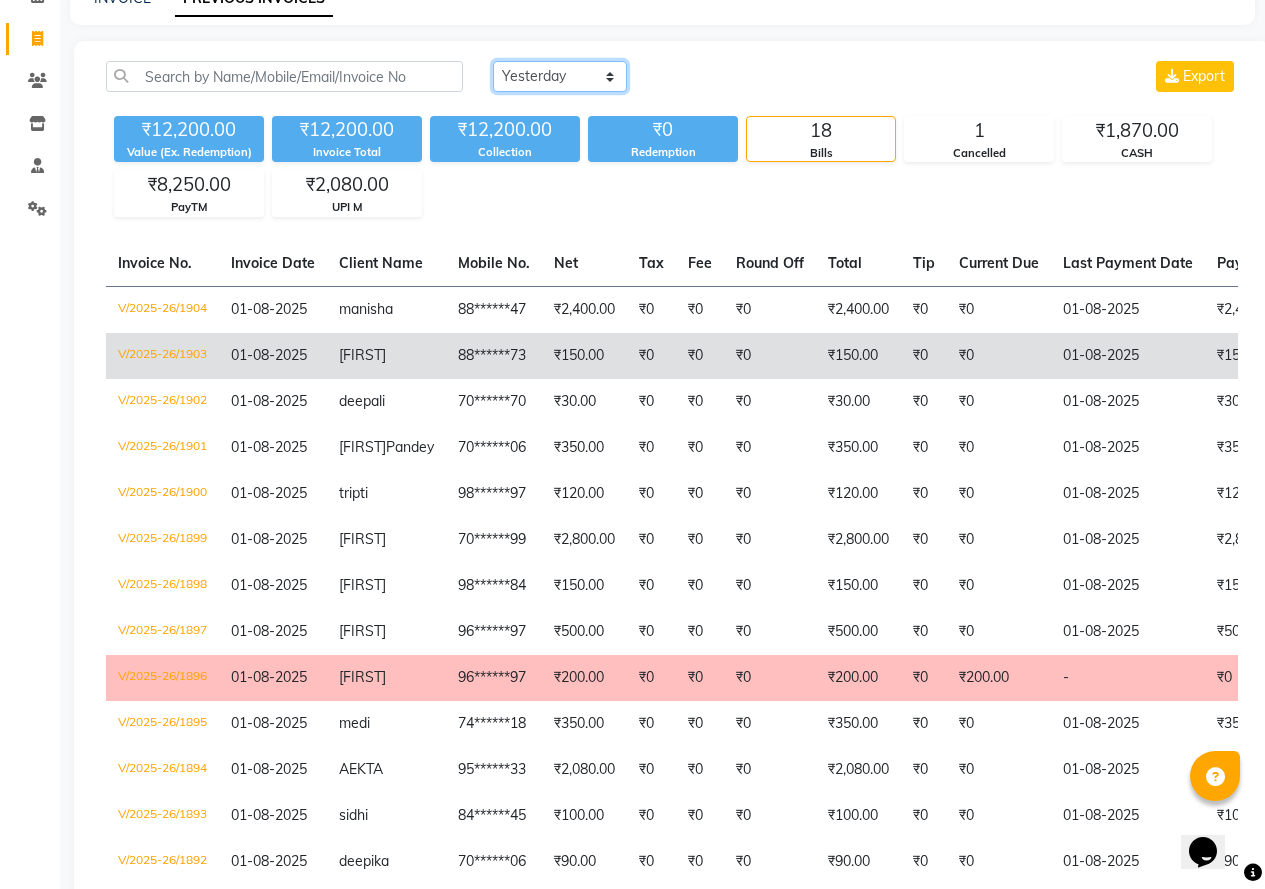 scroll, scrollTop: 143, scrollLeft: 0, axis: vertical 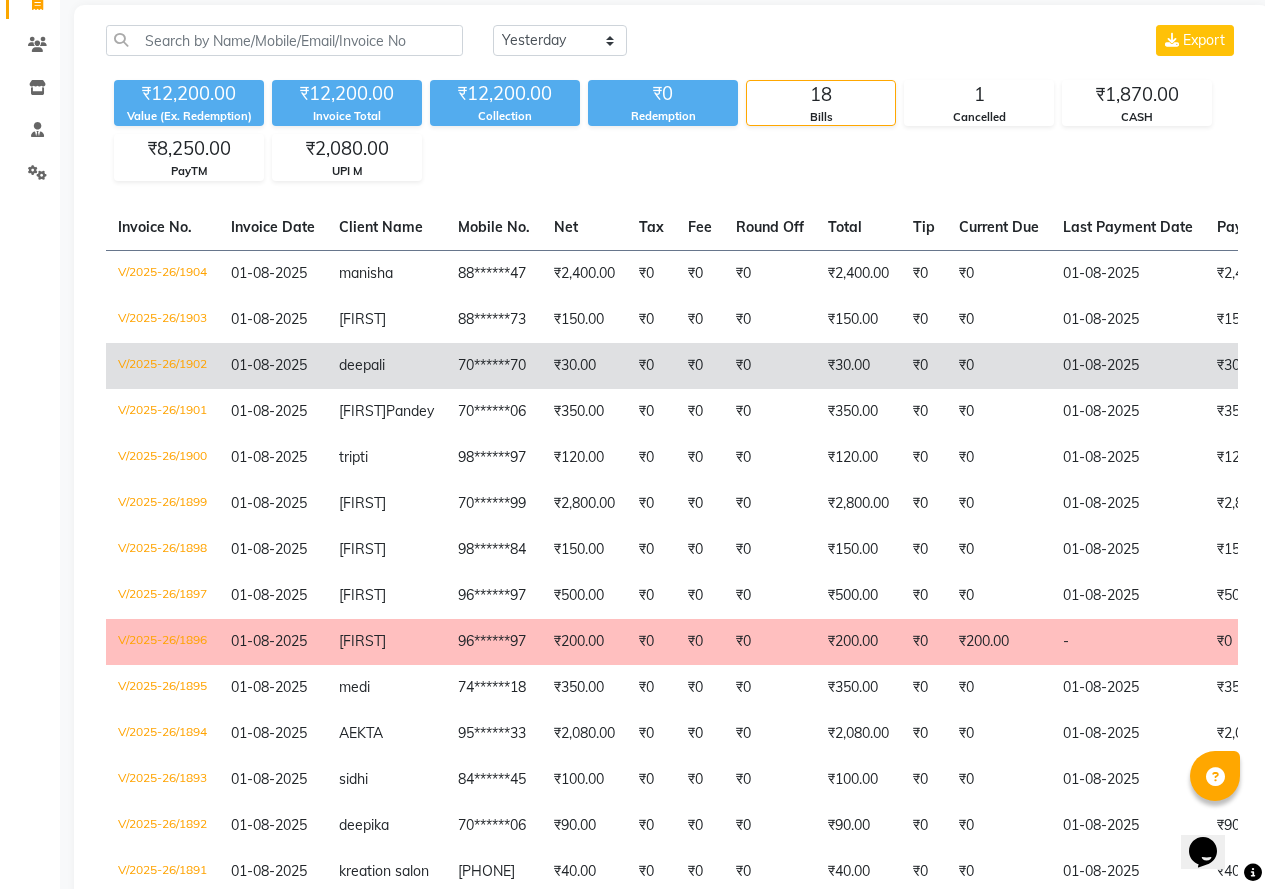 click on "₹30.00" 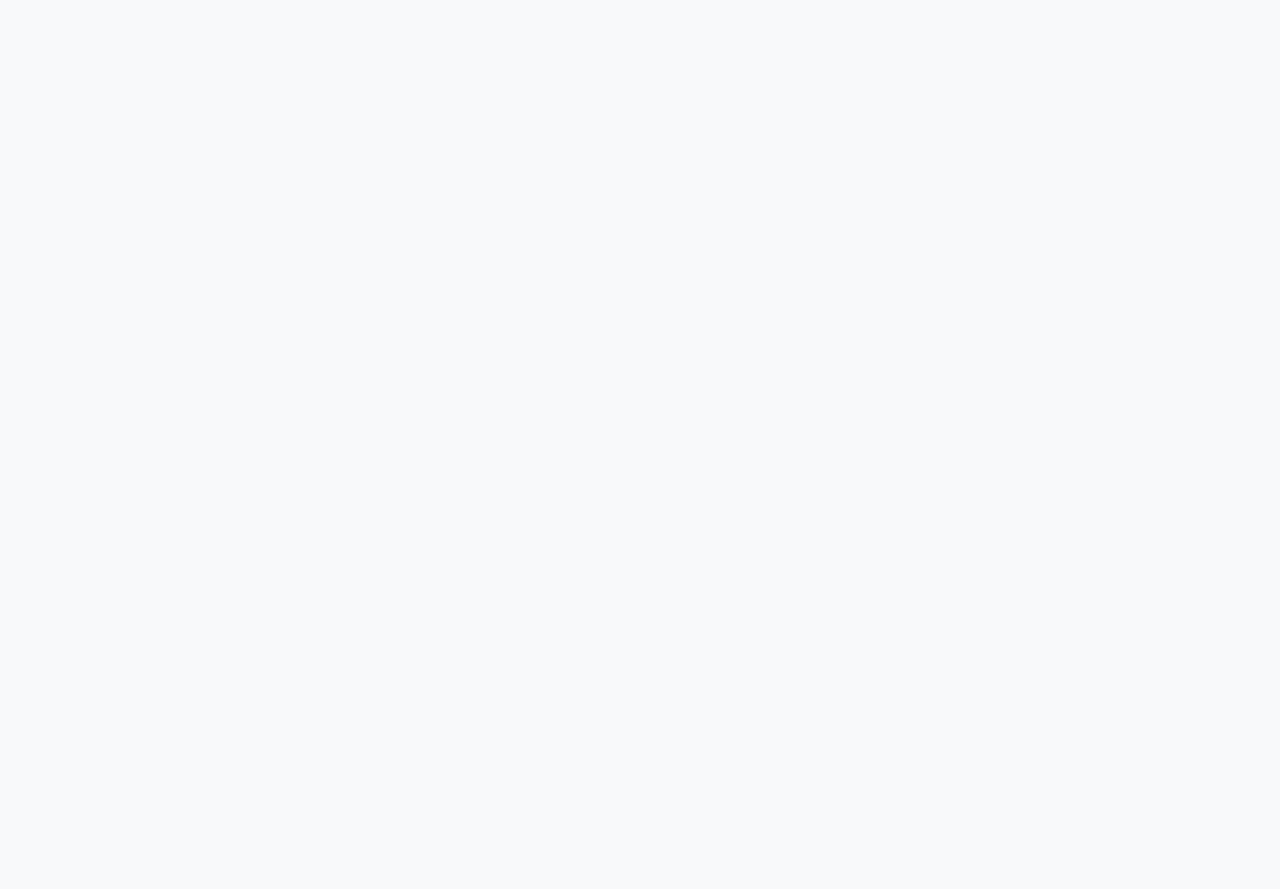 scroll, scrollTop: 0, scrollLeft: 0, axis: both 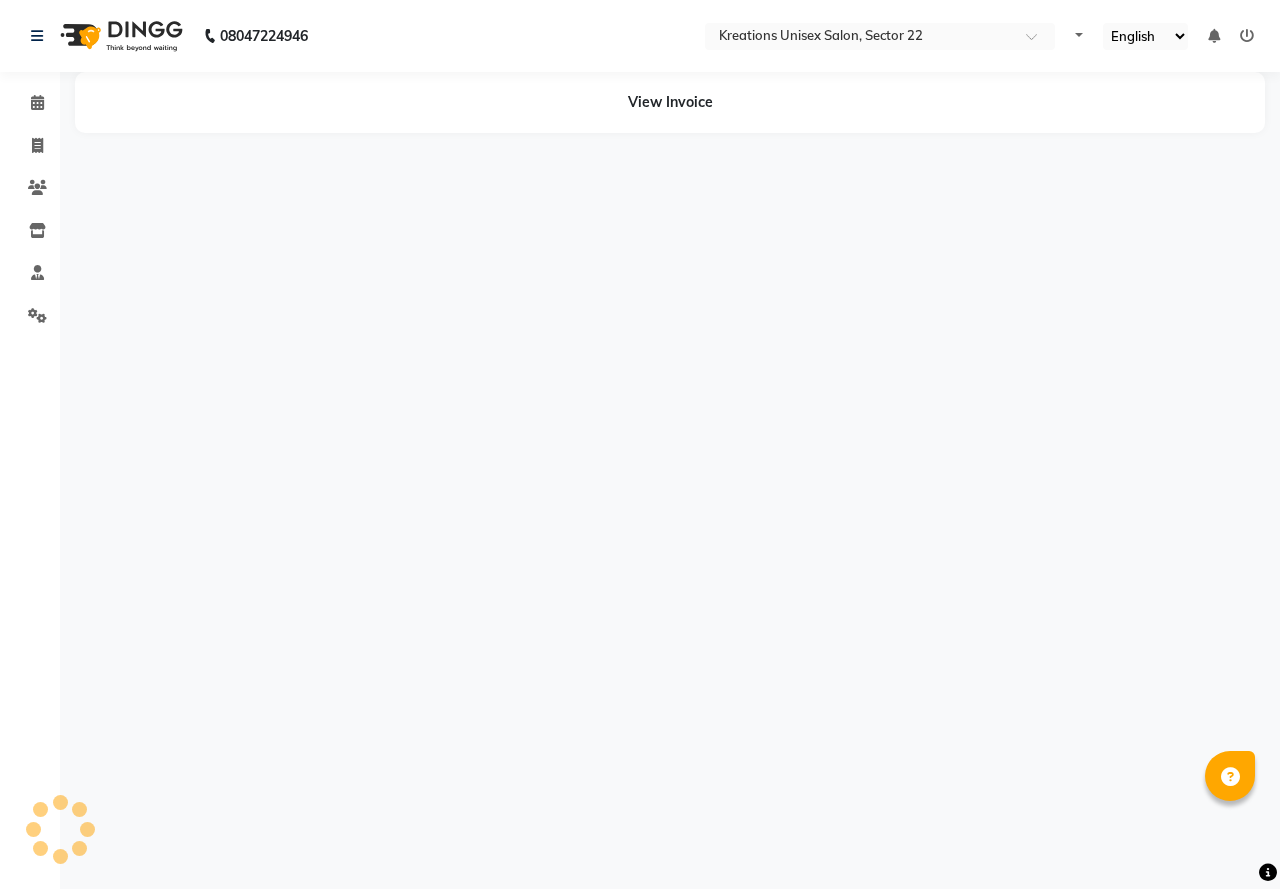 select on "en" 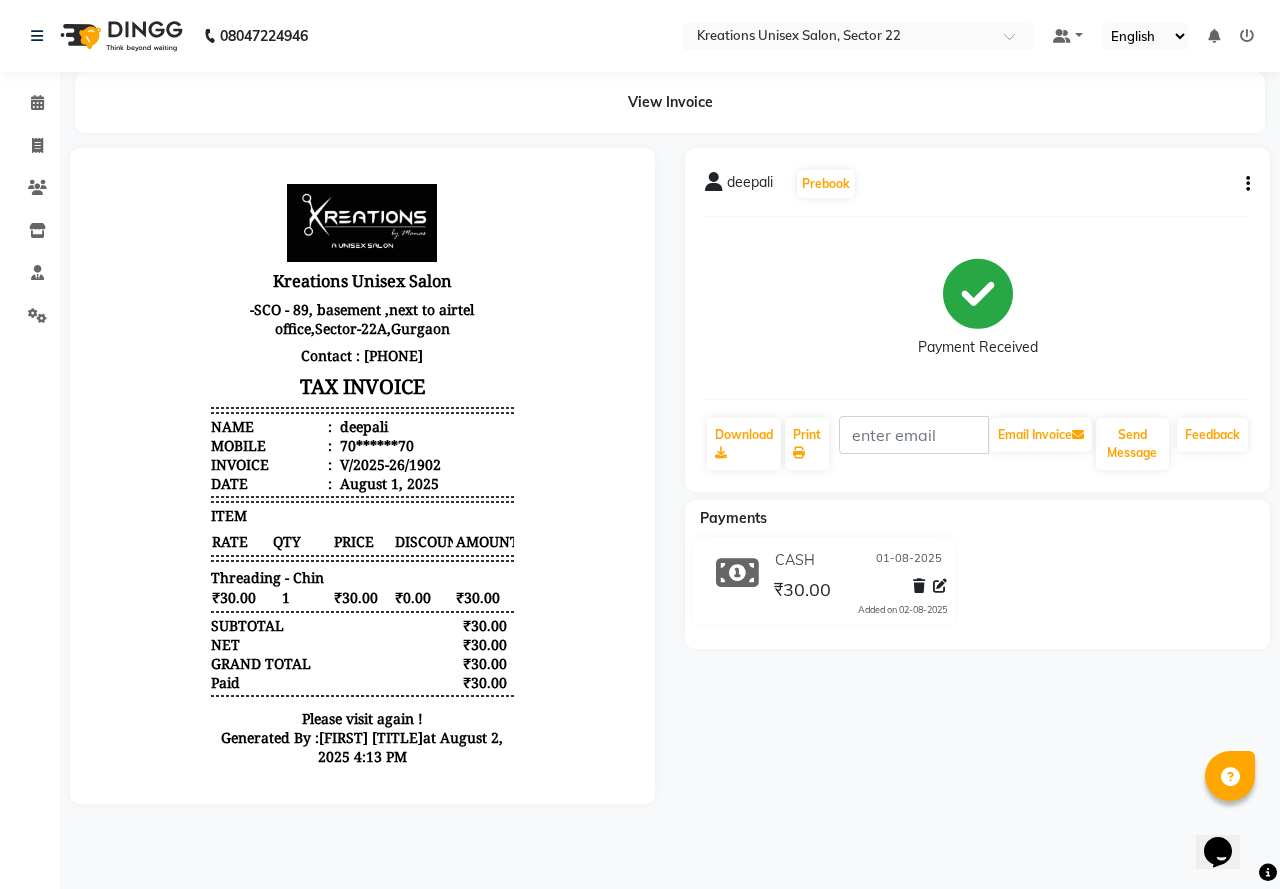 scroll, scrollTop: 0, scrollLeft: 0, axis: both 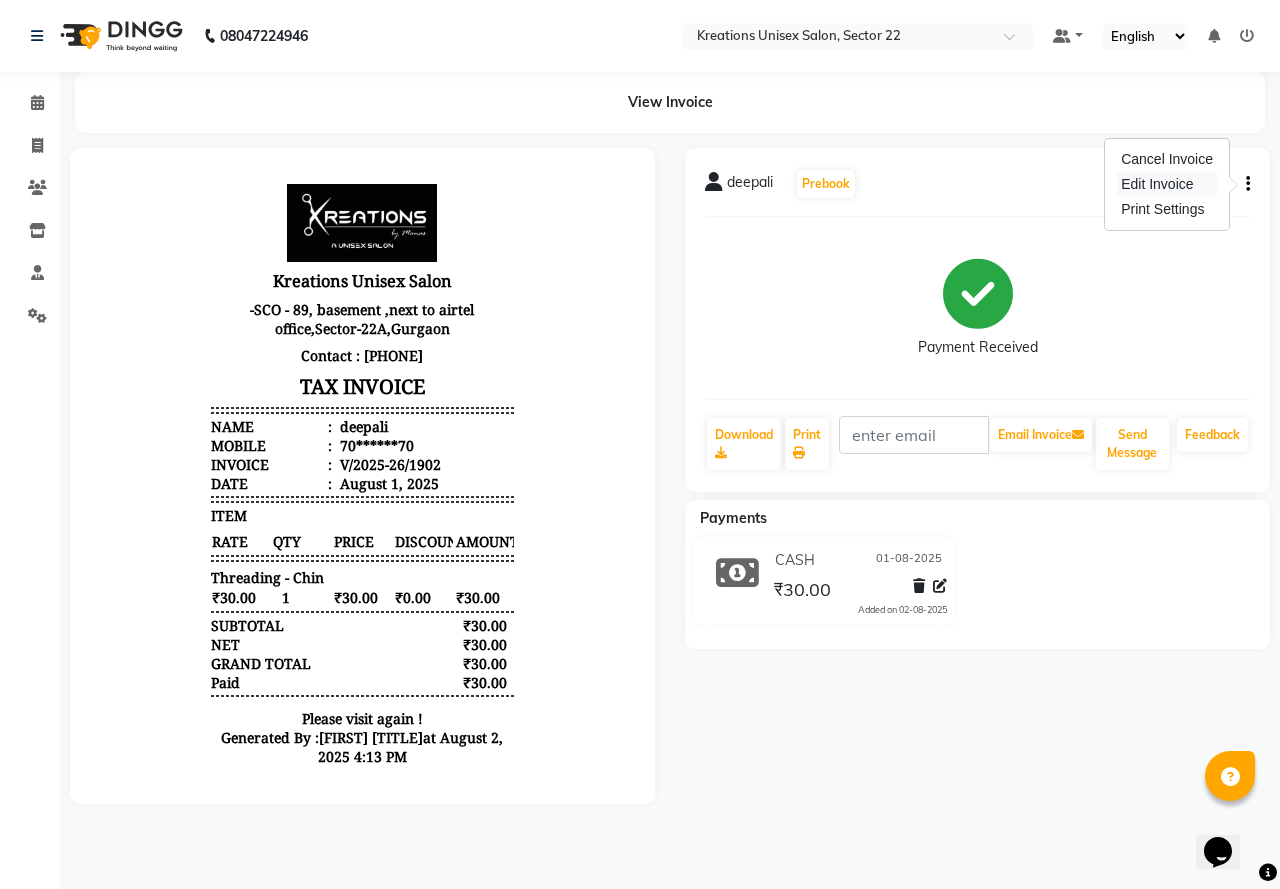 click on "Edit Invoice" at bounding box center (1167, 184) 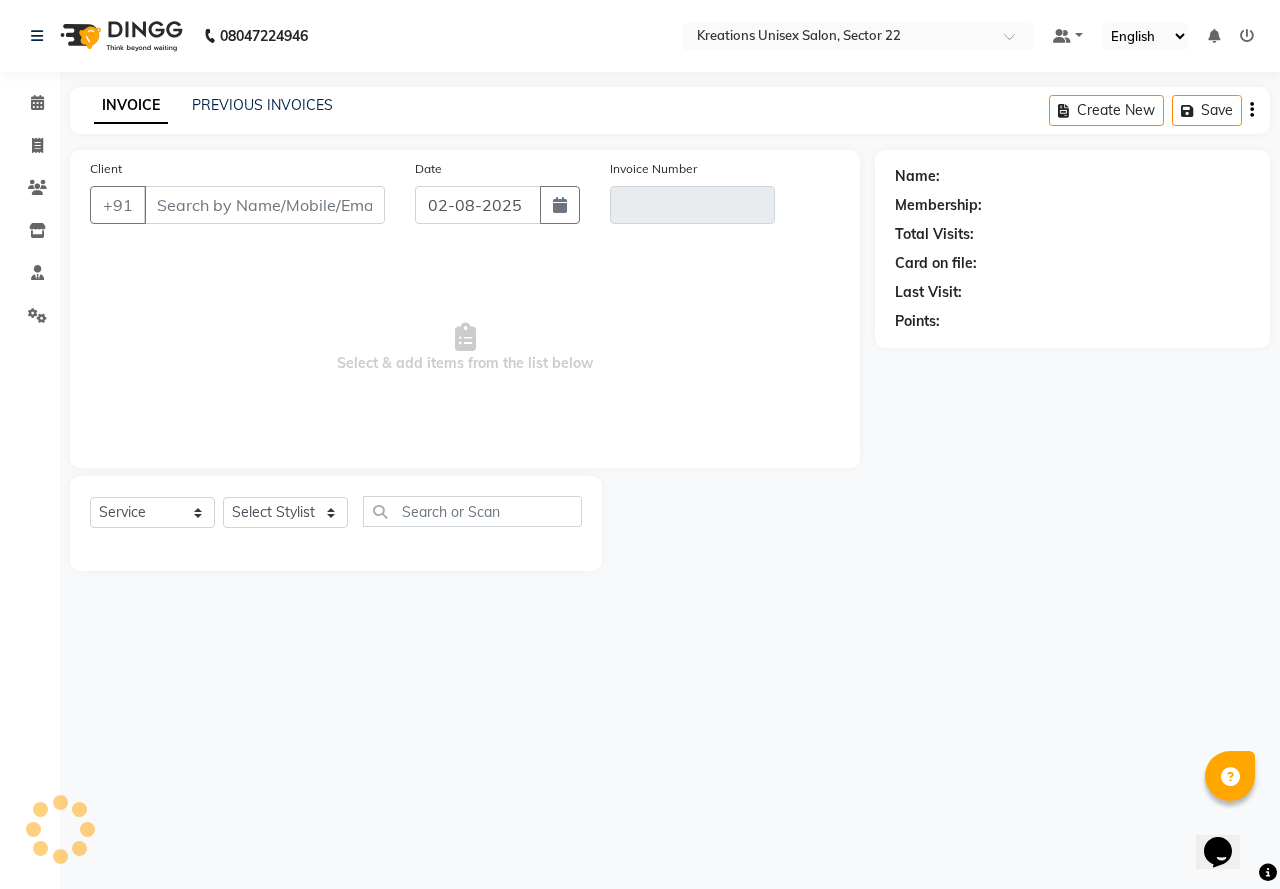 type on "70******70" 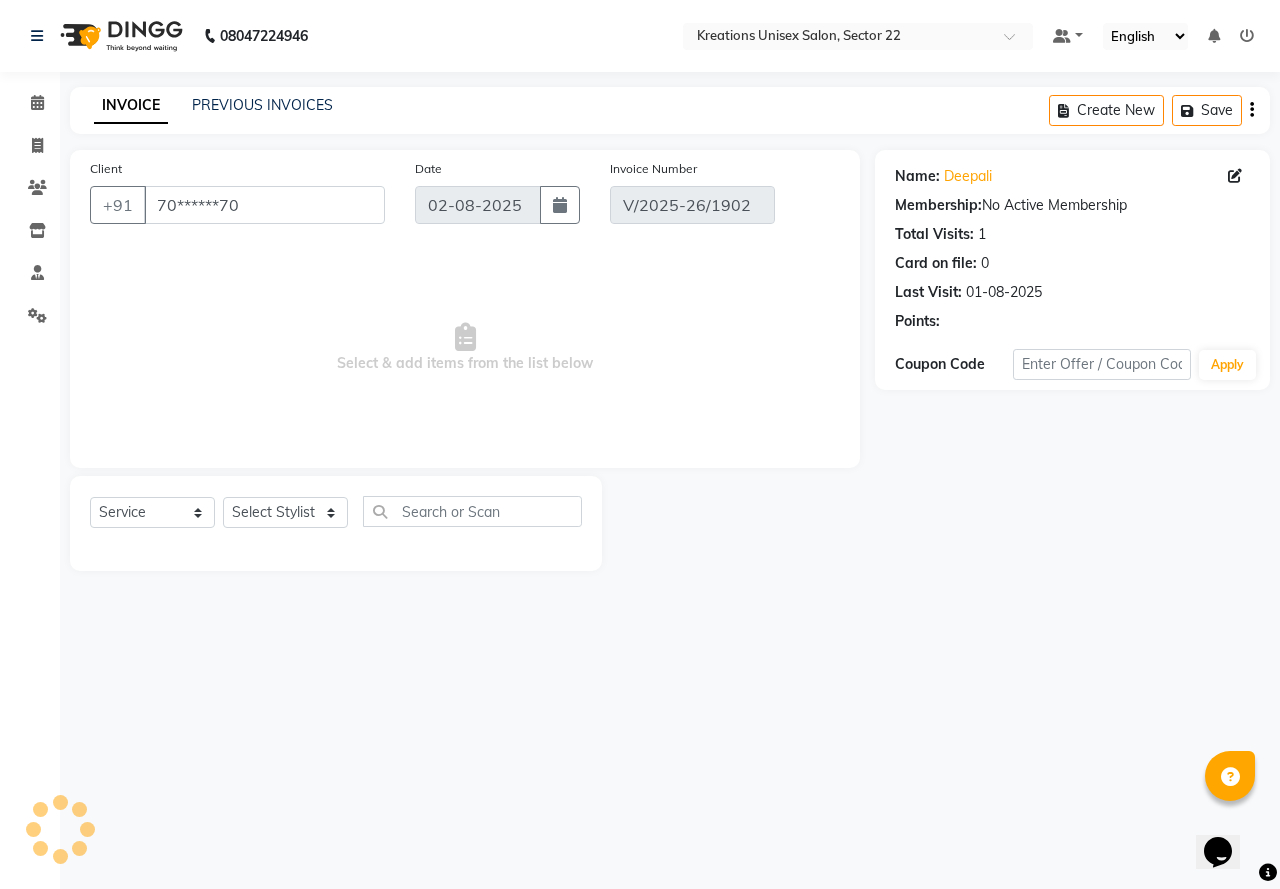 type on "01-08-2025" 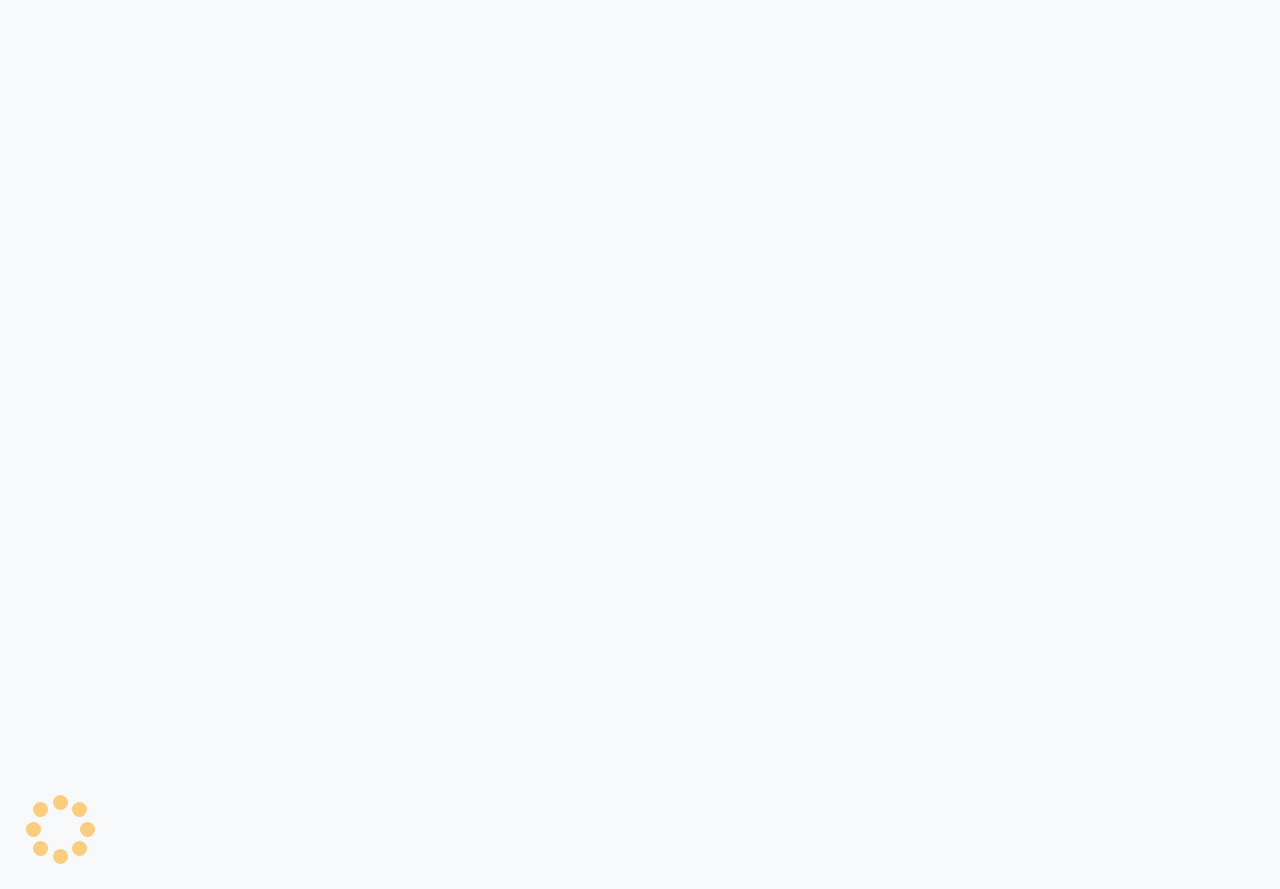 scroll, scrollTop: 0, scrollLeft: 0, axis: both 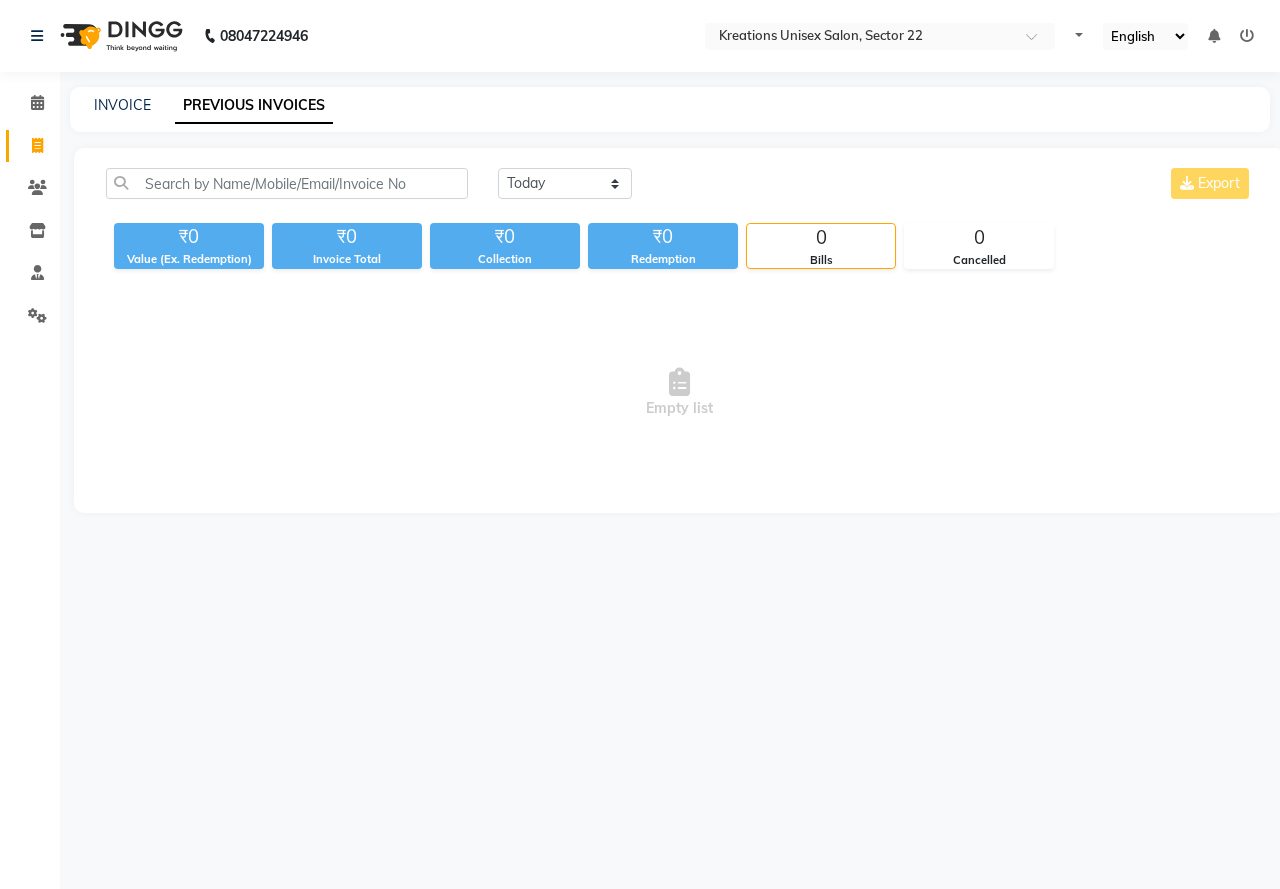 select on "en" 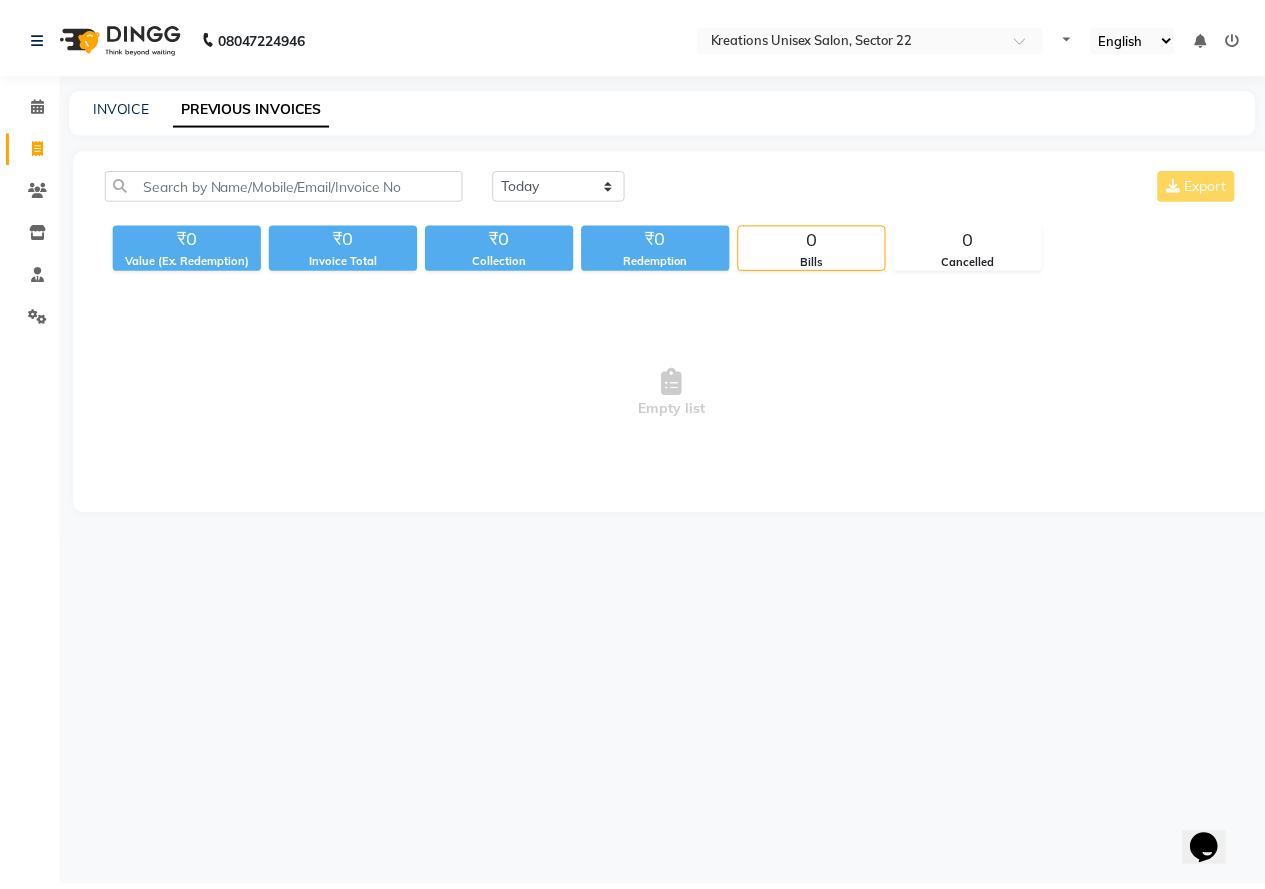 scroll, scrollTop: 0, scrollLeft: 0, axis: both 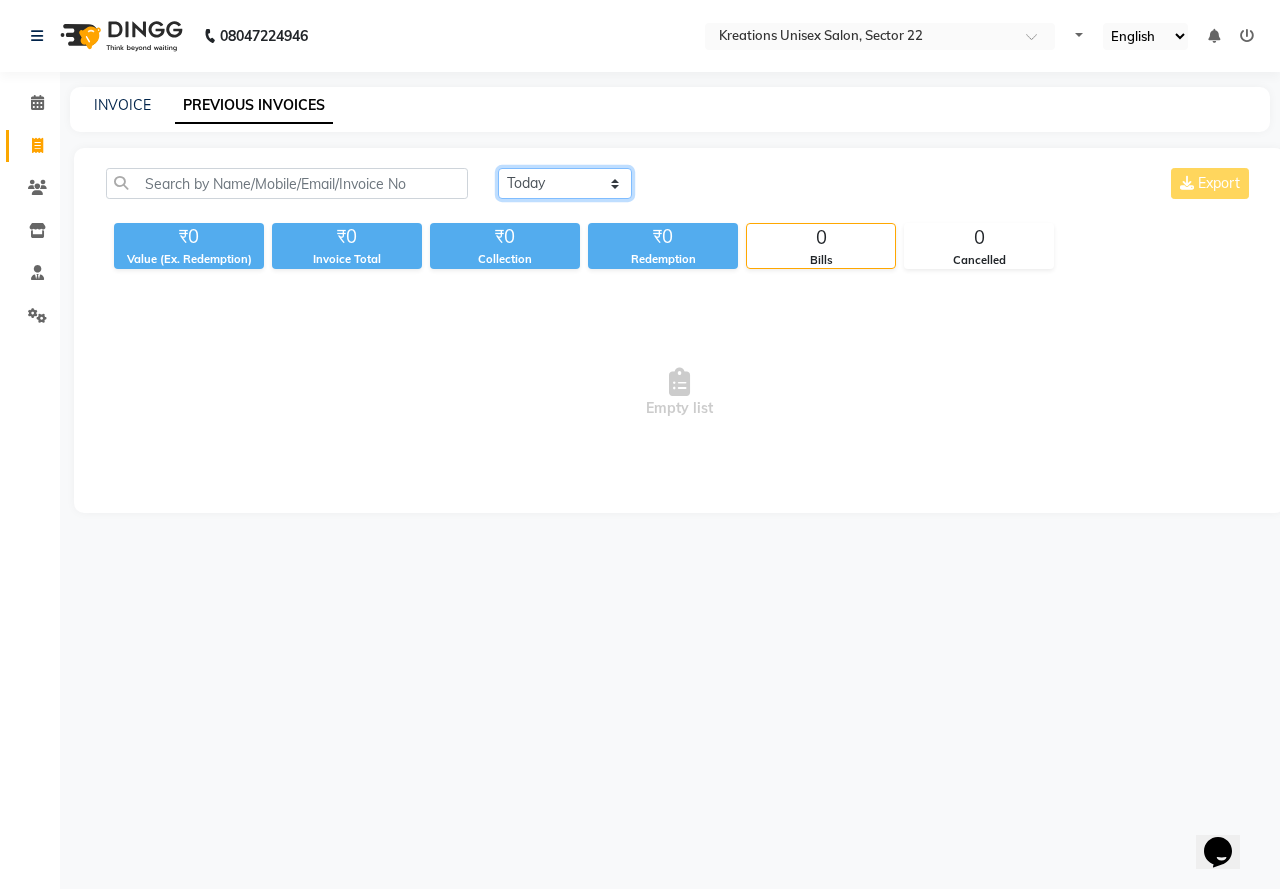 drag, startPoint x: 584, startPoint y: 175, endPoint x: 567, endPoint y: 195, distance: 26.24881 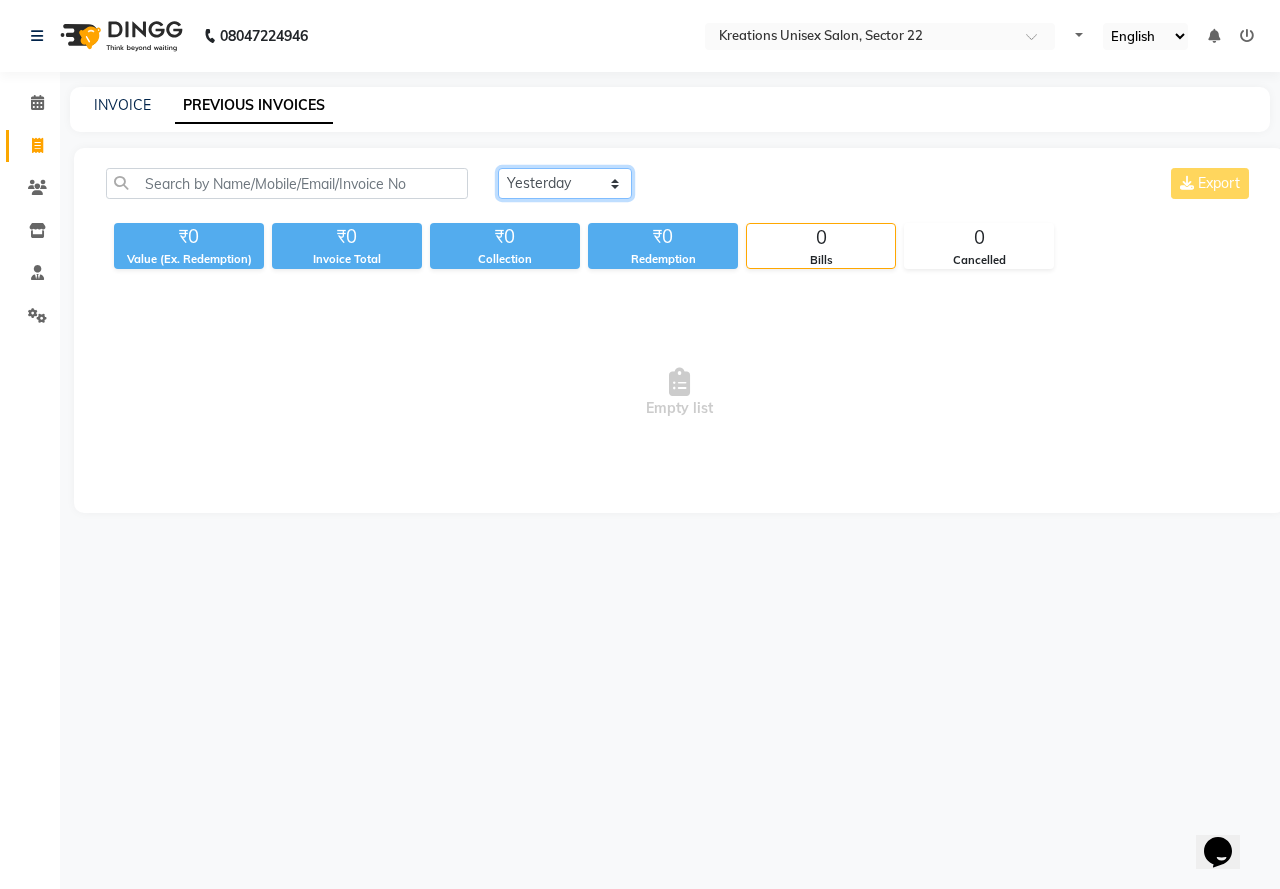 click on "Today Yesterday Custom Range" 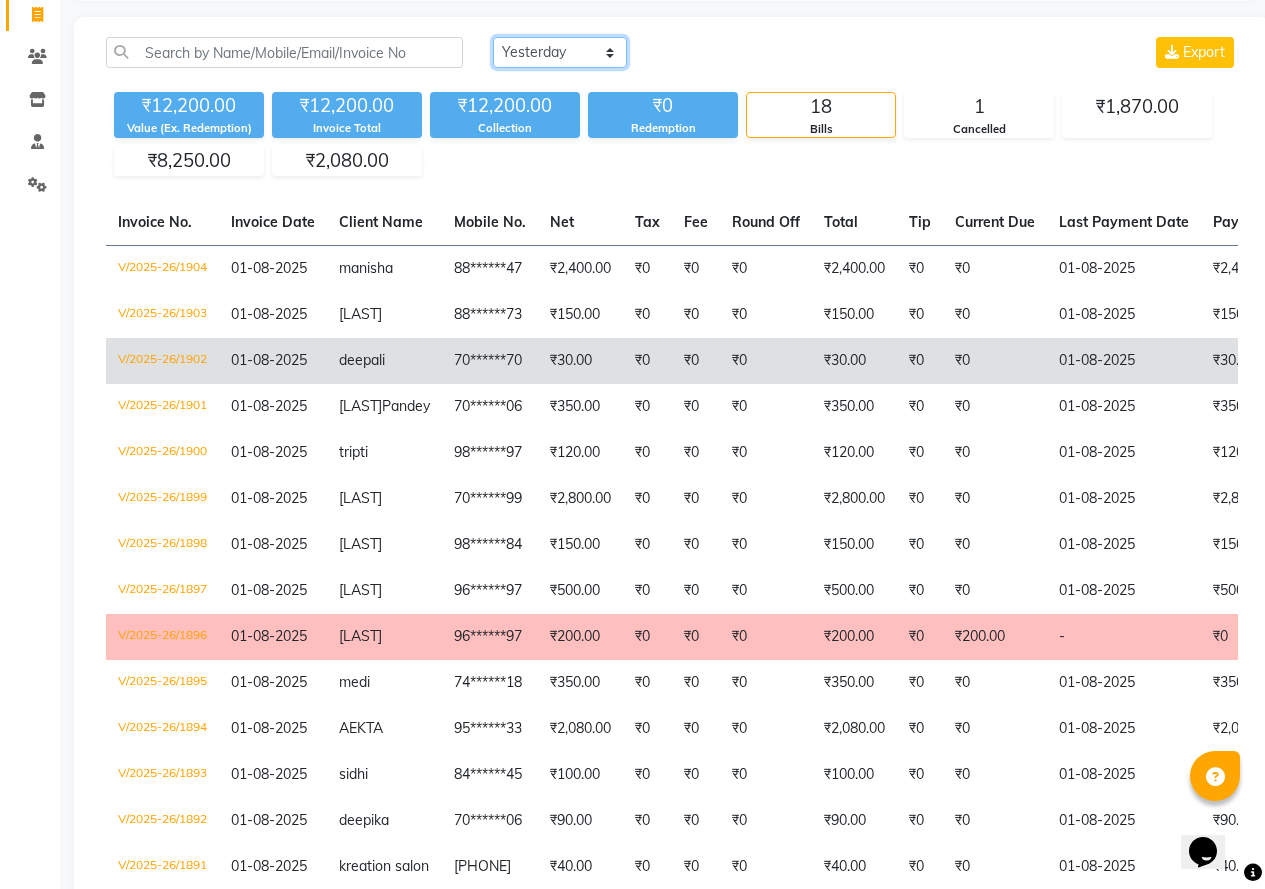 scroll, scrollTop: 100, scrollLeft: 0, axis: vertical 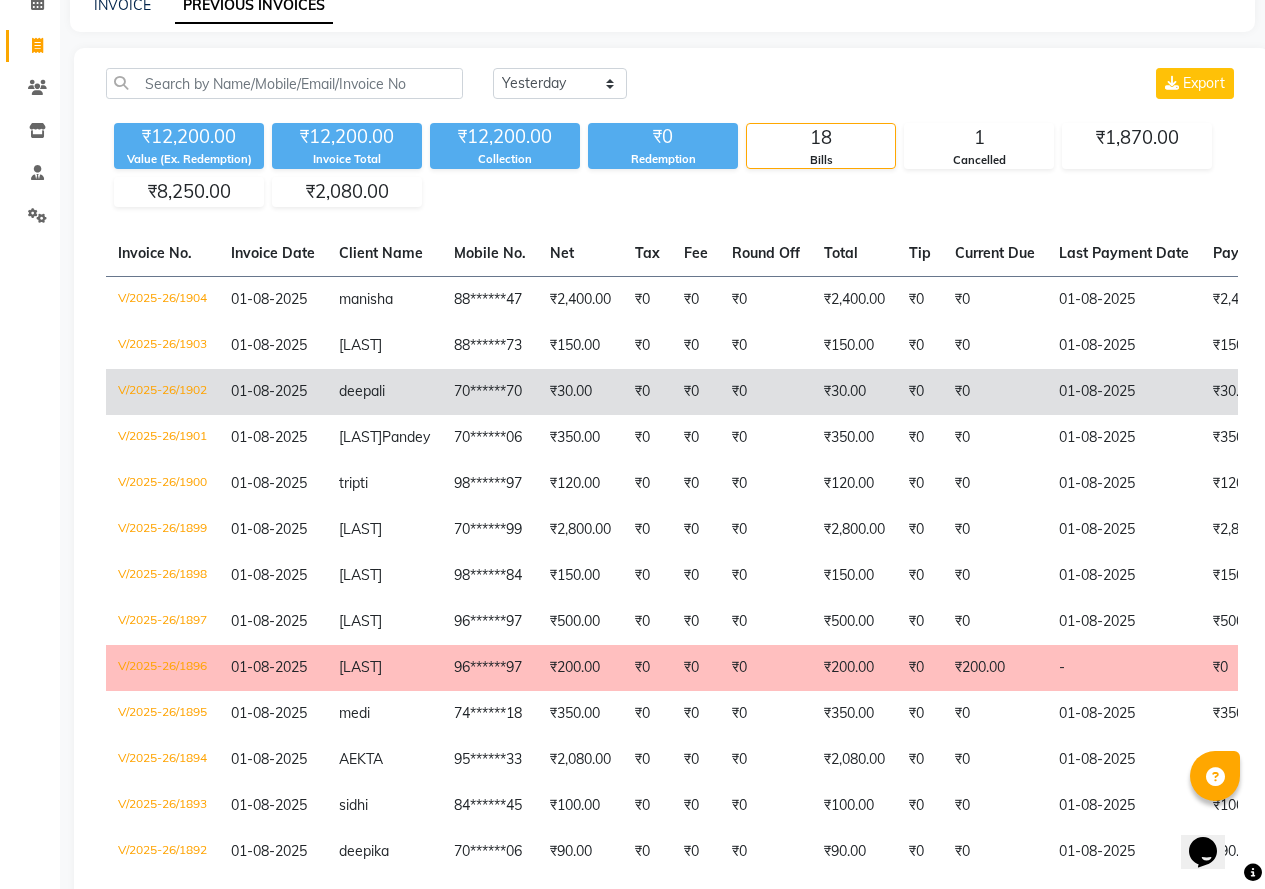 click on "₹30.00" 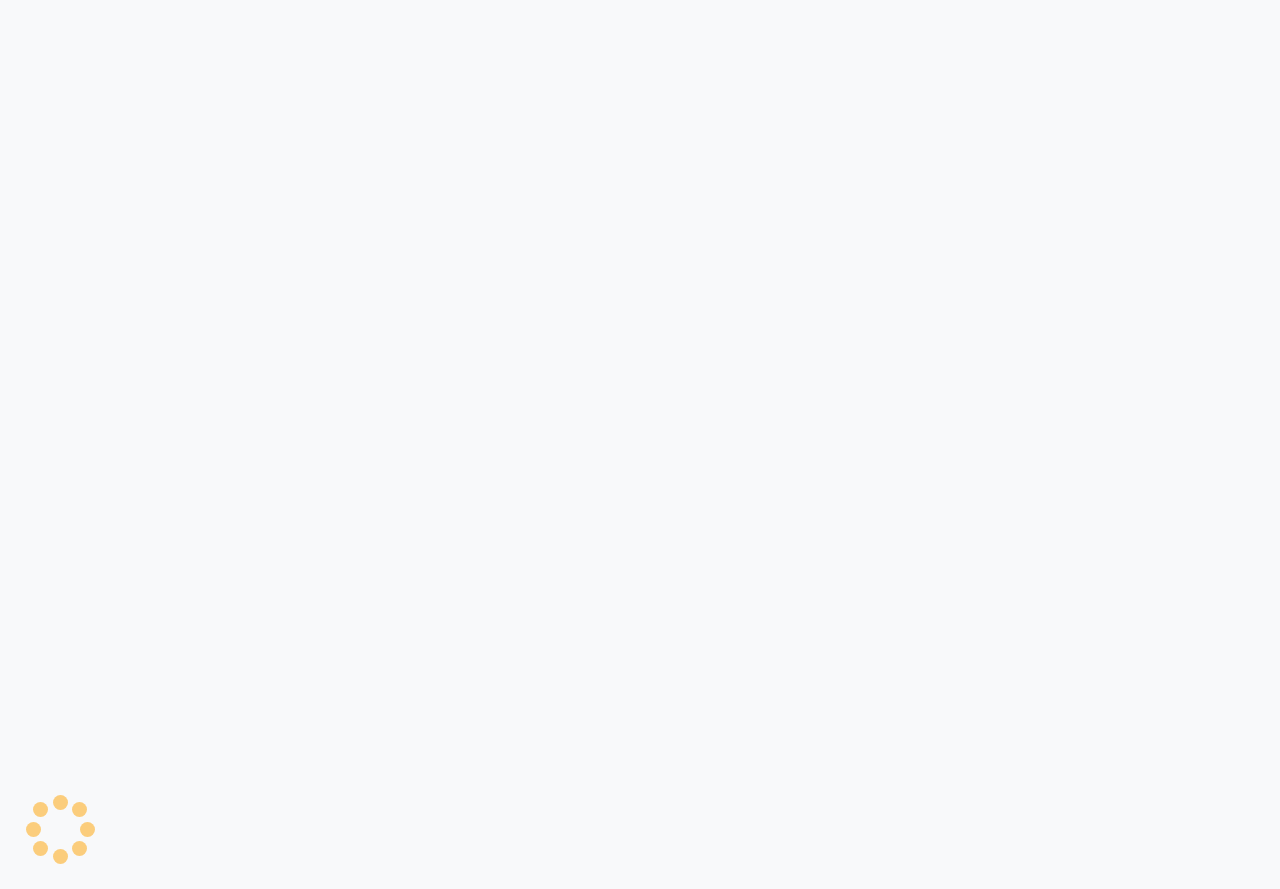 scroll, scrollTop: 0, scrollLeft: 0, axis: both 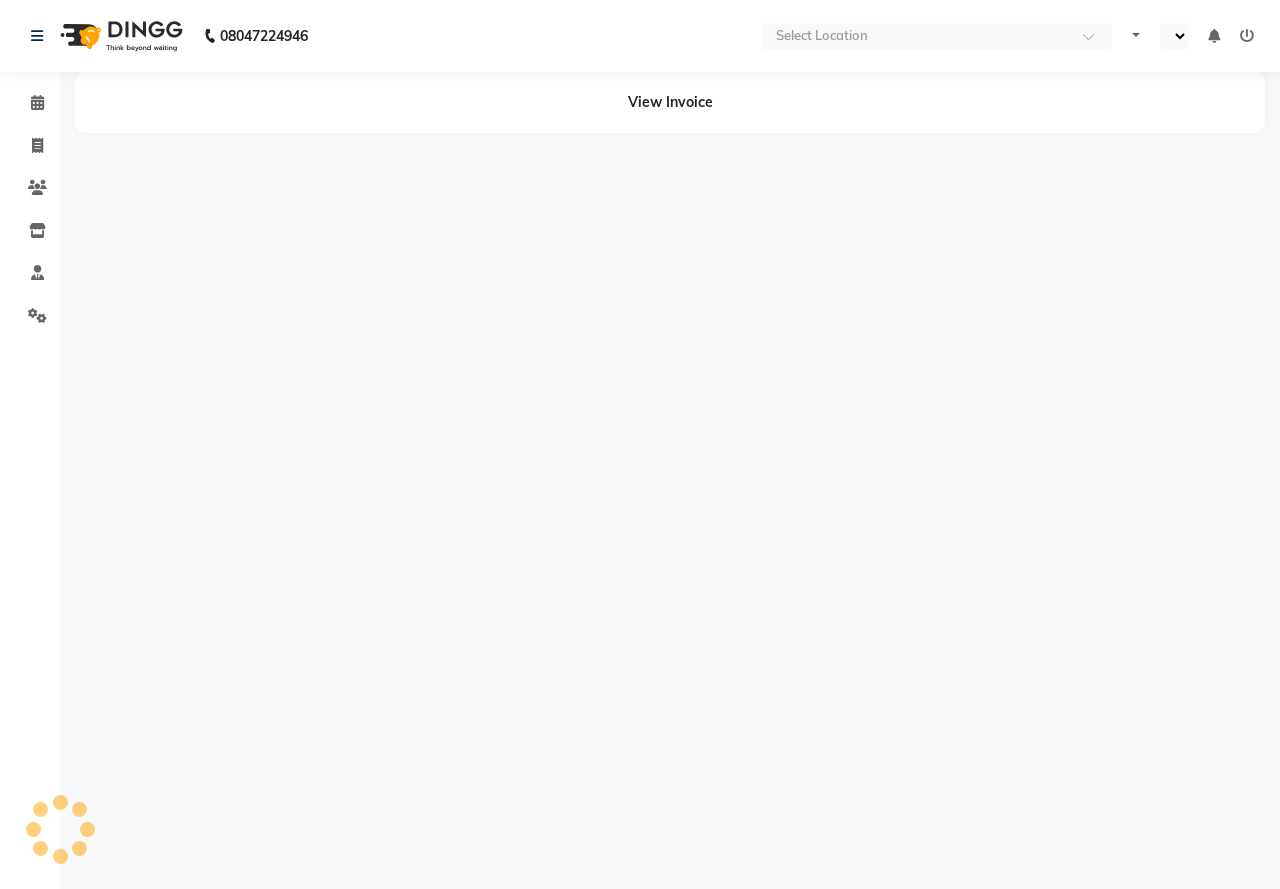 select on "en" 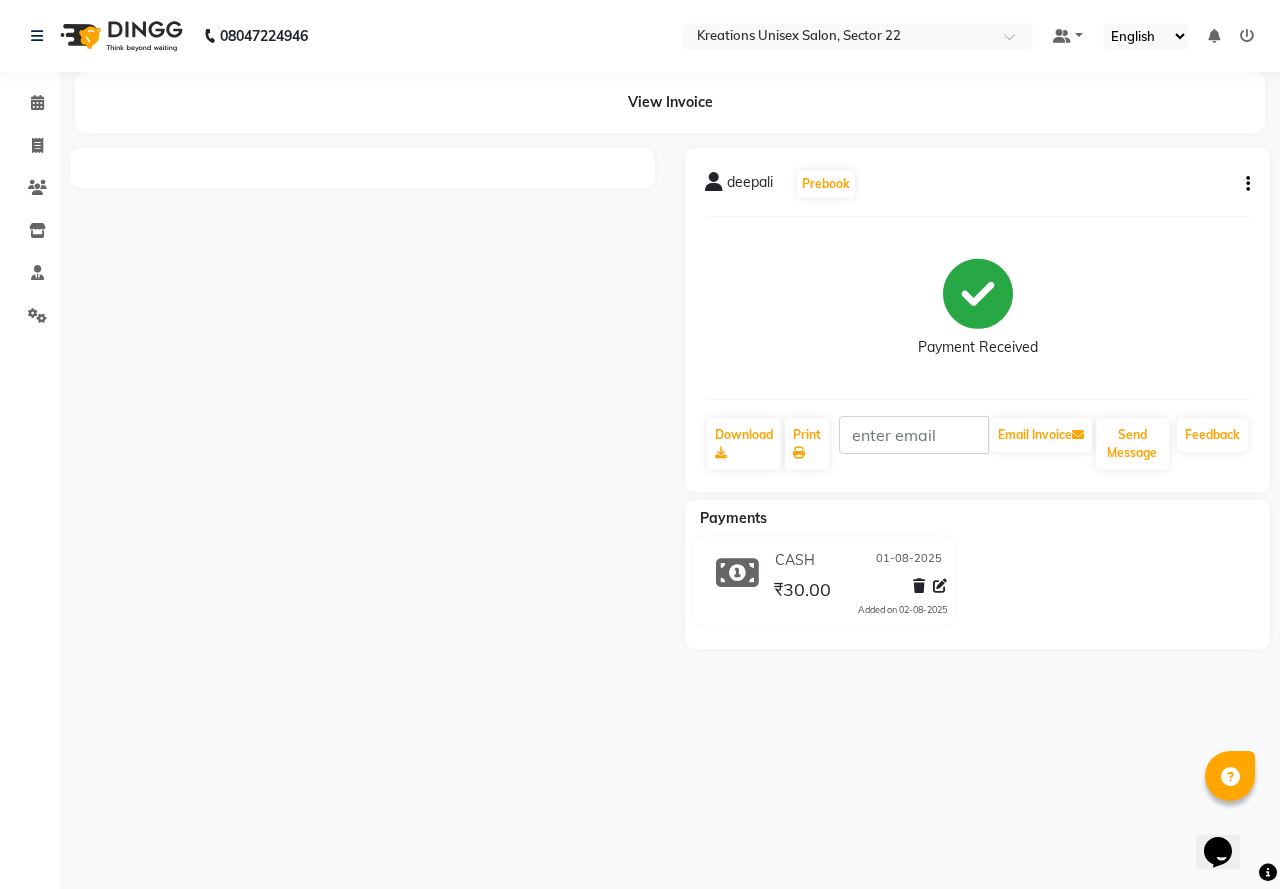 scroll, scrollTop: 0, scrollLeft: 0, axis: both 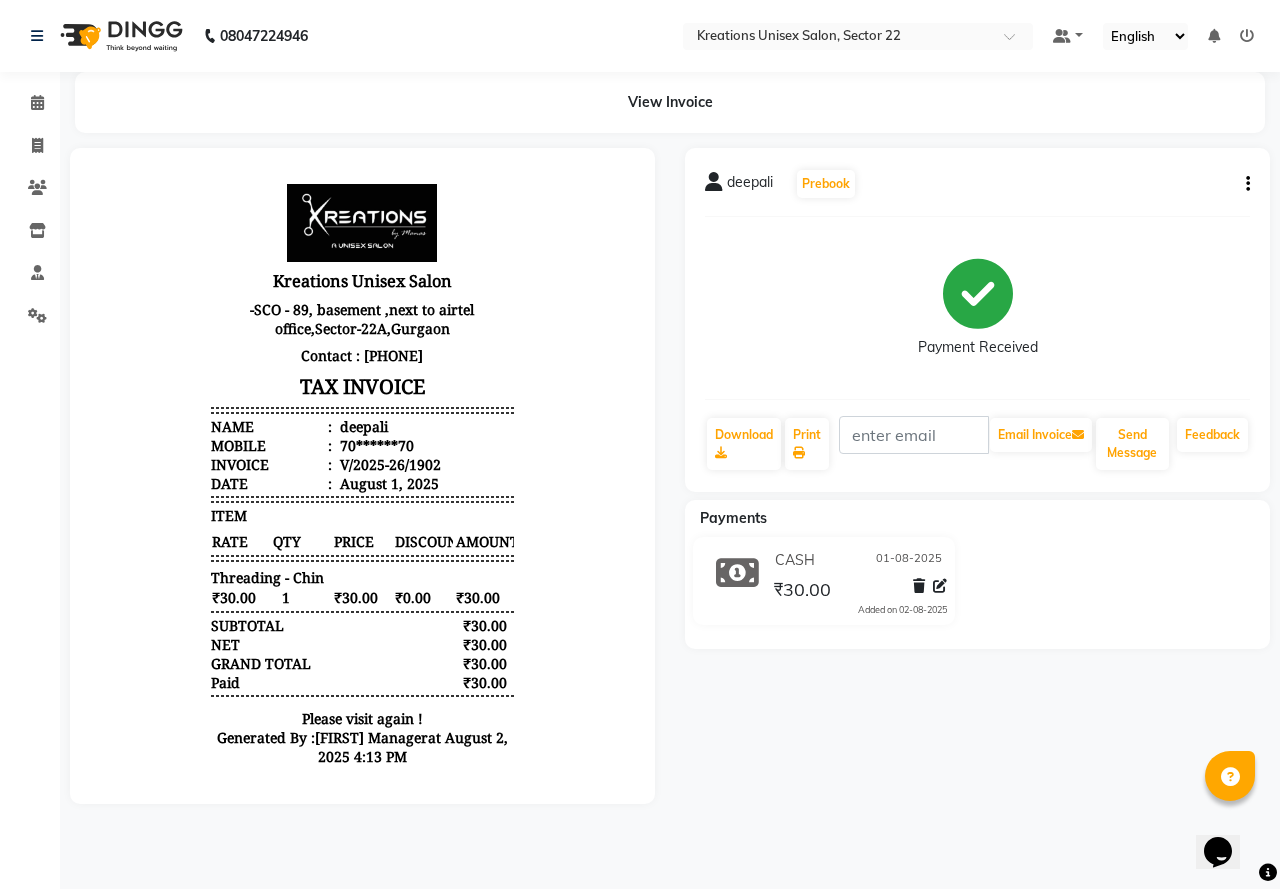click 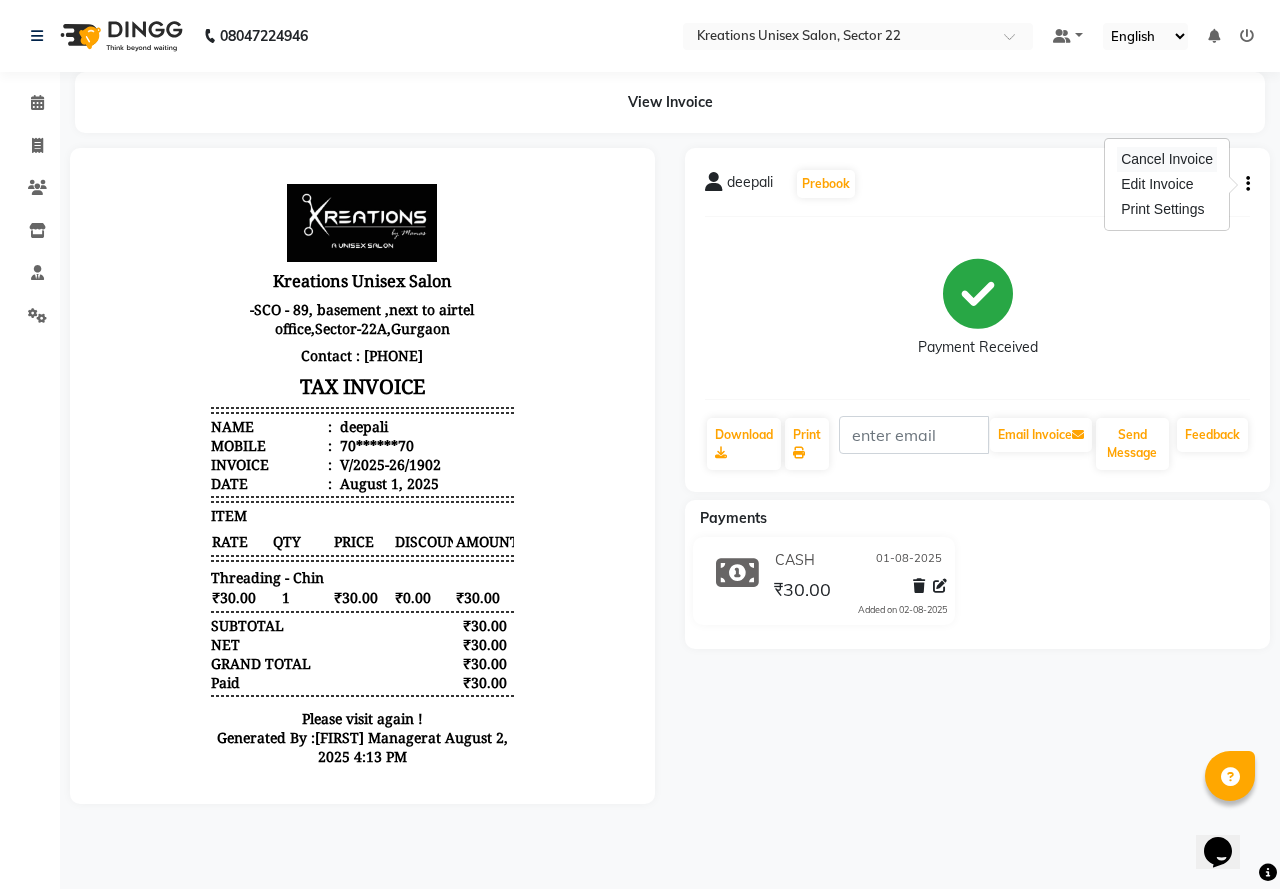 click on "Cancel Invoice" at bounding box center [1167, 159] 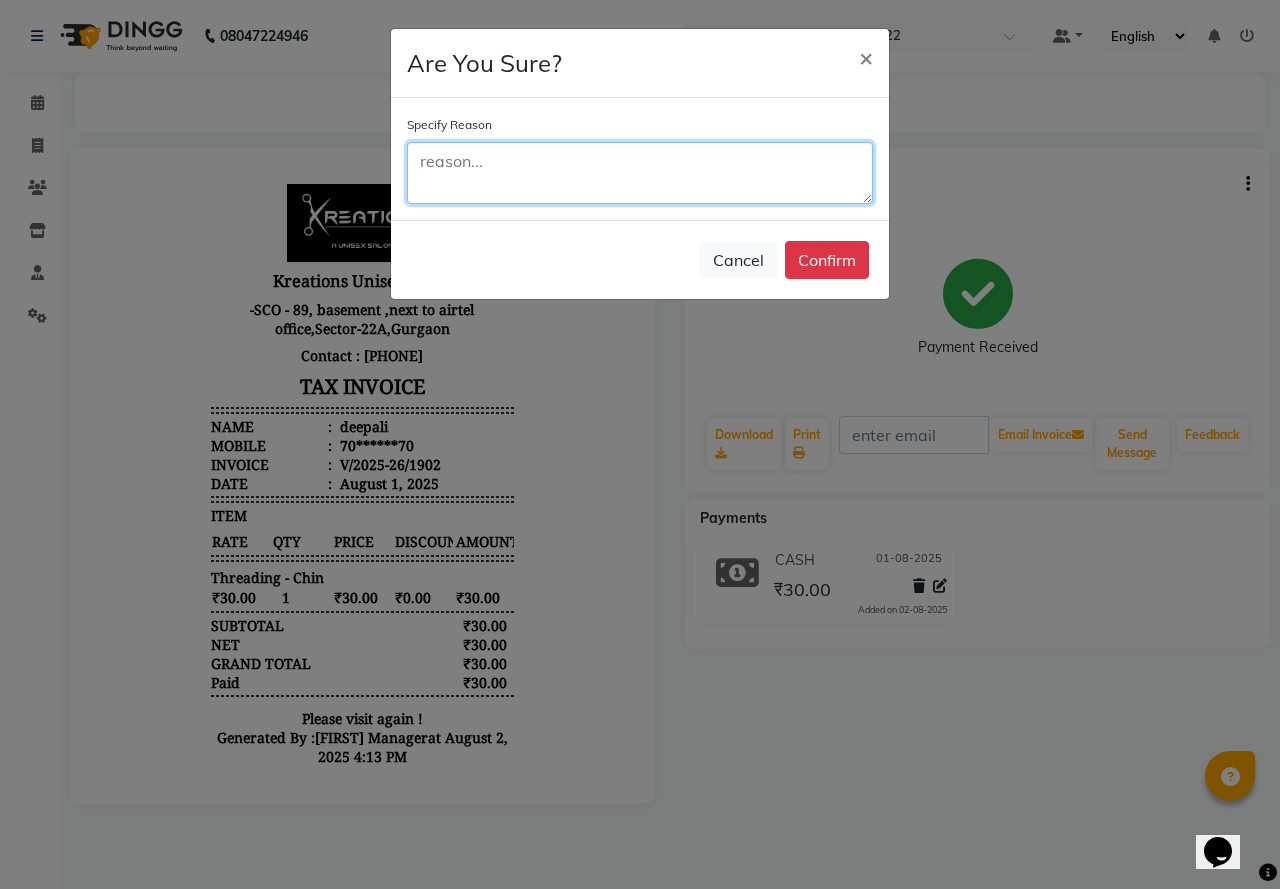 click 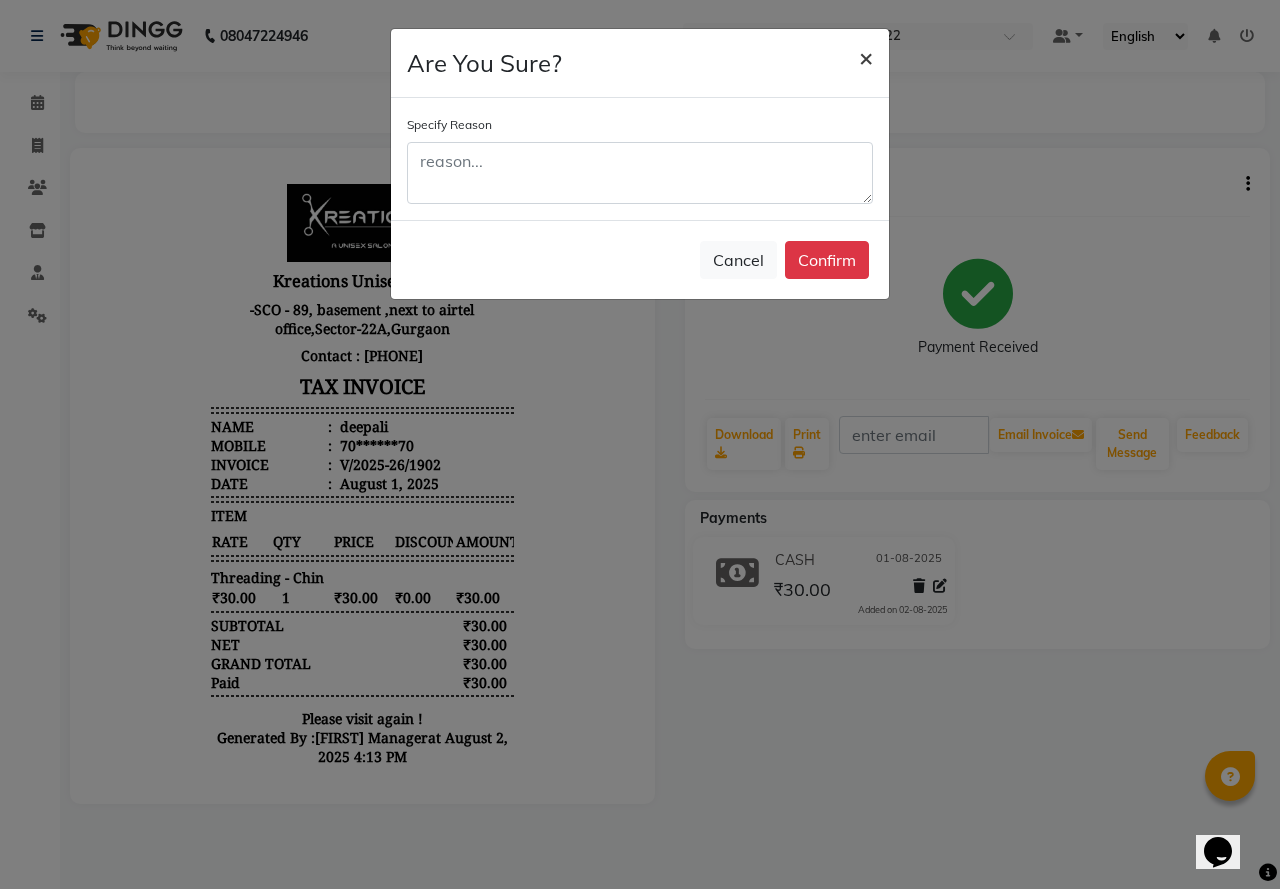 drag, startPoint x: 862, startPoint y: 52, endPoint x: 862, endPoint y: 73, distance: 21 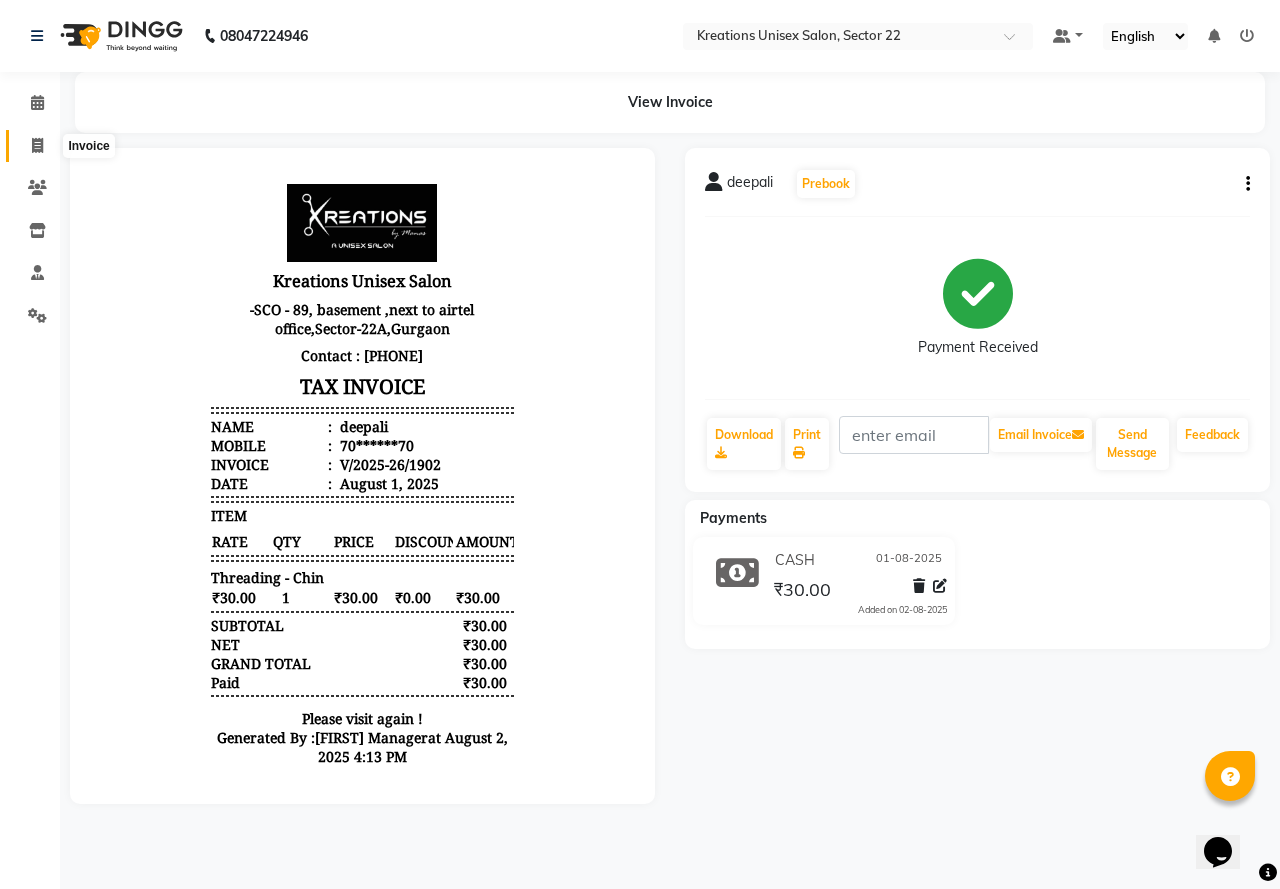 click 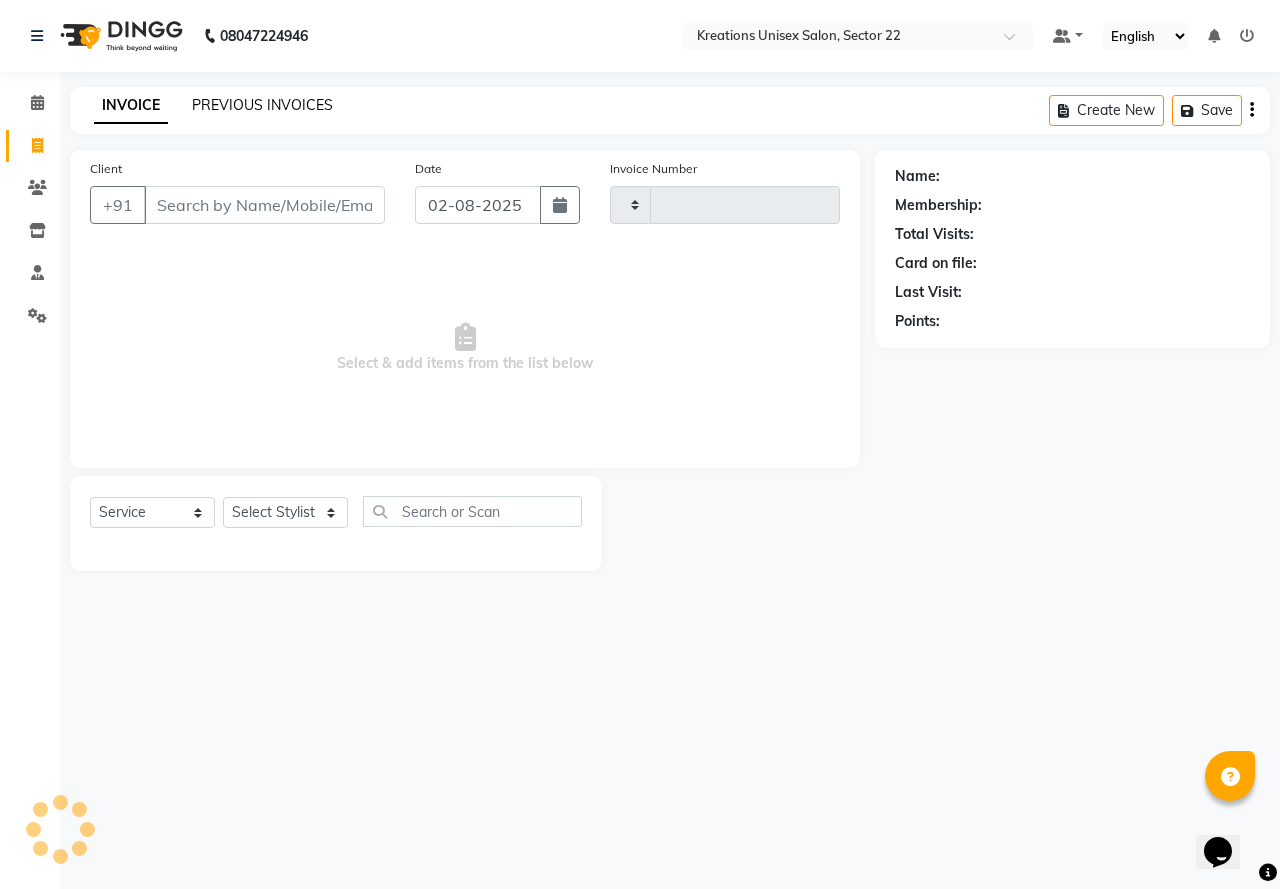 click on "PREVIOUS INVOICES" 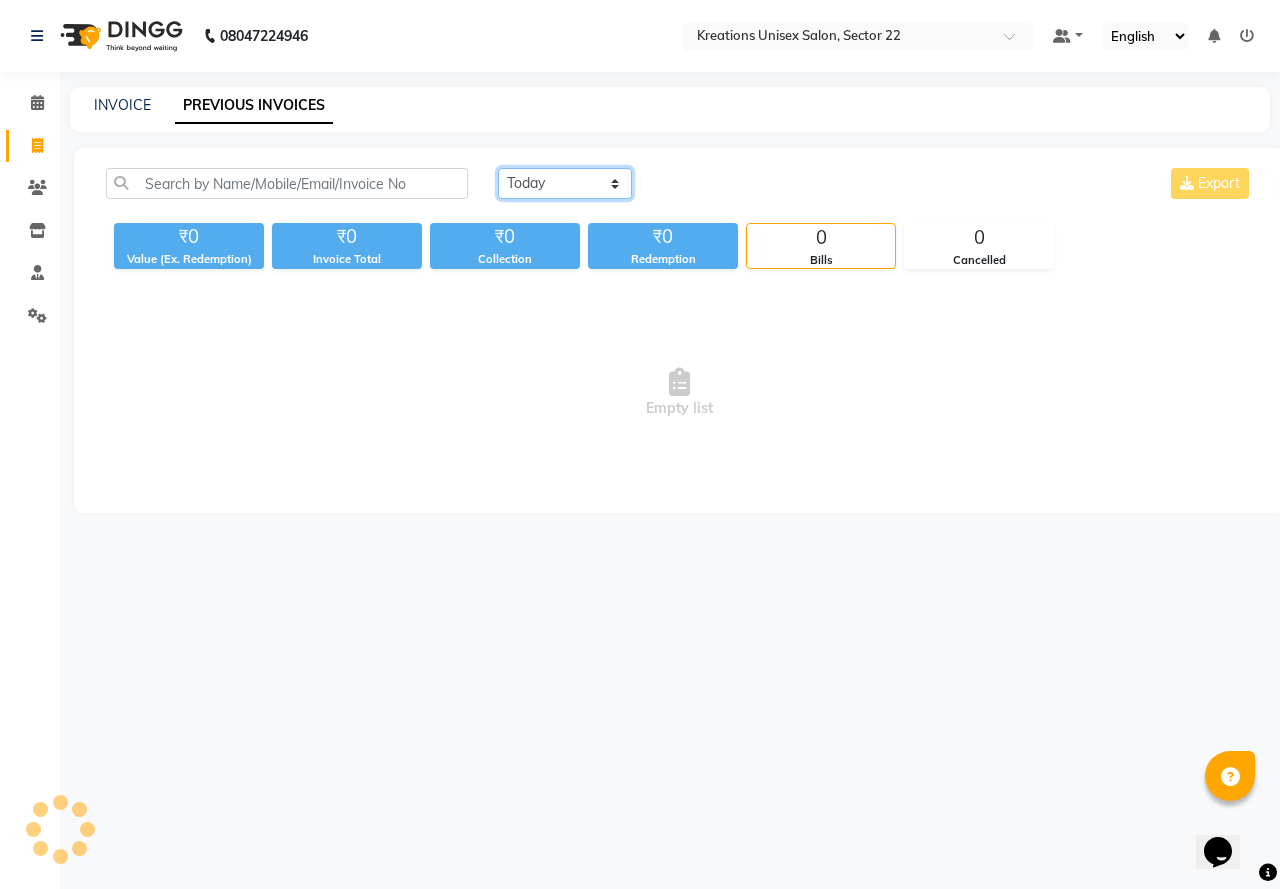 click on "Today Yesterday Custom Range" 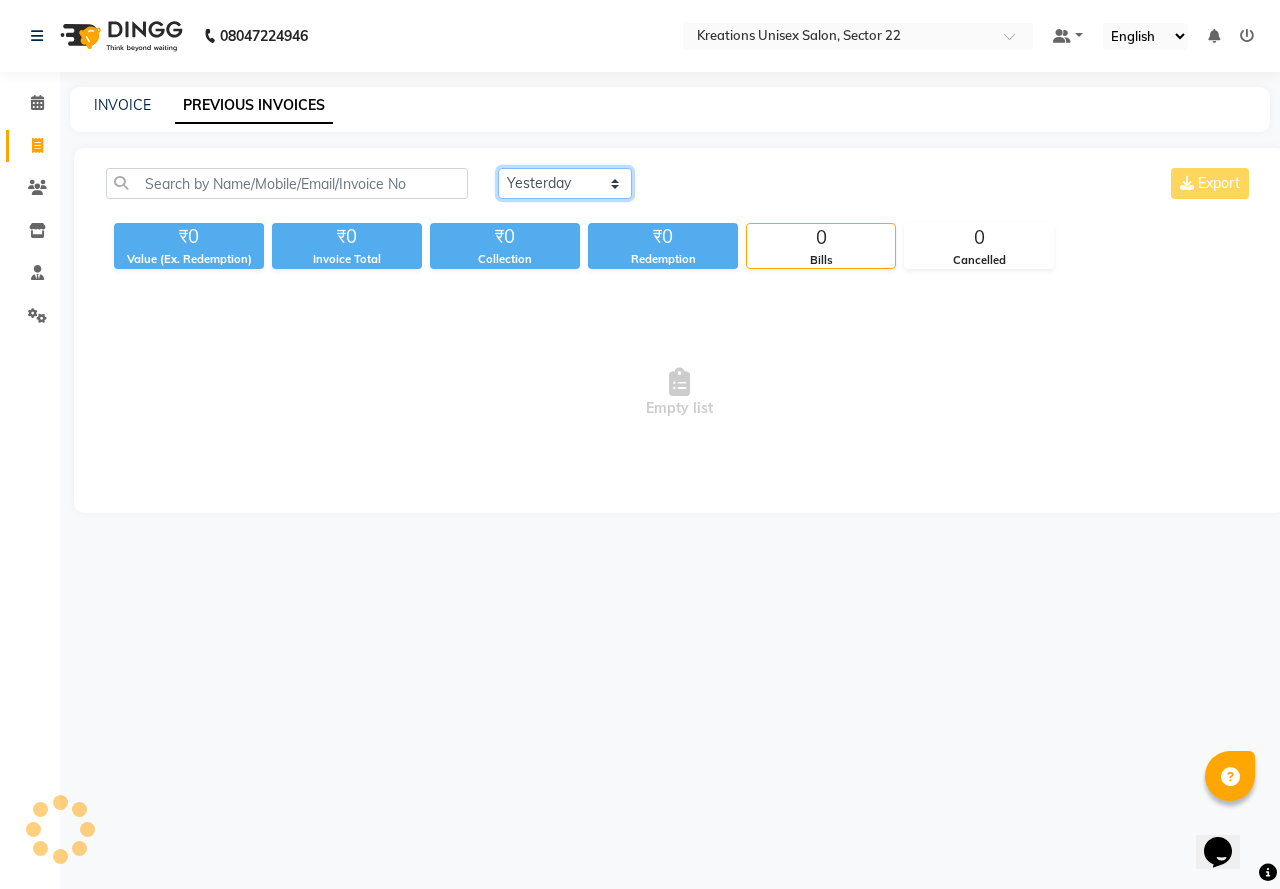 click on "Today Yesterday Custom Range" 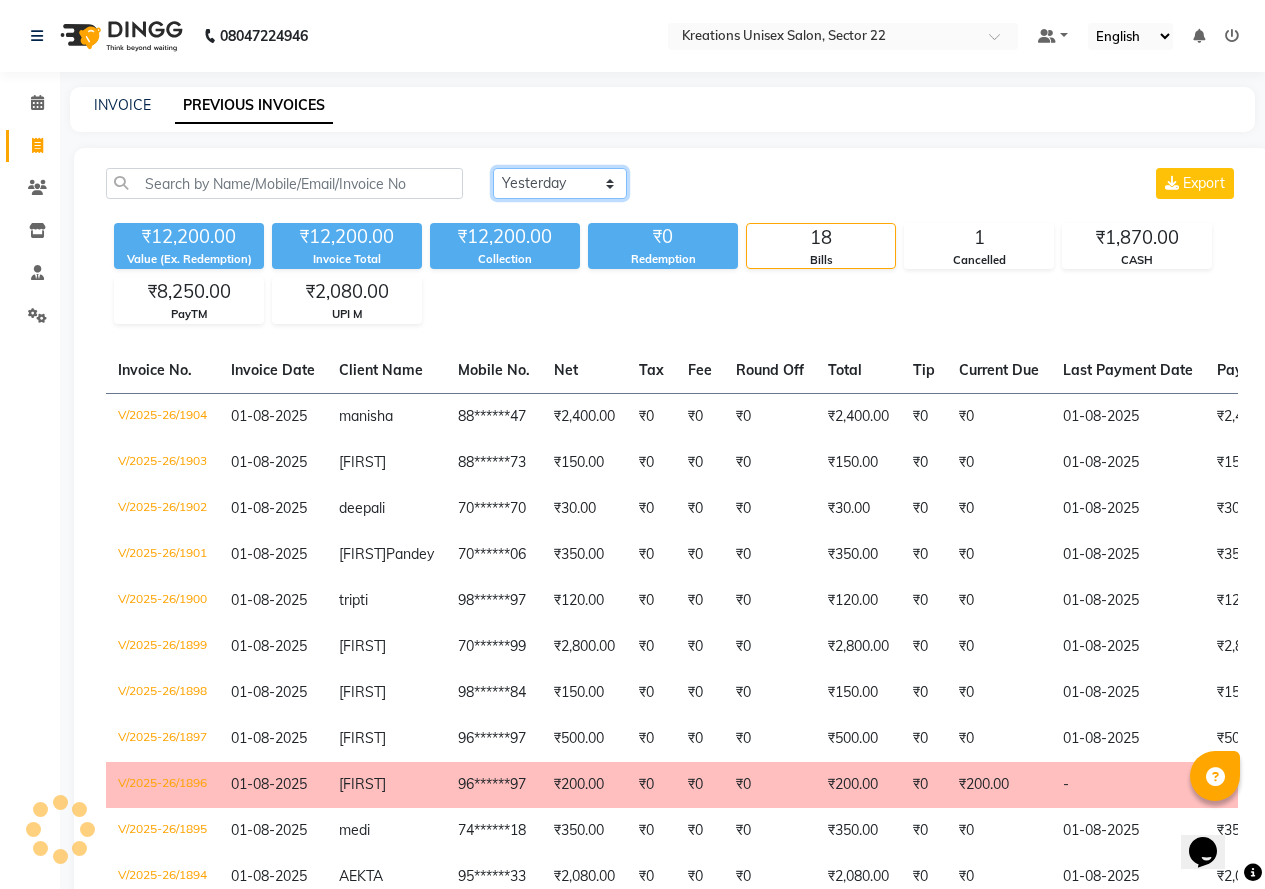 click on "Today Yesterday Custom Range" 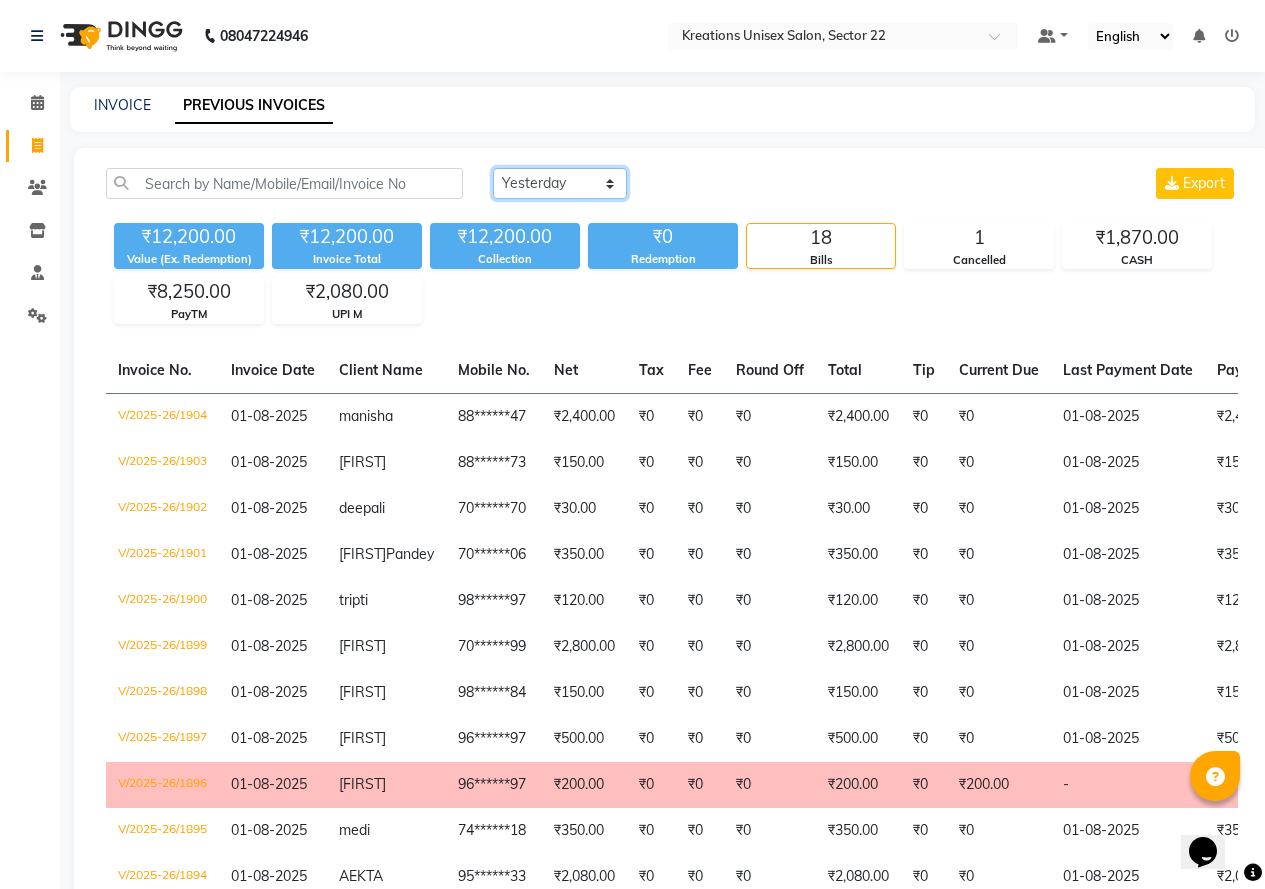 select on "today" 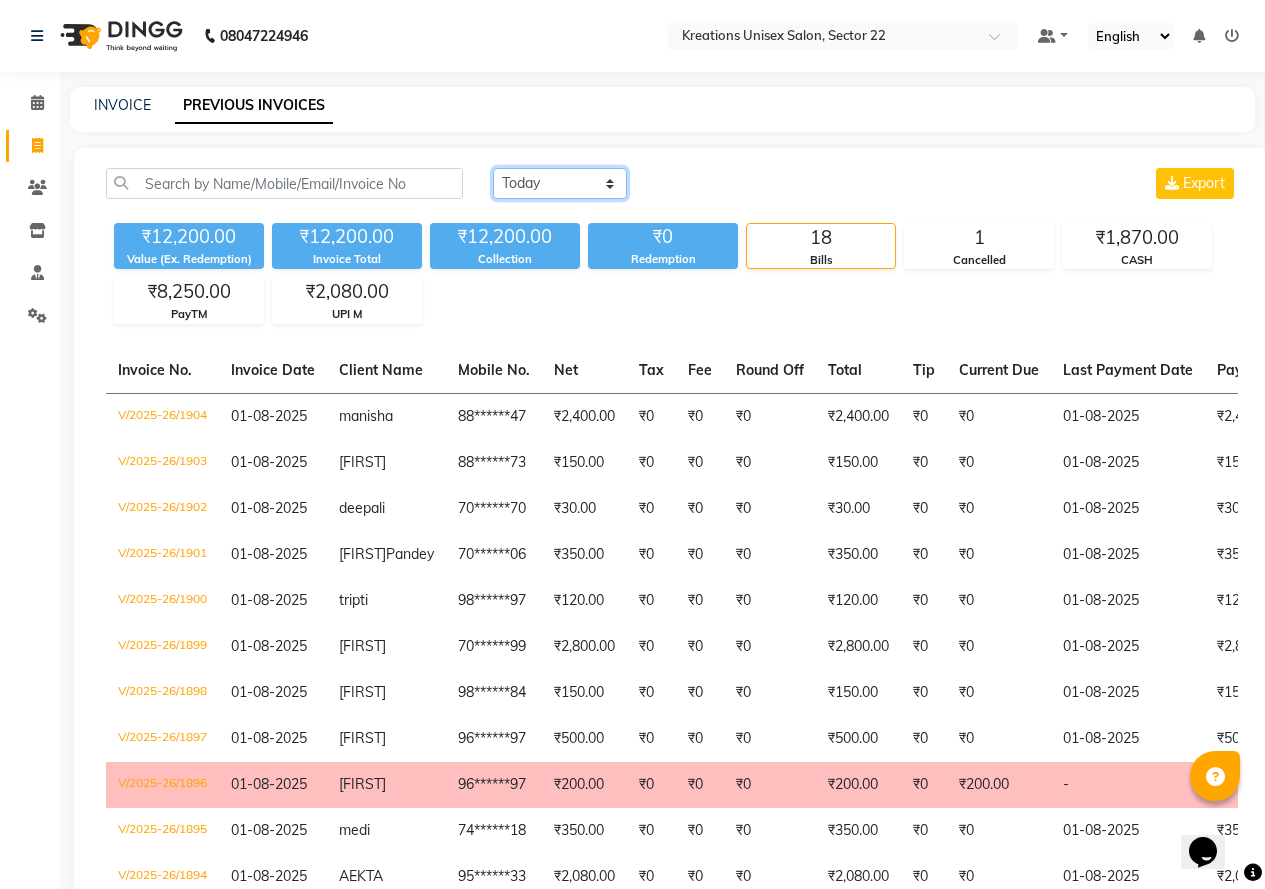 click on "Today Yesterday Custom Range" 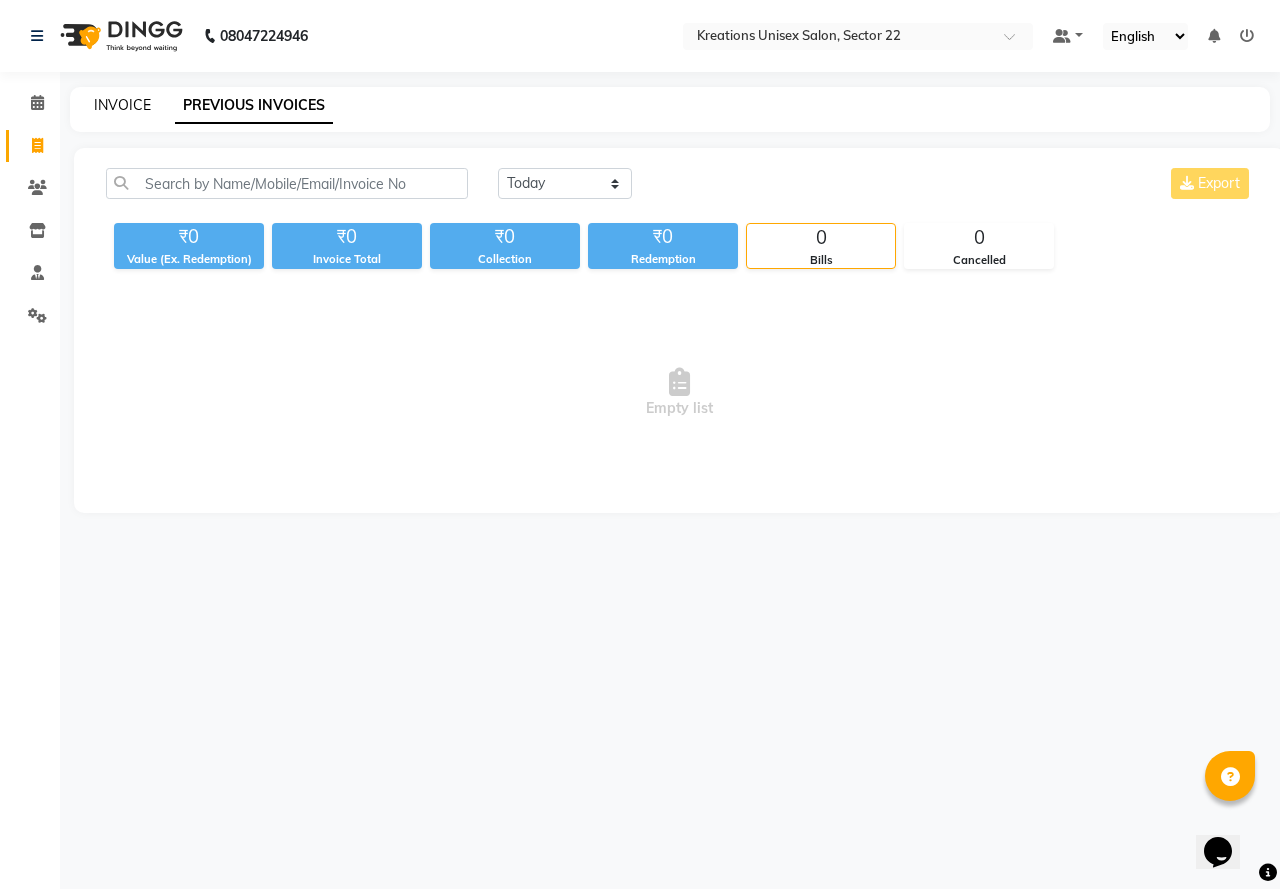 click on "INVOICE" 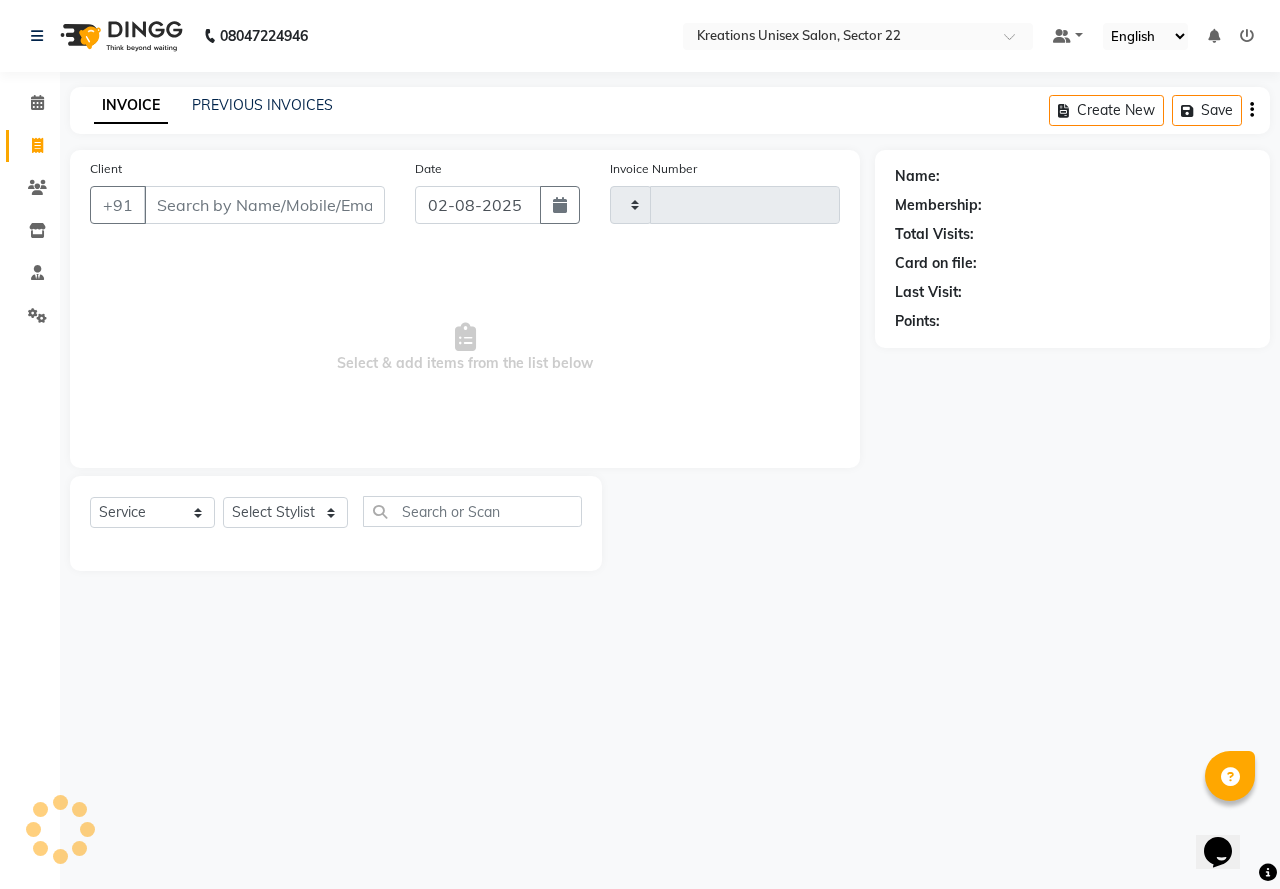 type on "1905" 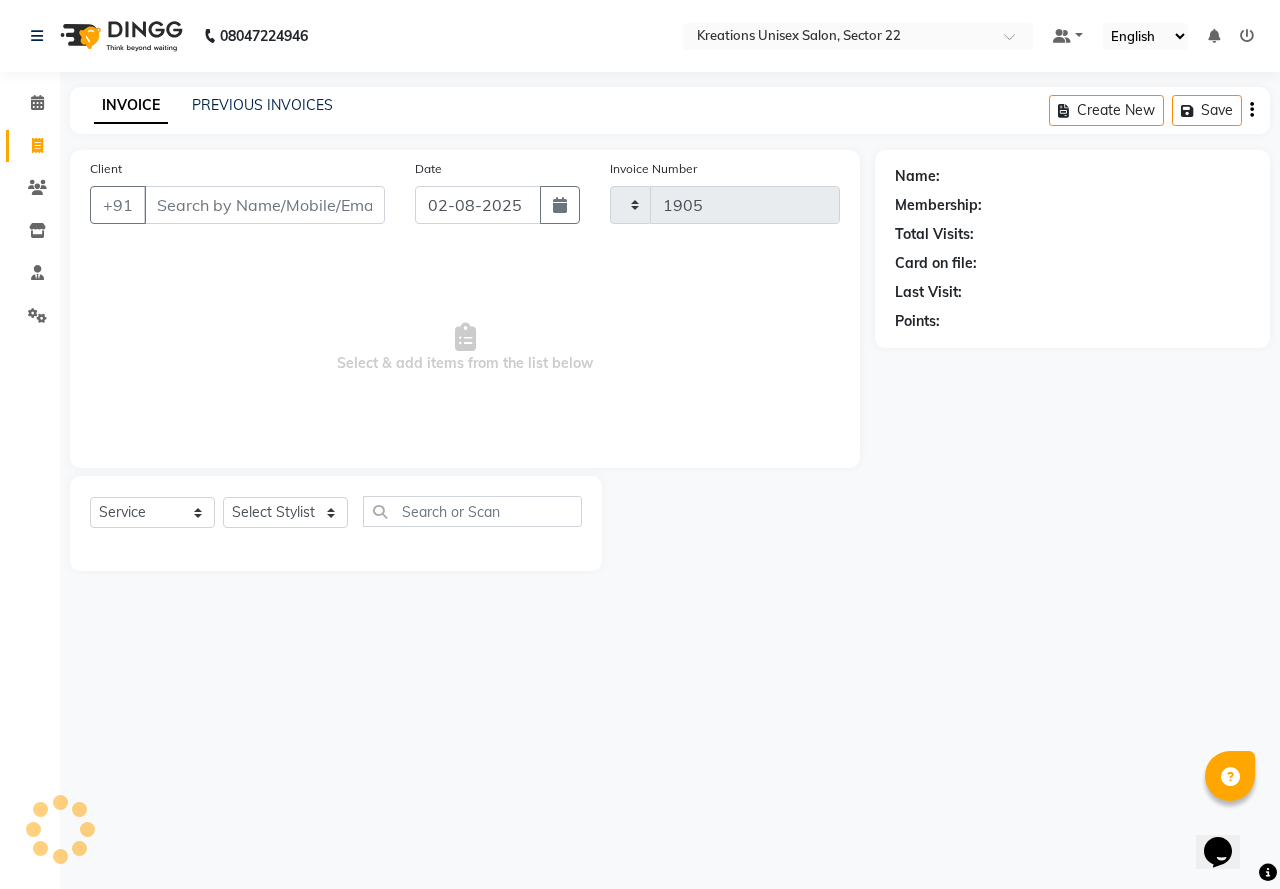 select on "6170" 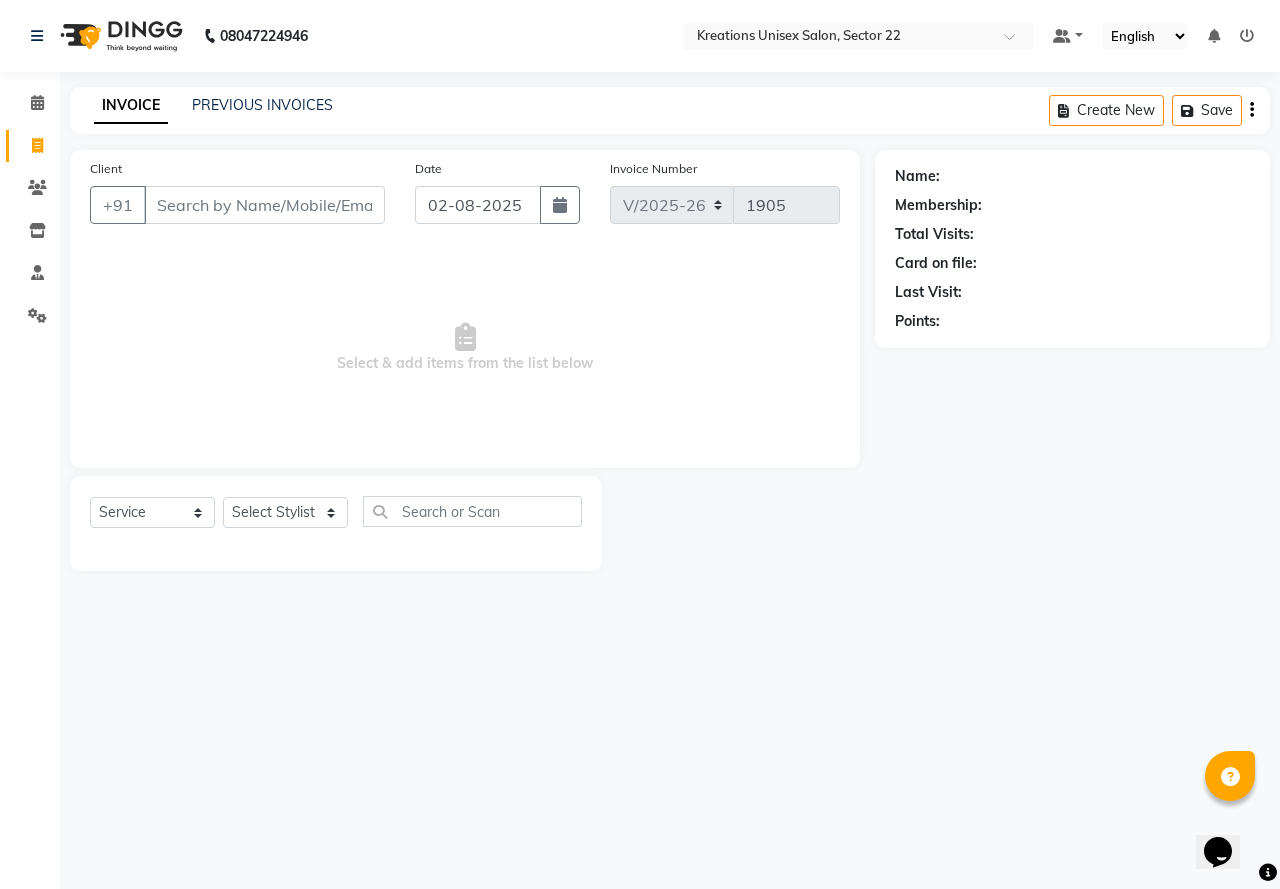 click on "Client" at bounding box center (264, 205) 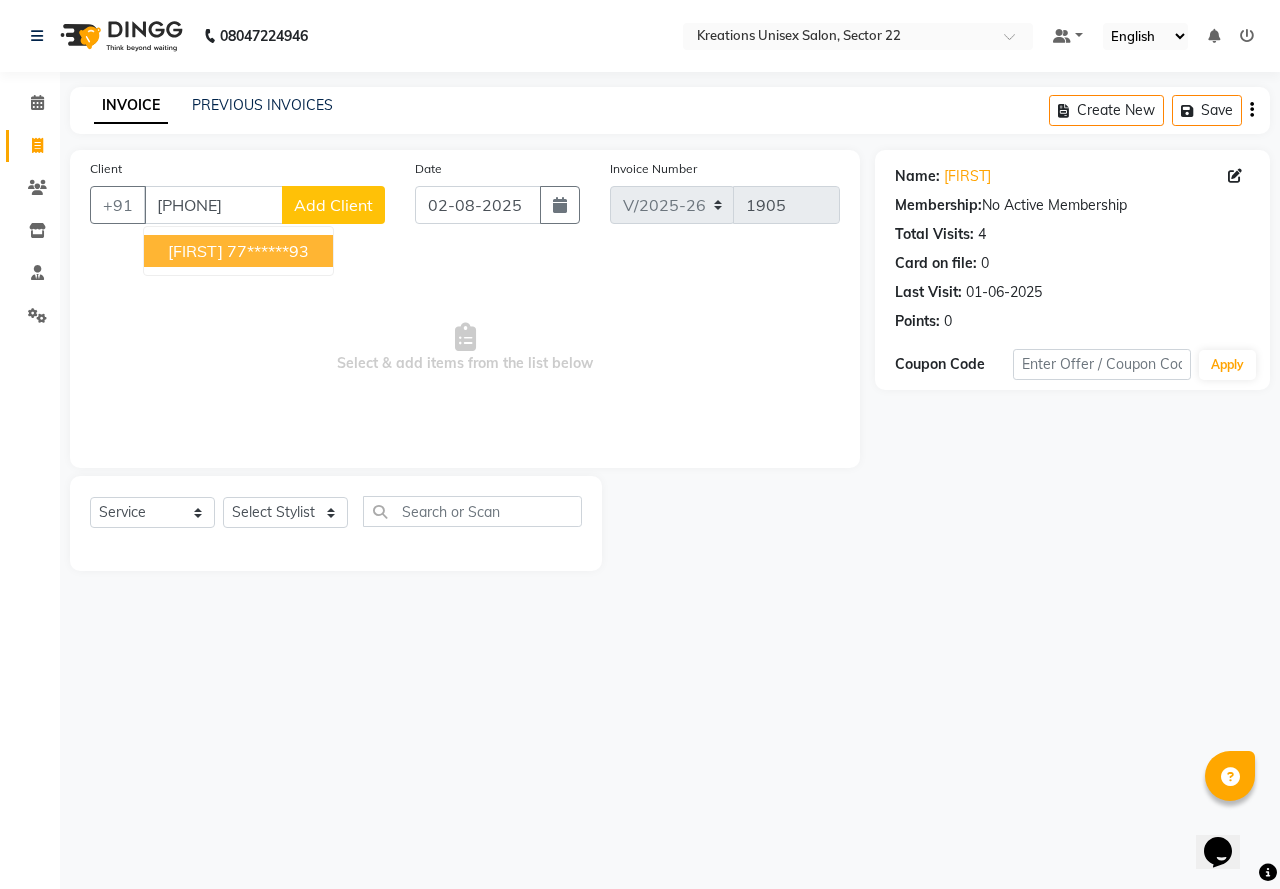 click on "yatesh" at bounding box center (195, 251) 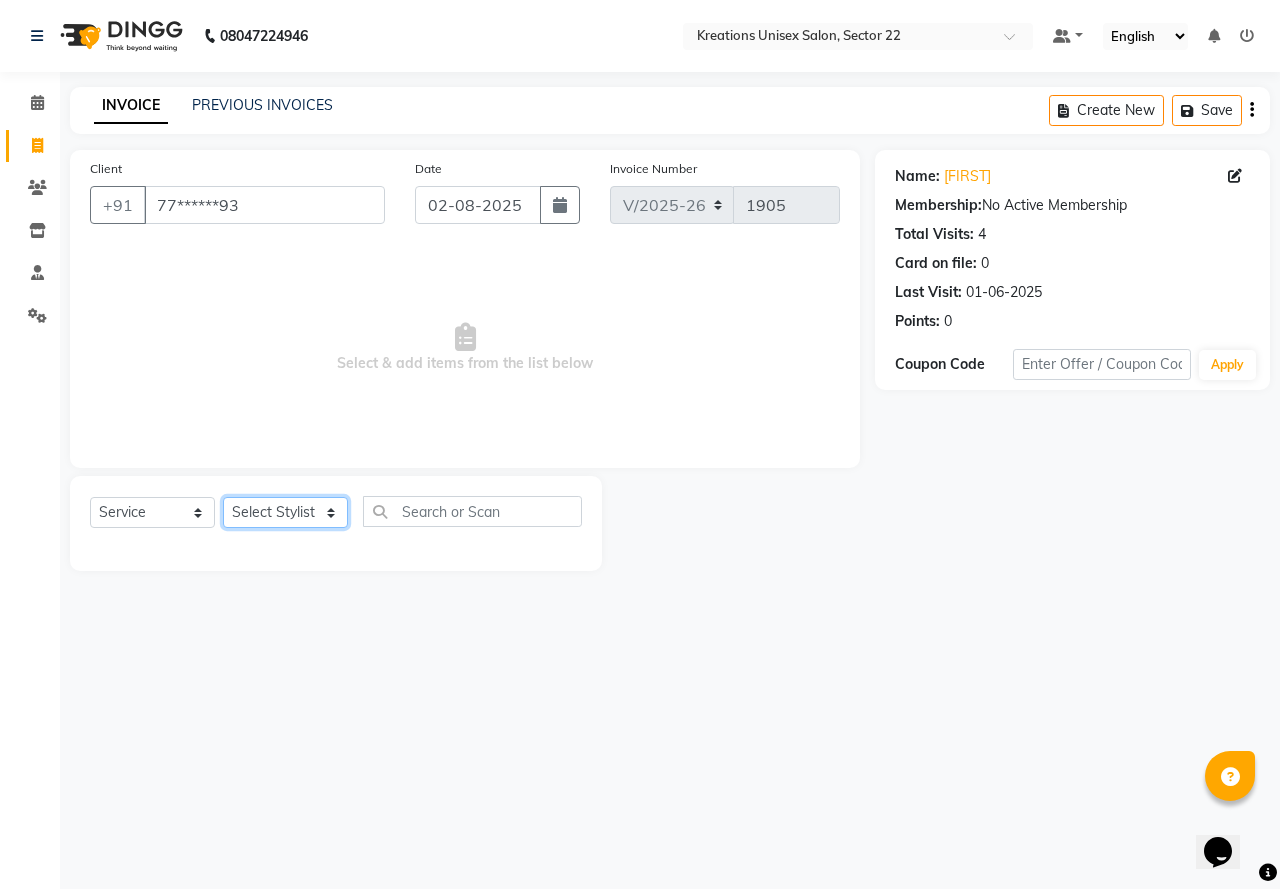 click on "Select Stylist AMAN Jeet Manager Jitender  Kapil  Kavita Manager Malik Khan  Manas Sir  rozy  Sector-23 Shaffali Maam  Shiv Kumar Sita Mehto" 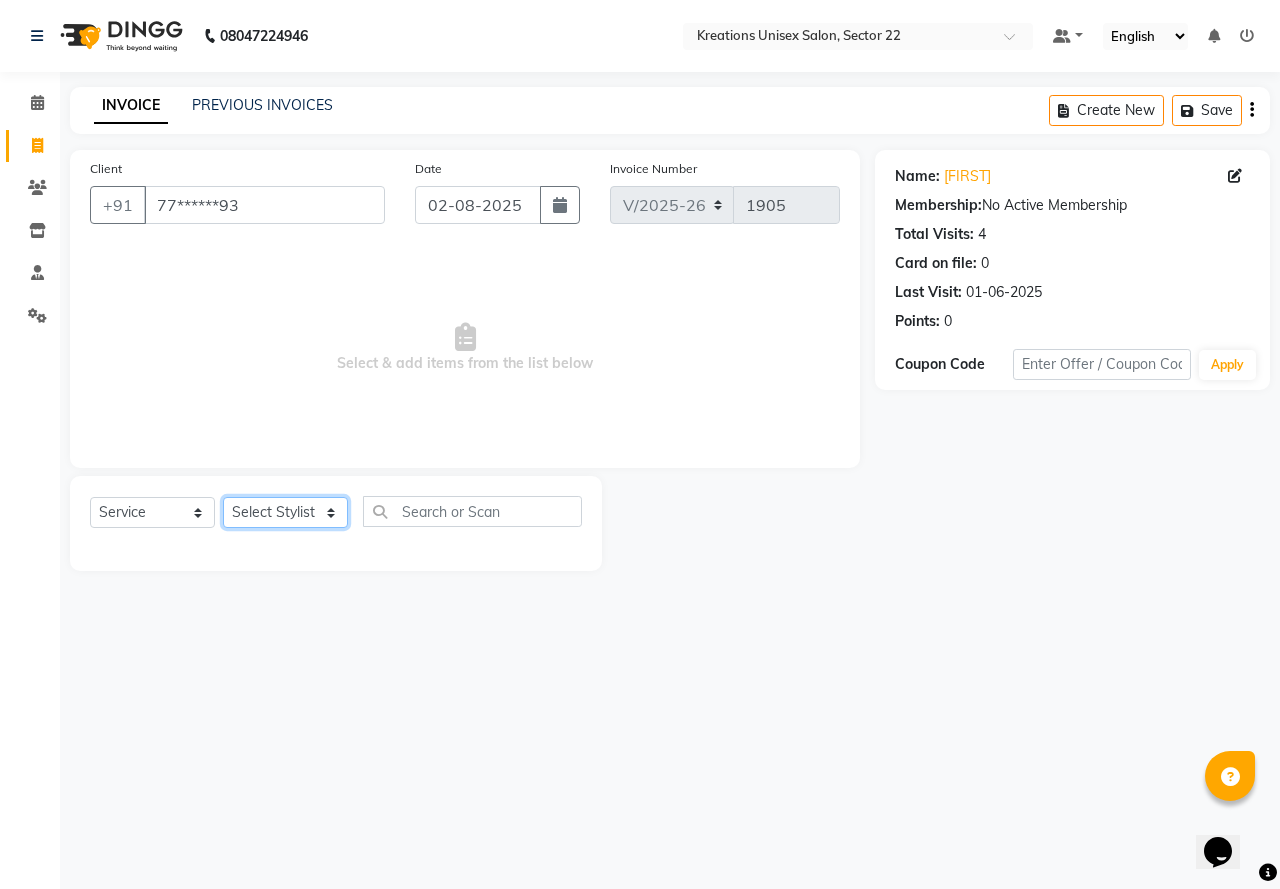 select on "87945" 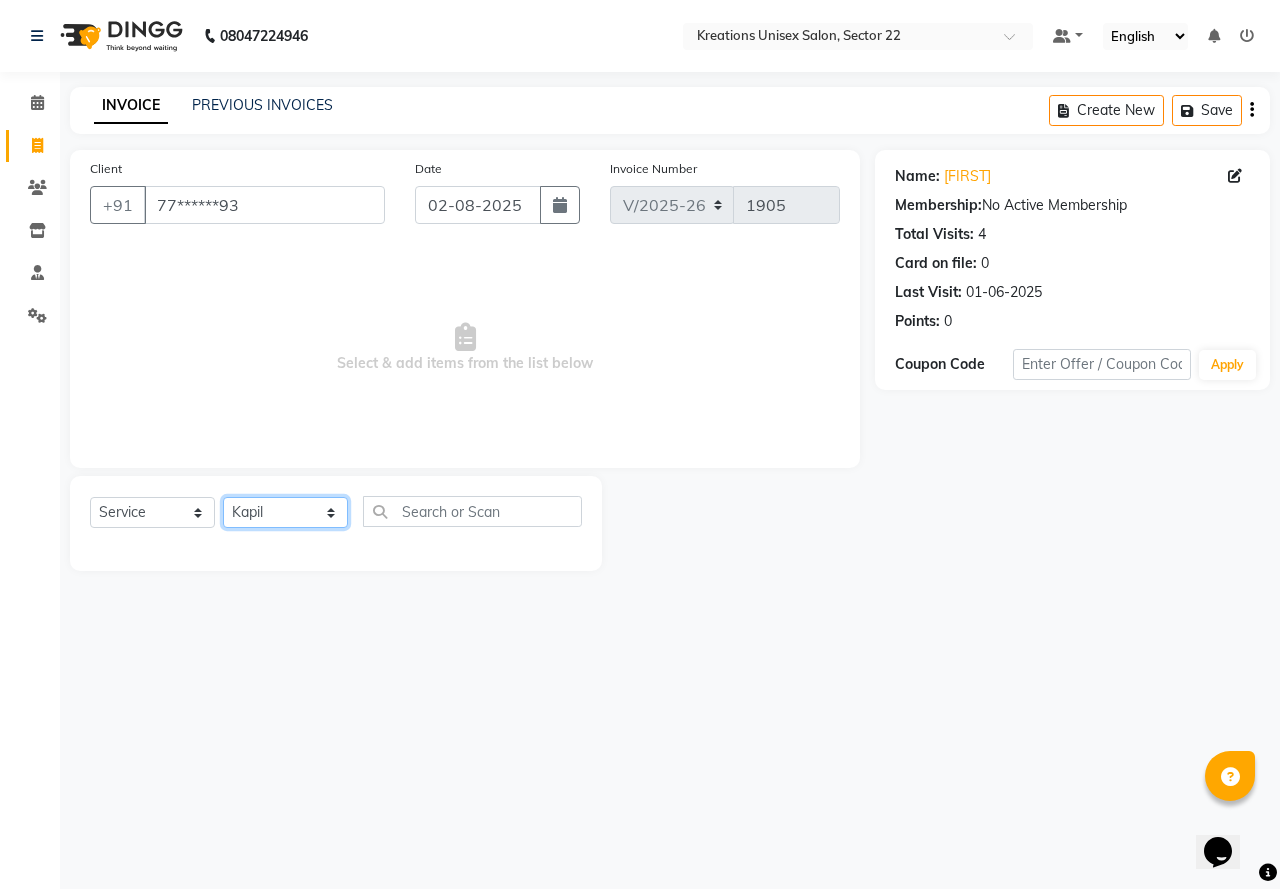 click on "Select Stylist AMAN Jeet Manager Jitender  Kapil  Kavita Manager Malik Khan  Manas Sir  rozy  Sector-23 Shaffali Maam  Shiv Kumar Sita Mehto" 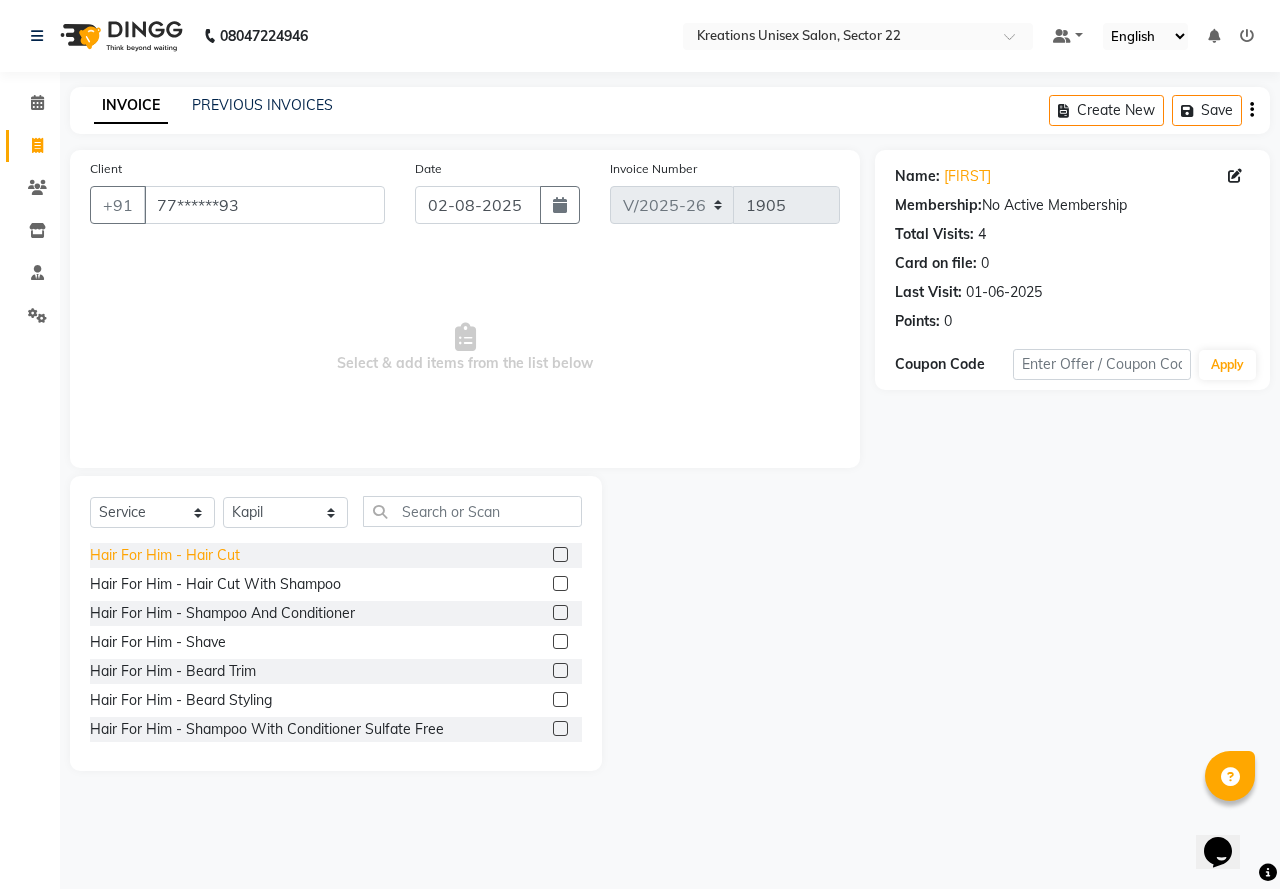 click on "Hair For Him - Hair Cut" 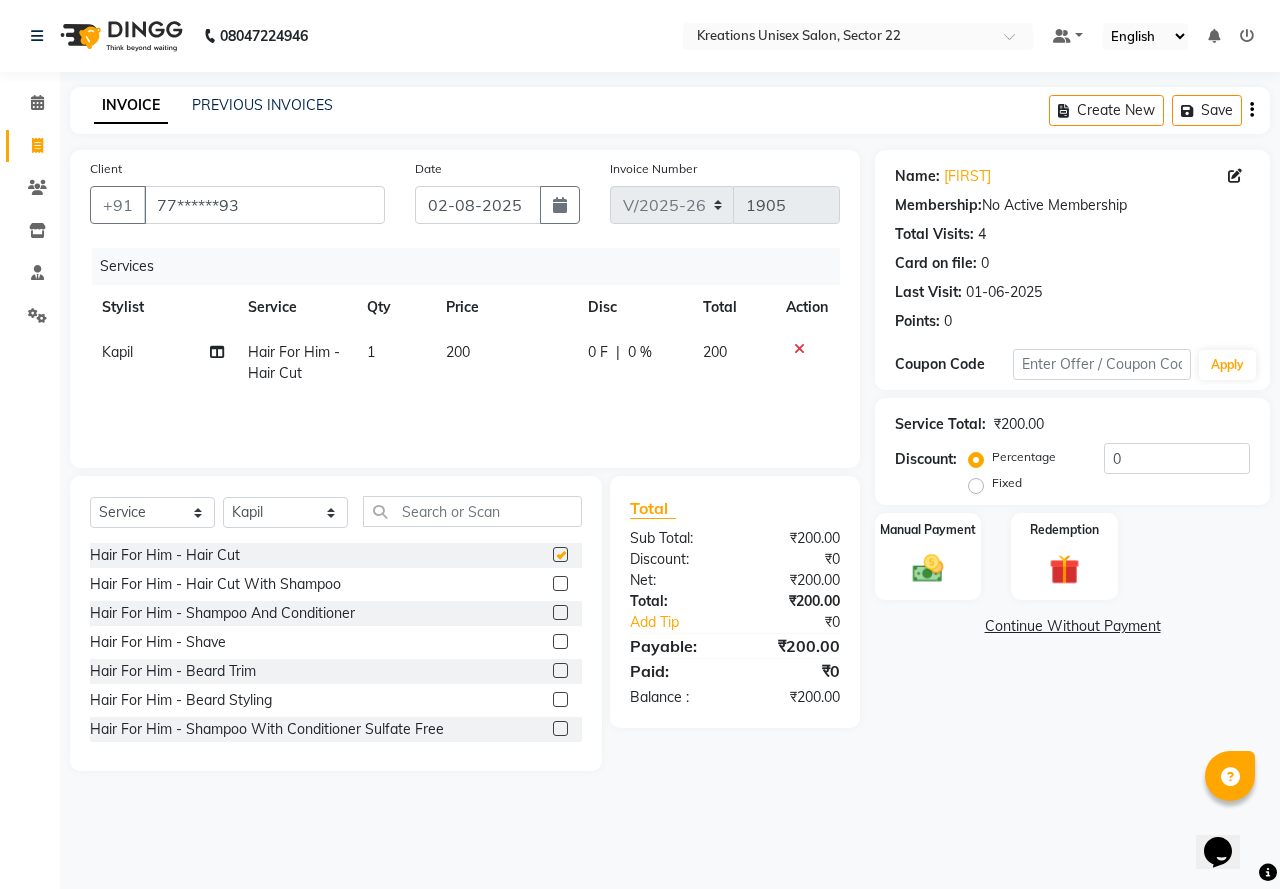checkbox on "false" 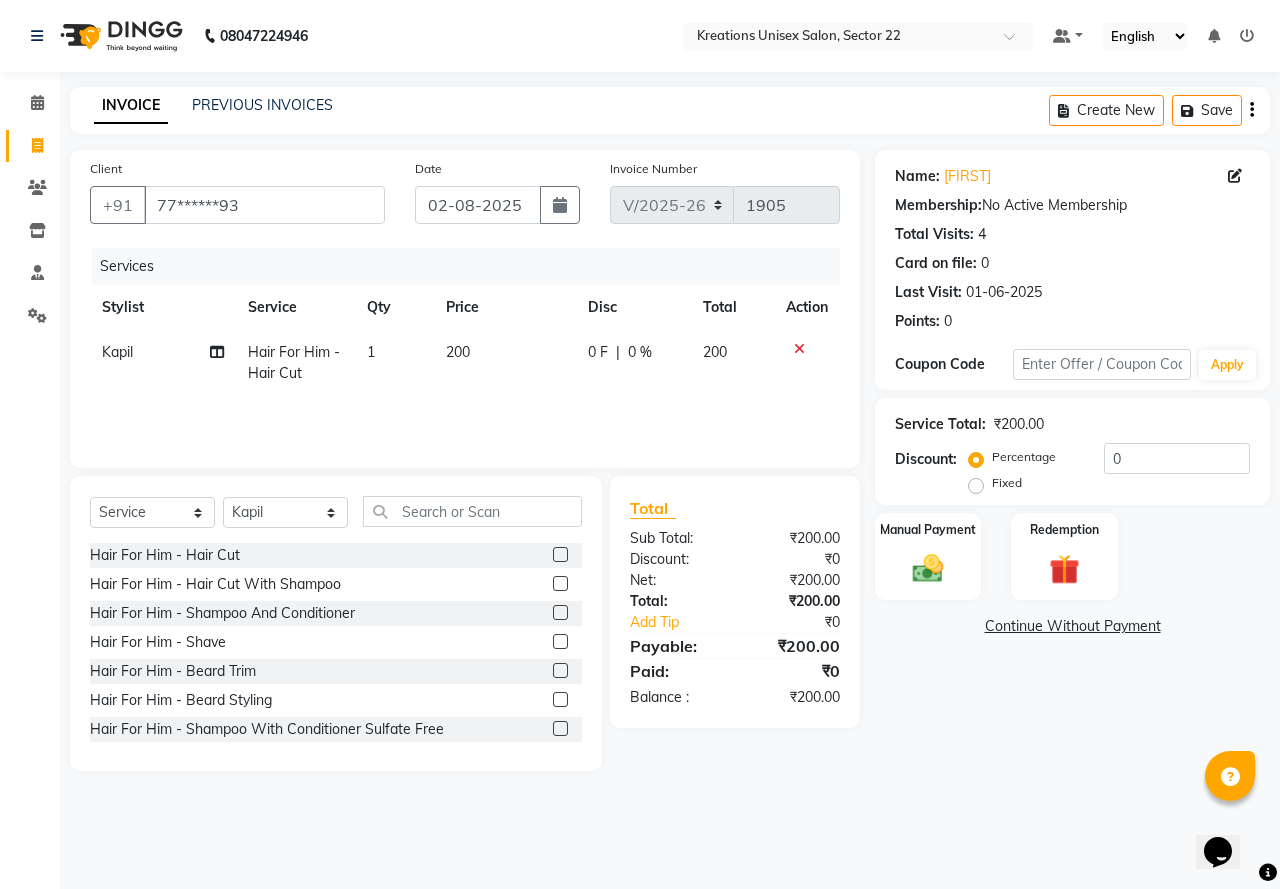 click on "Hair For Him - Beard Trim" 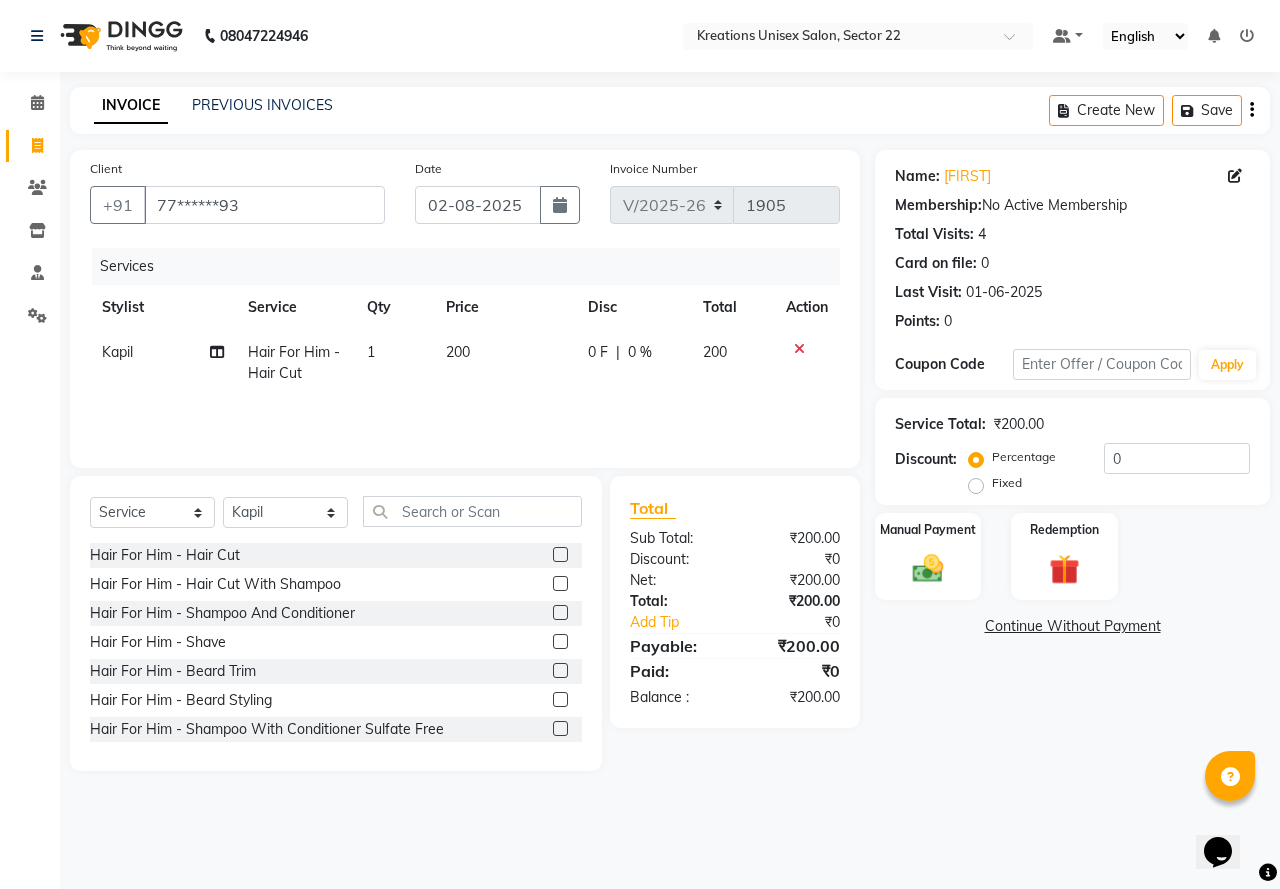 drag, startPoint x: 548, startPoint y: 673, endPoint x: 535, endPoint y: 671, distance: 13.152946 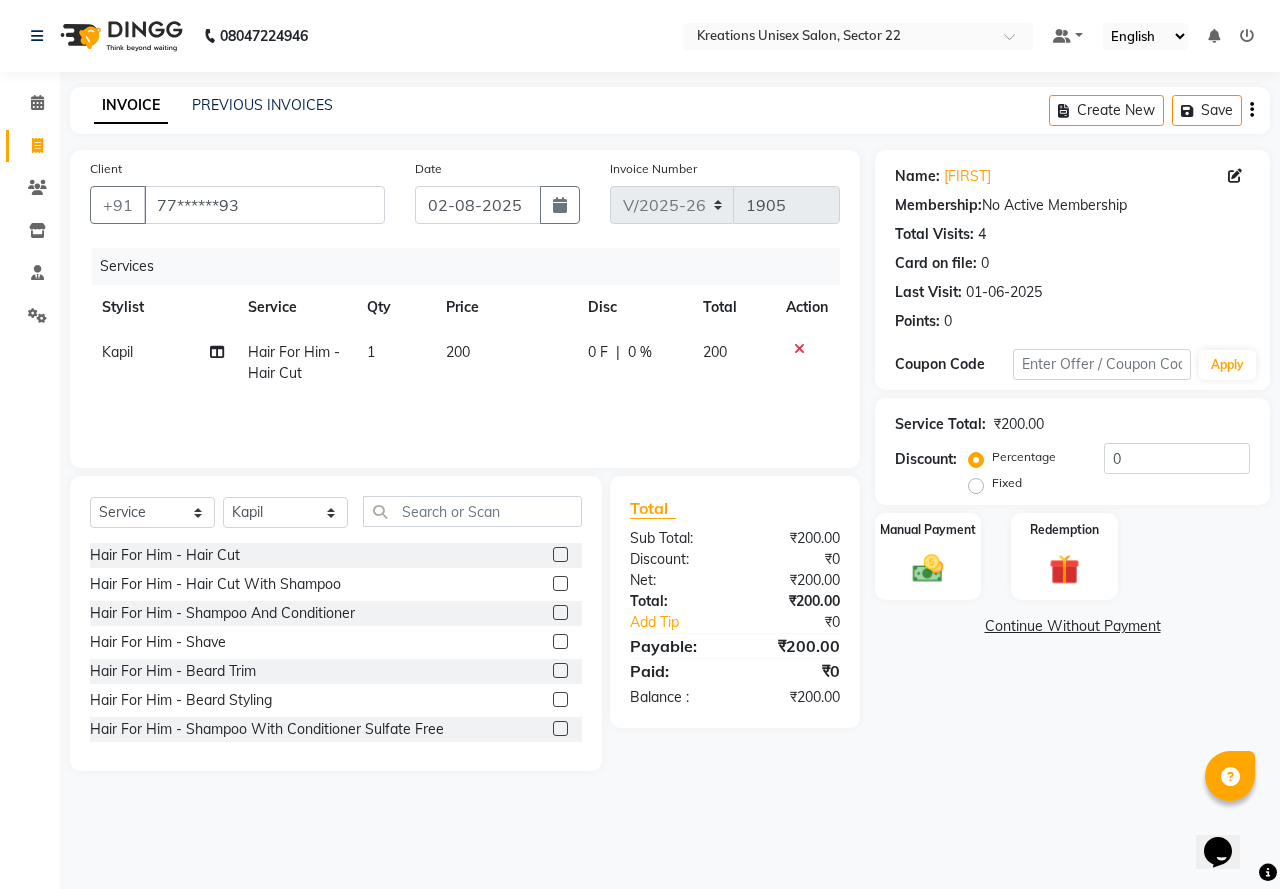 click 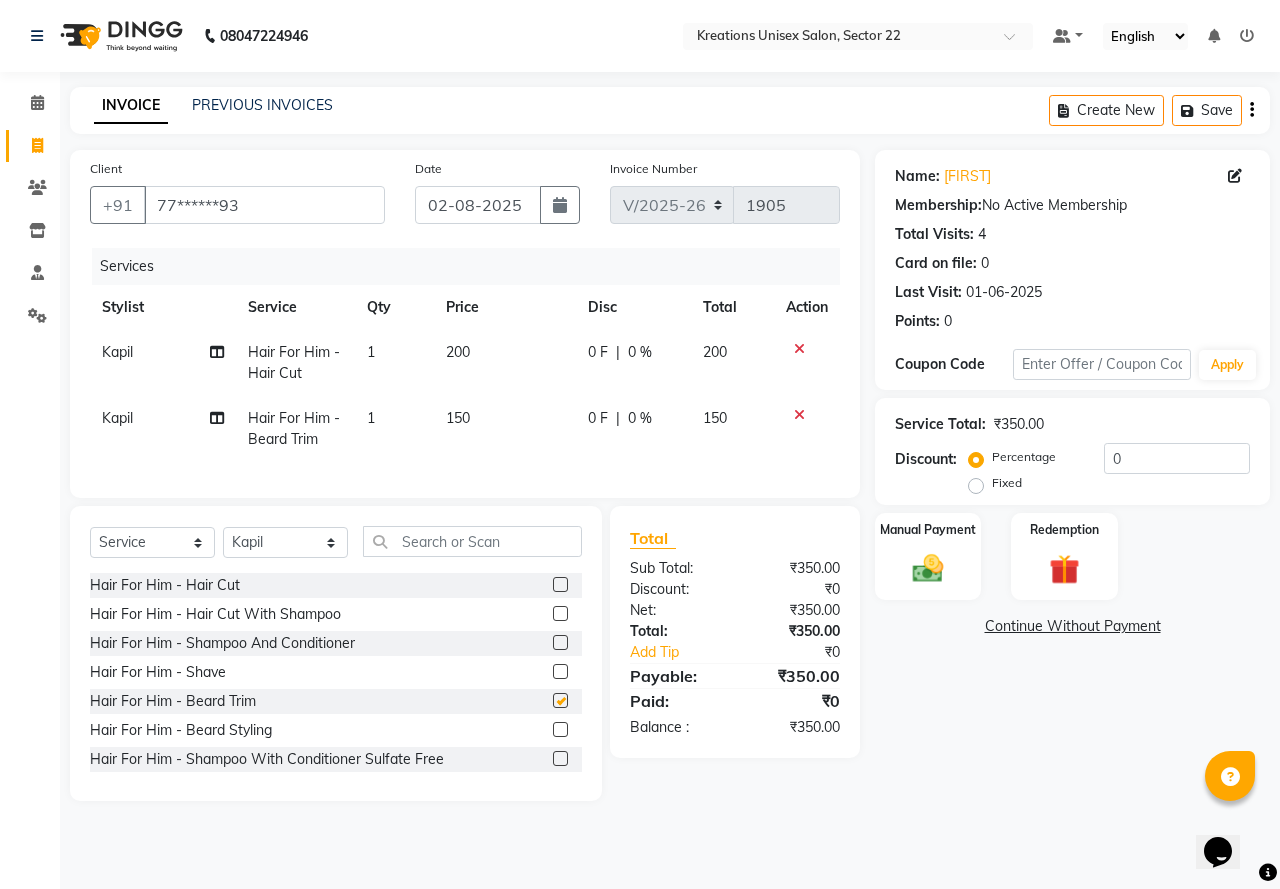 checkbox on "false" 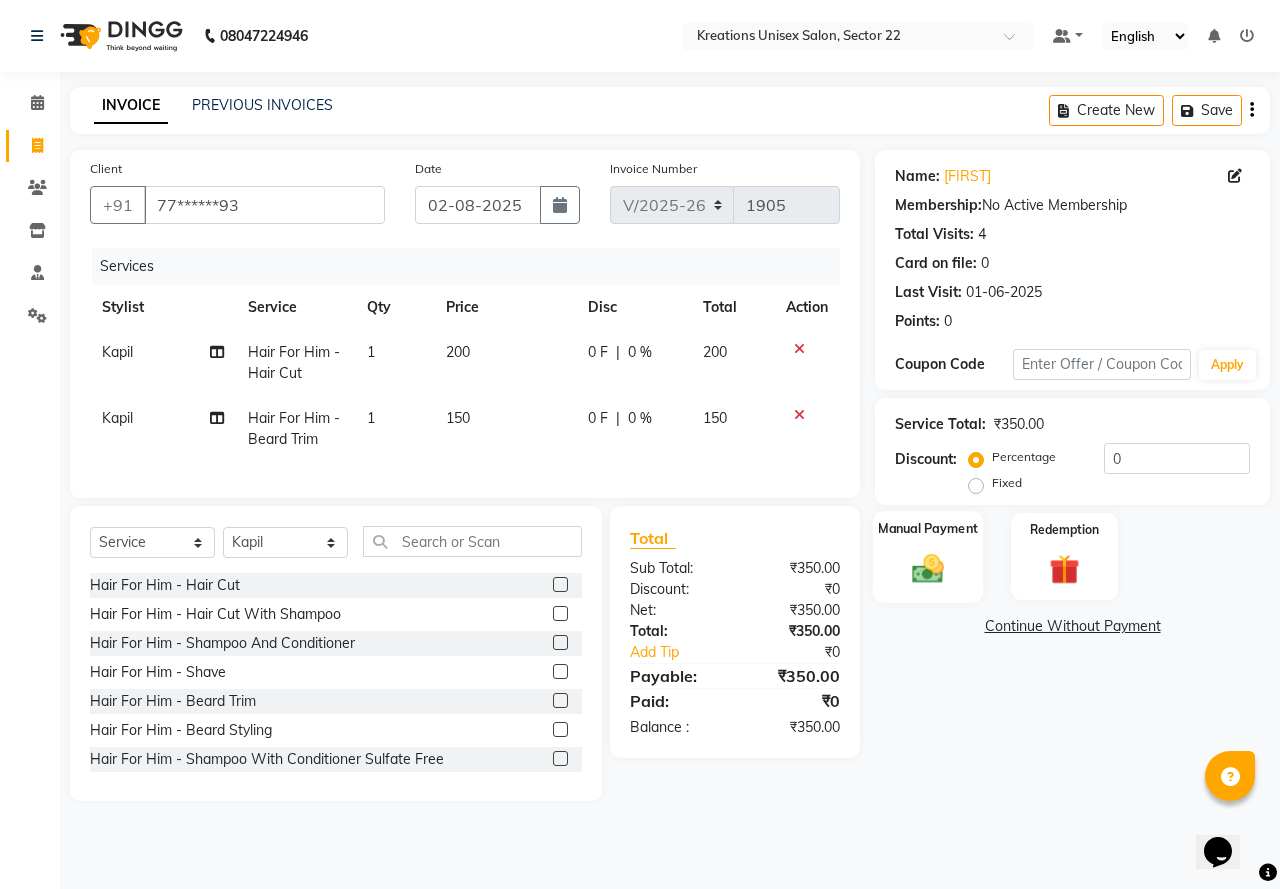click 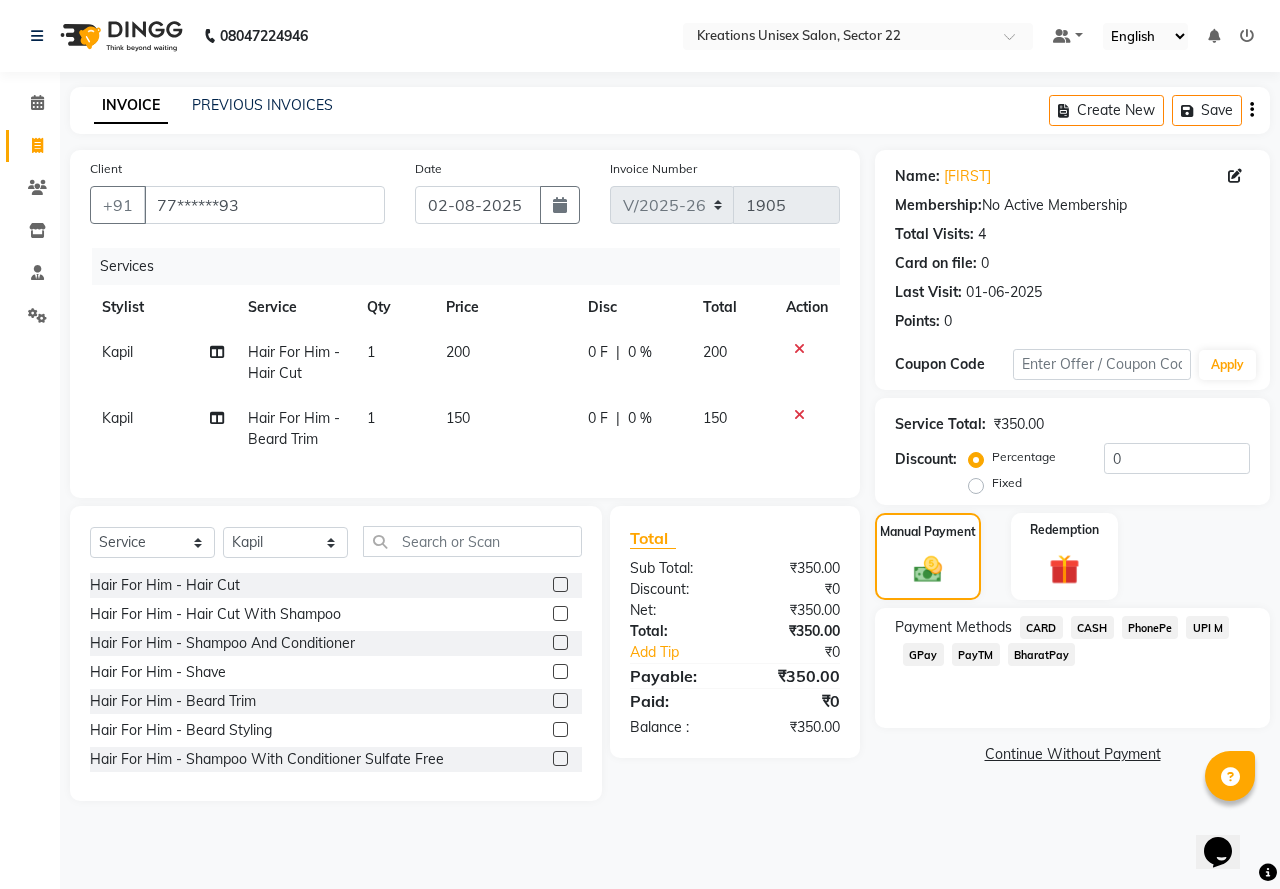 click on "PayTM" 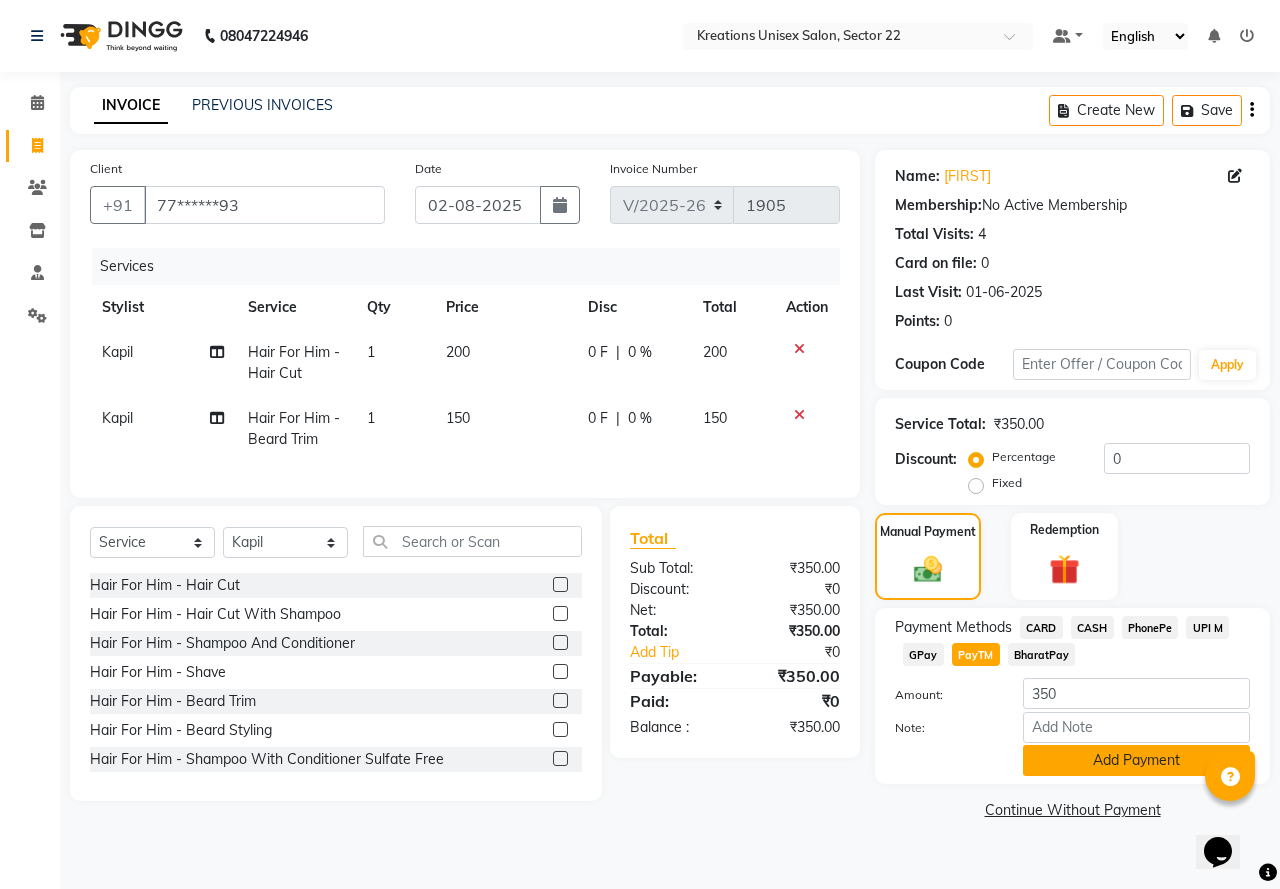 click on "Add Payment" 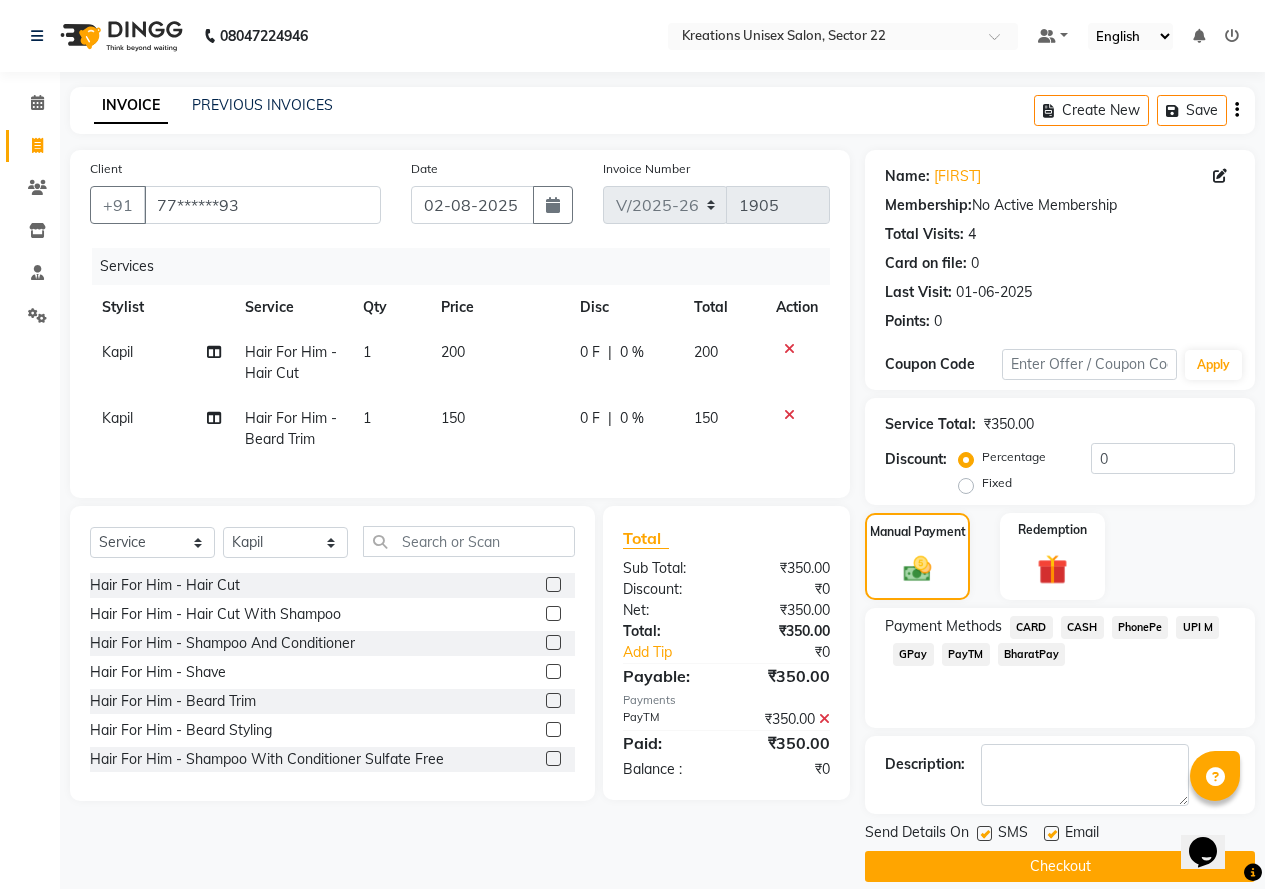 click 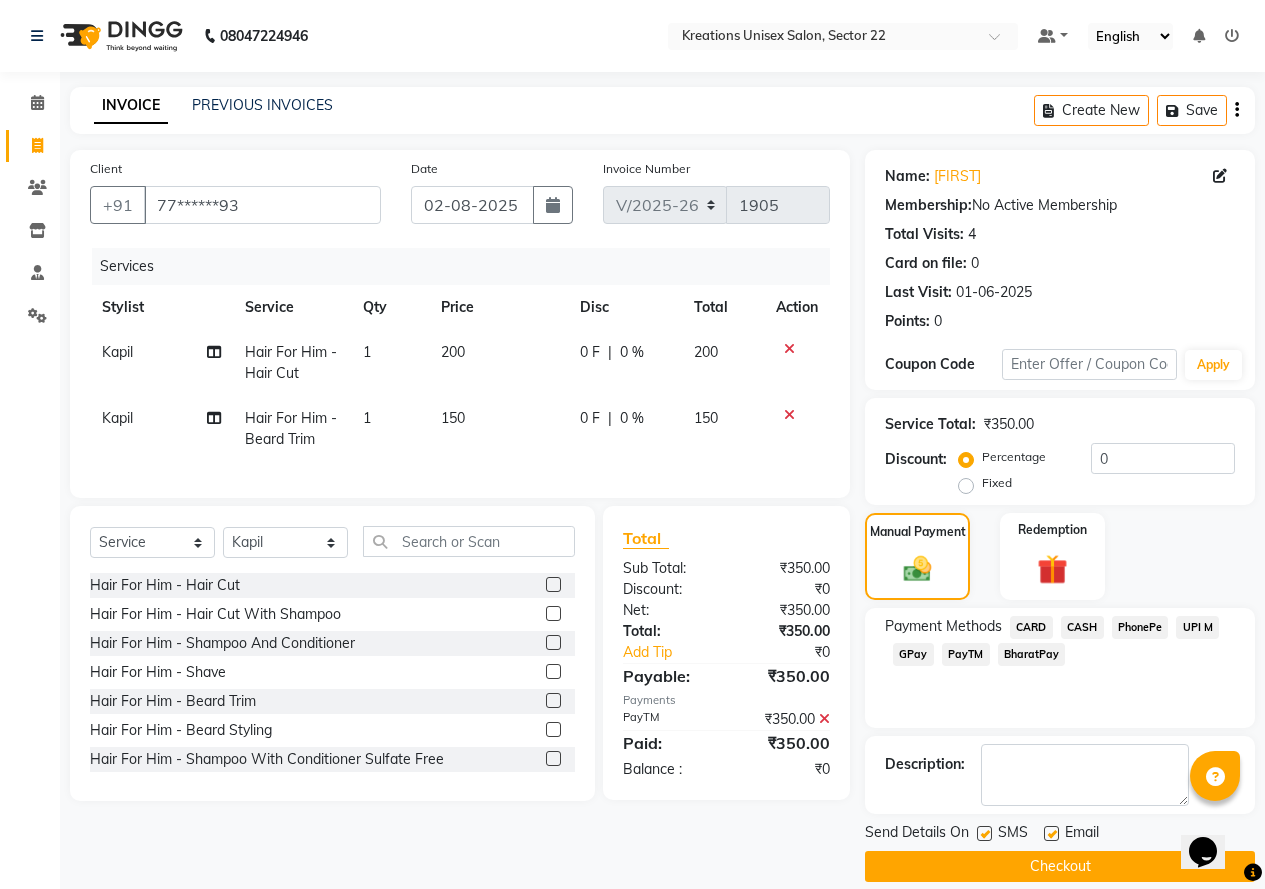 click at bounding box center [983, 834] 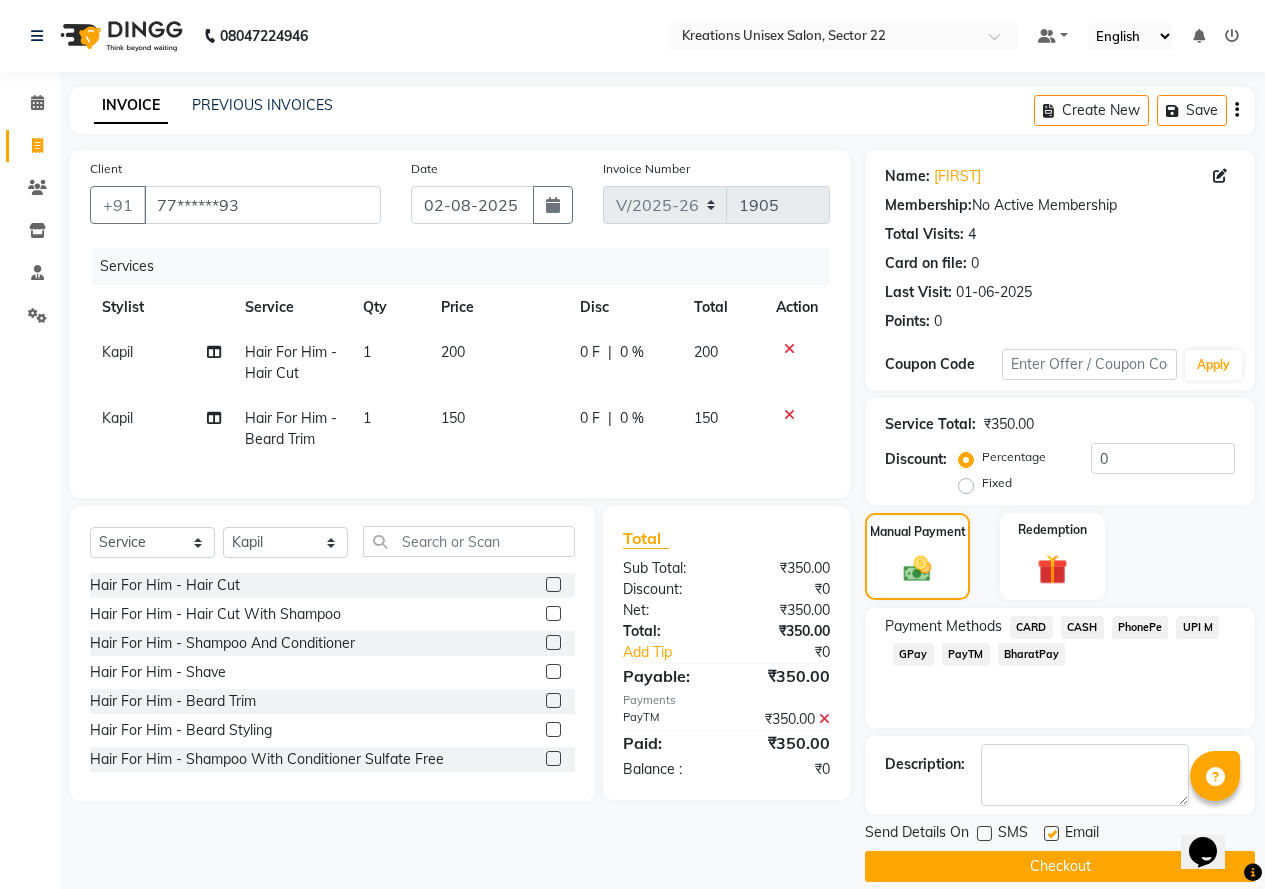 click 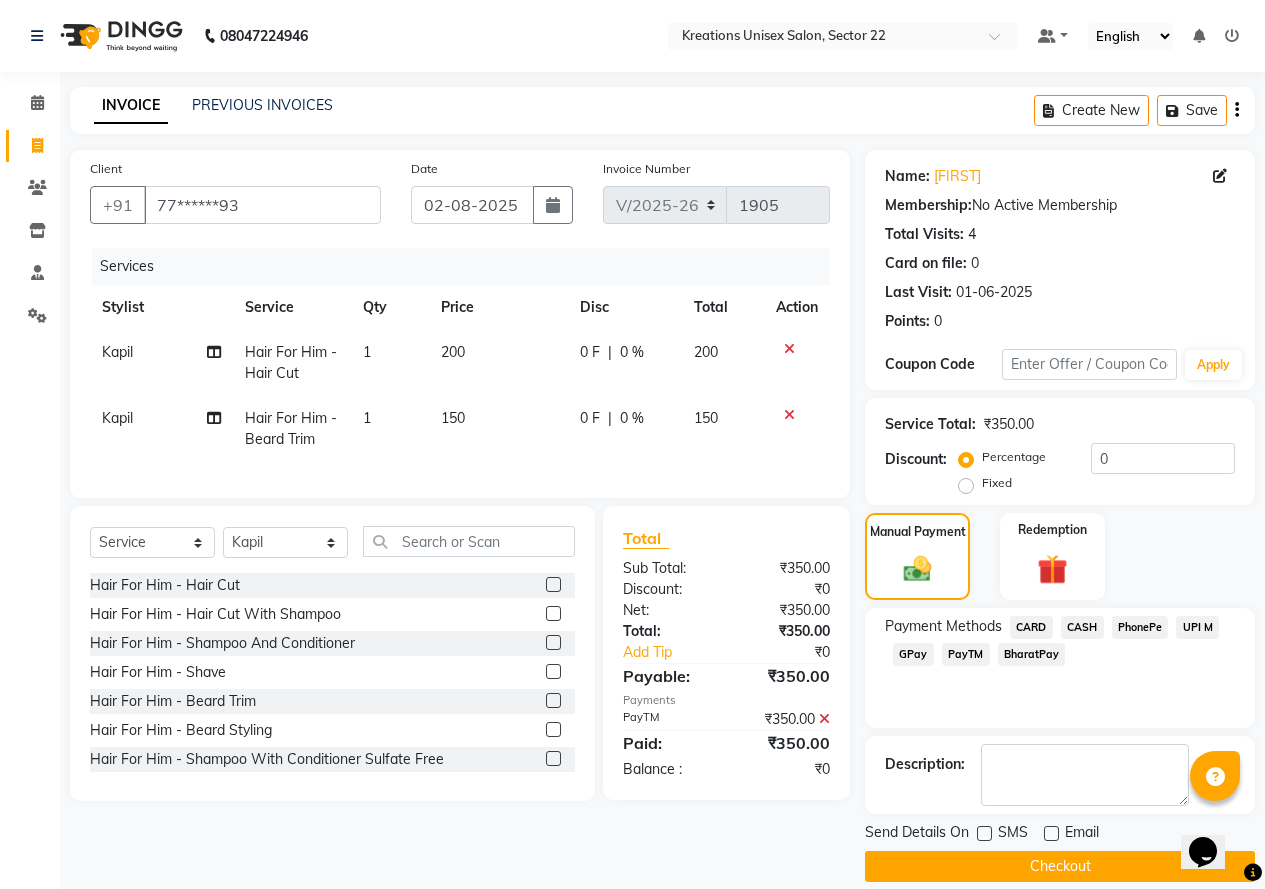 click on "Checkout" 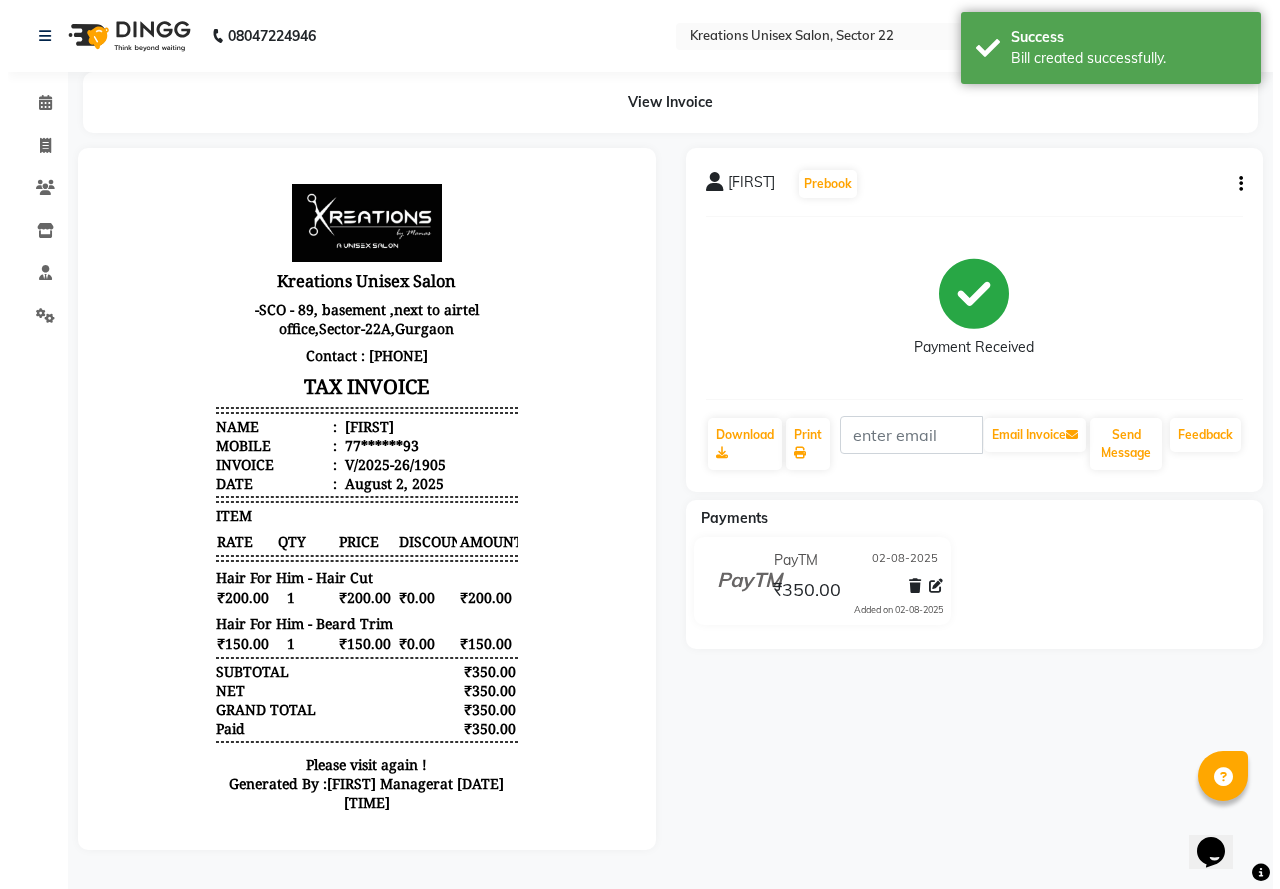 scroll, scrollTop: 0, scrollLeft: 0, axis: both 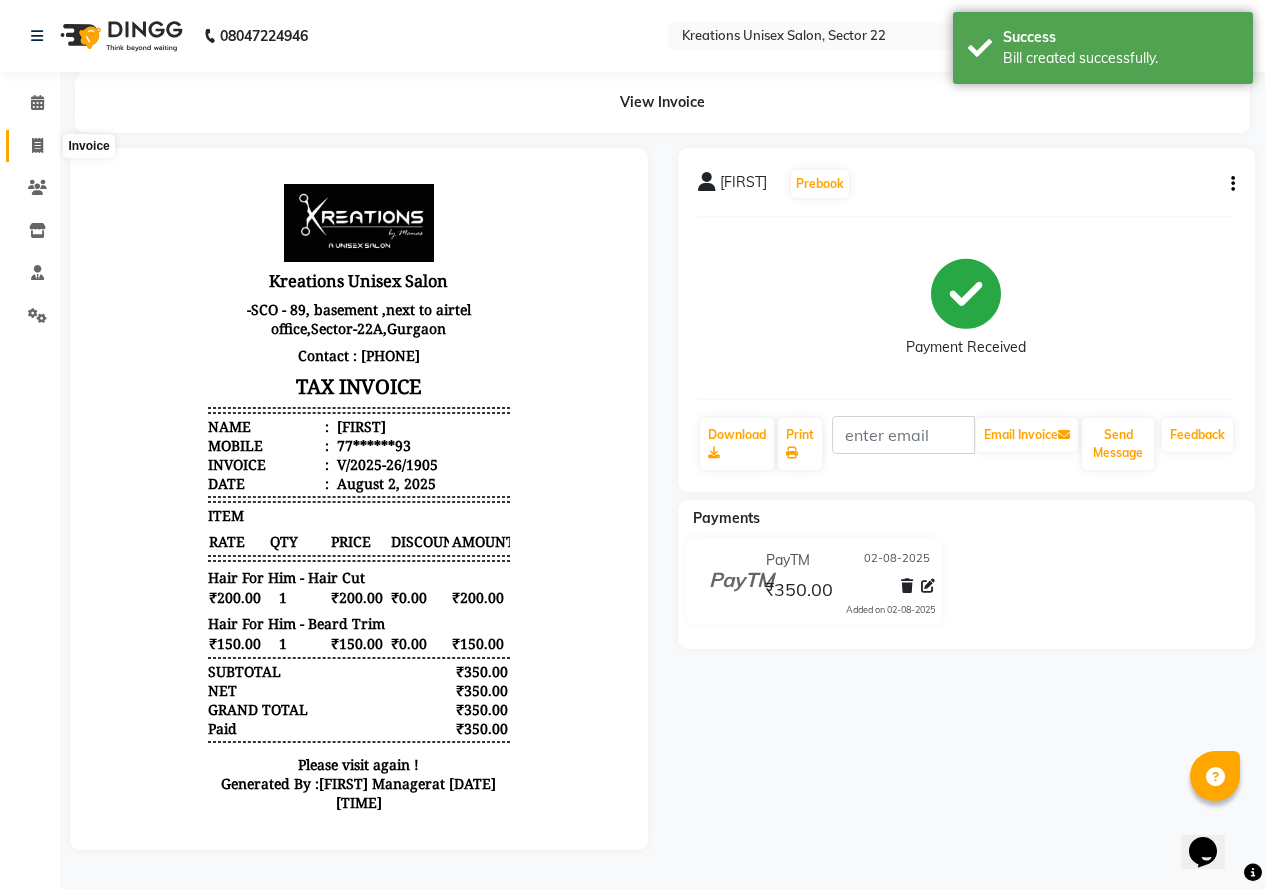 click 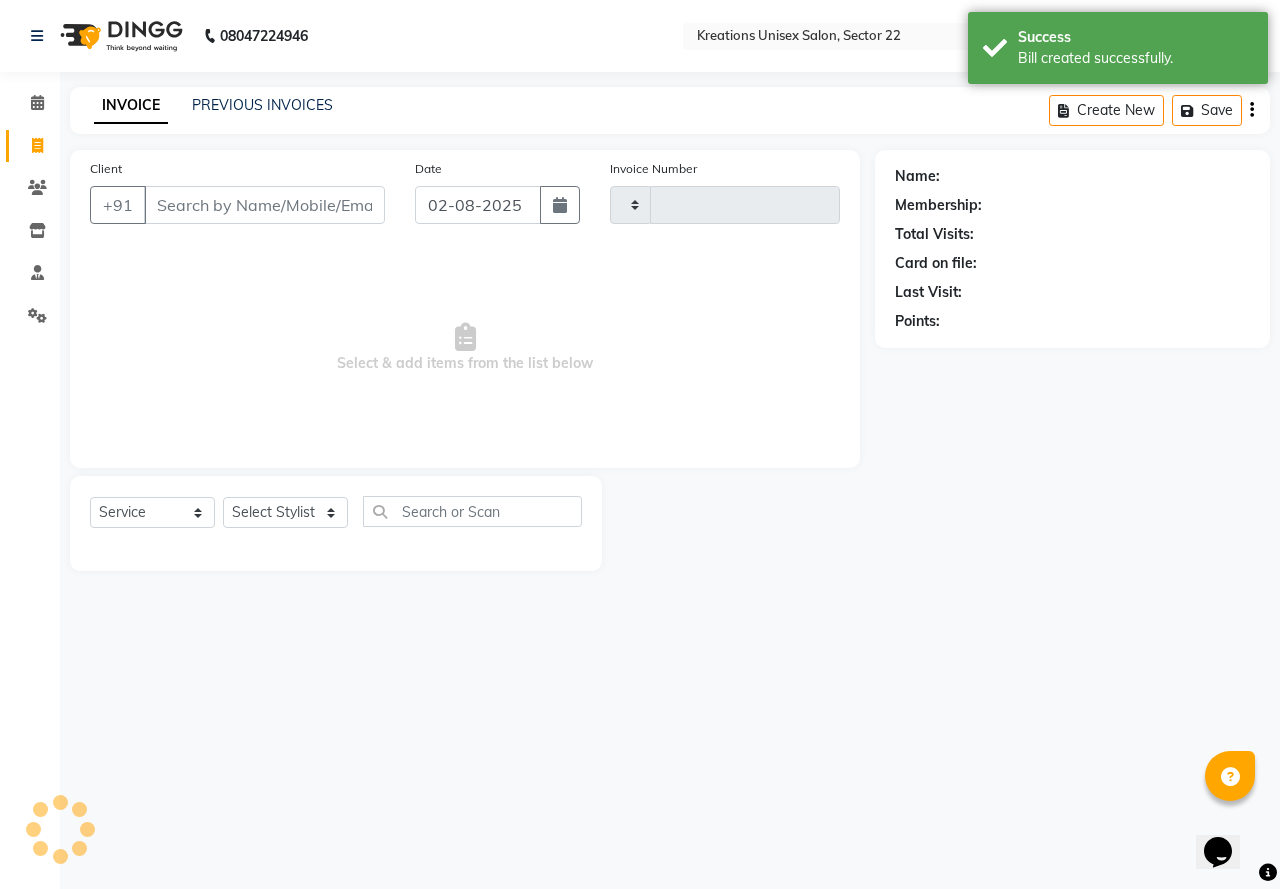 type on "1906" 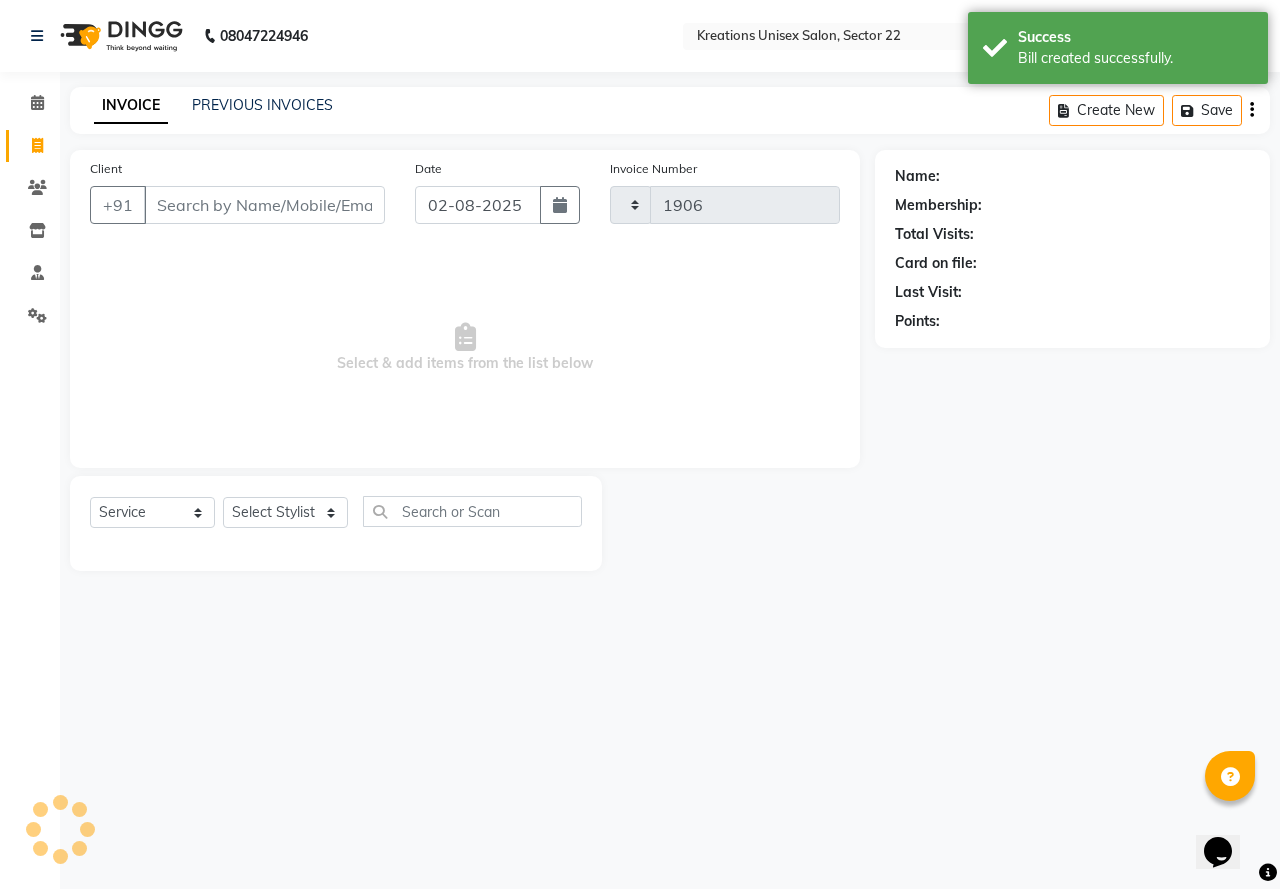 select on "6170" 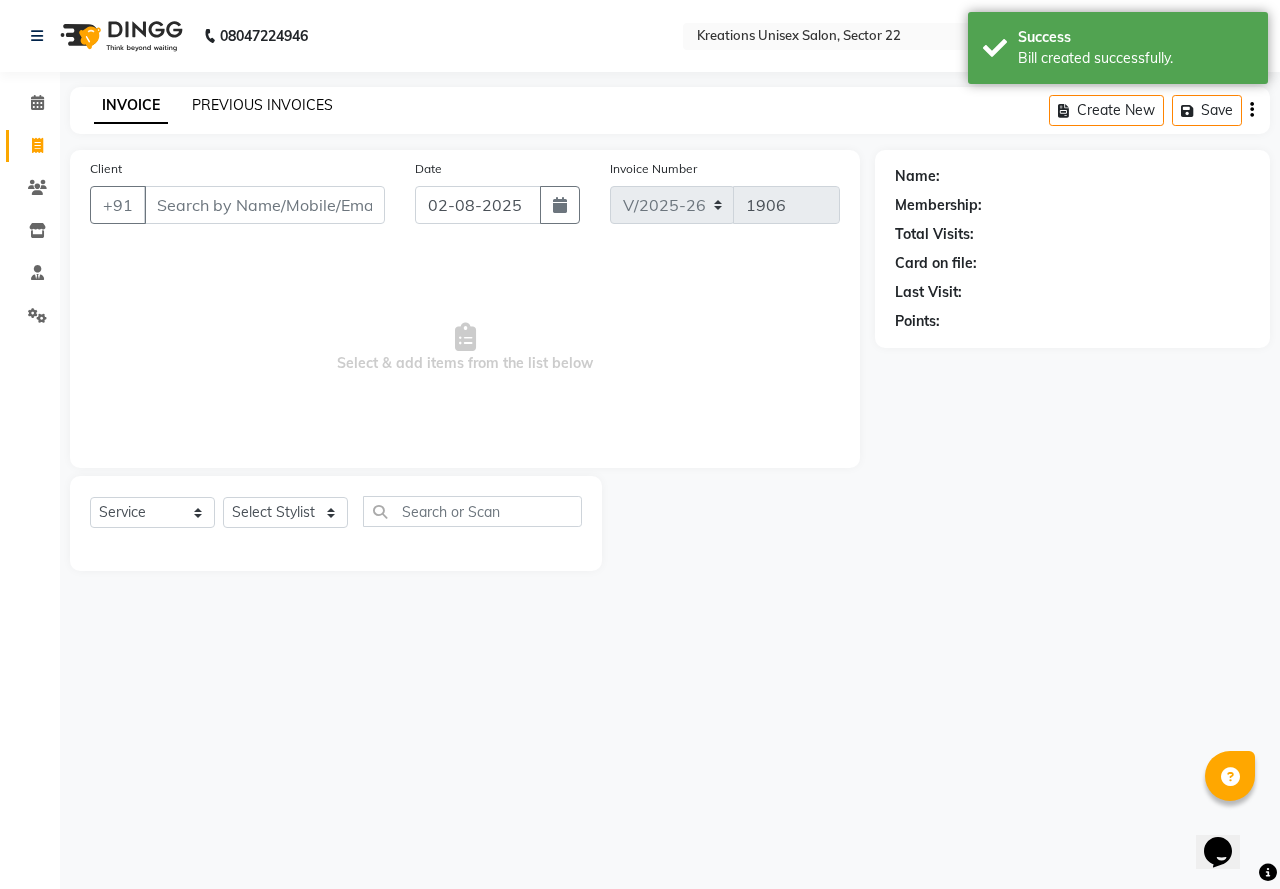 click on "PREVIOUS INVOICES" 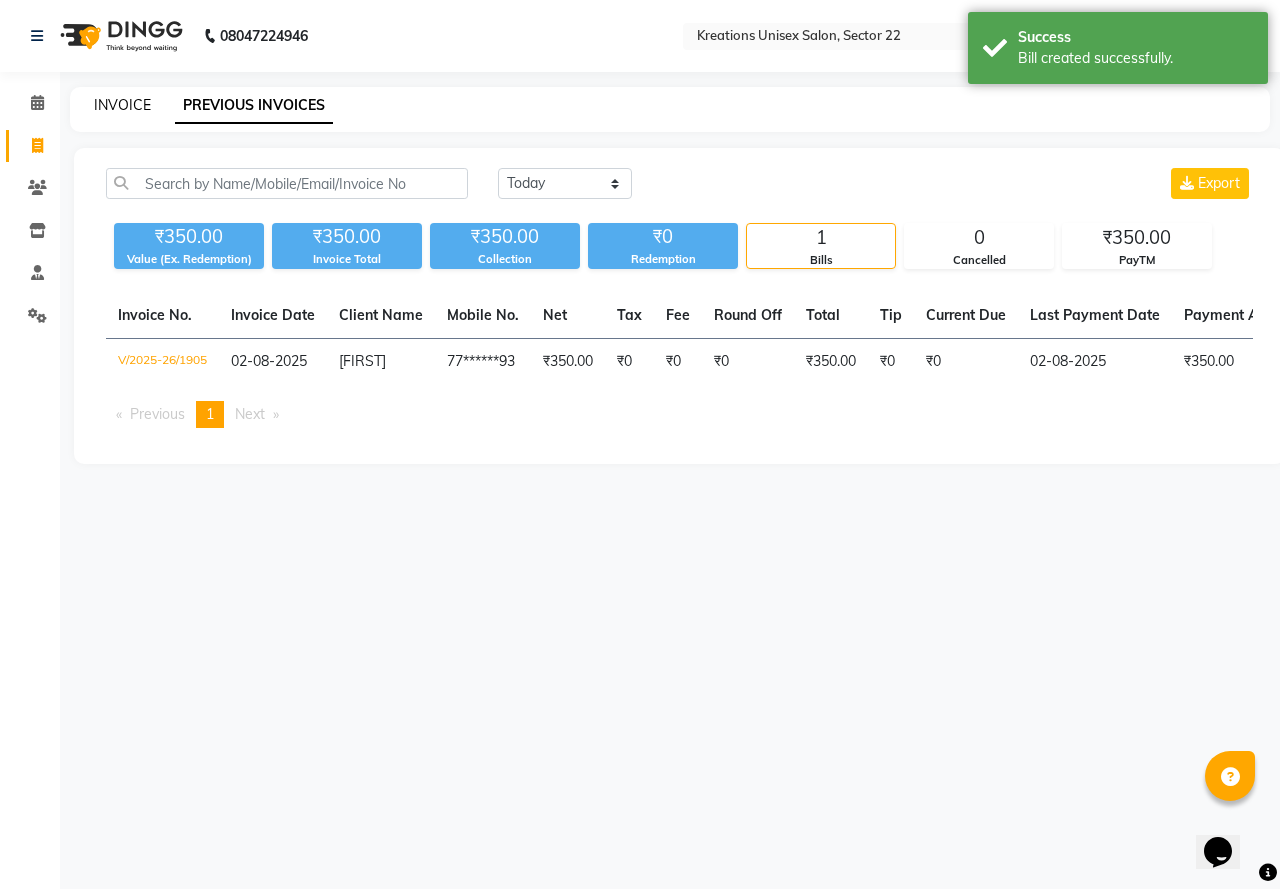 click on "INVOICE" 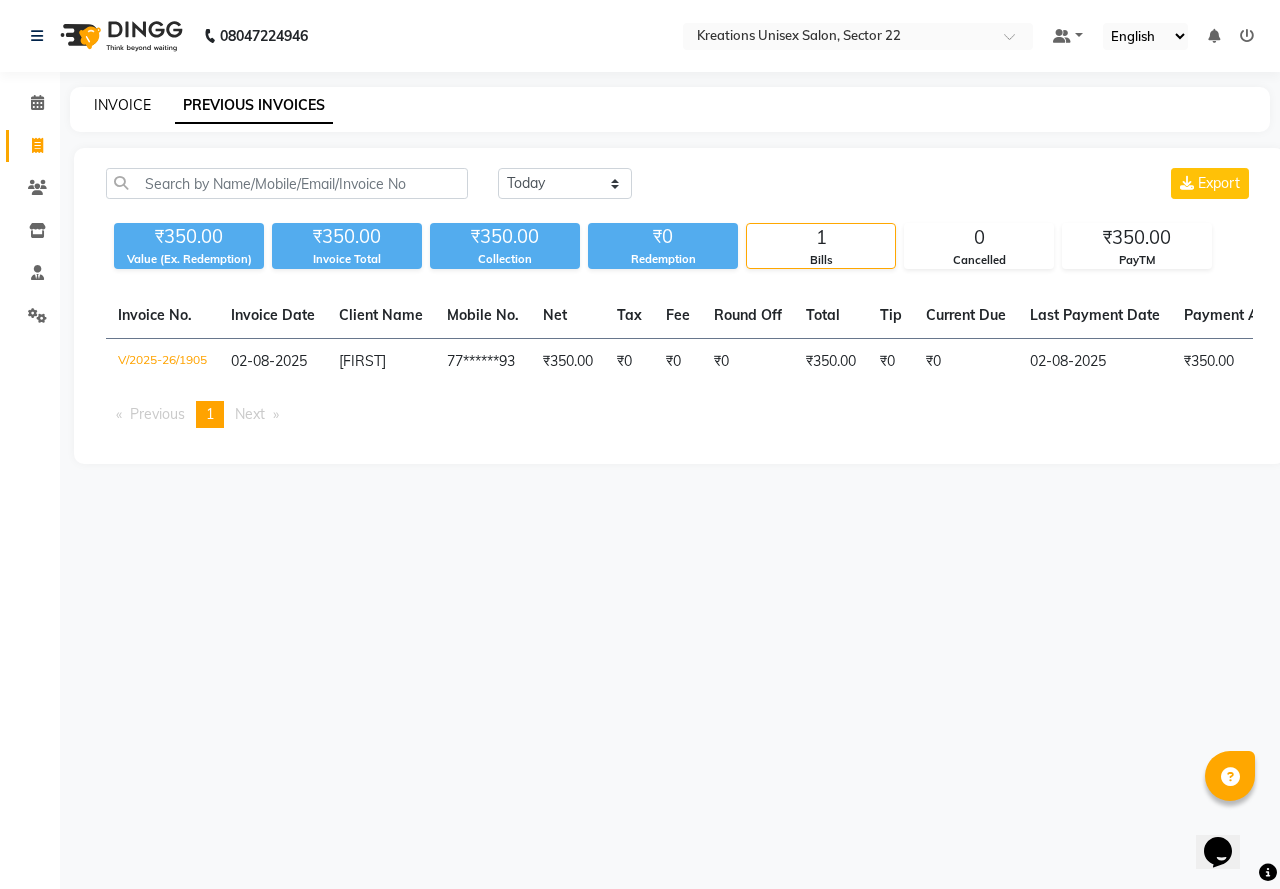 select on "service" 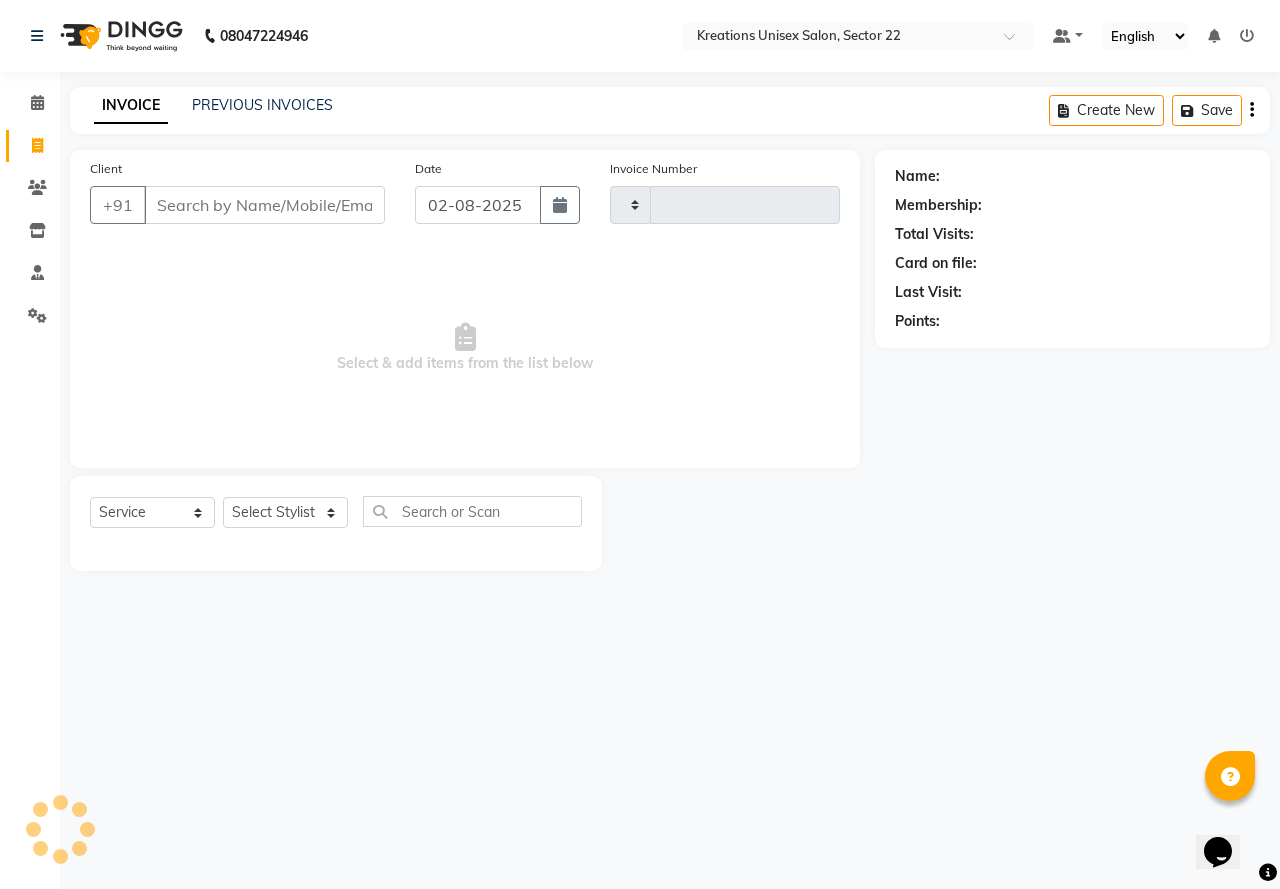 type on "1906" 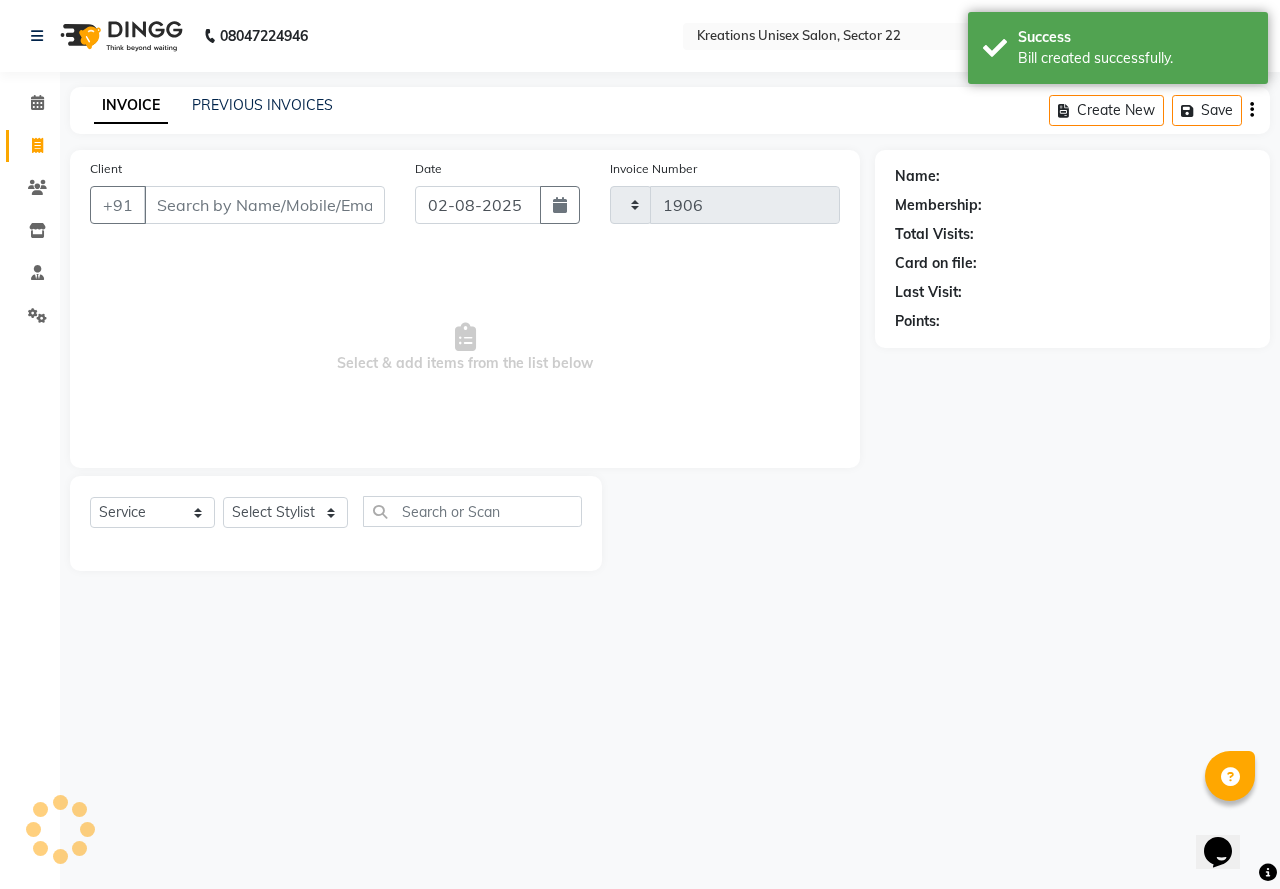 select on "6170" 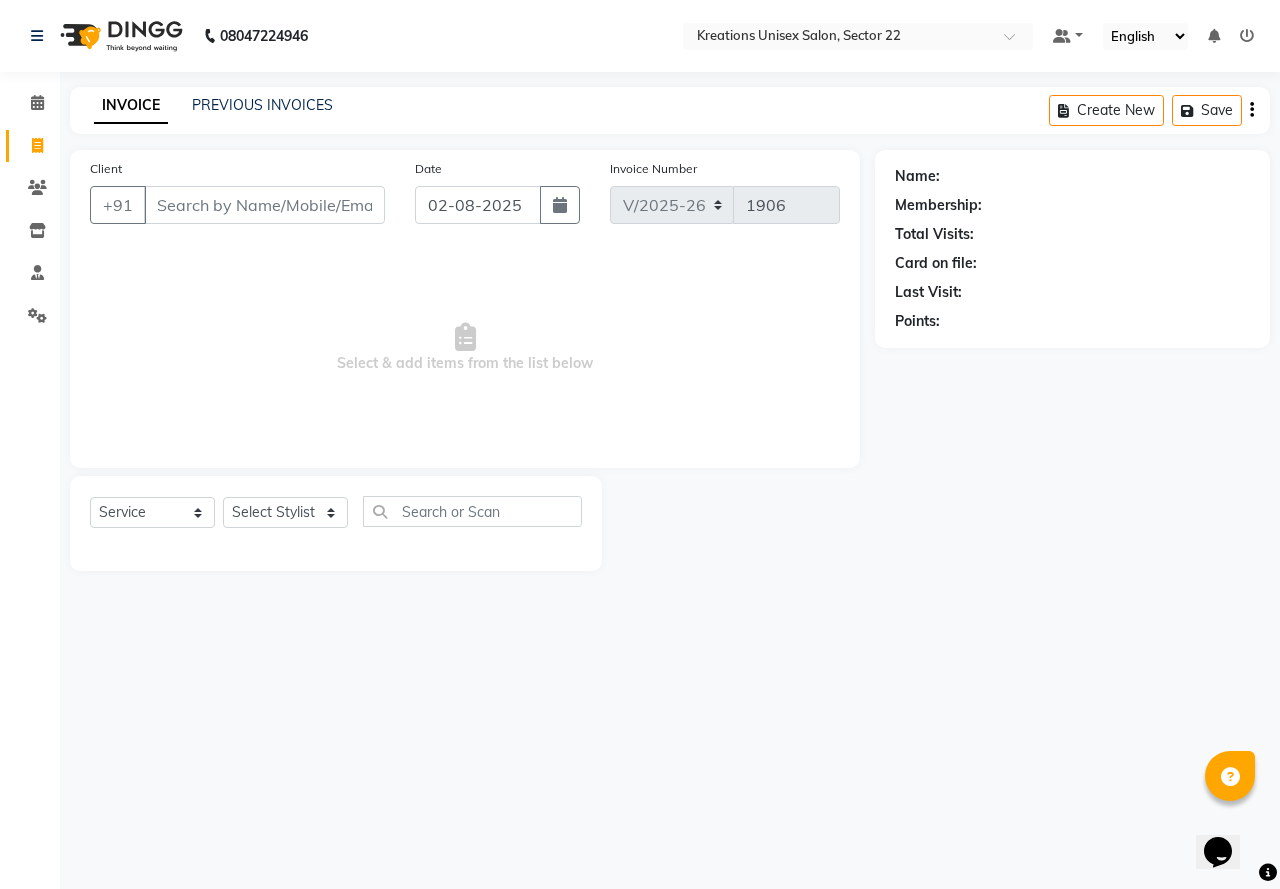 click on "Client" at bounding box center [264, 205] 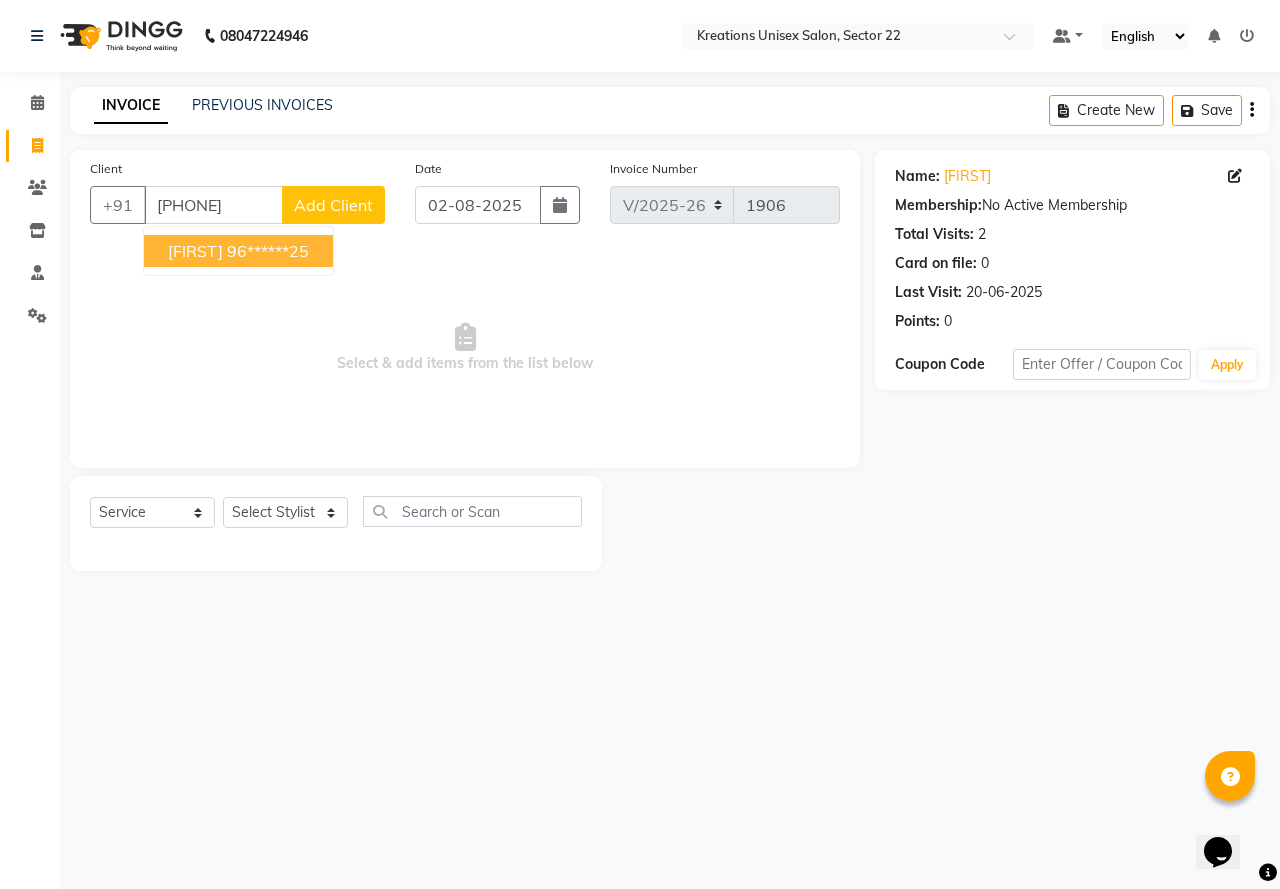 click on "96******25" at bounding box center (268, 251) 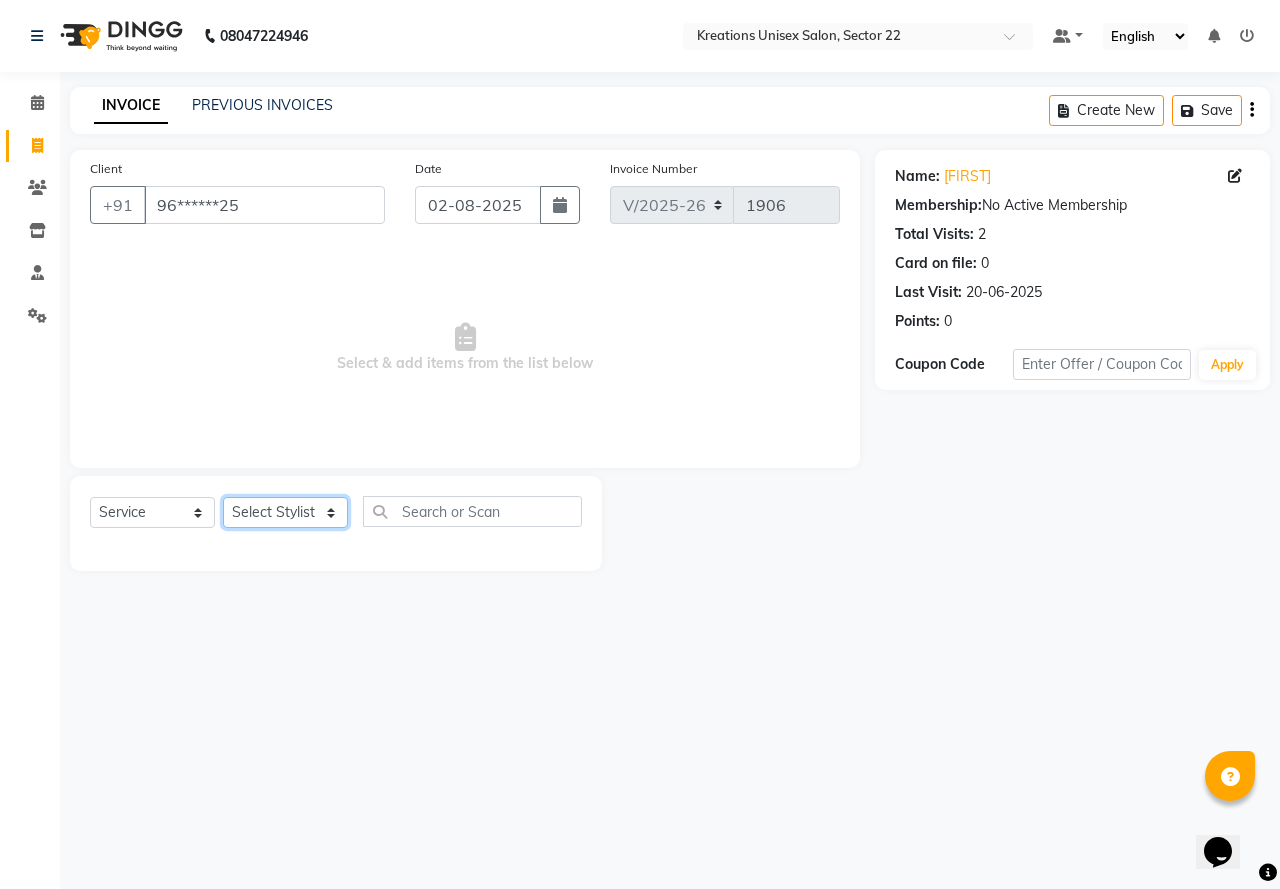 click on "Select Stylist AMAN Jeet Manager Jitender  Kapil  Kavita Manager Malik Khan  Manas Sir  rozy  Sector-23 Shaffali Maam  Shiv Kumar Sita Mehto" 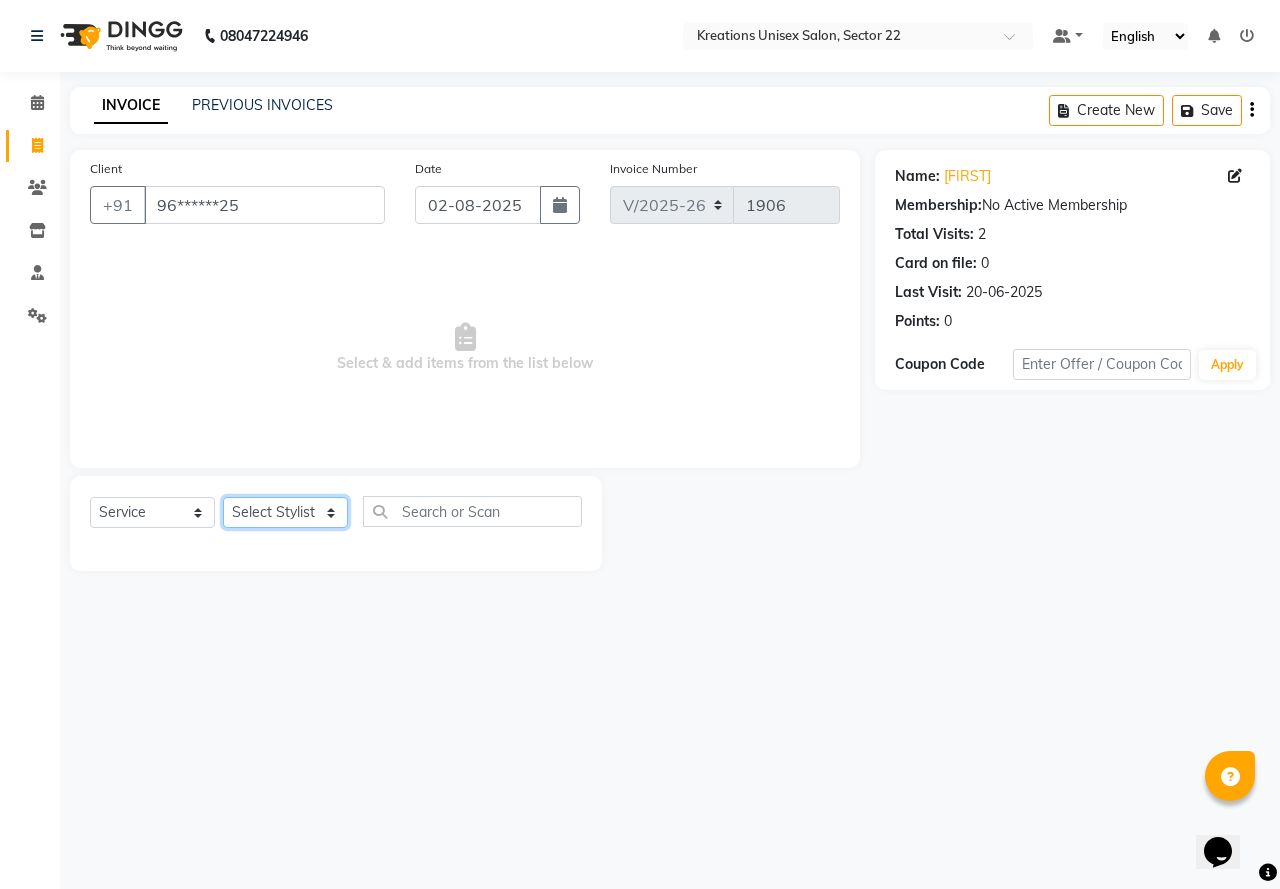 select on "87945" 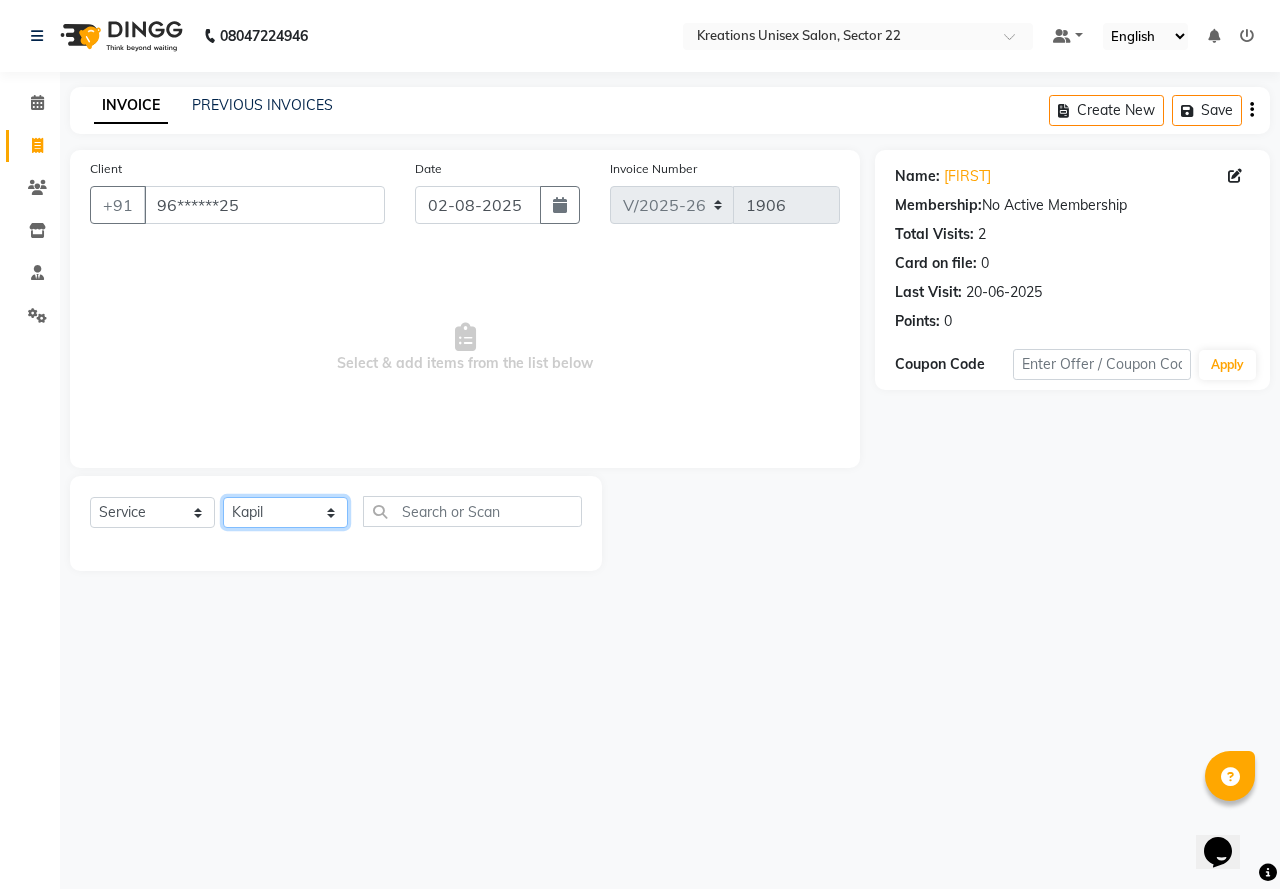click on "Select Stylist AMAN Jeet Manager Jitender  Kapil  Kavita Manager Malik Khan  Manas Sir  rozy  Sector-23 Shaffali Maam  Shiv Kumar Sita Mehto" 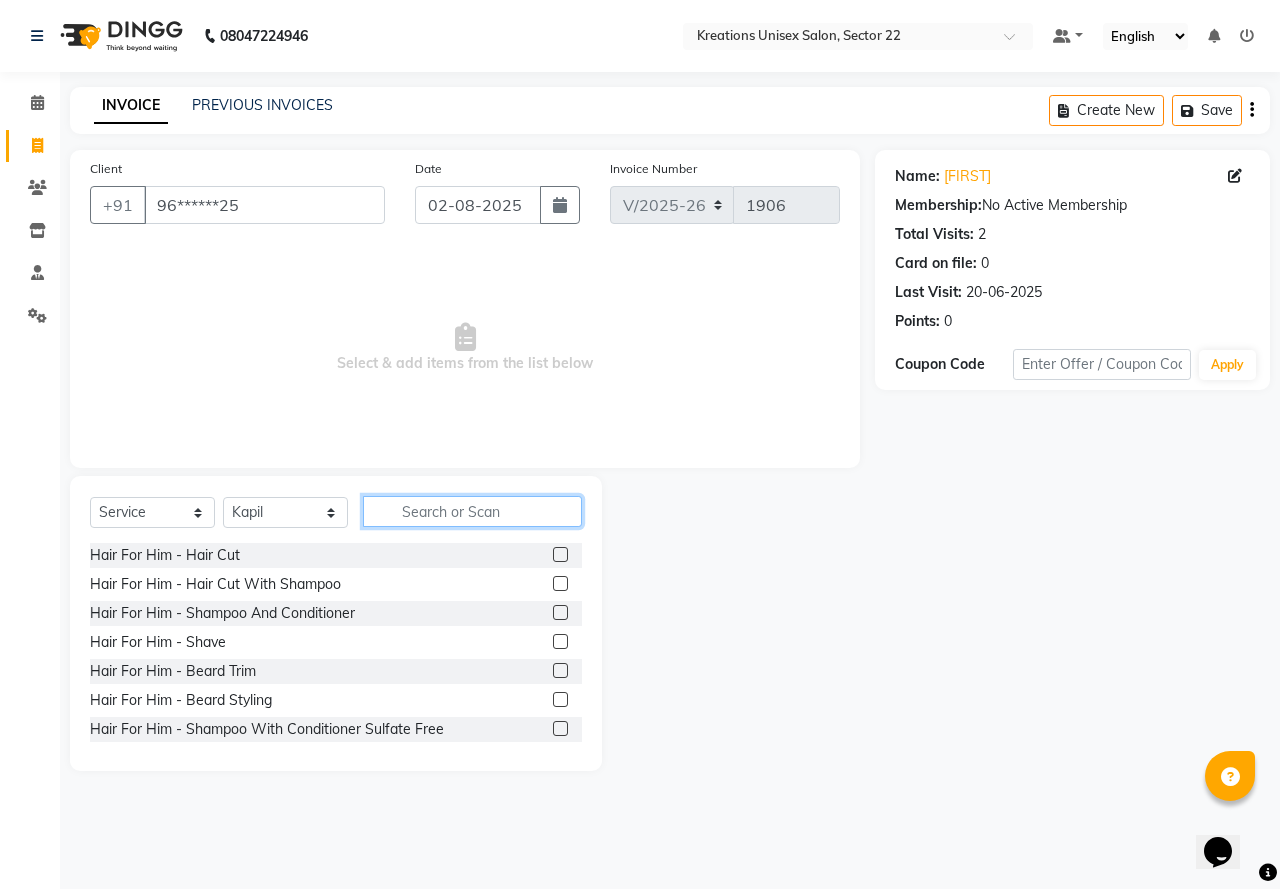 click 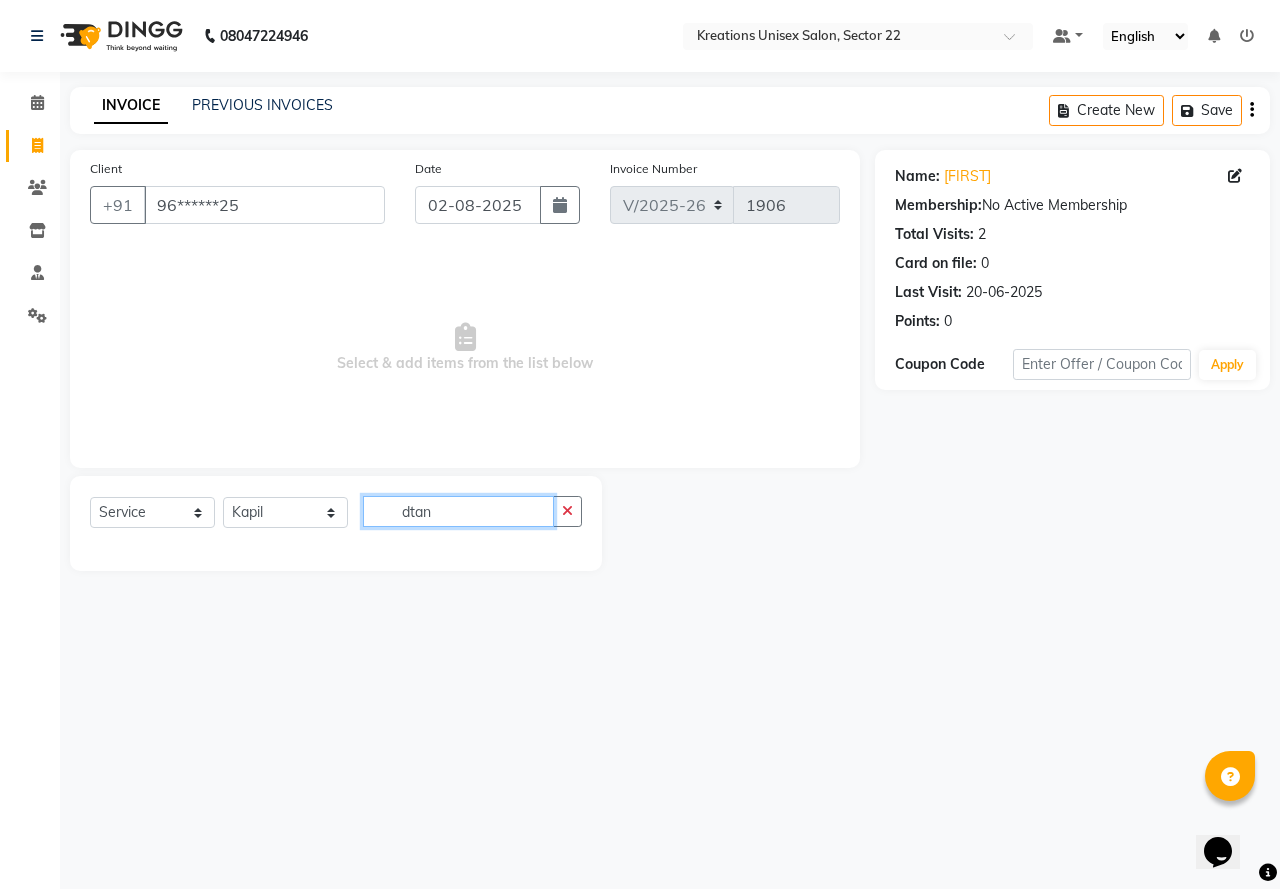 click on "dtan" 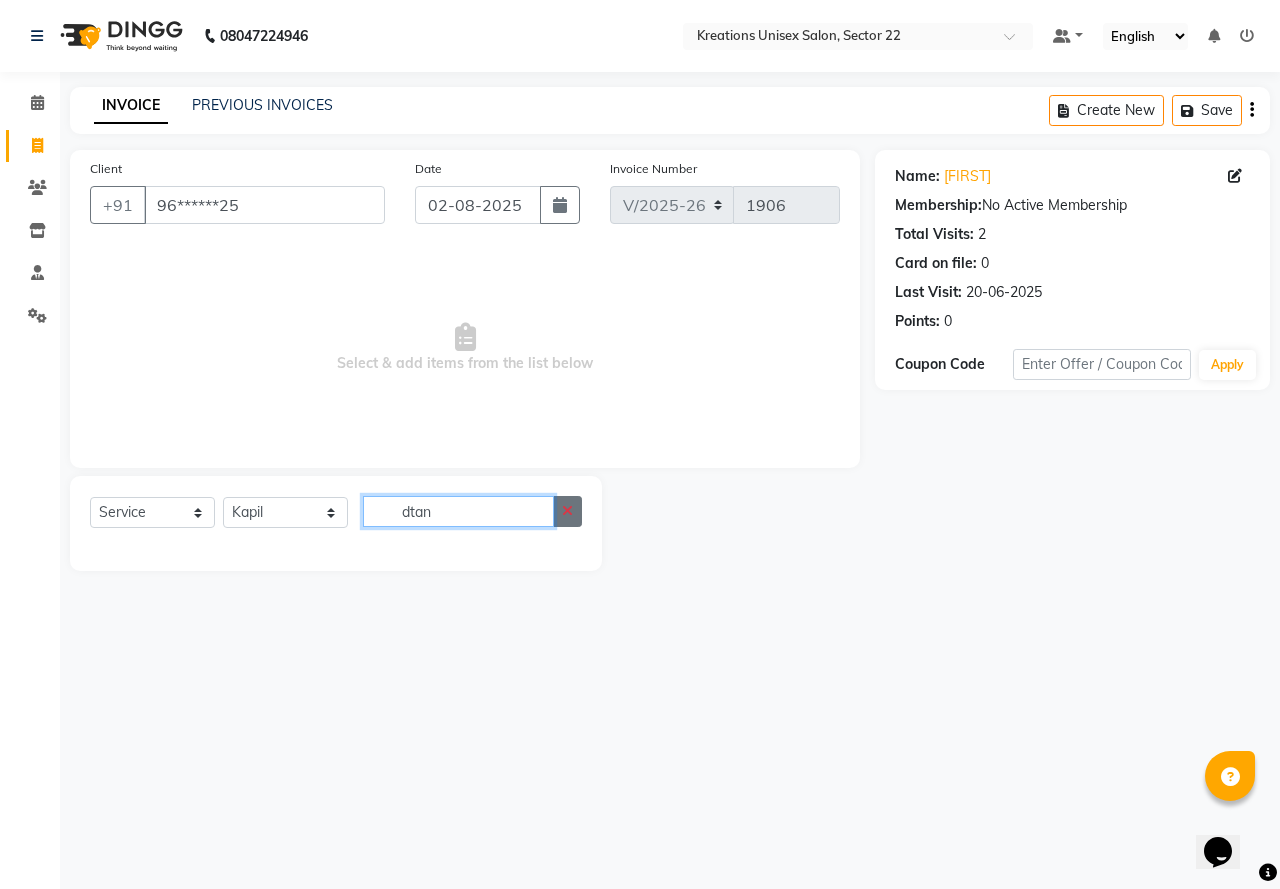 type on "dtan" 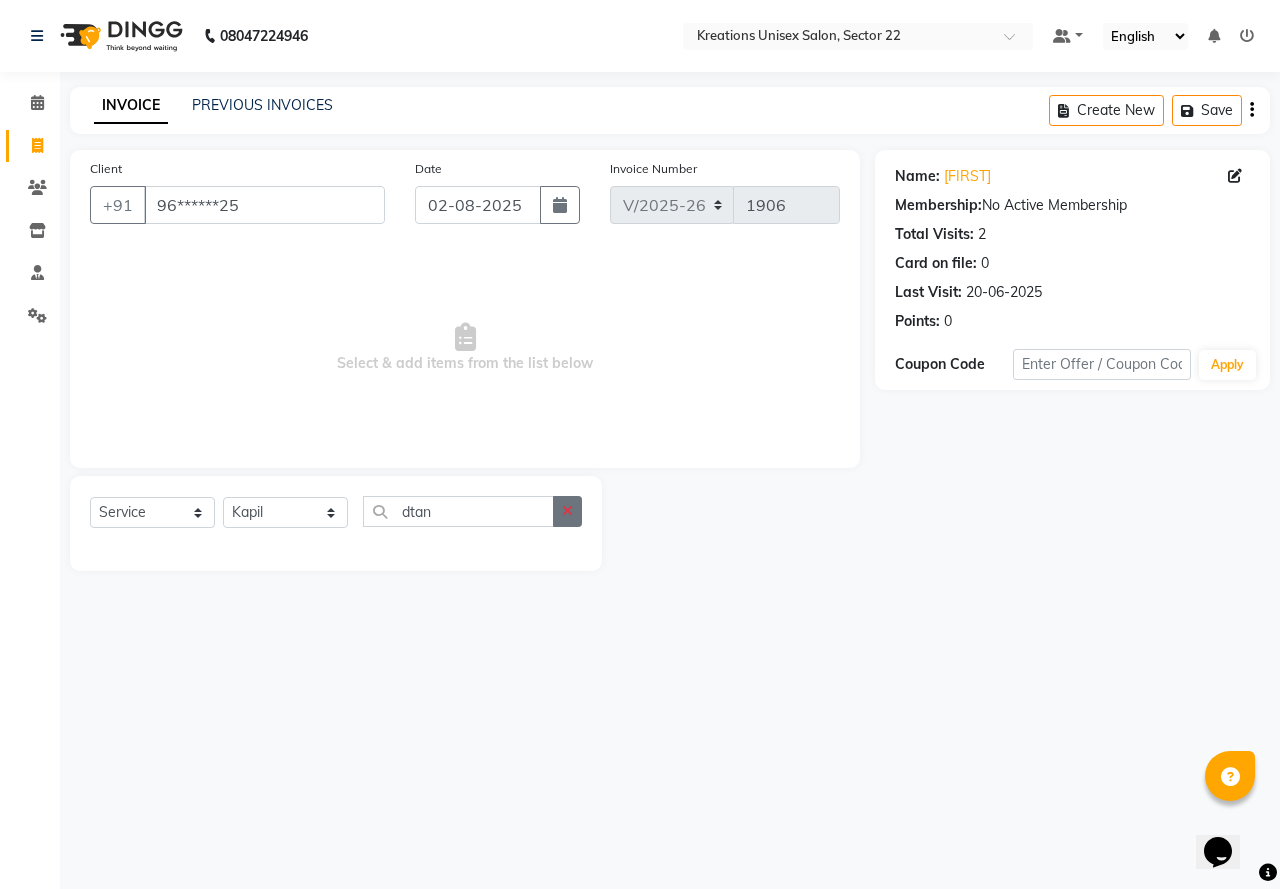 click 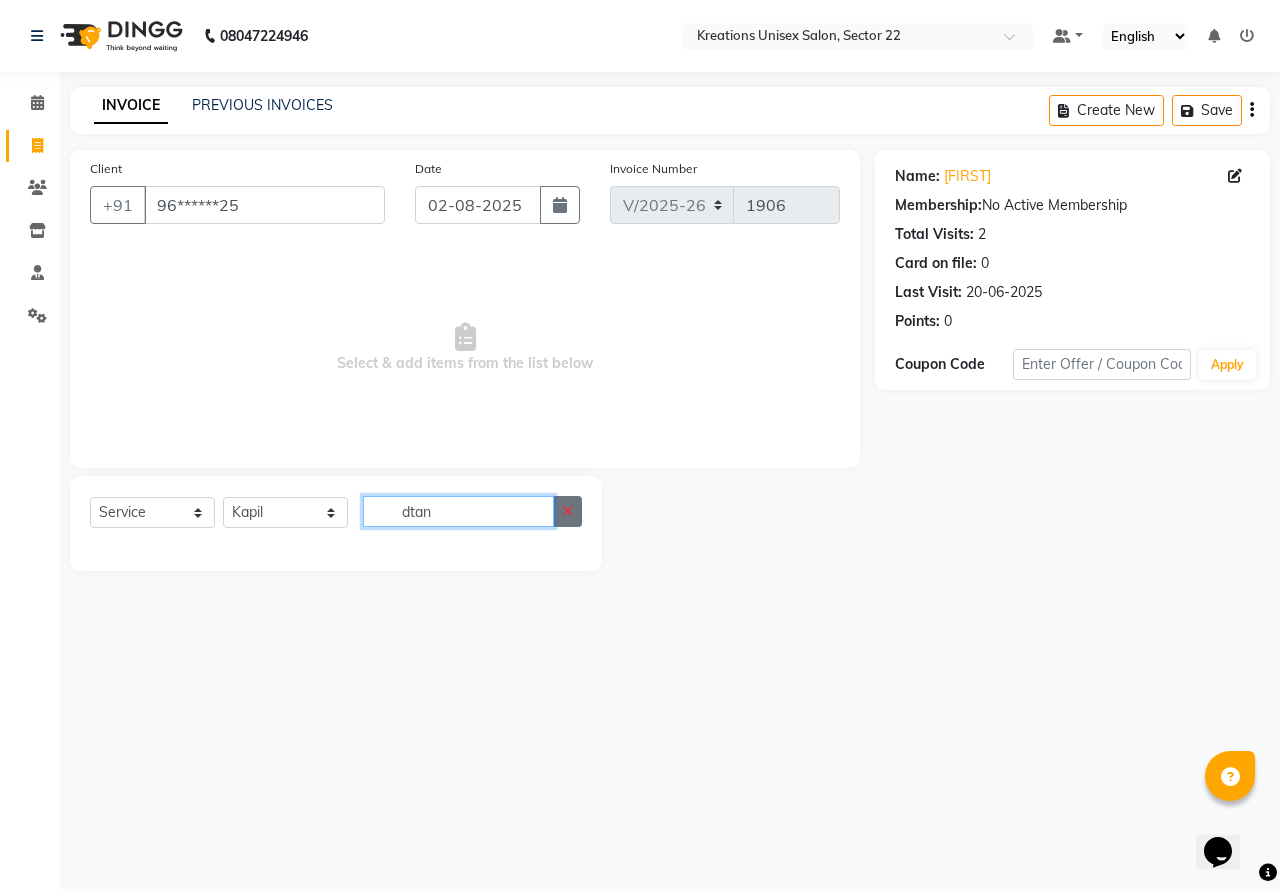 type 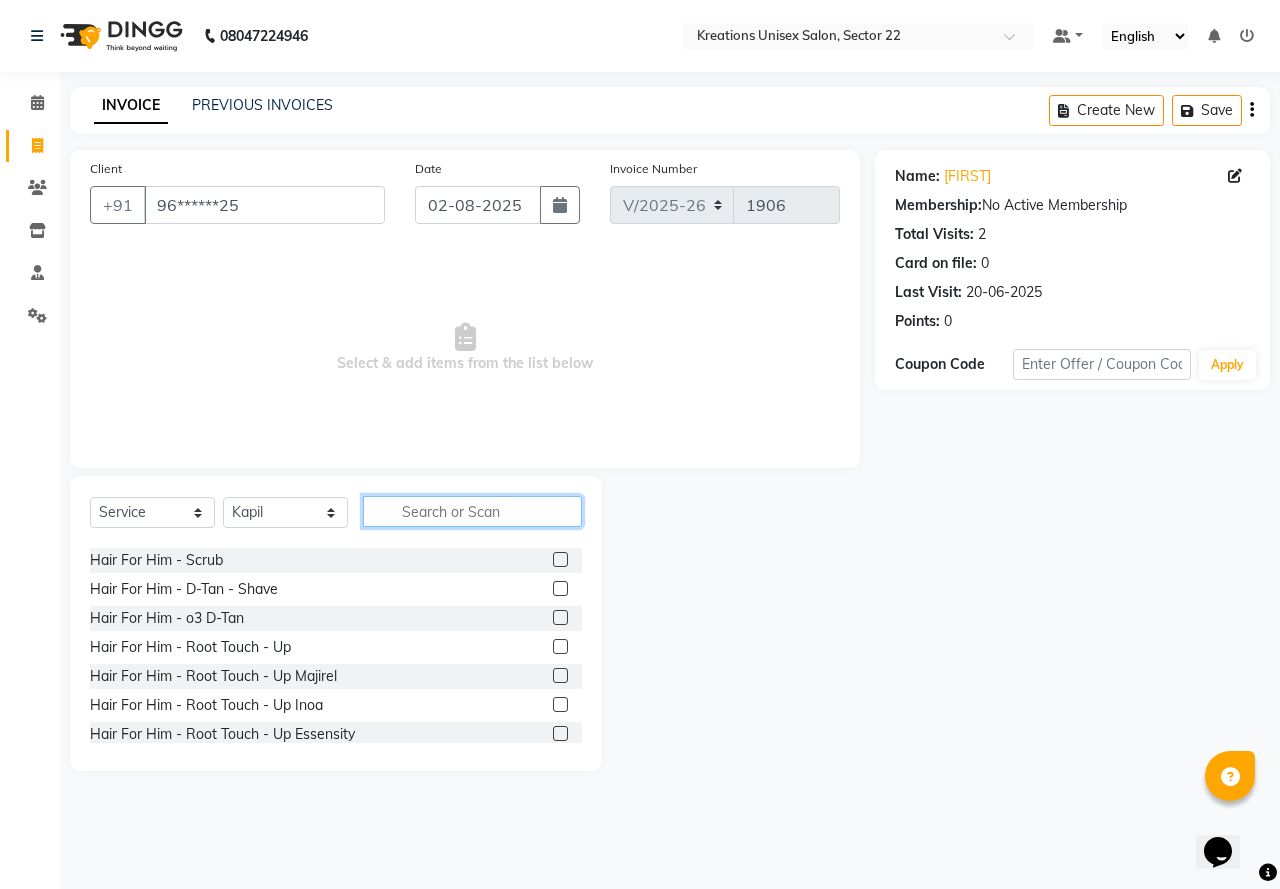 scroll, scrollTop: 250, scrollLeft: 0, axis: vertical 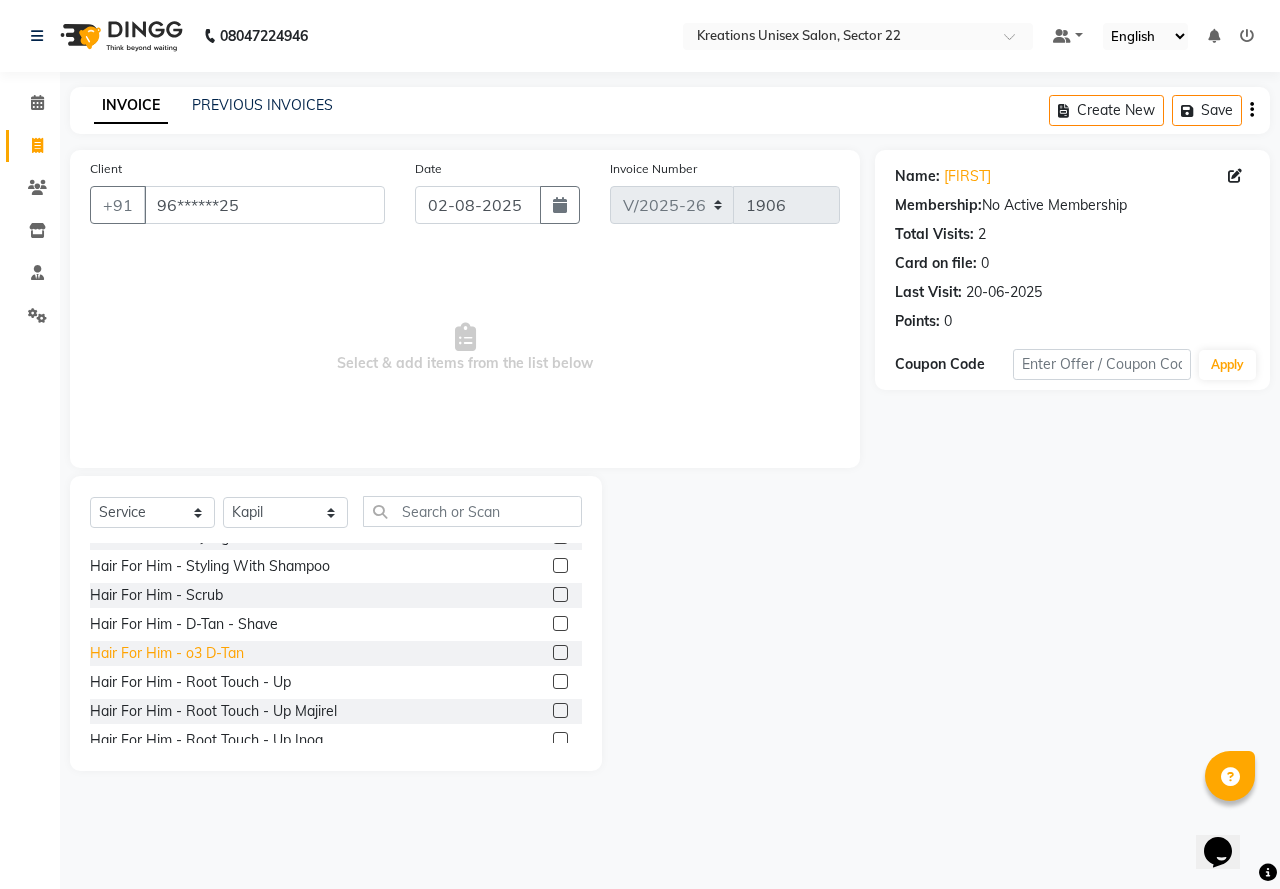 click on "Hair For Him - o3 D-Tan" 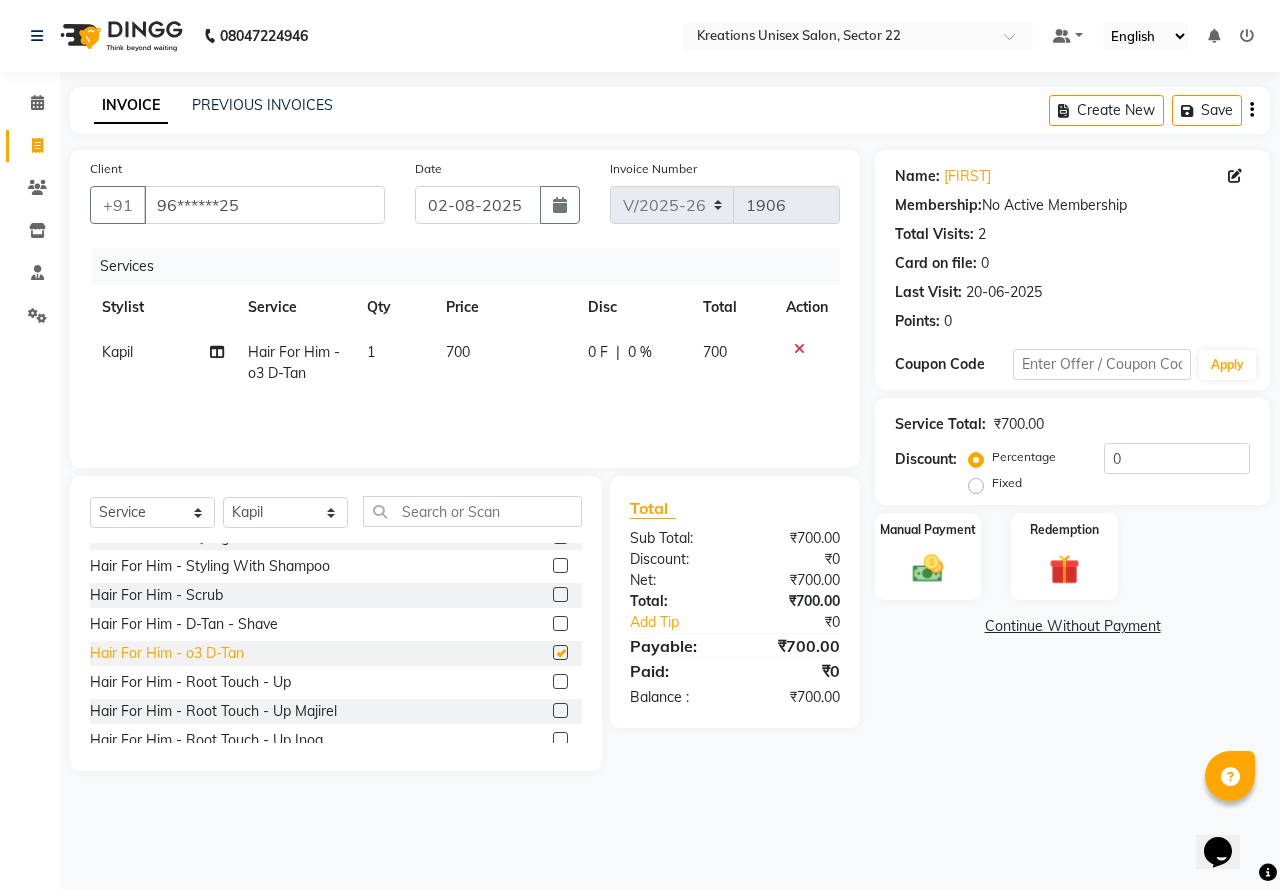 checkbox on "false" 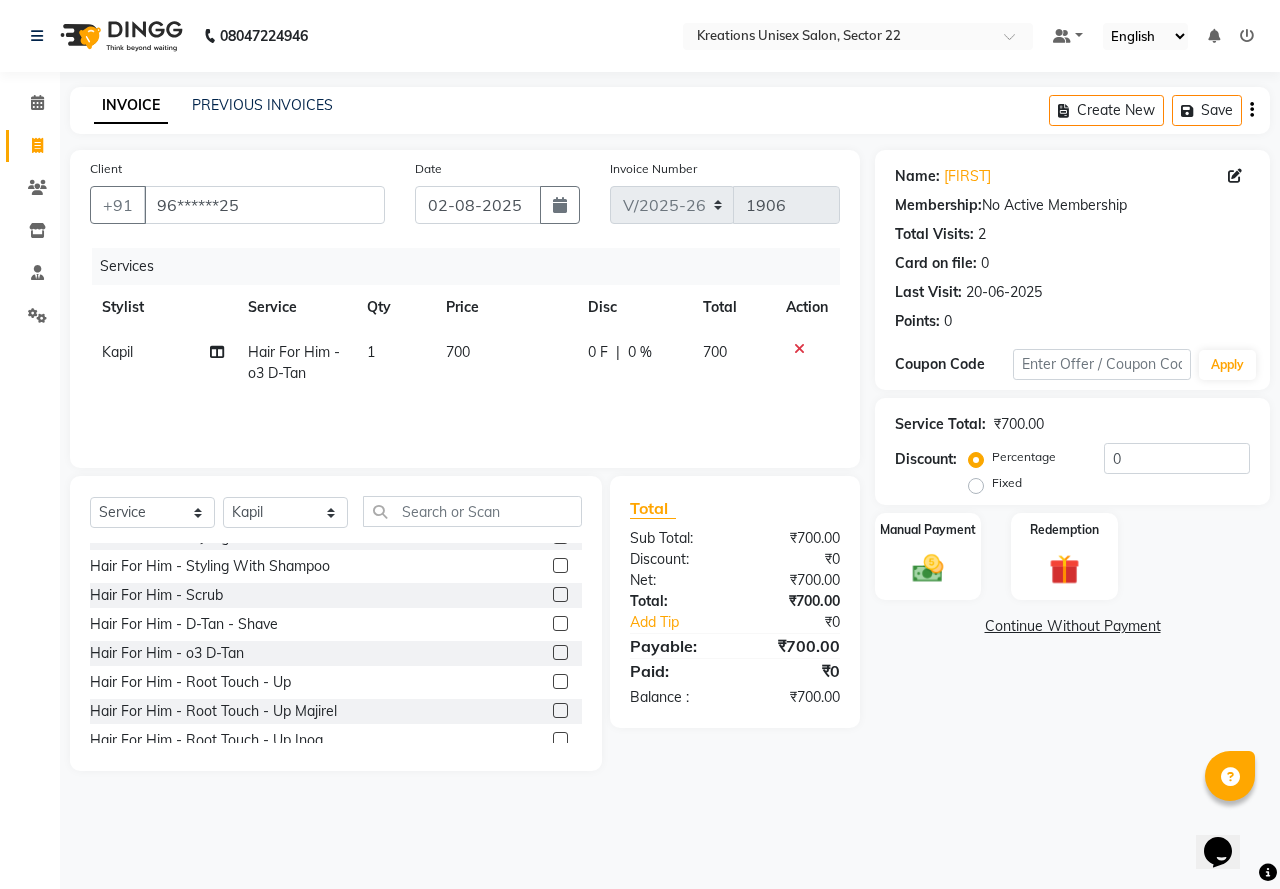 click 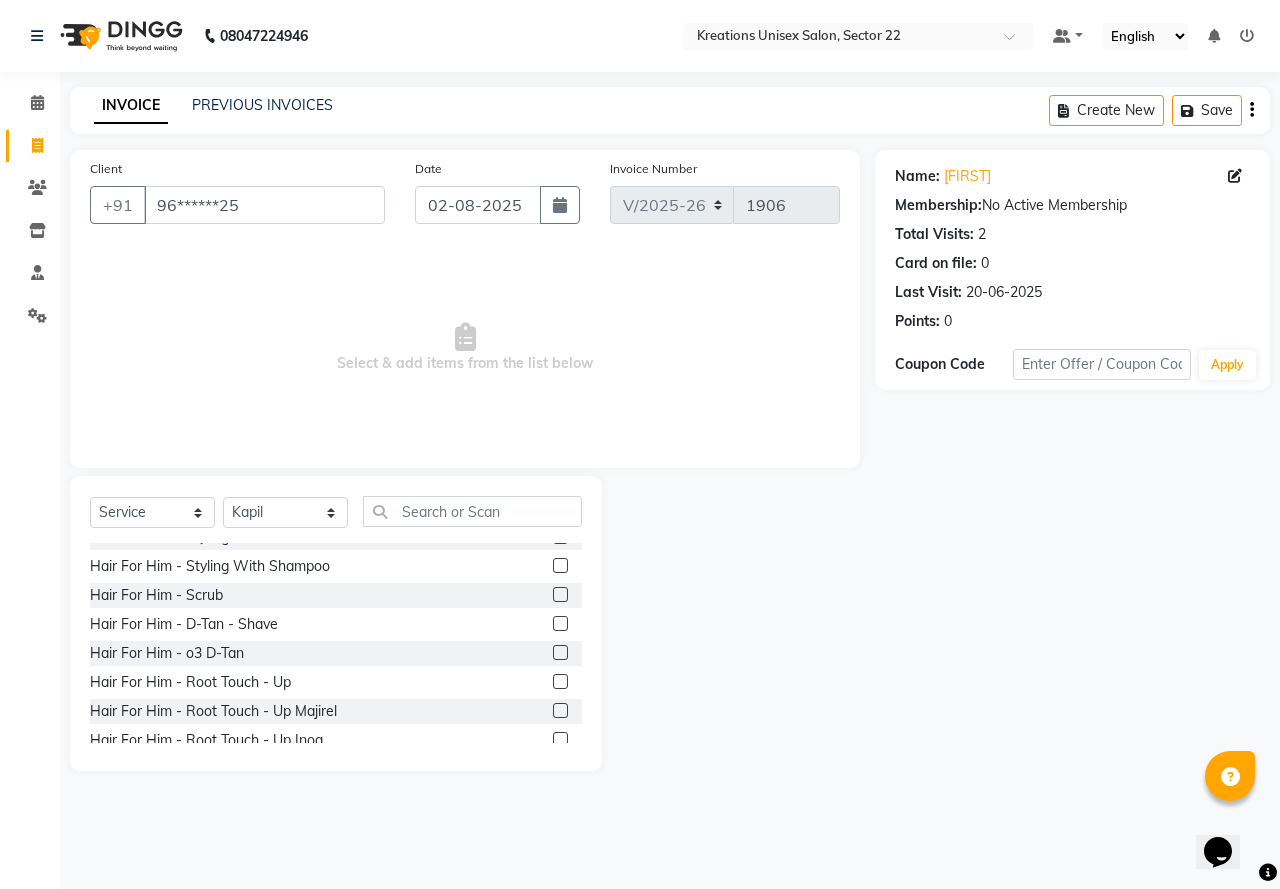 click 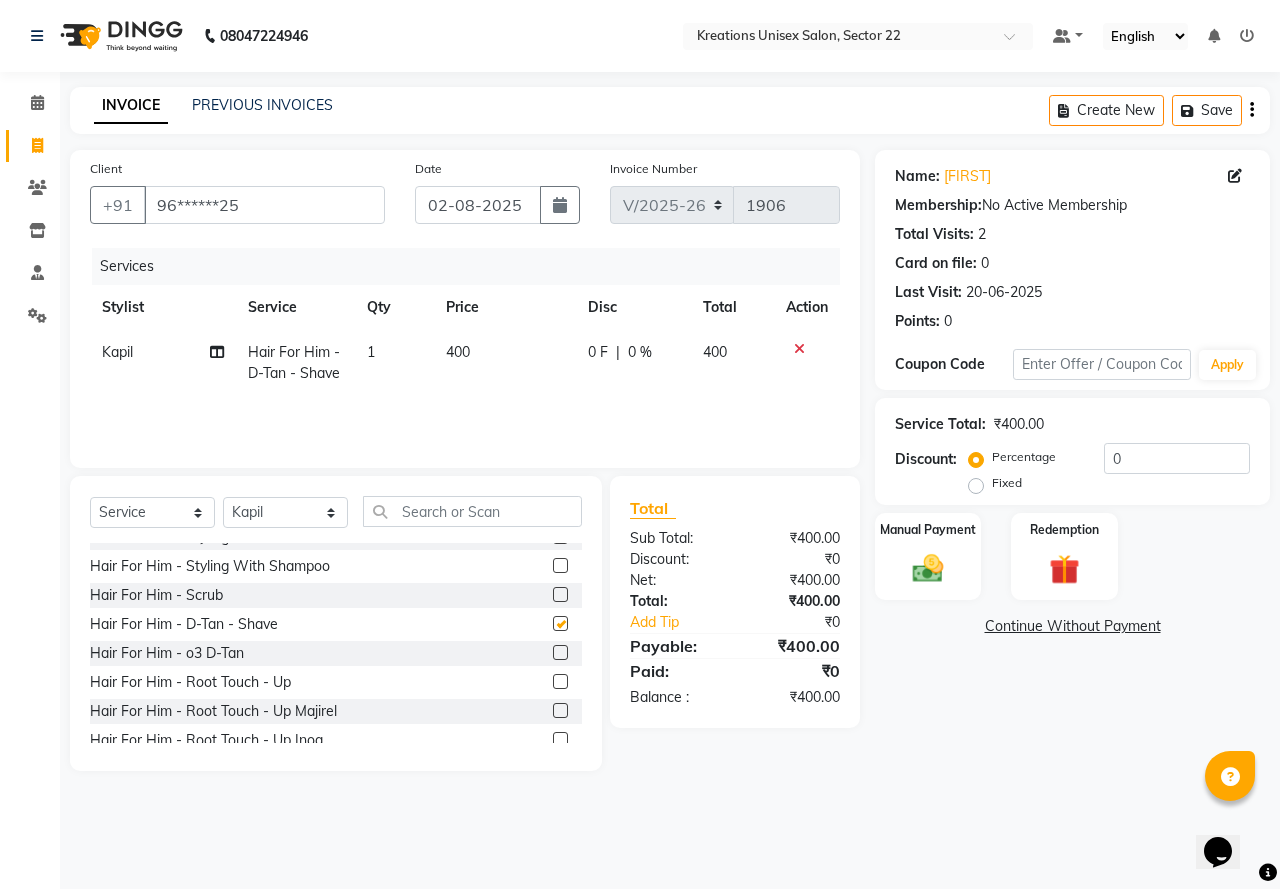 checkbox on "false" 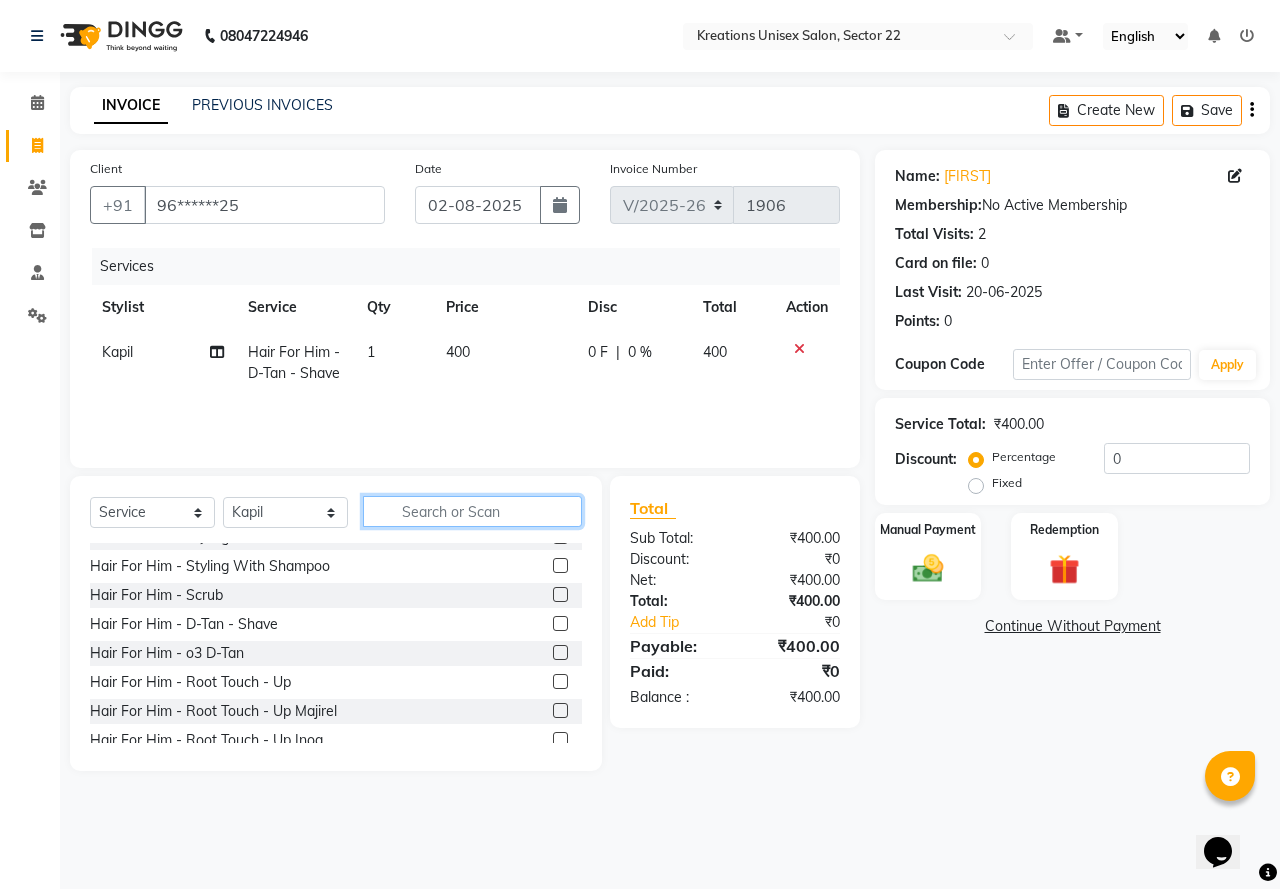 click 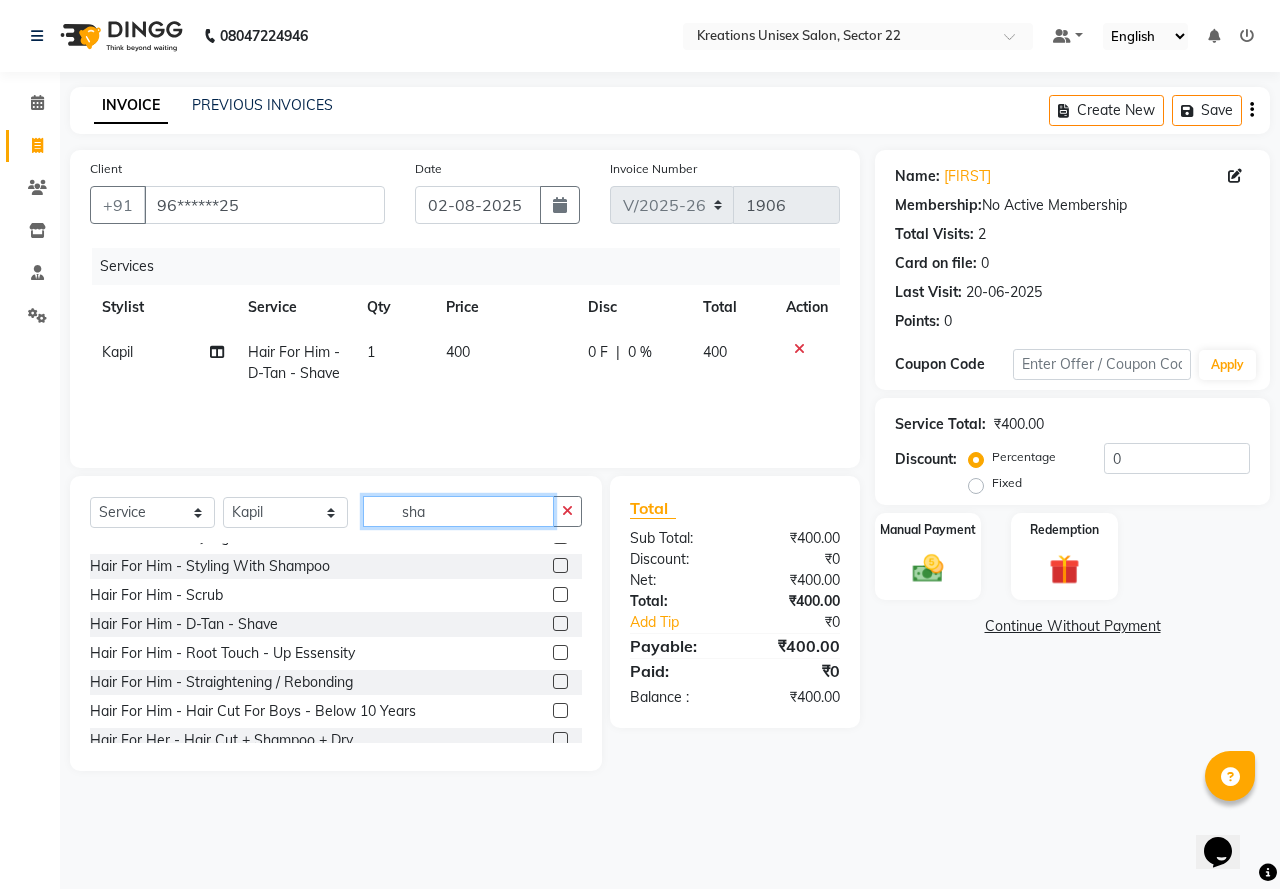 scroll, scrollTop: 61, scrollLeft: 0, axis: vertical 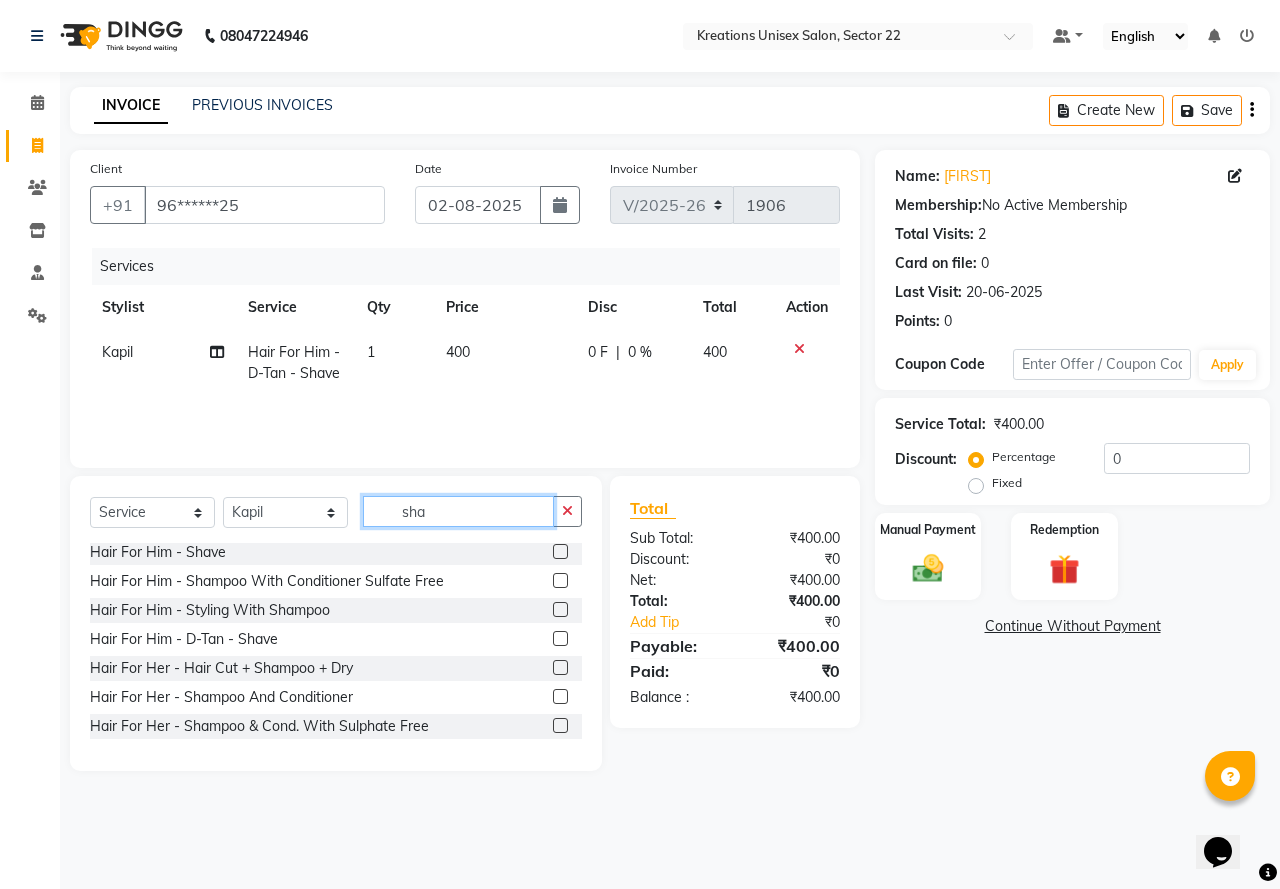 type on "sha" 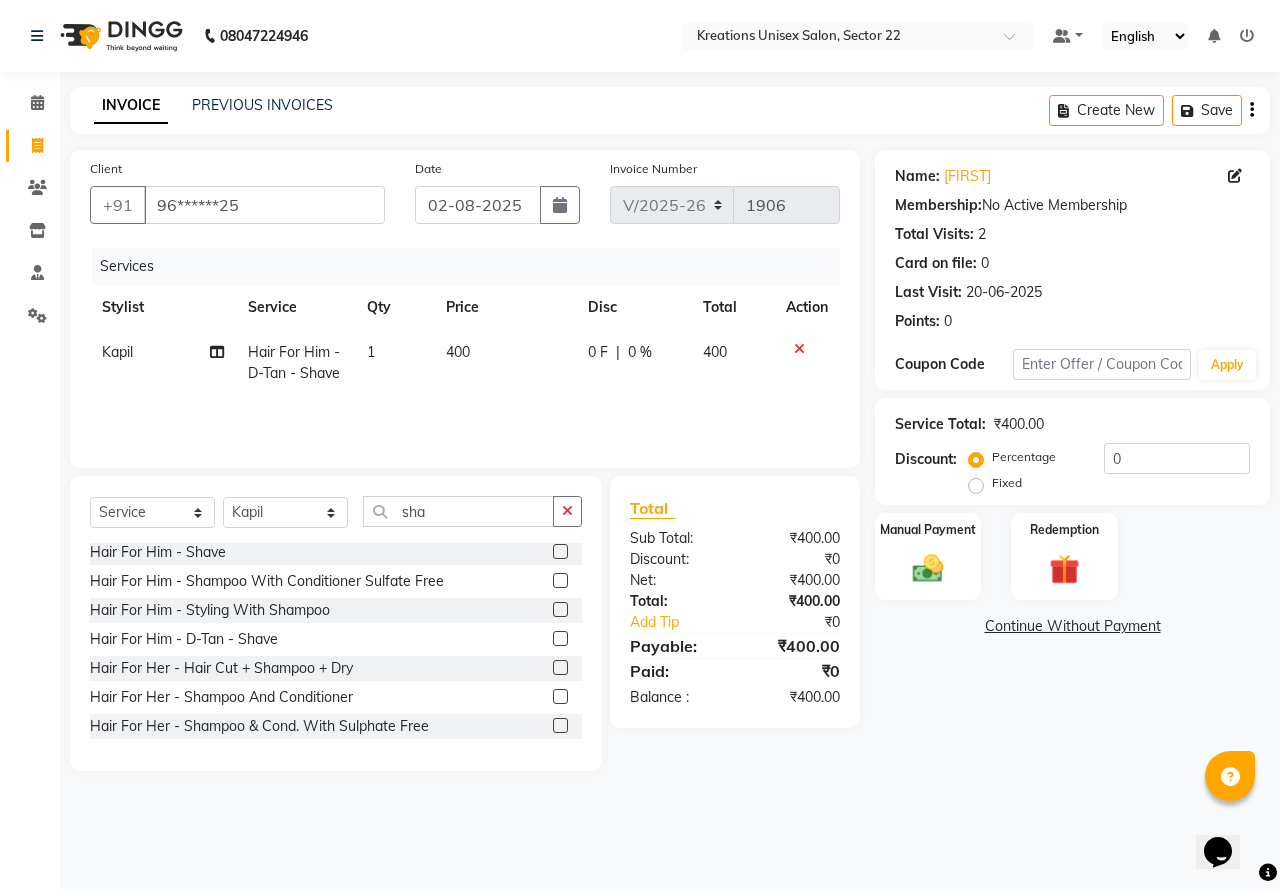 click 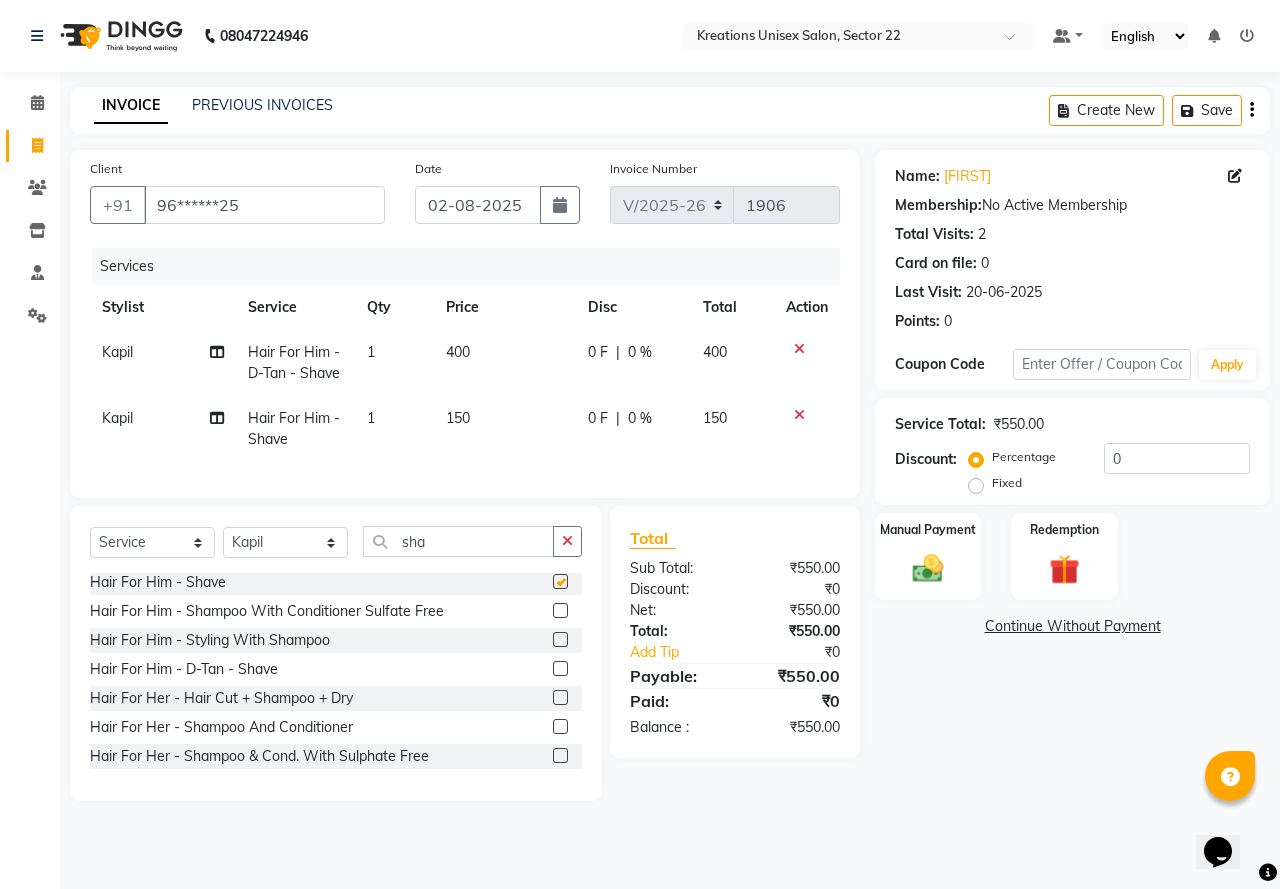 checkbox on "false" 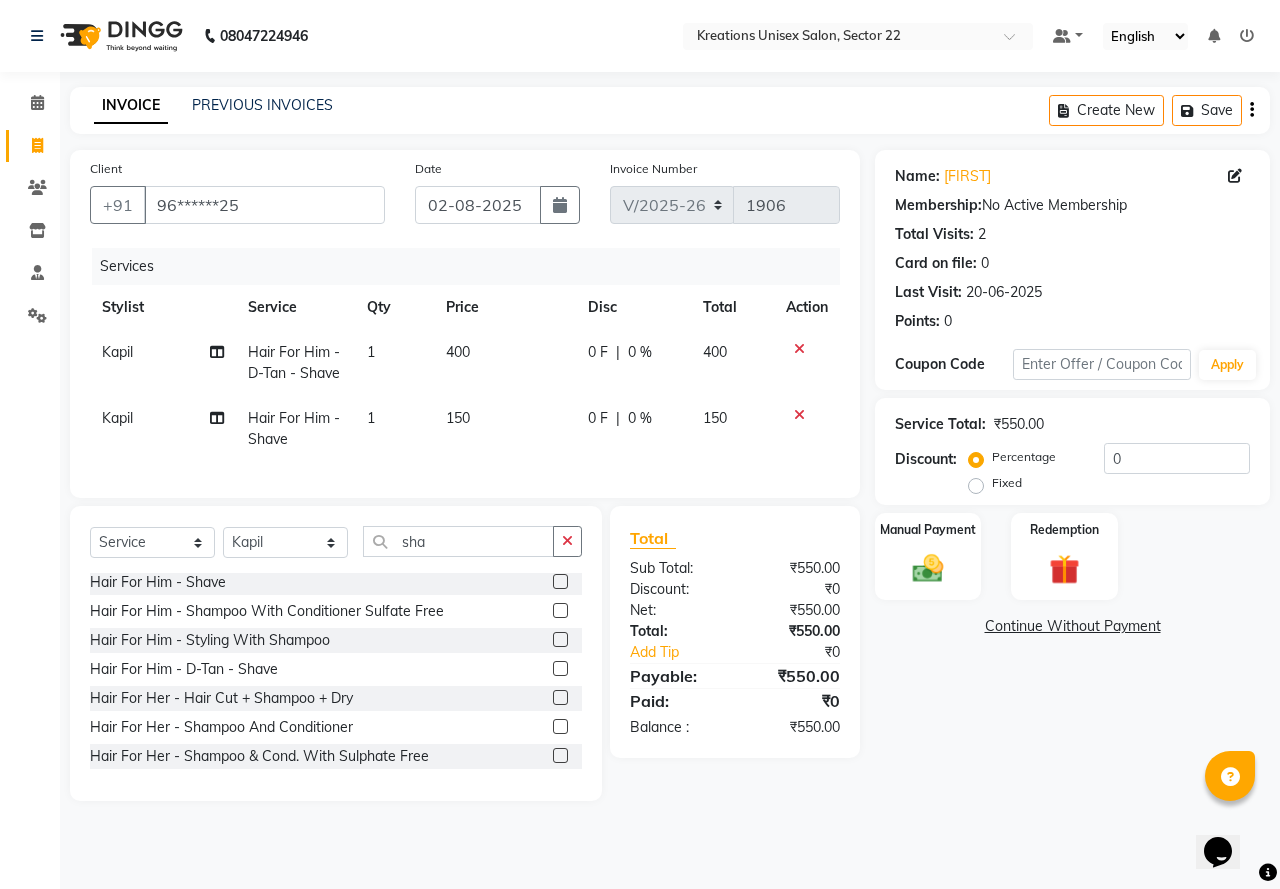 click on "400" 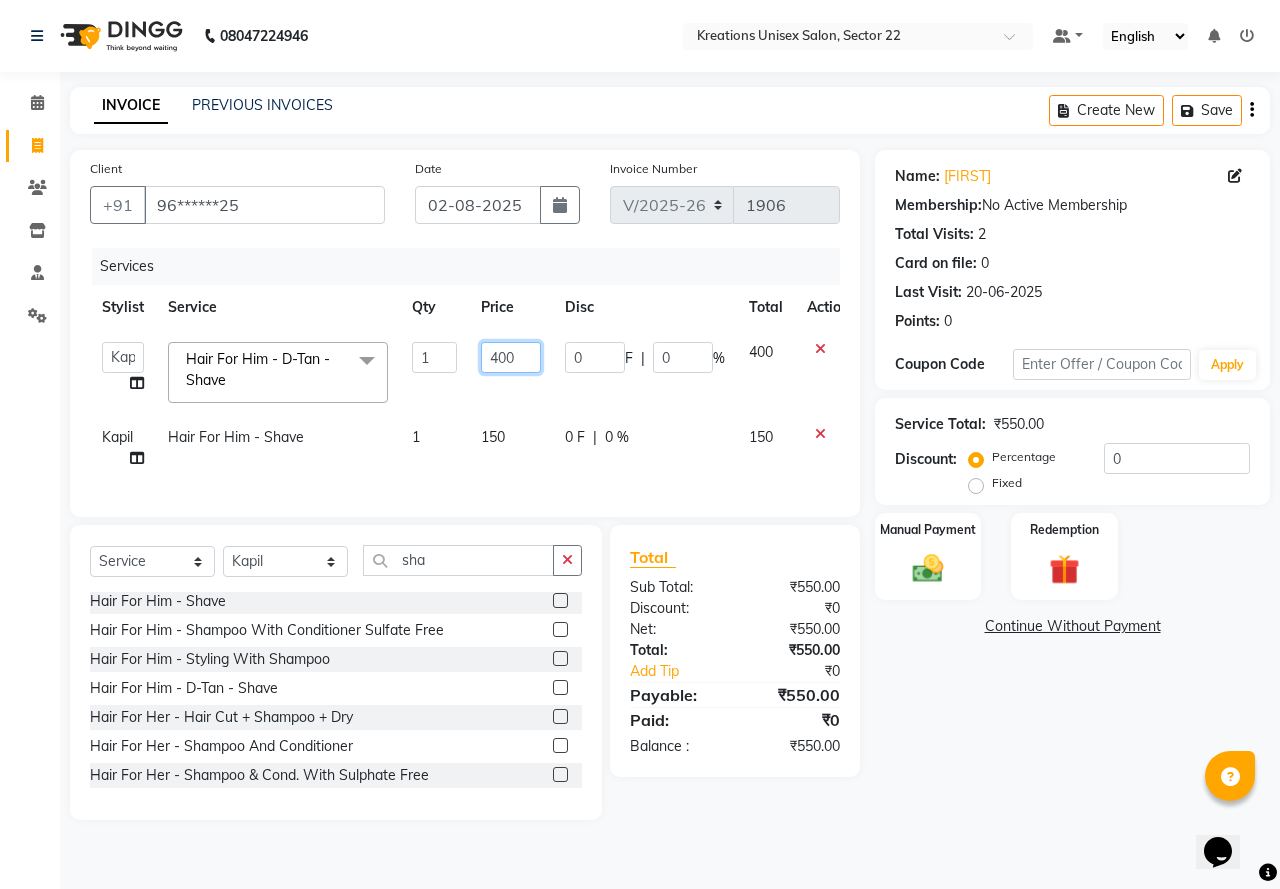 click on "400" 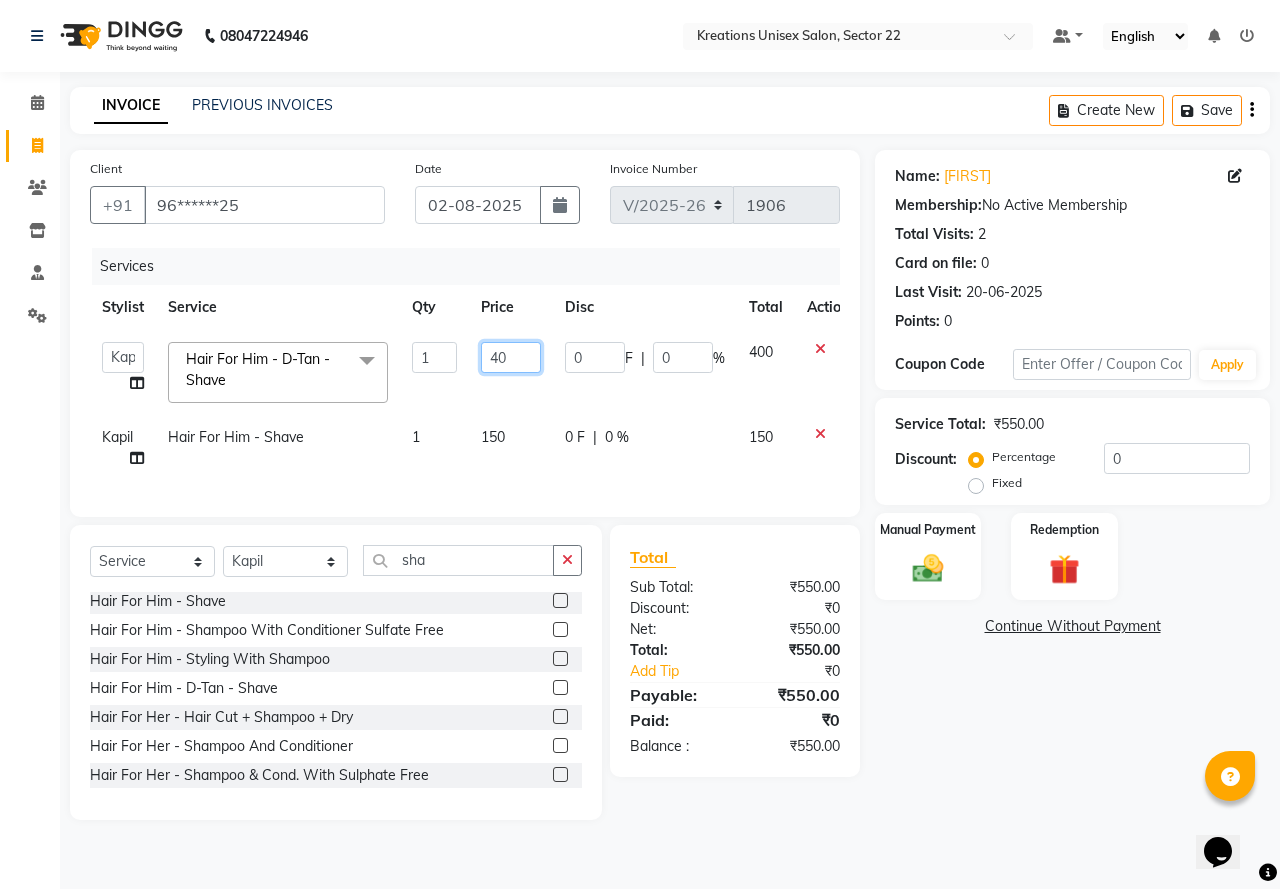 type on "4" 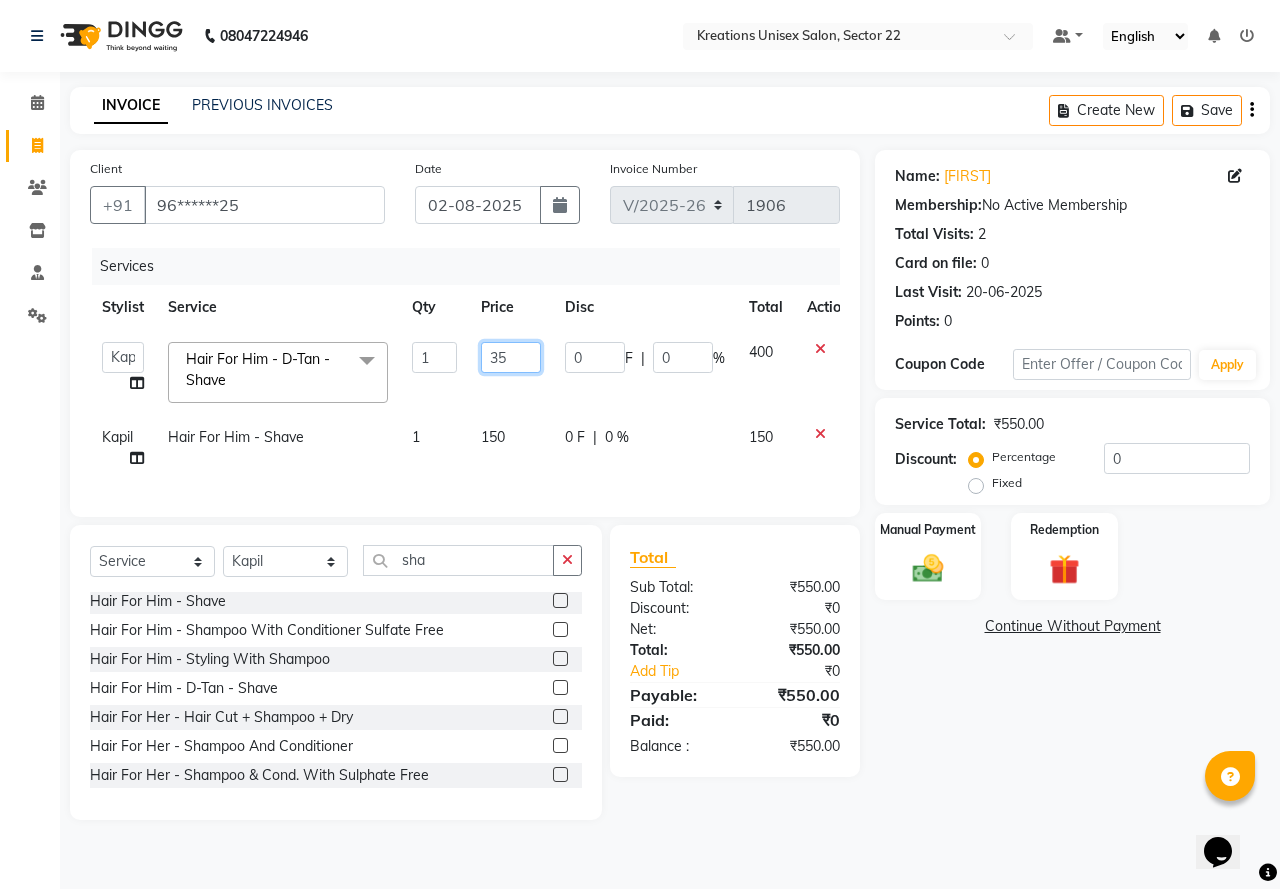 type on "350" 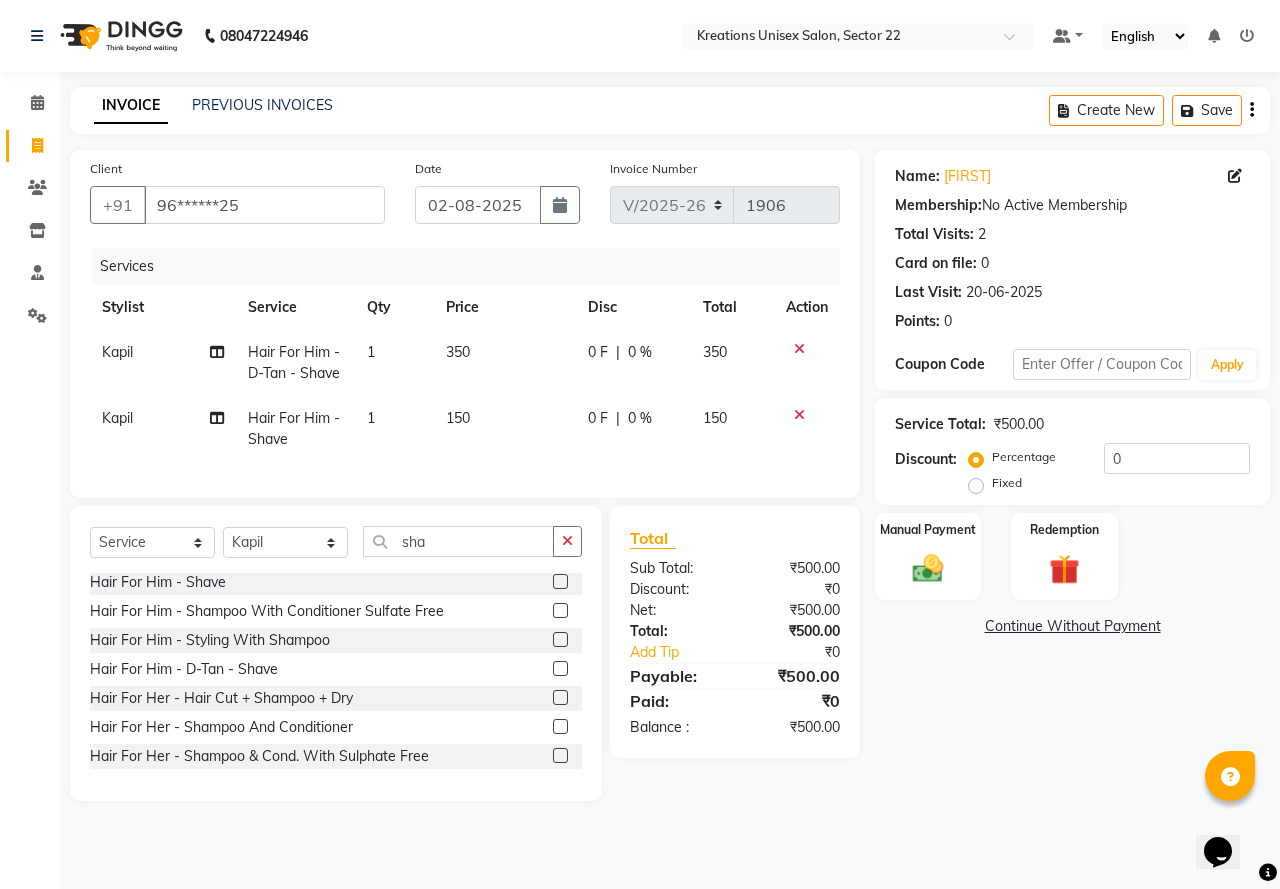 click on "150" 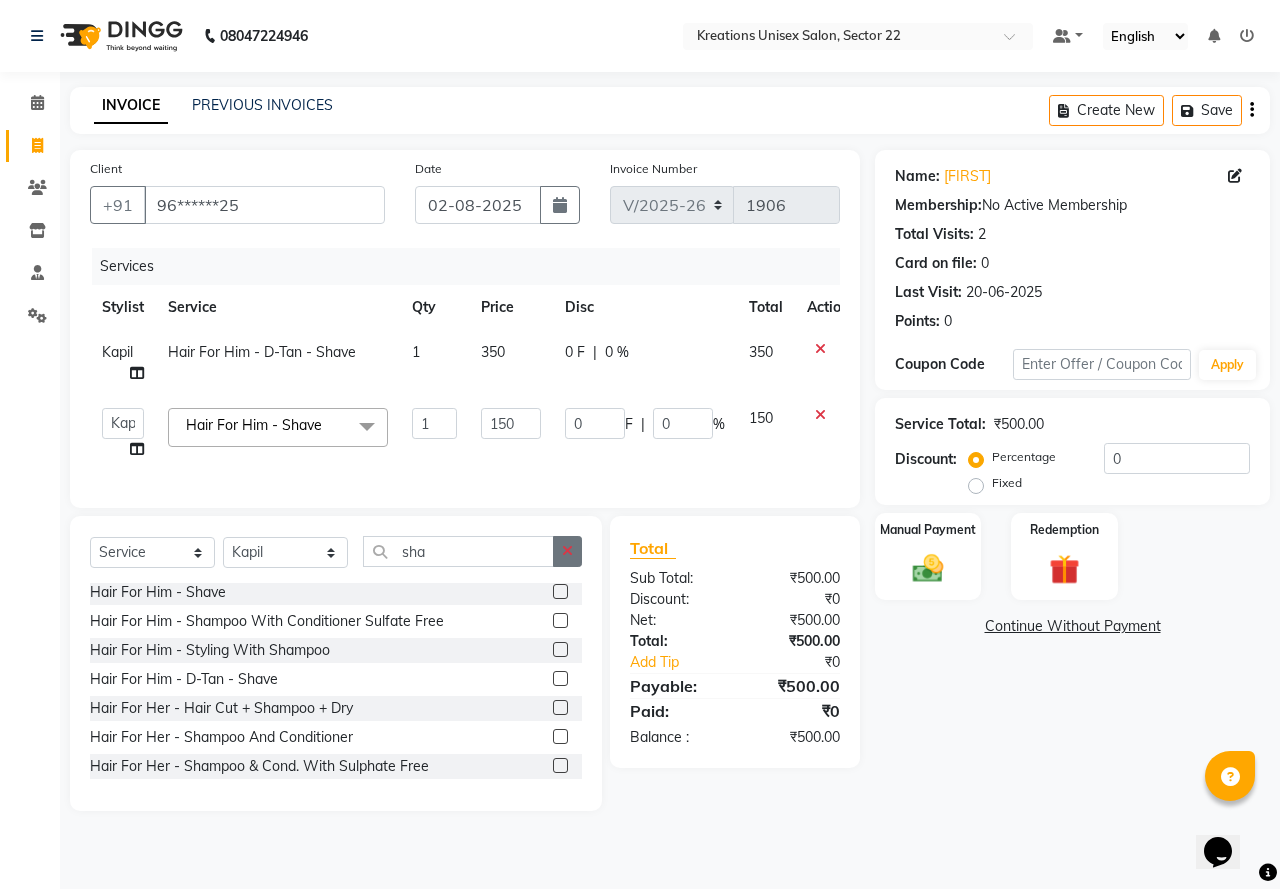 click 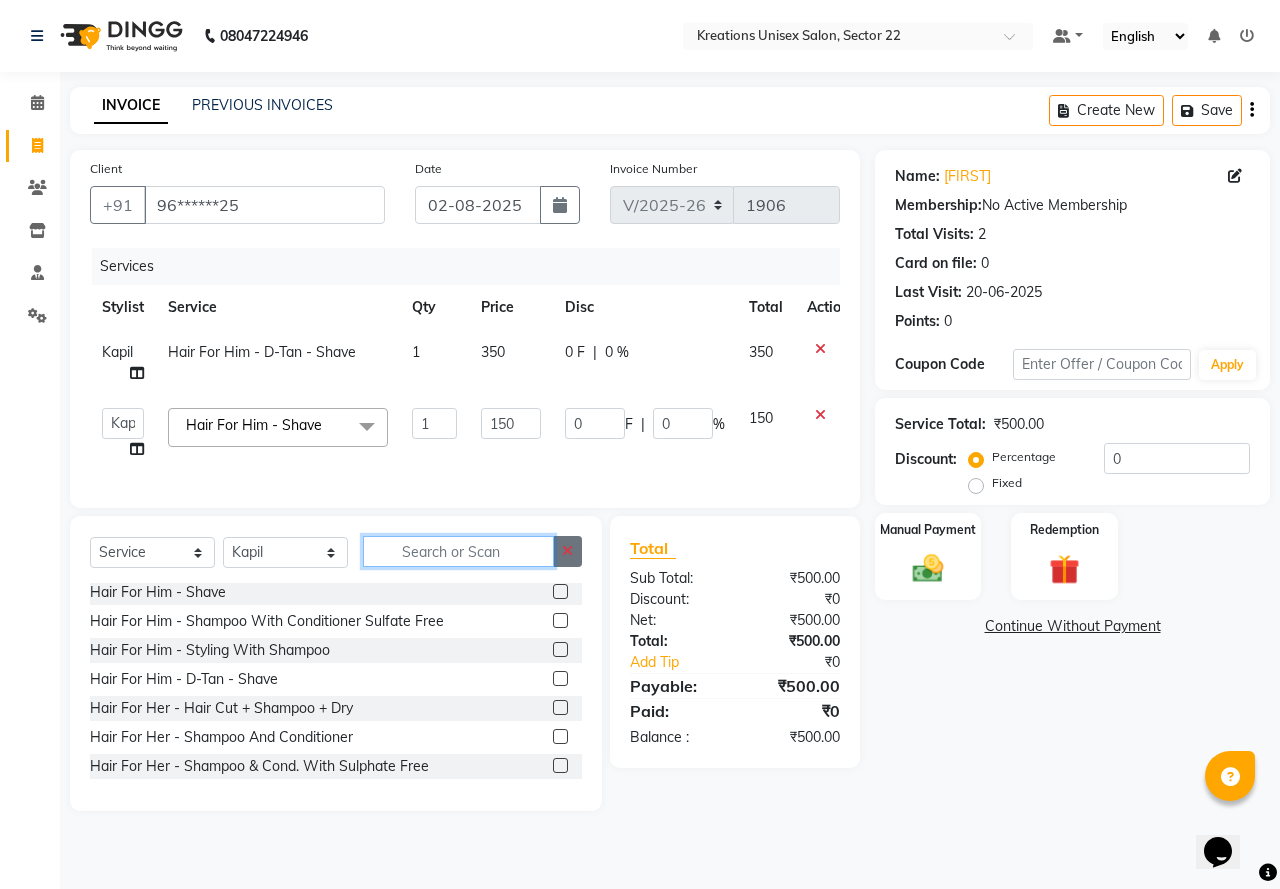 scroll, scrollTop: 250, scrollLeft: 0, axis: vertical 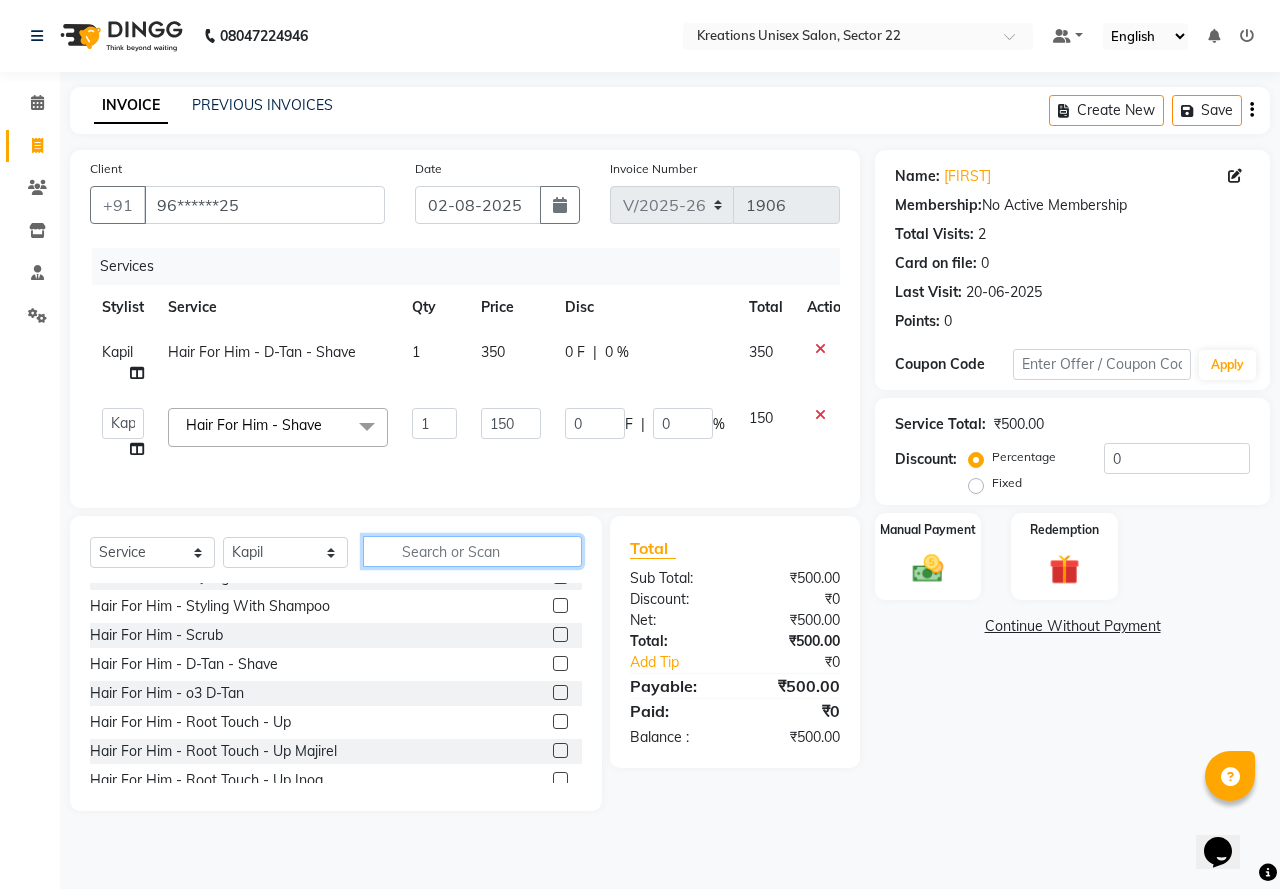 click 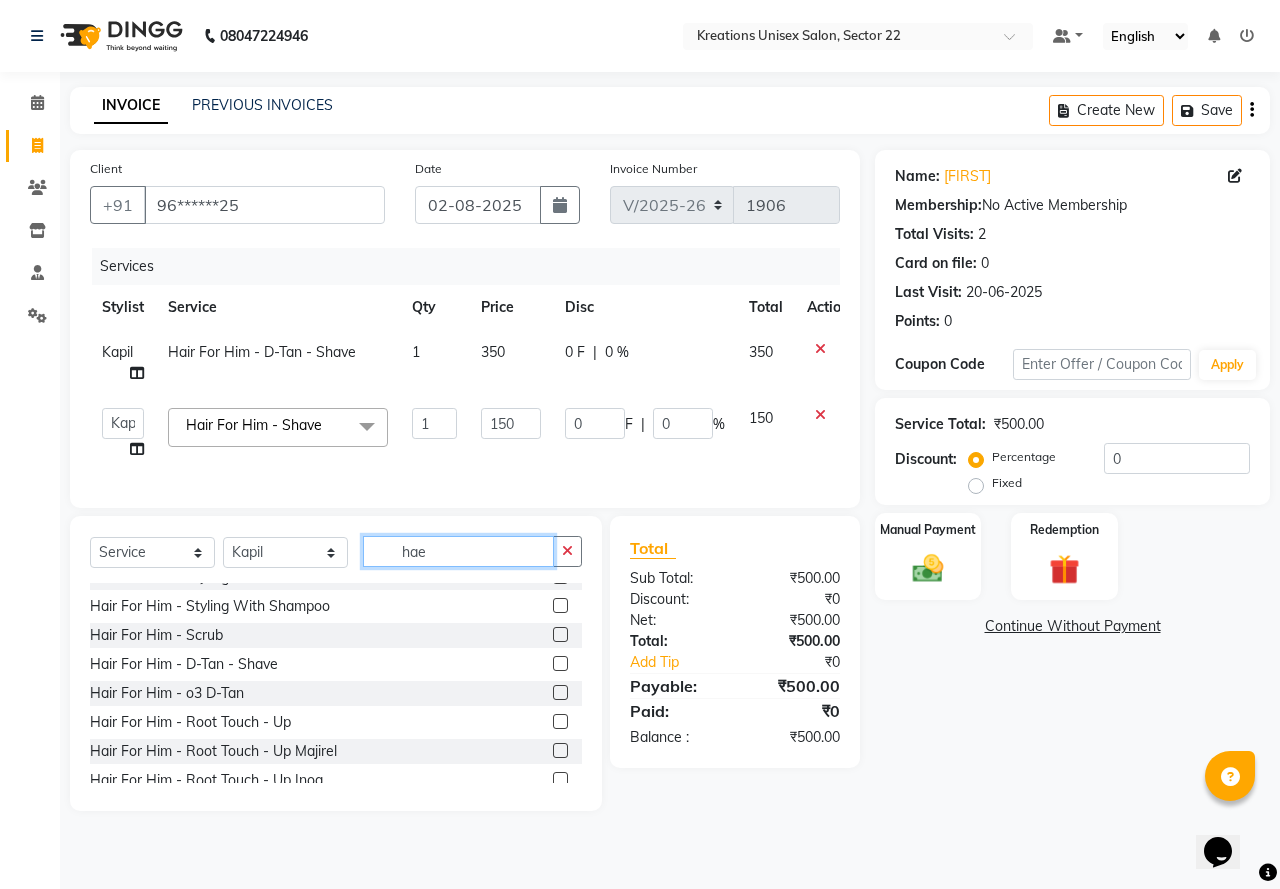 scroll, scrollTop: 0, scrollLeft: 0, axis: both 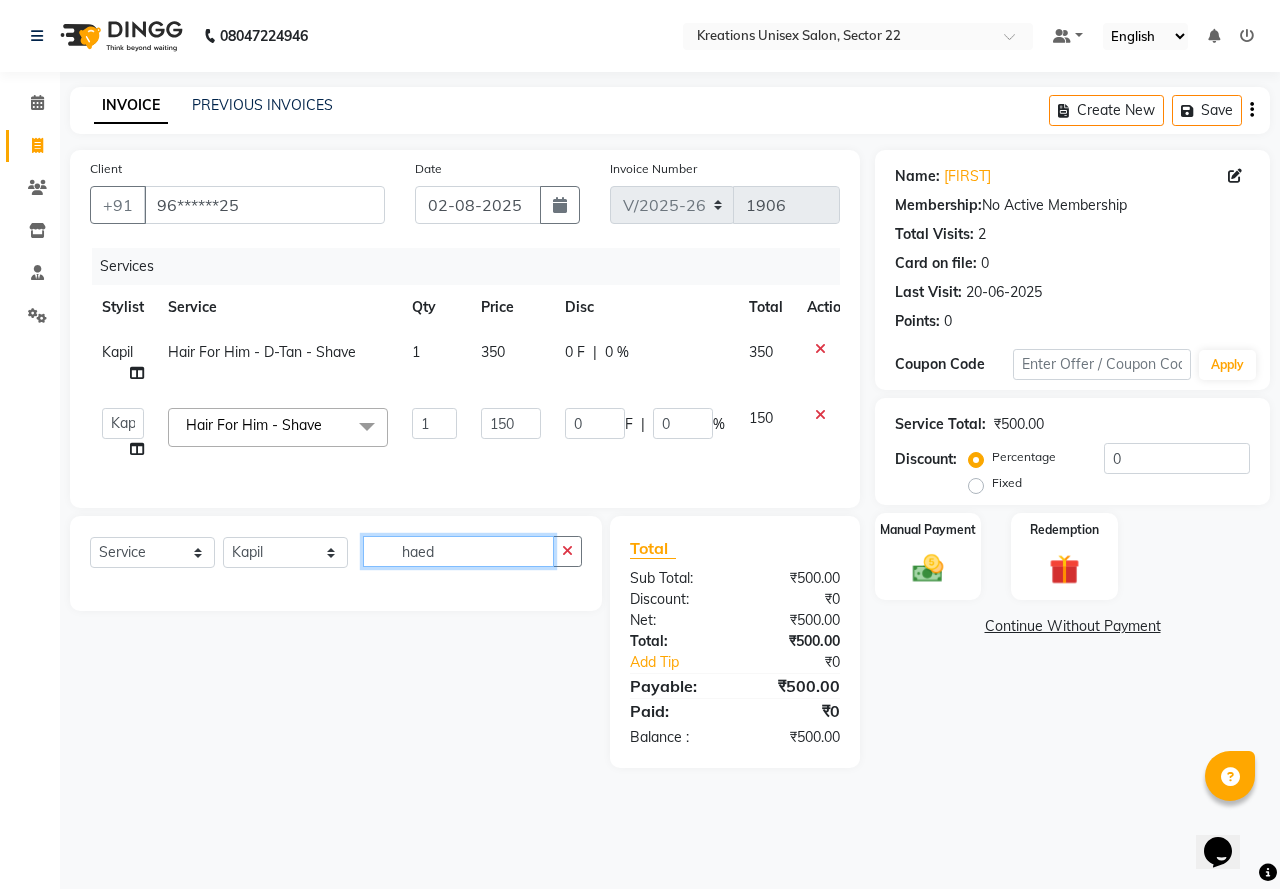 type on "haed" 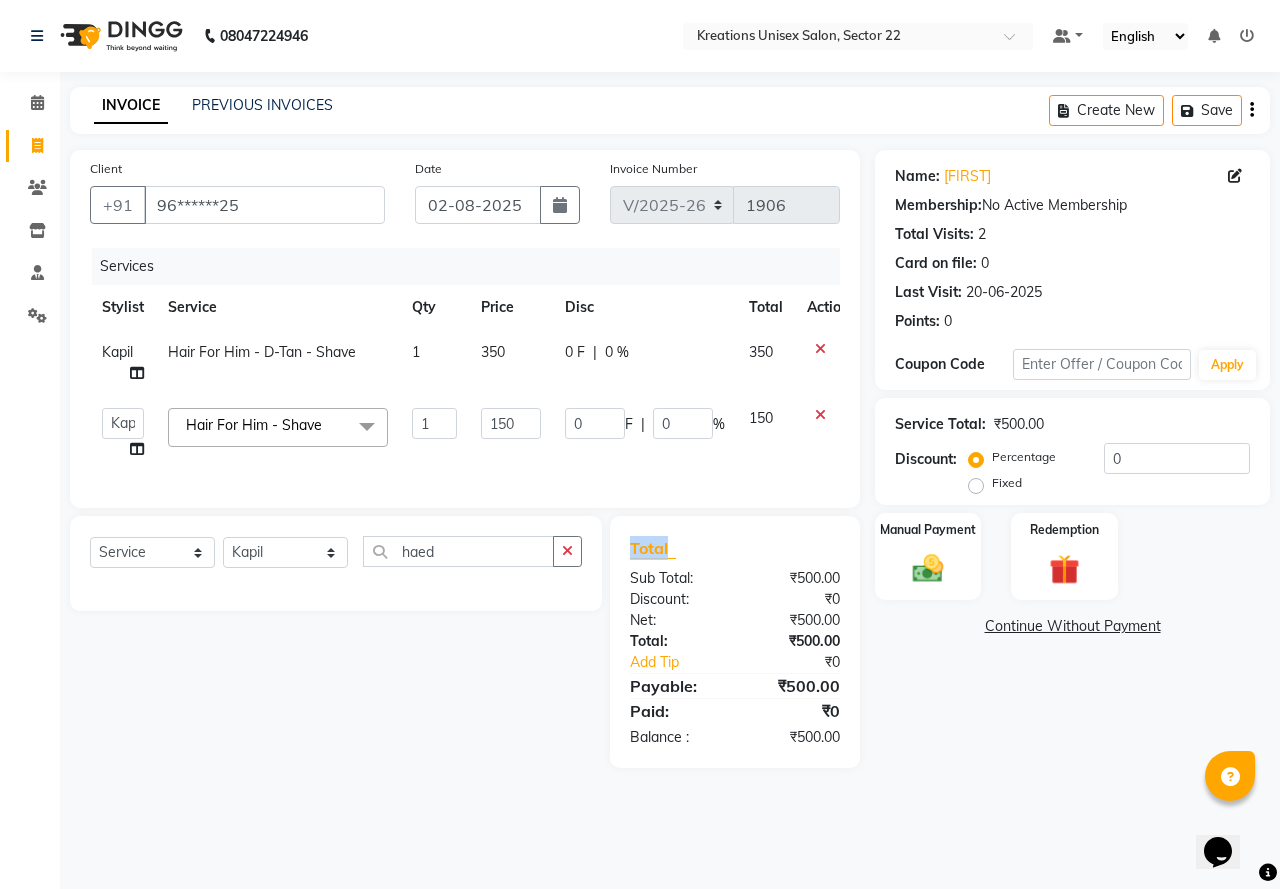 click on "Total Sub Total: ₹500.00 Discount: ₹0 Net: ₹500.00 Total: ₹500.00 Add Tip ₹0 Payable: ₹500.00 Paid: ₹0 Balance   : ₹500.00" 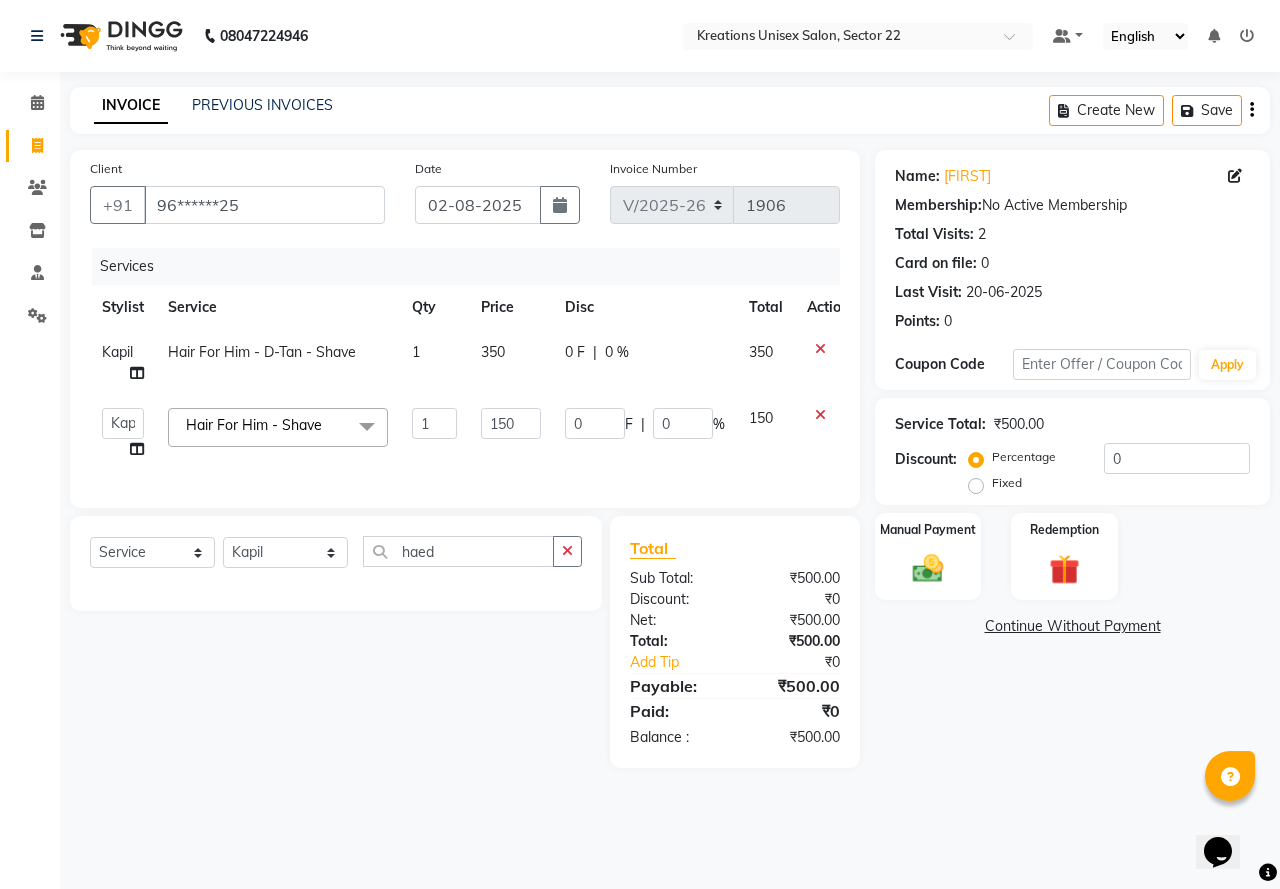 click on "Total Sub Total: ₹500.00 Discount: ₹0 Net: ₹500.00 Total: ₹500.00 Add Tip ₹0 Payable: ₹500.00 Paid: ₹0 Balance   : ₹500.00" 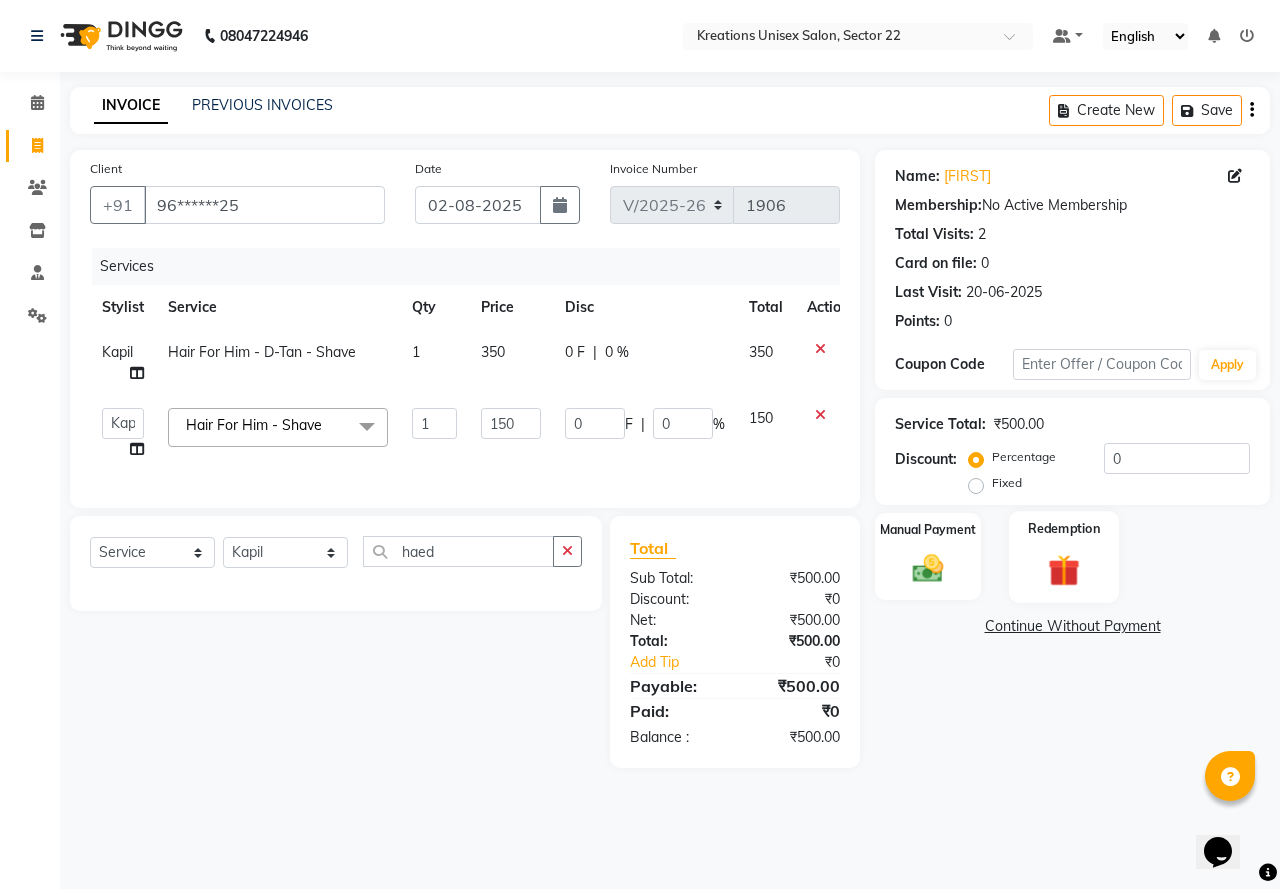 click on "Client +91 96******25 Date 02-08-2025 Invoice Number V/2025 V/2025-26 1906 Services Stylist Service Qty Price Disc Total Action Kapil  Hair For Him - D-Tan - Shave 1 350 0 F | 0 % 350  AMAN   Jeet Manager   Jitender    Kapil    Kavita Manager   Malik Khan    Manas Sir    rozy    Sector-23   Shaffali Maam    Shiv Kumar   Sita Mehto   Hair For Him - Shave  x Hair For Him - Hair Cut Hair For Him - Hair Cut With Shampoo Hair For Him - Shampoo And Conditioner Hair For Him - Shave Hair For Him - Beard Trim Hair For Him - Beard Styling Hair For Him - Shampoo With Conditioner Sulfate Free Hair For Him - Hair Cut + Beard + D Tan Hair For Him - Styling Hair For Him - Styling With Shampoo Hair For Him - Scrub Hair For Him - D-Tan - Shave Hair For Him - o3 D-Tan  Hair For Him - Root Touch - Up Hair For Him - Root Touch - Up Majirel Hair For Him - Root Touch - Up Inoa Hair For Him - Root Touch - Up Essensity Hair For Him - Straightening / Rebonding Hair For Him - Hair Cut By Art Director Hair For Her - Hair Cut 1 150 0 F" 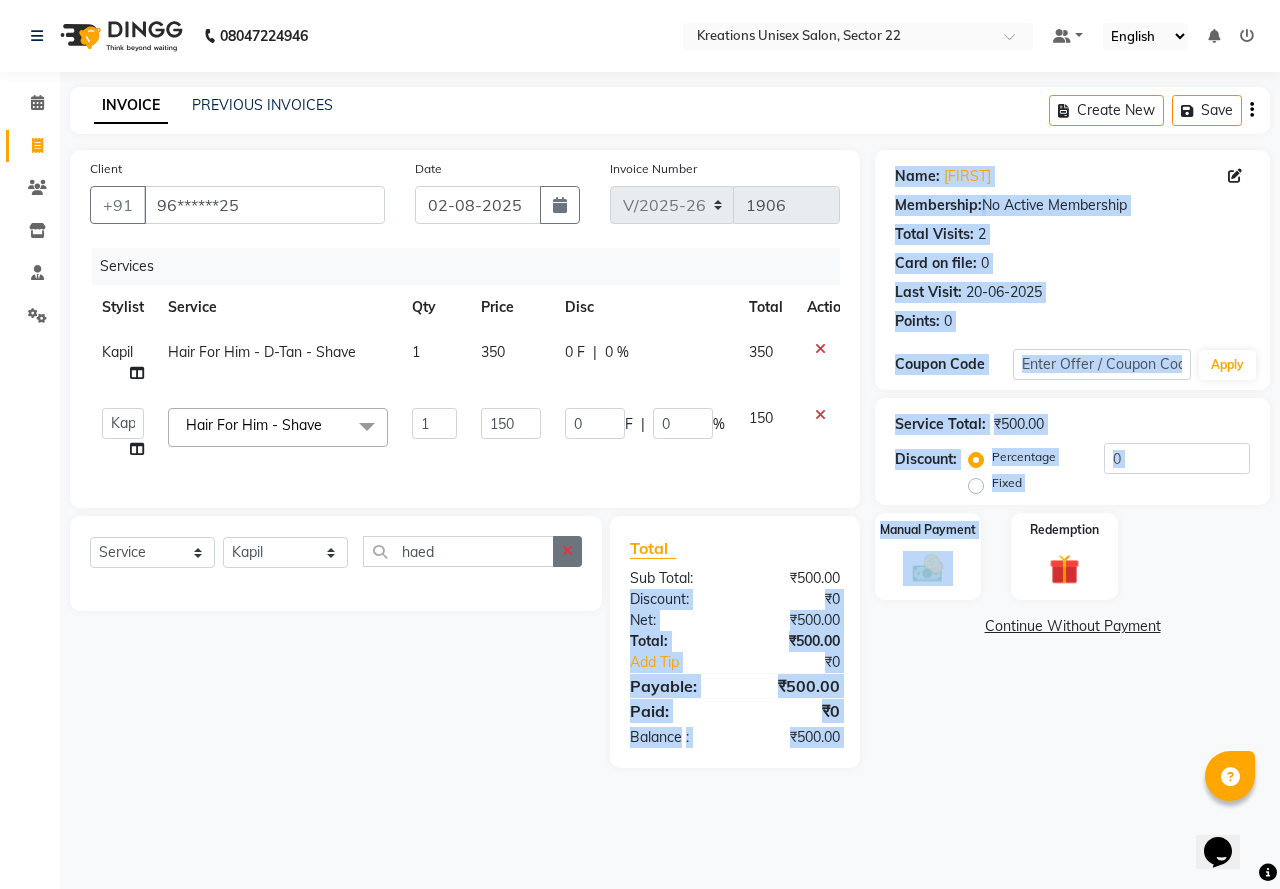 click 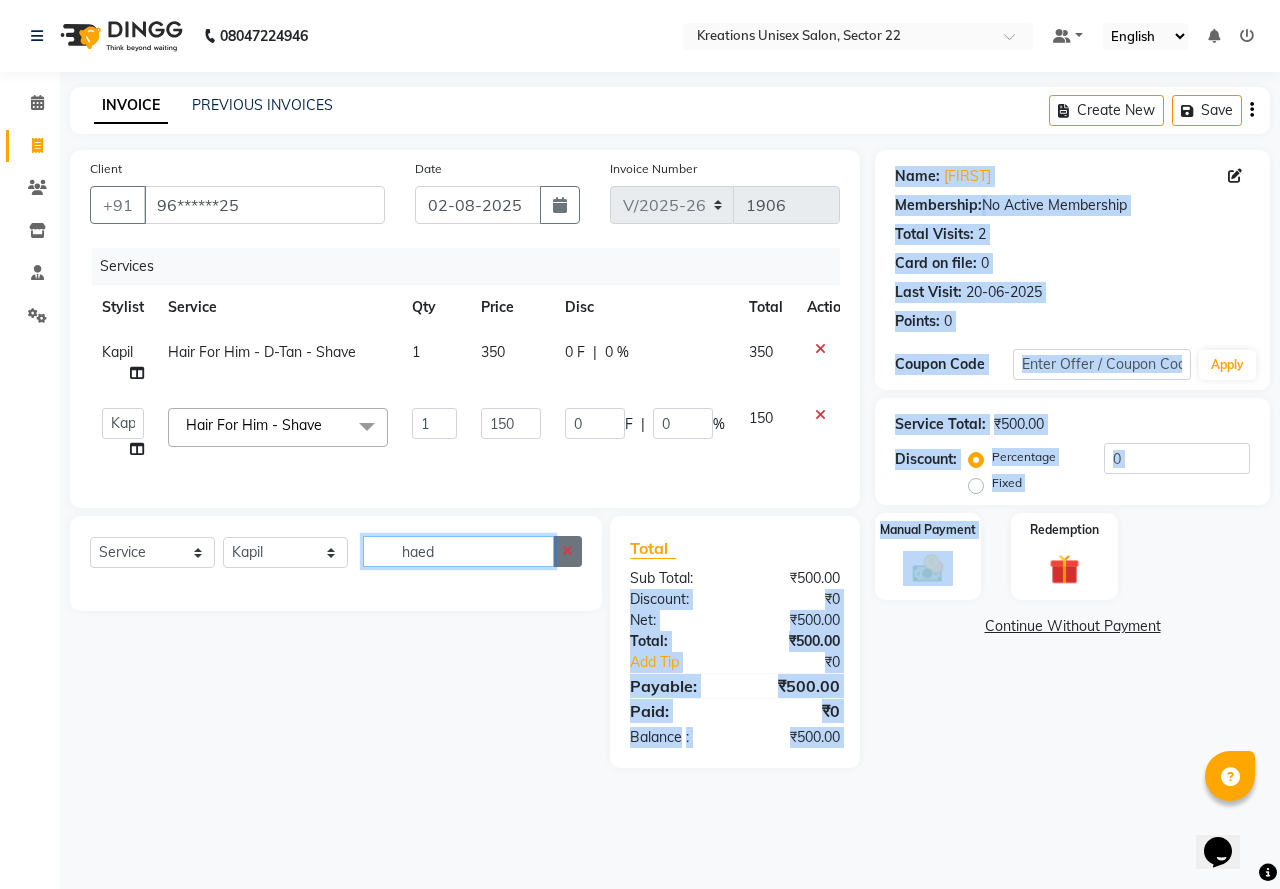 type 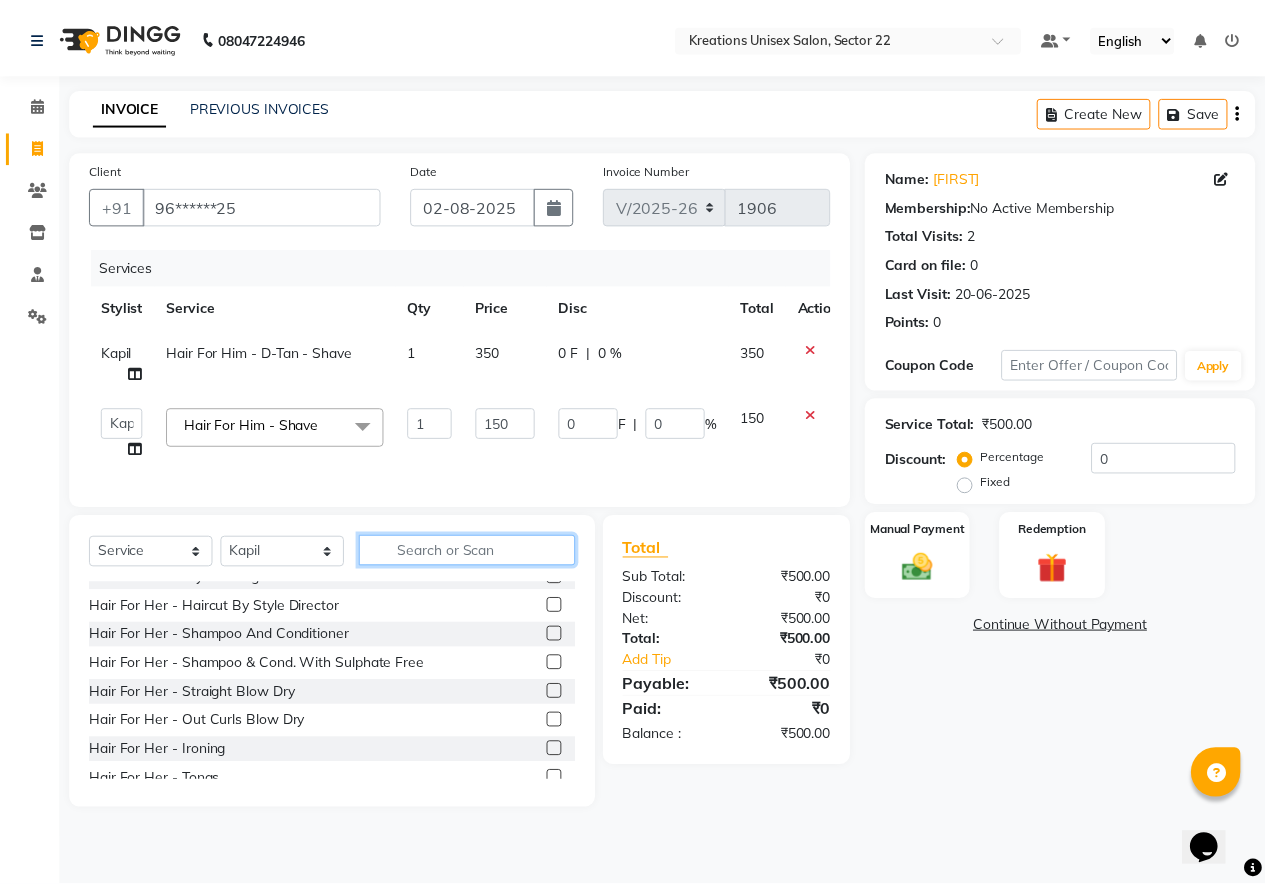 scroll, scrollTop: 700, scrollLeft: 0, axis: vertical 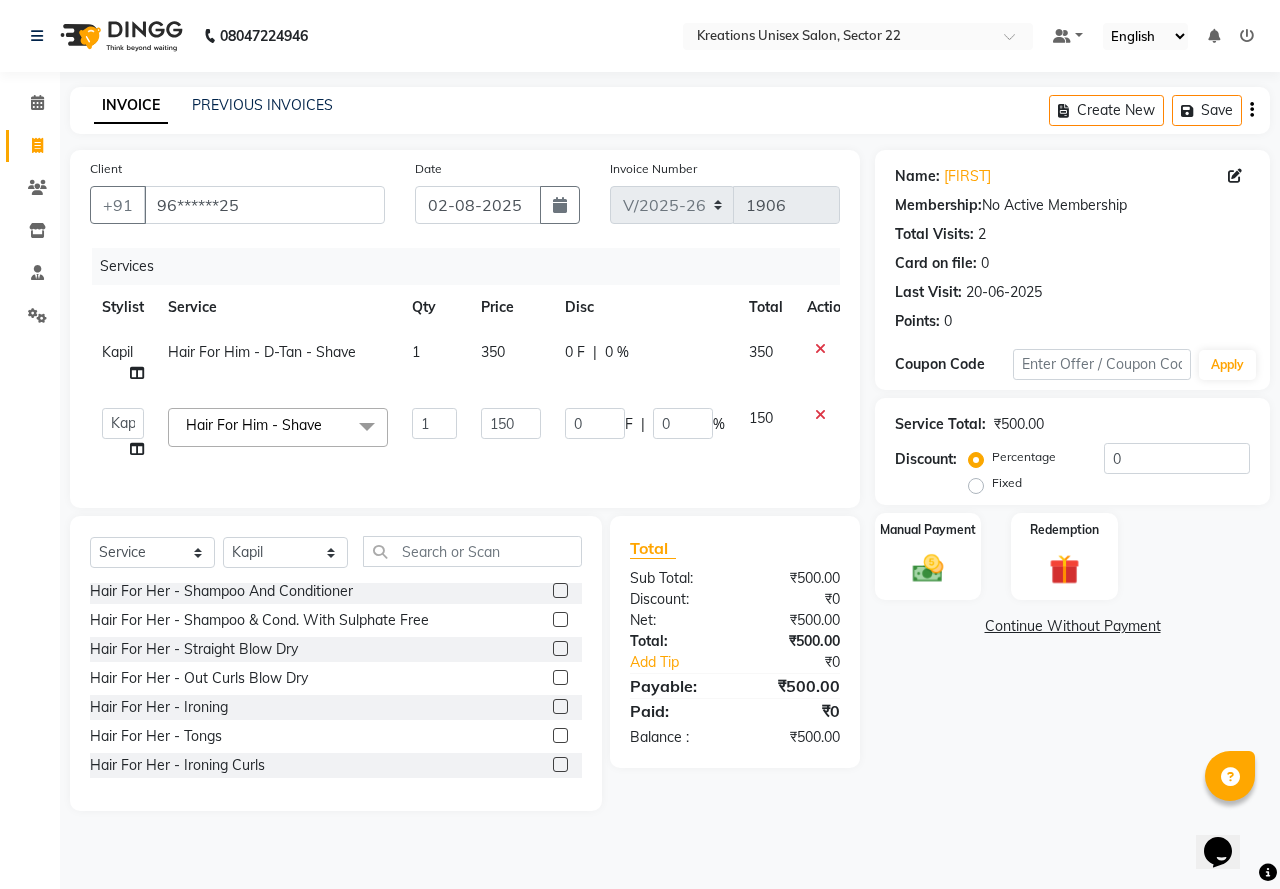 click on "Hair For Her - Straight Blow Dry" 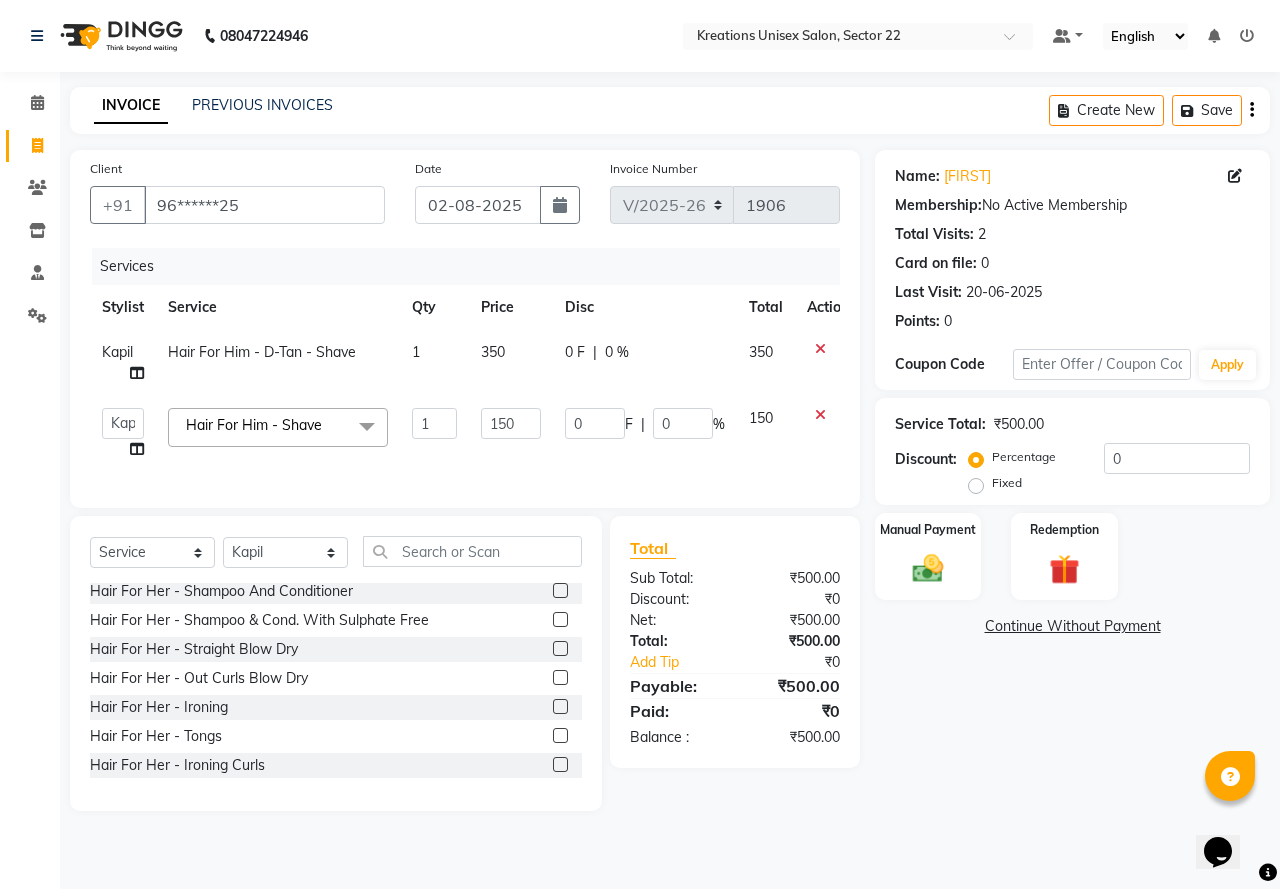 click 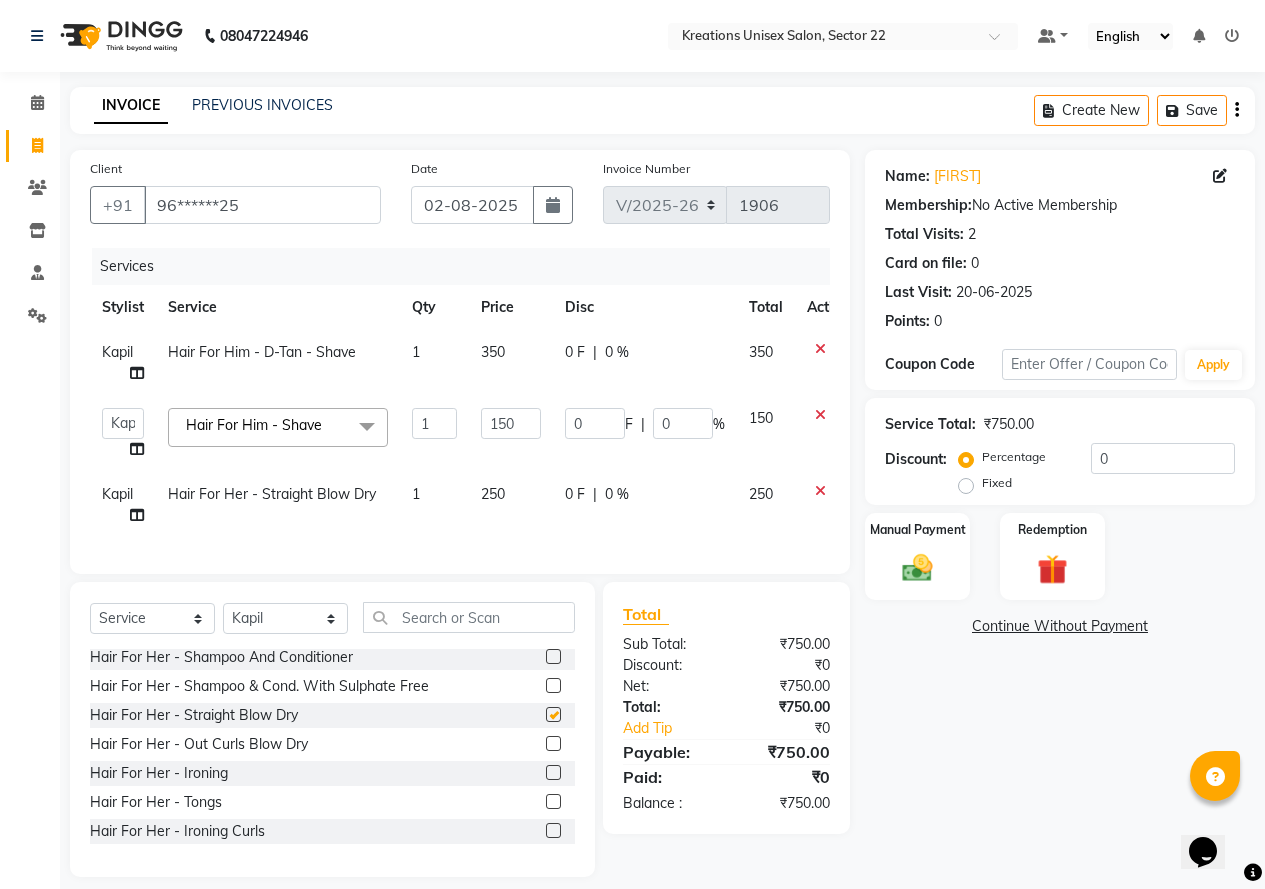 checkbox on "false" 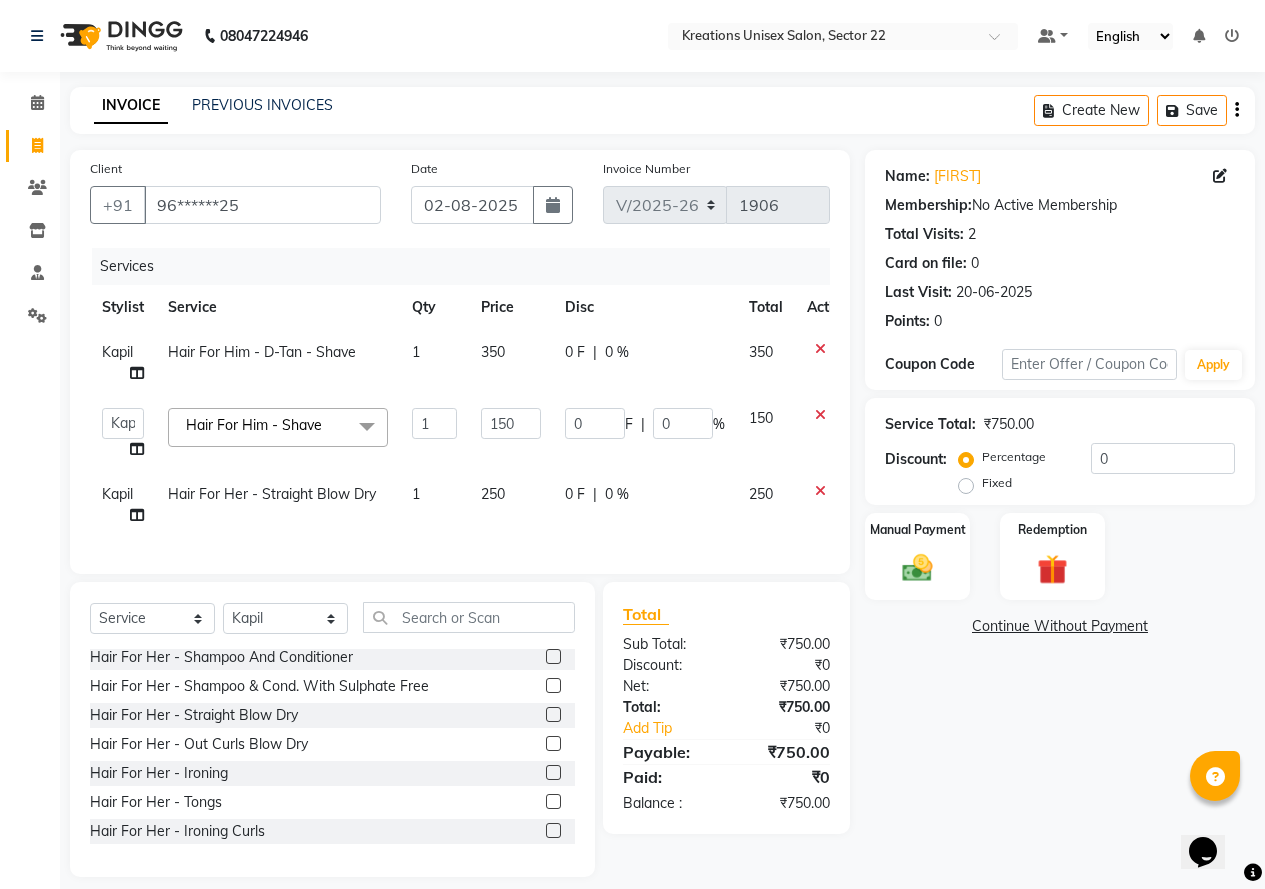 click on "250" 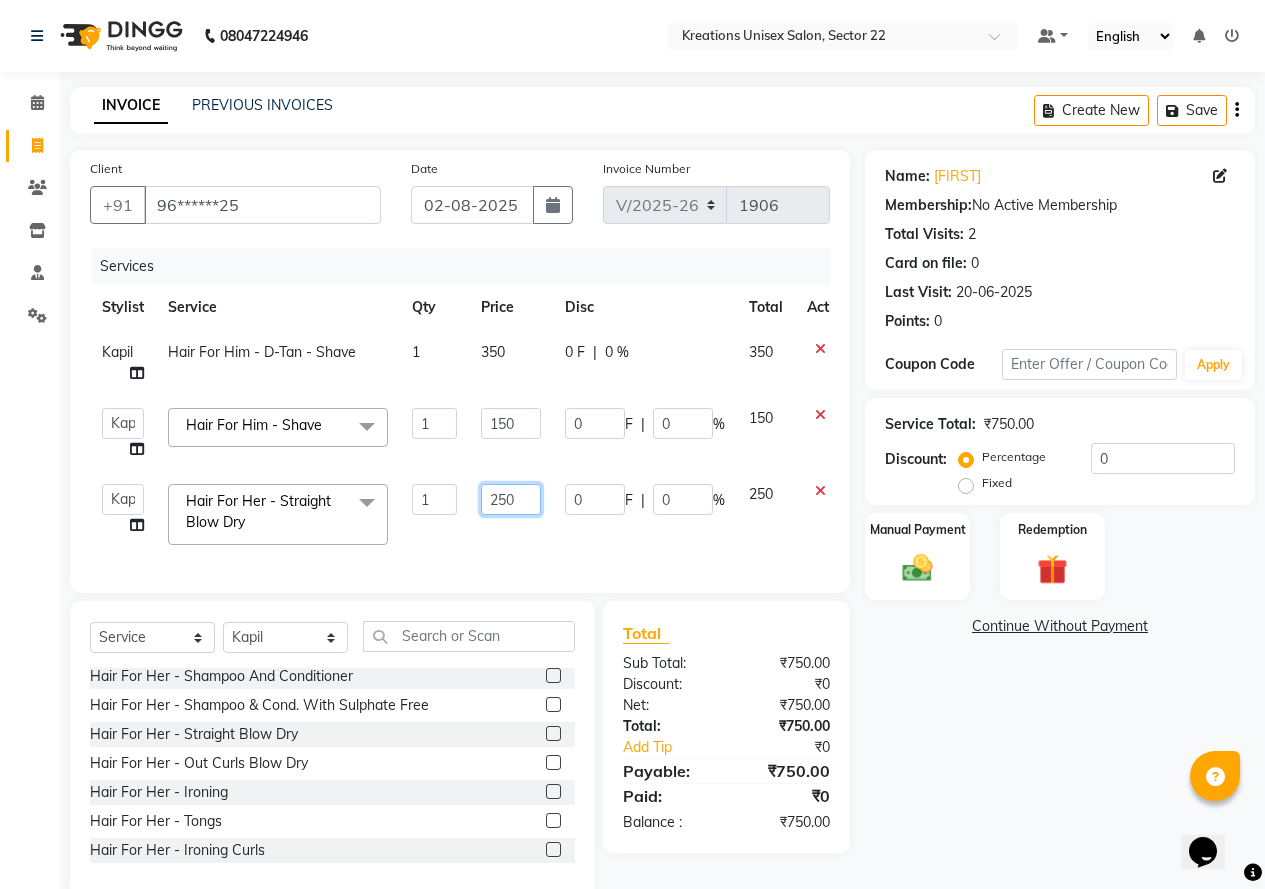 click on "250" 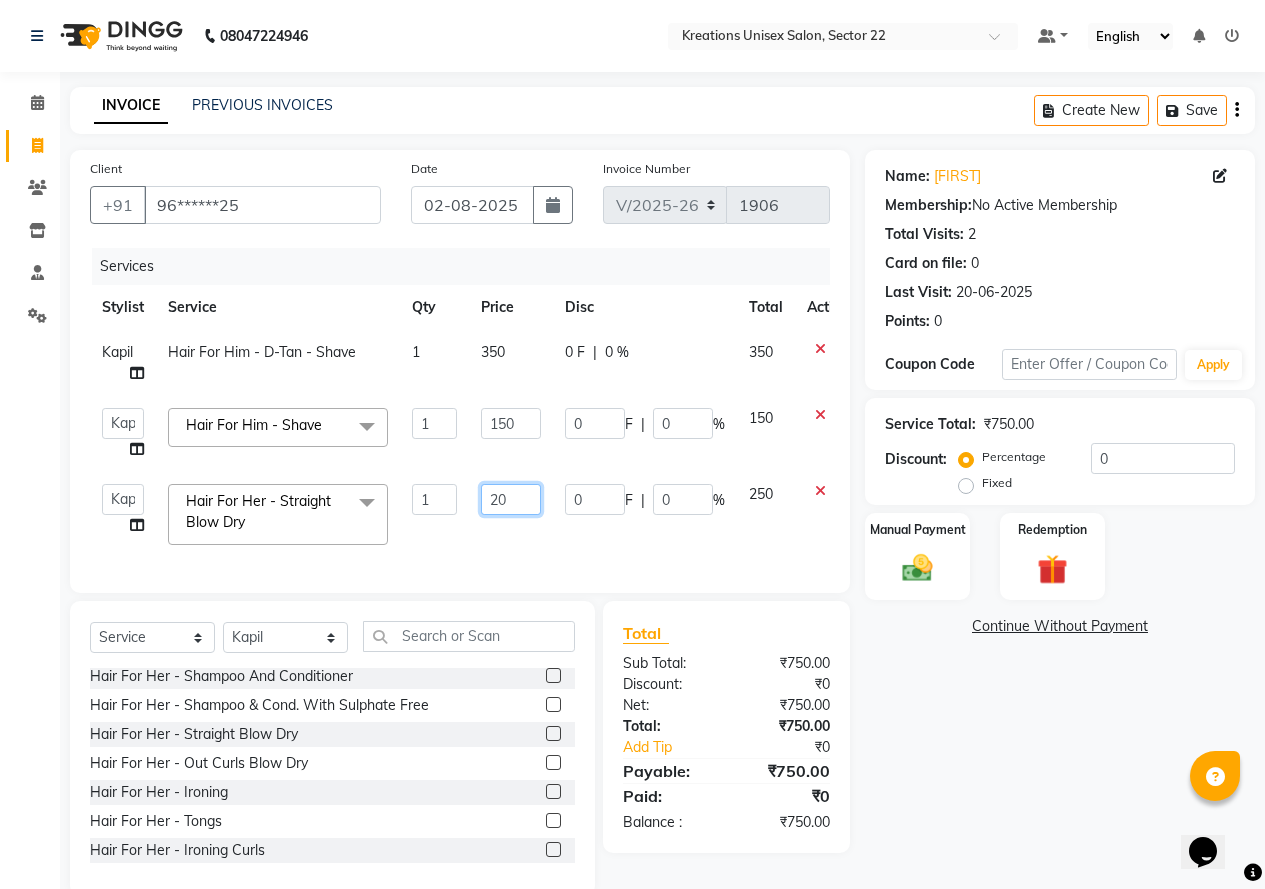 type on "200" 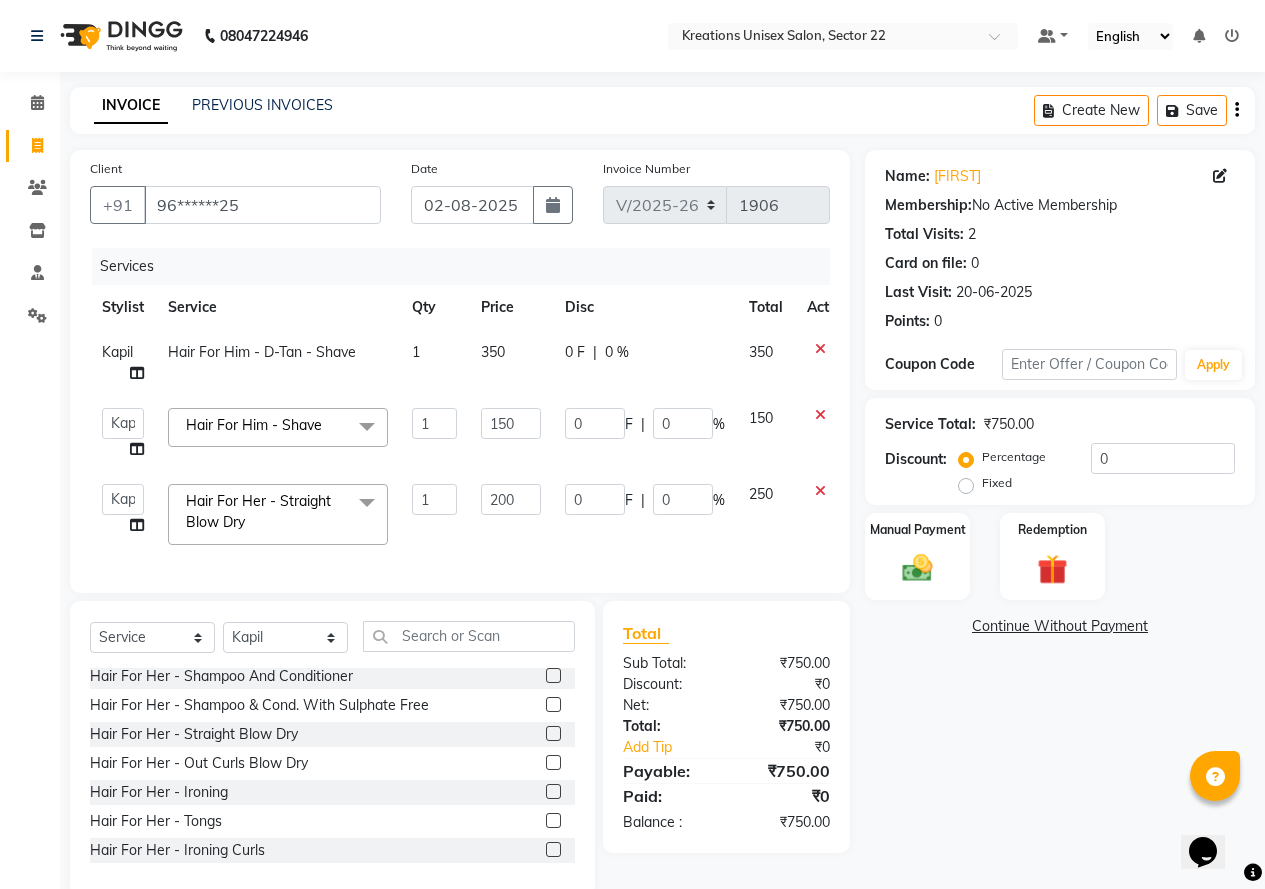 click on "Name: Vagmita  Membership:  No Active Membership  Total Visits:  2 Card on file:  0 Last Visit:   20-06-2025 Points:   0  Coupon Code Apply Service Total:  ₹750.00  Discount:  Percentage   Fixed  0 Manual Payment Redemption  Continue Without Payment" 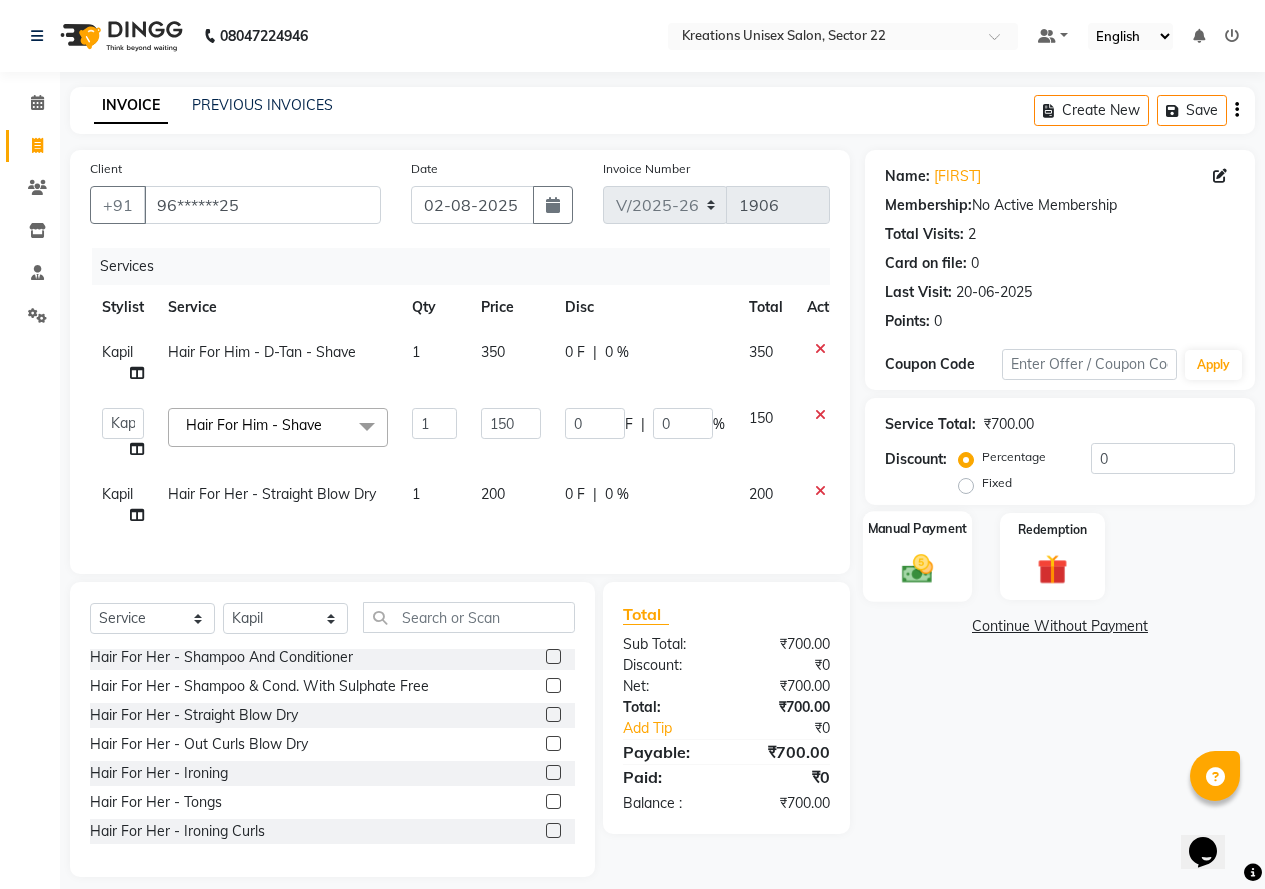 click 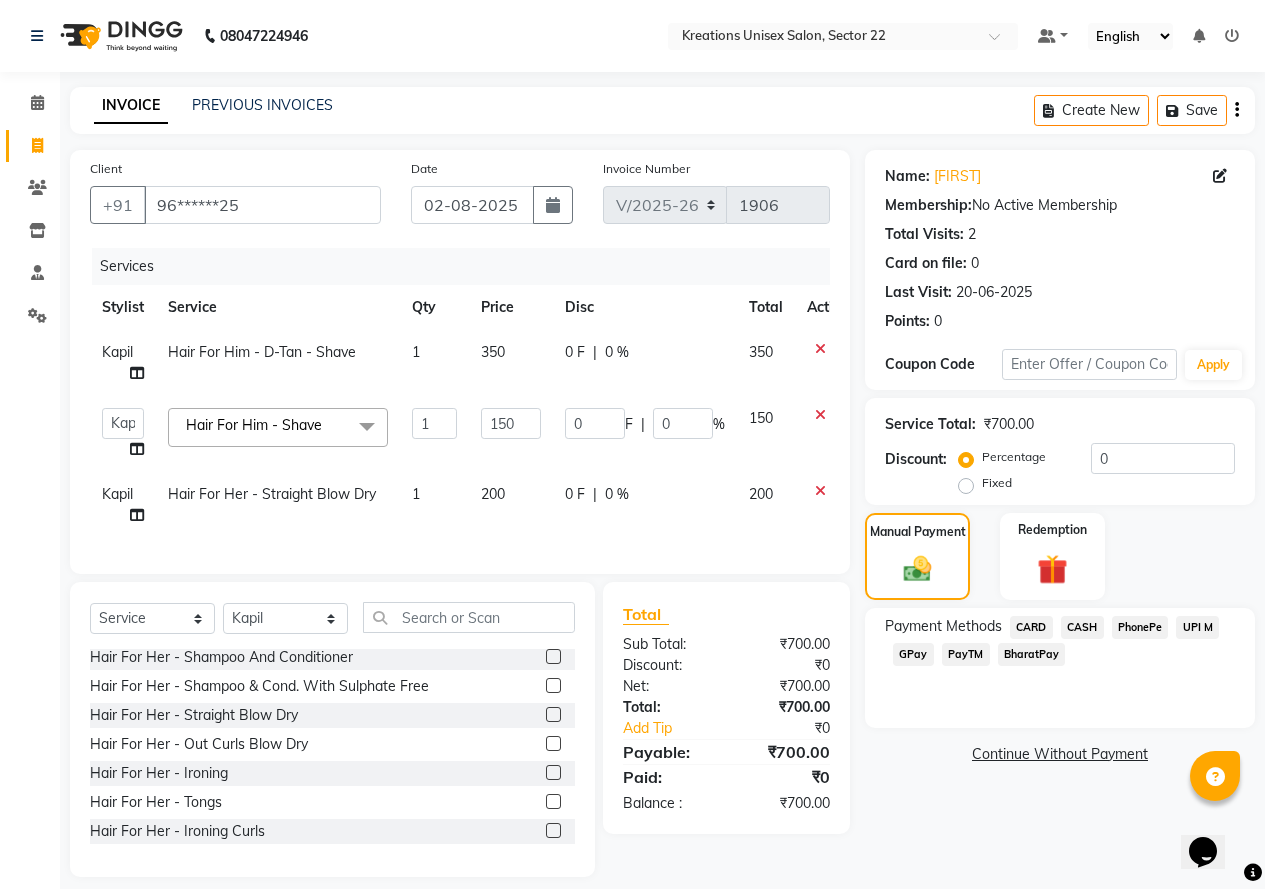 click on "CASH" 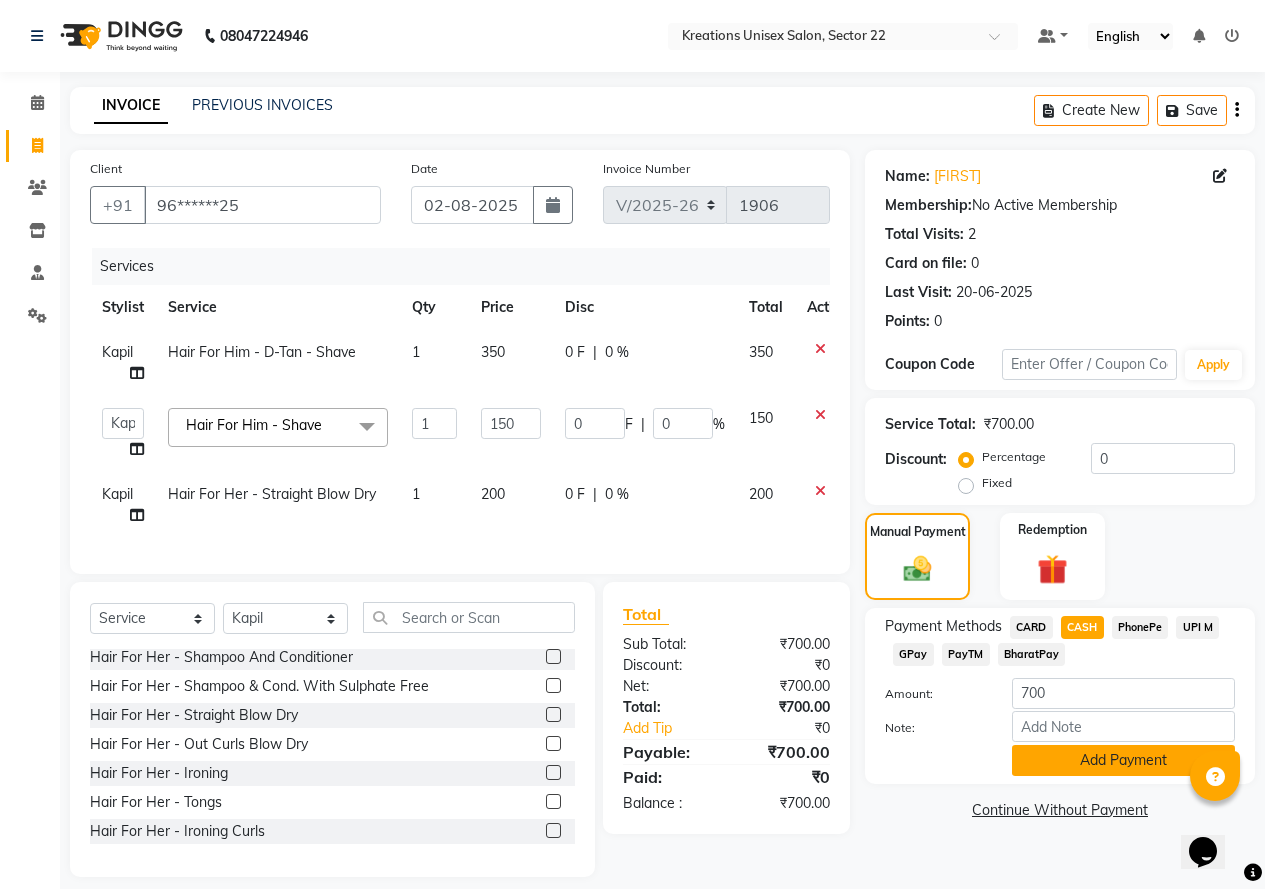 click on "Add Payment" 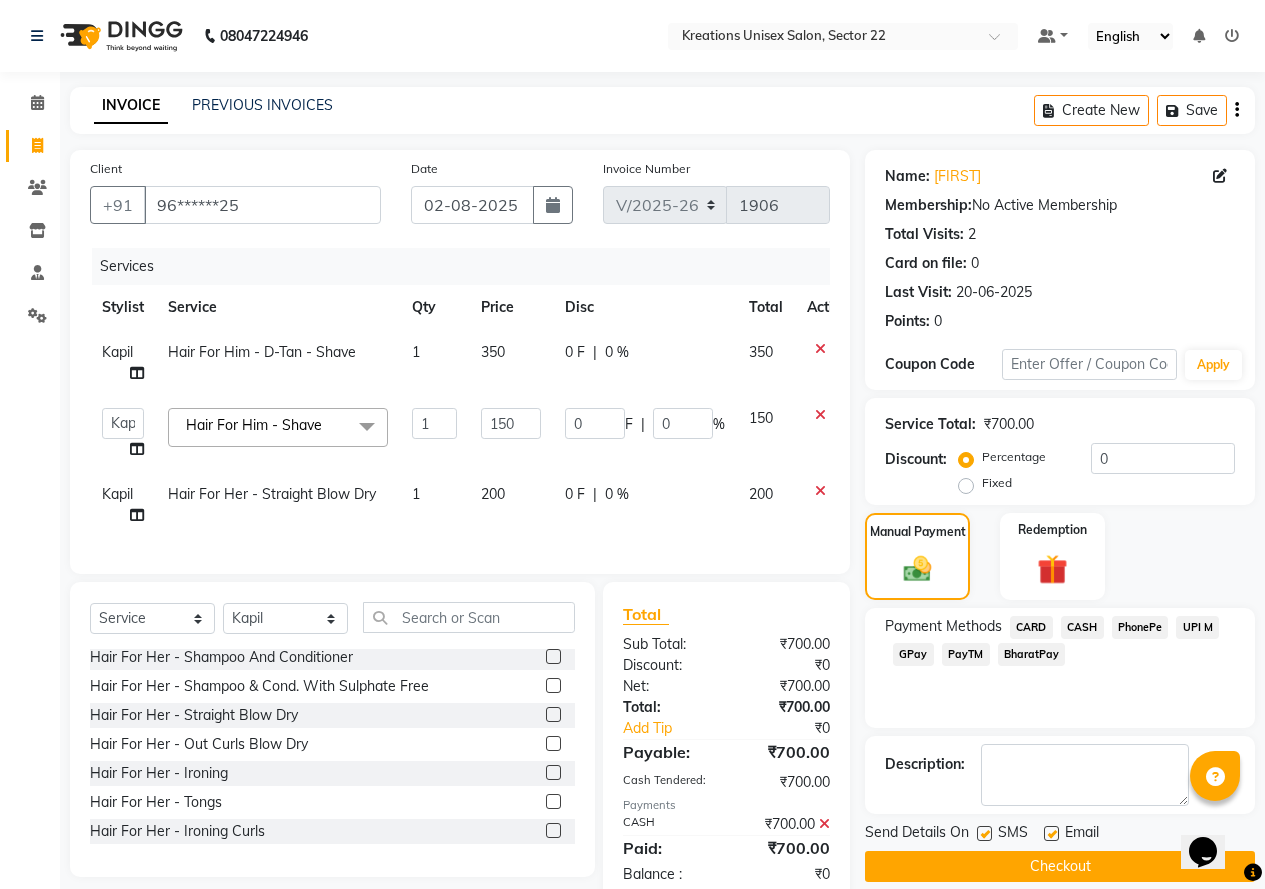 drag, startPoint x: 1053, startPoint y: 830, endPoint x: 1012, endPoint y: 820, distance: 42.201897 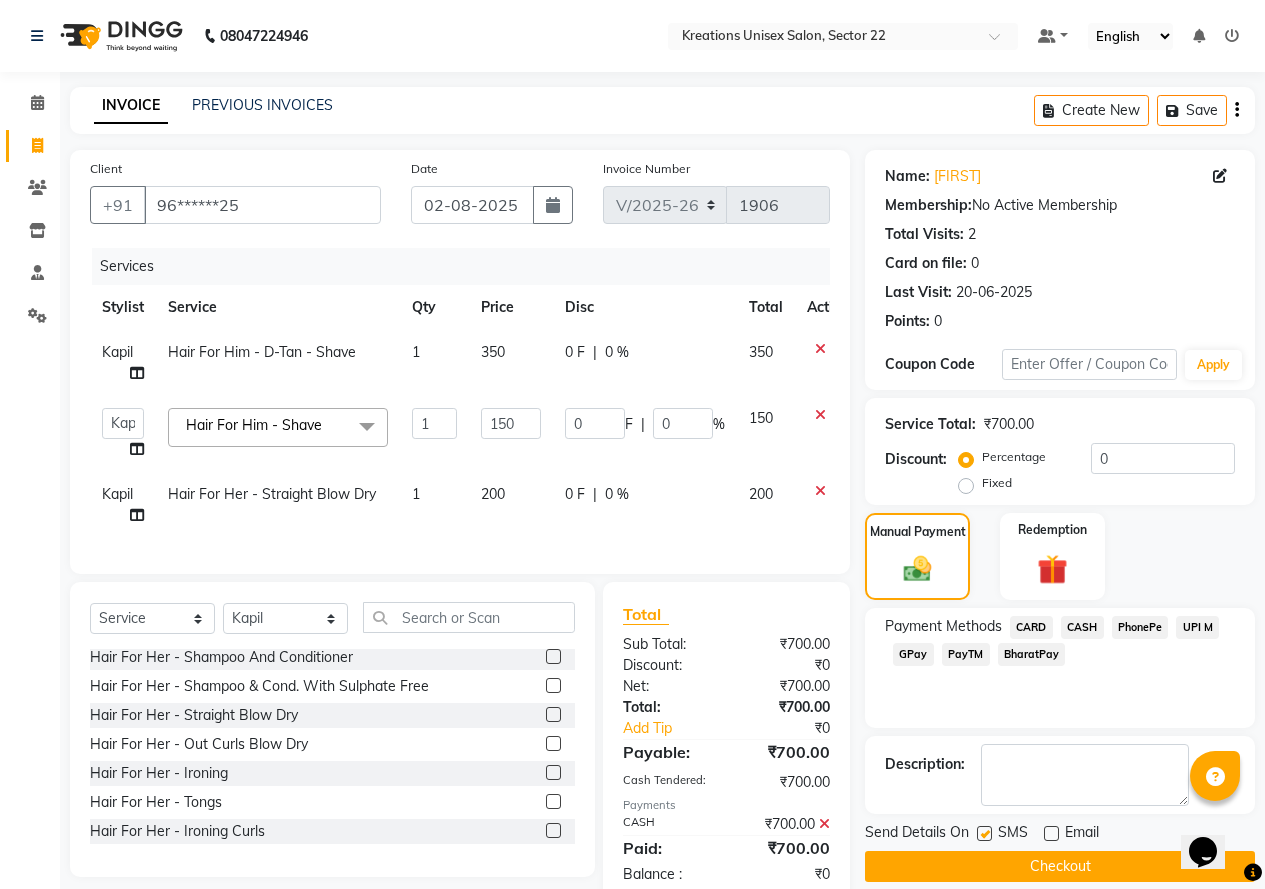 click 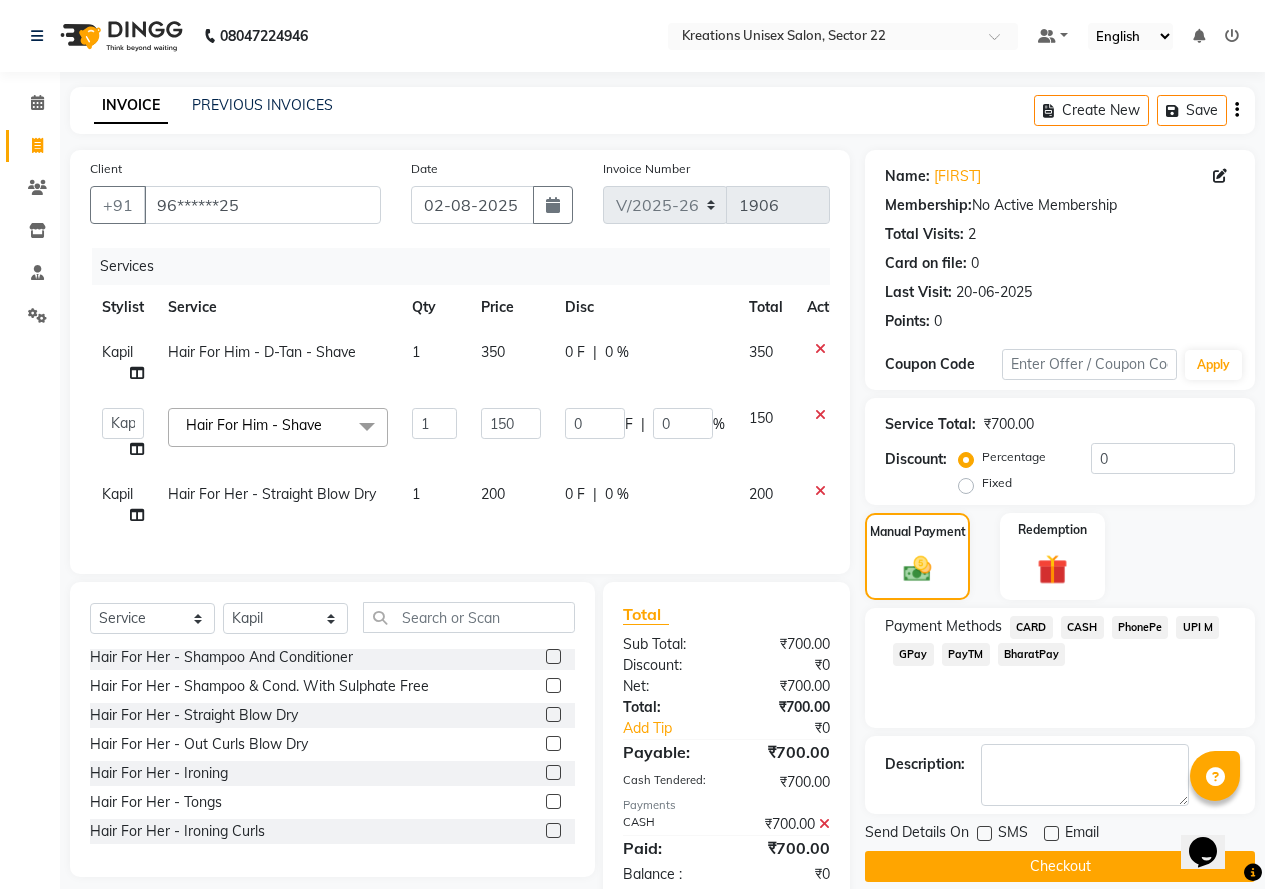 click on "Checkout" 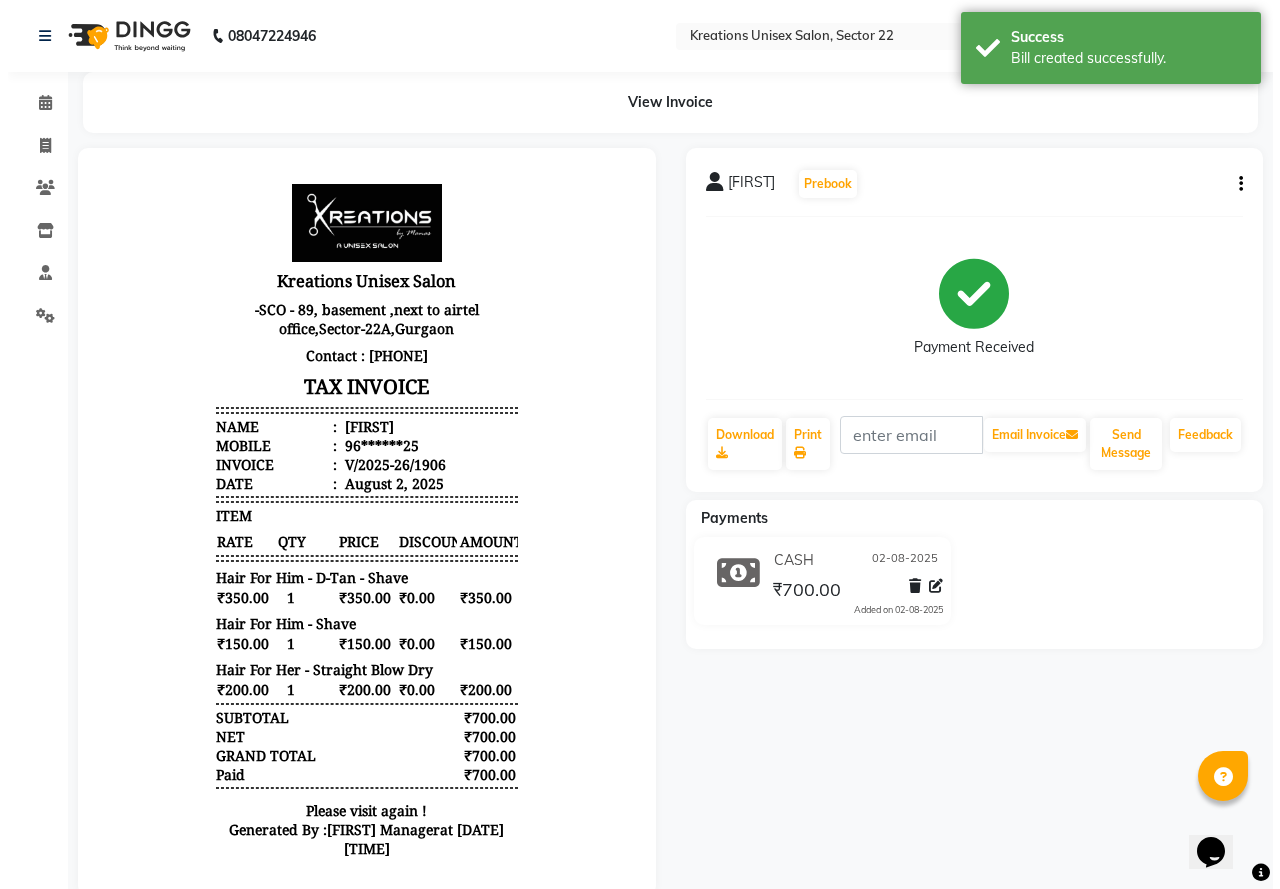 scroll, scrollTop: 0, scrollLeft: 0, axis: both 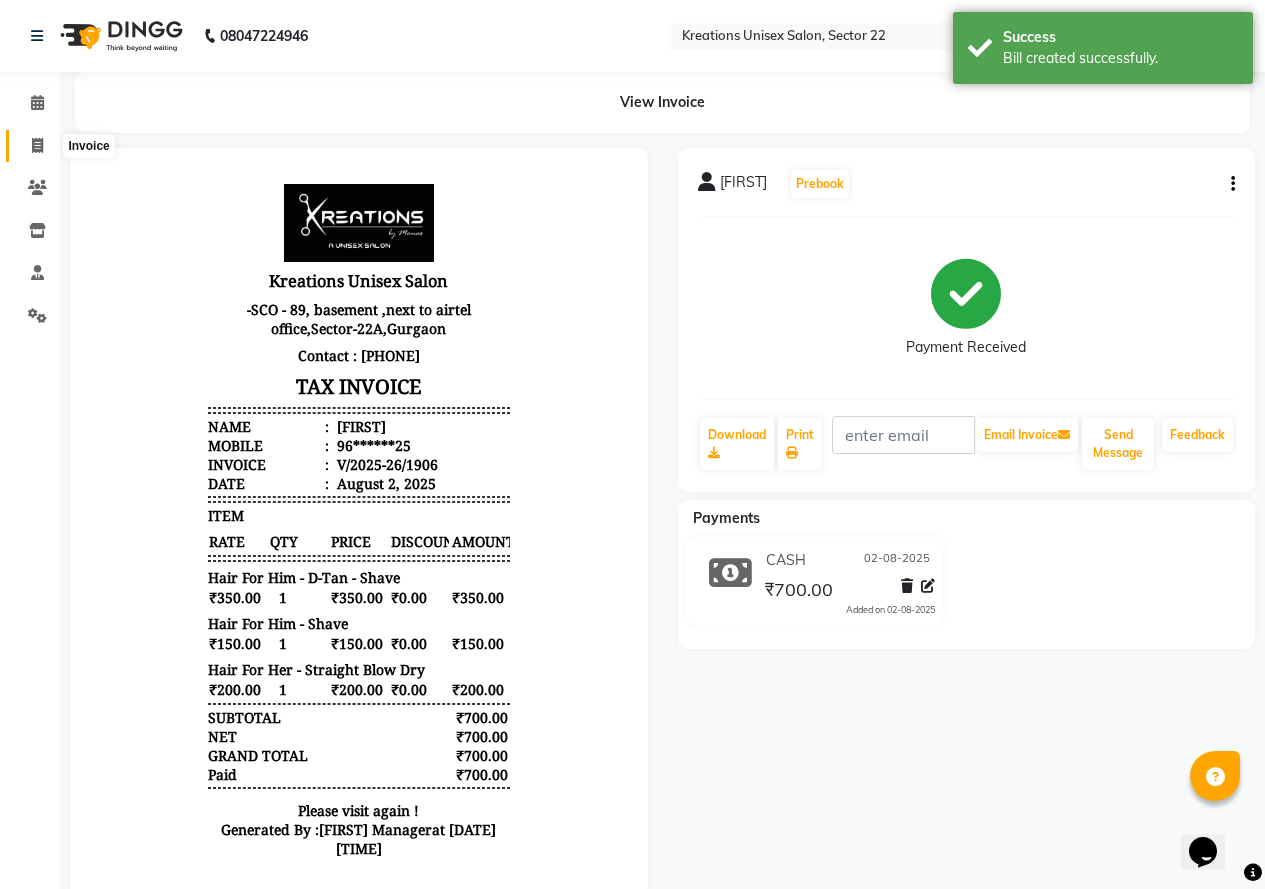click 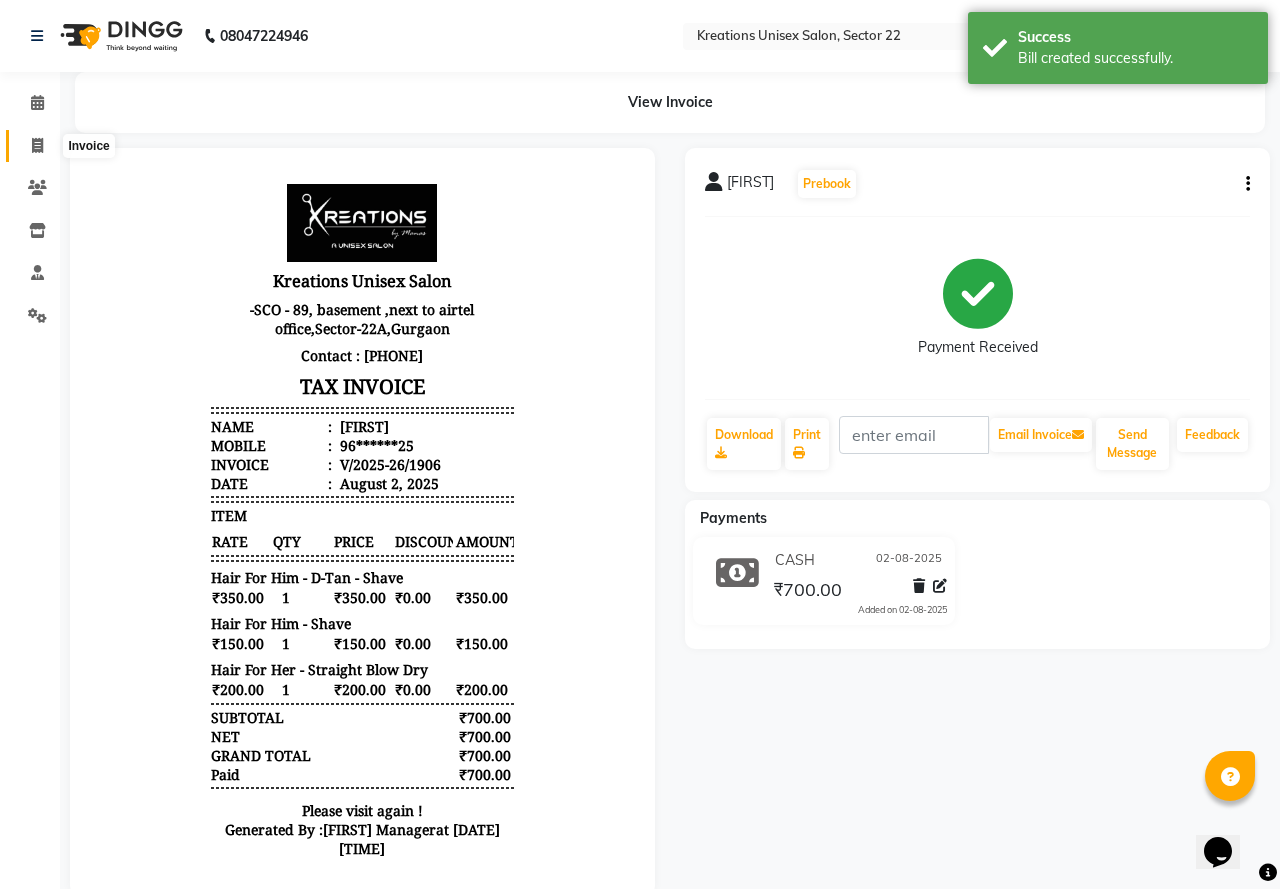 select on "service" 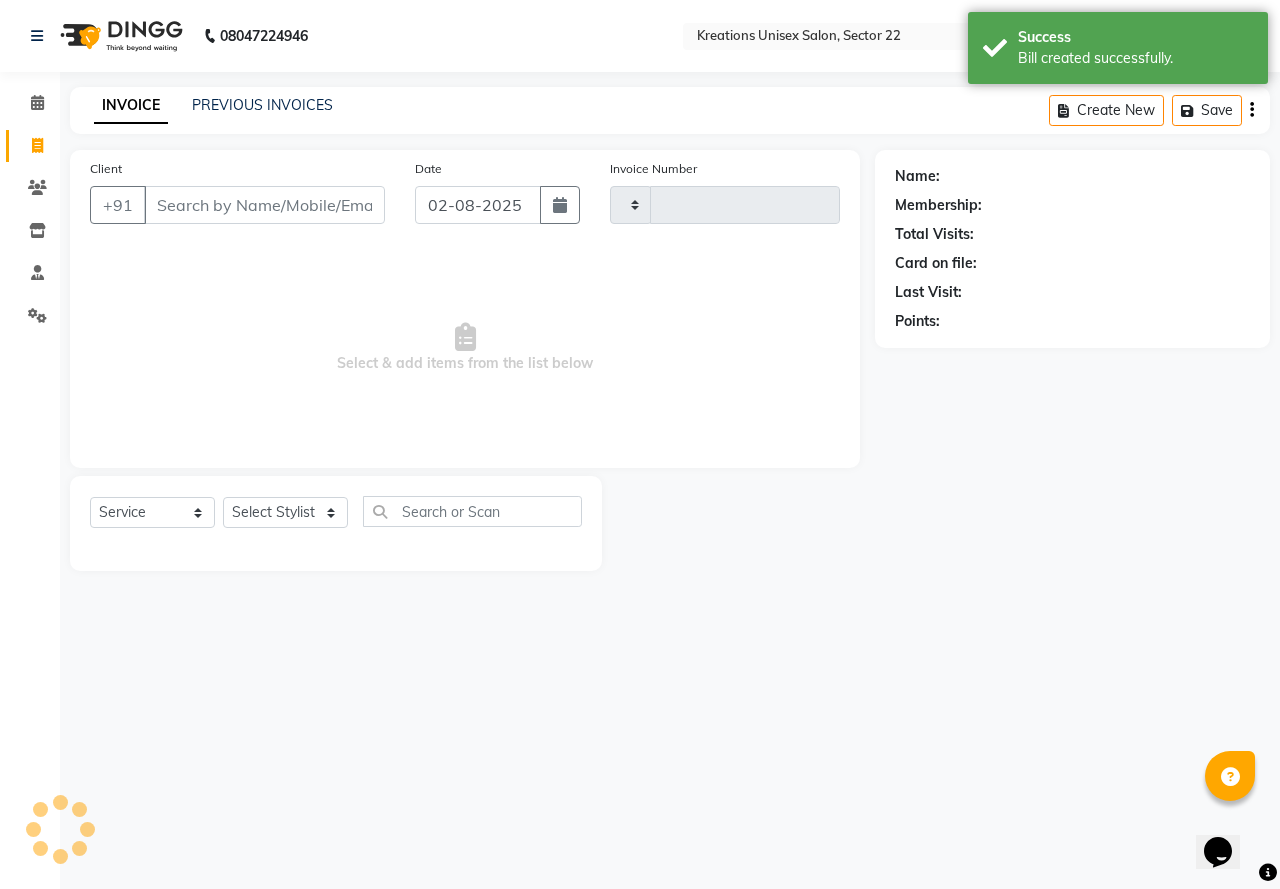 type on "1907" 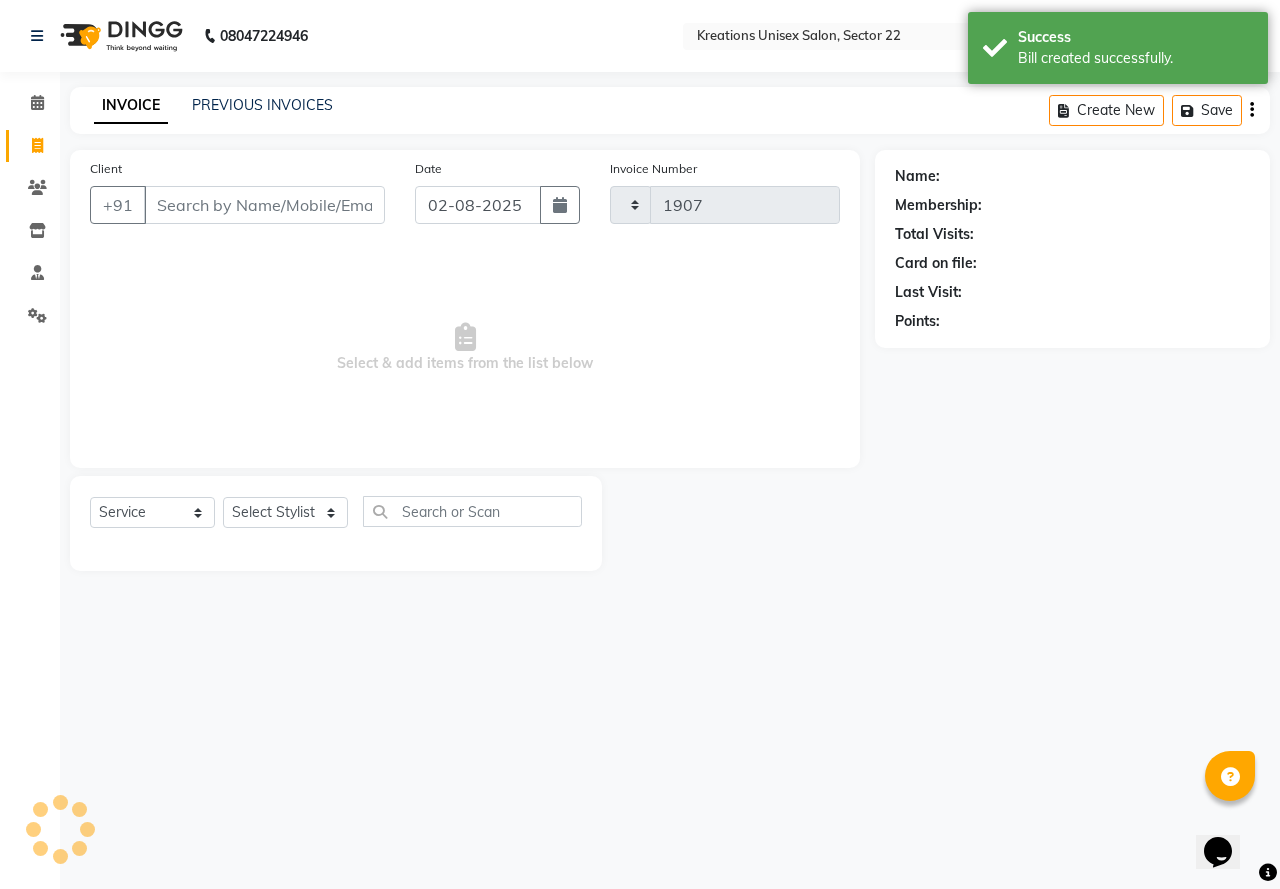 select on "6170" 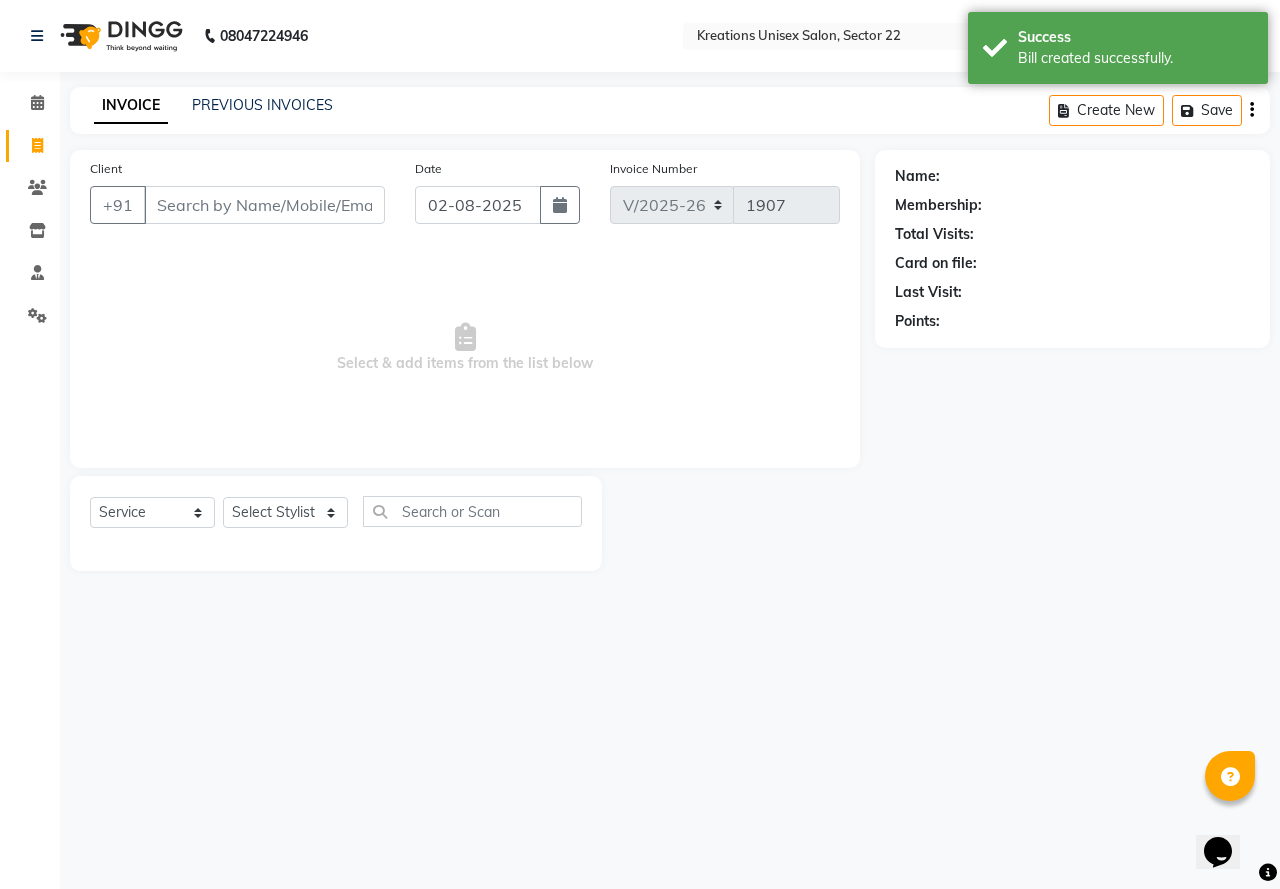 click on "Client" at bounding box center (264, 205) 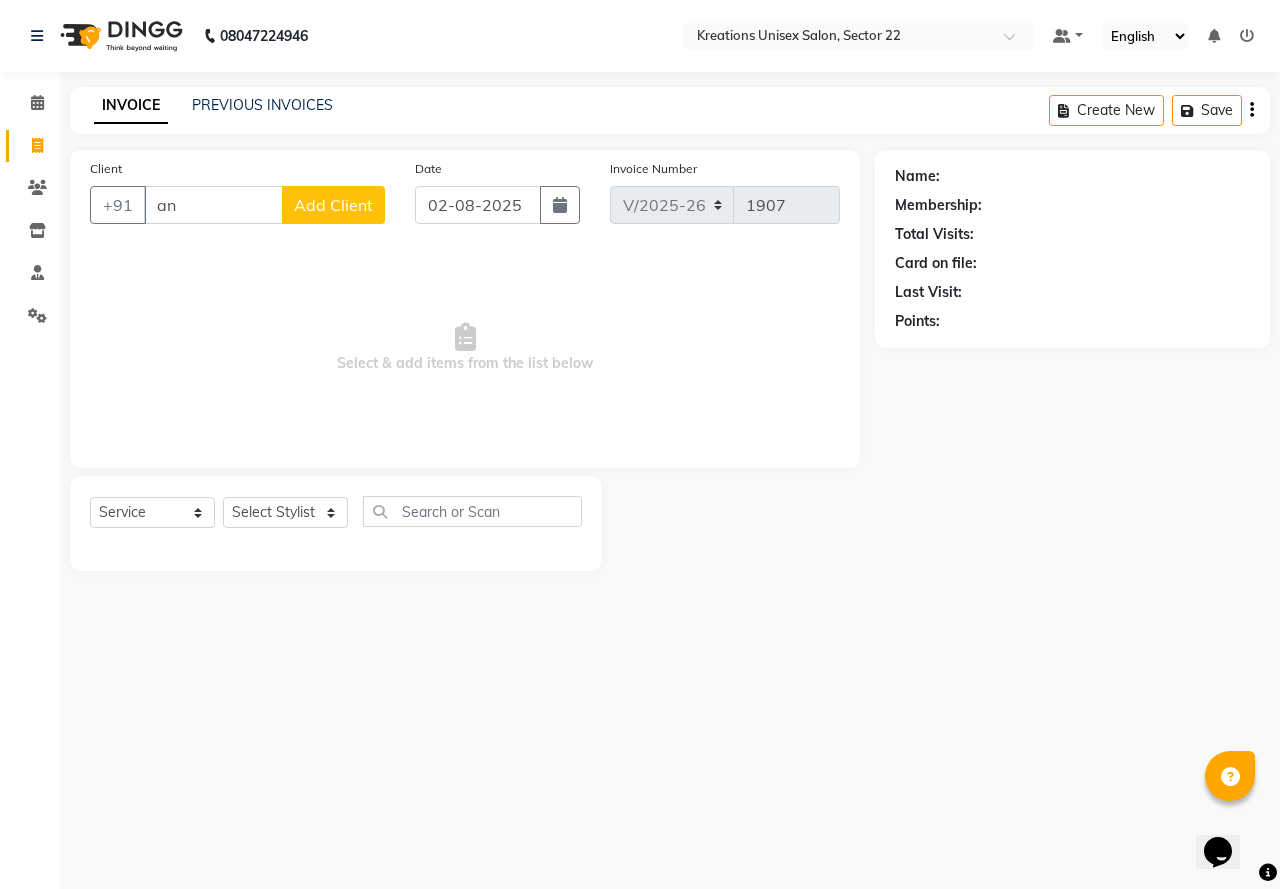type on "a" 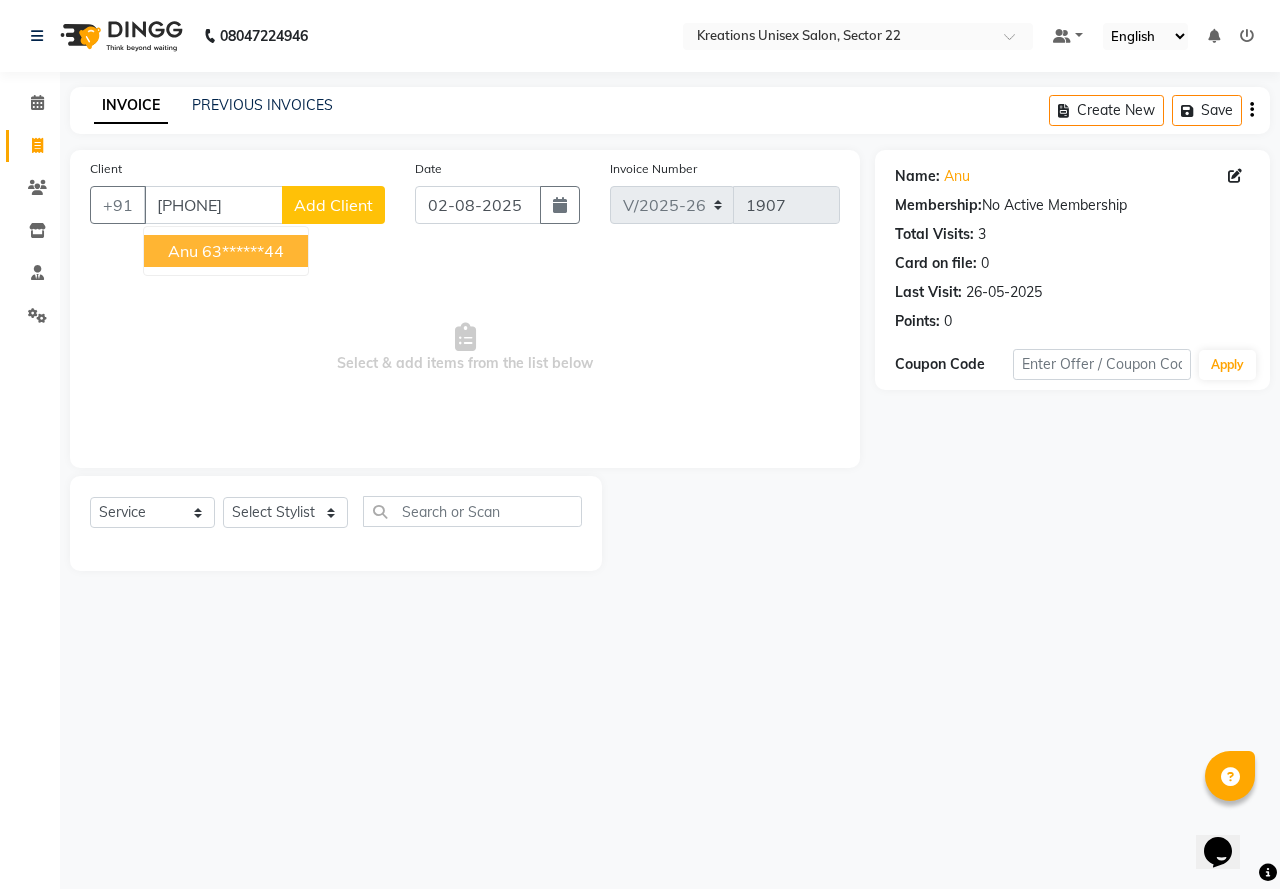 click on "anu  63******44" at bounding box center [226, 251] 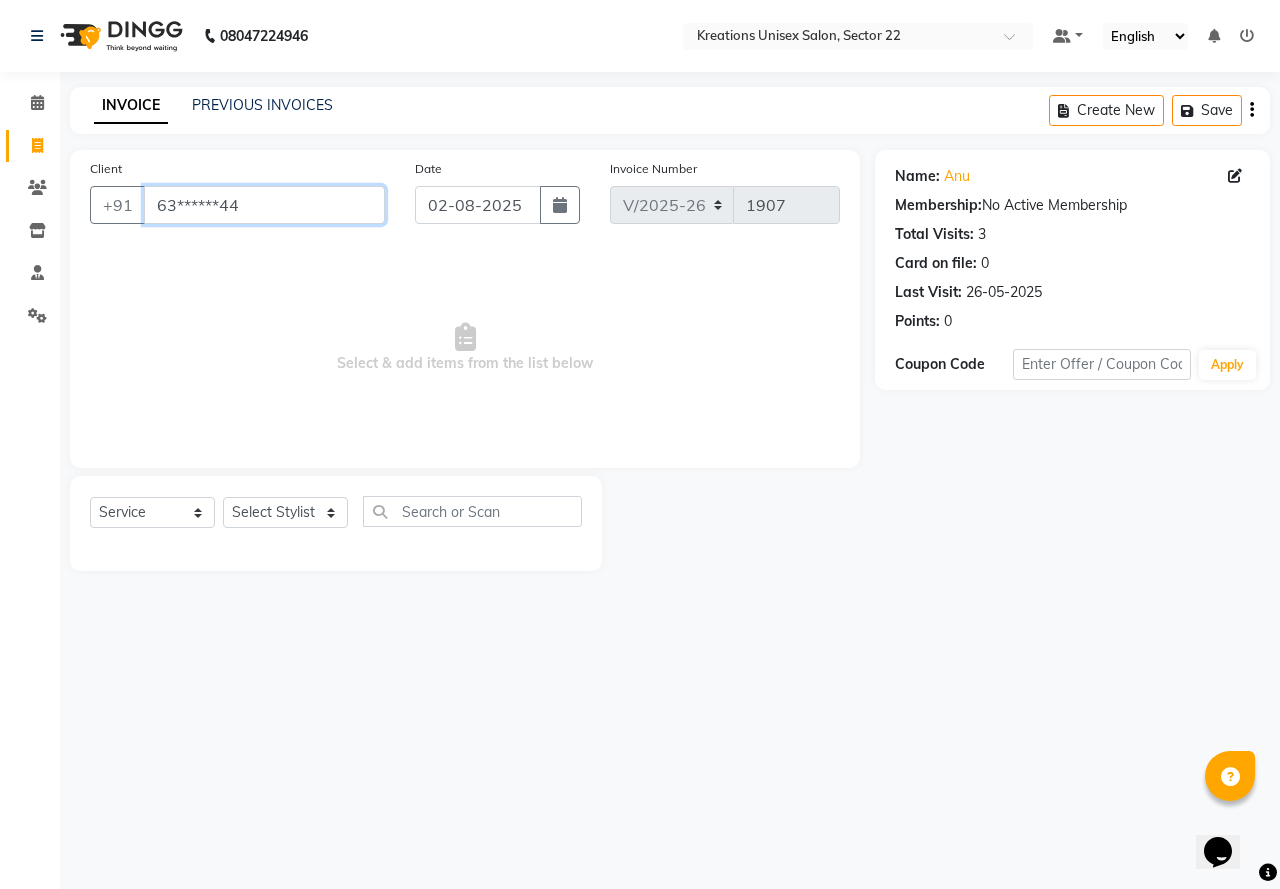 click on "63******44" at bounding box center (264, 205) 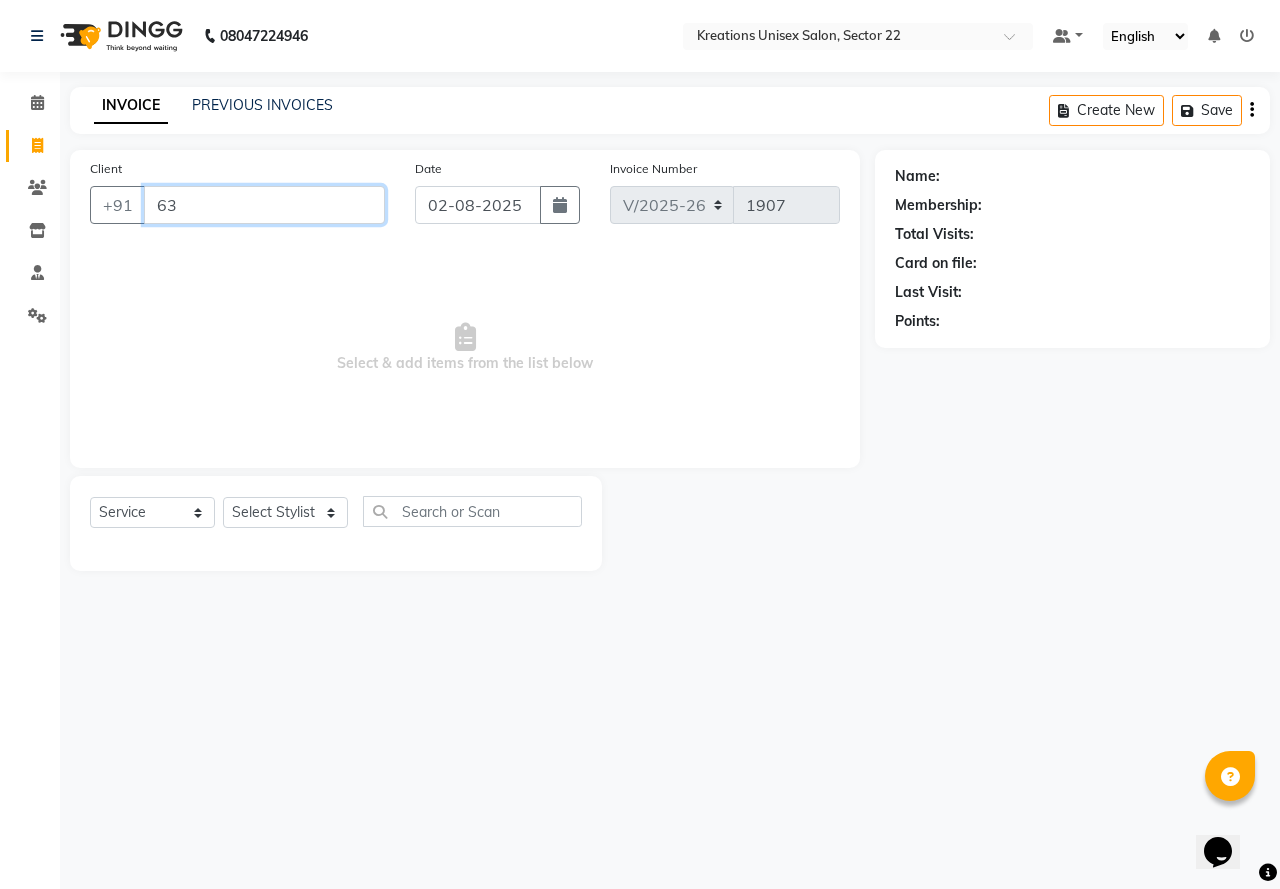 type on "6" 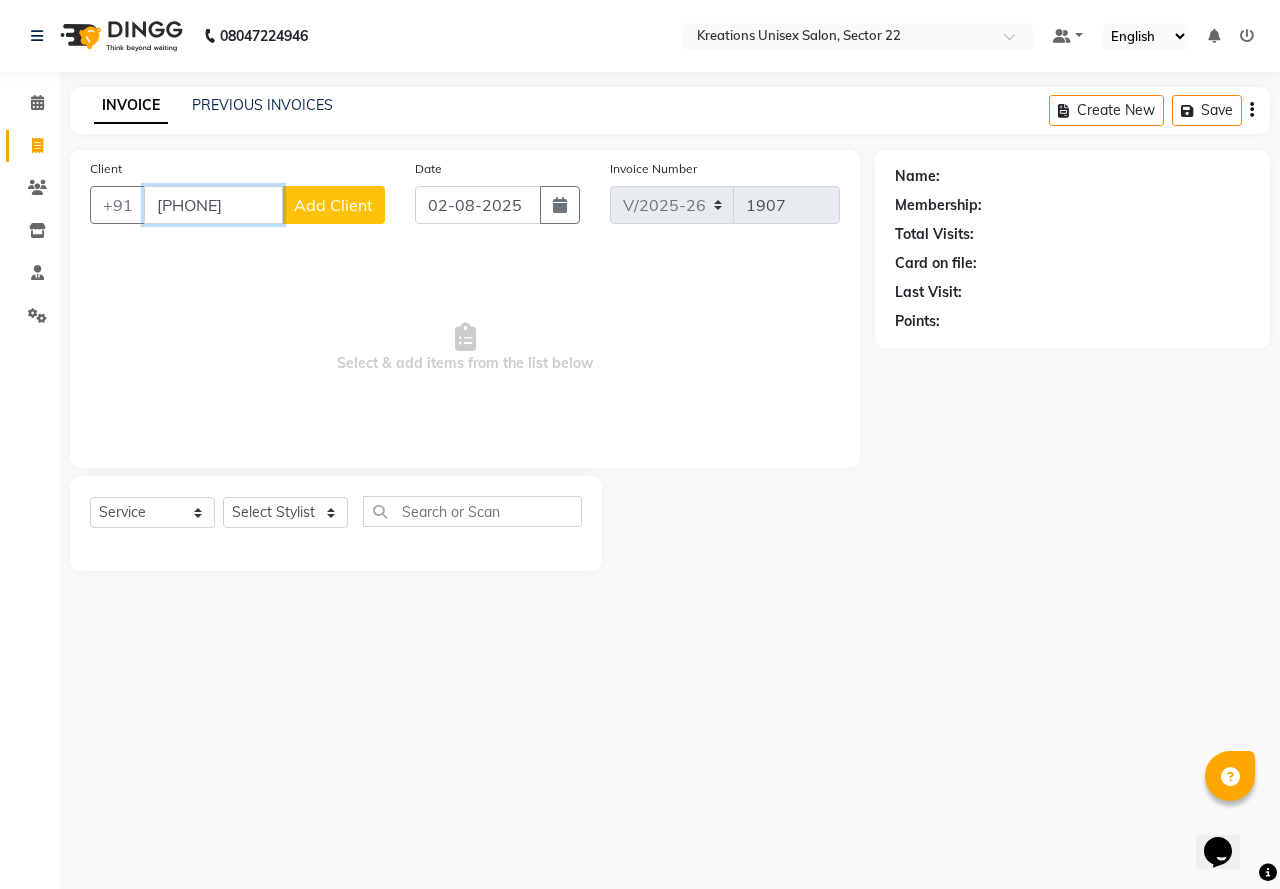 type on "6282323547" 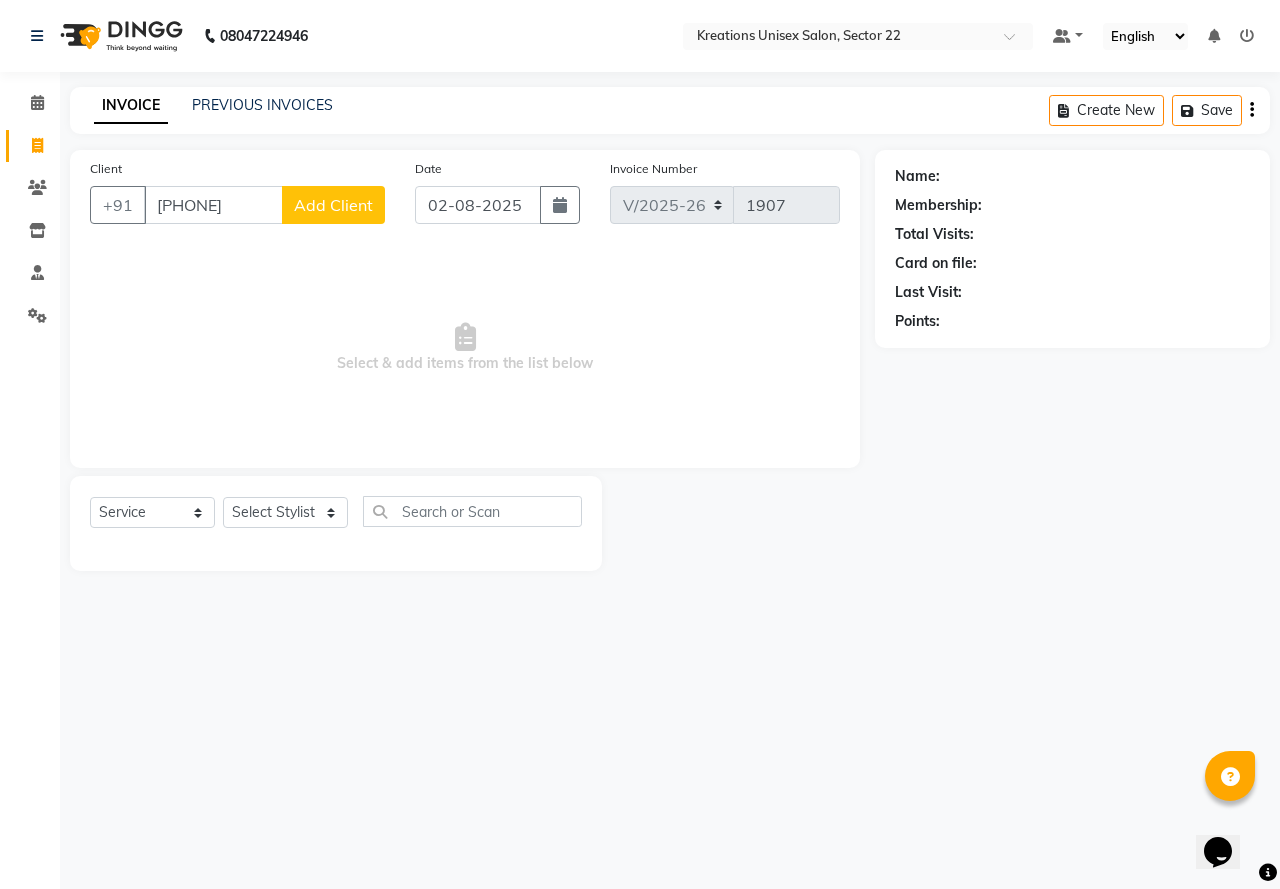 click on "Add Client" 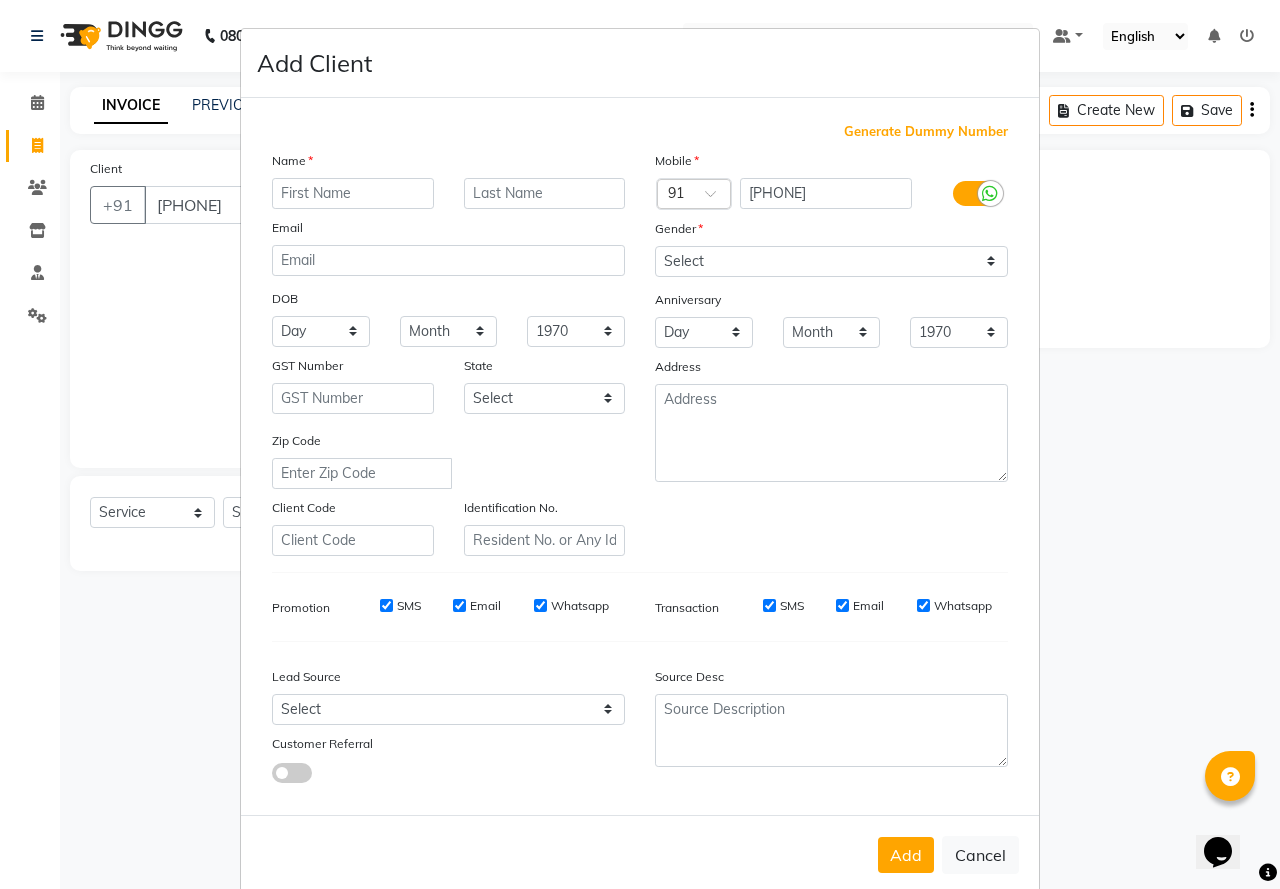 click at bounding box center (353, 193) 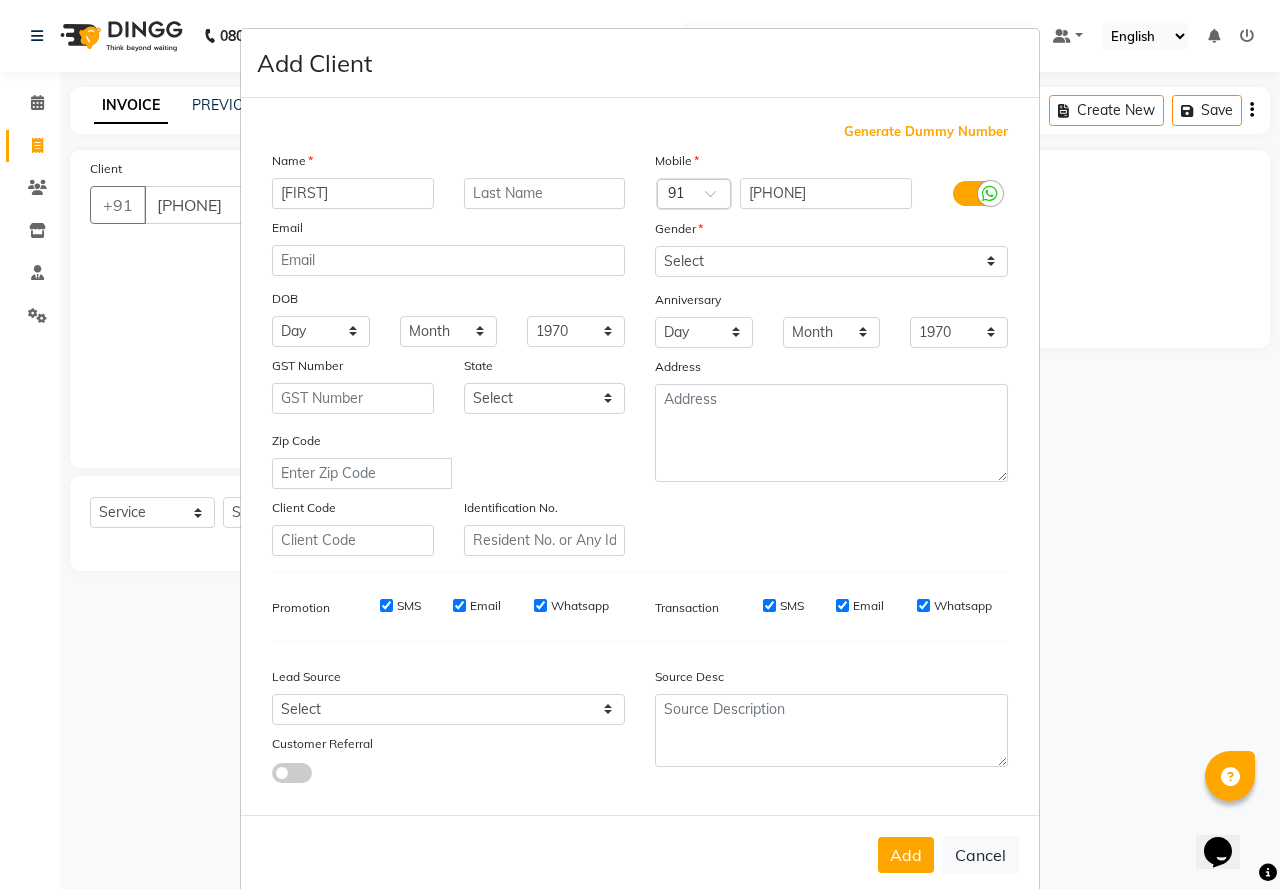 type on "aswiti" 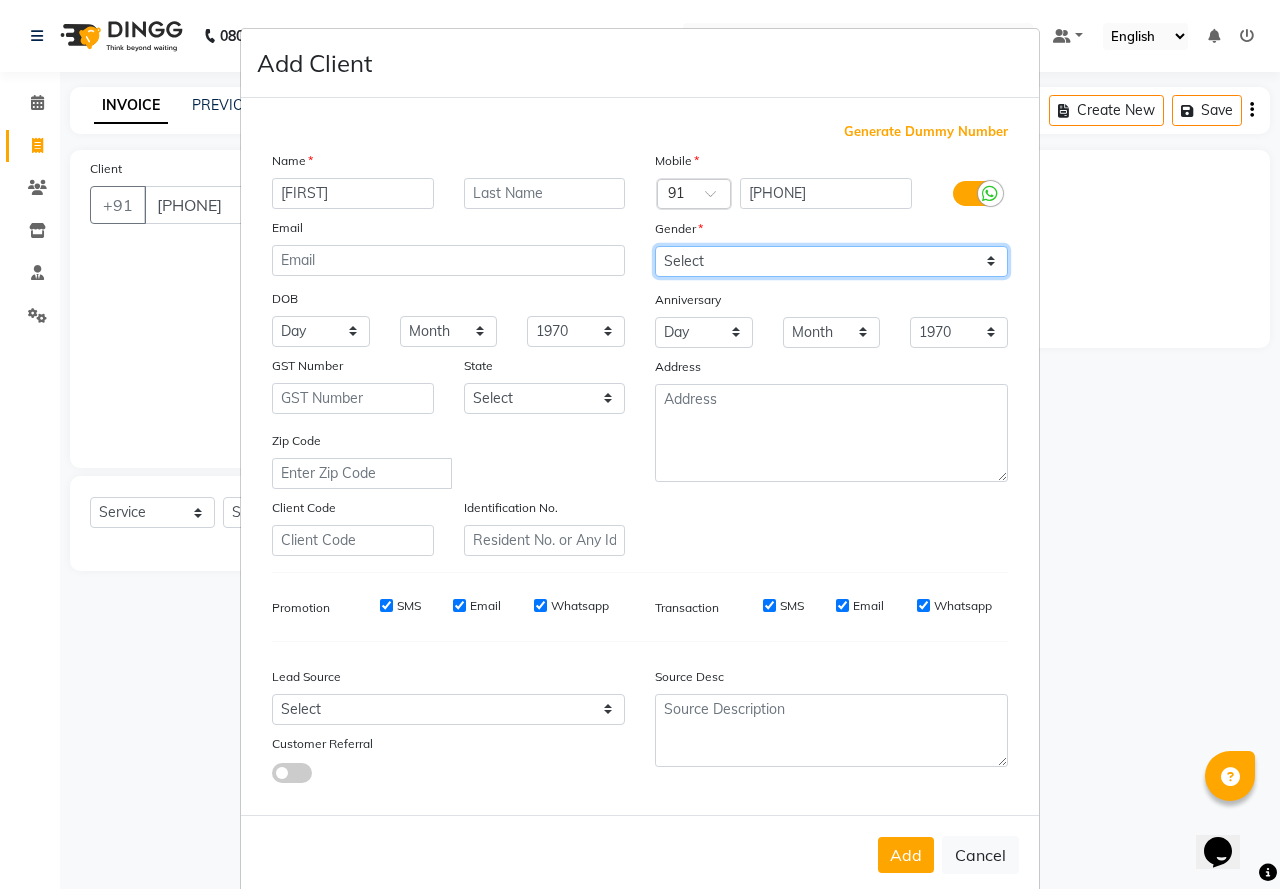 click on "Select Male Female Other Prefer Not To Say" at bounding box center (831, 261) 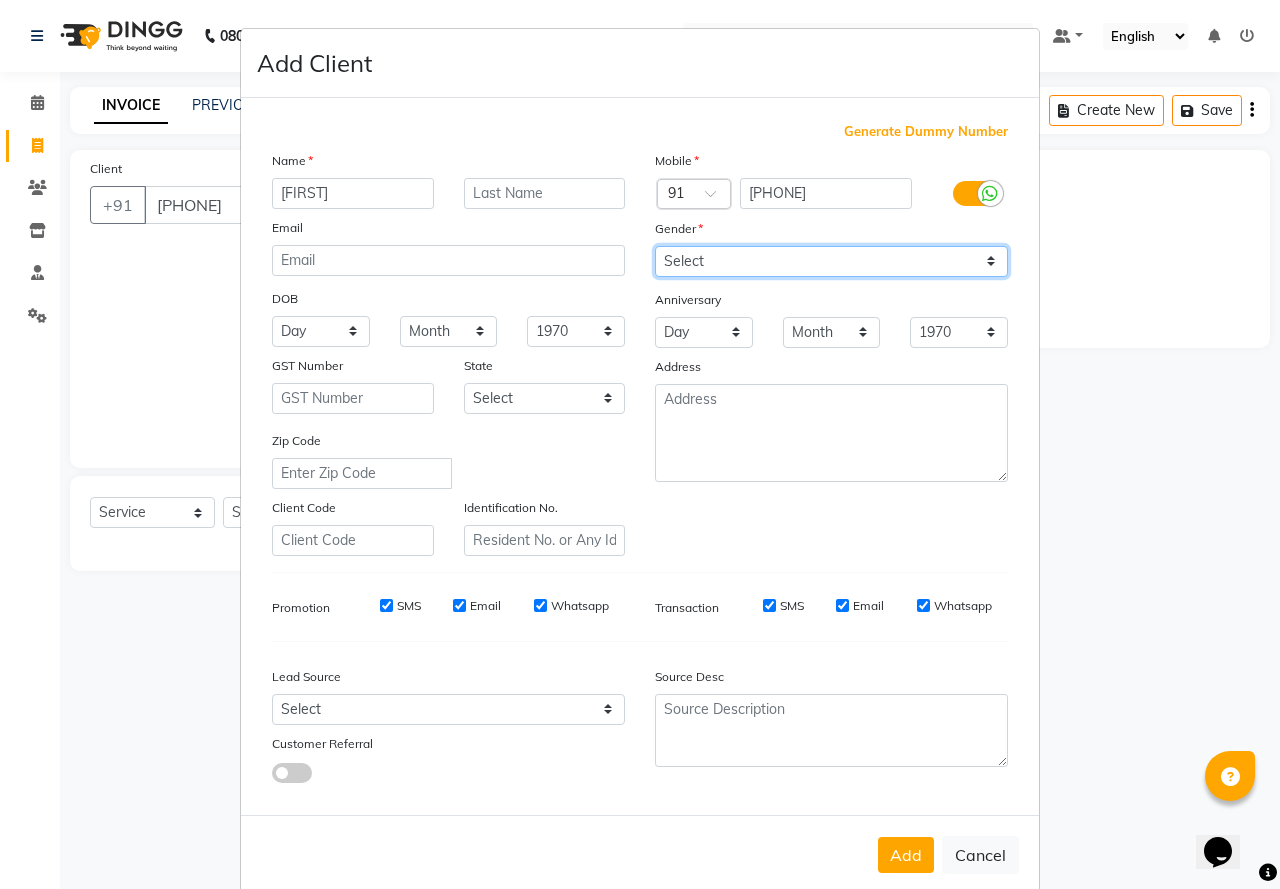 select on "female" 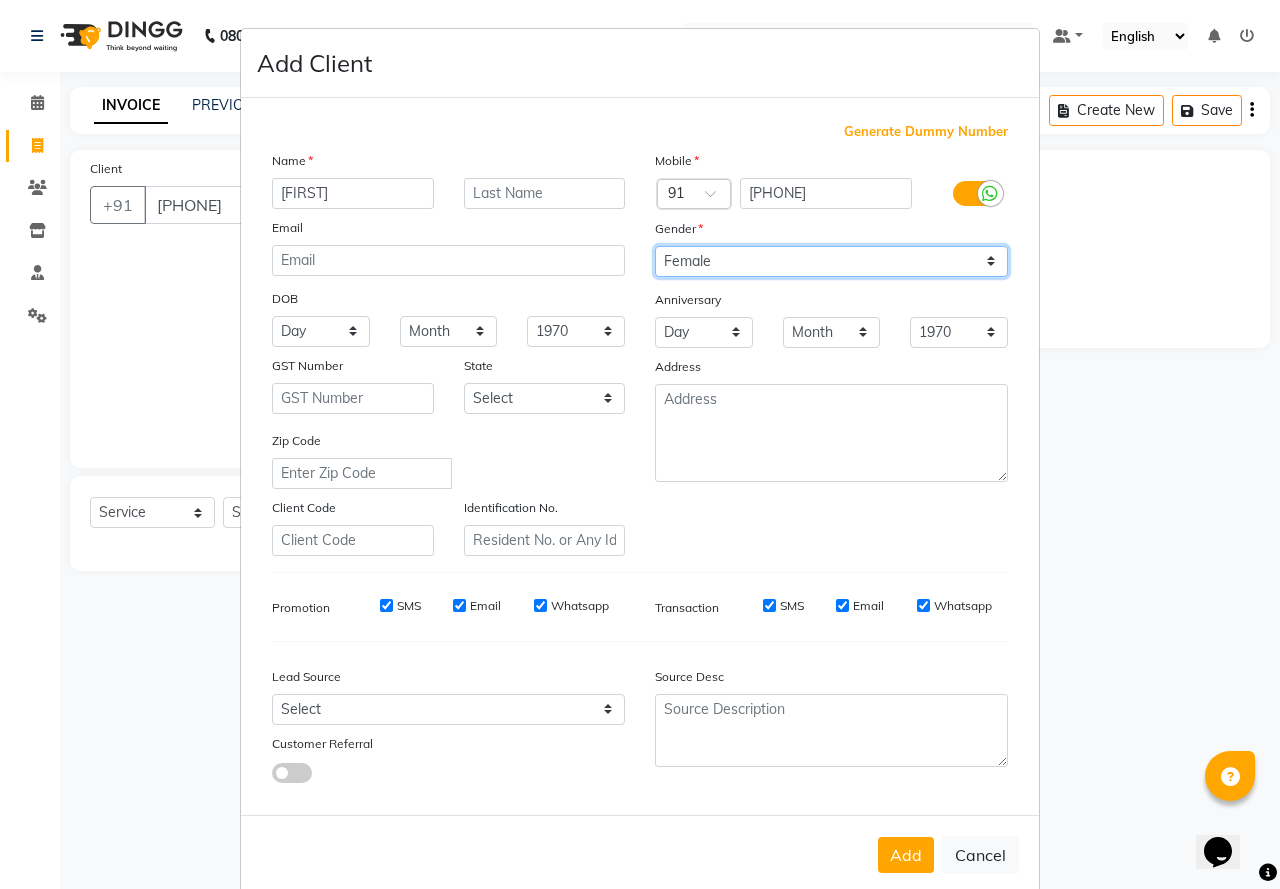 click on "Select Male Female Other Prefer Not To Say" at bounding box center [831, 261] 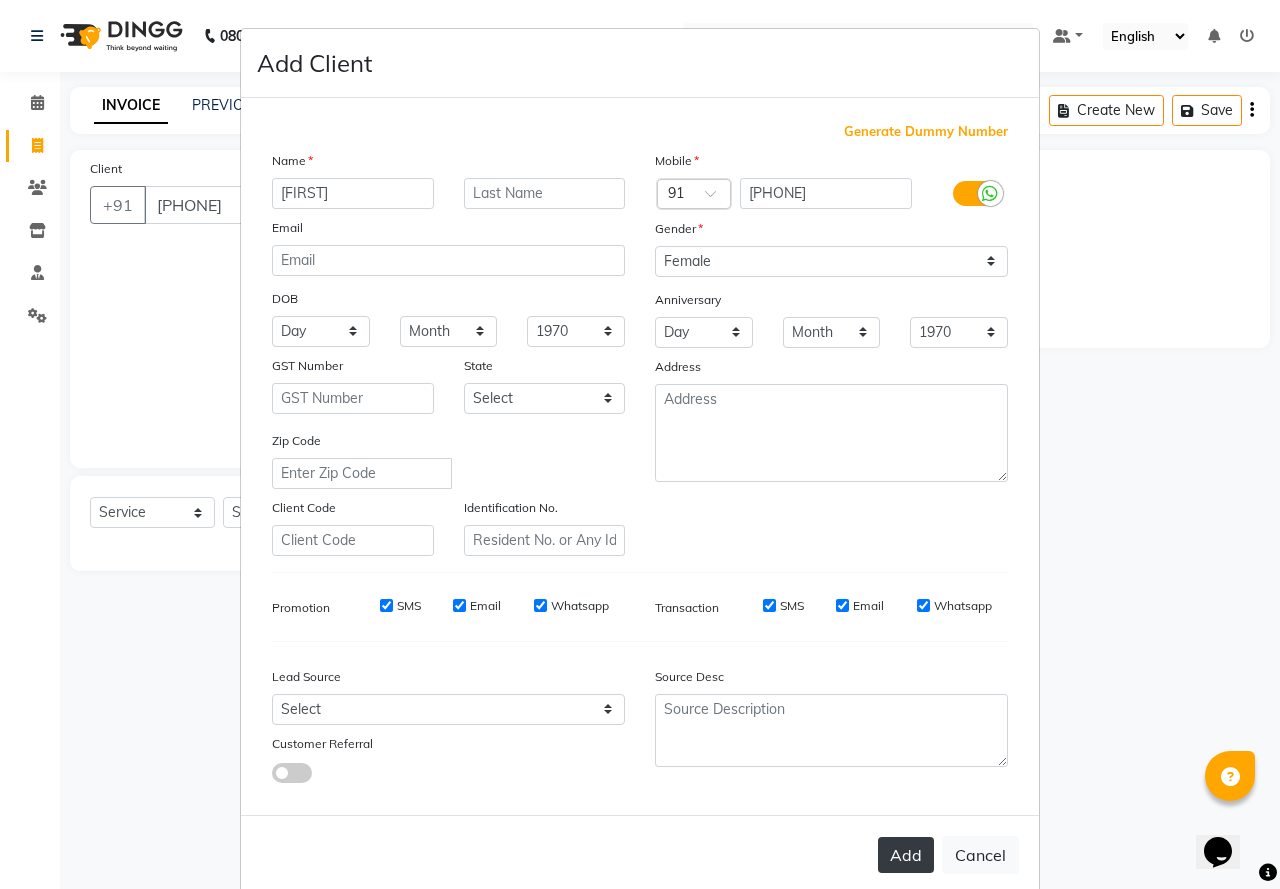 click on "Add" at bounding box center (906, 855) 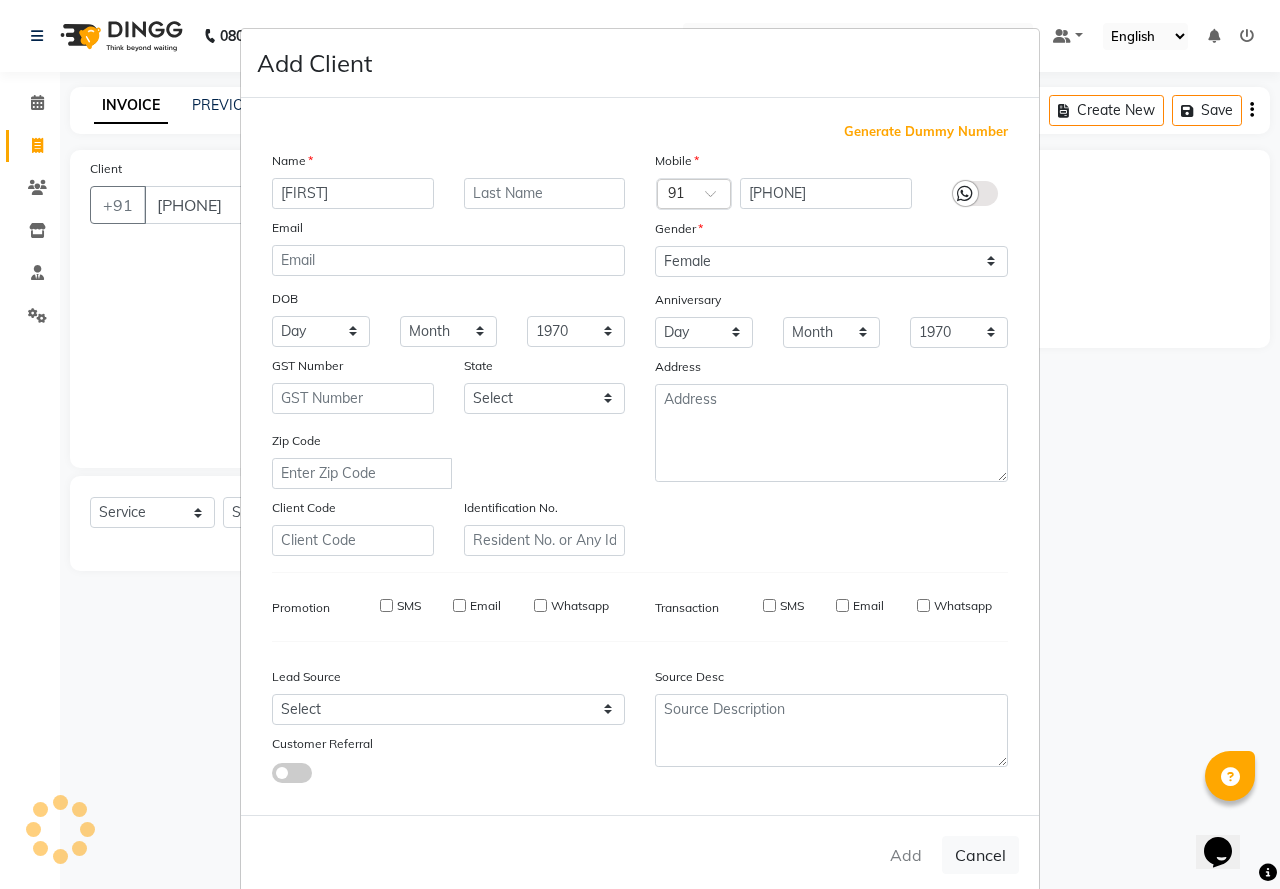 type on "62******47" 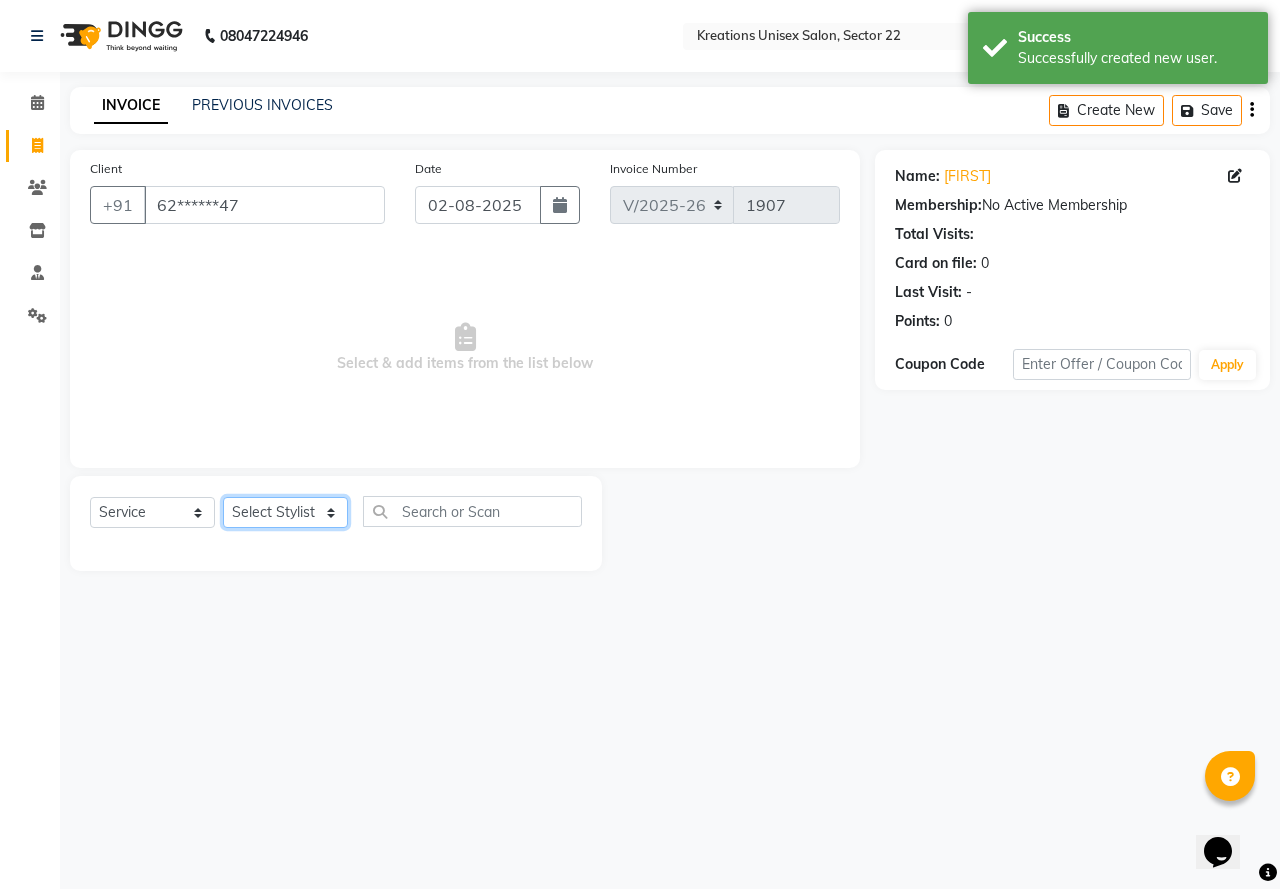 click on "Select Stylist AMAN Jeet Manager Jitender  Kapil  Kavita Manager Malik Khan  Manas Sir  rozy  Sector-23 Shaffali Maam  Shiv Kumar Sita Mehto" 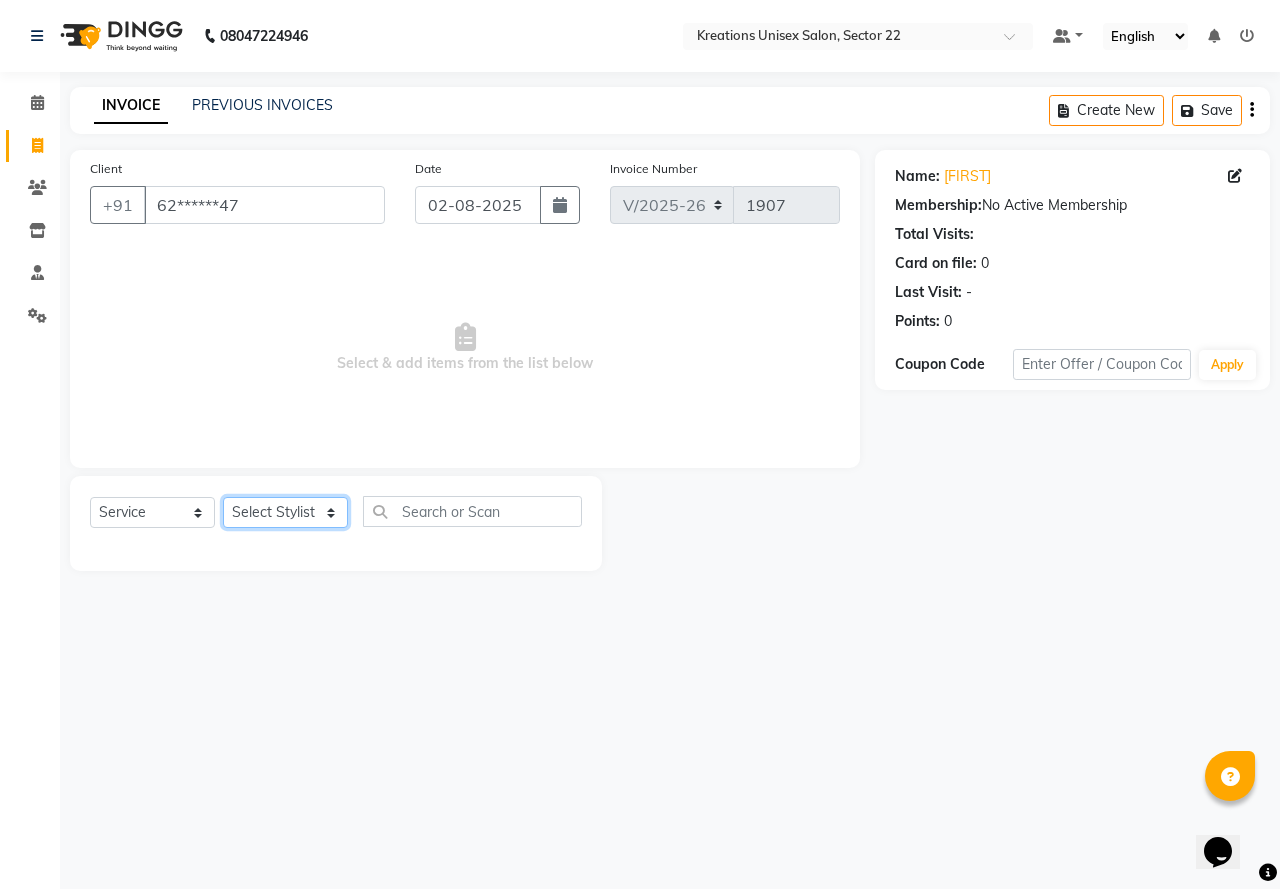 select on "69539" 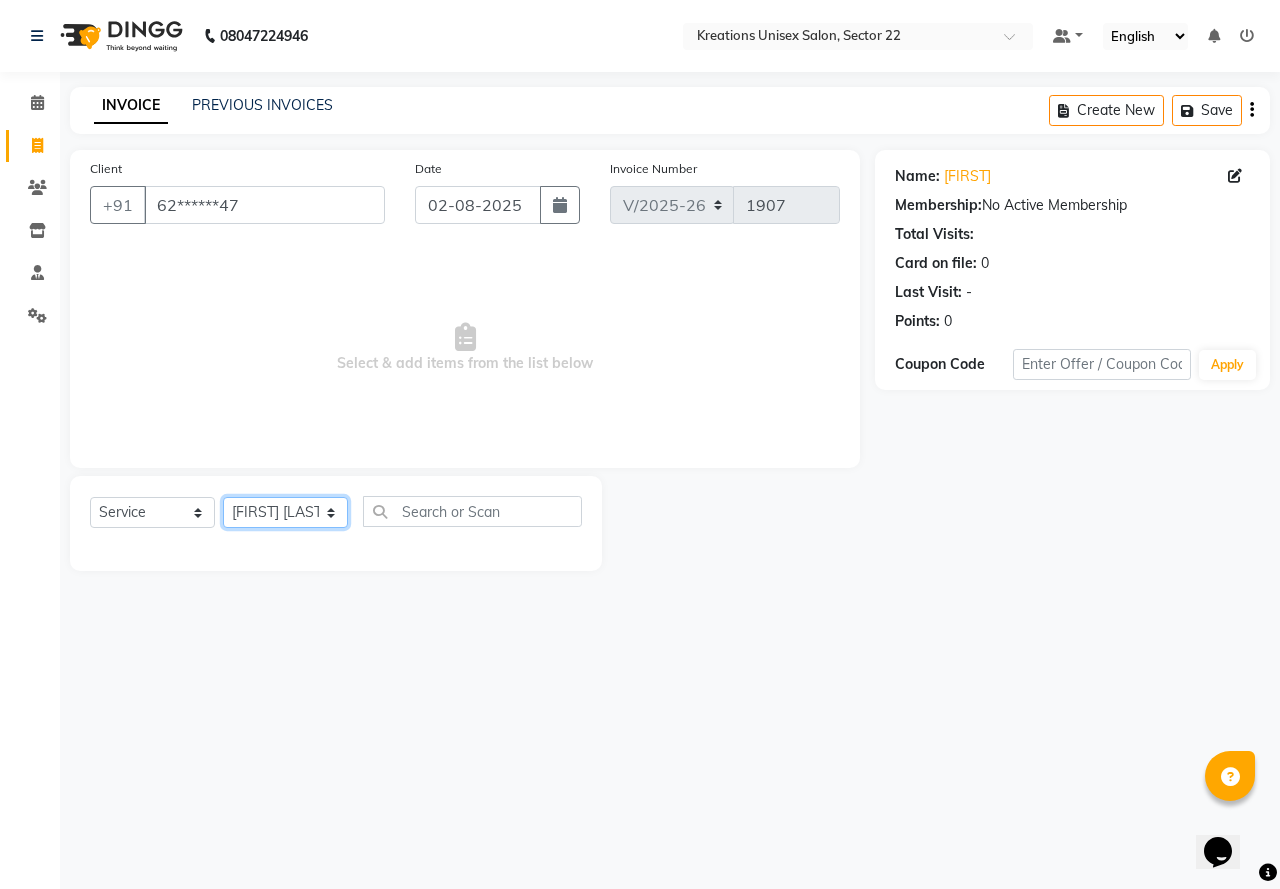 click on "Select Stylist AMAN Jeet Manager Jitender  Kapil  Kavita Manager Malik Khan  Manas Sir  rozy  Sector-23 Shaffali Maam  Shiv Kumar Sita Mehto" 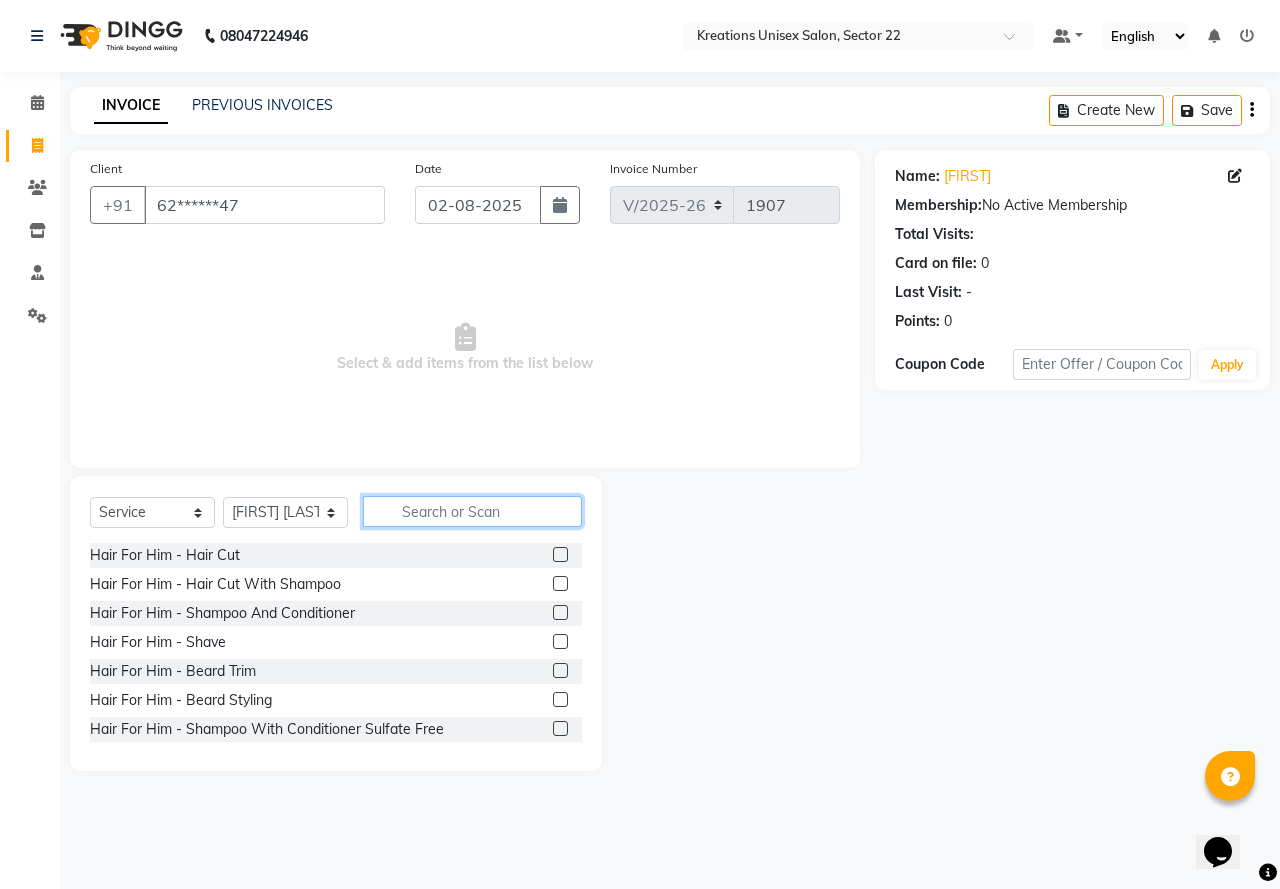 click 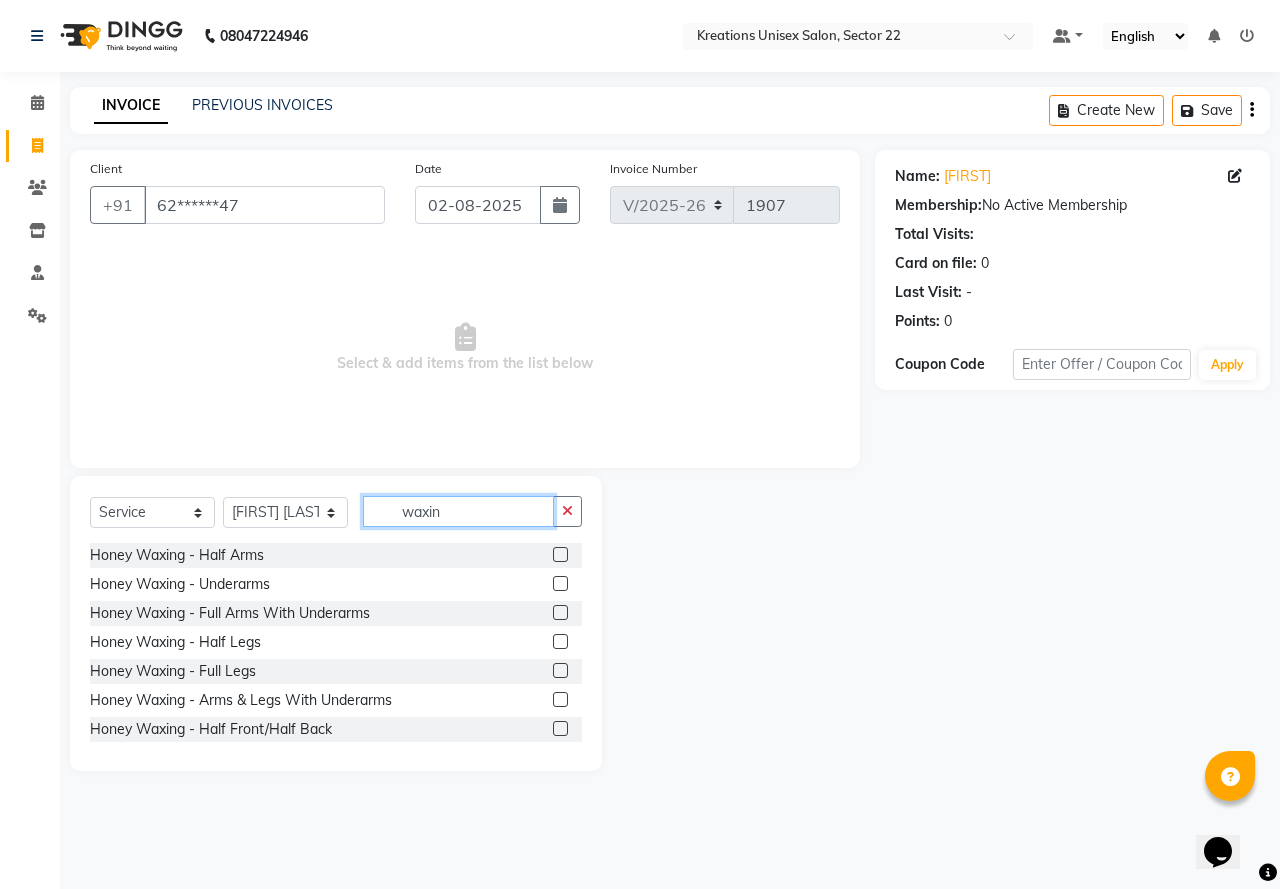 type on "waxin" 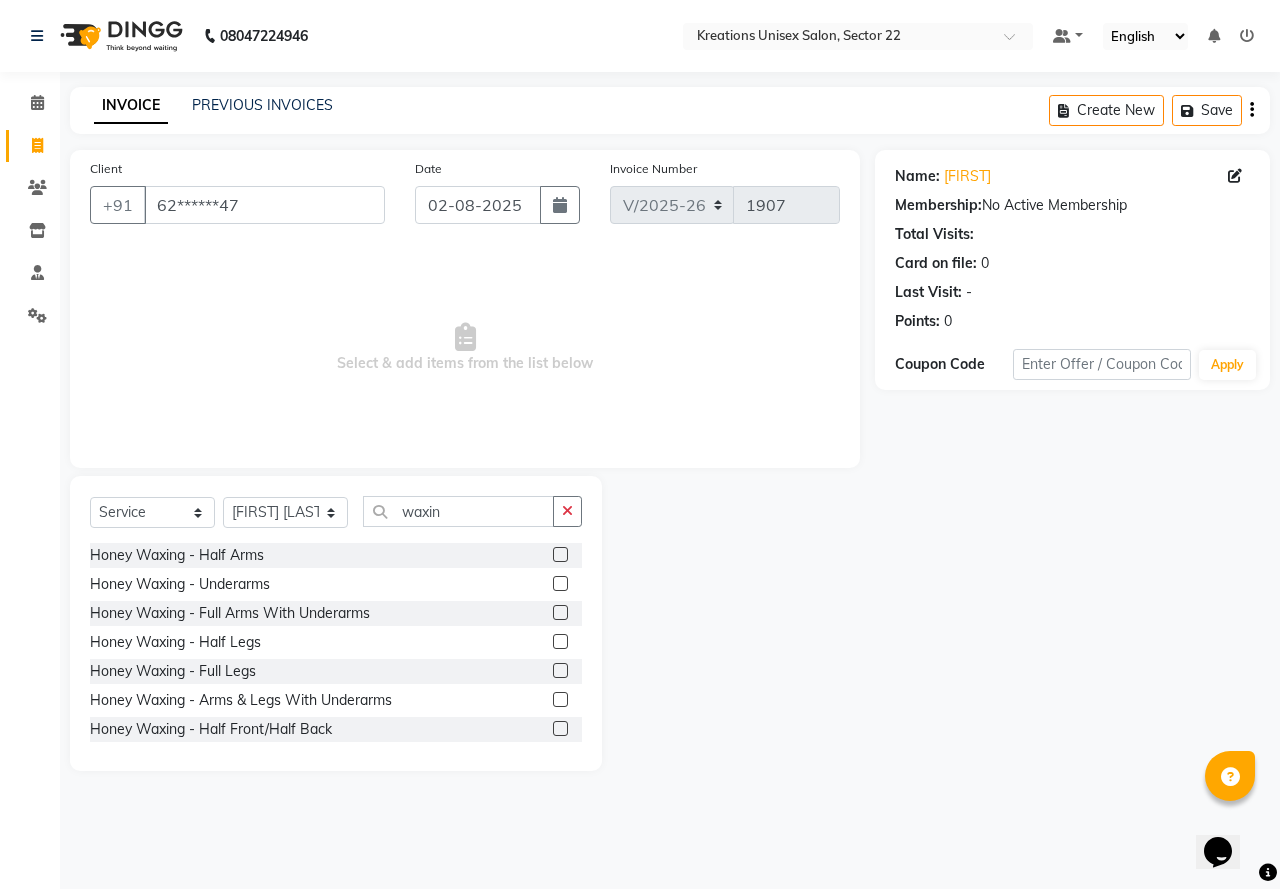 click on "Honey Waxing  - Full Arms With Underarms" 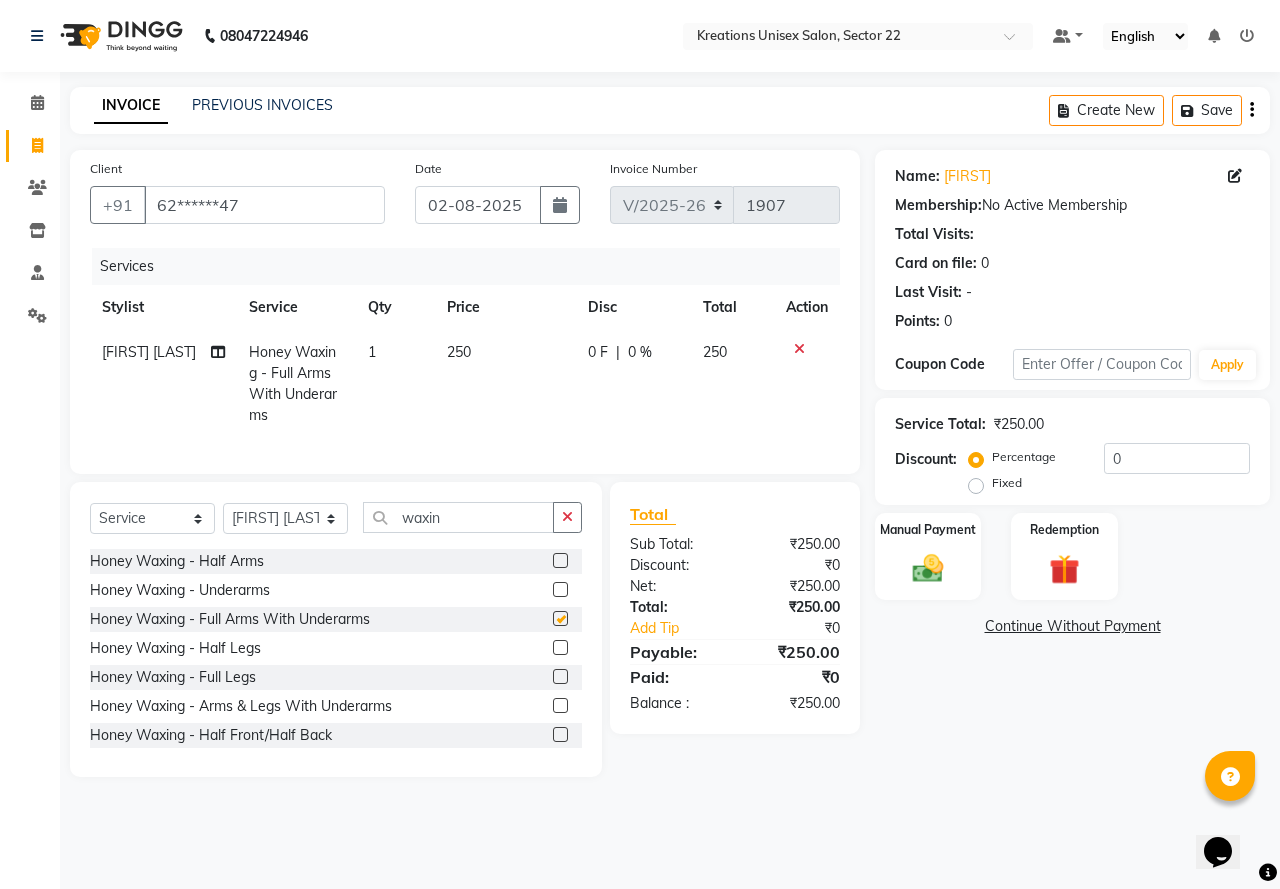 checkbox on "false" 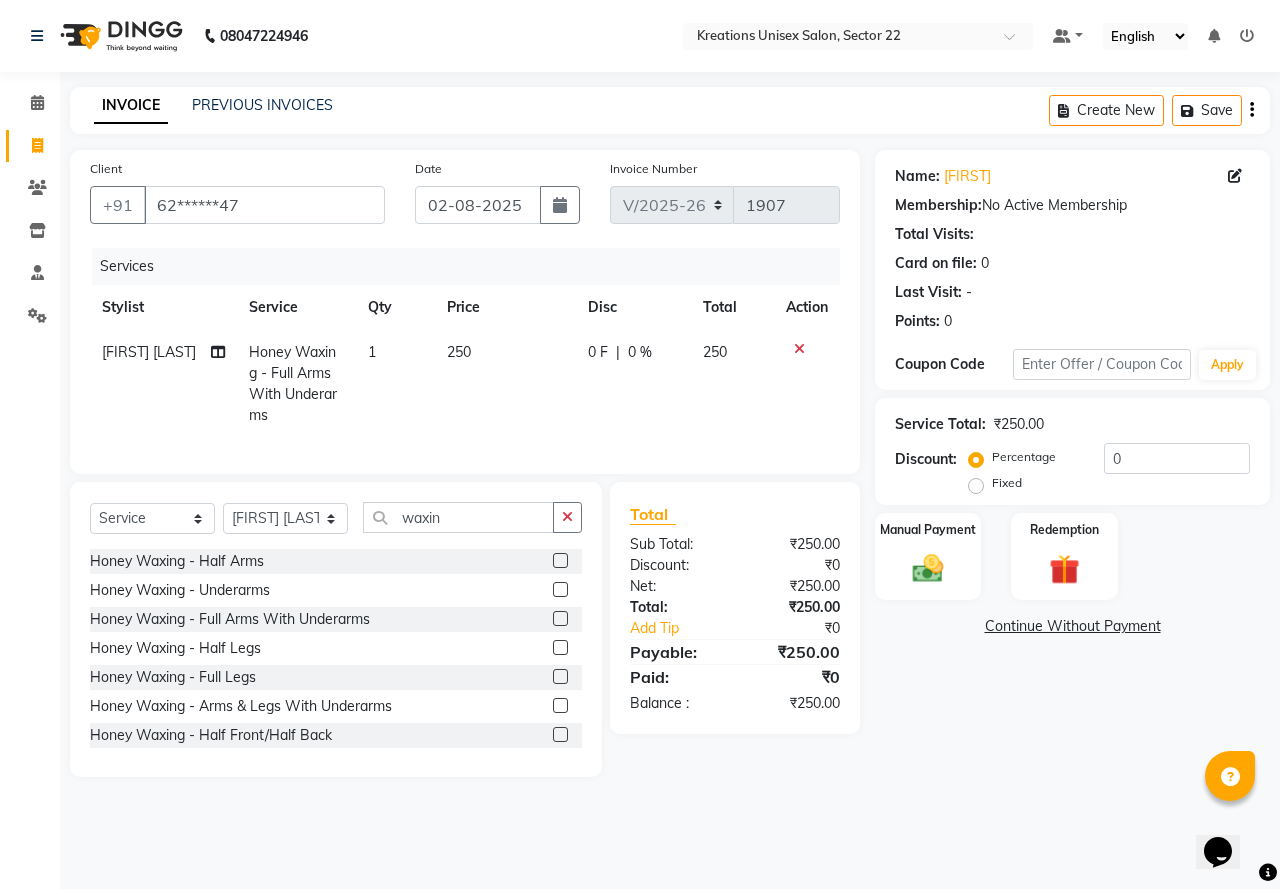 click 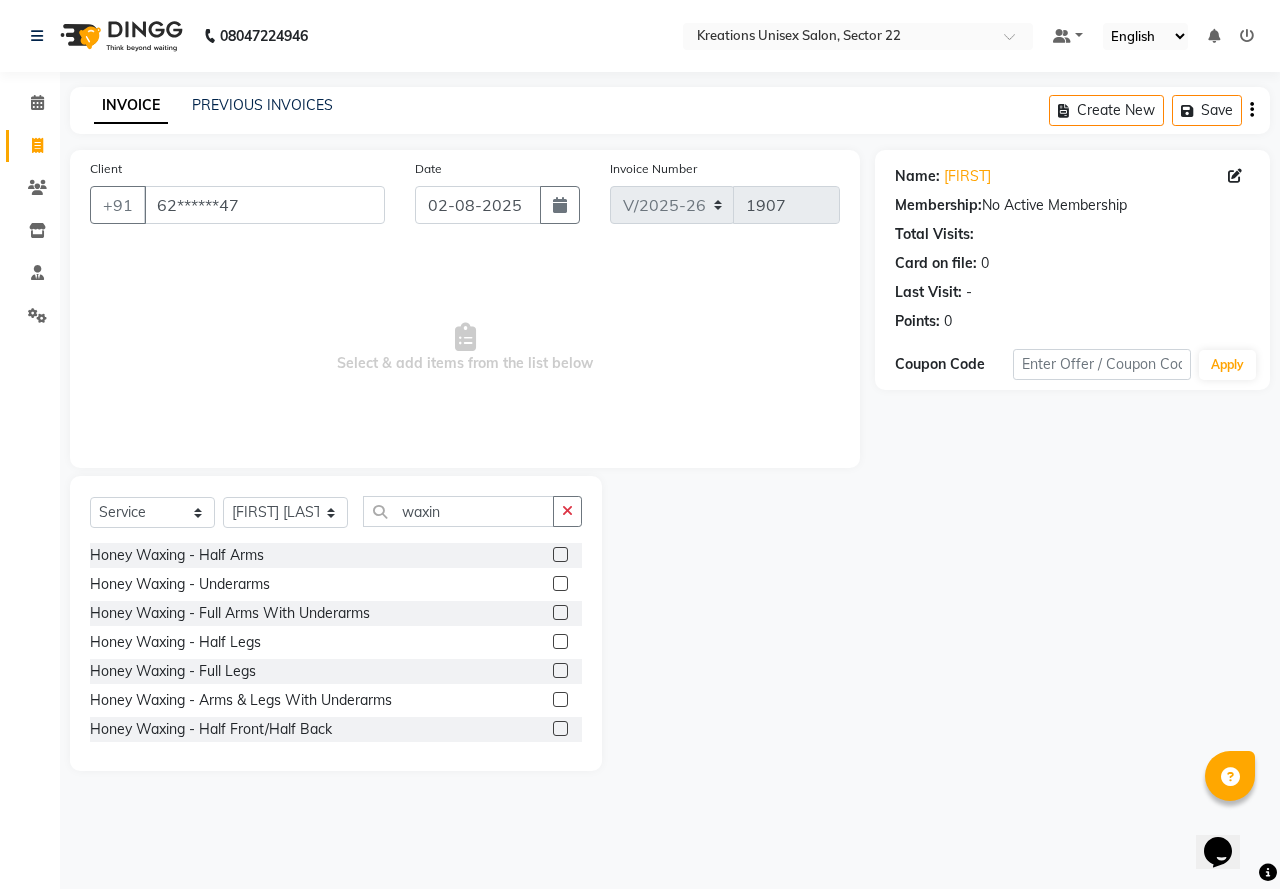 click 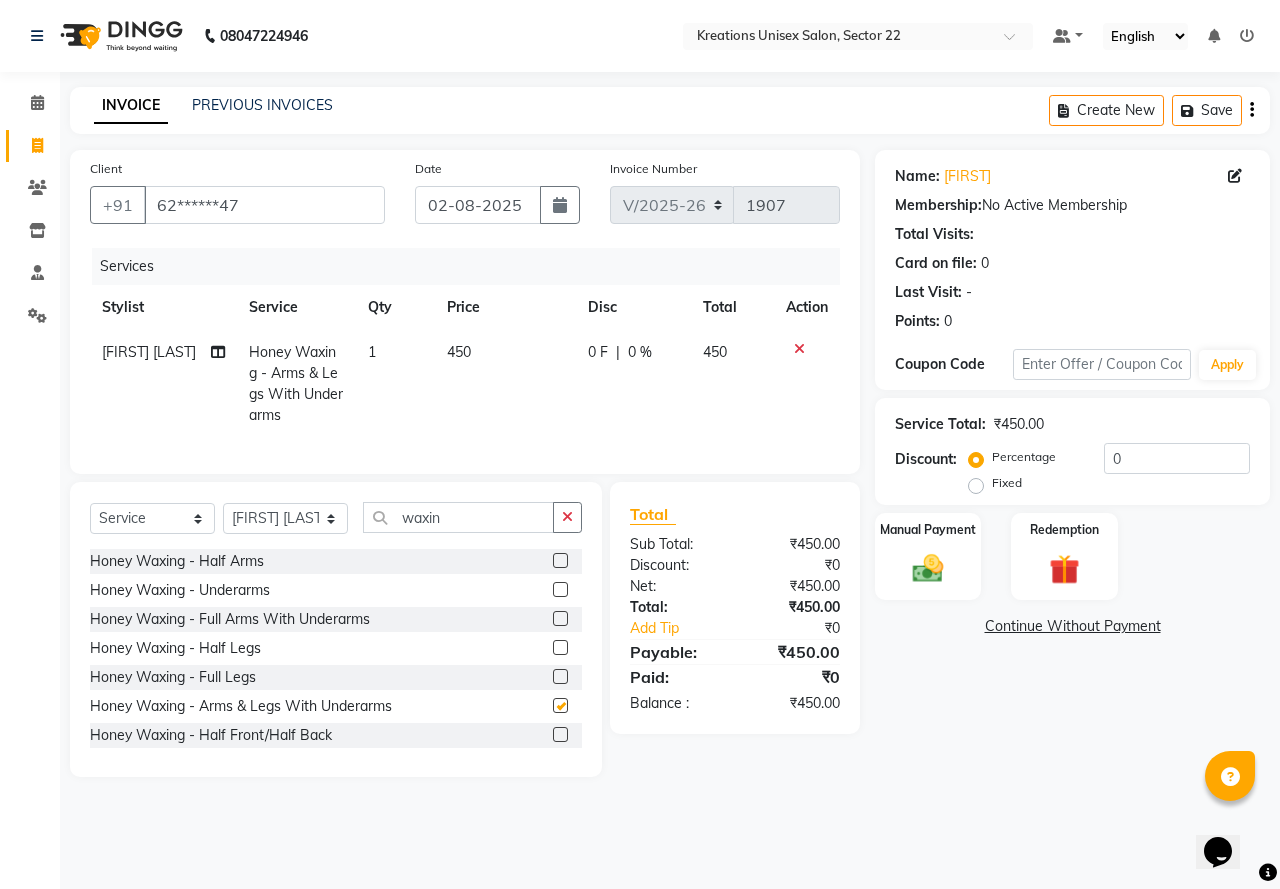 checkbox on "false" 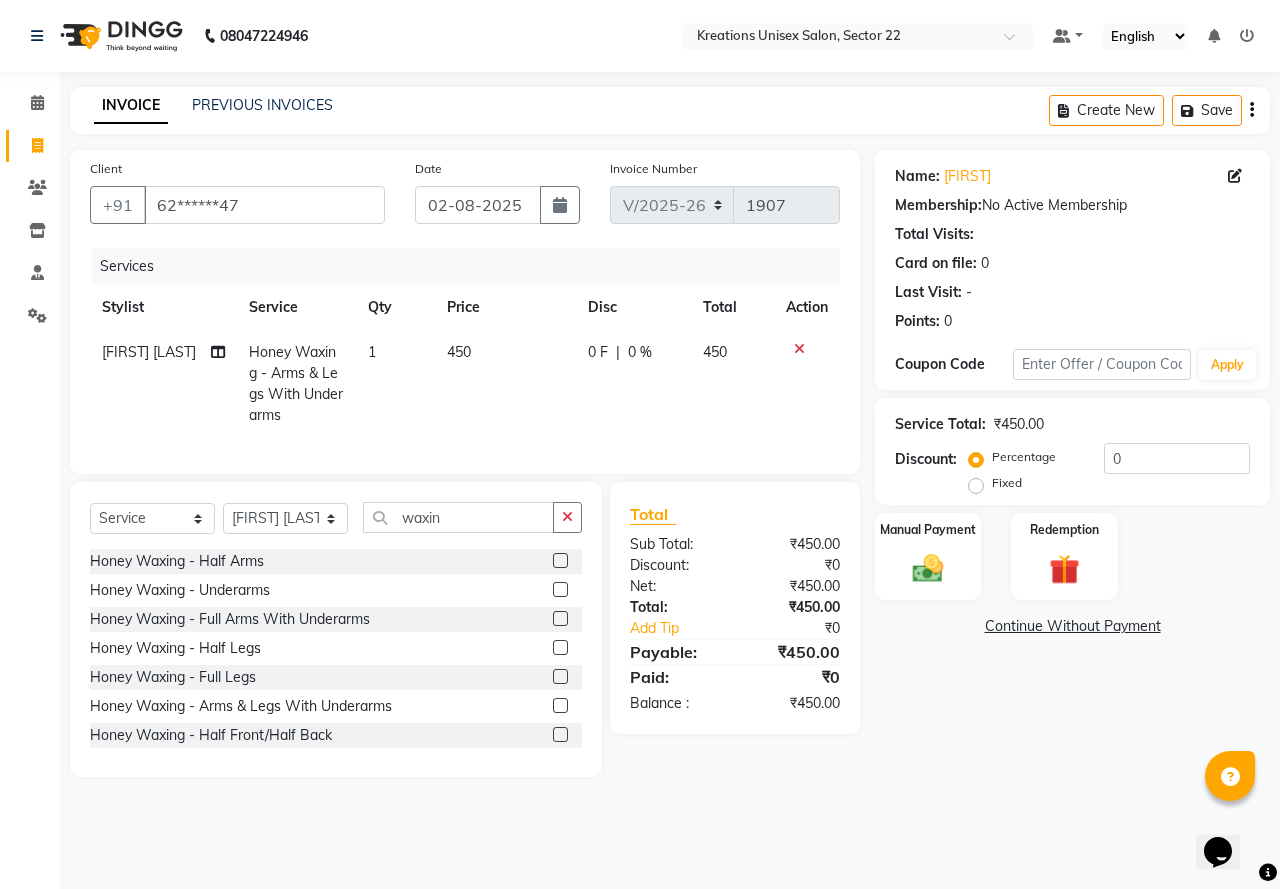 scroll, scrollTop: 100, scrollLeft: 0, axis: vertical 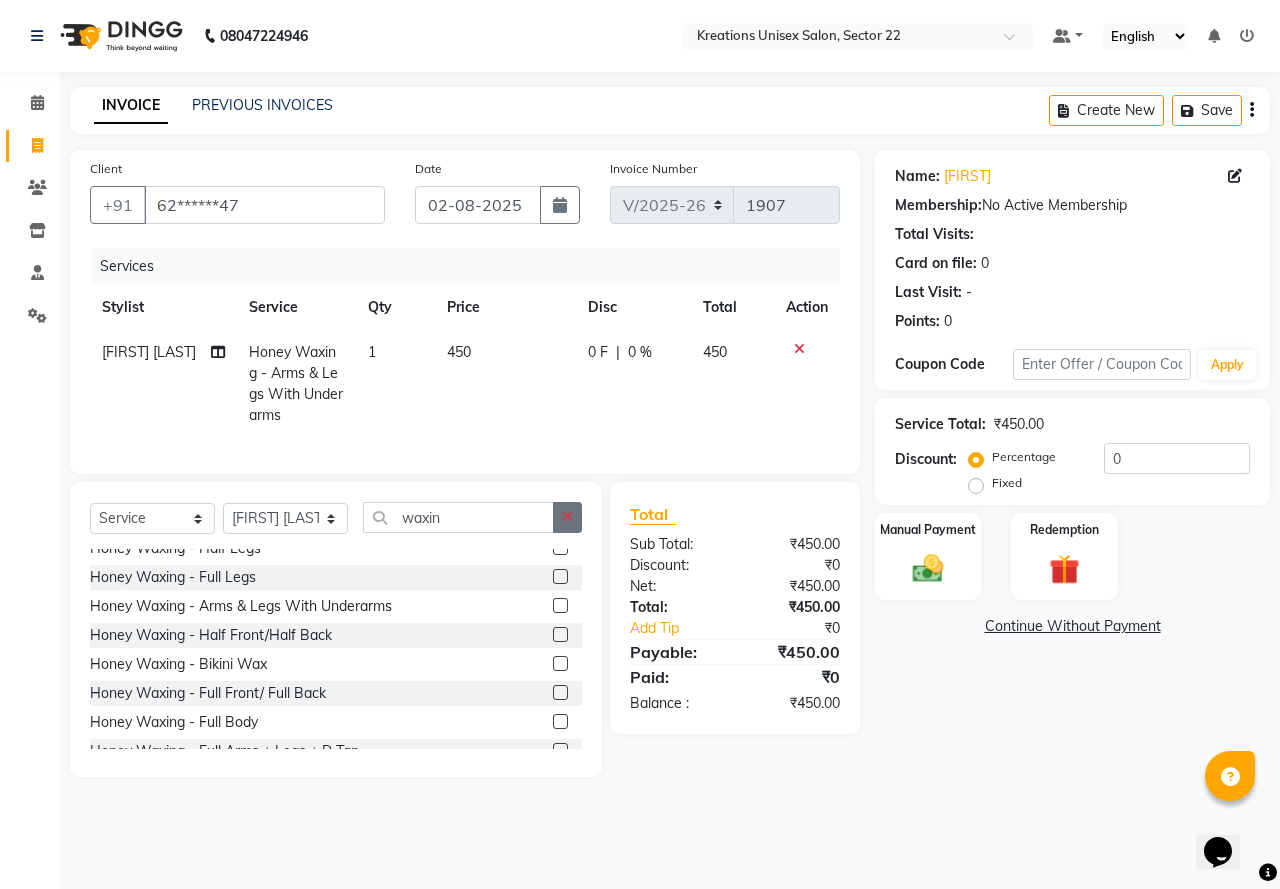 click 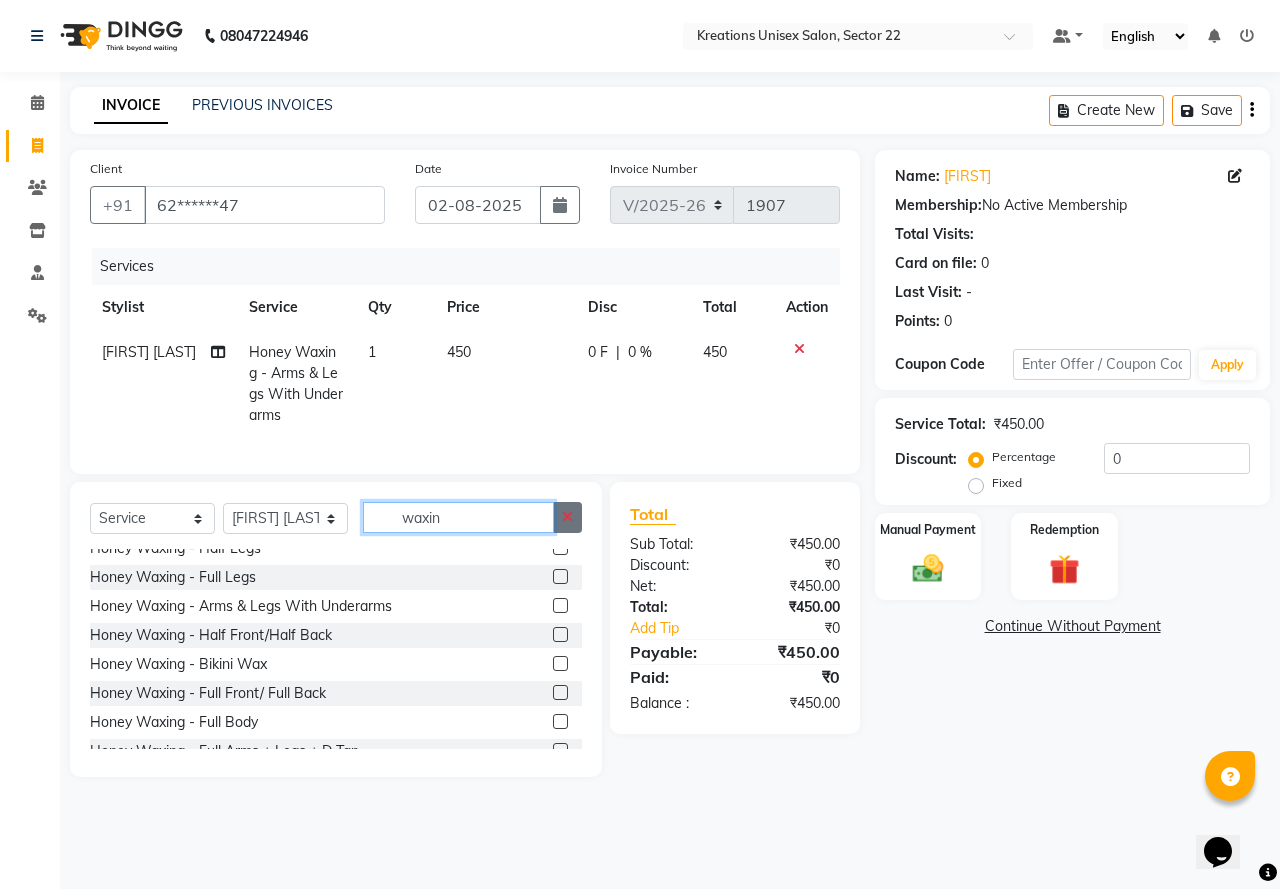 type 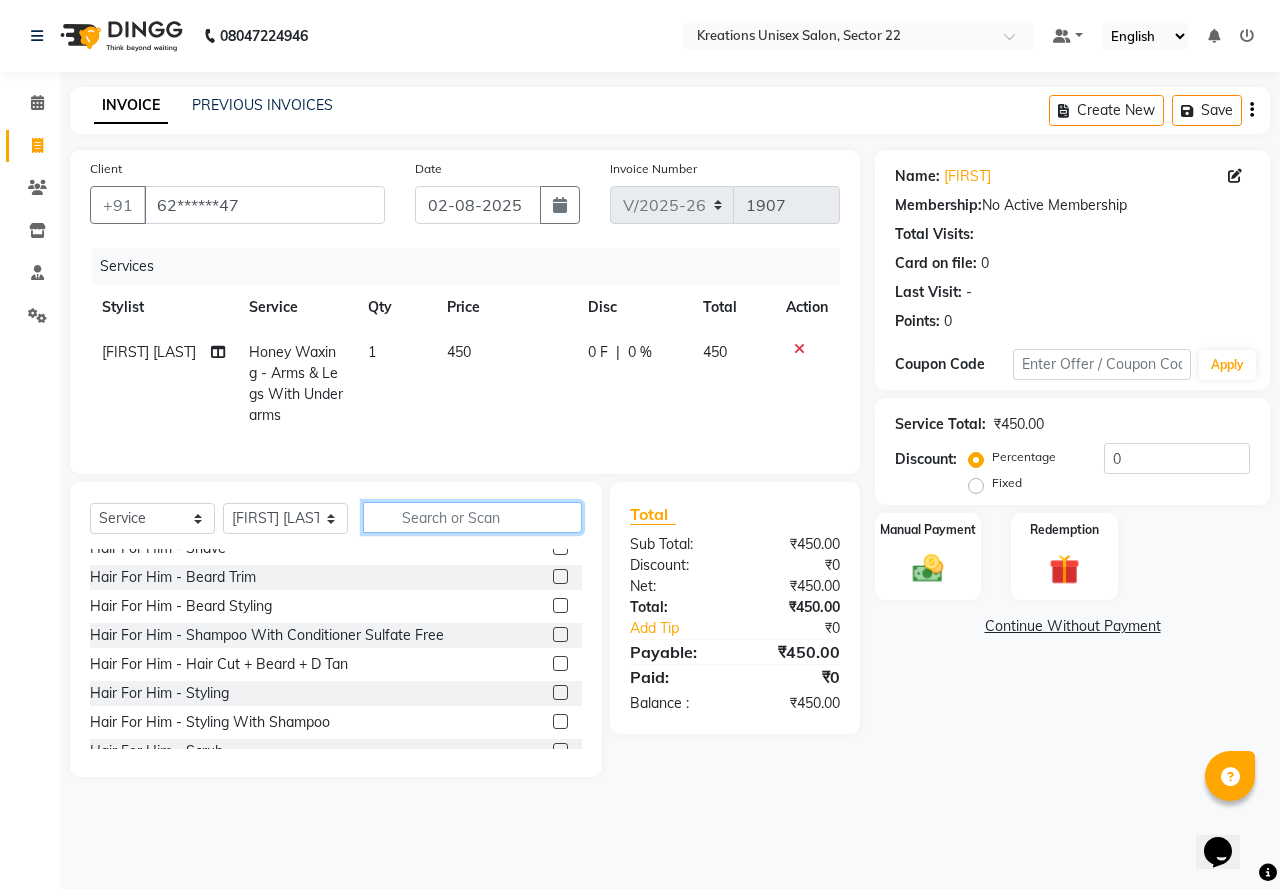 click 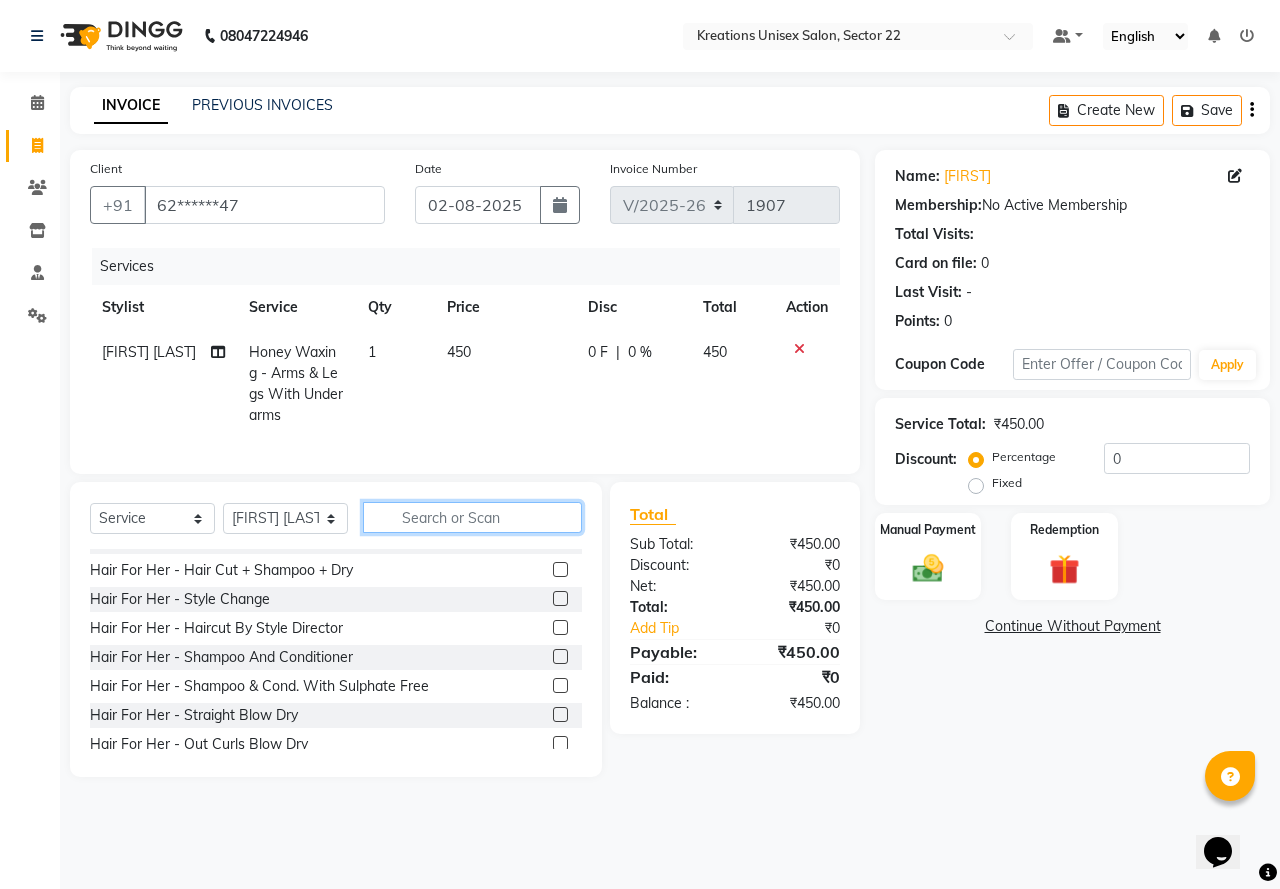 scroll, scrollTop: 700, scrollLeft: 0, axis: vertical 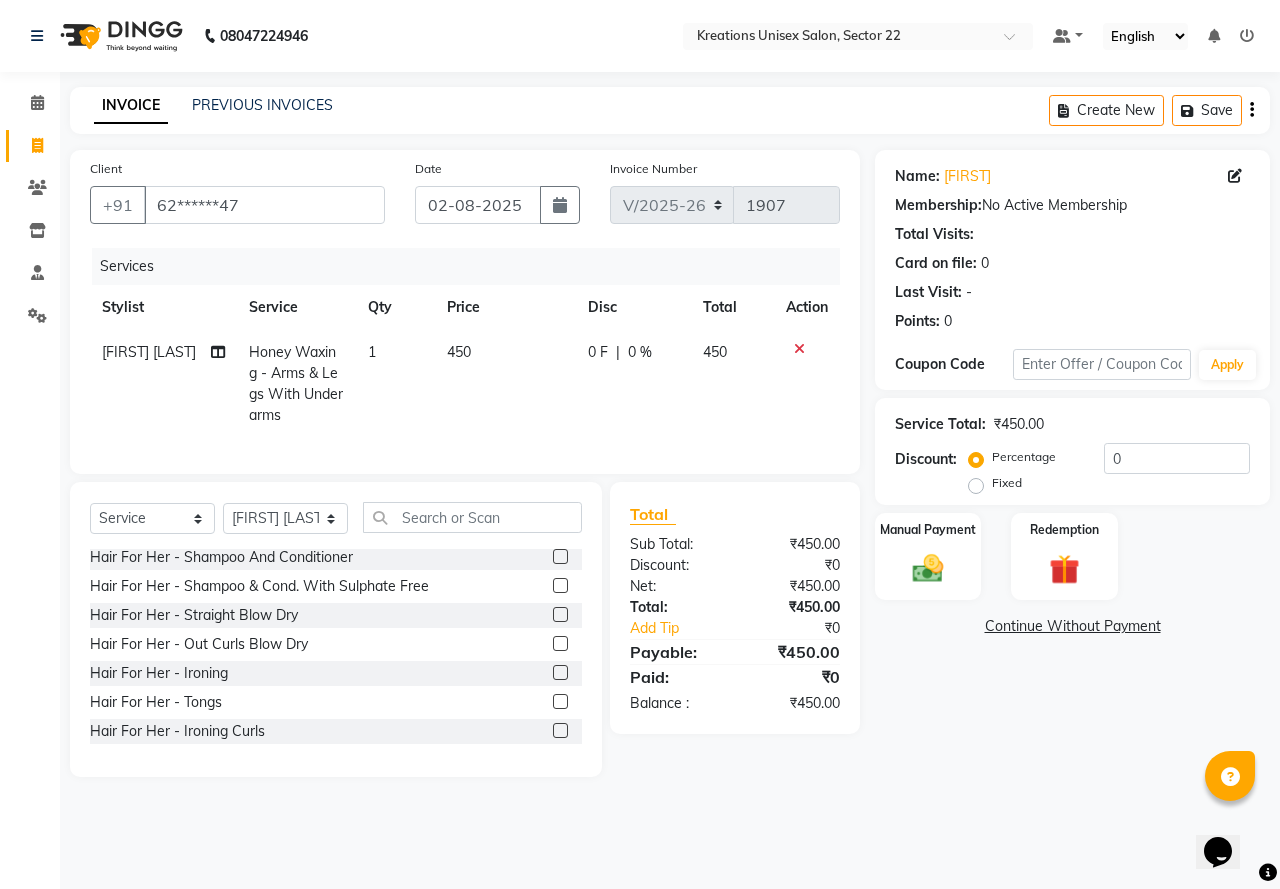 click 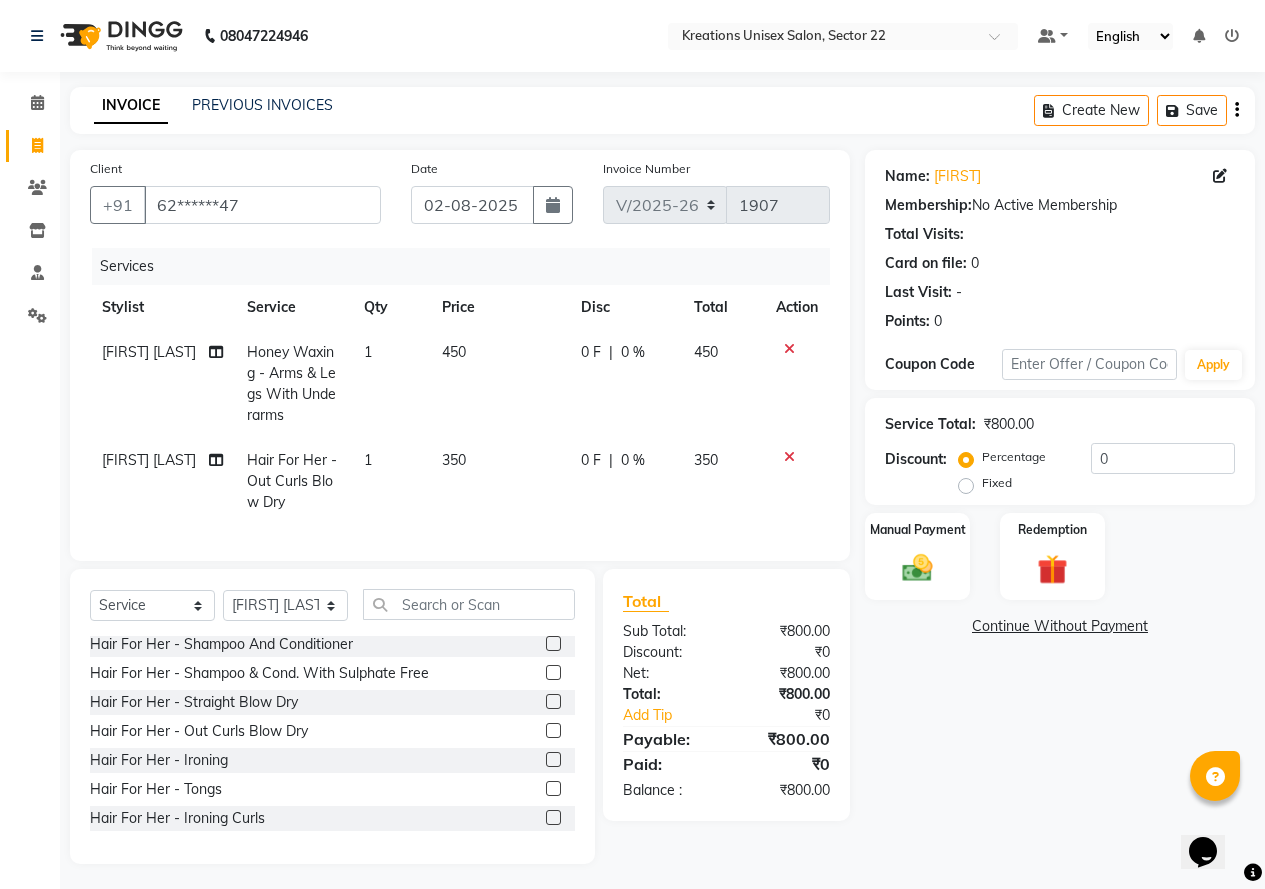 click 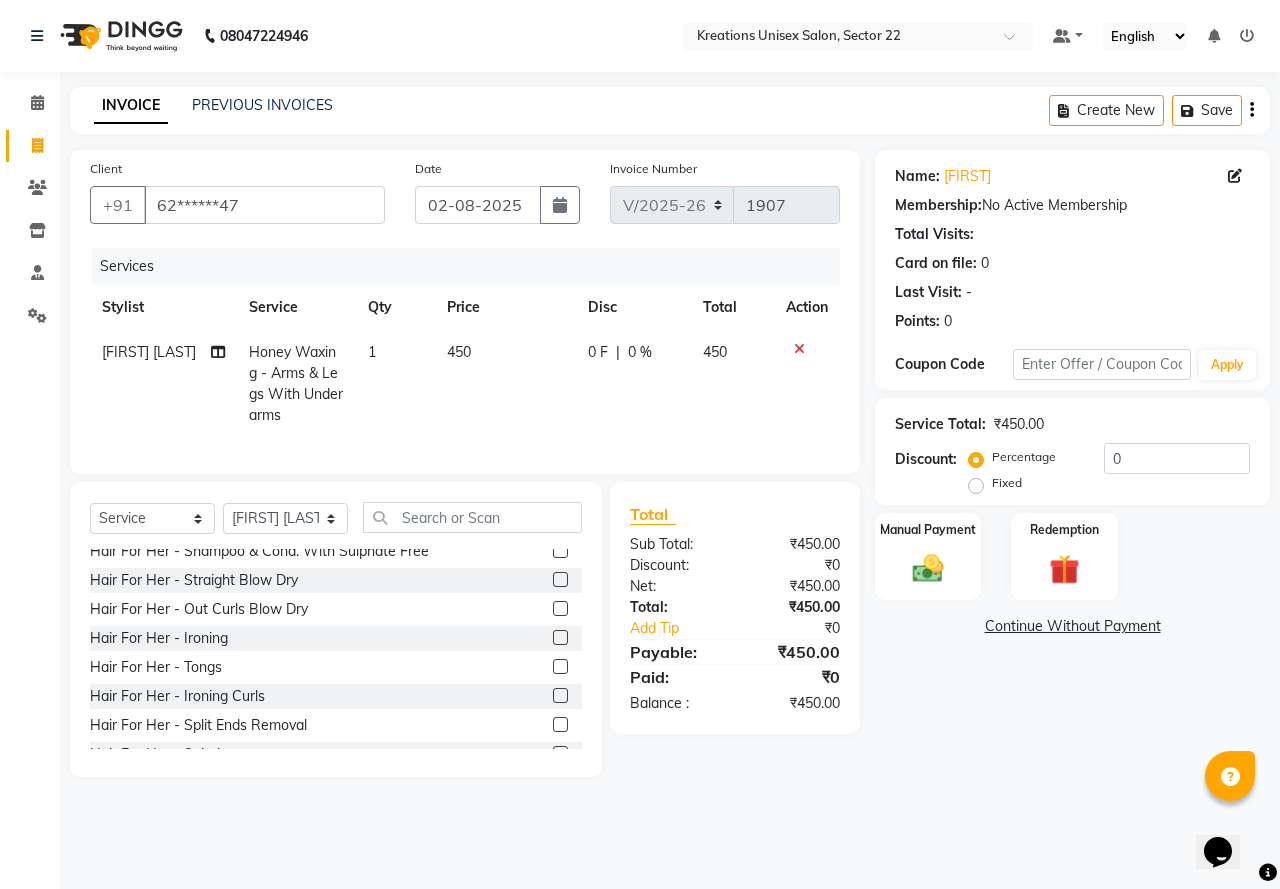 scroll, scrollTop: 700, scrollLeft: 0, axis: vertical 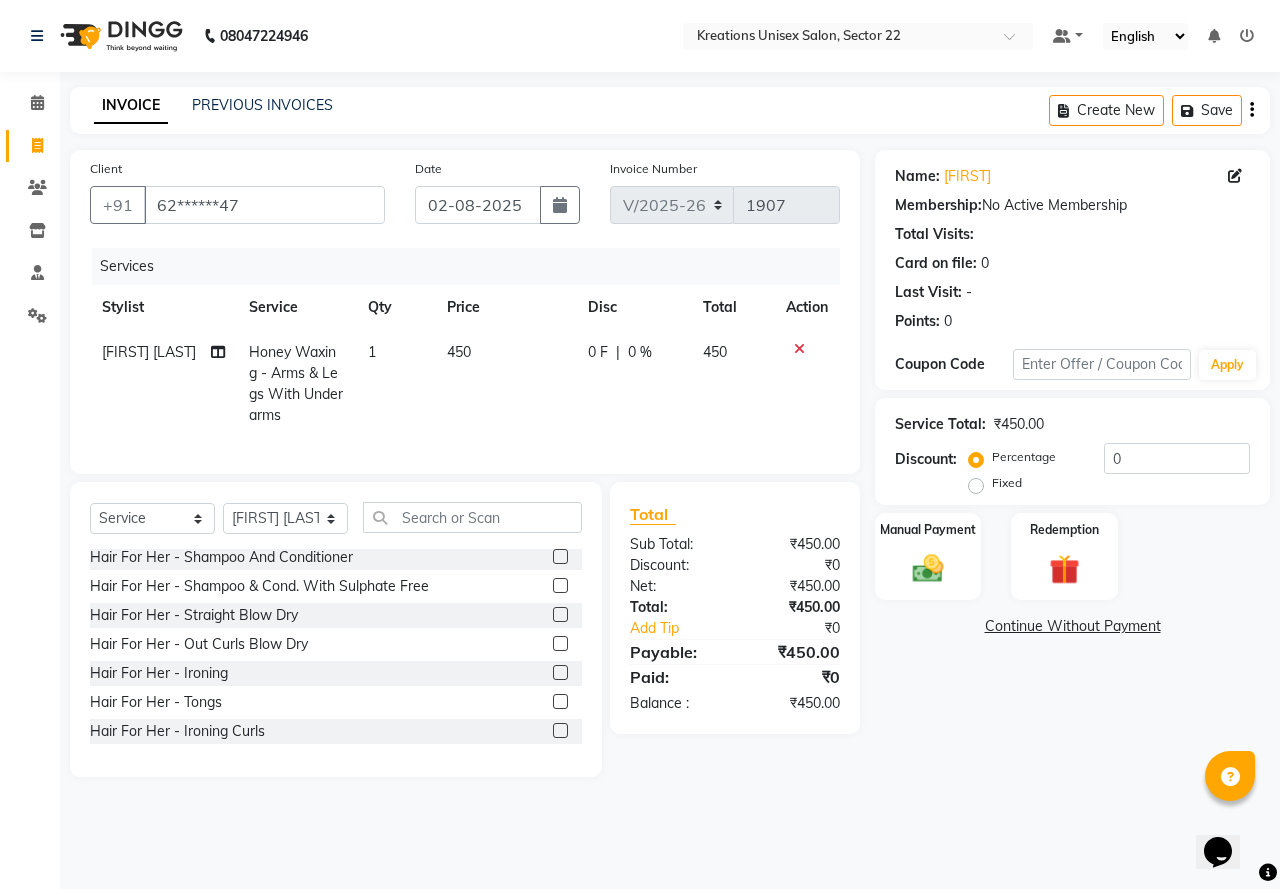 click 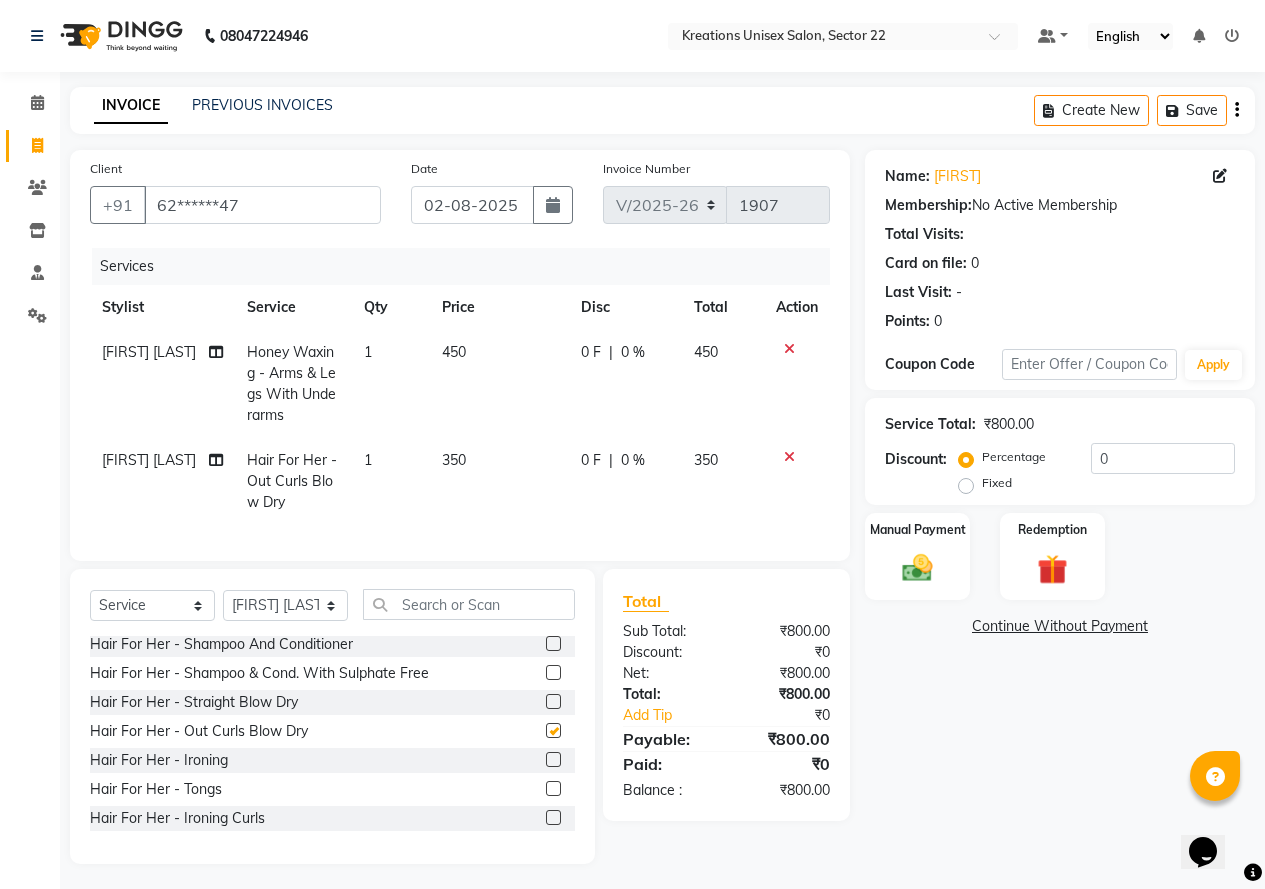checkbox on "false" 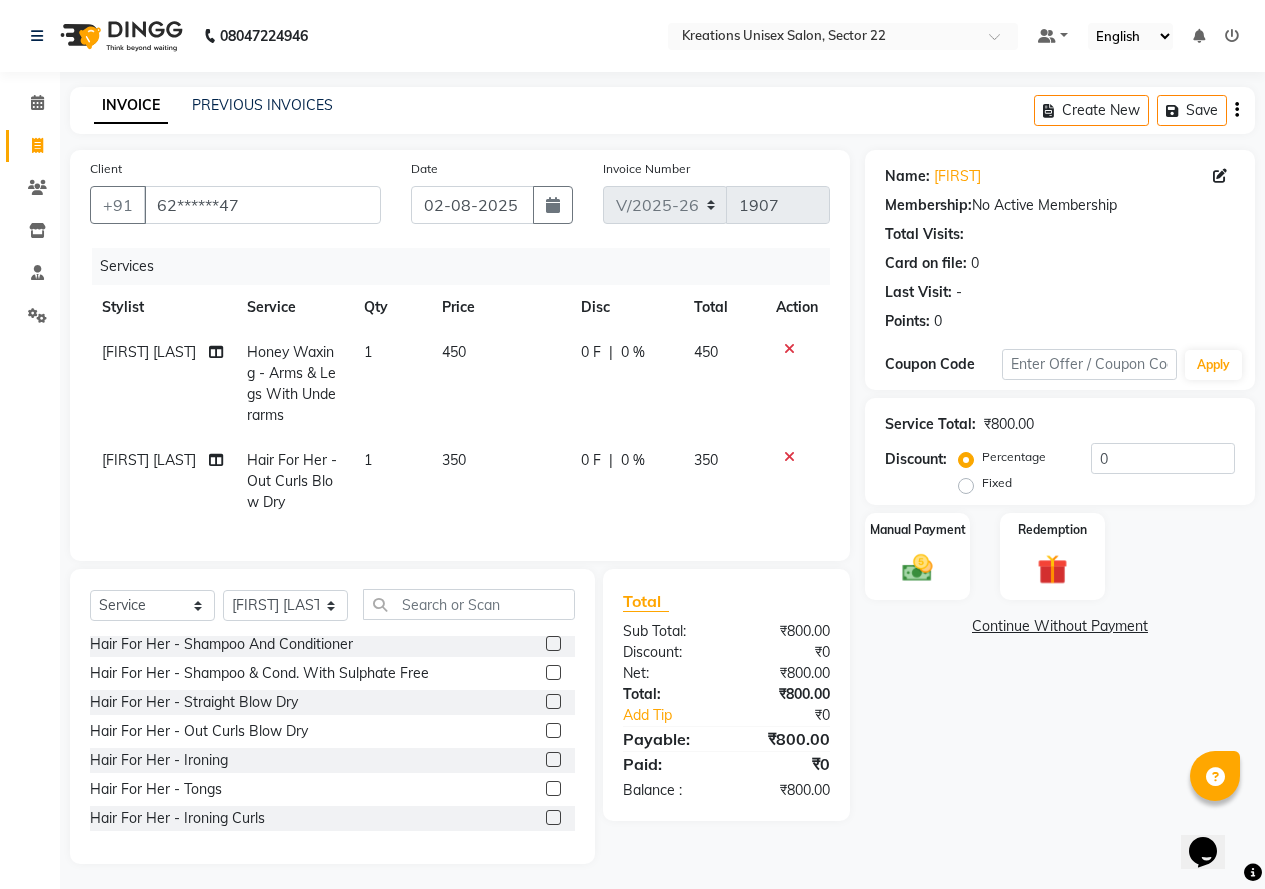 click 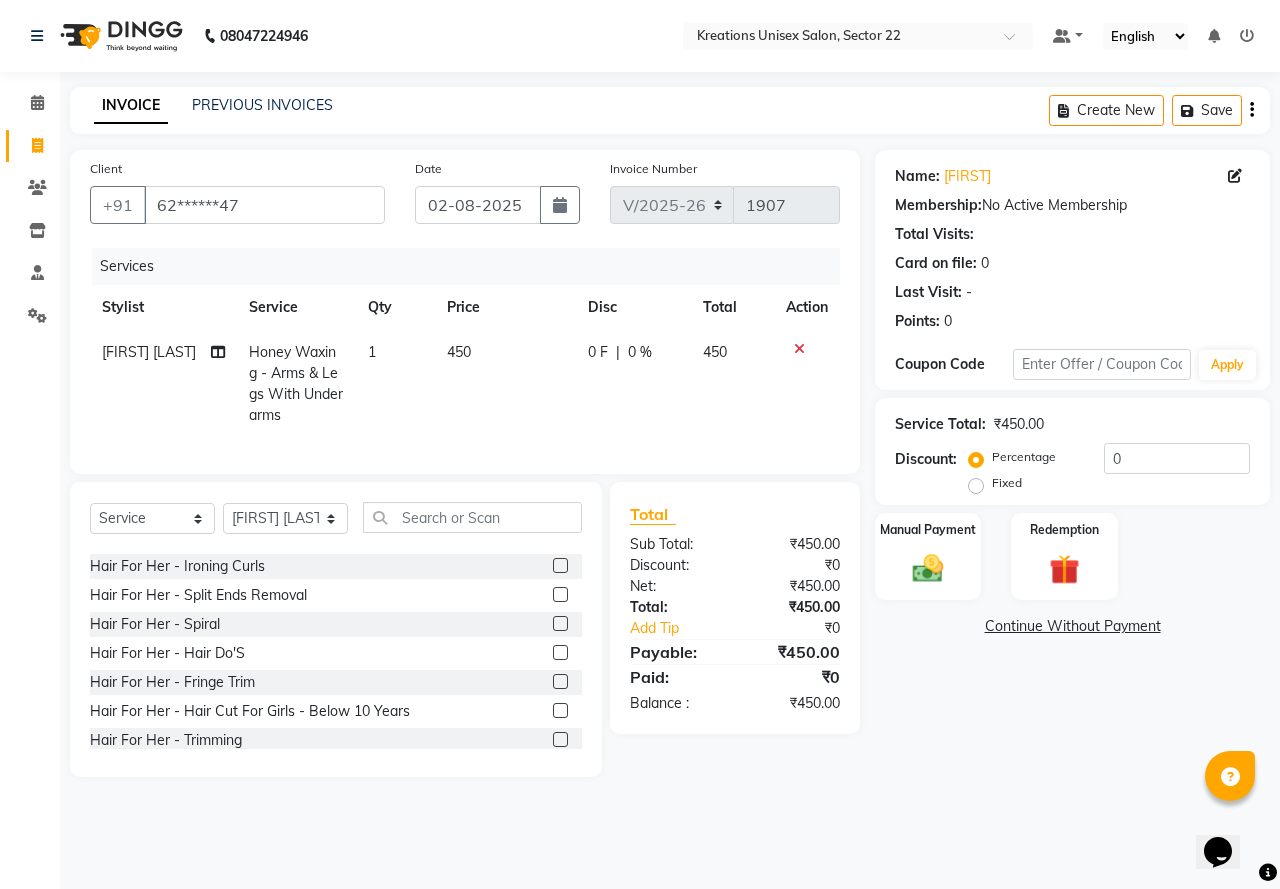 scroll, scrollTop: 900, scrollLeft: 0, axis: vertical 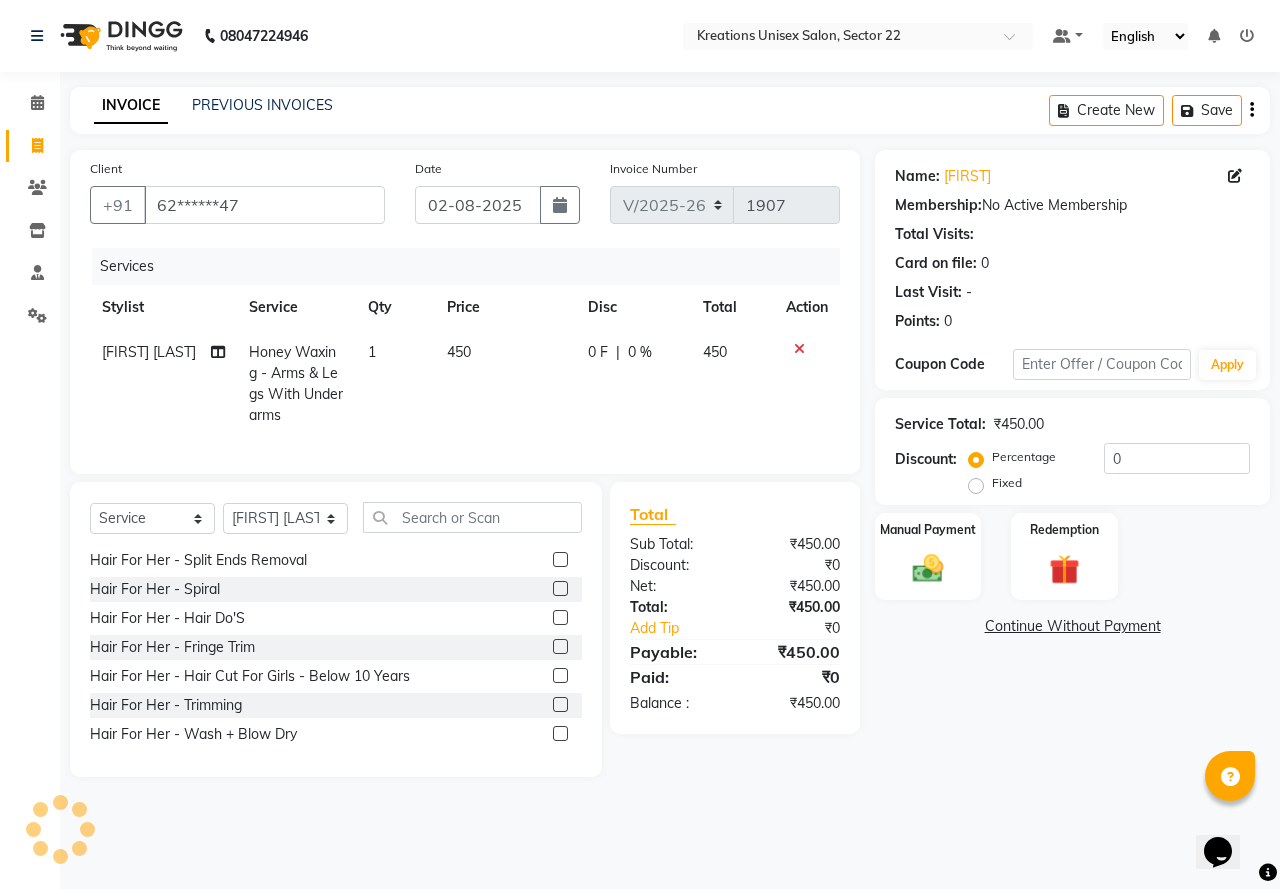 click 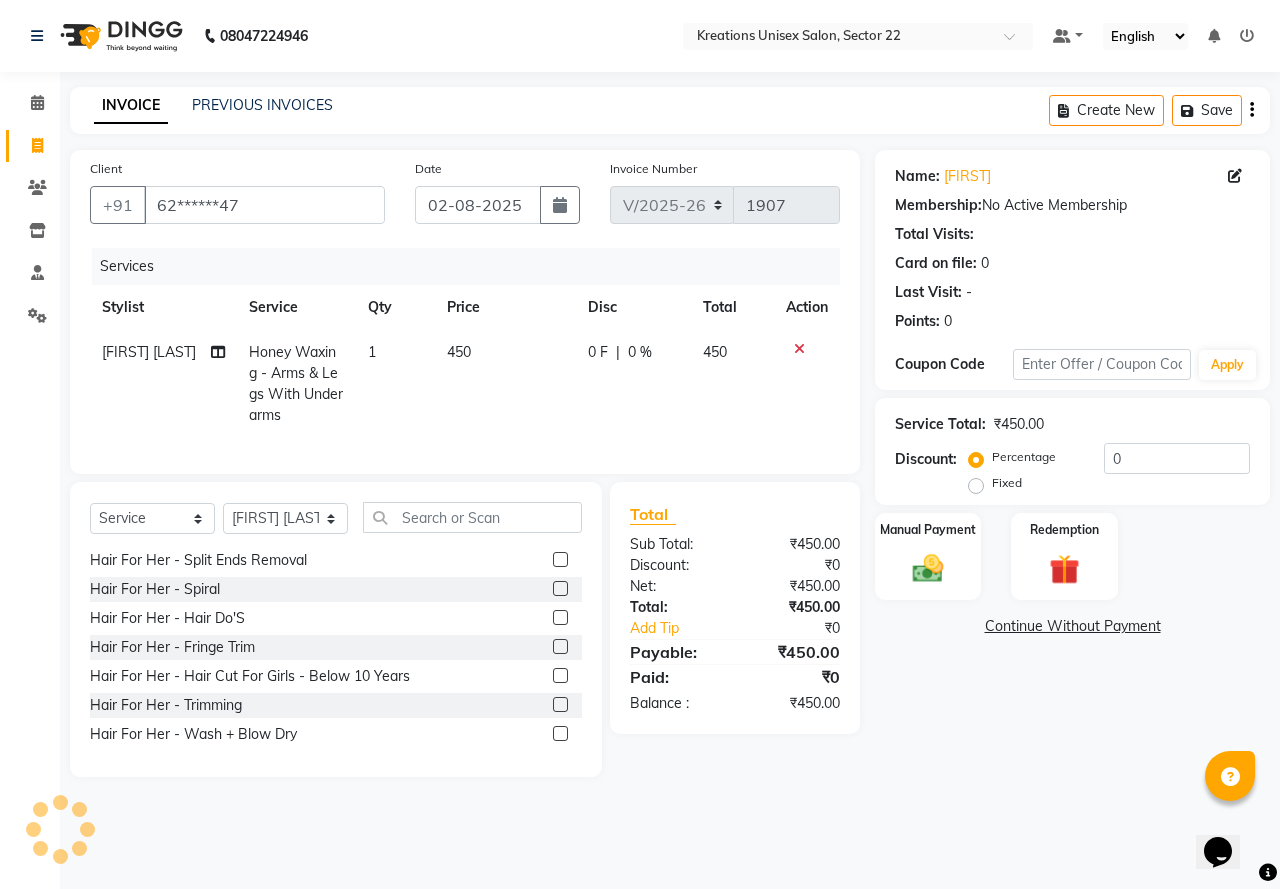 click at bounding box center (559, 734) 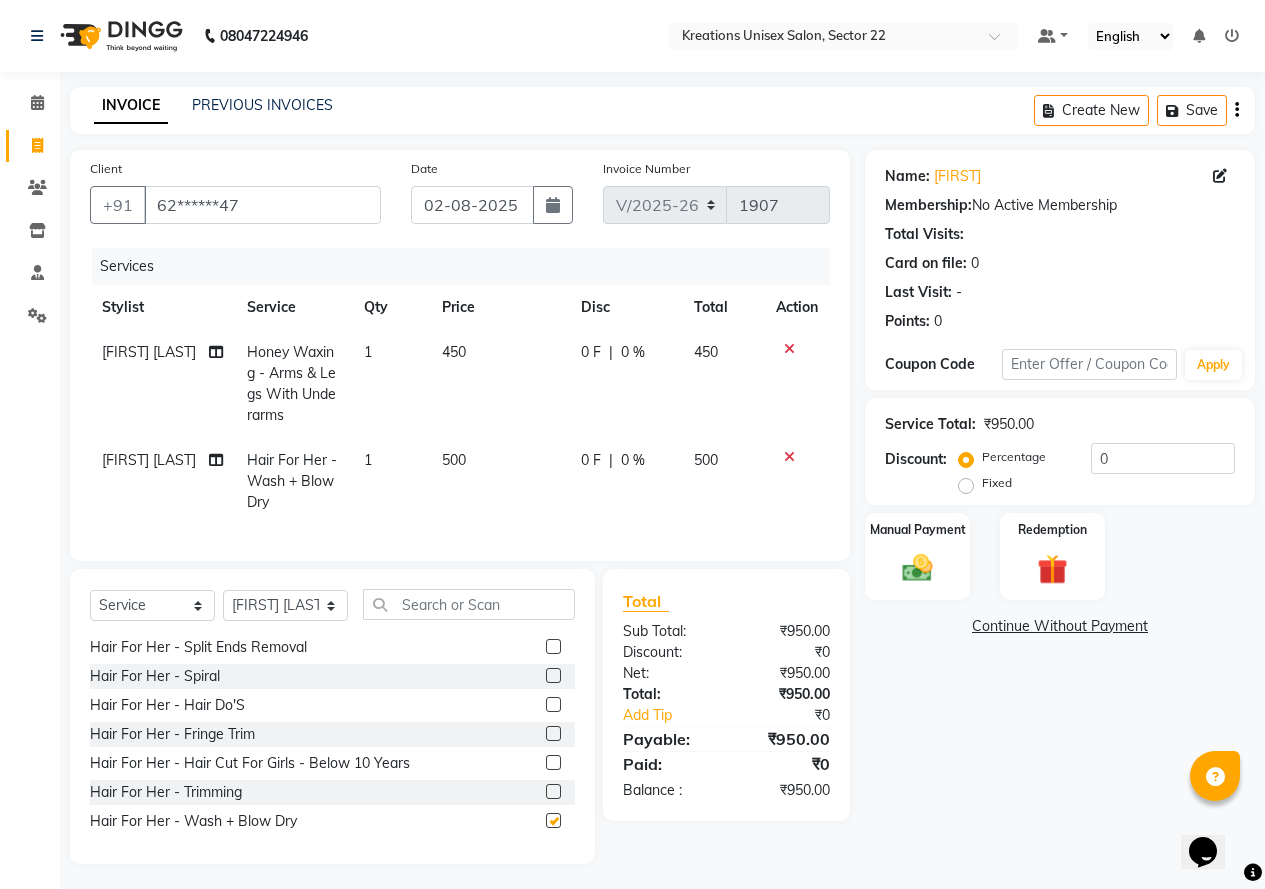 checkbox on "false" 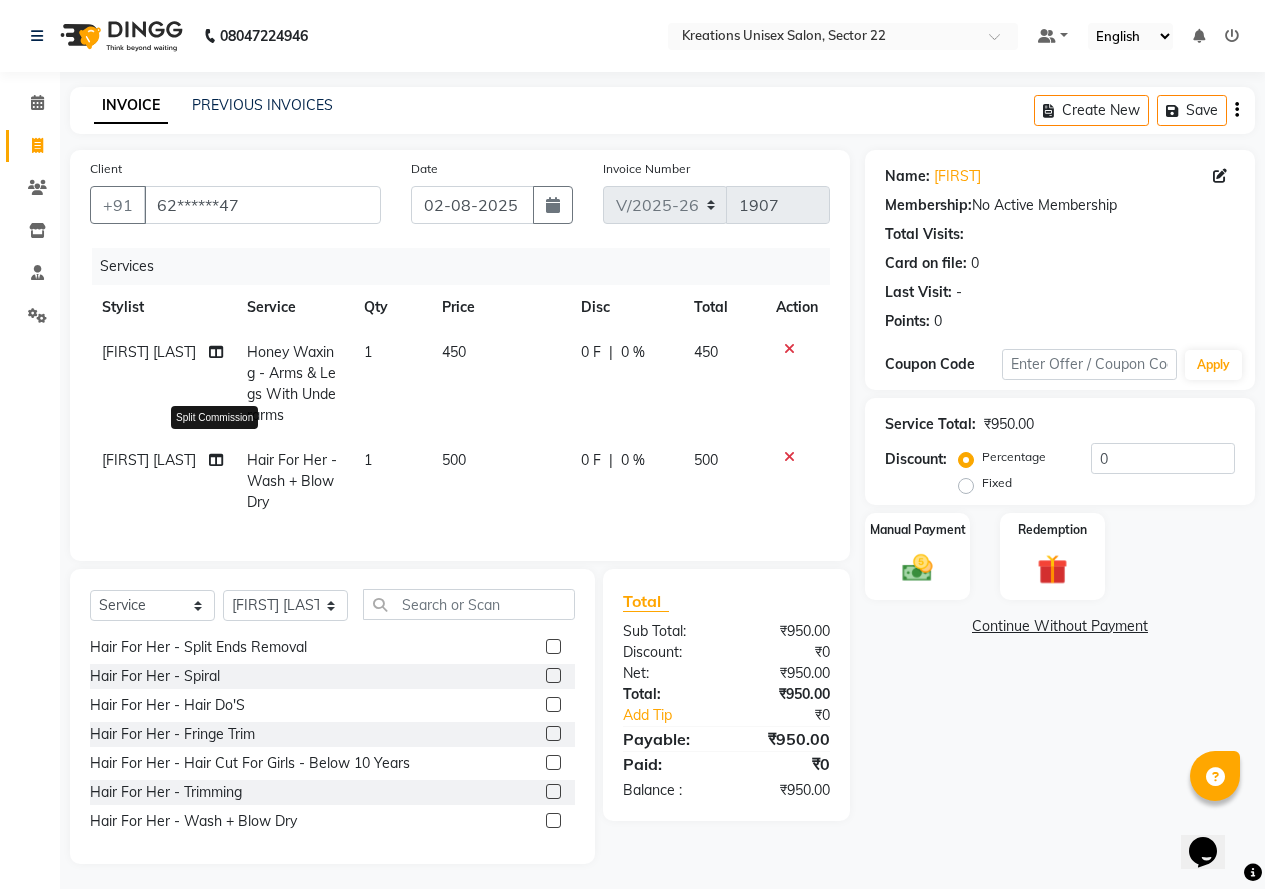 click 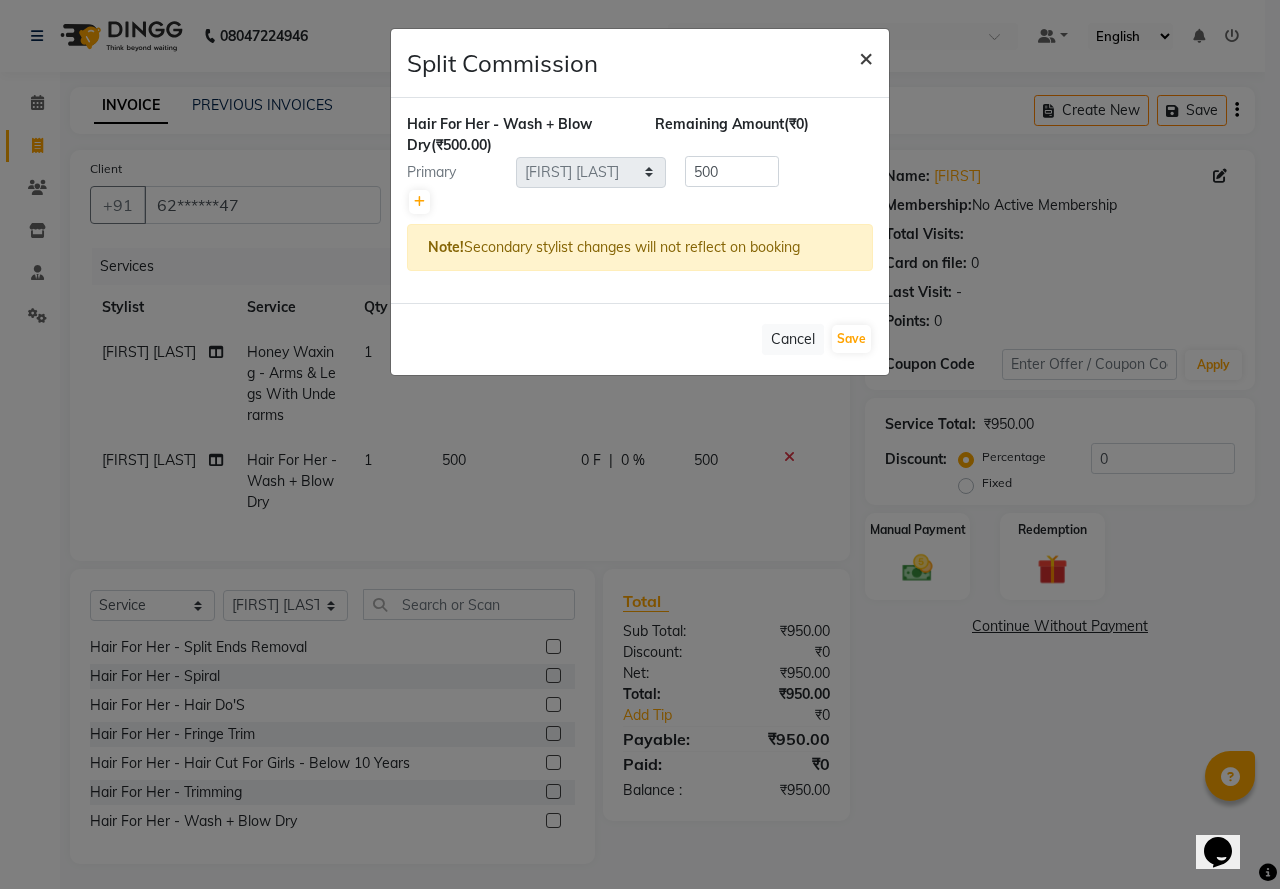 click on "×" 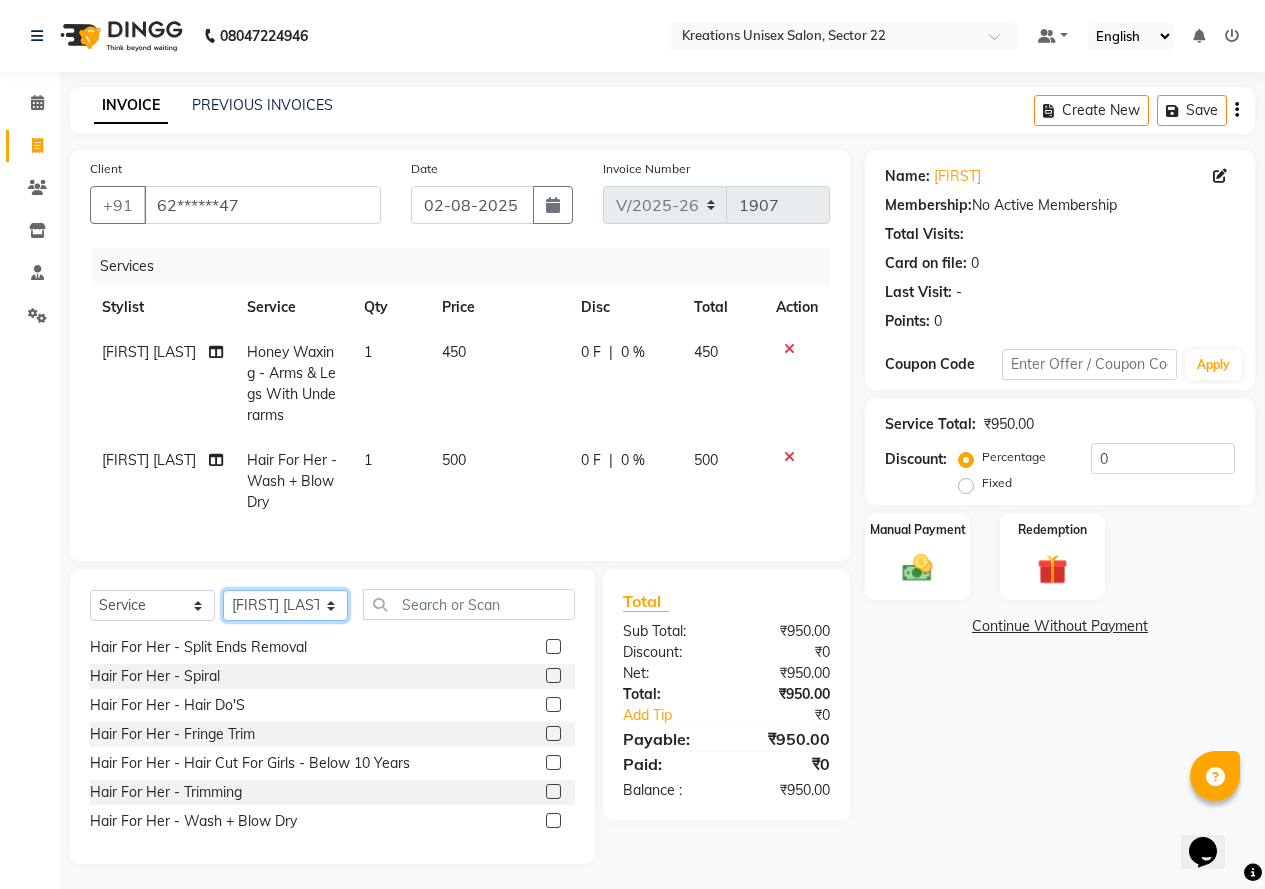 click on "Select Stylist AMAN Jeet Manager Jitender  Kapil  Kavita Manager Malik Khan  Manas Sir  rozy  Sector-23 Shaffali Maam  Shiv Kumar Sita Mehto" 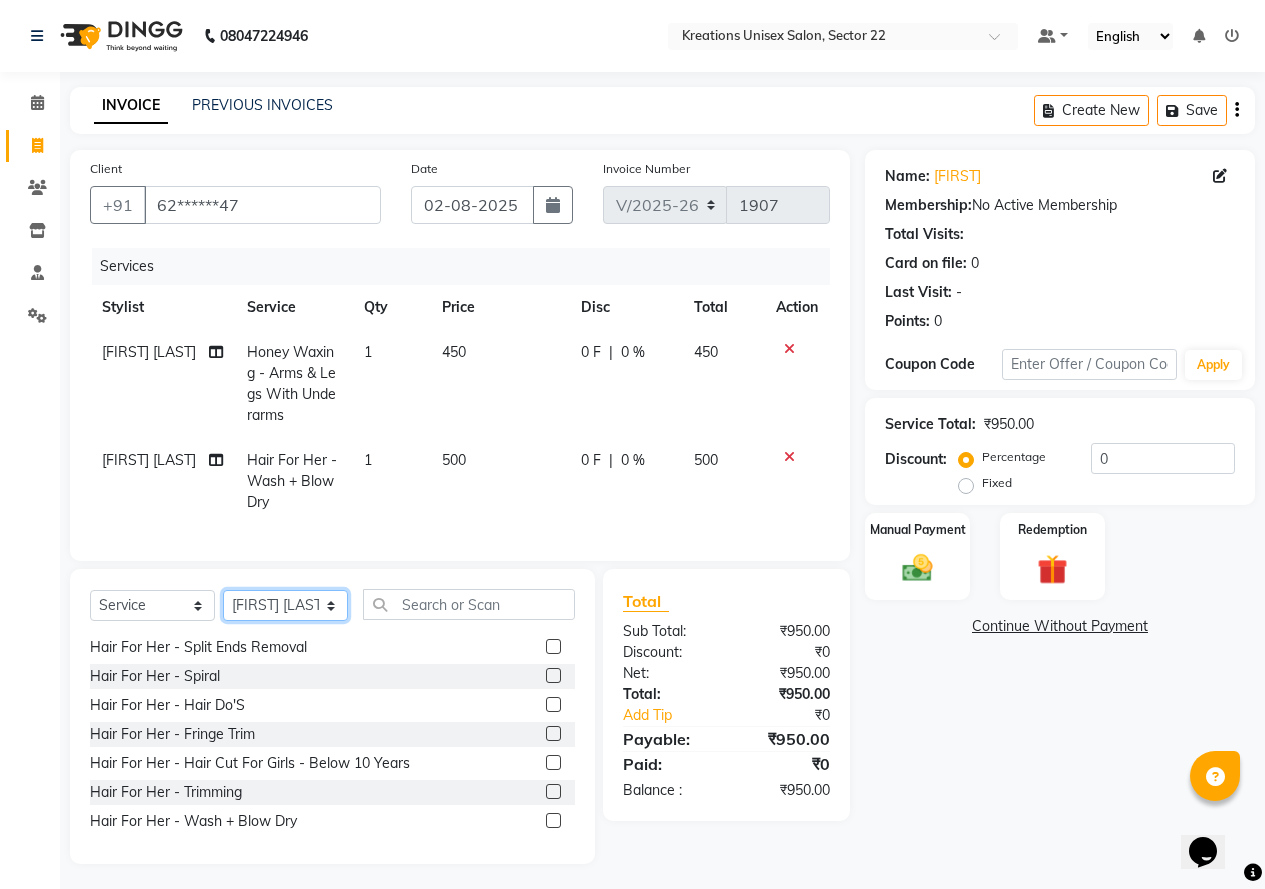 select on "87945" 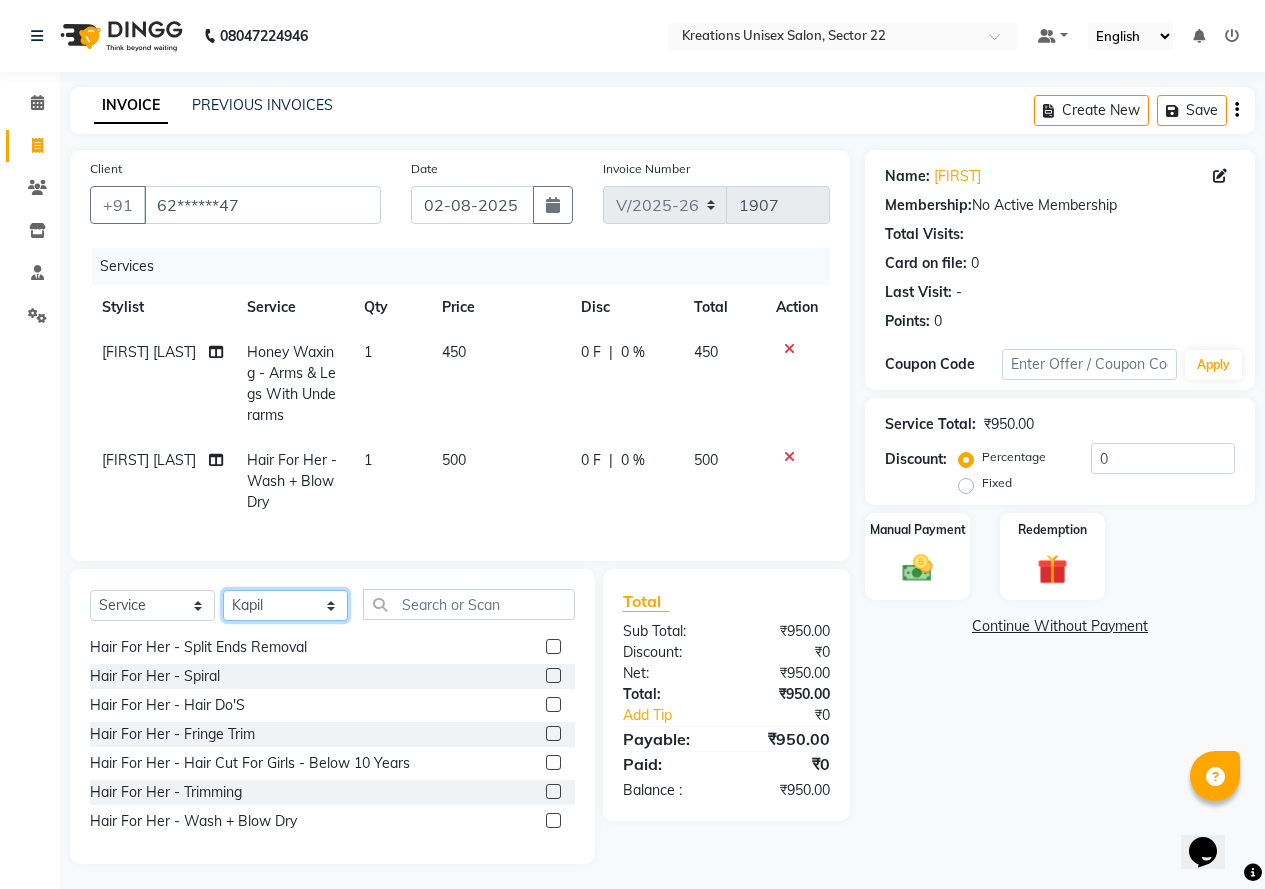 click on "Select Stylist AMAN Jeet Manager Jitender  Kapil  Kavita Manager Malik Khan  Manas Sir  rozy  Sector-23 Shaffali Maam  Shiv Kumar Sita Mehto" 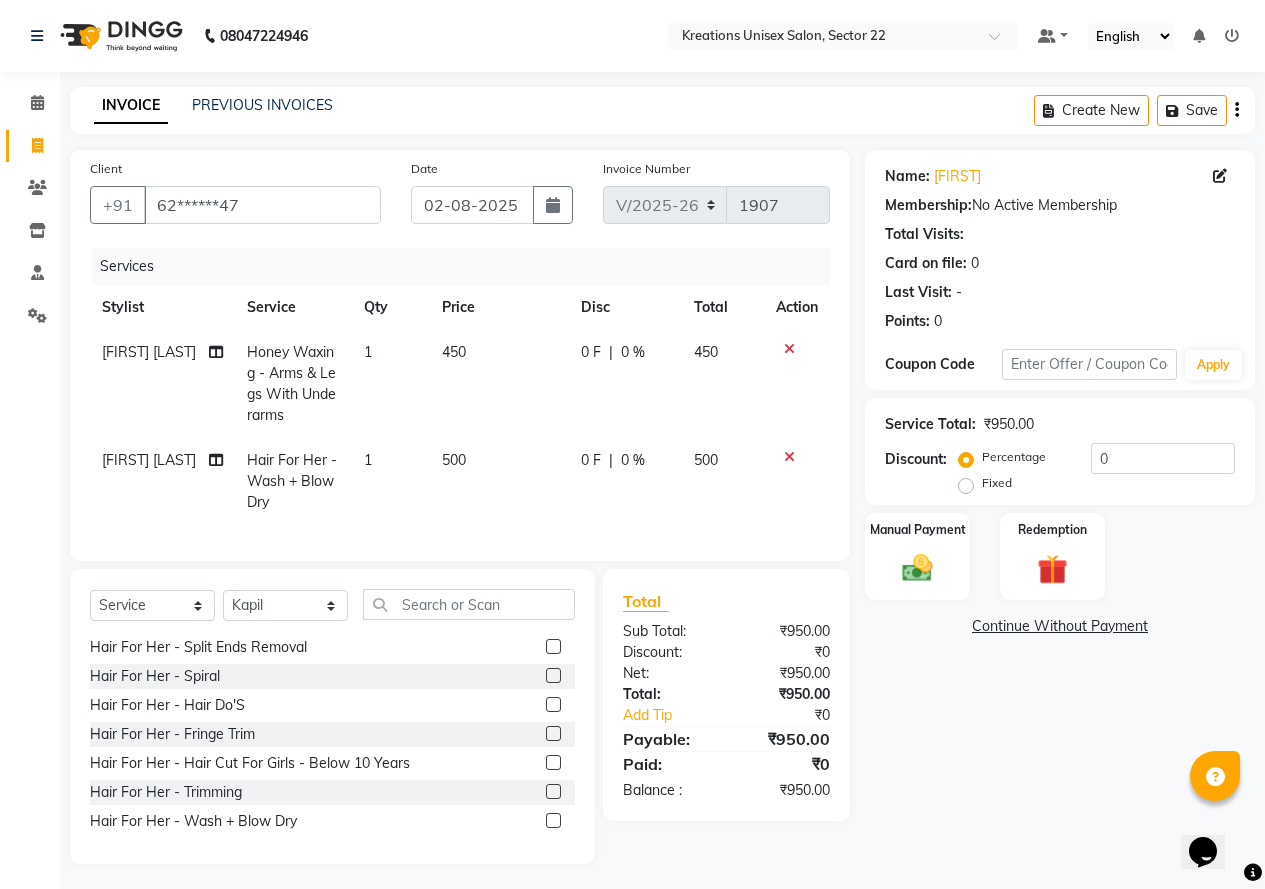 click 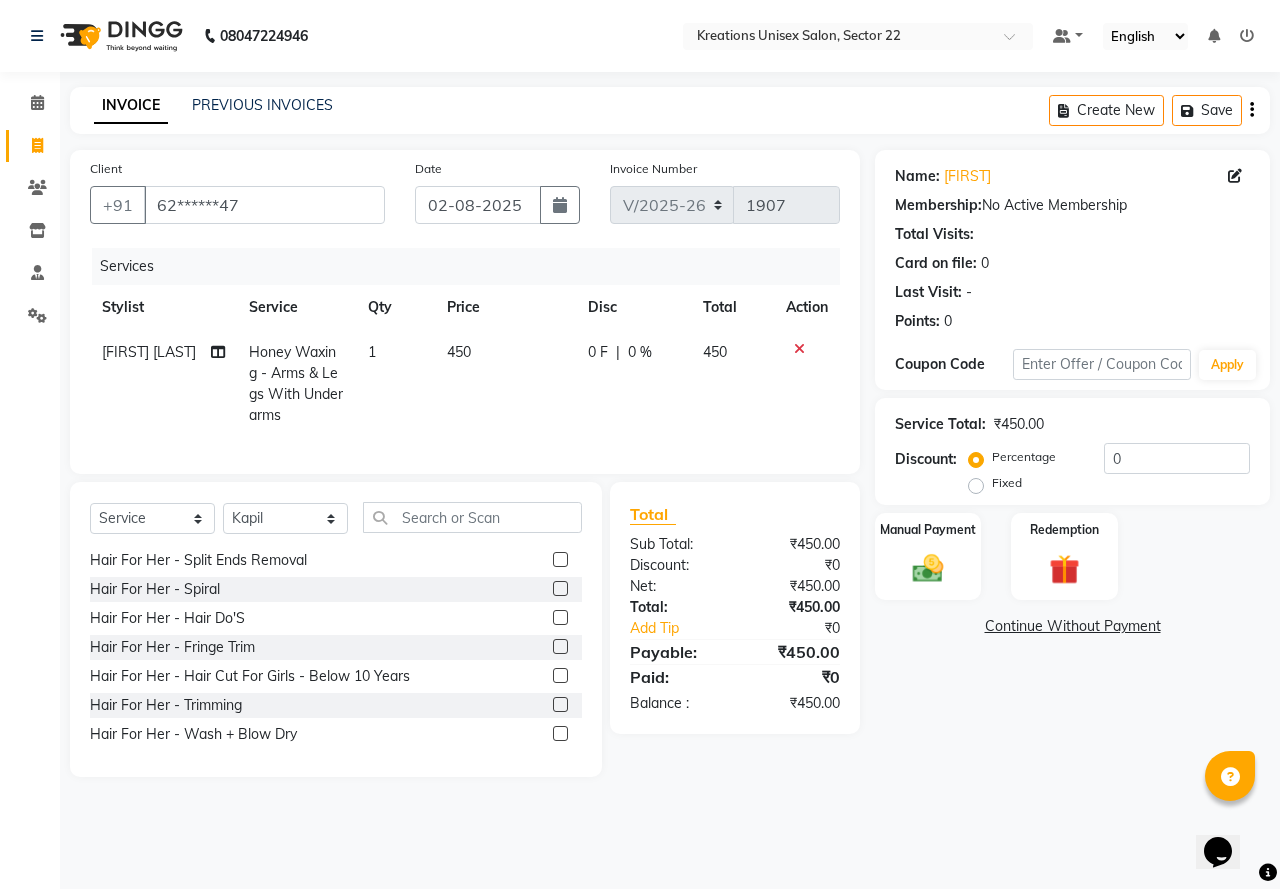 click 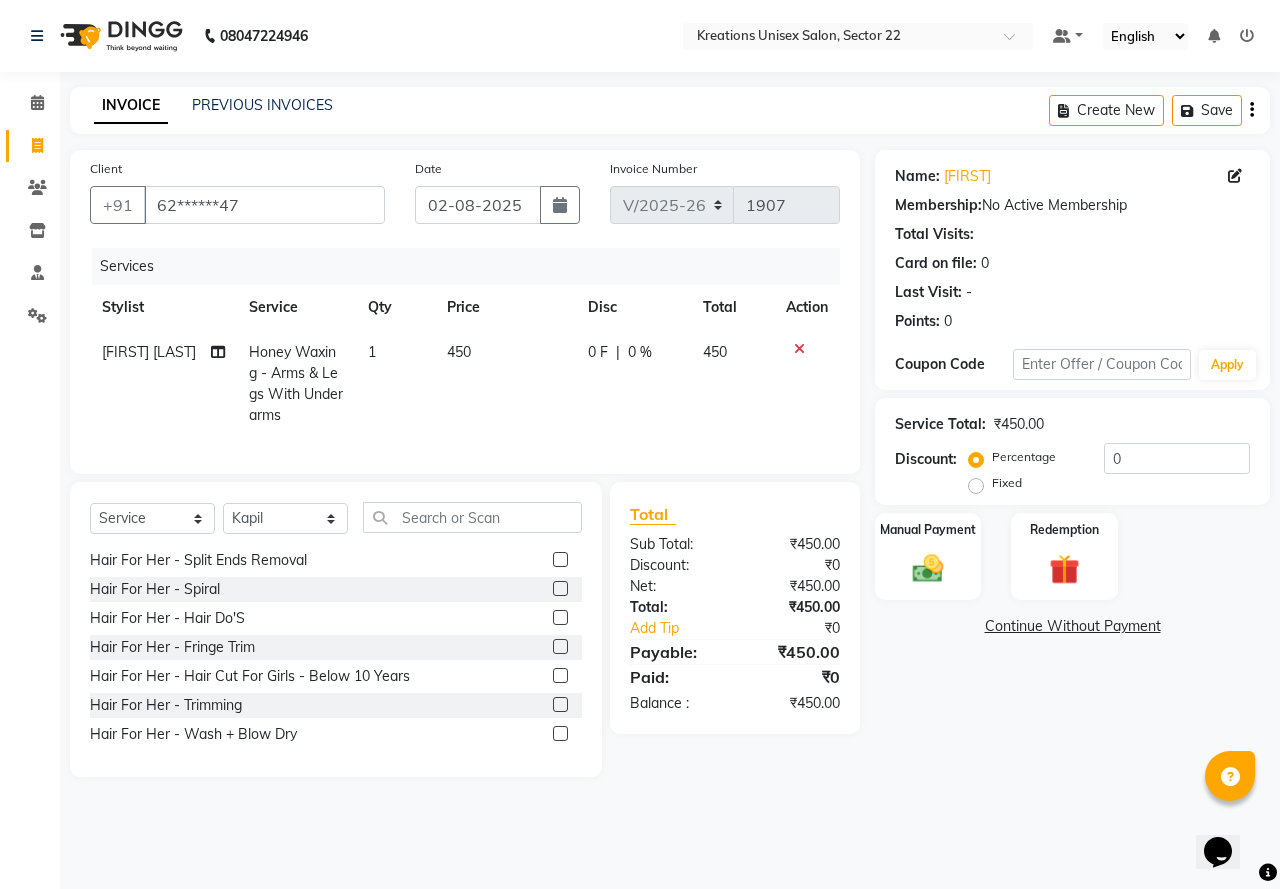 click at bounding box center (559, 734) 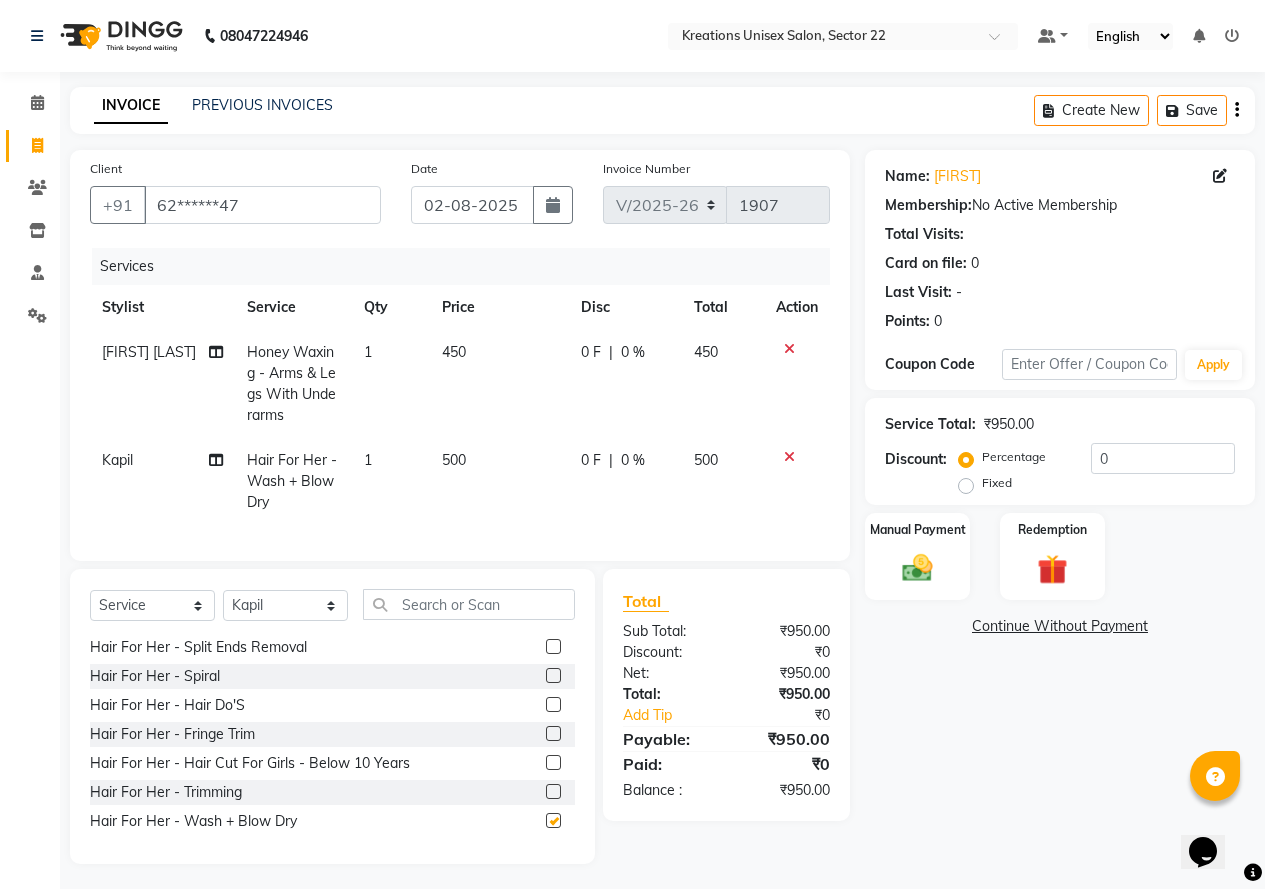 checkbox on "false" 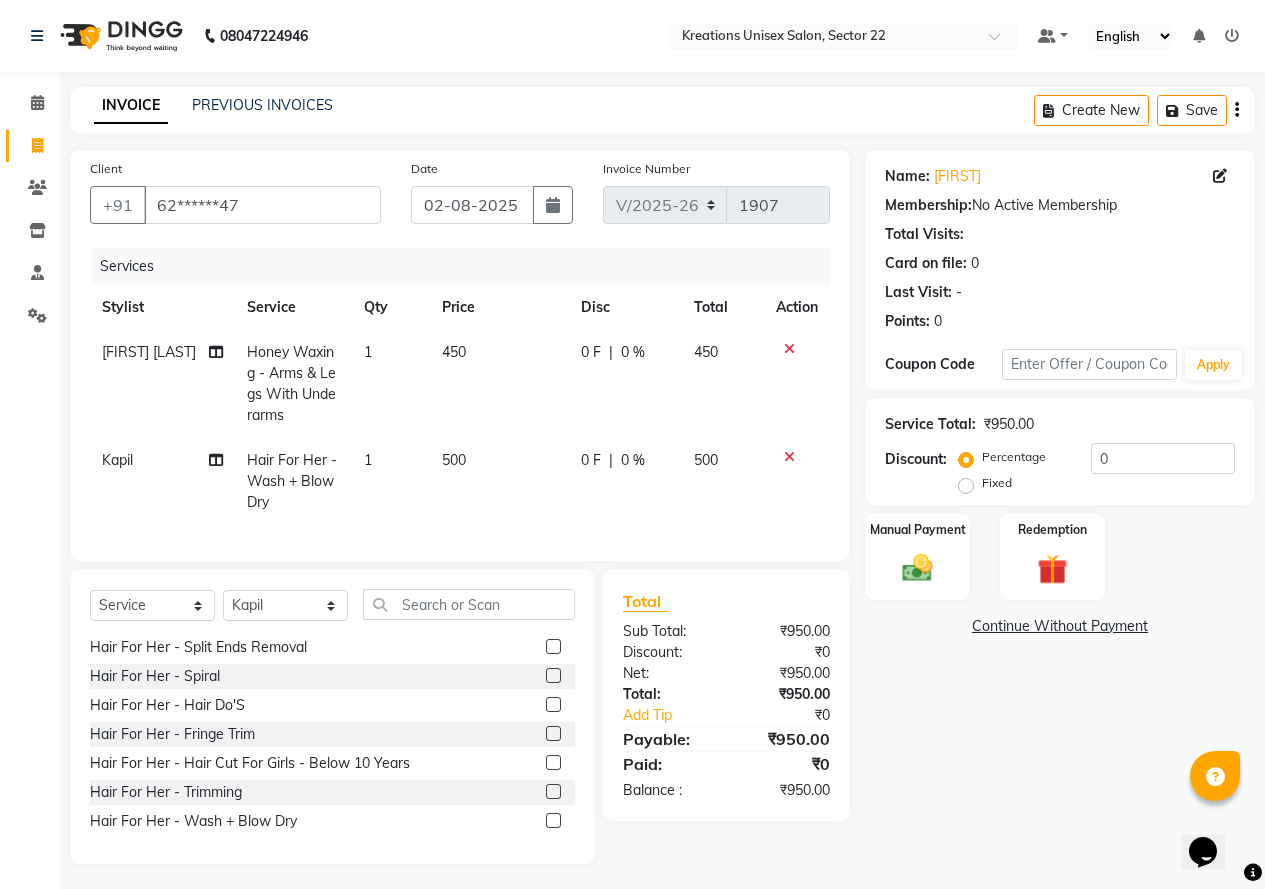 click on "500" 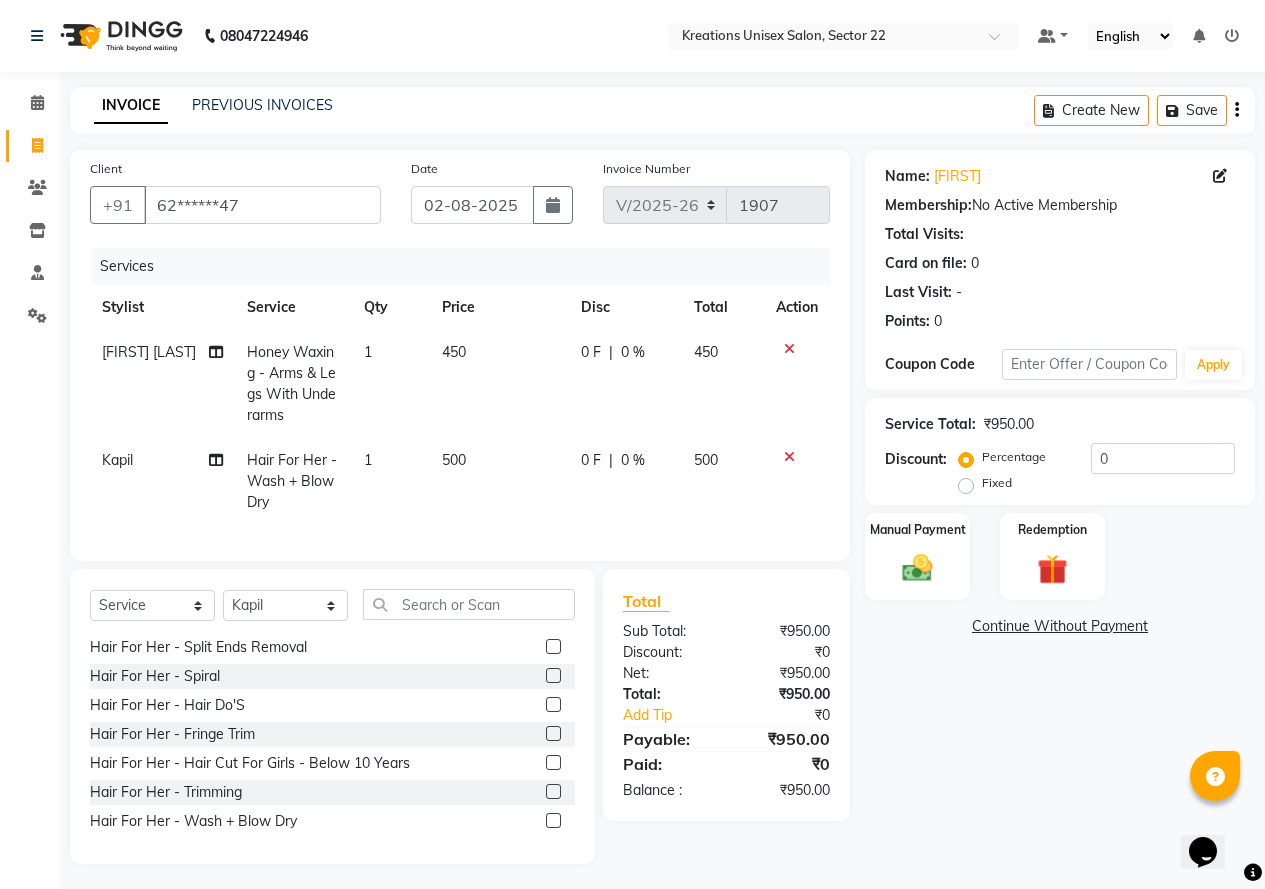 select on "87945" 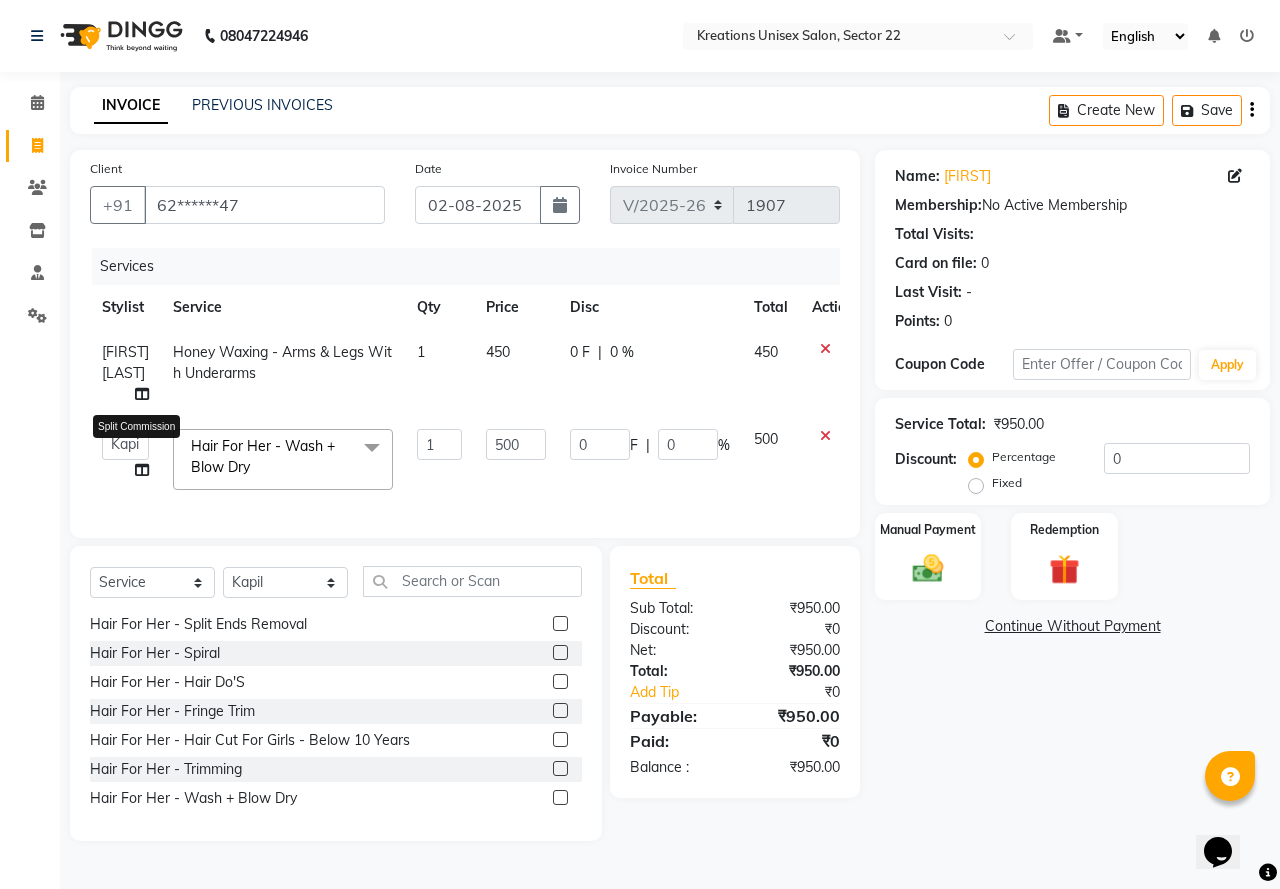 click 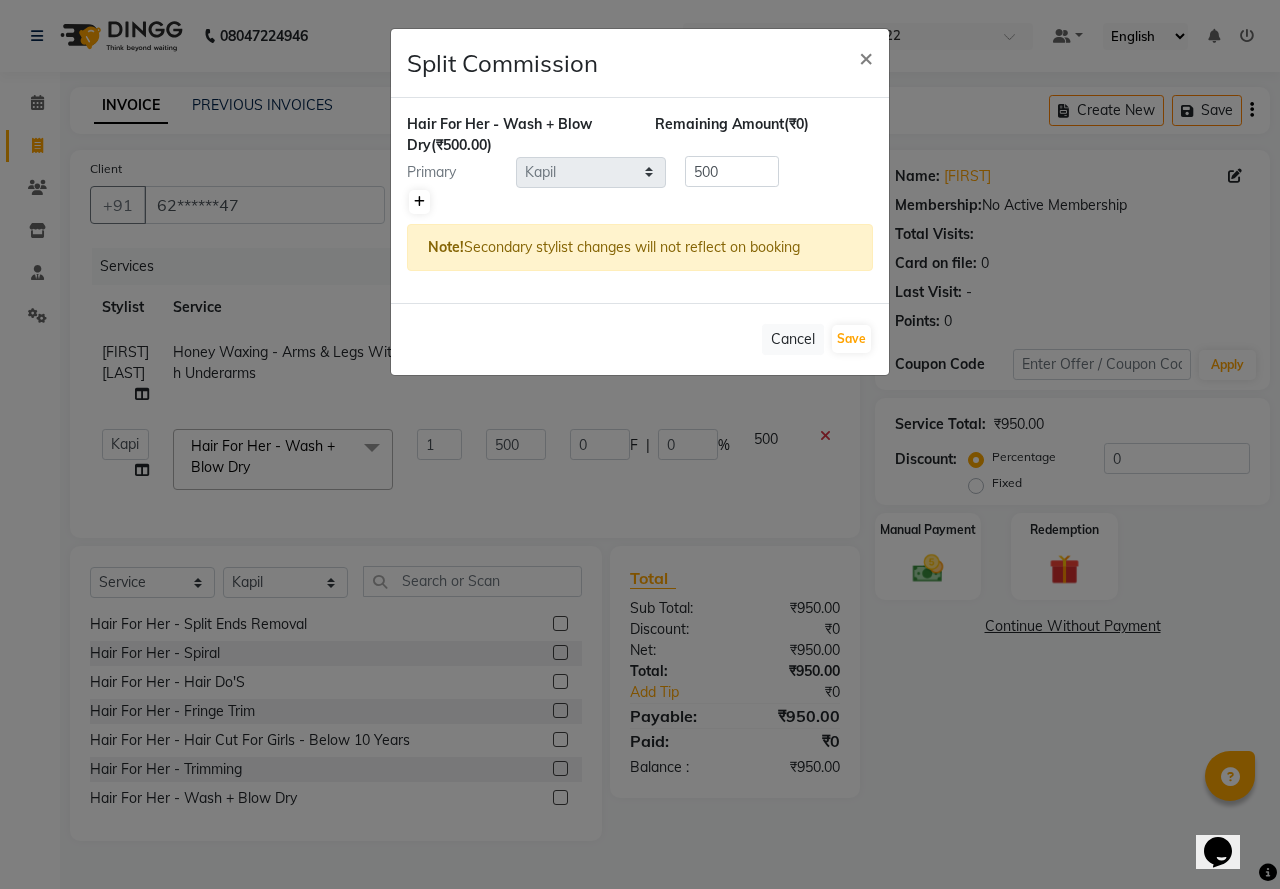 click 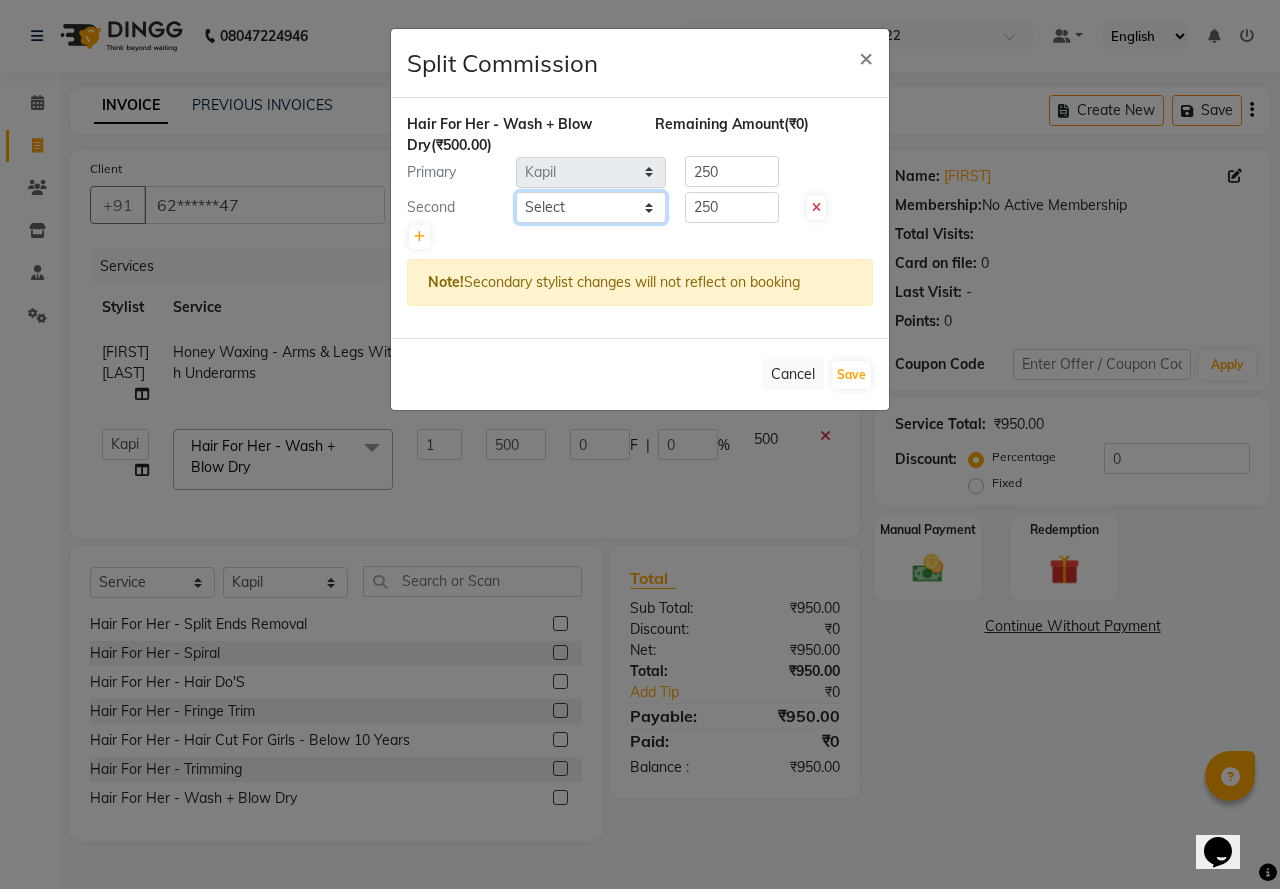 click on "Select  AMAN   Jeet Manager   Jitender    Kapil    Kavita Manager   Malik Khan    Manas Sir    rozy    Sector-23   Shaffali Maam    Shiv Kumar   Sita Mehto" 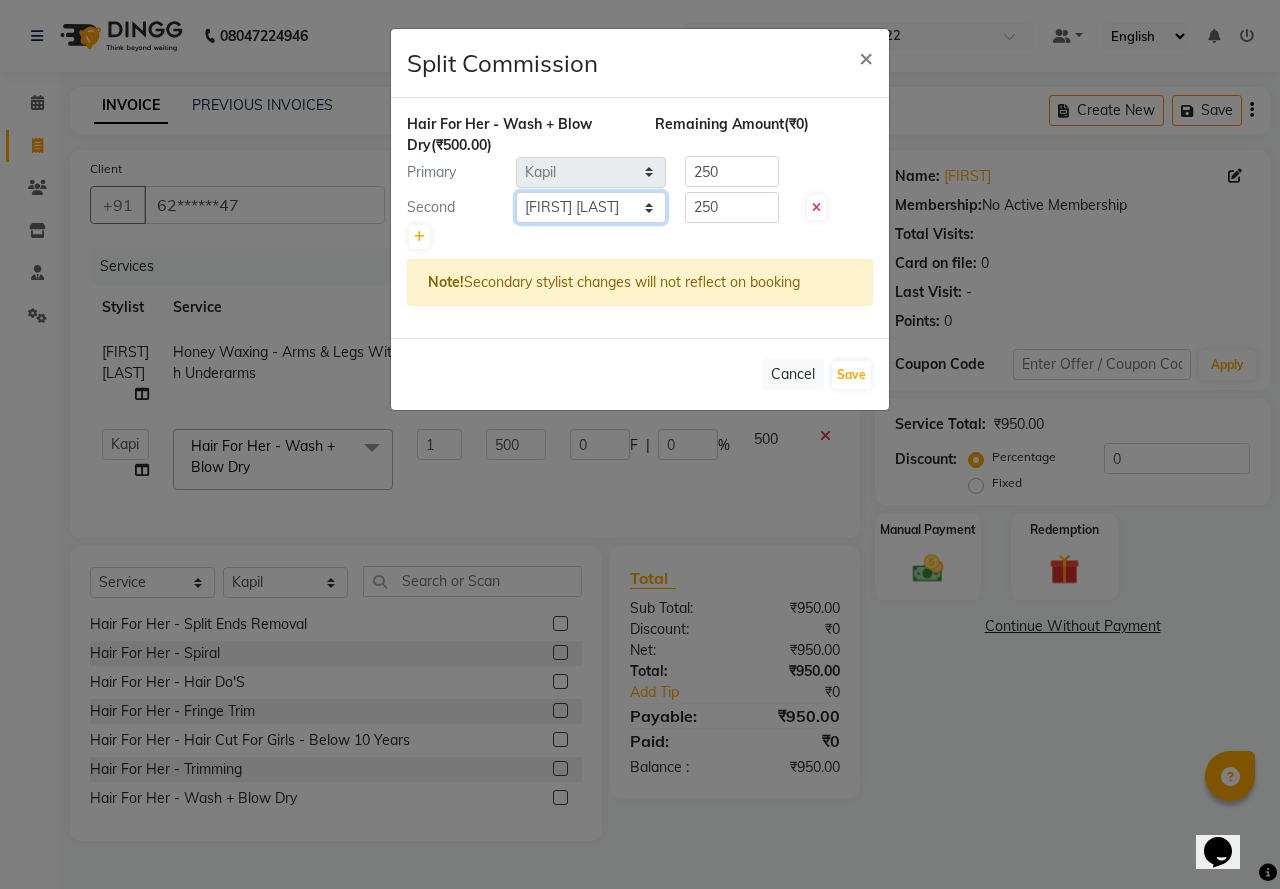 click on "Select  AMAN   Jeet Manager   Jitender    Kapil    Kavita Manager   Malik Khan    Manas Sir    rozy    Sector-23   Shaffali Maam    Shiv Kumar   Sita Mehto" 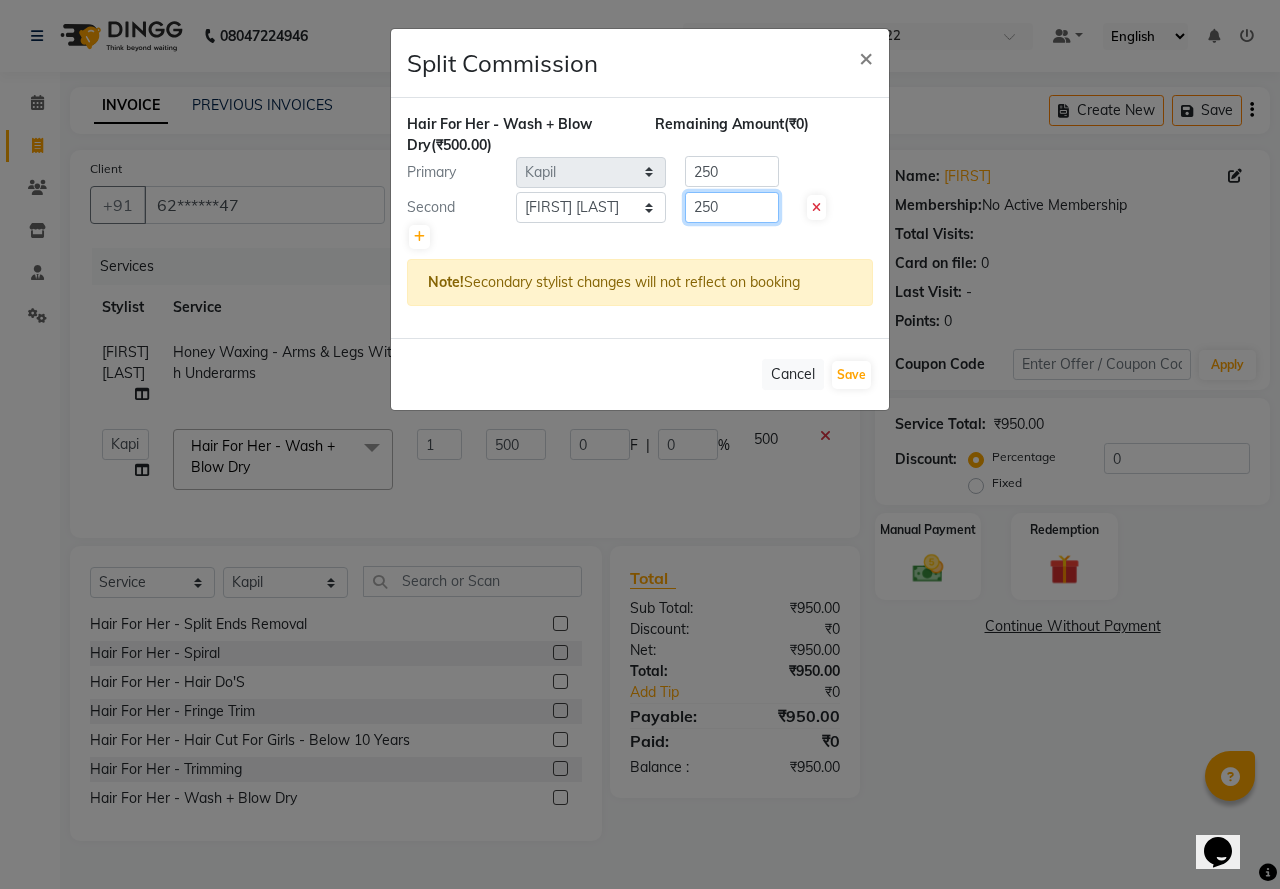 click on "250" 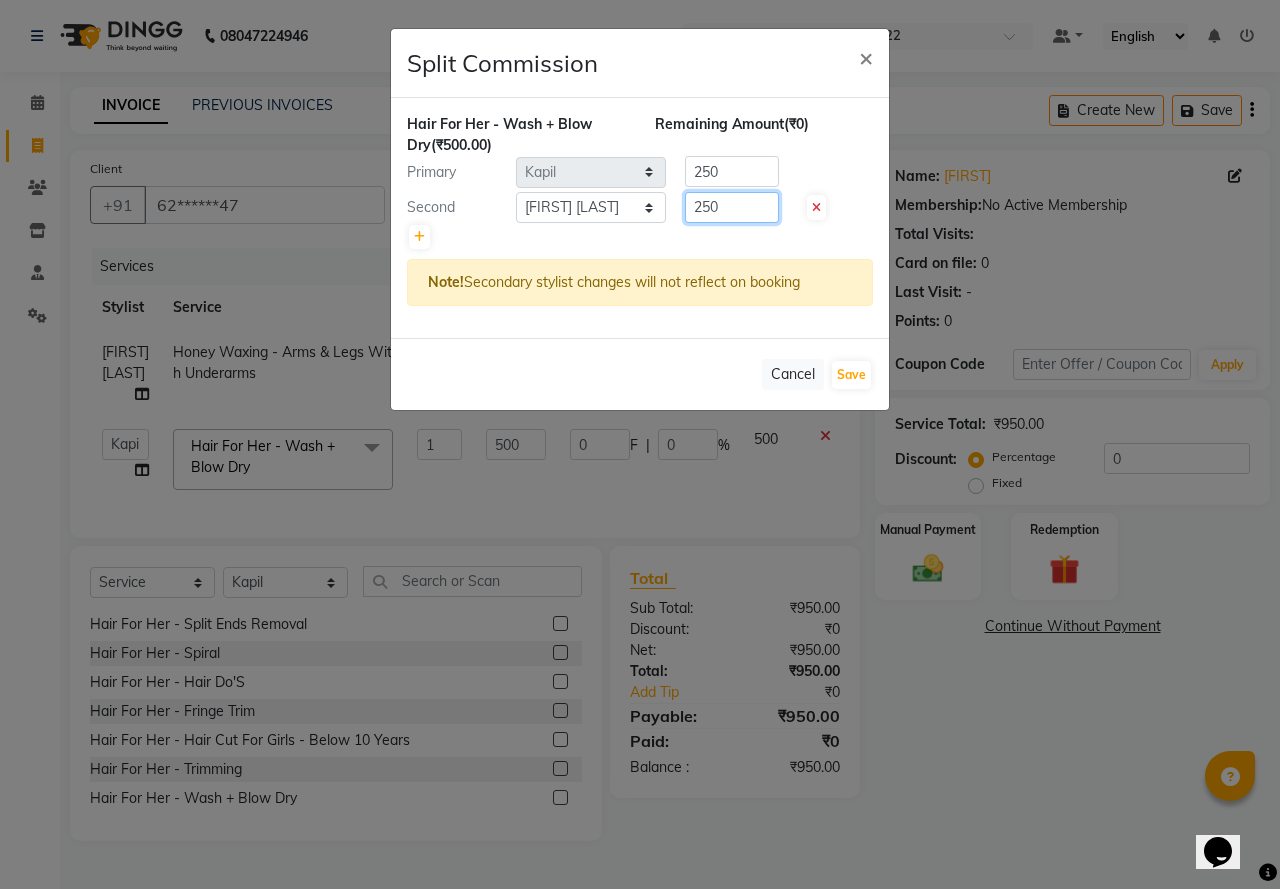 click on "250" 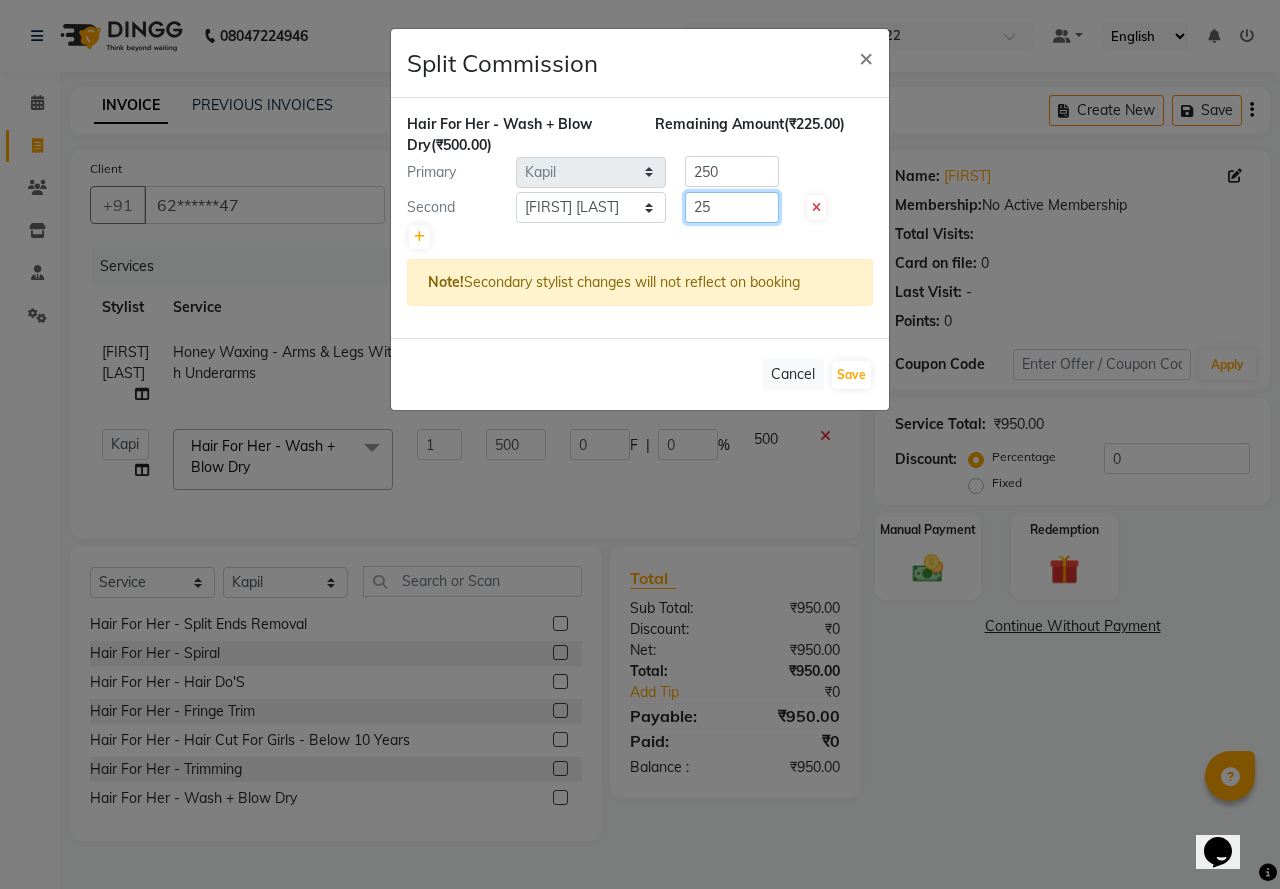 type on "2" 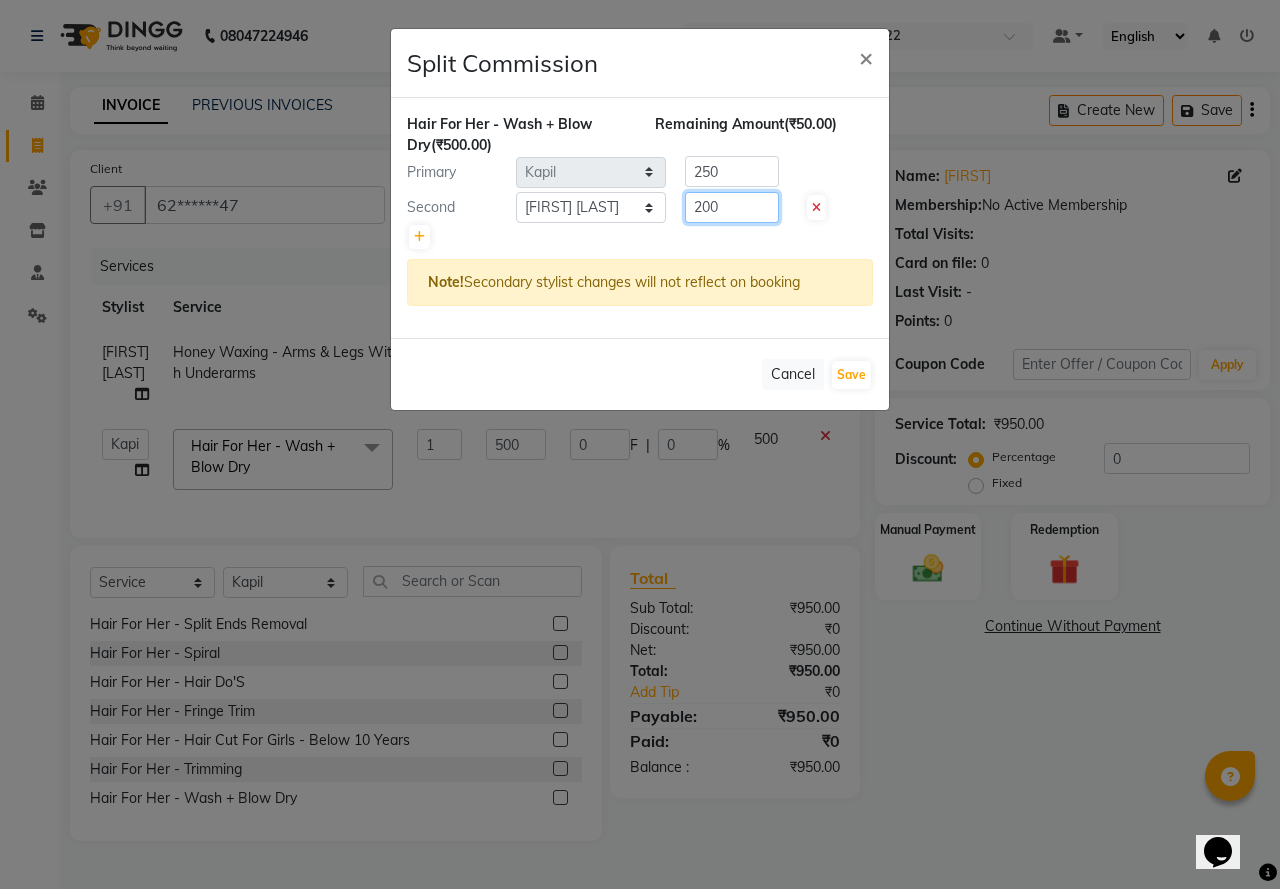 type on "200" 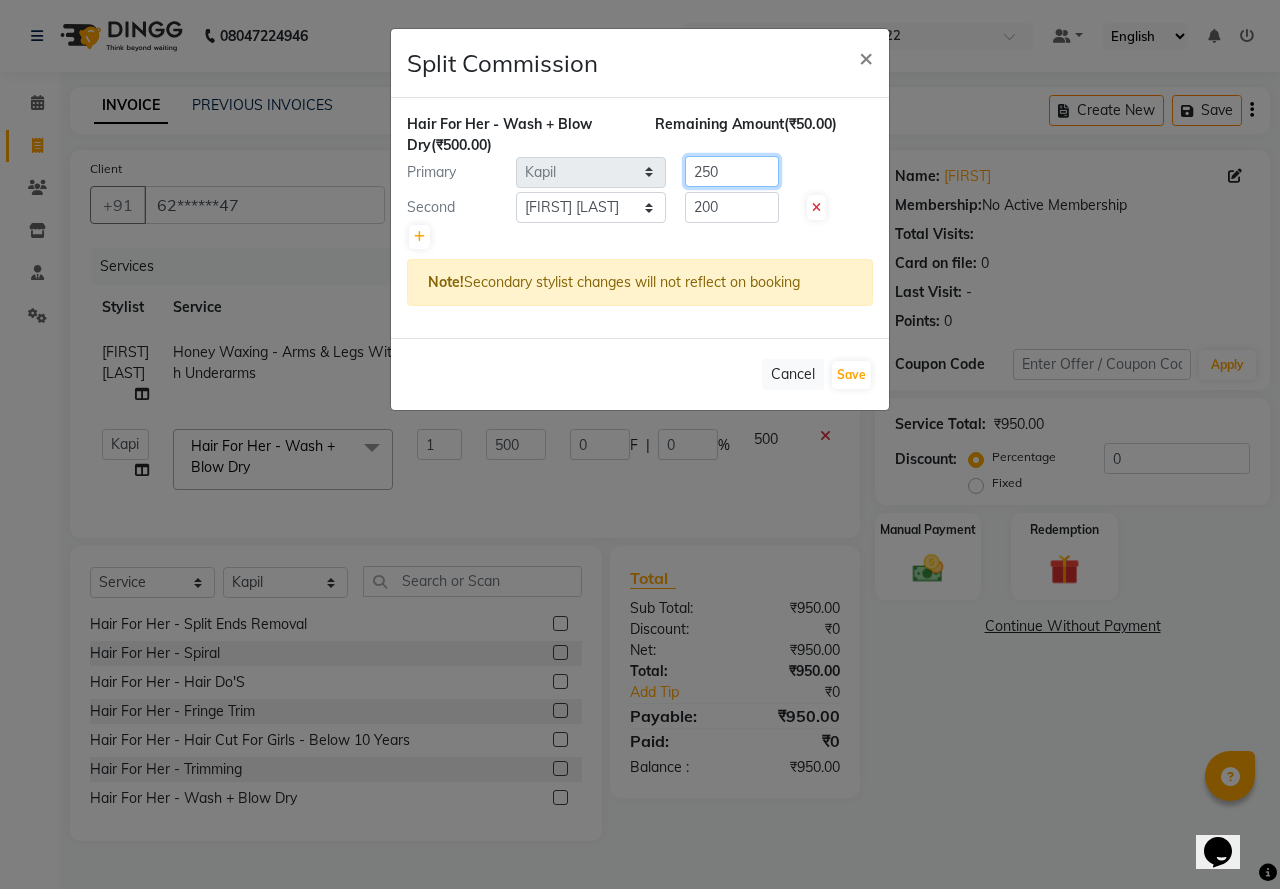 click on "250" 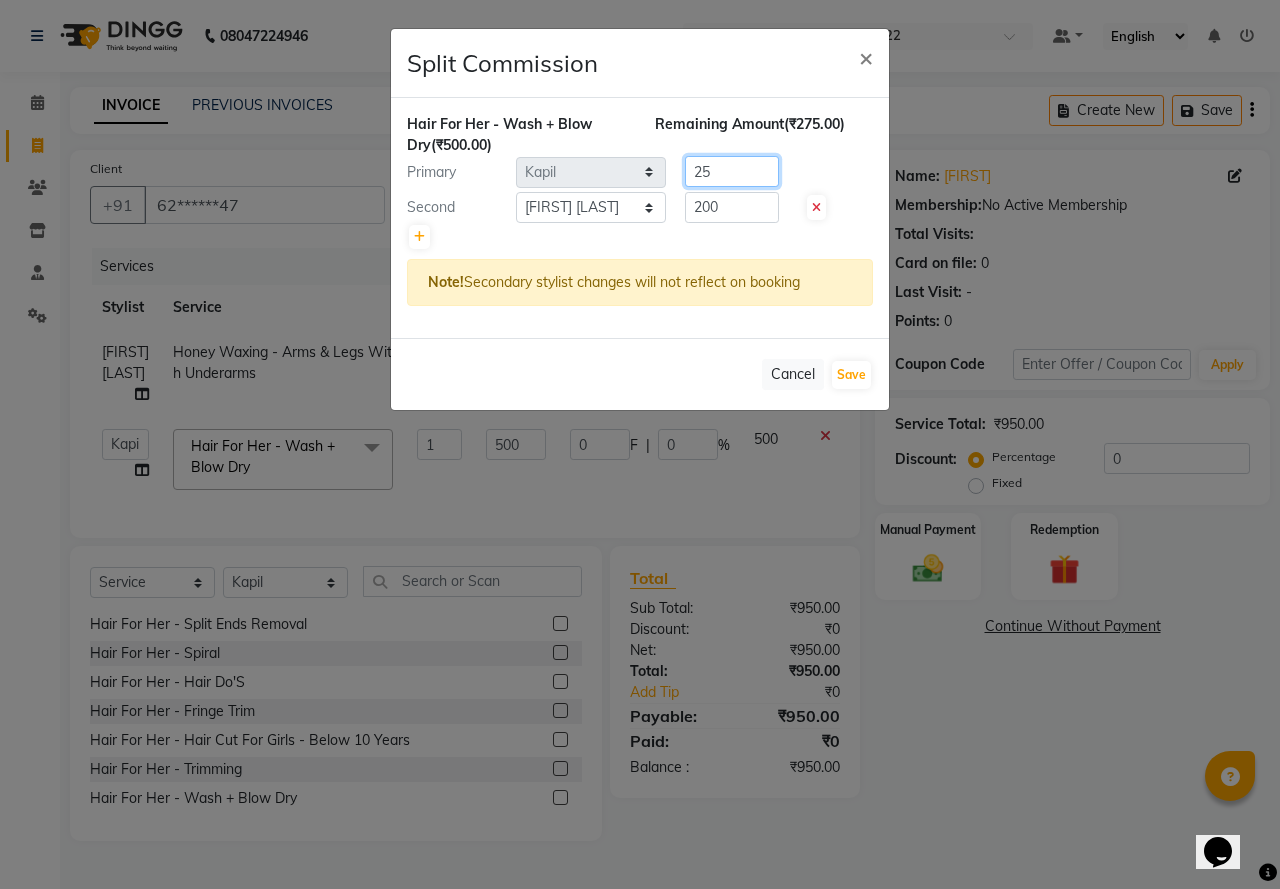type on "2" 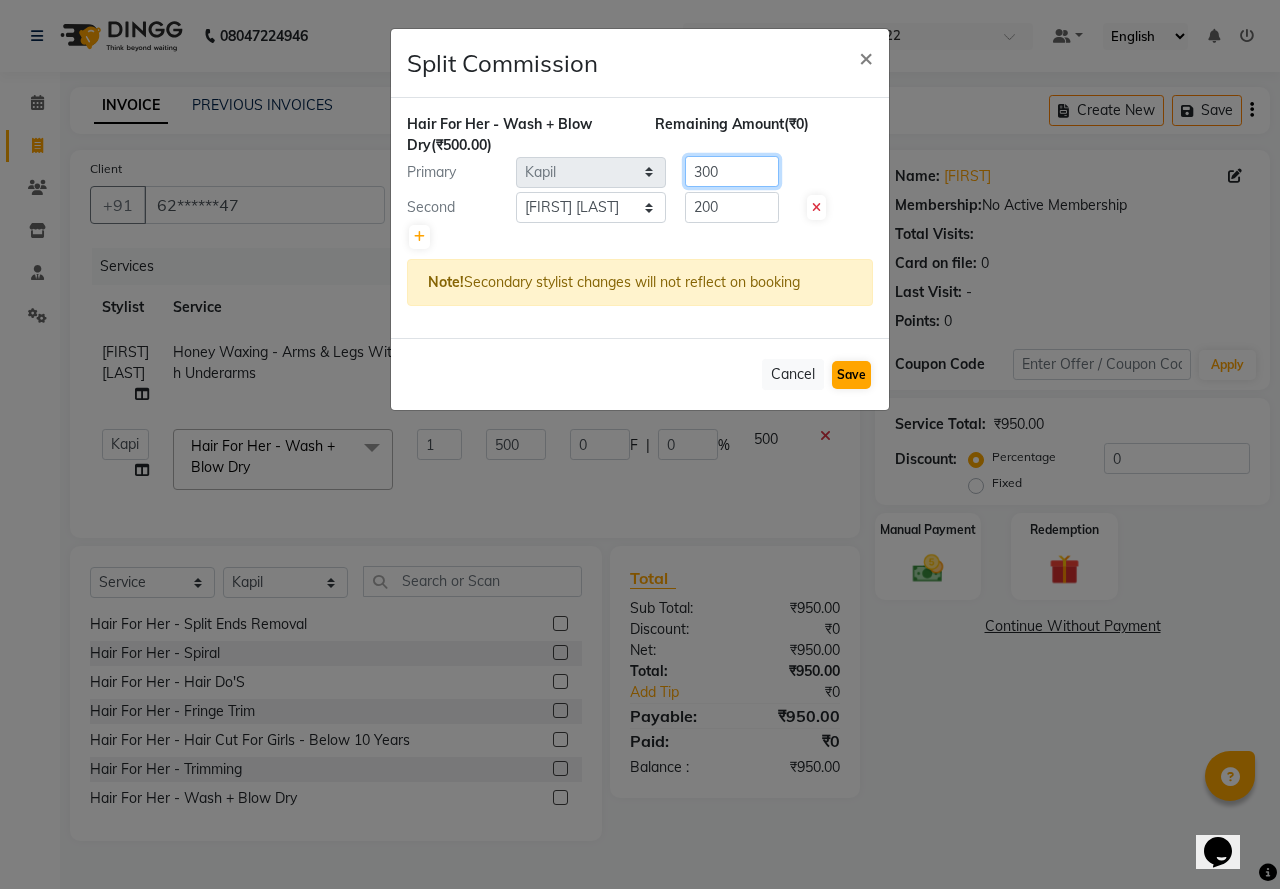 type on "300" 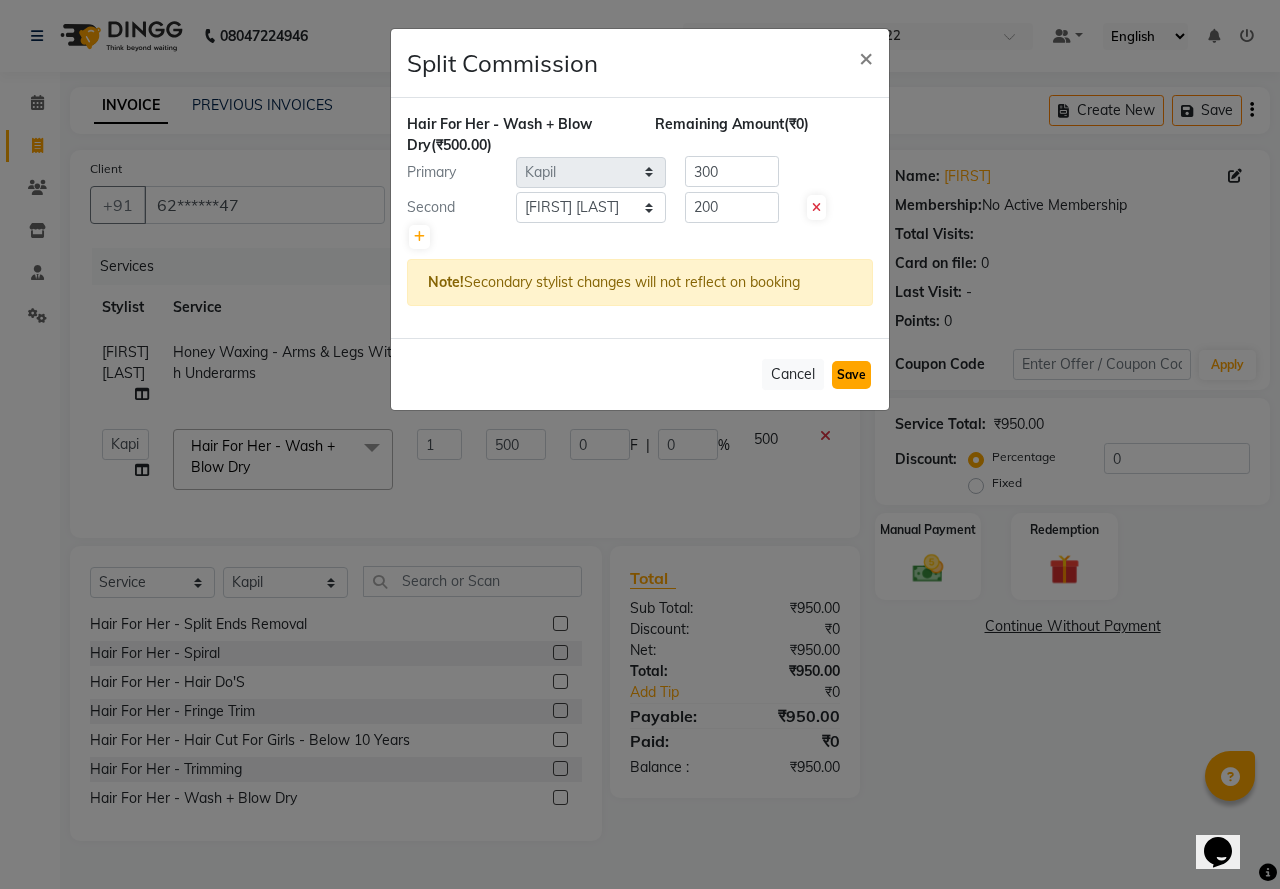 click on "Save" 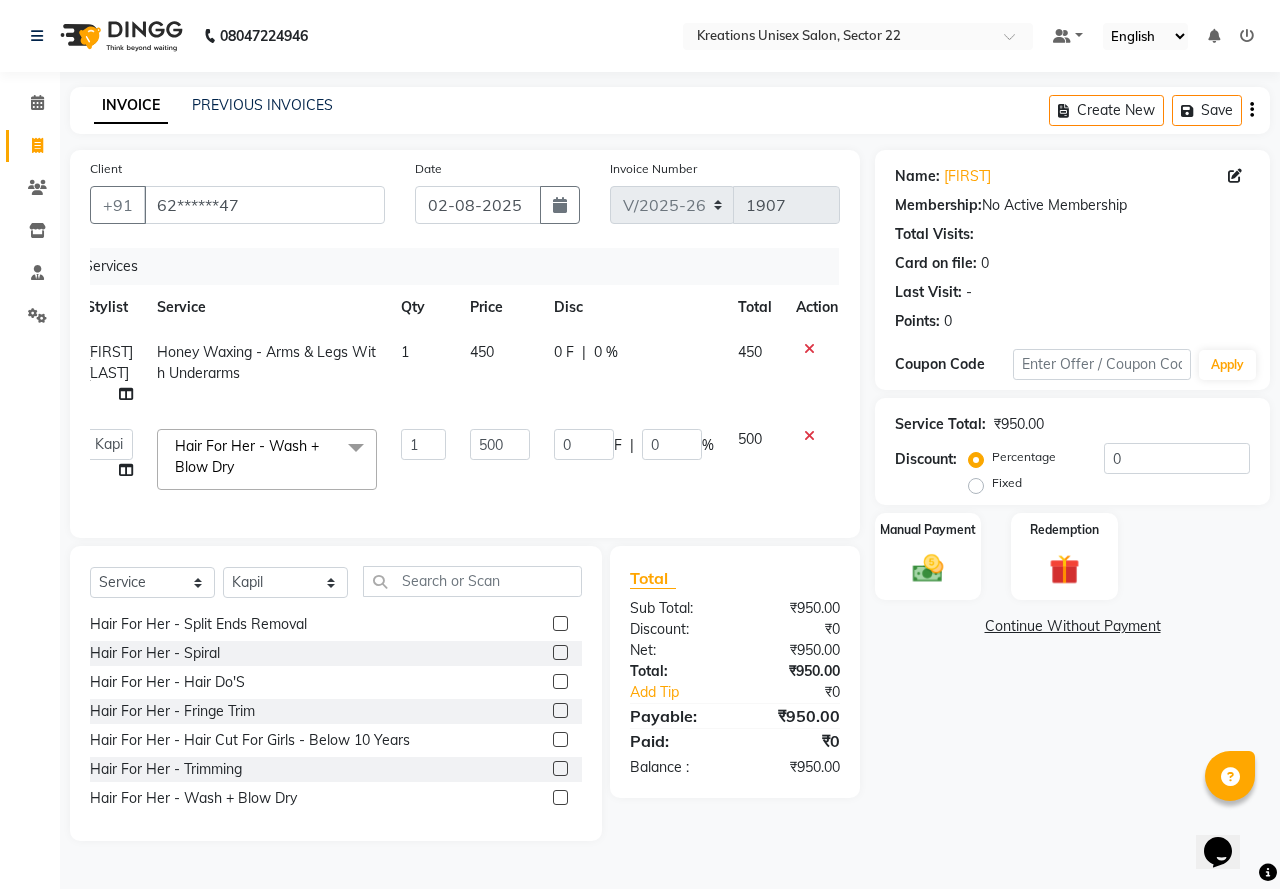 scroll, scrollTop: 0, scrollLeft: 21, axis: horizontal 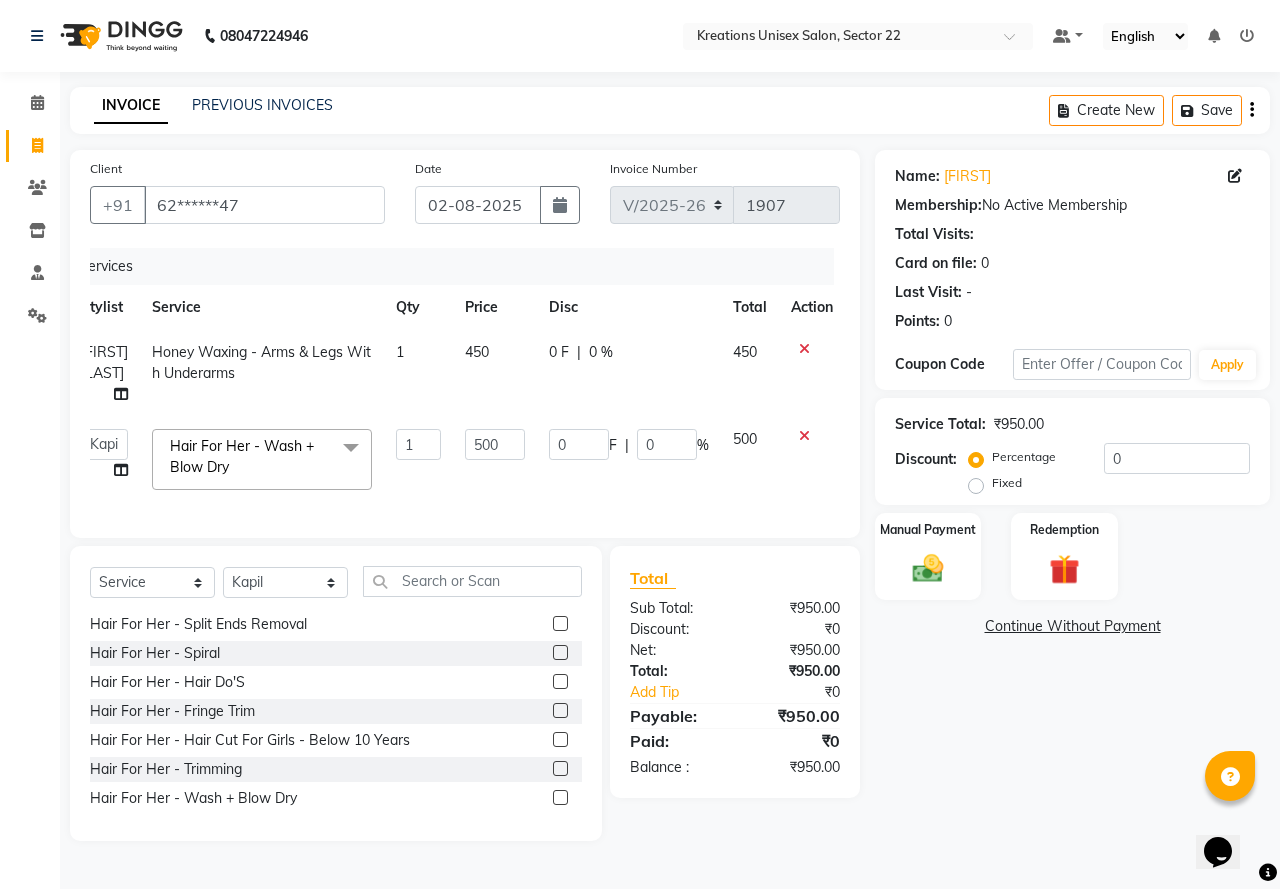 click on "Services Stylist Service Qty Price Disc Total Action Sita Mehto  Honey Waxing  - Arms & Legs With Underarms 1 450 0 F | 0 % 450  AMAN   Jeet Manager   Jitender    Kapil    Kavita Manager   Malik Khan    Manas Sir    rozy    Sector-23   Shaffali Maam    Shiv Kumar   Sita Mehto   Hair For Her - Wash + Blow Dry  x Hair For Him - Hair Cut Hair For Him - Hair Cut With Shampoo Hair For Him - Shampoo And Conditioner Hair For Him - Shave Hair For Him - Beard Trim Hair For Him - Beard Styling Hair For Him - Shampoo With Conditioner Sulfate Free Hair For Him - Hair Cut + Beard + D Tan Hair For Him - Styling Hair For Him - Styling With Shampoo Hair For Him - Scrub Hair For Him - D-Tan - Shave Hair For Him - o3 D-Tan  Hair For Him - Root Touch - Up Hair For Him - Root Touch - Up Majirel Hair For Him - Root Touch - Up Inoa Hair For Him - Root Touch - Up Essensity Hair For Him - Straightening / Rebonding Hair For Him - Hair Cut By Art Director Hair For Him - Hair Cut For Boys - Below 10 Years Hair For Her - Hair Cut 1 500" 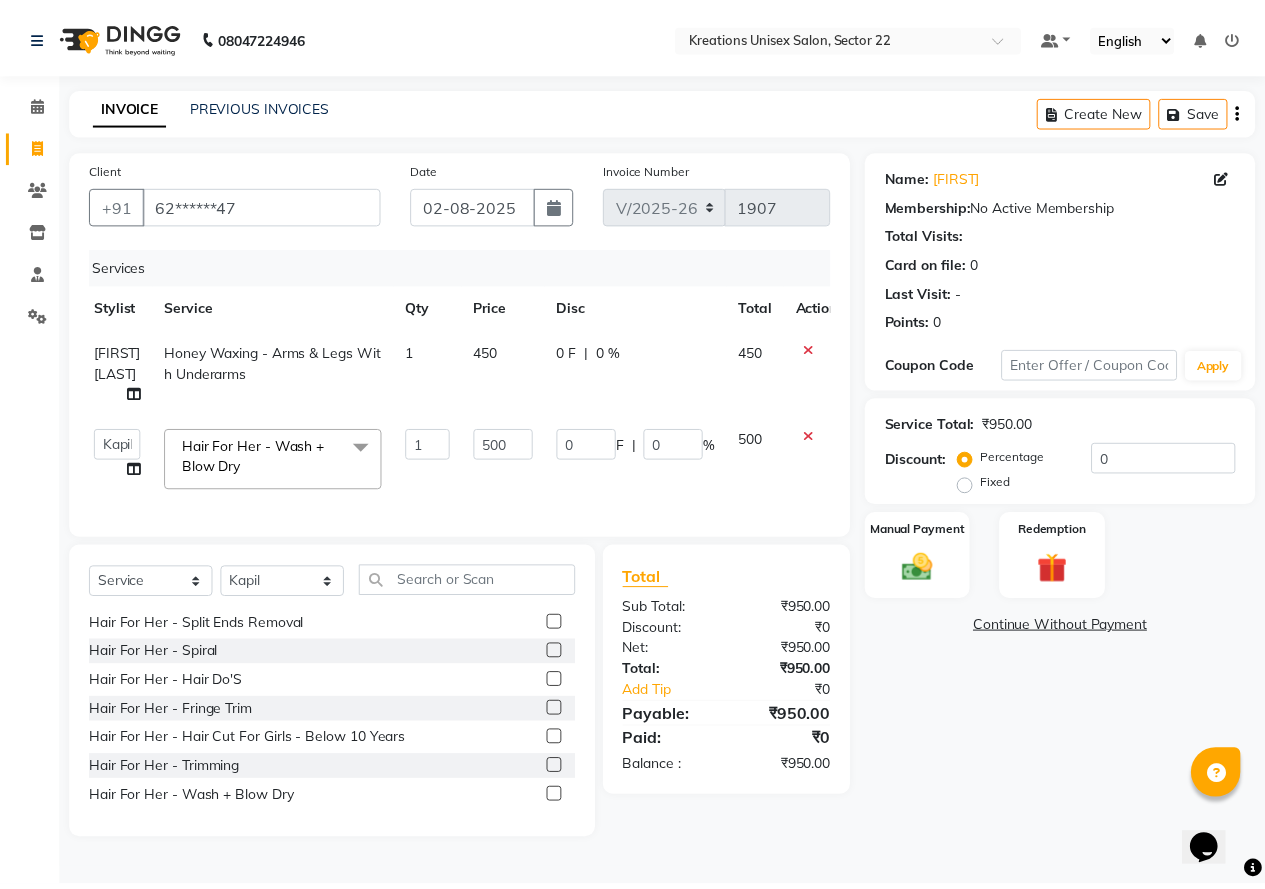 scroll, scrollTop: 0, scrollLeft: 0, axis: both 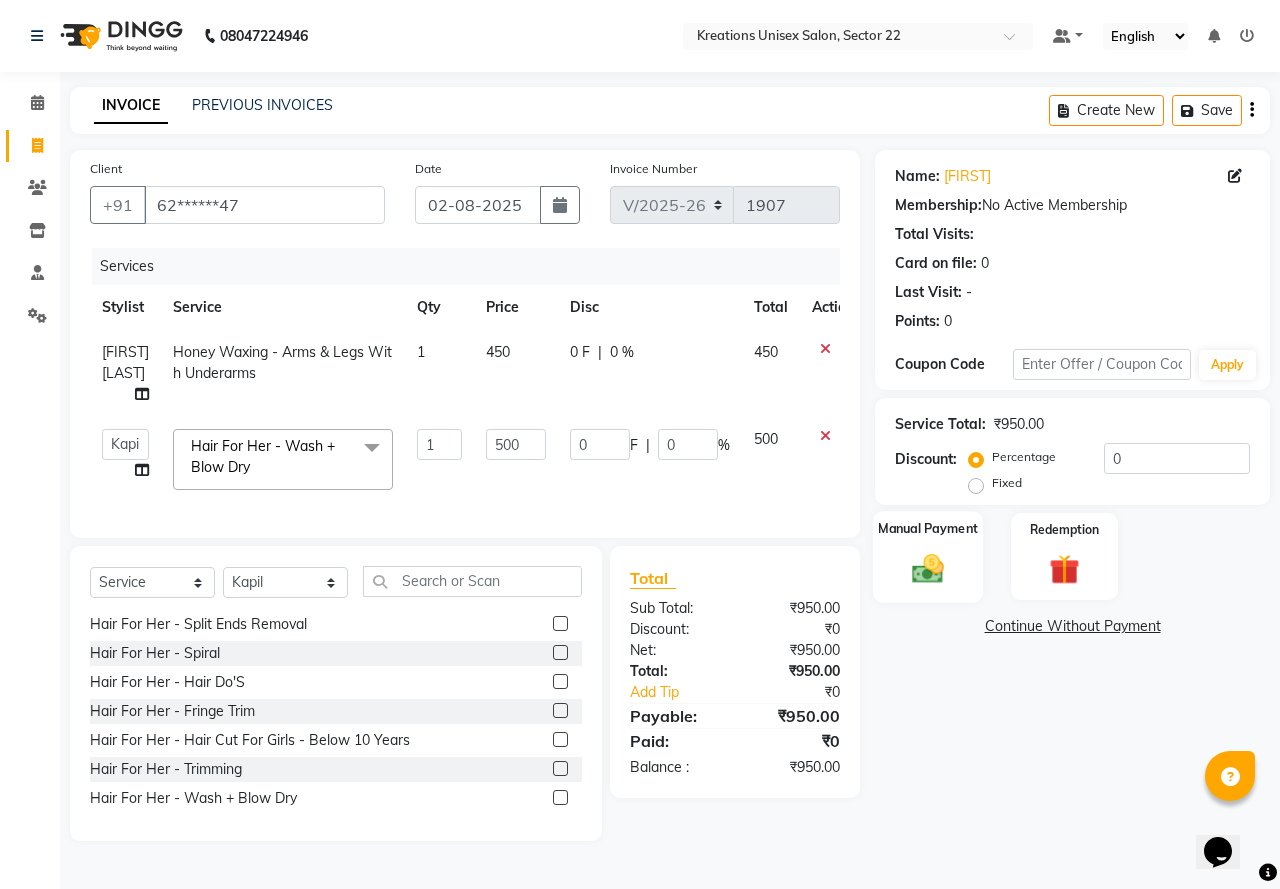 click 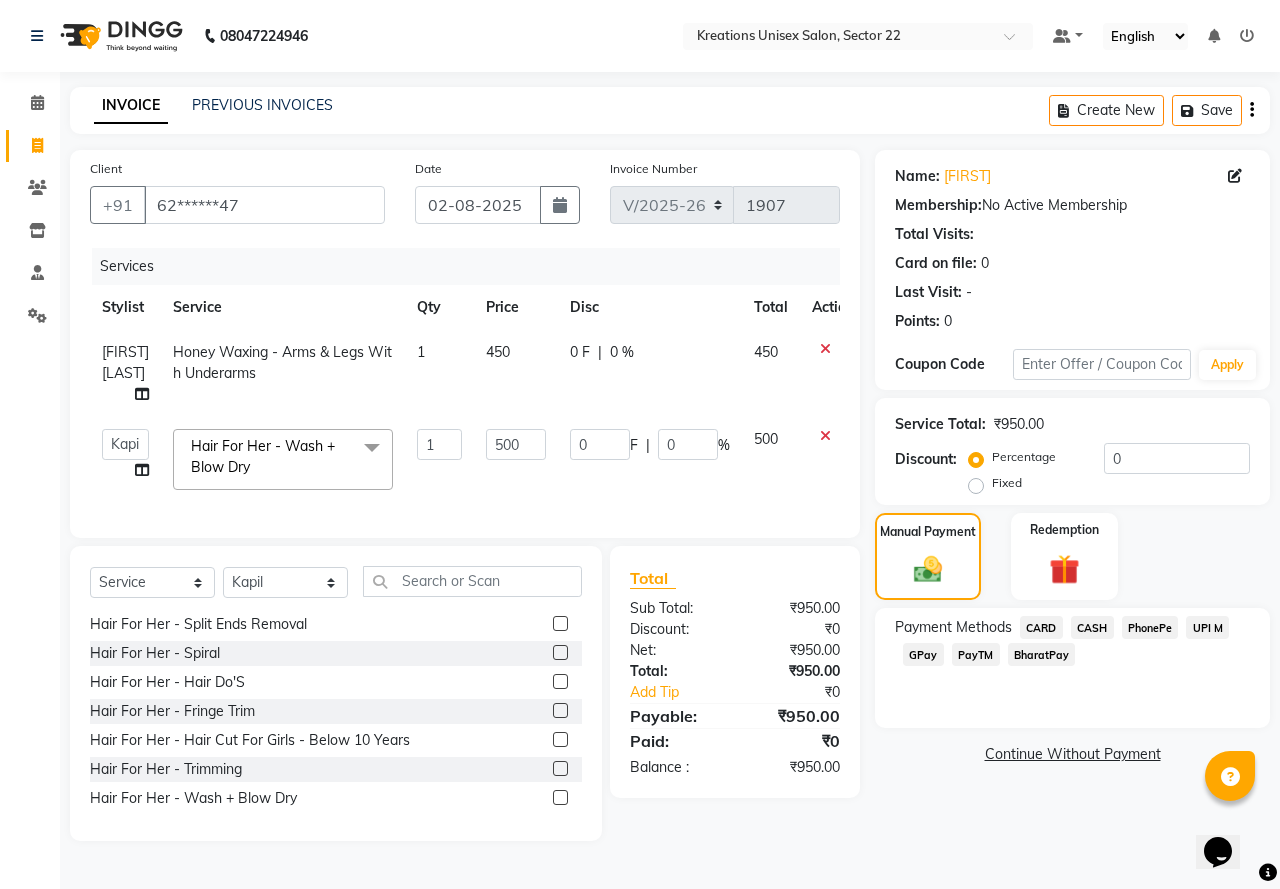click on "PayTM" 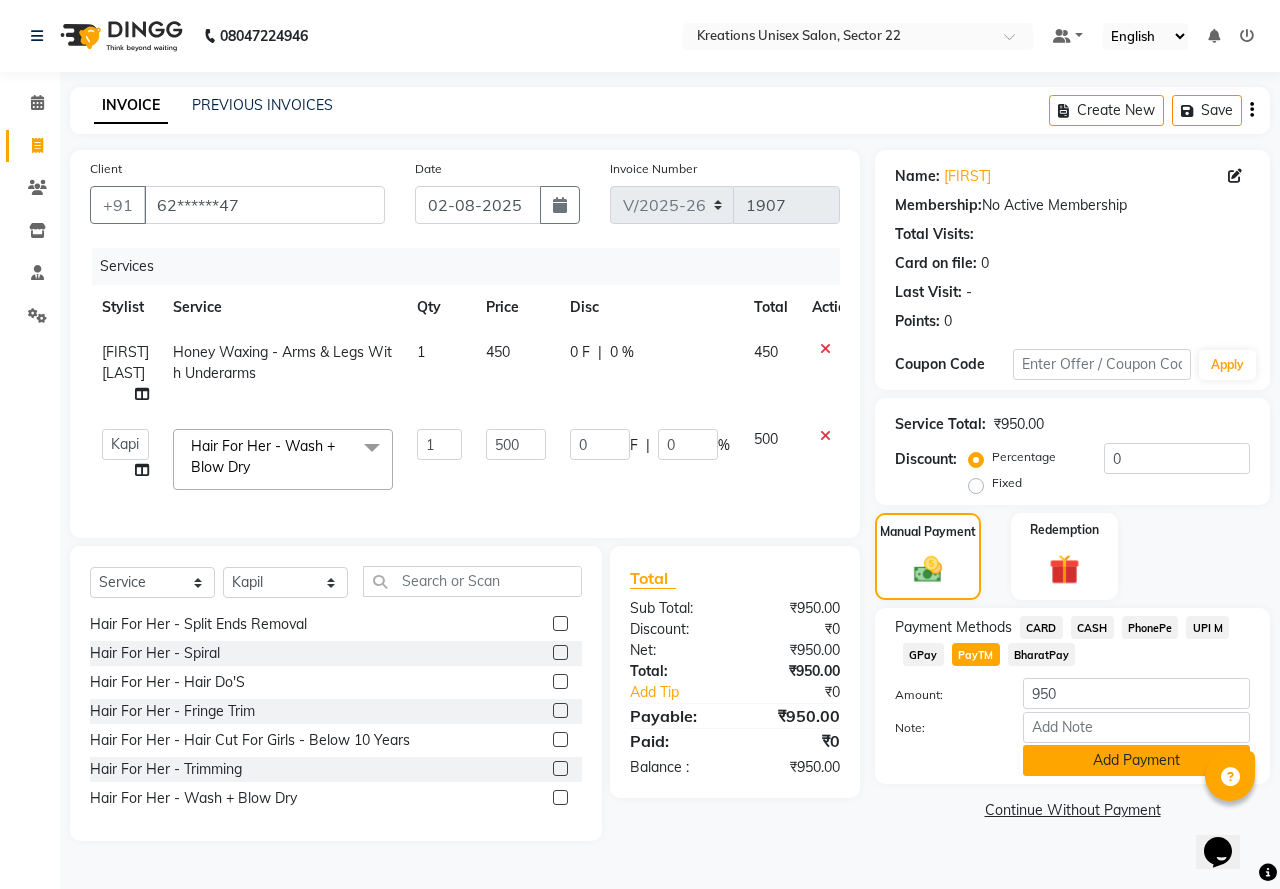 click on "Add Payment" 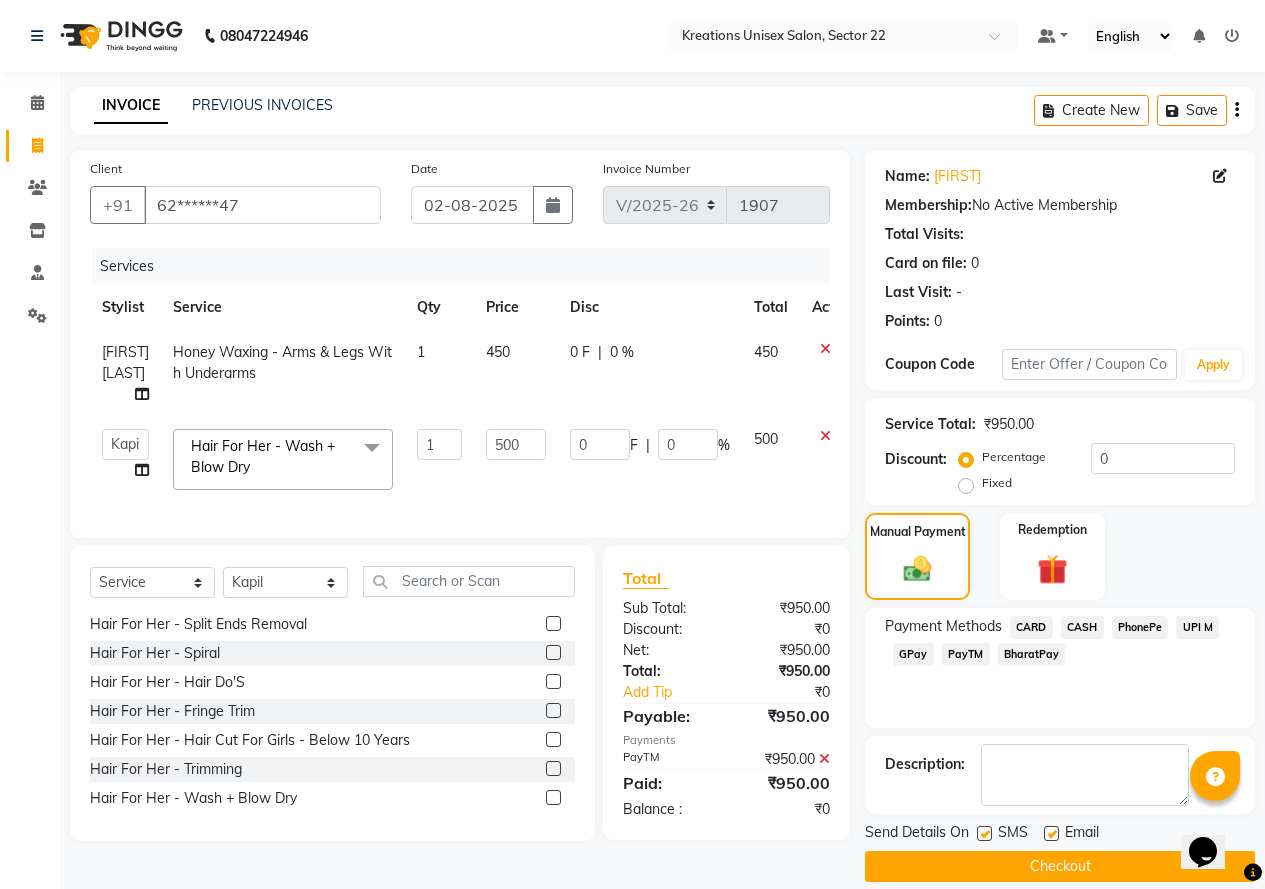 click 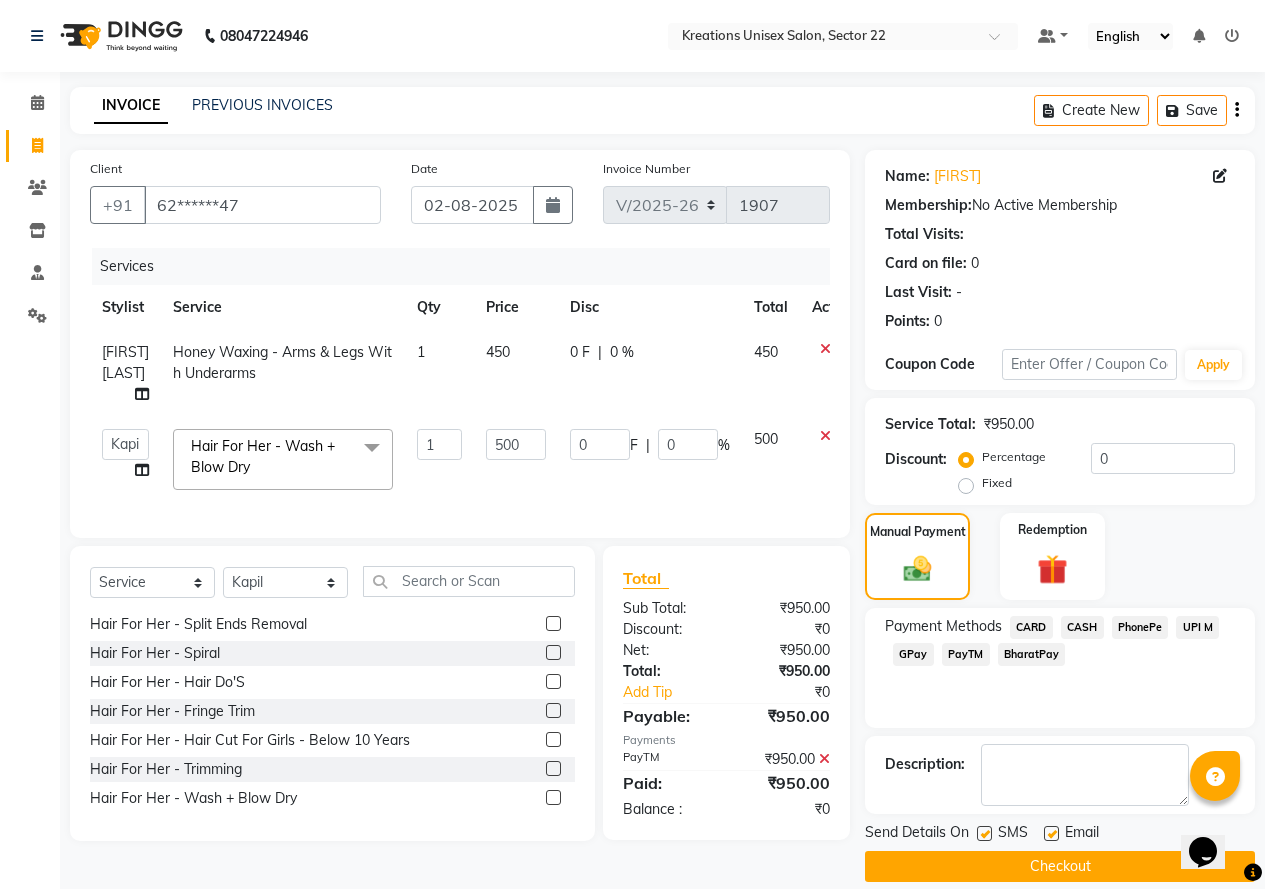 click at bounding box center (983, 834) 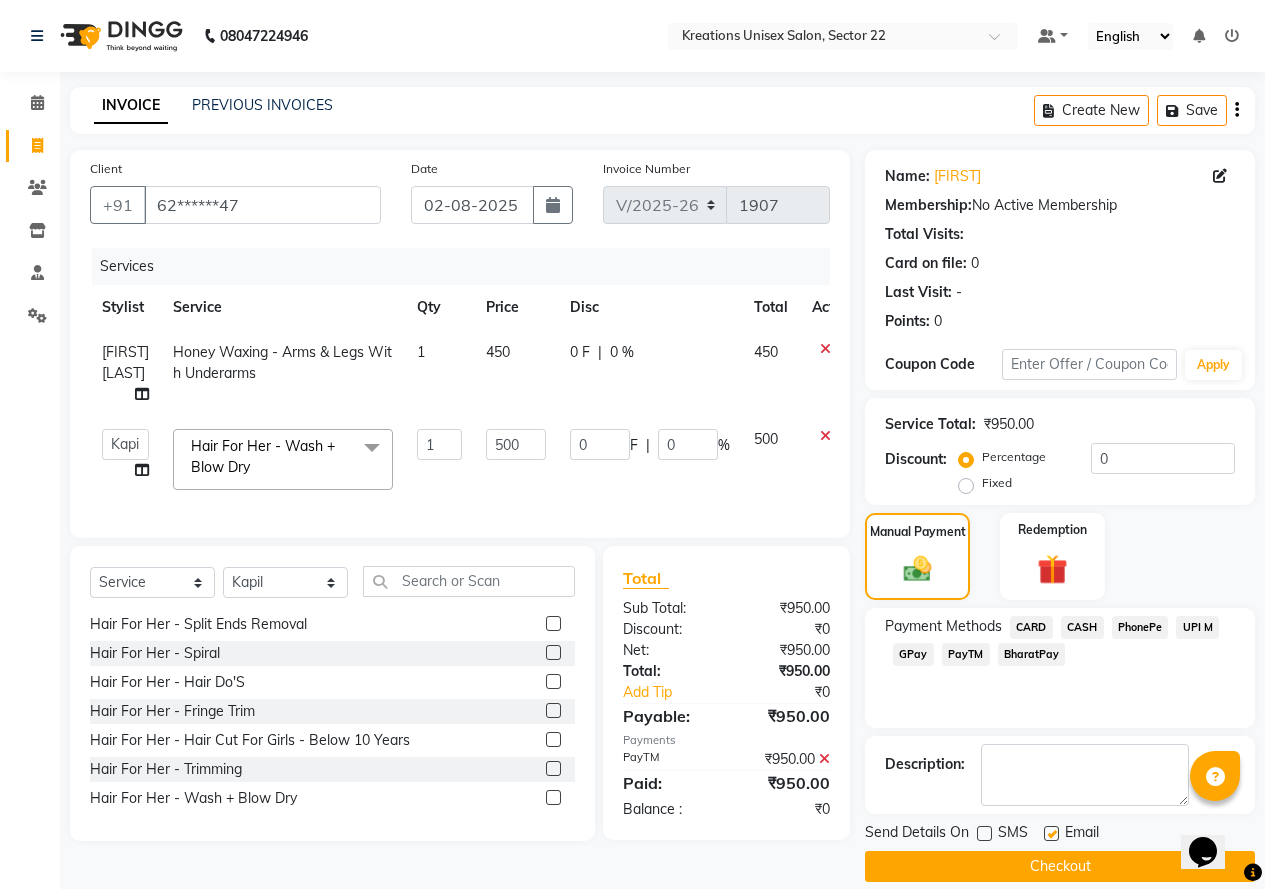 click 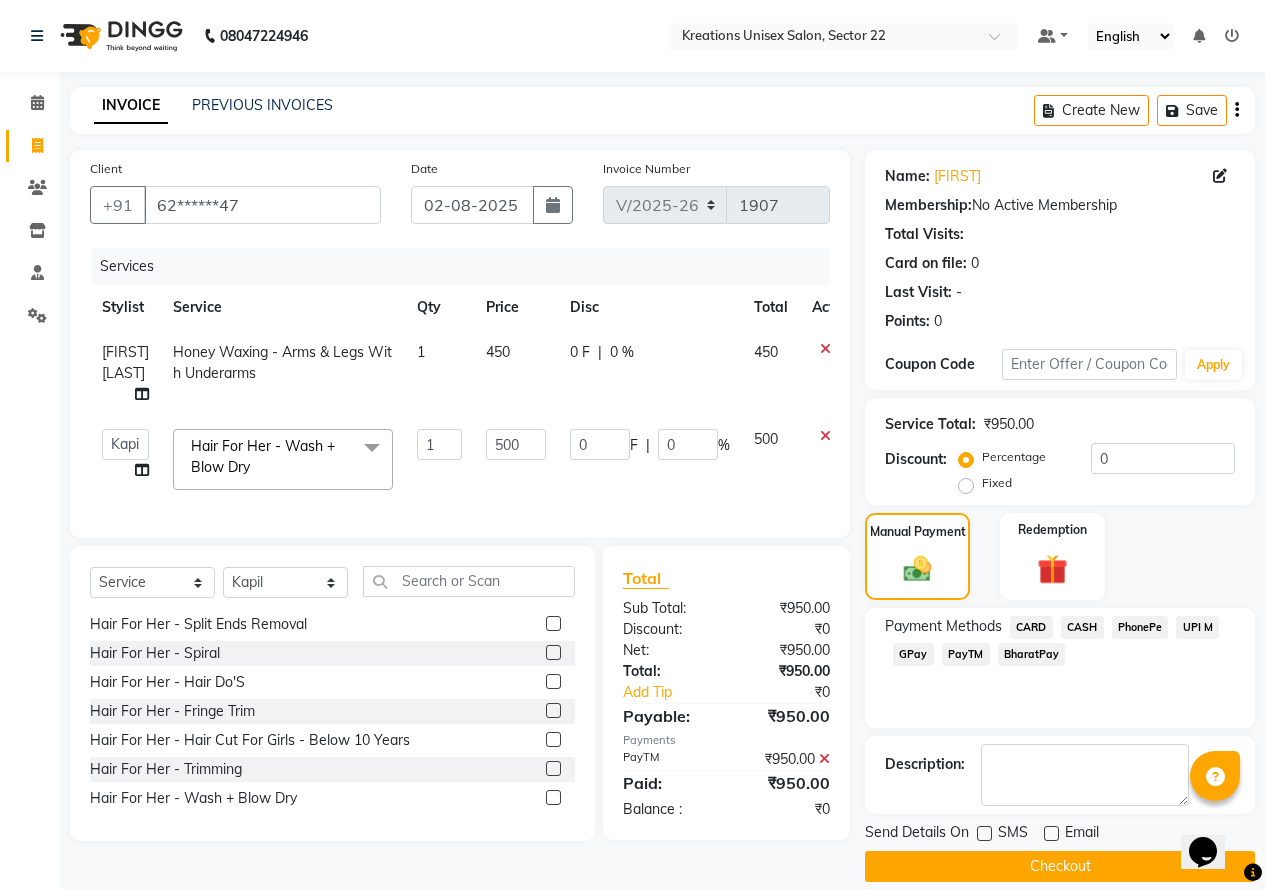 click on "Checkout" 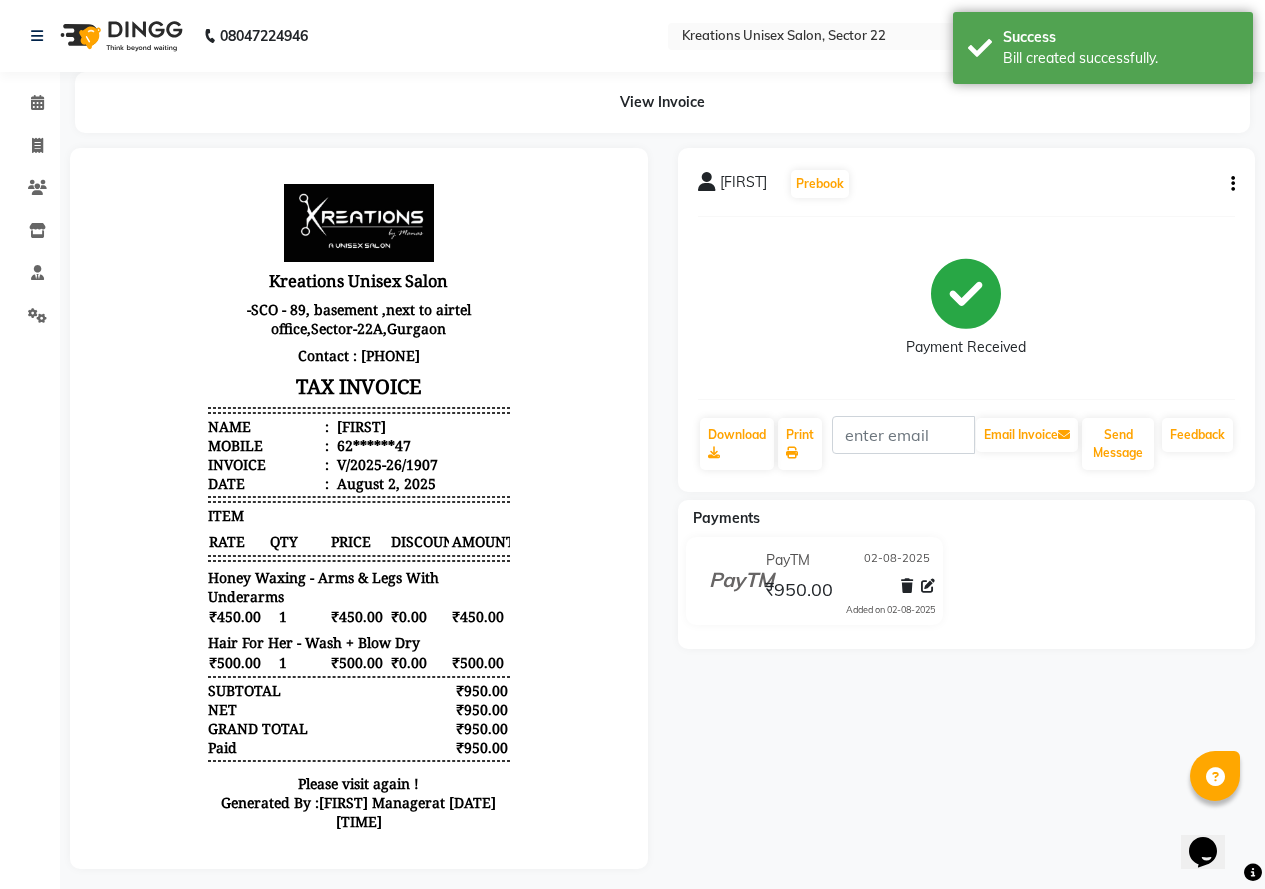 scroll, scrollTop: 0, scrollLeft: 0, axis: both 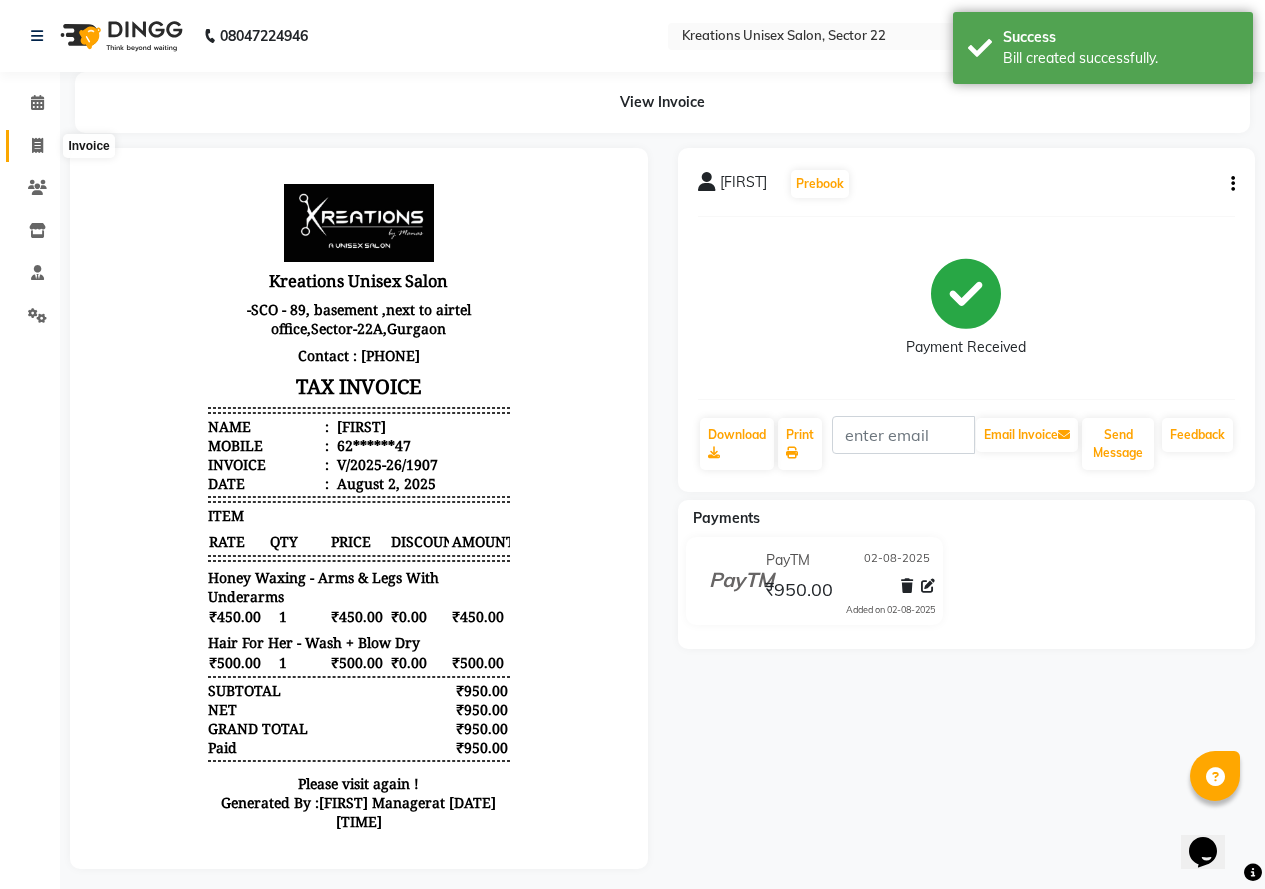 click 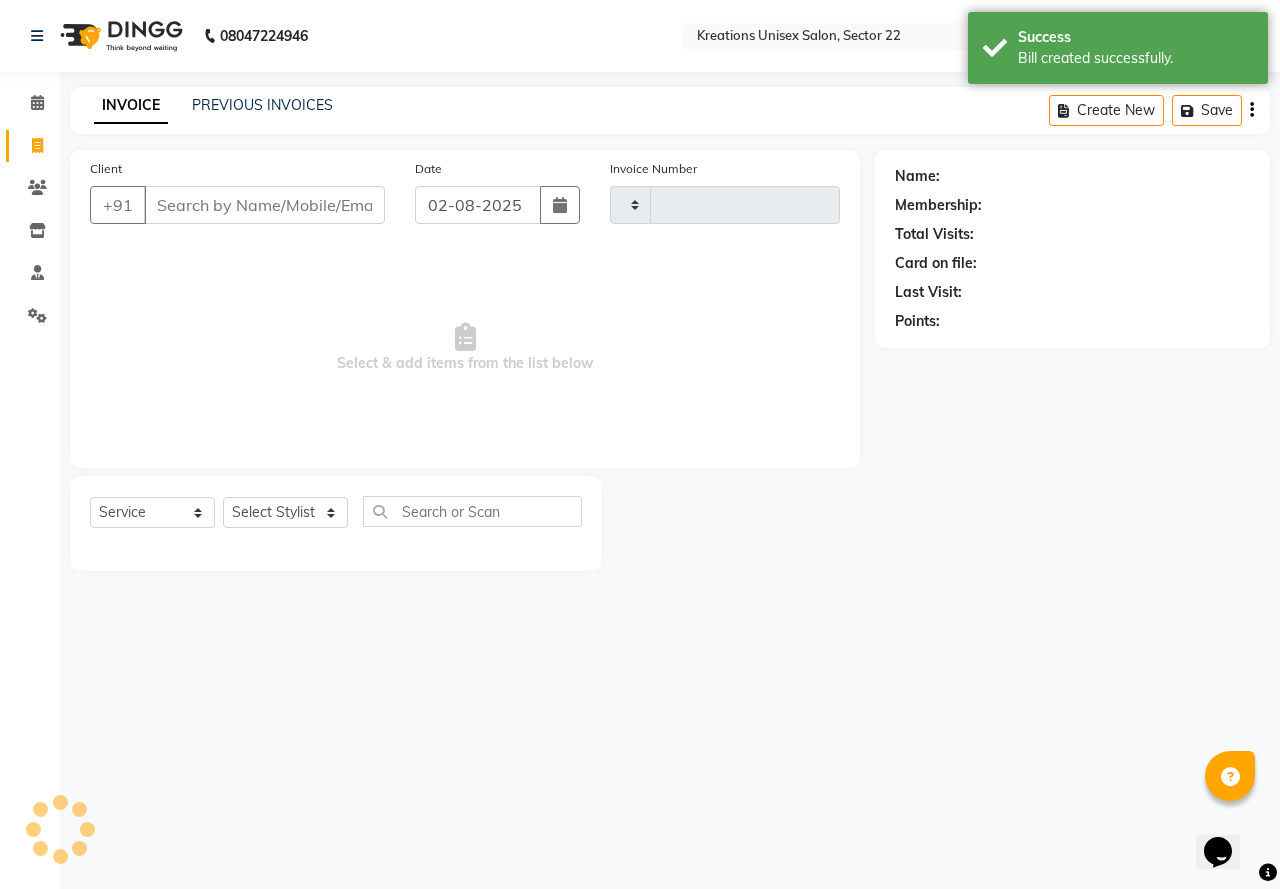 type on "1908" 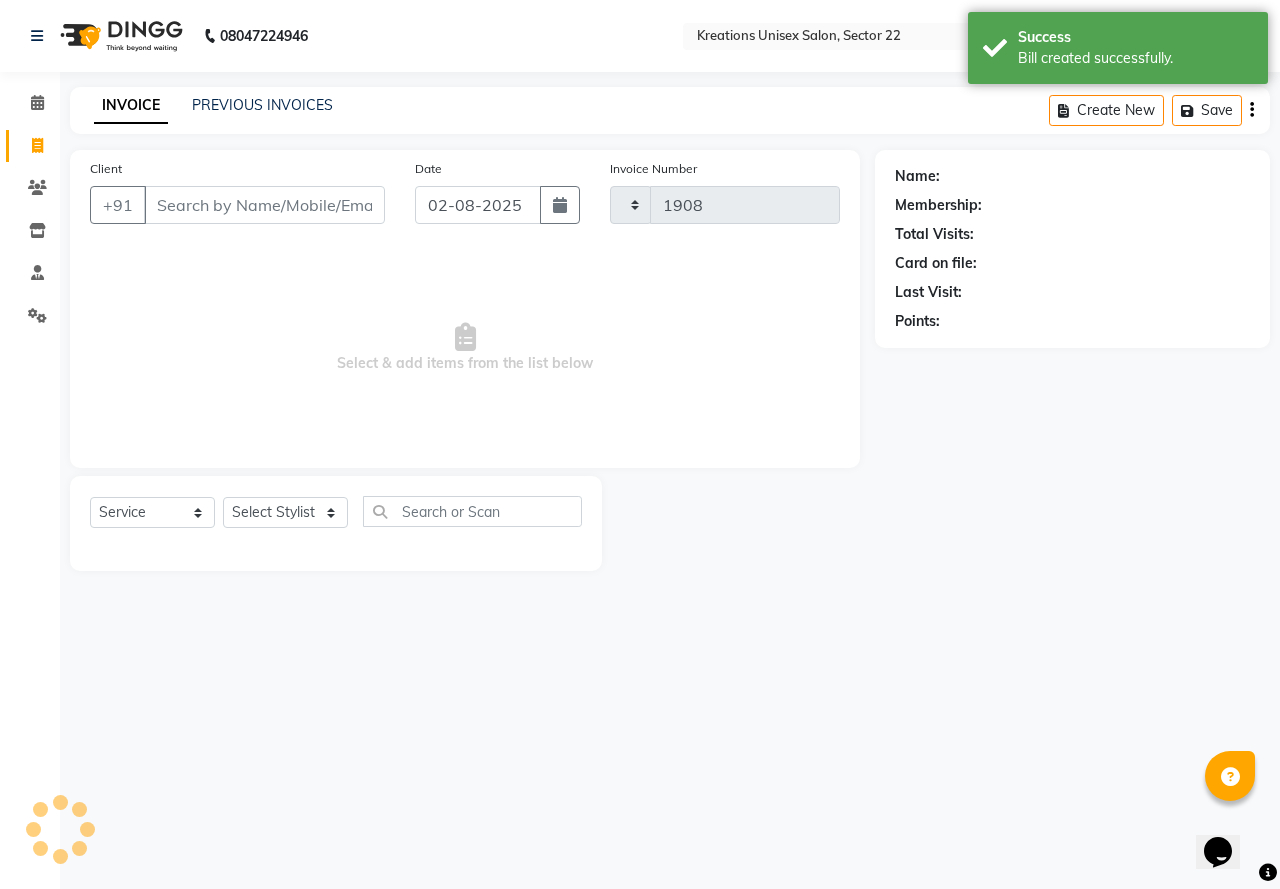 select on "6170" 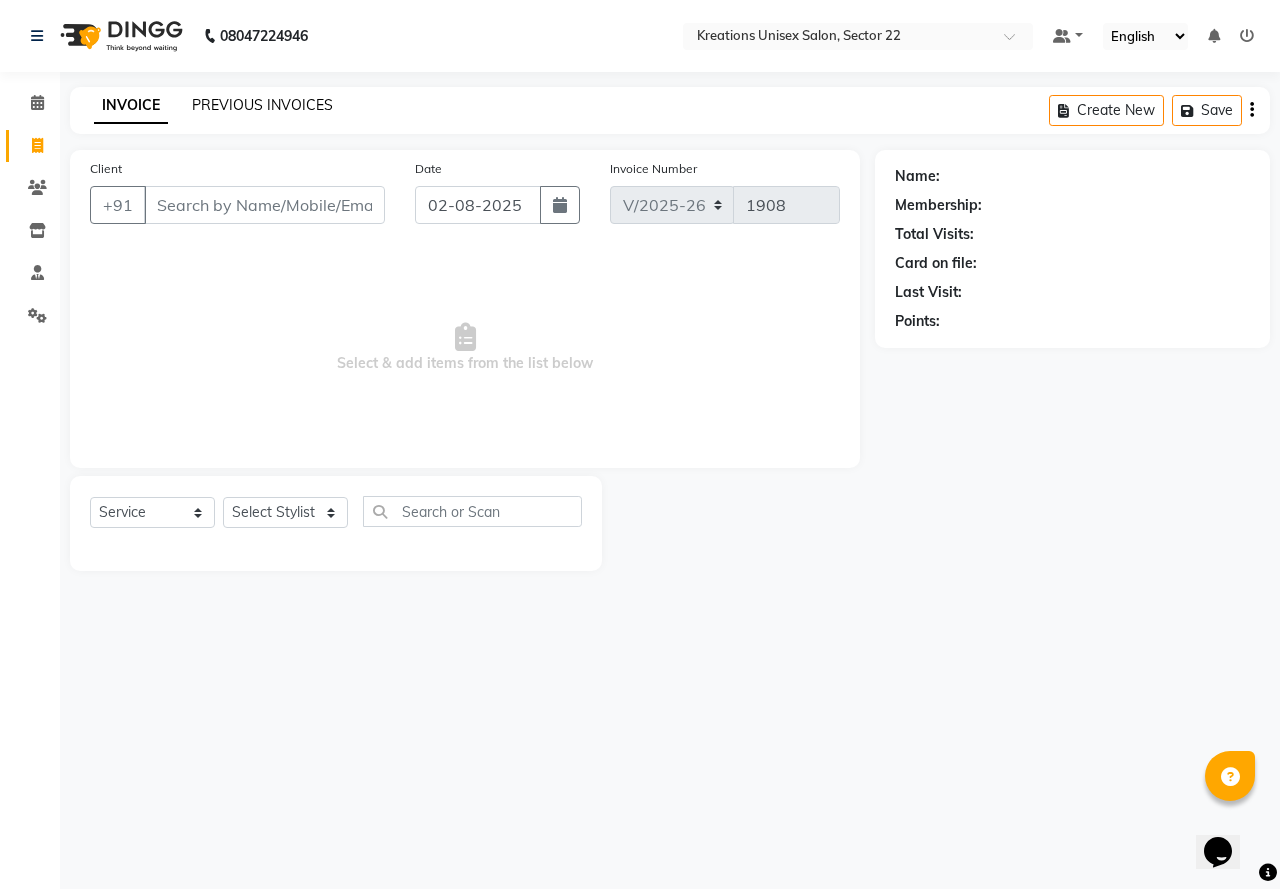 click on "PREVIOUS INVOICES" 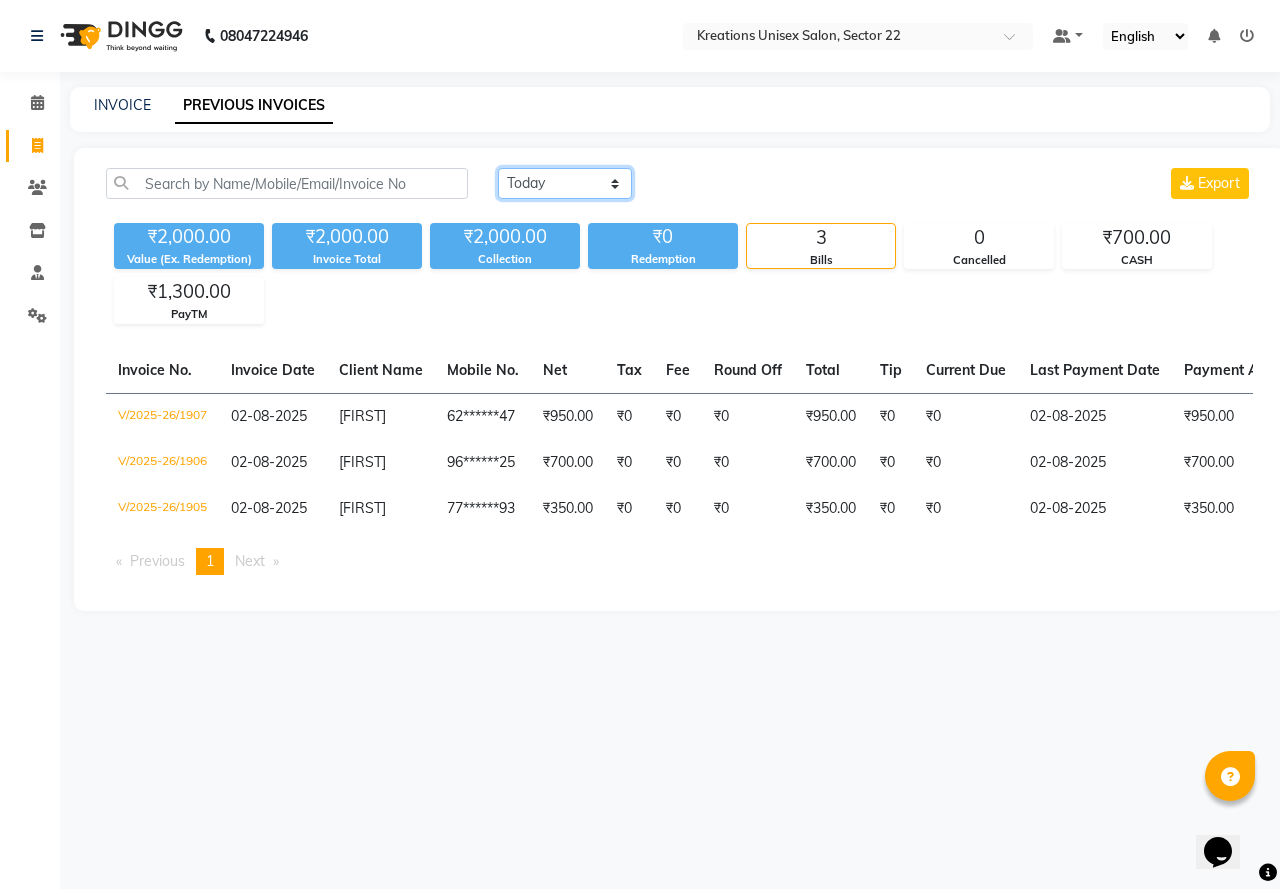 click on "Today Yesterday Custom Range" 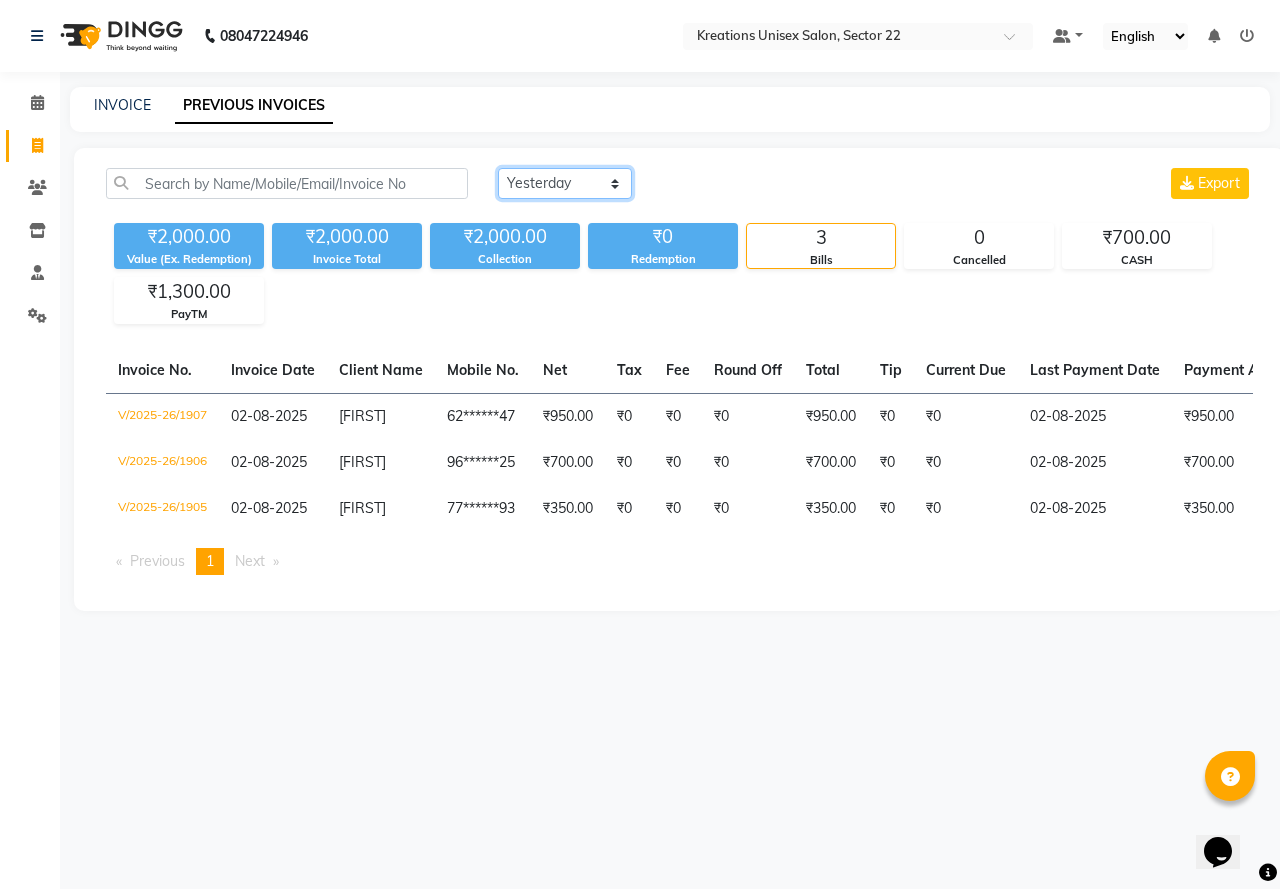 click on "Today Yesterday Custom Range" 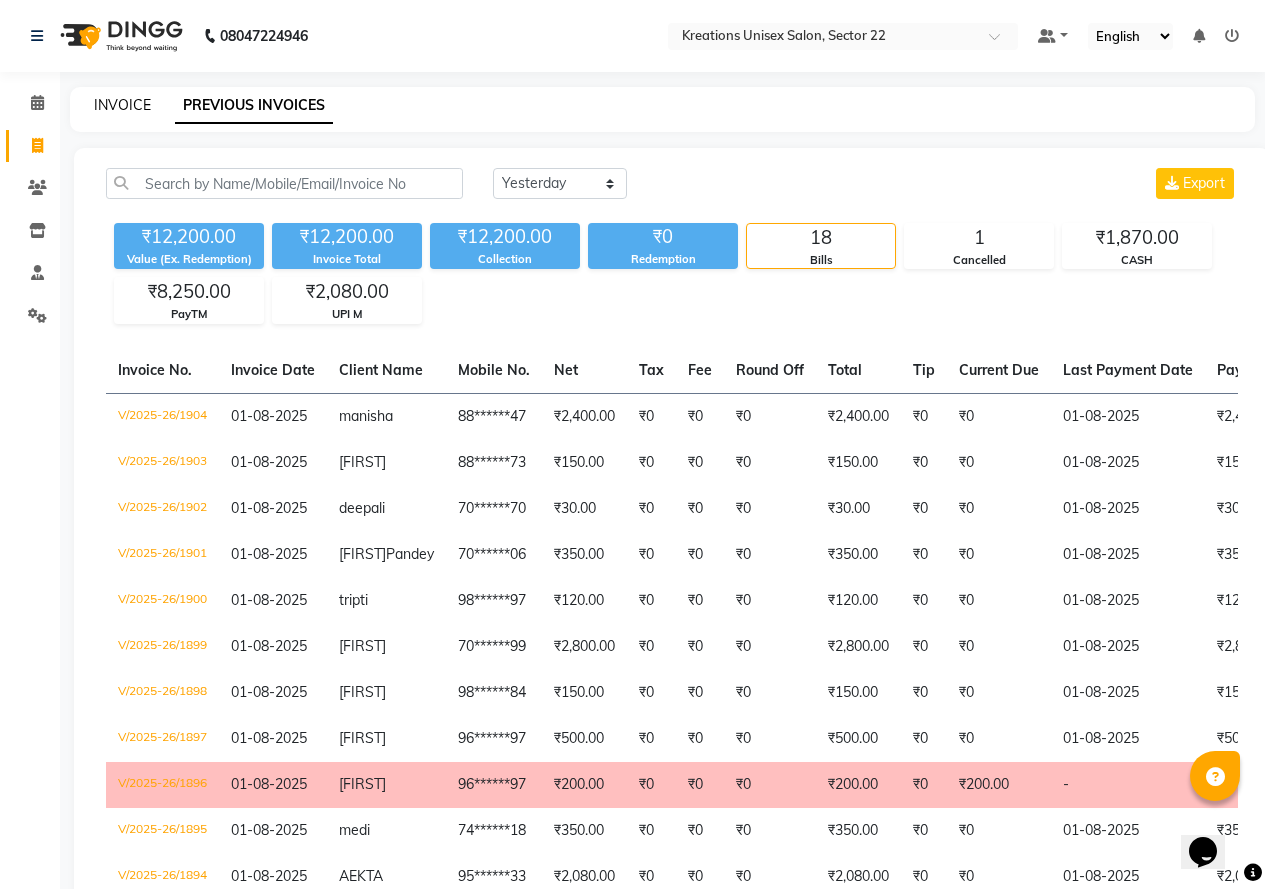 click on "INVOICE" 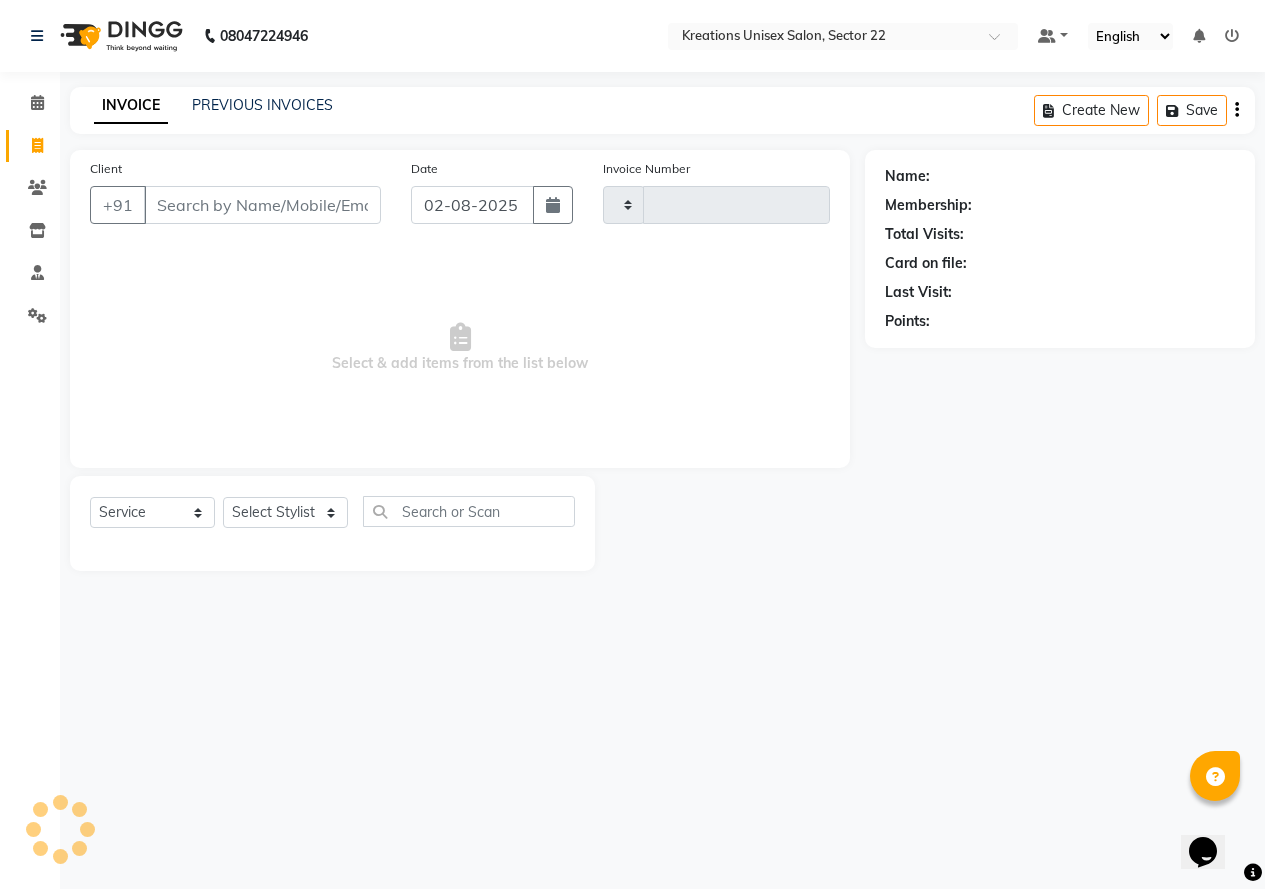 type on "1908" 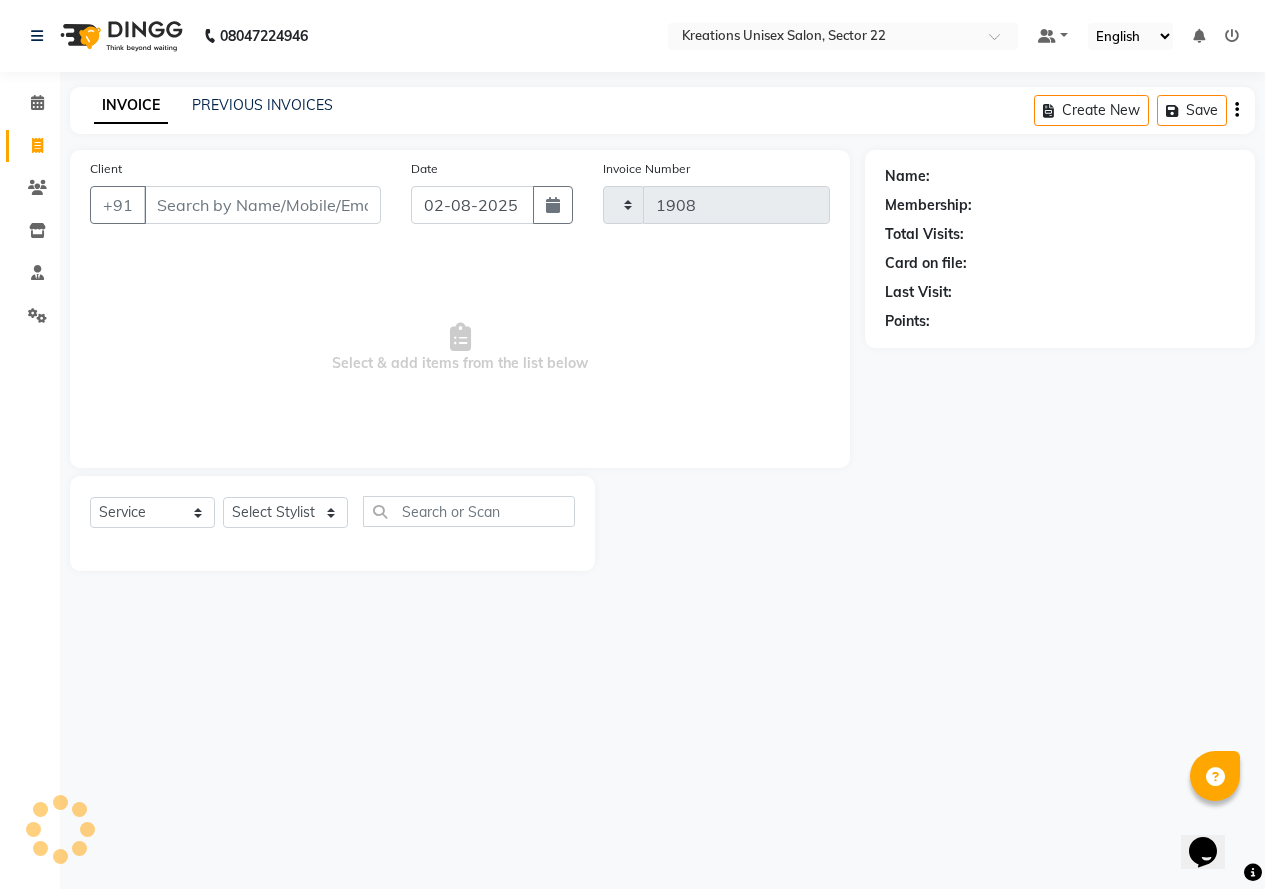 select on "6170" 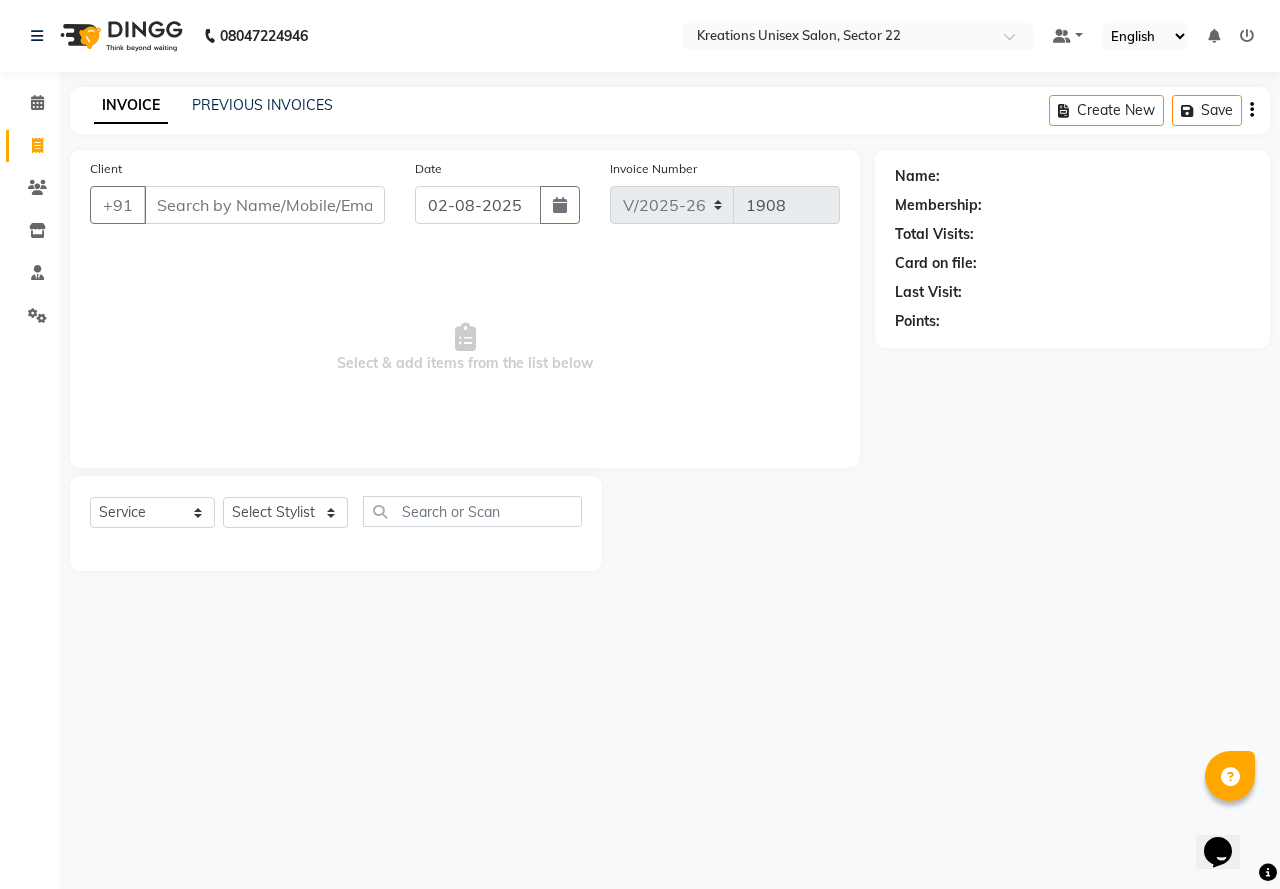click on "Client" at bounding box center (264, 205) 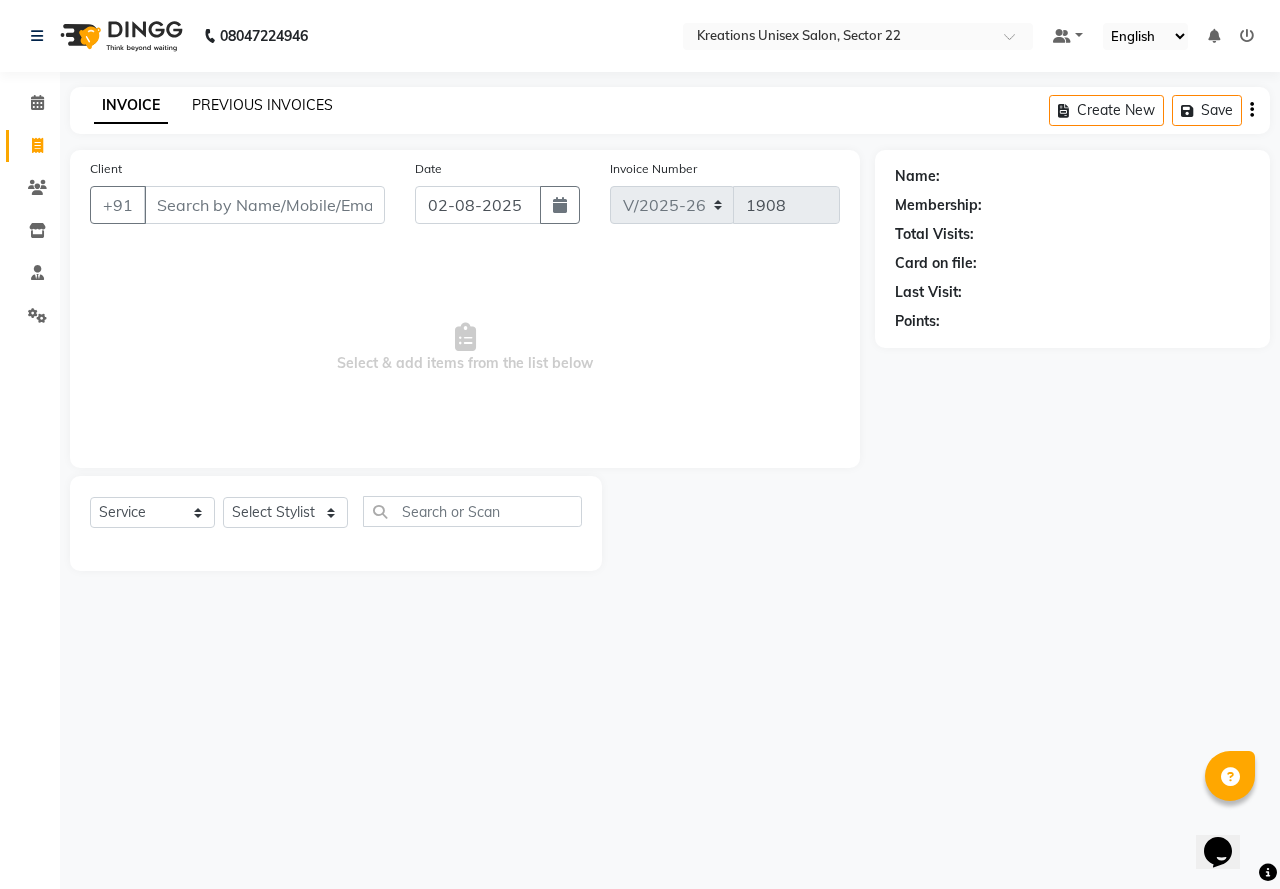 click on "PREVIOUS INVOICES" 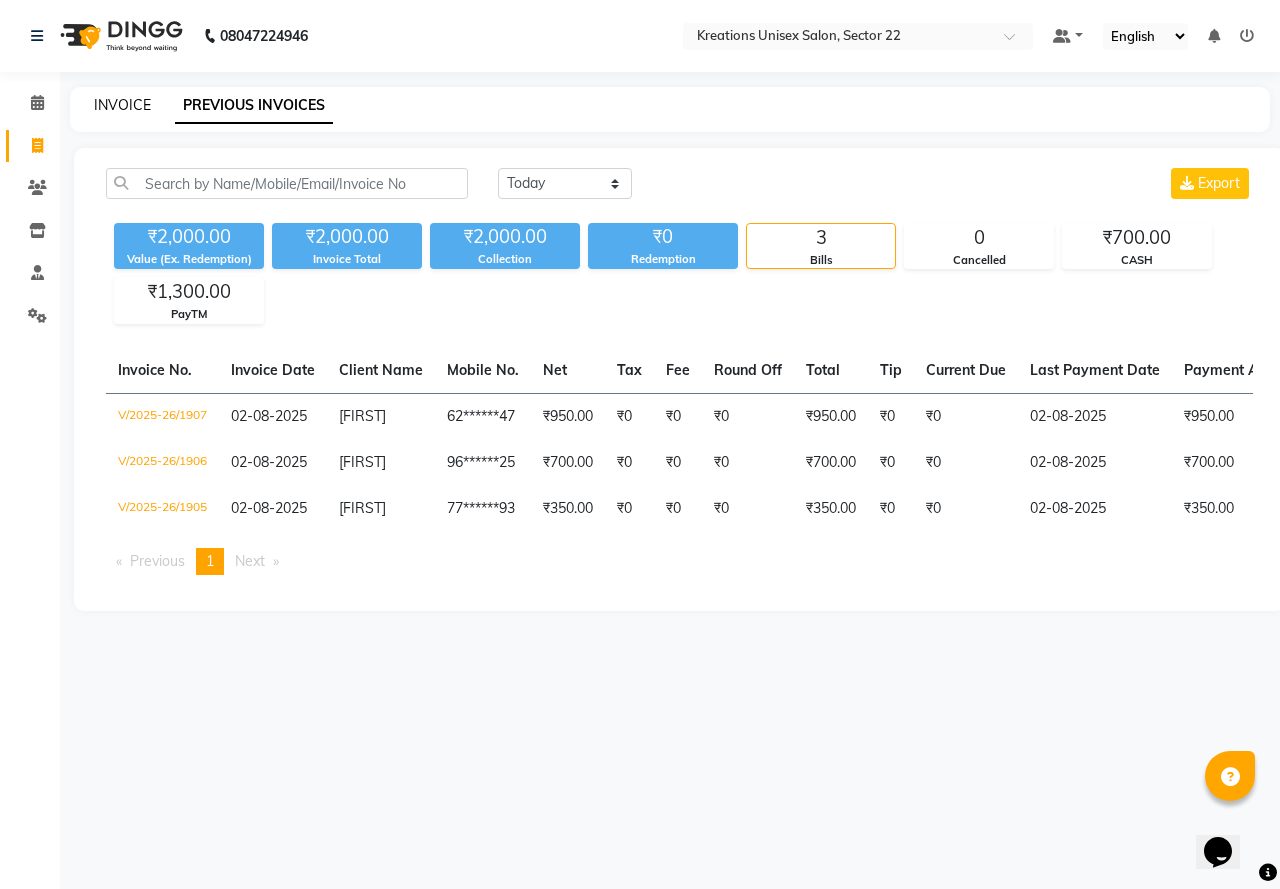 click on "INVOICE" 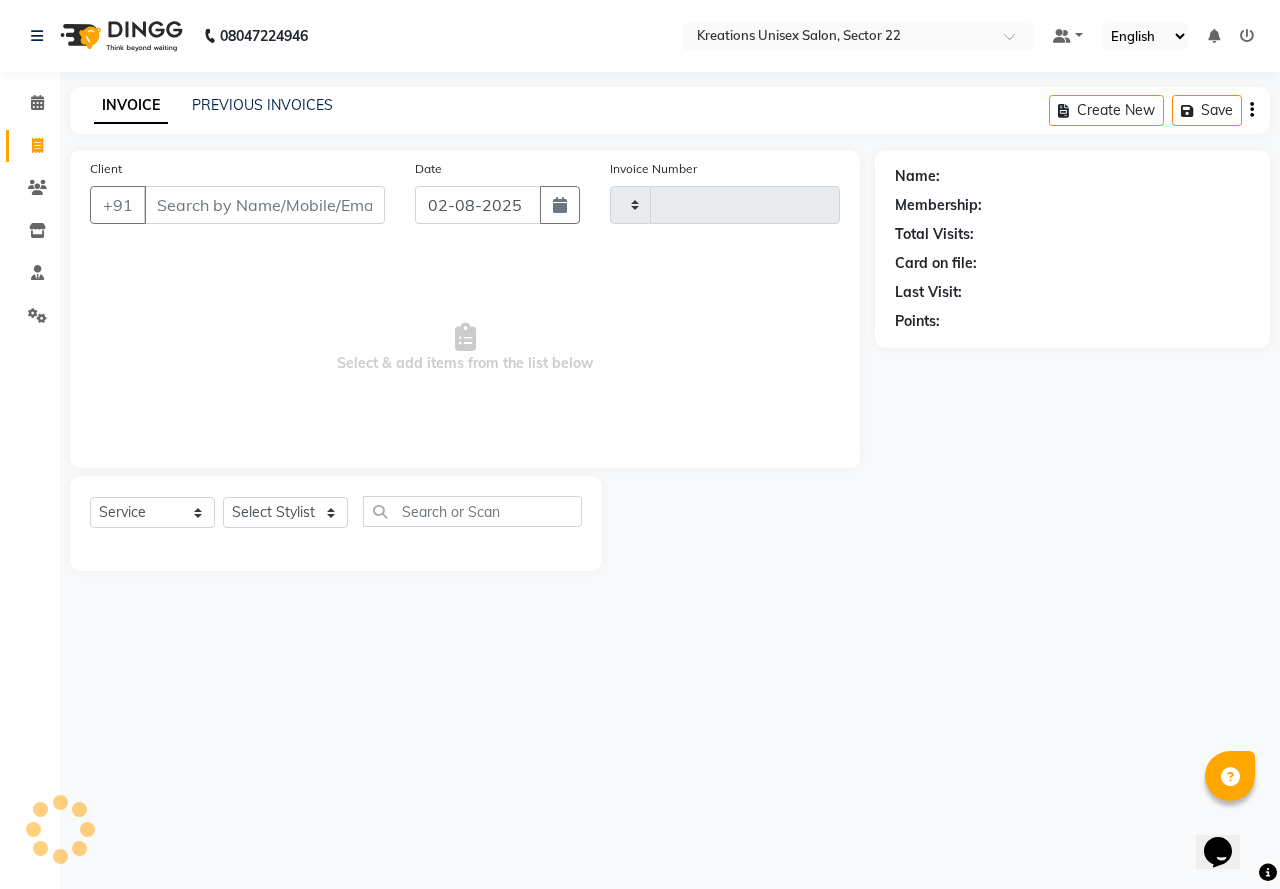 type on "1908" 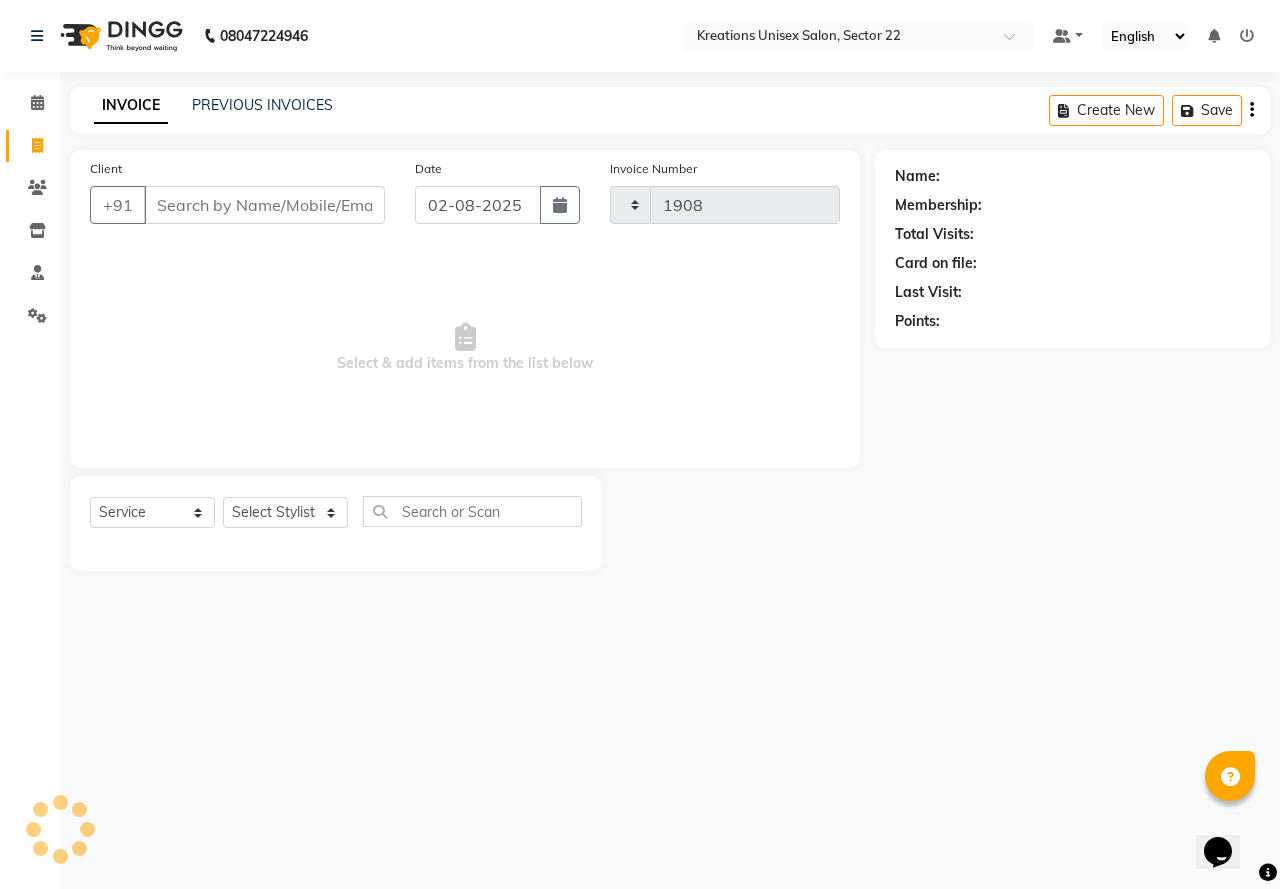 select on "6170" 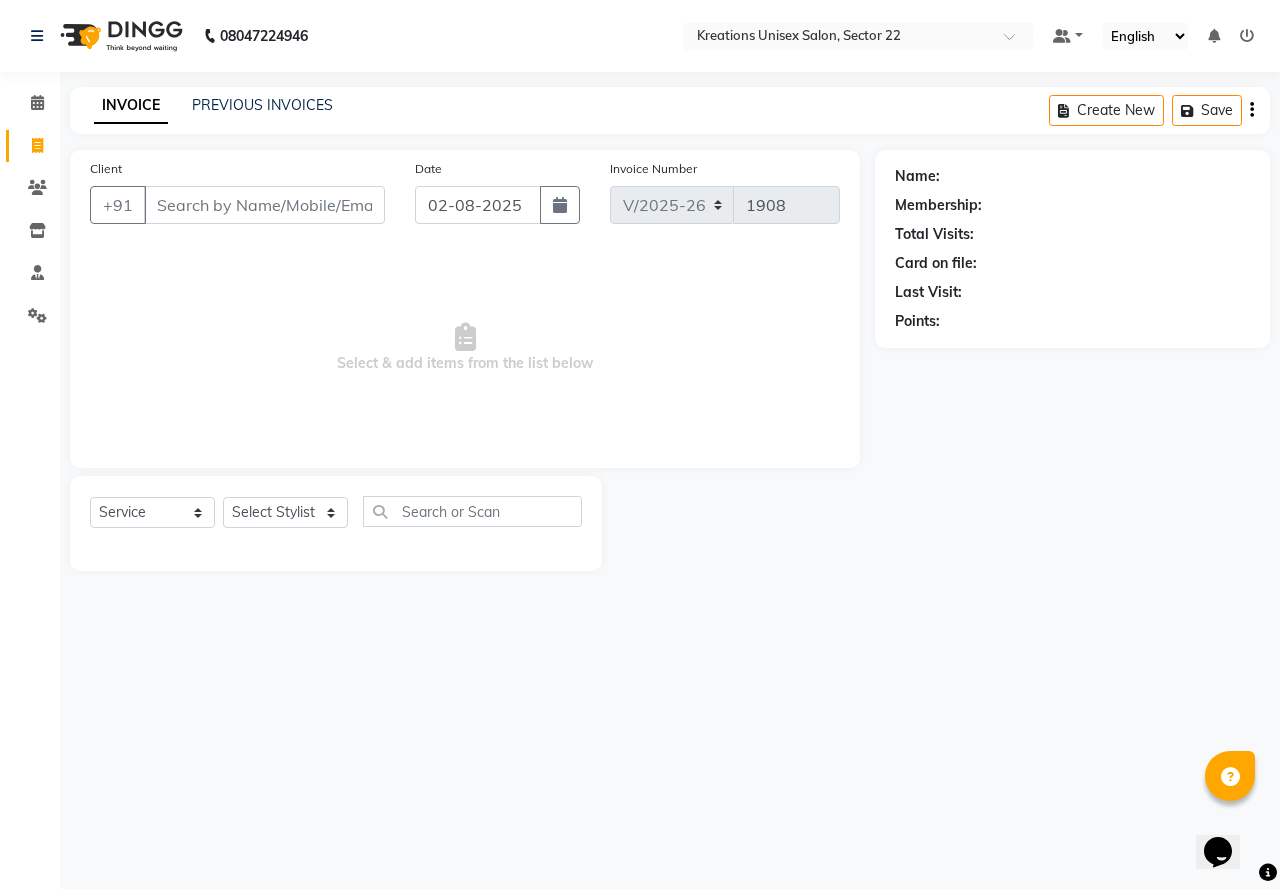 click on "Client +91" 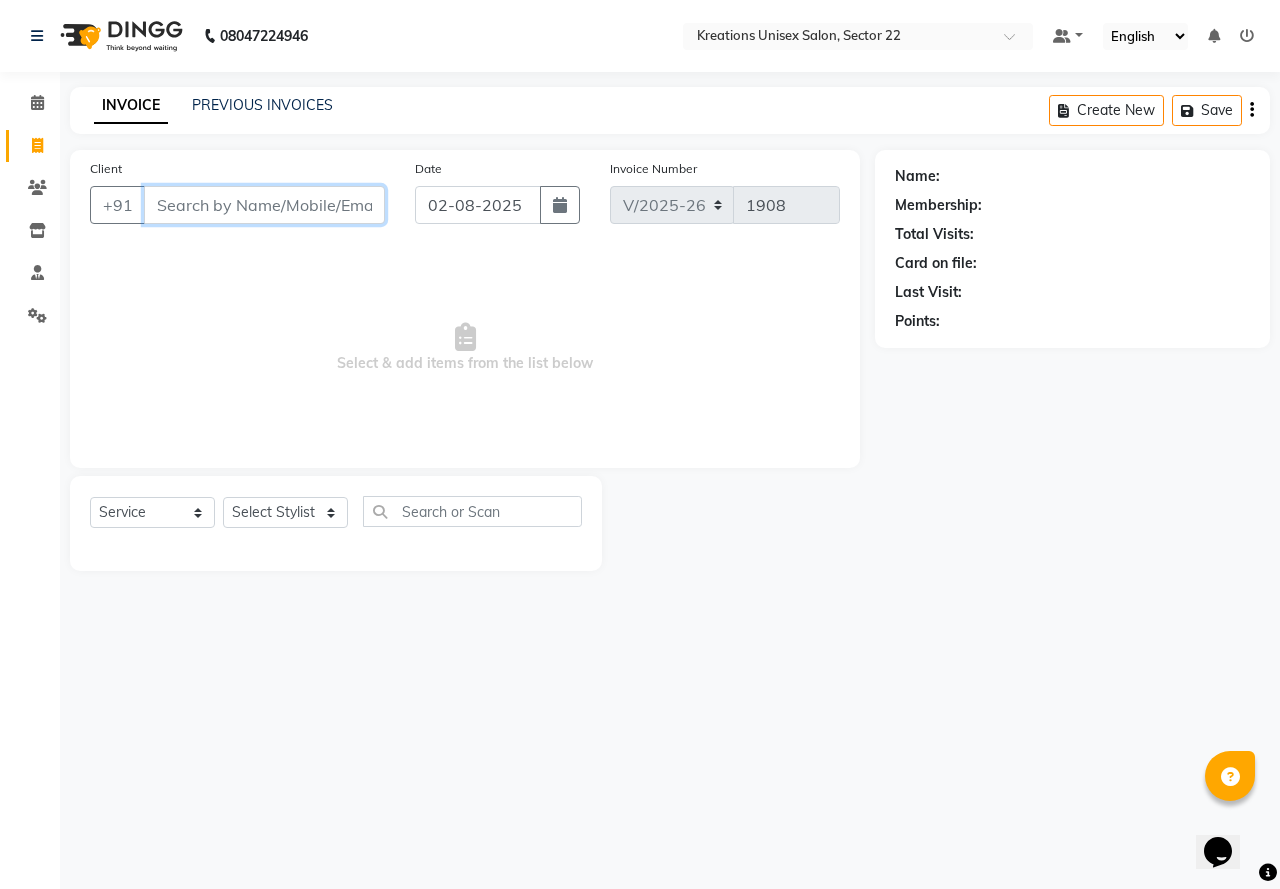 click on "Client" at bounding box center (264, 205) 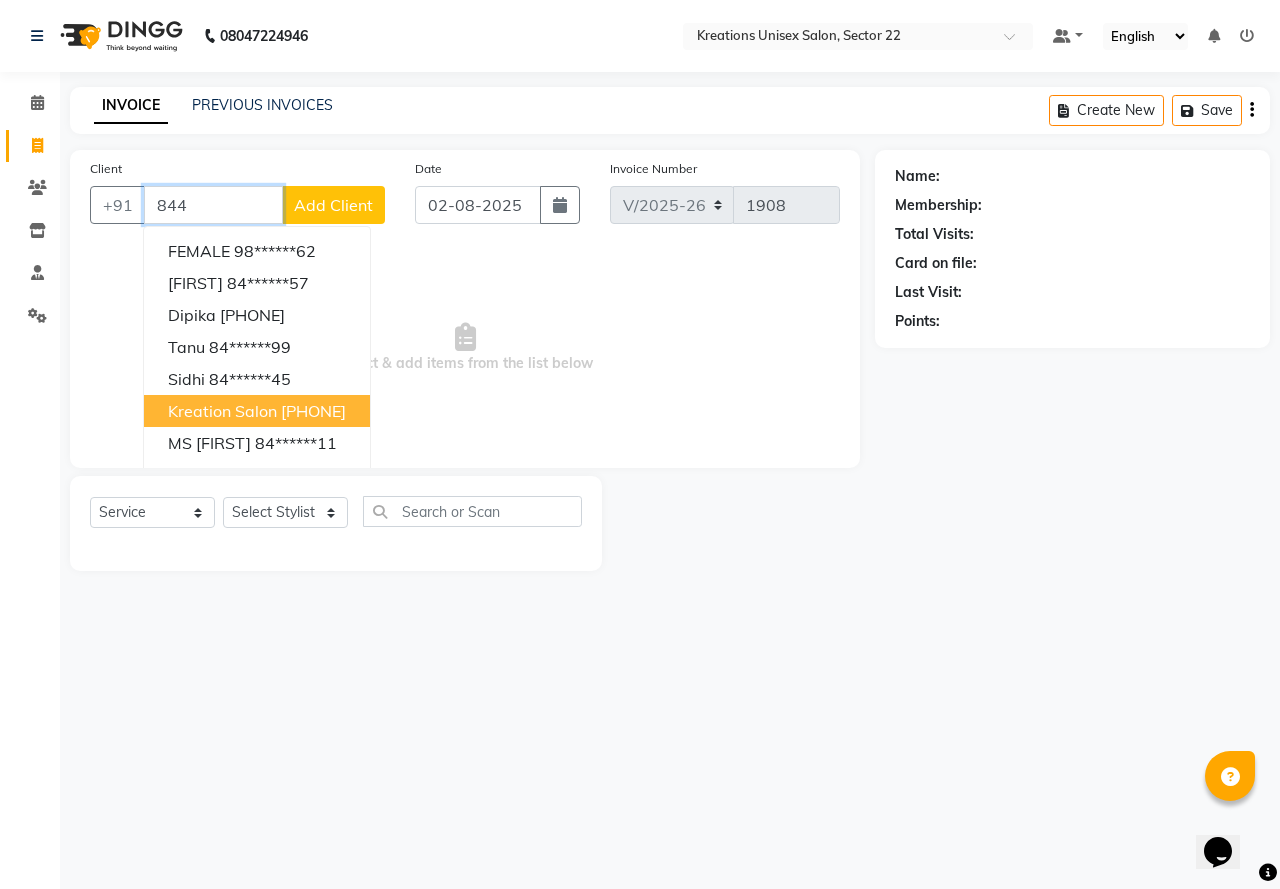 click on "84******87" at bounding box center (313, 411) 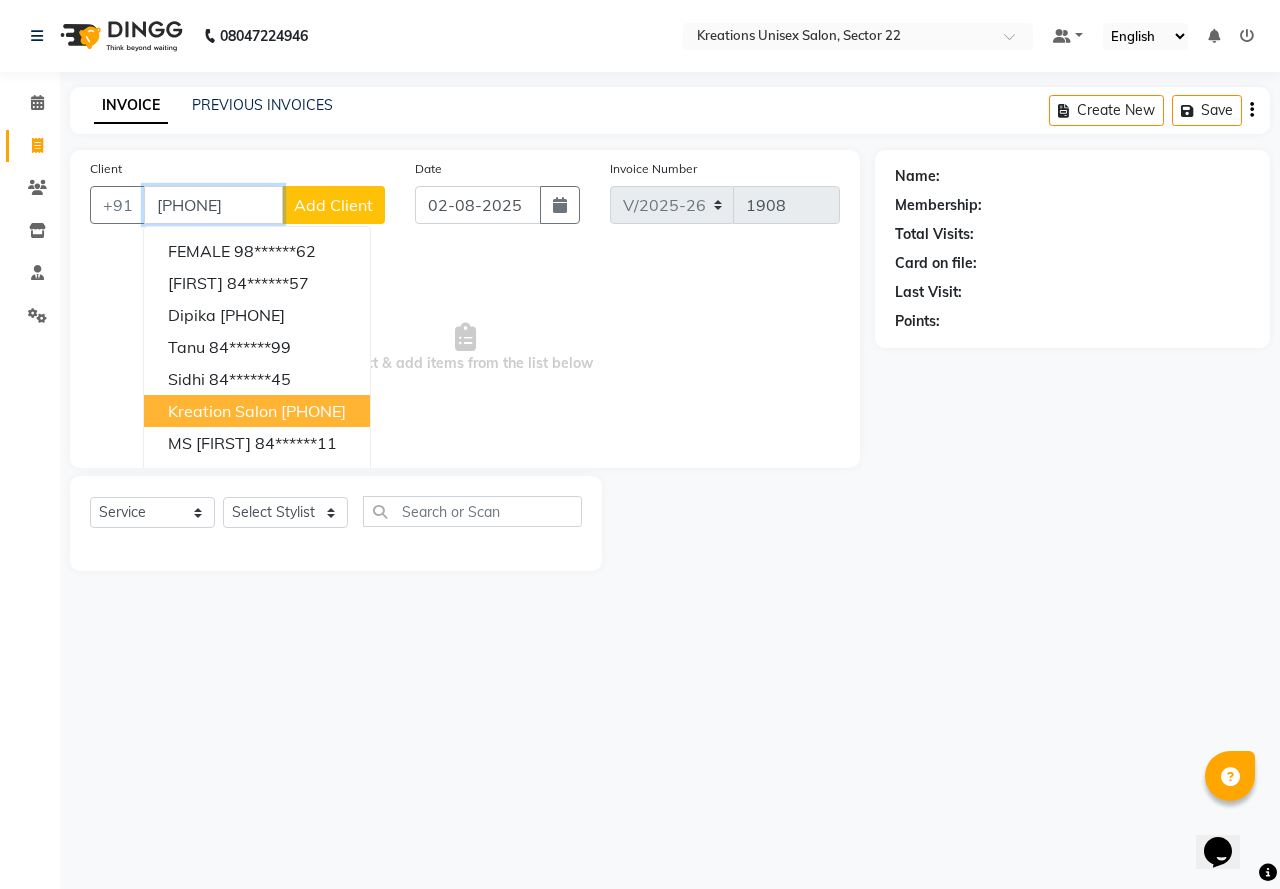 type on "84******87" 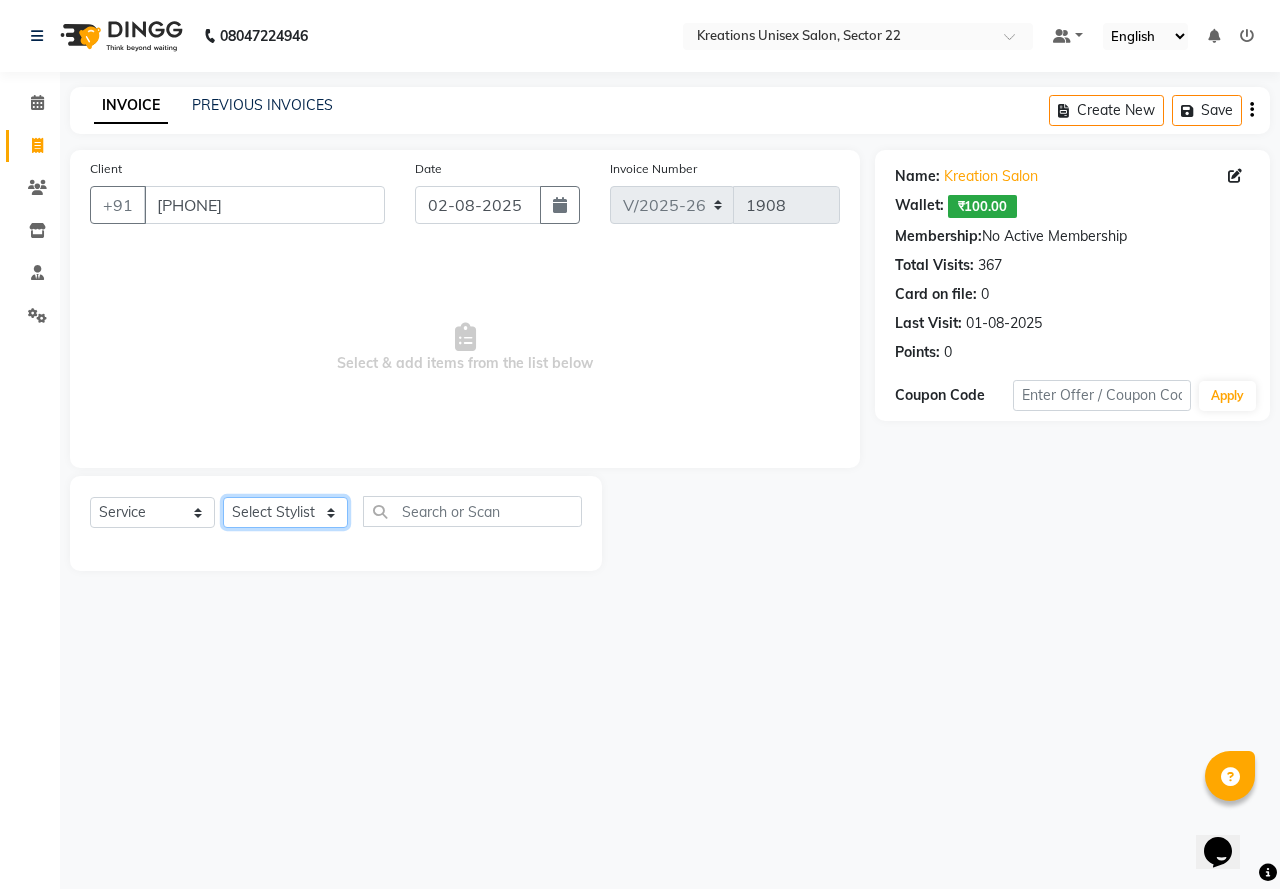click on "Select Stylist AMAN Jeet Manager Jitender  Kapil  Kavita Manager Malik Khan  Manas Sir  rozy  Sector-23 Shaffali Maam  Shiv Kumar Sita Mehto" 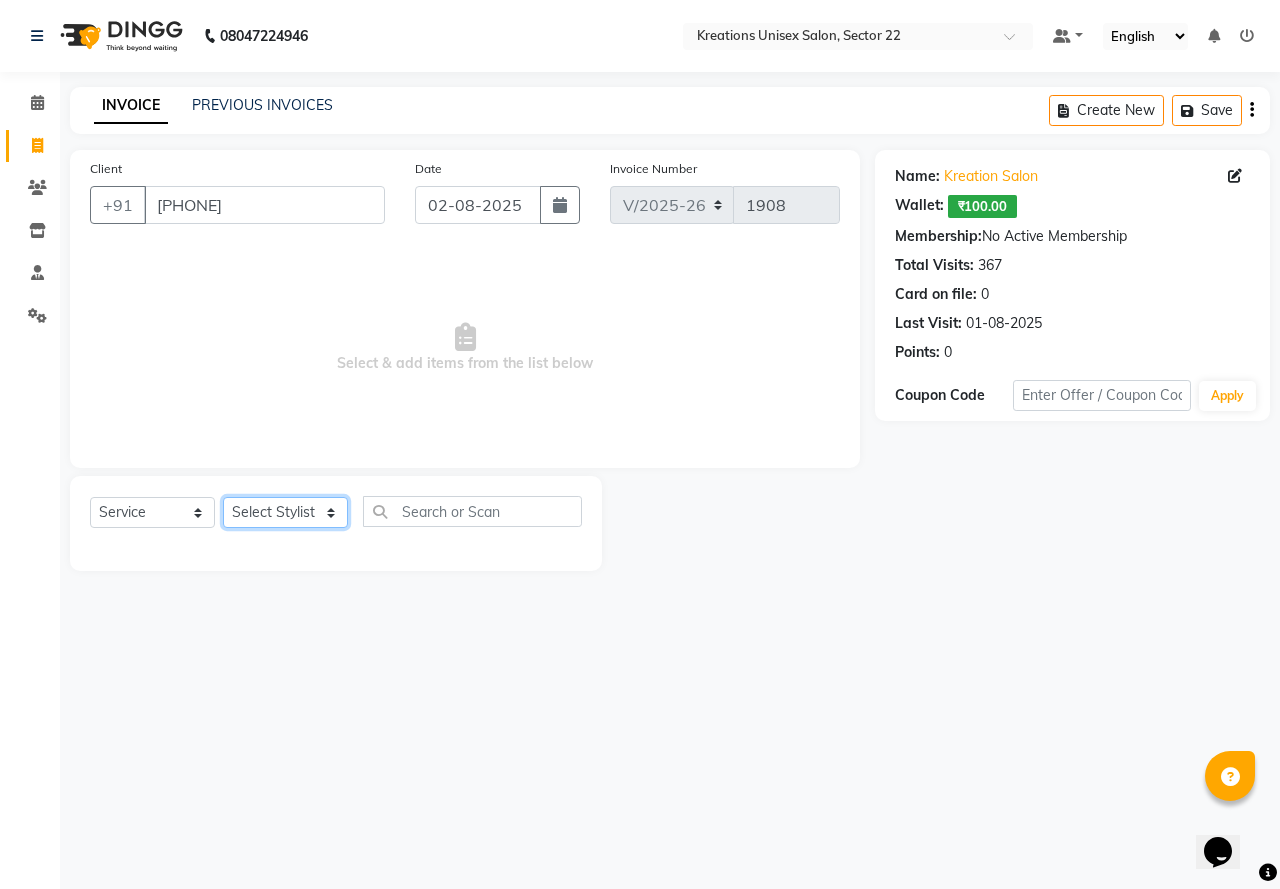 select on "69539" 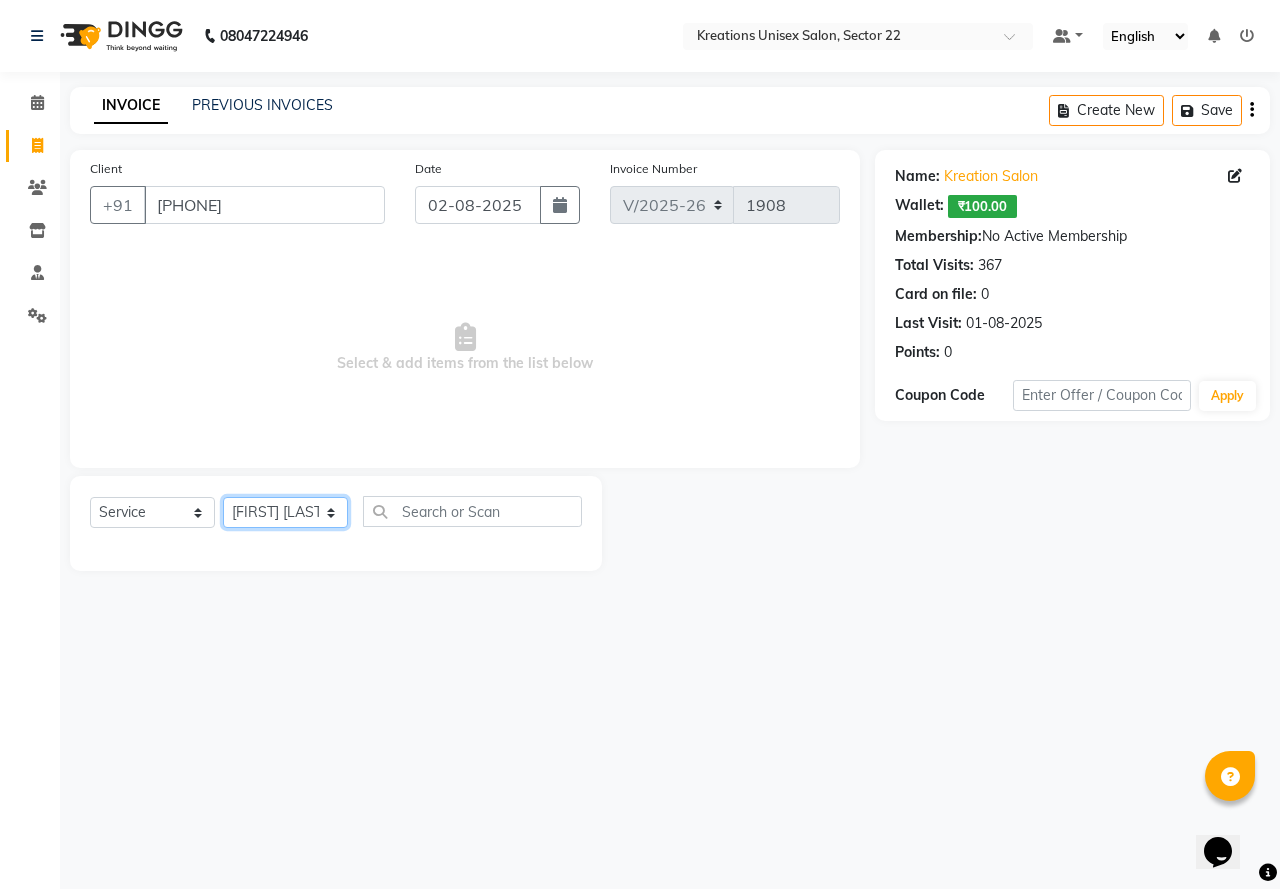 click on "Select Stylist AMAN Jeet Manager Jitender  Kapil  Kavita Manager Malik Khan  Manas Sir  rozy  Sector-23 Shaffali Maam  Shiv Kumar Sita Mehto" 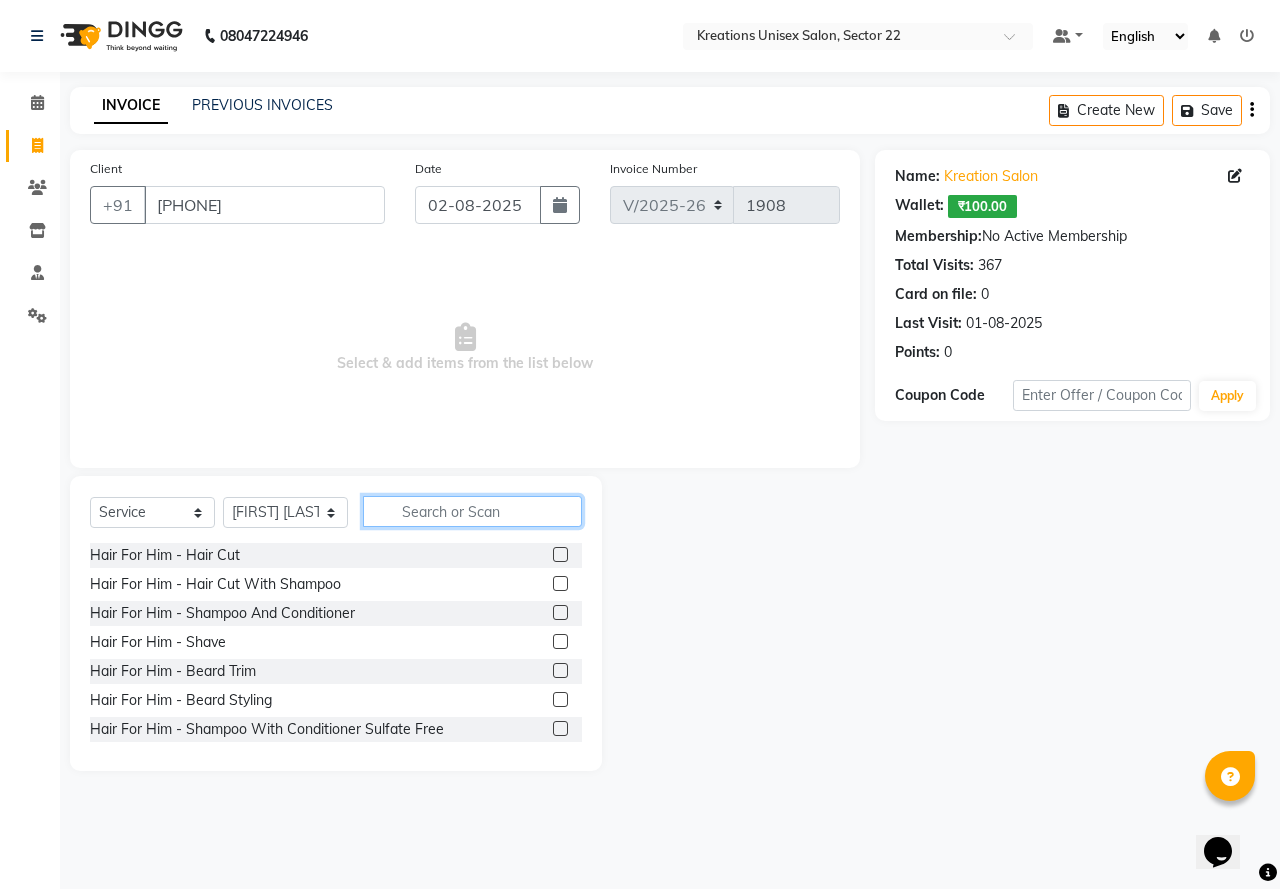 click 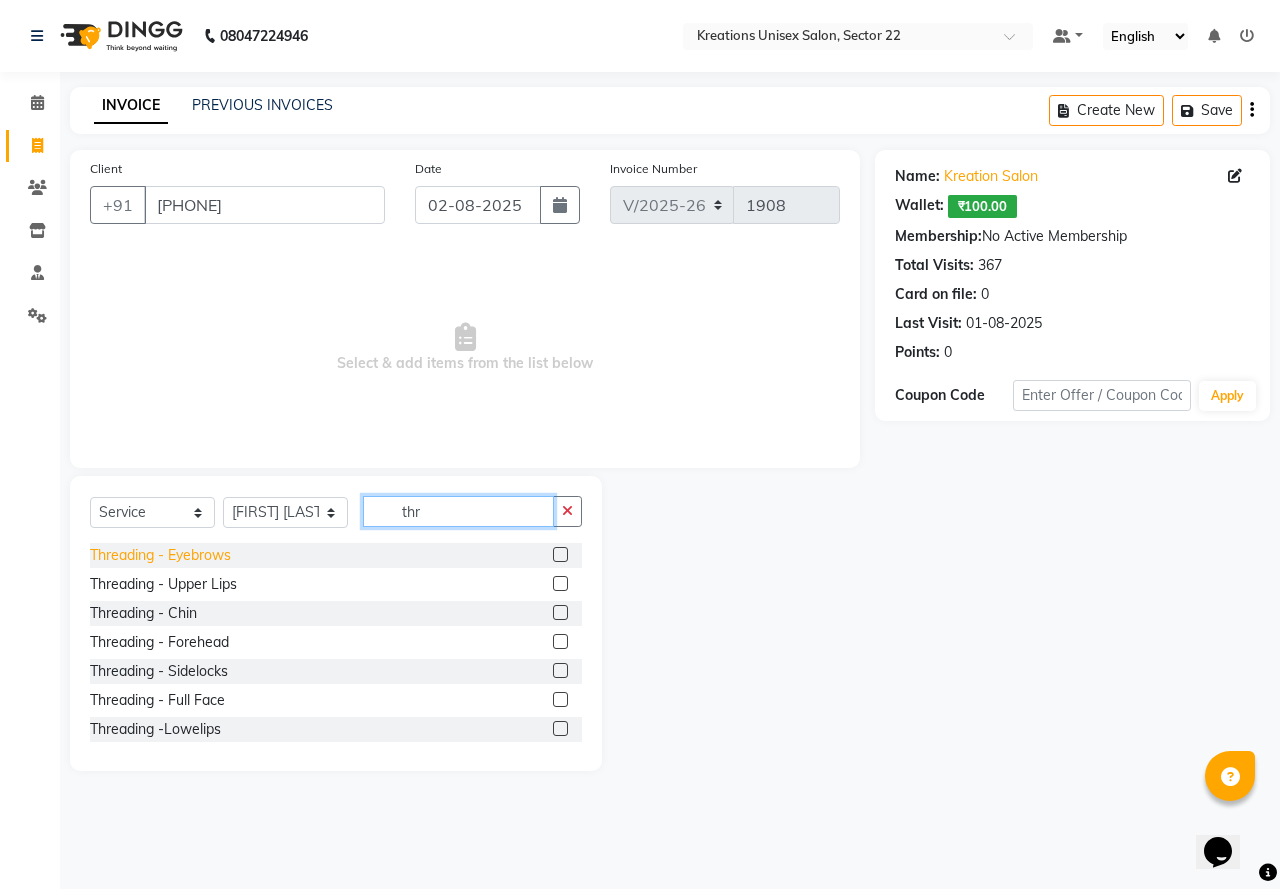 type on "thr" 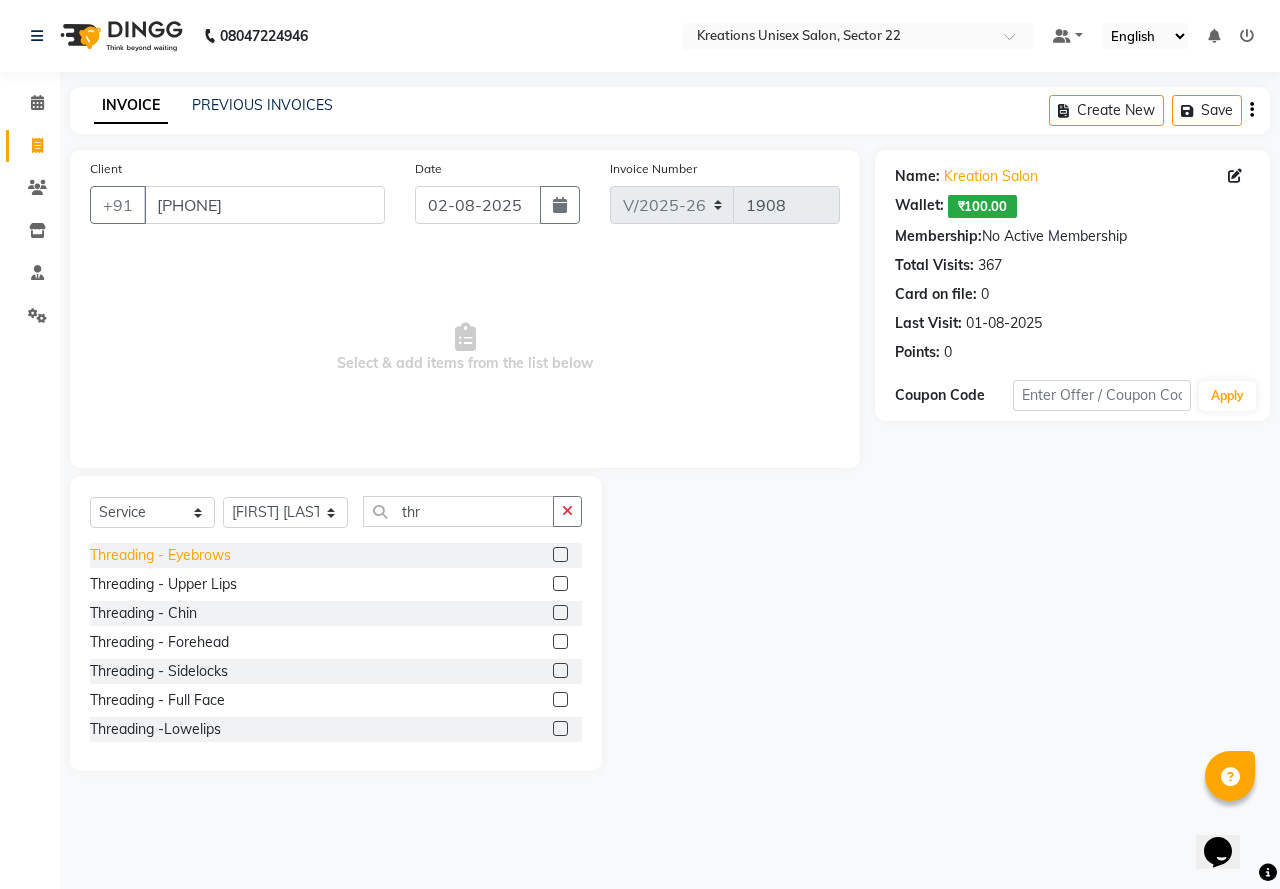 click on "Threading  - Eyebrows" 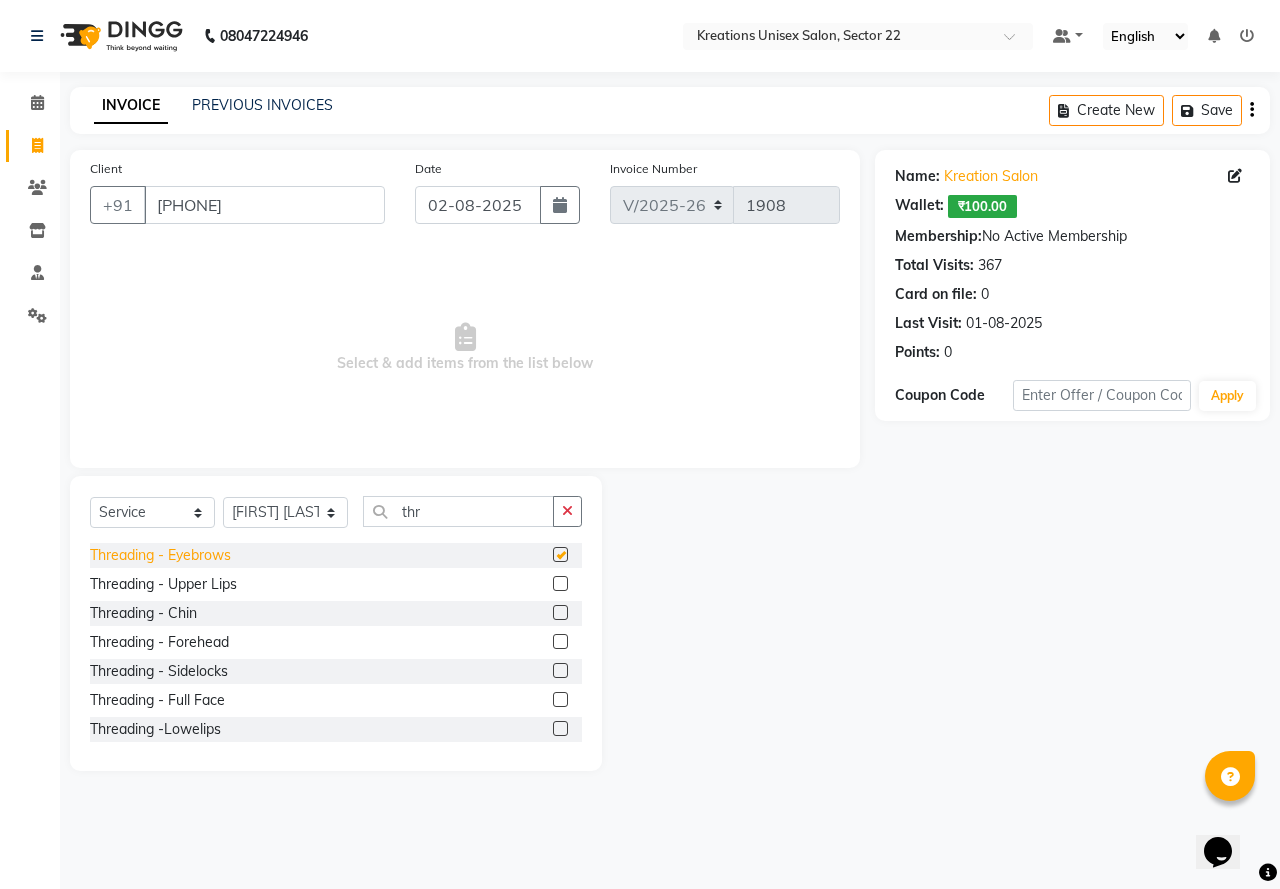 checkbox on "false" 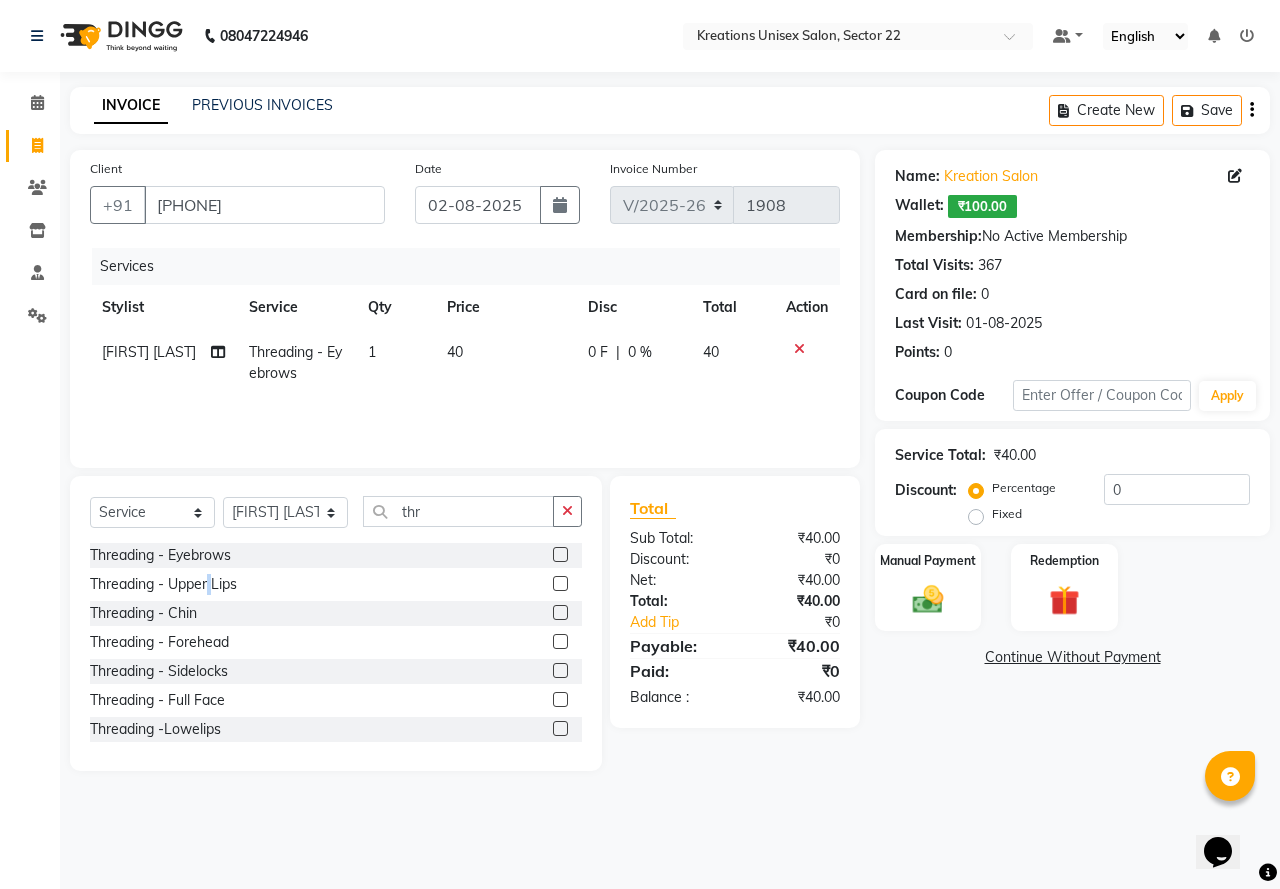 drag, startPoint x: 210, startPoint y: 582, endPoint x: 238, endPoint y: 603, distance: 35 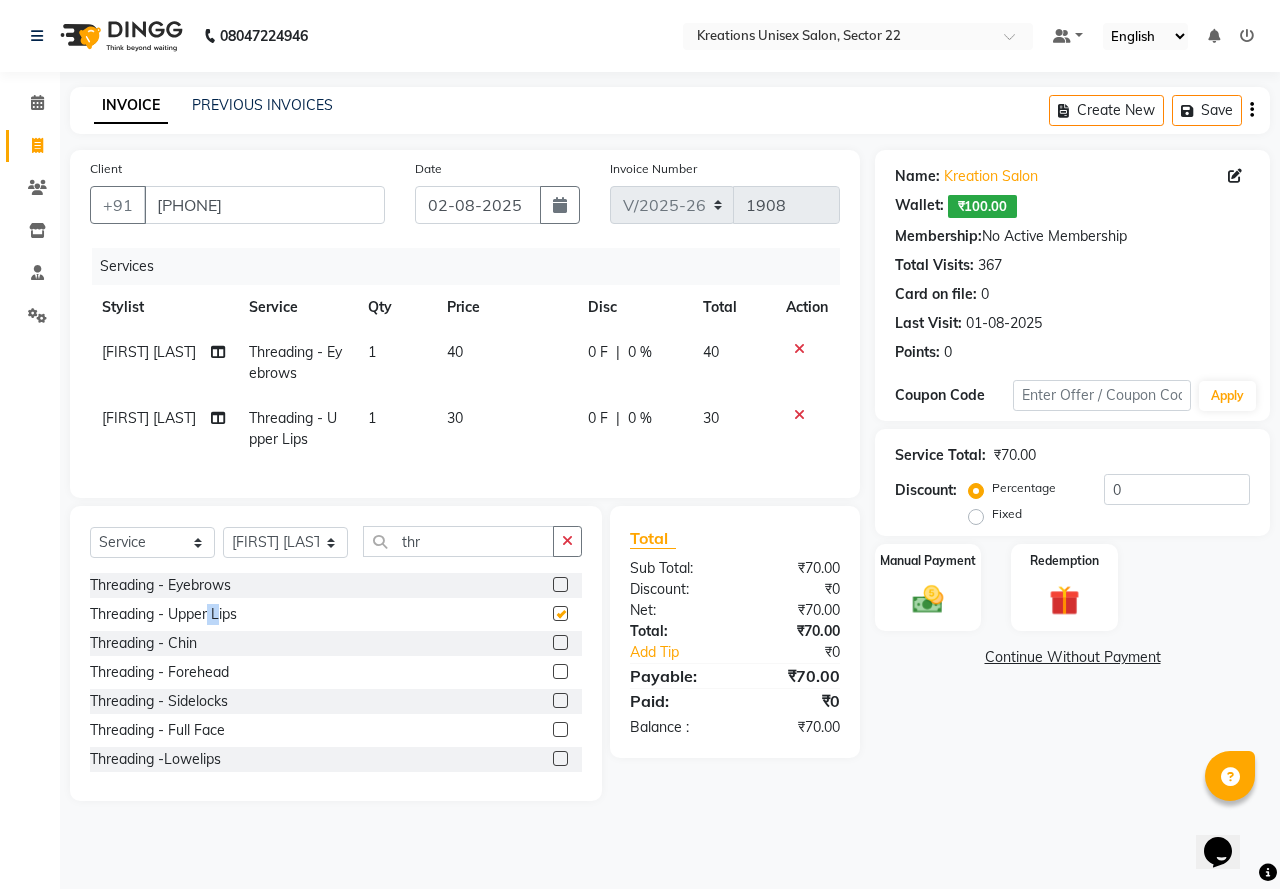 checkbox on "false" 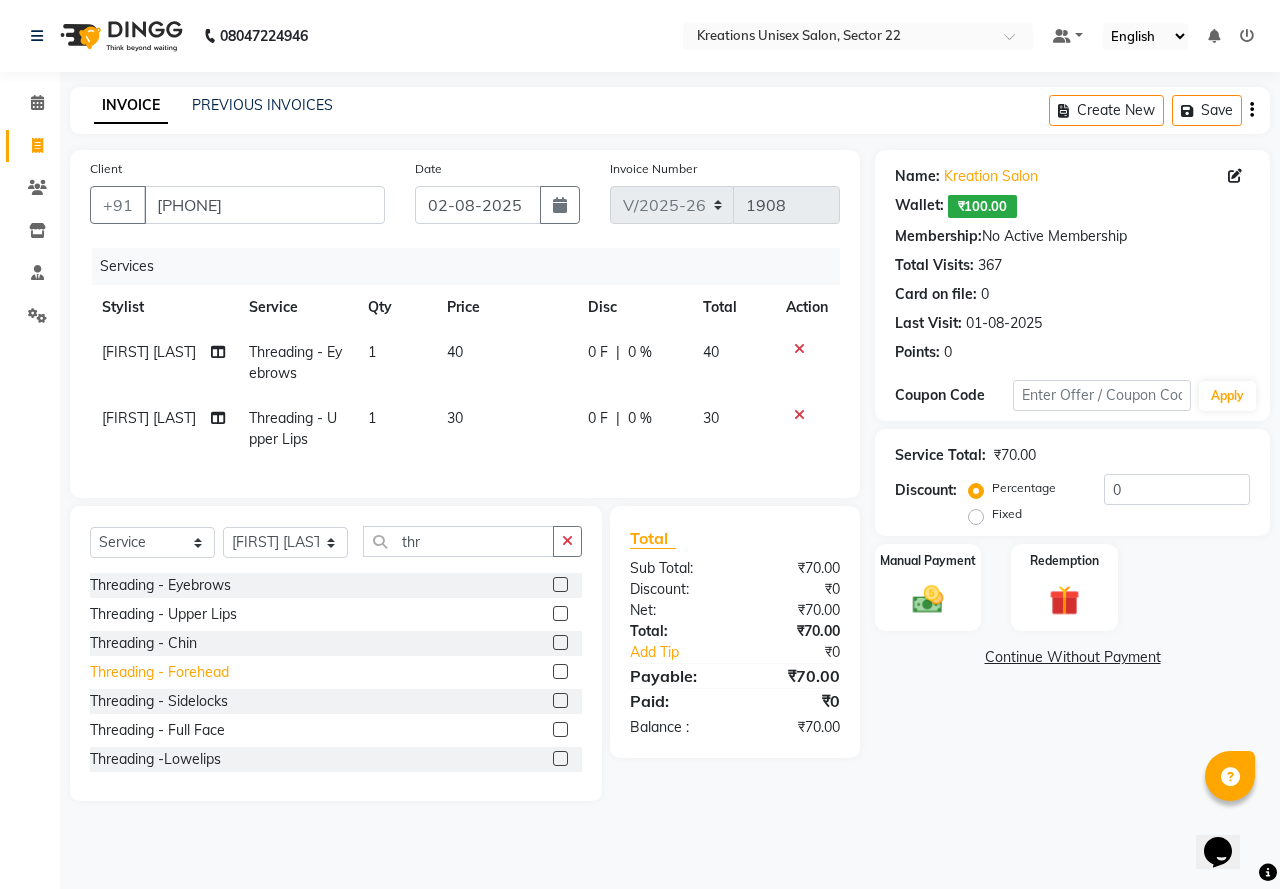 click on "Threading  - Forehead" 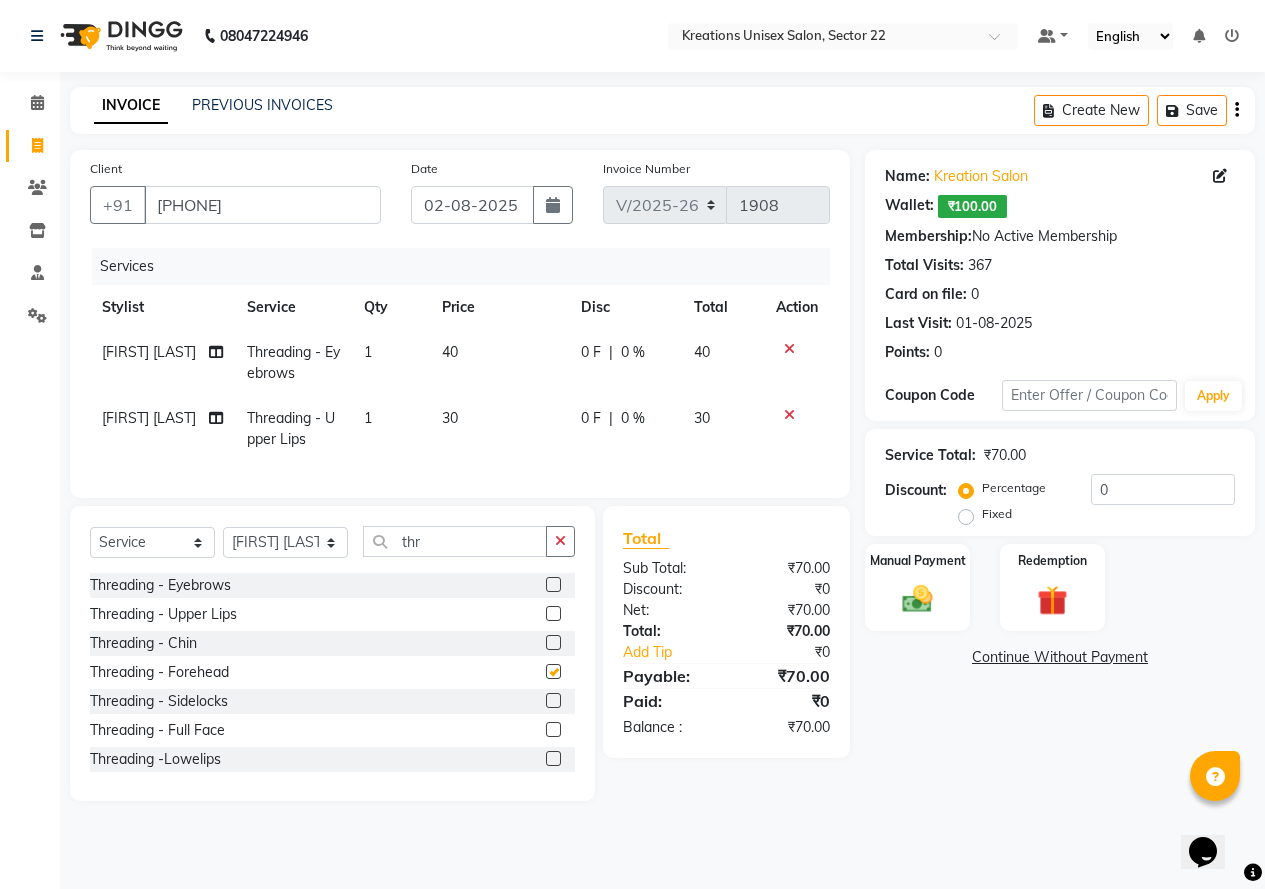 checkbox on "false" 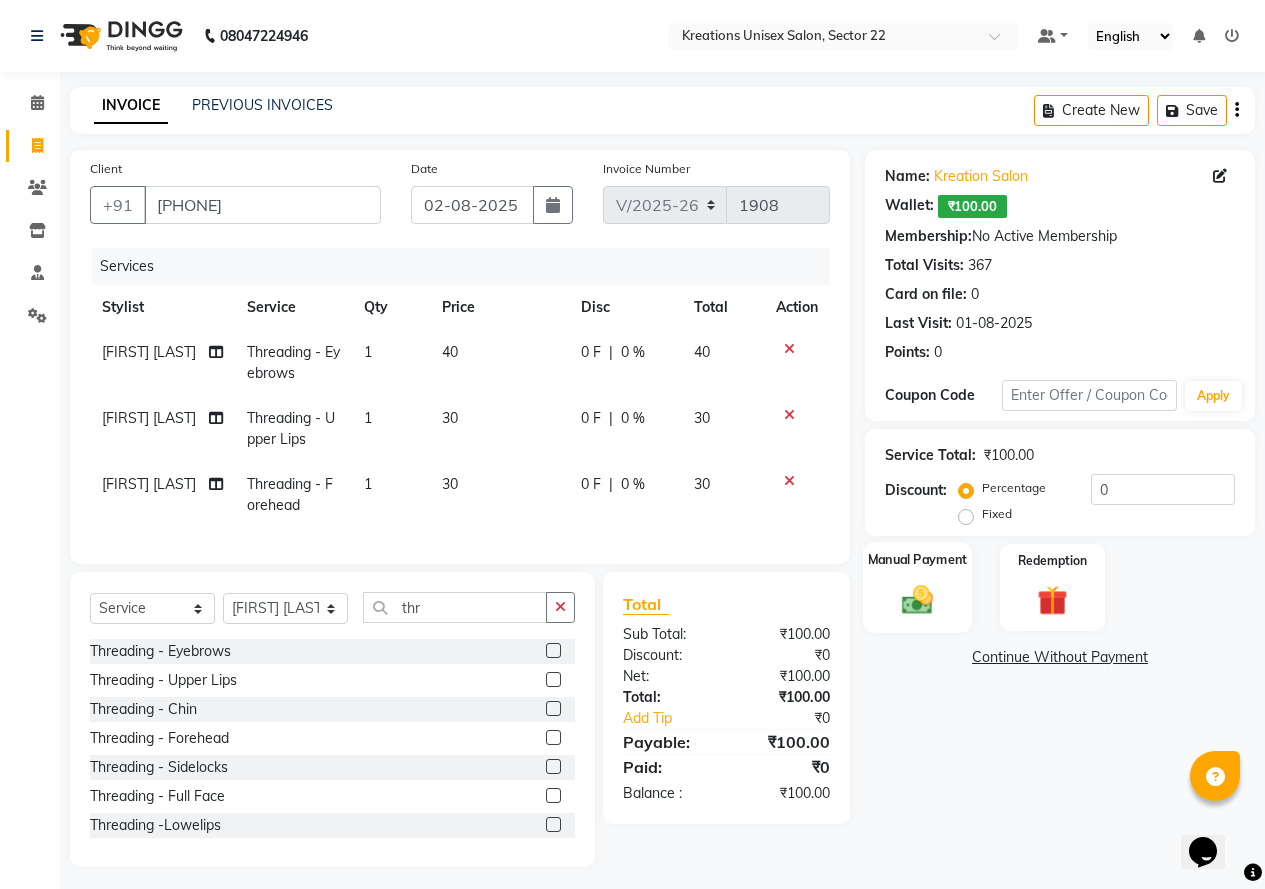 click 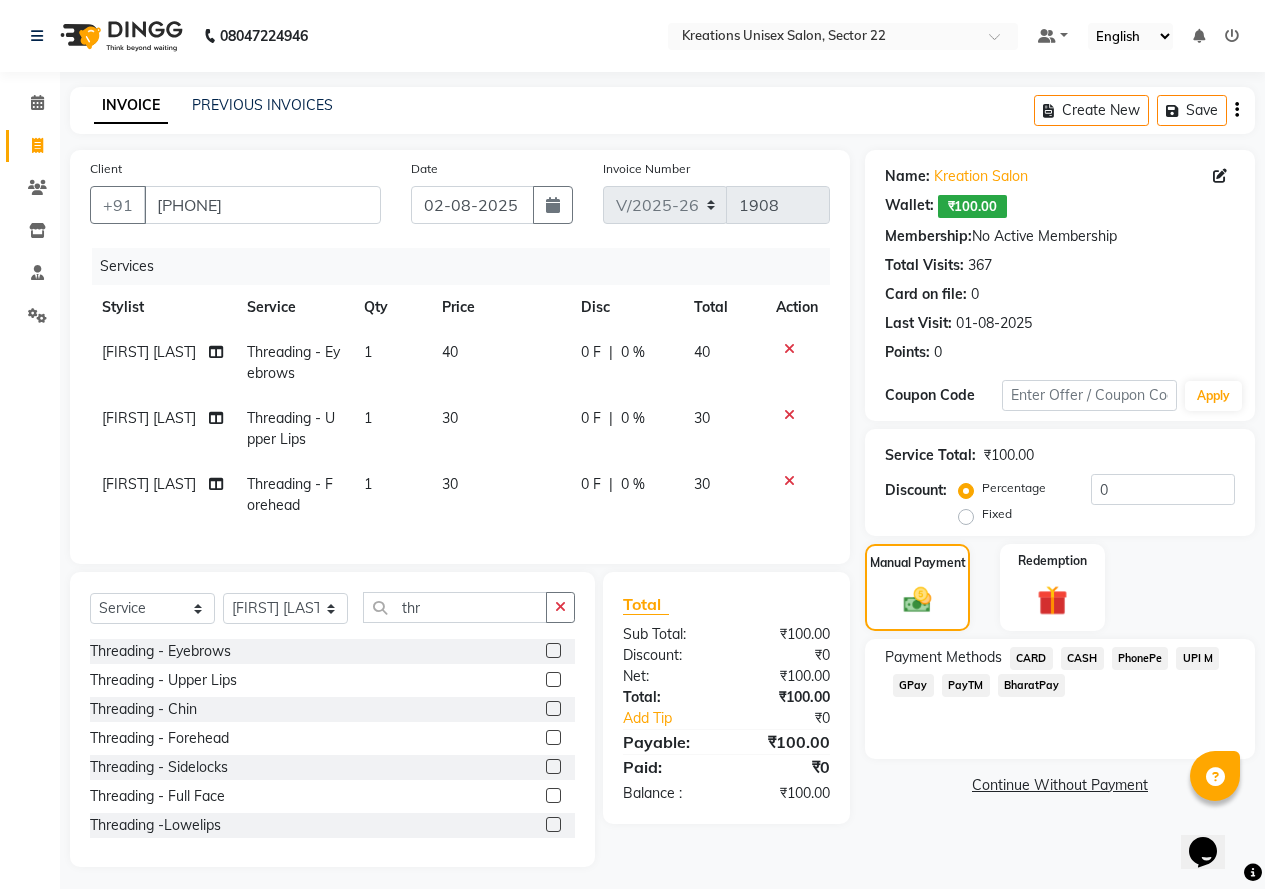 drag, startPoint x: 953, startPoint y: 684, endPoint x: 967, endPoint y: 702, distance: 22.803509 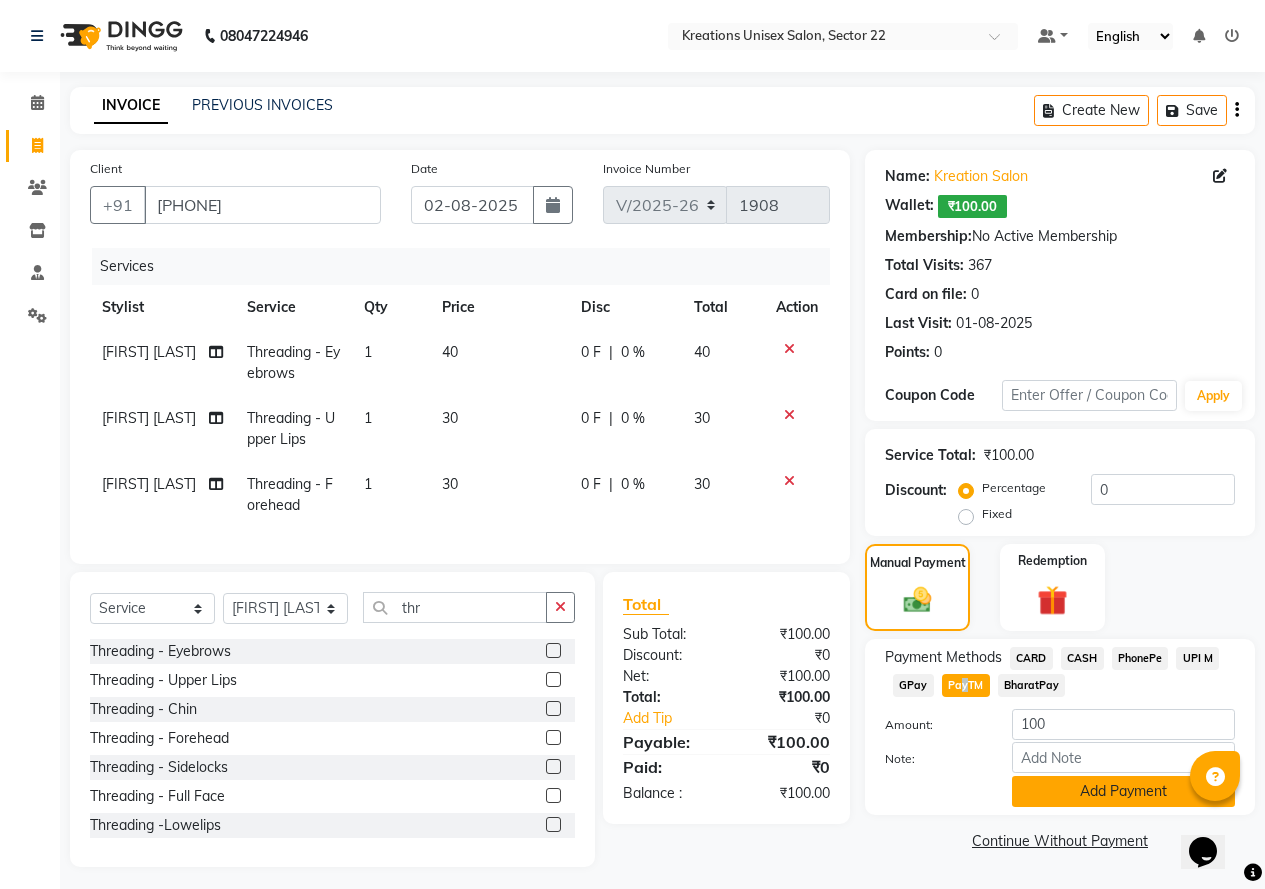 click on "Add Payment" 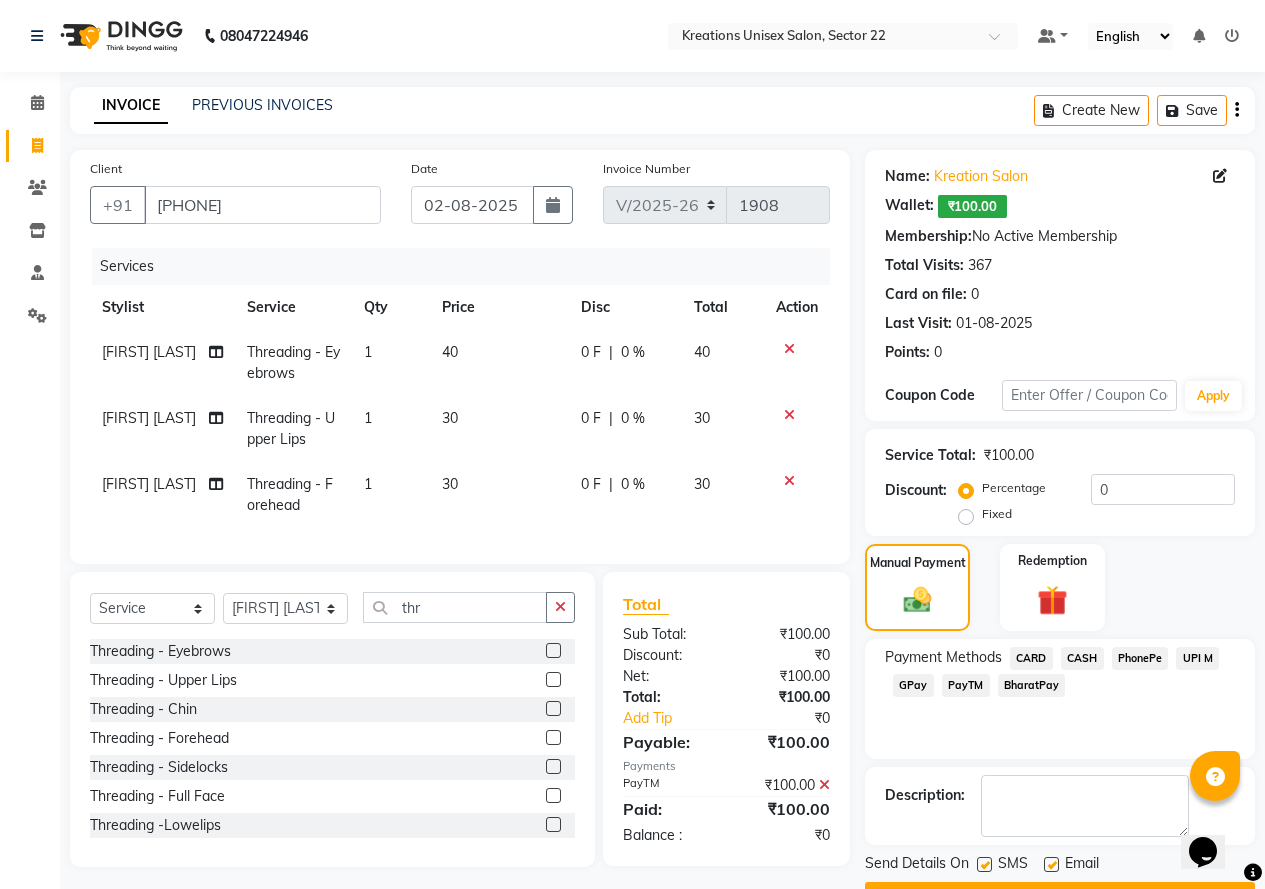 click 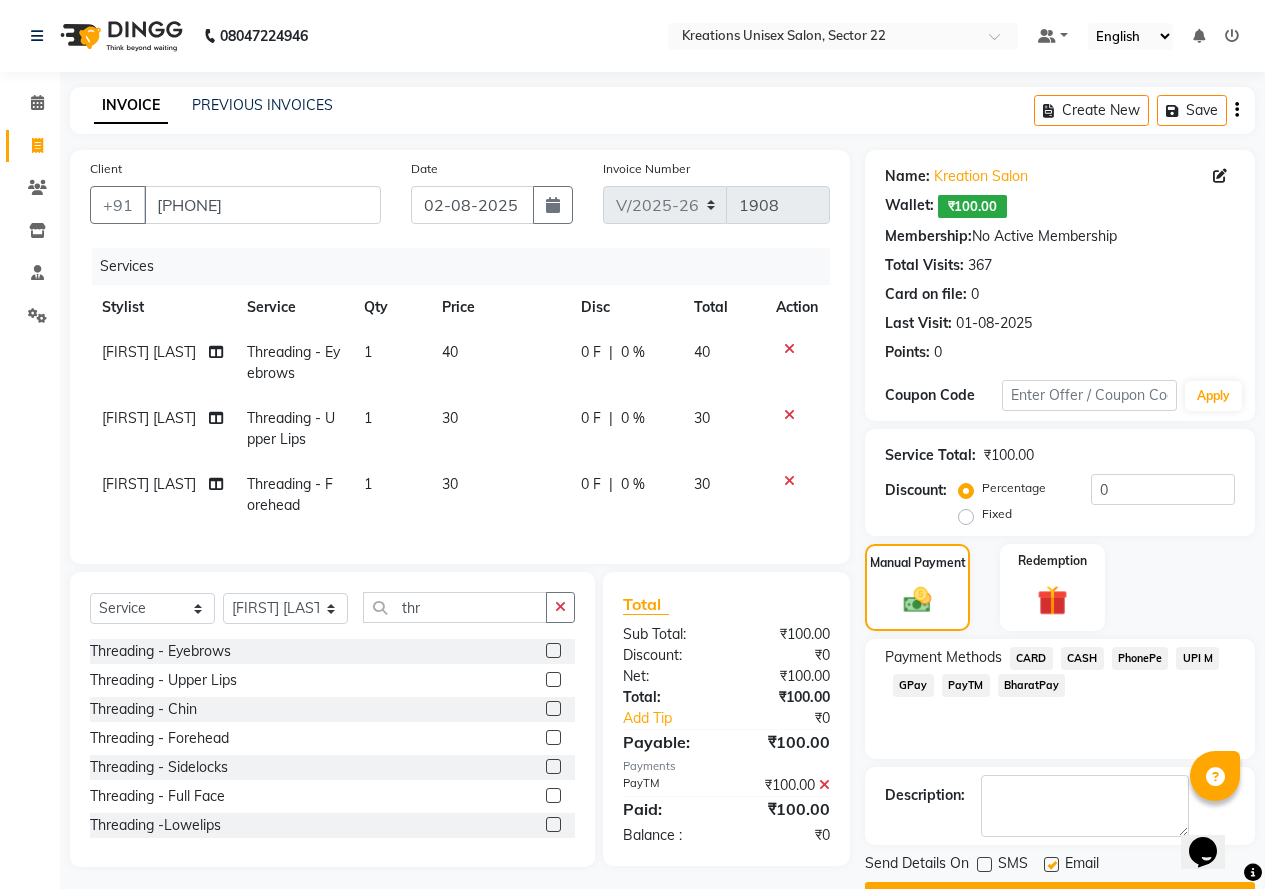 click 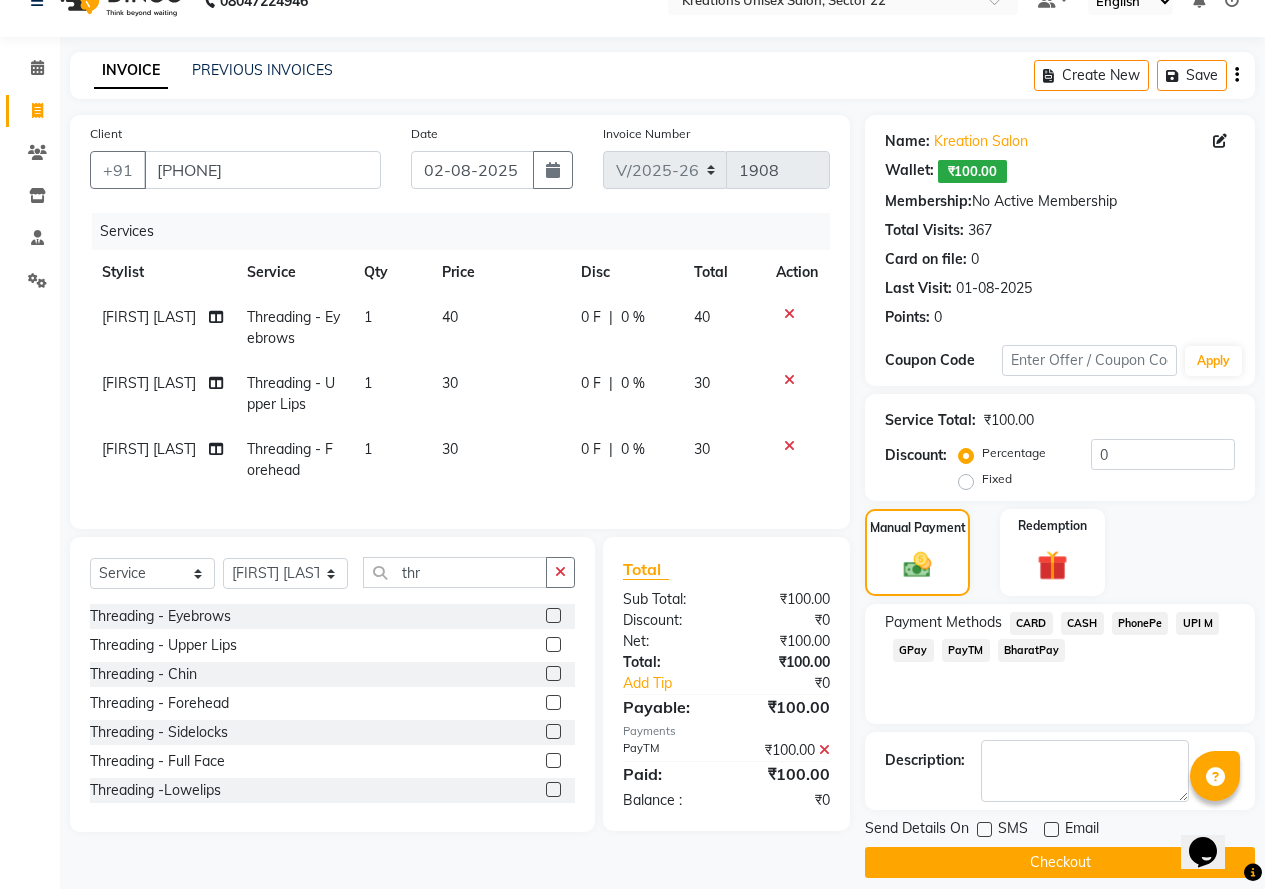 scroll, scrollTop: 54, scrollLeft: 0, axis: vertical 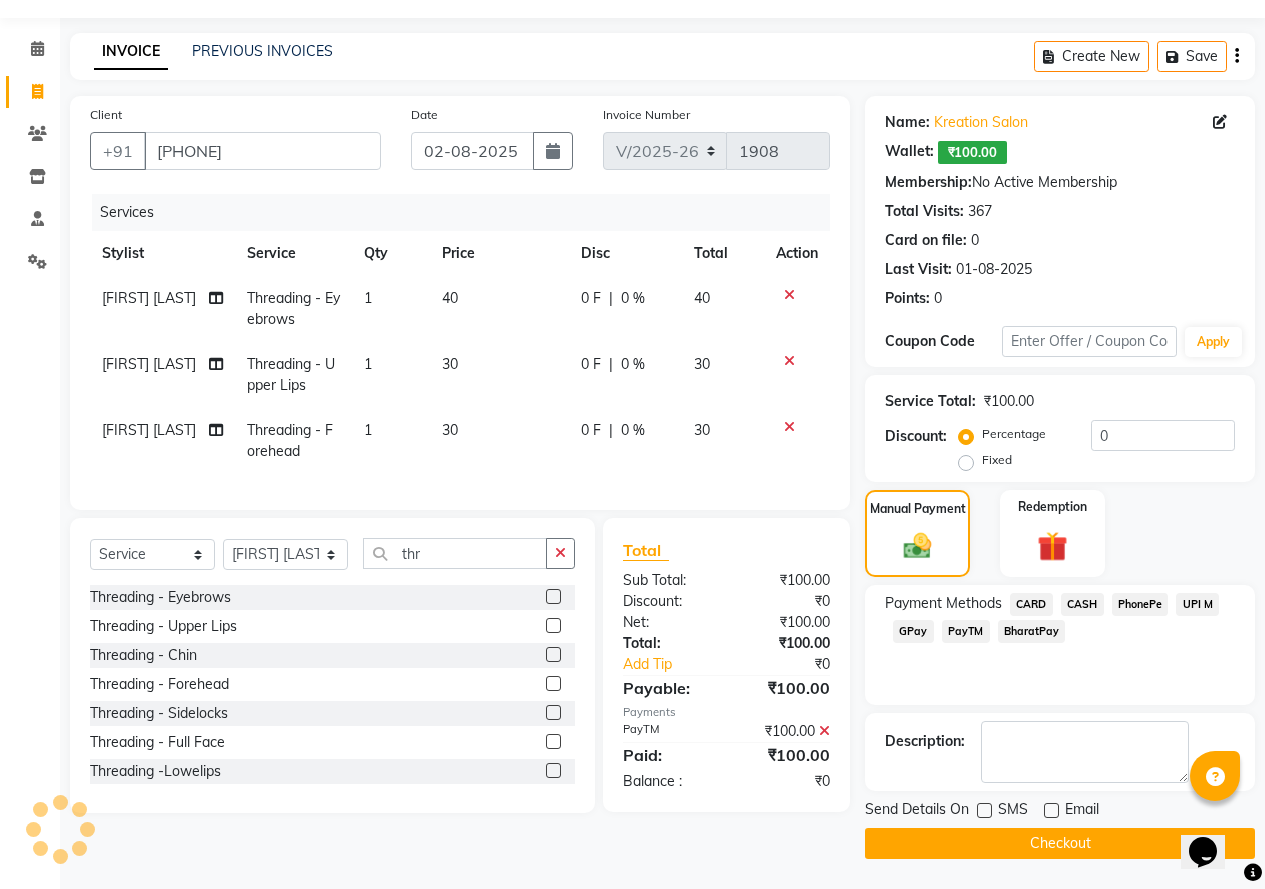 click on "Checkout" 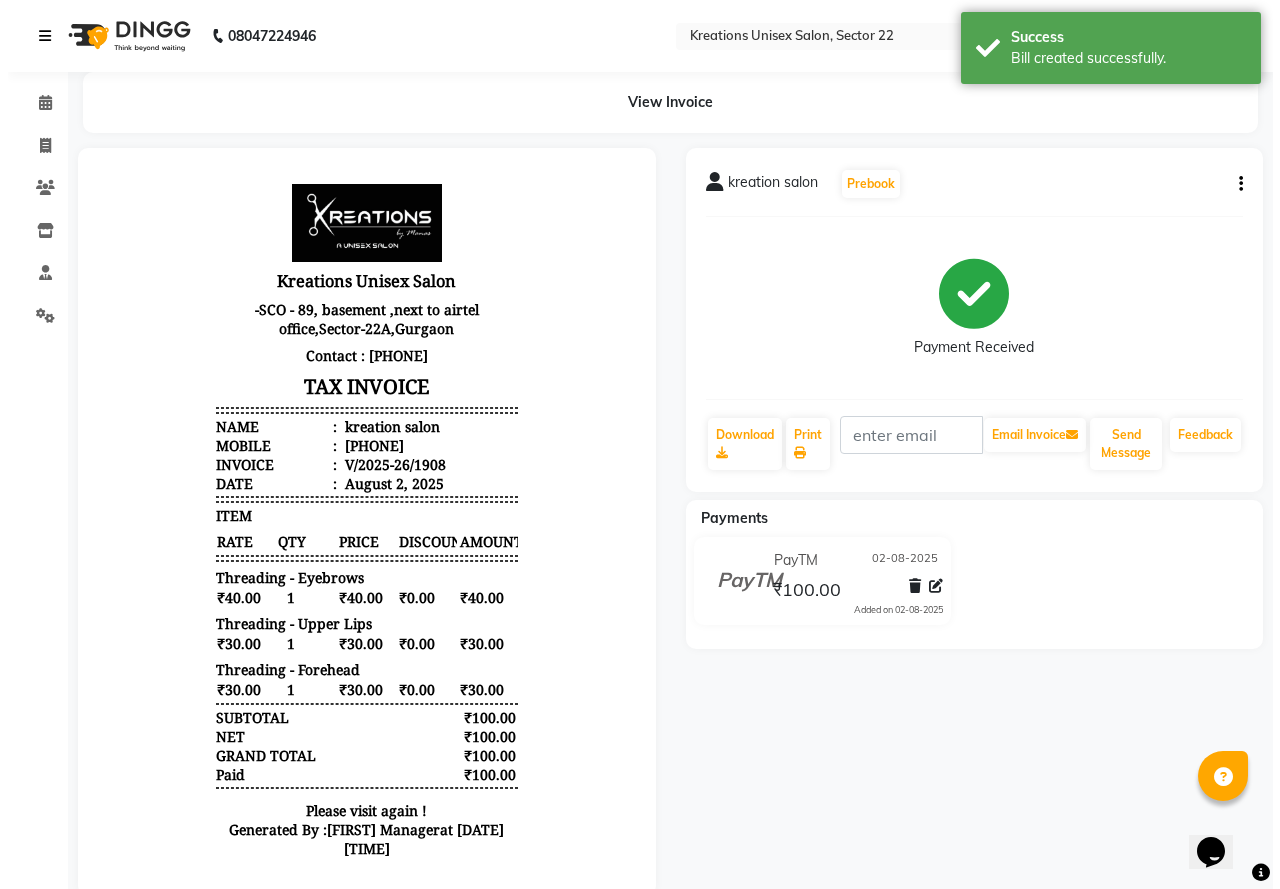 scroll, scrollTop: 0, scrollLeft: 0, axis: both 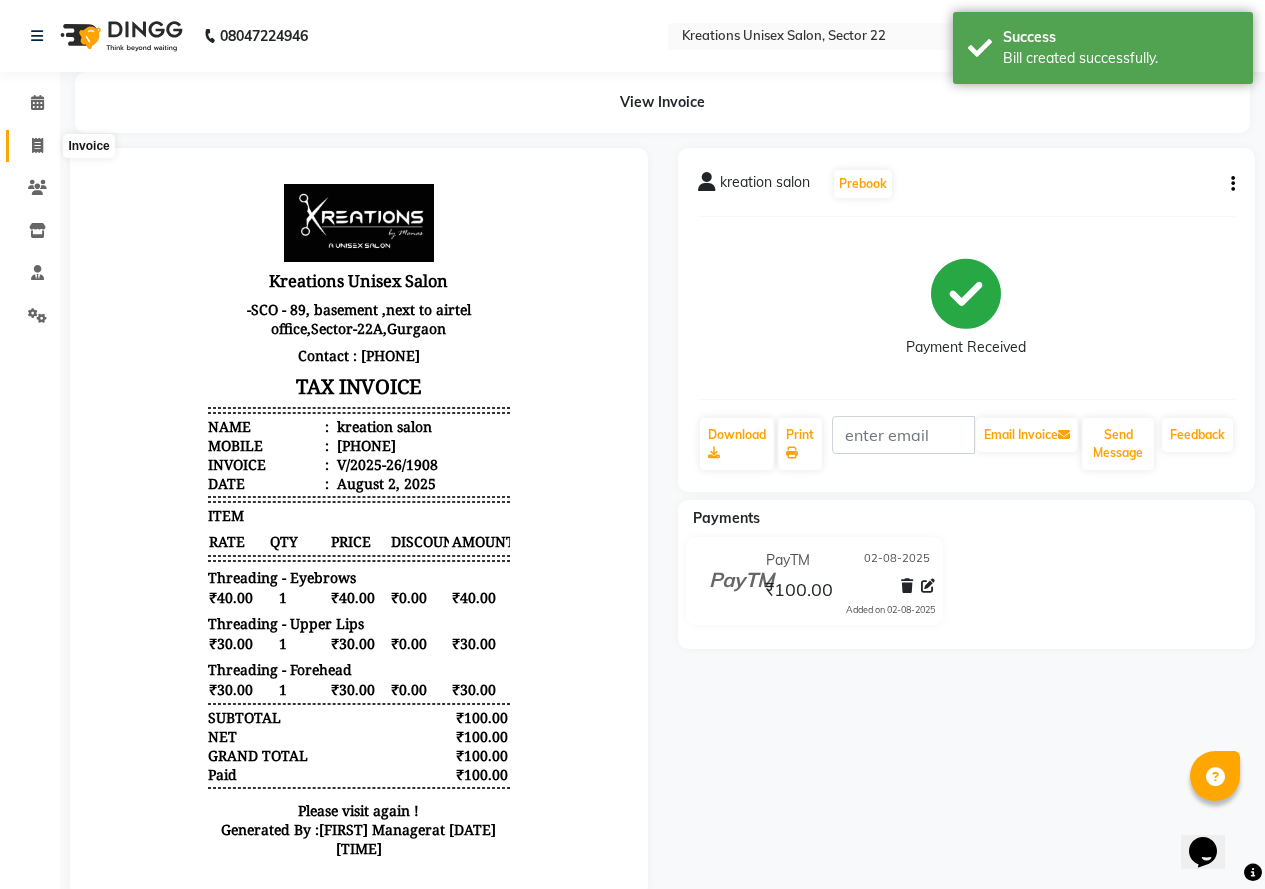 click 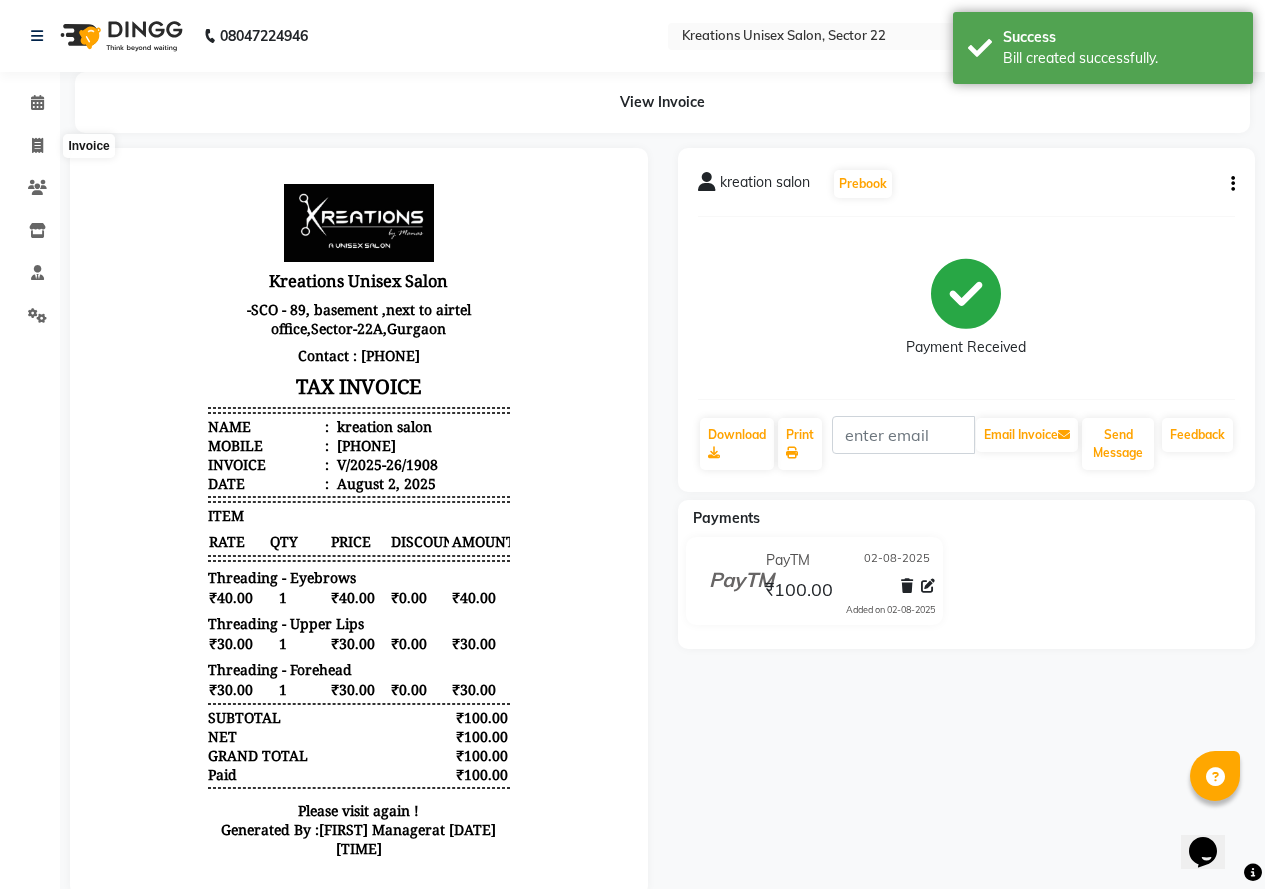 select on "service" 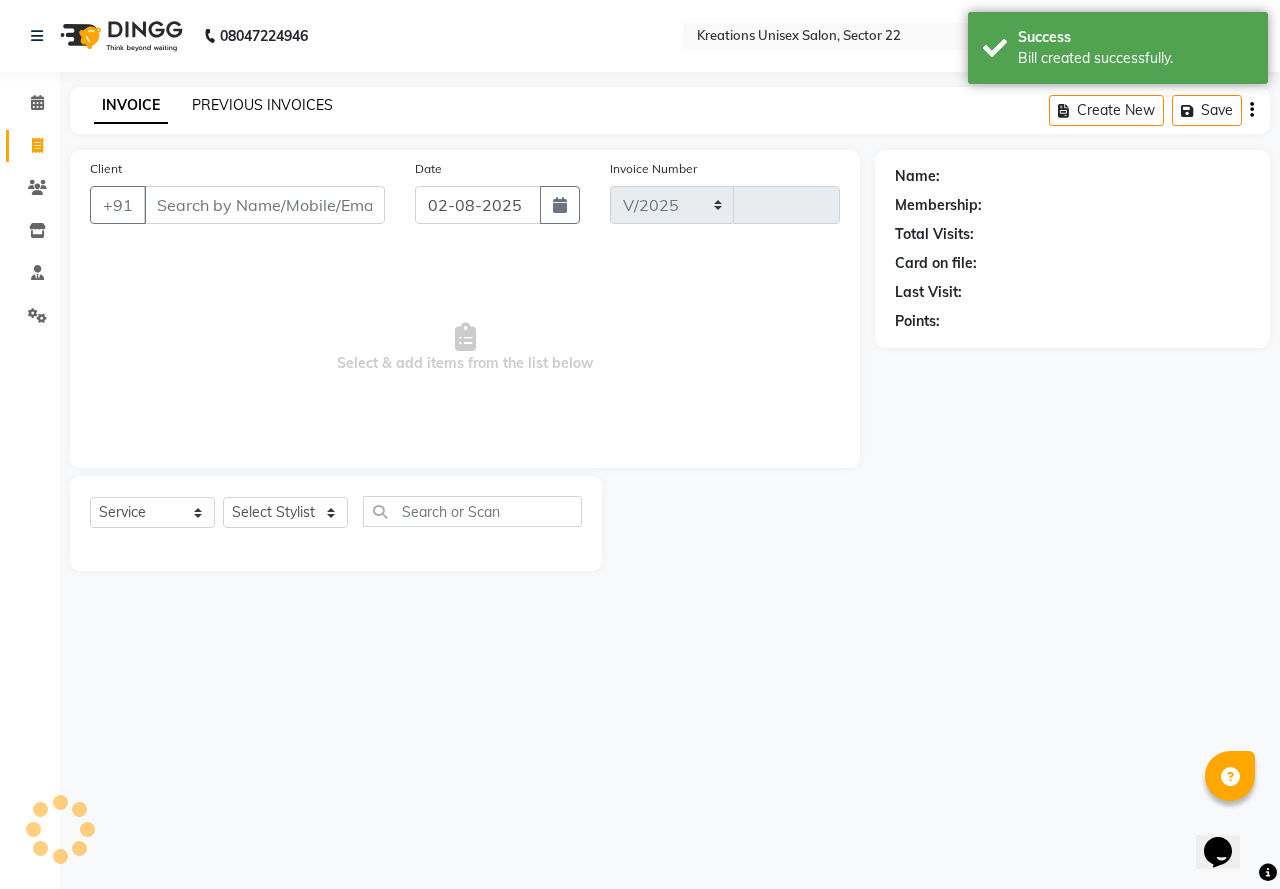 select on "6170" 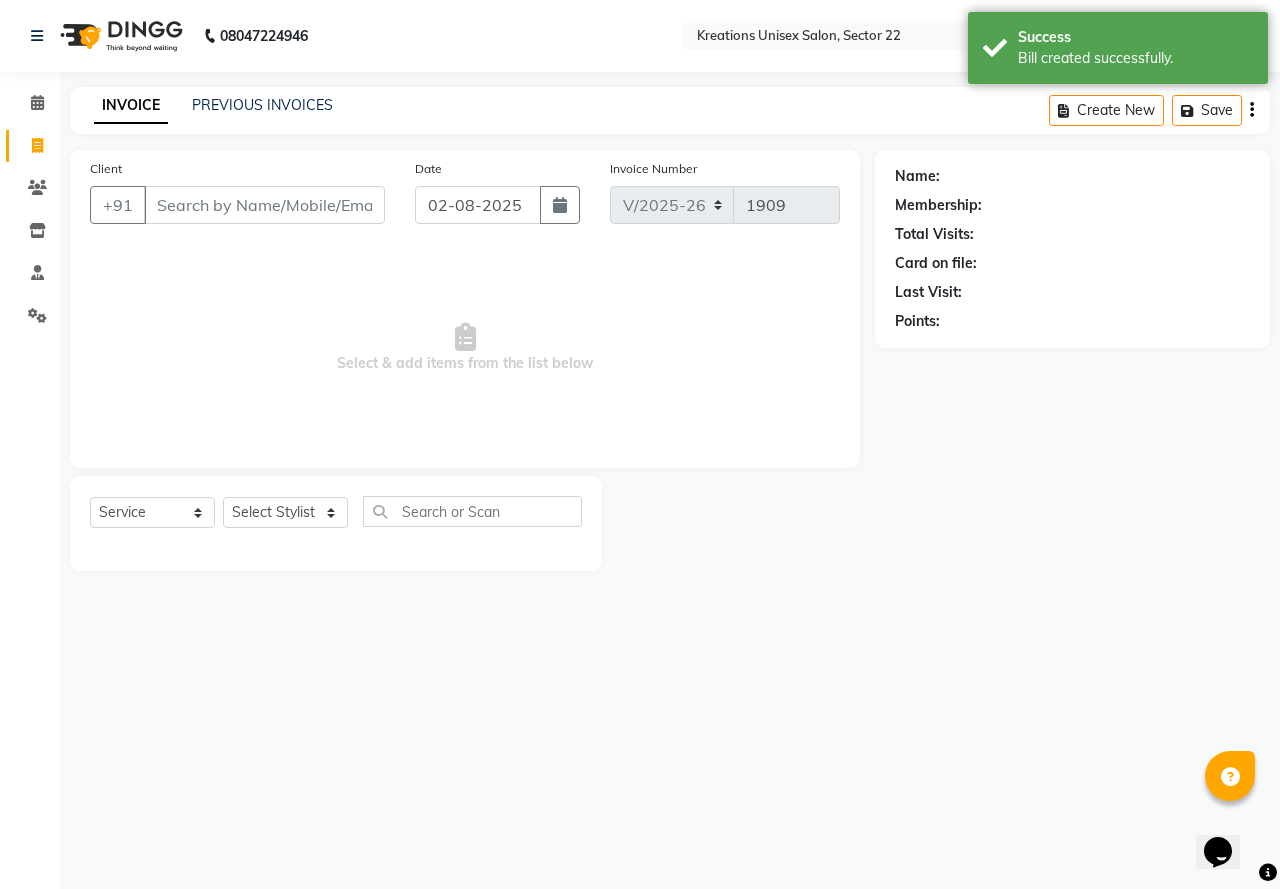 click on "Client" at bounding box center [264, 205] 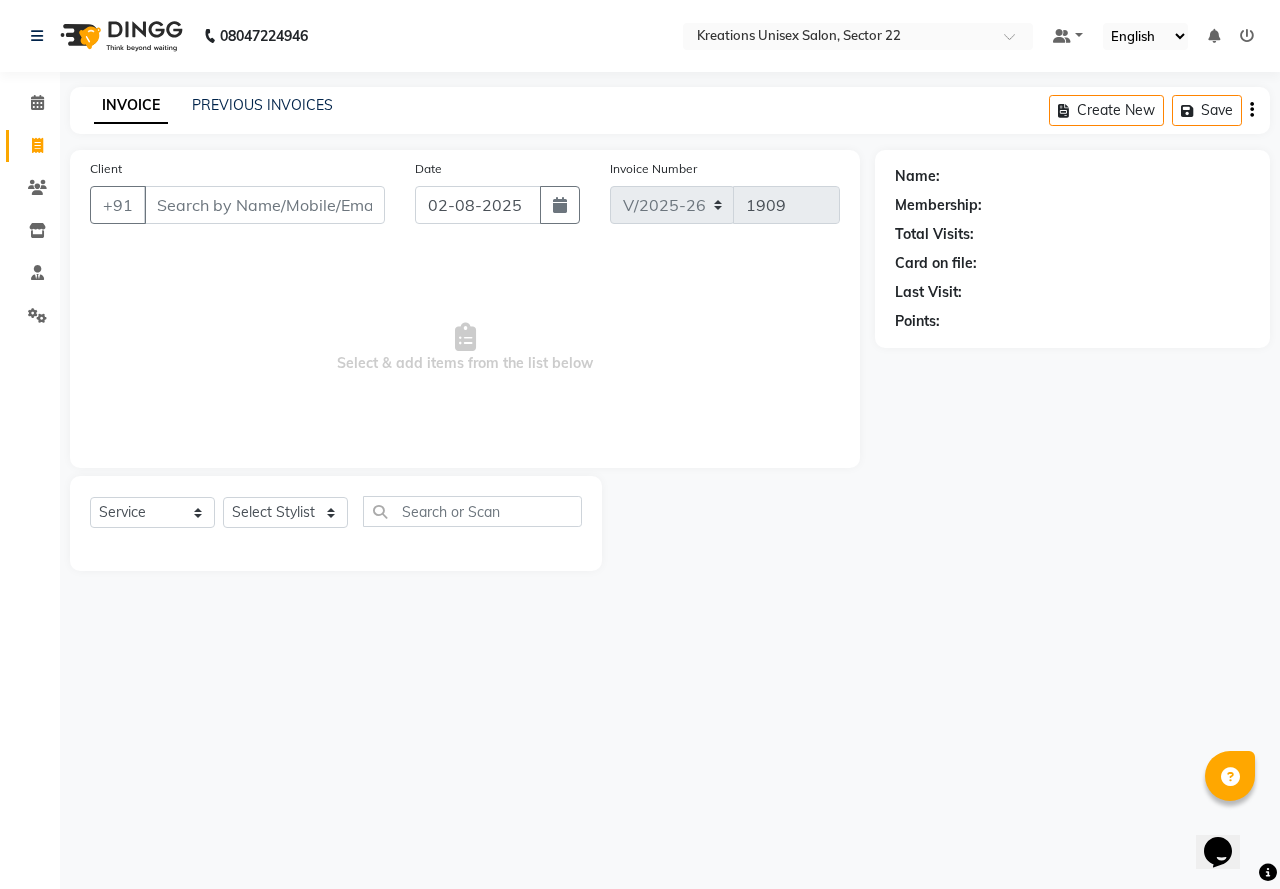 click on "Client" at bounding box center (264, 205) 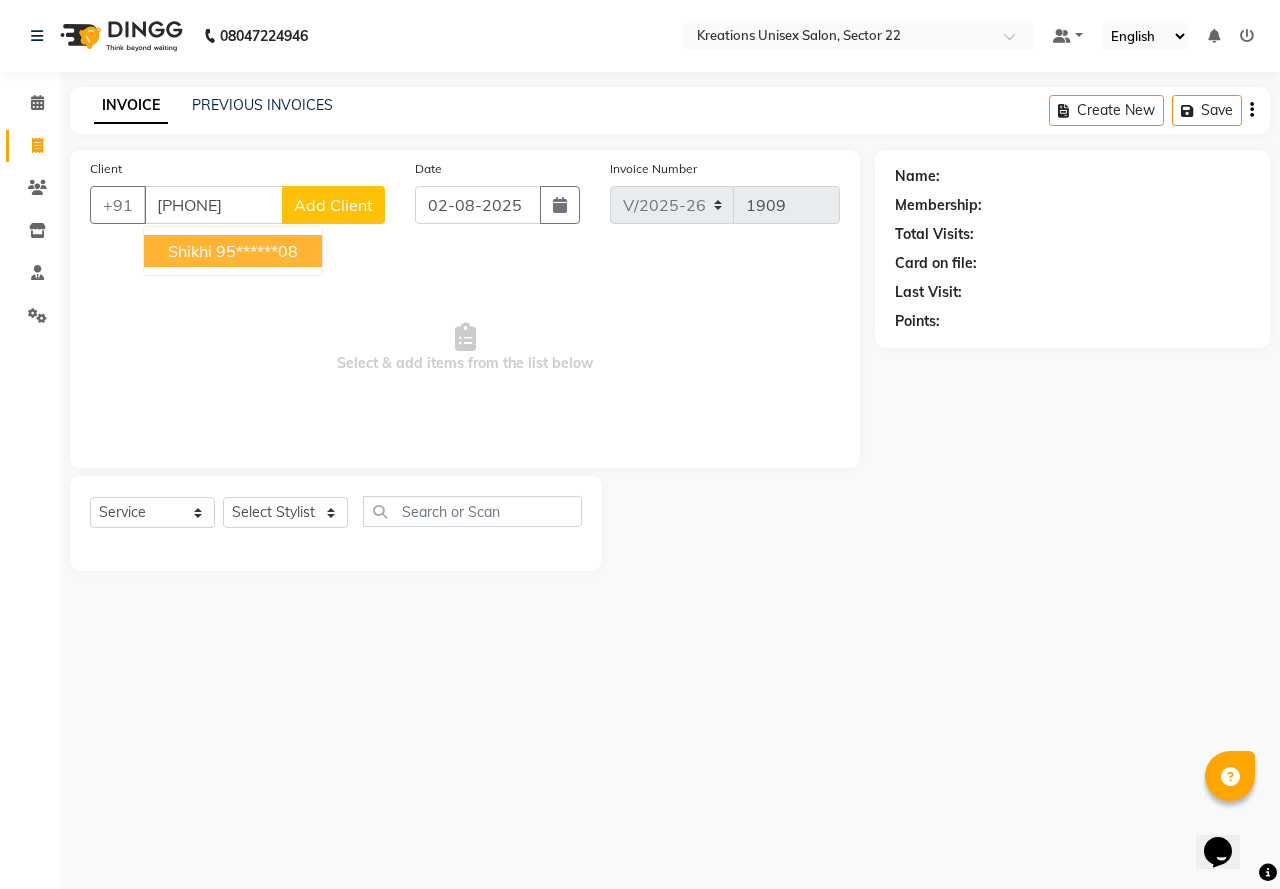 click on "95******08" at bounding box center [257, 251] 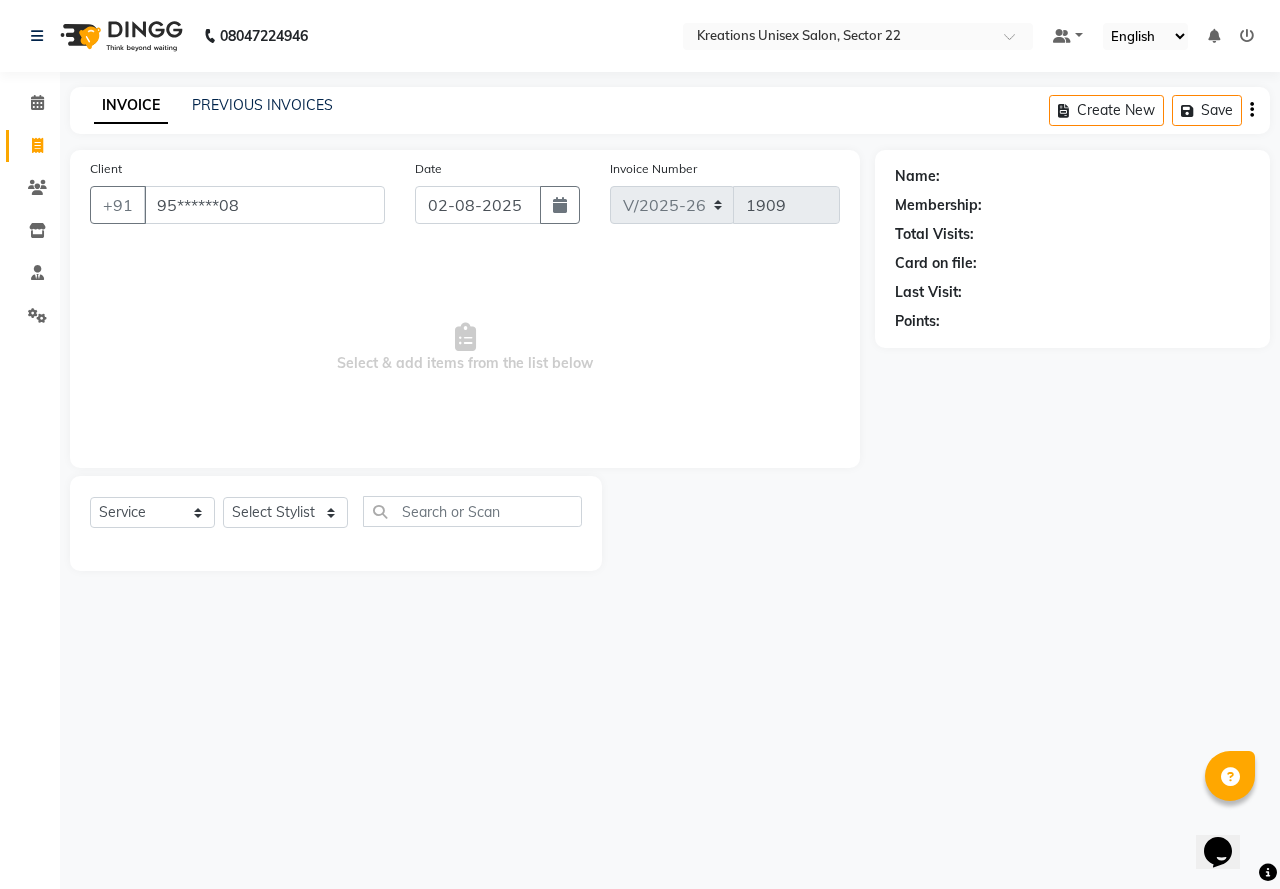 type on "95******08" 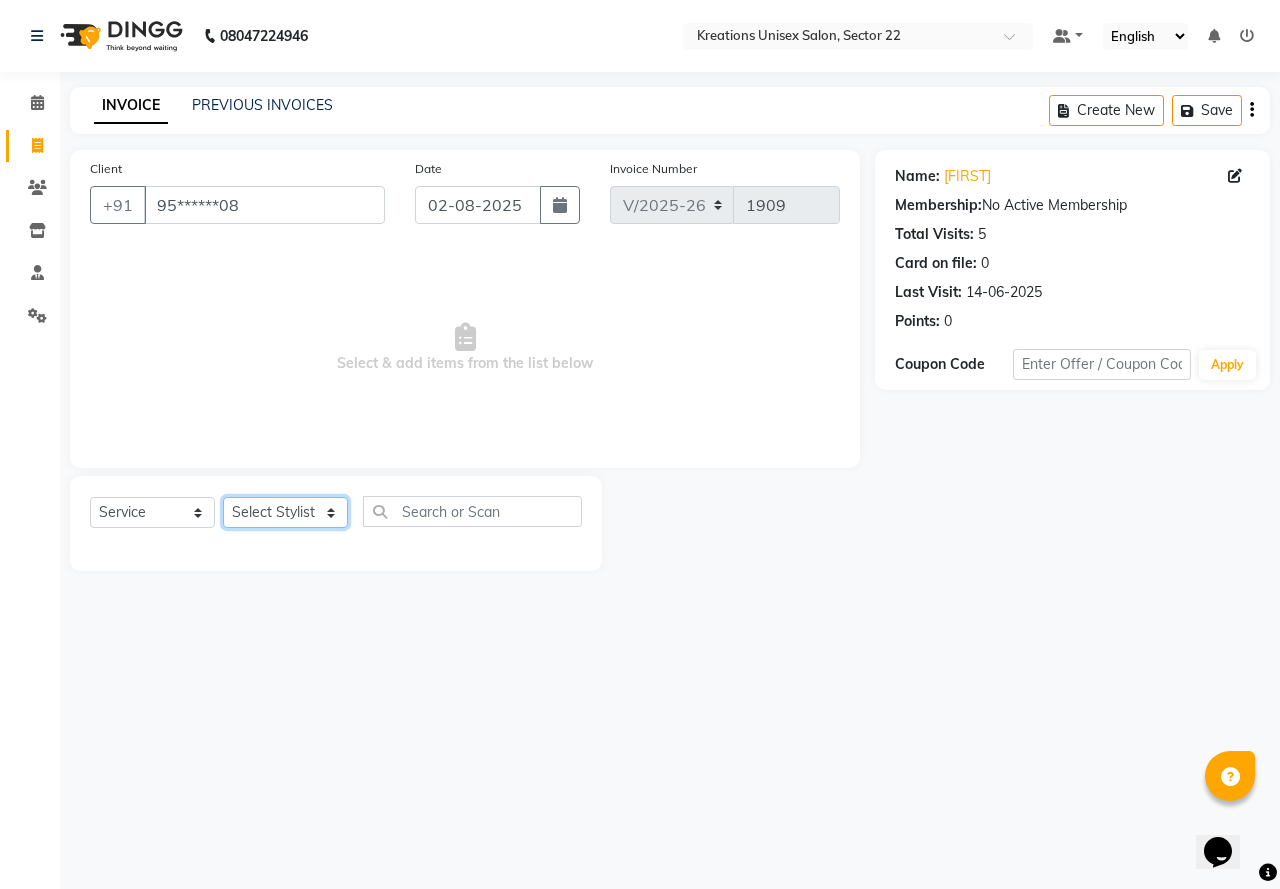 click on "Select Stylist AMAN Jeet Manager Jitender  Kapil  Kavita Manager Malik Khan  Manas Sir  rozy  Sector-23 Shaffali Maam  Shiv Kumar Sita Mehto" 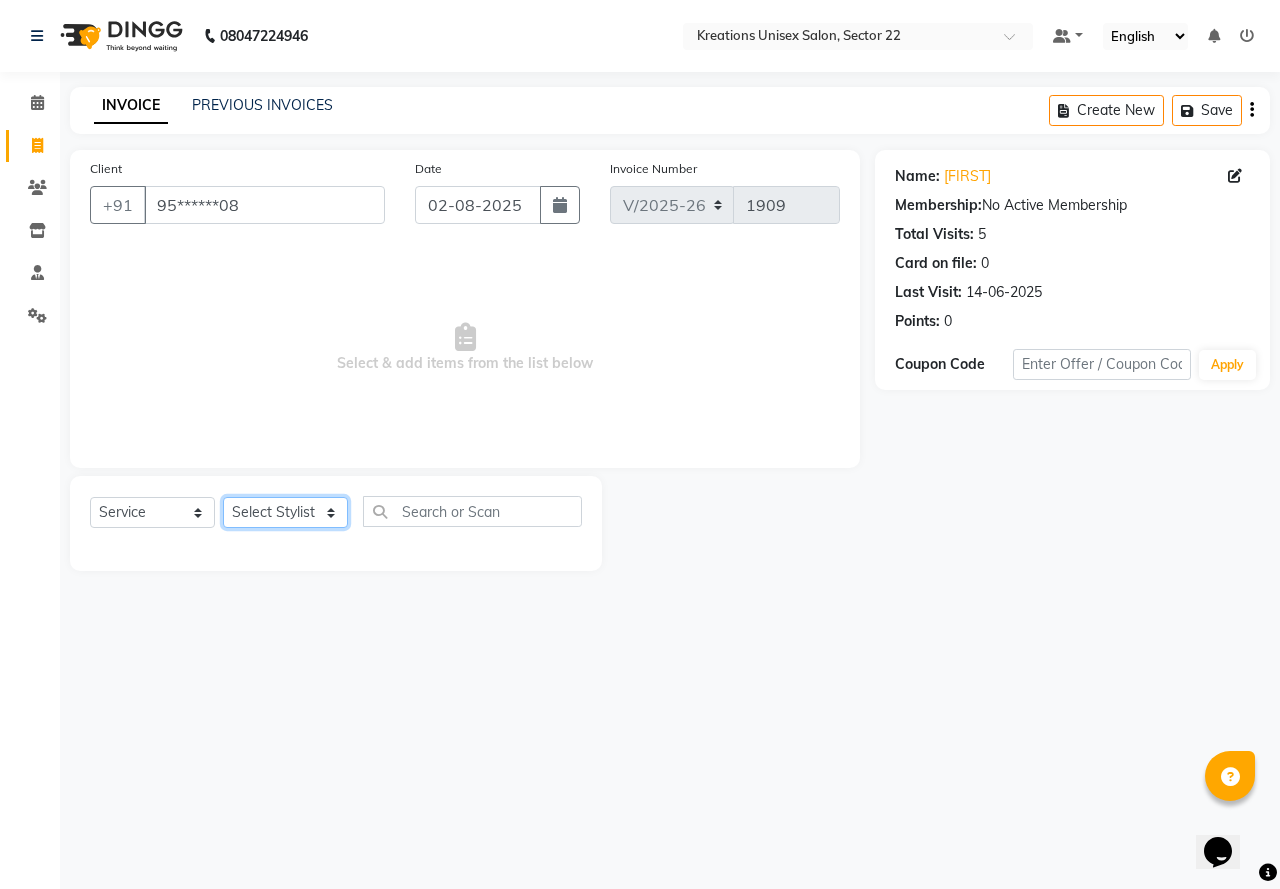 select on "65998" 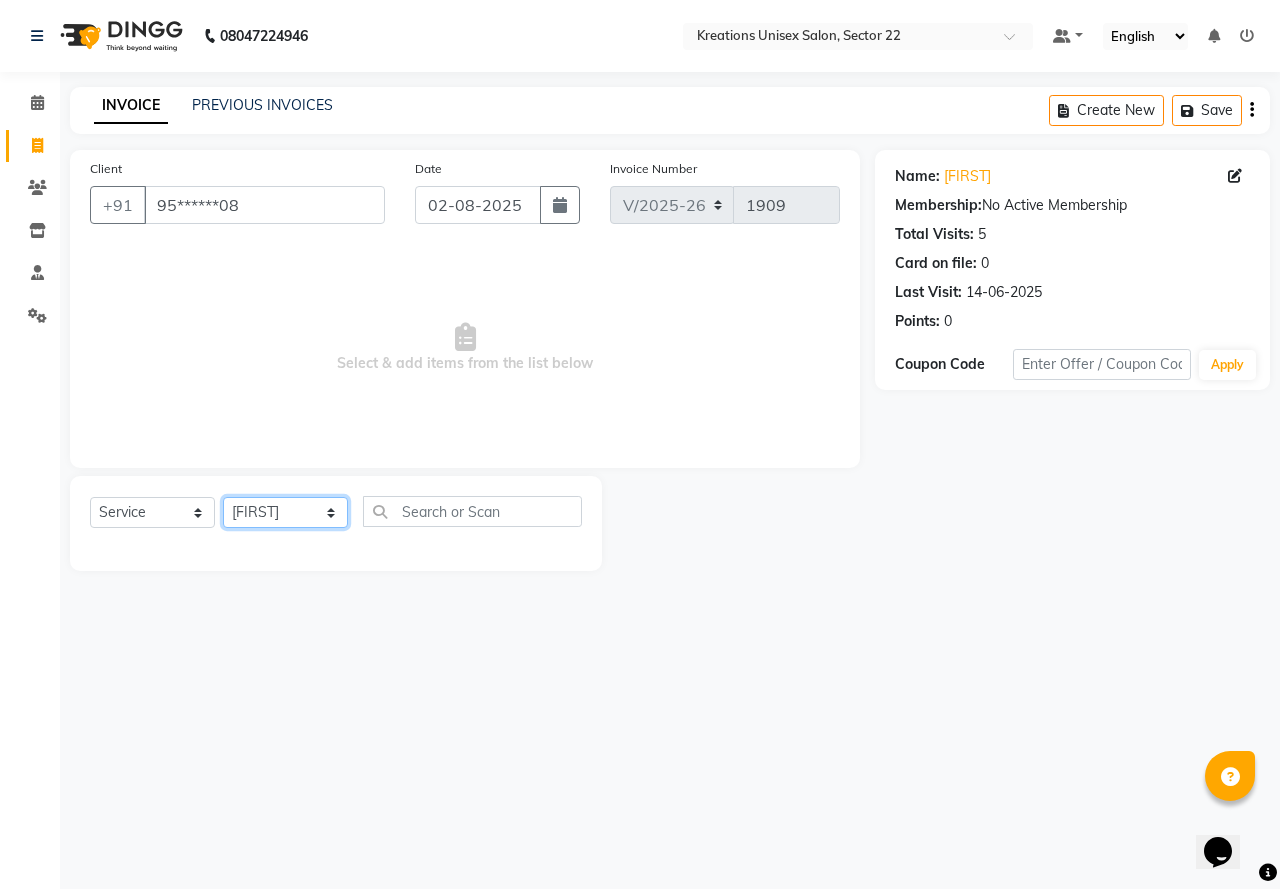 click on "Select Stylist AMAN Jeet Manager Jitender  Kapil  Kavita Manager Malik Khan  Manas Sir  rozy  Sector-23 Shaffali Maam  Shiv Kumar Sita Mehto" 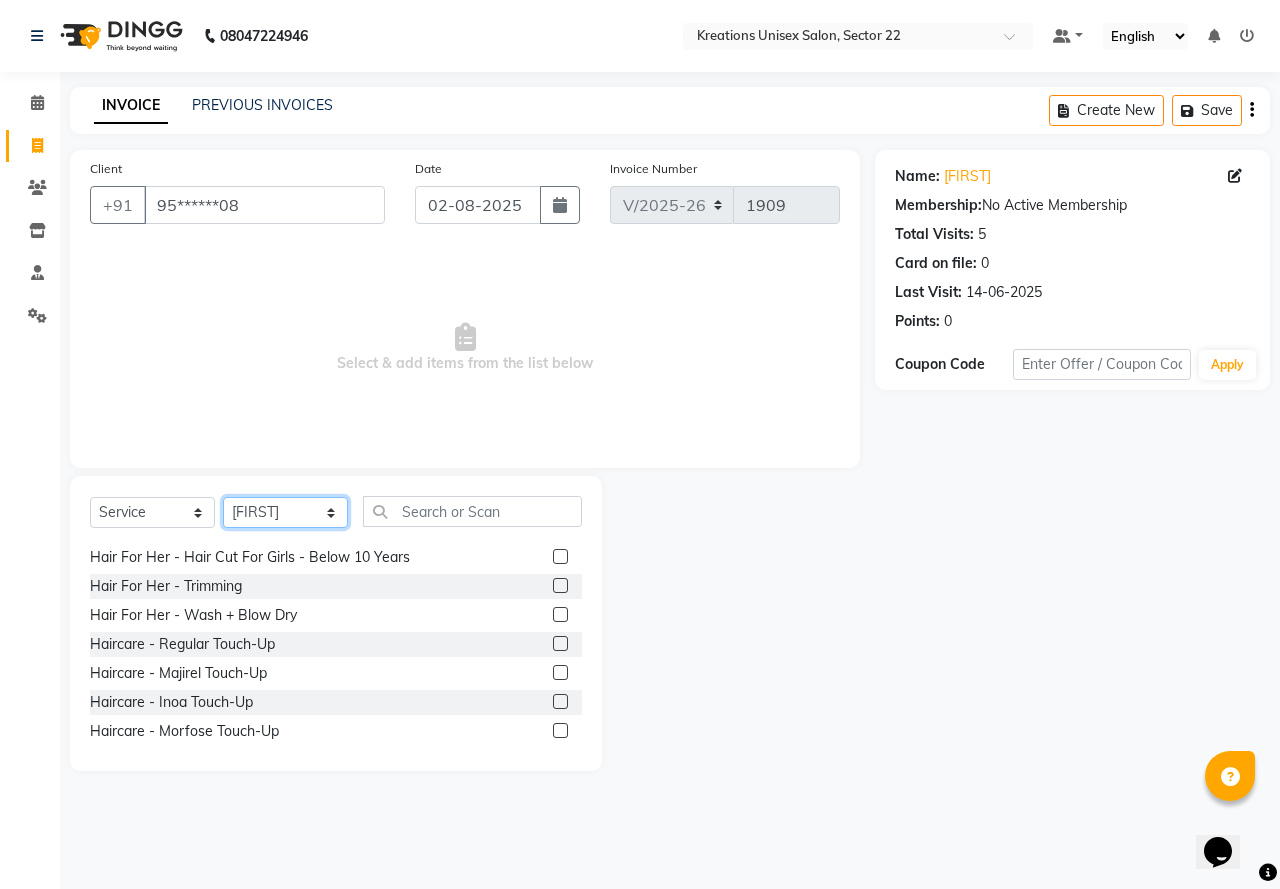 scroll, scrollTop: 1100, scrollLeft: 0, axis: vertical 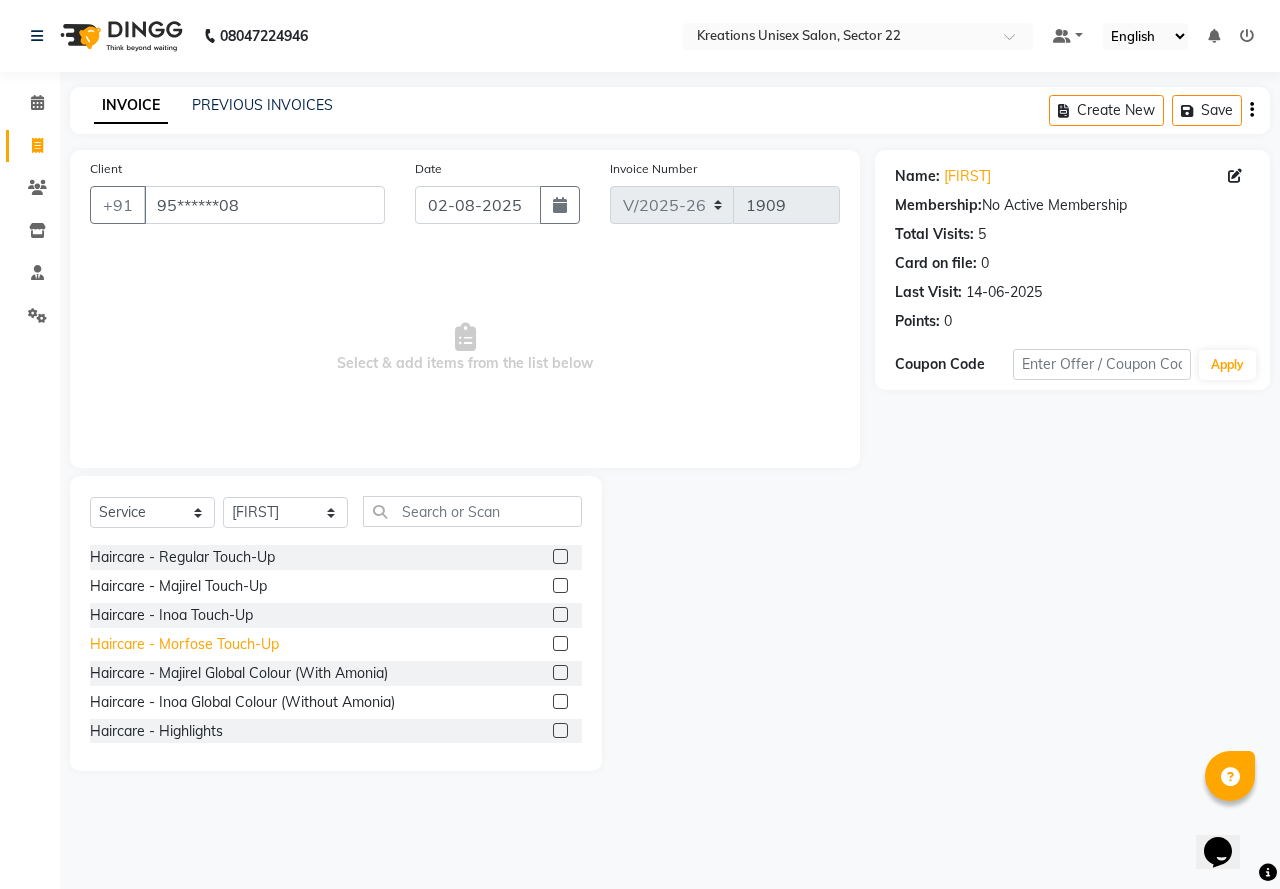 click on "Haircare  - Morfose Touch-Up" 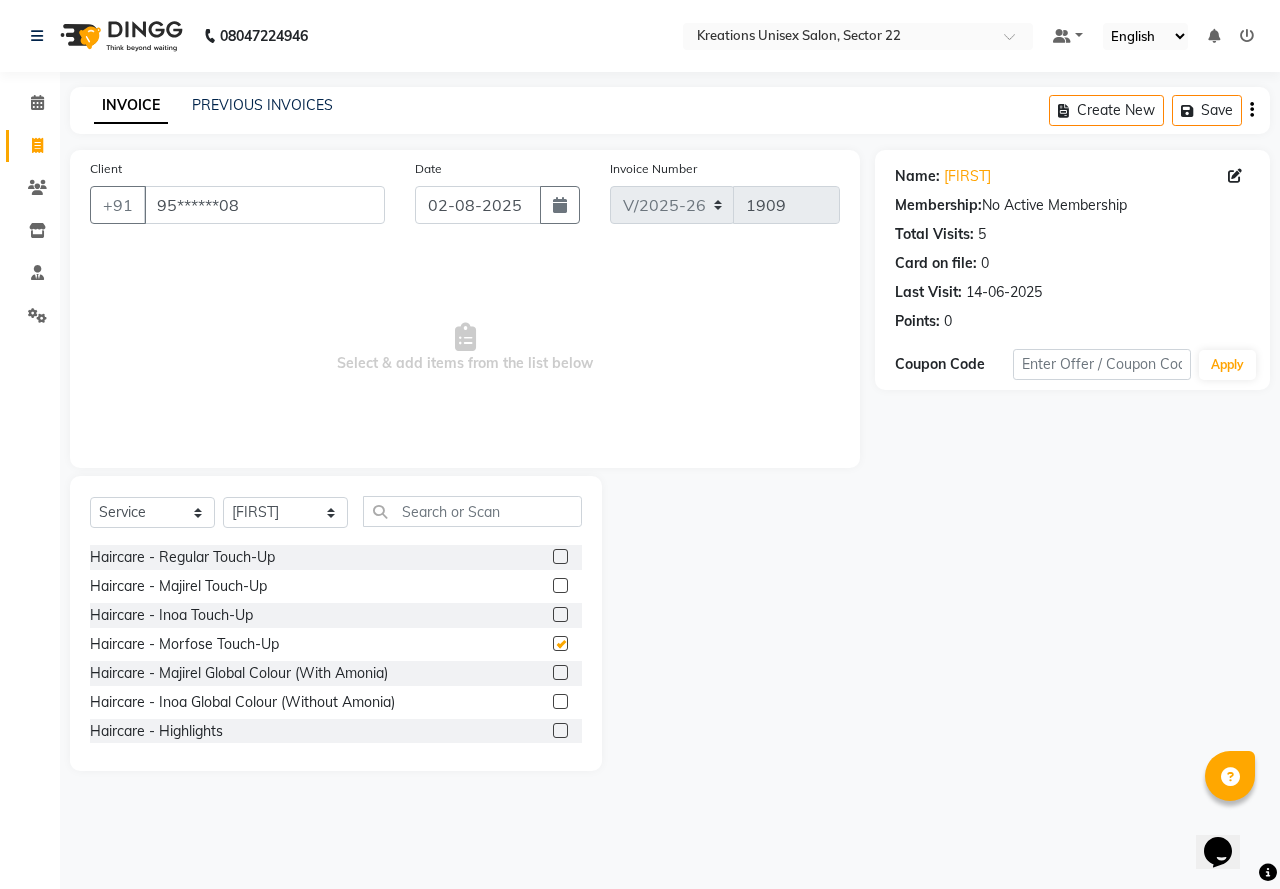 checkbox on "false" 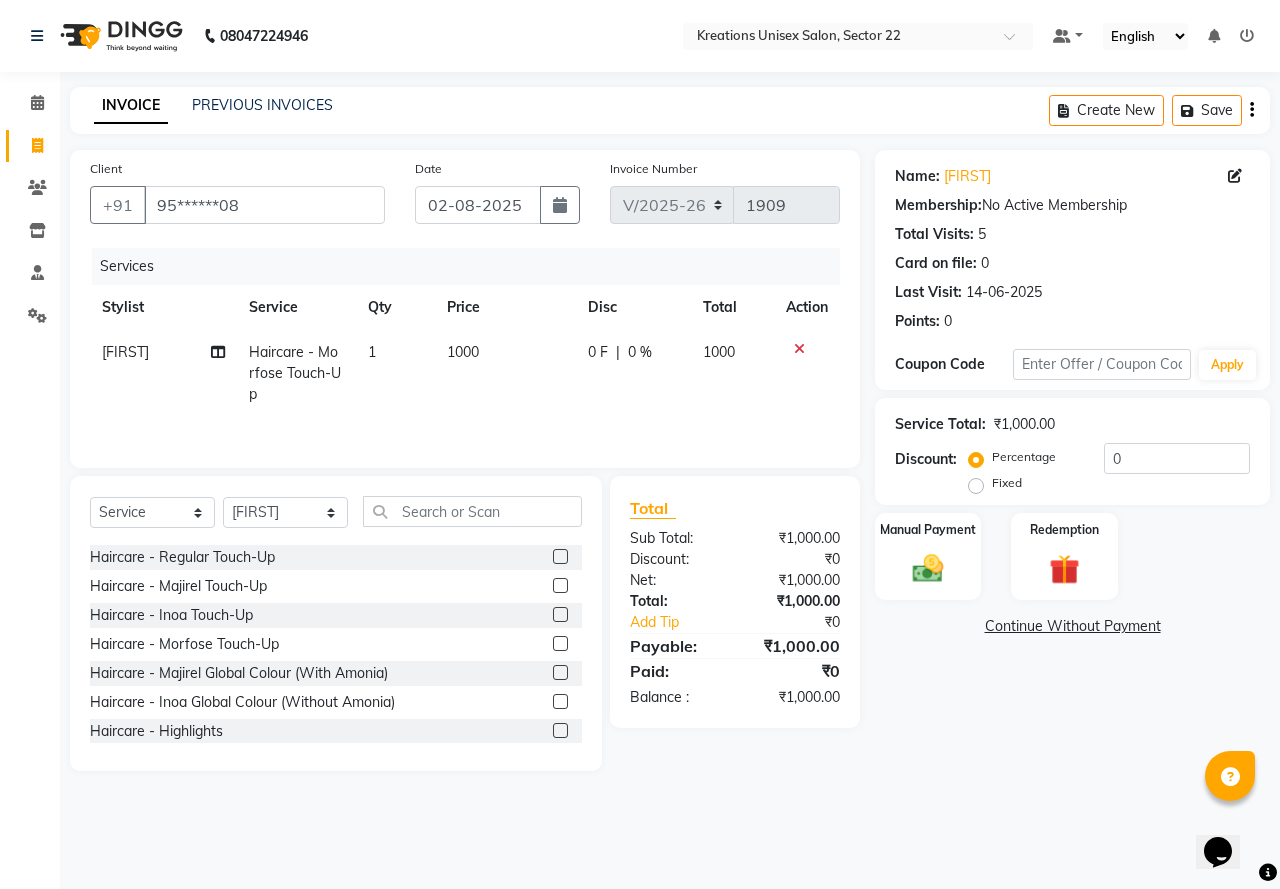 click on "1000" 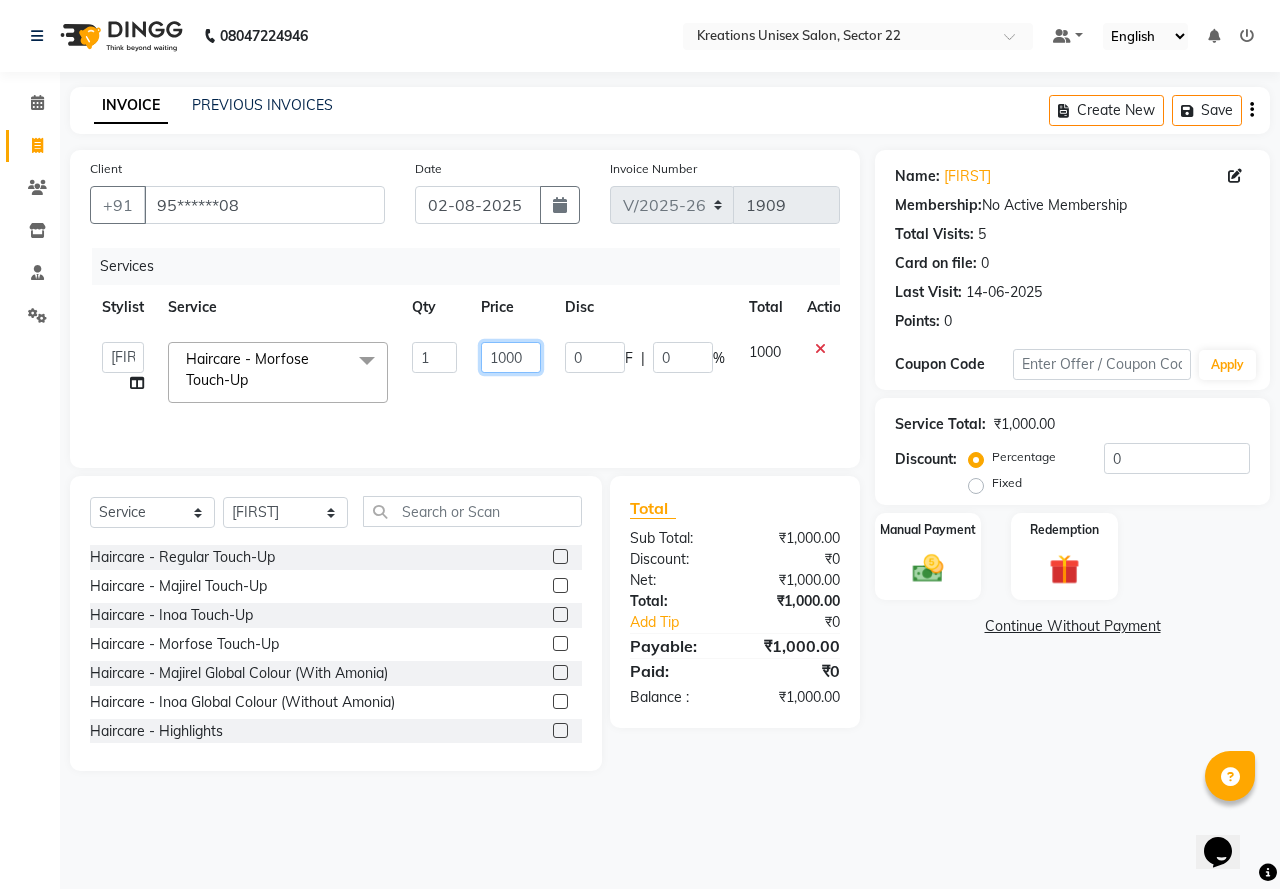 drag, startPoint x: 531, startPoint y: 353, endPoint x: 470, endPoint y: 360, distance: 61.400326 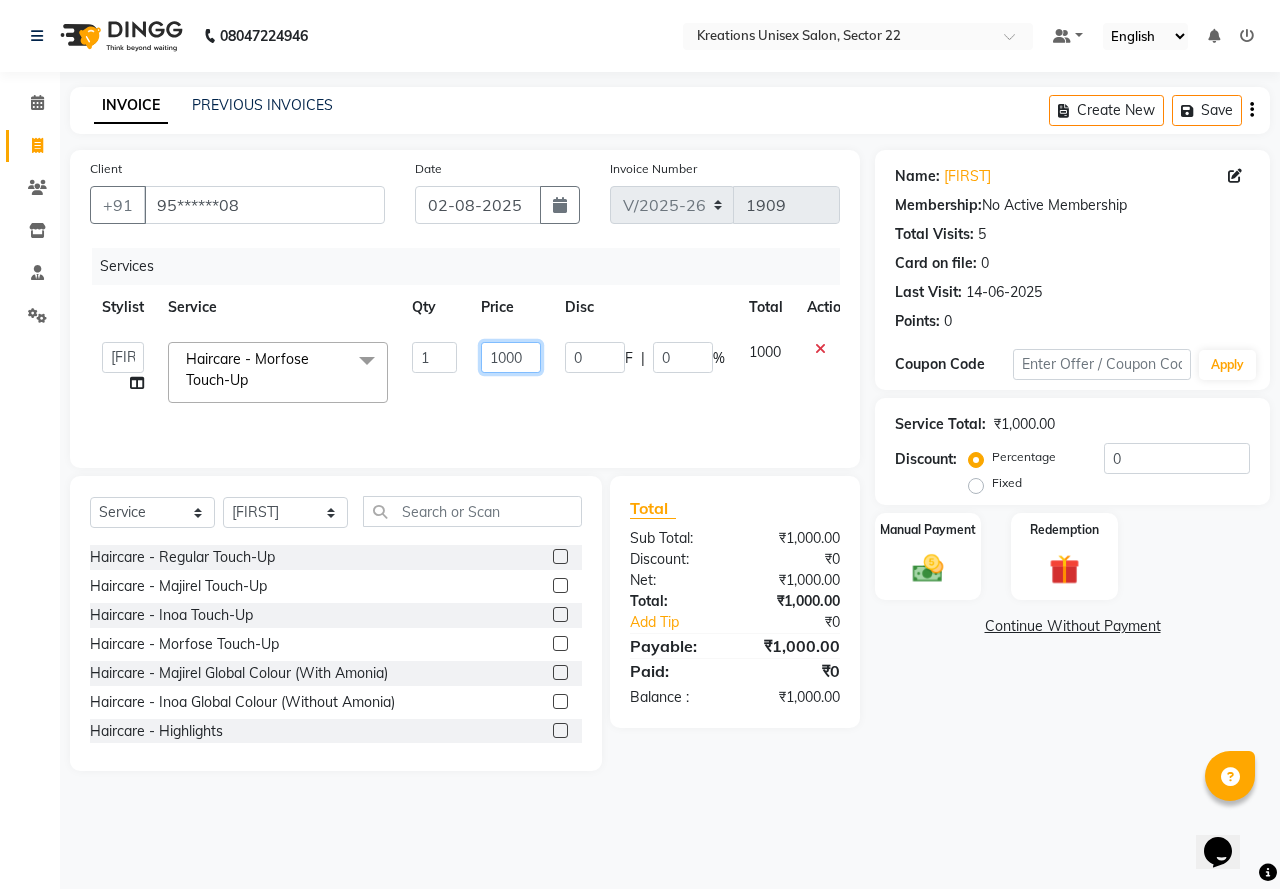 click on "1000" 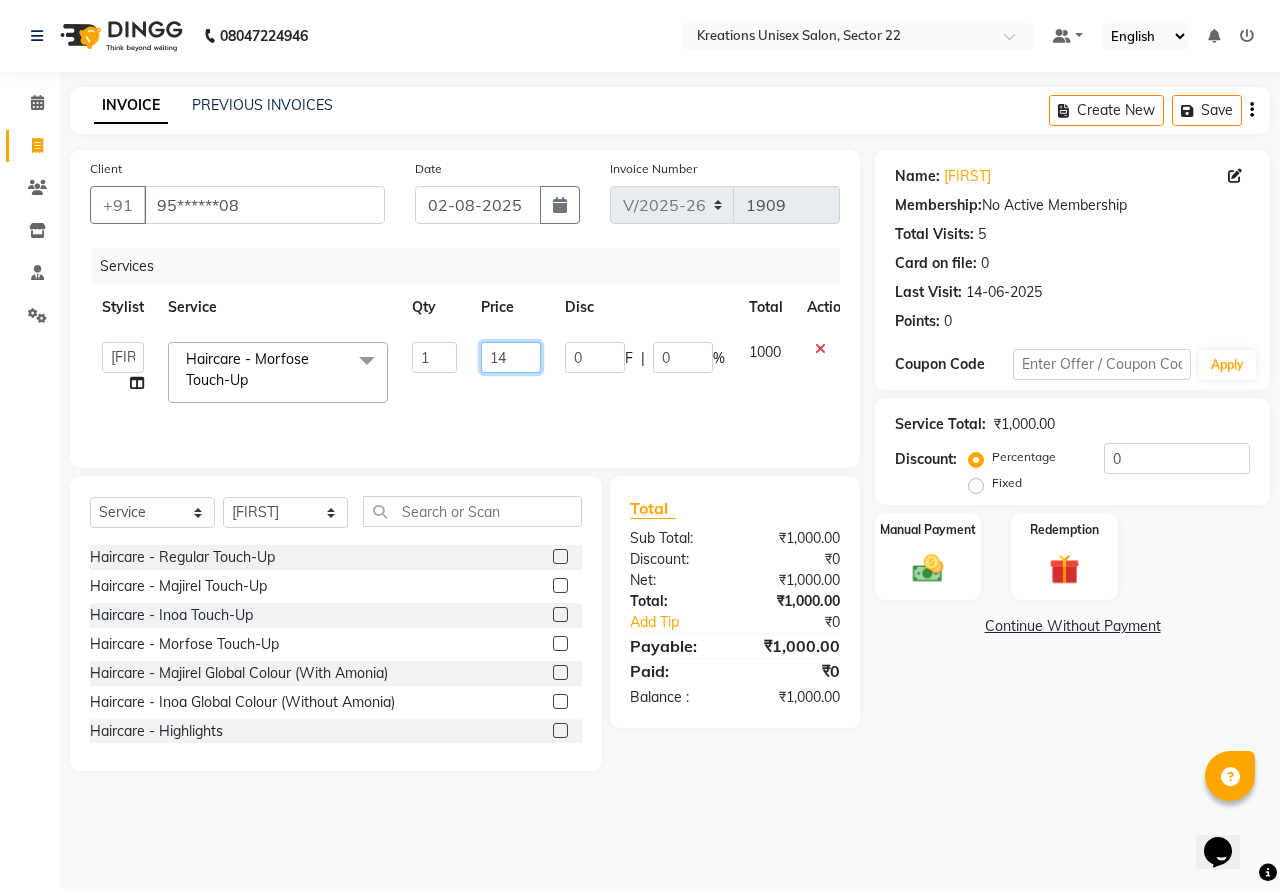 type on "1" 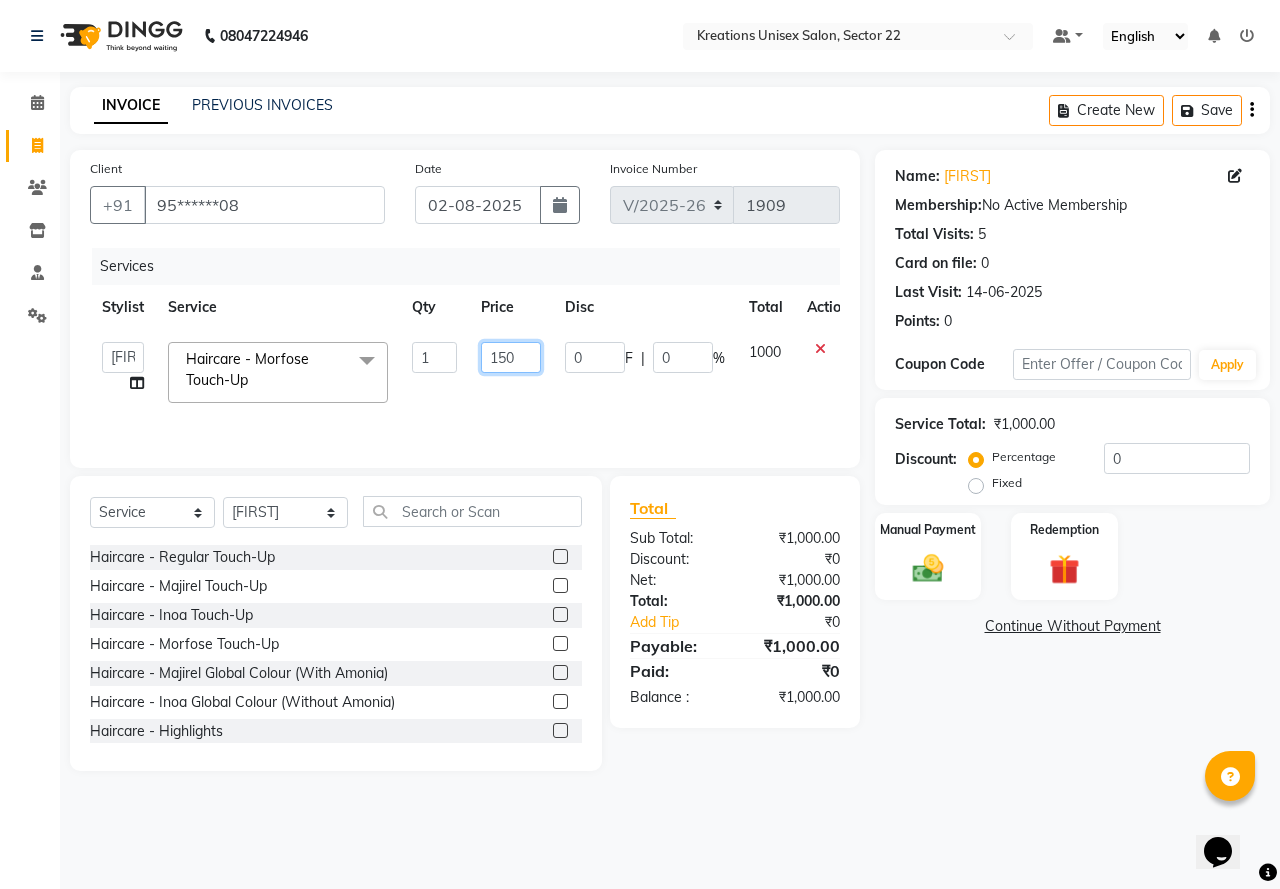 type on "1500" 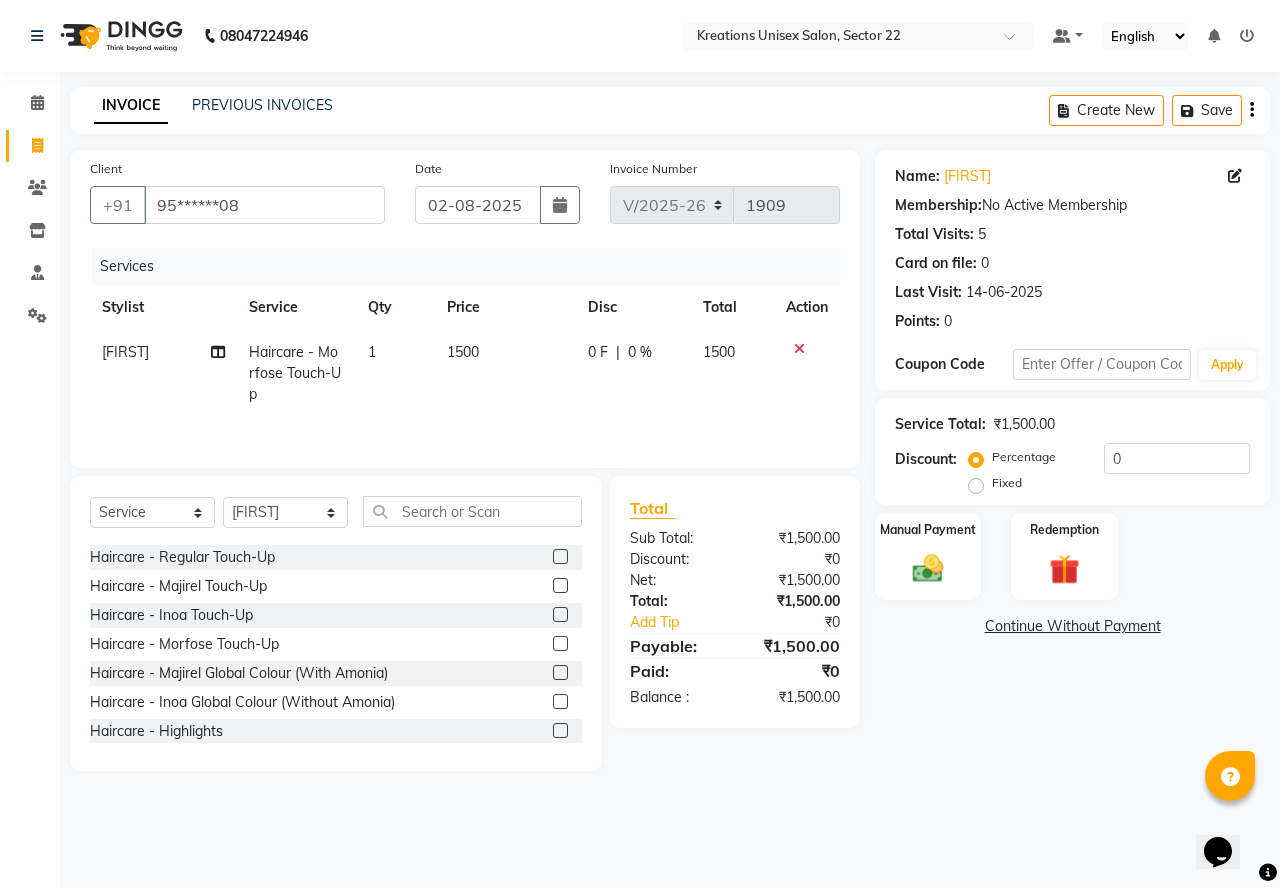 drag, startPoint x: 958, startPoint y: 808, endPoint x: 974, endPoint y: 685, distance: 124.036285 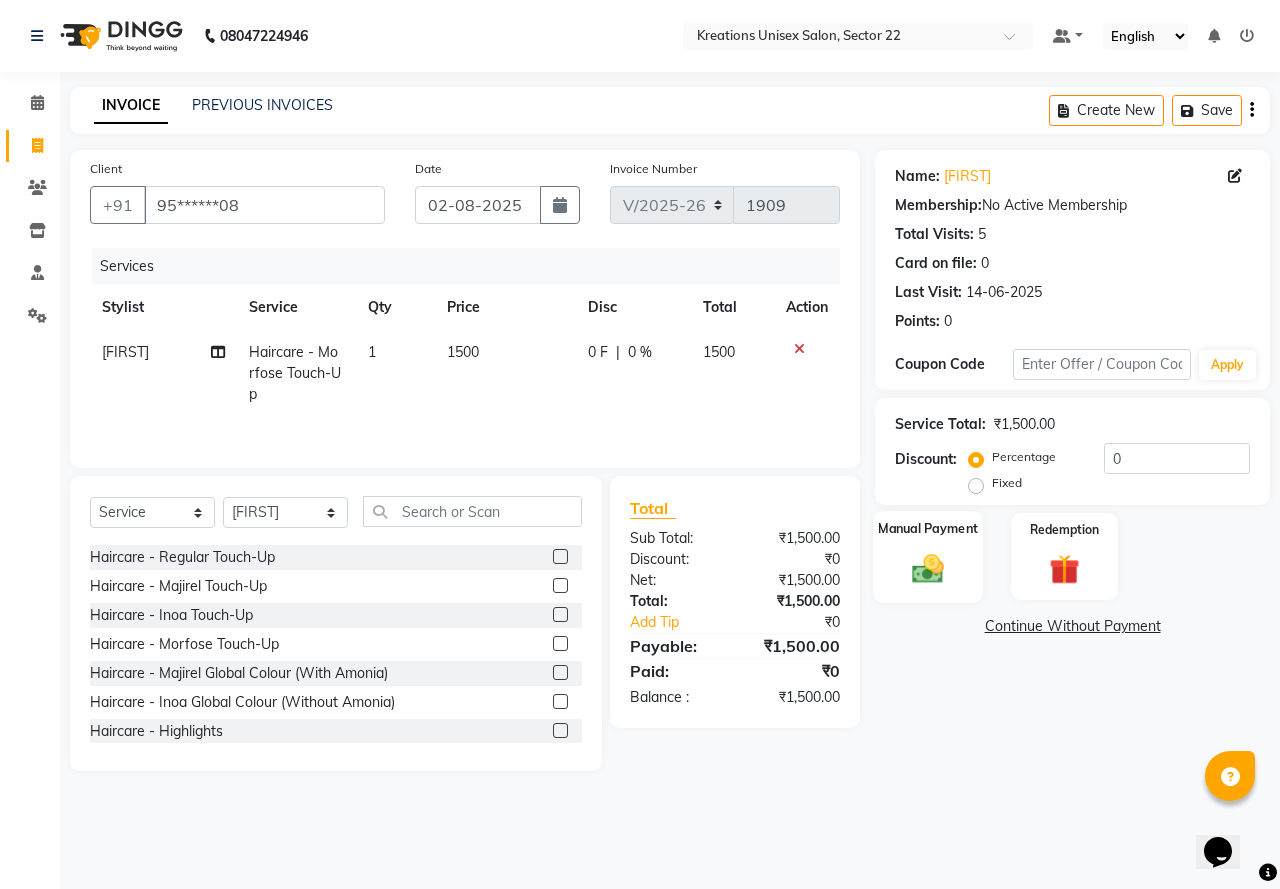 click 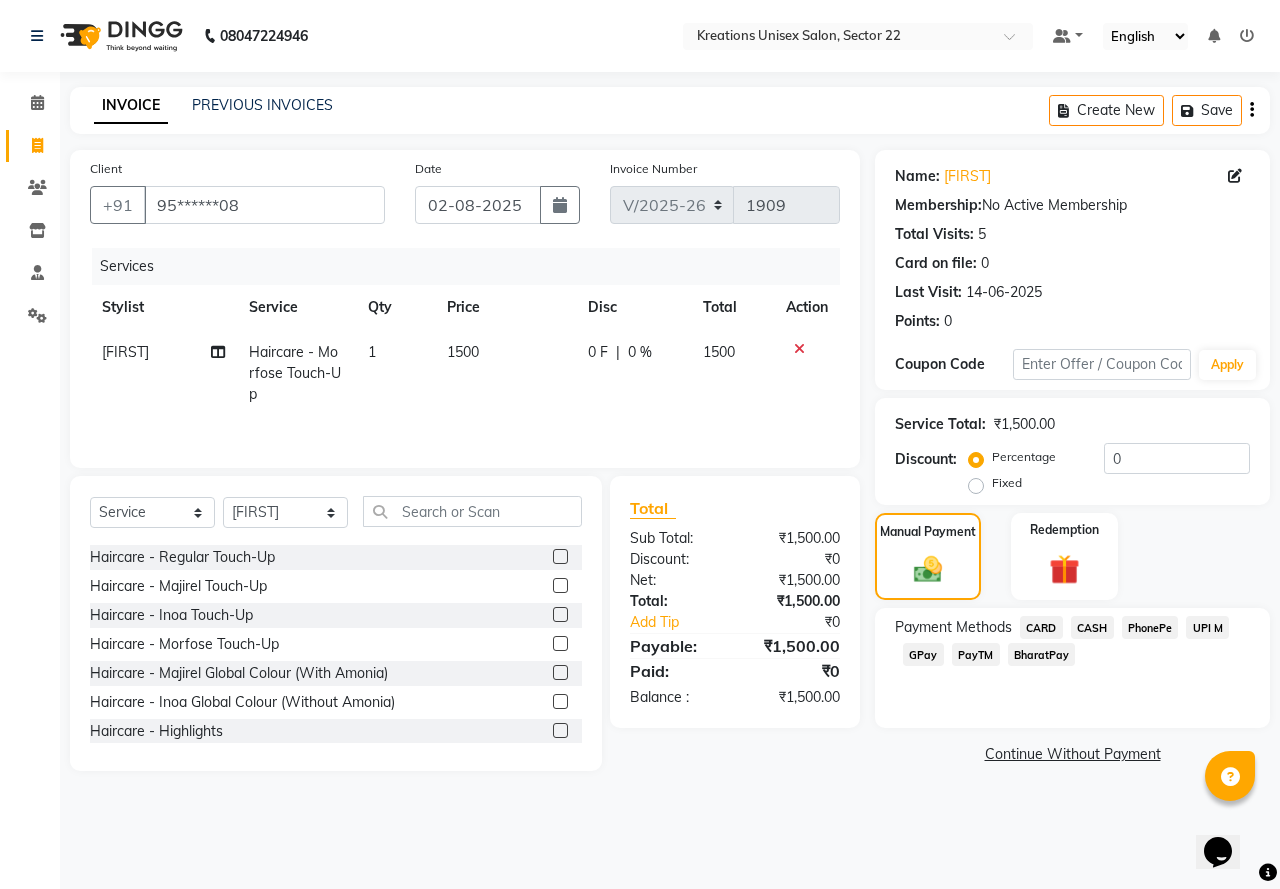 click on "PayTM" 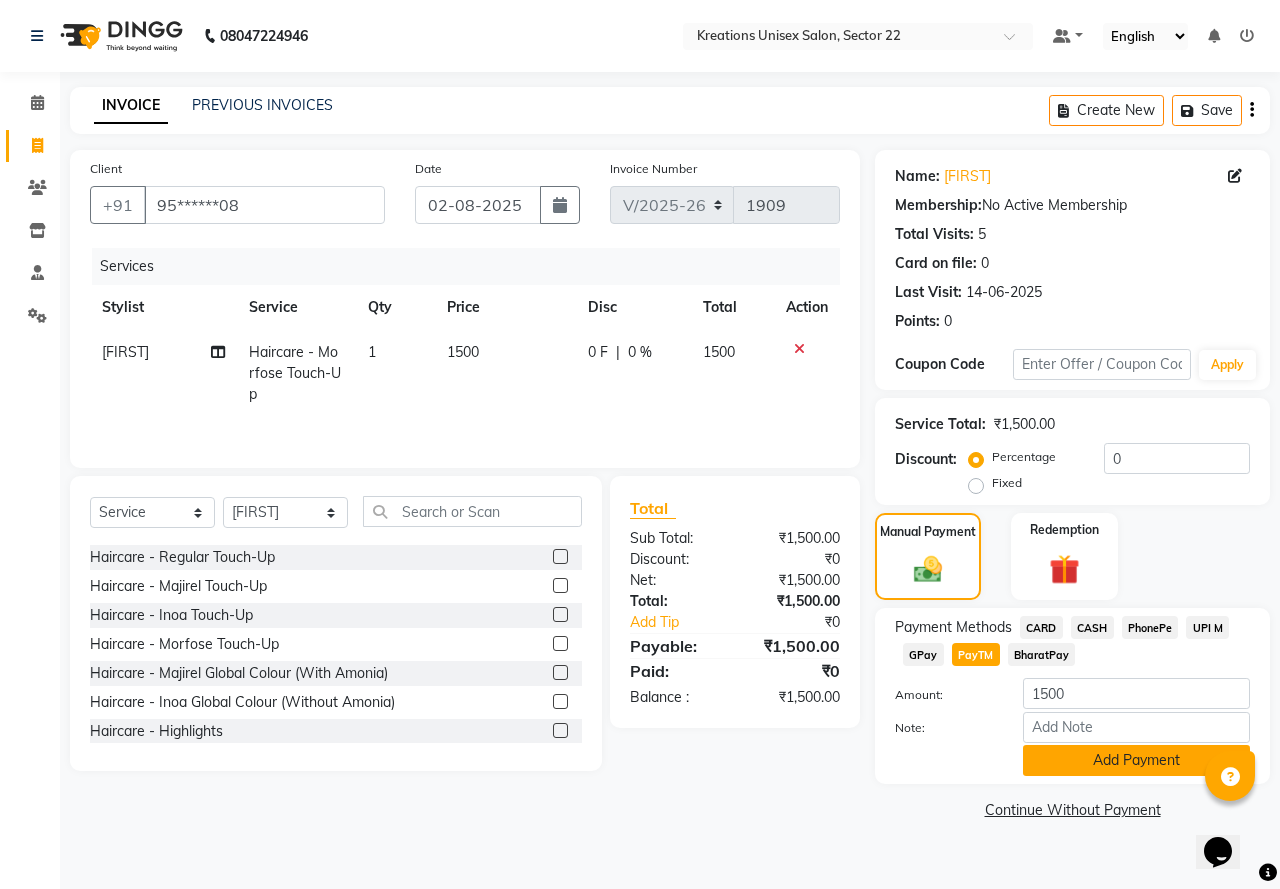 click on "Add Payment" 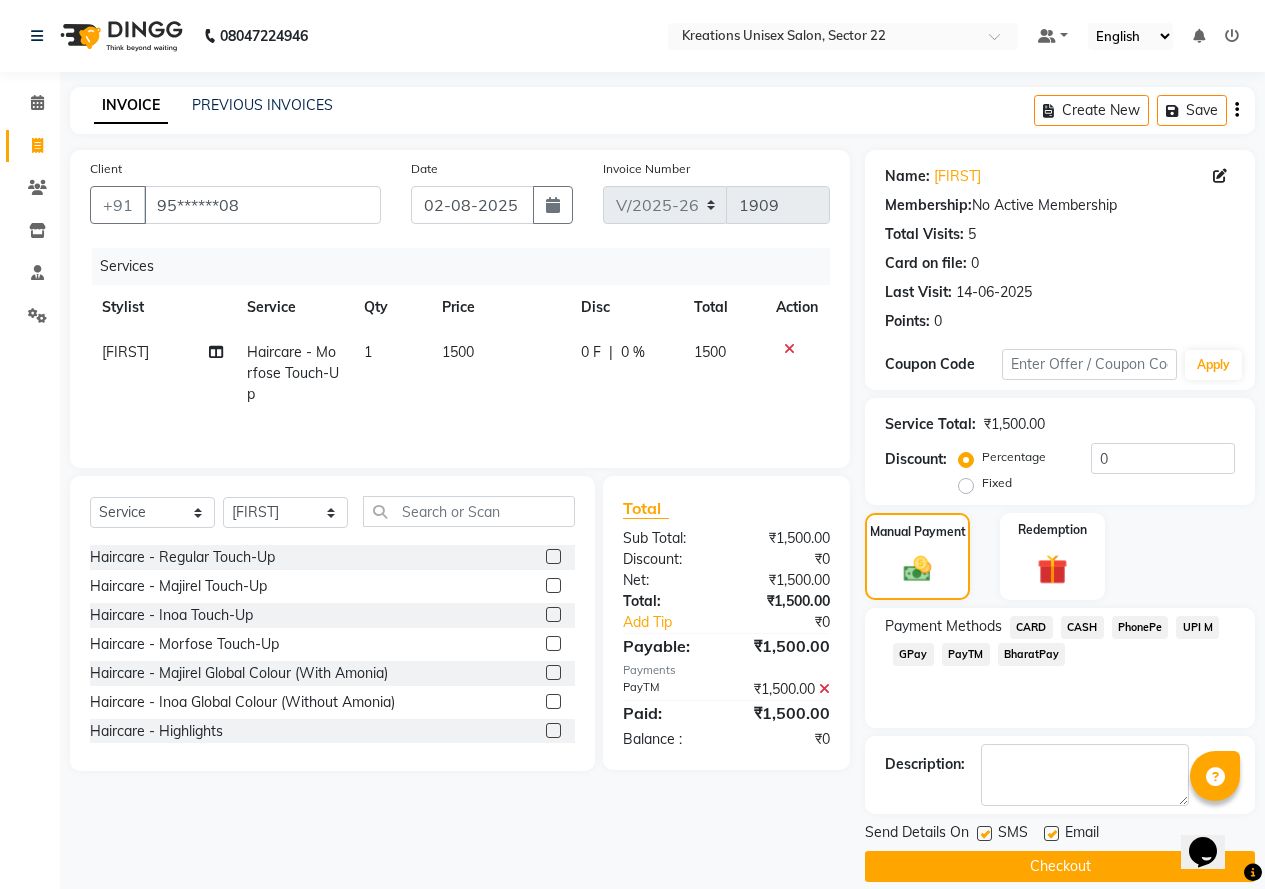 click 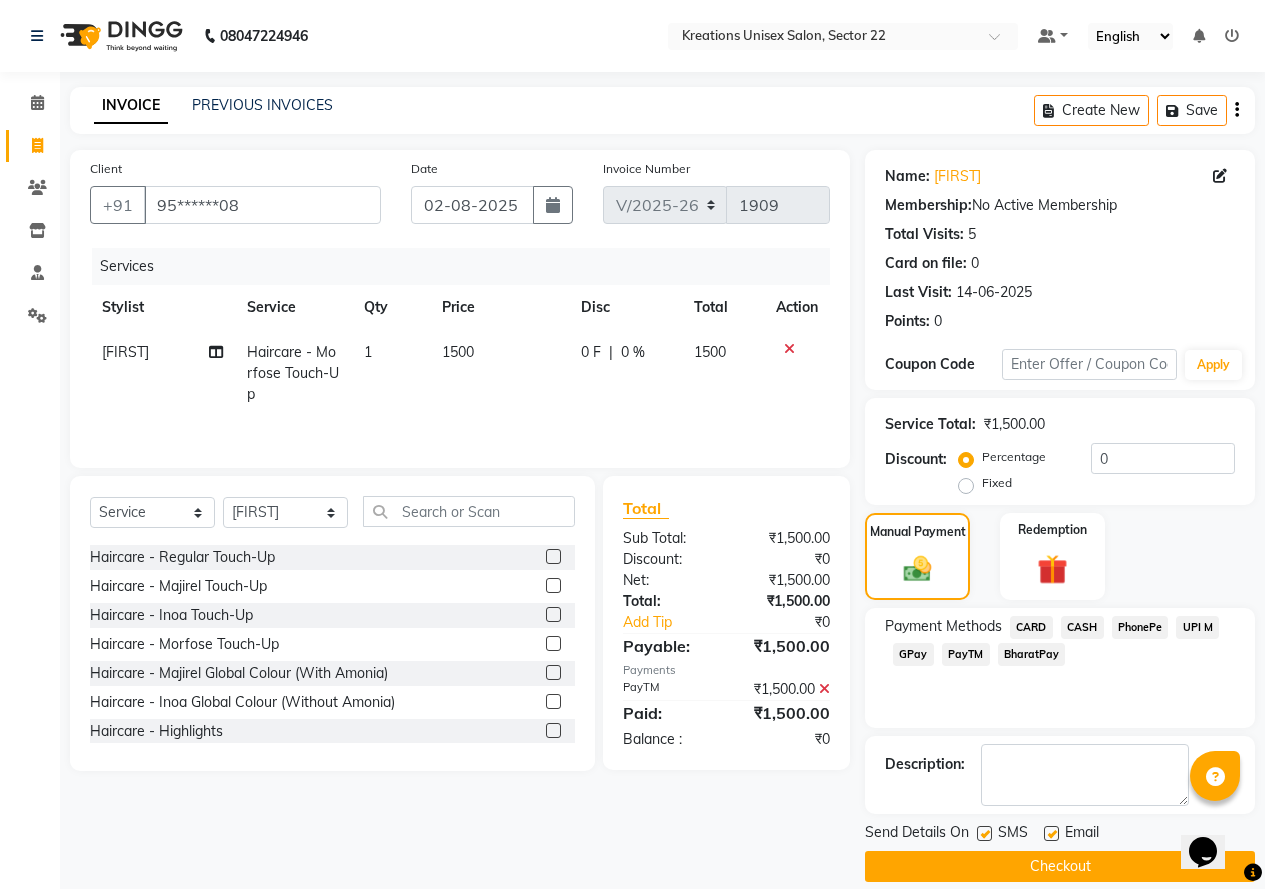 click at bounding box center [1050, 834] 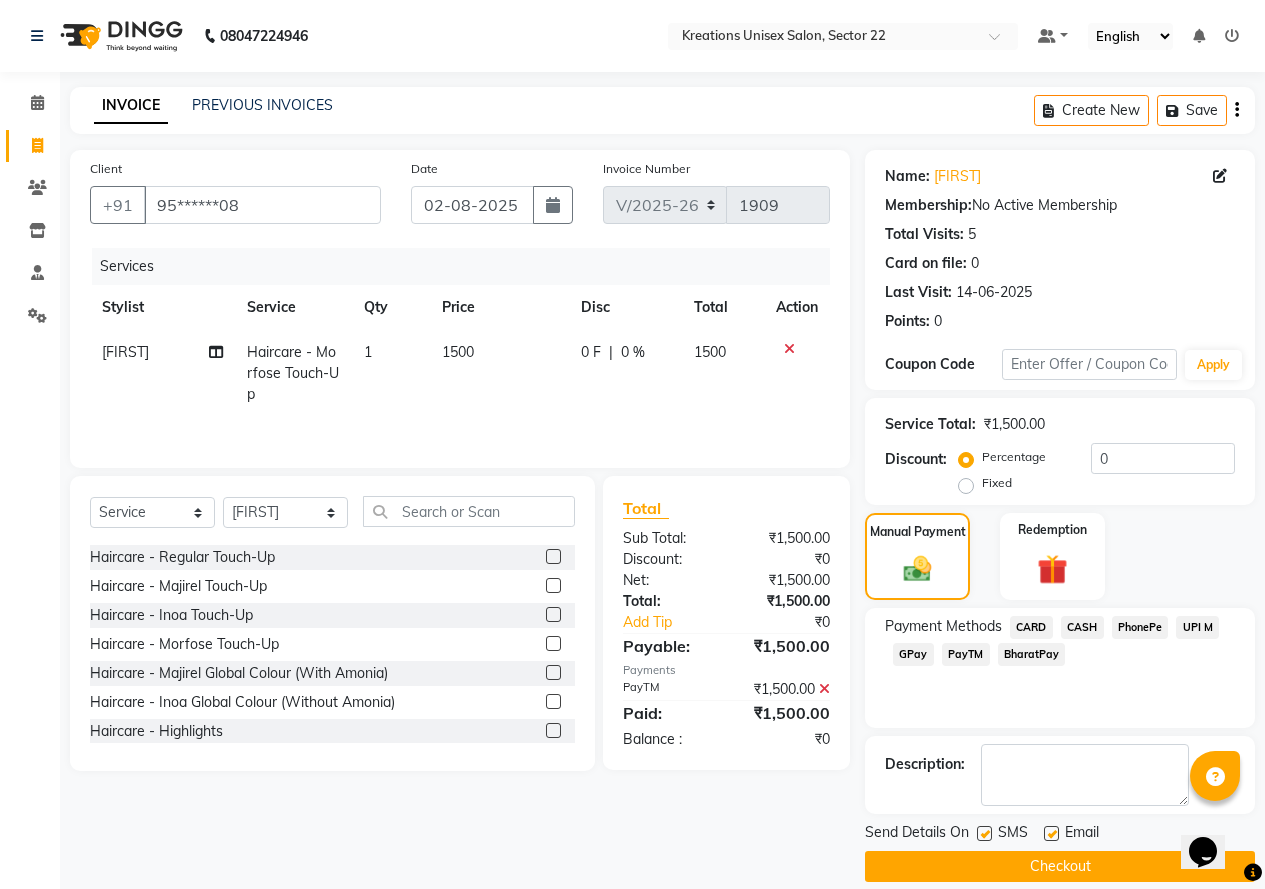 checkbox on "false" 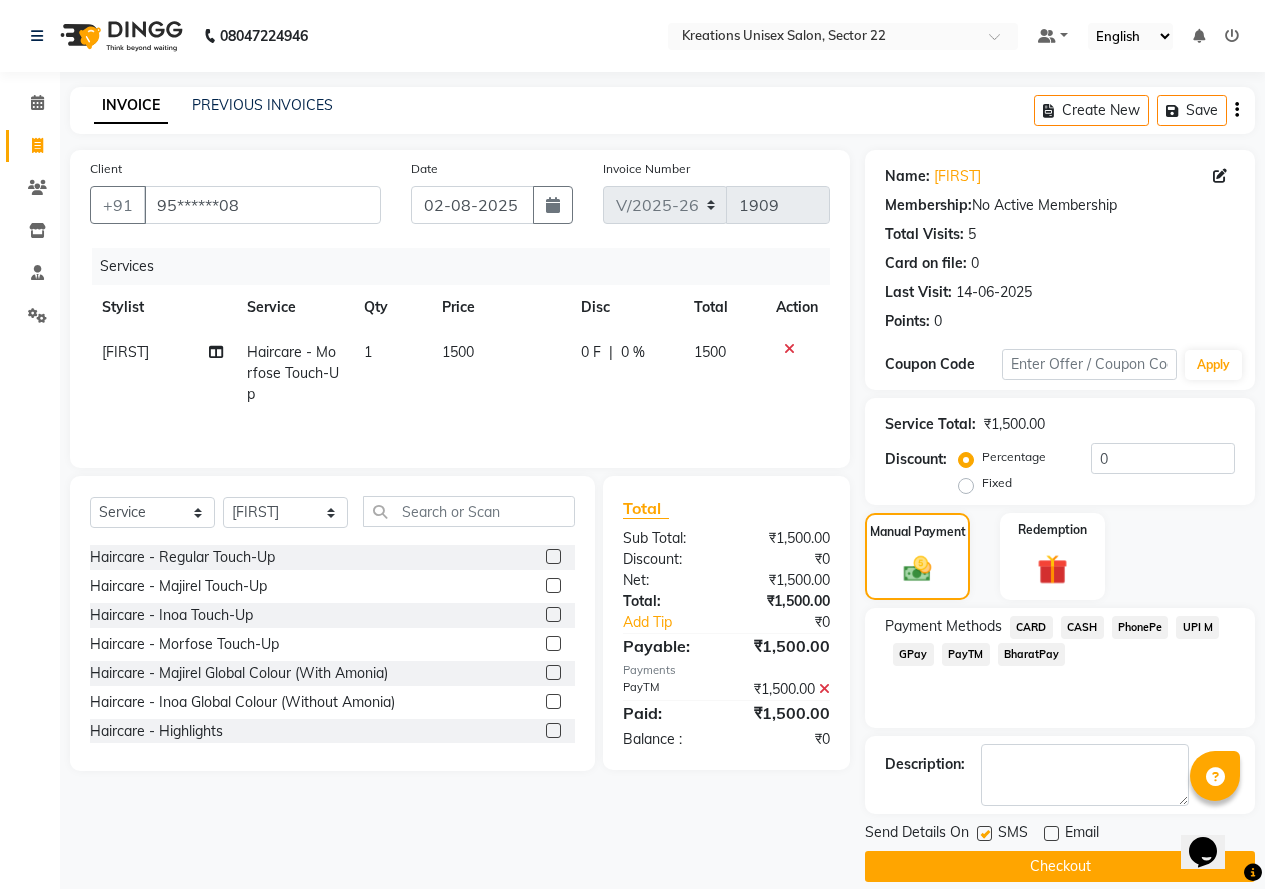 drag, startPoint x: 987, startPoint y: 834, endPoint x: 995, endPoint y: 854, distance: 21.540659 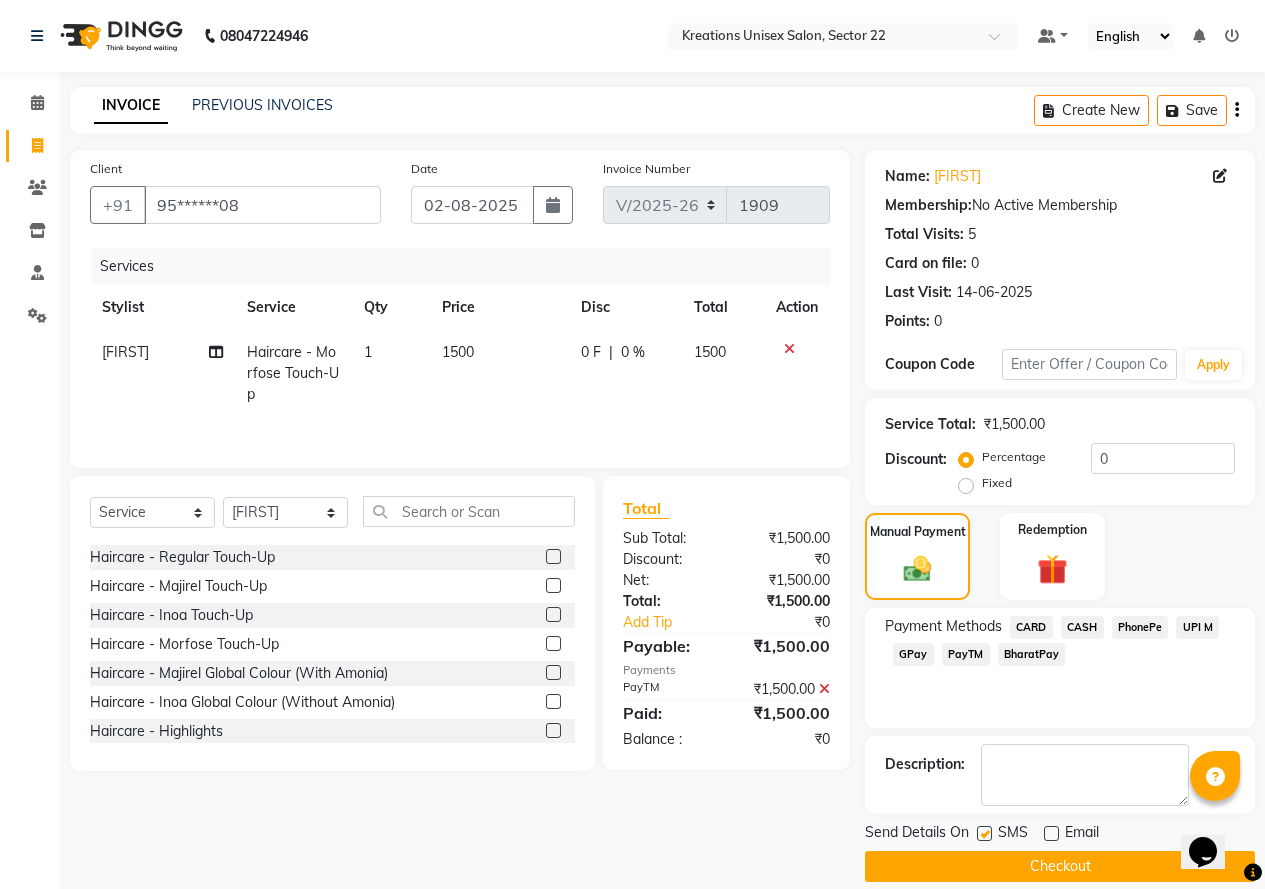 checkbox on "false" 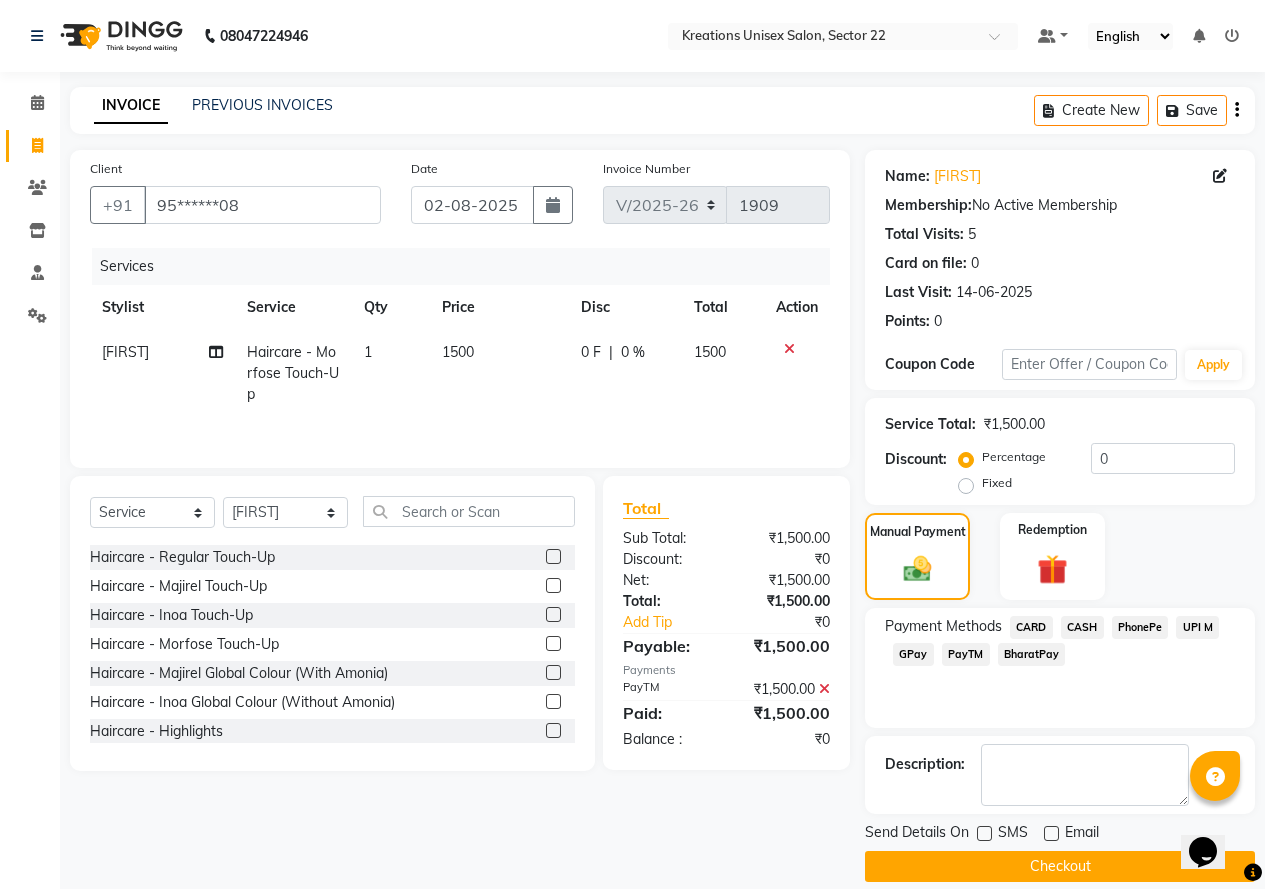 click on "Checkout" 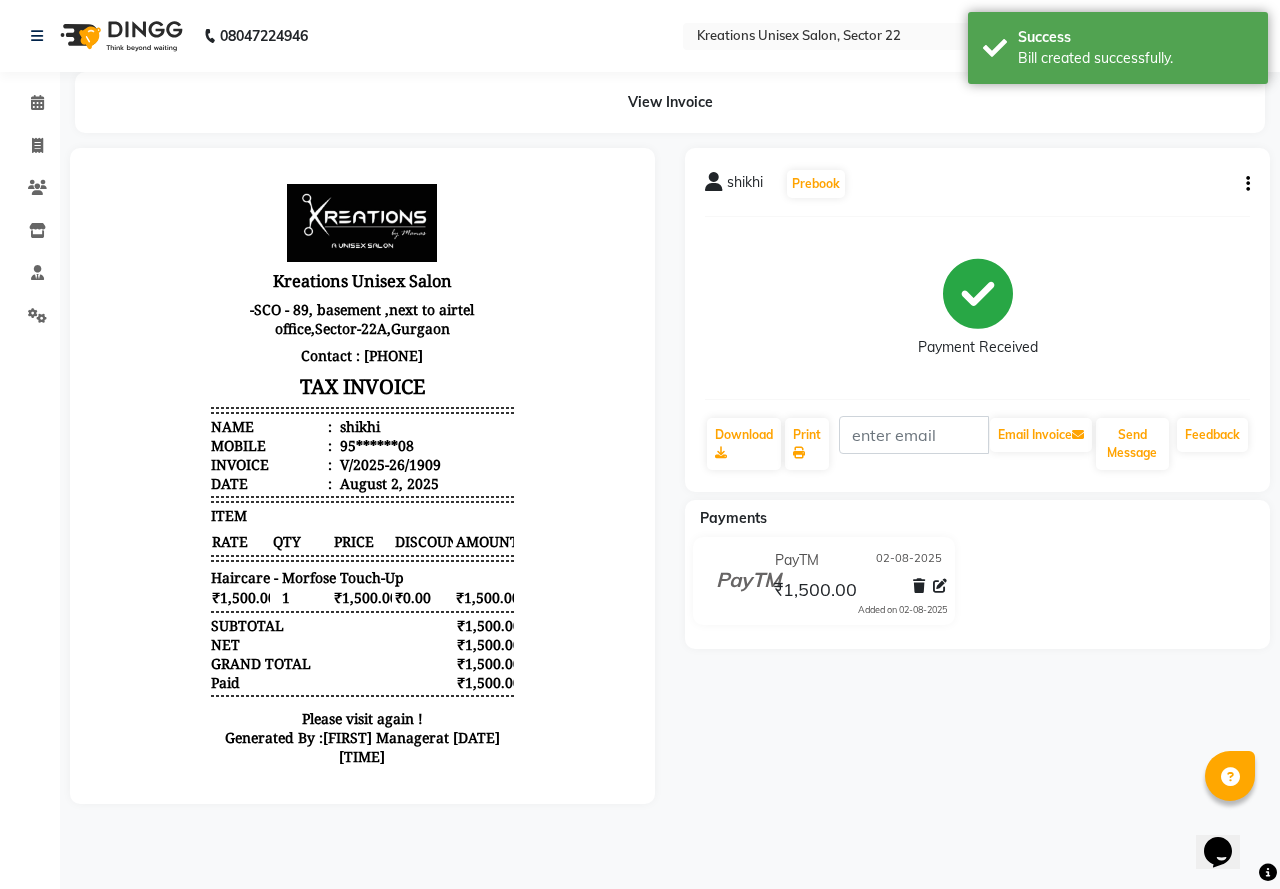 scroll, scrollTop: 0, scrollLeft: 0, axis: both 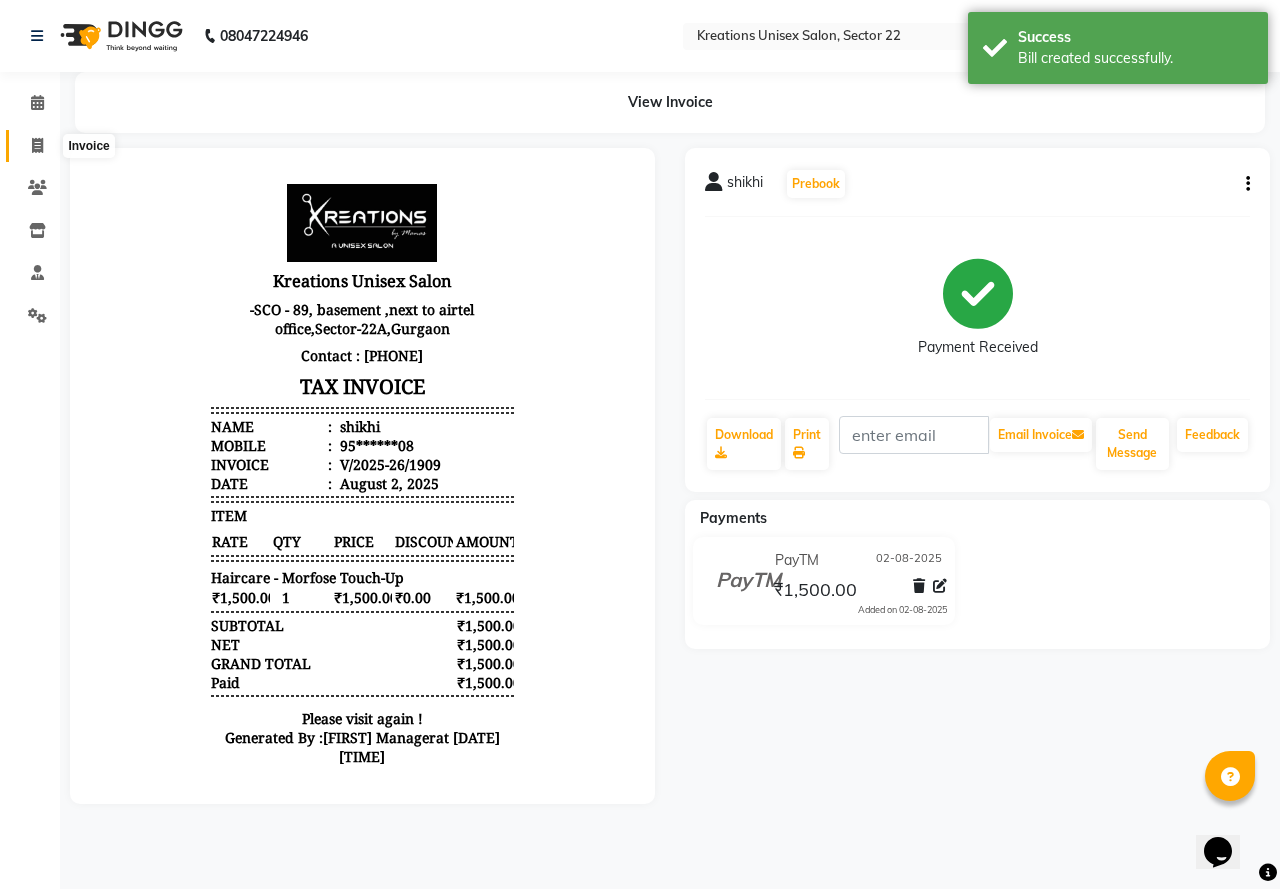 click 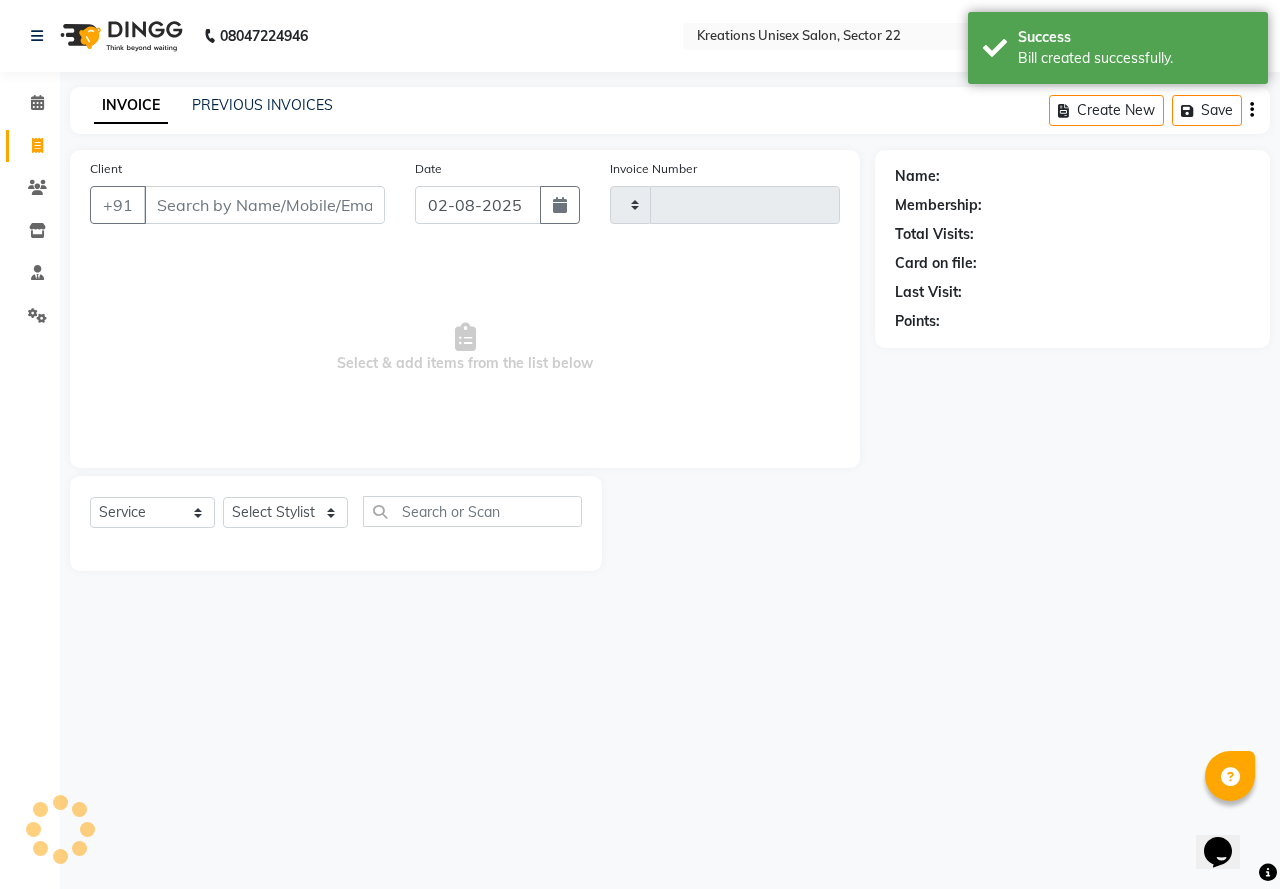 type on "1910" 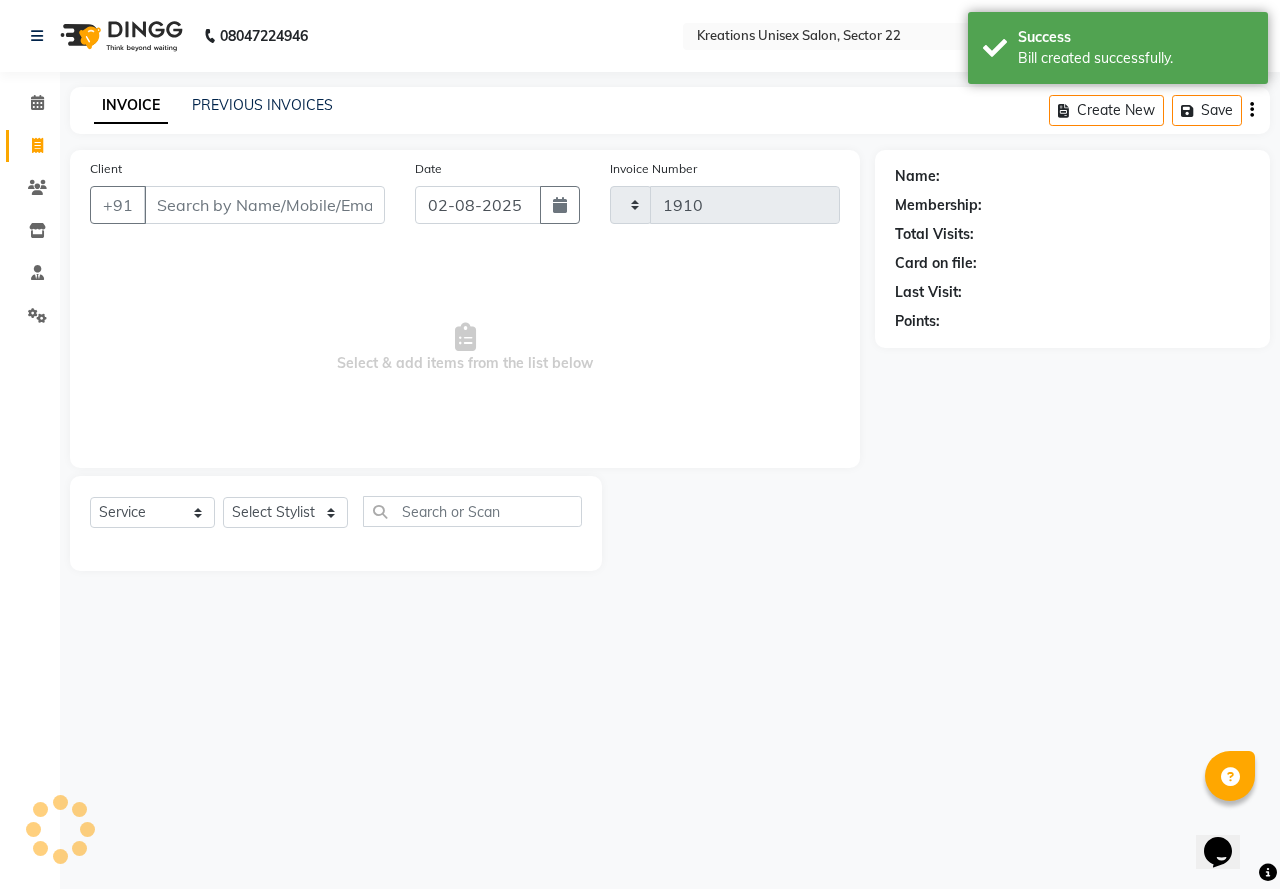 select on "6170" 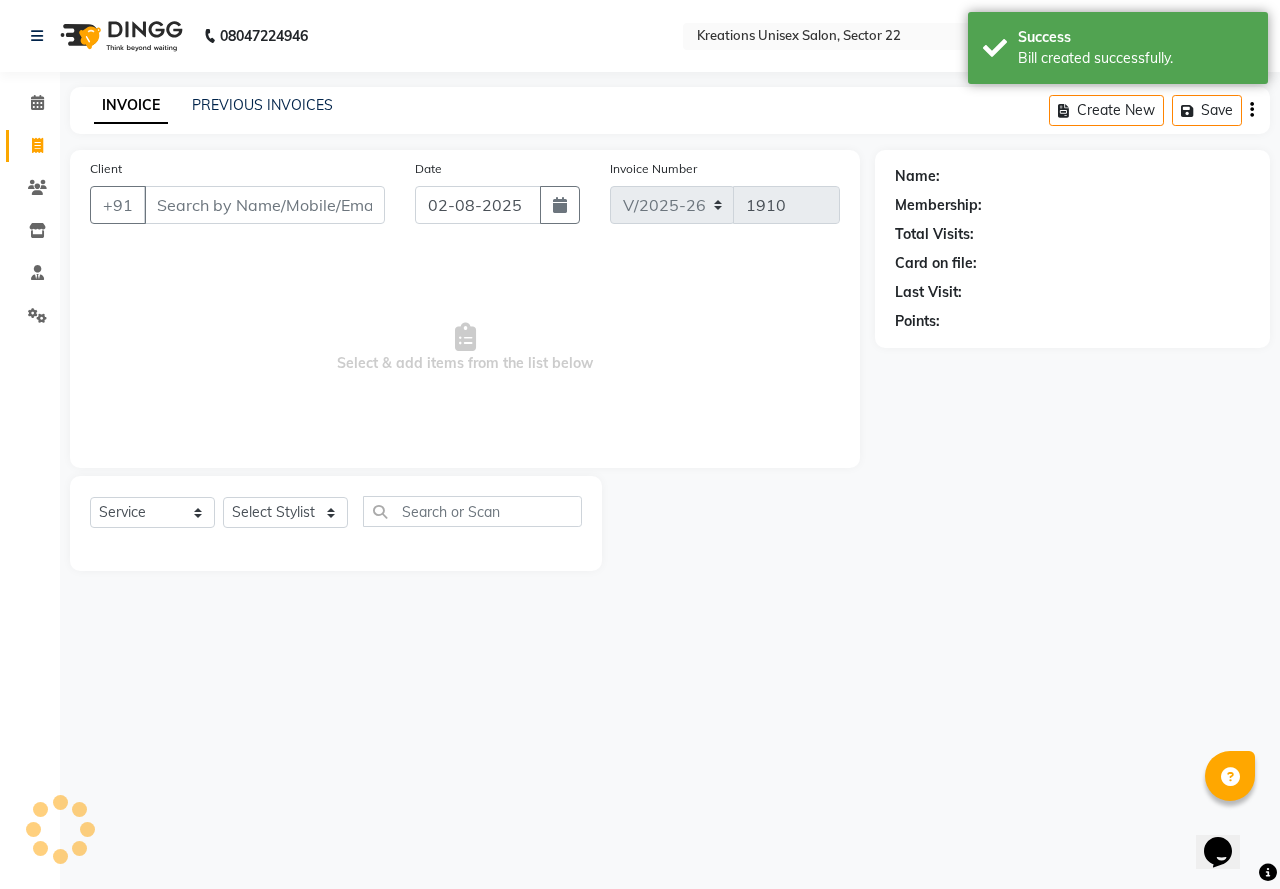 click on "Client" at bounding box center [264, 205] 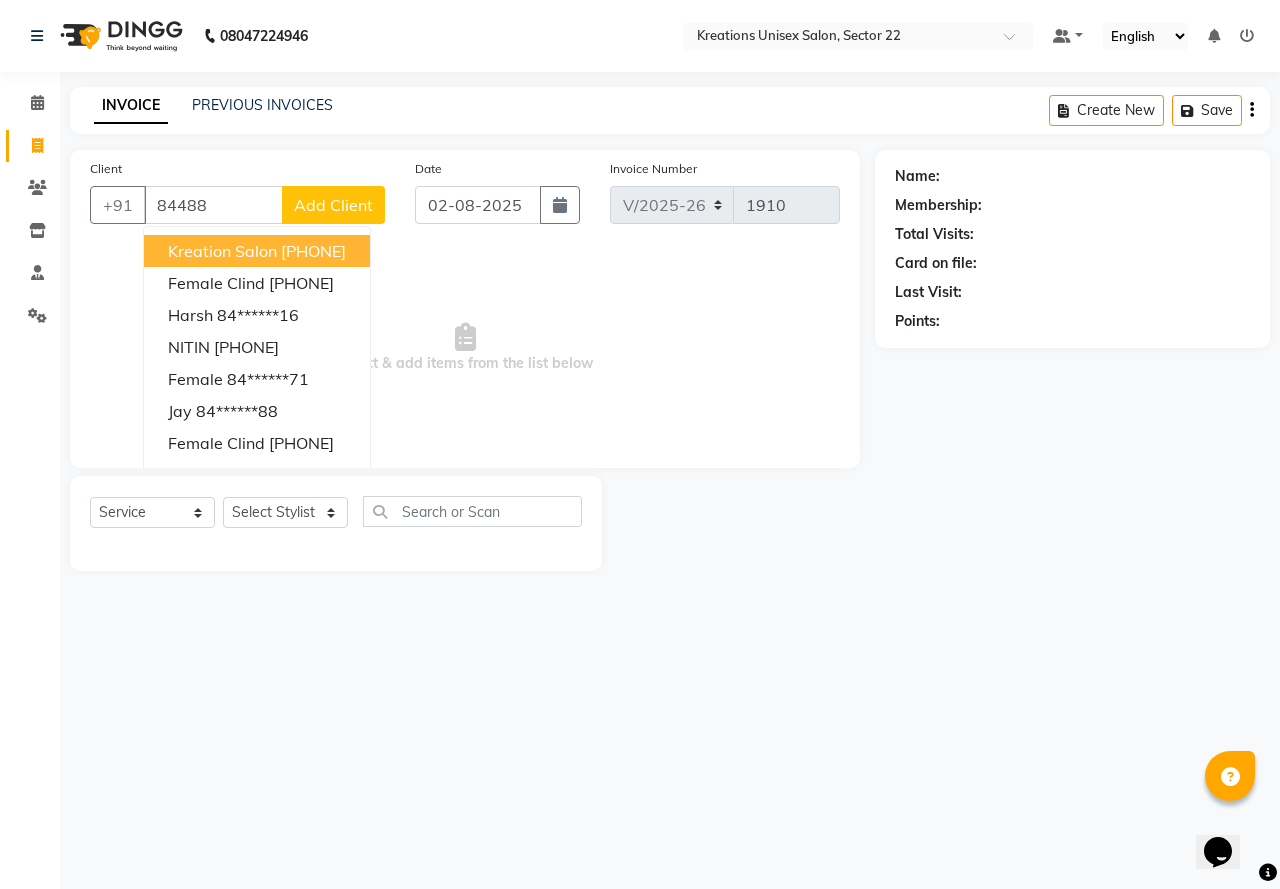 click on "kreation salon" at bounding box center [222, 251] 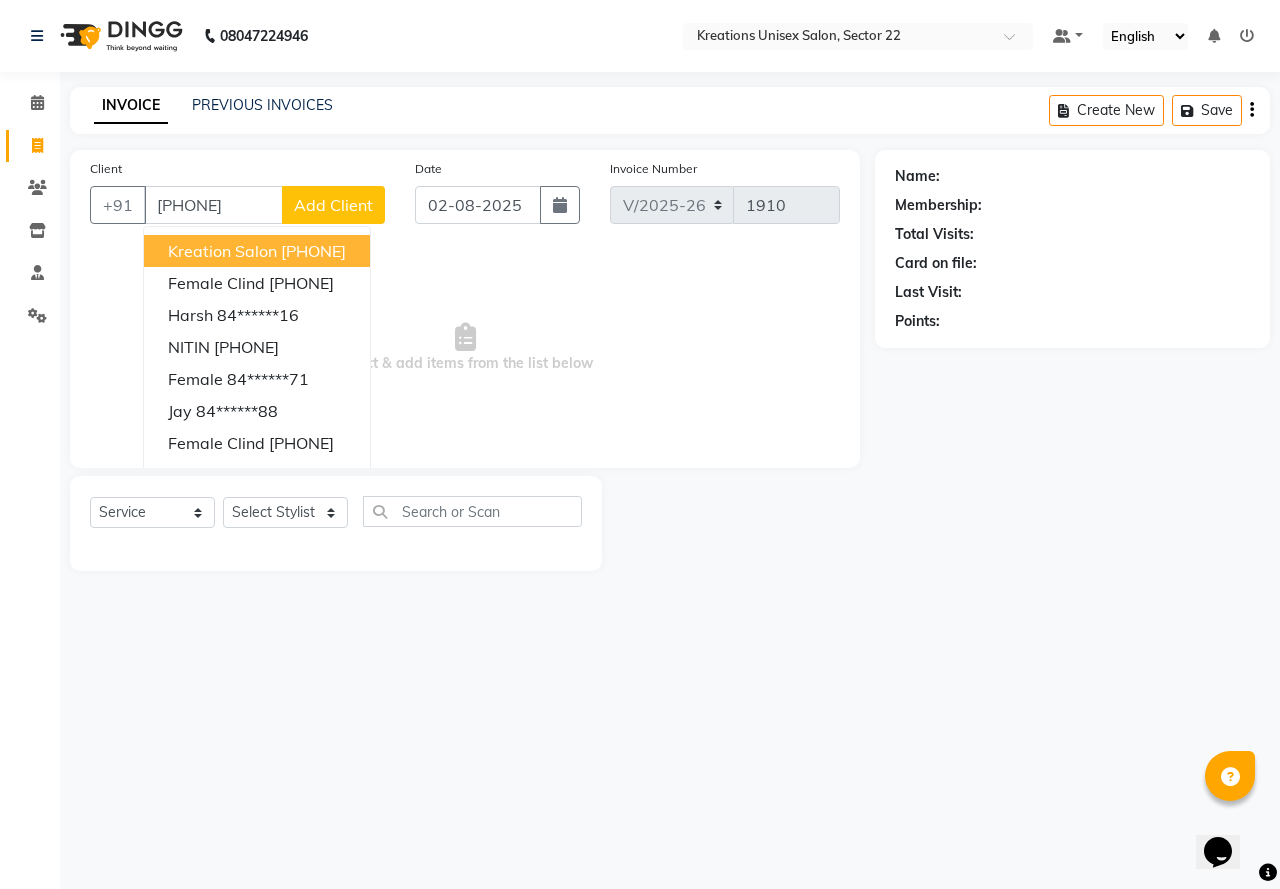type on "84******87" 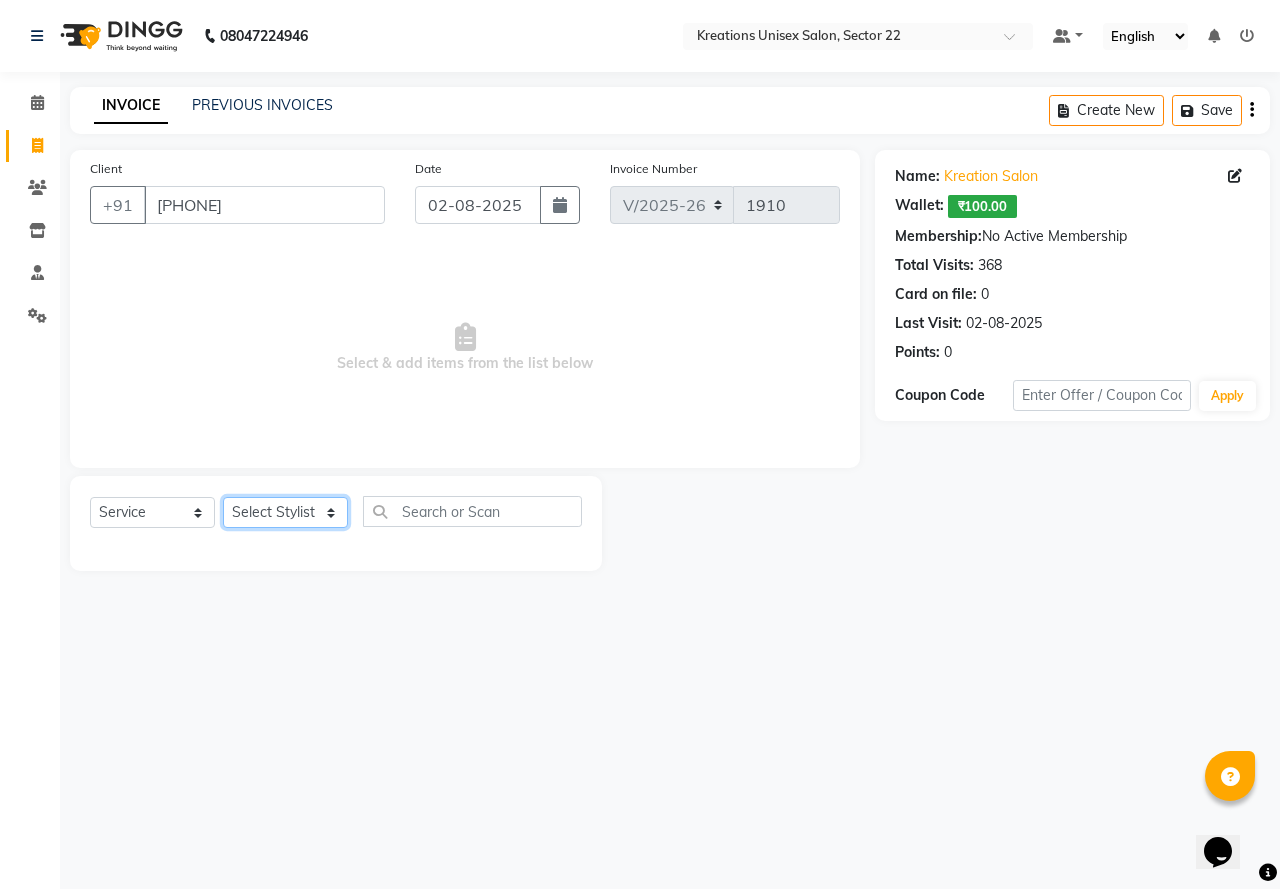 click on "Select Stylist AMAN Jeet Manager Jitender  Kapil  Kavita Manager Malik Khan  Manas Sir  rozy  Sector-23 Shaffali Maam  Shiv Kumar Sita Mehto" 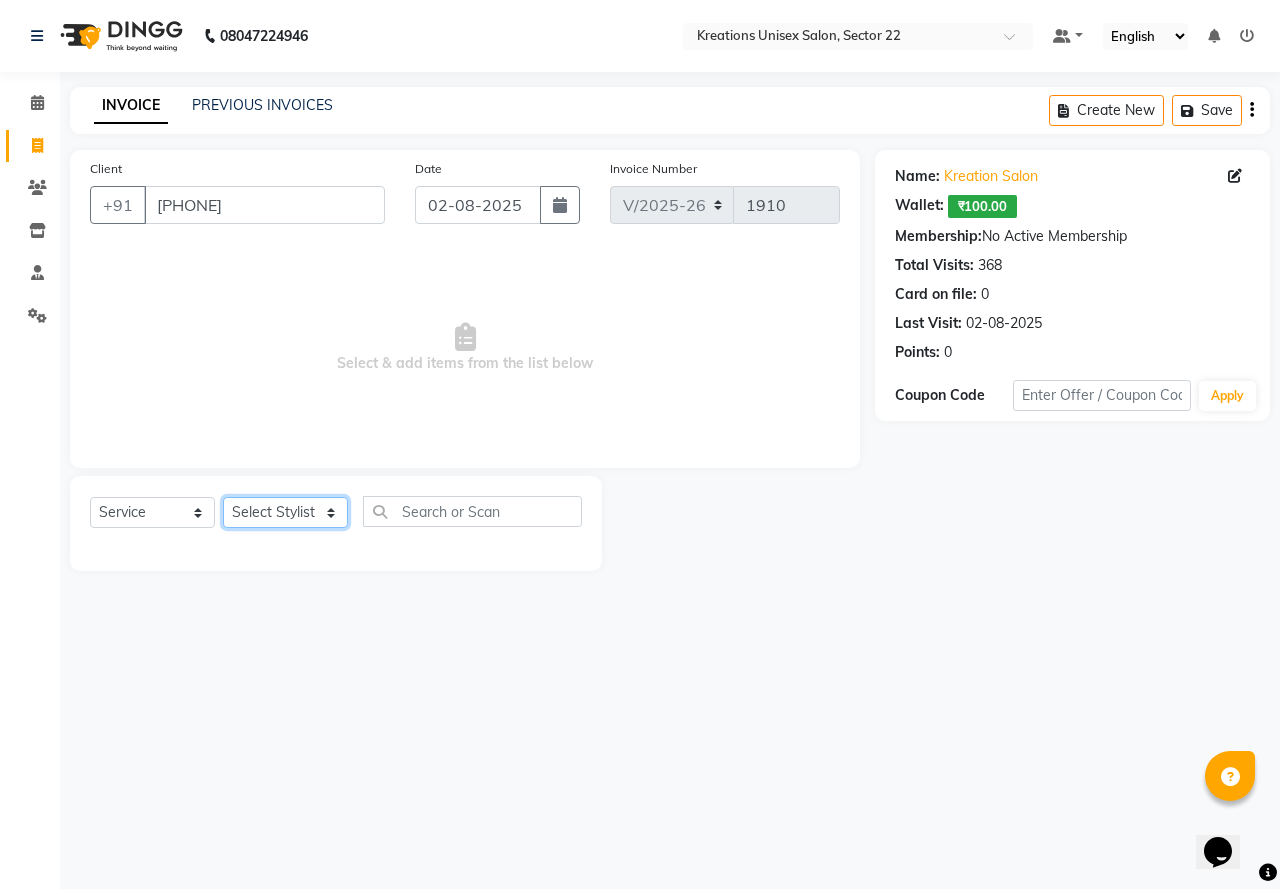 select on "81478" 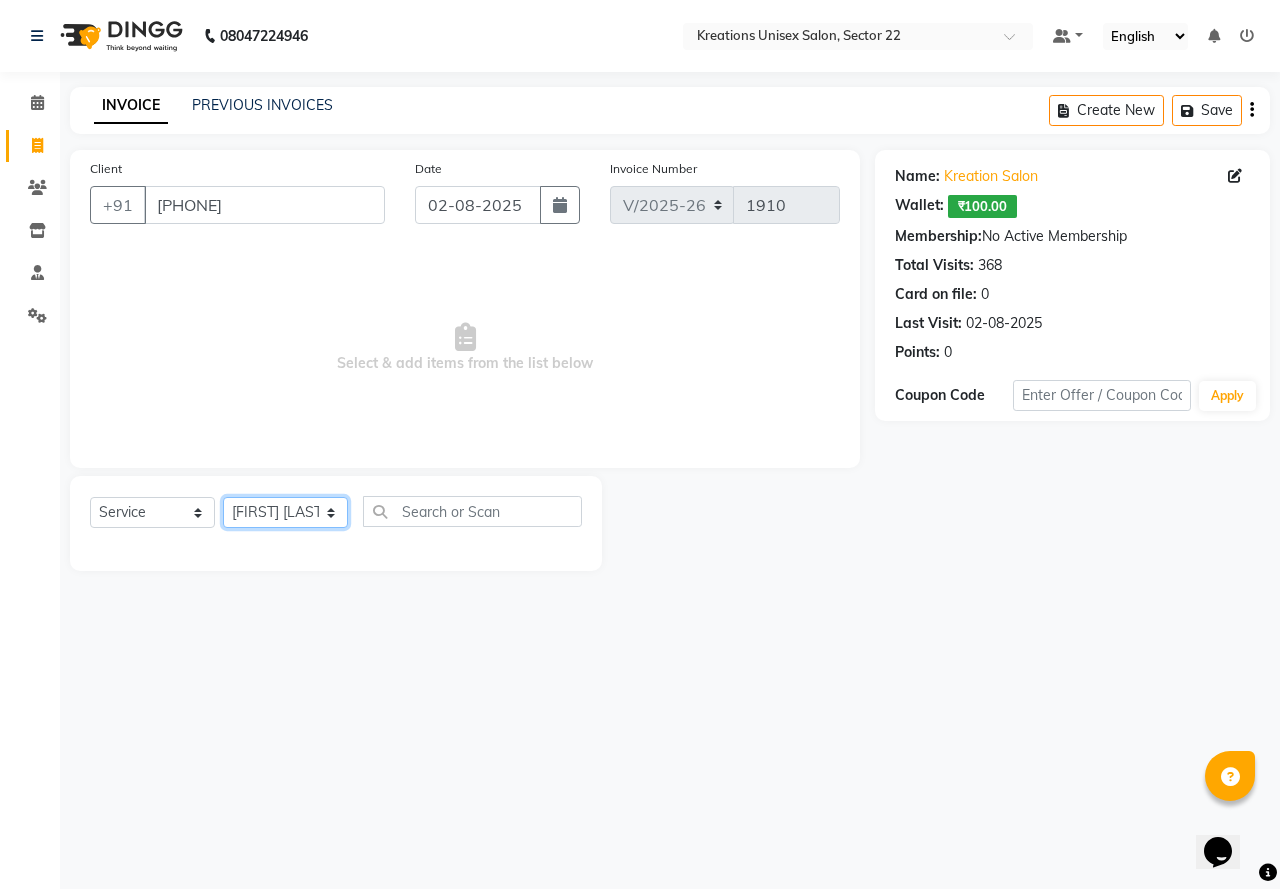 click on "Select Stylist AMAN Jeet Manager Jitender  Kapil  Kavita Manager Malik Khan  Manas Sir  rozy  Sector-23 Shaffali Maam  Shiv Kumar Sita Mehto" 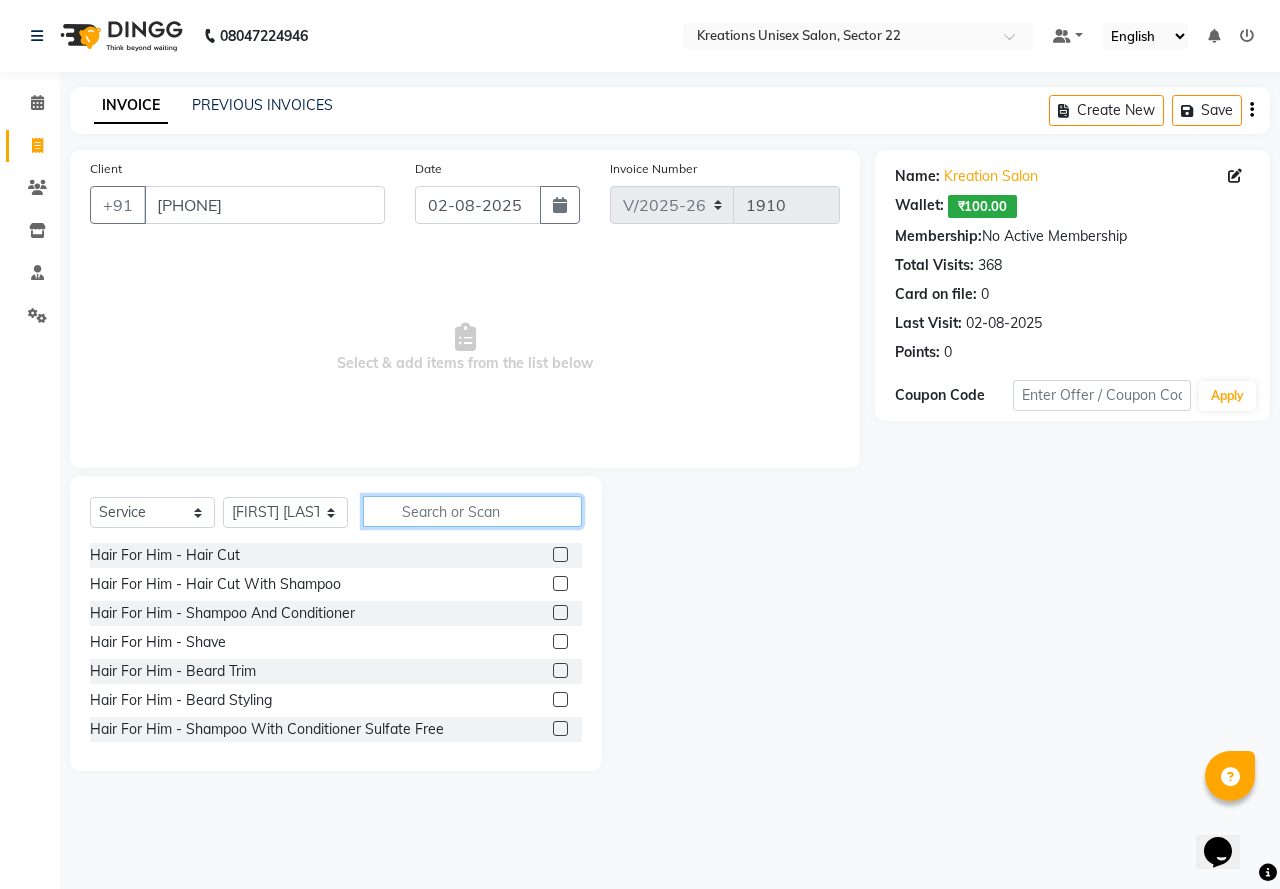 drag, startPoint x: 423, startPoint y: 509, endPoint x: 391, endPoint y: 524, distance: 35.341194 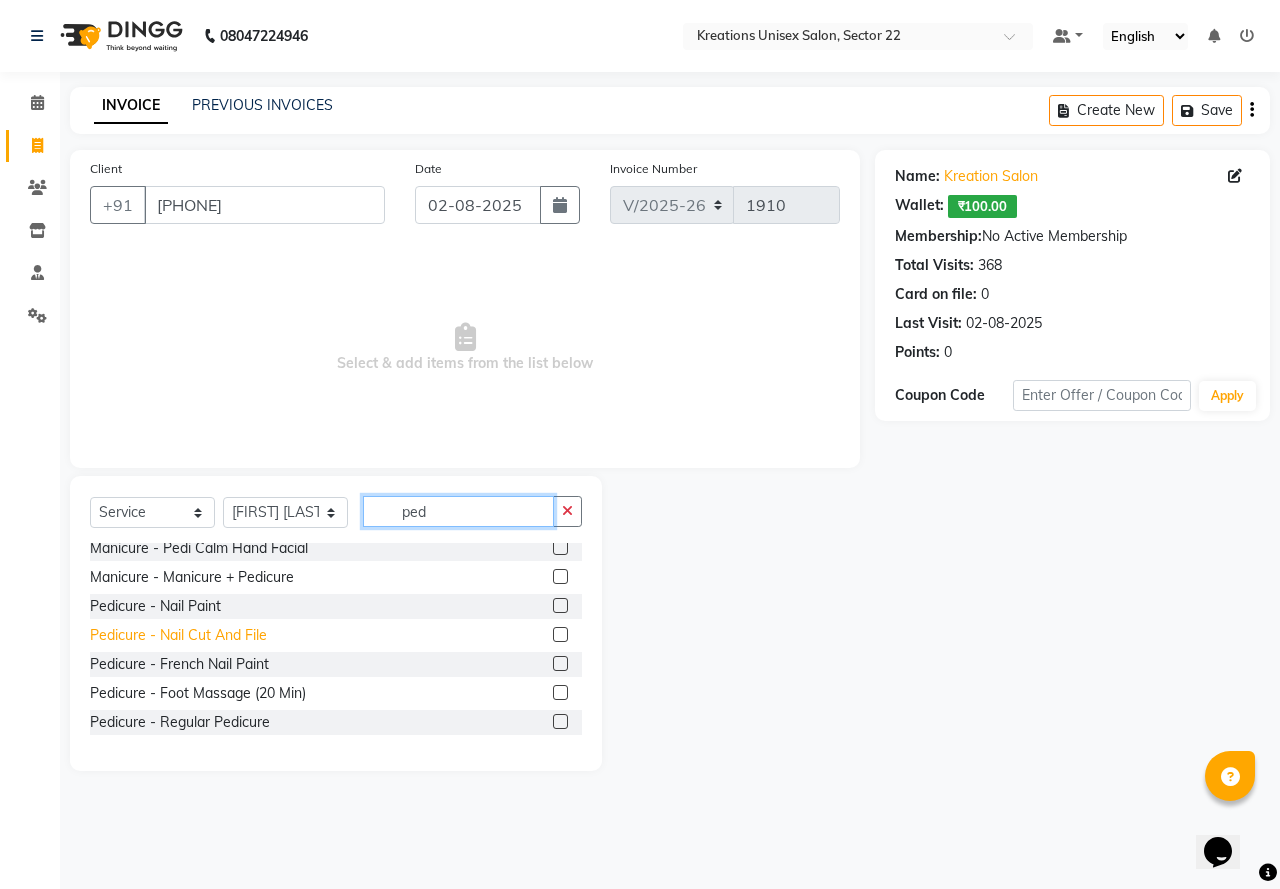 scroll, scrollTop: 100, scrollLeft: 0, axis: vertical 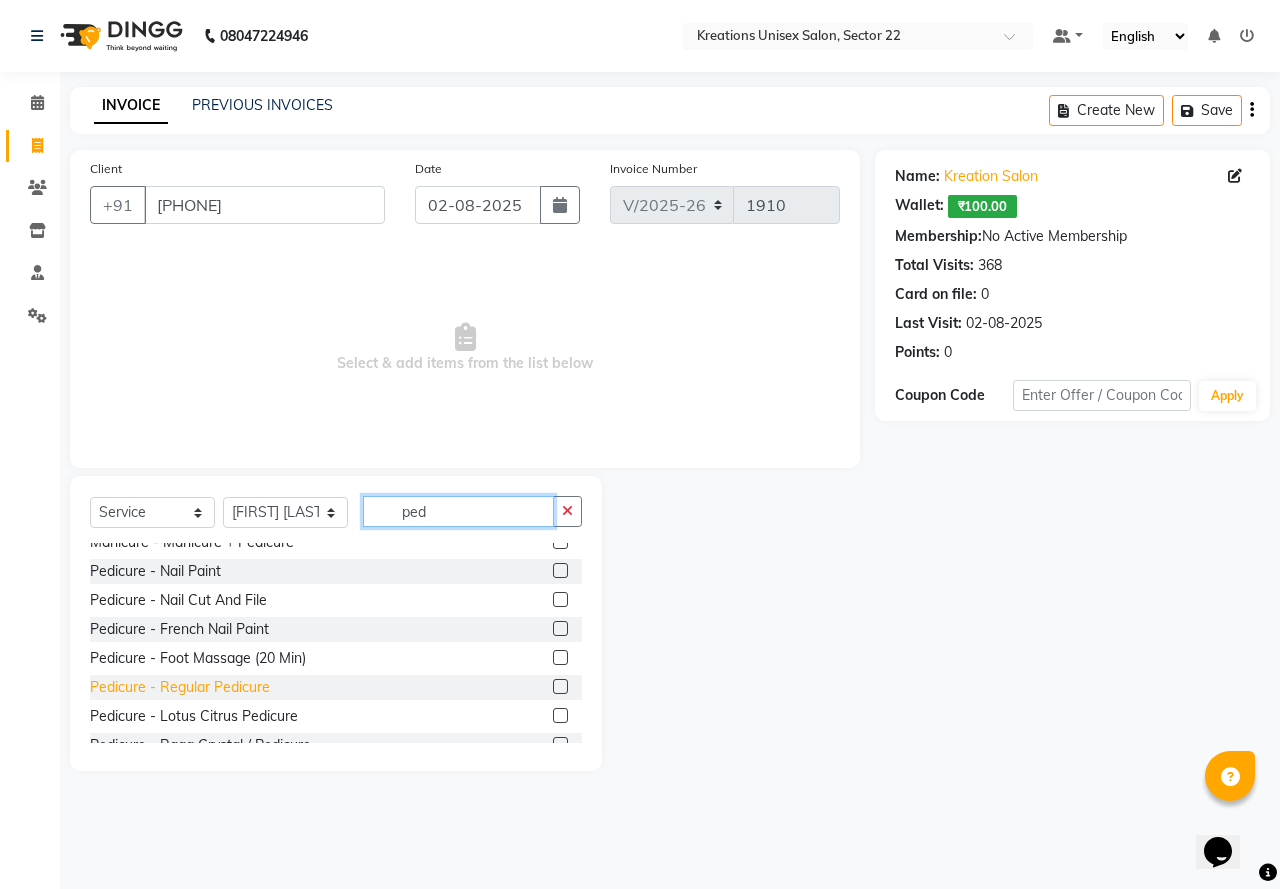 type on "ped" 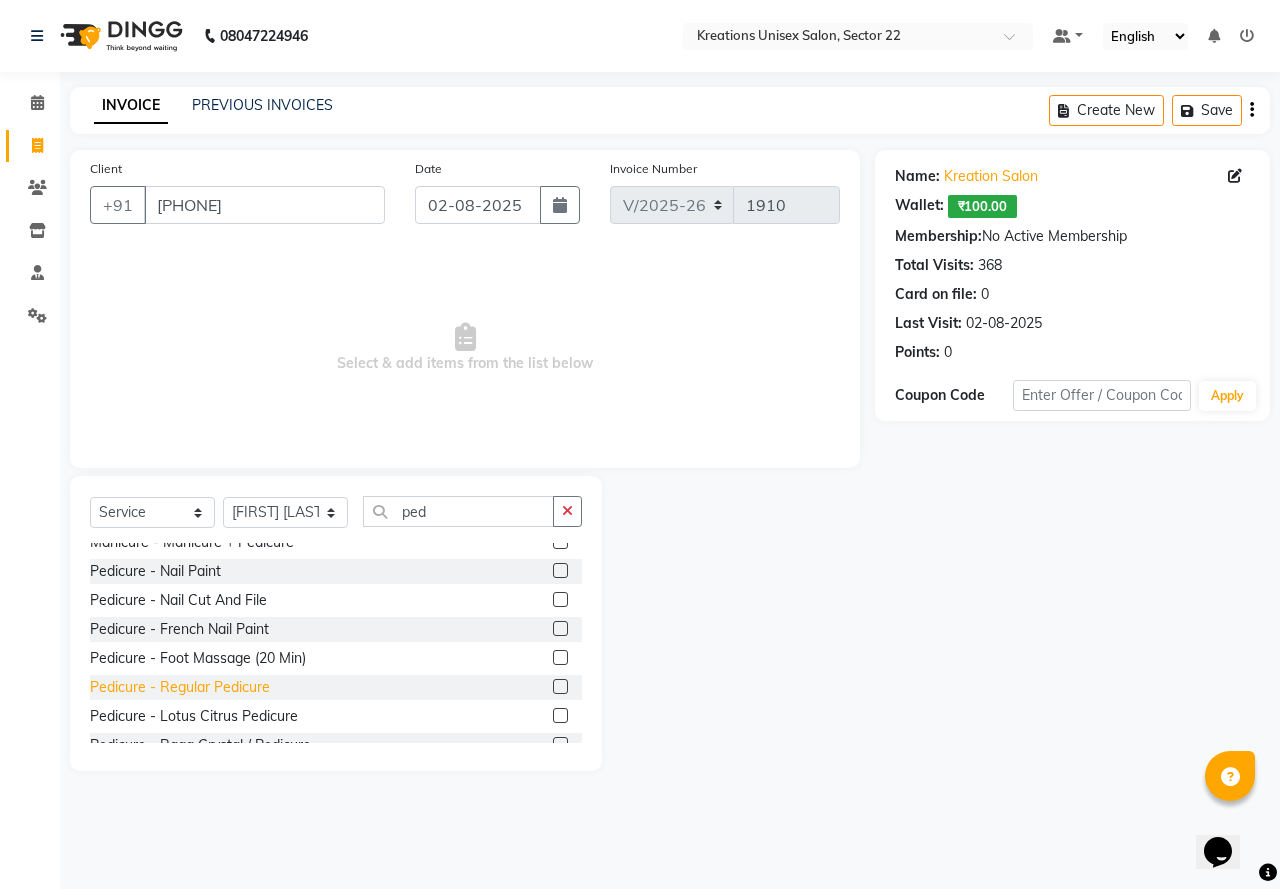 click on "Pedicure - Regular Pedicure" 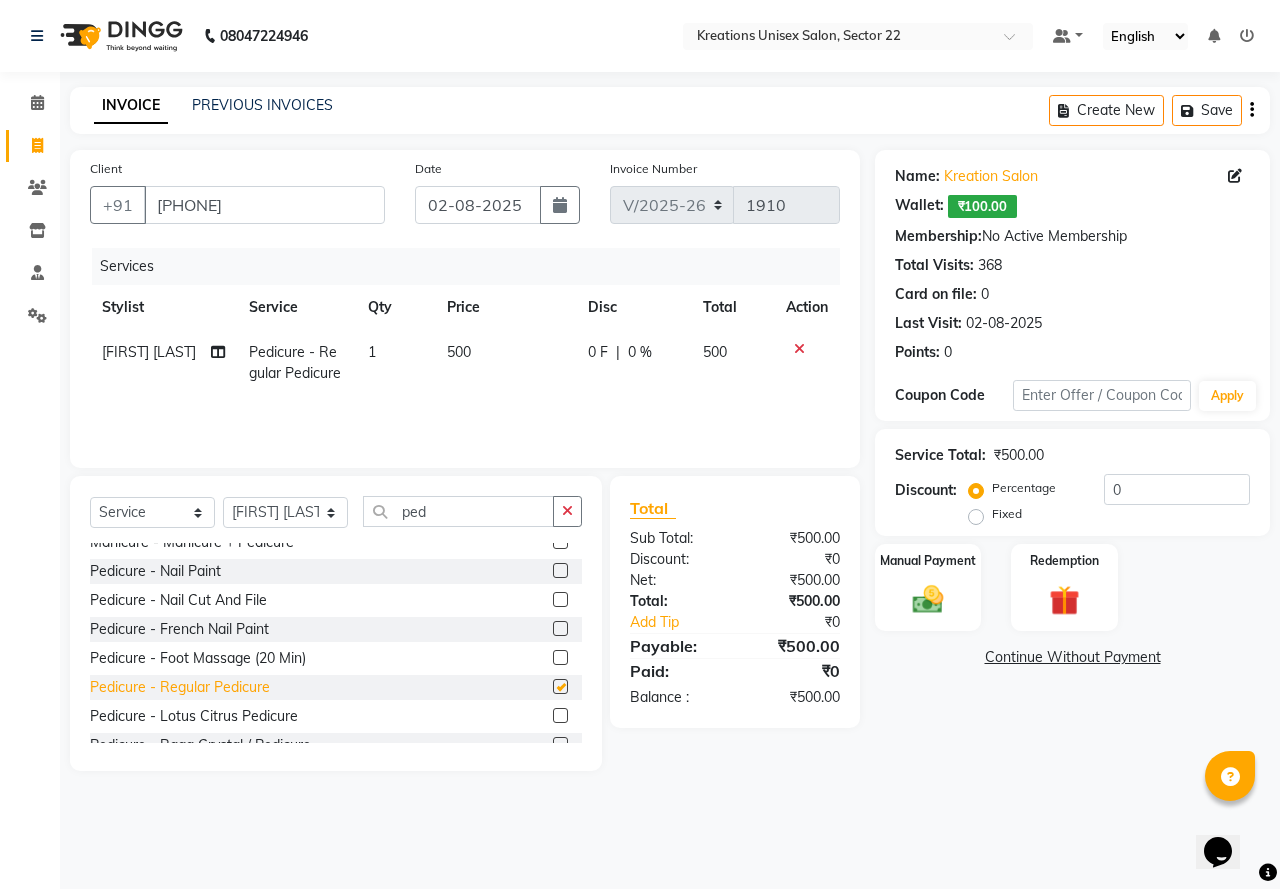 checkbox on "false" 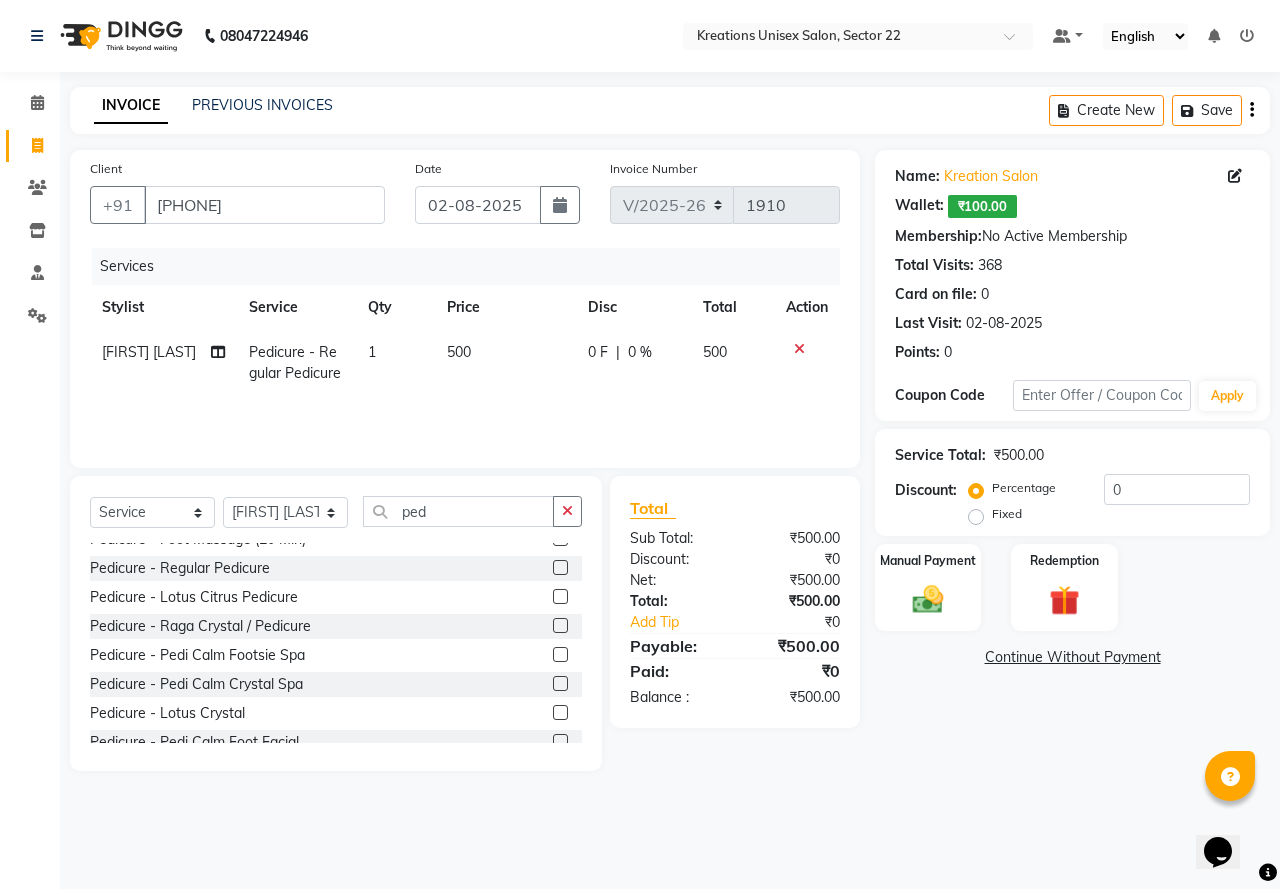 scroll, scrollTop: 235, scrollLeft: 0, axis: vertical 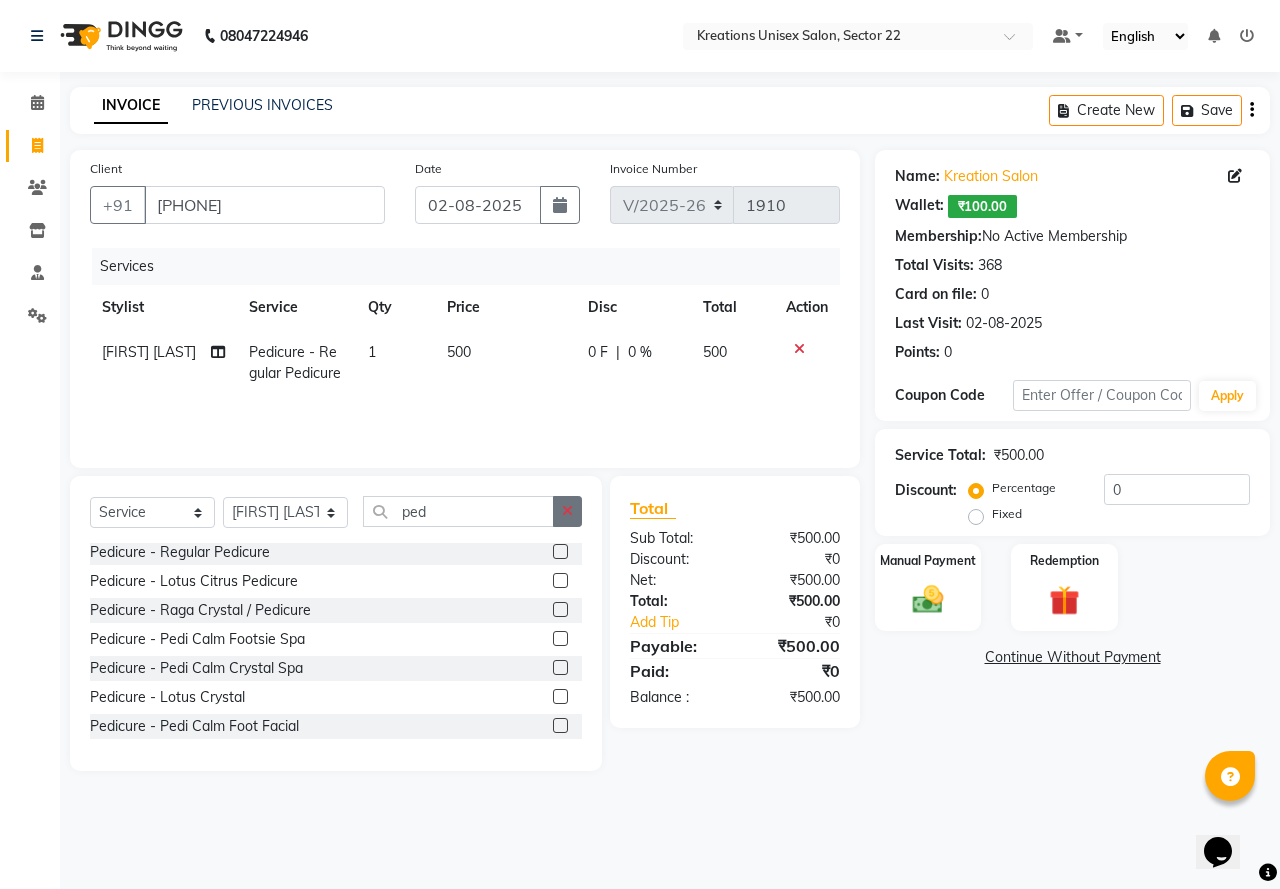 click 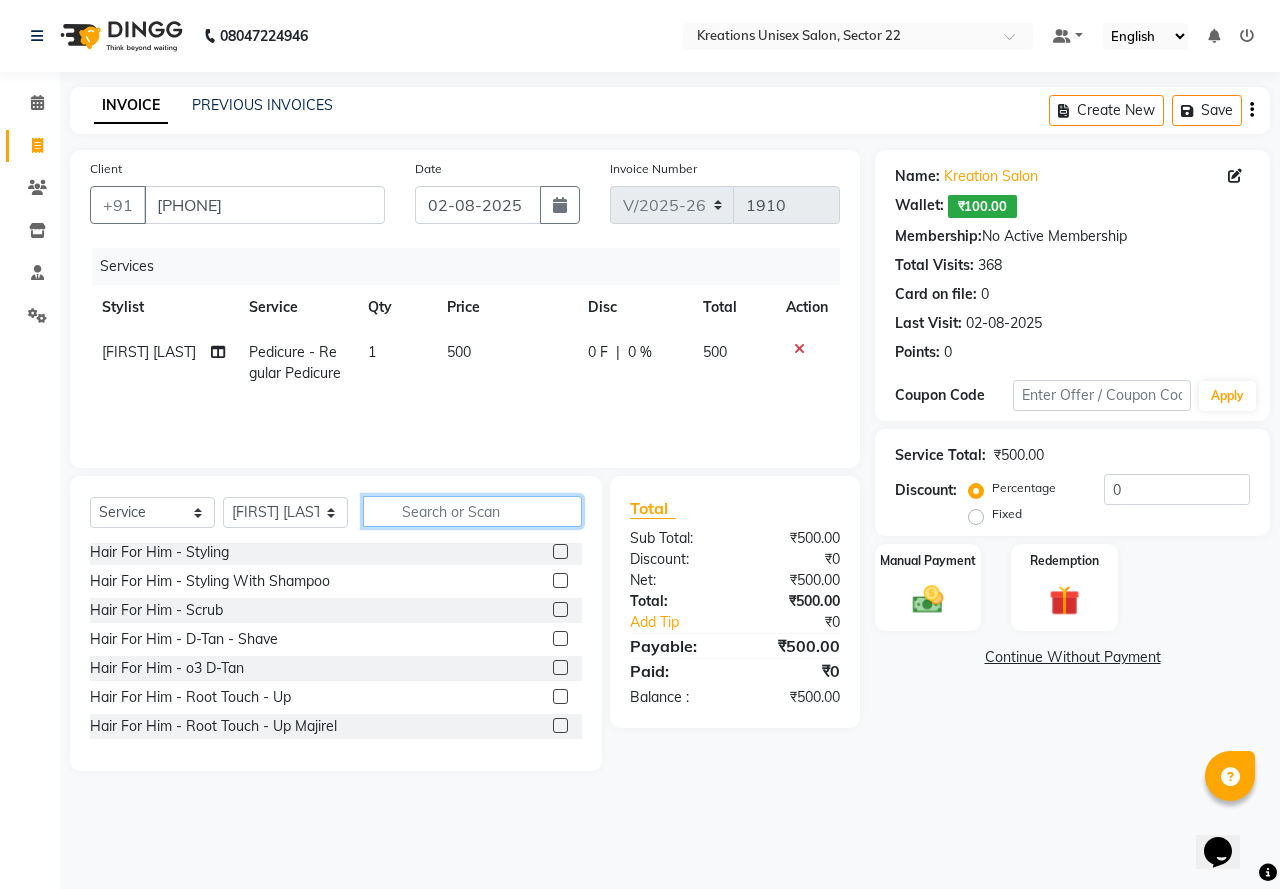 drag, startPoint x: 464, startPoint y: 521, endPoint x: 413, endPoint y: 538, distance: 53.75872 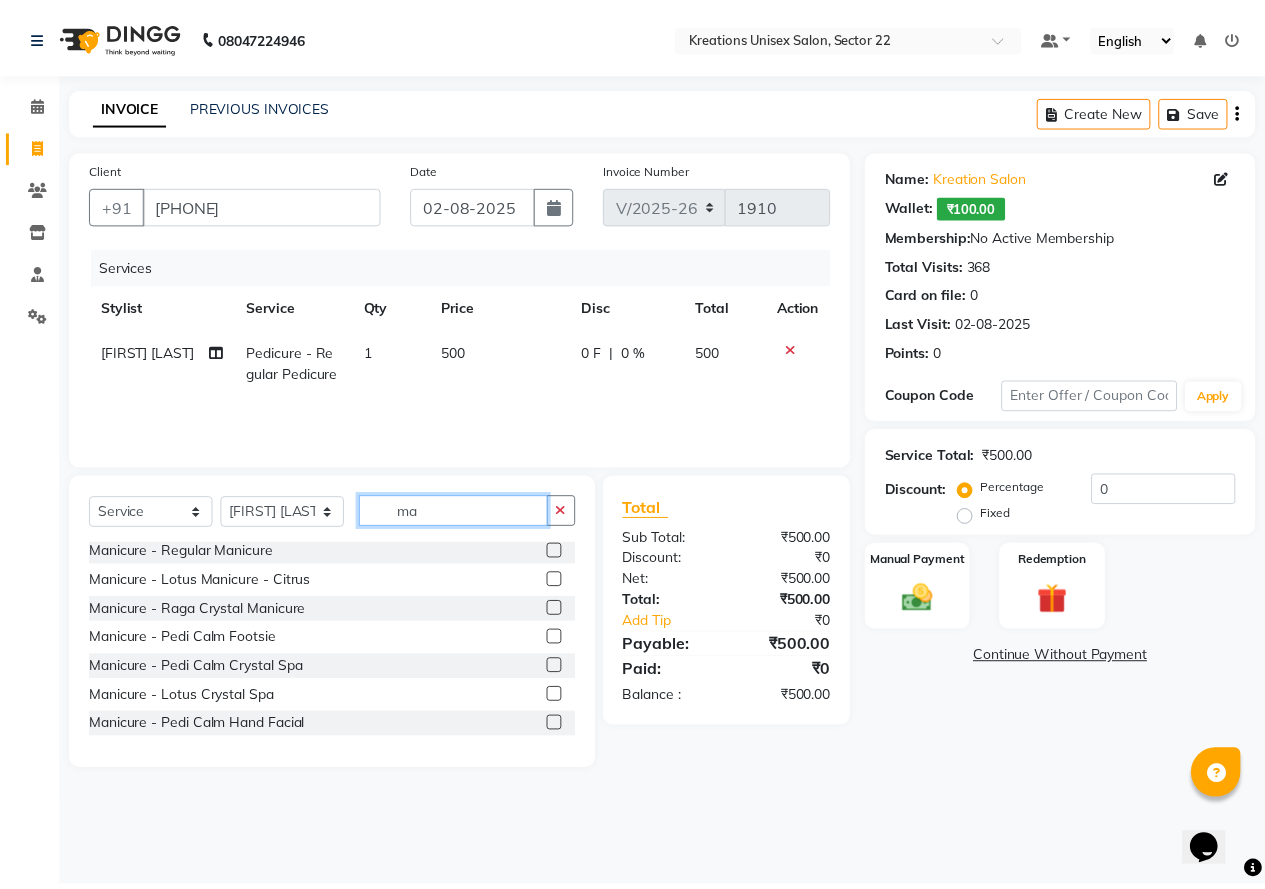 scroll, scrollTop: 0, scrollLeft: 0, axis: both 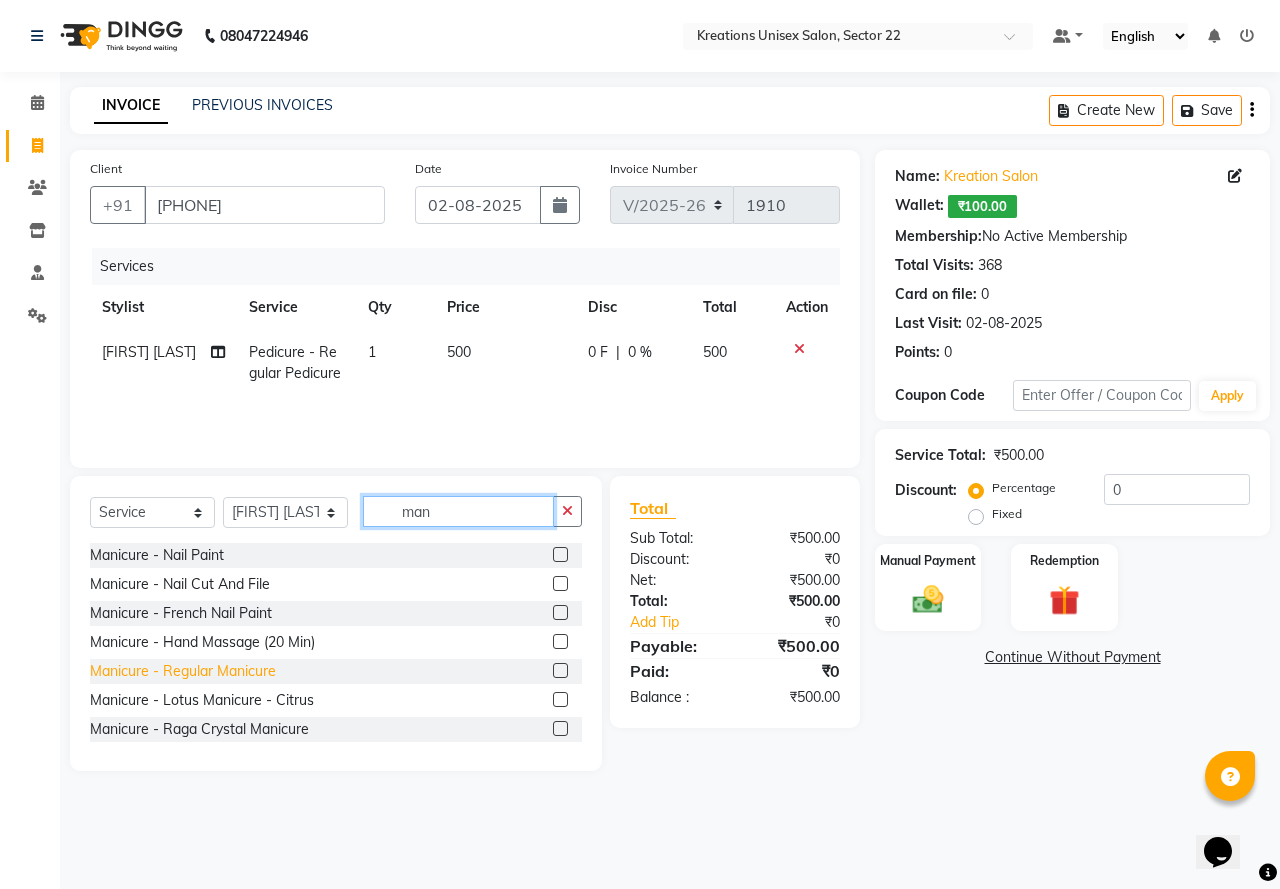 type on "man" 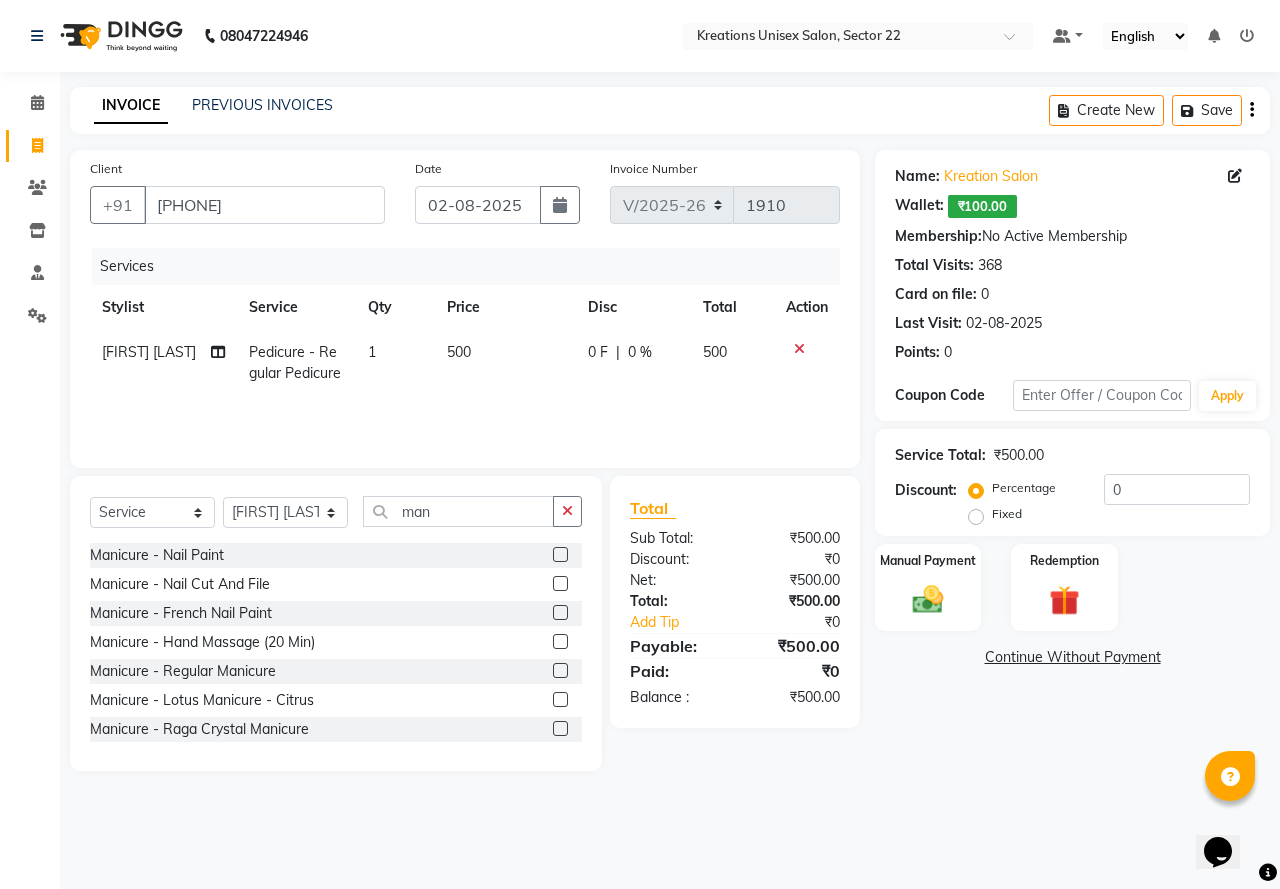click on "Manicure - Regular Manicure" 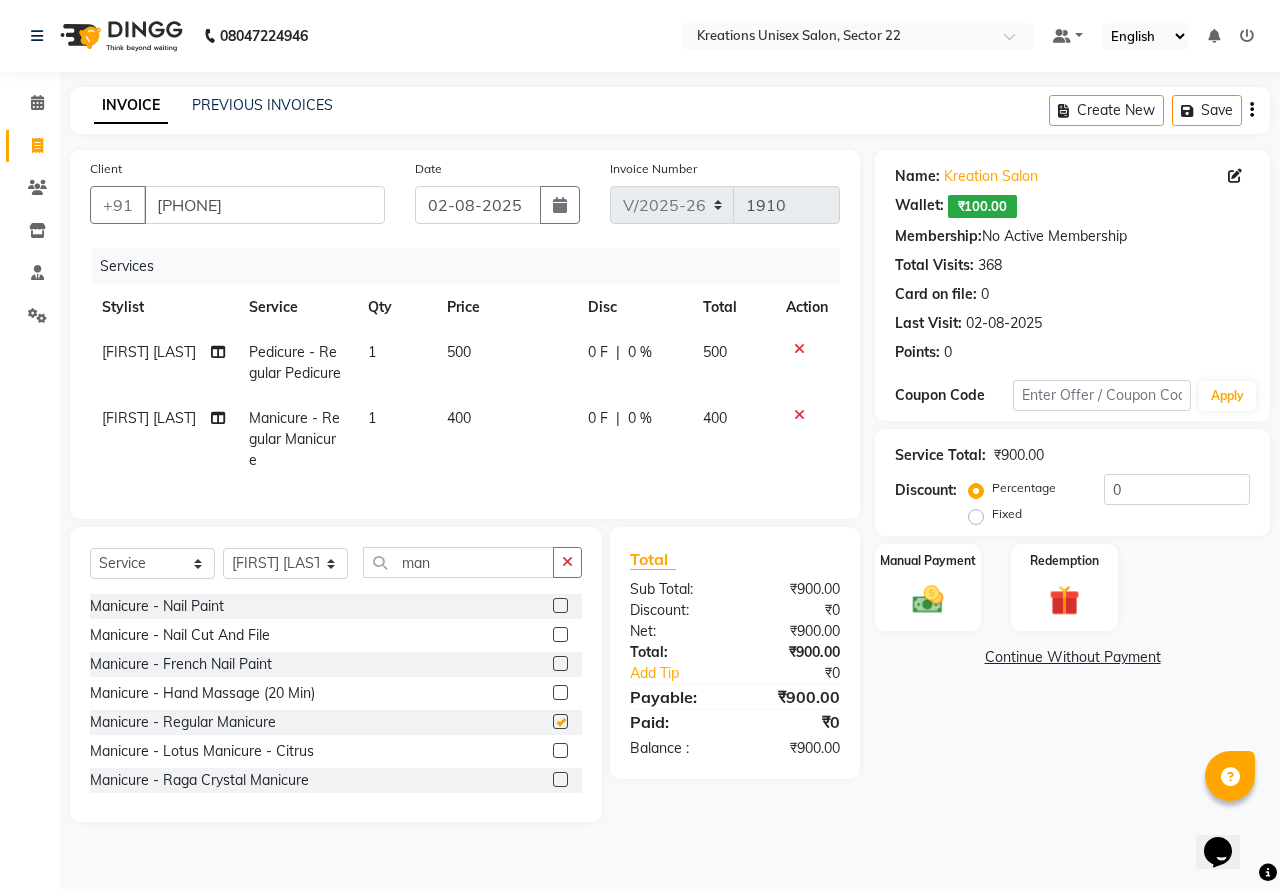 checkbox on "false" 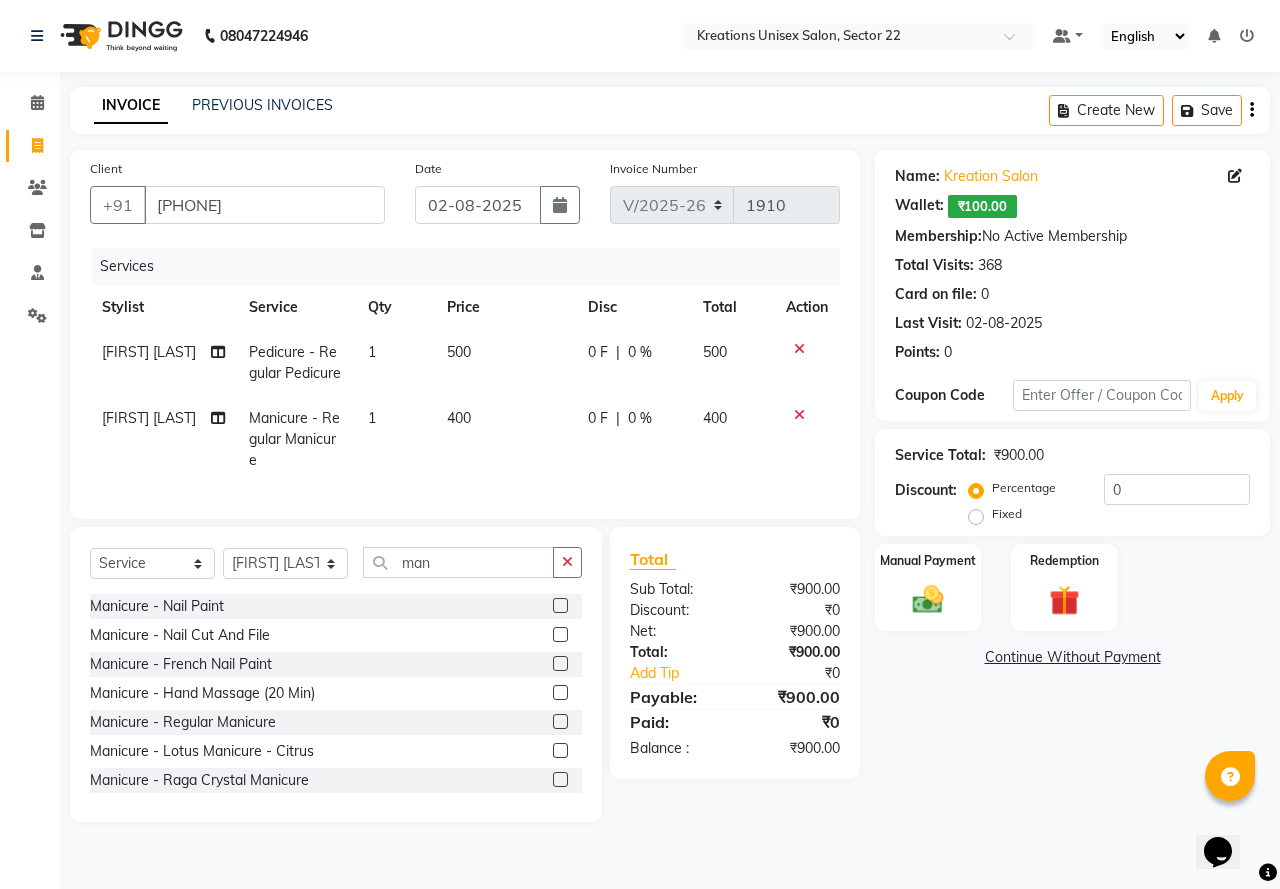 click on "500" 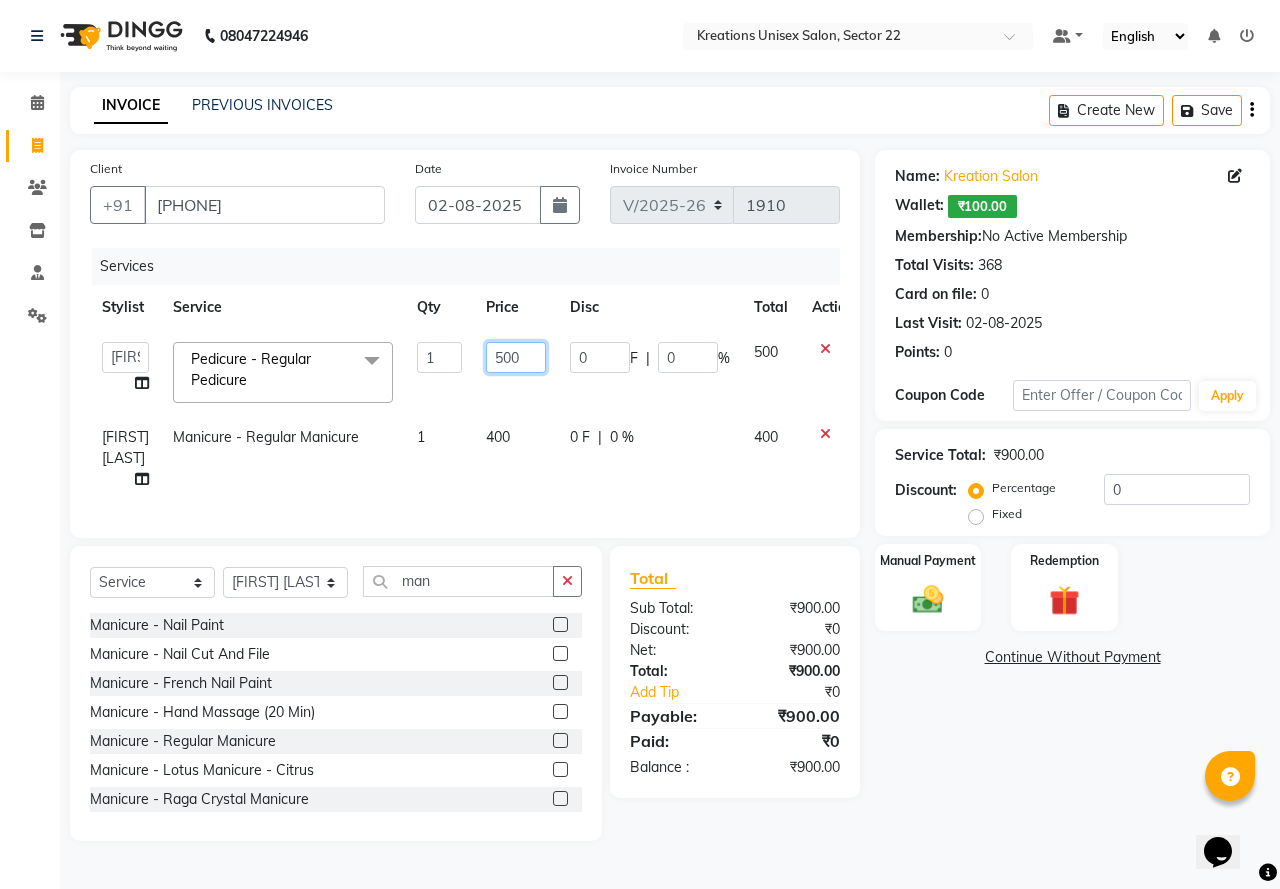 drag, startPoint x: 530, startPoint y: 356, endPoint x: 436, endPoint y: 349, distance: 94.26028 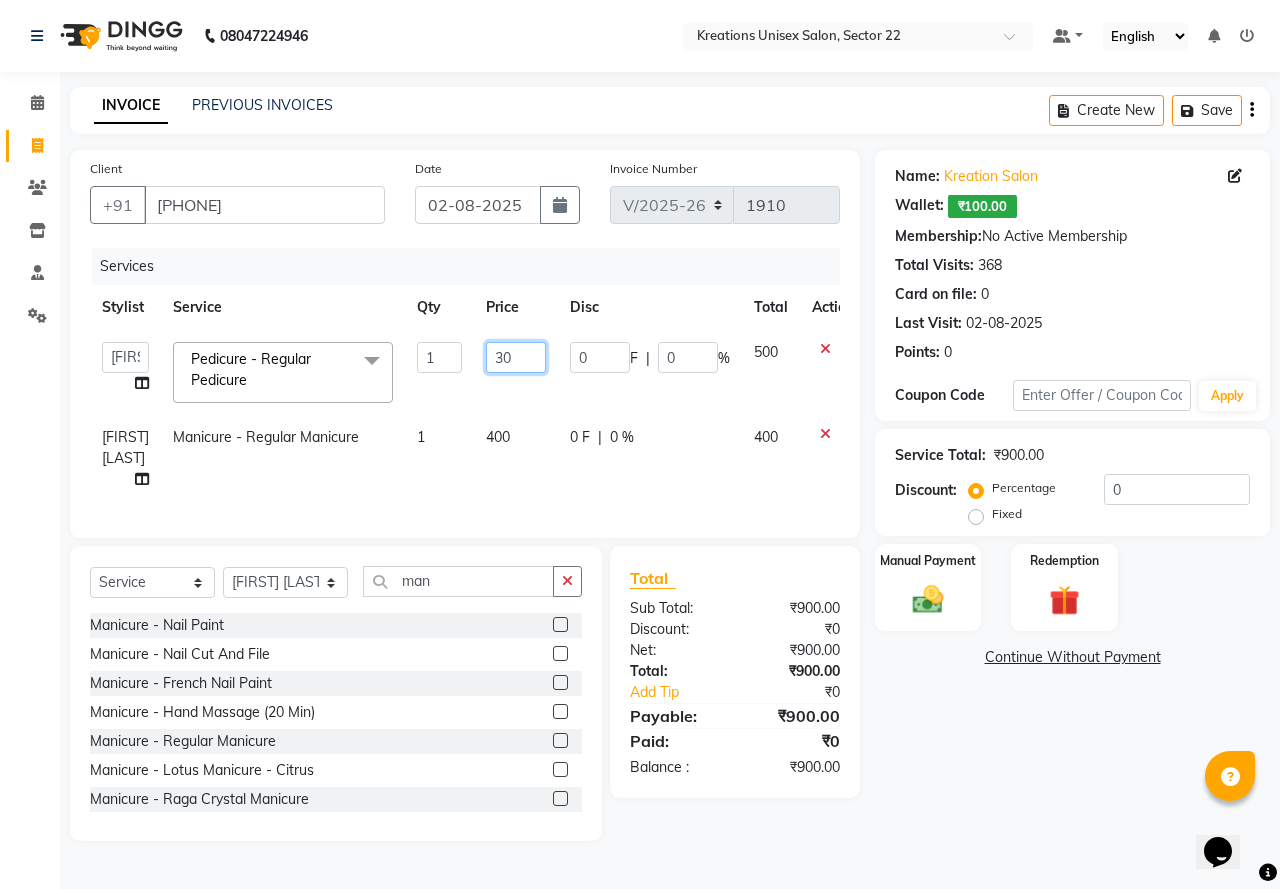 type on "300" 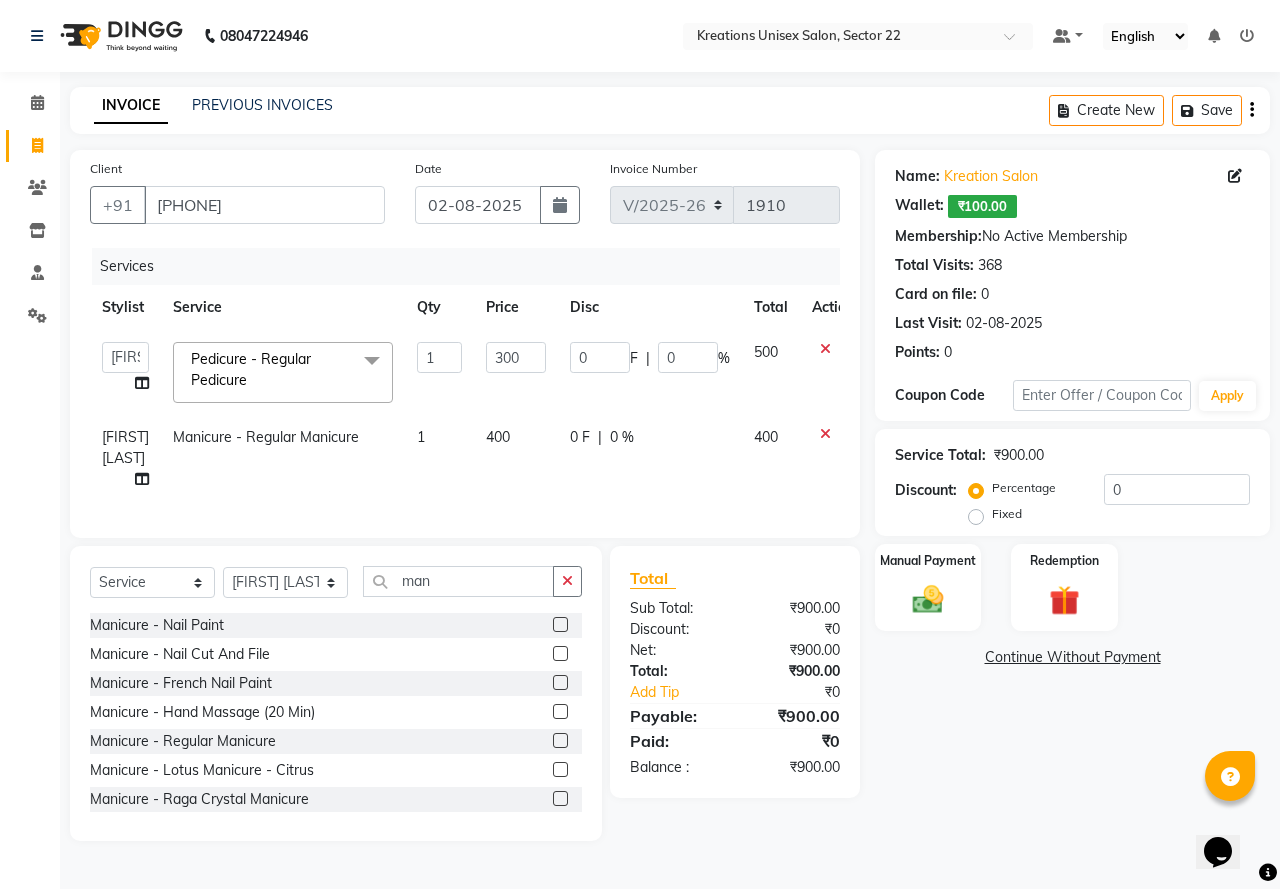 click on "400" 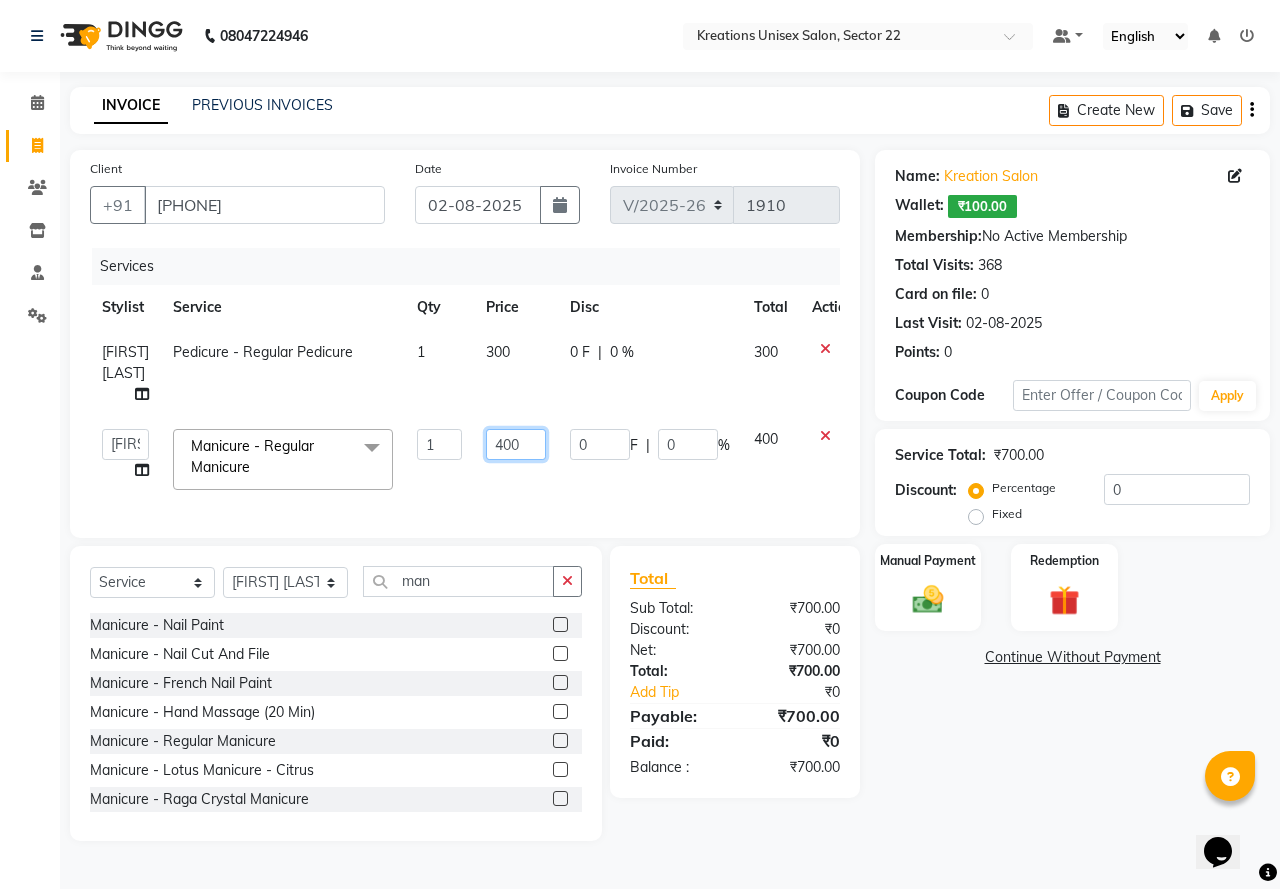 drag, startPoint x: 523, startPoint y: 437, endPoint x: 459, endPoint y: 441, distance: 64.12488 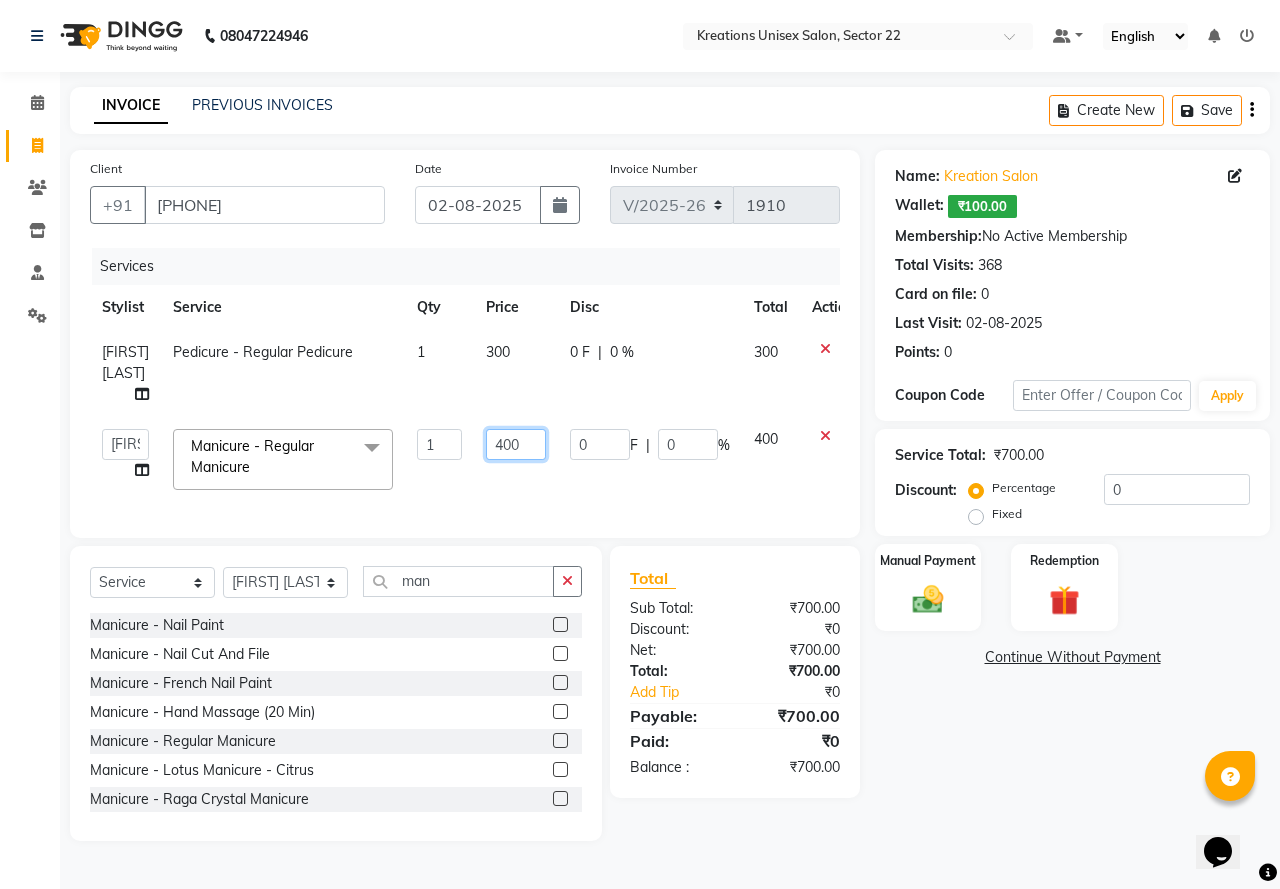 click on "400" 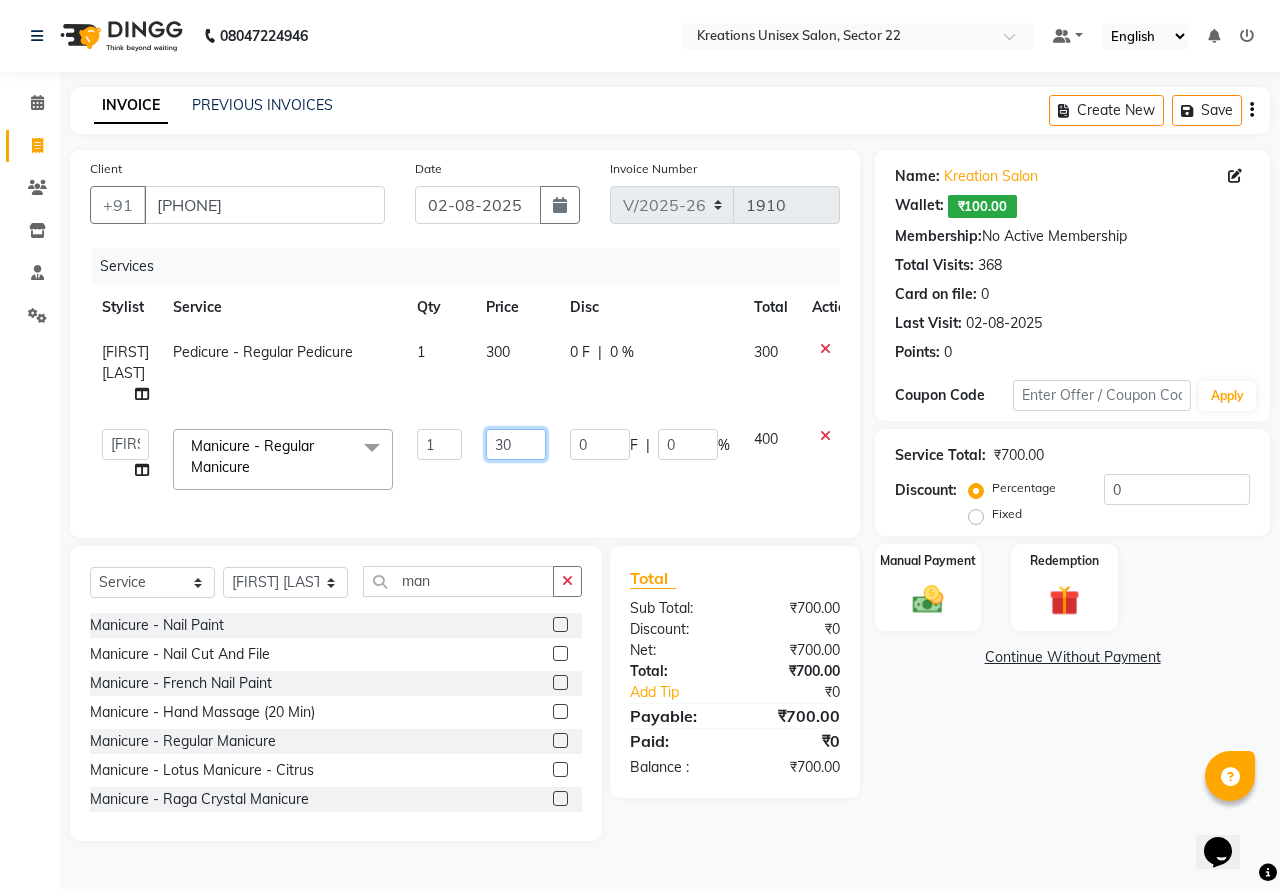 type on "300" 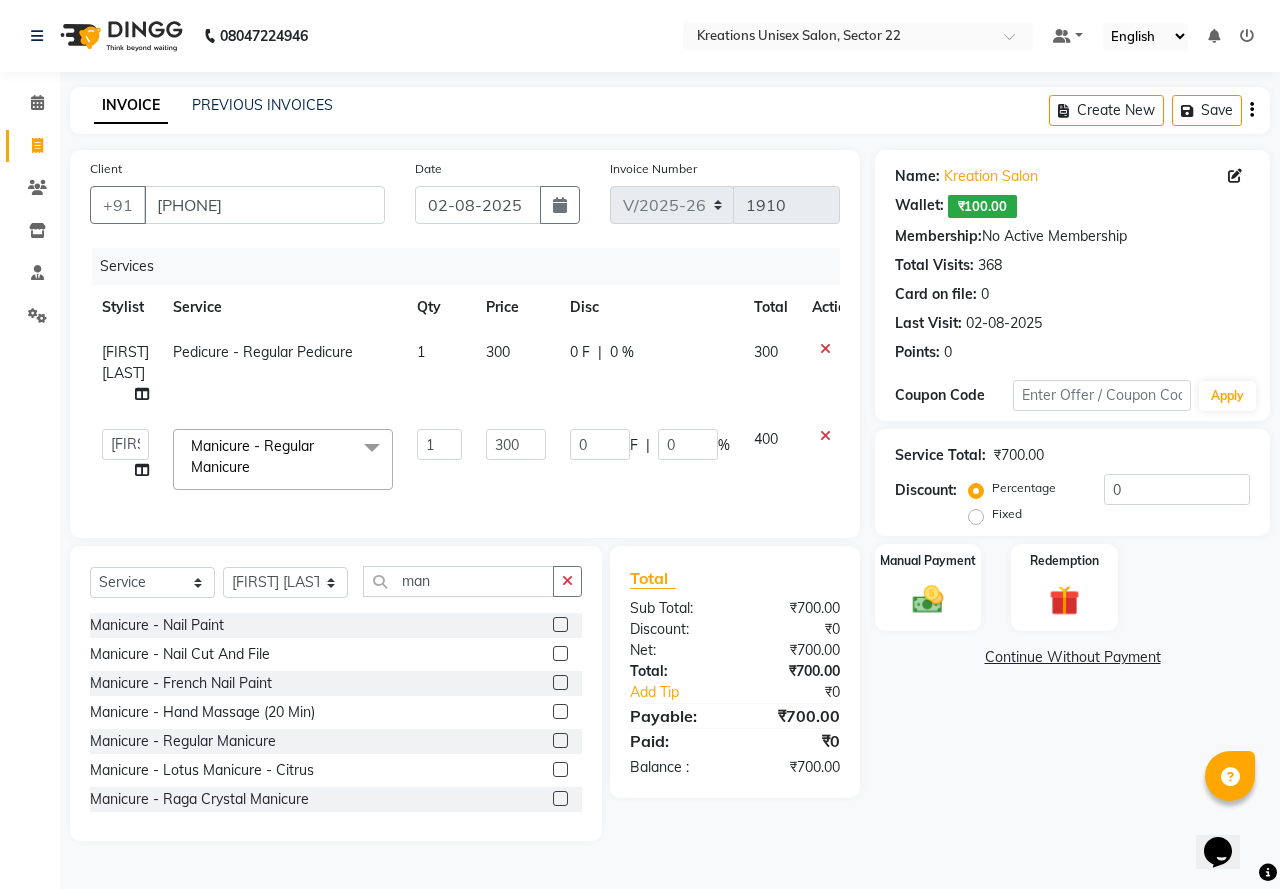 click on "Shiv Kumar Pedicure - Regular Pedicure 1 300 0 F | 0 % 300  AMAN   Jeet Manager   Jitender    Kapil    Kavita Manager   Malik Khan    Manas Sir    rozy    Sector-23   Shaffali Maam    Shiv Kumar   Sita Mehto   Manicure - Regular Manicure  x Hair For Him - Hair Cut Hair For Him - Hair Cut With Shampoo Hair For Him - Shampoo And Conditioner Hair For Him - Shave Hair For Him - Beard Trim Hair For Him - Beard Styling Hair For Him - Shampoo With Conditioner Sulfate Free Hair For Him - Hair Cut + Beard + D Tan Hair For Him - Styling Hair For Him - Styling With Shampoo Hair For Him - Scrub Hair For Him - D-Tan - Shave Hair For Him - o3 D-Tan  Hair For Him - Root Touch - Up Hair For Him - Root Touch - Up Majirel Hair For Him - Root Touch - Up Inoa Hair For Him - Root Touch - Up Essensity Hair For Him - Straightening / Rebonding Hair For Him - Hair Cut By Art Director Hair For Him - Hair Cut For Boys - Below 10 Years Hair For Her - Hair Cut Hair For Her - Hair Cut + Shampoo + Dry Hair For Her - Style Change 1 300 0 F" 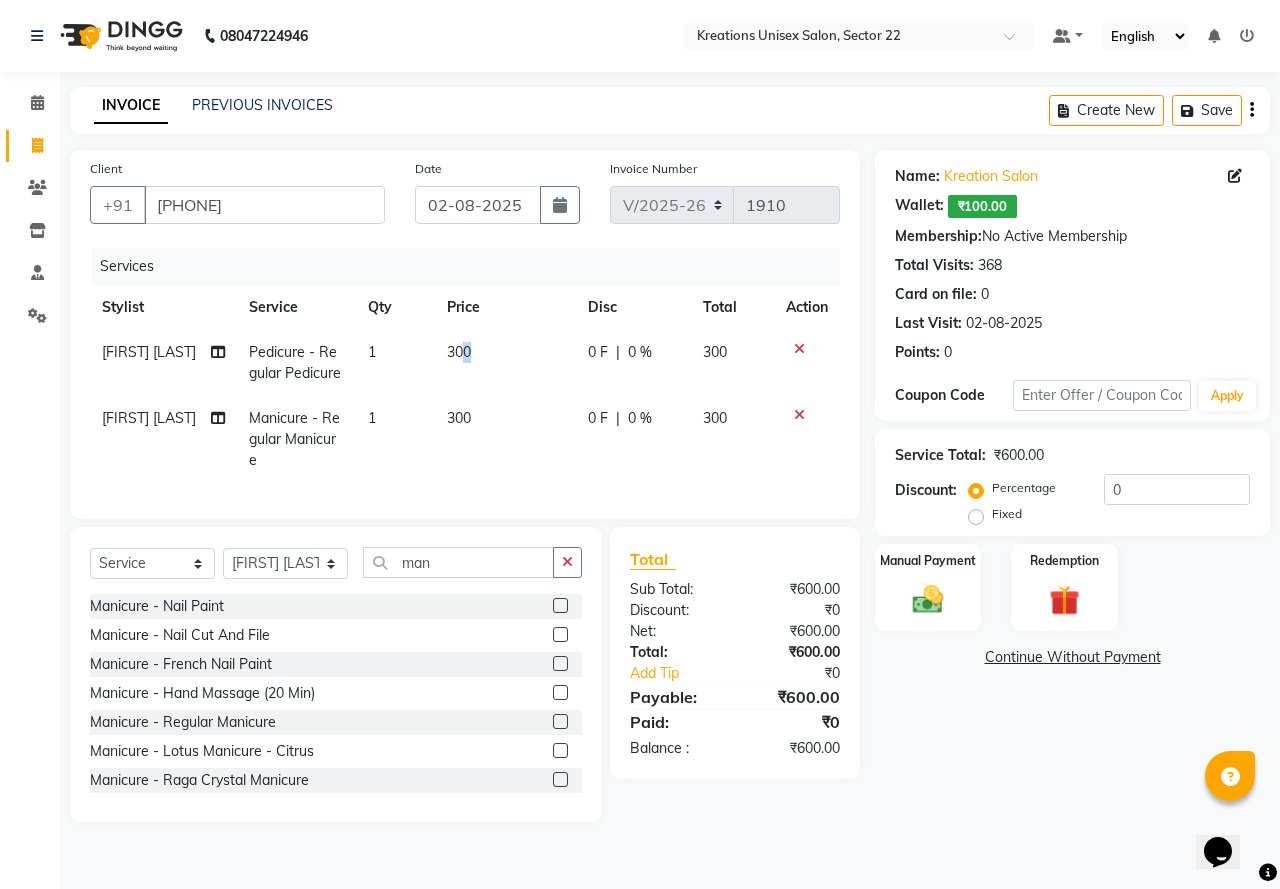 drag, startPoint x: 497, startPoint y: 350, endPoint x: 450, endPoint y: 348, distance: 47.042534 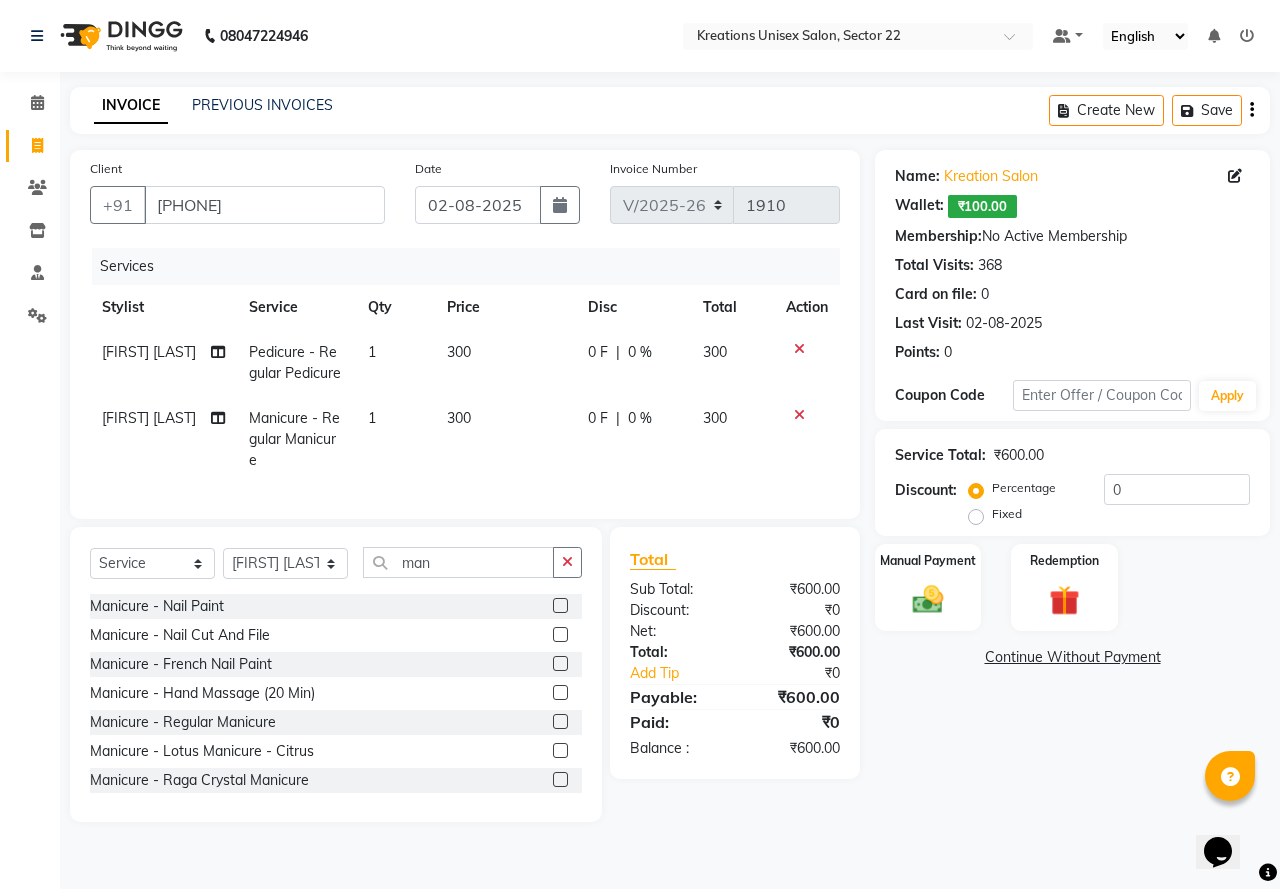 select on "81478" 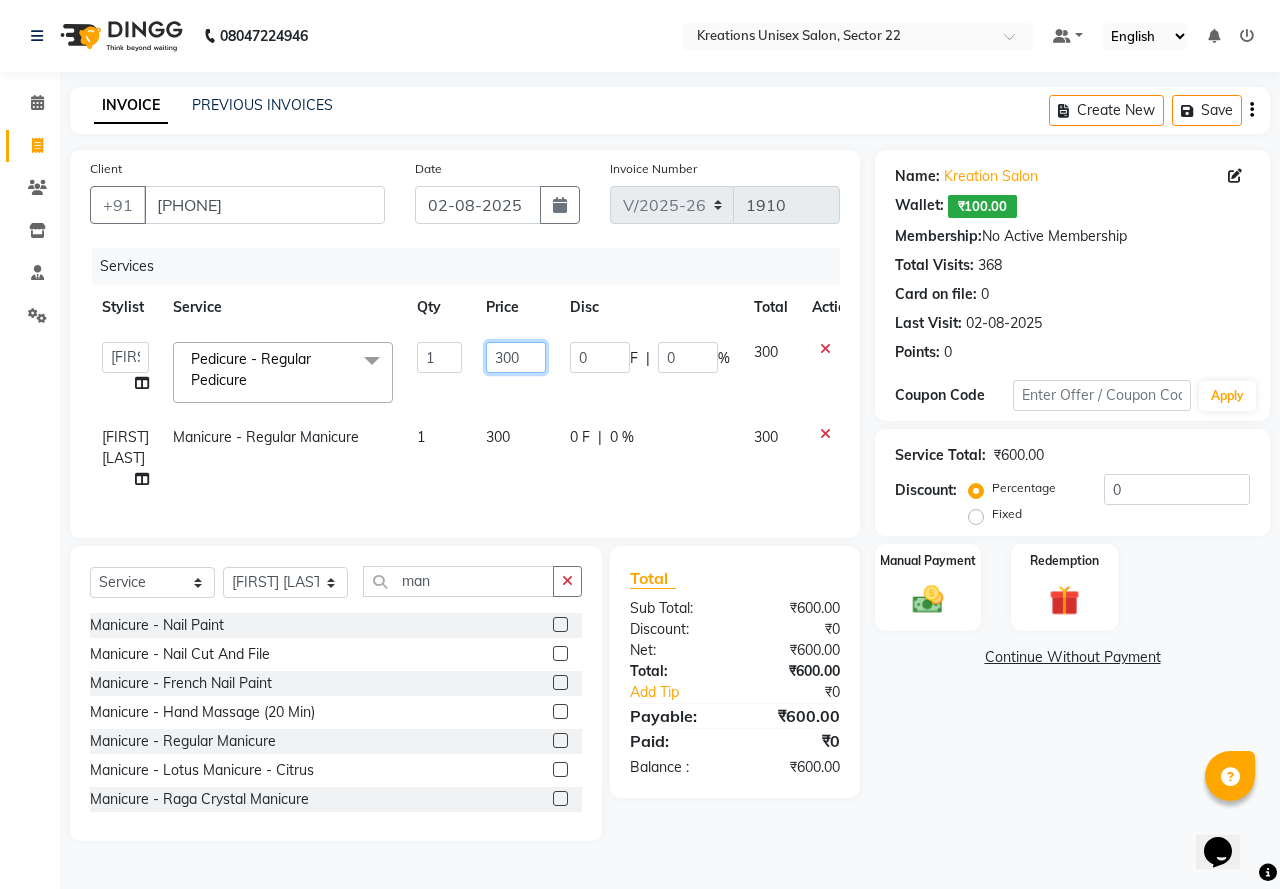 drag, startPoint x: 529, startPoint y: 358, endPoint x: 465, endPoint y: 348, distance: 64.77654 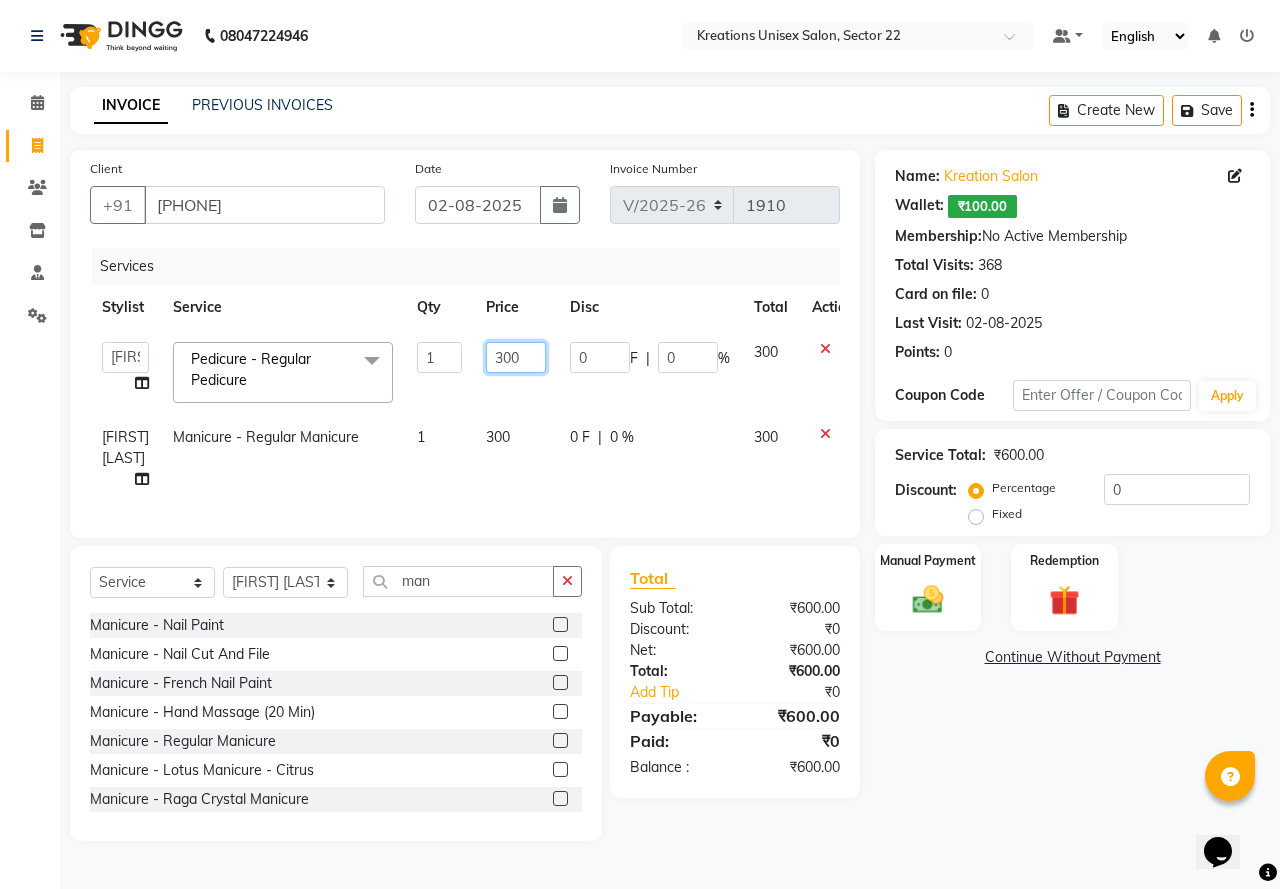 click on "AMAN   Jeet Manager   Jitender    Kapil    Kavita Manager   Malik Khan    Manas Sir    rozy    Sector-23   Shaffali Maam    Shiv Kumar   Sita Mehto   Pedicure - Regular Pedicure  x Hair For Him - Hair Cut Hair For Him - Hair Cut With Shampoo Hair For Him - Shampoo And Conditioner Hair For Him - Shave Hair For Him - Beard Trim Hair For Him - Beard Styling Hair For Him - Shampoo With Conditioner Sulfate Free Hair For Him - Hair Cut + Beard + D Tan Hair For Him - Styling Hair For Him - Styling With Shampoo Hair For Him - Scrub Hair For Him - D-Tan - Shave Hair For Him - o3 D-Tan  Hair For Him - Root Touch - Up Hair For Him - Root Touch - Up Majirel Hair For Him - Root Touch - Up Inoa Hair For Him - Root Touch - Up Essensity Hair For Him - Straightening / Rebonding Hair For Him - Hair Cut By Art Director Hair For Him - Hair Cut For Boys - Below 10 Years Hair For Her - Hair Cut Hair For Her - Hair Cut + Shampoo + Dry Hair For Her - Style Change Hair For Her - Haircut By Style Director Hair For Her - Ironing 1 0" 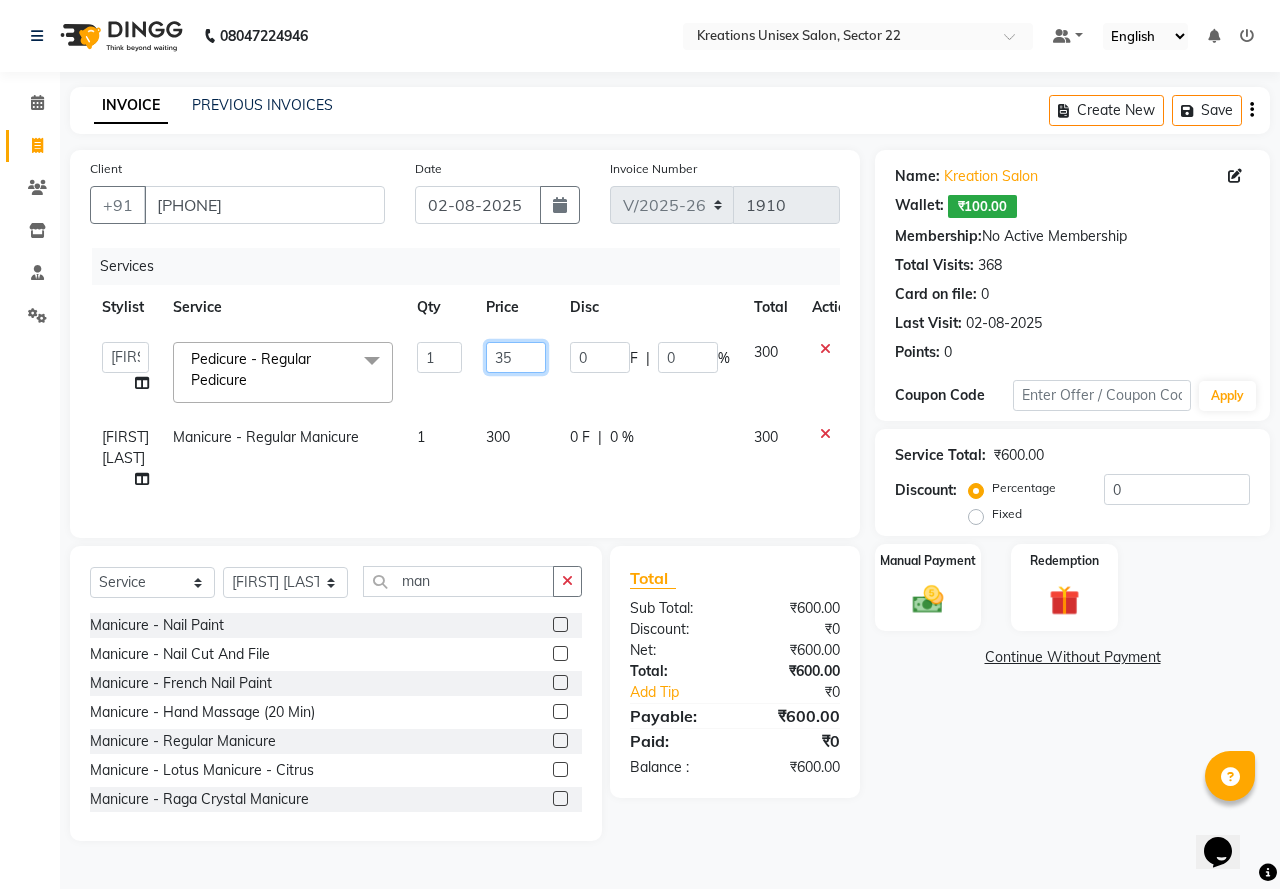 type on "350" 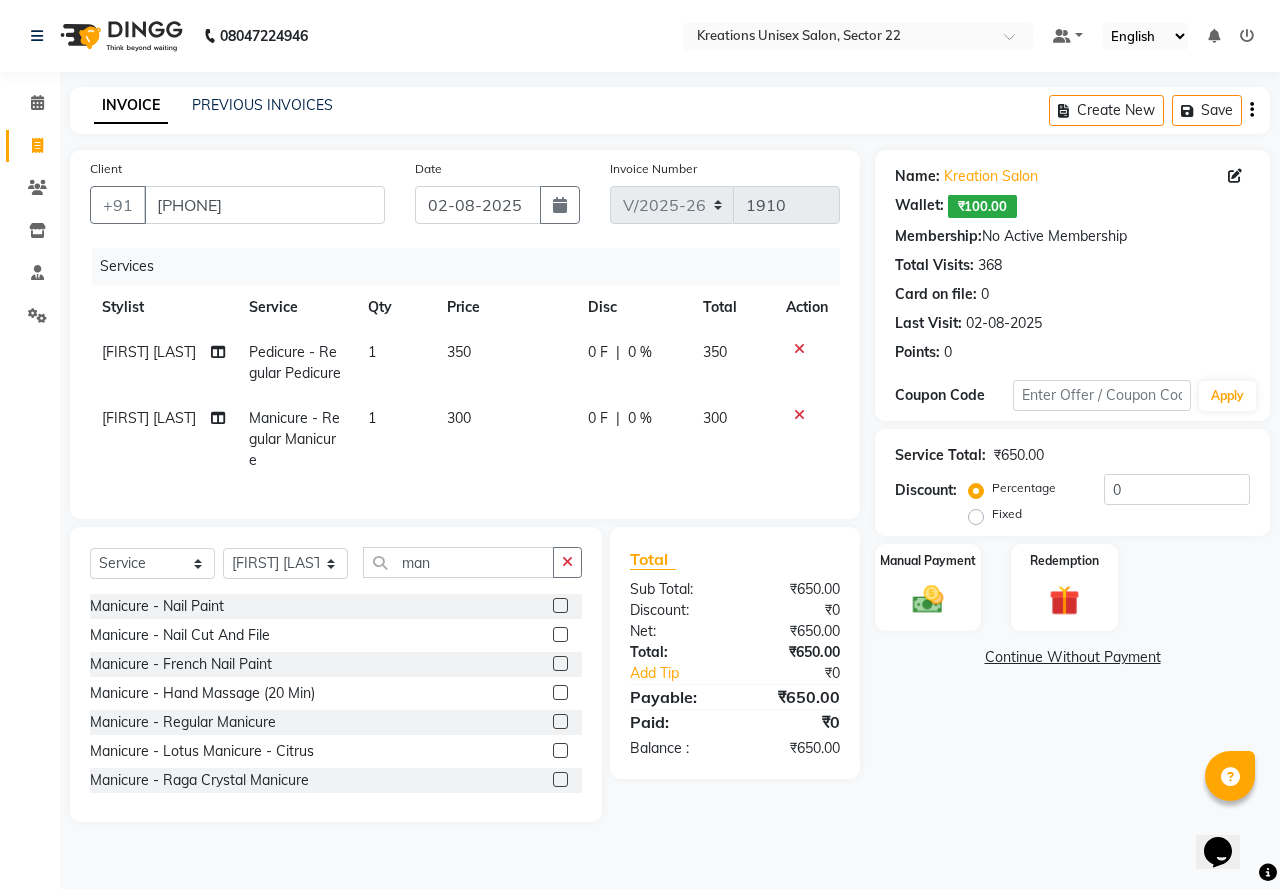 click on "Name: Kreation Salon   Wallet:   ₹100.00  Membership:  No Active Membership  Total Visits:  368 Card on file:  0 Last Visit:   02-08-2025 Points:   0  Coupon Code Apply Service Total:  ₹650.00  Discount:  Percentage   Fixed  0 Manual Payment Redemption  Continue Without Payment" 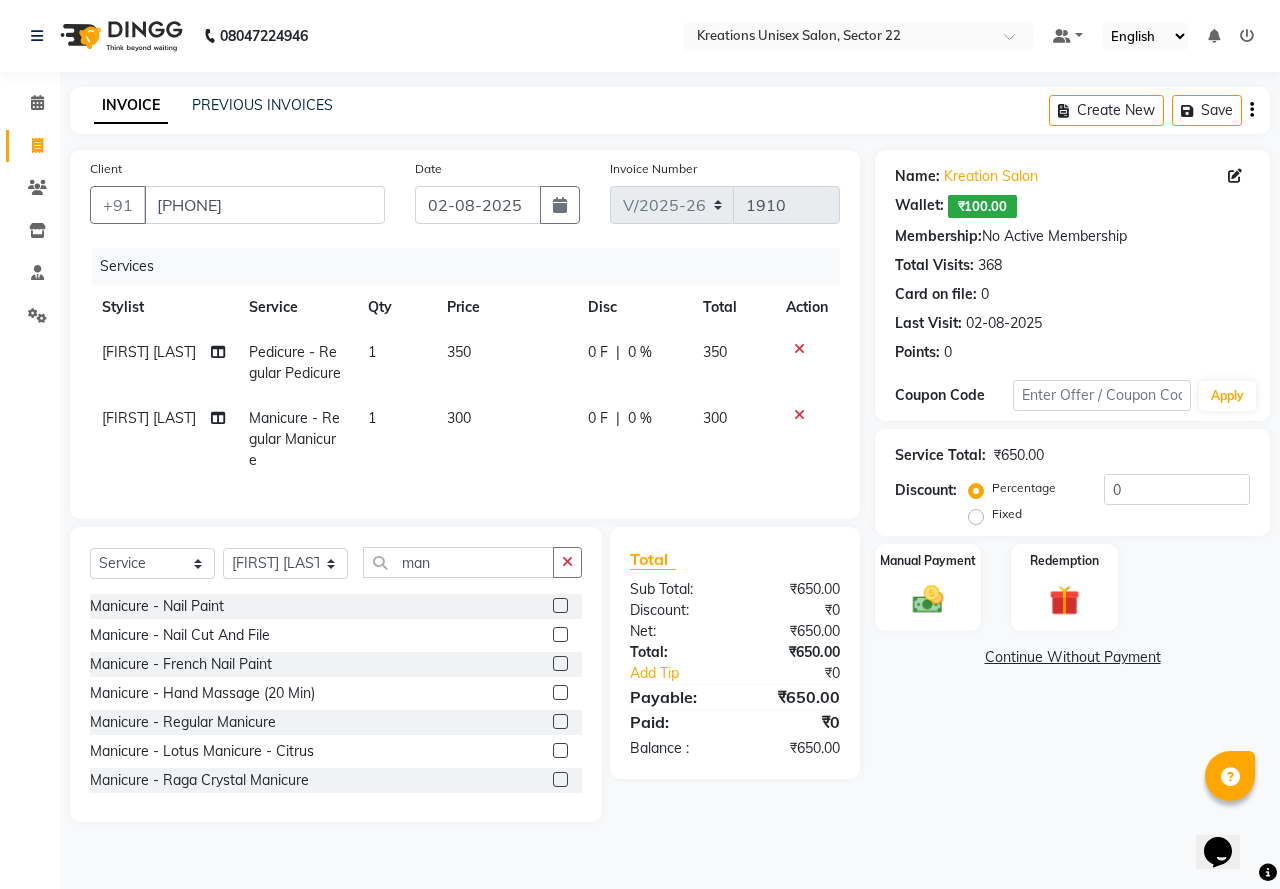 drag, startPoint x: 560, startPoint y: 572, endPoint x: 469, endPoint y: 577, distance: 91.13726 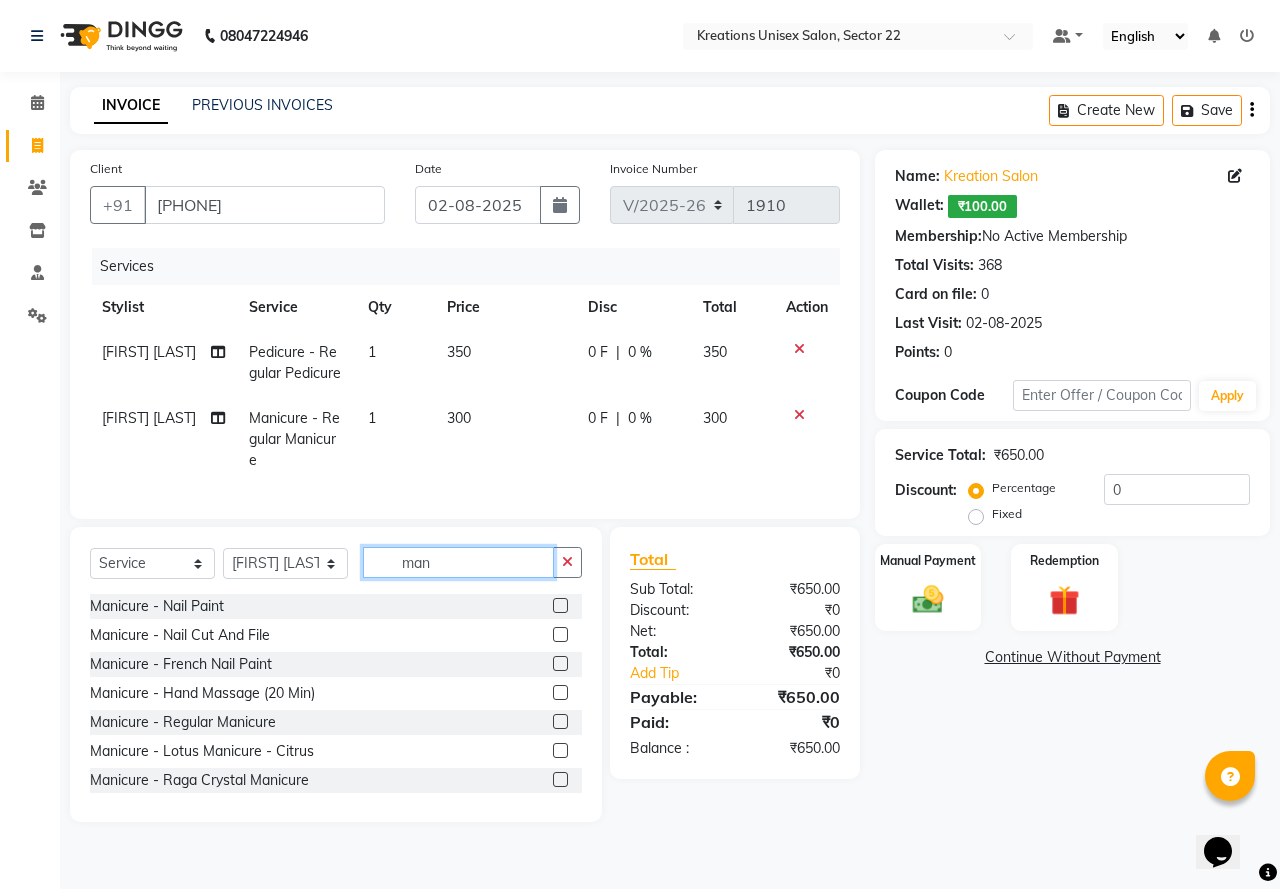 type 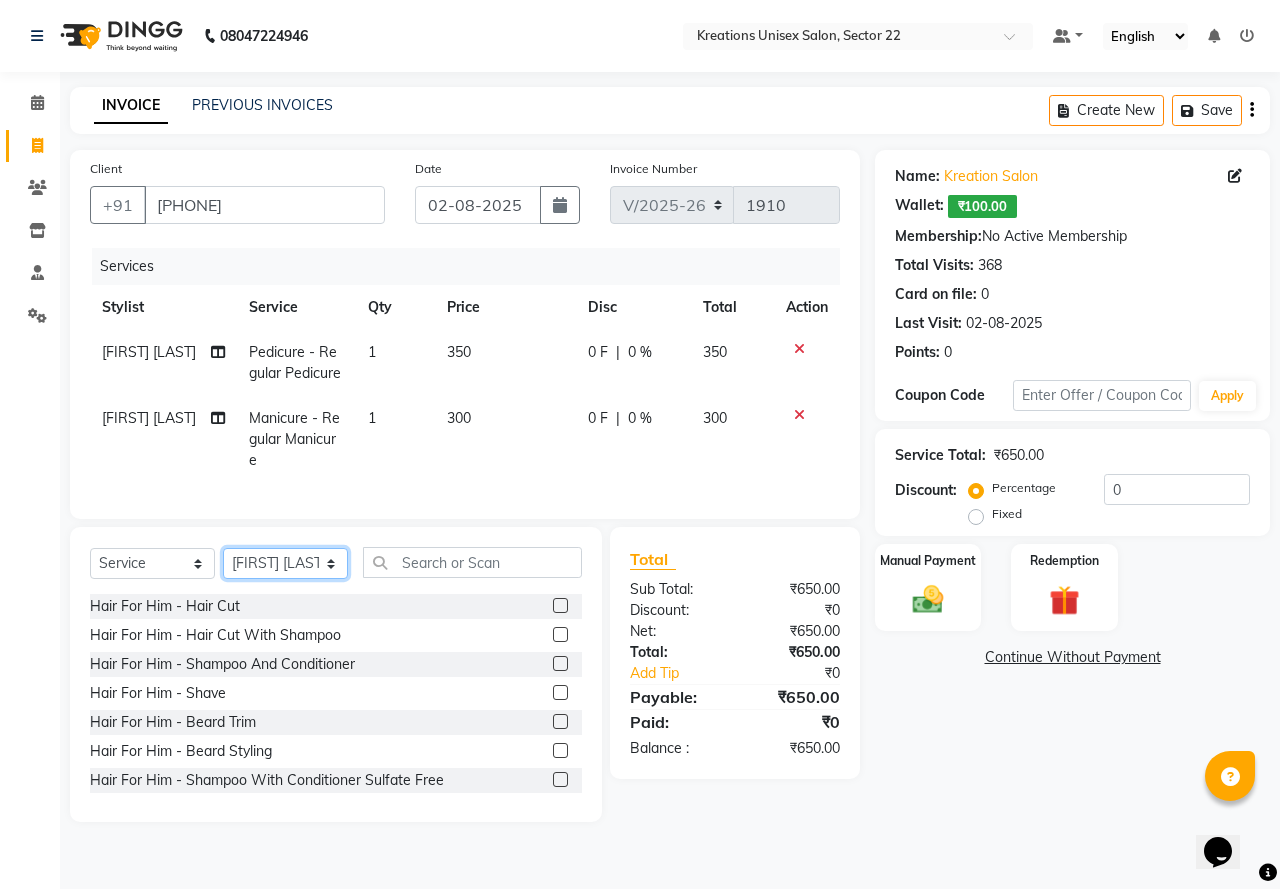 click on "Select Stylist AMAN Jeet Manager Jitender  Kapil  Kavita Manager Malik Khan  Manas Sir  rozy  Sector-23 Shaffali Maam  Shiv Kumar Sita Mehto" 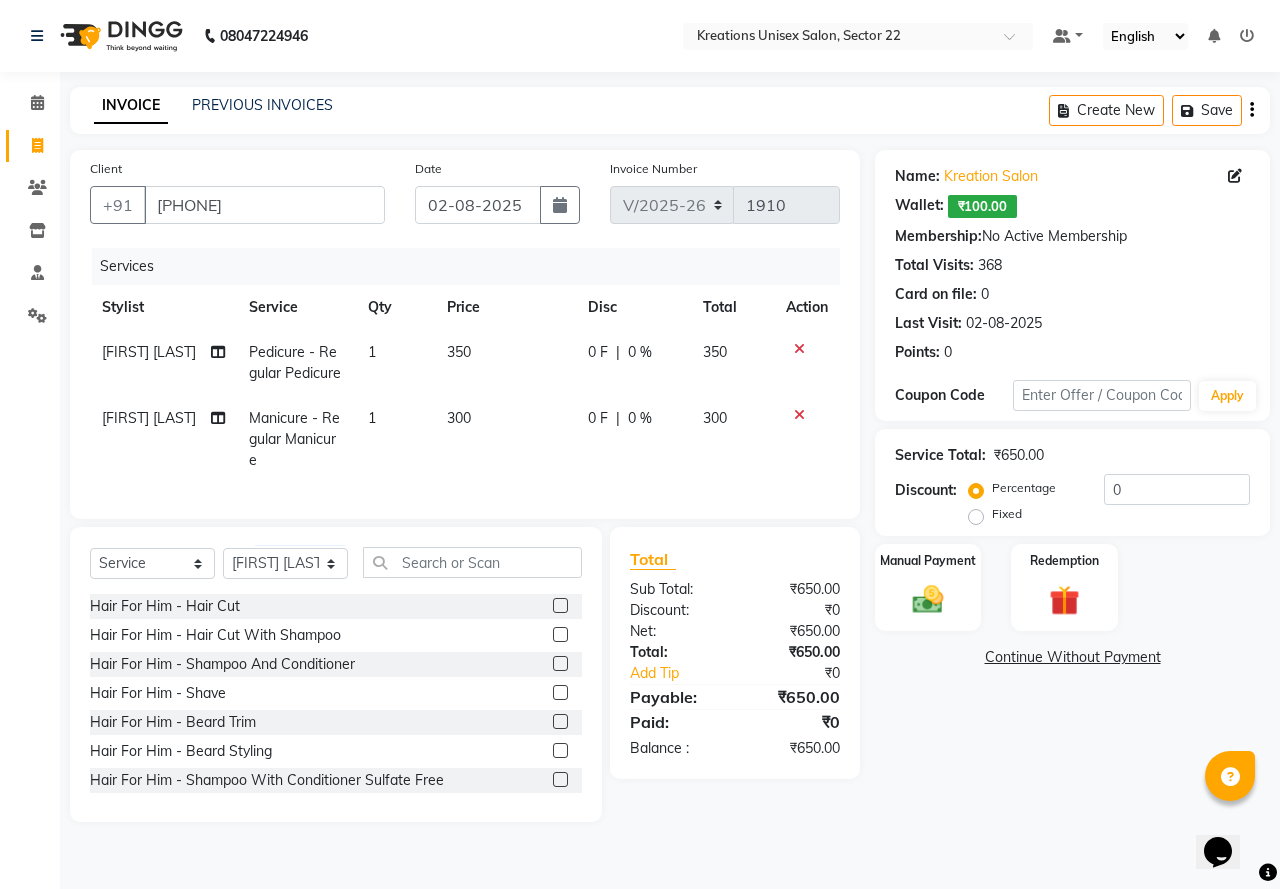 click on "Name: Kreation Salon   Wallet:   ₹100.00  Membership:  No Active Membership  Total Visits:  368 Card on file:  0 Last Visit:   02-08-2025 Points:   0  Coupon Code Apply Service Total:  ₹650.00  Discount:  Percentage   Fixed  0 Manual Payment Redemption  Continue Without Payment" 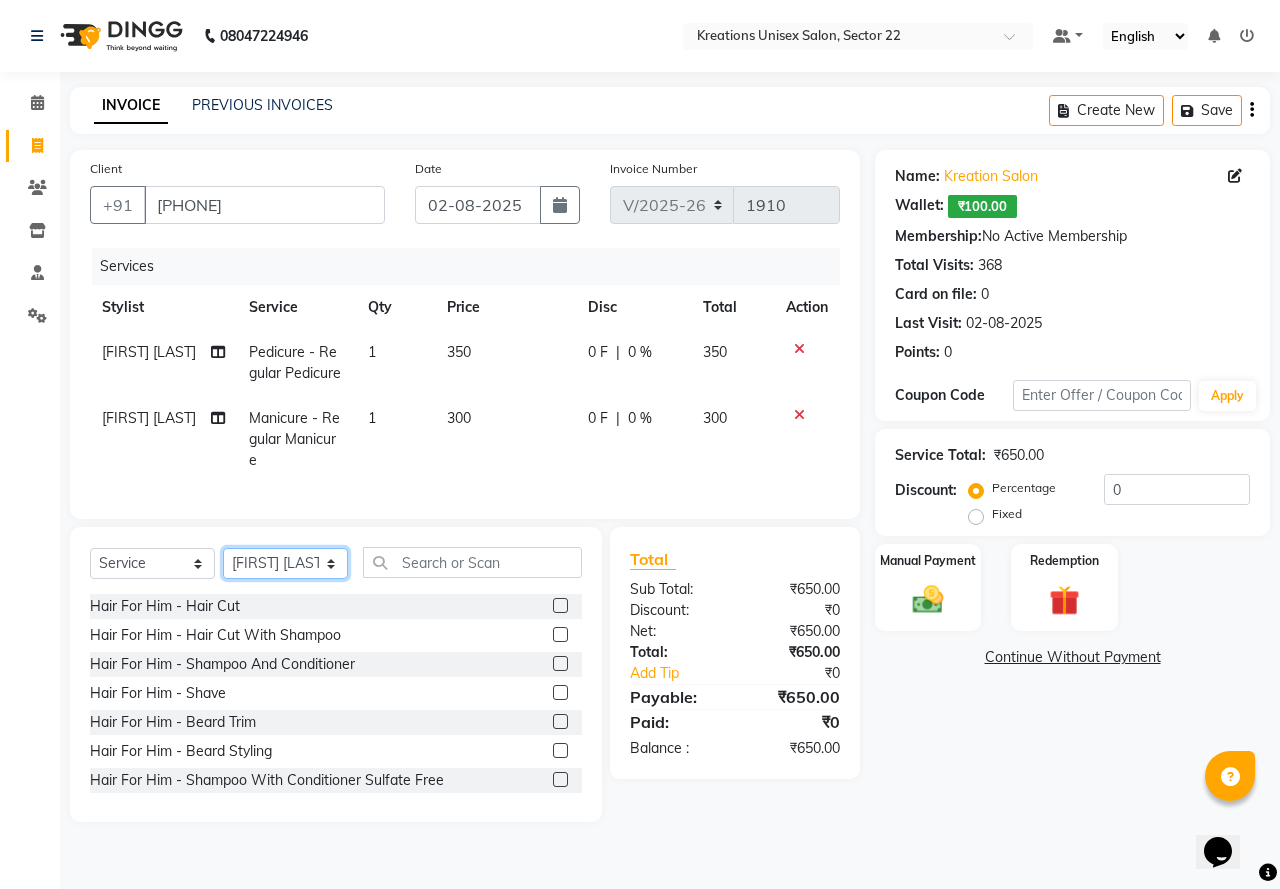 click on "Select Stylist AMAN Jeet Manager Jitender  Kapil  Kavita Manager Malik Khan  Manas Sir  rozy  Sector-23 Shaffali Maam  Shiv Kumar Sita Mehto" 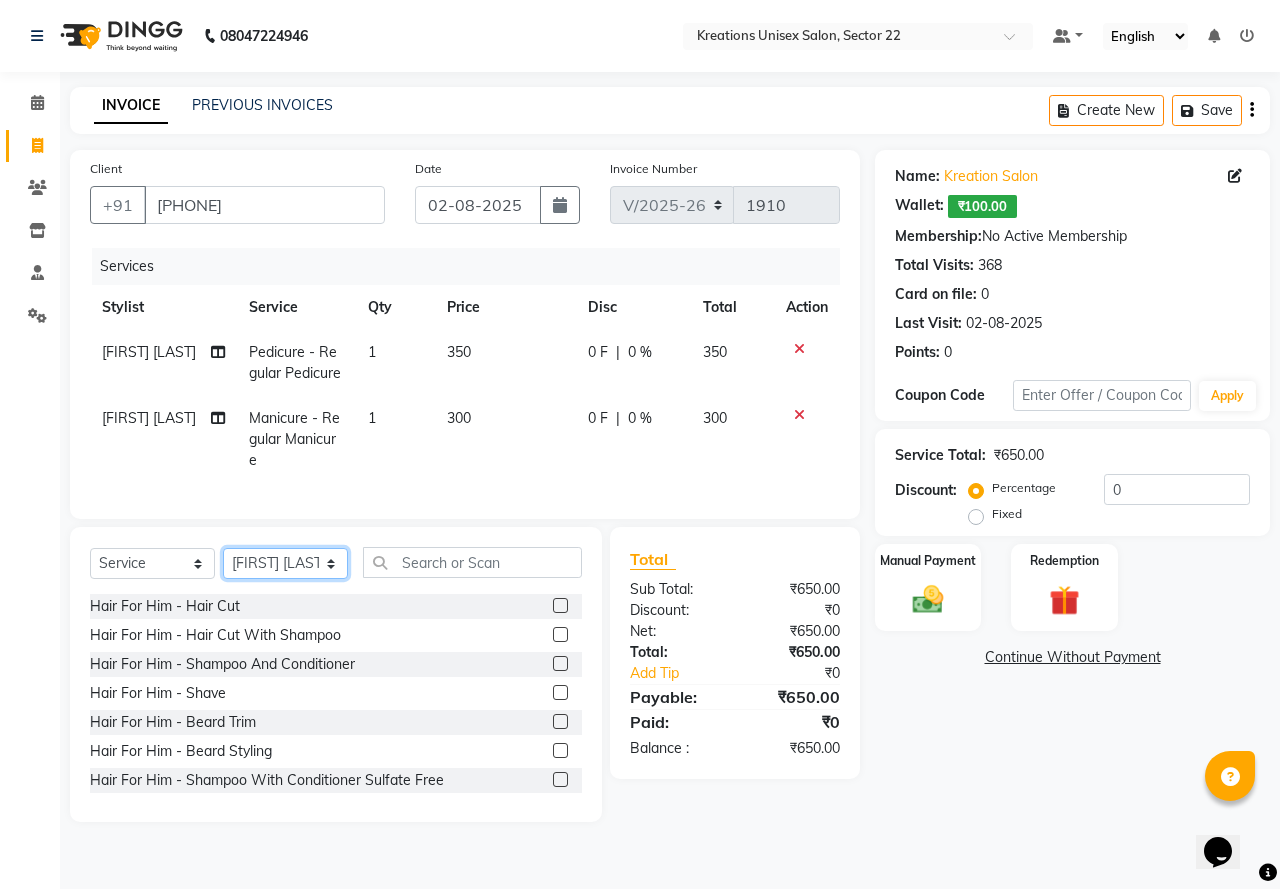 select on "87945" 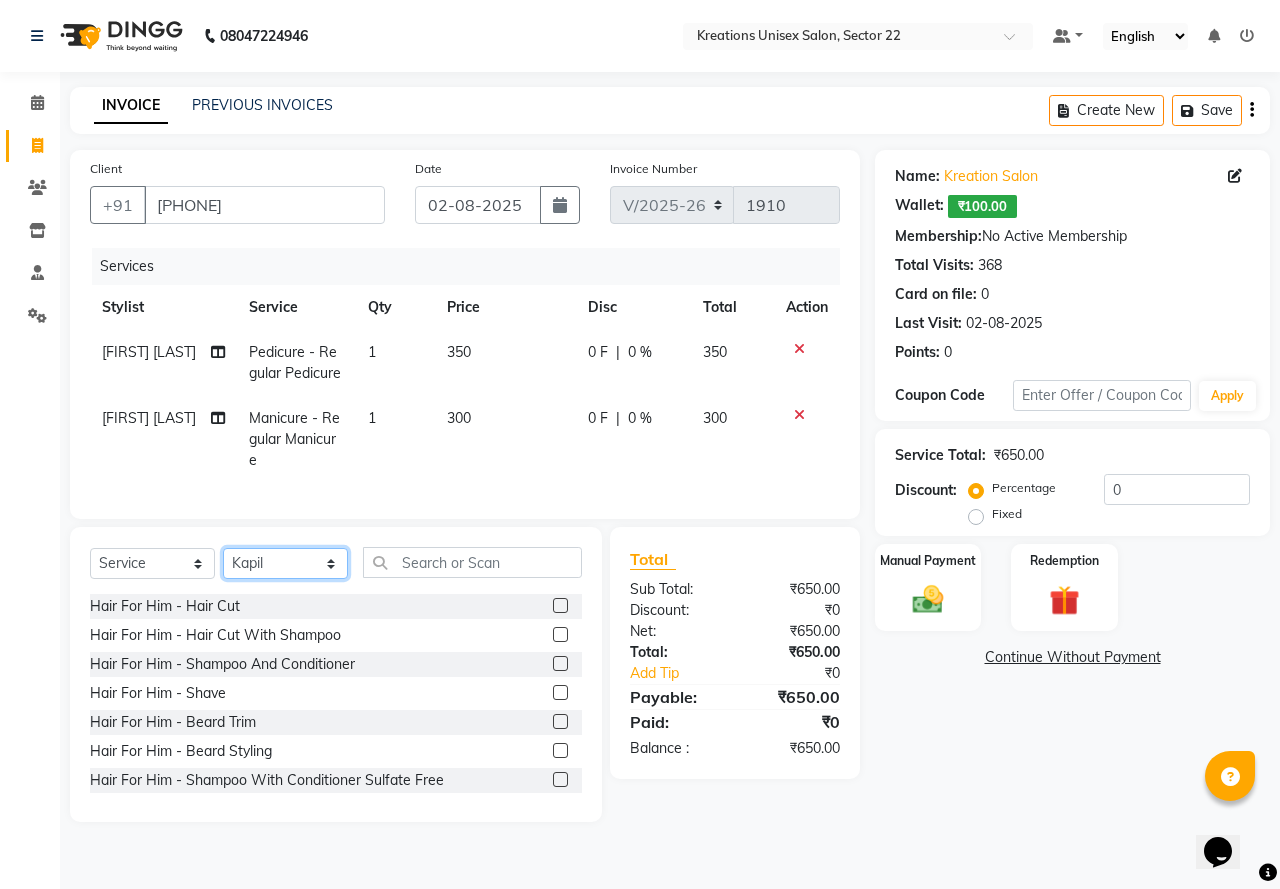 click on "Select Stylist AMAN Jeet Manager Jitender  Kapil  Kavita Manager Malik Khan  Manas Sir  rozy  Sector-23 Shaffali Maam  Shiv Kumar Sita Mehto" 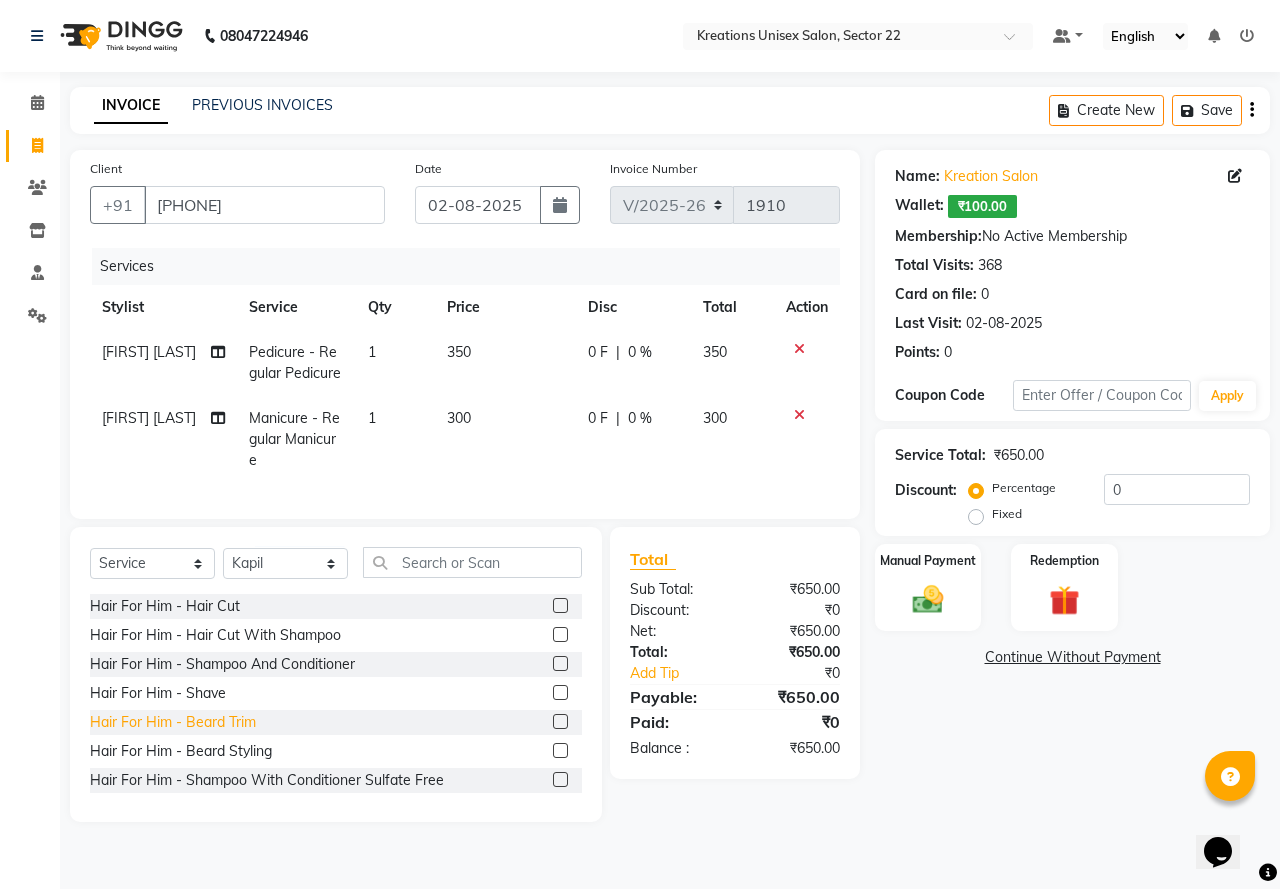 click on "Hair For Him - Beard Trim" 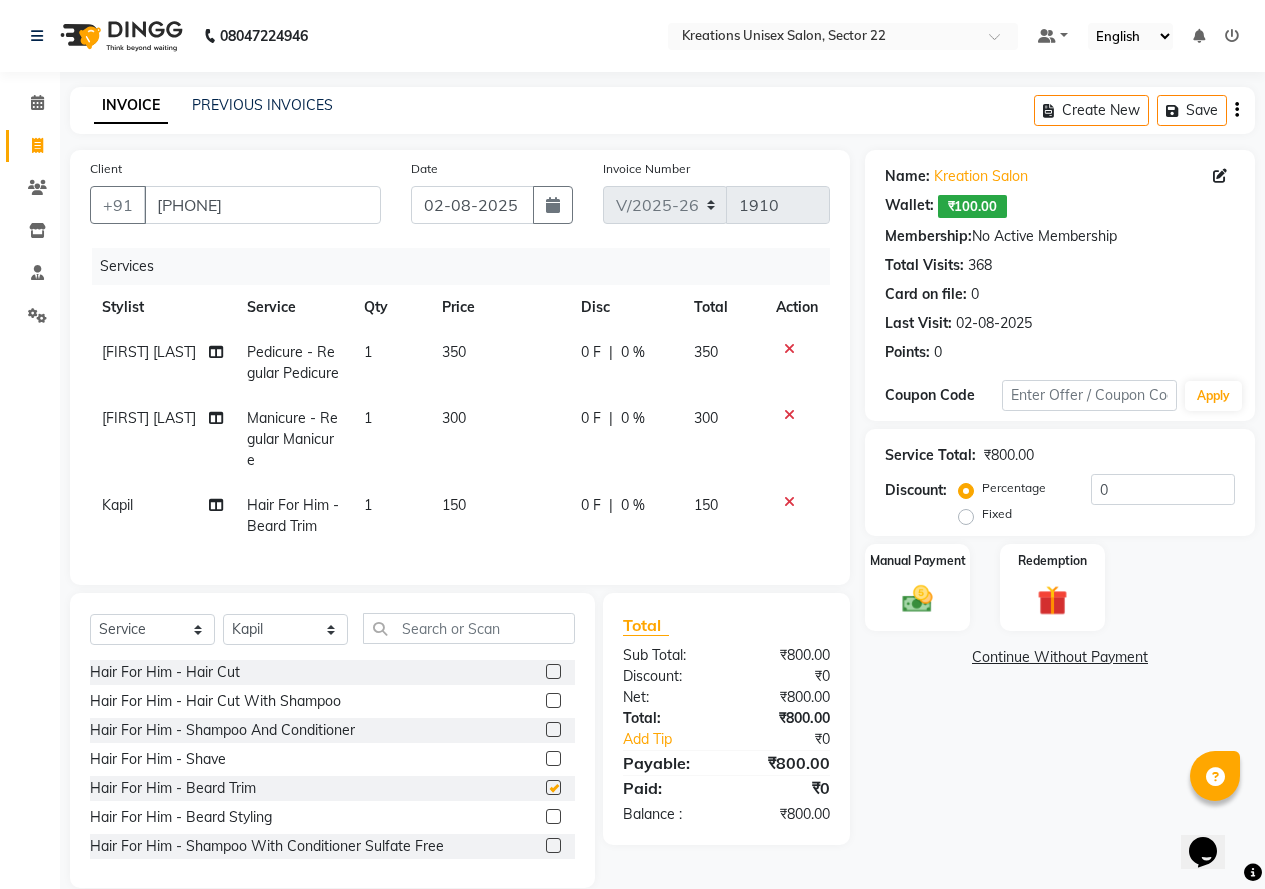 checkbox on "false" 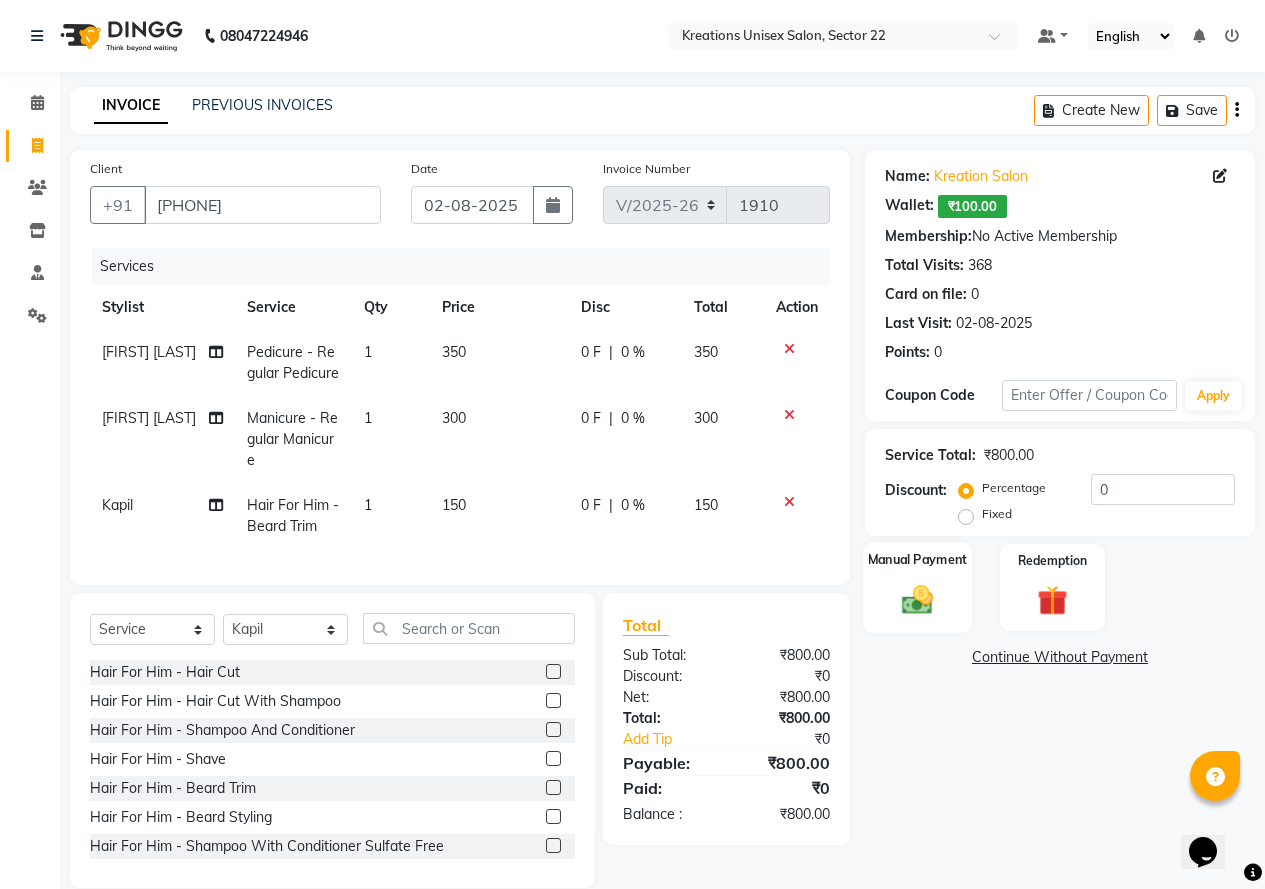 click 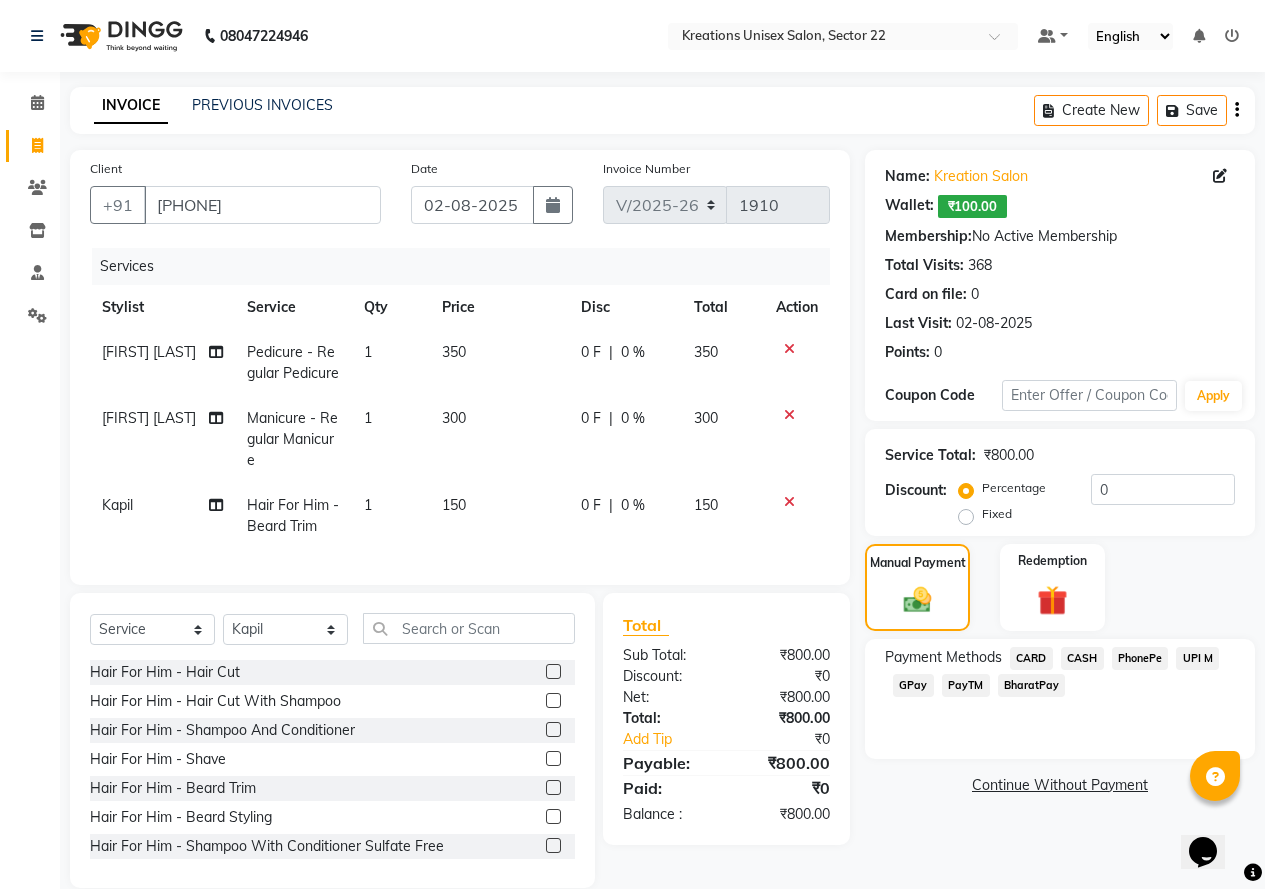 click on "CASH" 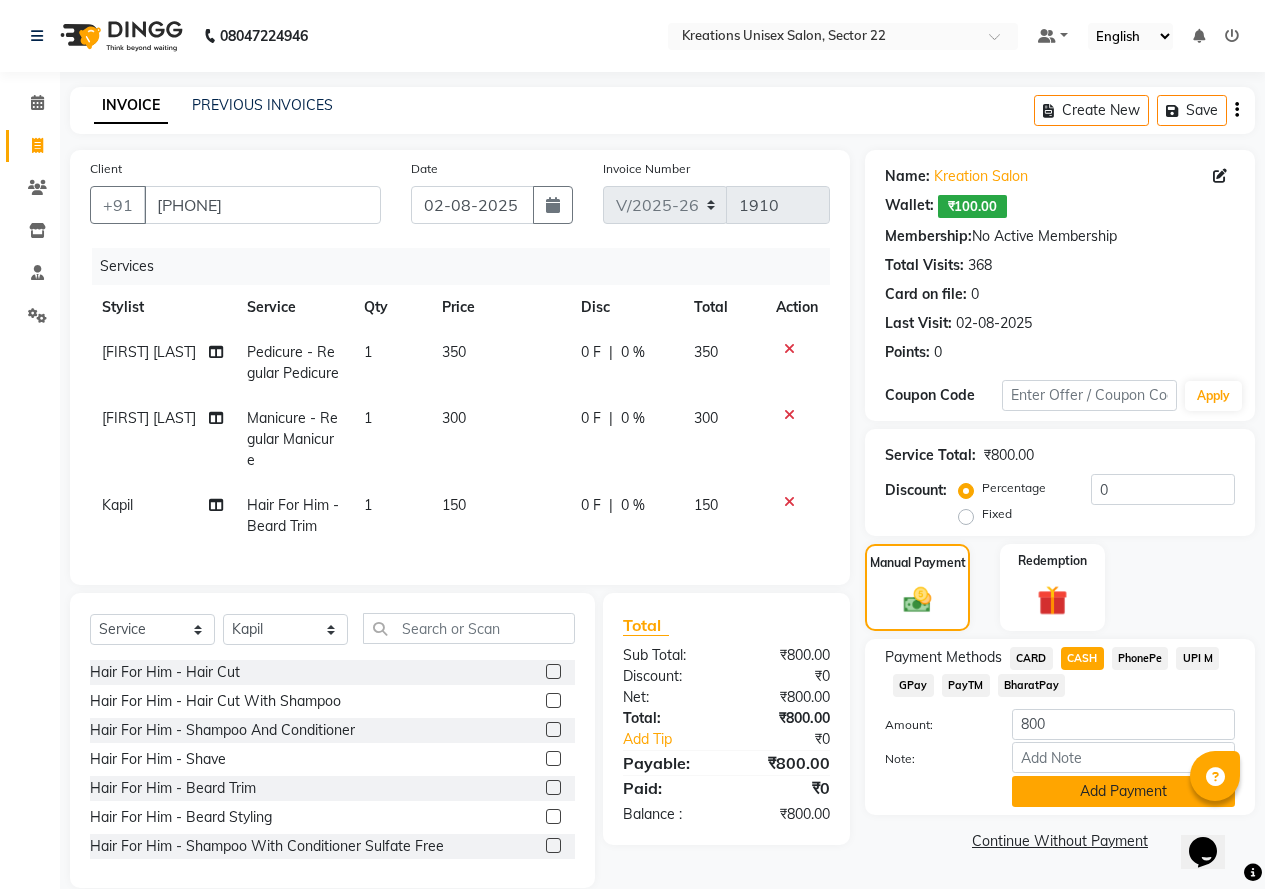 click on "Add Payment" 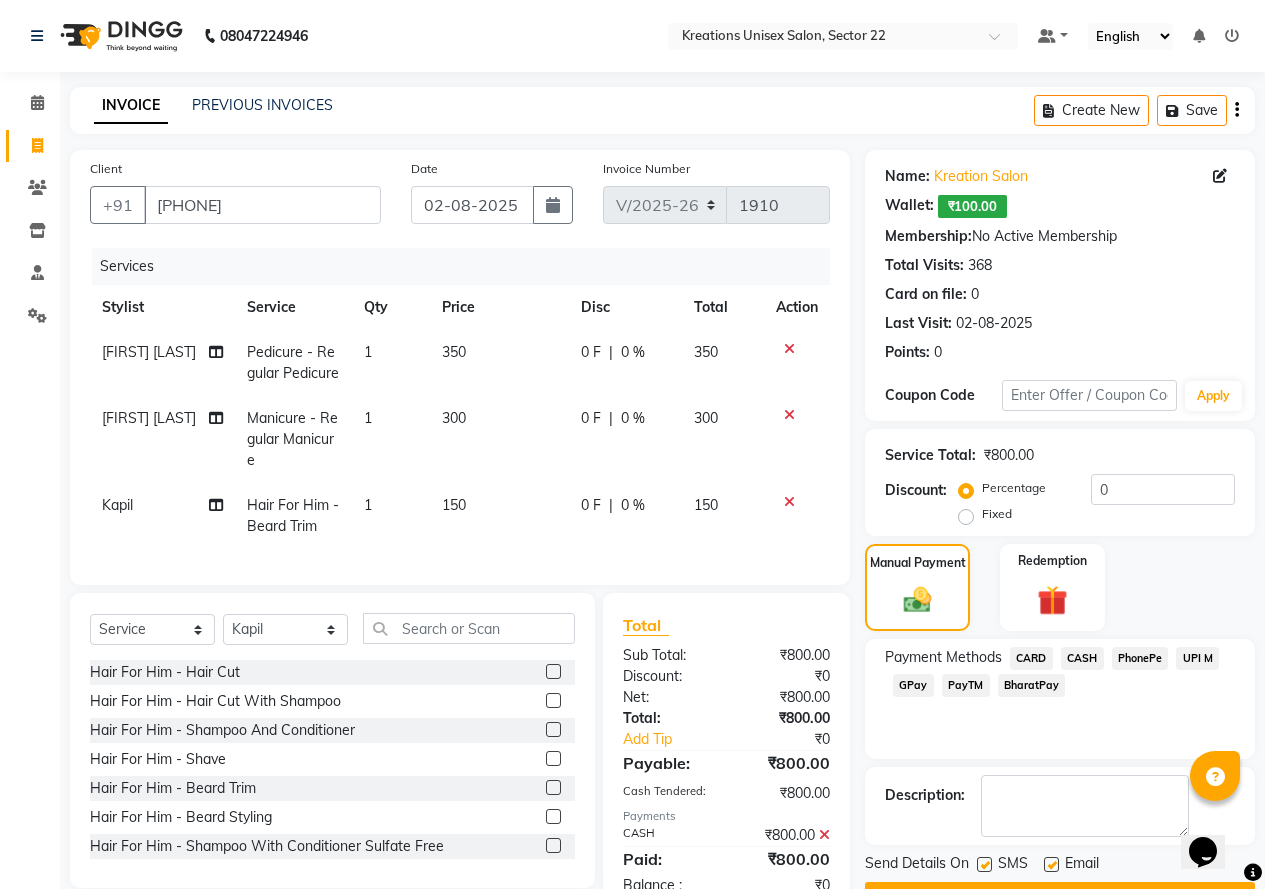 click 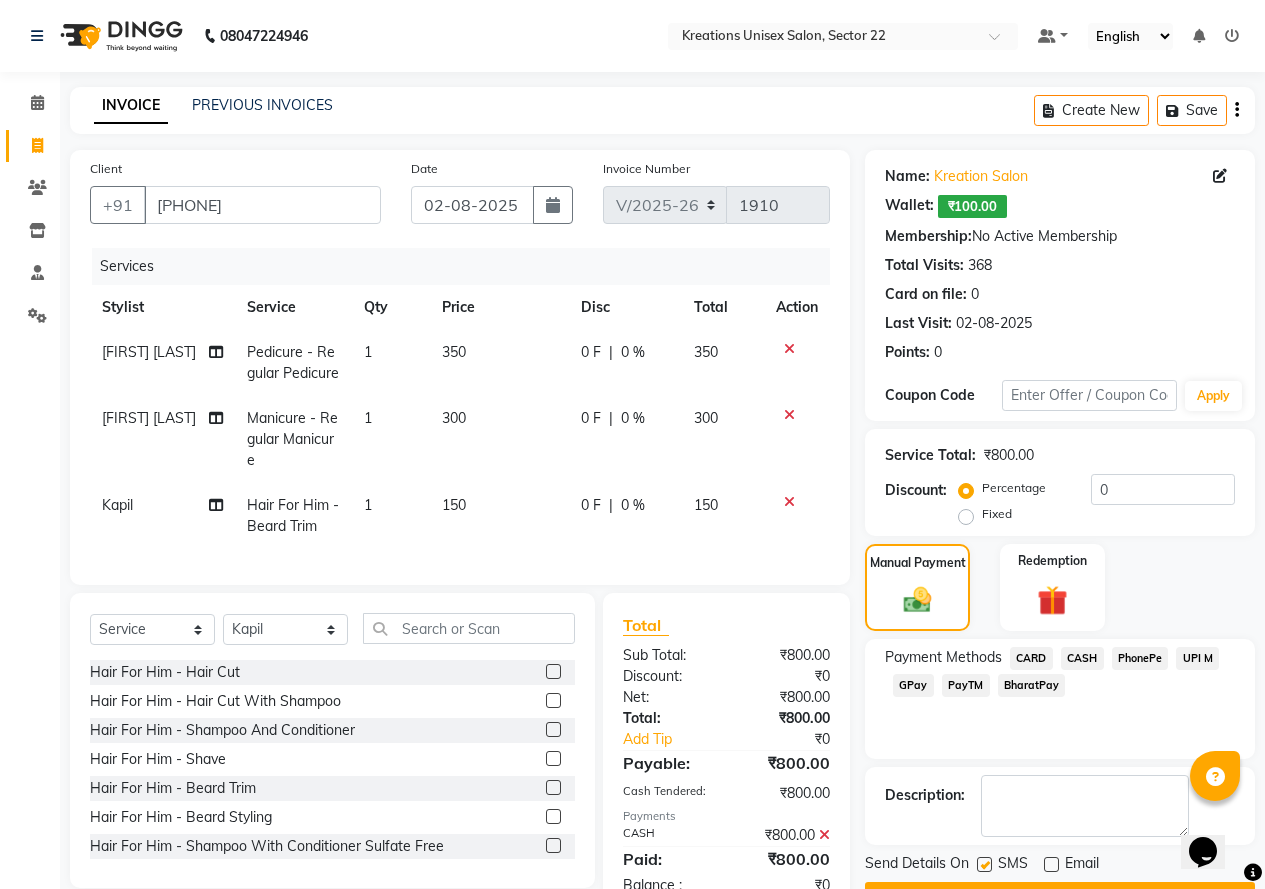 click 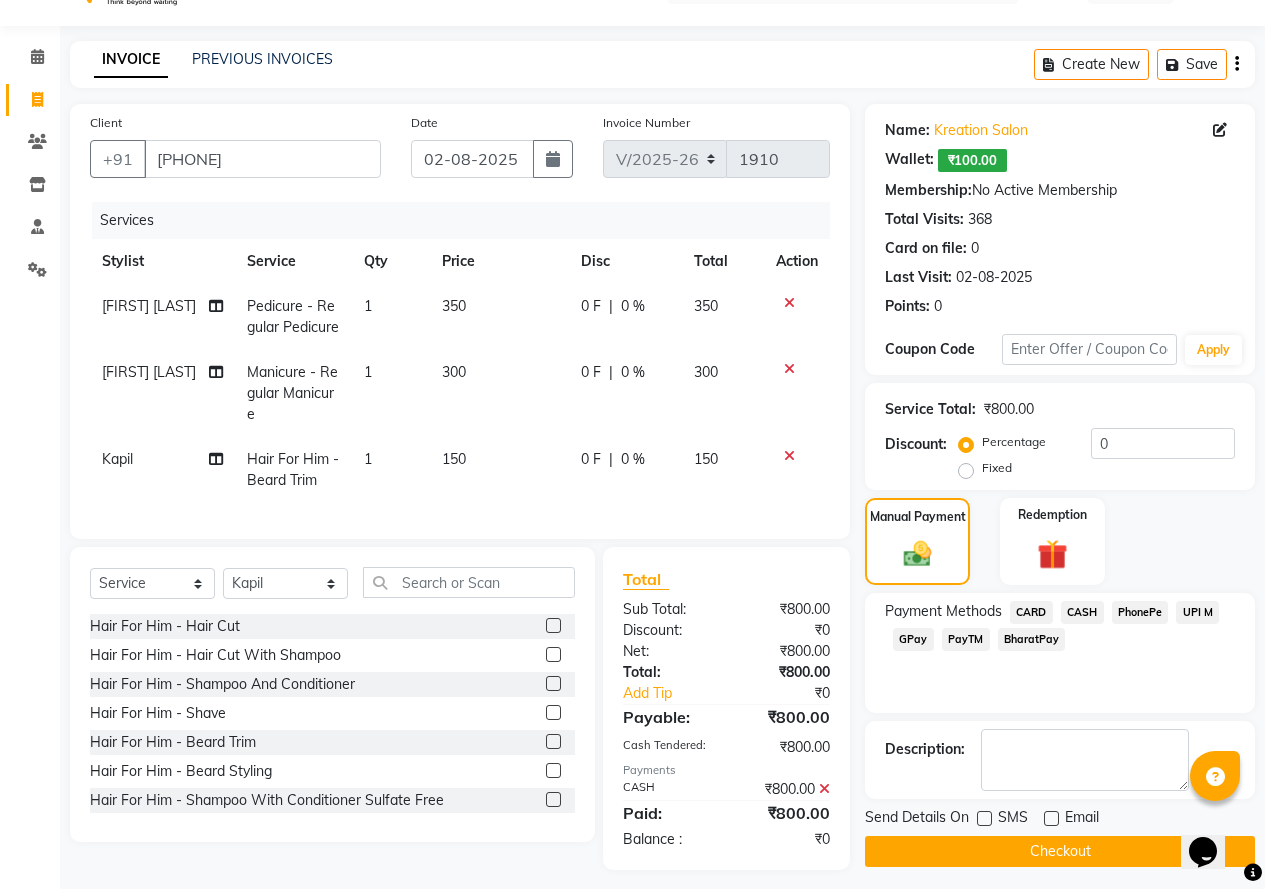 scroll, scrollTop: 72, scrollLeft: 0, axis: vertical 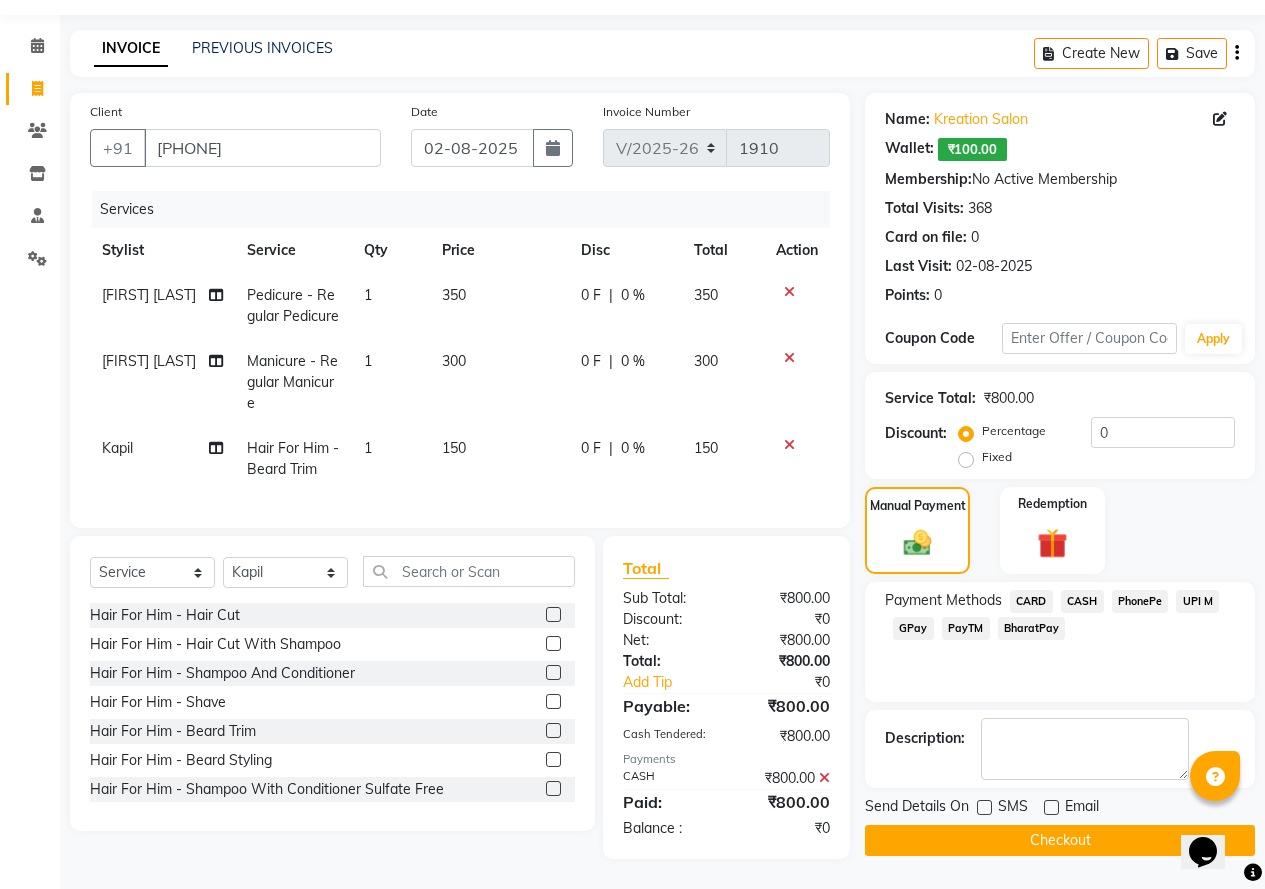 click on "Checkout" 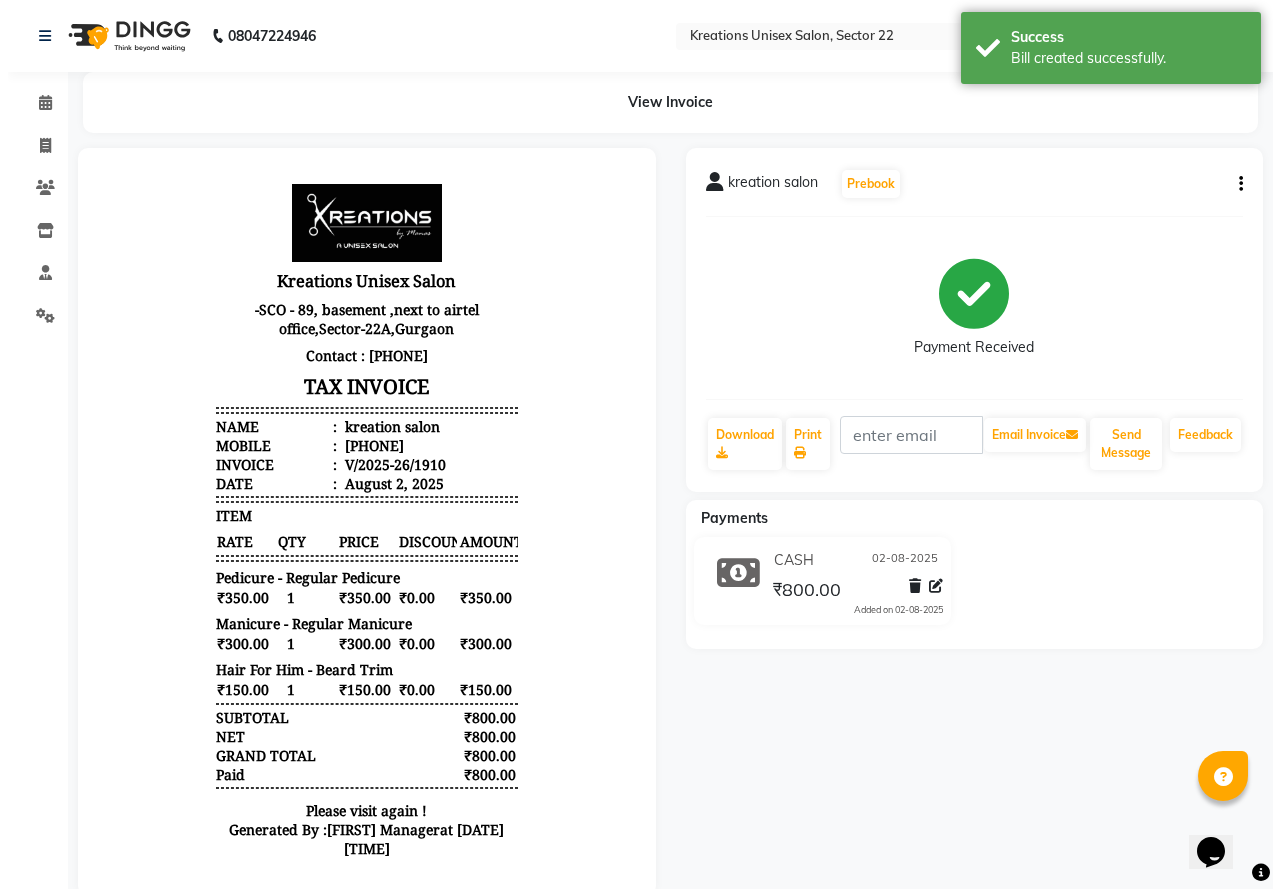 scroll, scrollTop: 0, scrollLeft: 0, axis: both 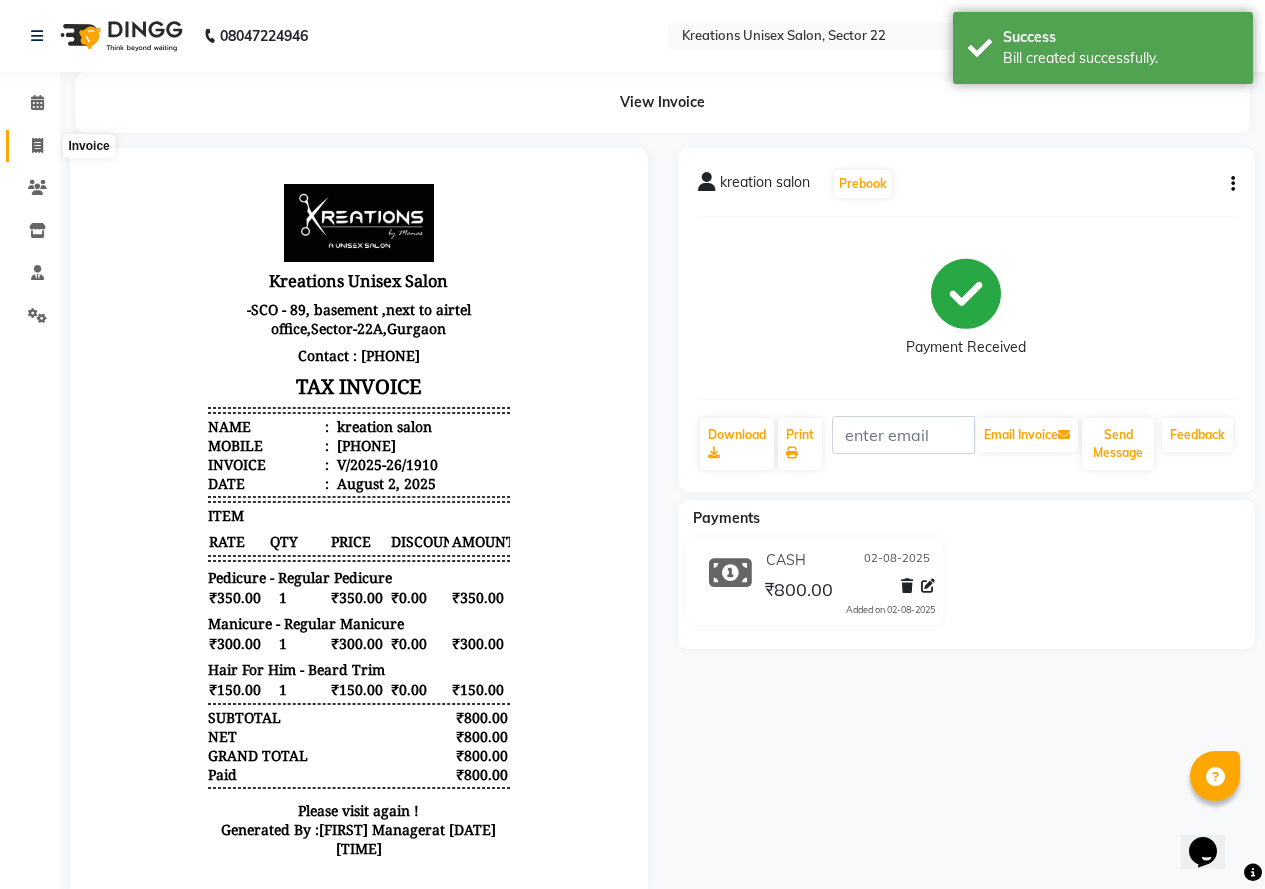 click 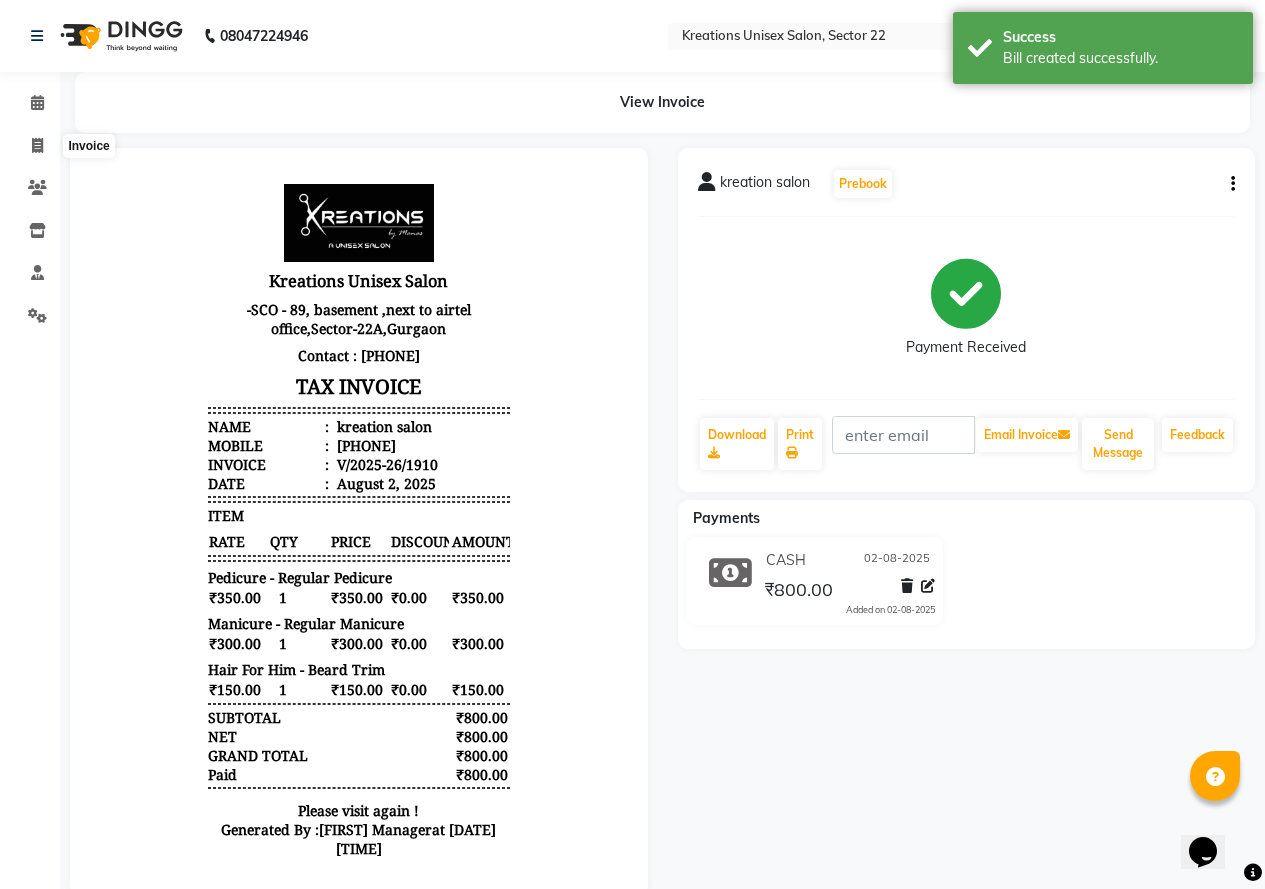 select on "service" 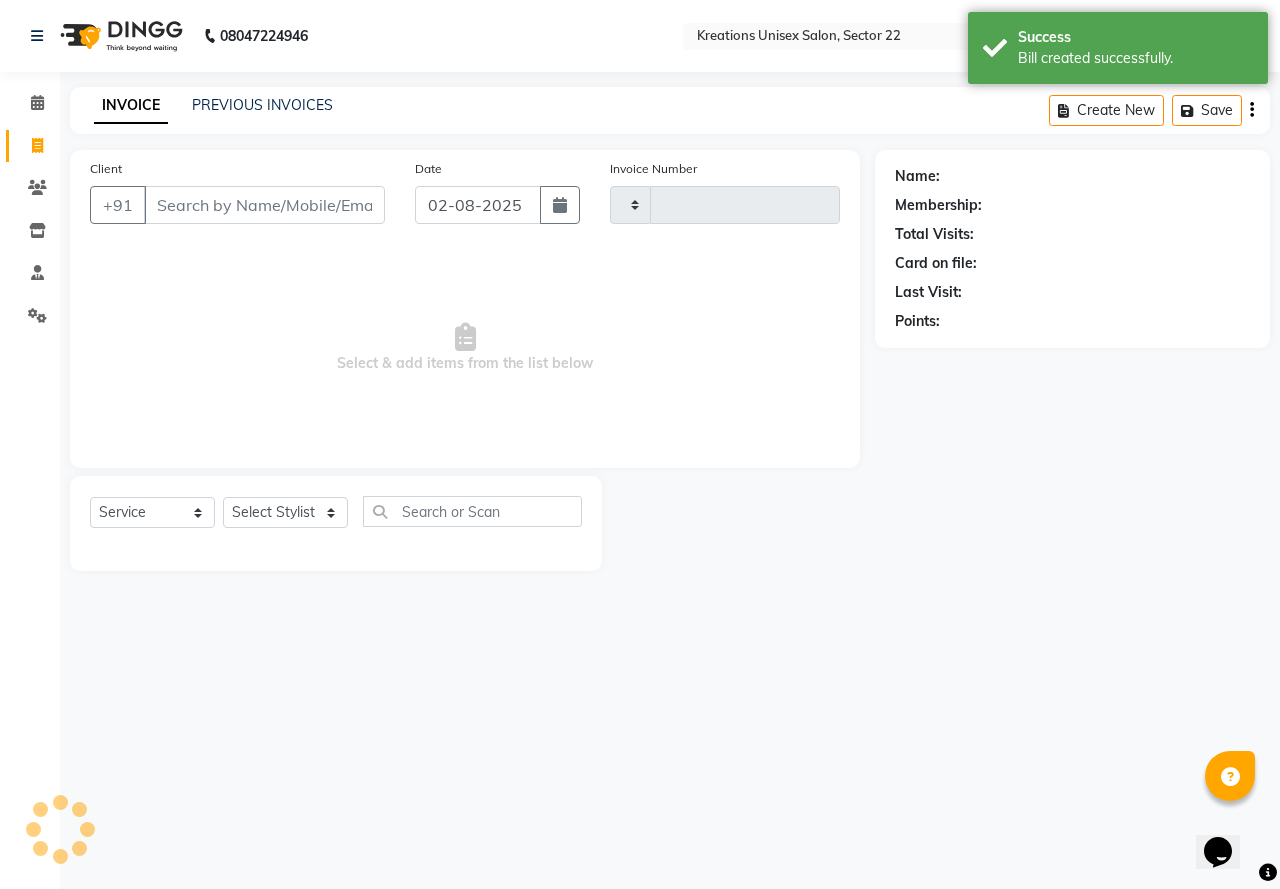 type on "1911" 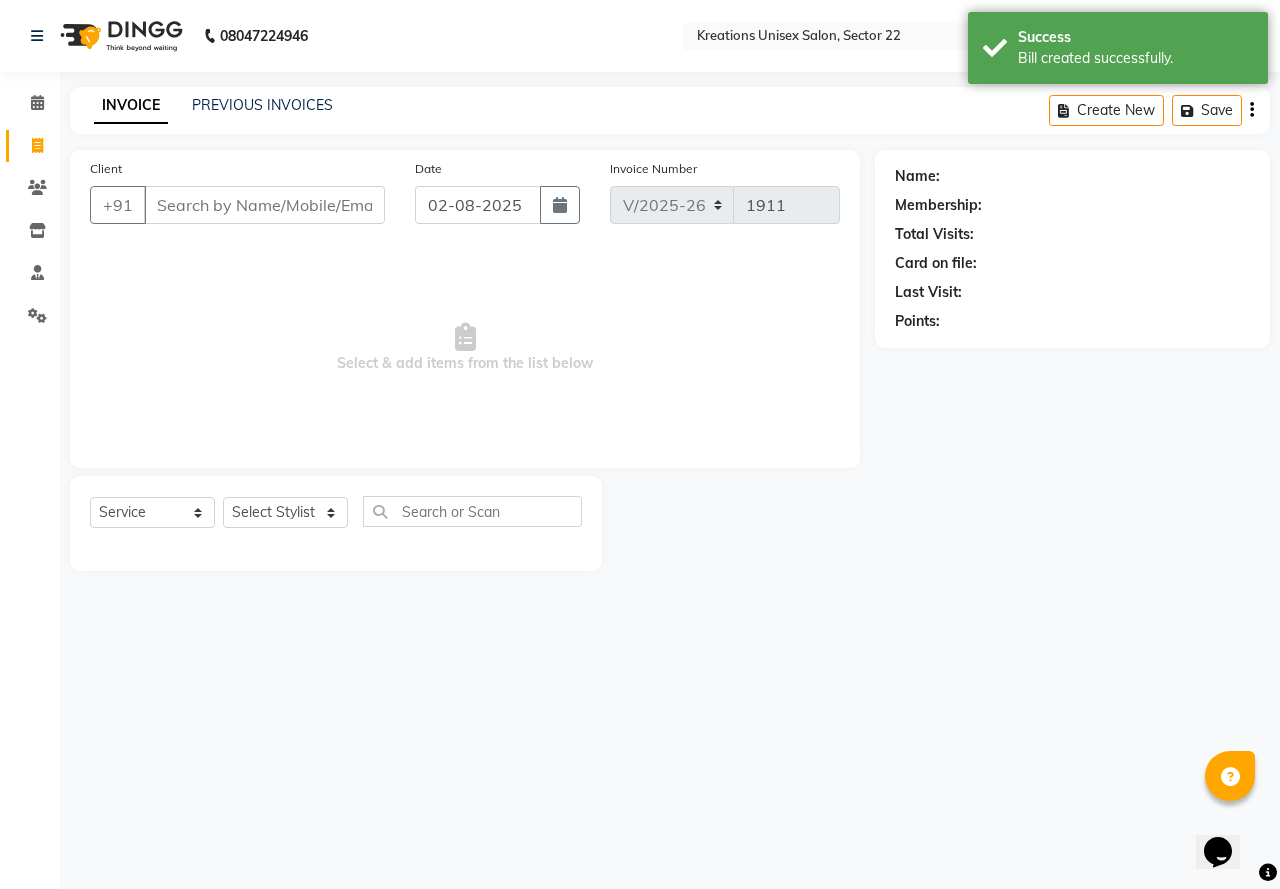 drag, startPoint x: 246, startPoint y: 206, endPoint x: 256, endPoint y: 221, distance: 18.027756 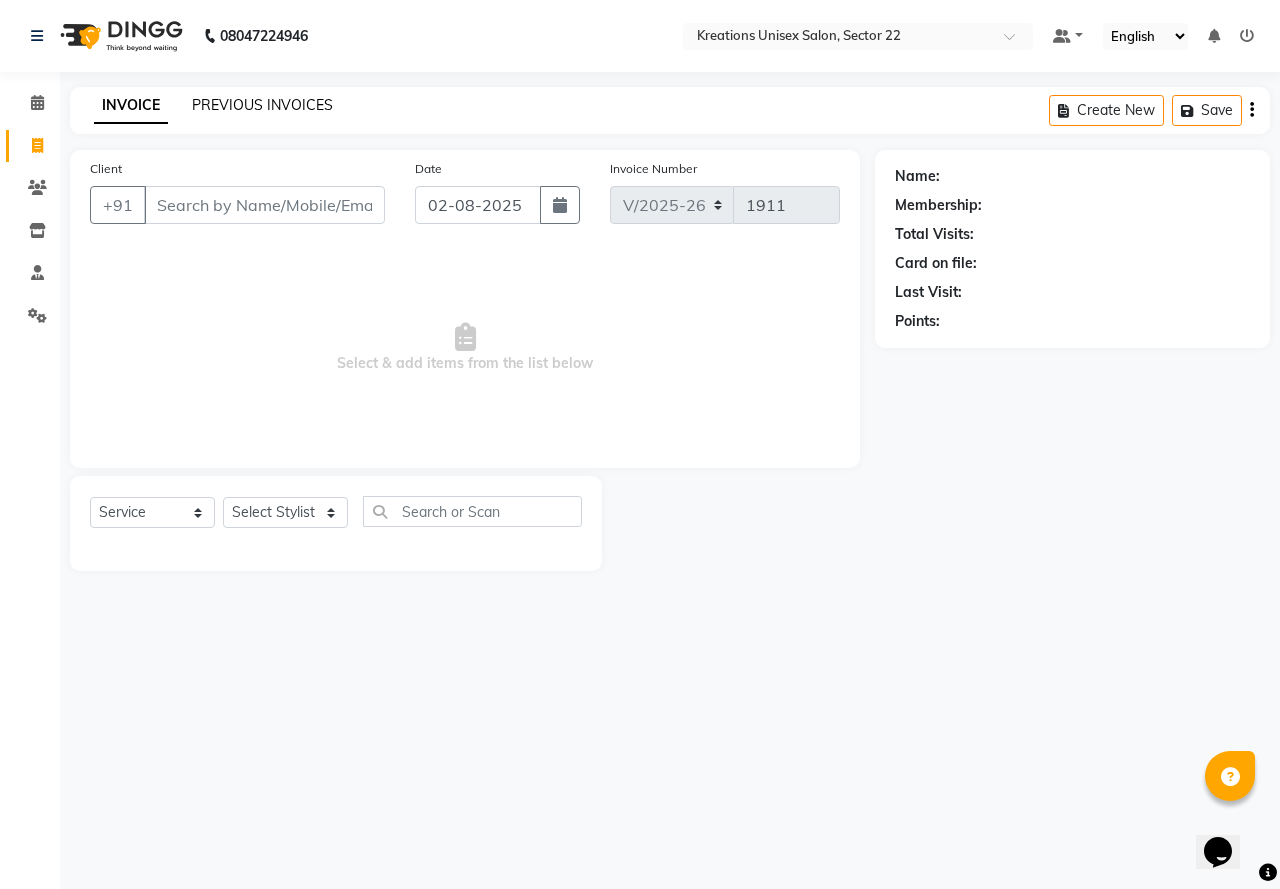 click on "PREVIOUS INVOICES" 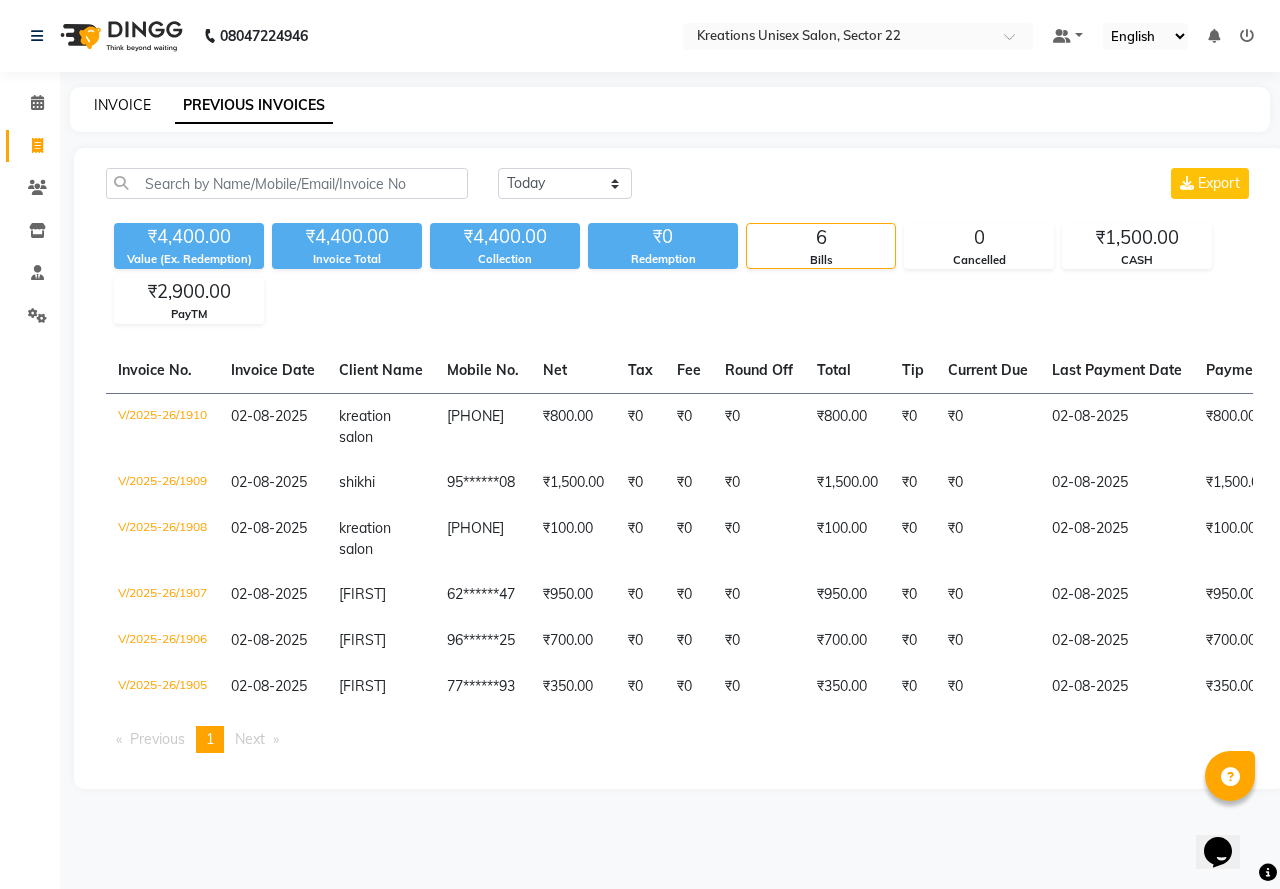 click on "INVOICE" 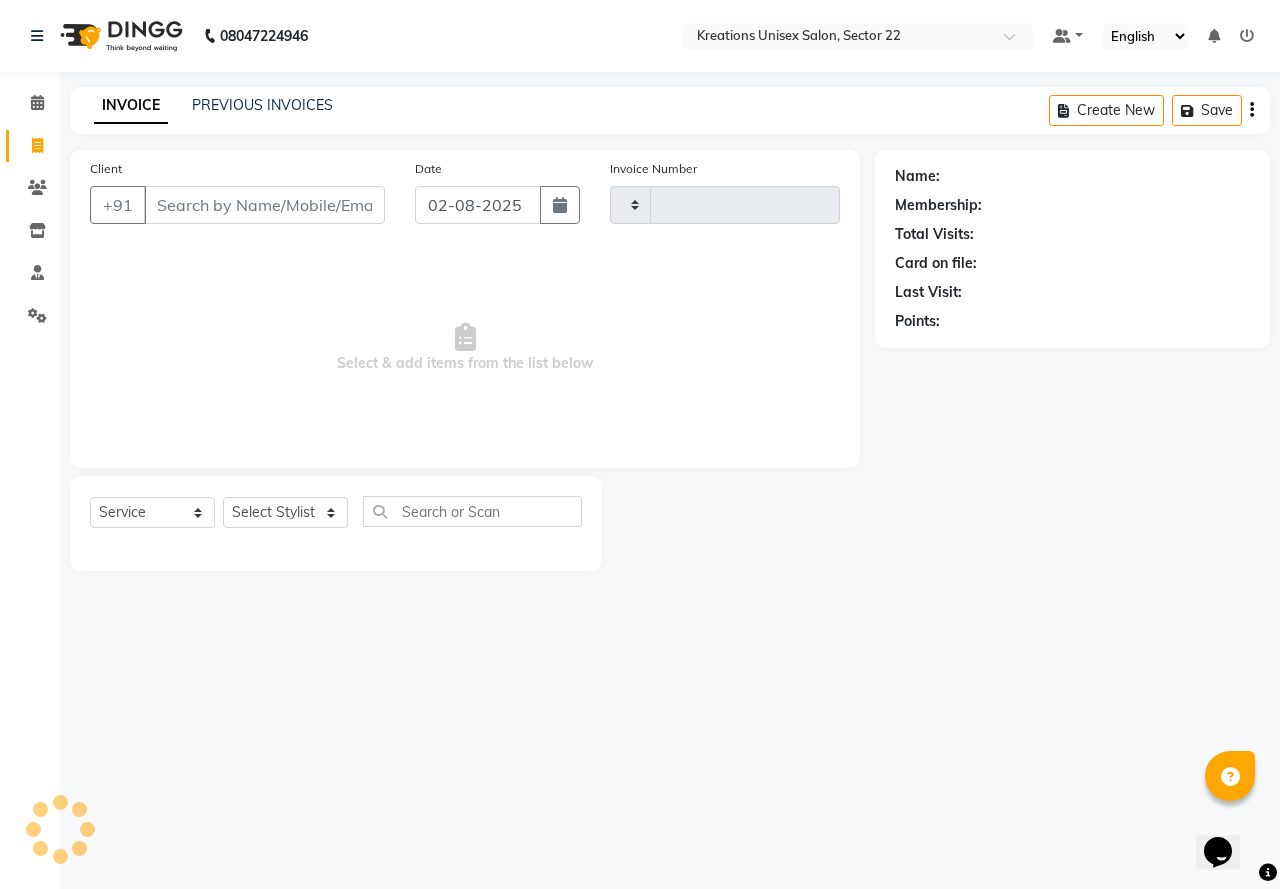 type on "1911" 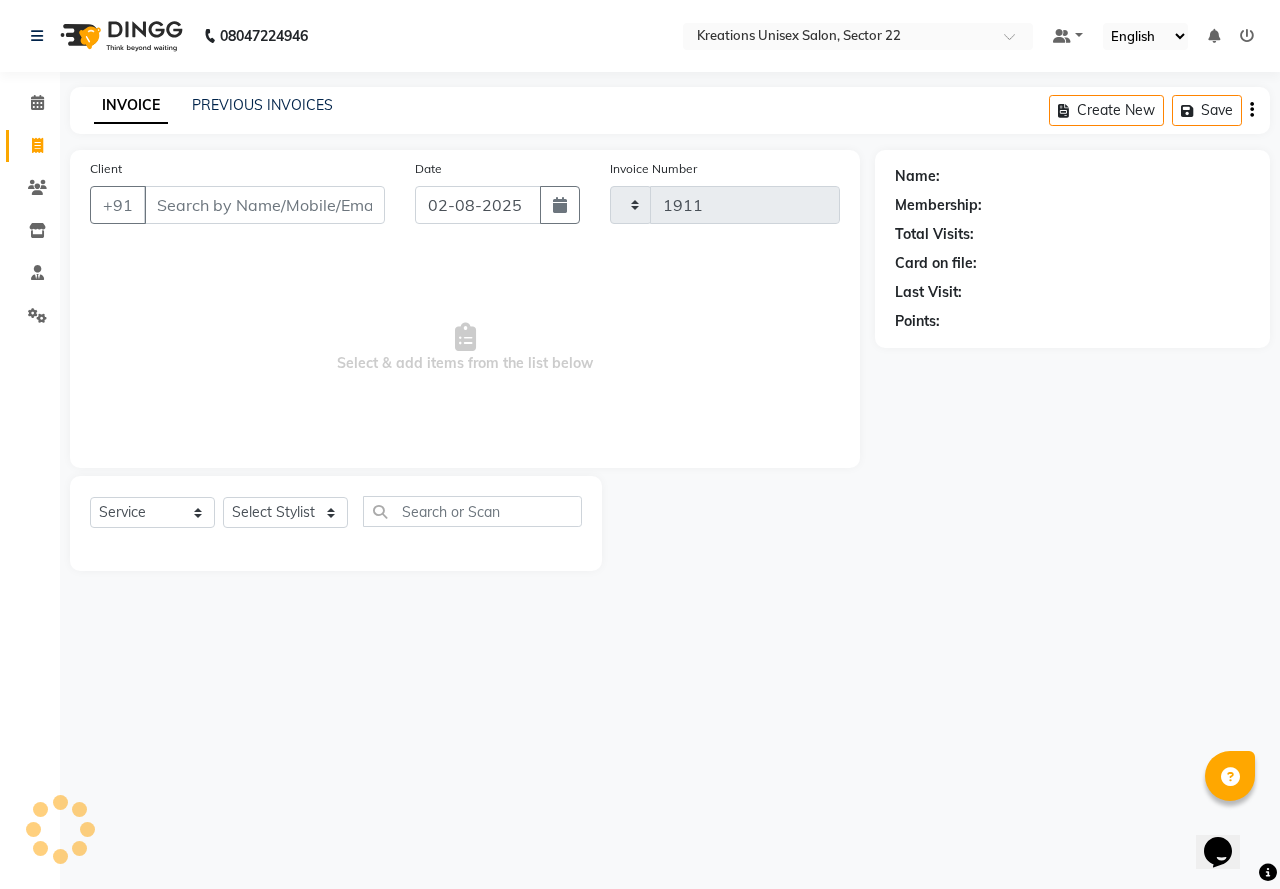 select on "6170" 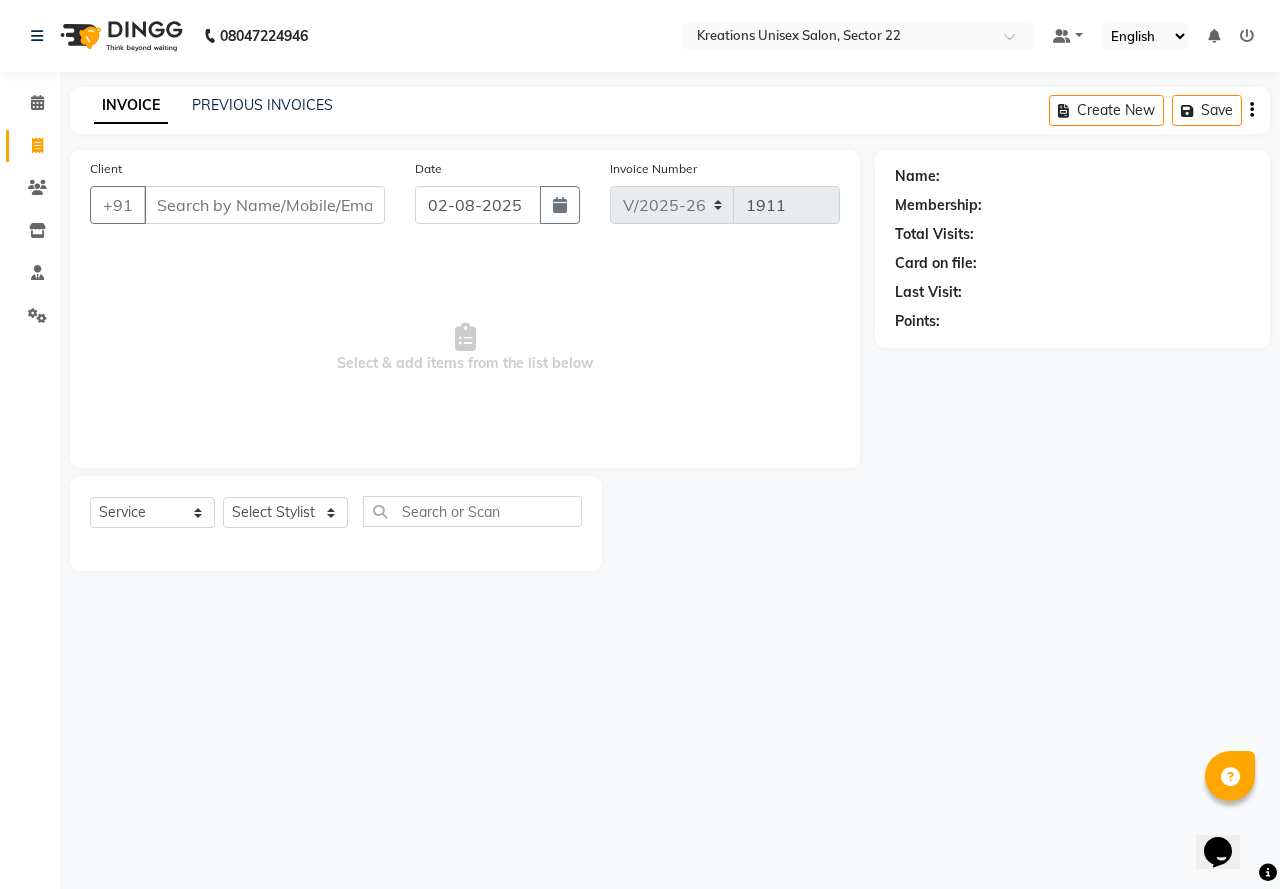click on "Client" at bounding box center [264, 205] 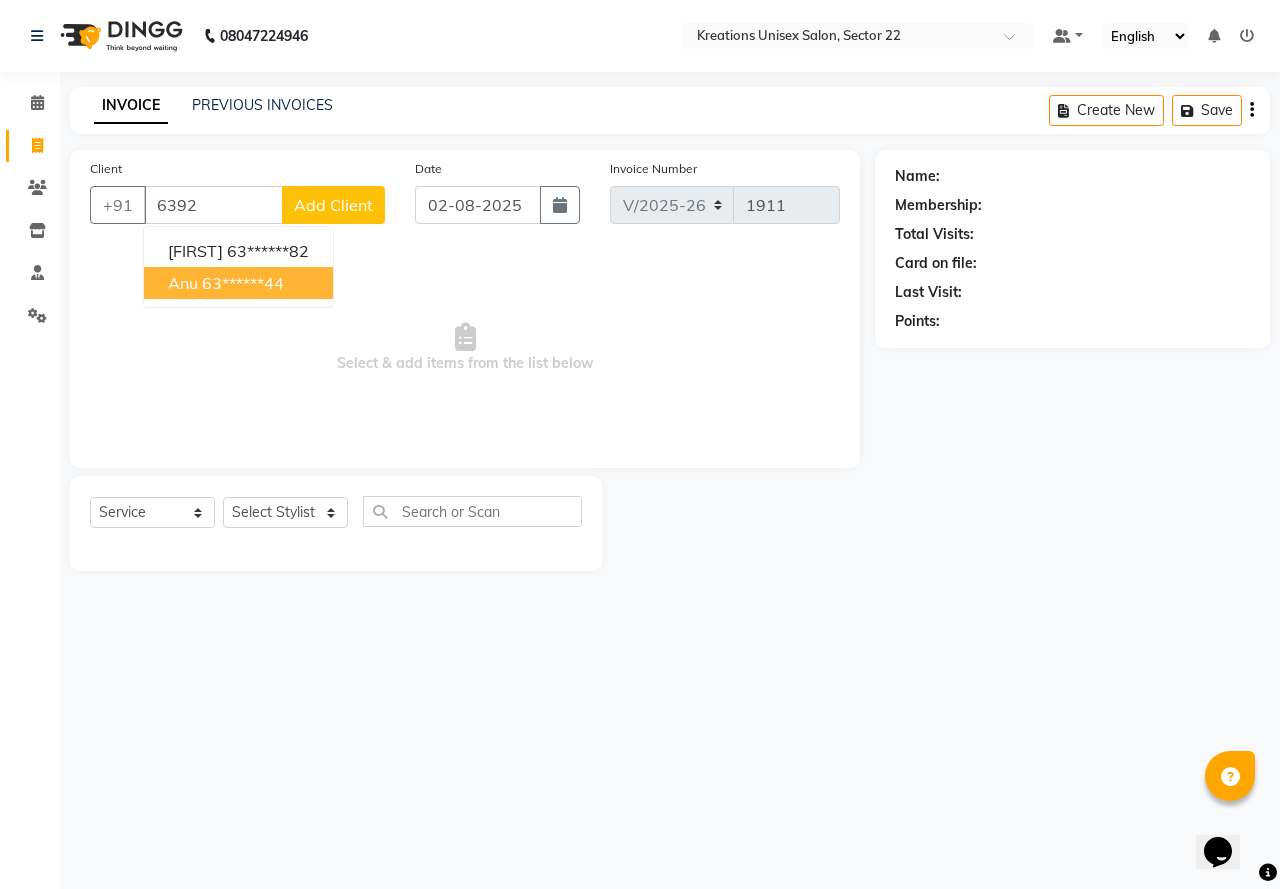 click on "63******44" at bounding box center [243, 283] 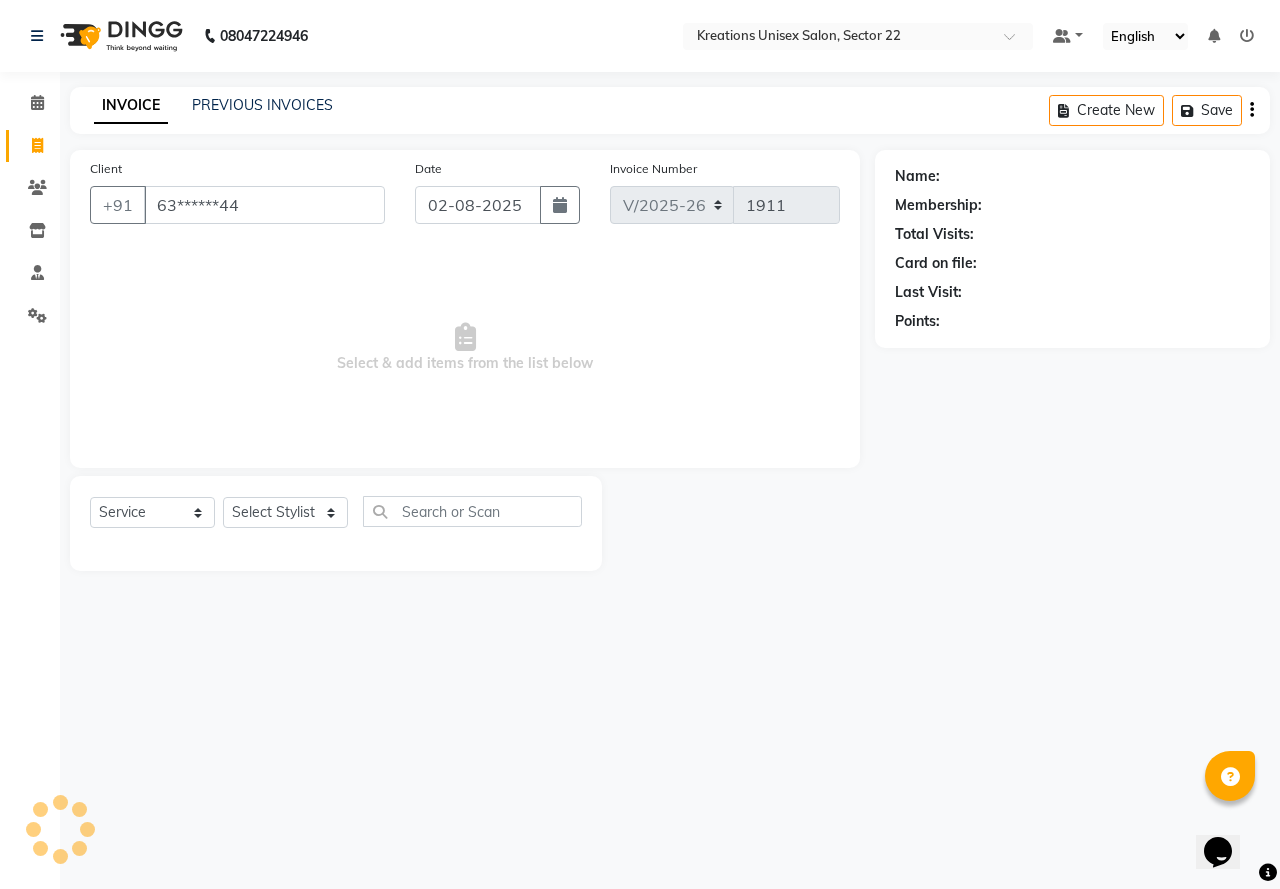 type on "63******44" 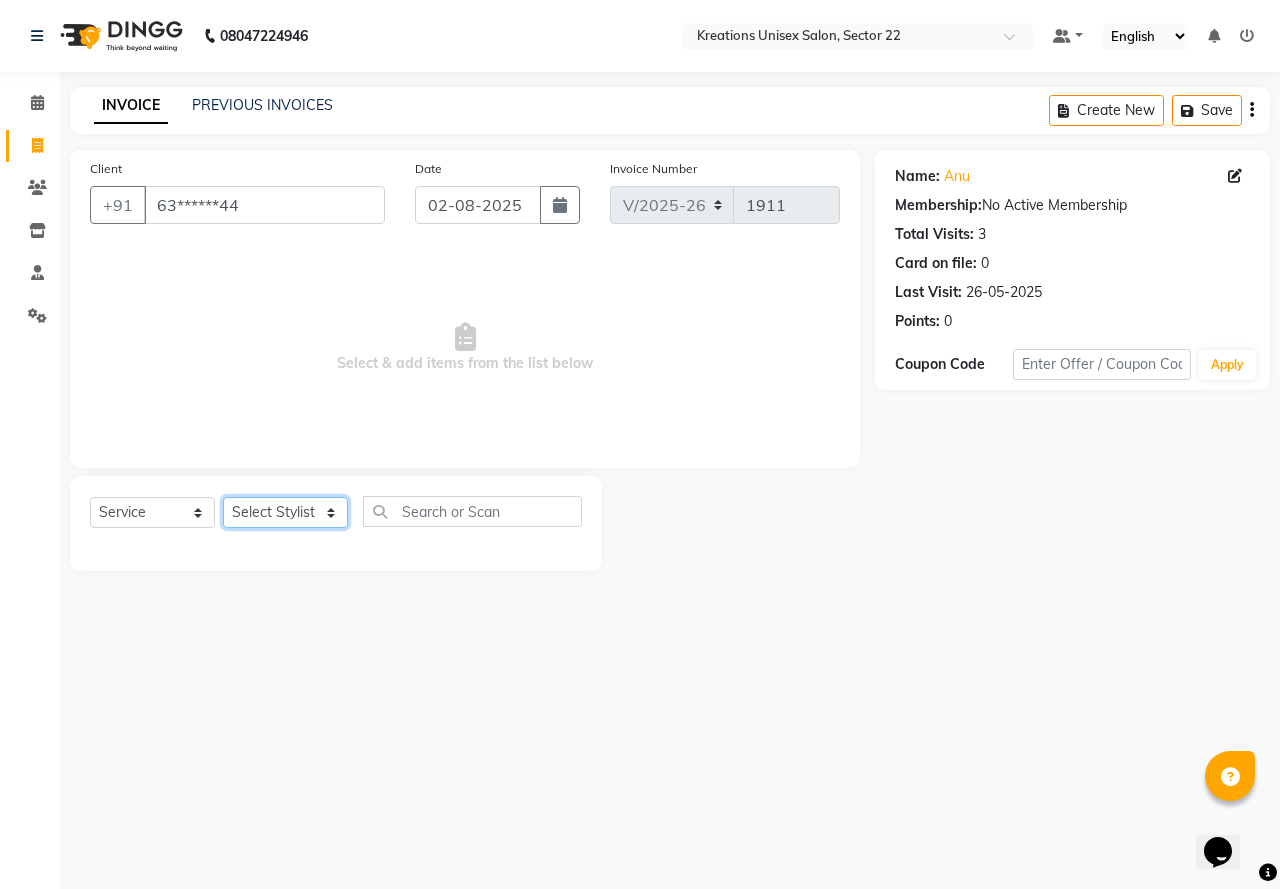 click on "Select Stylist AMAN Jeet Manager Jitender  Kapil  Kavita Manager Malik Khan  Manas Sir  rozy  Sector-23 Shaffali Maam  Shiv Kumar Sita Mehto" 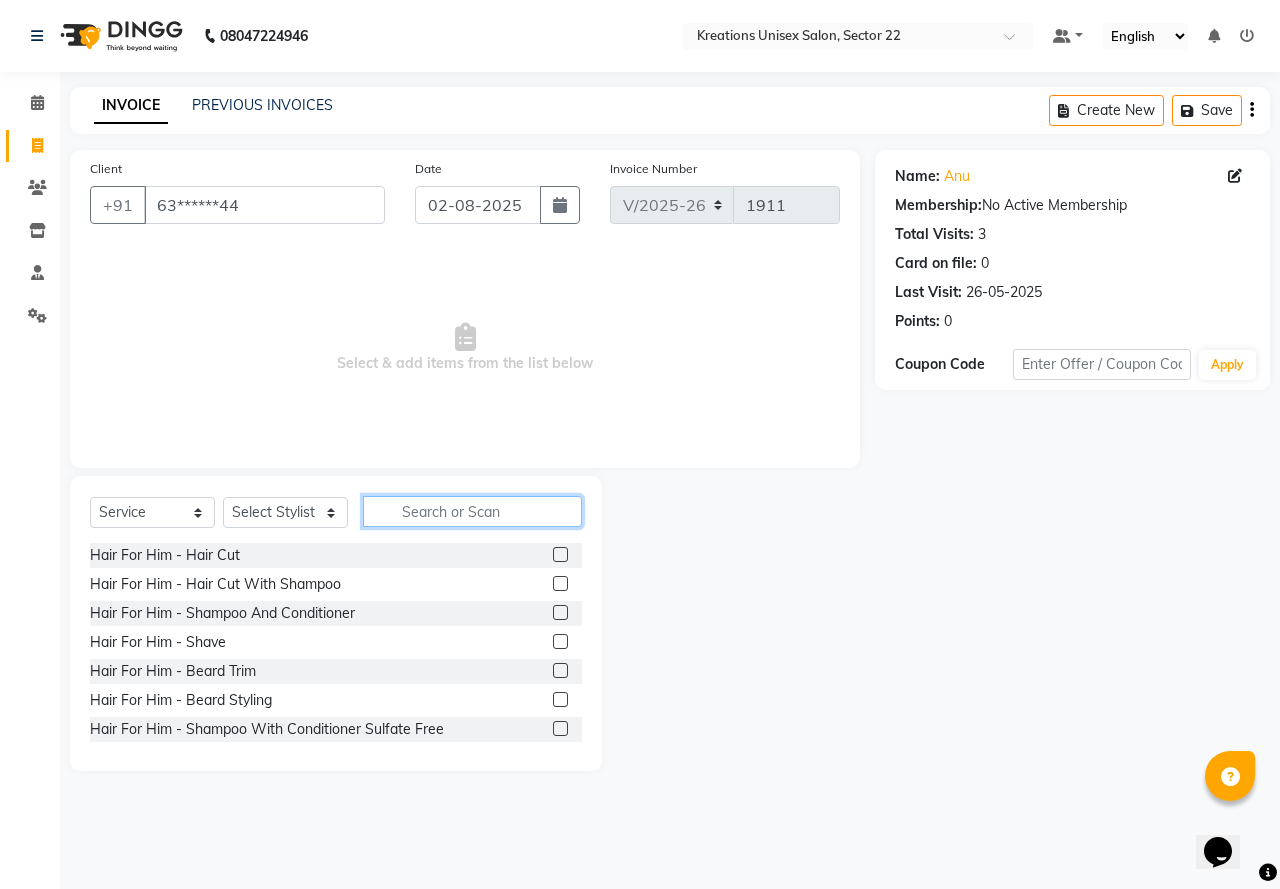 click 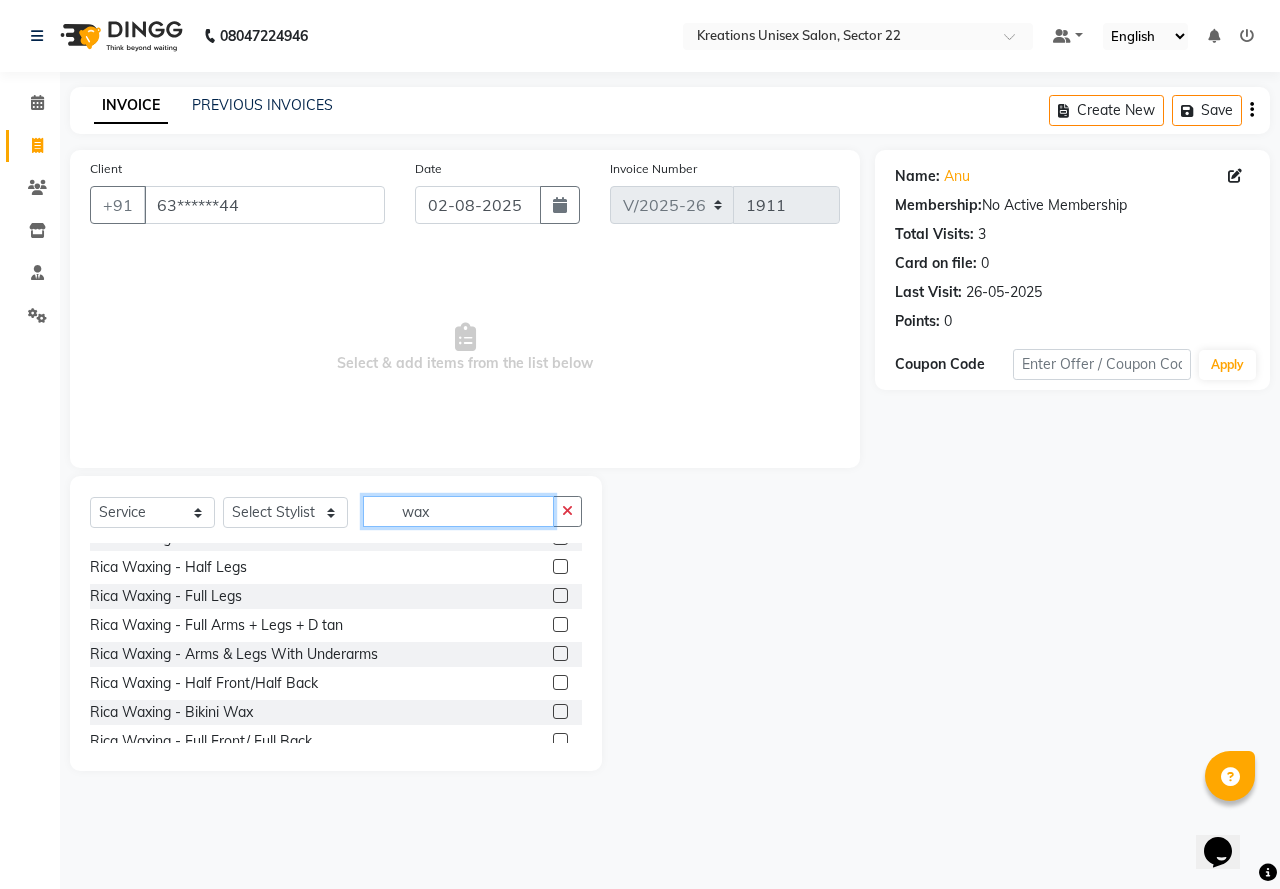 scroll, scrollTop: 700, scrollLeft: 0, axis: vertical 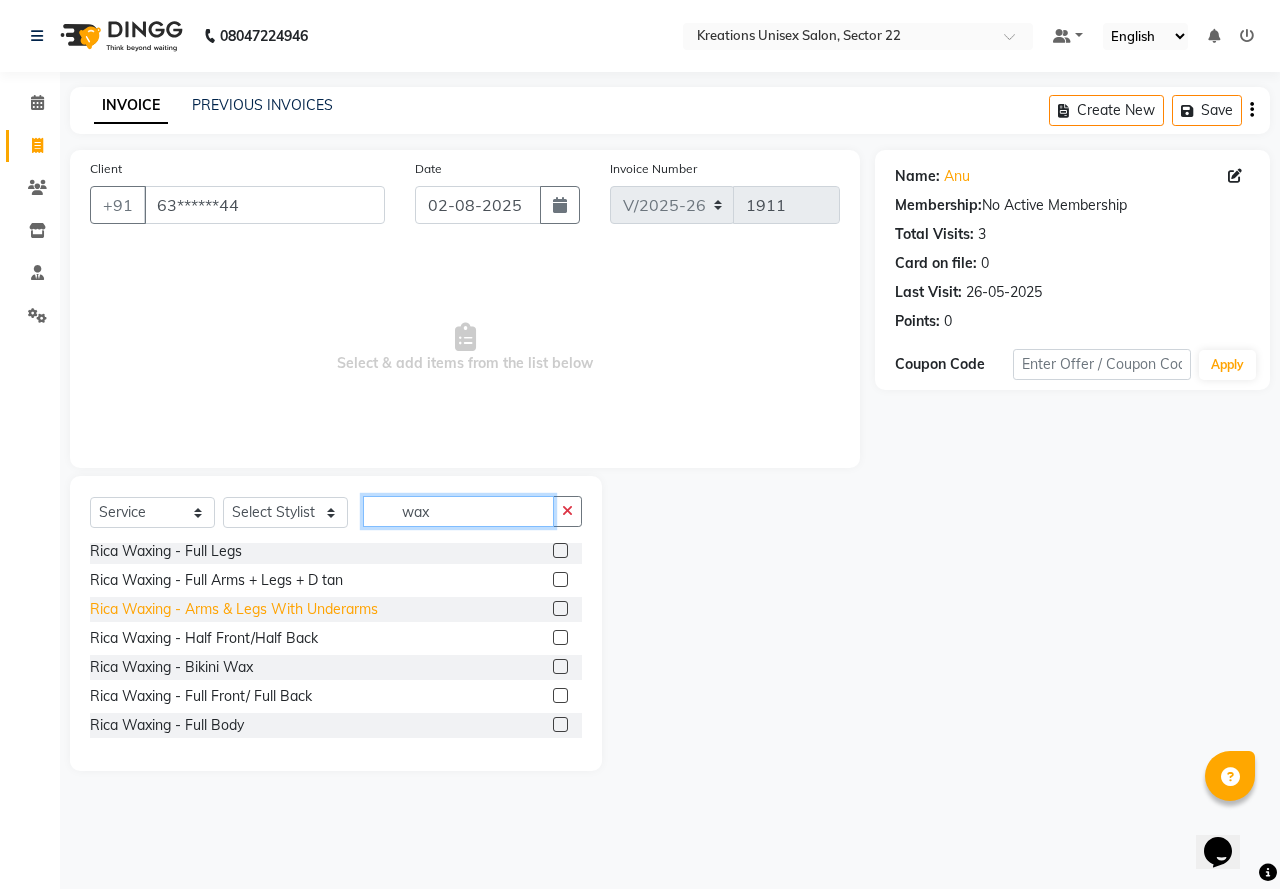 type on "wax" 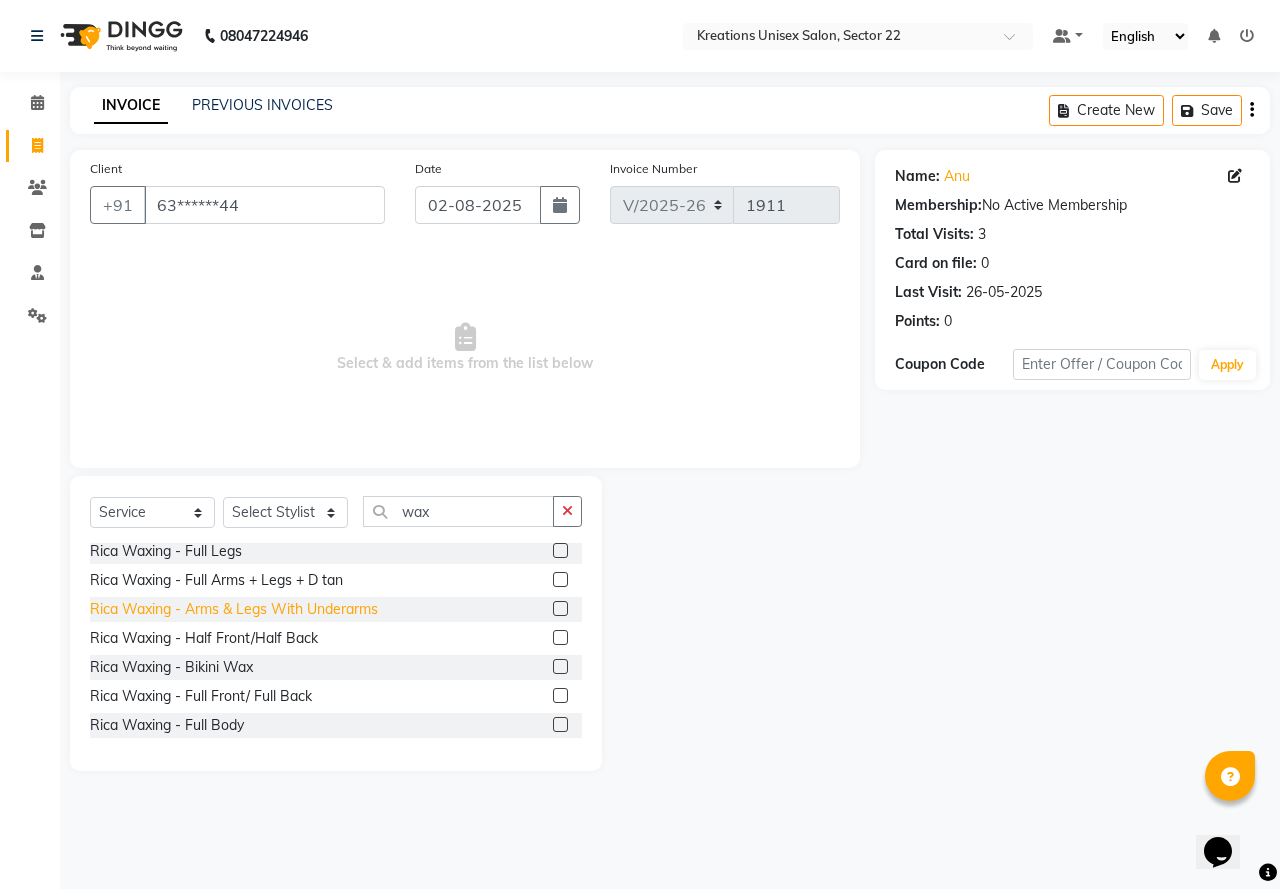 click on "Rica Waxing  - Arms & Legs With Underarms" 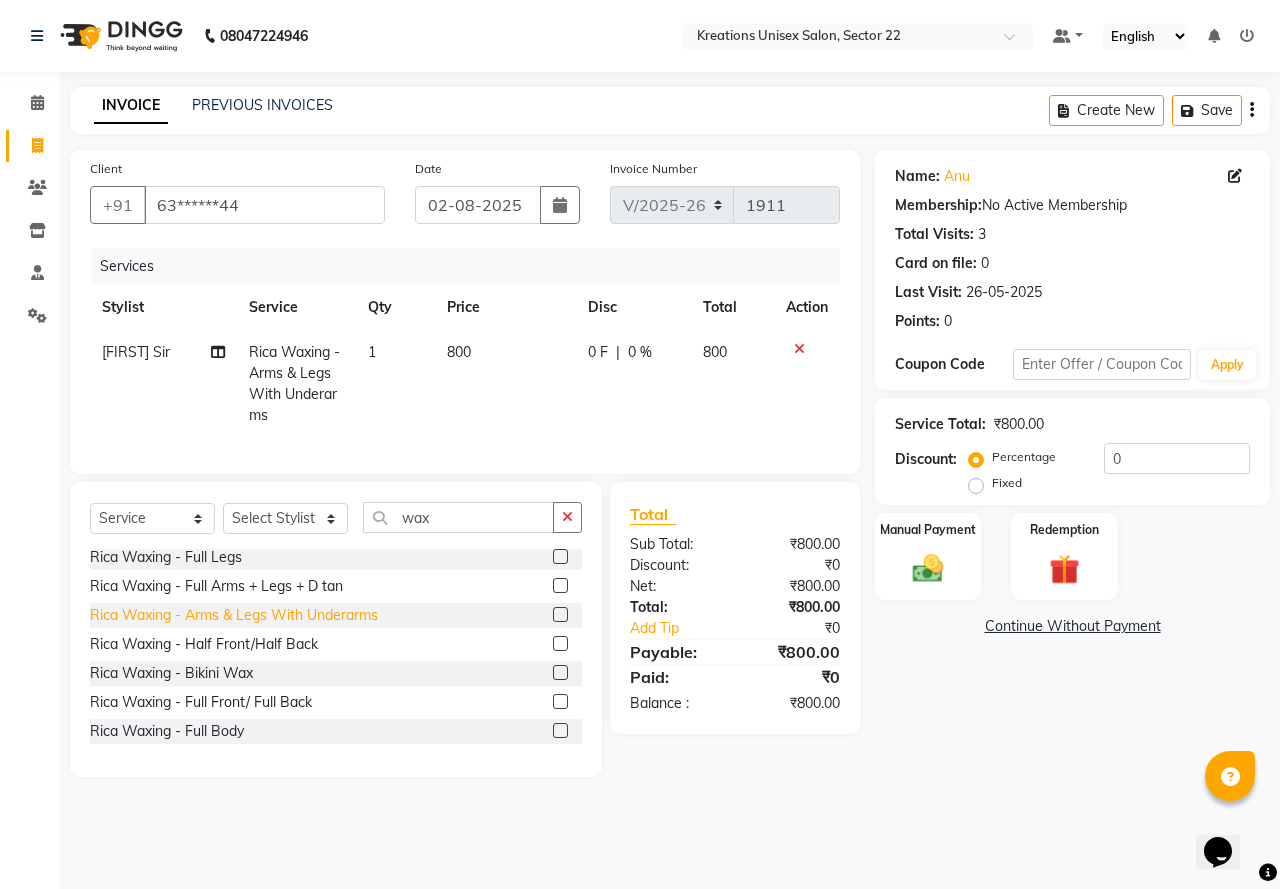 click on "Rica Waxing  - Arms & Legs With Underarms" 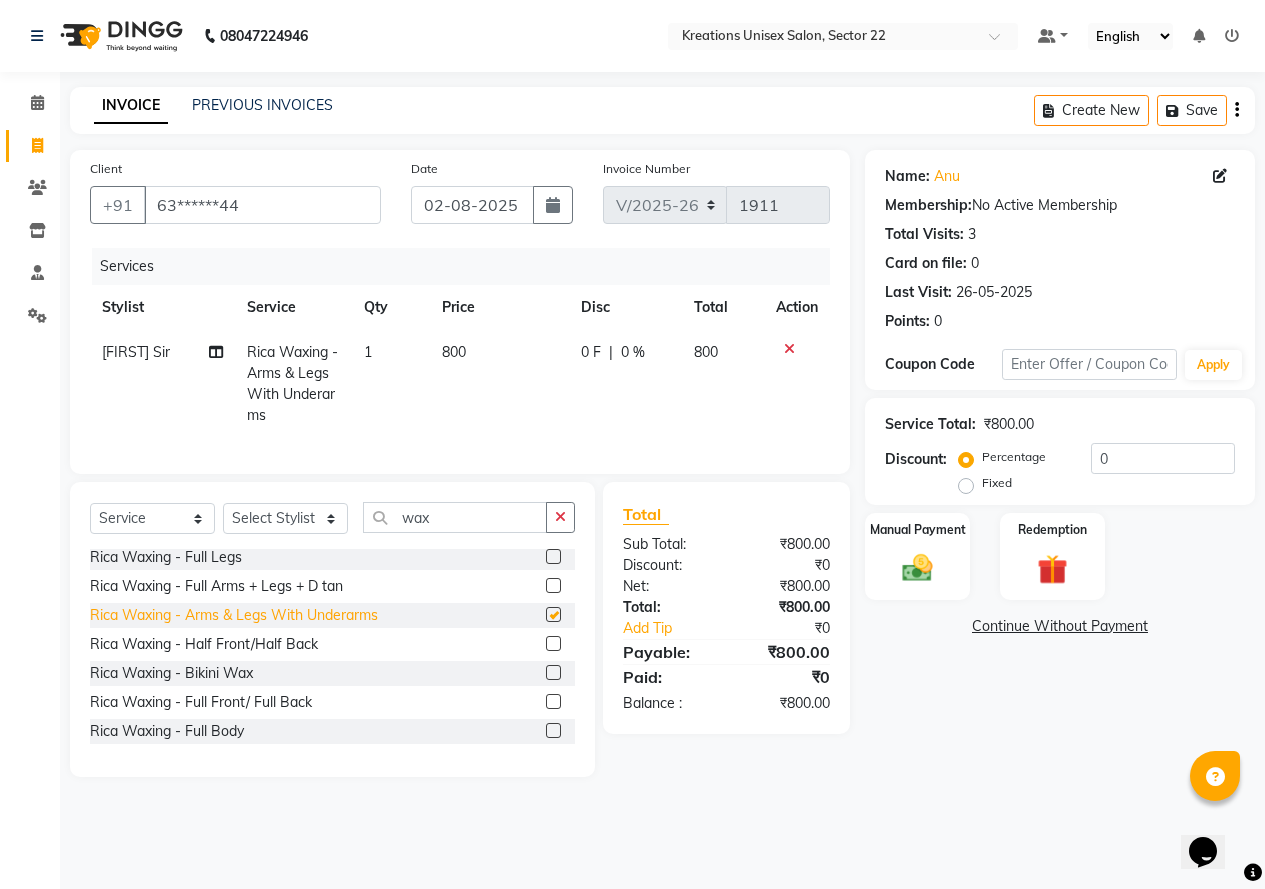 checkbox on "false" 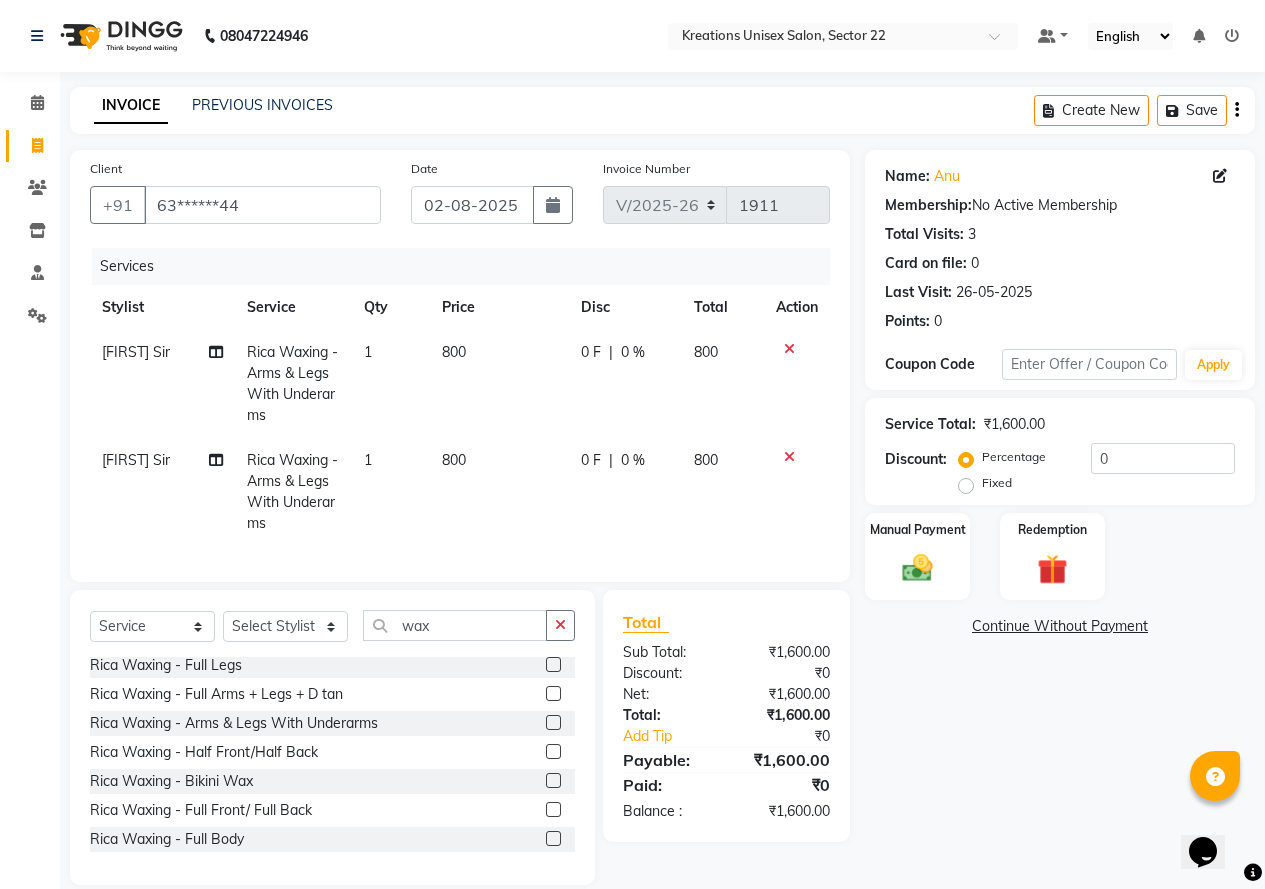 click 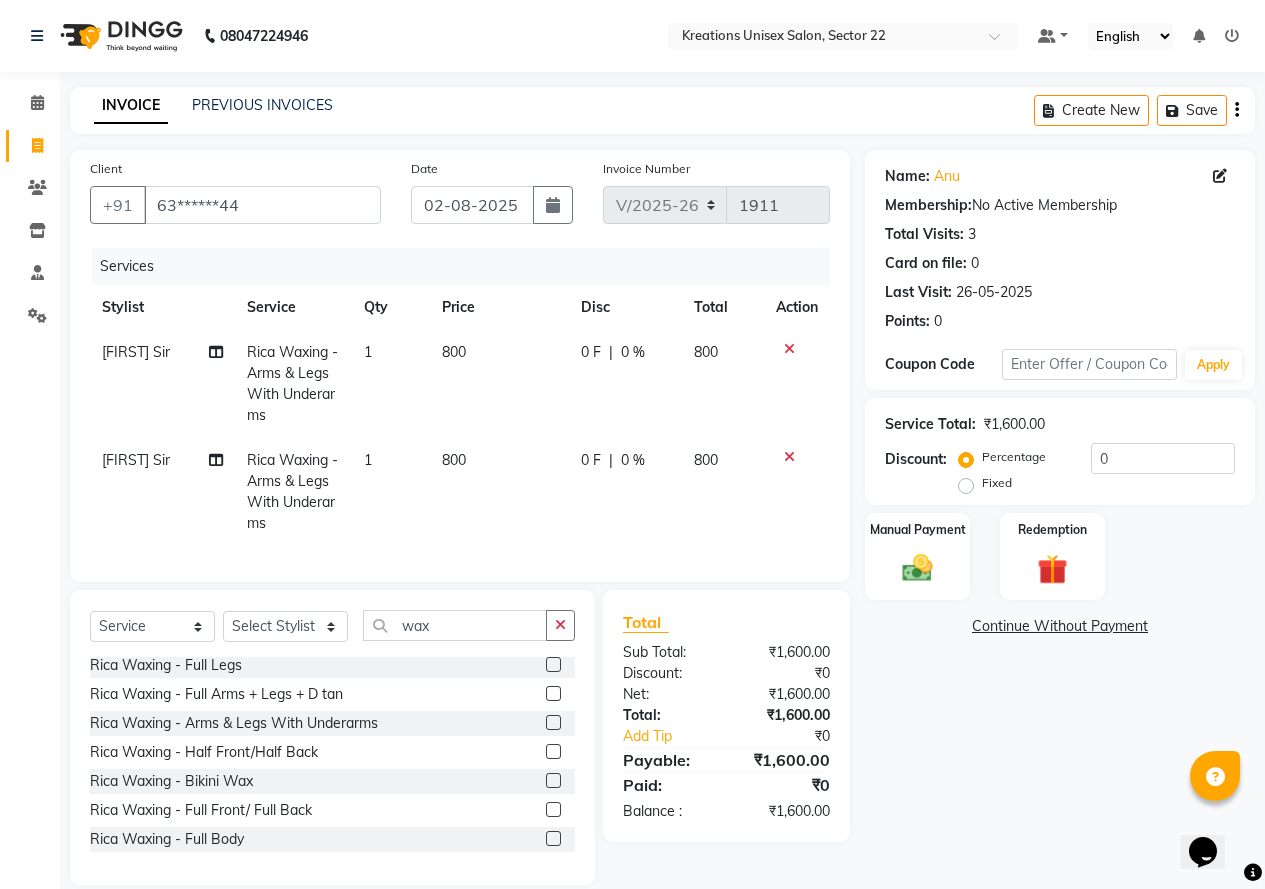 drag, startPoint x: 788, startPoint y: 348, endPoint x: 787, endPoint y: 359, distance: 11.045361 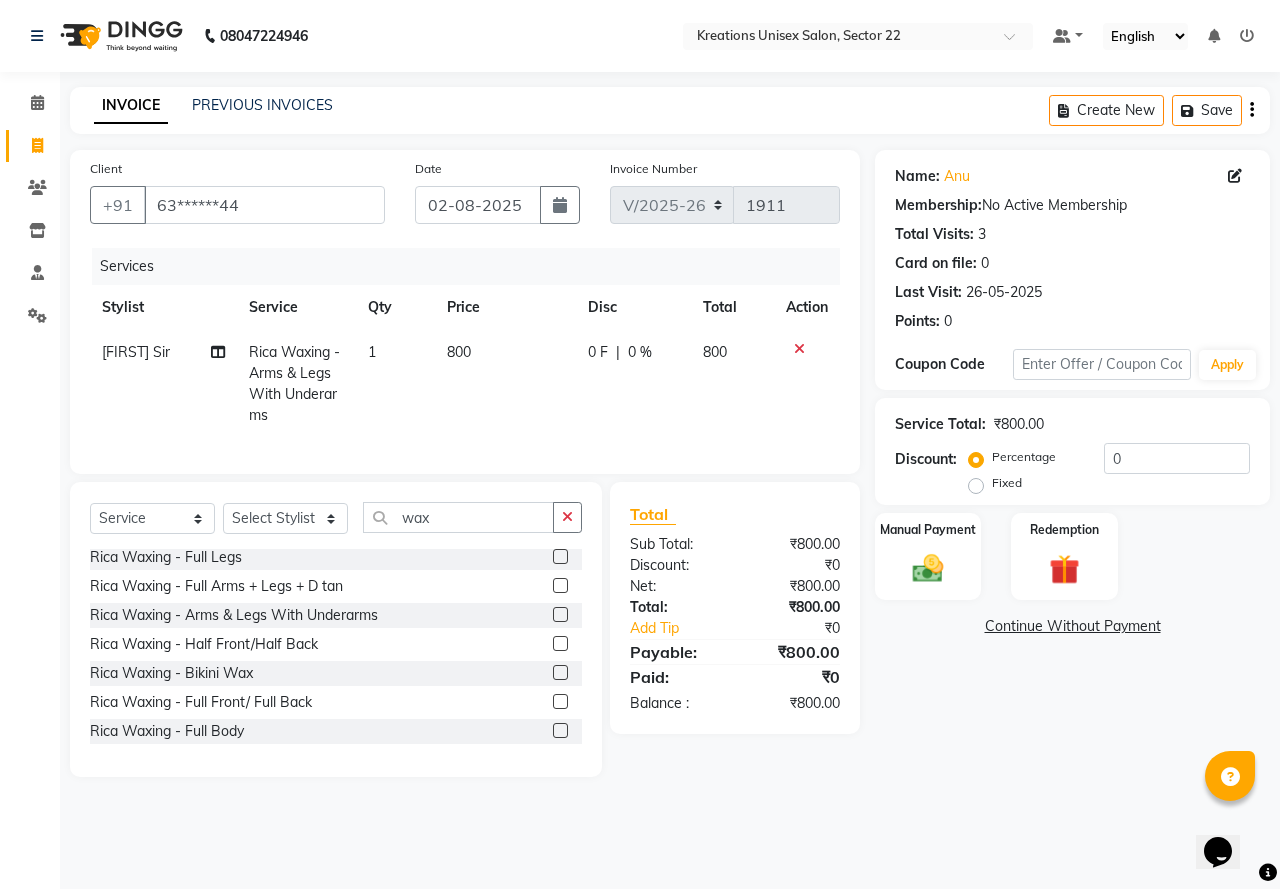 click 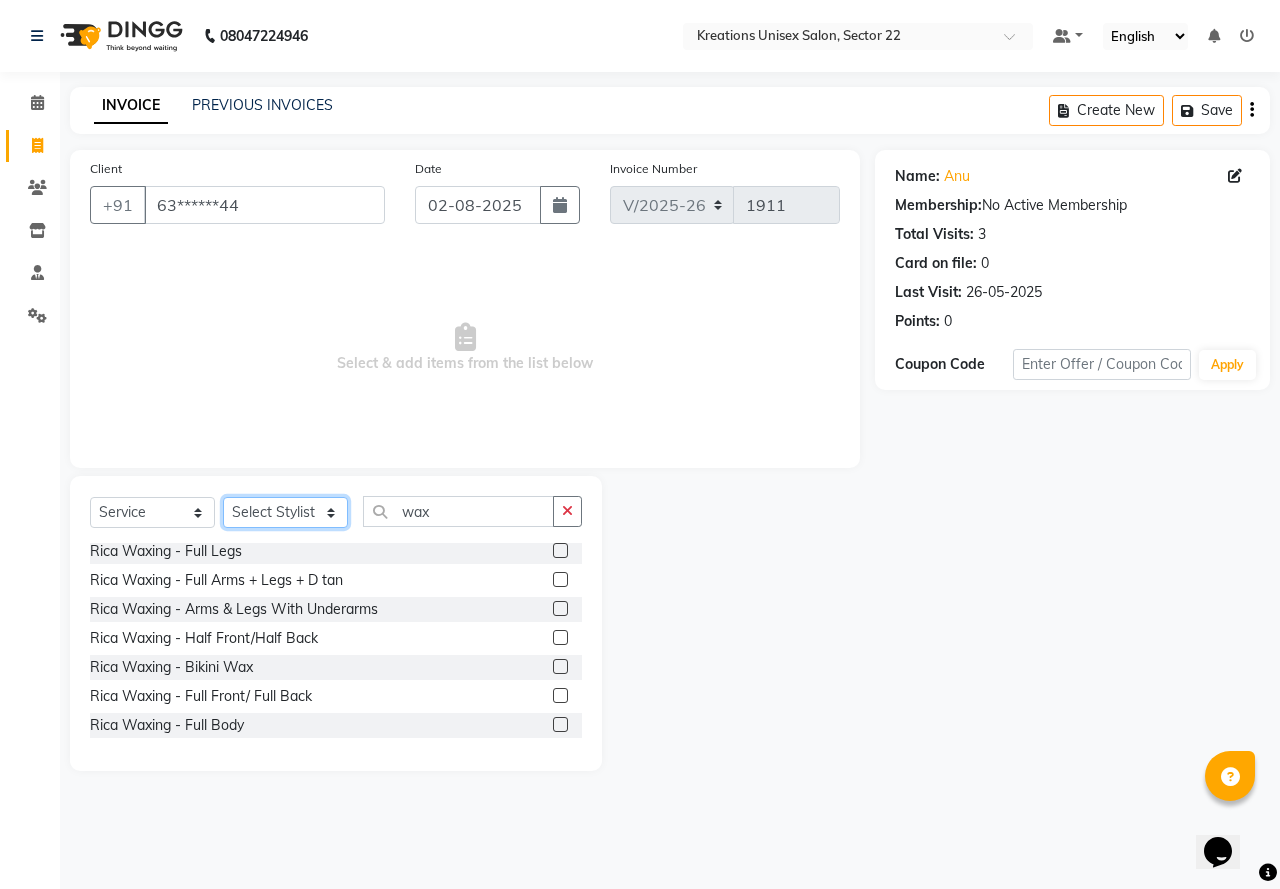 click on "Select Stylist AMAN Jeet Manager Jitender  Kapil  Kavita Manager Malik Khan  Manas Sir  rozy  Sector-23 Shaffali Maam  Shiv Kumar Sita Mehto" 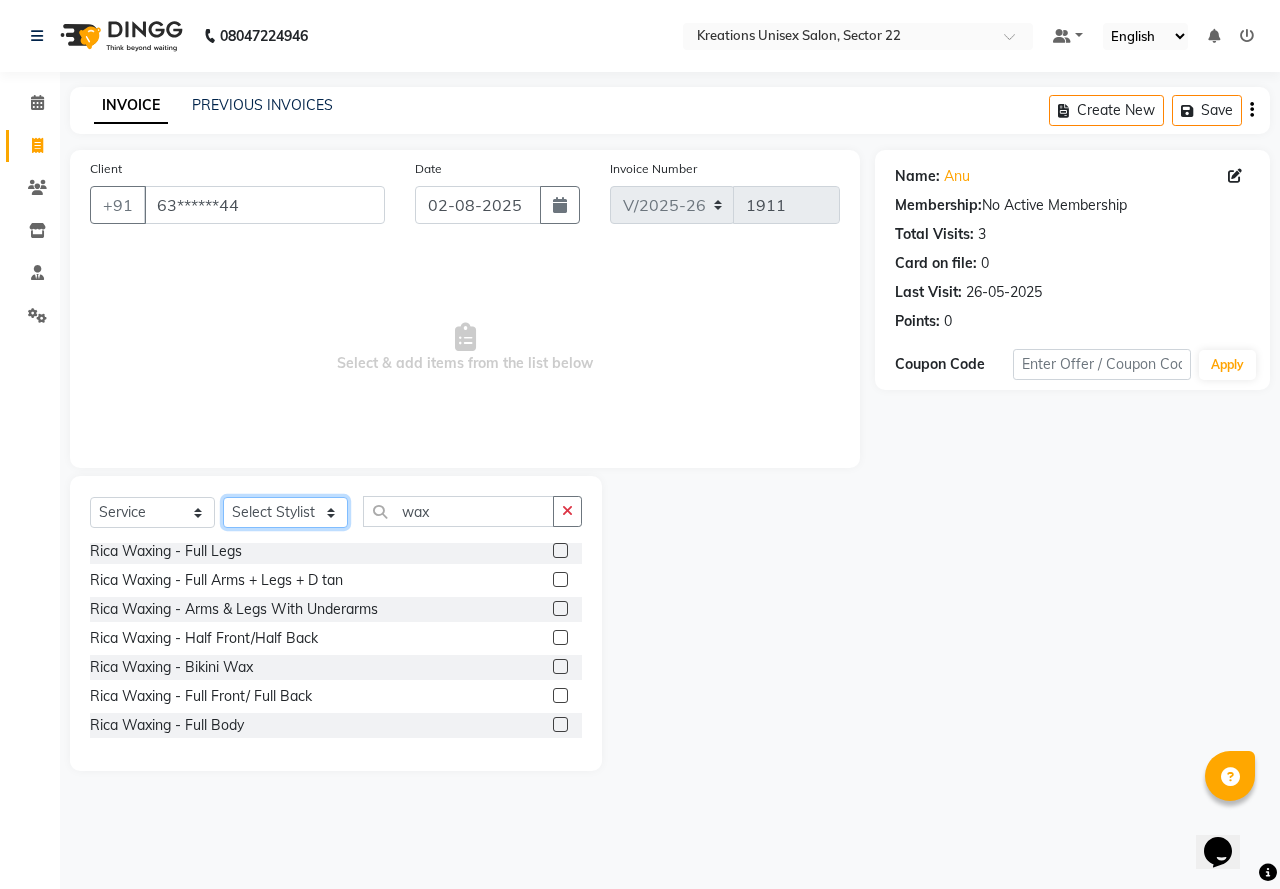 select on "46531" 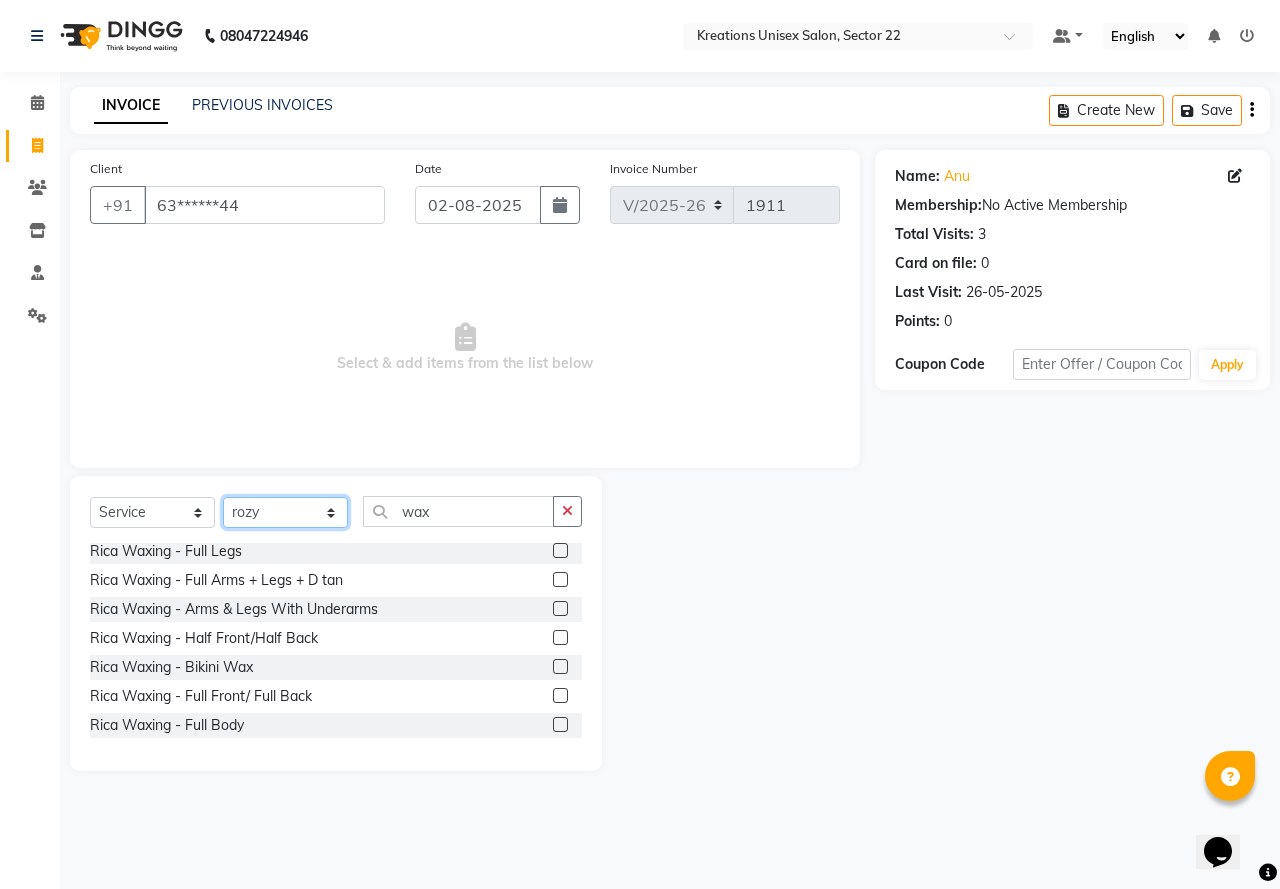 click on "Select Stylist AMAN Jeet Manager Jitender  Kapil  Kavita Manager Malik Khan  Manas Sir  rozy  Sector-23 Shaffali Maam  Shiv Kumar Sita Mehto" 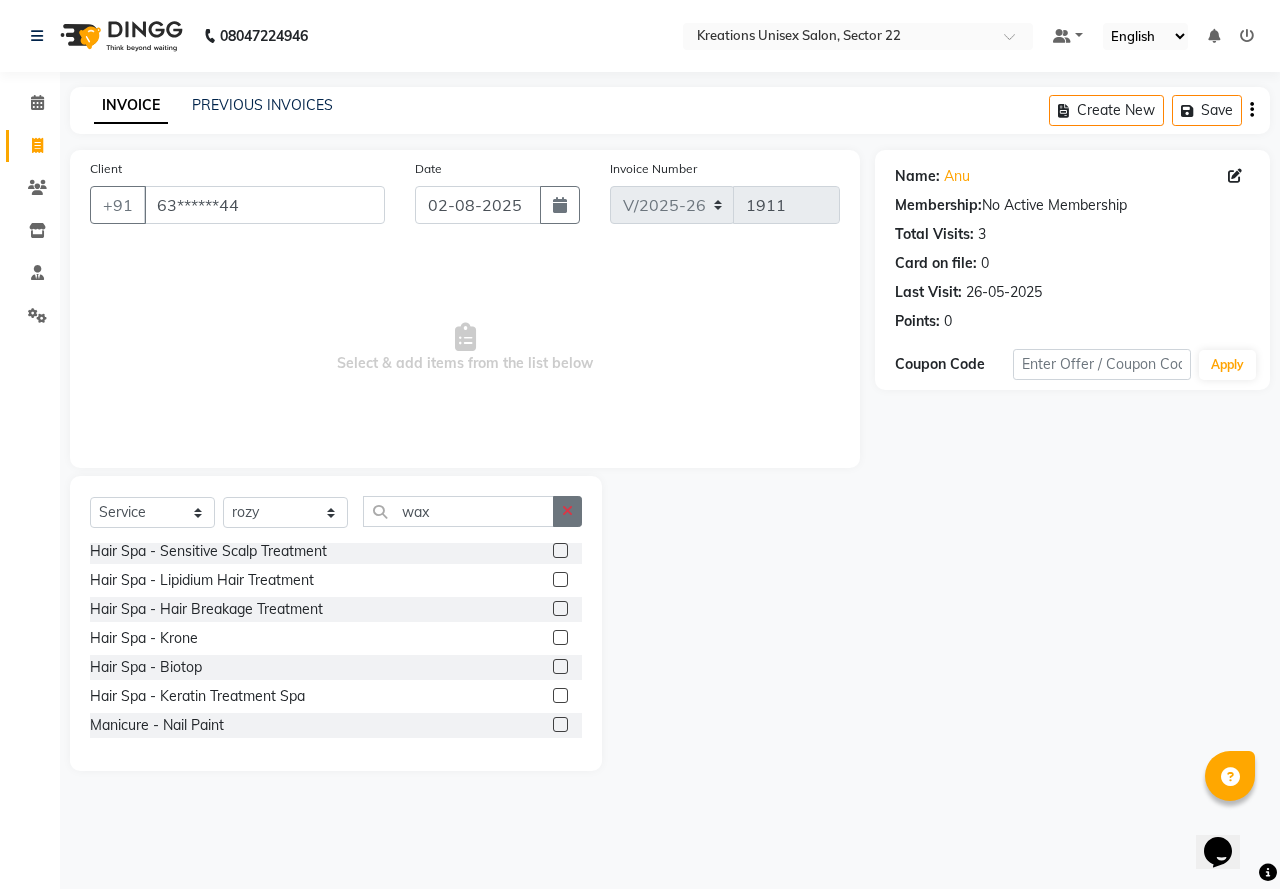 click 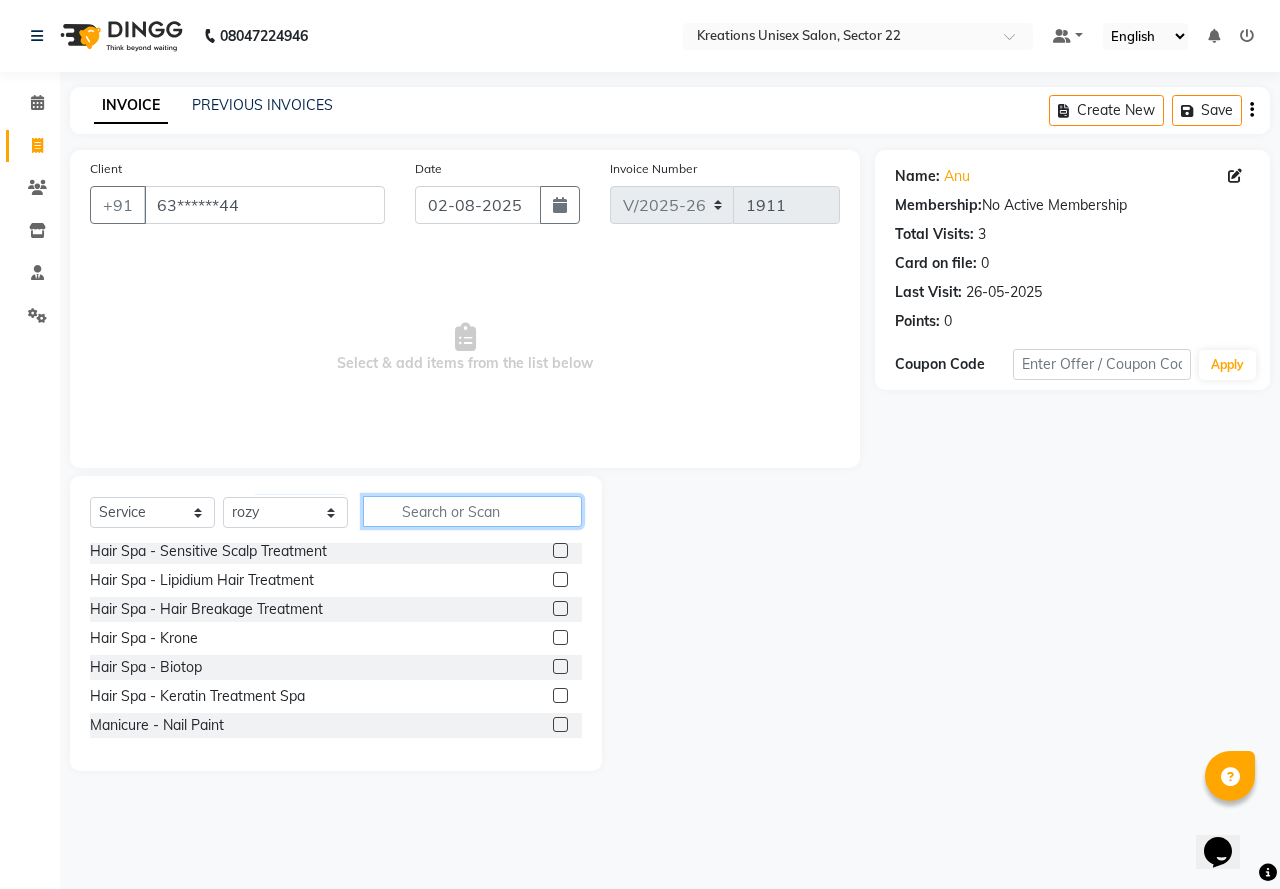 click 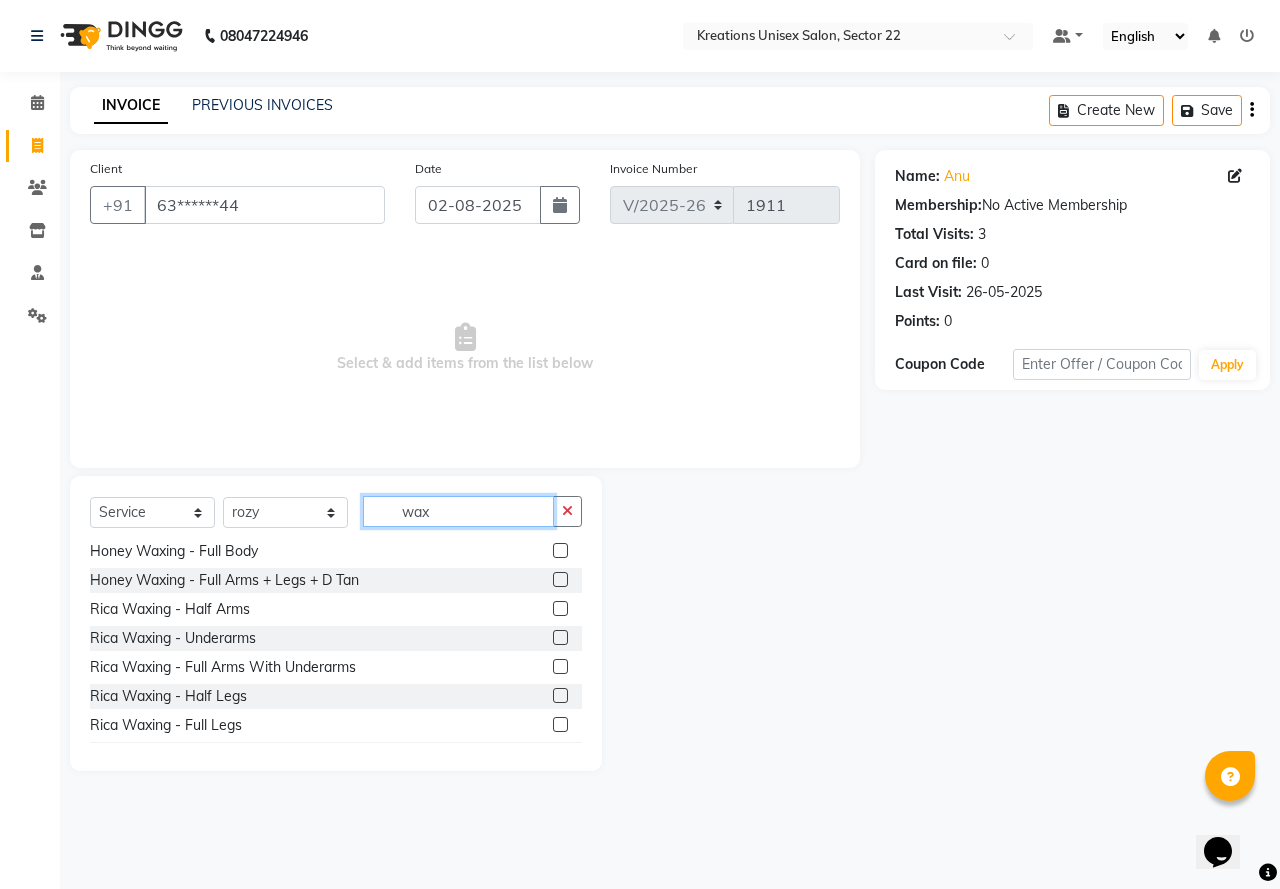 scroll, scrollTop: 526, scrollLeft: 0, axis: vertical 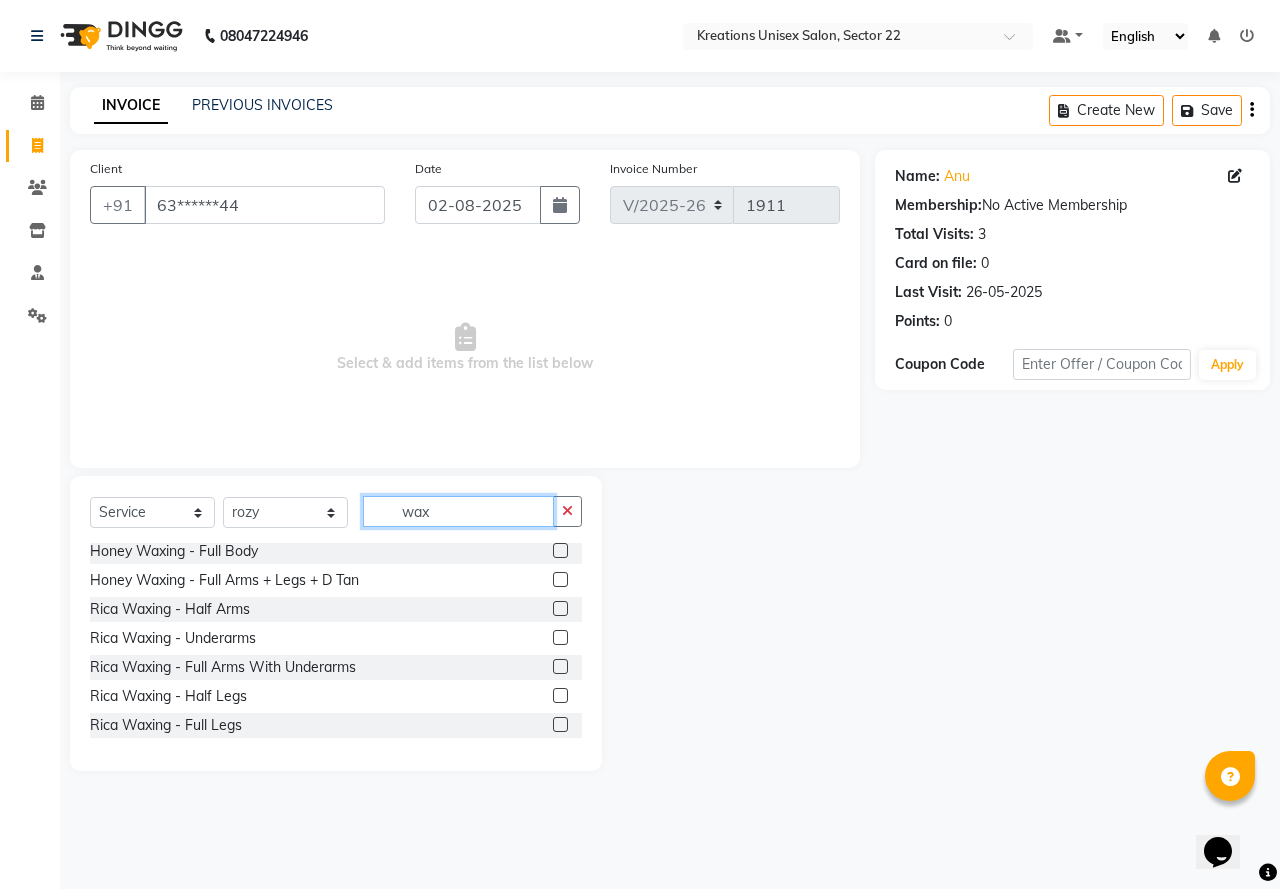 type on "wax" 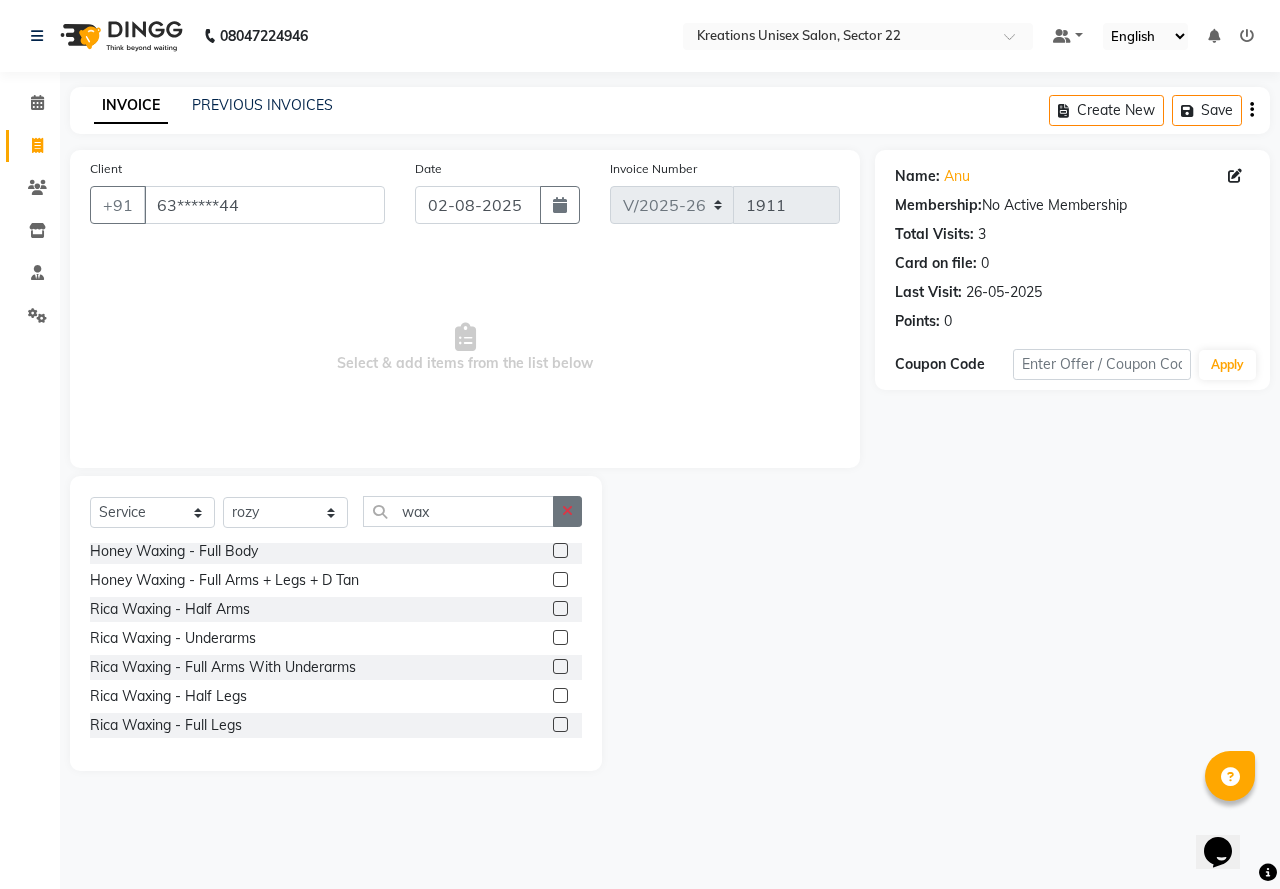 click 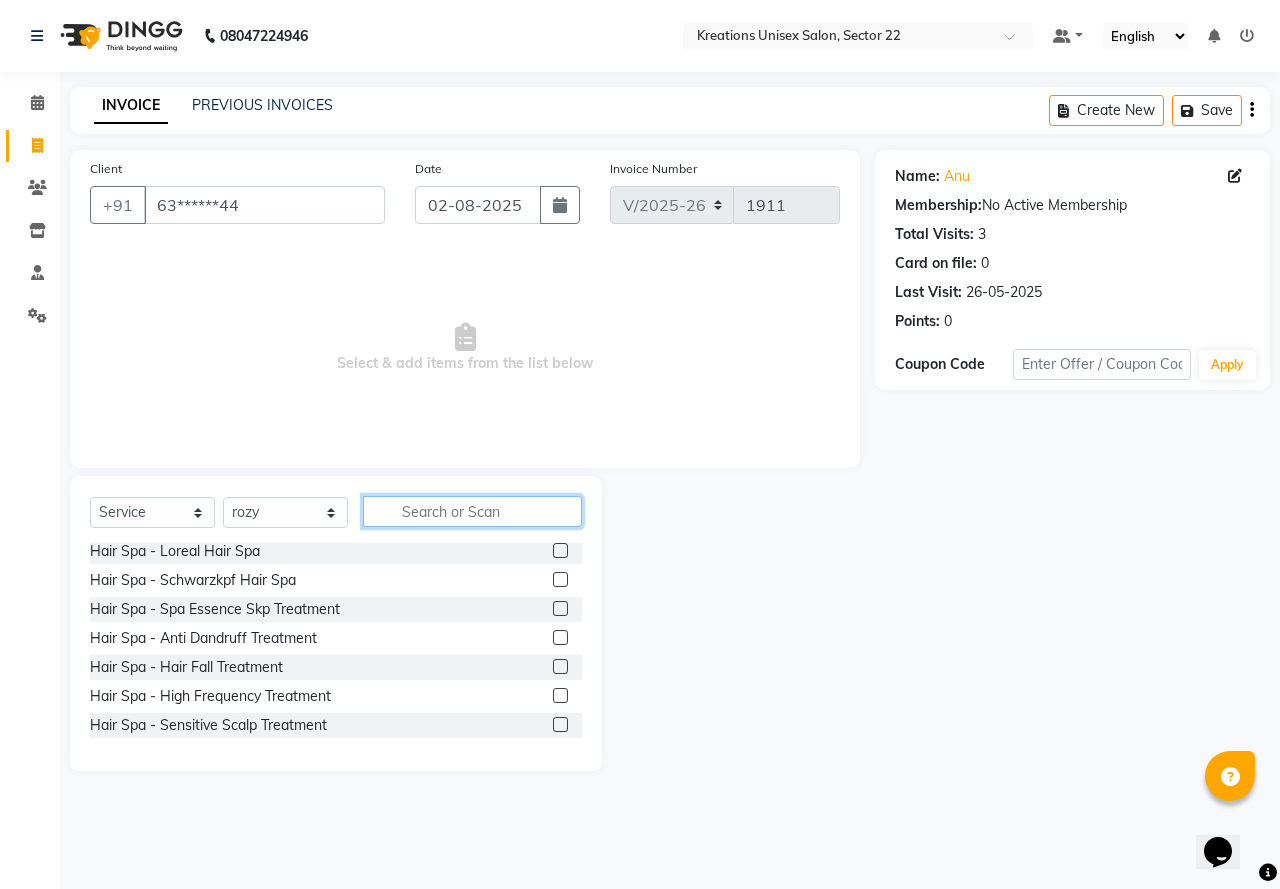 click 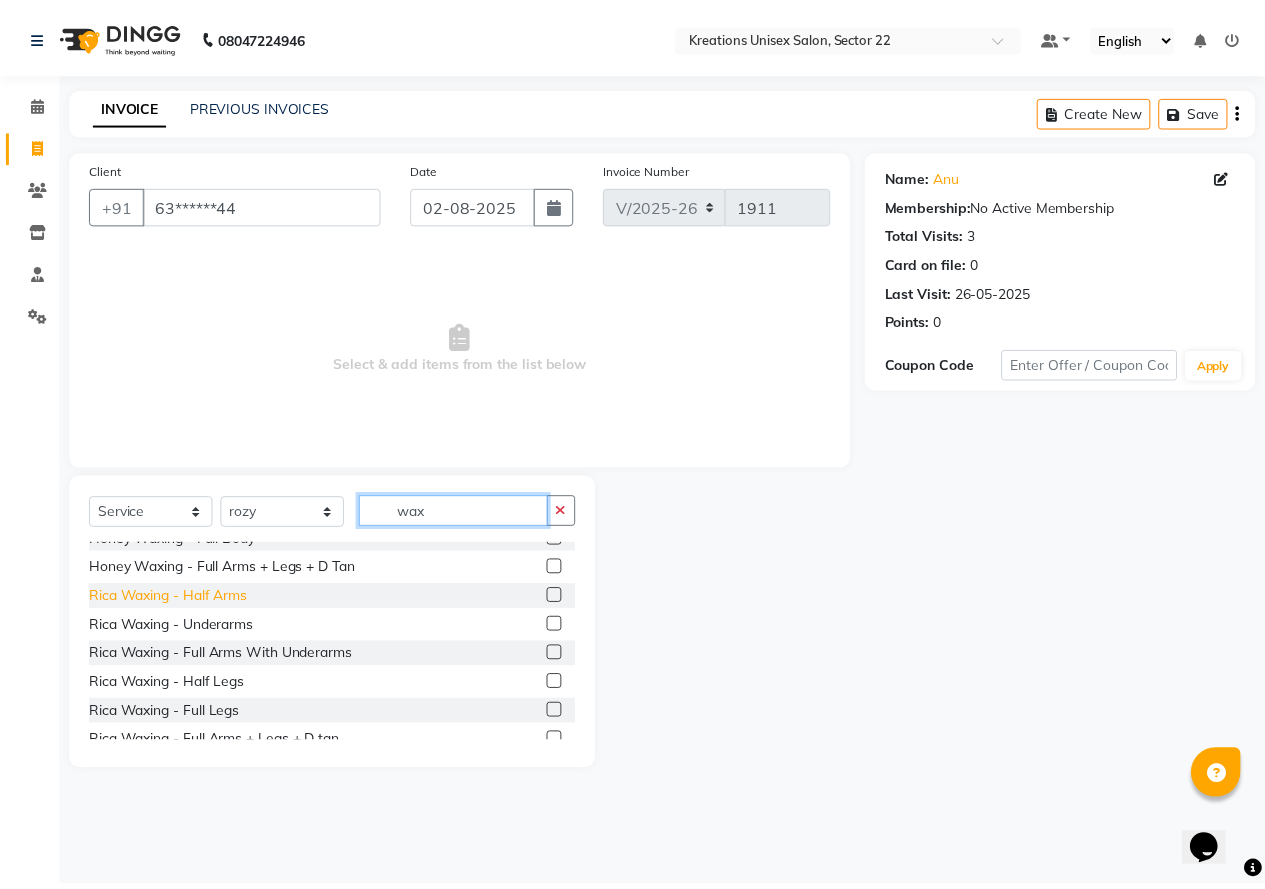 scroll, scrollTop: 600, scrollLeft: 0, axis: vertical 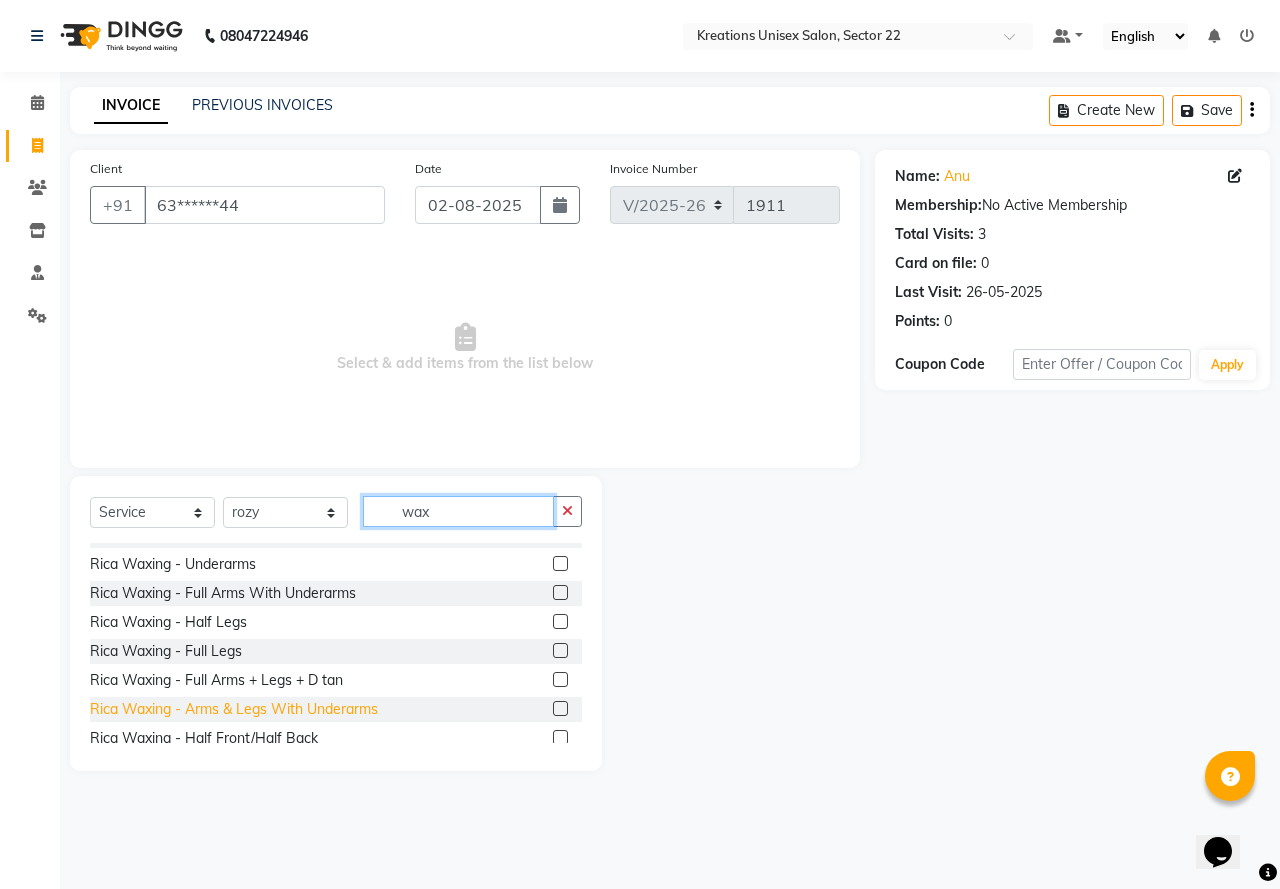 type on "wax" 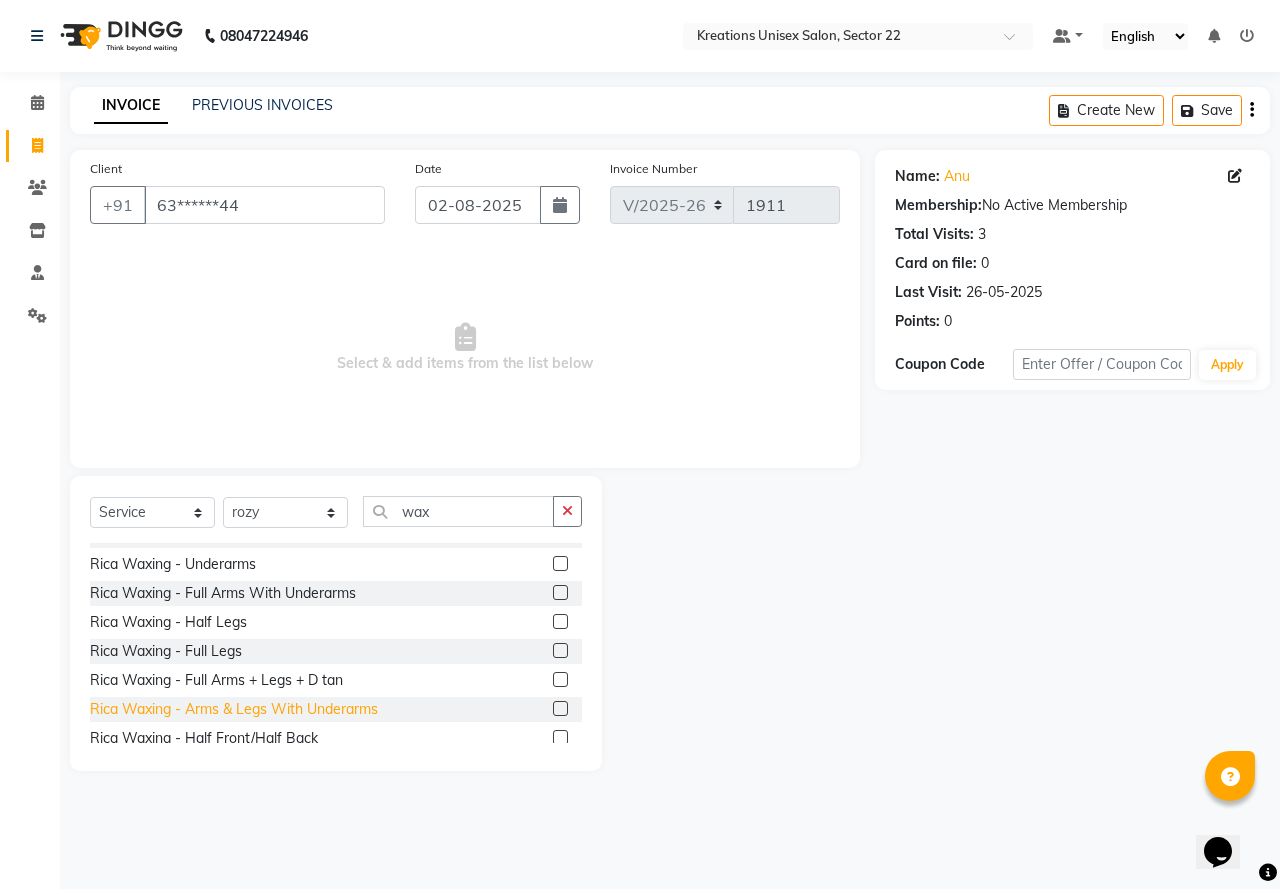 click on "Rica Waxing  - Arms & Legs With Underarms" 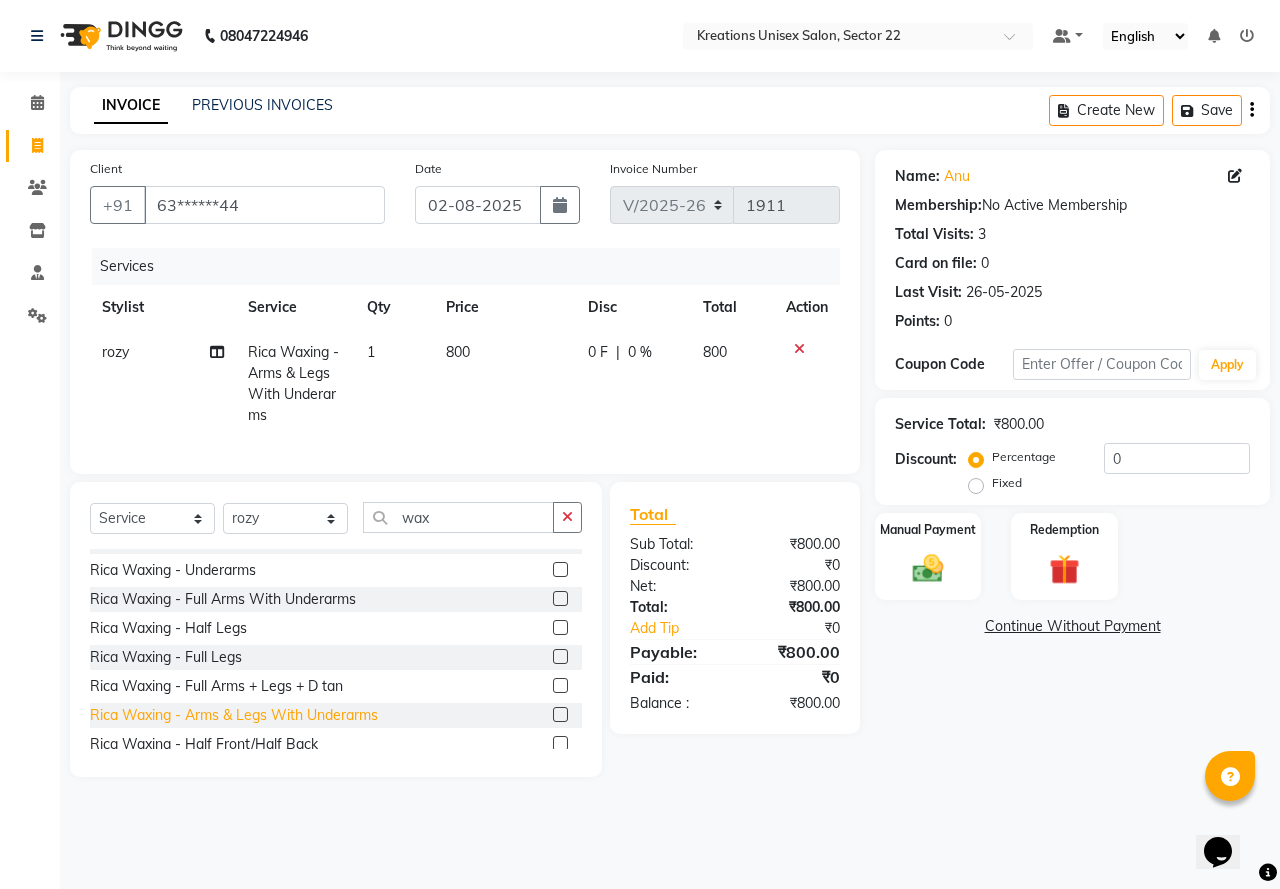 click on "Rica Waxing  - Arms & Legs With Underarms" 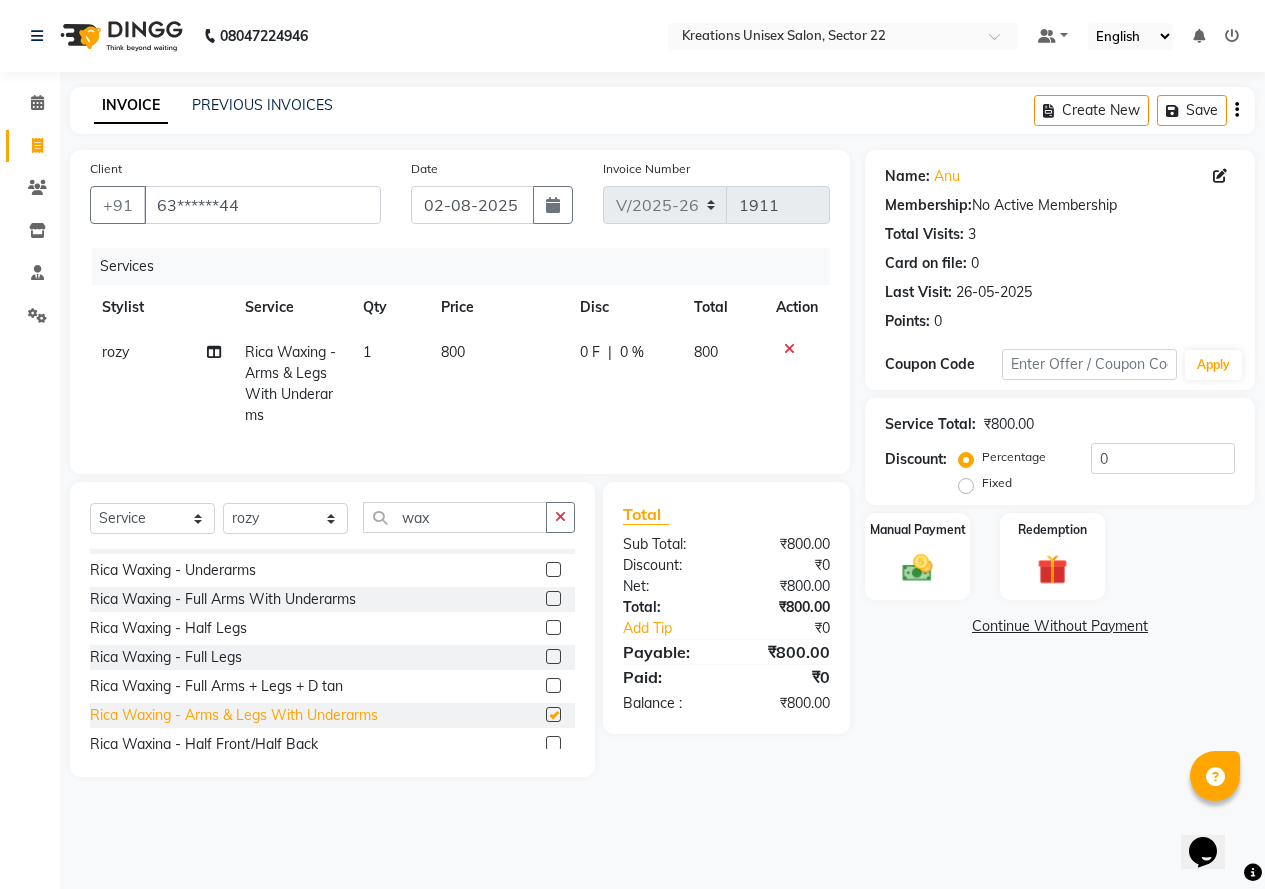 checkbox on "false" 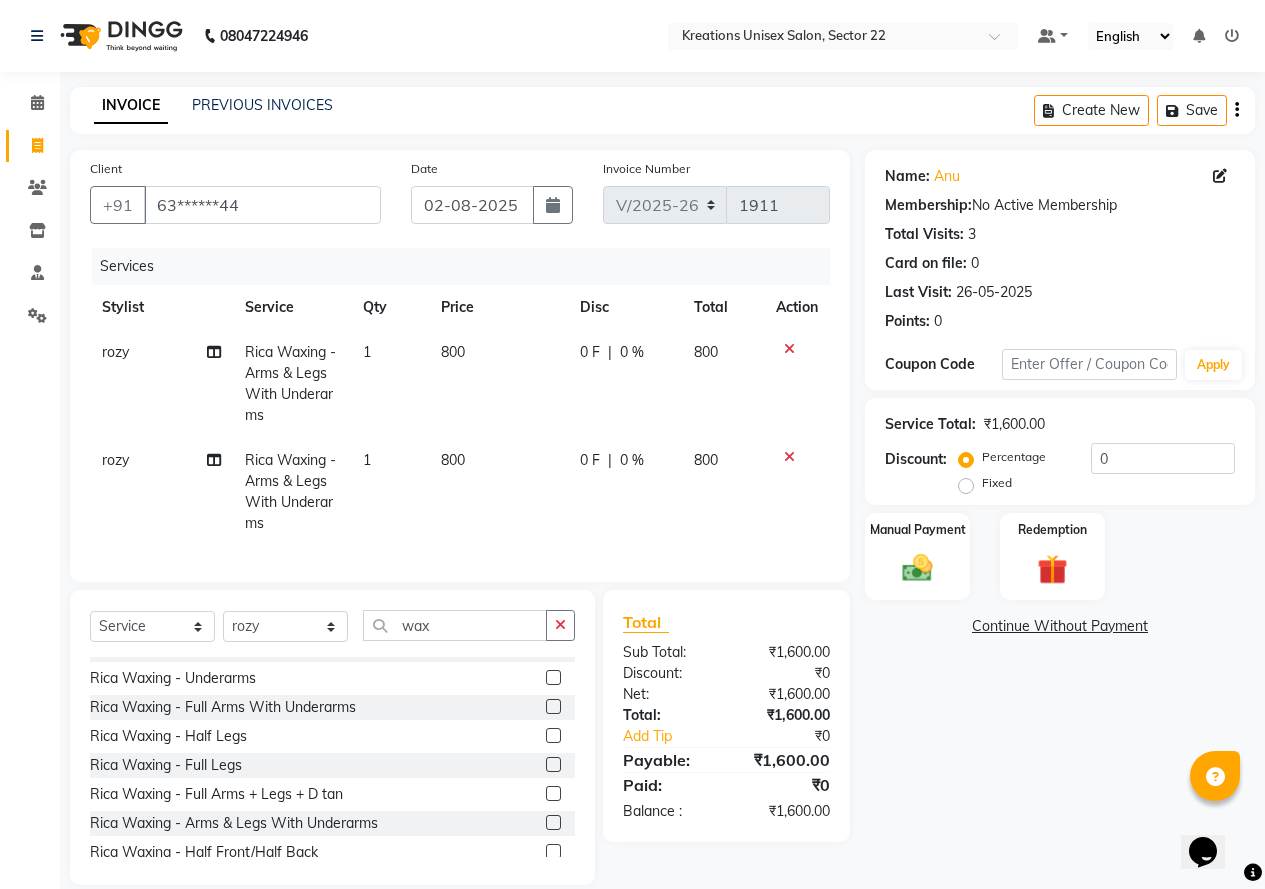 click on "800" 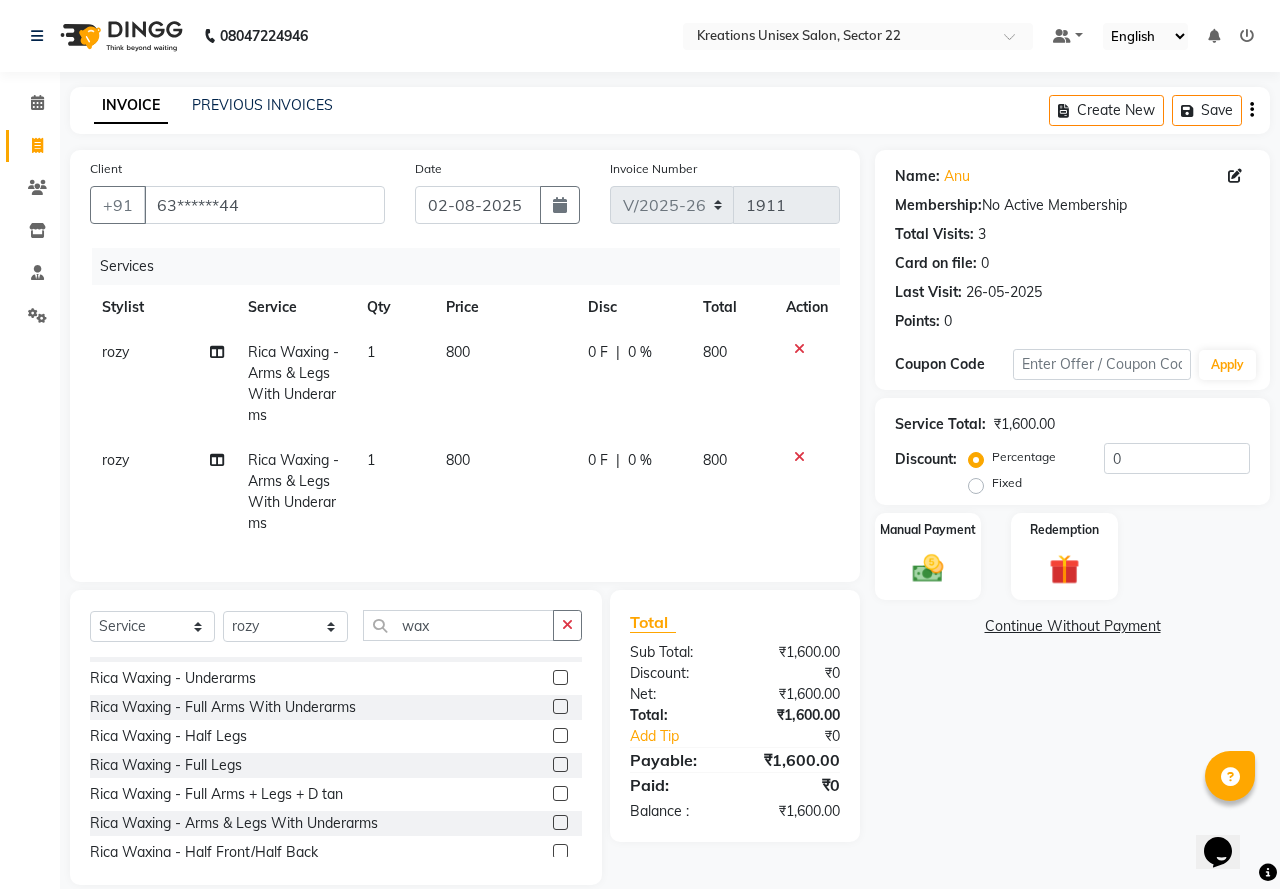 select on "46531" 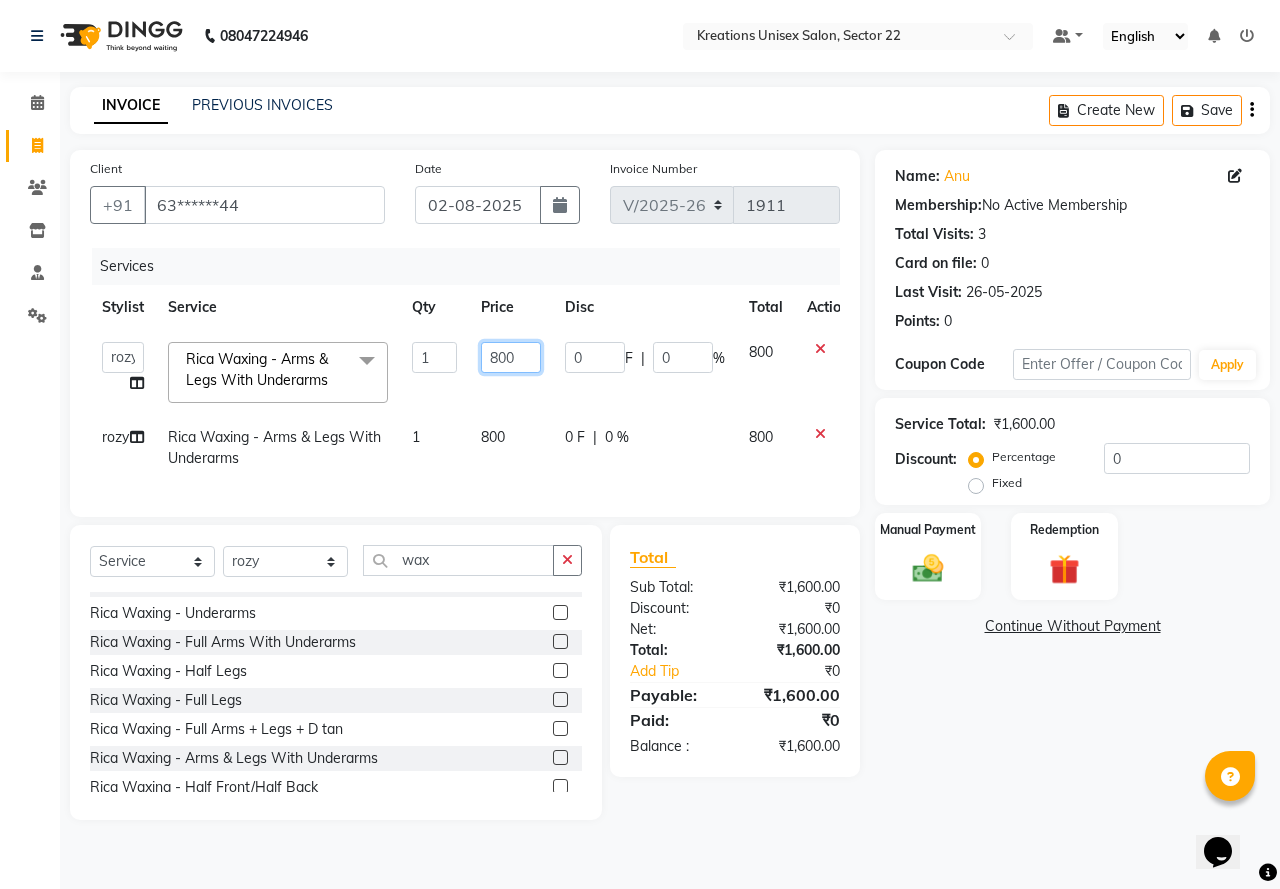 drag, startPoint x: 516, startPoint y: 352, endPoint x: 482, endPoint y: 352, distance: 34 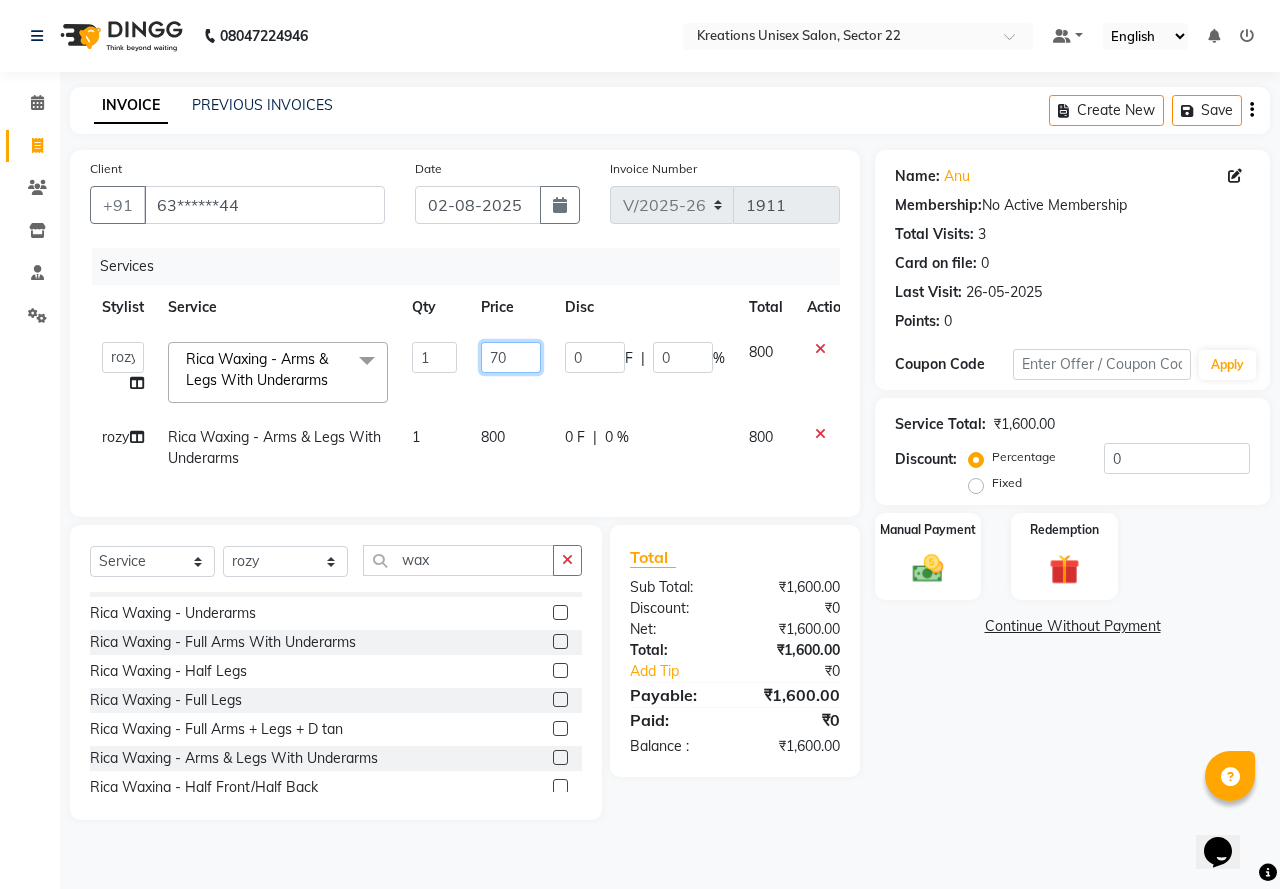 type on "700" 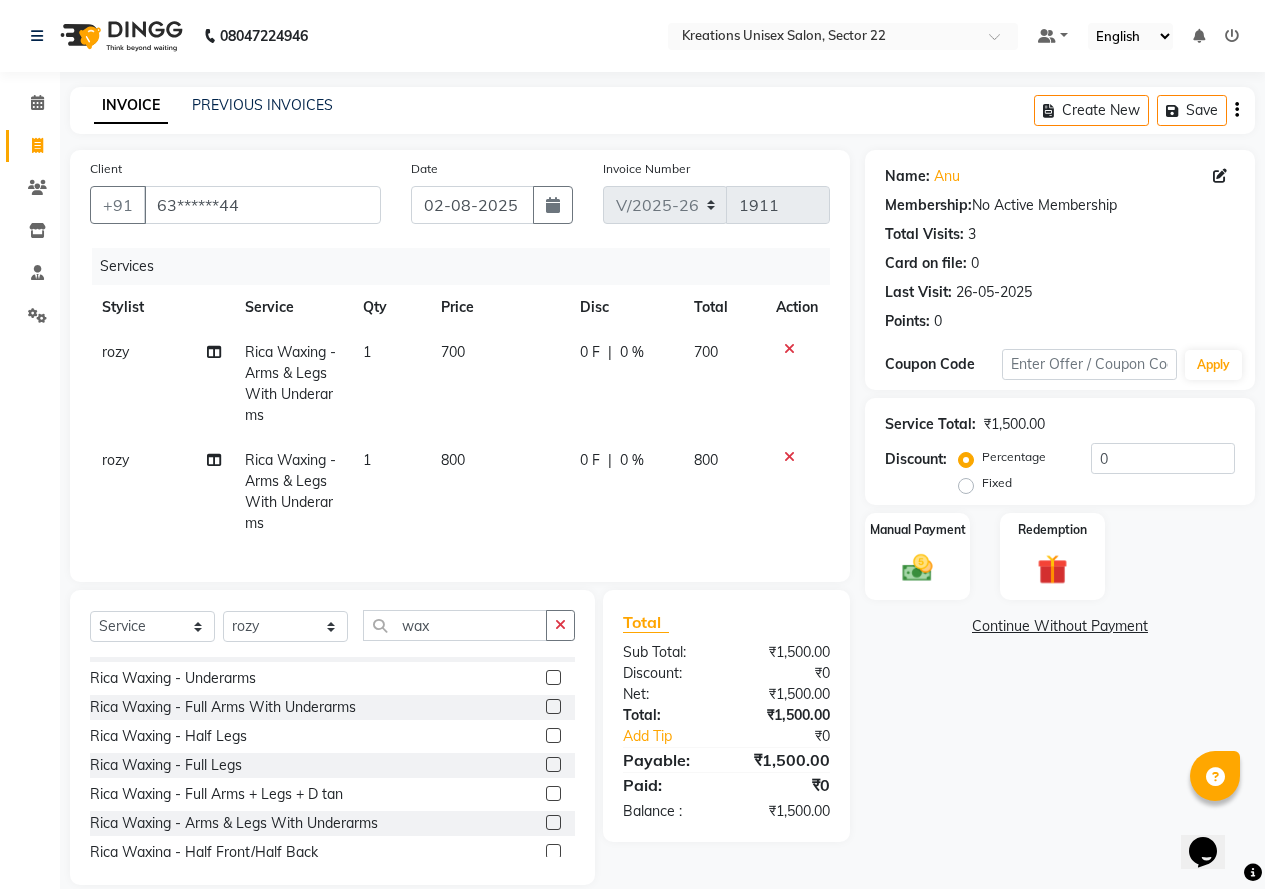 click on "Name: Anu  Membership:  No Active Membership  Total Visits:  3 Card on file:  0 Last Visit:   26-05-2025 Points:   0  Coupon Code Apply Service Total:  ₹1,500.00  Discount:  Percentage   Fixed  0 Manual Payment Redemption  Continue Without Payment" 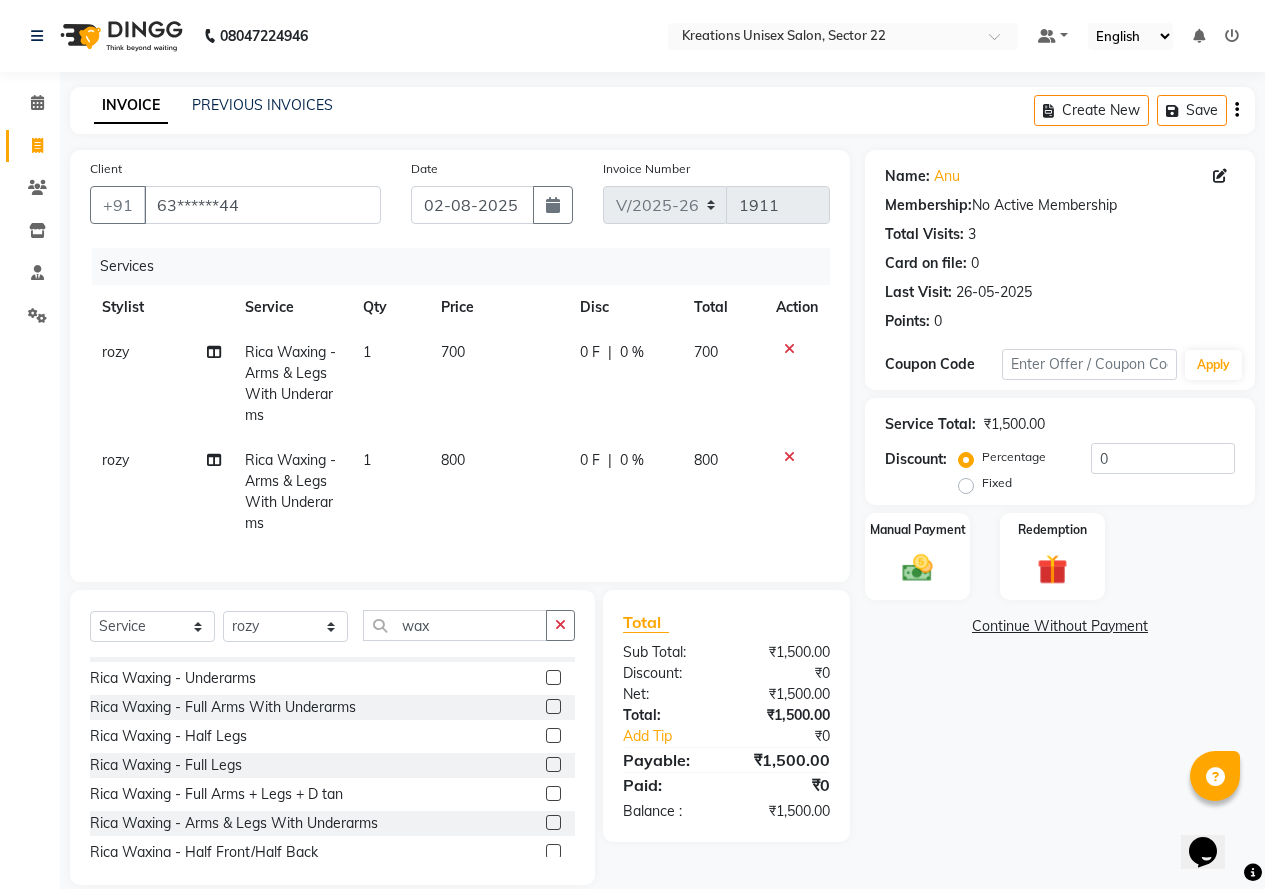 click on "800" 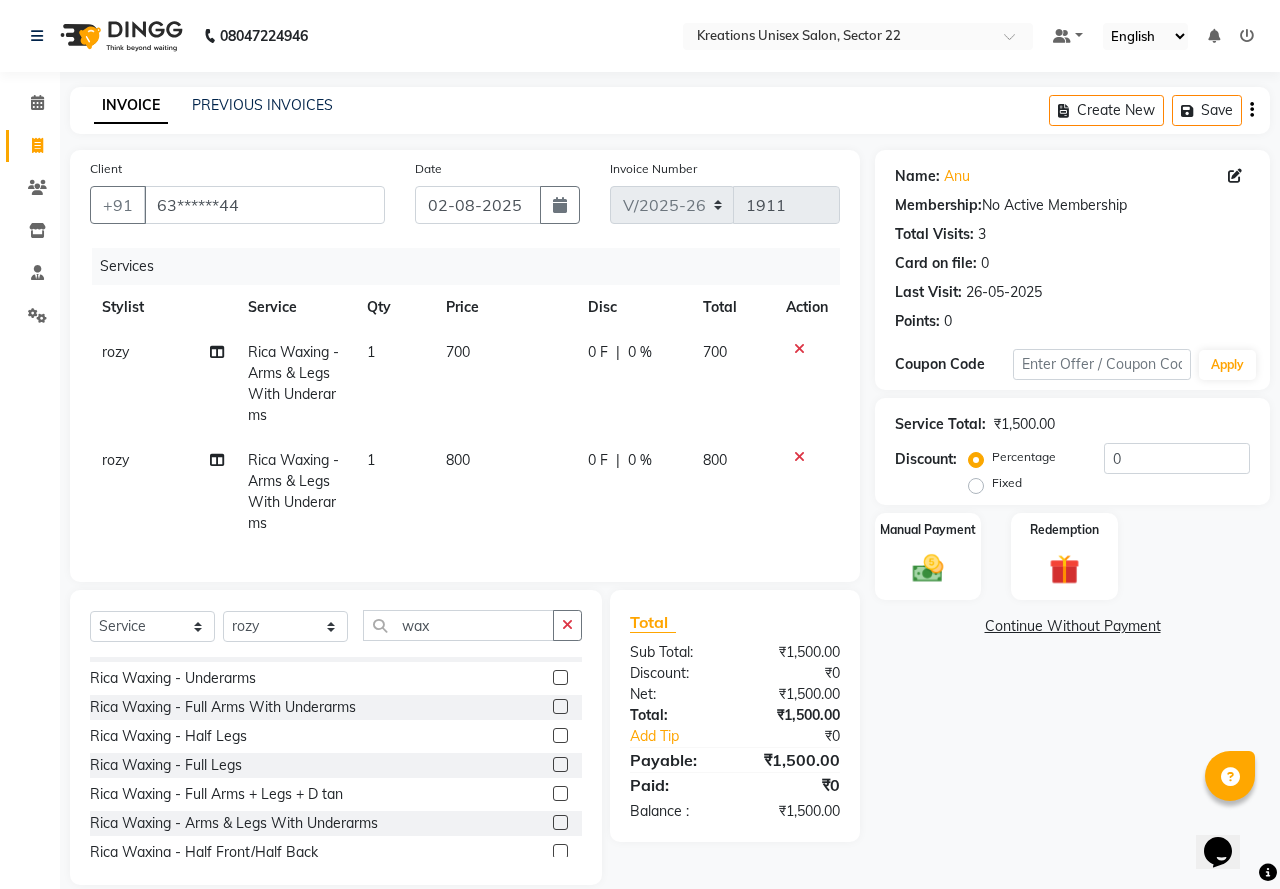 select on "46531" 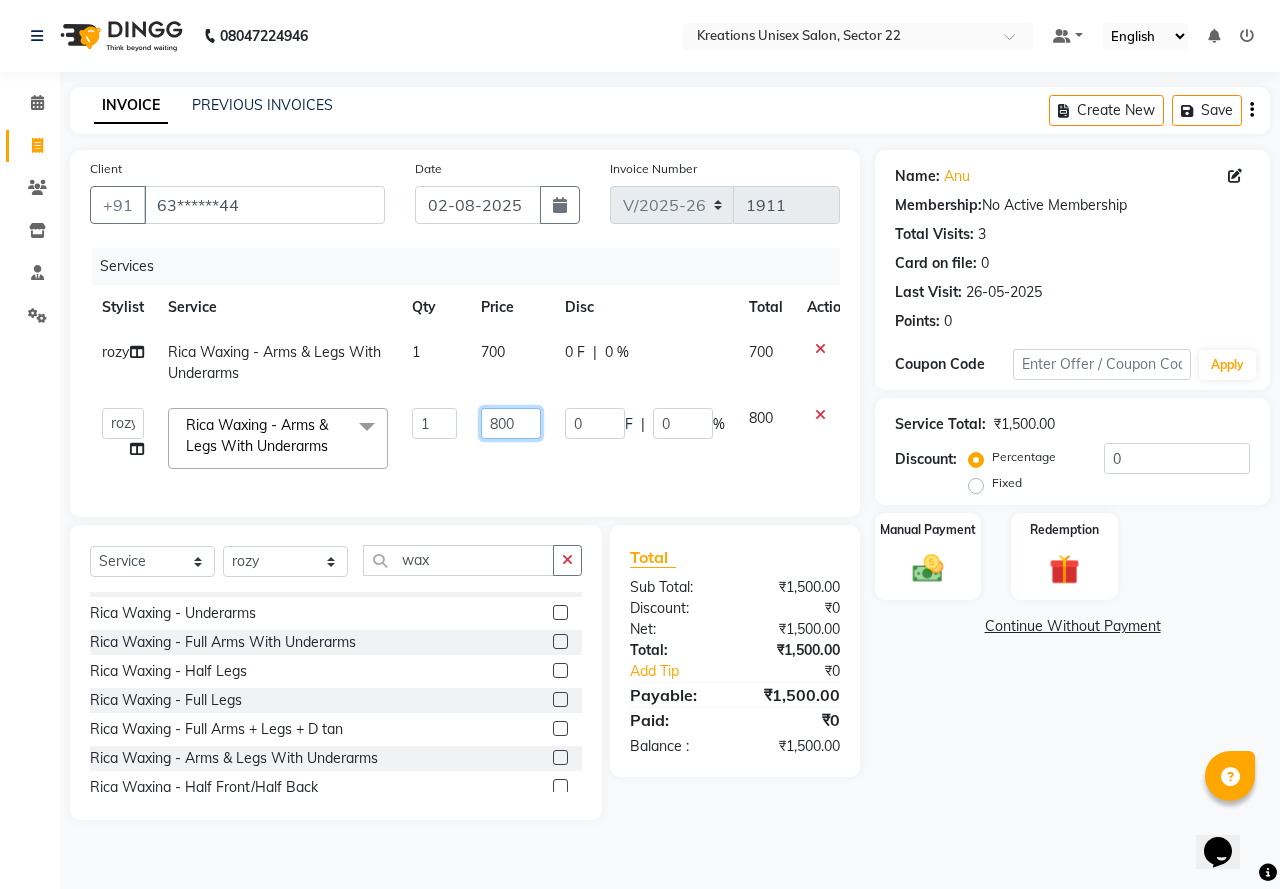 drag, startPoint x: 539, startPoint y: 427, endPoint x: 446, endPoint y: 448, distance: 95.34149 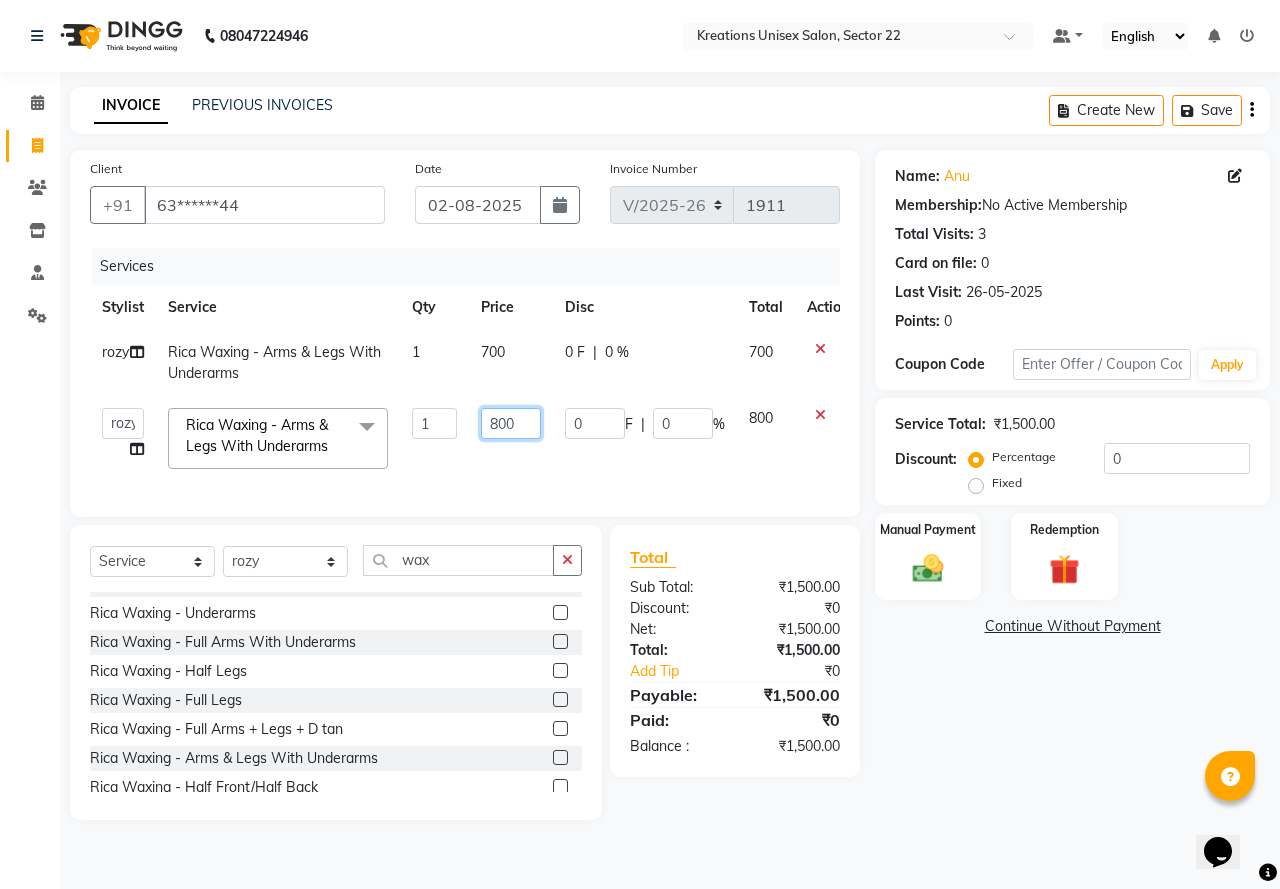 click on "AMAN   Jeet Manager   Jitender    Kapil    Kavita Manager   Malik Khan    Manas Sir    rozy    Sector-23   Shaffali Maam    Shiv Kumar   Sita Mehto   Rica Waxing  - Arms & Legs With Underarms  x Hair For Her - Style Change Hair For Her - Ironing Hair For Her - Ironing Curls Haircare  - Regular Touch-Up Haircare  - Majirel Touch-Up Haircare  - Inoa Touch-Up Haircare  - Morfose Touch-Up Haircare  - Majirel Global Colour (With Amonia) Haircare  - Inoa Global Colour (Without Amonia) Haircare  - Highlights Haircare  - Balayage Colour (Ombre) Haircare  - Smoothening - Loreal / Skp Haircare  - Perming Haircare  - Keratin Treatment Haircare - Botox Haircare - Ola Plex Haircare - Nanoplastia Hair Spa - Head Masage Hair Spa - Loreal Hair Spa Hair Spa - Schwarzkpf Hair Spa Hair Spa - Spa Essence Skp Treatment Hair Spa - Anti Dandruff Treatment Hair Spa - Hair Fall Treatment Hair Spa - High Frequency Treatment Hair Spa - Sensitive Scalp Treatment Hair Spa - Lipidium Hair Treatment Hair Spa - Hair Breakage Treatment 1 0" 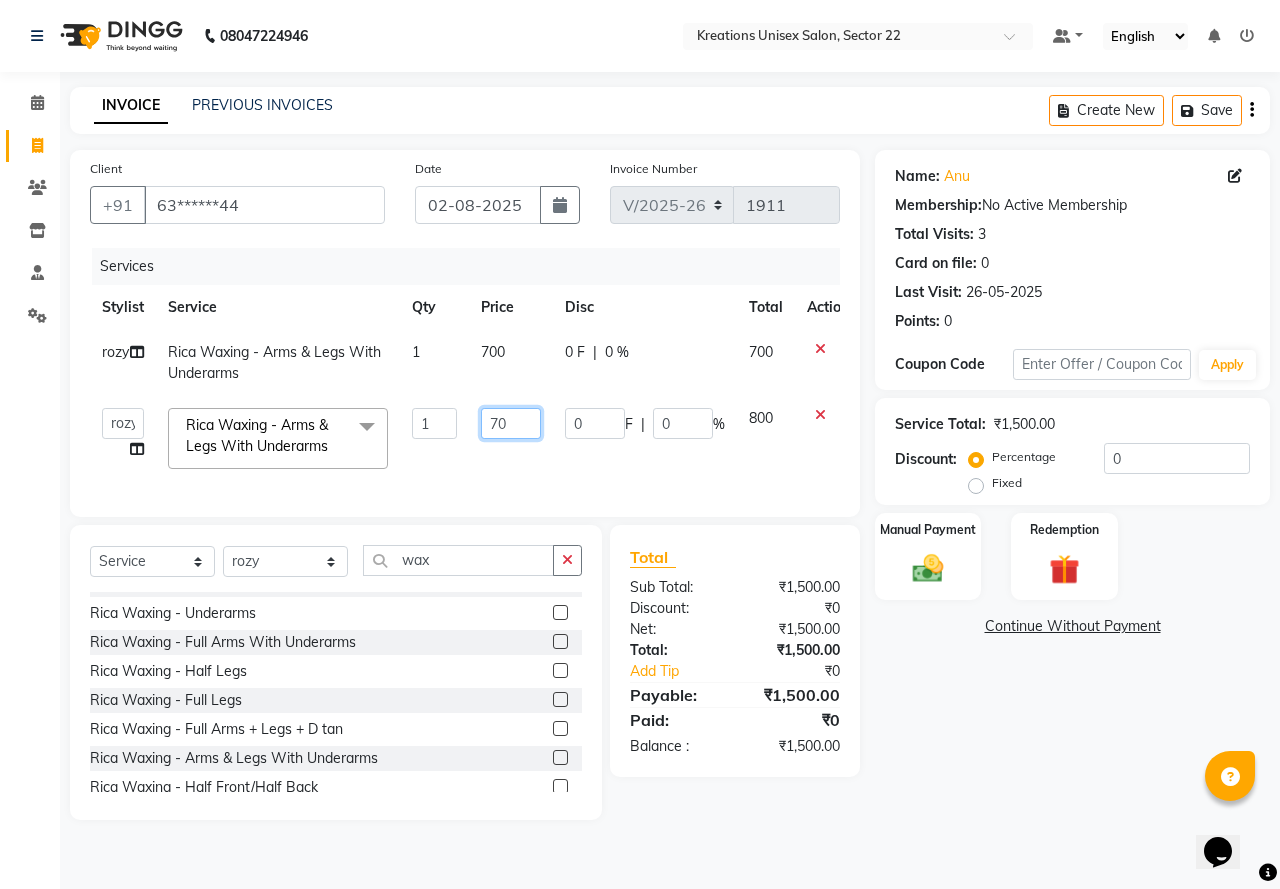 type on "700" 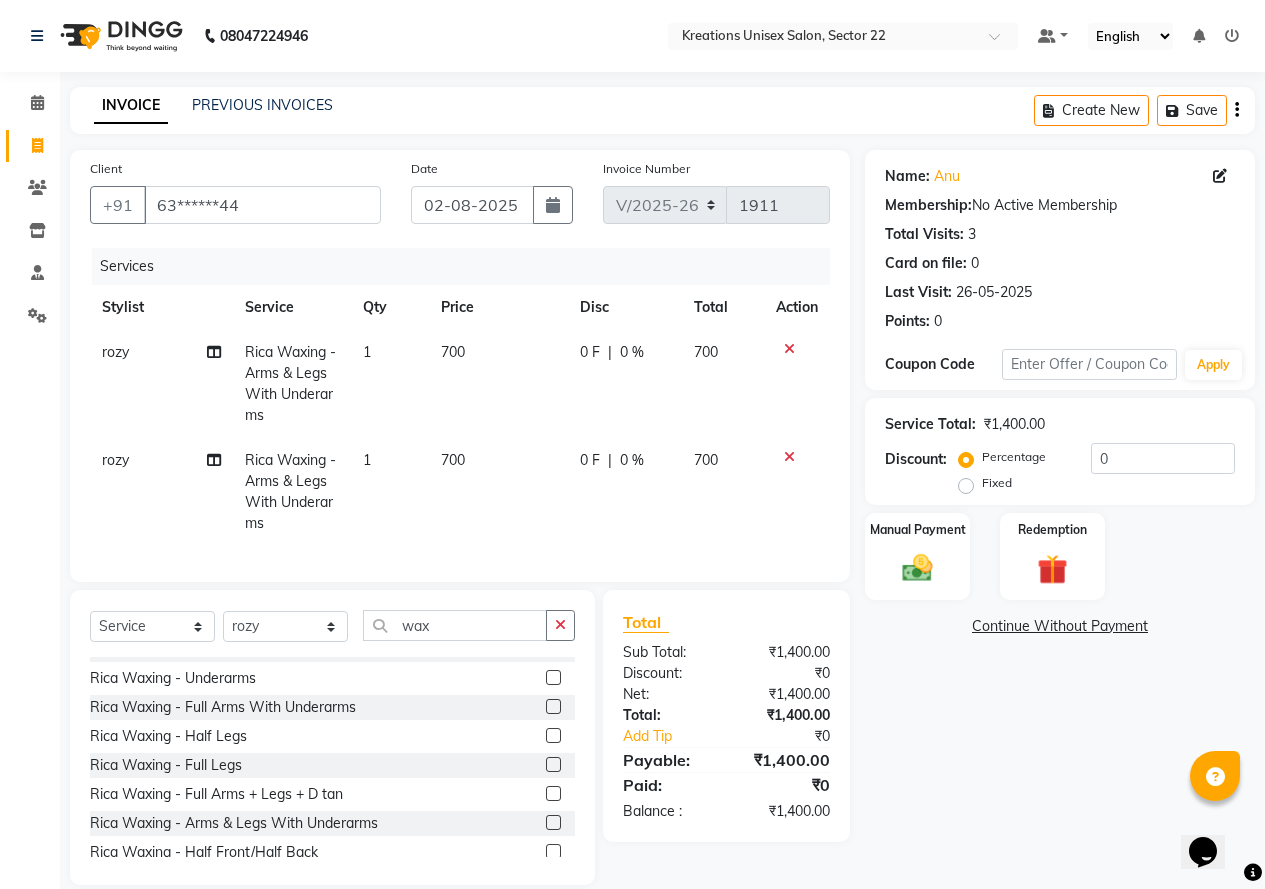click on "Name: Anu  Membership:  No Active Membership  Total Visits:  3 Card on file:  0 Last Visit:   26-05-2025 Points:   0  Coupon Code Apply Service Total:  ₹1,400.00  Discount:  Percentage   Fixed  0 Manual Payment Redemption  Continue Without Payment" 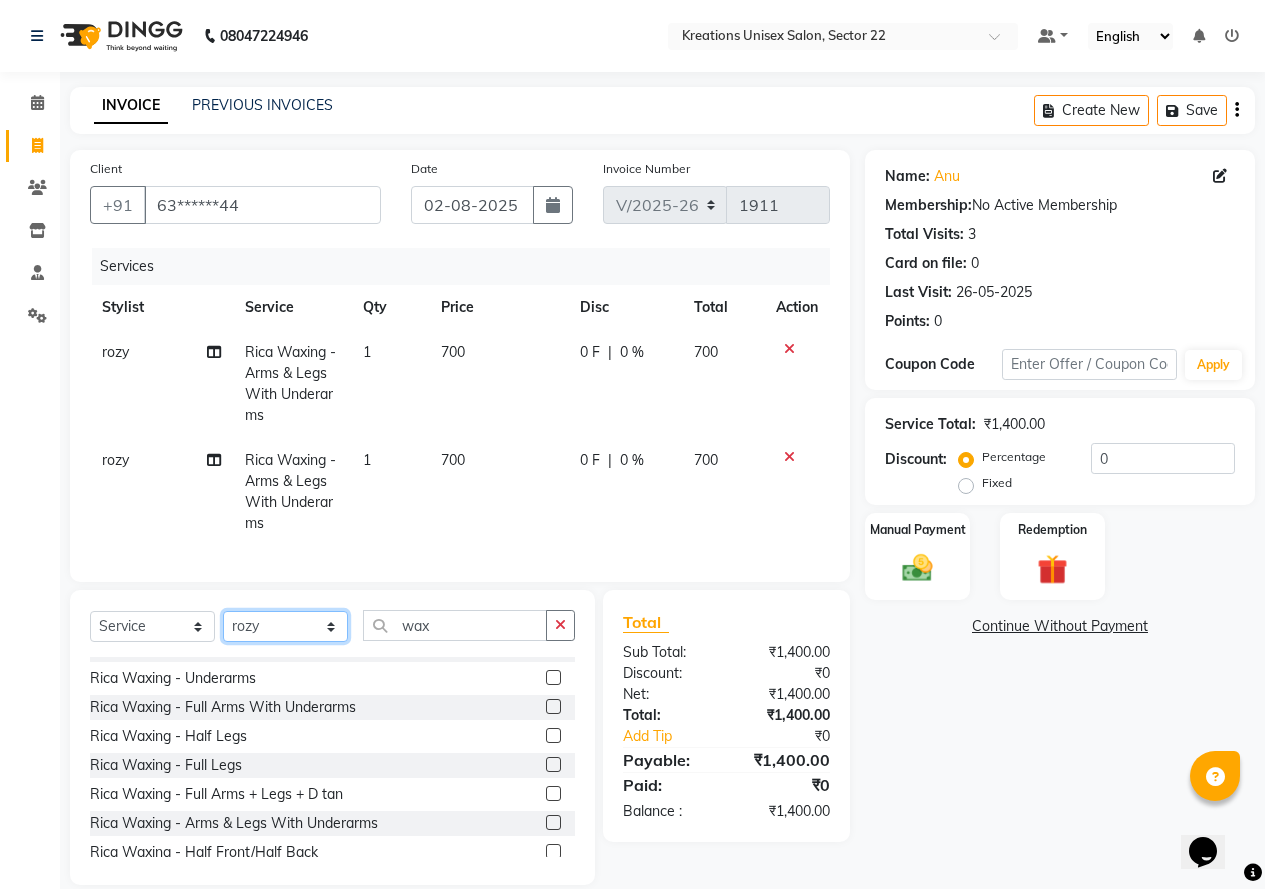 click on "Select Stylist AMAN Jeet Manager Jitender  Kapil  Kavita Manager Malik Khan  Manas Sir  rozy  Sector-23 Shaffali Maam  Shiv Kumar Sita Mehto" 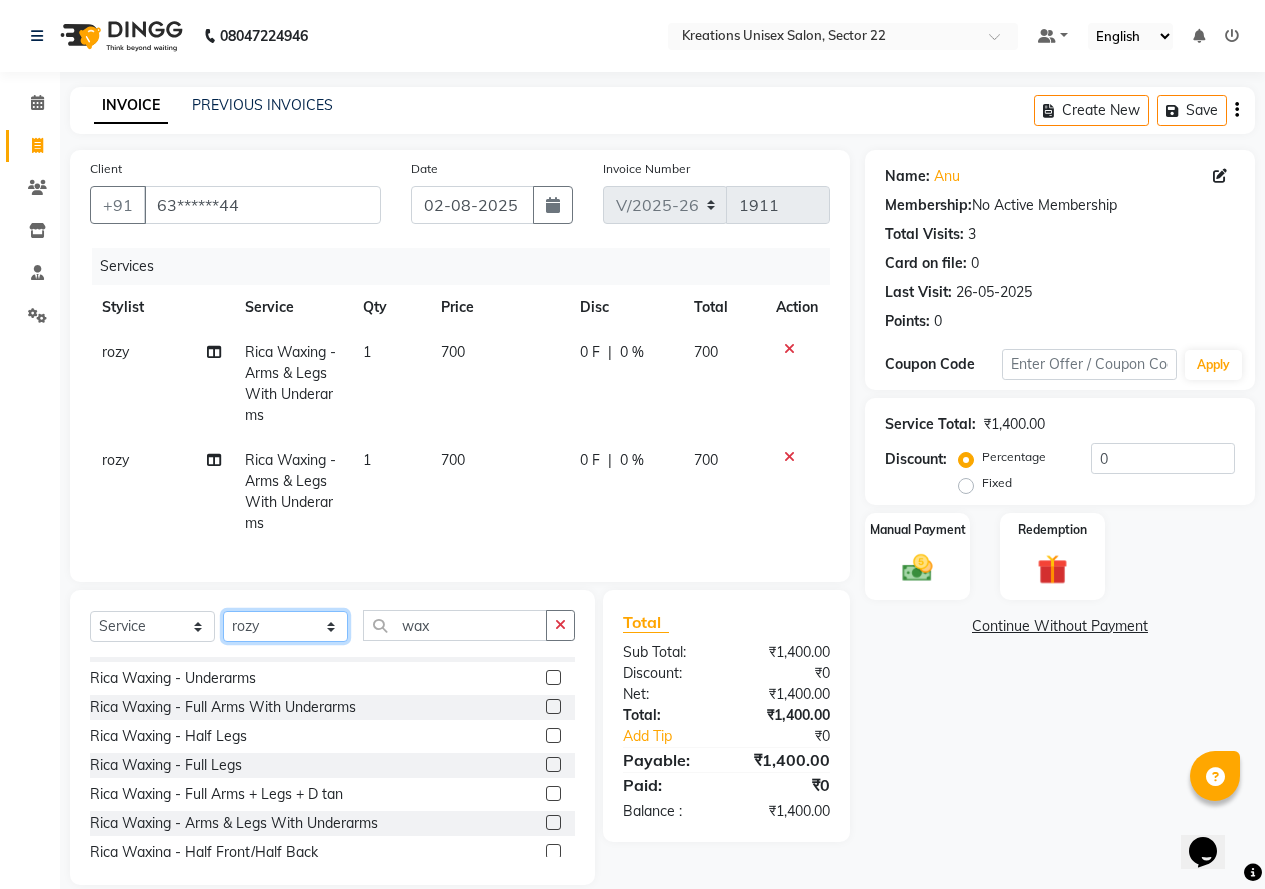 select on "52184" 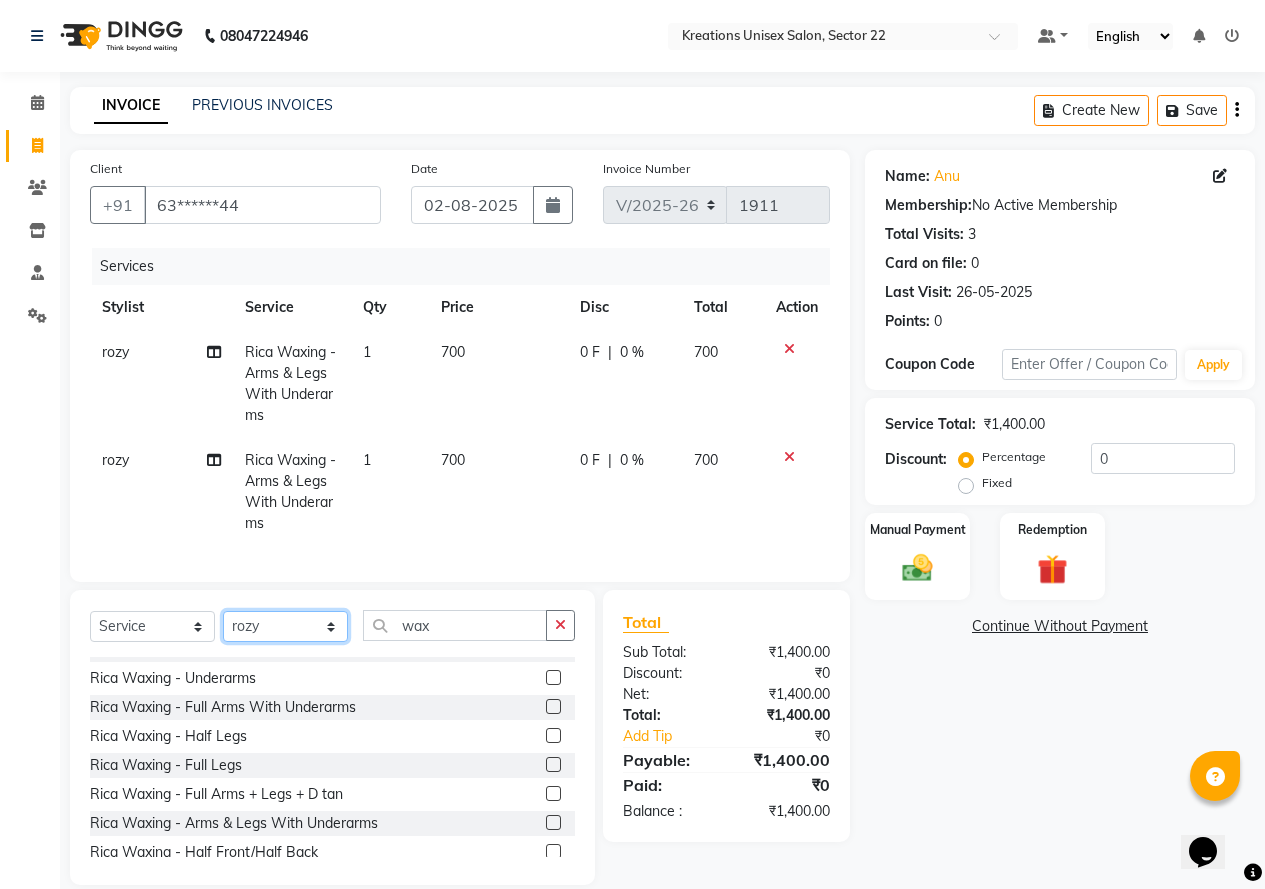 click on "Select Stylist AMAN Jeet Manager Jitender  Kapil  Kavita Manager Malik Khan  Manas Sir  rozy  Sector-23 Shaffali Maam  Shiv Kumar Sita Mehto" 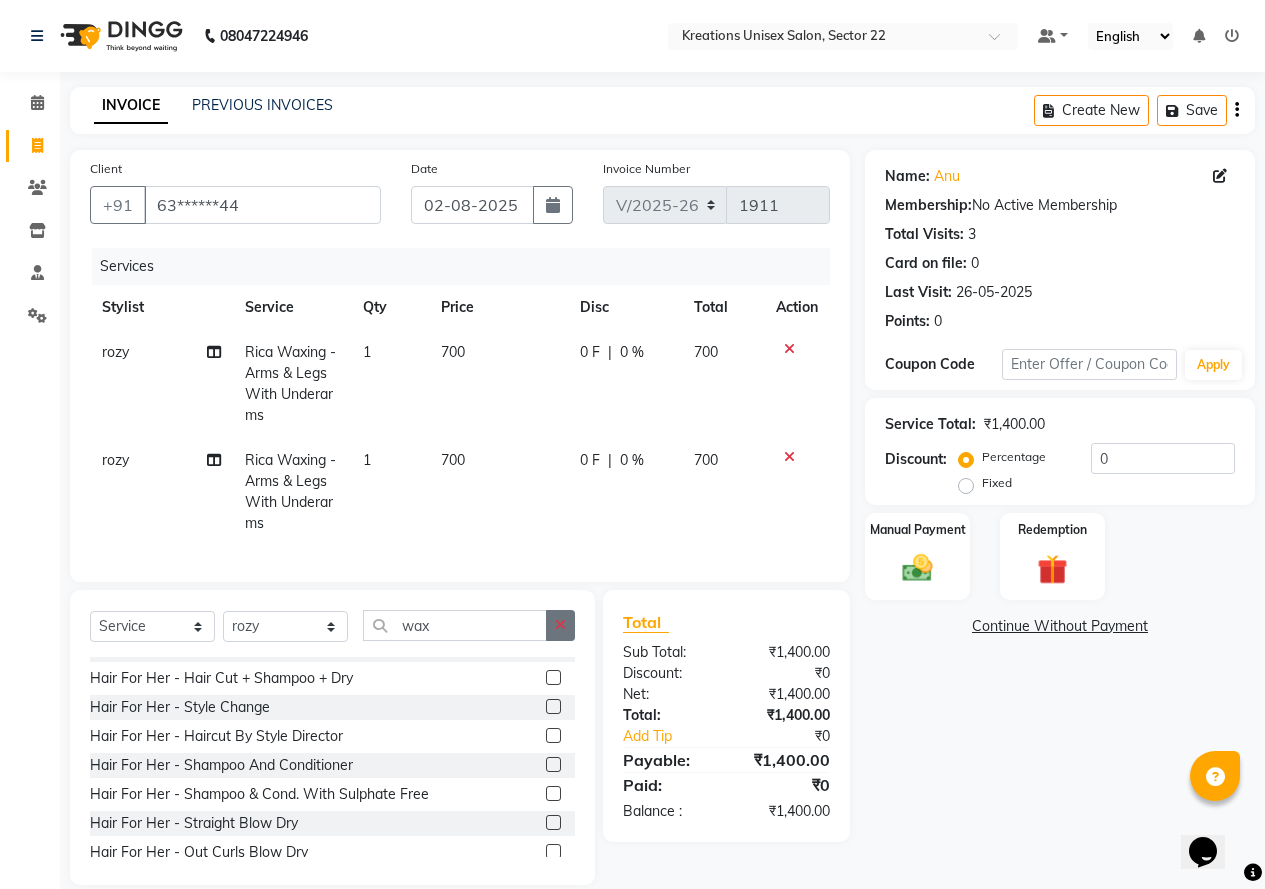 click 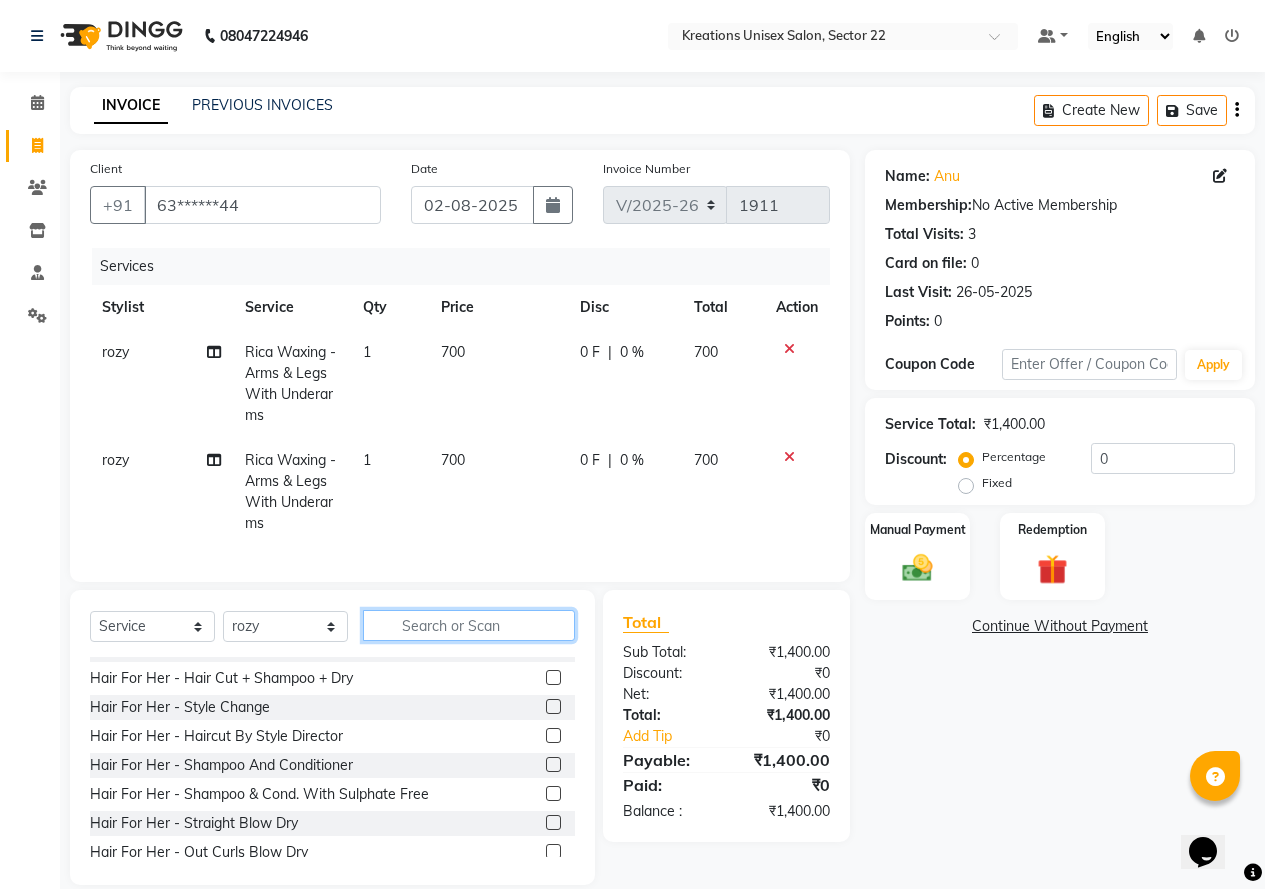 click 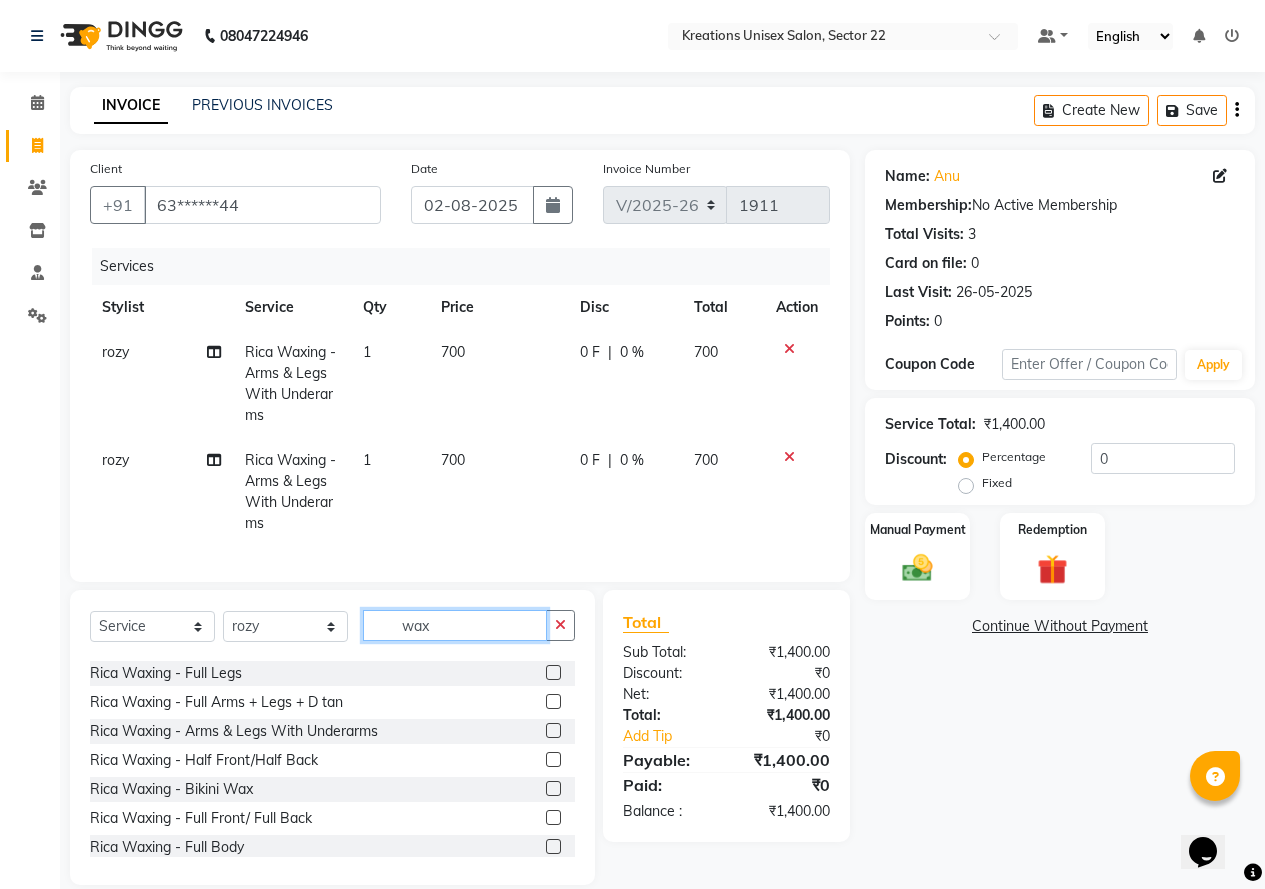 scroll, scrollTop: 657, scrollLeft: 0, axis: vertical 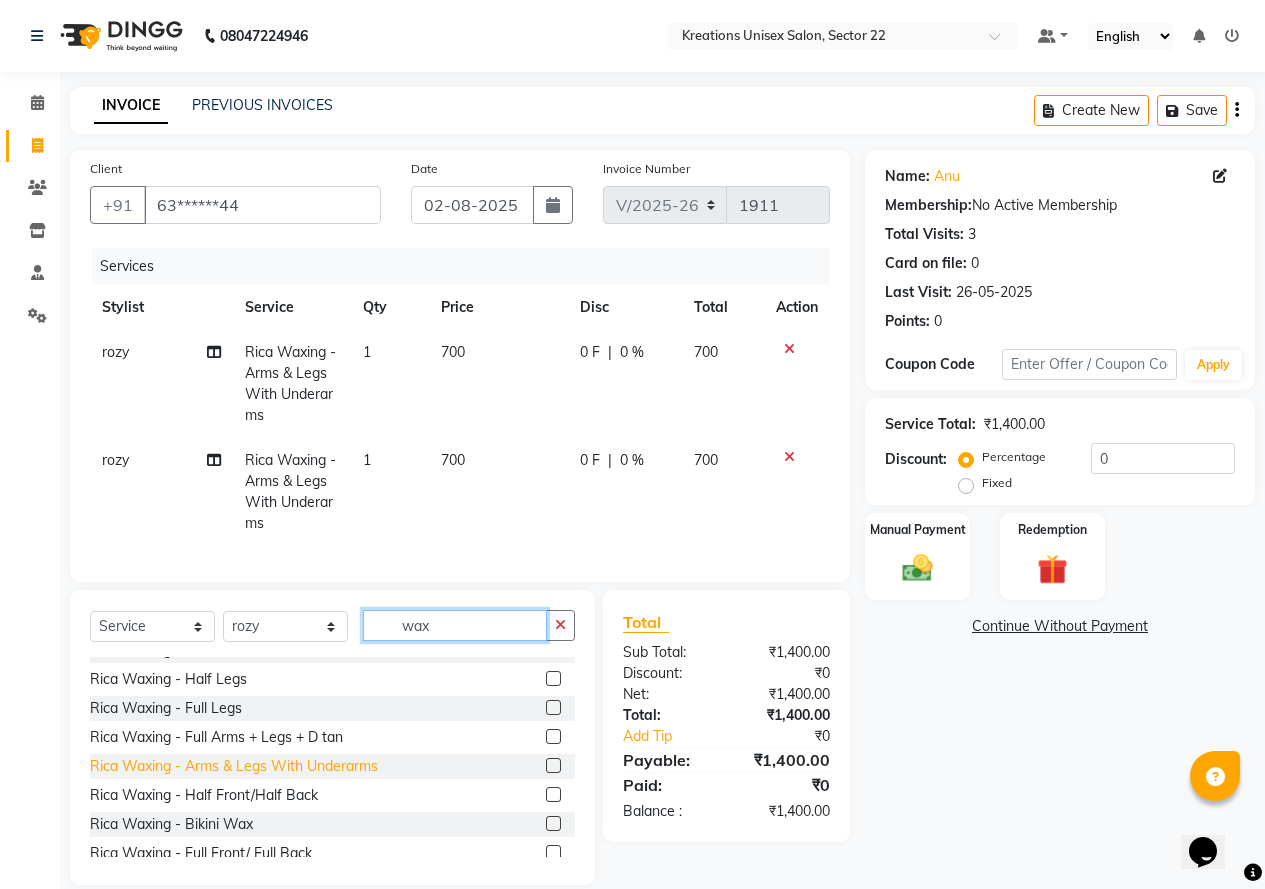 type on "wax" 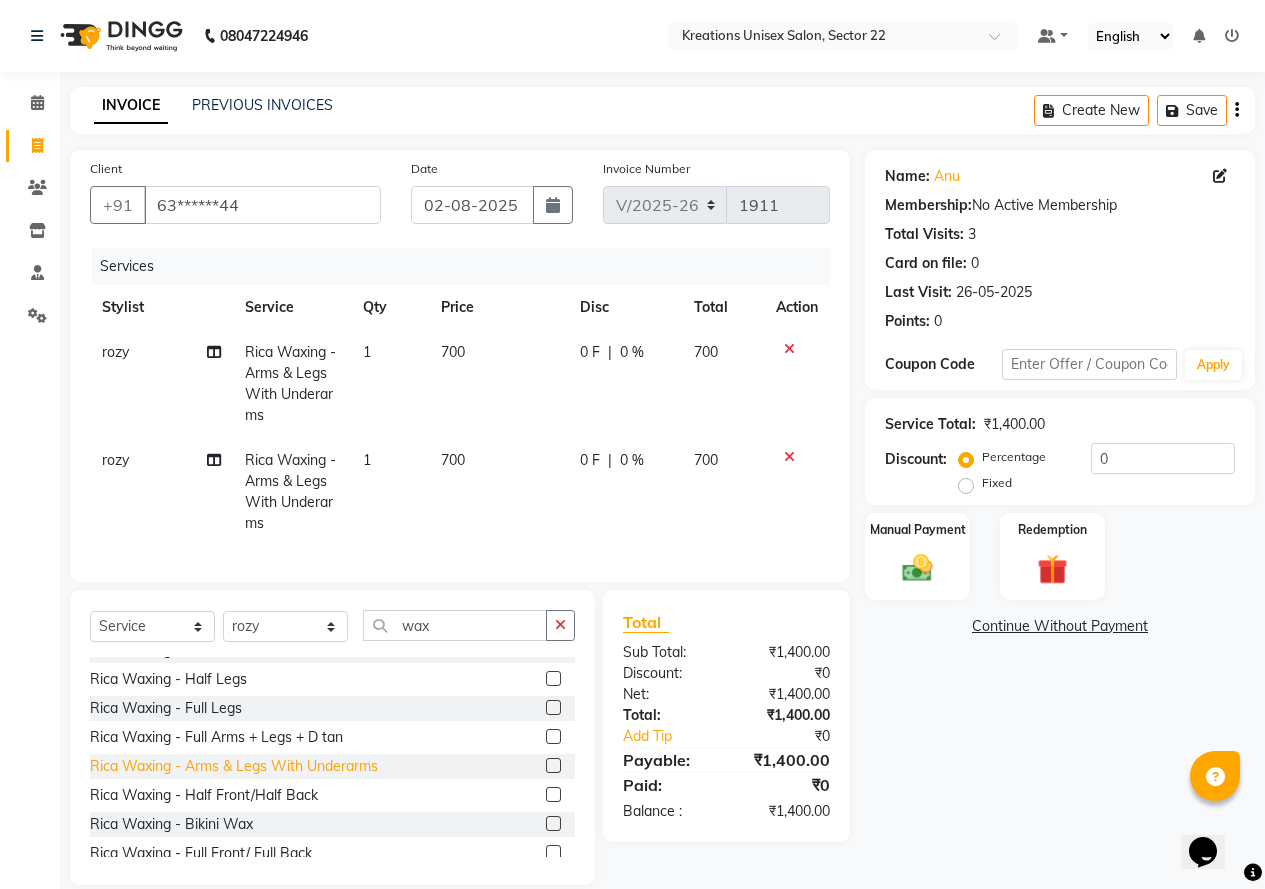 click on "Rica Waxing  - Arms & Legs With Underarms" 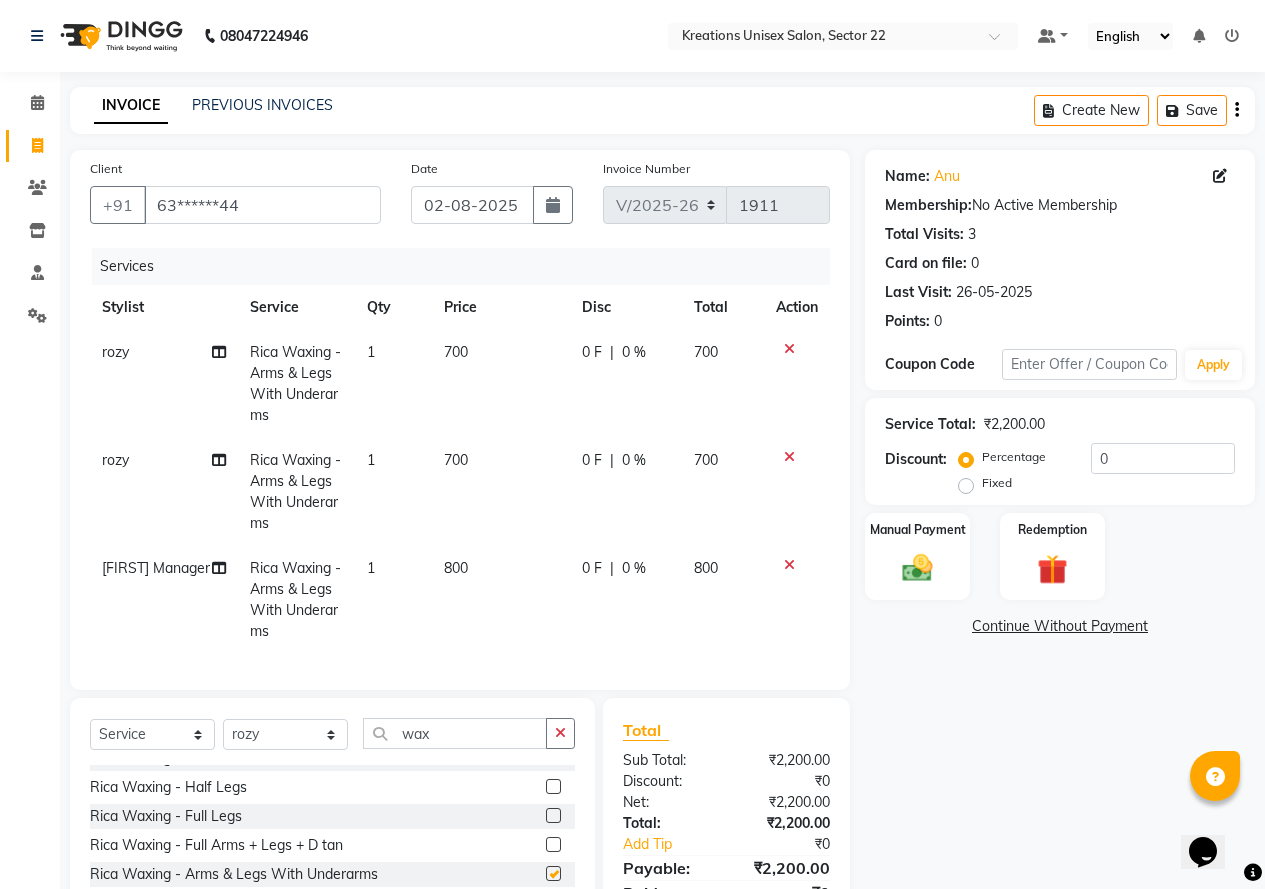 checkbox on "false" 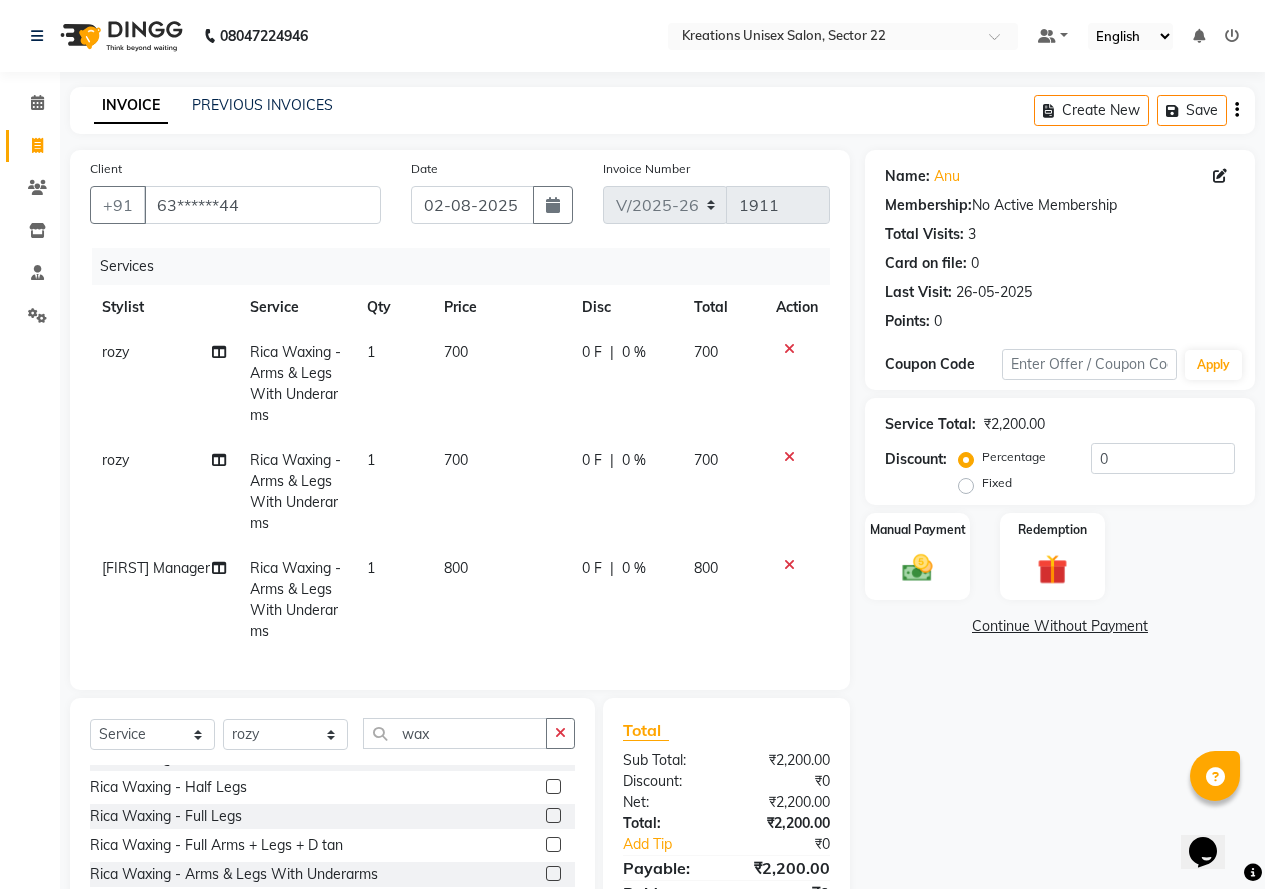 click on "800" 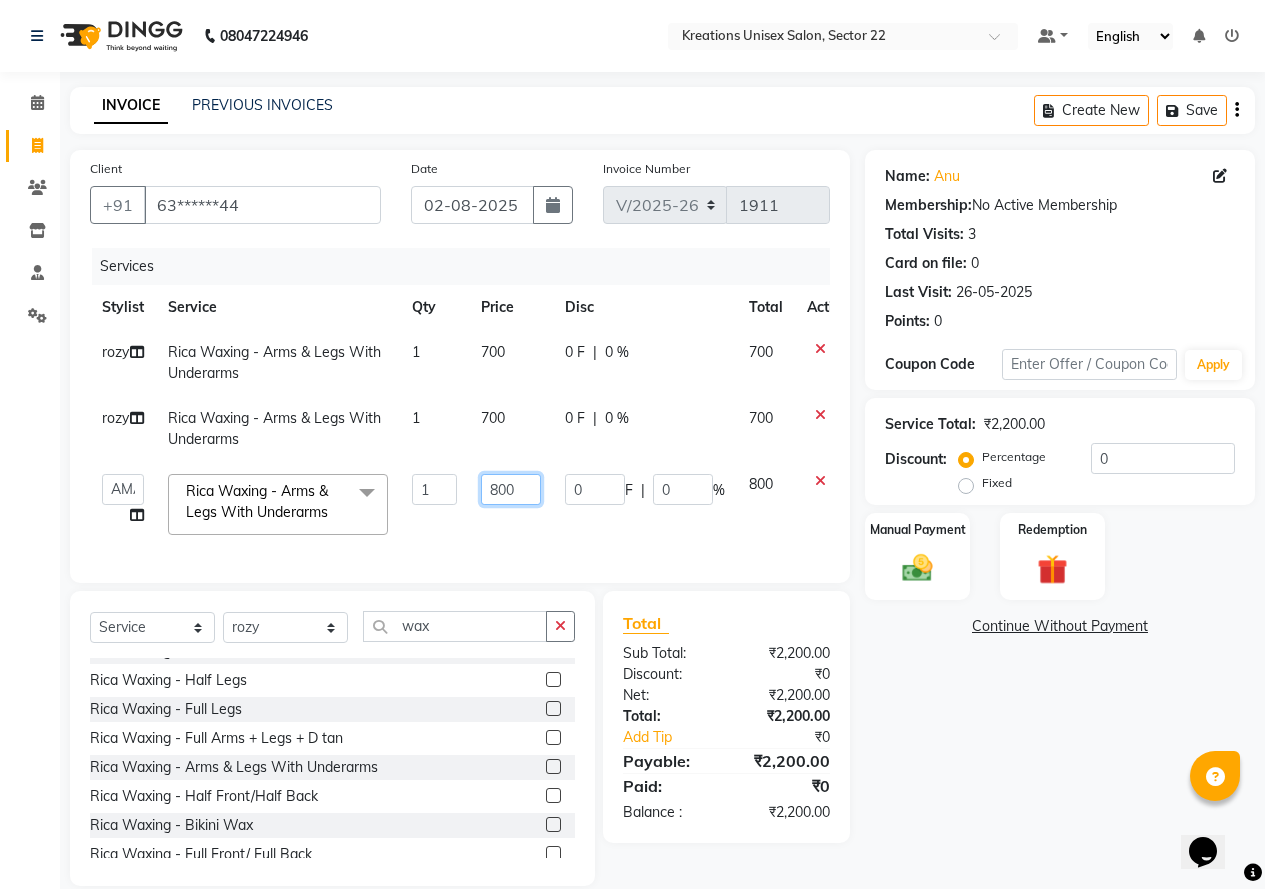 drag, startPoint x: 526, startPoint y: 485, endPoint x: 483, endPoint y: 486, distance: 43.011627 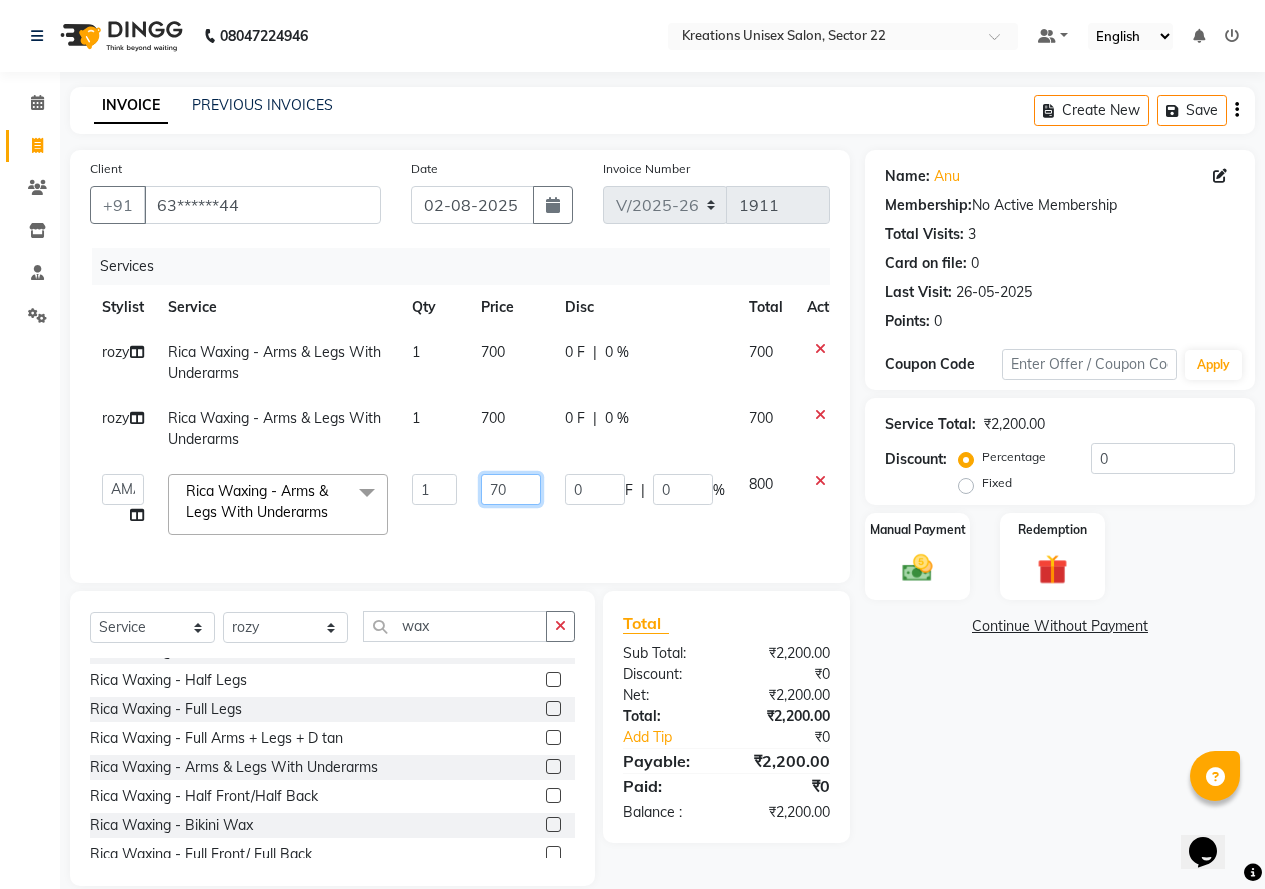 type on "700" 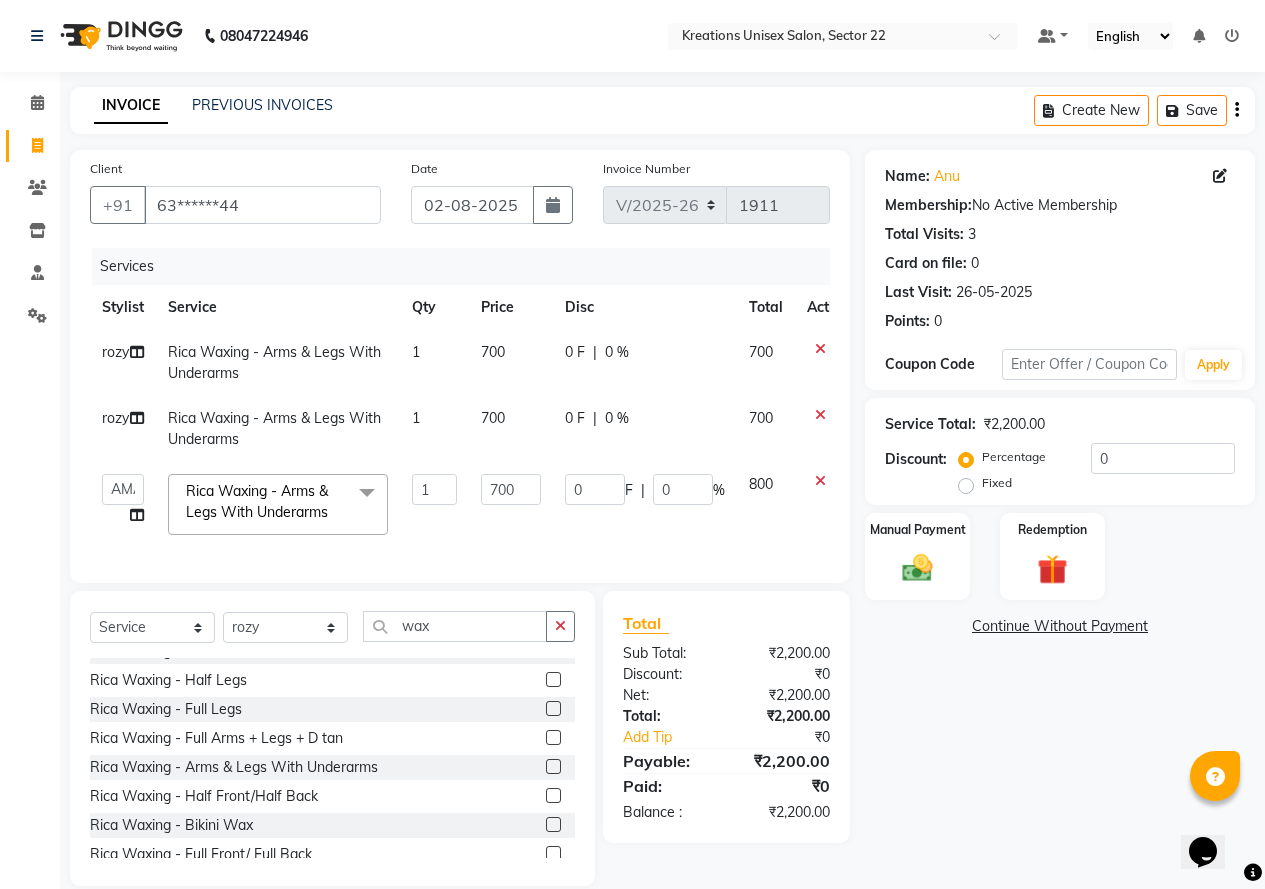 click on "Name: Anu  Membership:  No Active Membership  Total Visits:  3 Card on file:  0 Last Visit:   26-05-2025 Points:   0  Coupon Code Apply Service Total:  ₹2,200.00  Discount:  Percentage   Fixed  0 Manual Payment Redemption  Continue Without Payment" 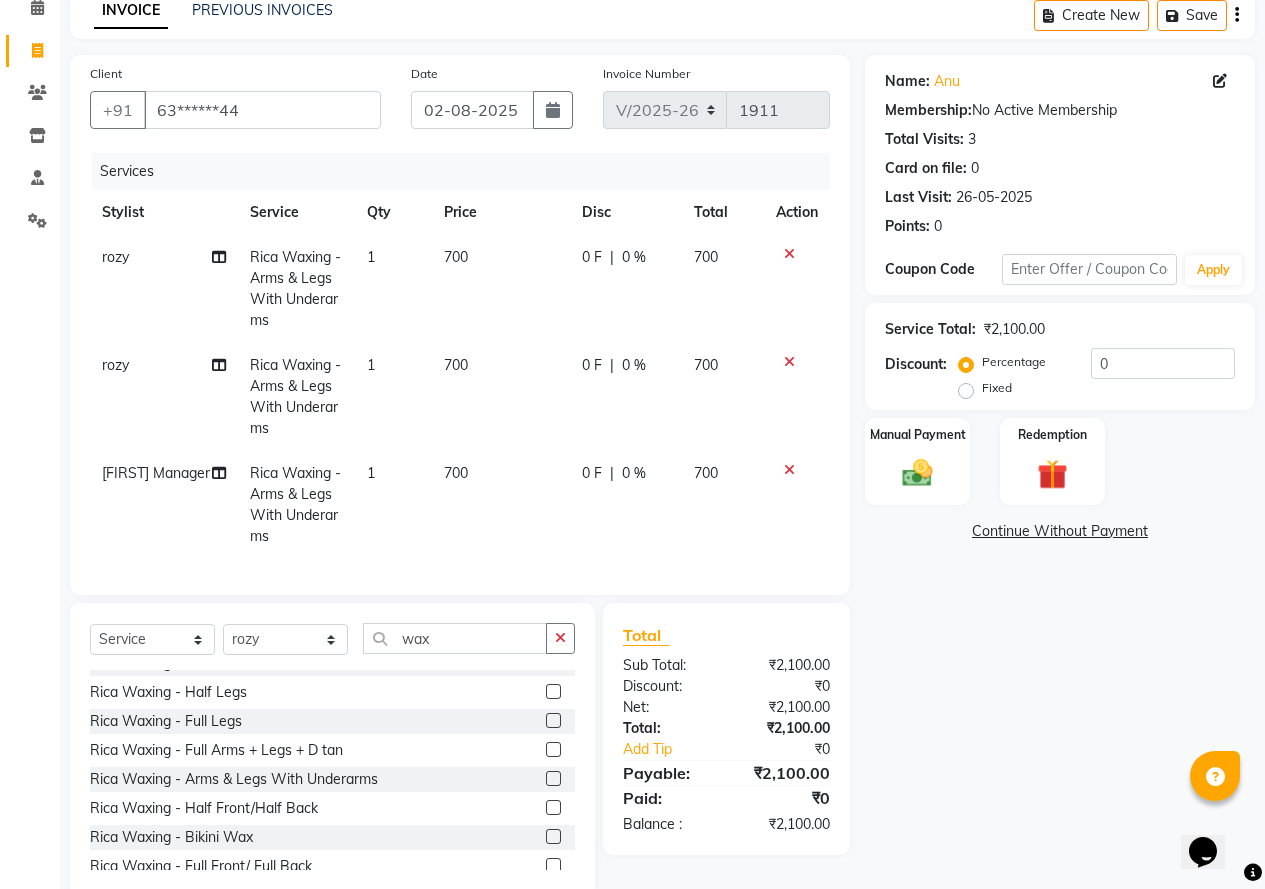 scroll, scrollTop: 100, scrollLeft: 0, axis: vertical 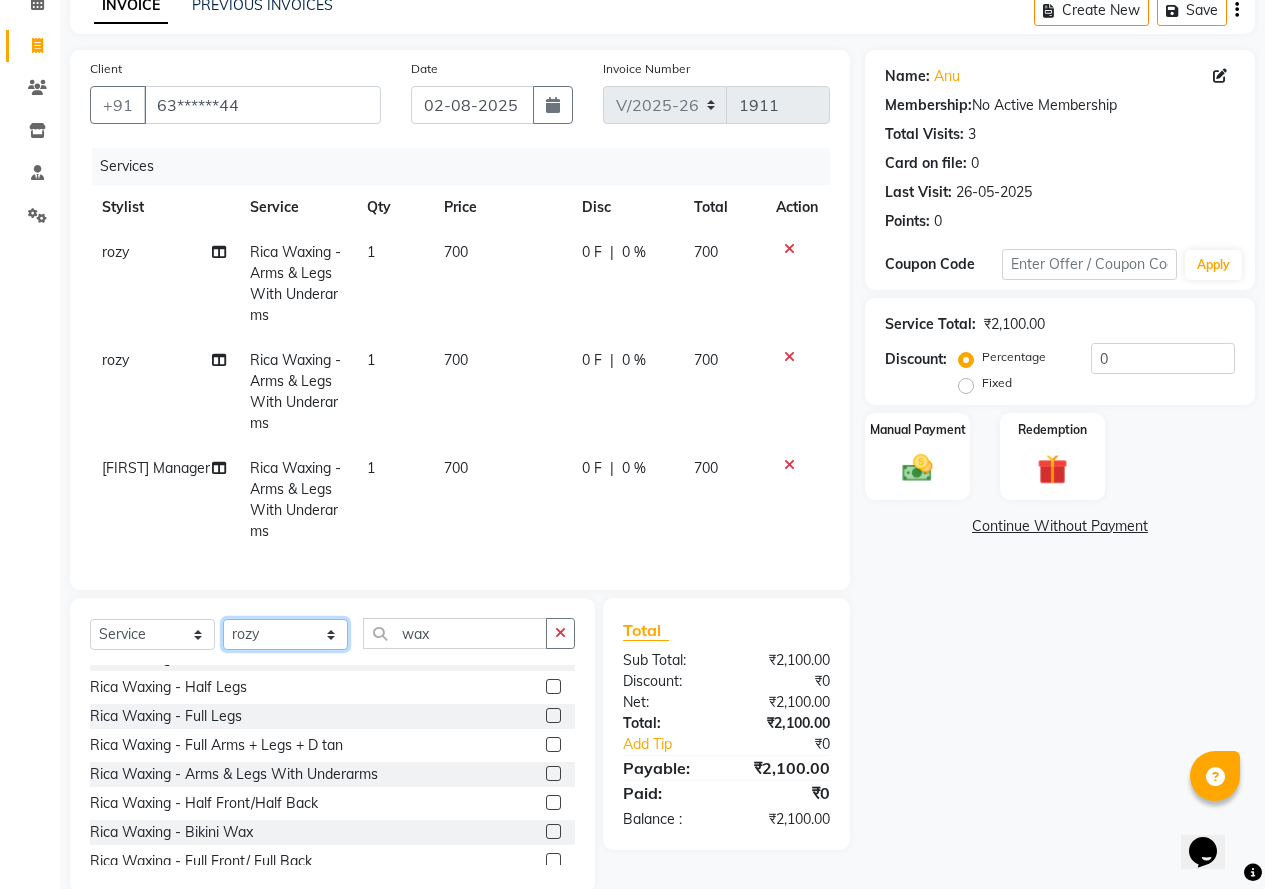 click on "Select Stylist AMAN Jeet Manager Jitender  Kapil  Kavita Manager Malik Khan  Manas Sir  rozy  Sector-23 Shaffali Maam  Shiv Kumar Sita Mehto" 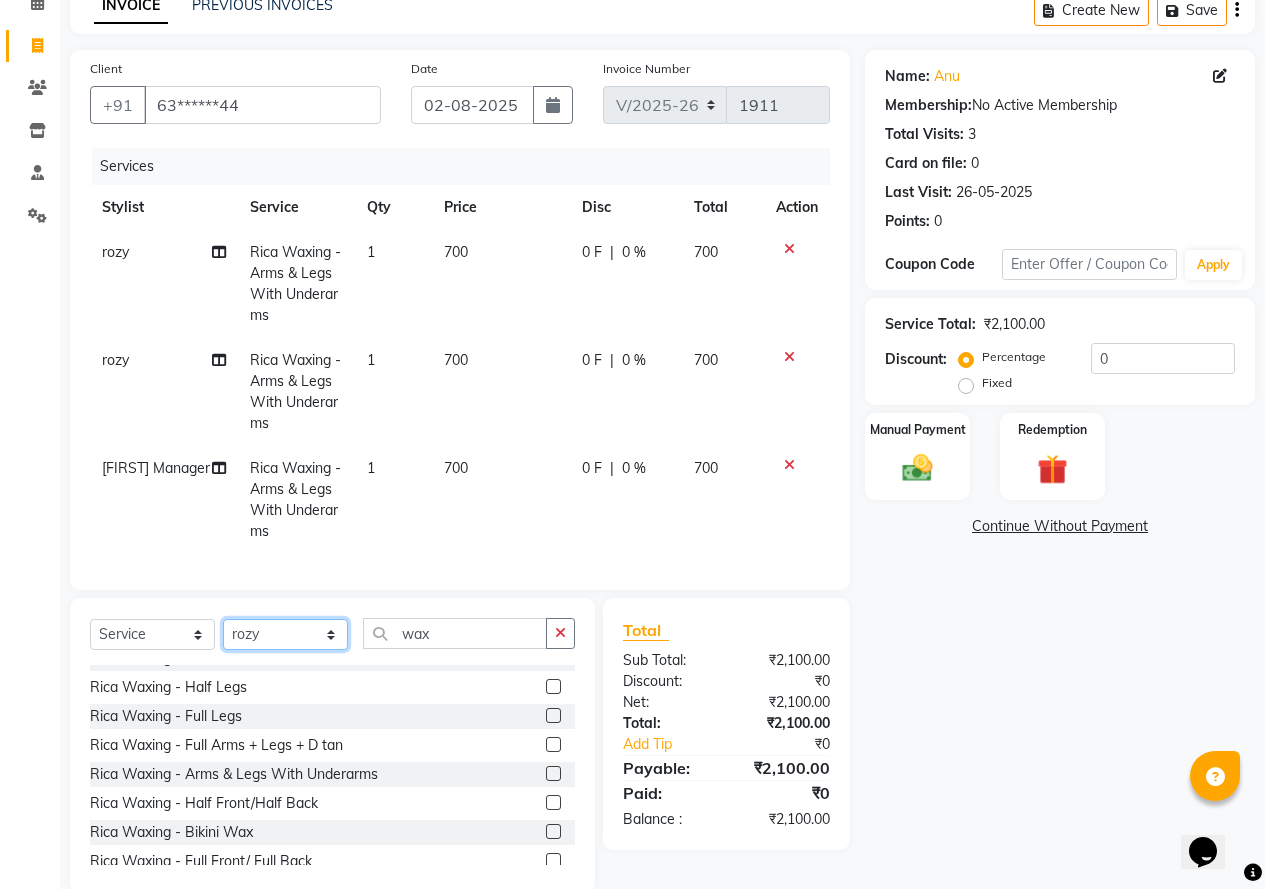 select on "69539" 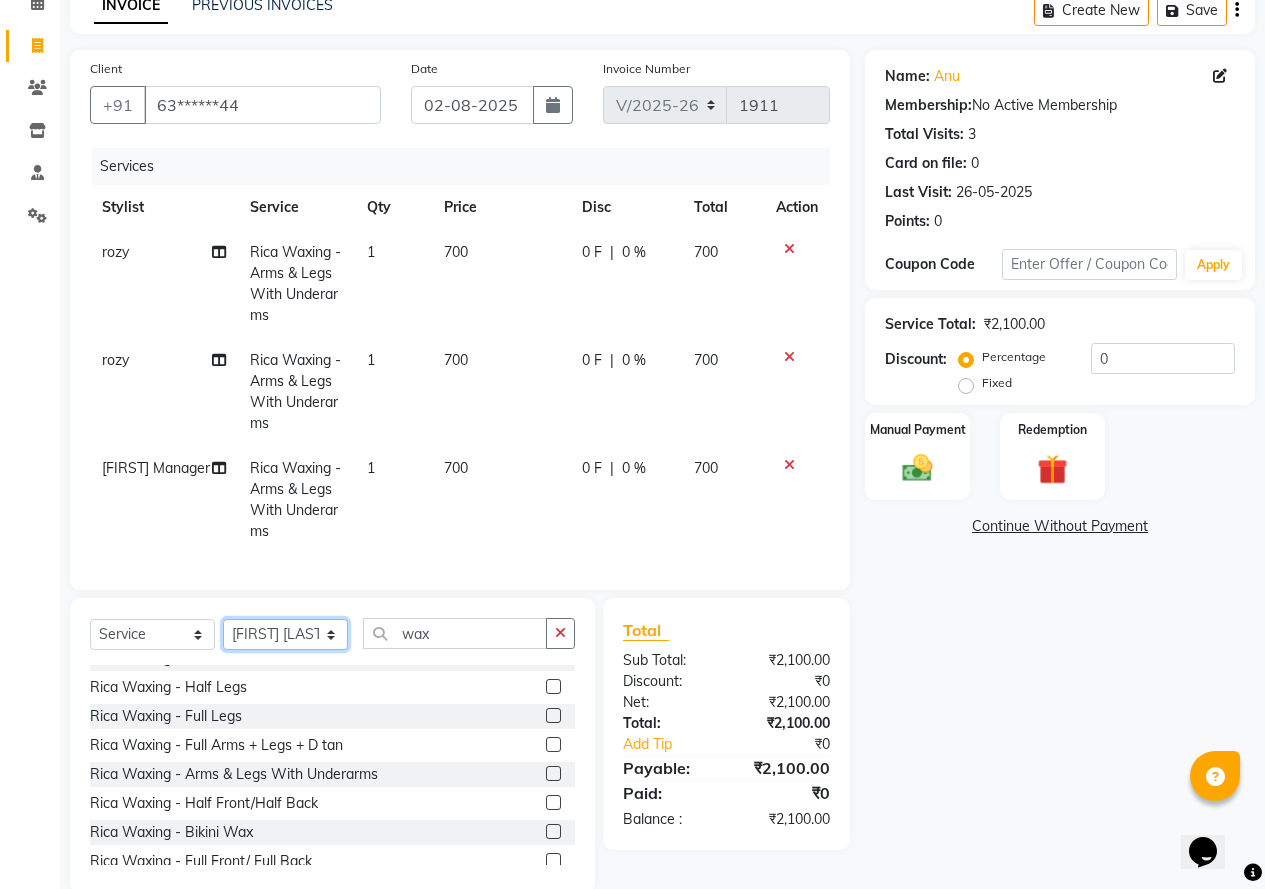 click on "Select Stylist AMAN Jeet Manager Jitender  Kapil  Kavita Manager Malik Khan  Manas Sir  rozy  Sector-23 Shaffali Maam  Shiv Kumar Sita Mehto" 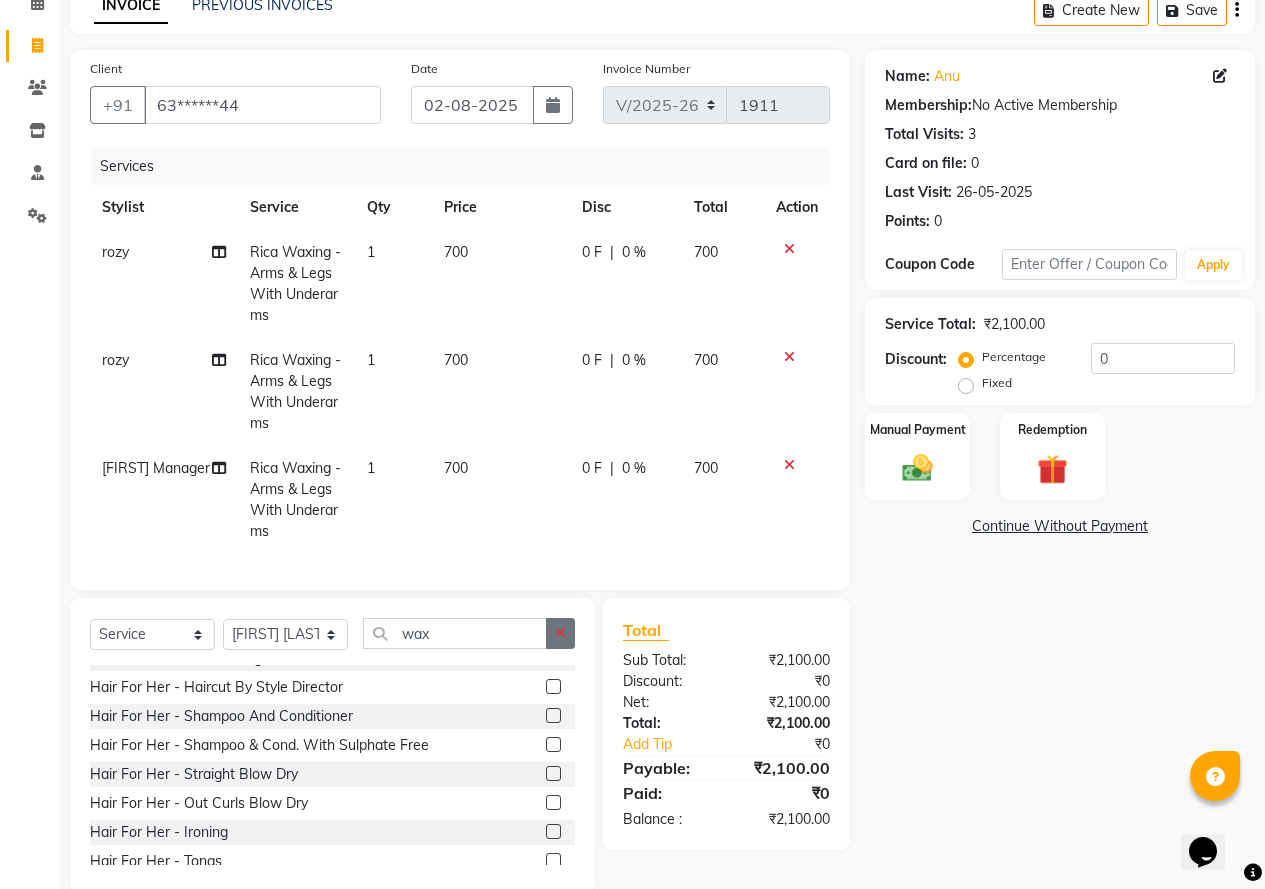click 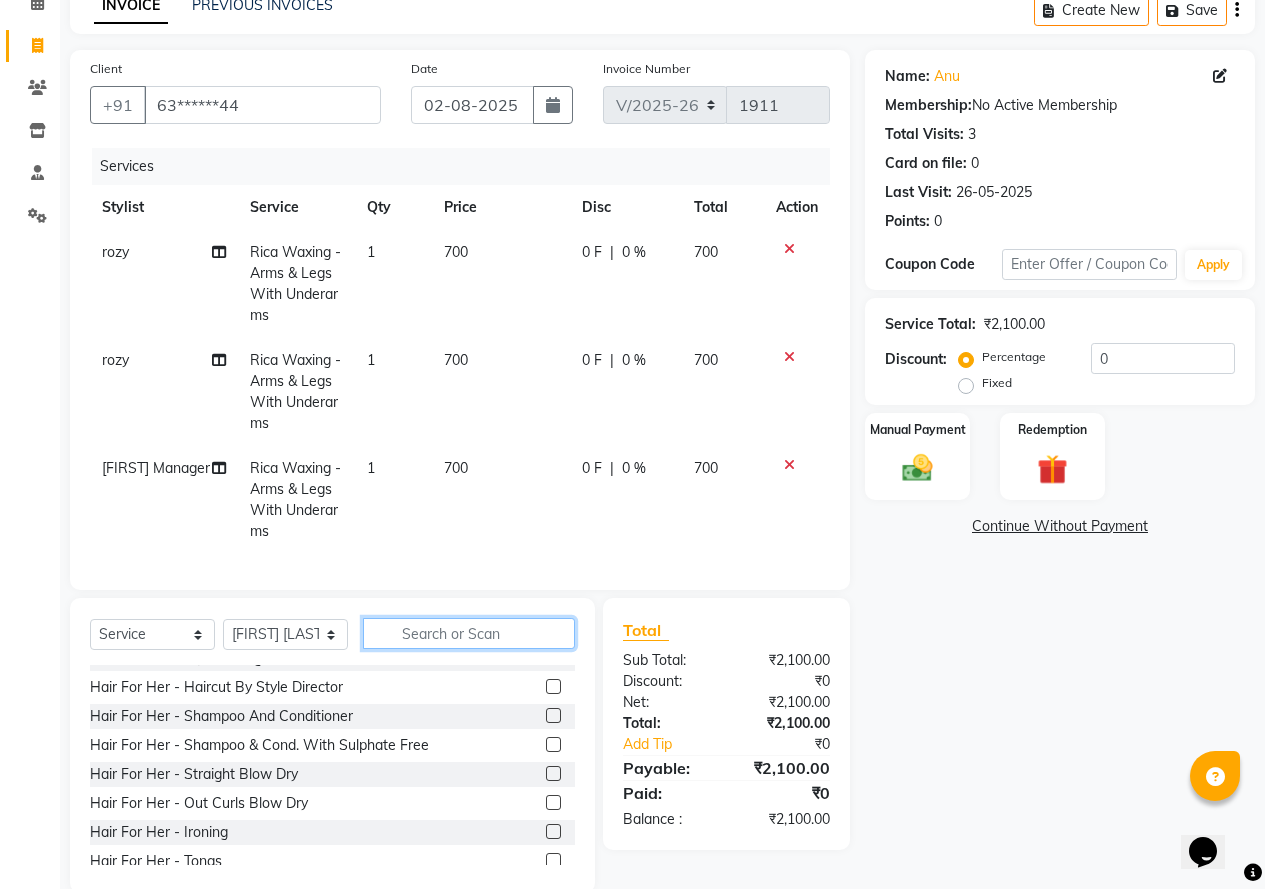 click 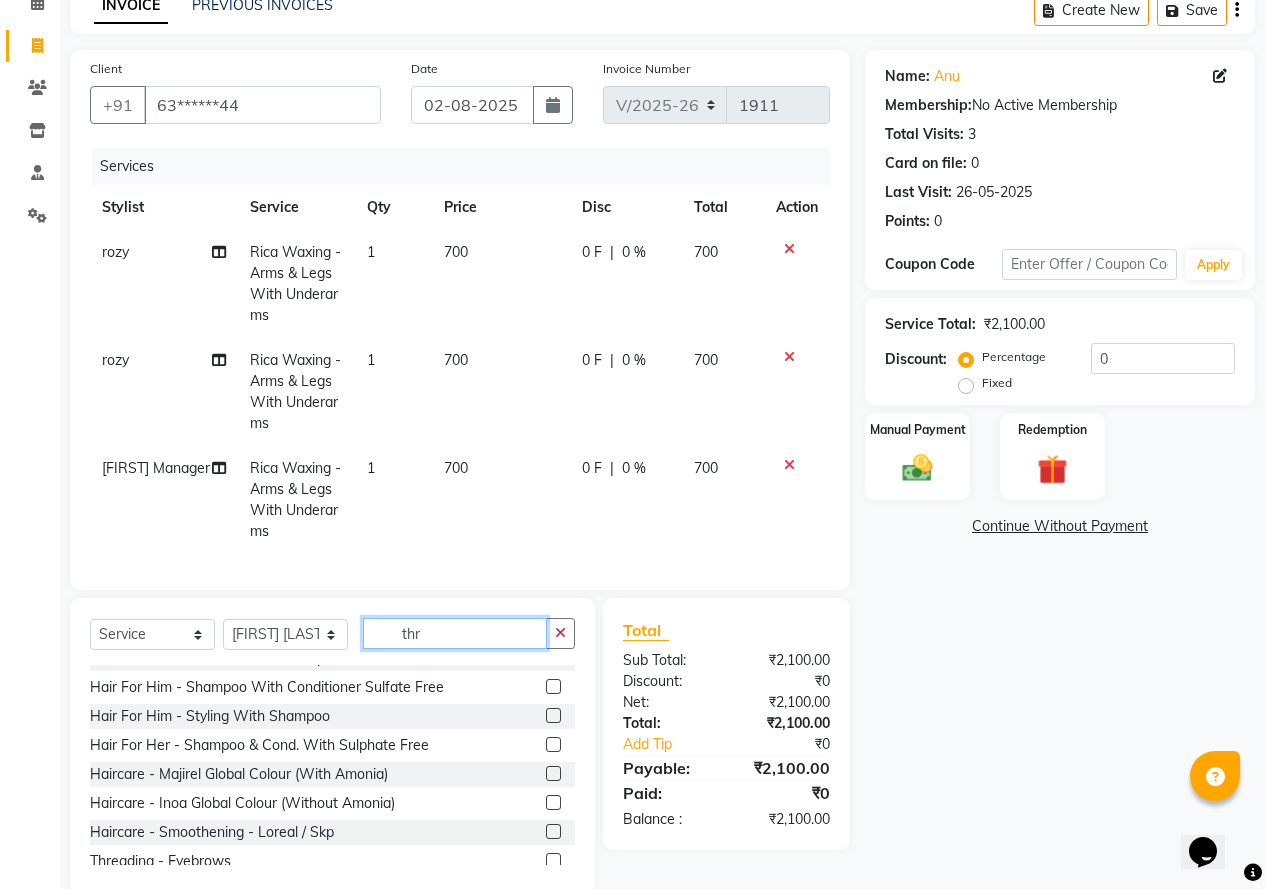 scroll, scrollTop: 0, scrollLeft: 0, axis: both 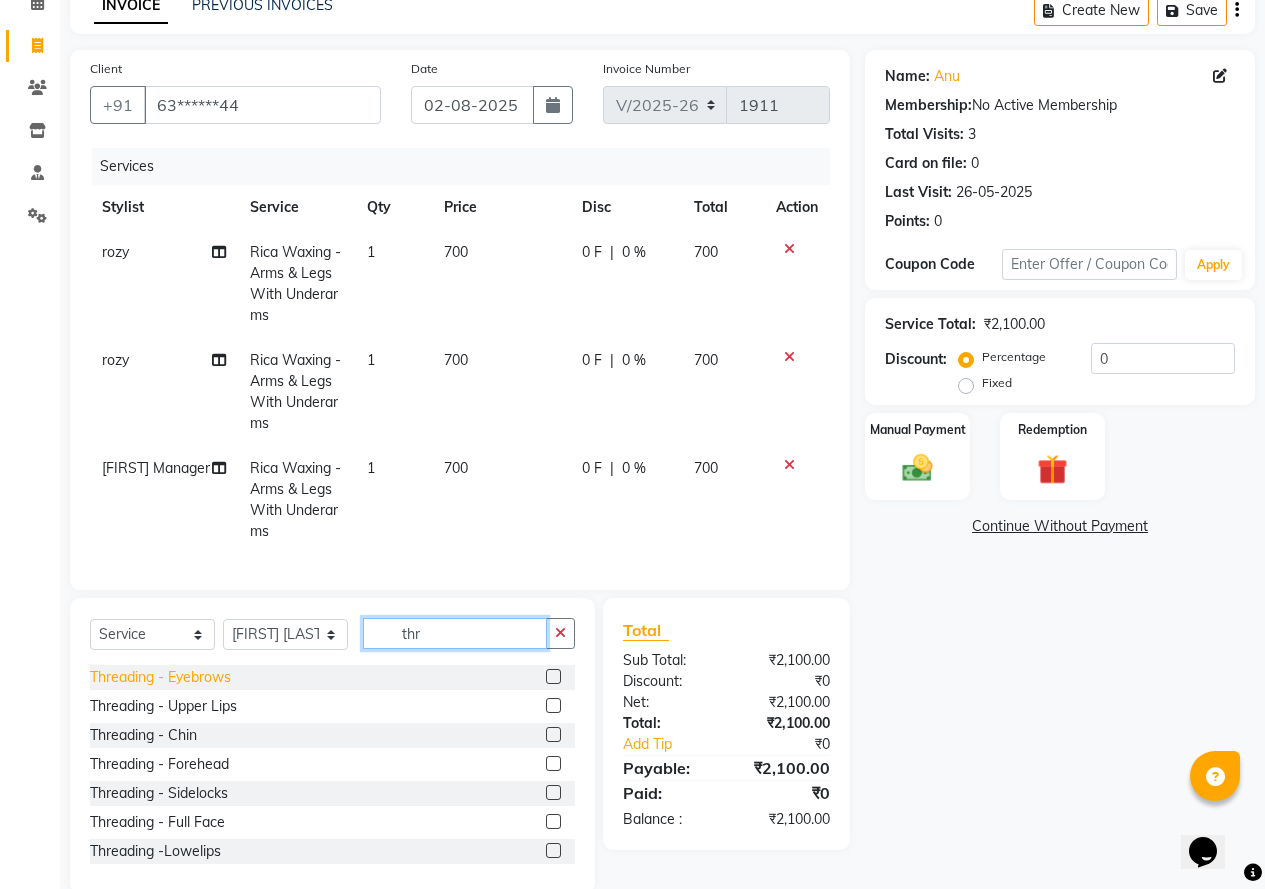 type on "thr" 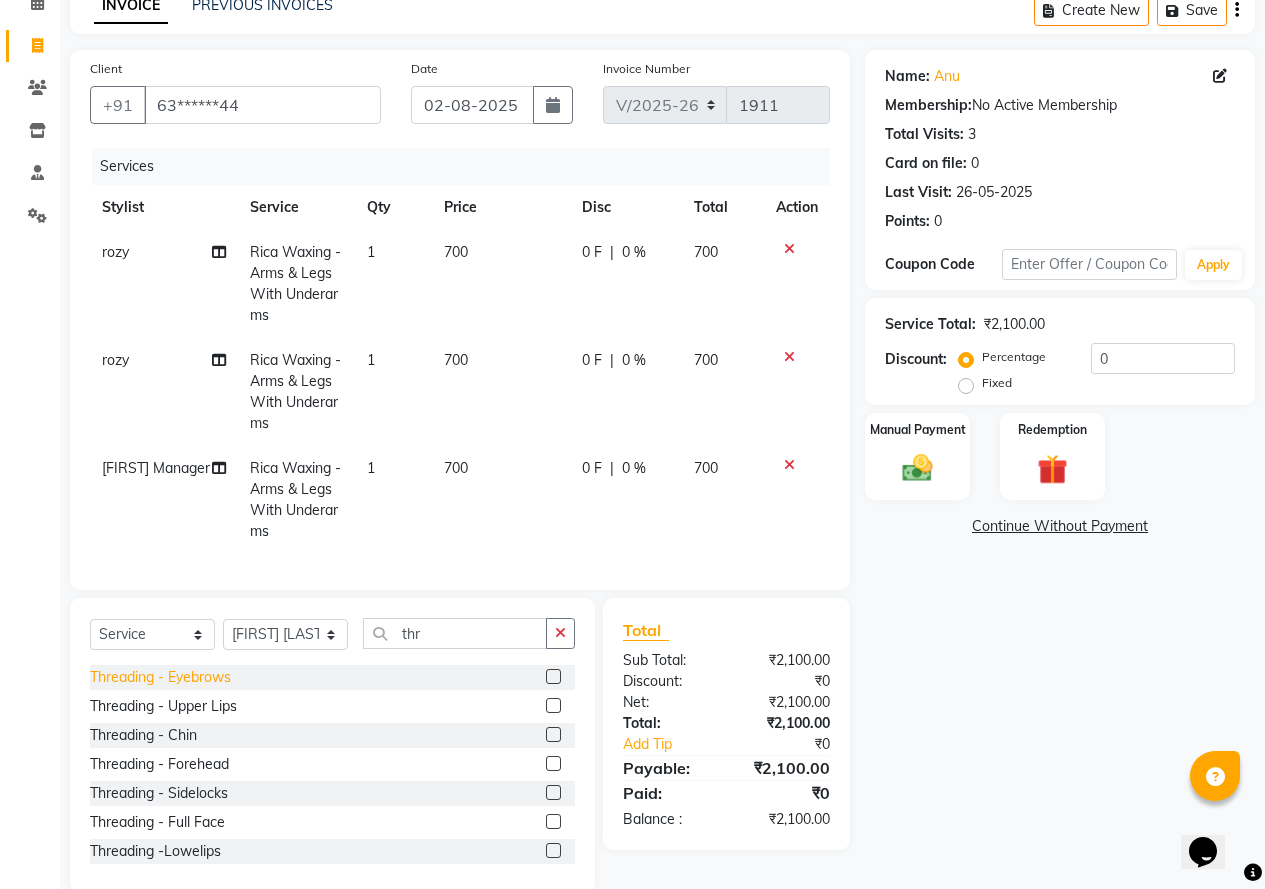 click on "Threading  - Eyebrows" 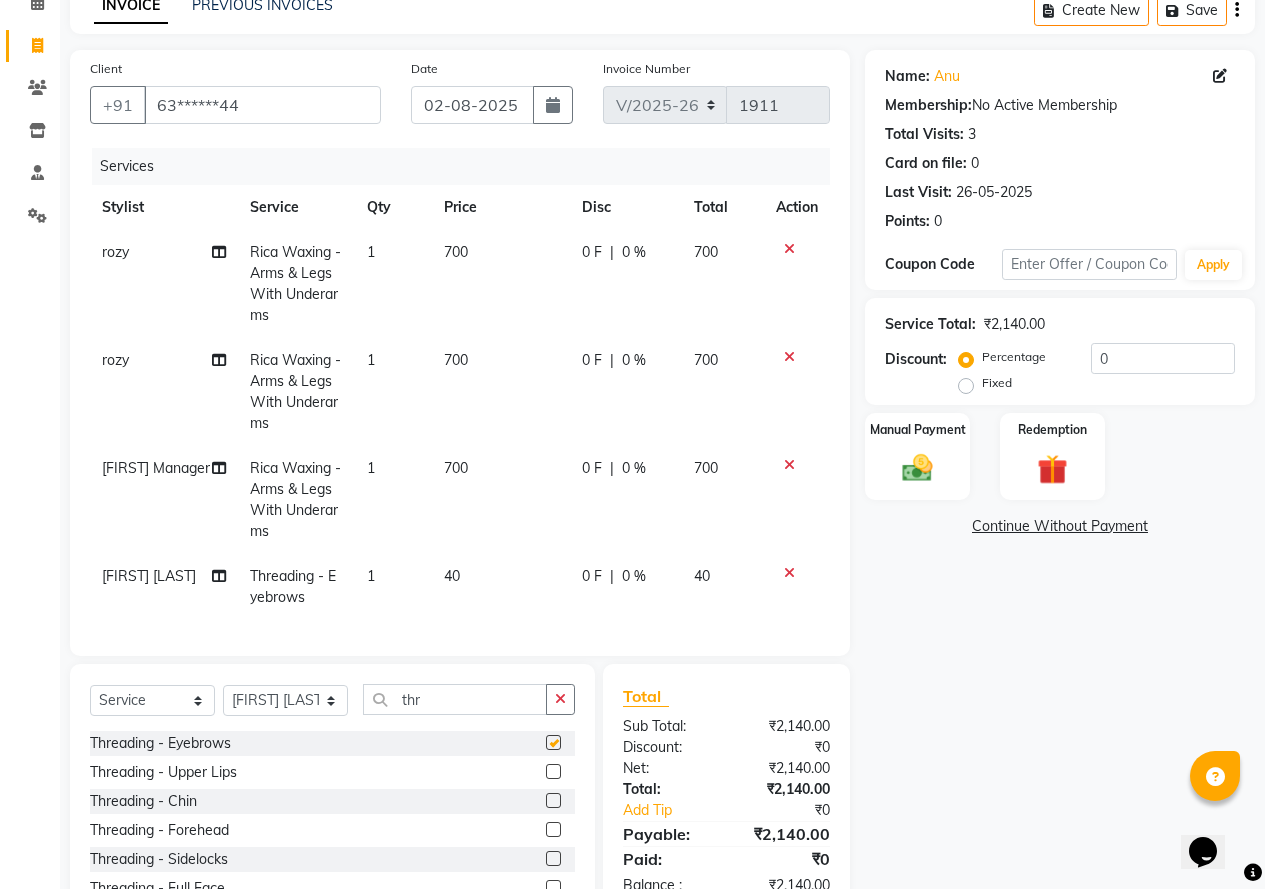 checkbox on "false" 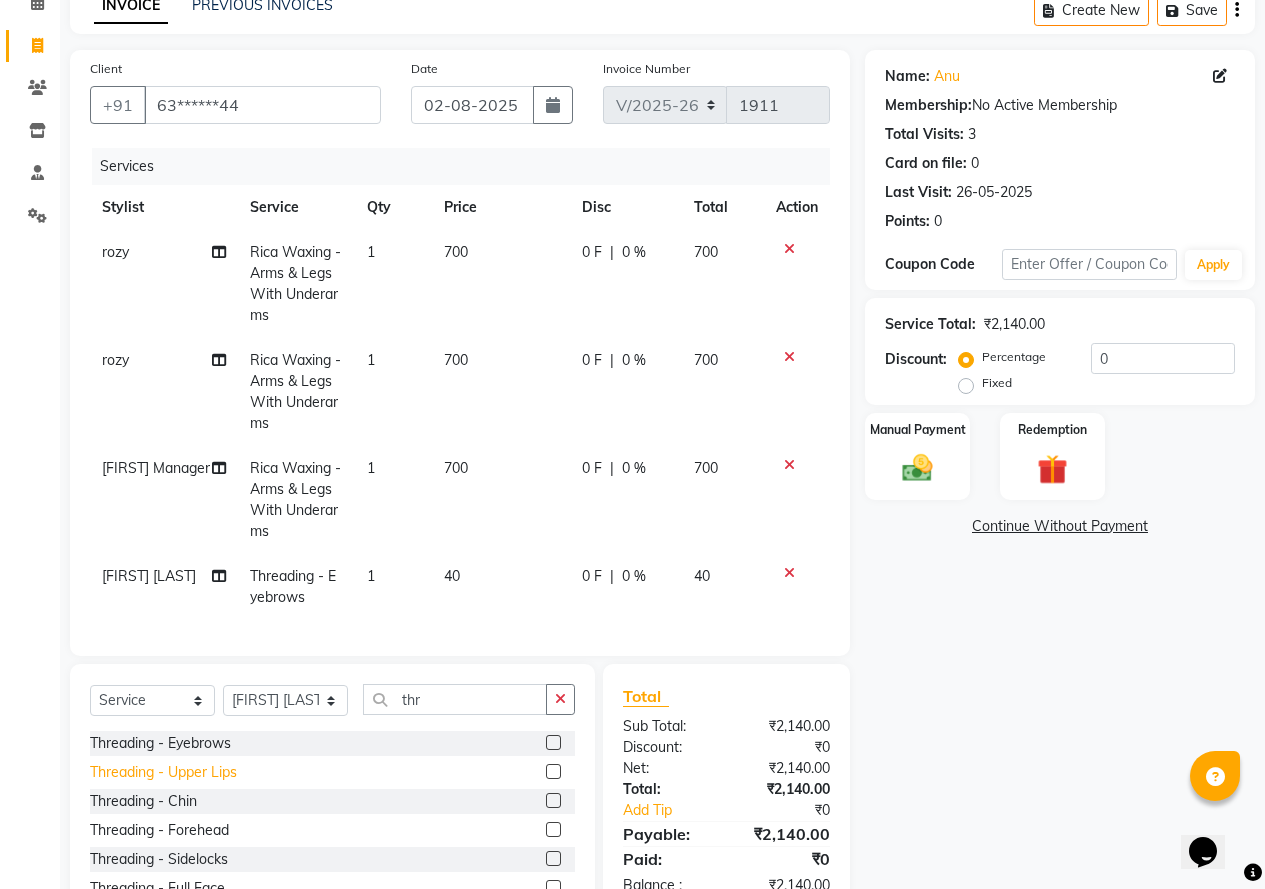 click on "Threading  - Upper Lips" 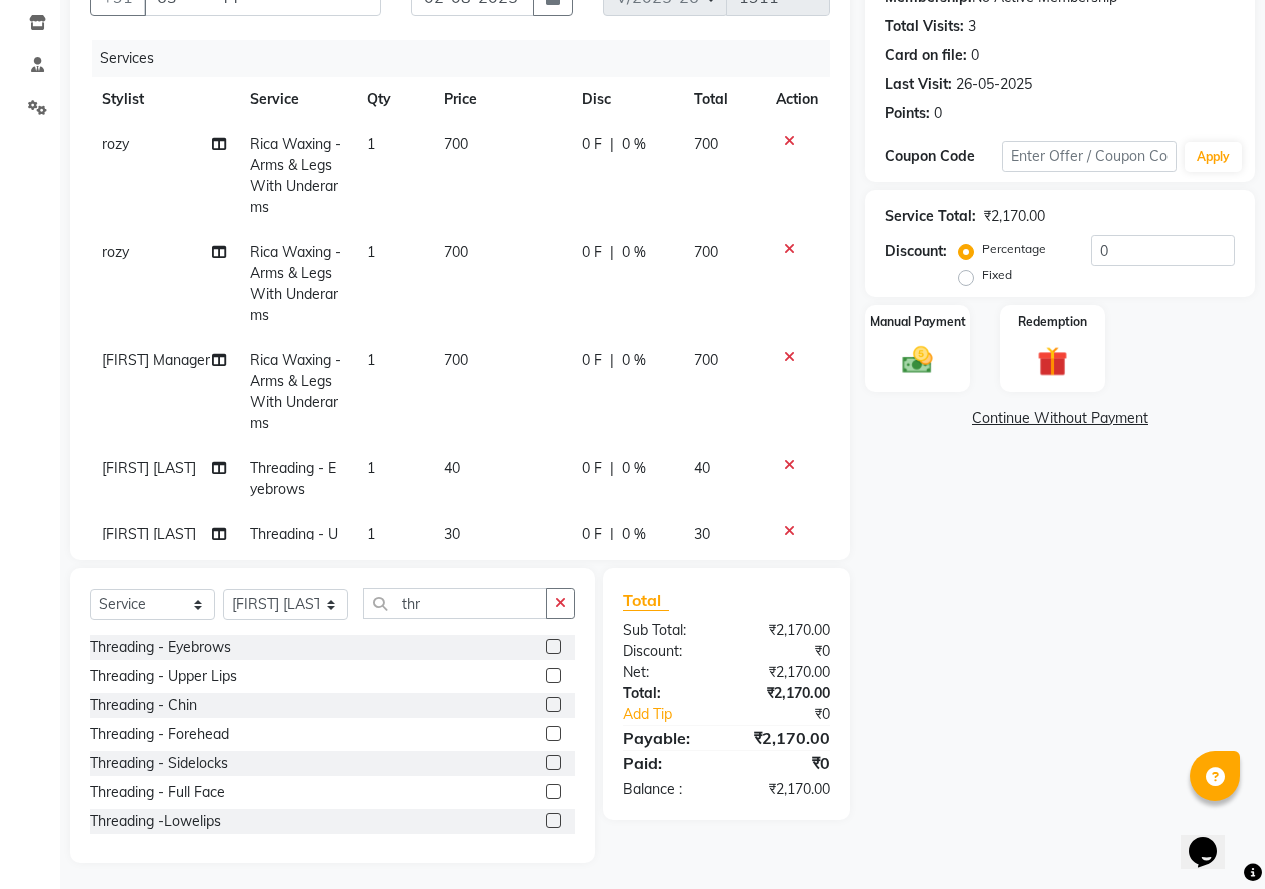 scroll, scrollTop: 212, scrollLeft: 0, axis: vertical 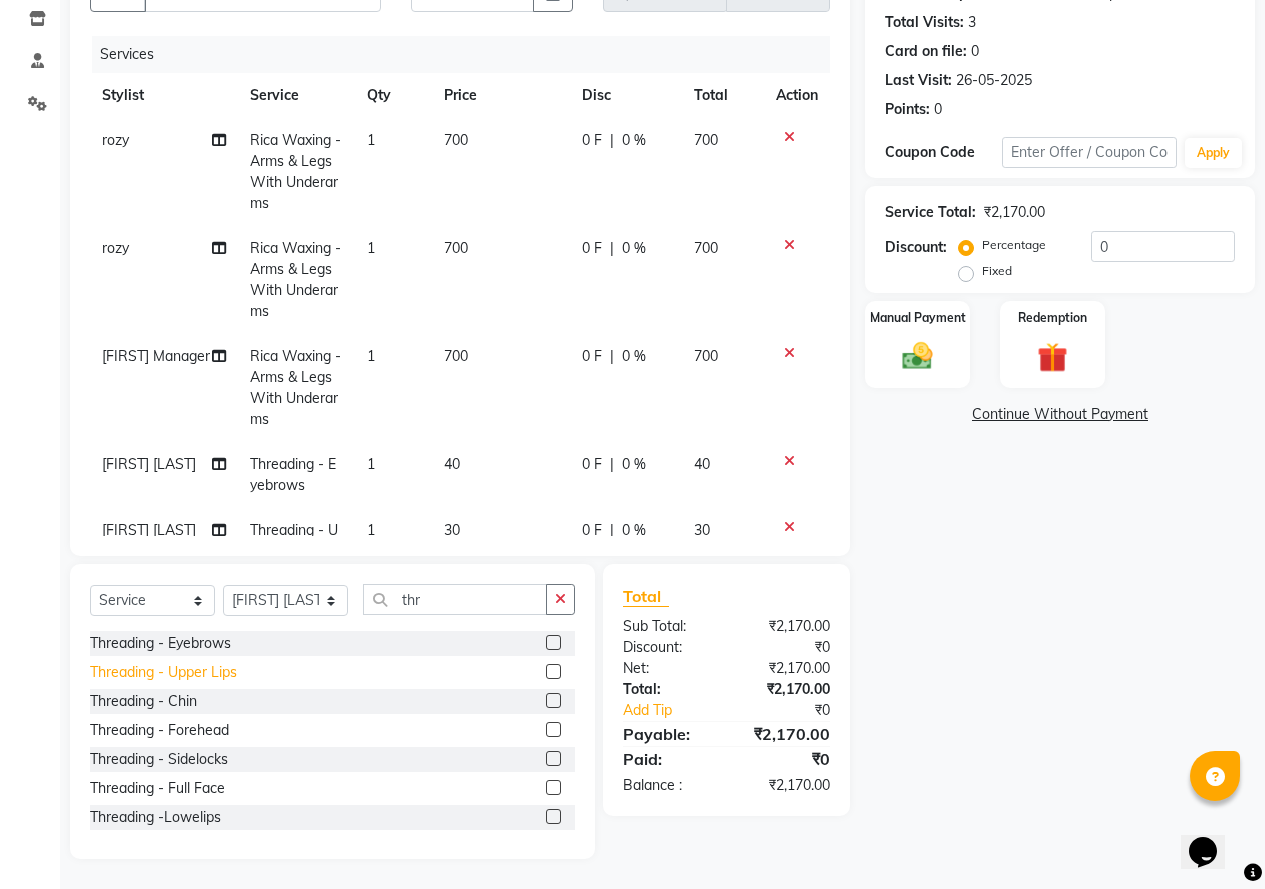 click on "Threading  - Upper Lips" 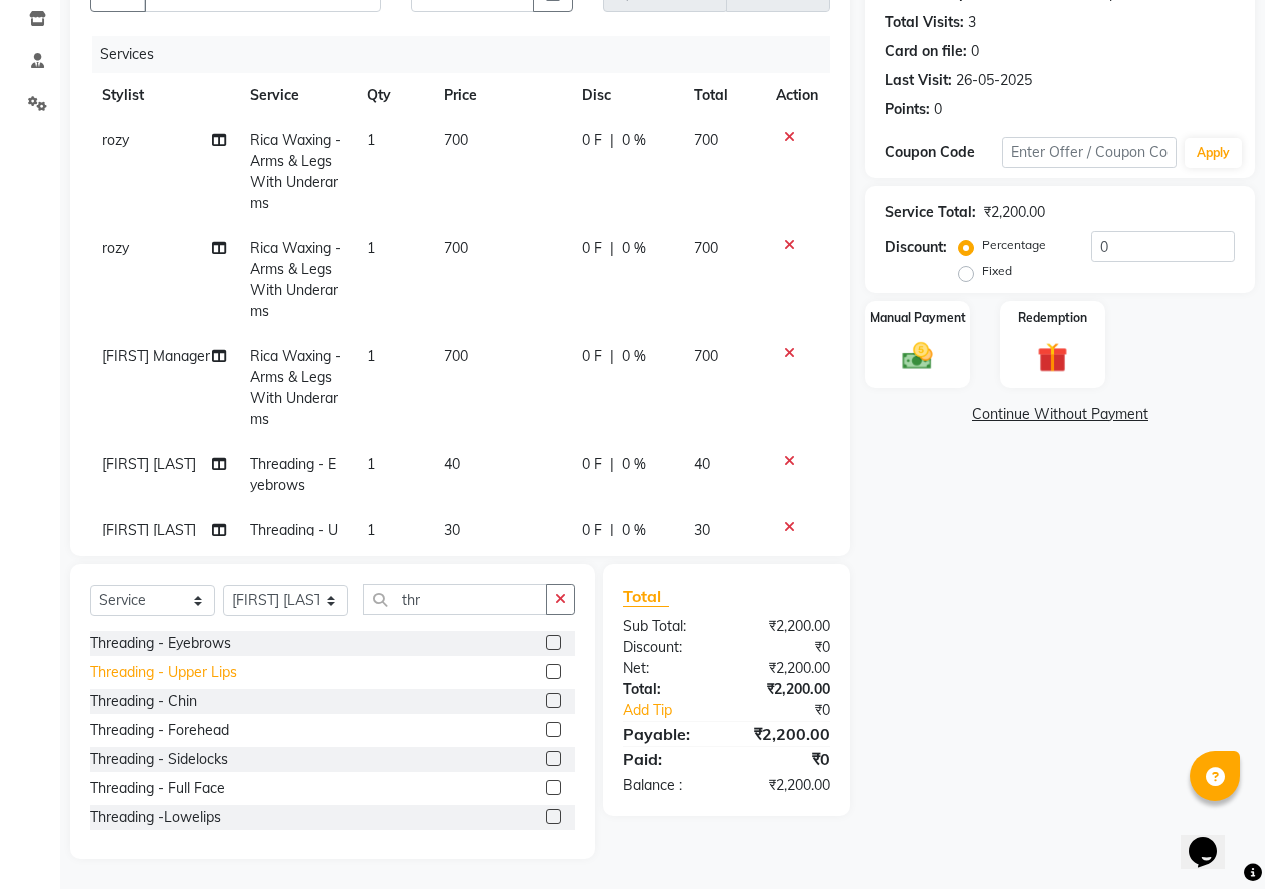 click on "Threading  - Upper Lips" 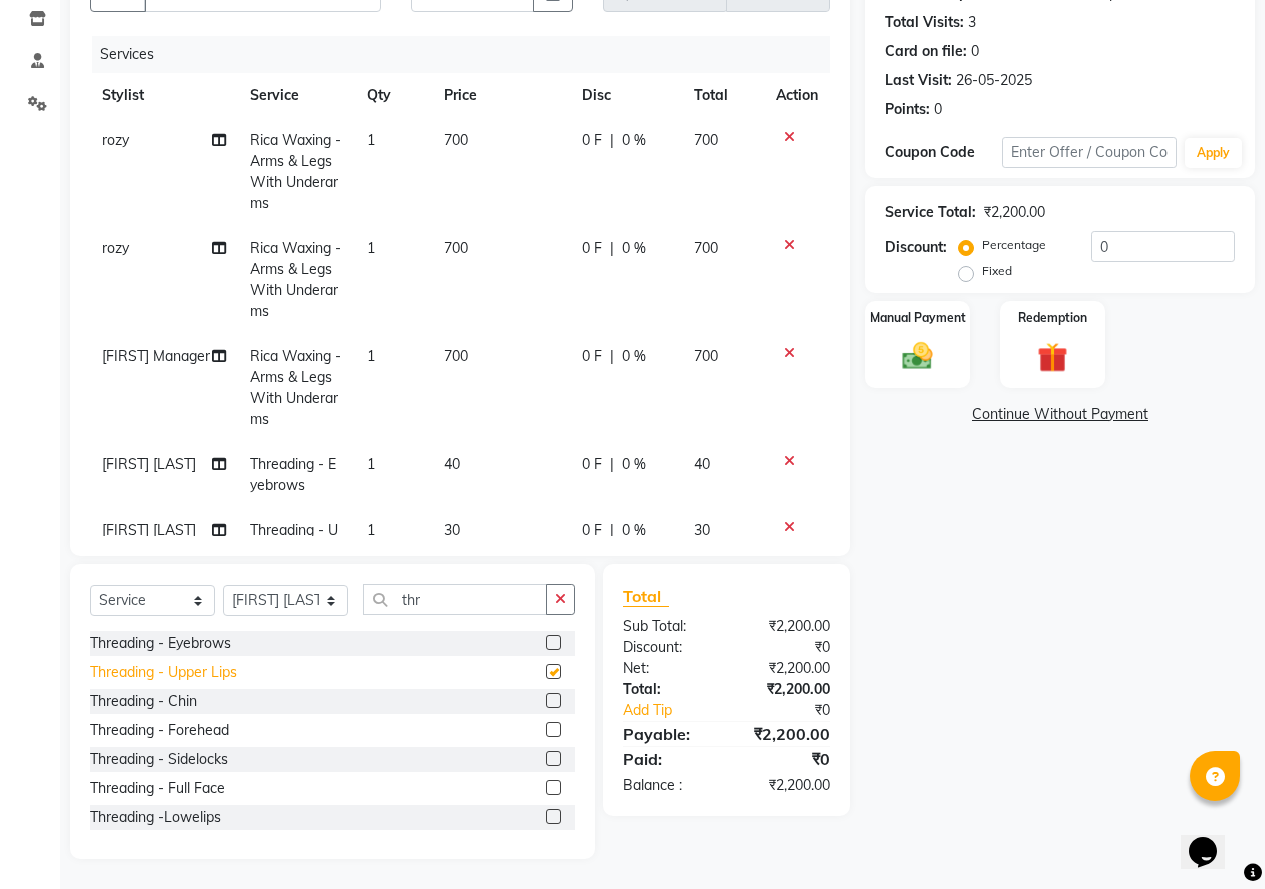 checkbox on "false" 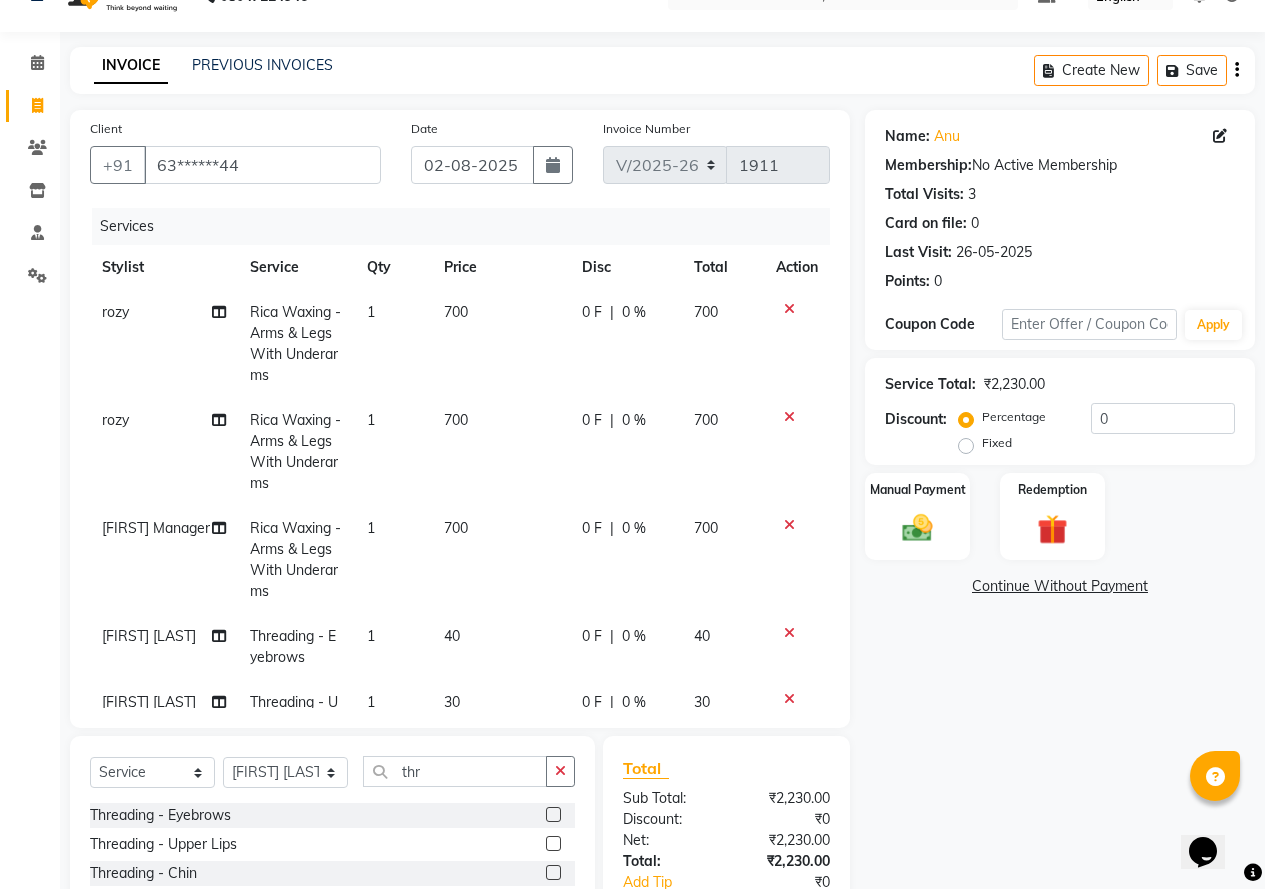 scroll, scrollTop: 0, scrollLeft: 0, axis: both 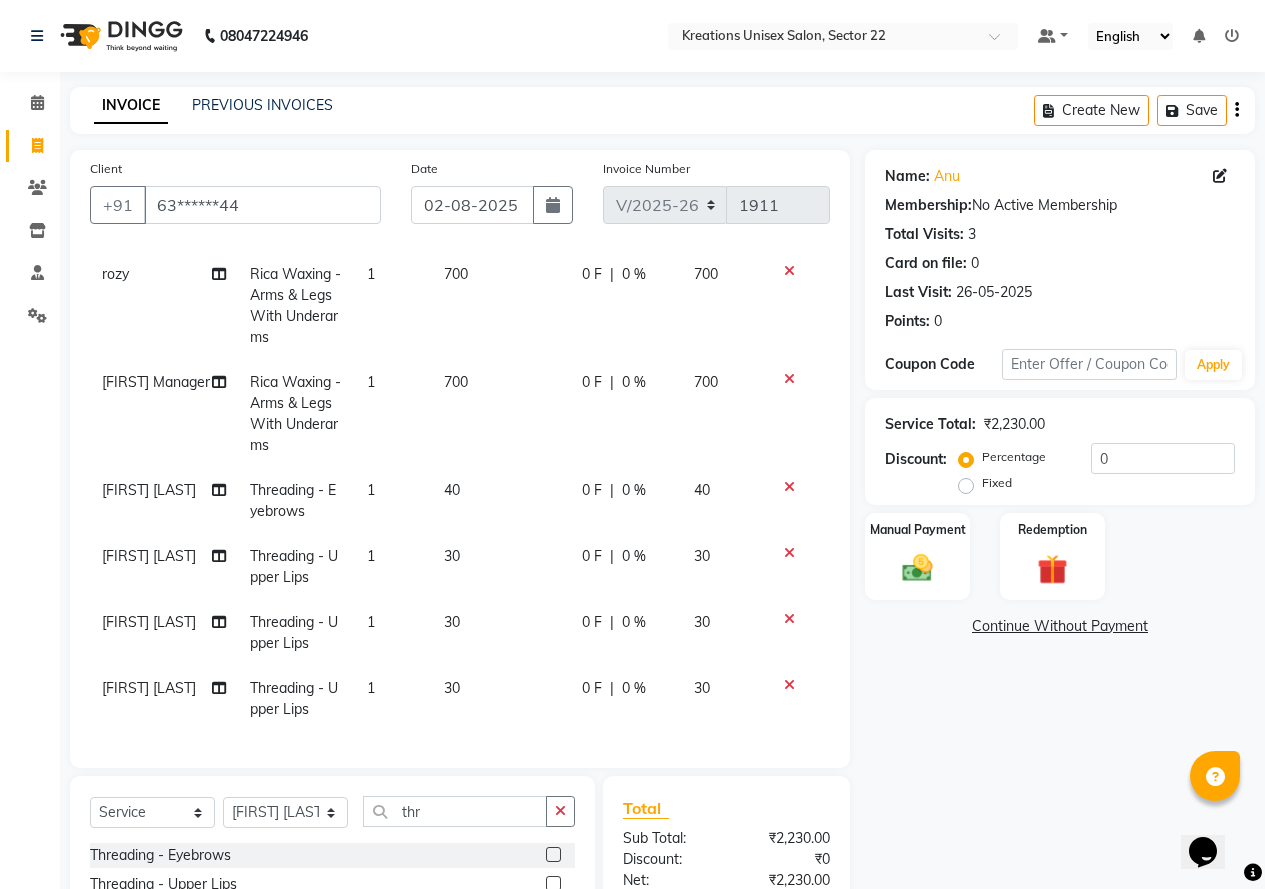 click 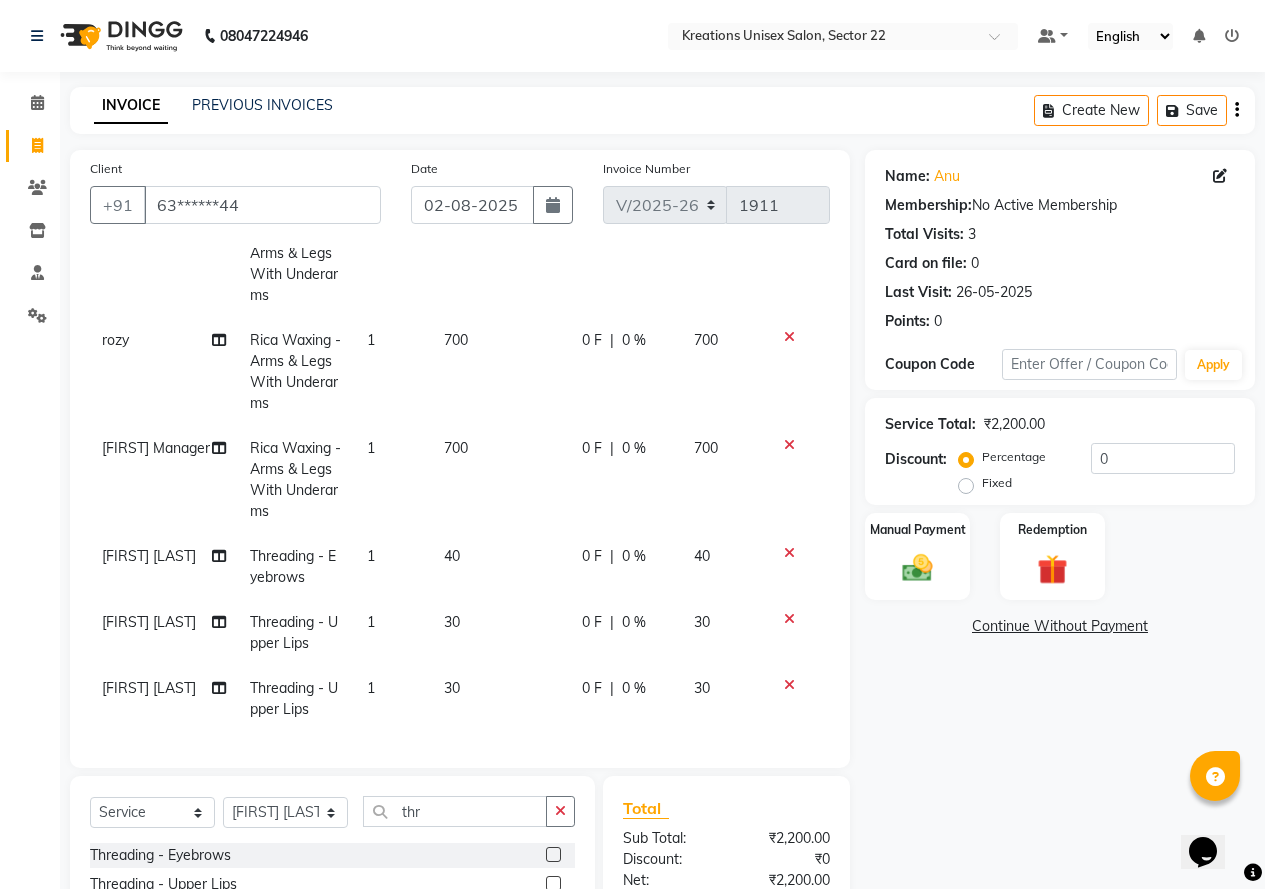 scroll, scrollTop: 135, scrollLeft: 0, axis: vertical 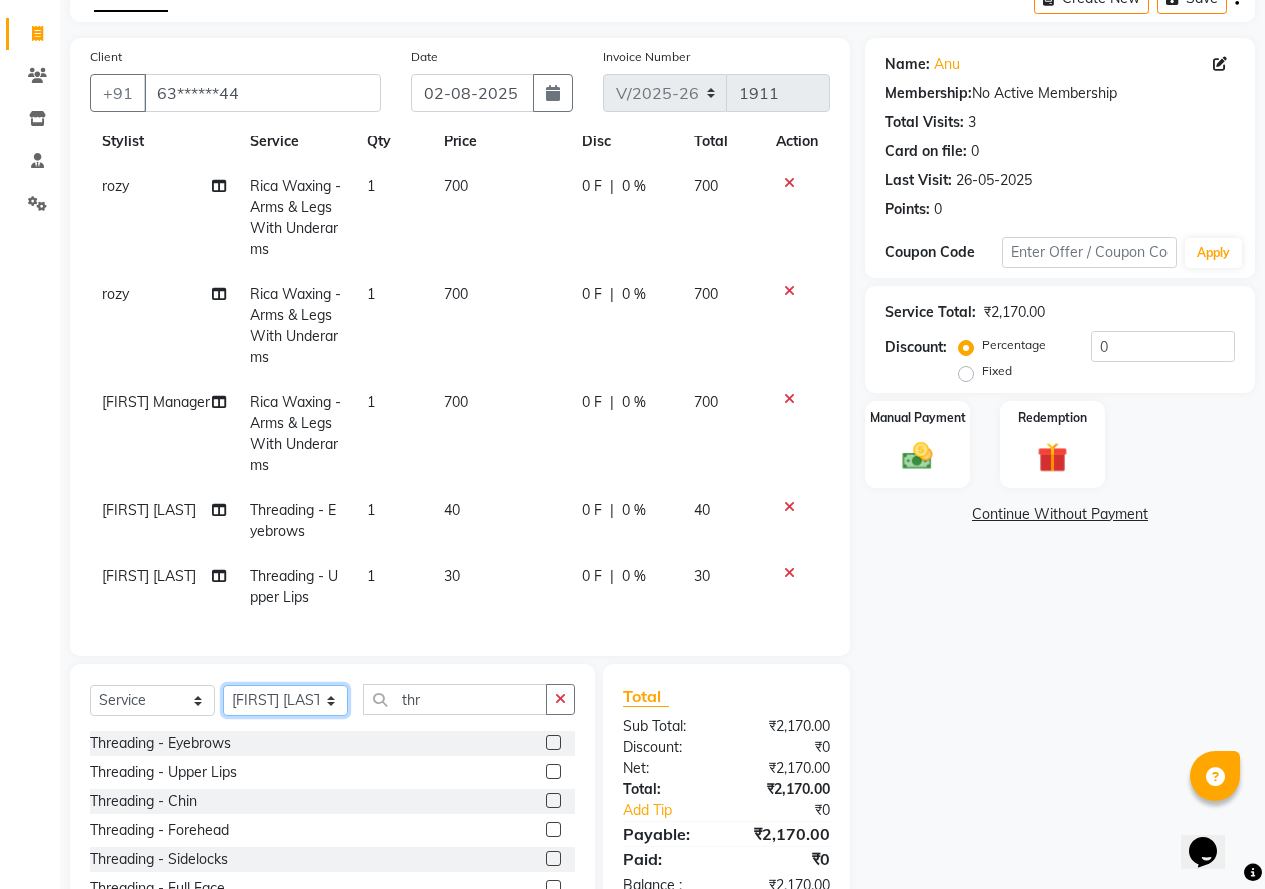 click on "Select Stylist AMAN Jeet Manager Jitender  Kapil  Kavita Manager Malik Khan  Manas Sir  rozy  Sector-23 Shaffali Maam  Shiv Kumar Sita Mehto" 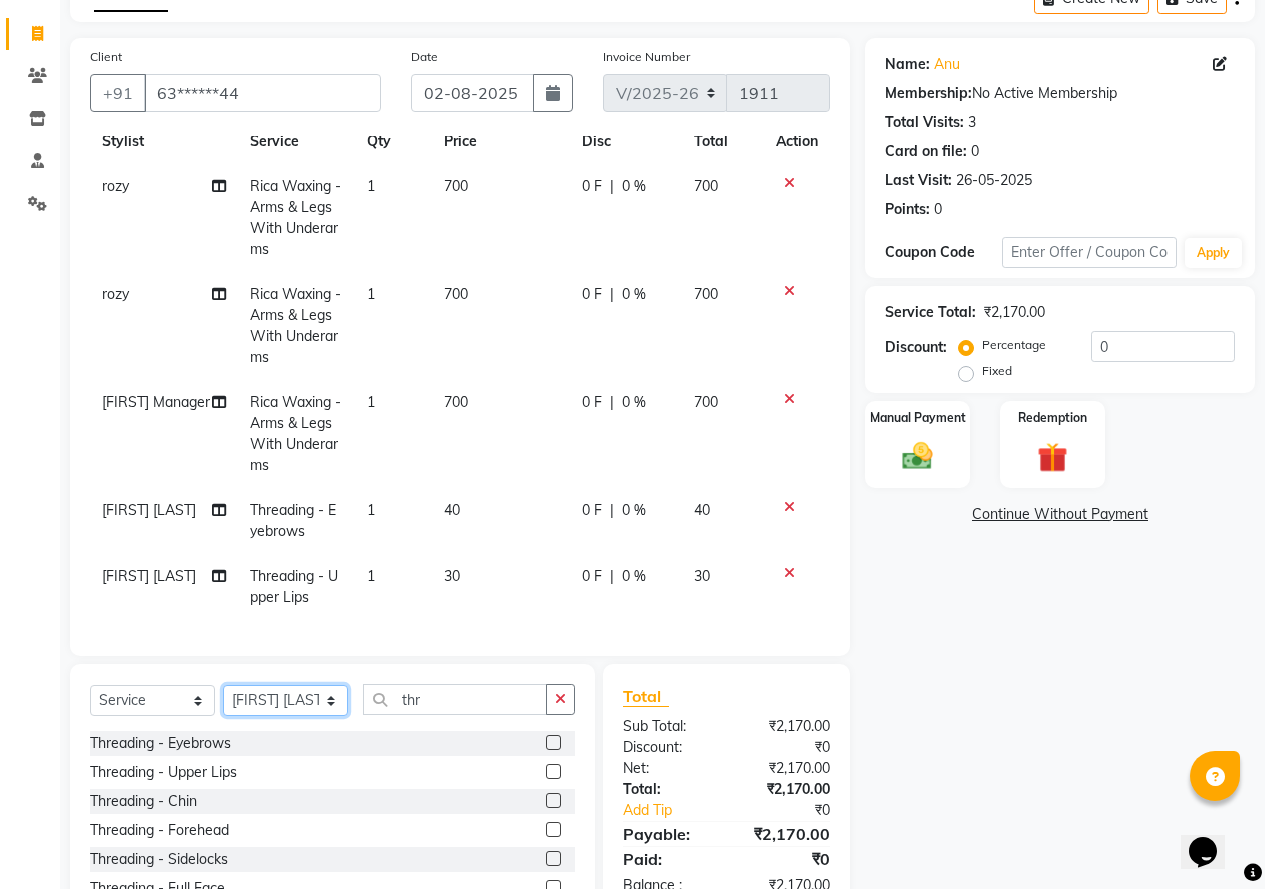 select on "65998" 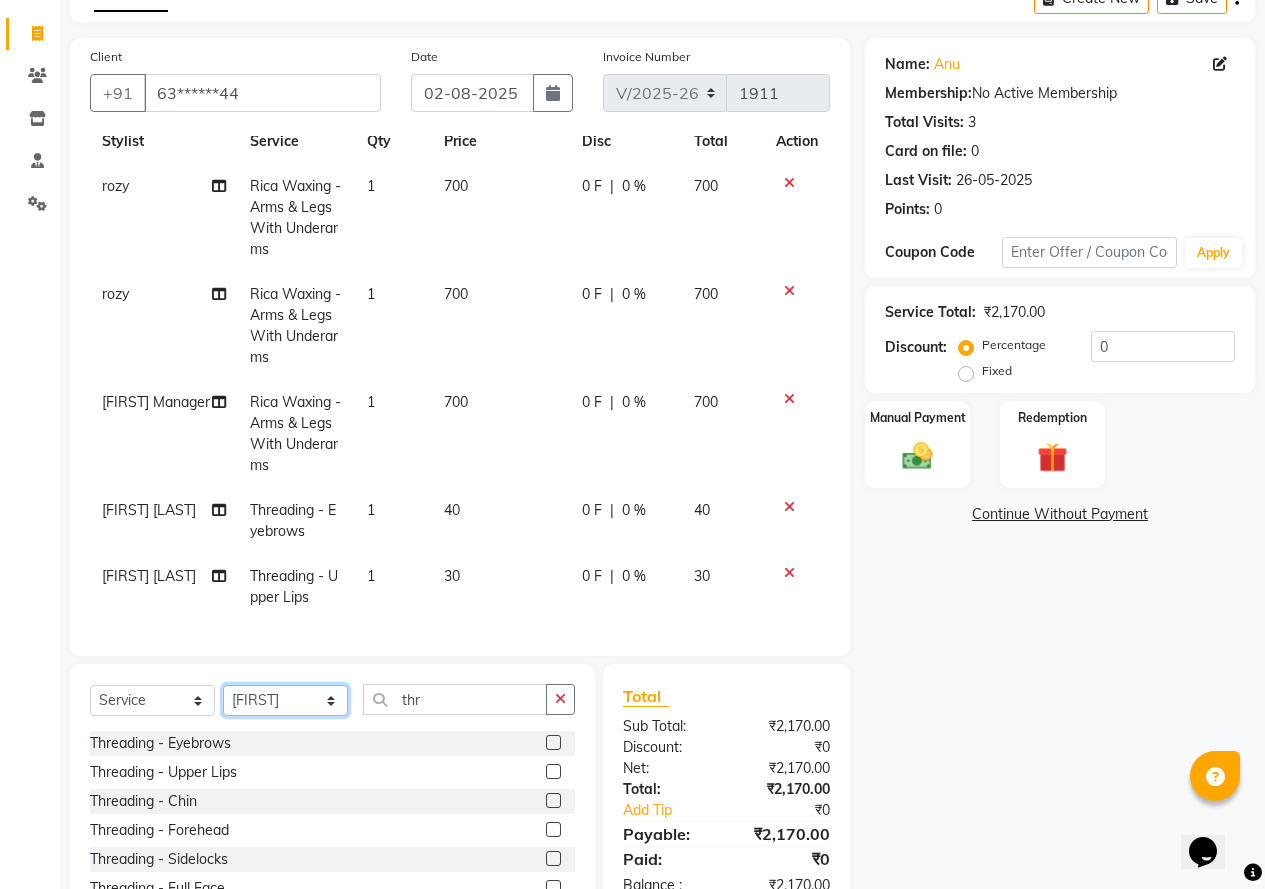 click on "Select Stylist AMAN Jeet Manager Jitender  Kapil  Kavita Manager Malik Khan  Manas Sir  rozy  Sector-23 Shaffali Maam  Shiv Kumar Sita Mehto" 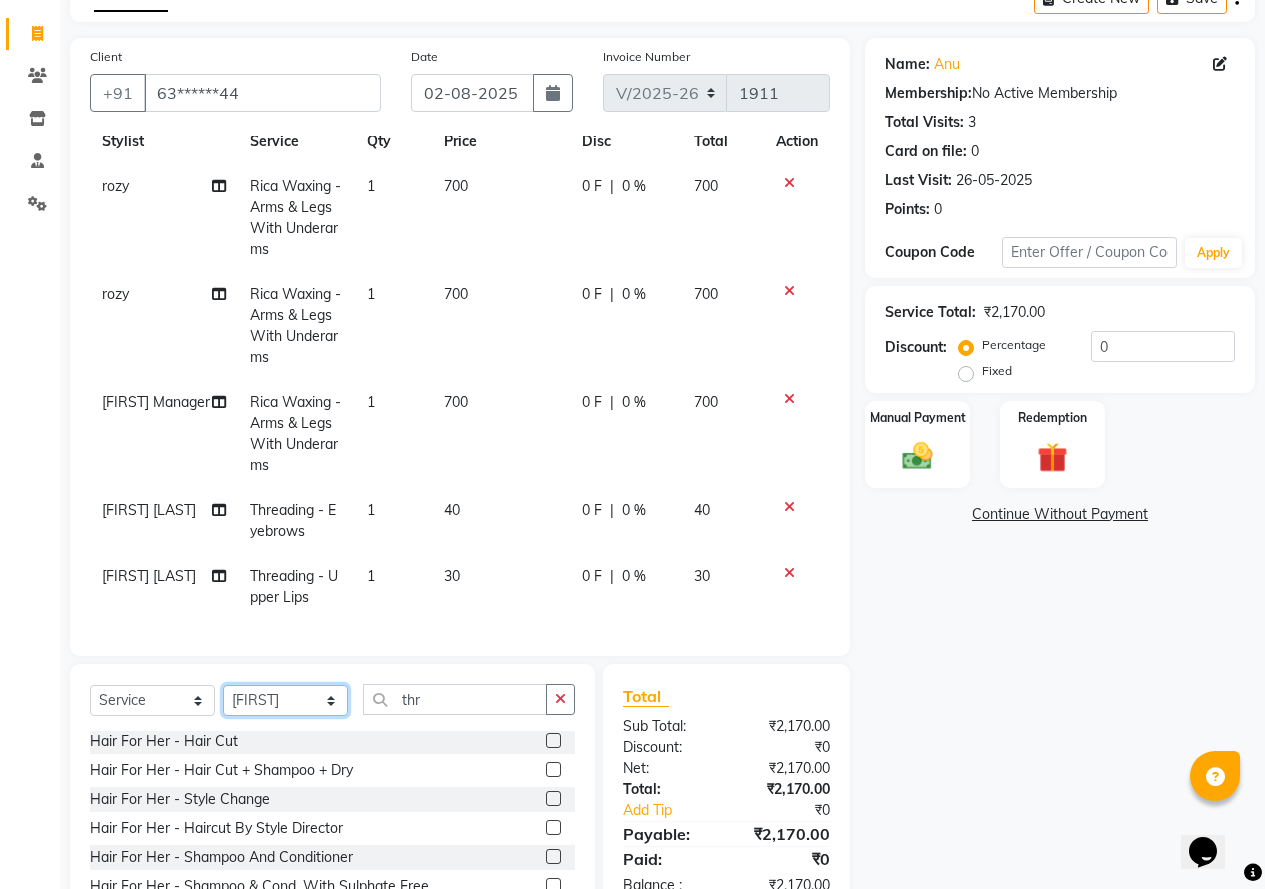 scroll, scrollTop: 600, scrollLeft: 0, axis: vertical 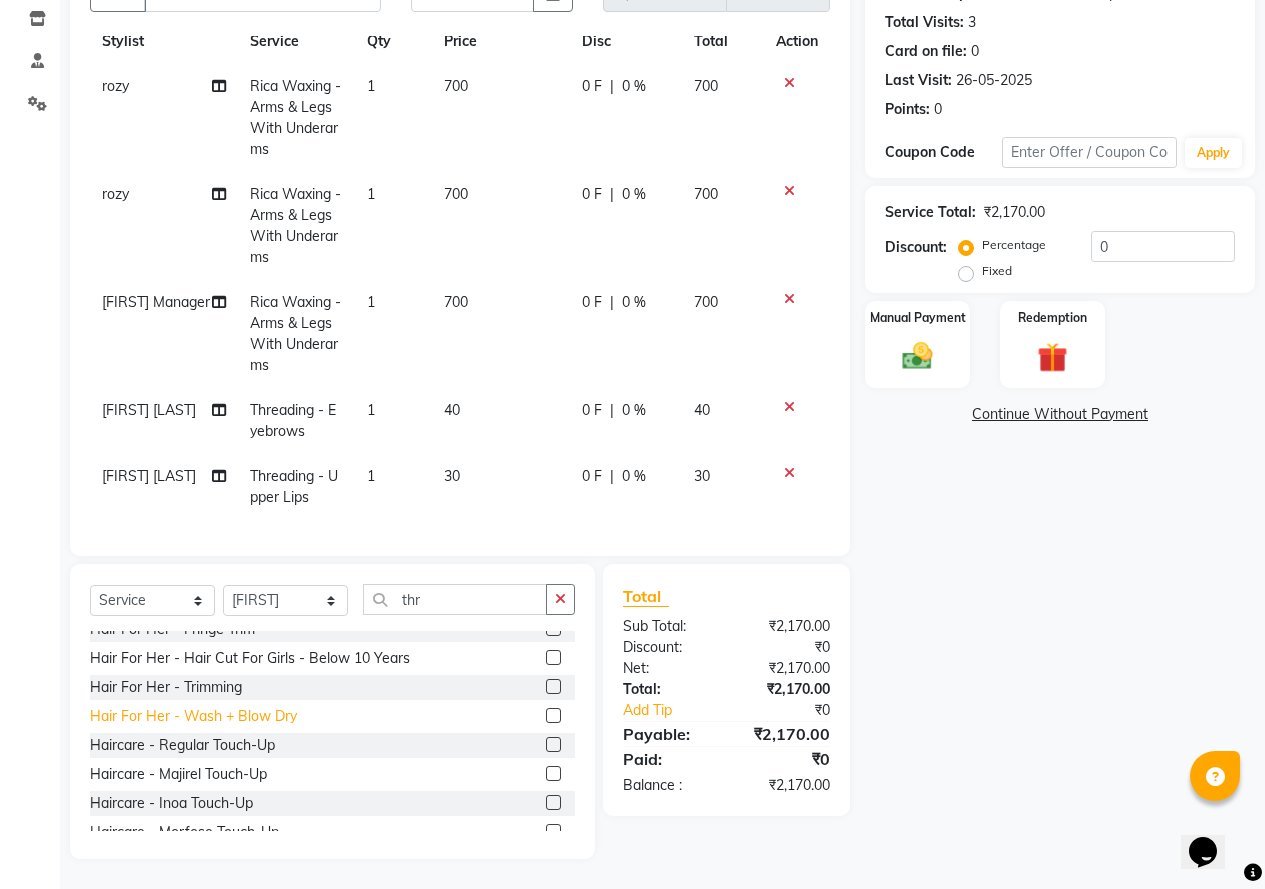 click on "Hair For Her - Wash + Blow Dry" 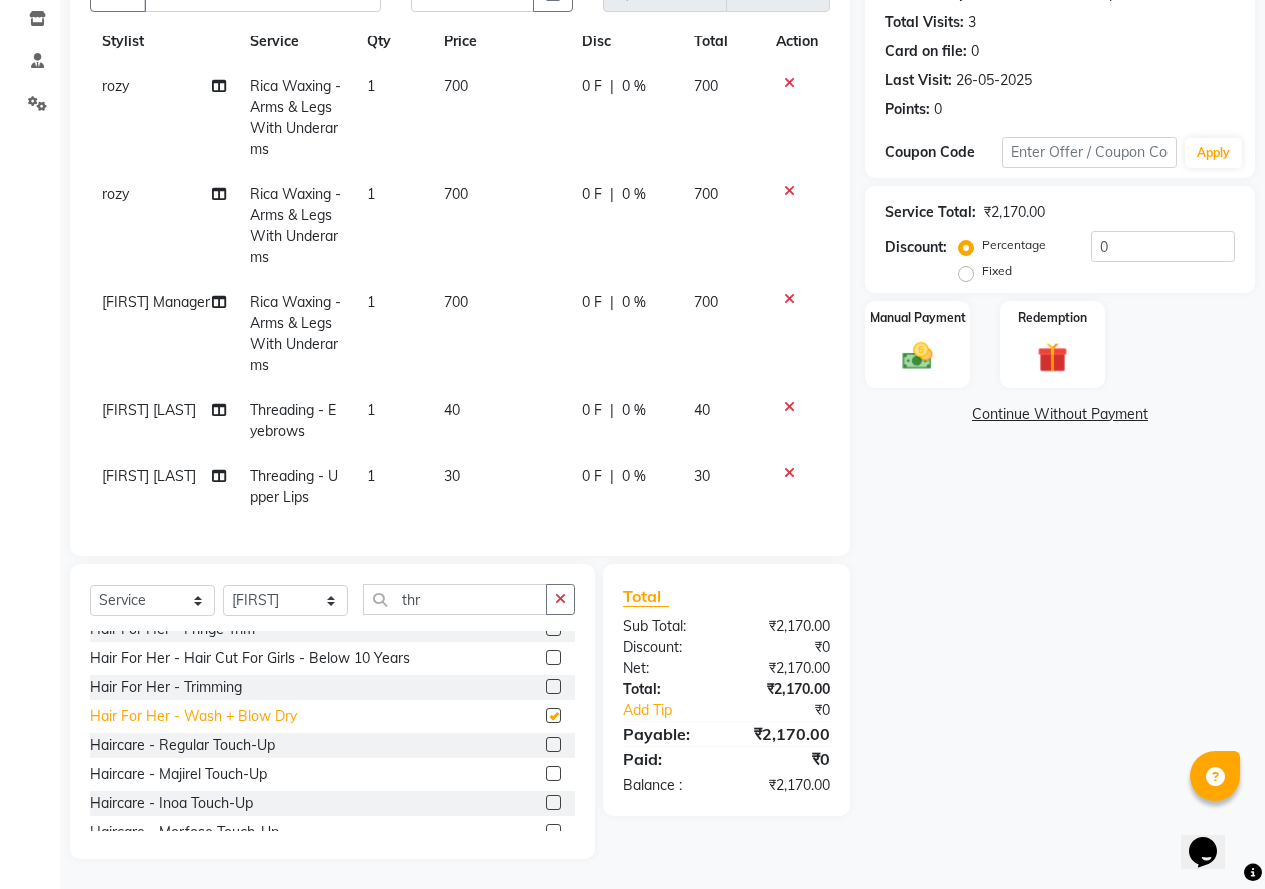 scroll, scrollTop: 156, scrollLeft: 0, axis: vertical 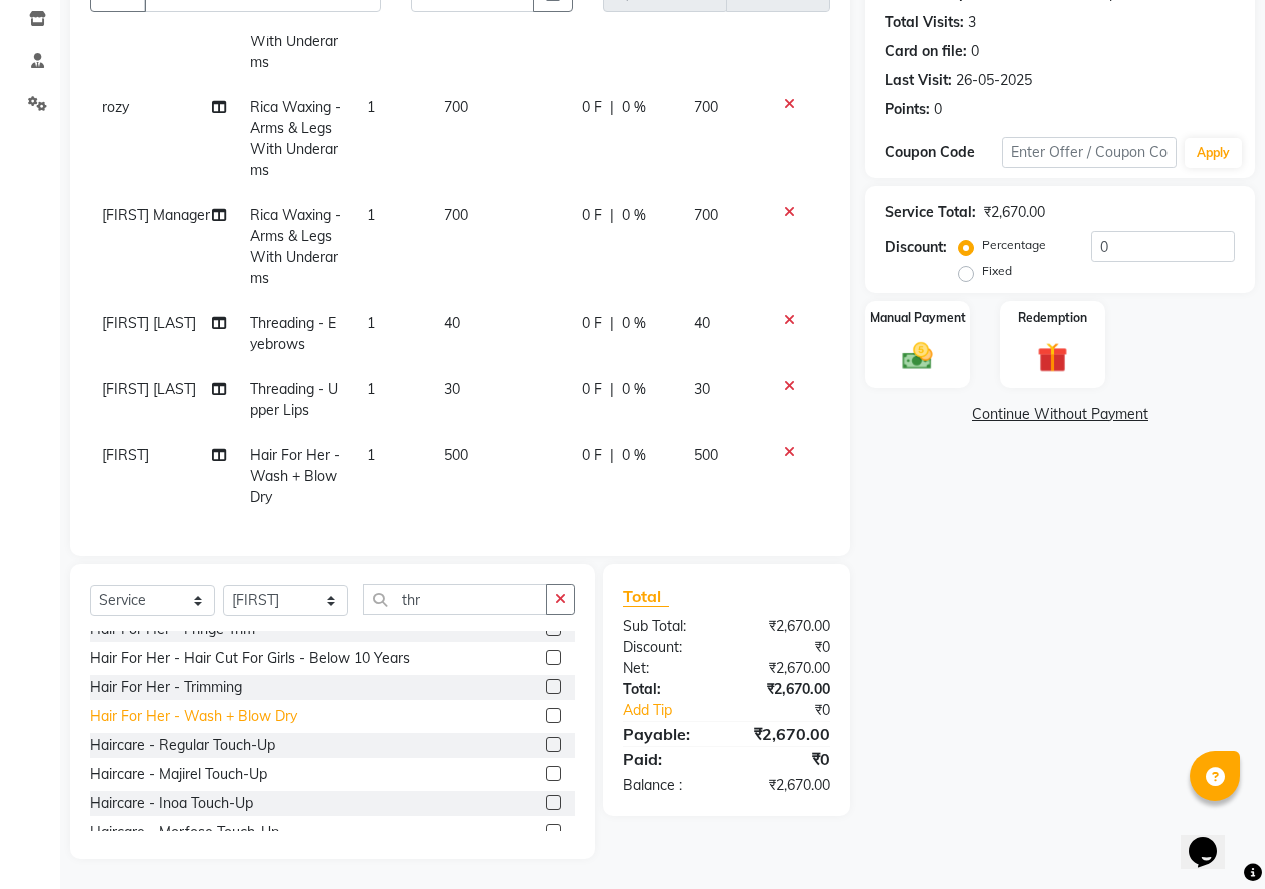 checkbox on "false" 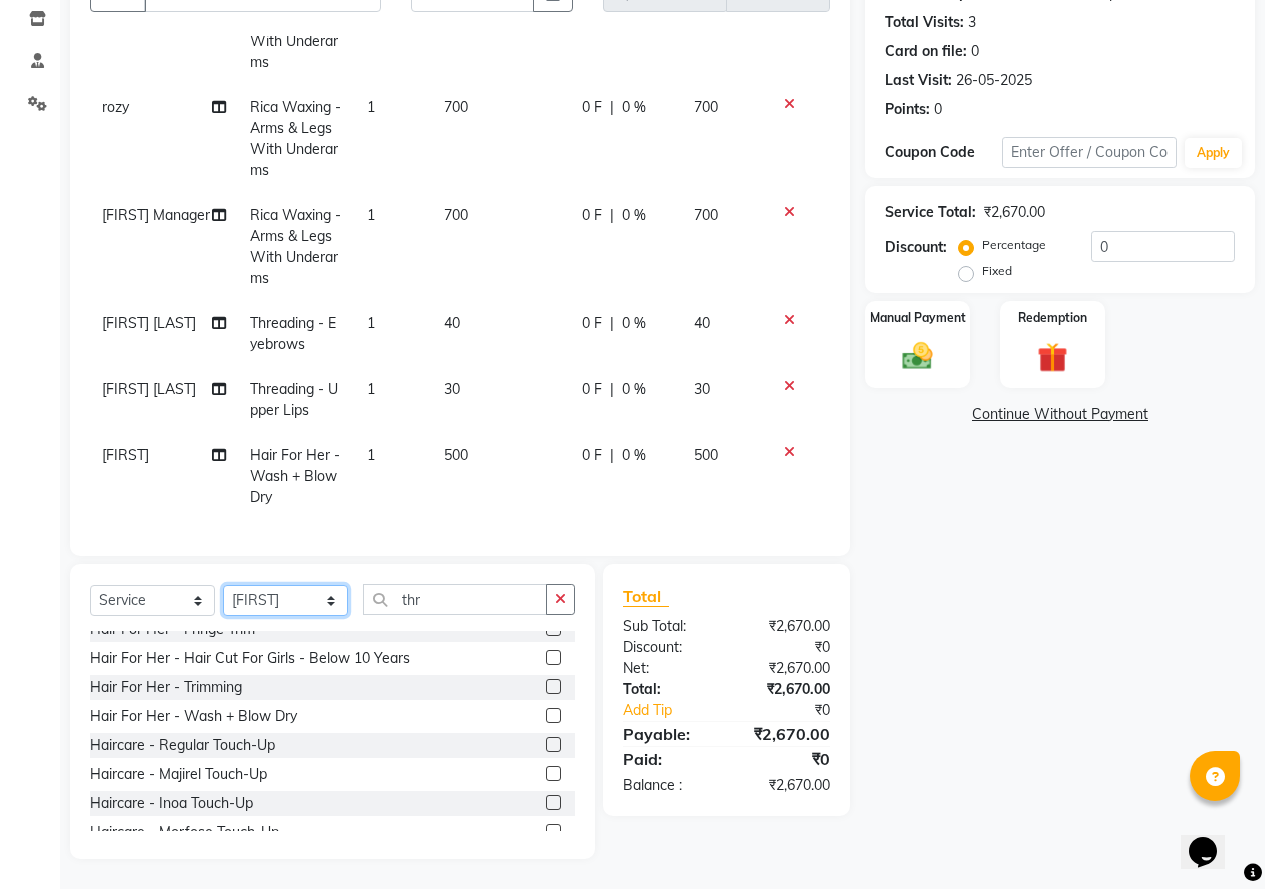 click on "Select Stylist AMAN Jeet Manager Jitender  Kapil  Kavita Manager Malik Khan  Manas Sir  rozy  Sector-23 Shaffali Maam  Shiv Kumar Sita Mehto" 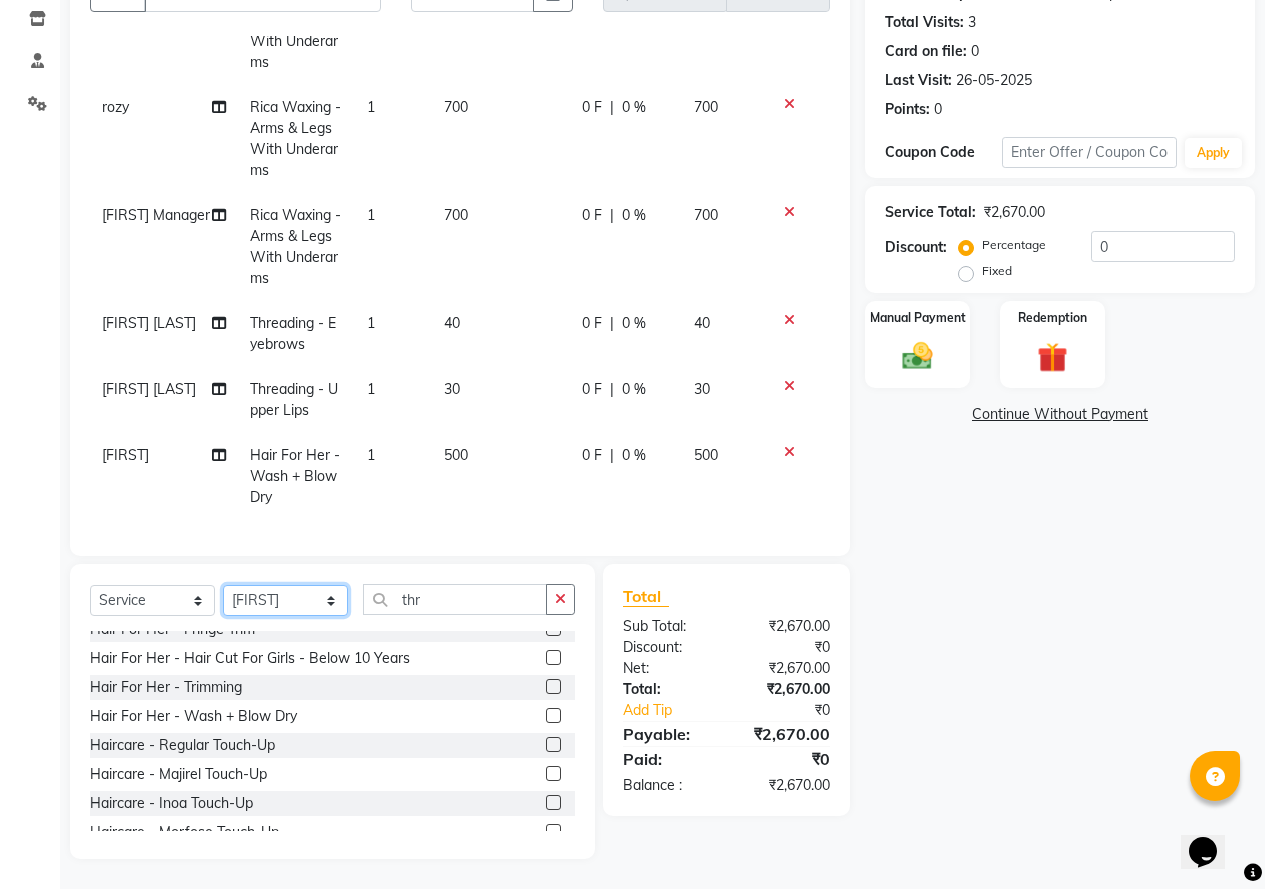 select on "87945" 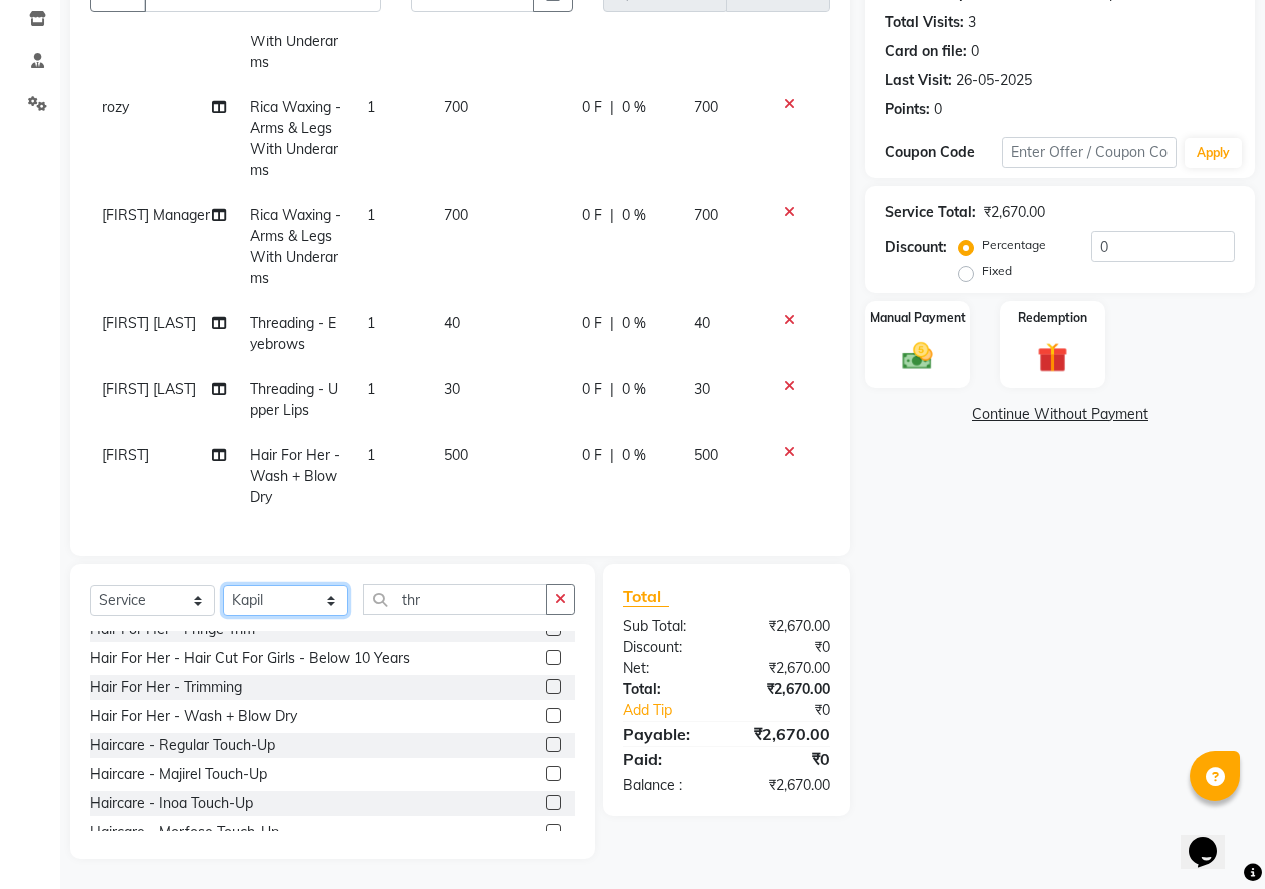 click on "Select Stylist AMAN Jeet Manager Jitender  Kapil  Kavita Manager Malik Khan  Manas Sir  rozy  Sector-23 Shaffali Maam  Shiv Kumar Sita Mehto" 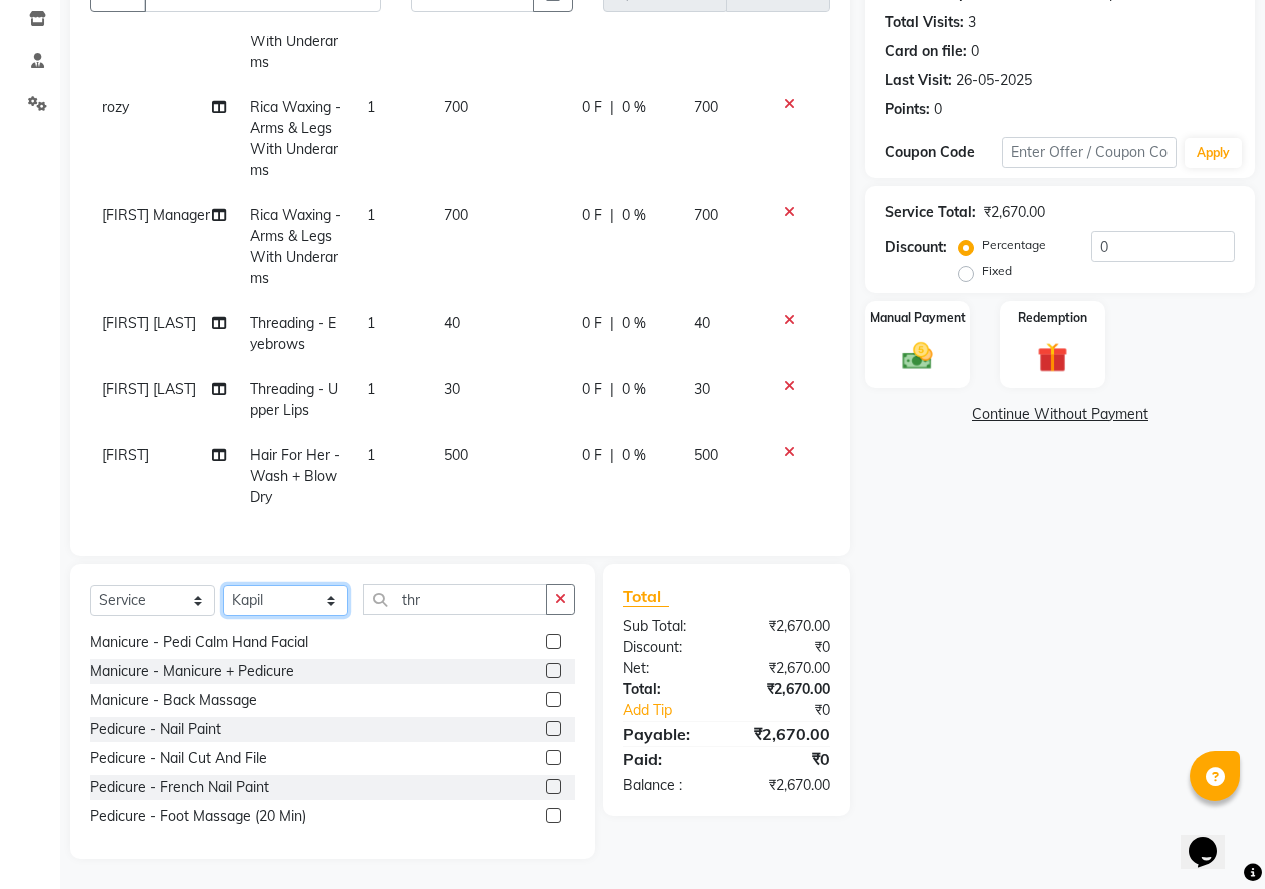 scroll, scrollTop: 2200, scrollLeft: 0, axis: vertical 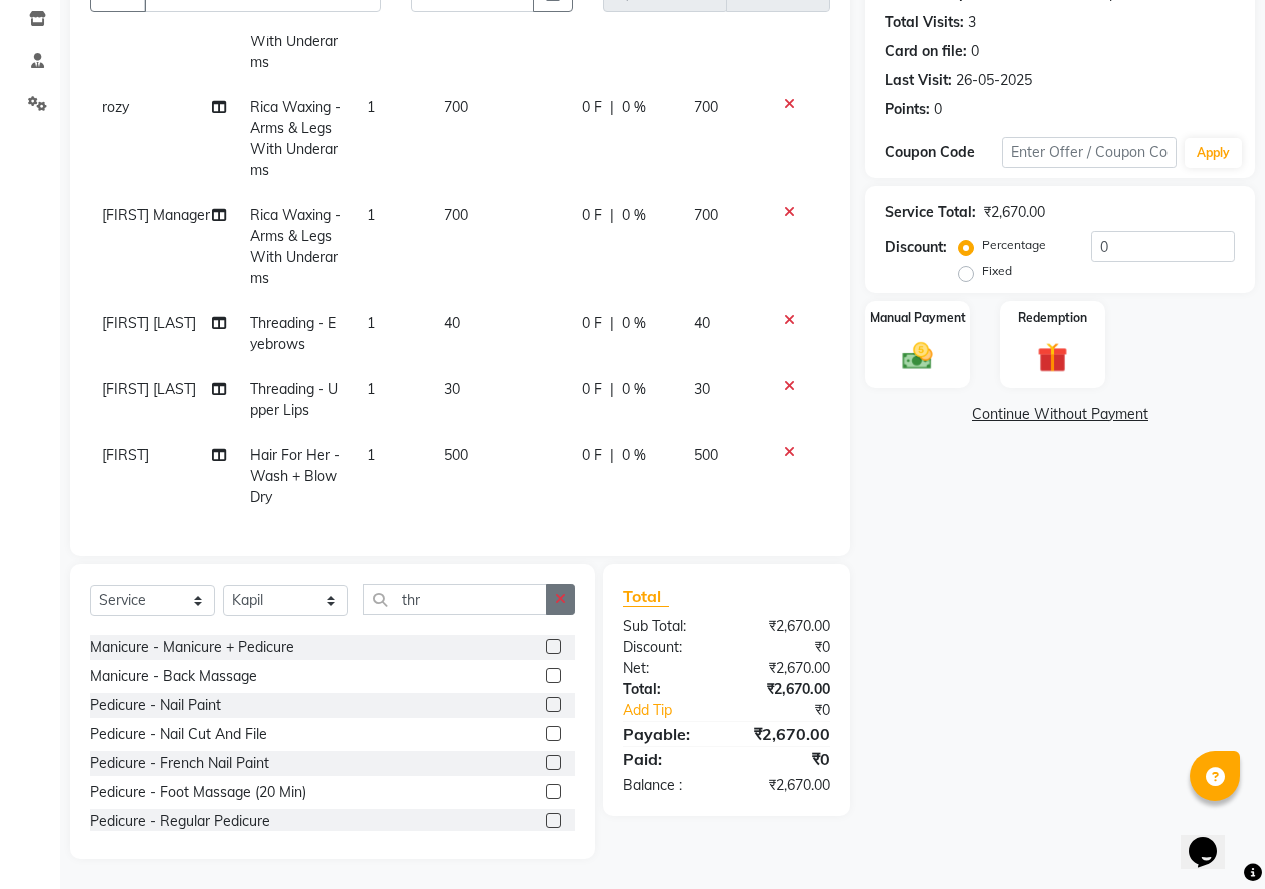 click 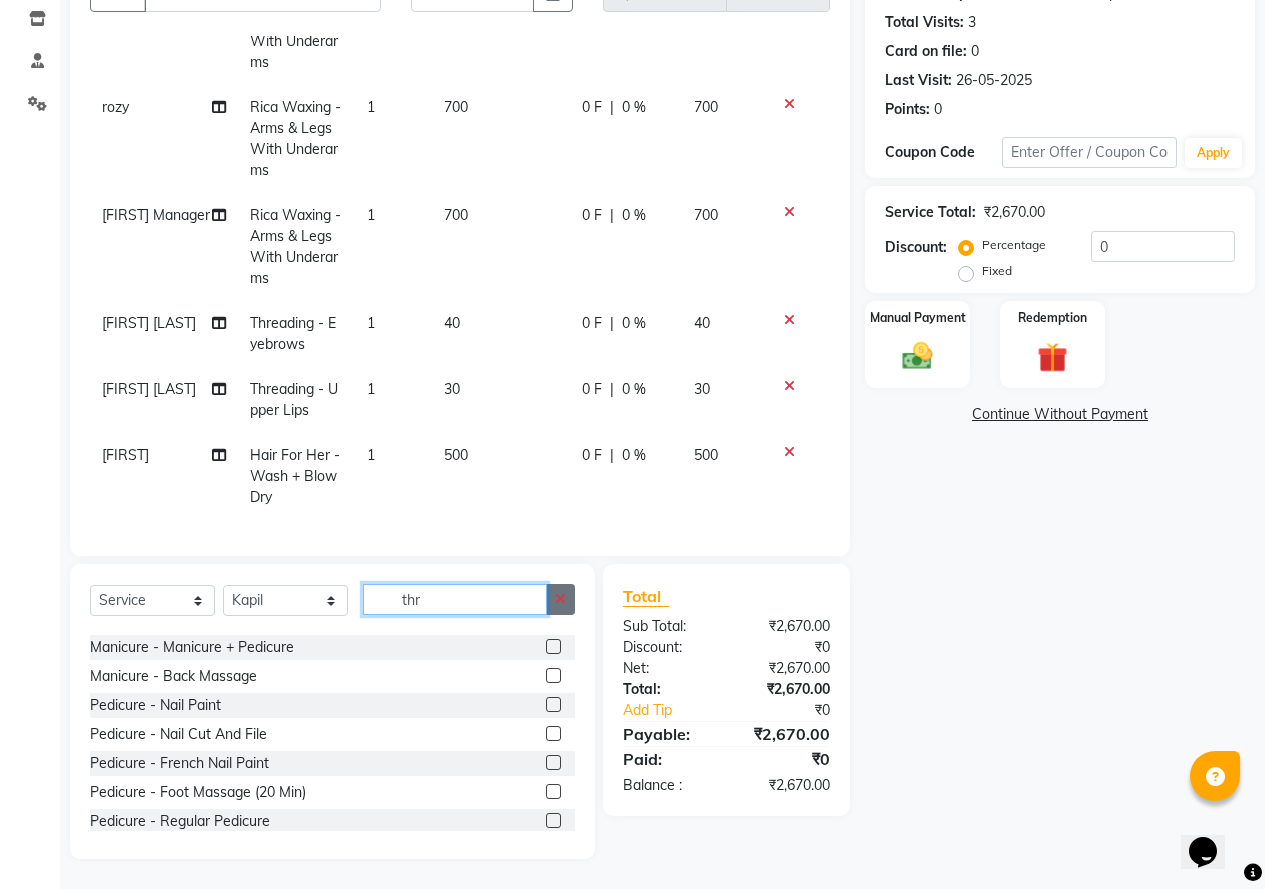 type 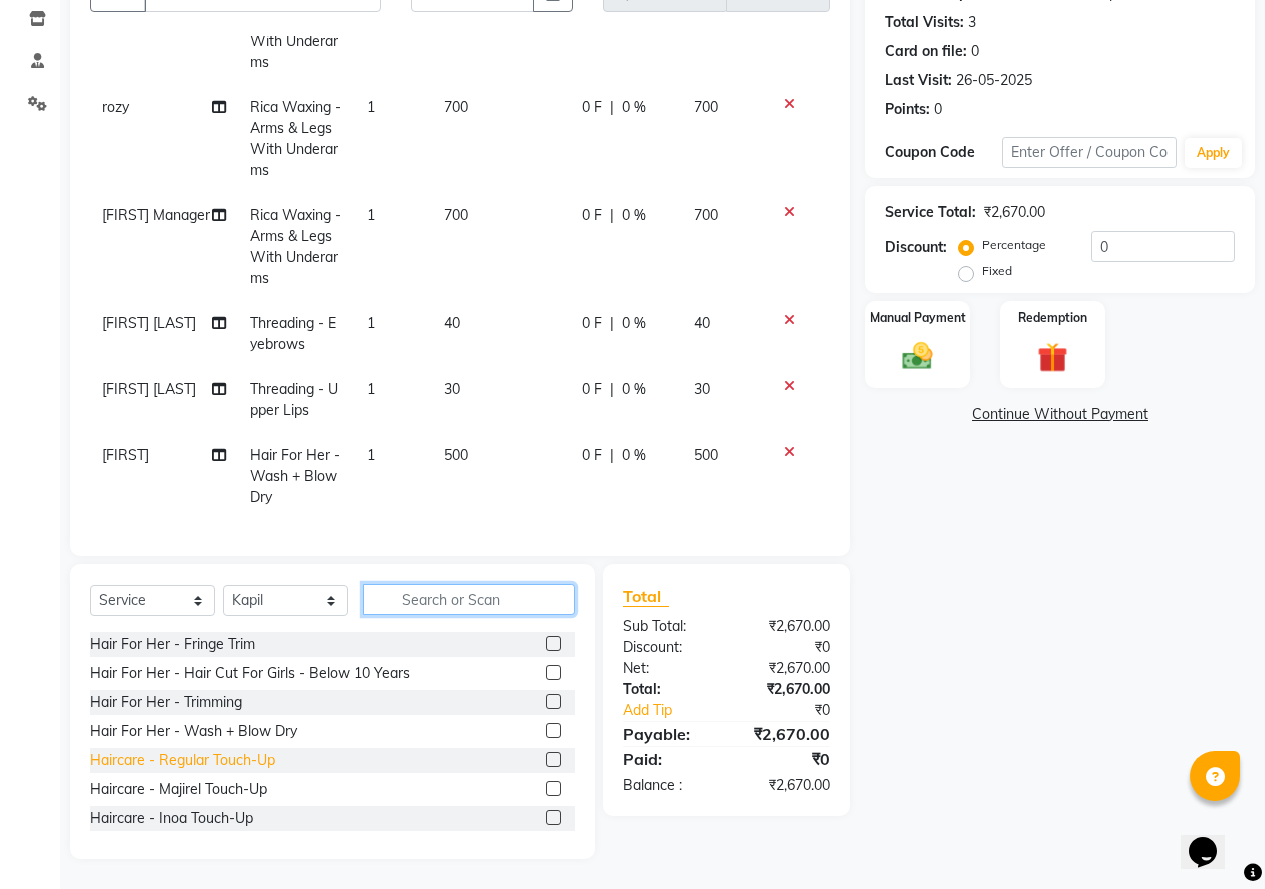 scroll, scrollTop: 950, scrollLeft: 0, axis: vertical 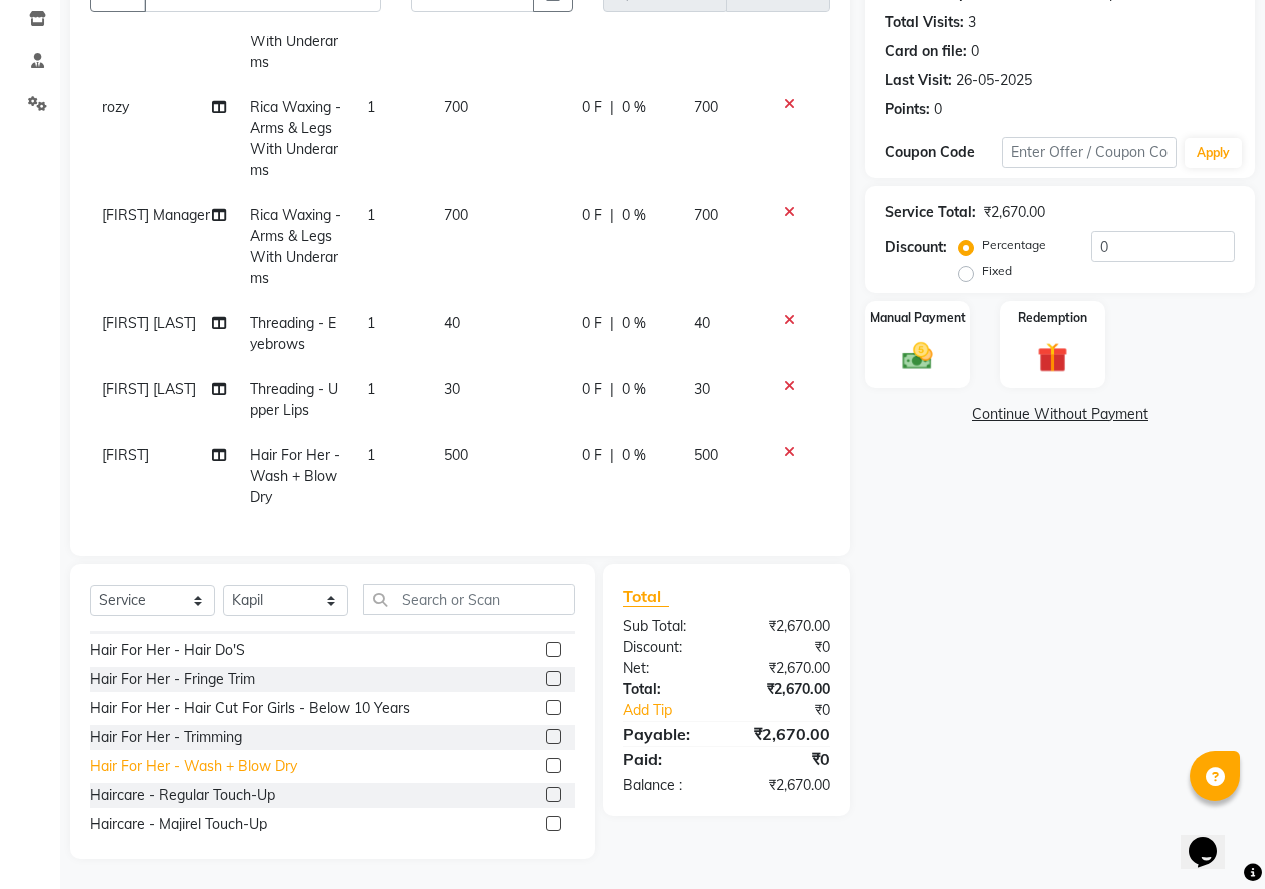 click on "Hair For Her - Wash + Blow Dry" 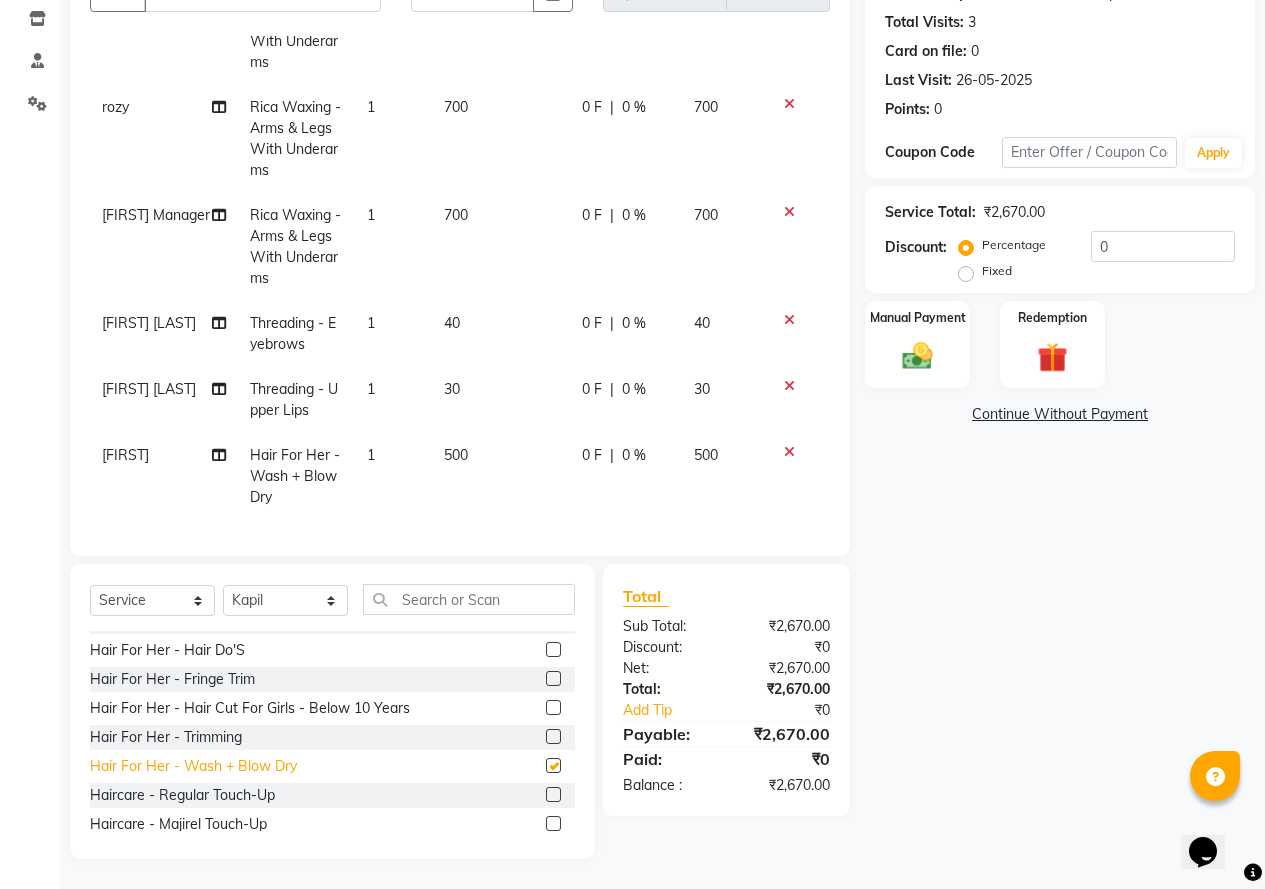 scroll, scrollTop: 201, scrollLeft: 0, axis: vertical 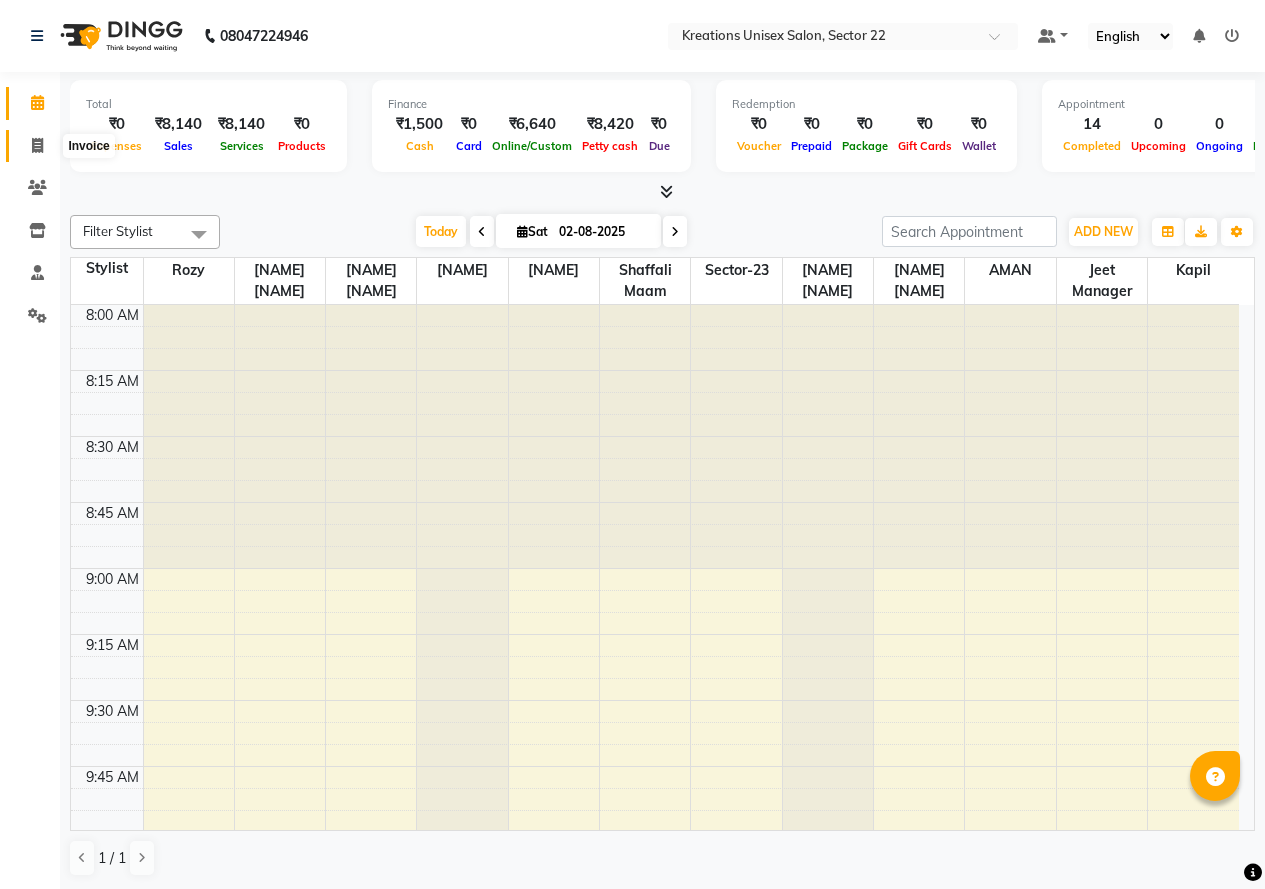 click 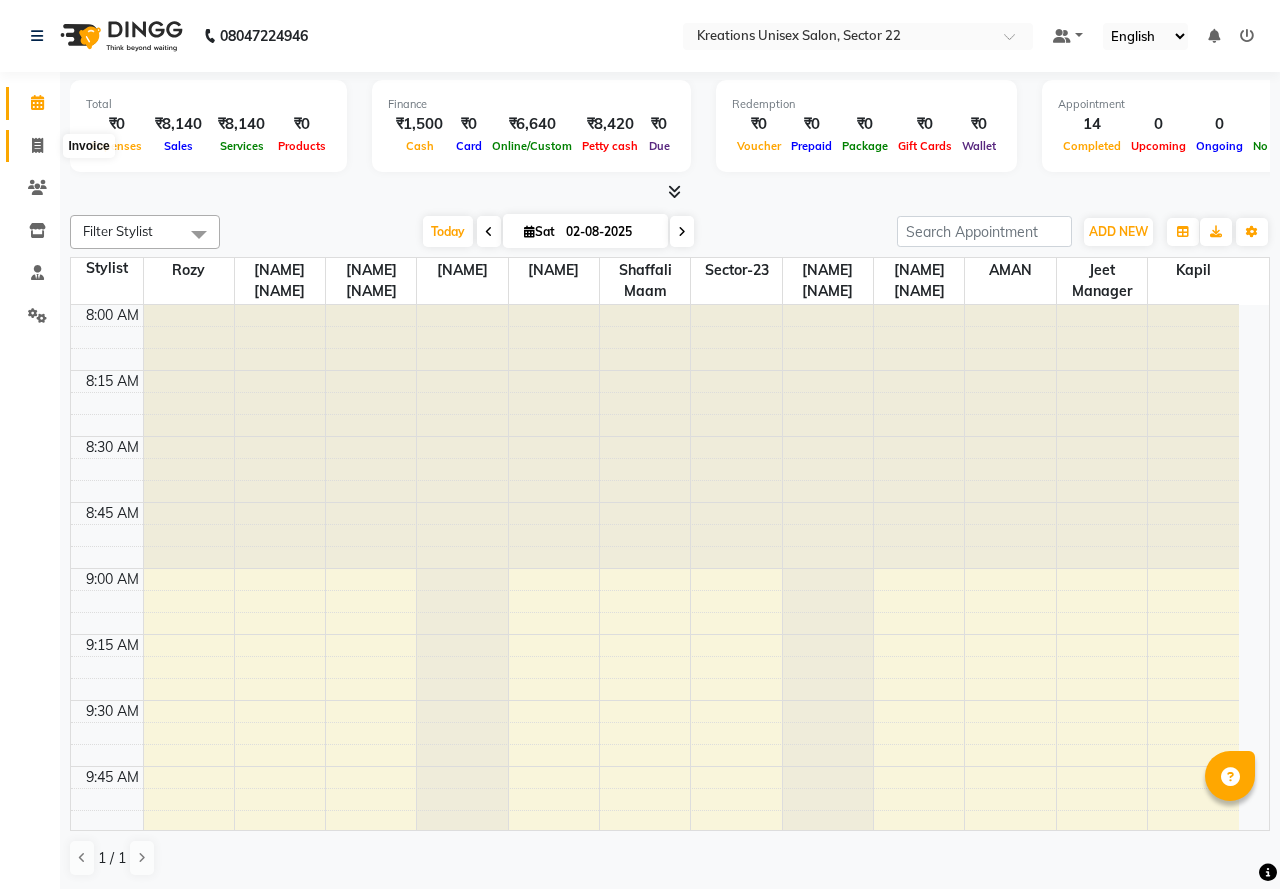 select on "6170" 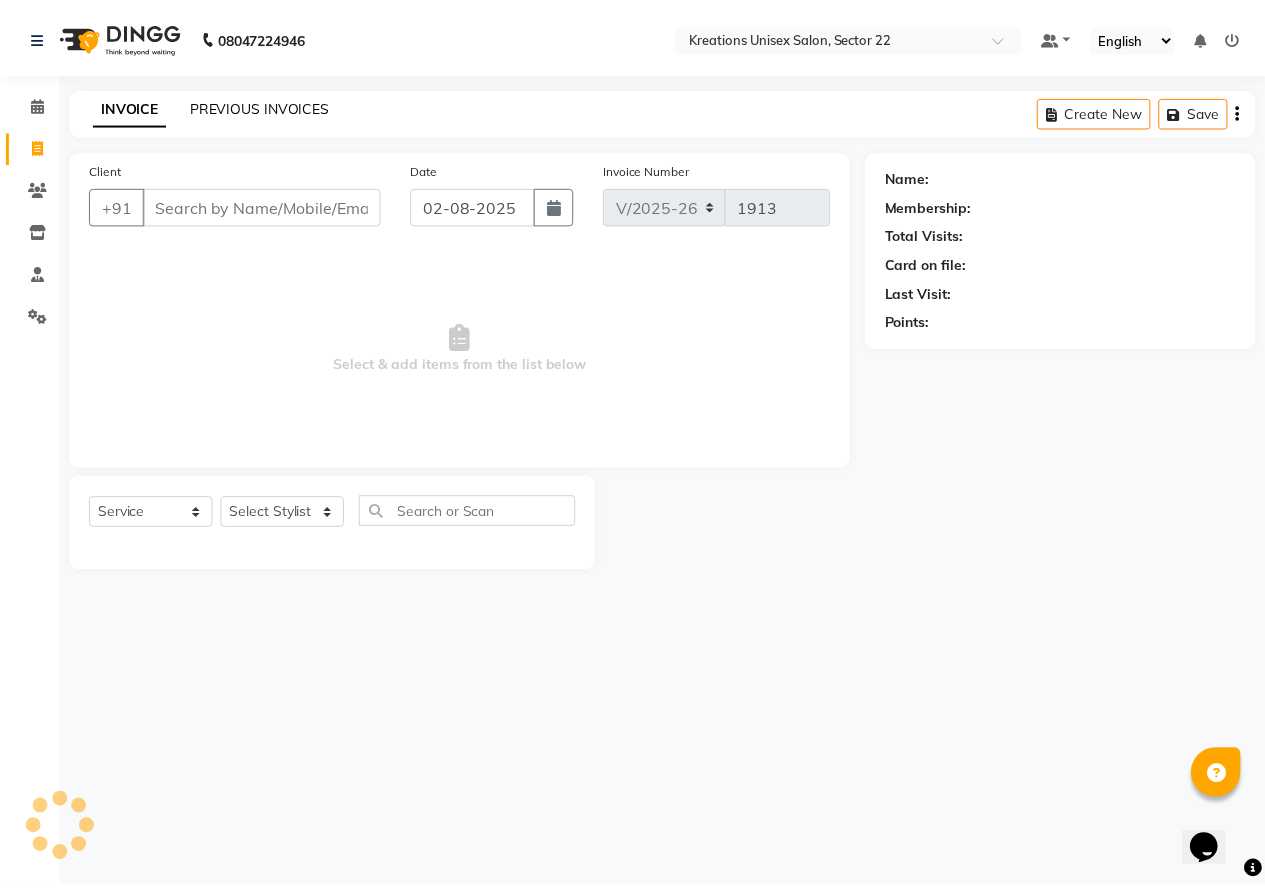 scroll, scrollTop: 0, scrollLeft: 0, axis: both 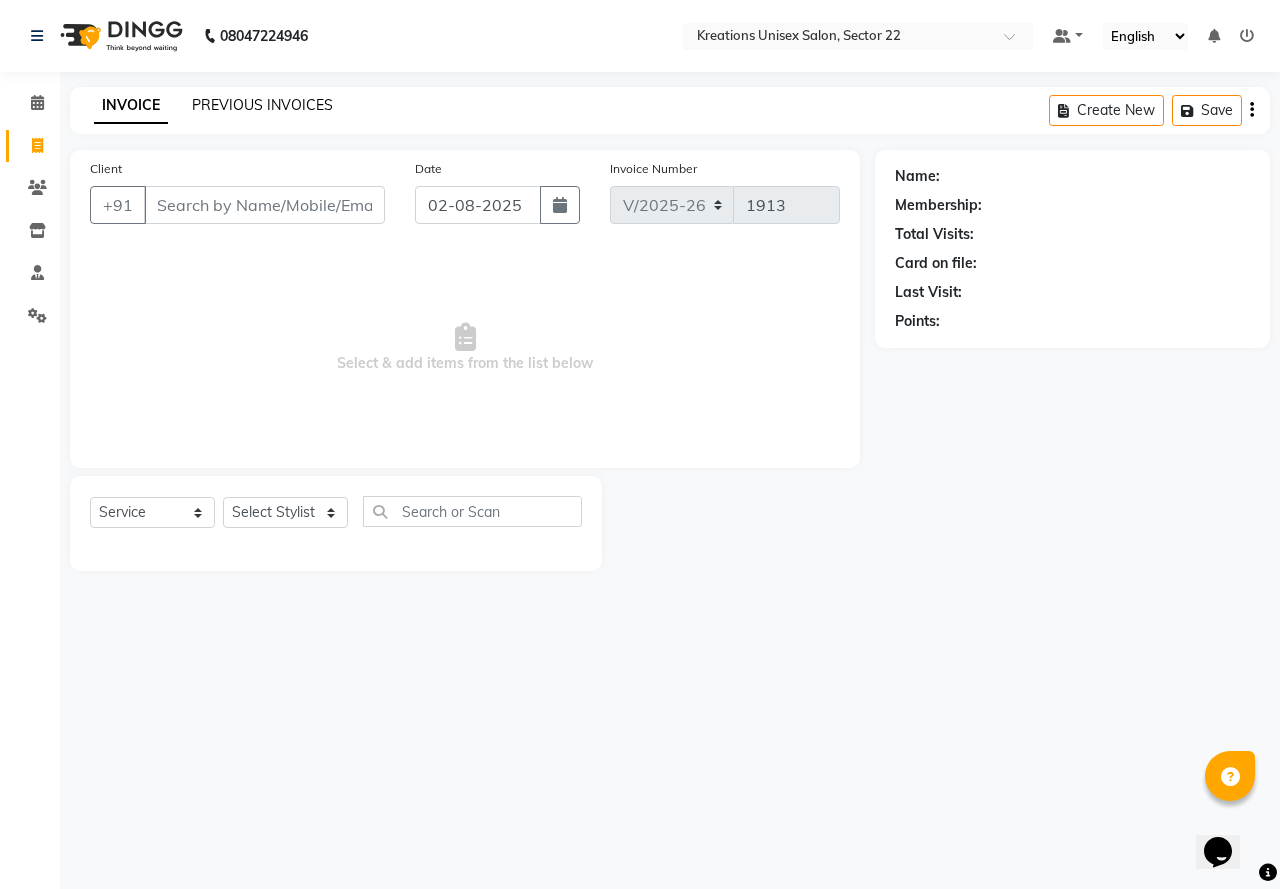 click on "PREVIOUS INVOICES" 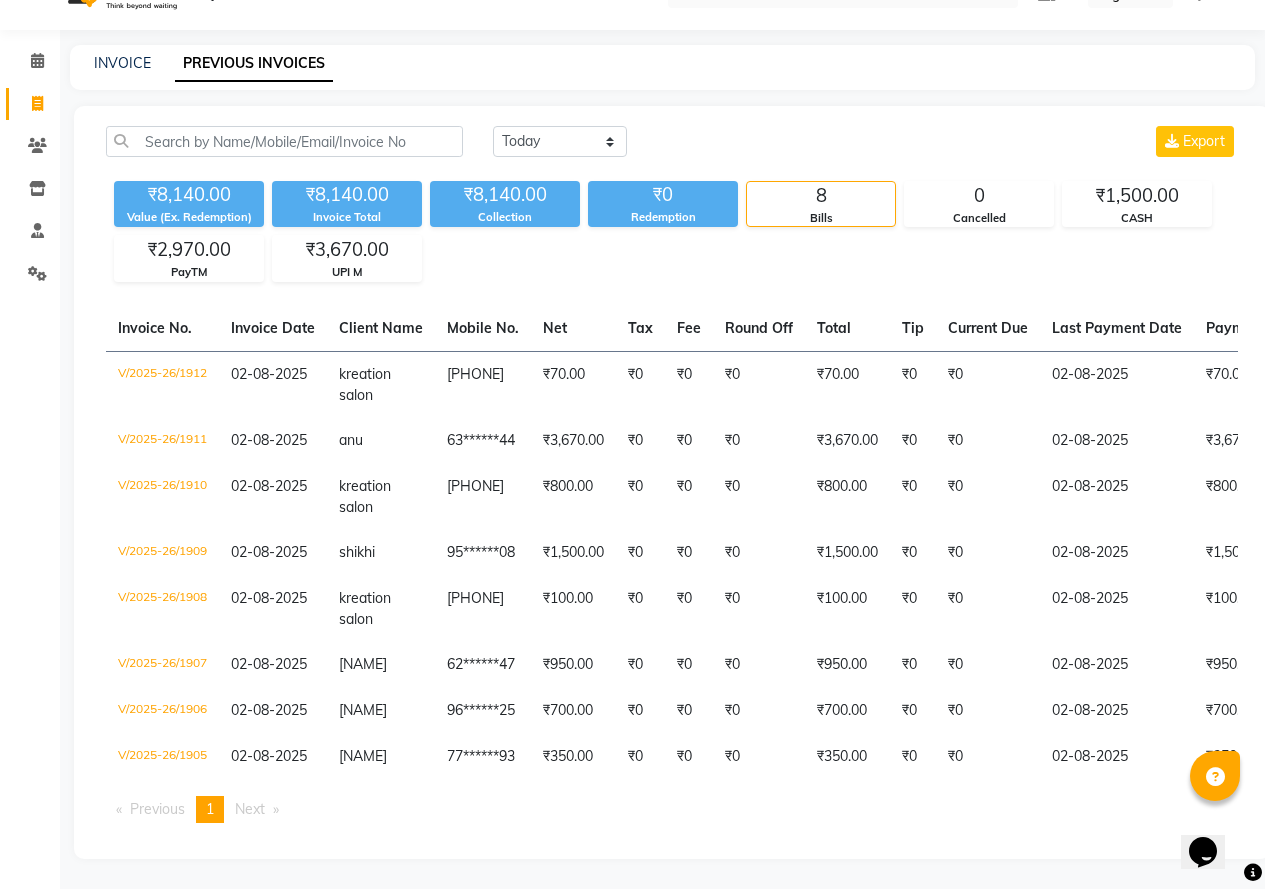 scroll, scrollTop: 20, scrollLeft: 0, axis: vertical 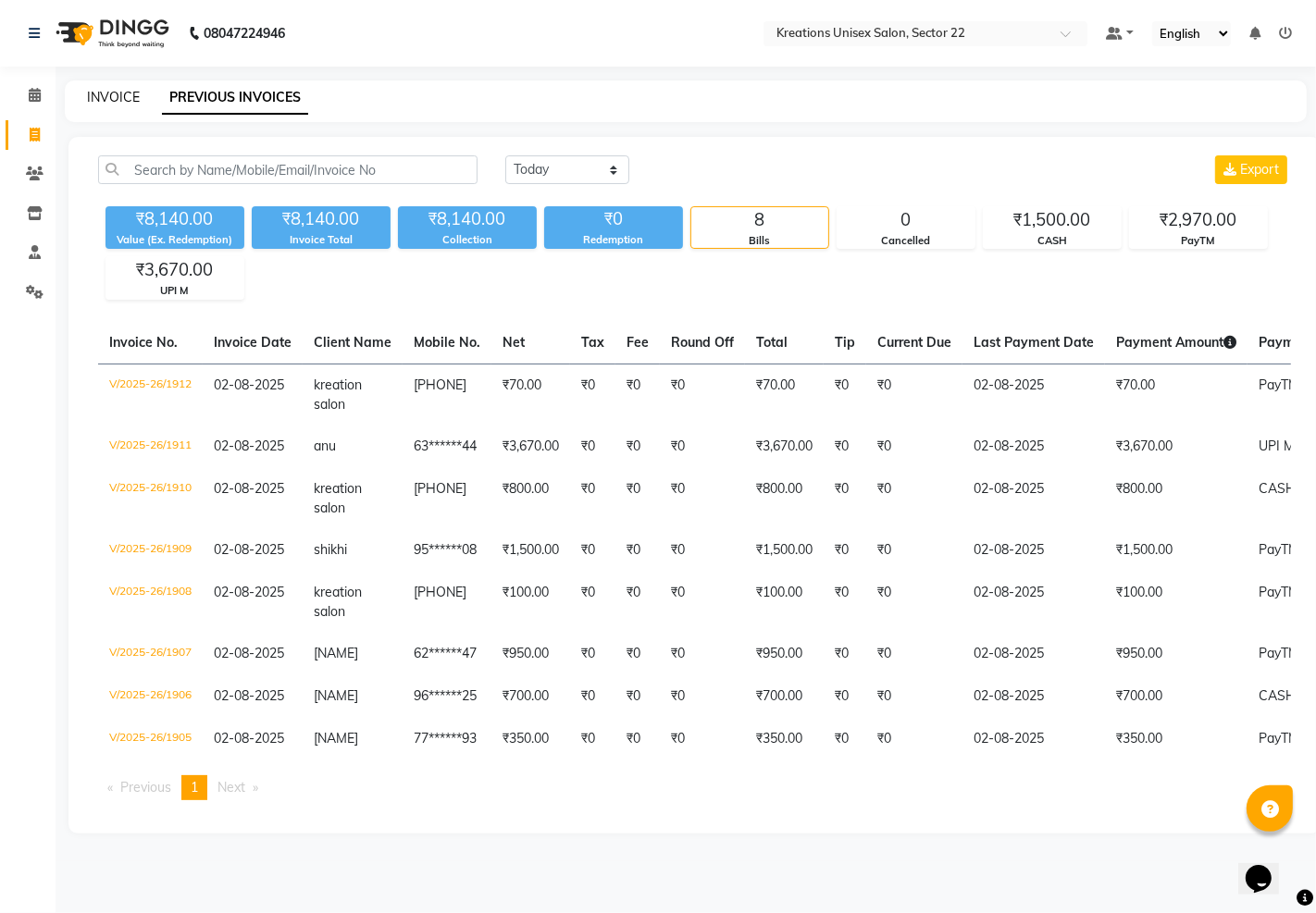 click on "INVOICE" 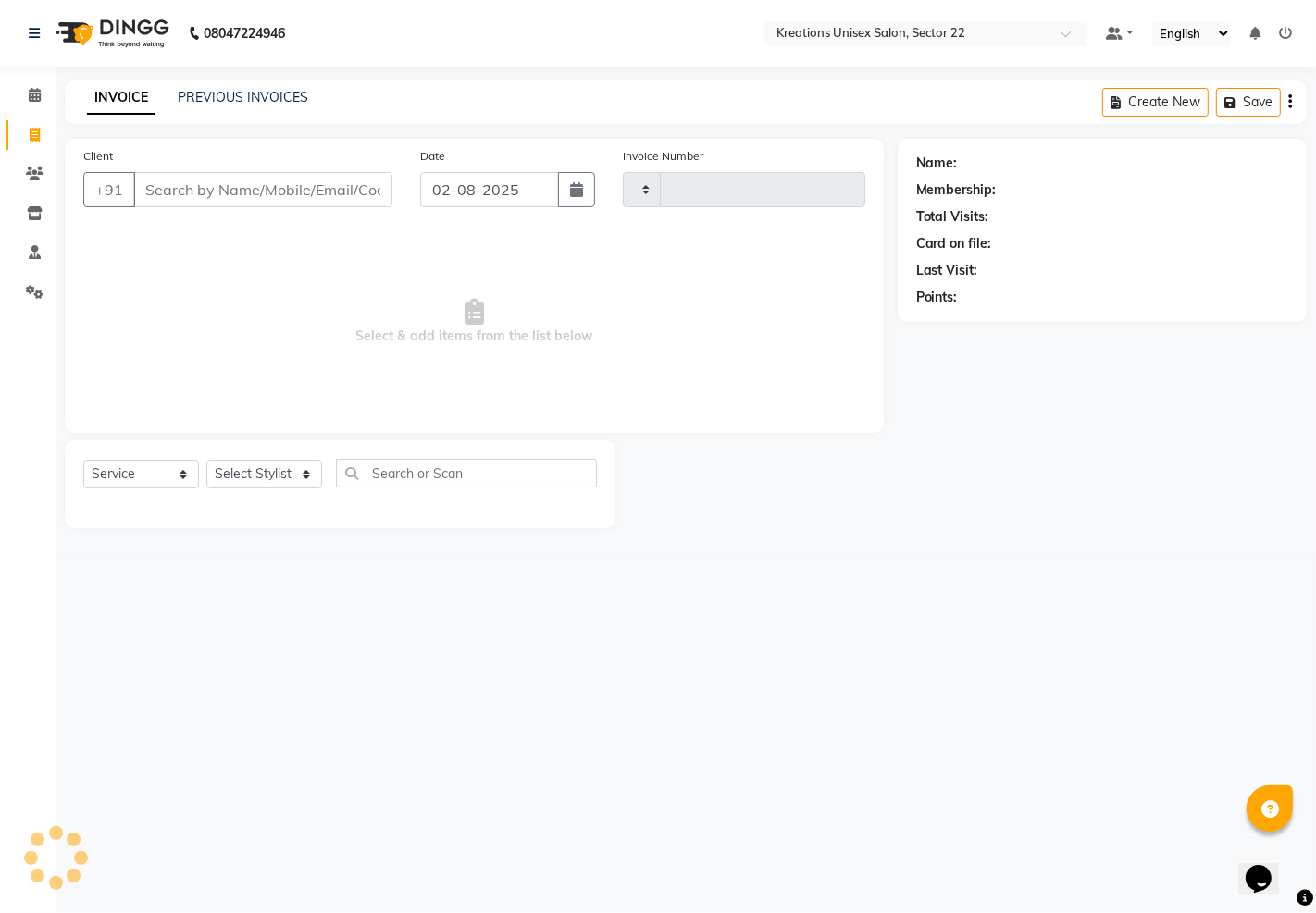 type on "1913" 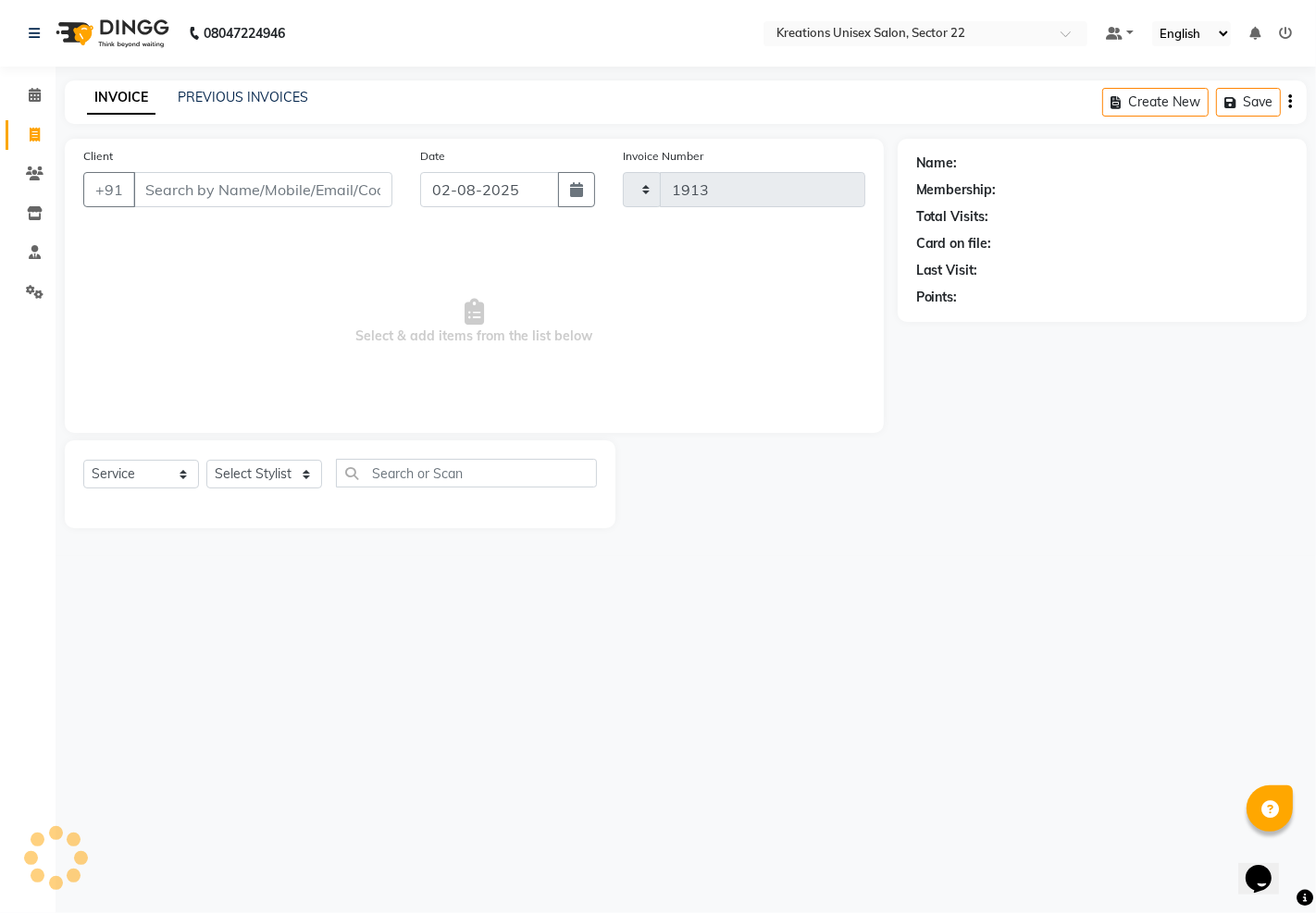 select on "6170" 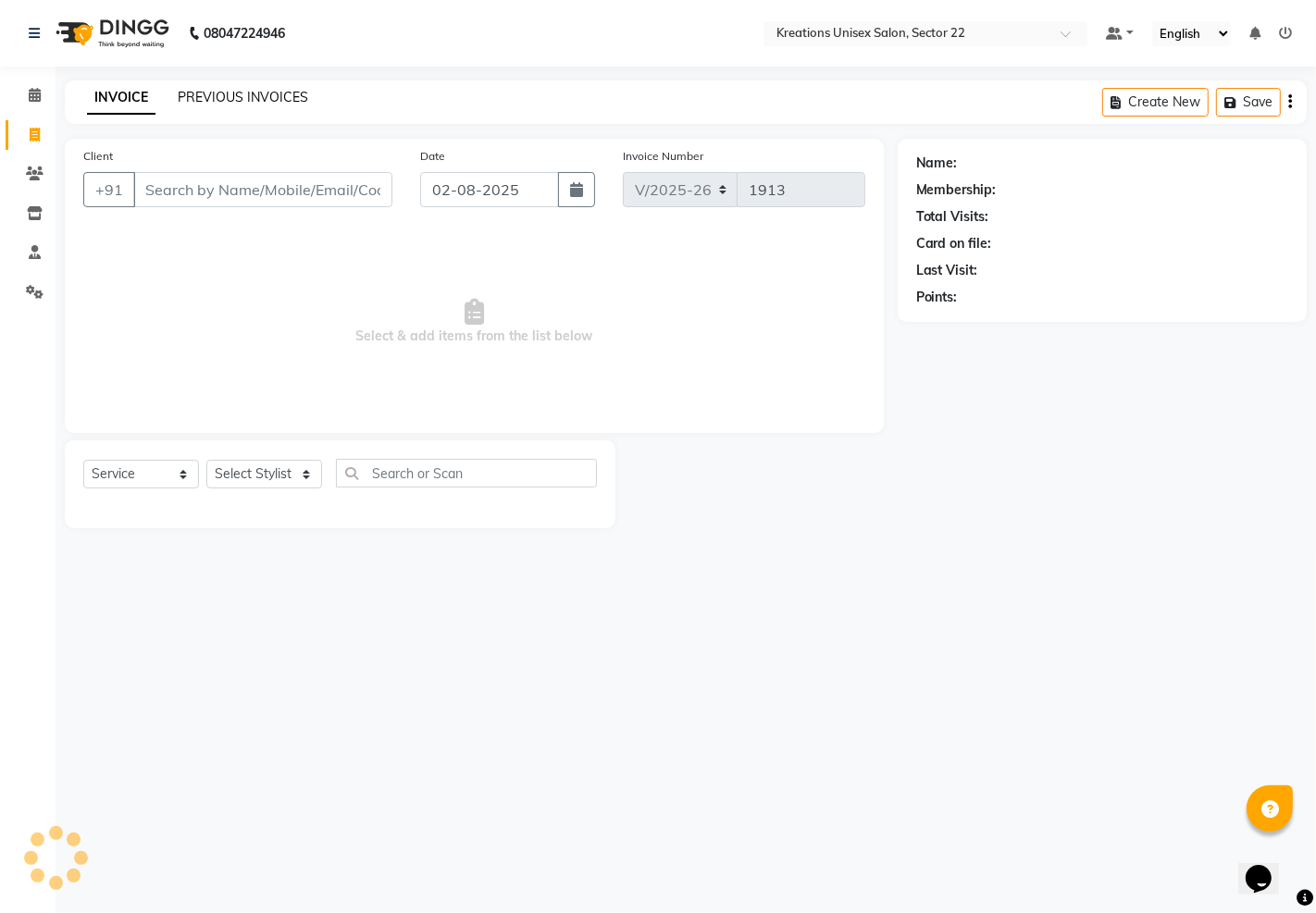 click on "PREVIOUS INVOICES" 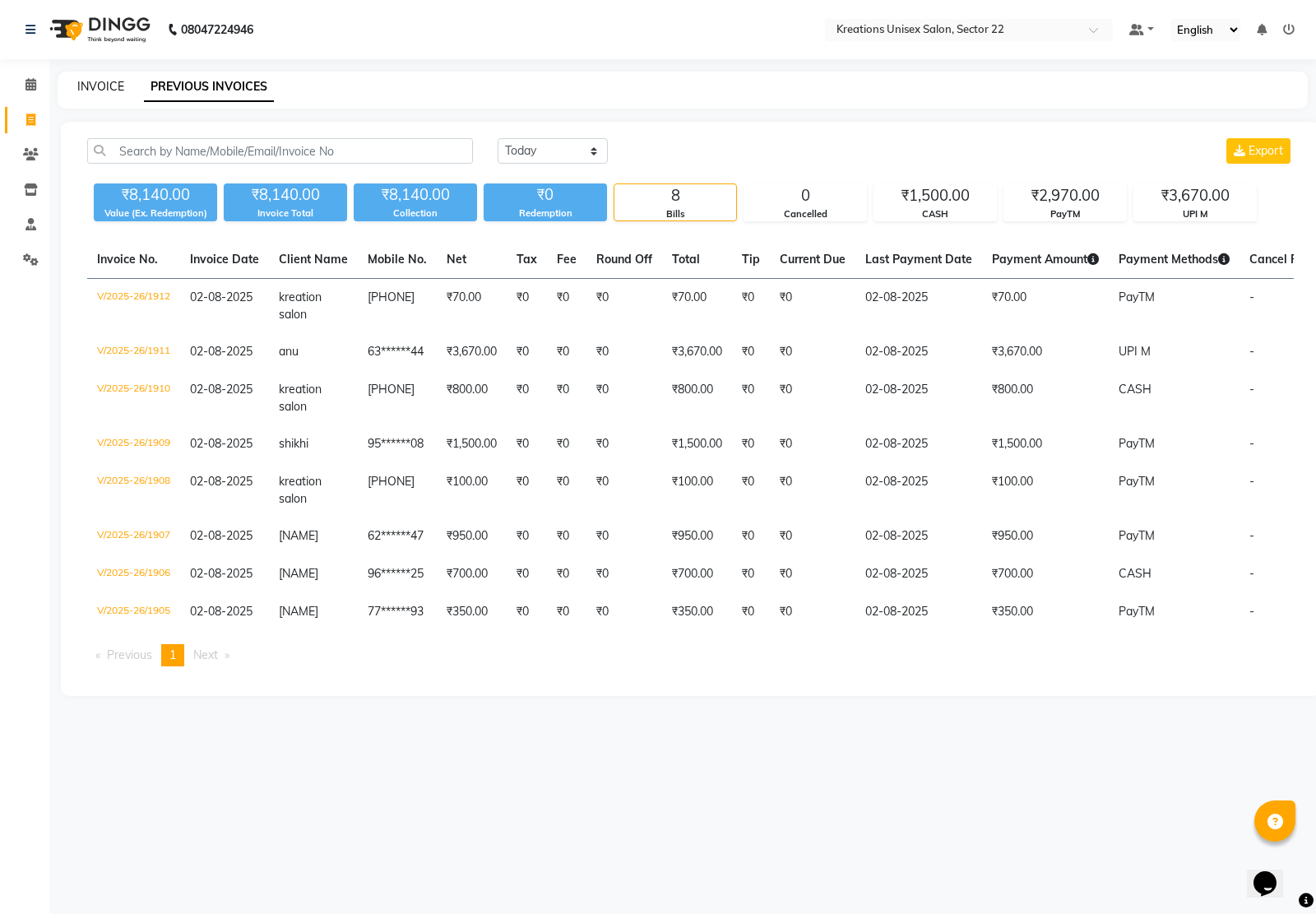 click on "INVOICE" 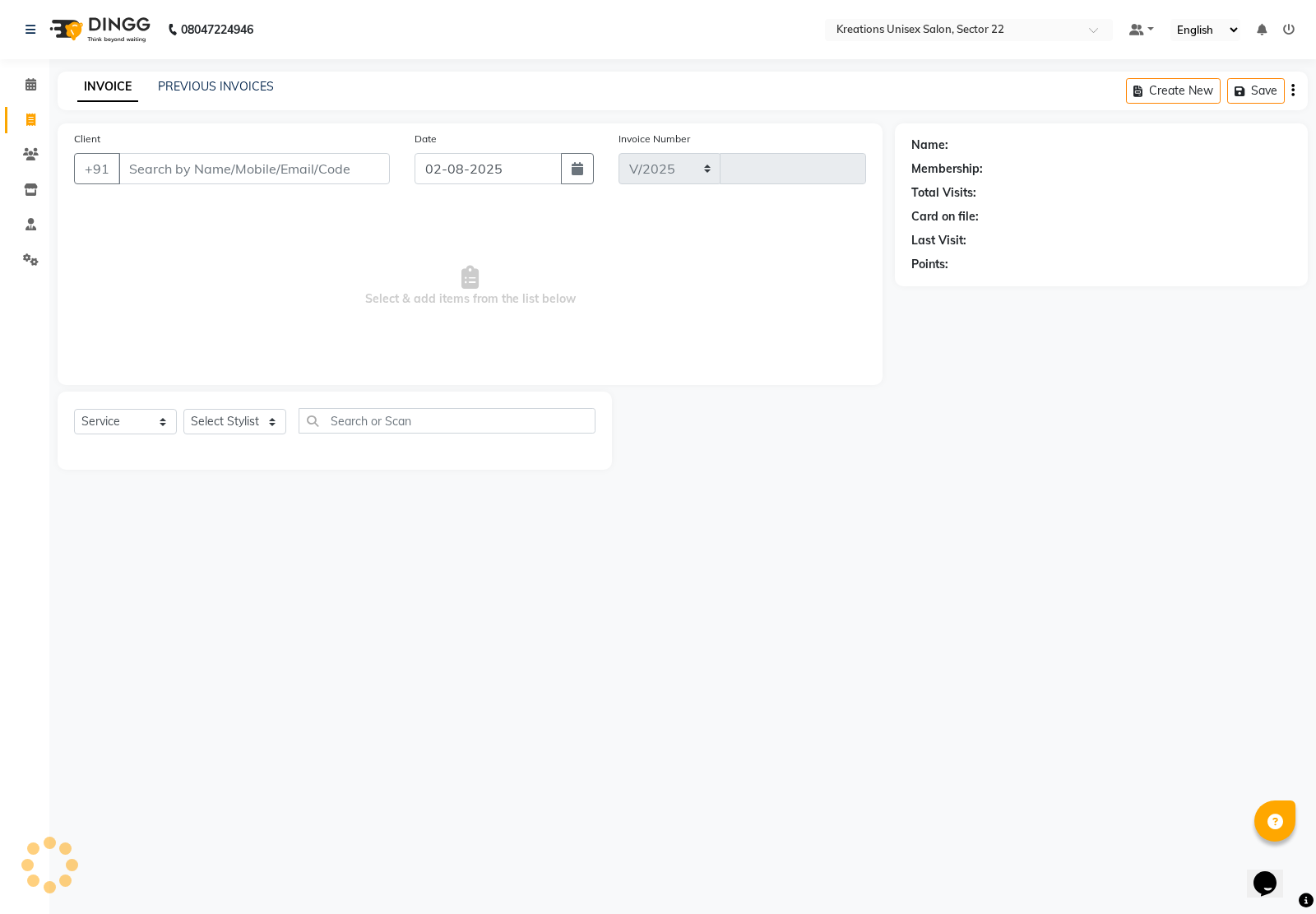 select on "6170" 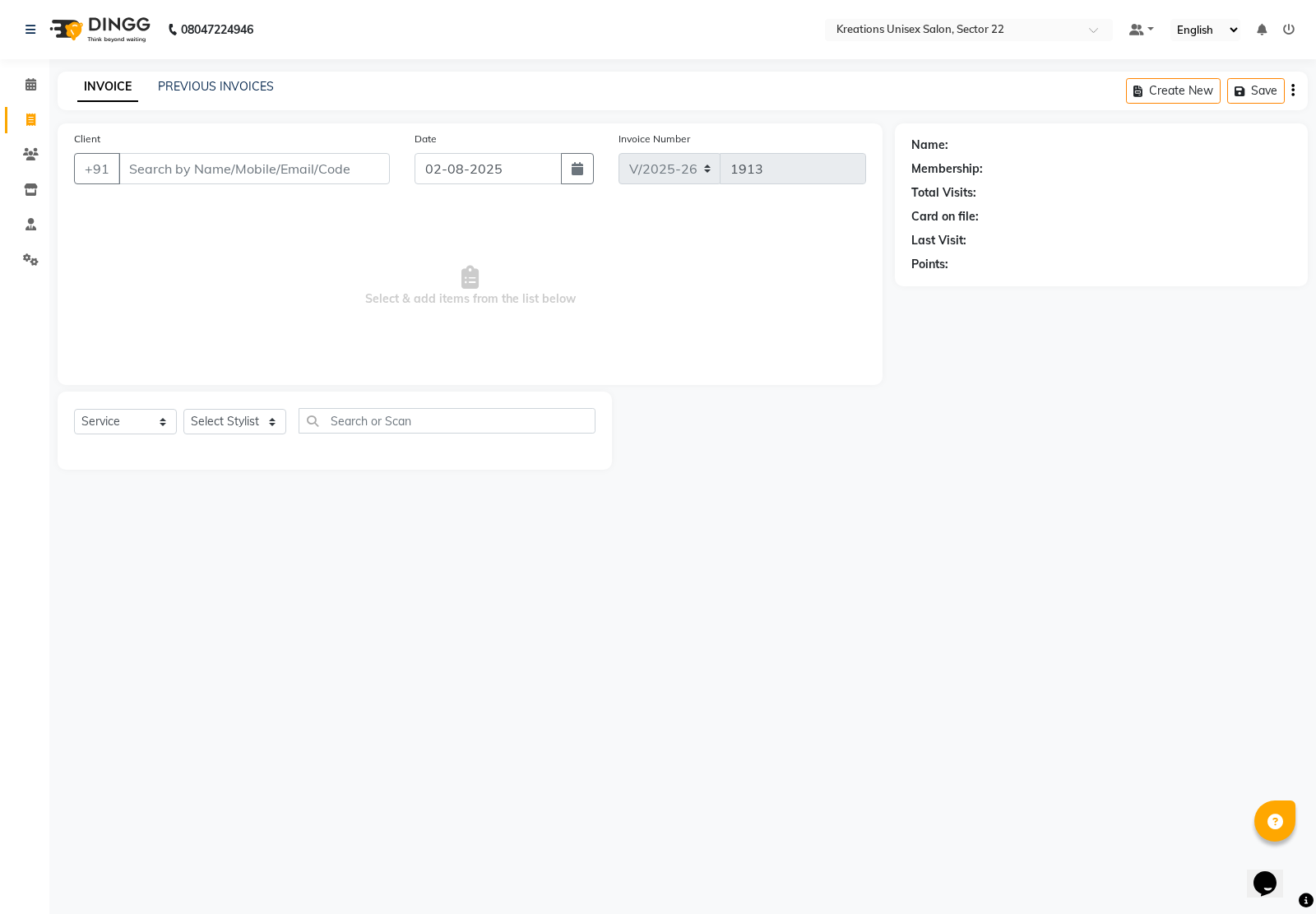 click on "PREVIOUS INVOICES" 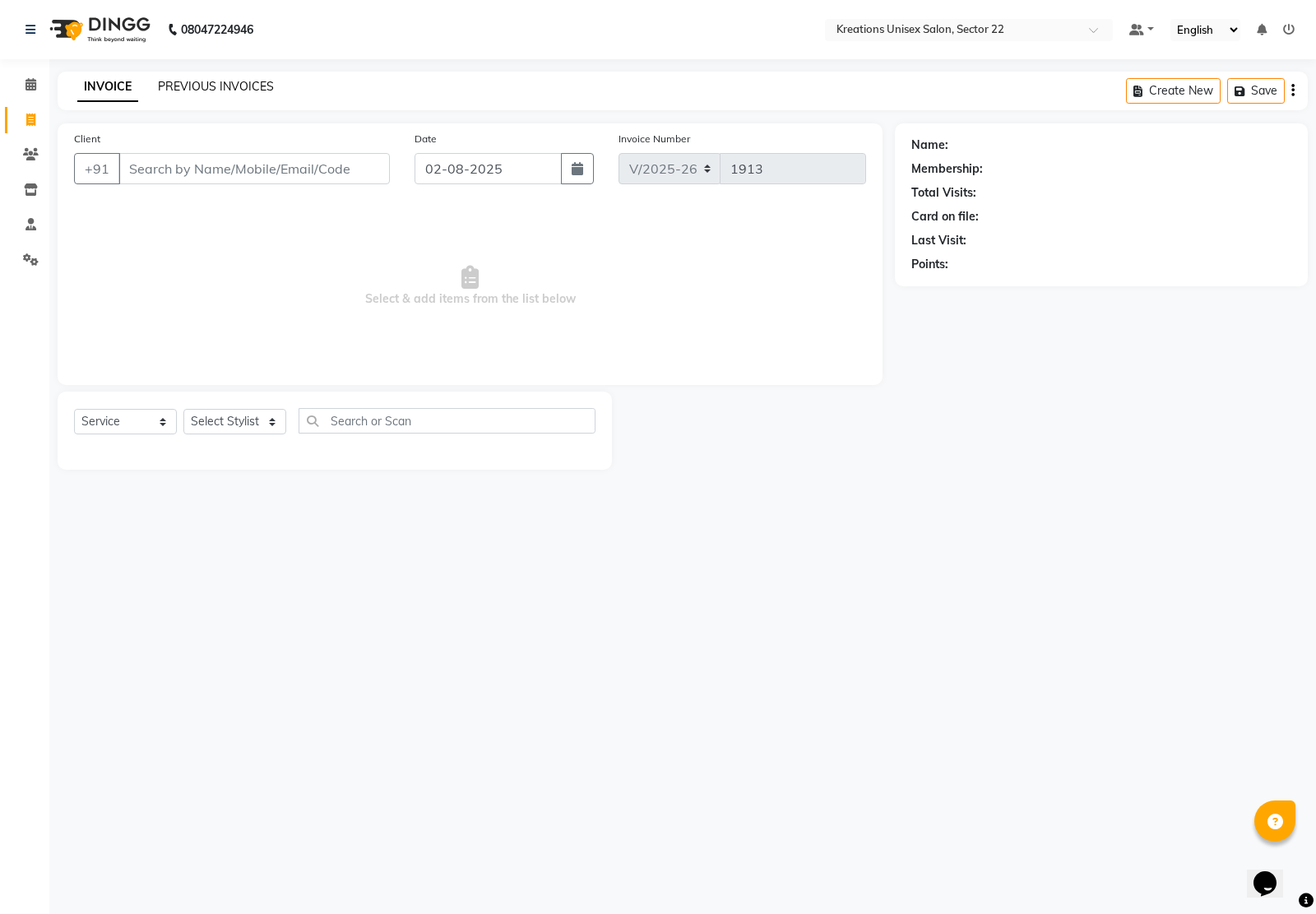 click on "PREVIOUS INVOICES" 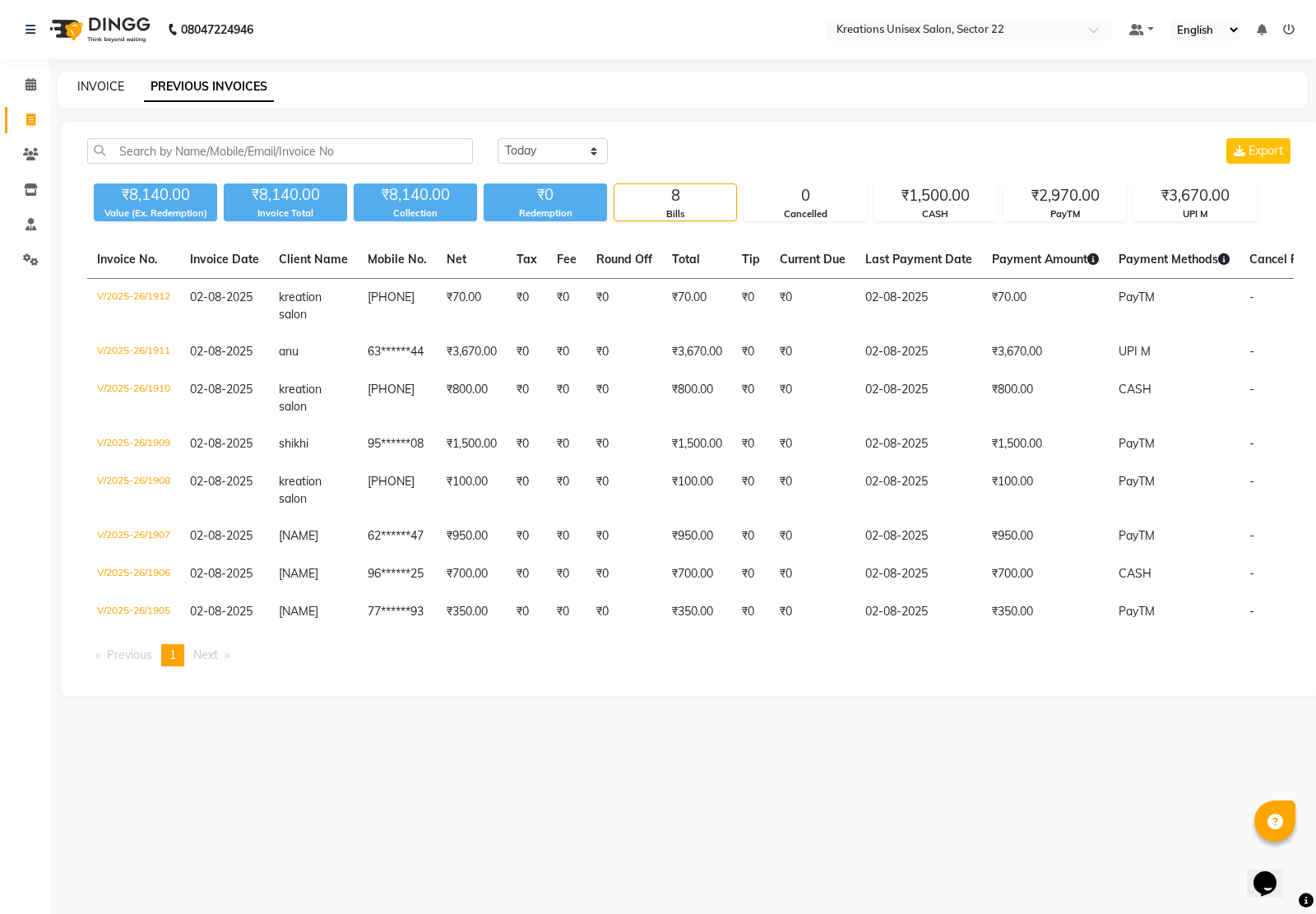 click on "INVOICE" 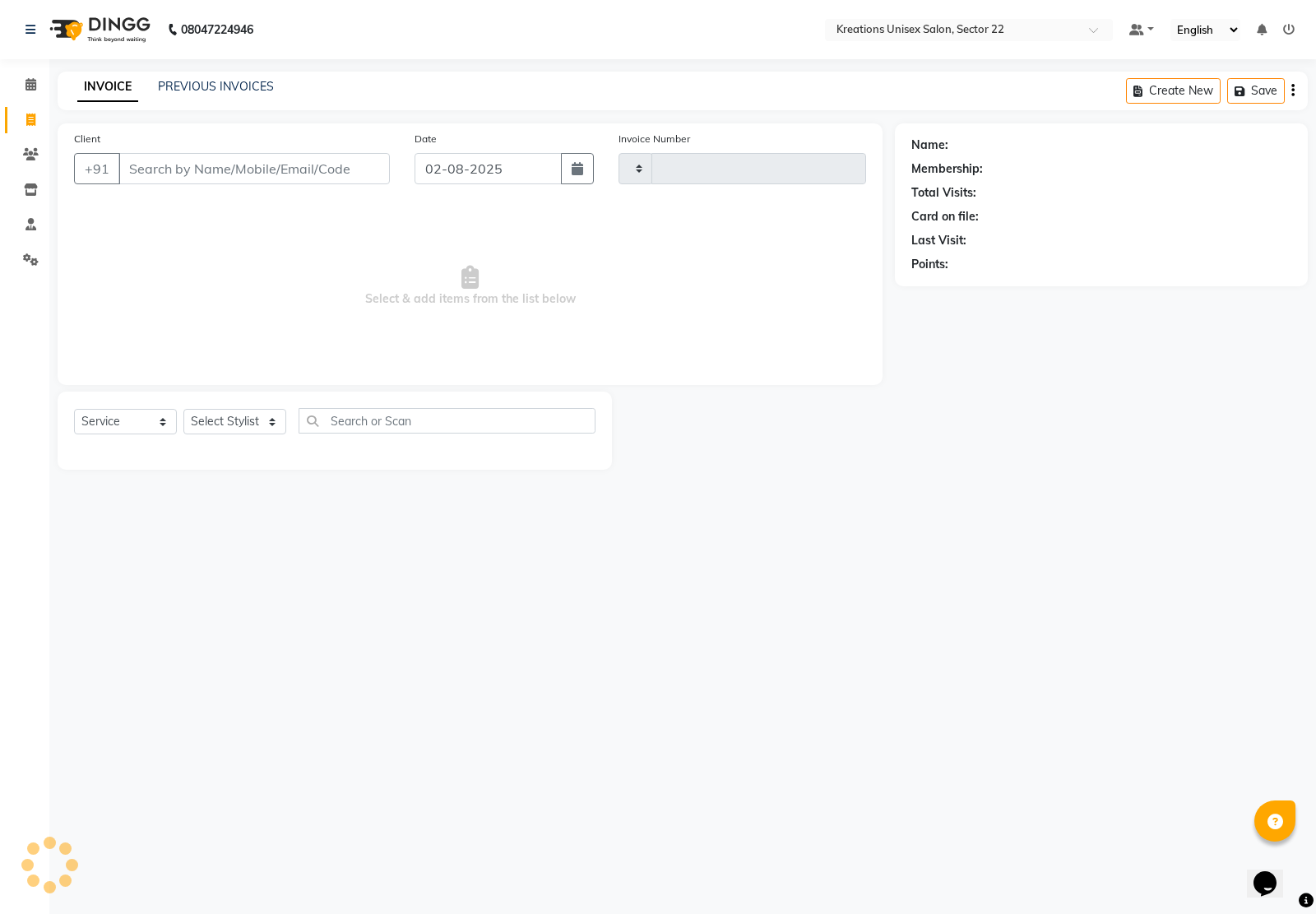 type on "1913" 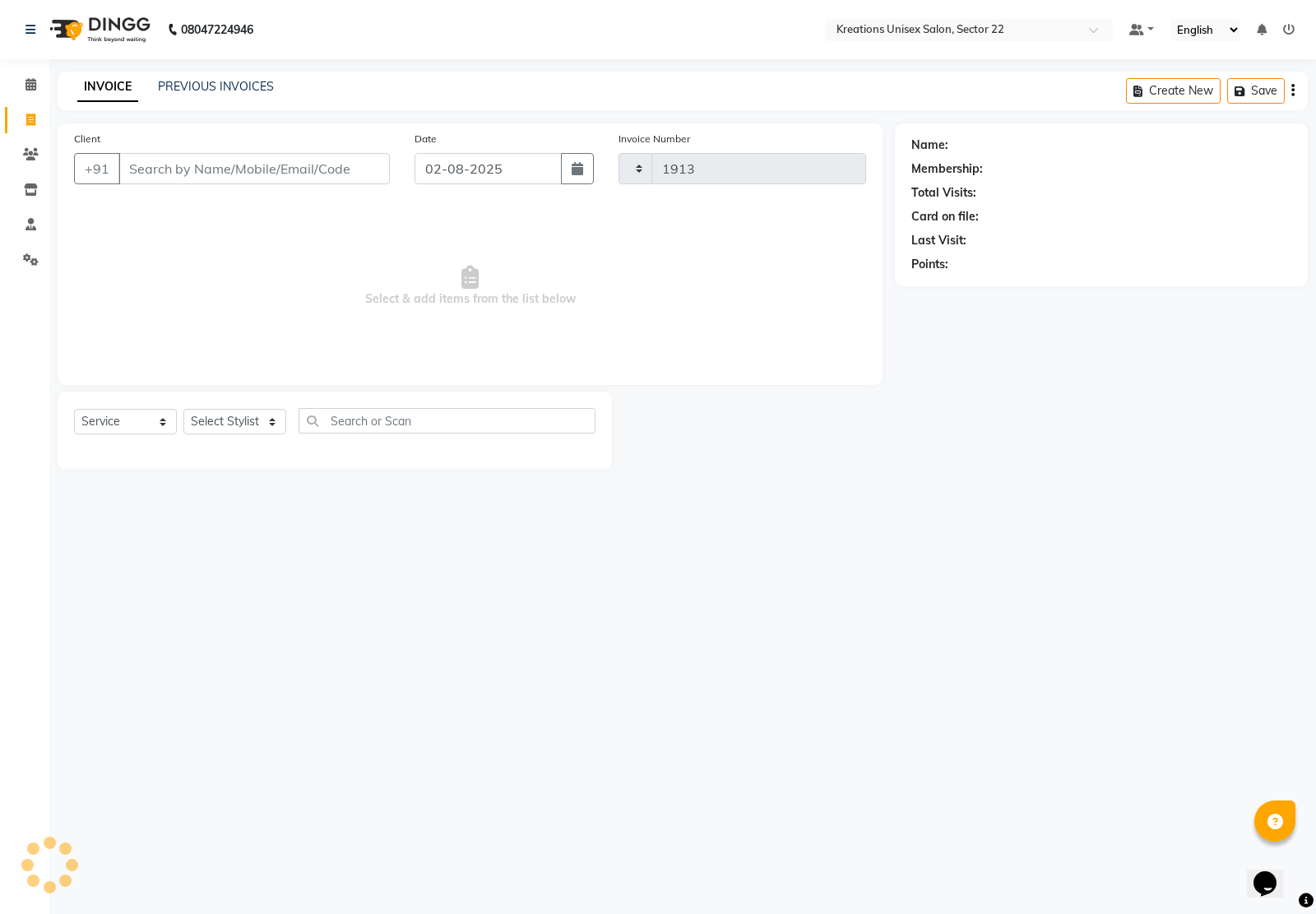select on "6170" 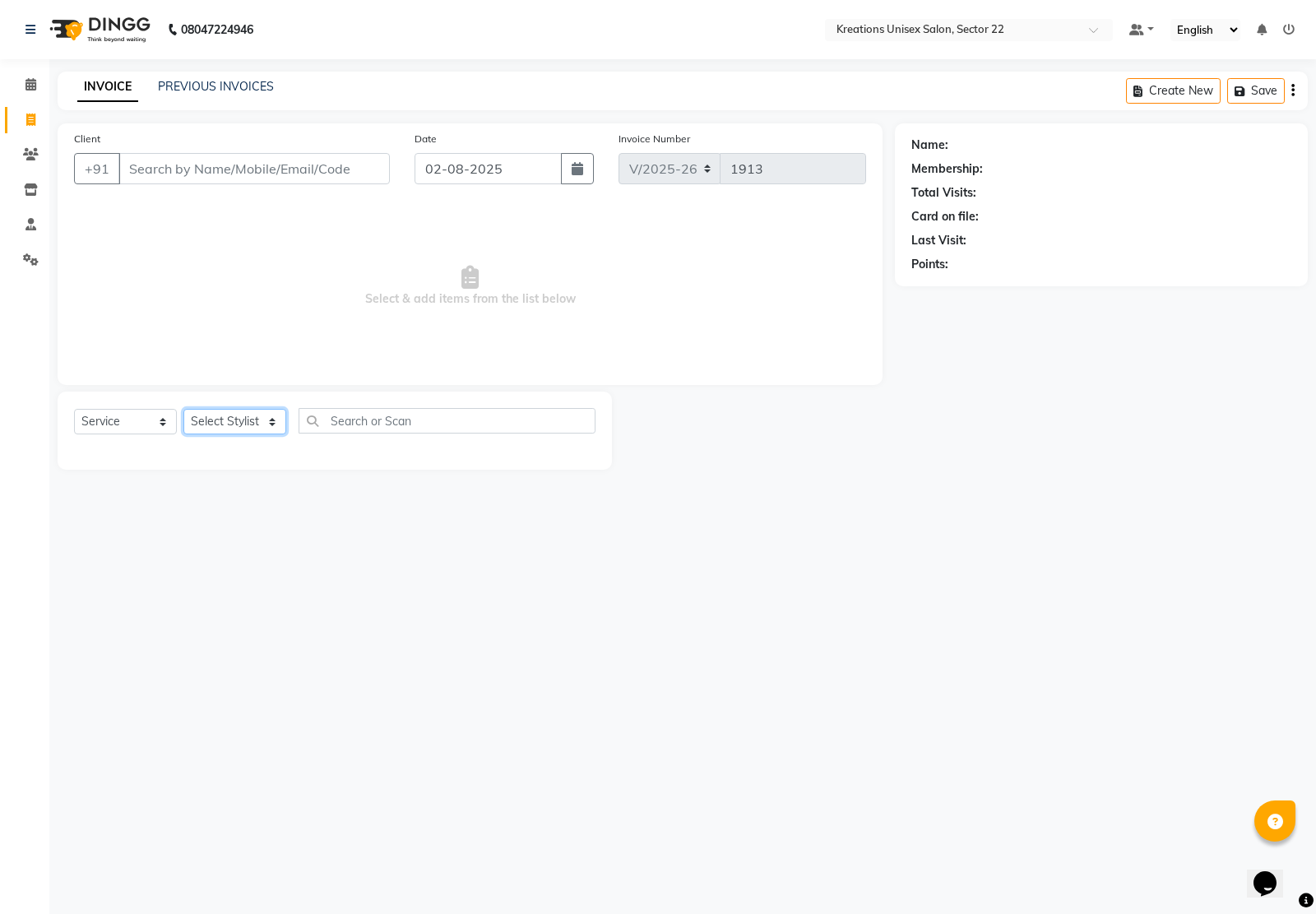 click on "Select Stylist AMAN Jeet Manager Jitender  Kapil  Kavita Manager Malik Khan  Manas Sir  rozy  Sector-23 Shaffali Maam  Shiv Kumar Sita Mehto" 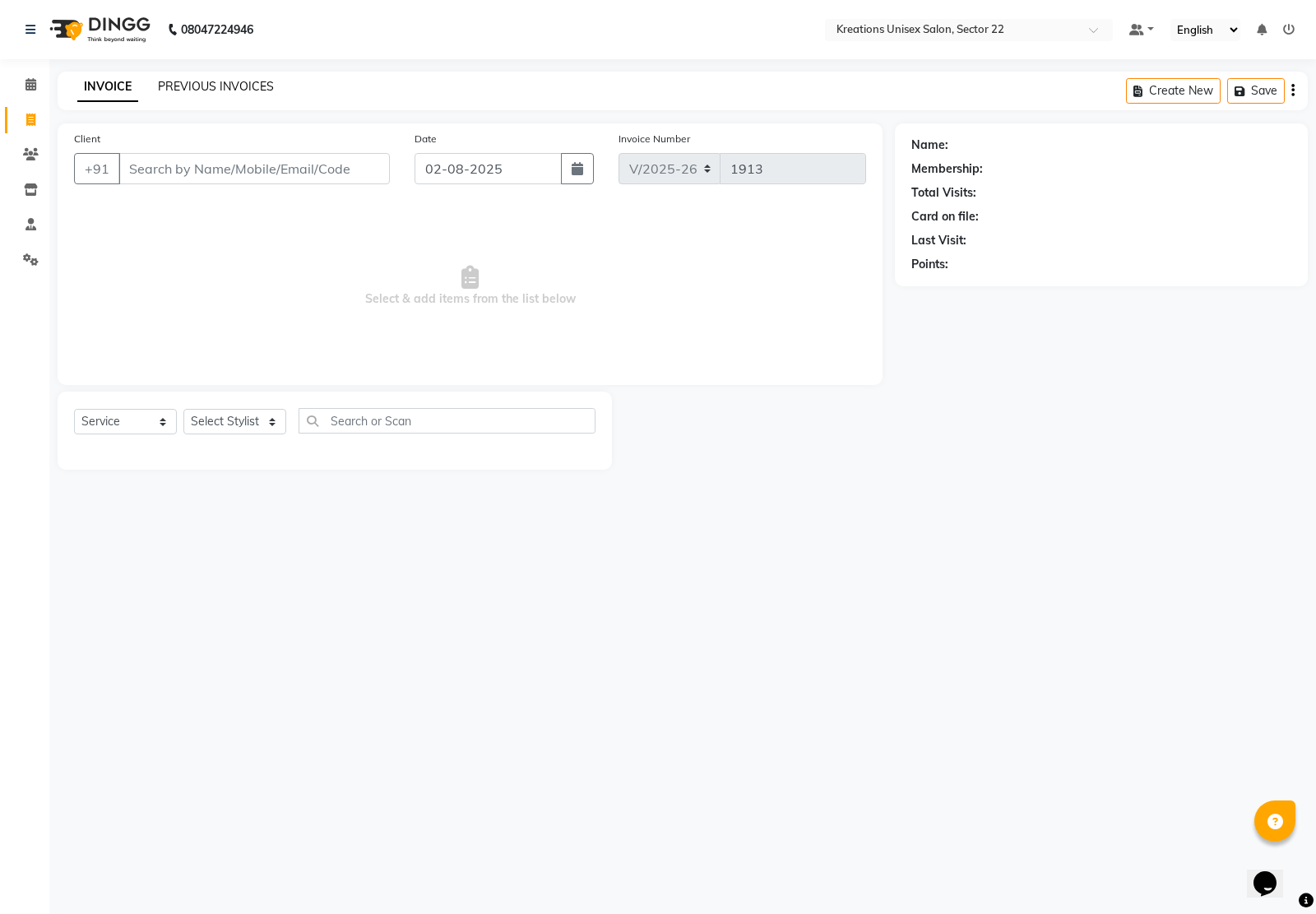 click on "PREVIOUS INVOICES" 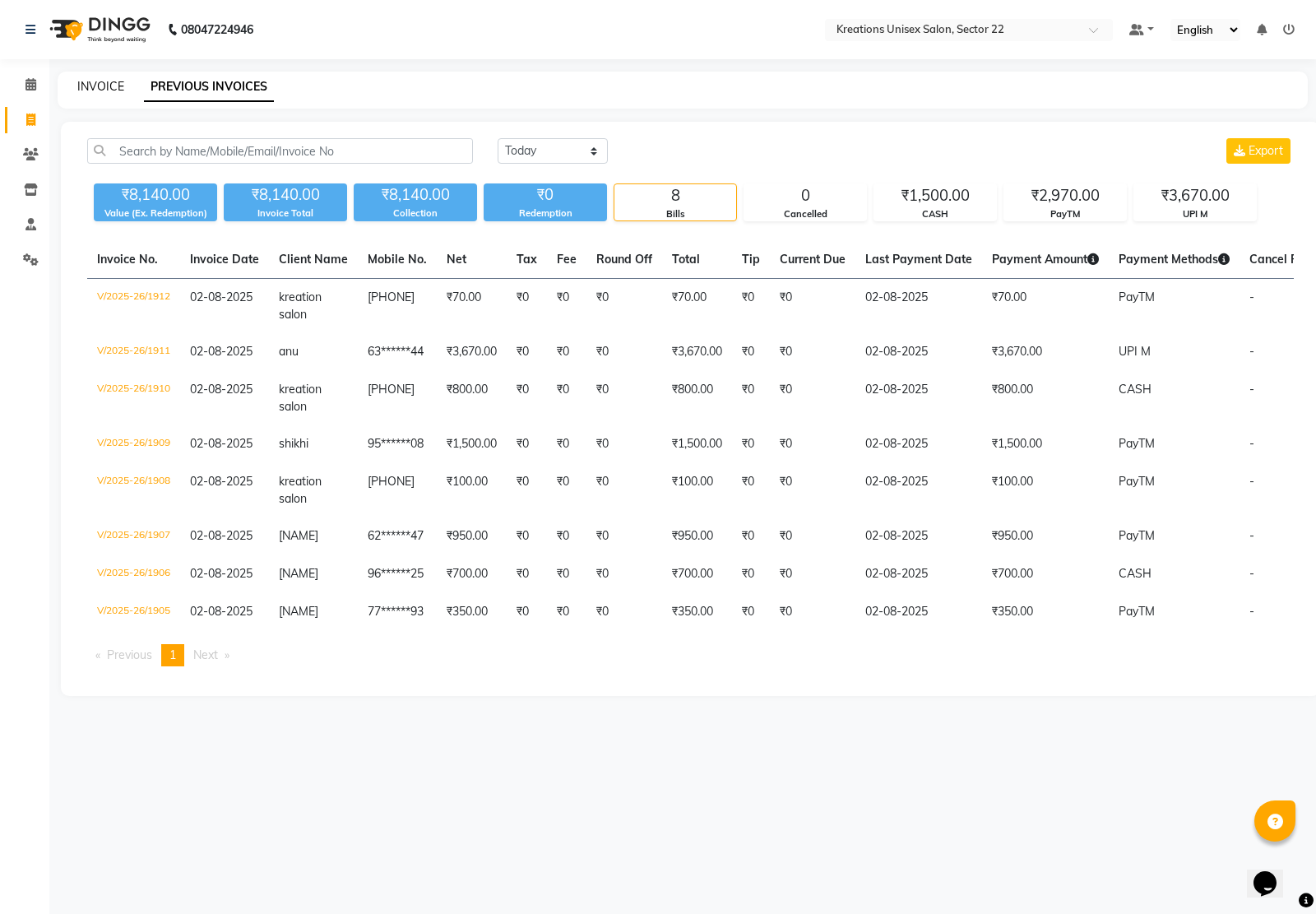 click on "INVOICE" 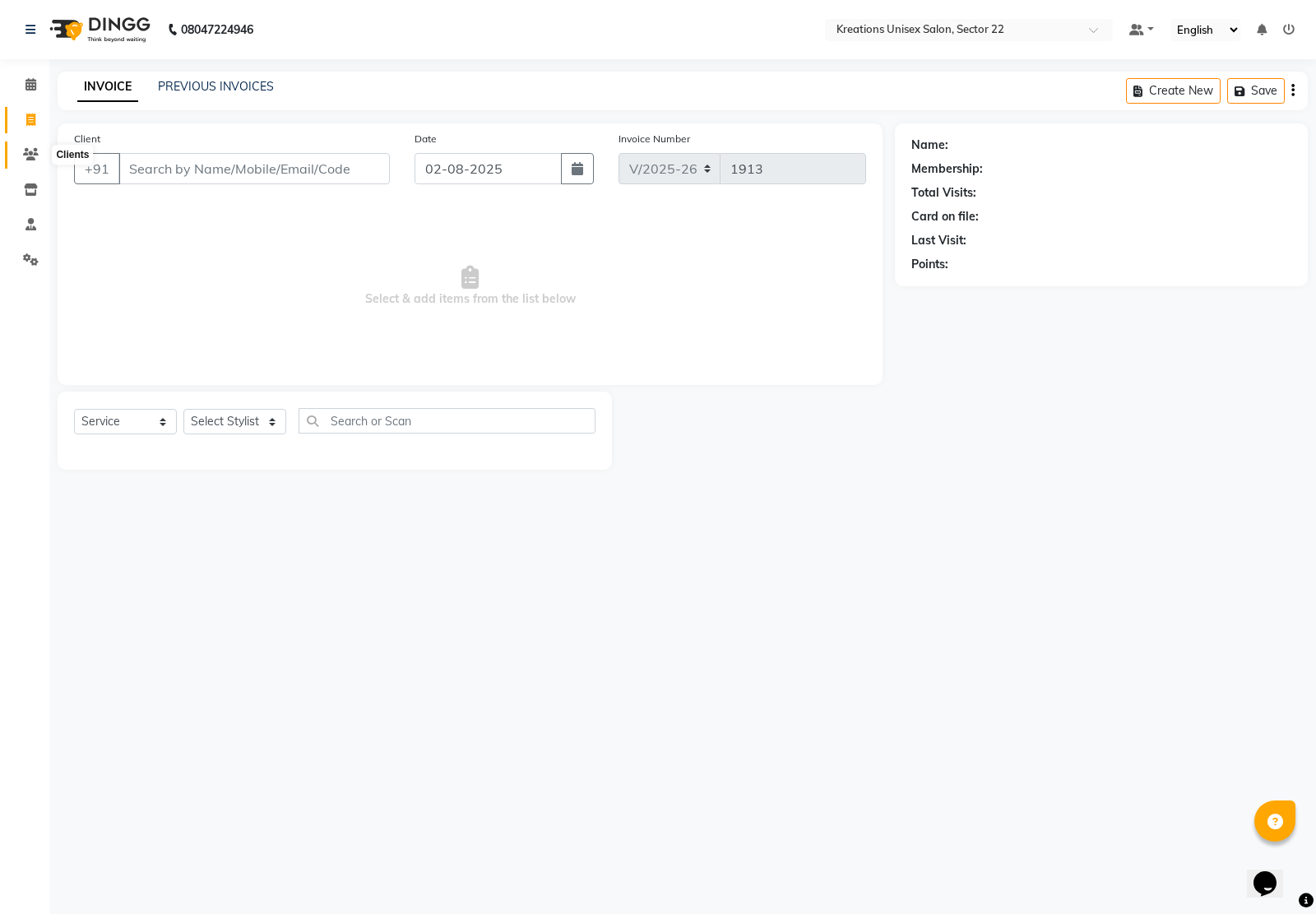 click 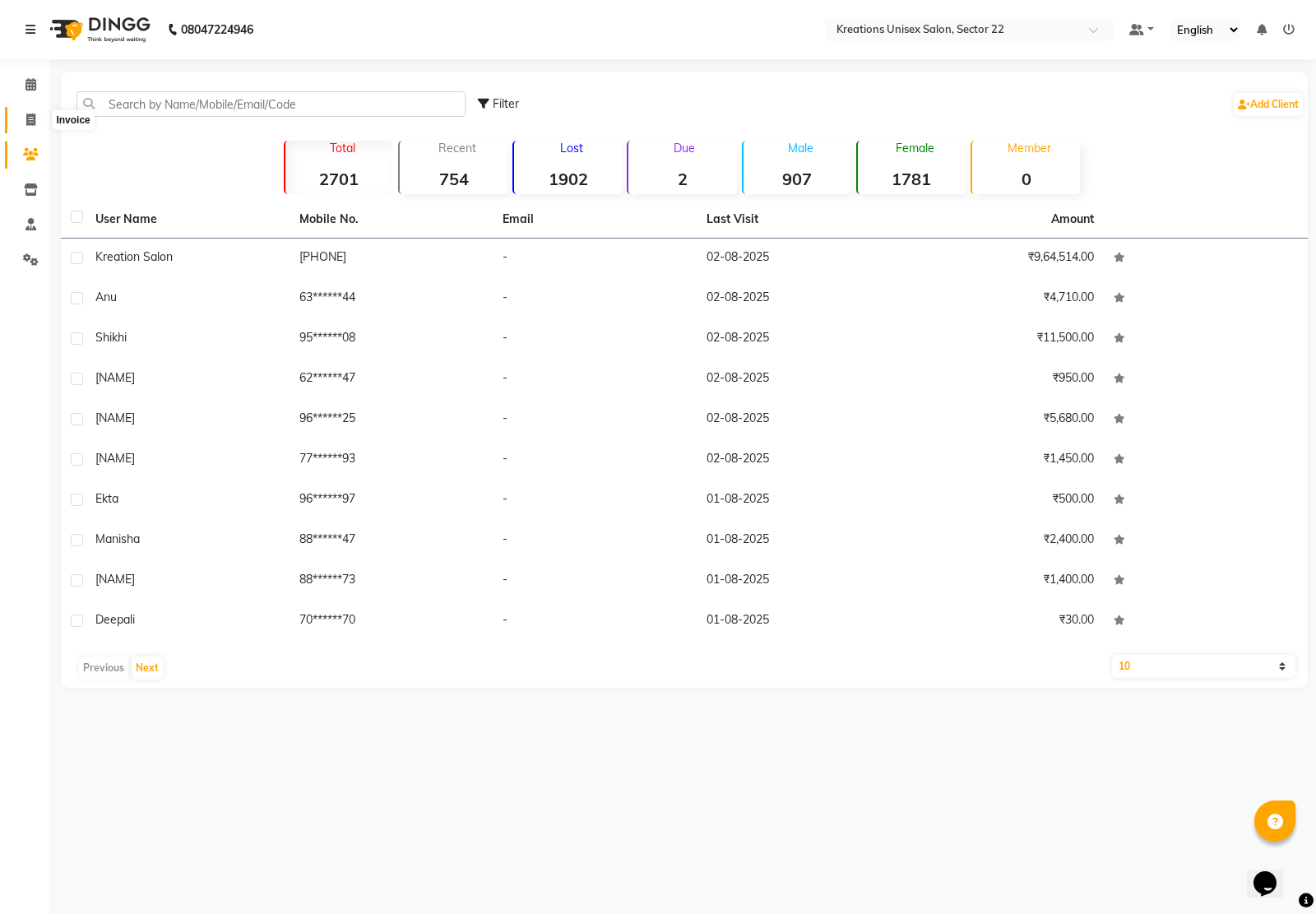 click 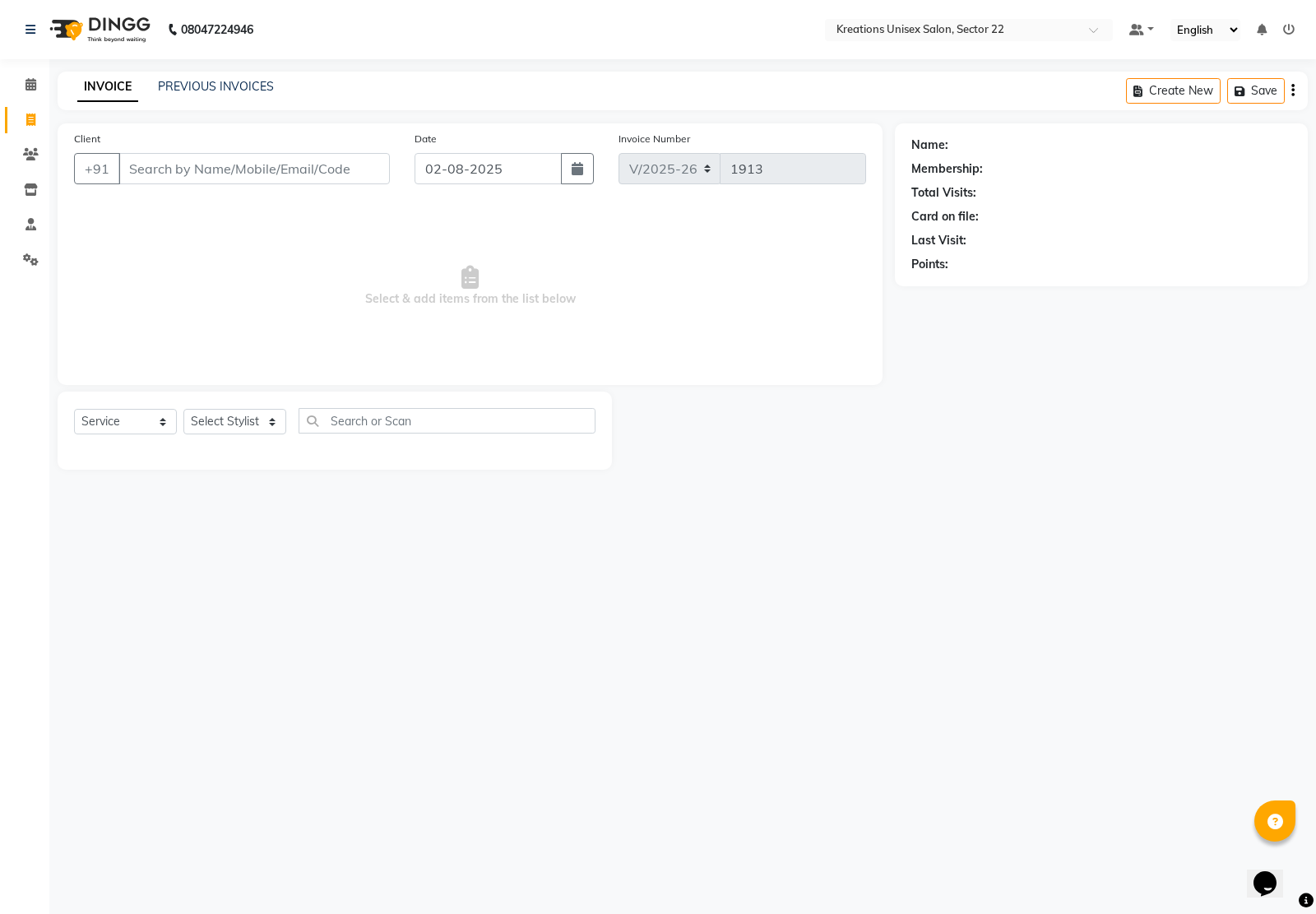 click on "Select & add items from the list below" at bounding box center (470, 286) 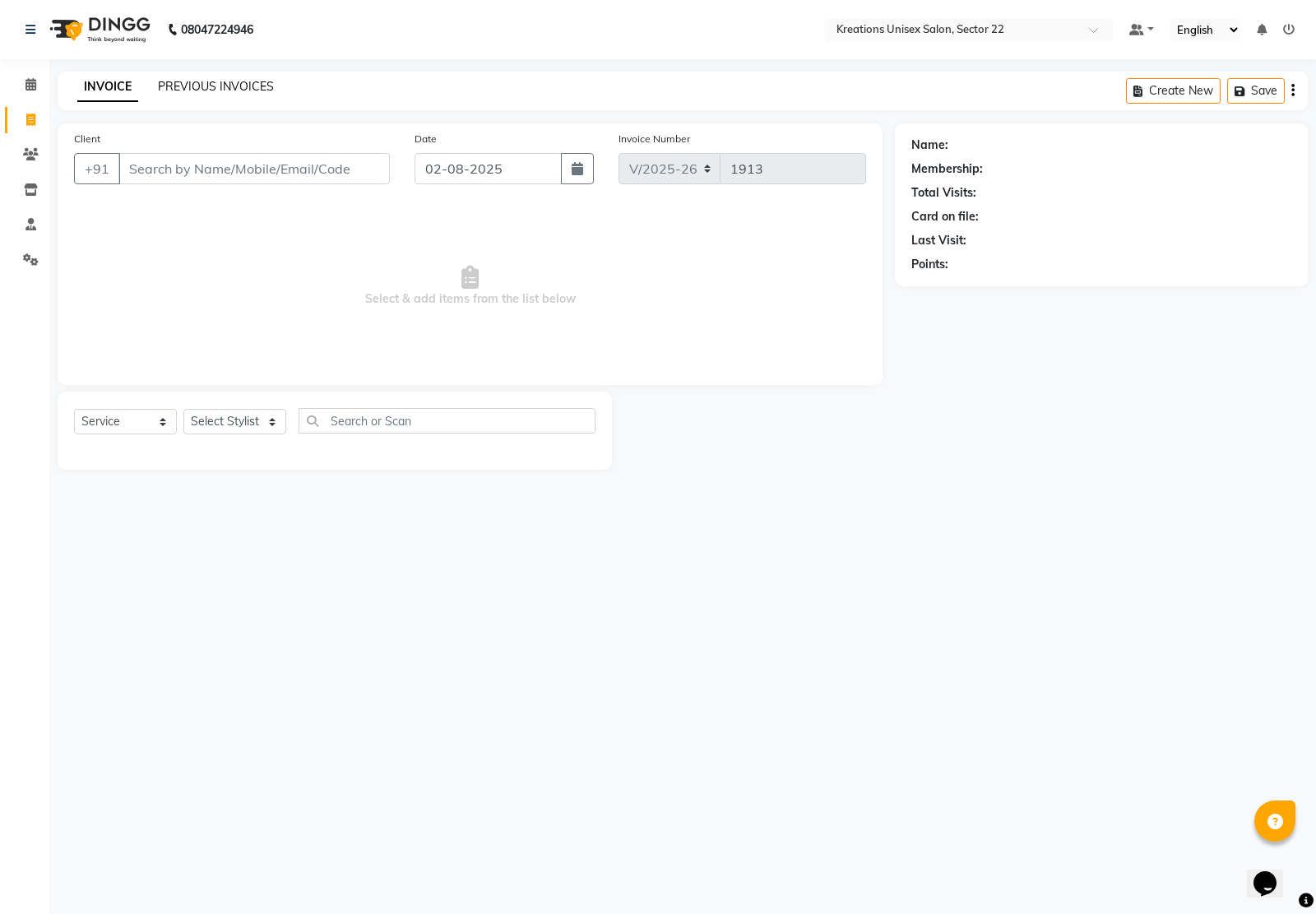 click on "PREVIOUS INVOICES" 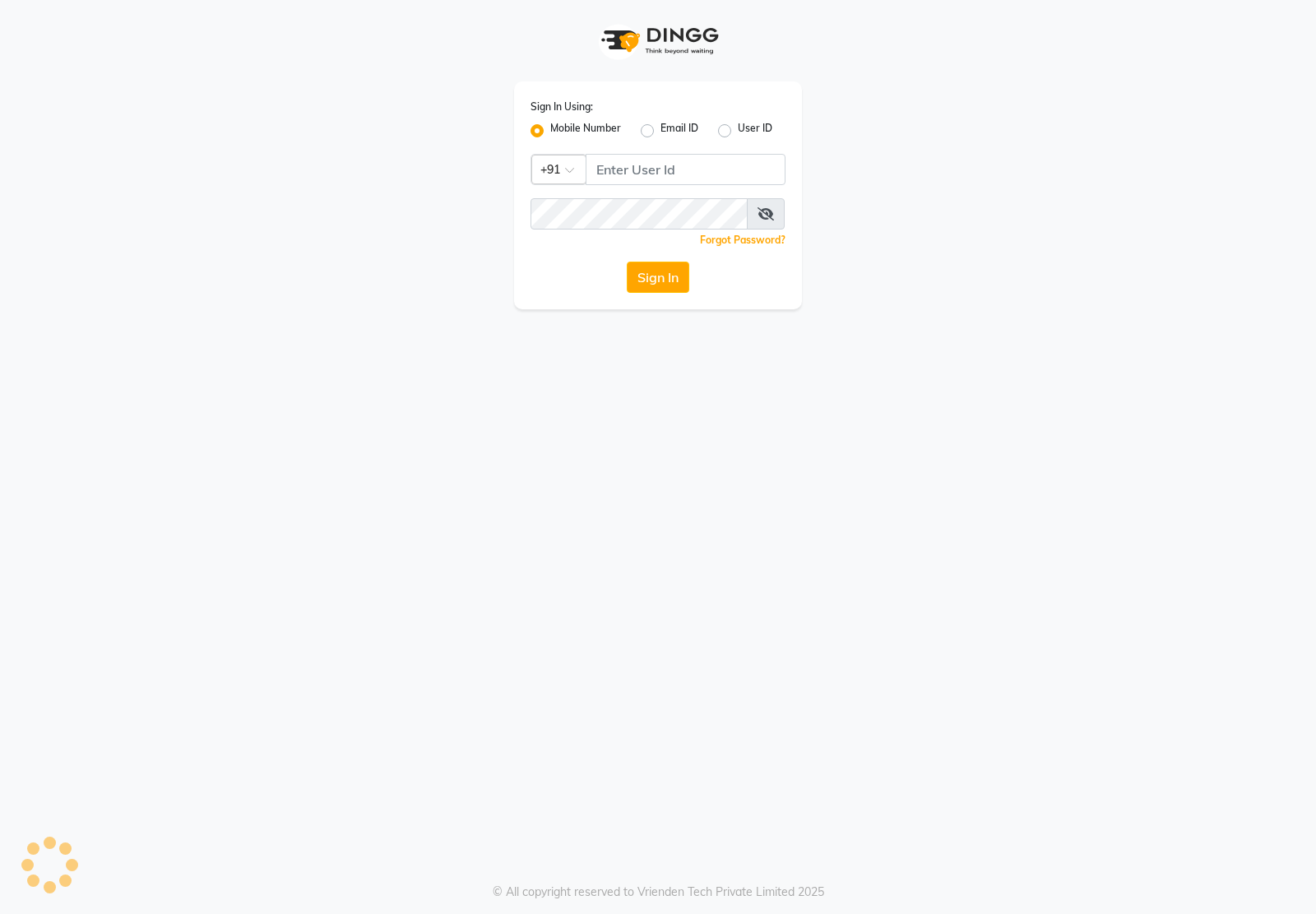 scroll, scrollTop: 0, scrollLeft: 0, axis: both 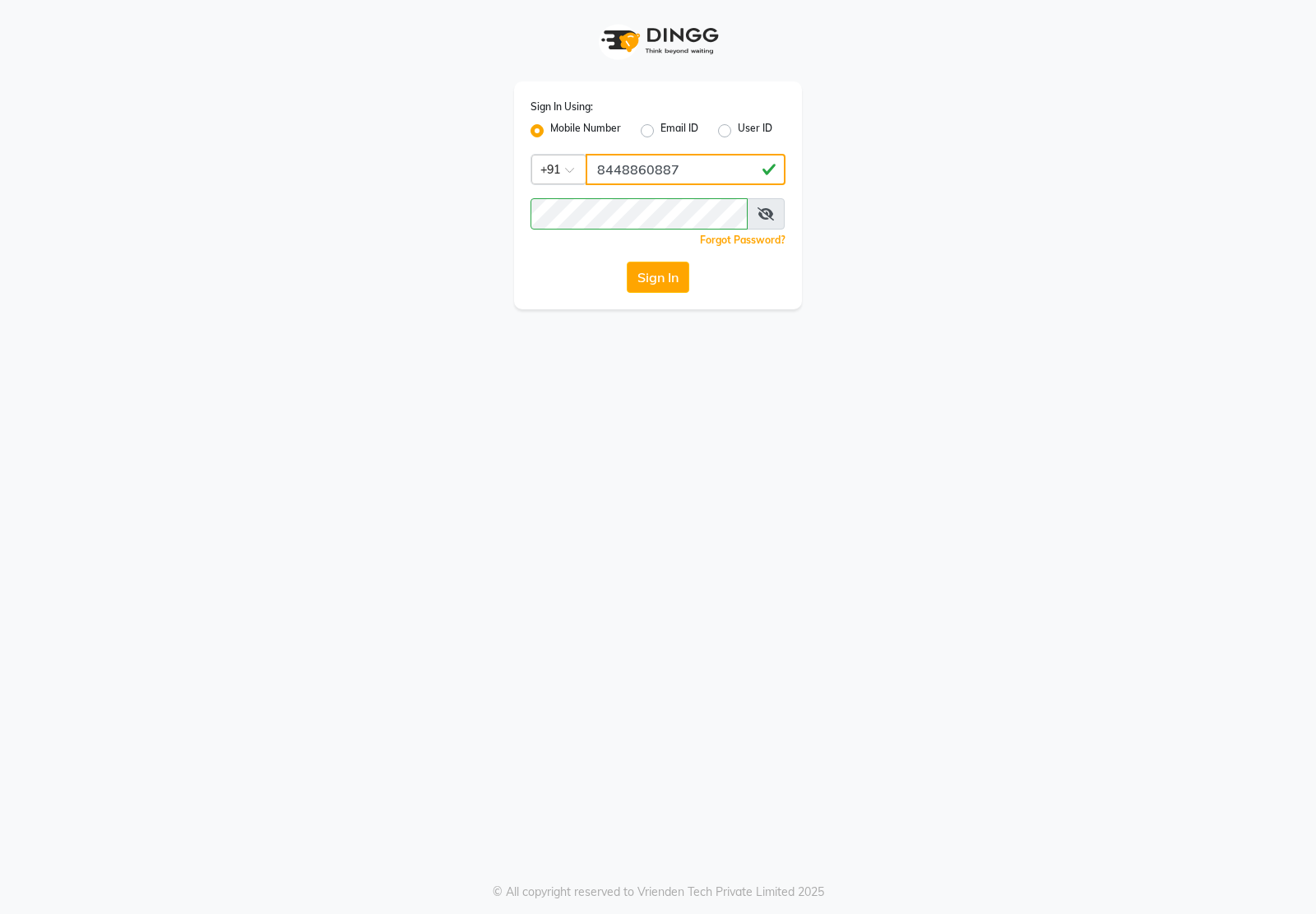 click on "8448860887" 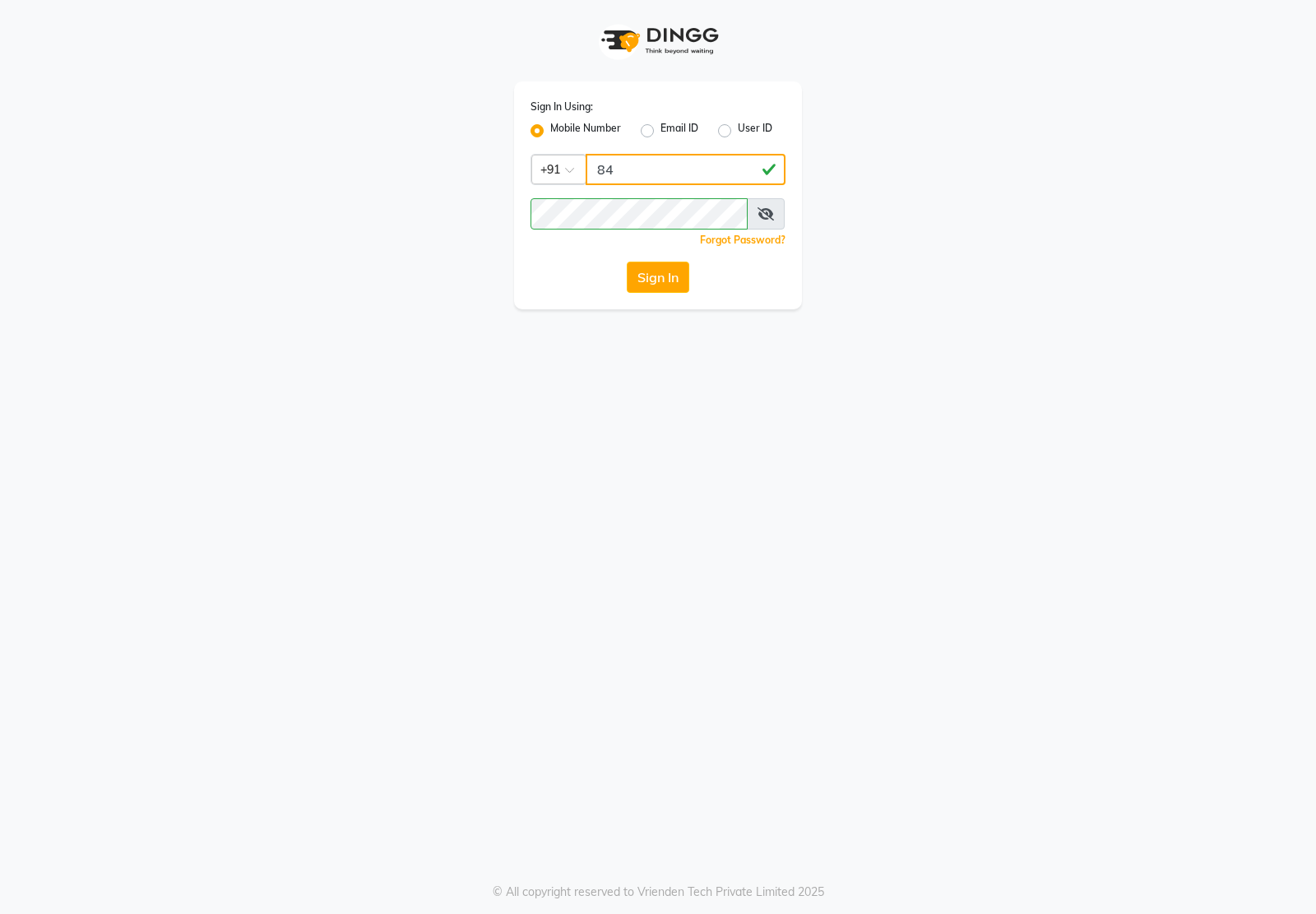 type on "8" 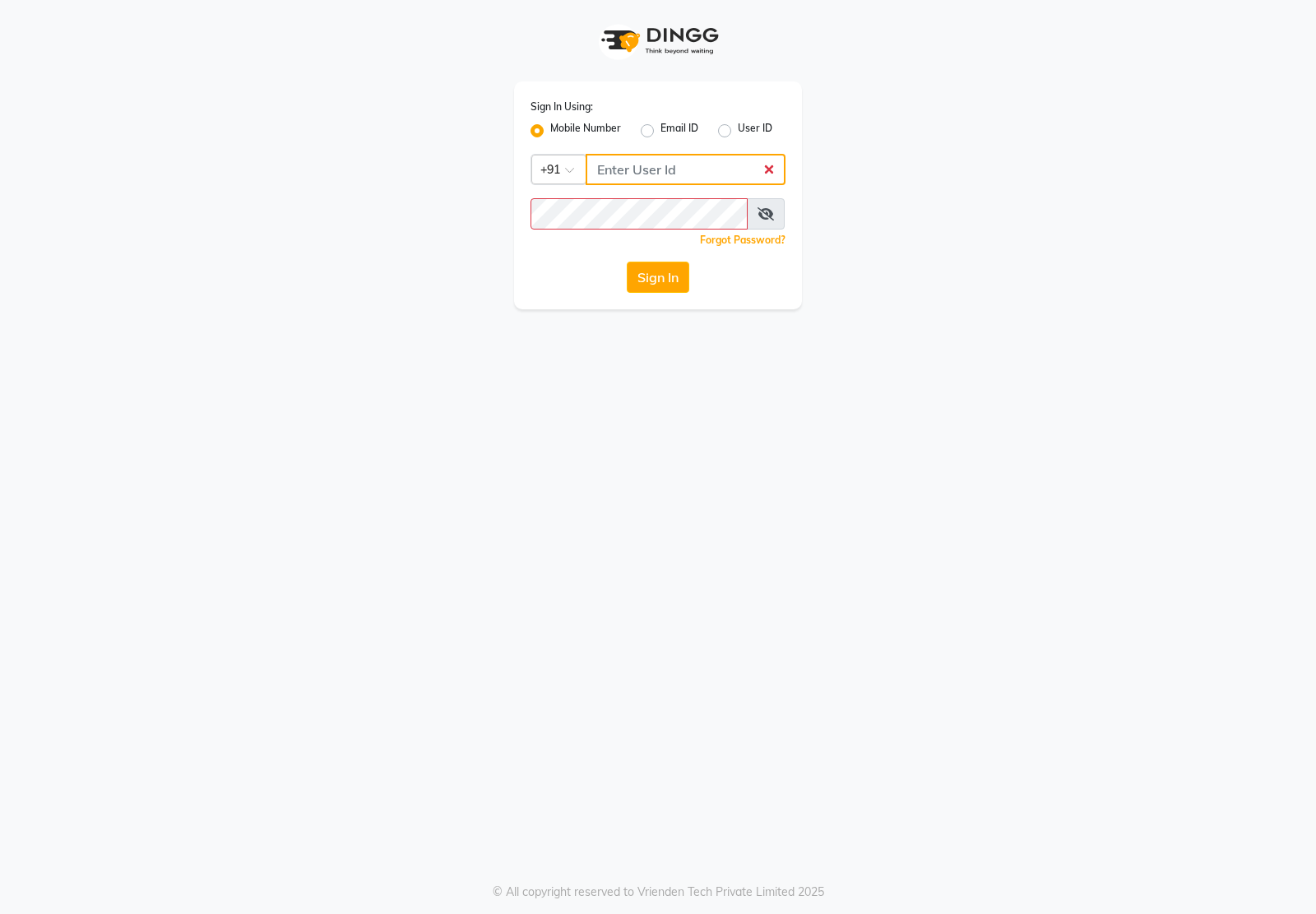 click 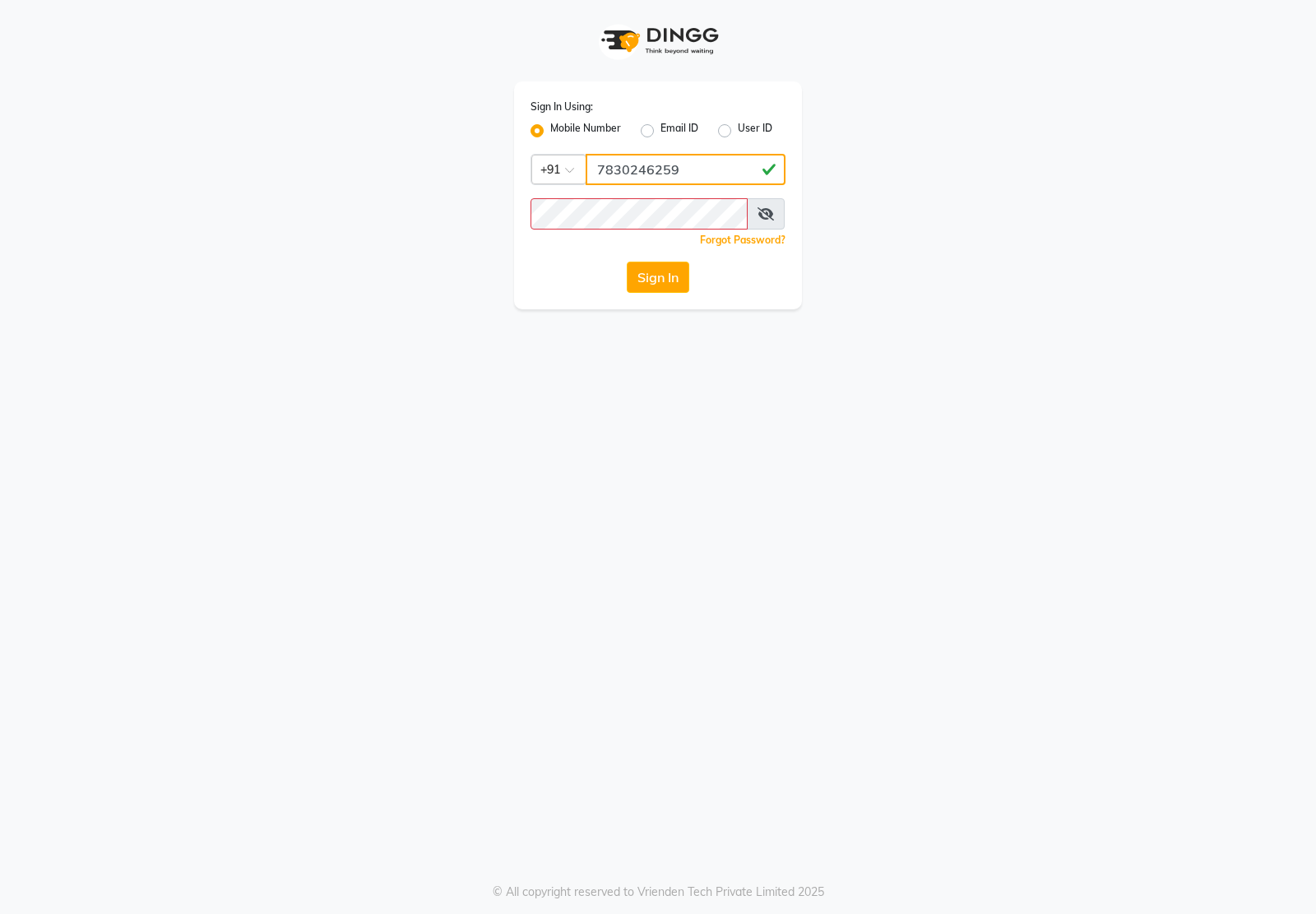 type on "7830246259" 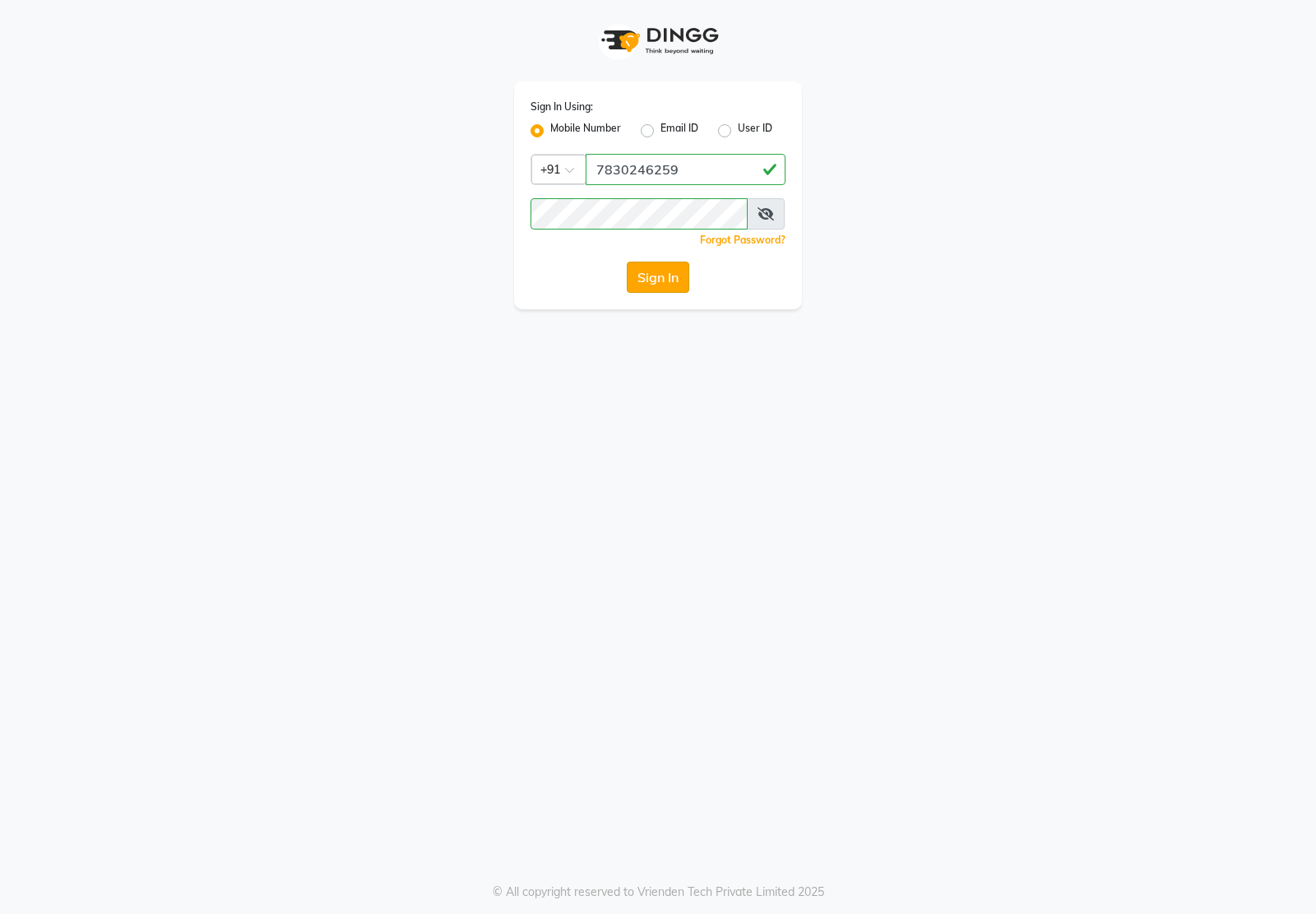 click on "Sign In" 